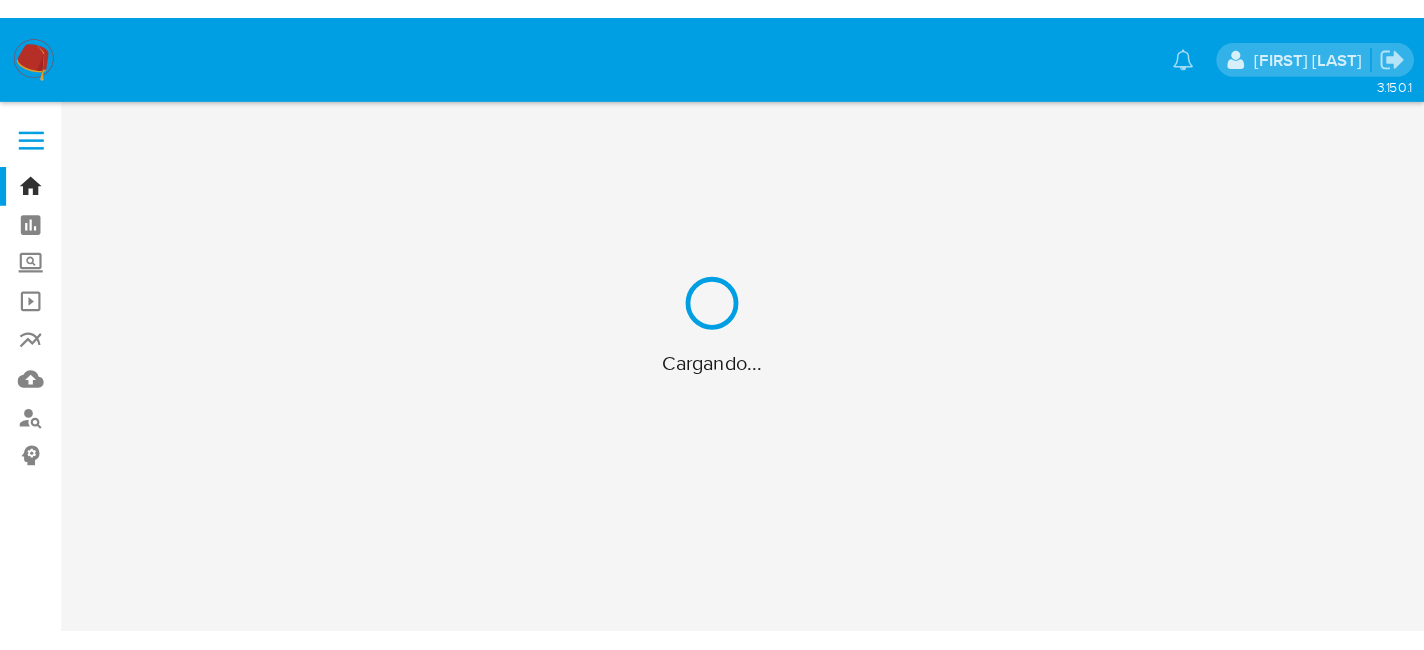 scroll, scrollTop: 0, scrollLeft: 0, axis: both 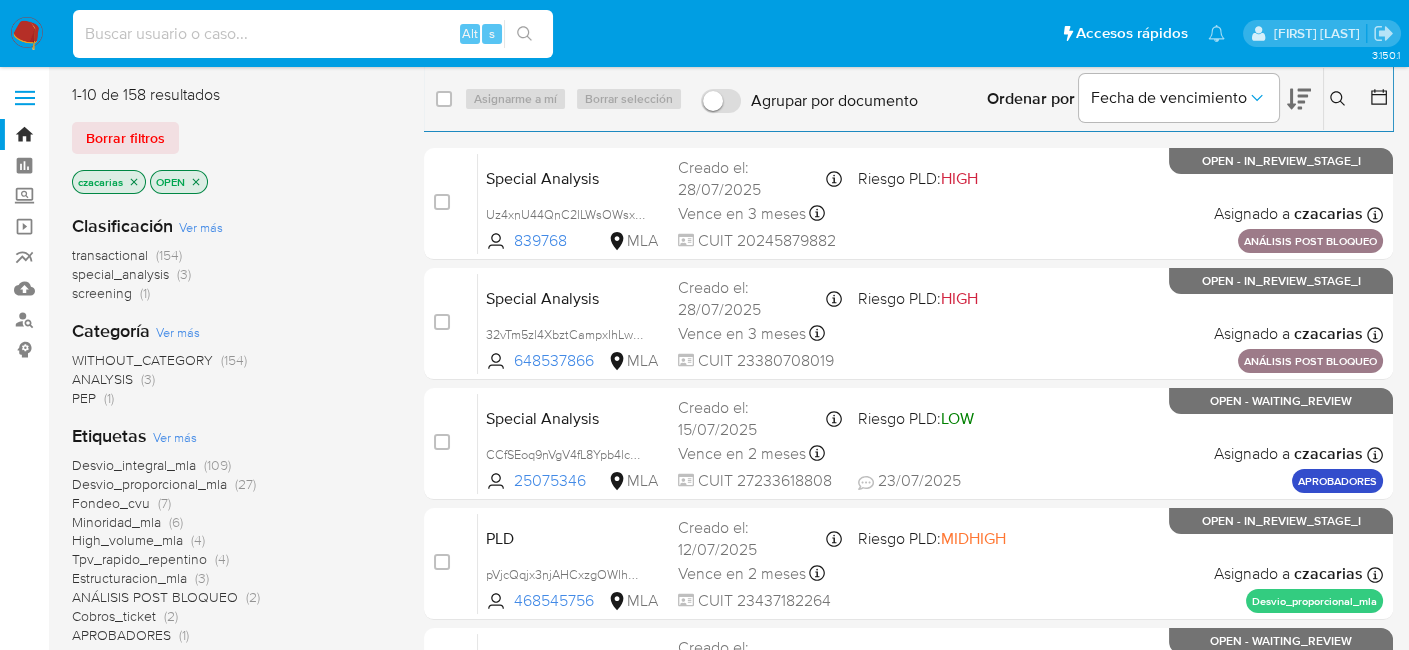 click at bounding box center (313, 34) 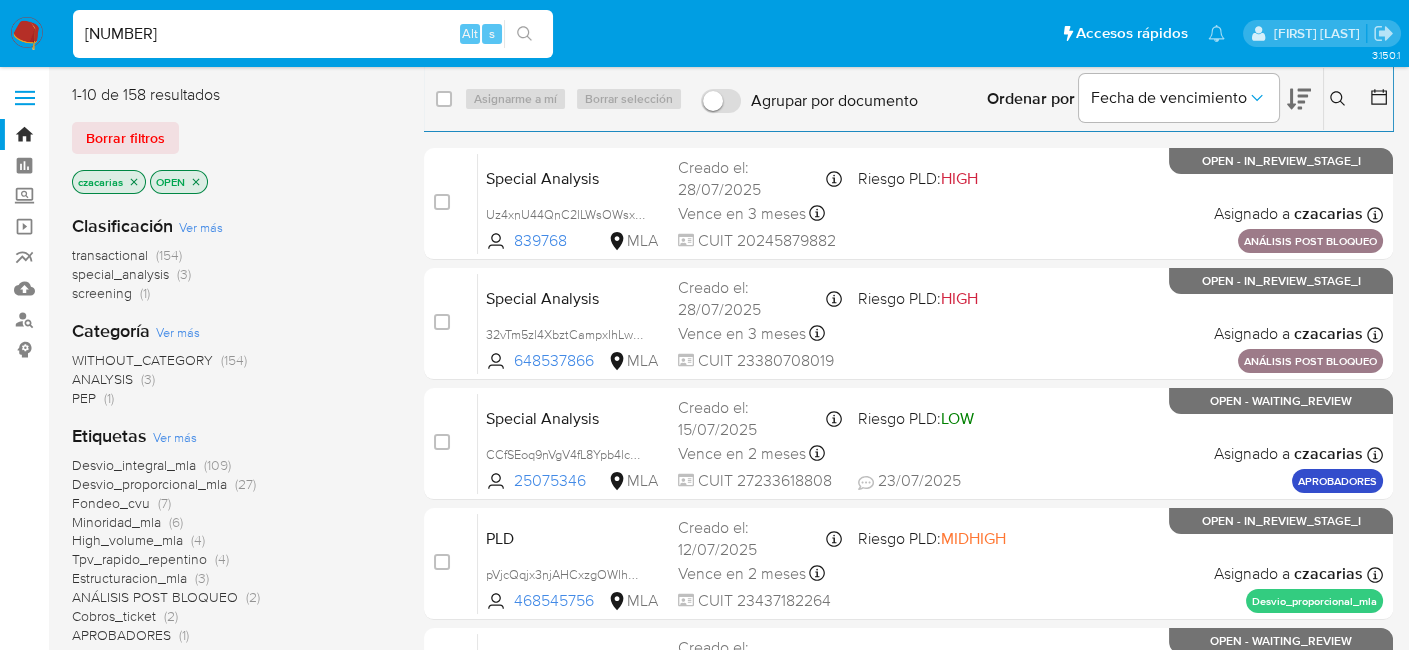 type on "[NUMBER]" 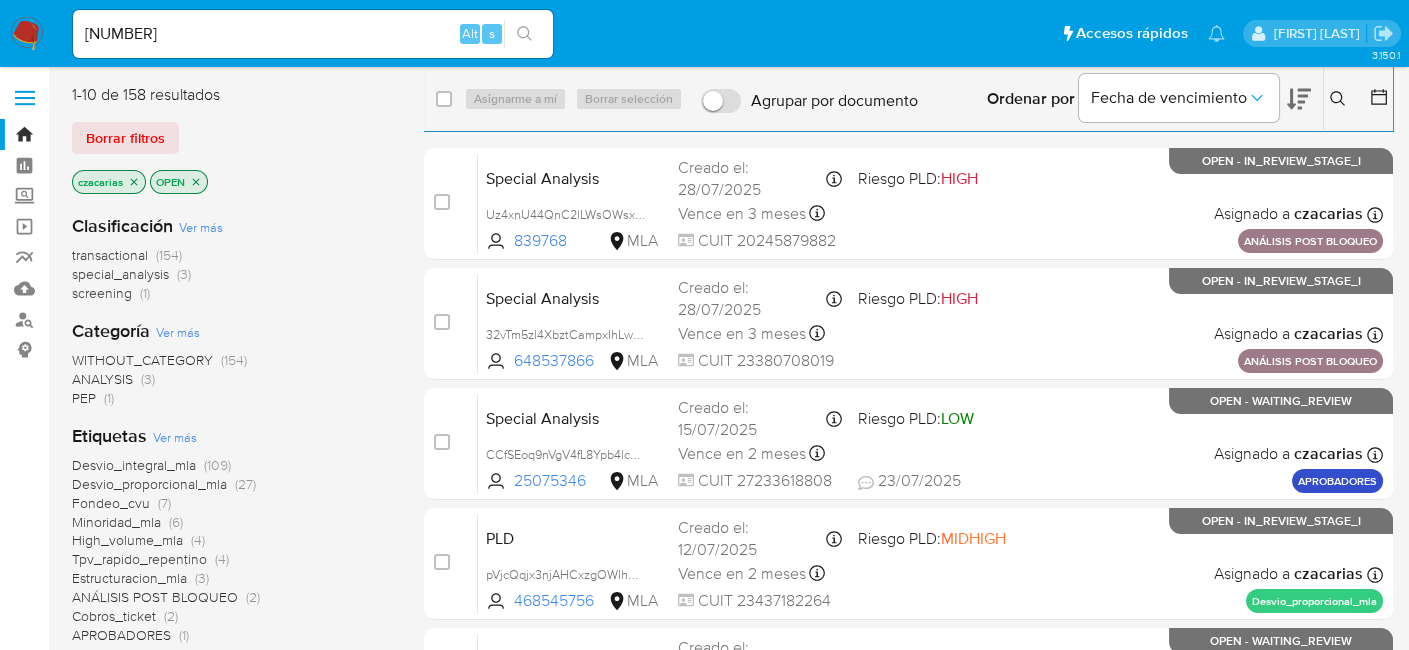 click 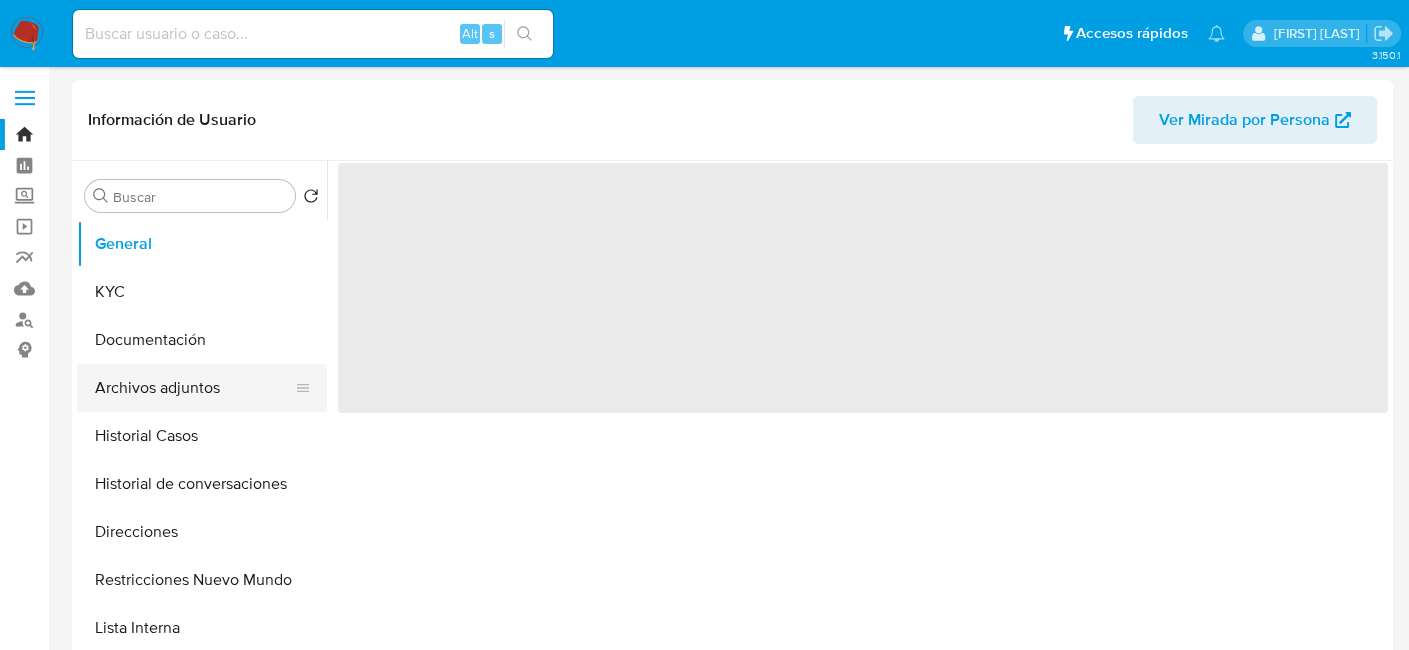 click on "Archivos adjuntos" at bounding box center [194, 388] 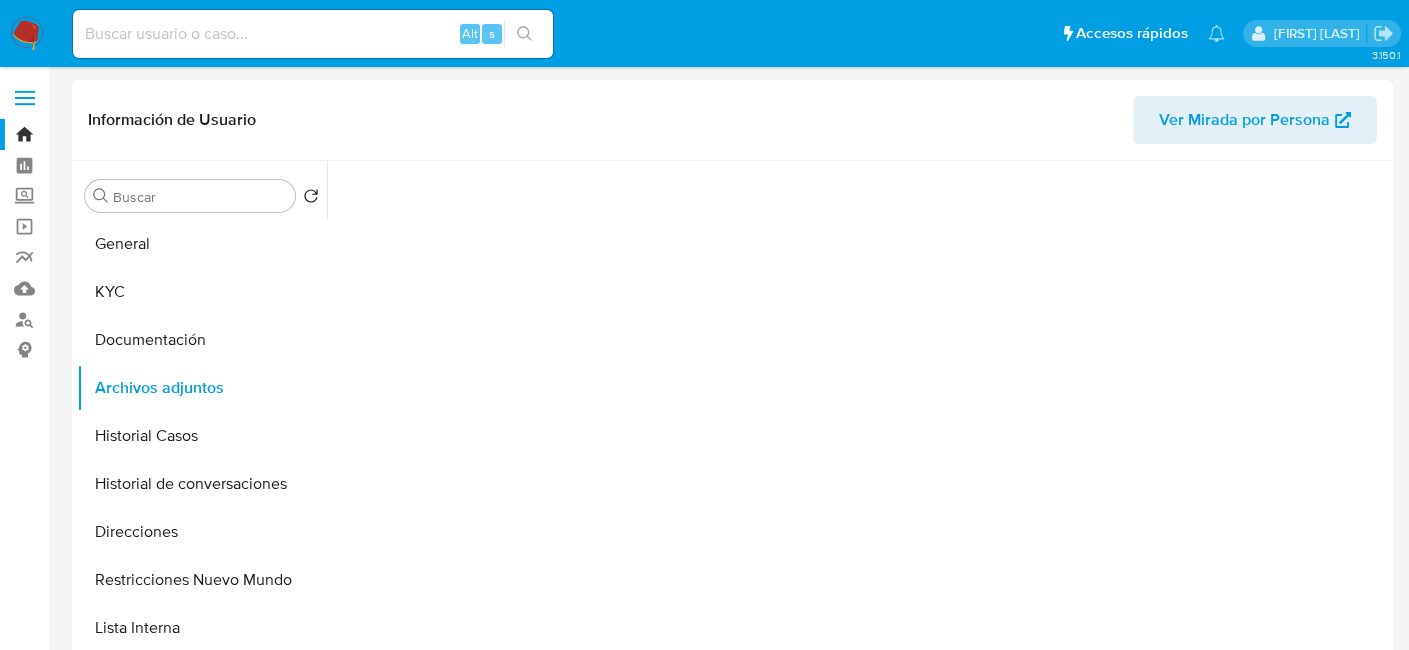 select on "10" 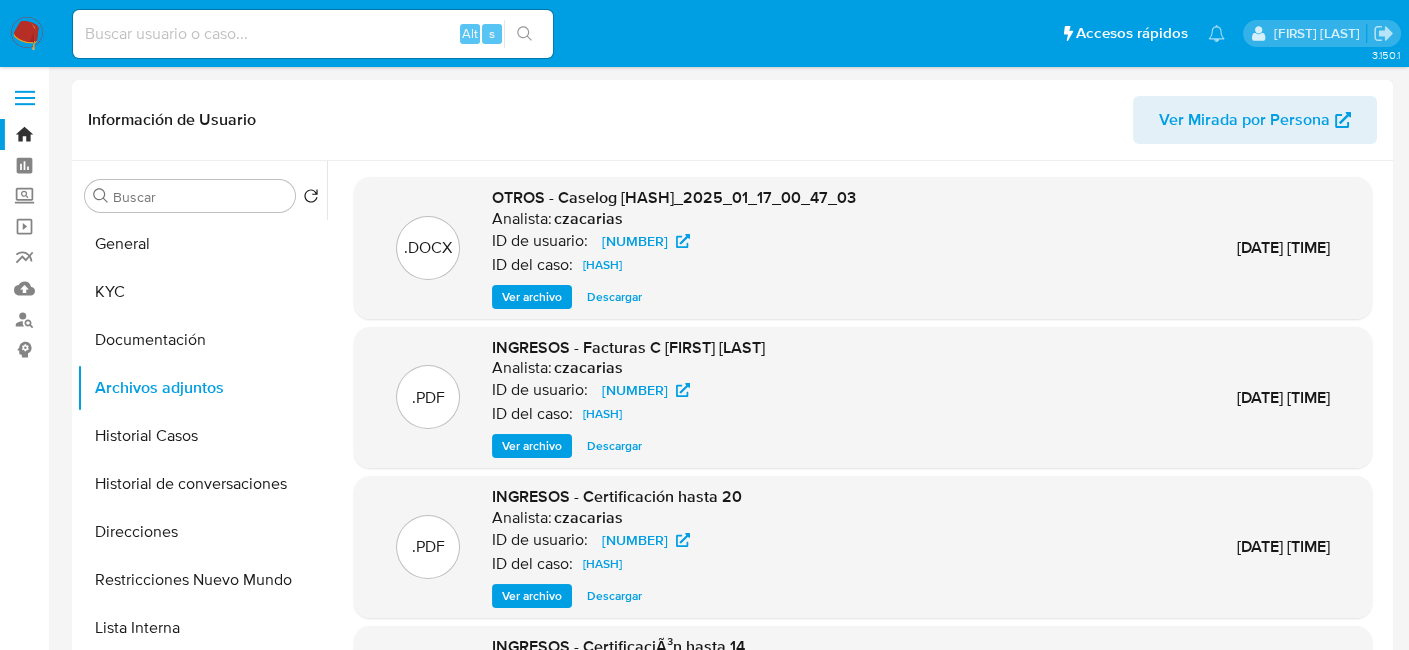 click on "Ver archivo" at bounding box center [532, 297] 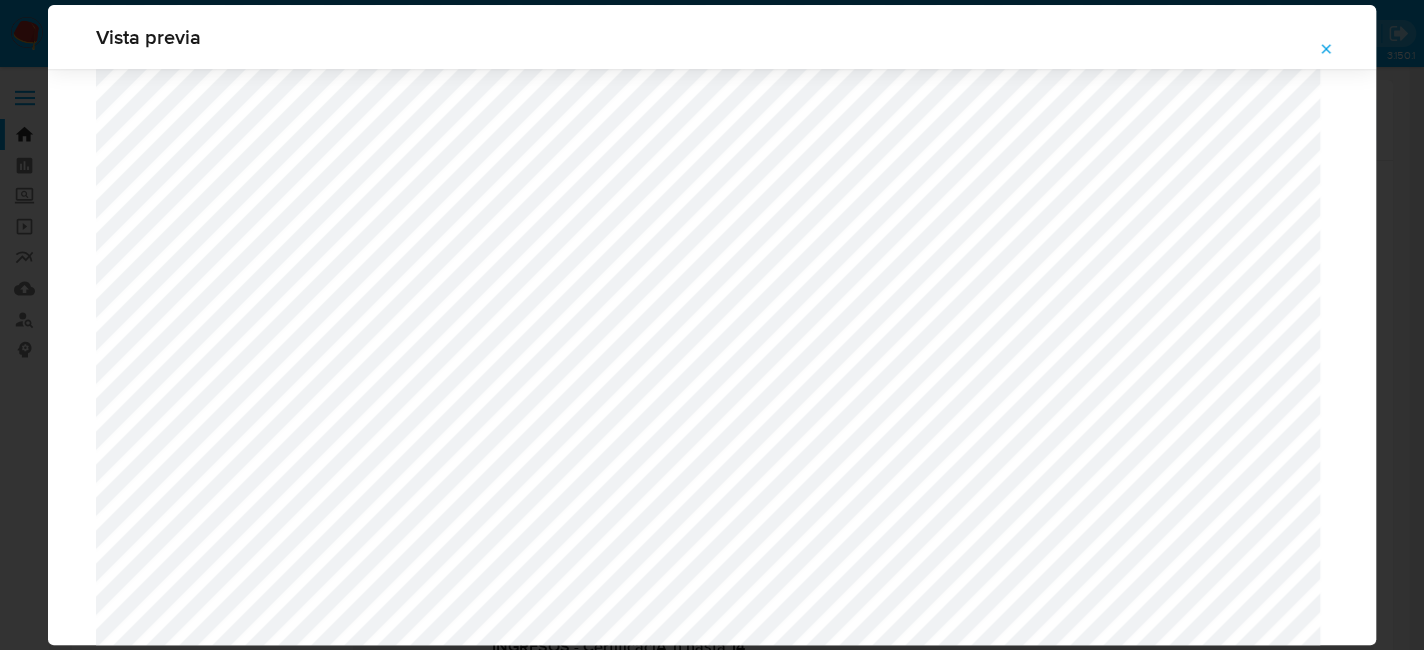 scroll, scrollTop: 960, scrollLeft: 0, axis: vertical 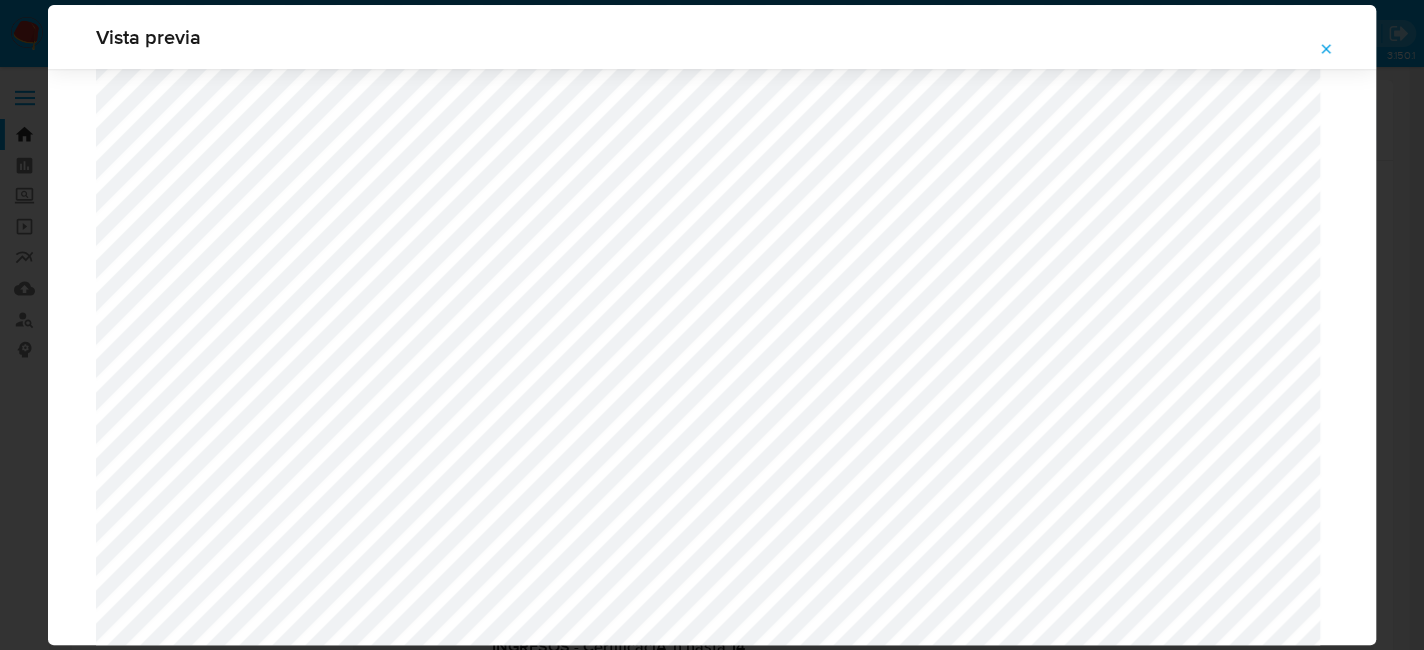 click at bounding box center (1326, 49) 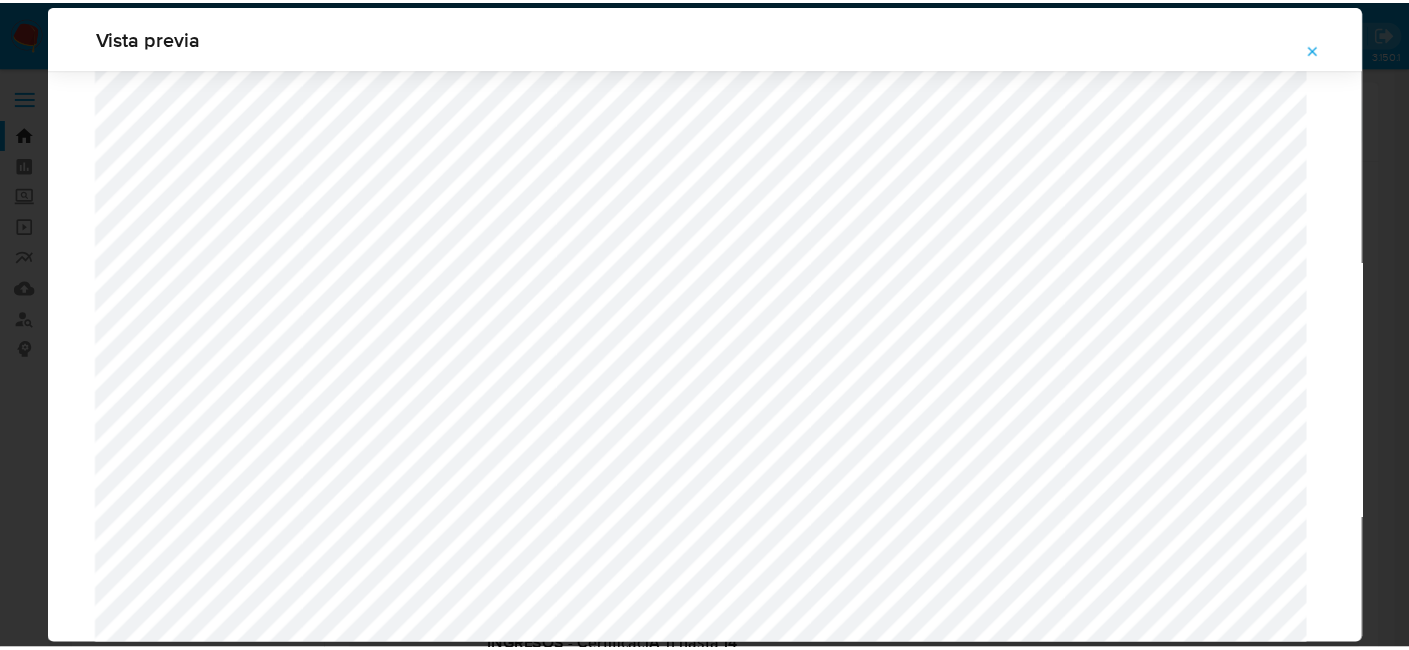 scroll, scrollTop: 103, scrollLeft: 0, axis: vertical 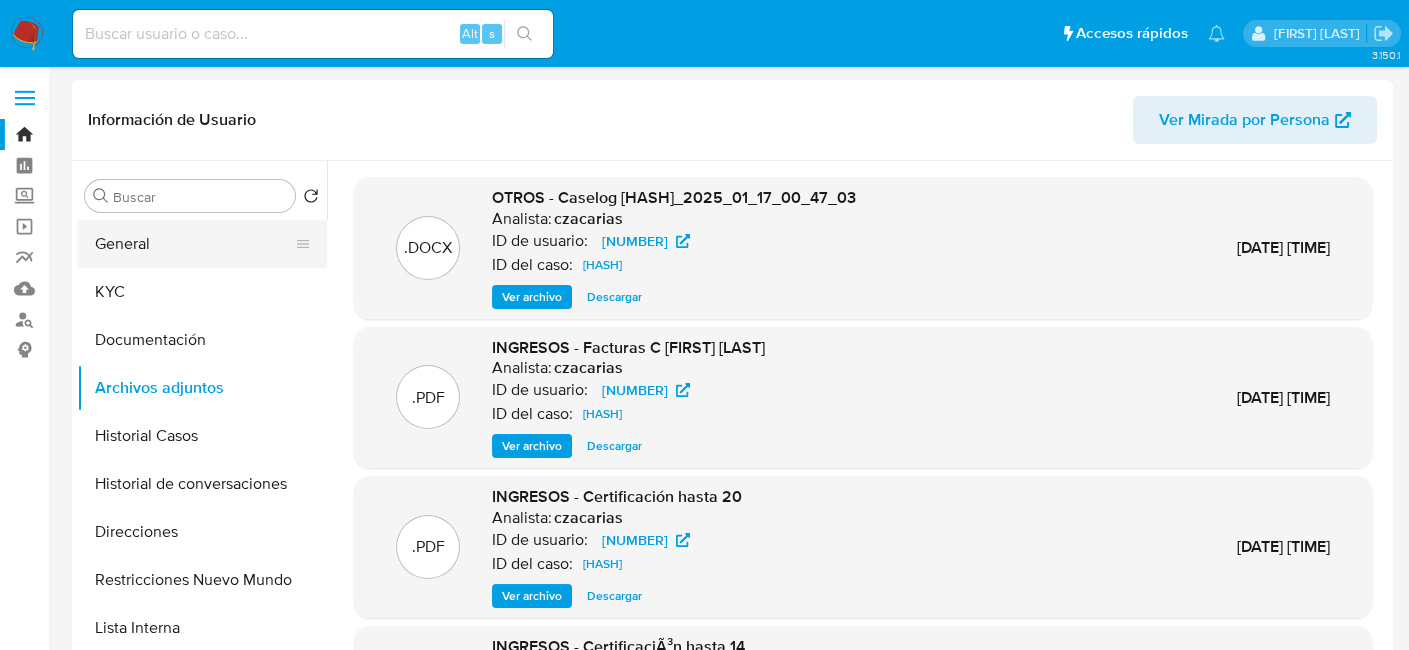 click on "General" at bounding box center [194, 244] 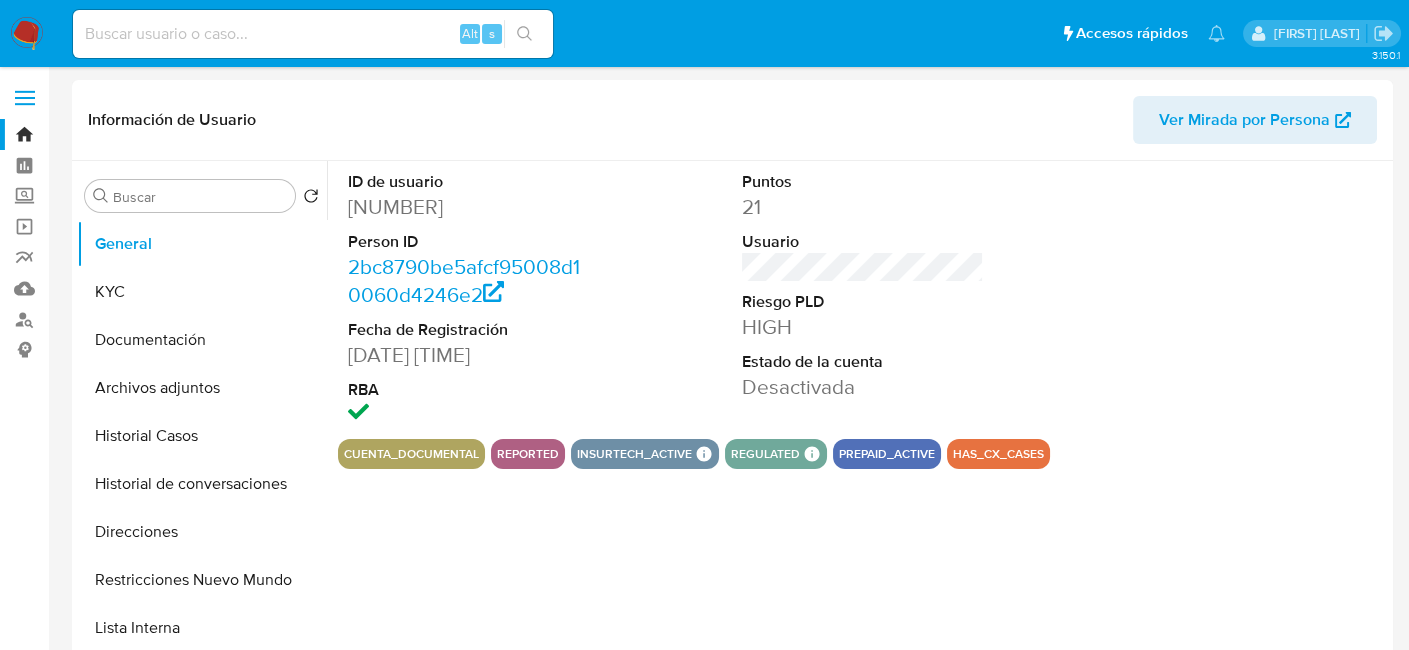 click on "ID de usuario 684087516 Person ID 2bc8790be5afcf95008d10060d4246e2 Fecha de Registración 07/12/2020 16:02:10 RBA" at bounding box center [469, 300] 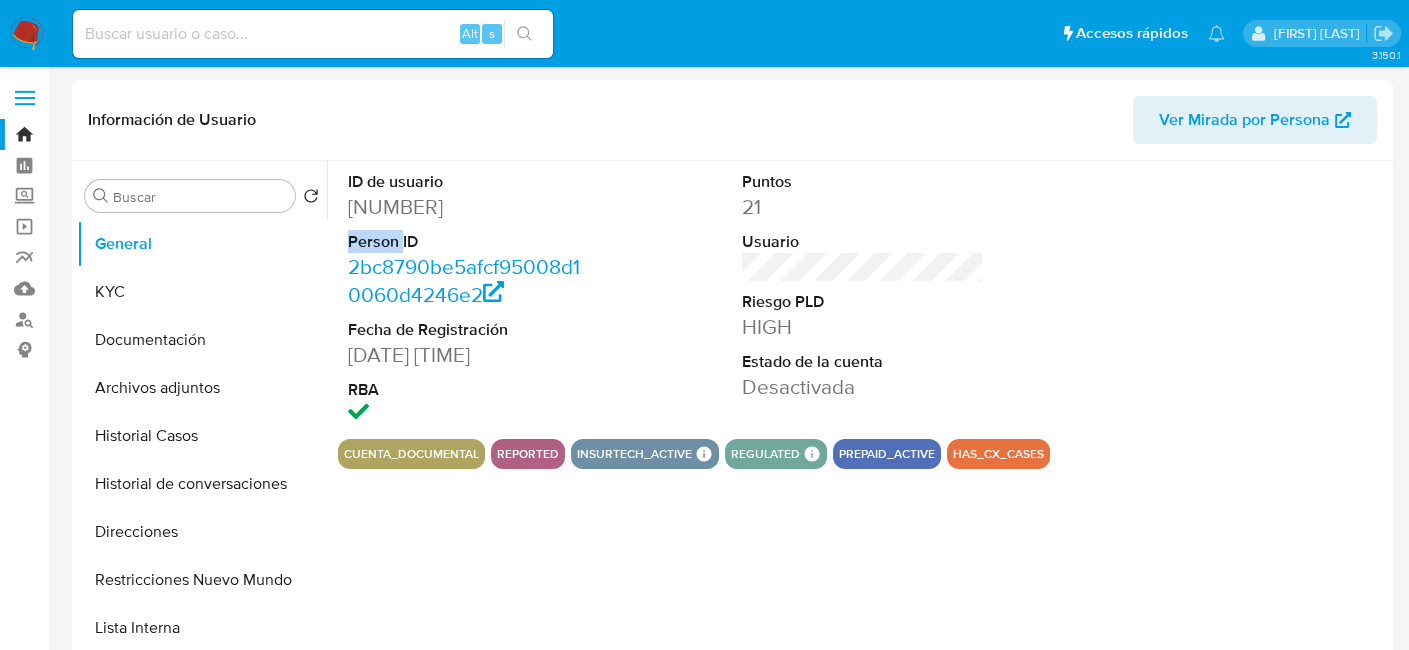 click on "ID de usuario 684087516 Person ID 2bc8790be5afcf95008d10060d4246e2 Fecha de Registración 07/12/2020 16:02:10 RBA" at bounding box center [469, 300] 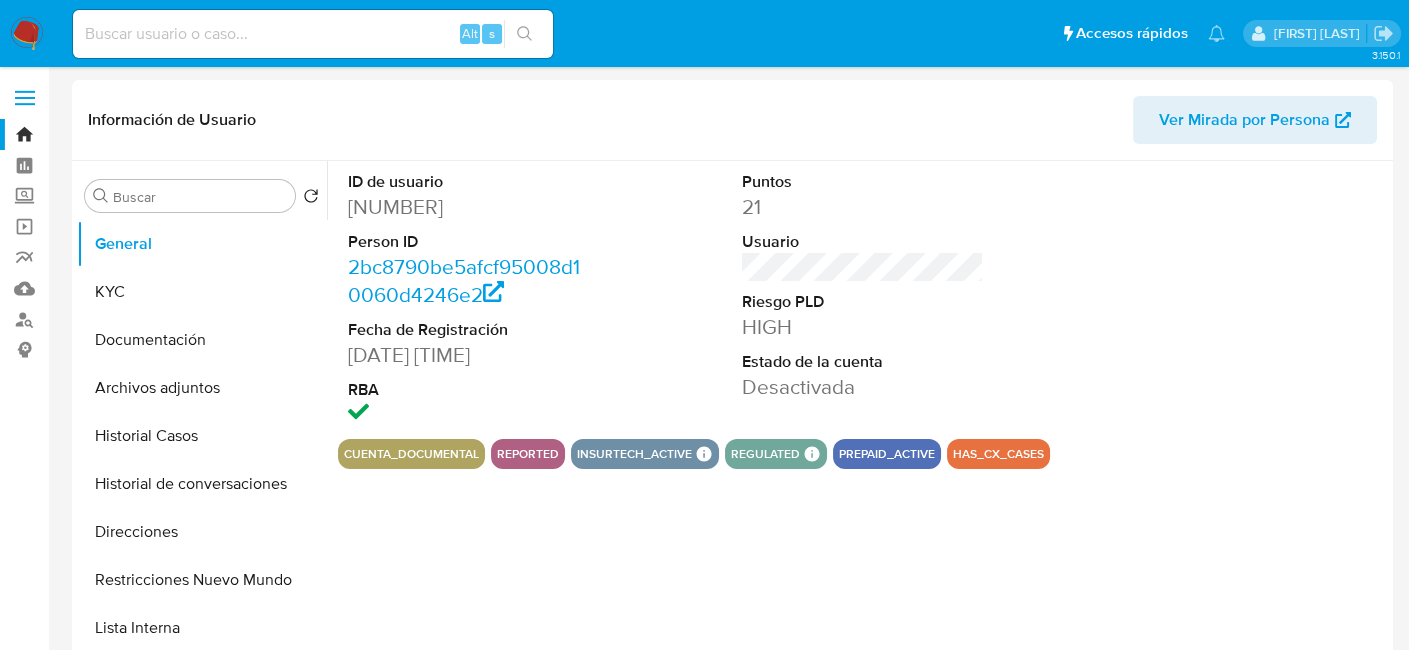 click on "684087516" at bounding box center [469, 207] 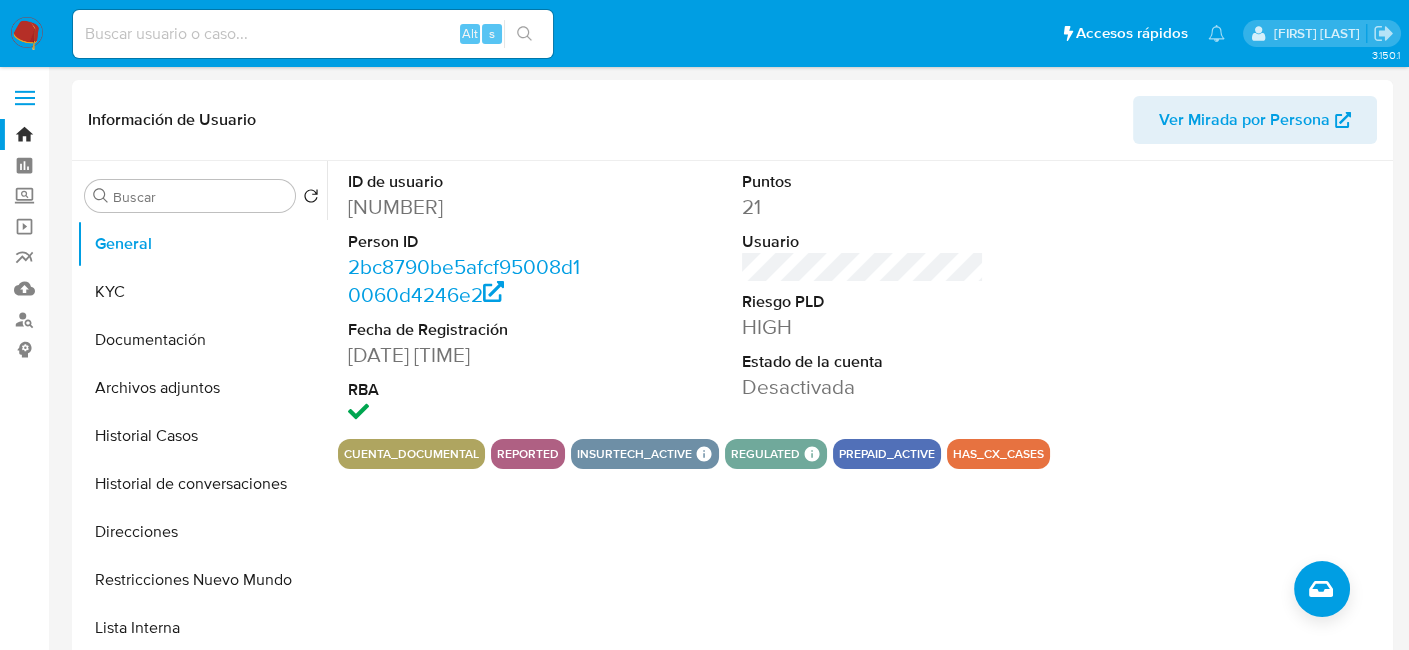 copy on "684087516" 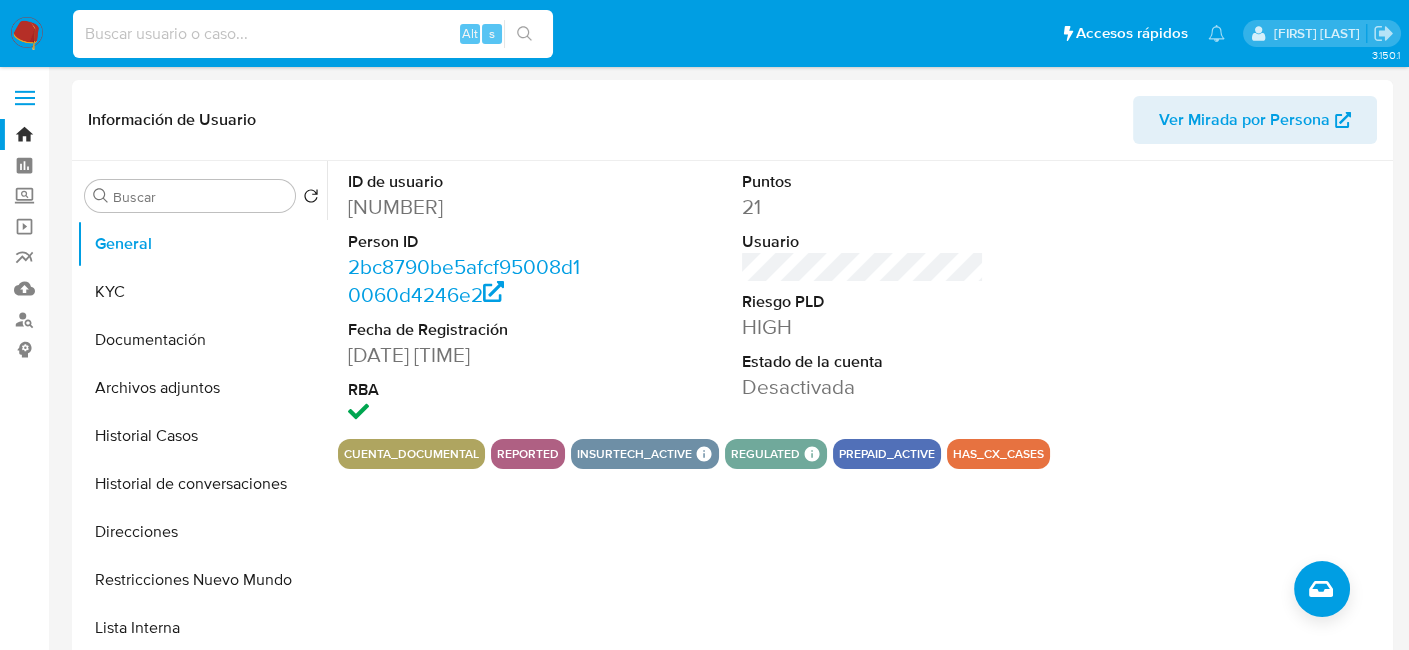 paste on "299153287" 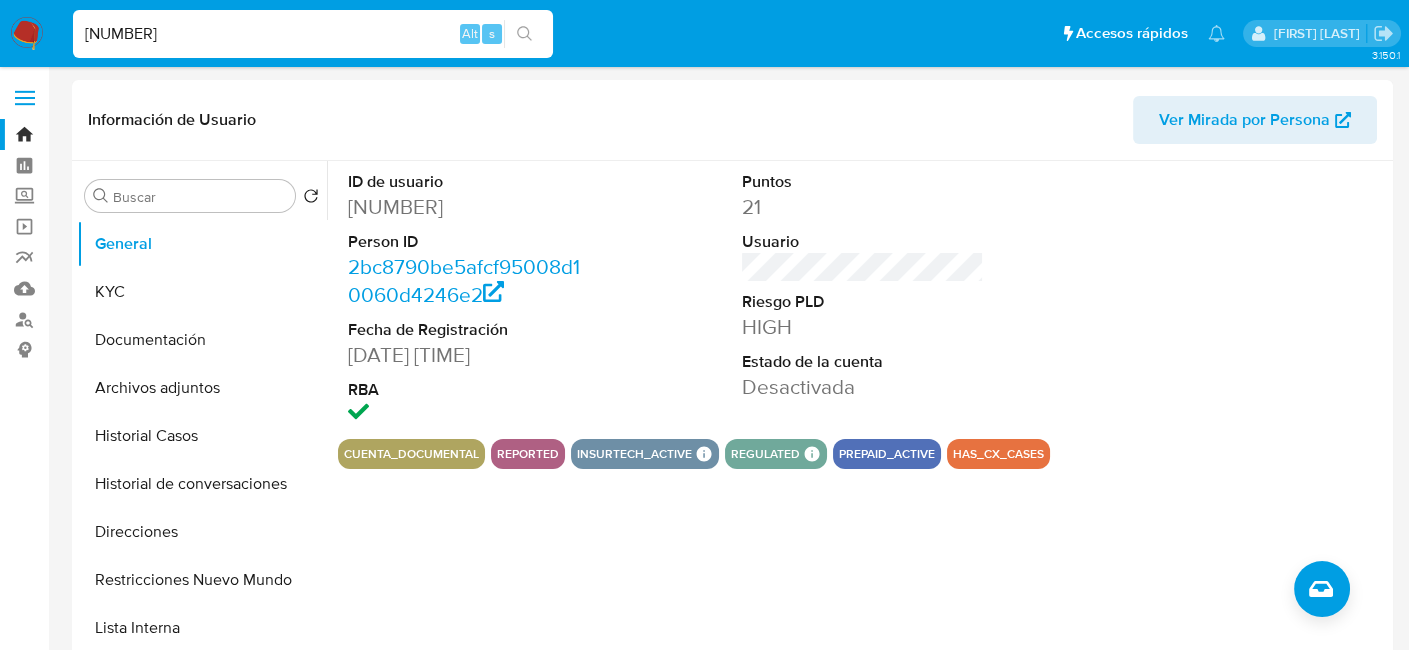 type on "299153287" 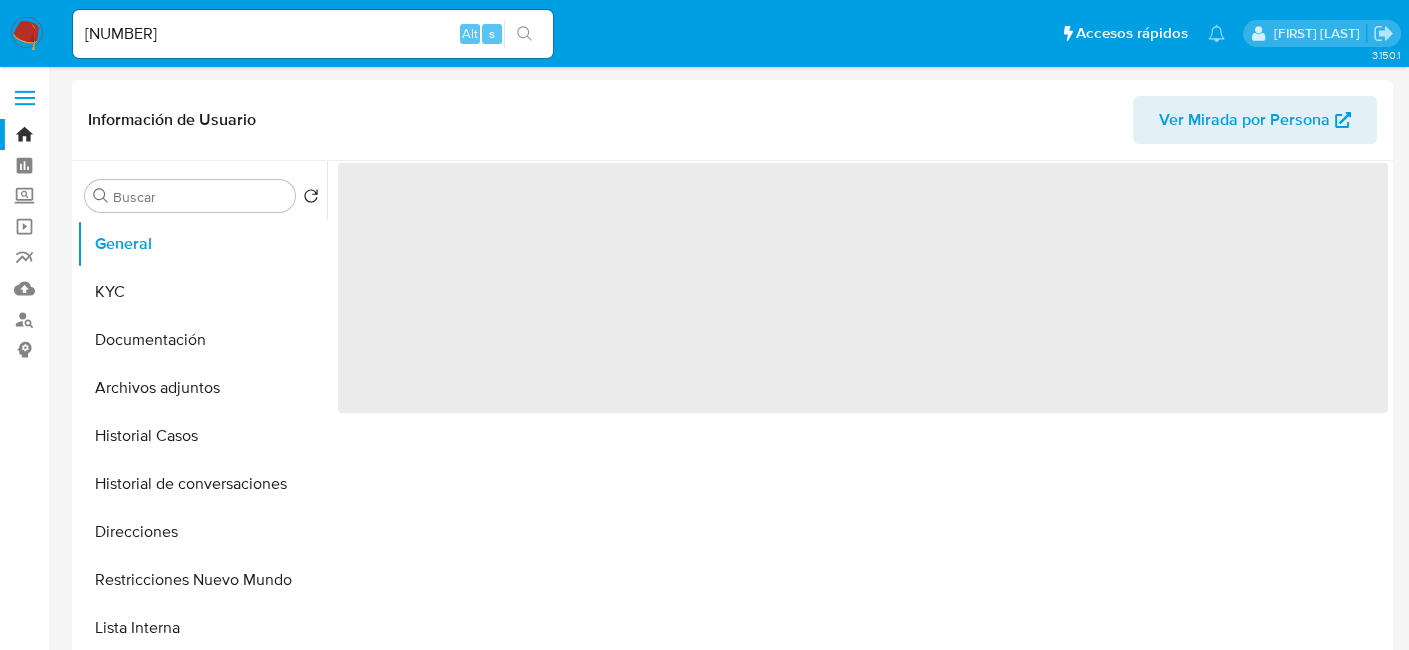 select on "10" 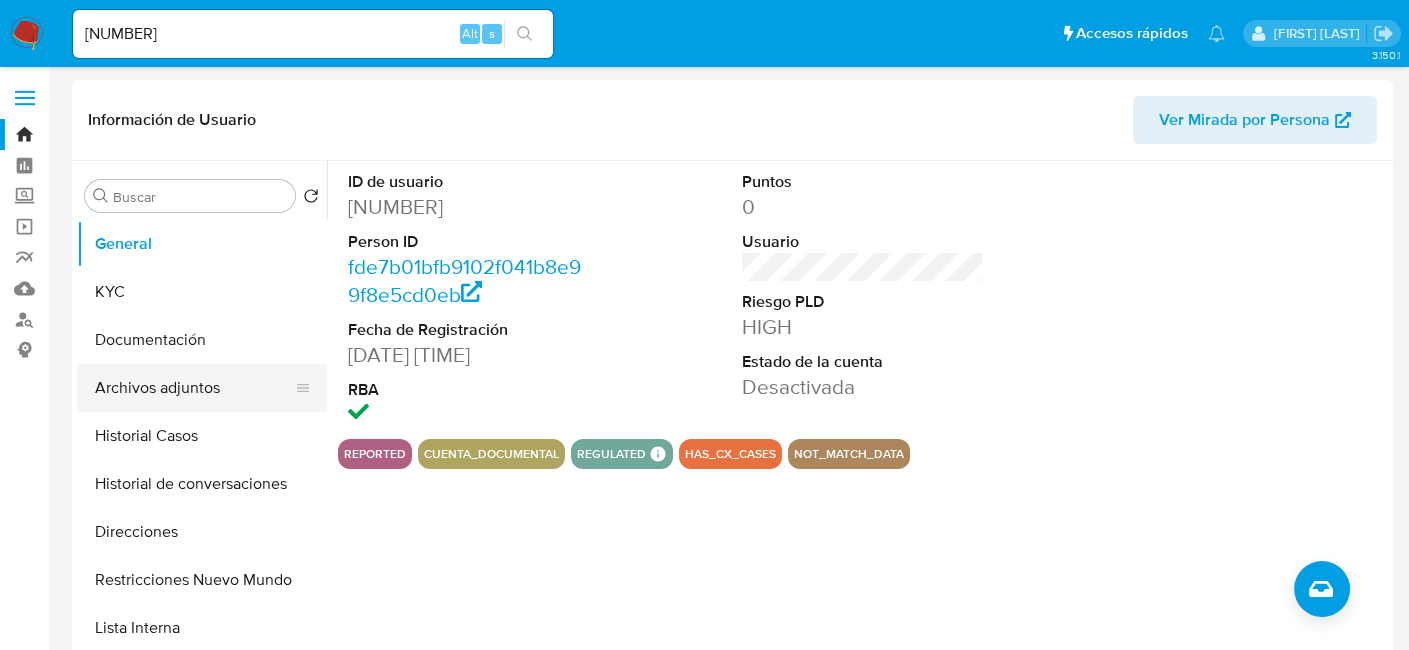 click on "Archivos adjuntos" at bounding box center [194, 388] 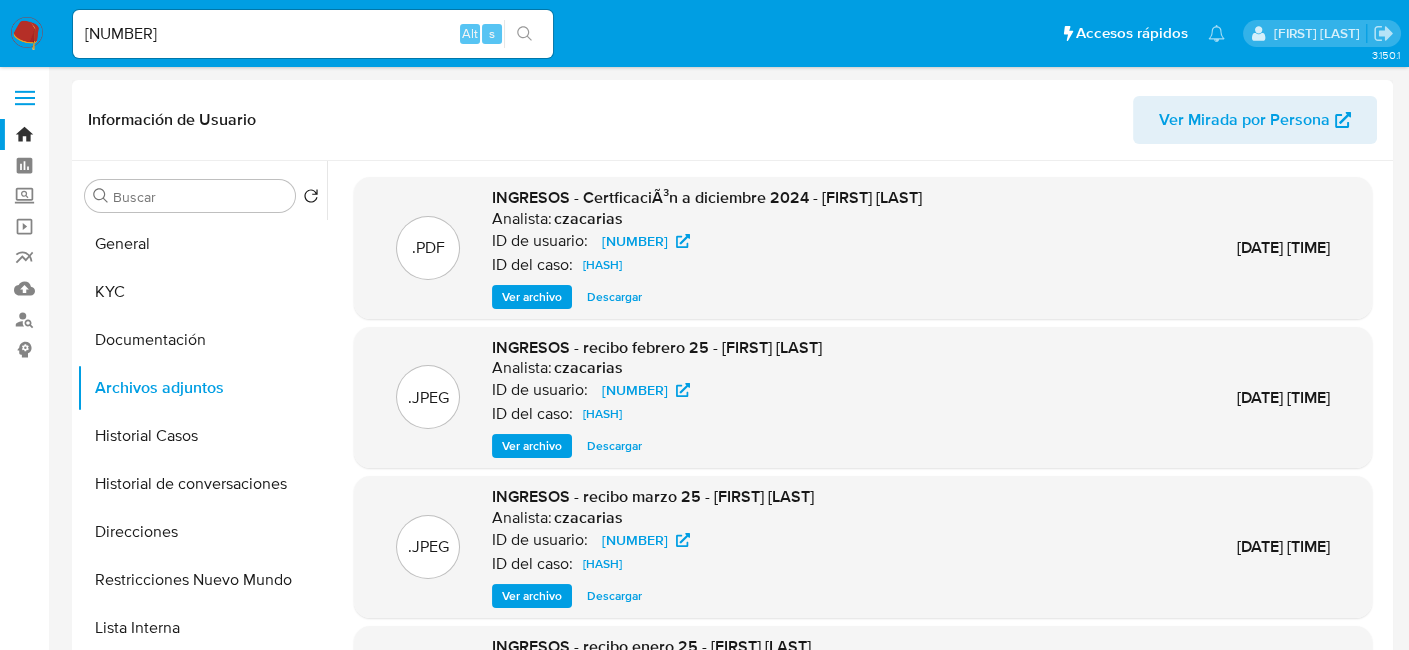 click on "Ver archivo" at bounding box center [532, 297] 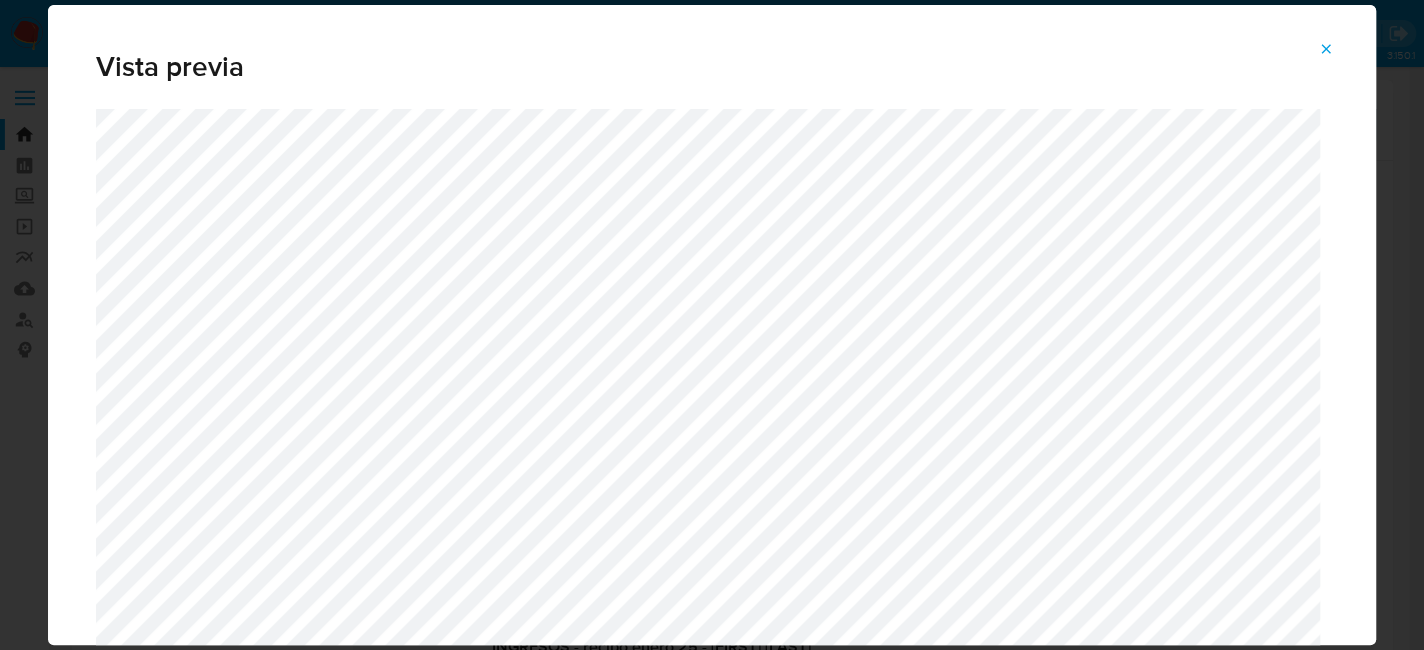 click 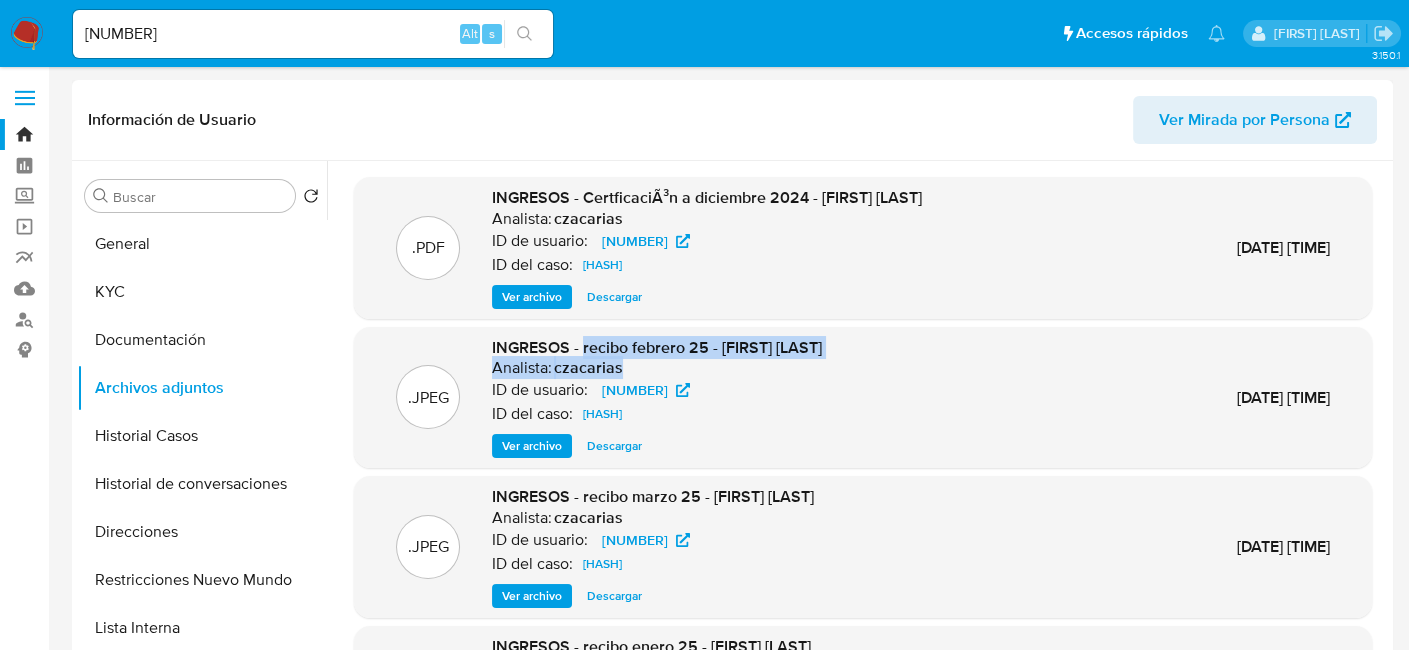 drag, startPoint x: 582, startPoint y: 347, endPoint x: 895, endPoint y: 376, distance: 314.34058 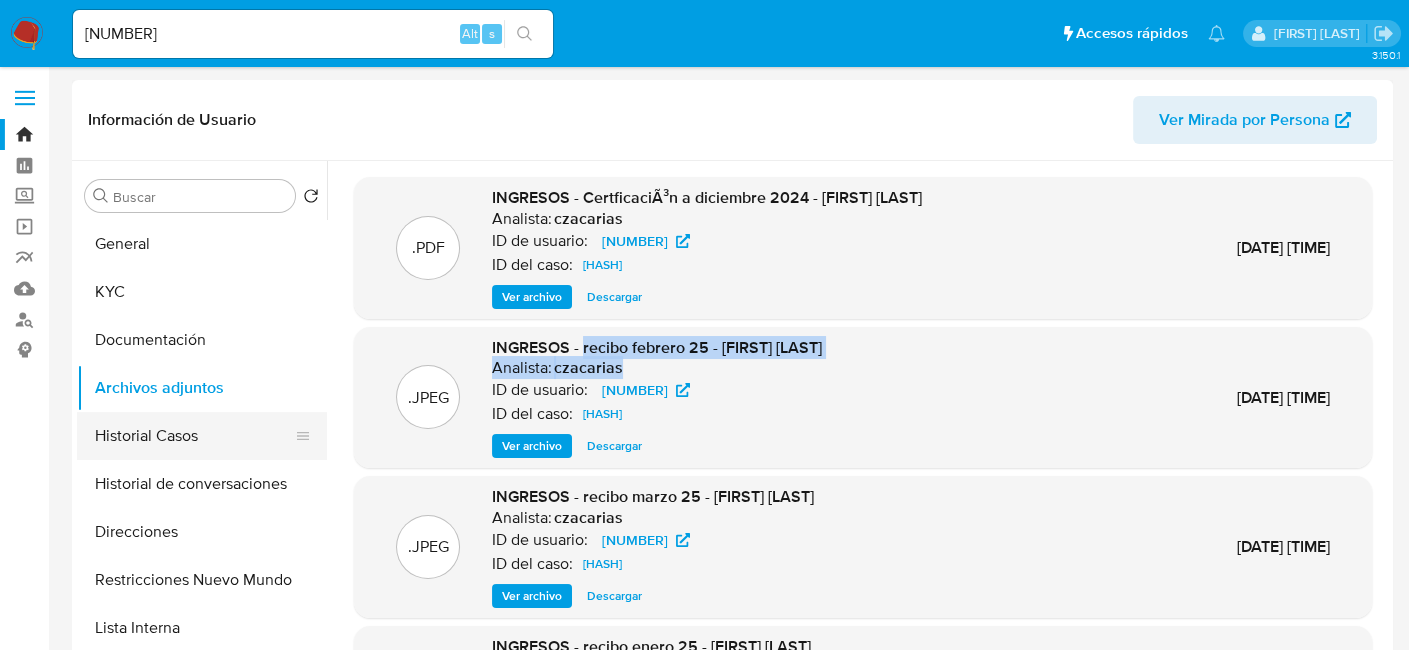click on "Historial Casos" at bounding box center (194, 436) 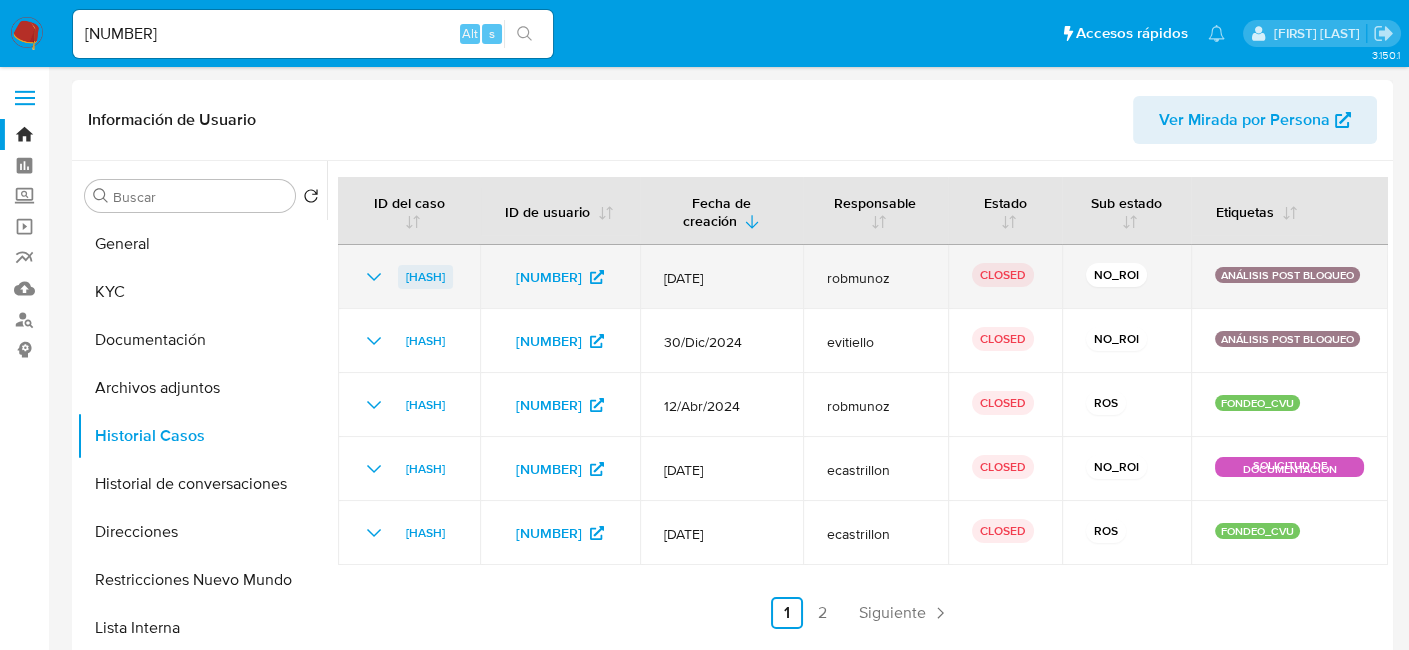 click on "X44h9JI1A9aJ4vflJTvZqJ72" at bounding box center (425, 277) 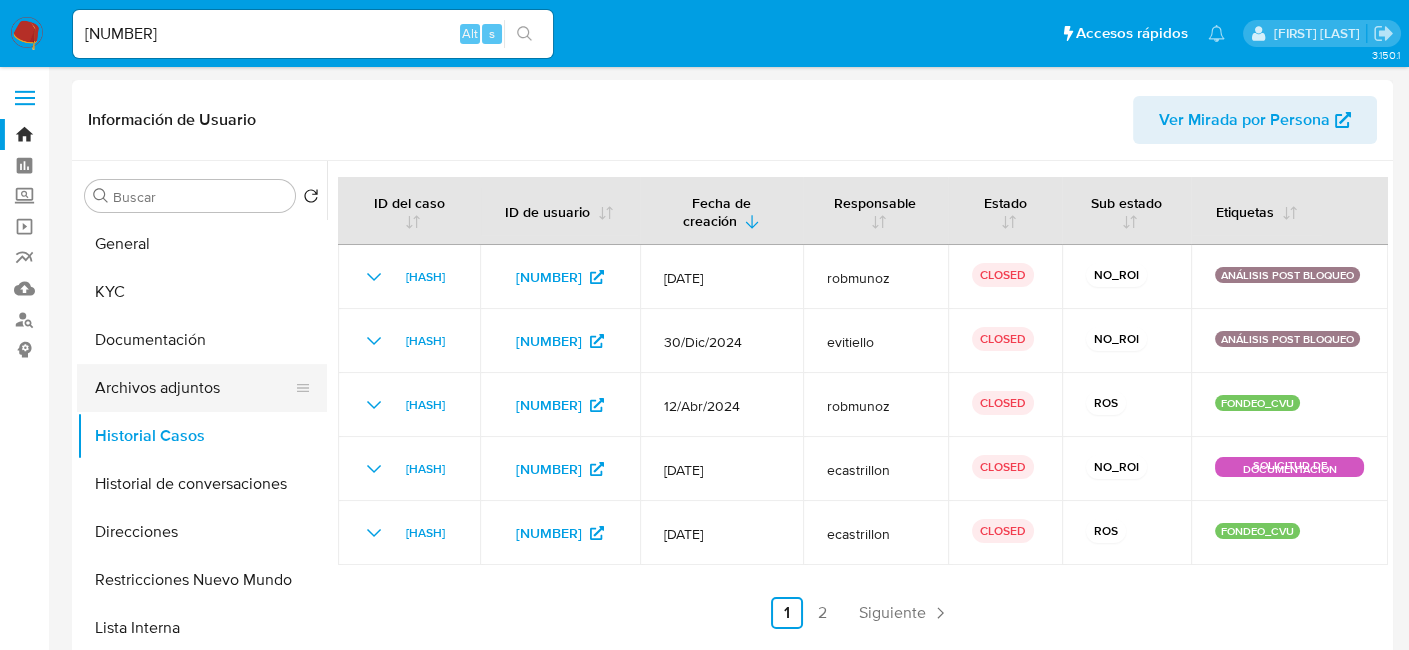 click on "Archivos adjuntos" at bounding box center (194, 388) 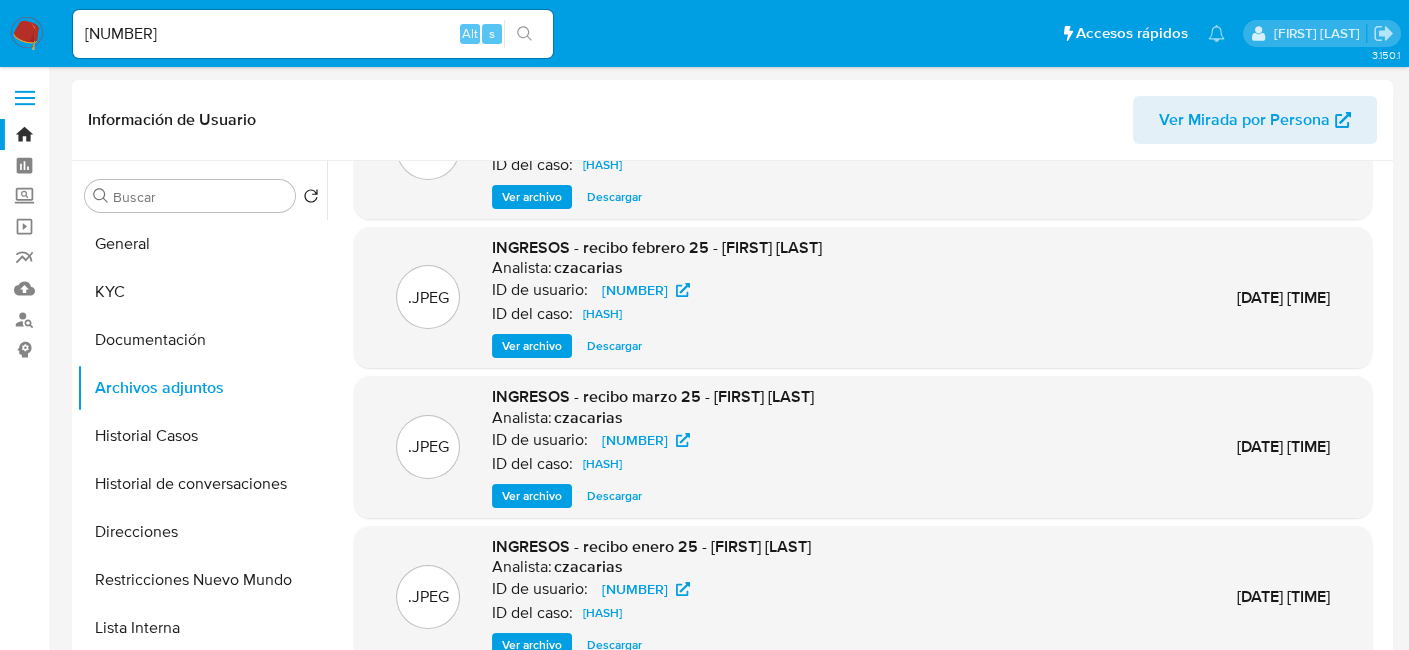 scroll, scrollTop: 168, scrollLeft: 0, axis: vertical 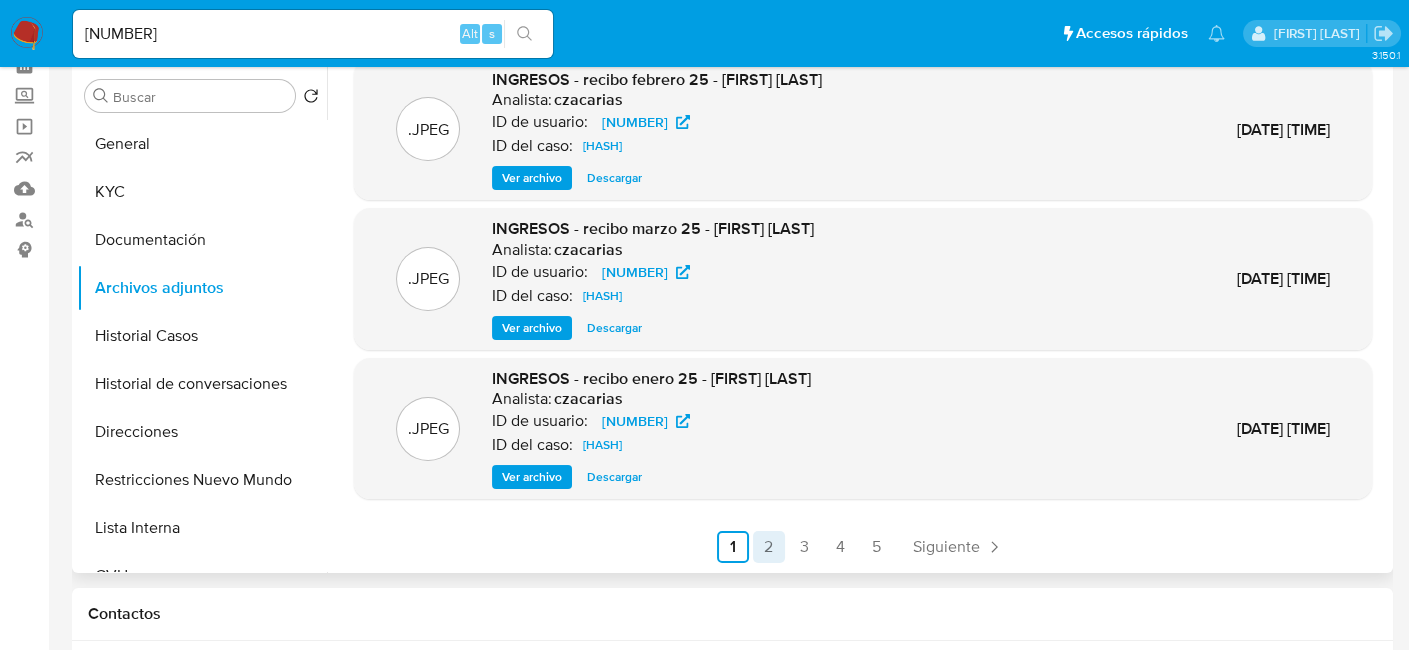 click on "2" at bounding box center [769, 547] 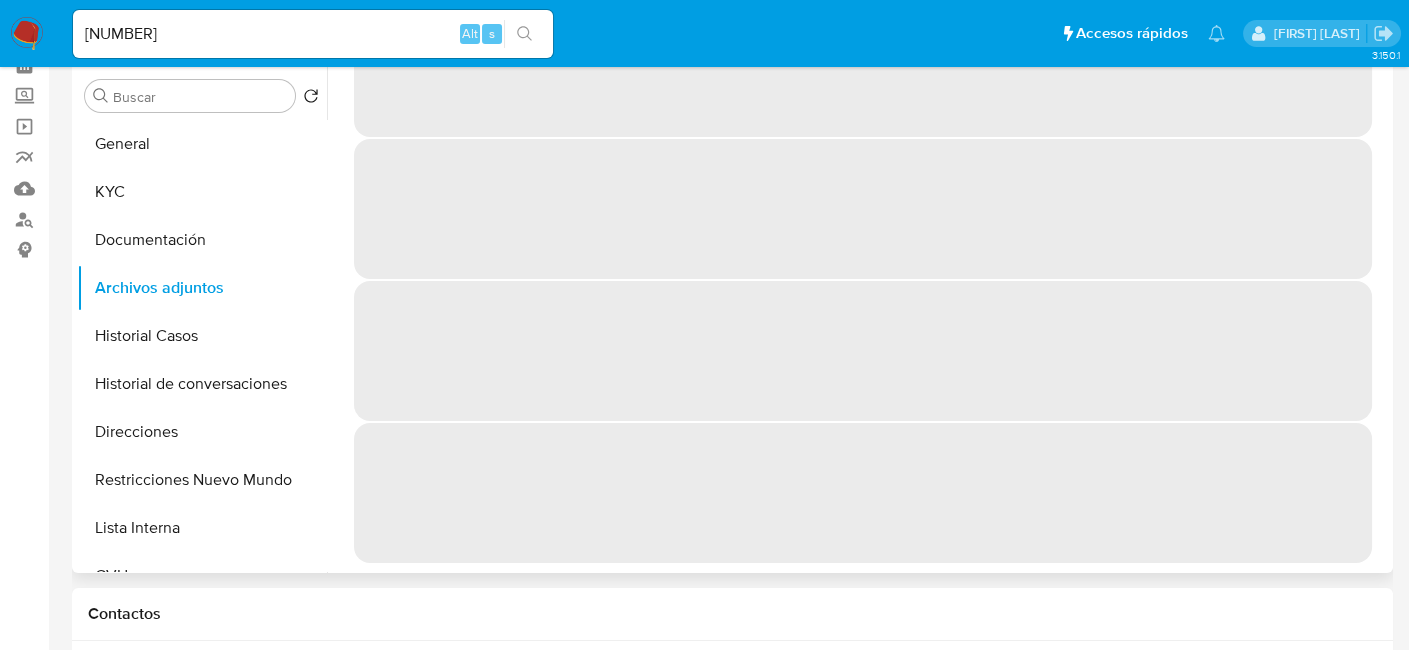 scroll, scrollTop: 0, scrollLeft: 0, axis: both 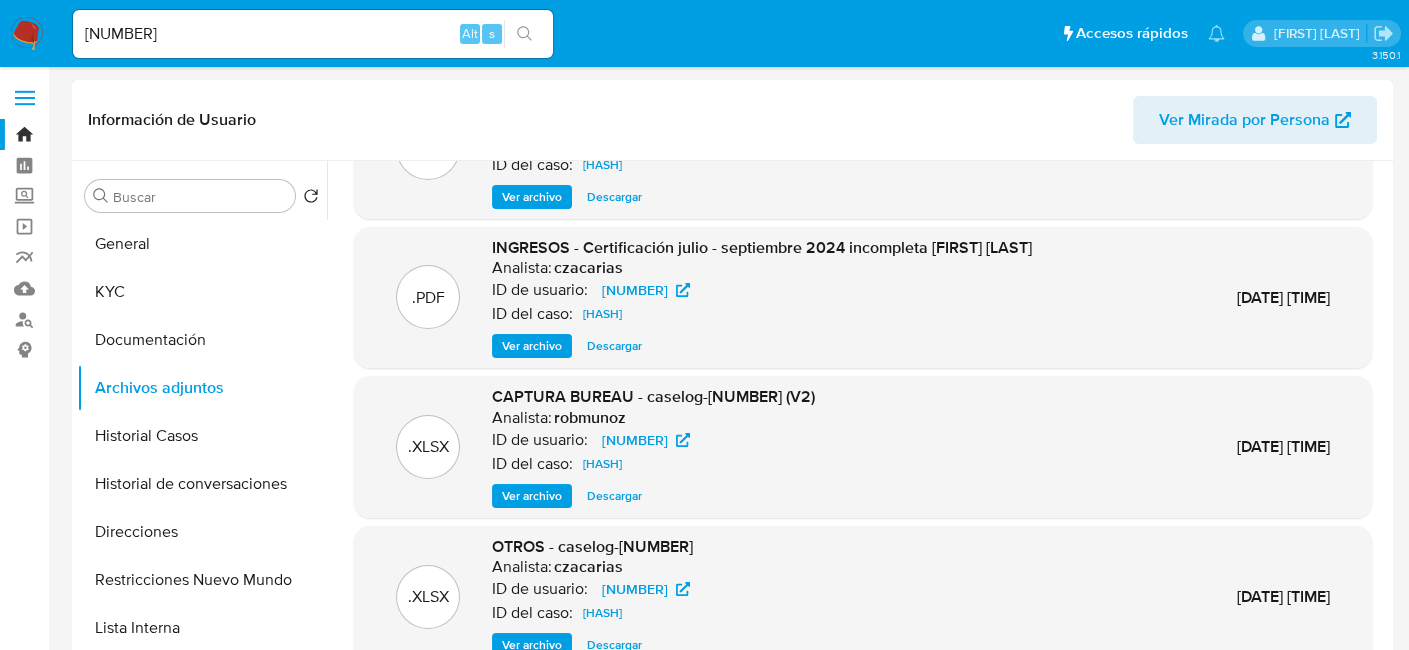 click on "Ver archivo" at bounding box center (532, 496) 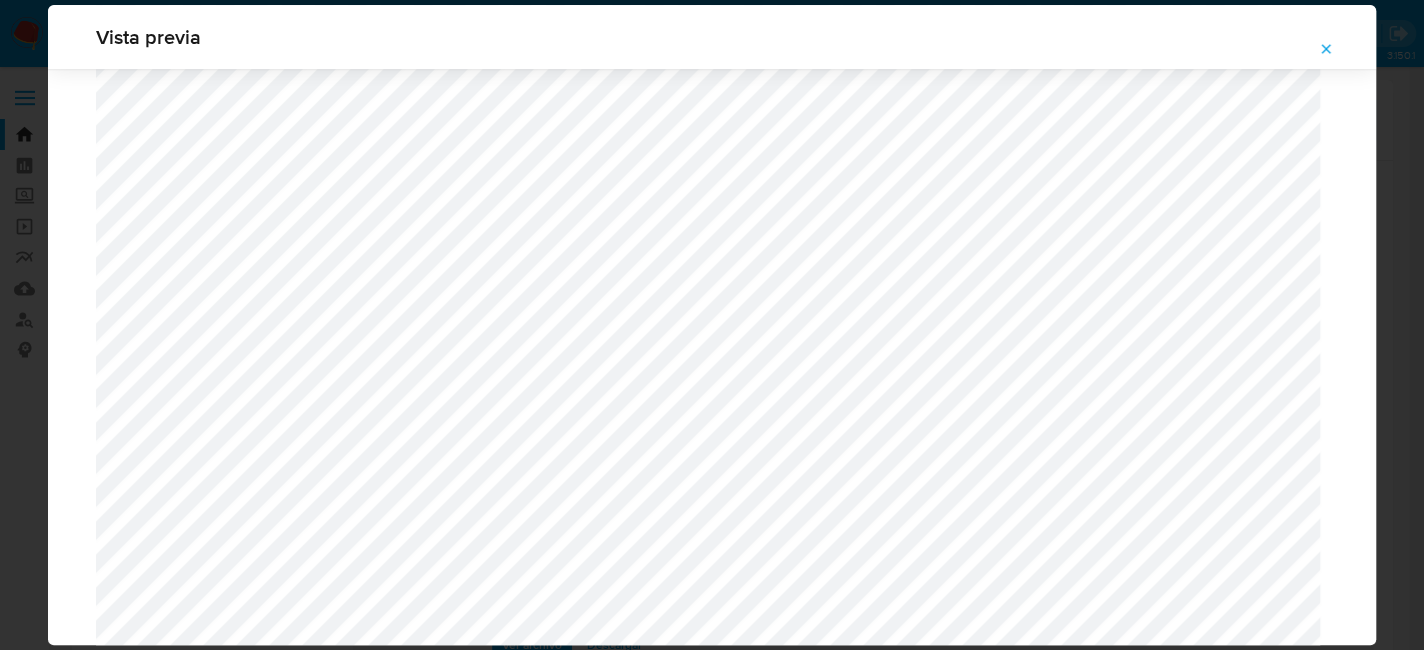 scroll, scrollTop: 1760, scrollLeft: 0, axis: vertical 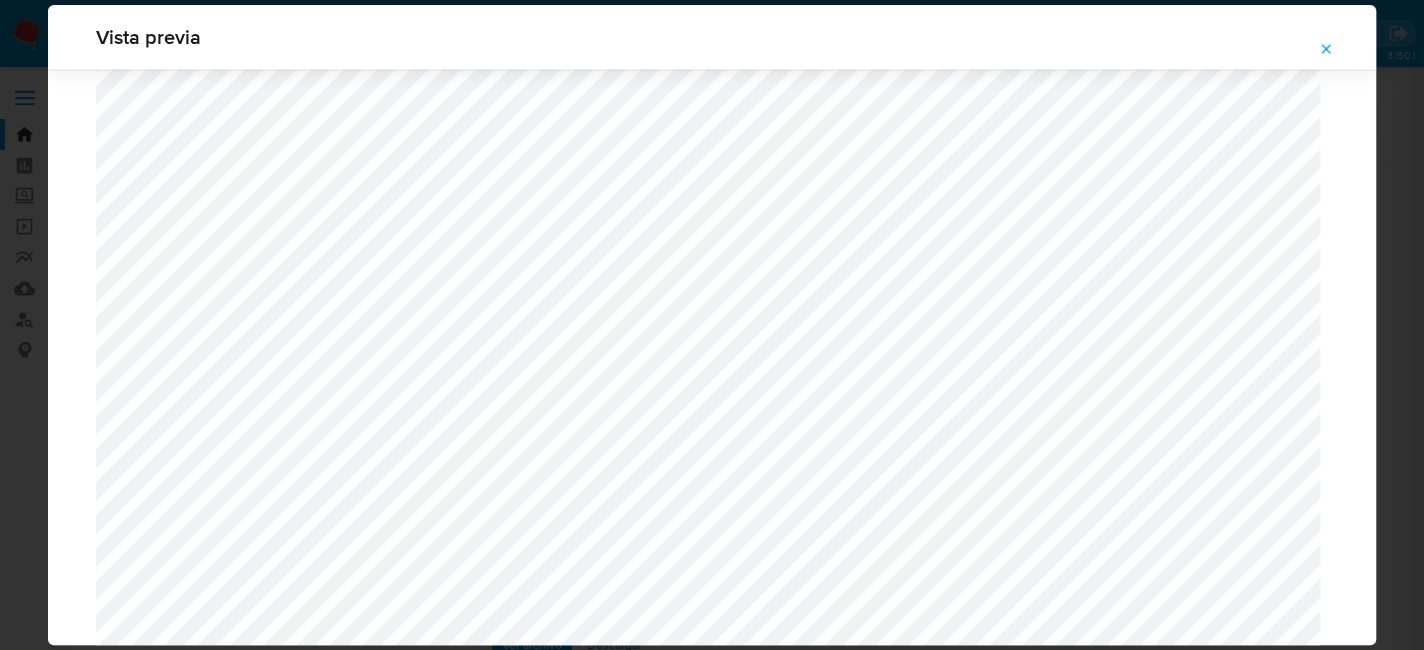 click at bounding box center (1326, 49) 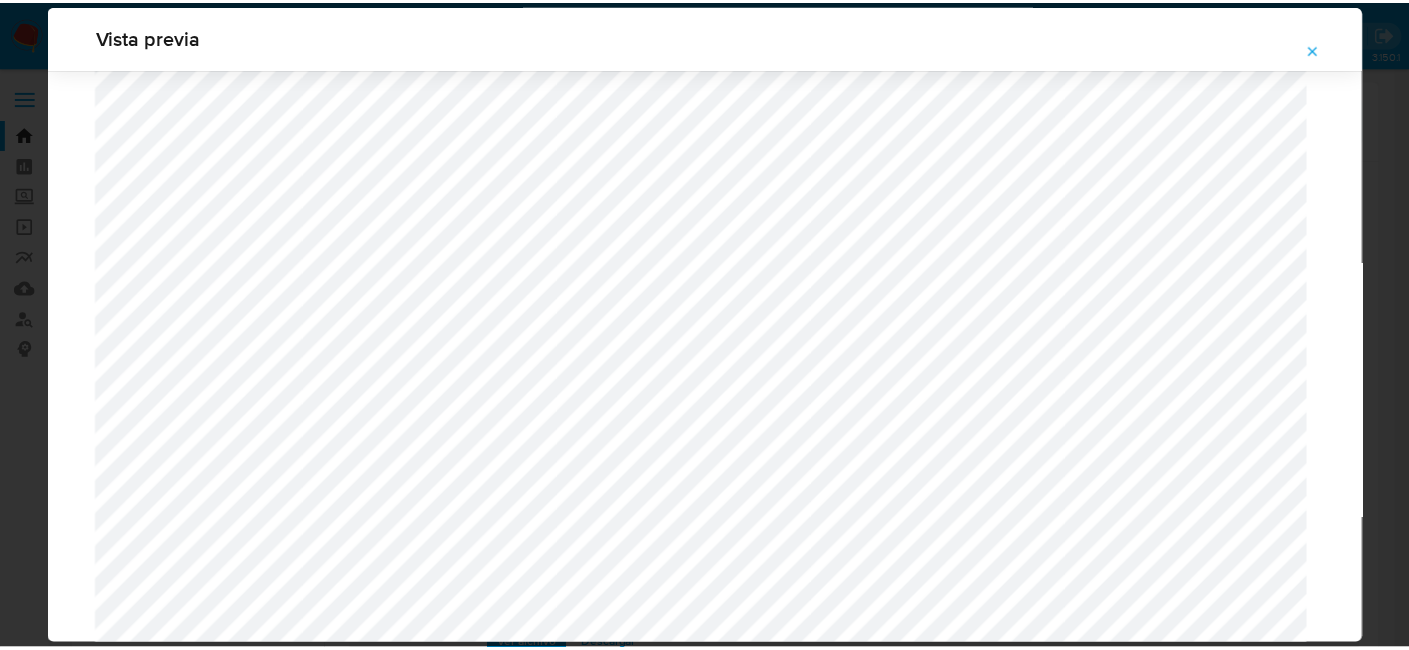 scroll, scrollTop: 103, scrollLeft: 0, axis: vertical 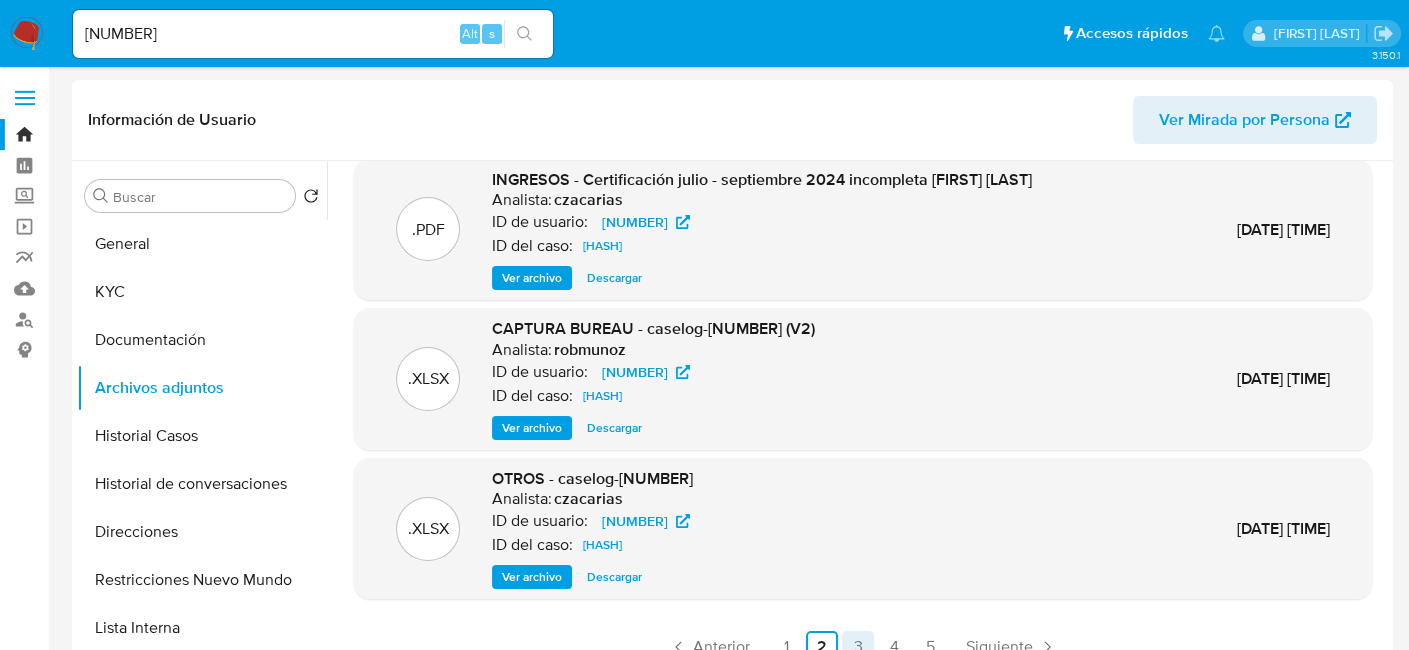click on "3" at bounding box center (858, 647) 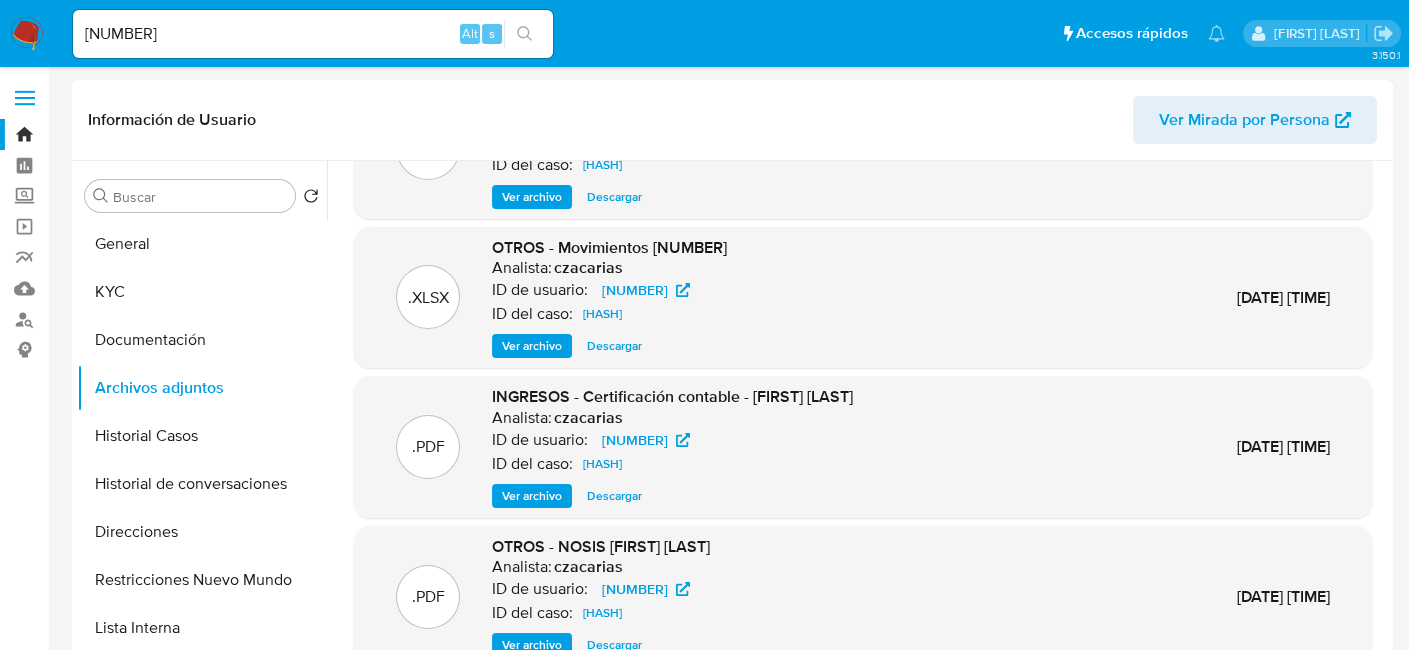 scroll, scrollTop: 168, scrollLeft: 0, axis: vertical 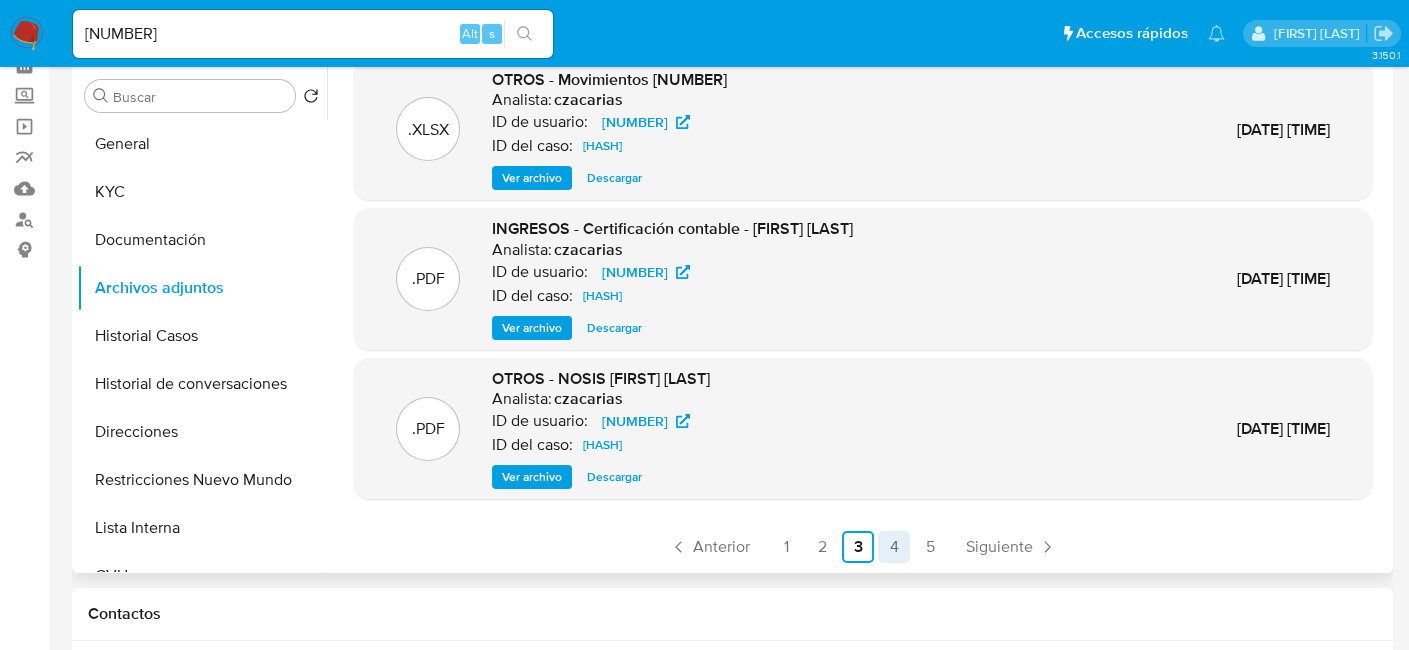 click on "4" at bounding box center [894, 547] 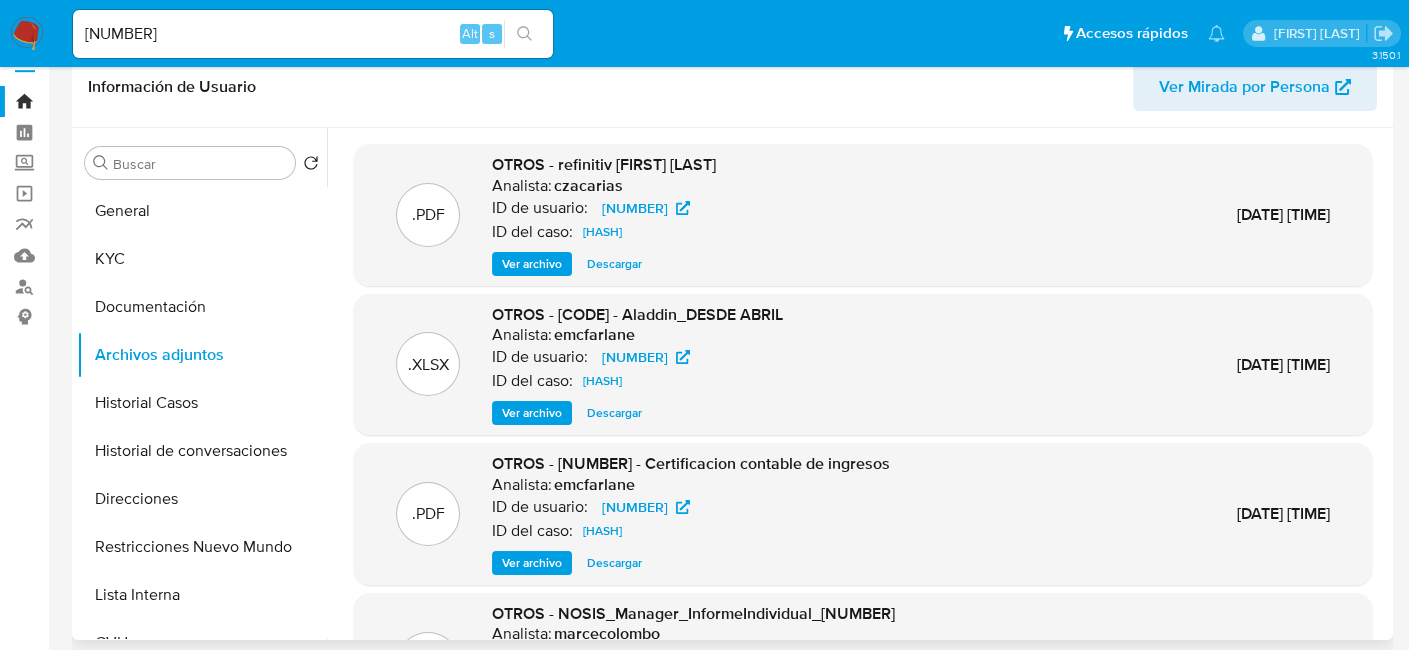 scroll, scrollTop: 0, scrollLeft: 0, axis: both 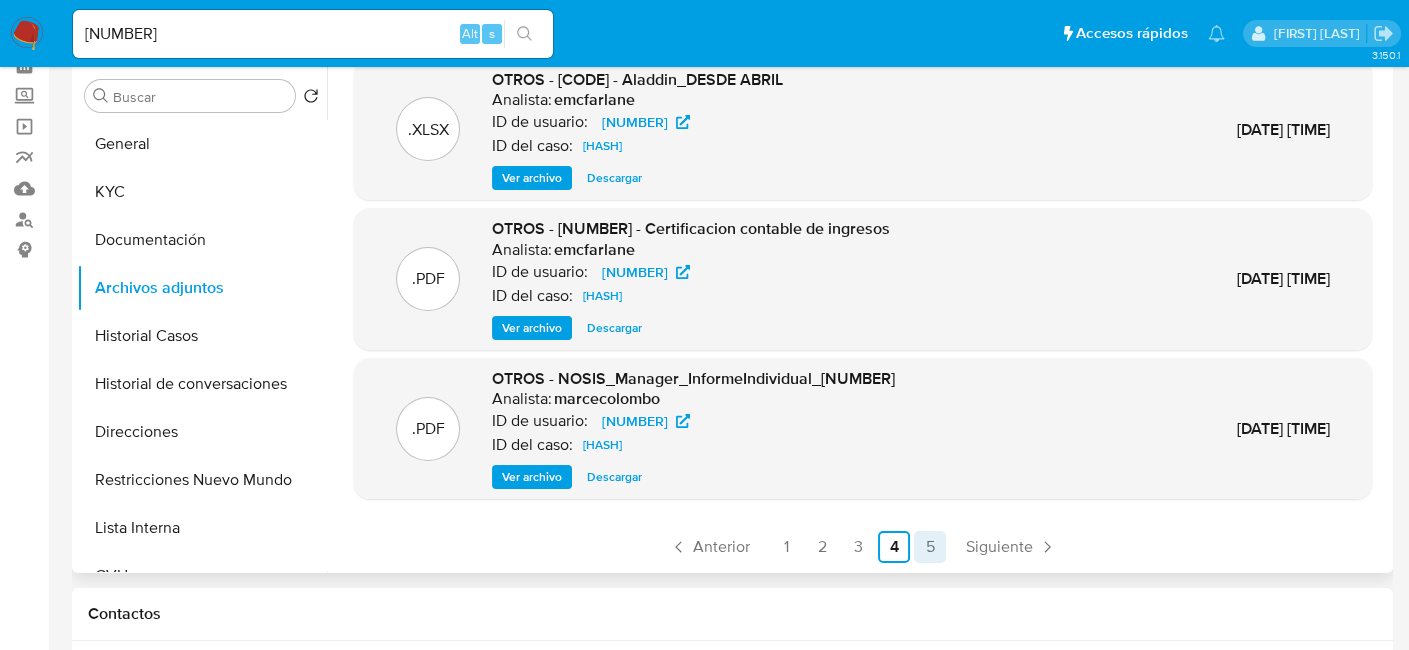 click on "5" at bounding box center (930, 547) 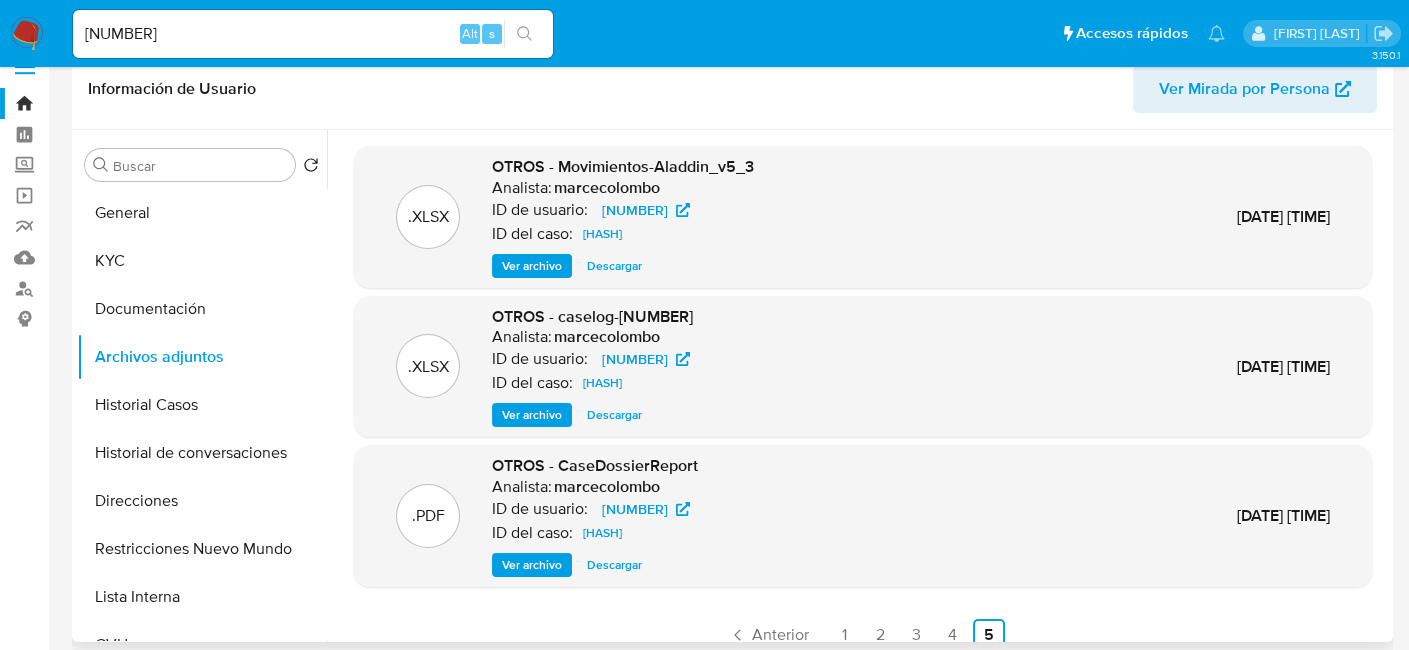 scroll, scrollTop: 0, scrollLeft: 0, axis: both 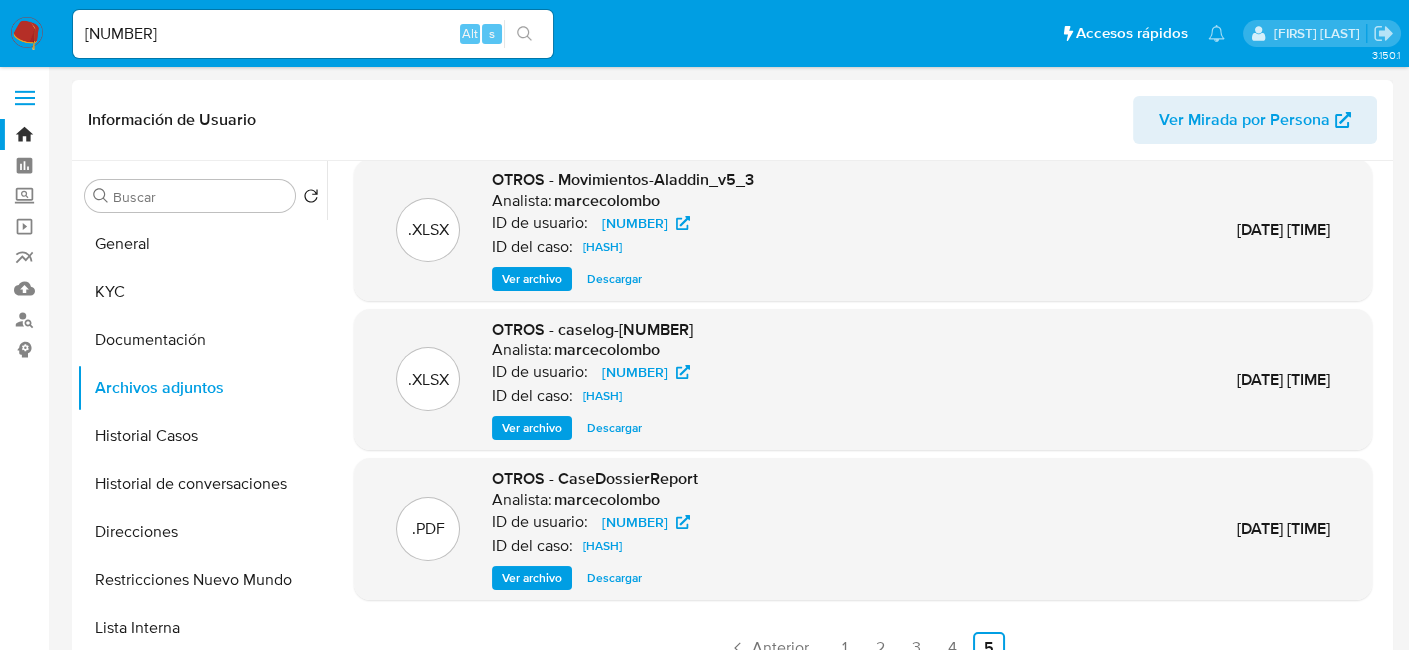 click on "Ver archivo" at bounding box center [532, 428] 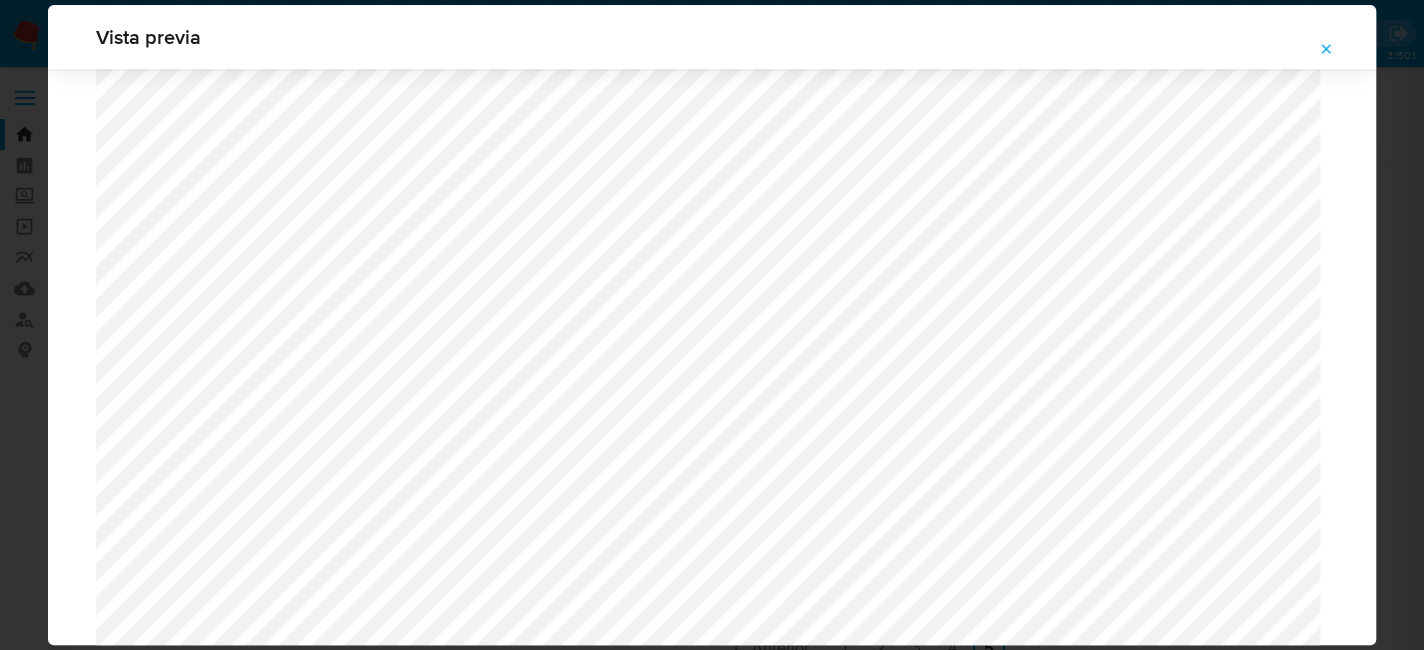 scroll, scrollTop: 1860, scrollLeft: 0, axis: vertical 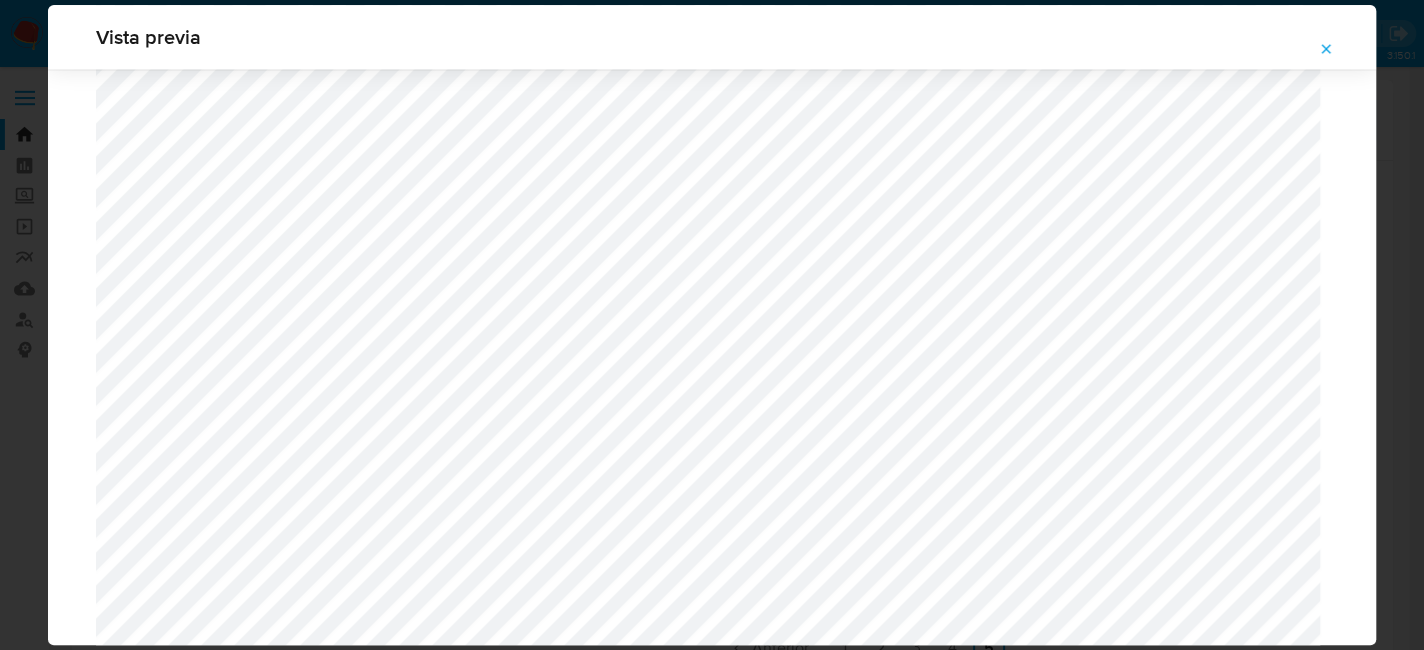 click 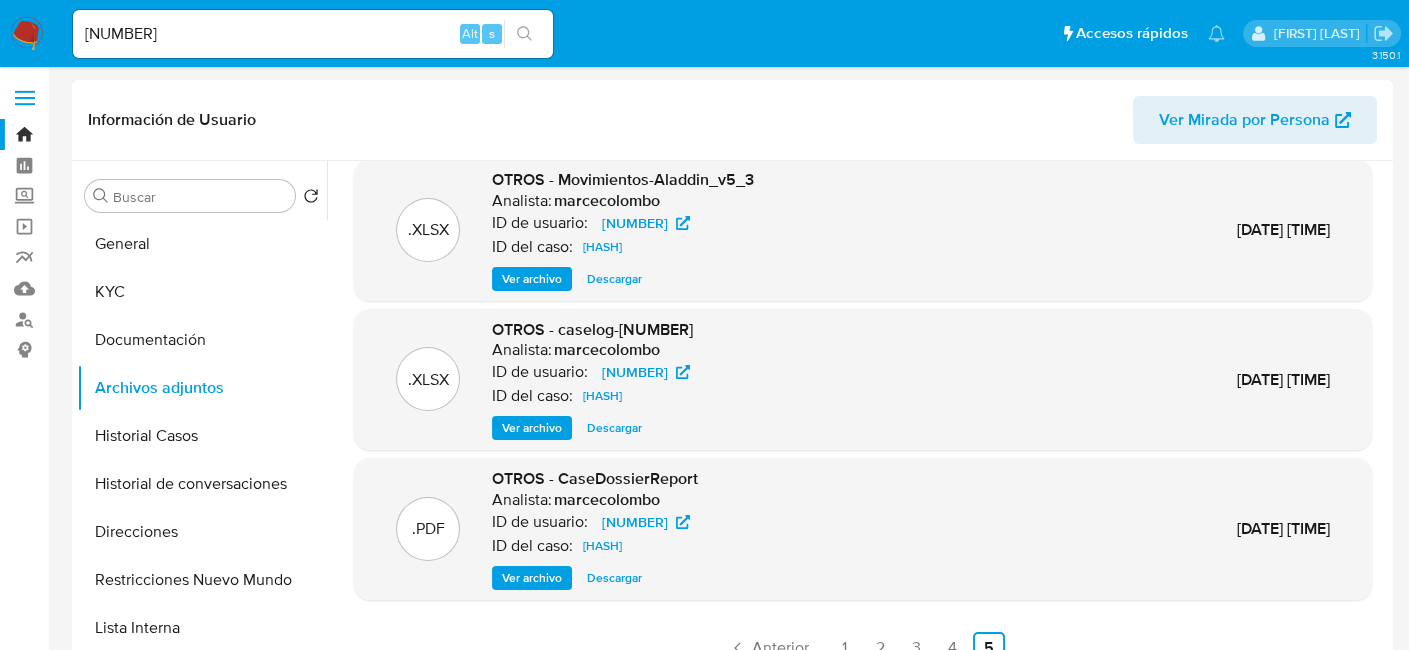 click on "299153287 Alt s" at bounding box center (313, 34) 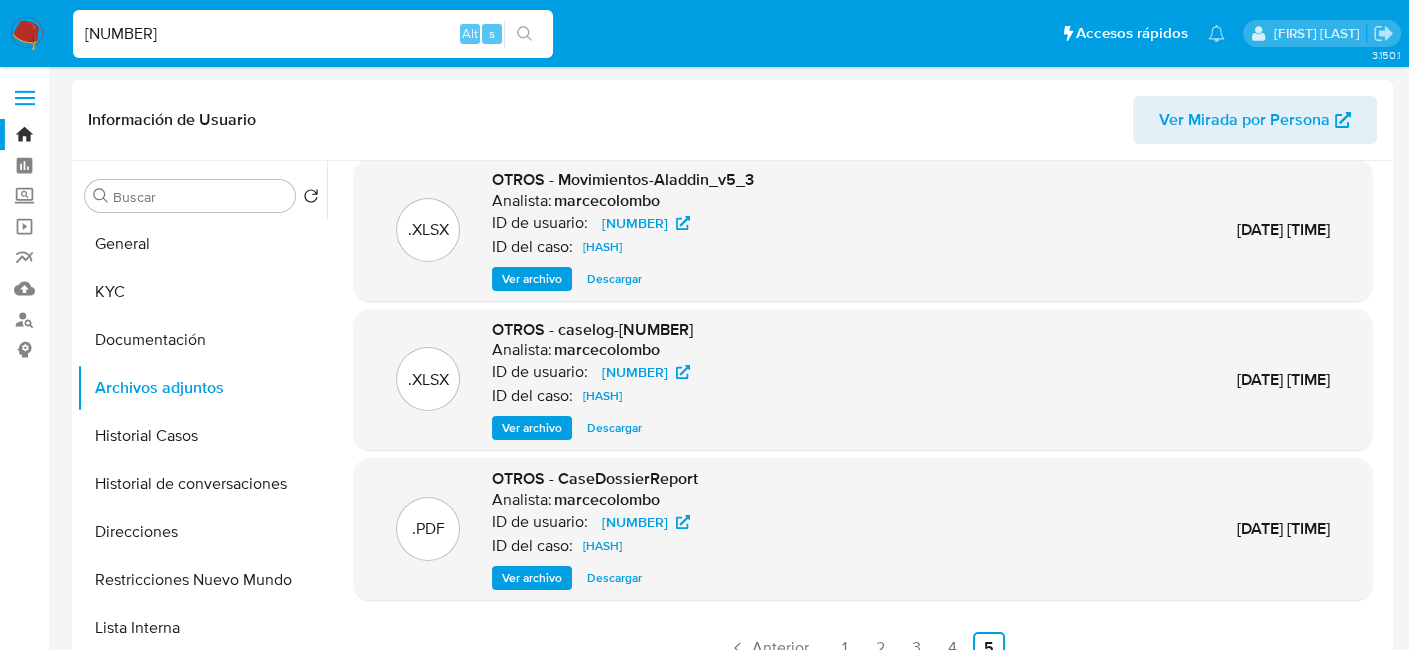 click on "299153287" at bounding box center [313, 34] 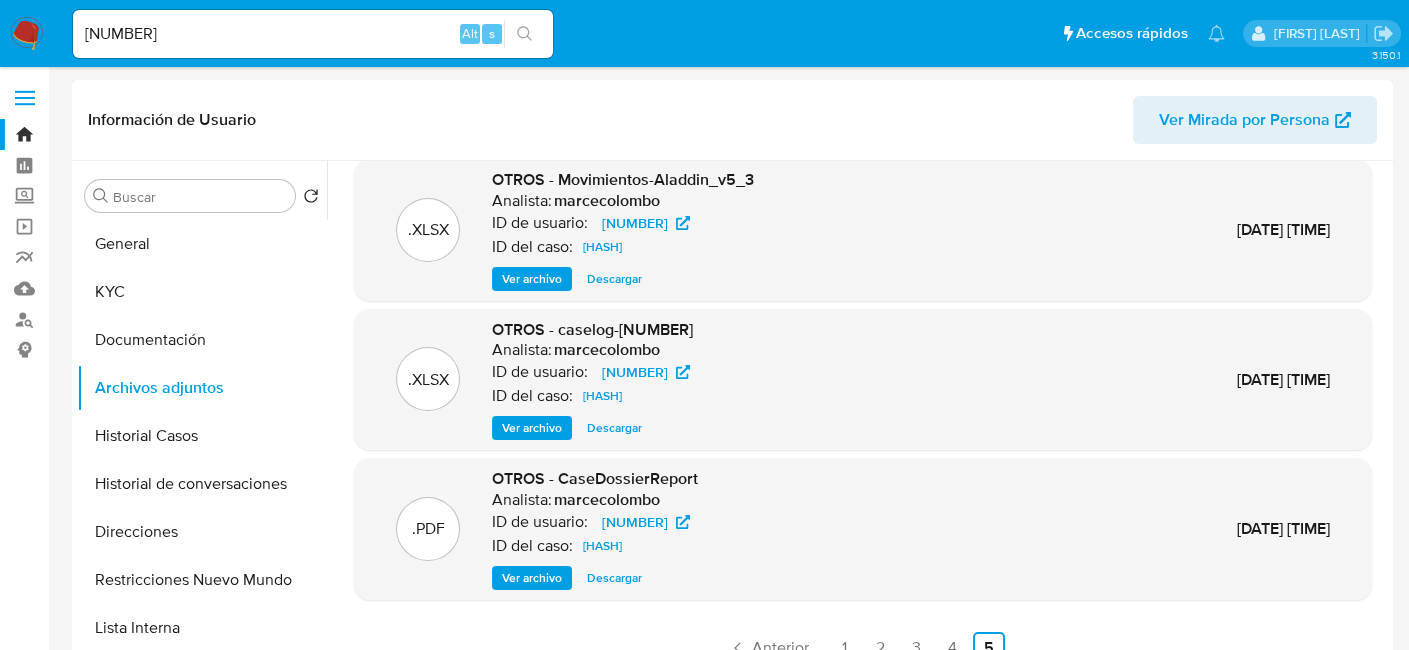 click at bounding box center [524, 34] 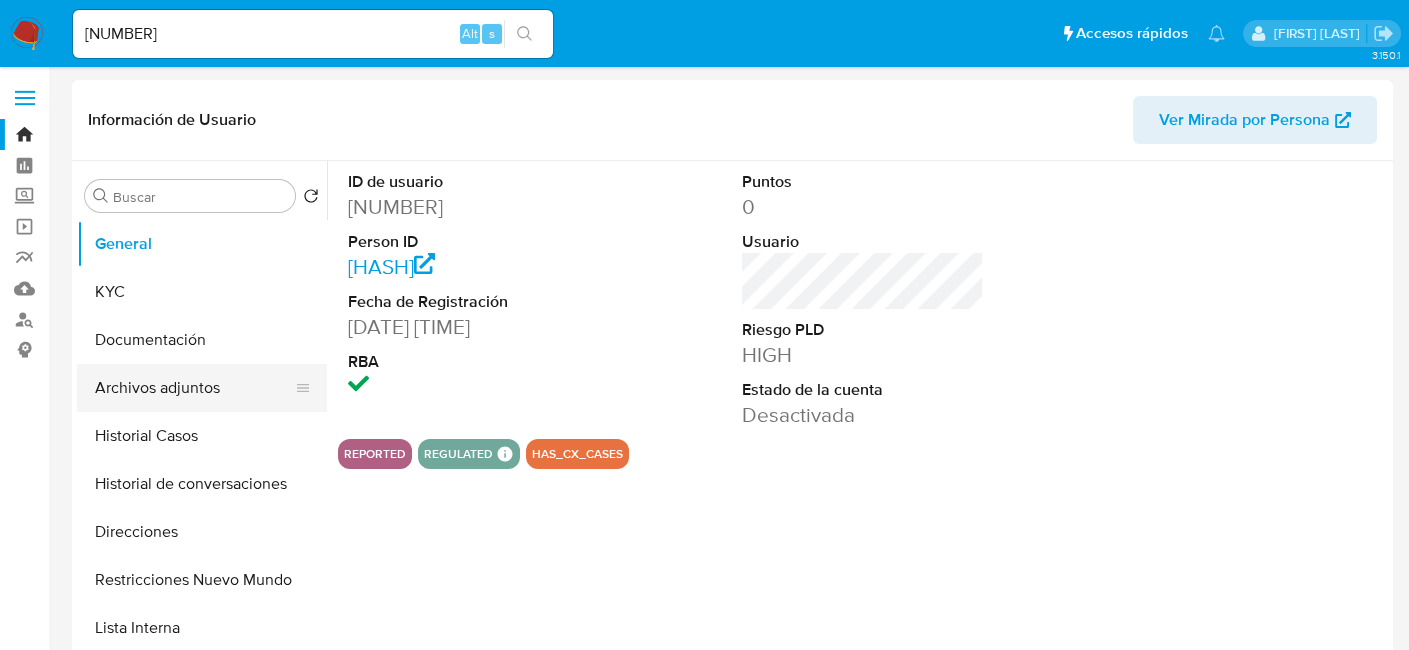 click on "Archivos adjuntos" at bounding box center (194, 388) 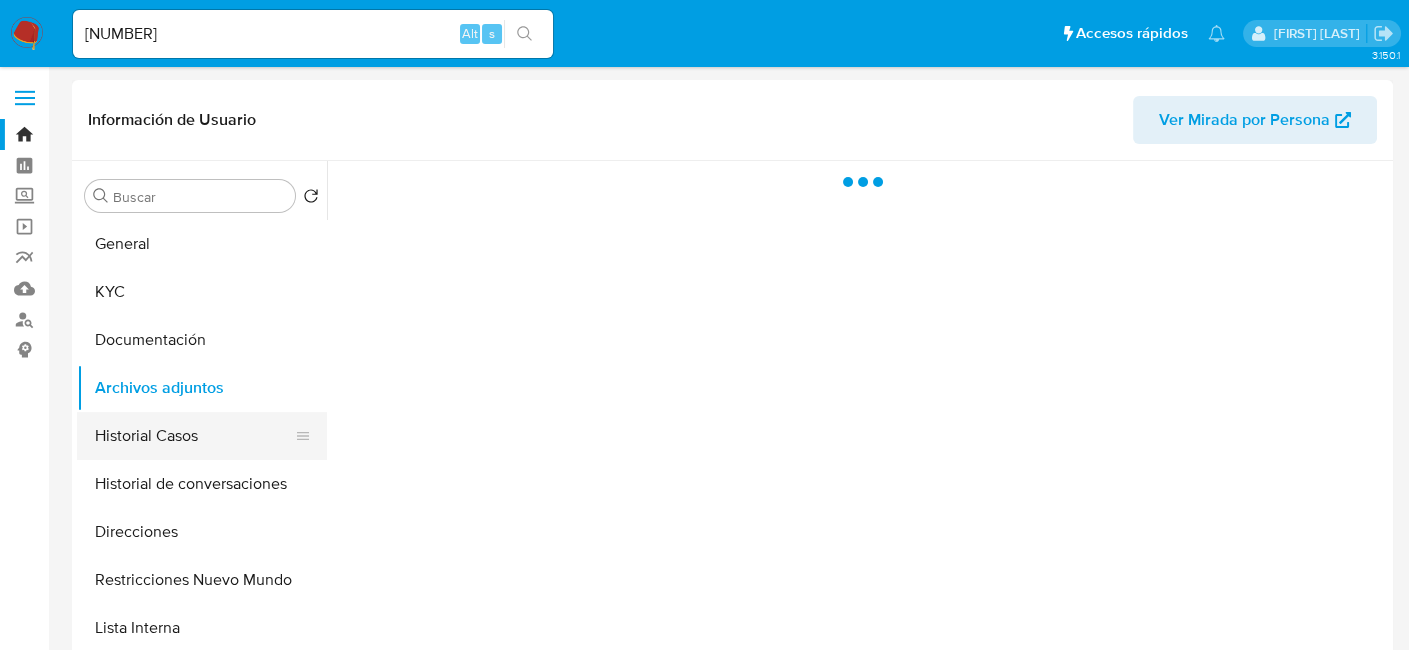 select on "10" 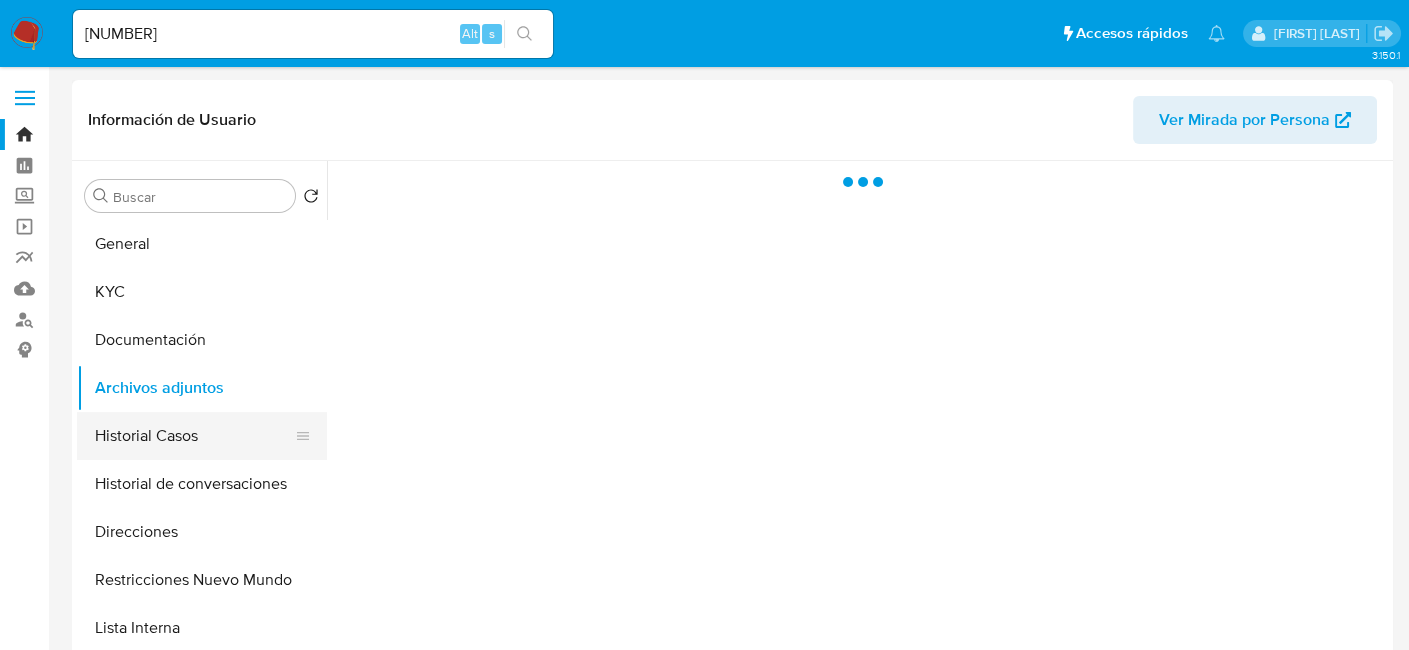 click on "Historial Casos" at bounding box center [194, 436] 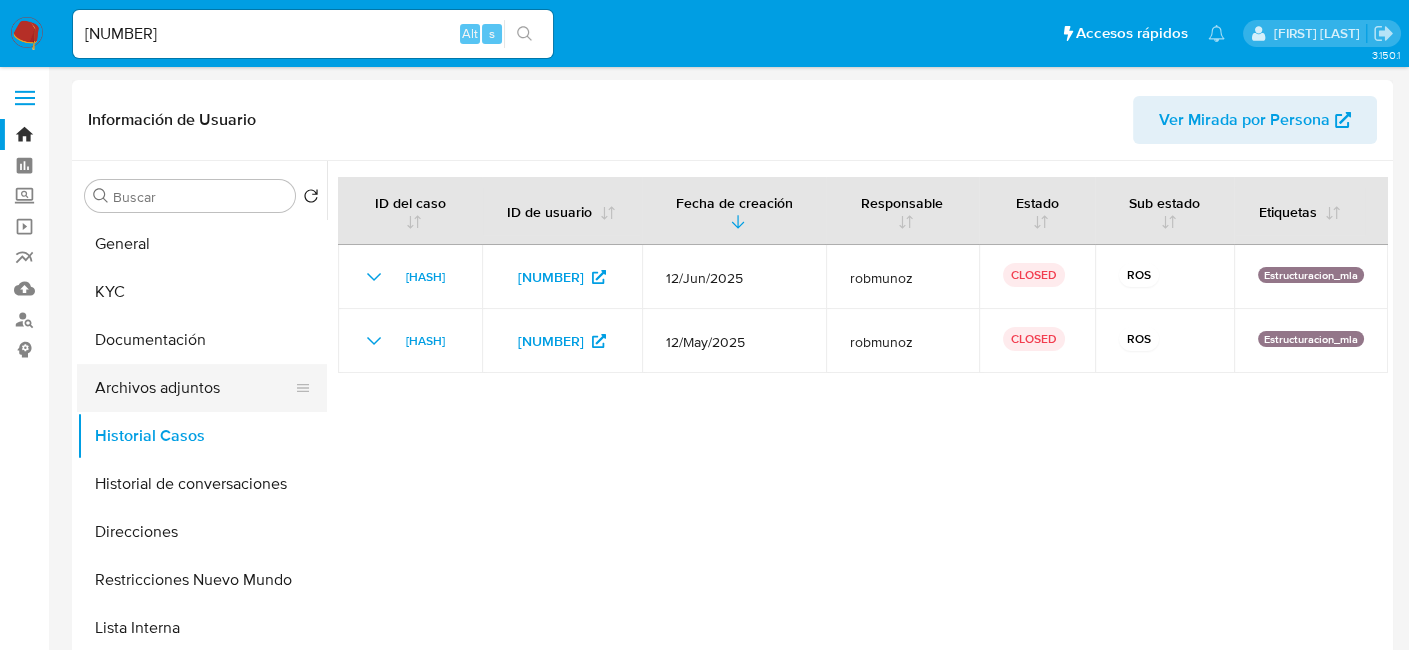 click on "Archivos adjuntos" at bounding box center (194, 388) 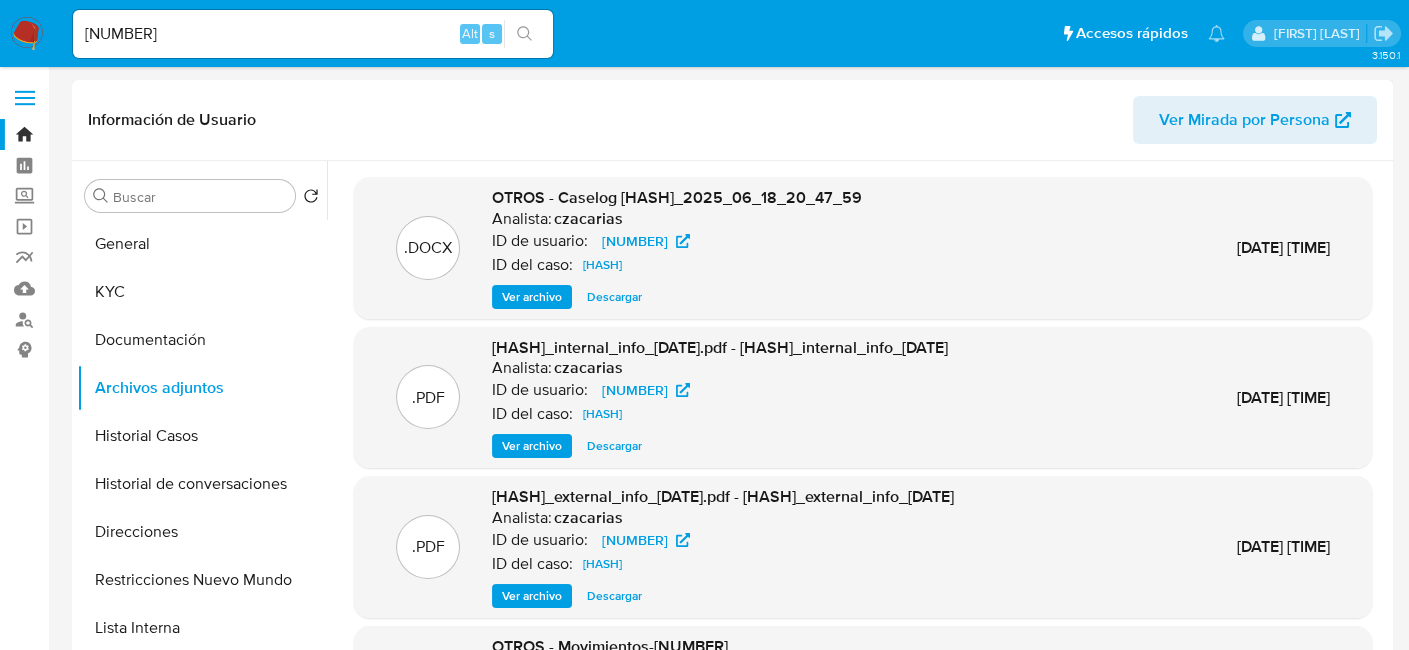 click on "Ver archivo" at bounding box center [532, 297] 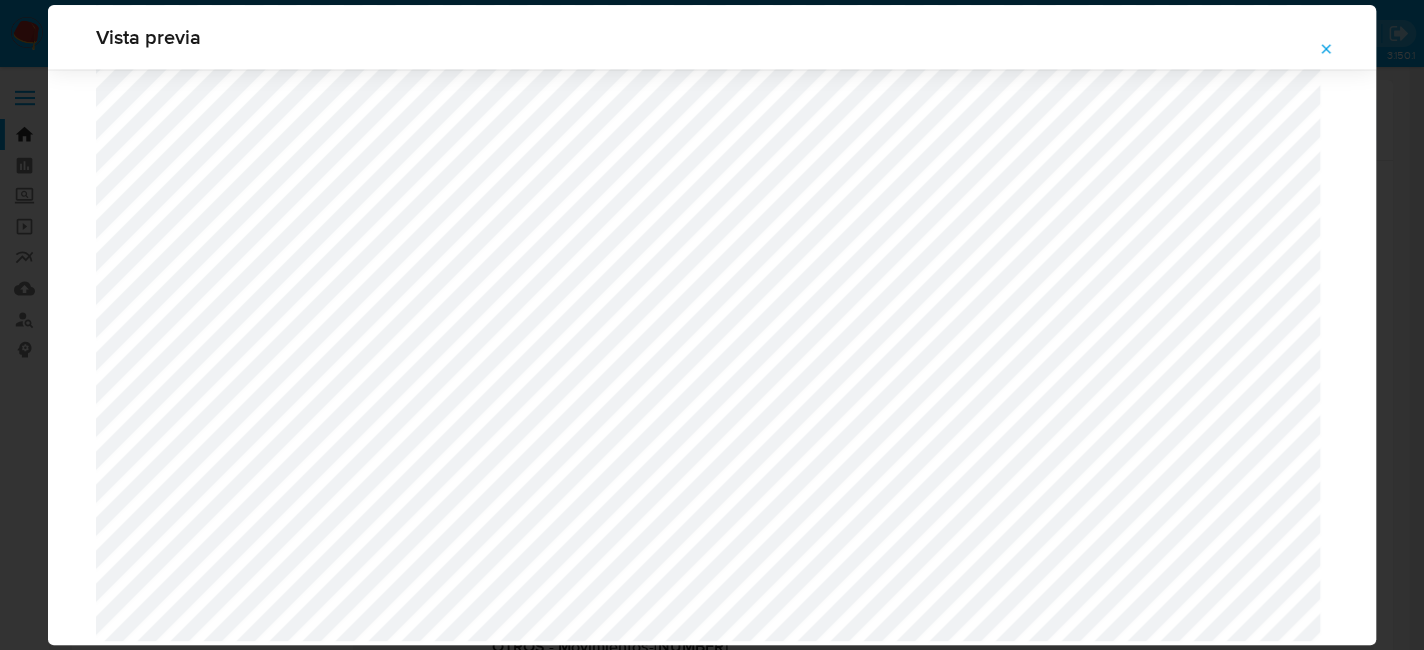 scroll, scrollTop: 2103, scrollLeft: 0, axis: vertical 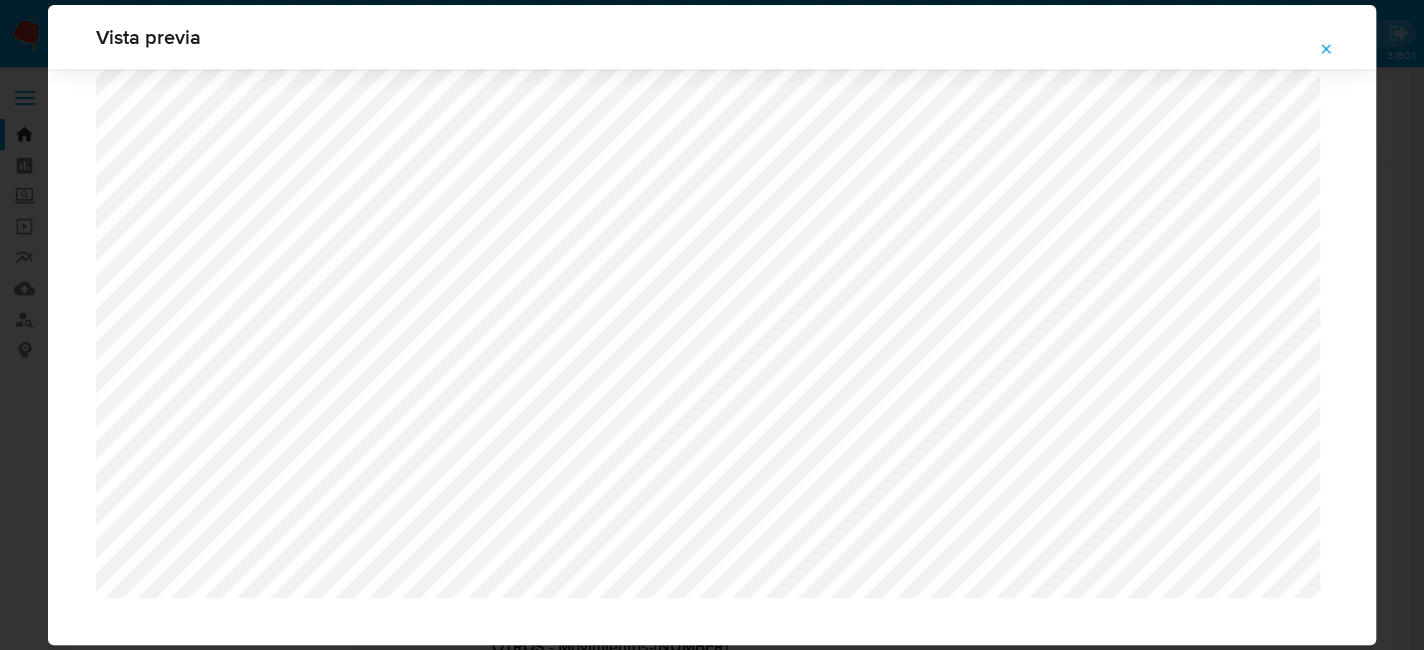 click 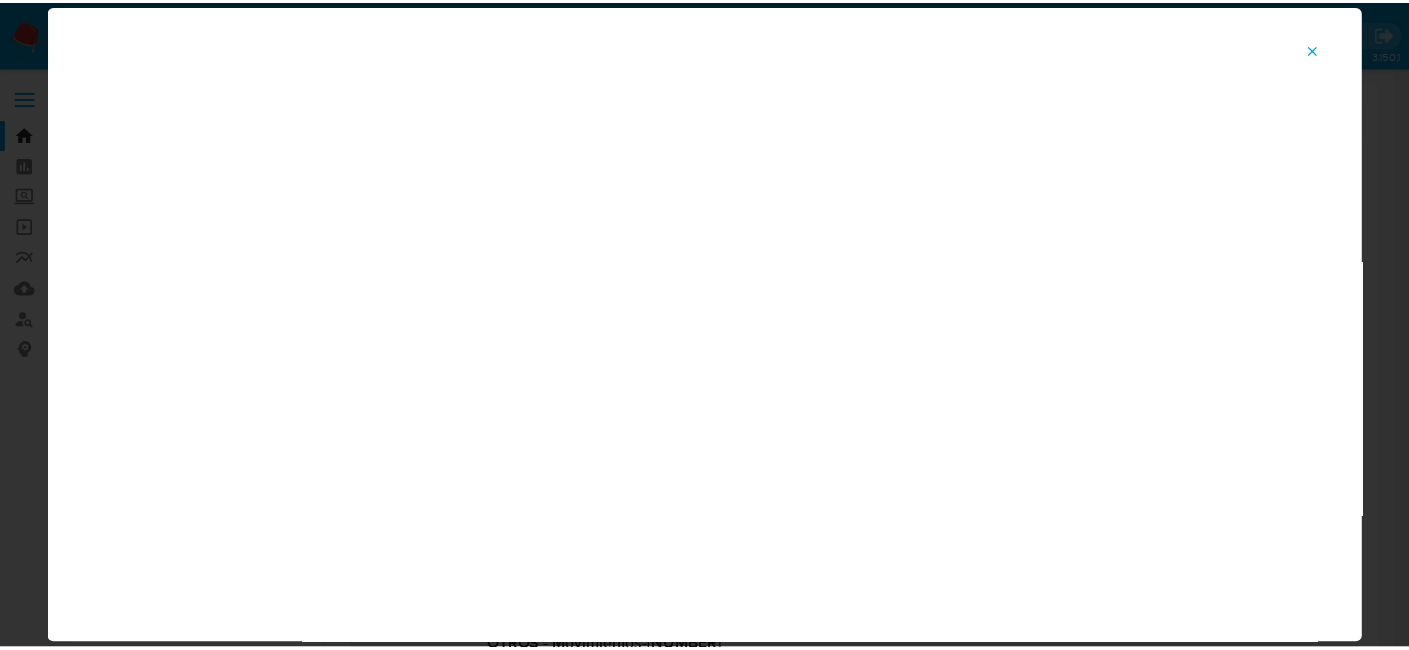 scroll, scrollTop: 103, scrollLeft: 0, axis: vertical 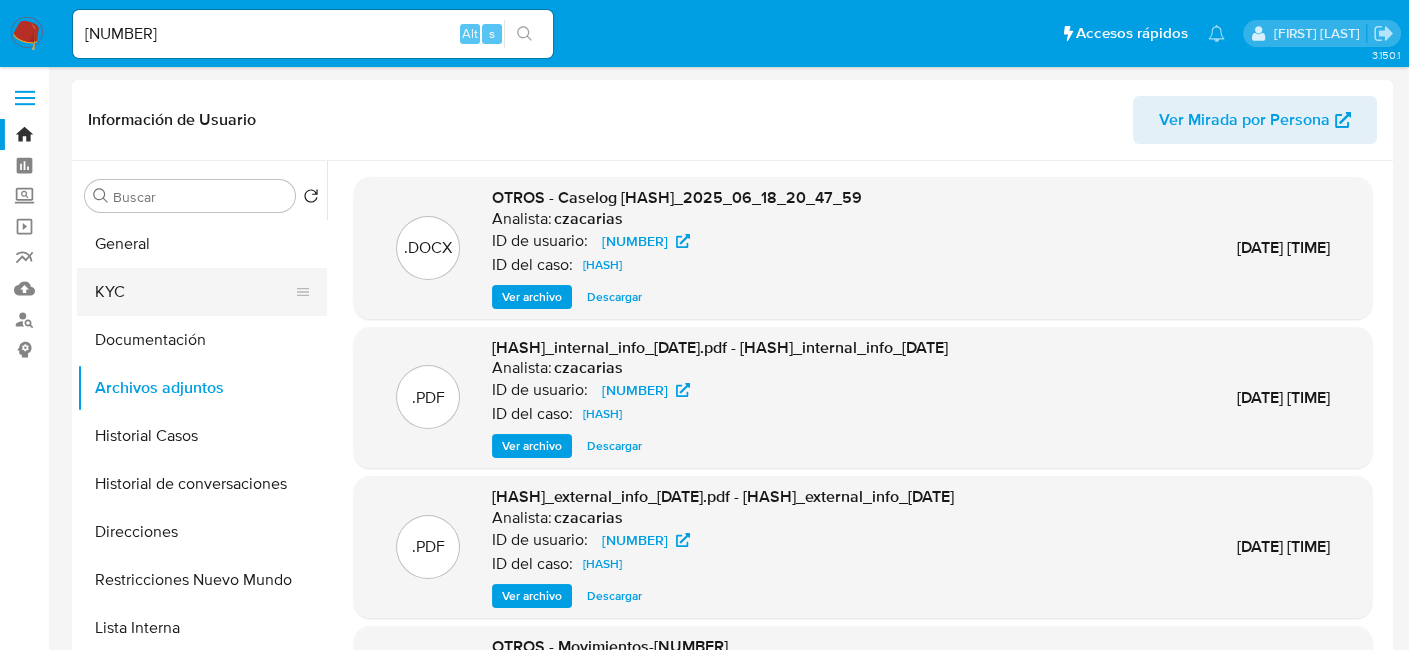 click on "KYC" at bounding box center [194, 292] 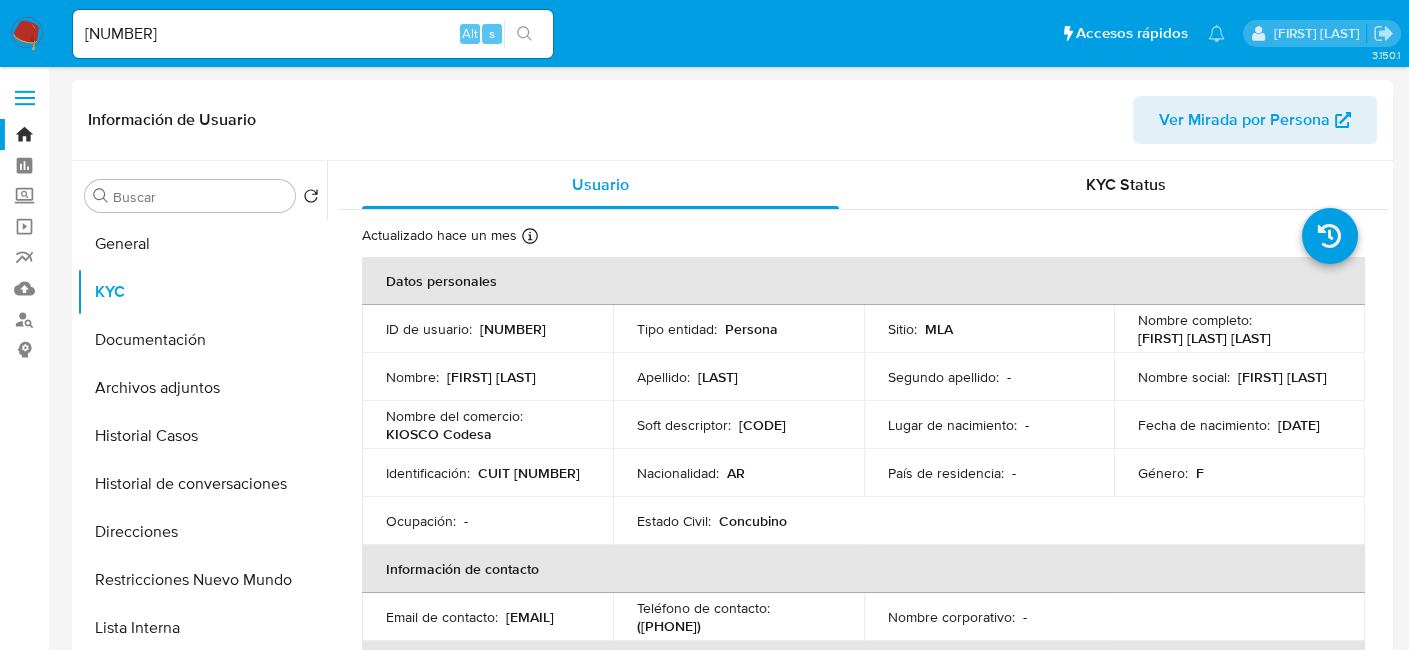 click on "CUIT 27274035264" at bounding box center [529, 473] 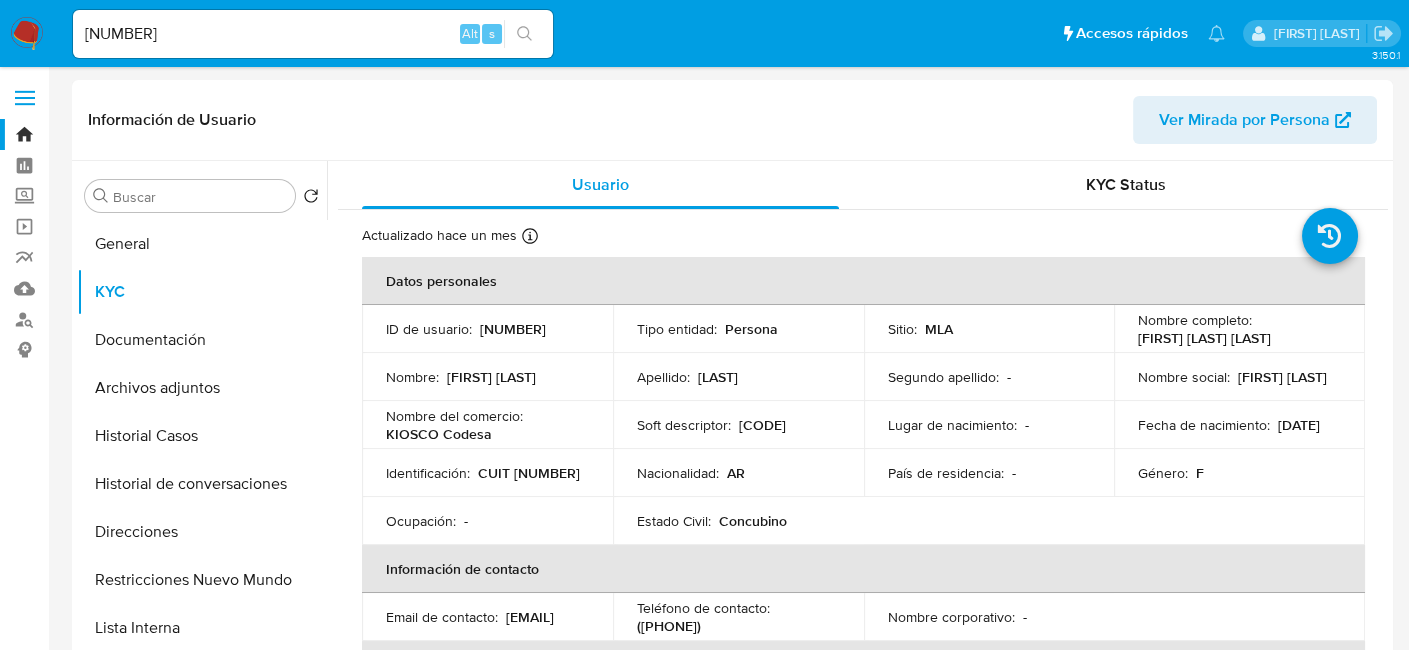 copy on "27274035264" 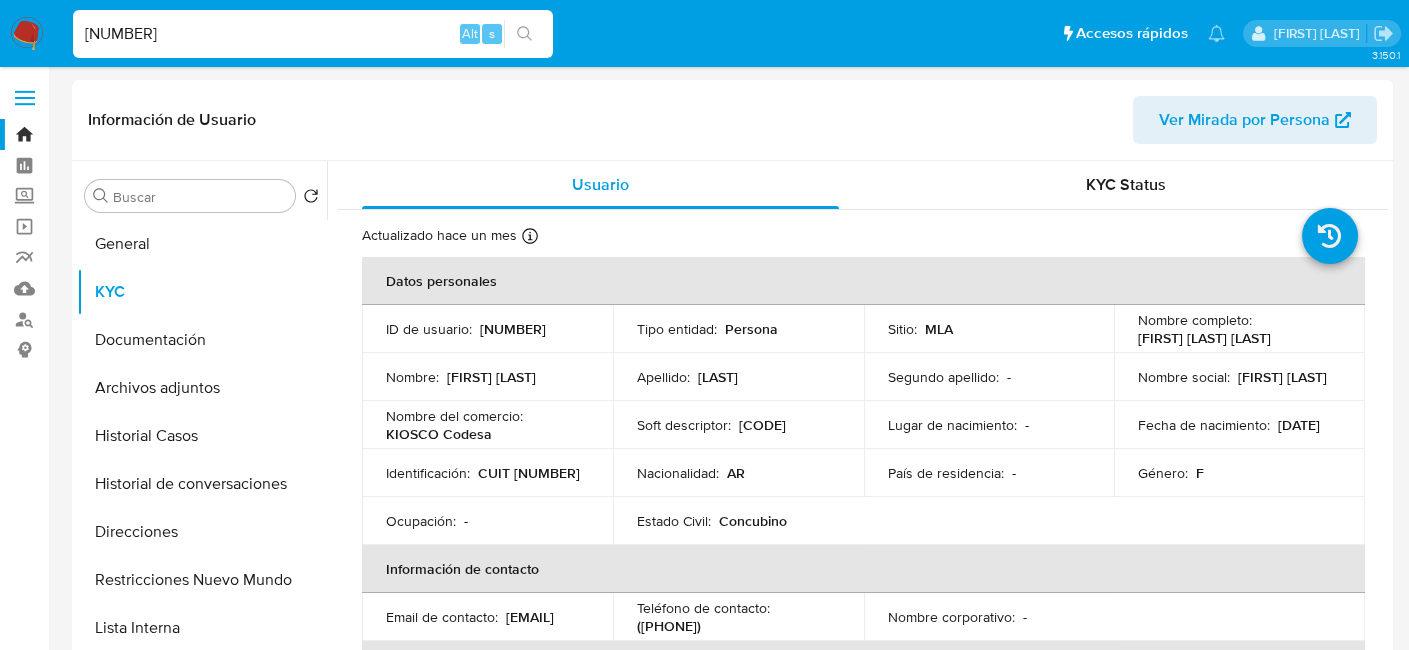 click on "1234186137" at bounding box center (313, 34) 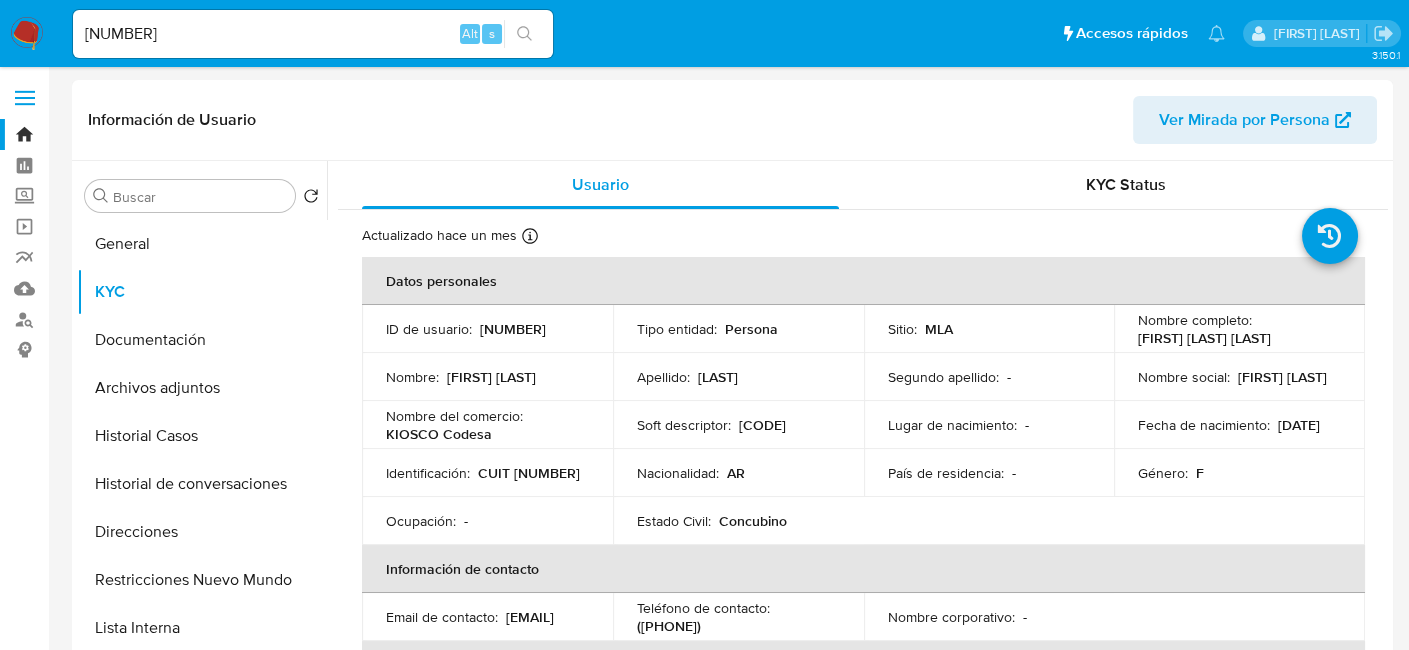click at bounding box center [524, 34] 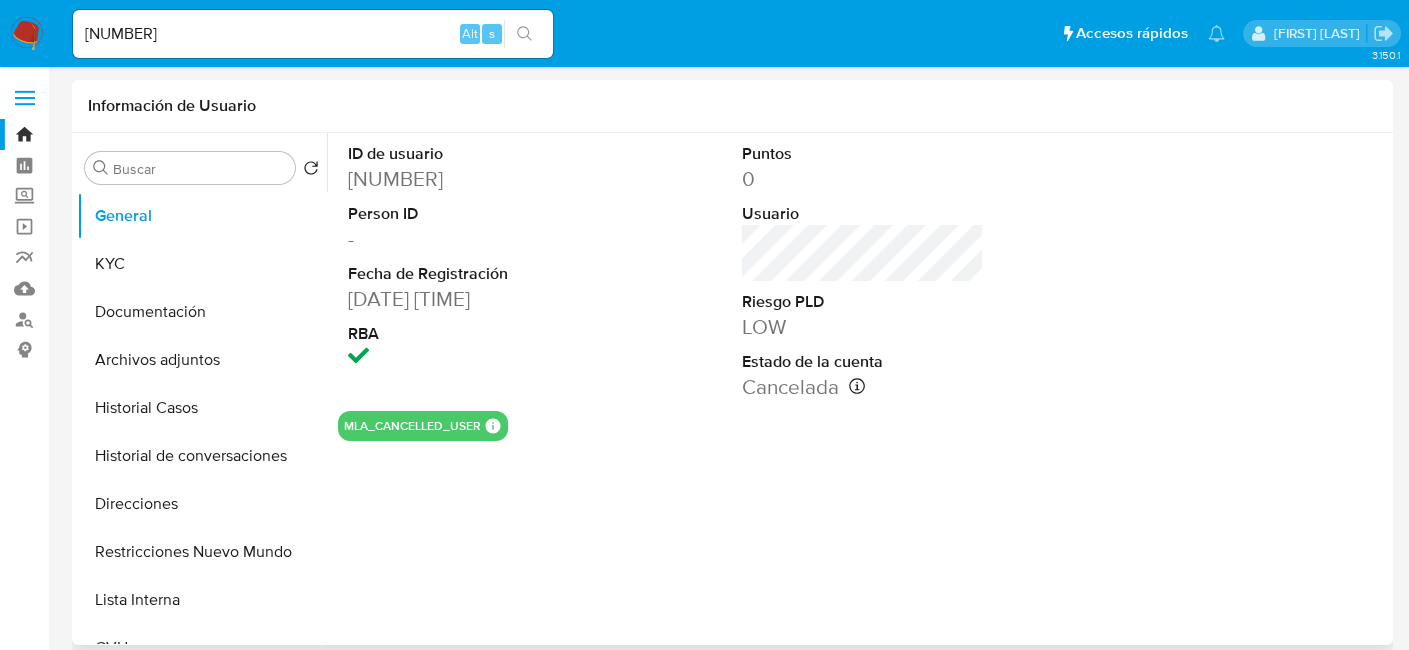 select on "10" 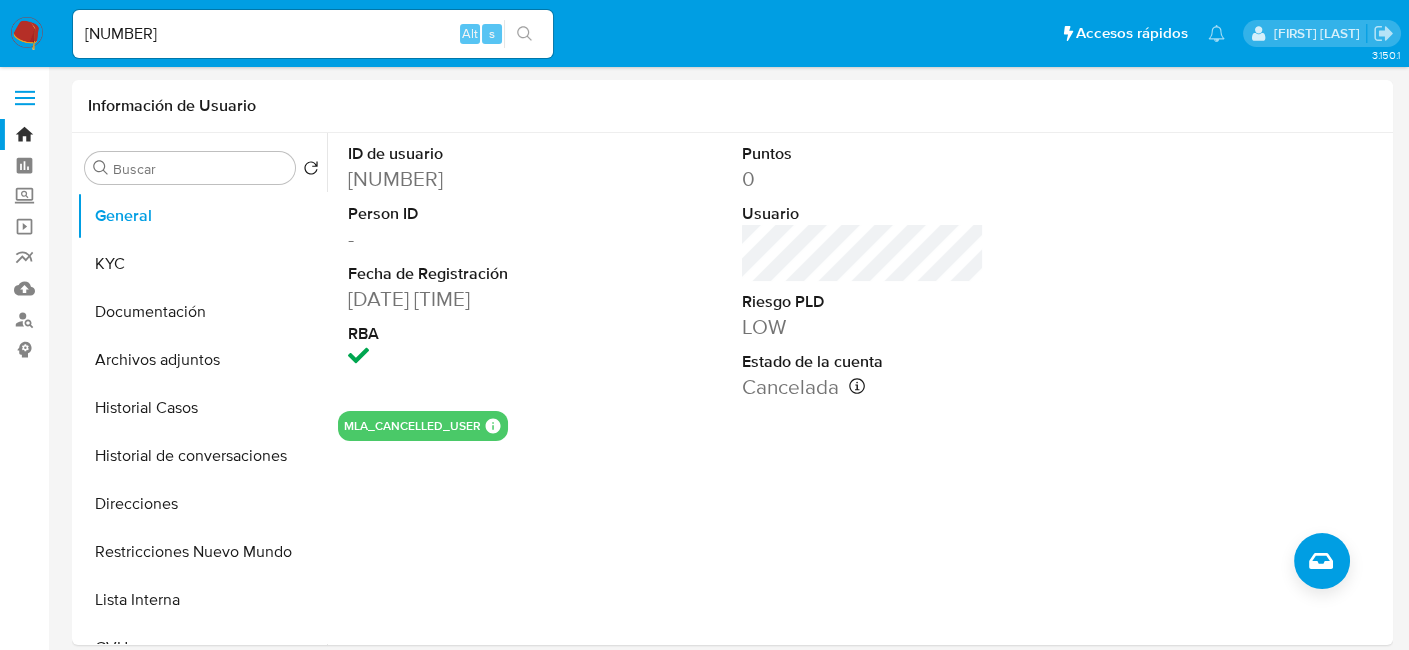 click on "392505483 Alt s" at bounding box center (313, 34) 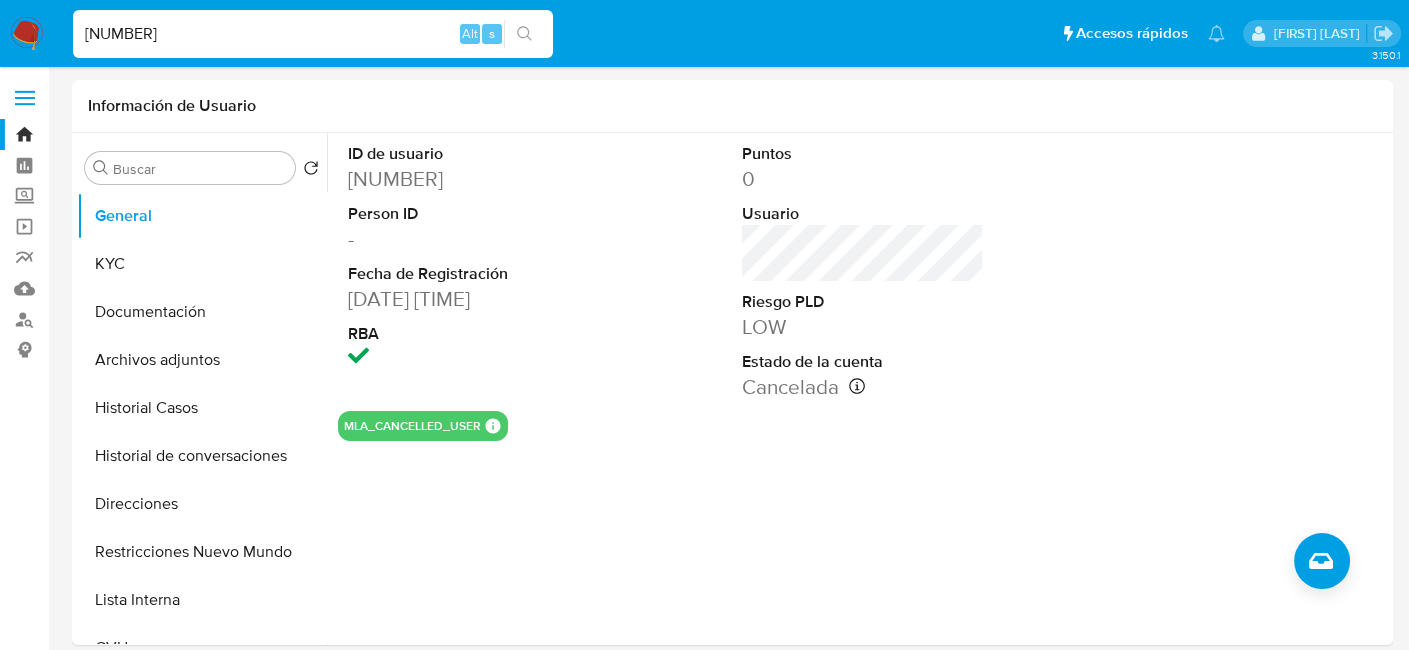 click on "392505483" at bounding box center (313, 34) 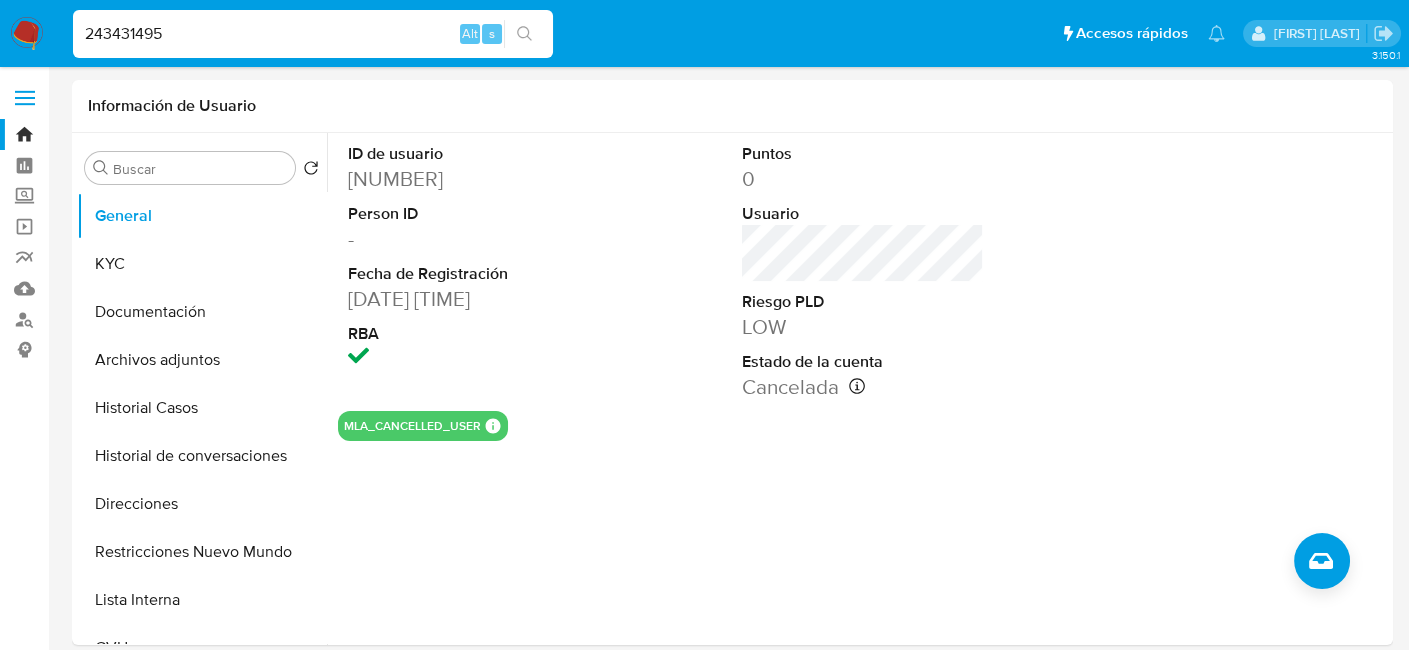 click on "243431495" at bounding box center (313, 34) 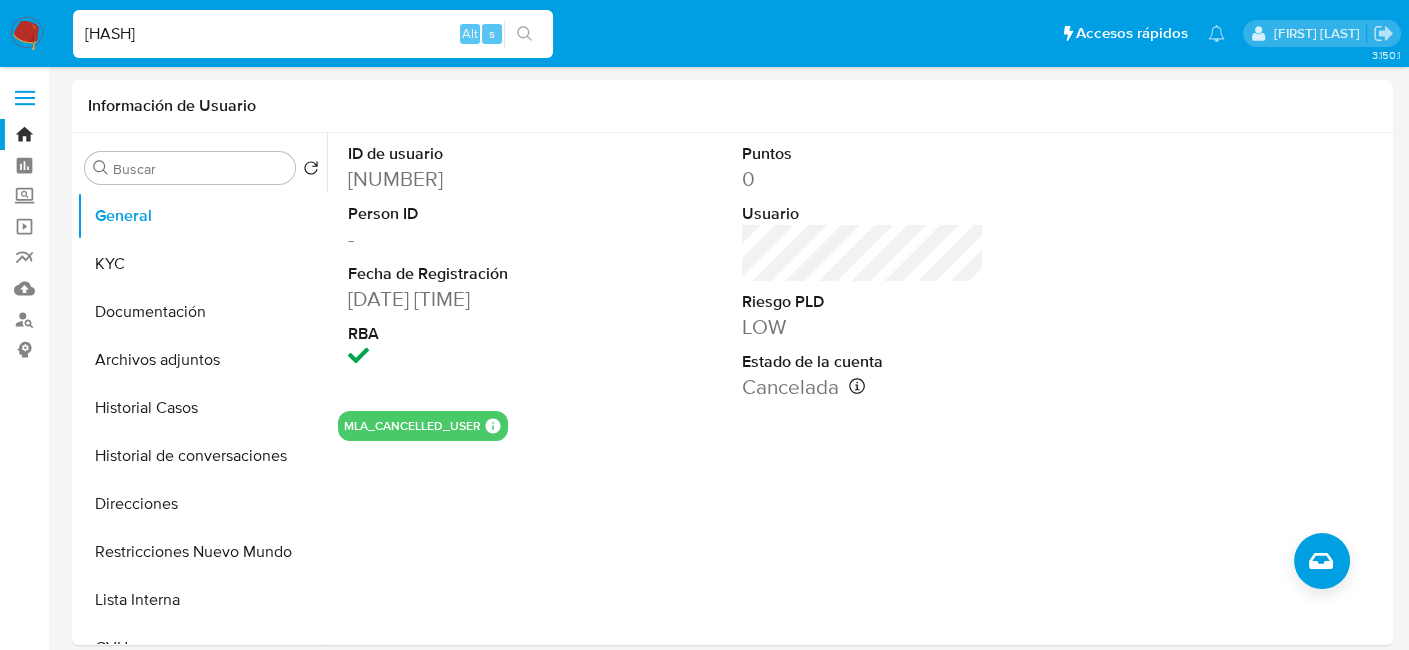 type on "su5OlGJjov9P84UErvq539M5" 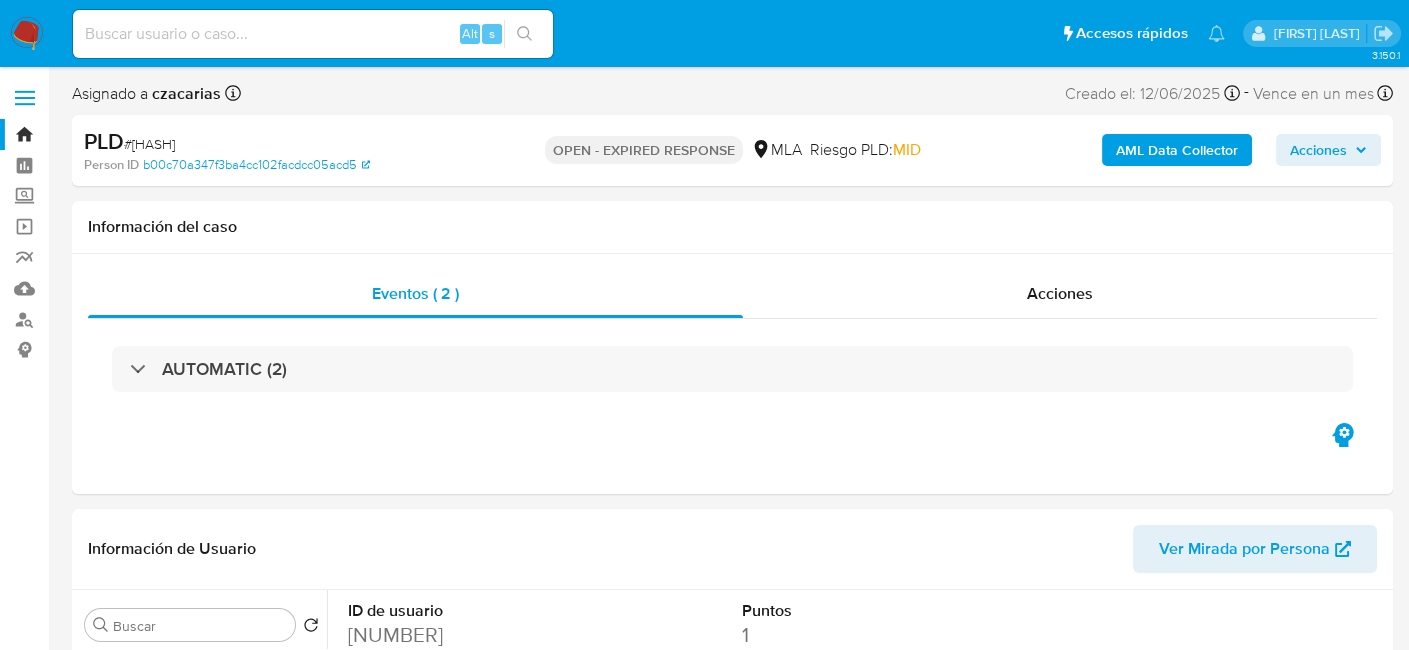 select on "10" 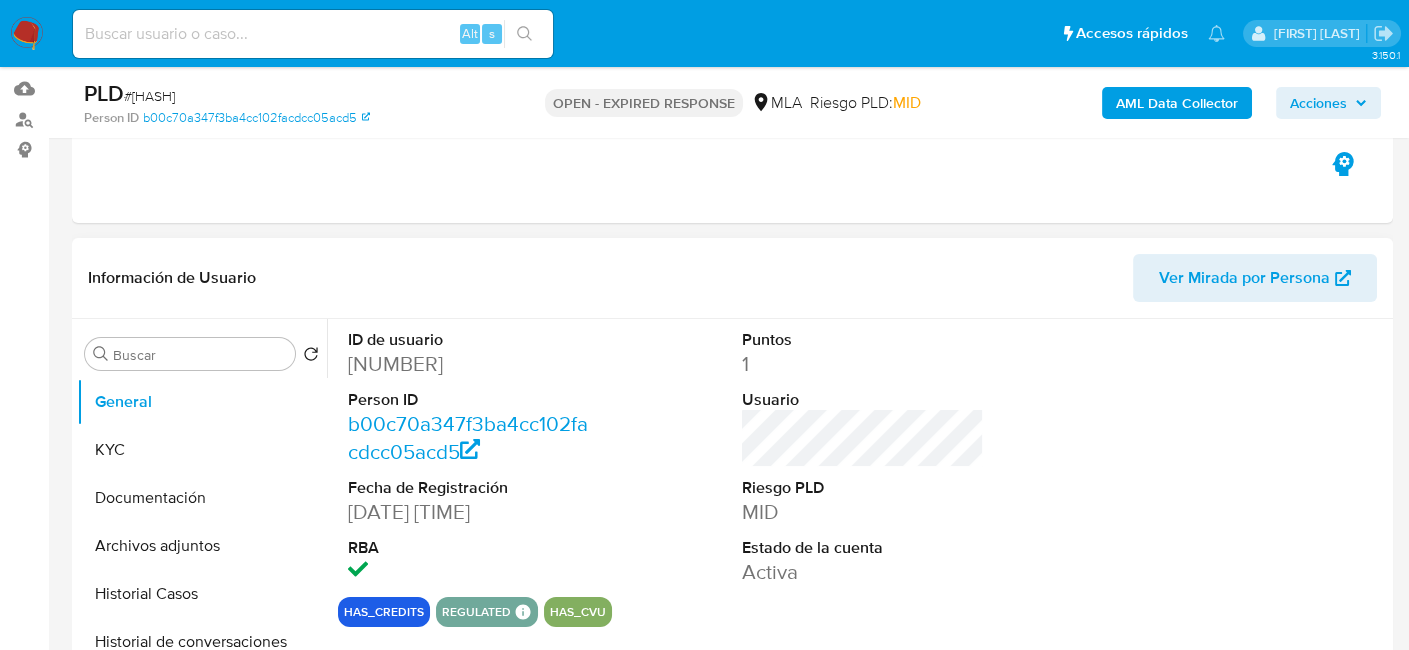 scroll, scrollTop: 0, scrollLeft: 0, axis: both 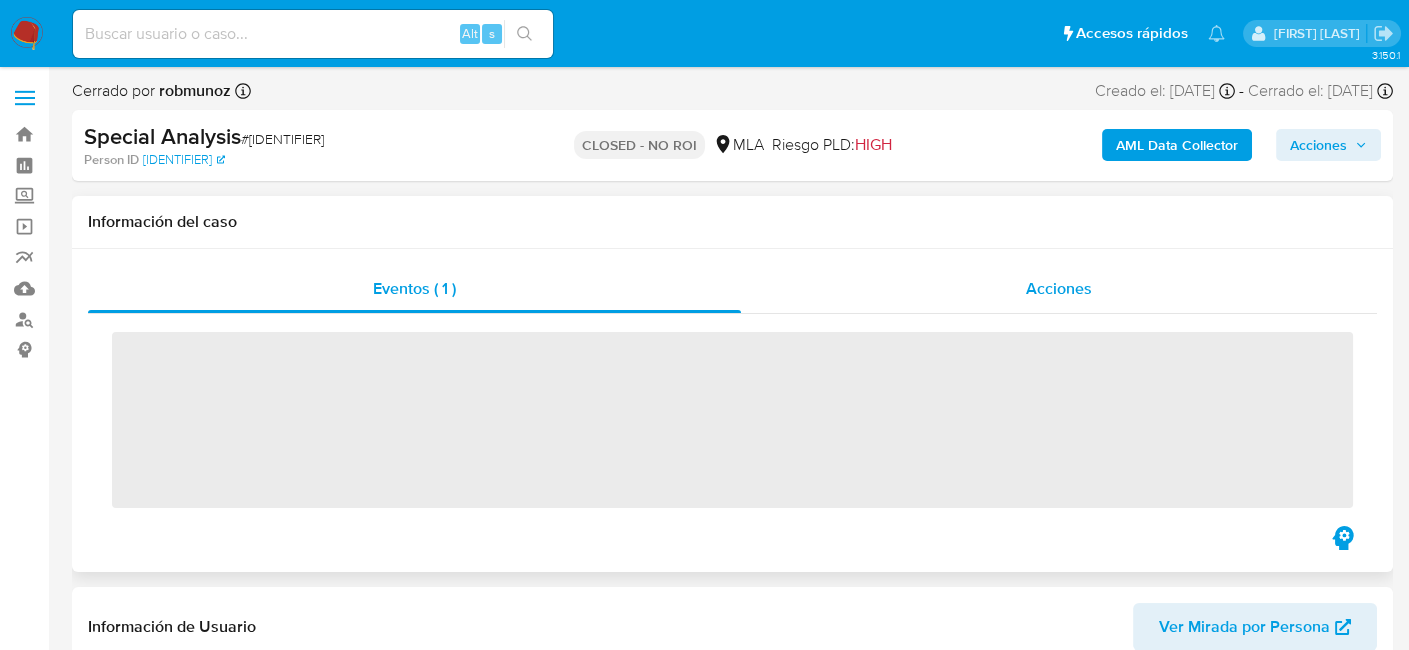 click on "Acciones" at bounding box center [1059, 289] 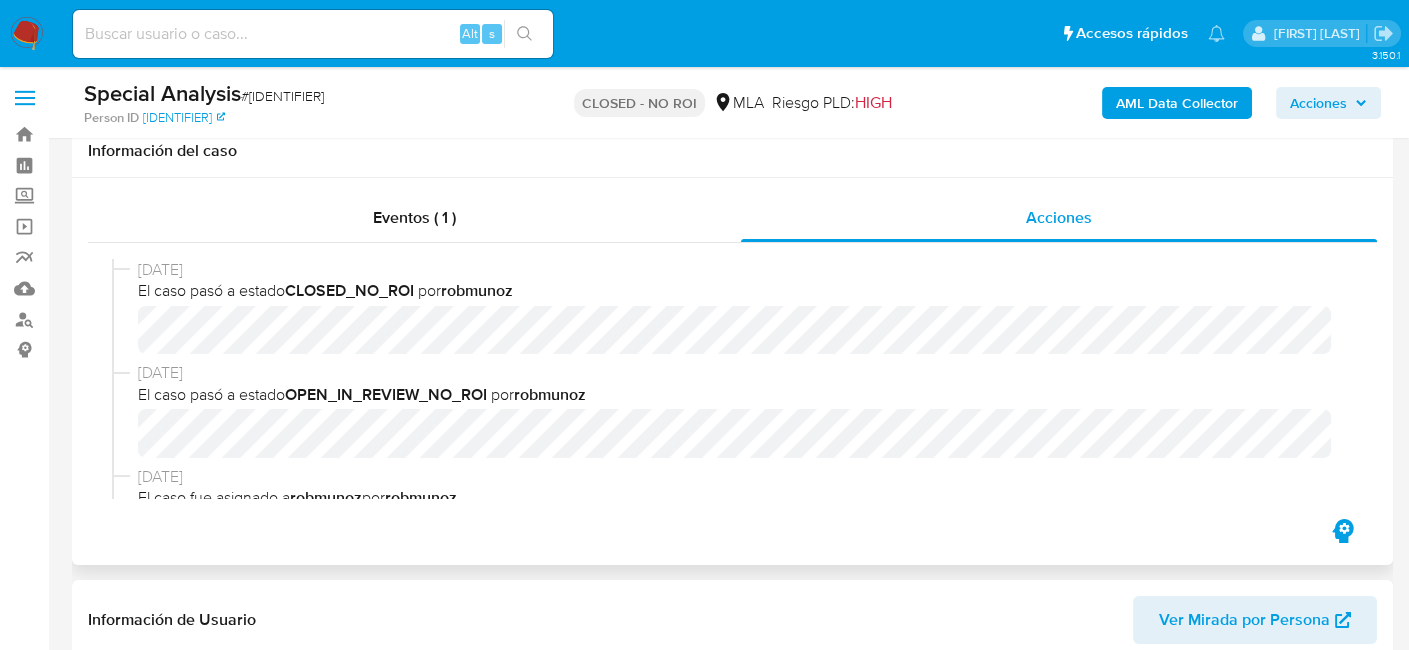scroll, scrollTop: 100, scrollLeft: 0, axis: vertical 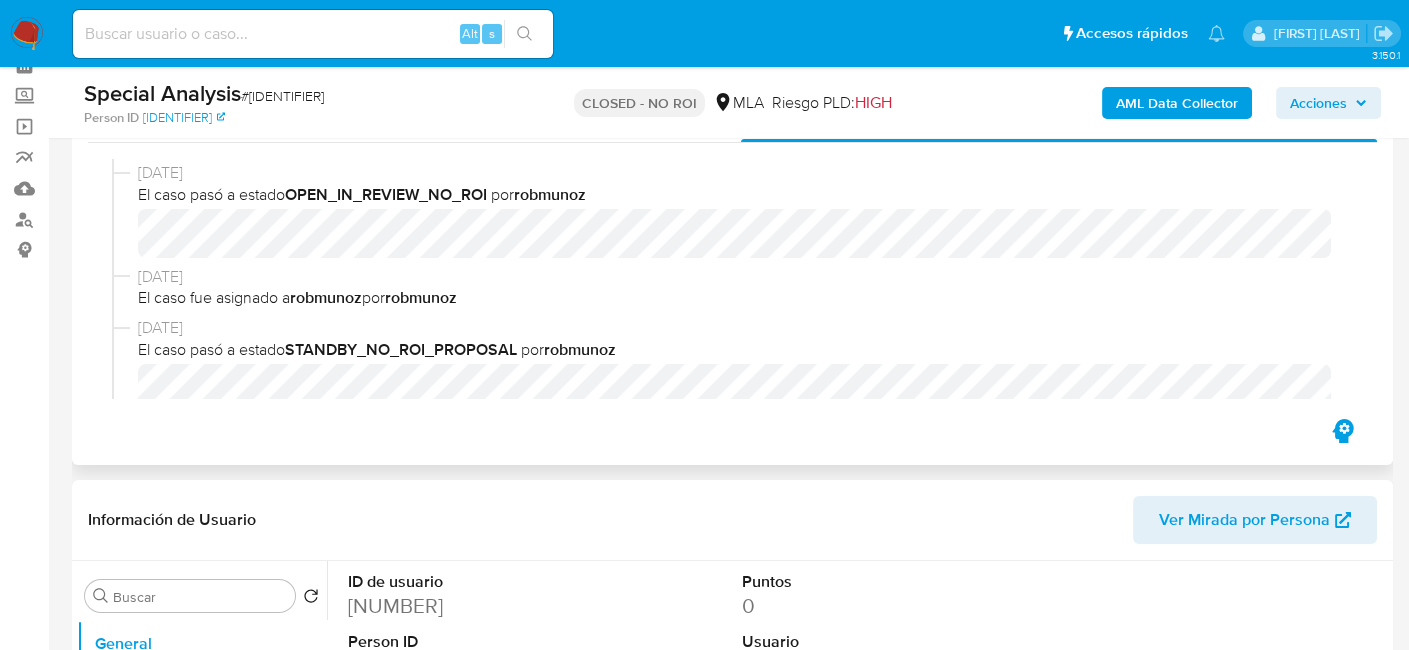 select on "10" 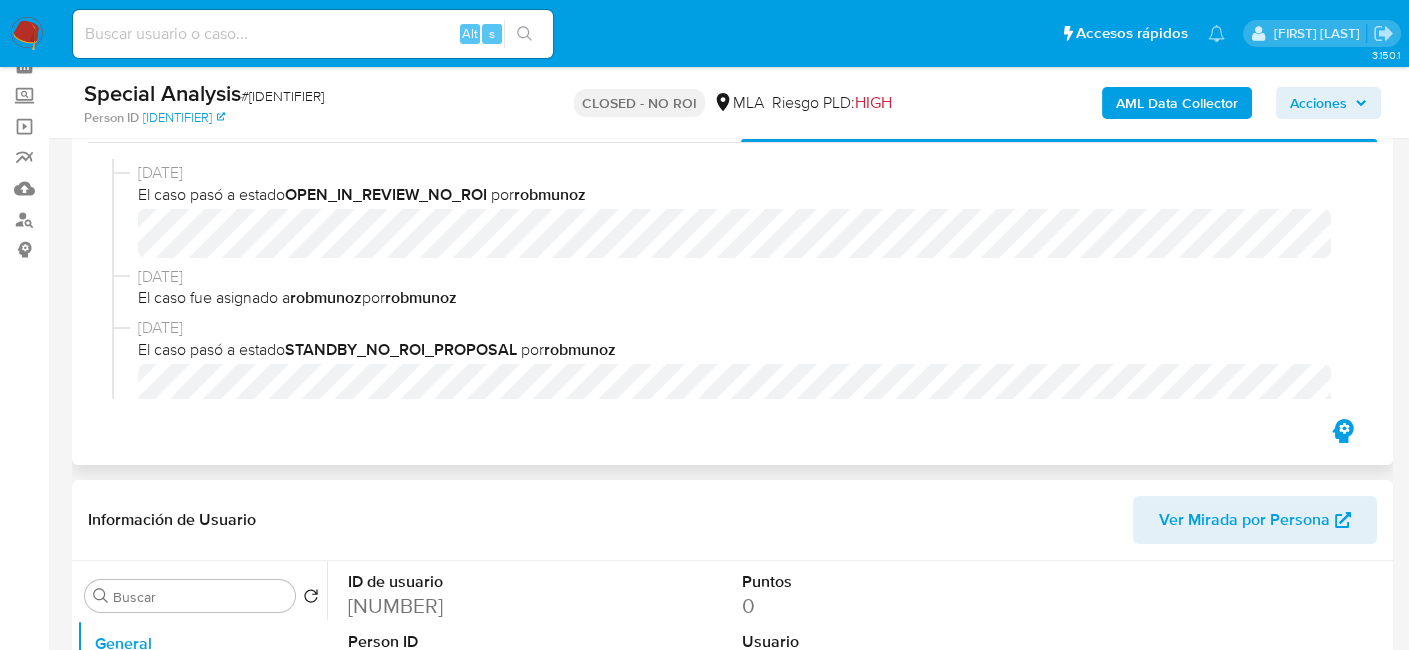 scroll, scrollTop: 200, scrollLeft: 0, axis: vertical 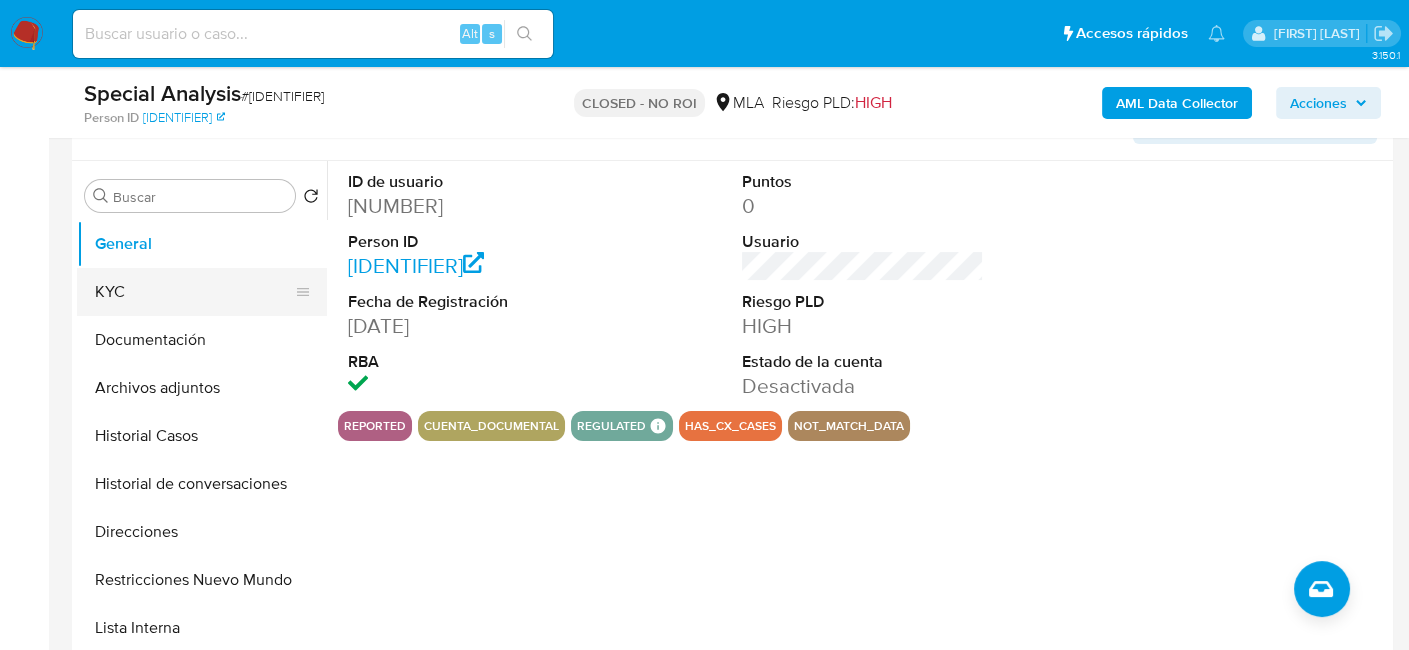 click on "KYC" at bounding box center (194, 292) 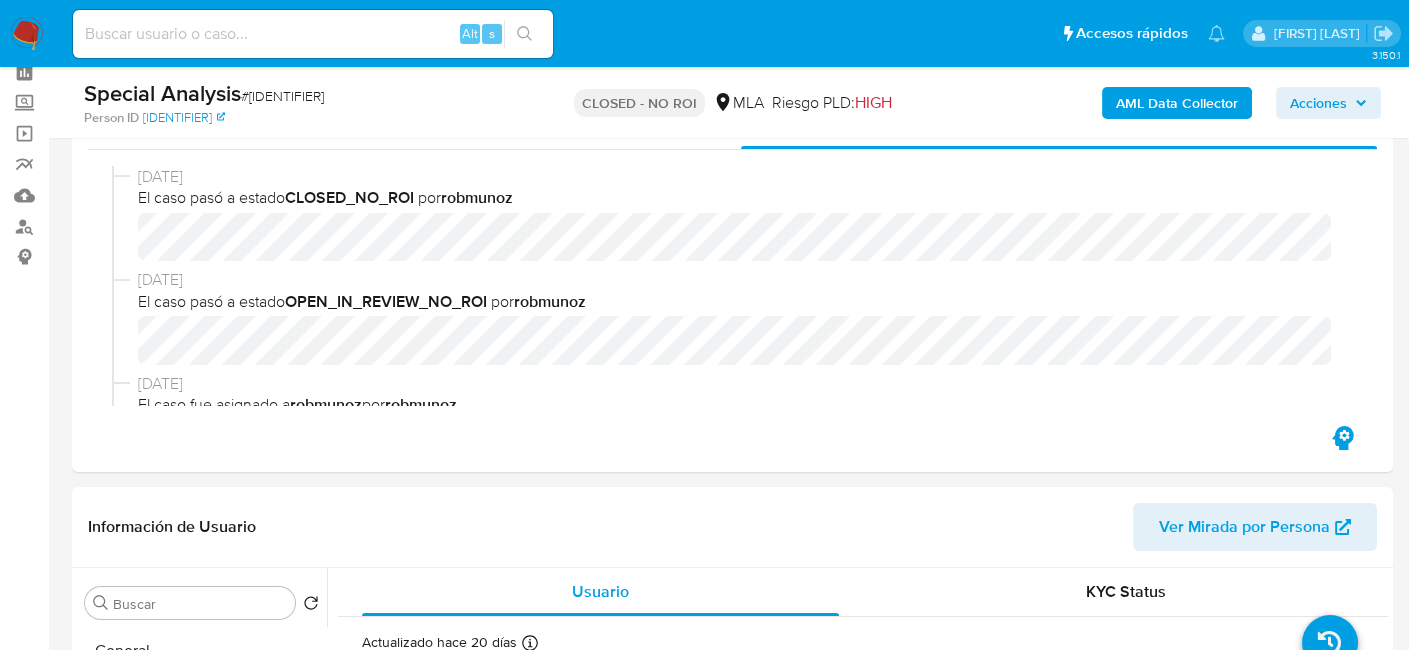 scroll, scrollTop: 0, scrollLeft: 0, axis: both 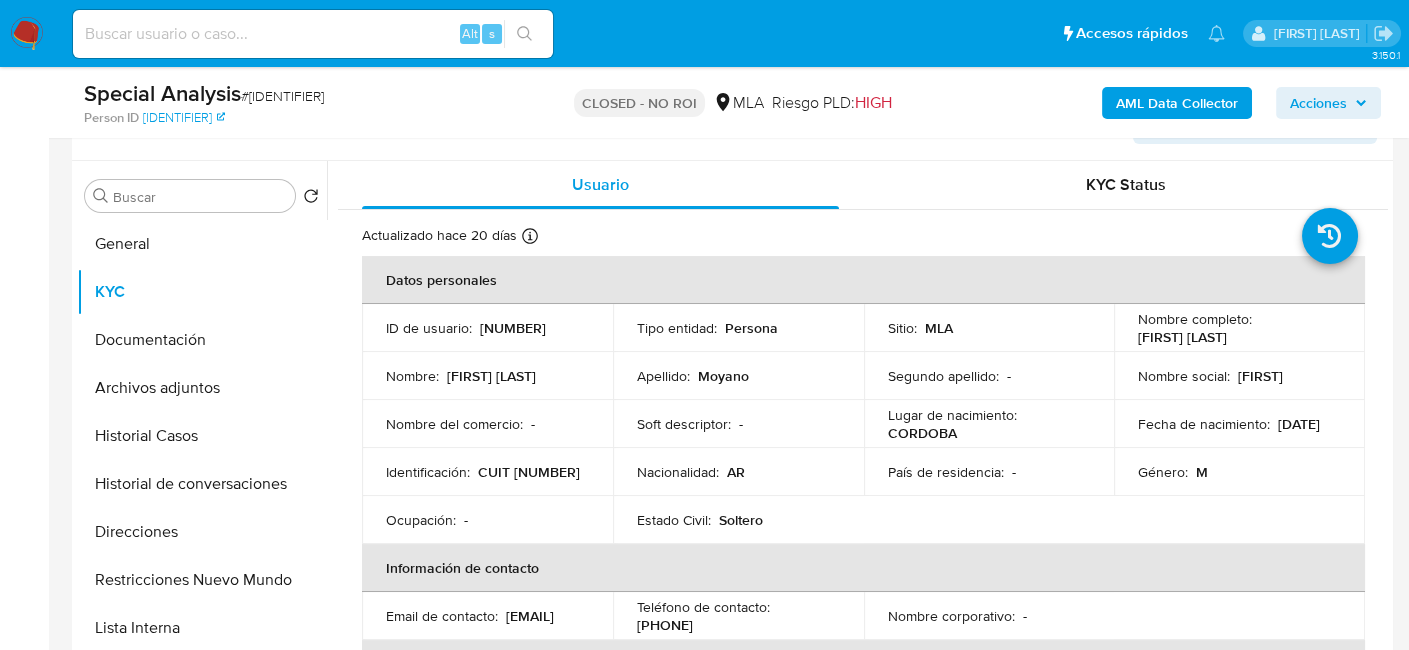 click on "[NUMBER]" at bounding box center (513, 328) 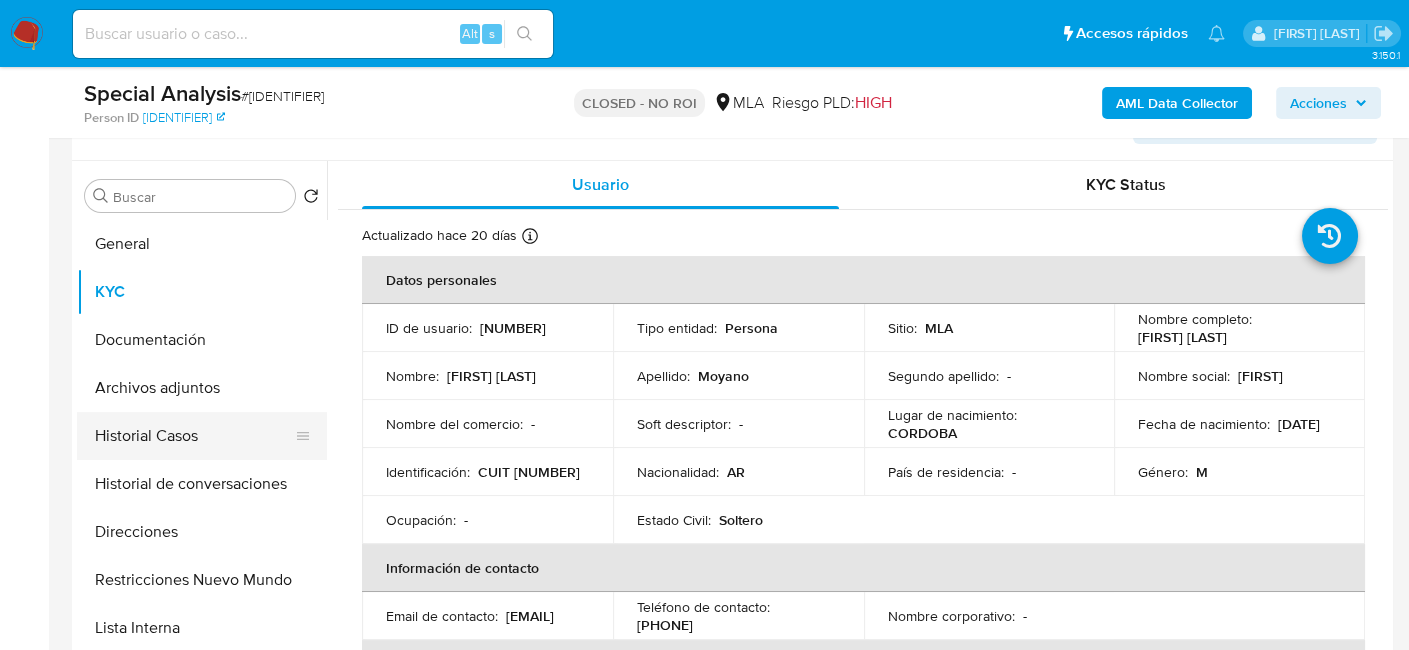 drag, startPoint x: 9, startPoint y: 487, endPoint x: 111, endPoint y: 449, distance: 108.84852 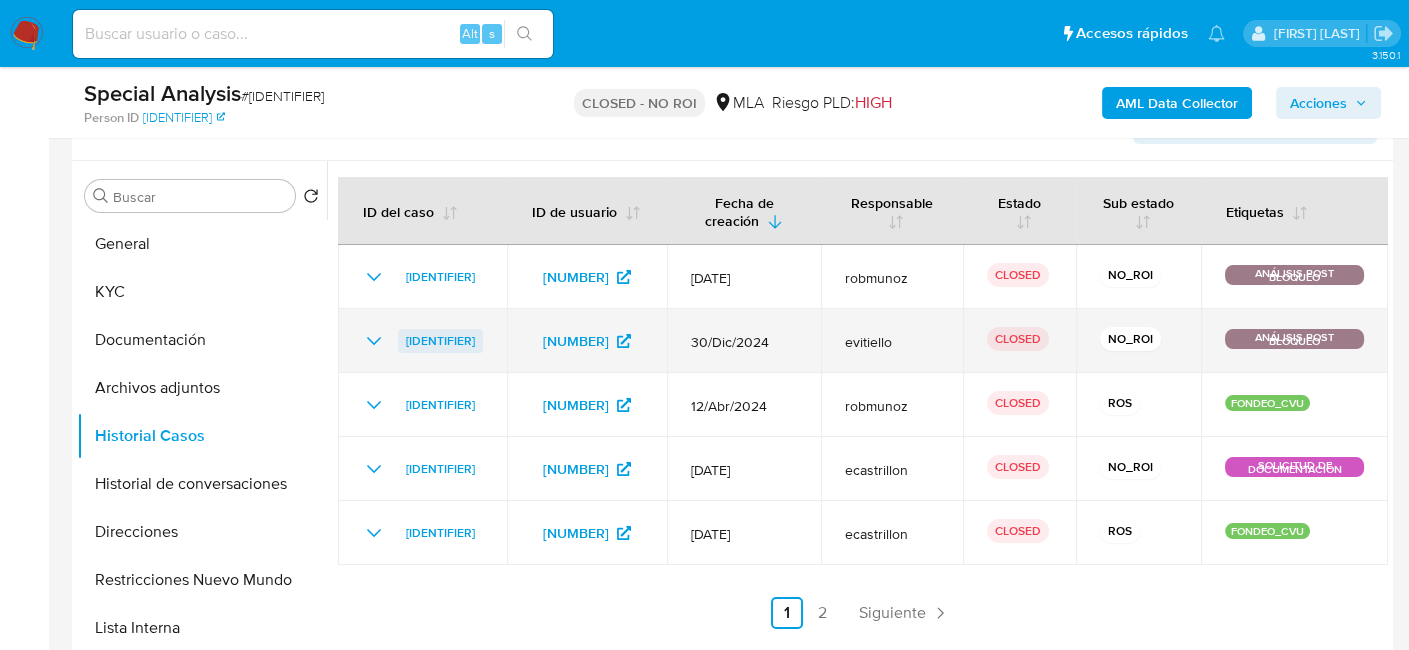 click on "[HASH]" at bounding box center [440, 341] 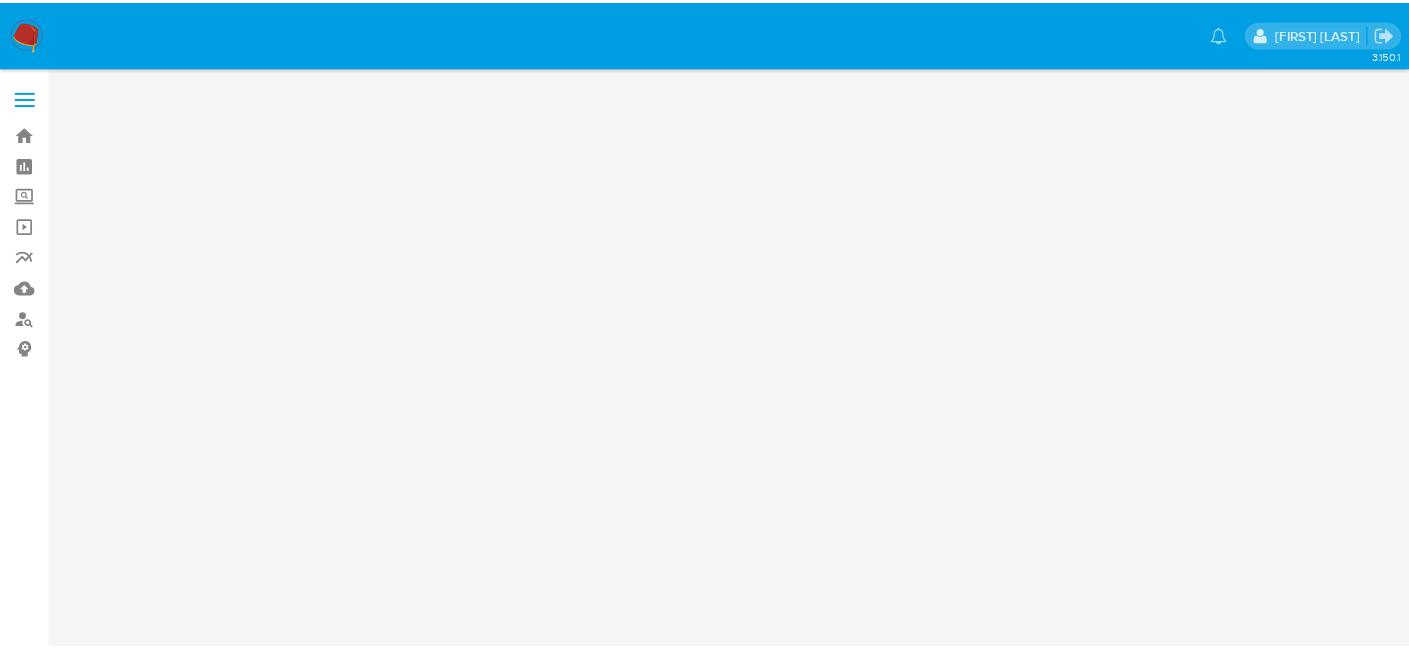 scroll, scrollTop: 0, scrollLeft: 0, axis: both 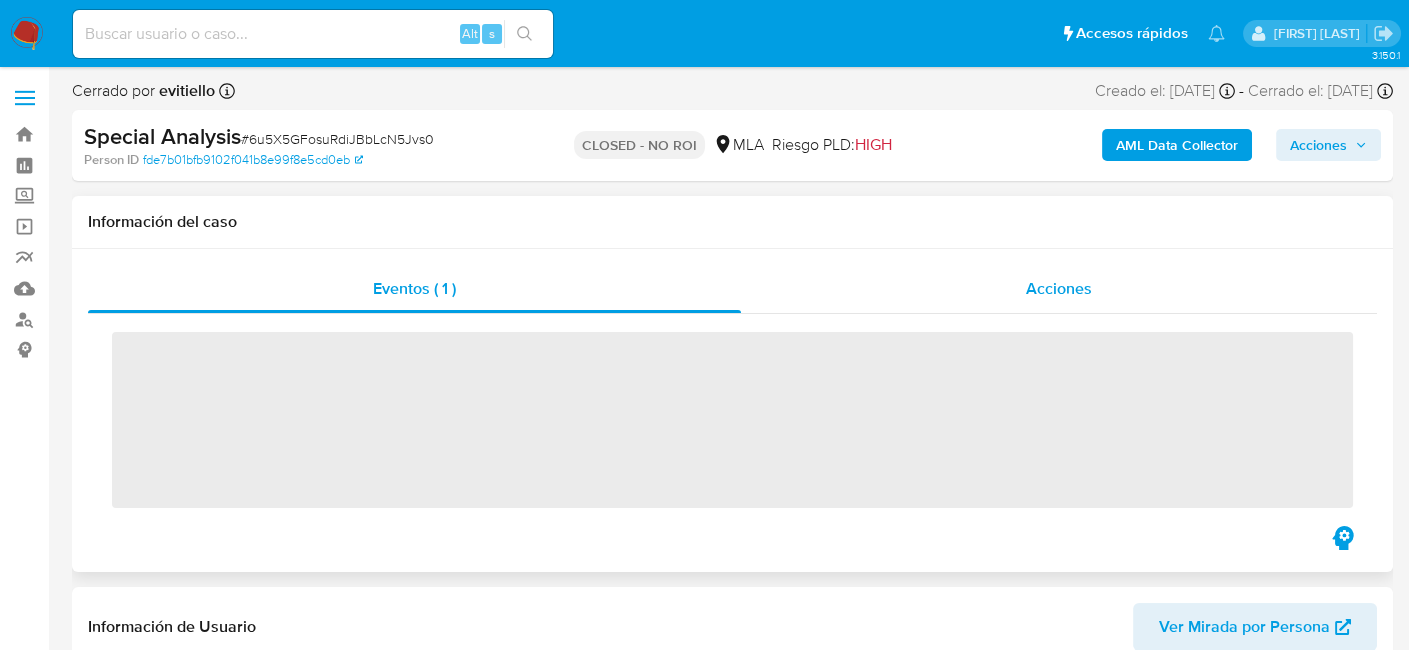 click on "Acciones" at bounding box center [1059, 289] 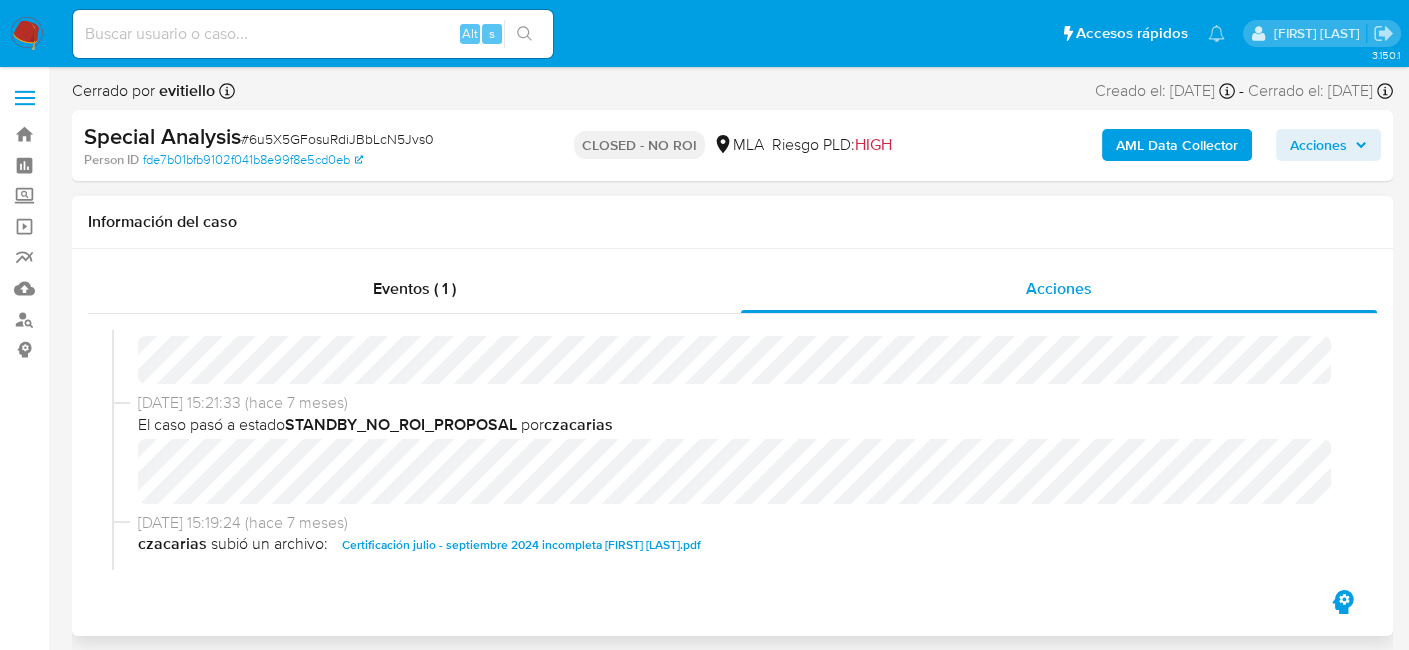 scroll, scrollTop: 200, scrollLeft: 0, axis: vertical 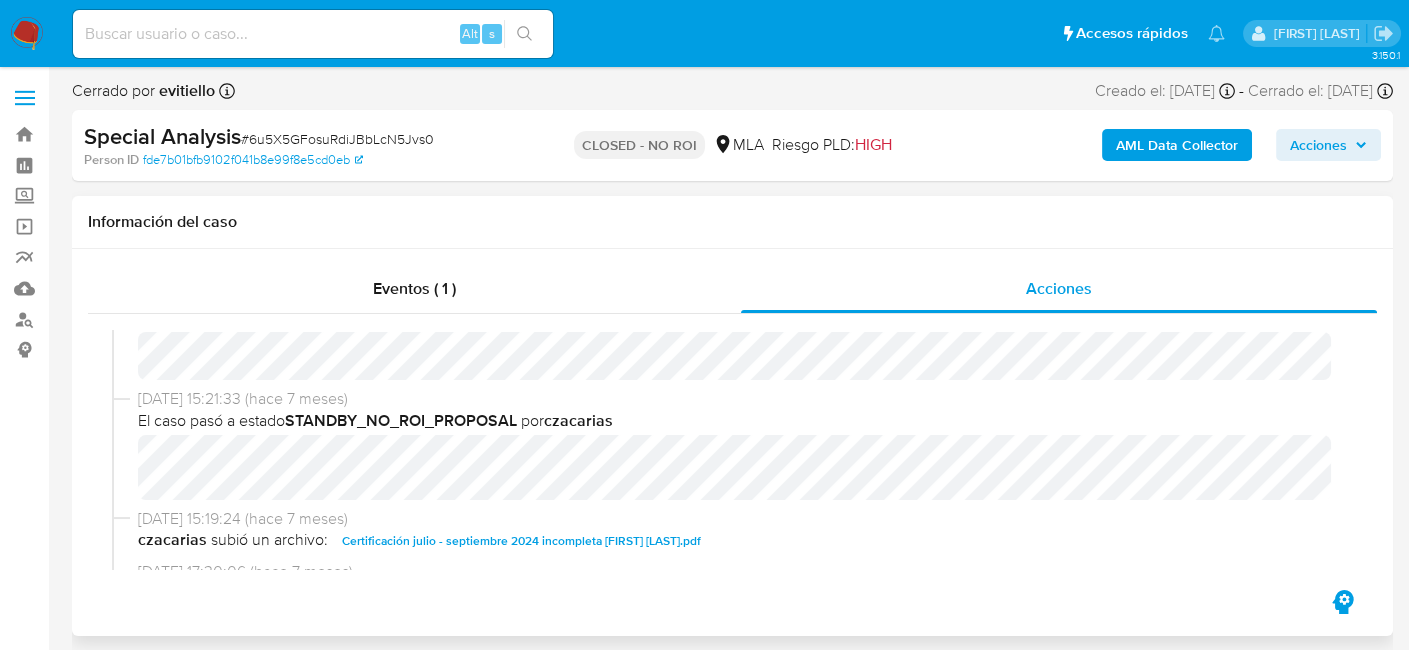select on "10" 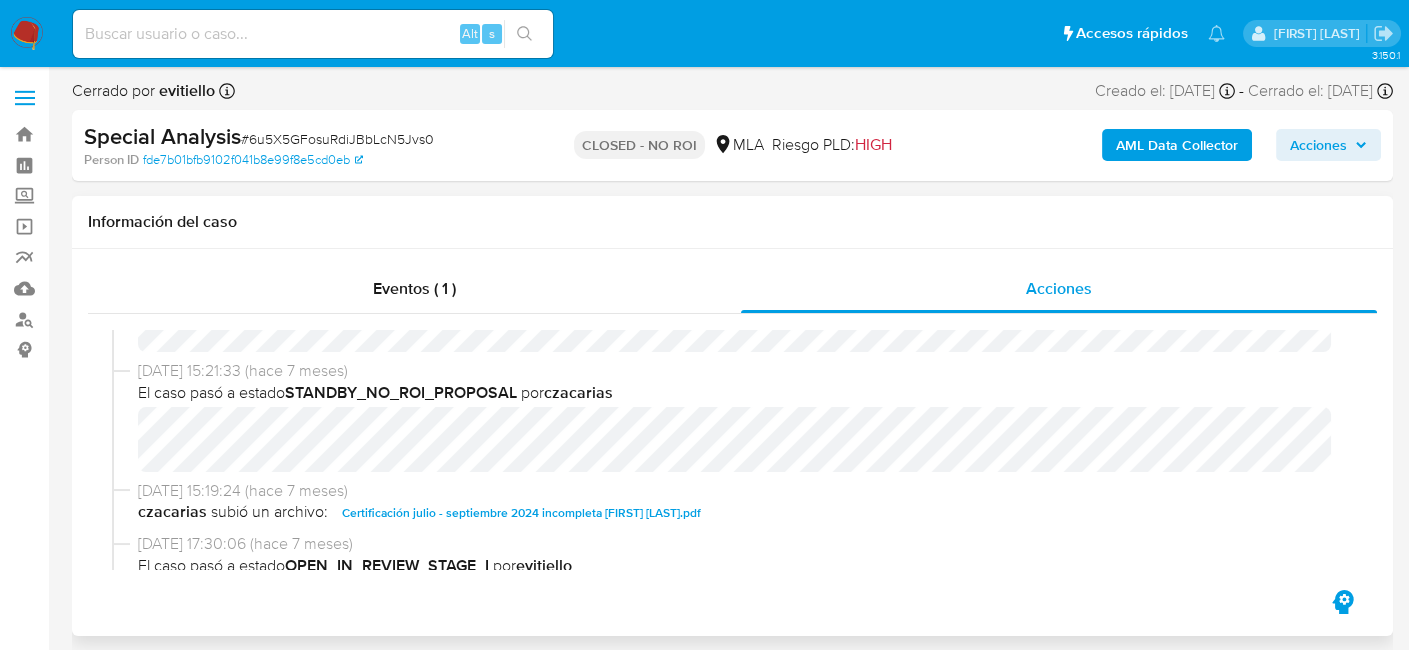 scroll, scrollTop: 200, scrollLeft: 0, axis: vertical 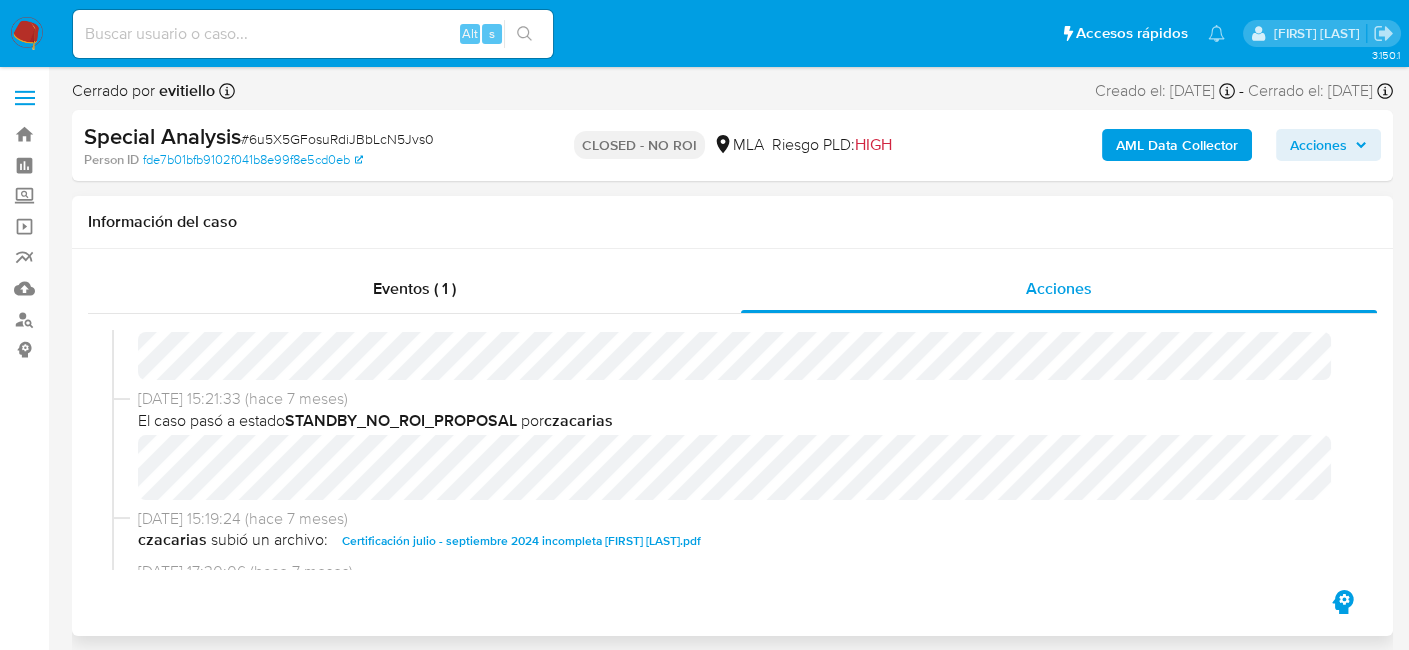 click on "Certificación julio - septiembre 2024 incompleta Oscar Luis Moyano.pdf" at bounding box center [521, 541] 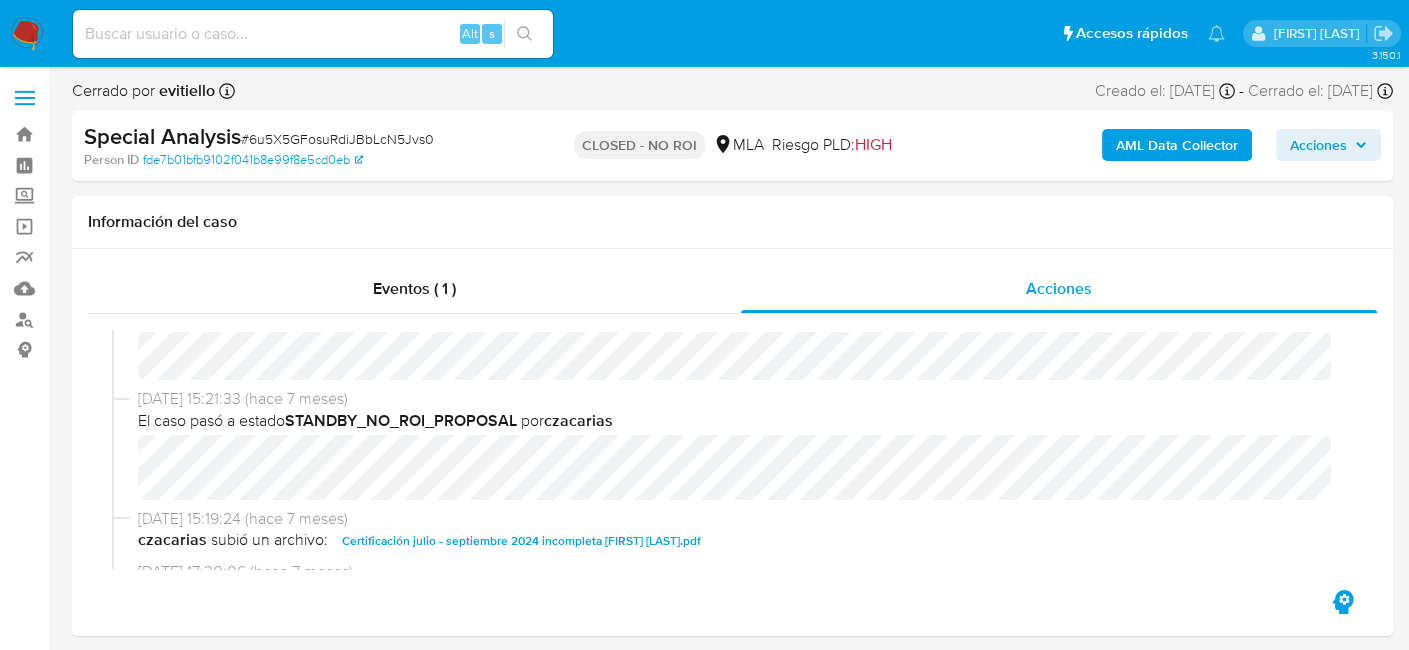 click on "Alt s" at bounding box center (313, 34) 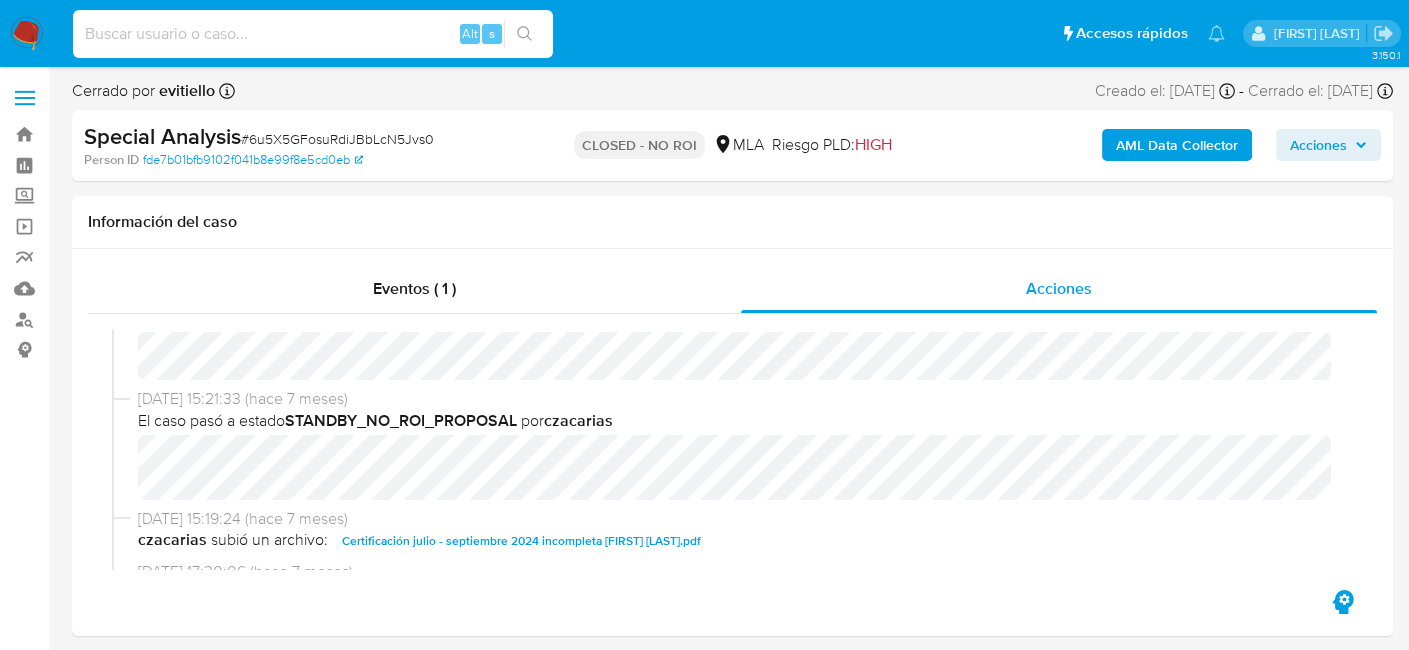 click at bounding box center [313, 34] 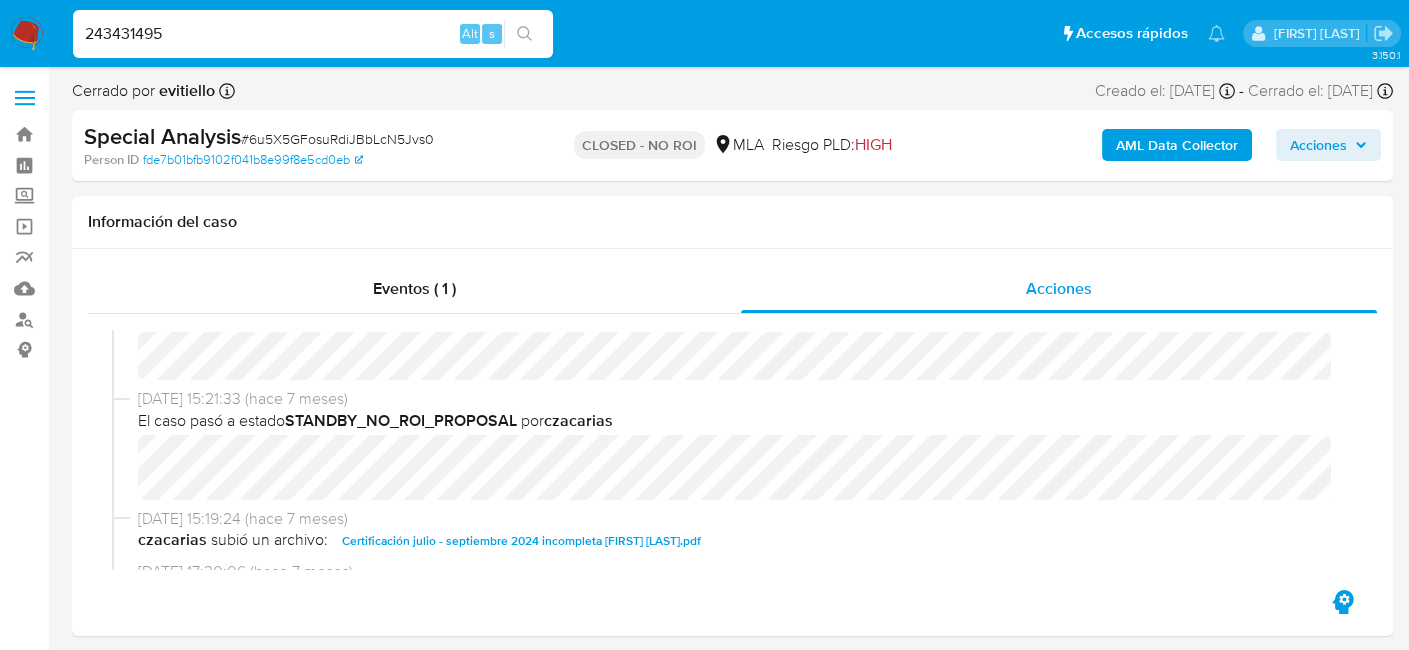 type on "243431495" 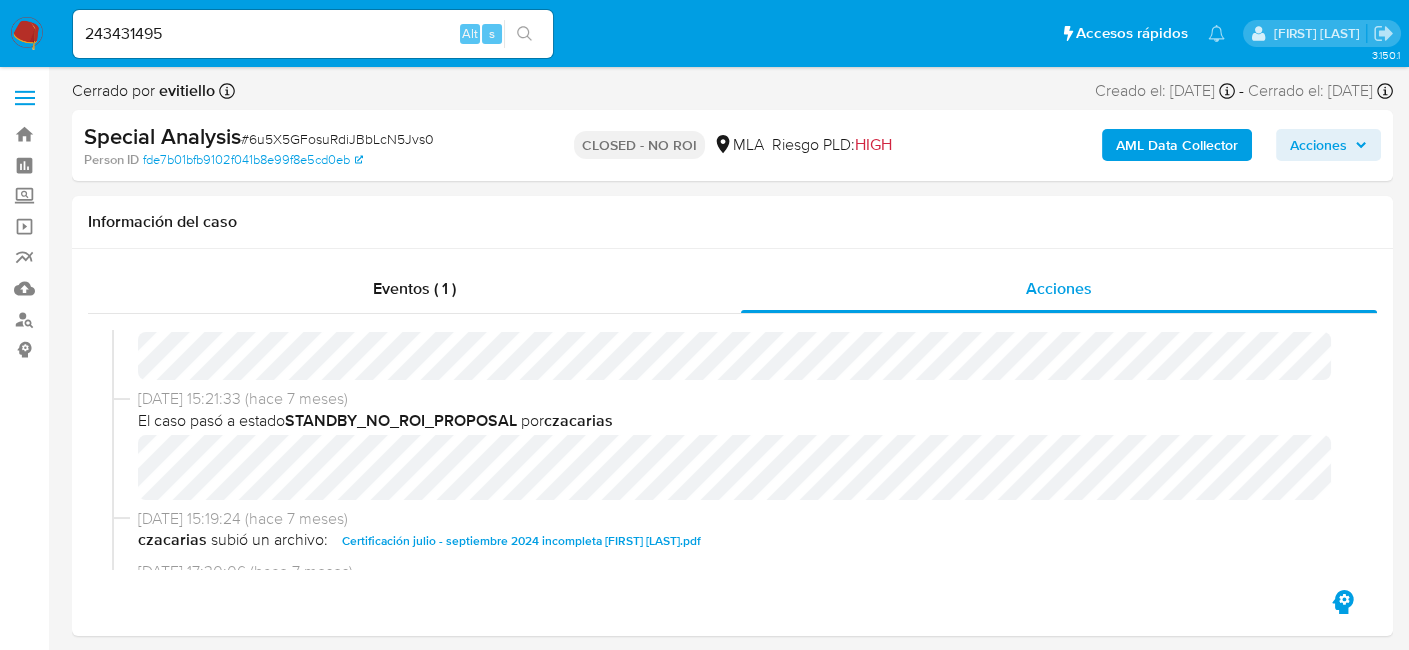click at bounding box center (524, 34) 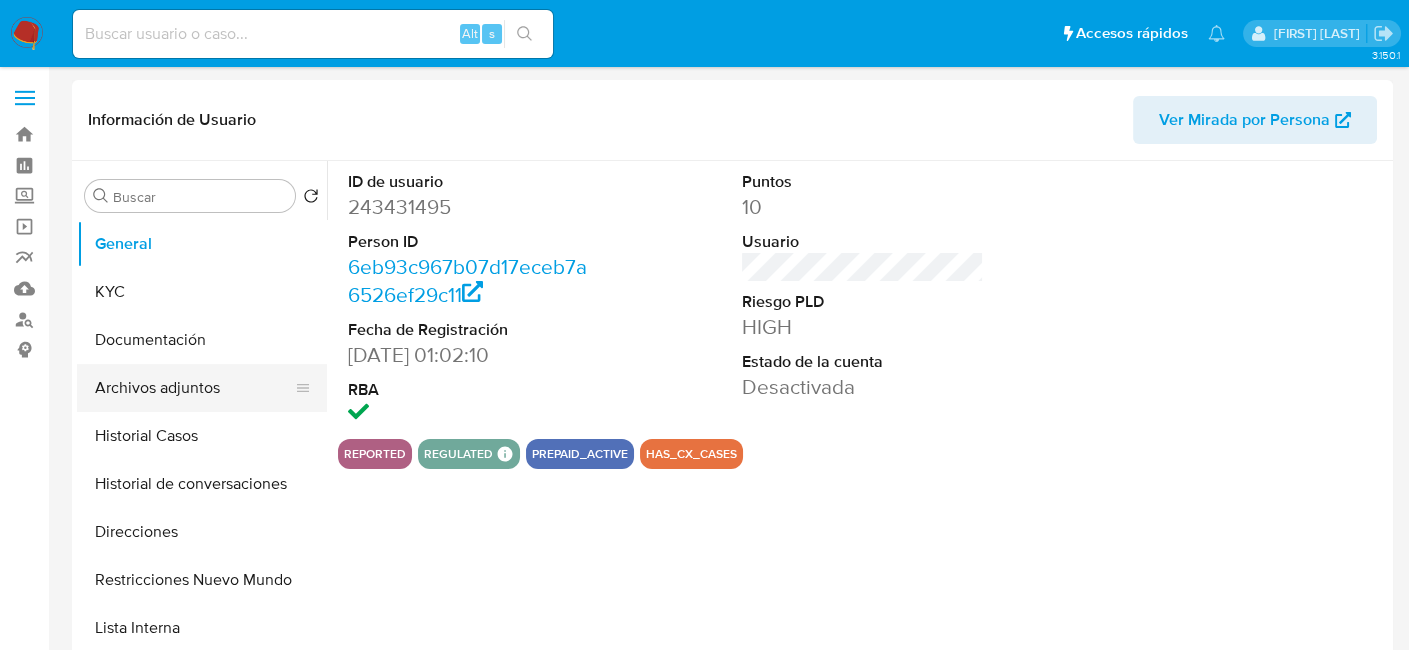 select on "10" 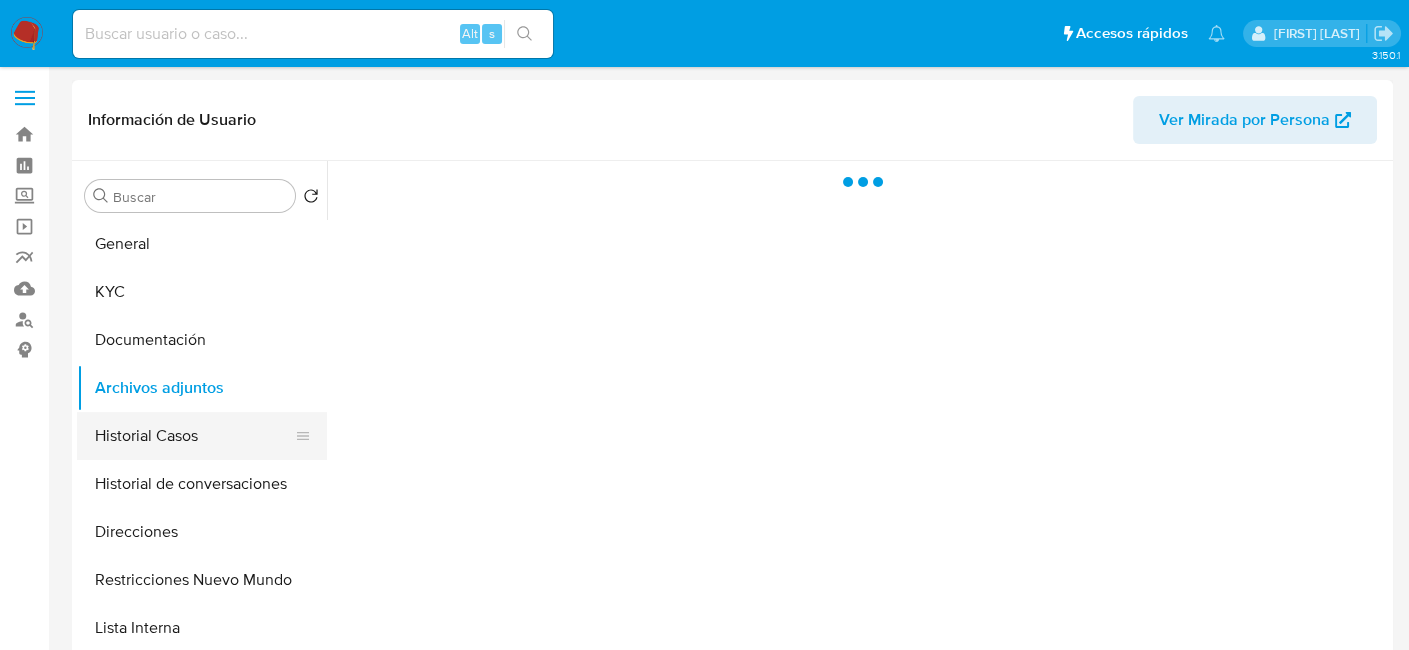 click on "Historial Casos" at bounding box center (194, 436) 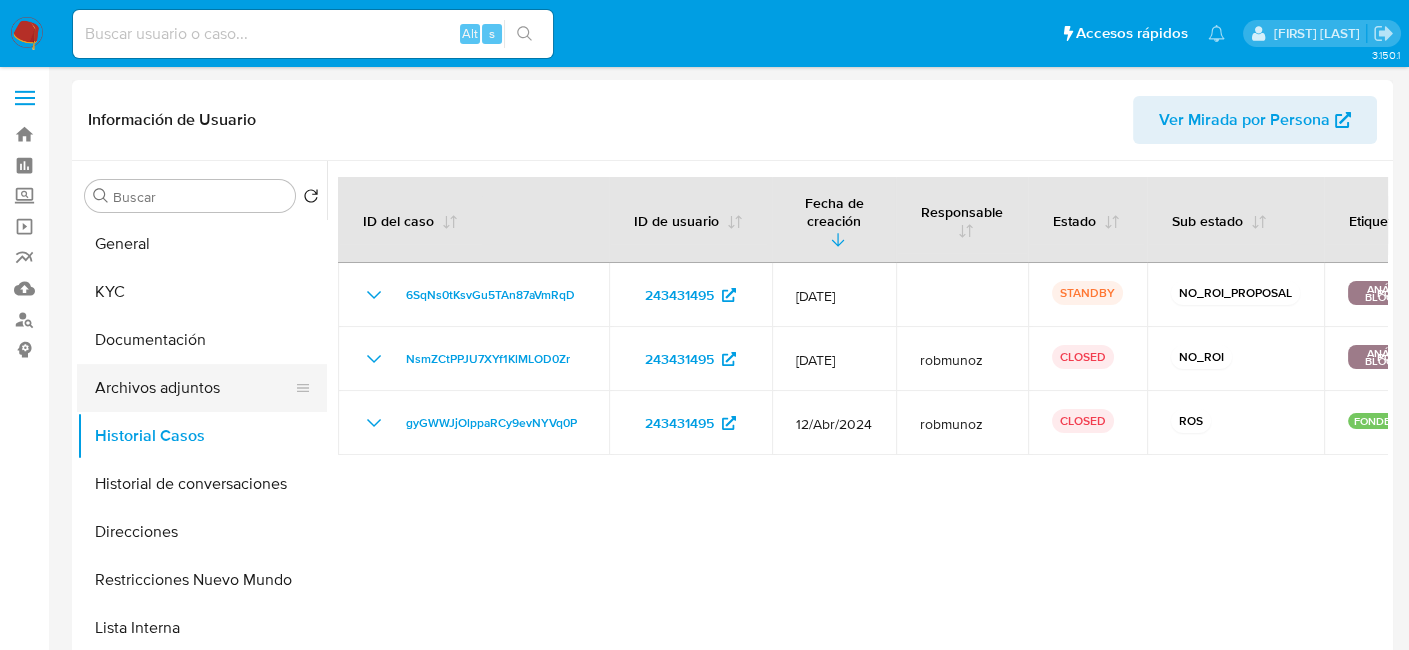 click on "Archivos adjuntos" at bounding box center (194, 388) 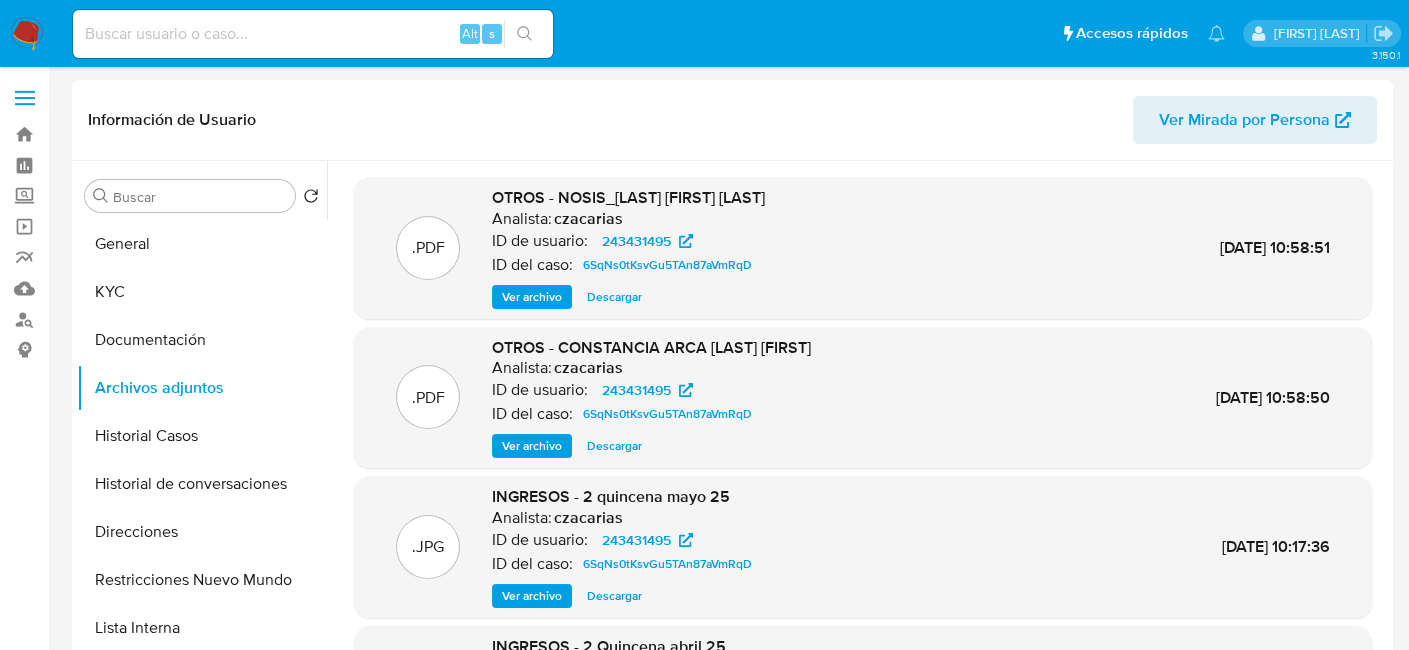scroll, scrollTop: 100, scrollLeft: 0, axis: vertical 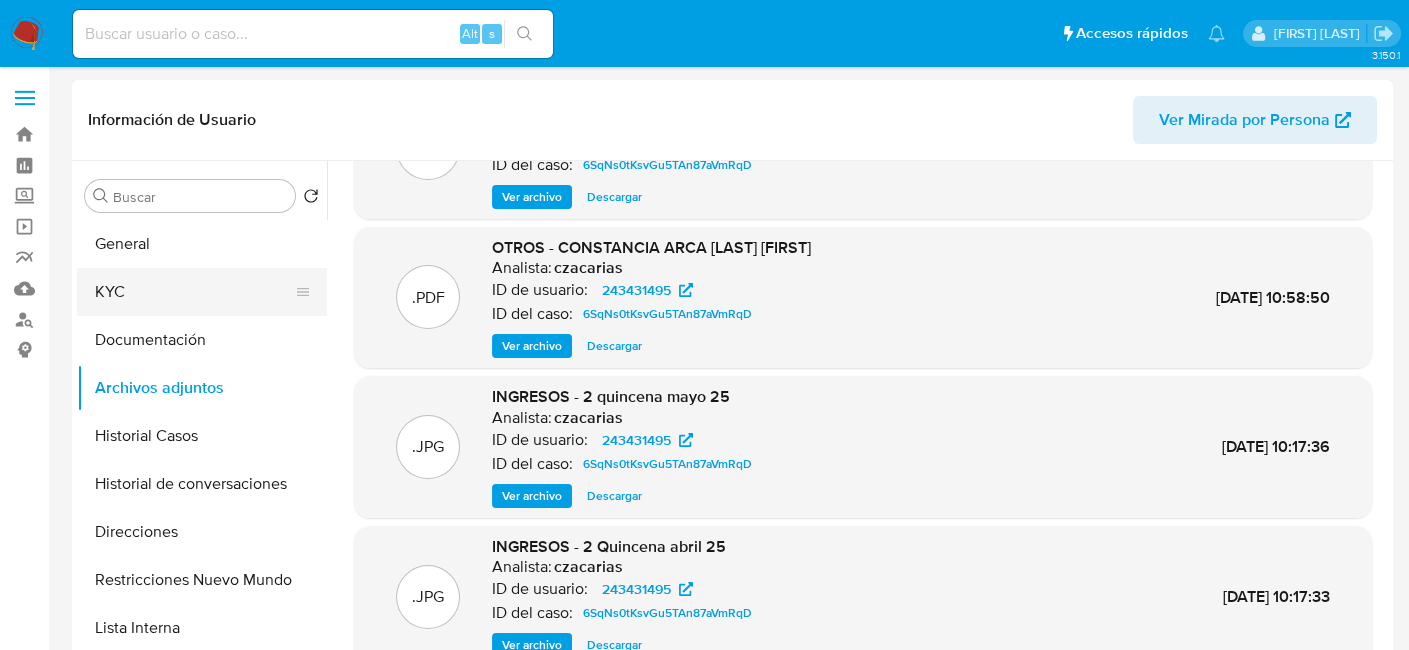 click on "KYC" at bounding box center (194, 292) 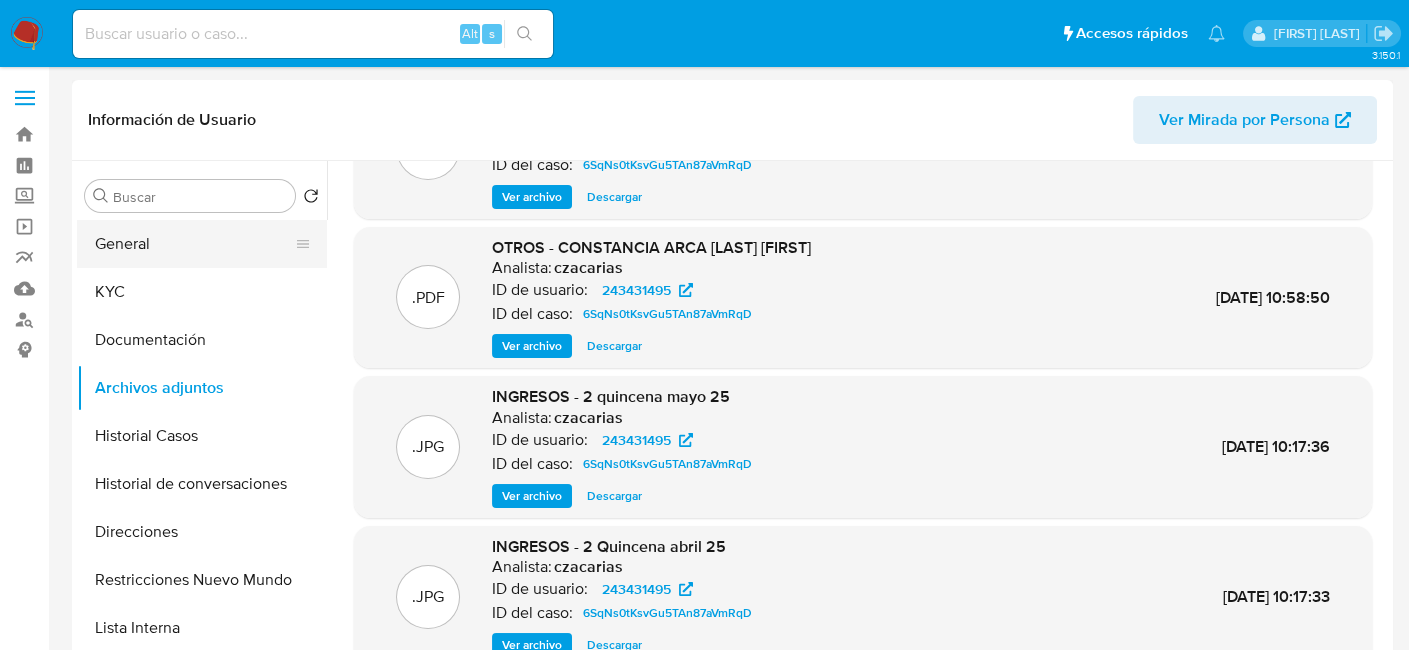 scroll, scrollTop: 0, scrollLeft: 0, axis: both 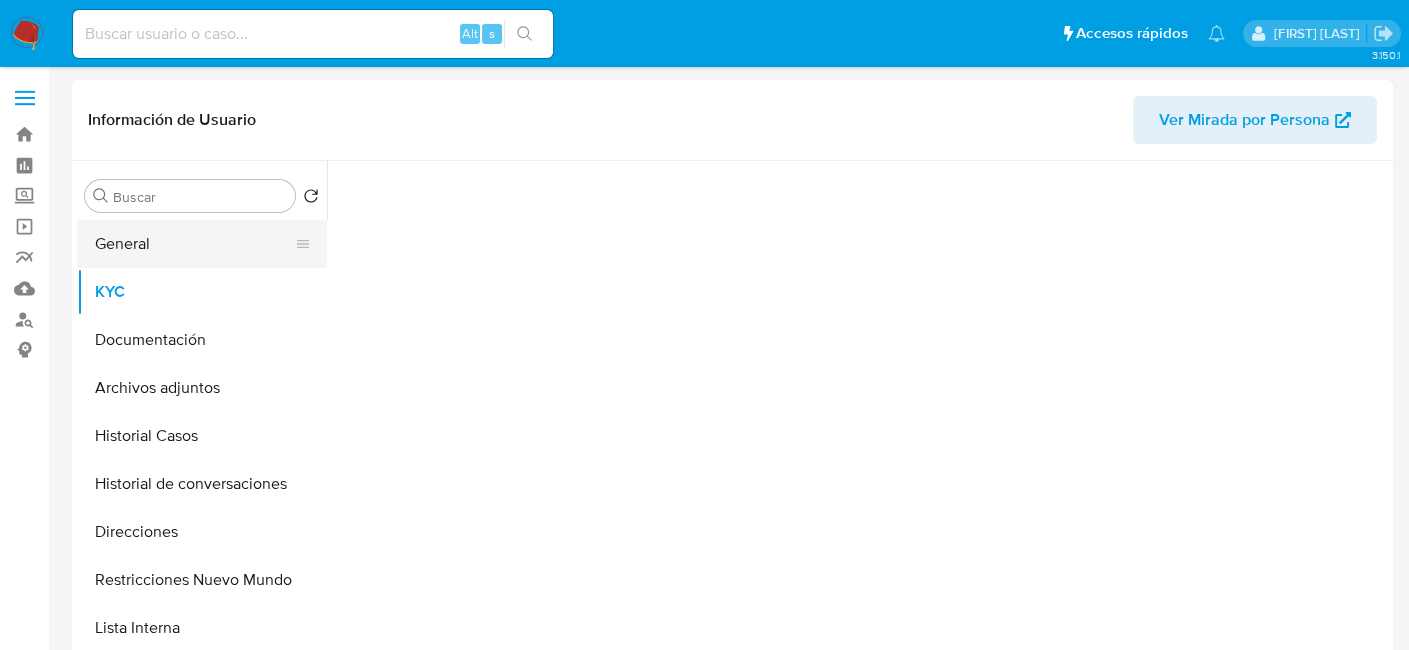 click on "General" at bounding box center [194, 244] 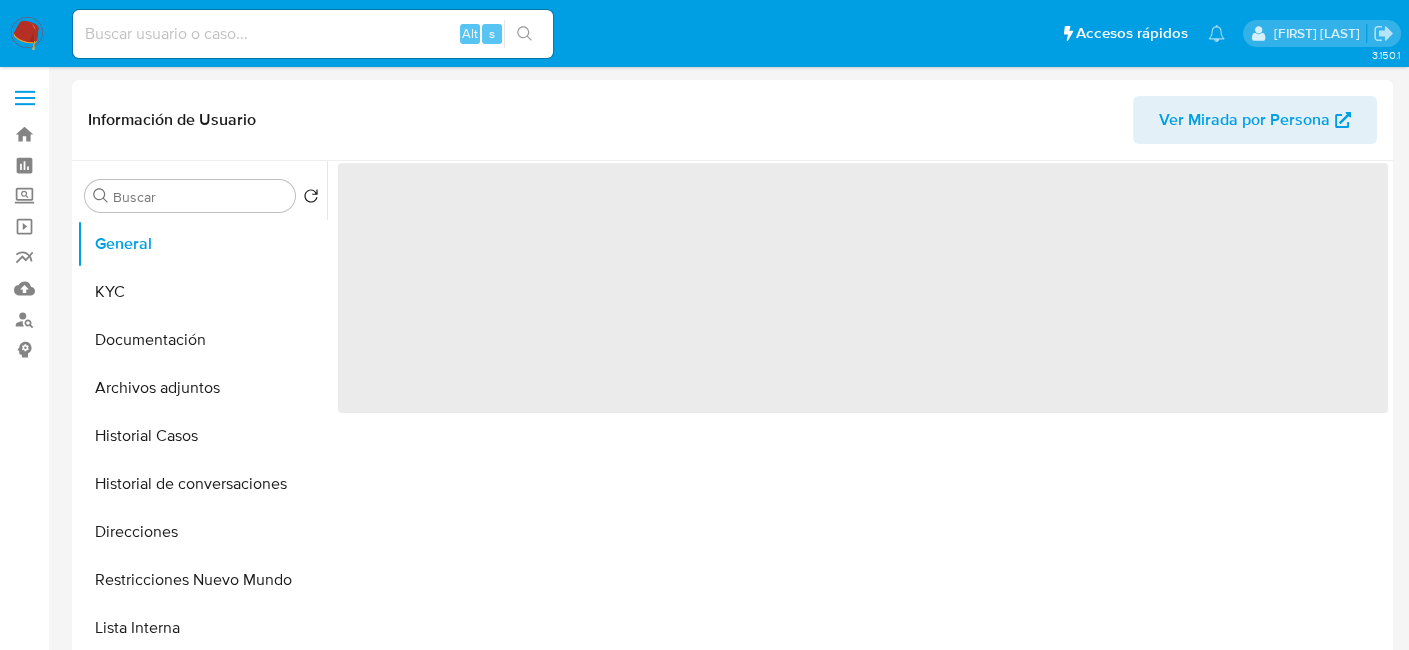 click on "‌" at bounding box center (857, 417) 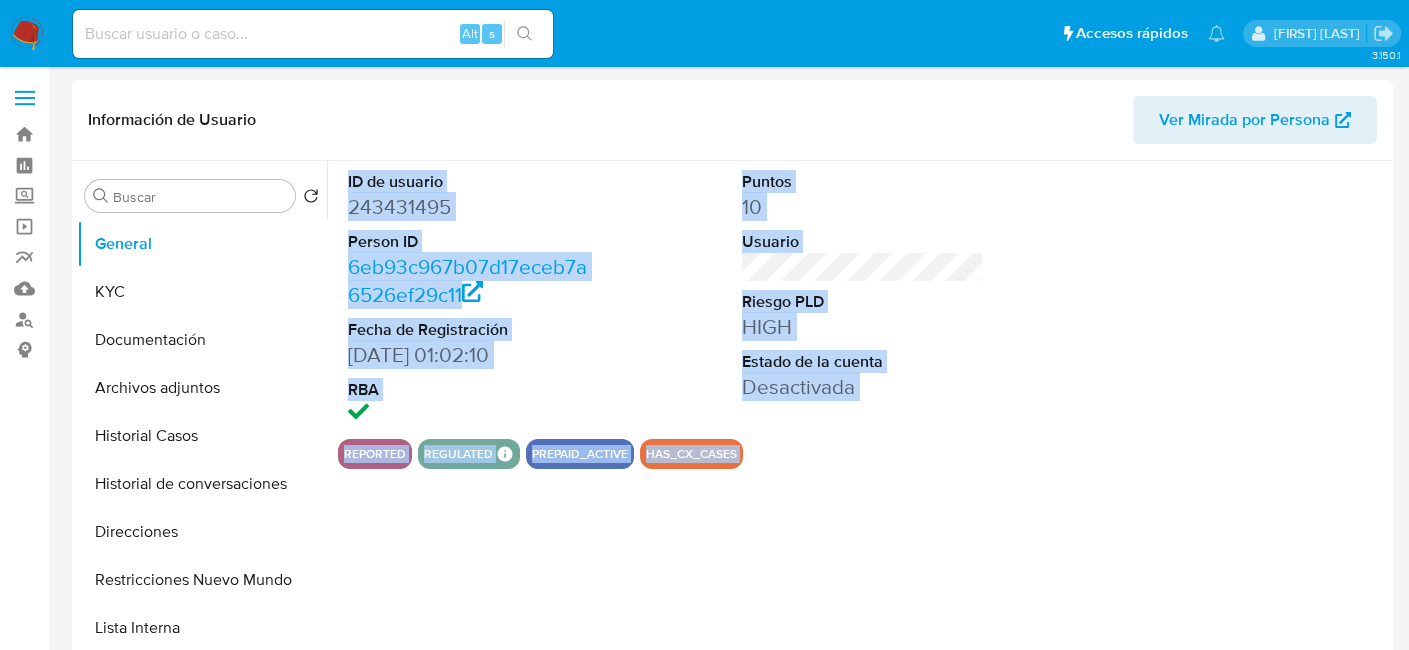 click on "243431495" at bounding box center [469, 207] 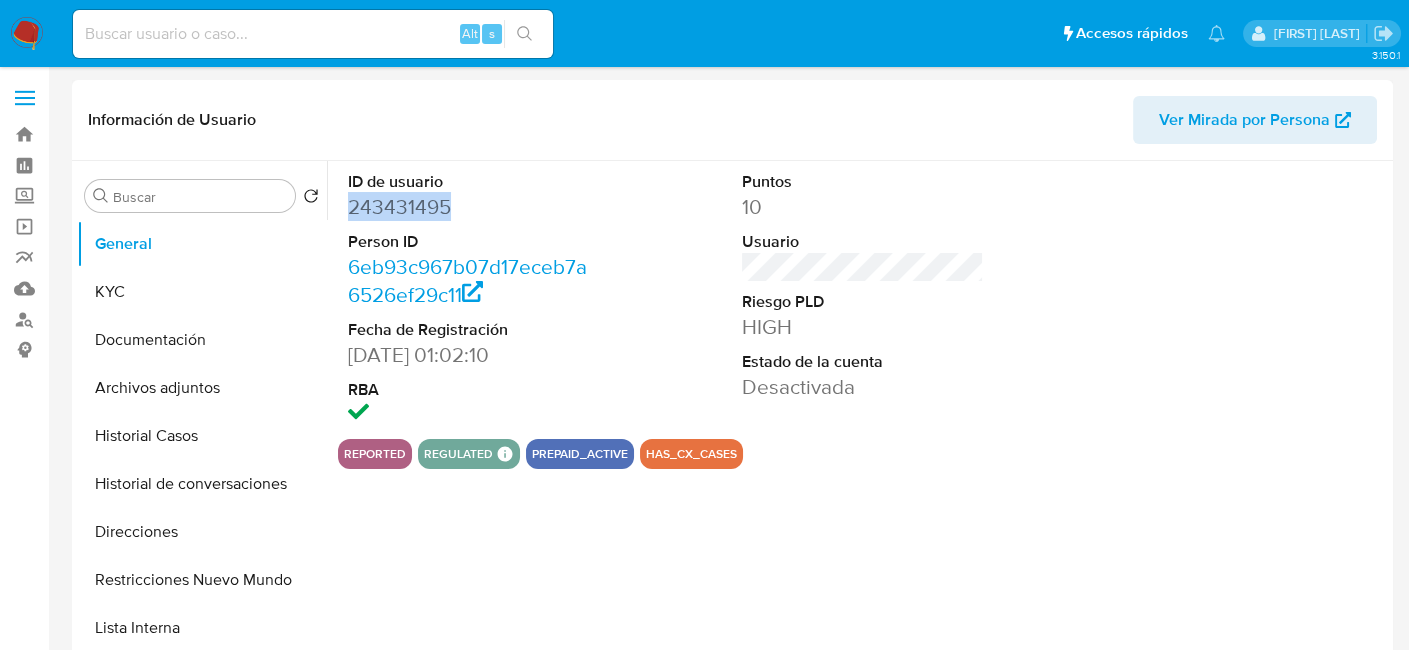 click on "243431495" at bounding box center [469, 207] 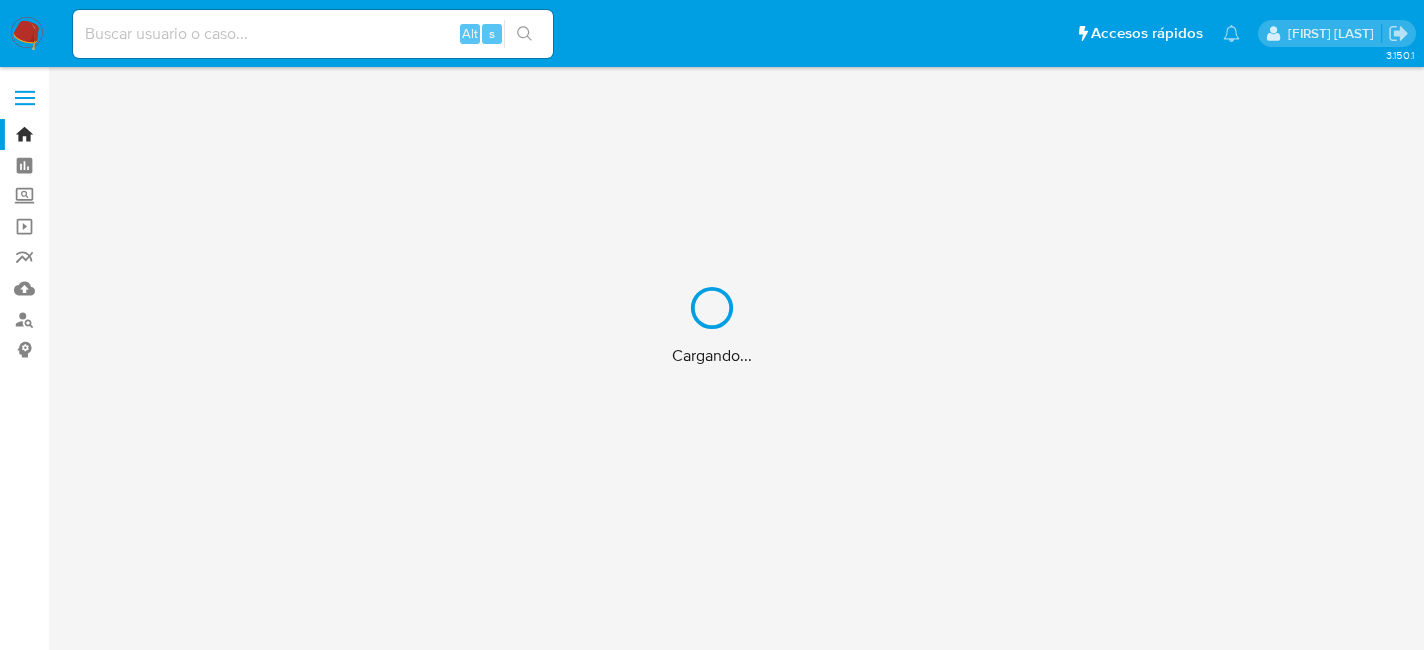 scroll, scrollTop: 0, scrollLeft: 0, axis: both 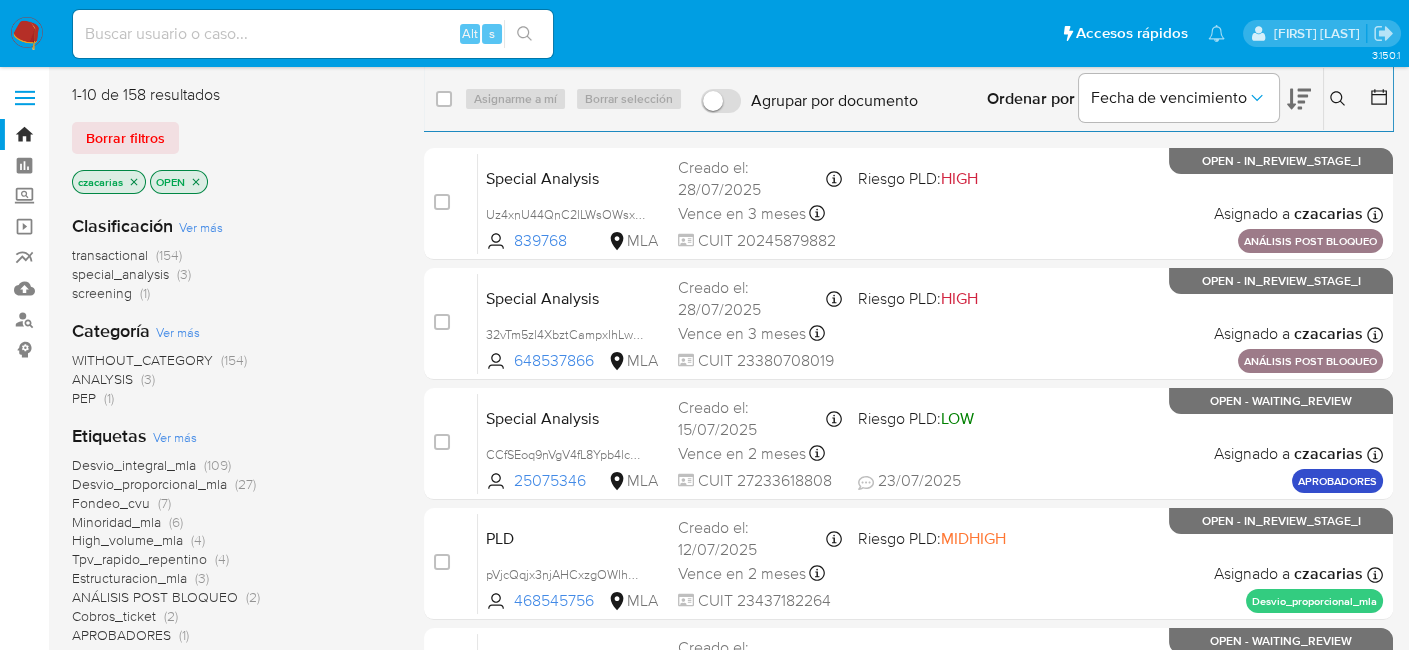 click at bounding box center (1340, 99) 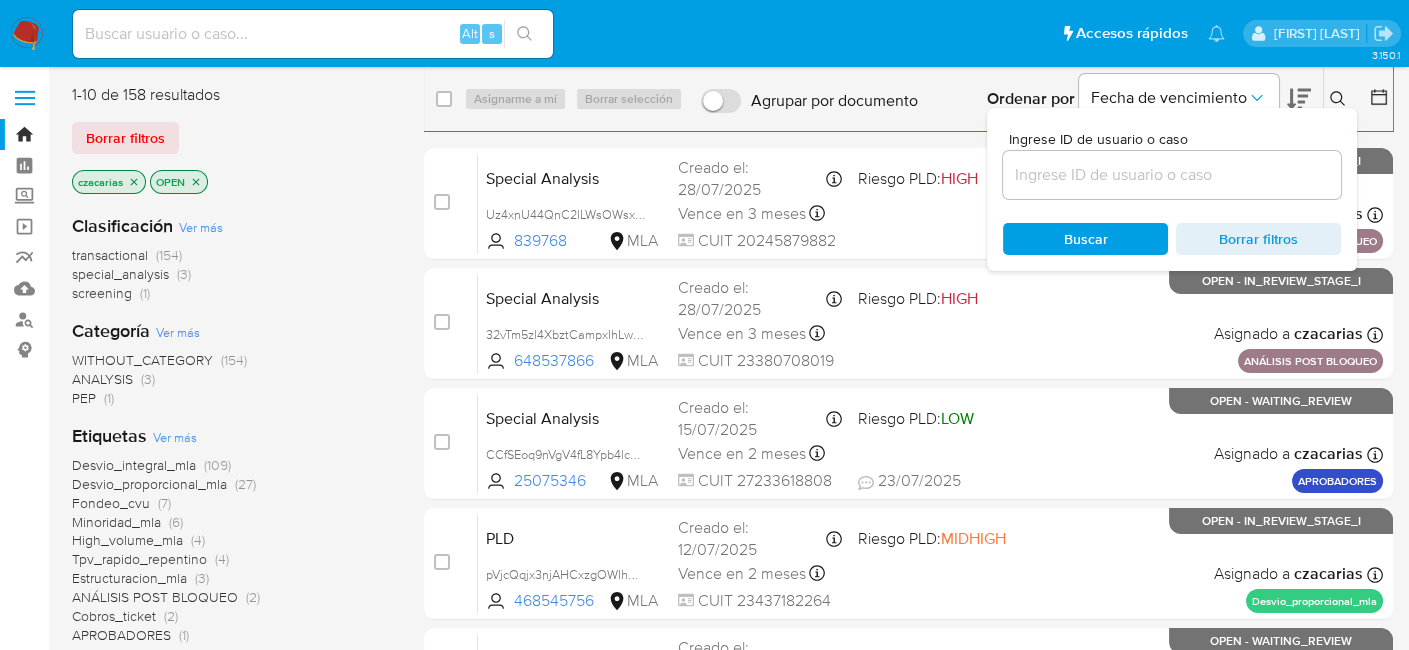 click at bounding box center [1172, 175] 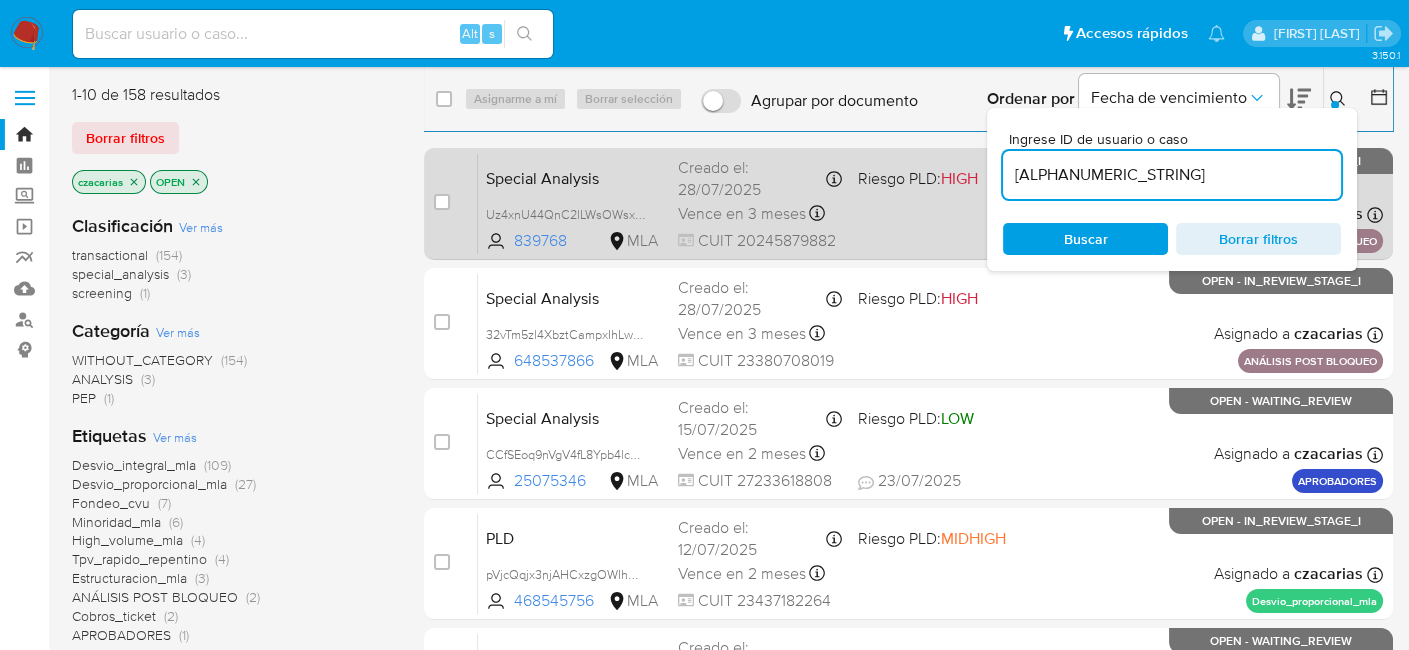 type on "[HASH]" 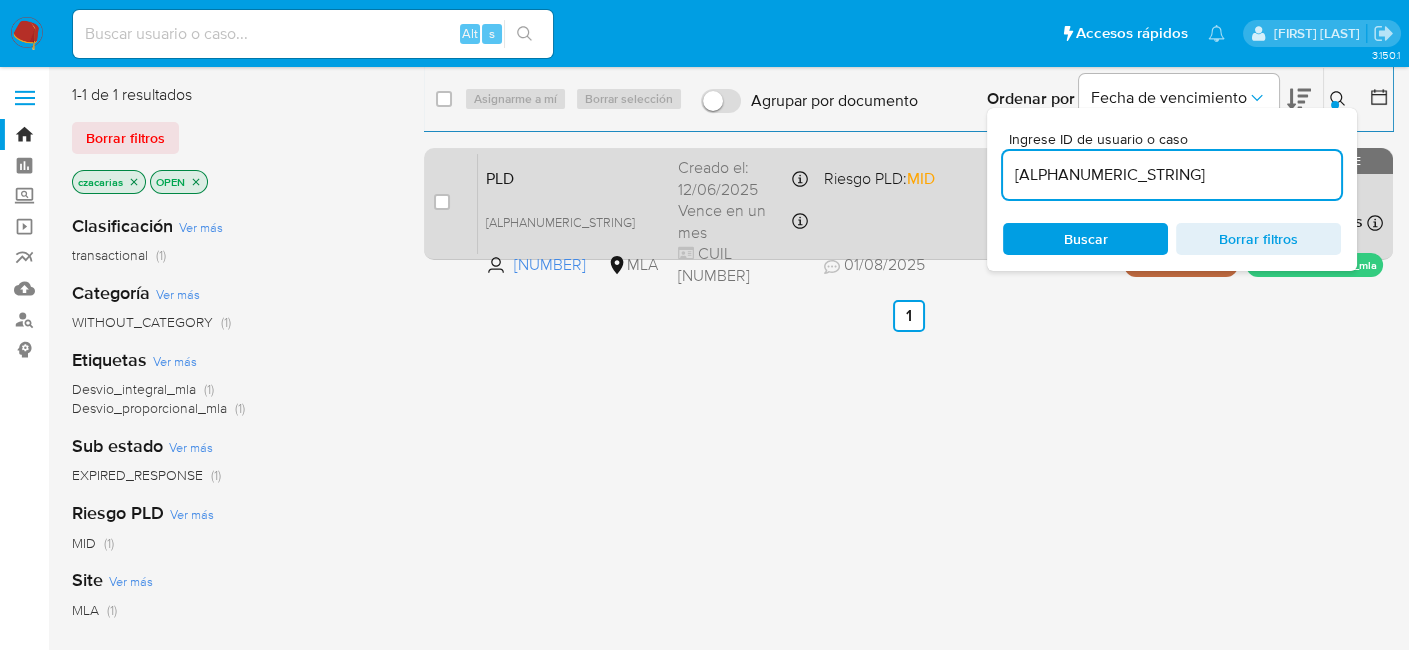 click on "case-item-checkbox" at bounding box center [442, 202] 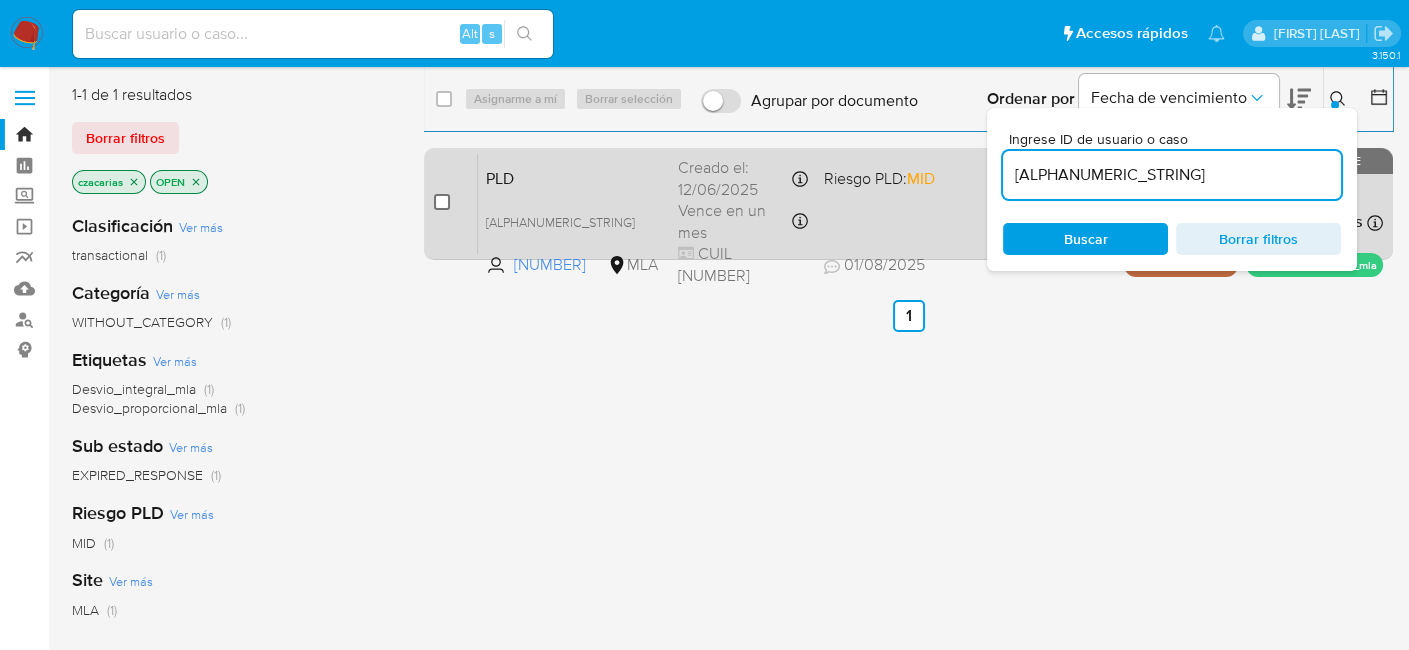 click at bounding box center [442, 202] 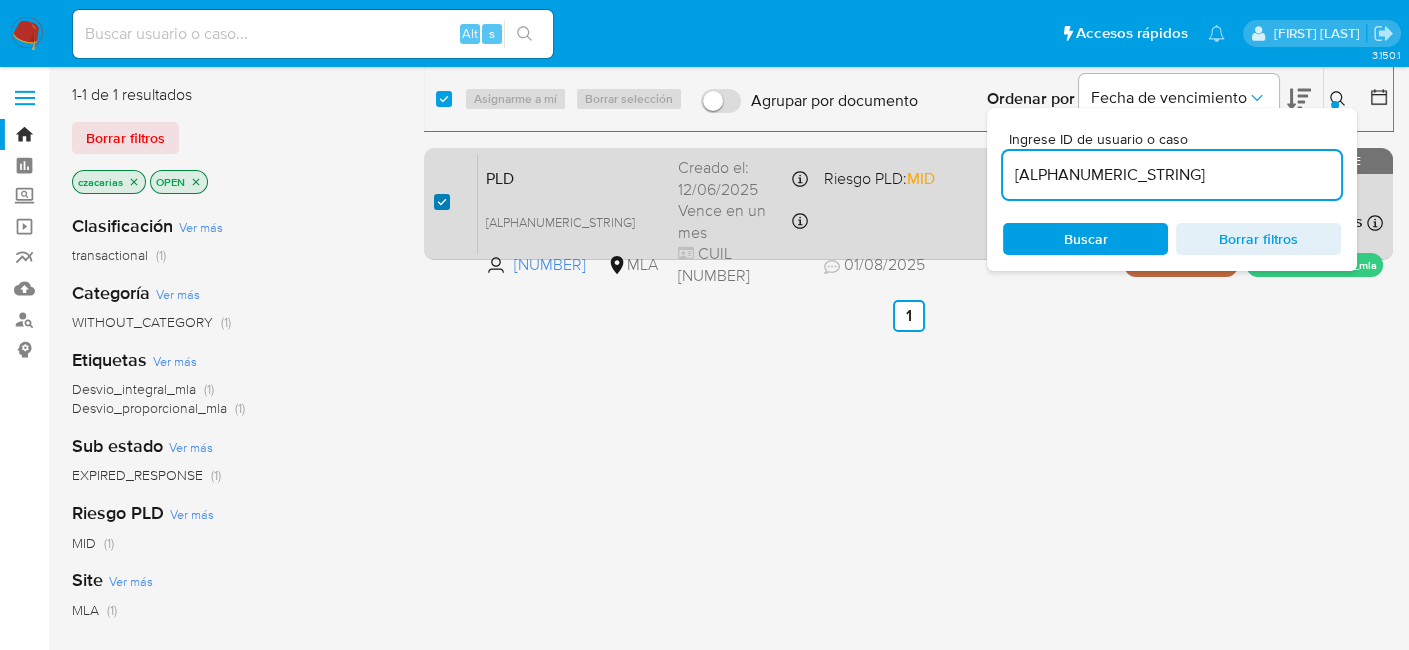 checkbox on "true" 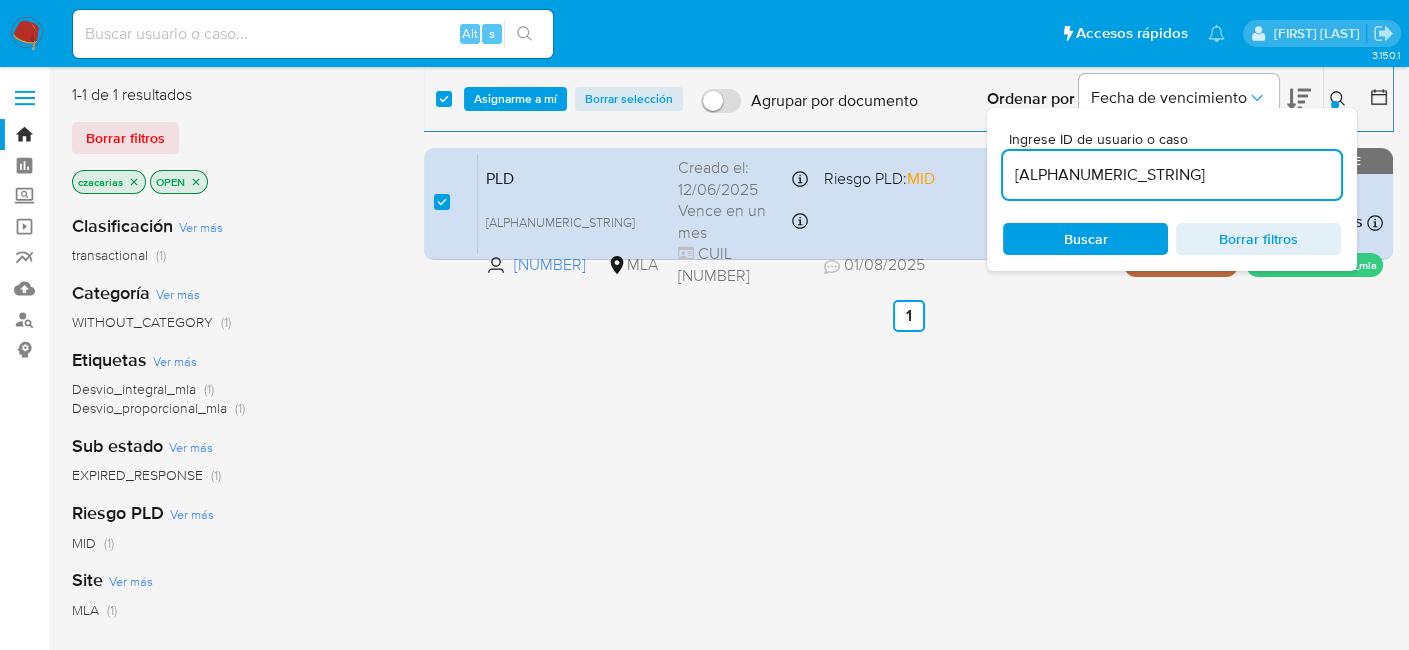 click on "select-all-cases-checkbox Asignarme a mí Borrar selección Agrupar por documento Ordenar por Fecha de vencimiento   No es posible ordenar los resultados mientras se encuentren agrupados. Ingrese ID de usuario o caso su5OlGJjov9P84UErvq539M5 Buscar Borrar filtros" at bounding box center (908, 99) 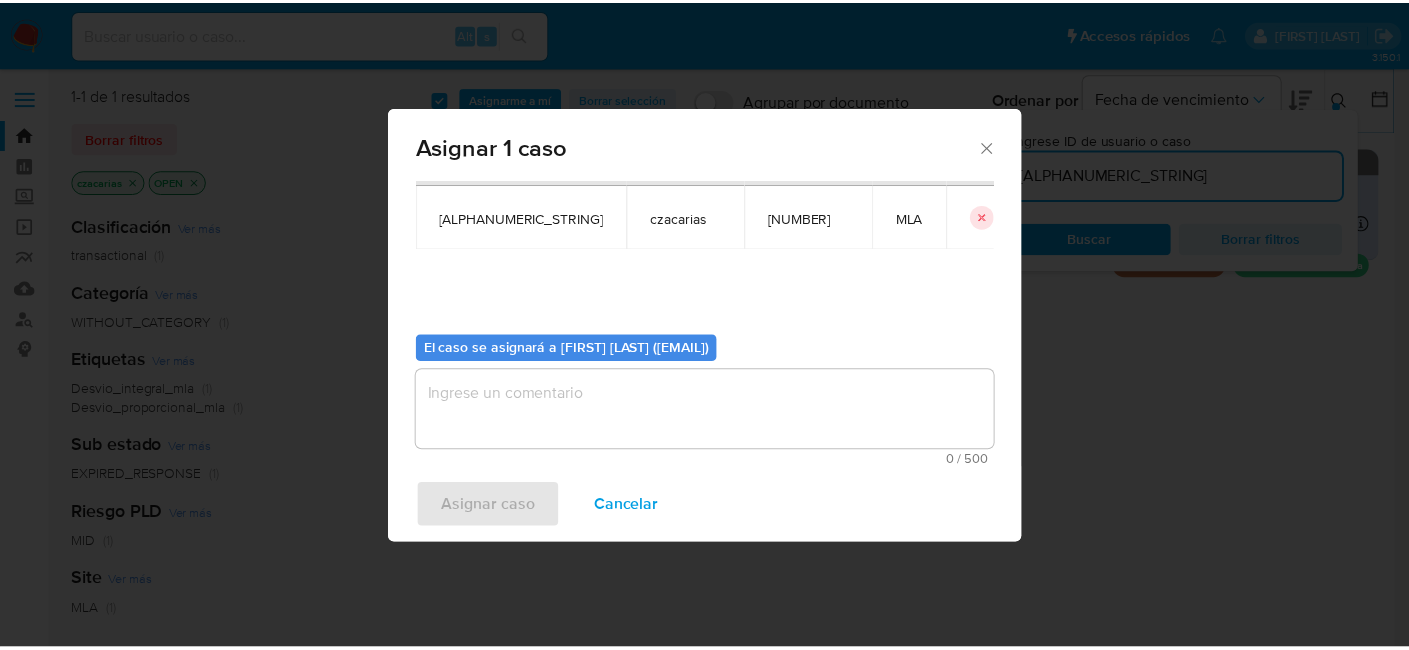 scroll, scrollTop: 102, scrollLeft: 0, axis: vertical 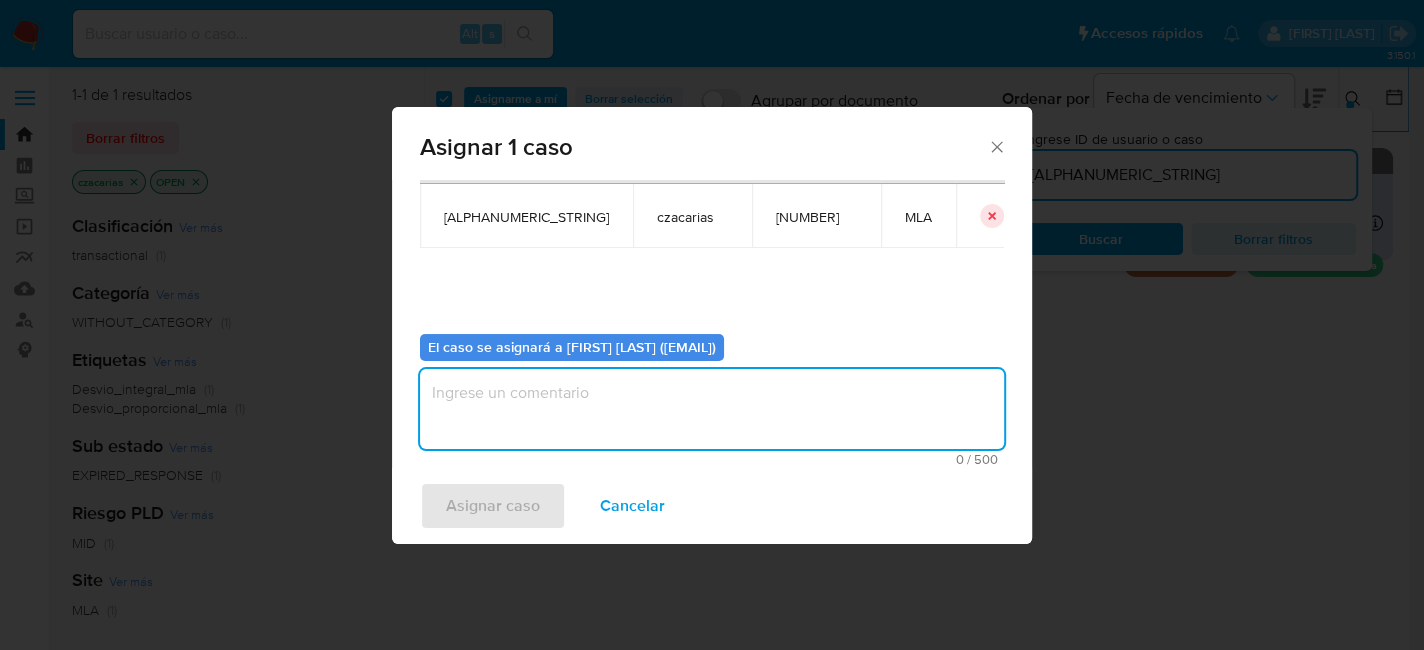 click at bounding box center [712, 409] 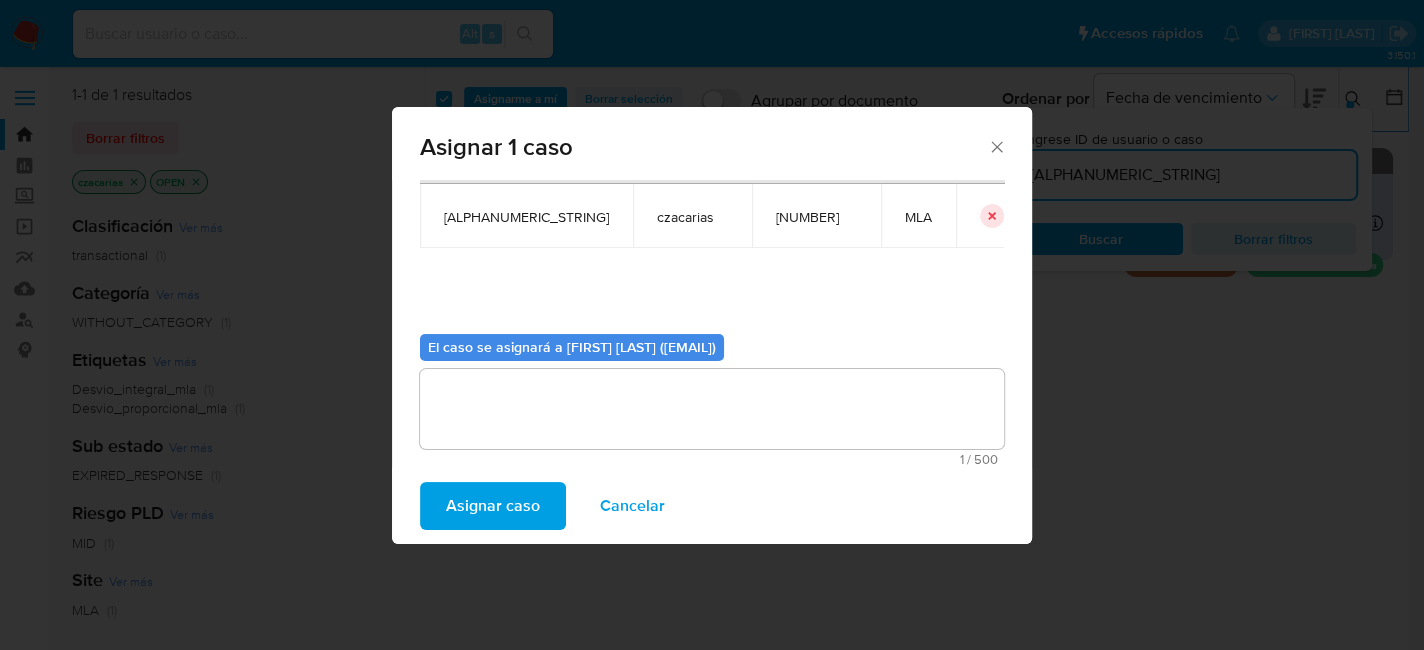 click on "Asignar caso" at bounding box center [493, 506] 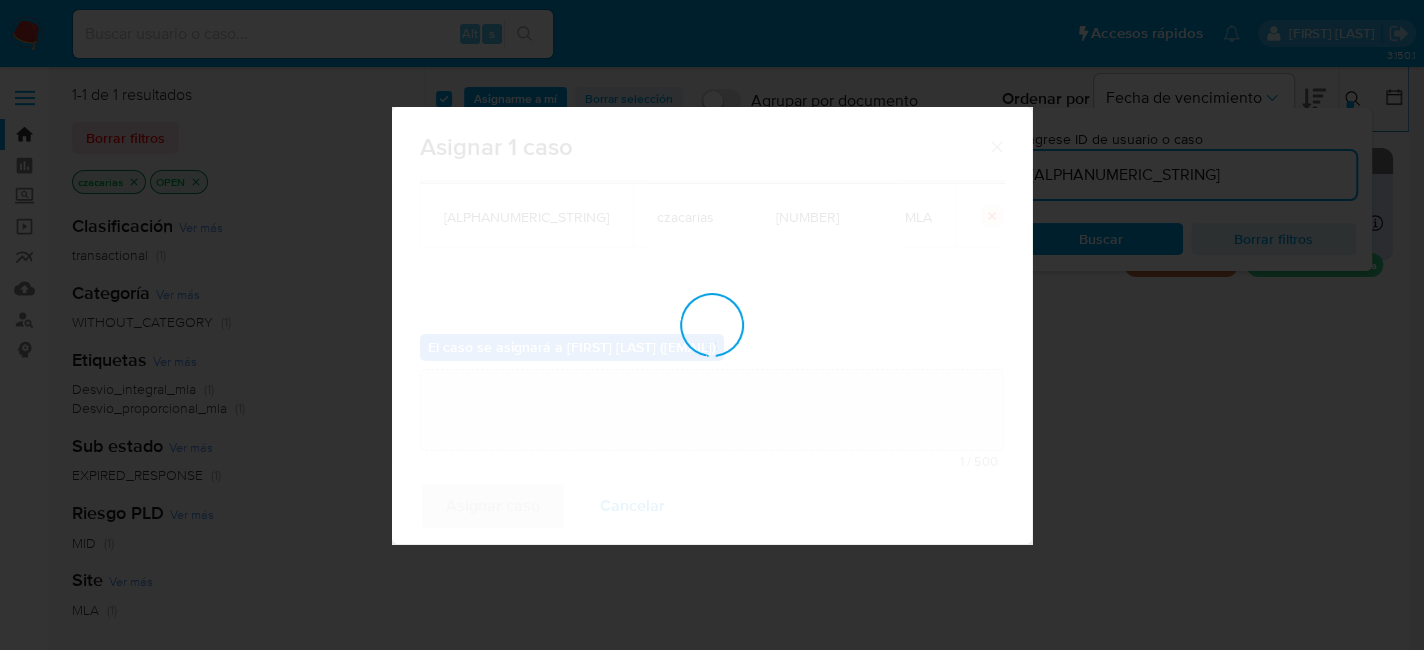 type 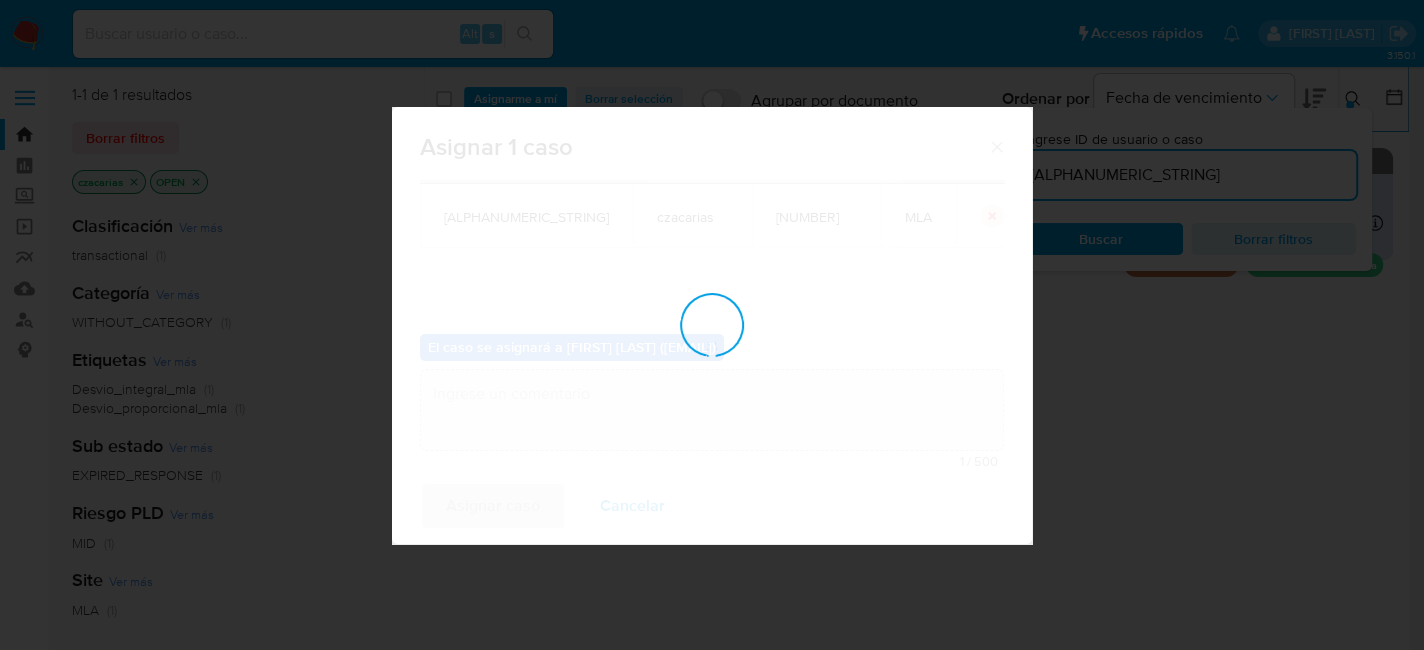 checkbox on "false" 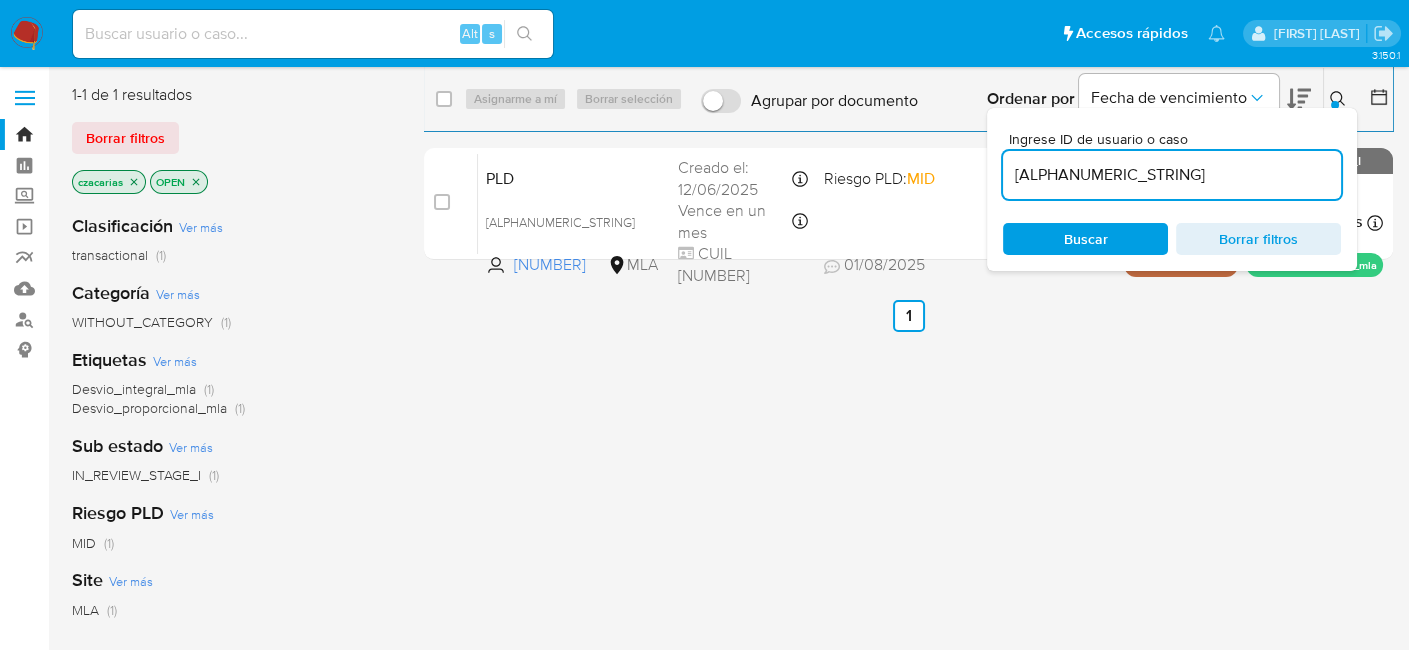 click at bounding box center [27, 34] 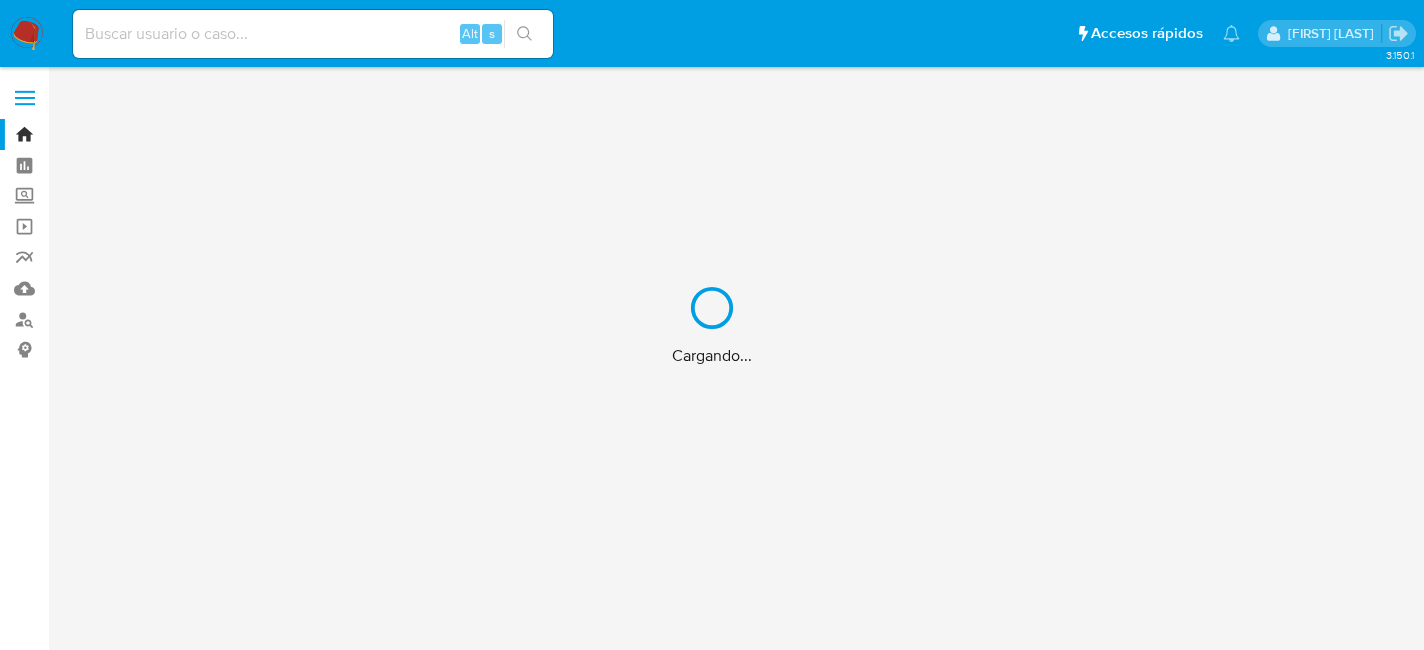 scroll, scrollTop: 0, scrollLeft: 0, axis: both 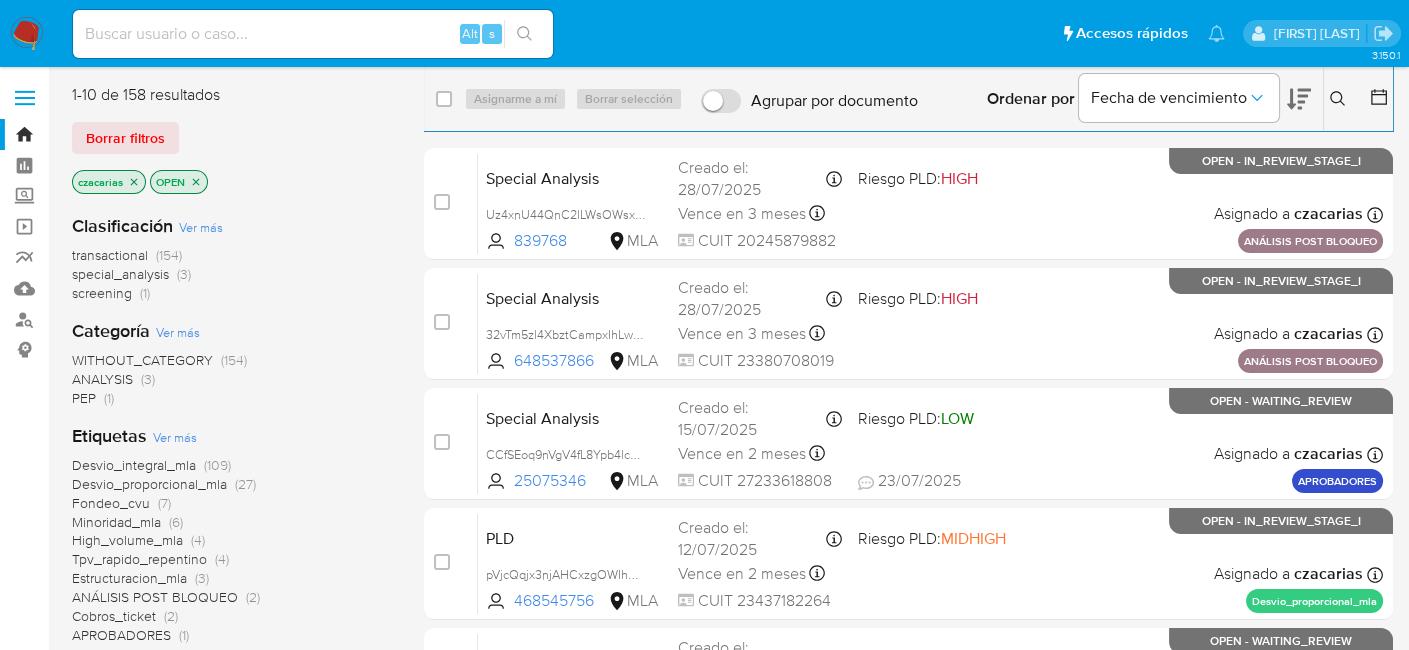 click at bounding box center [313, 34] 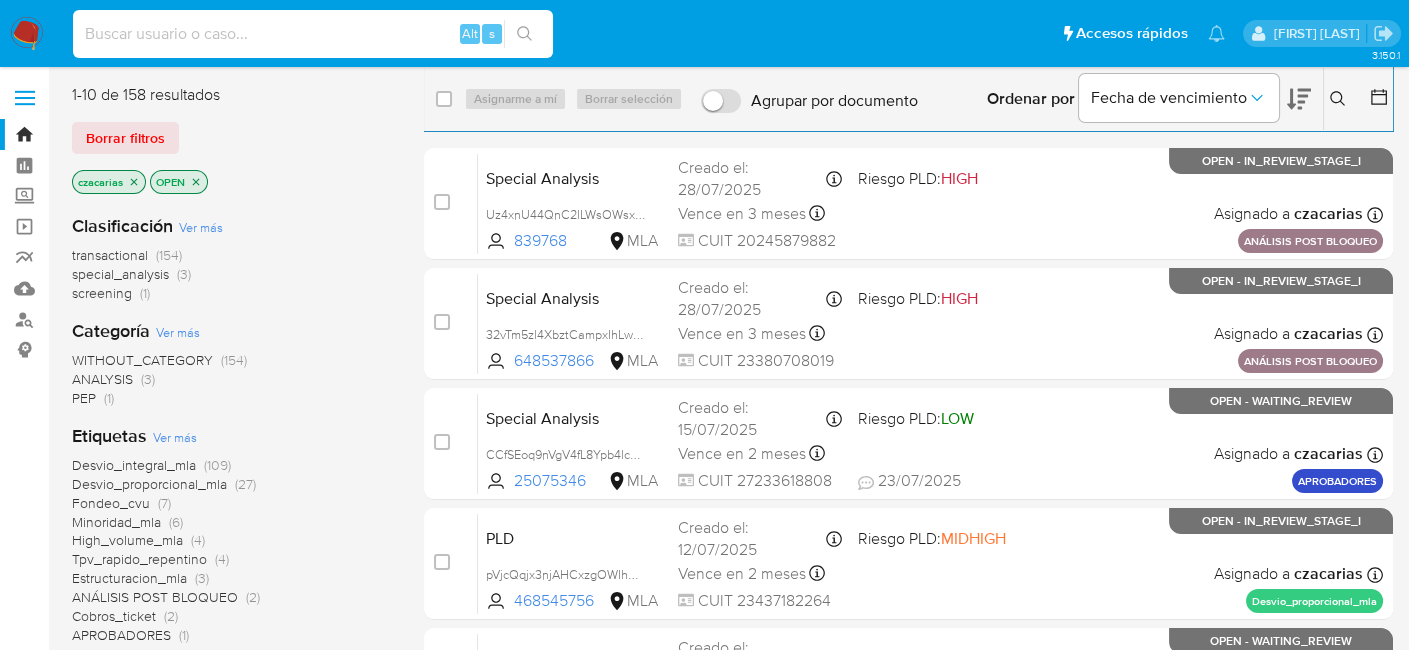 paste on "1234186137" 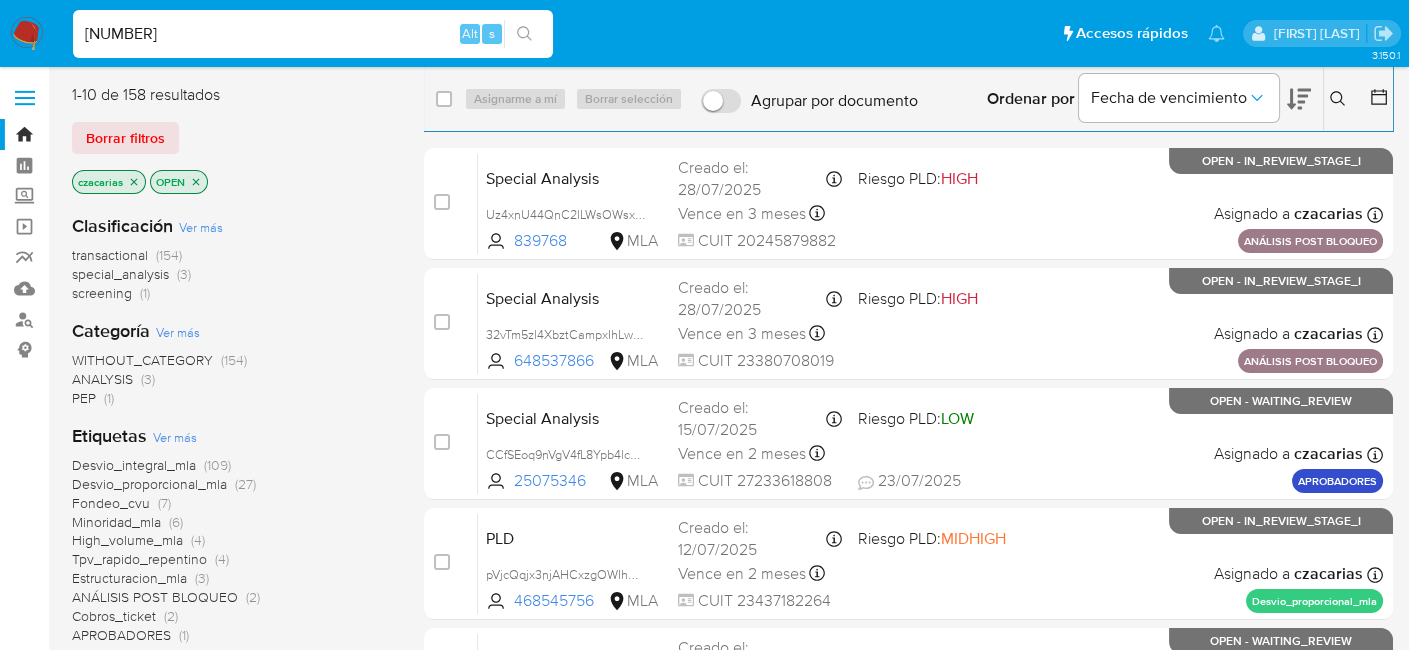 type on "1234186137" 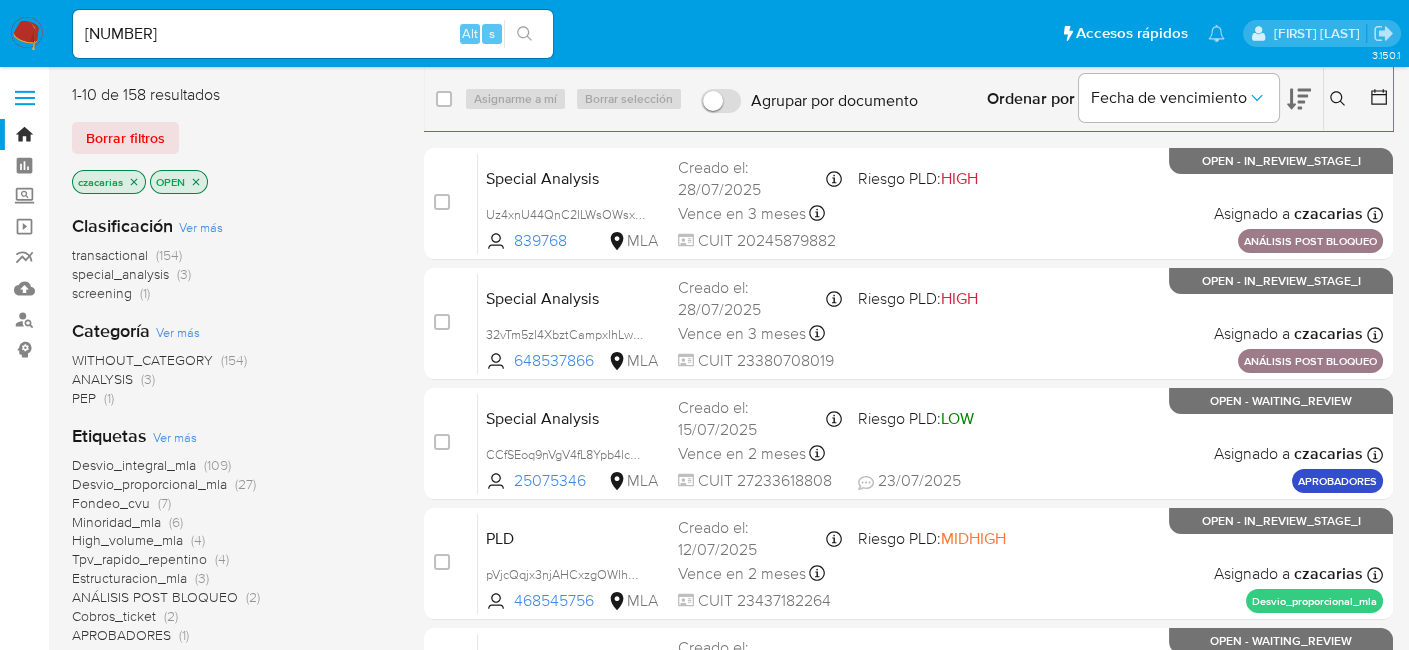 click on "Pausado Ver notificaciones 1234186137 Alt s Accesos rápidos   Presiona las siguientes teclas para acceder a algunas de las funciones Buscar caso o usuario Alt s Volver al home Alt h" at bounding box center (649, 33) 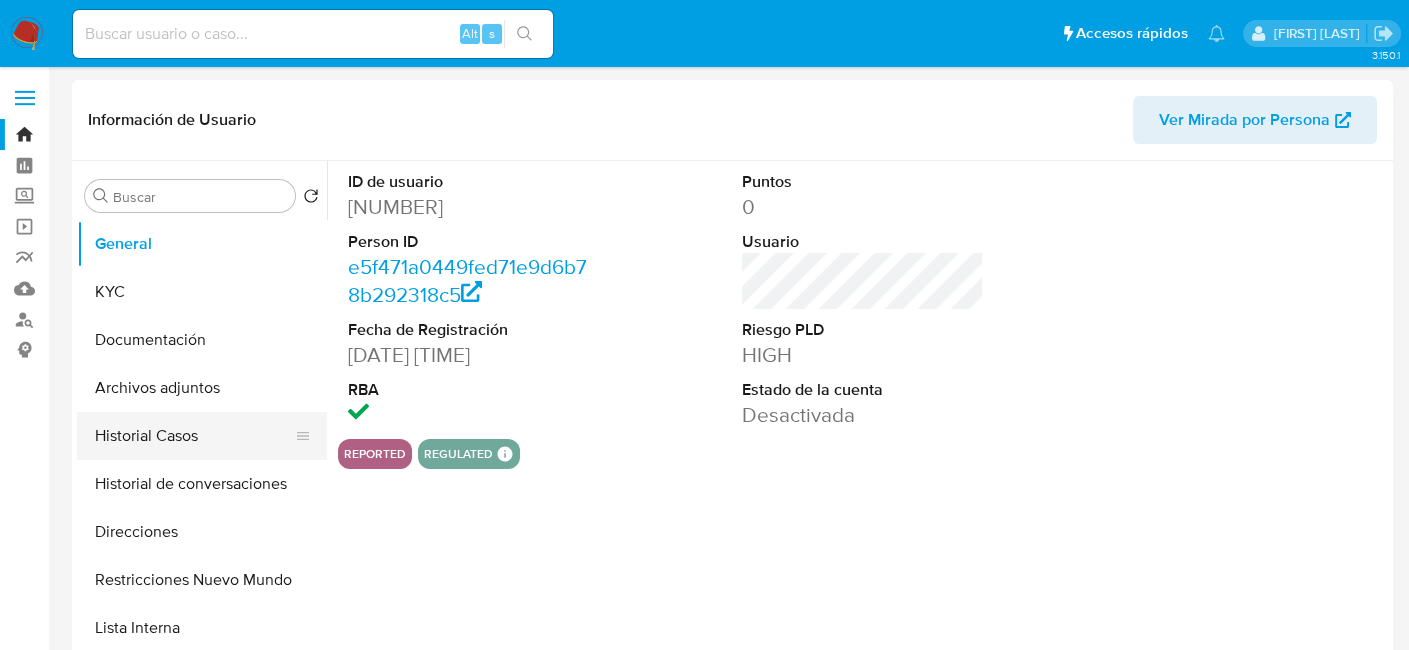 click on "Historial Casos" at bounding box center (194, 436) 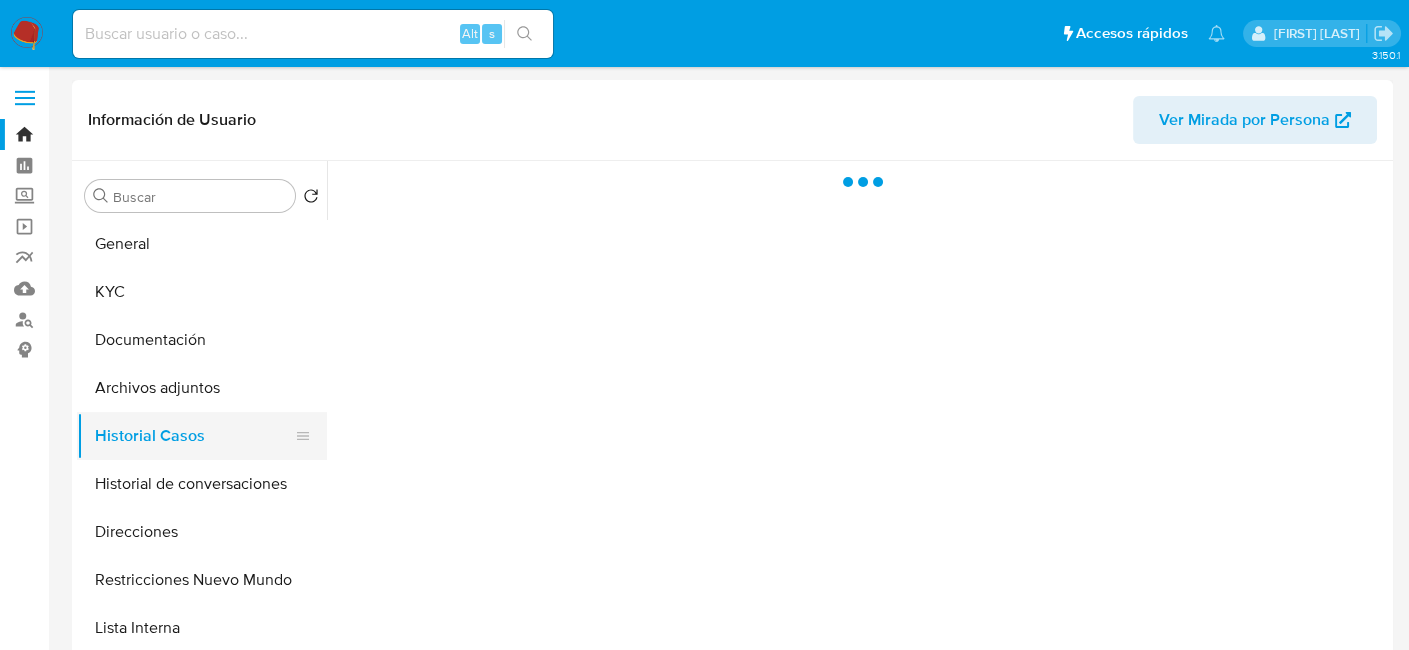 select on "10" 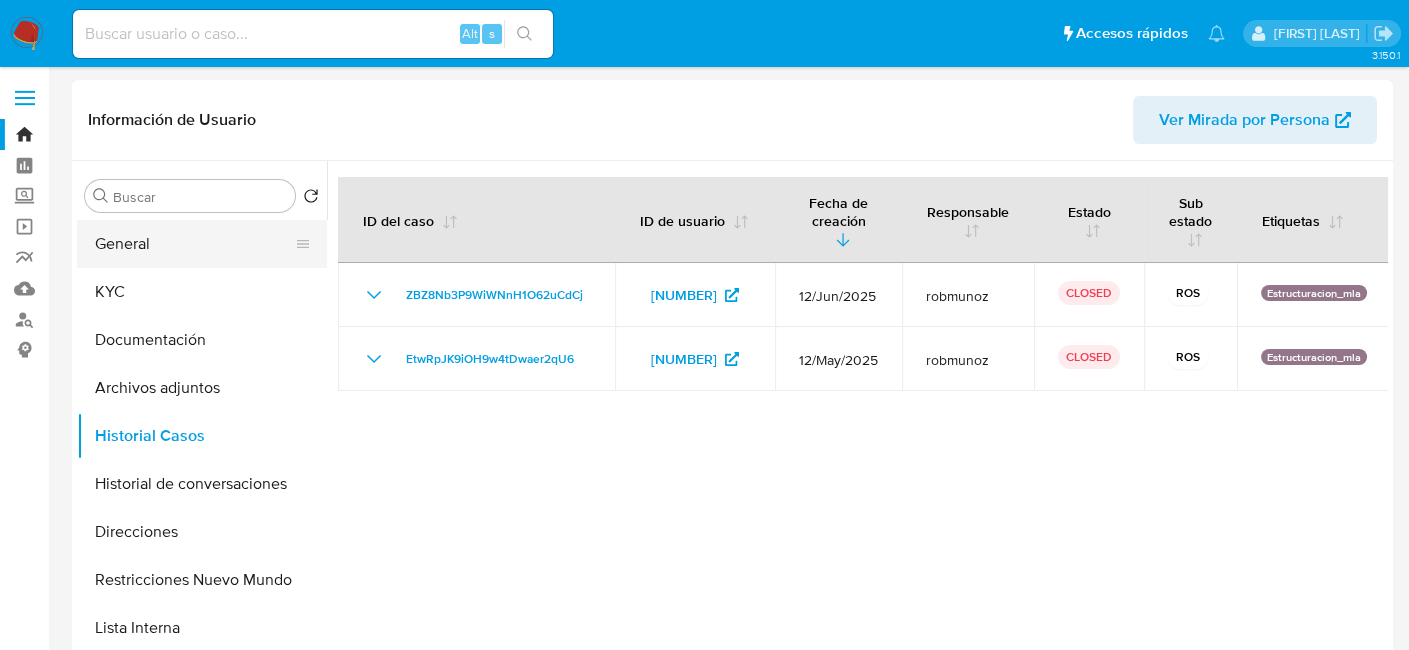 click on "General" at bounding box center [194, 244] 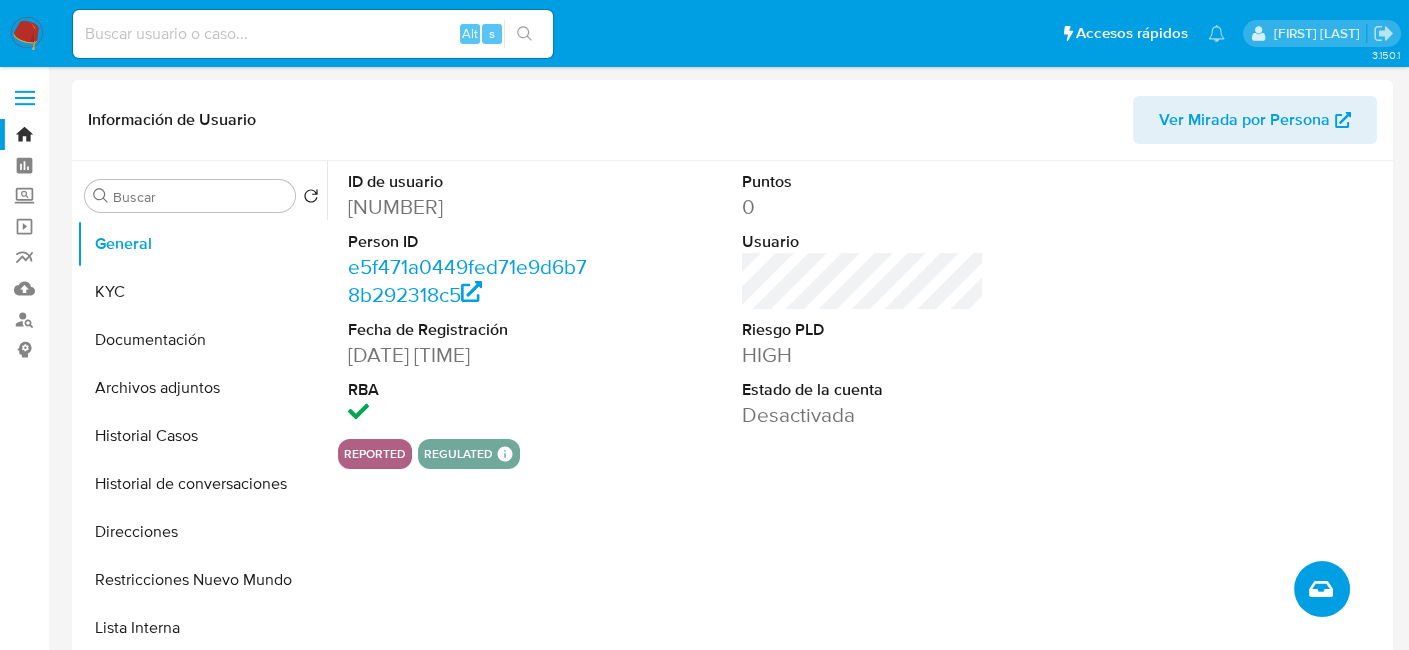 click 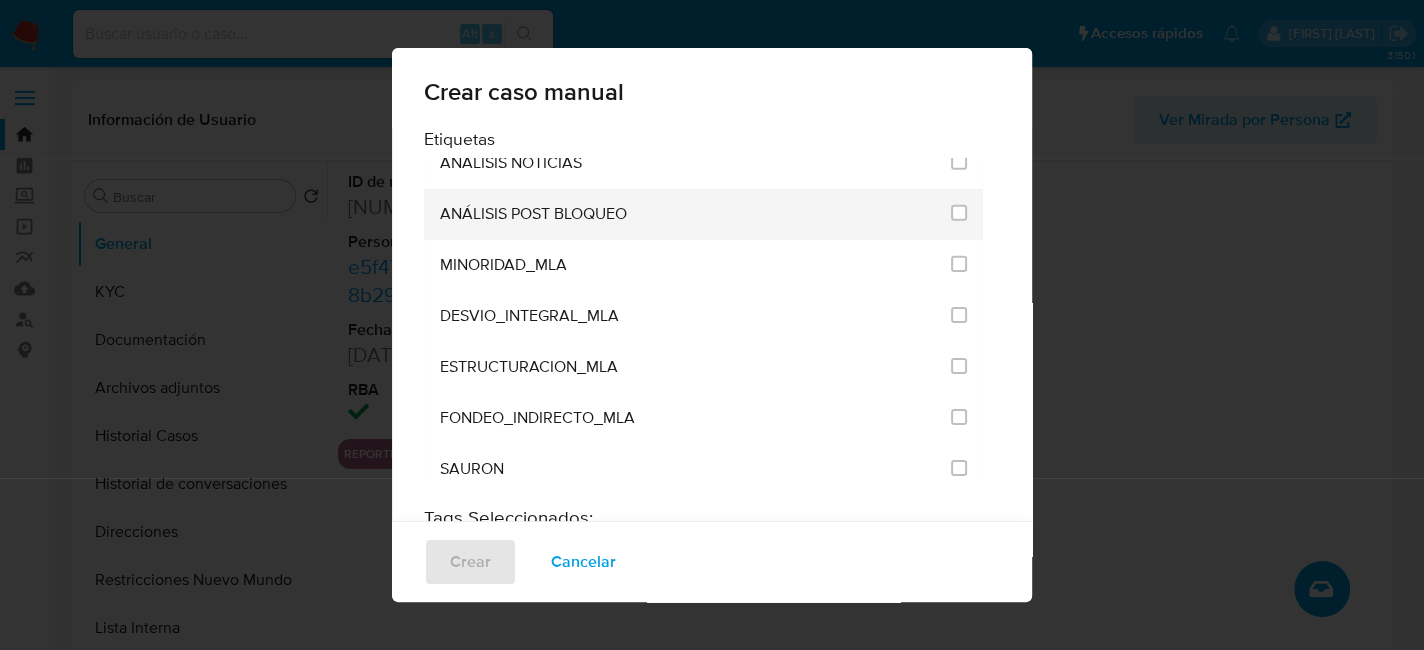 scroll, scrollTop: 4000, scrollLeft: 0, axis: vertical 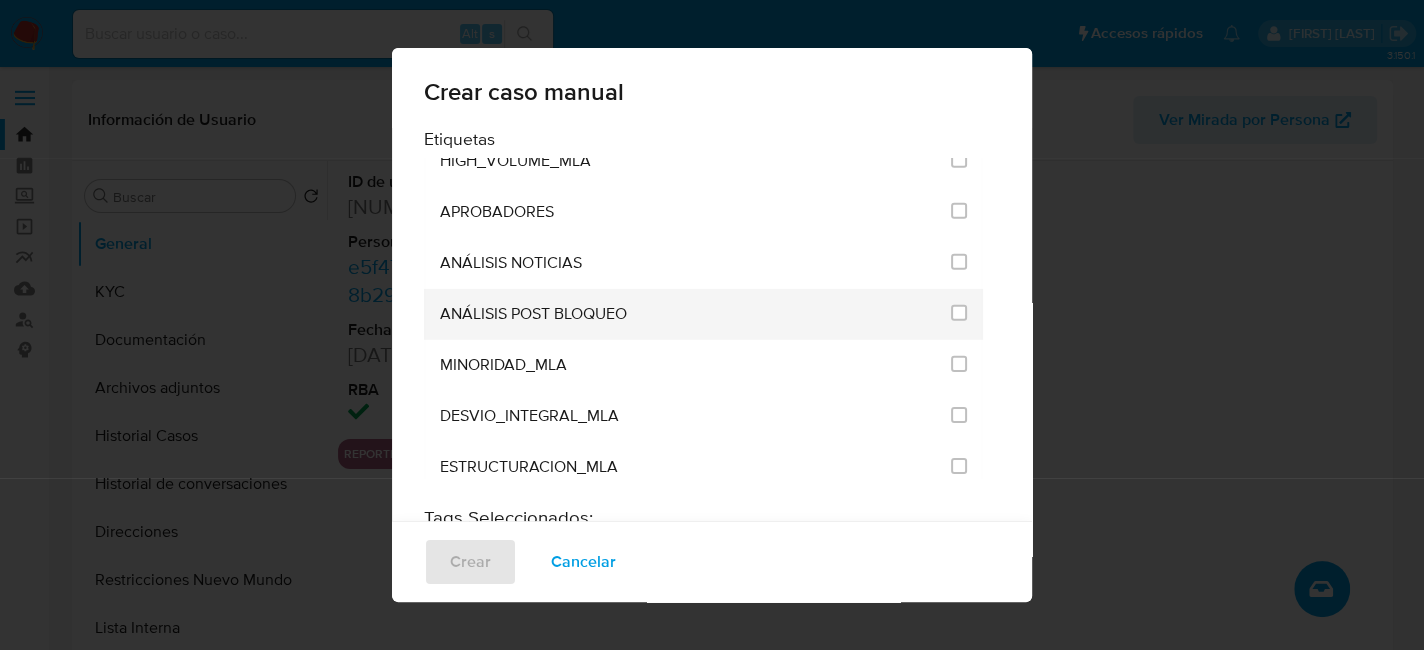 click on "ANÁLISIS POST BLOQUEO" at bounding box center [703, 314] 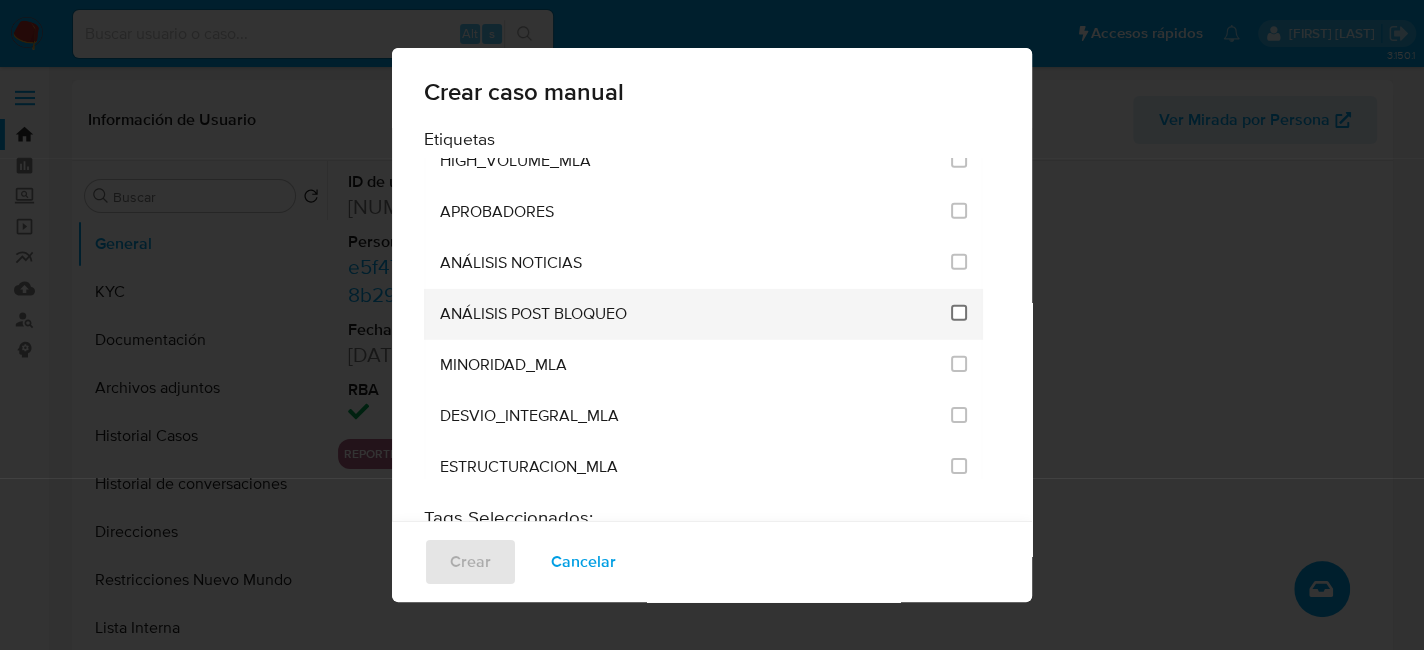 click at bounding box center [959, 313] 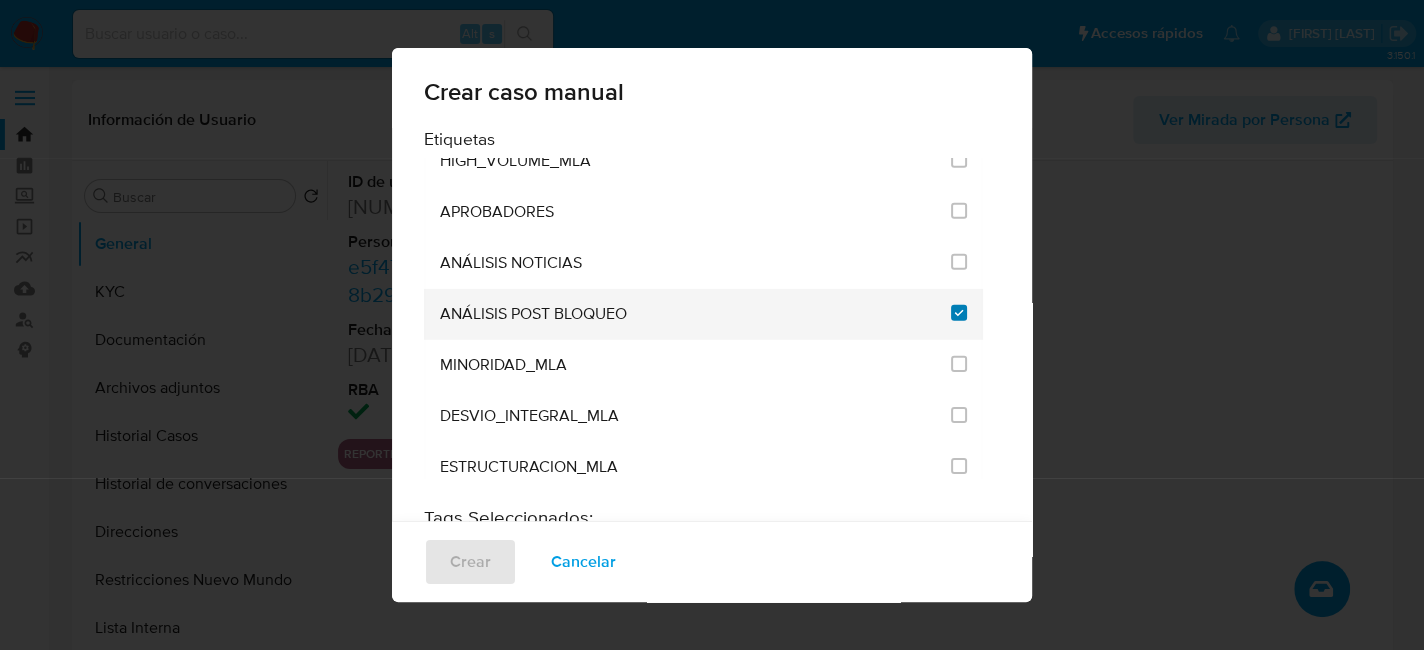 checkbox on "true" 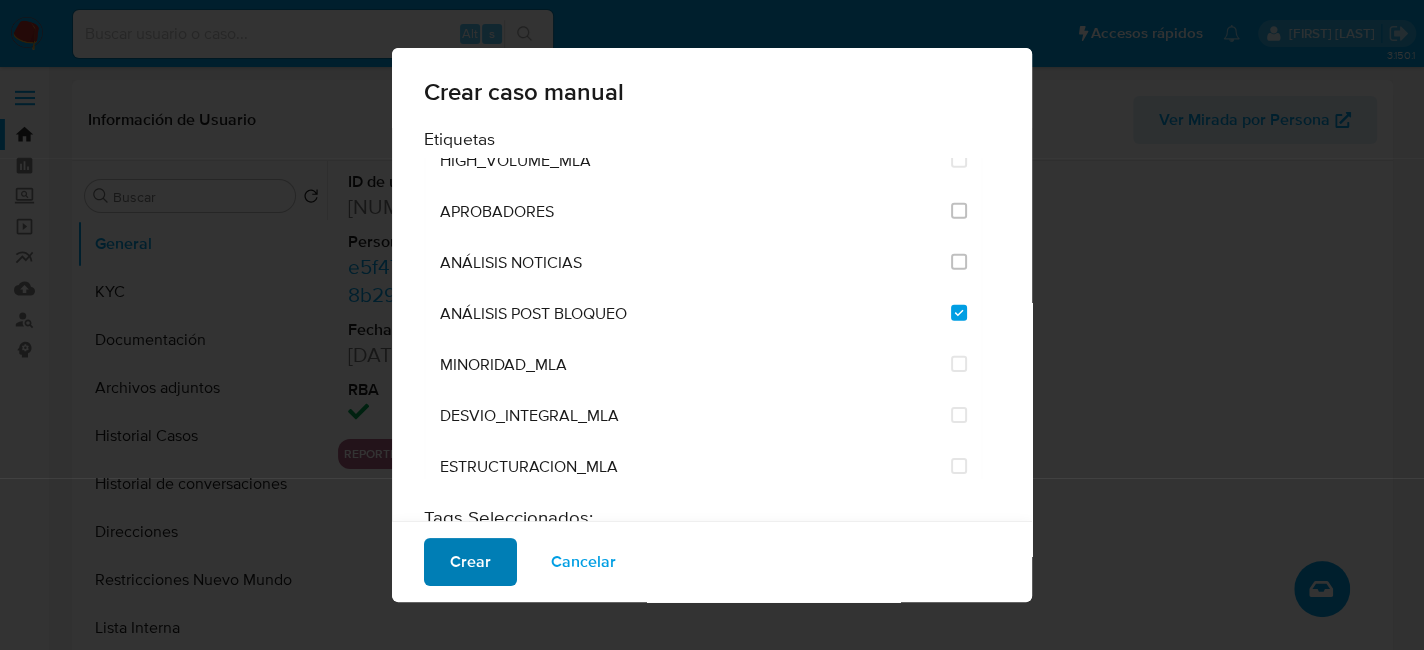 click on "Crear" at bounding box center (470, 562) 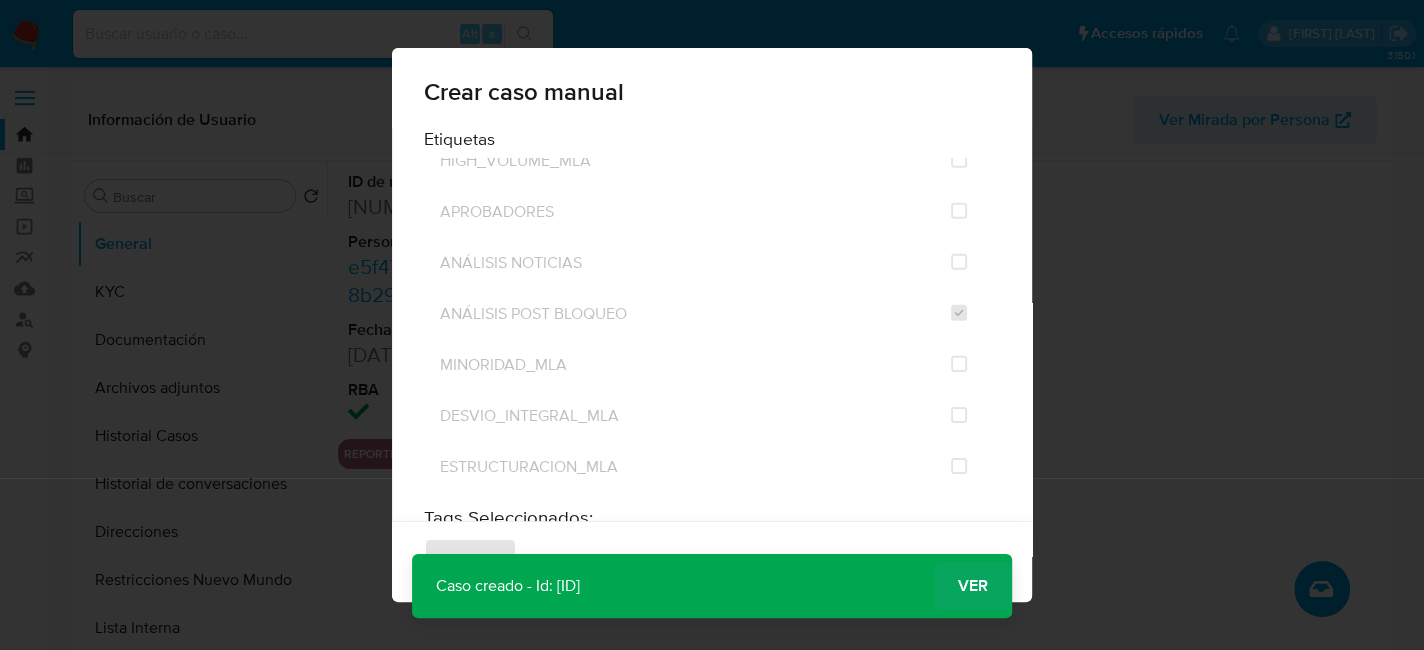 click on "Ver" at bounding box center (973, 586) 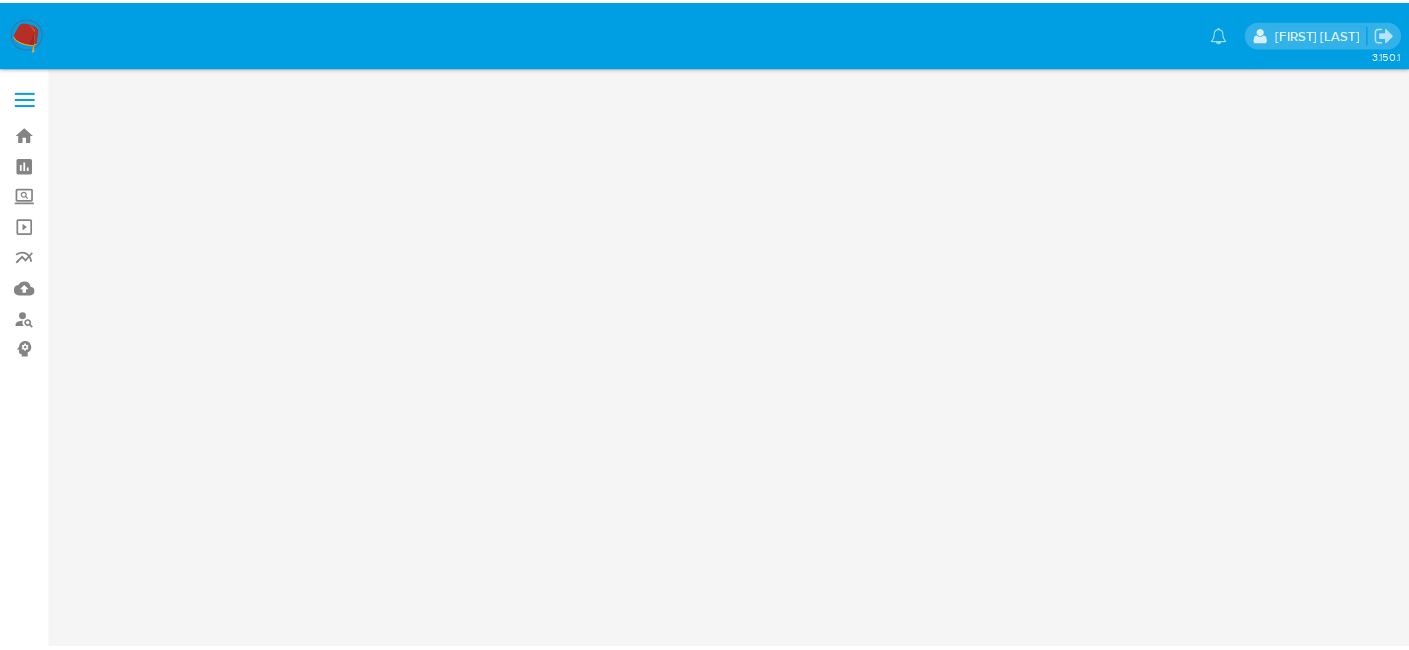 scroll, scrollTop: 0, scrollLeft: 0, axis: both 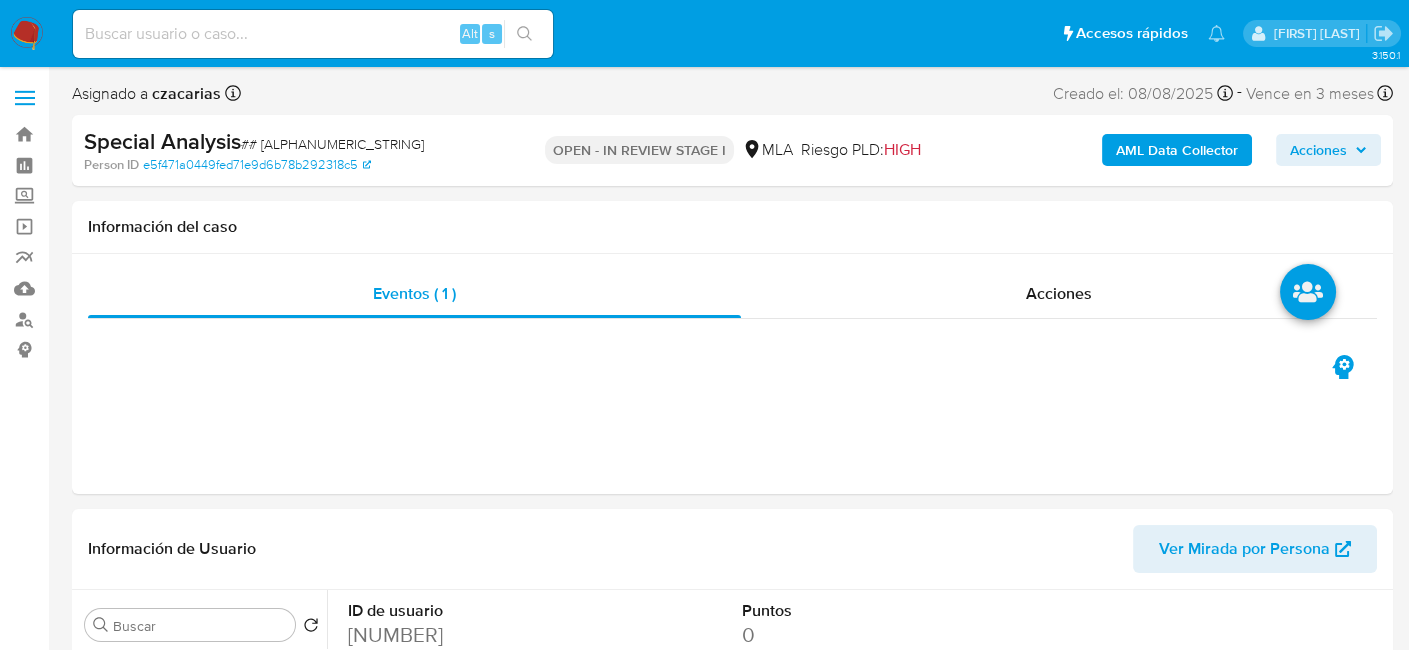 select on "10" 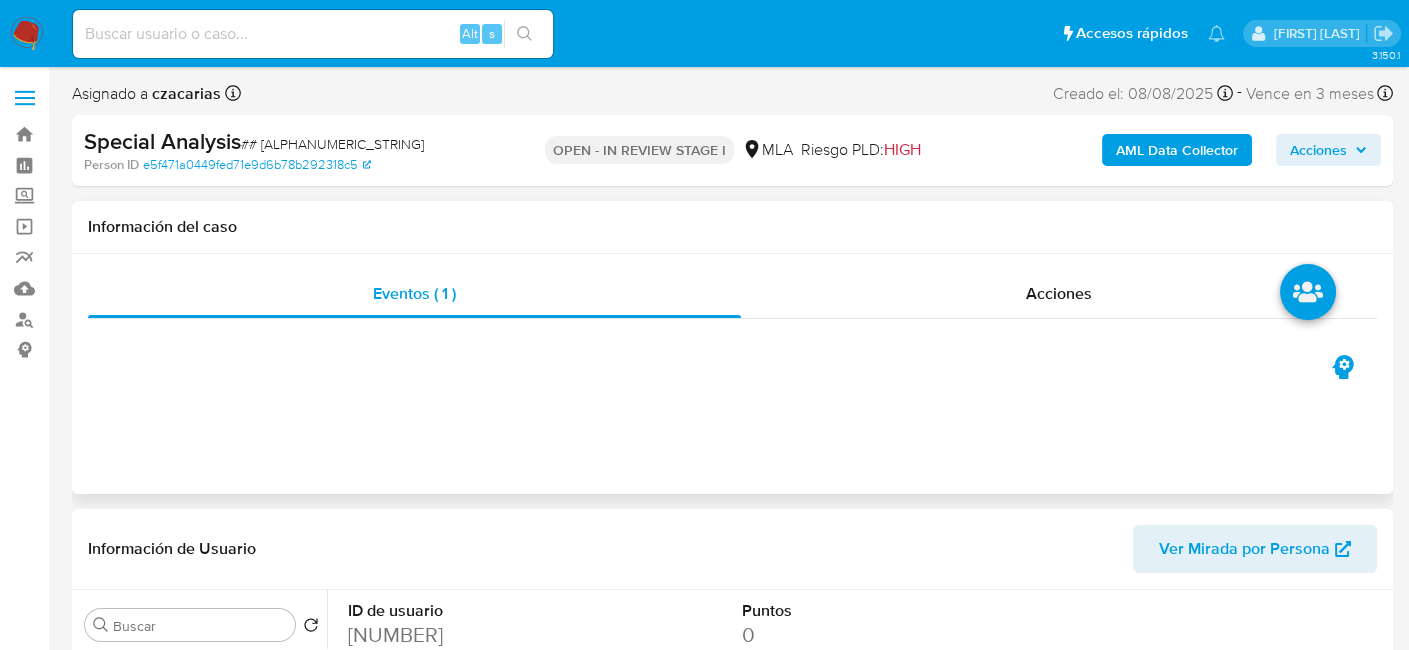 copy on "# [ALPHANUMERIC_STRING]" 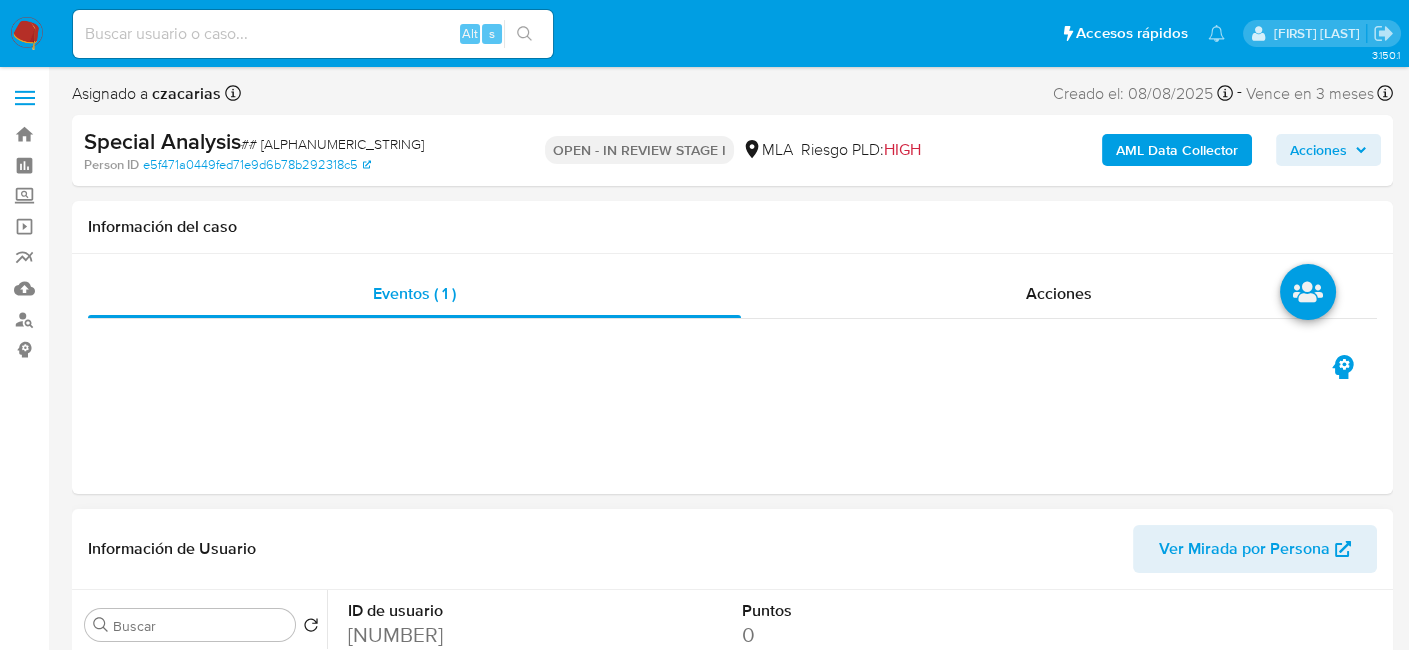drag, startPoint x: 1313, startPoint y: 552, endPoint x: 1323, endPoint y: 567, distance: 18.027756 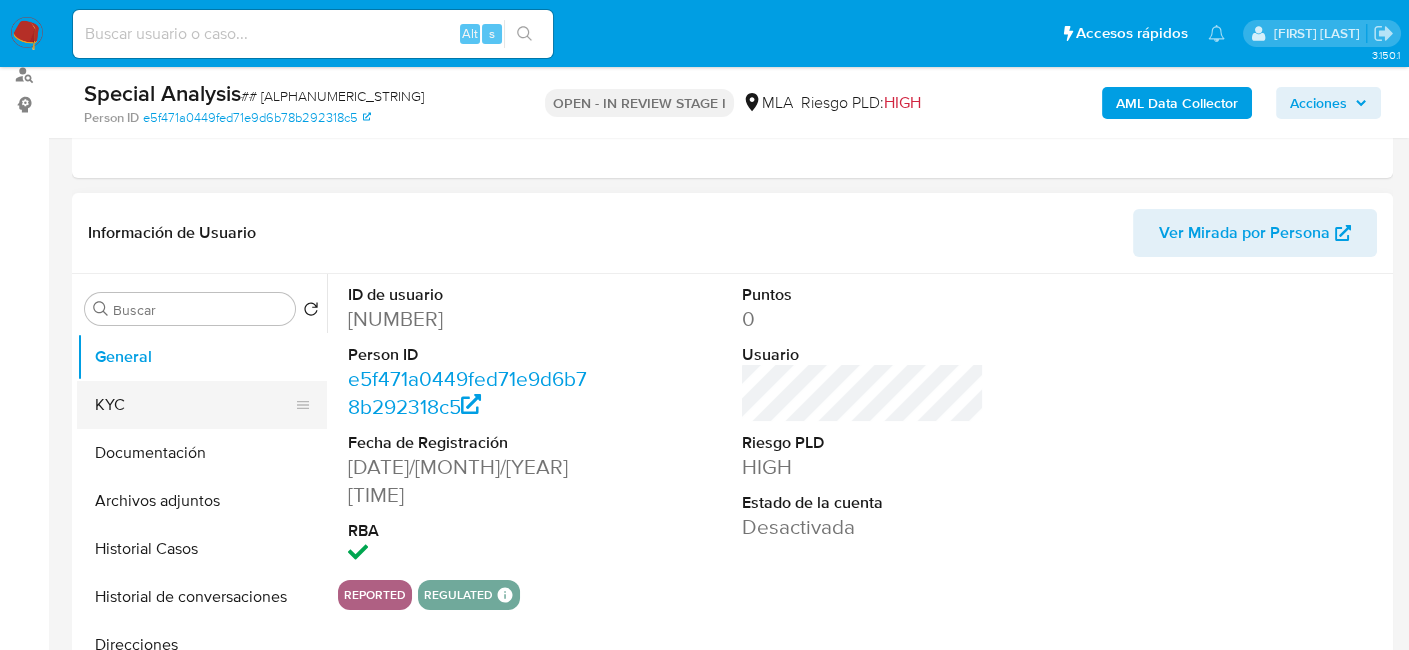 scroll, scrollTop: 300, scrollLeft: 0, axis: vertical 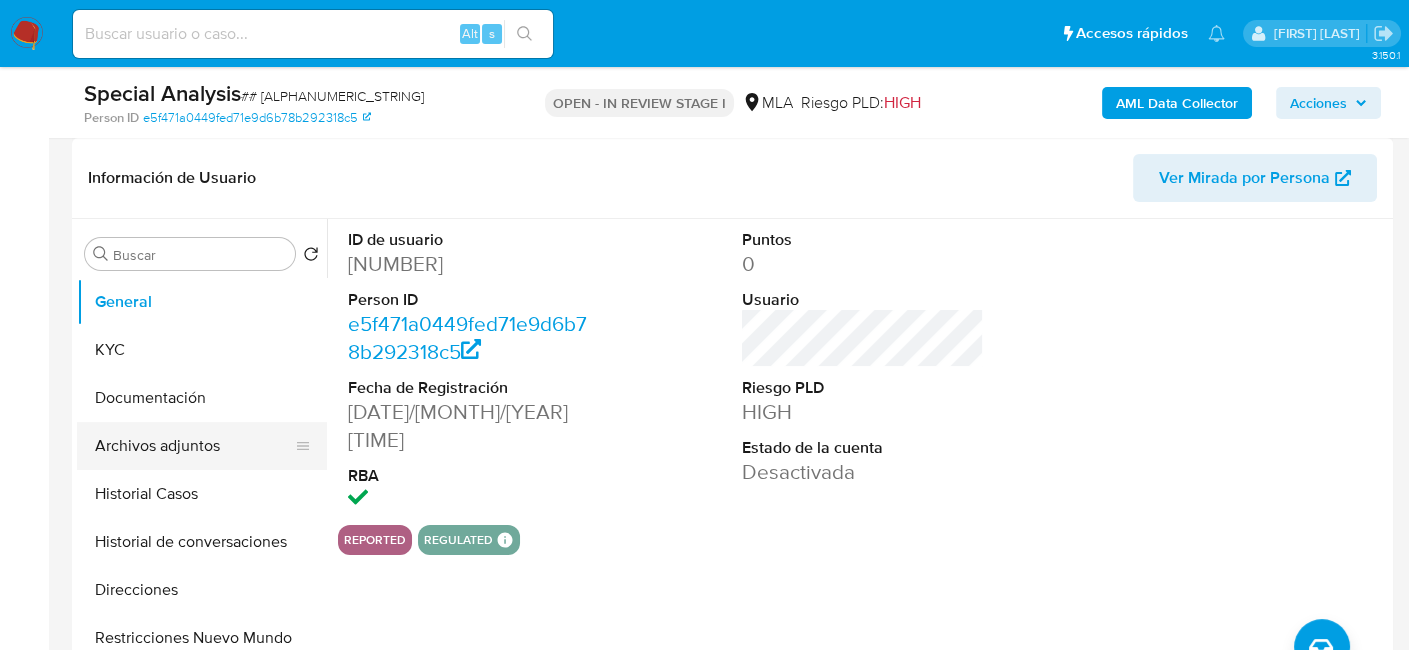 click on "Archivos adjuntos" at bounding box center [194, 446] 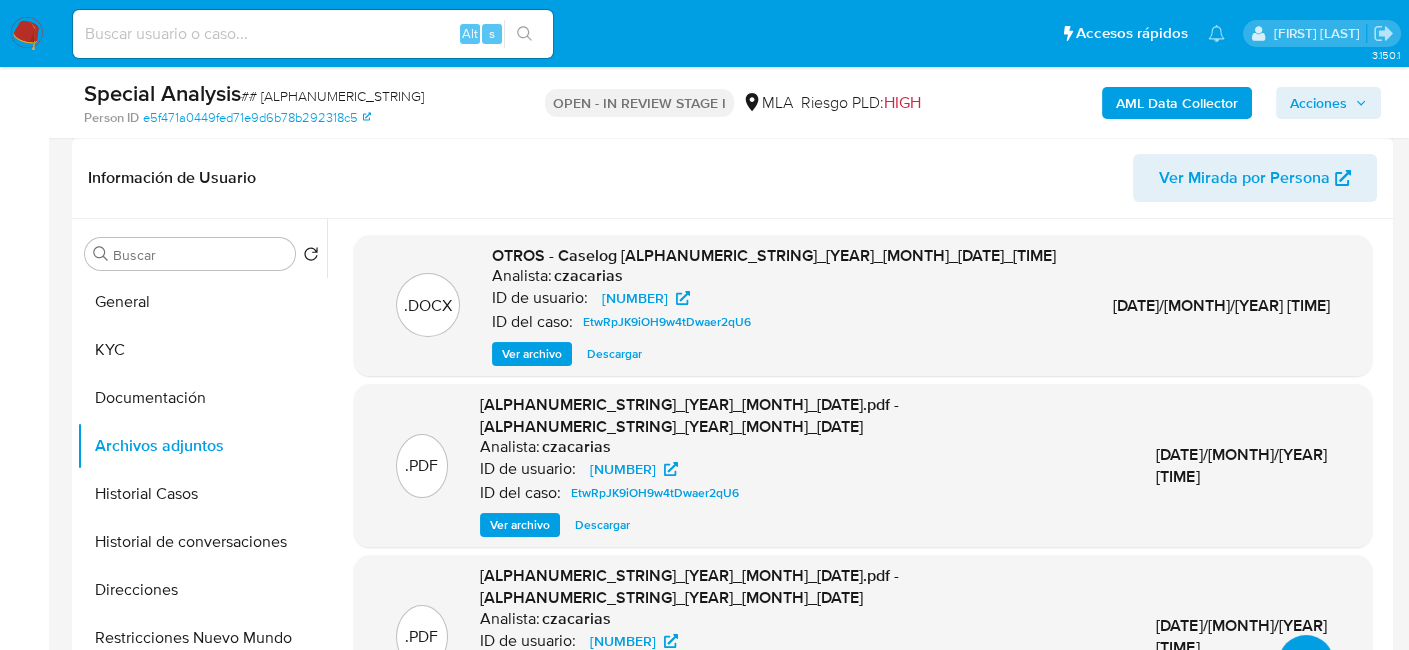 click at bounding box center [1306, 663] 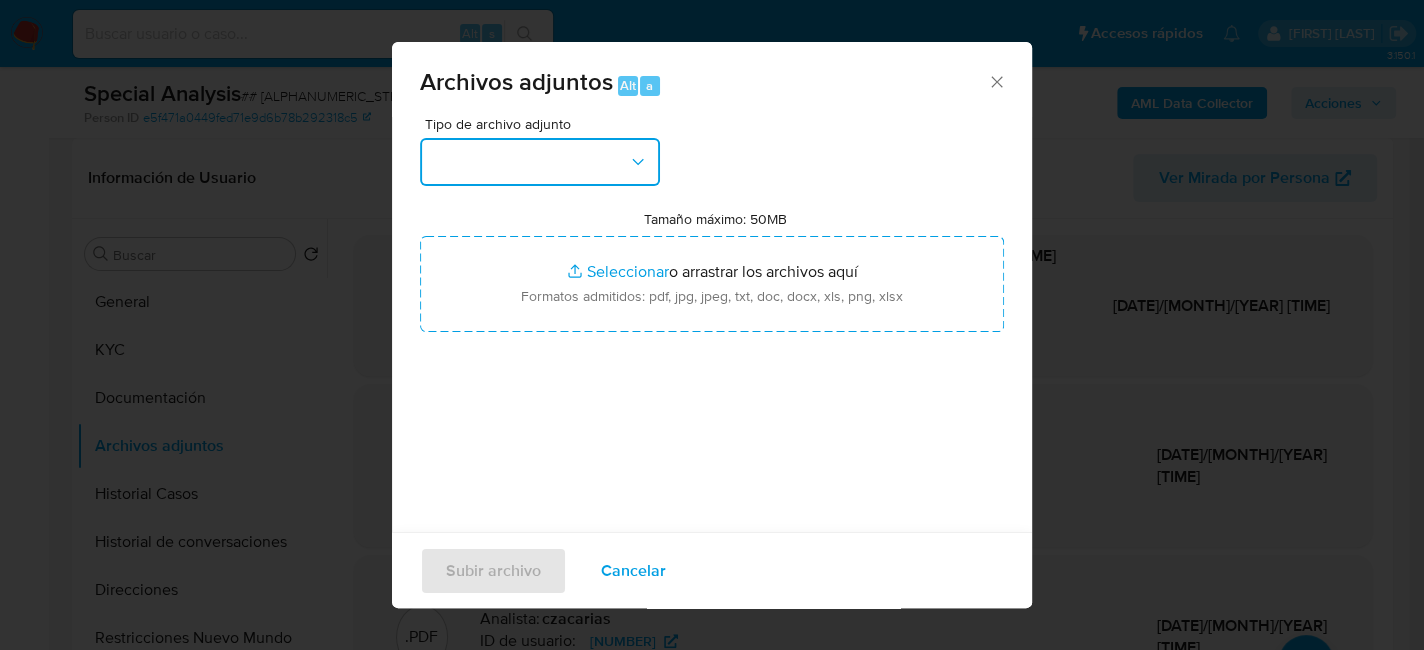 click at bounding box center [540, 162] 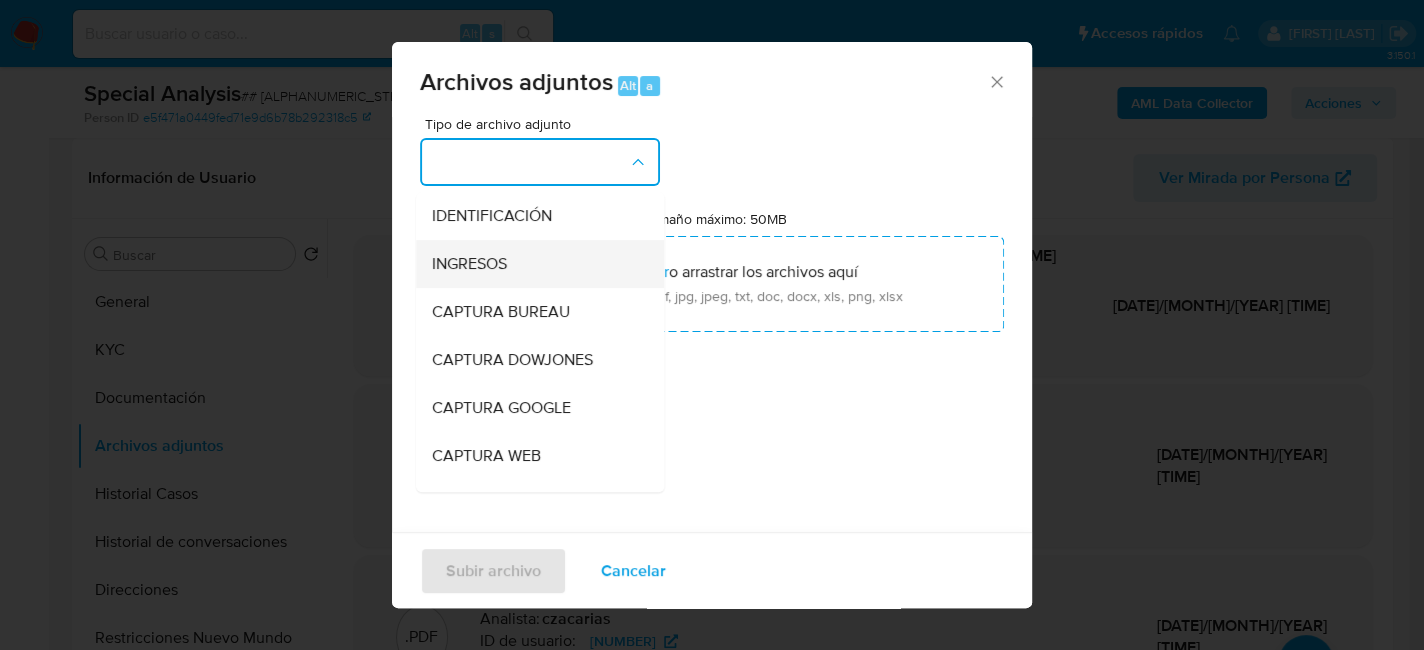 click on "INGRESOS" at bounding box center (469, 264) 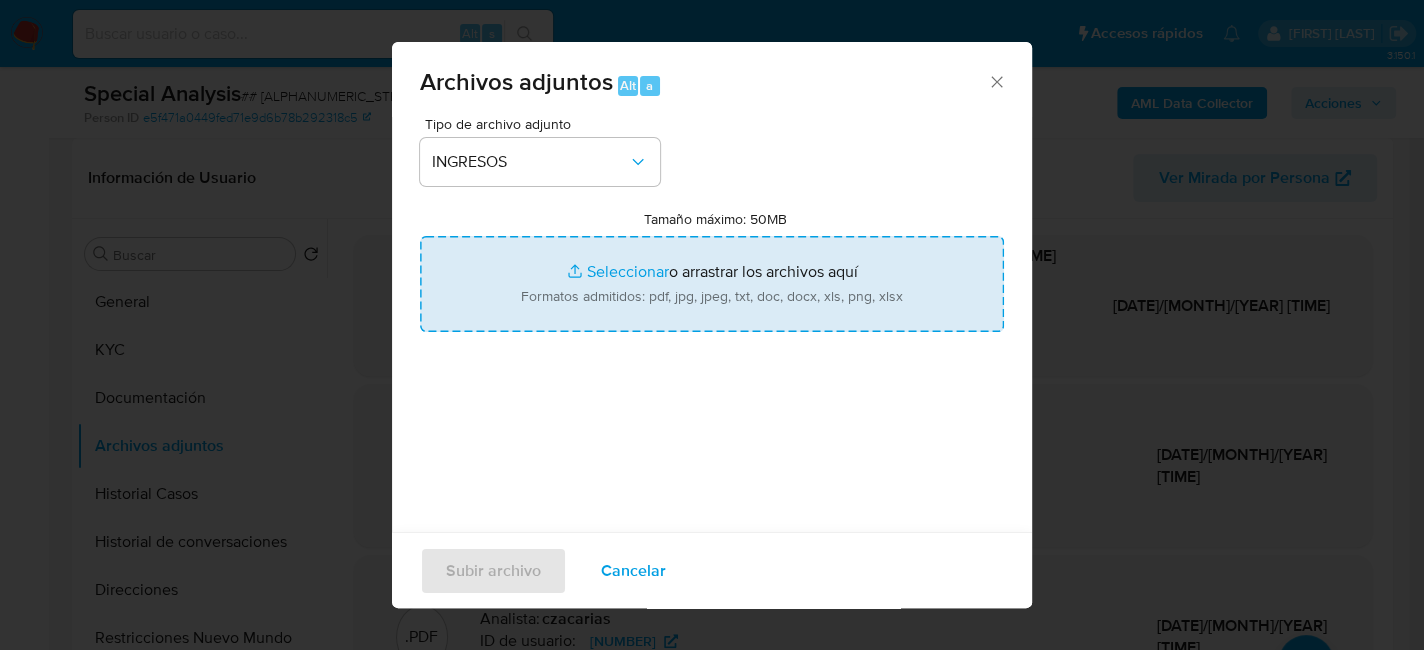 type on "C:\fakepath\DIAZ_Lucrecia_Certificacin_de_Ingresos1.pdf" 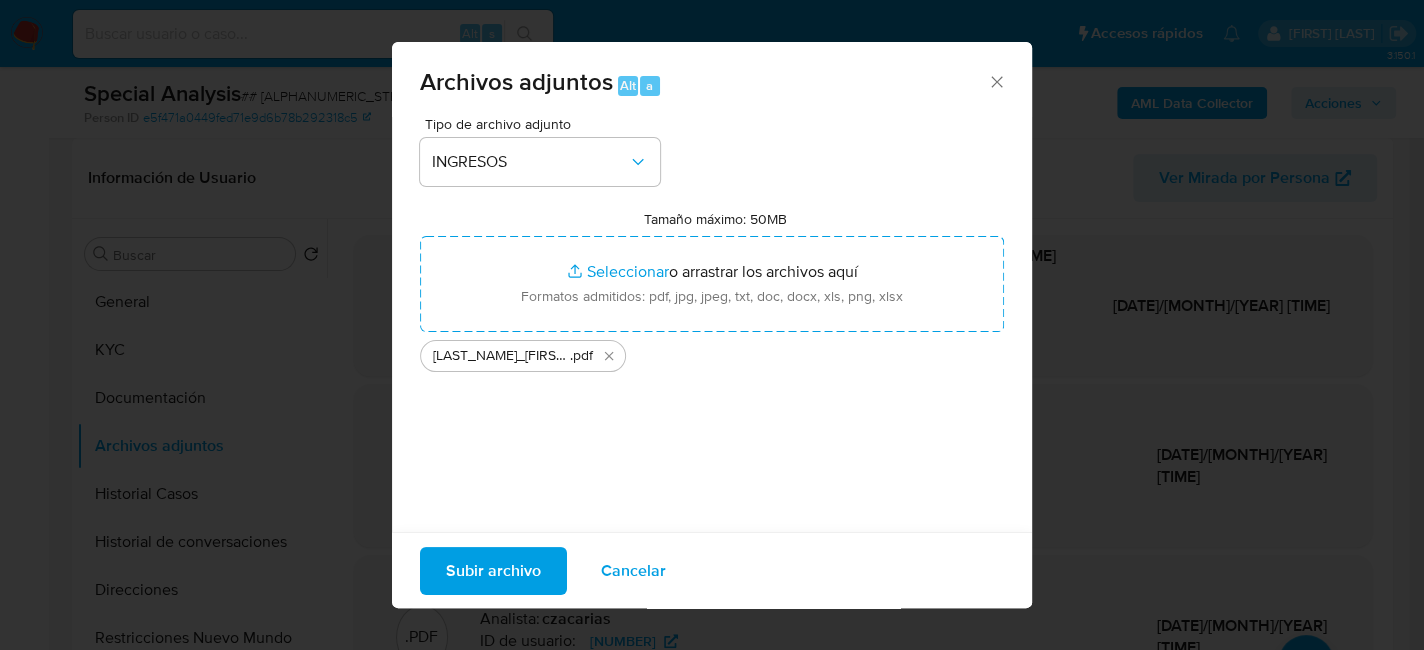 click on "Subir archivo" at bounding box center [493, 570] 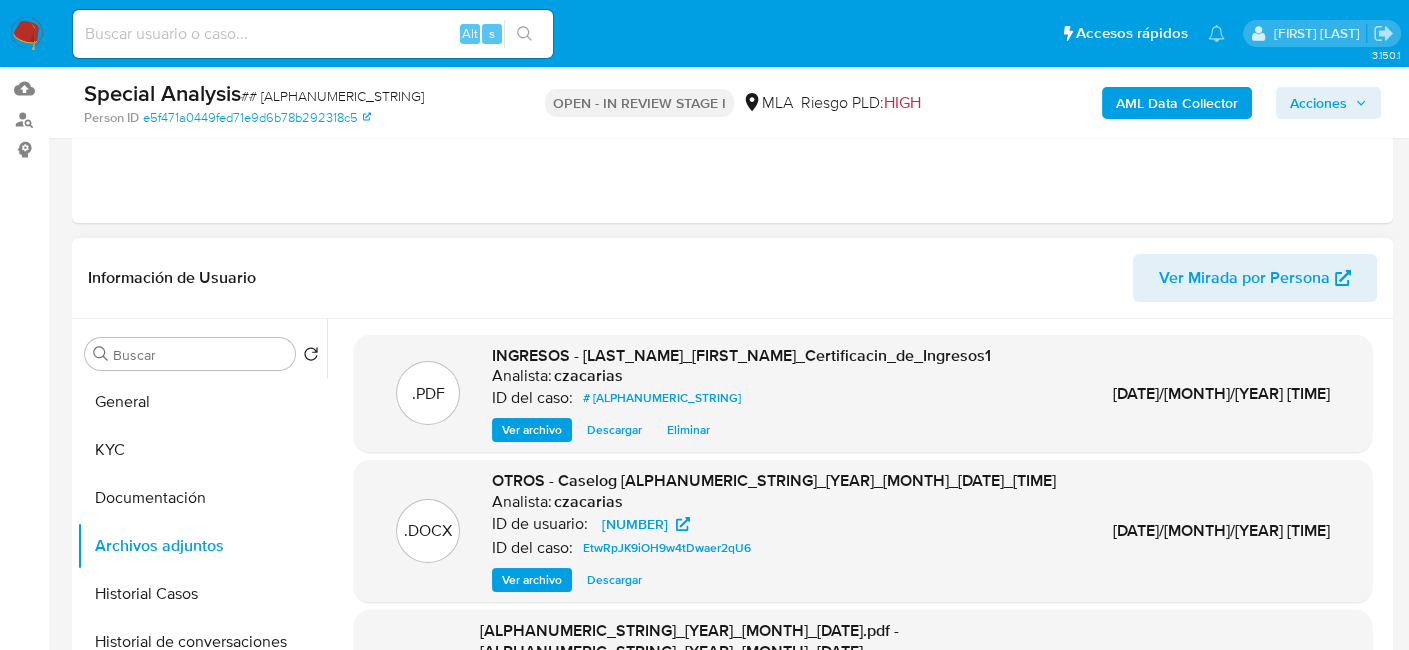 scroll, scrollTop: 100, scrollLeft: 0, axis: vertical 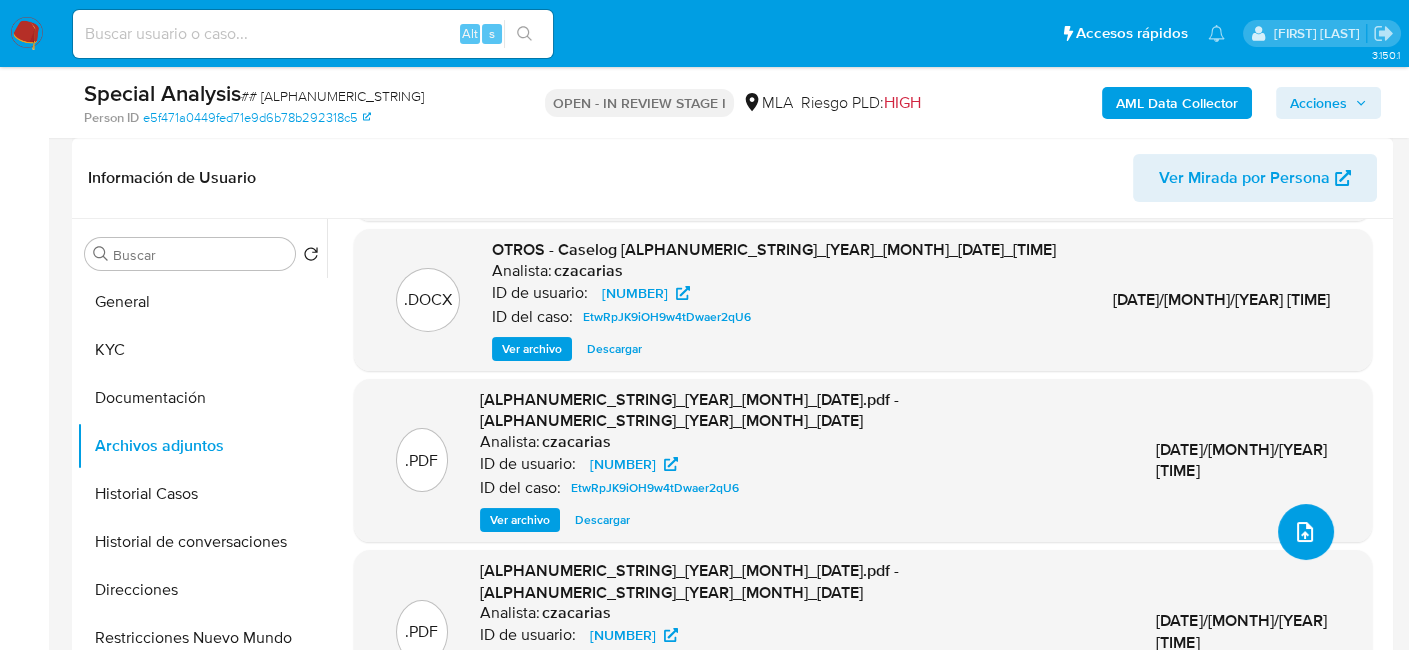 click 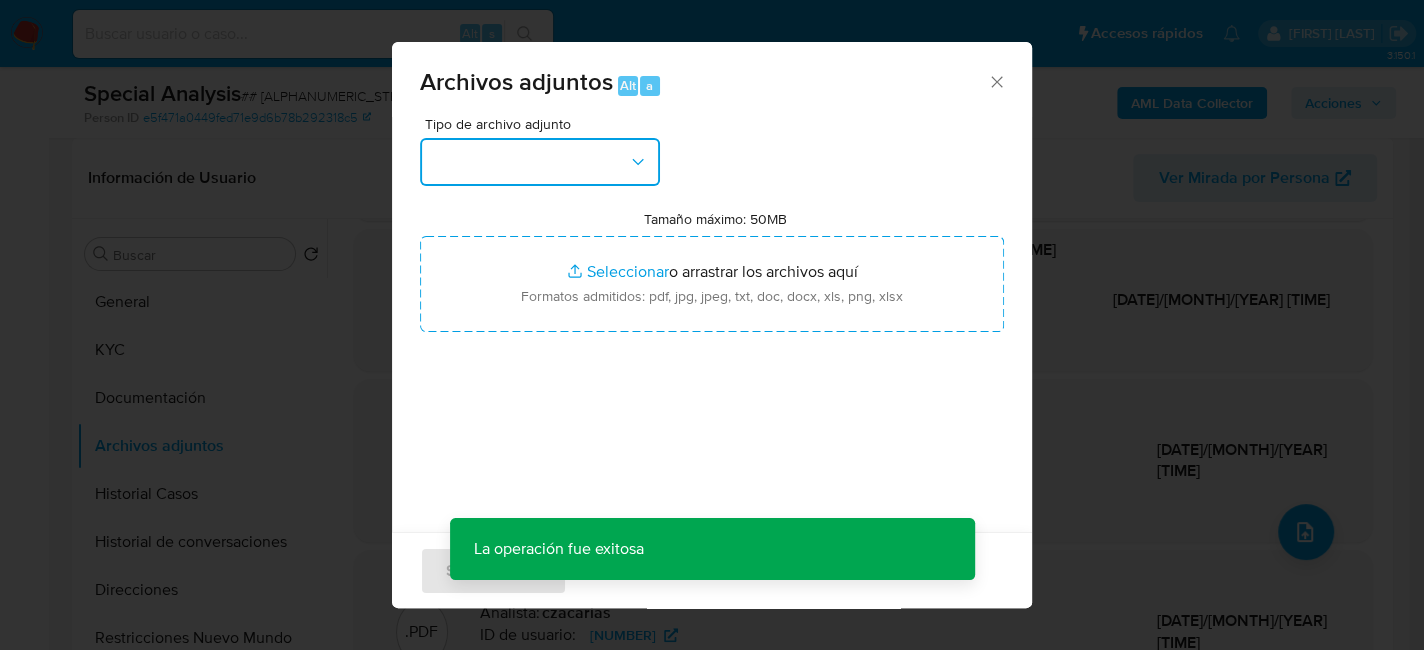 click at bounding box center [540, 162] 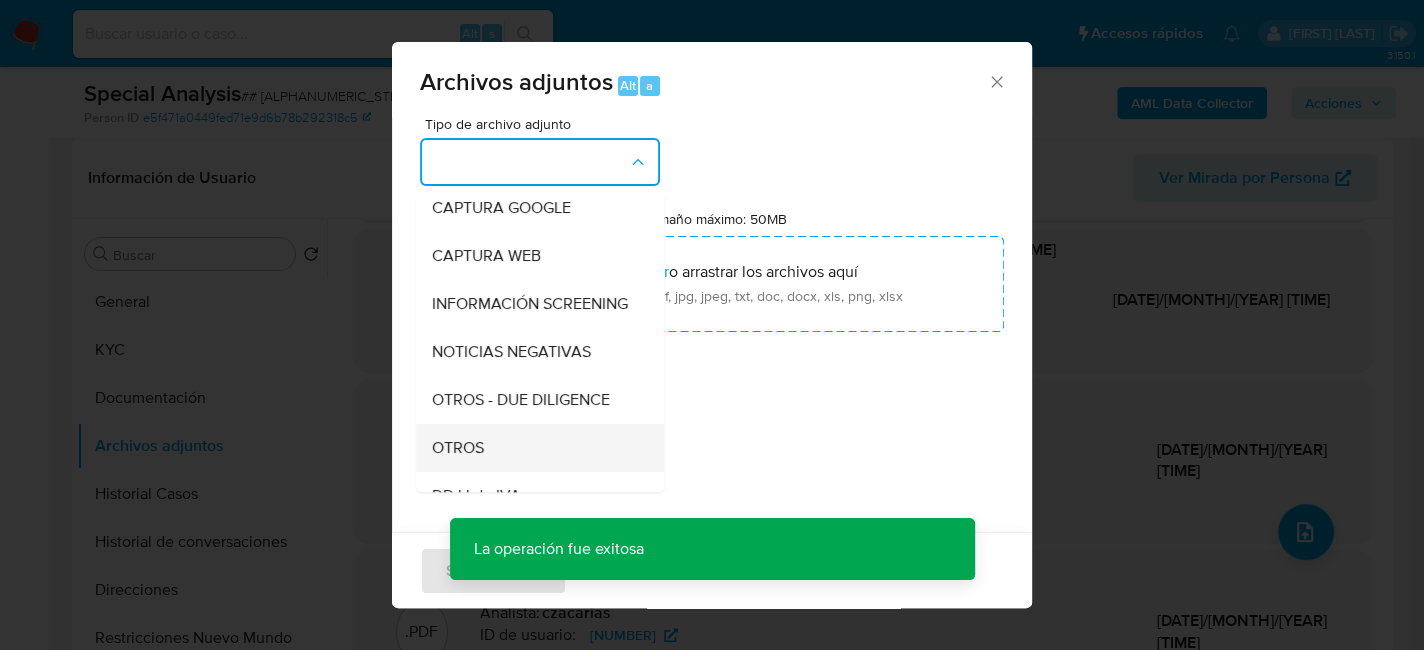 scroll, scrollTop: 300, scrollLeft: 0, axis: vertical 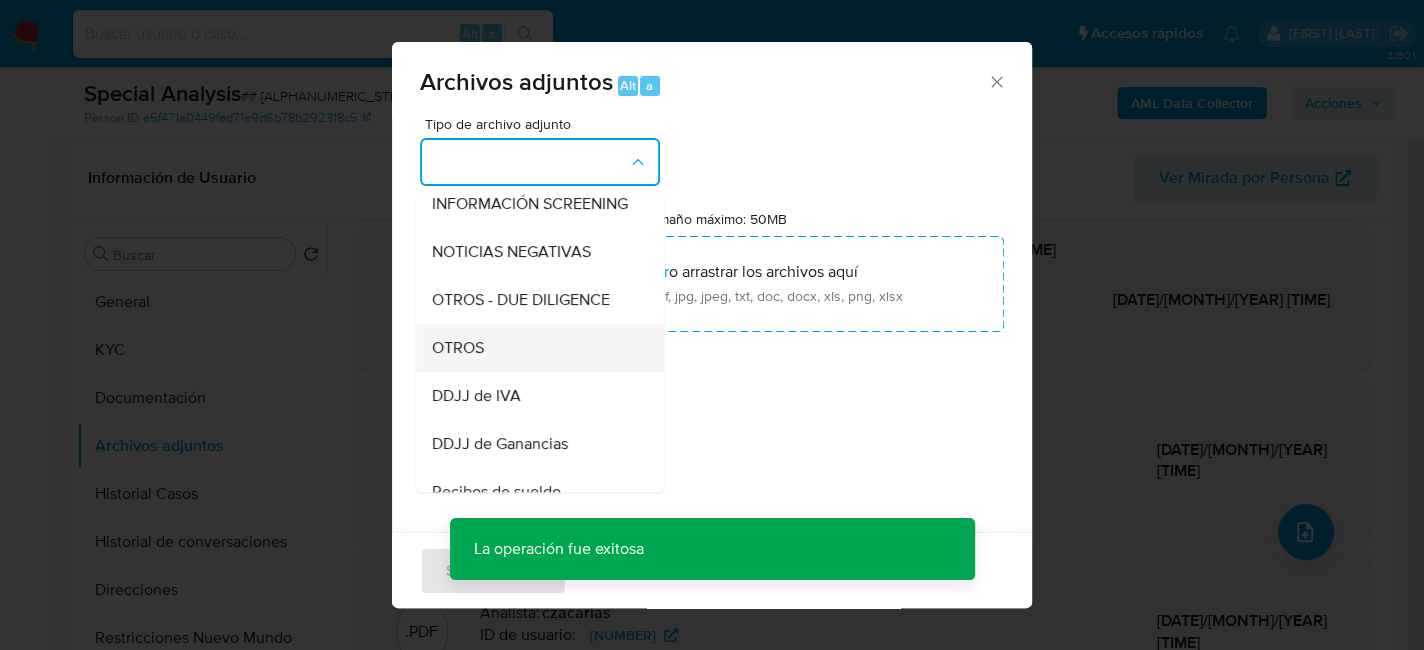 click on "OTROS" at bounding box center [534, 348] 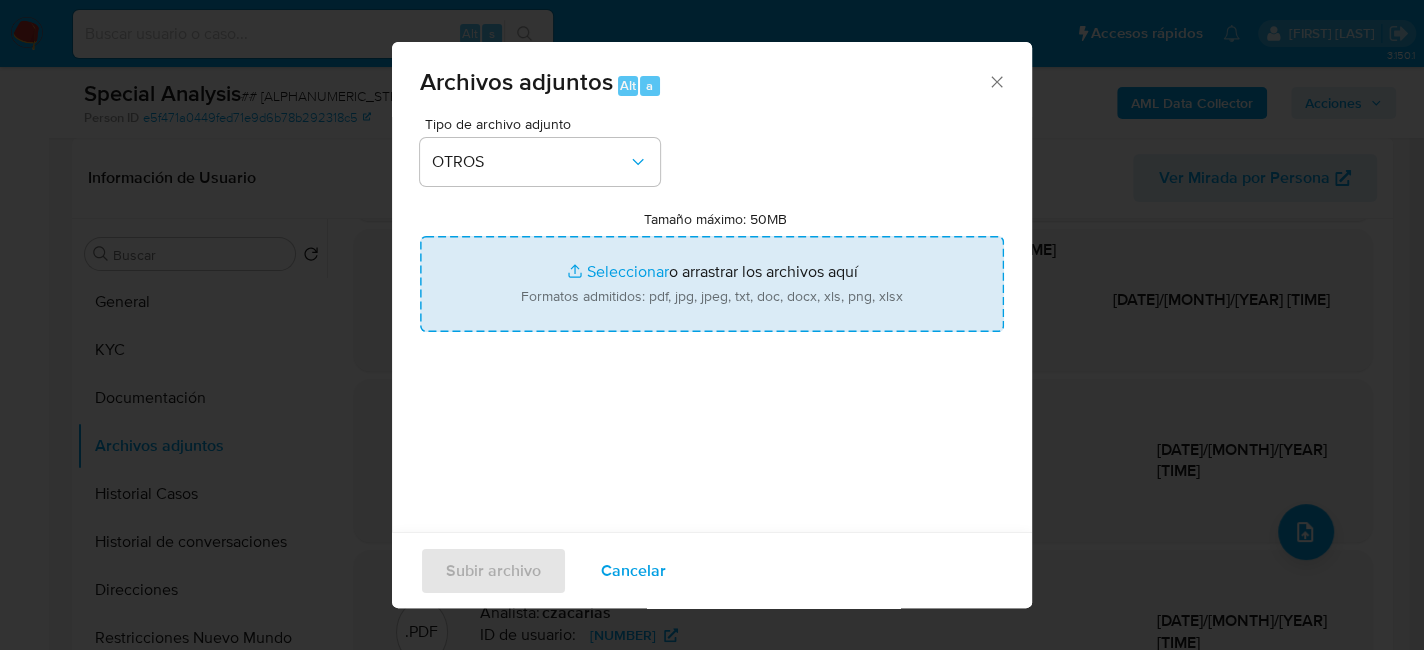 type on "C:\fakepath\constancia de monotributo.pdf" 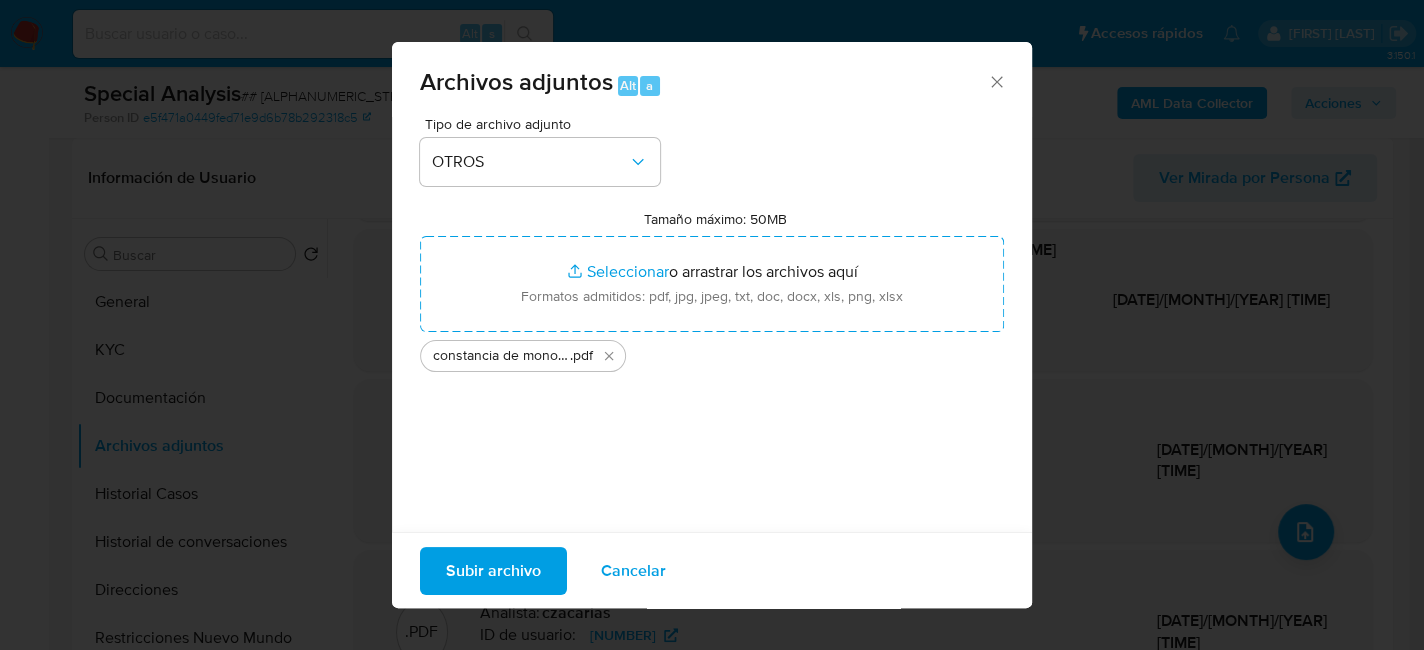 click on "Subir archivo" at bounding box center [493, 570] 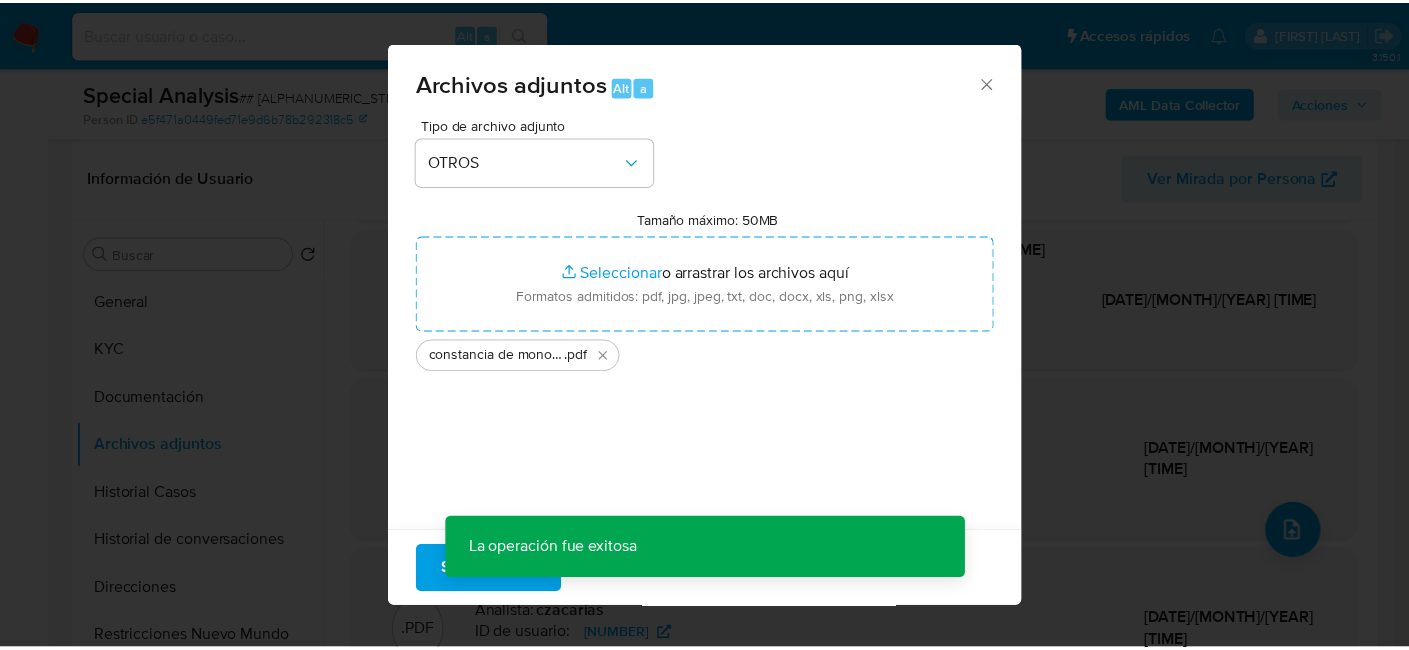 scroll, scrollTop: 85, scrollLeft: 0, axis: vertical 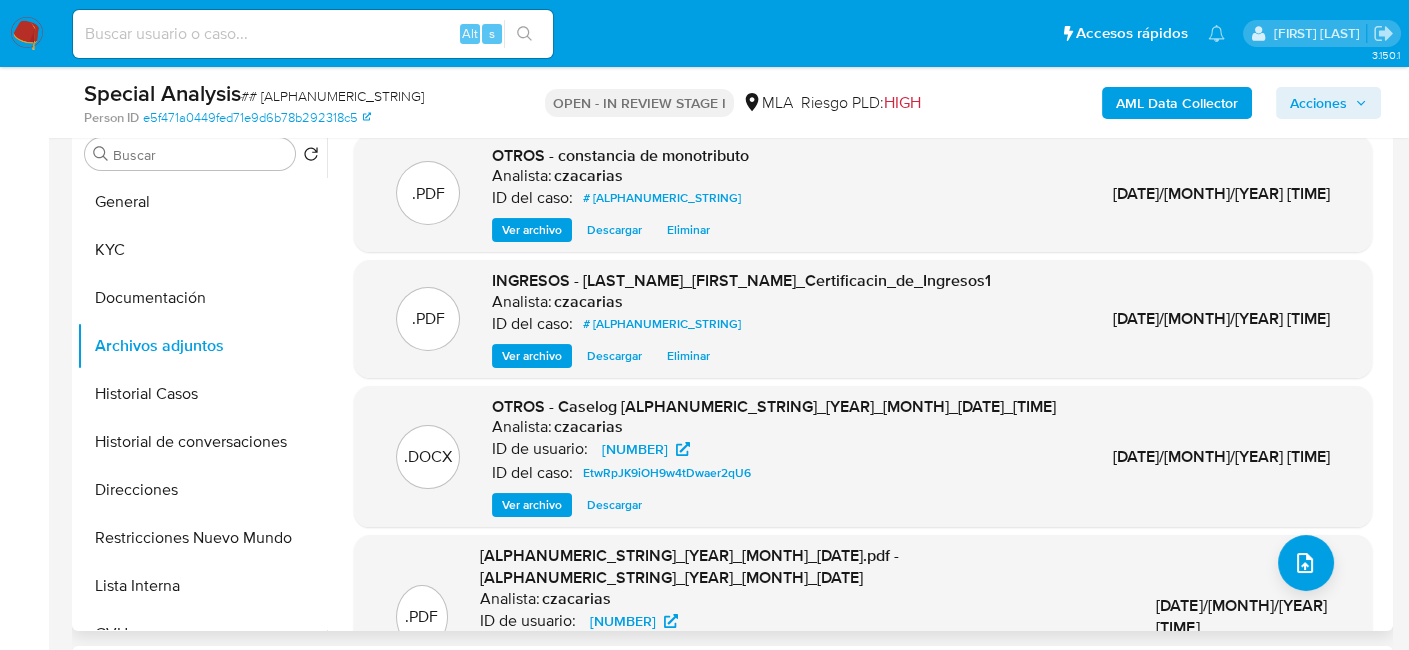 click on "Ver archivo" at bounding box center [532, 230] 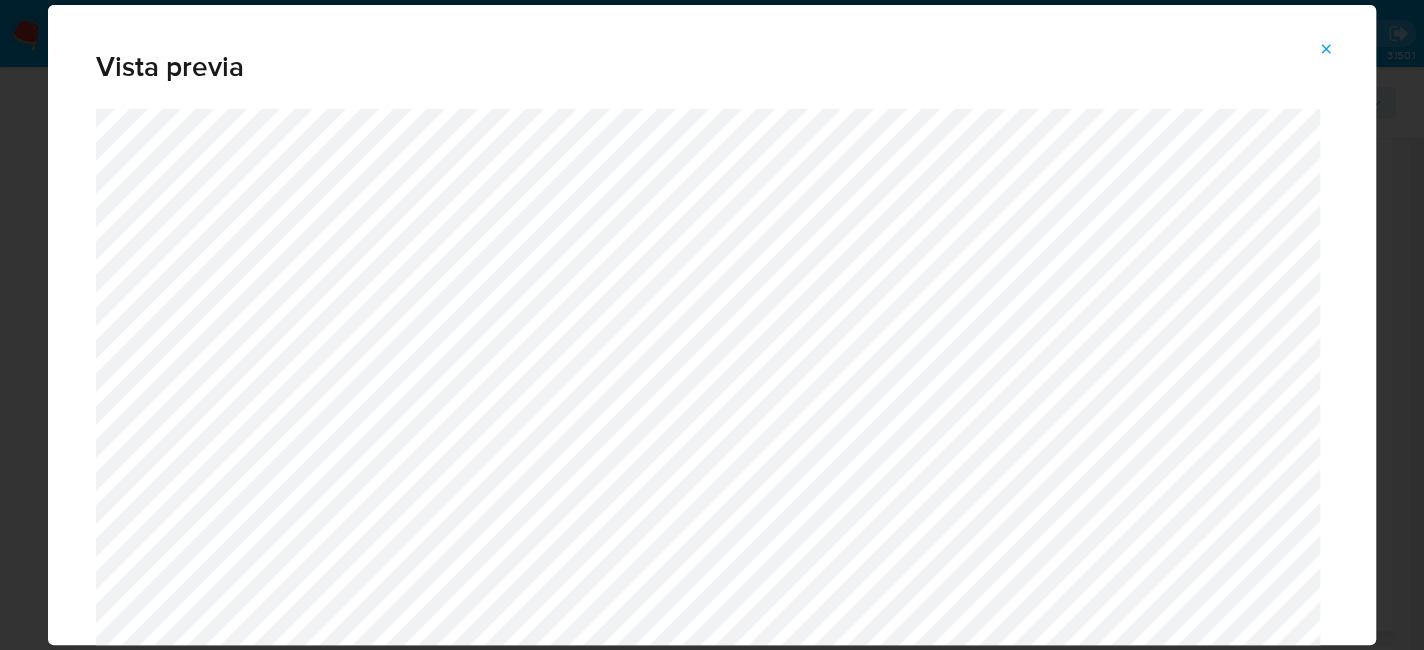 click 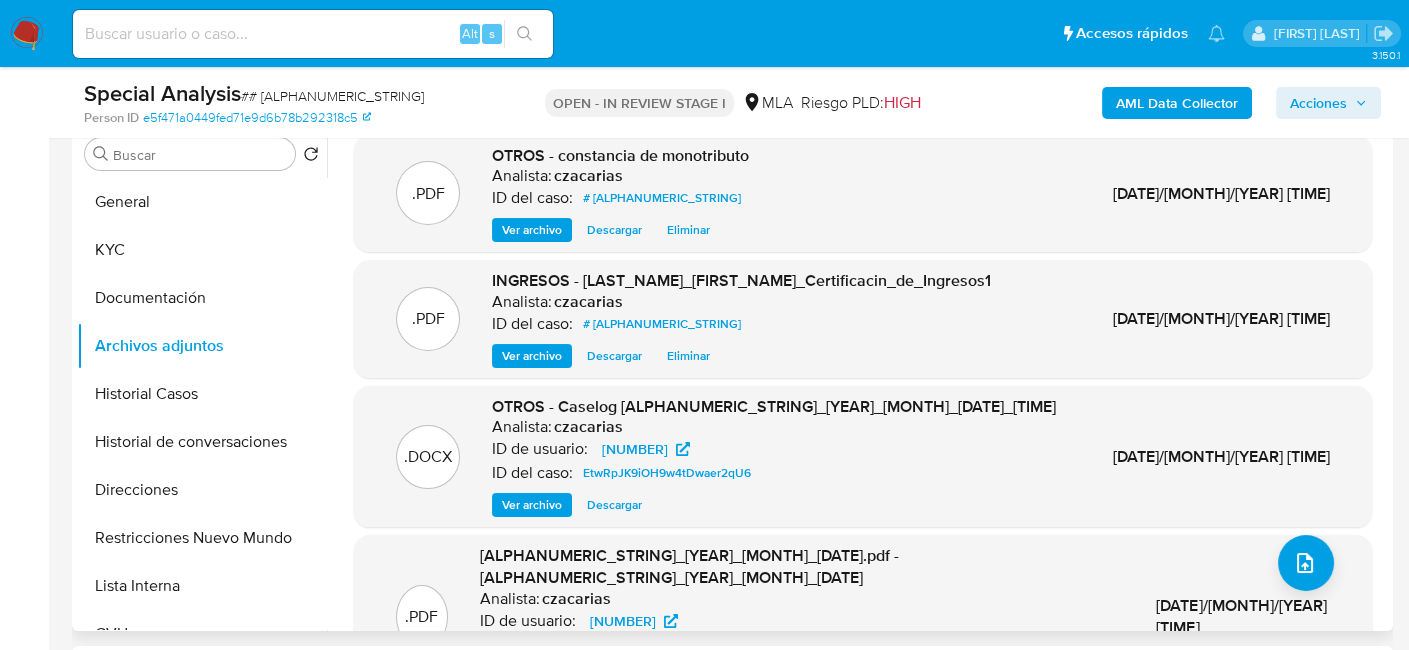 click at bounding box center [27, 34] 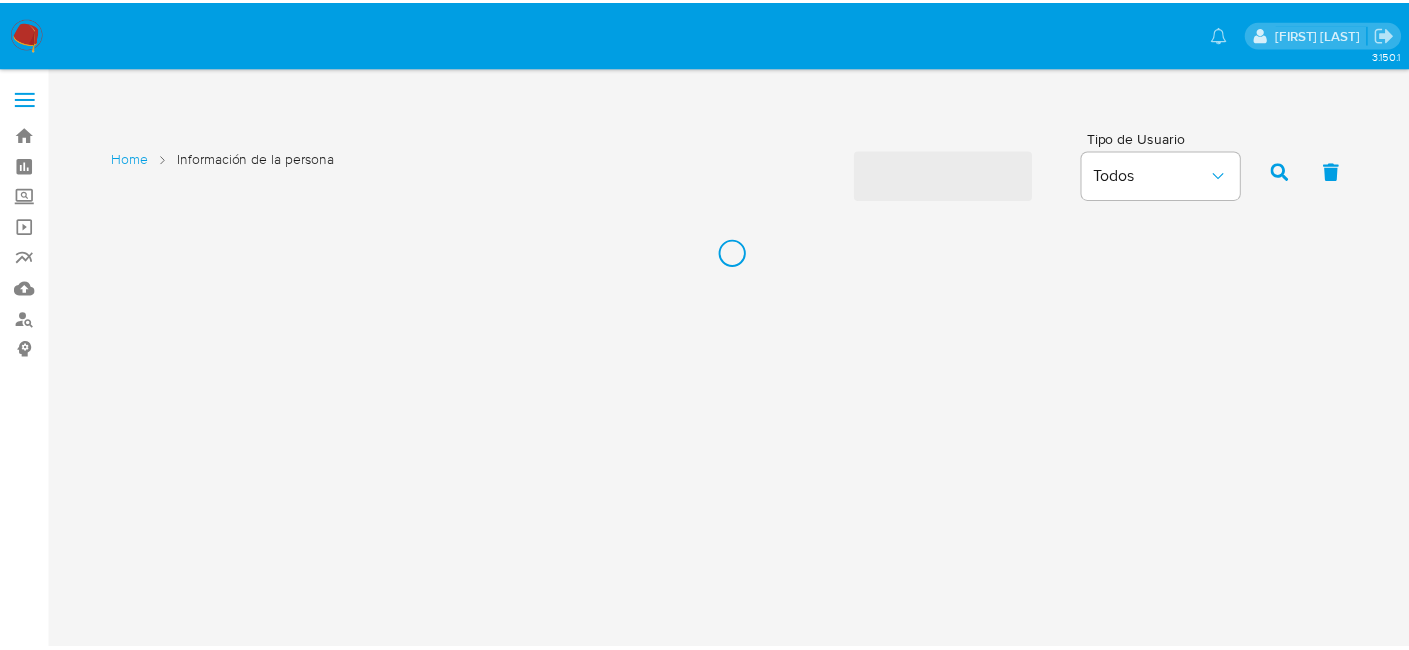 scroll, scrollTop: 0, scrollLeft: 0, axis: both 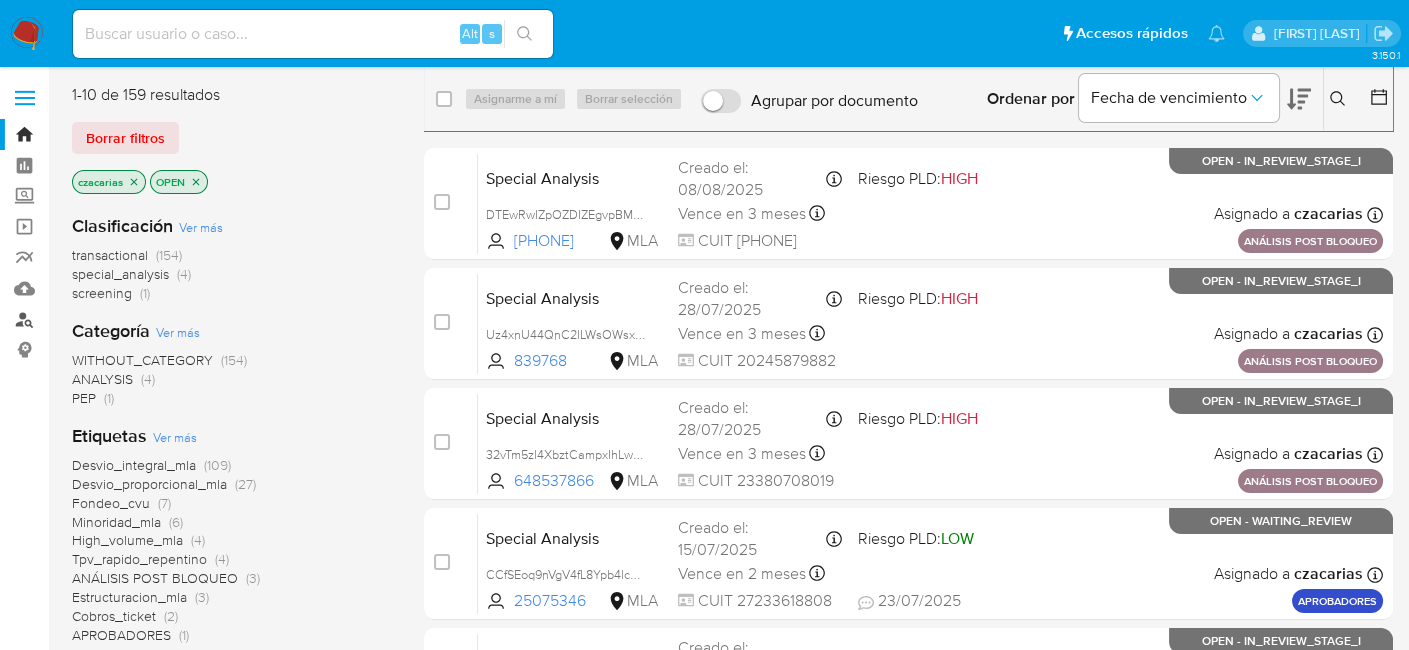 click on "Buscador de personas" at bounding box center (119, 319) 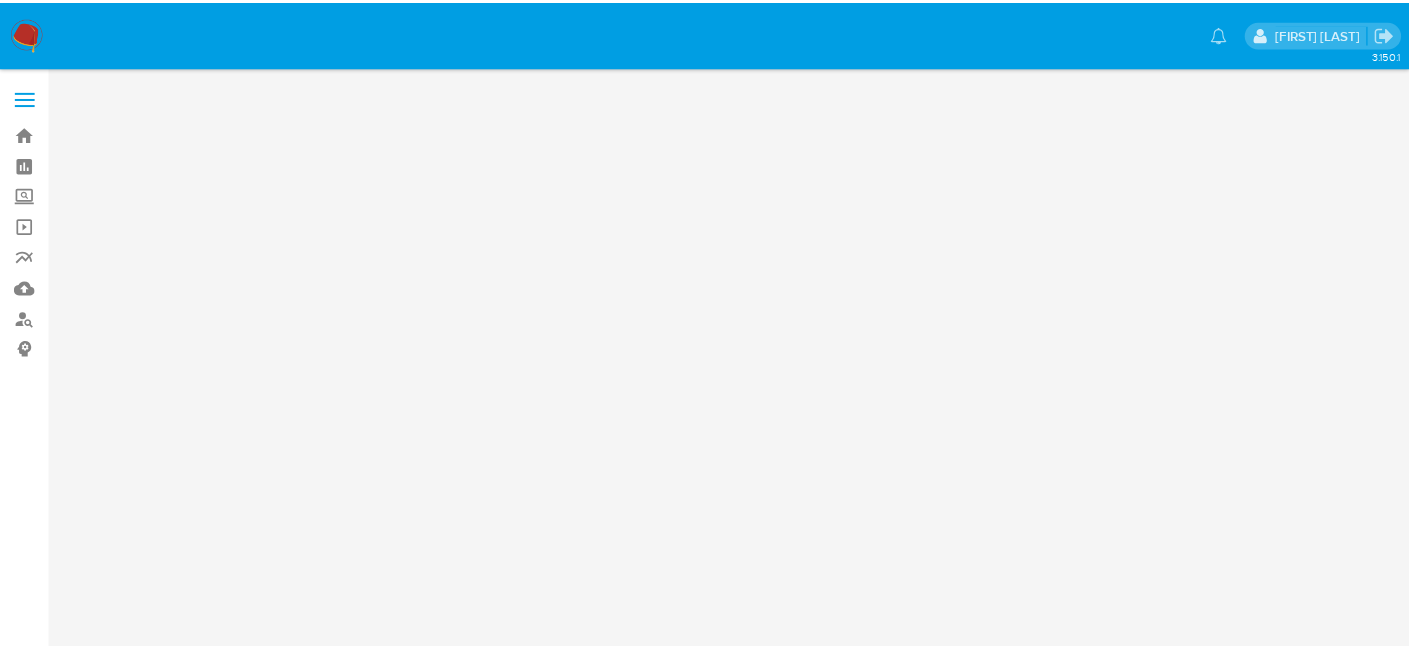 scroll, scrollTop: 0, scrollLeft: 0, axis: both 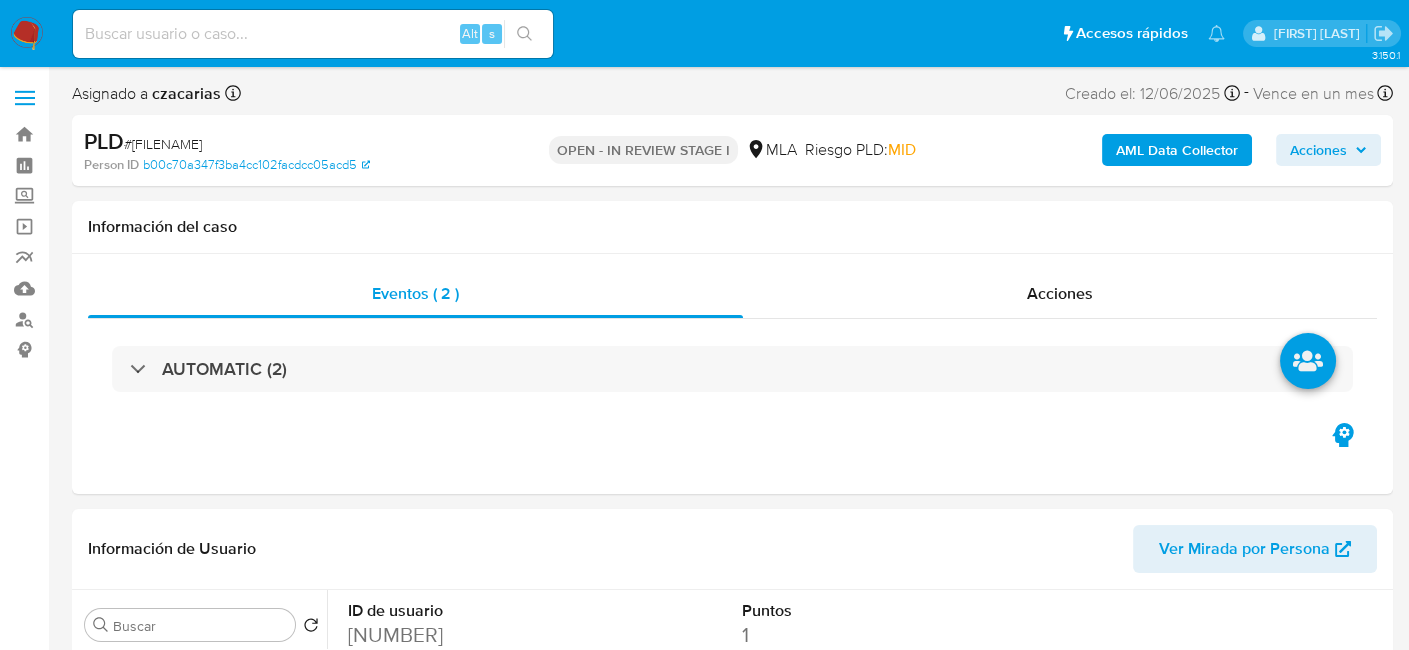 select on "10" 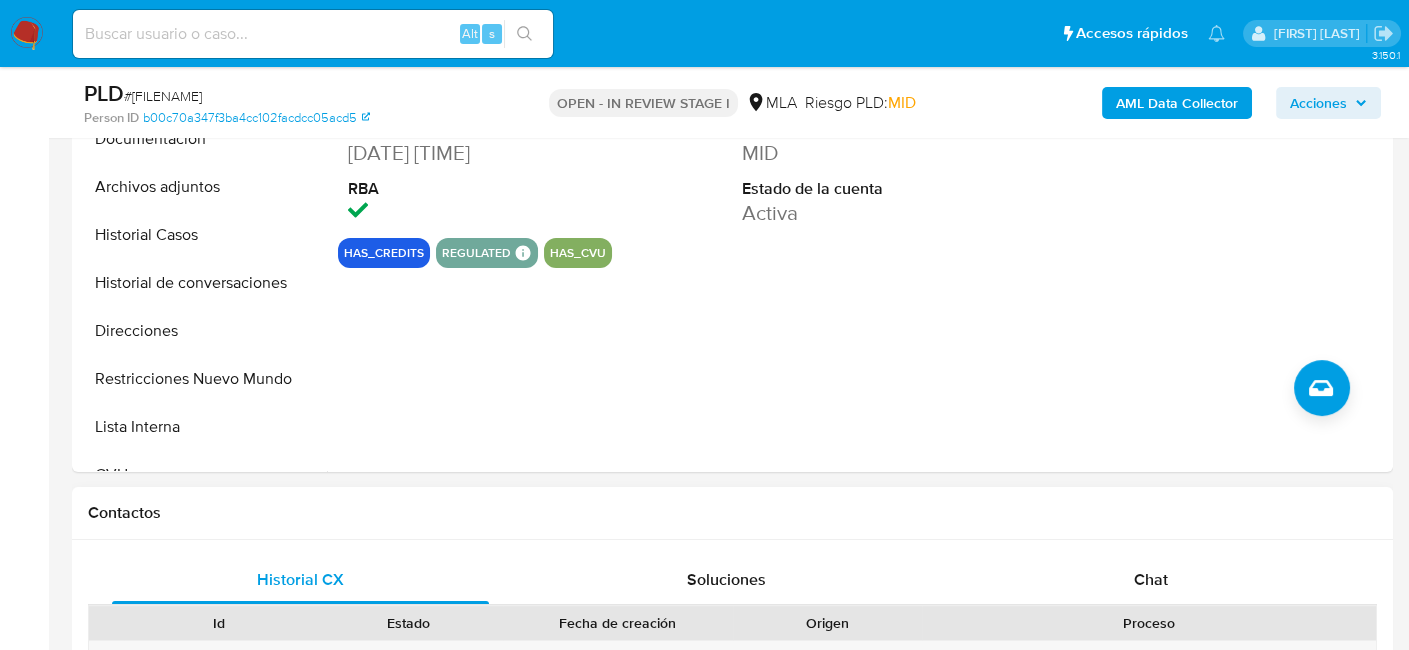 scroll, scrollTop: 600, scrollLeft: 0, axis: vertical 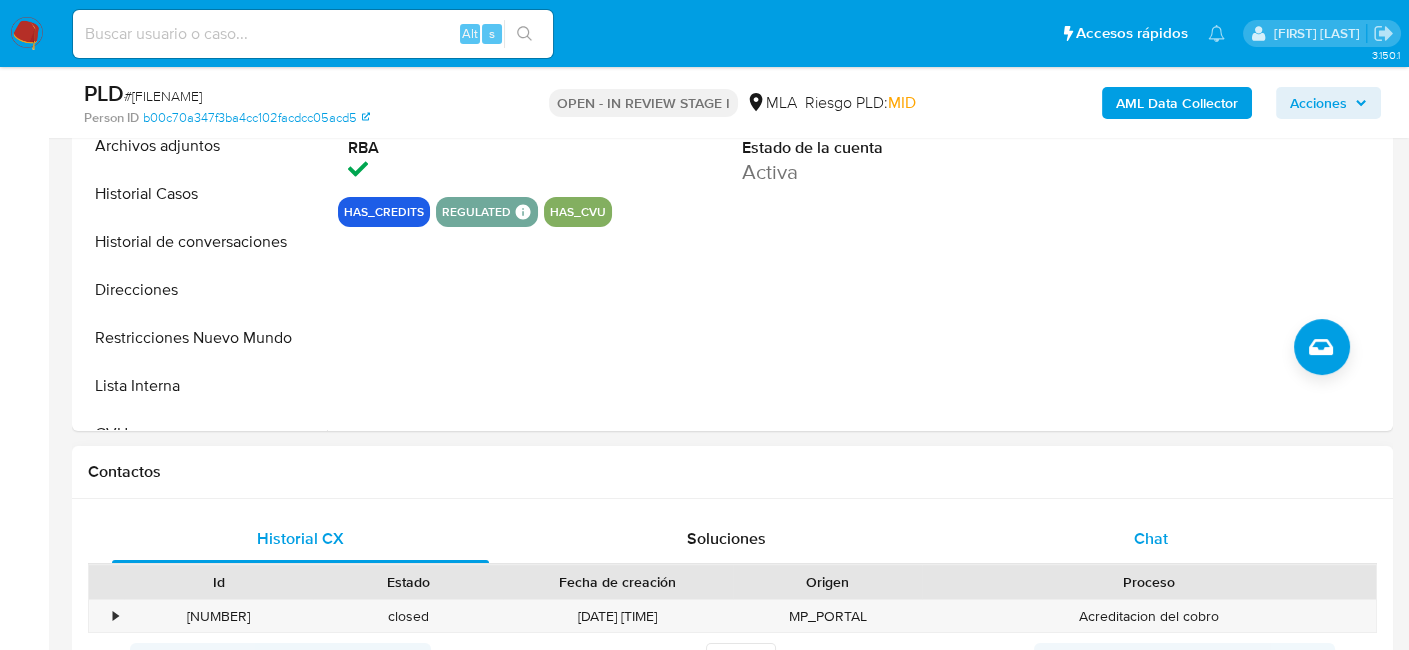 click on "Chat" at bounding box center (1151, 539) 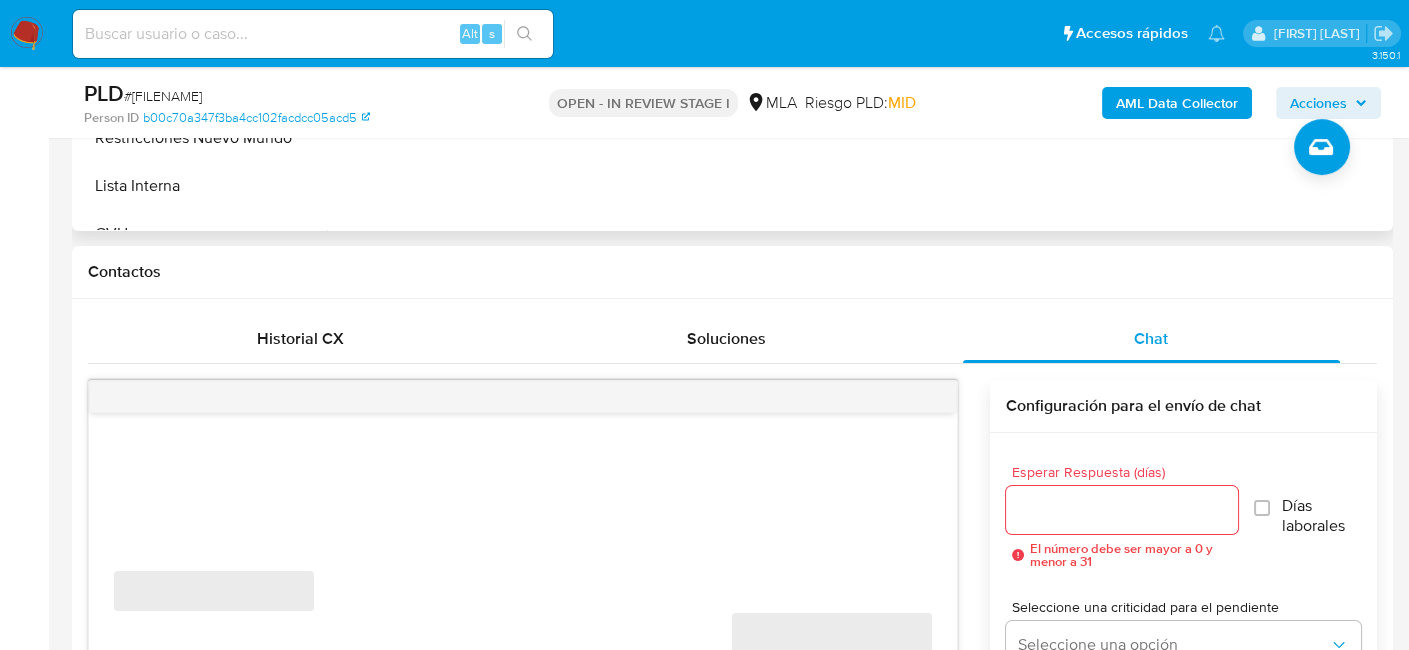scroll, scrollTop: 900, scrollLeft: 0, axis: vertical 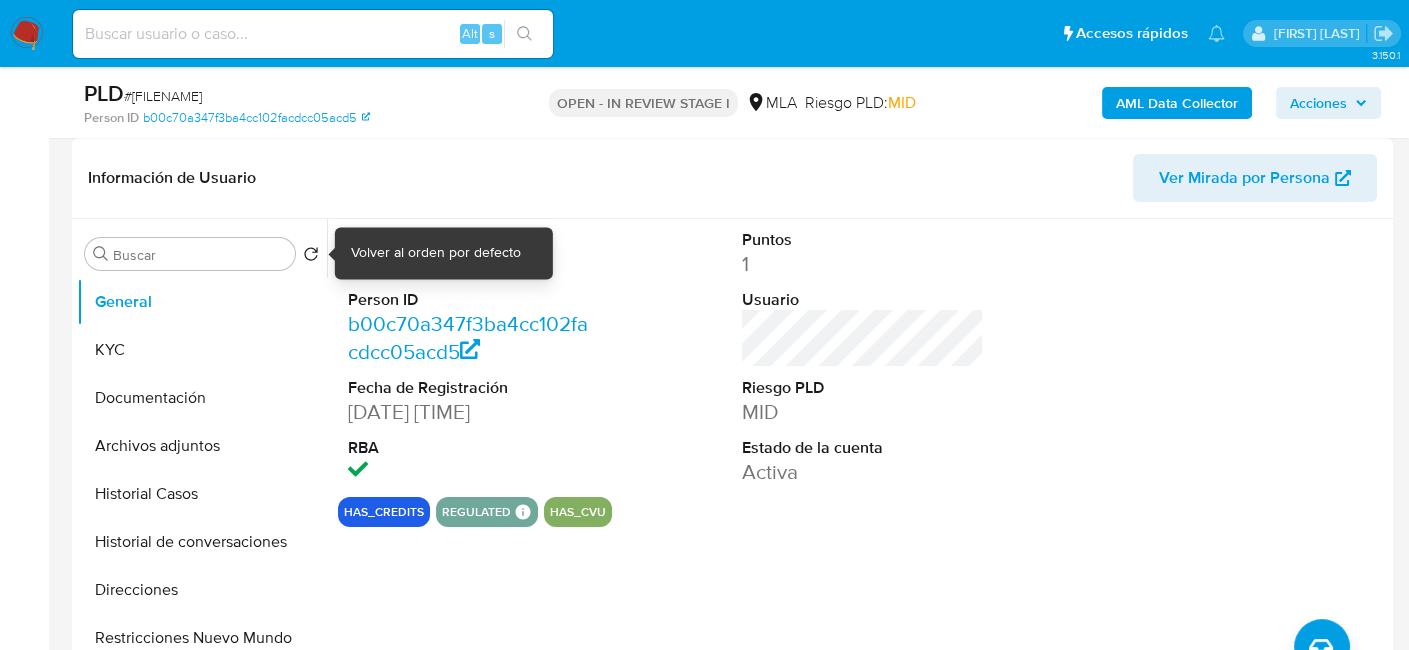 click on "Volver al orden por defecto" at bounding box center (436, 253) 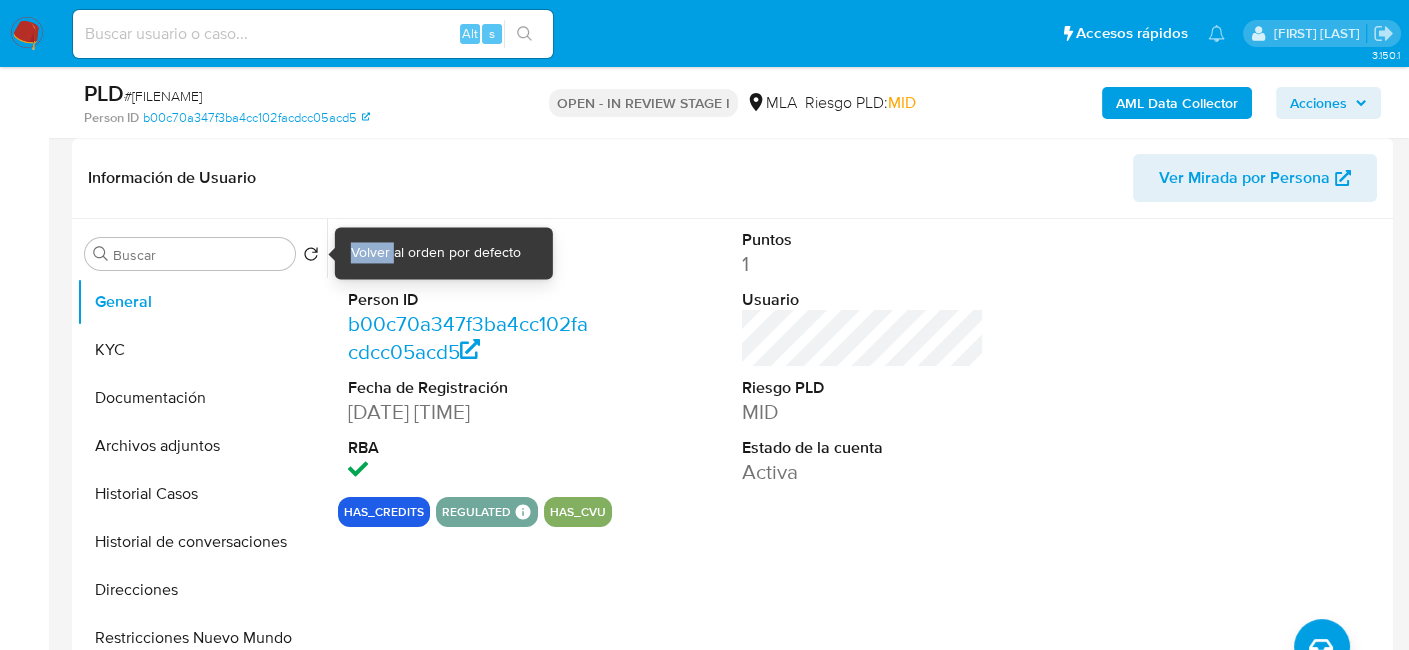 click on "Volver al orden por defecto" at bounding box center (436, 253) 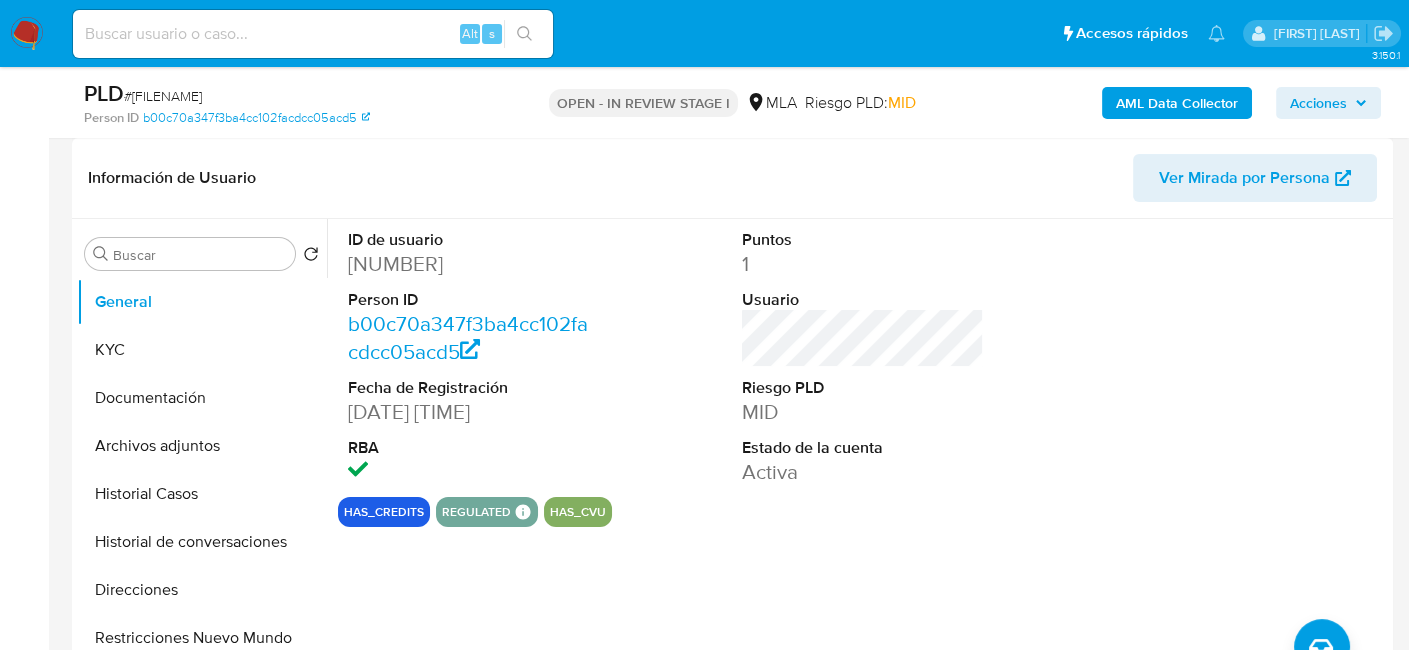 click on "[NUMBER]" at bounding box center [469, 264] 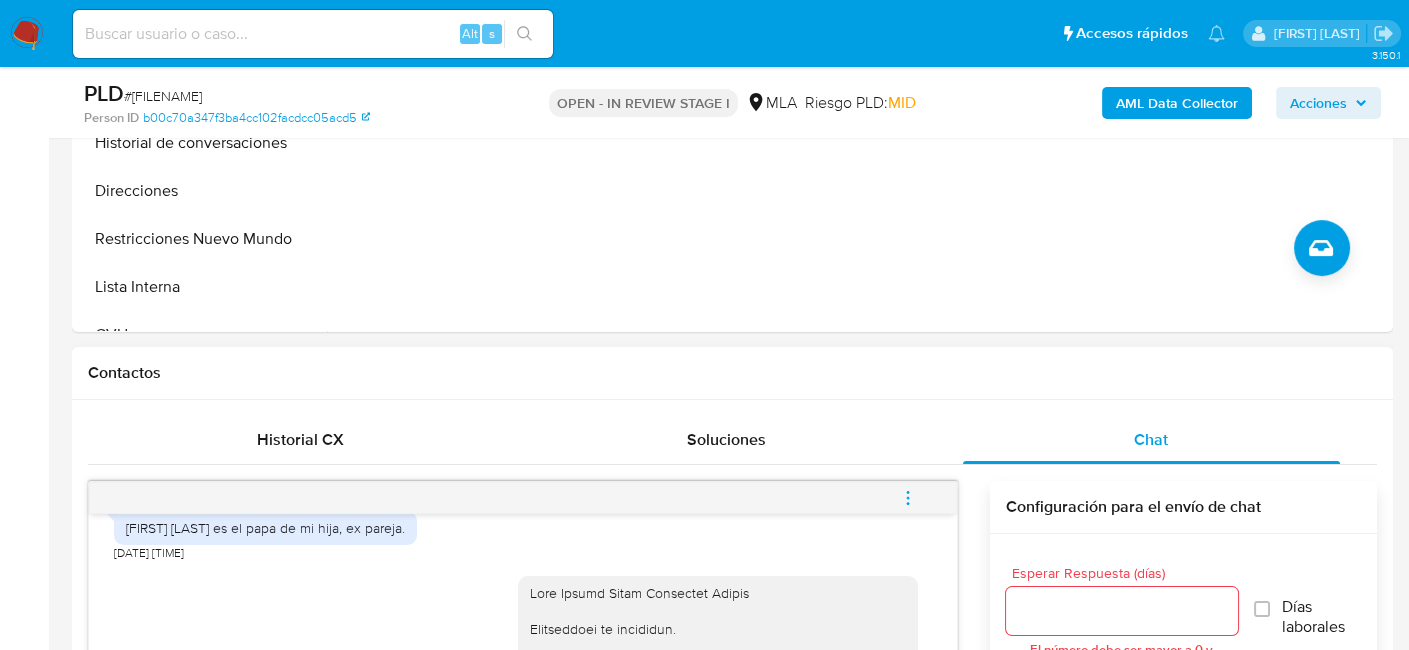 scroll, scrollTop: 700, scrollLeft: 0, axis: vertical 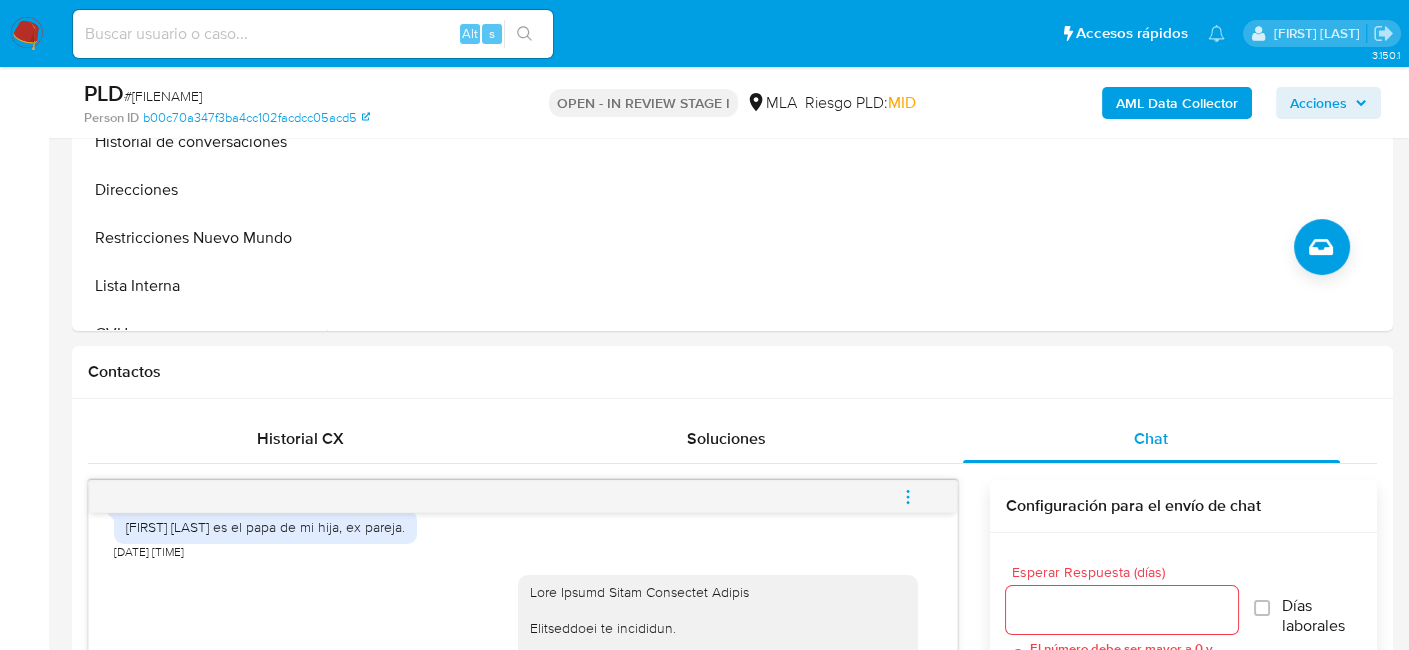 click on "# [FILENAME]" at bounding box center [163, 96] 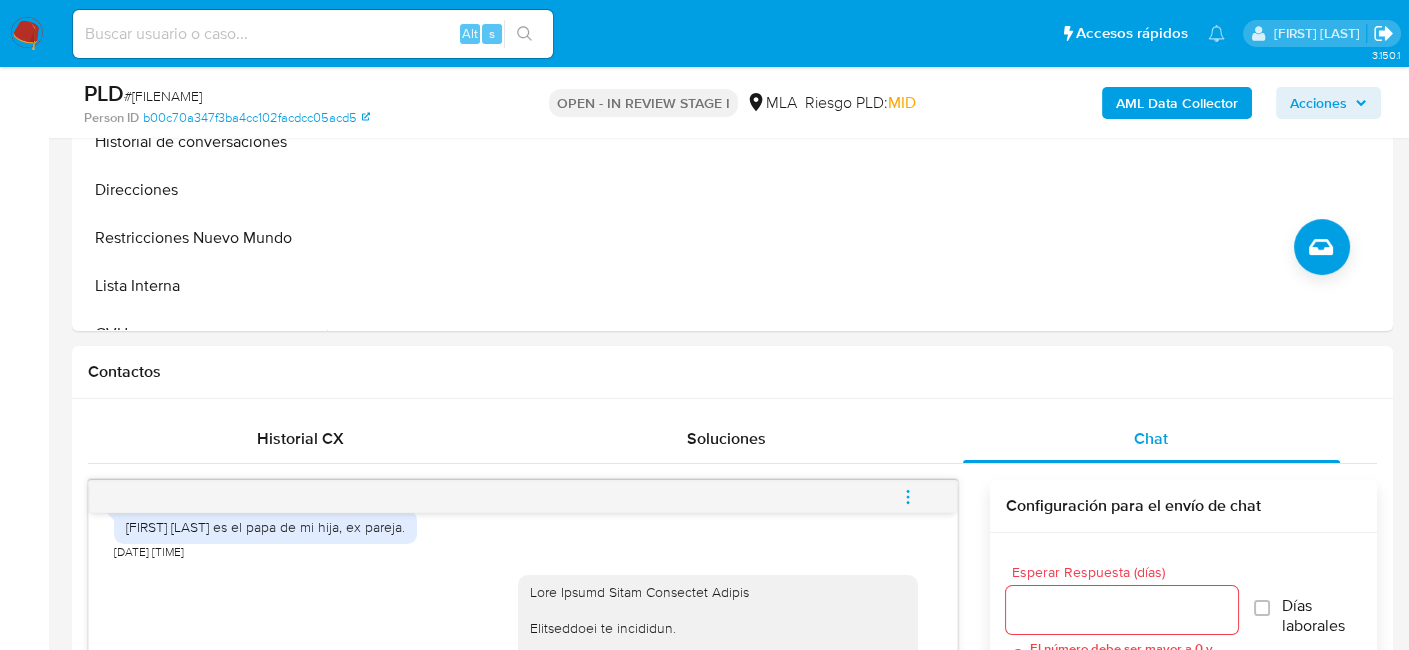 copy on "[FILENAME]" 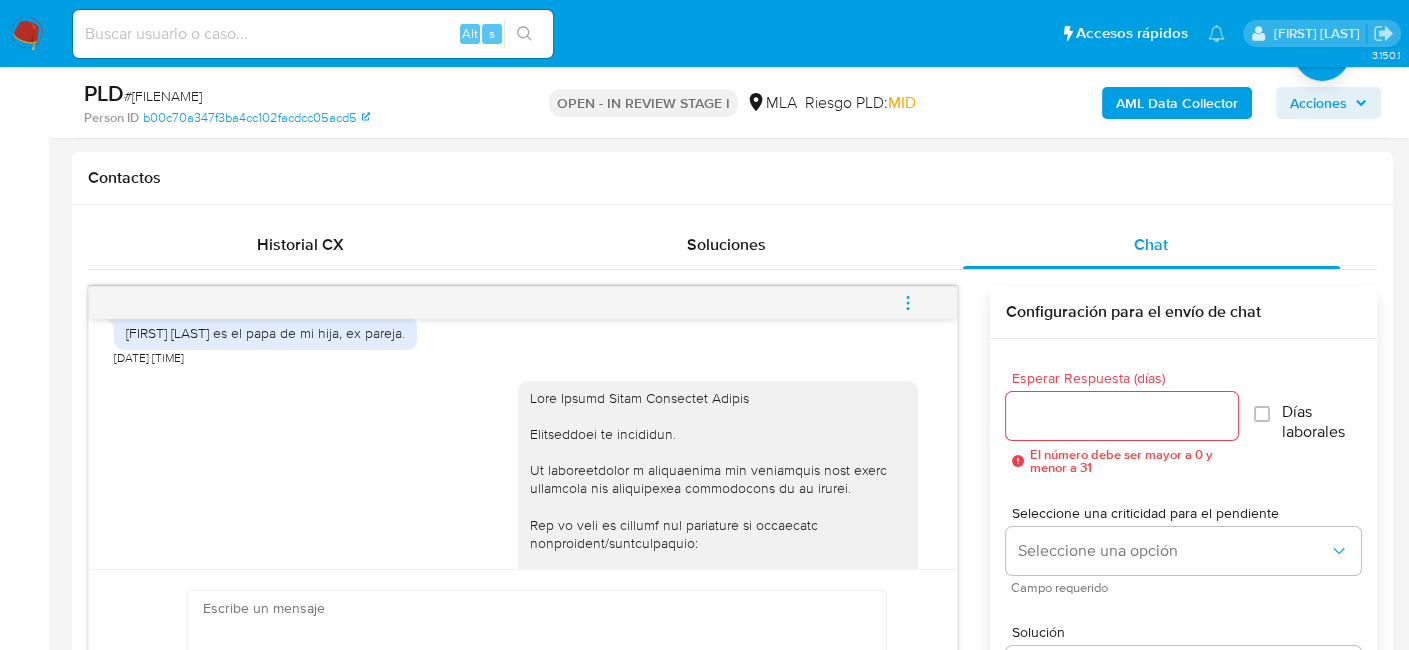 scroll, scrollTop: 1000, scrollLeft: 0, axis: vertical 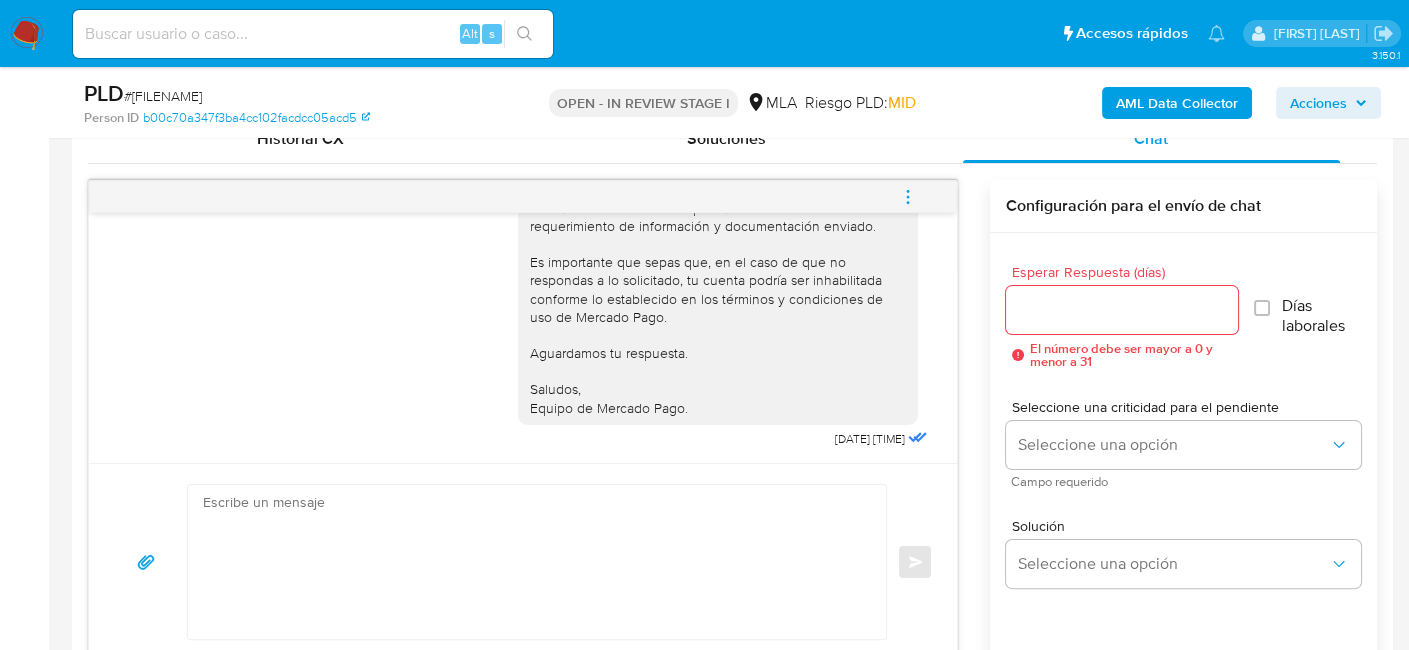 click at bounding box center [908, 197] 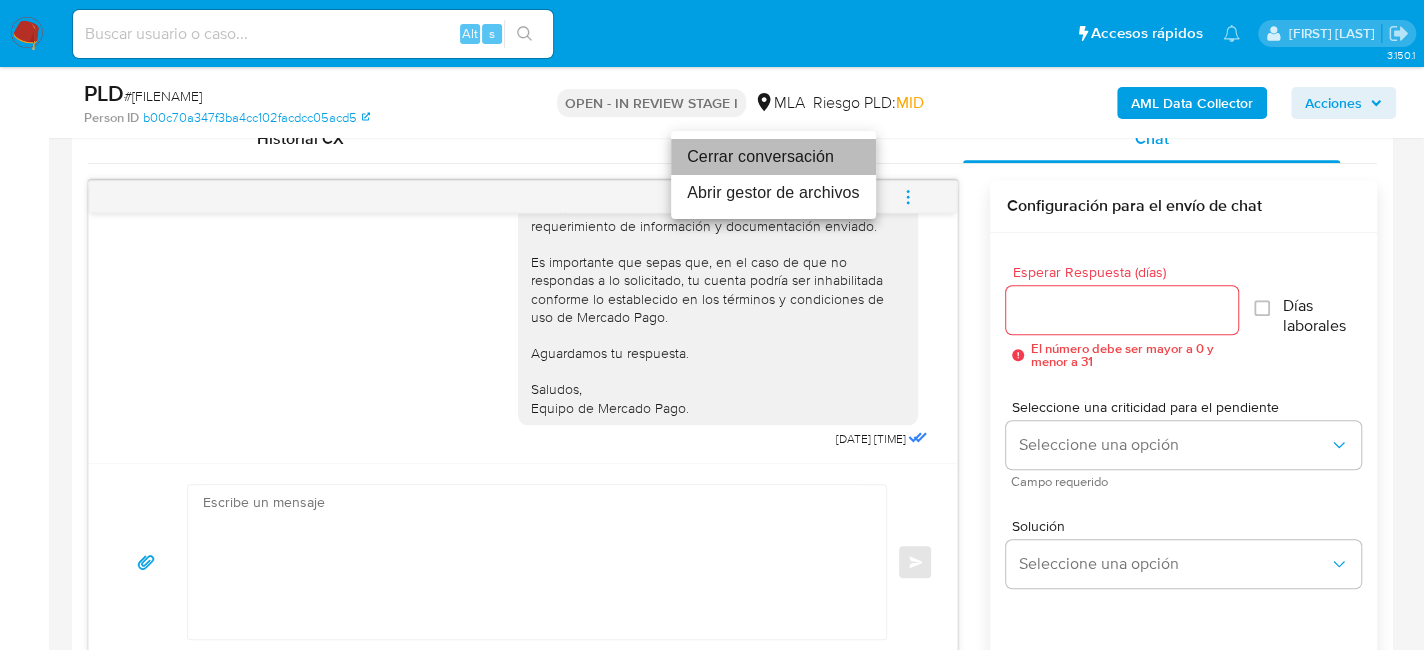 click on "Cerrar conversación" at bounding box center (773, 157) 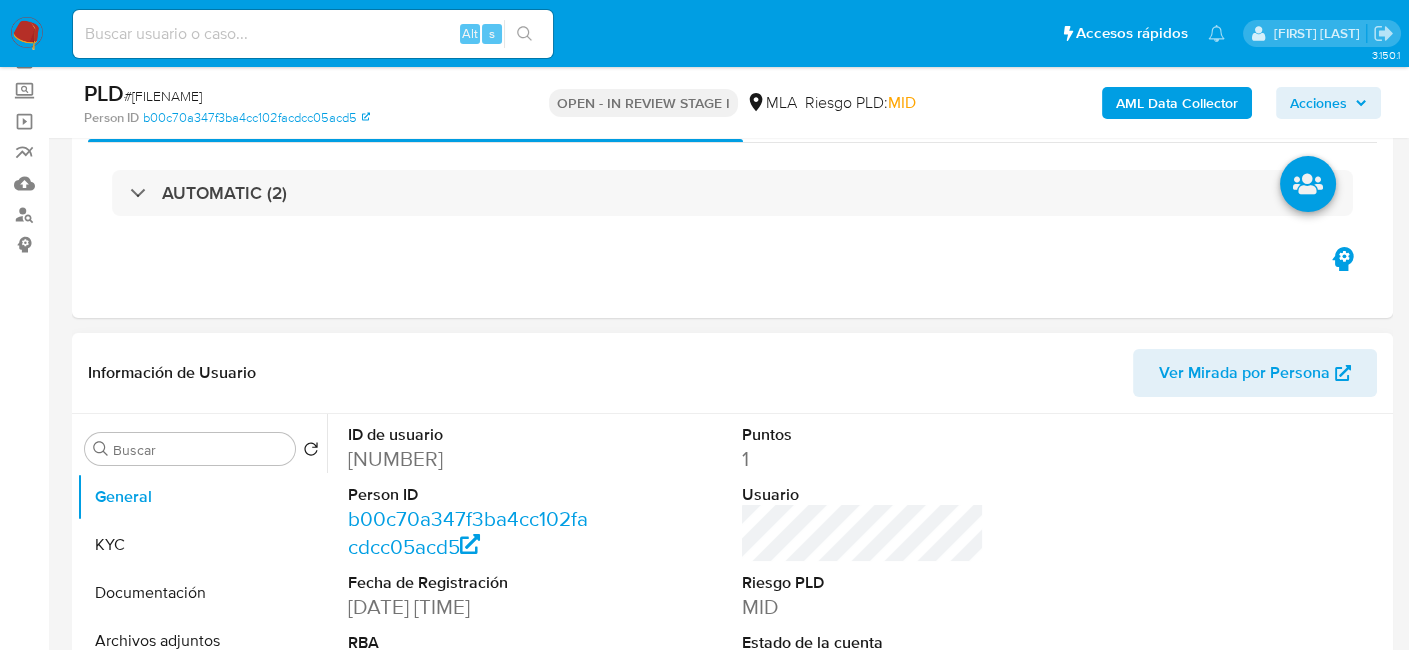 scroll, scrollTop: 100, scrollLeft: 0, axis: vertical 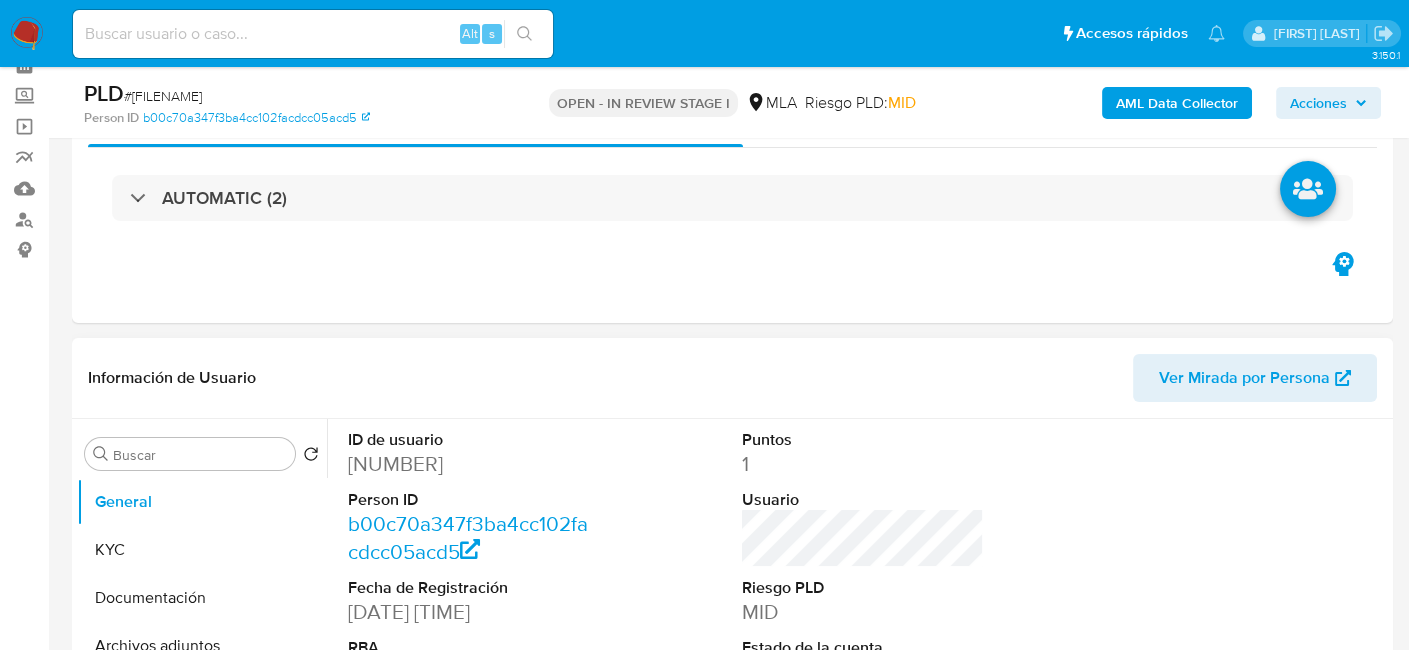 click on "[NUMBER]" at bounding box center [469, 464] 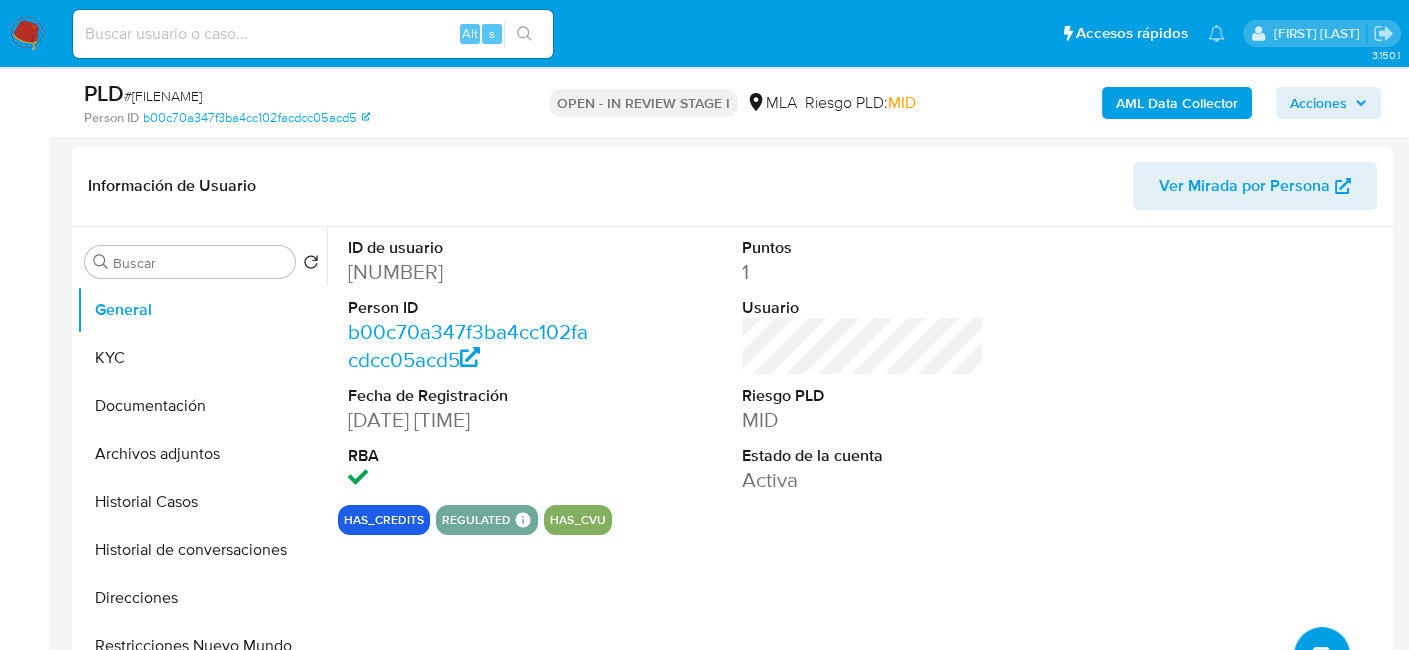 scroll, scrollTop: 300, scrollLeft: 0, axis: vertical 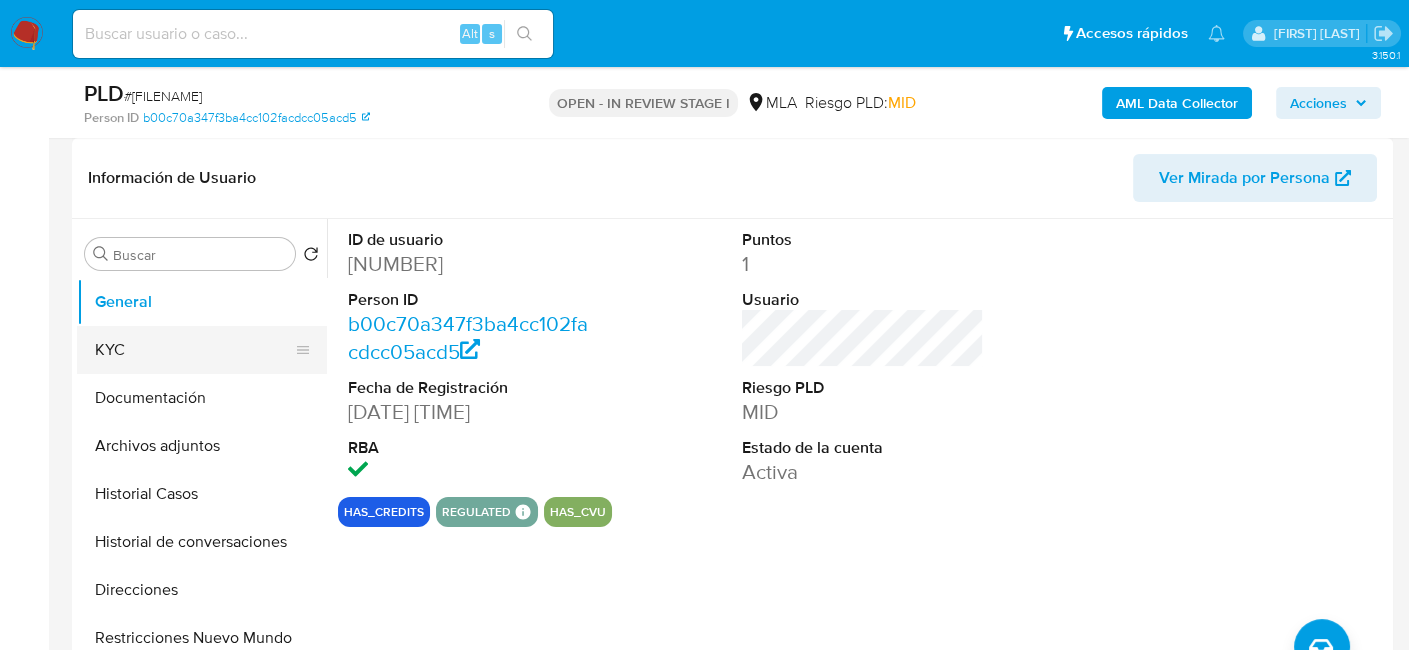 click on "KYC" at bounding box center (194, 350) 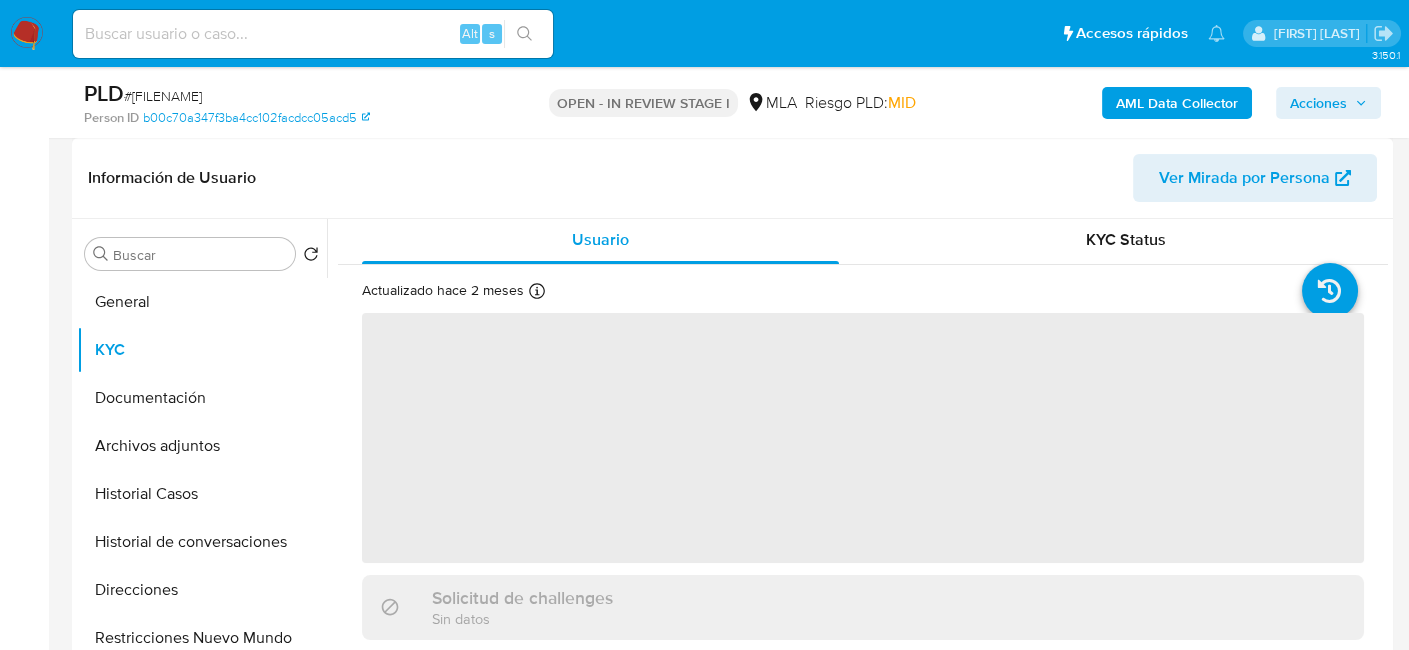 scroll, scrollTop: 0, scrollLeft: 0, axis: both 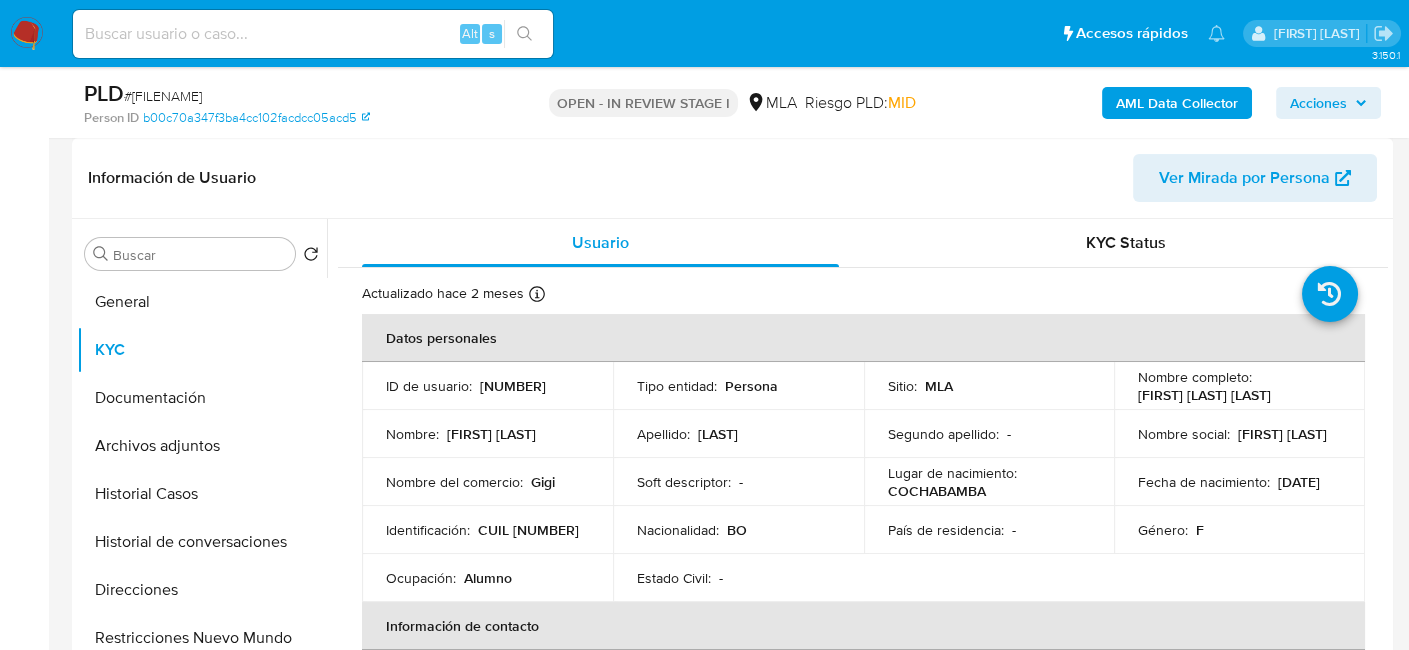click on "CUIL [NUMBER]" at bounding box center [528, 530] 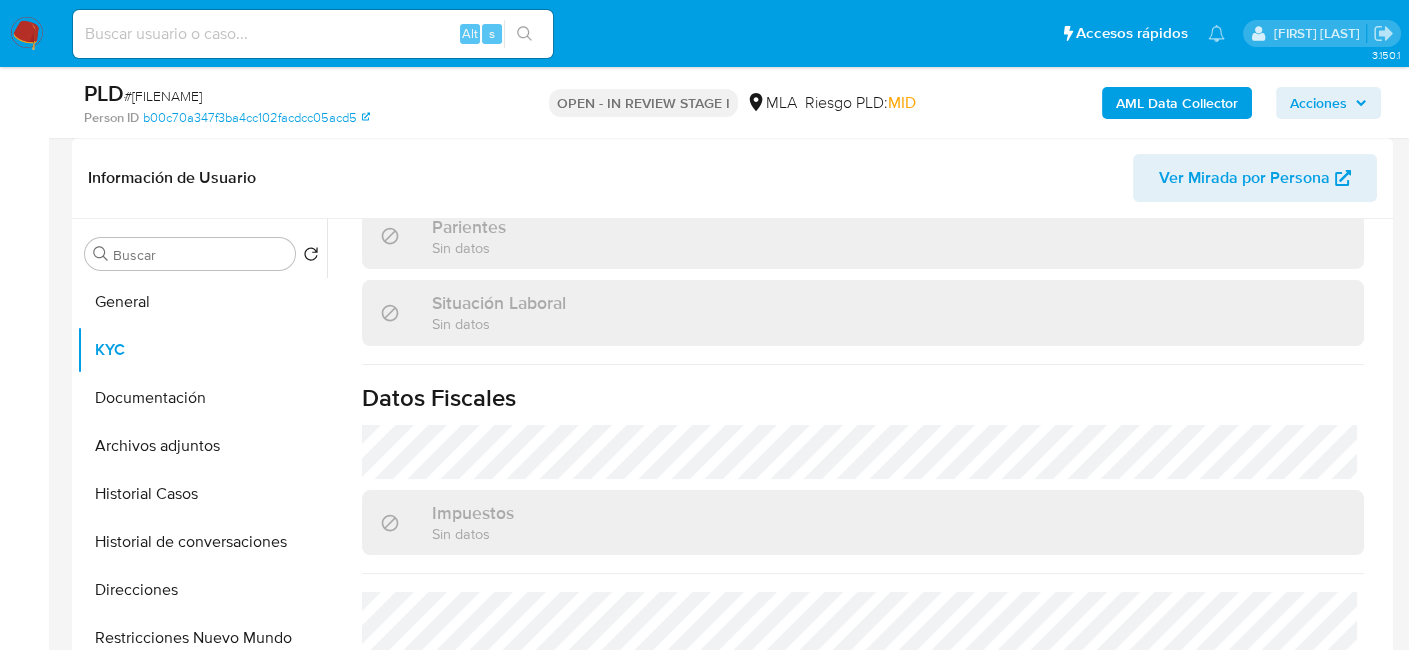 scroll, scrollTop: 1070, scrollLeft: 0, axis: vertical 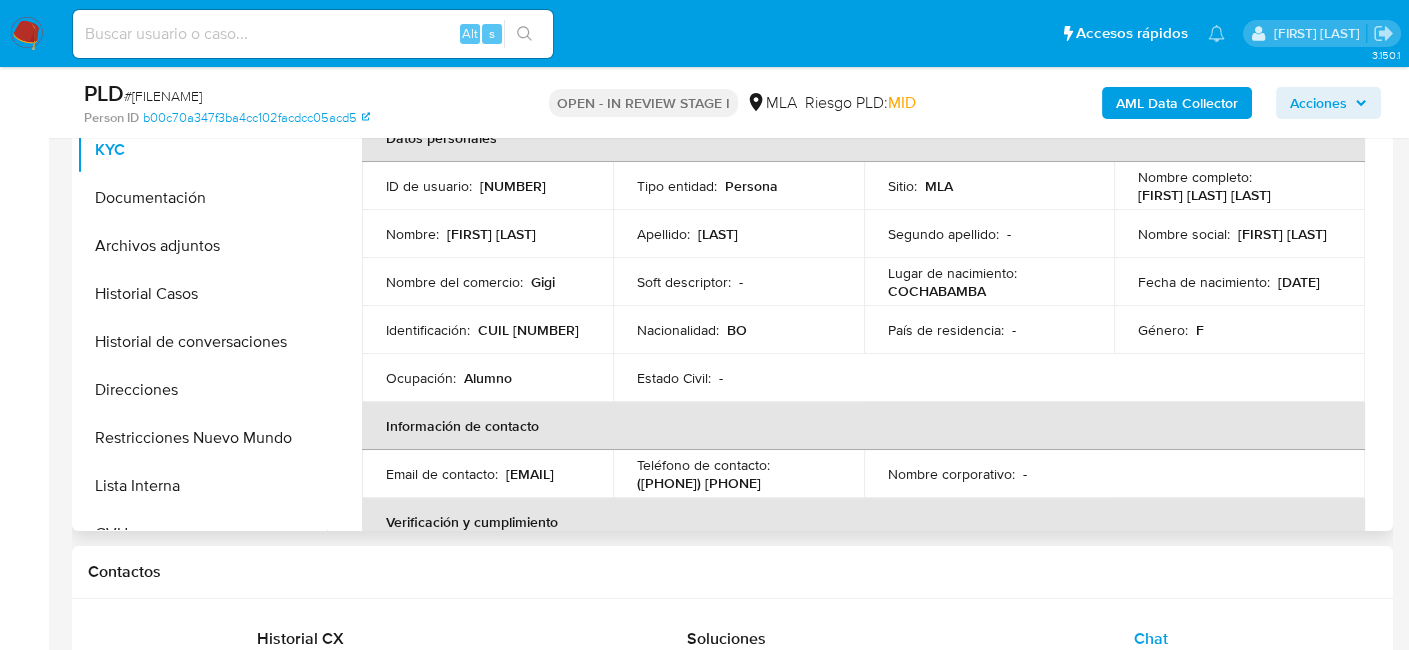 click on "[NUMBER]" at bounding box center (513, 186) 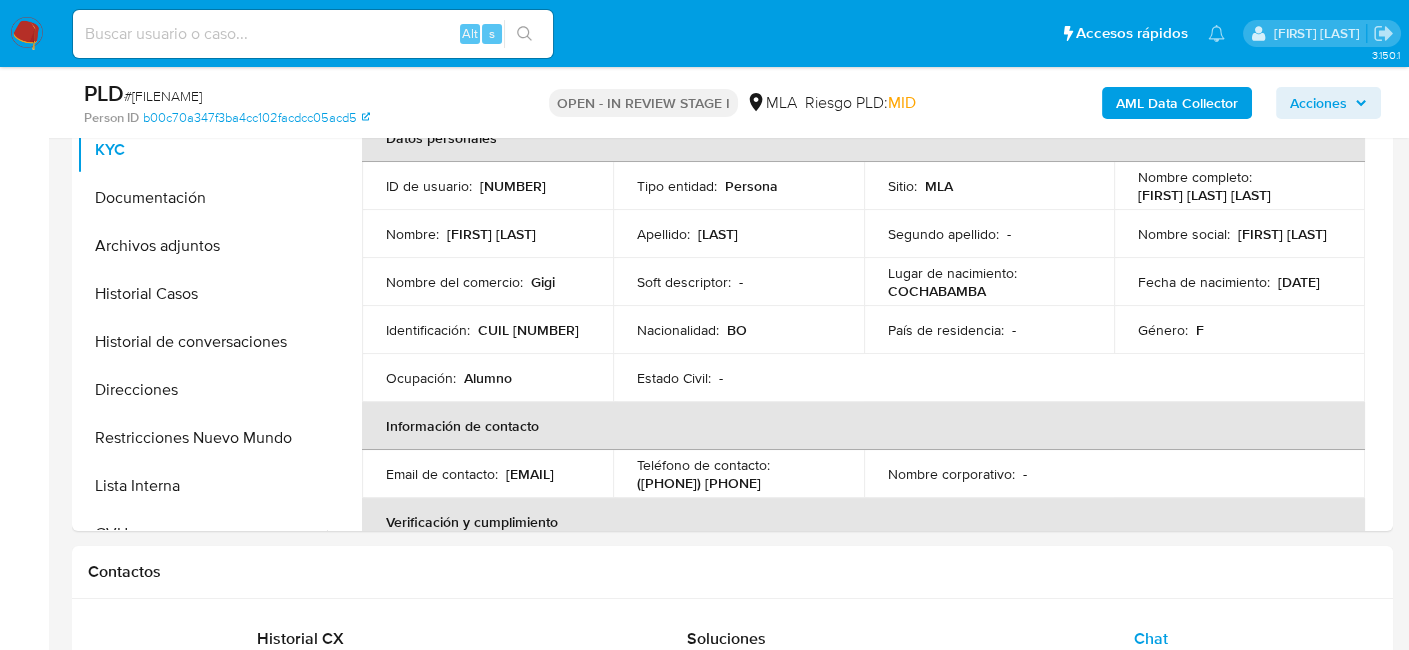 copy on "[NUMBER]" 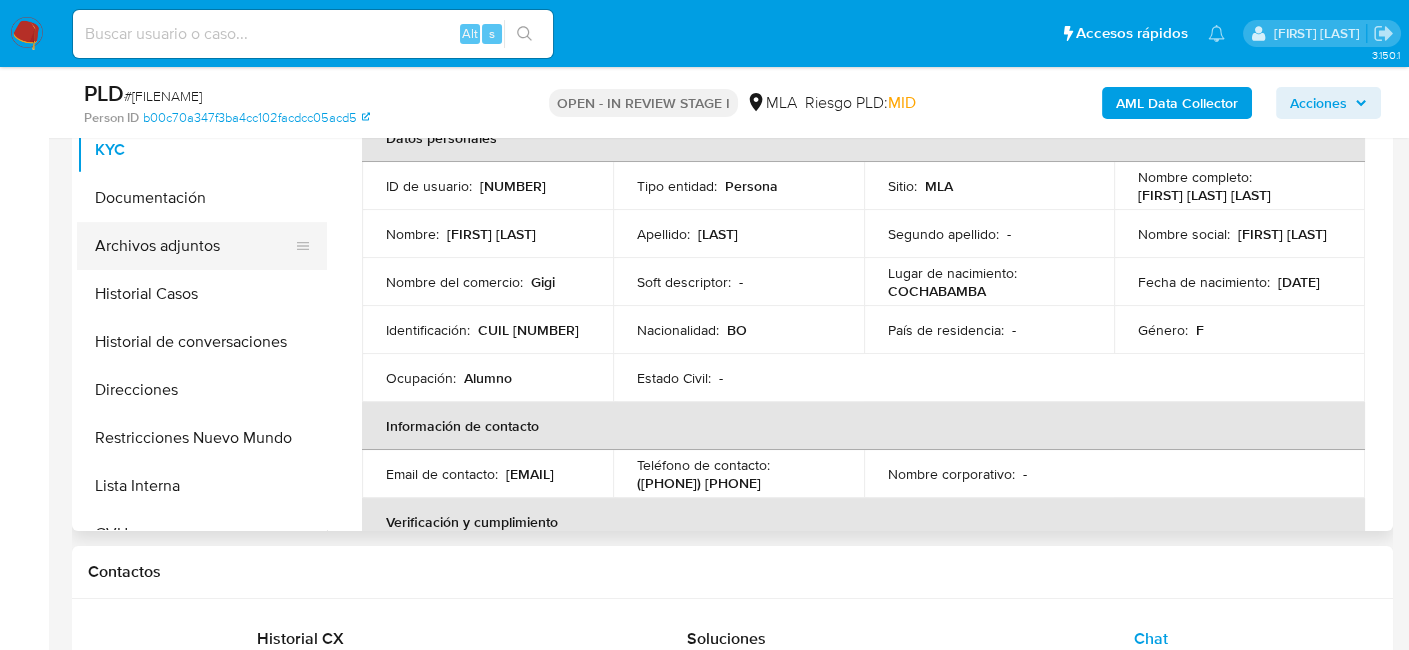click on "Archivos adjuntos" at bounding box center (194, 246) 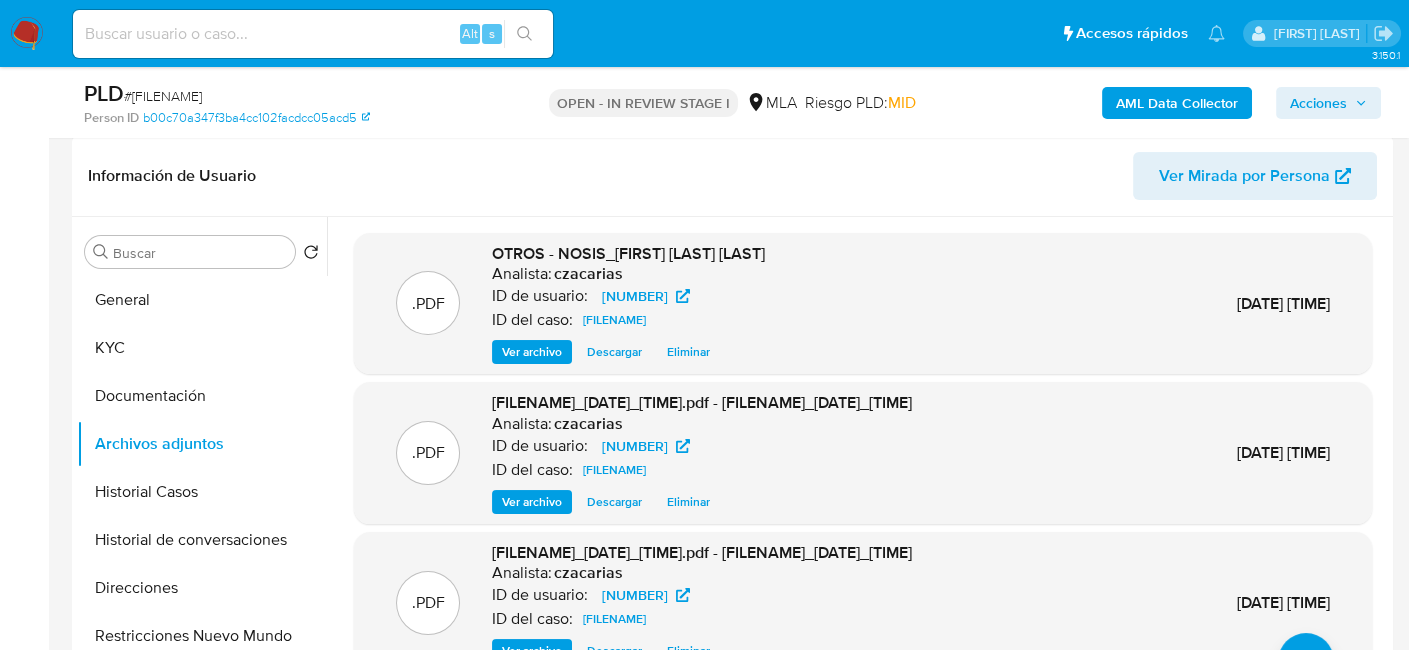 scroll, scrollTop: 300, scrollLeft: 0, axis: vertical 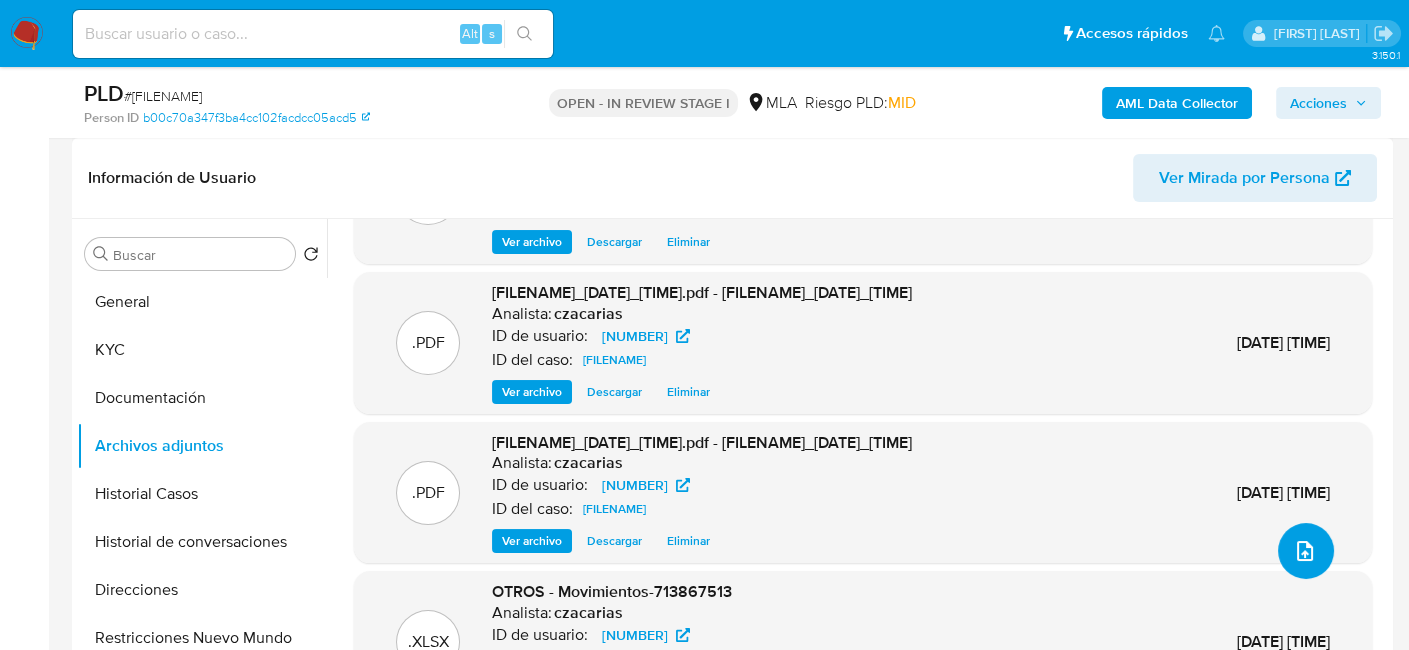 click 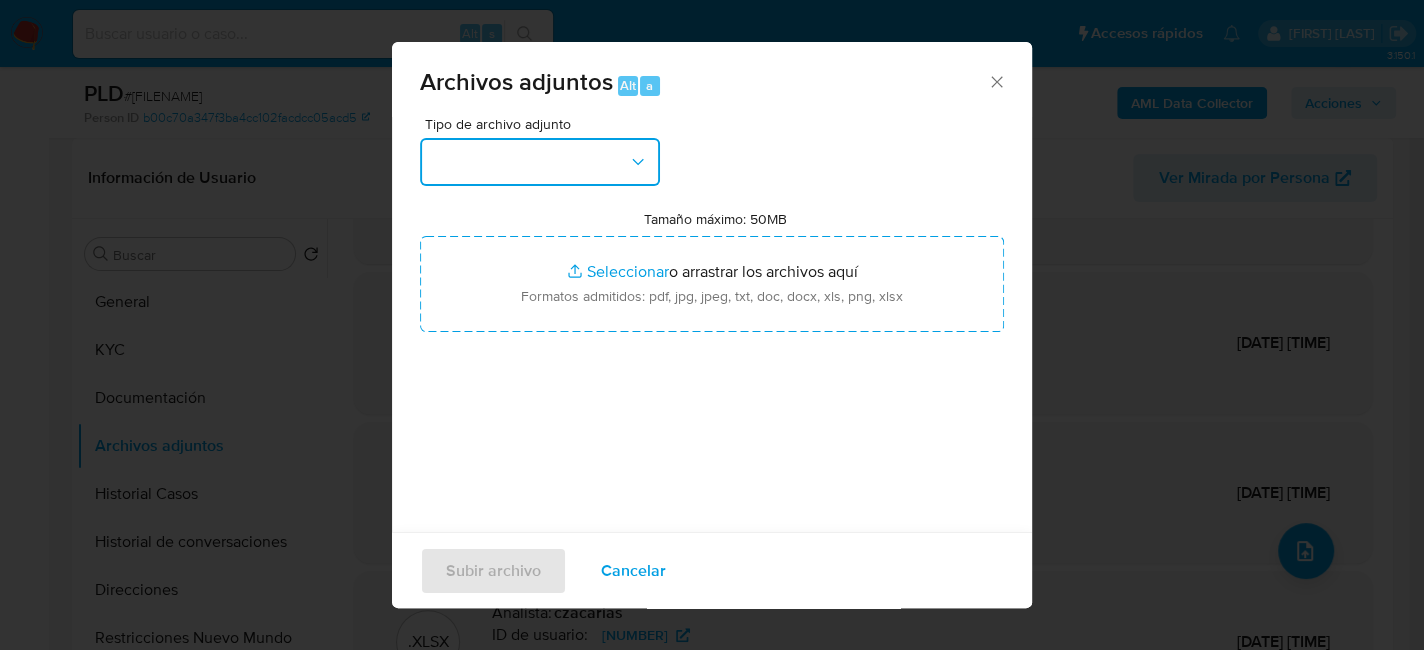 click at bounding box center [540, 162] 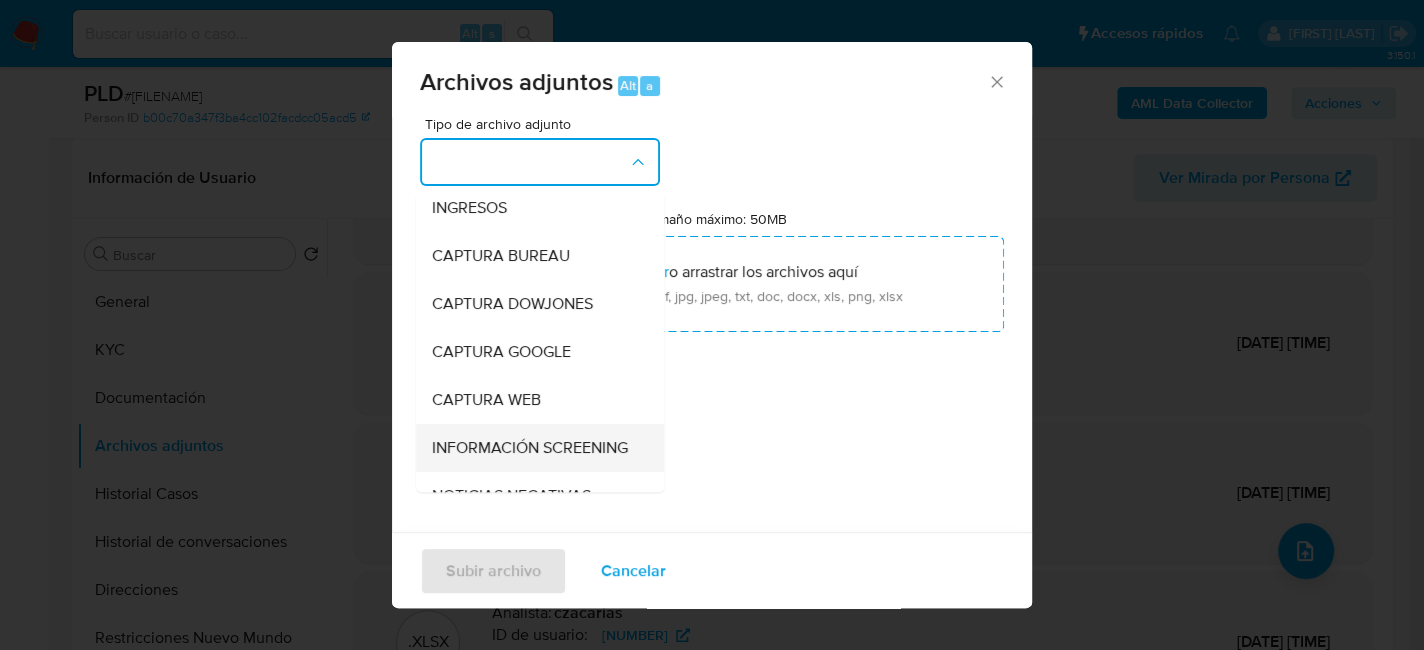 scroll, scrollTop: 200, scrollLeft: 0, axis: vertical 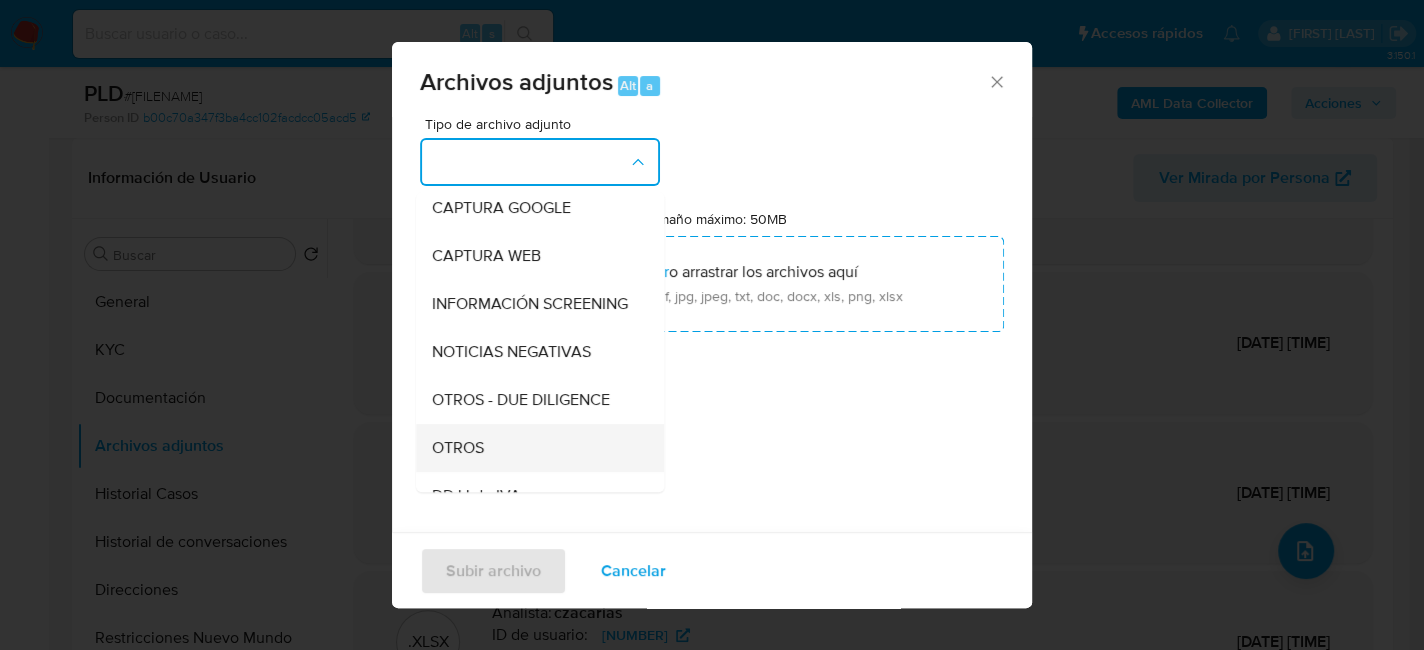 click on "OTROS" at bounding box center [534, 448] 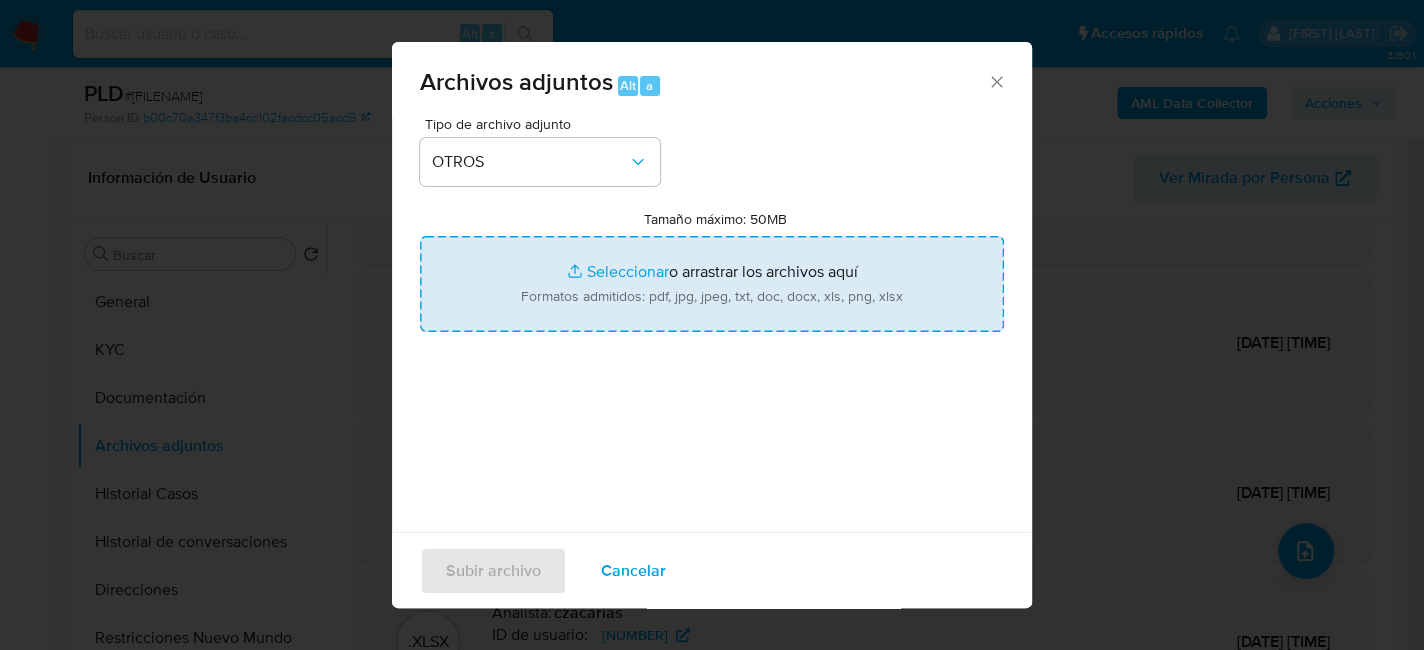 type on "C:\fakepath\[FILENAME]_[DATE]_[TIME].docx" 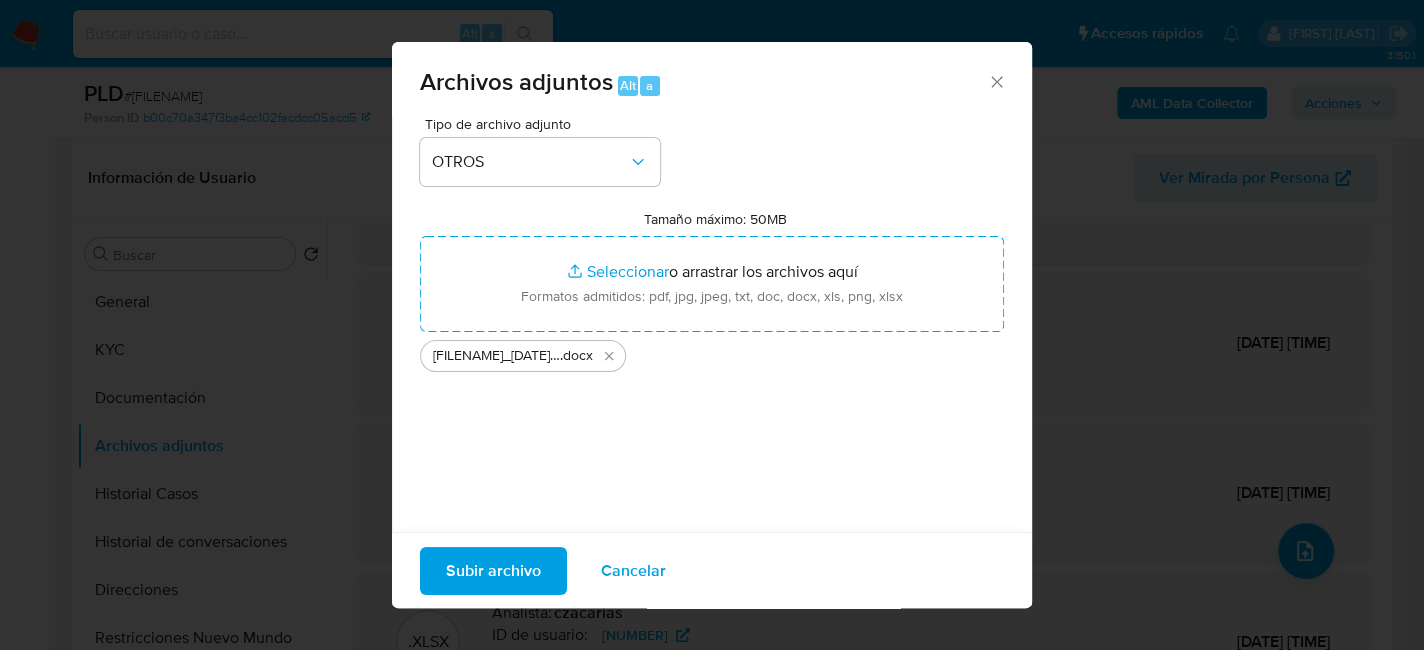 click on "Subir archivo" at bounding box center [493, 570] 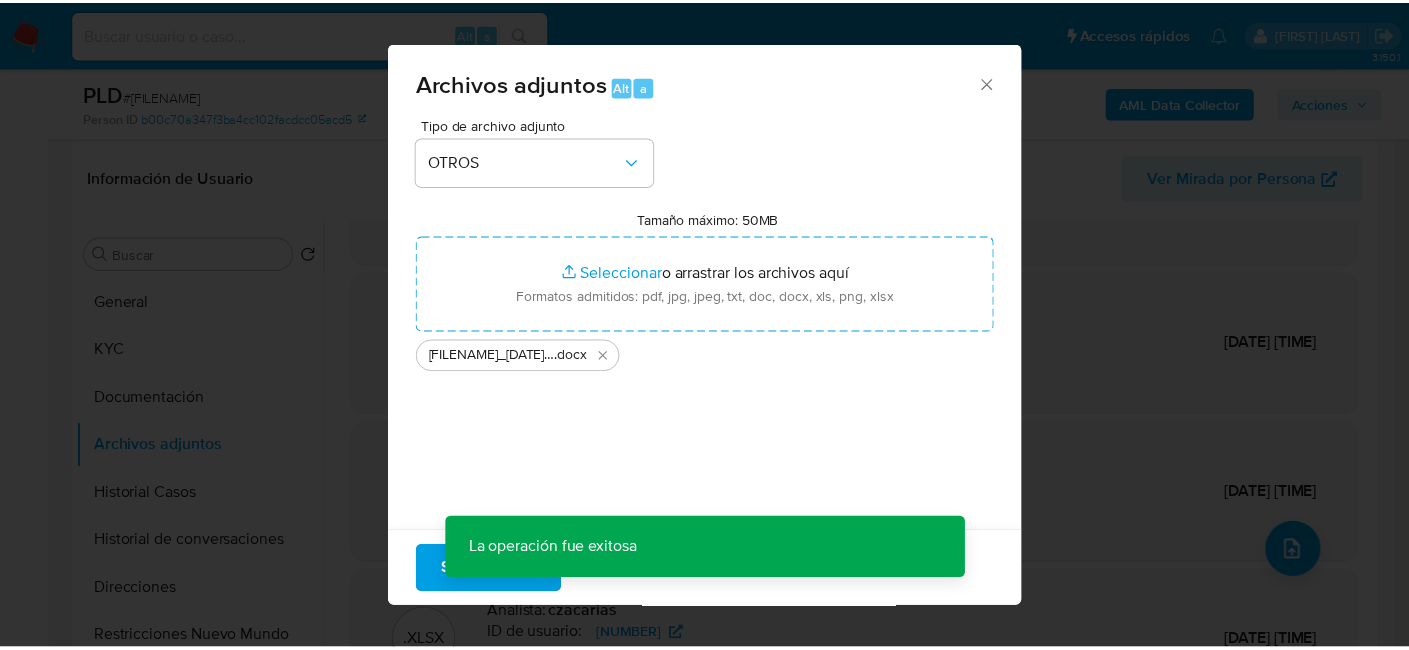 scroll, scrollTop: 131, scrollLeft: 0, axis: vertical 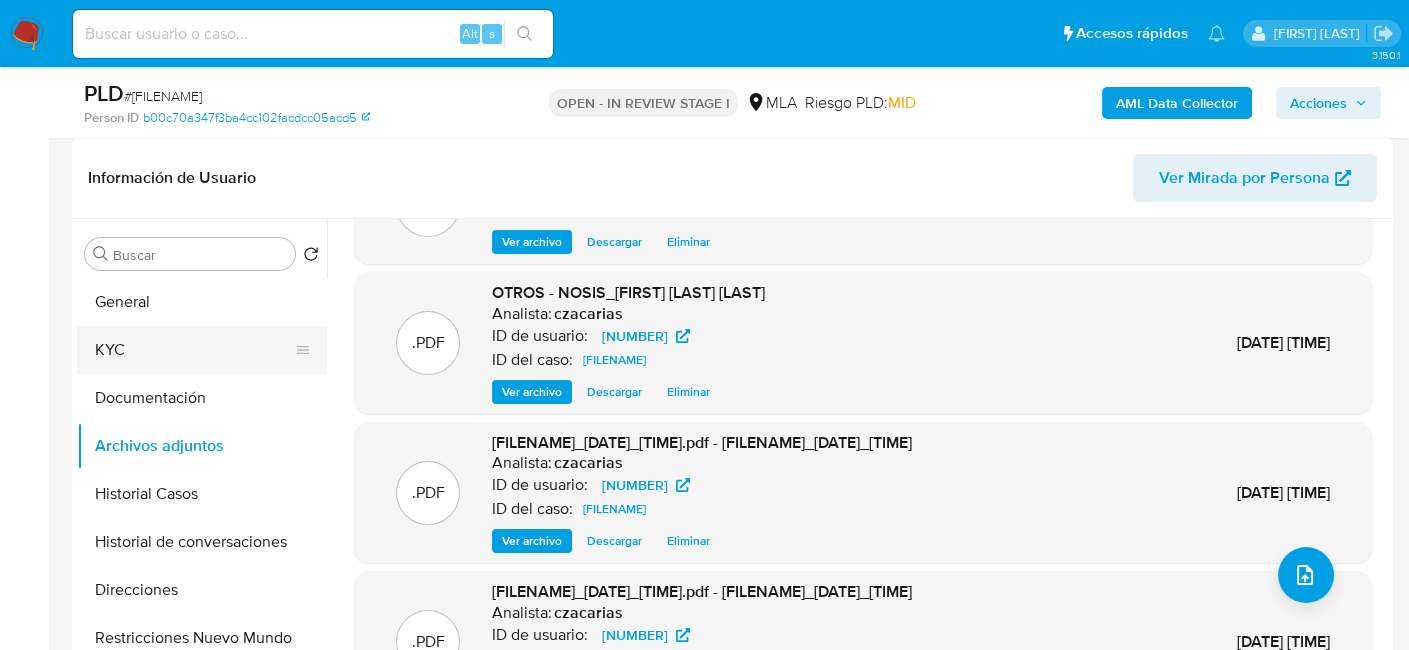 click on "KYC" at bounding box center [194, 350] 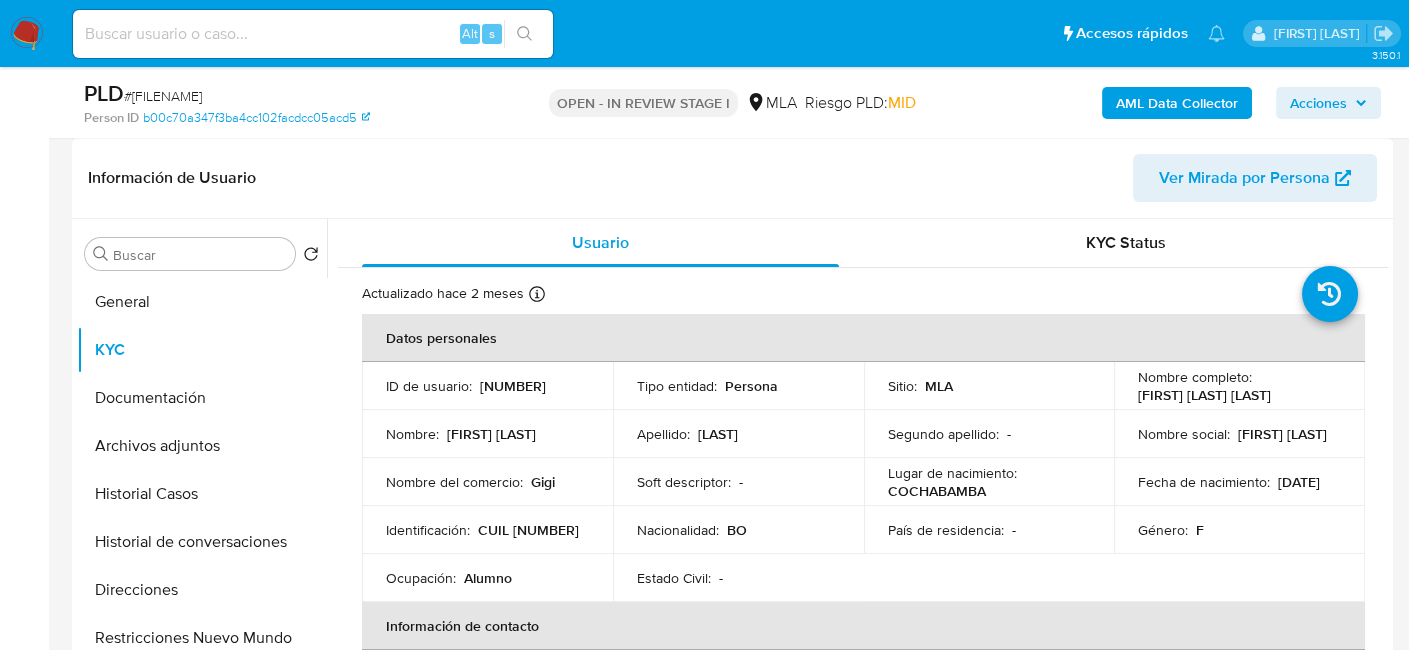 click on "CUIL 27937936821" at bounding box center [528, 530] 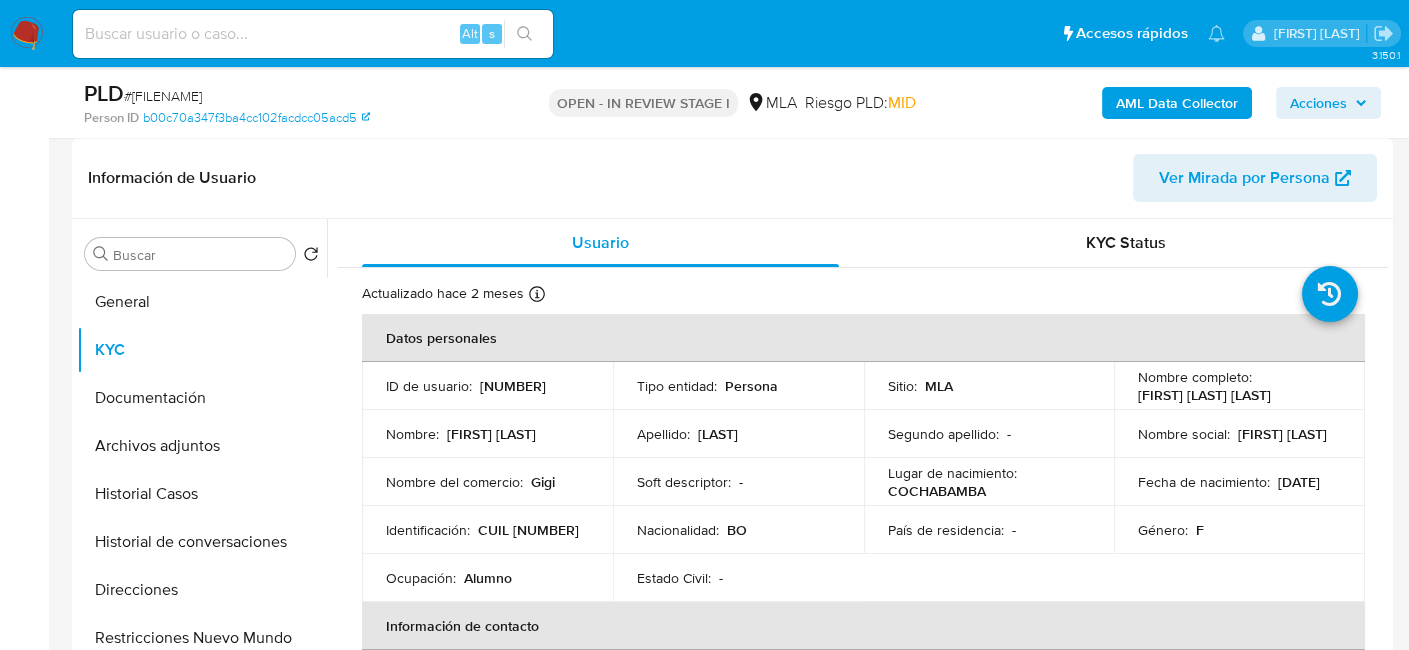 copy on "27937936821" 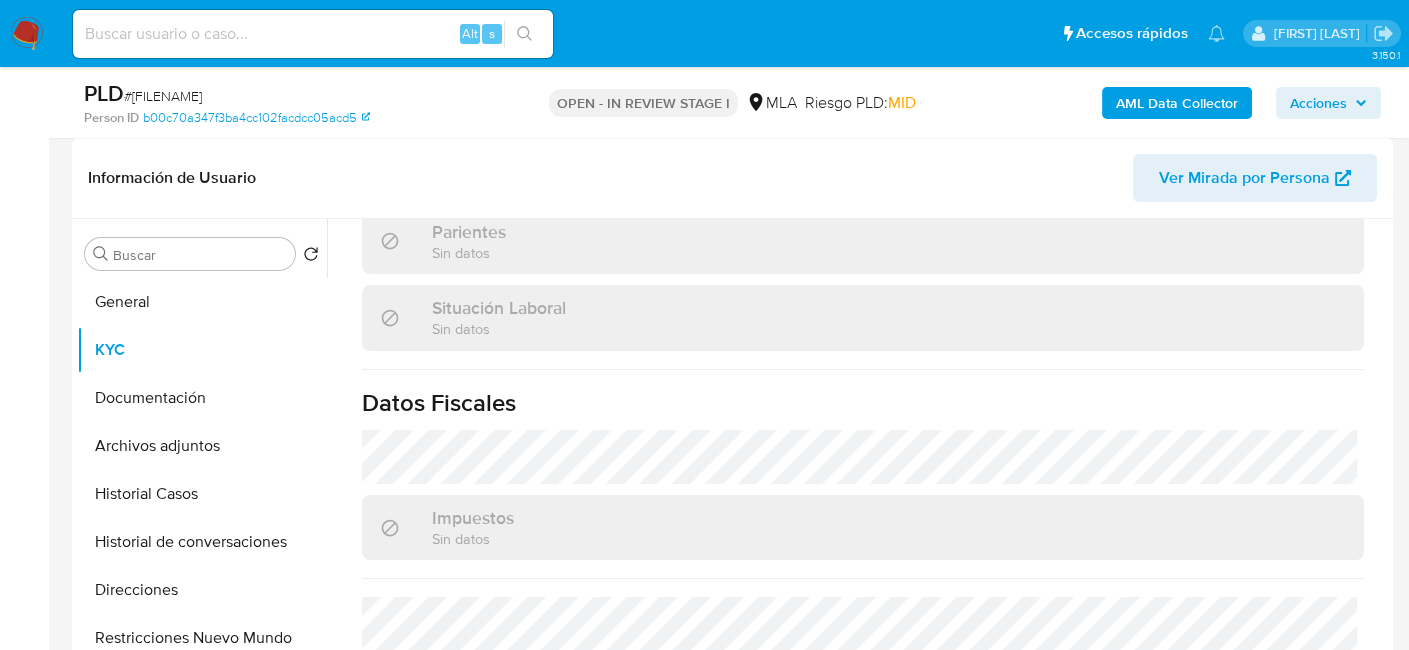 scroll, scrollTop: 1070, scrollLeft: 0, axis: vertical 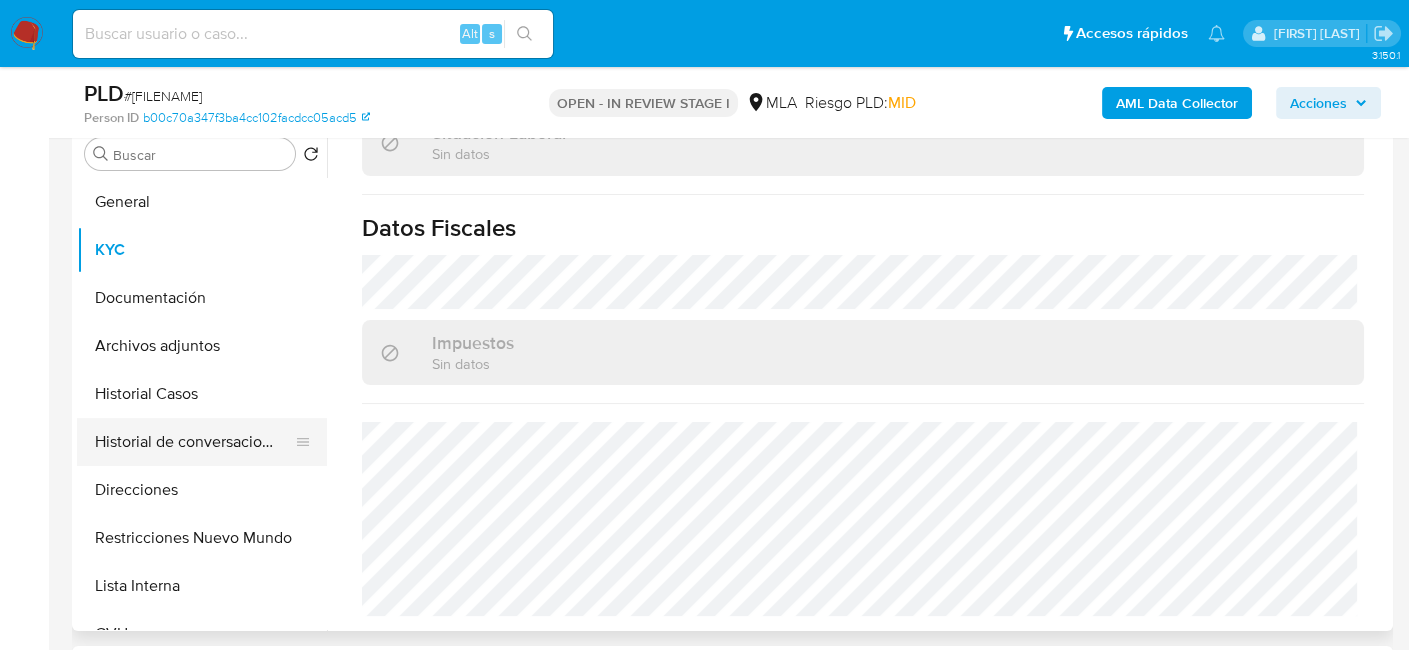 click on "Historial de conversaciones" at bounding box center [194, 442] 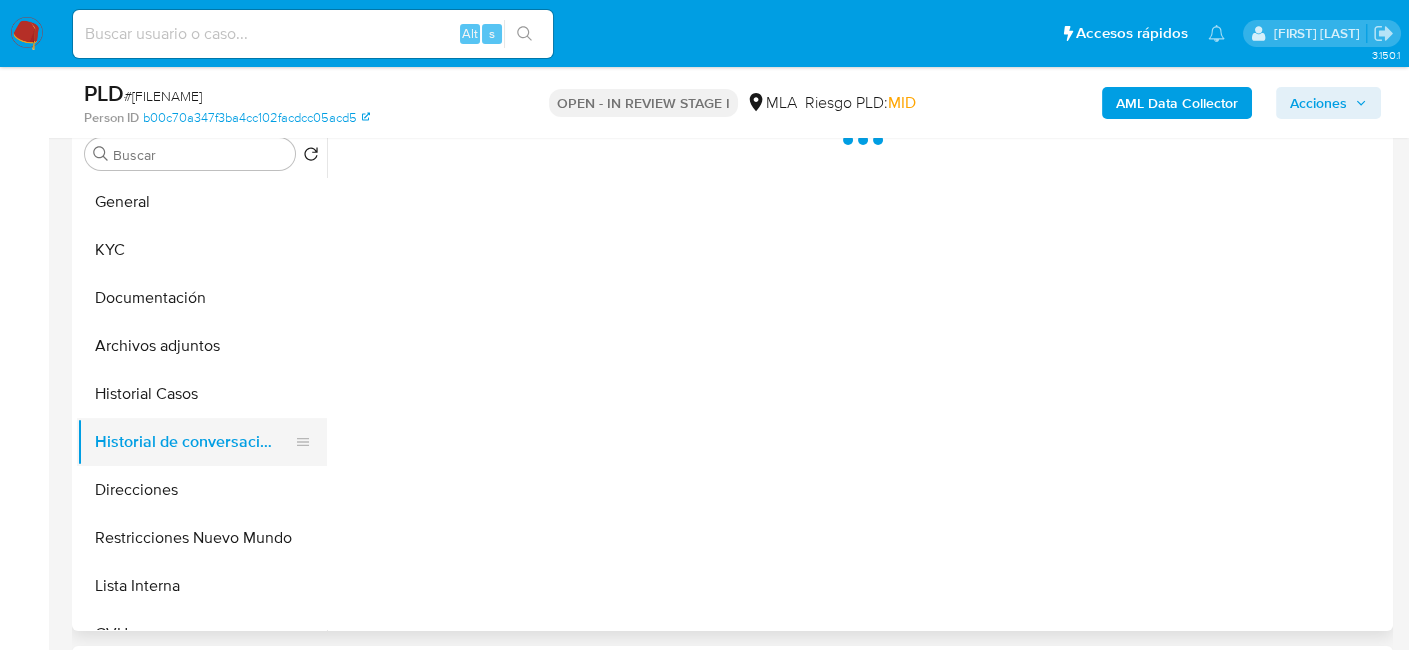 scroll, scrollTop: 0, scrollLeft: 0, axis: both 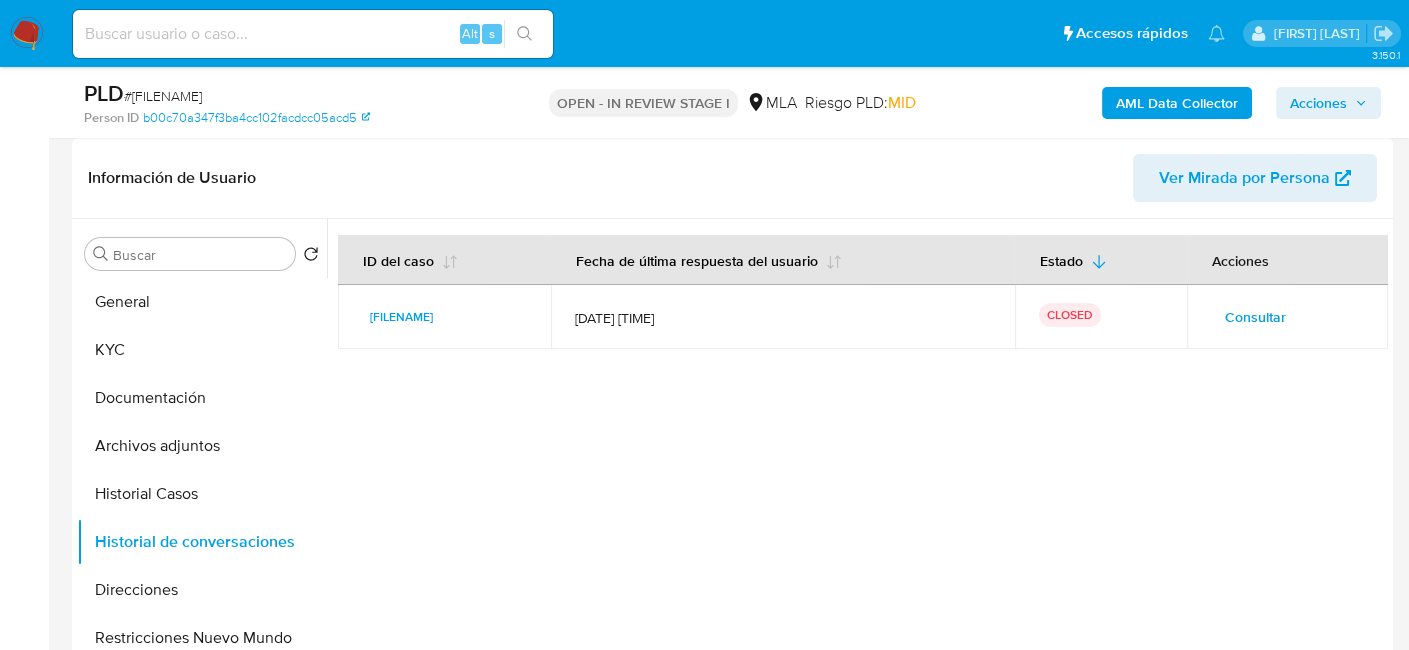 click on "Acciones" at bounding box center (1318, 103) 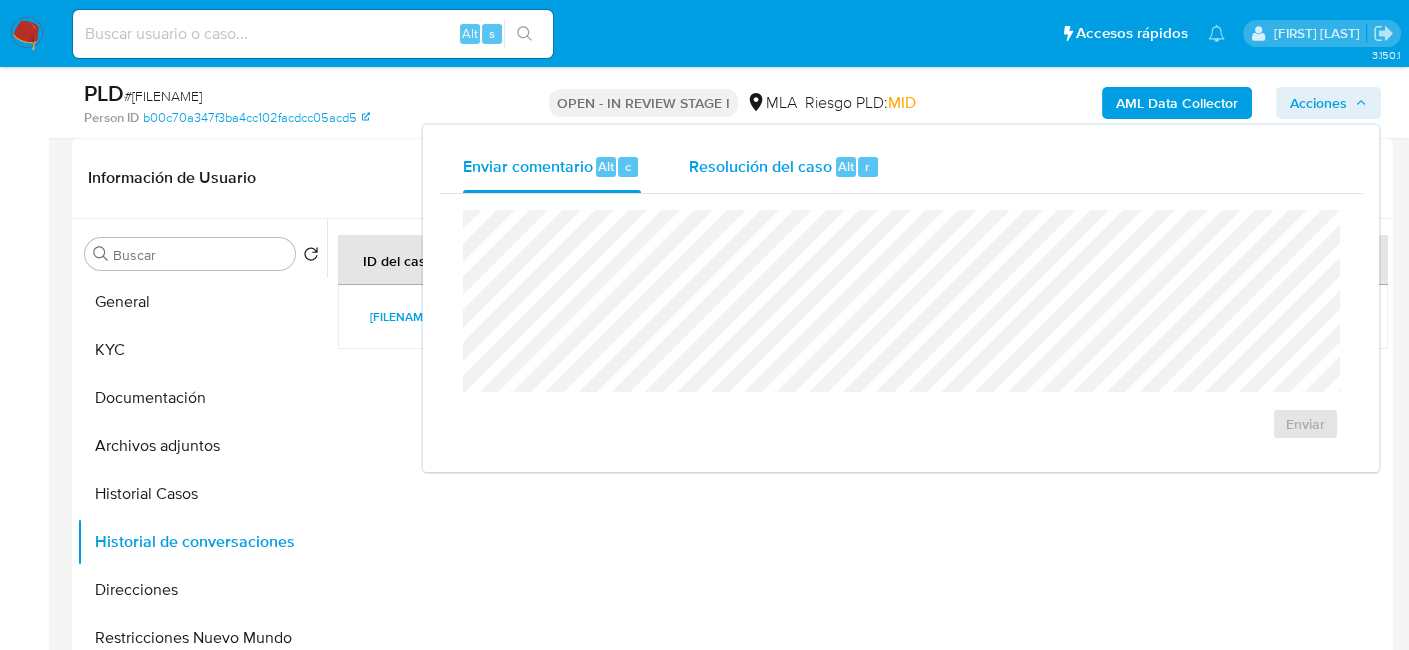 click on "Alt" at bounding box center [846, 166] 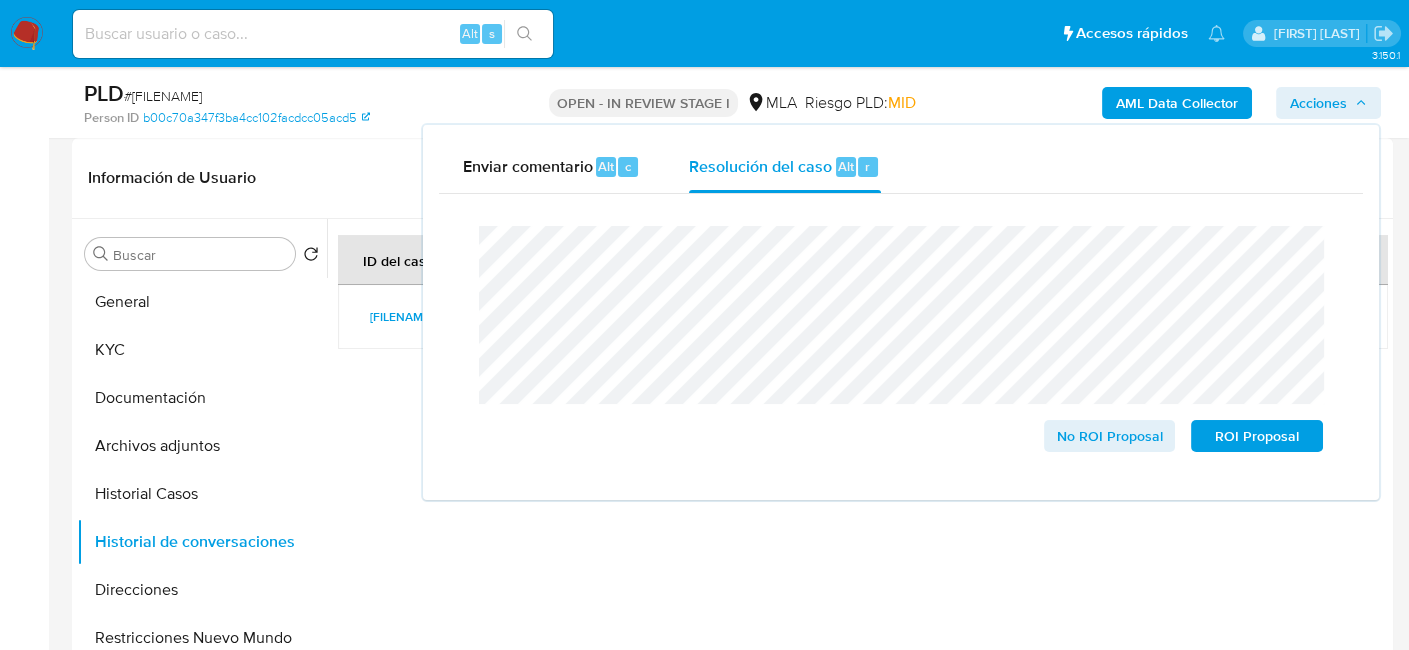 click on "# su5OlGJjov9P84UErvq539M5" at bounding box center (163, 96) 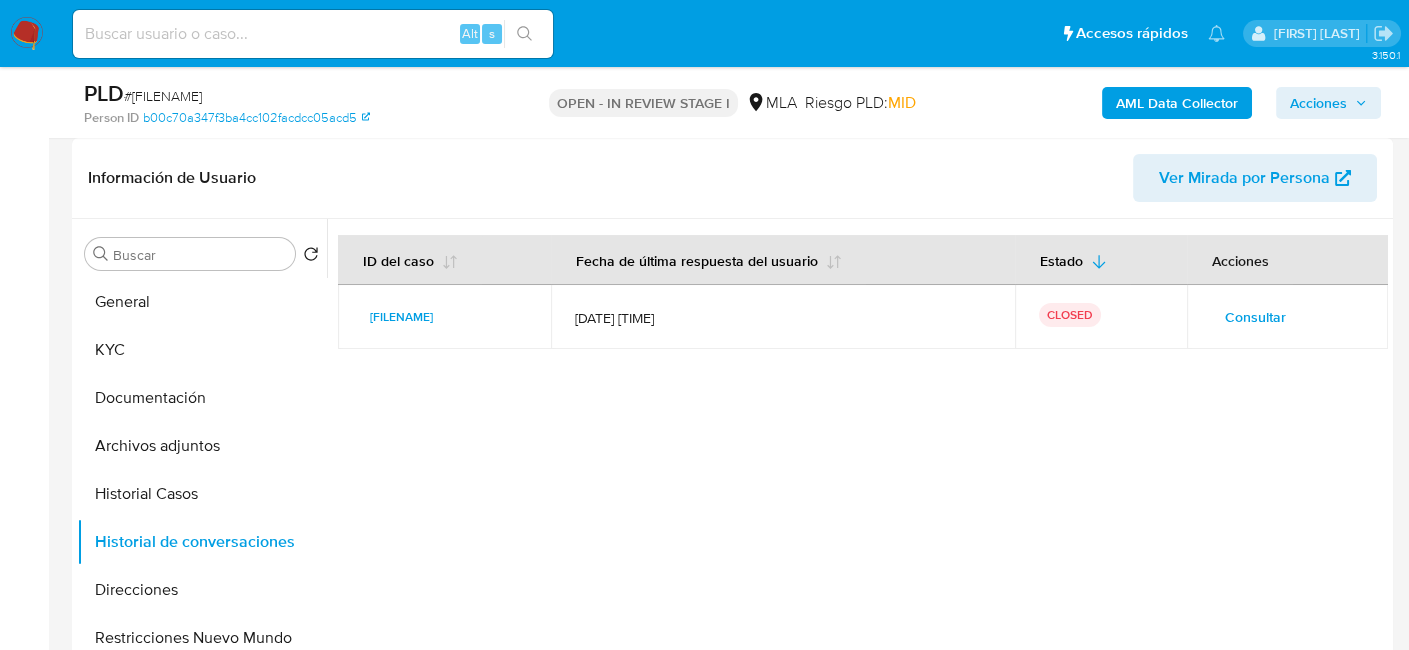 copy on "su5OlGJjov9P84UErvq539M5" 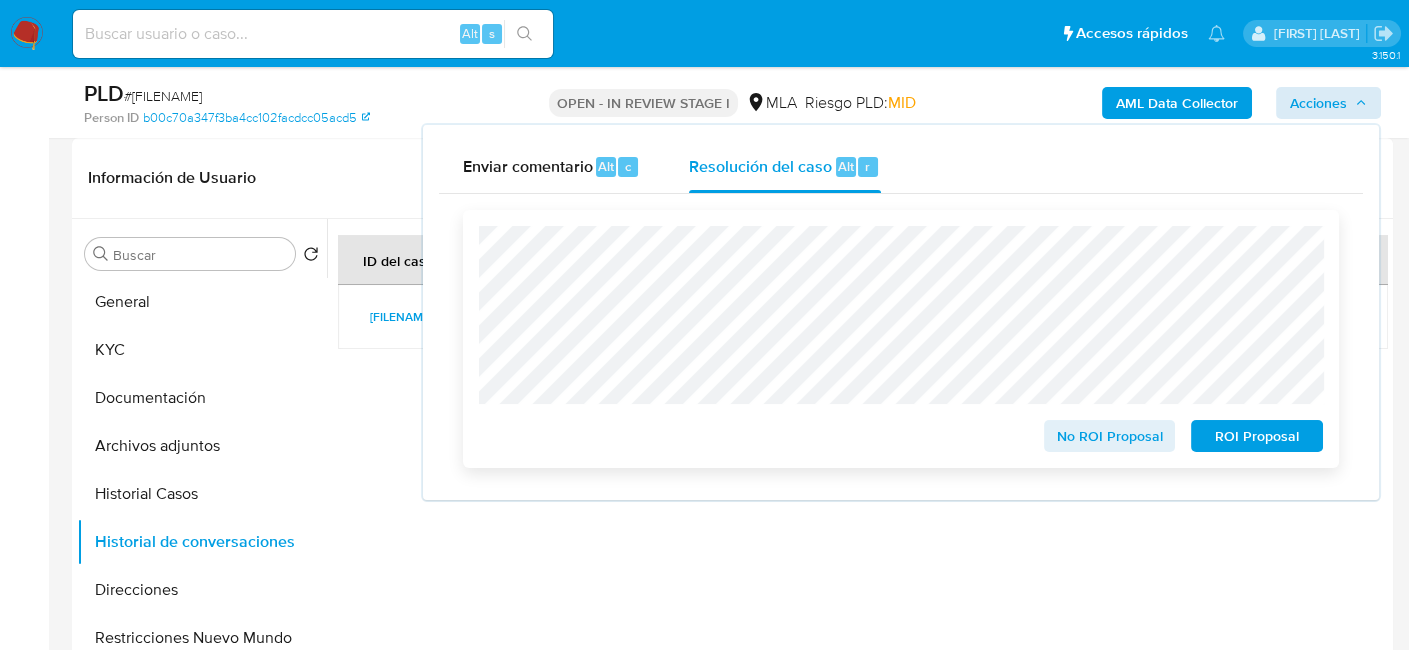 click on "No ROI Proposal" at bounding box center (1110, 436) 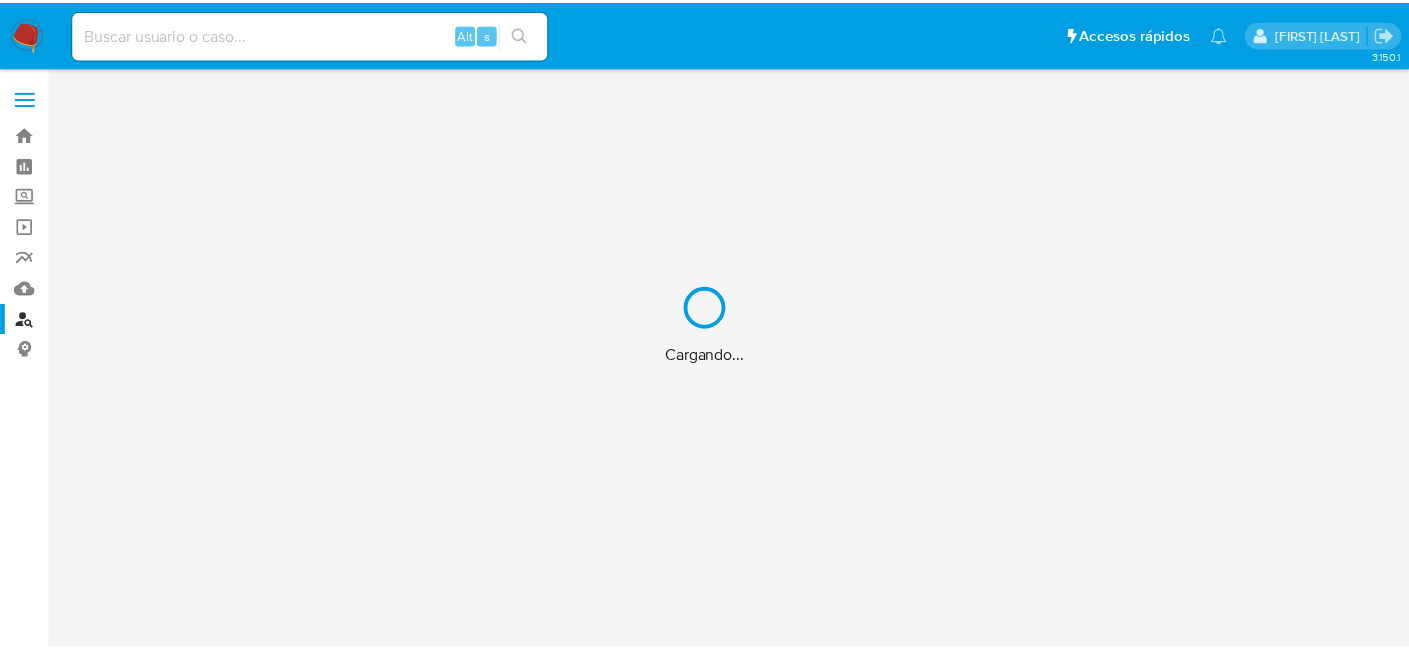 scroll, scrollTop: 0, scrollLeft: 0, axis: both 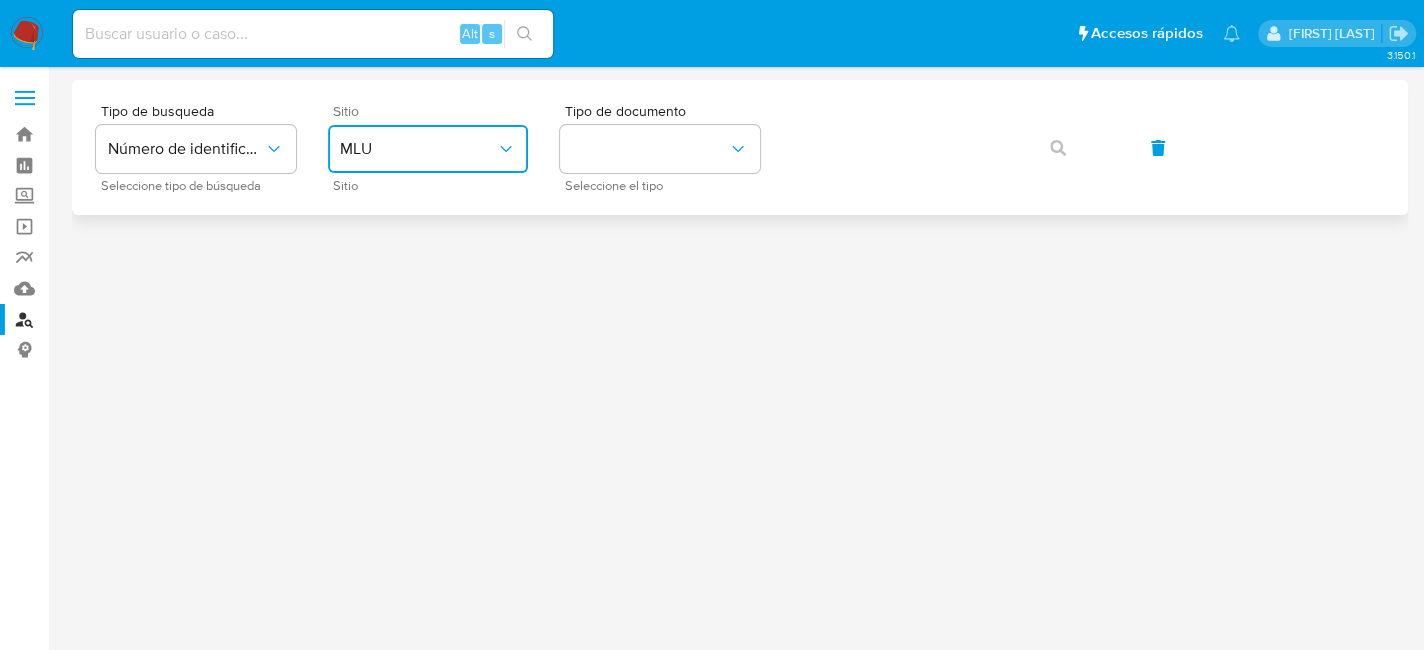 click on "MLU" at bounding box center [428, 149] 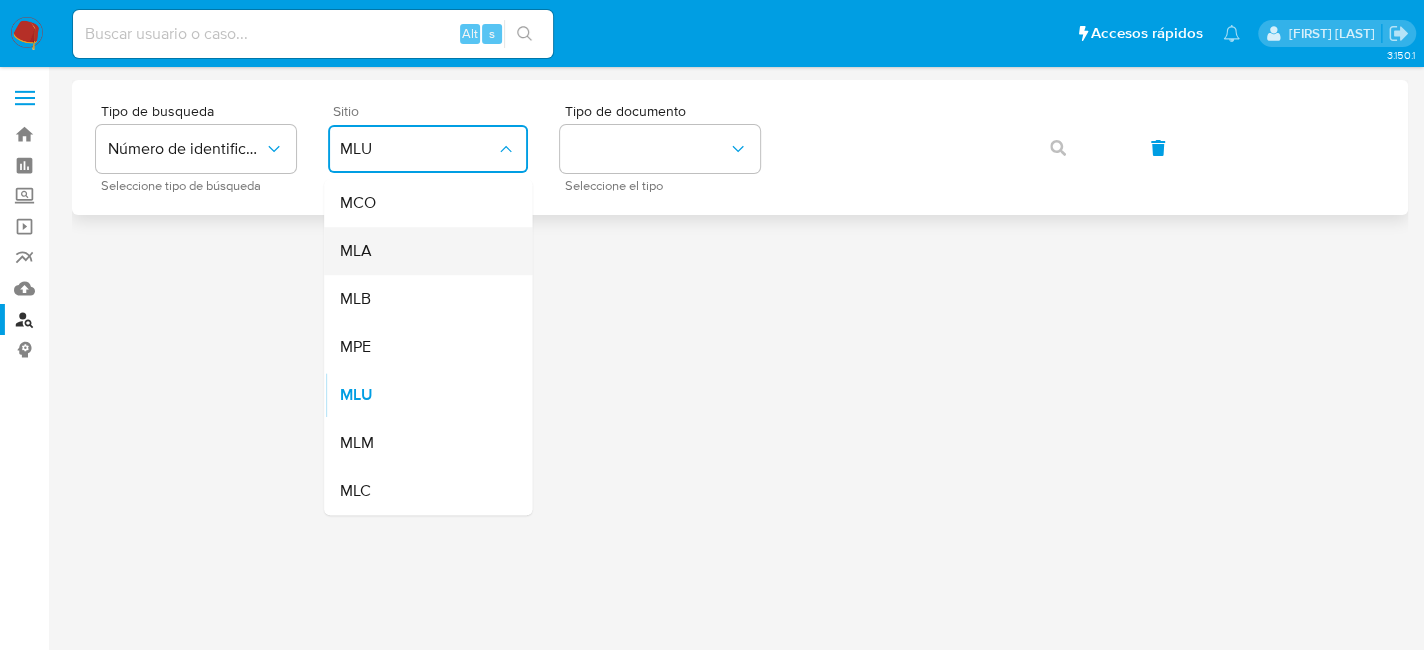 click on "MLA" at bounding box center [422, 251] 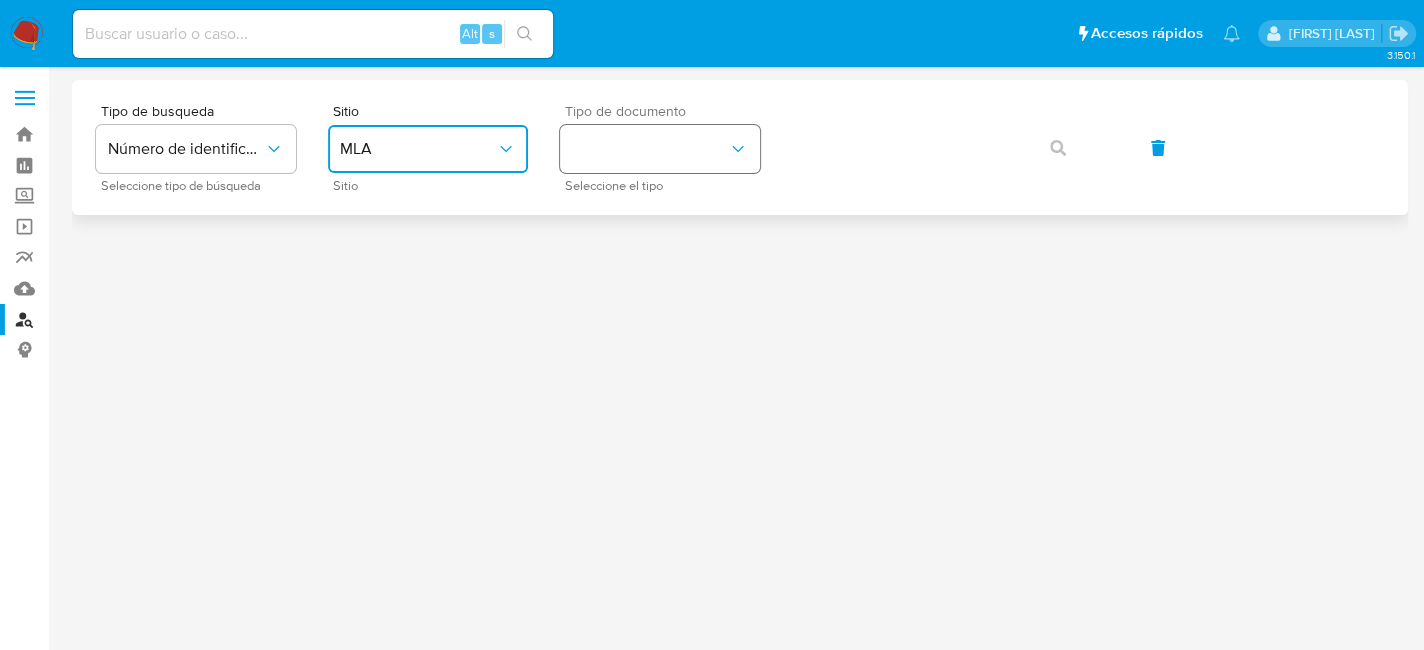 drag, startPoint x: 678, startPoint y: 138, endPoint x: 677, endPoint y: 164, distance: 26.019224 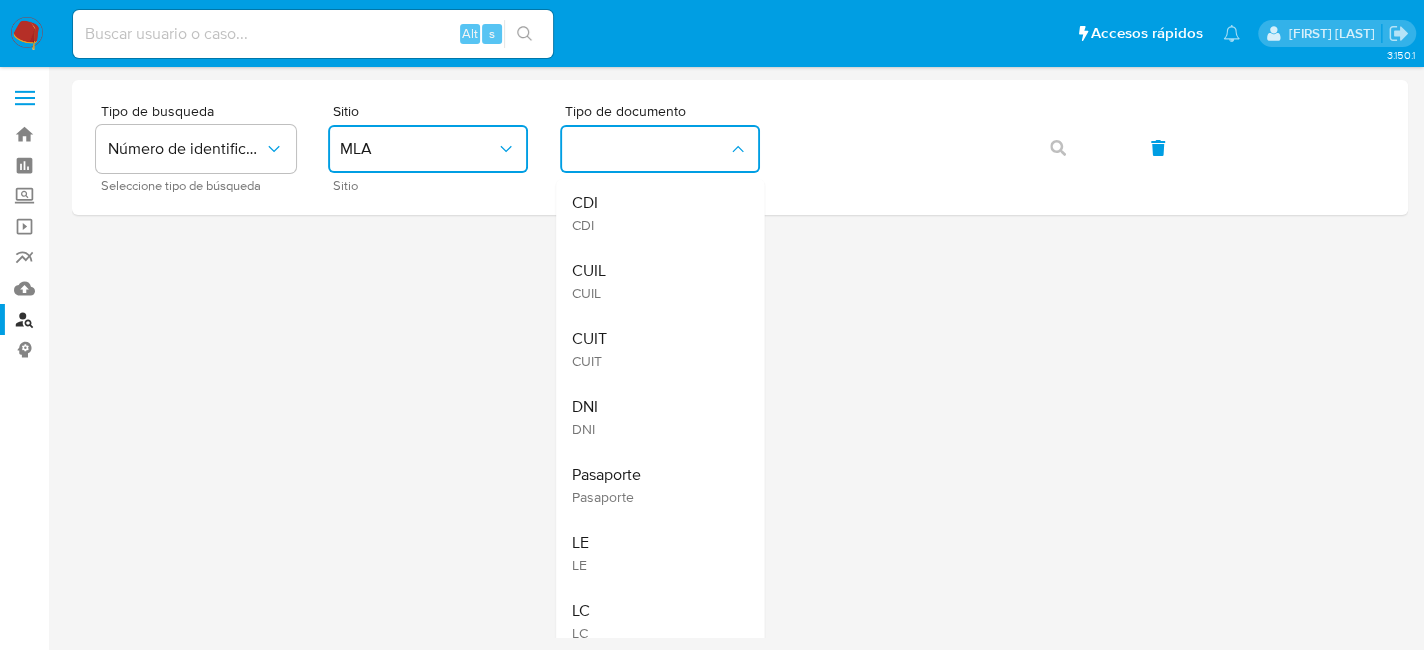 click on "CUIT CUIT" at bounding box center [654, 349] 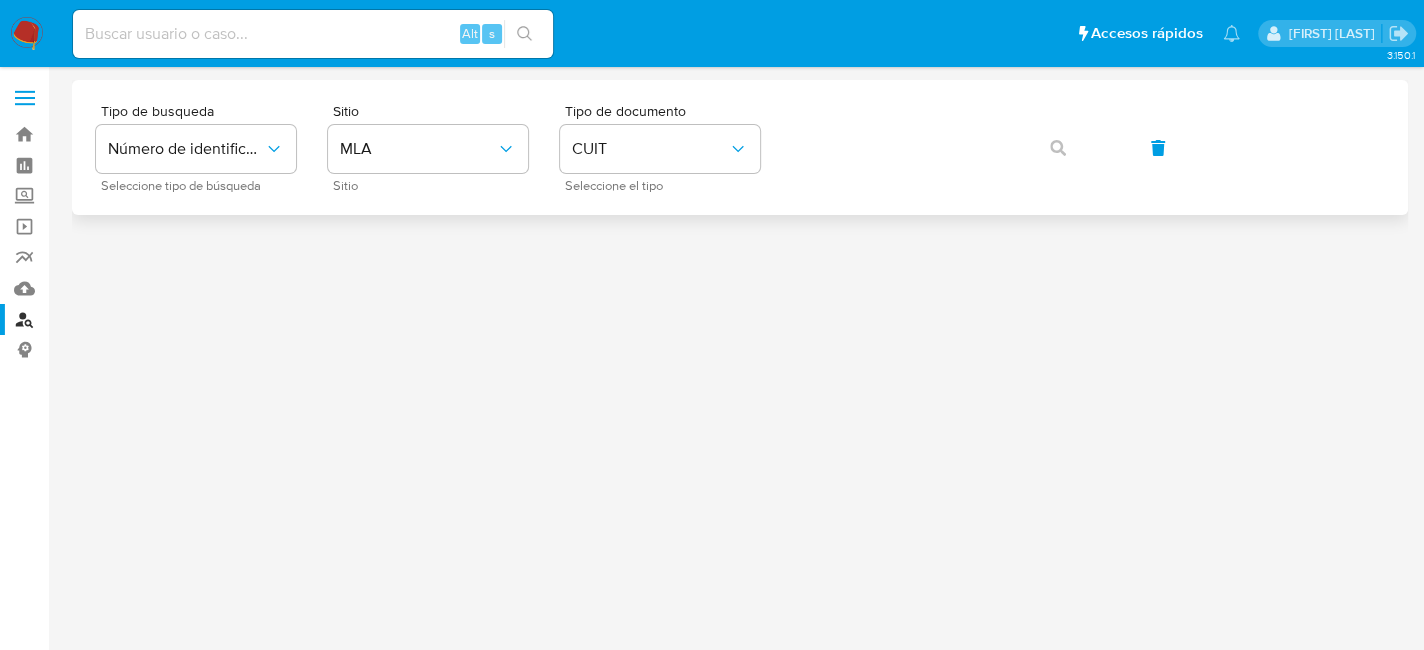 click on "Tipo de busqueda Número de identificación Seleccione tipo de búsqueda Sitio MLA Sitio Tipo de documento CUIT Seleccione el tipo" at bounding box center (740, 147) 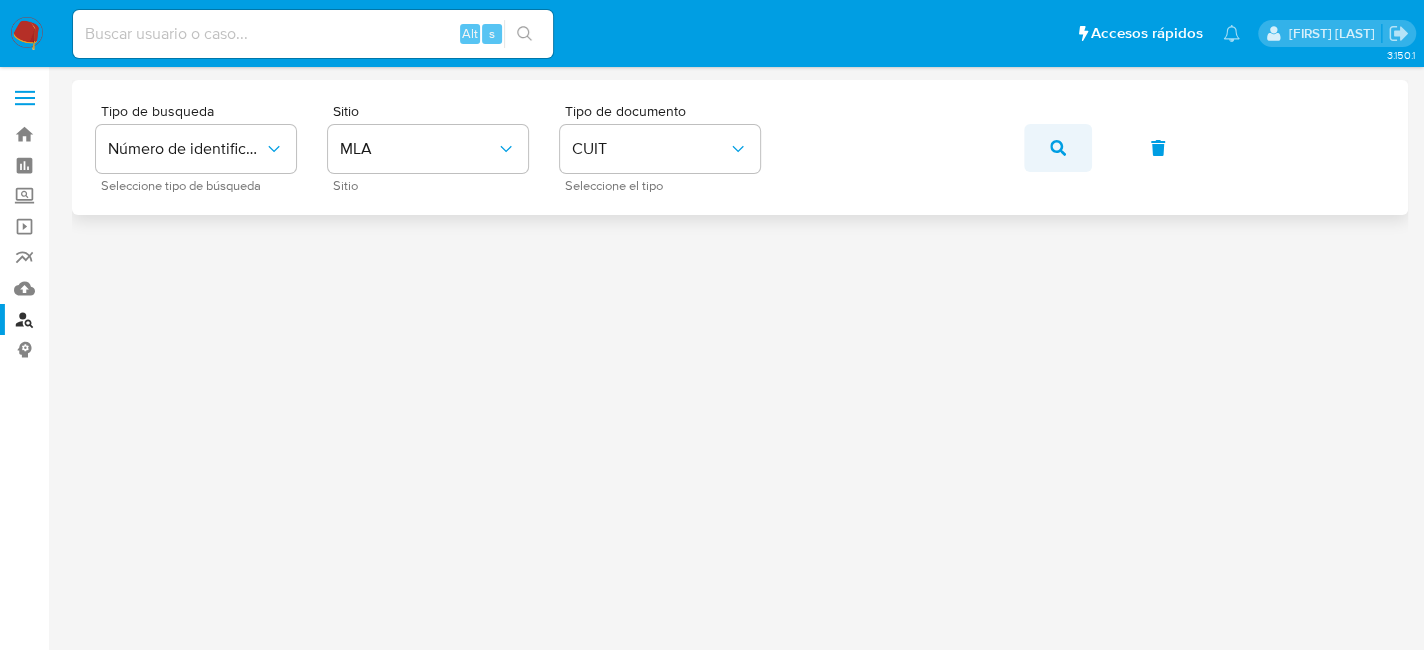 click at bounding box center [1058, 148] 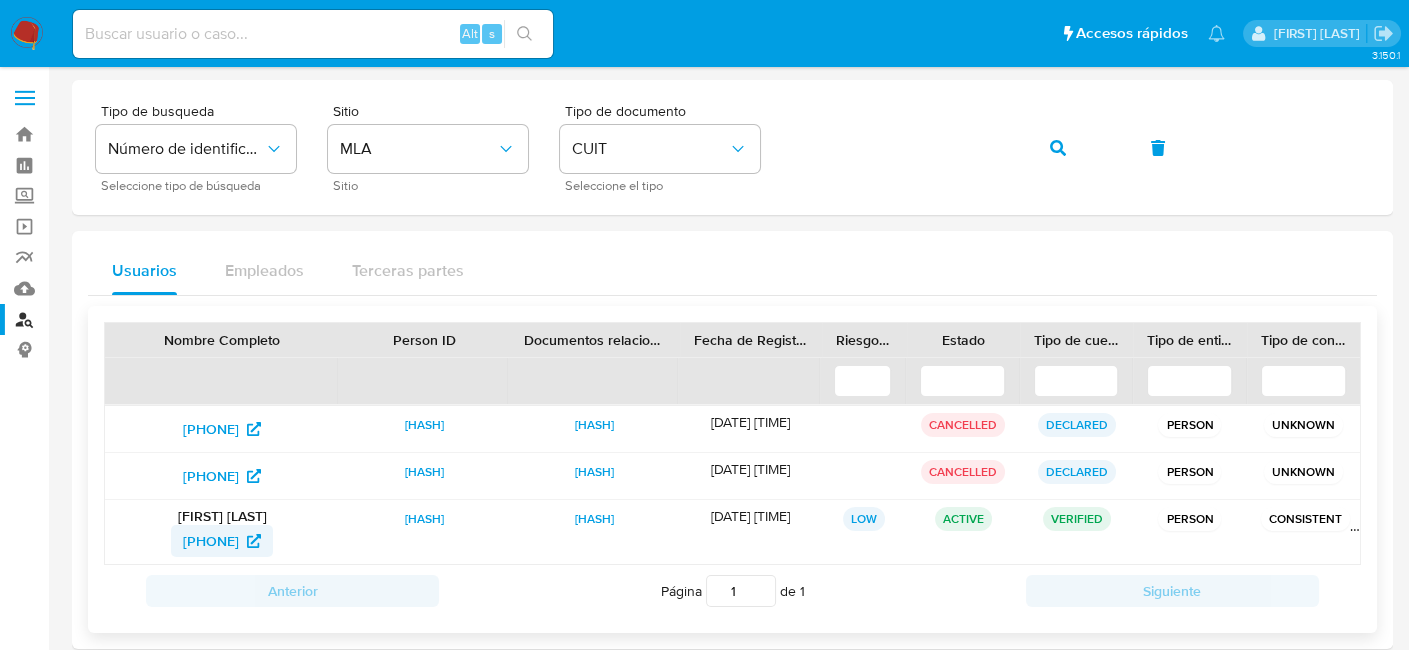 click on "[PHONE]" at bounding box center (211, 541) 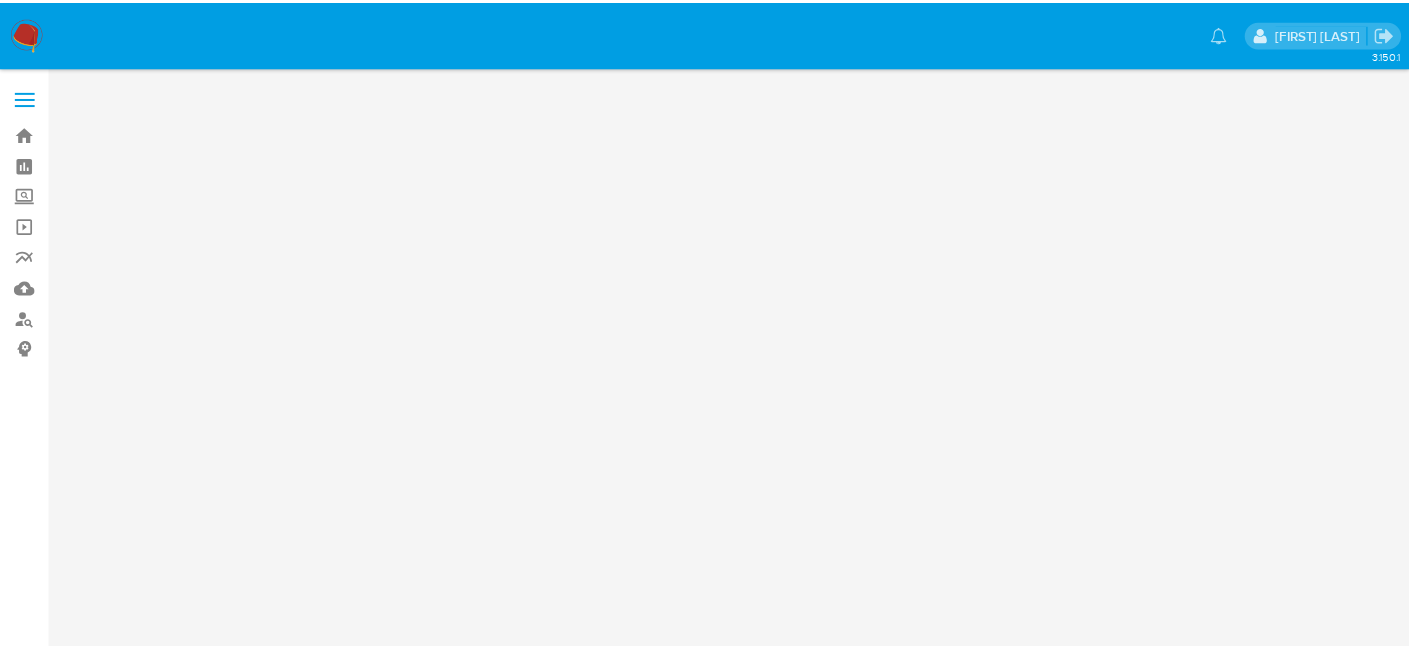 scroll, scrollTop: 0, scrollLeft: 0, axis: both 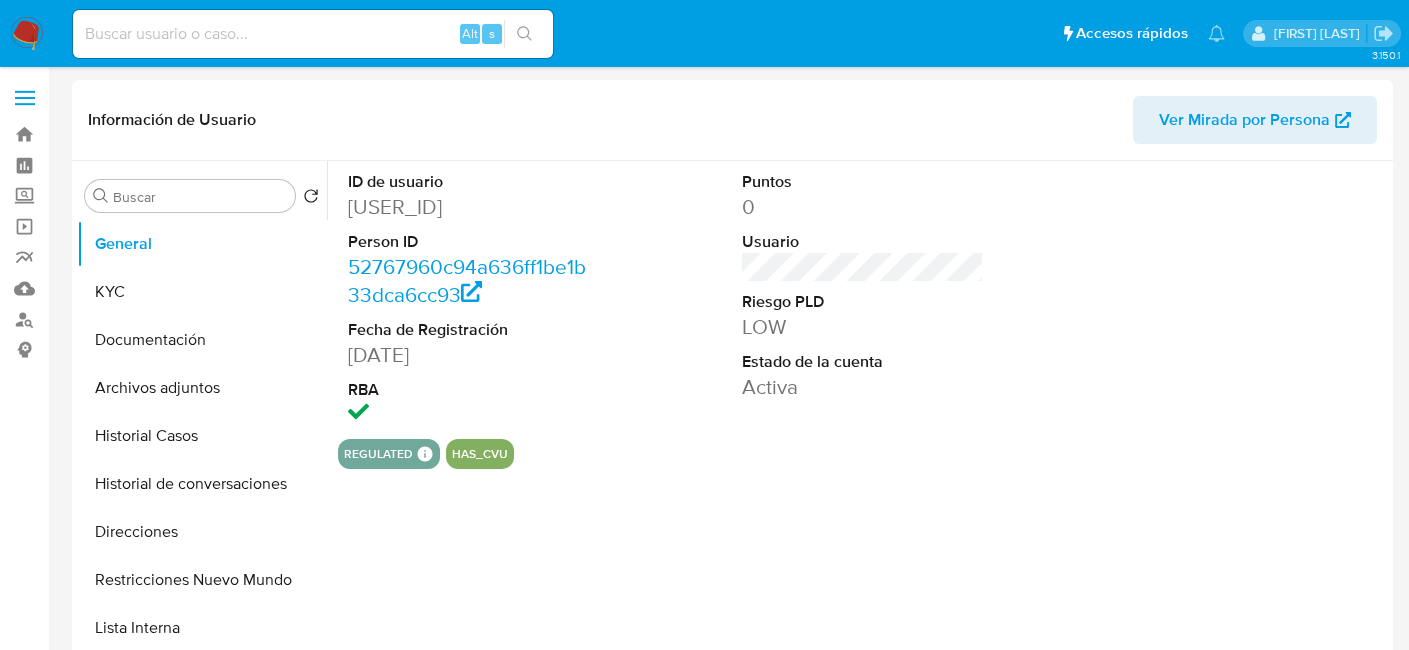 select on "10" 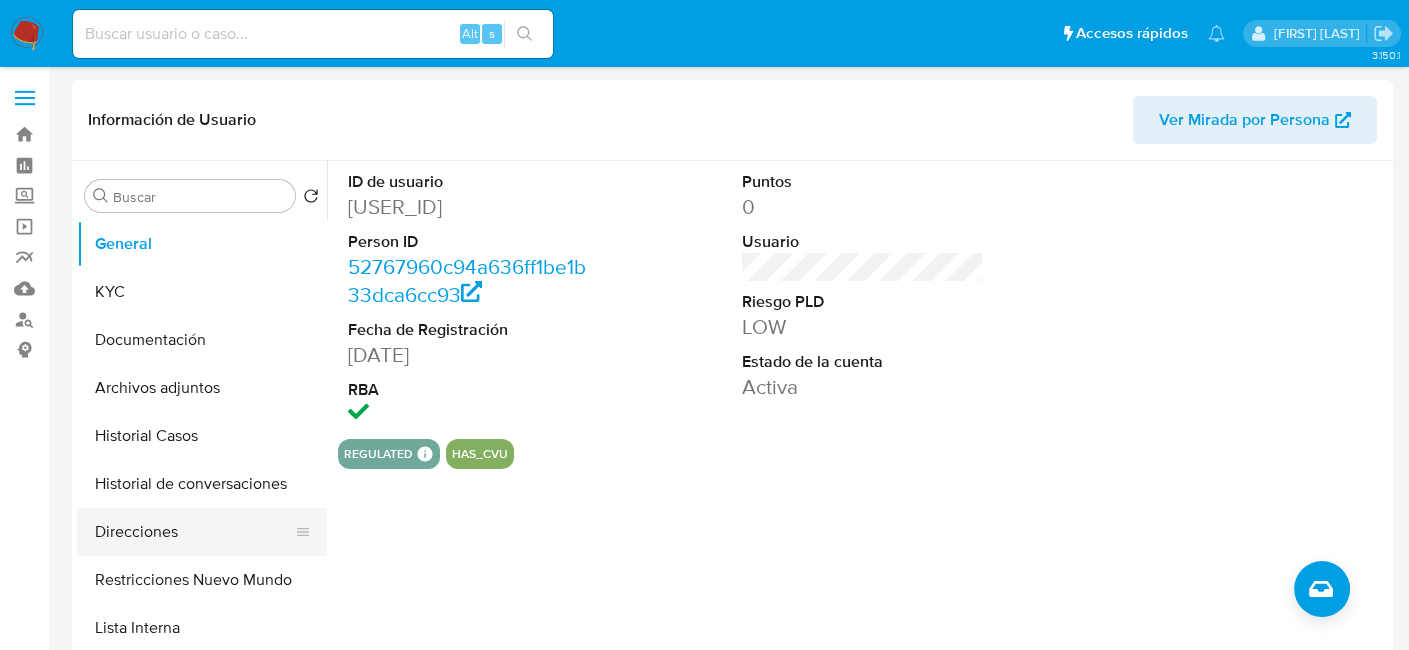 click on "Direcciones" at bounding box center (194, 532) 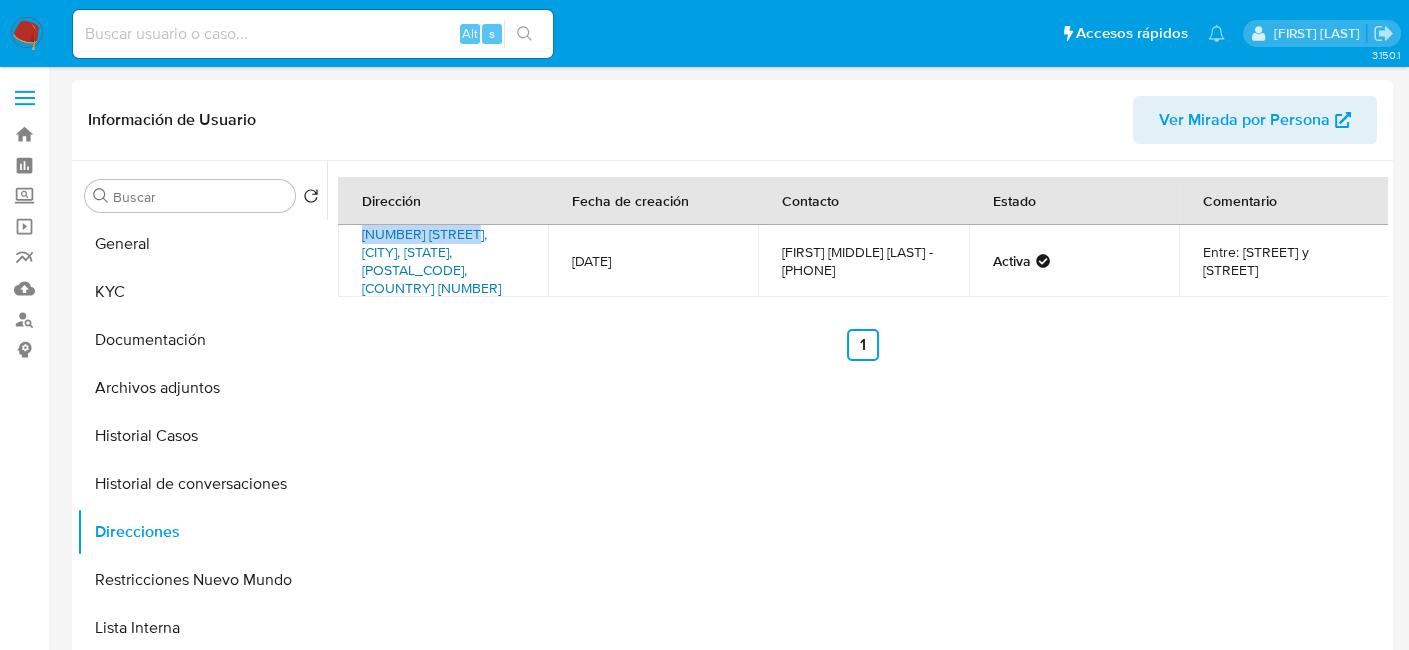 drag, startPoint x: 349, startPoint y: 236, endPoint x: 461, endPoint y: 239, distance: 112.04017 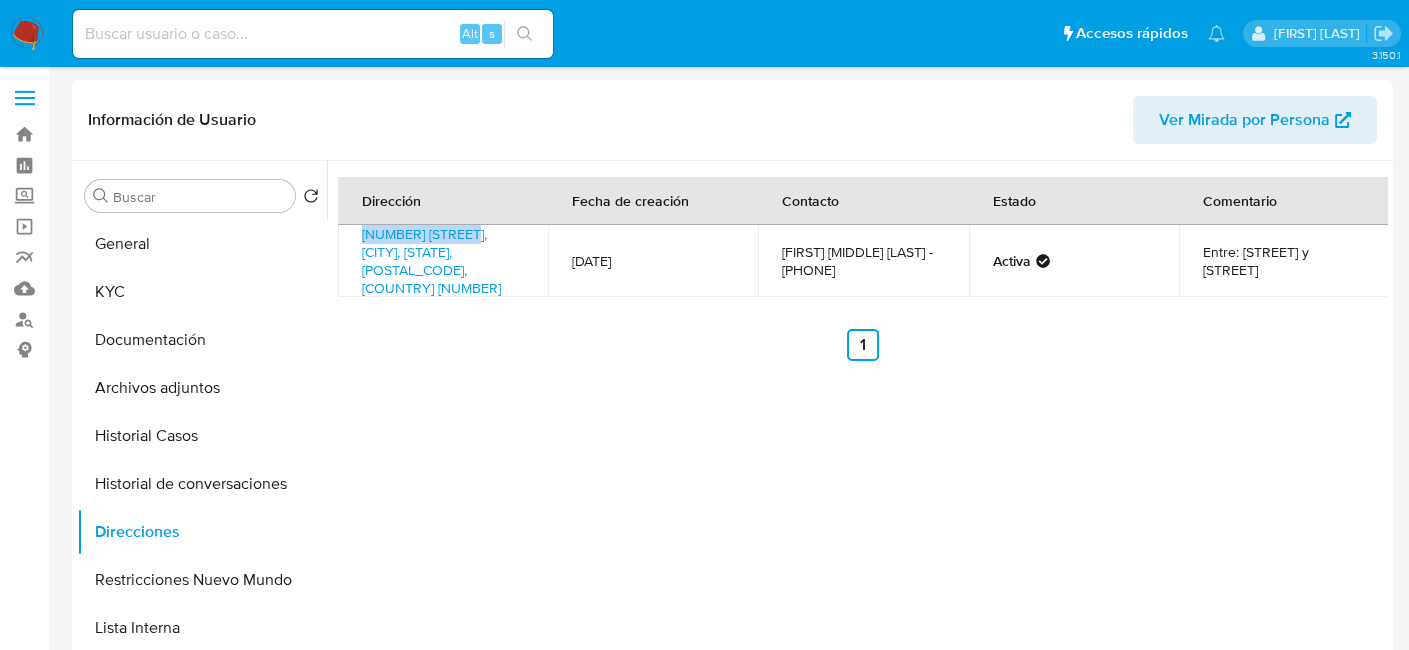 copy on "[STREET], [CITY]" 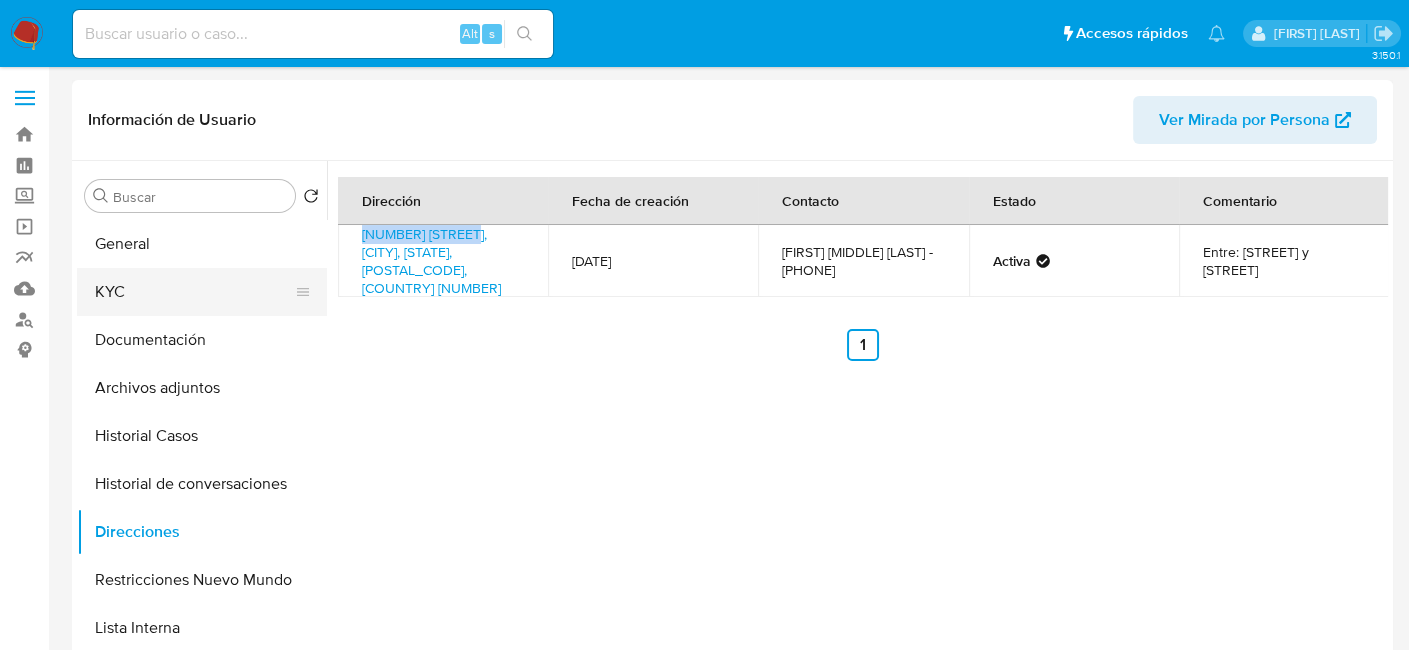click on "KYC" at bounding box center [194, 292] 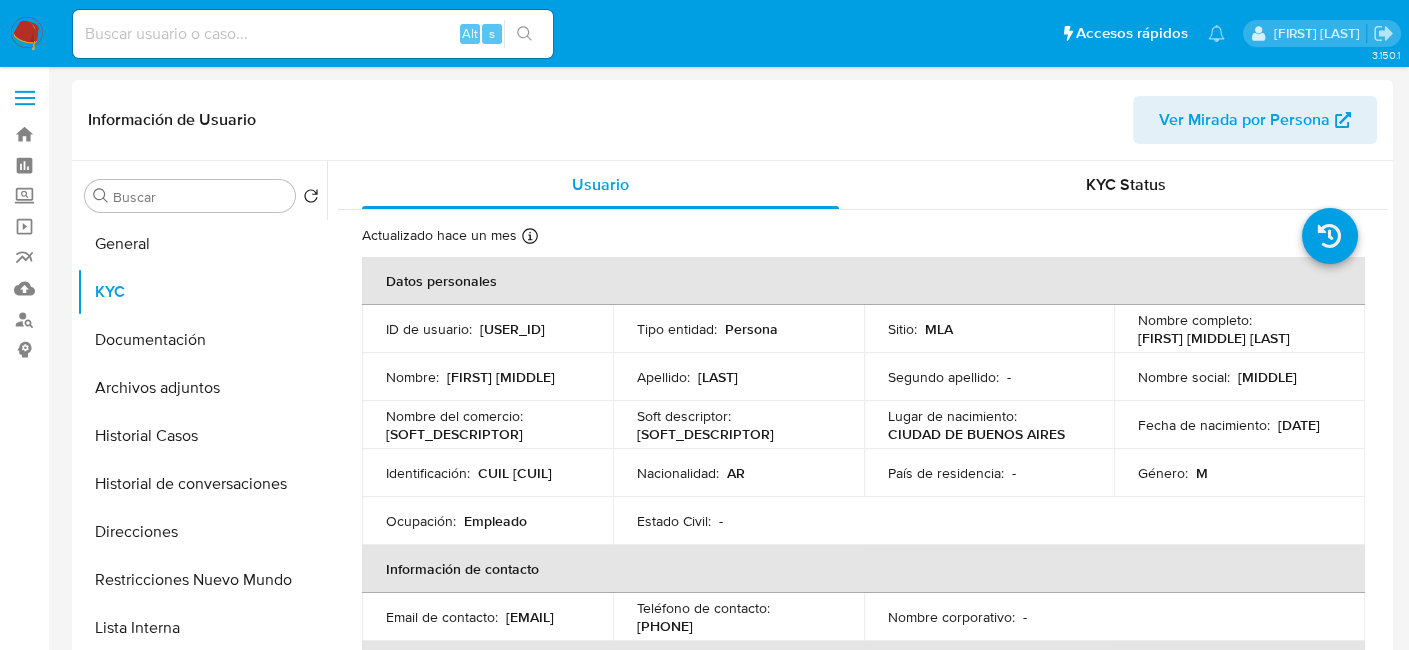 click on "CUIL 20406430228" at bounding box center [515, 473] 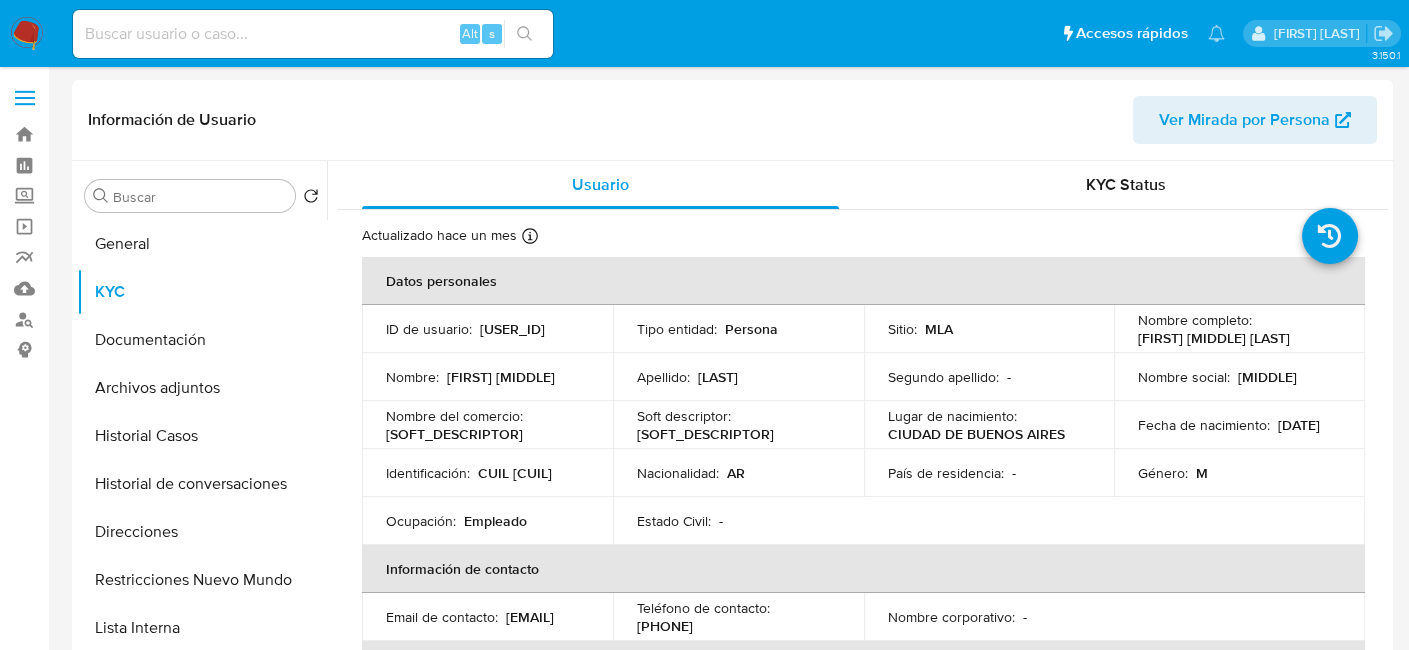 copy on "20406430228" 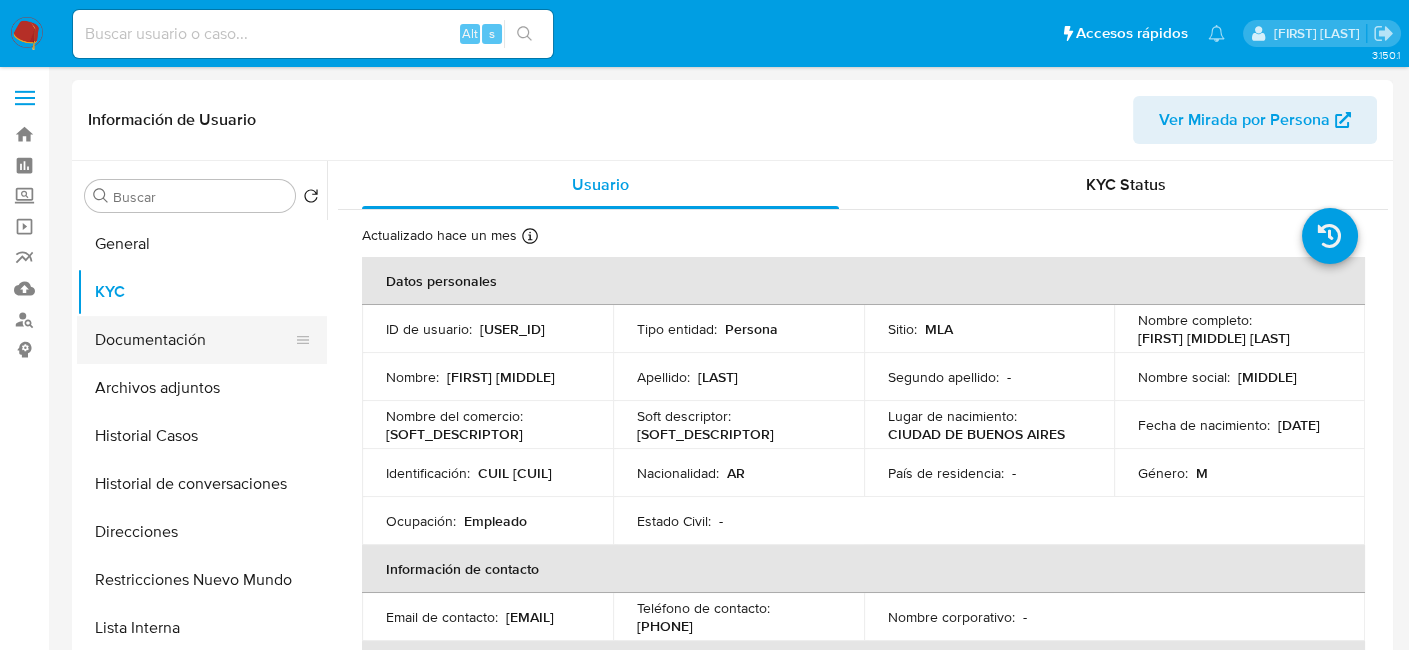 click on "Documentación" at bounding box center [194, 340] 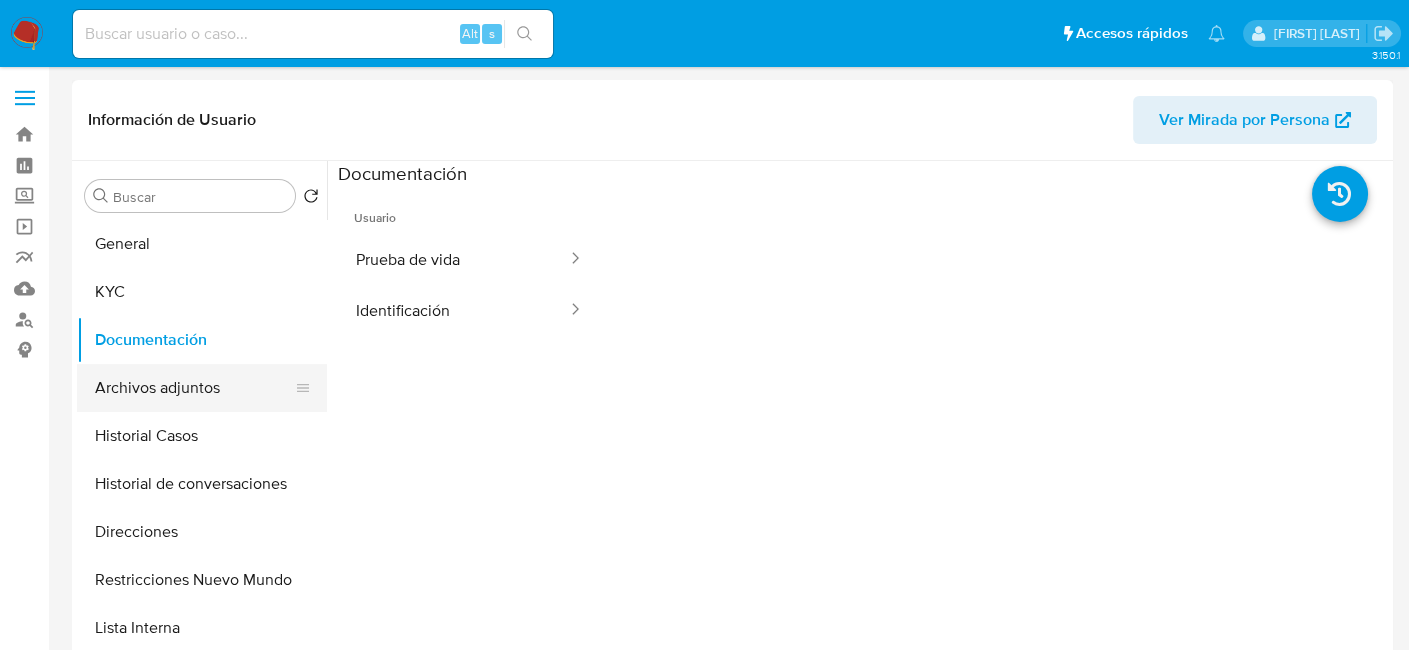 click on "Archivos adjuntos" at bounding box center (194, 388) 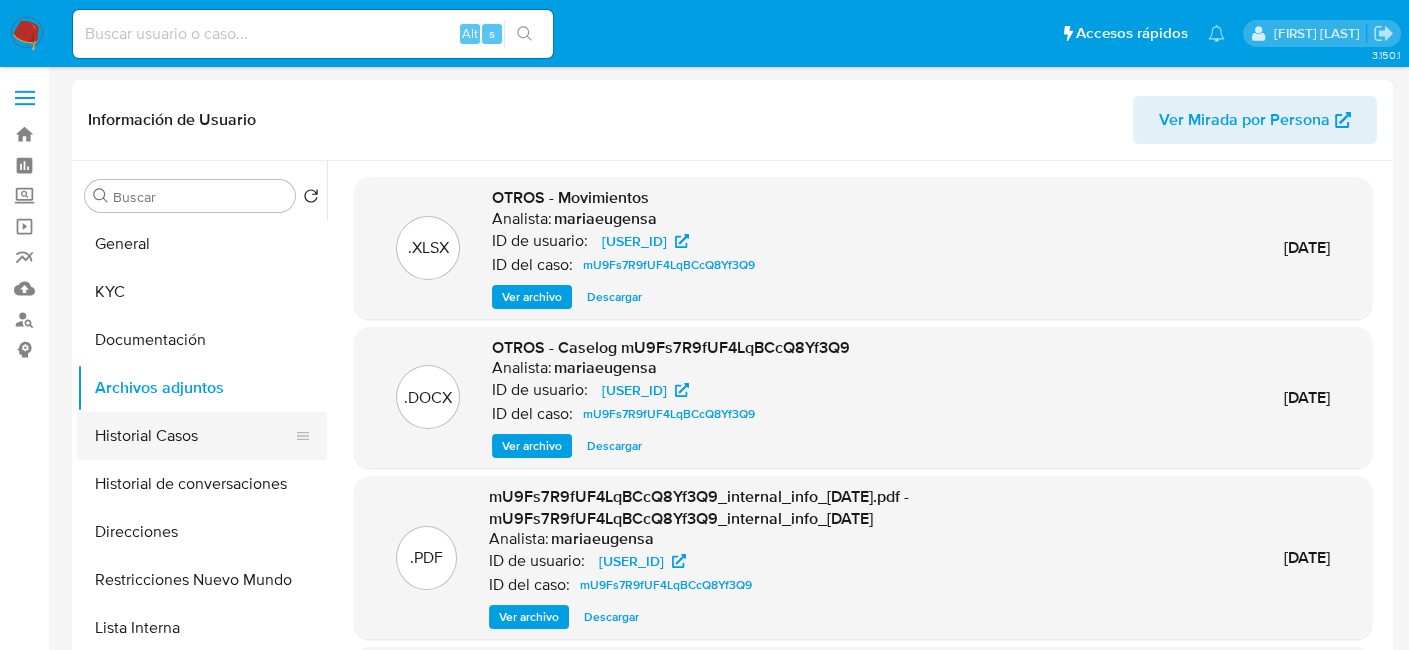 click on "Historial Casos" at bounding box center [194, 436] 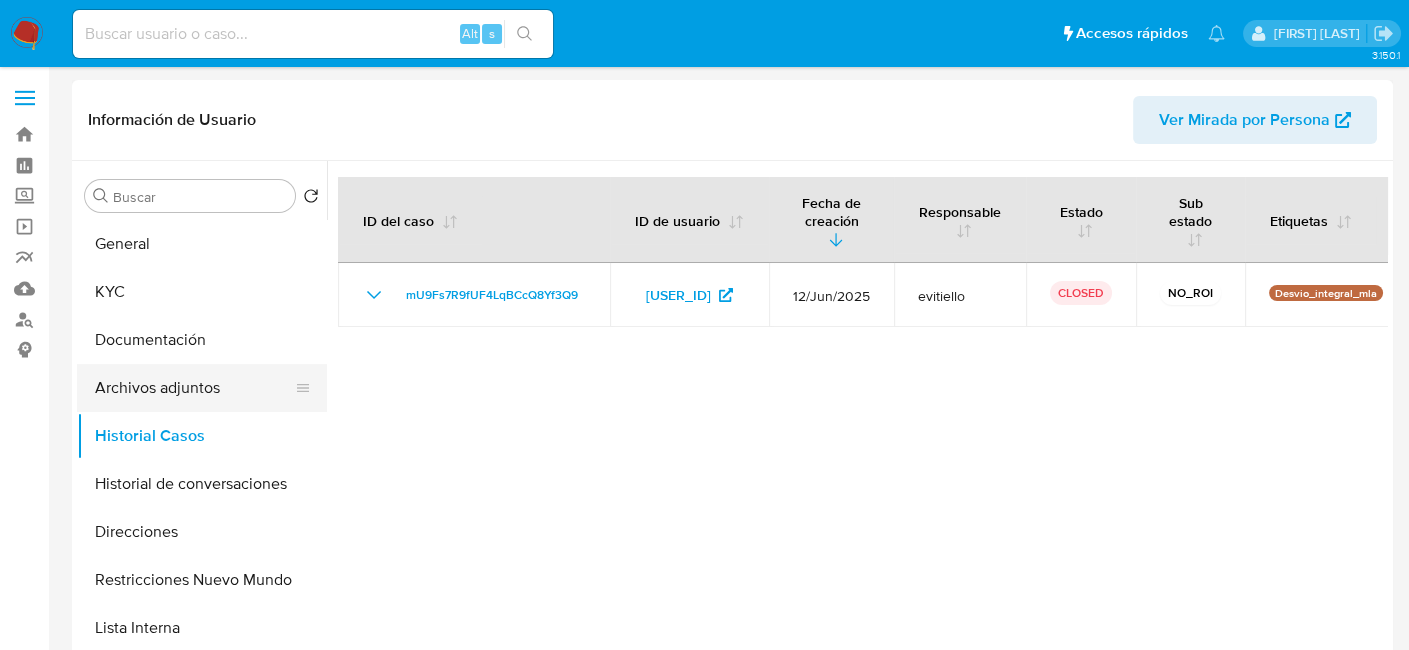 click on "Archivos adjuntos" at bounding box center [194, 388] 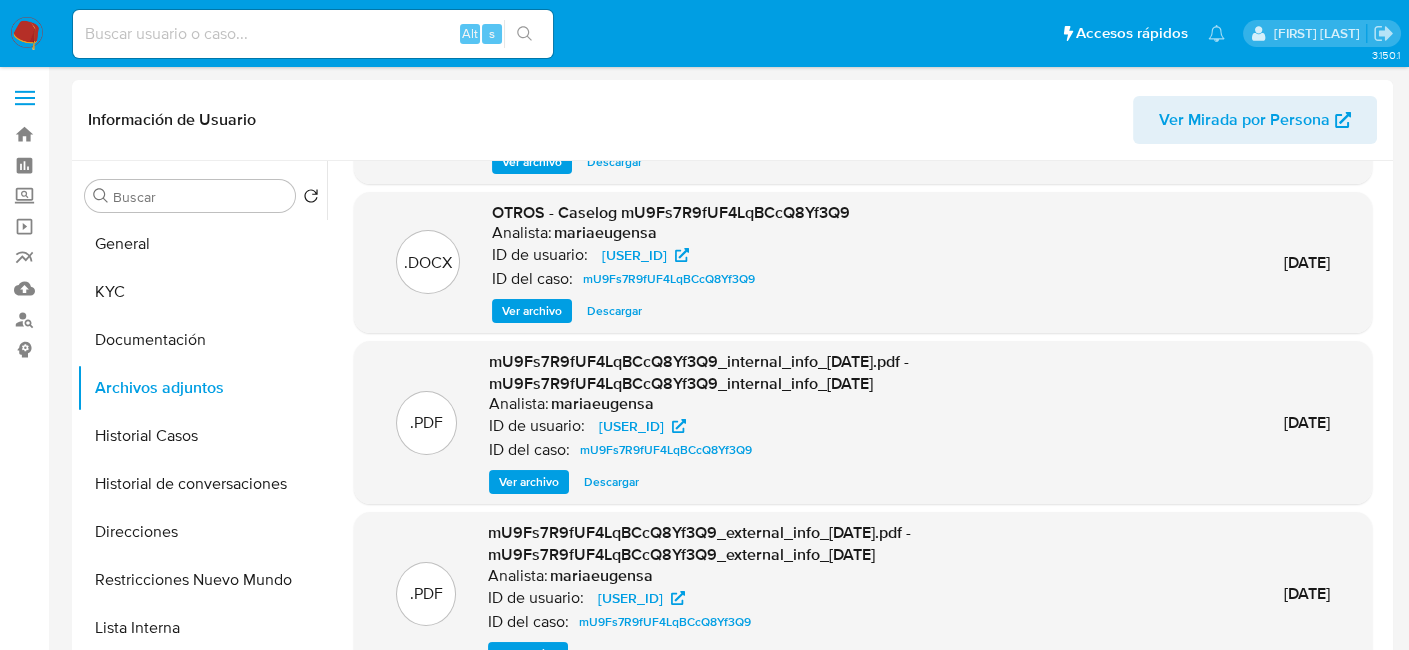 scroll, scrollTop: 155, scrollLeft: 0, axis: vertical 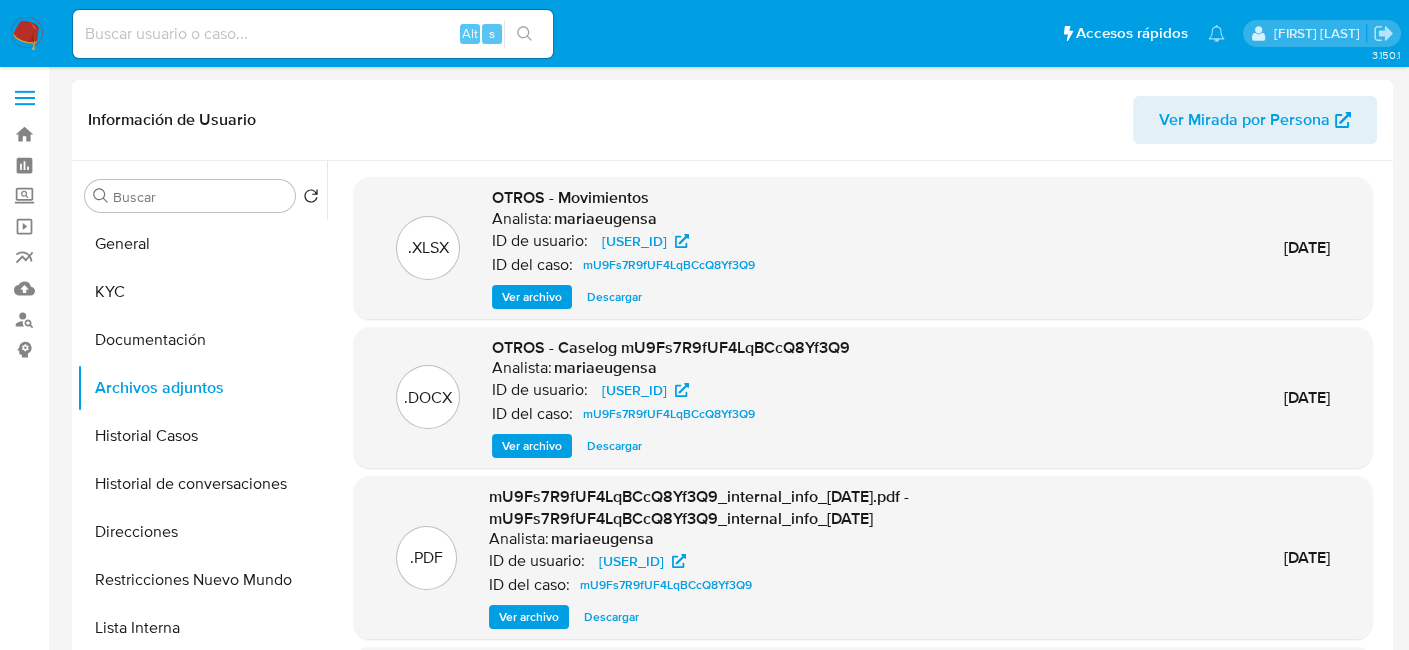 click on "Ver archivo" at bounding box center (532, 446) 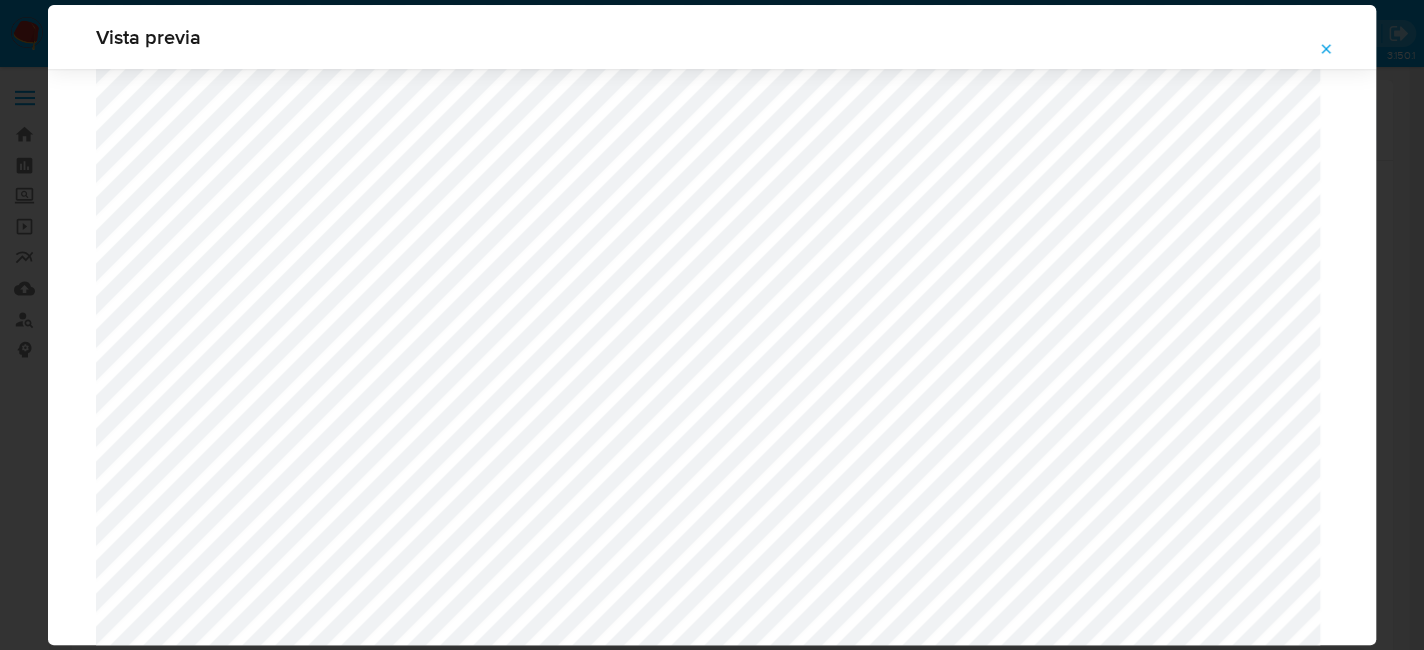 scroll, scrollTop: 1160, scrollLeft: 0, axis: vertical 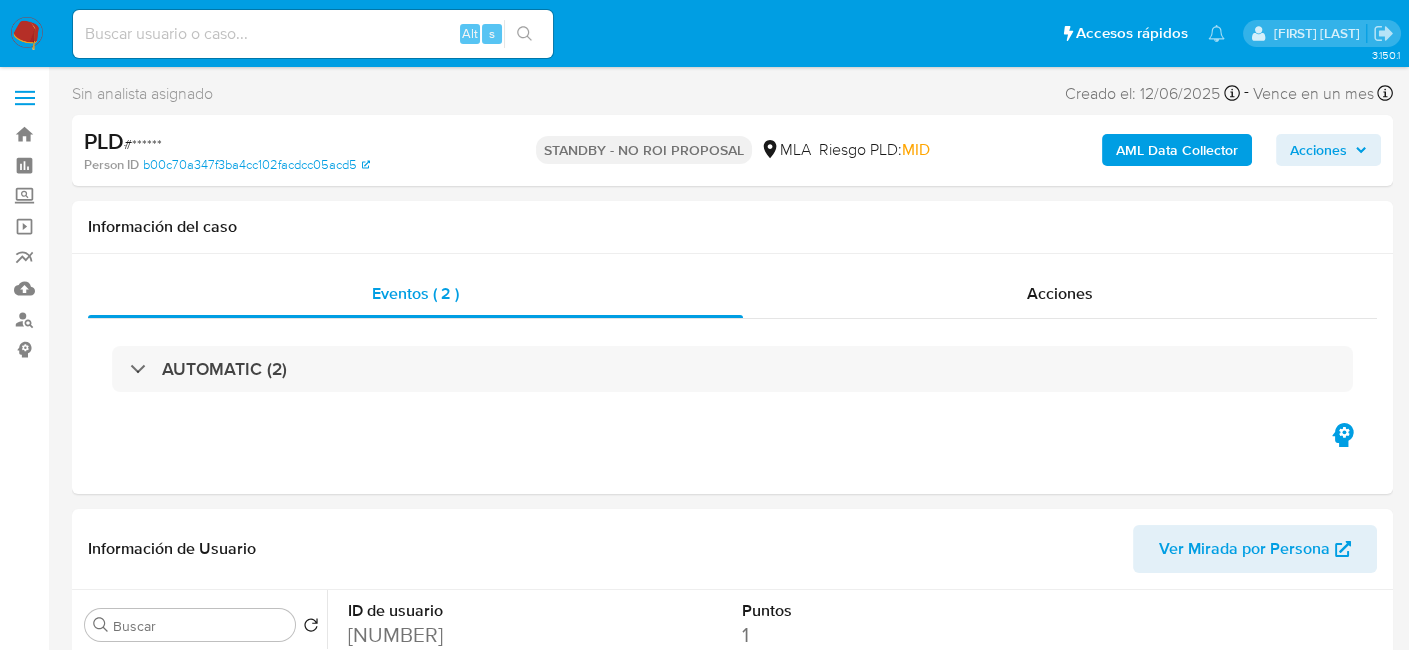 select on "10" 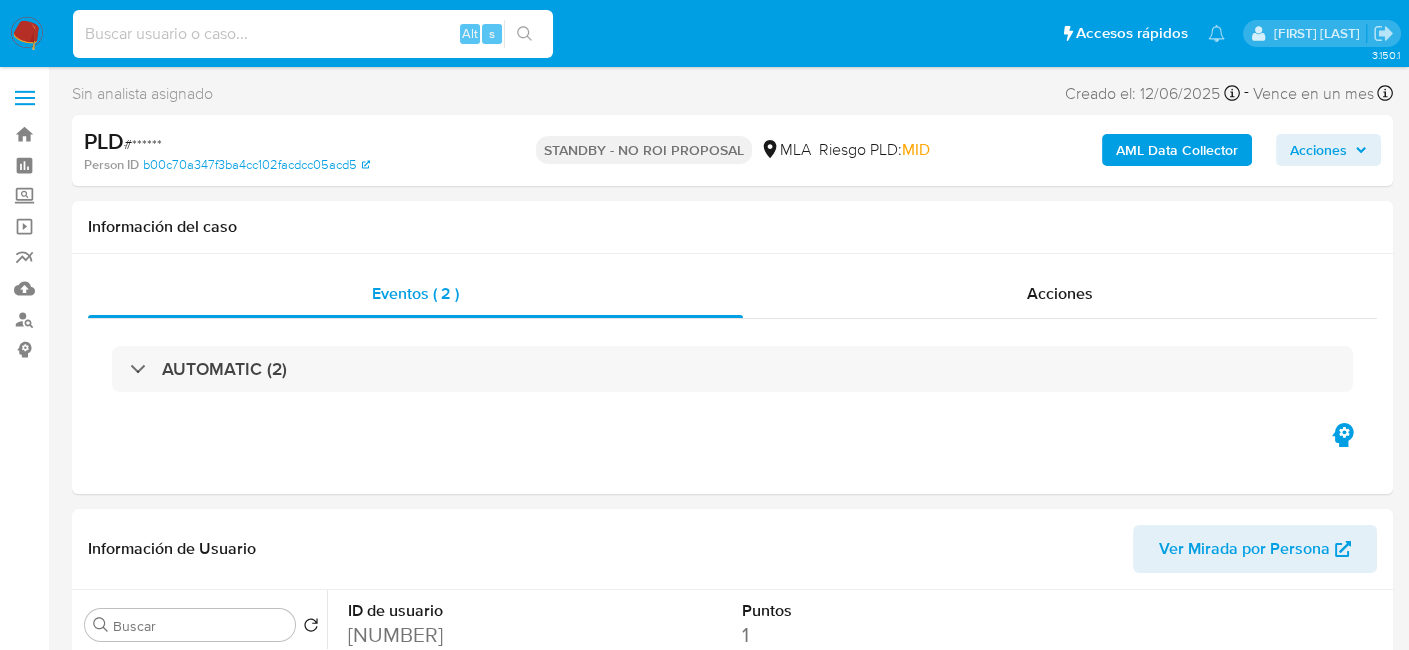click at bounding box center (313, 34) 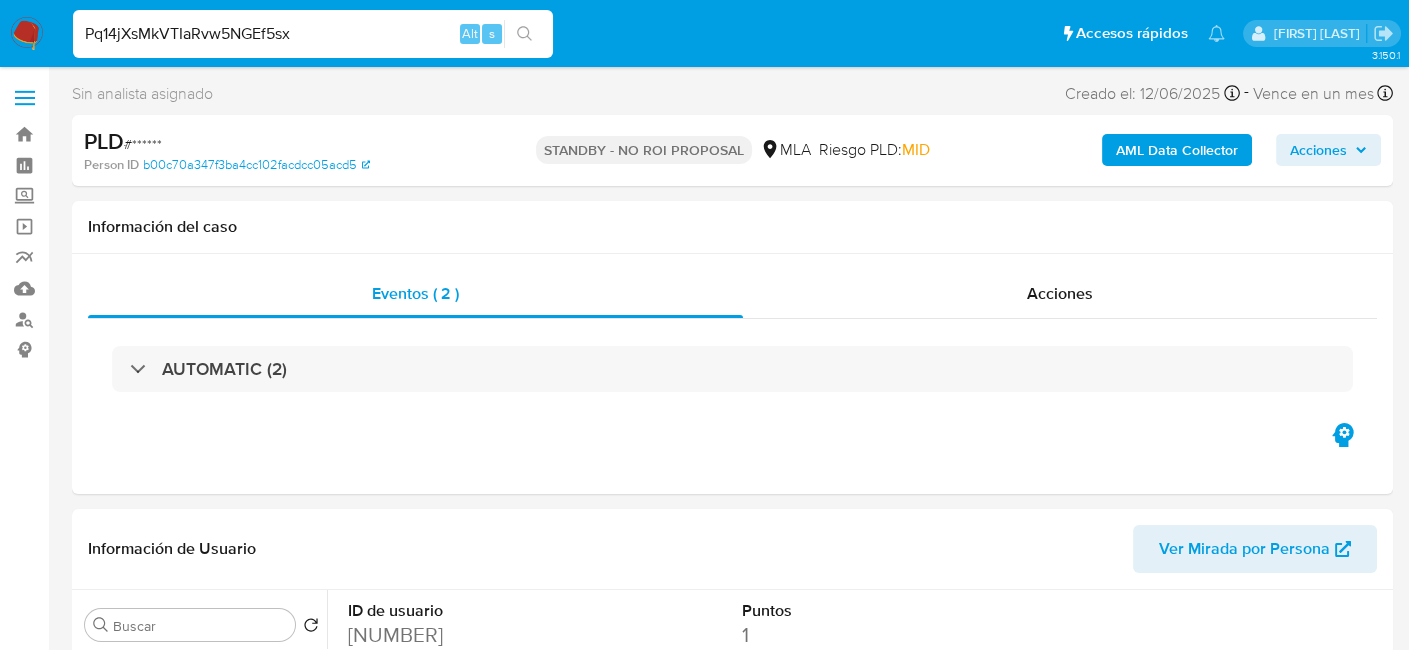 click on "Pq14jXsMkVTIaRvw5NGEf5sx" at bounding box center (313, 34) 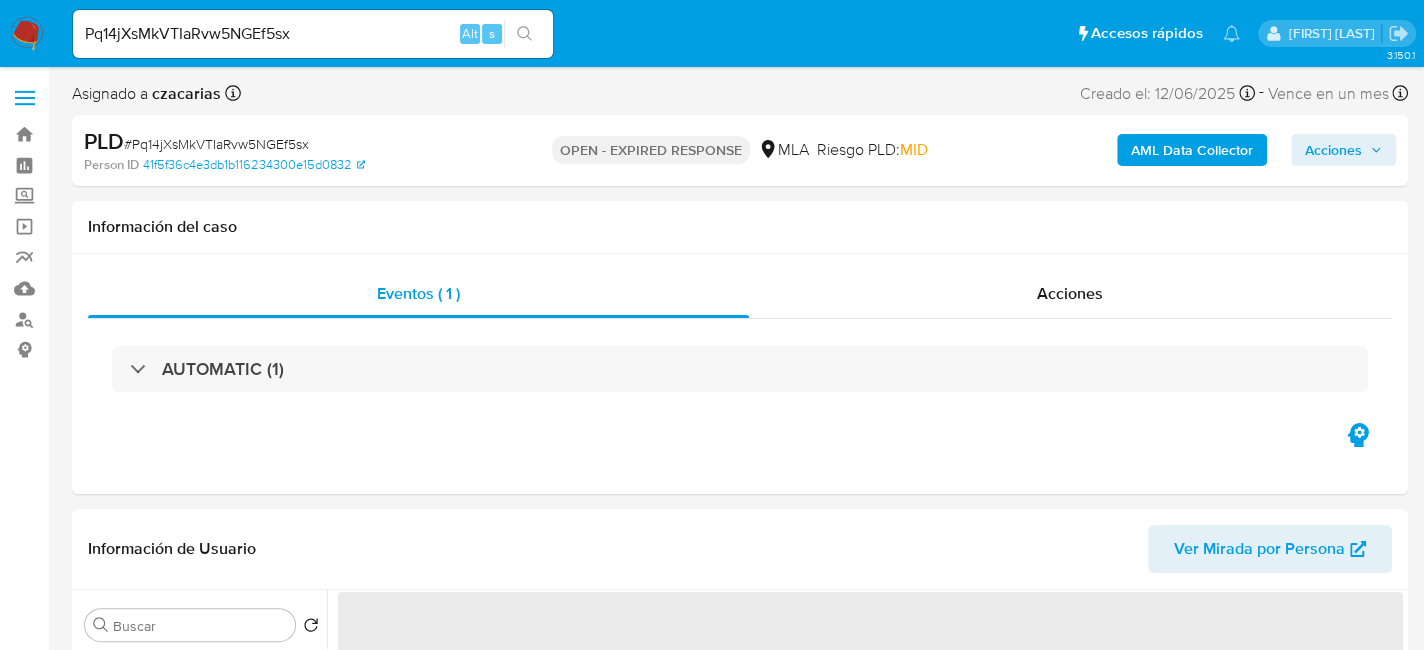 select on "10" 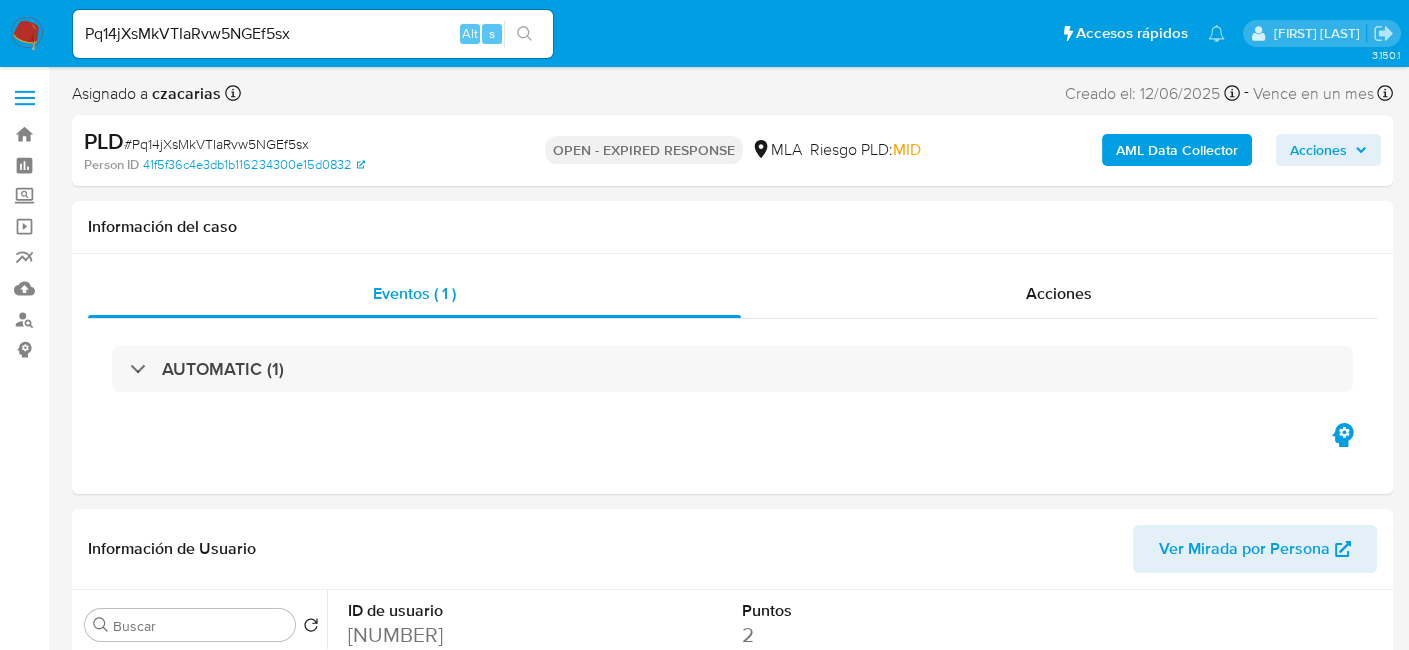 click on "# Pq14jXsMkVTIaRvw5NGEf5sx" at bounding box center [216, 144] 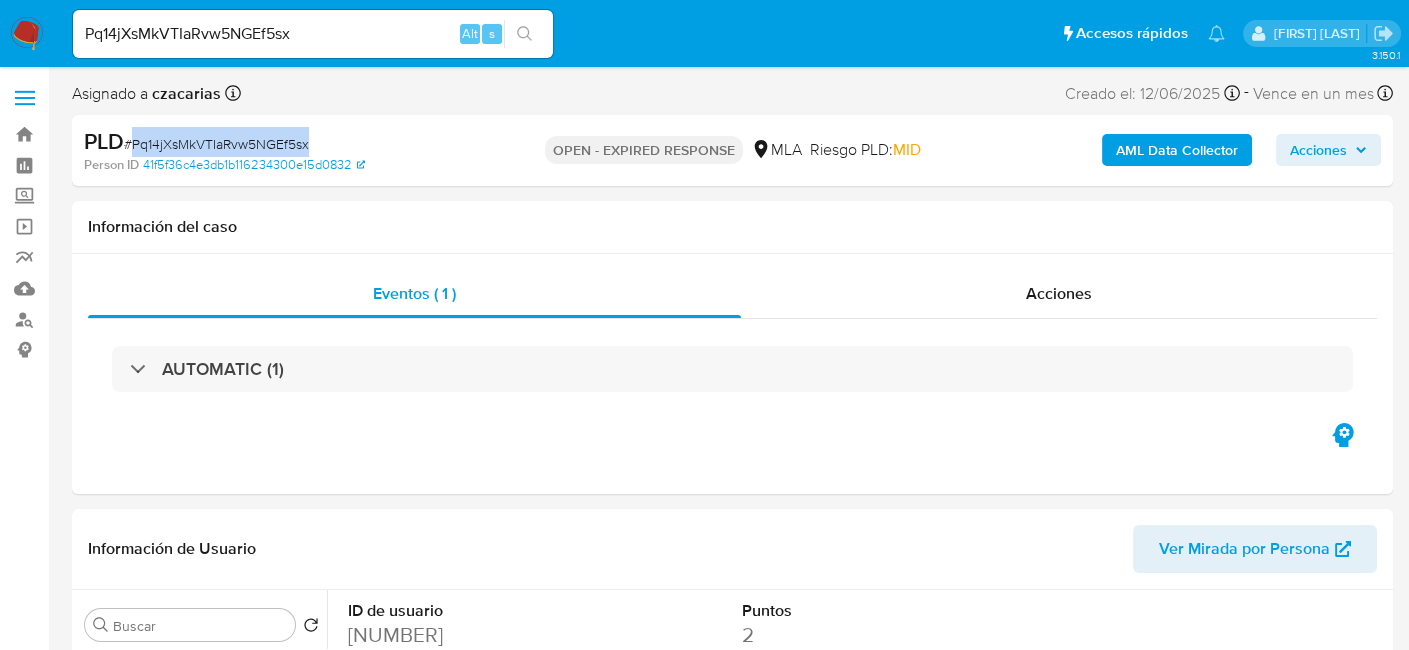 click on "# Pq14jXsMkVTIaRvw5NGEf5sx" at bounding box center (216, 144) 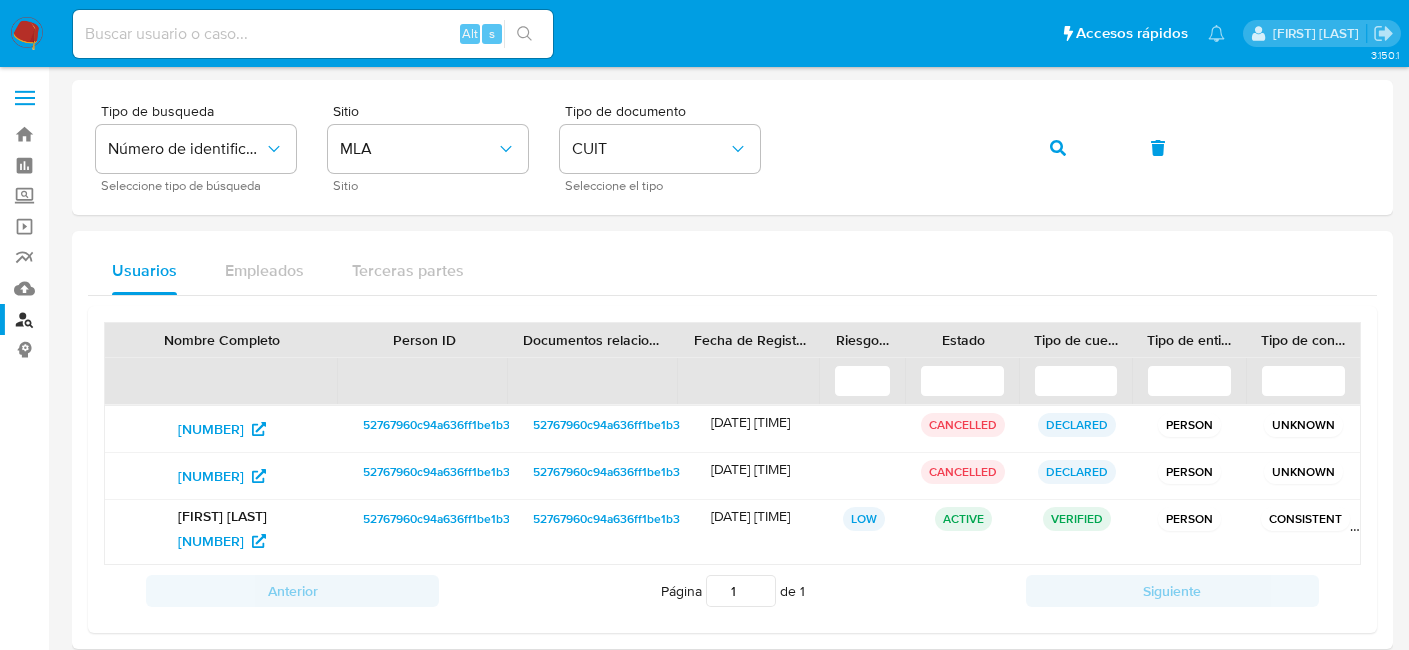 scroll, scrollTop: 0, scrollLeft: 0, axis: both 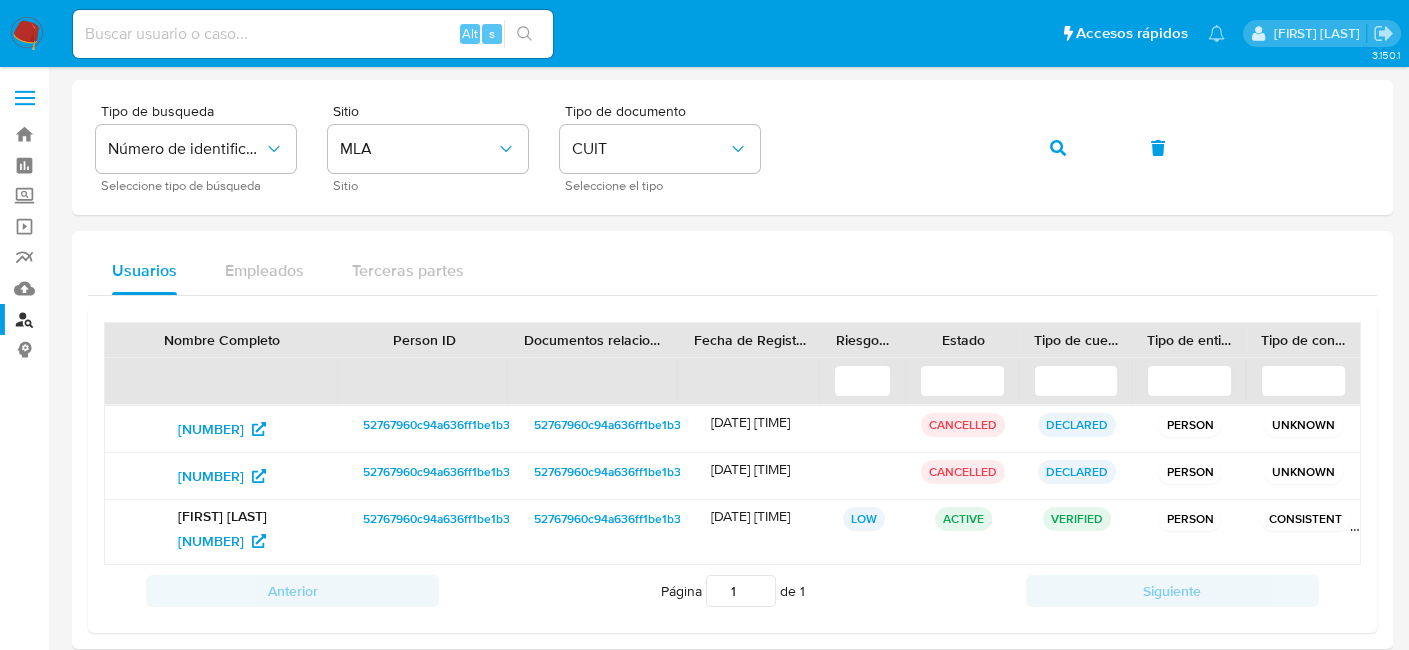 click at bounding box center (27, 34) 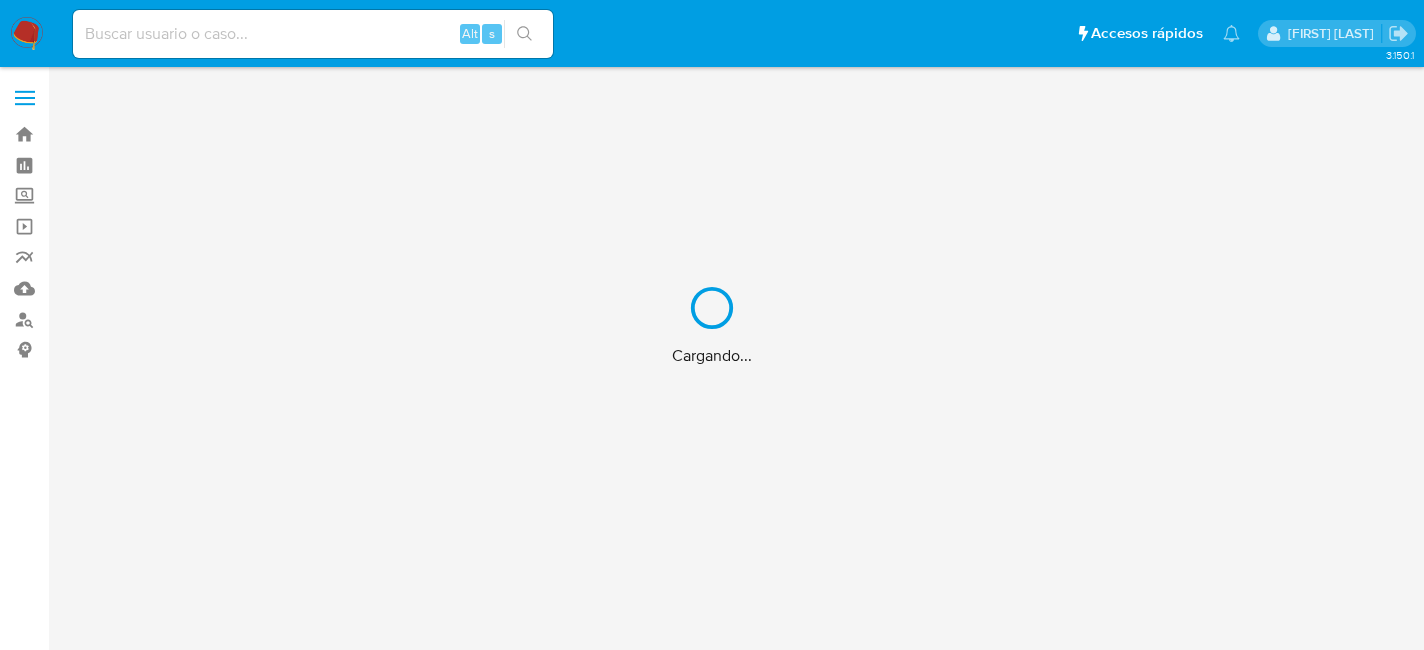 scroll, scrollTop: 0, scrollLeft: 0, axis: both 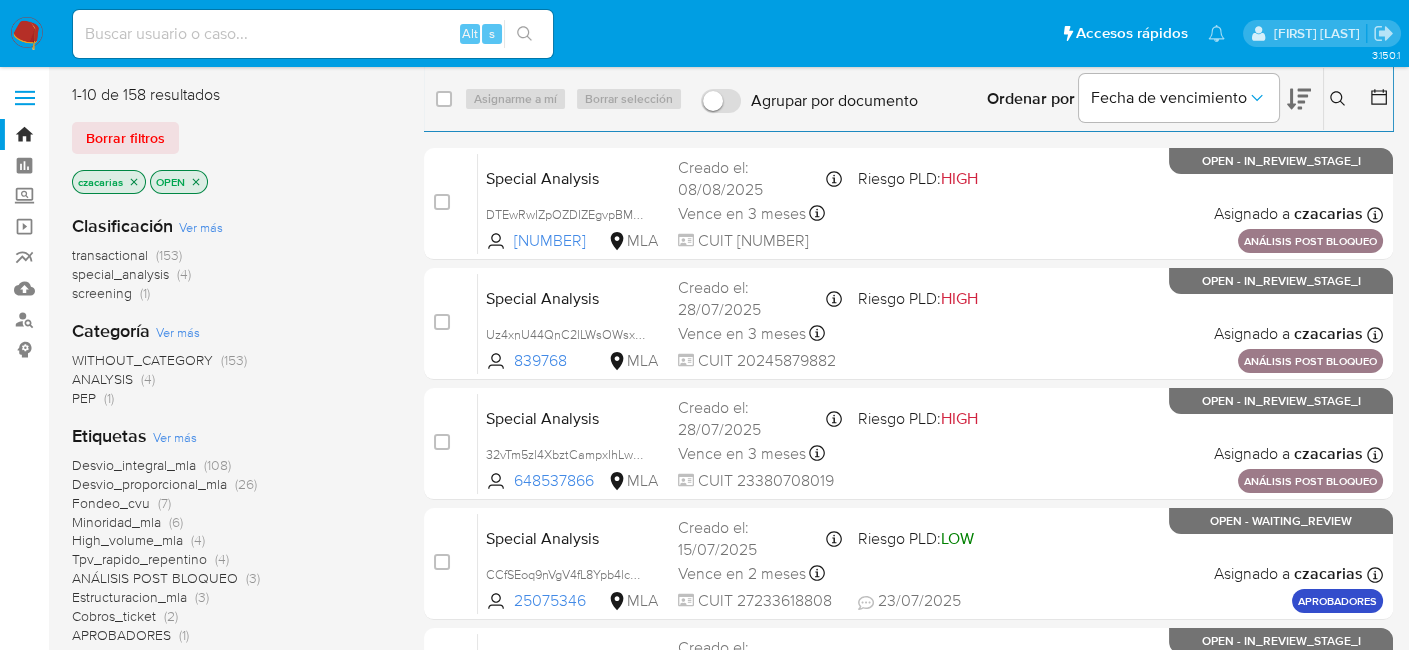 click 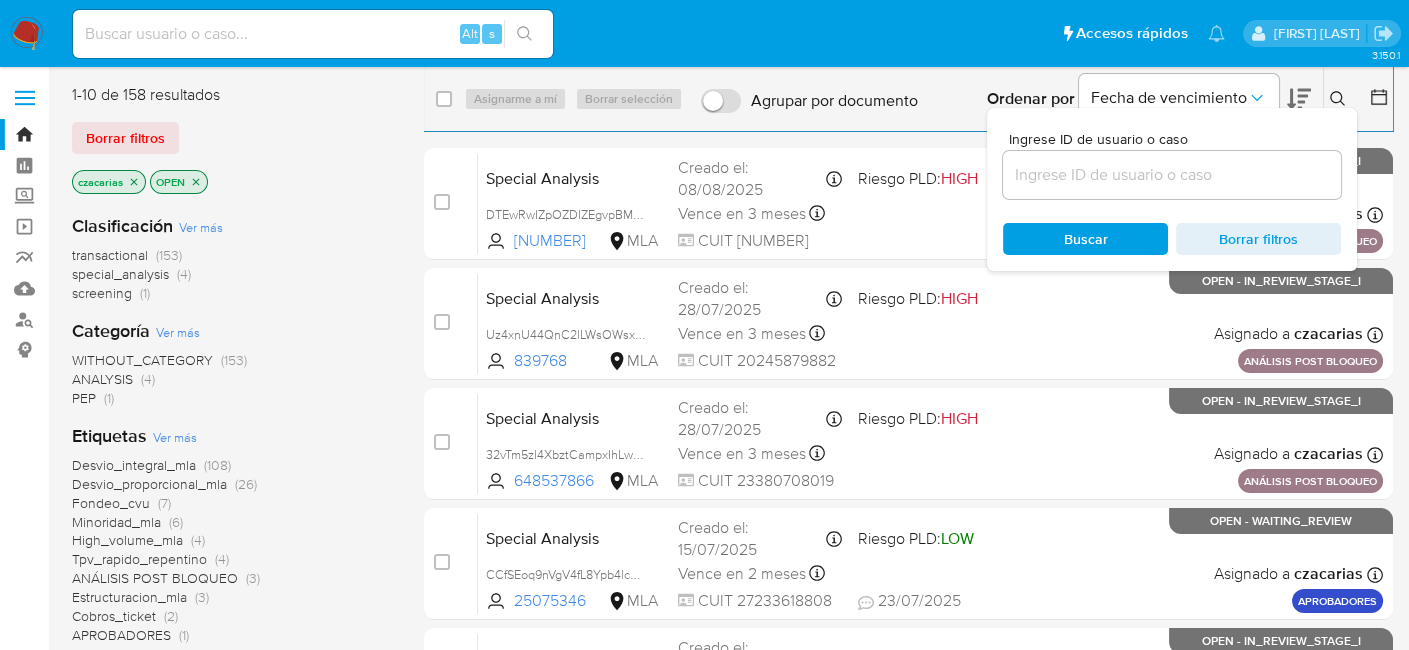 click at bounding box center (1172, 175) 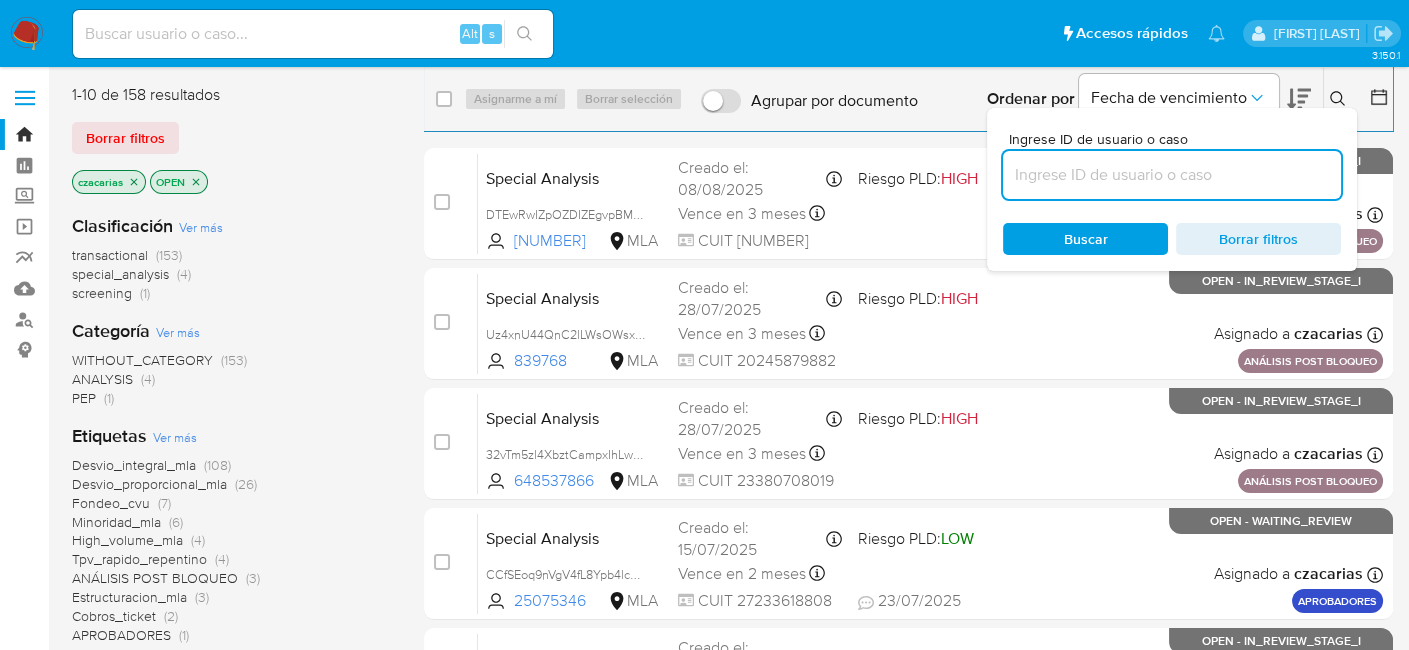 click at bounding box center [1172, 175] 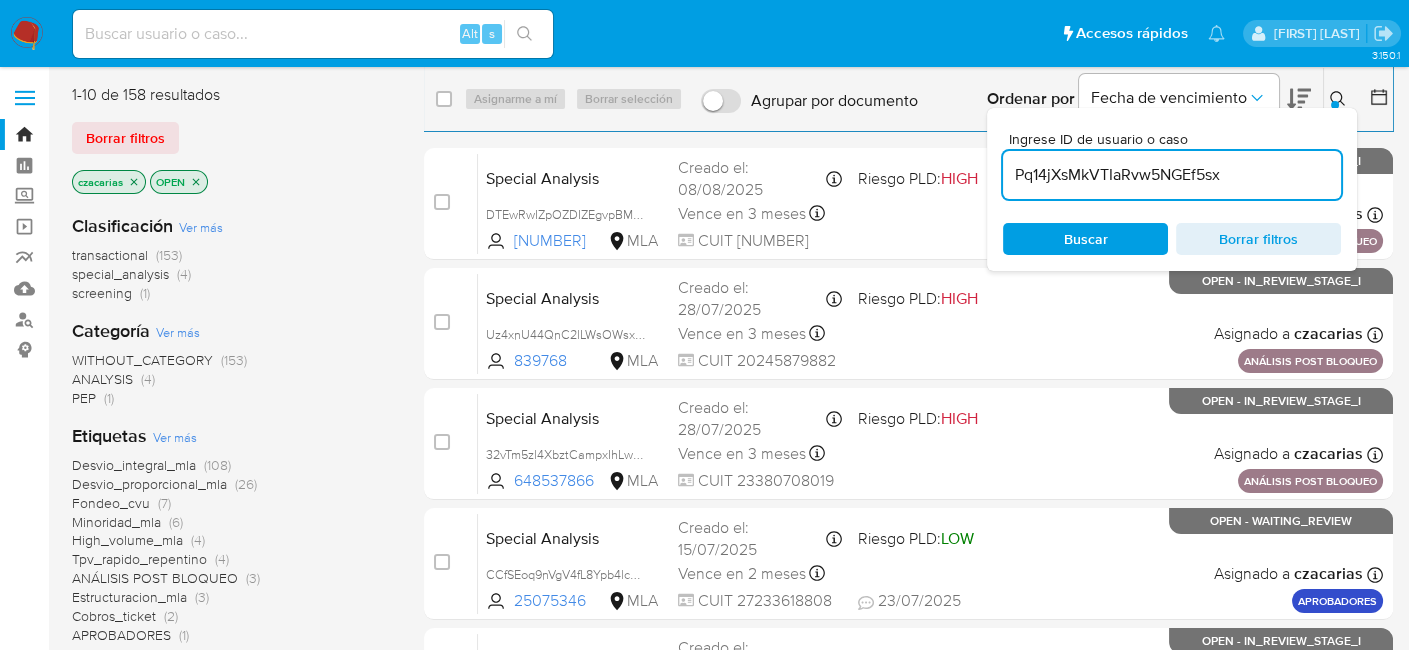 type on "Pq14jXsMkVTIaRvw5NGEf5sx" 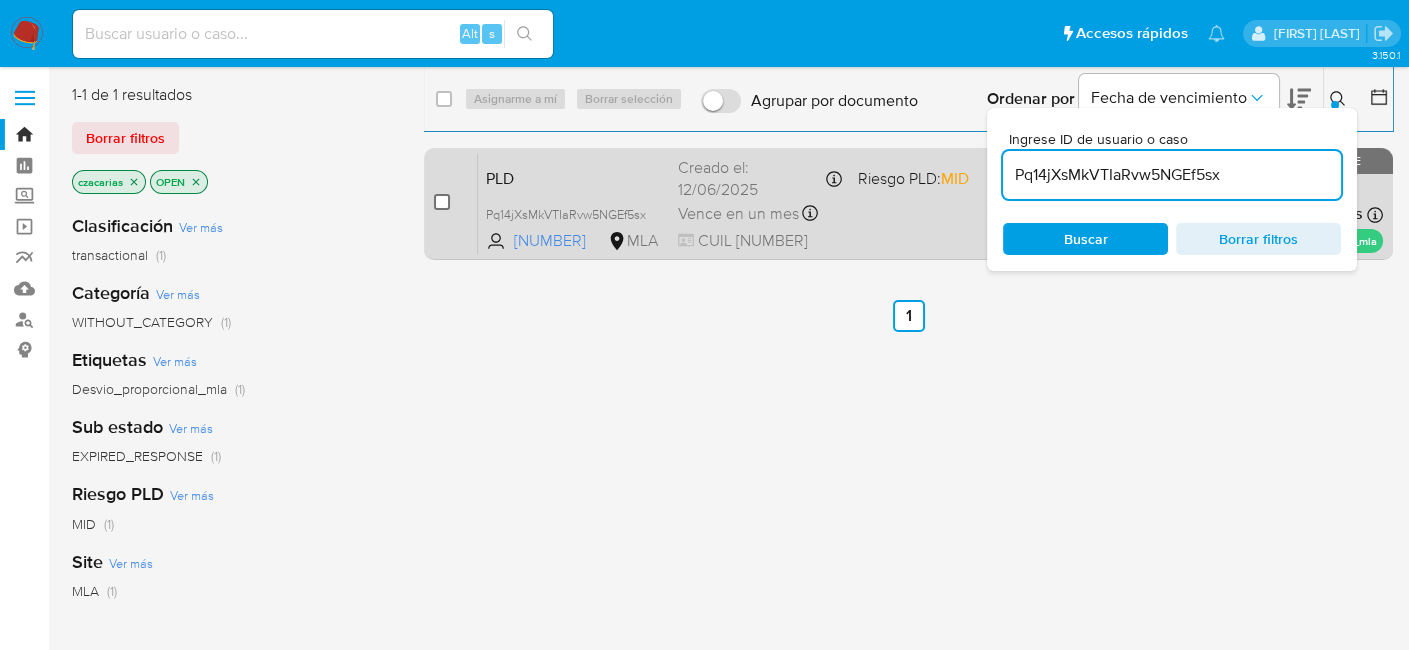 click at bounding box center [442, 202] 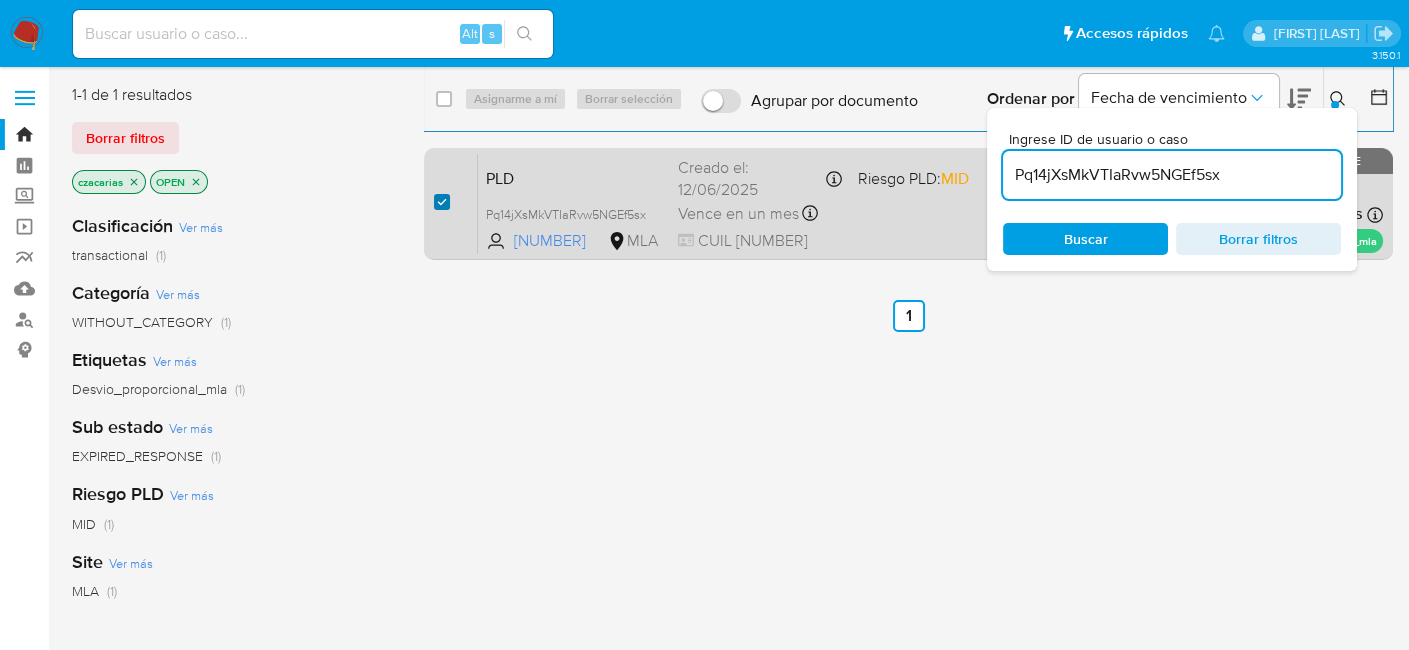 checkbox on "true" 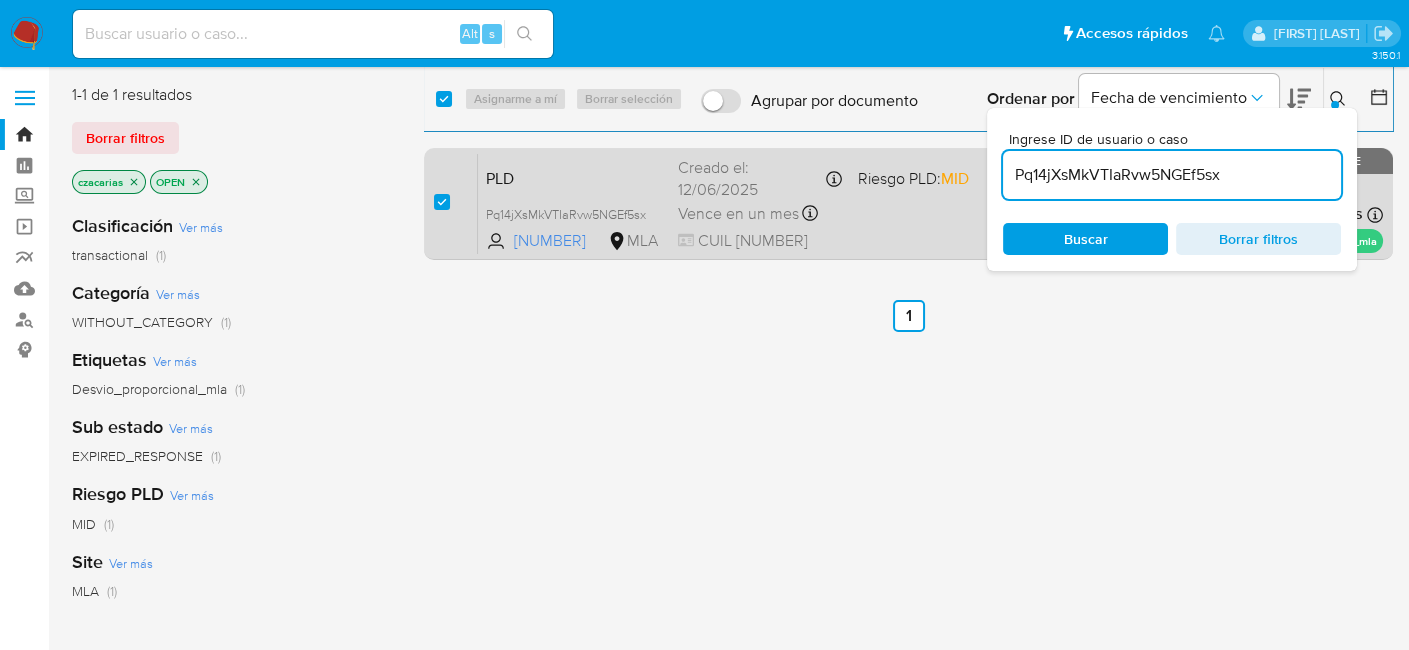 checkbox on "true" 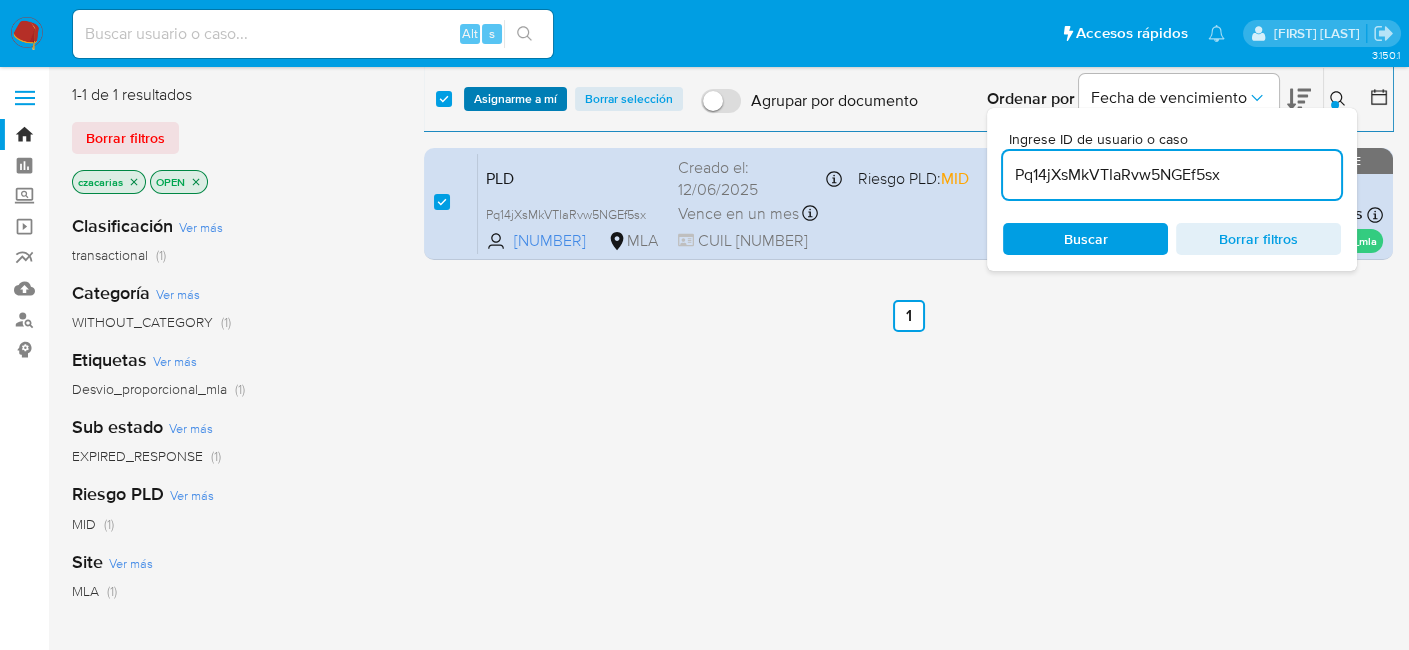 click on "Asignarme a mí" at bounding box center [515, 99] 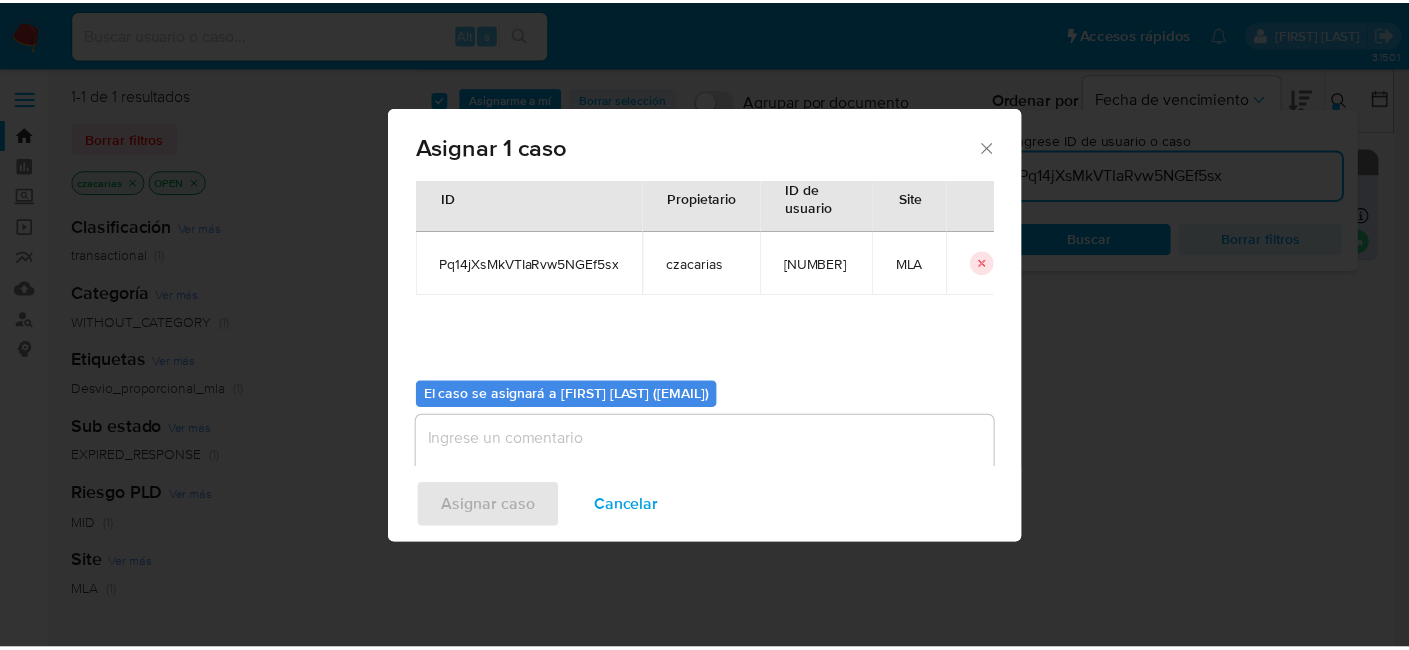 scroll, scrollTop: 102, scrollLeft: 0, axis: vertical 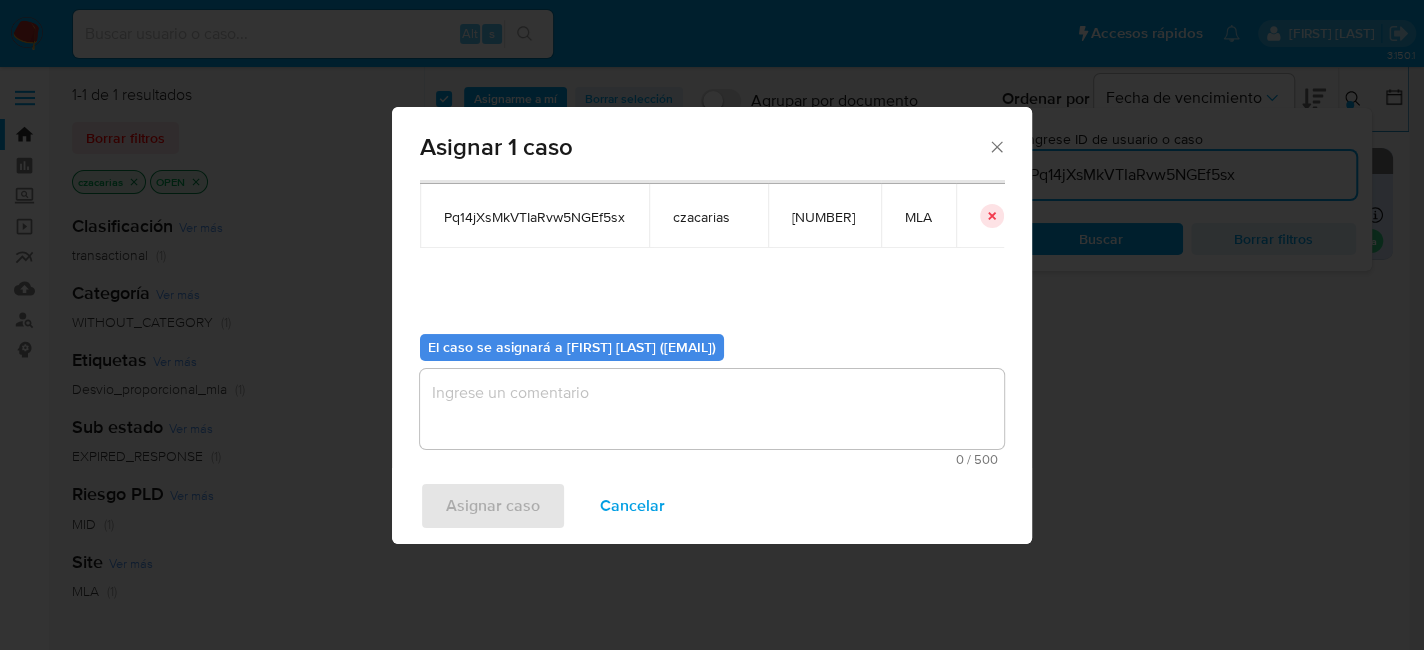 drag, startPoint x: 686, startPoint y: 401, endPoint x: 589, endPoint y: 440, distance: 104.54664 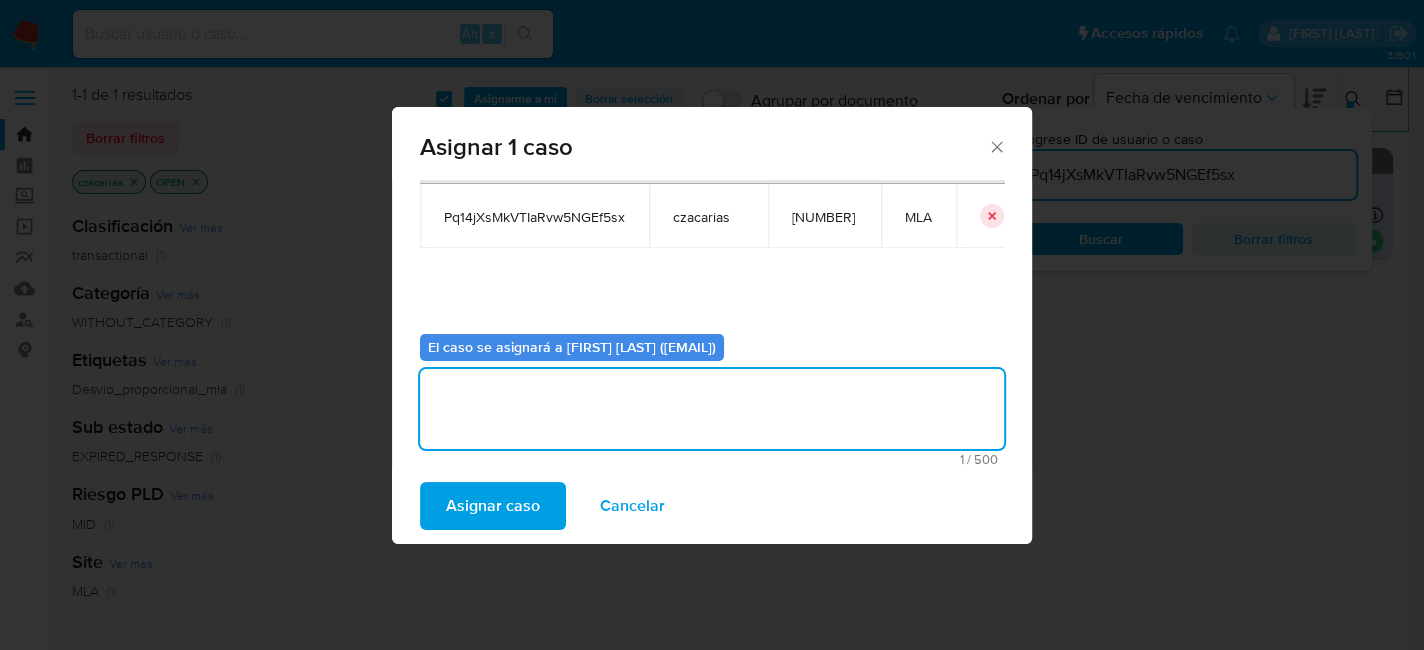 click on "Asignar caso" at bounding box center (493, 506) 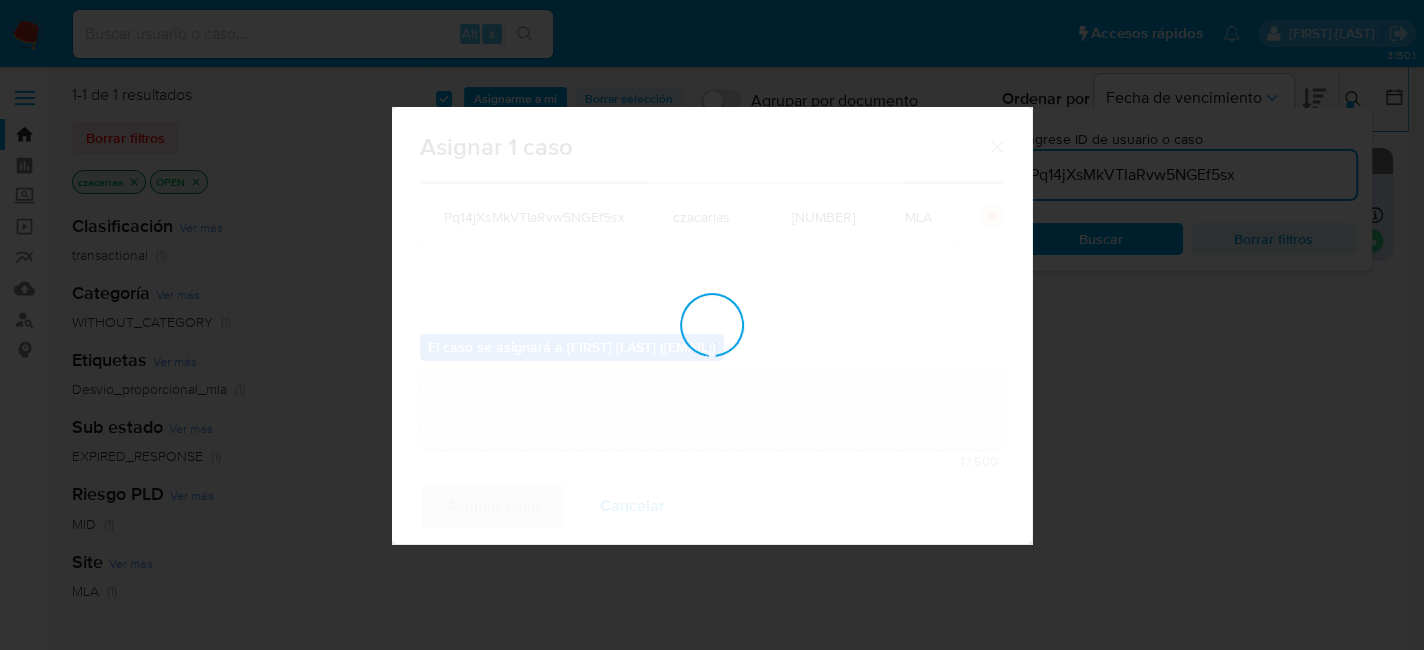 type 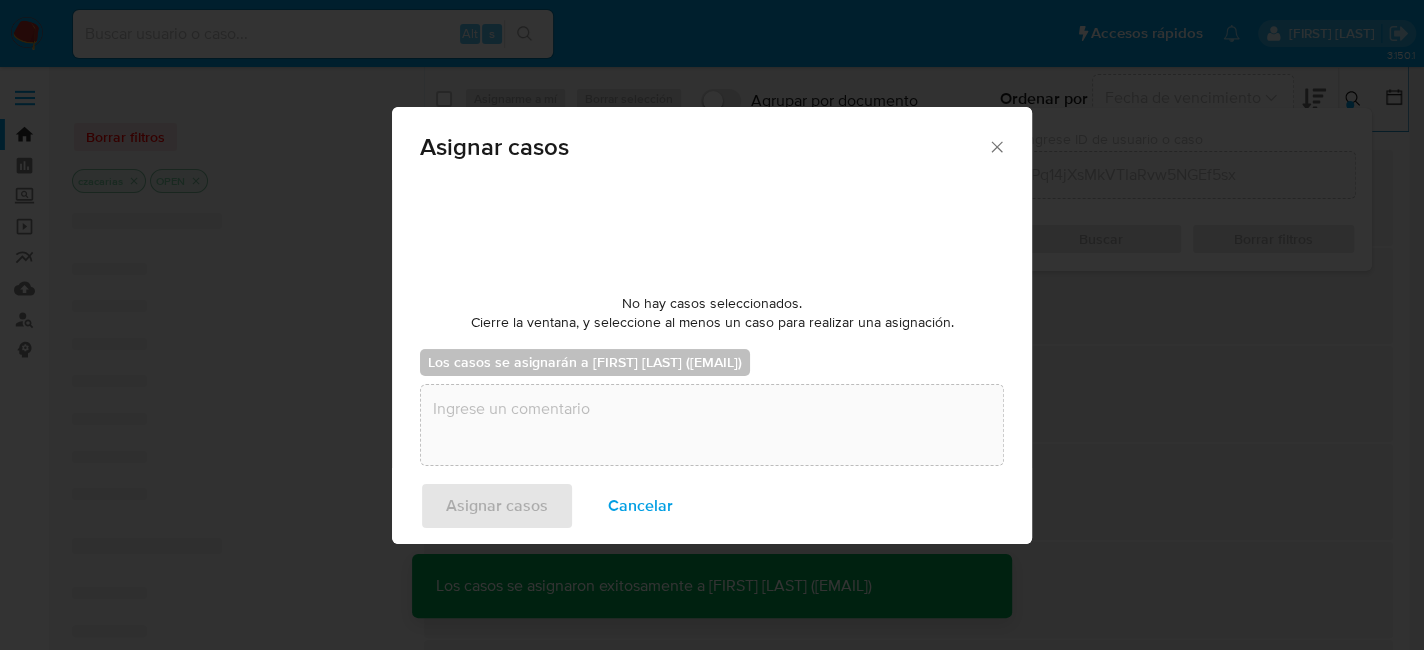 checkbox on "false" 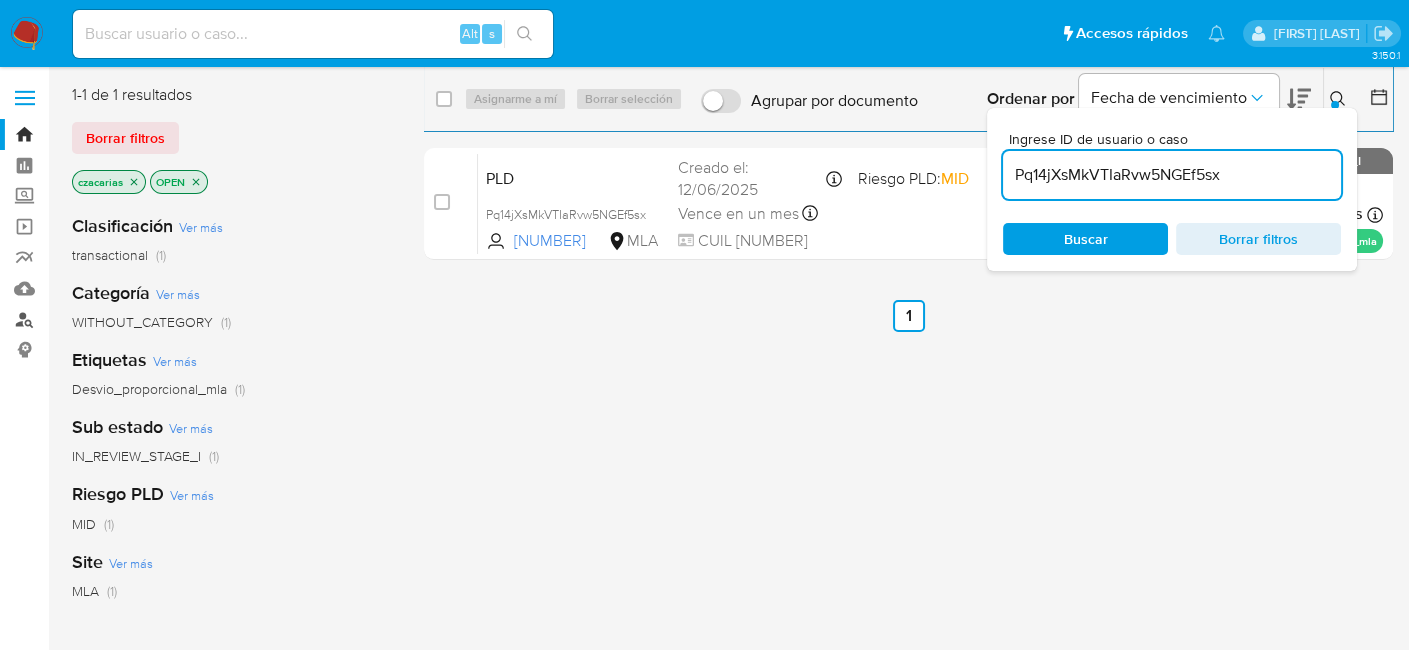click on "Buscador de personas" at bounding box center (119, 319) 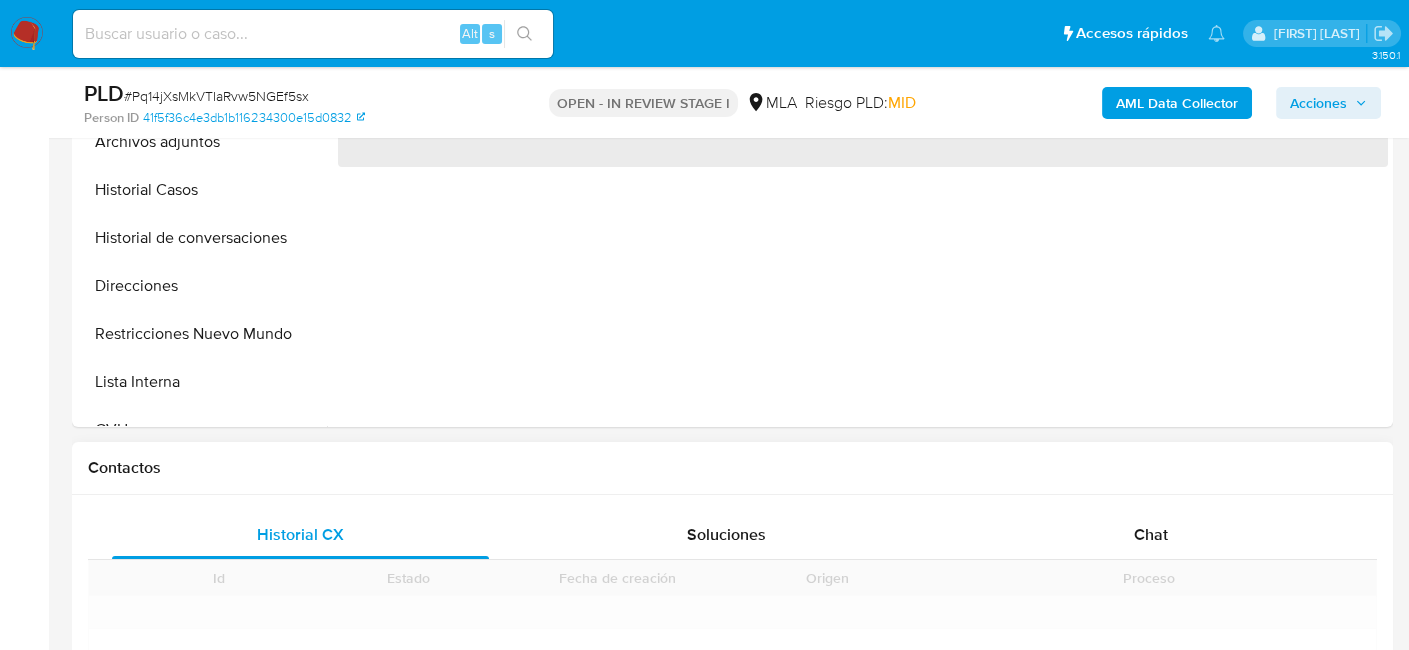 scroll, scrollTop: 800, scrollLeft: 0, axis: vertical 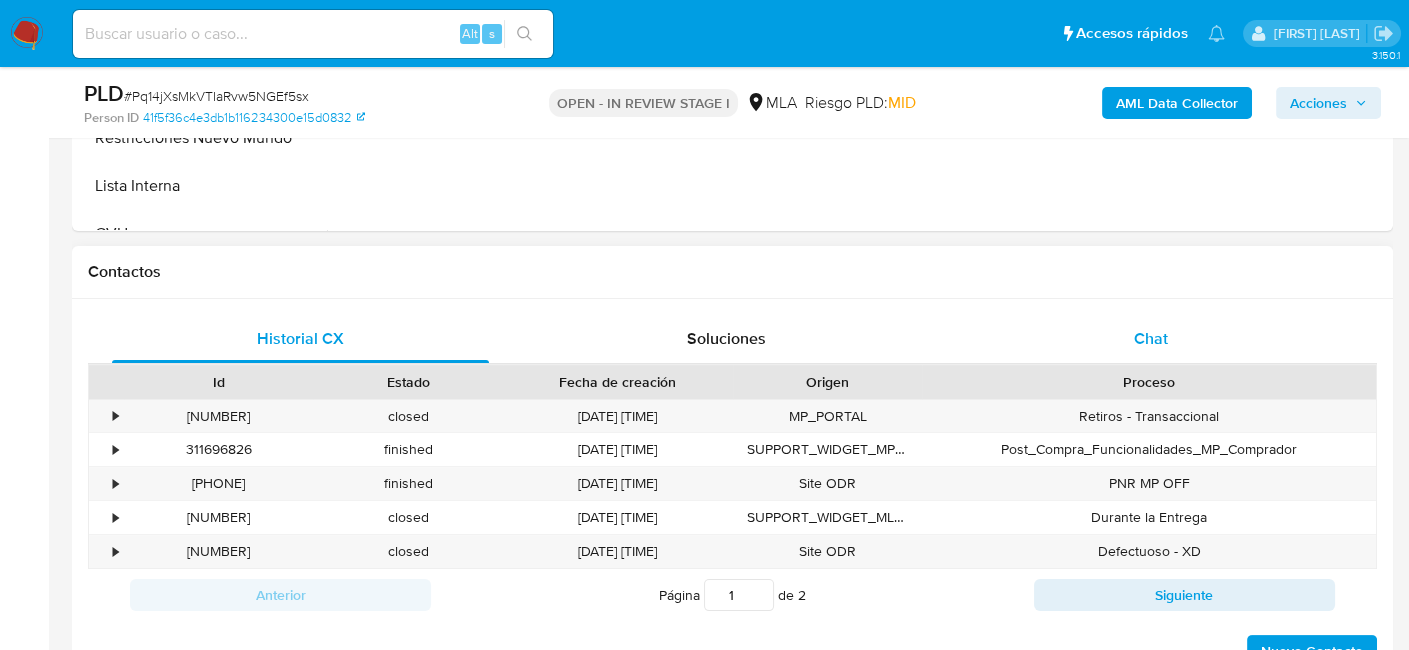 click on "Chat" at bounding box center (1151, 338) 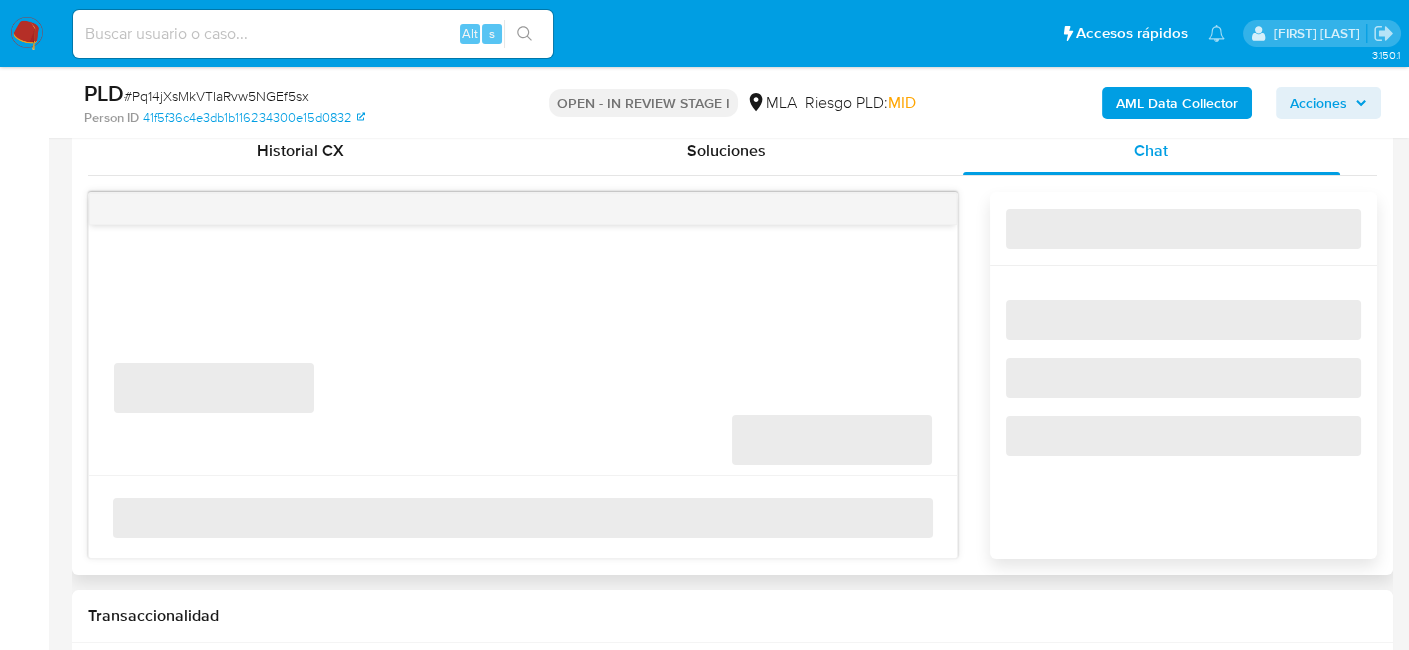 scroll, scrollTop: 1000, scrollLeft: 0, axis: vertical 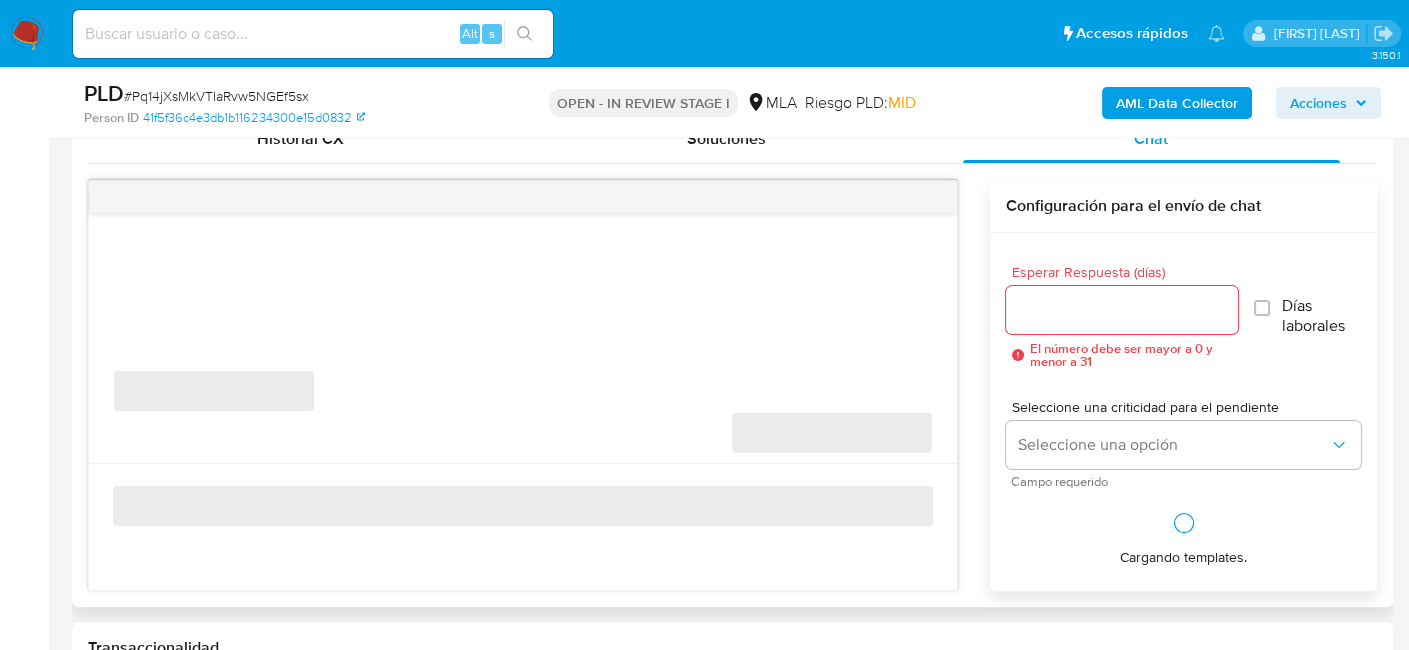select on "10" 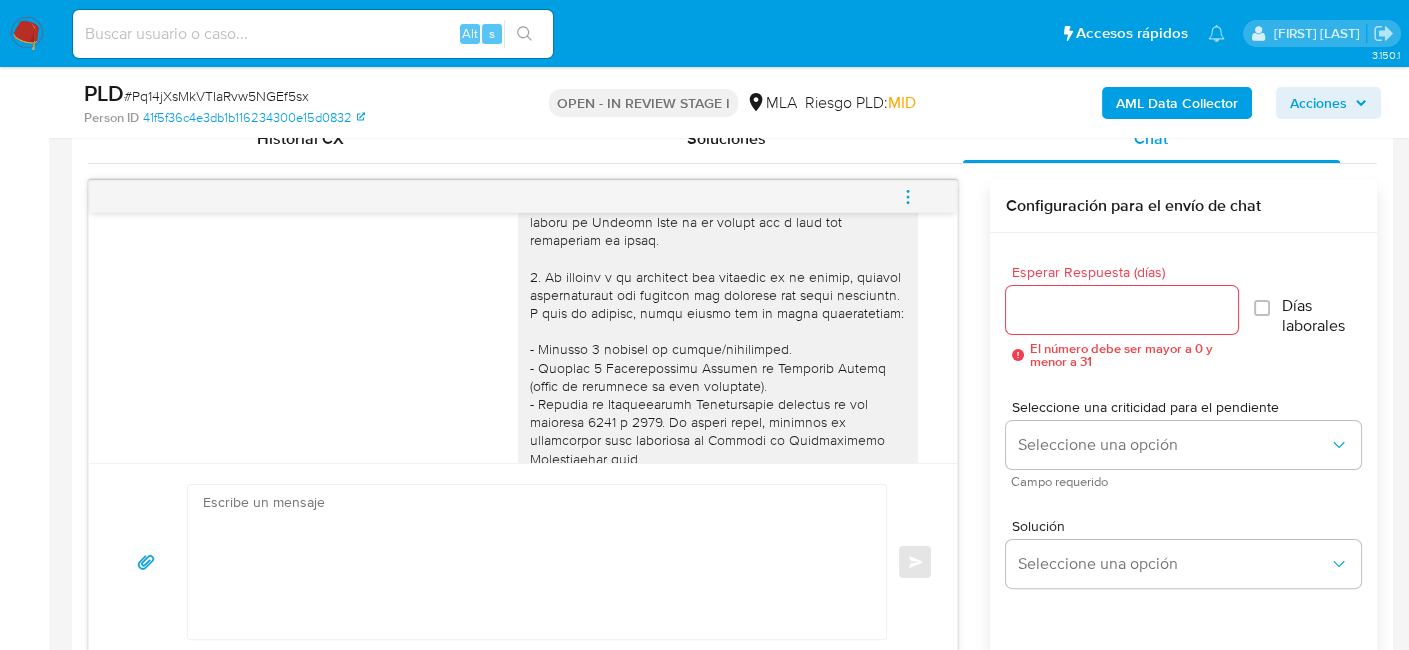 scroll, scrollTop: 0, scrollLeft: 0, axis: both 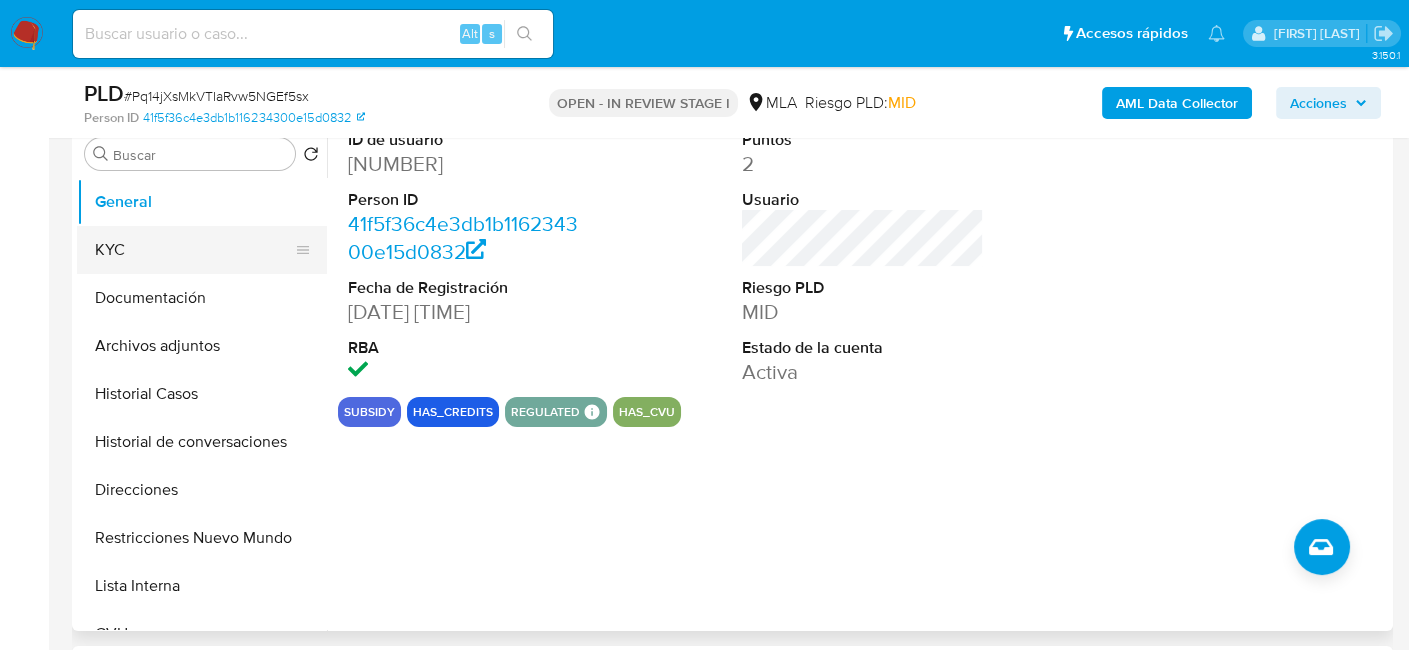 click on "KYC" at bounding box center (194, 250) 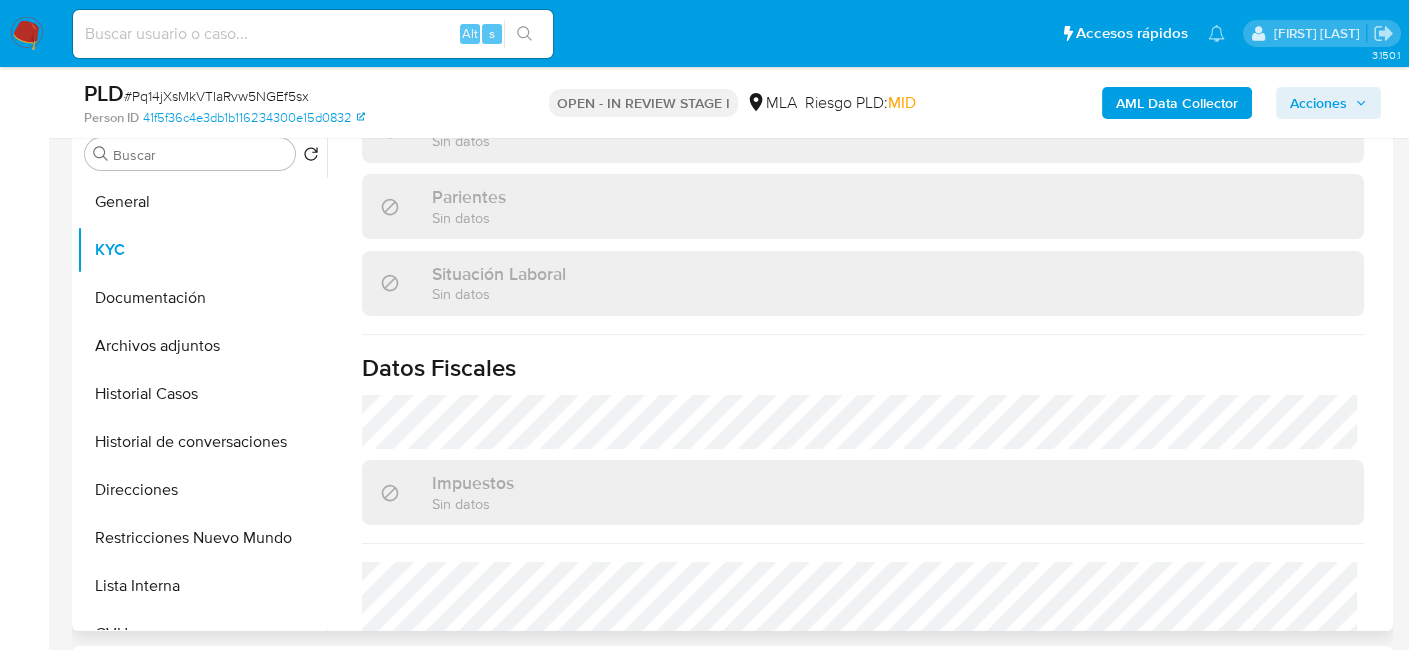 scroll, scrollTop: 1070, scrollLeft: 0, axis: vertical 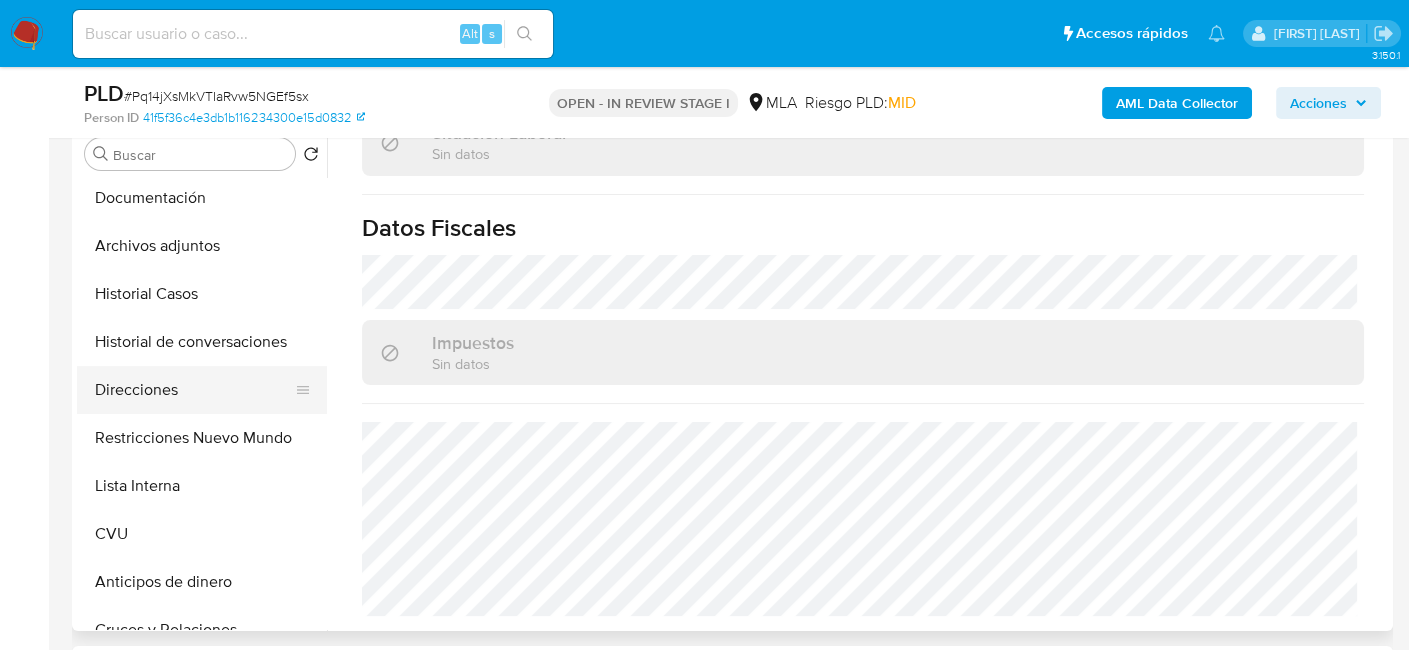 click on "Direcciones" at bounding box center [194, 390] 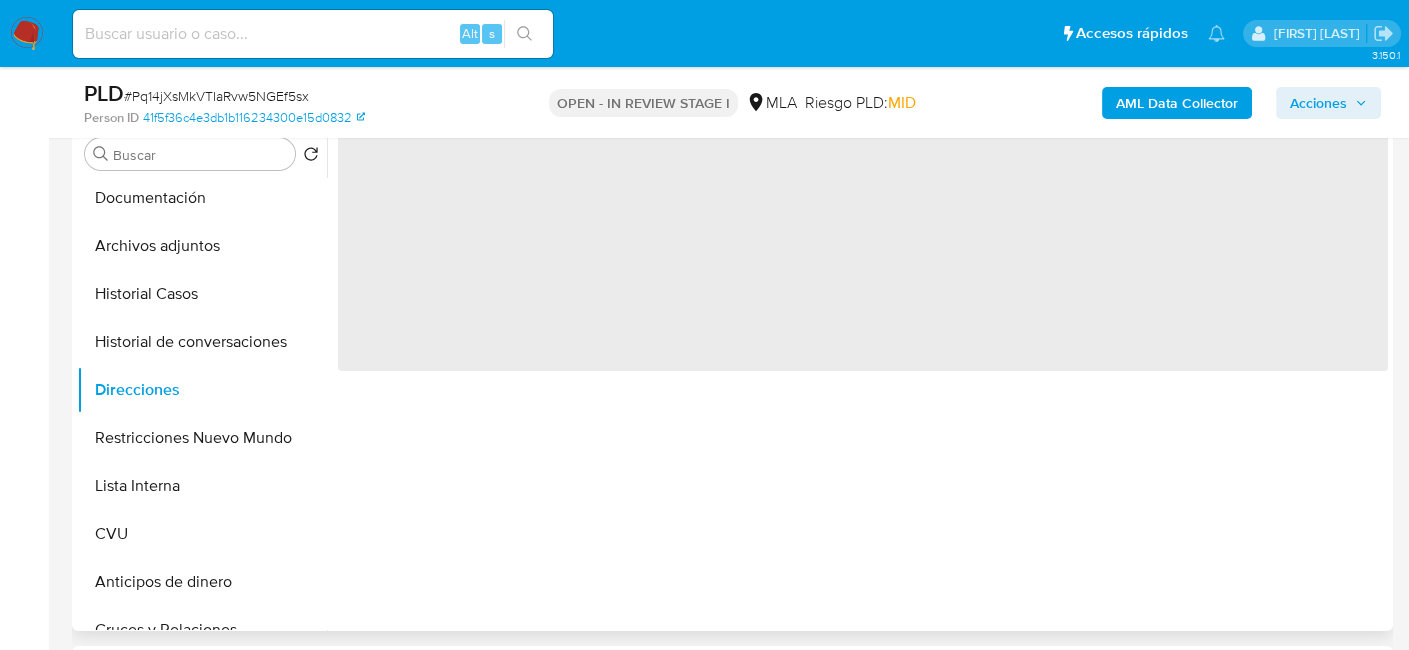 scroll, scrollTop: 0, scrollLeft: 0, axis: both 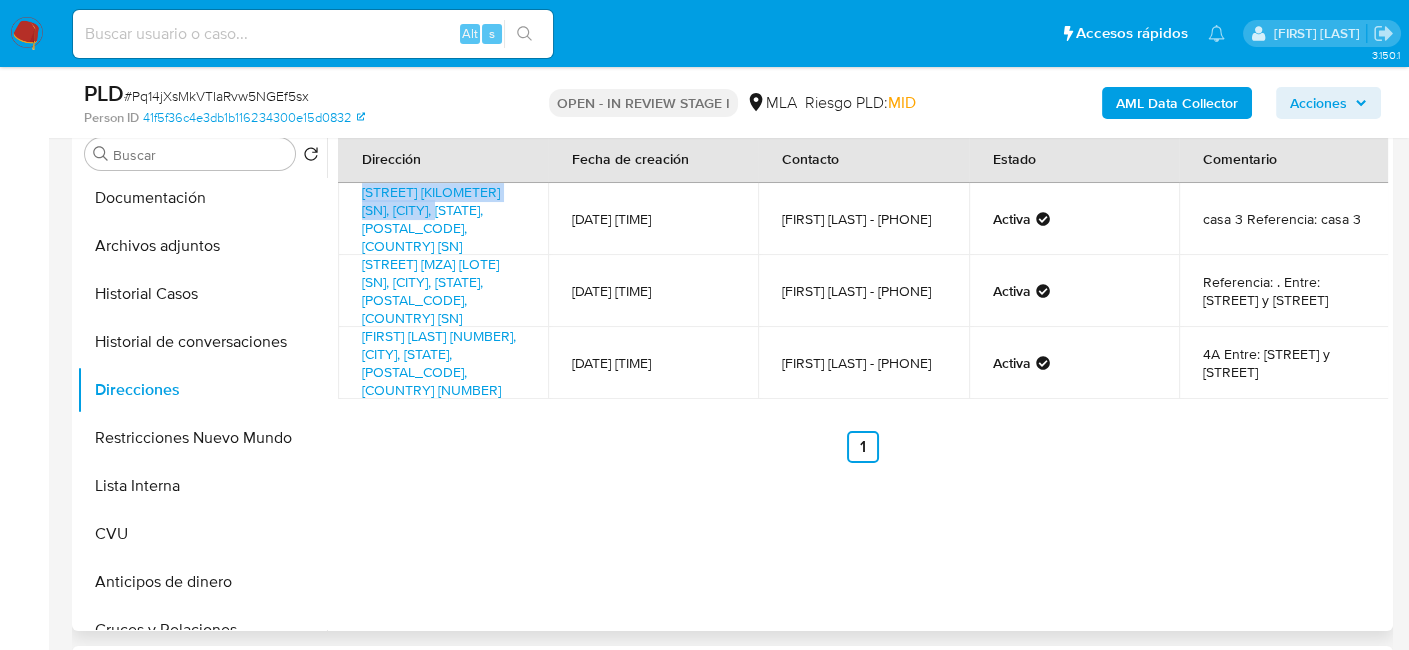 drag, startPoint x: 355, startPoint y: 182, endPoint x: 491, endPoint y: 206, distance: 138.10141 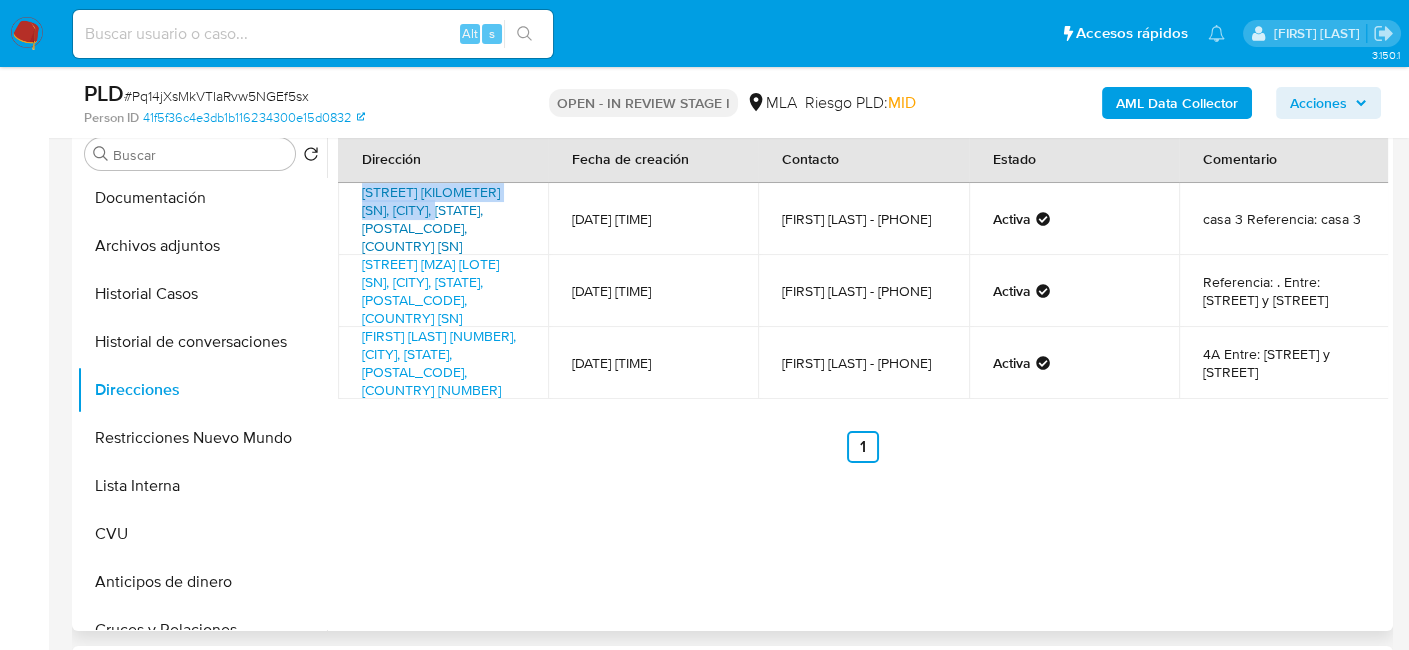 click on "[STREET] [KILOMETER] [SN], [CITY], [STATE], [POSTAL_CODE], [COUNTRY] [SN]" at bounding box center (431, 219) 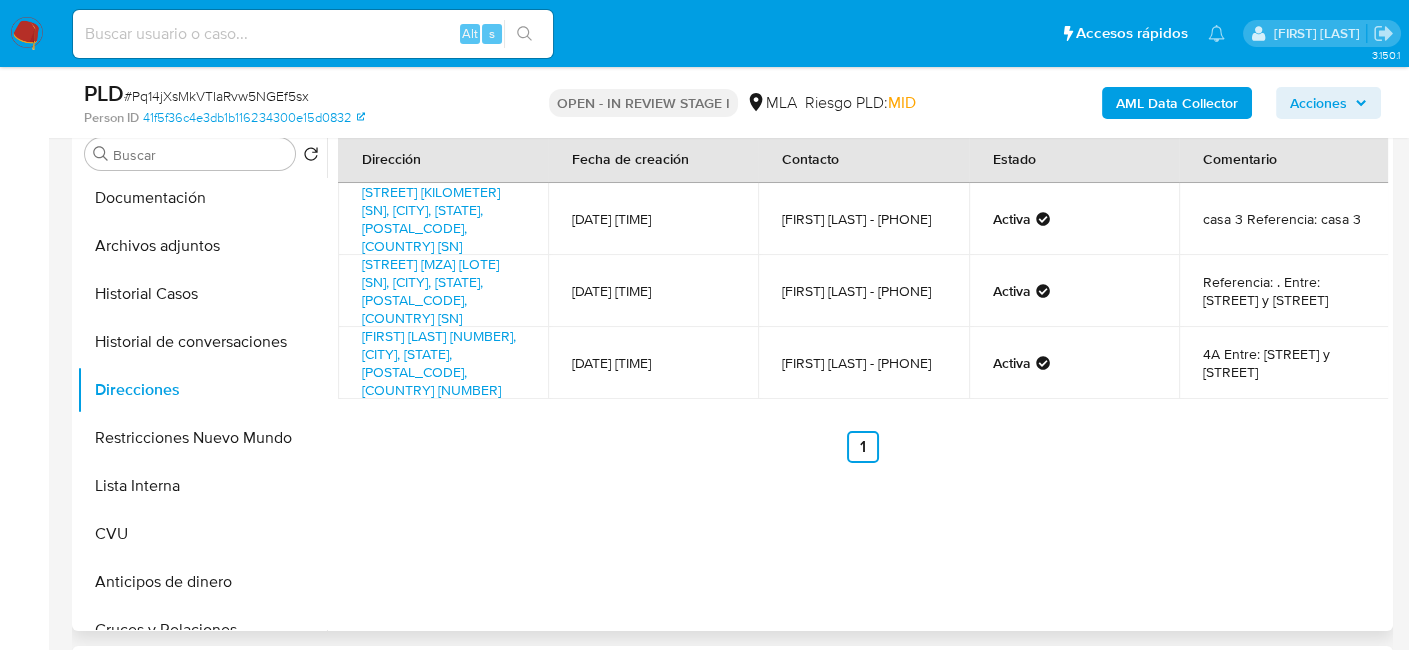 click on "Dirección Fecha de creación Contacto Estado Comentario [STREET] [KILOMETER] [SN], [CITY], [STATE], [POSTAL_CODE], [COUNTRY] [SN] [DATE] [TIME] [FIRST] [LAST] - [PHONE] Activa casa 3 Referencia: casa 3 [STREET] [MZA] [LOTE] [SN], [CITY], [STATE], [POSTAL_CODE], [COUNTRY] [SN] [DATE] [TIME] [FIRST] [LAST] - [PHONE] Activa Referencia: . Entre: [STREET] y [STREET] [NUMBER], [CITY], [STATE], [POSTAL_CODE], [COUNTRY] [NUMBER] [DATE] [TIME] [FIRST] [LAST] - [PHONE] Activa 4A  Entre: [STREET] y [STREET] Anterior 1 Siguiente" at bounding box center [863, 299] 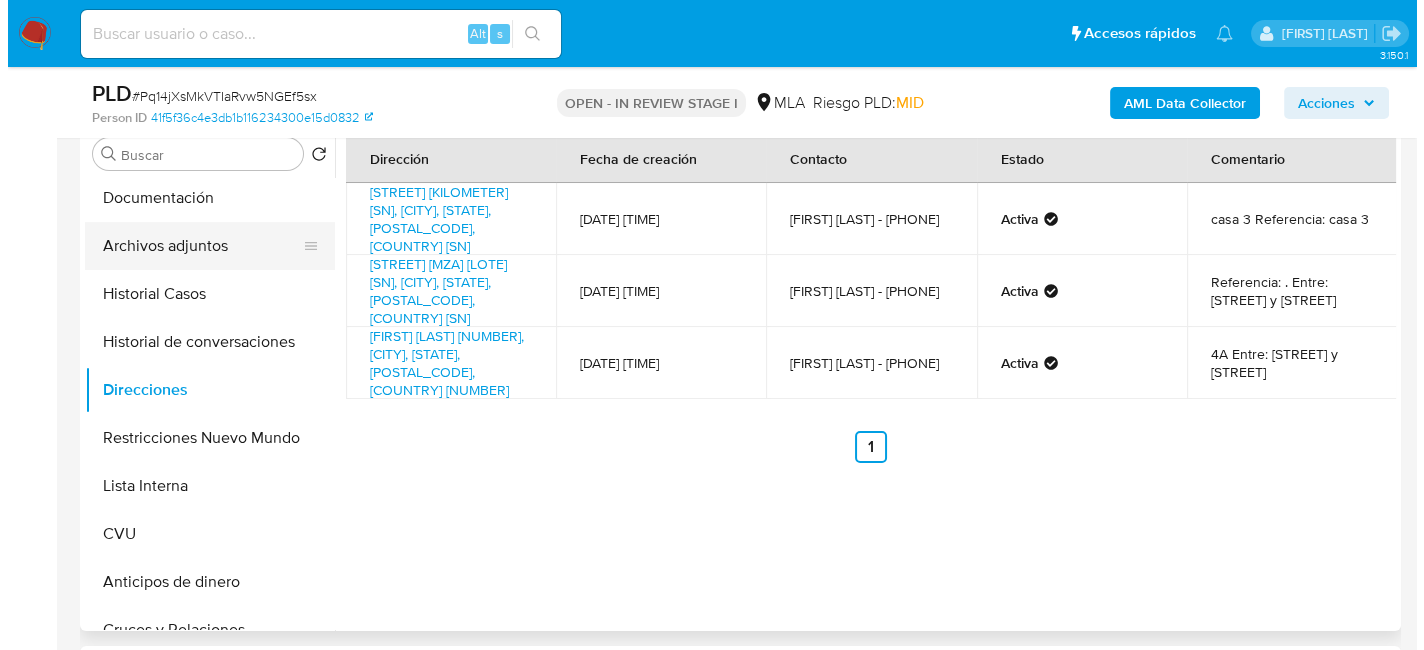 scroll, scrollTop: 0, scrollLeft: 0, axis: both 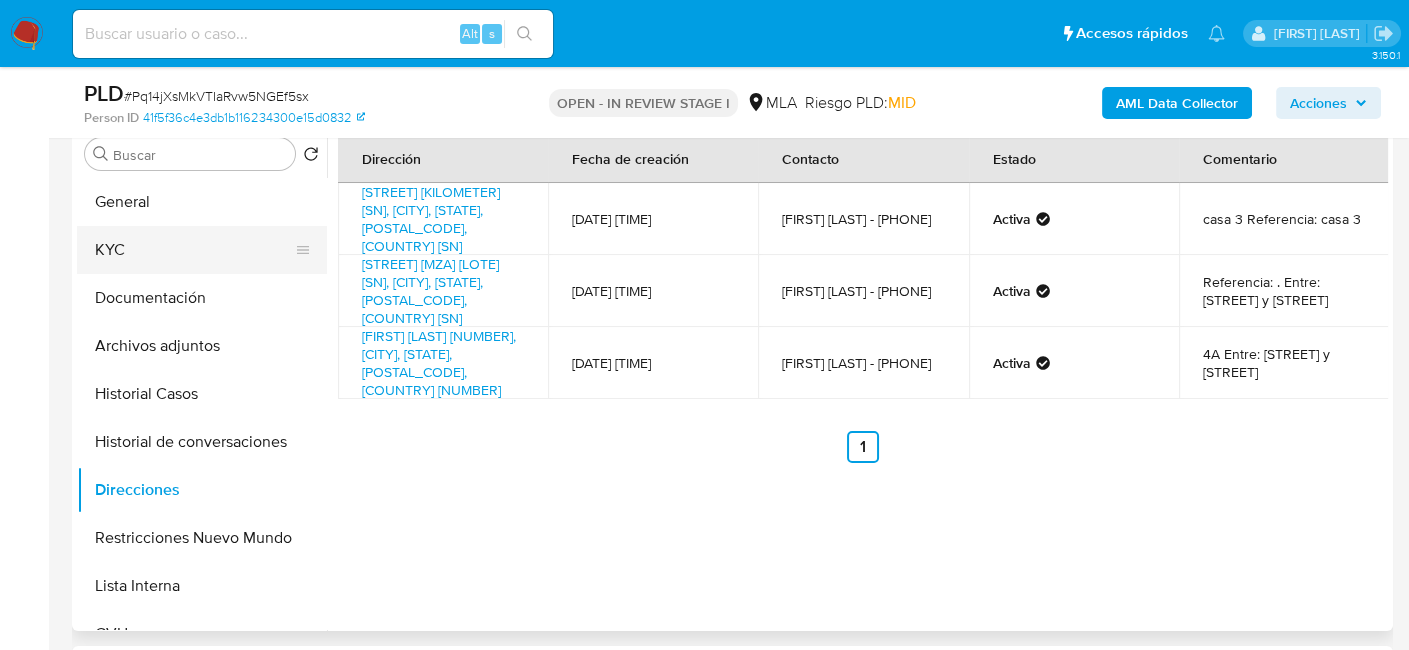click on "KYC" at bounding box center [194, 250] 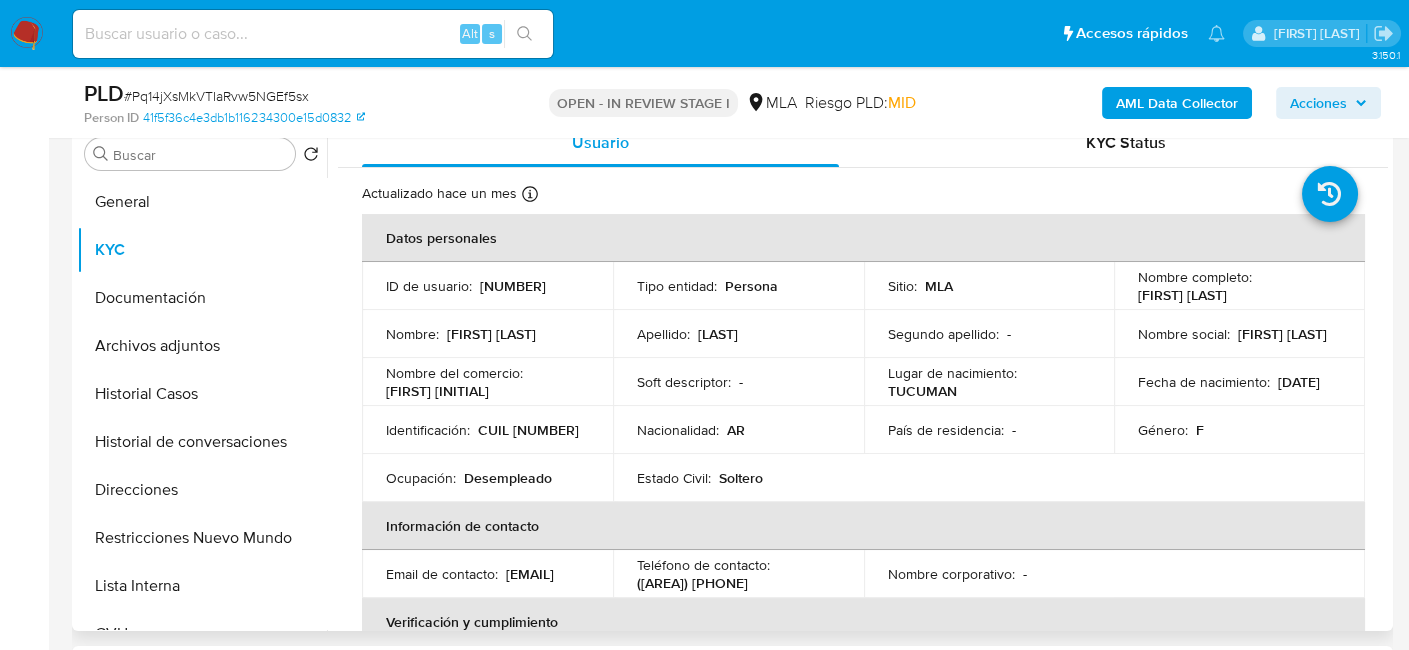 click on "Desempleado" at bounding box center [508, 478] 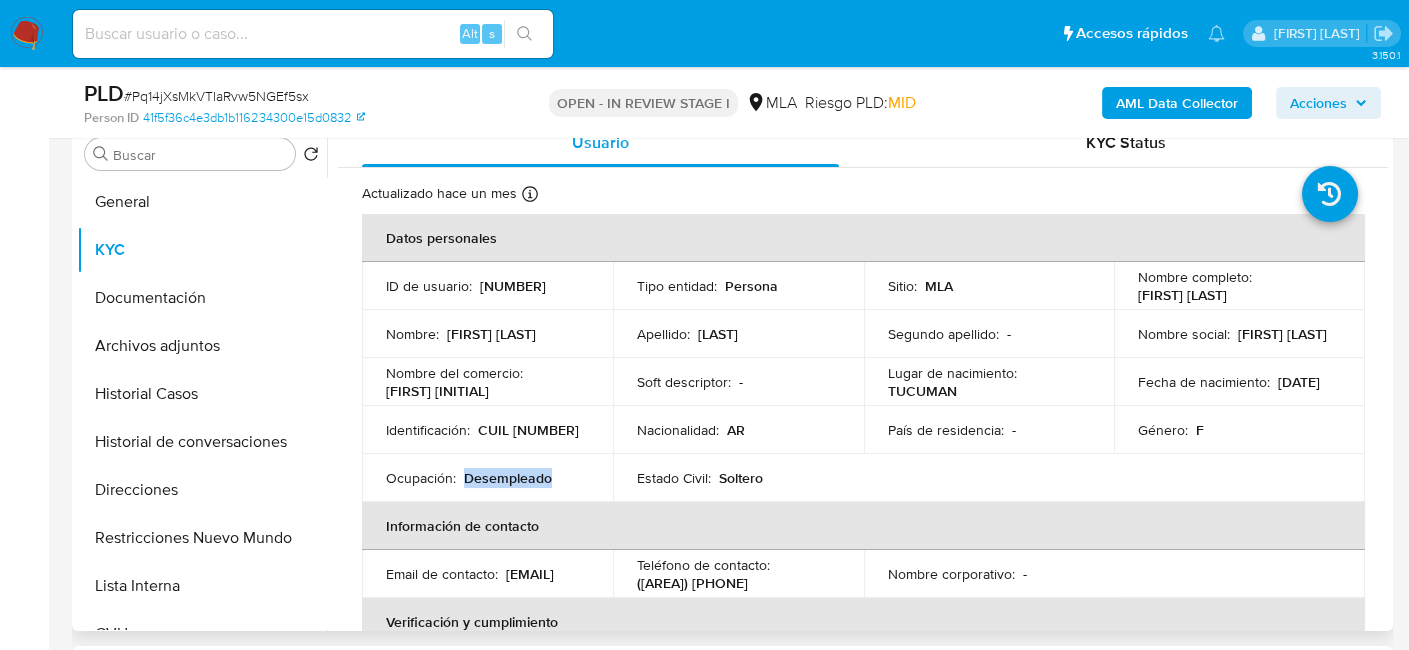 click on "Desempleado" at bounding box center [508, 478] 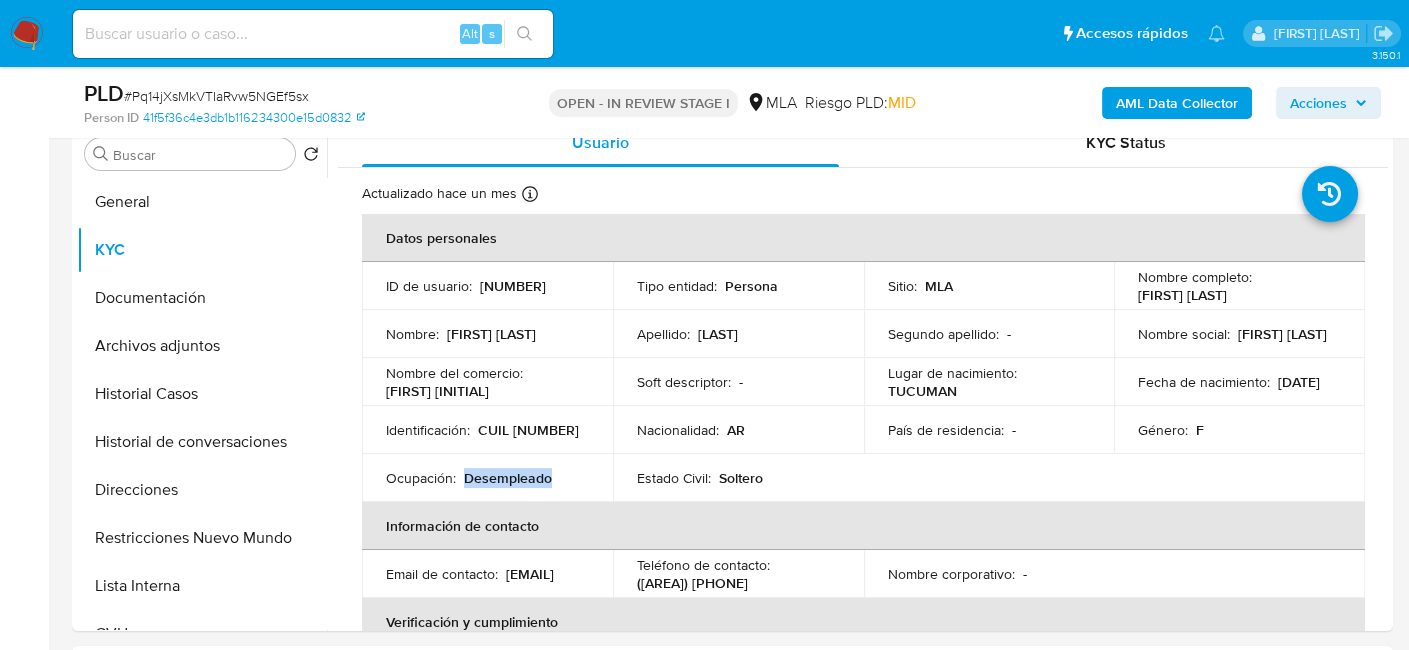 copy on "Desempleado" 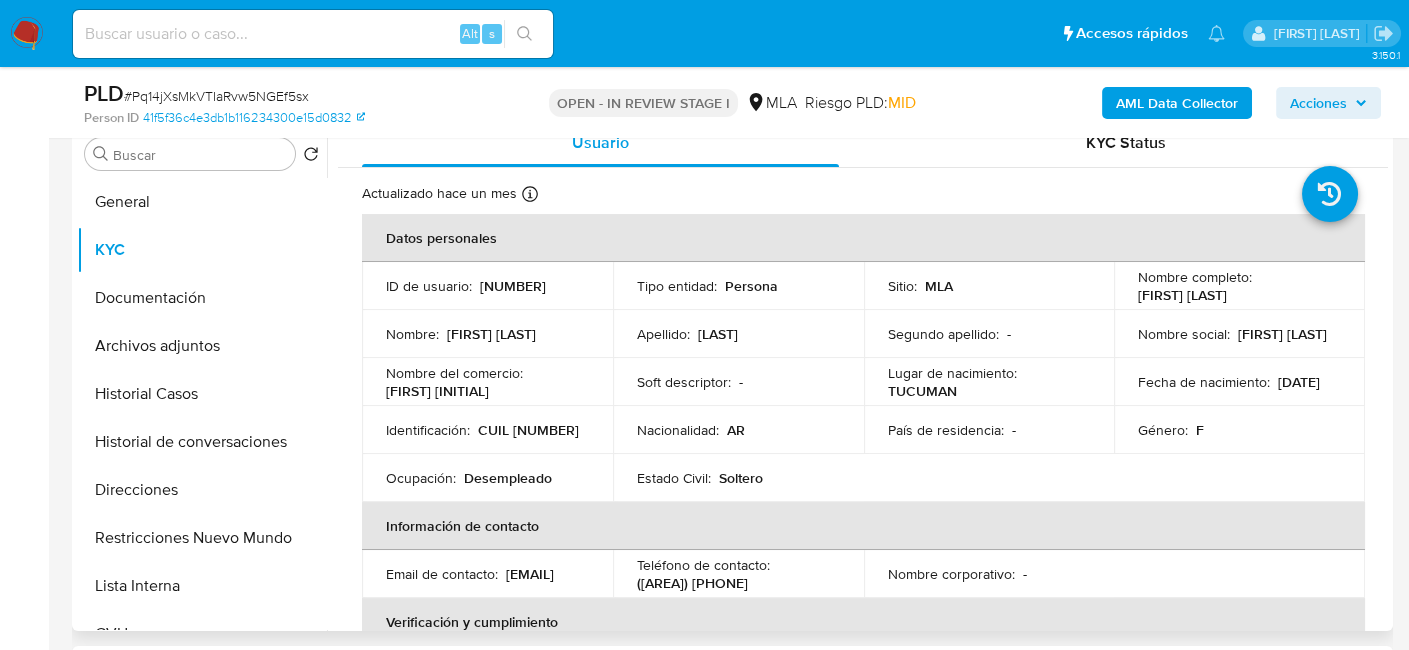click on "CUIL 27421208080" at bounding box center (528, 430) 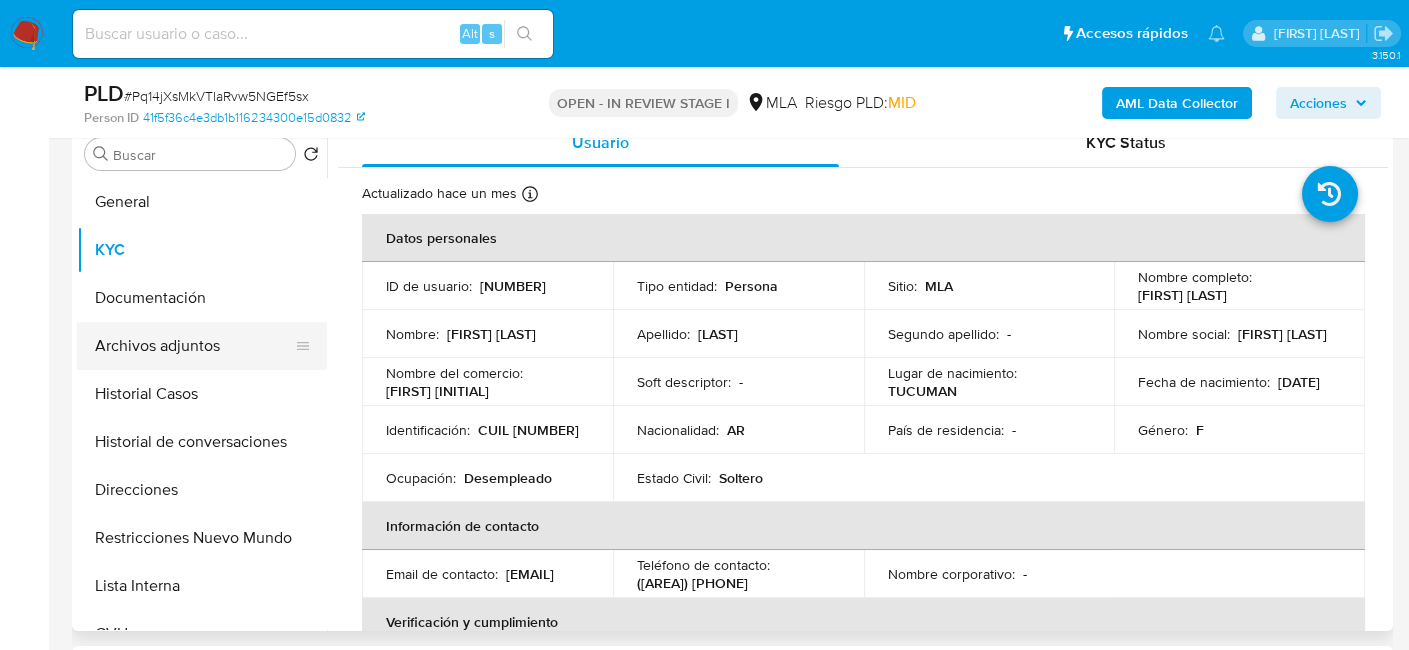 click on "Archivos adjuntos" at bounding box center [194, 346] 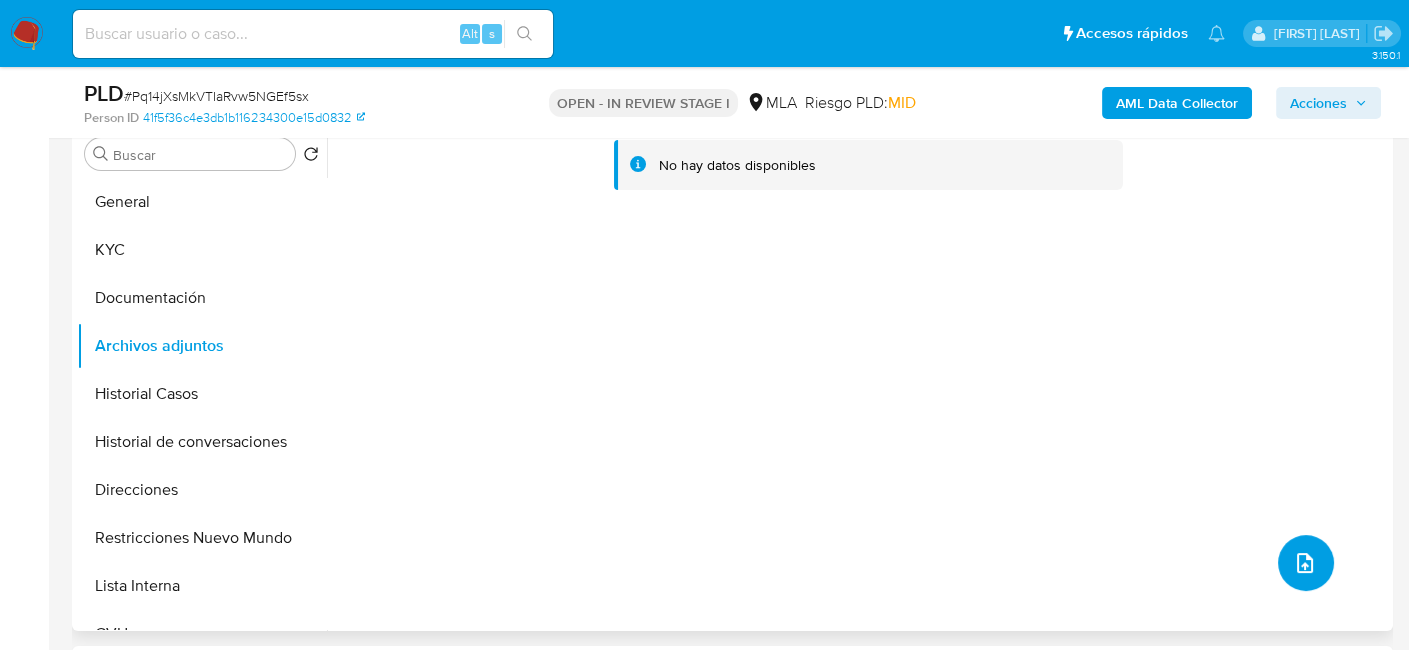 click at bounding box center [1305, 563] 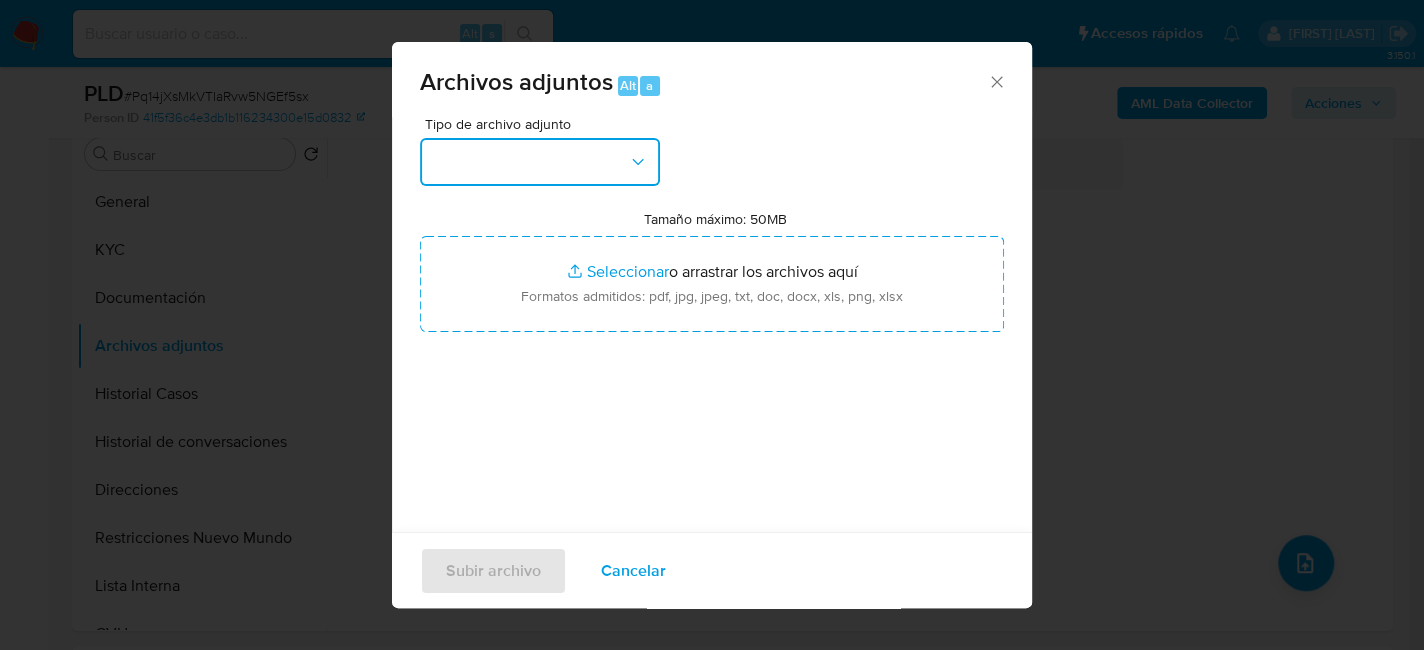 click at bounding box center (540, 162) 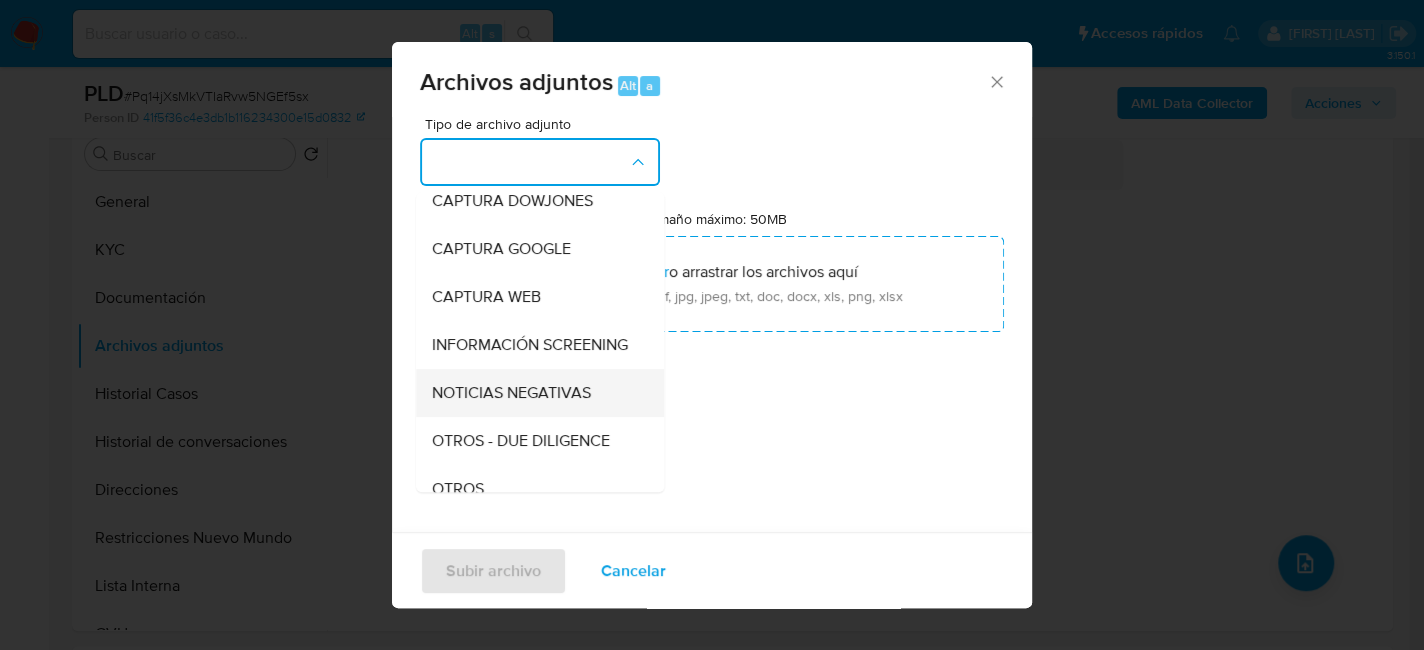 scroll, scrollTop: 200, scrollLeft: 0, axis: vertical 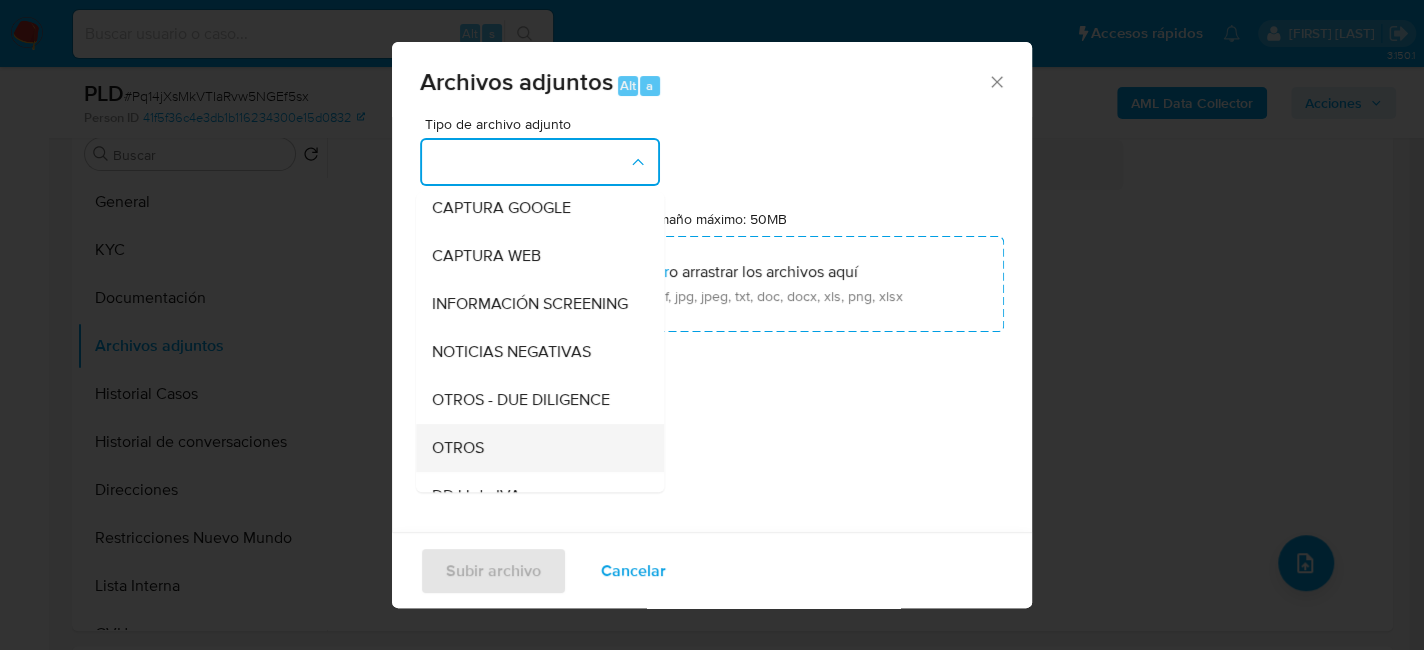 click on "OTROS" at bounding box center [458, 448] 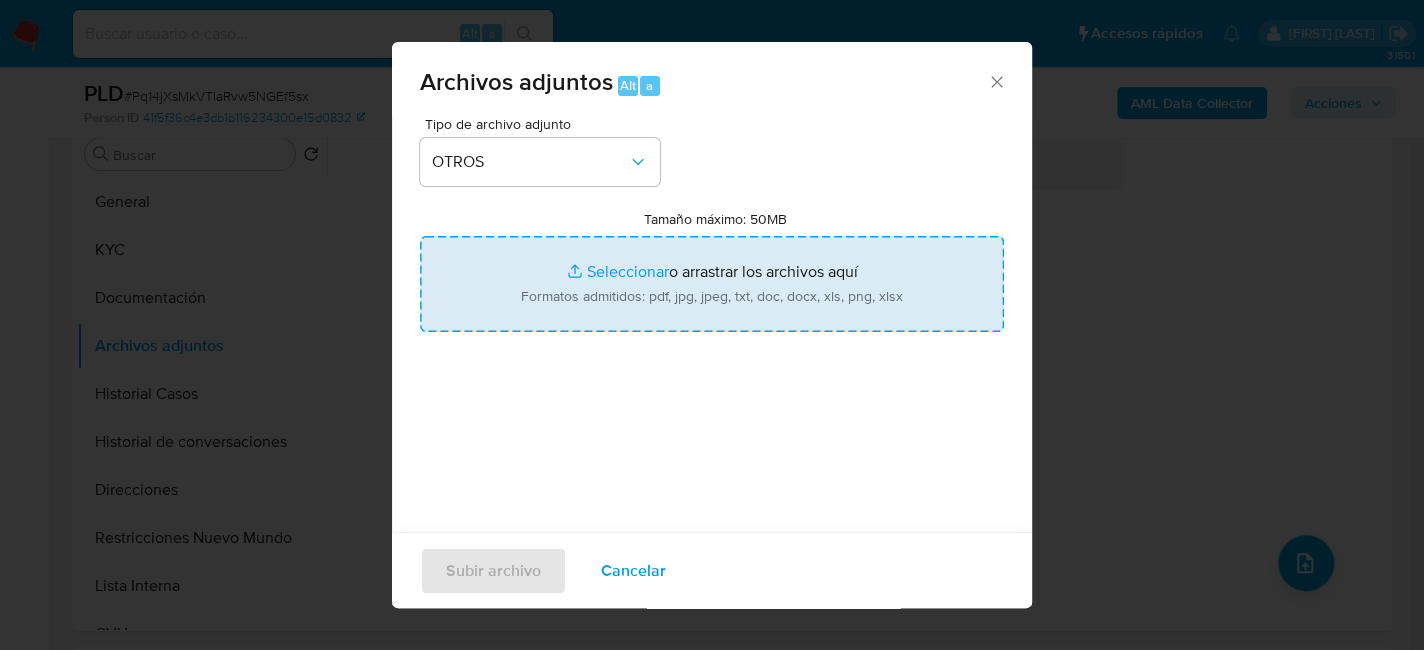 type on "C:\fakepath\NOSIS_OCAMPOS ANA BELEN.pdf" 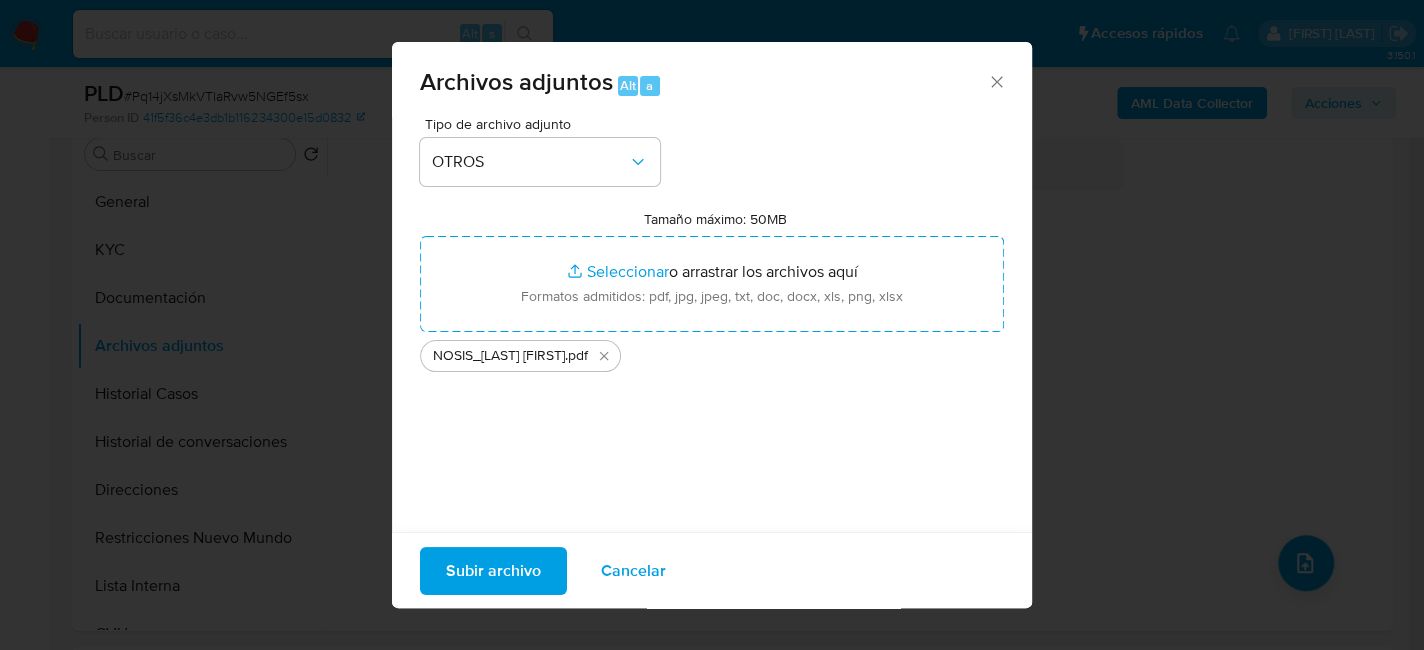 click on "Subir archivo" at bounding box center (493, 570) 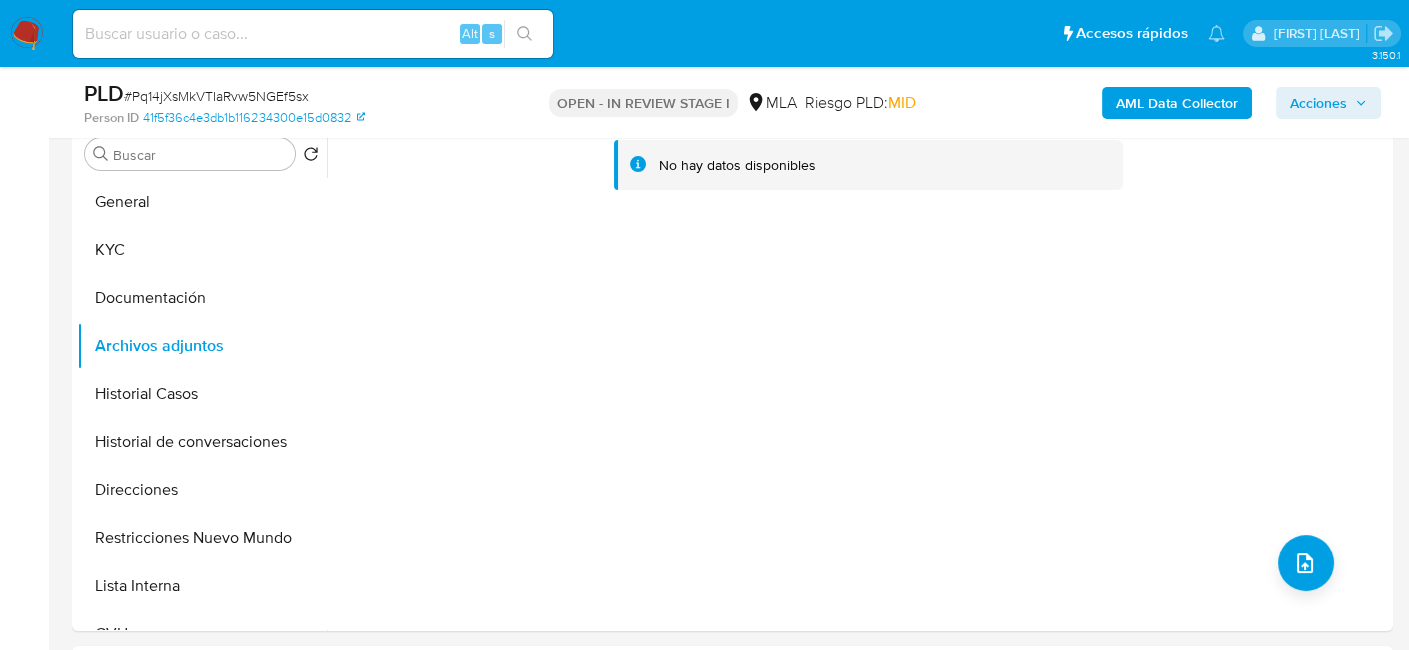click on "AML Data Collector" at bounding box center (1177, 103) 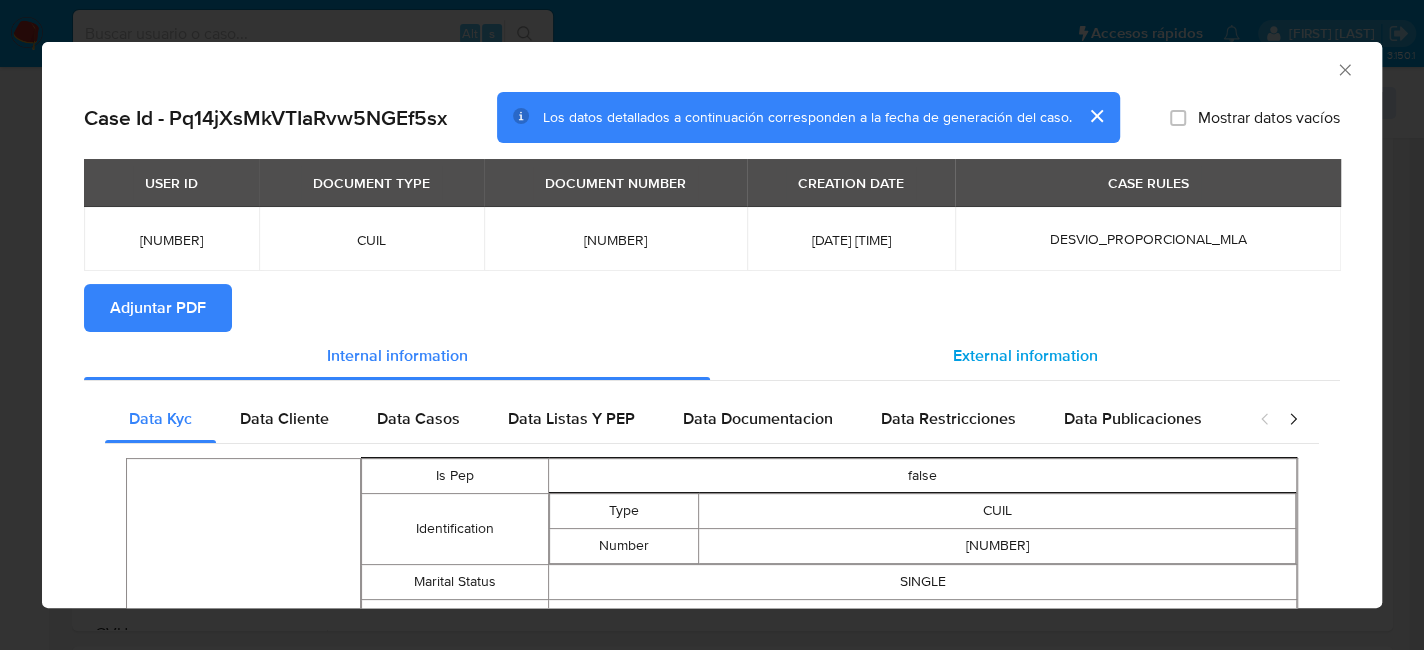 click on "External information" at bounding box center (1025, 355) 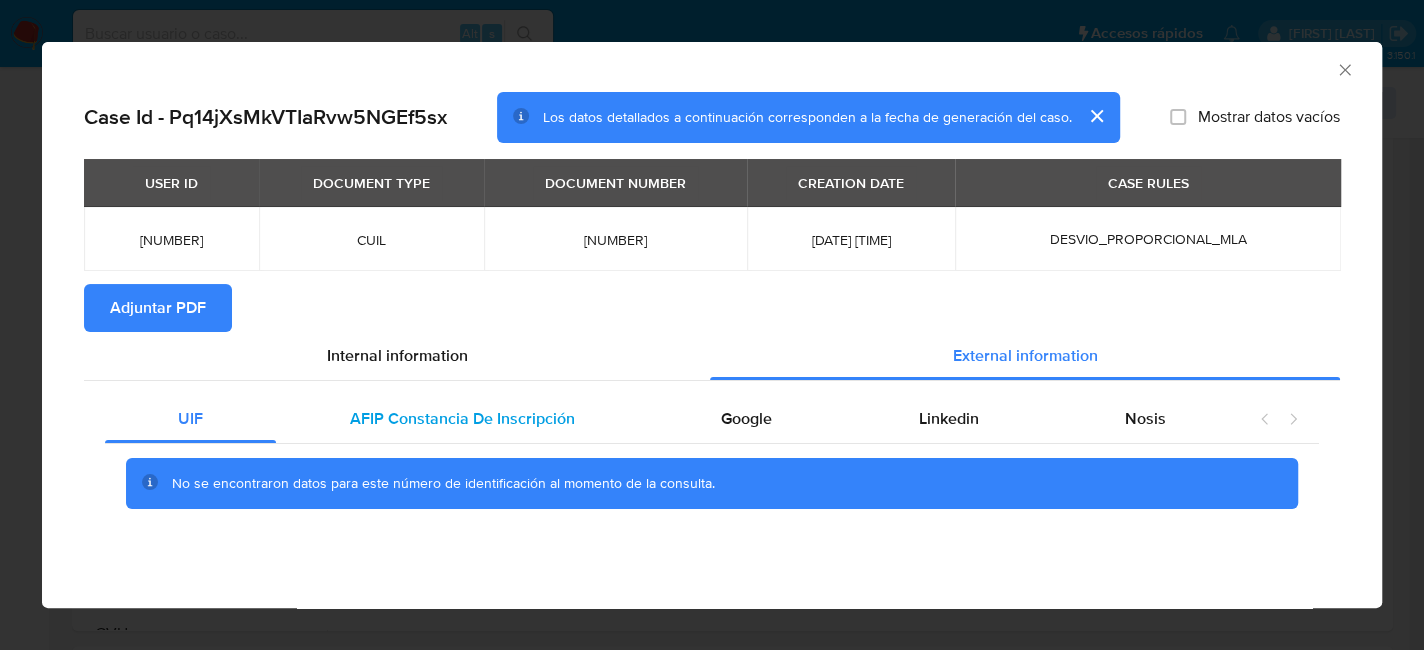 click on "AFIP Constancia De Inscripción" at bounding box center (461, 419) 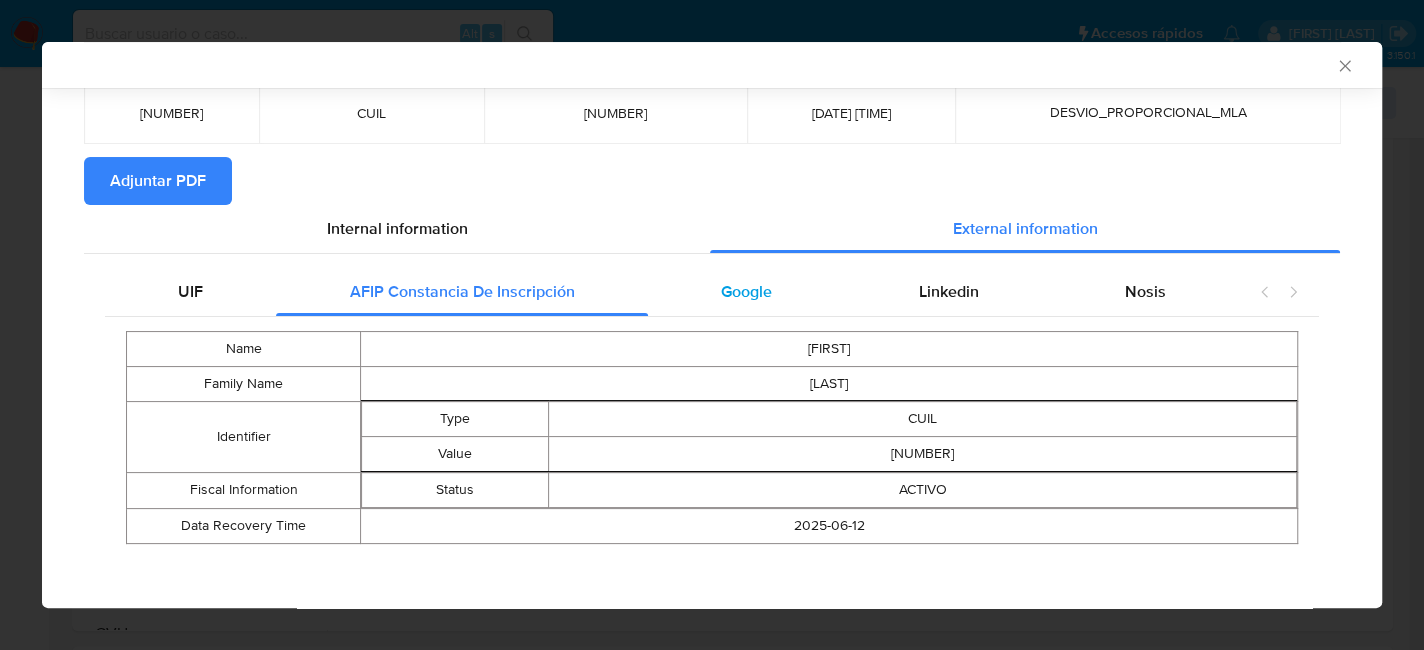 scroll, scrollTop: 128, scrollLeft: 0, axis: vertical 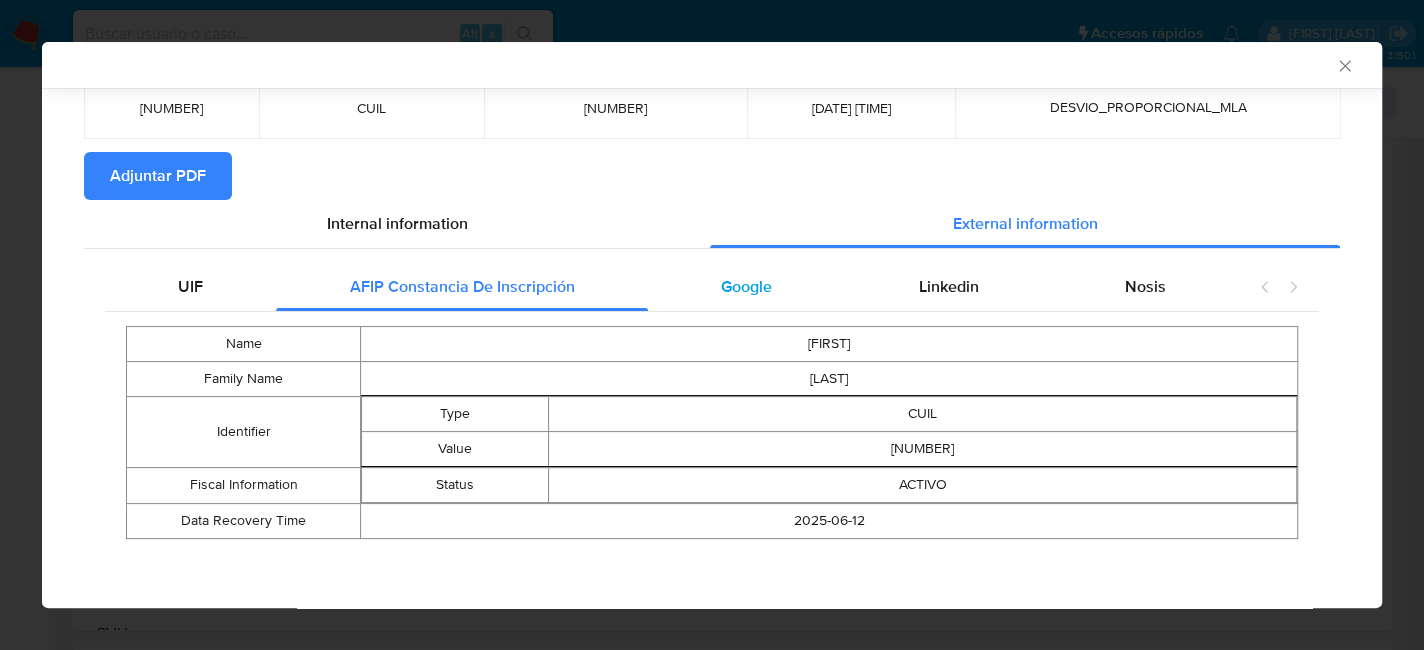 click on "Google" at bounding box center [746, 286] 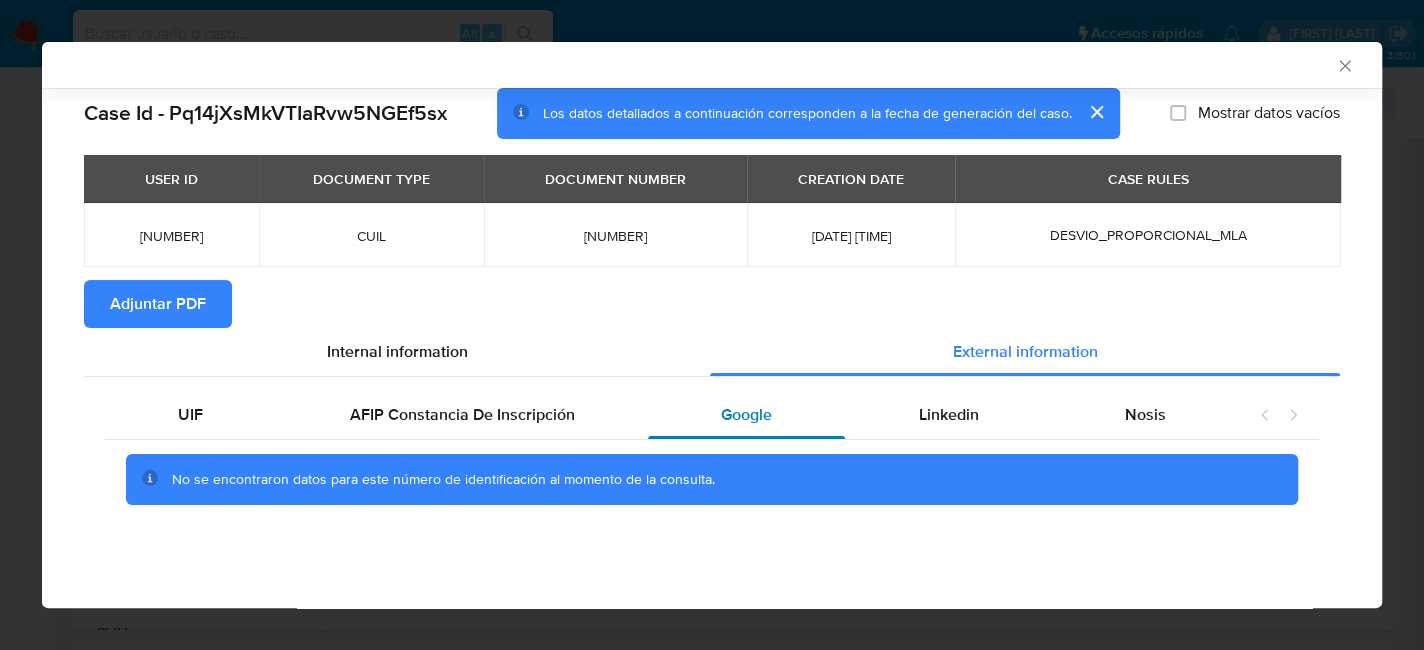 scroll, scrollTop: 0, scrollLeft: 0, axis: both 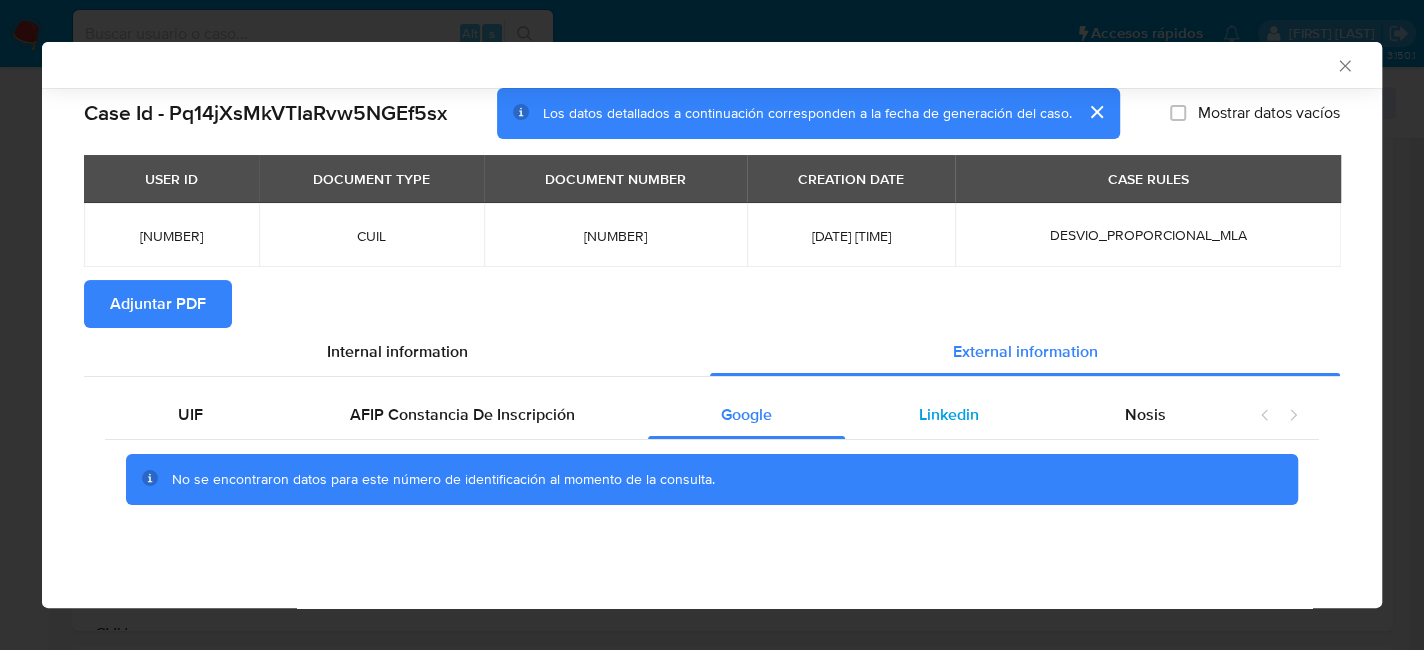 click on "Linkedin" at bounding box center [948, 415] 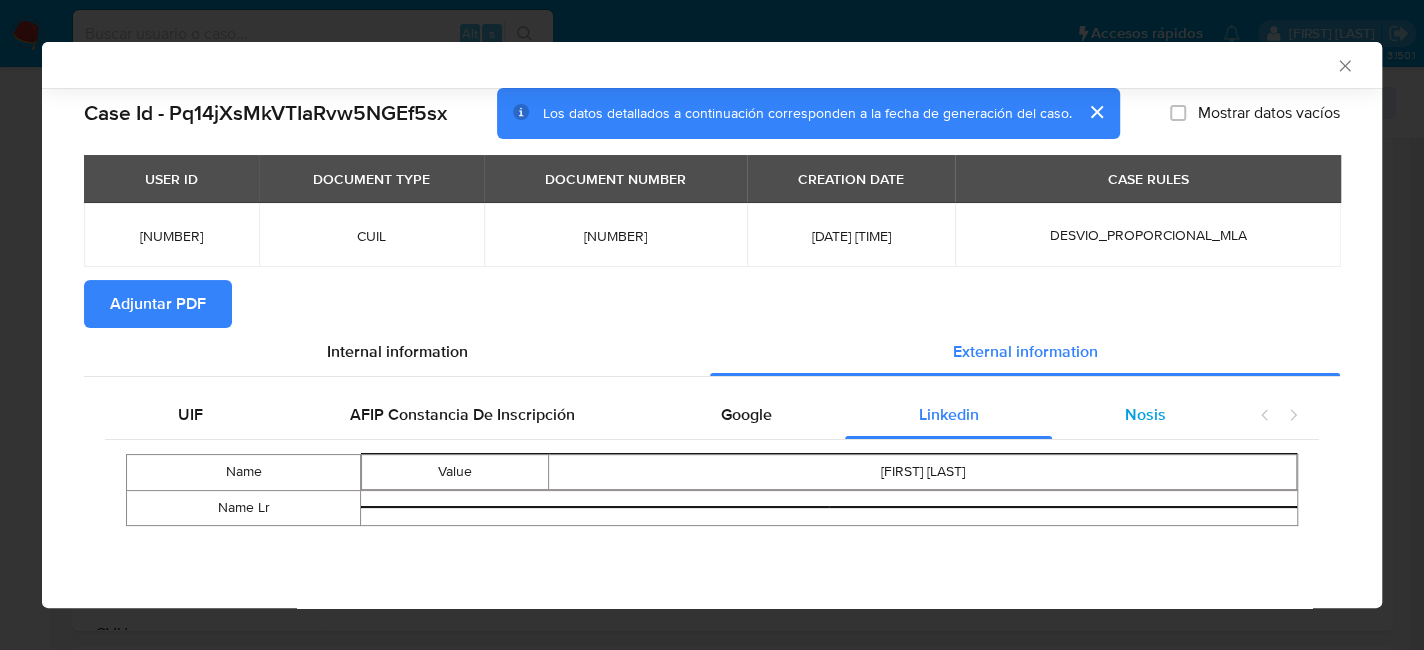 click on "Nosis" at bounding box center (1145, 415) 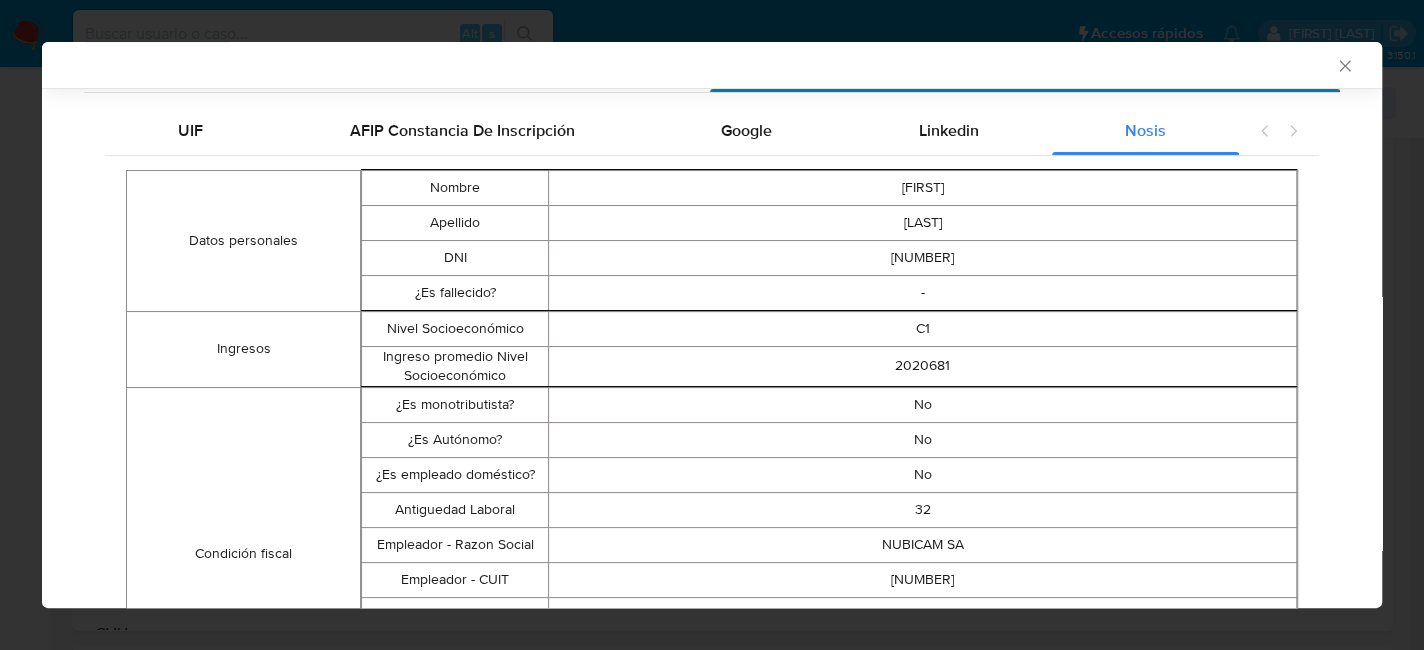 scroll, scrollTop: 84, scrollLeft: 0, axis: vertical 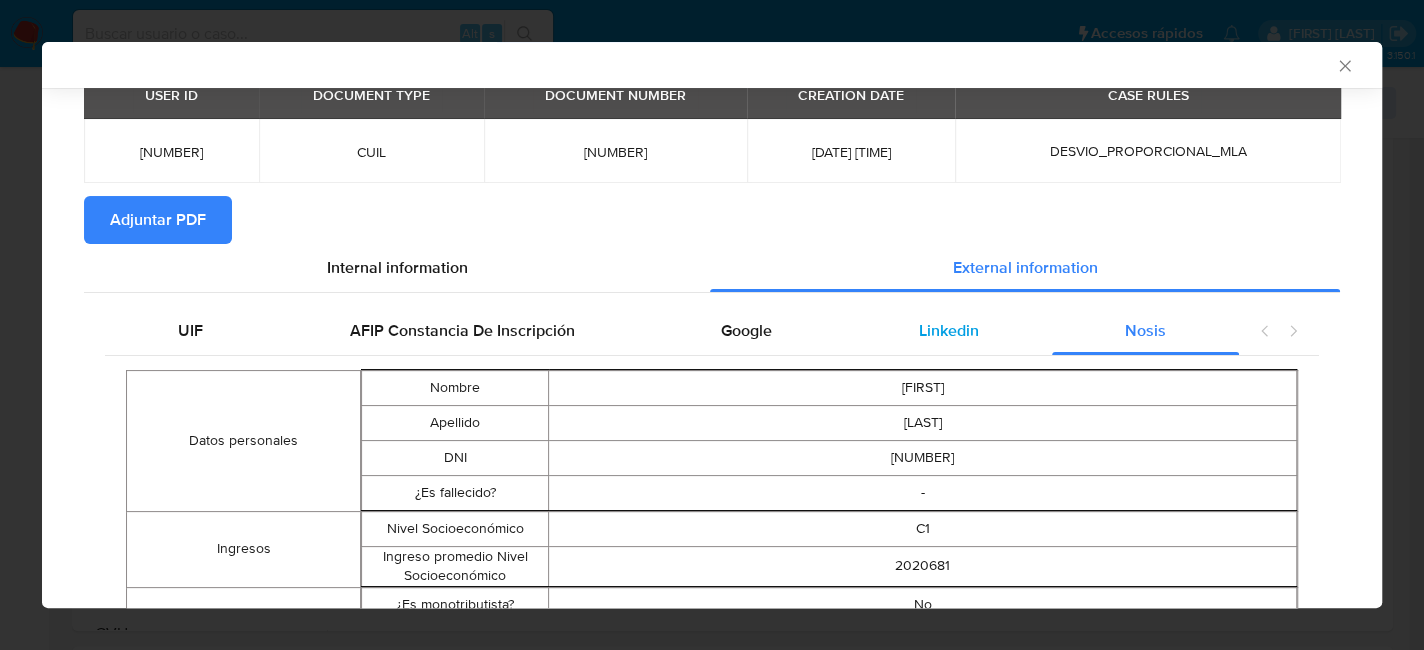 click on "Linkedin" at bounding box center [948, 330] 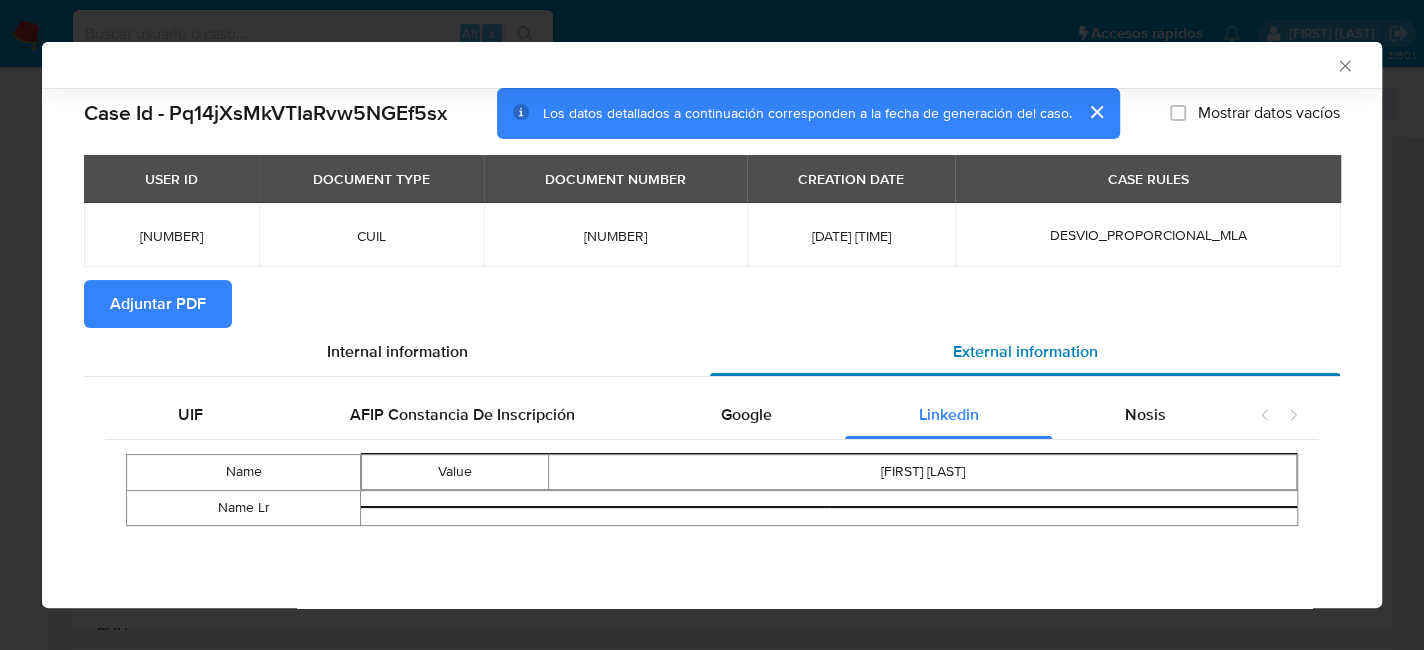 scroll, scrollTop: 0, scrollLeft: 0, axis: both 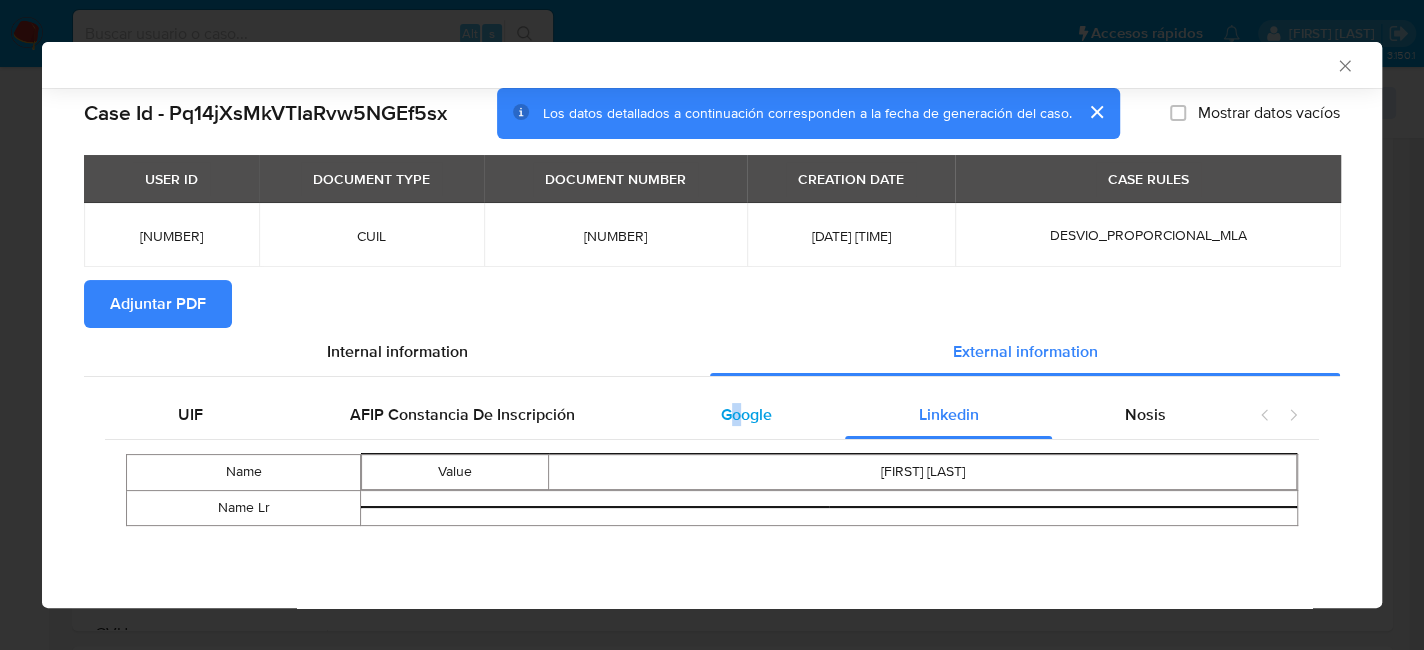 drag, startPoint x: 732, startPoint y: 378, endPoint x: 741, endPoint y: 395, distance: 19.235384 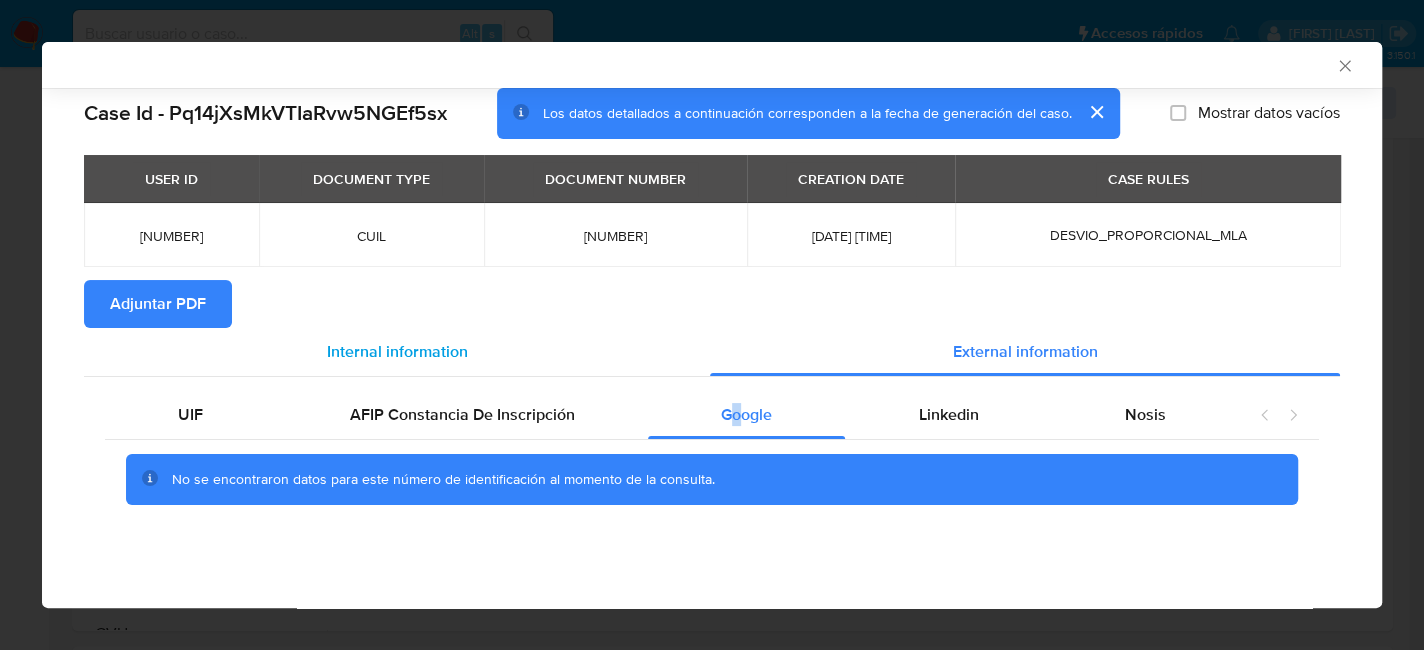 drag, startPoint x: 452, startPoint y: 419, endPoint x: 400, endPoint y: 367, distance: 73.53911 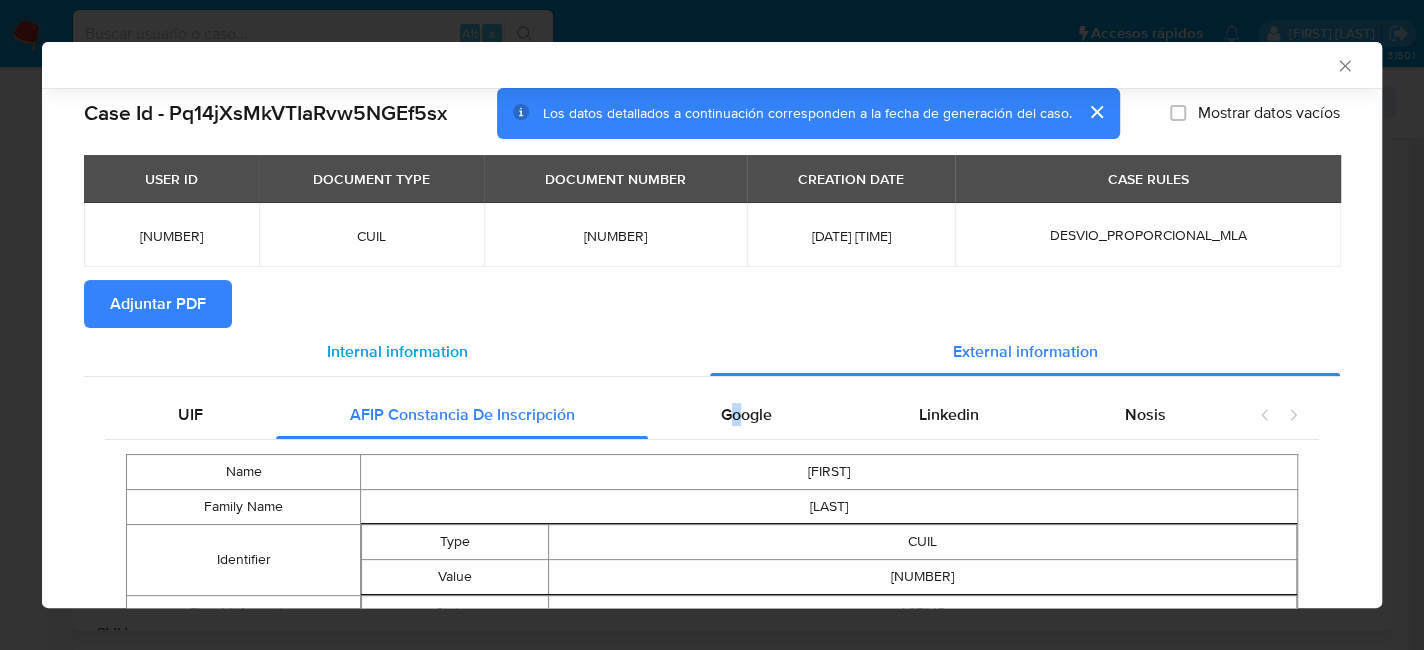 click on "Internal information" at bounding box center [397, 351] 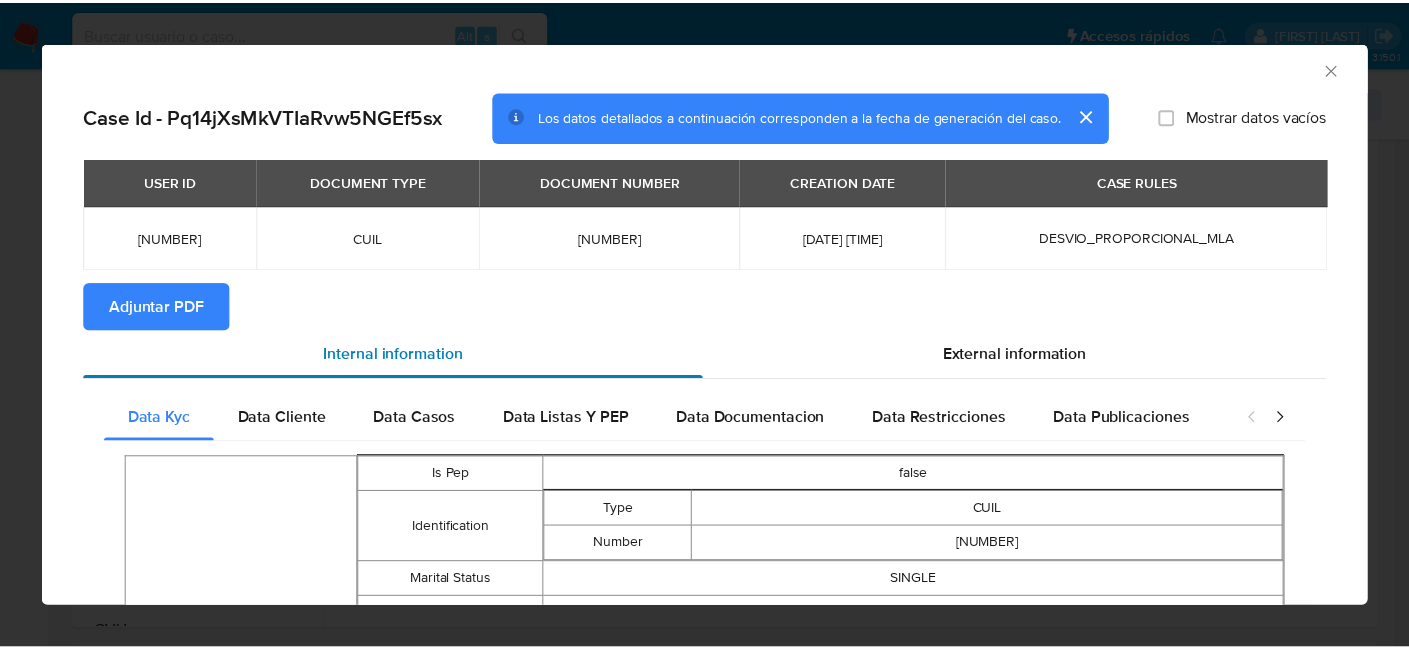 scroll, scrollTop: 0, scrollLeft: 0, axis: both 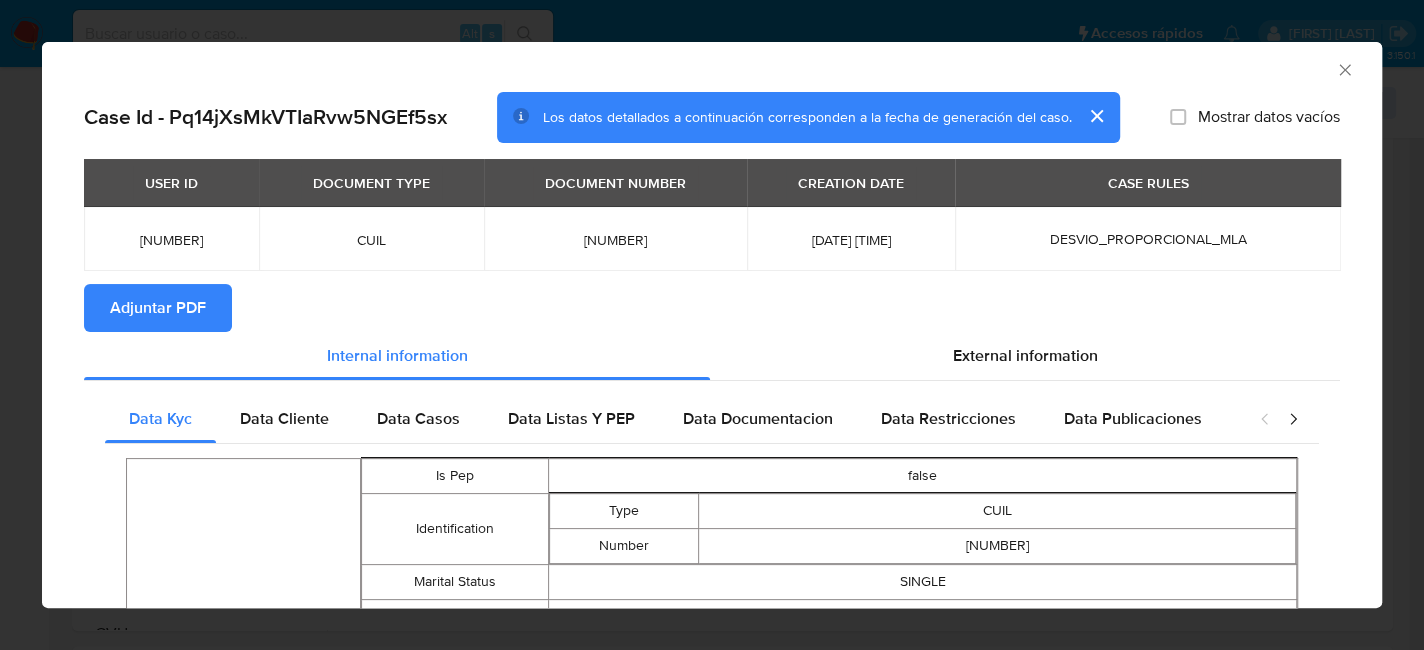 click on "Adjuntar PDF" at bounding box center (158, 308) 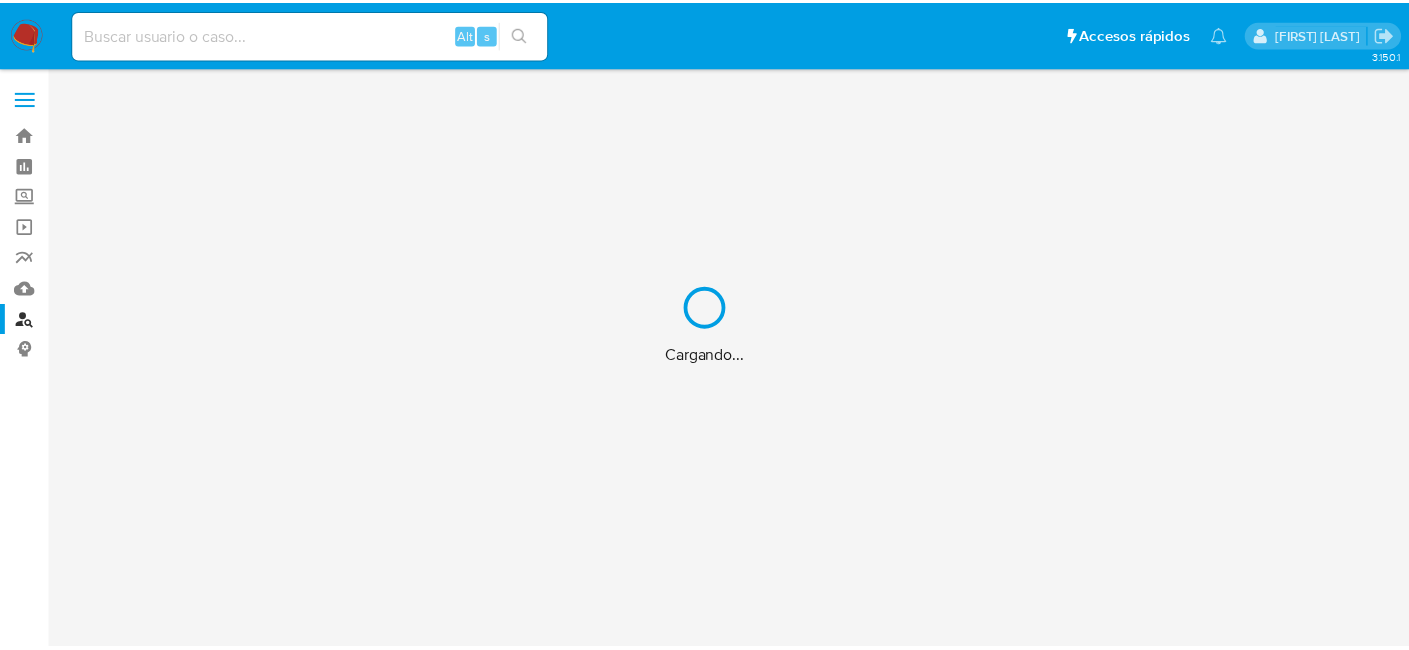 scroll, scrollTop: 0, scrollLeft: 0, axis: both 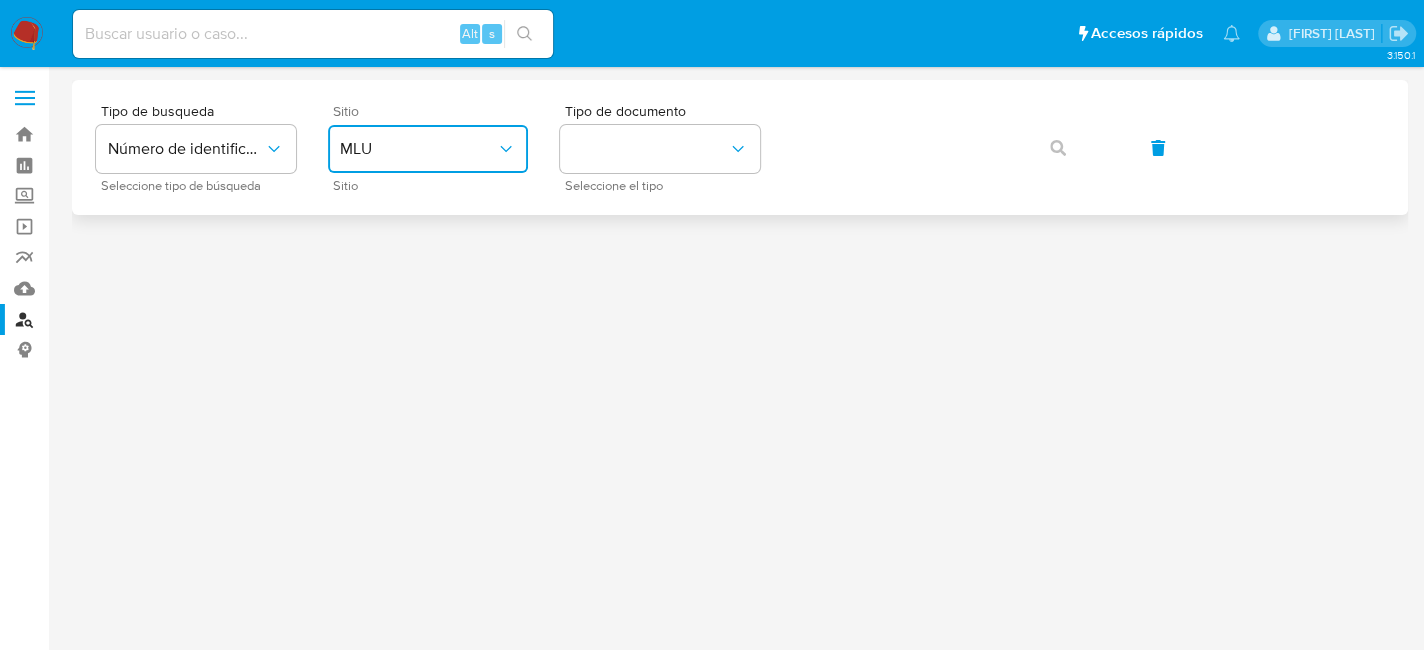 click on "MLU" at bounding box center (418, 149) 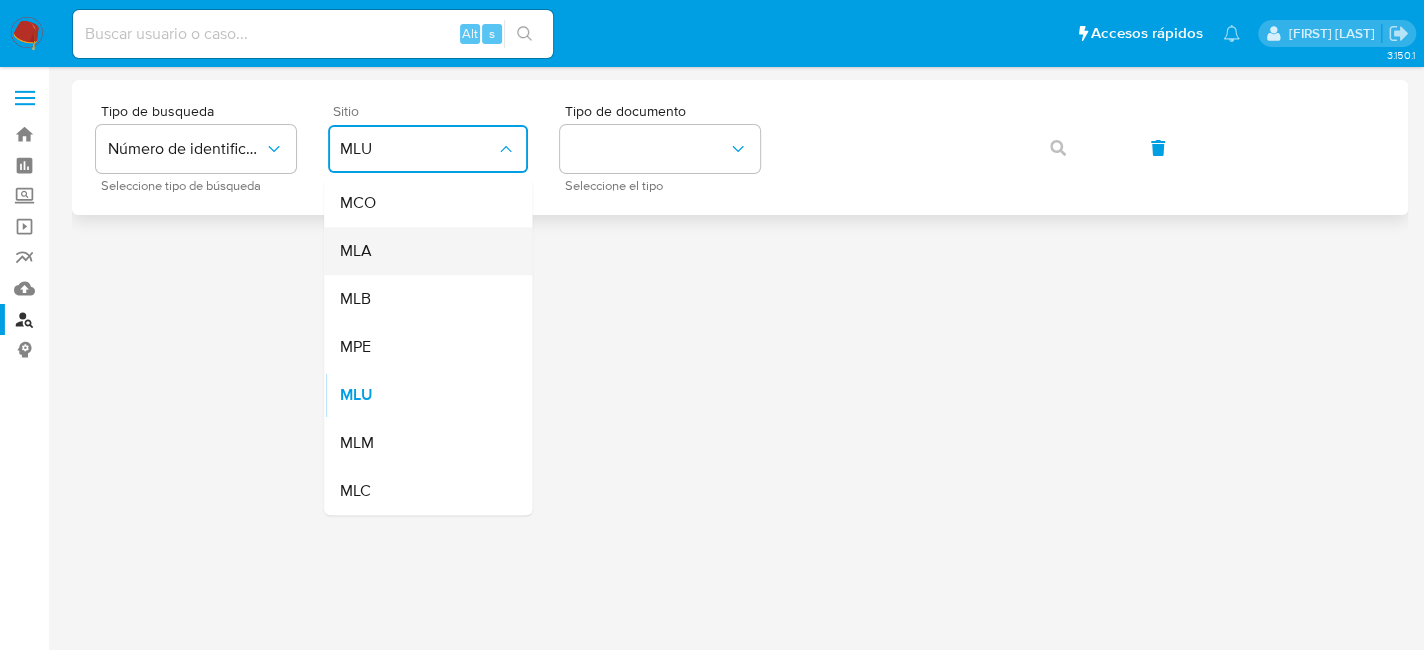 click on "MLA" at bounding box center [422, 251] 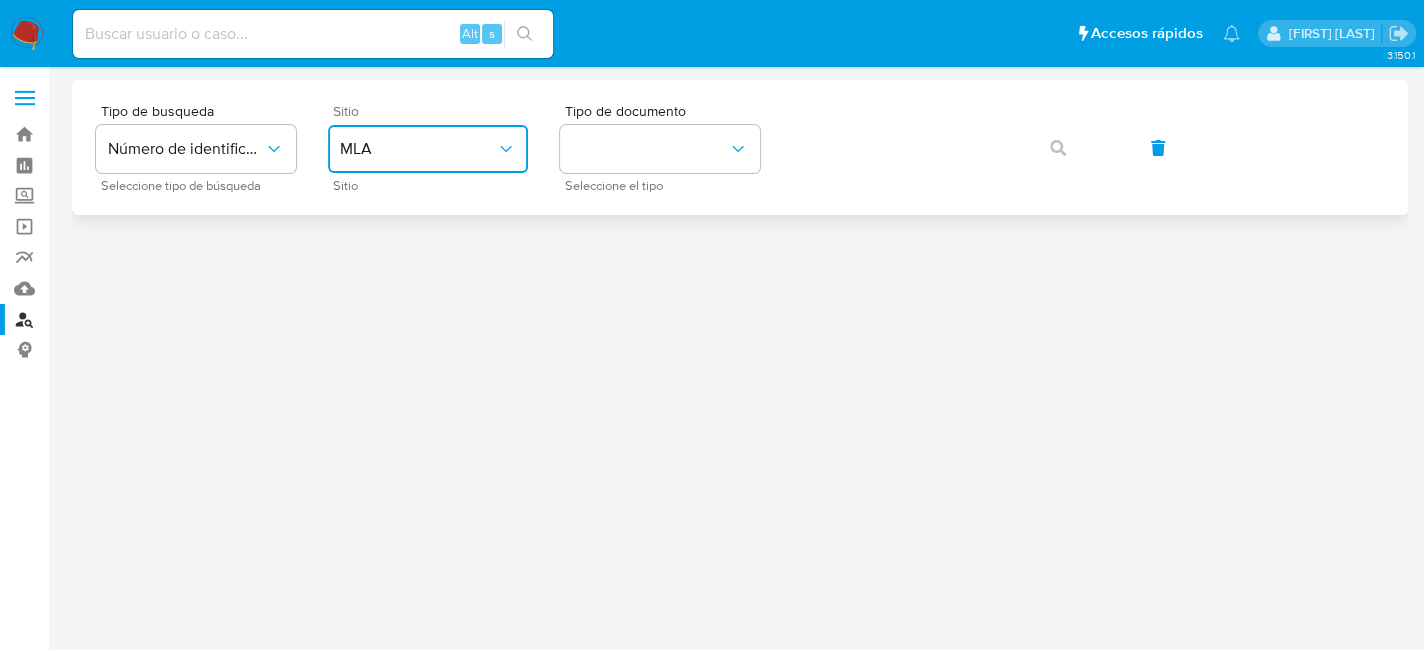 click on "Tipo de busqueda Número de identificación Seleccione tipo de búsqueda Sitio MLA Sitio Tipo de documento Seleccione el tipo" at bounding box center (740, 147) 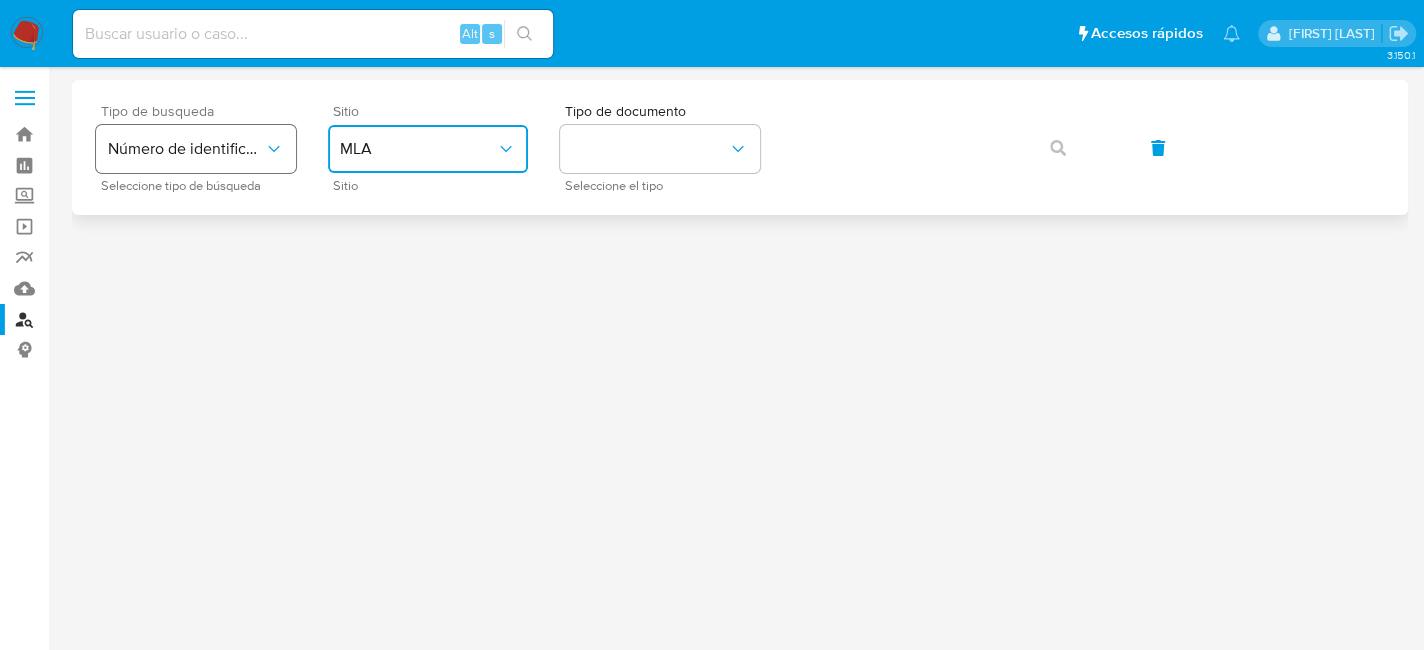 click 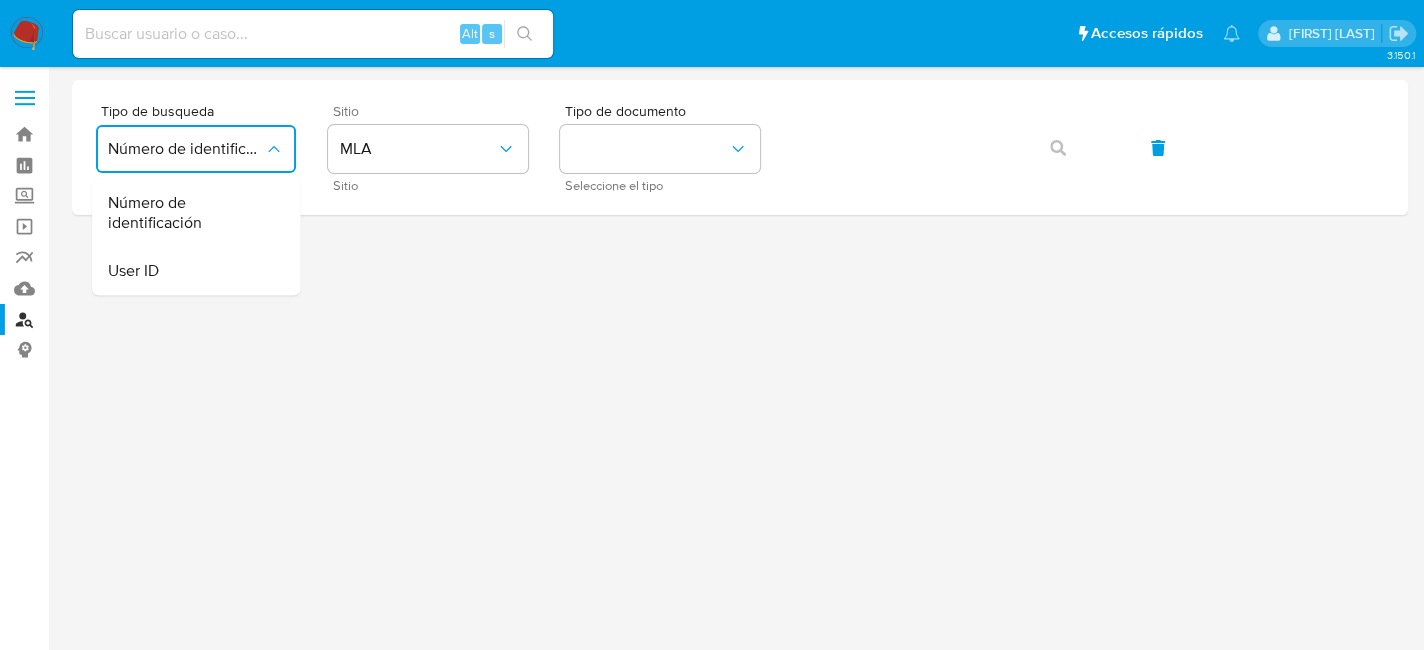 click on "Sitio" at bounding box center [433, 111] 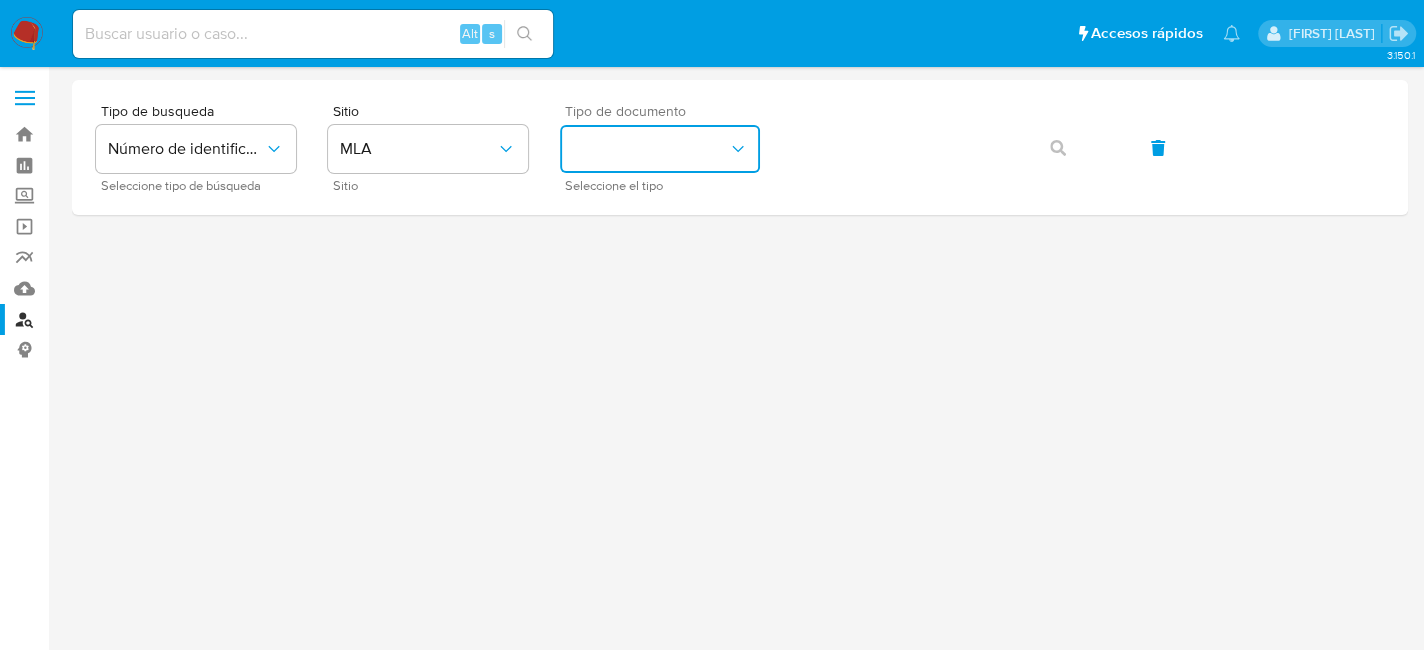 click at bounding box center [660, 149] 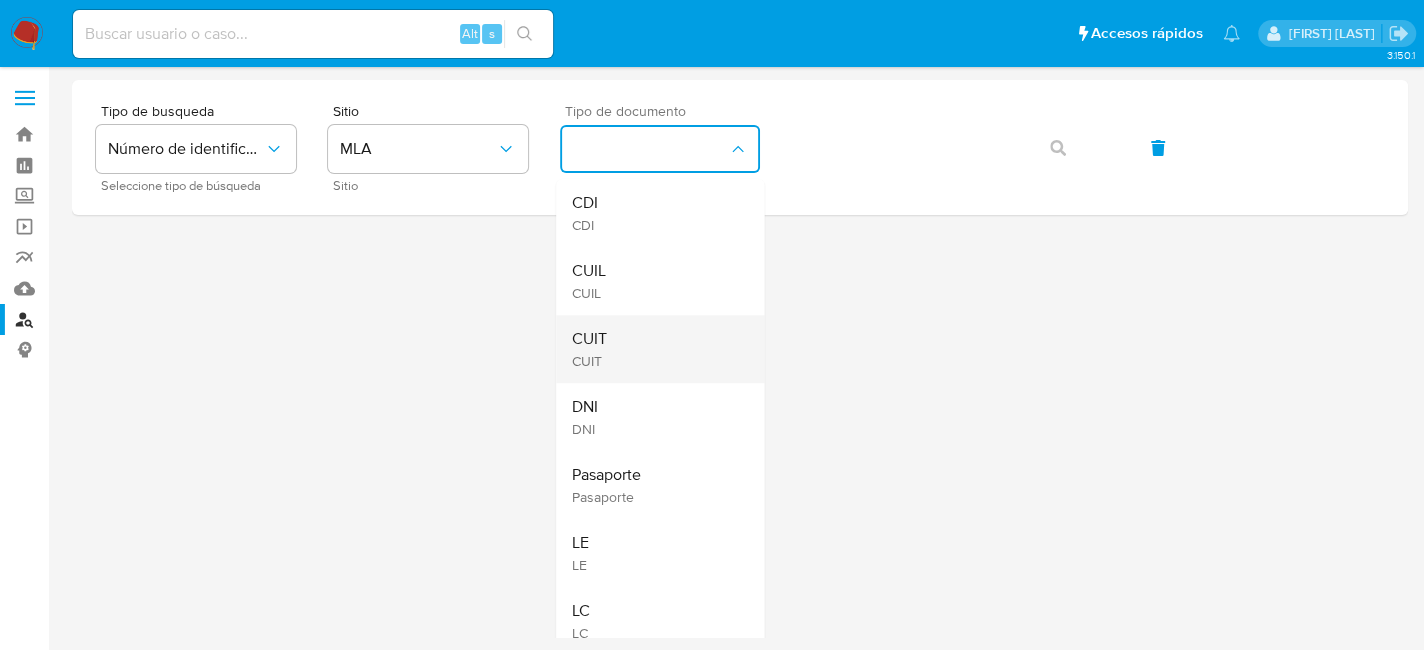 click on "CUIT CUIT" at bounding box center [654, 349] 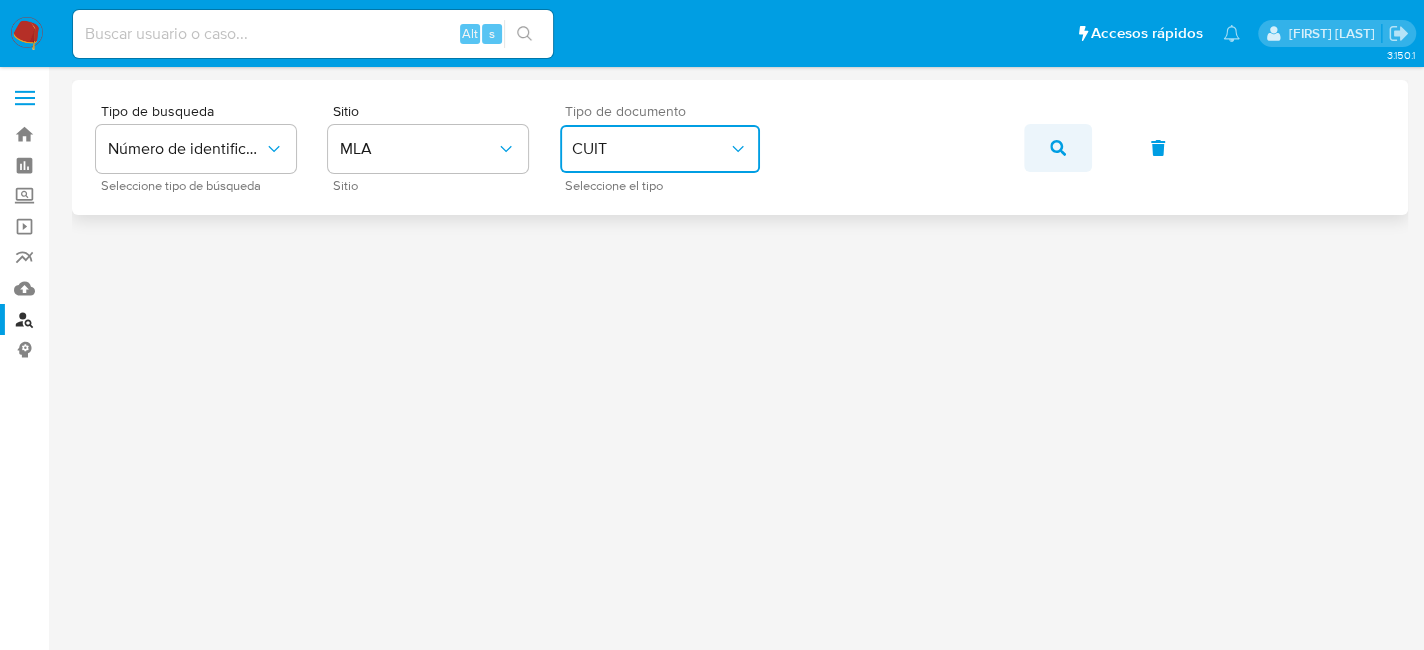 click 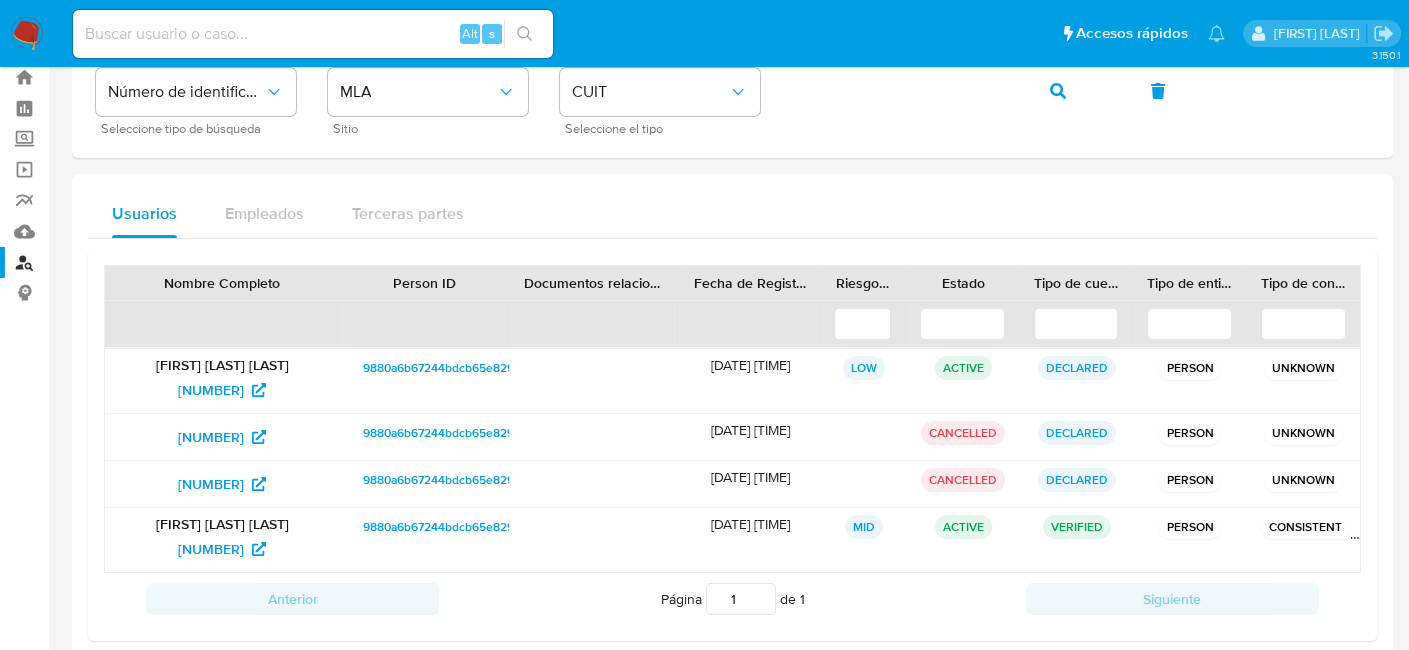 scroll, scrollTop: 88, scrollLeft: 0, axis: vertical 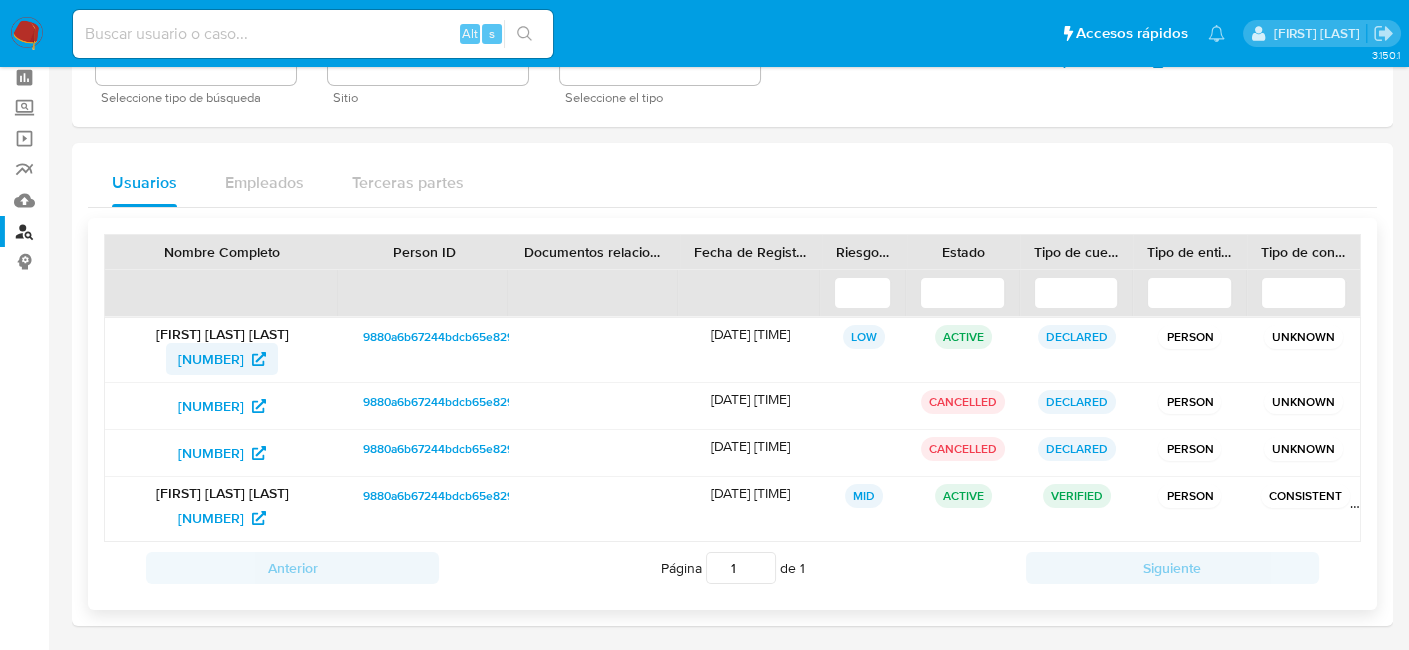 click on "[NUMBER]" at bounding box center (211, 359) 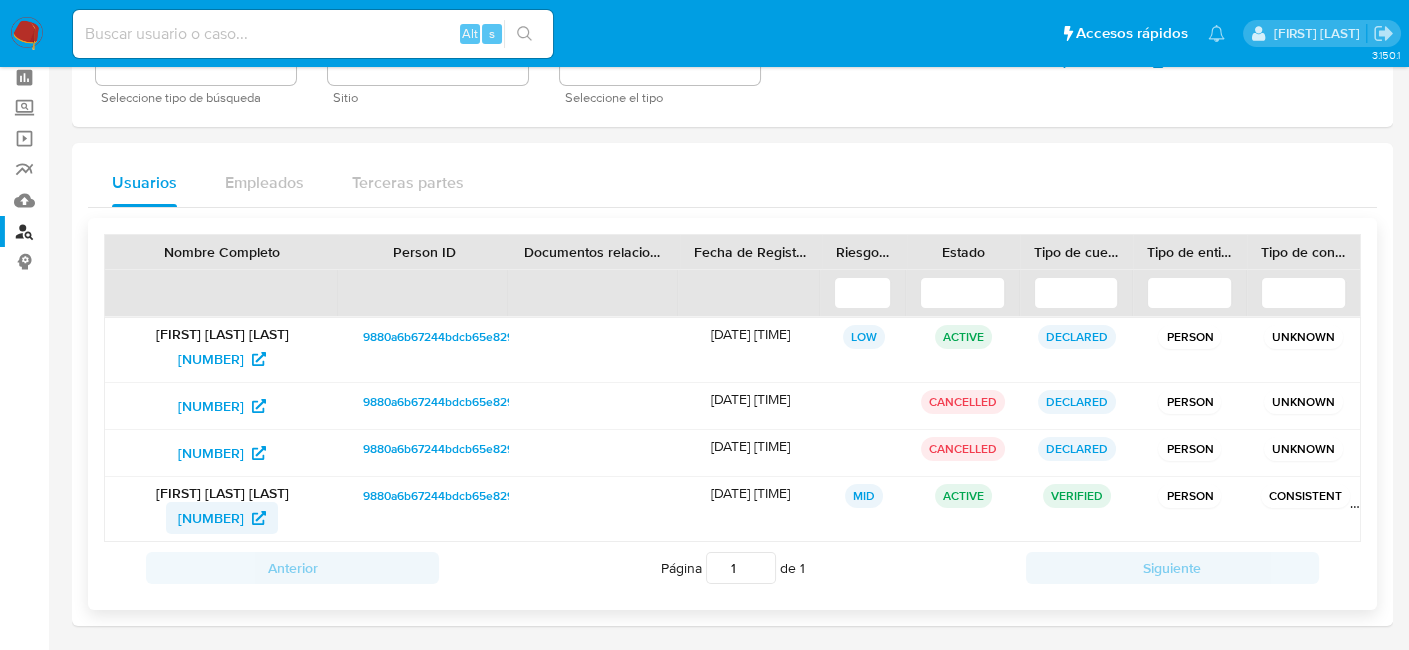 click on "[NUMBER]" at bounding box center (211, 518) 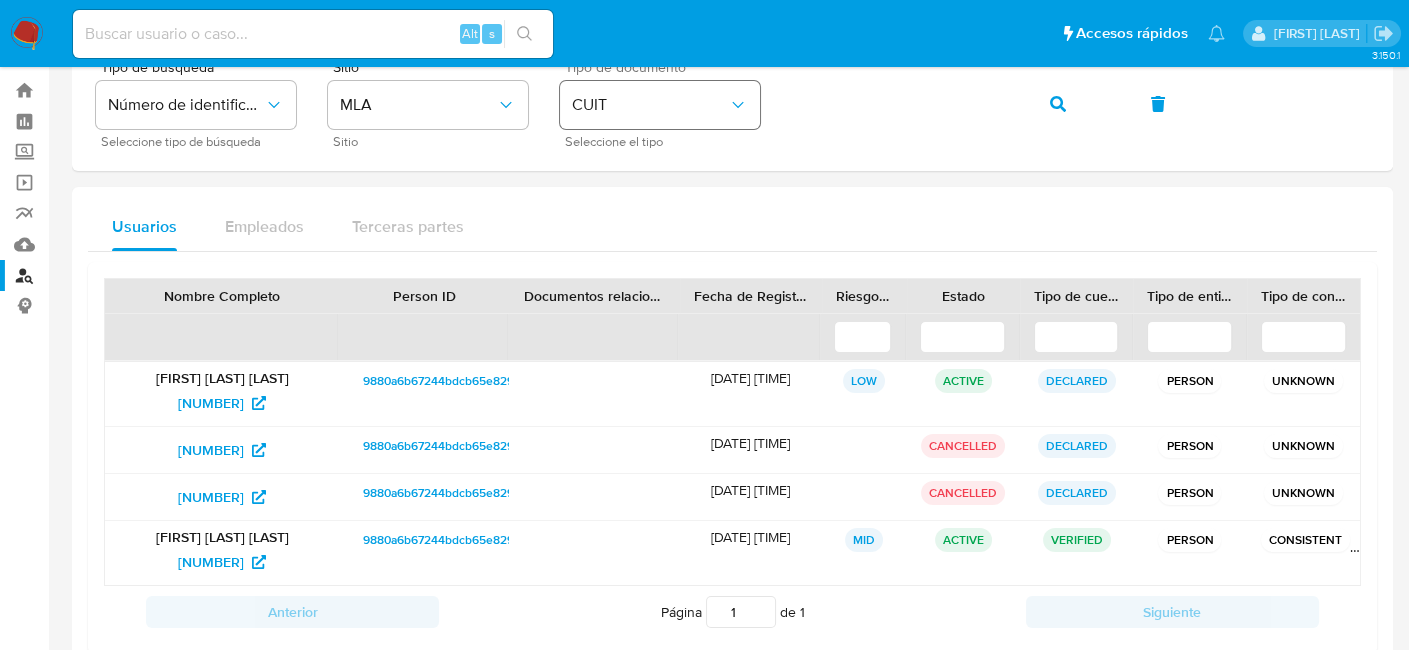 scroll, scrollTop: 0, scrollLeft: 0, axis: both 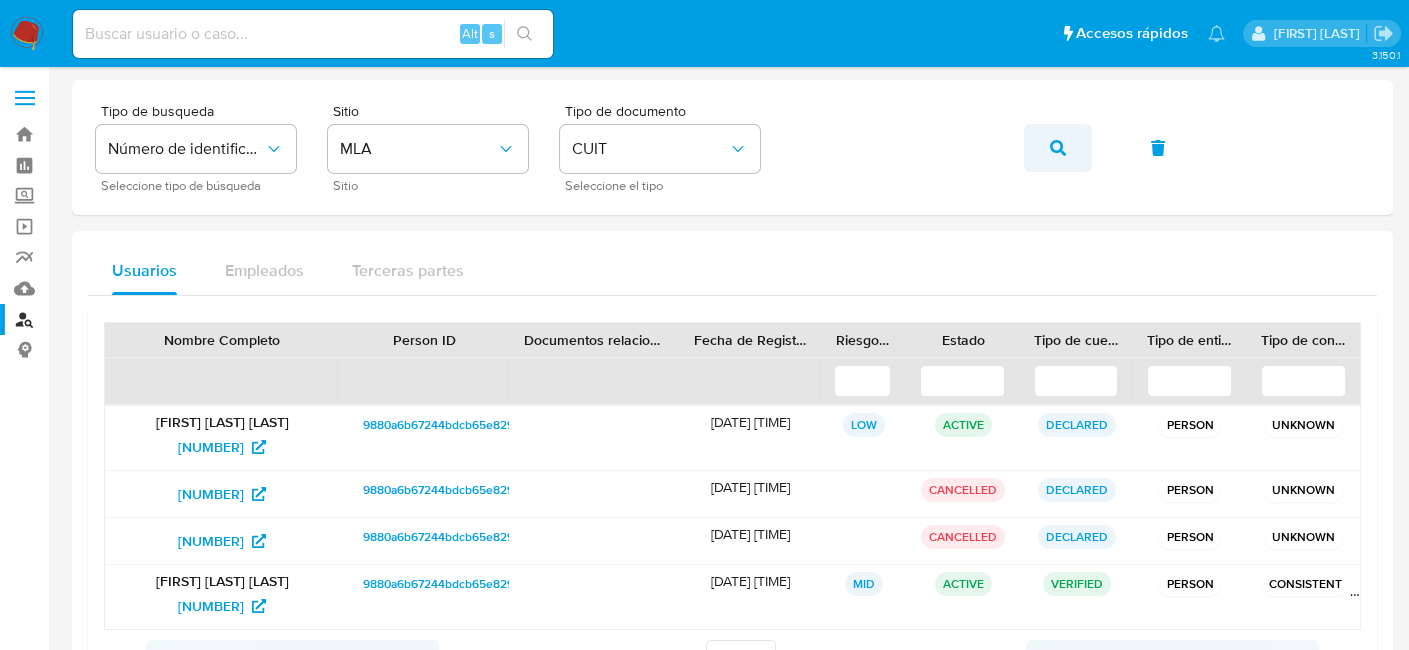 click at bounding box center [1058, 148] 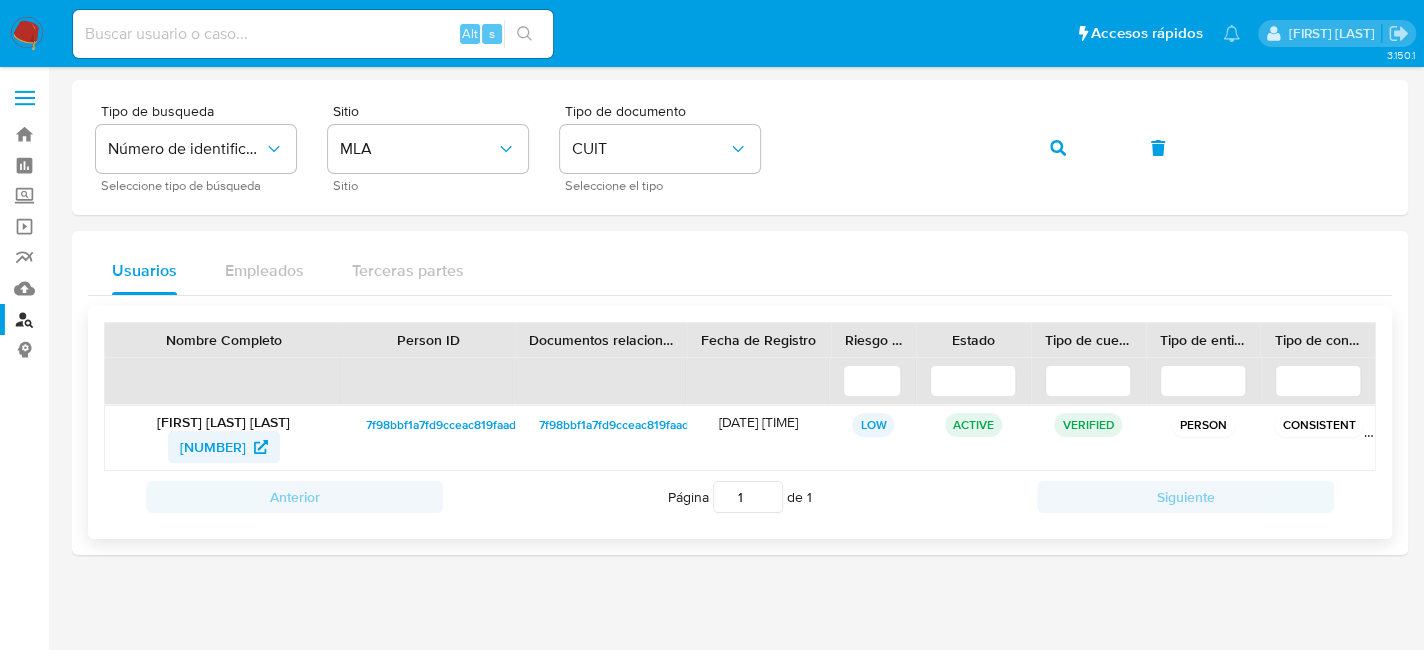 click on "[NUMBER]" at bounding box center [213, 447] 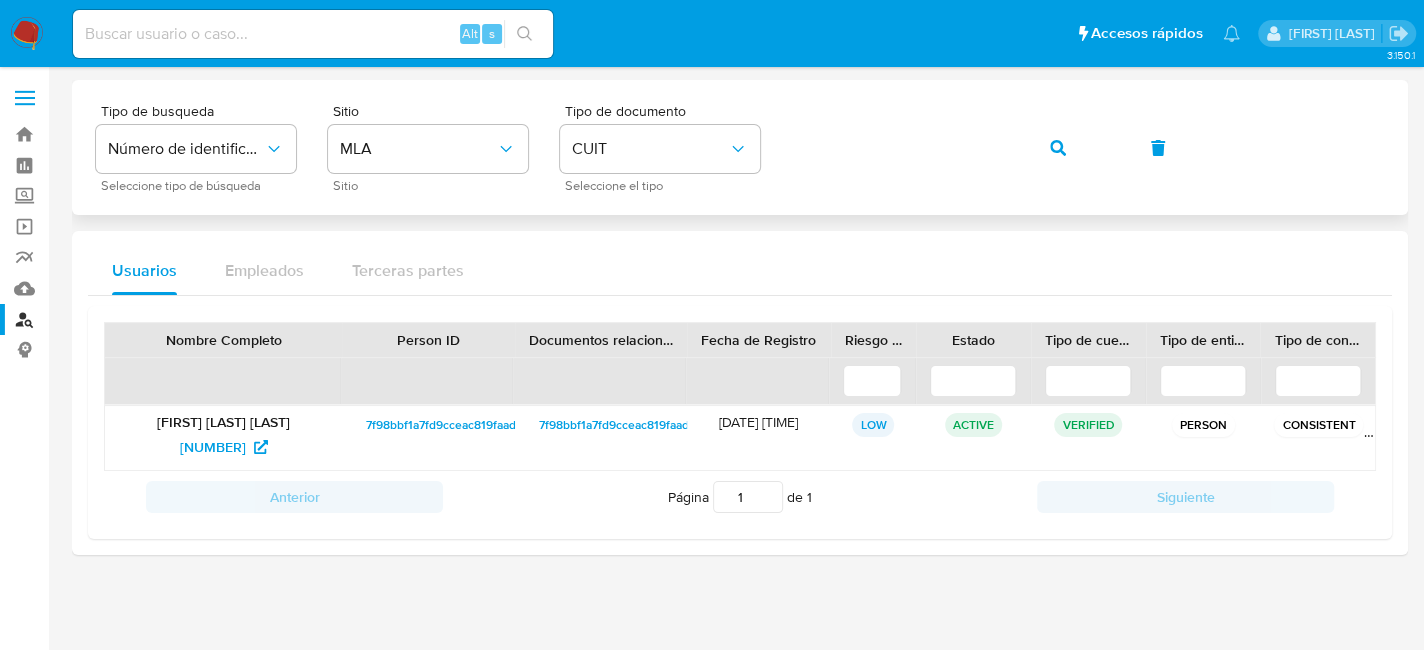 click at bounding box center [1058, 148] 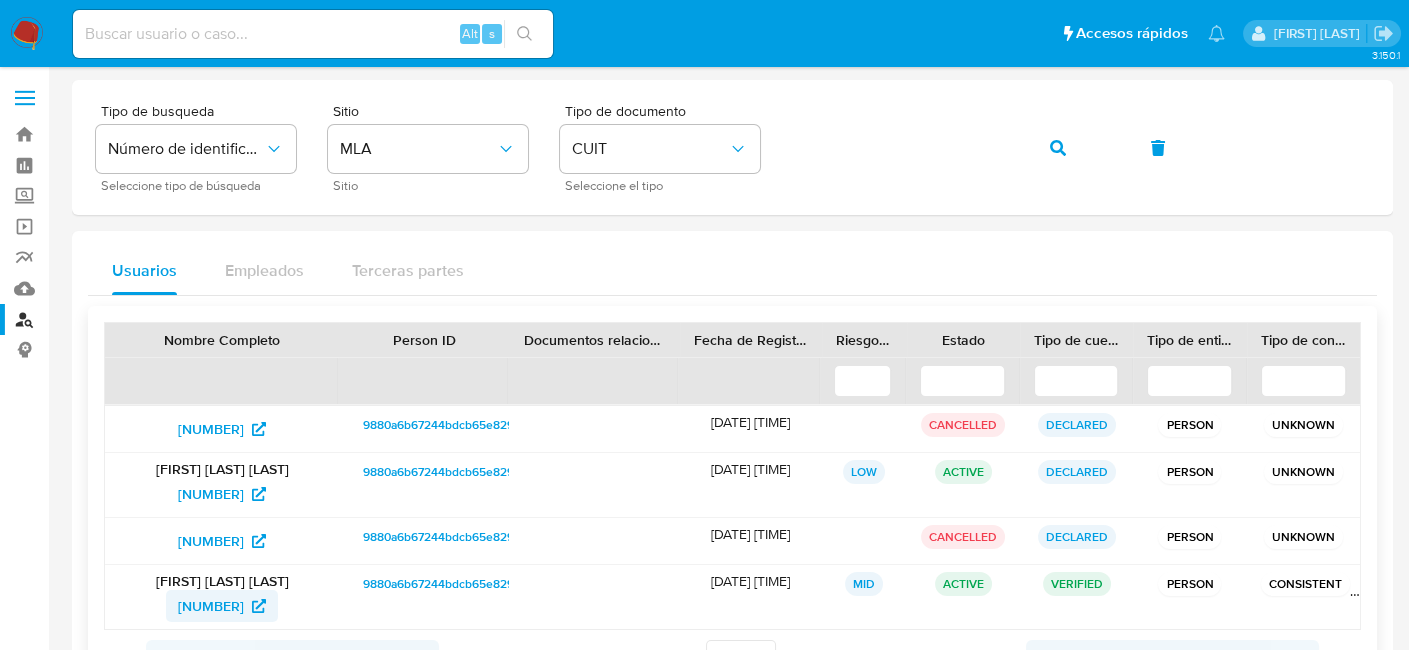 scroll, scrollTop: 88, scrollLeft: 0, axis: vertical 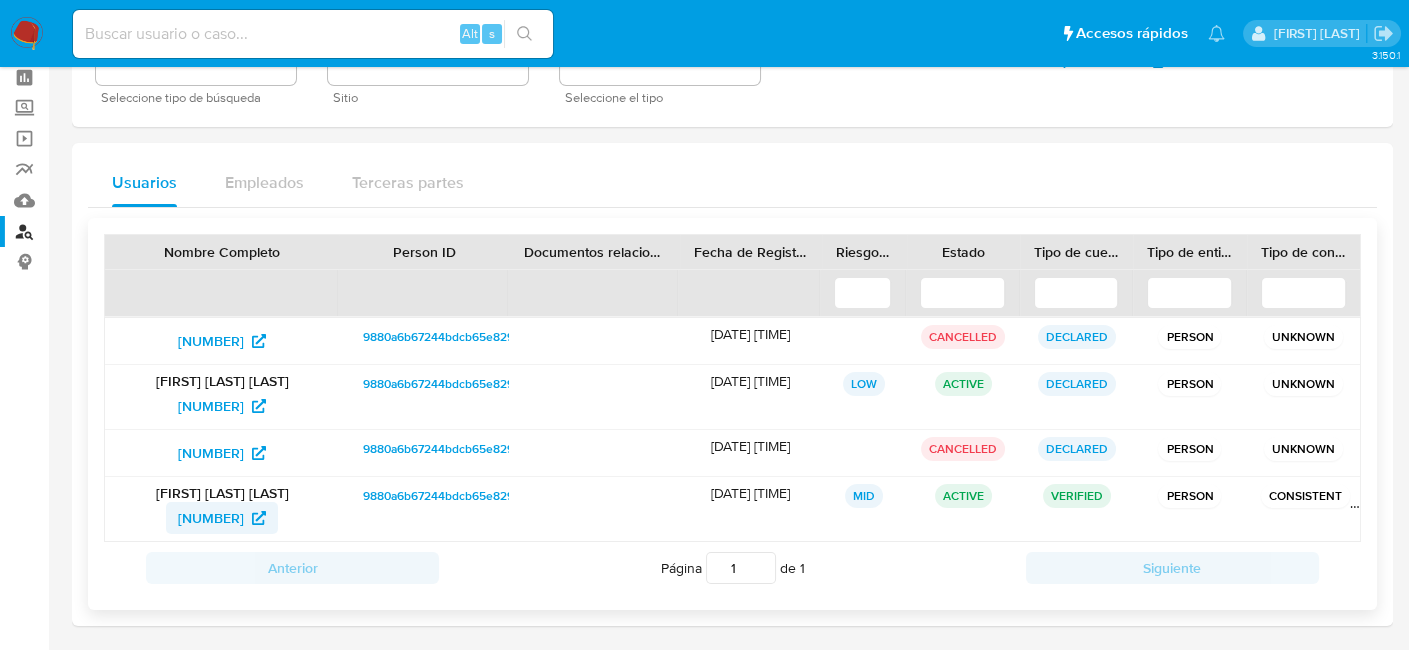 click on "[NUMBER]" at bounding box center [211, 518] 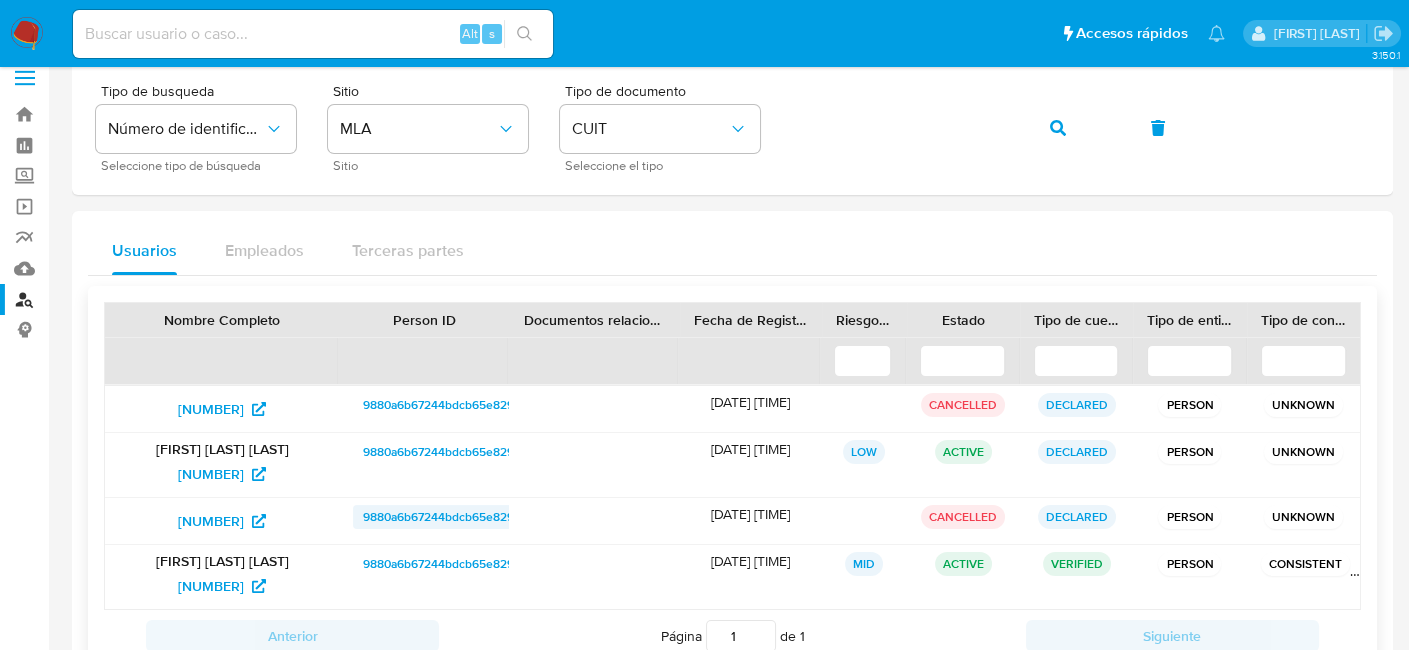 scroll, scrollTop: 0, scrollLeft: 0, axis: both 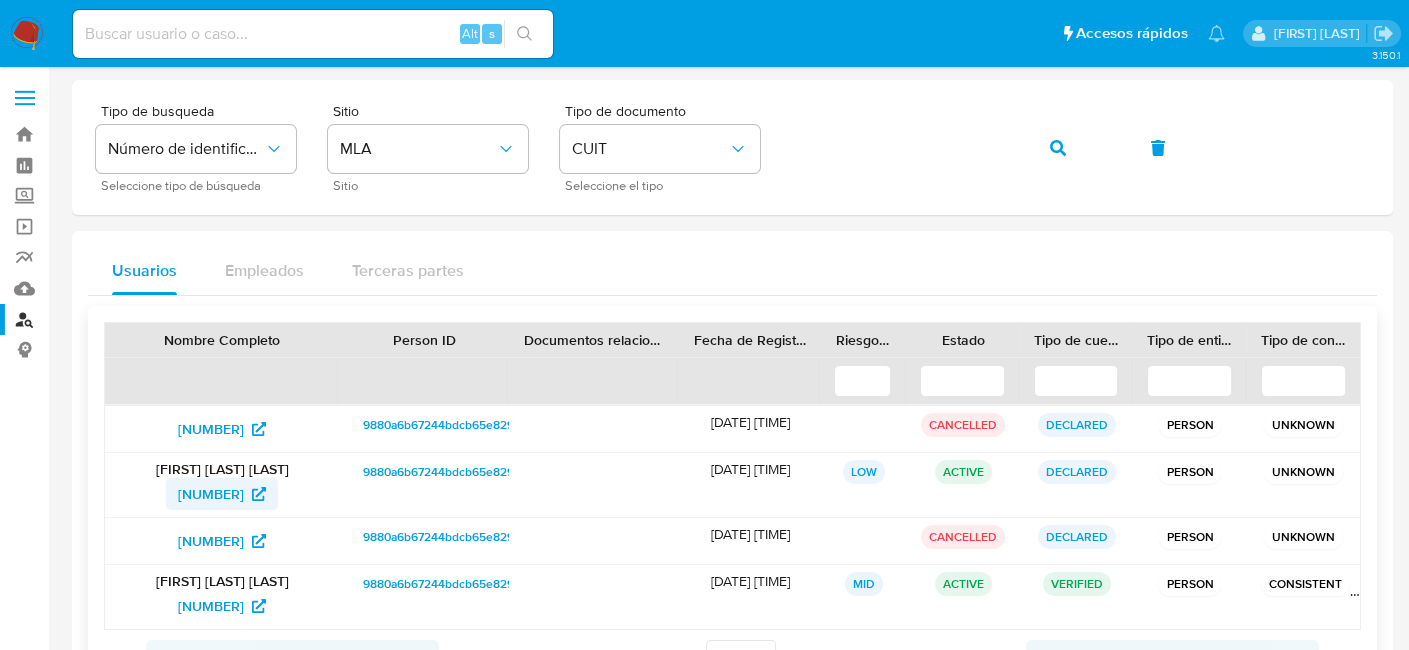 click on "[NUMBER]" at bounding box center (222, 494) 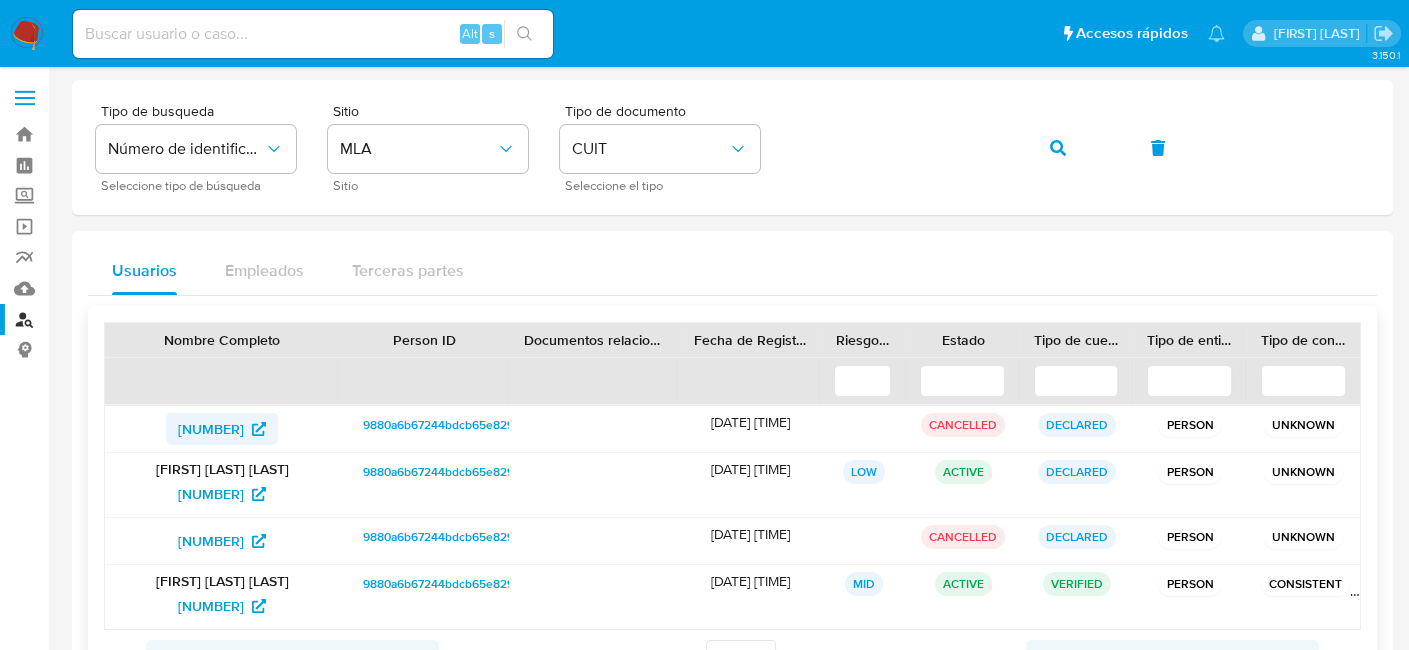 click on "[NUMBER]" at bounding box center [211, 429] 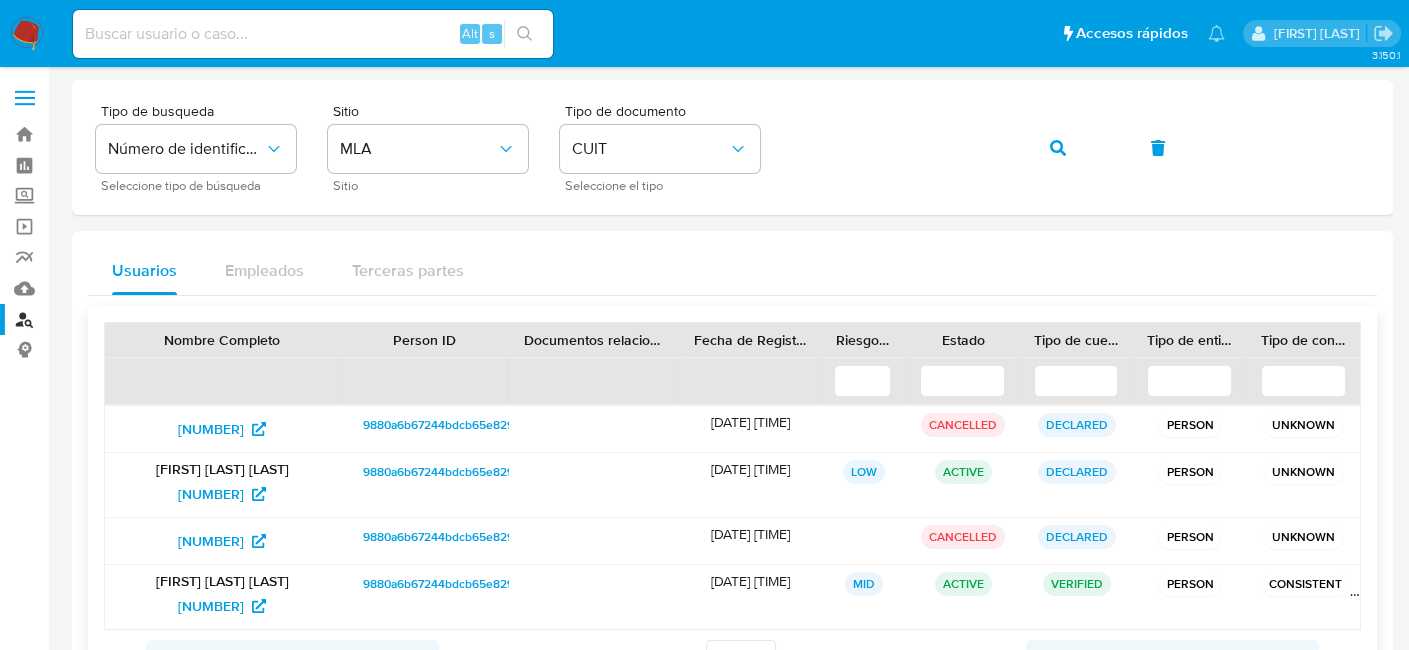 scroll, scrollTop: 88, scrollLeft: 0, axis: vertical 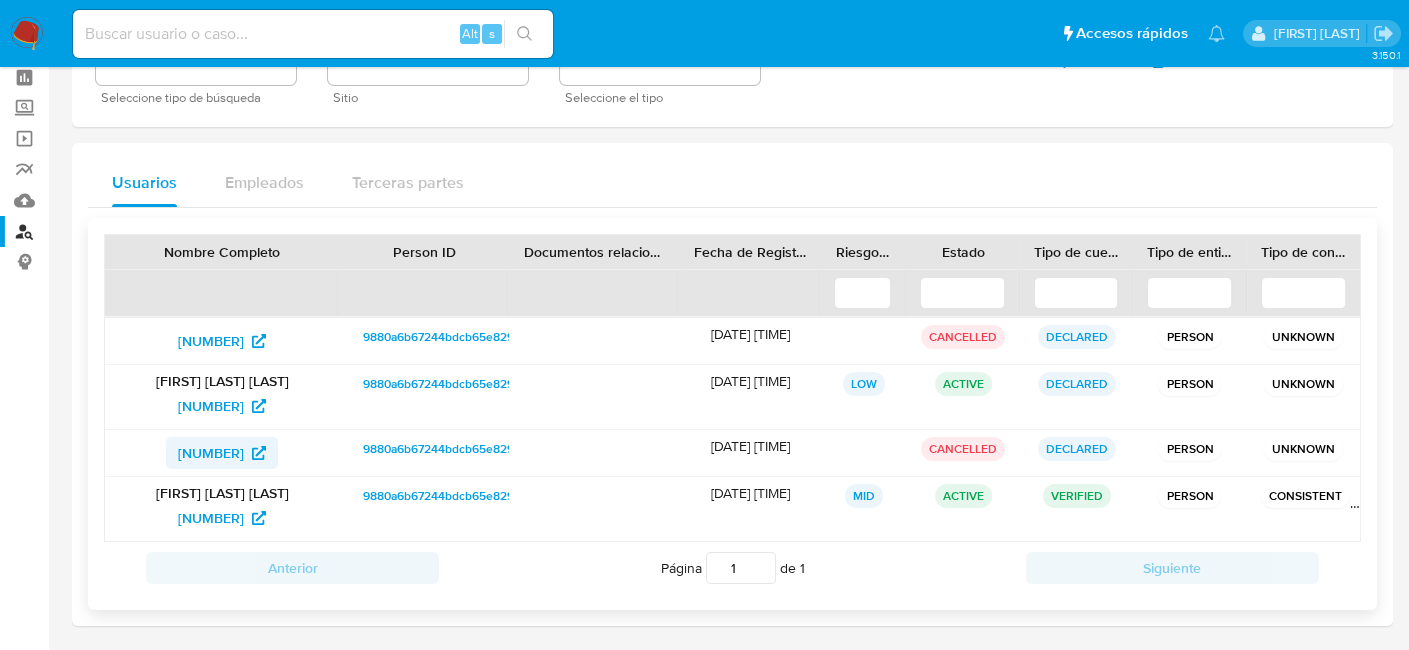 click on "[NUMBER]" at bounding box center (211, 453) 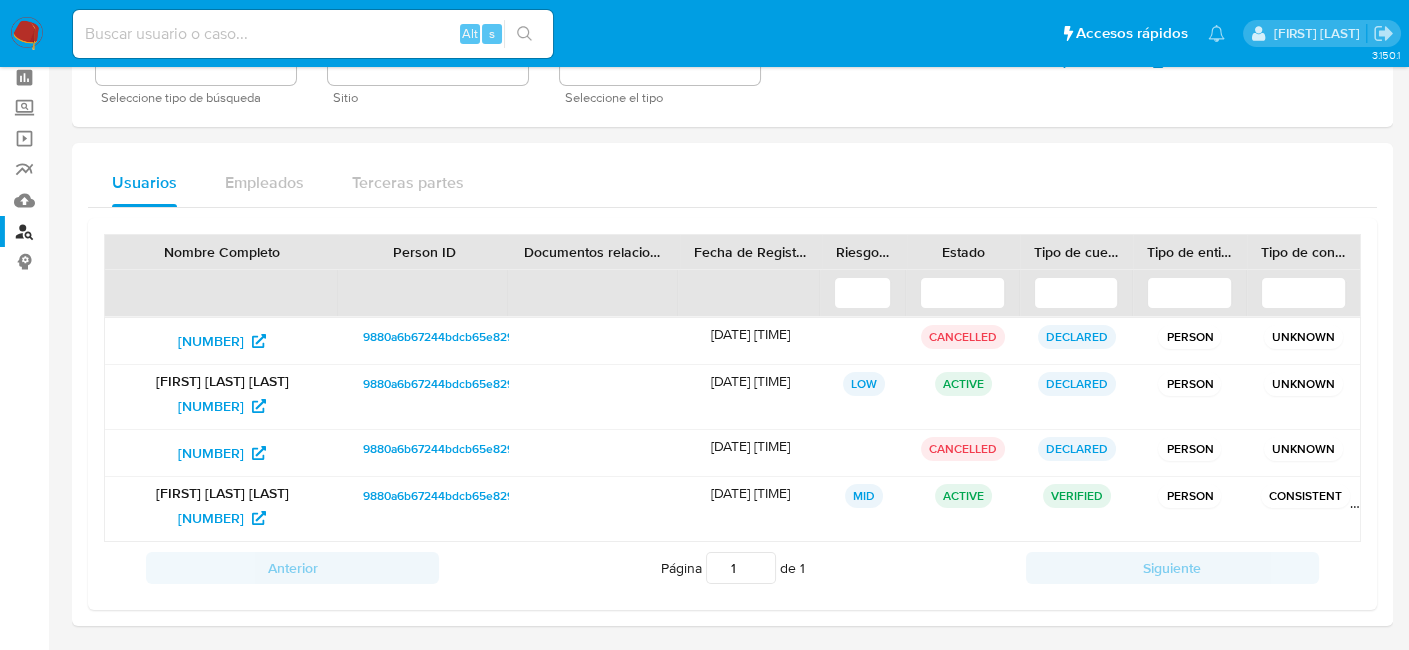 scroll, scrollTop: 0, scrollLeft: 0, axis: both 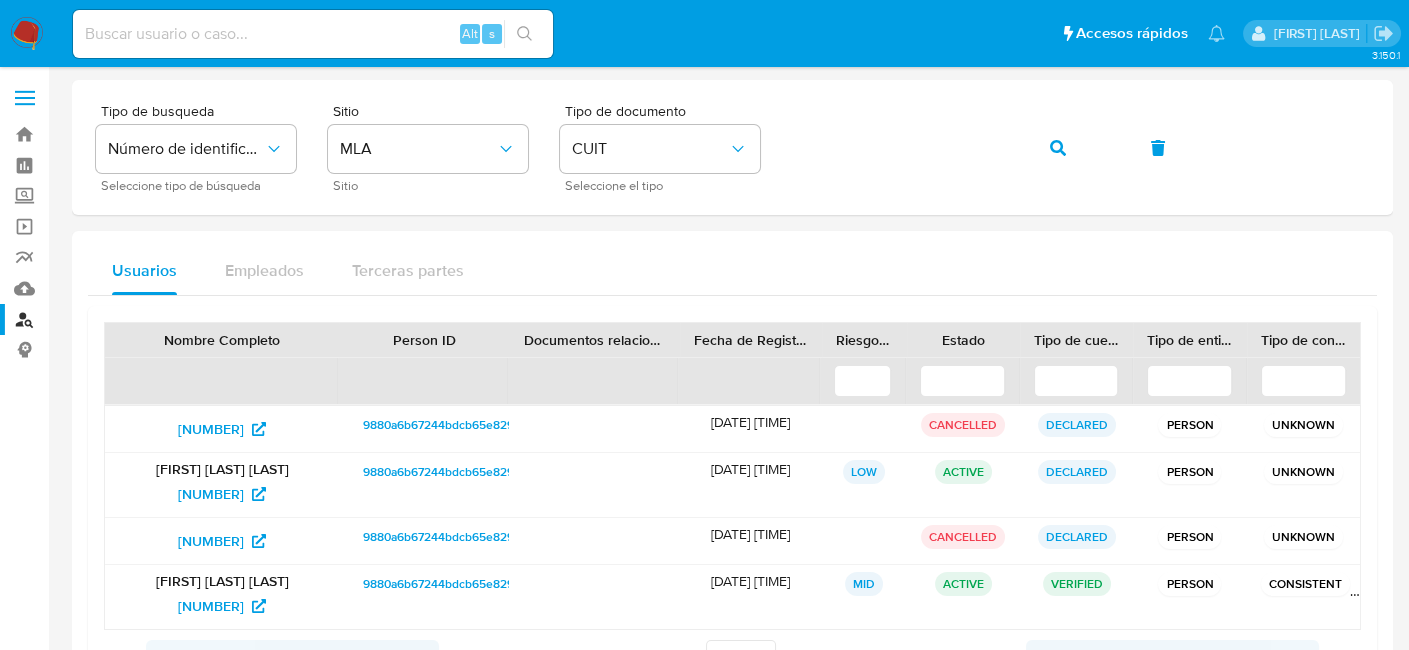 click at bounding box center [27, 34] 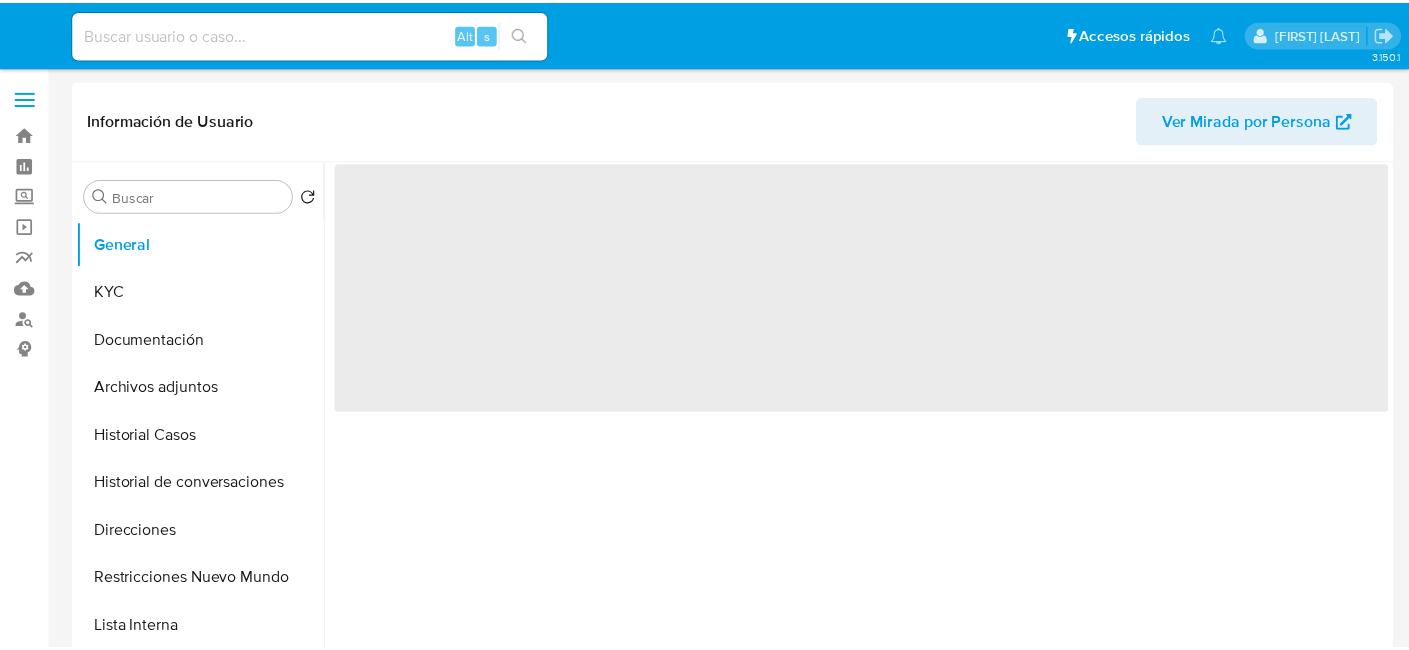 scroll, scrollTop: 0, scrollLeft: 0, axis: both 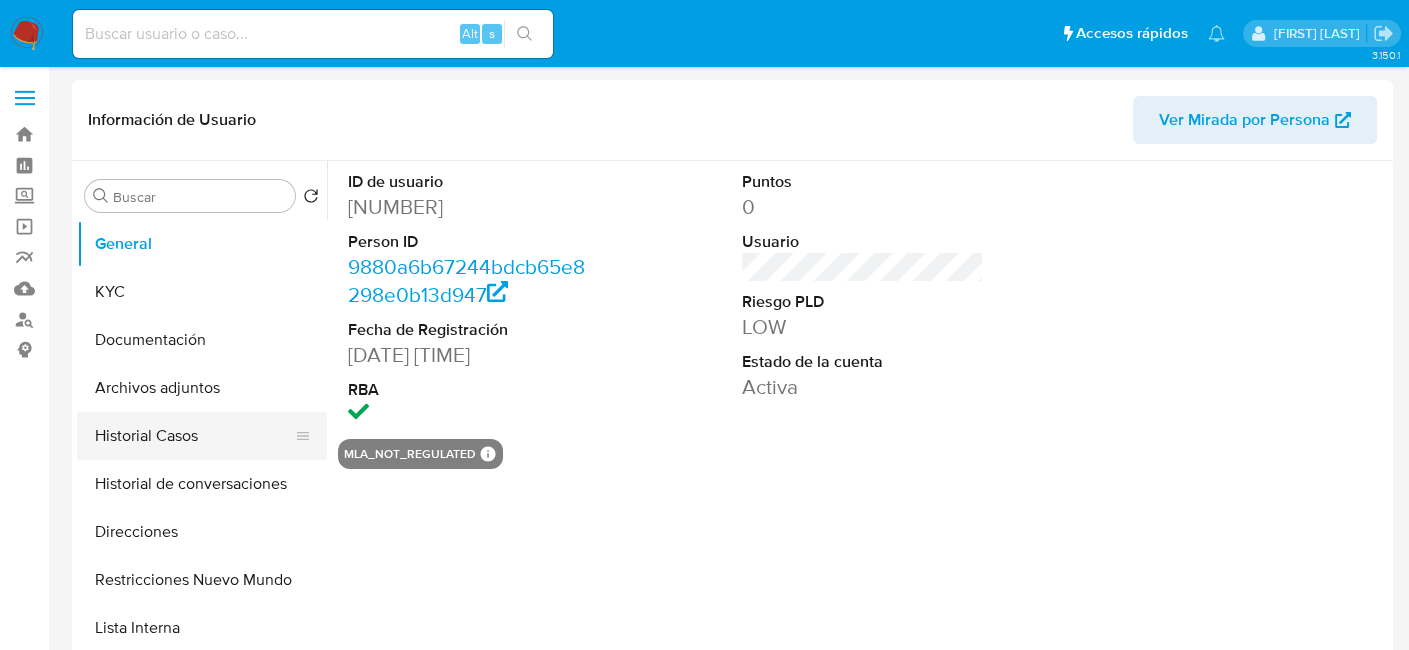 select on "10" 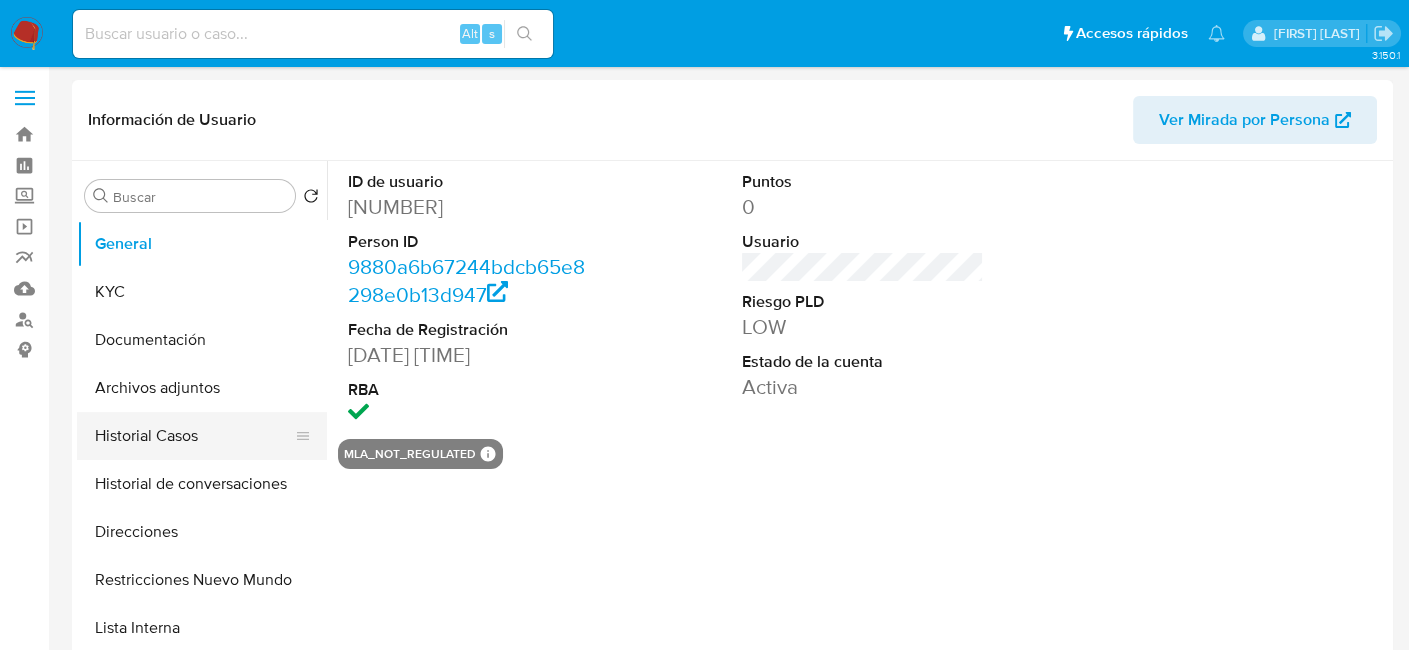 click on "Historial Casos" at bounding box center (194, 436) 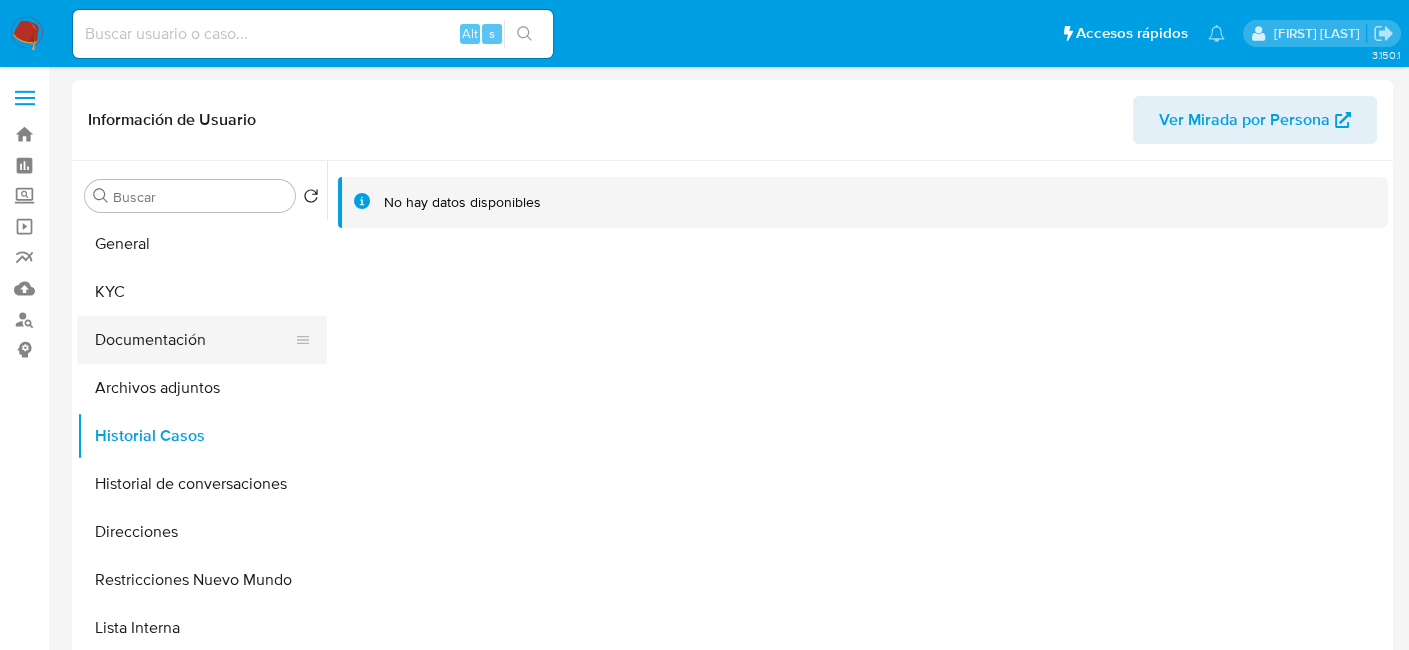 click on "Documentación" at bounding box center (194, 340) 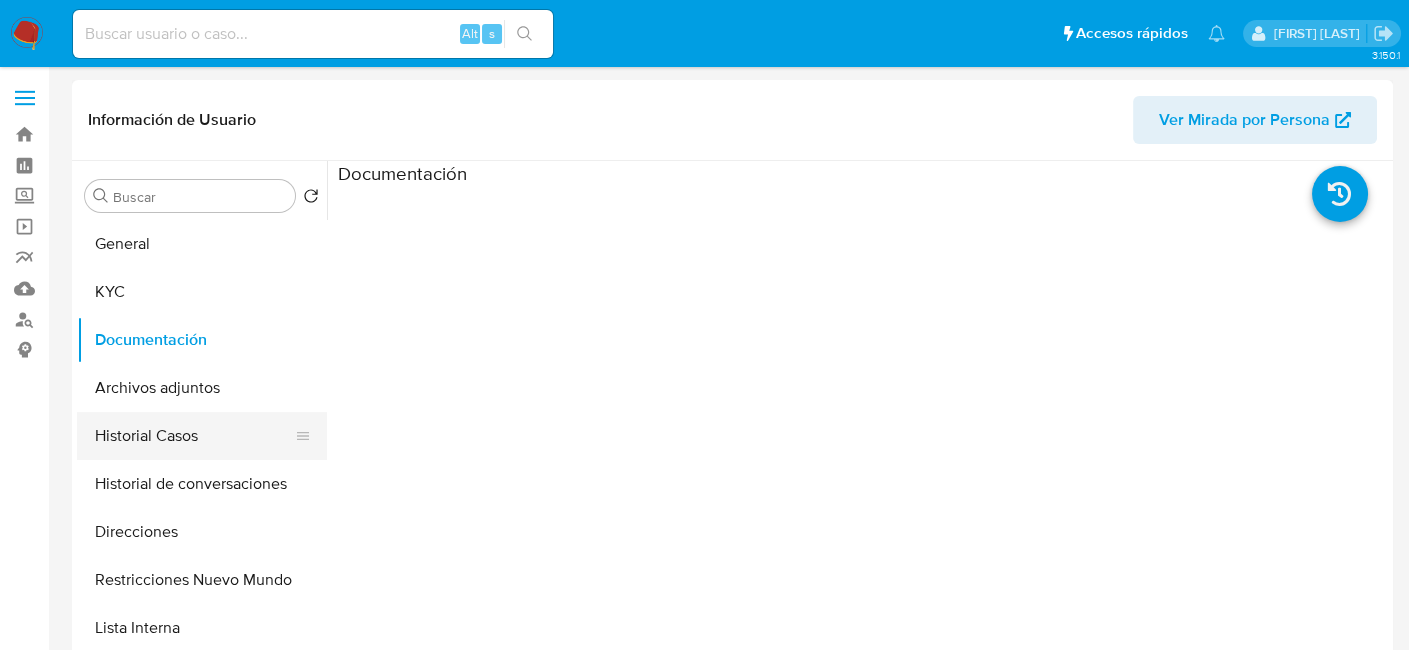 click on "Historial Casos" at bounding box center (194, 436) 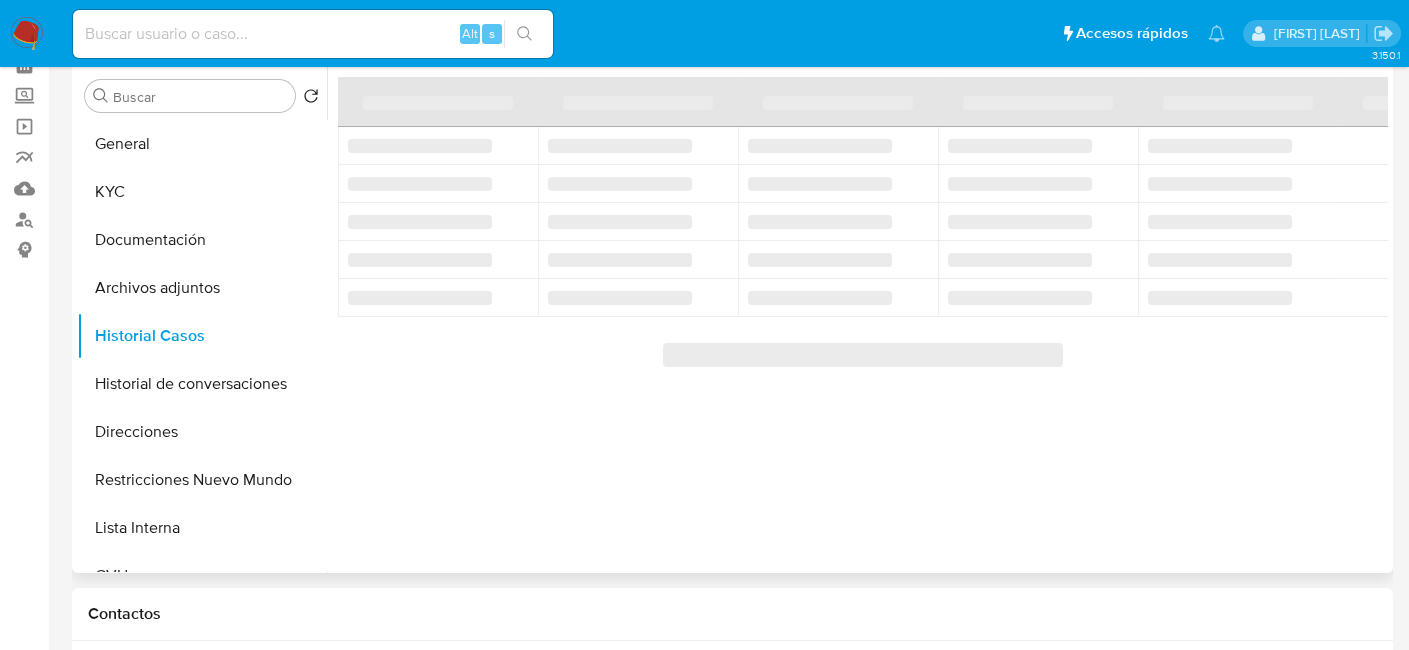 scroll, scrollTop: 0, scrollLeft: 0, axis: both 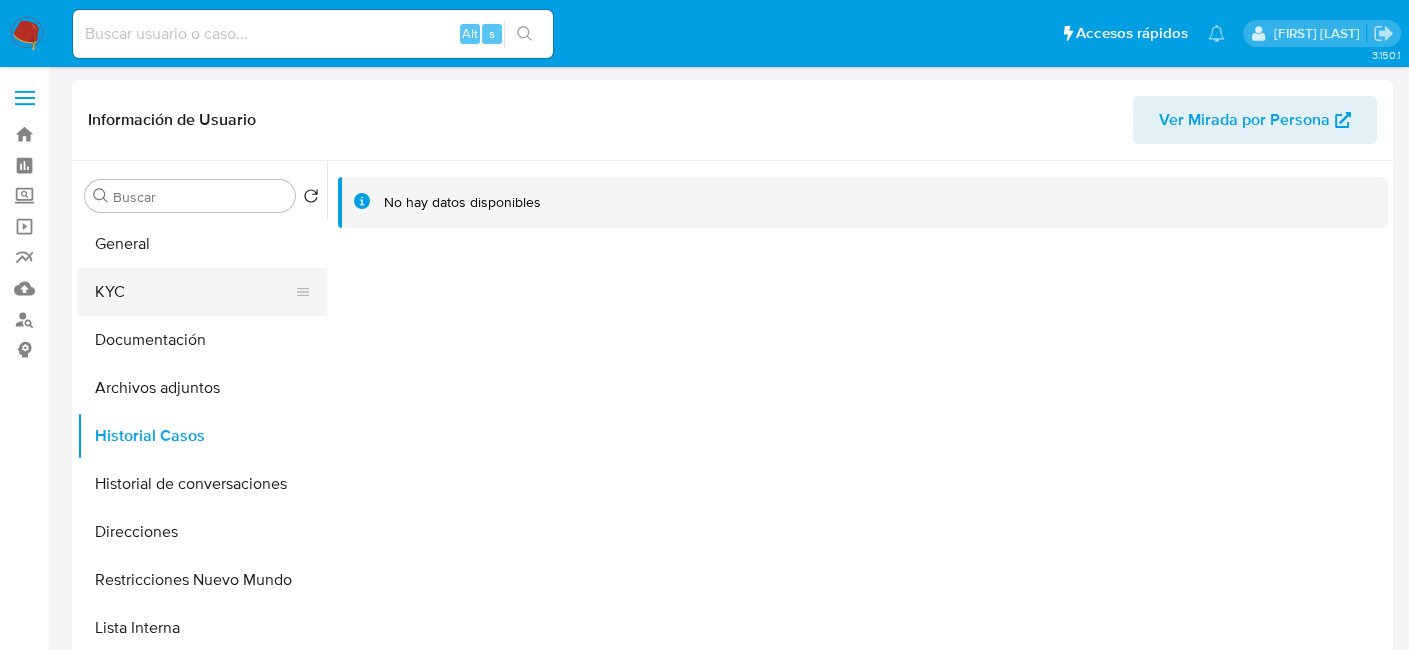 click on "KYC" at bounding box center [194, 292] 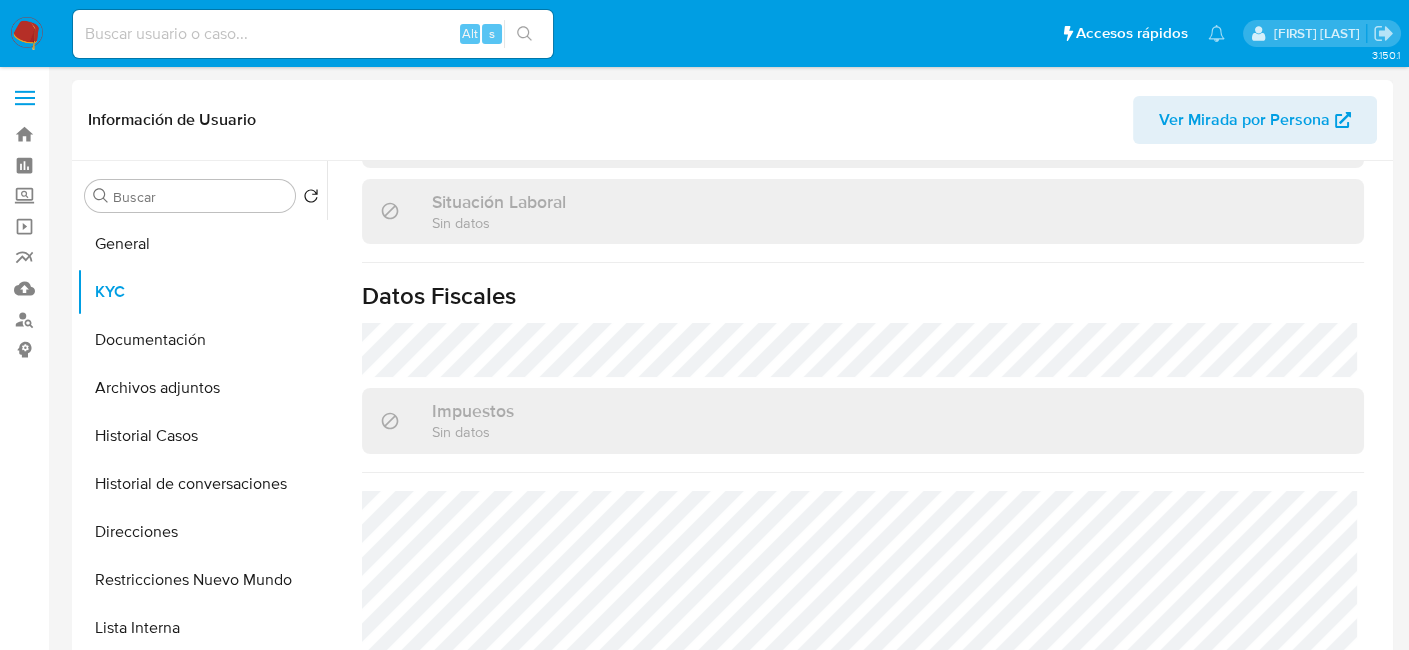 scroll, scrollTop: 1077, scrollLeft: 0, axis: vertical 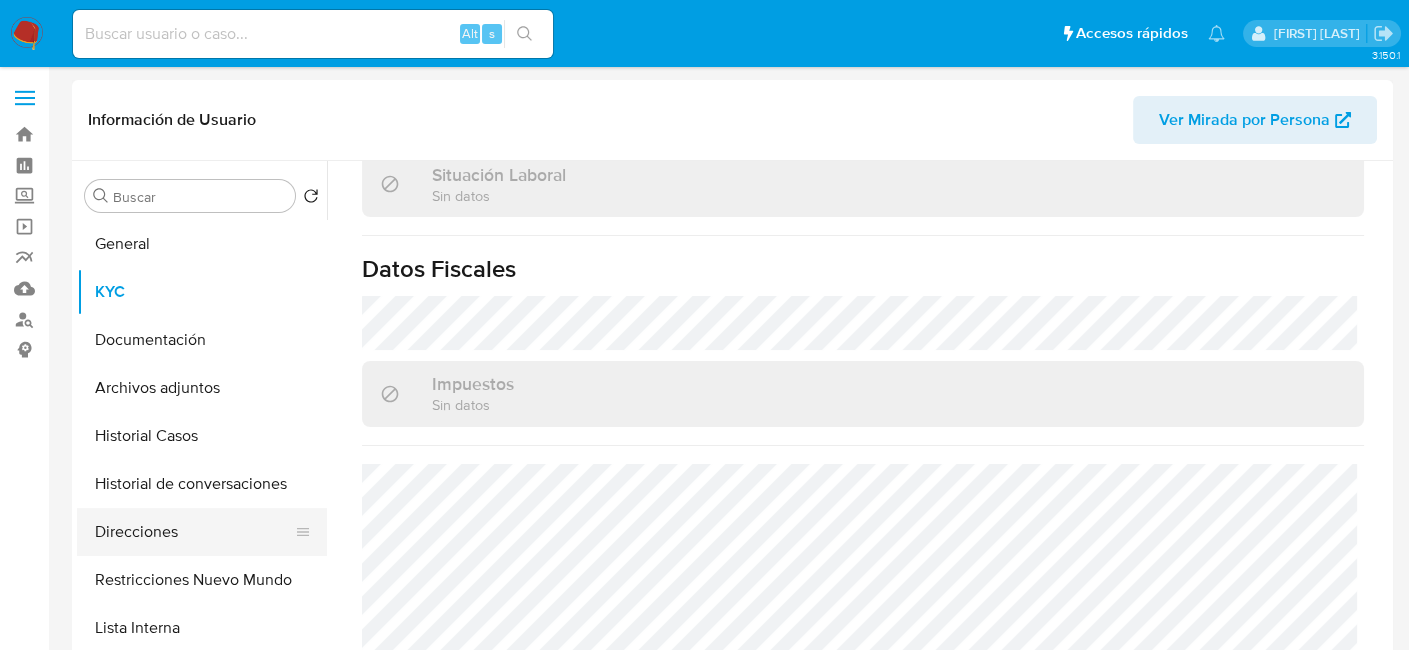 click on "Direcciones" at bounding box center [194, 532] 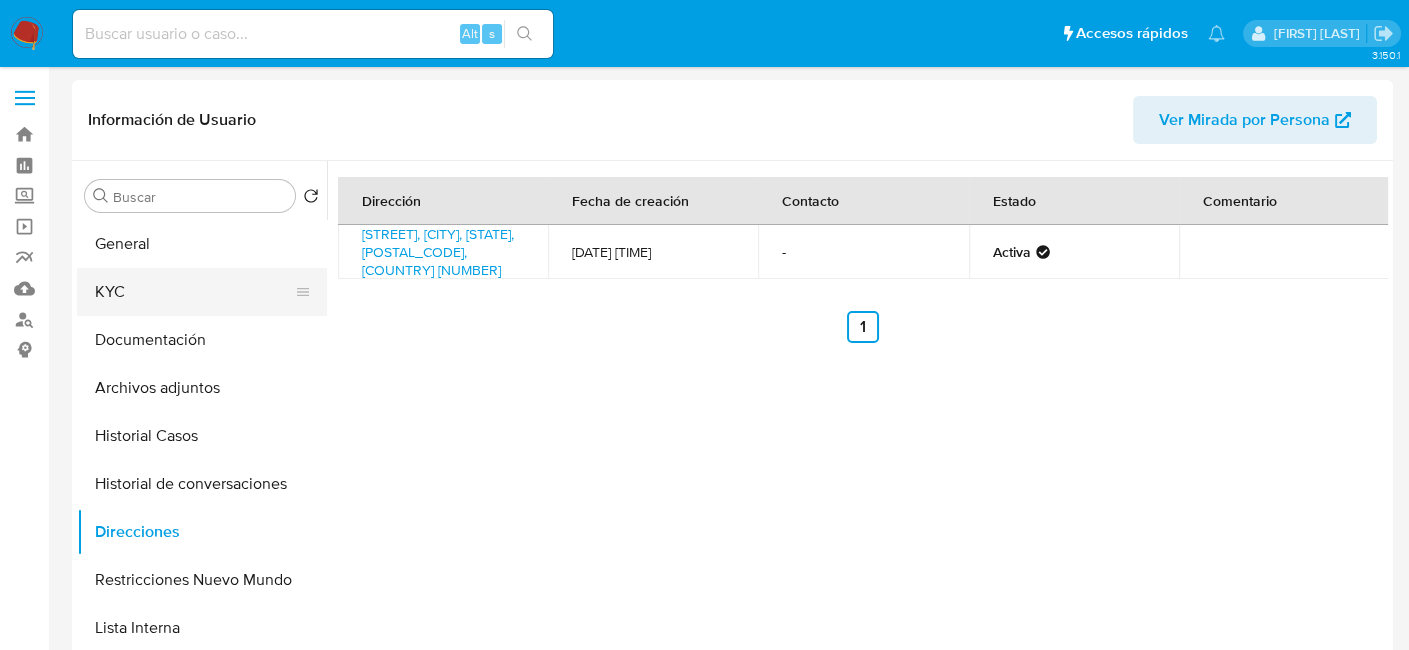 click on "KYC" at bounding box center (194, 292) 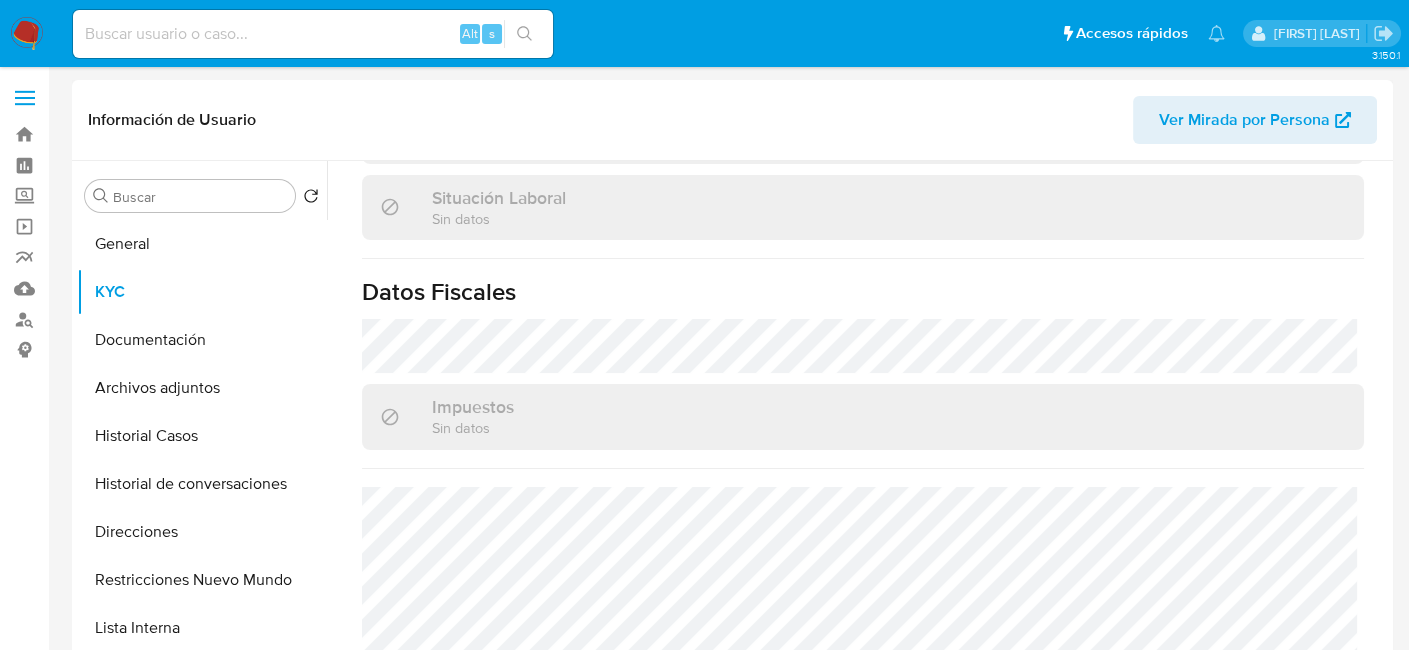 scroll, scrollTop: 1077, scrollLeft: 0, axis: vertical 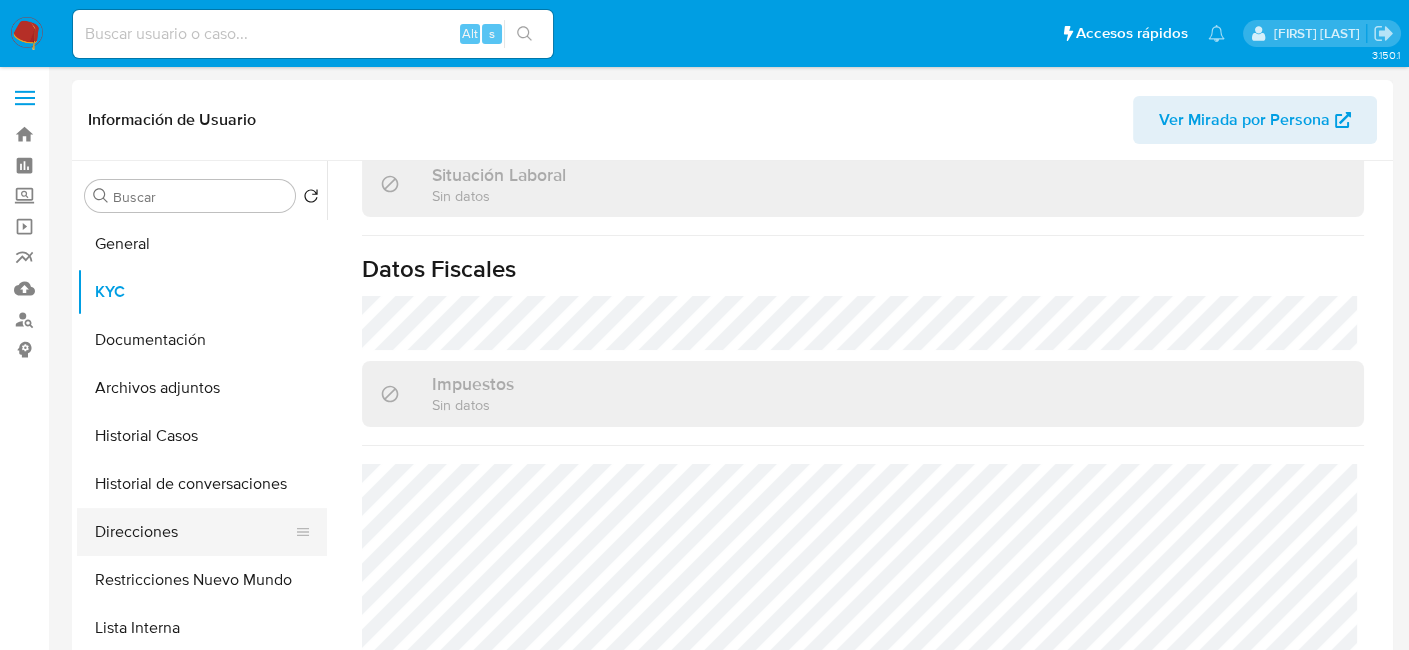 click on "Direcciones" at bounding box center (194, 532) 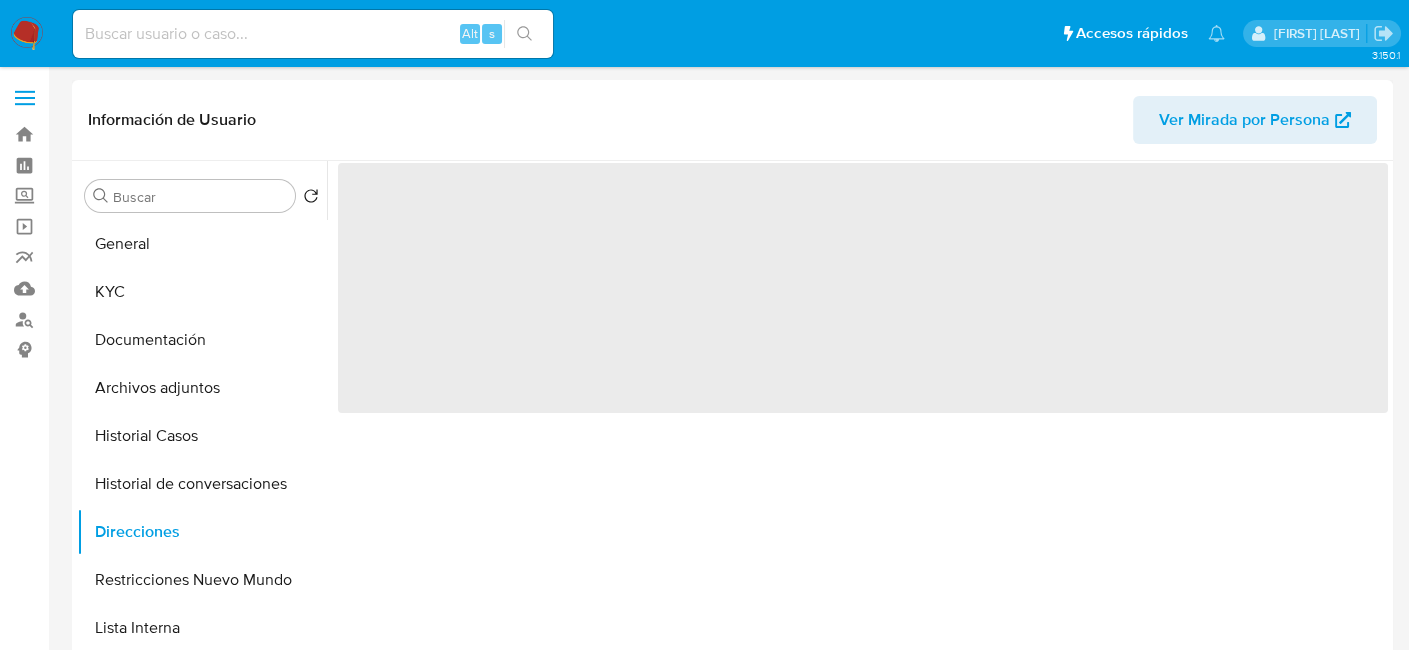 scroll, scrollTop: 0, scrollLeft: 0, axis: both 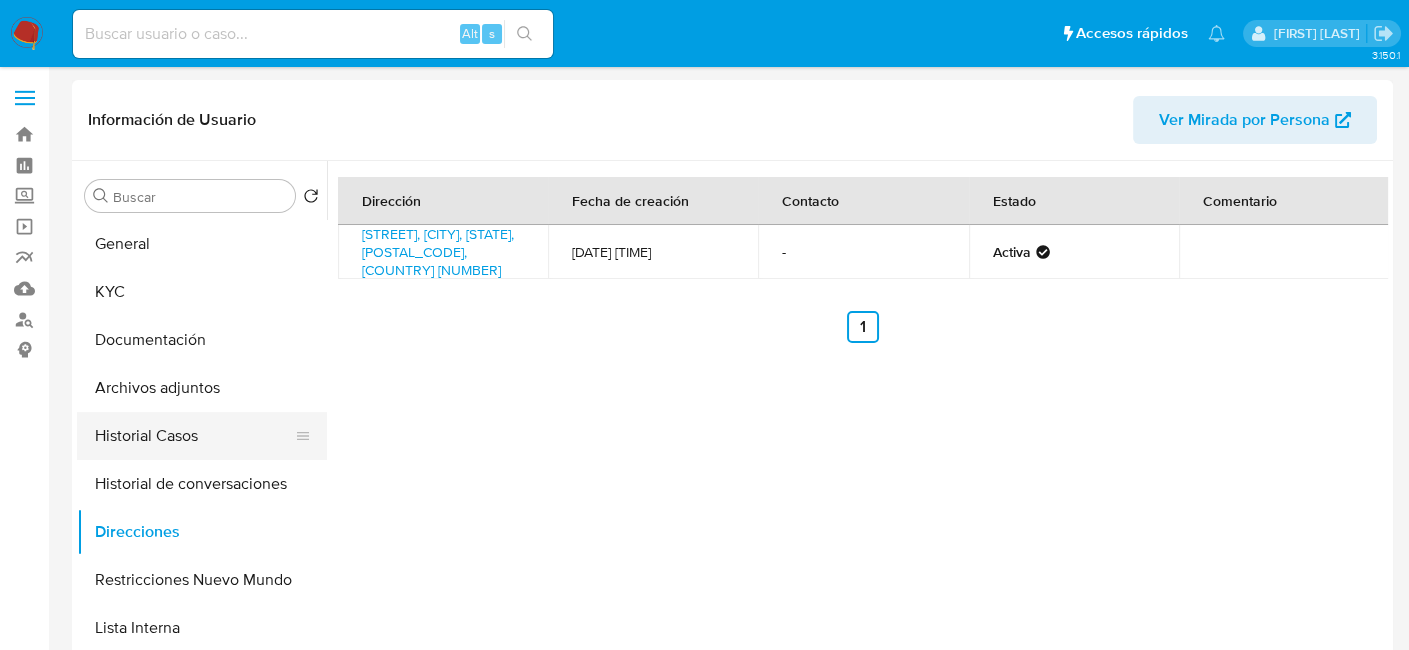 click on "Historial Casos" at bounding box center (194, 436) 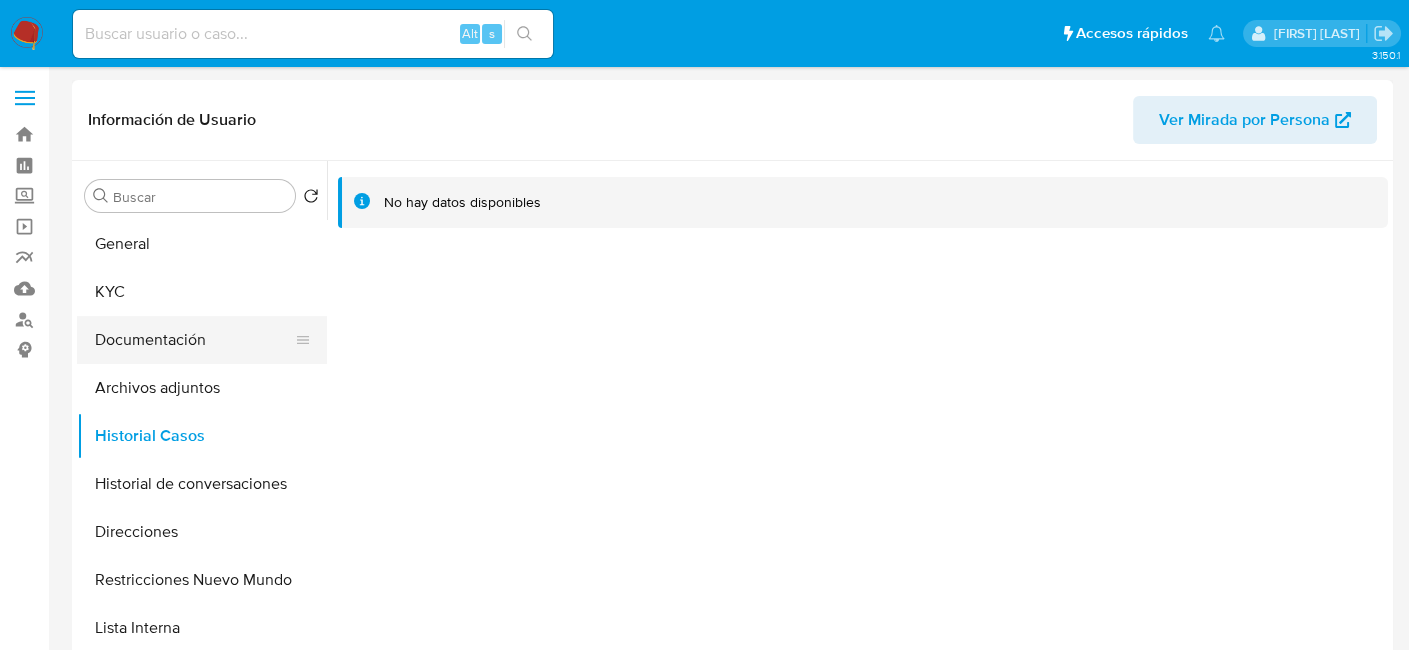 click on "Documentación" at bounding box center [194, 340] 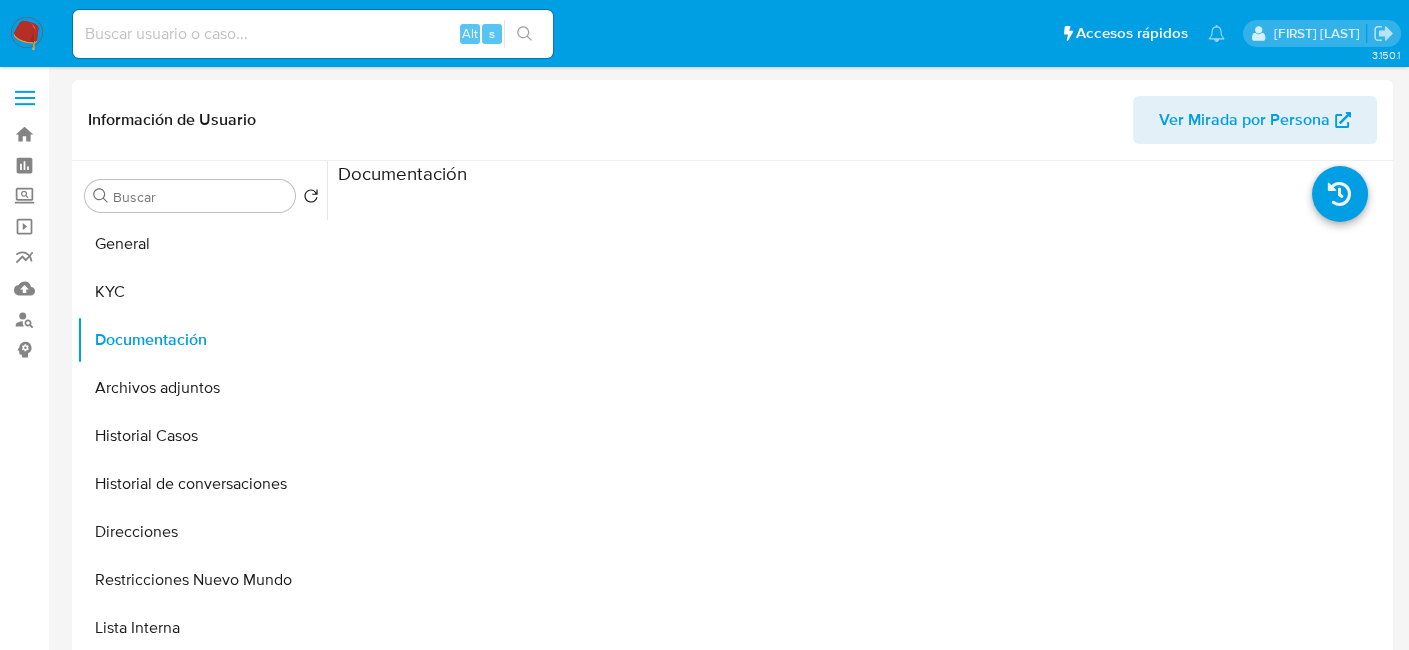 click at bounding box center (469, 474) 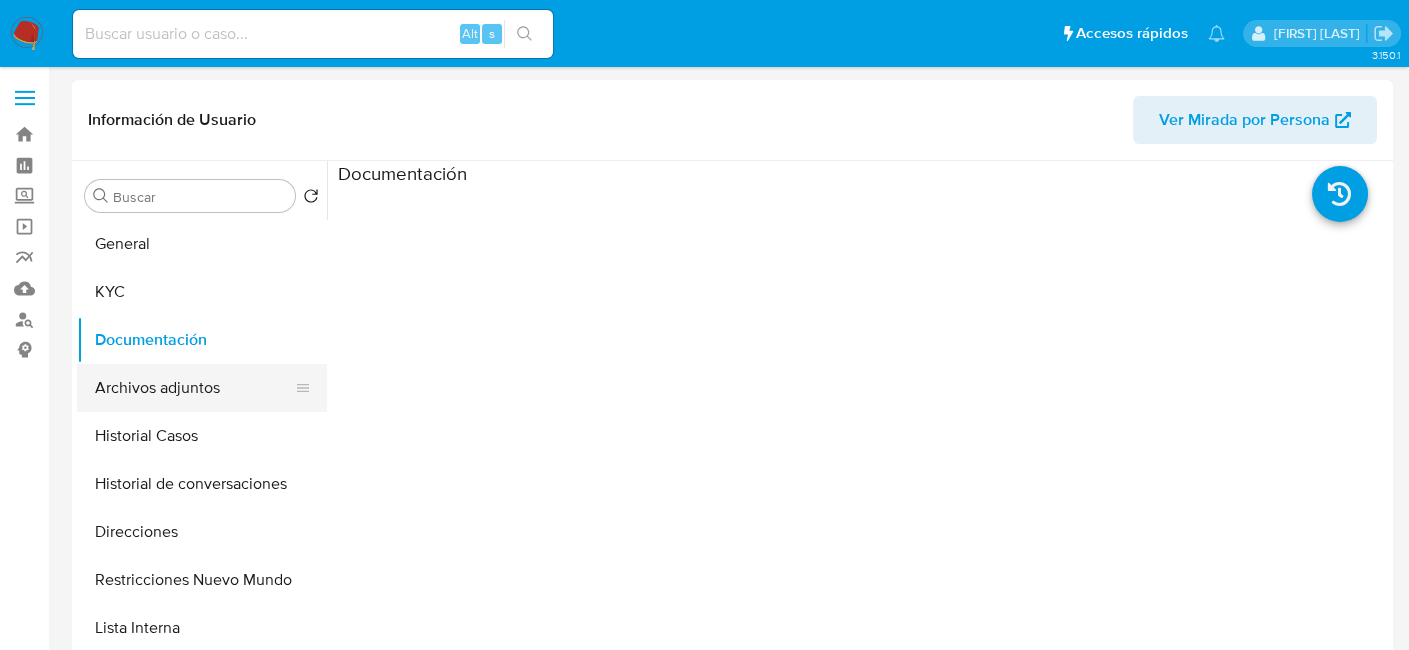 click on "Archivos adjuntos" at bounding box center (194, 388) 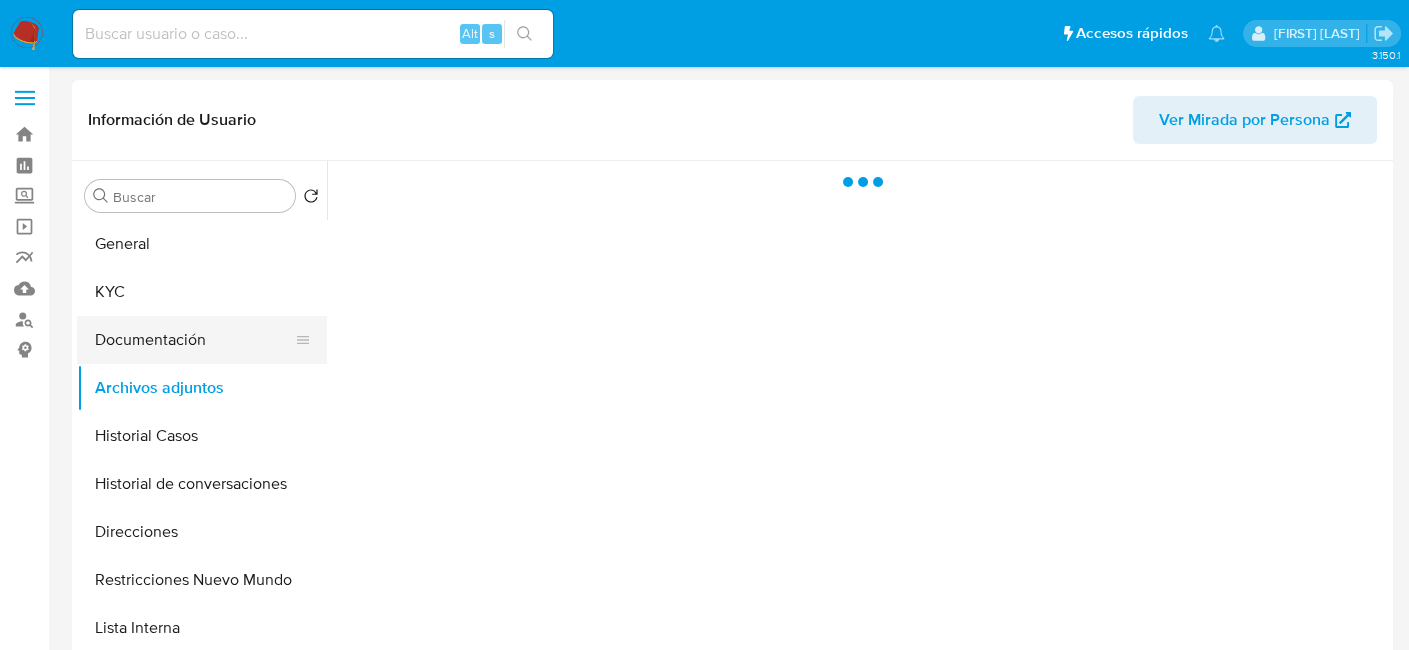 click on "Documentación" at bounding box center [194, 340] 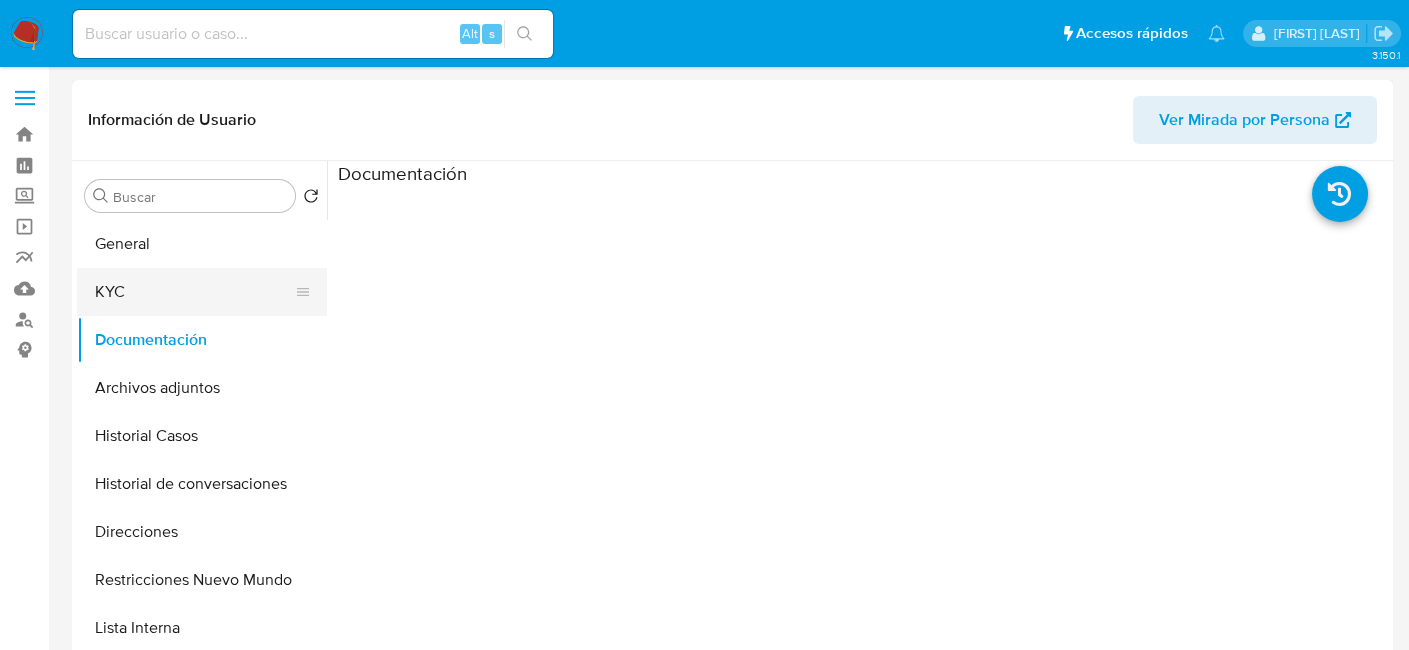 click on "KYC" at bounding box center (194, 292) 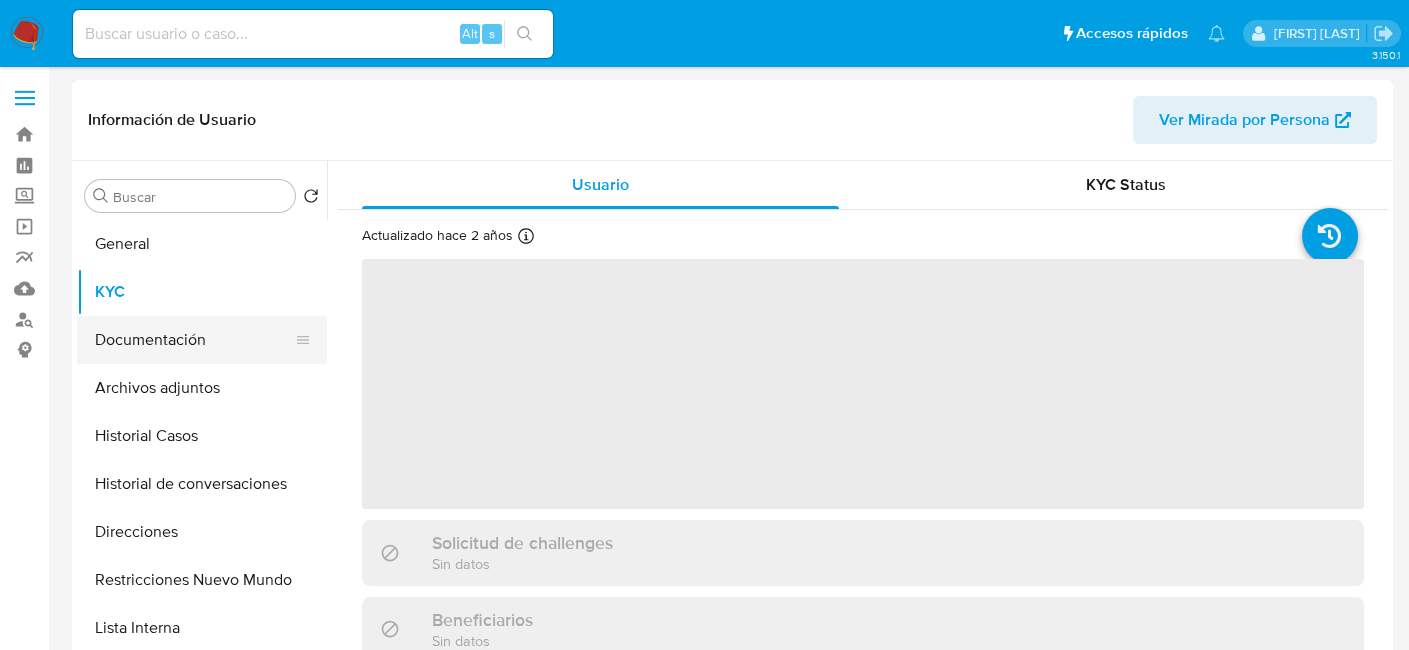 click on "Documentación" at bounding box center (194, 340) 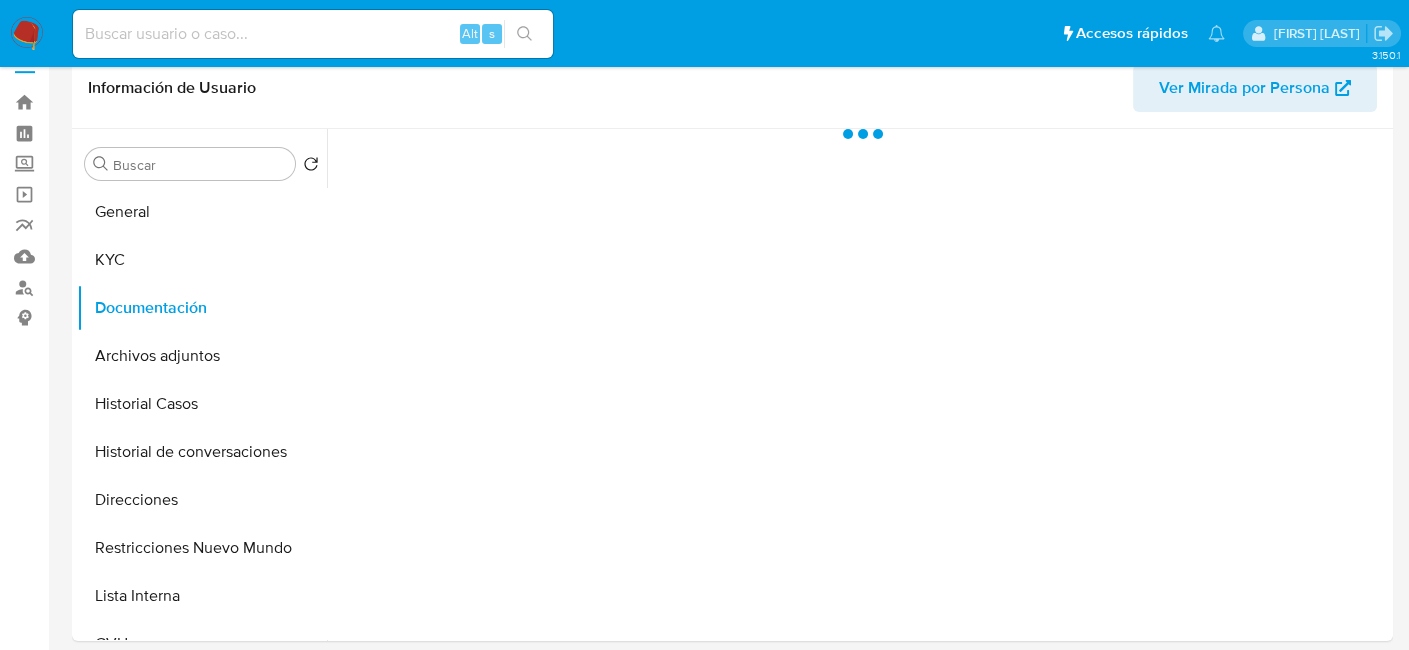scroll, scrollTop: 0, scrollLeft: 0, axis: both 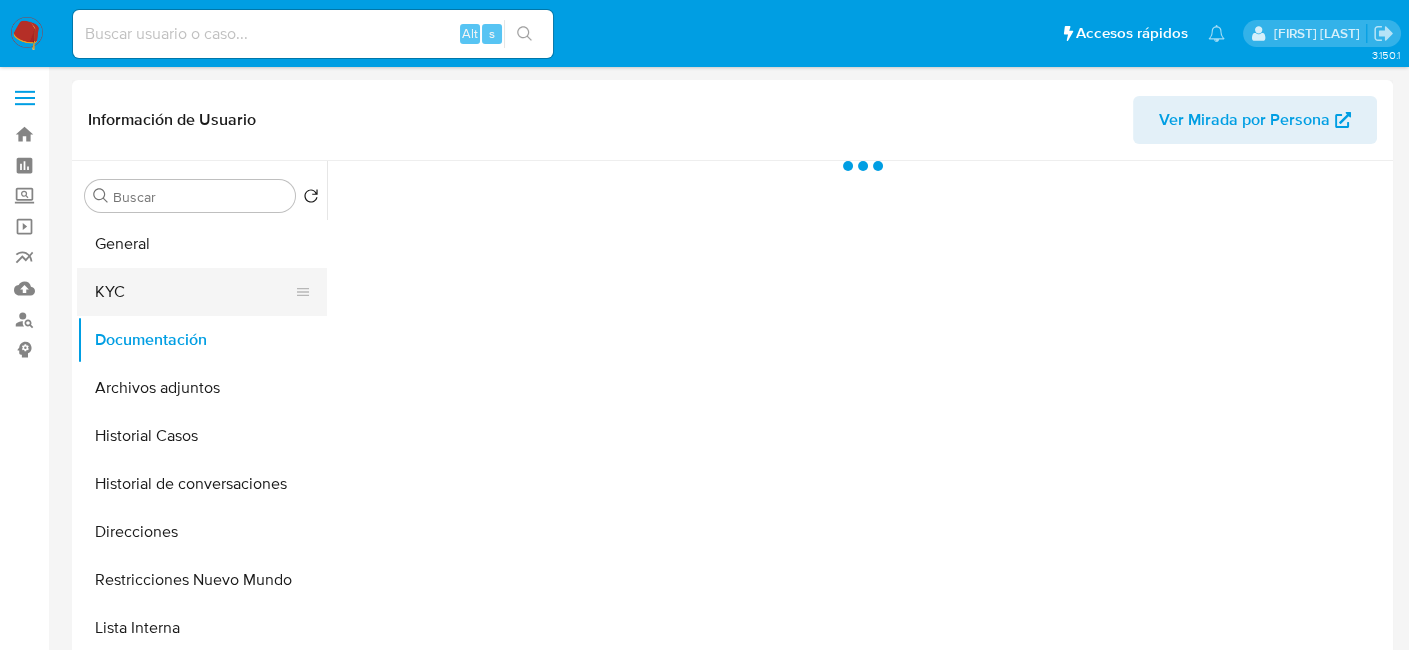 click on "KYC" at bounding box center (194, 292) 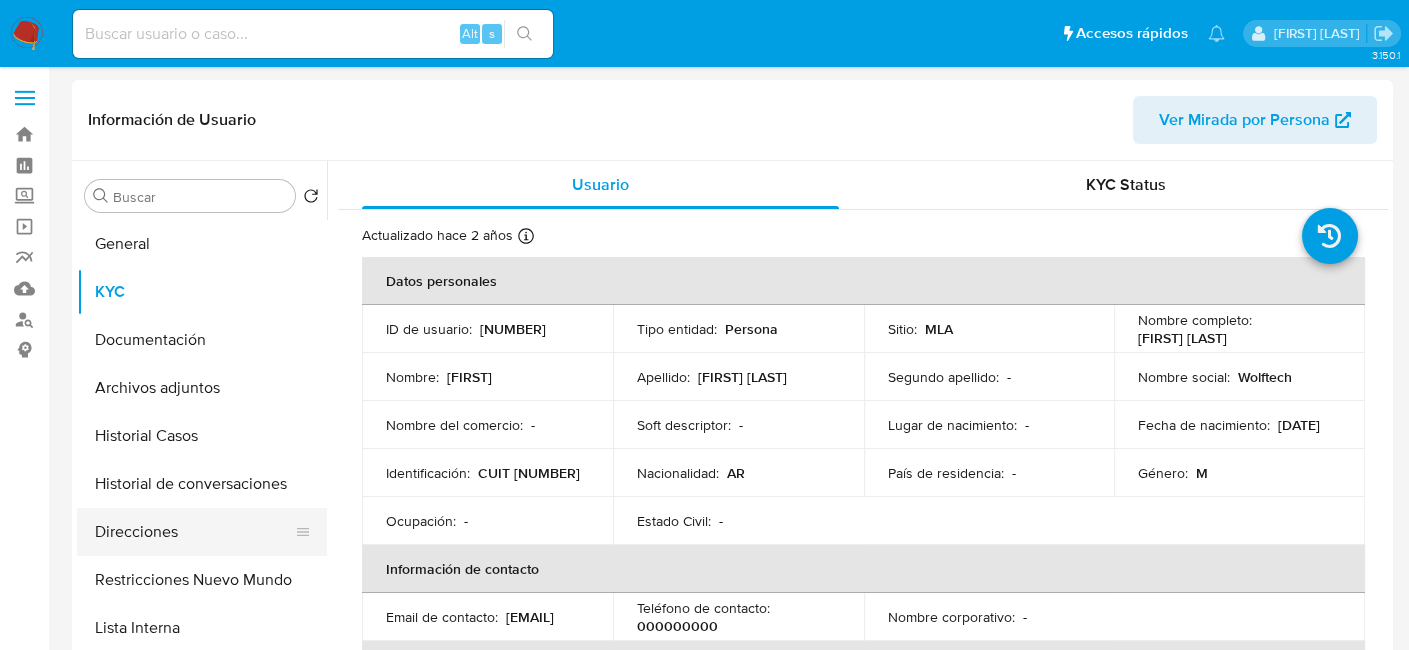 click on "Direcciones" at bounding box center (194, 532) 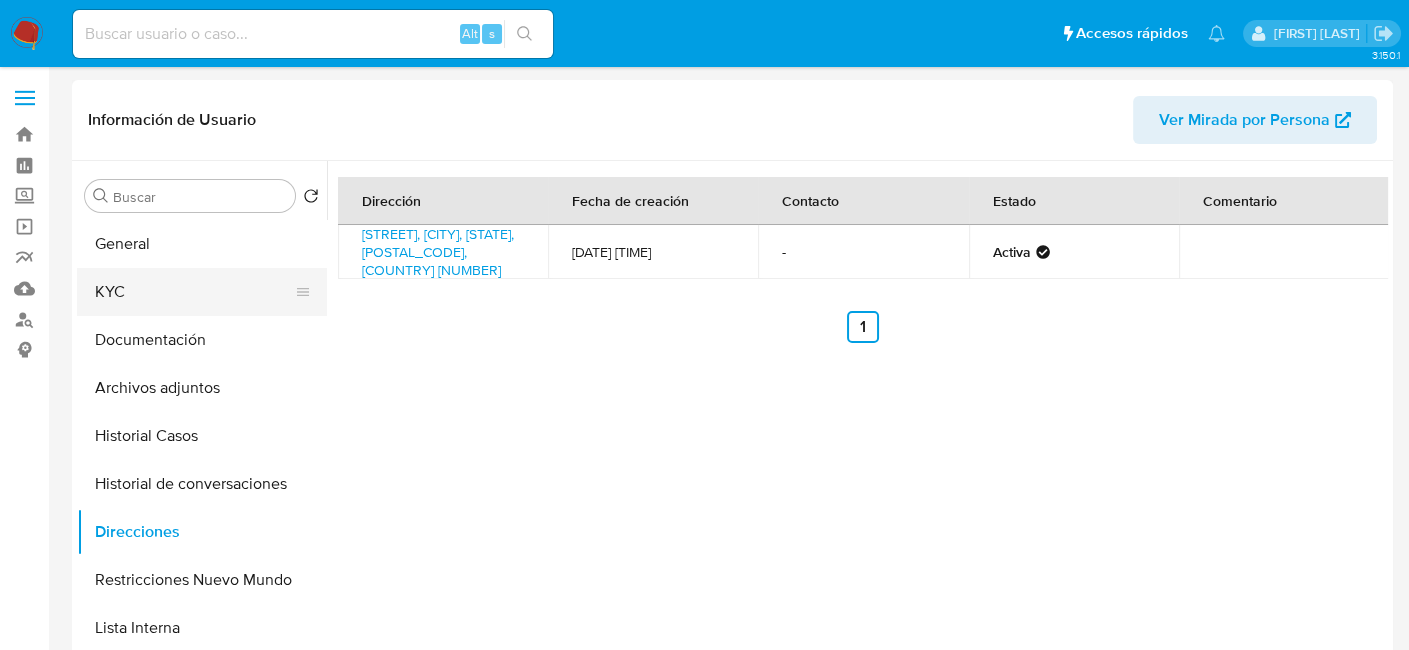 click on "KYC" at bounding box center (194, 292) 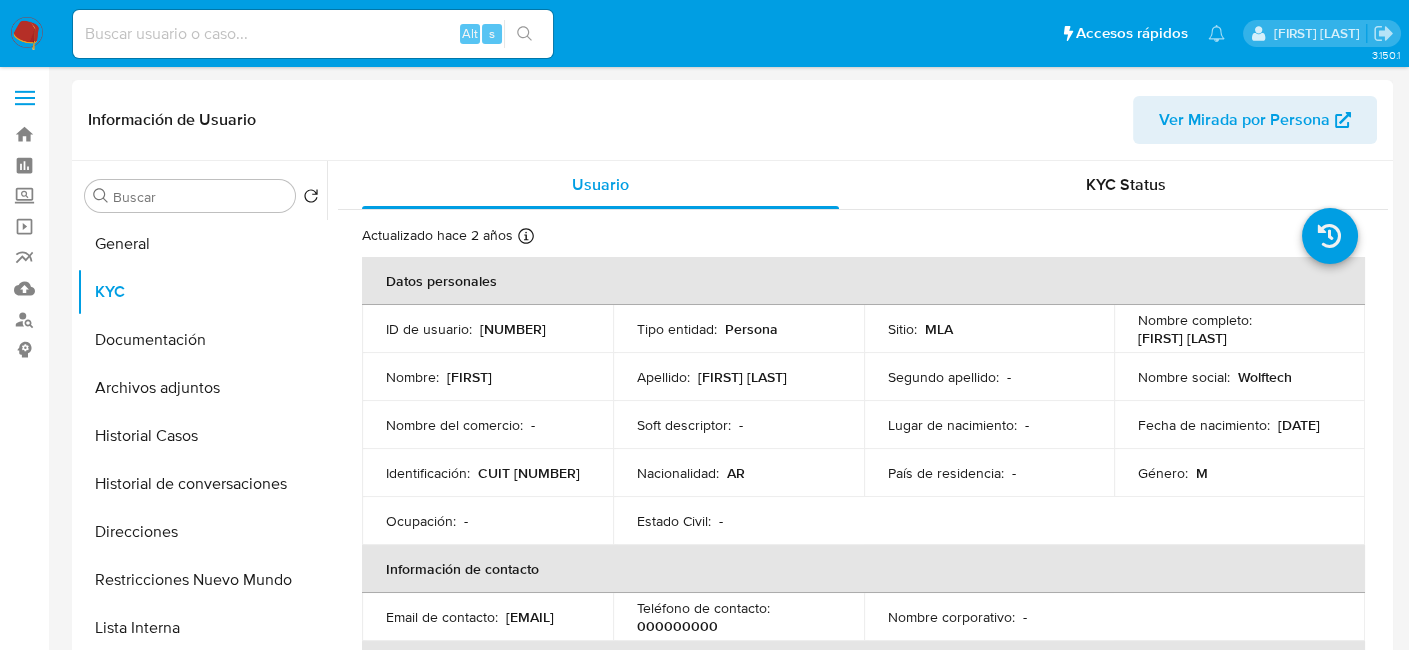 click on "[TAX_ID] [NUMBER]" at bounding box center (529, 473) 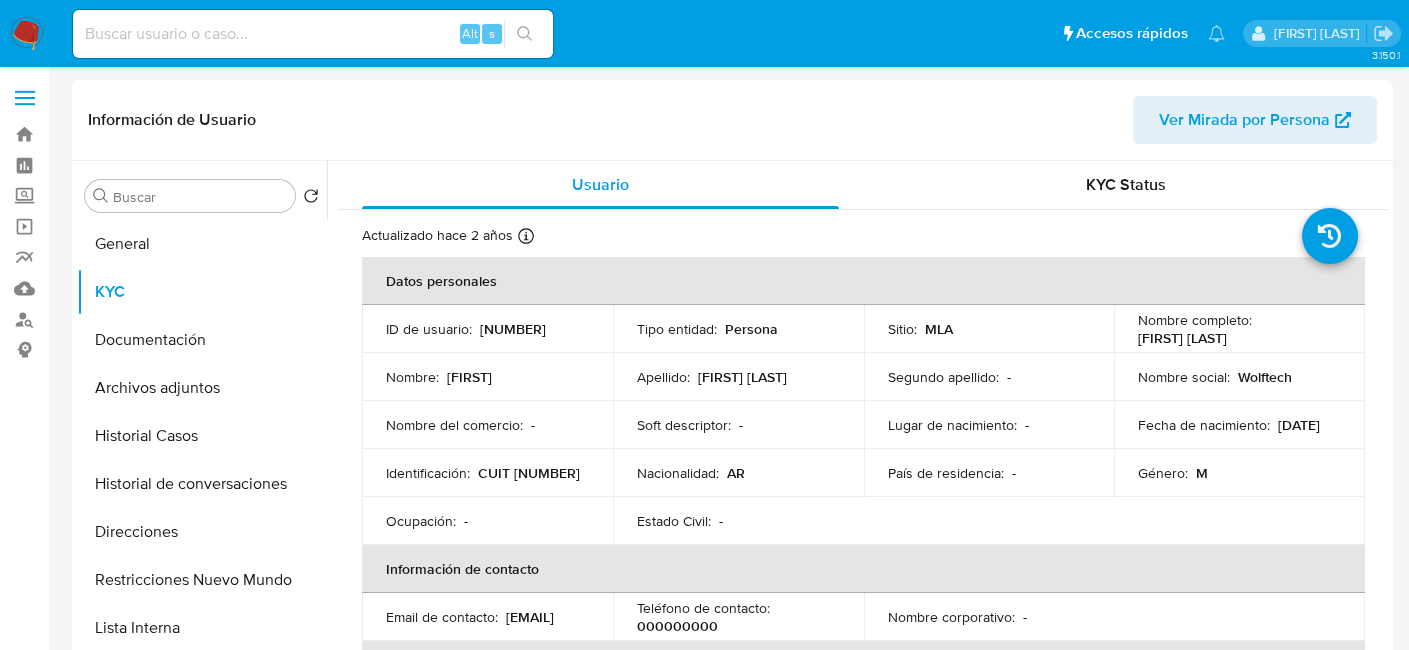 copy on "[NUMBER]" 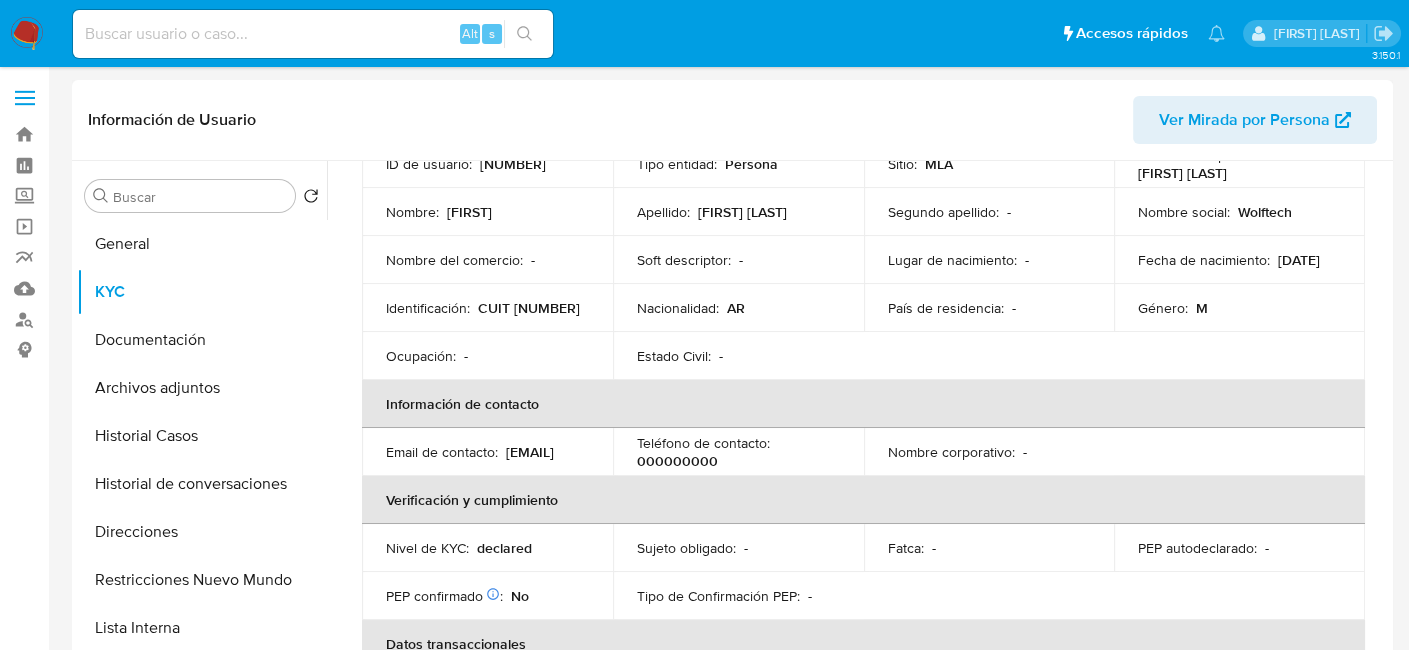 scroll, scrollTop: 200, scrollLeft: 0, axis: vertical 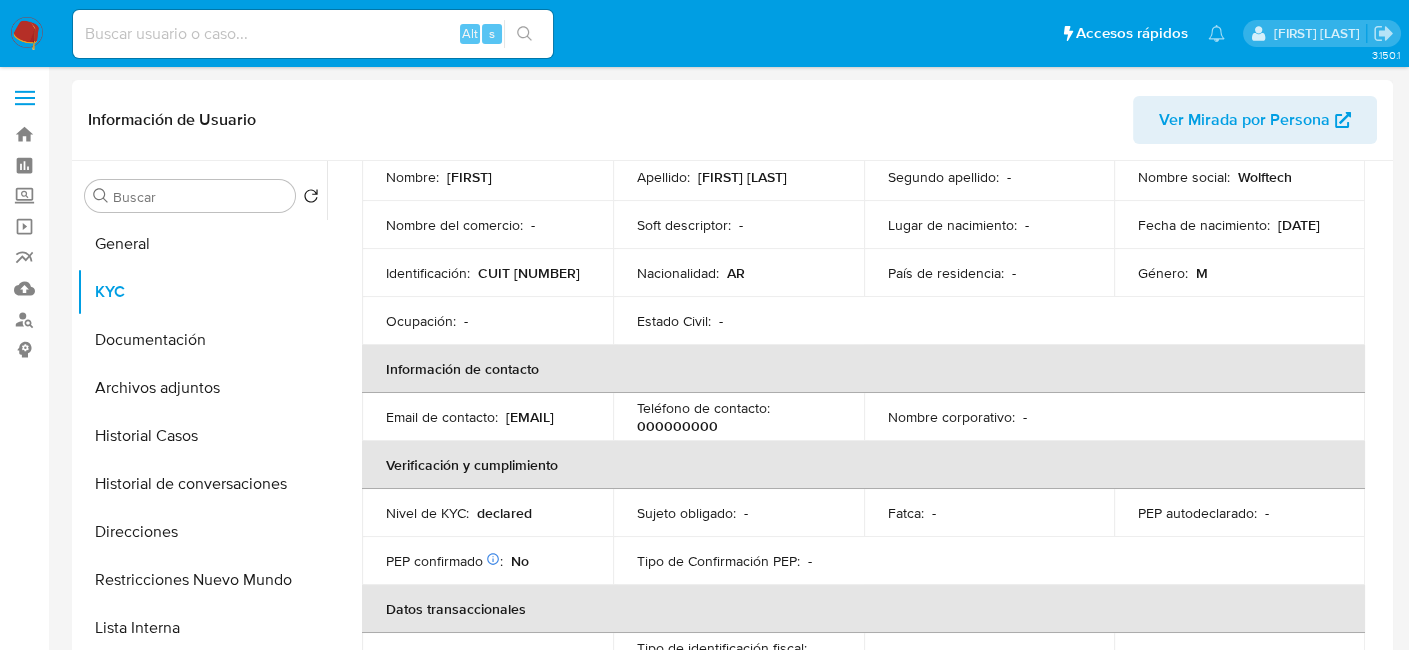 drag, startPoint x: 385, startPoint y: 422, endPoint x: 540, endPoint y: 422, distance: 155 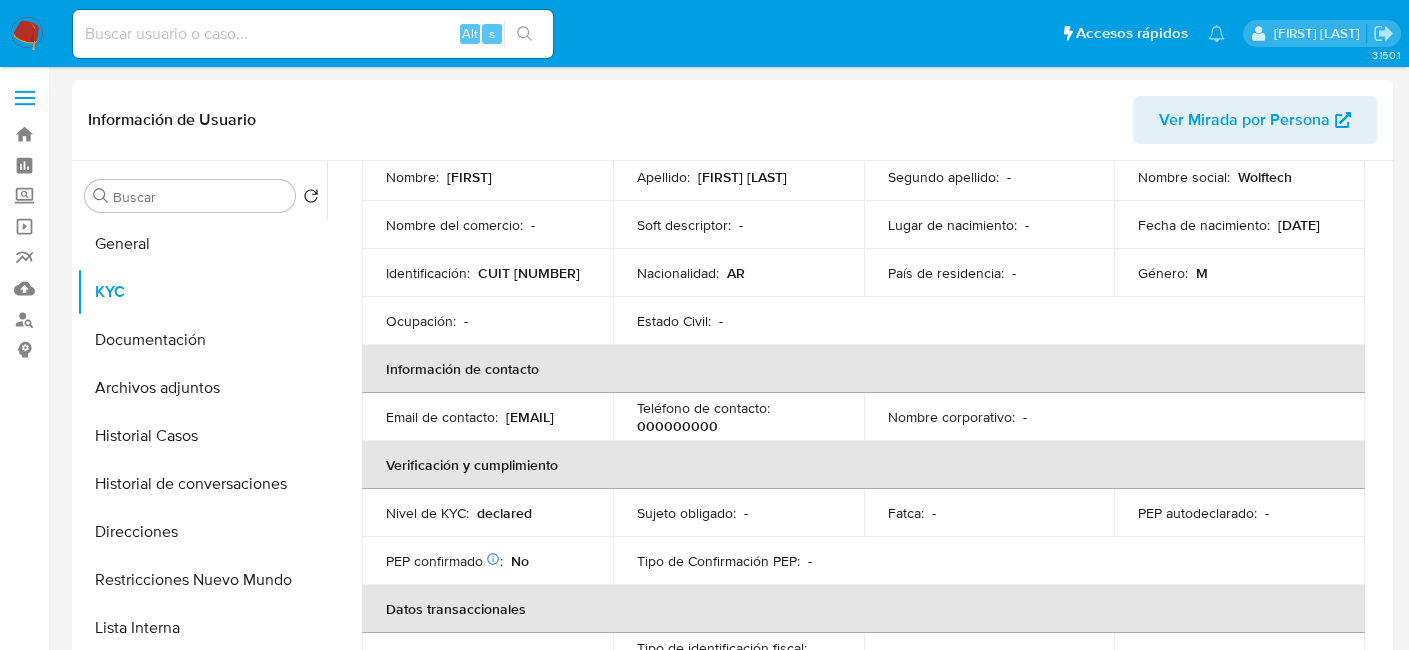 copy on "info@wolftech.com.ar" 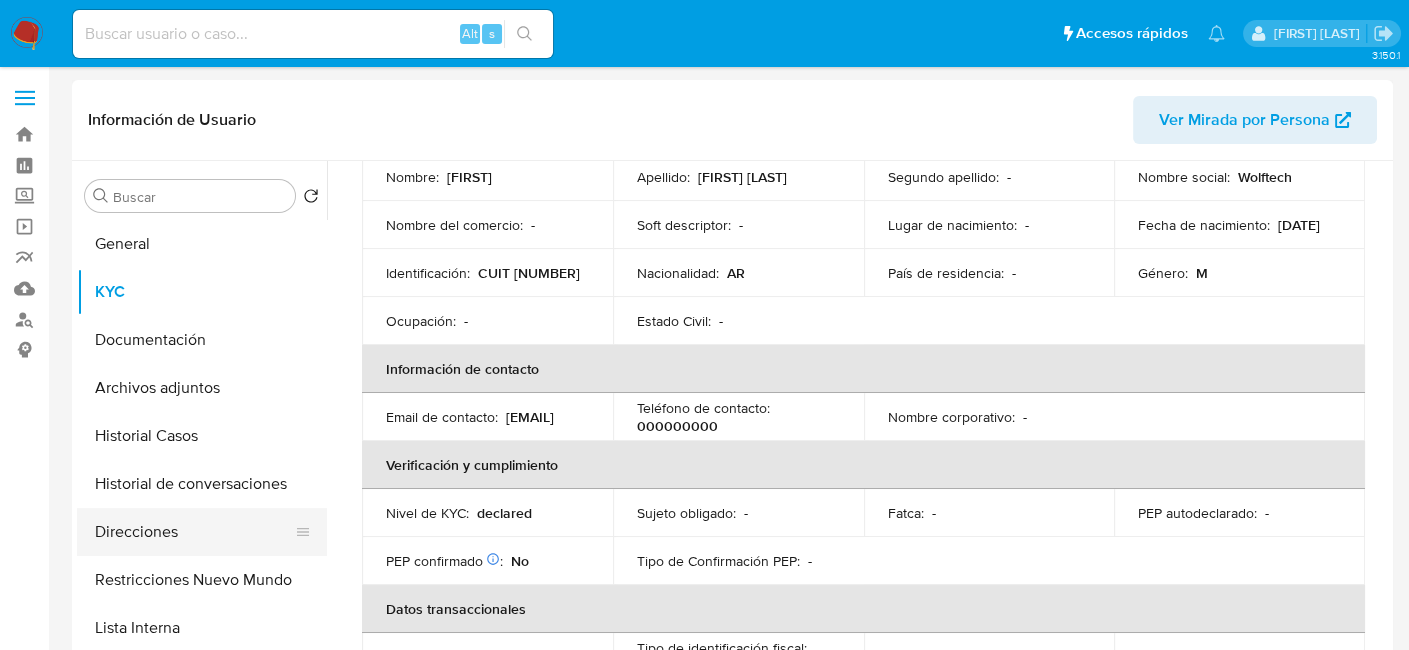 click on "Direcciones" at bounding box center [194, 532] 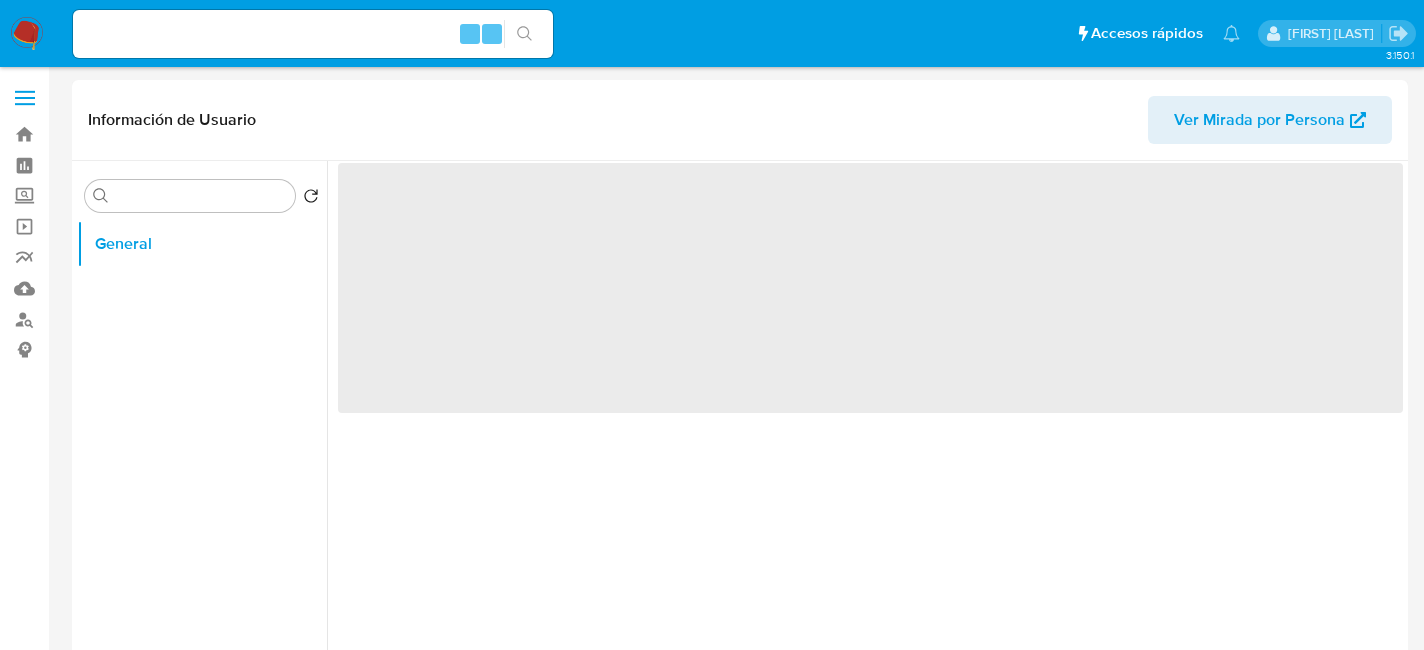 select on "10" 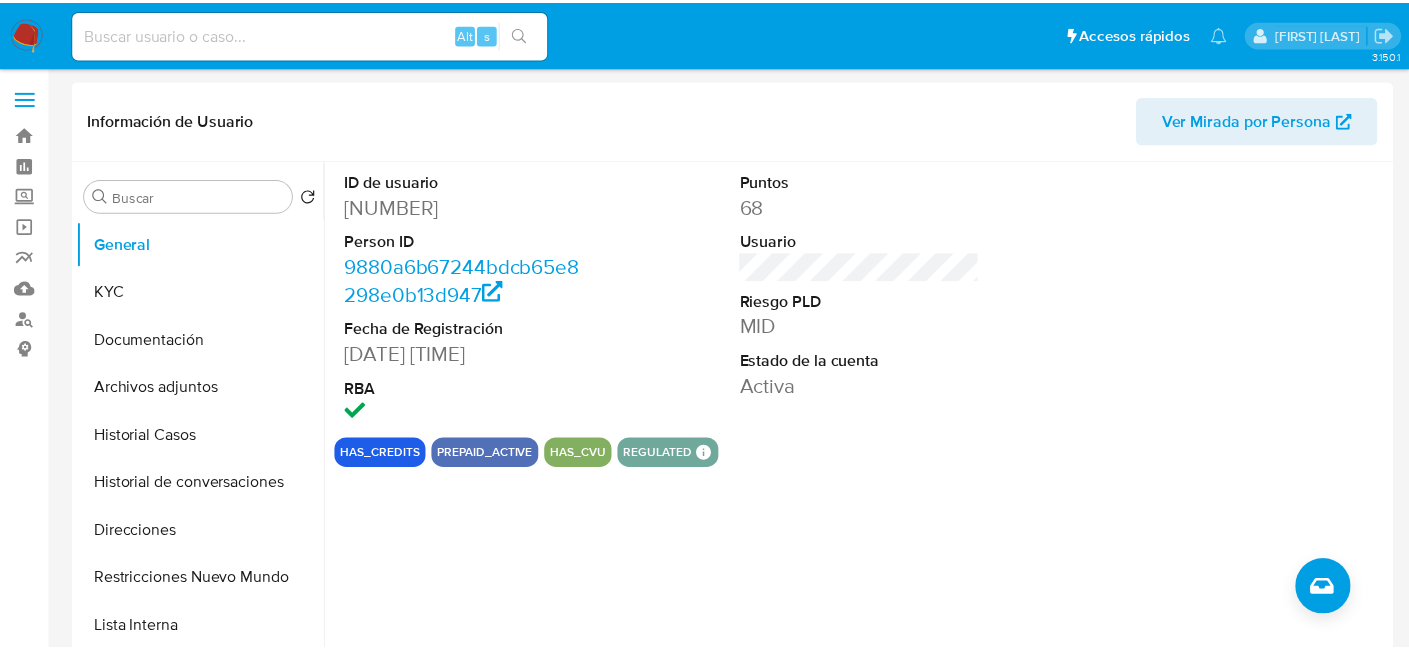 scroll, scrollTop: 0, scrollLeft: 0, axis: both 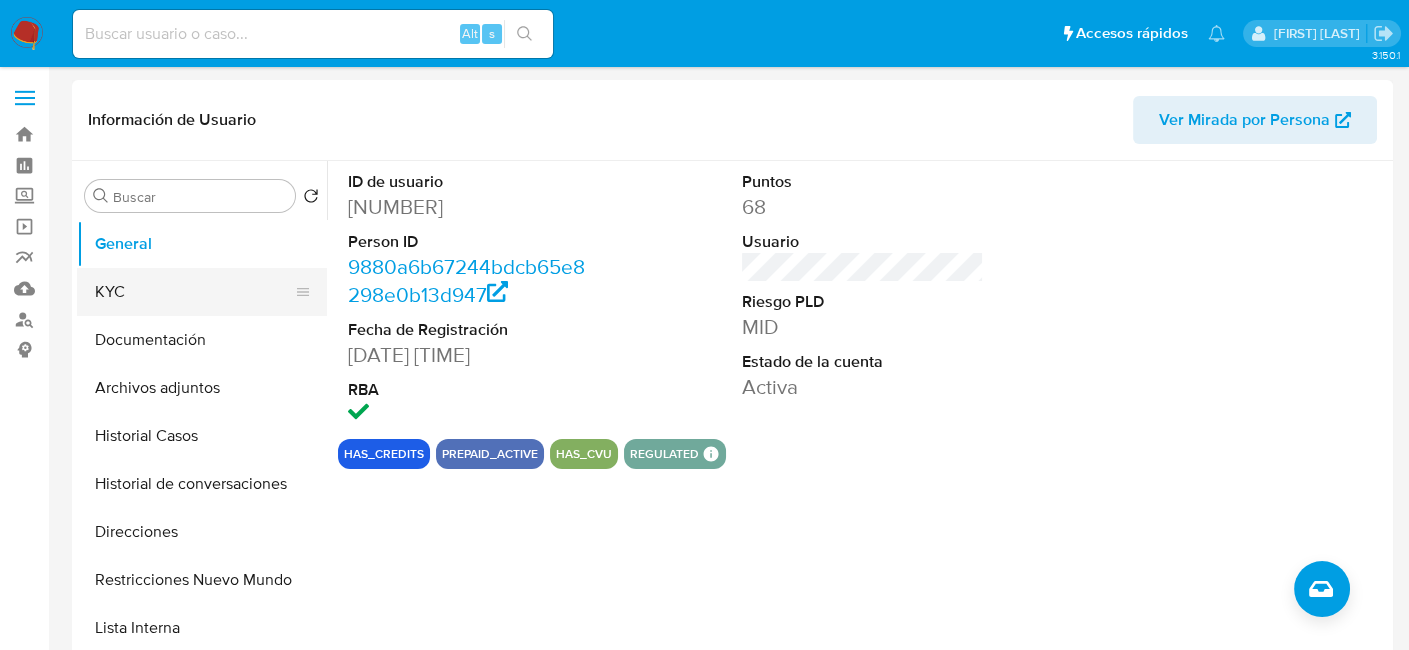 click on "KYC" at bounding box center [194, 292] 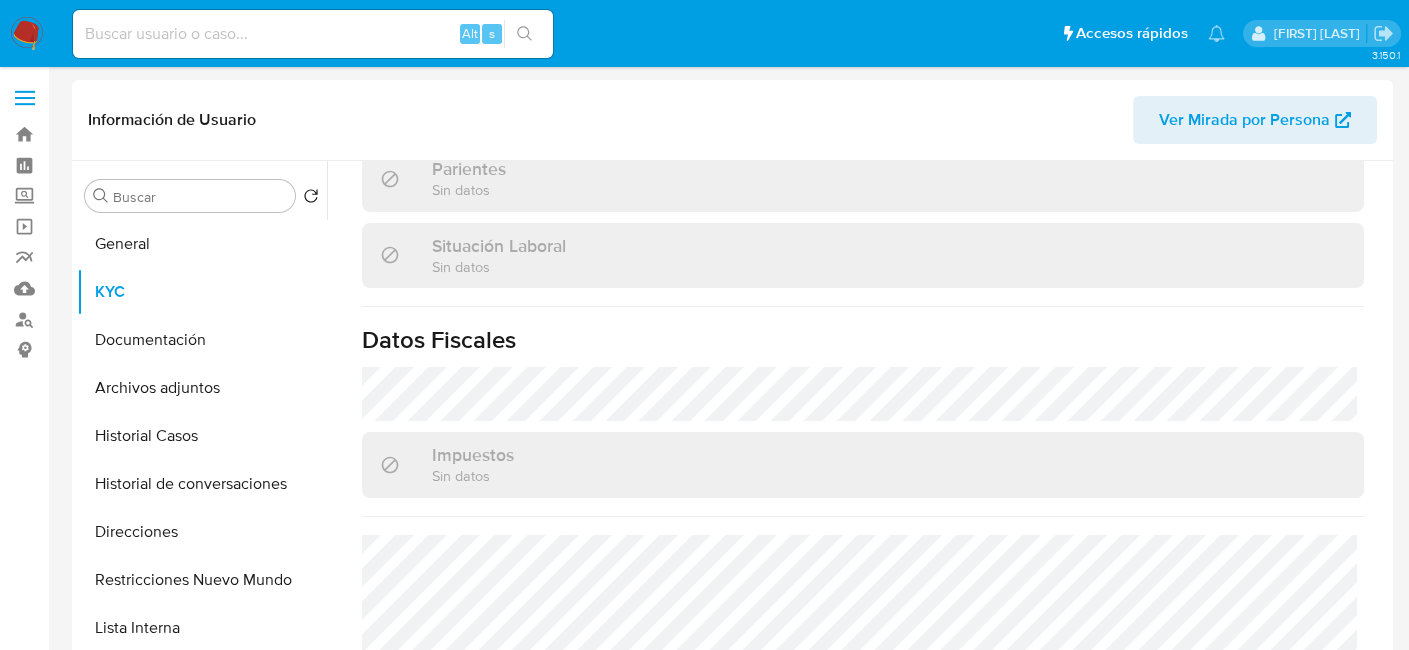 scroll, scrollTop: 1100, scrollLeft: 0, axis: vertical 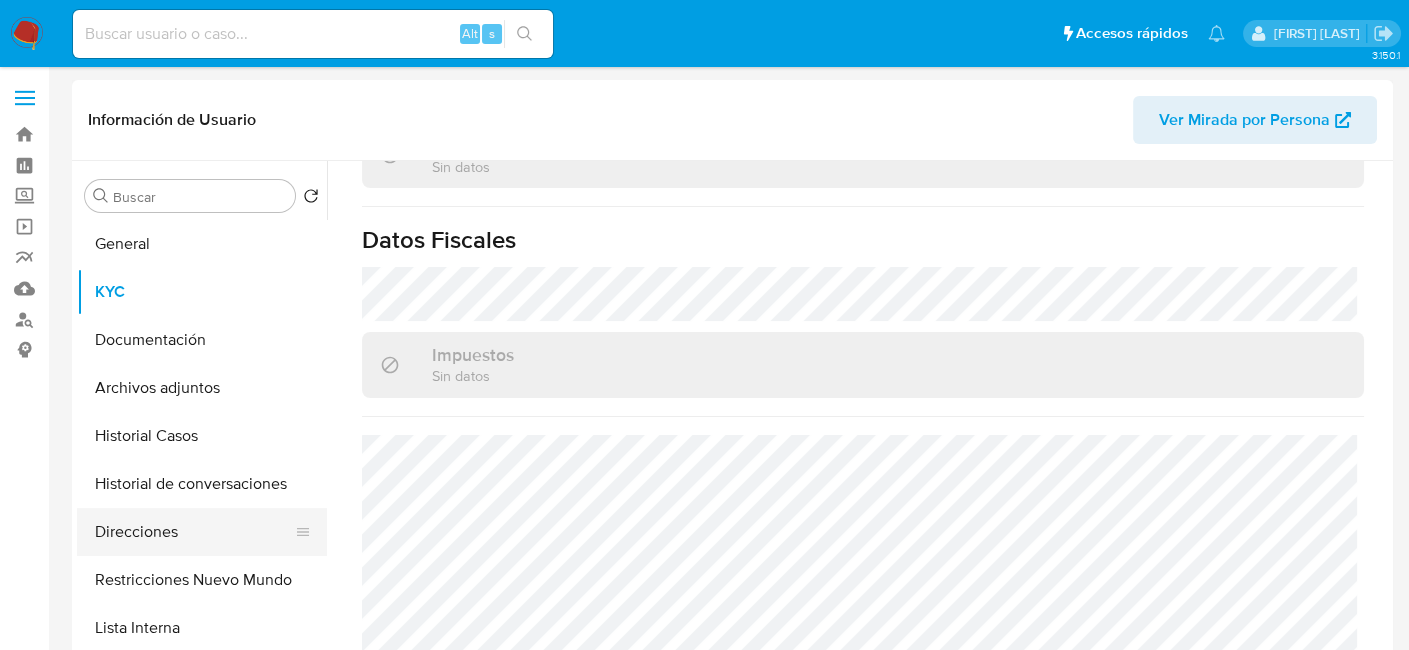 click on "Direcciones" at bounding box center [194, 532] 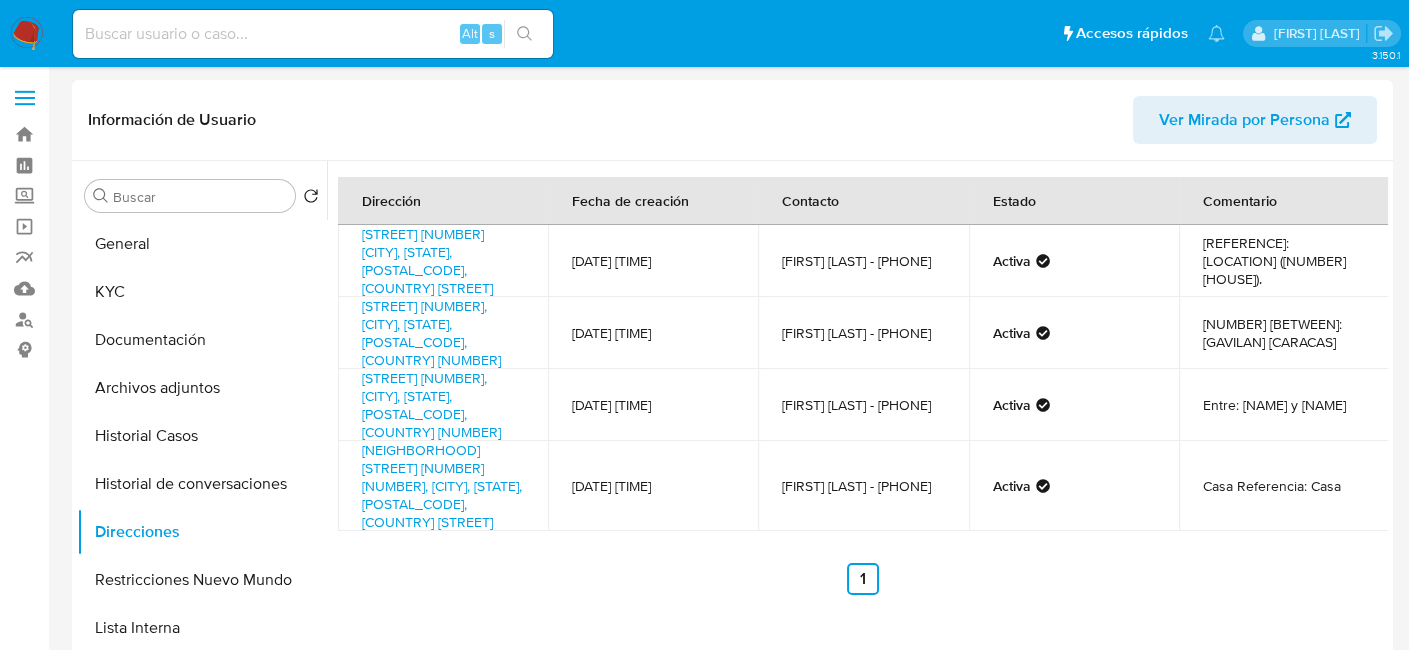 drag, startPoint x: 351, startPoint y: 233, endPoint x: 520, endPoint y: 338, distance: 198.96231 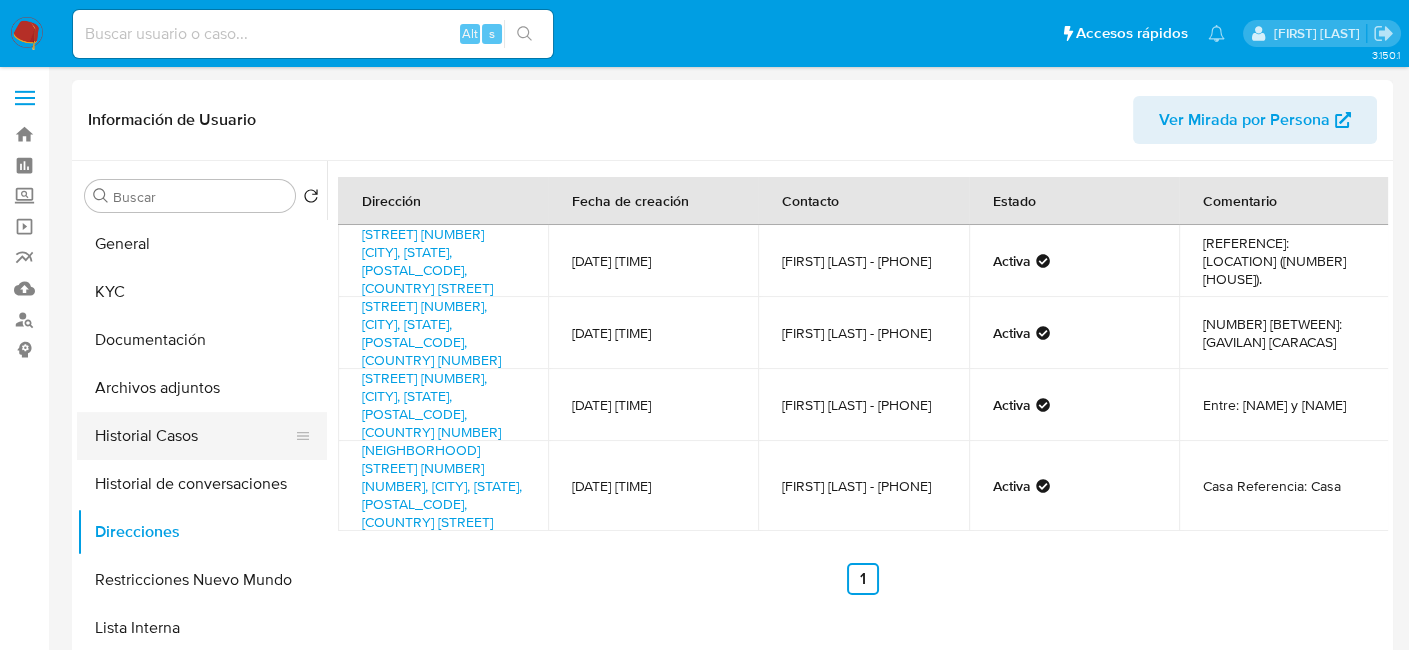 click on "Historial Casos" at bounding box center (194, 436) 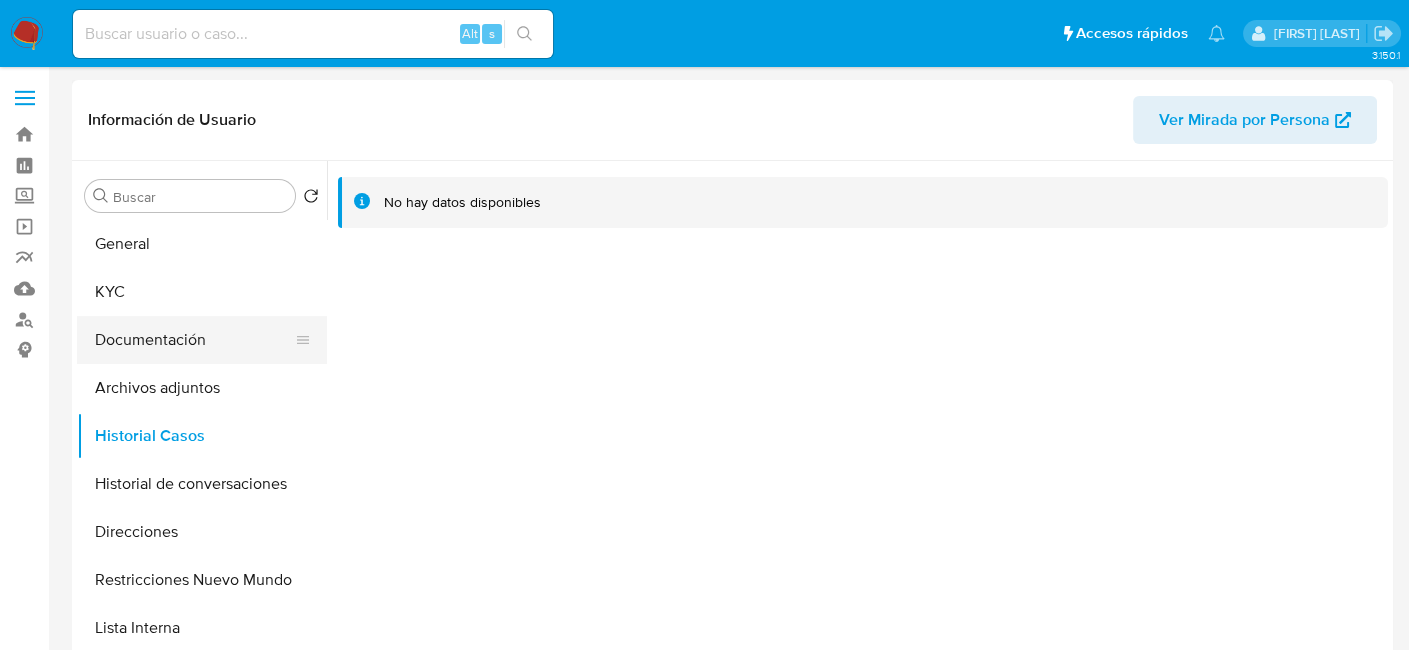 click on "Documentación" at bounding box center [194, 340] 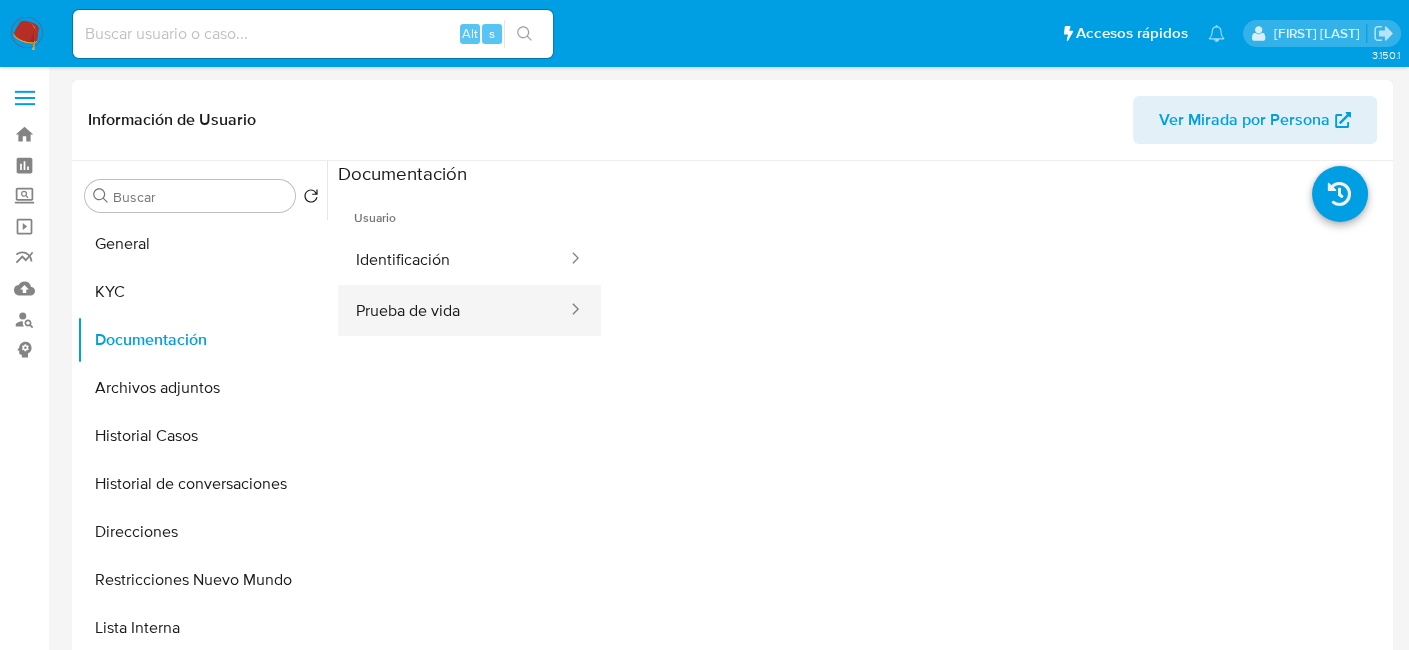 click on "Prueba de vida" at bounding box center (453, 310) 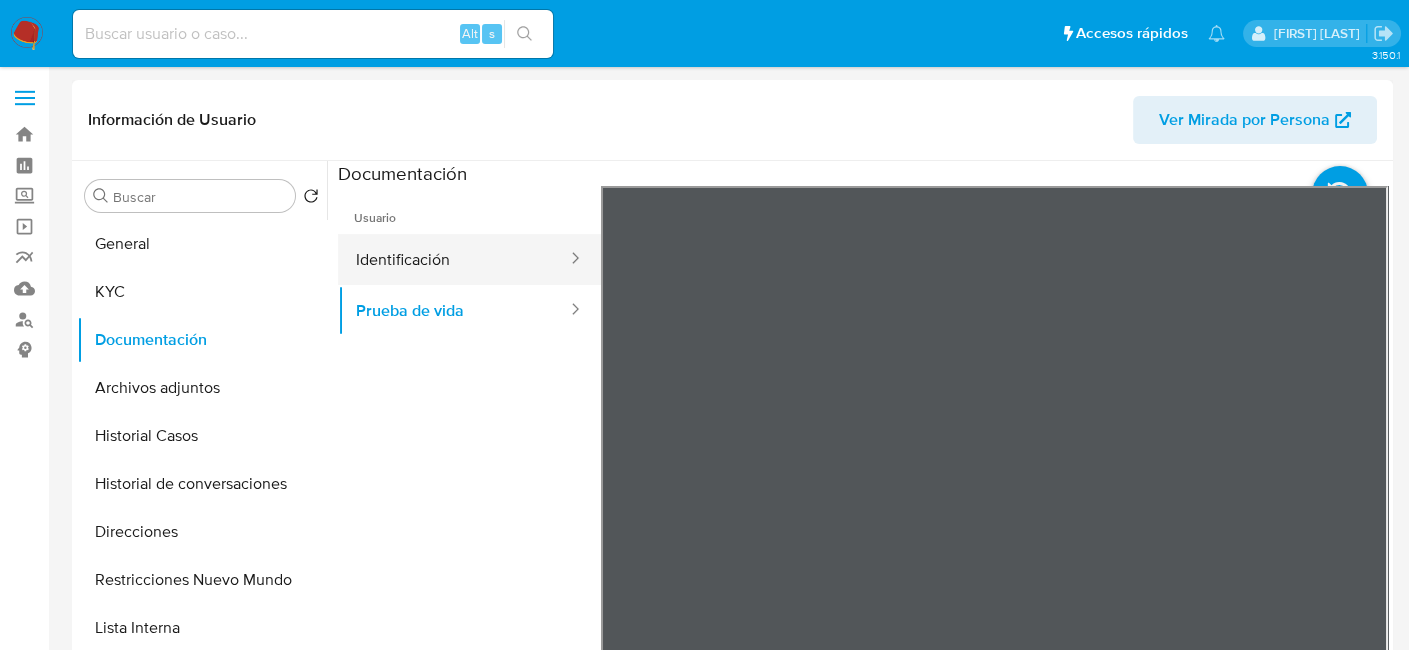 click on "Identificación" at bounding box center (453, 259) 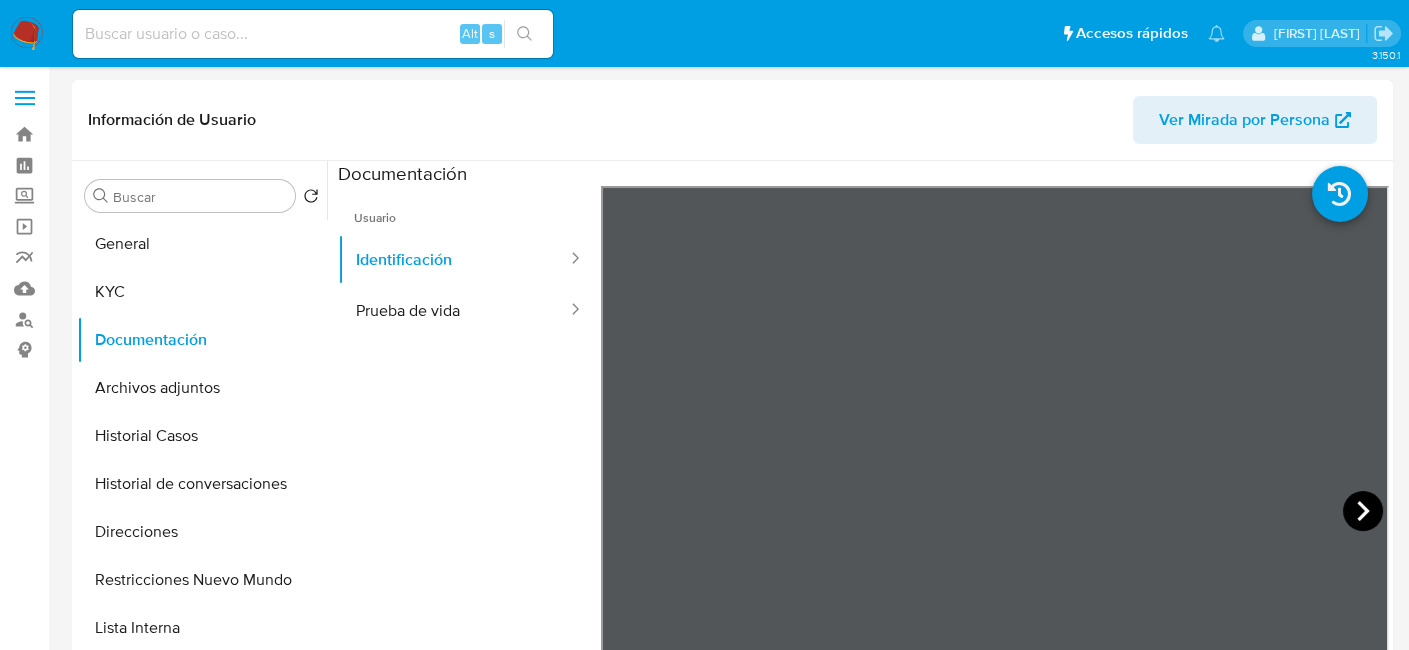 click 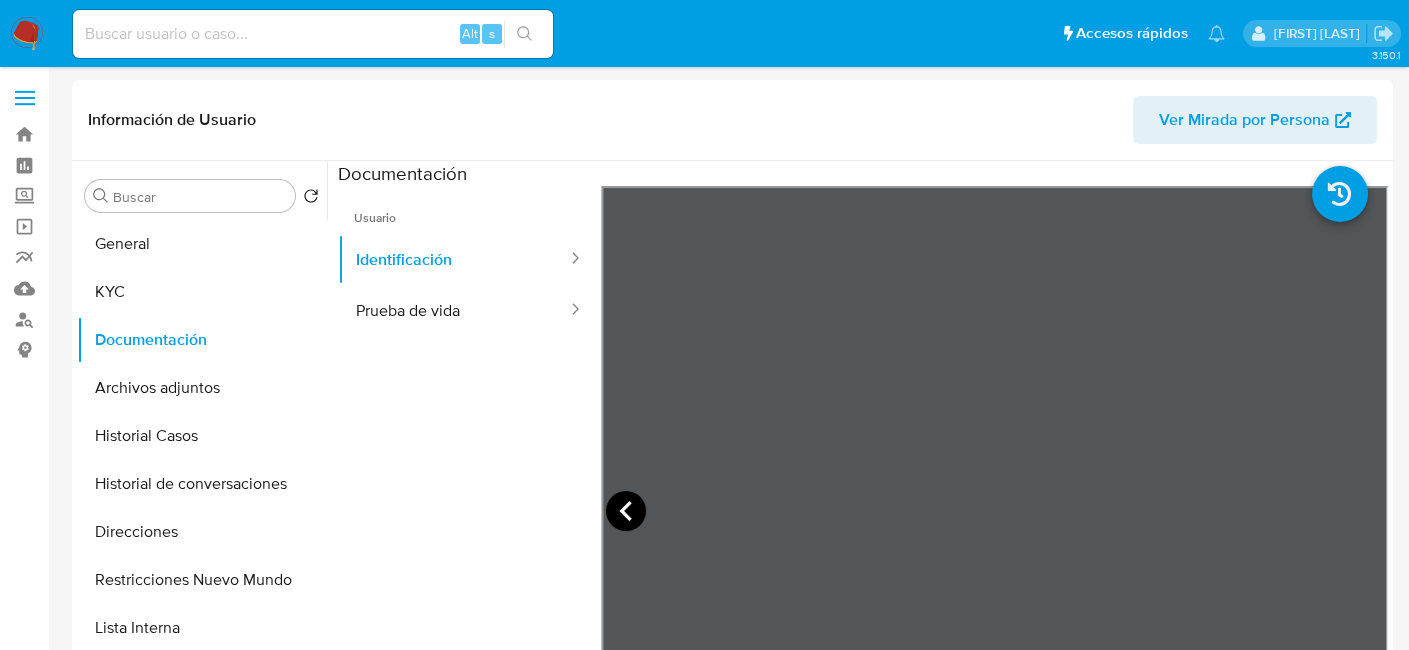 click 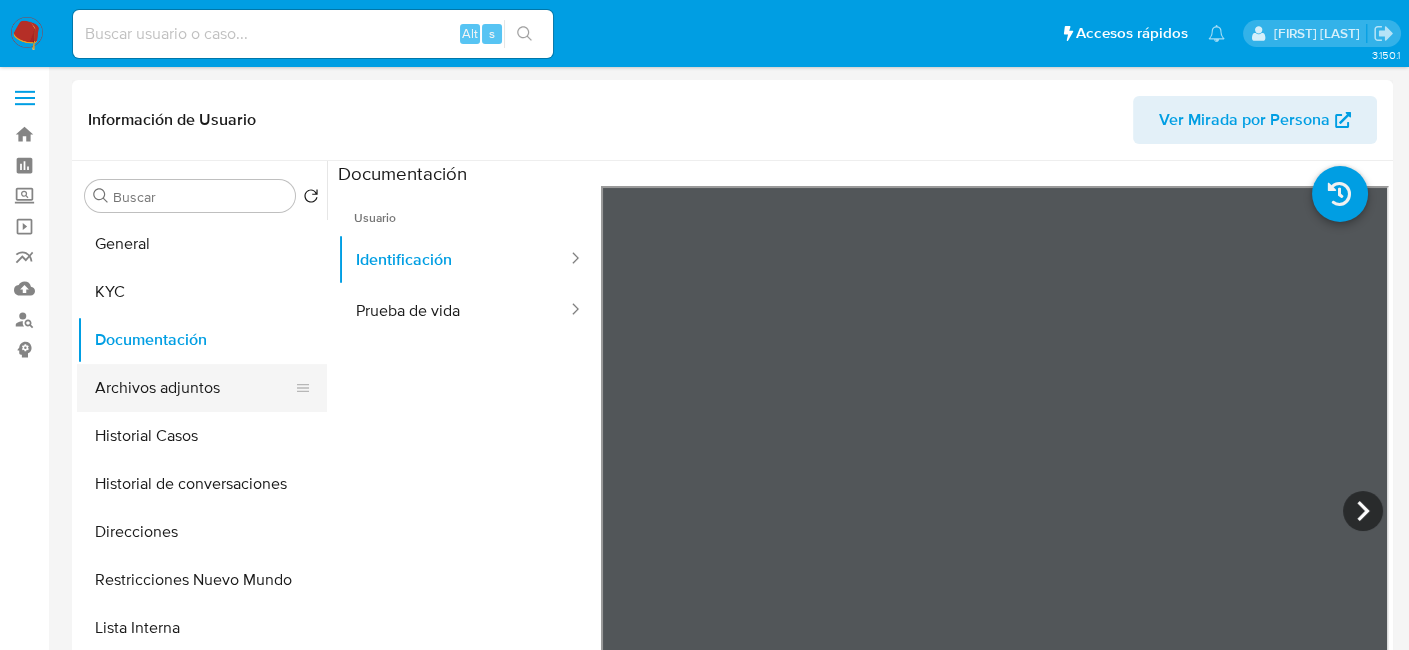 click on "Archivos adjuntos" at bounding box center [194, 388] 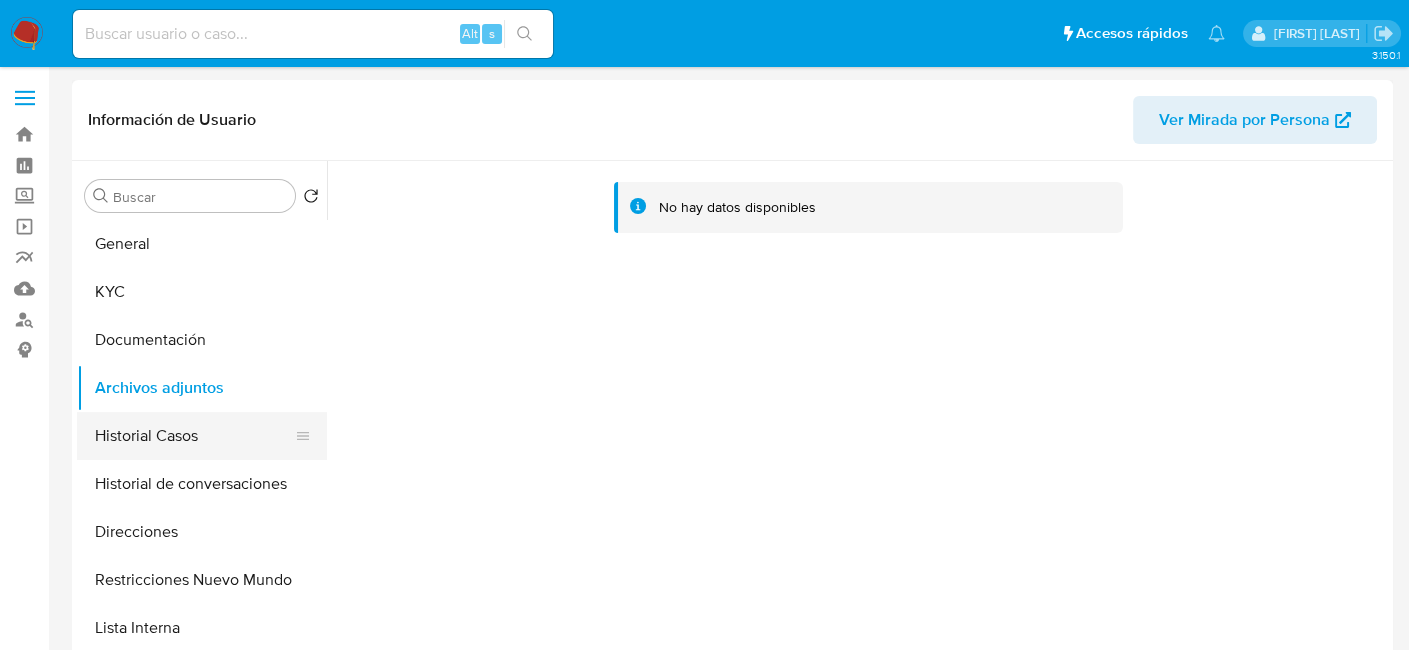 click on "Historial Casos" at bounding box center [194, 436] 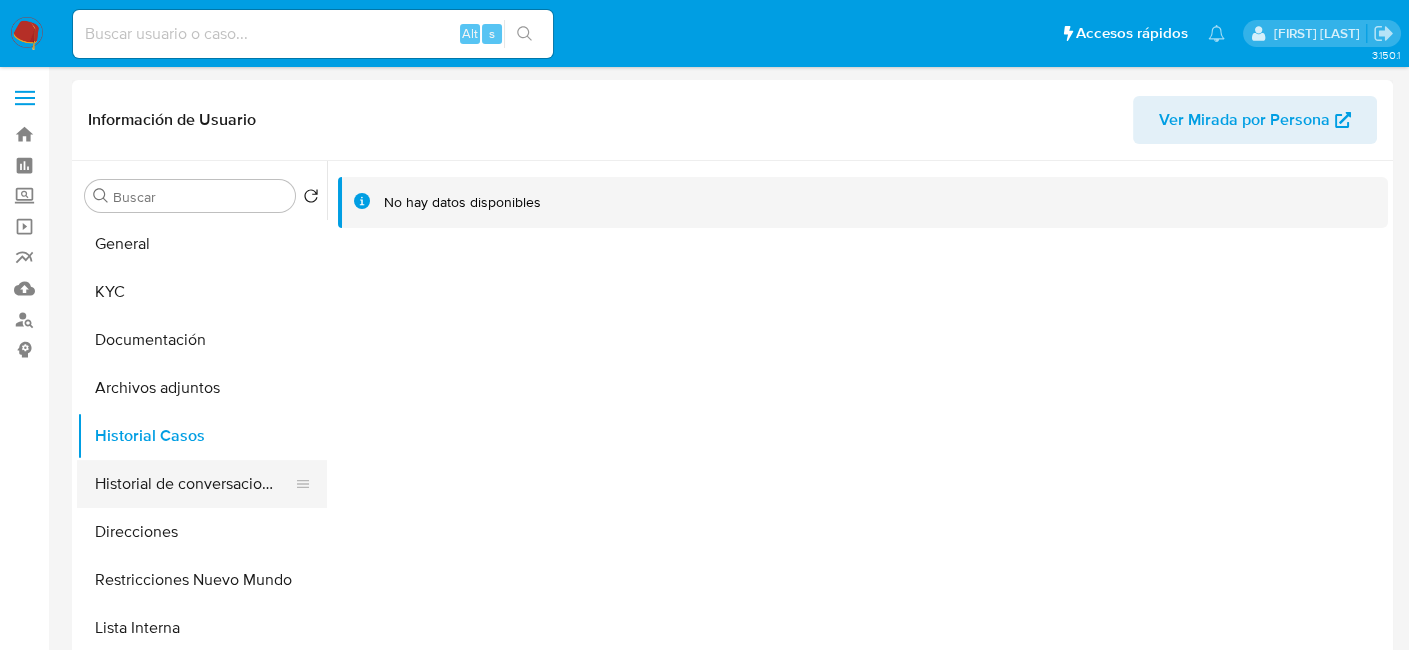 click on "Historial de conversaciones" at bounding box center [194, 484] 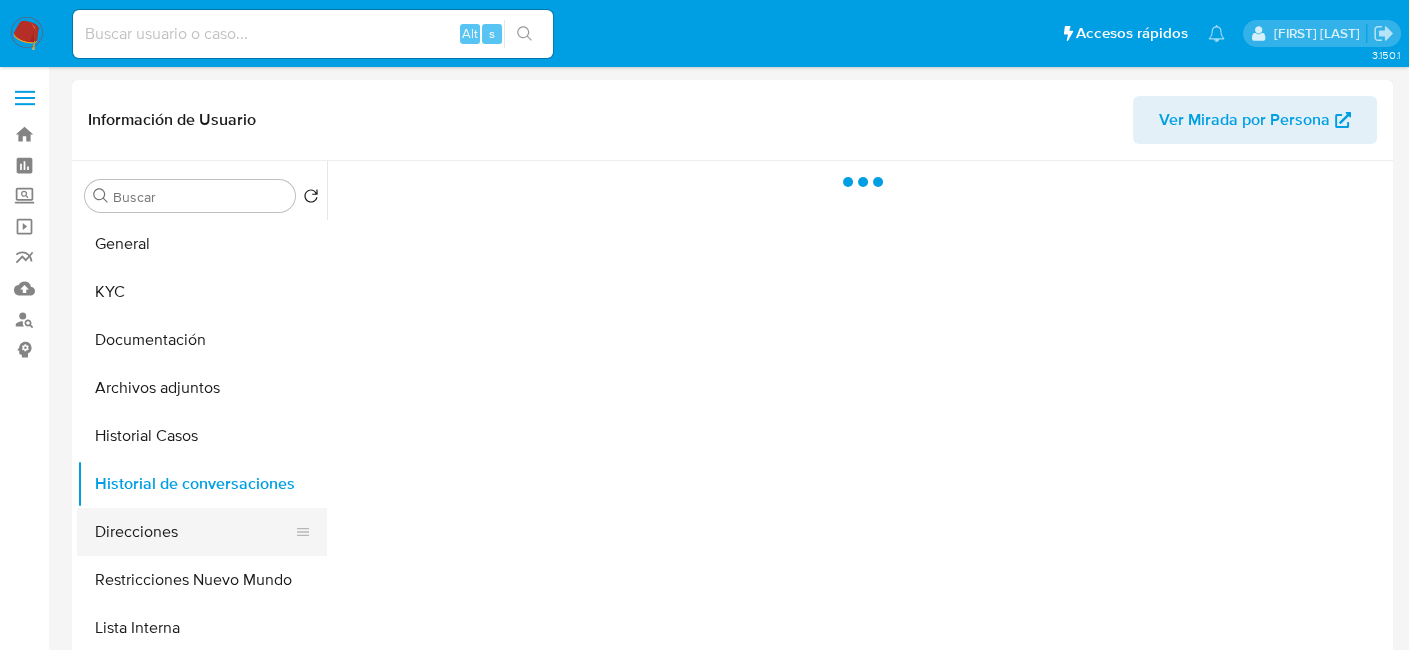 click on "Direcciones" at bounding box center [194, 532] 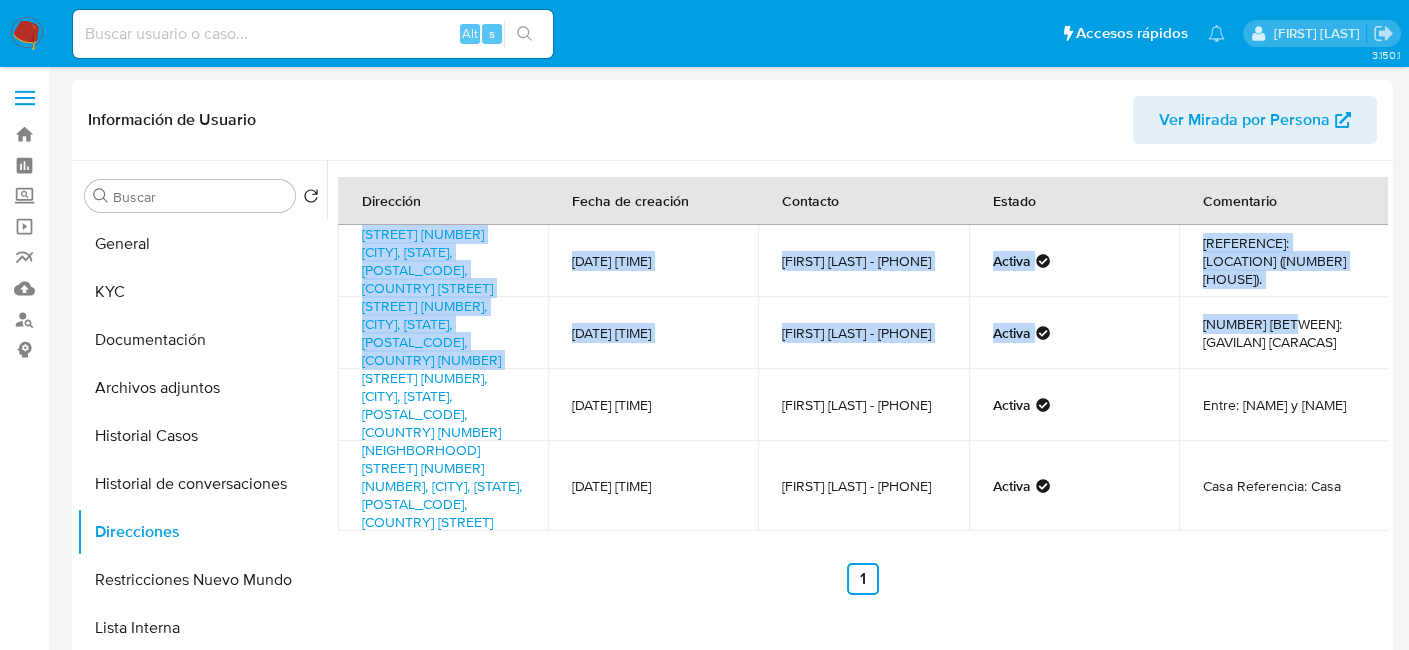 drag, startPoint x: 346, startPoint y: 230, endPoint x: 1272, endPoint y: 293, distance: 928.1406 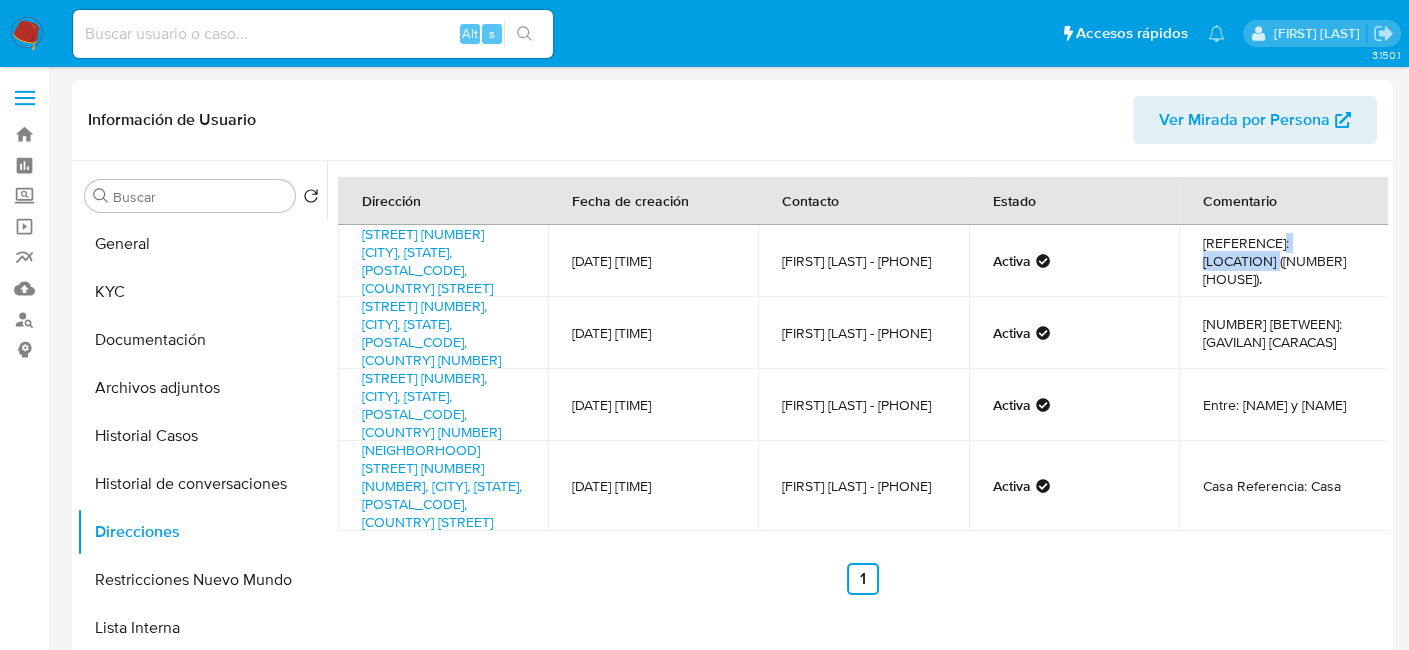 drag, startPoint x: 1265, startPoint y: 230, endPoint x: 1357, endPoint y: 233, distance: 92.0489 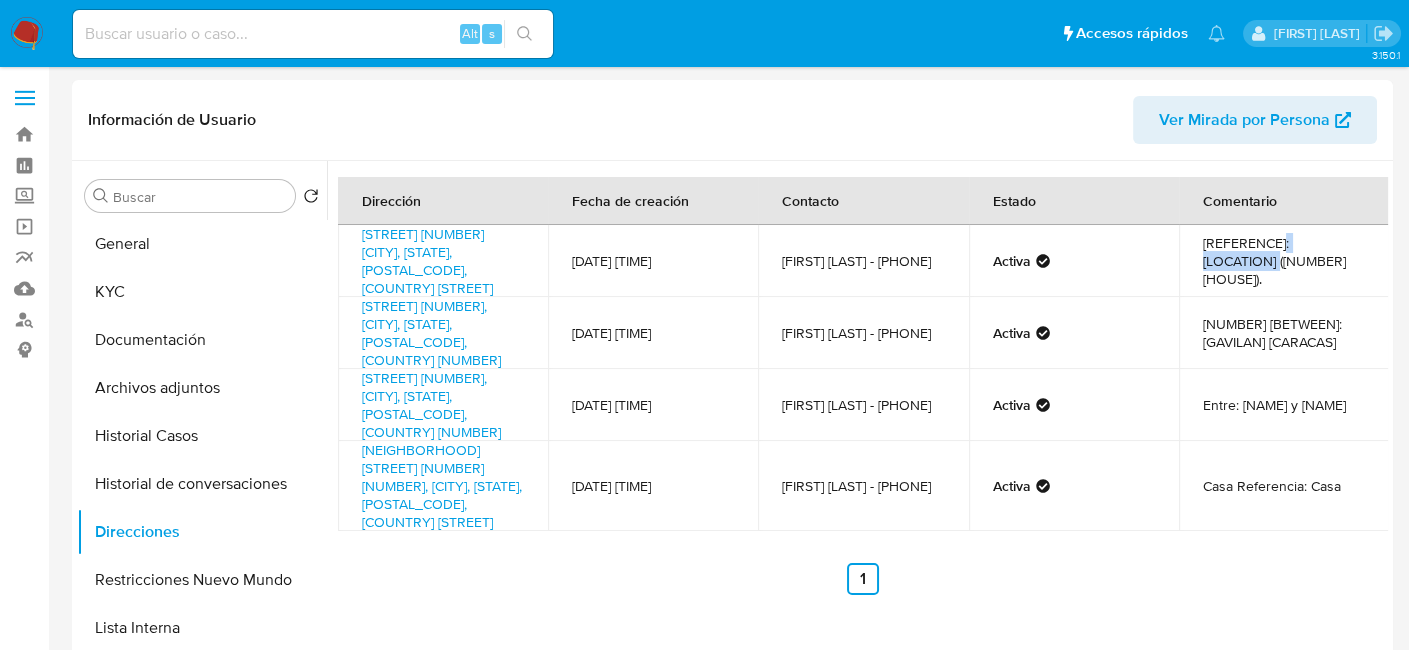 copy on "[LOCATION_NAME]" 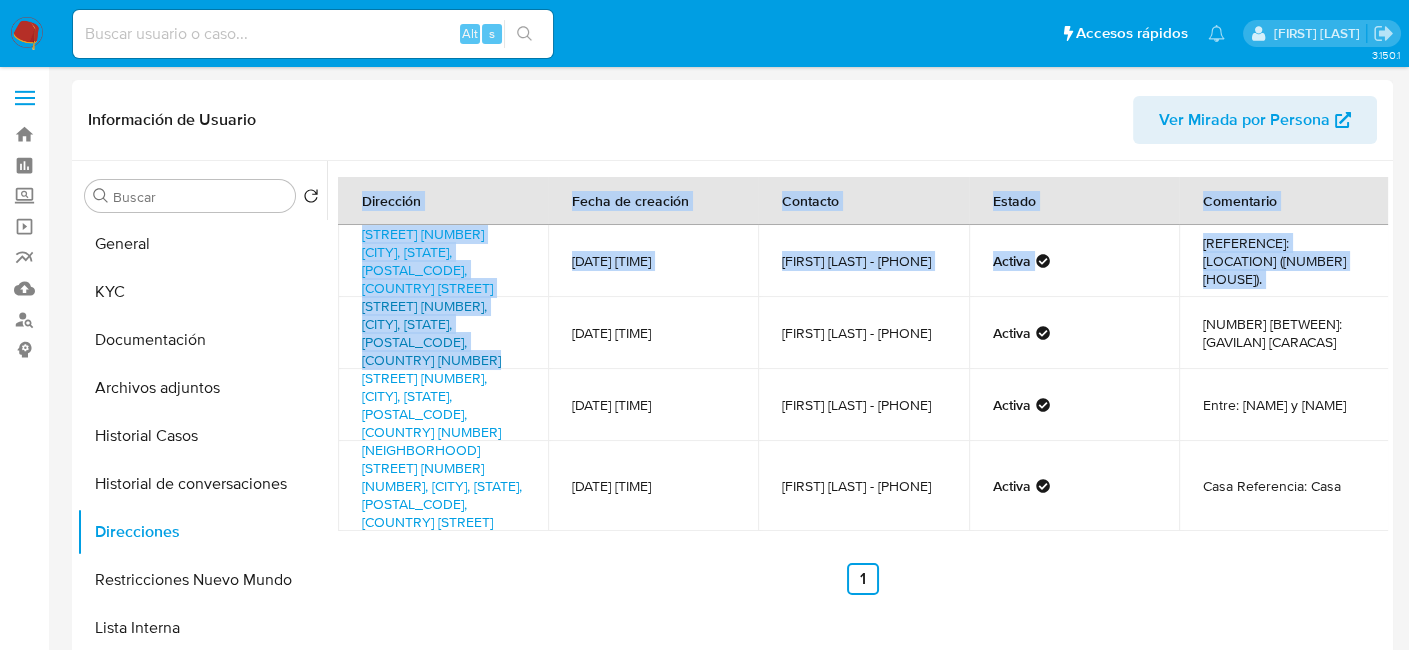 drag, startPoint x: 334, startPoint y: 279, endPoint x: 489, endPoint y: 324, distance: 161.40013 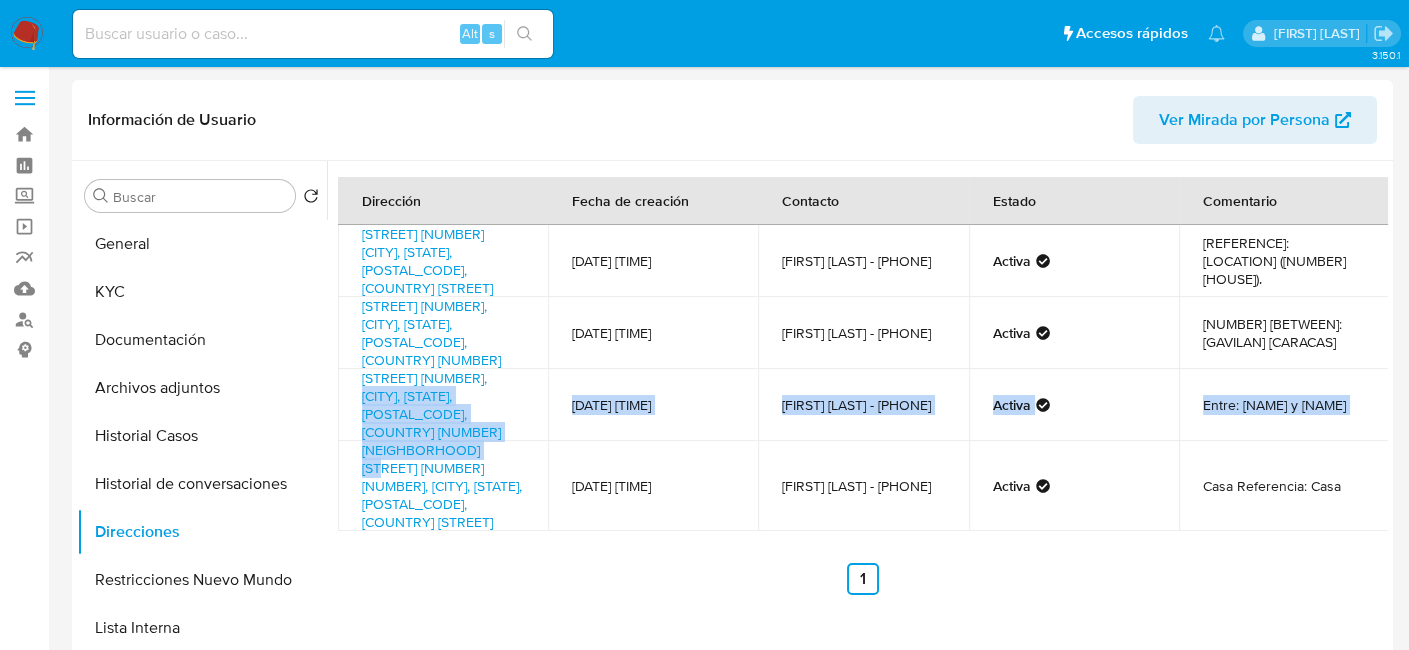 drag, startPoint x: 351, startPoint y: 376, endPoint x: 504, endPoint y: 413, distance: 157.4103 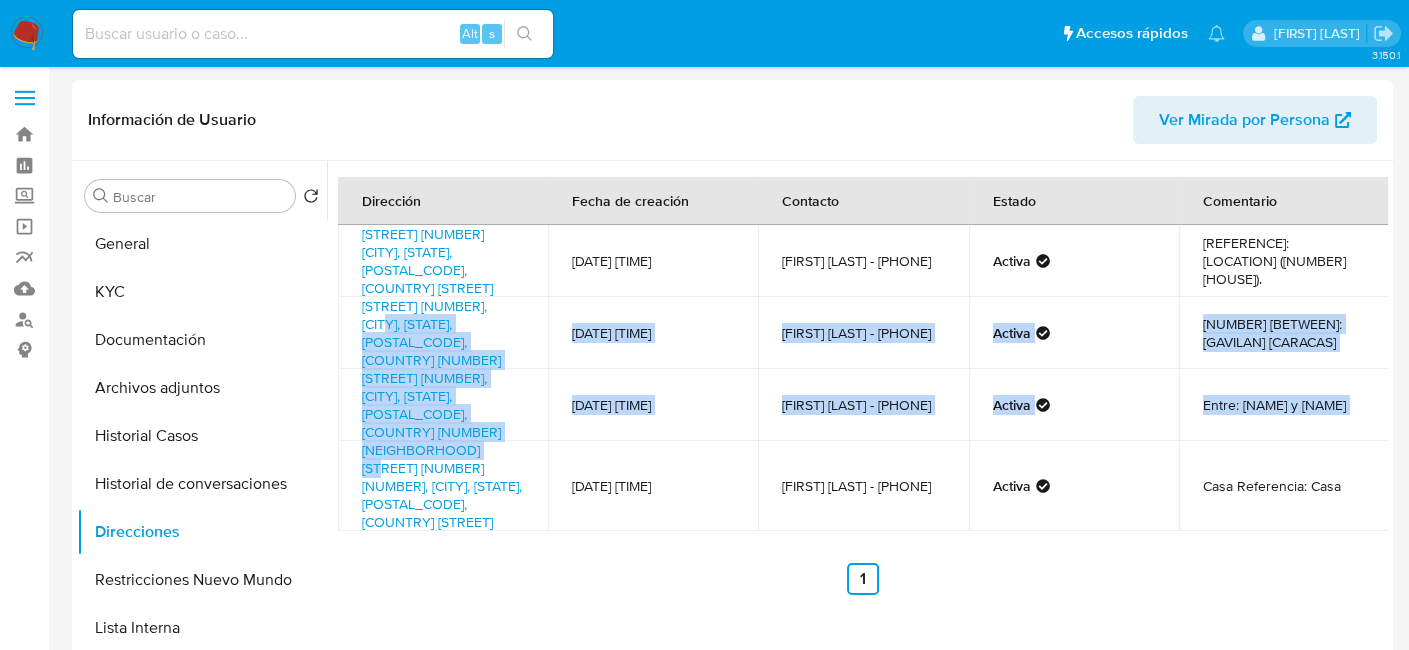 drag, startPoint x: 498, startPoint y: 411, endPoint x: 356, endPoint y: 308, distance: 175.42235 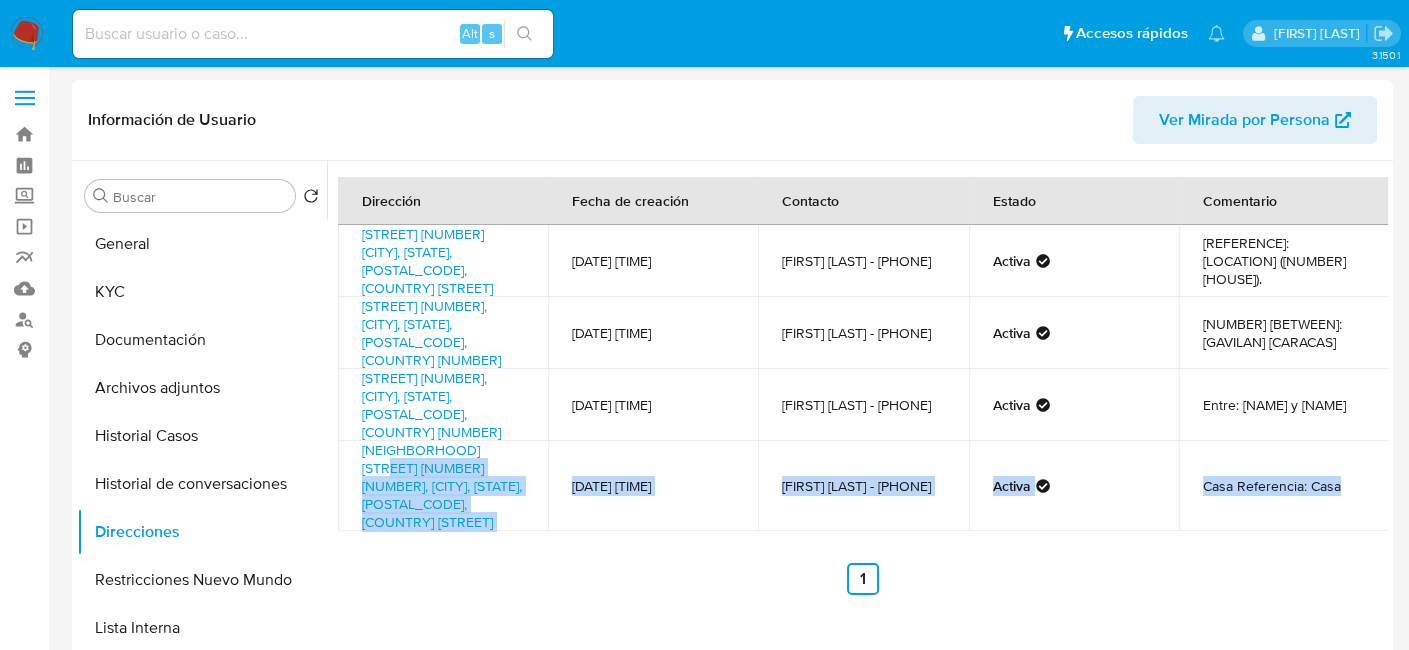 drag, startPoint x: 371, startPoint y: 440, endPoint x: 495, endPoint y: 499, distance: 137.32079 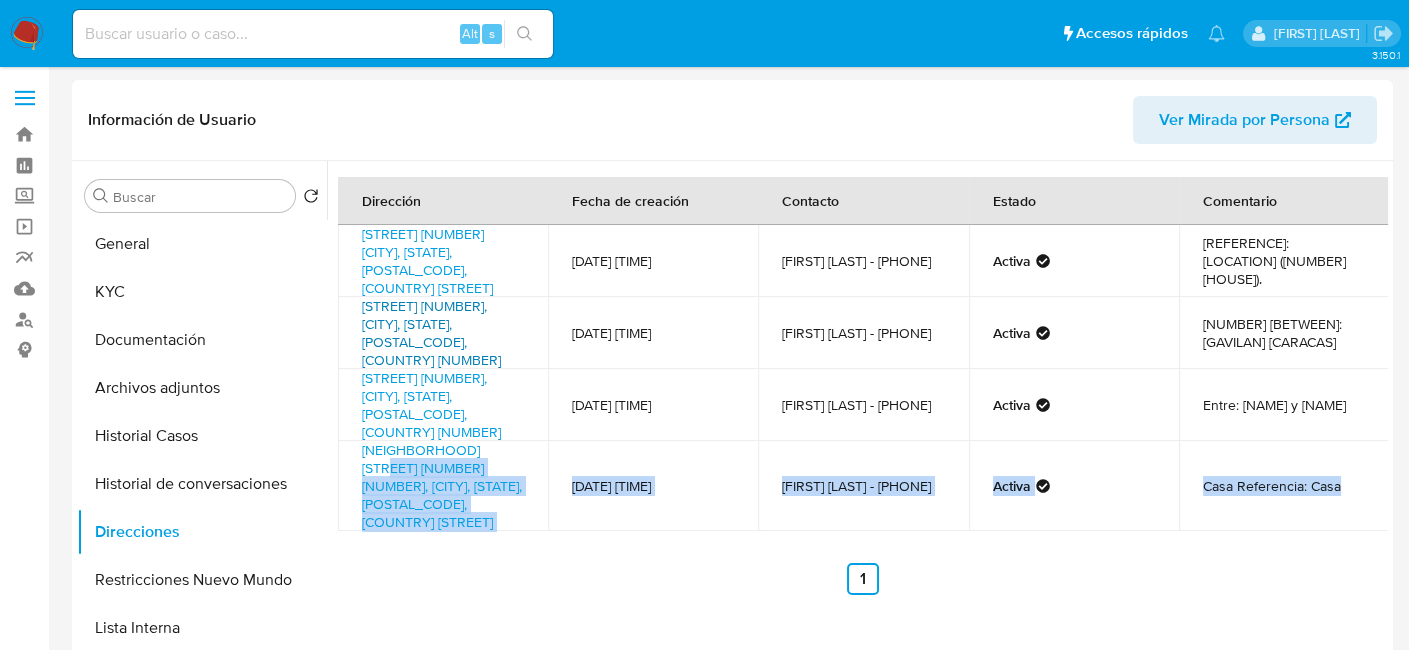 click on "[STREET] [NUMBER], [CITY], [STATE], [POSTAL_CODE], [COUNTRY] [NUMBER]" at bounding box center (431, 333) 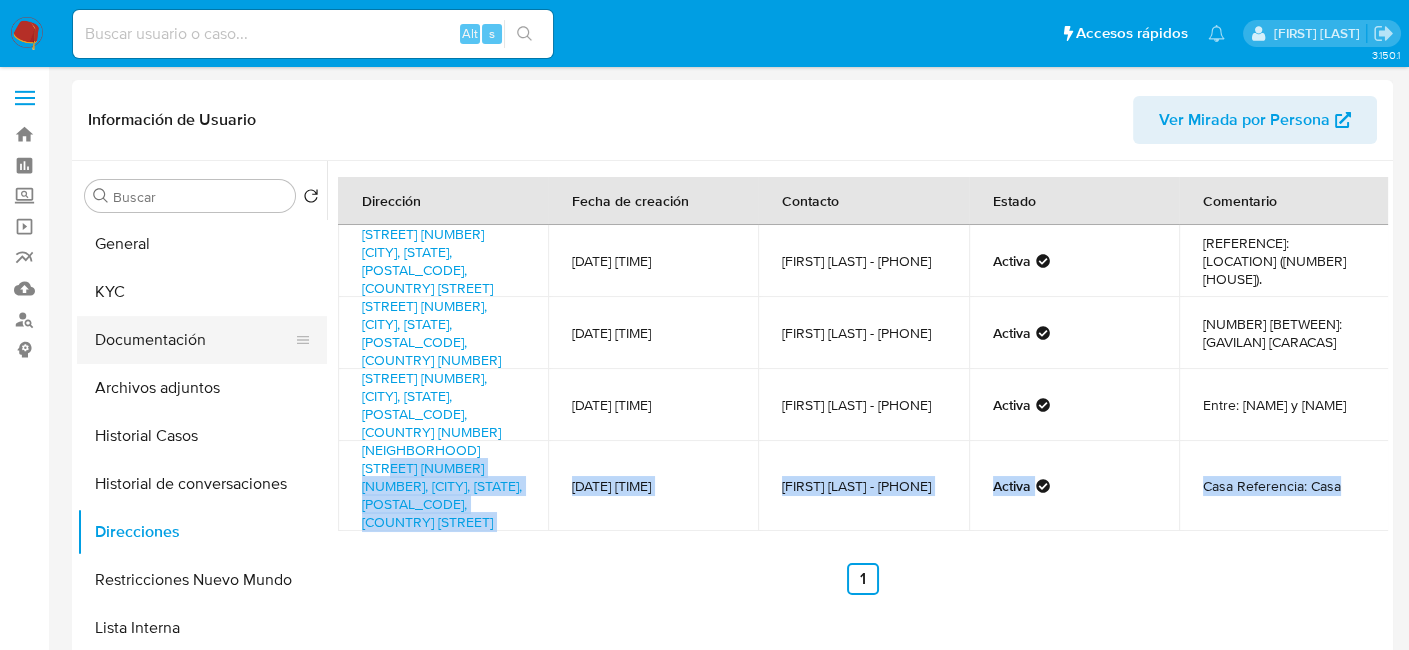 click on "Documentación" at bounding box center (194, 340) 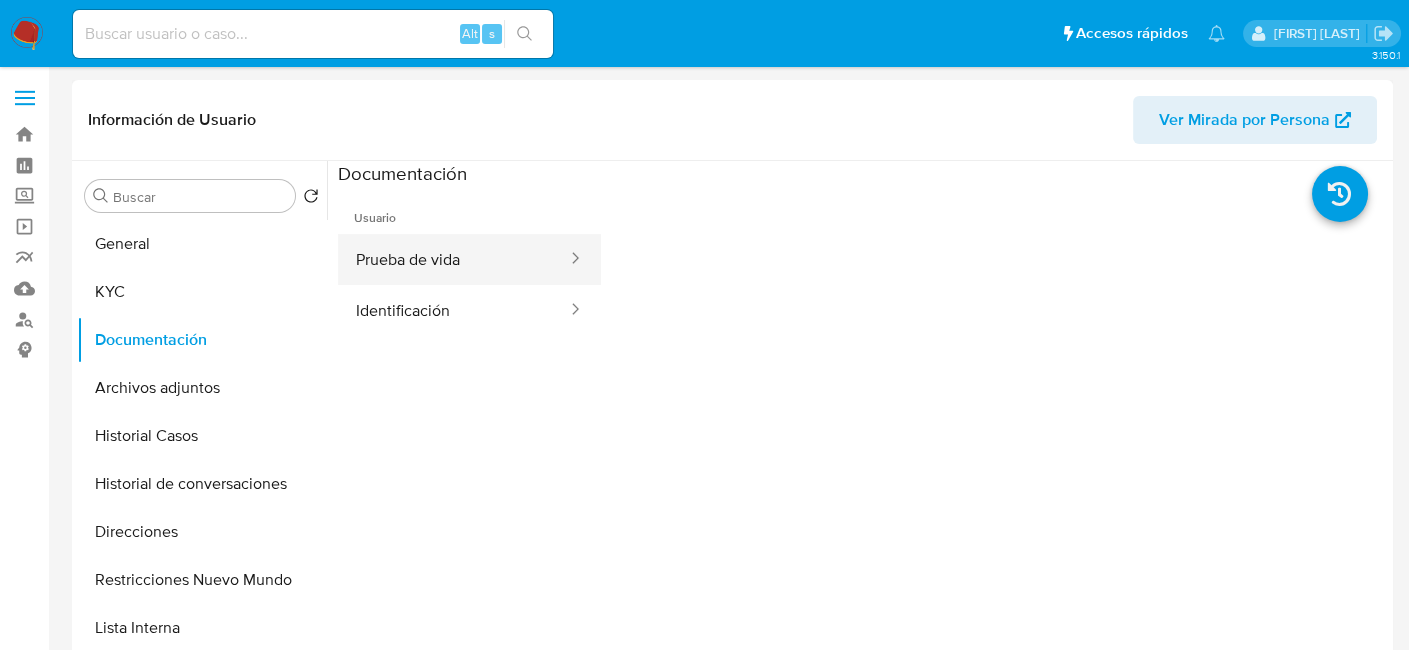 click on "Prueba de vida" at bounding box center [453, 259] 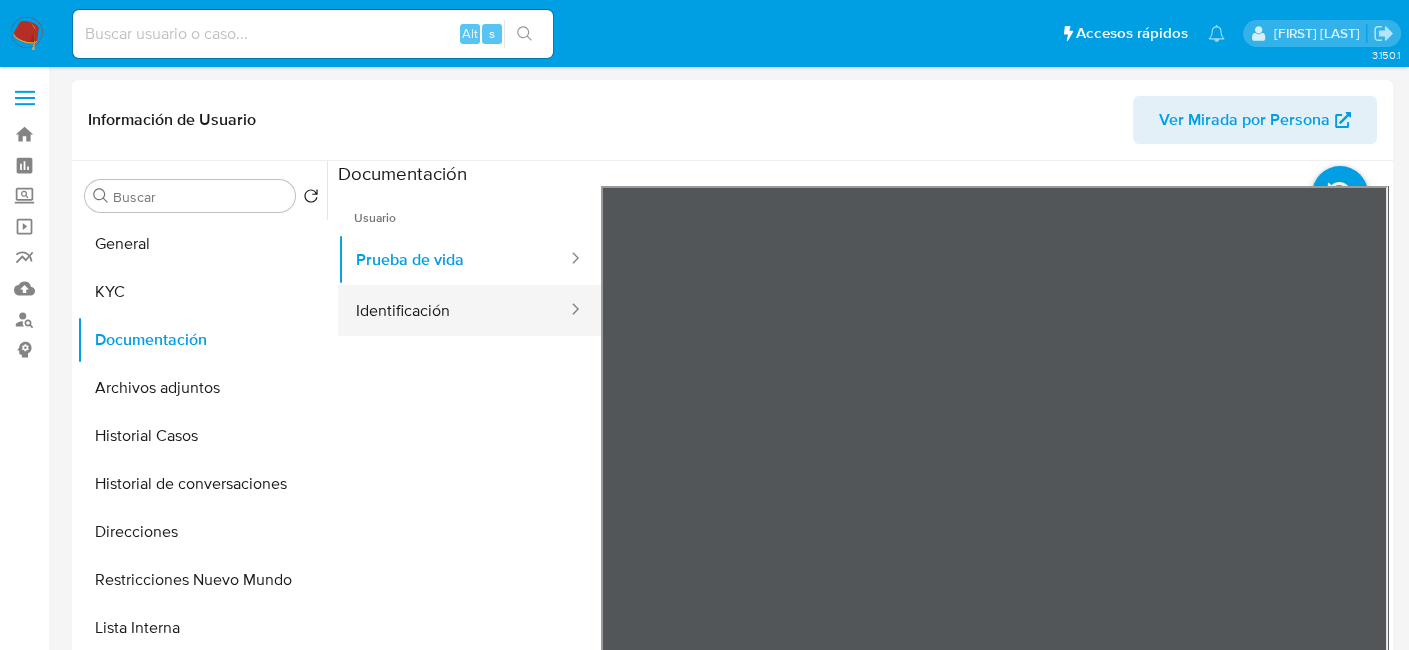 click on "Identificación" at bounding box center [453, 310] 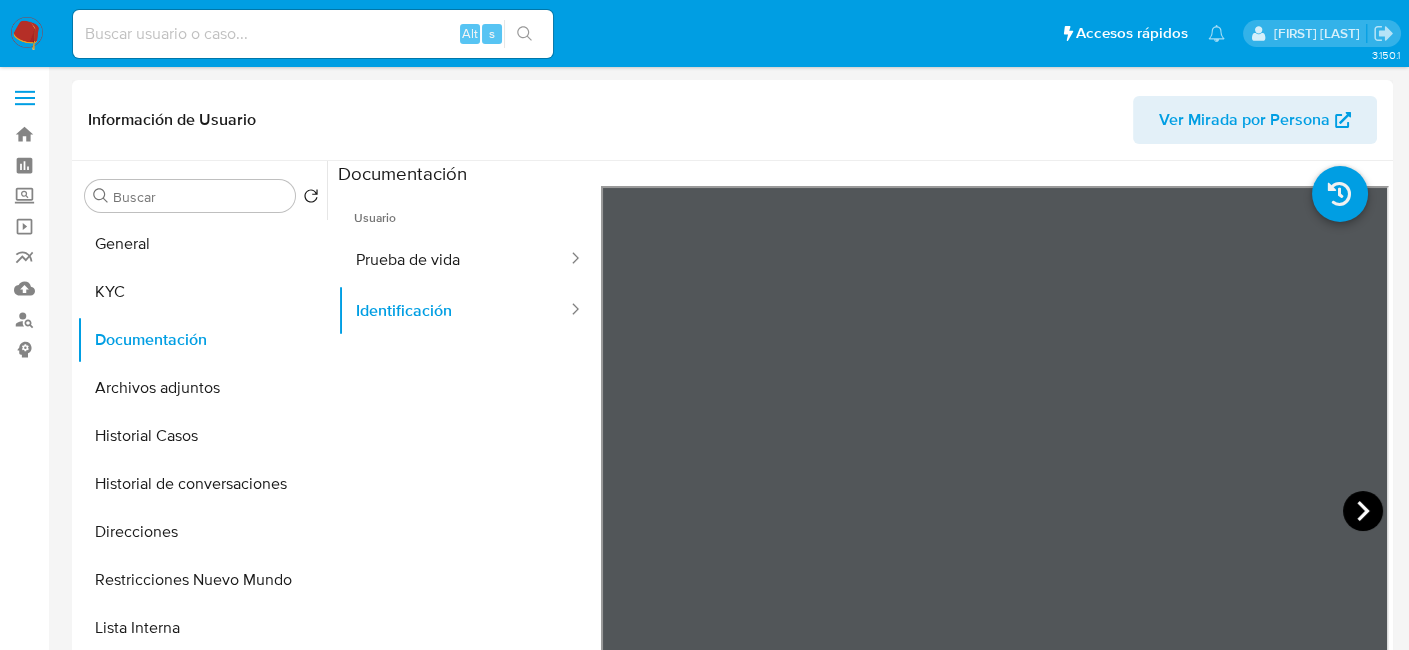 click 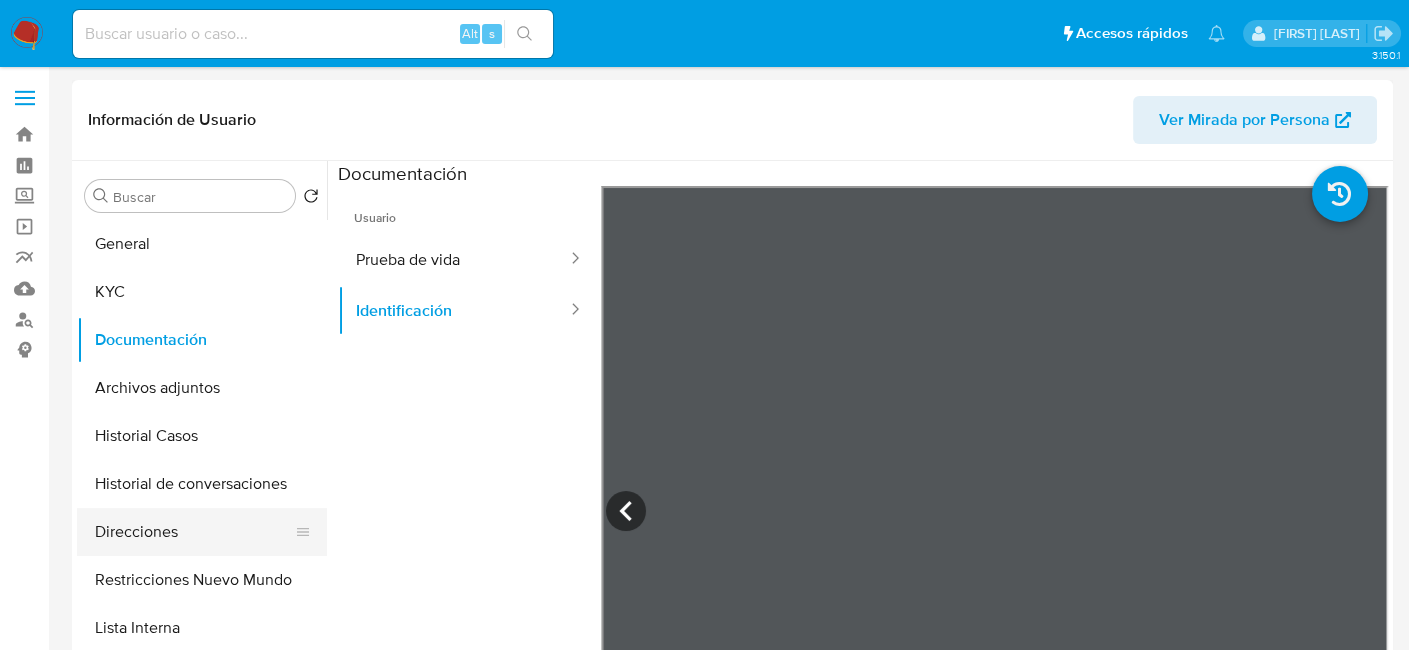 click on "Direcciones" at bounding box center [194, 532] 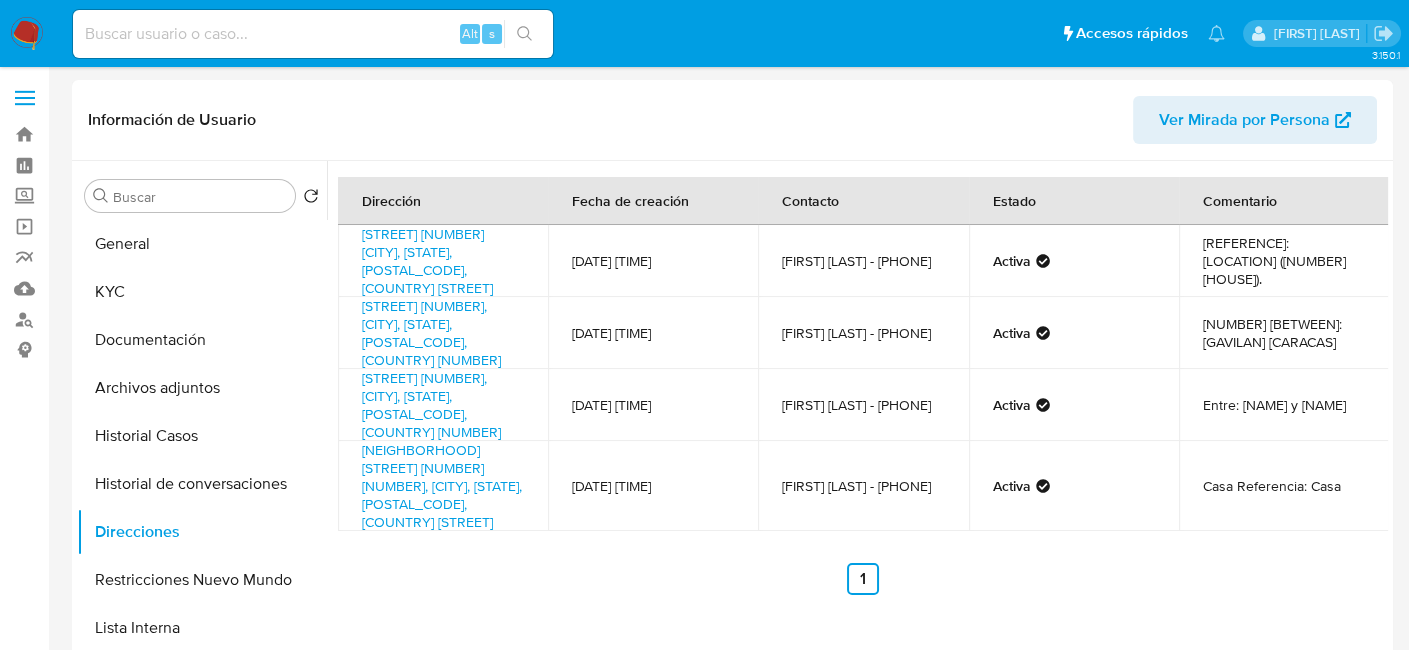 drag, startPoint x: 354, startPoint y: 358, endPoint x: 1344, endPoint y: 397, distance: 990.7679 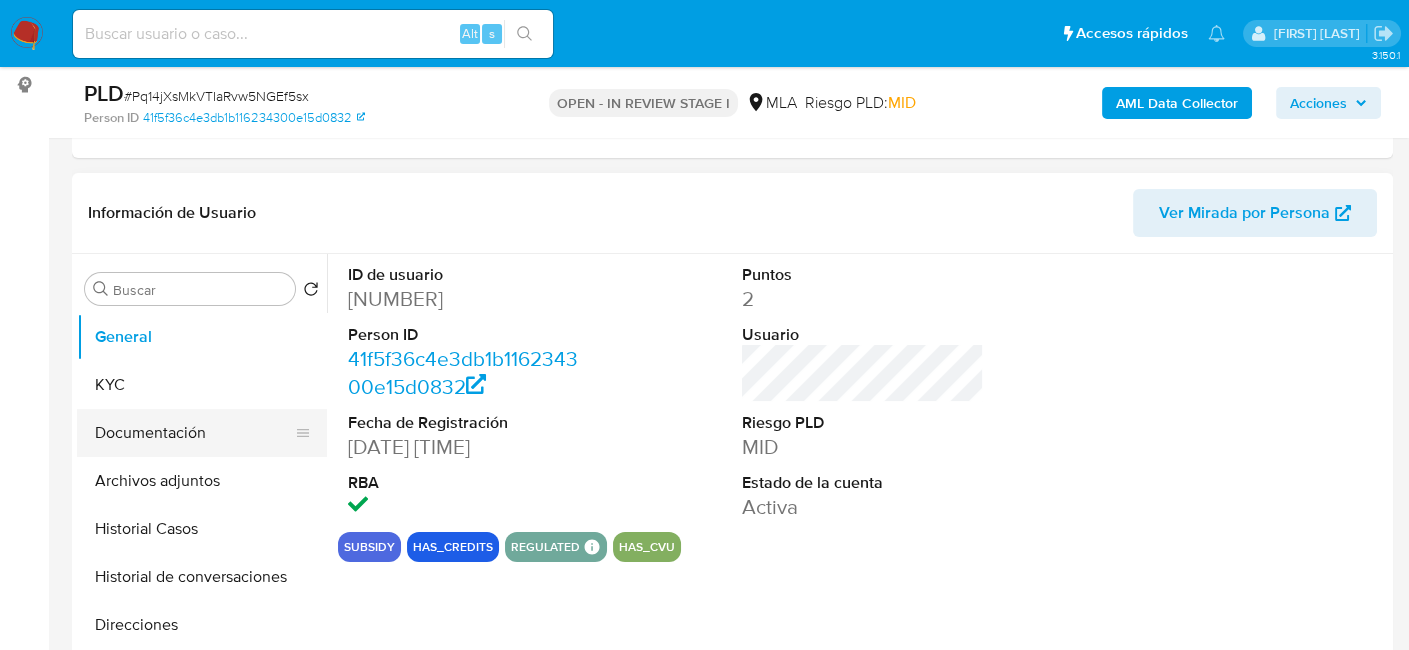 scroll, scrollTop: 400, scrollLeft: 0, axis: vertical 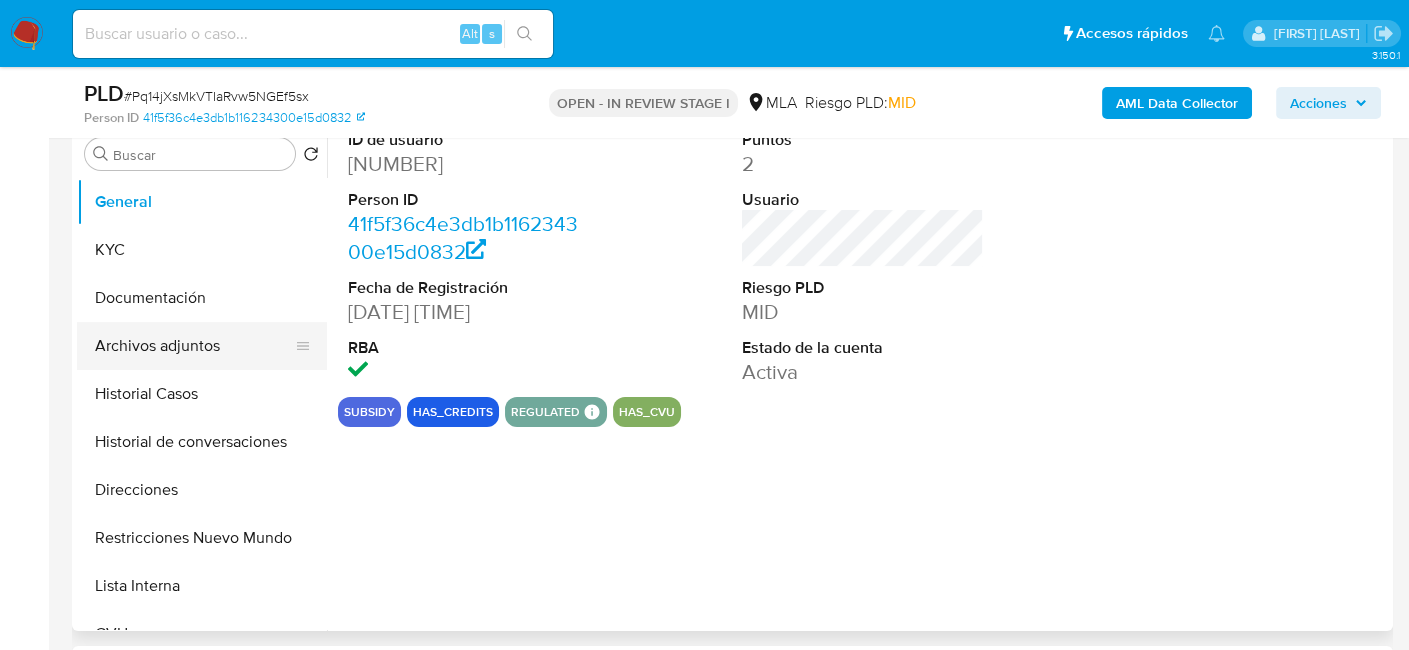 click on "Archivos adjuntos" at bounding box center (194, 346) 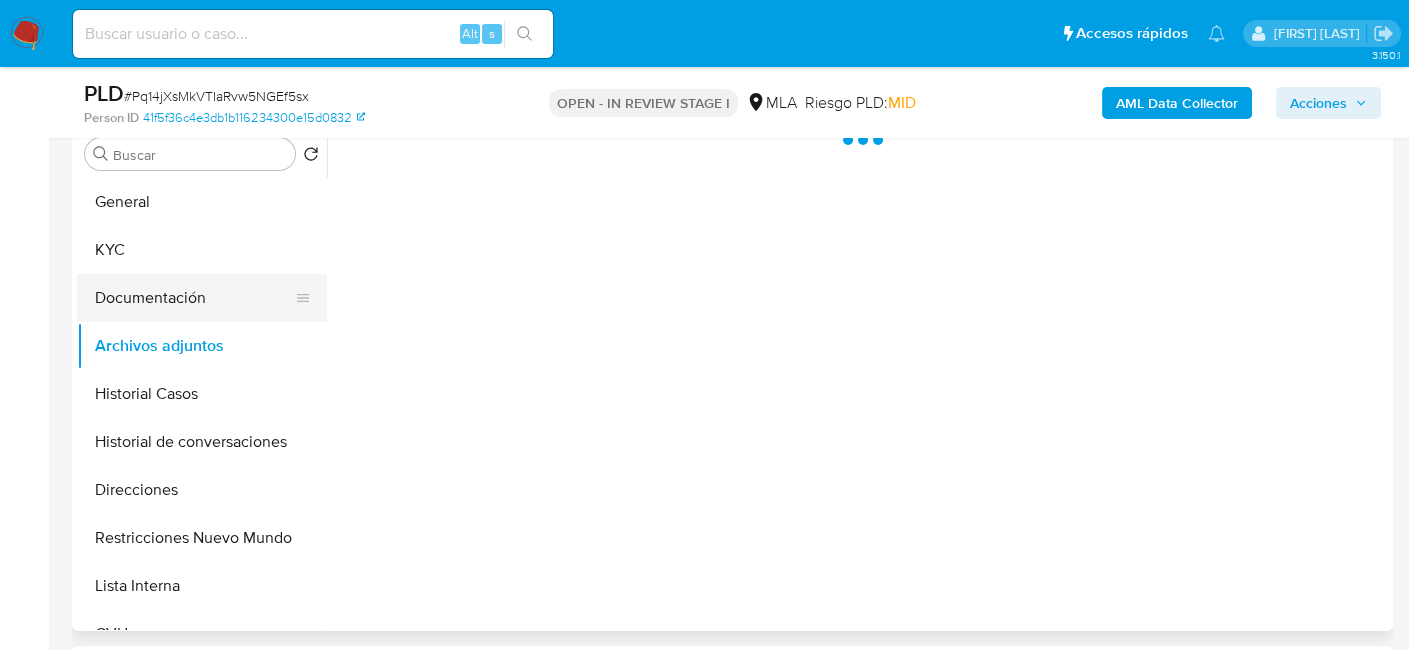 select on "10" 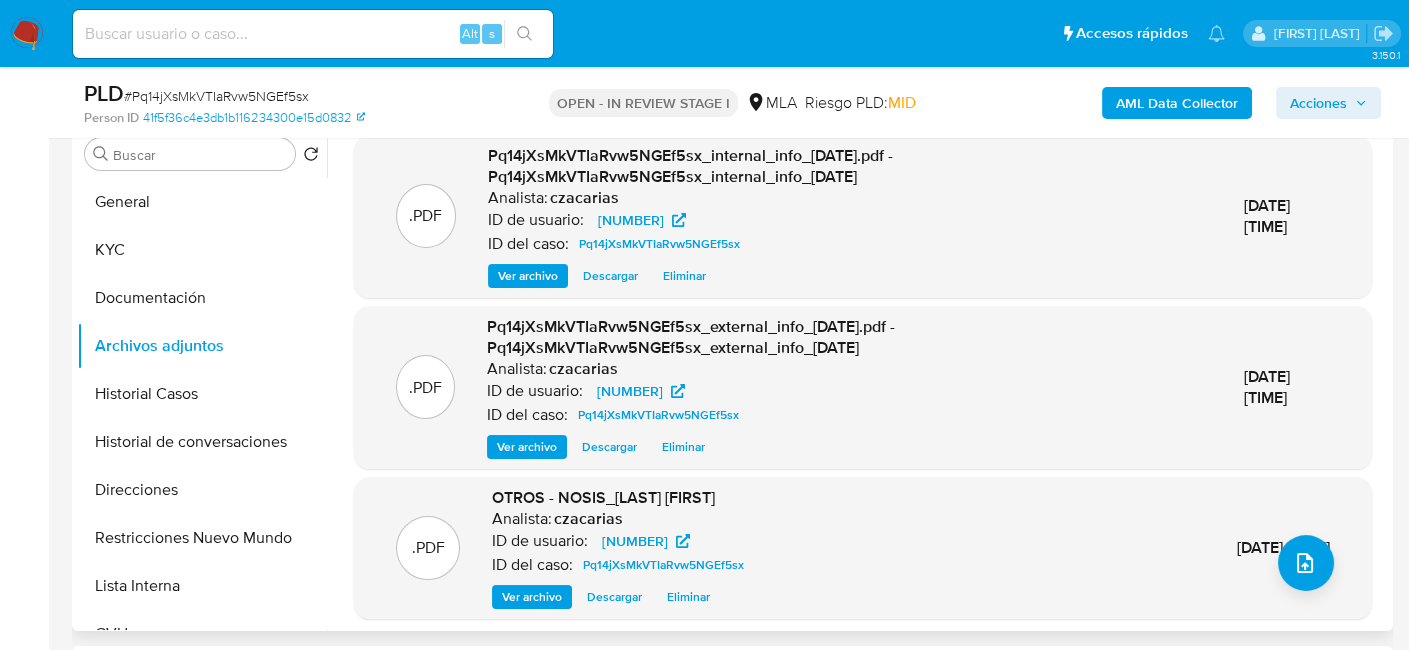 scroll, scrollTop: 0, scrollLeft: 0, axis: both 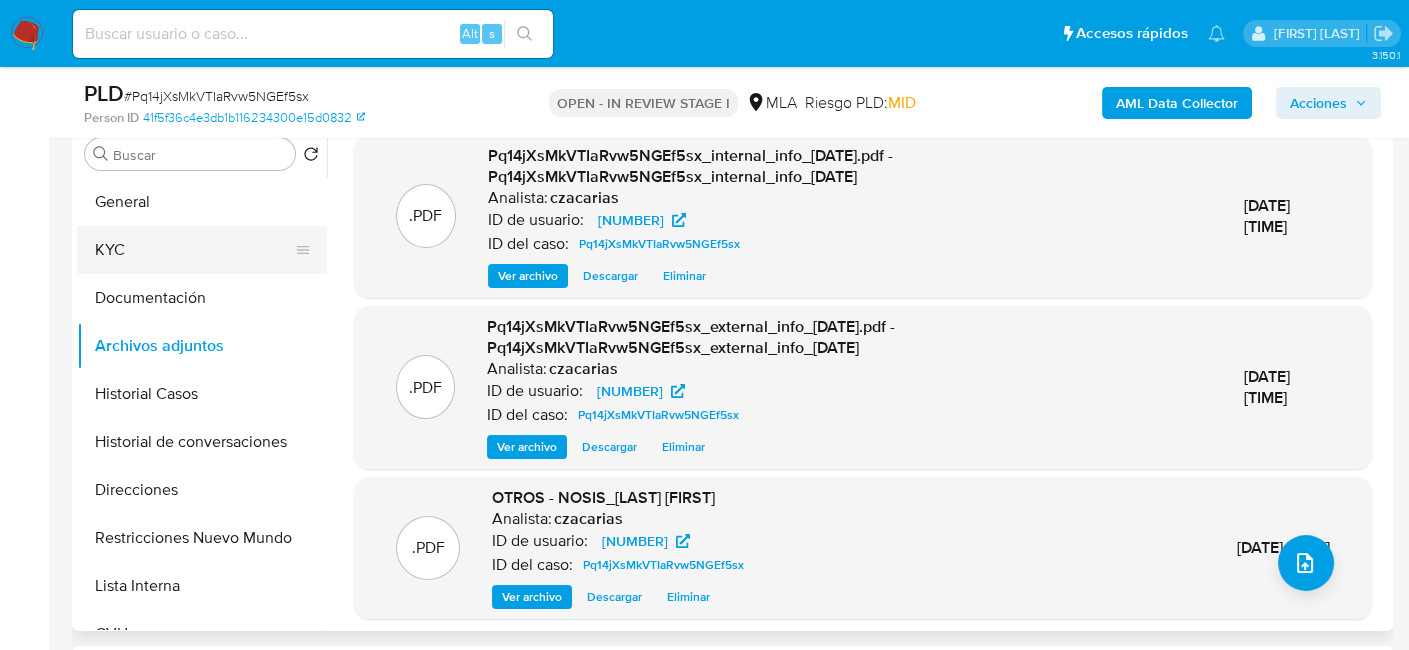 click on "KYC" at bounding box center [194, 250] 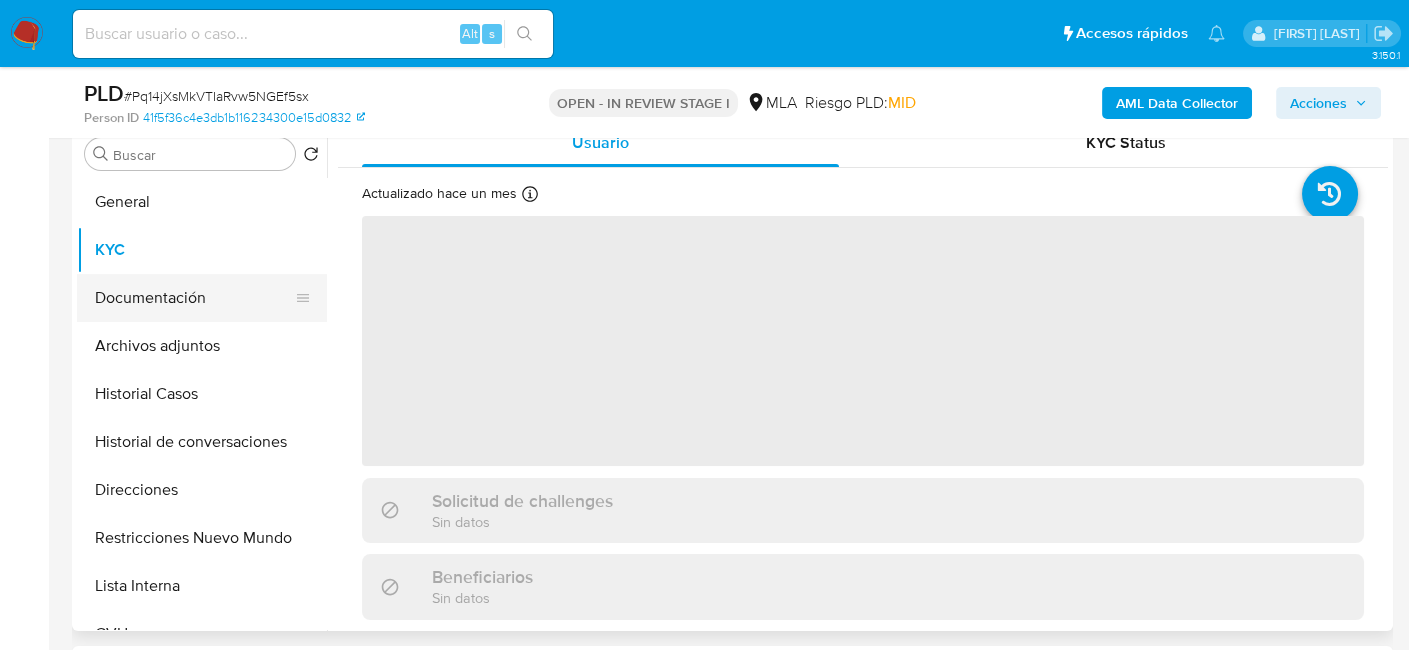 click on "Documentación" at bounding box center [194, 298] 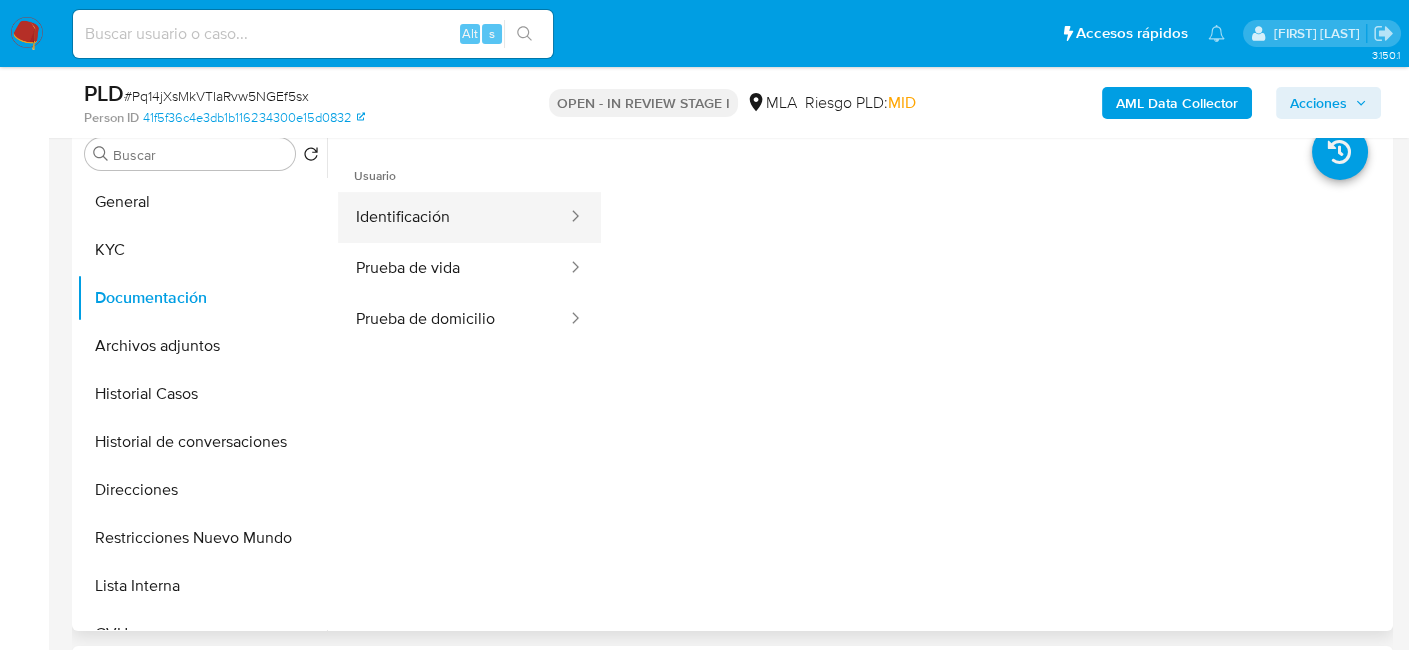 click on "Identificación" at bounding box center [453, 217] 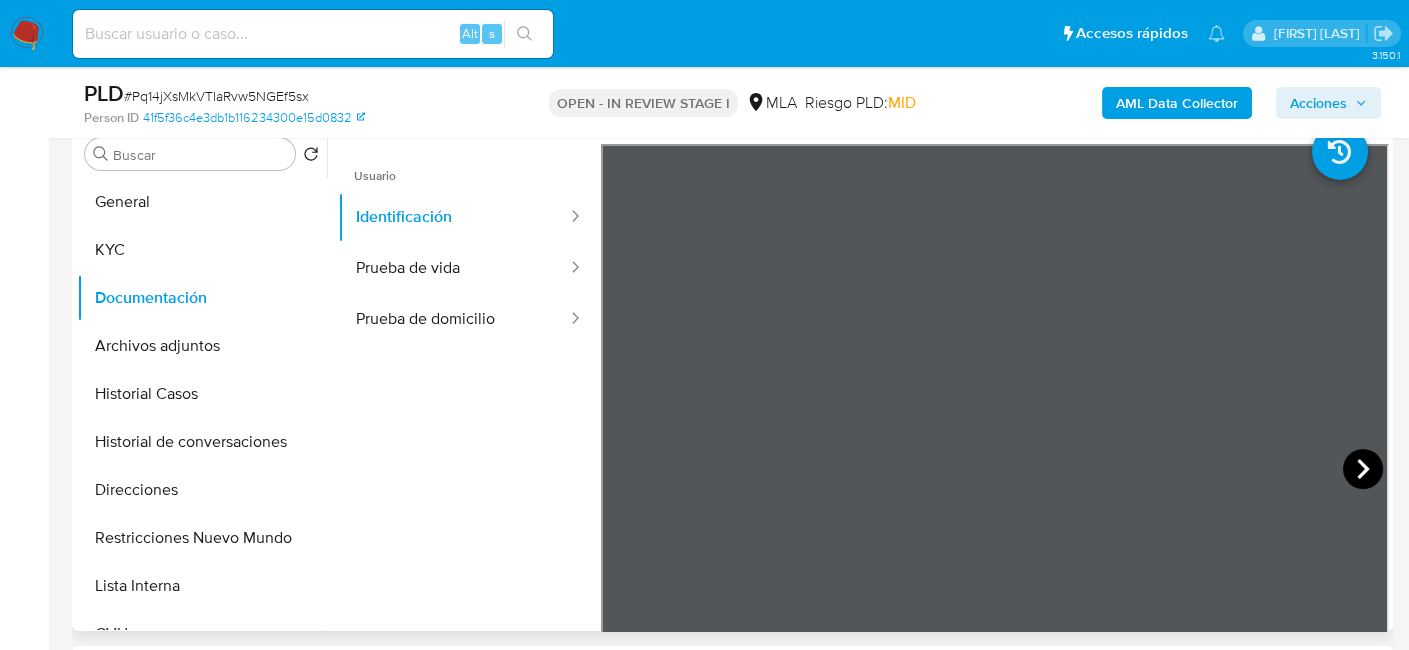 click 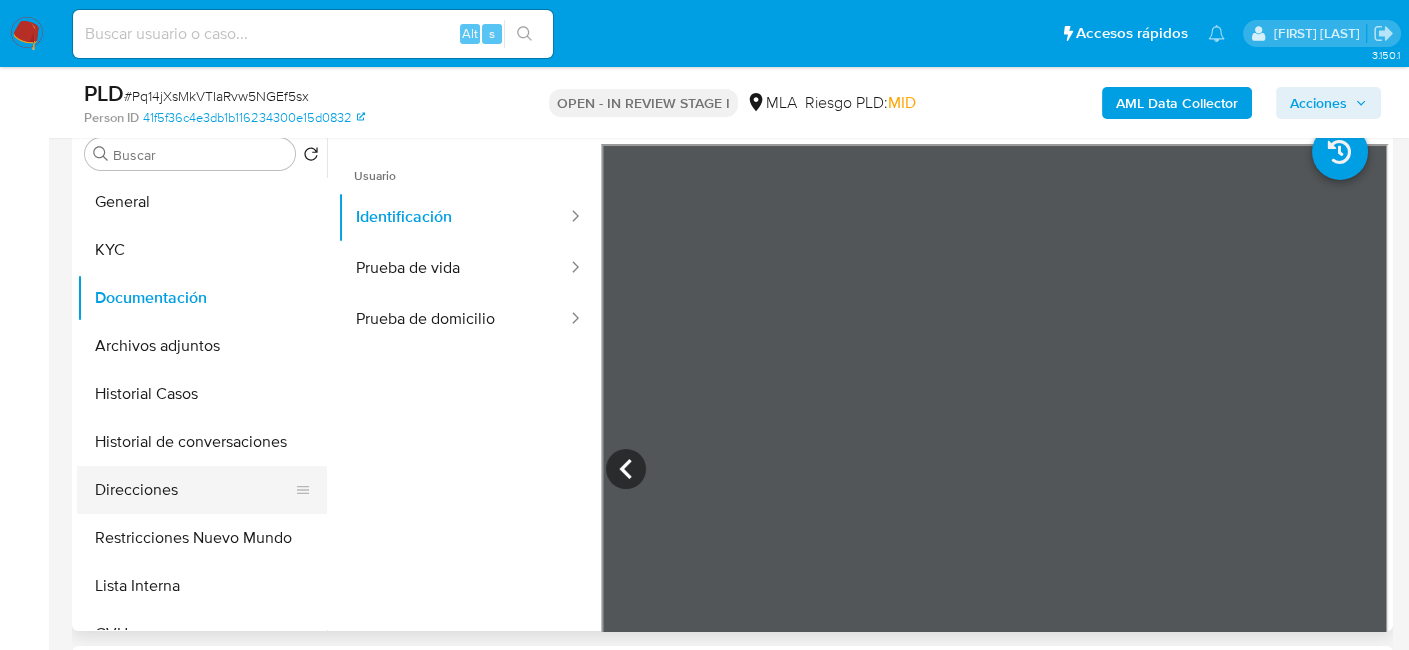 click on "Direcciones" at bounding box center [194, 490] 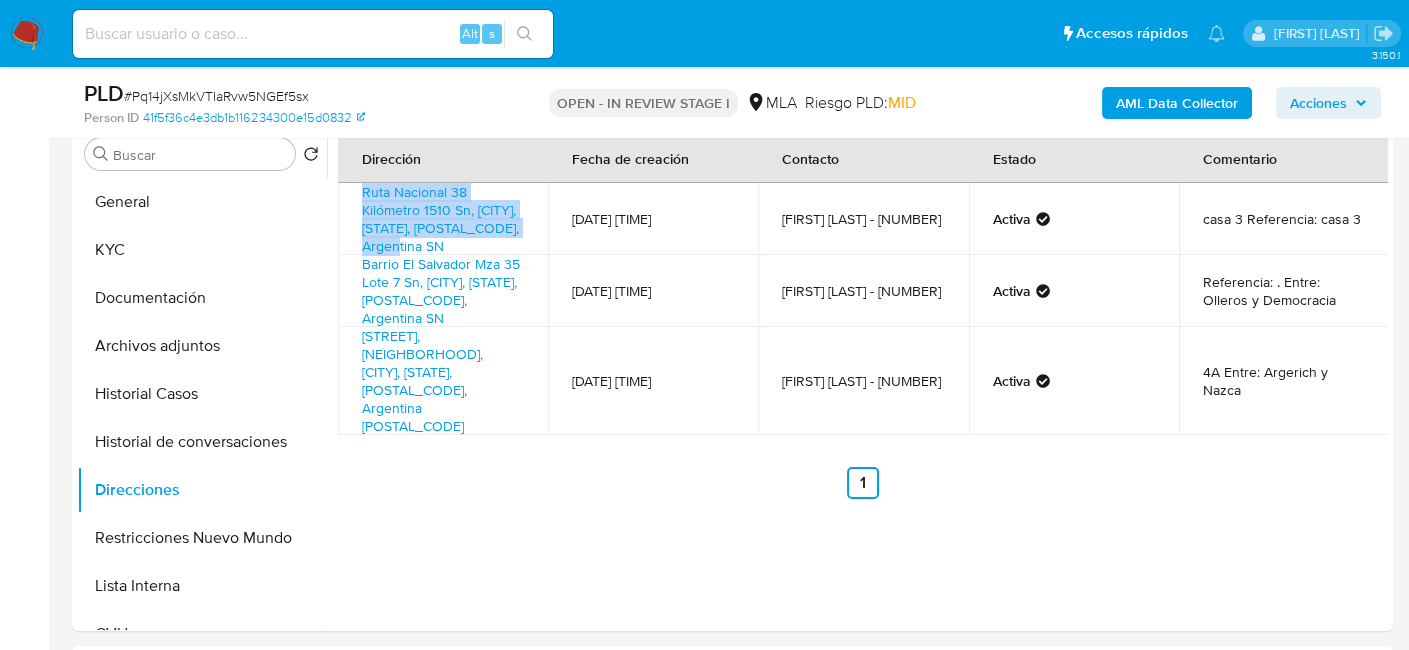 drag, startPoint x: 354, startPoint y: 190, endPoint x: 511, endPoint y: 242, distance: 165.38742 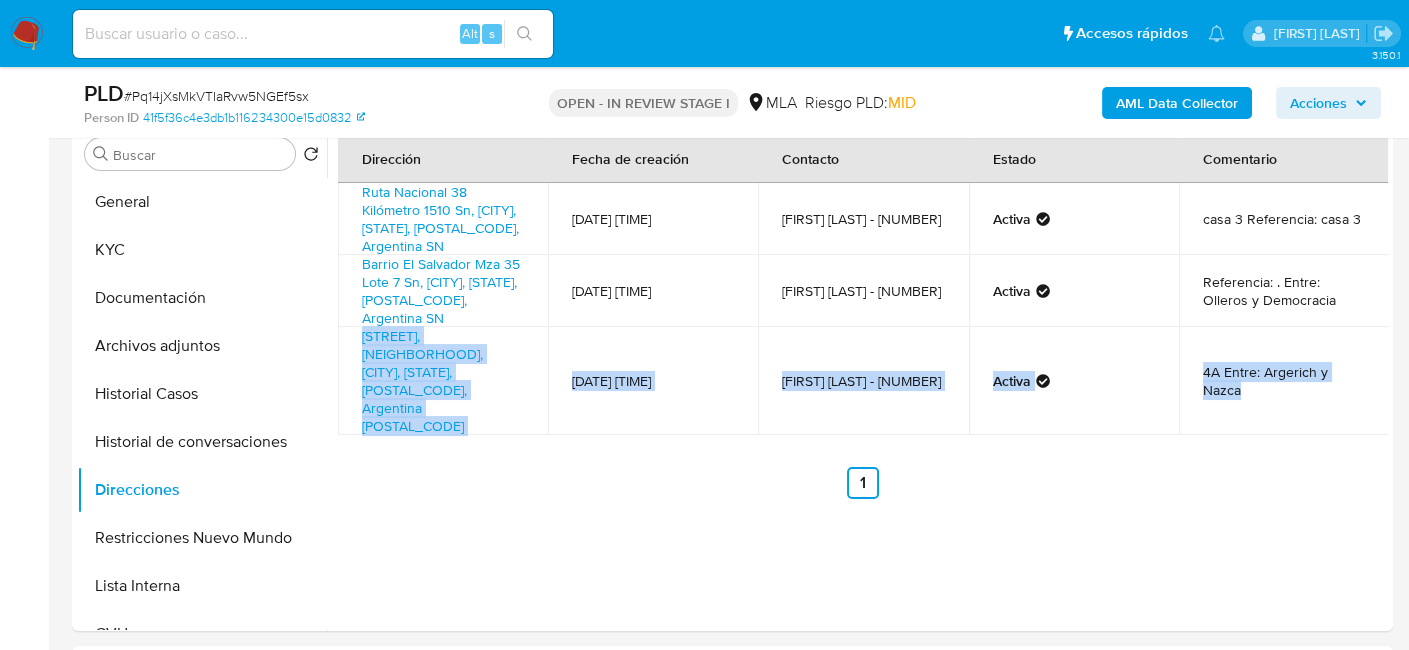 drag, startPoint x: 353, startPoint y: 333, endPoint x: 451, endPoint y: 408, distance: 123.40584 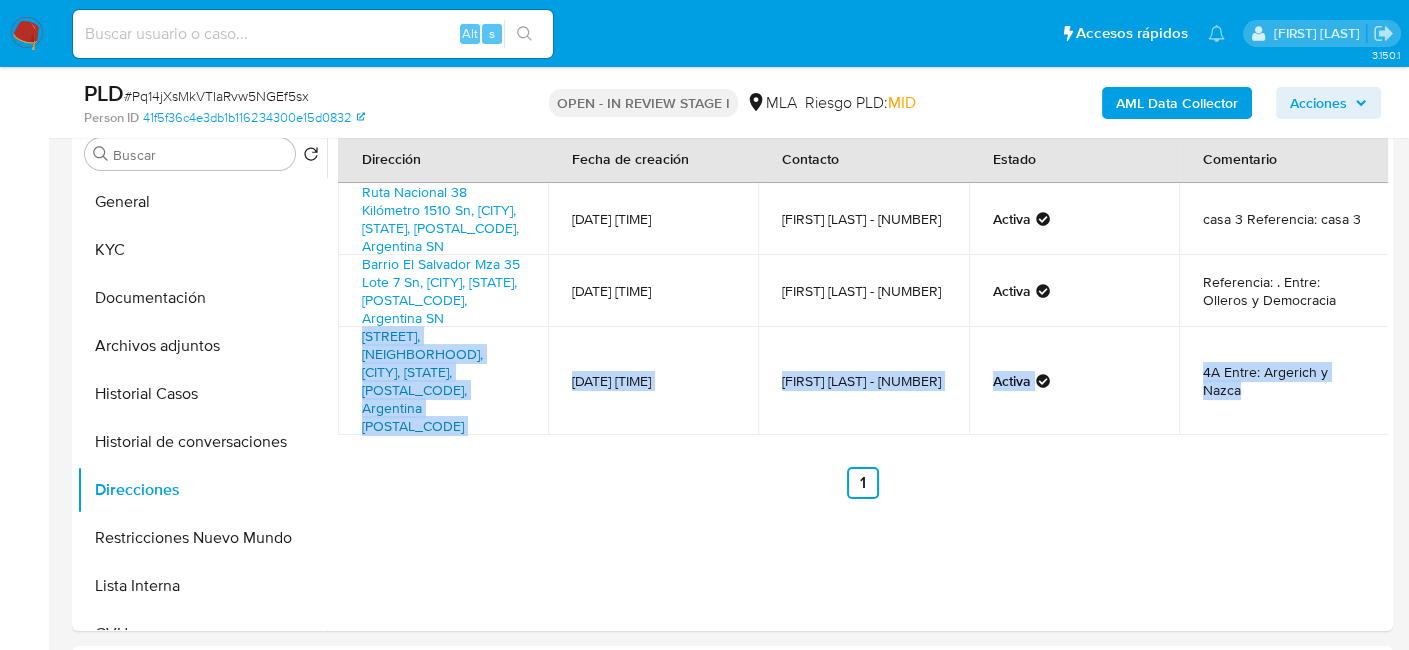 click on "Andrés Vallejos 2969, Villa Pueyrredón, Capital Federal, 1419, Argentina 2969" at bounding box center (422, 381) 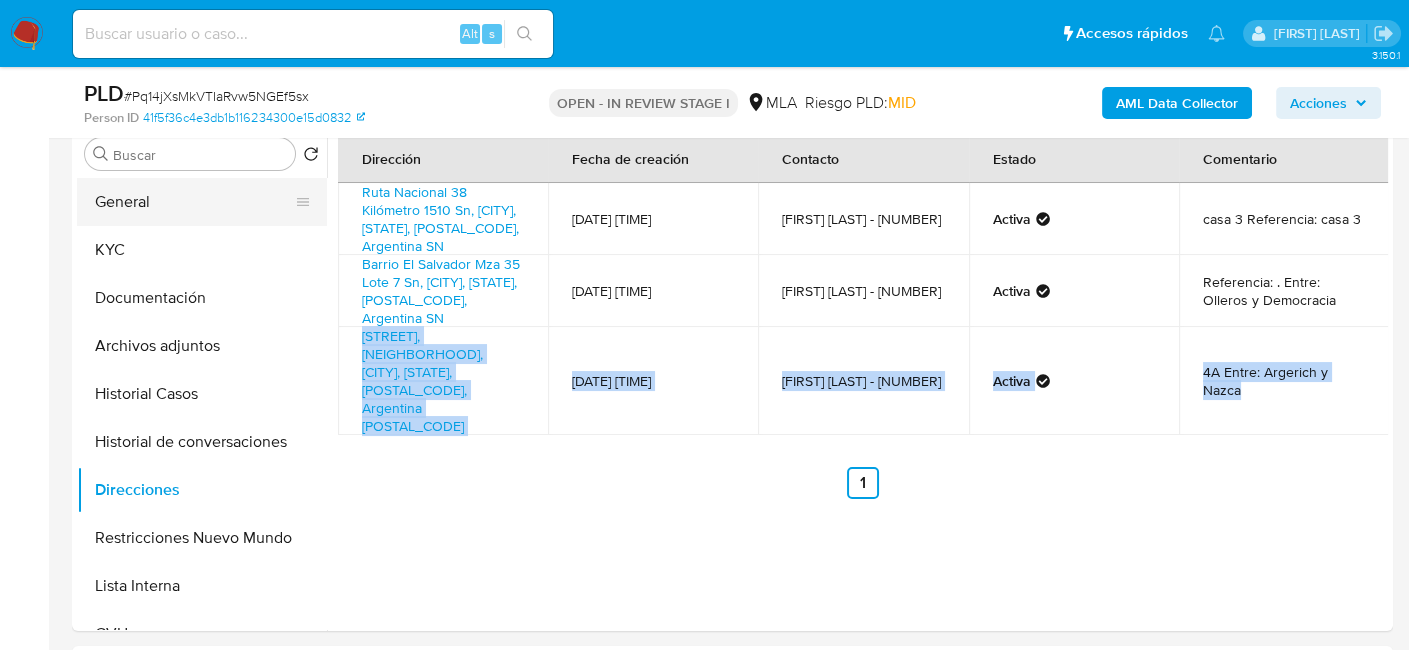 click on "General" at bounding box center (194, 202) 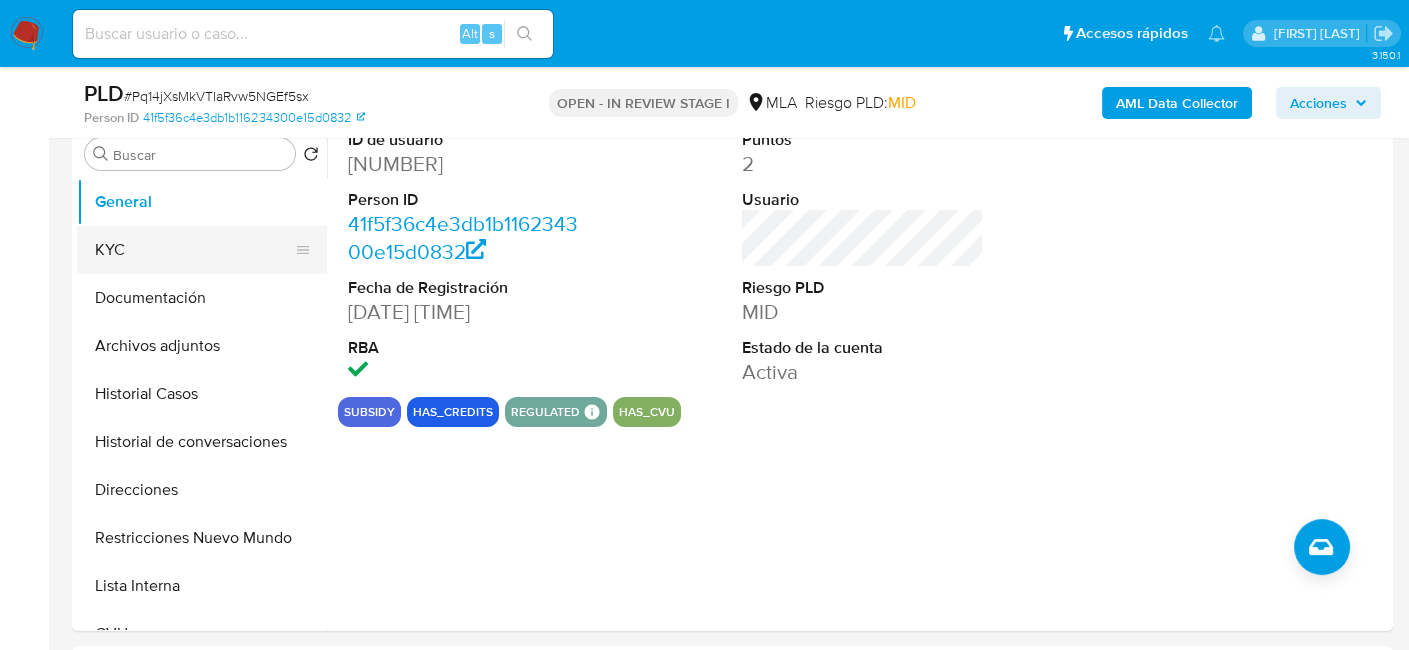 click on "KYC" at bounding box center [194, 250] 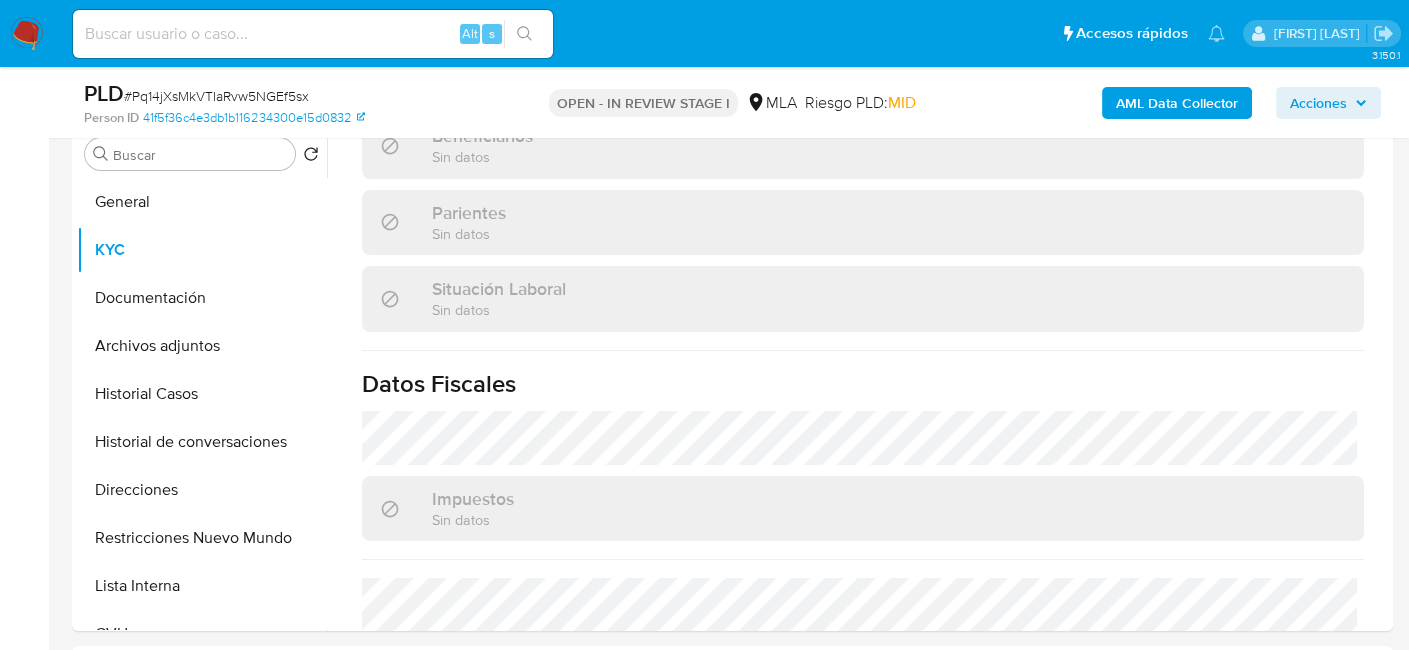 scroll, scrollTop: 1070, scrollLeft: 0, axis: vertical 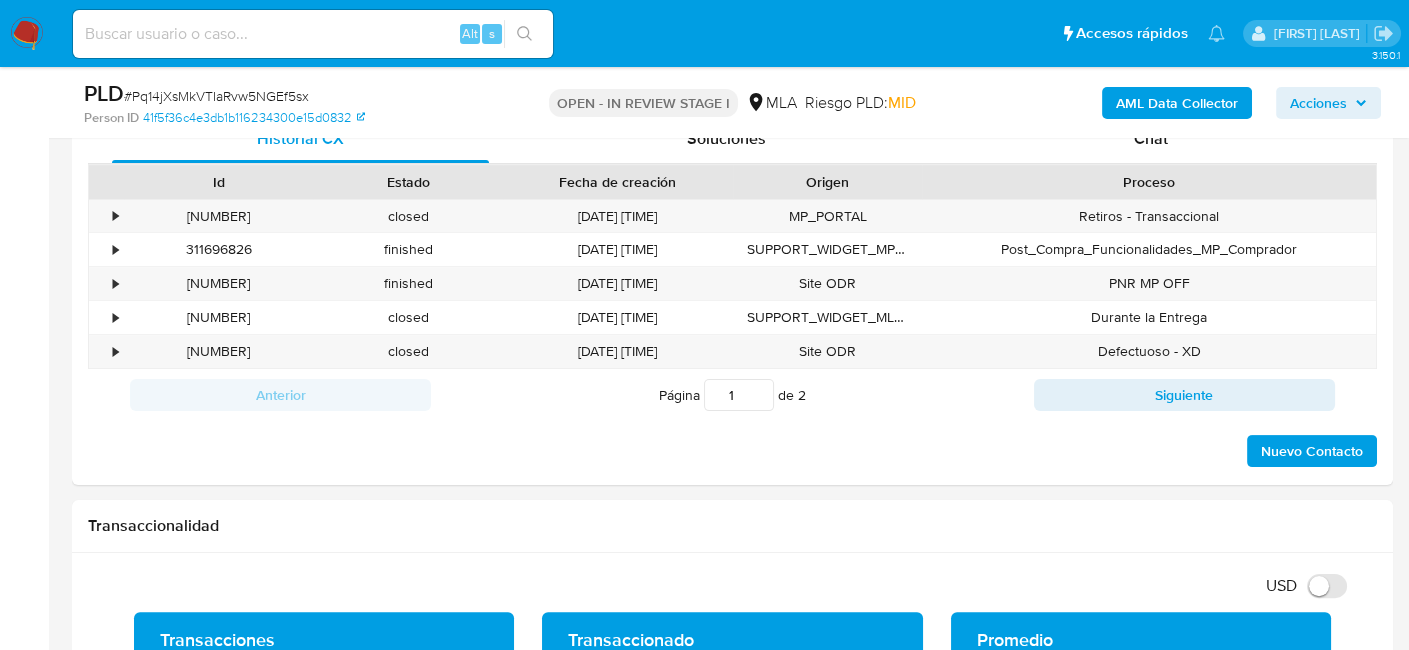 click on "PLD # Pq14jXsMkVTIaRvw5NGEf5sx Person ID 41f5f36c4e3db1b116234300e15d0832 OPEN - IN REVIEW STAGE I  MLA Riesgo PLD:  MID AML Data Collector Acciones" at bounding box center (732, 102) 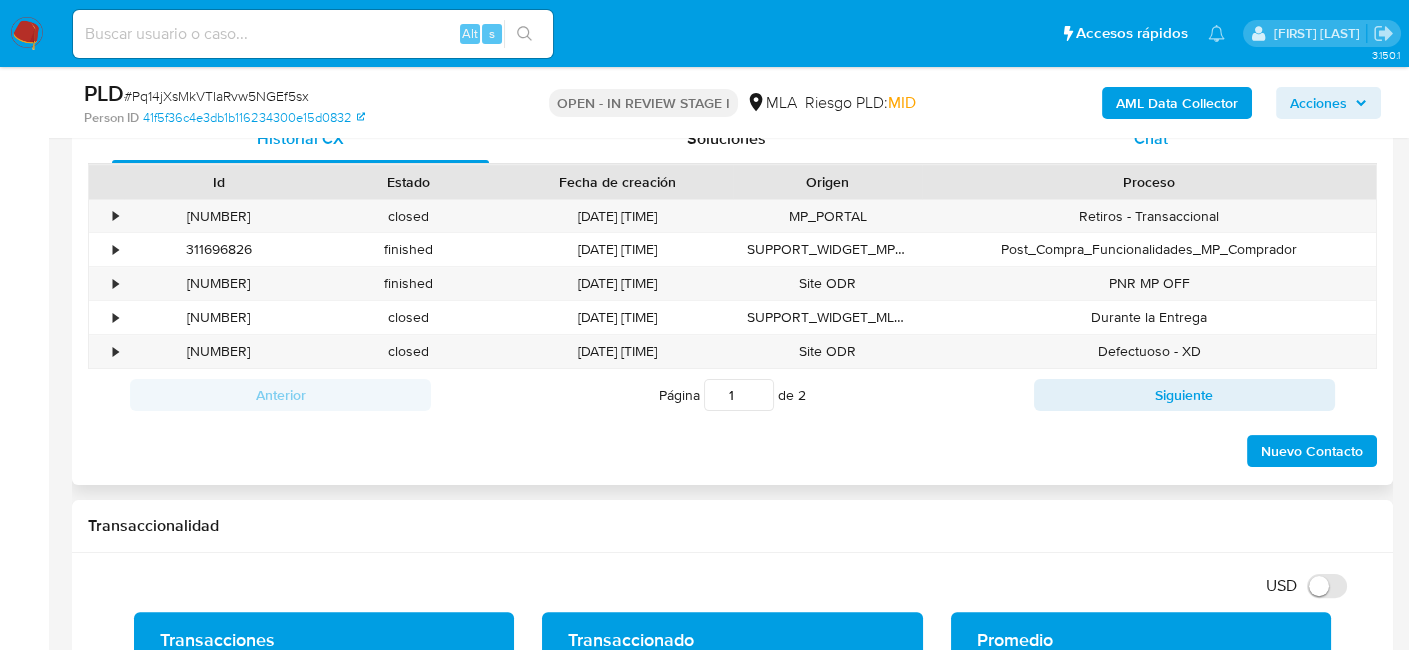 click on "Chat" at bounding box center (1151, 139) 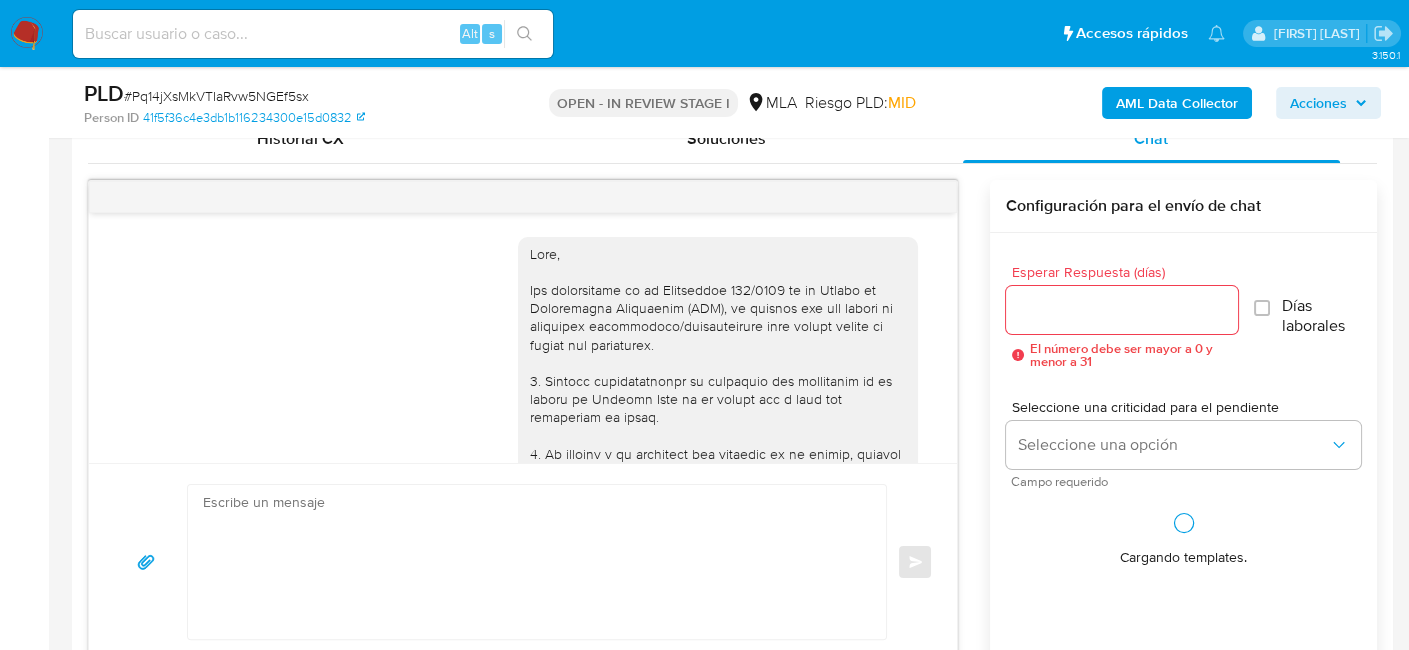 scroll, scrollTop: 2333, scrollLeft: 0, axis: vertical 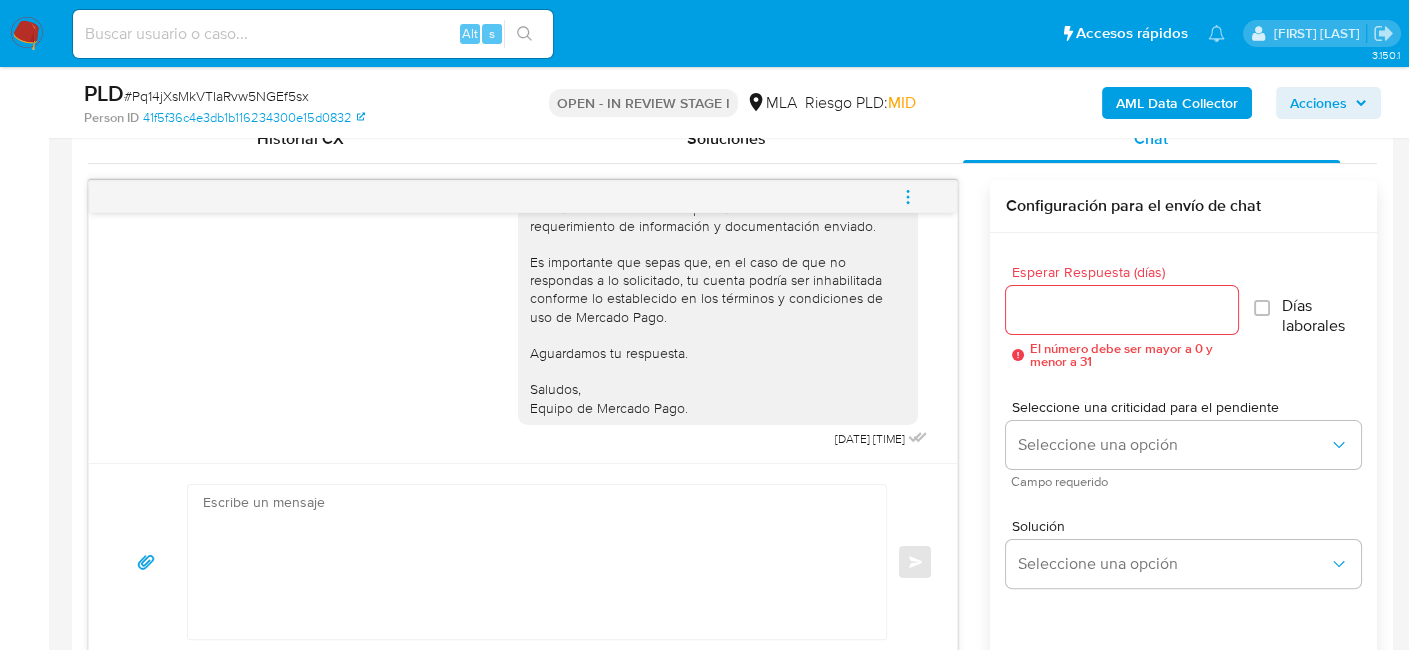 click at bounding box center (908, 197) 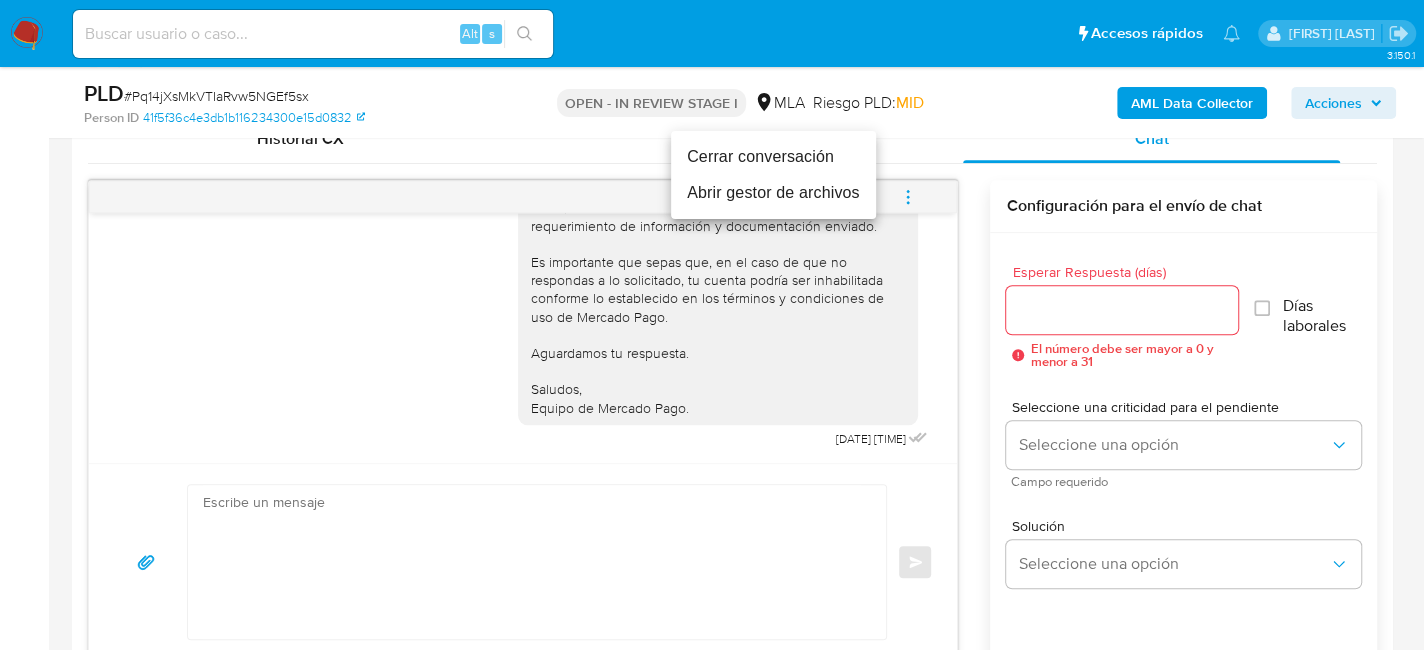 click on "Cerrar conversación" at bounding box center [773, 157] 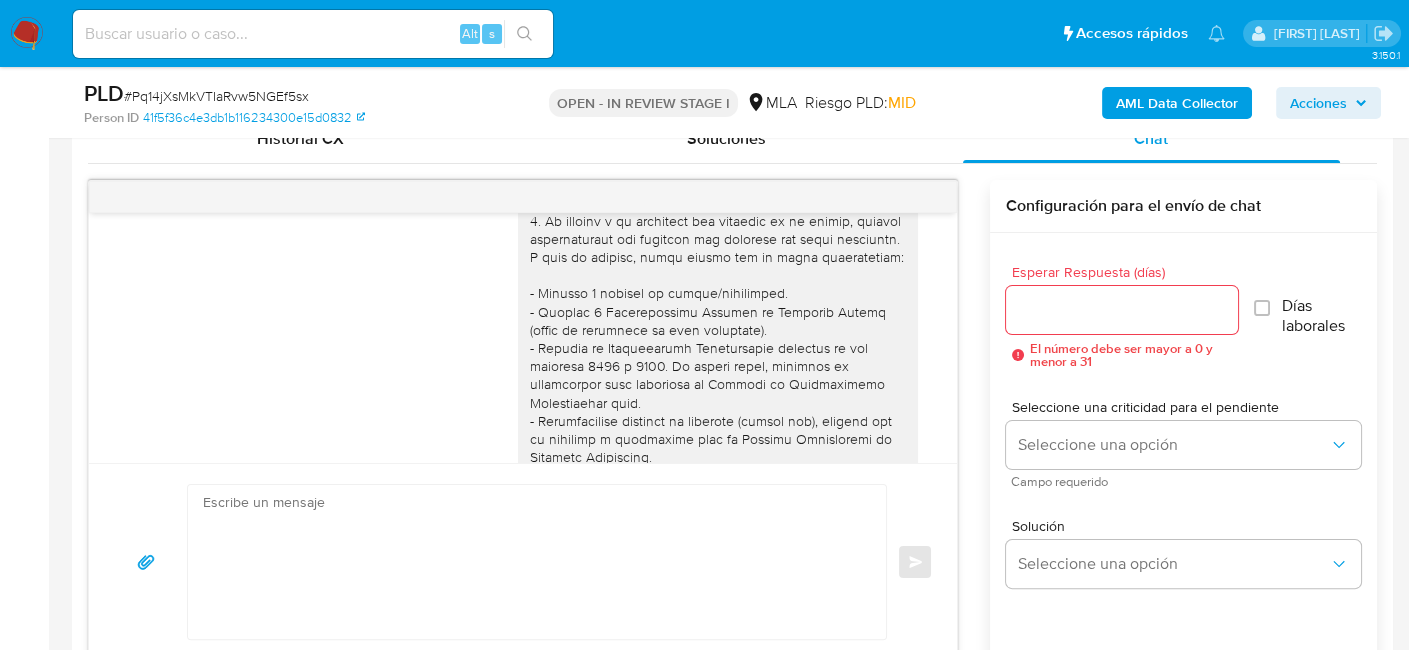 scroll, scrollTop: 0, scrollLeft: 0, axis: both 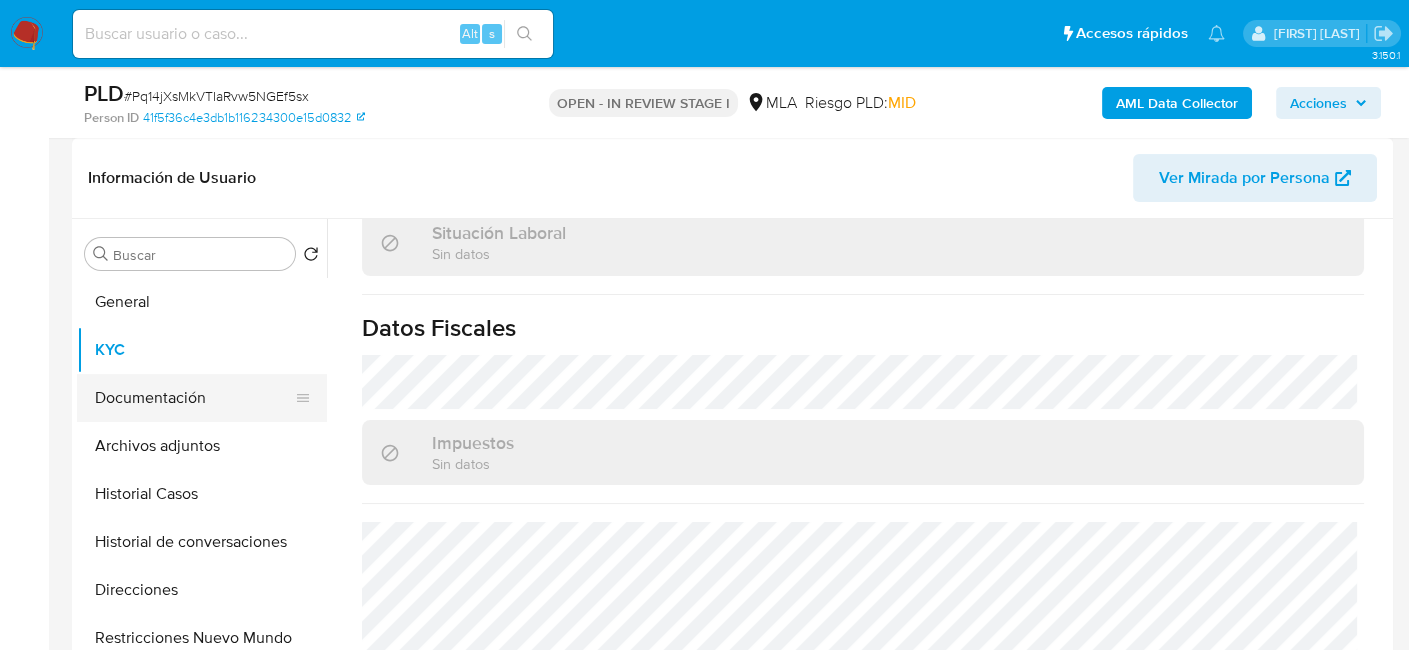 click on "Documentación" at bounding box center [194, 398] 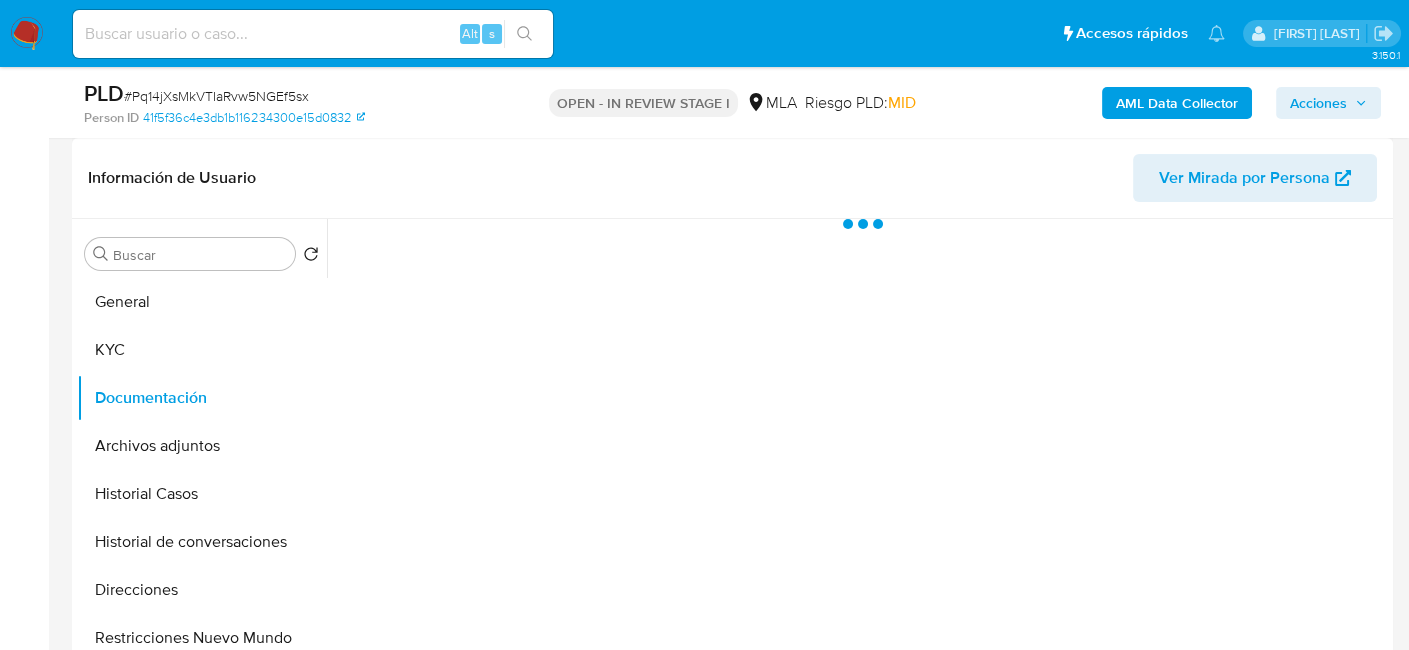 scroll, scrollTop: 0, scrollLeft: 0, axis: both 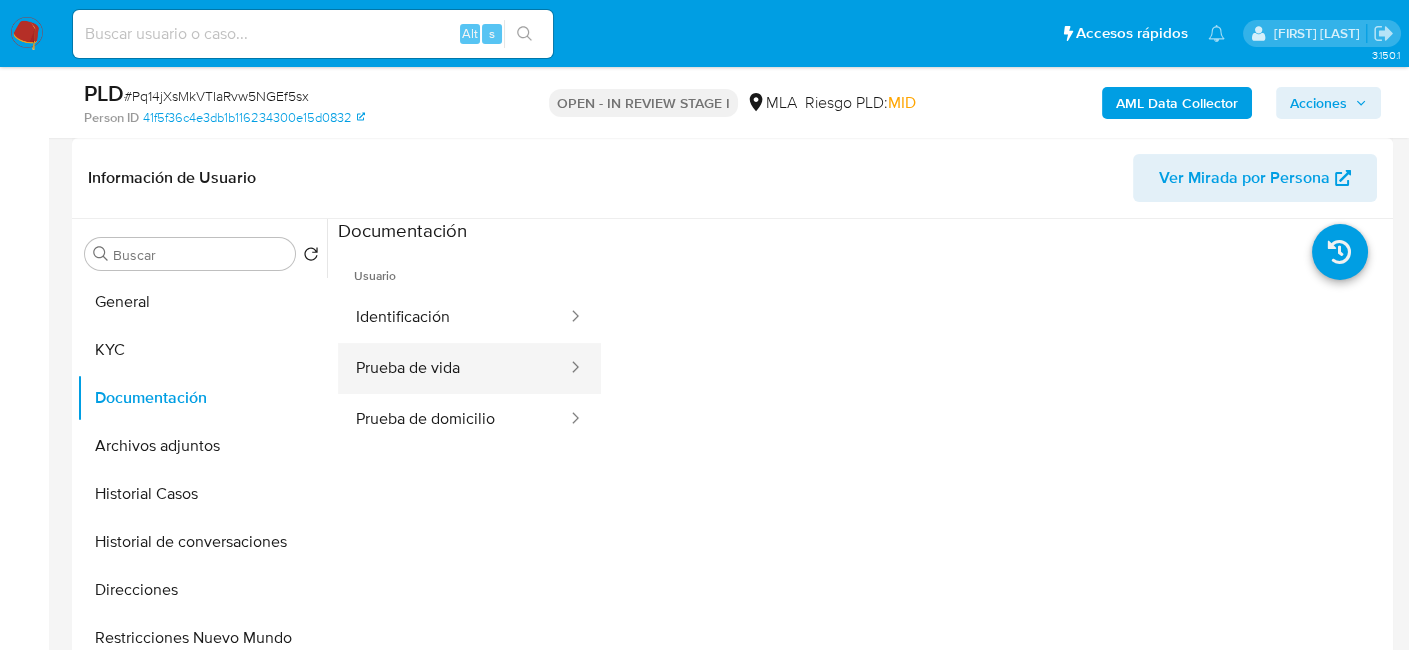 click on "Prueba de vida" at bounding box center [453, 368] 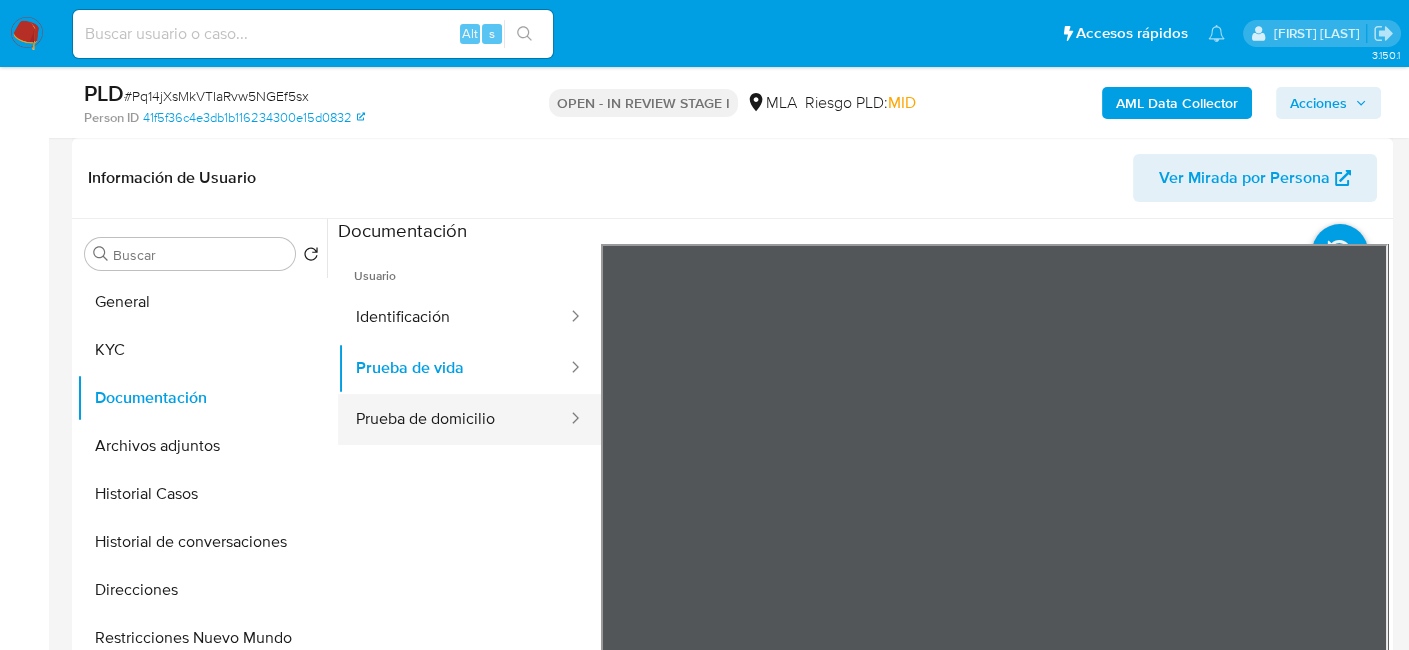 click on "Prueba de domicilio" at bounding box center [453, 419] 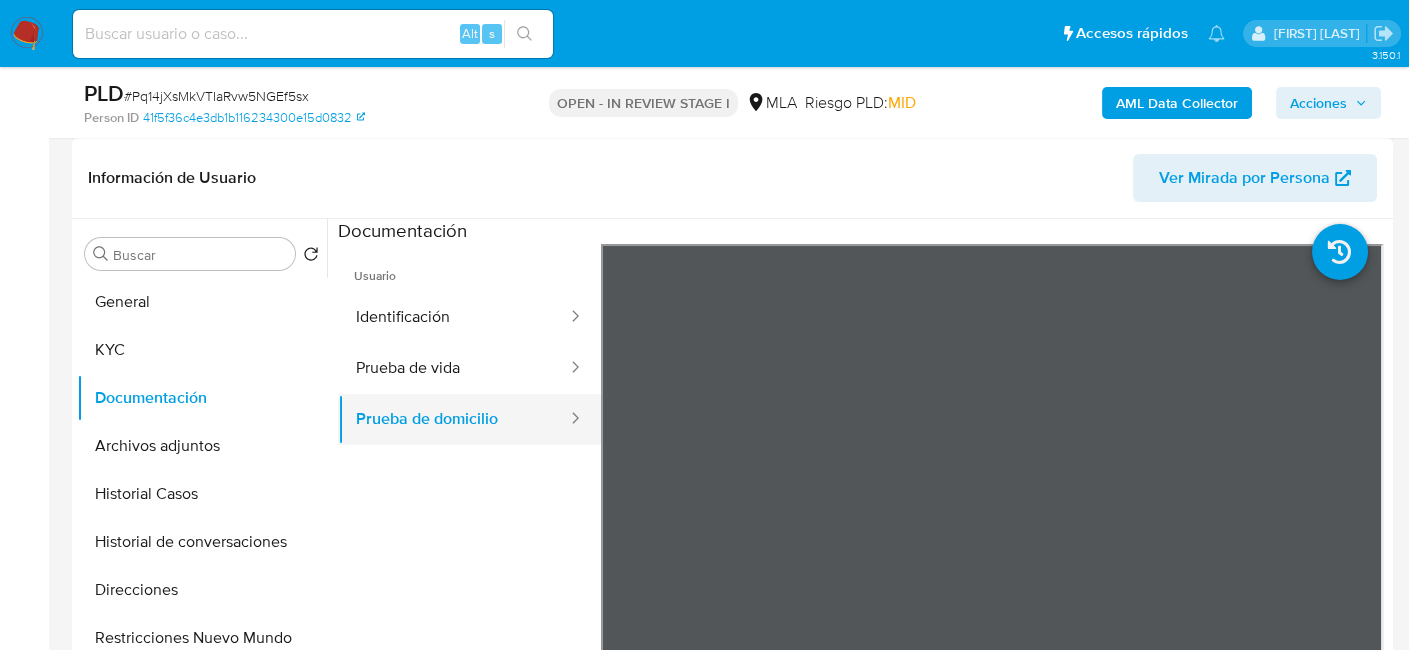 scroll, scrollTop: 100, scrollLeft: 0, axis: vertical 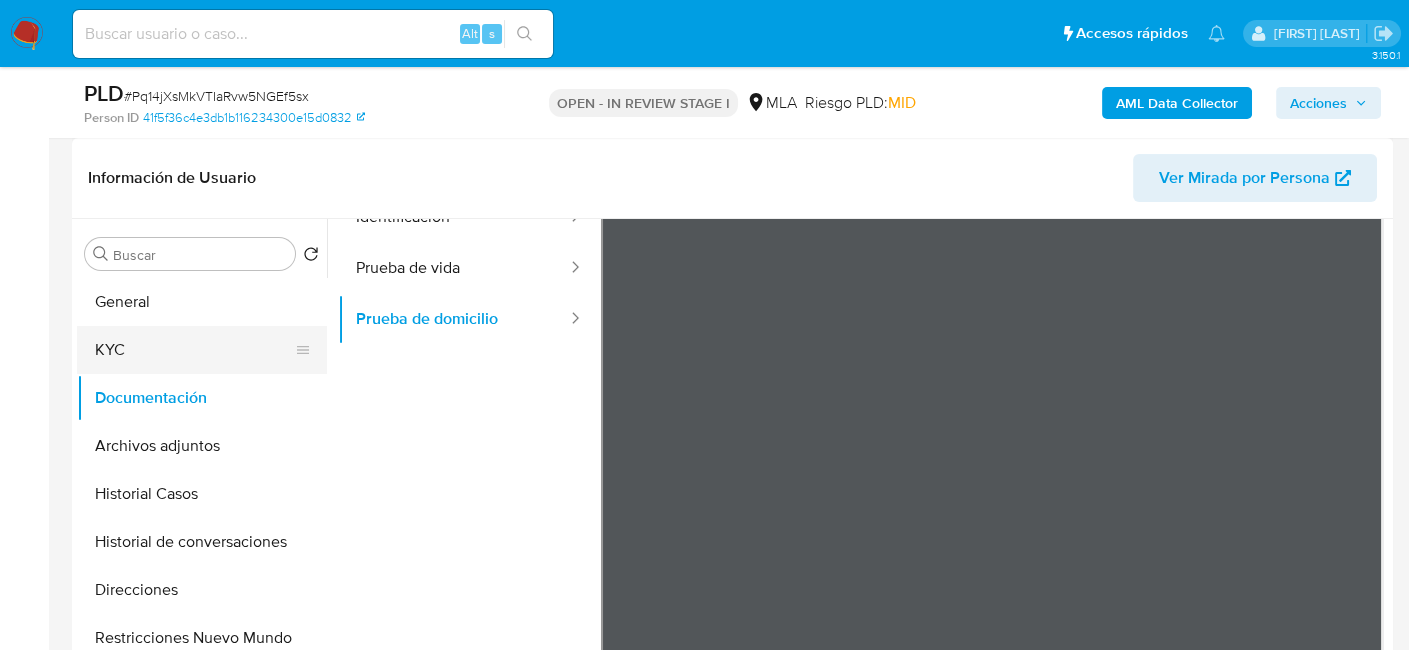 click on "KYC" at bounding box center [194, 350] 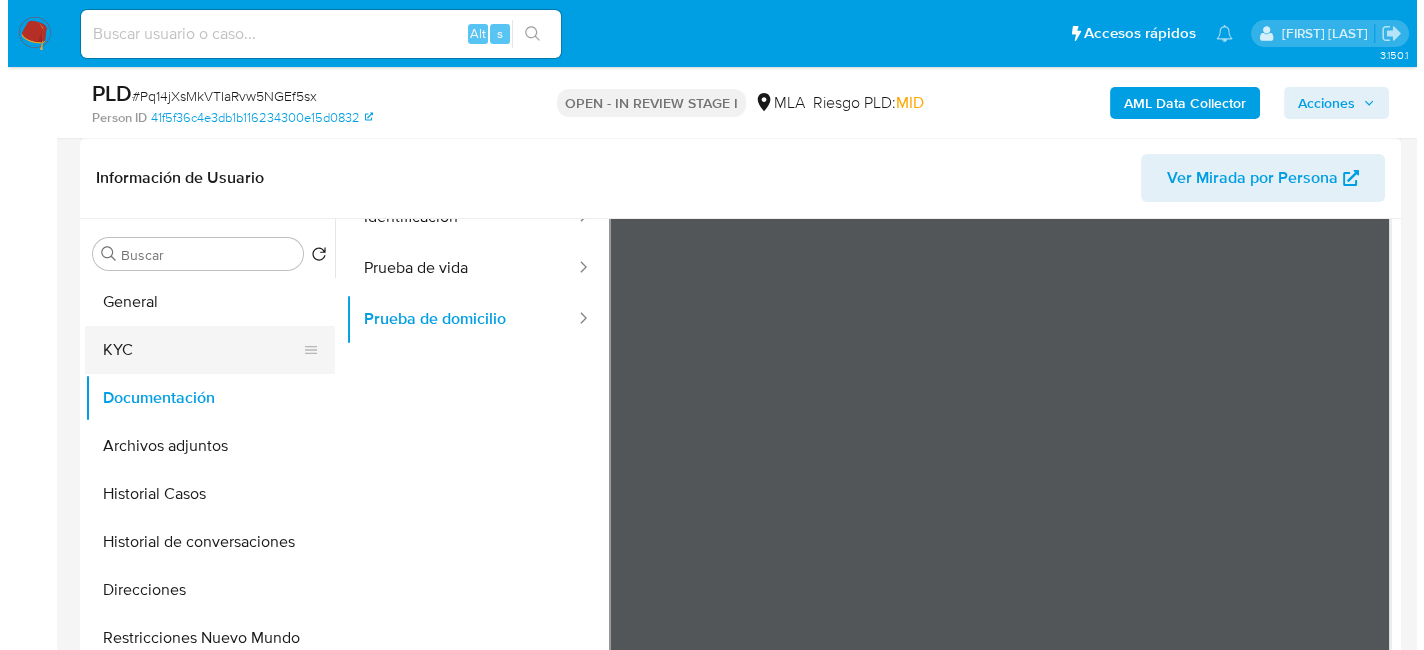 scroll, scrollTop: 0, scrollLeft: 0, axis: both 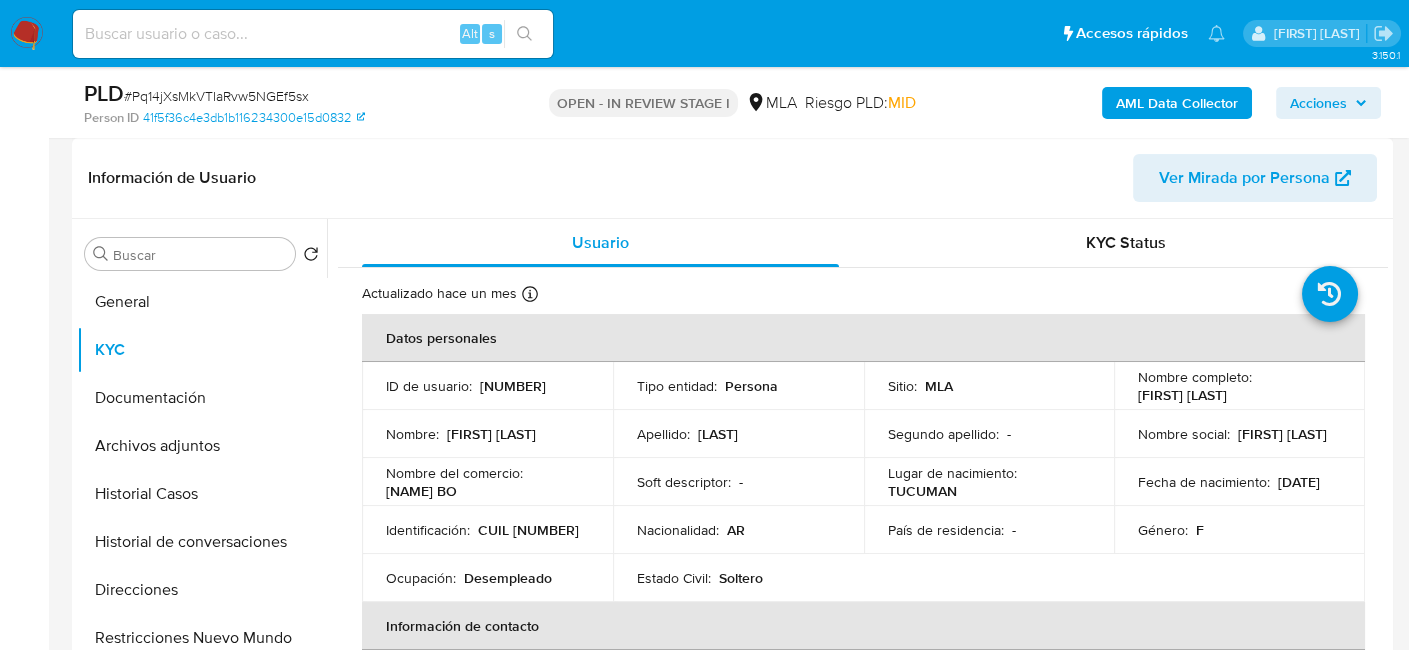 drag, startPoint x: 1129, startPoint y: 399, endPoint x: 1265, endPoint y: 398, distance: 136.00368 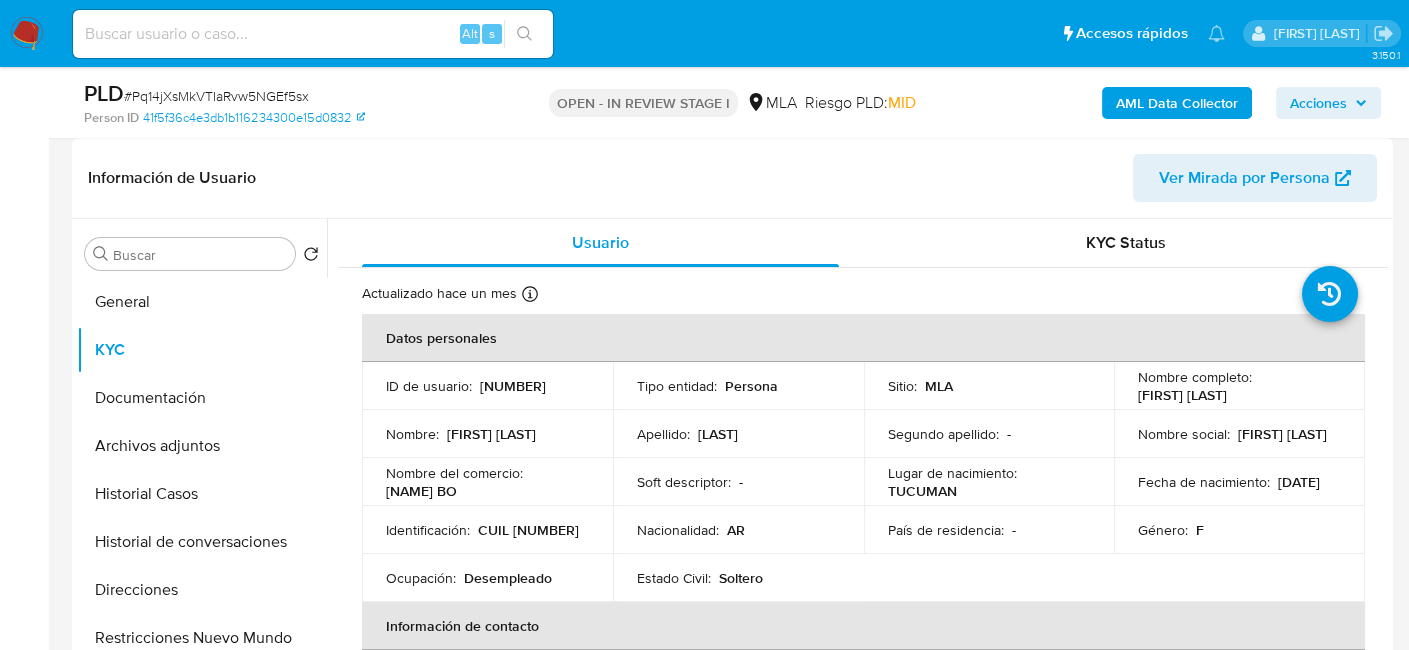 copy on "Ana Belen Ocampos" 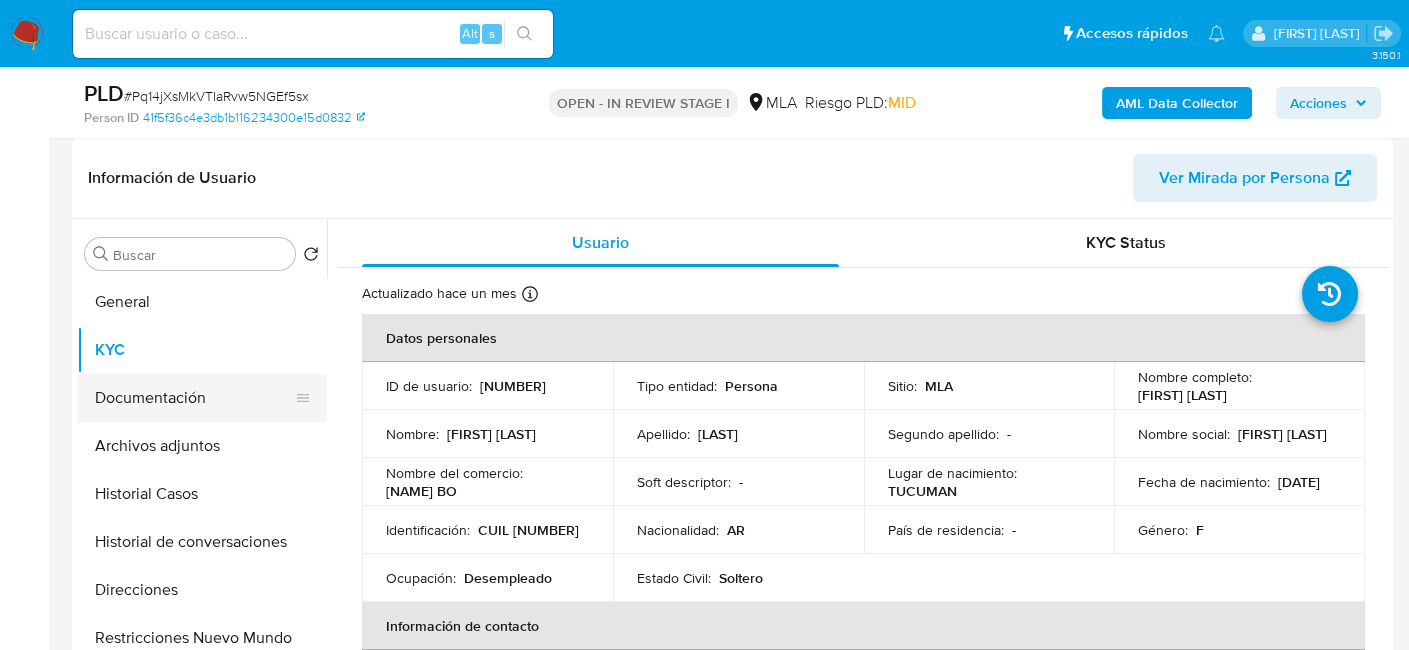 click on "Documentación" at bounding box center [194, 398] 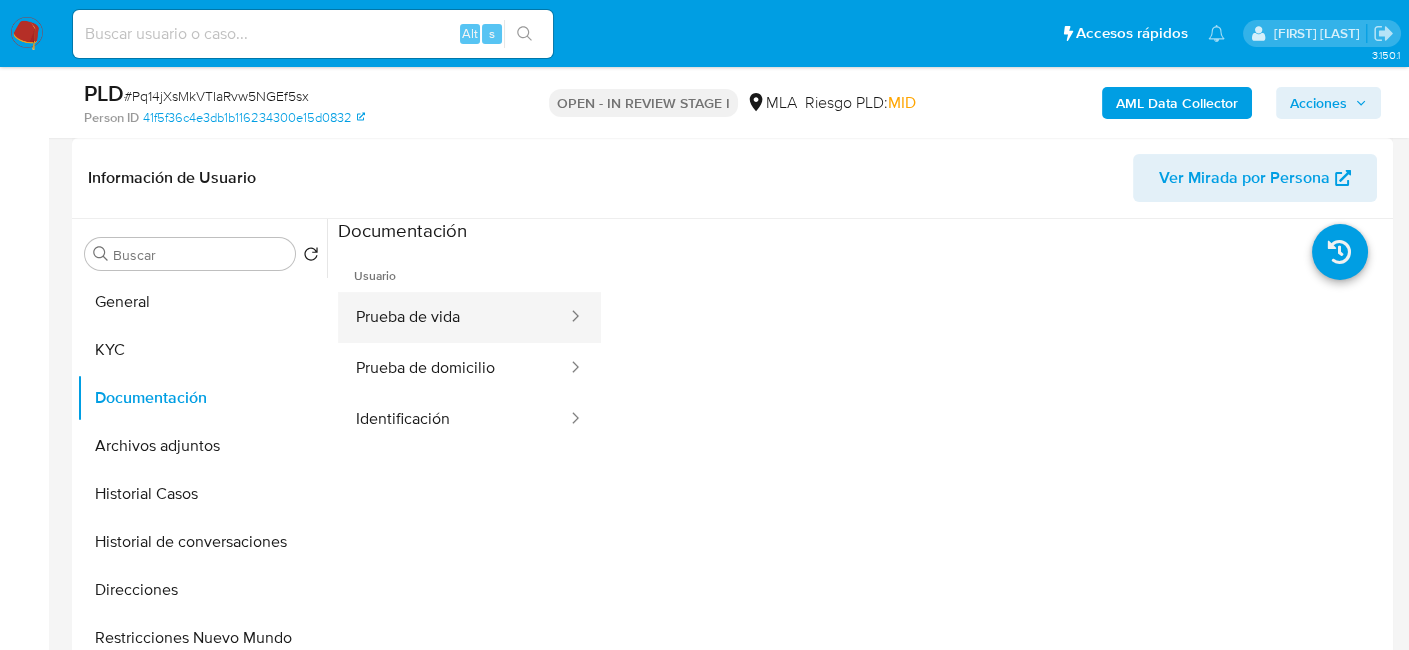 click on "Prueba de vida" at bounding box center [453, 317] 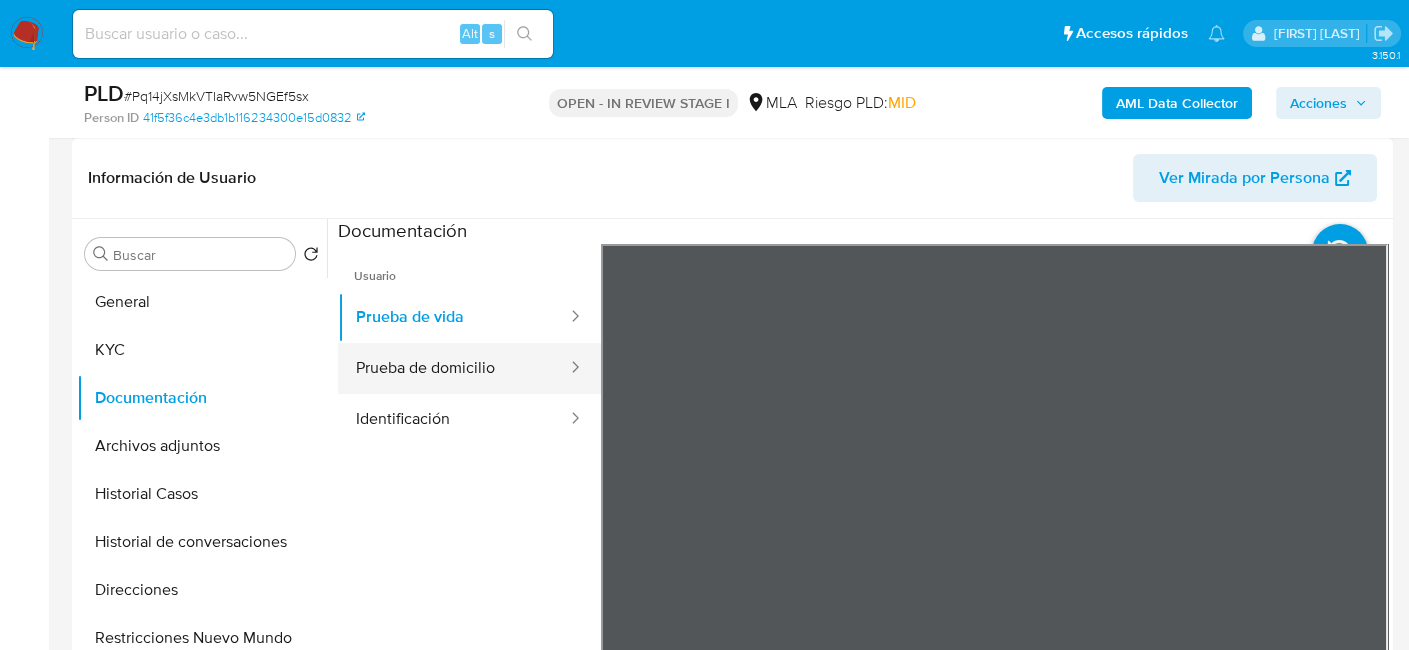 click on "Prueba de domicilio" at bounding box center (453, 368) 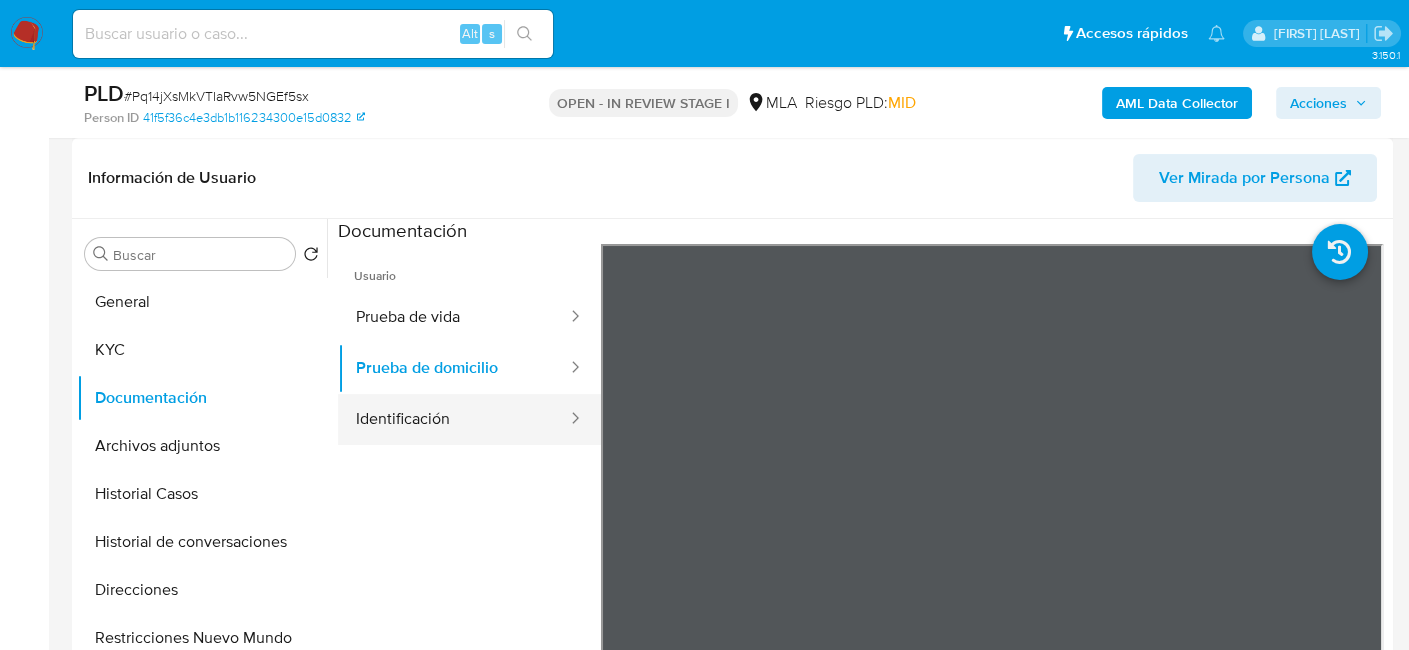 click on "Identificación" at bounding box center (453, 419) 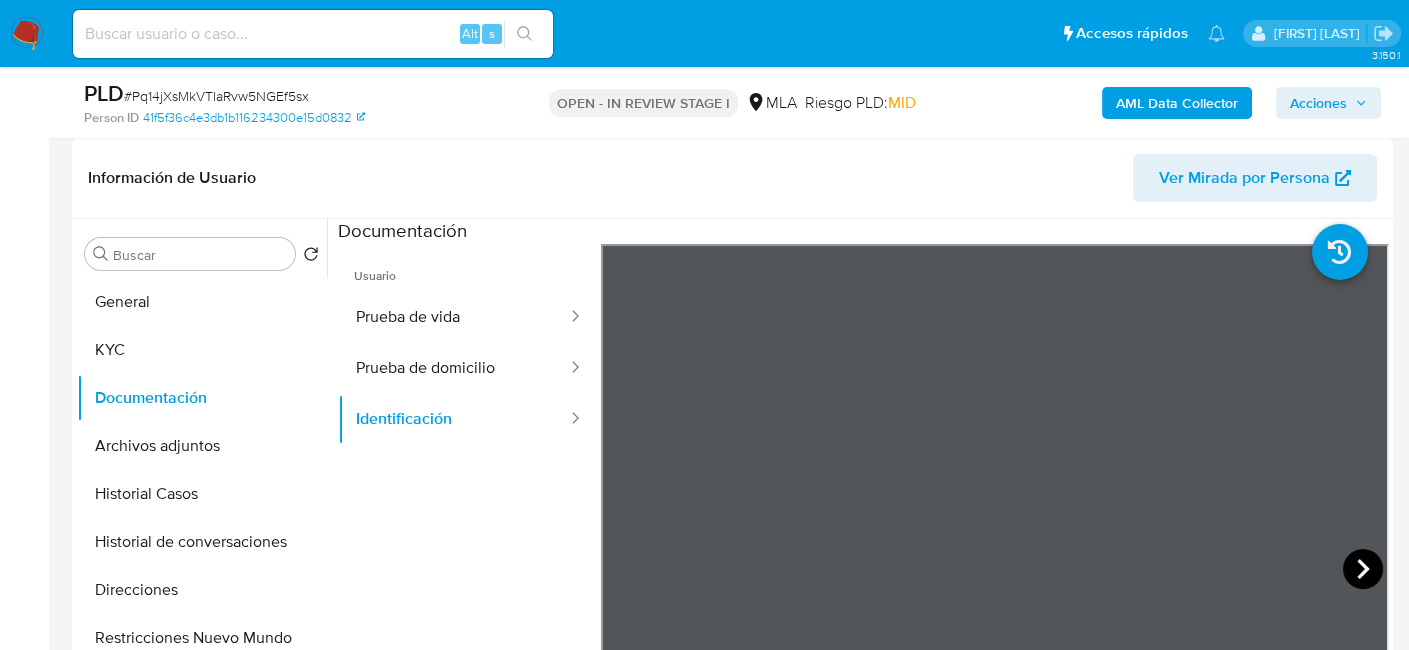 click 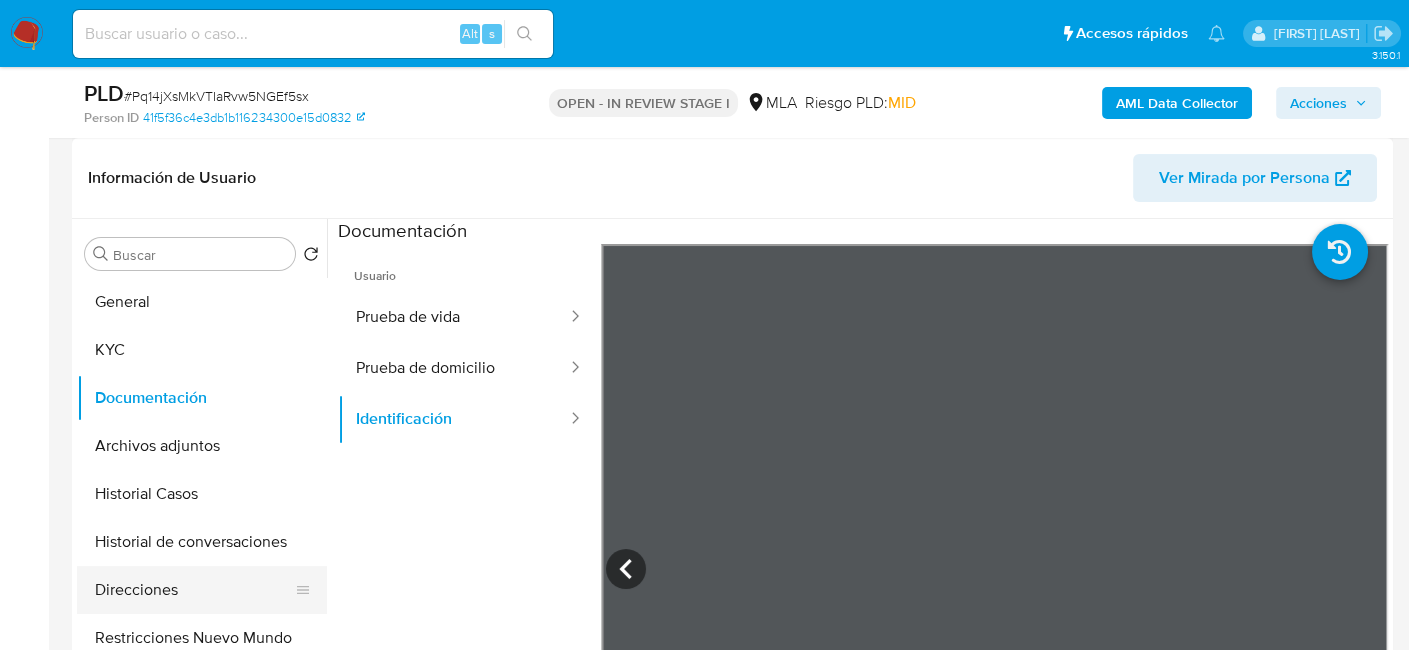 click on "Direcciones" at bounding box center (194, 590) 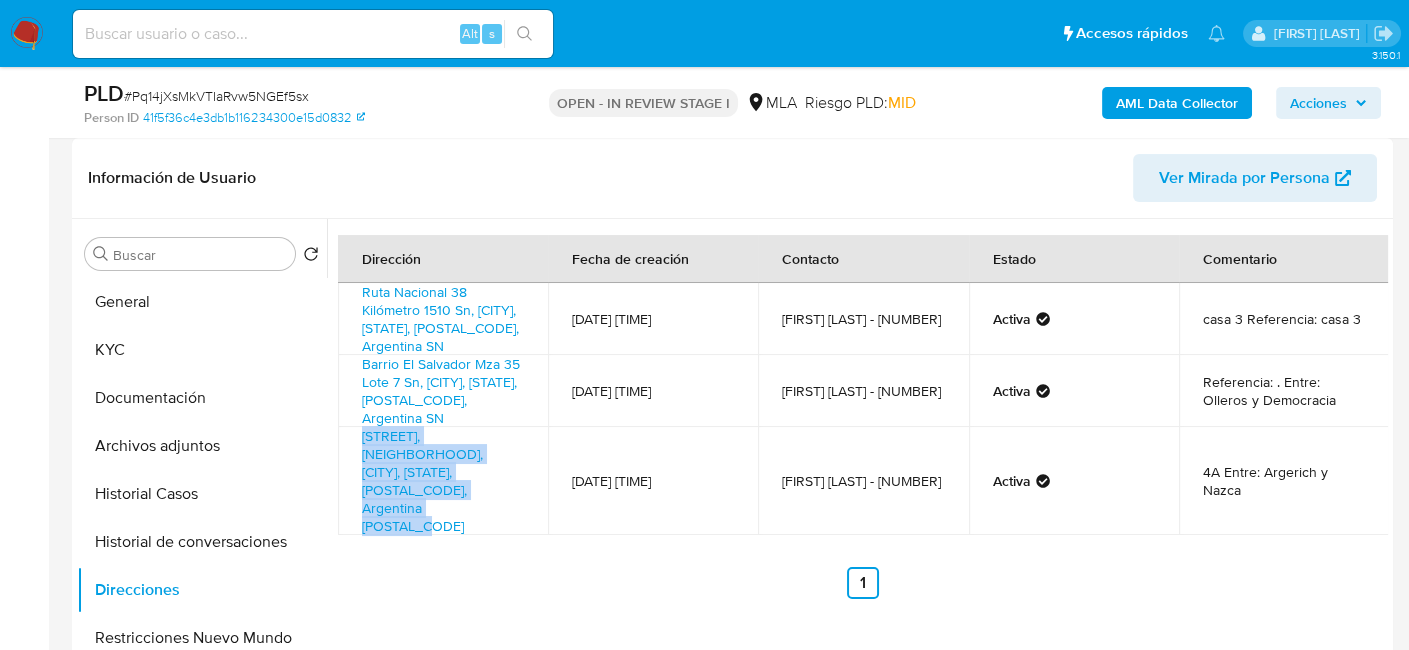 drag, startPoint x: 358, startPoint y: 439, endPoint x: 488, endPoint y: 484, distance: 137.56816 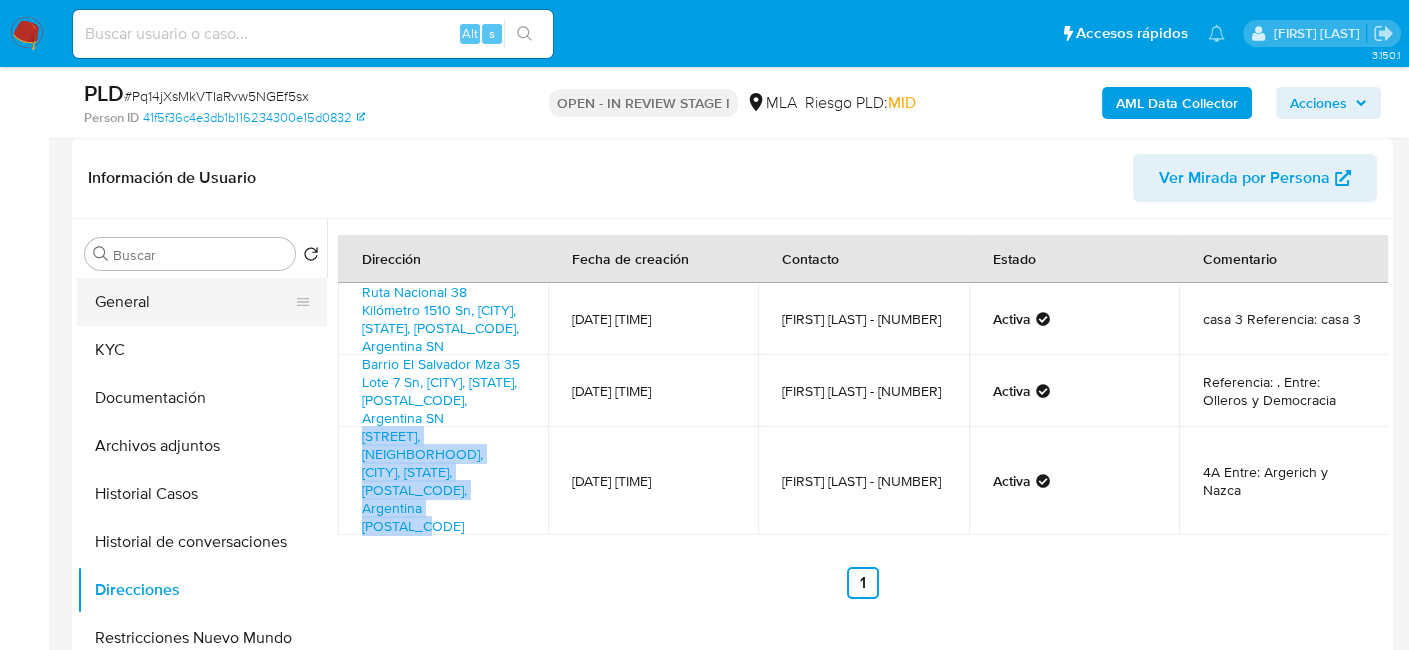 click on "General" at bounding box center (194, 302) 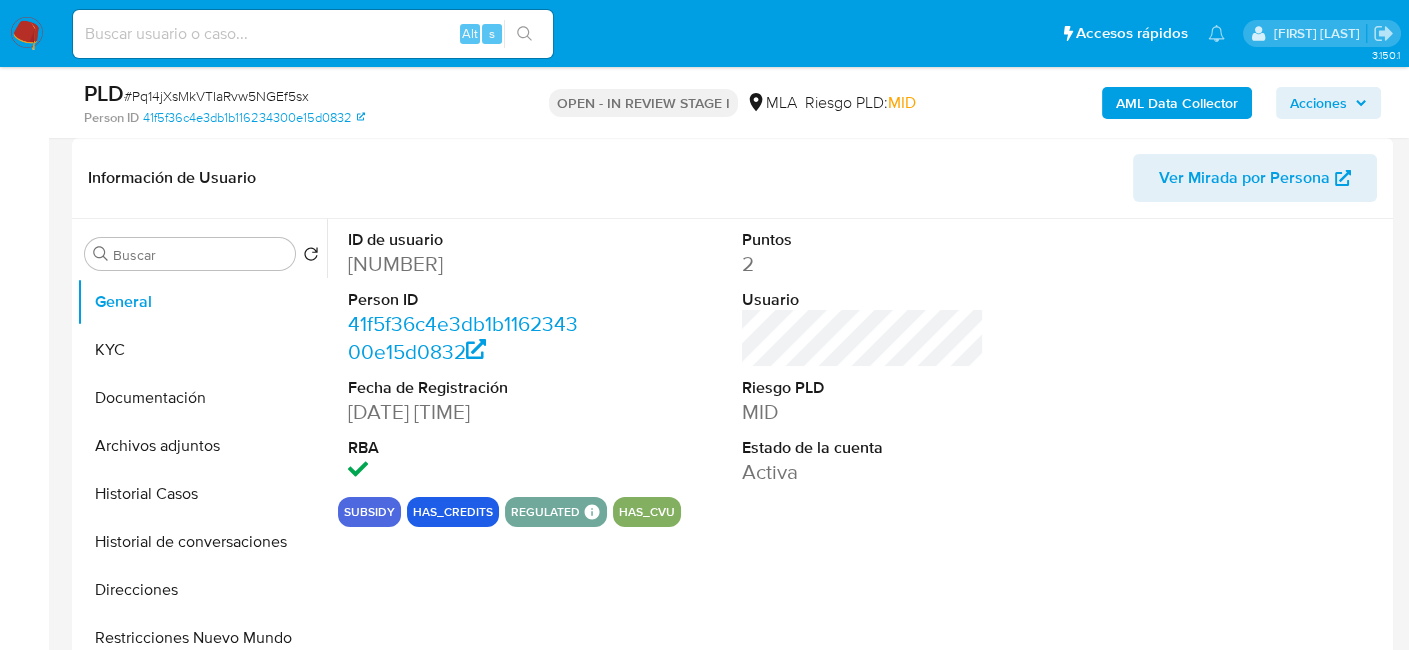 click on "[NUMBER]" at bounding box center [469, 264] 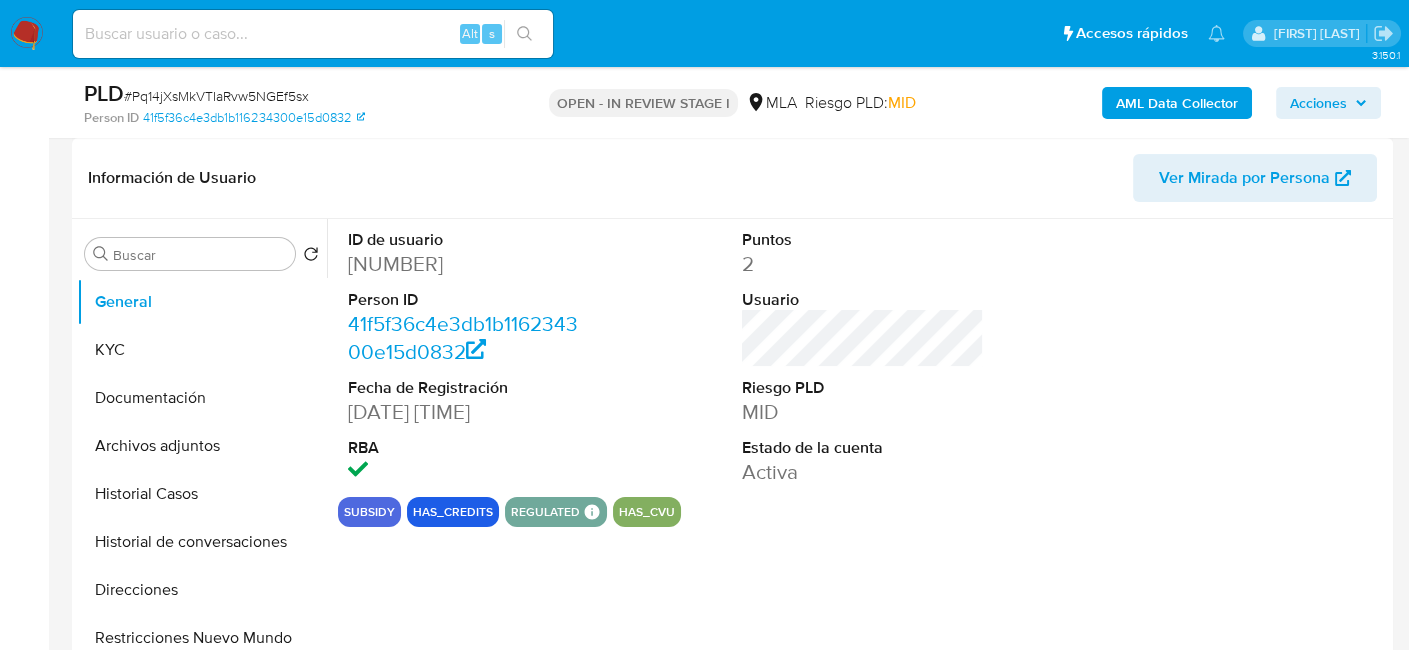 click on "[NUMBER]" at bounding box center (469, 264) 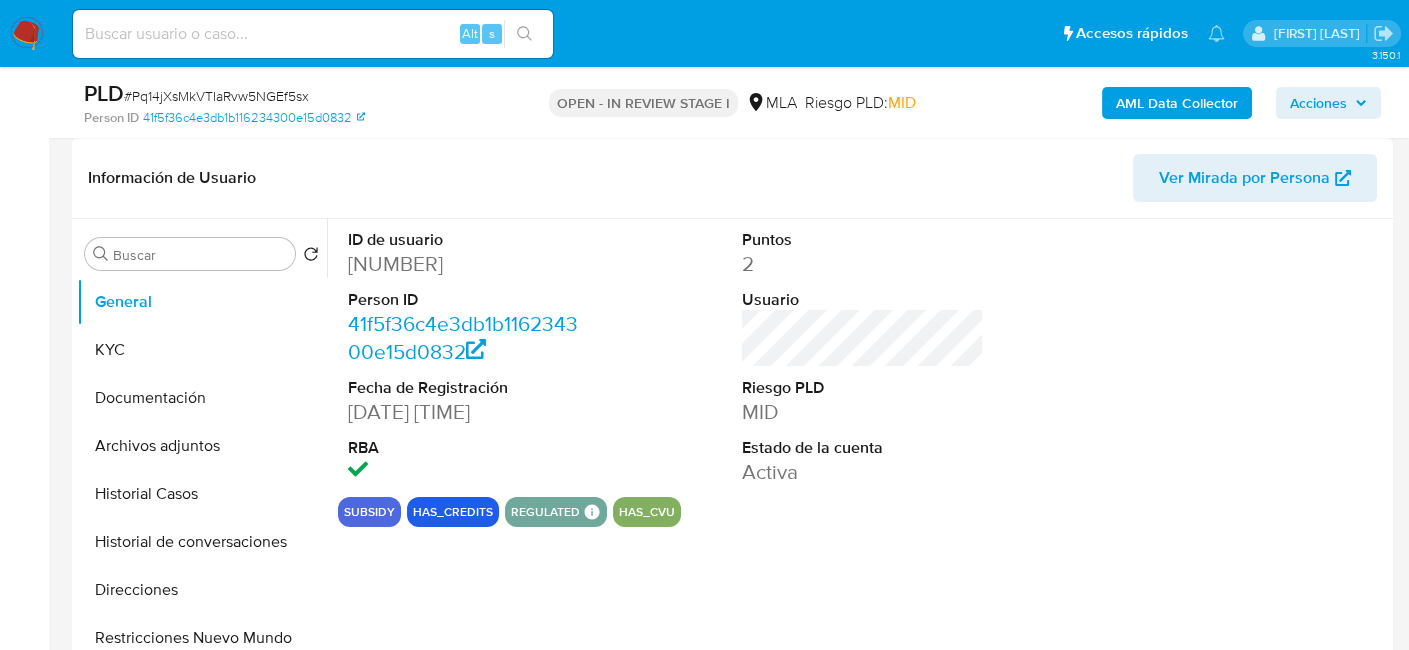 copy on "[NUMBER]" 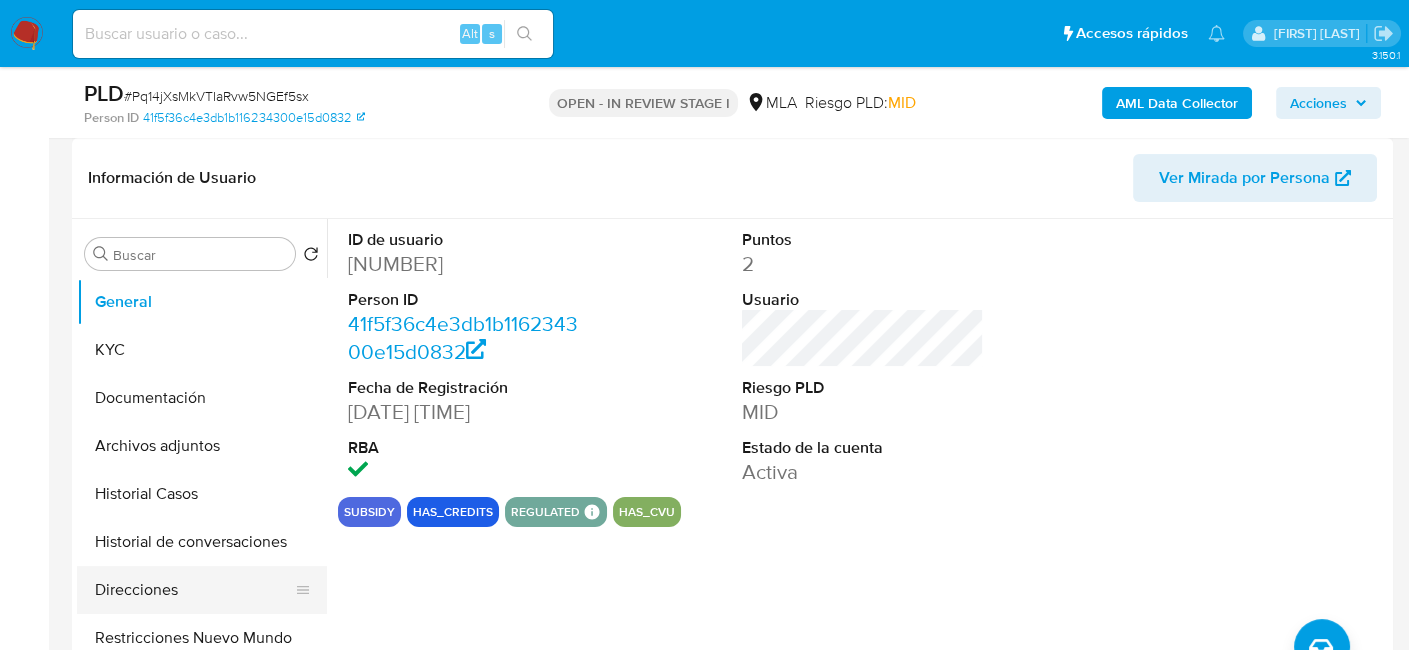 click on "Direcciones" at bounding box center (194, 590) 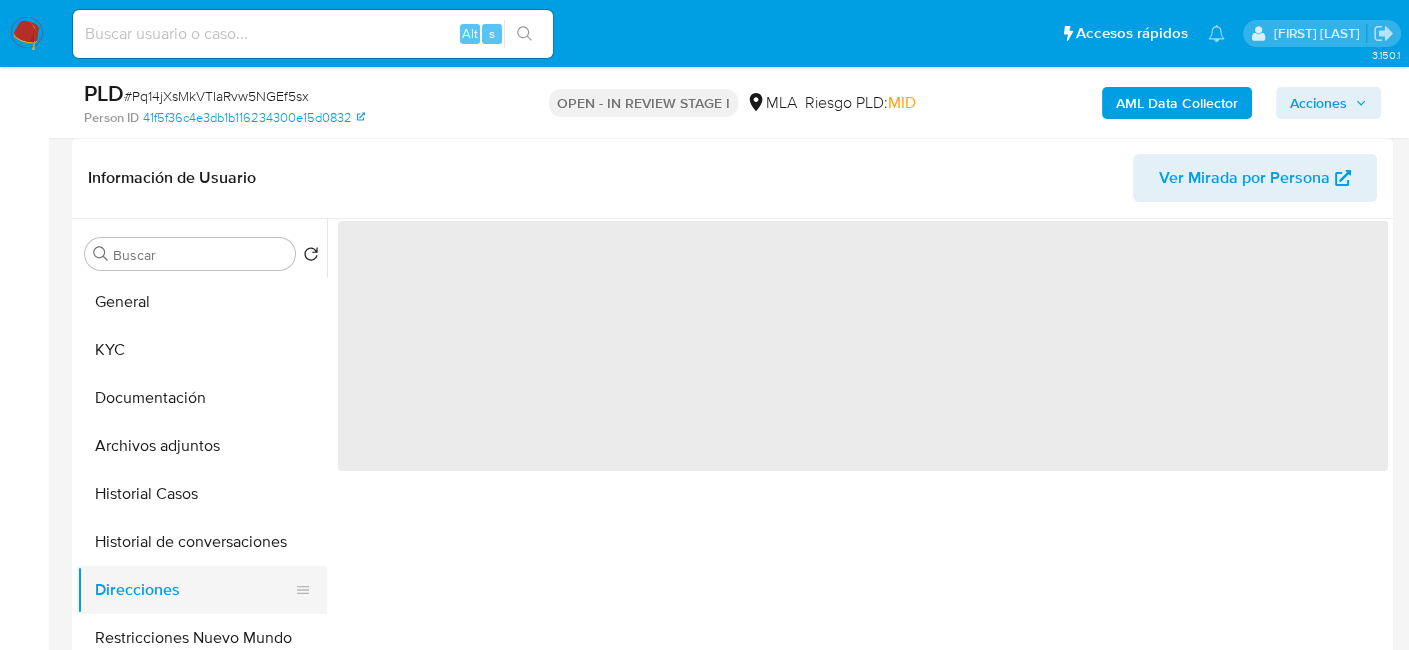 click on "Direcciones" at bounding box center (194, 590) 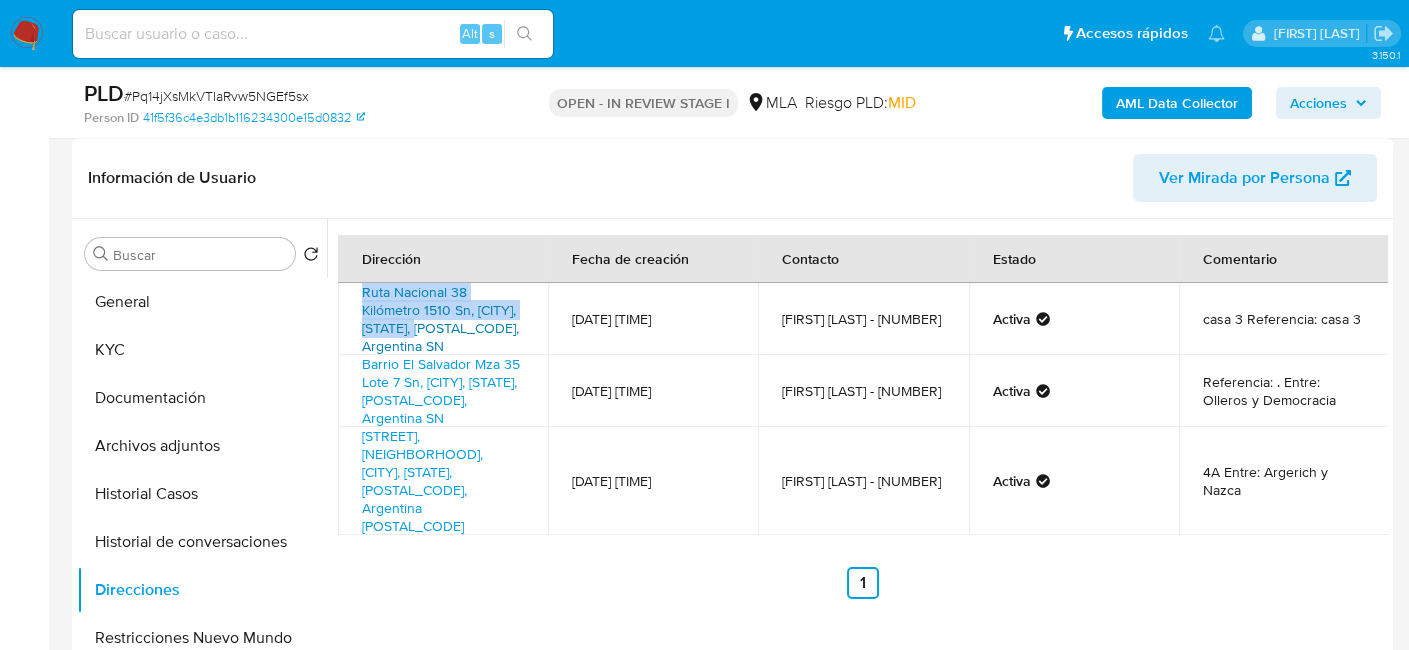 drag, startPoint x: 351, startPoint y: 286, endPoint x: 474, endPoint y: 325, distance: 129.03488 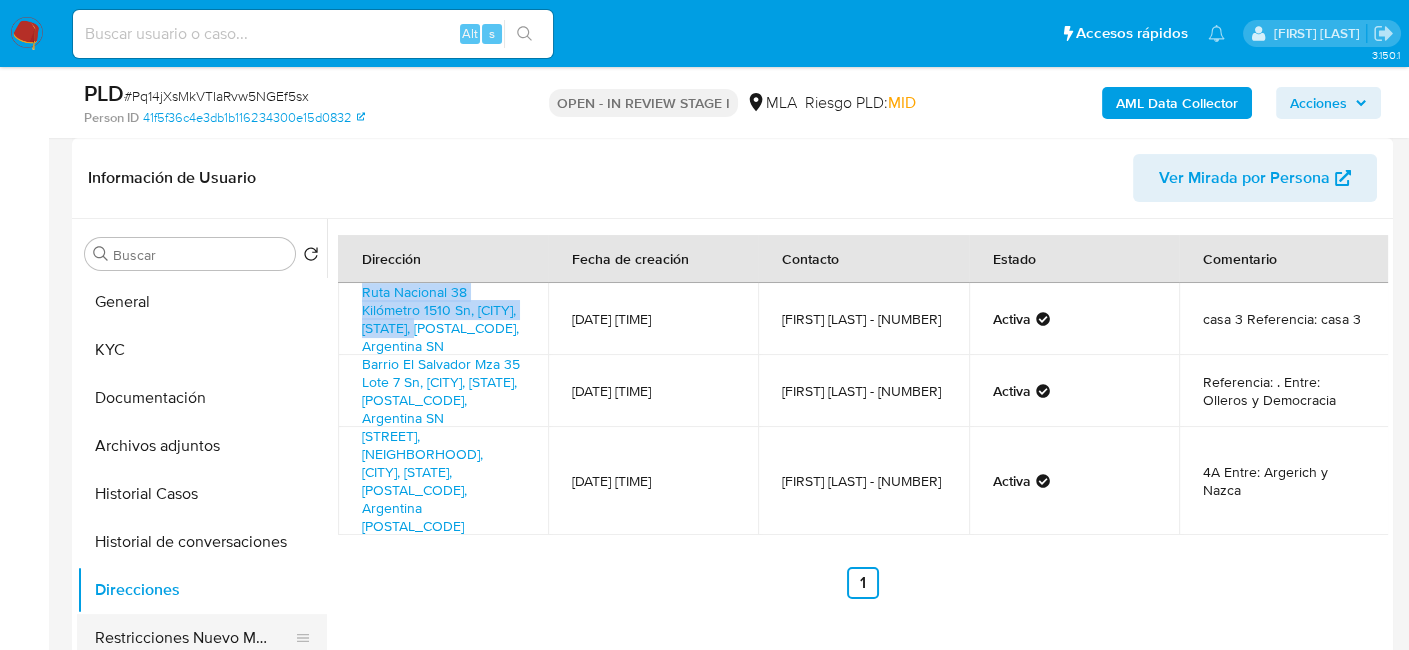 copy on "Ruta Nacional 38 Kilómetro 1510 Sn, Famaillá, Tucumán" 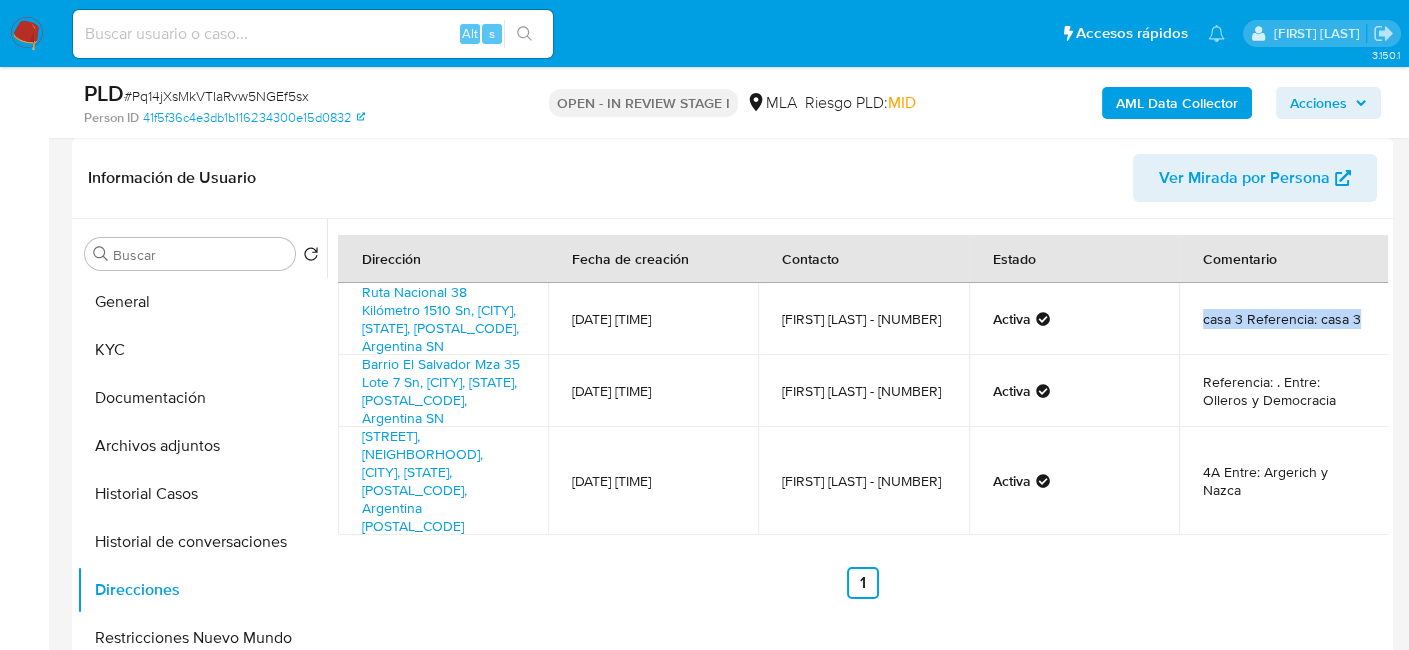 drag, startPoint x: 1191, startPoint y: 316, endPoint x: 1369, endPoint y: 315, distance: 178.0028 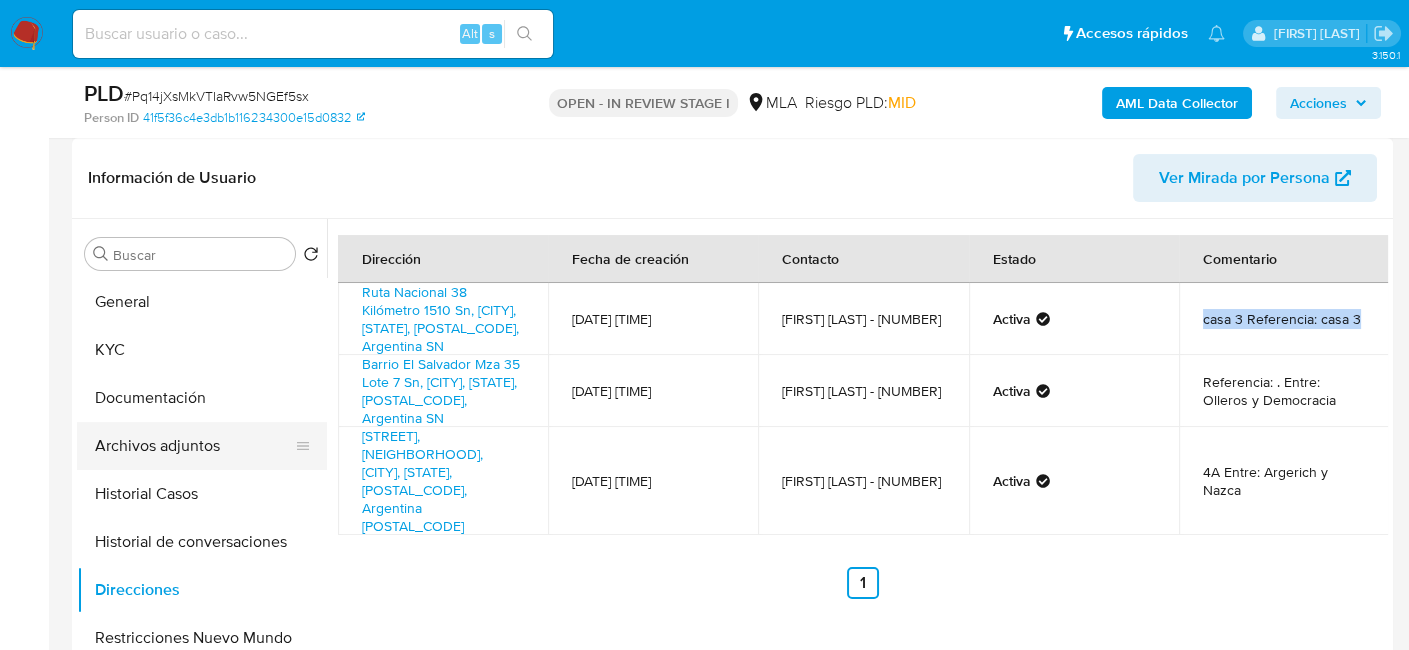 click on "Archivos adjuntos" at bounding box center (194, 446) 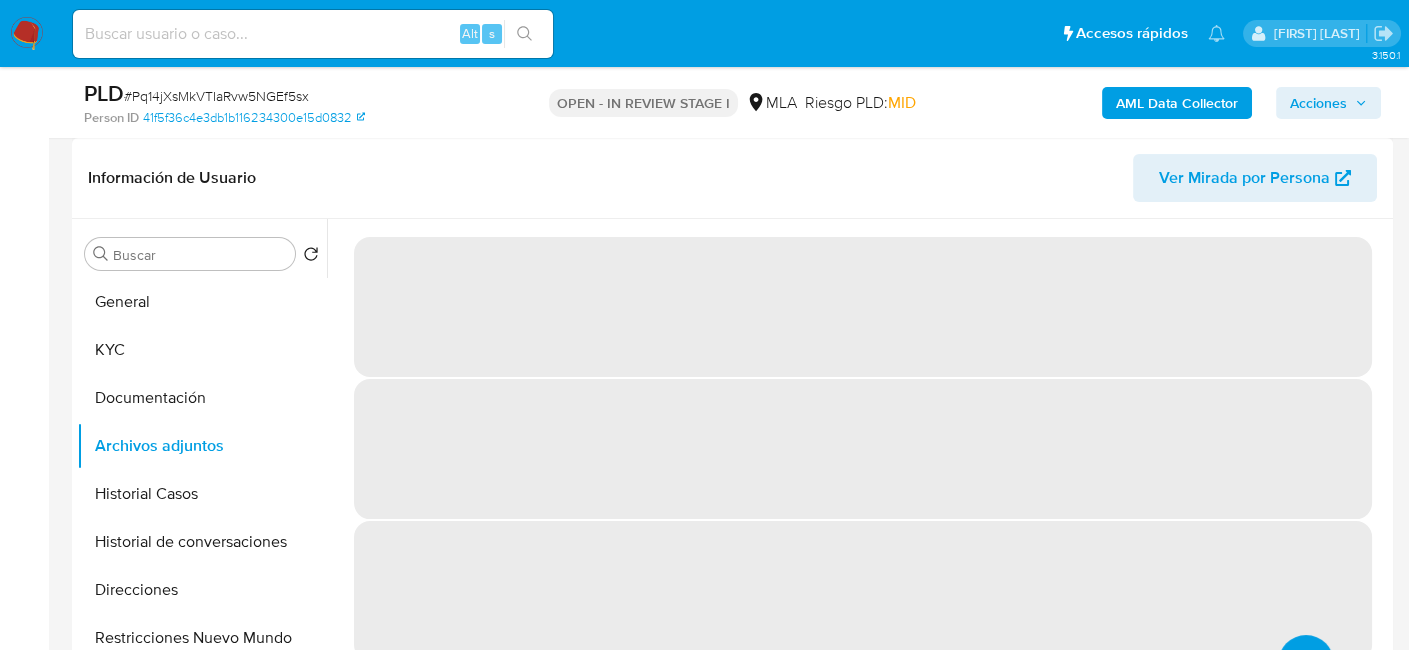 click at bounding box center (1306, 663) 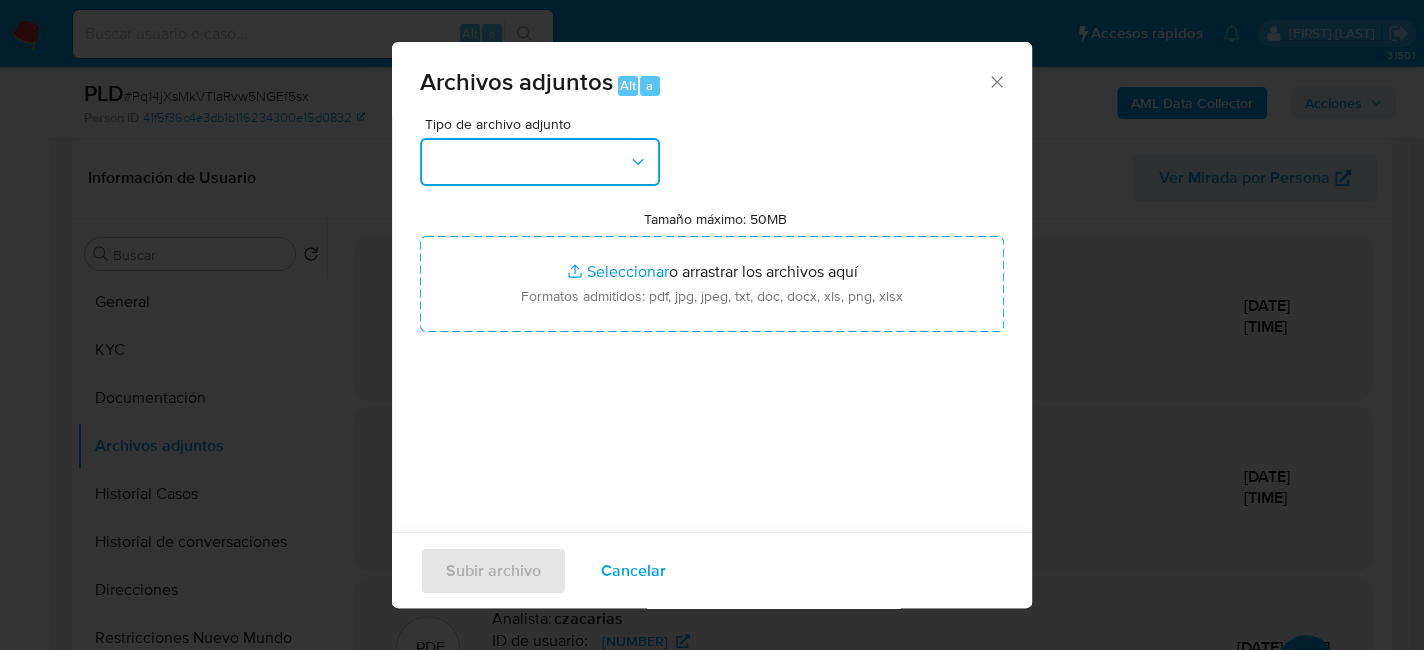 click at bounding box center (540, 162) 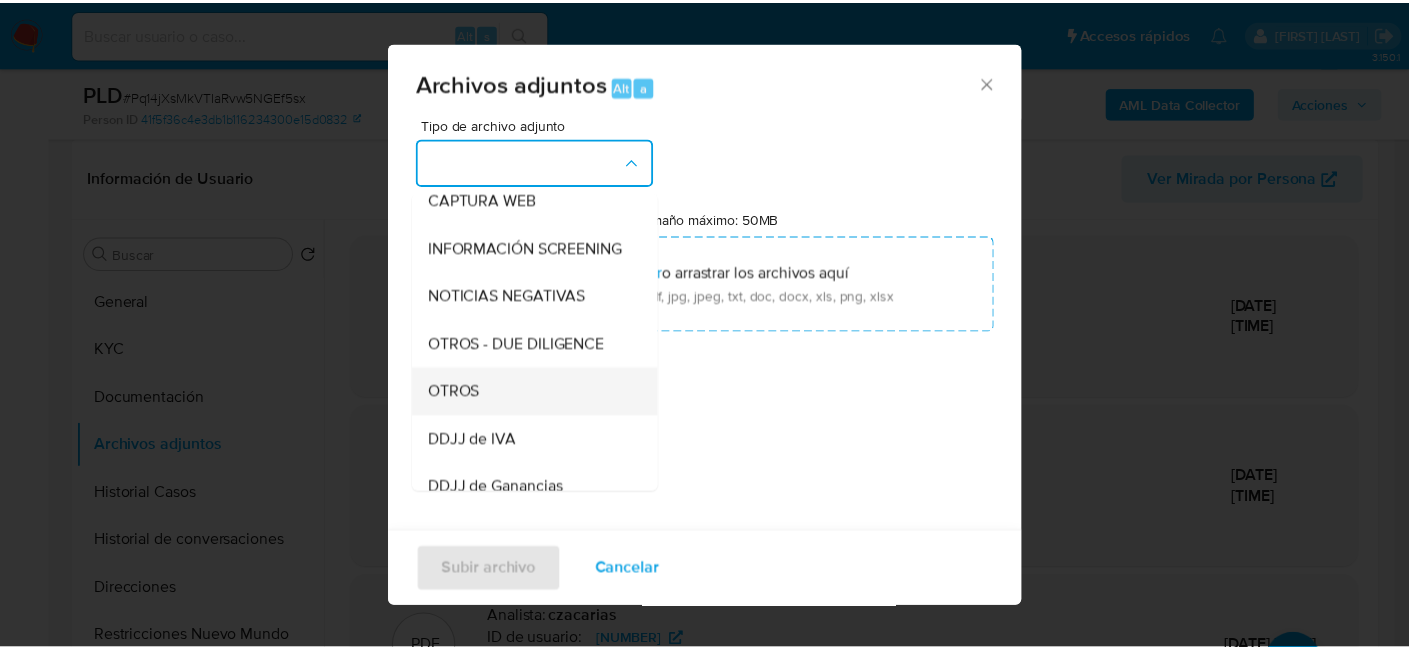 scroll, scrollTop: 300, scrollLeft: 0, axis: vertical 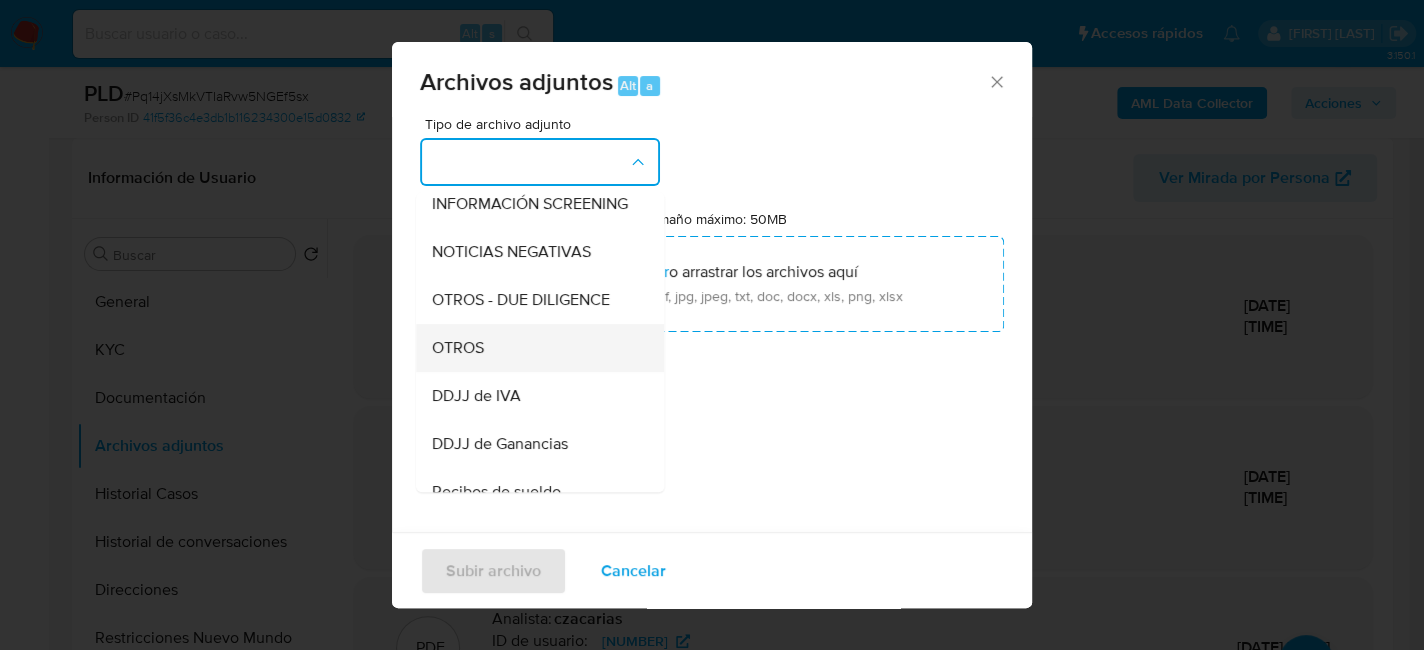 click on "OTROS" at bounding box center (534, 348) 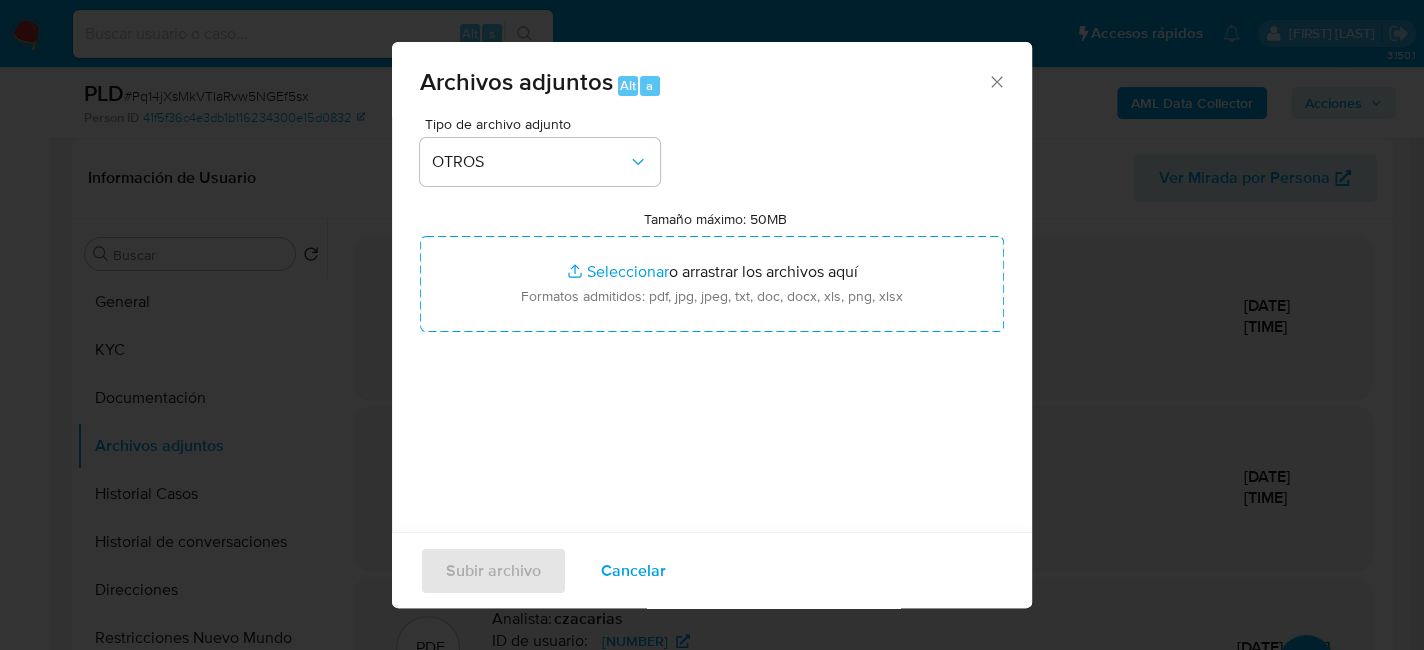 click on "Cancelar" at bounding box center [633, 570] 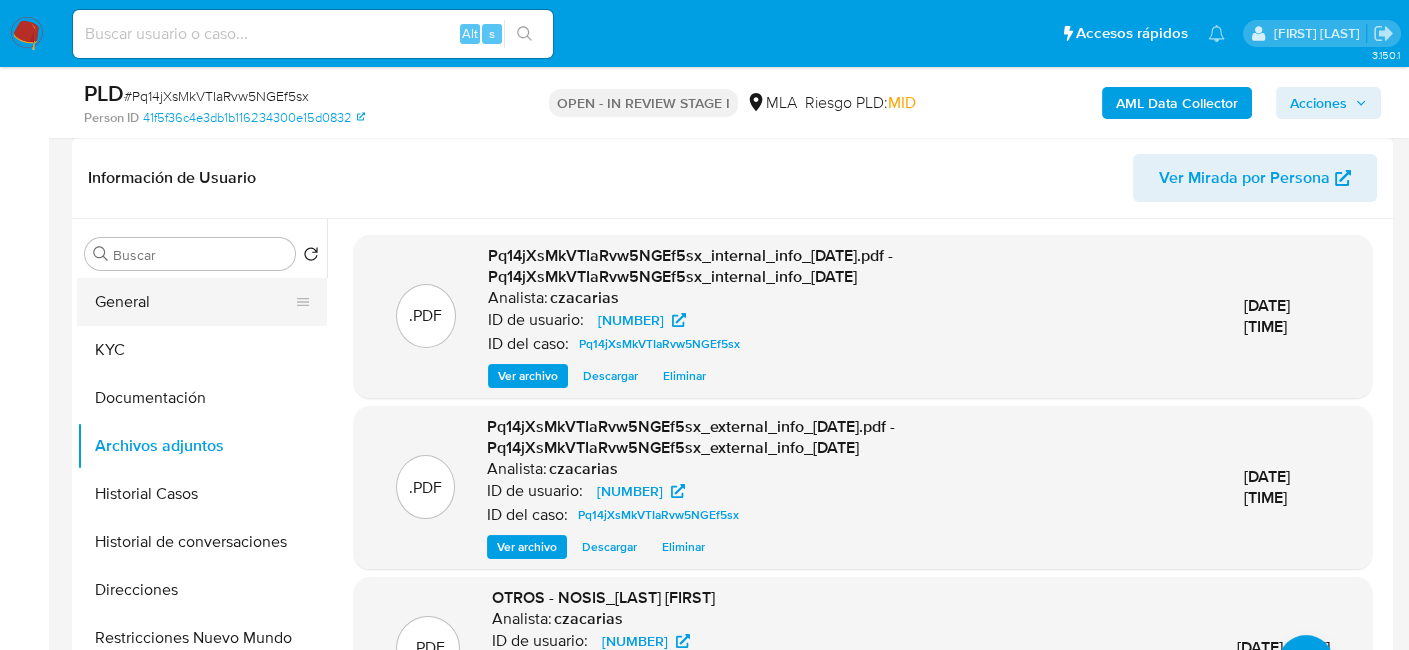 click on "General" at bounding box center [194, 302] 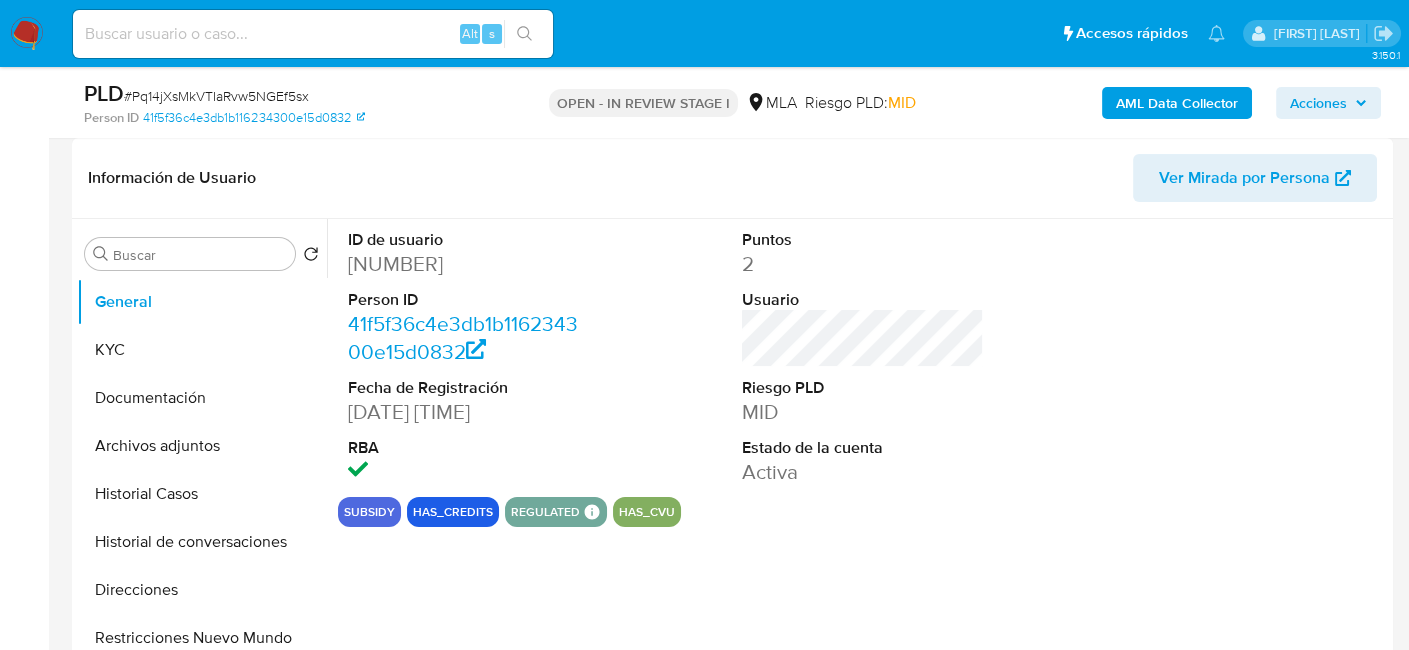 click on "814771068" at bounding box center (469, 264) 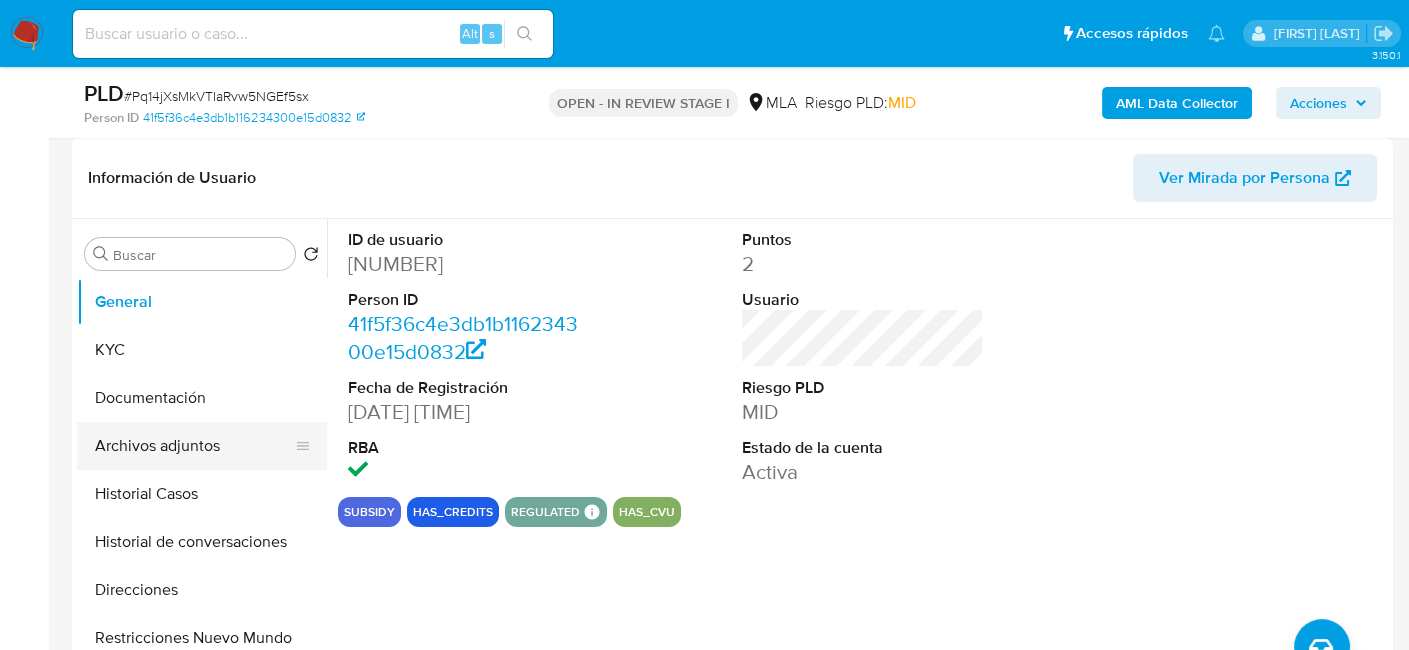 click on "Archivos adjuntos" at bounding box center (194, 446) 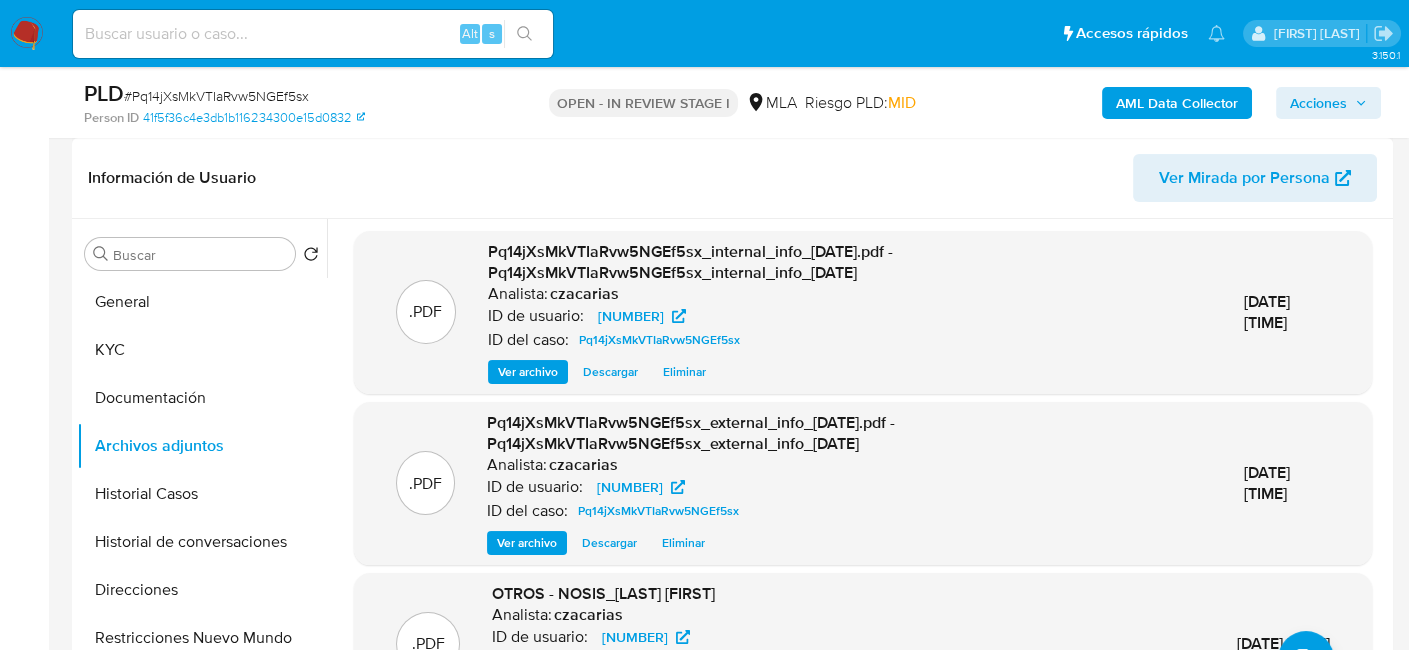 scroll, scrollTop: 5, scrollLeft: 0, axis: vertical 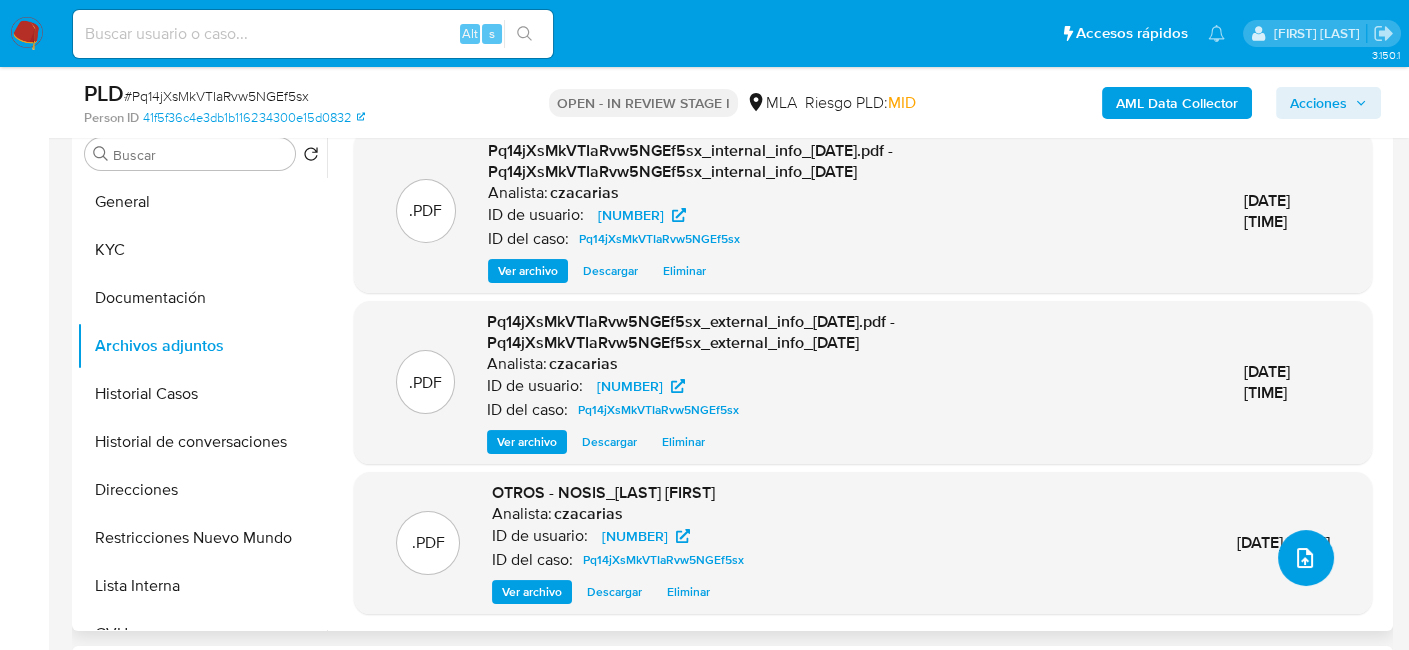 click at bounding box center (1306, 558) 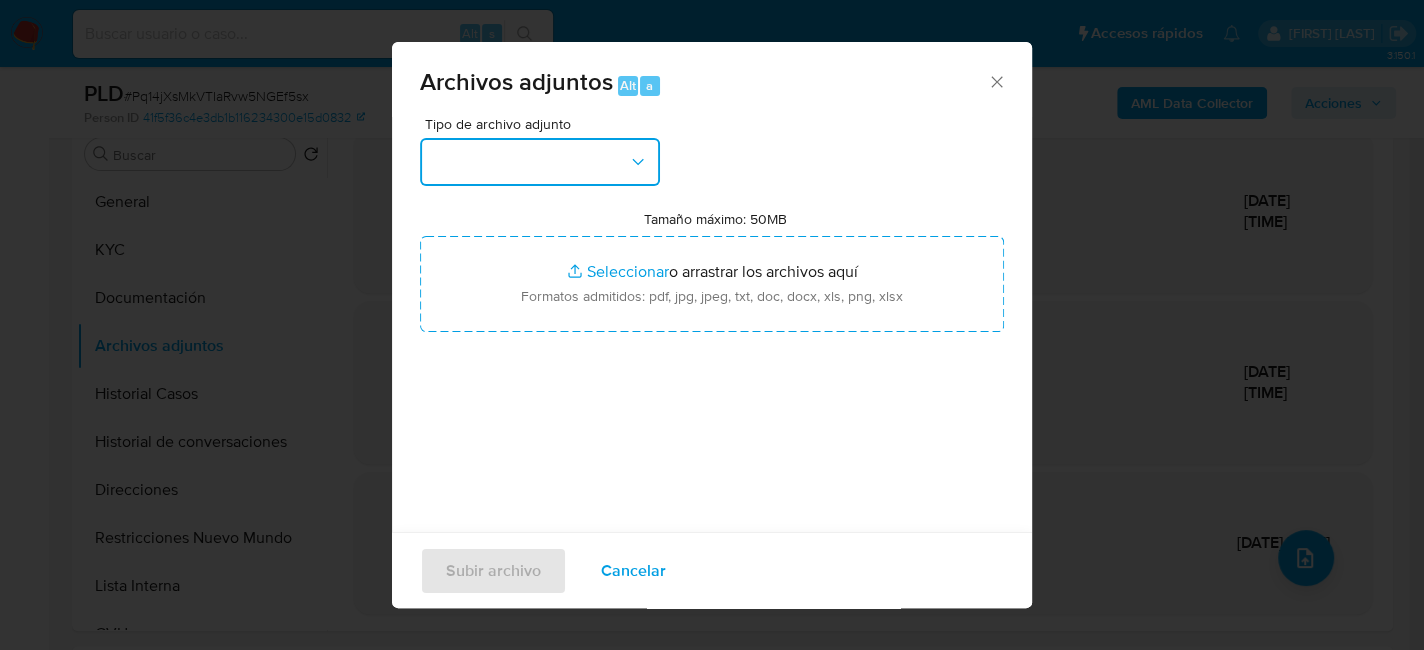 click at bounding box center (540, 162) 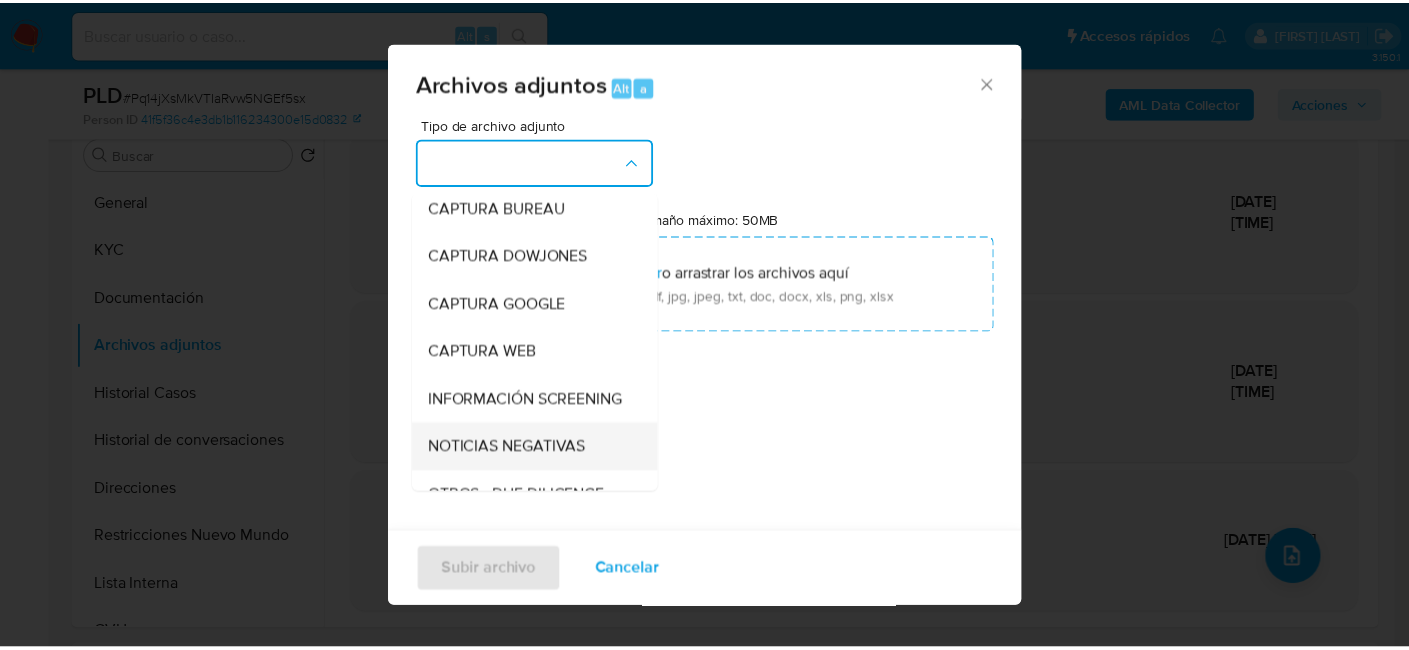 scroll, scrollTop: 200, scrollLeft: 0, axis: vertical 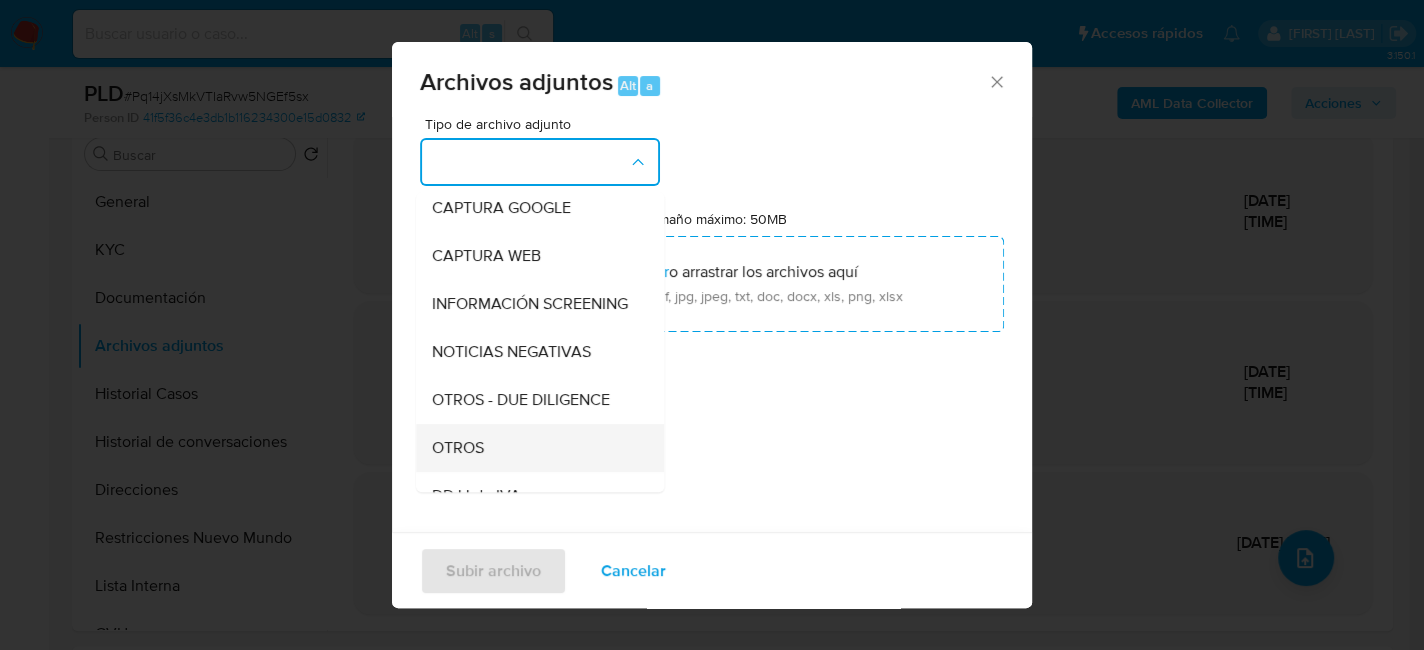 click on "OTROS" at bounding box center [458, 448] 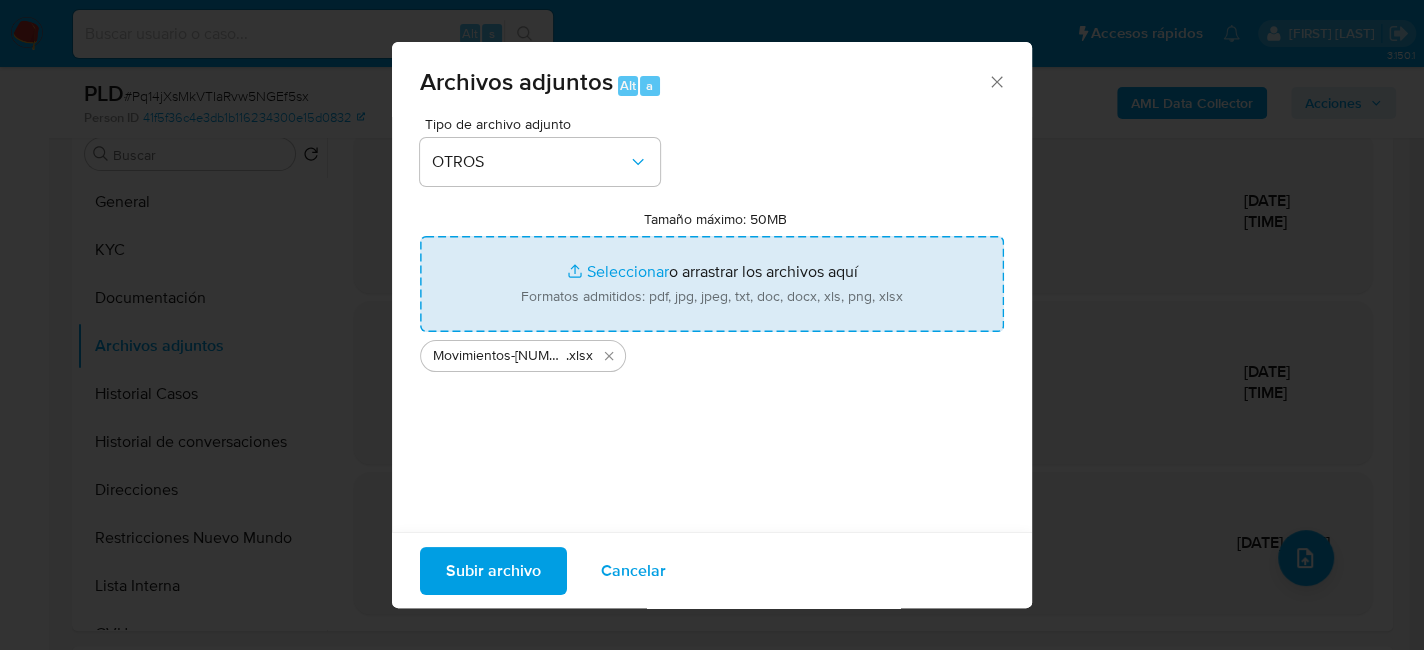type on "C:\fakepath\Caselog Pq14jXsMkVTIaRvw5NGEf5sx_2025_06_18_18_35_57.docx" 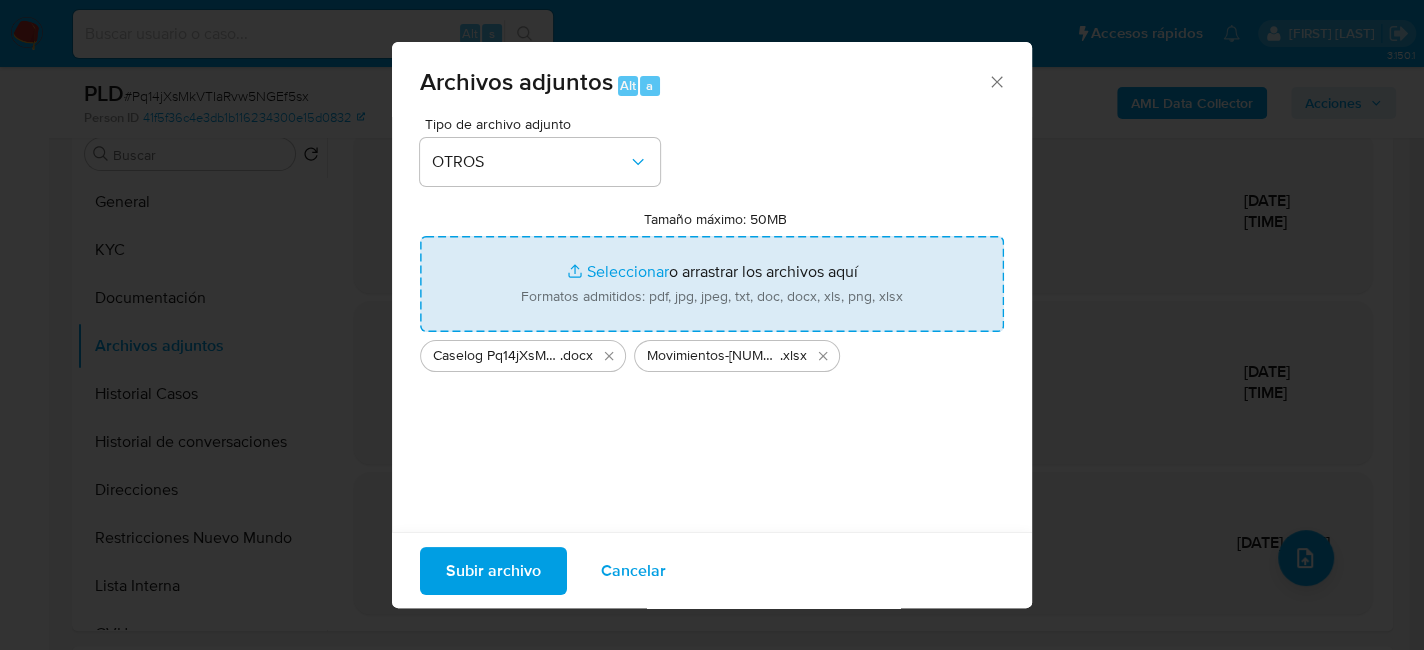 click on "Subir archivo" at bounding box center [493, 570] 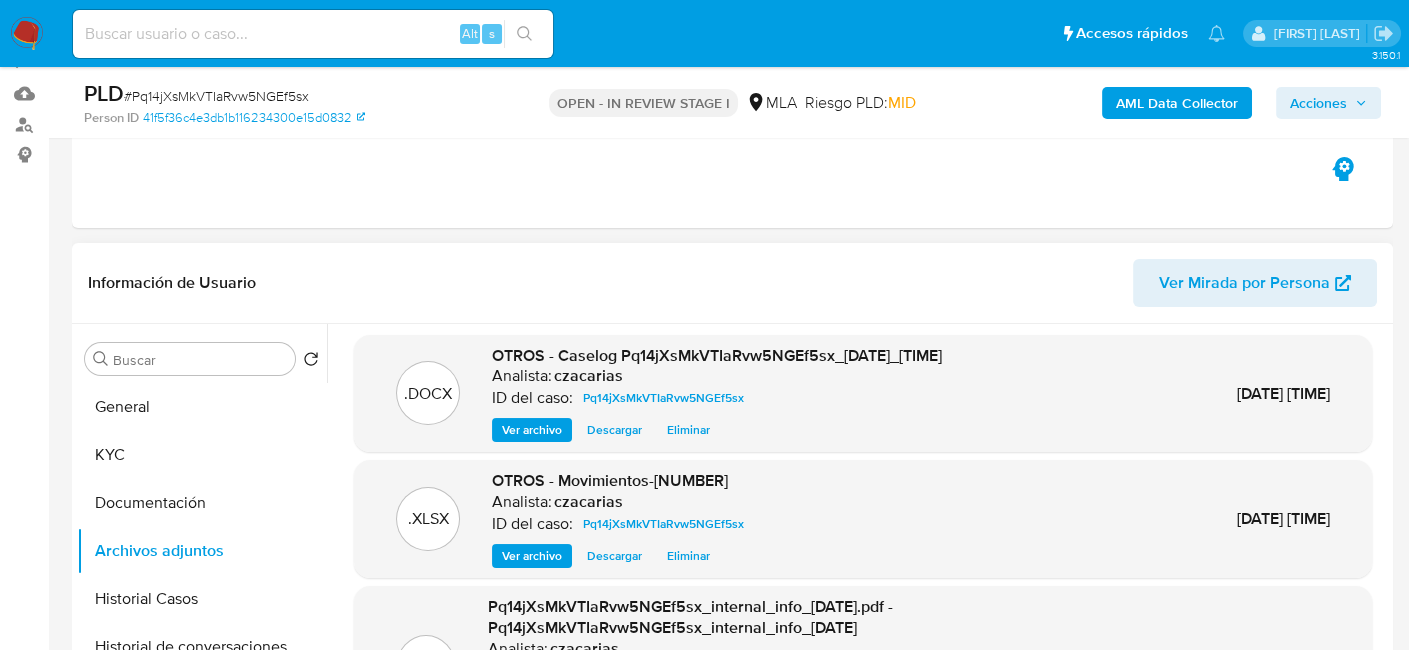 scroll, scrollTop: 300, scrollLeft: 0, axis: vertical 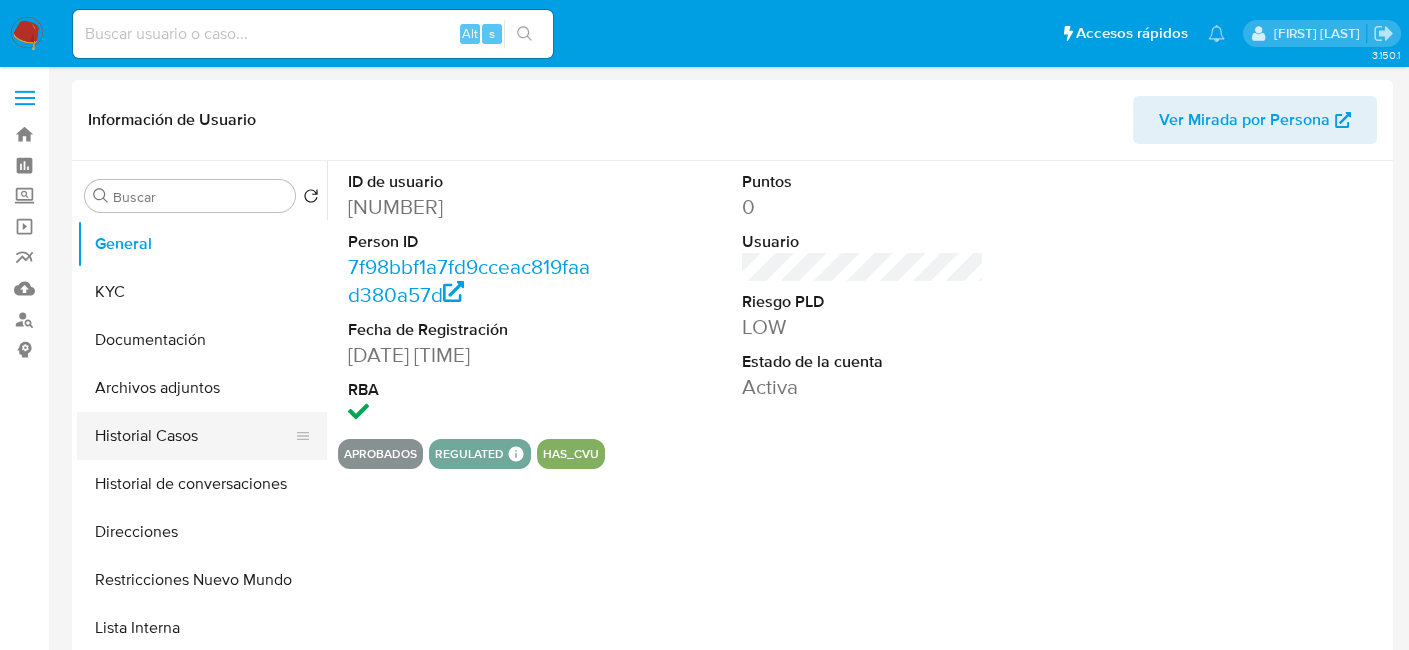 select on "10" 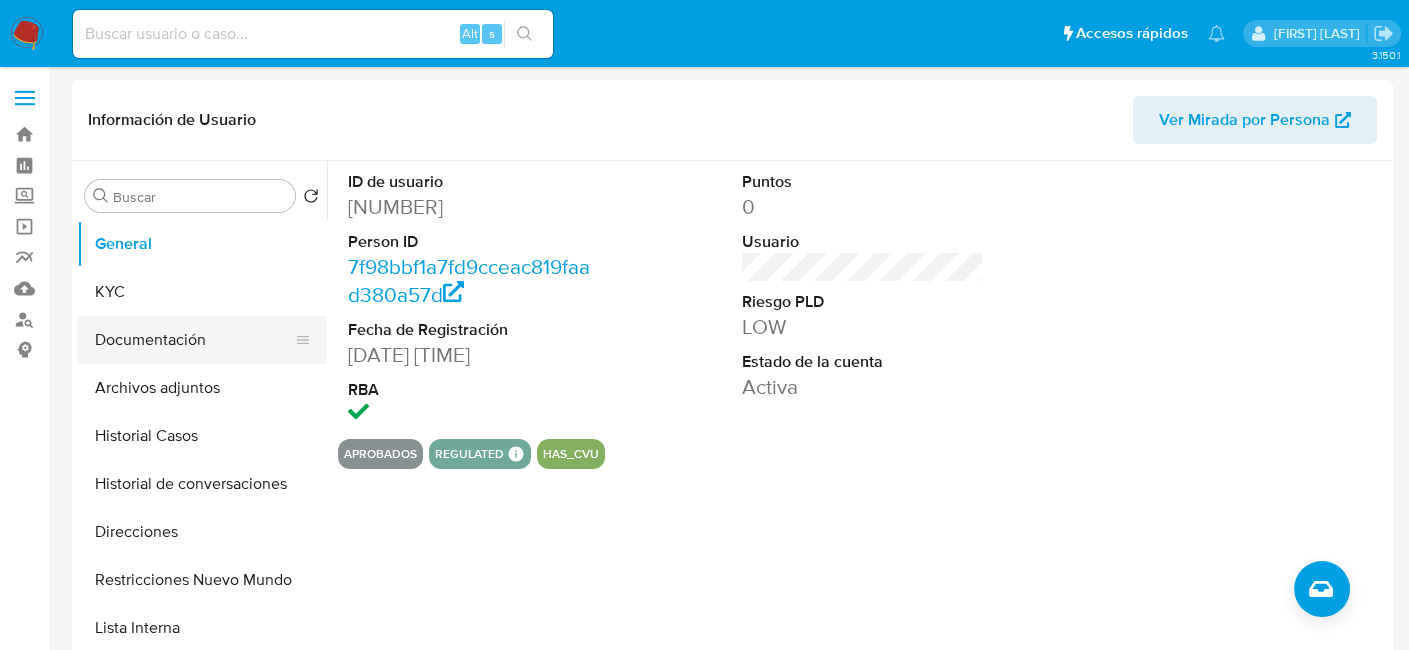 click on "Documentación" at bounding box center [194, 340] 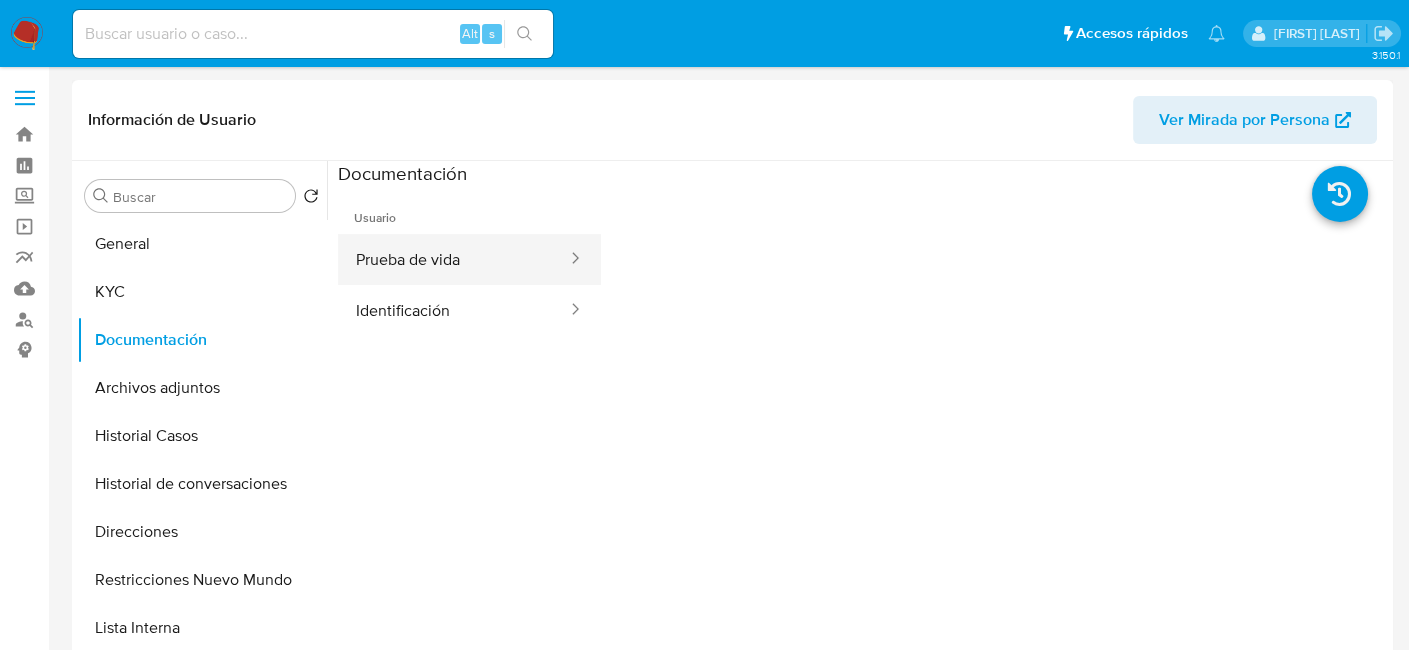 click on "Prueba de vida" at bounding box center (453, 259) 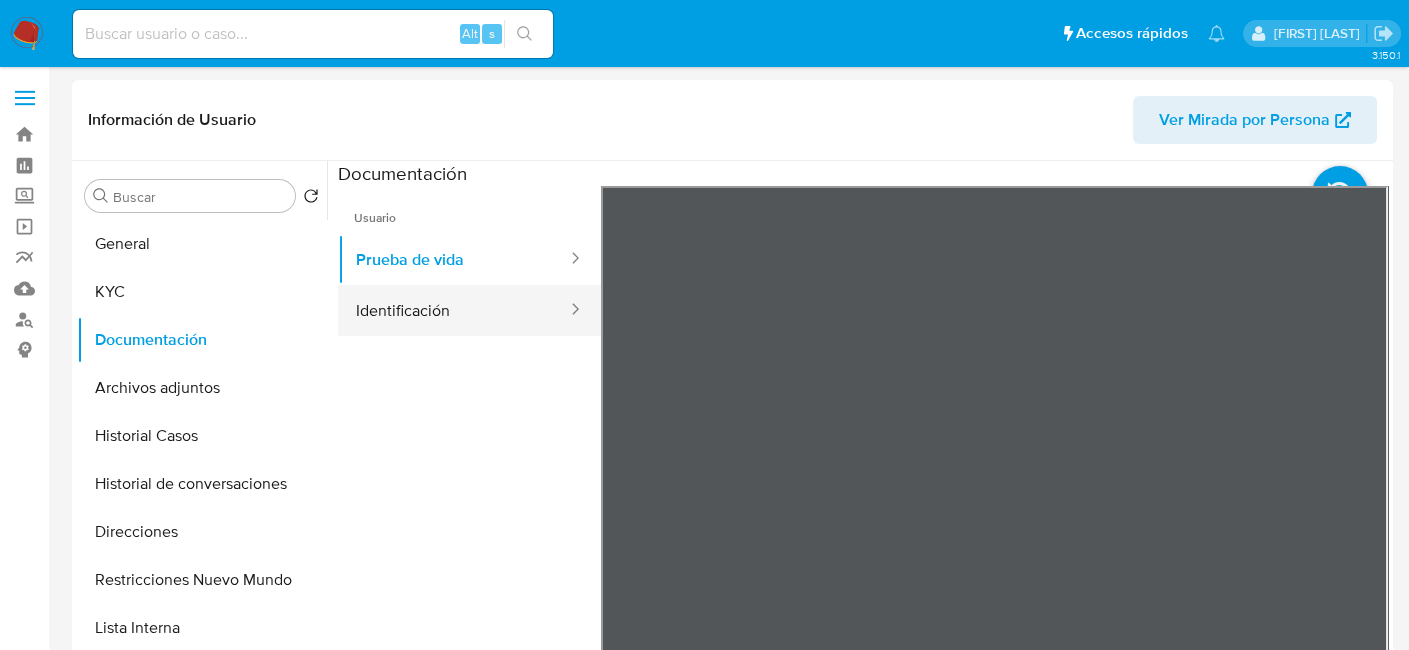 click on "Identificación" at bounding box center [453, 310] 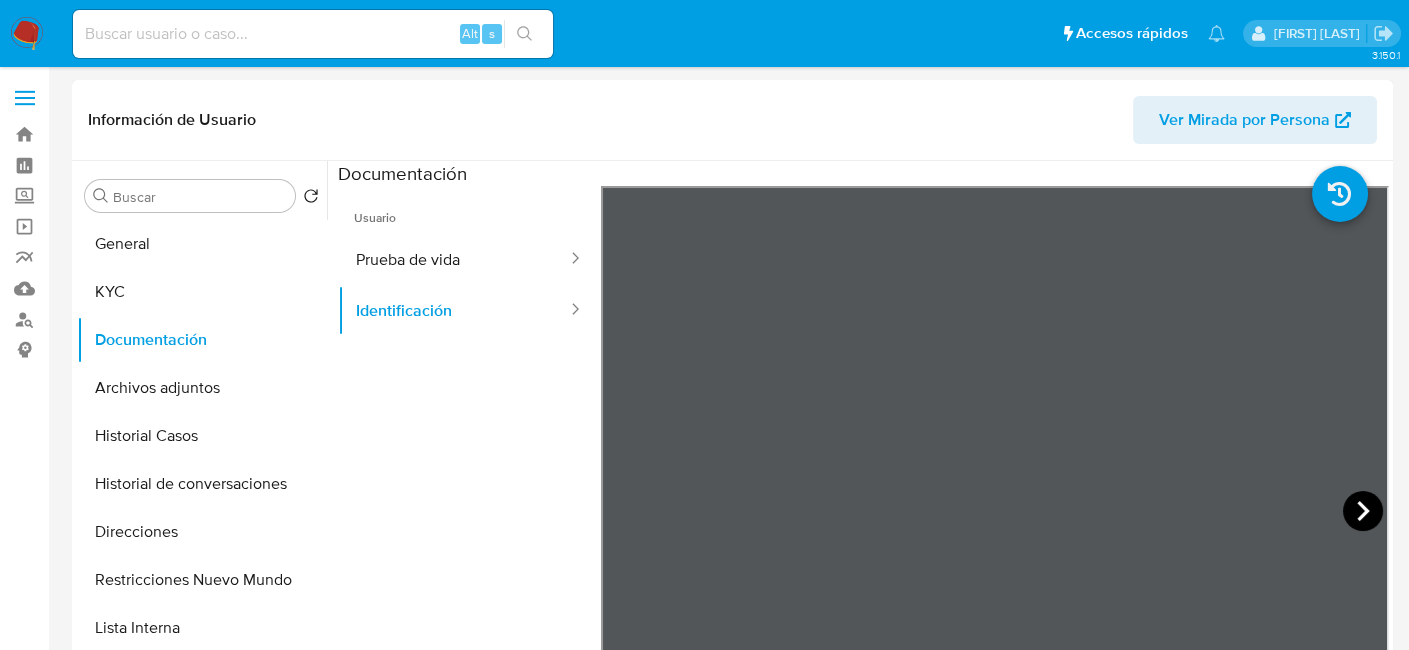 click 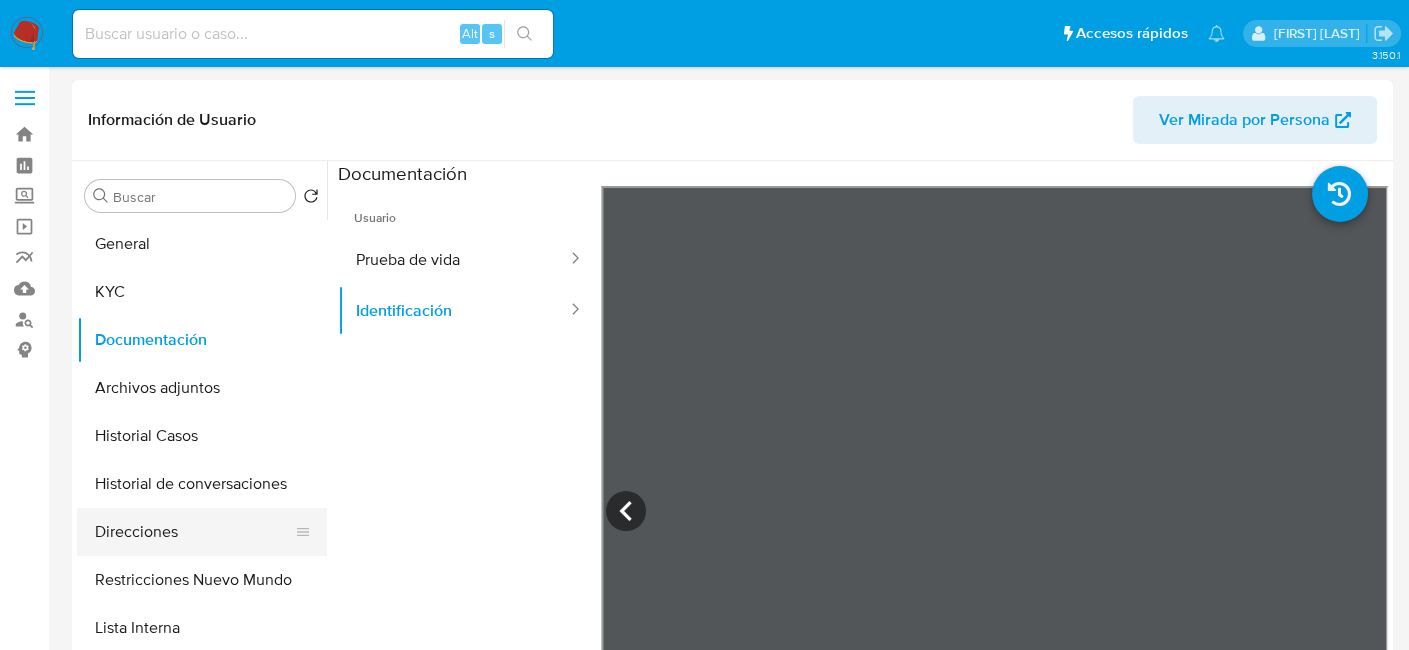 click on "Direcciones" at bounding box center [194, 532] 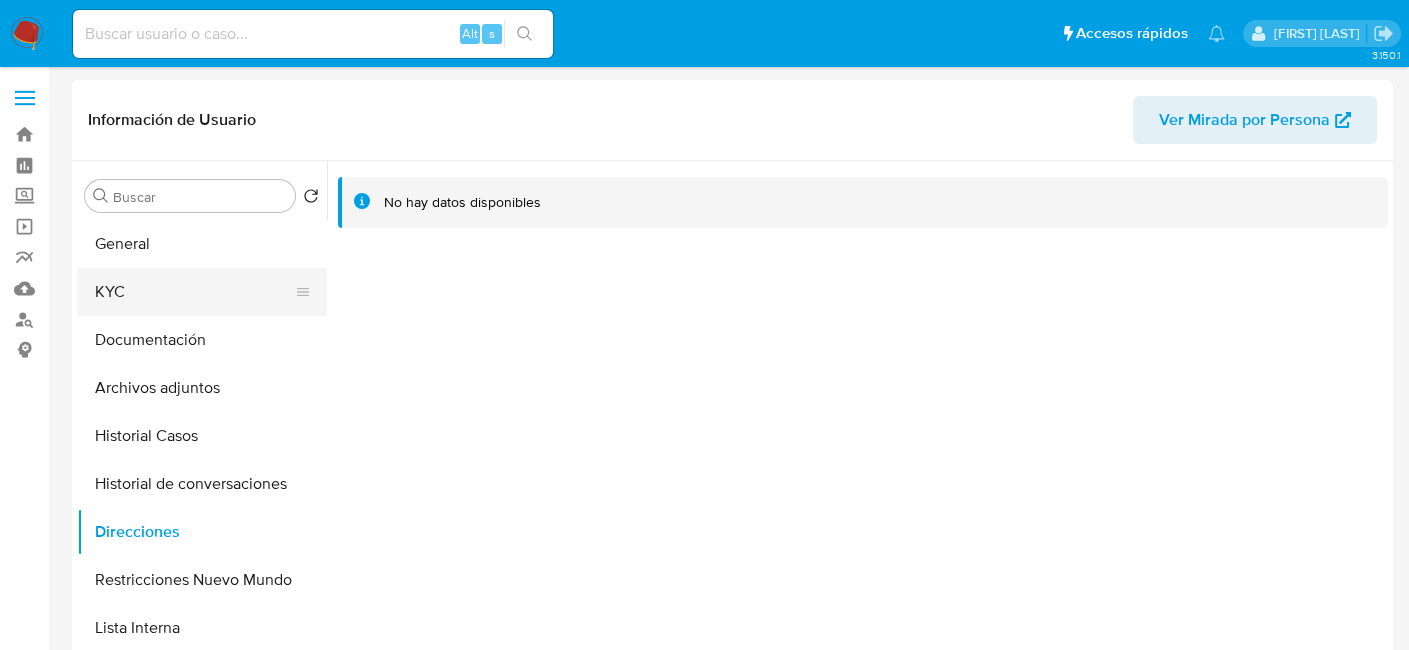 click on "KYC" at bounding box center (194, 292) 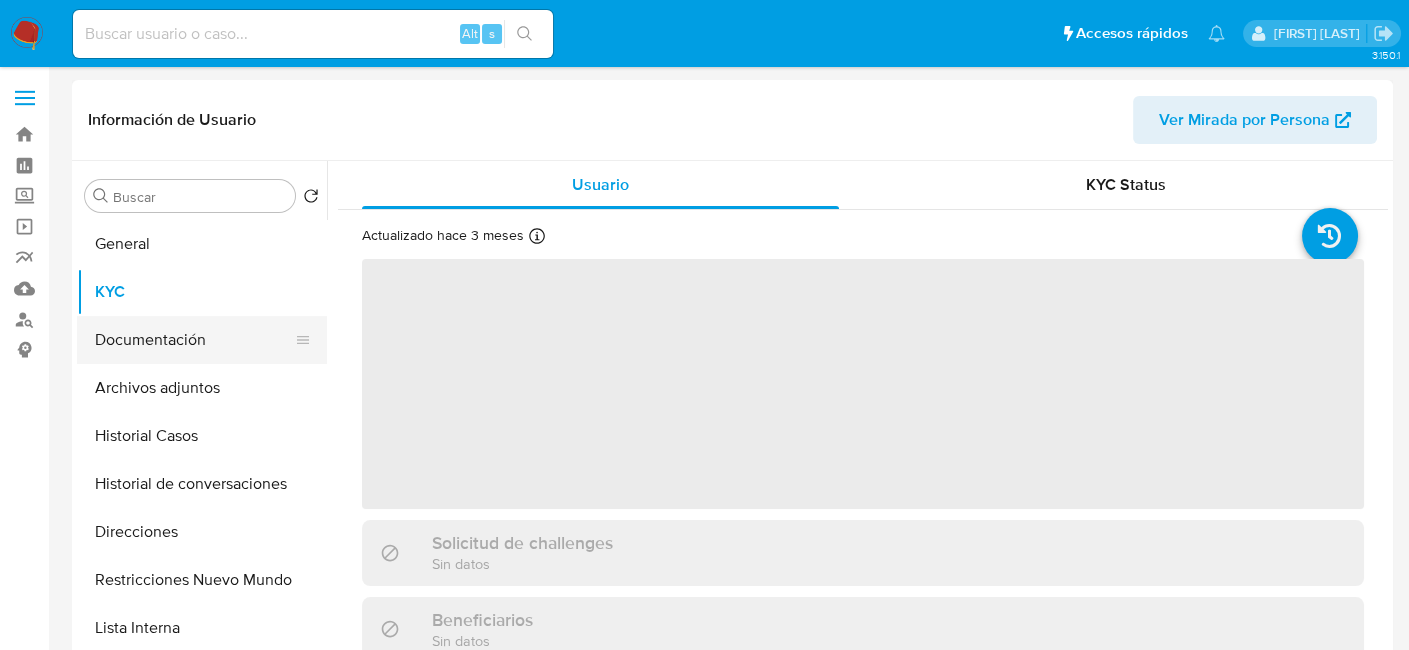 click on "Documentación" at bounding box center [194, 340] 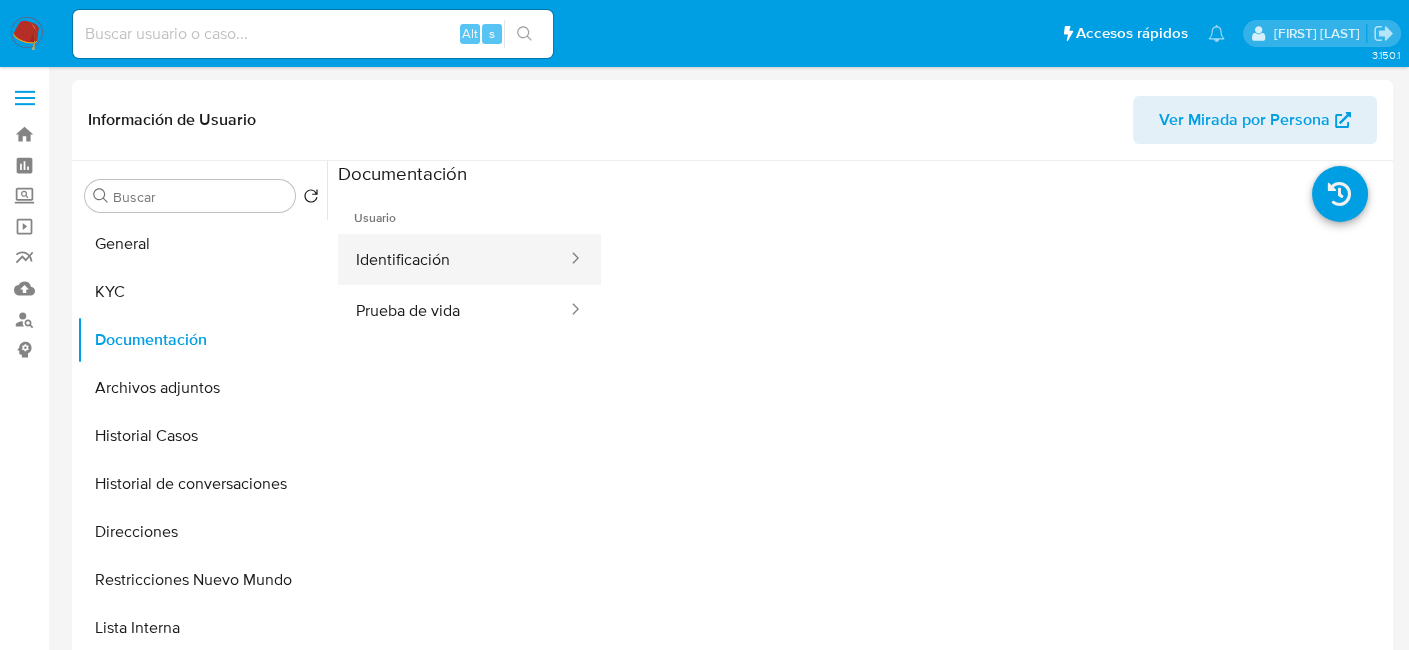 click on "Identificación" at bounding box center [453, 259] 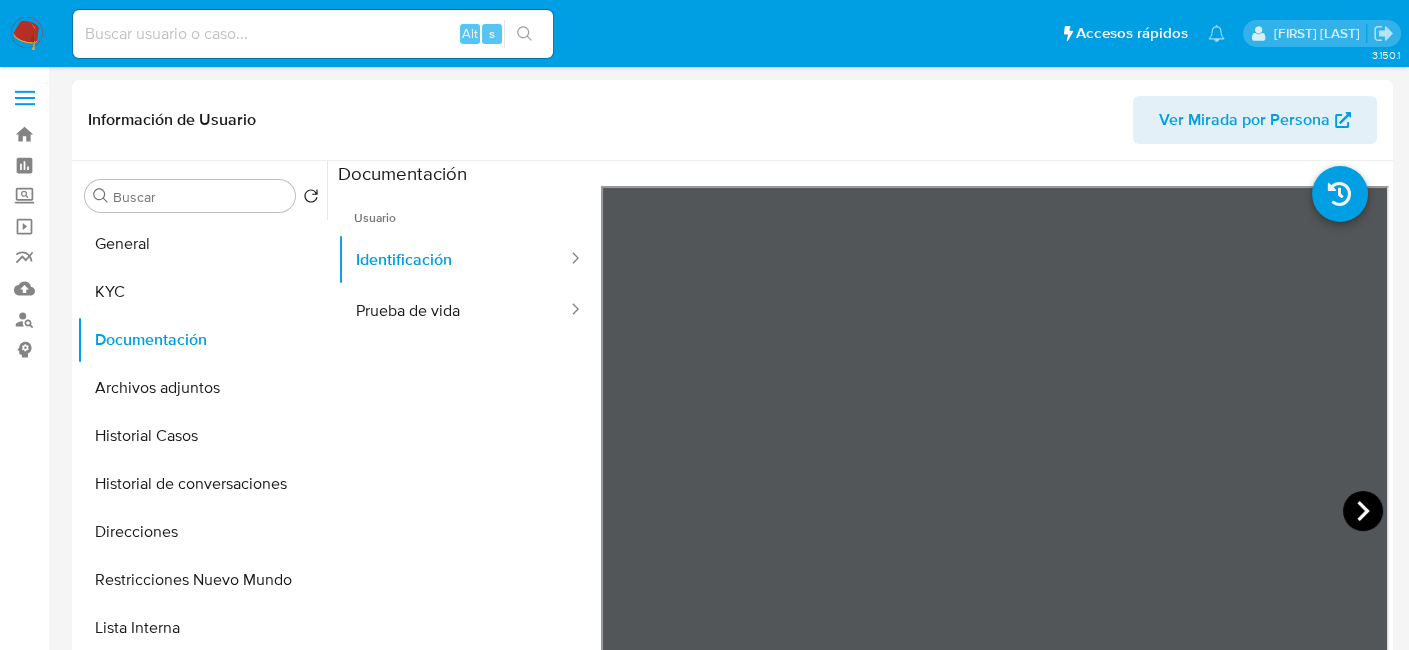 click 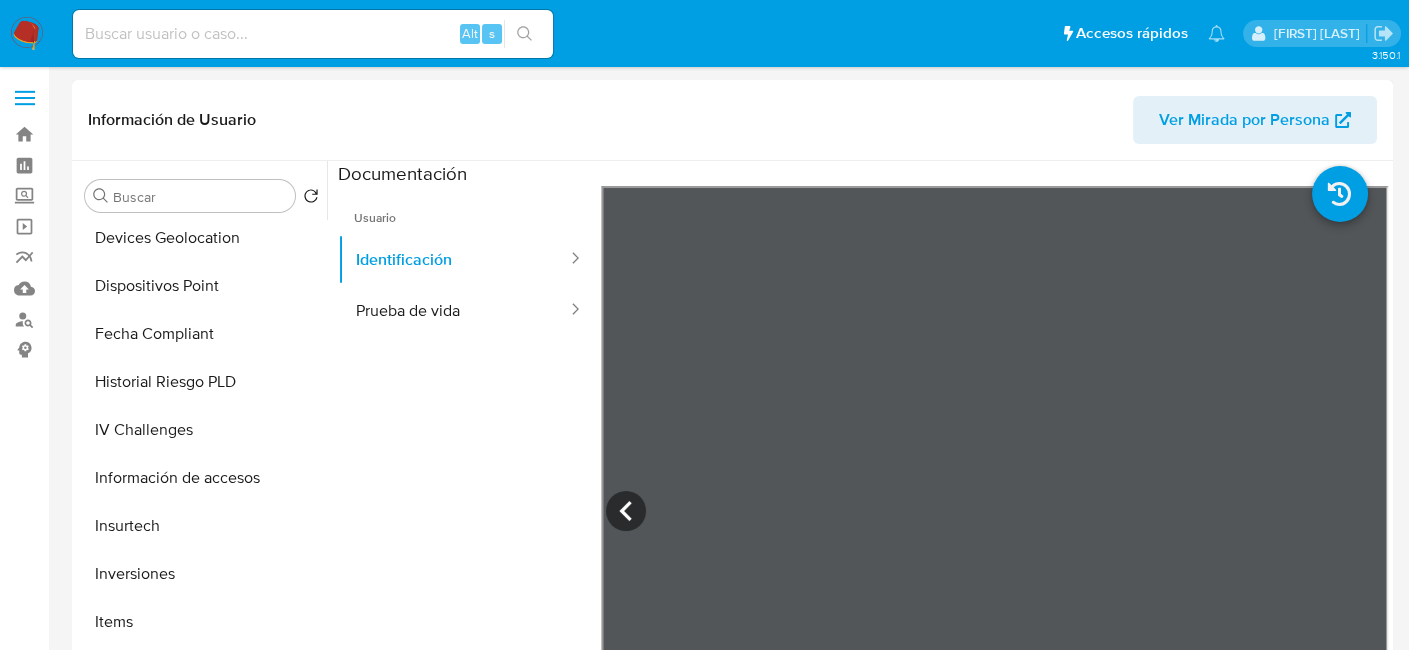 scroll, scrollTop: 940, scrollLeft: 0, axis: vertical 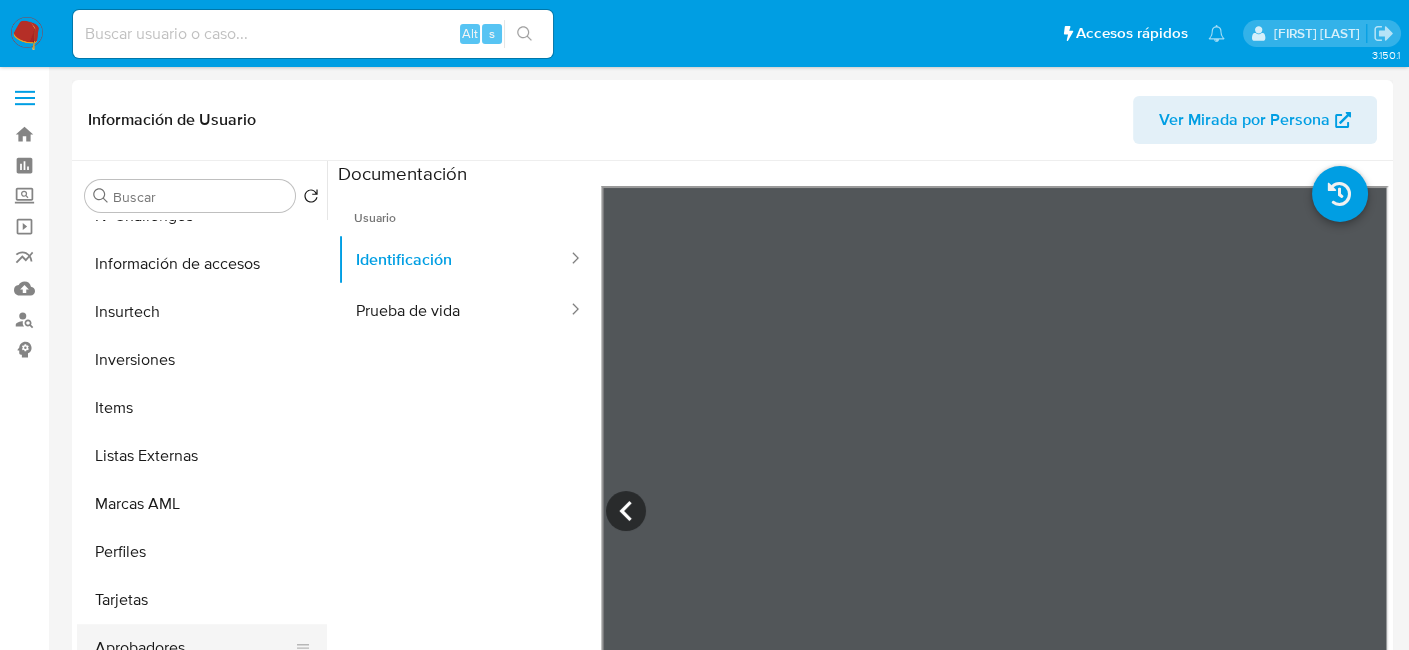 click on "Aprobadores" at bounding box center (194, 648) 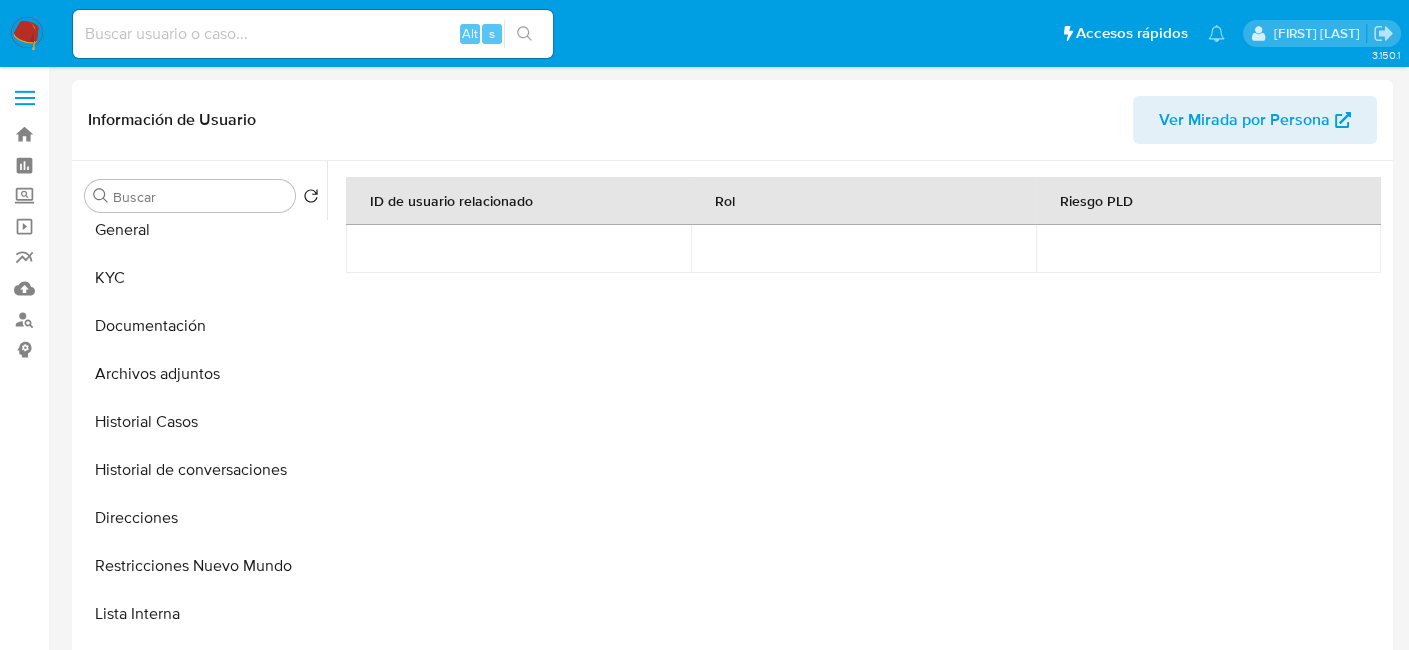 scroll, scrollTop: 0, scrollLeft: 0, axis: both 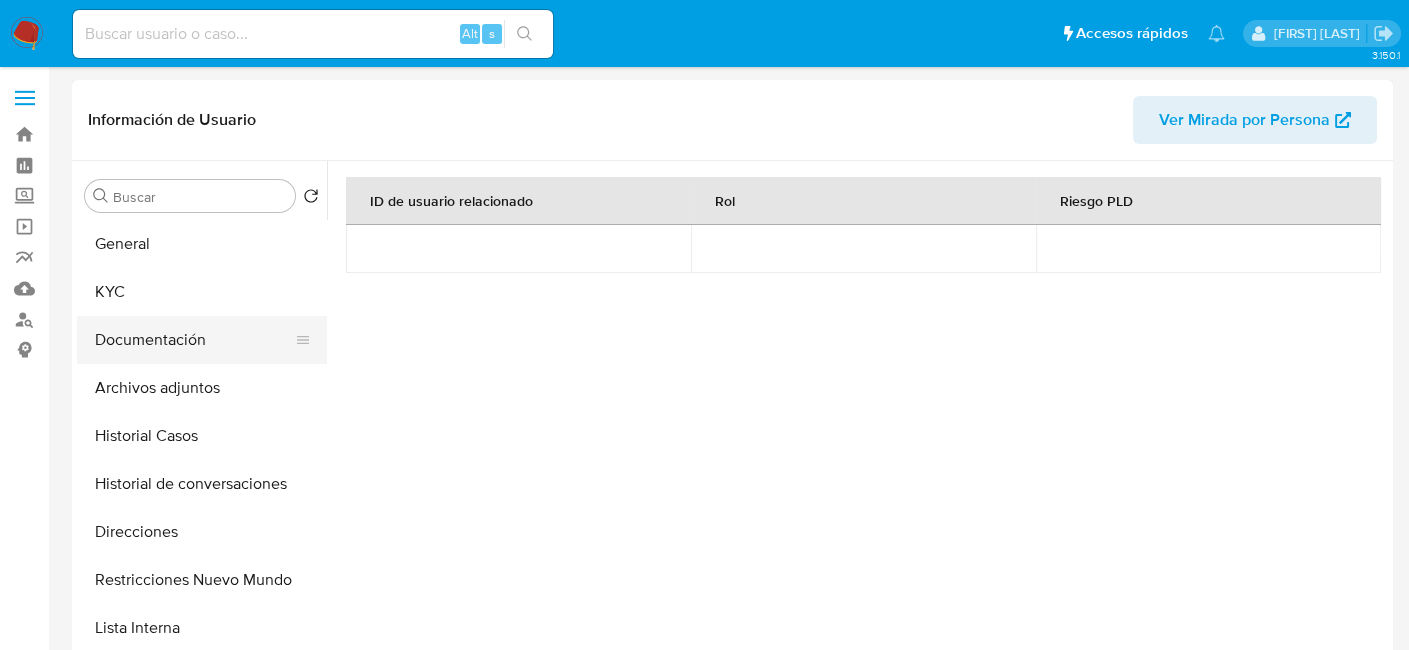 click on "Documentación" at bounding box center [194, 340] 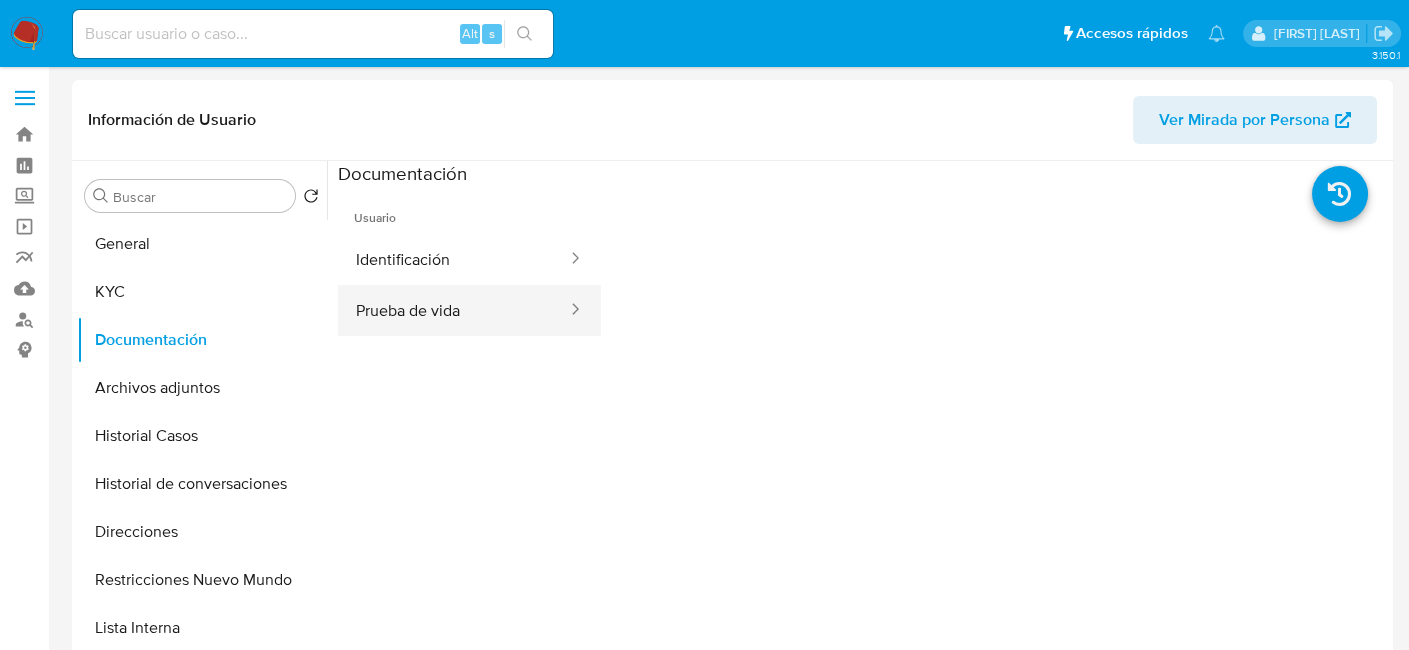 click on "Prueba de vida" at bounding box center (453, 310) 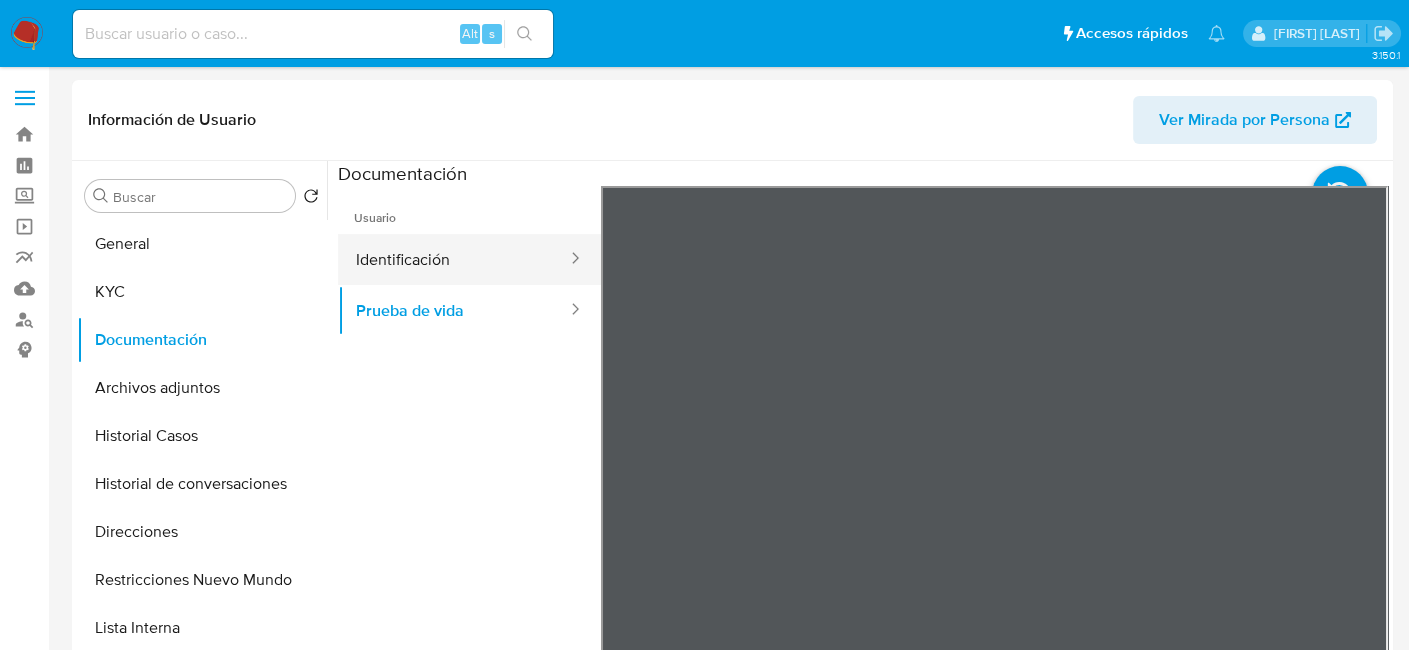 click on "Identificación" at bounding box center (453, 259) 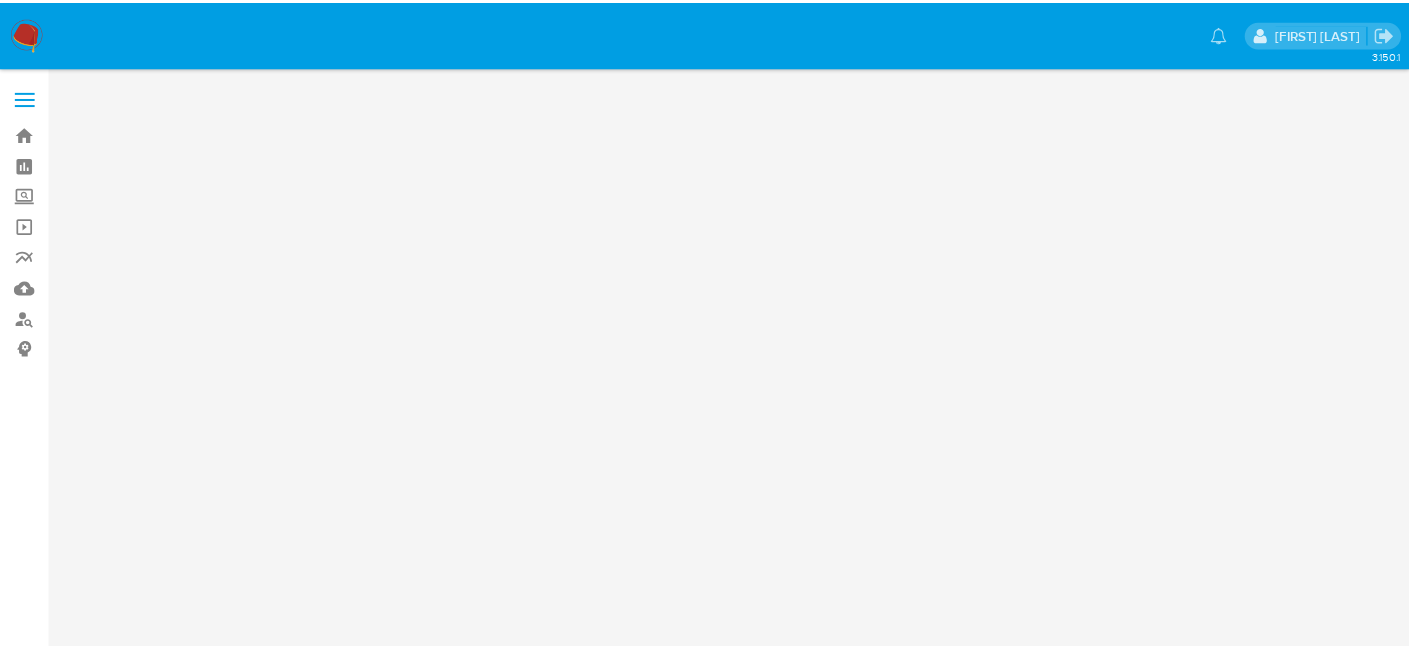scroll, scrollTop: 0, scrollLeft: 0, axis: both 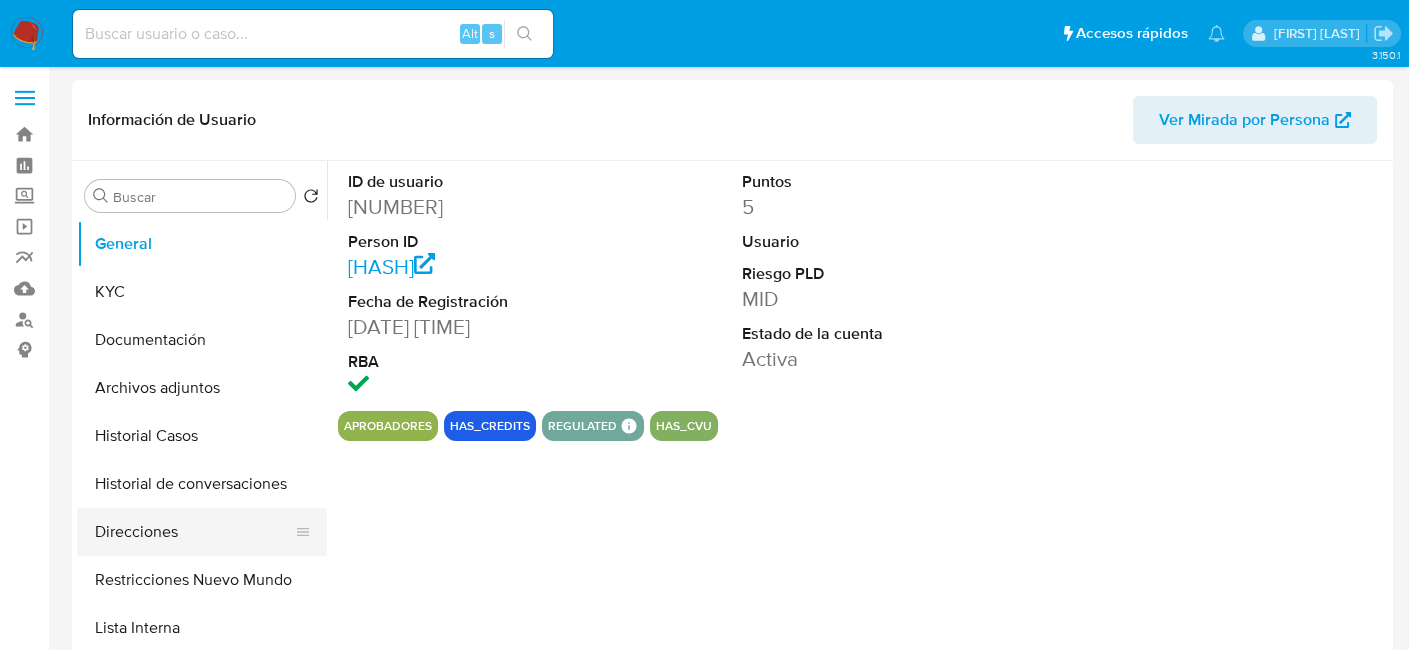 click on "Direcciones" at bounding box center (194, 532) 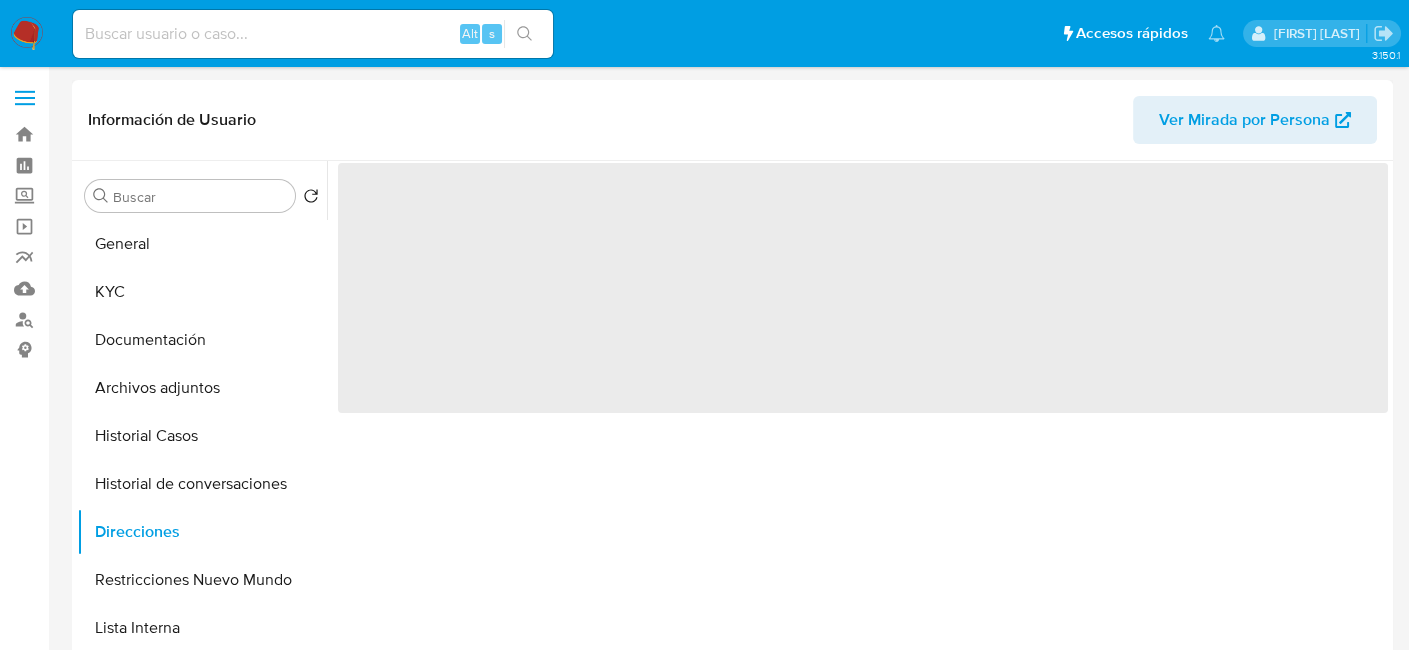 select on "10" 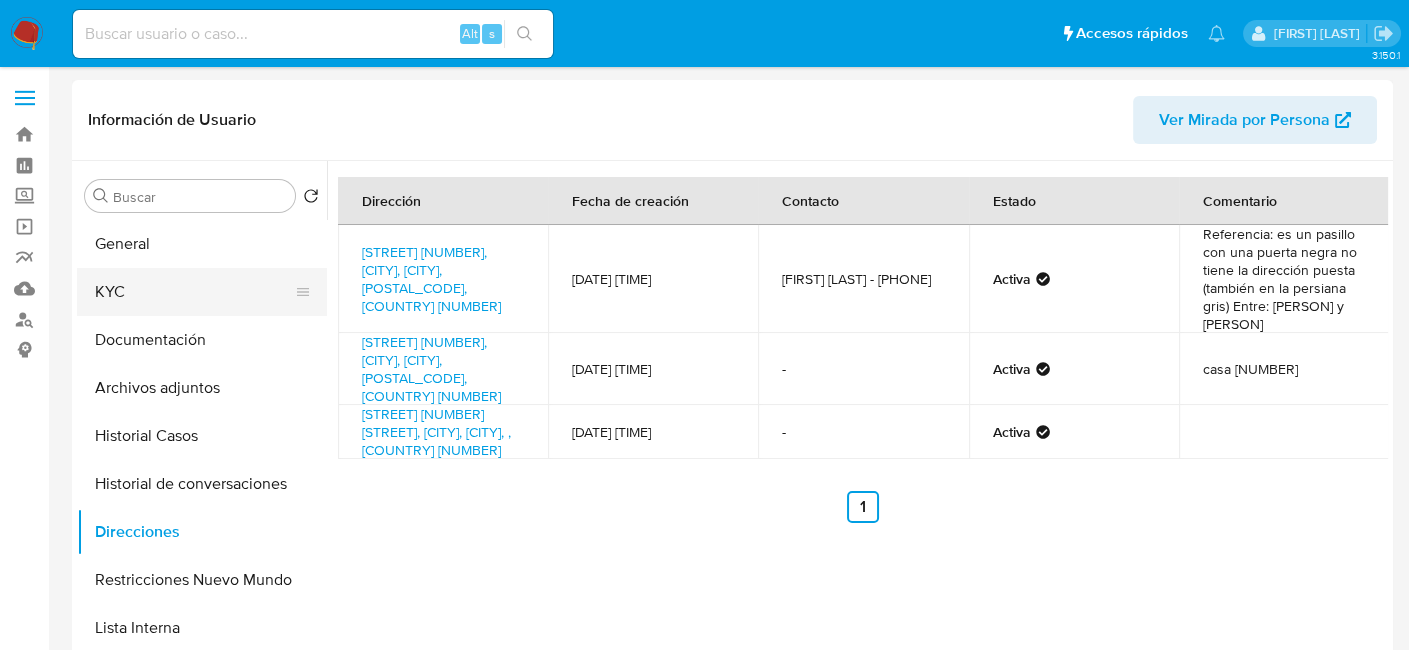 click on "KYC" at bounding box center (194, 292) 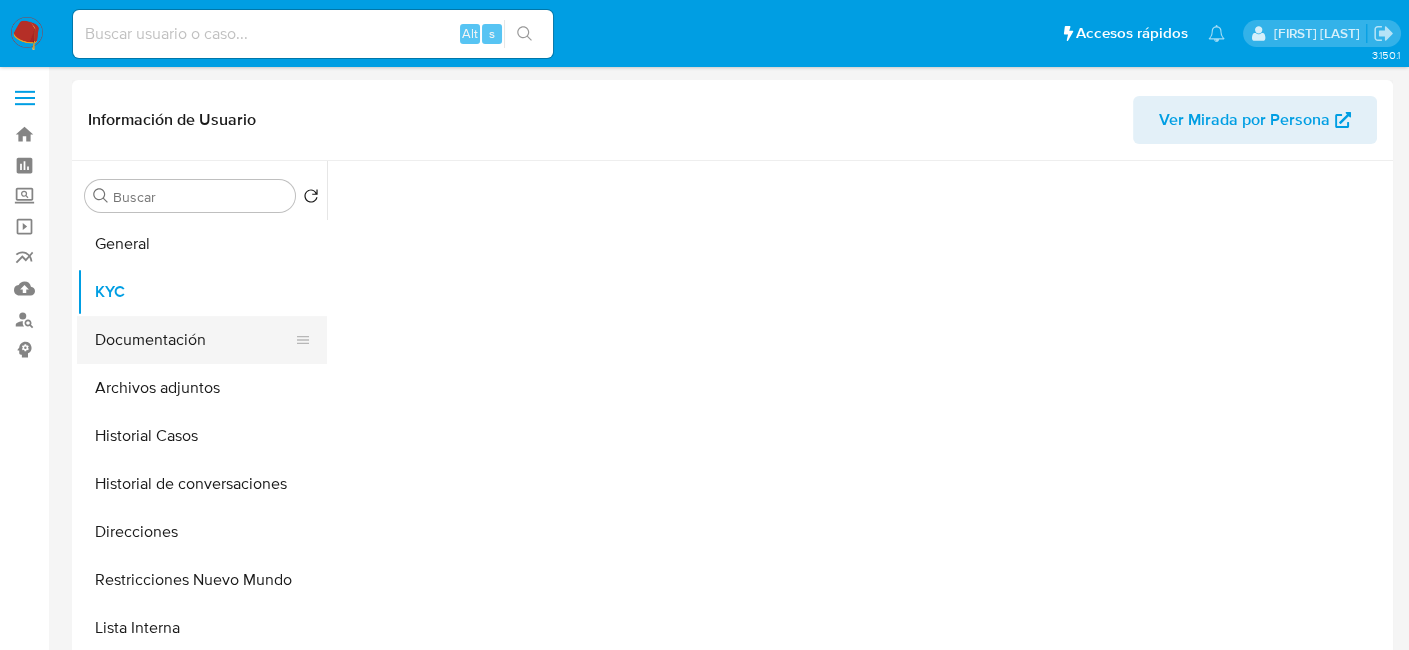 click on "Documentación" at bounding box center (194, 340) 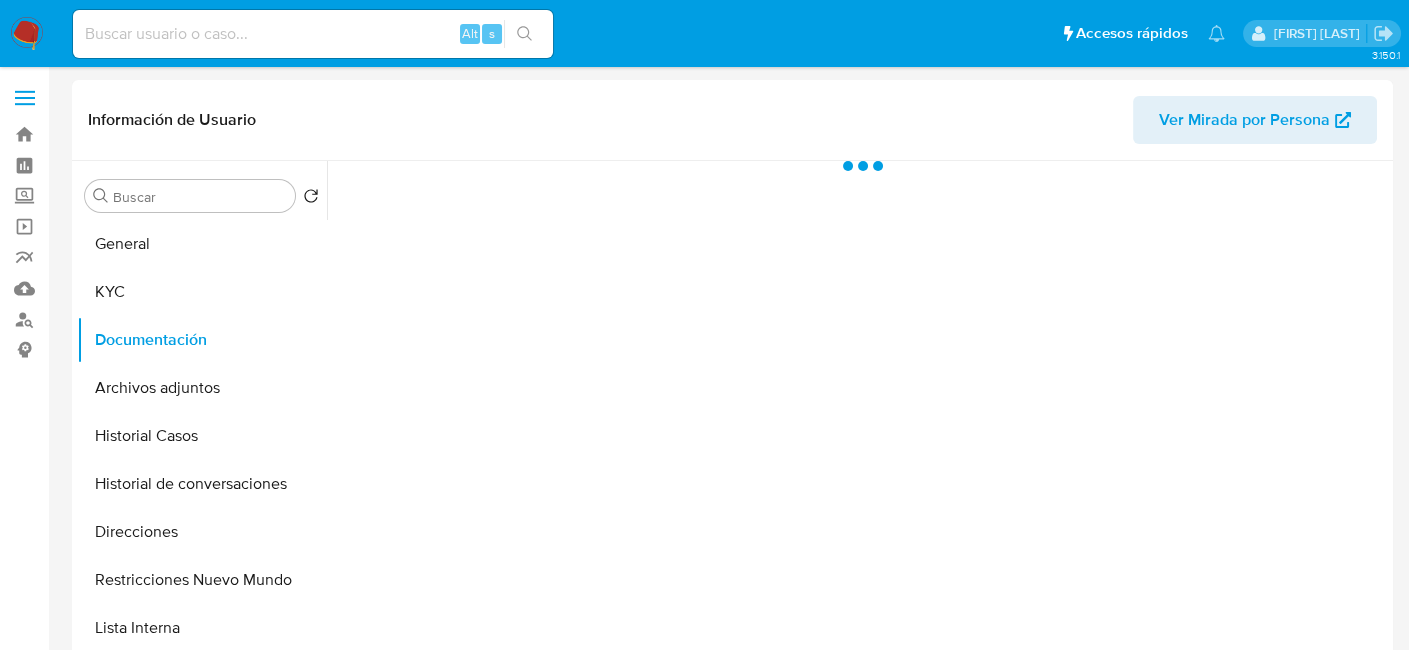 click at bounding box center (857, 417) 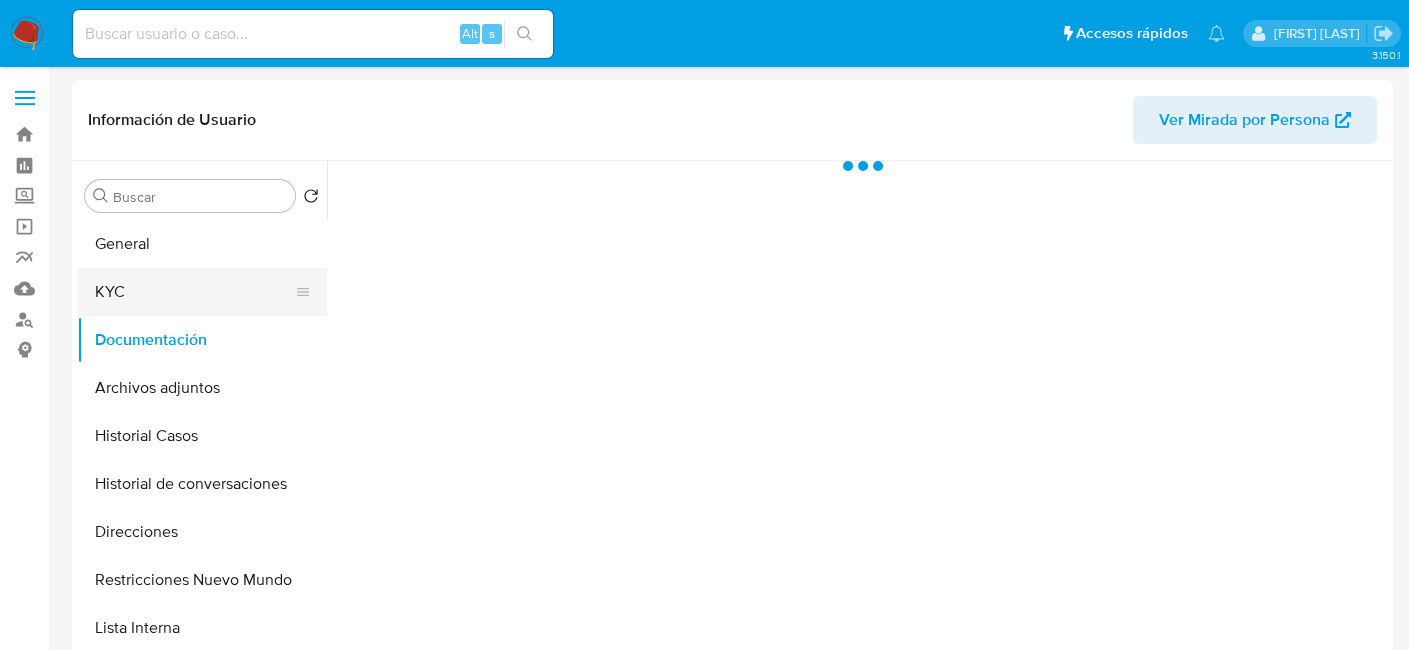 click on "KYC" at bounding box center (194, 292) 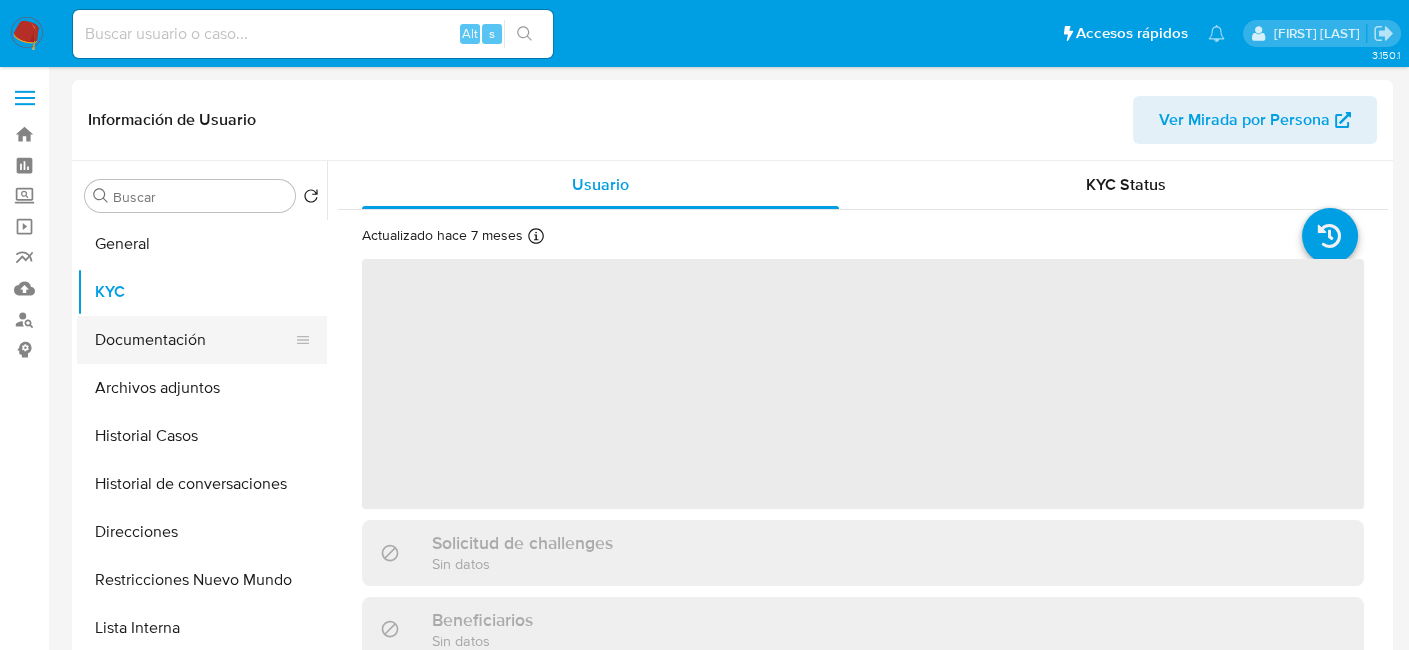 click on "Documentación" at bounding box center [194, 340] 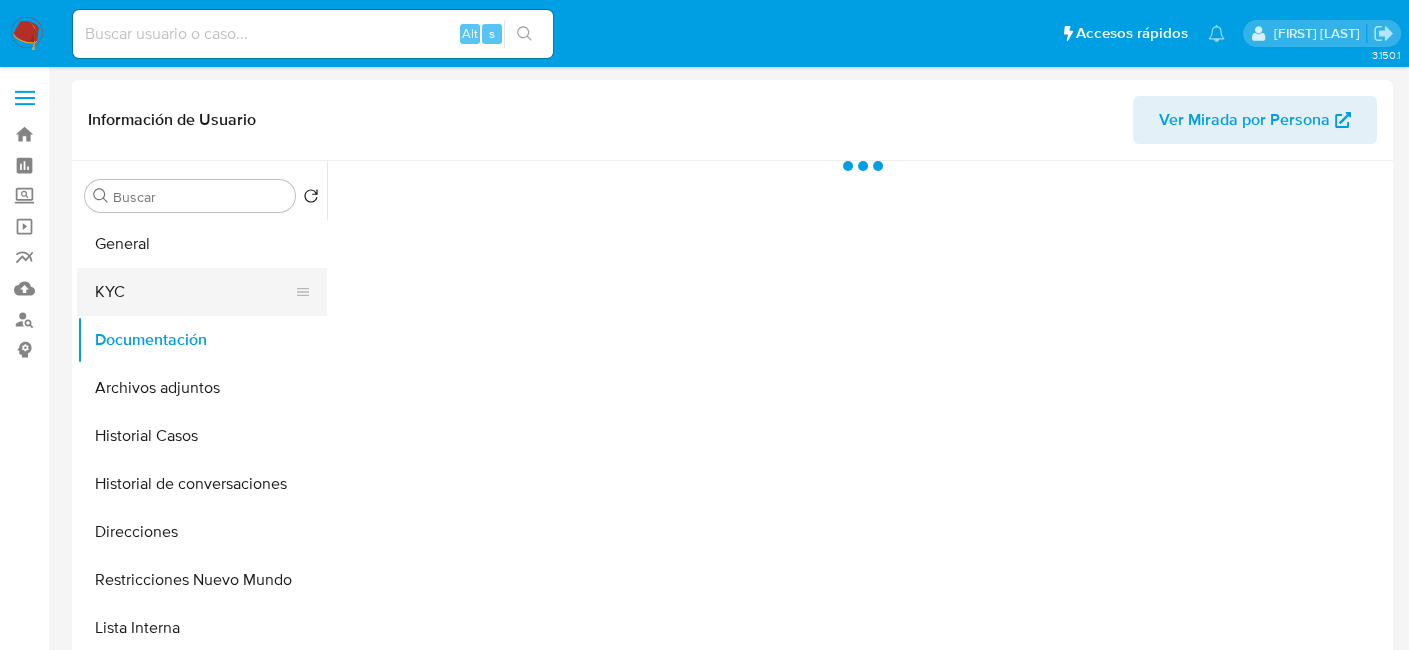 click on "KYC" at bounding box center [194, 292] 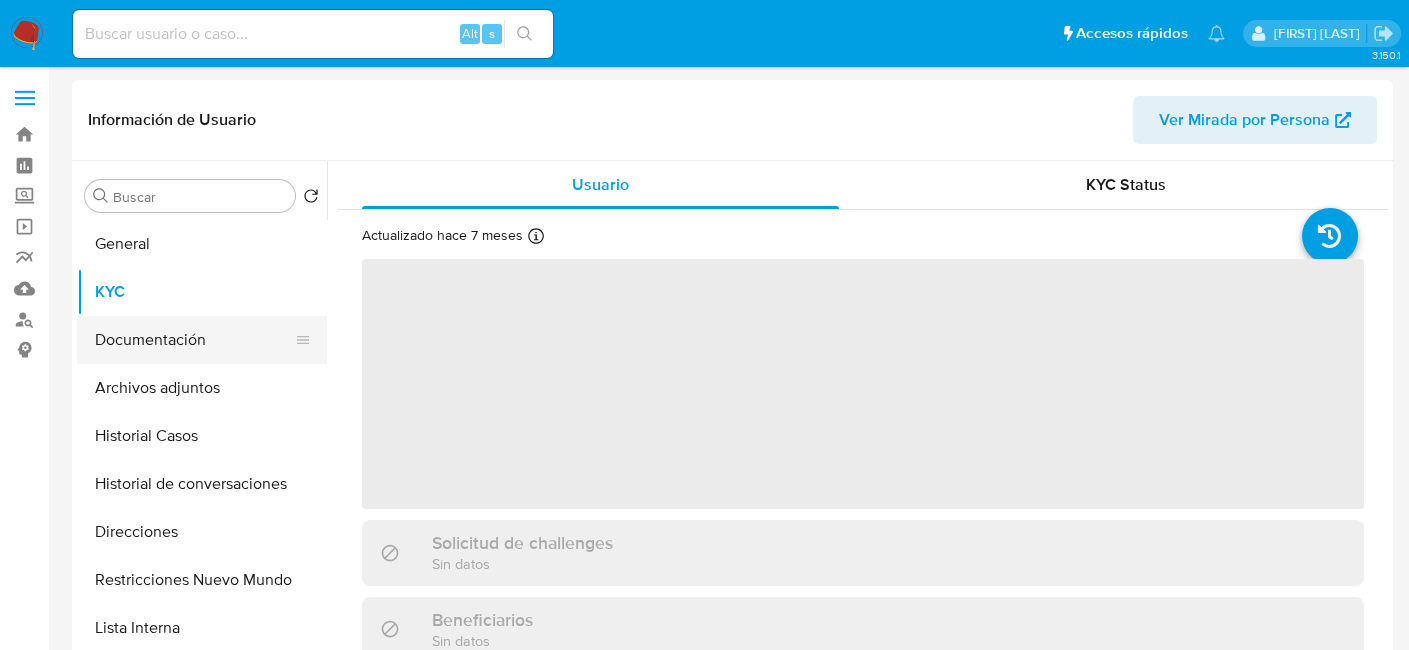 click on "Documentación" at bounding box center [194, 340] 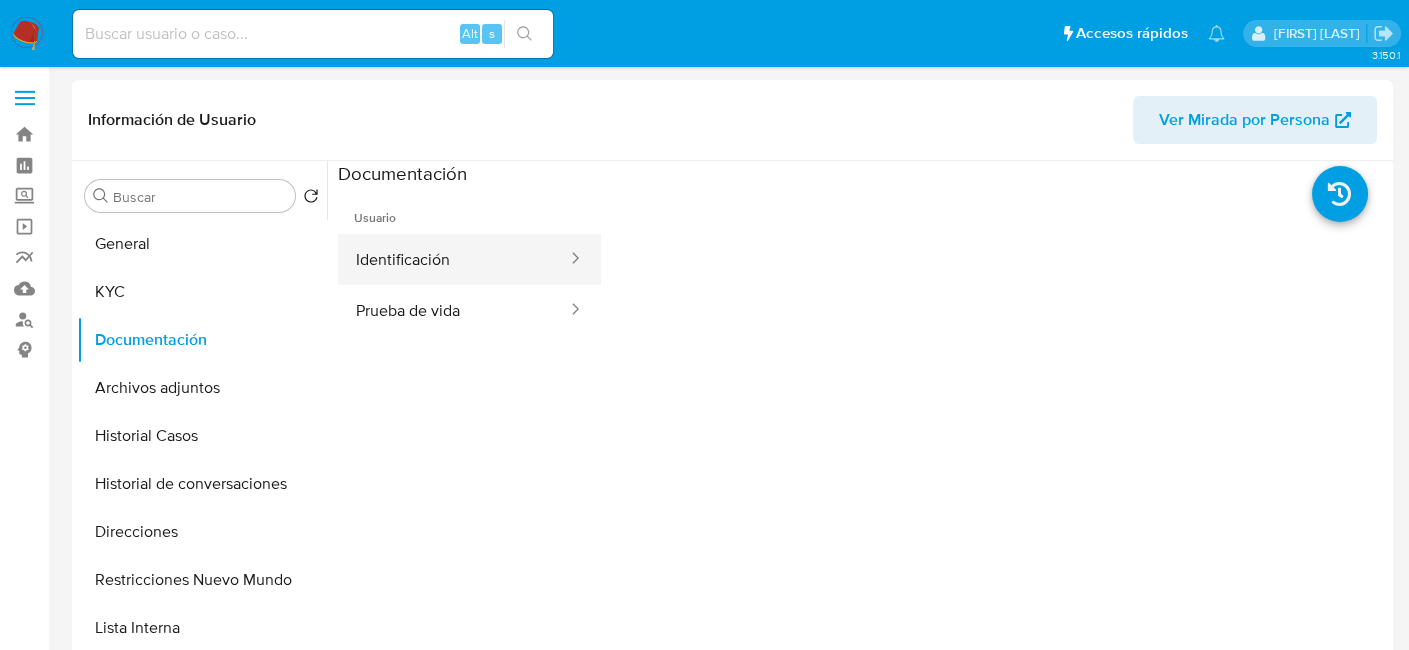 click on "Identificación" at bounding box center (453, 259) 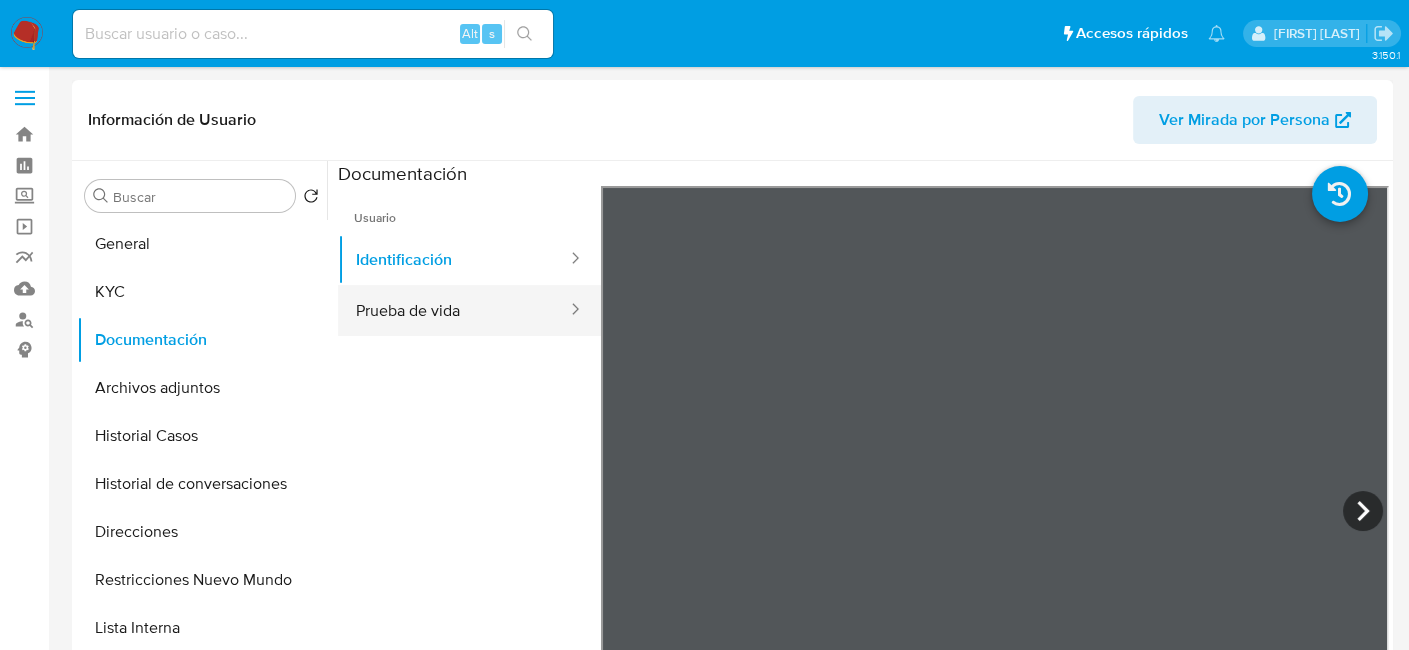 click on "Prueba de vida" at bounding box center (453, 310) 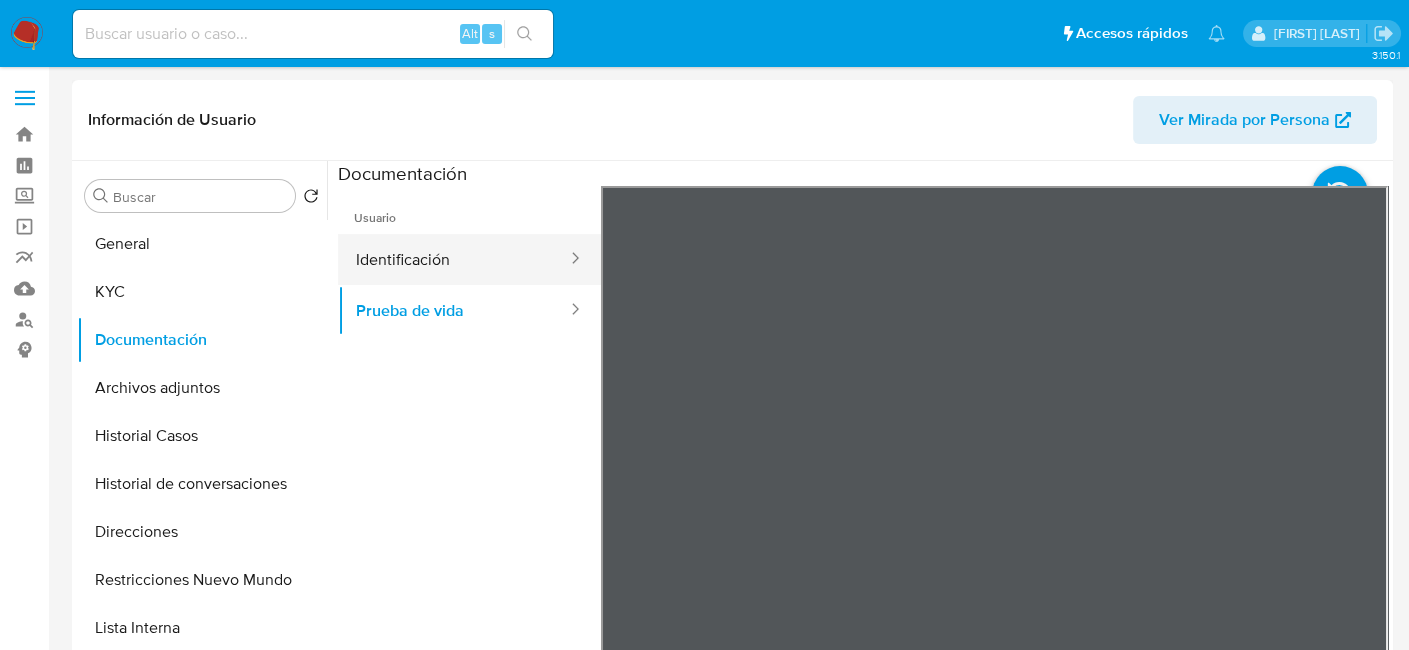 click on "Identificación" at bounding box center (453, 259) 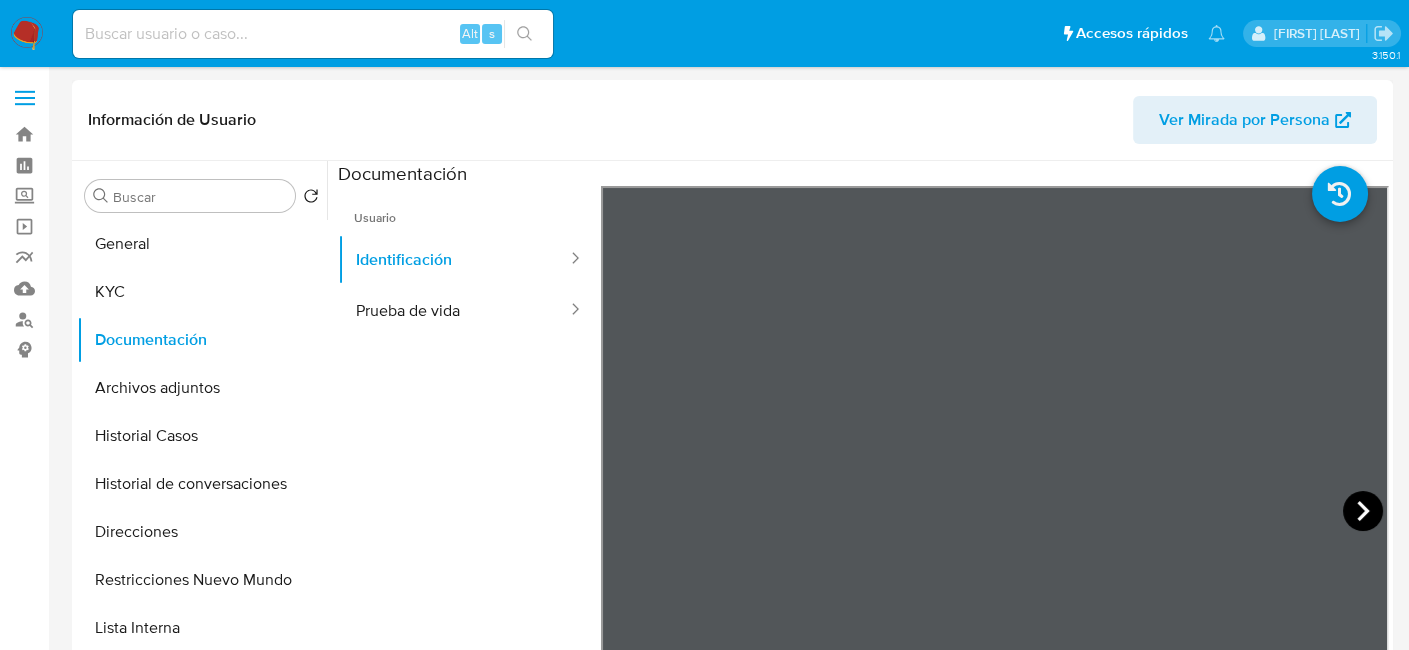 click 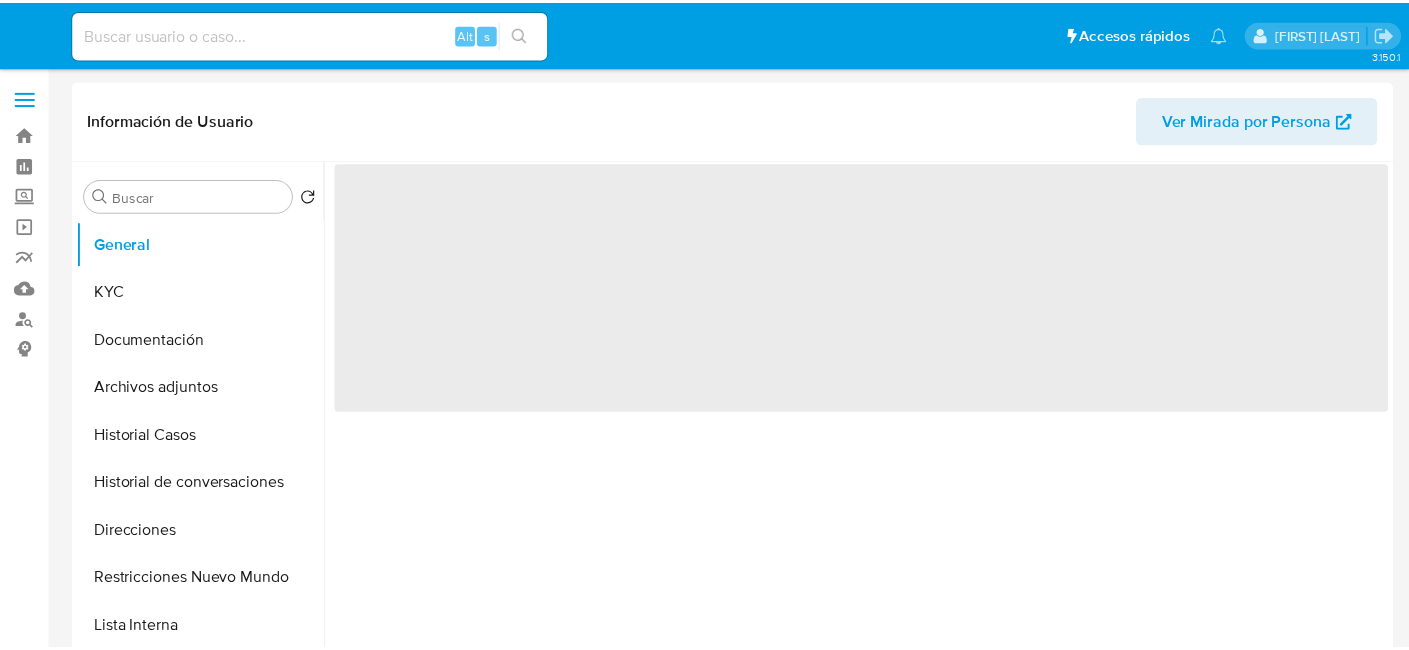 scroll, scrollTop: 0, scrollLeft: 0, axis: both 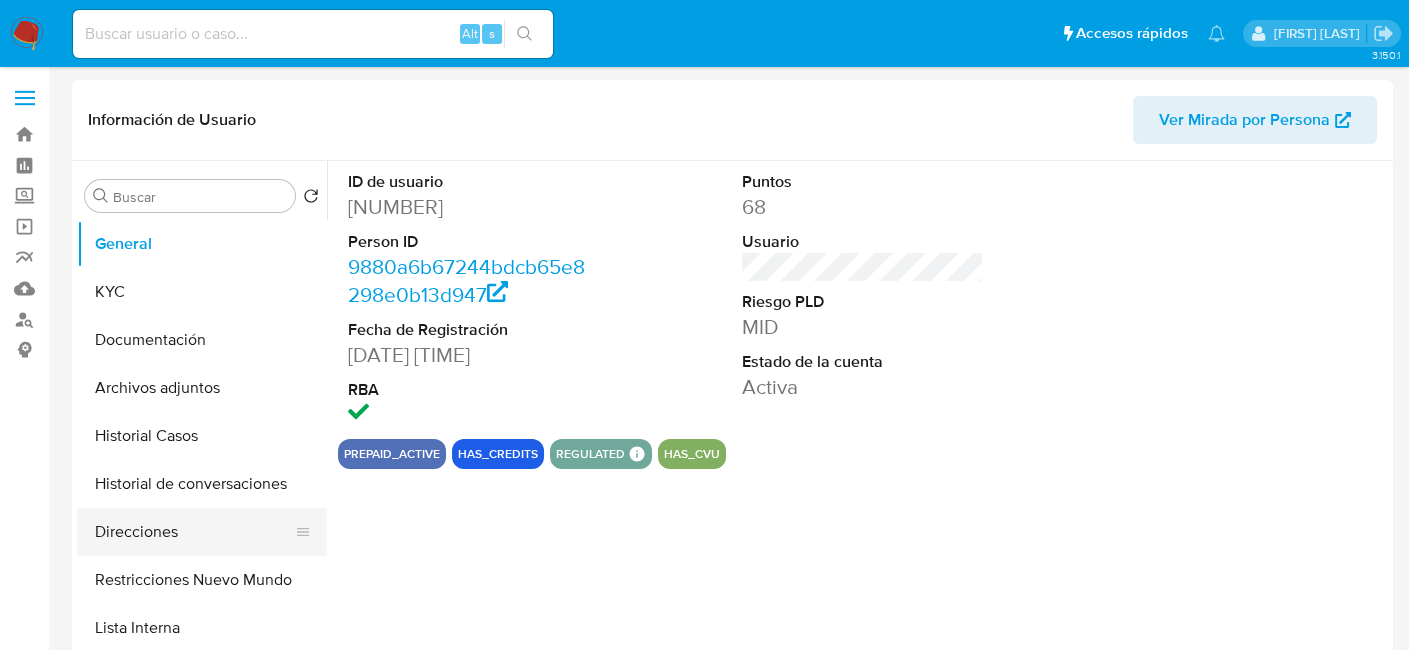 click on "Direcciones" at bounding box center (194, 532) 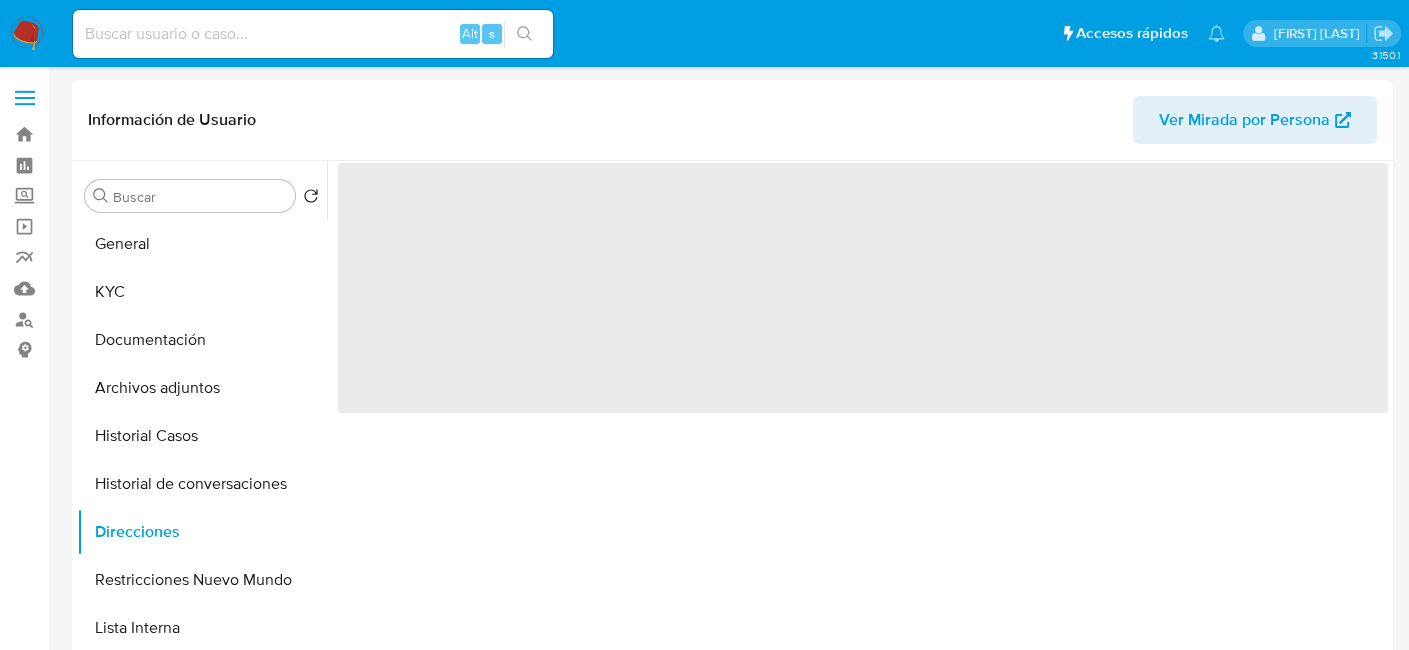 select on "10" 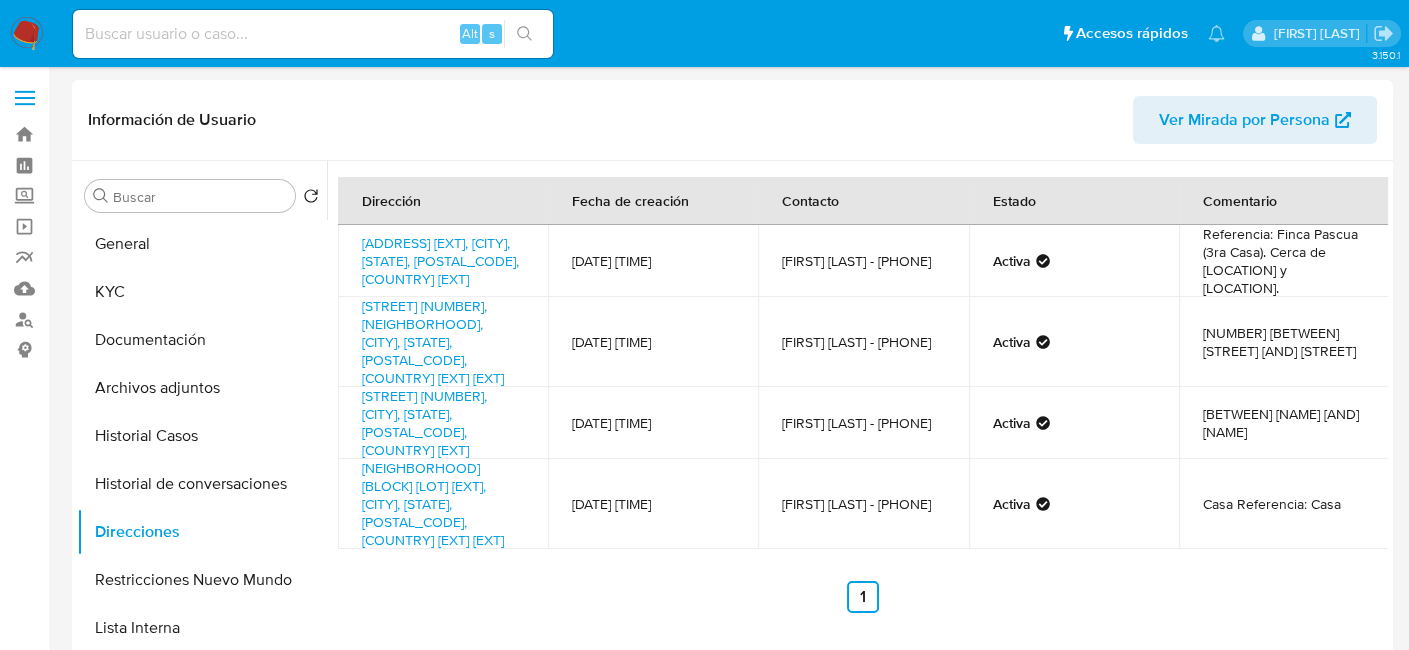 drag, startPoint x: 345, startPoint y: 379, endPoint x: 534, endPoint y: 487, distance: 217.68095 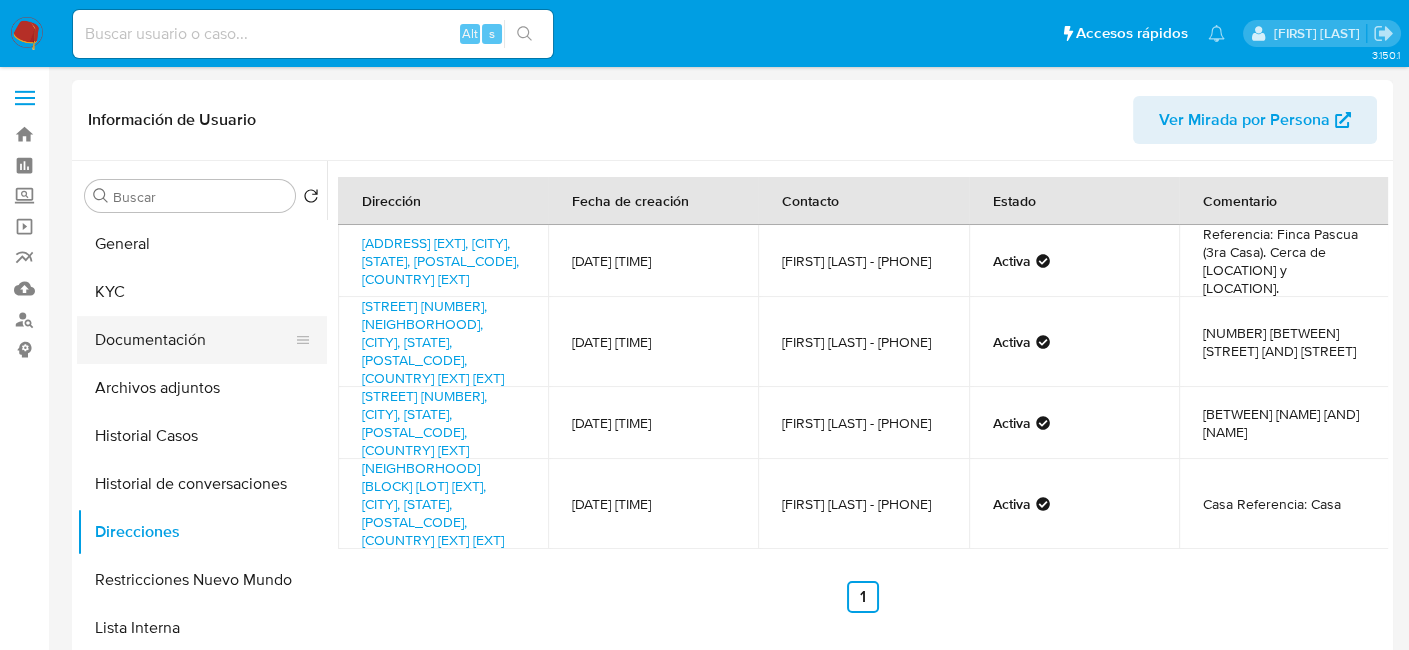click on "Documentación" at bounding box center (194, 340) 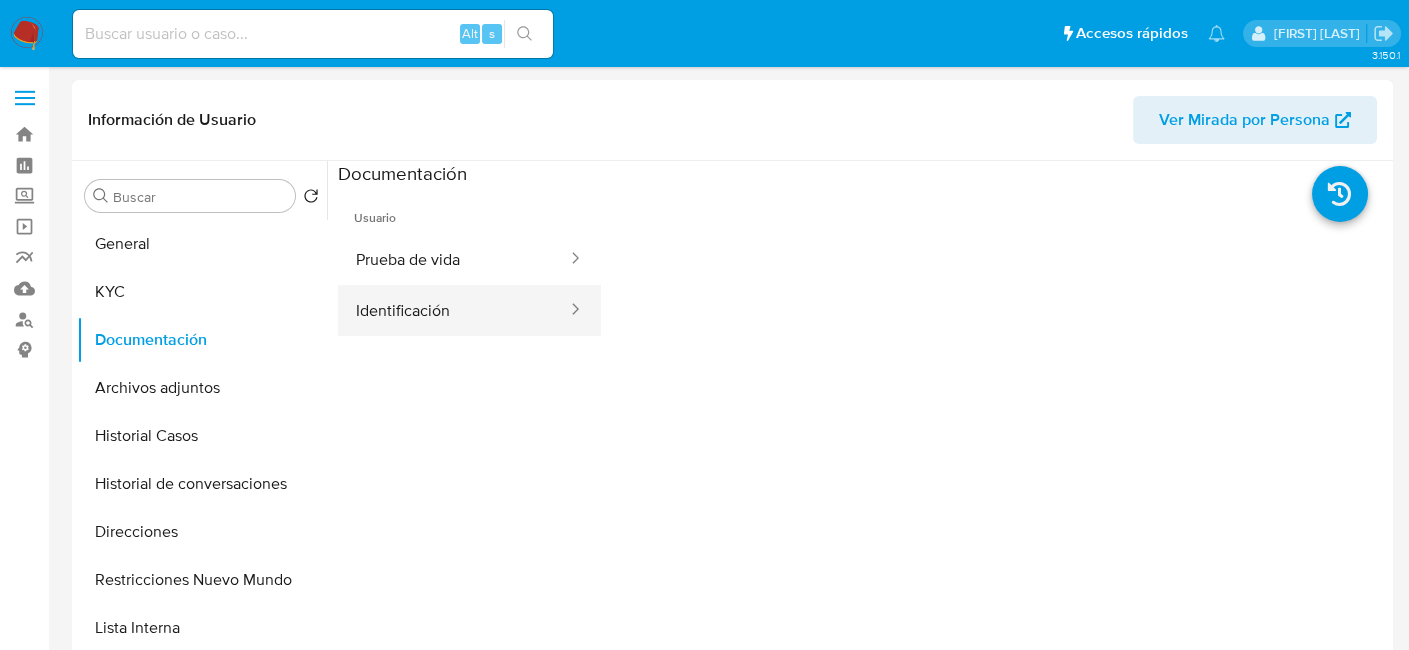 click on "Identificación" at bounding box center [453, 310] 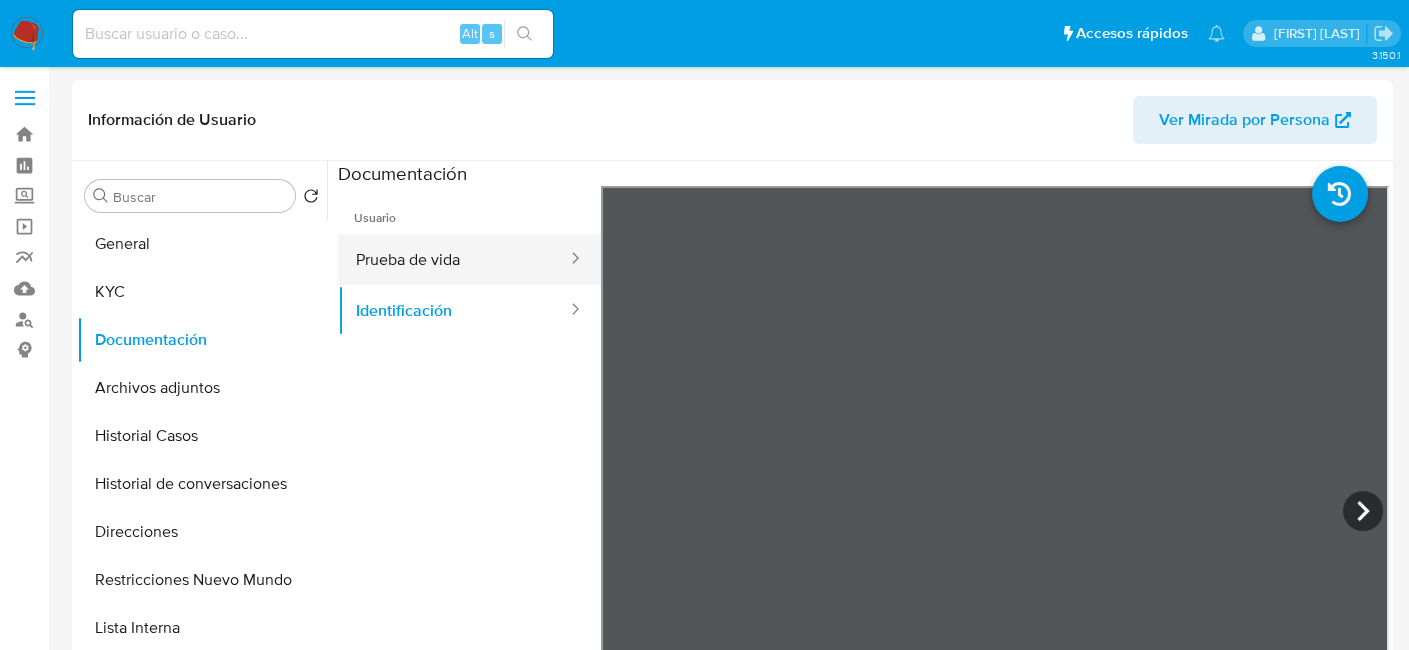 click on "Prueba de vida" at bounding box center (453, 259) 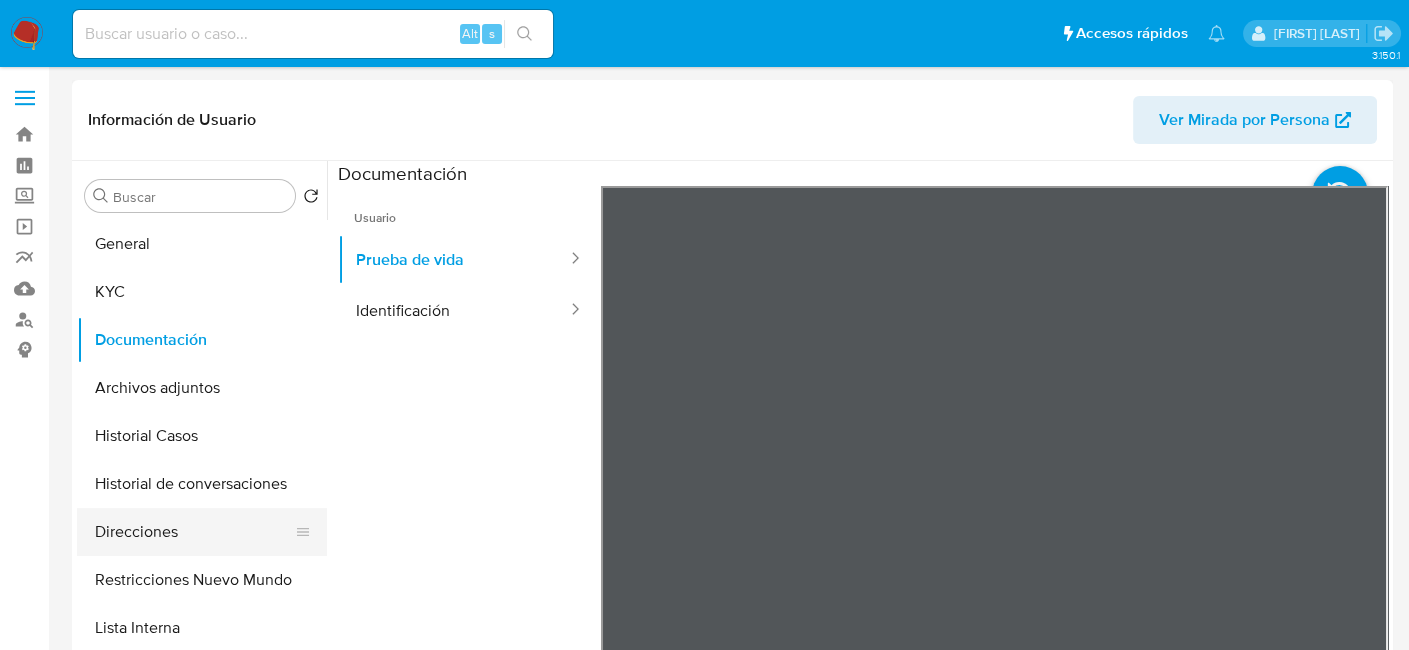 click on "Direcciones" at bounding box center (194, 532) 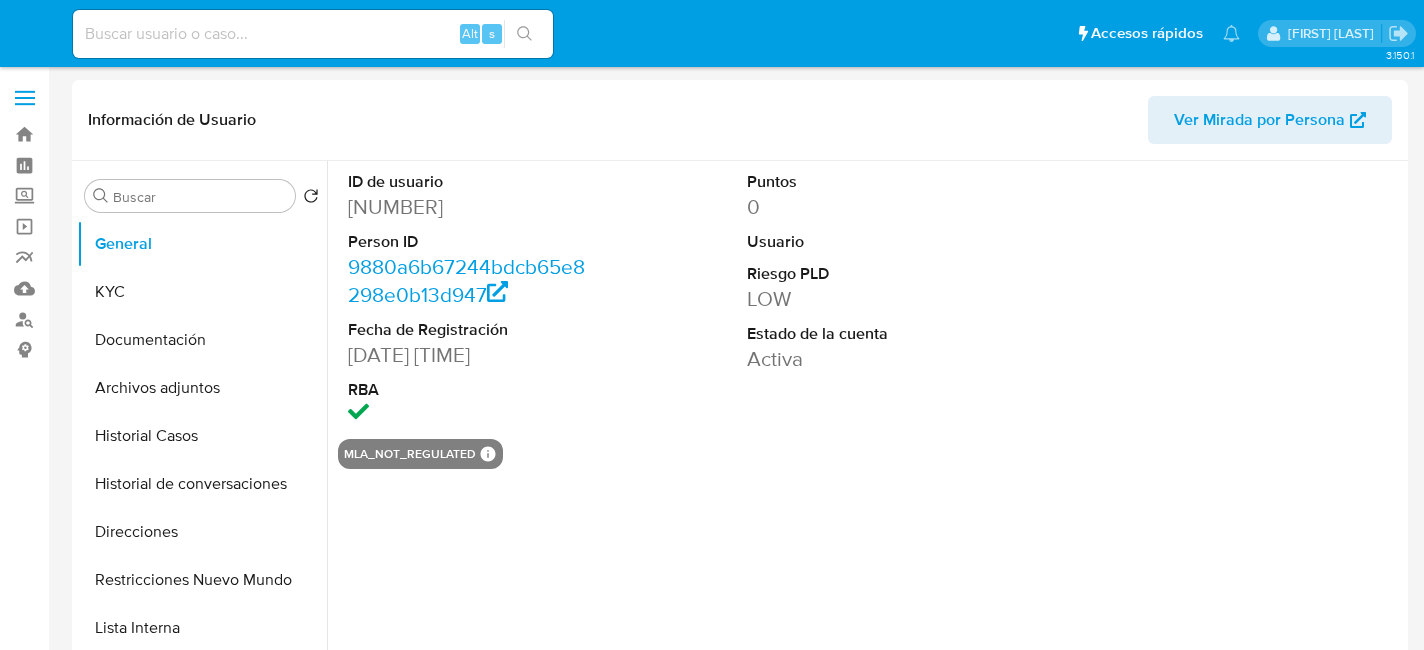select on "10" 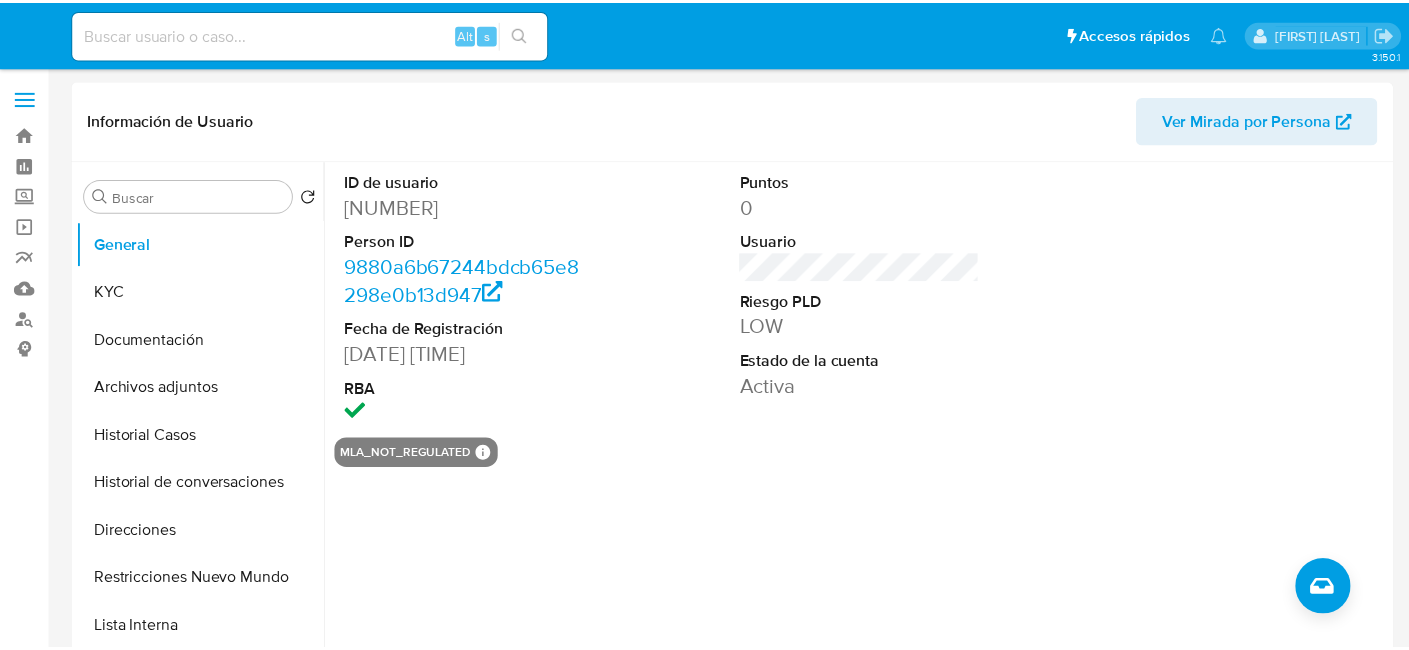 scroll, scrollTop: 0, scrollLeft: 0, axis: both 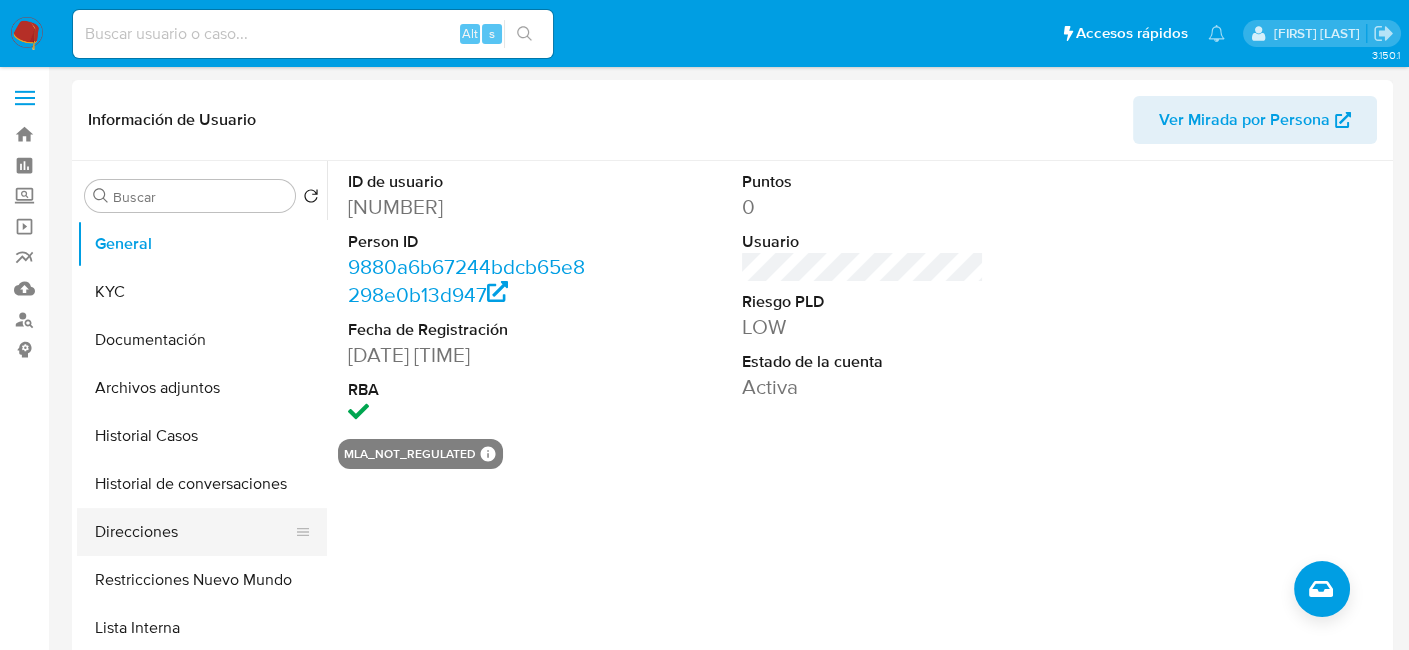 click on "Direcciones" at bounding box center [194, 532] 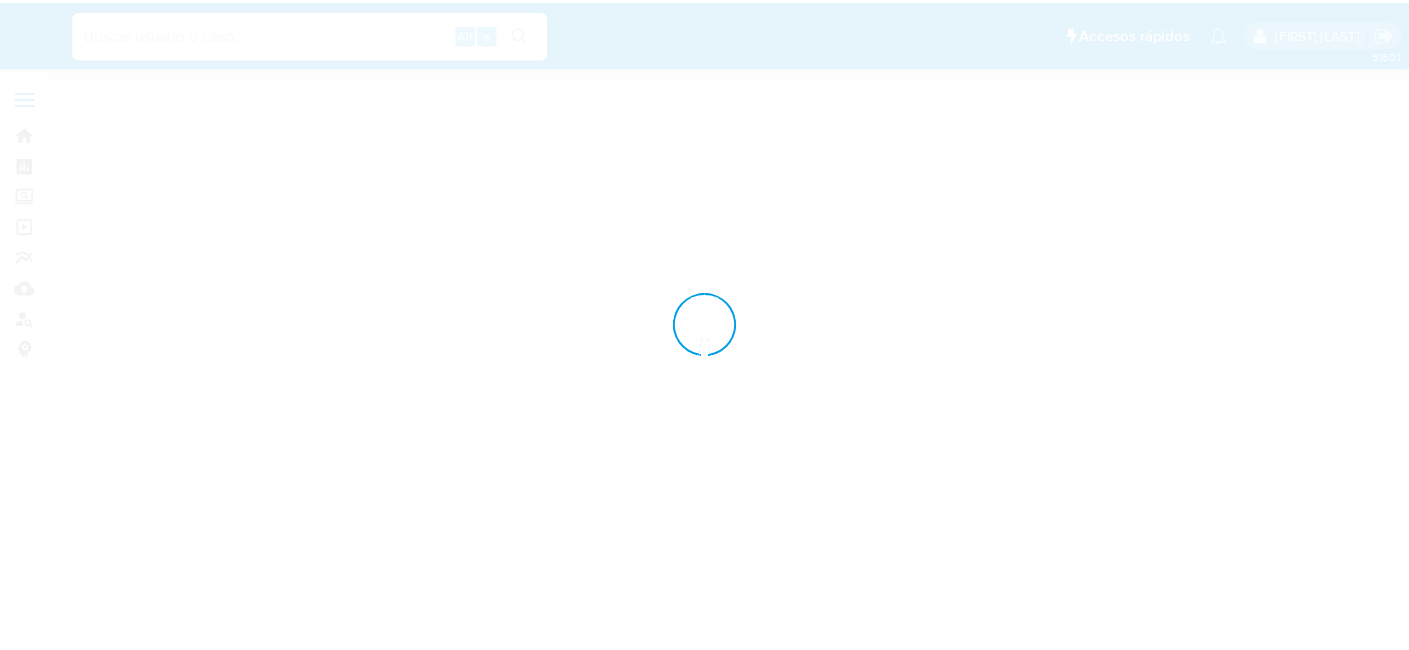 scroll, scrollTop: 0, scrollLeft: 0, axis: both 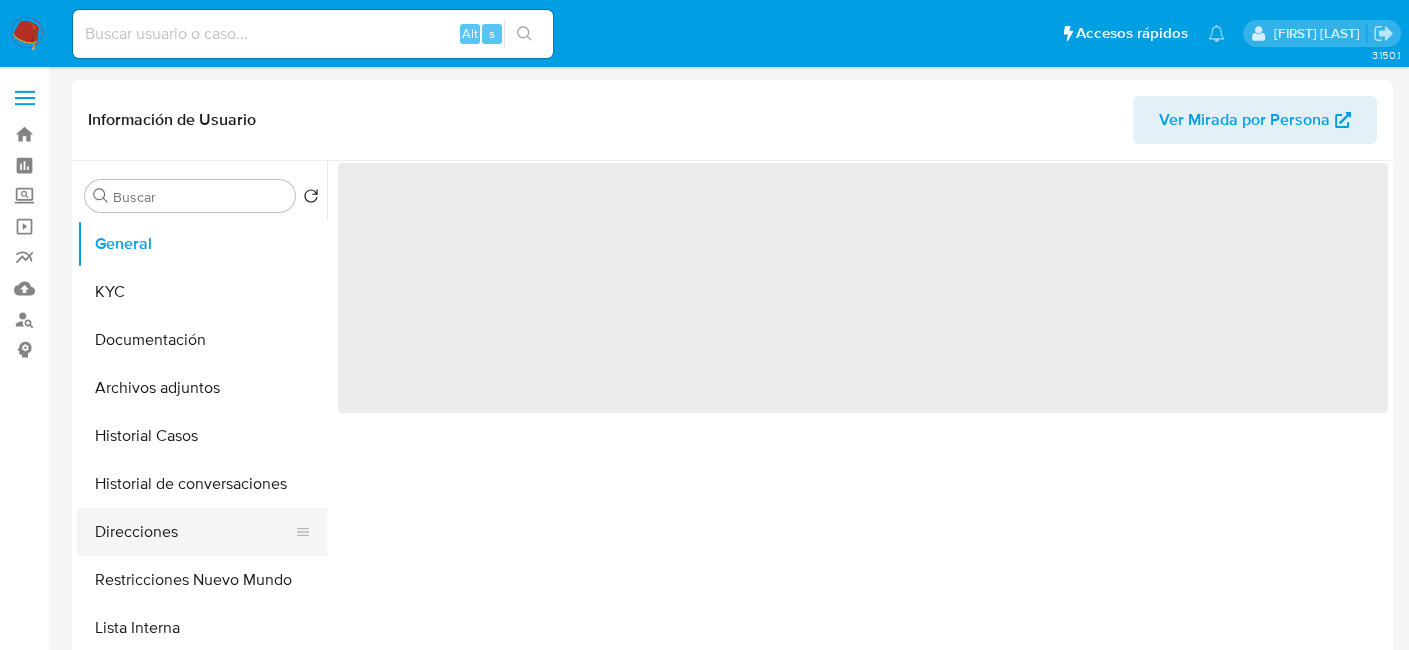 click on "Direcciones" at bounding box center [194, 532] 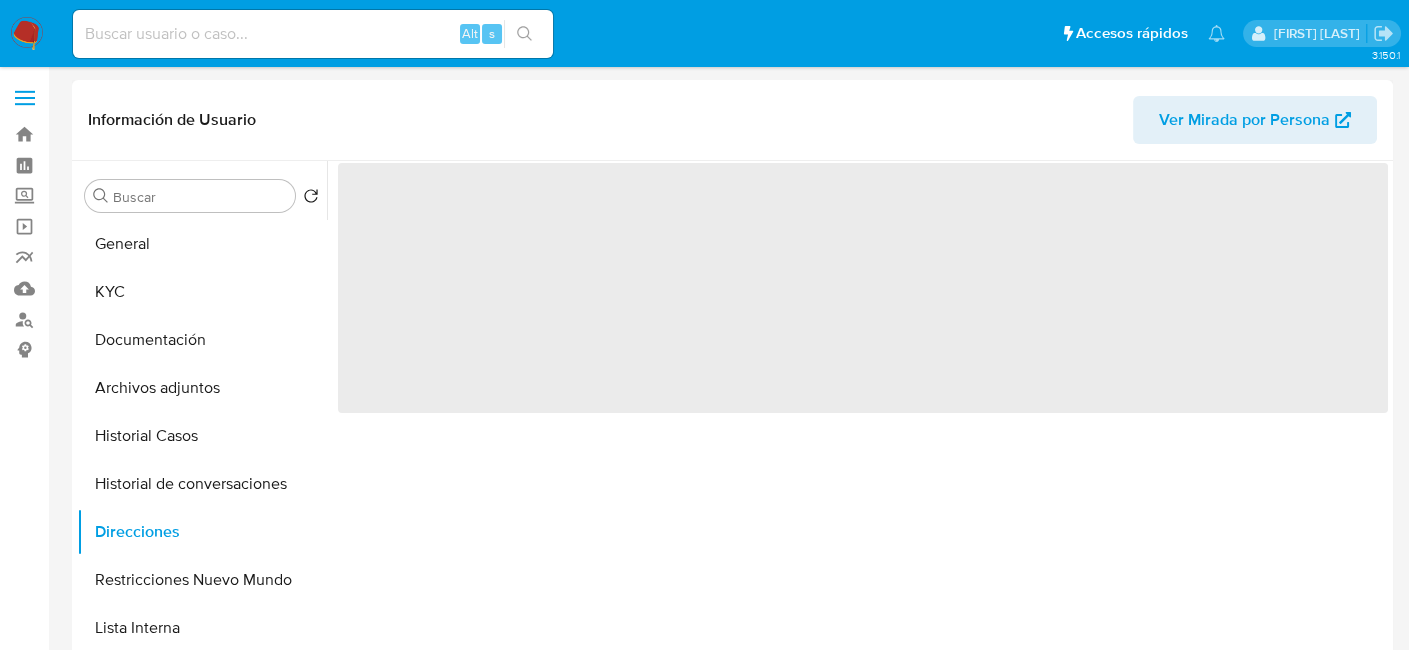 select on "10" 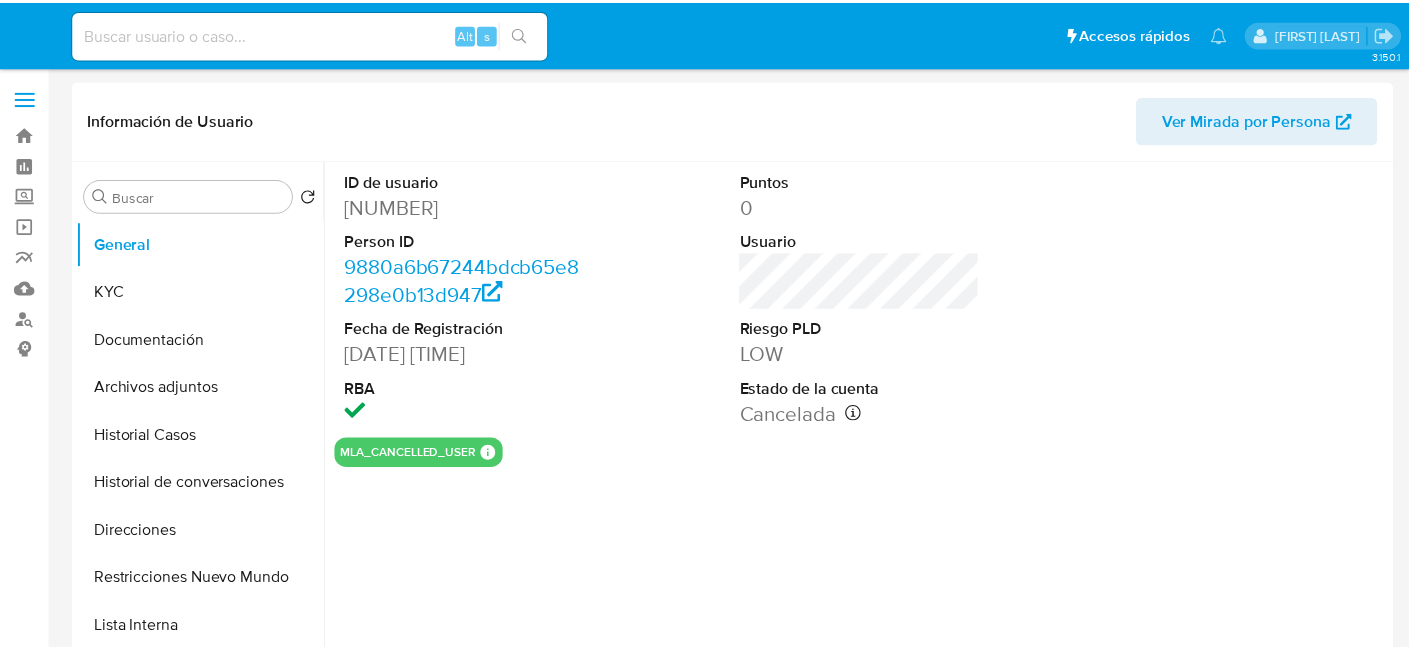 scroll, scrollTop: 0, scrollLeft: 0, axis: both 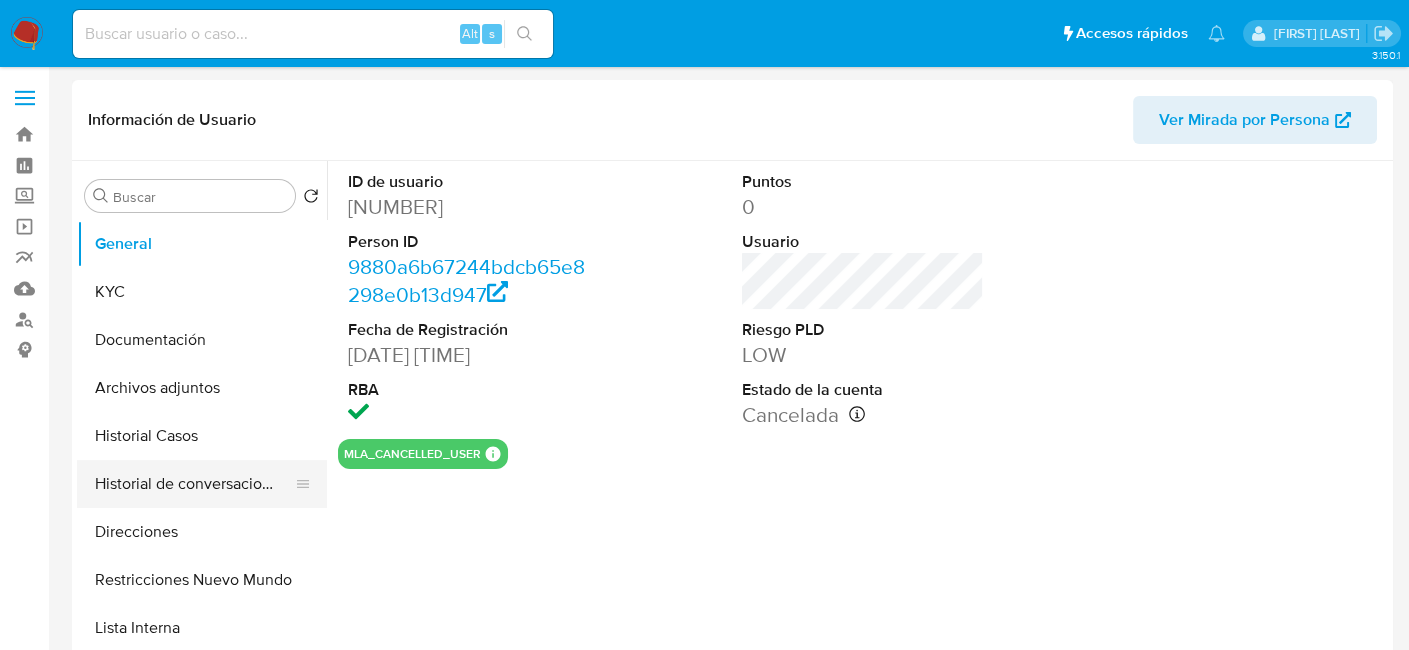select on "10" 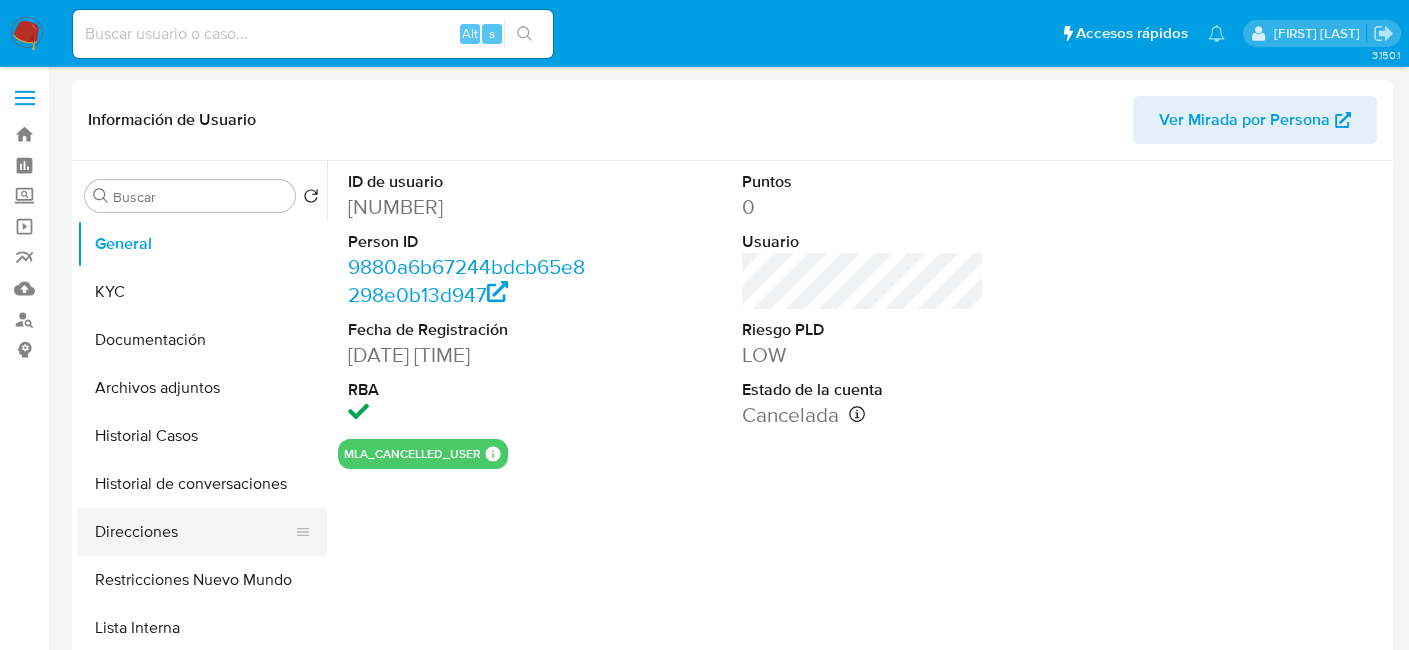 click on "Direcciones" at bounding box center [194, 532] 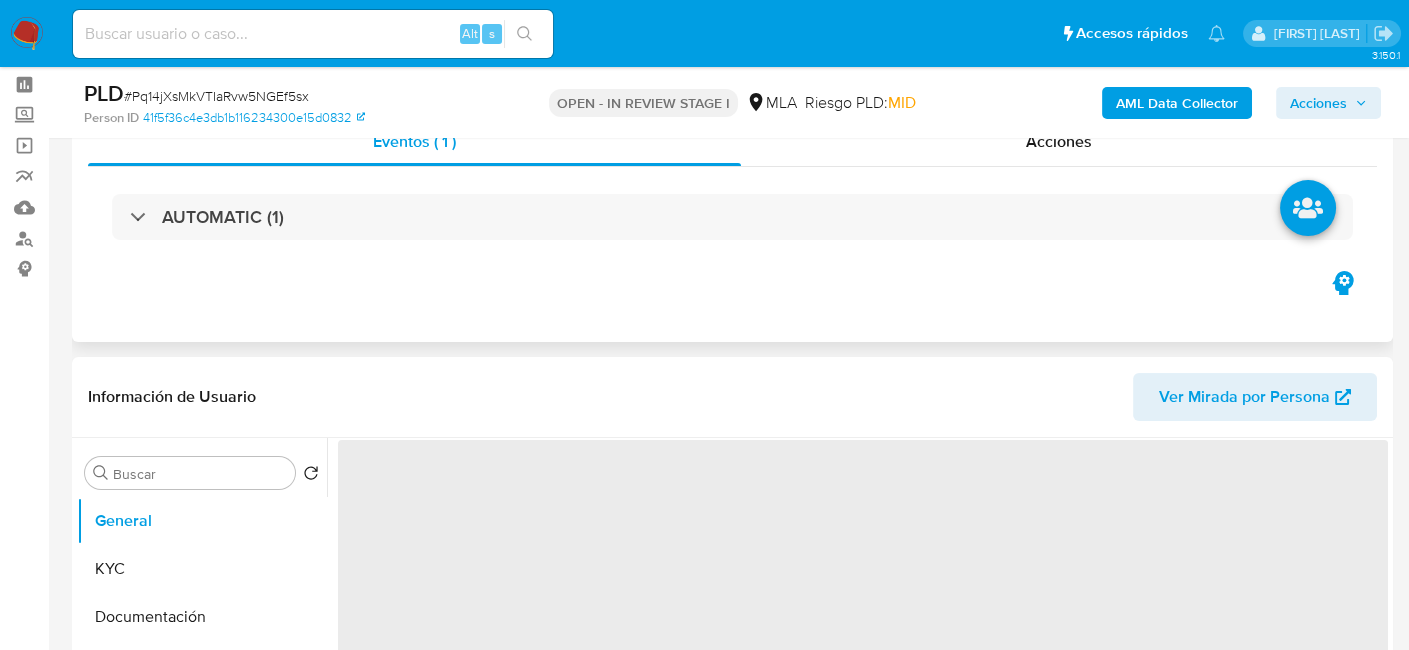 scroll, scrollTop: 200, scrollLeft: 0, axis: vertical 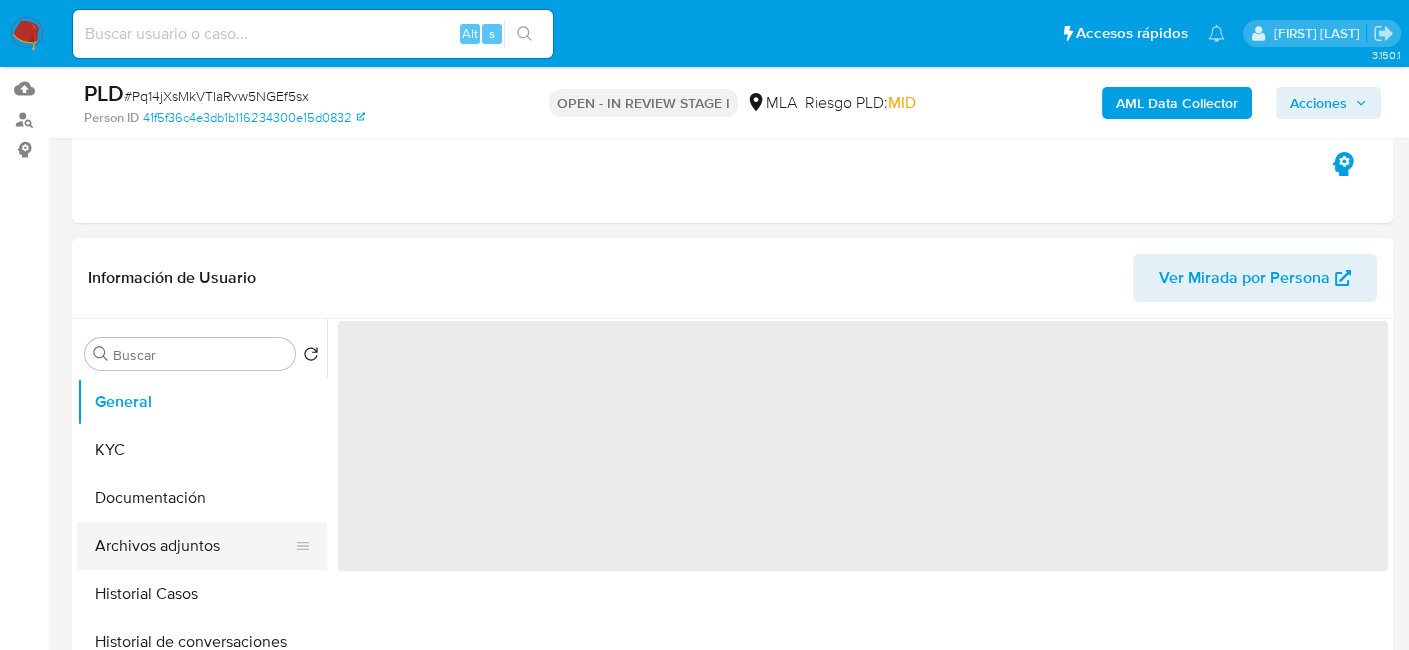click on "Archivos adjuntos" at bounding box center [194, 546] 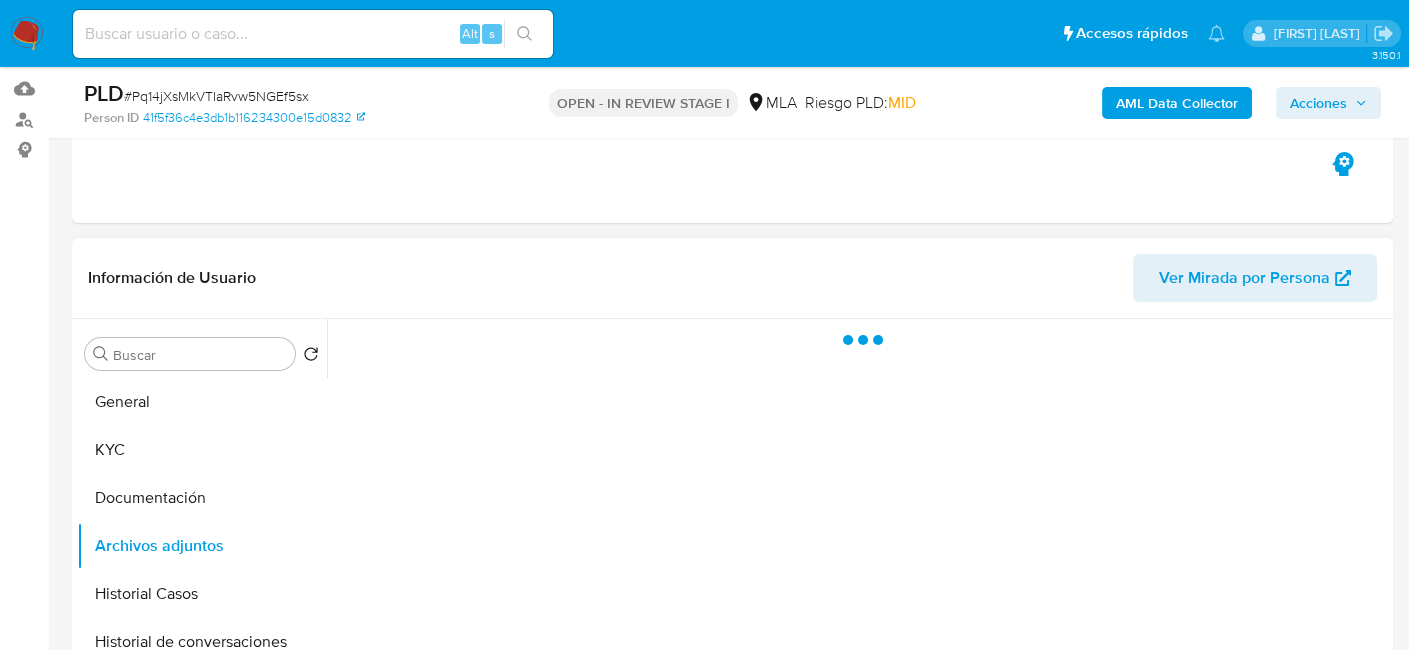 select on "10" 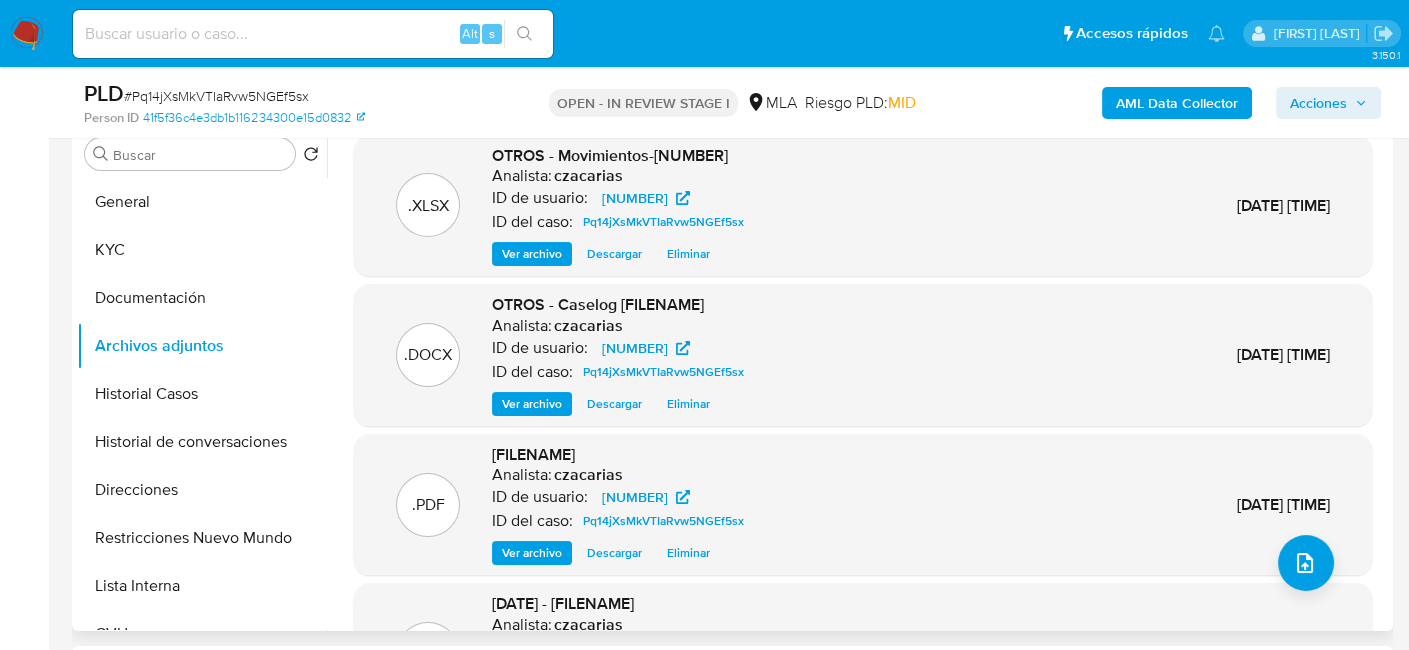 scroll, scrollTop: 500, scrollLeft: 0, axis: vertical 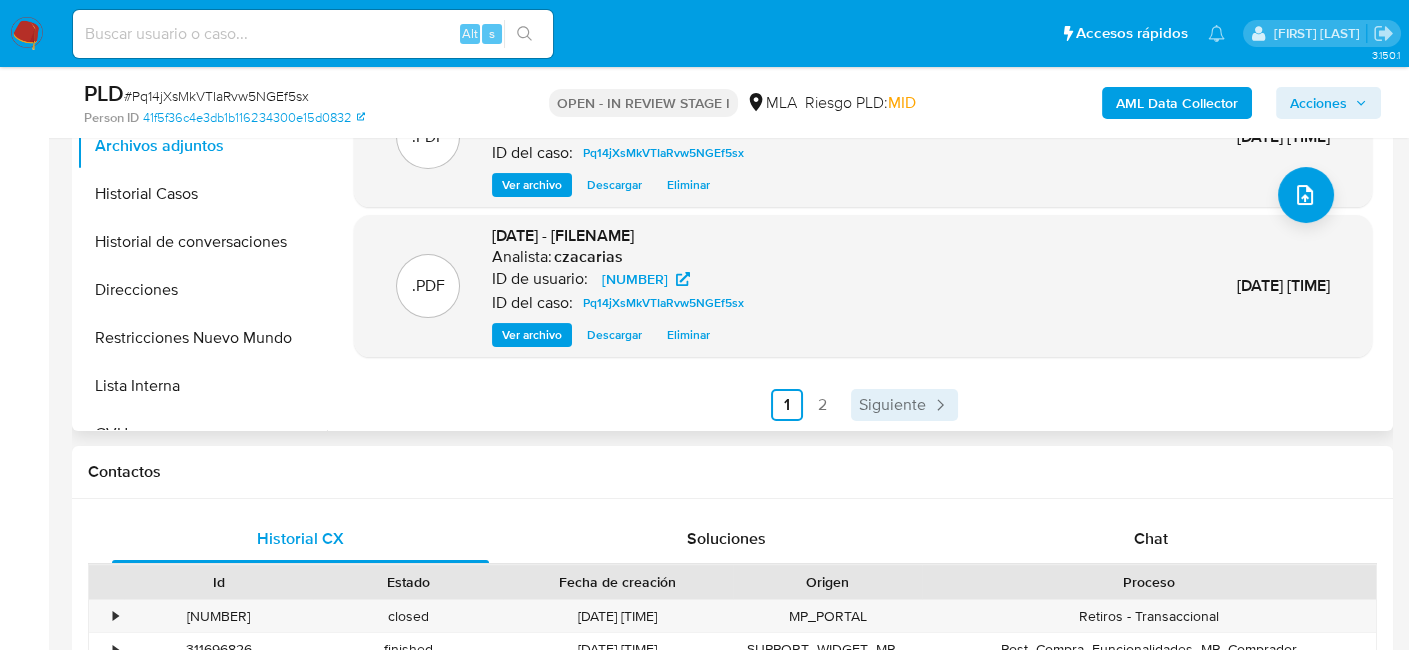 click on "Siguiente" at bounding box center [892, 405] 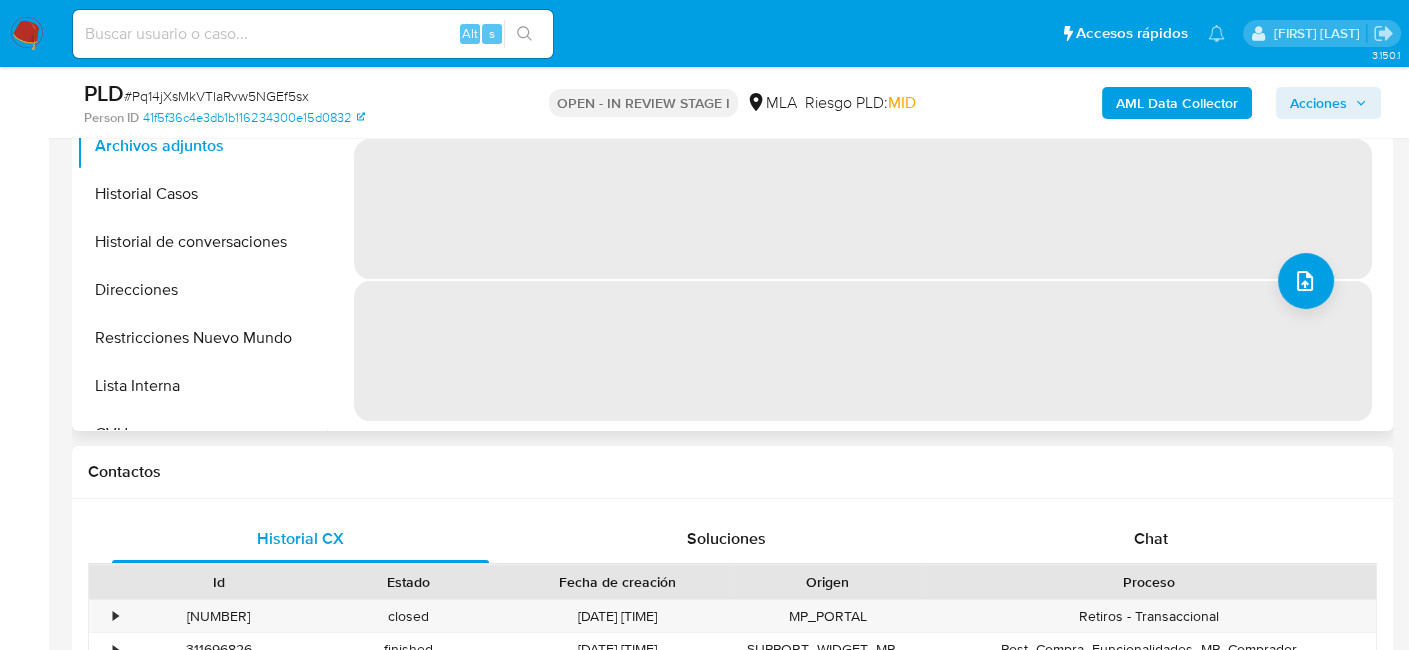 scroll, scrollTop: 0, scrollLeft: 0, axis: both 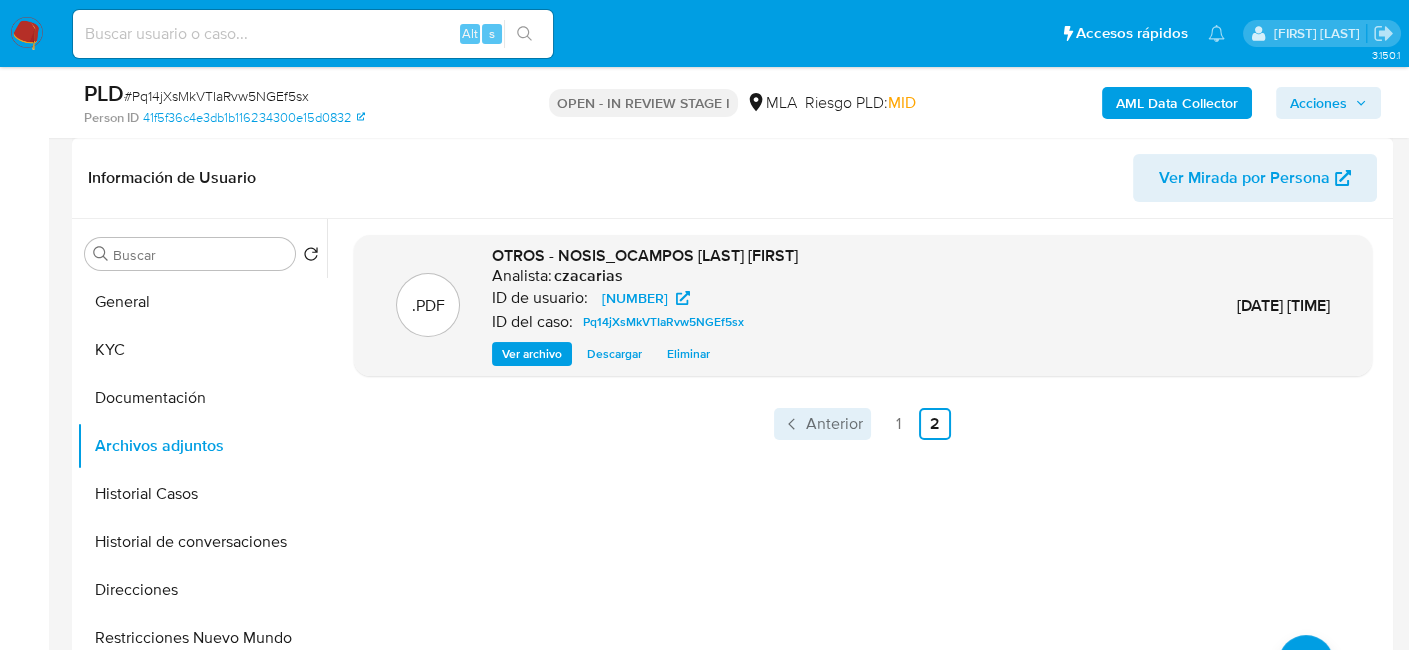 click on "Anterior" at bounding box center [834, 424] 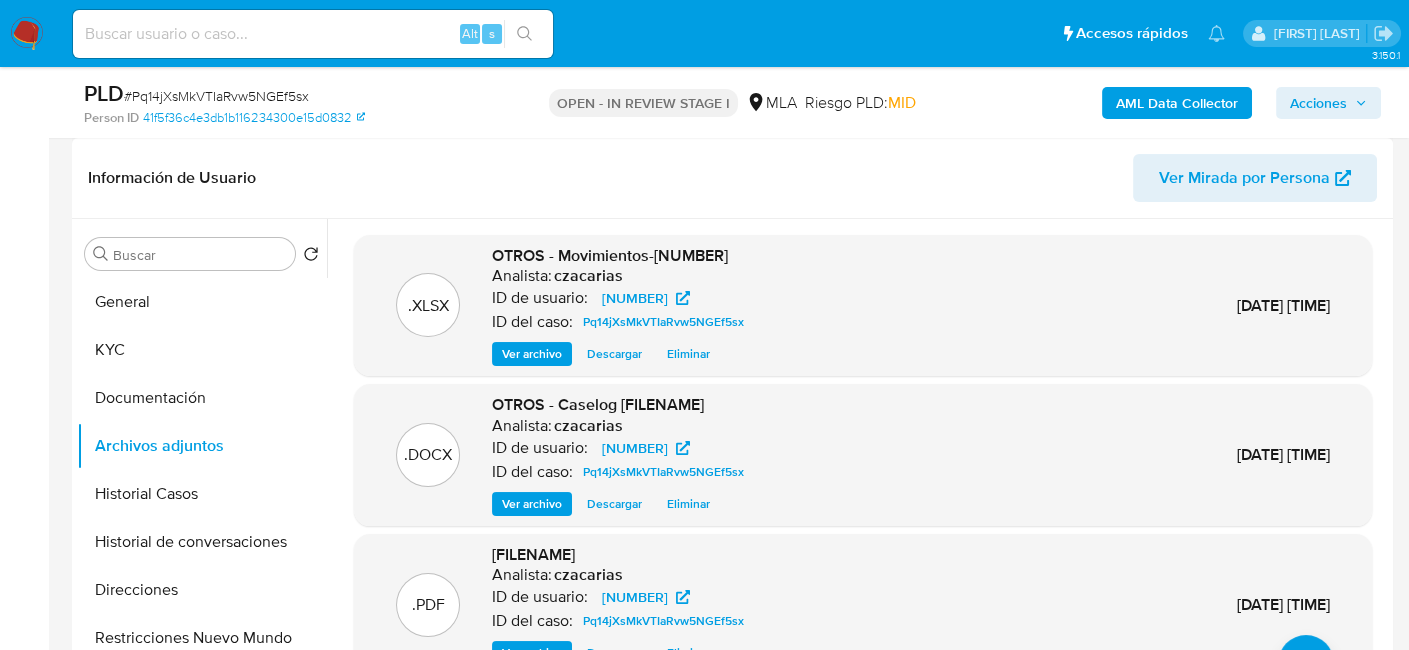 drag, startPoint x: 1317, startPoint y: 112, endPoint x: 1307, endPoint y: 118, distance: 11.661903 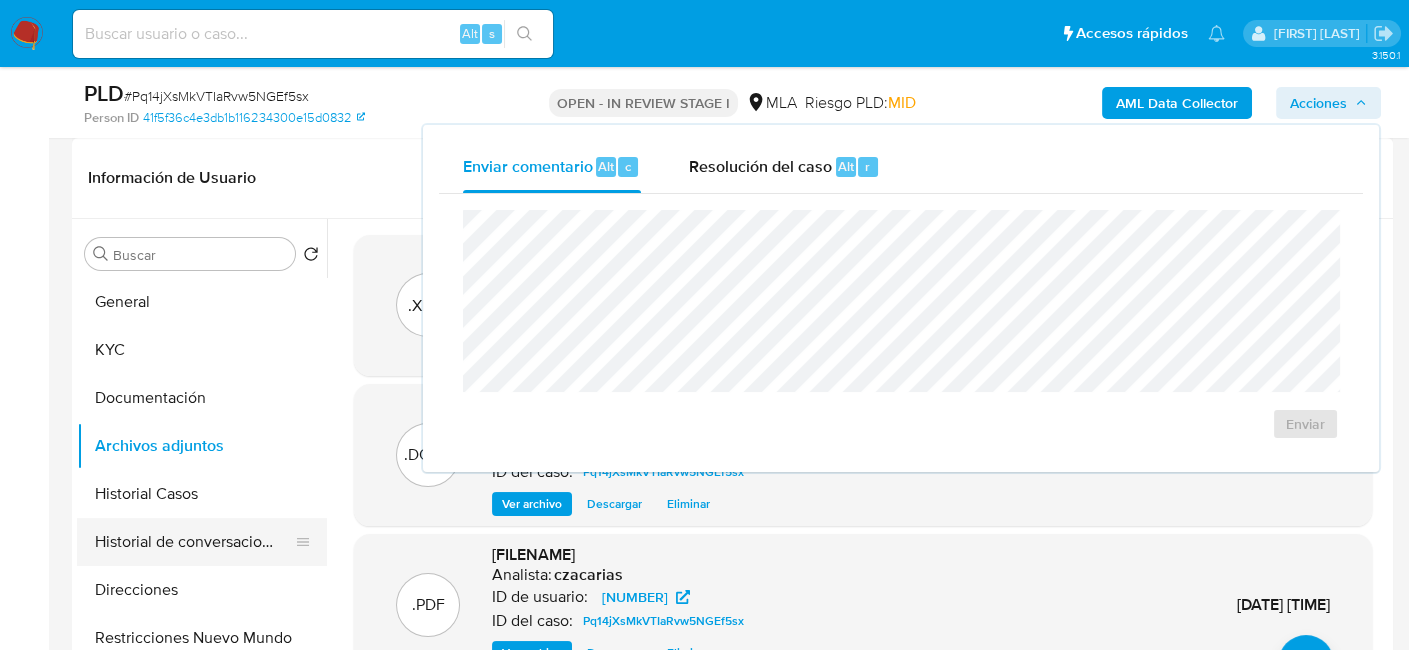 click on "Historial de conversaciones" at bounding box center (194, 542) 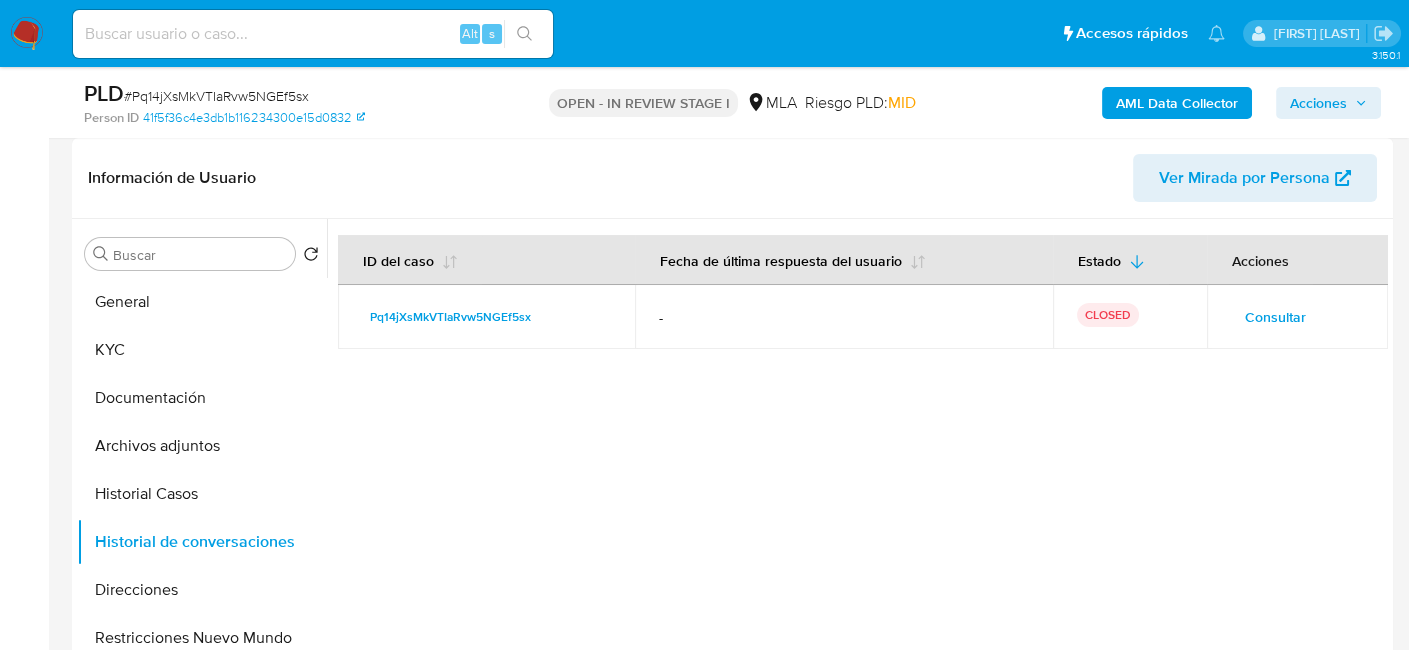 click on "Acciones" at bounding box center [1318, 103] 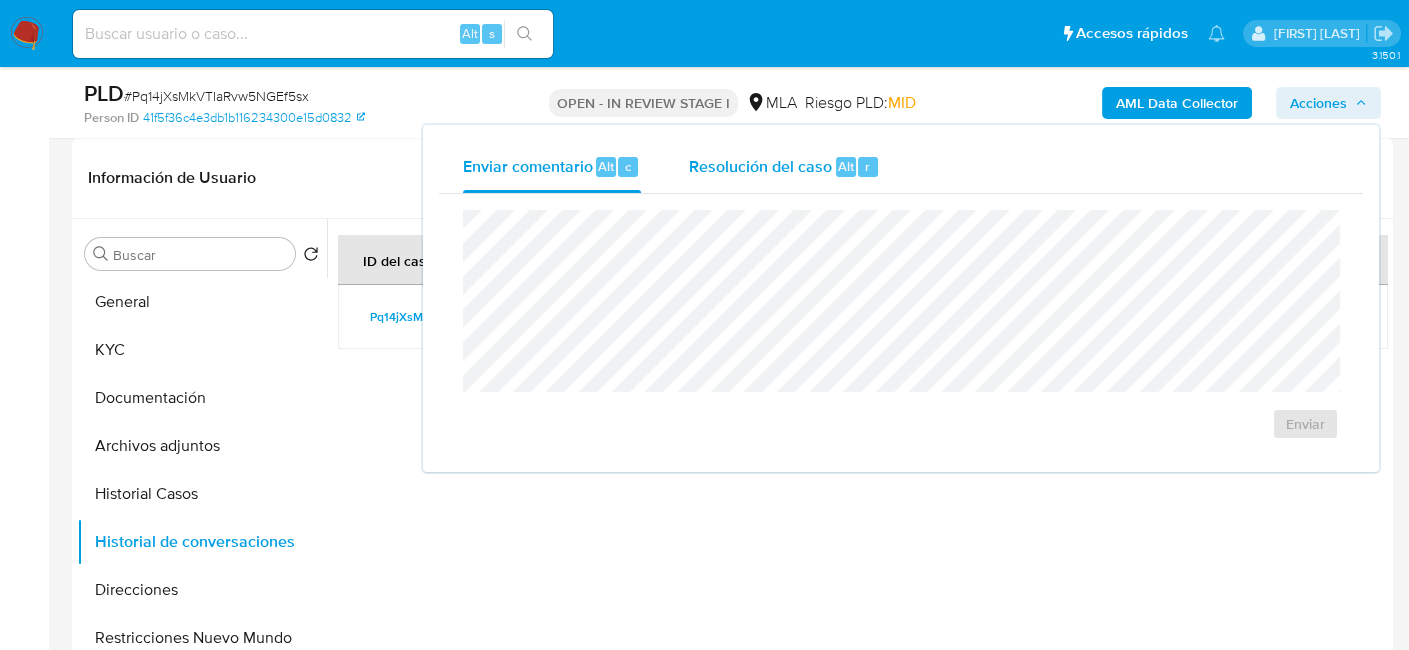 click on "Alt" at bounding box center (846, 166) 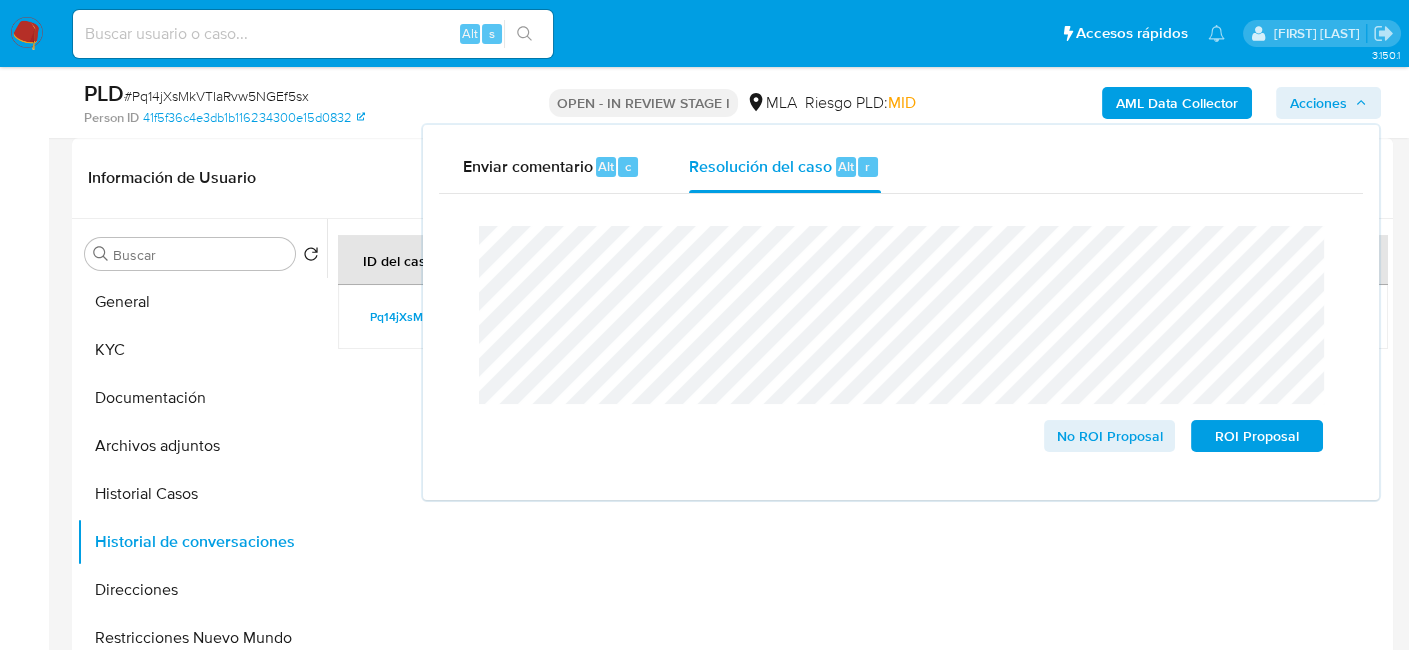 click on "# Pq14jXsMkVTIaRvw5NGEf5sx" at bounding box center (216, 96) 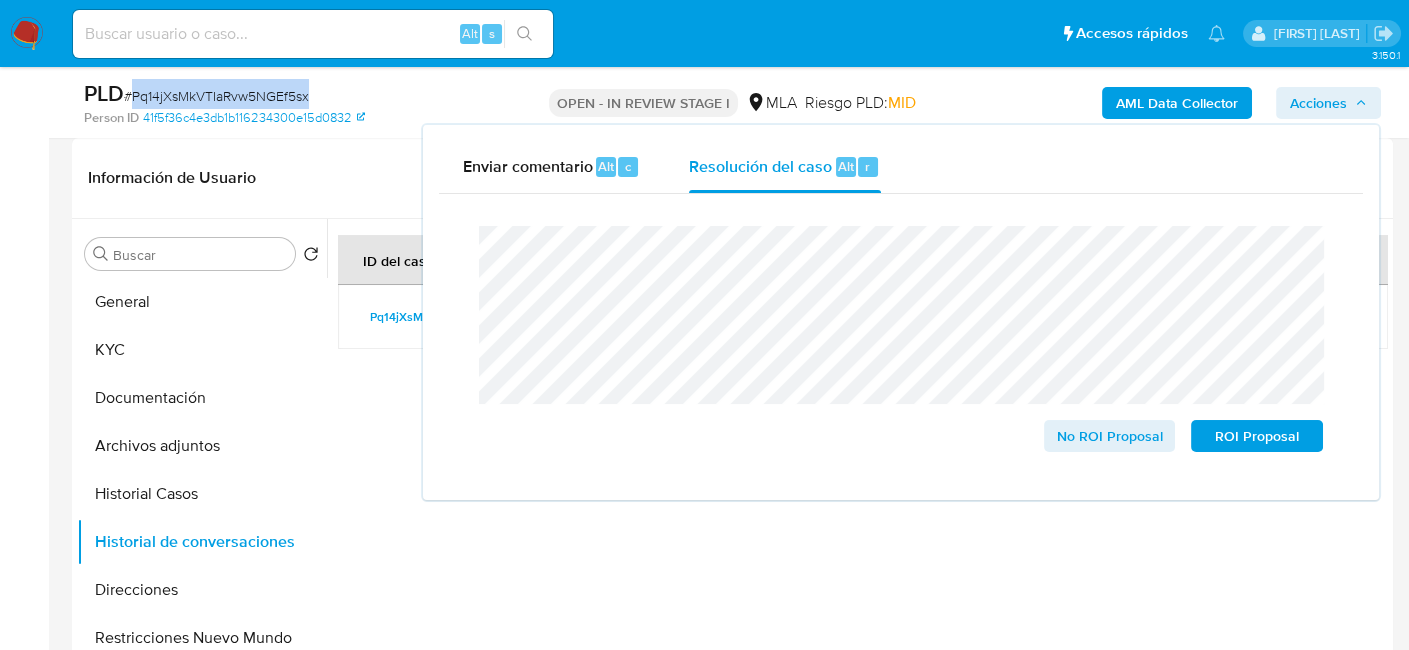 click on "# Pq14jXsMkVTIaRvw5NGEf5sx" at bounding box center (216, 96) 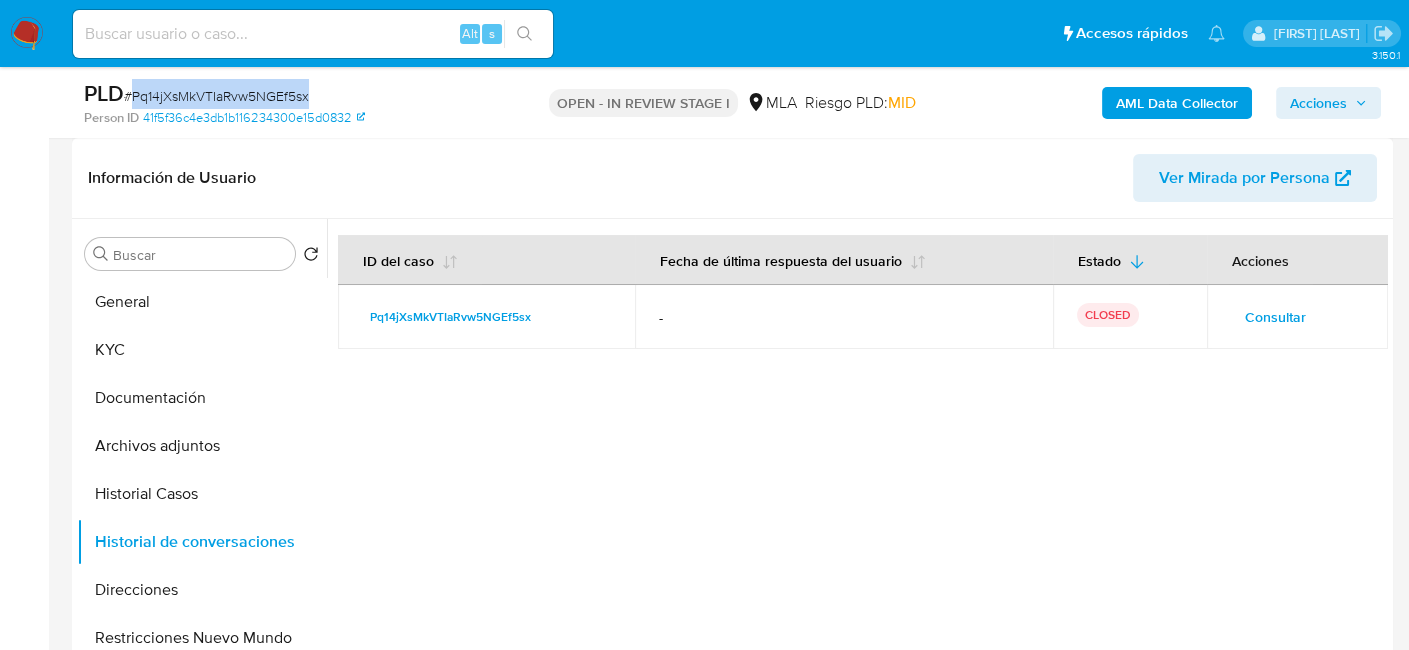 copy on "Pq14jXsMkVTIaRvw5NGEf5sx" 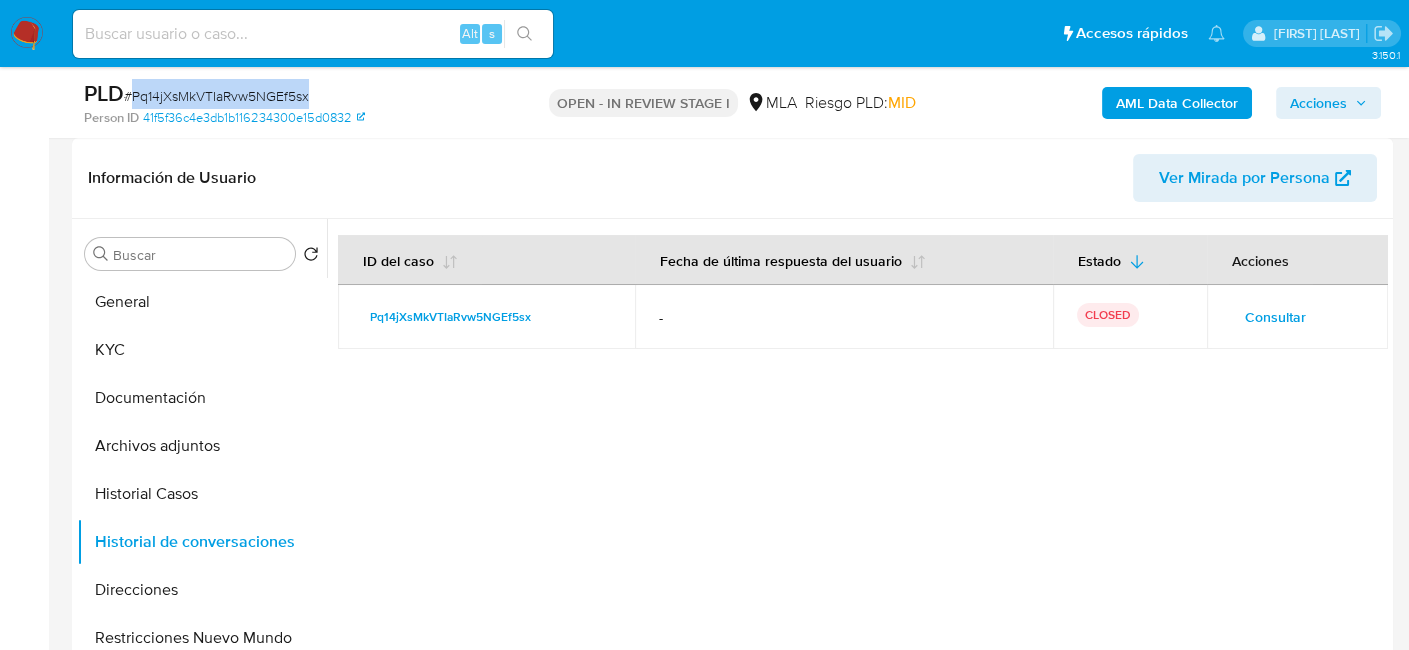 click on "Acciones" at bounding box center (1318, 103) 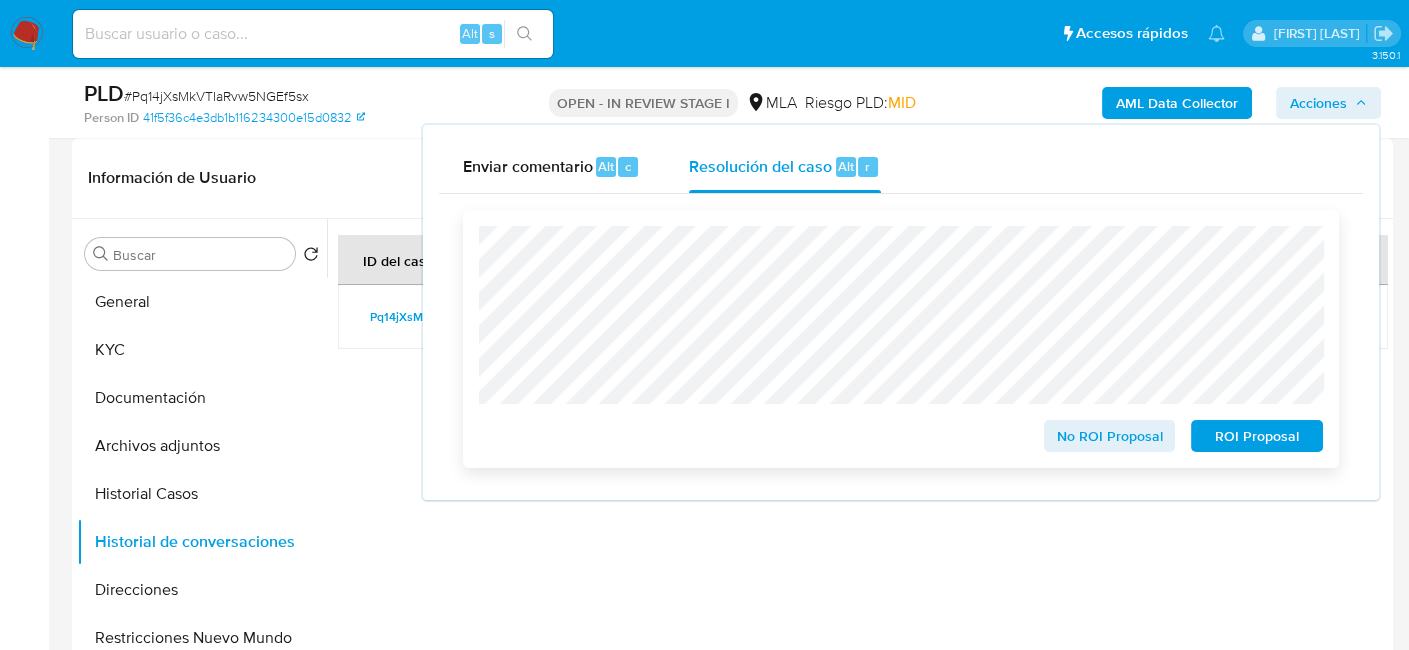 click on "No ROI Proposal" at bounding box center (1110, 436) 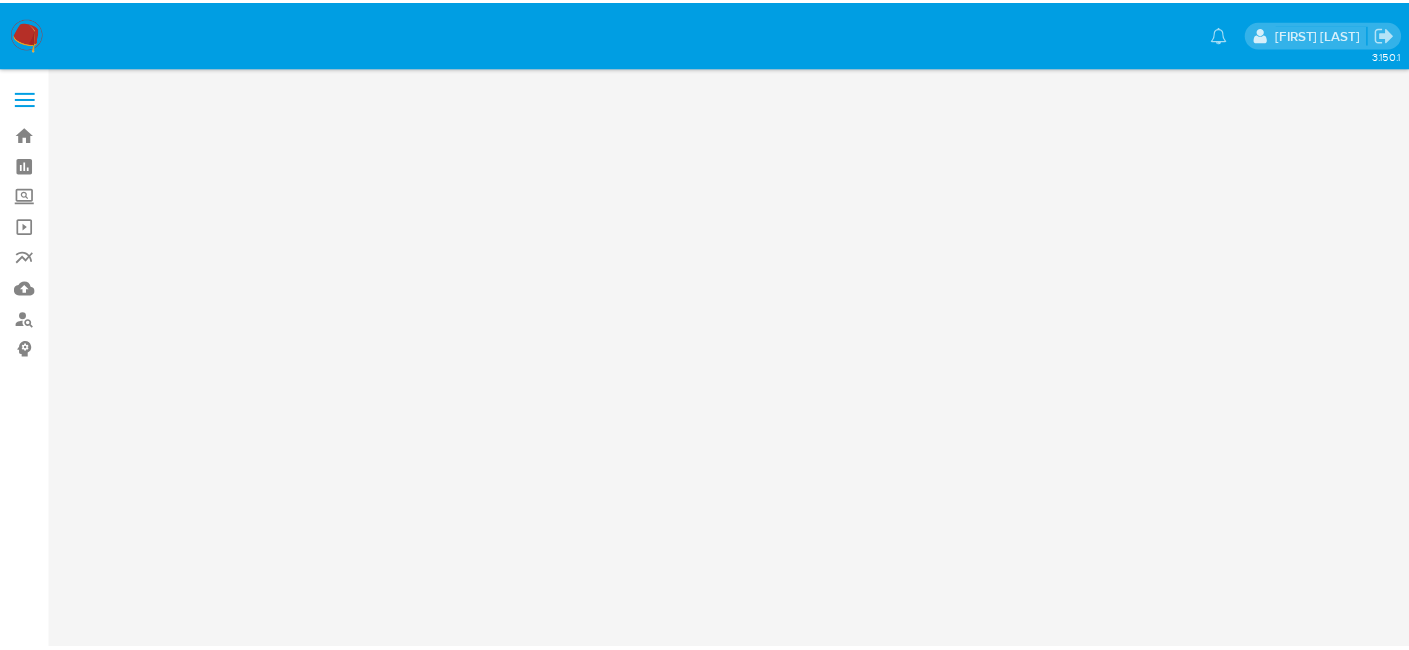 scroll, scrollTop: 0, scrollLeft: 0, axis: both 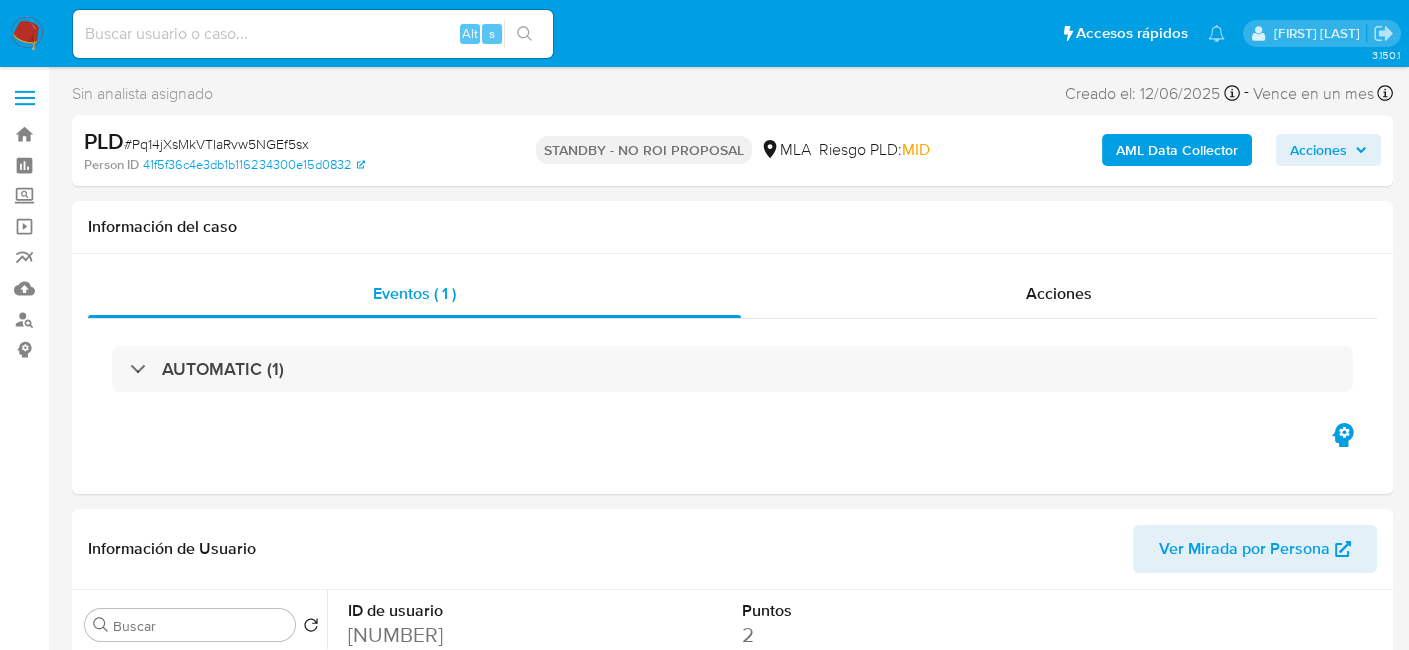 select on "10" 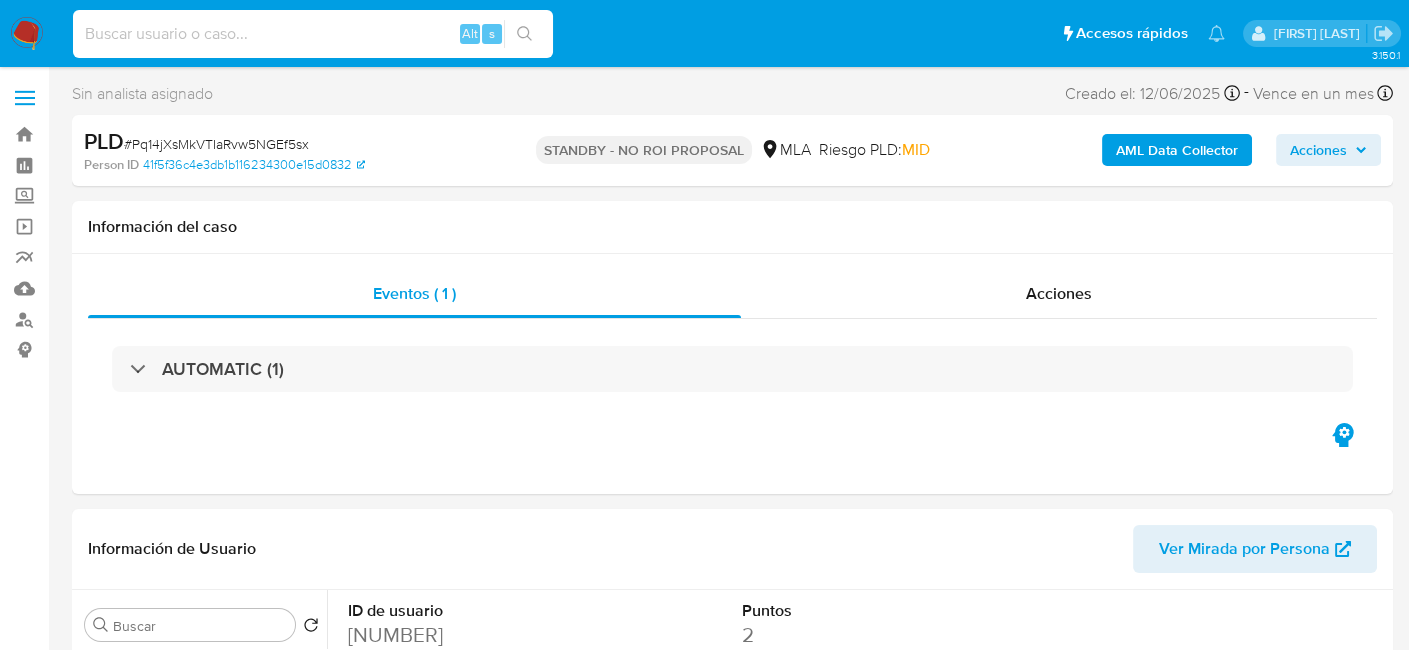 paste on "vFLXLNZDn9qnVmEJ4iTSZhu6" 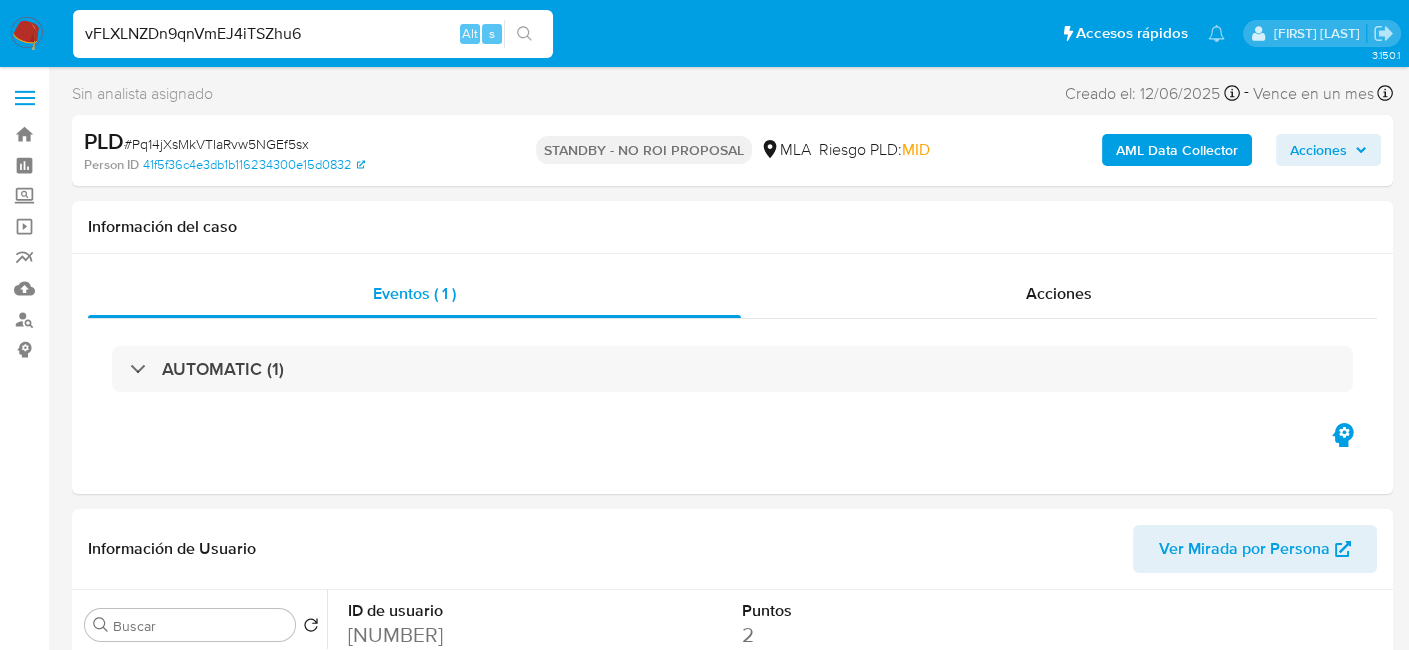 type on "vFLXLNZDn9qnVmEJ4iTSZhu6" 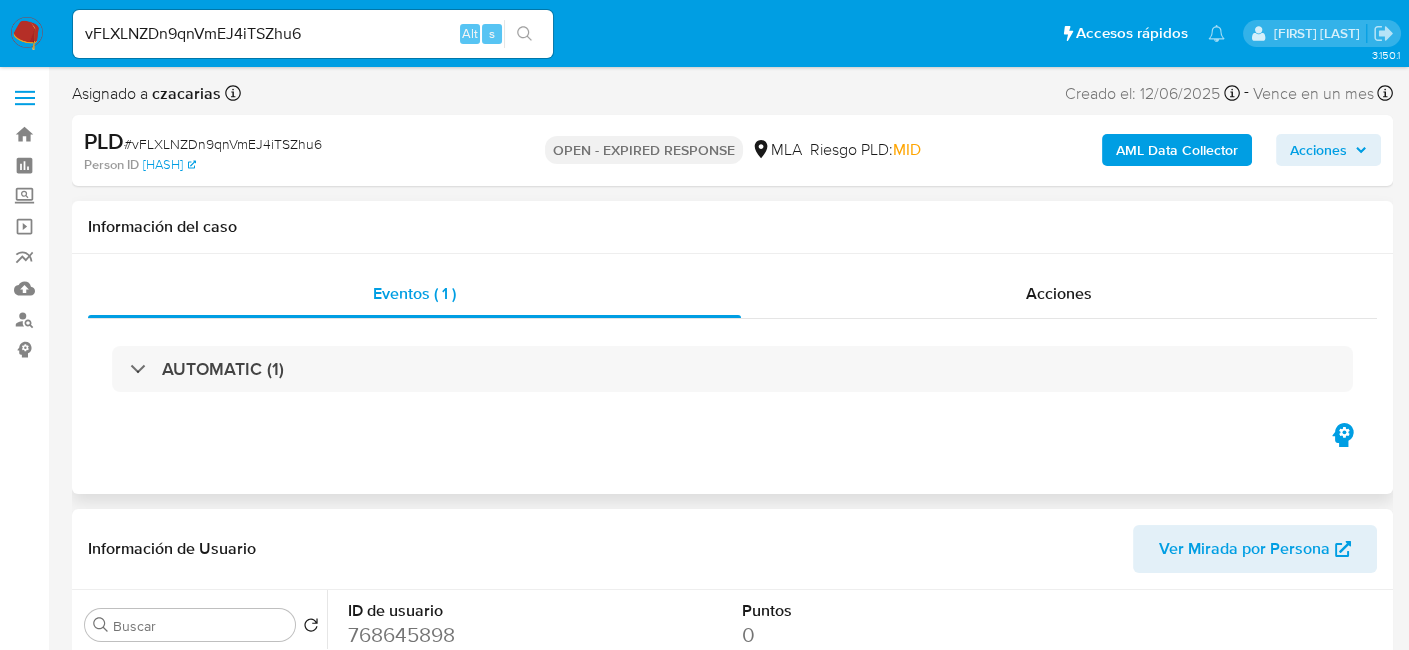 select on "10" 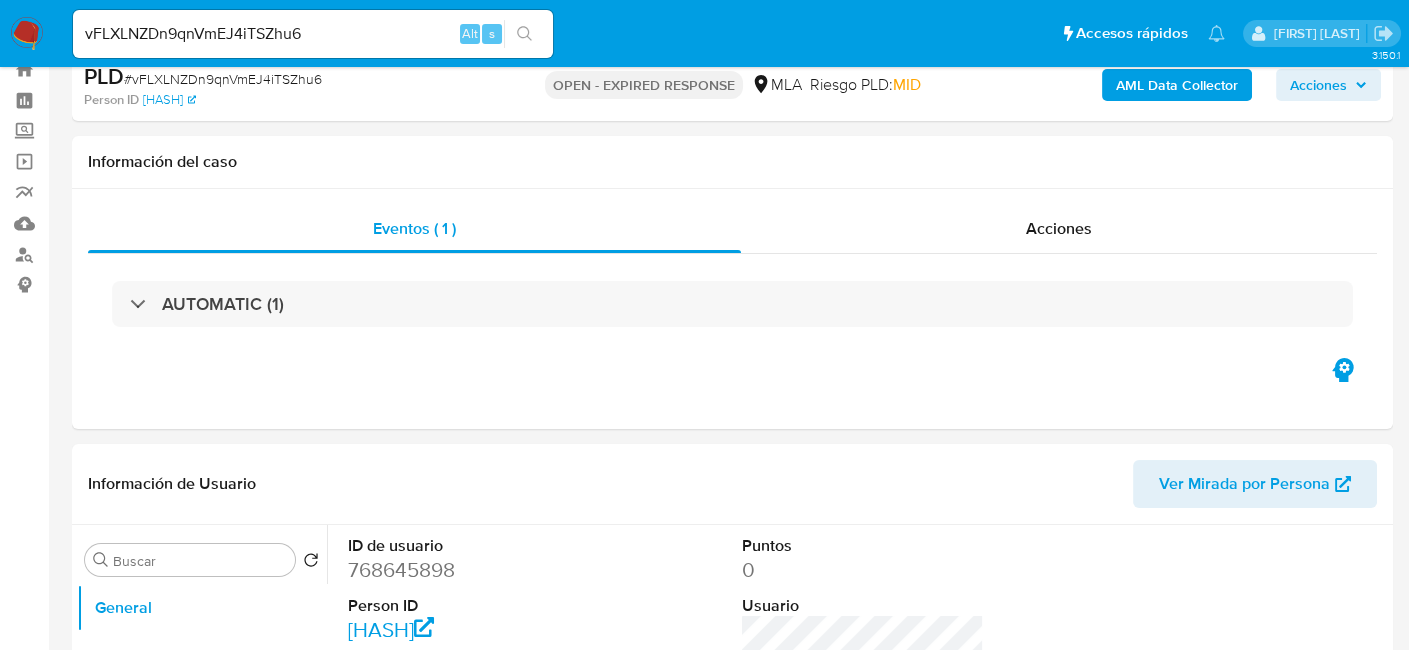 scroll, scrollTop: 100, scrollLeft: 0, axis: vertical 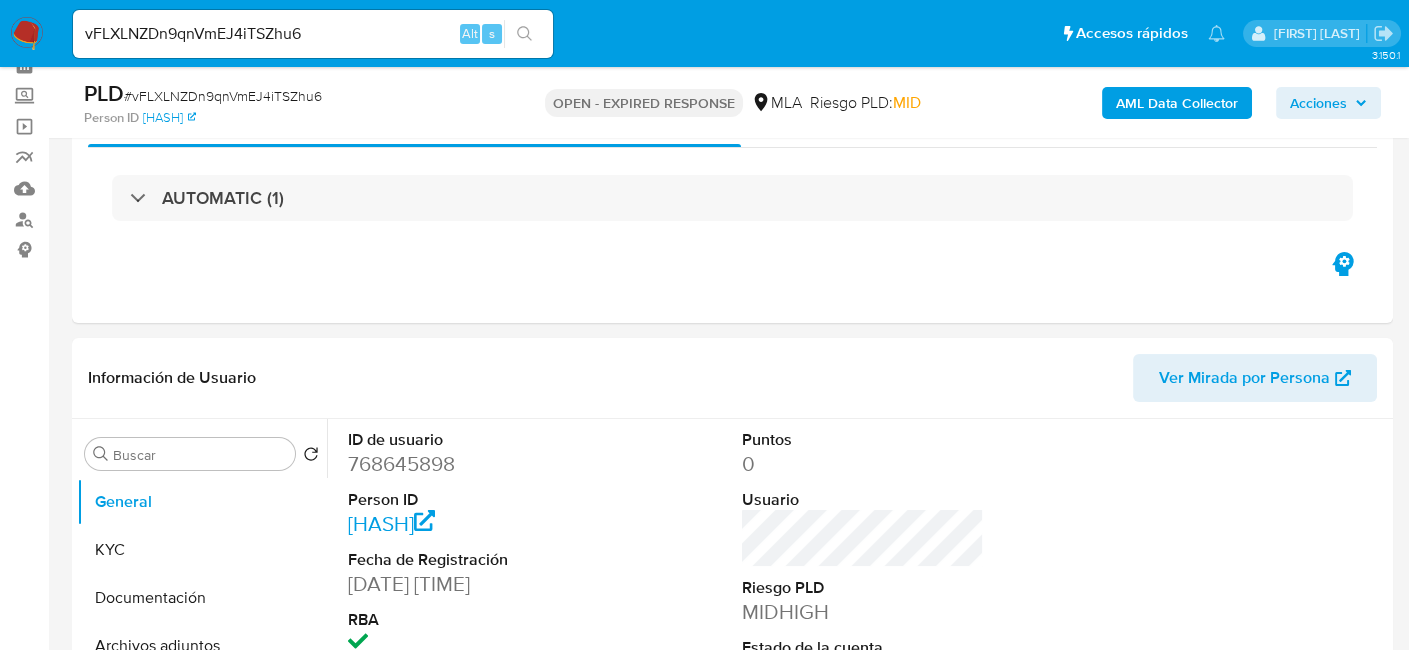 click on "[HASH]" at bounding box center (223, 96) 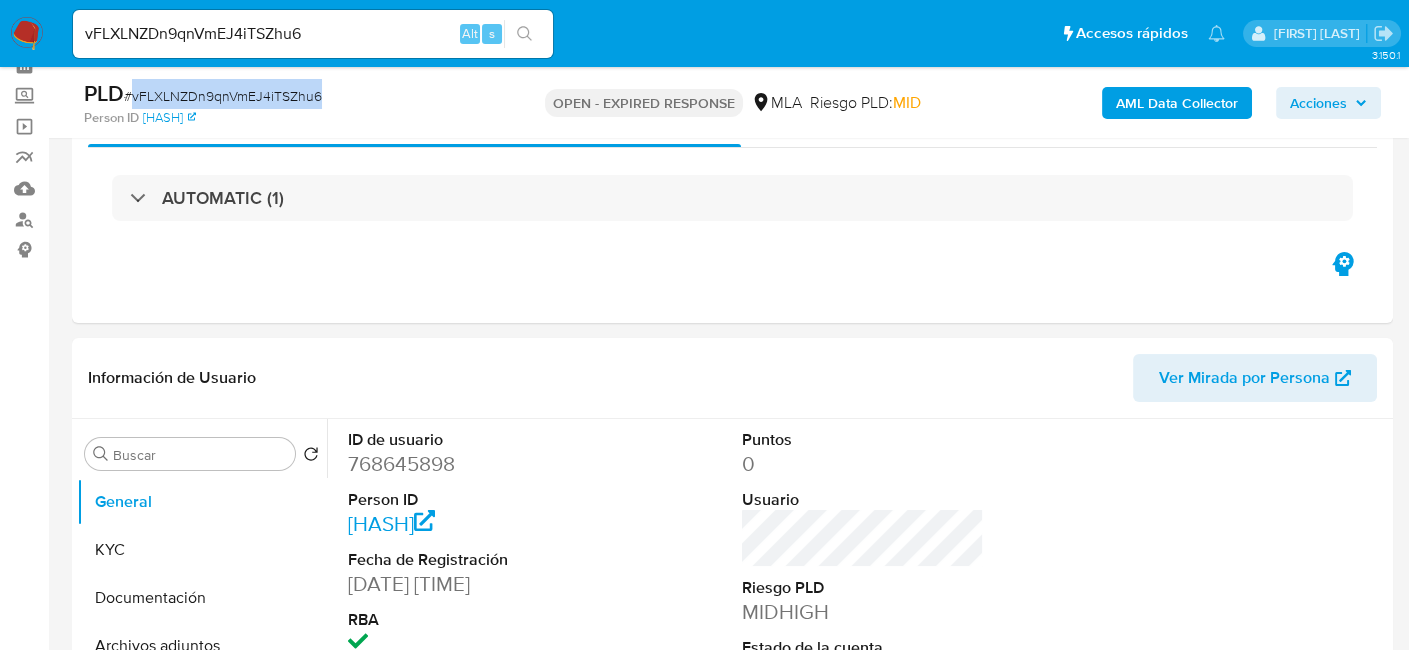 click on "# vFLXLNZDn9qnVmEJ4iTSZhu6" at bounding box center (223, 96) 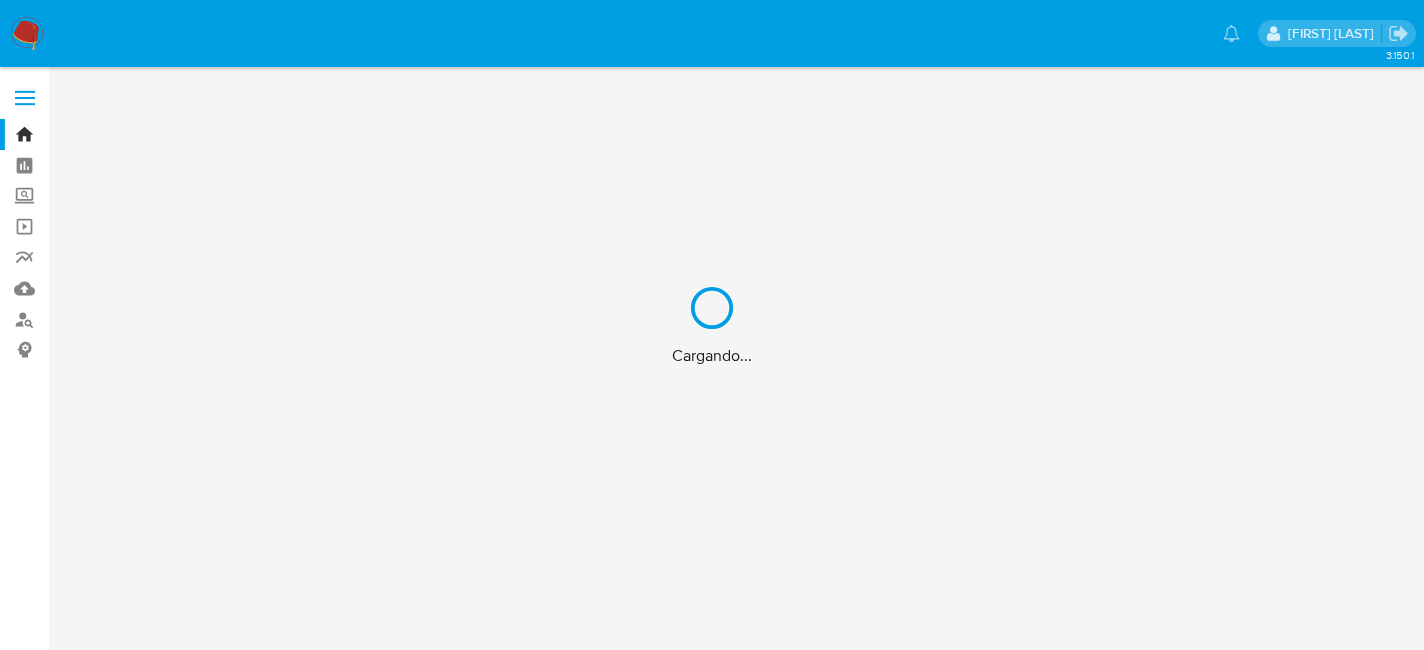 scroll, scrollTop: 0, scrollLeft: 0, axis: both 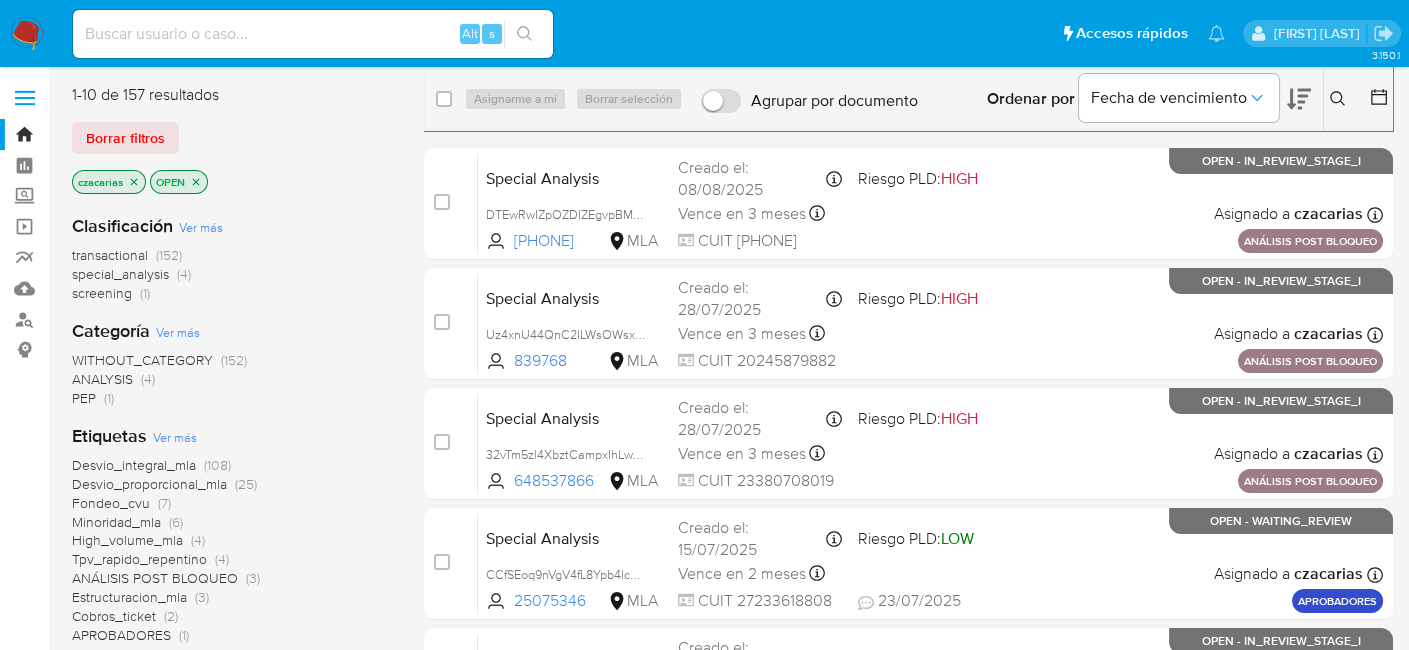 click 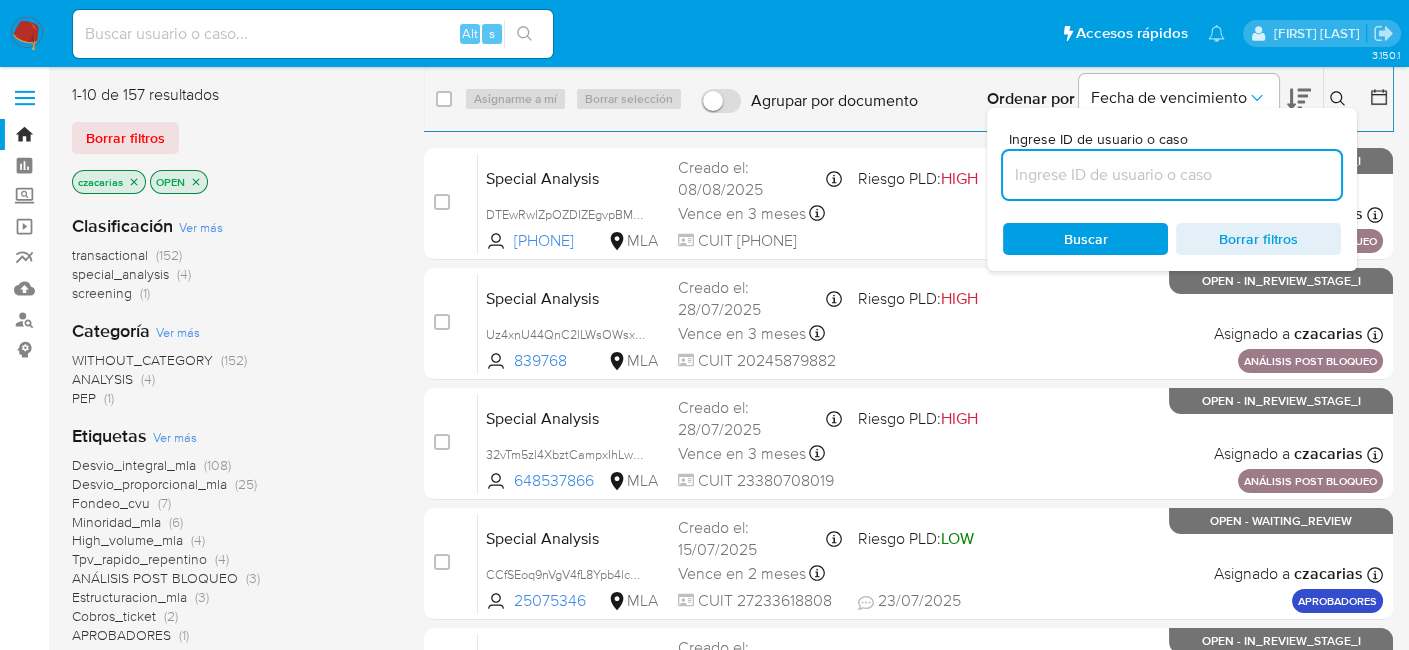 click at bounding box center (1172, 175) 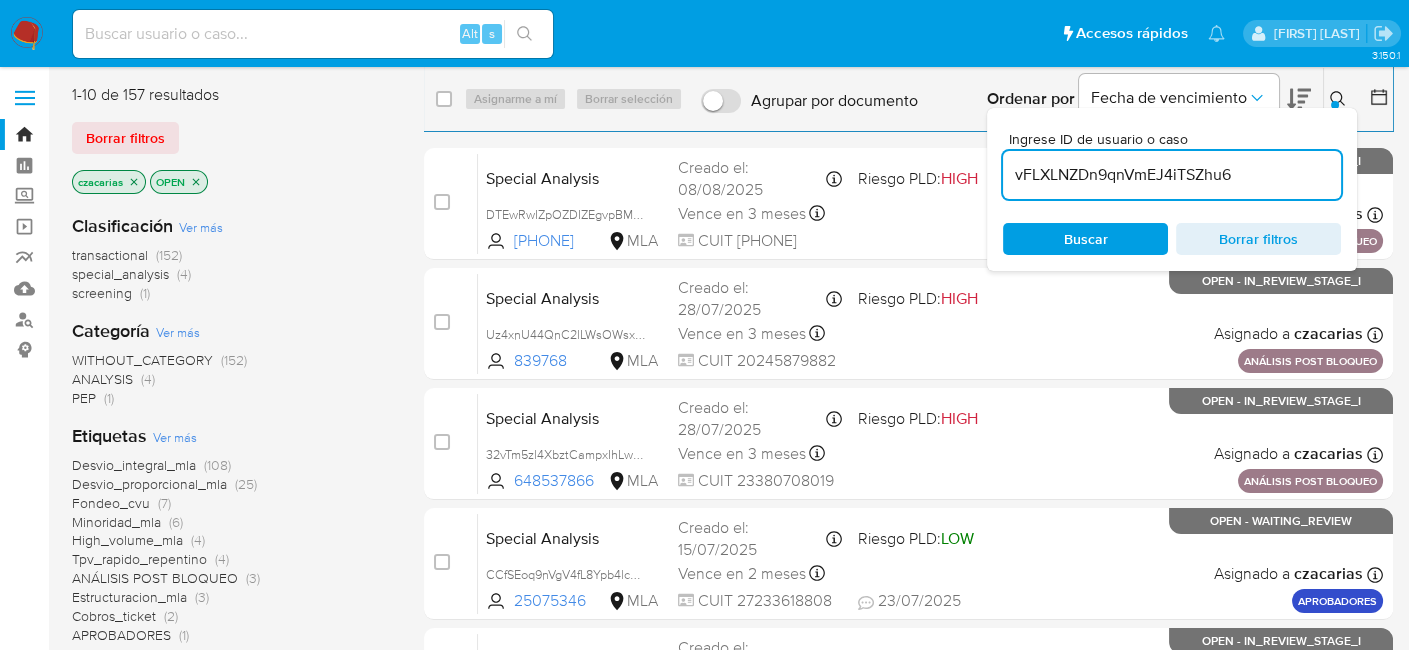 type on "vFLXLNZDn9qnVmEJ4iTSZhu6" 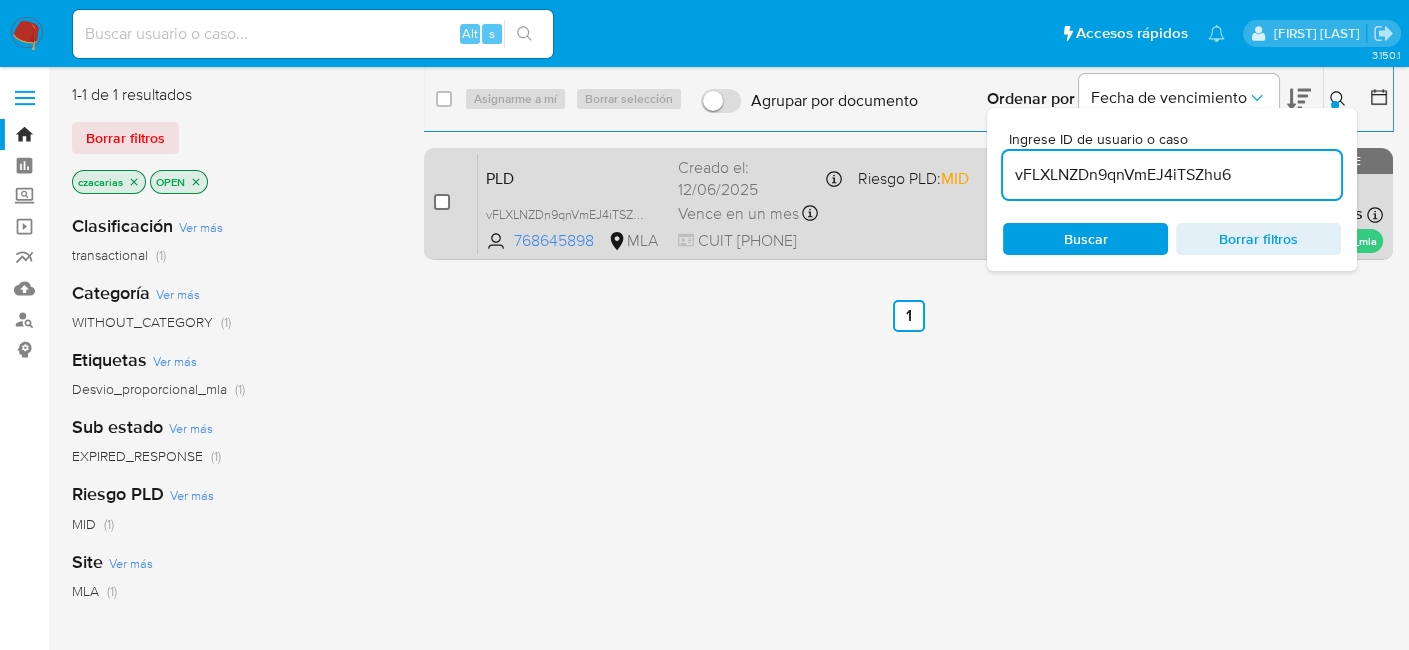 click at bounding box center (442, 202) 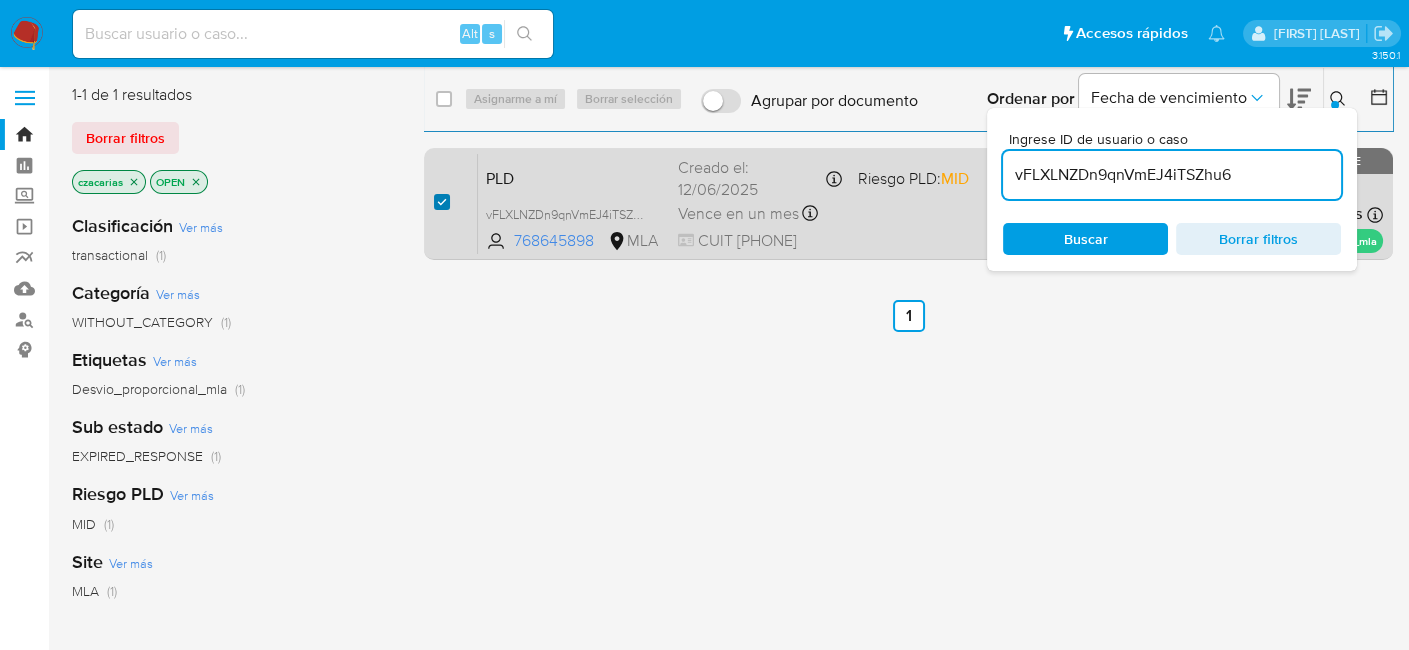 checkbox on "true" 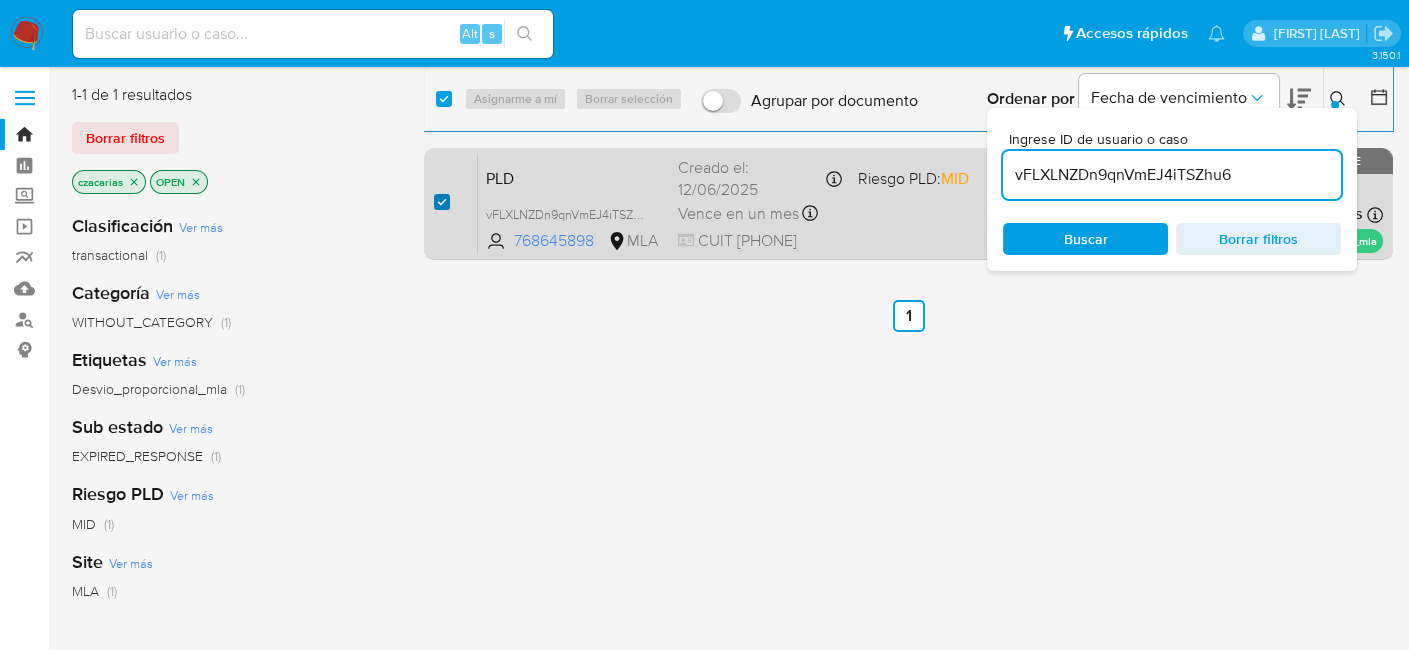 checkbox on "true" 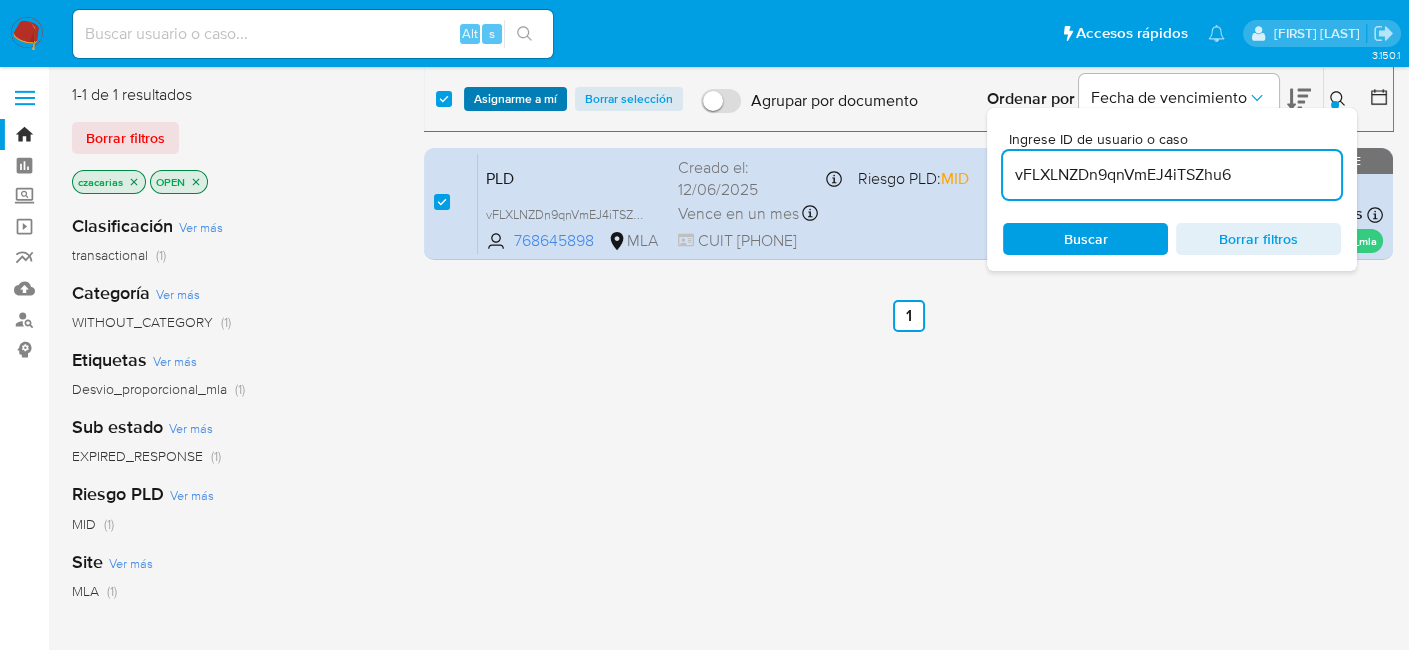 click on "Asignarme a mí" at bounding box center [515, 99] 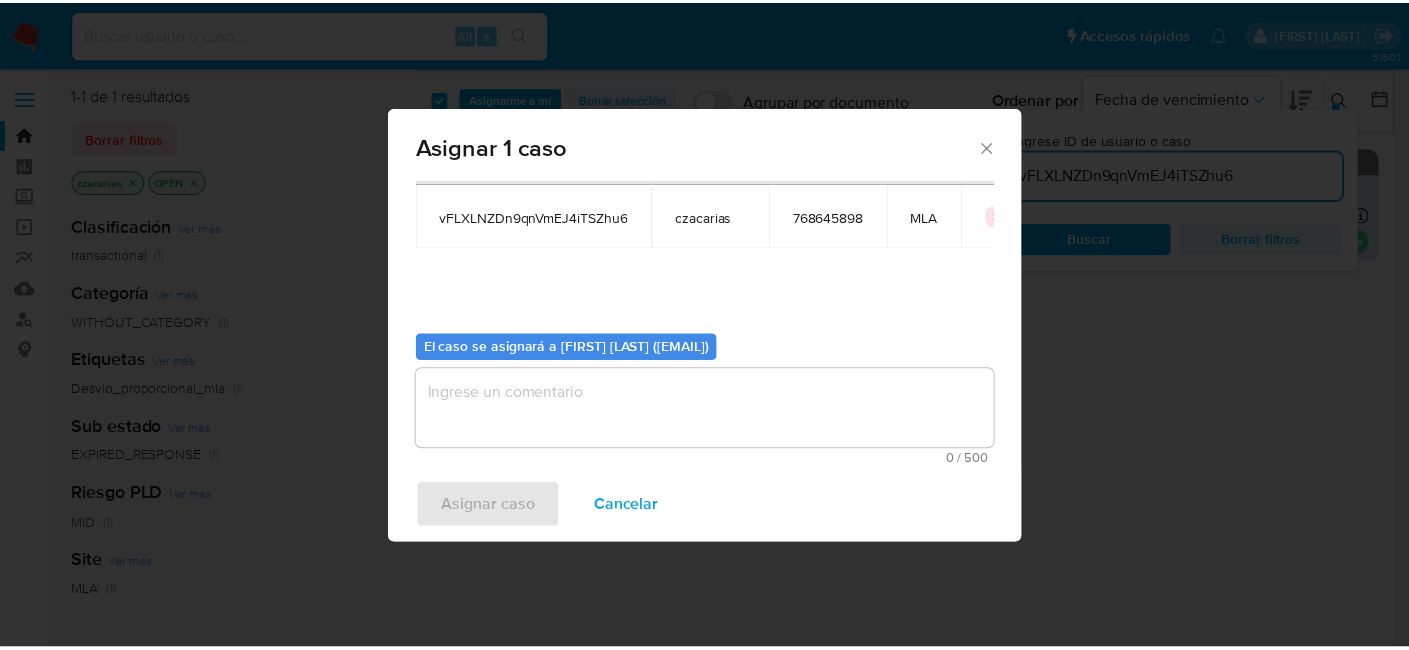 scroll, scrollTop: 102, scrollLeft: 0, axis: vertical 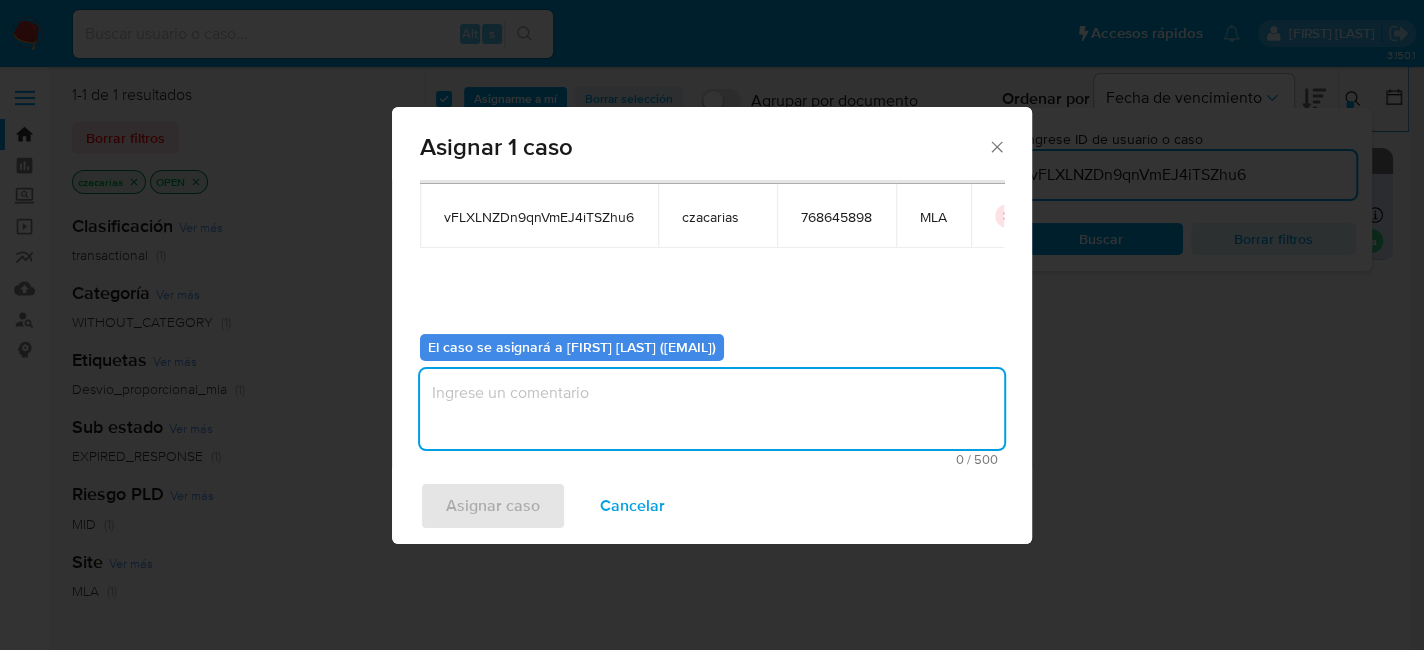 drag, startPoint x: 714, startPoint y: 397, endPoint x: 611, endPoint y: 462, distance: 121.79491 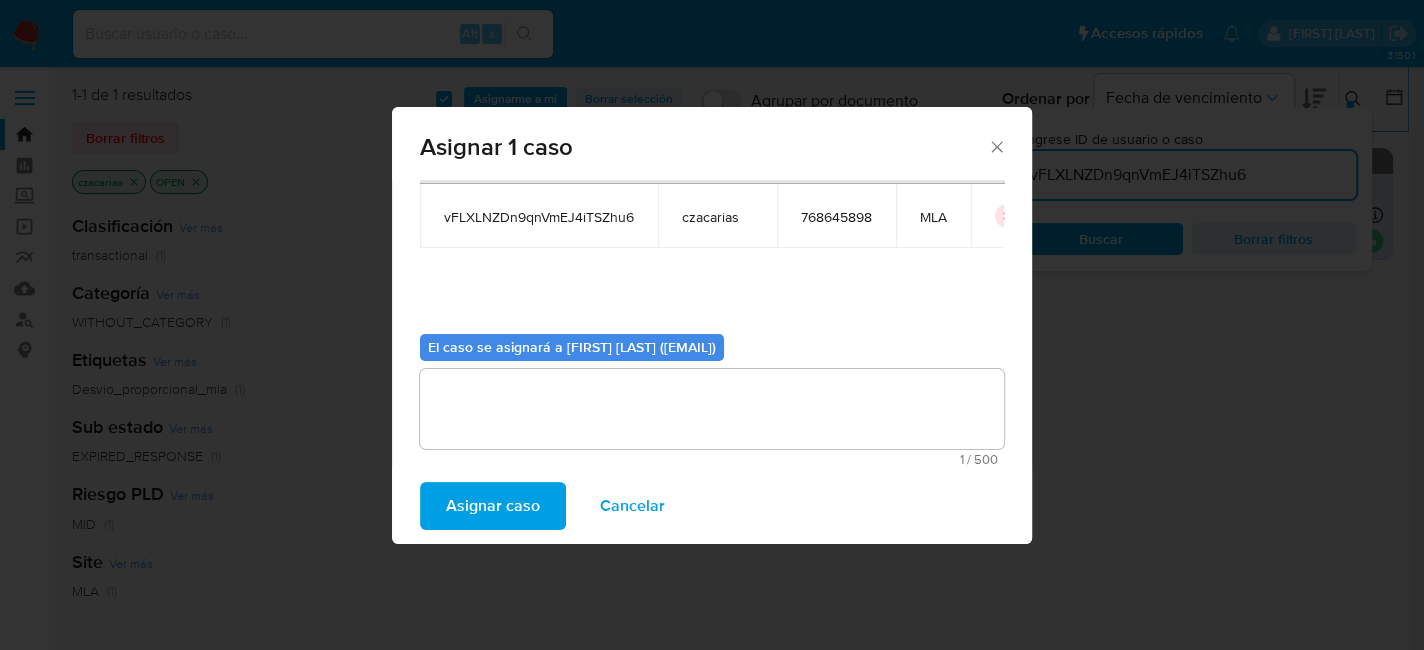 click on "Asignar caso" at bounding box center (493, 506) 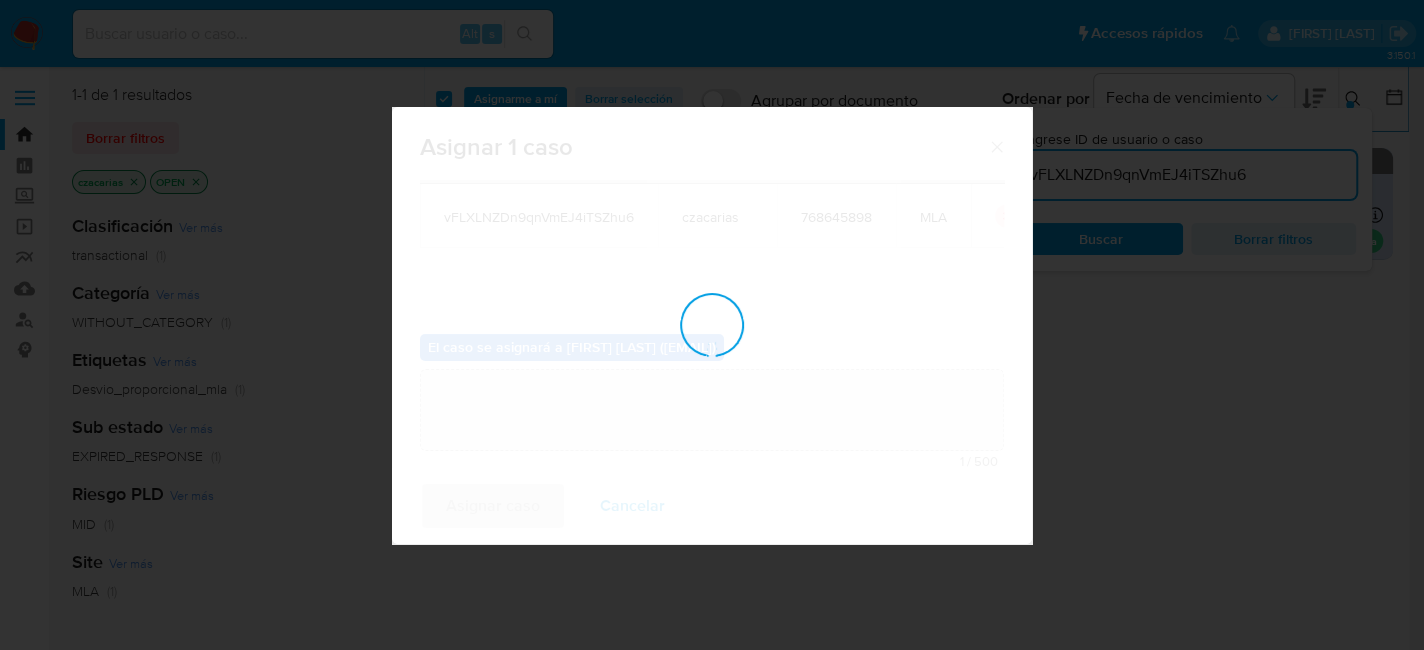 type 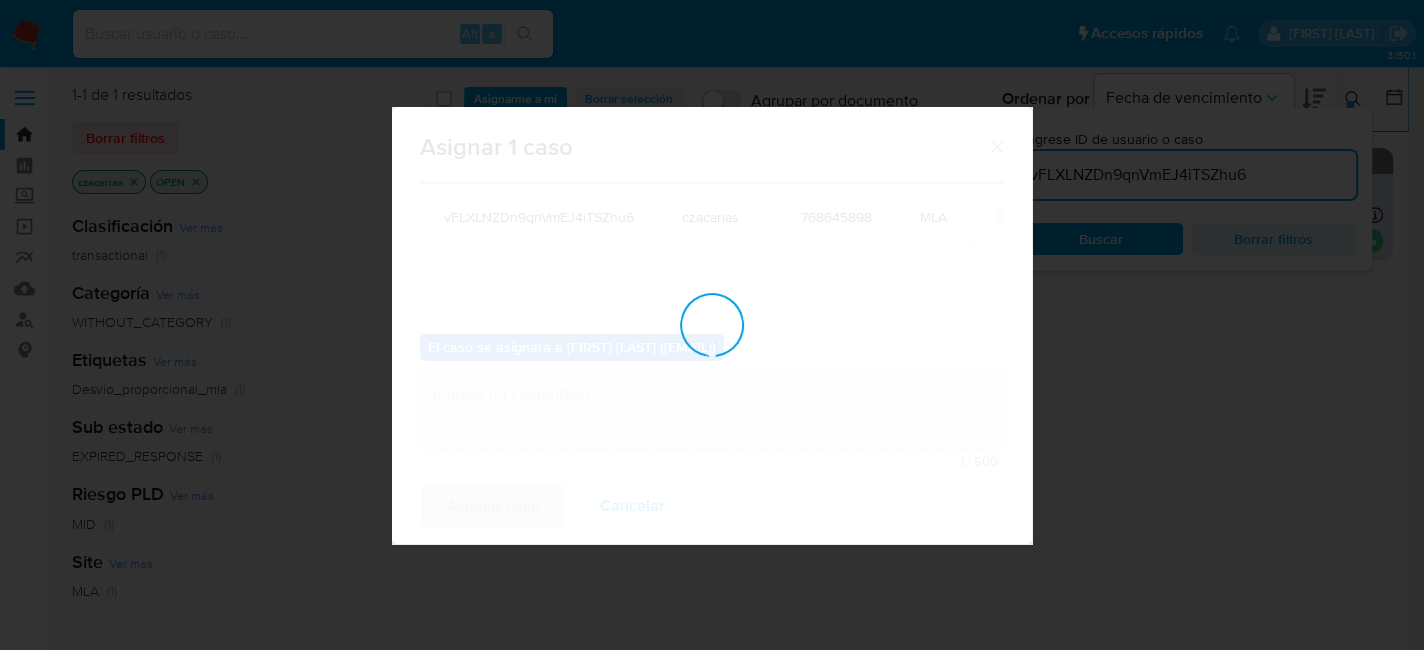 checkbox on "false" 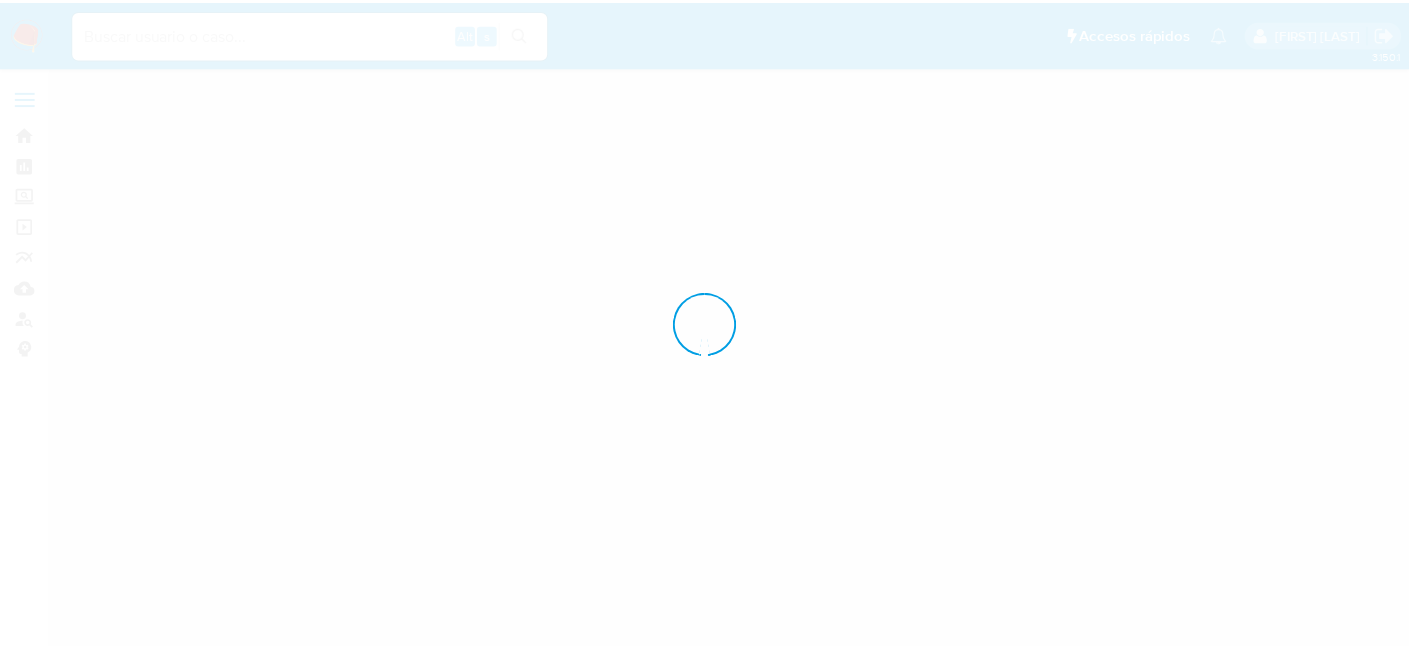 scroll, scrollTop: 0, scrollLeft: 0, axis: both 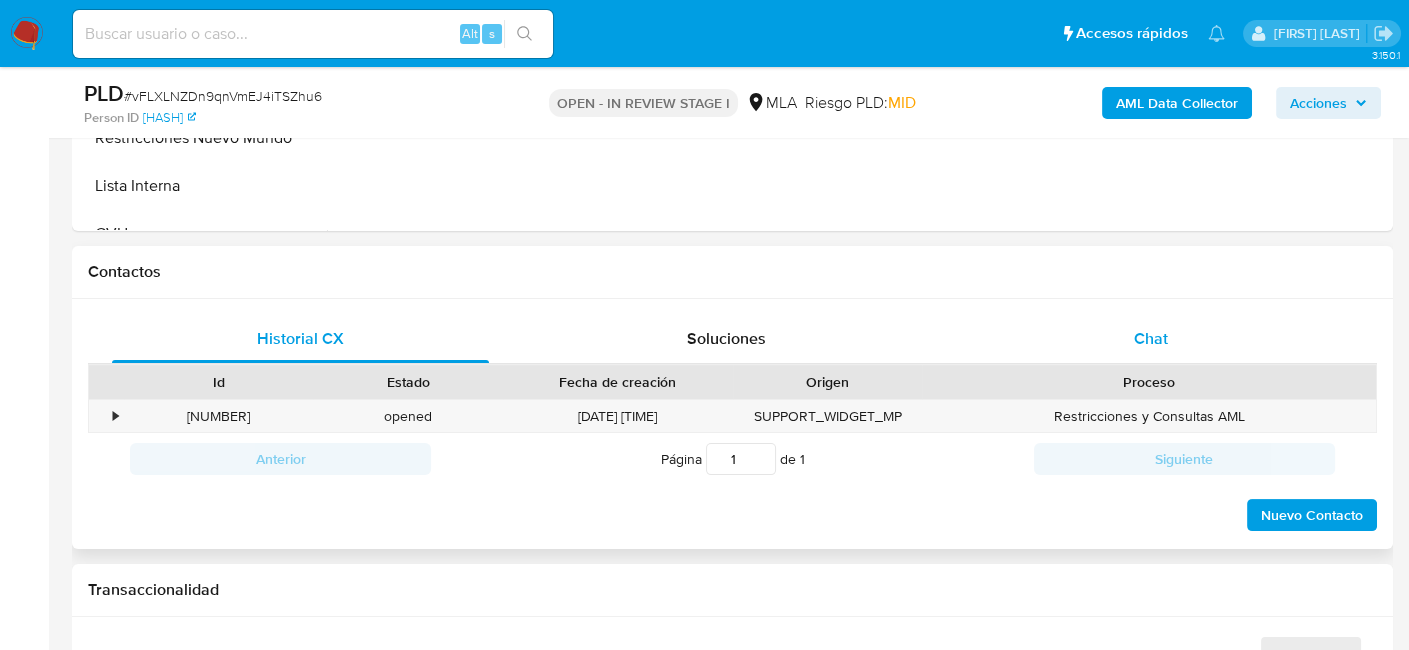 click on "Chat" at bounding box center [1151, 338] 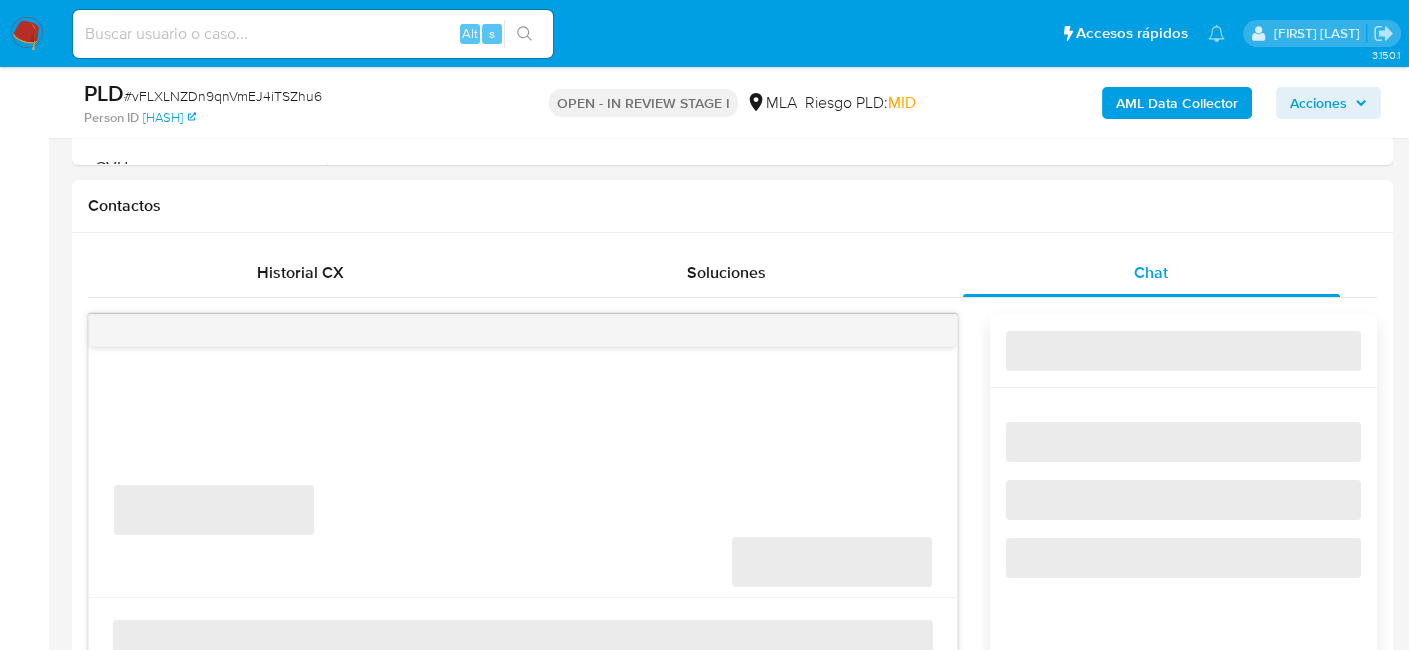 select on "10" 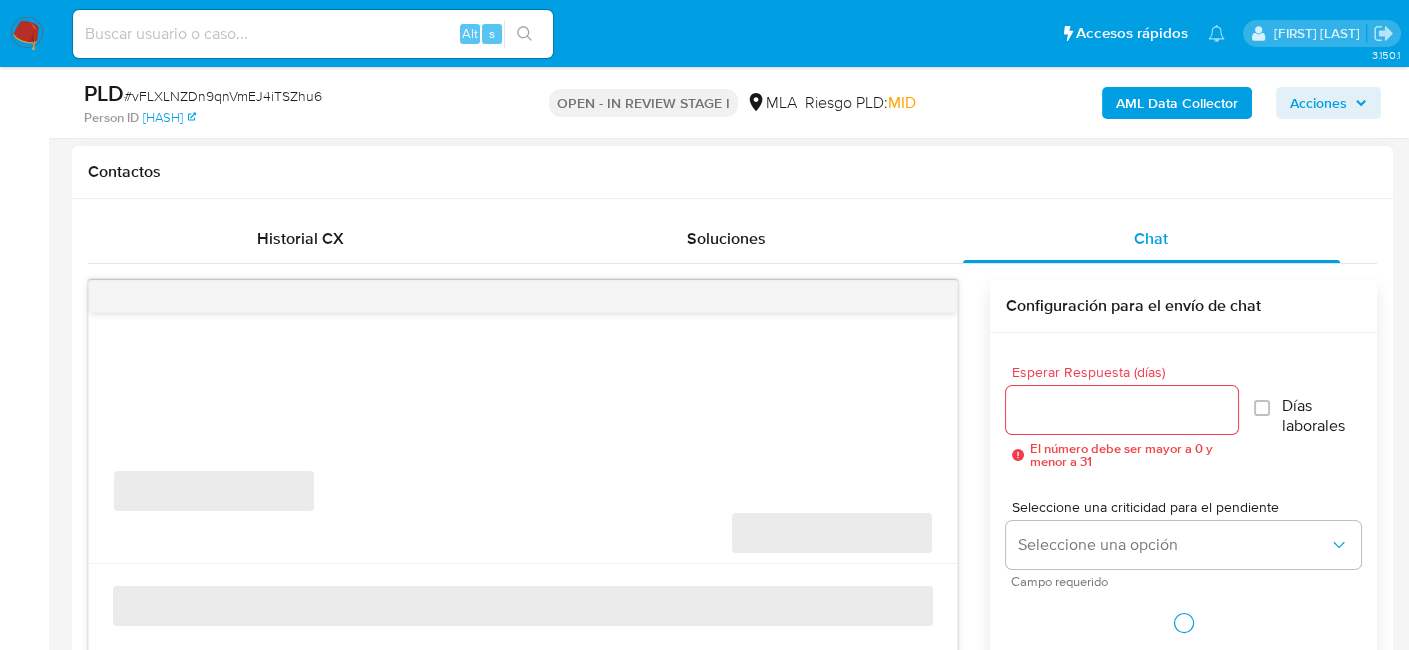 scroll, scrollTop: 1000, scrollLeft: 0, axis: vertical 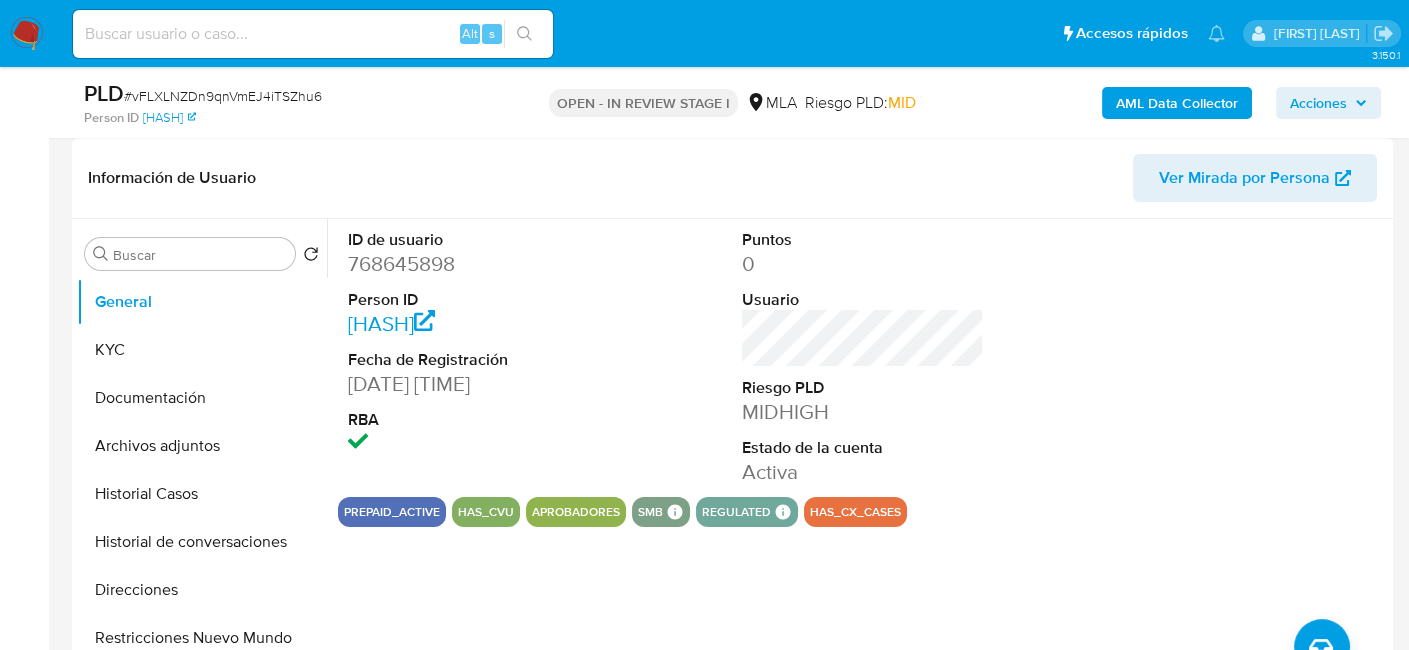 click on "768645898" at bounding box center [469, 264] 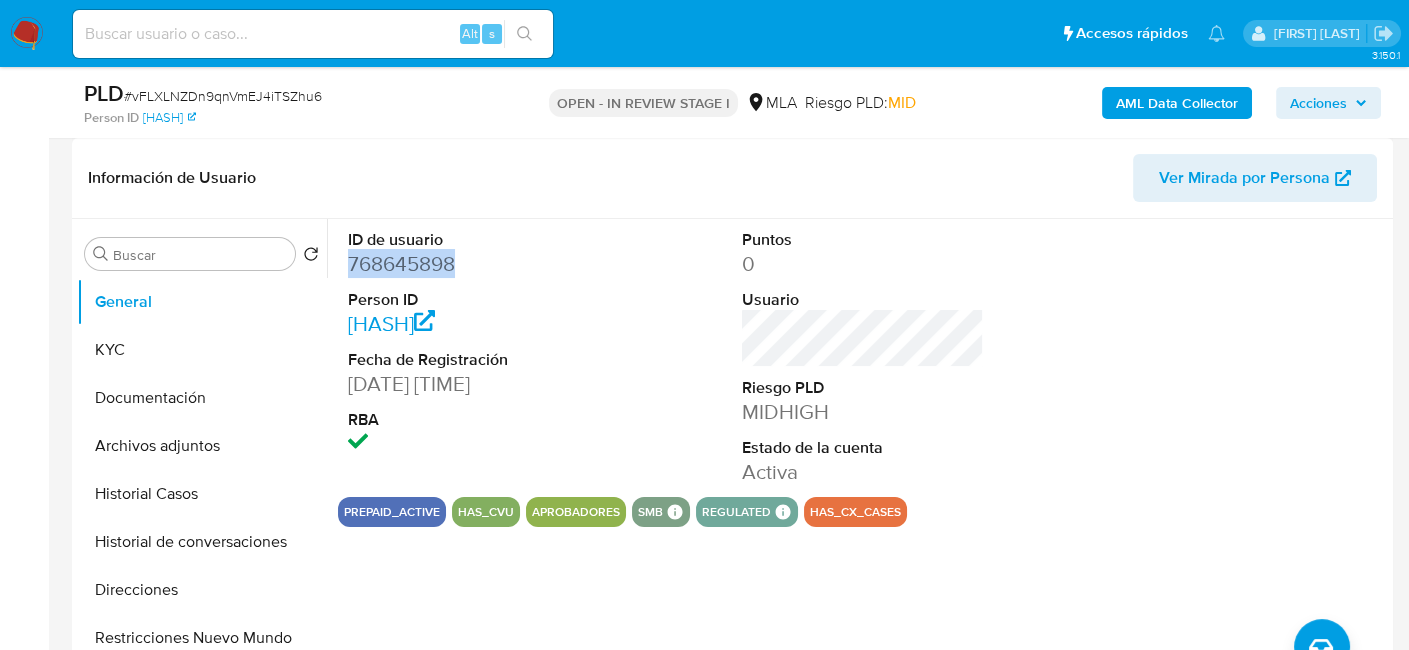 click on "768645898" at bounding box center [469, 264] 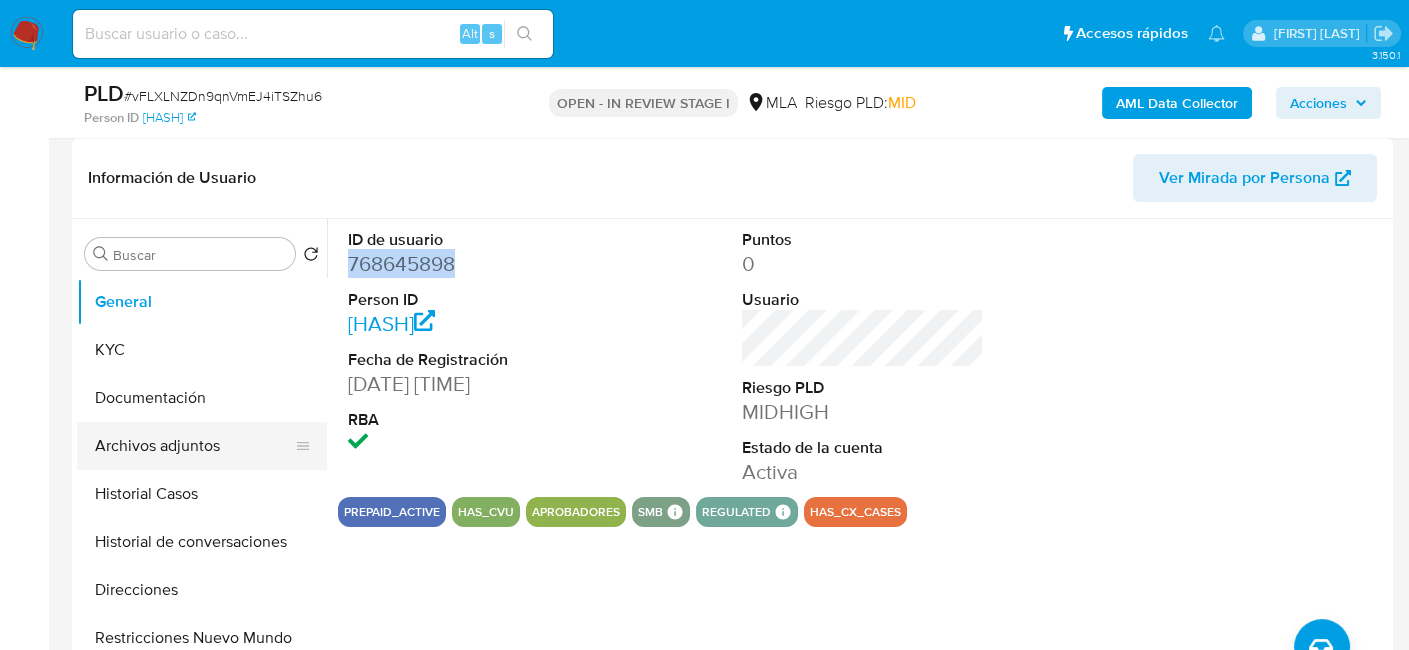 click on "Archivos adjuntos" at bounding box center [194, 446] 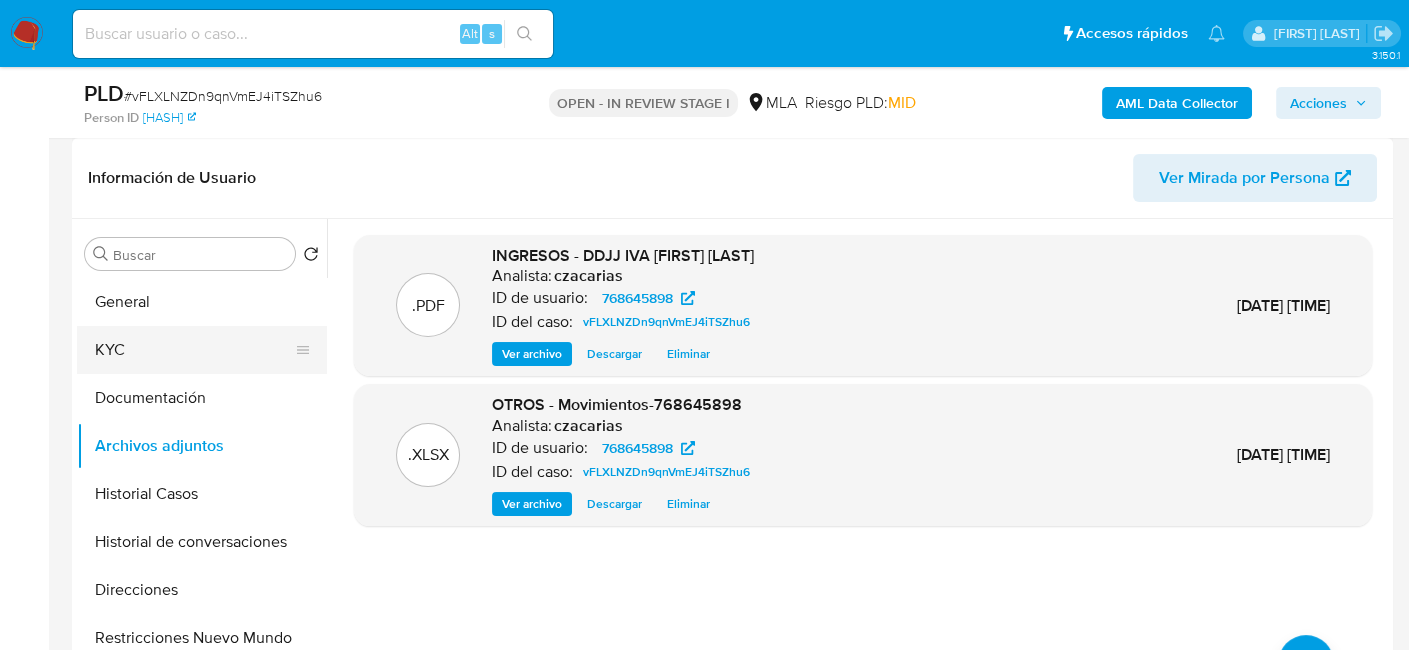 click on "KYC" at bounding box center (194, 350) 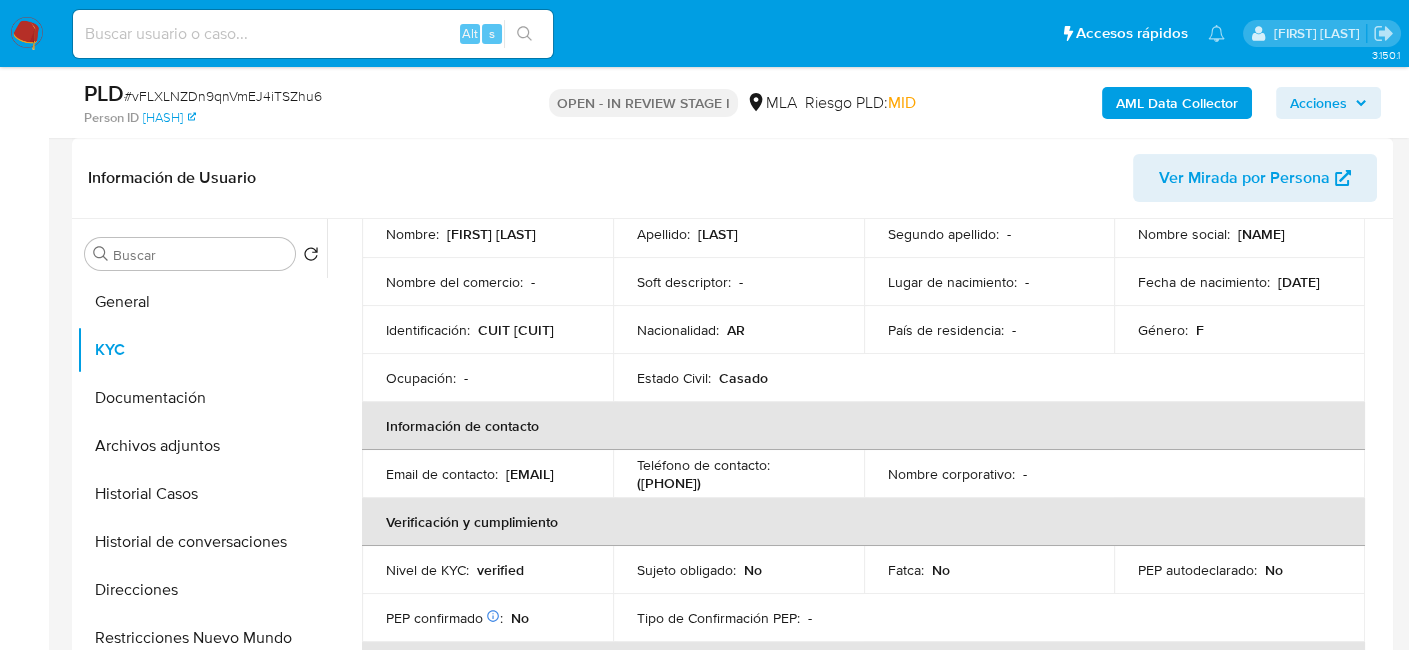 scroll, scrollTop: 300, scrollLeft: 0, axis: vertical 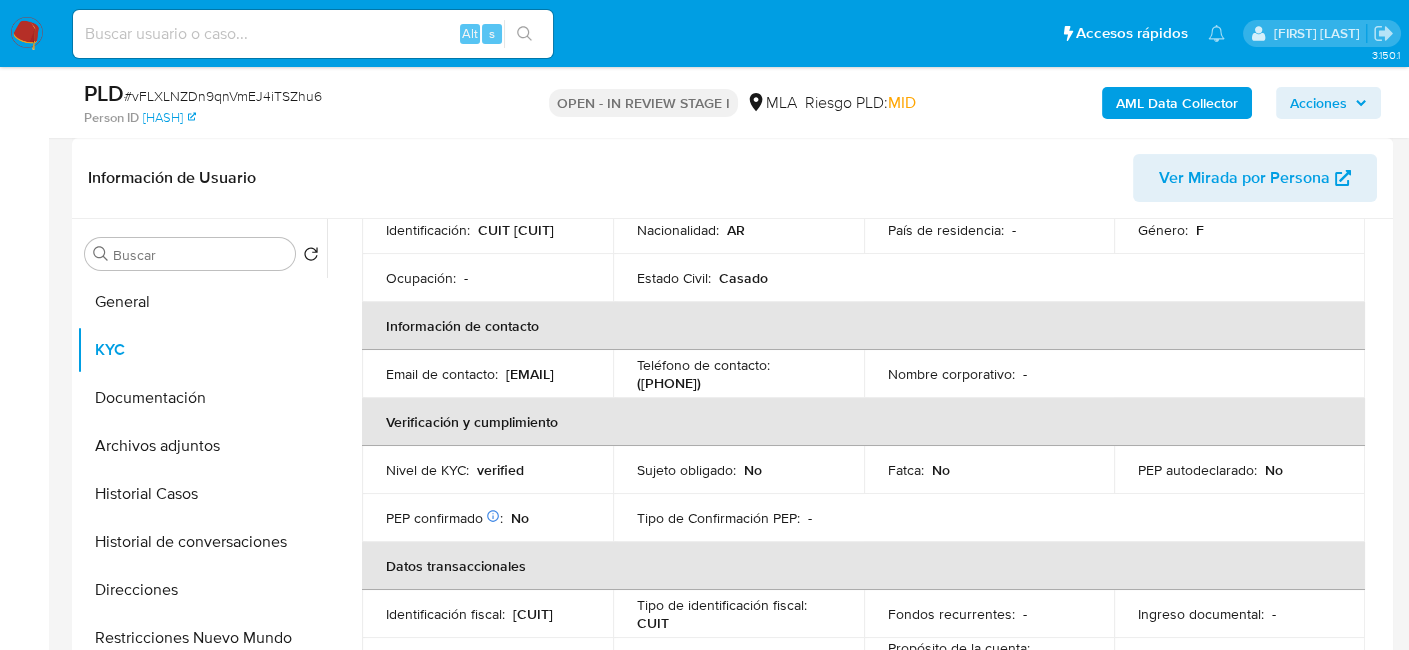 drag, startPoint x: 580, startPoint y: 386, endPoint x: 382, endPoint y: 390, distance: 198.0404 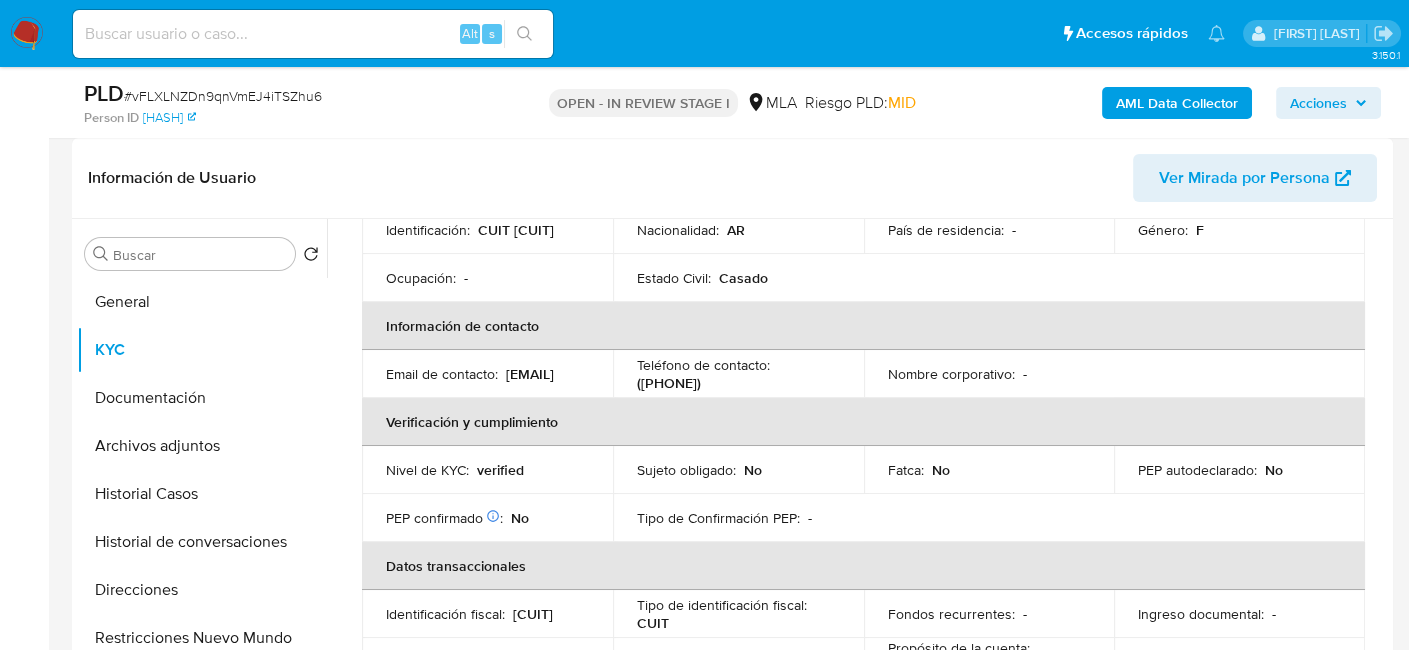 copy on "[EMAIL]" 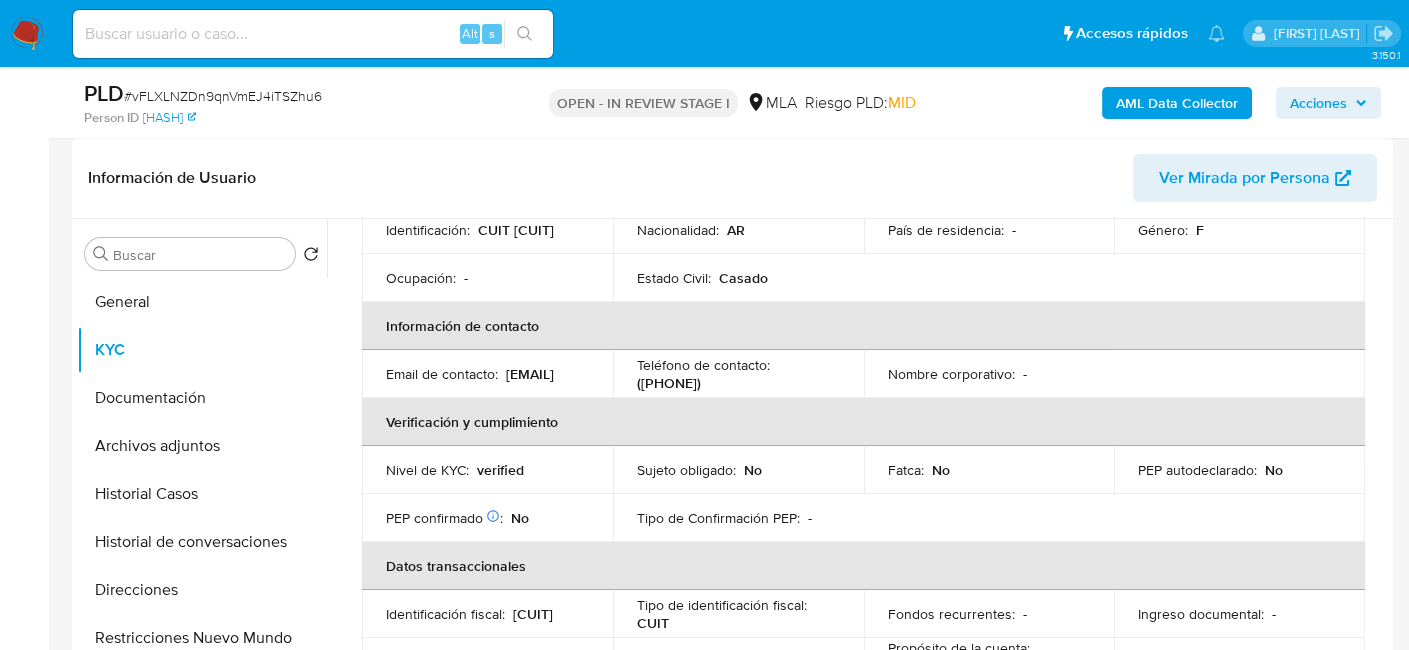 click on "Teléfono de contacto :    (342) 4280564" at bounding box center (738, 374) 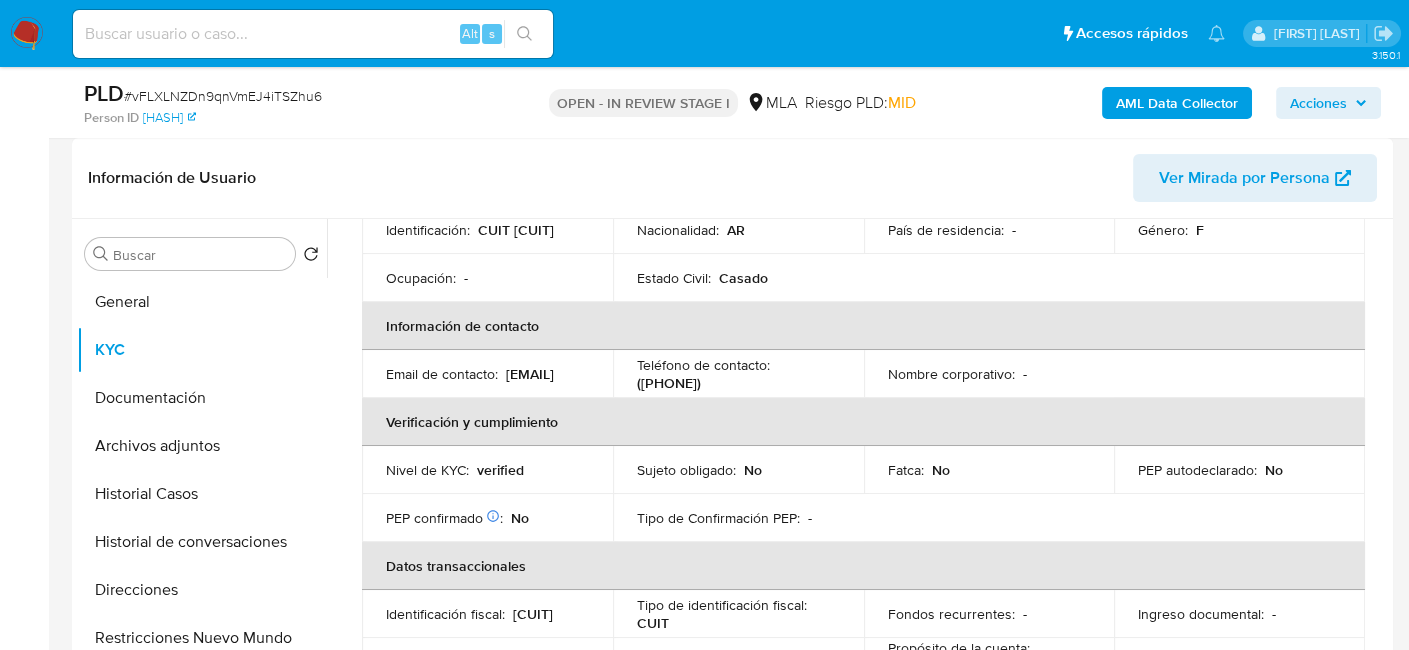 copy on "[NUMBER]" 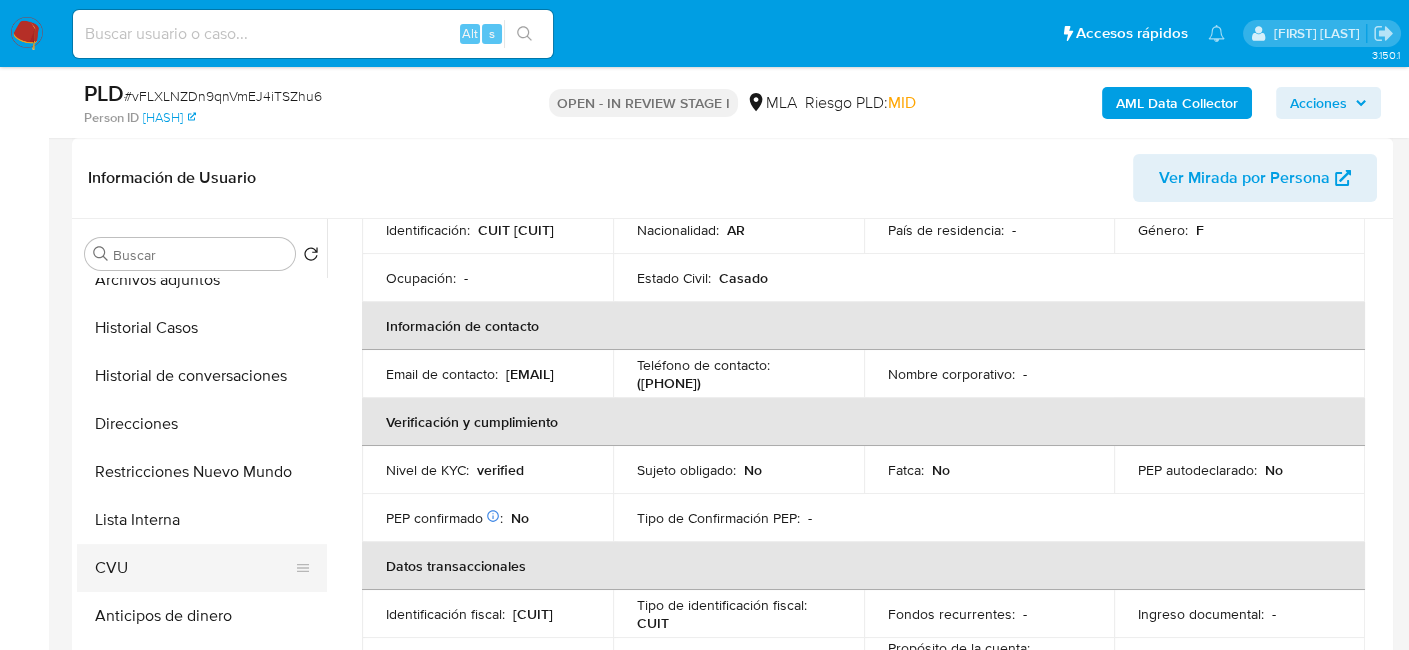 scroll, scrollTop: 200, scrollLeft: 0, axis: vertical 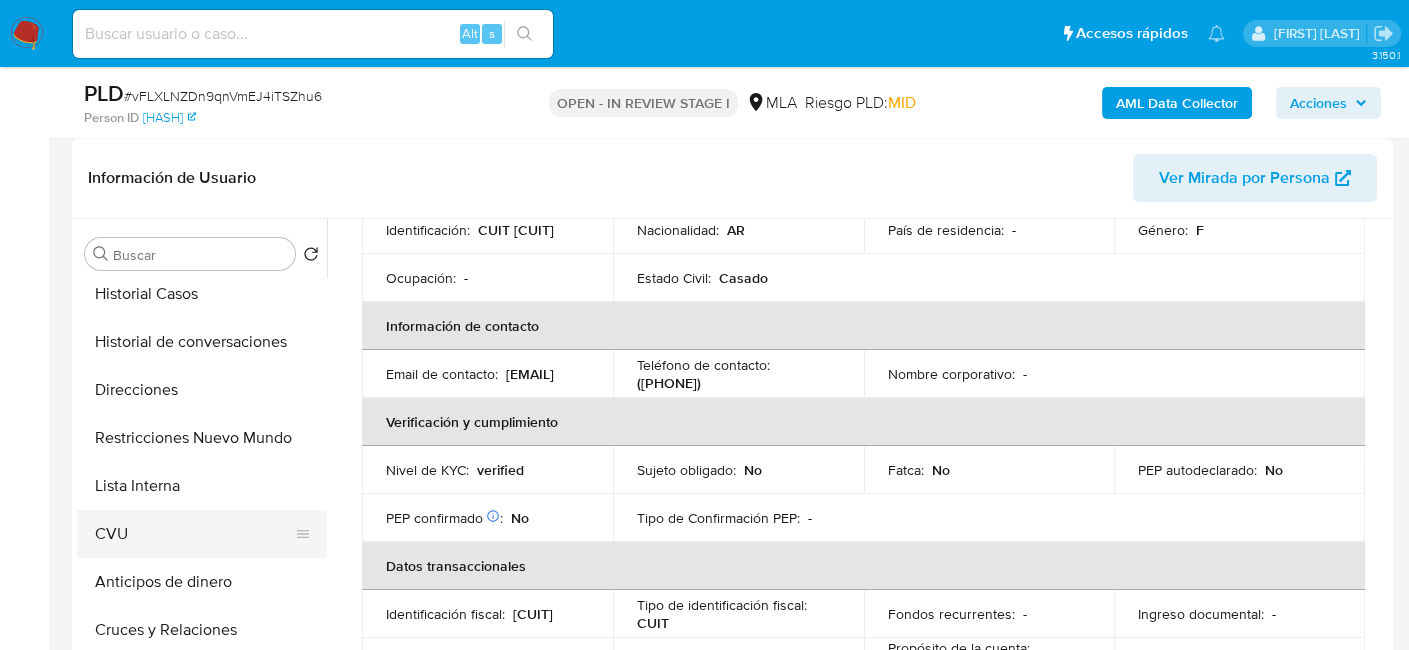 click on "CVU" at bounding box center (194, 534) 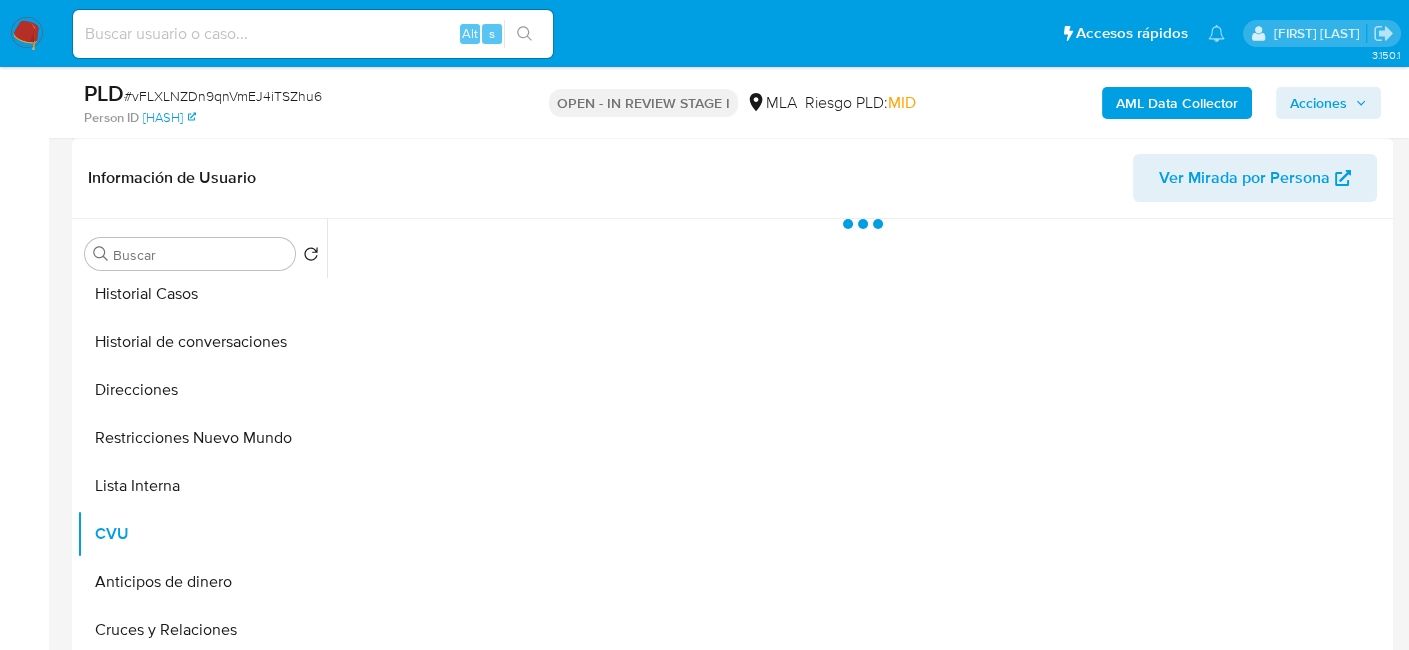 scroll, scrollTop: 0, scrollLeft: 0, axis: both 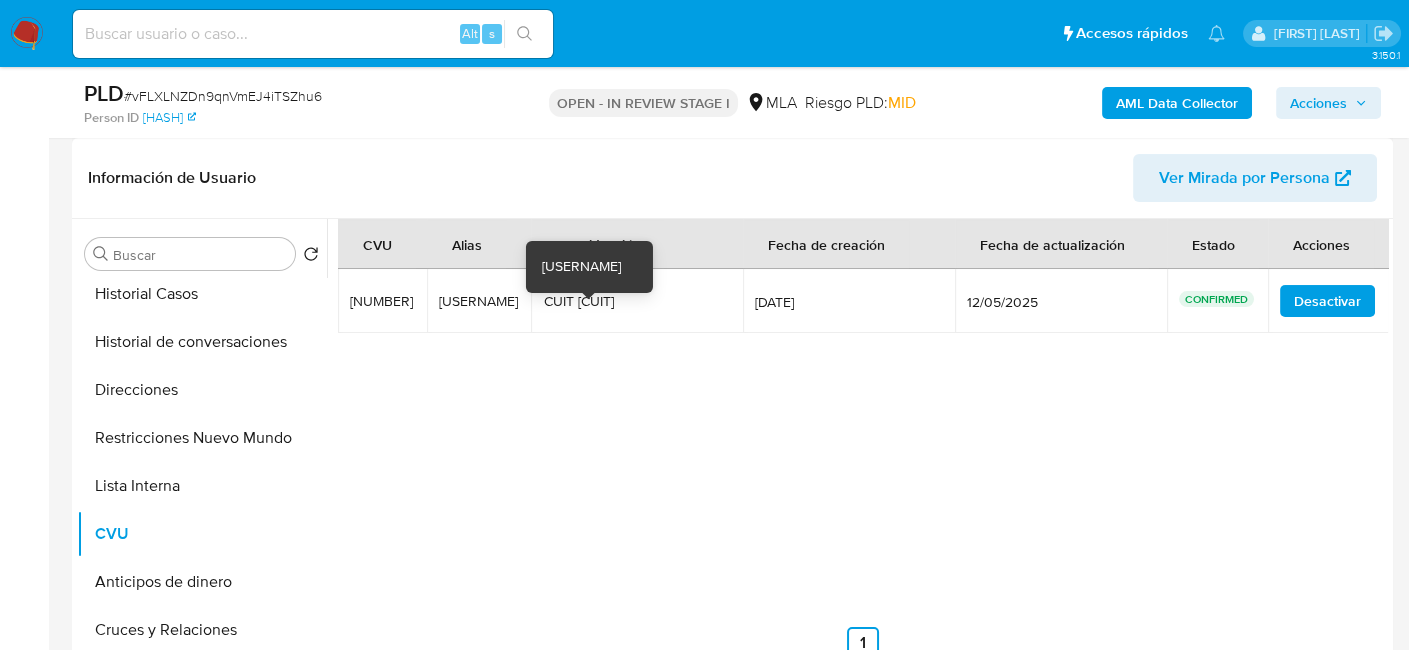 click on "[FIRST] [LAST]" at bounding box center (479, 301) 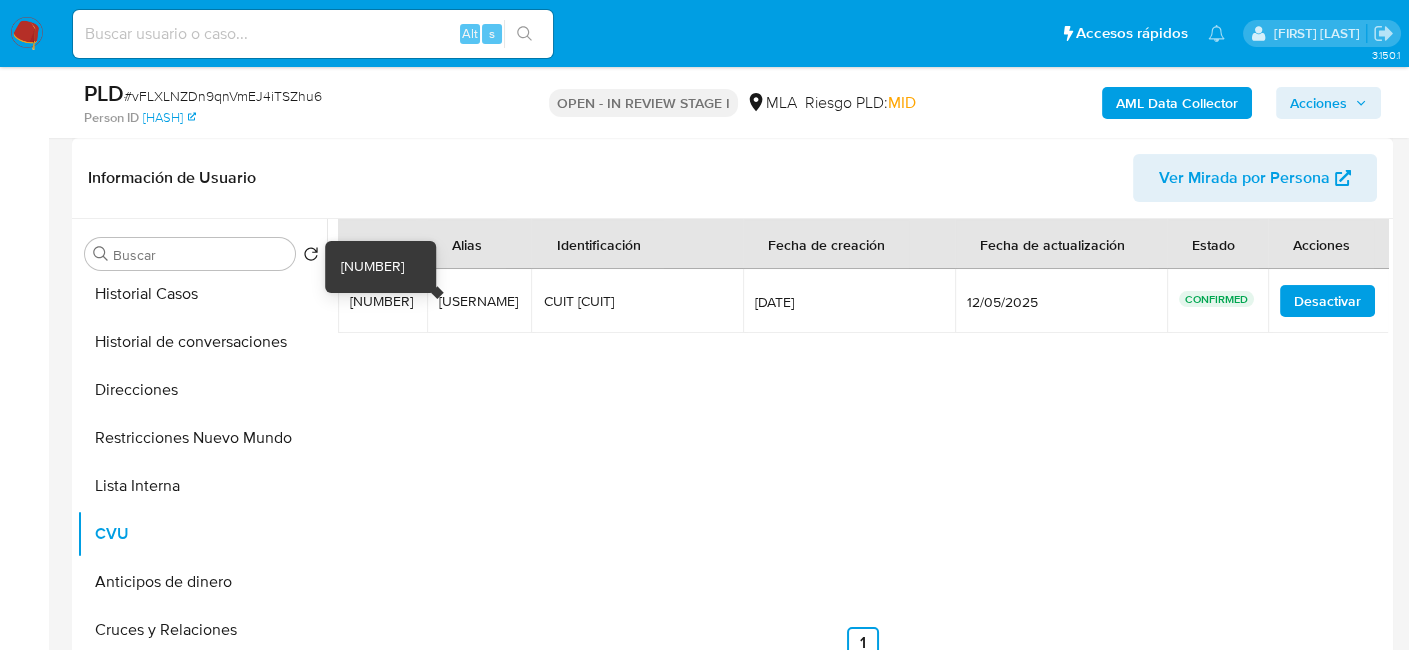 click on "[NUMBER]" at bounding box center (382, 301) 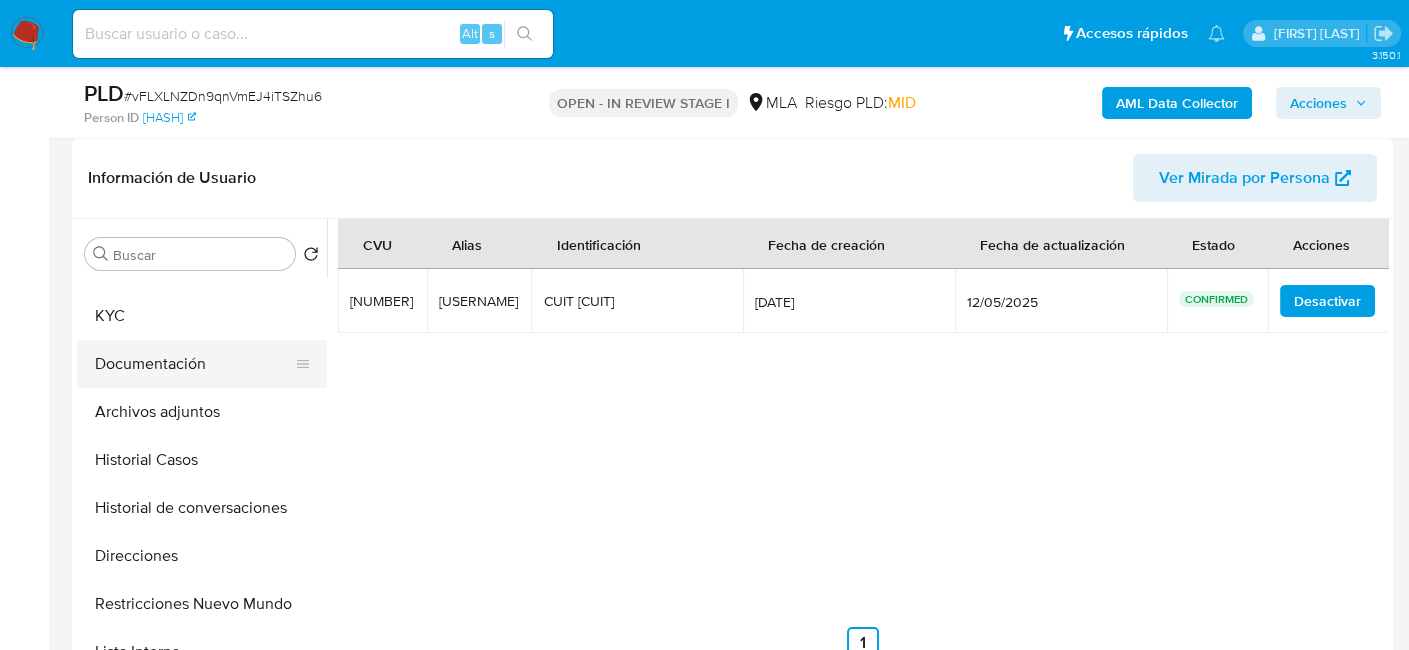 scroll, scrollTop: 0, scrollLeft: 0, axis: both 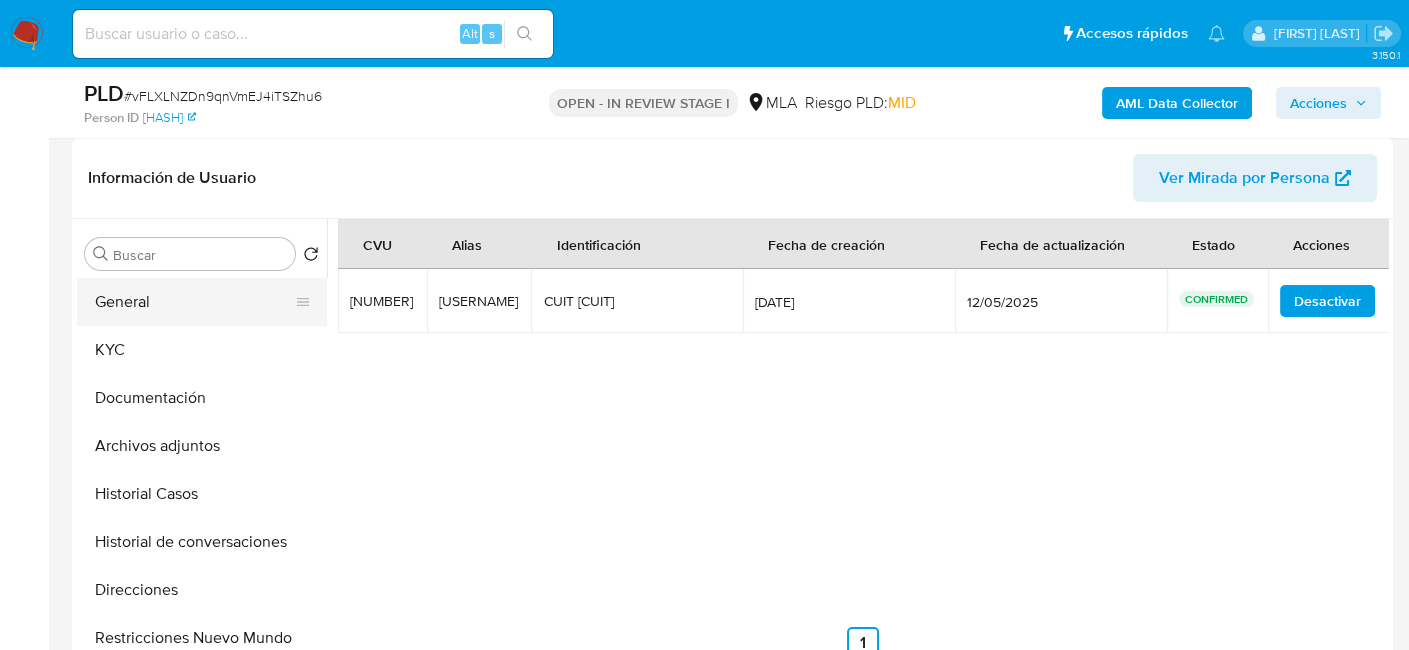 click on "General" at bounding box center (194, 302) 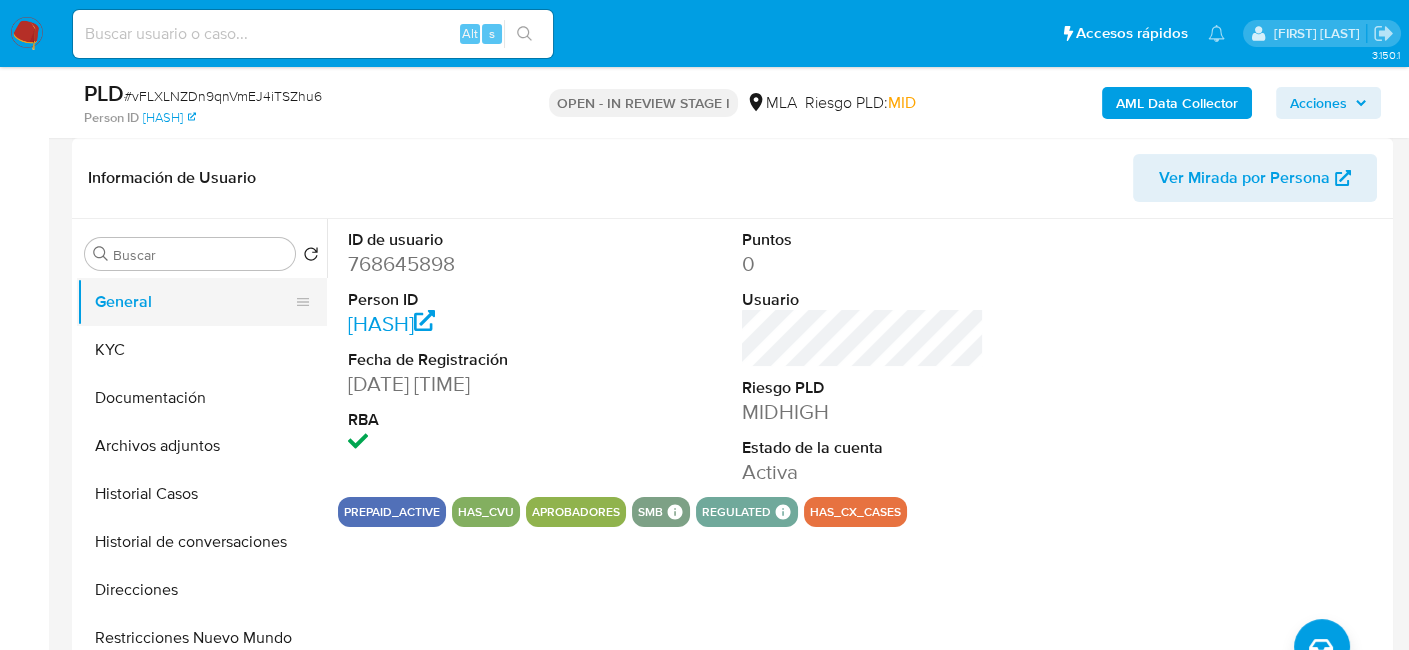 click on "General" at bounding box center (194, 302) 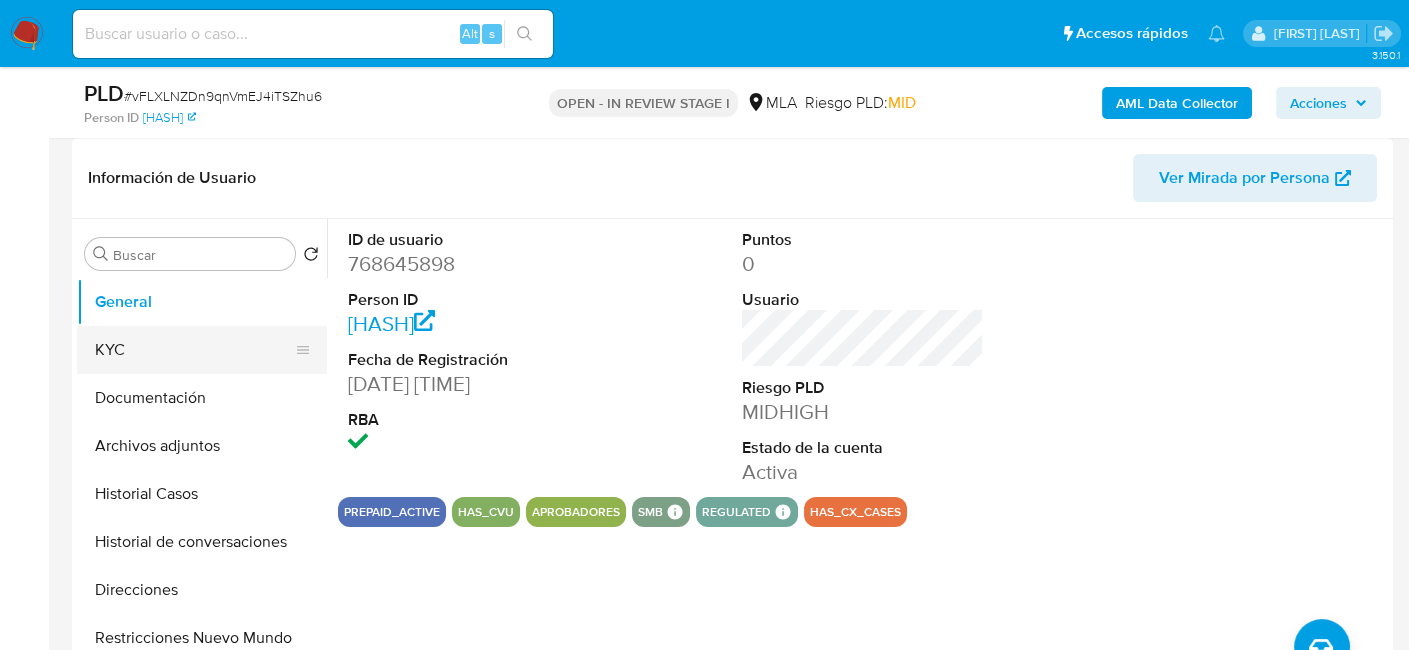 click on "KYC" at bounding box center [194, 350] 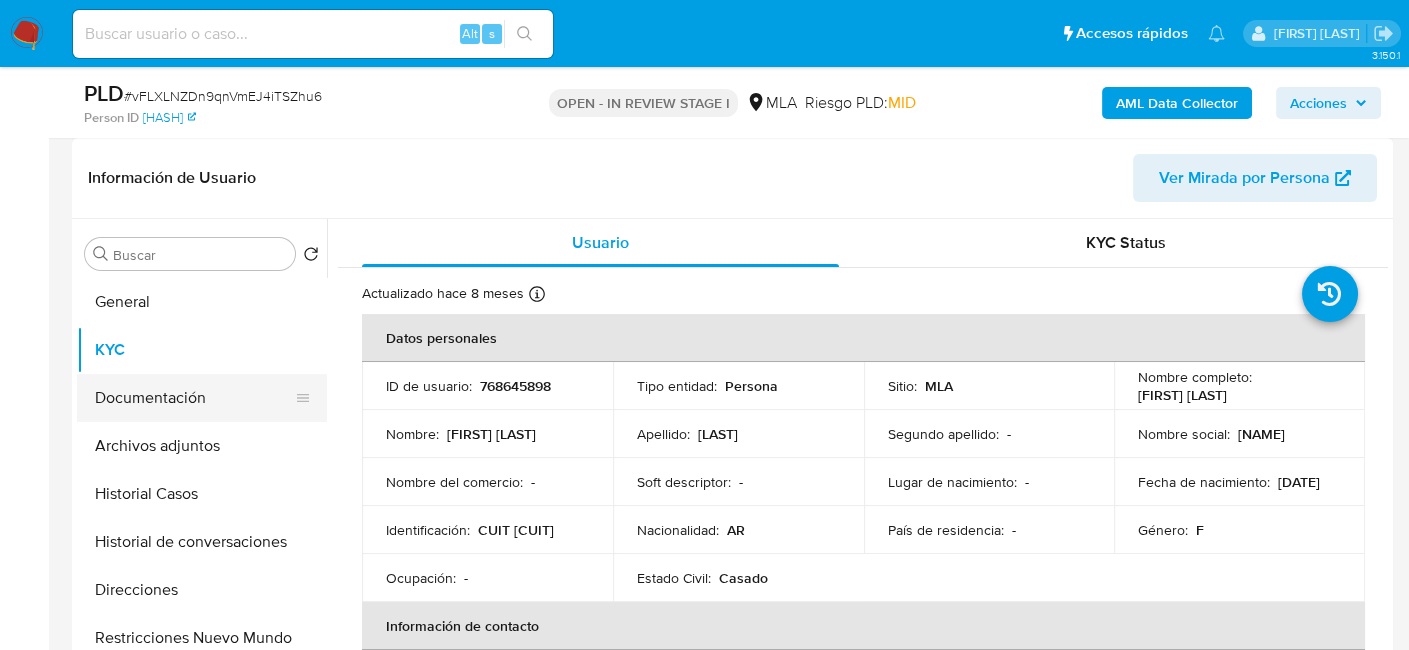 click on "Documentación" at bounding box center (194, 398) 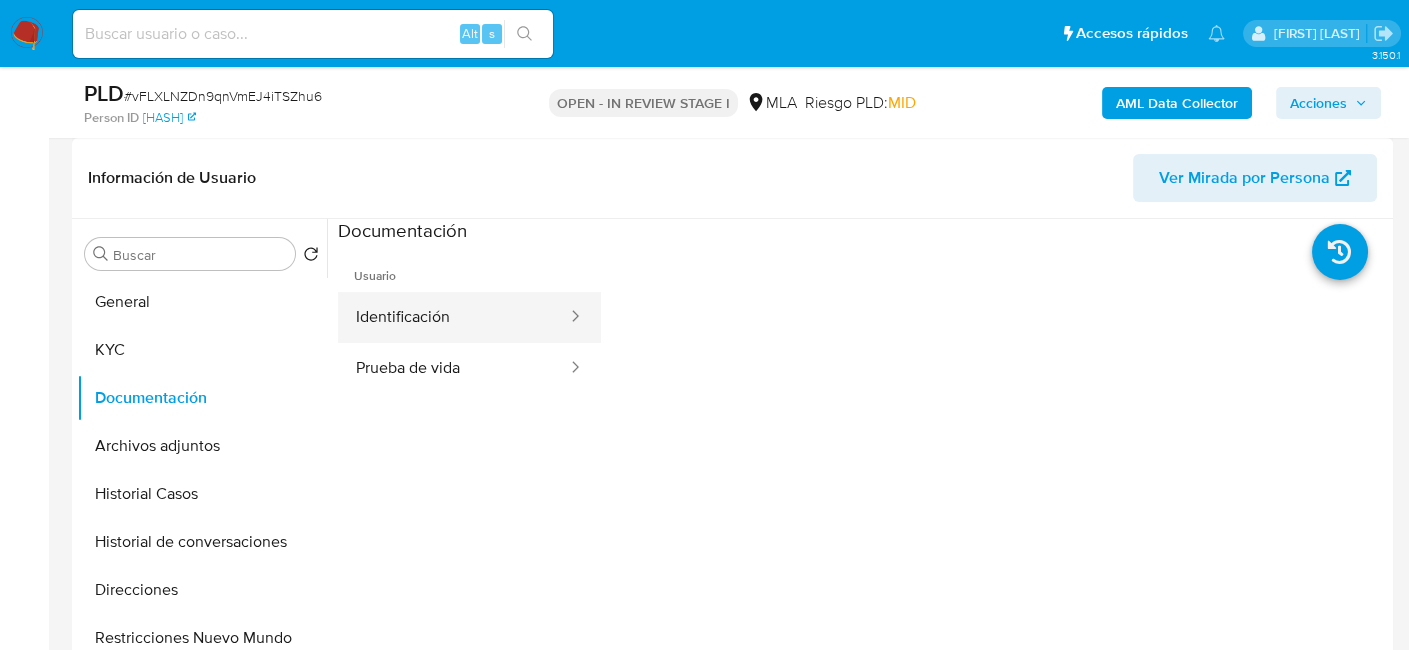 click on "Identificación" at bounding box center [453, 317] 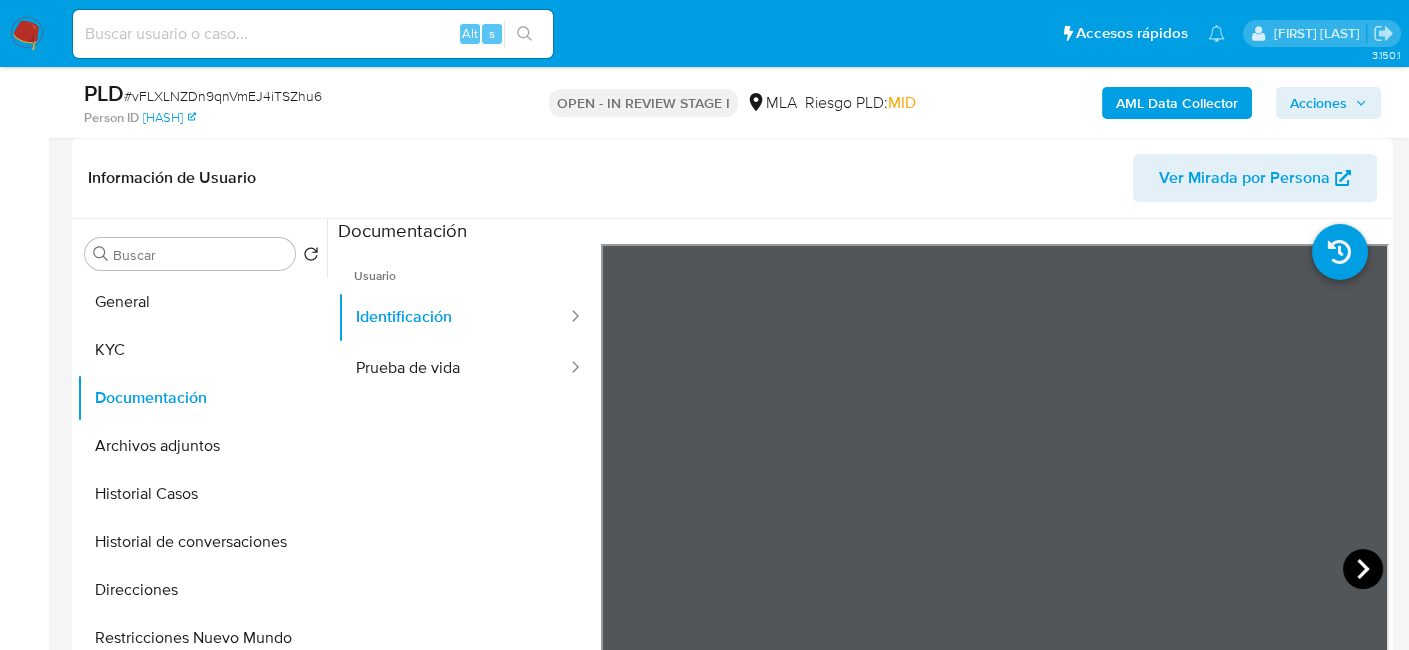 click 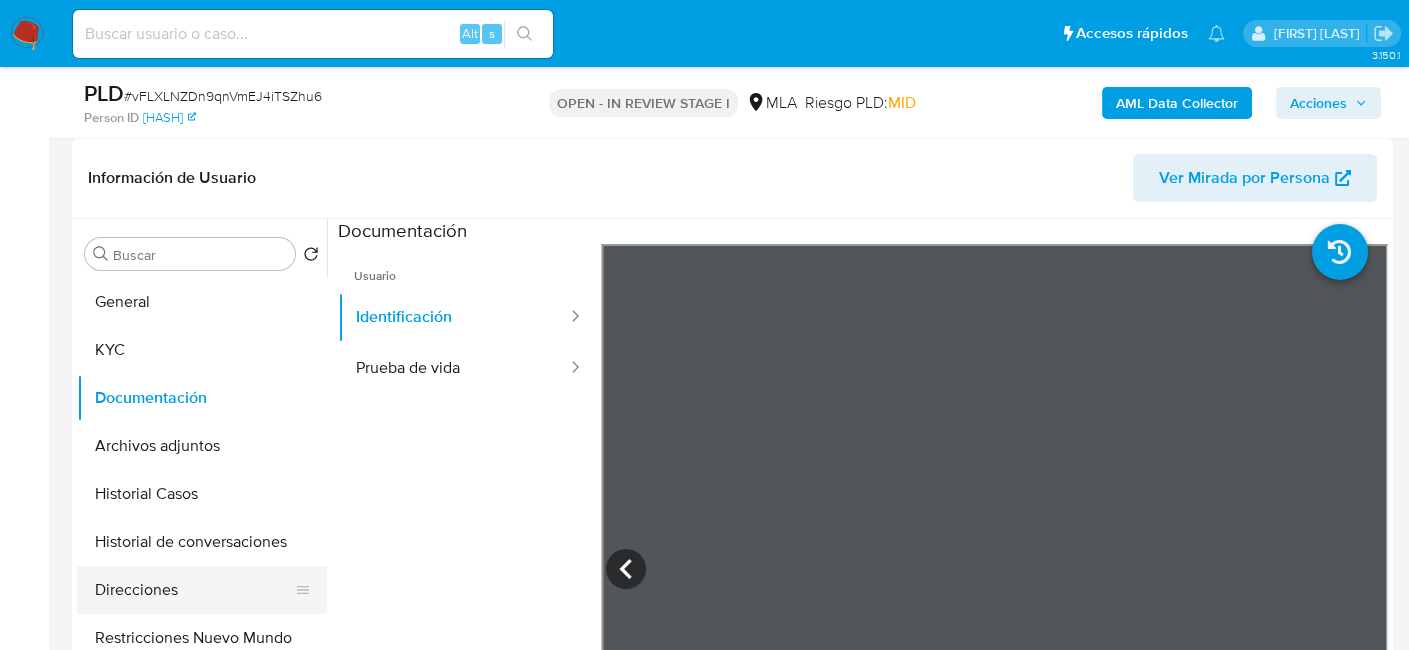 click on "Direcciones" at bounding box center (194, 590) 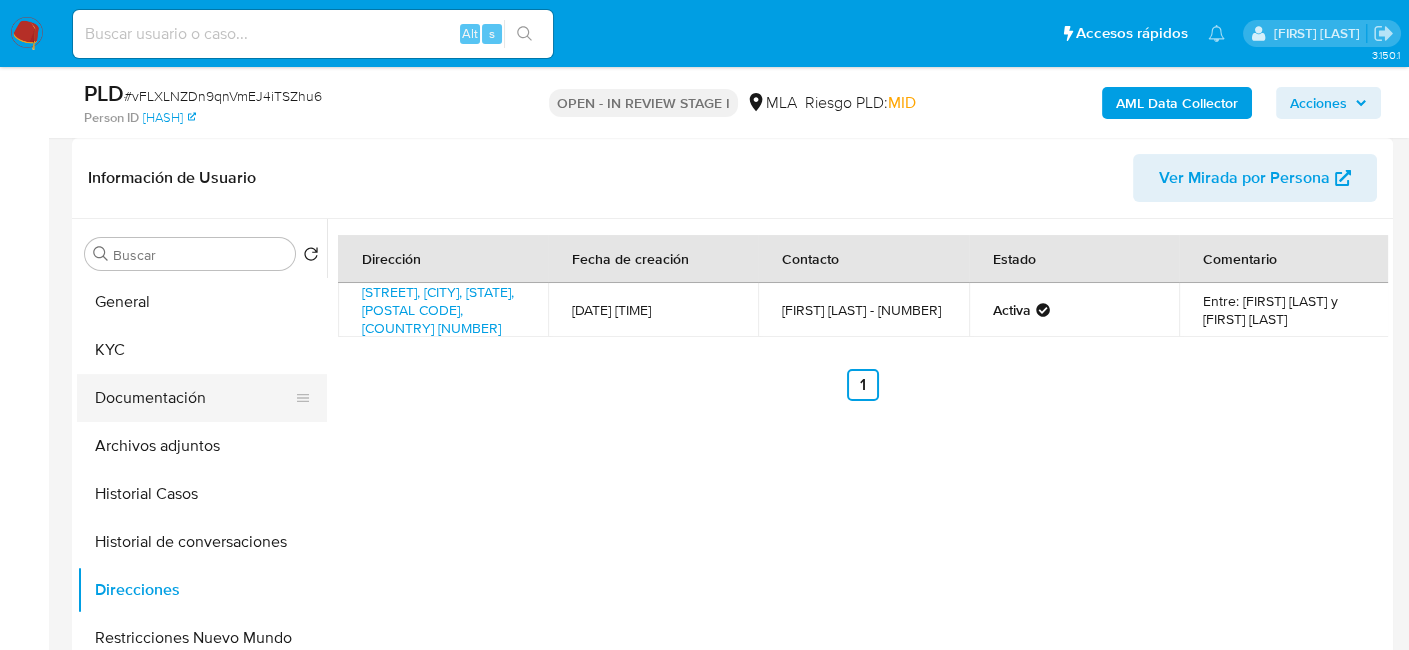click on "Documentación" at bounding box center [194, 398] 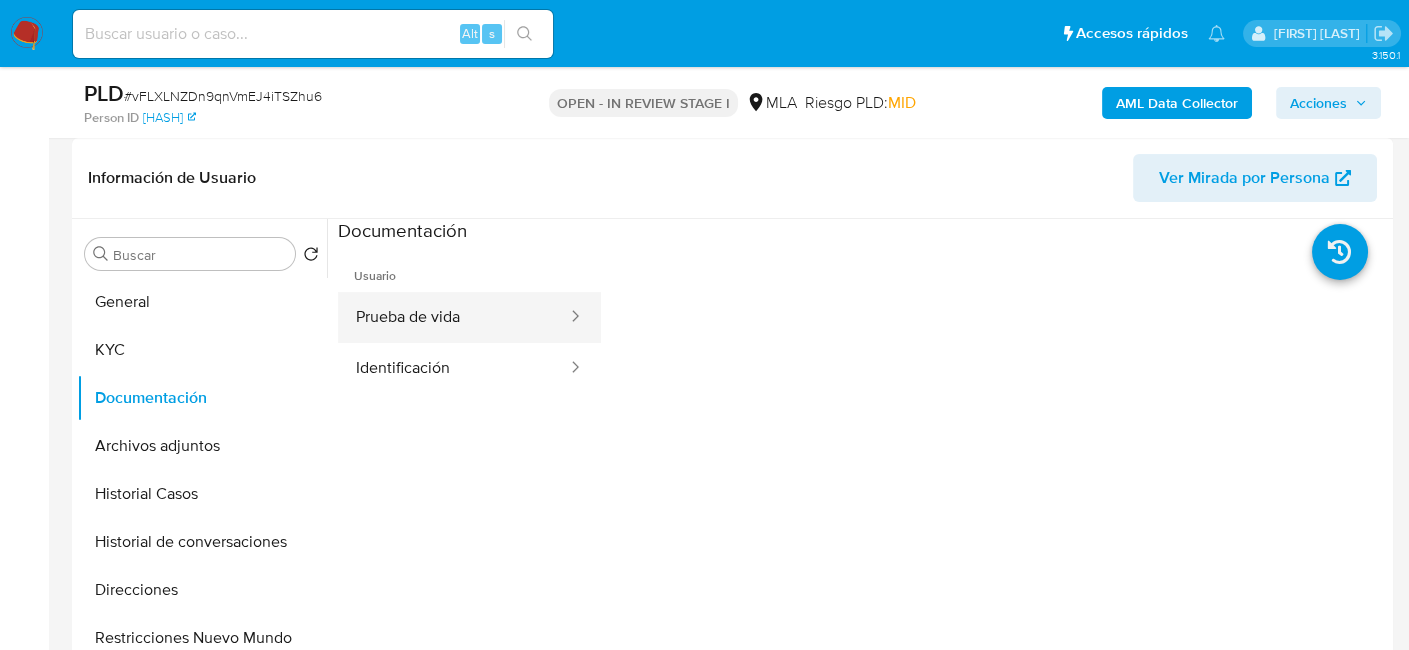 click on "Prueba de vida" at bounding box center [453, 317] 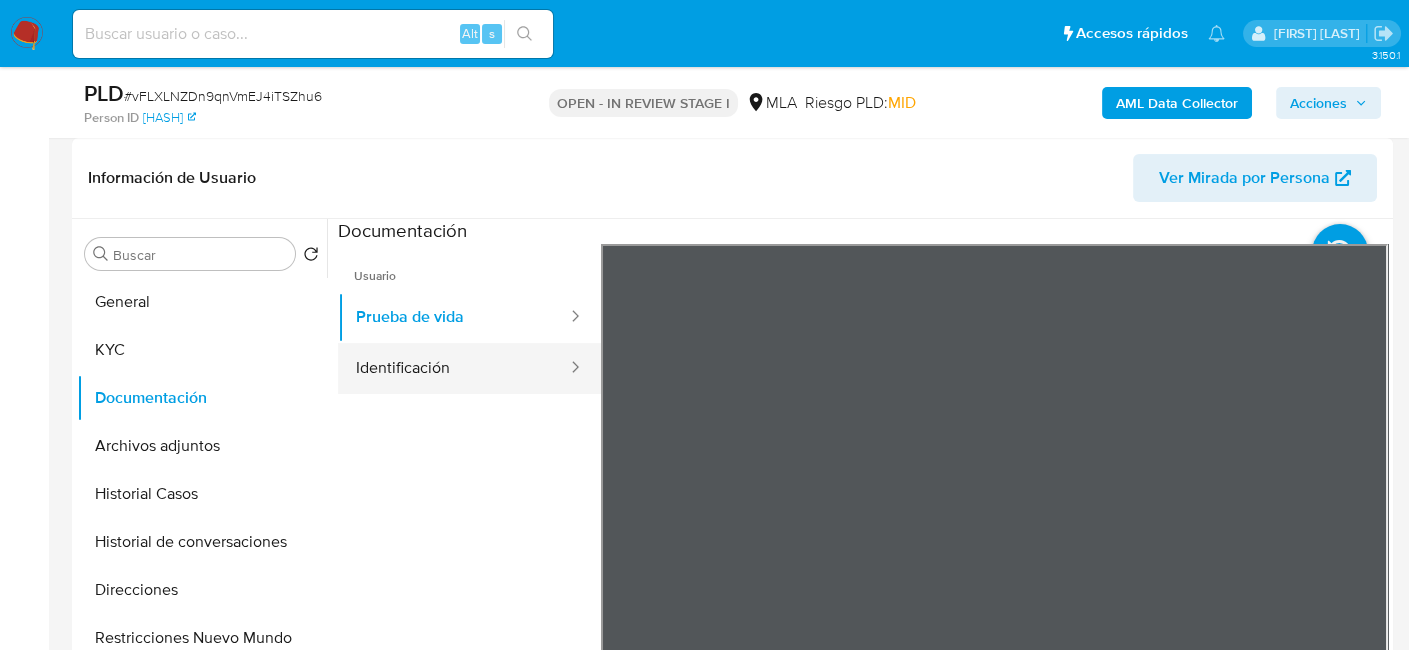 click on "Identificación" at bounding box center [453, 368] 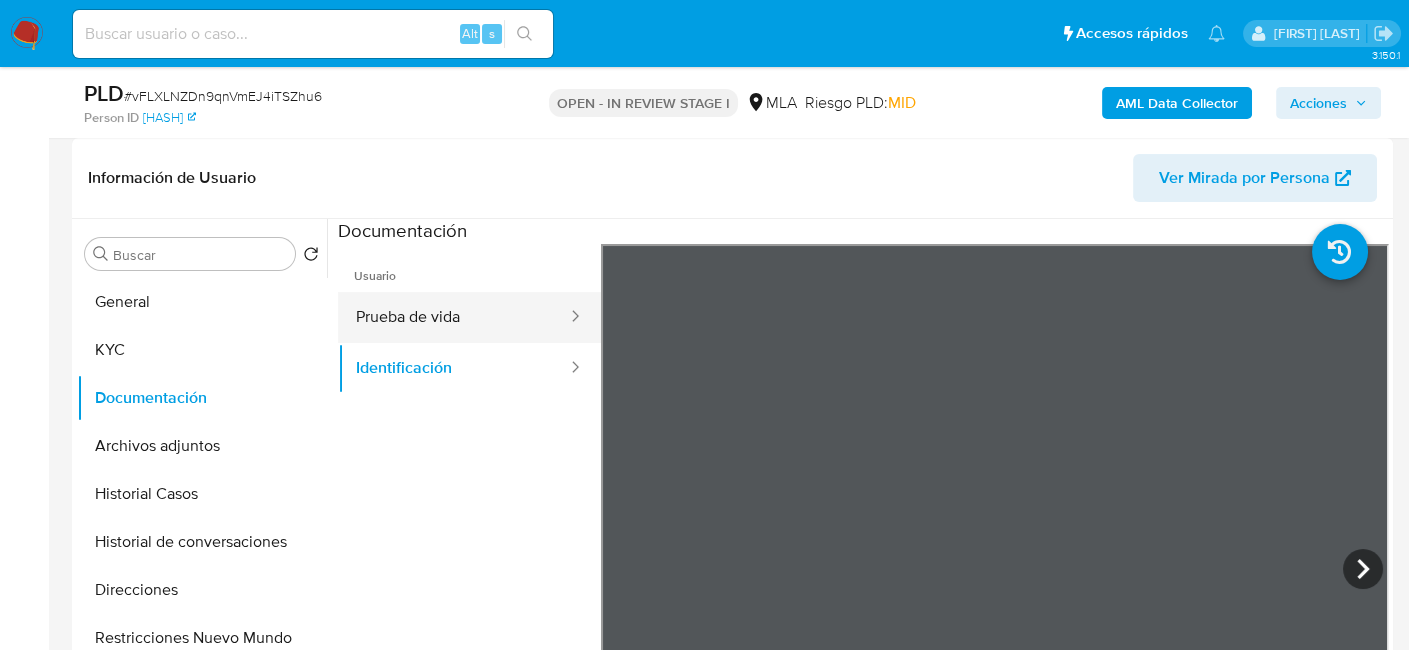 click on "Prueba de vida" at bounding box center [453, 317] 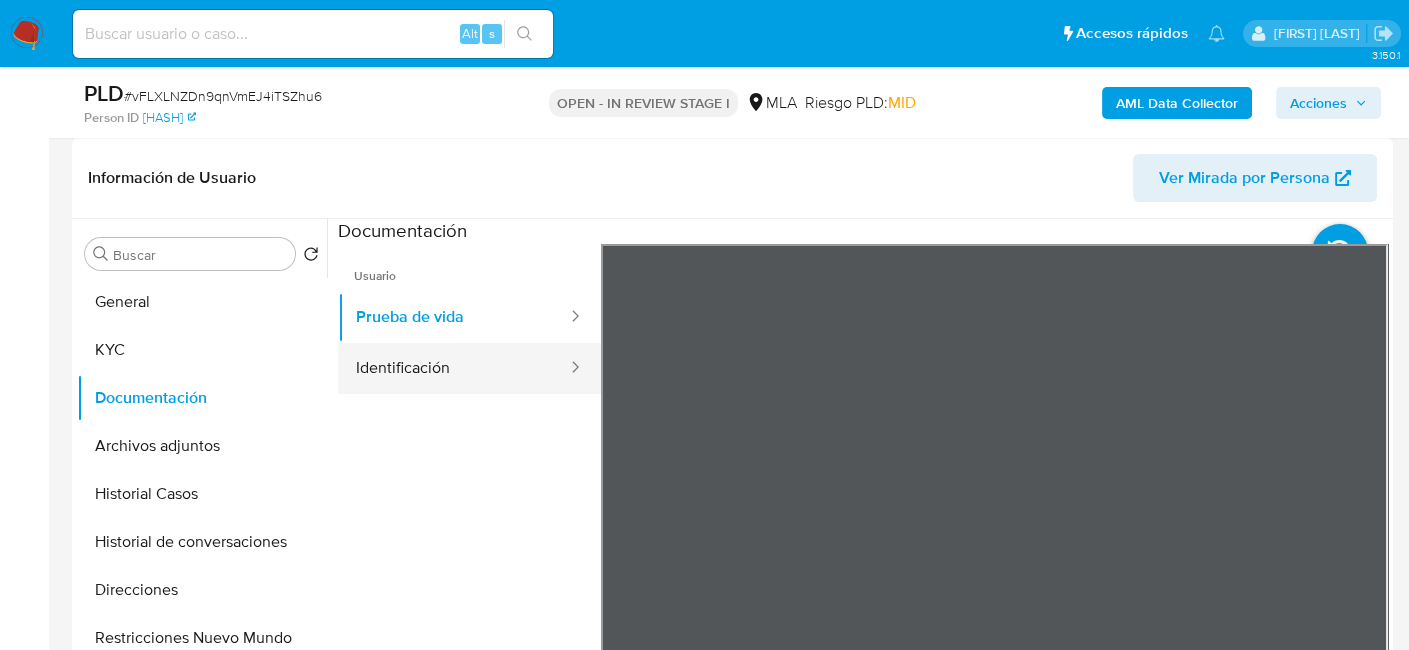 click on "Identificación" at bounding box center [453, 368] 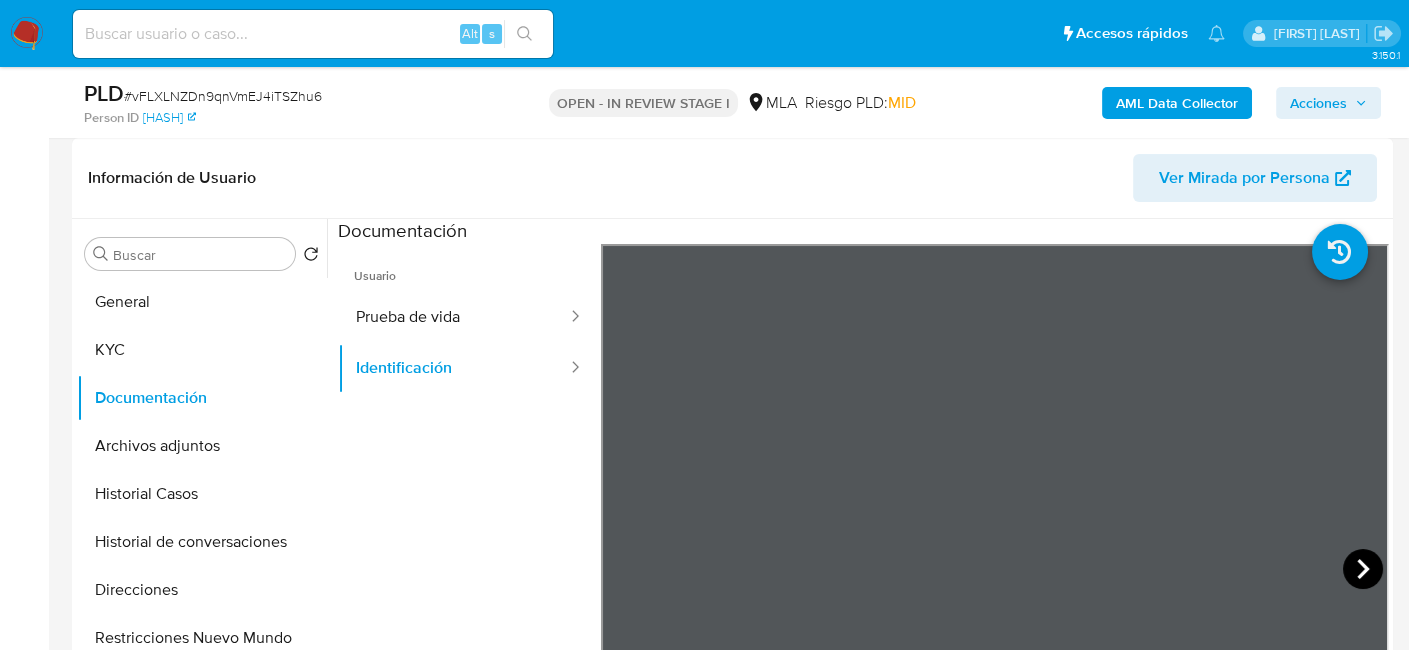 click 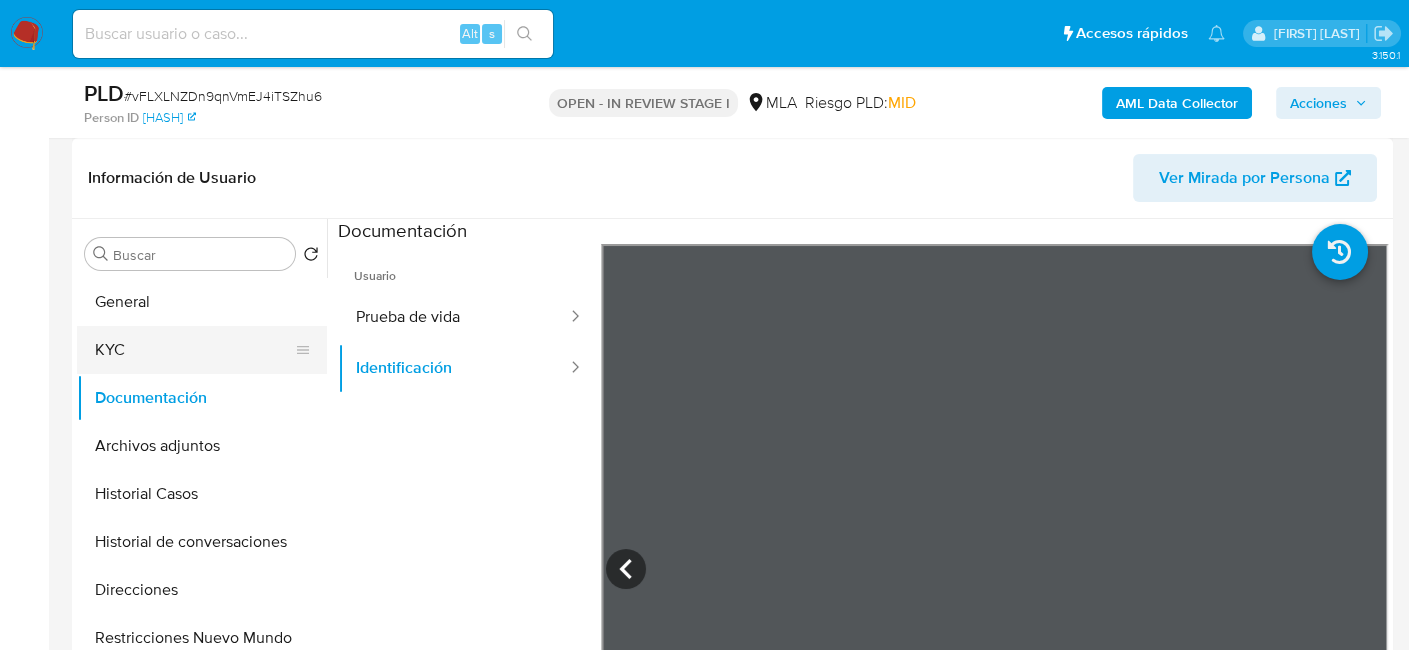 click on "KYC" at bounding box center [194, 350] 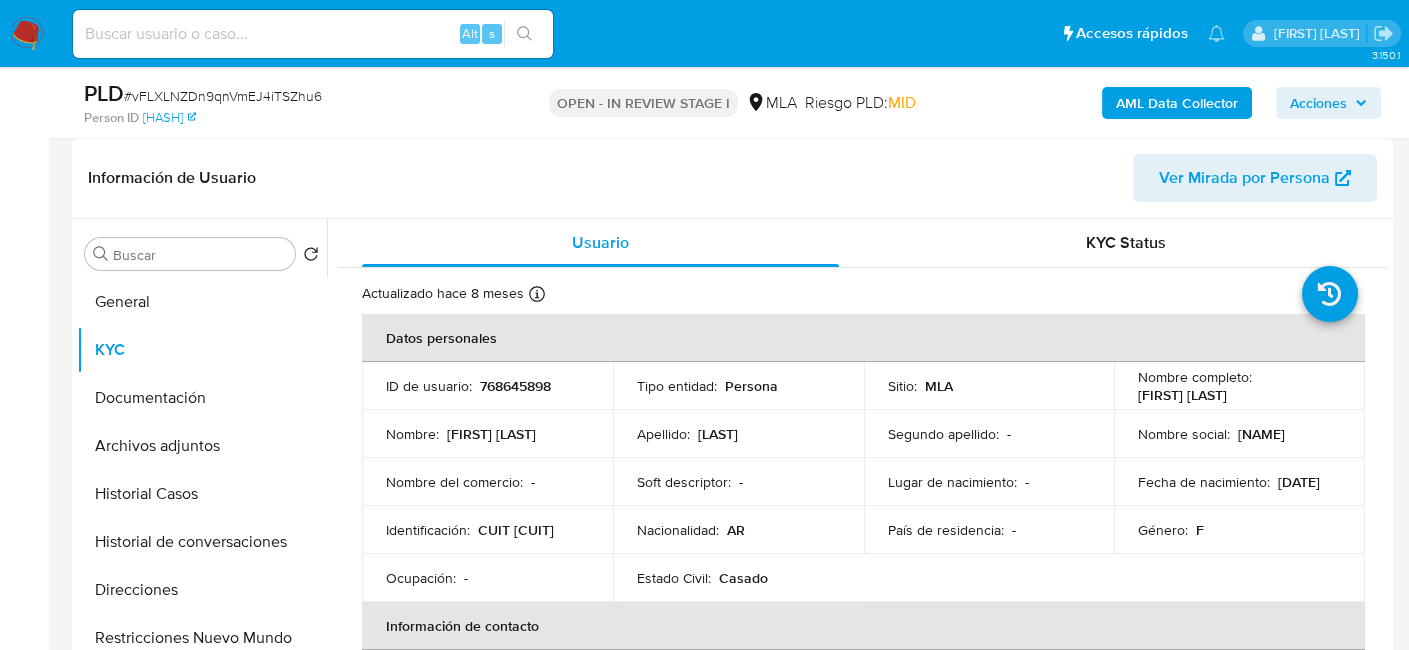 click on "CUIT 23205876944" at bounding box center [516, 530] 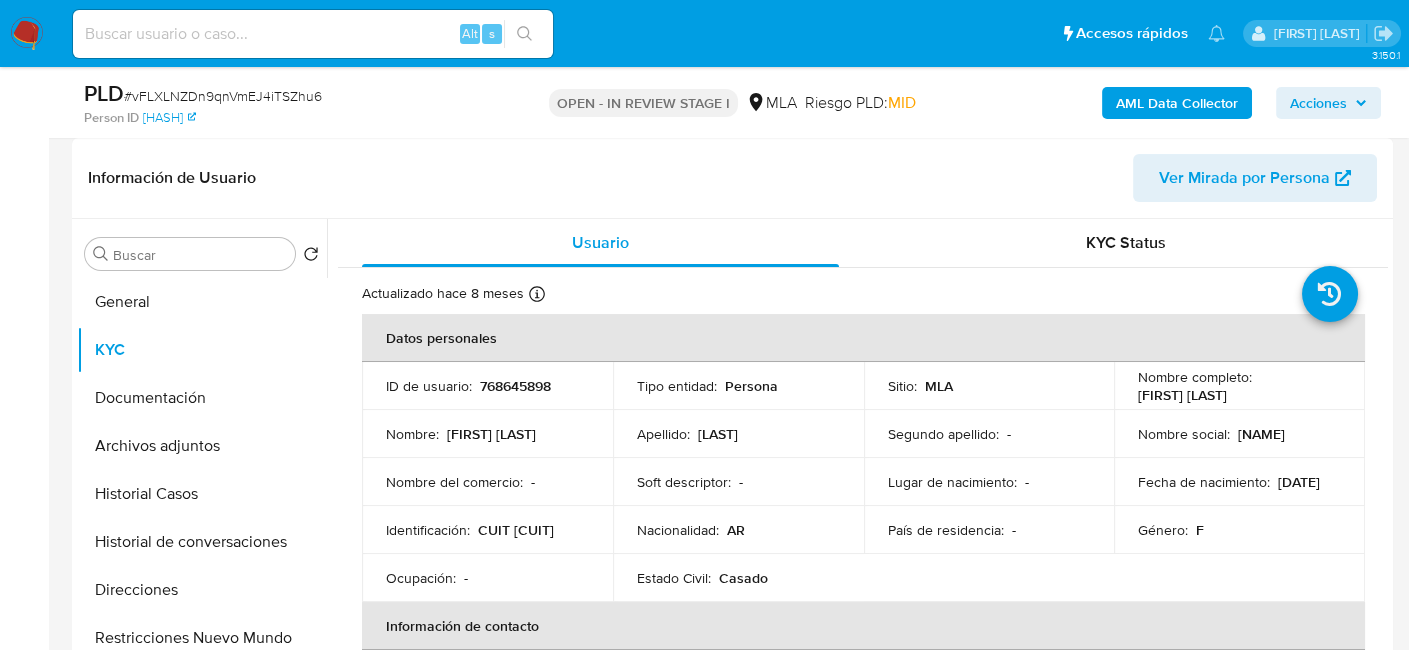 copy on "23205876944" 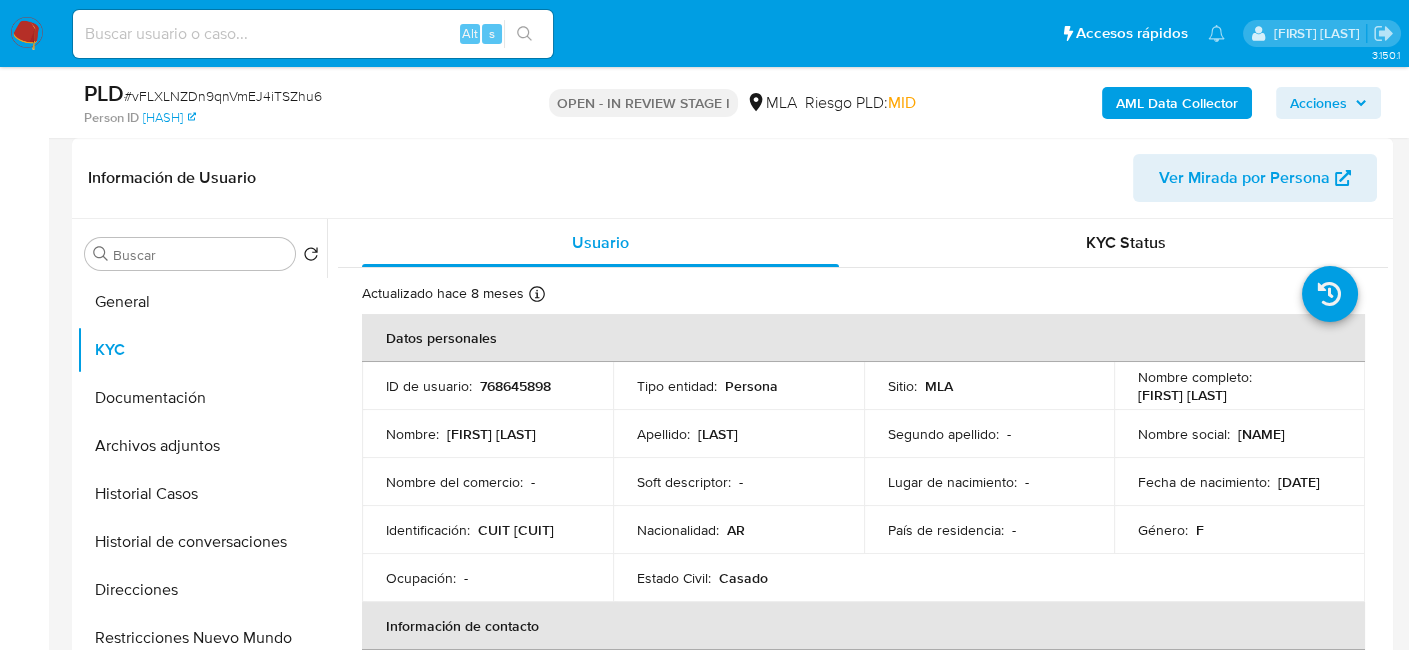 click on "# vFLXLNZDn9qnVmEJ4iTSZhu6" at bounding box center [223, 96] 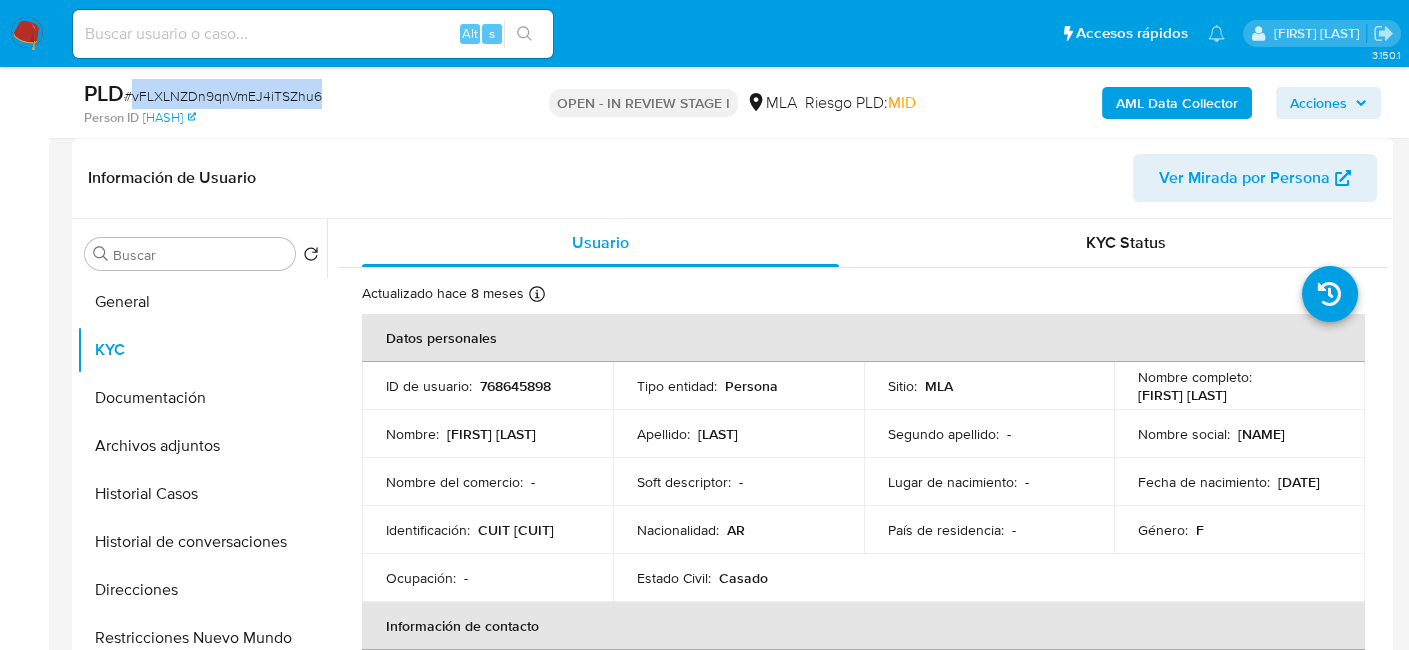 click on "# vFLXLNZDn9qnVmEJ4iTSZhu6" at bounding box center [223, 96] 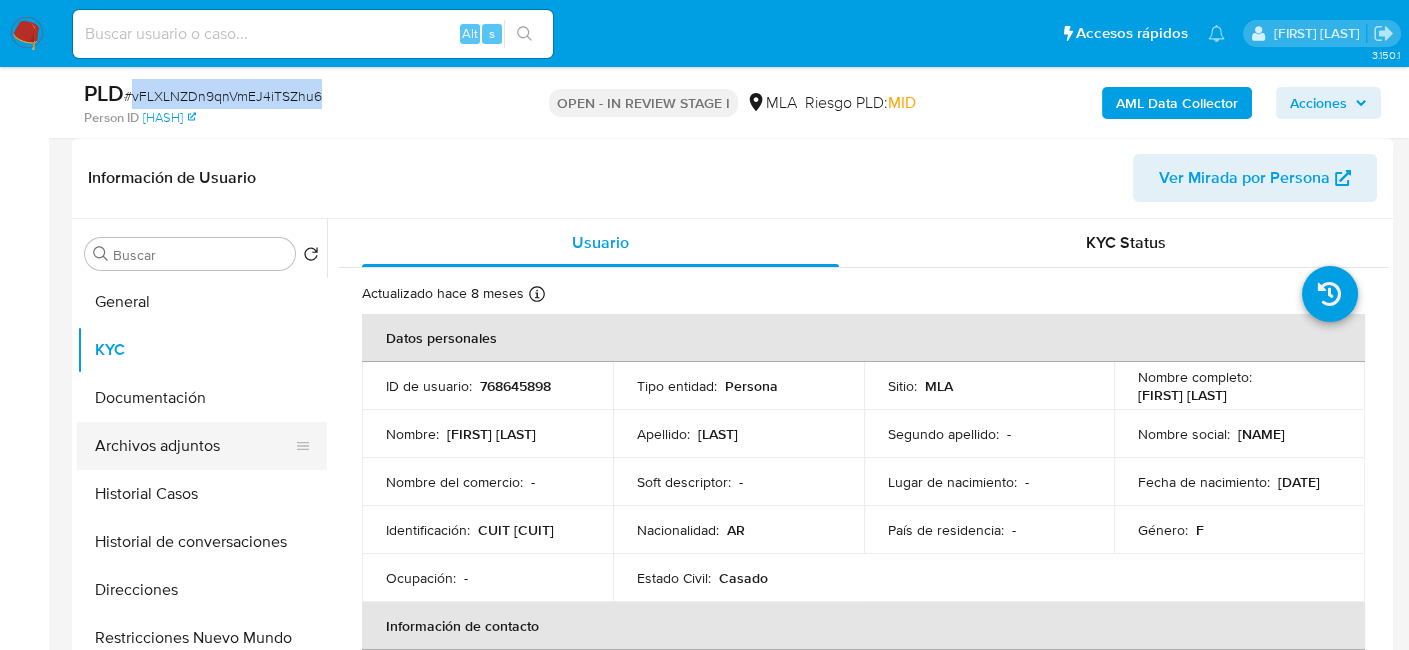 click on "Archivos adjuntos" at bounding box center (194, 446) 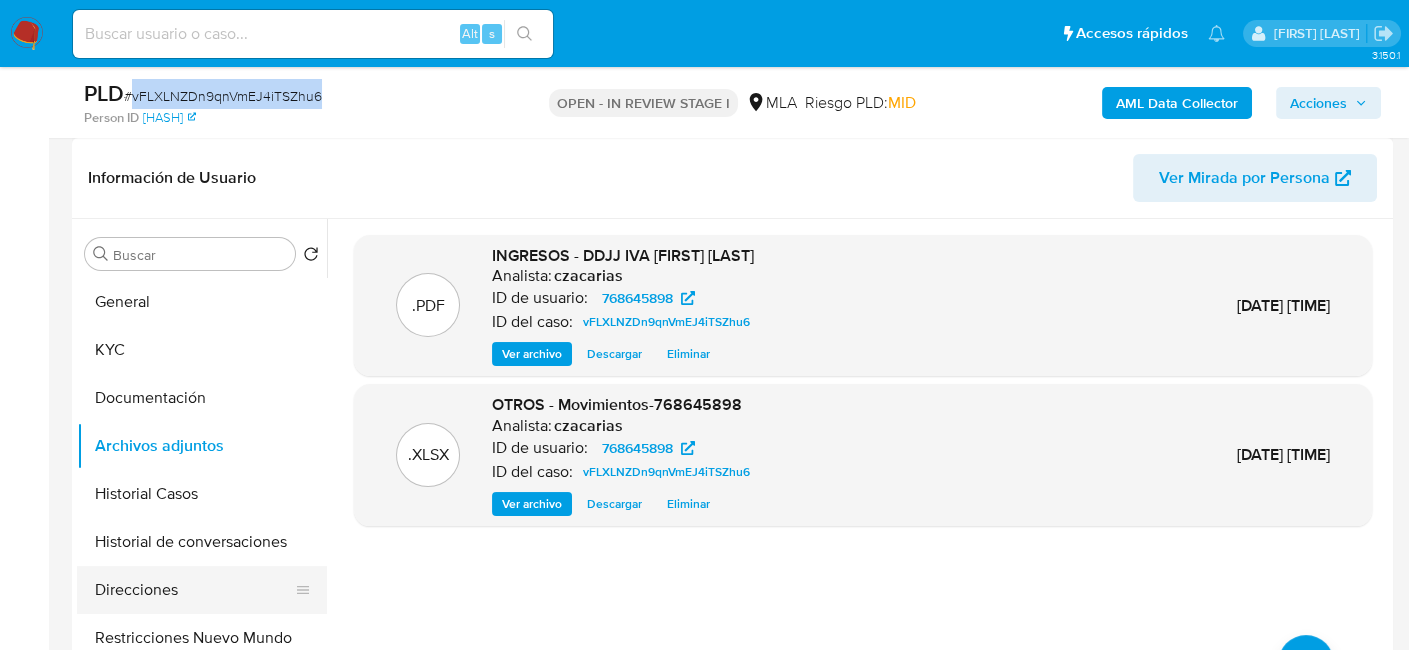 click on "Direcciones" at bounding box center [194, 590] 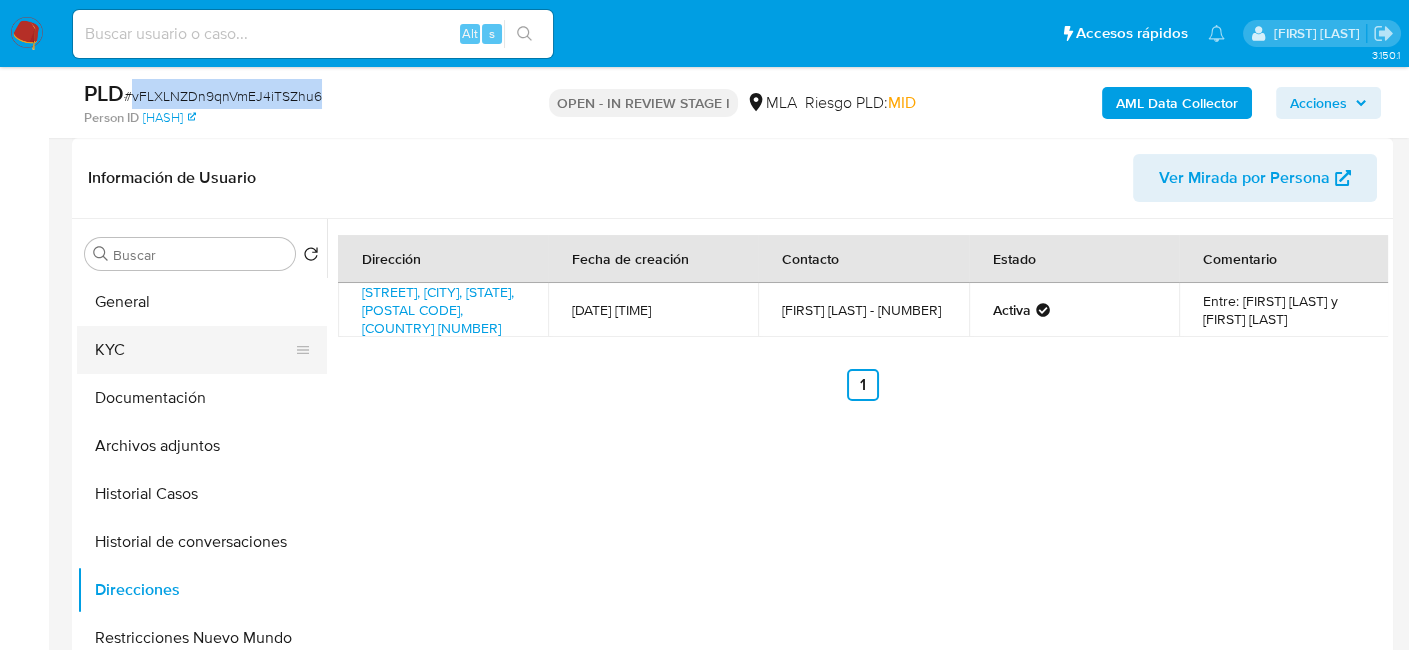 click on "KYC" at bounding box center (194, 350) 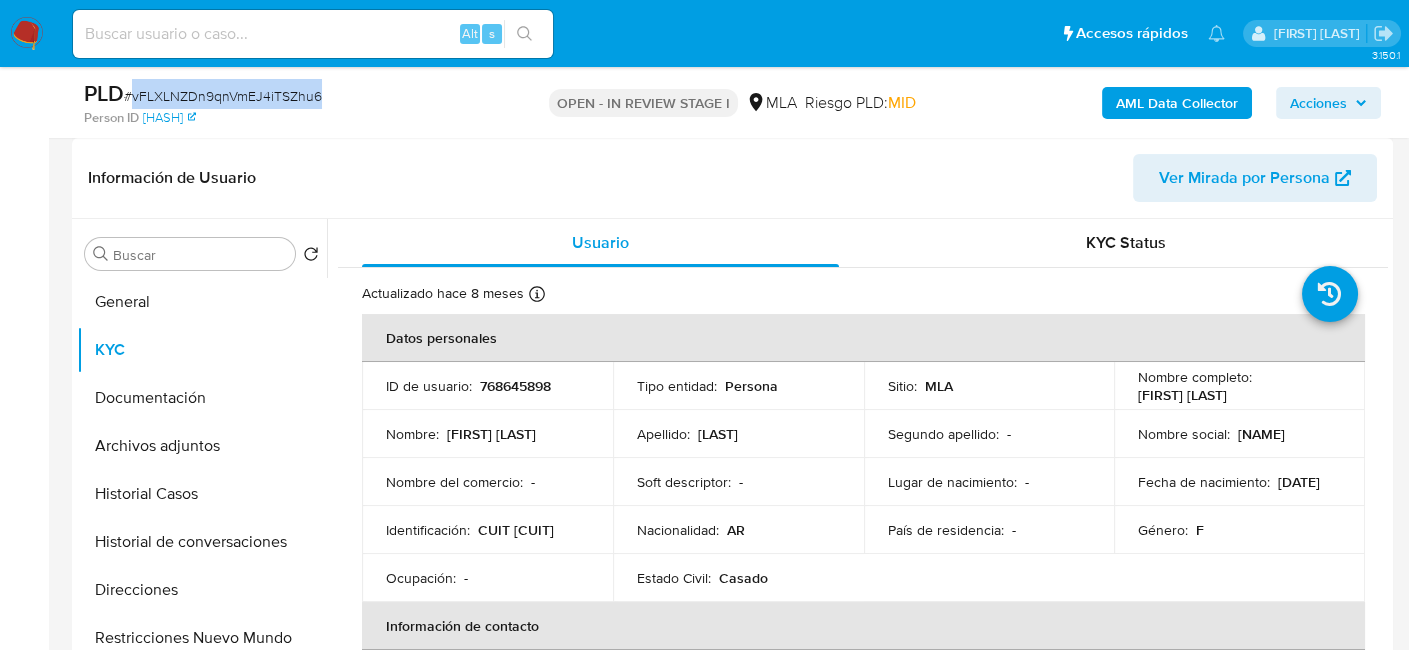 drag, startPoint x: 1134, startPoint y: 396, endPoint x: 1308, endPoint y: 401, distance: 174.07182 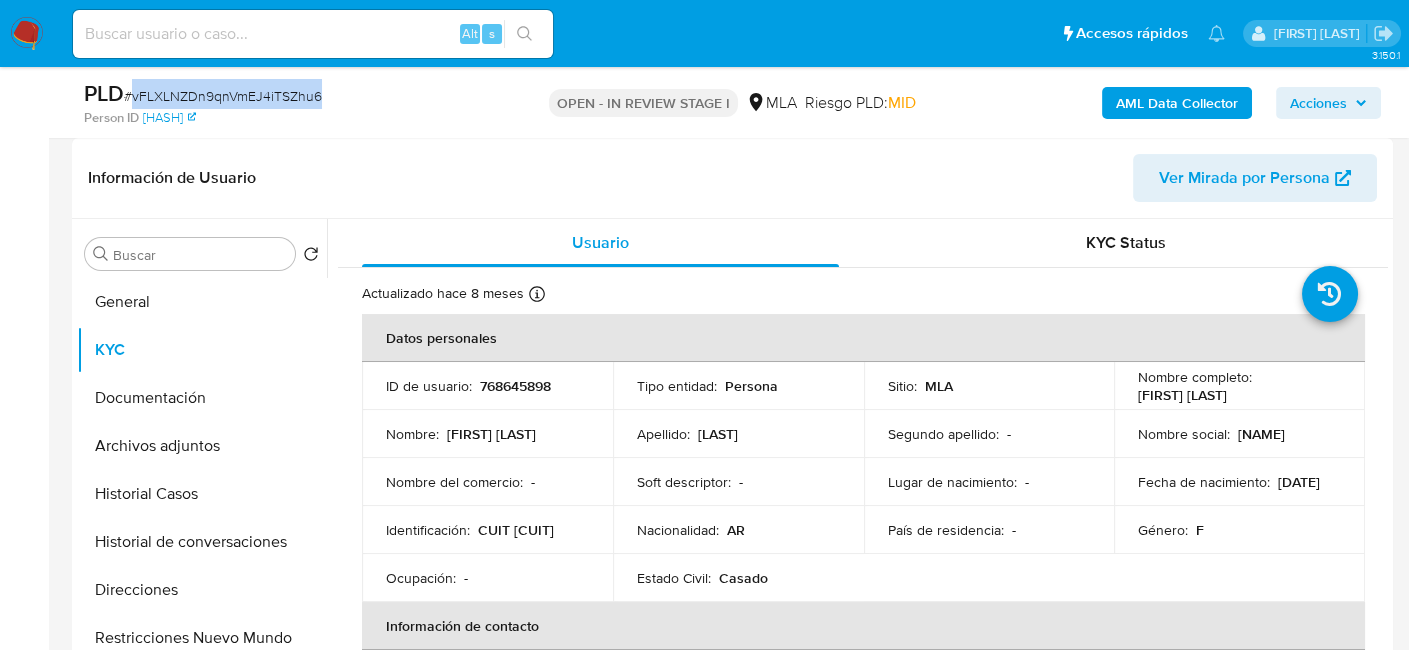 copy on "[FIRST] [MIDDLE] [LAST]" 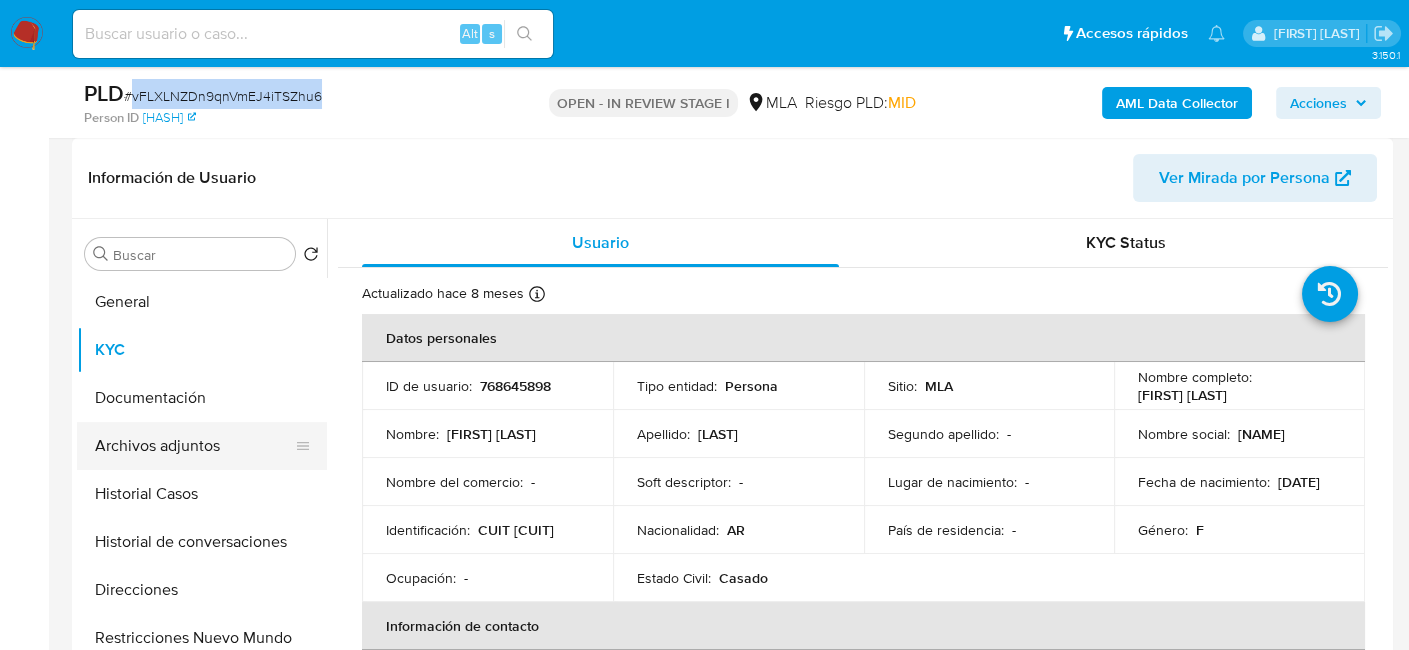 drag, startPoint x: 176, startPoint y: 444, endPoint x: 190, endPoint y: 428, distance: 21.260292 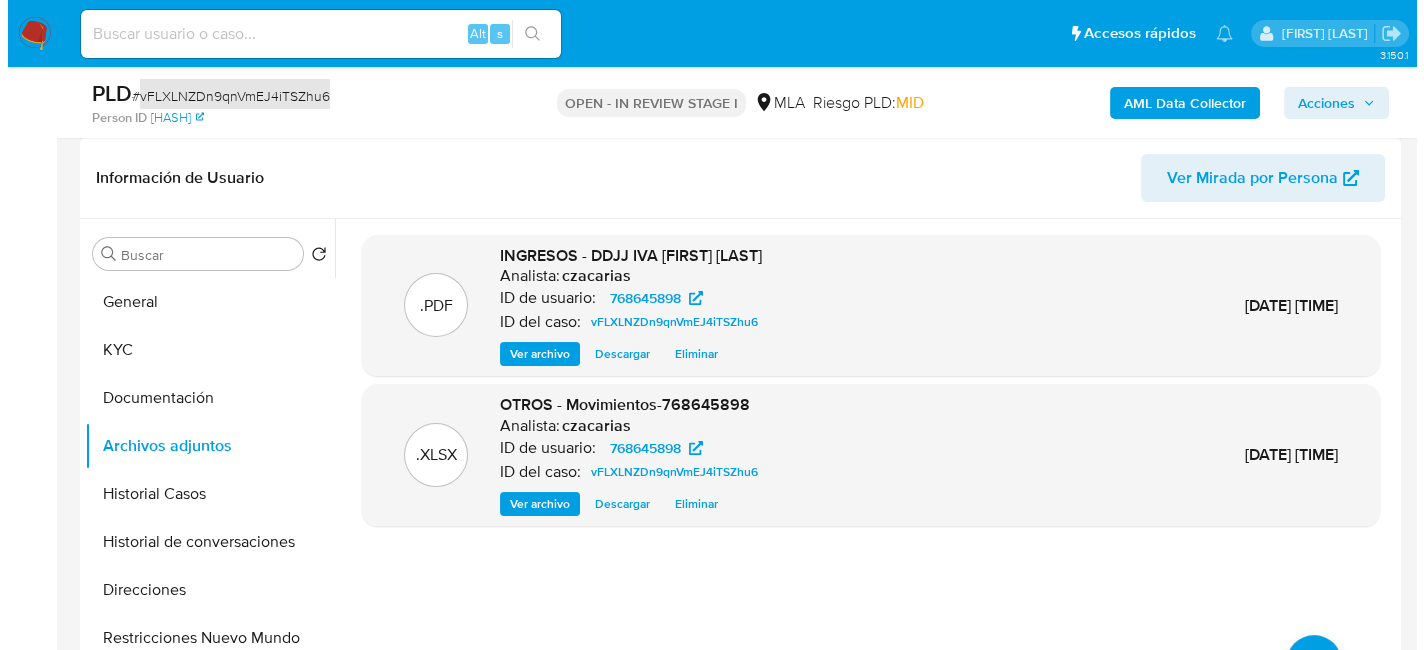 scroll, scrollTop: 500, scrollLeft: 0, axis: vertical 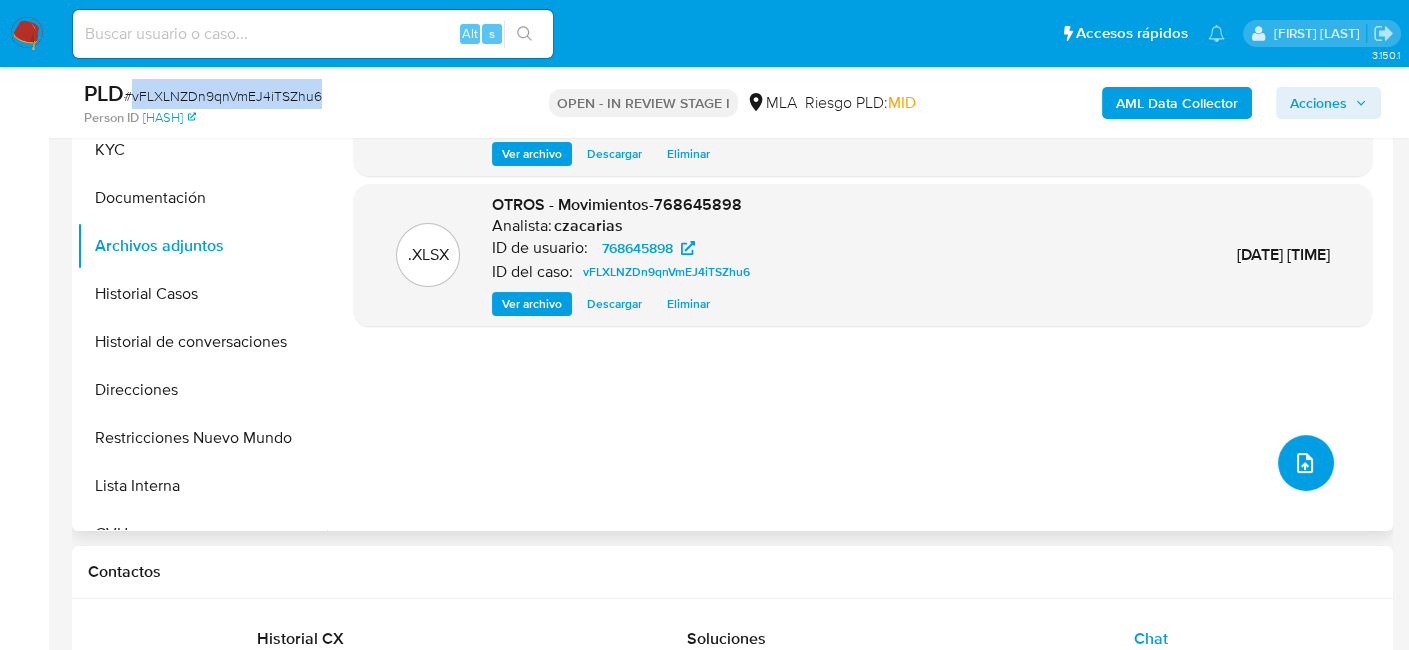 click 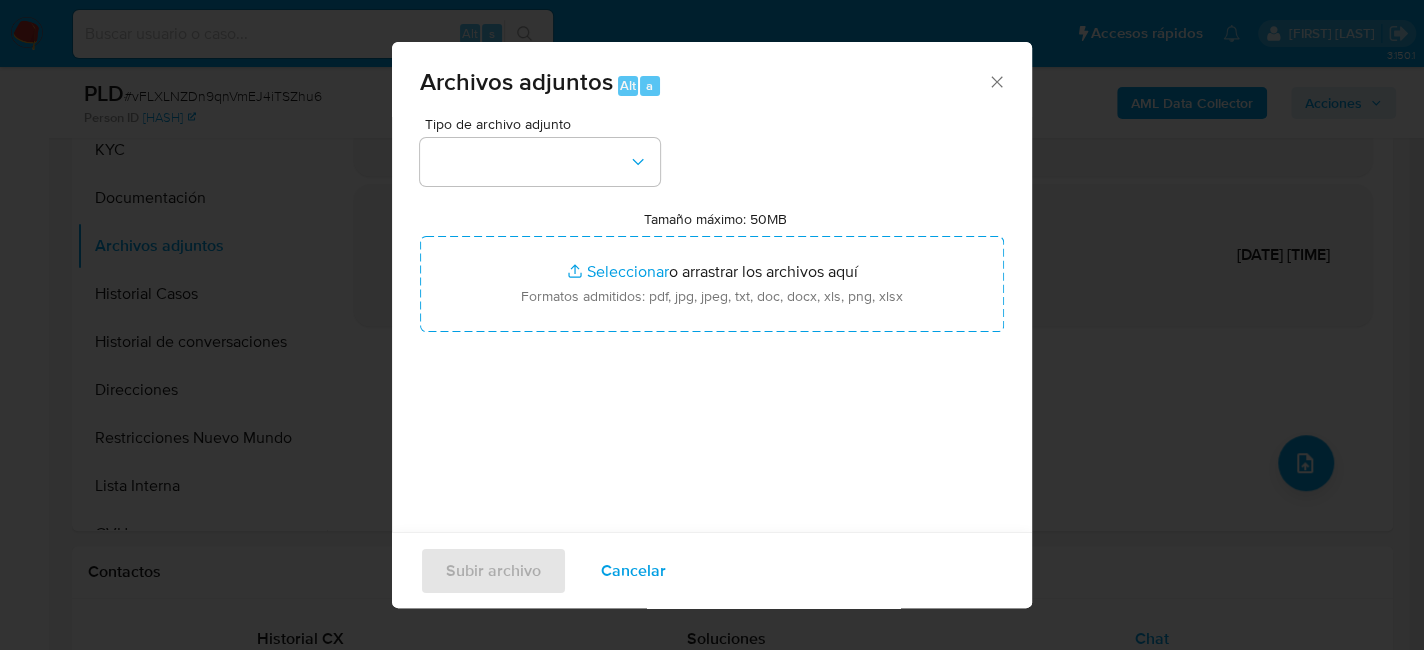 click at bounding box center [540, 162] 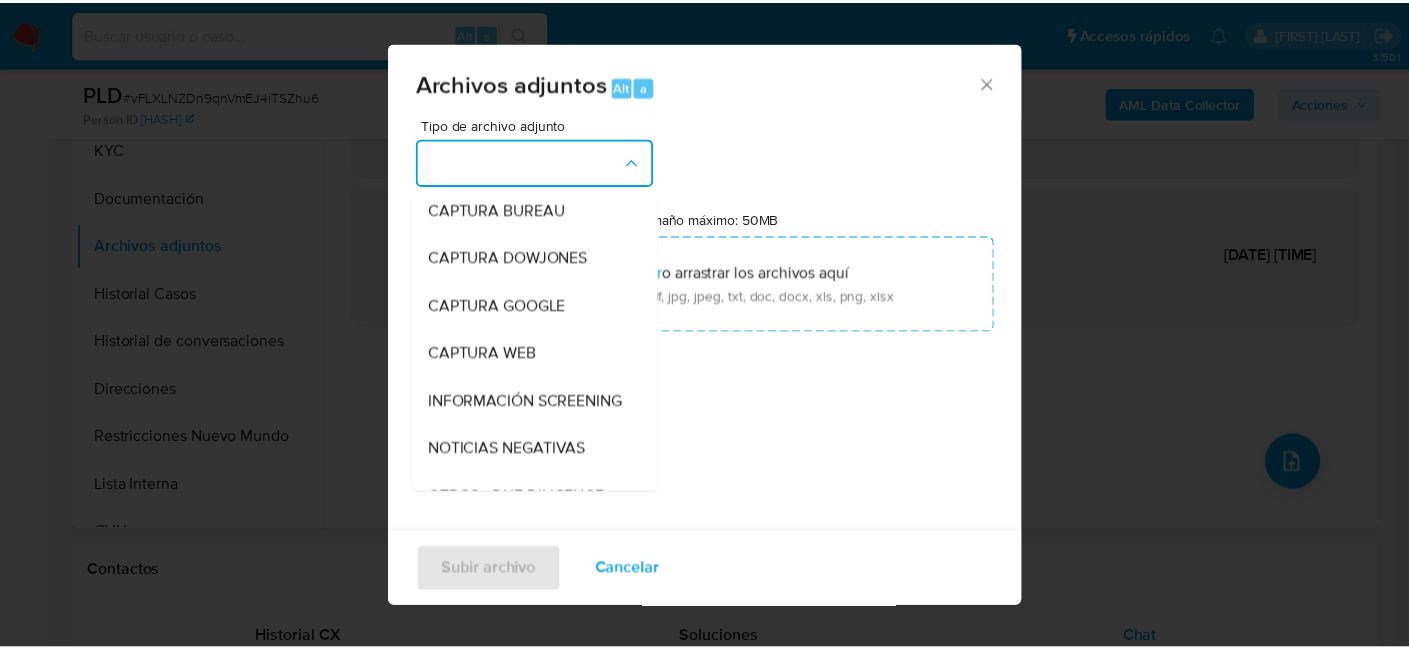 scroll, scrollTop: 300, scrollLeft: 0, axis: vertical 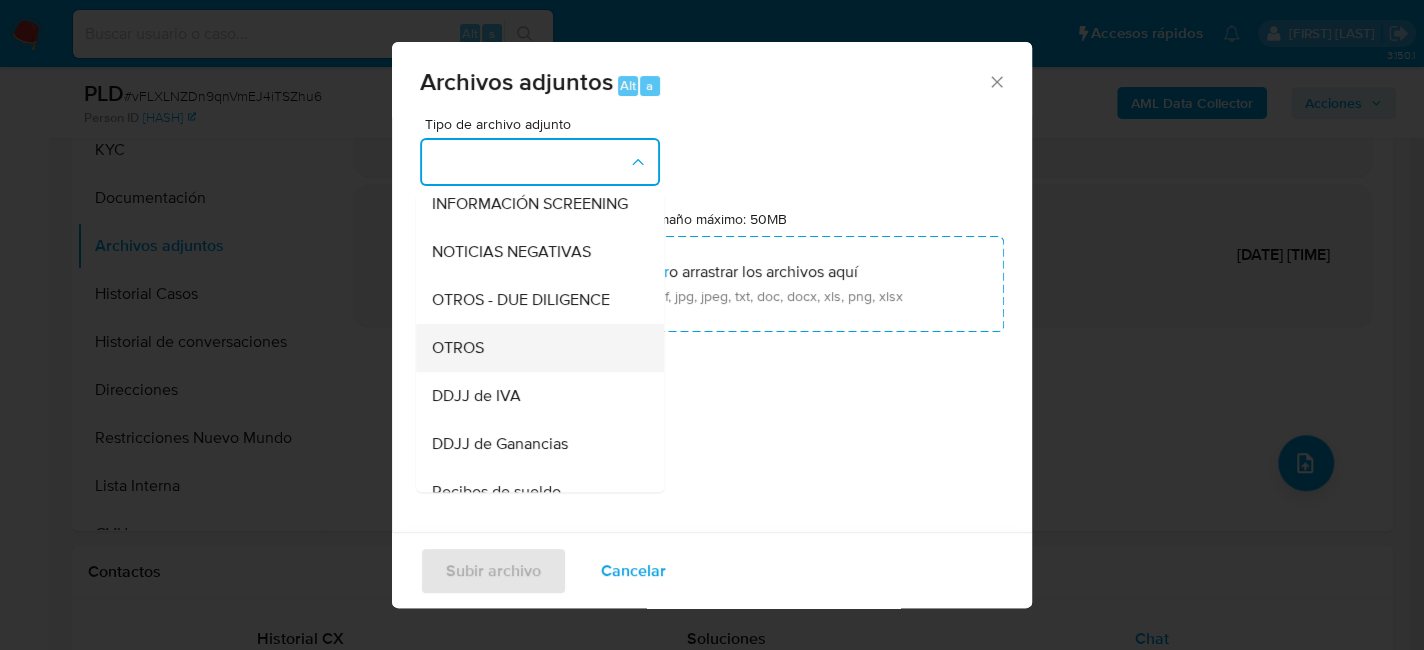 click on "OTROS" at bounding box center [534, 348] 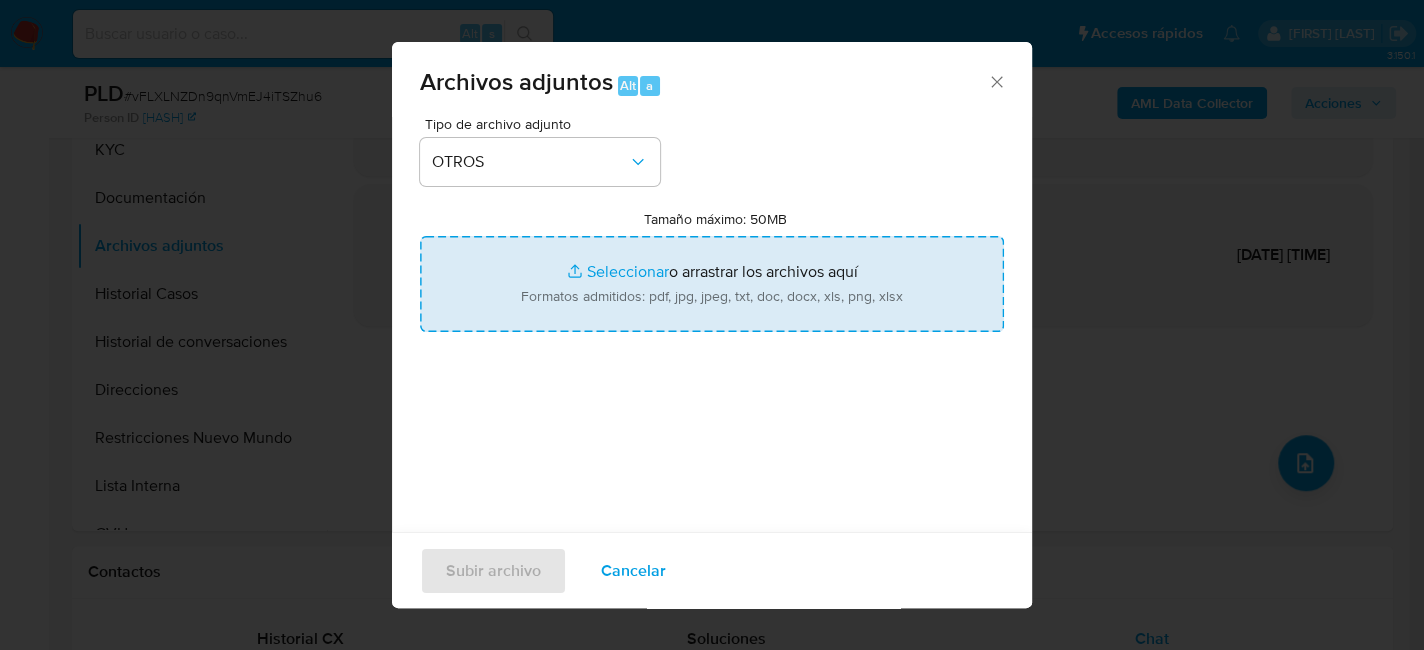 type on "C:\fakepath\Calculador Claudia Inocencia Almada.xlsx" 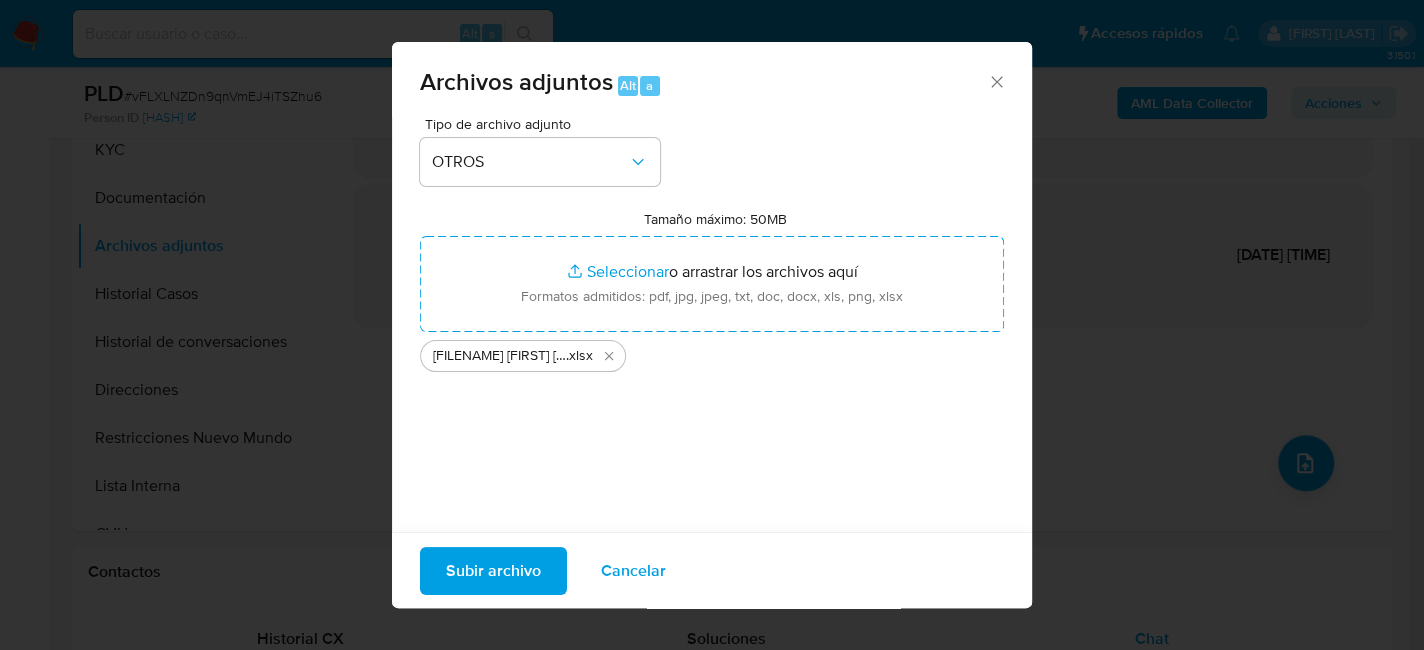 click on "Subir archivo" at bounding box center (493, 570) 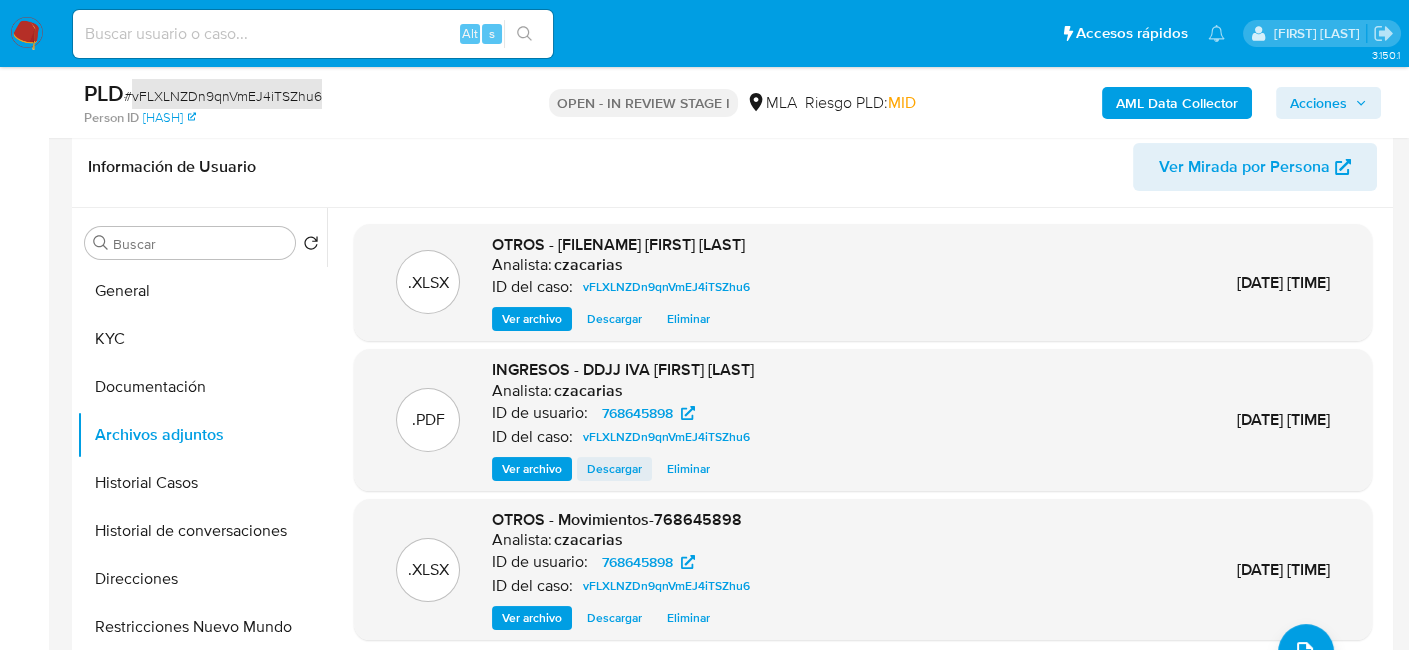scroll, scrollTop: 300, scrollLeft: 0, axis: vertical 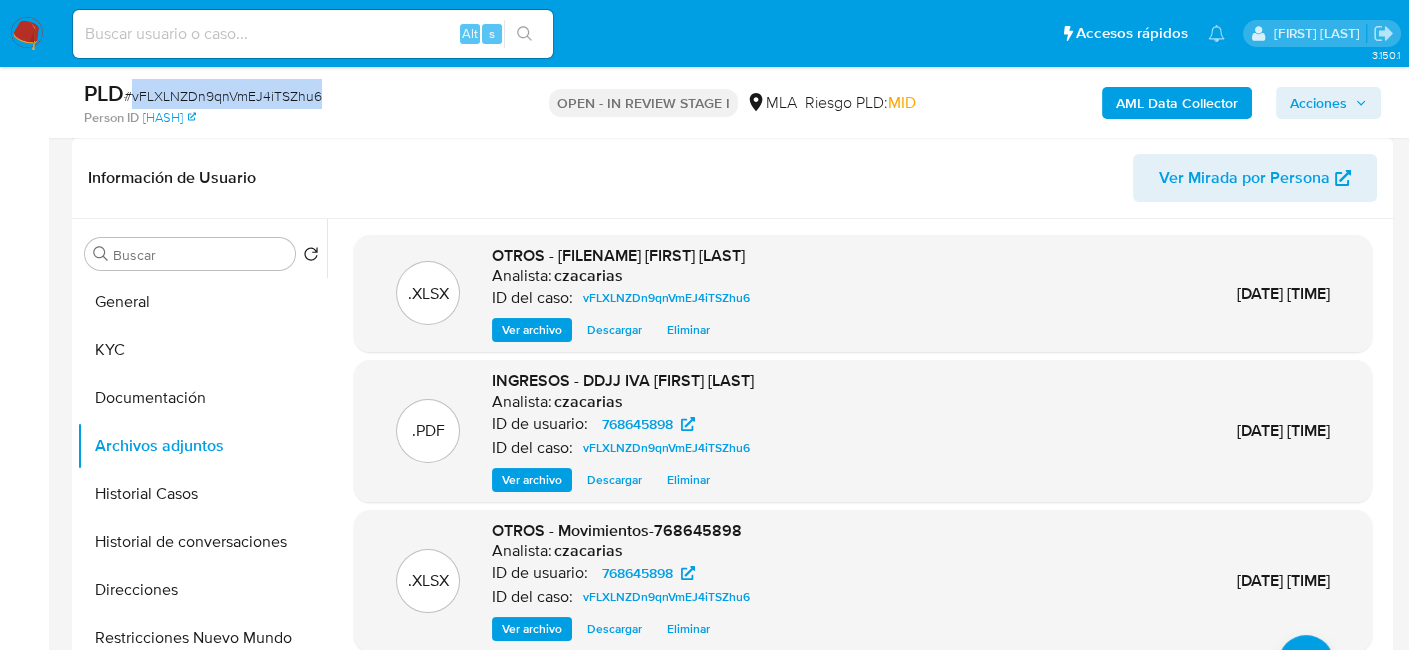 click on "Eliminar" at bounding box center [688, 330] 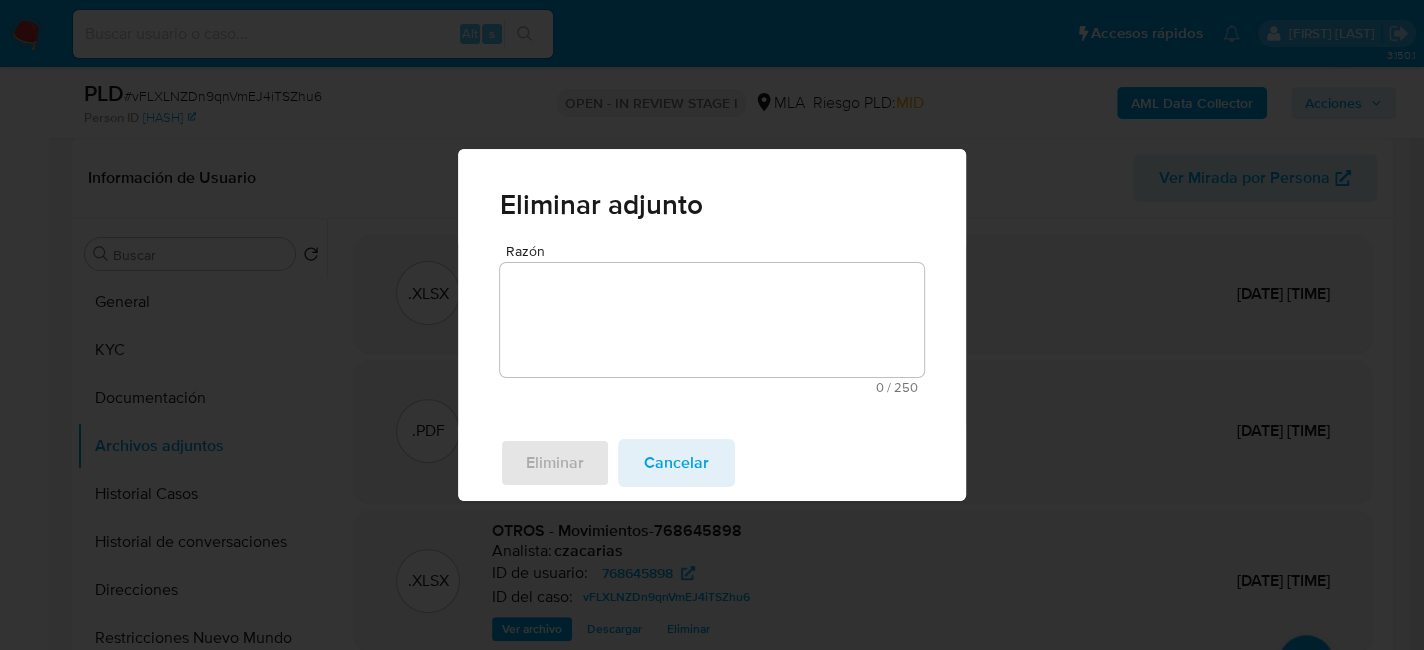 click on "Razón" at bounding box center (712, 320) 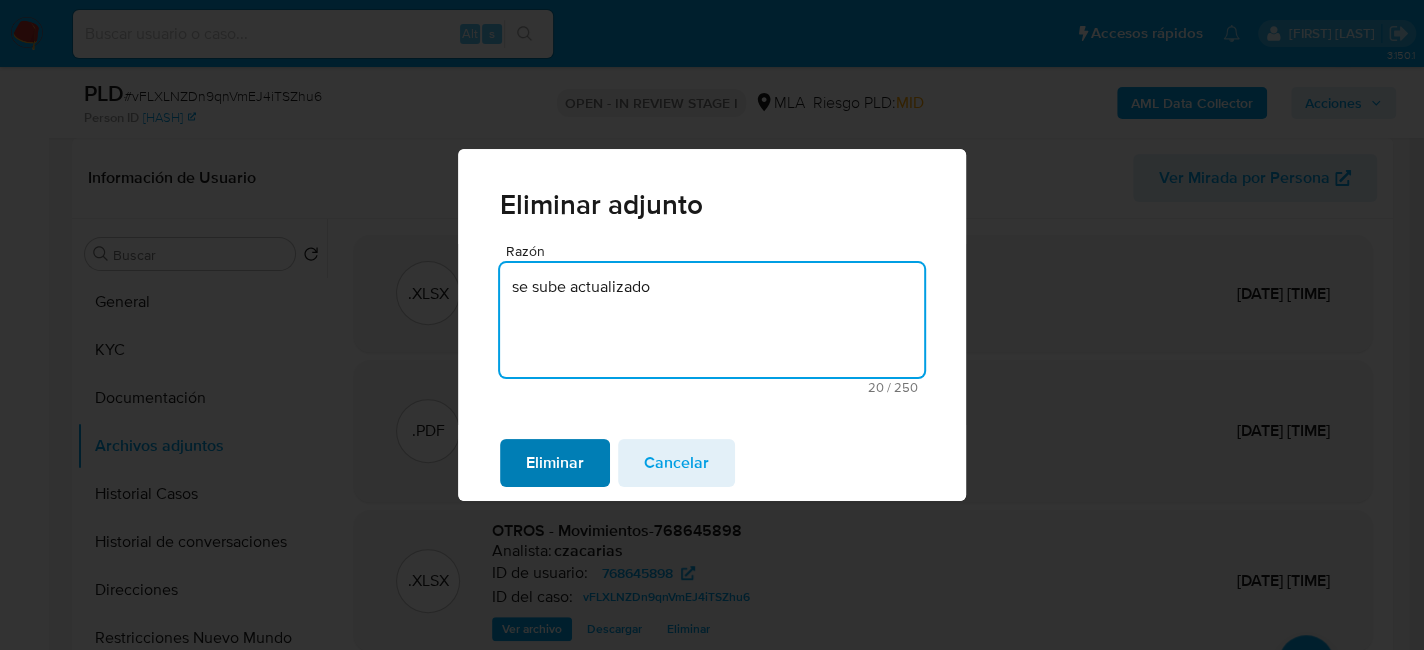type on "se sube actualizado" 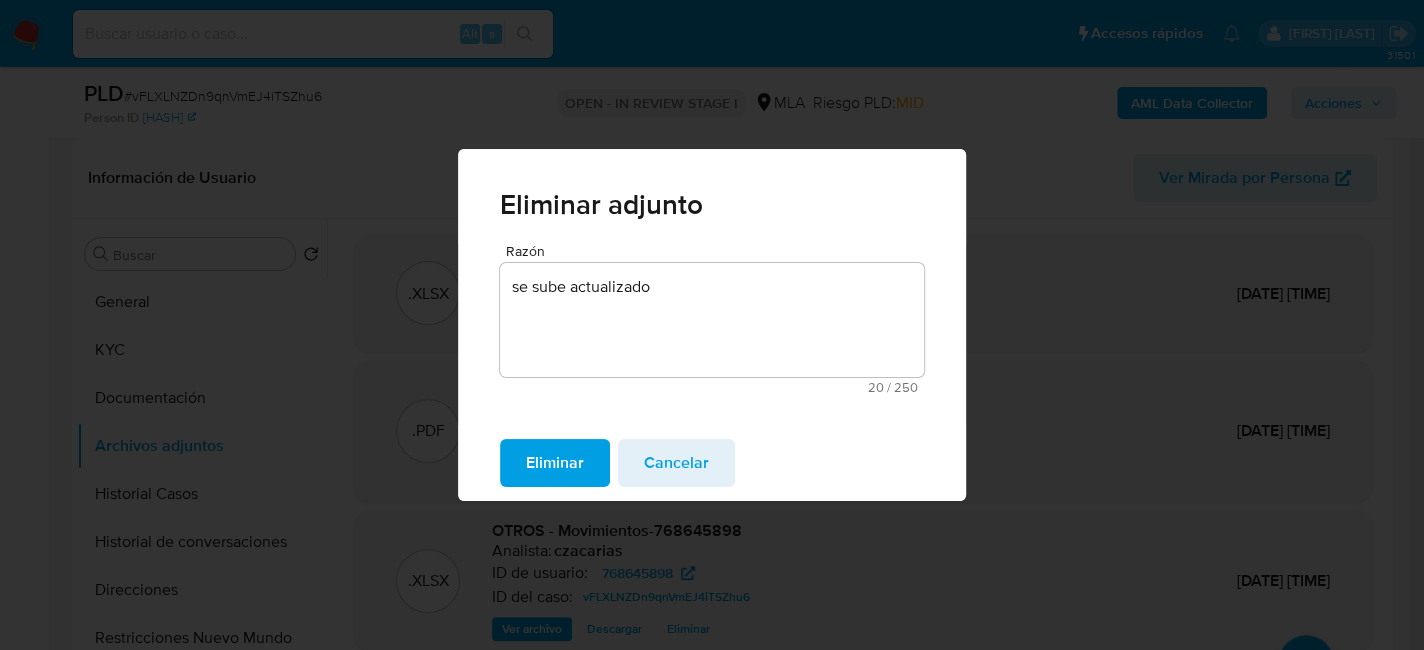 click on "Eliminar" at bounding box center (555, 463) 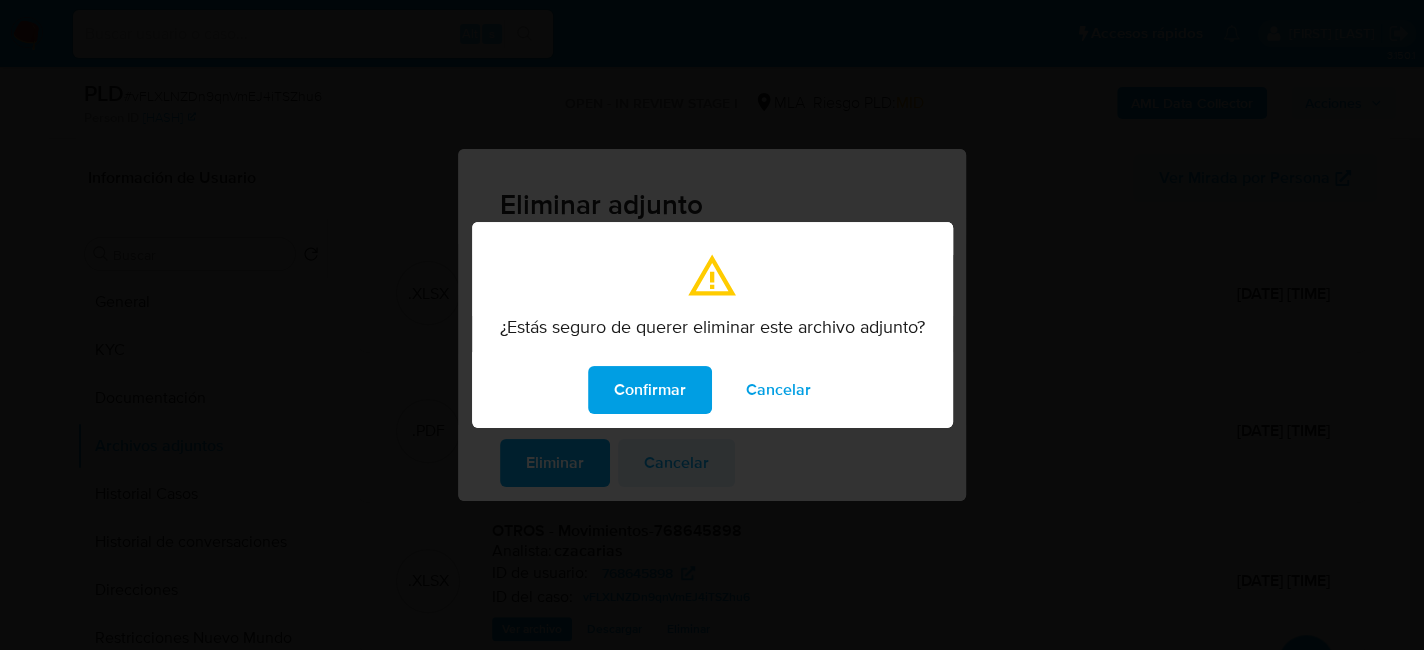 click on "Confirmar" at bounding box center [650, 390] 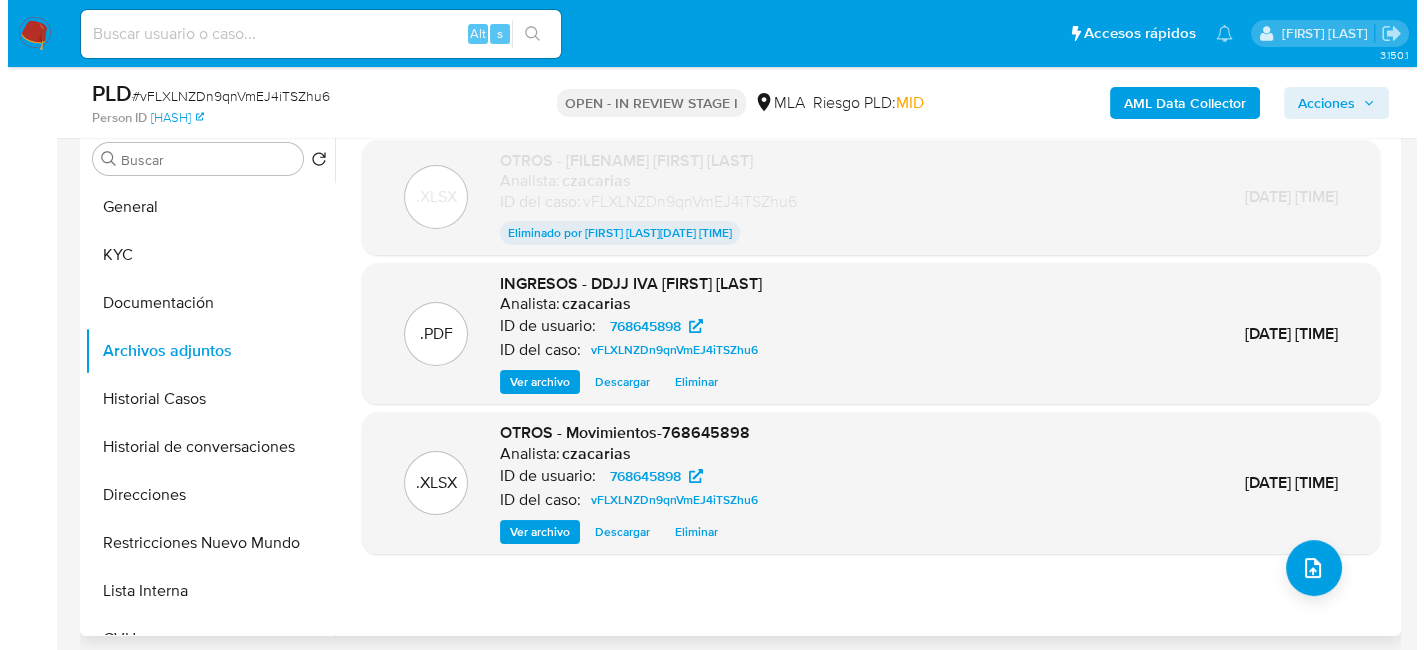 scroll, scrollTop: 400, scrollLeft: 0, axis: vertical 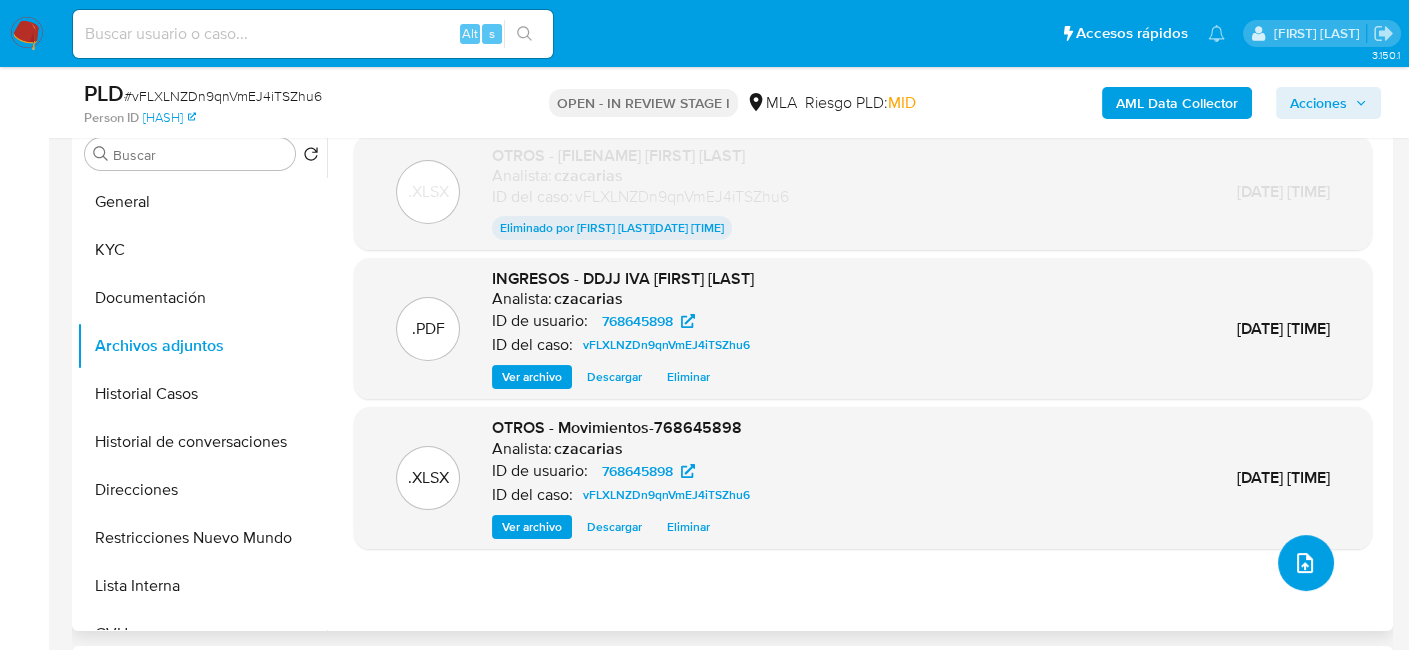 click at bounding box center [1305, 563] 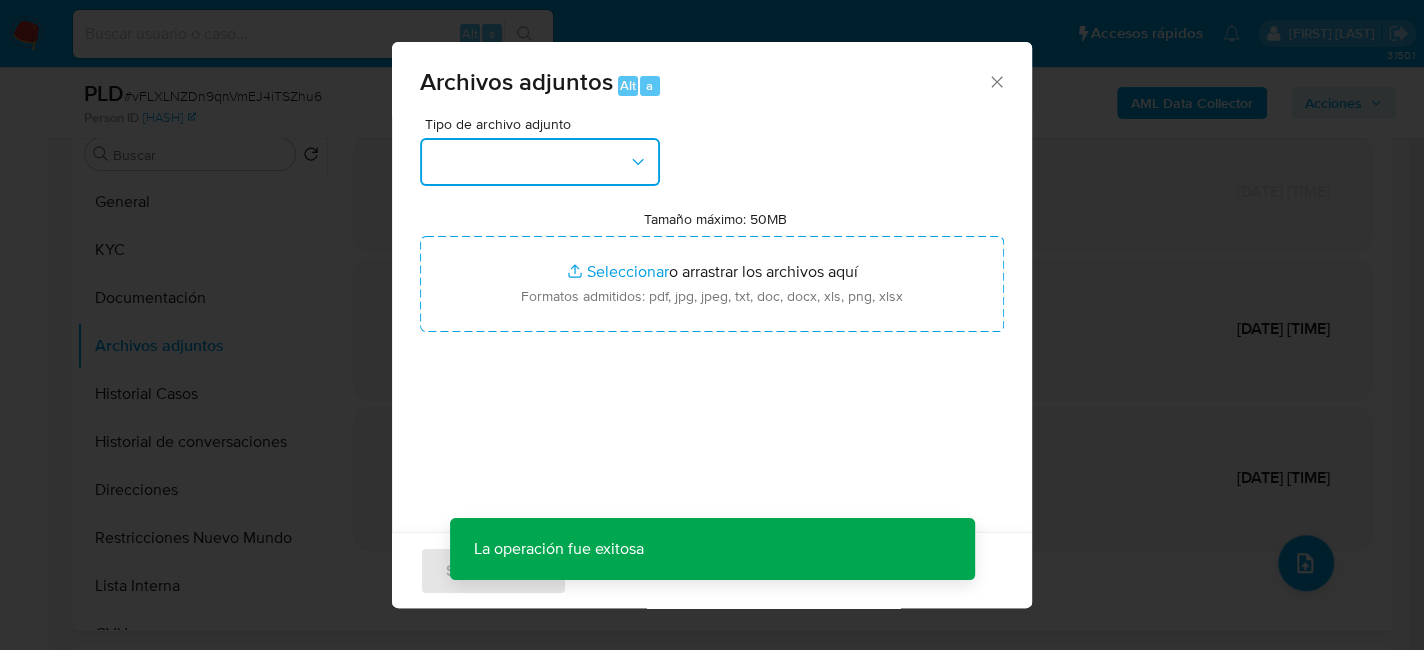 click at bounding box center (540, 162) 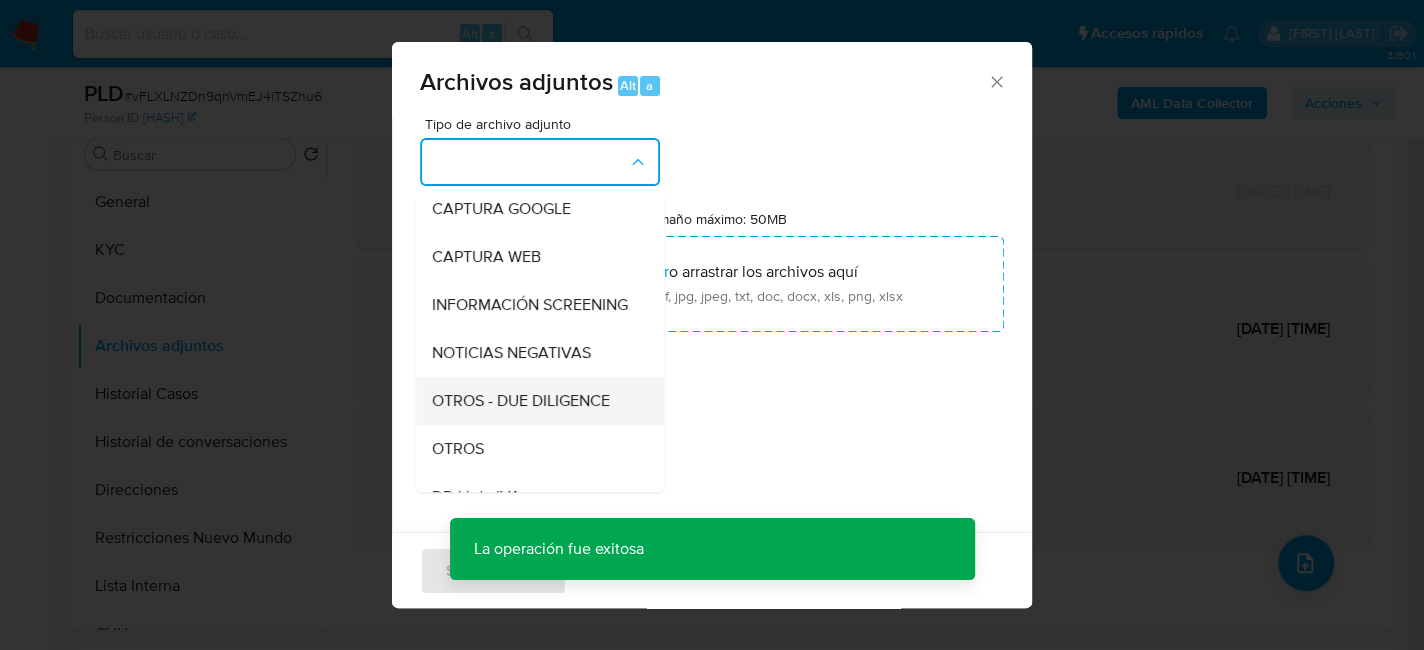 scroll, scrollTop: 200, scrollLeft: 0, axis: vertical 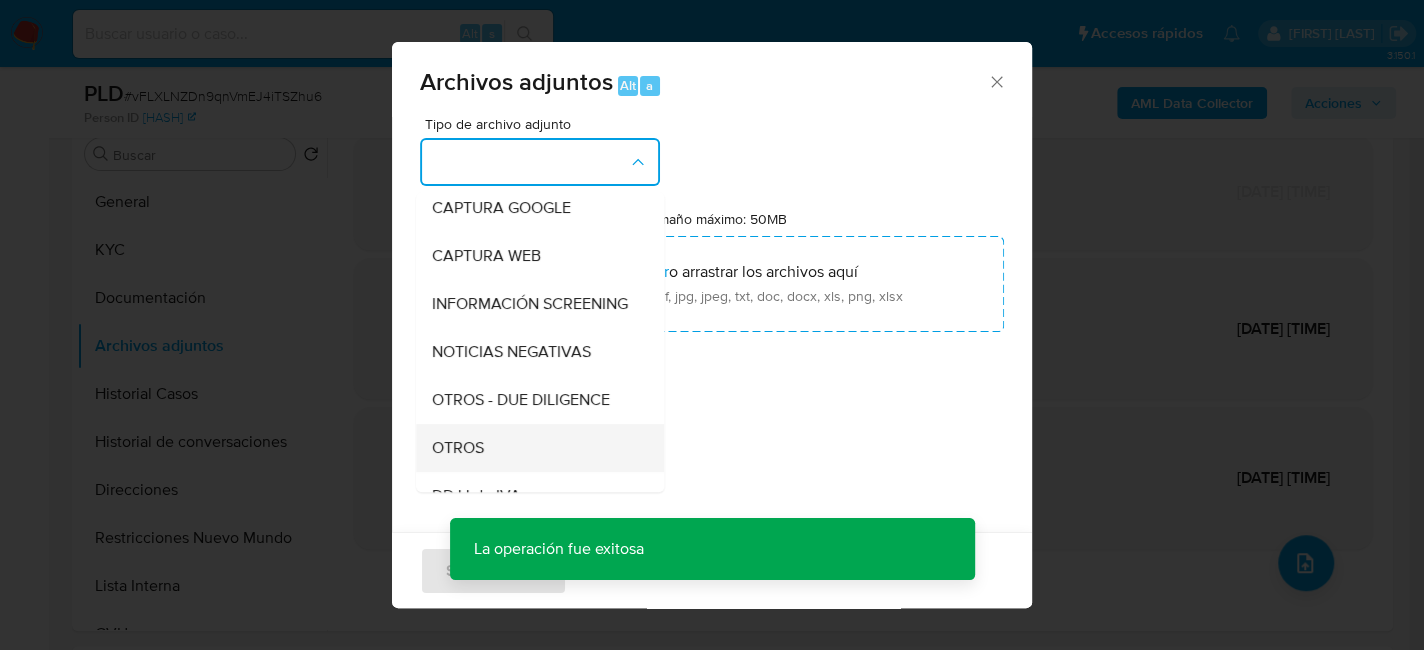 click on "OTROS" at bounding box center (534, 448) 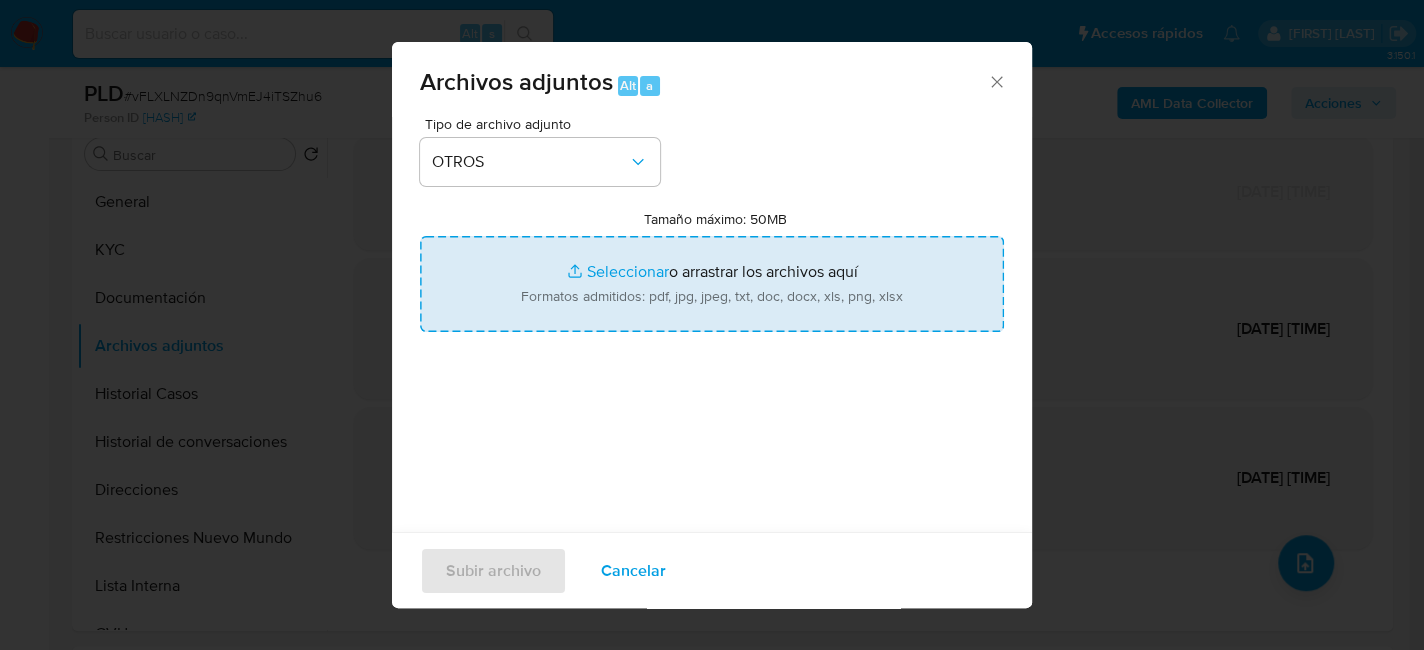 type on "C:\fakepath\Calculador - Claudia Inocencia Almada.xlsx" 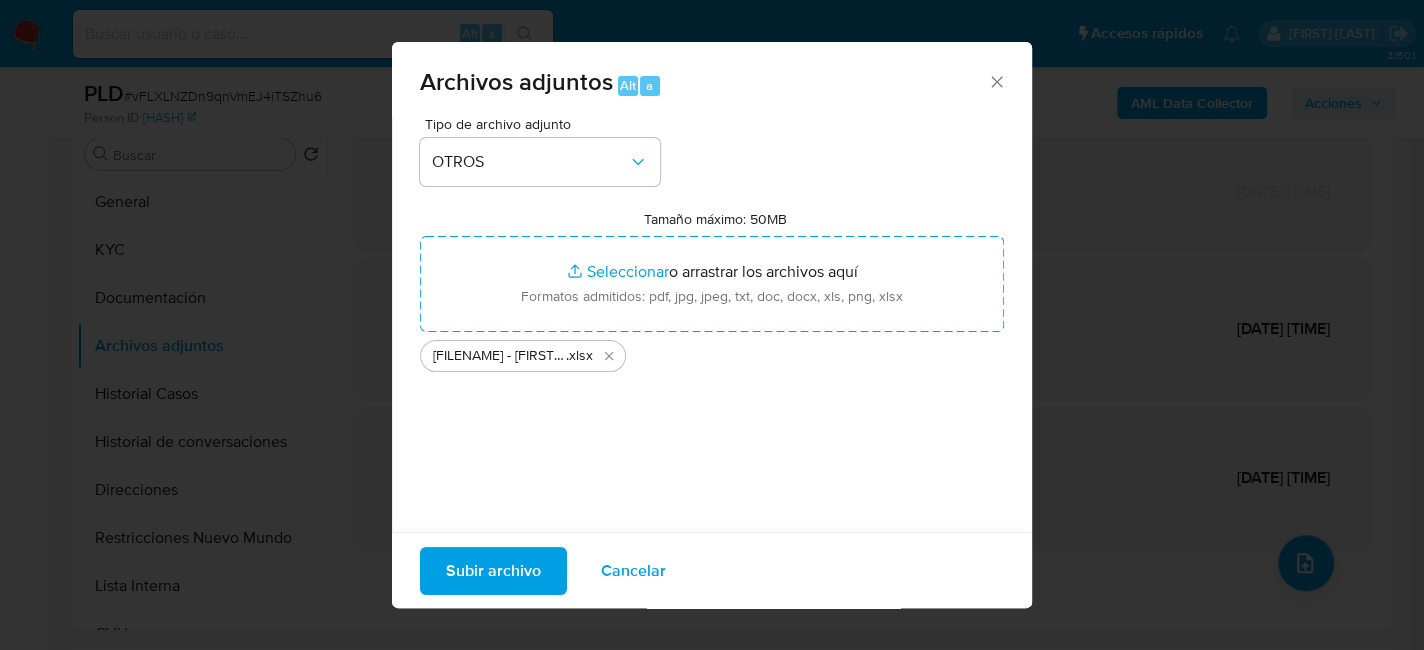 click on "Subir archivo" at bounding box center [493, 570] 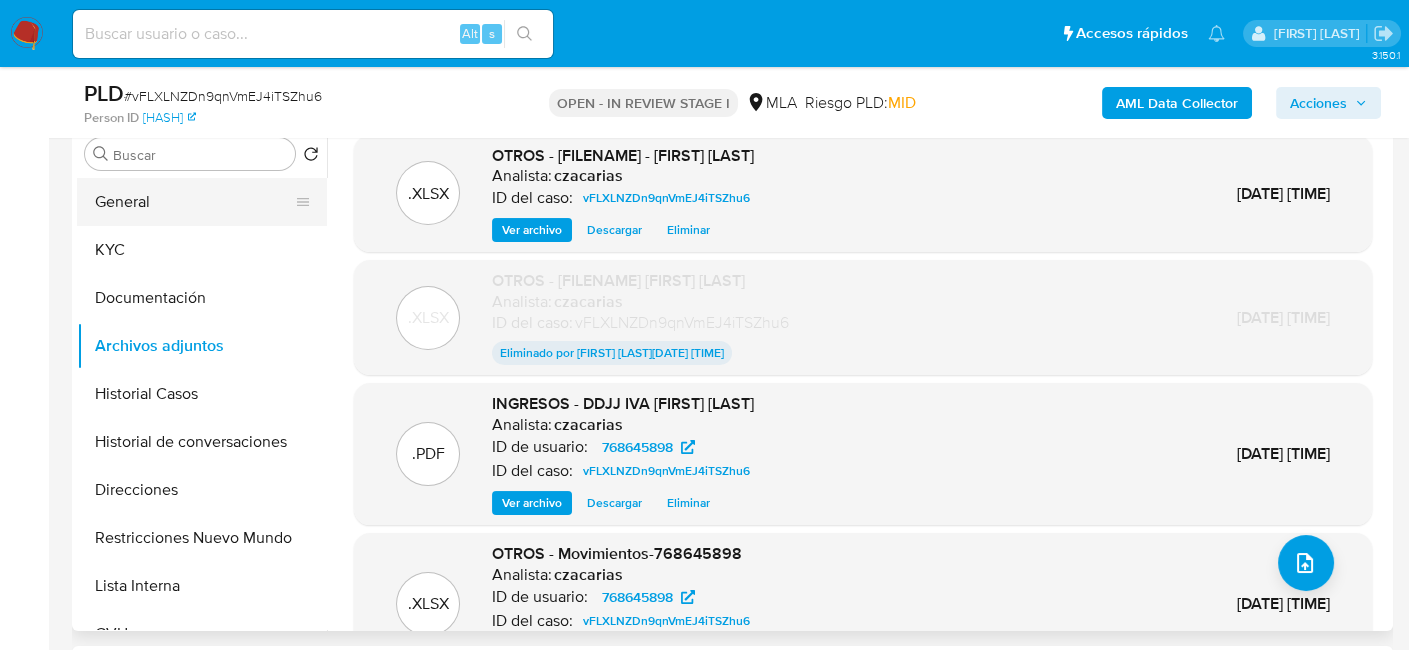 click on "General" at bounding box center [194, 202] 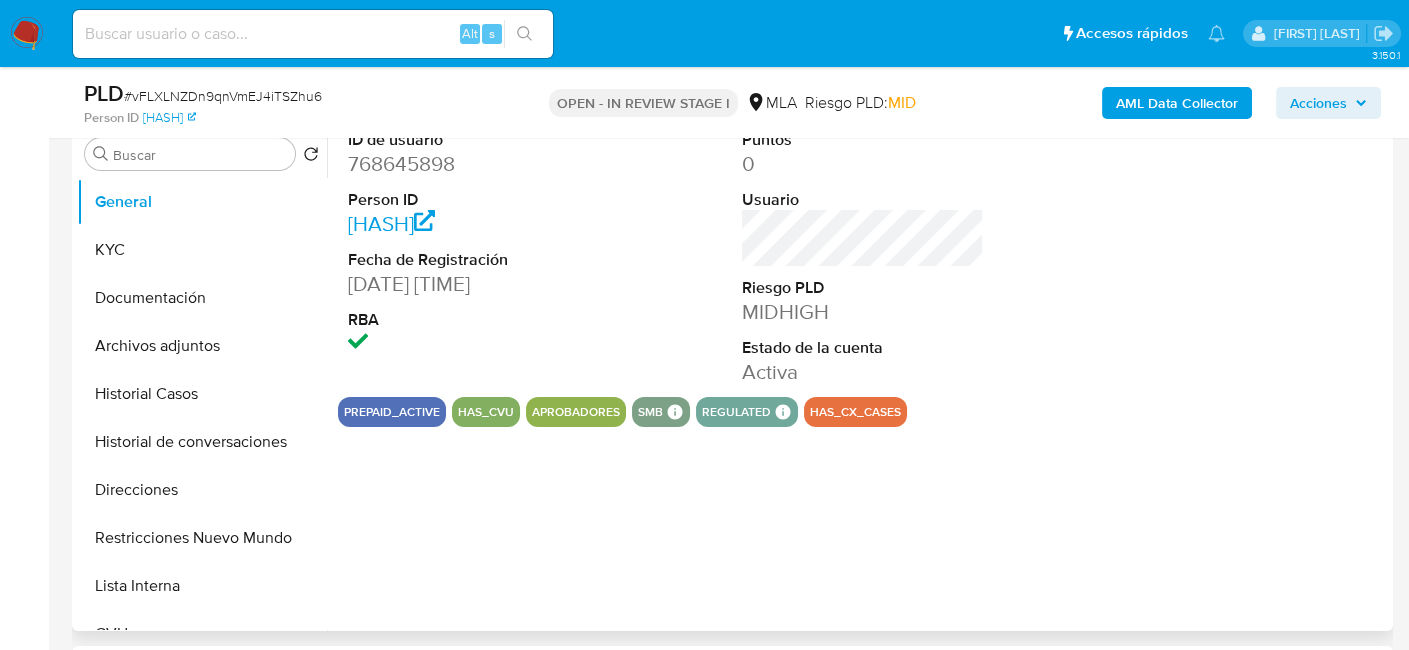 click on "768645898" at bounding box center [469, 164] 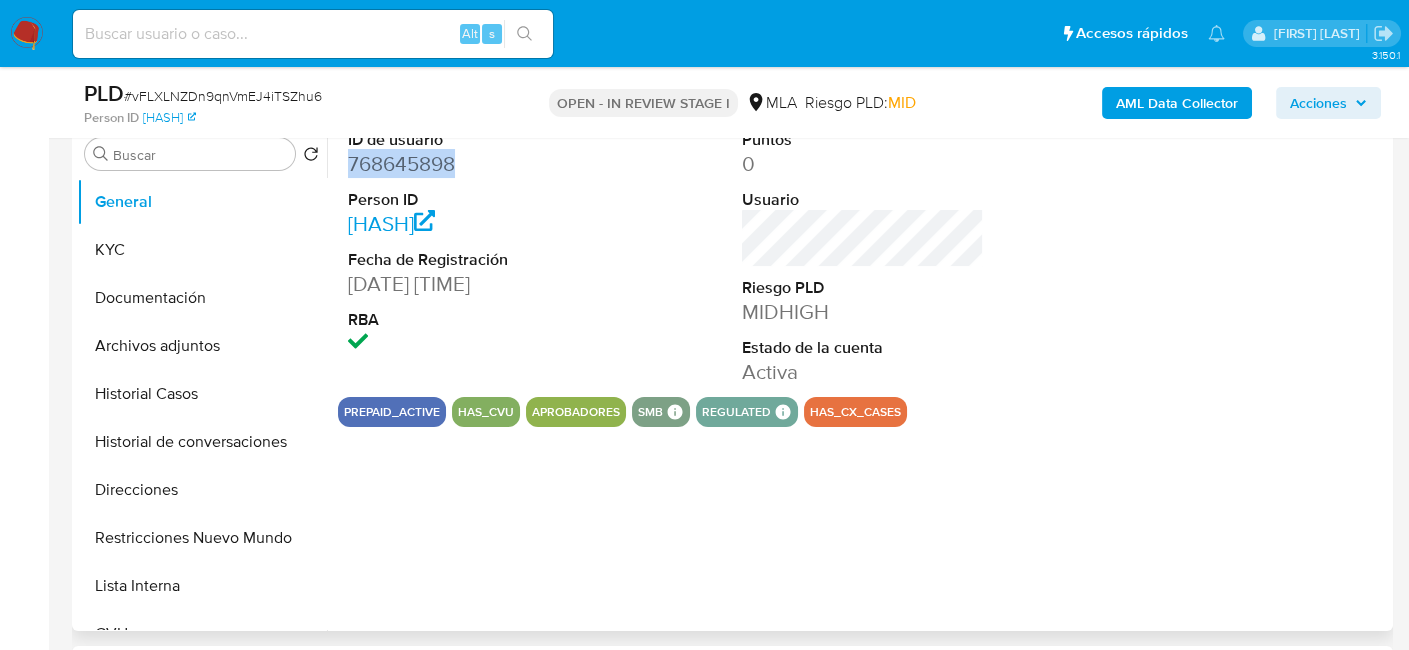 click on "768645898" at bounding box center (469, 164) 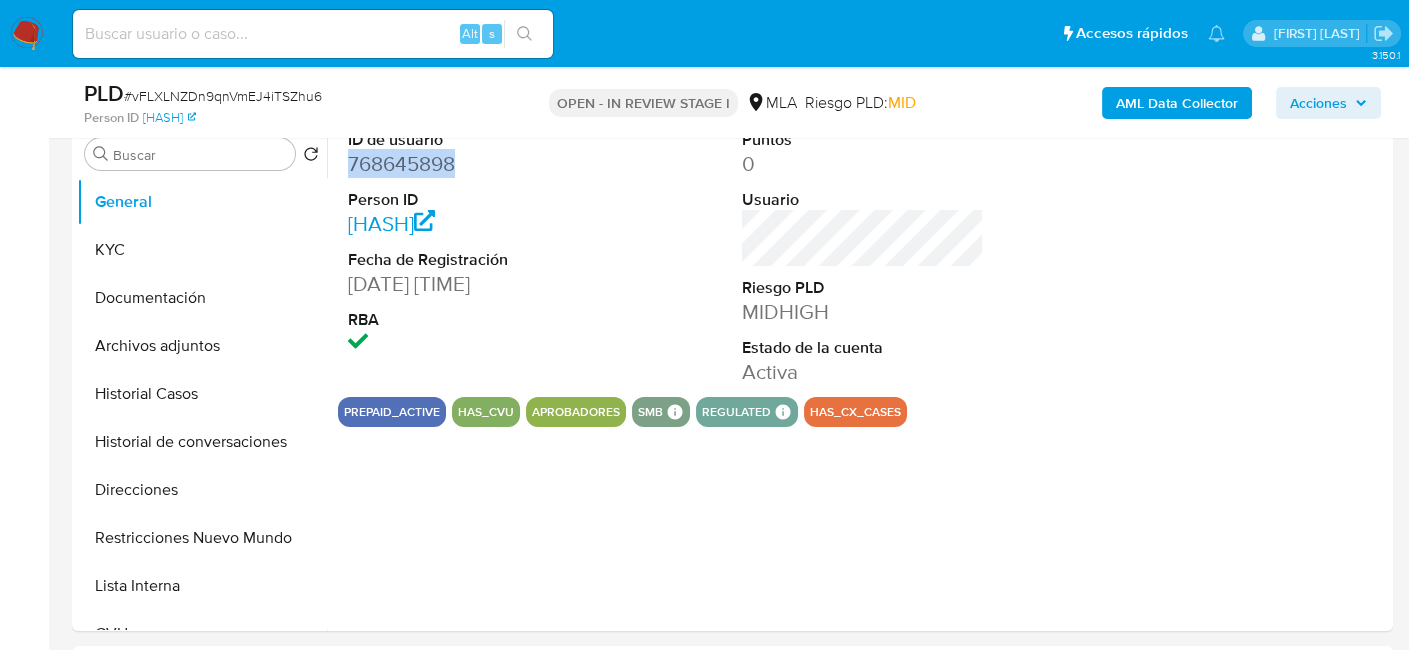 copy on "768645898" 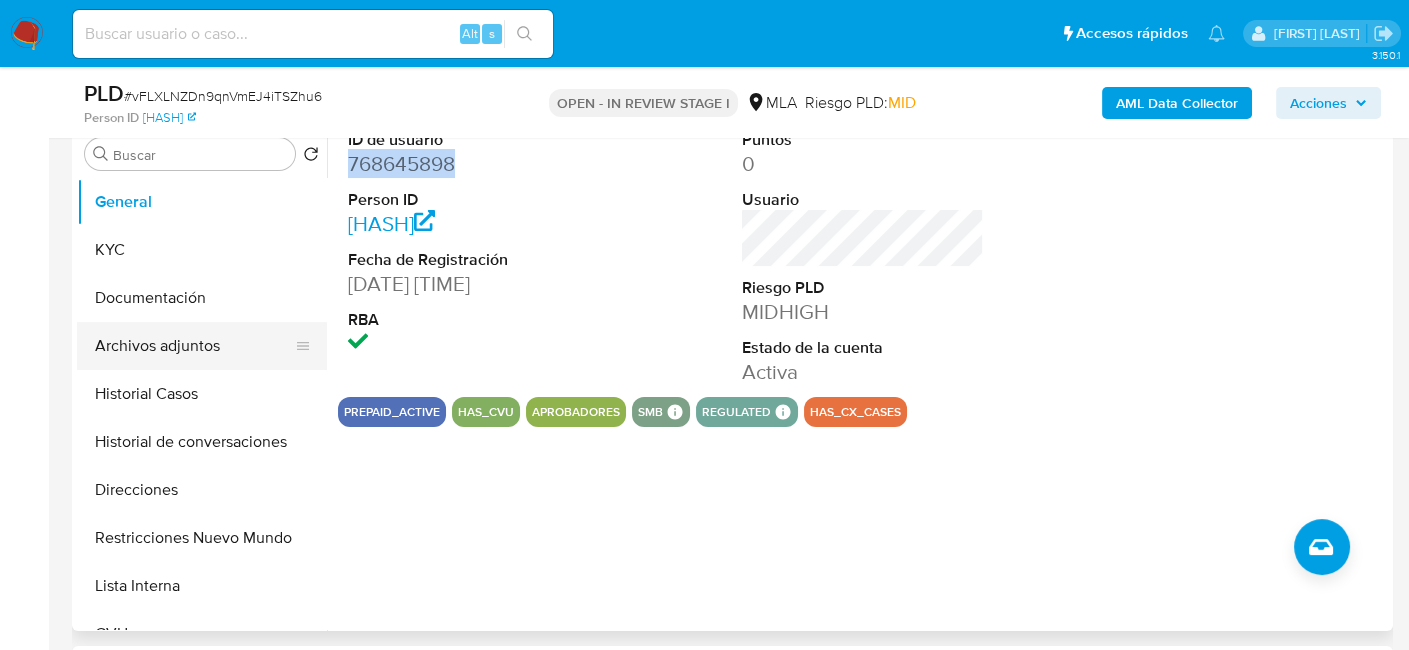click on "Archivos adjuntos" at bounding box center (194, 346) 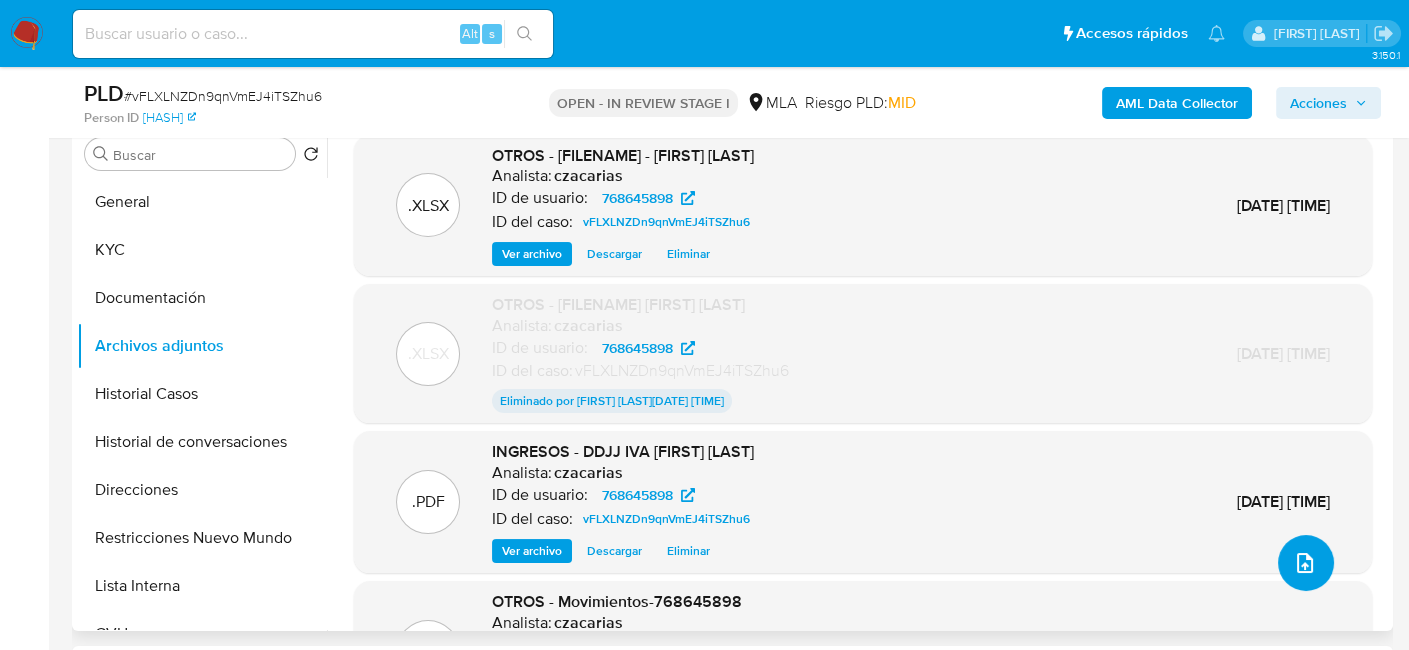 click at bounding box center (1306, 563) 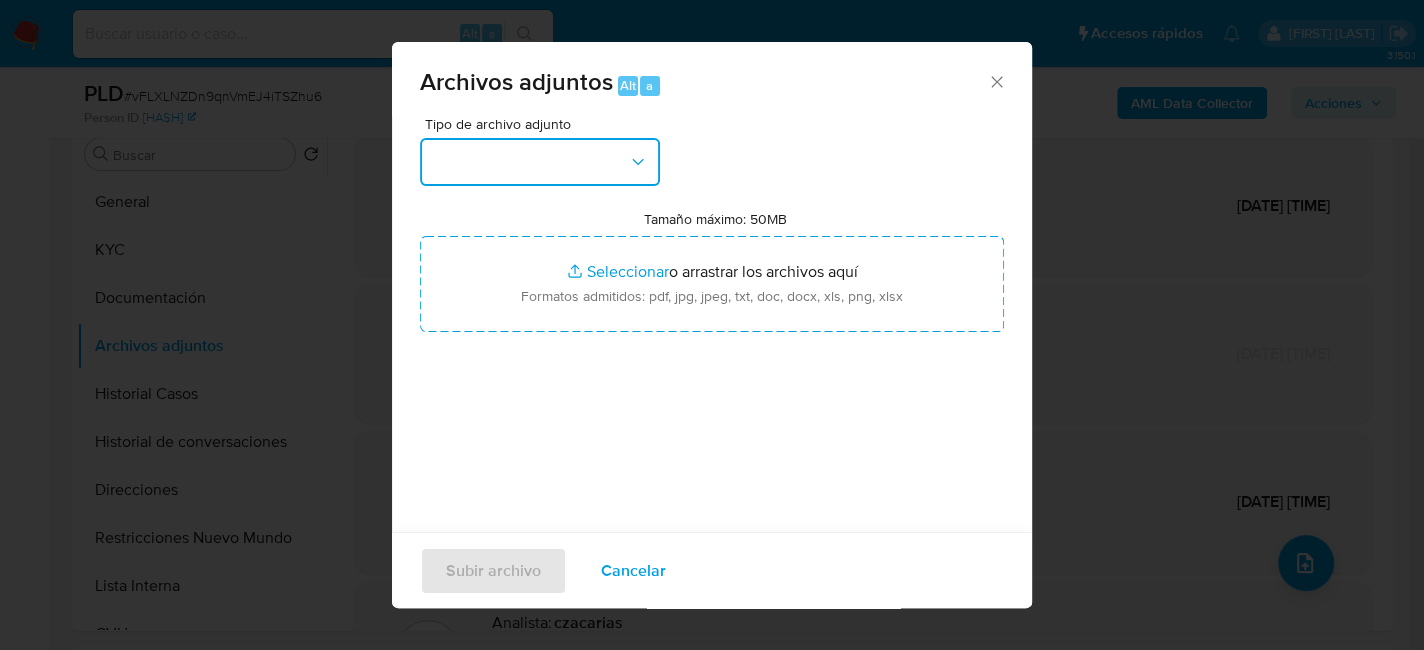 click at bounding box center (540, 162) 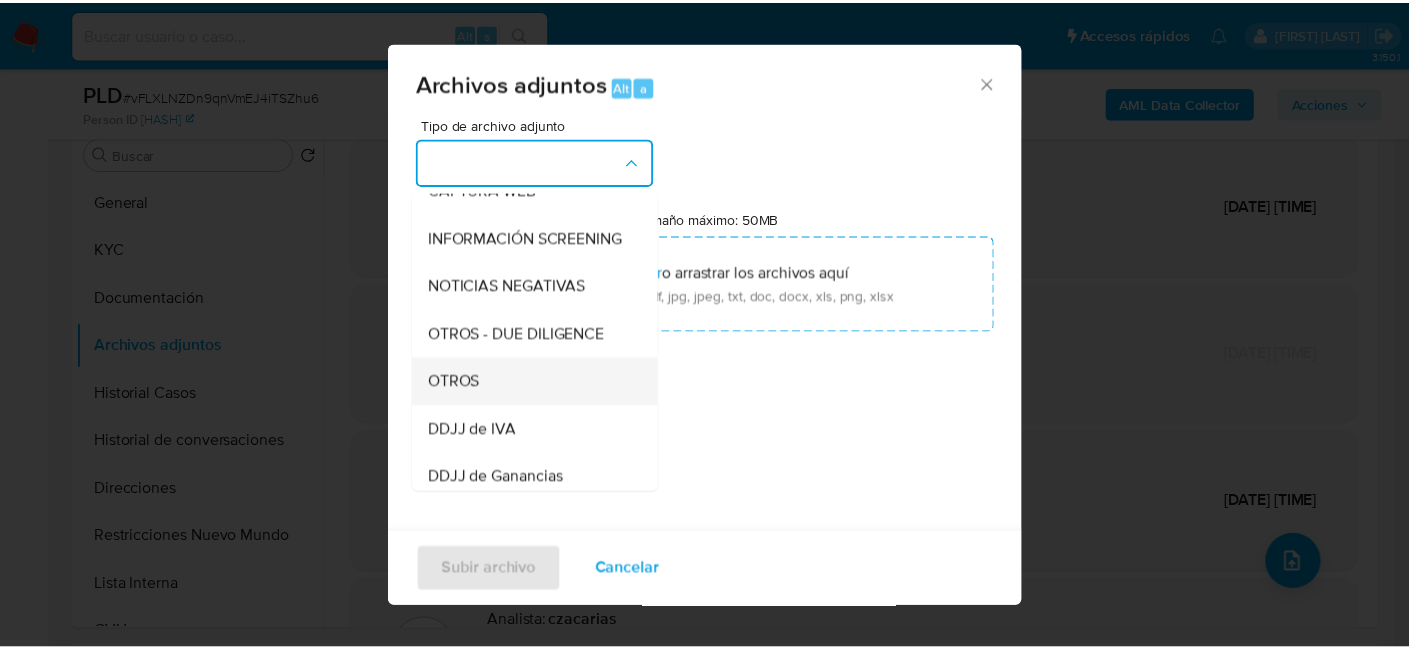 scroll, scrollTop: 300, scrollLeft: 0, axis: vertical 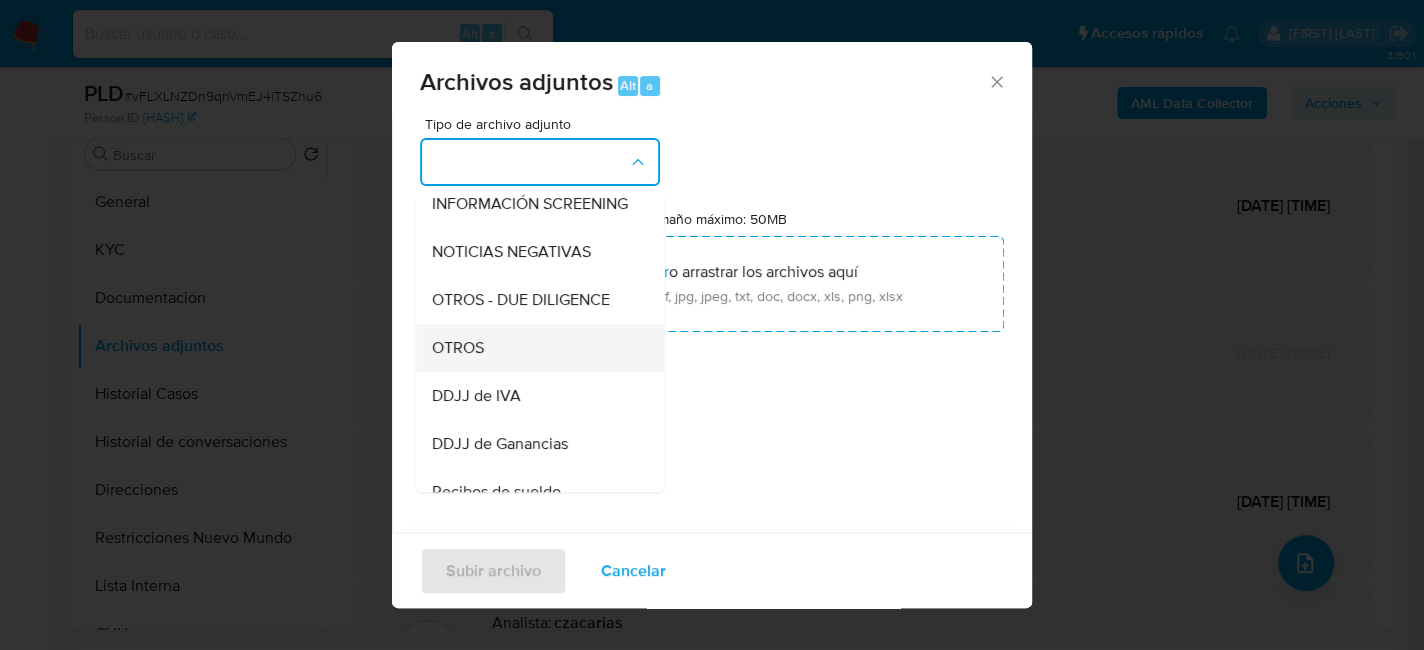 click on "OTROS" at bounding box center [534, 348] 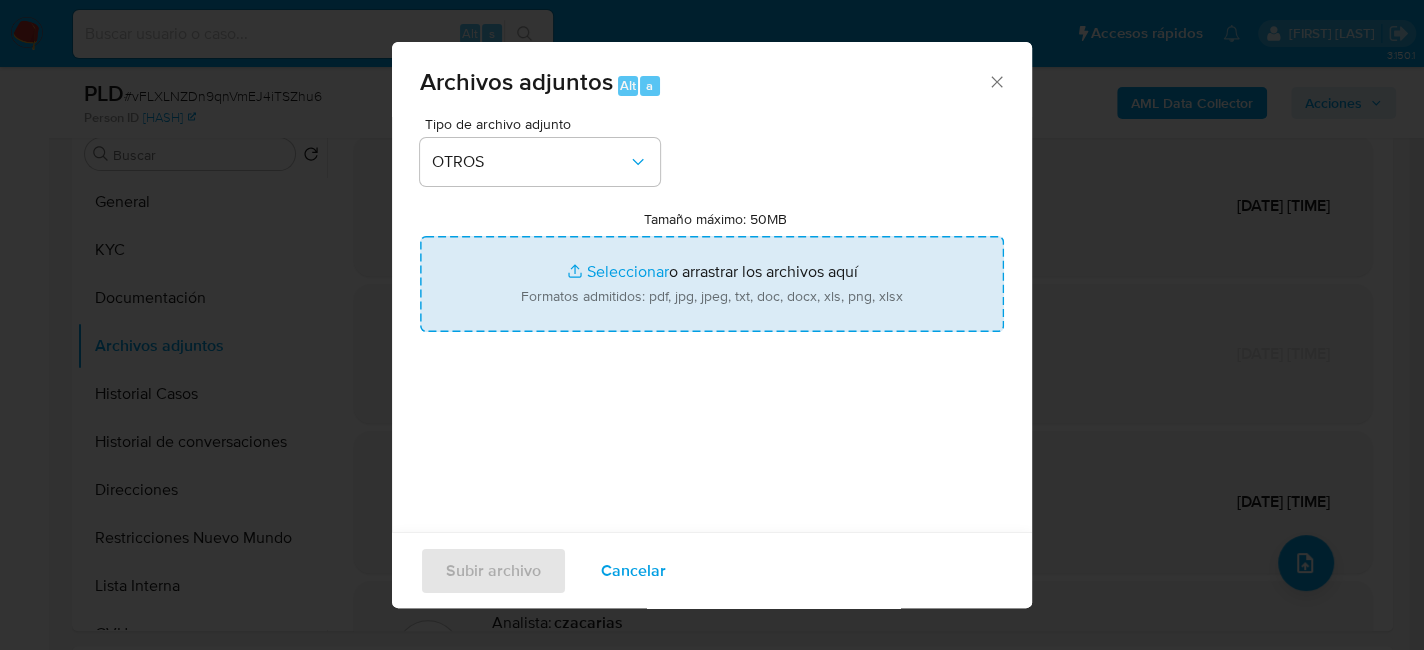 type on "C:\fakepath\Caselog vFLXLNZDn9qnVmEJ4iTSZhu6_2025_06_18_20_08_06.docx" 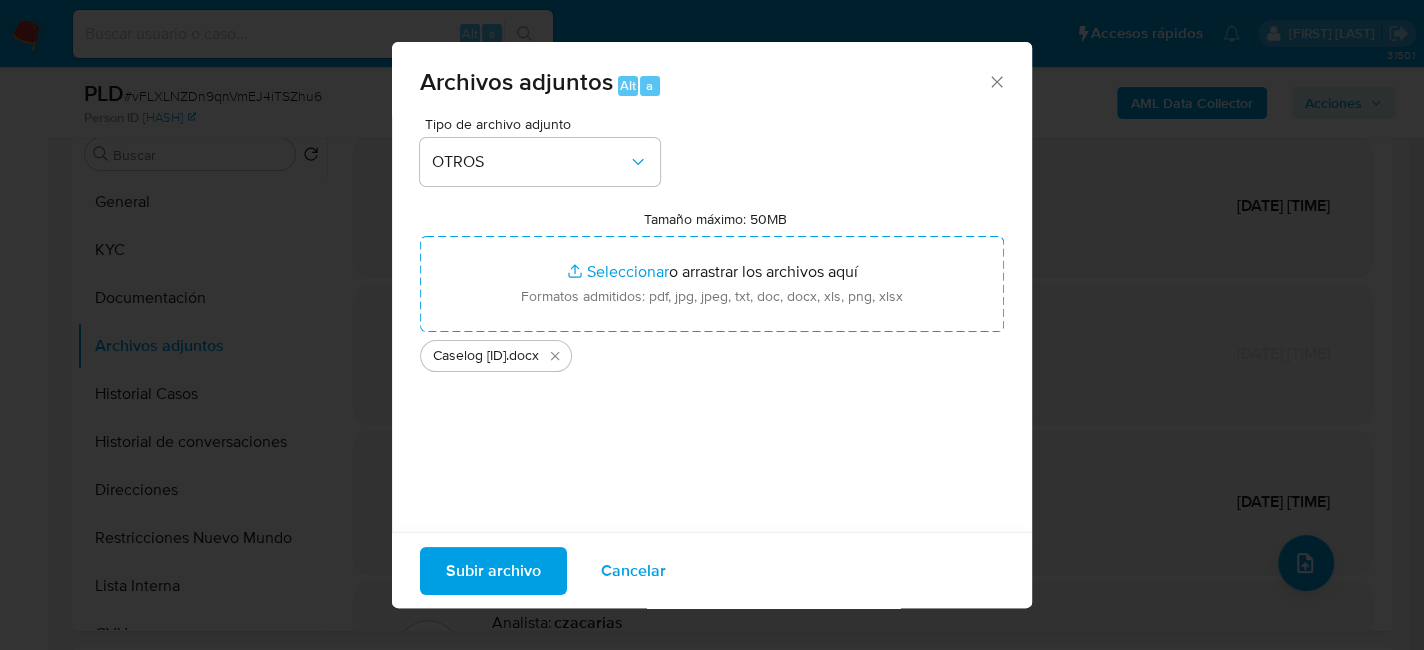 drag, startPoint x: 1417, startPoint y: 527, endPoint x: 505, endPoint y: 580, distance: 913.5387 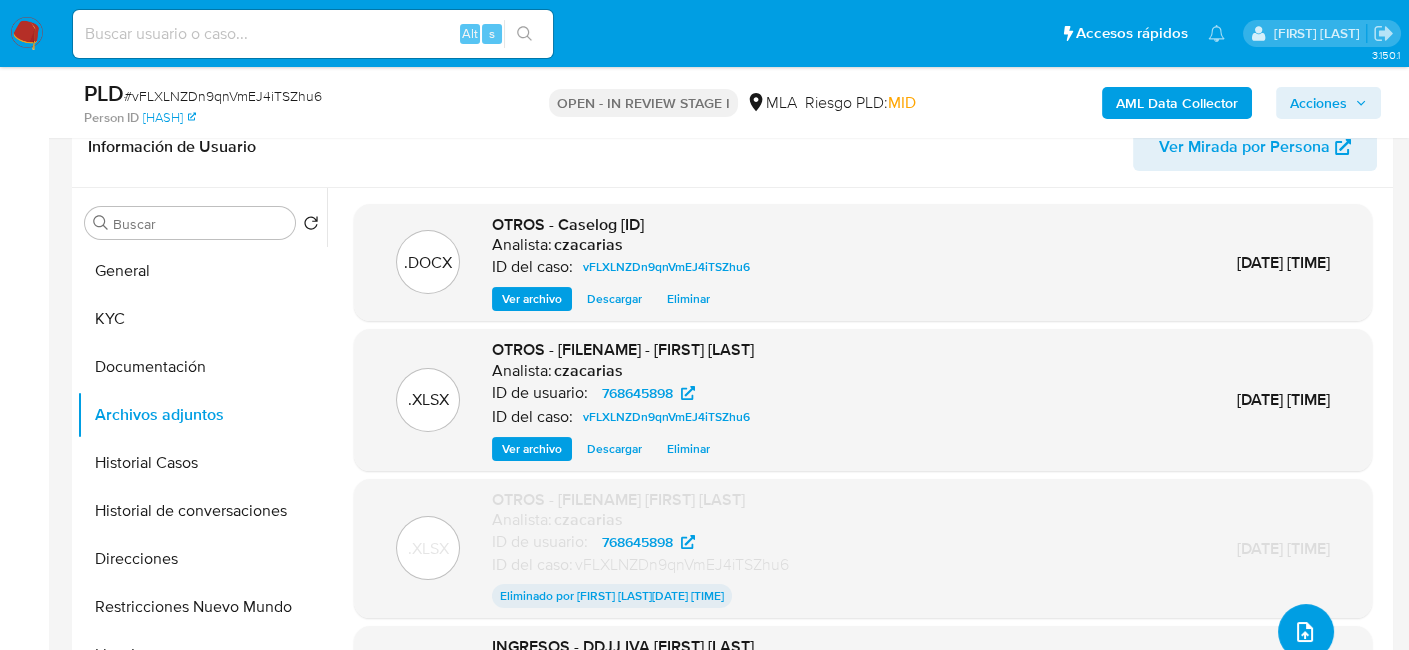 scroll, scrollTop: 300, scrollLeft: 0, axis: vertical 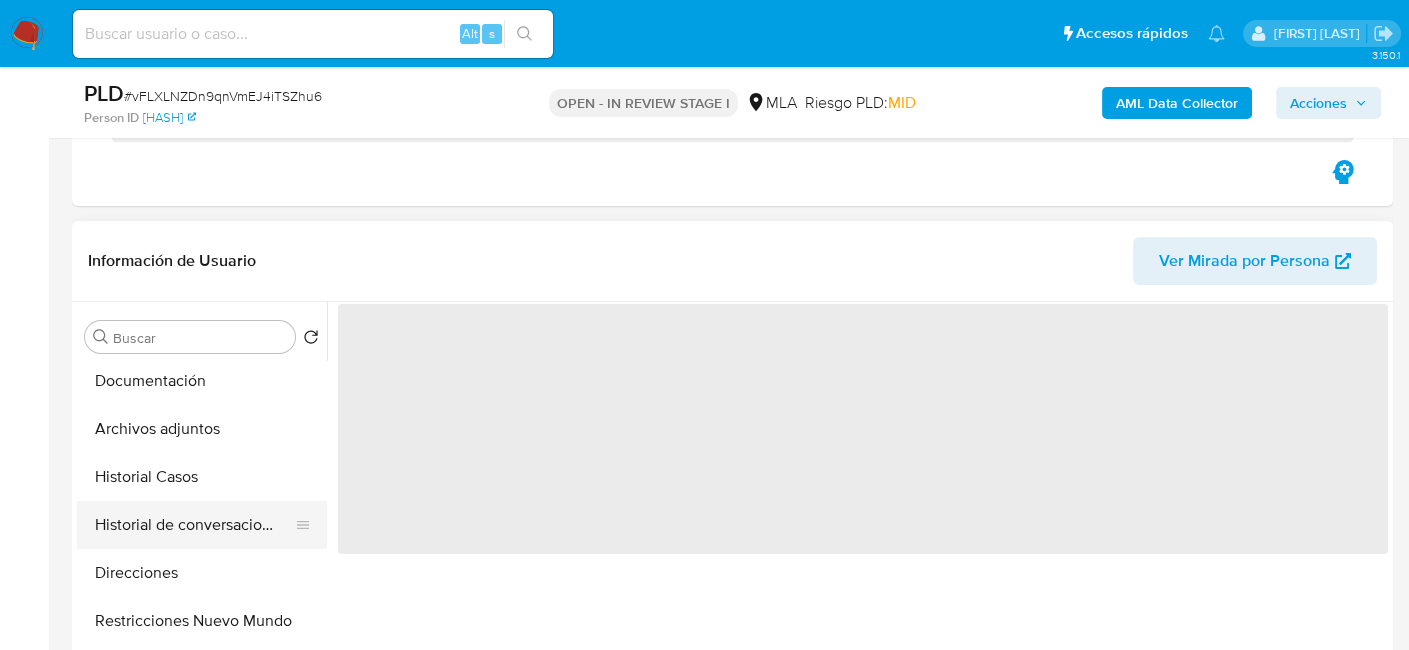 click on "Historial de conversaciones" at bounding box center [194, 525] 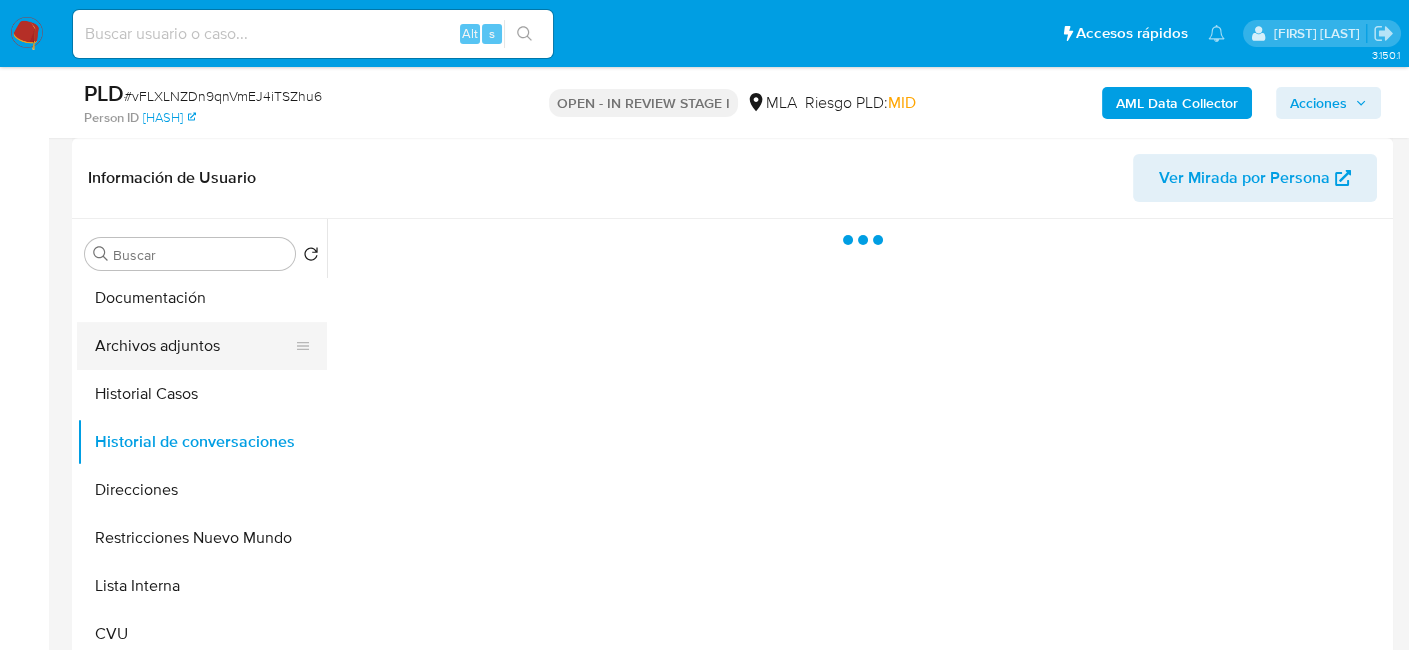 click on "Archivos adjuntos" at bounding box center (194, 346) 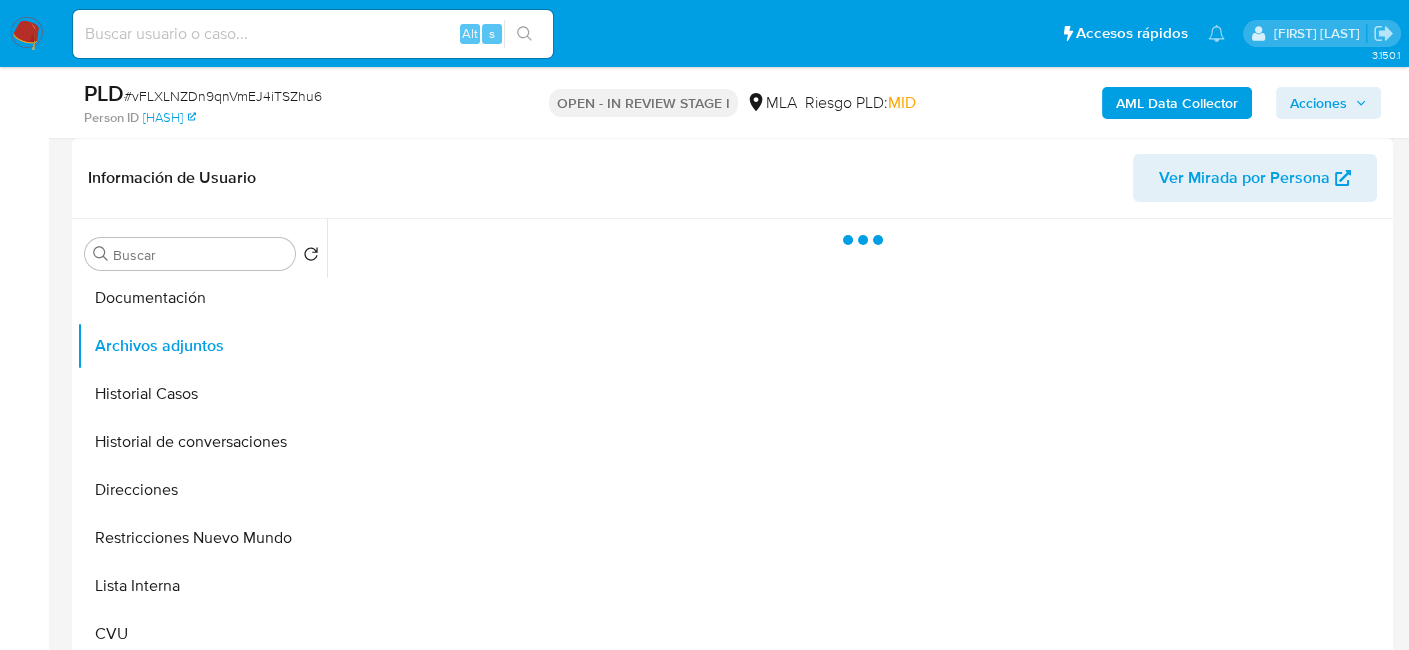 select on "10" 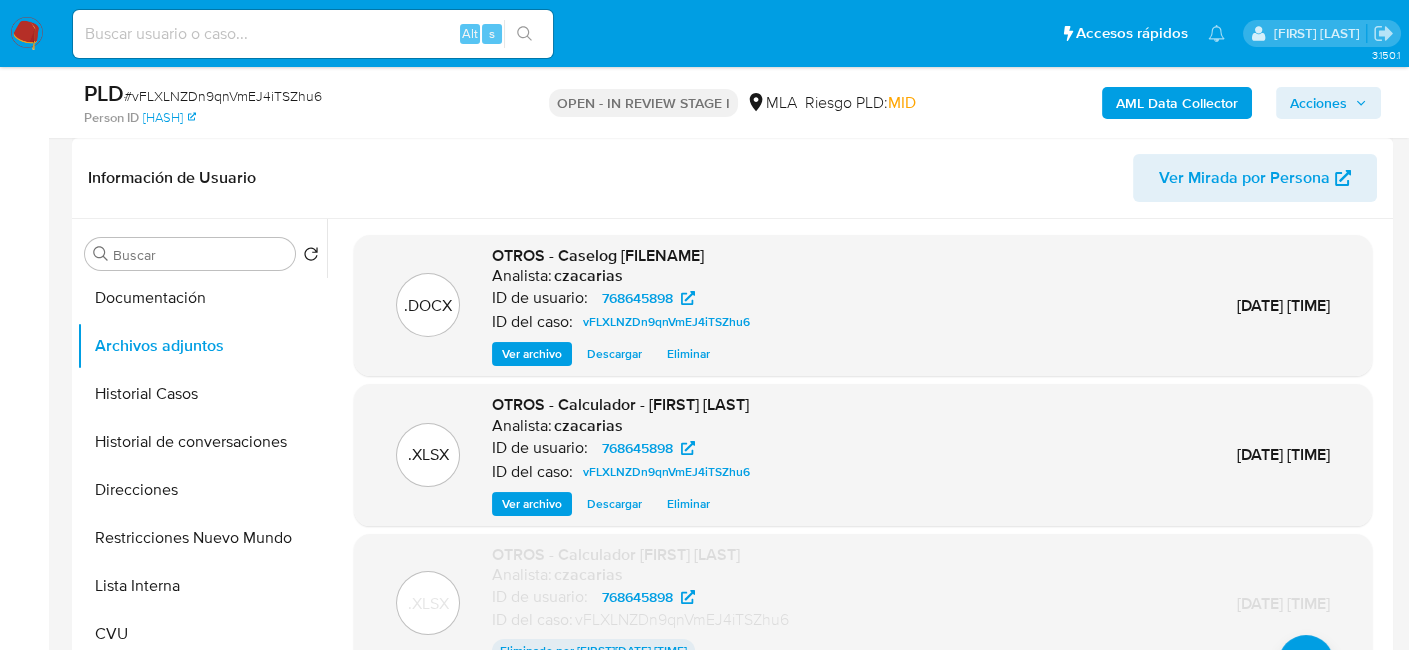scroll, scrollTop: 165, scrollLeft: 0, axis: vertical 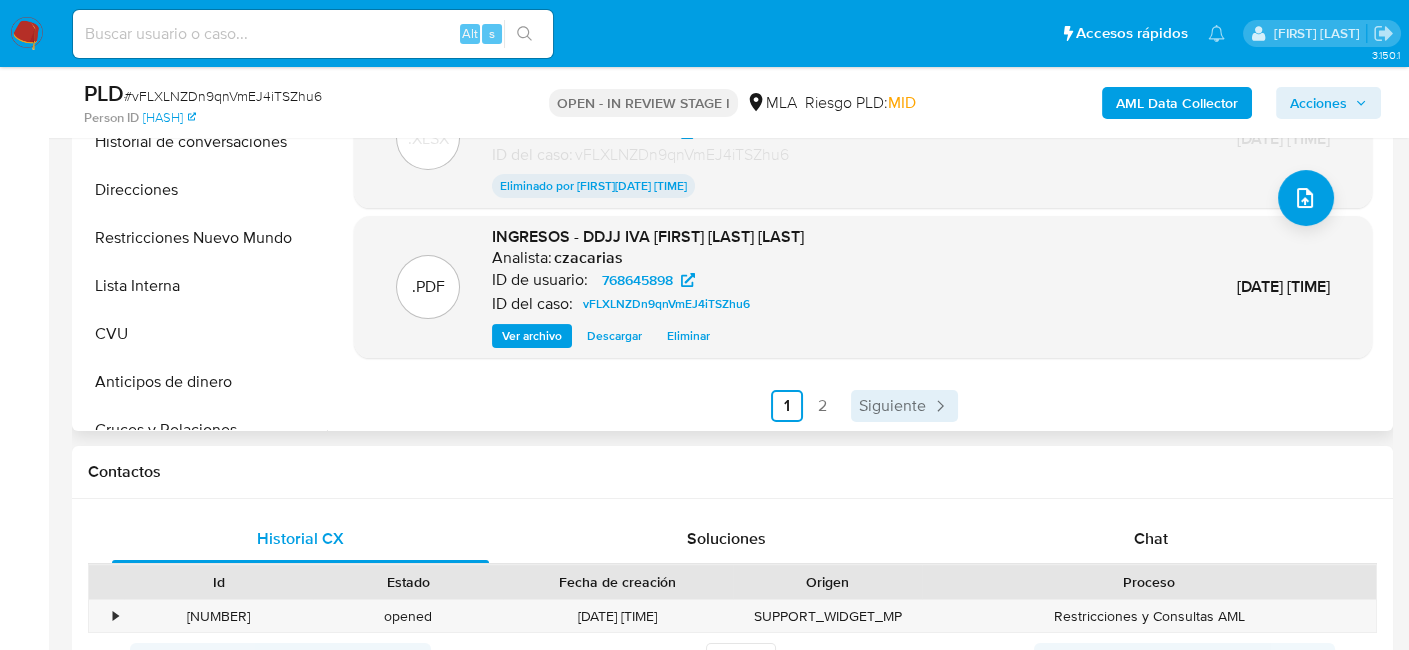 click on "Siguiente" at bounding box center [904, 406] 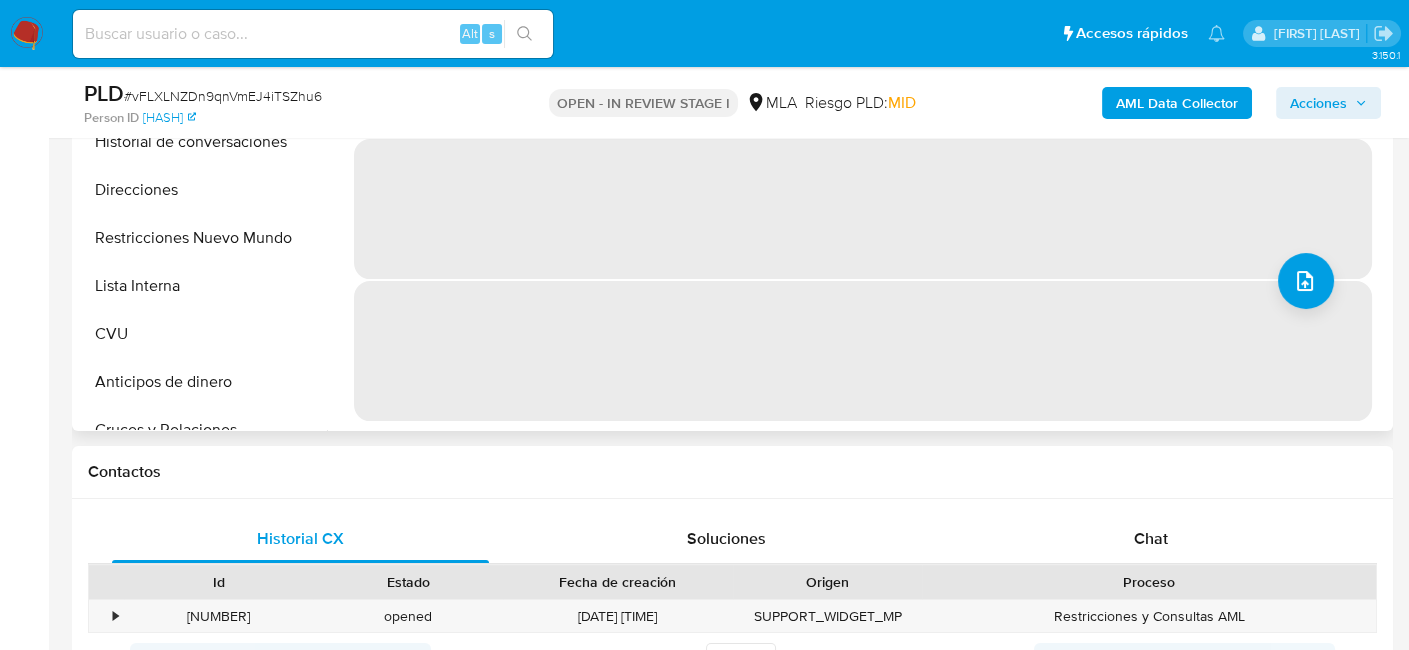 scroll, scrollTop: 0, scrollLeft: 0, axis: both 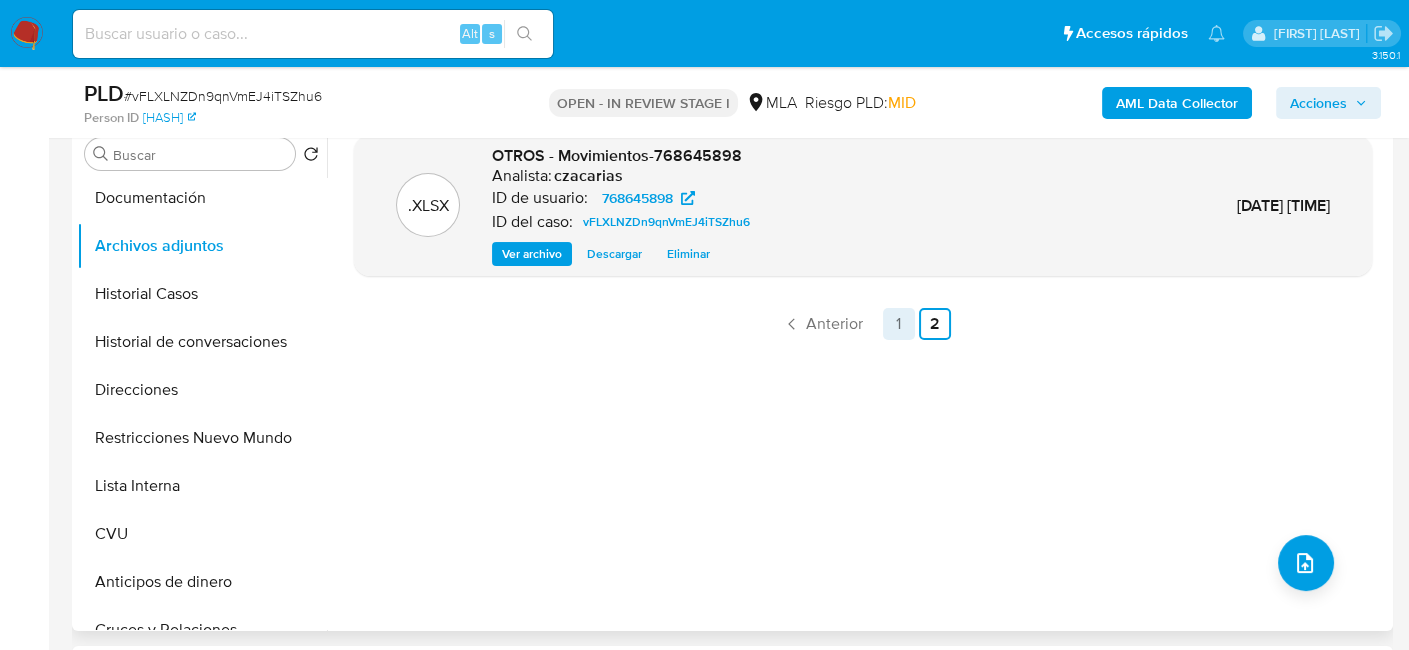 click on "1" at bounding box center (899, 324) 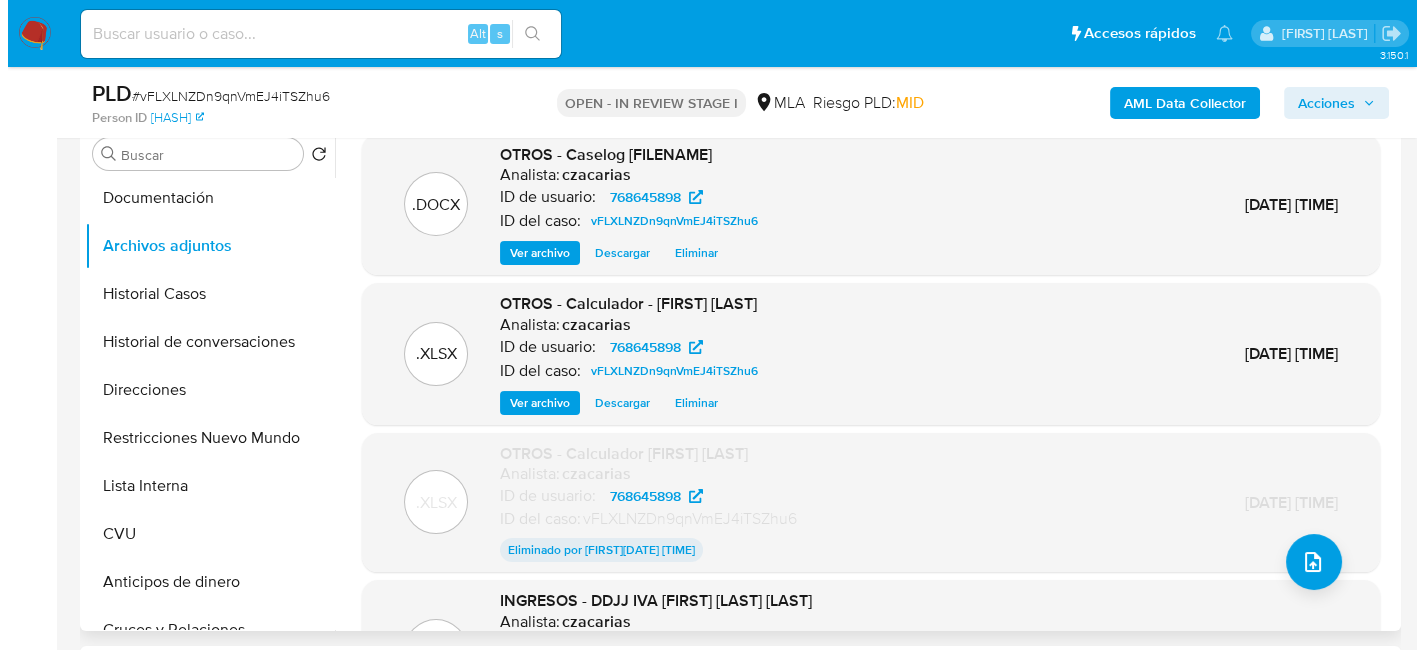 scroll, scrollTop: 0, scrollLeft: 0, axis: both 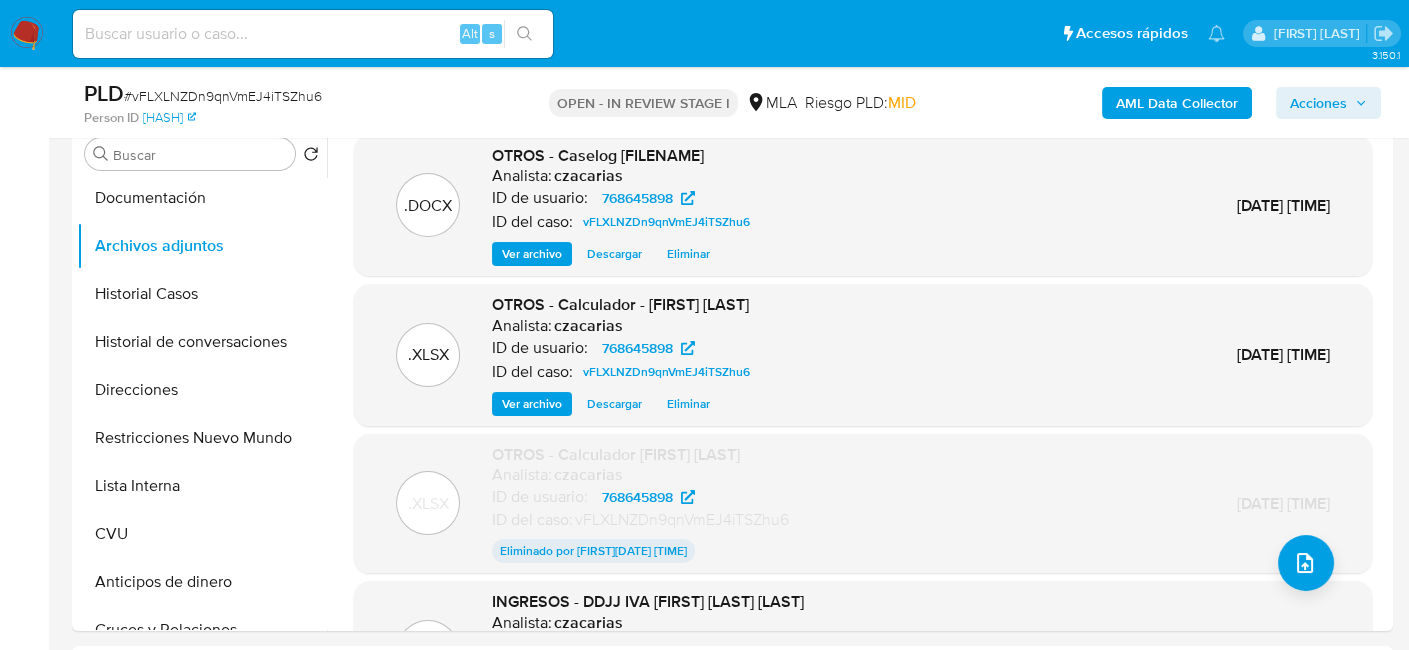 click on "AML Data Collector" at bounding box center (1177, 103) 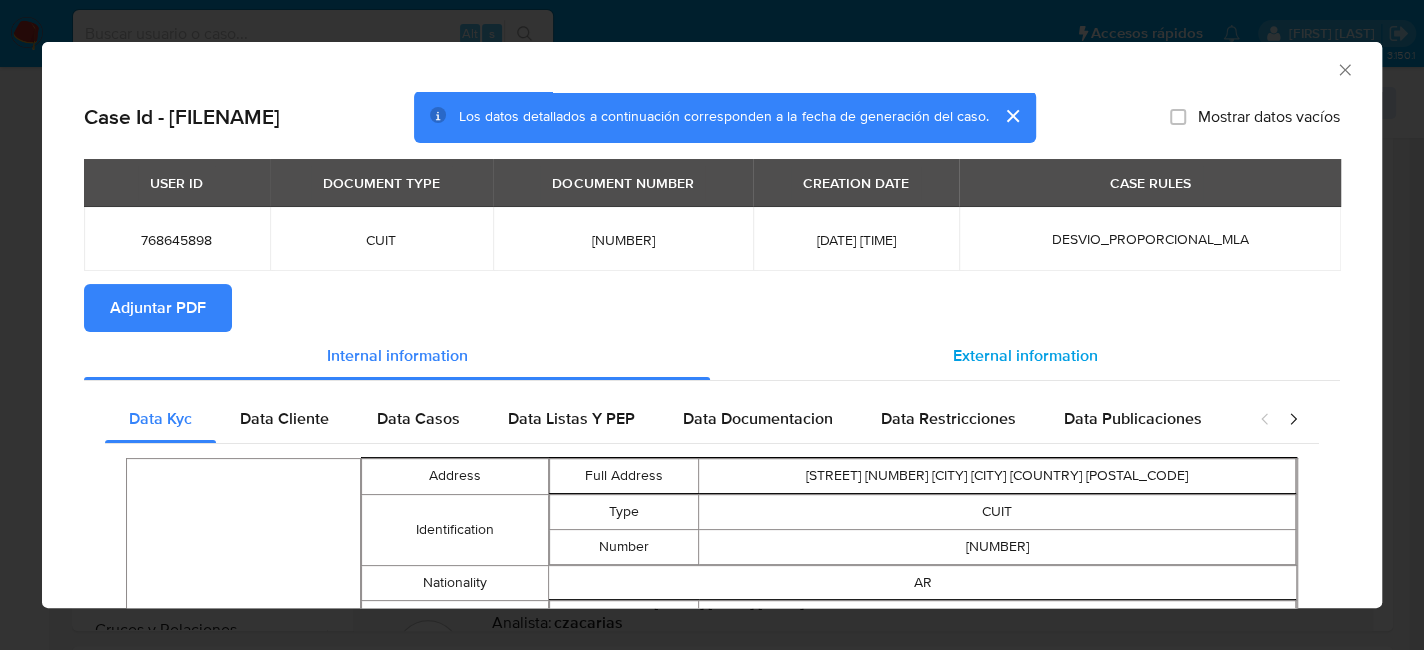 drag, startPoint x: 934, startPoint y: 357, endPoint x: 836, endPoint y: 367, distance: 98.50888 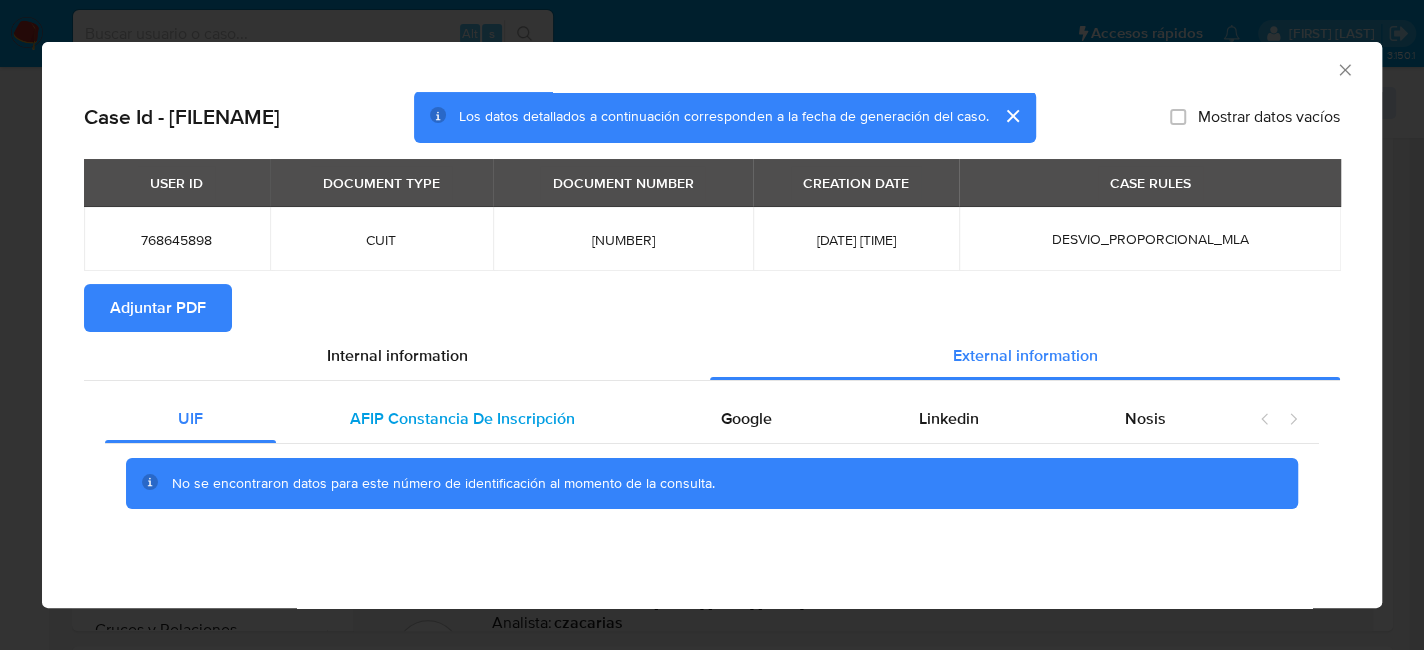 click on "AFIP Constancia De Inscripción" at bounding box center (462, 418) 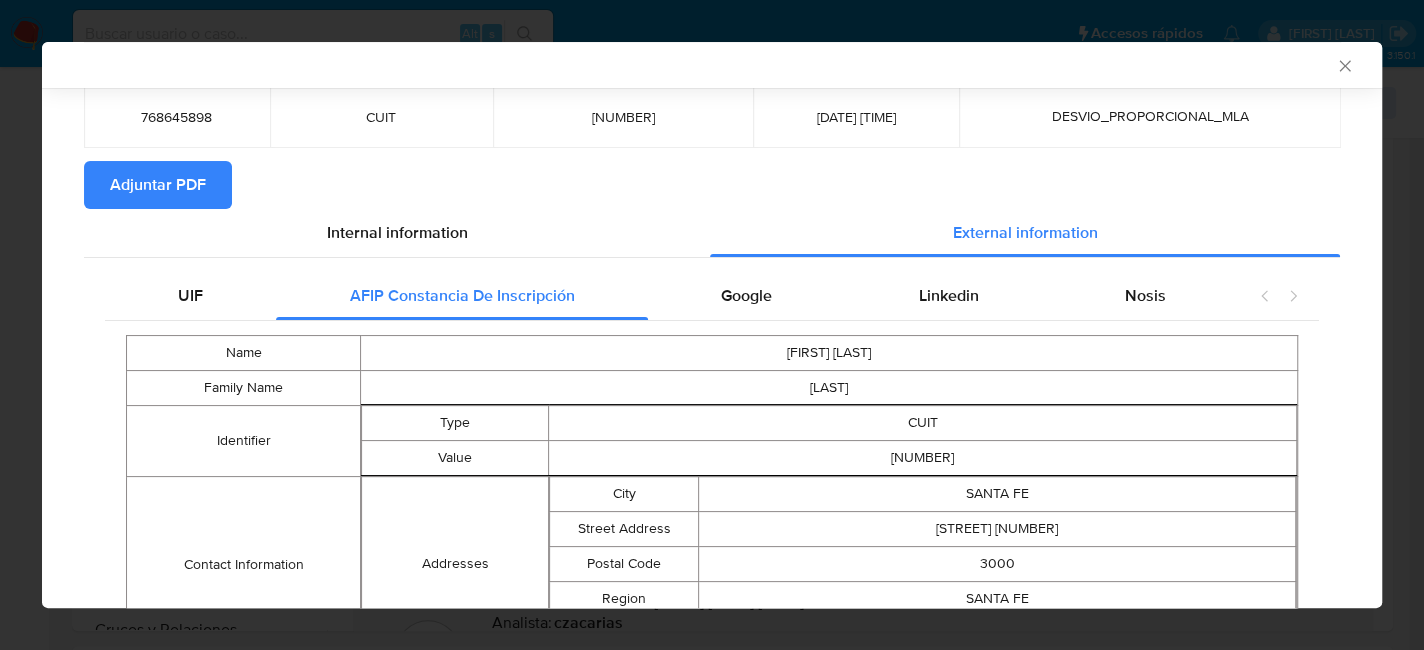 scroll, scrollTop: 96, scrollLeft: 0, axis: vertical 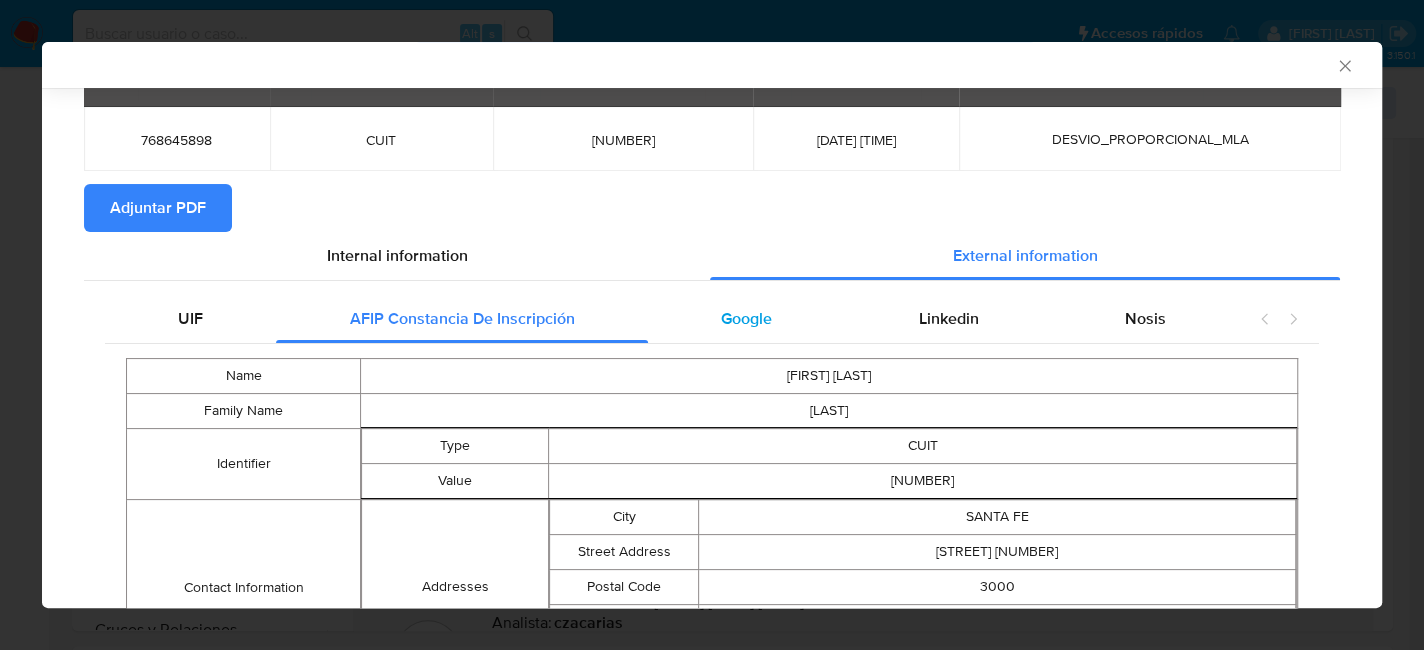 click on "Google" at bounding box center (746, 319) 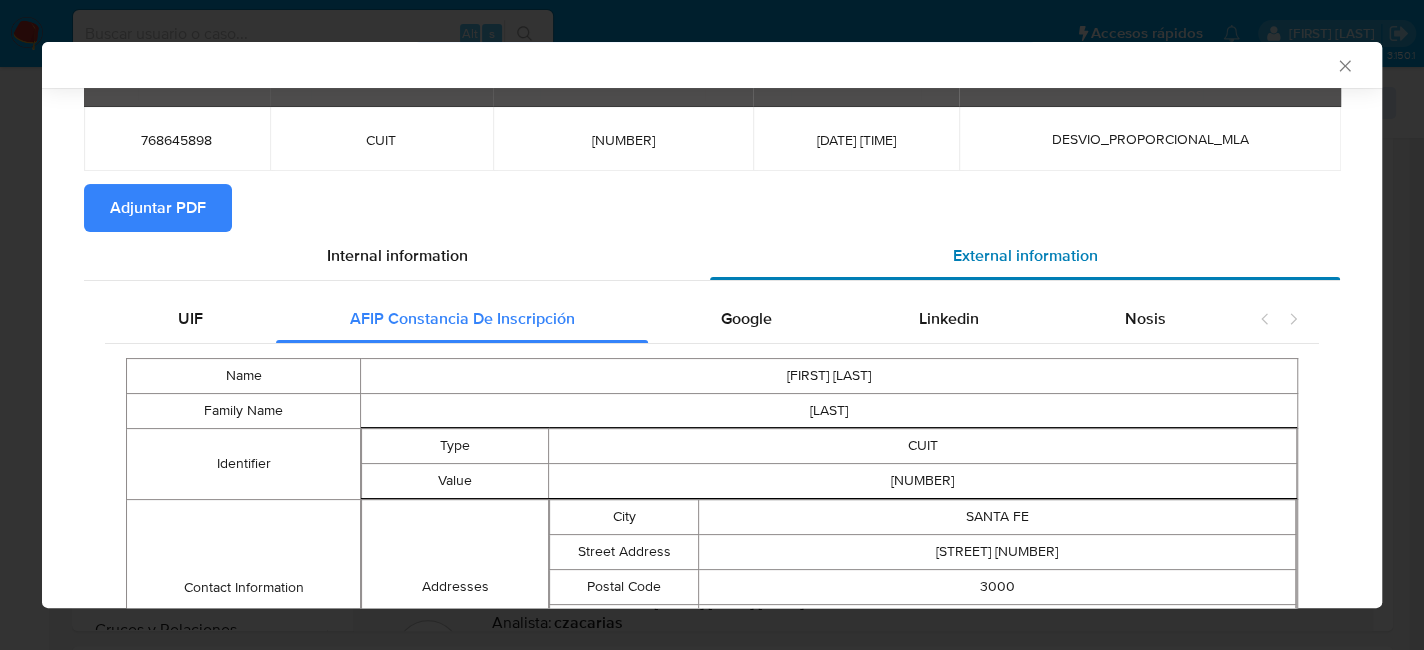 scroll, scrollTop: 0, scrollLeft: 0, axis: both 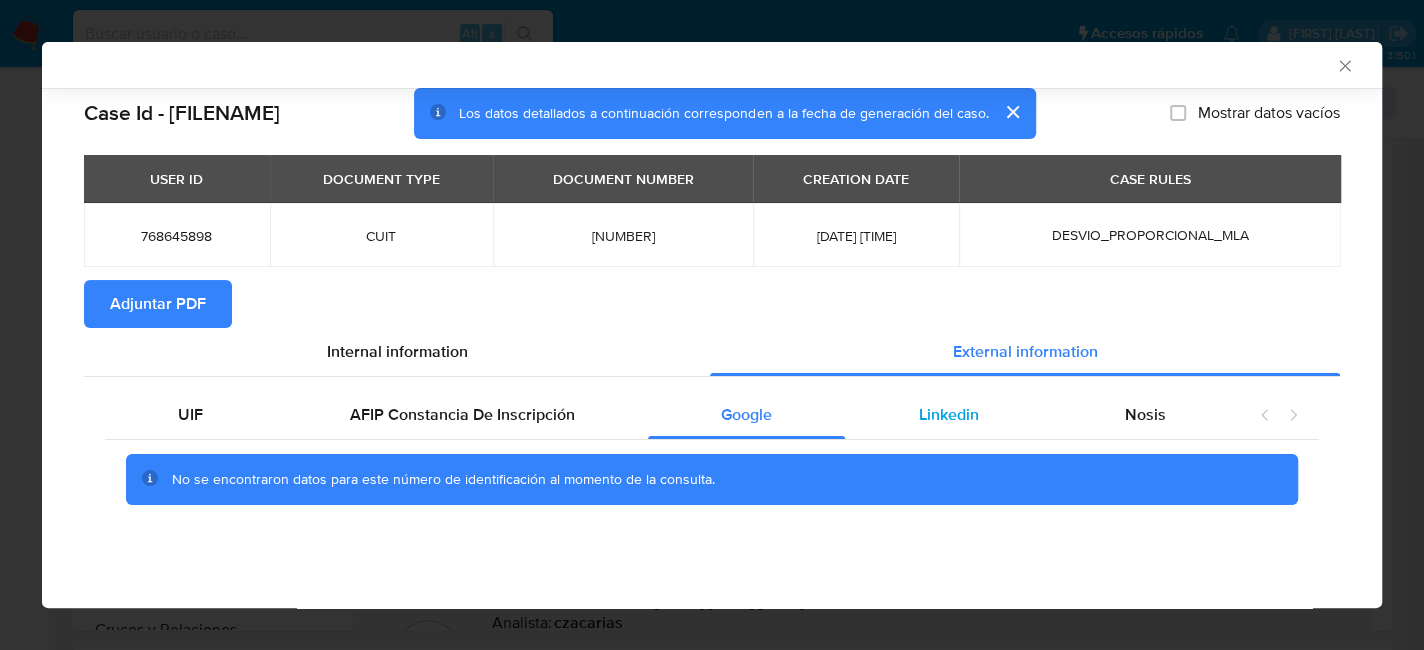 click on "Linkedin" at bounding box center (948, 414) 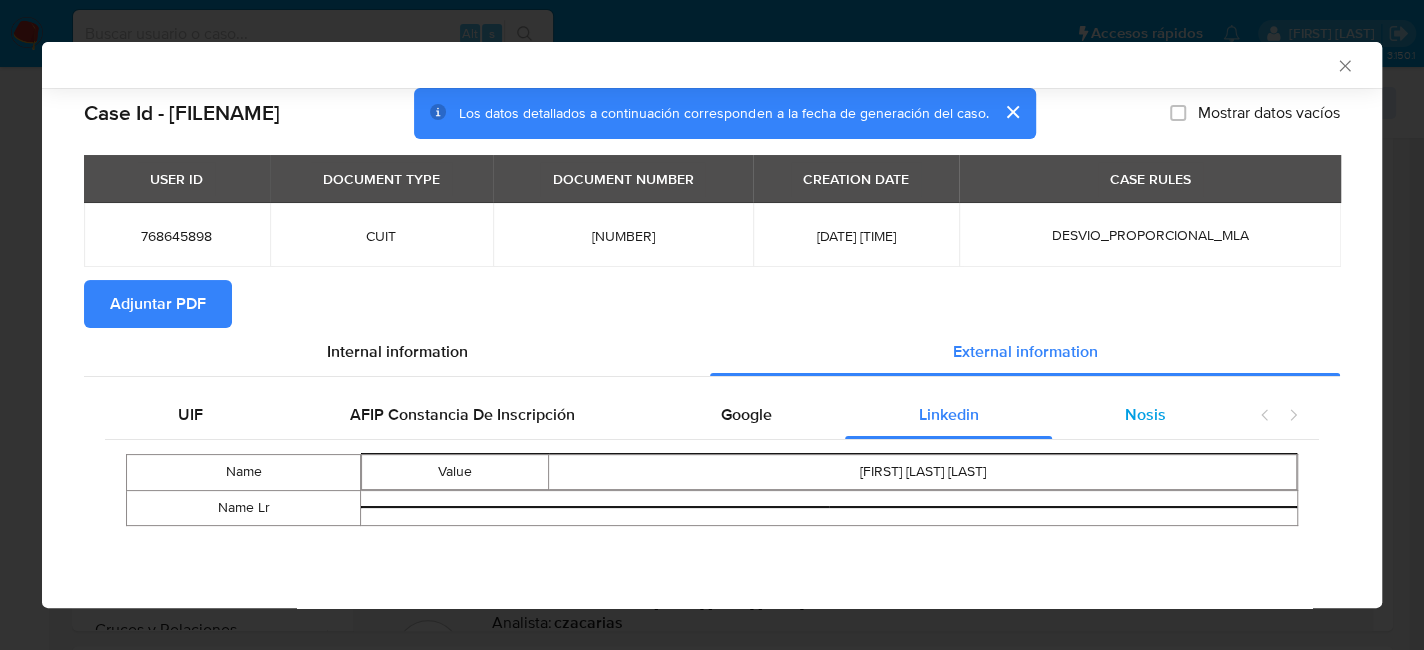 click on "Nosis" at bounding box center (1145, 415) 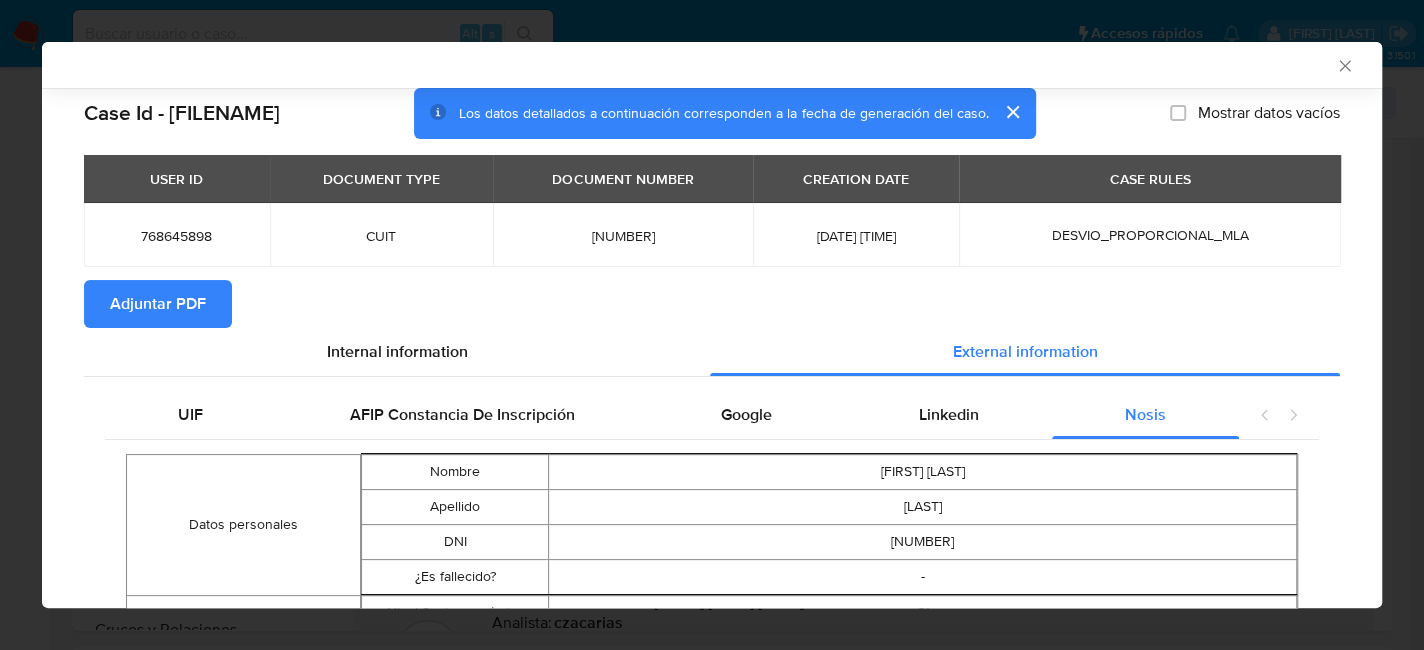 click on "Adjuntar PDF" at bounding box center (158, 304) 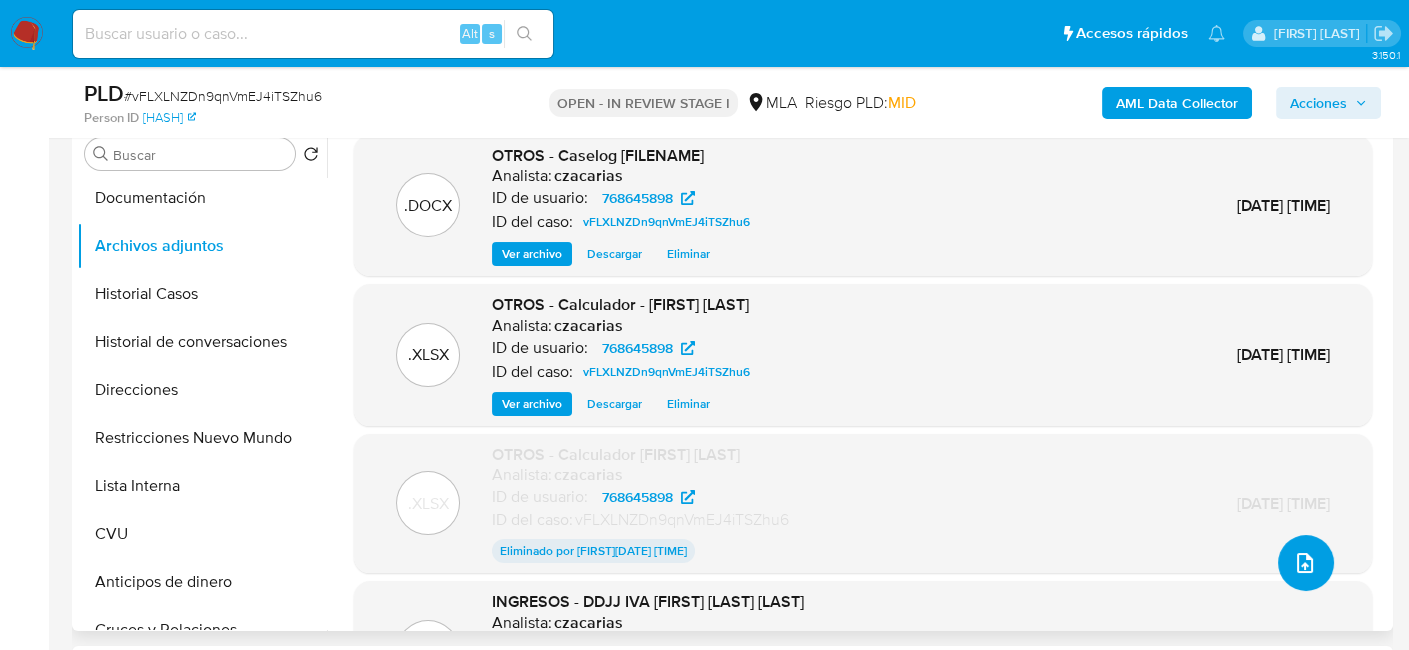 click 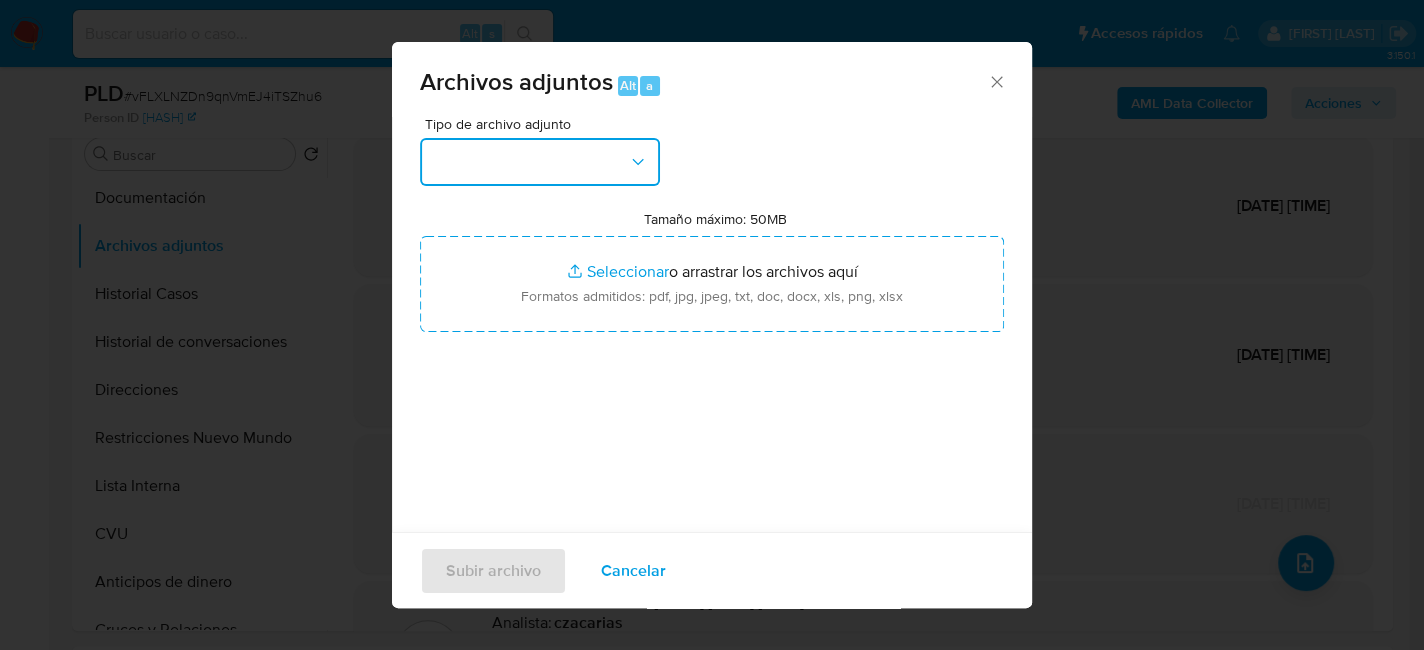click at bounding box center [540, 162] 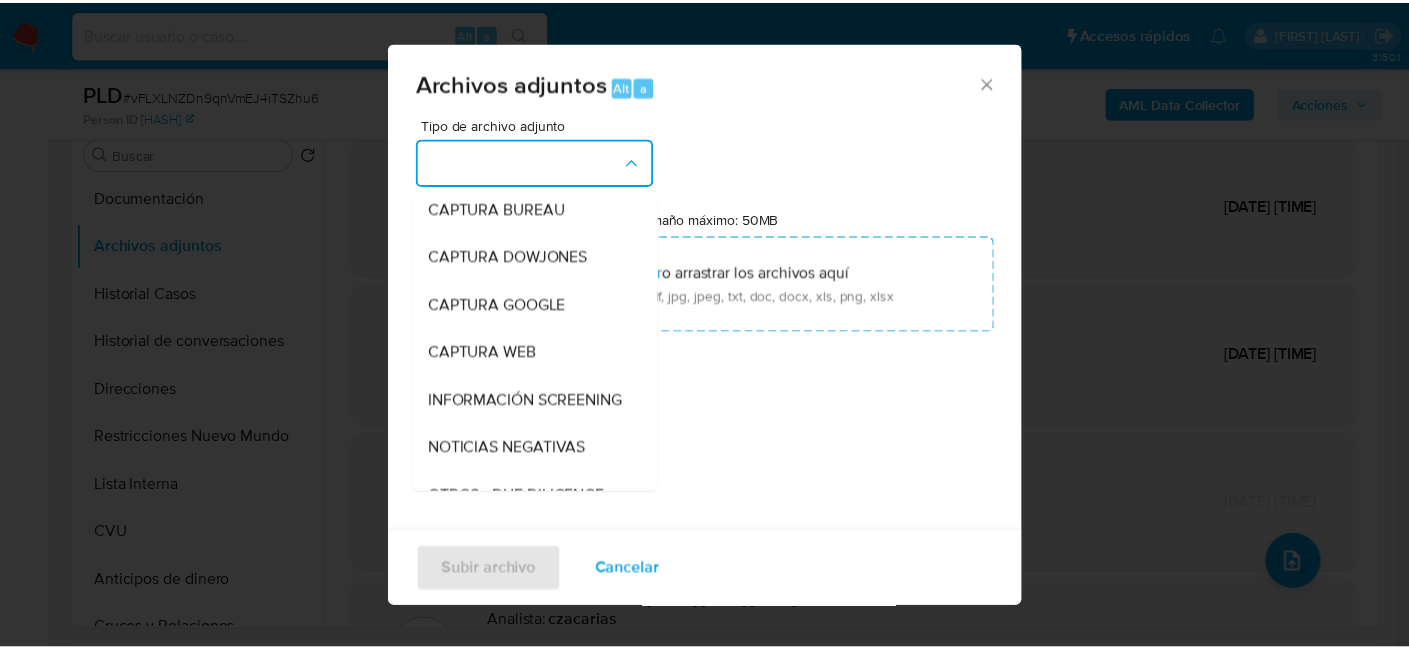 scroll, scrollTop: 300, scrollLeft: 0, axis: vertical 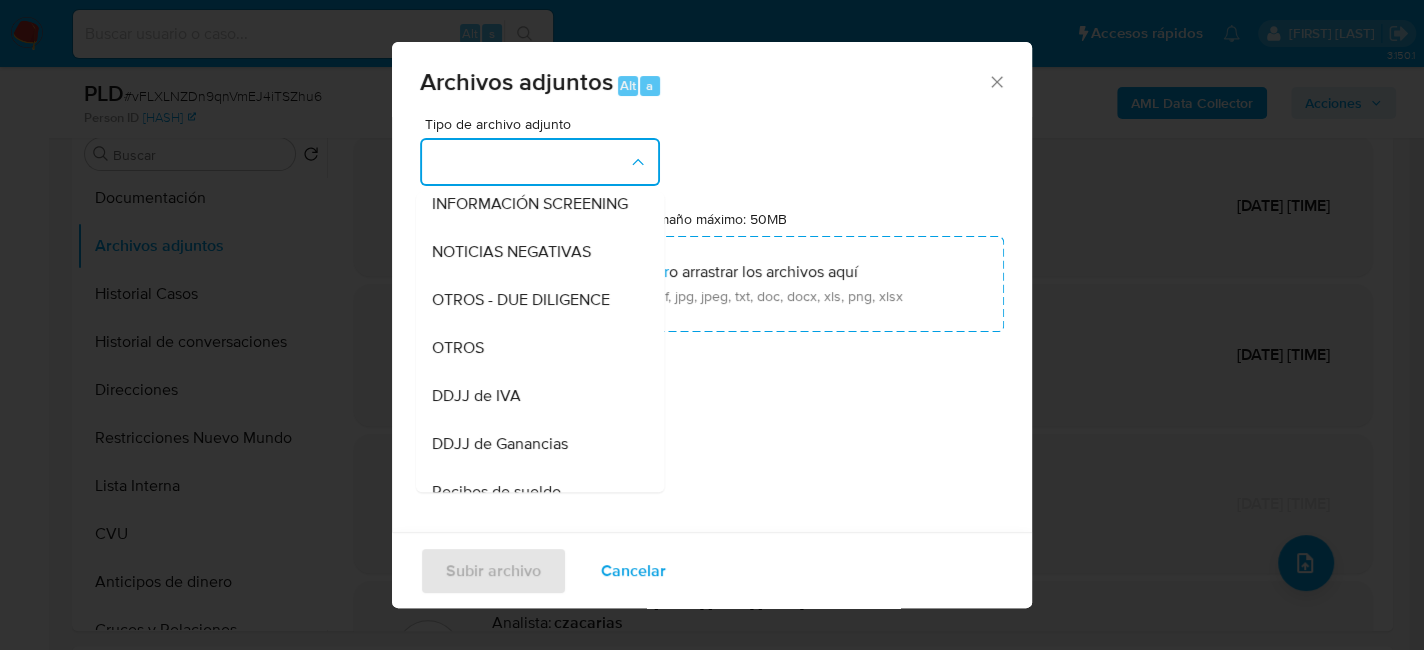 click on "OTROS" at bounding box center [534, 348] 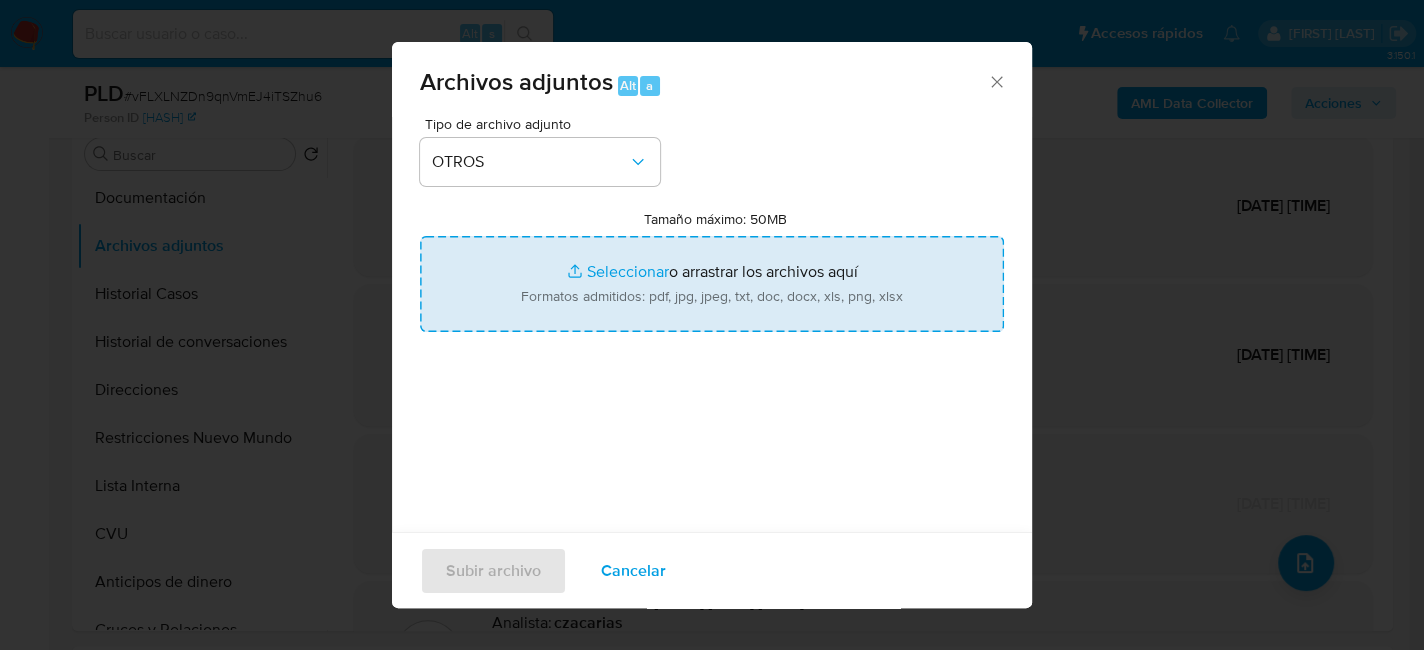 type on "C:\fakepath\AFIP - Administración Federal de Ingresos Públicos.pdf" 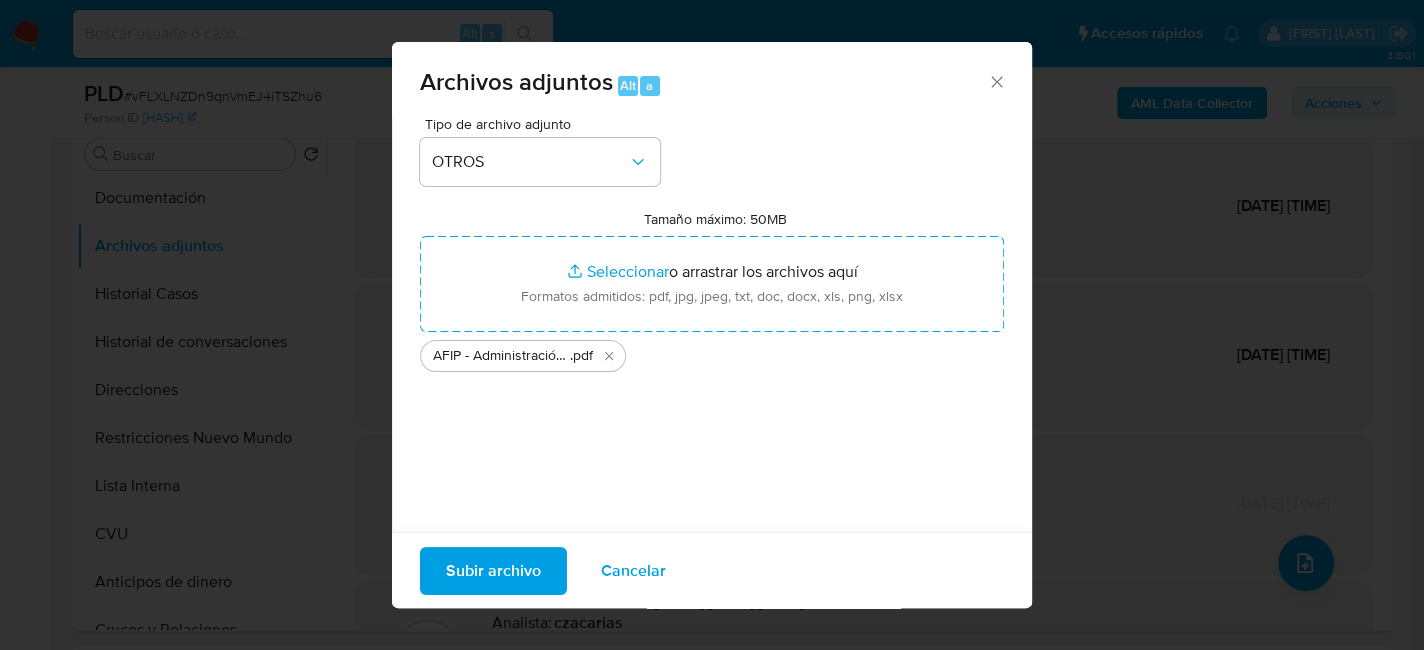 click on "Subir archivo" at bounding box center (493, 570) 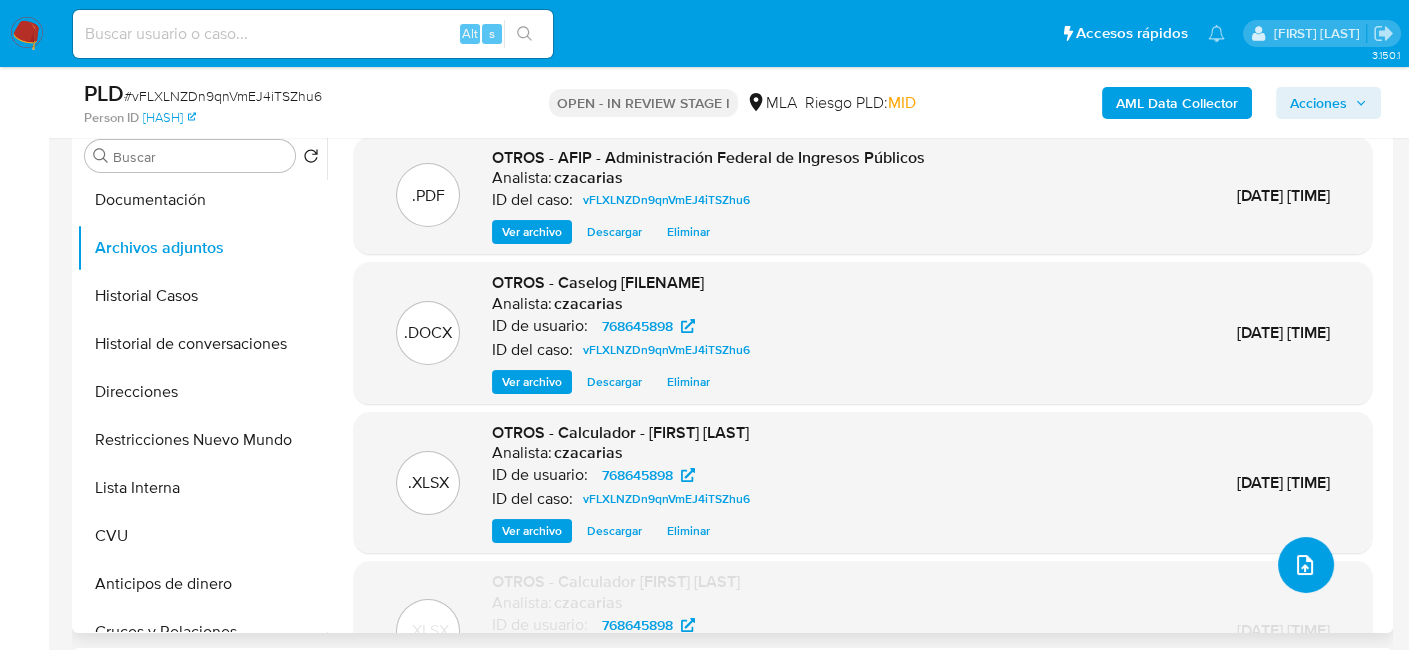 scroll, scrollTop: 400, scrollLeft: 0, axis: vertical 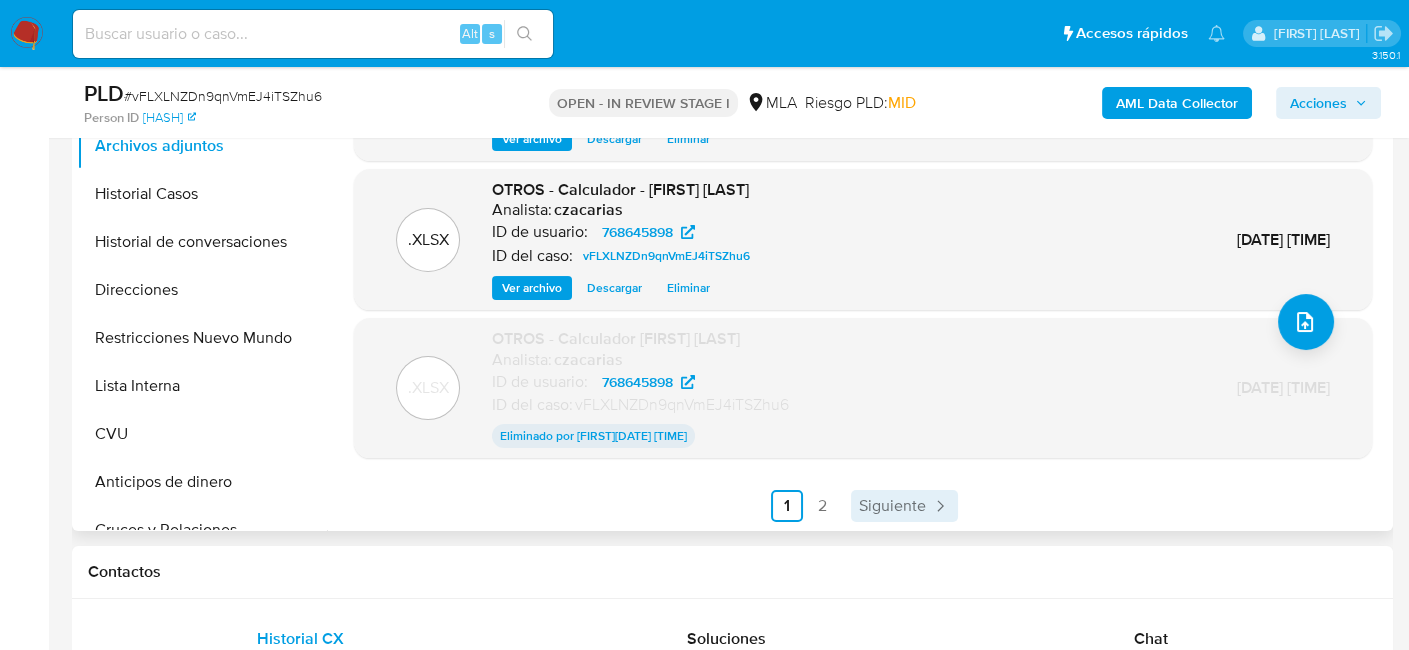 click 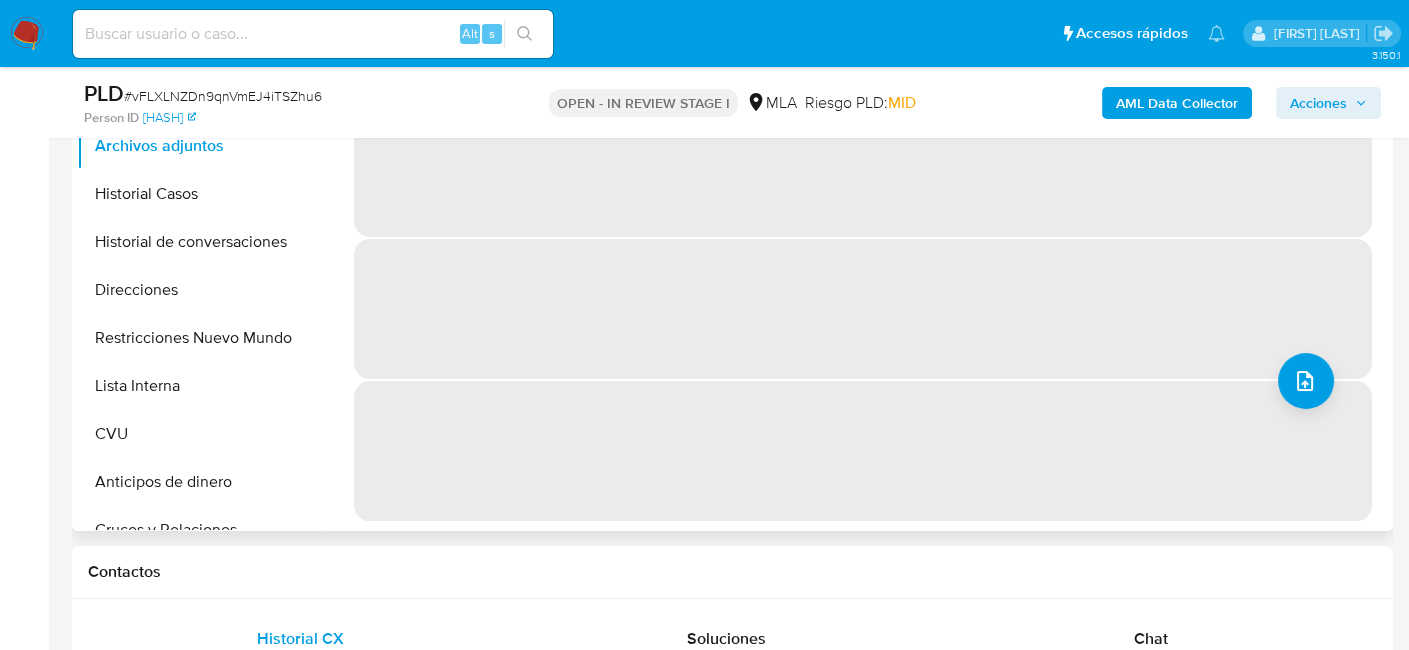 scroll, scrollTop: 0, scrollLeft: 0, axis: both 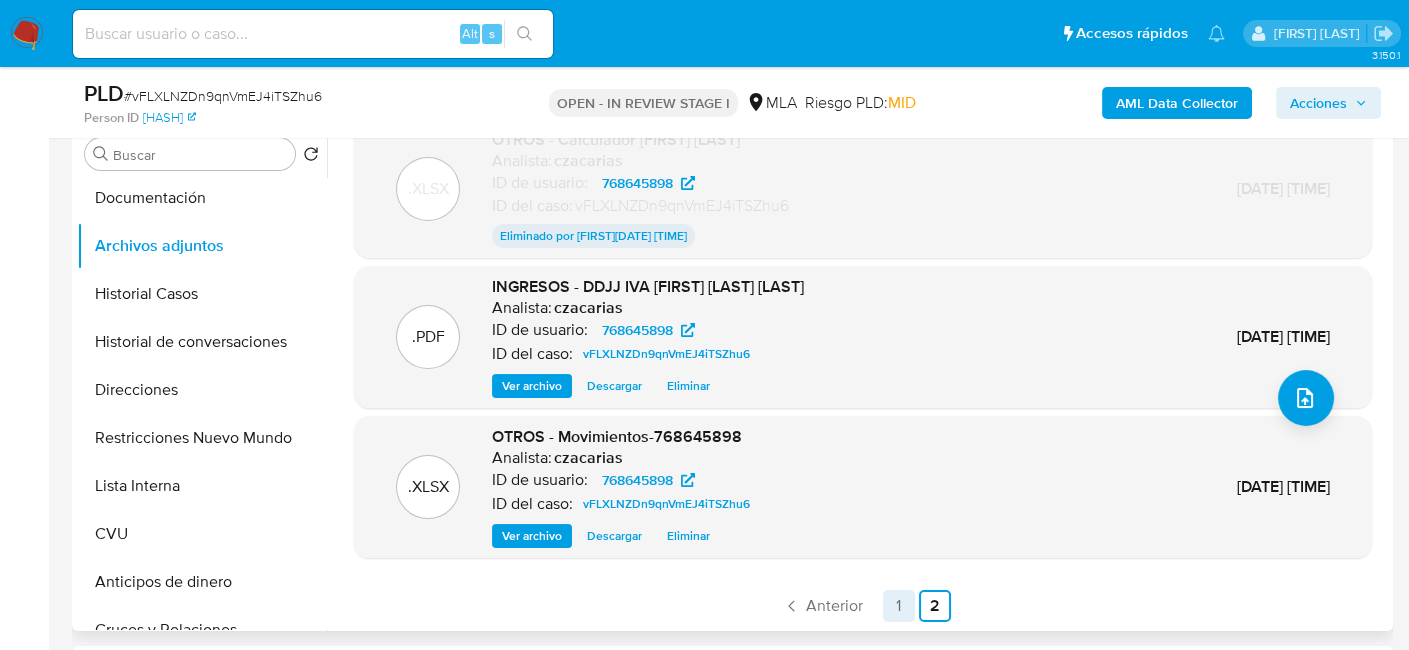 click on "1" at bounding box center [899, 606] 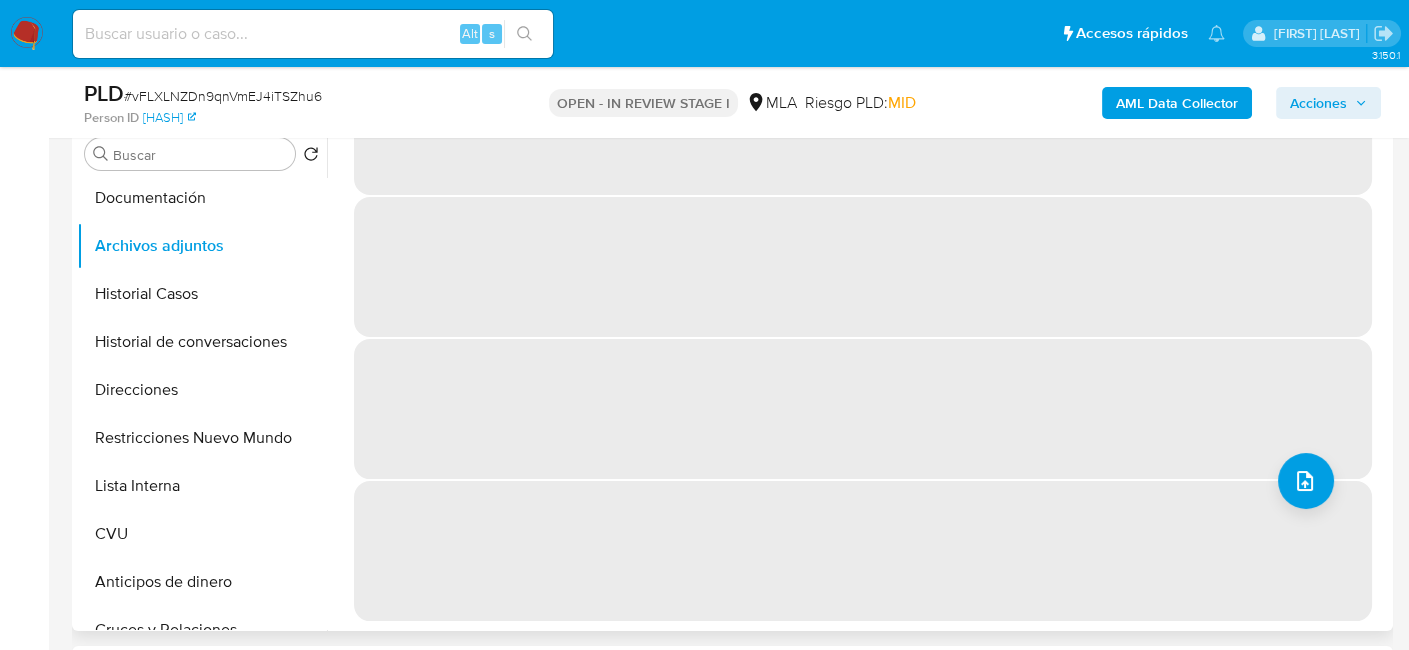 scroll, scrollTop: 0, scrollLeft: 0, axis: both 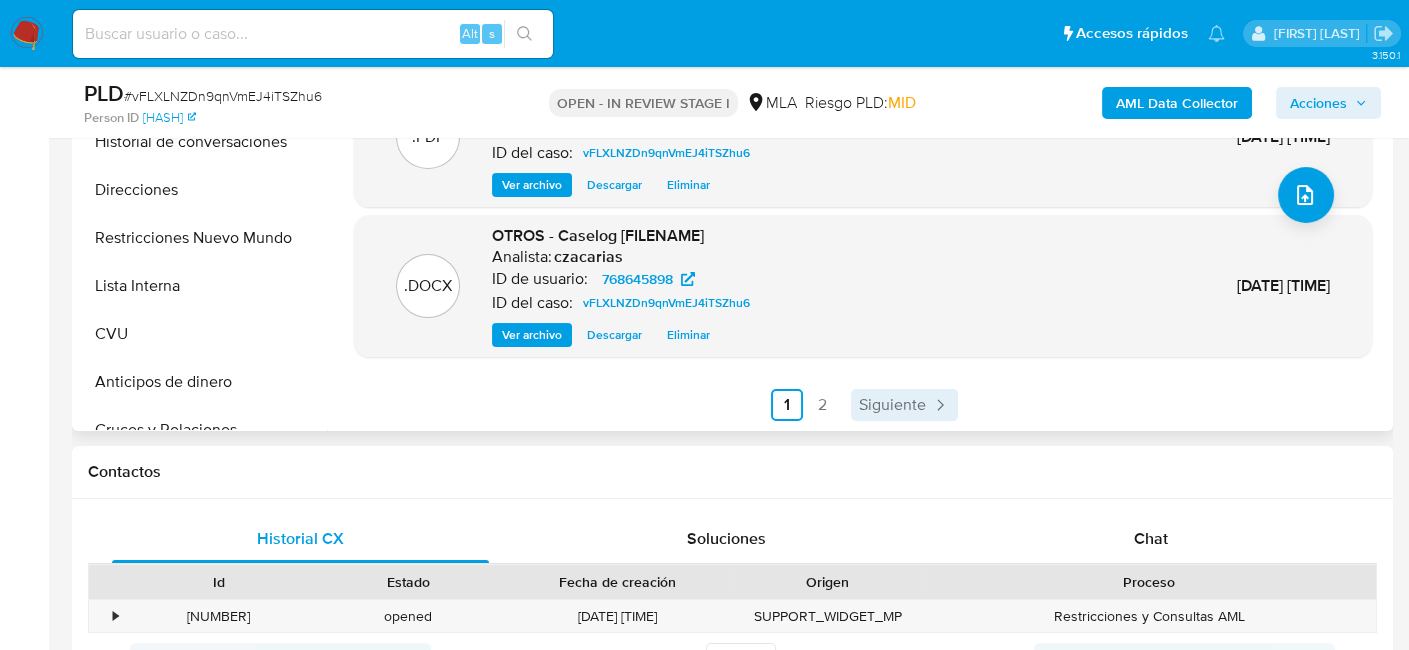 click on "Siguiente" at bounding box center (904, 405) 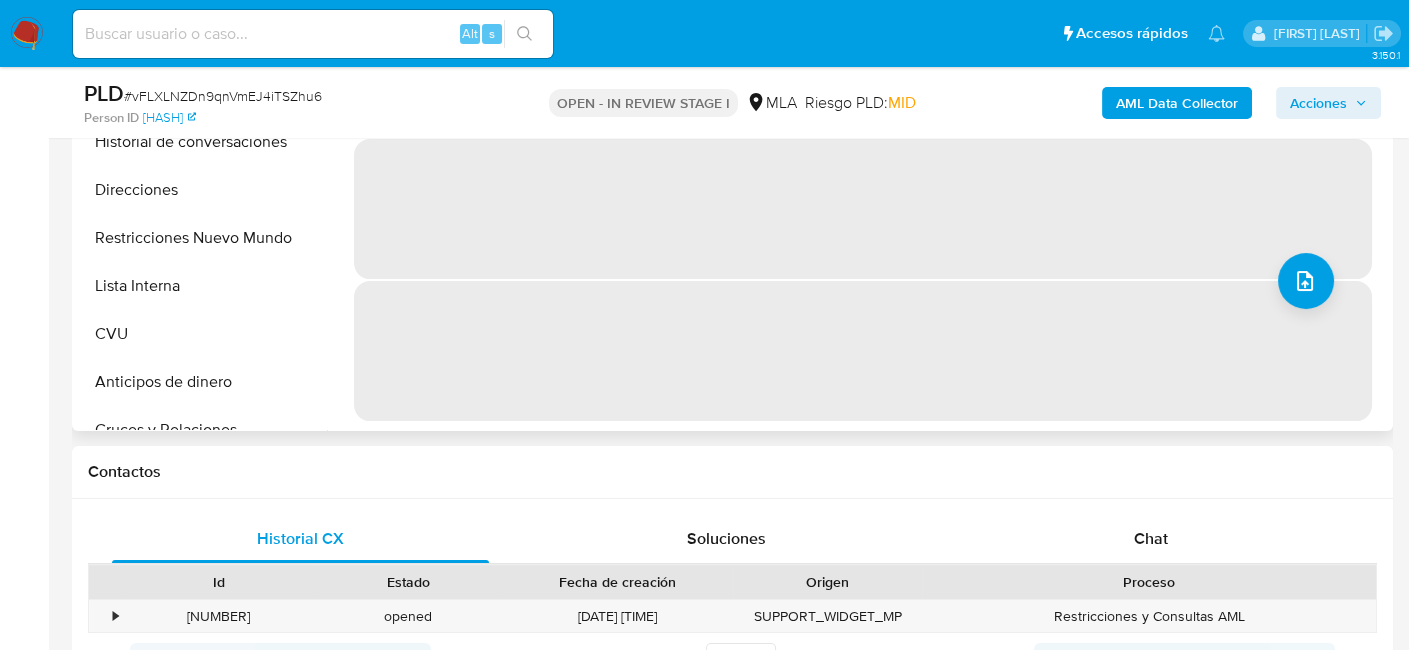 scroll, scrollTop: 0, scrollLeft: 0, axis: both 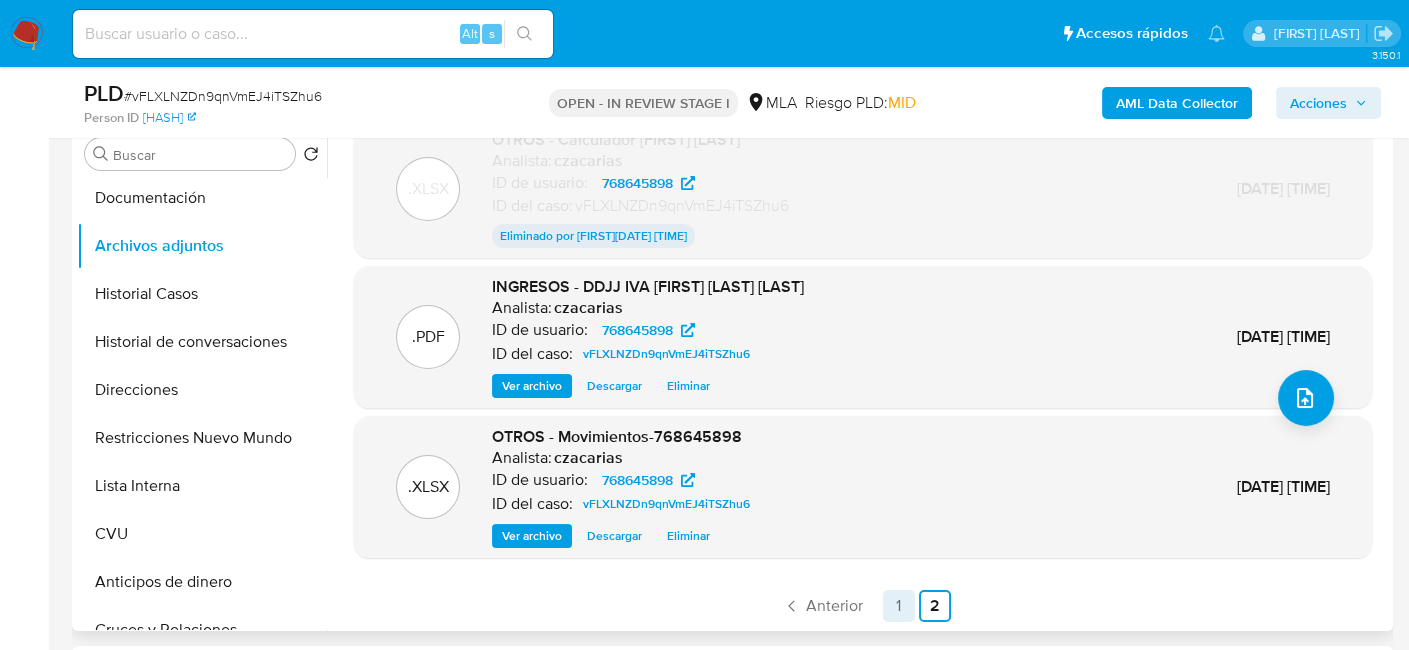 click on "1" at bounding box center [899, 606] 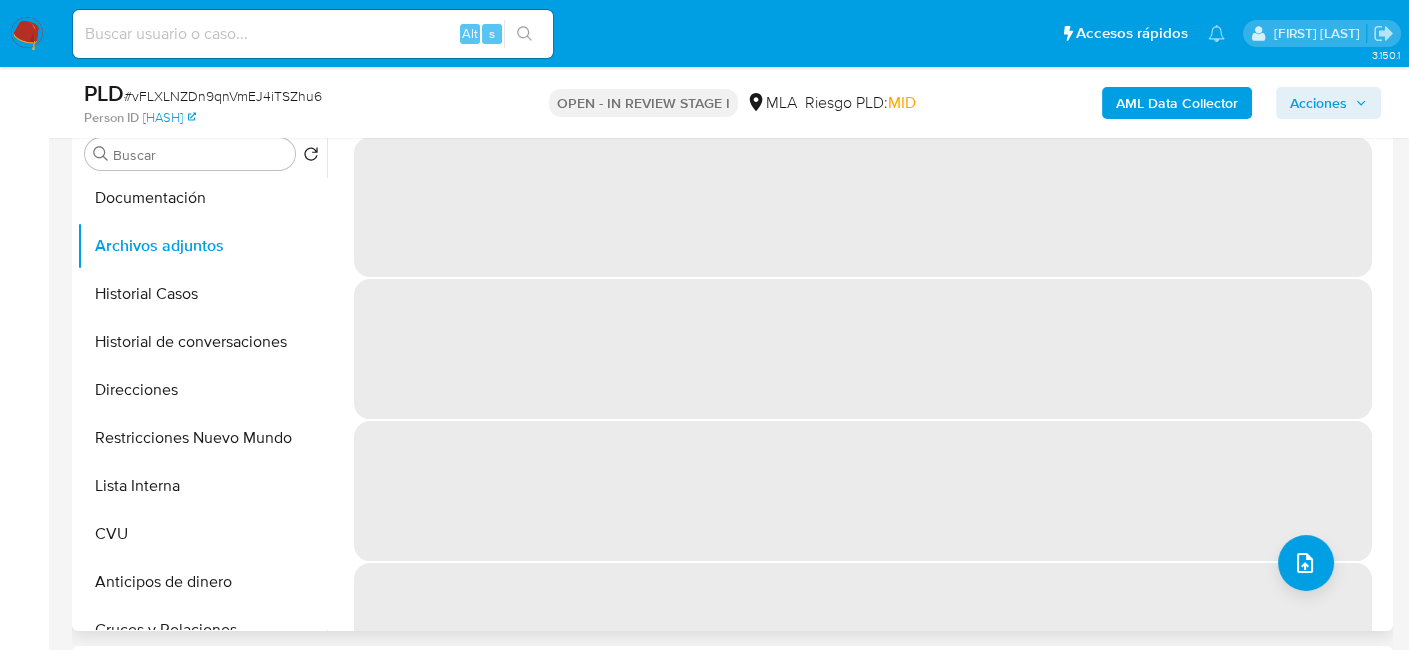 click on "Acciones" at bounding box center (1318, 103) 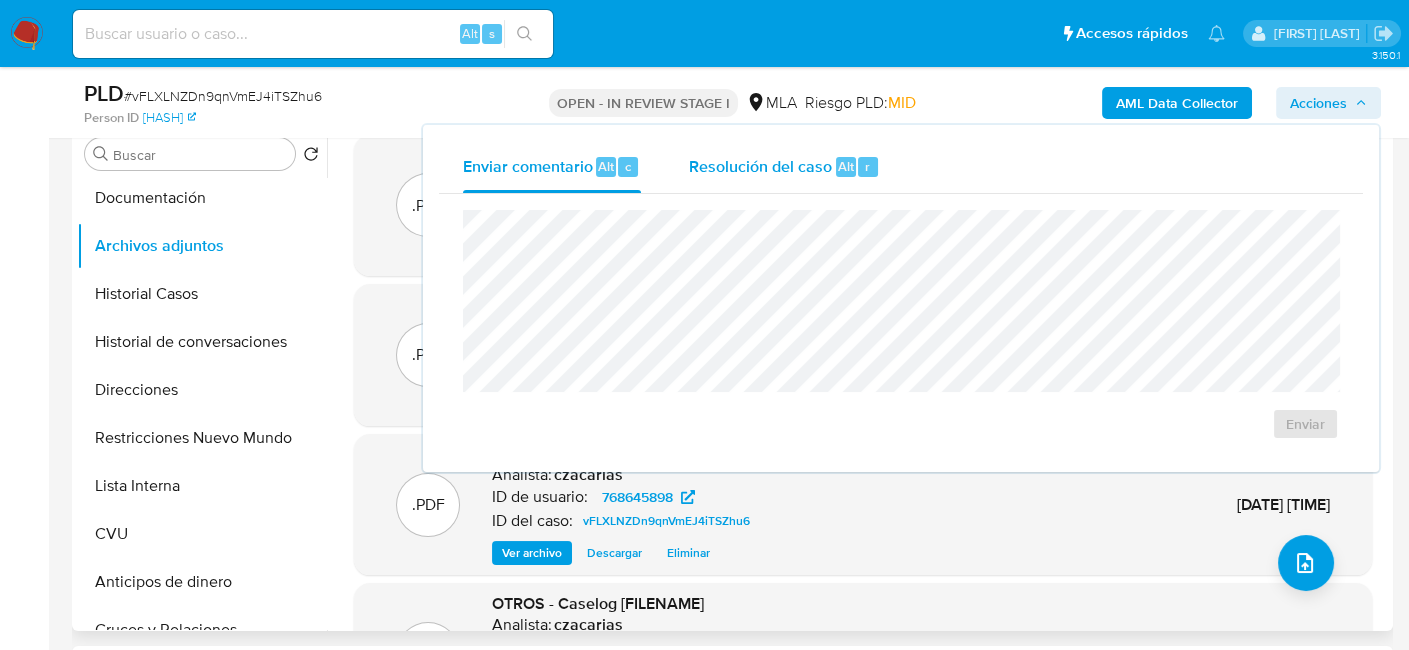 click on "Resolución del caso Alt r" at bounding box center (784, 167) 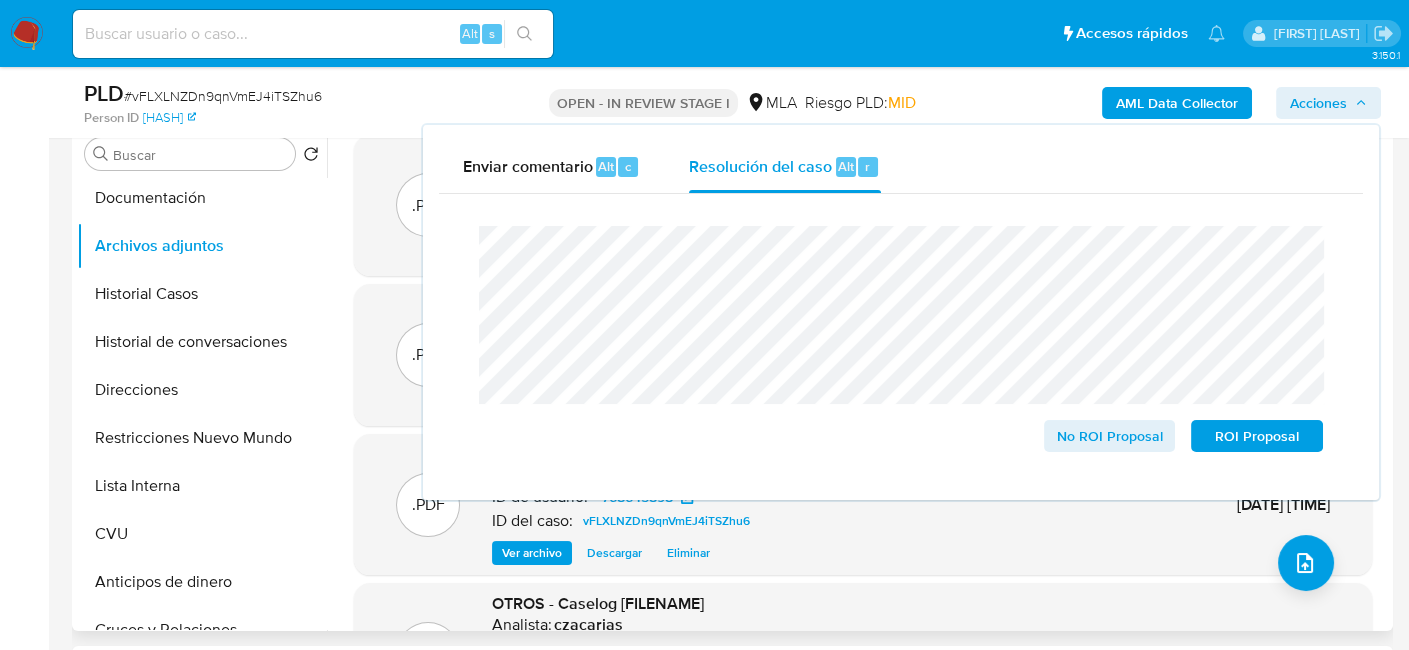 click on "# vFLXLNZDn9qnVmEJ4iTSZhu6" at bounding box center (223, 96) 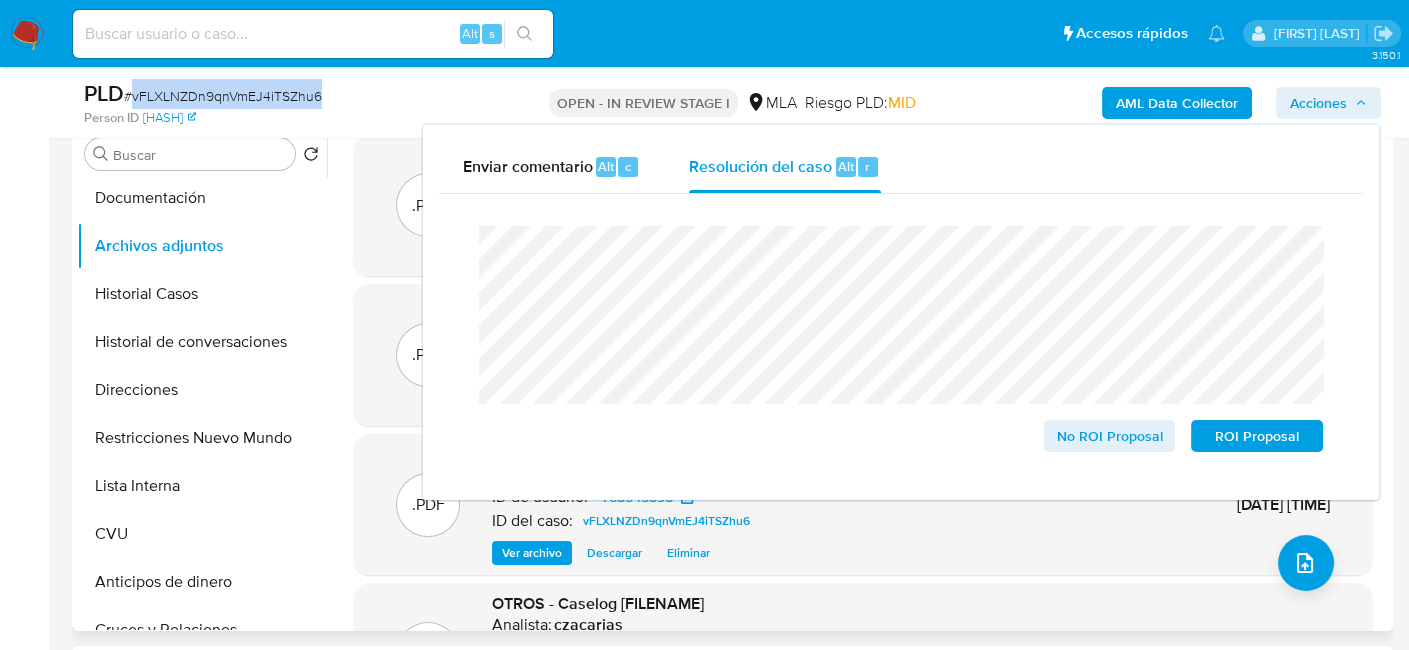 click on "# vFLXLNZDn9qnVmEJ4iTSZhu6" at bounding box center [223, 96] 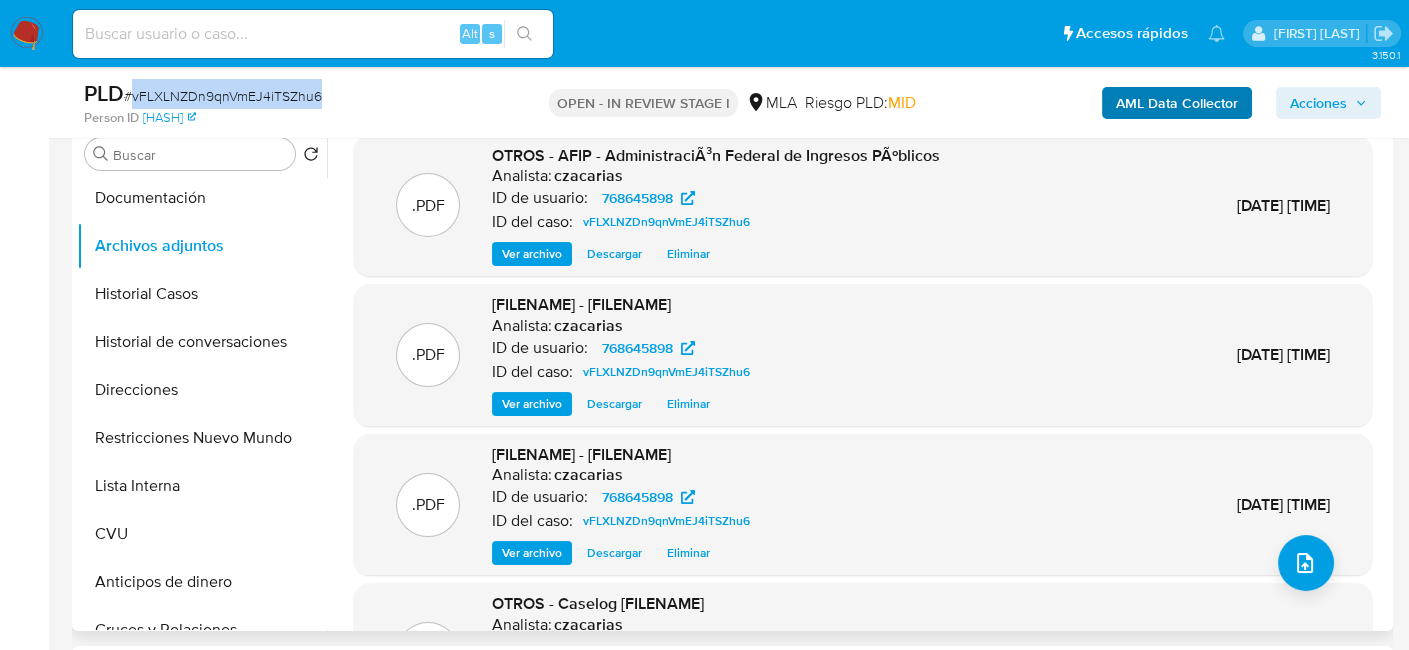 copy on "vFLXLNZDn9qnVmEJ4iTSZhu6" 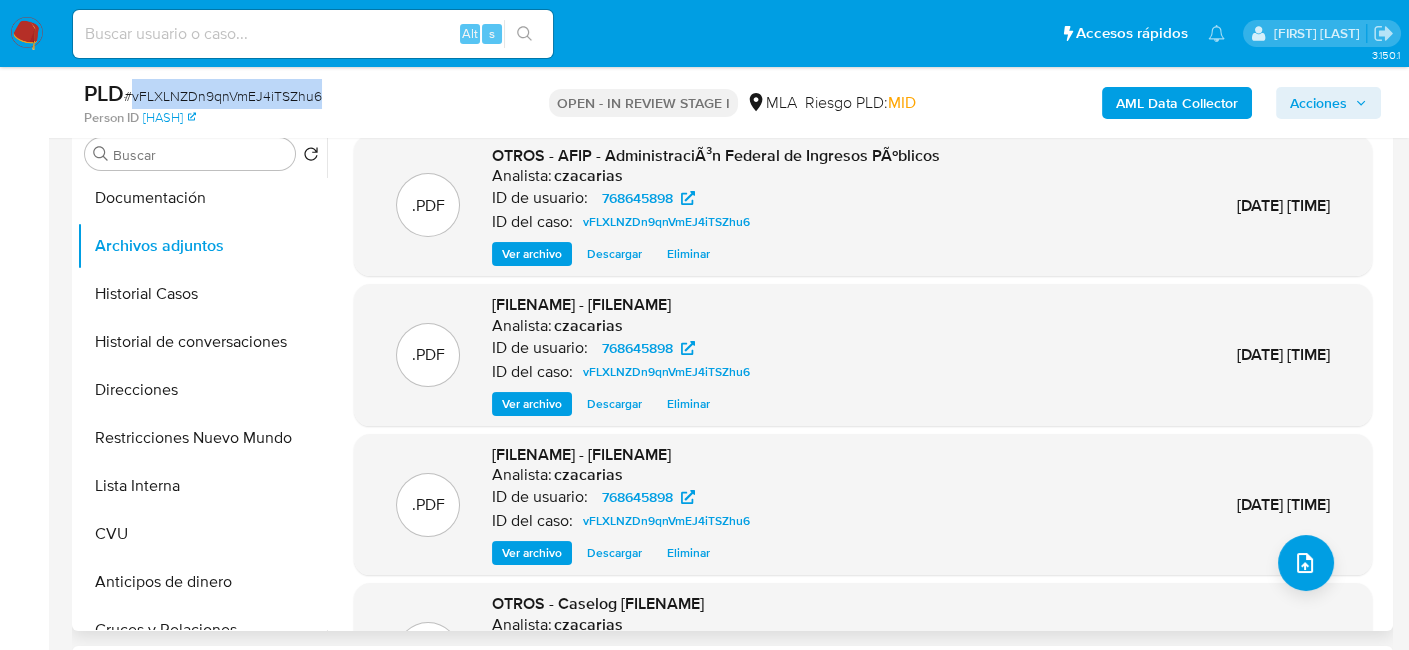 click on "Acciones" at bounding box center (1318, 103) 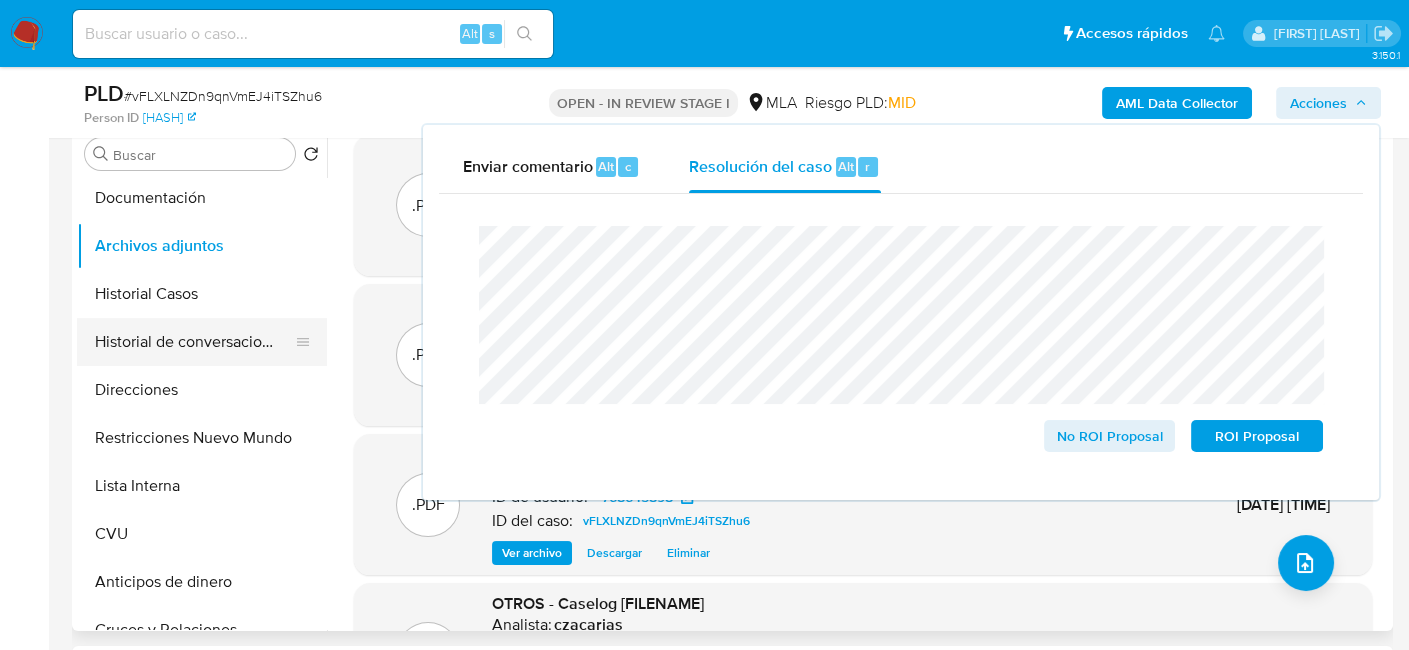 click on "Historial de conversaciones" at bounding box center (194, 342) 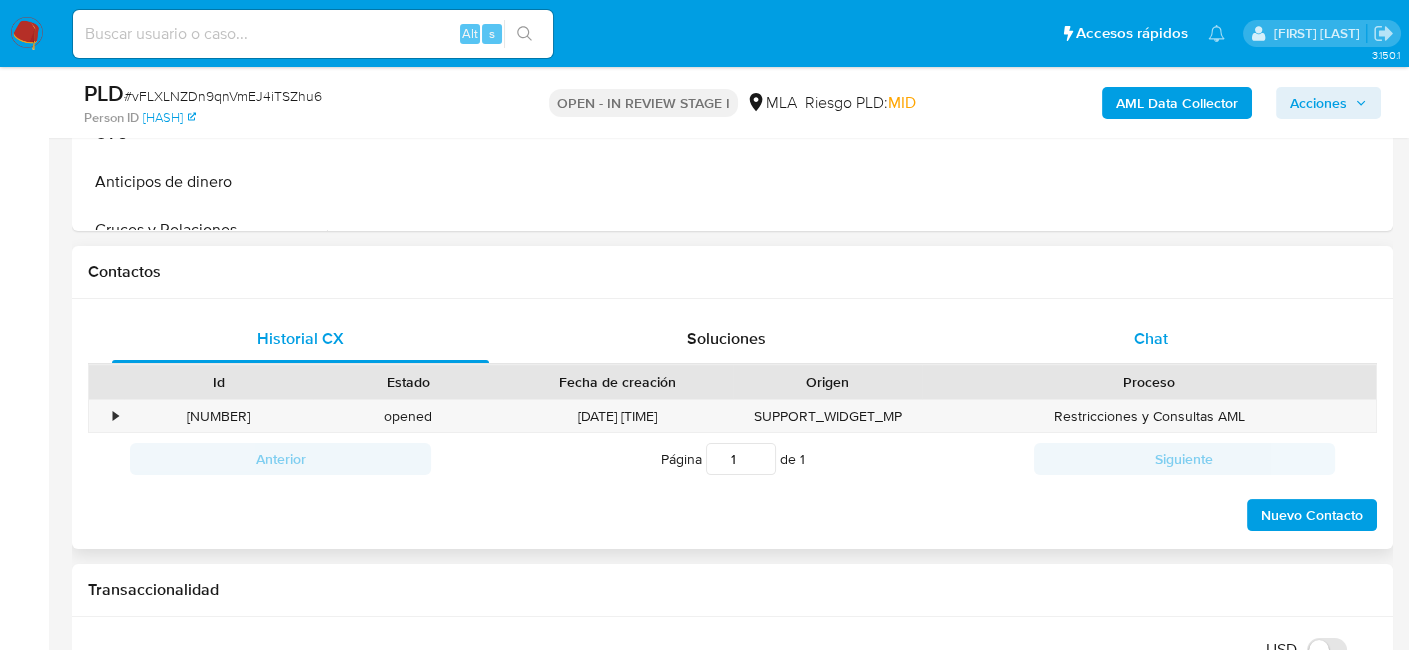 click on "Chat" at bounding box center (1151, 338) 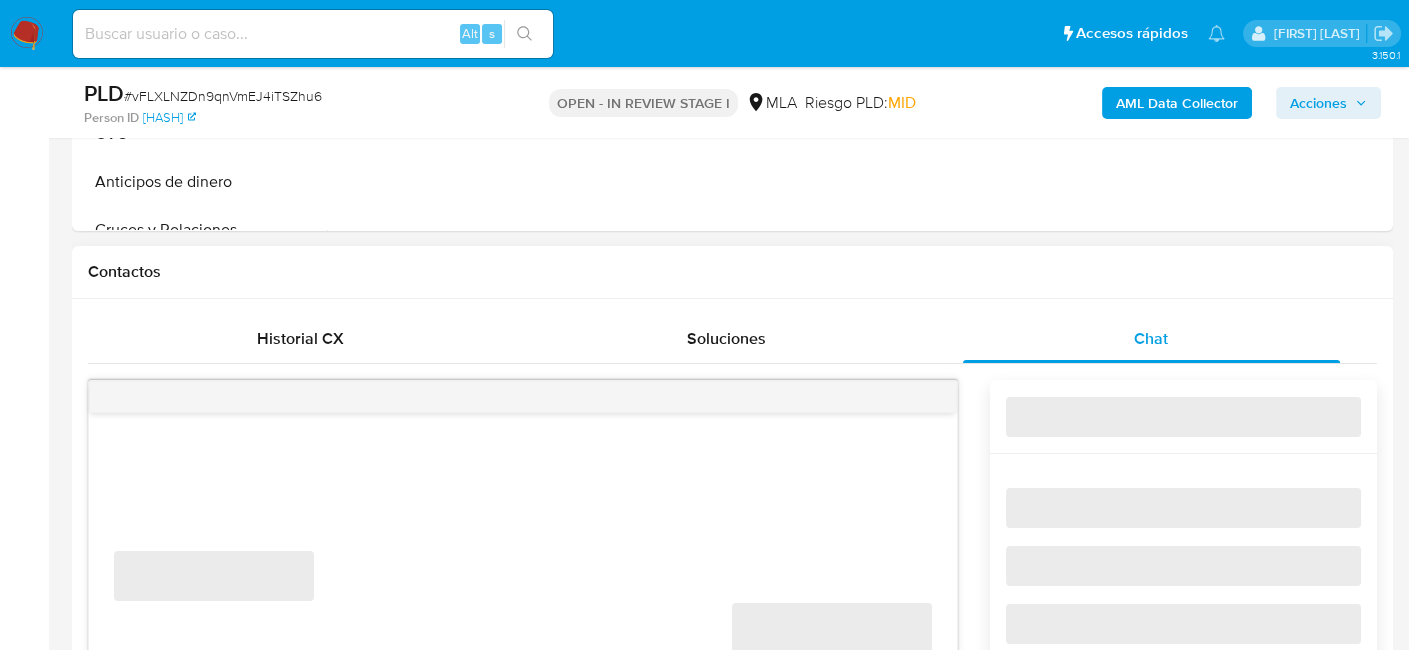 scroll, scrollTop: 1000, scrollLeft: 0, axis: vertical 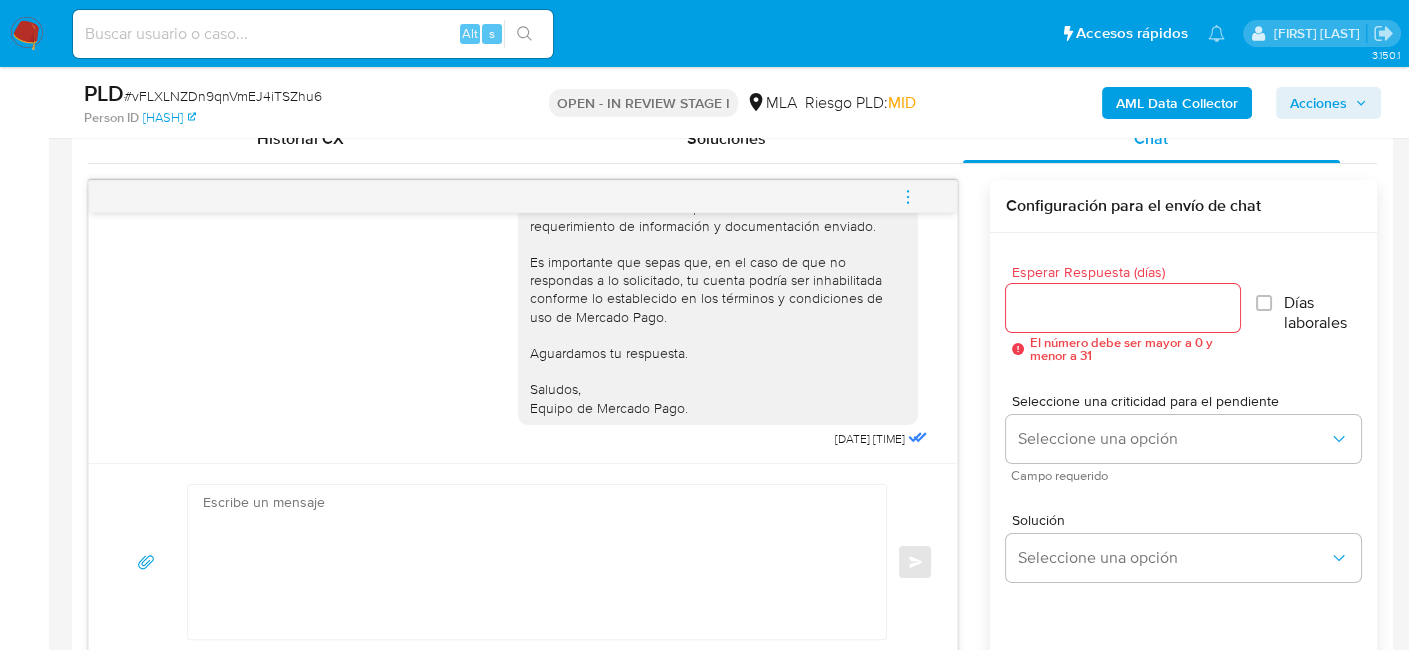 click at bounding box center (908, 197) 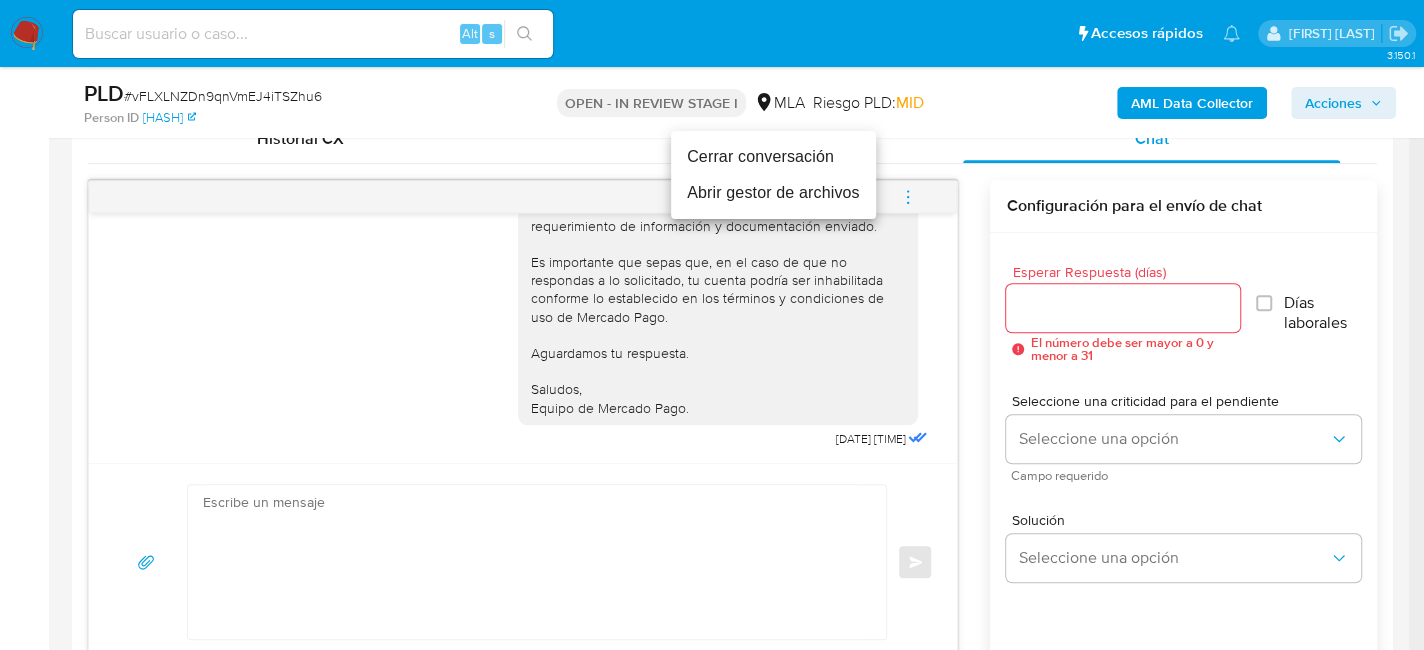 click on "Cerrar conversación" at bounding box center [773, 157] 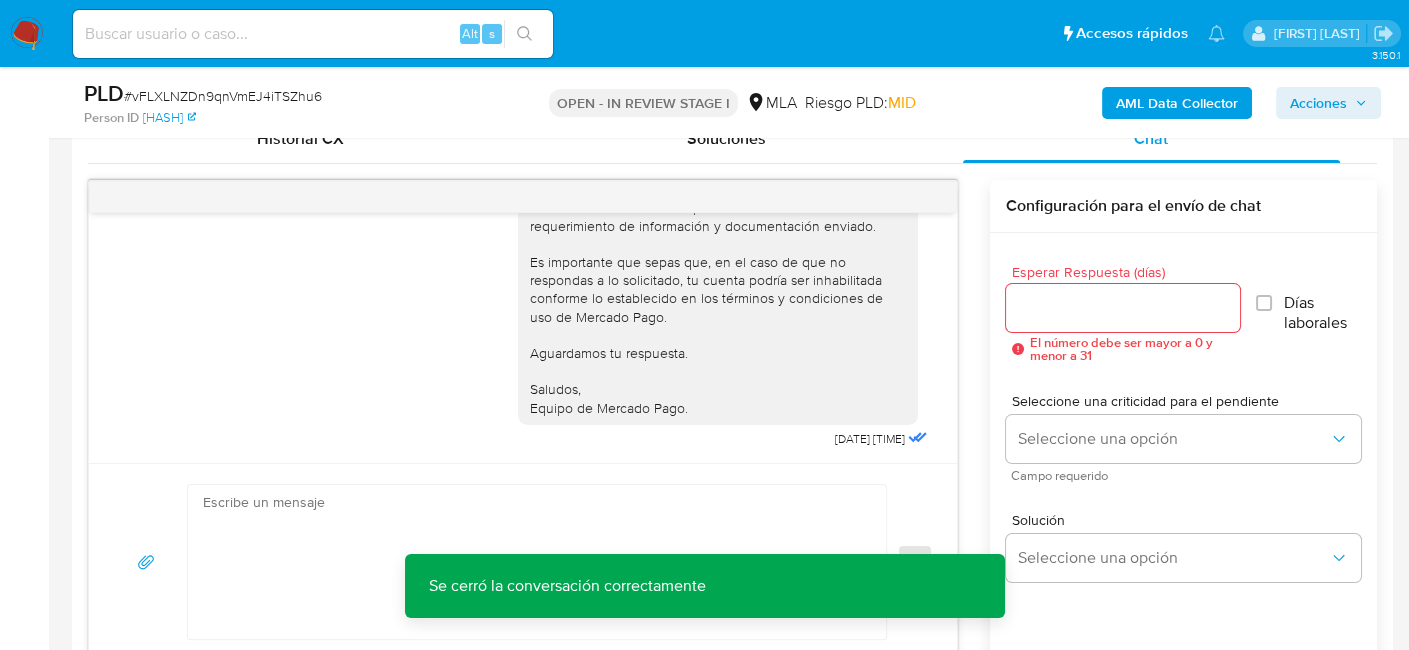 click on "Acciones" at bounding box center (1318, 103) 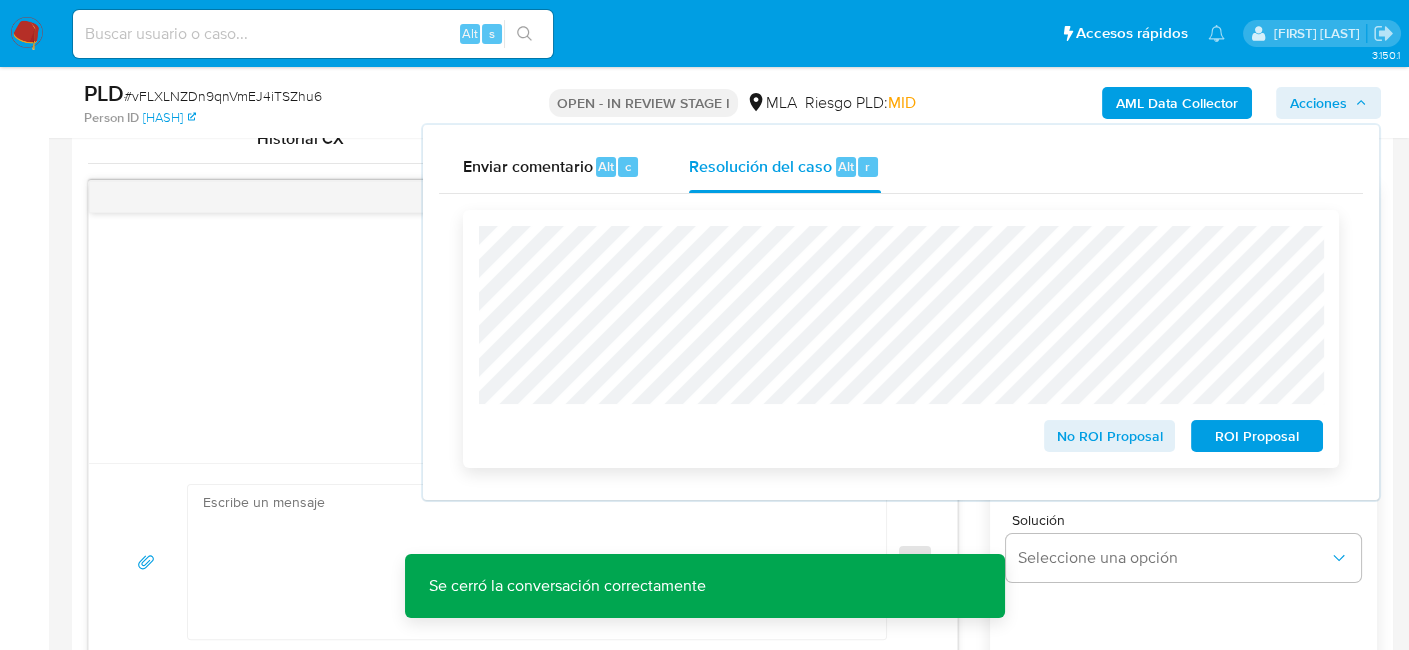 click on "No ROI Proposal" at bounding box center (1110, 436) 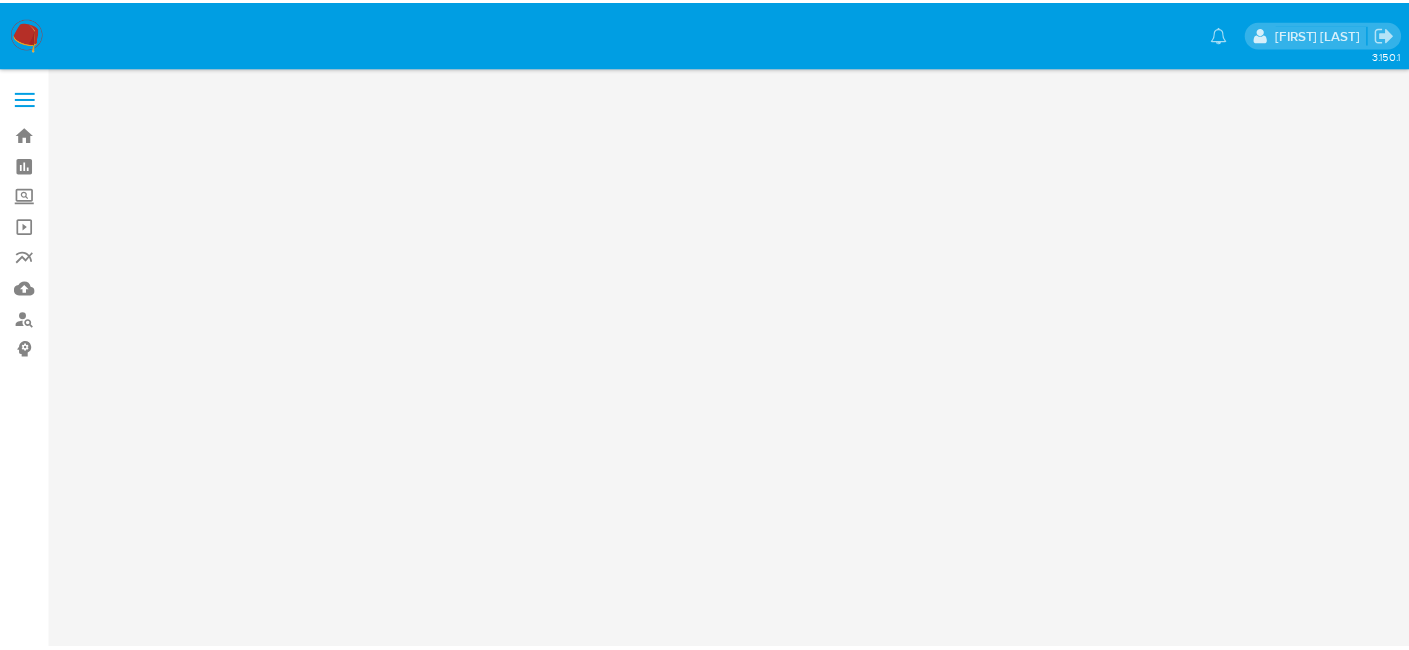 scroll, scrollTop: 0, scrollLeft: 0, axis: both 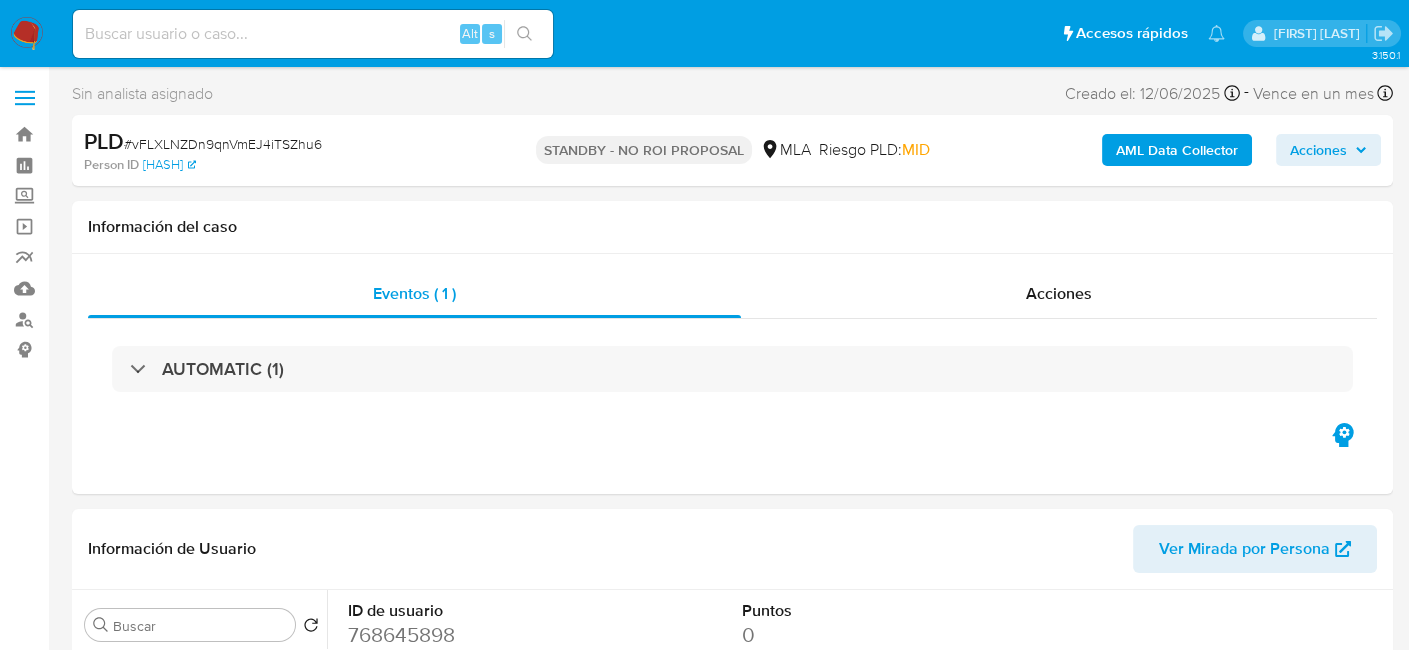 select on "10" 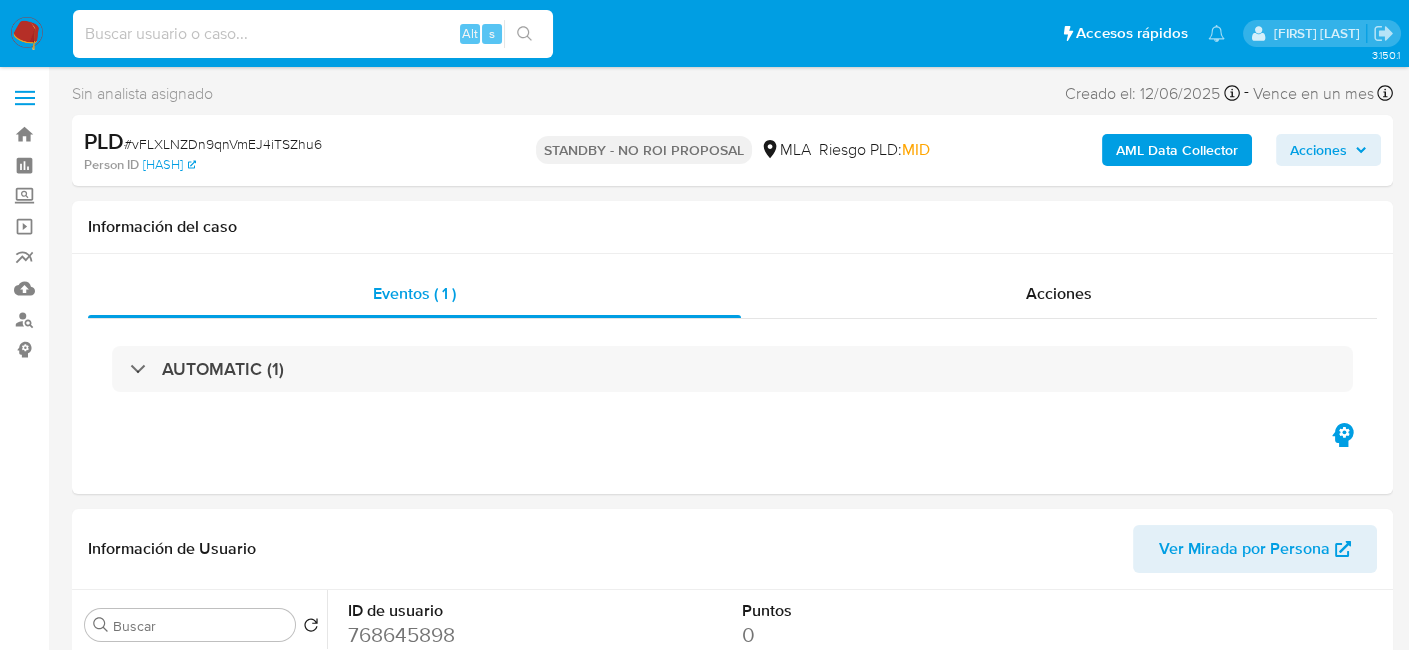 click at bounding box center (313, 34) 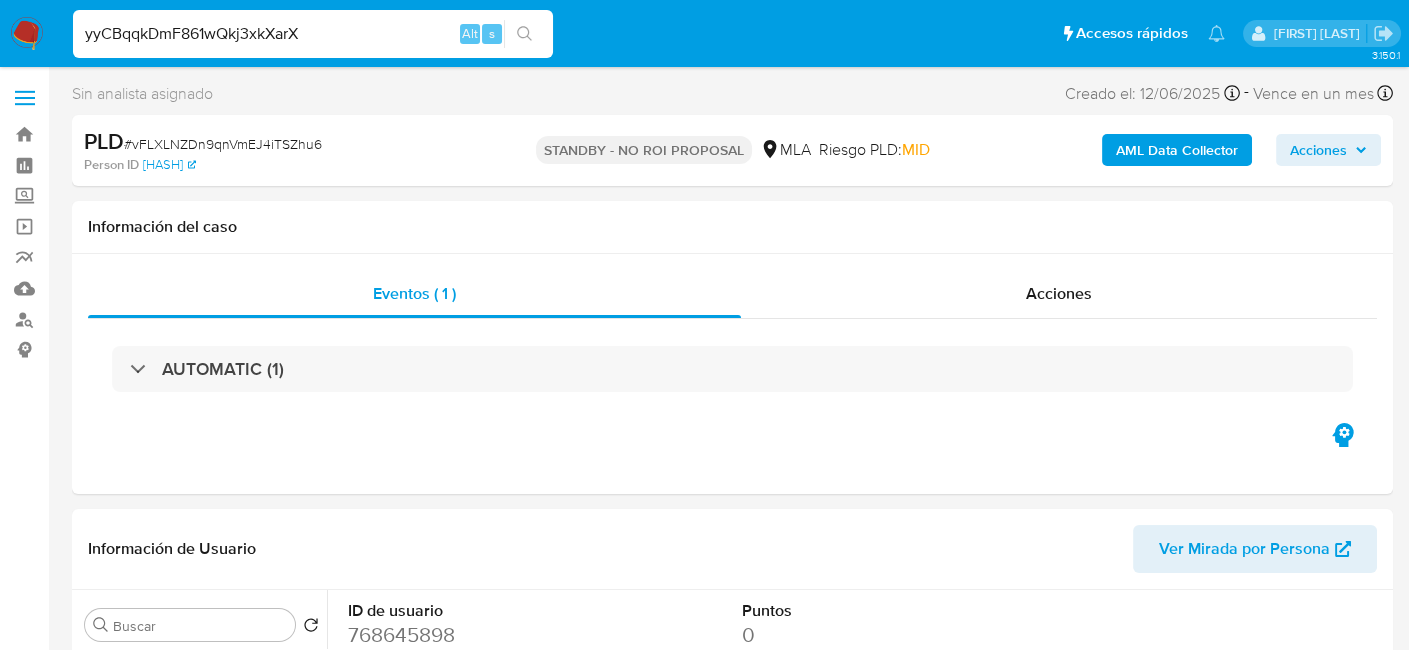 type on "yyCBqqkDmF861wQkj3xkXarX" 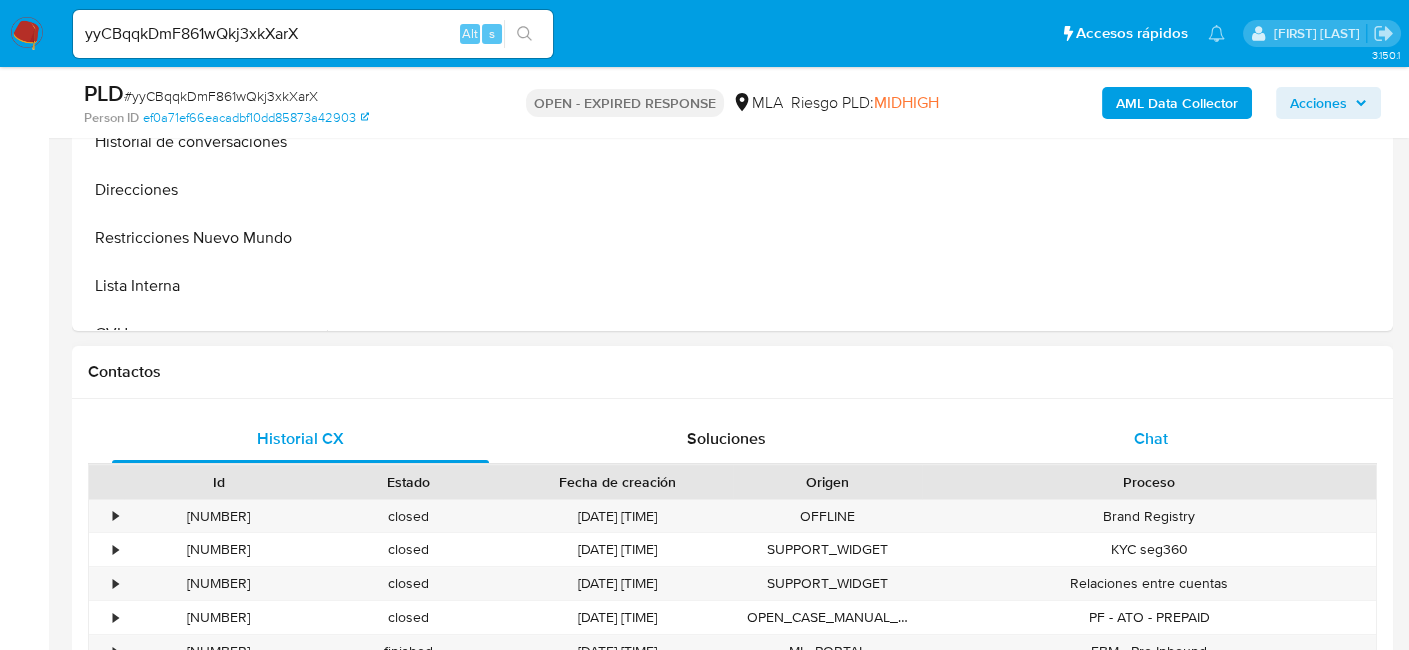 click on "Chat" at bounding box center (1151, 439) 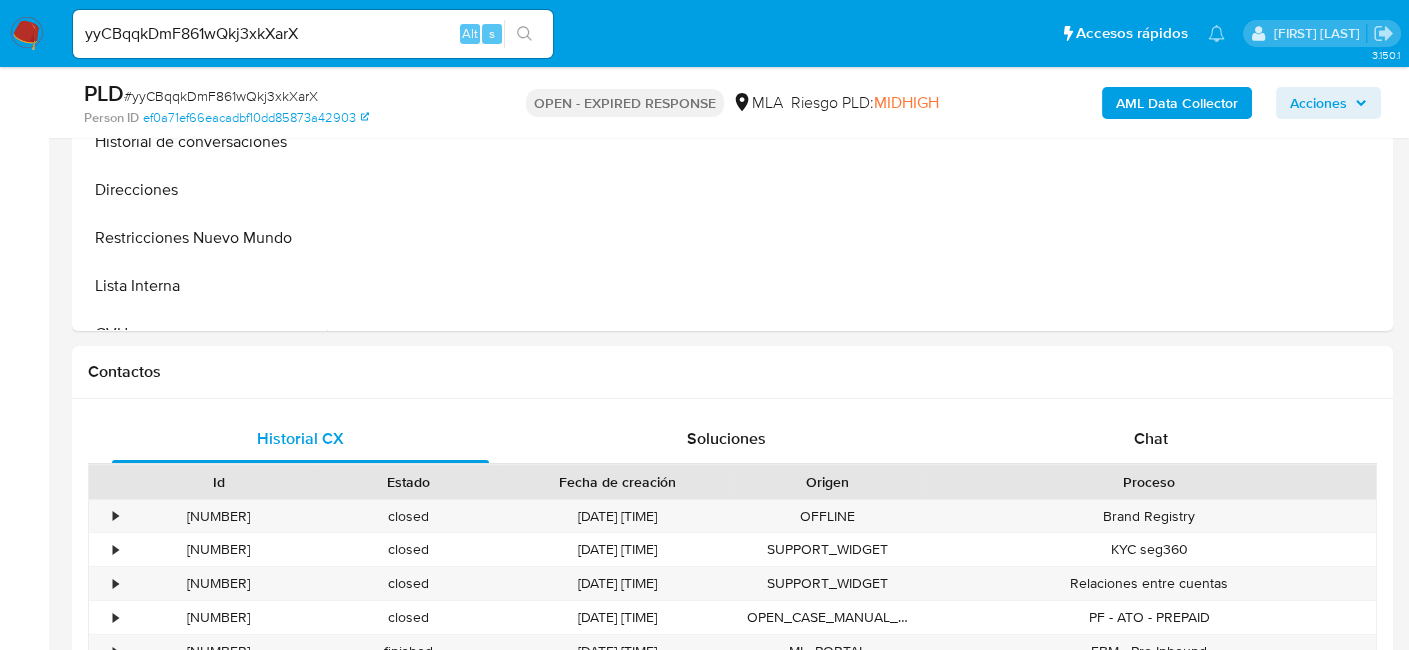 select on "10" 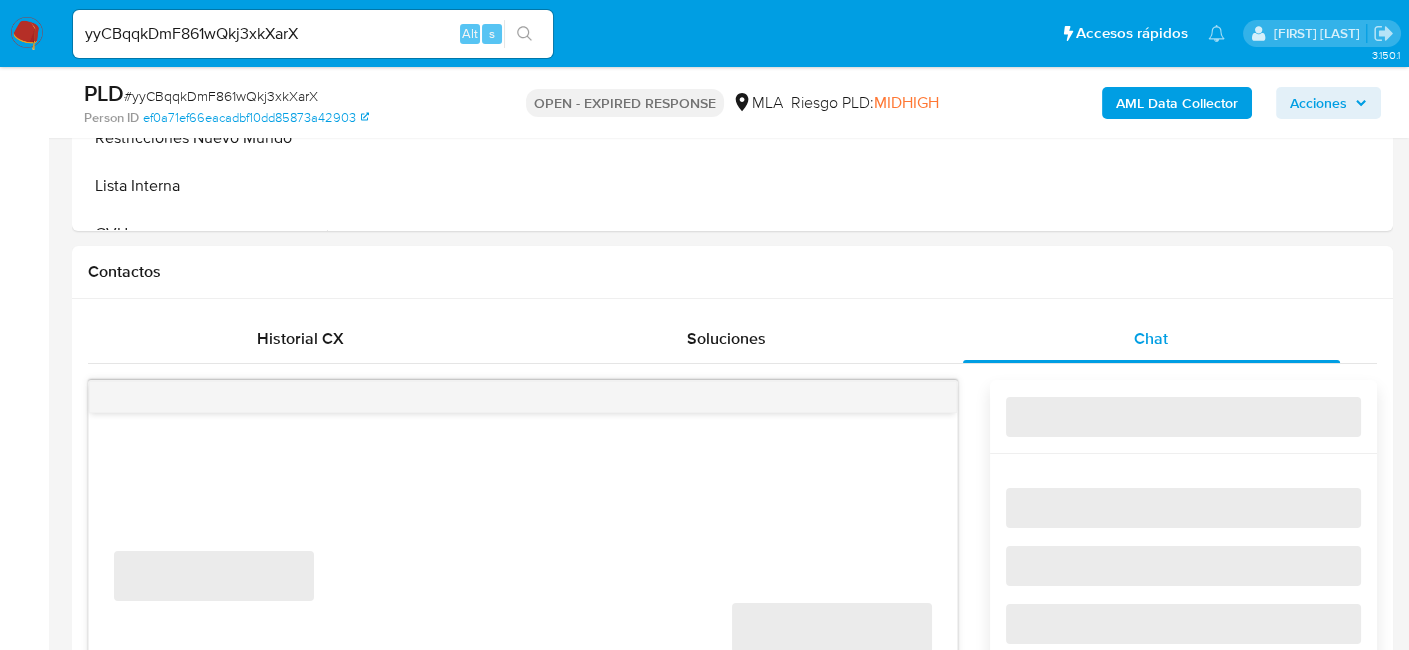 scroll, scrollTop: 900, scrollLeft: 0, axis: vertical 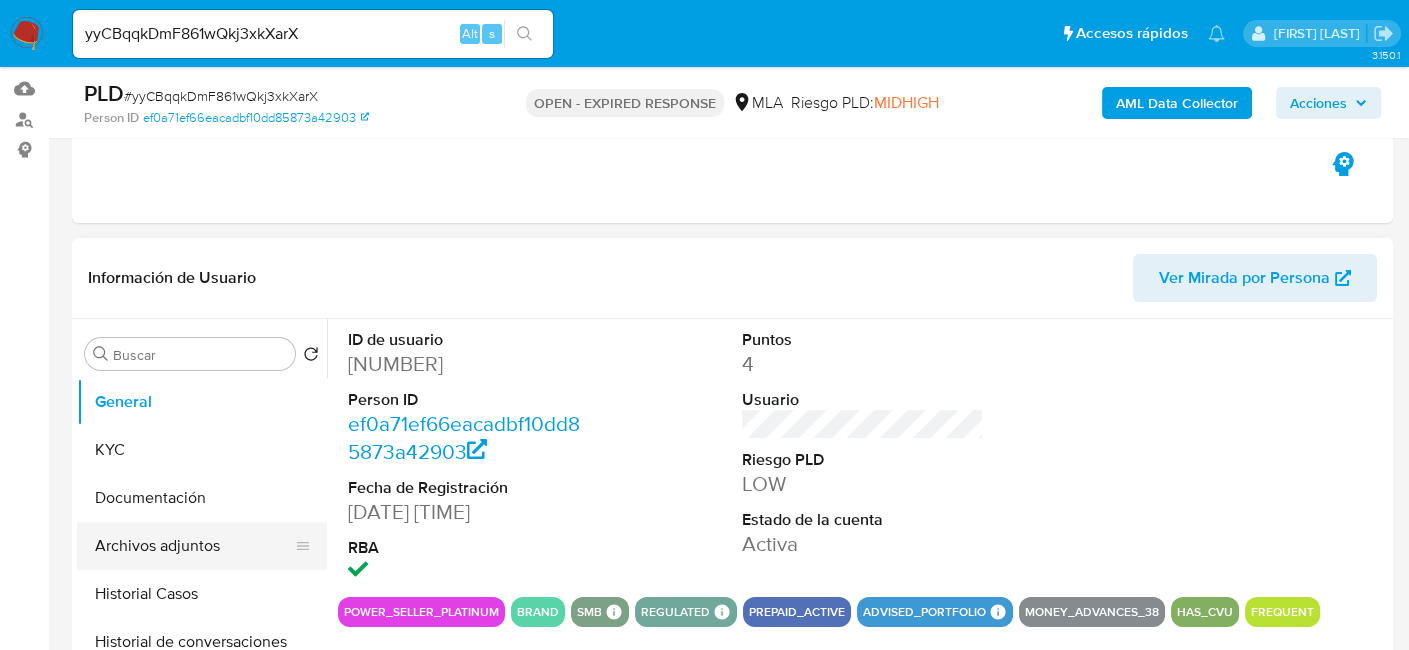click on "Archivos adjuntos" at bounding box center [194, 546] 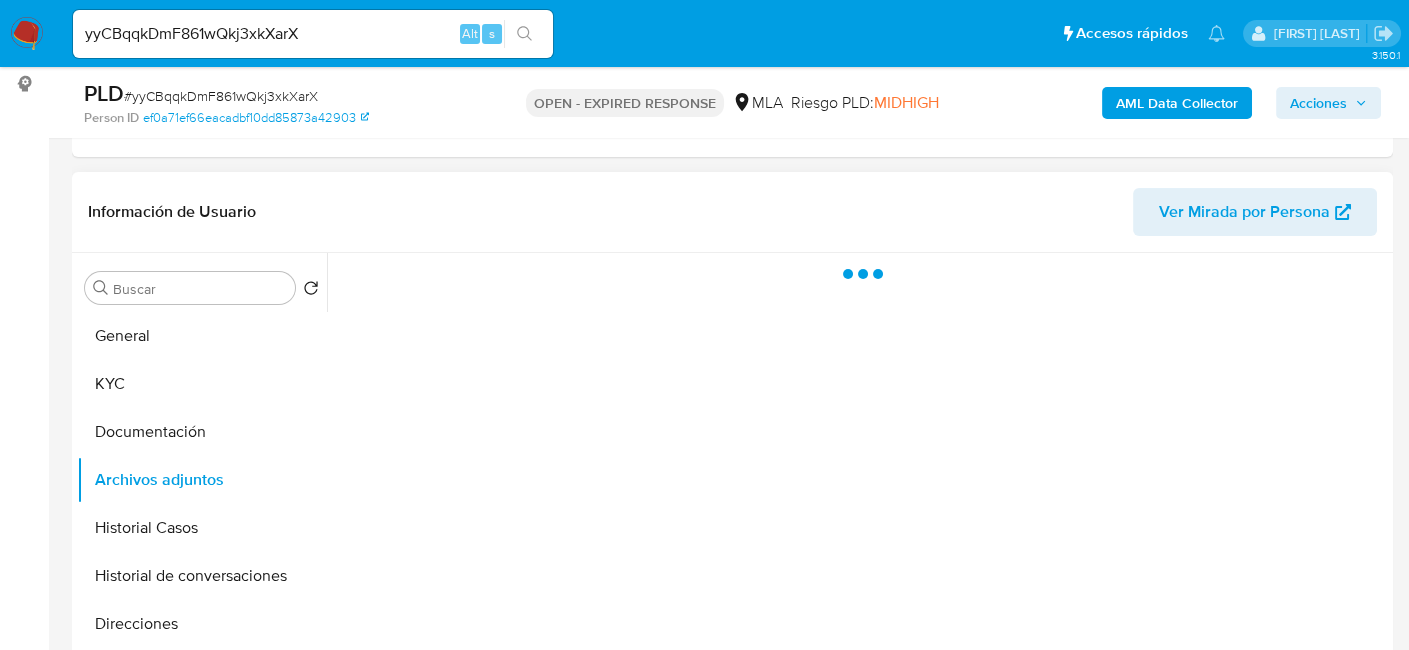 scroll, scrollTop: 300, scrollLeft: 0, axis: vertical 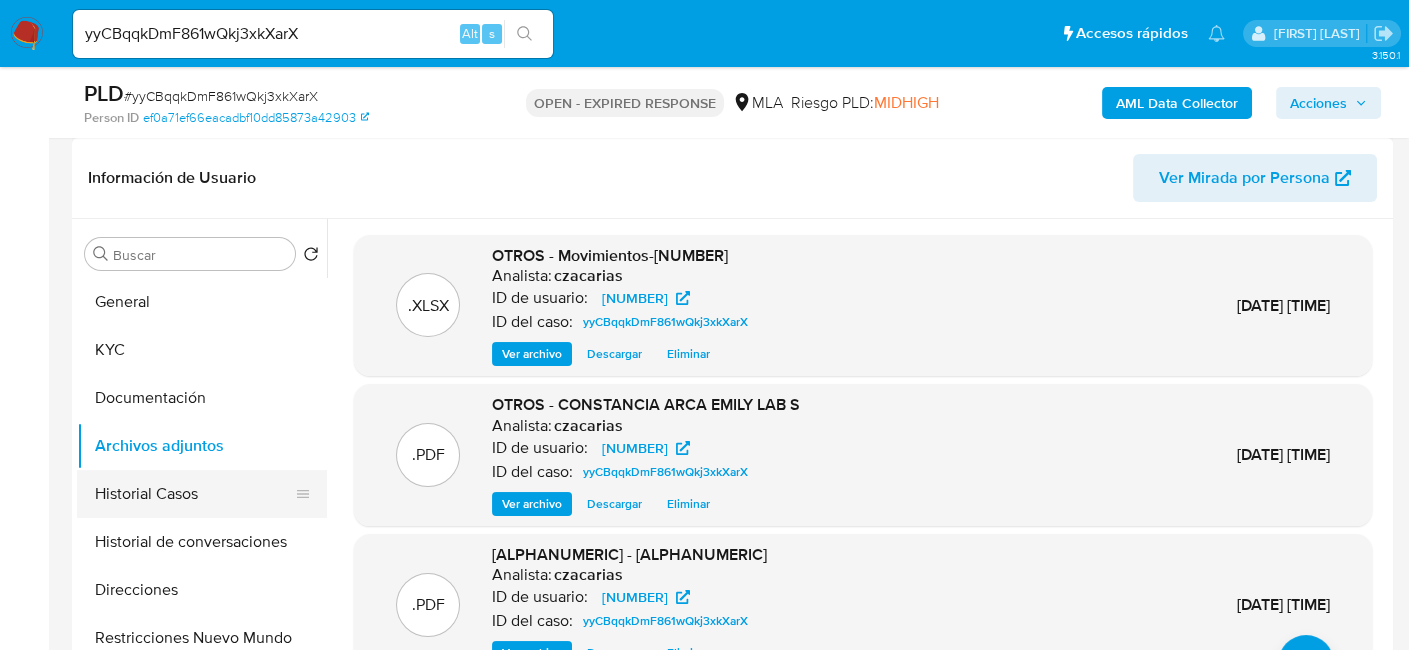 click on "Historial Casos" at bounding box center [194, 494] 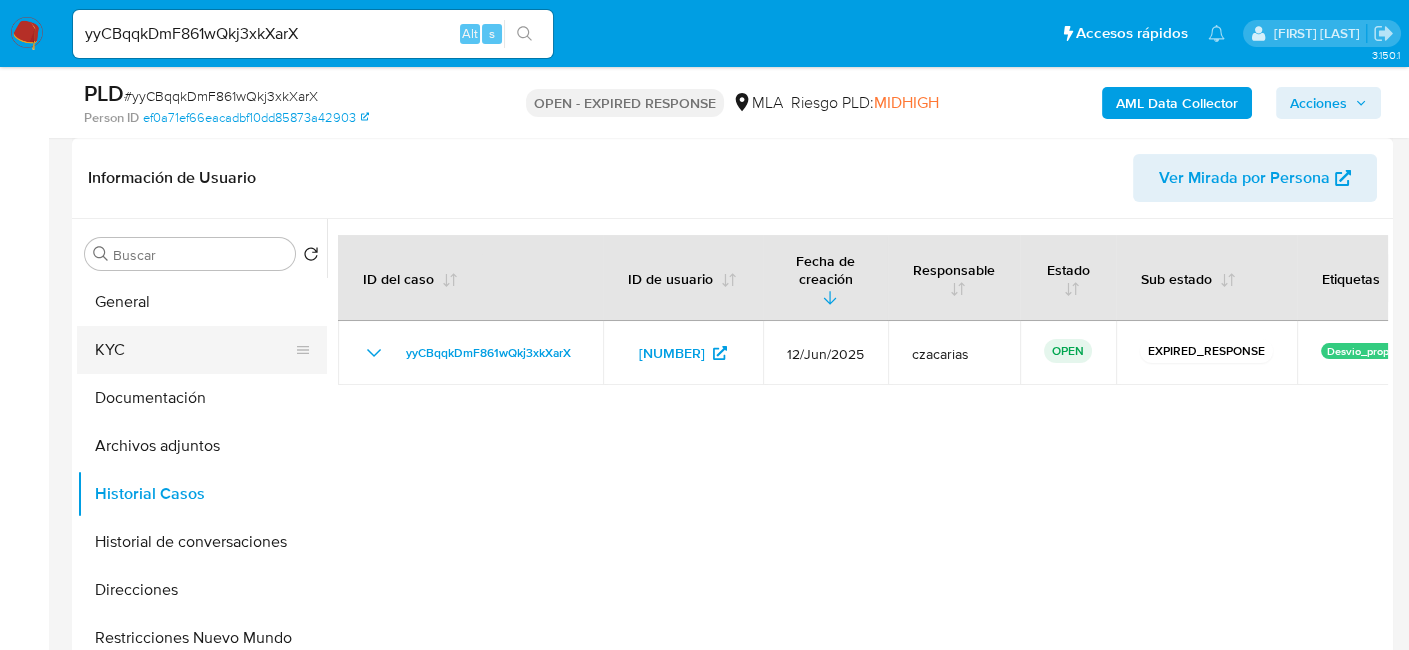 click on "KYC" at bounding box center (194, 350) 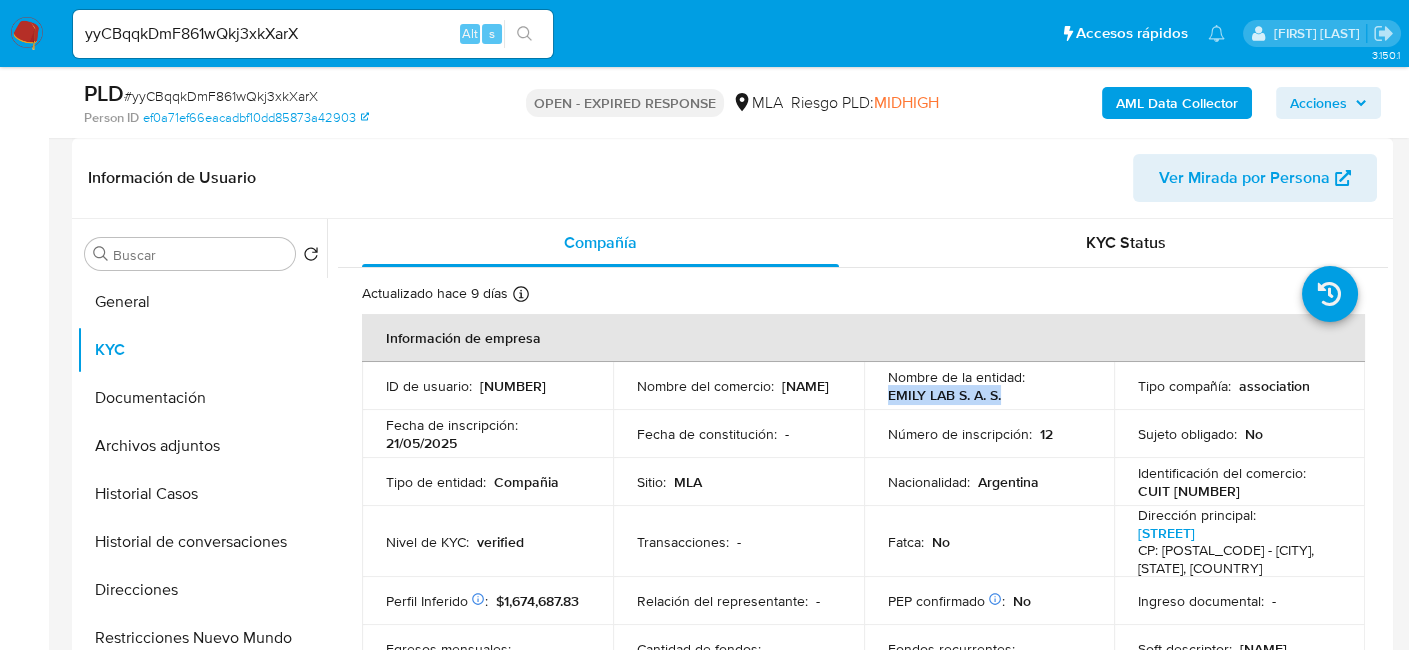 drag, startPoint x: 881, startPoint y: 390, endPoint x: 1005, endPoint y: 393, distance: 124.036285 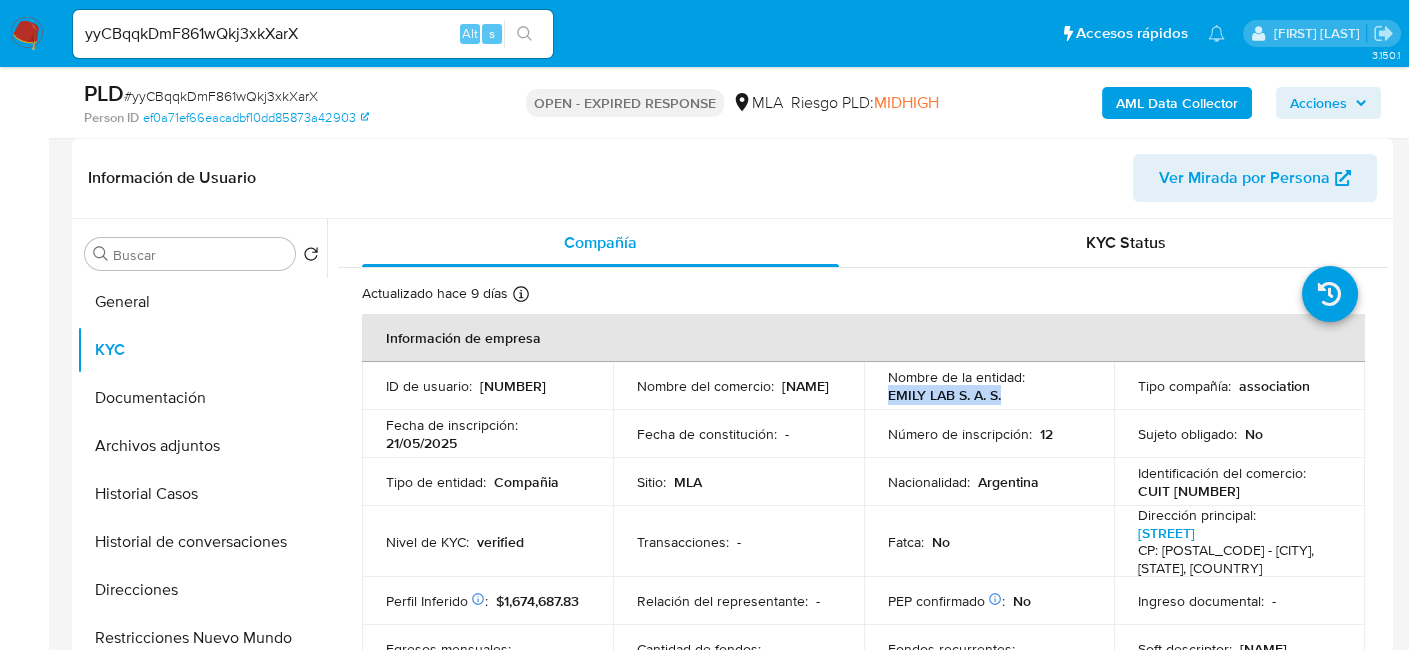 copy on "EMILY LAB S. A. S." 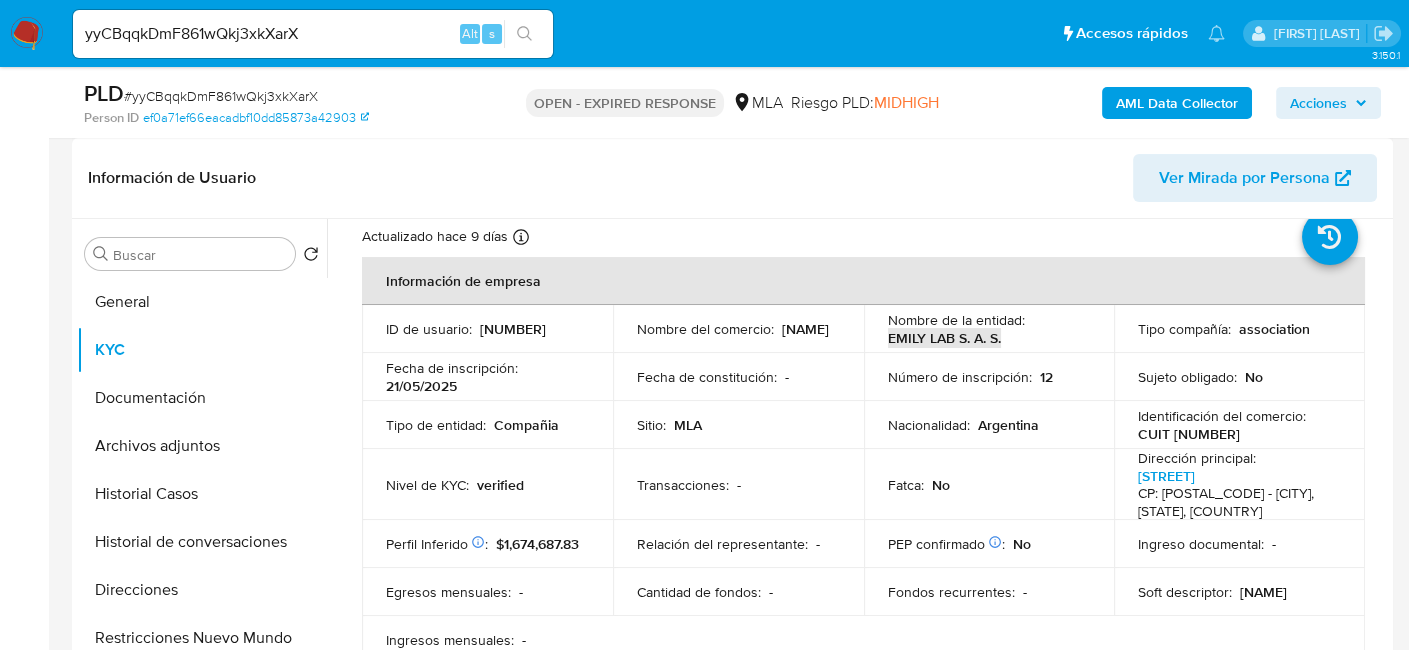 scroll, scrollTop: 100, scrollLeft: 0, axis: vertical 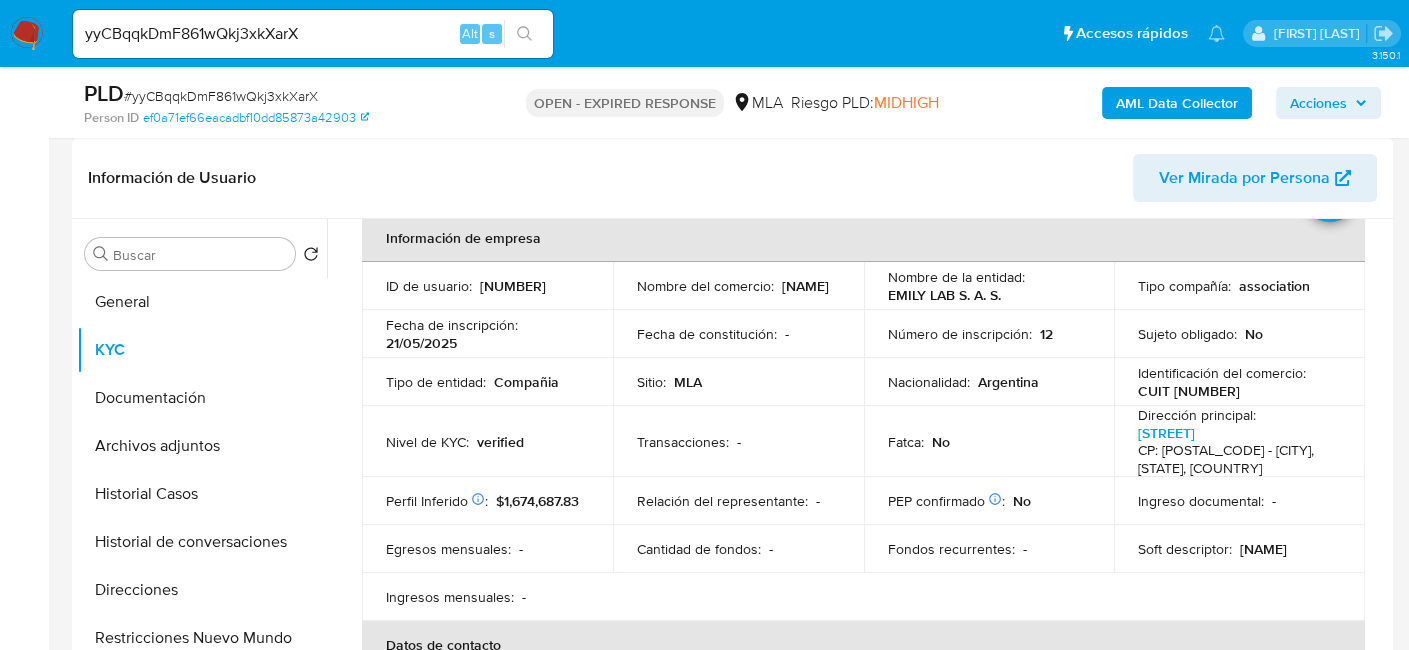 click on "CUIT [NUMBER]" at bounding box center (1189, 391) 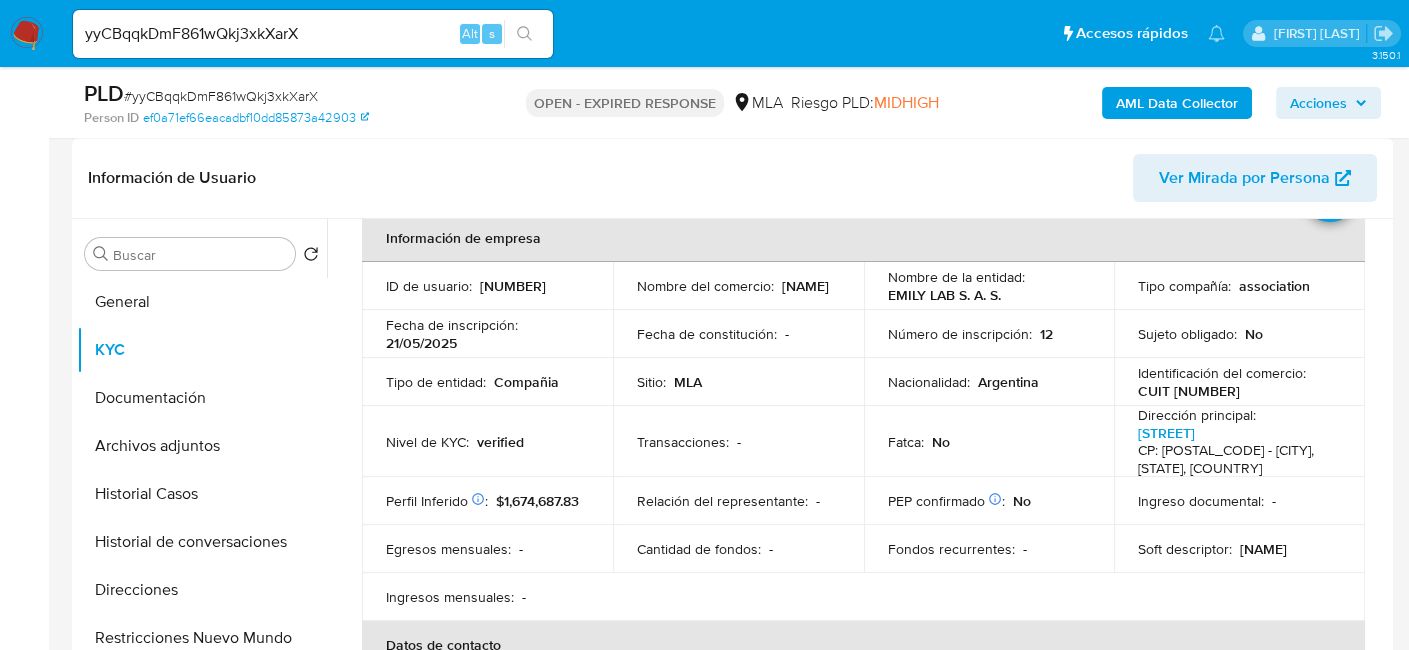 copy on "[NUMBER]" 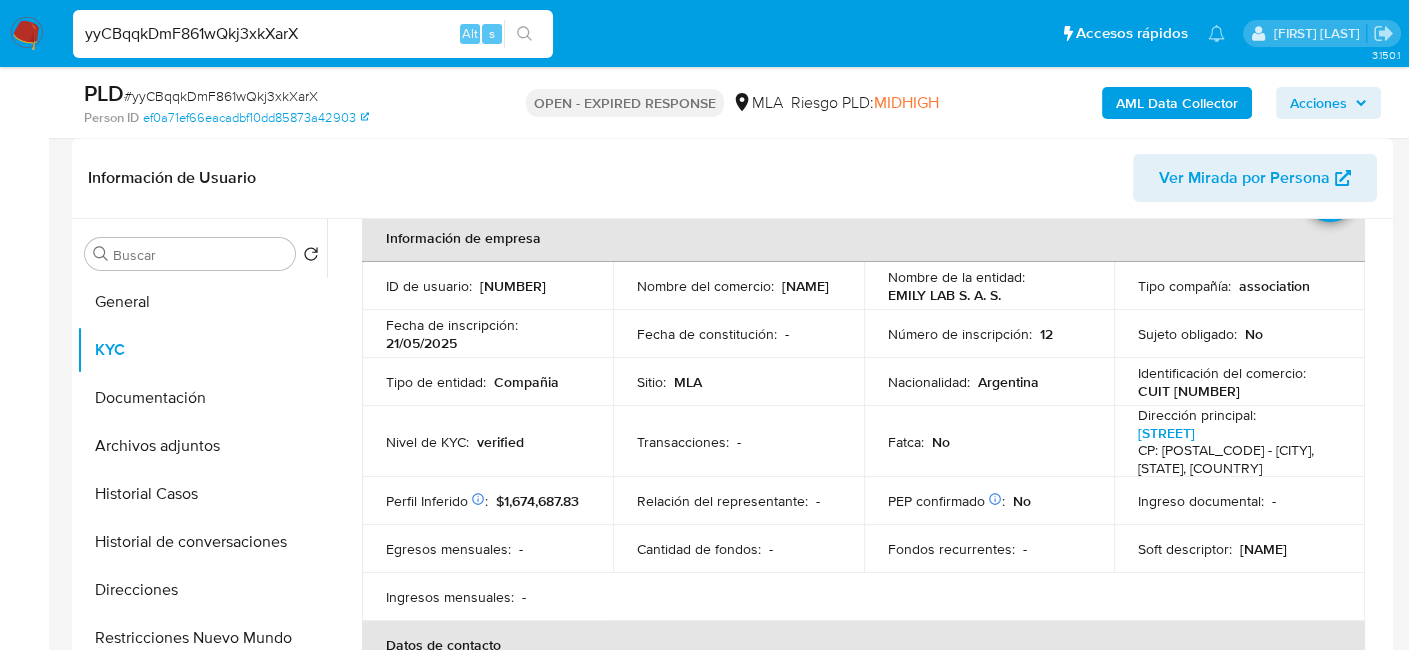 click on "yyCBqqkDmF861wQkj3xkXarX" at bounding box center [313, 34] 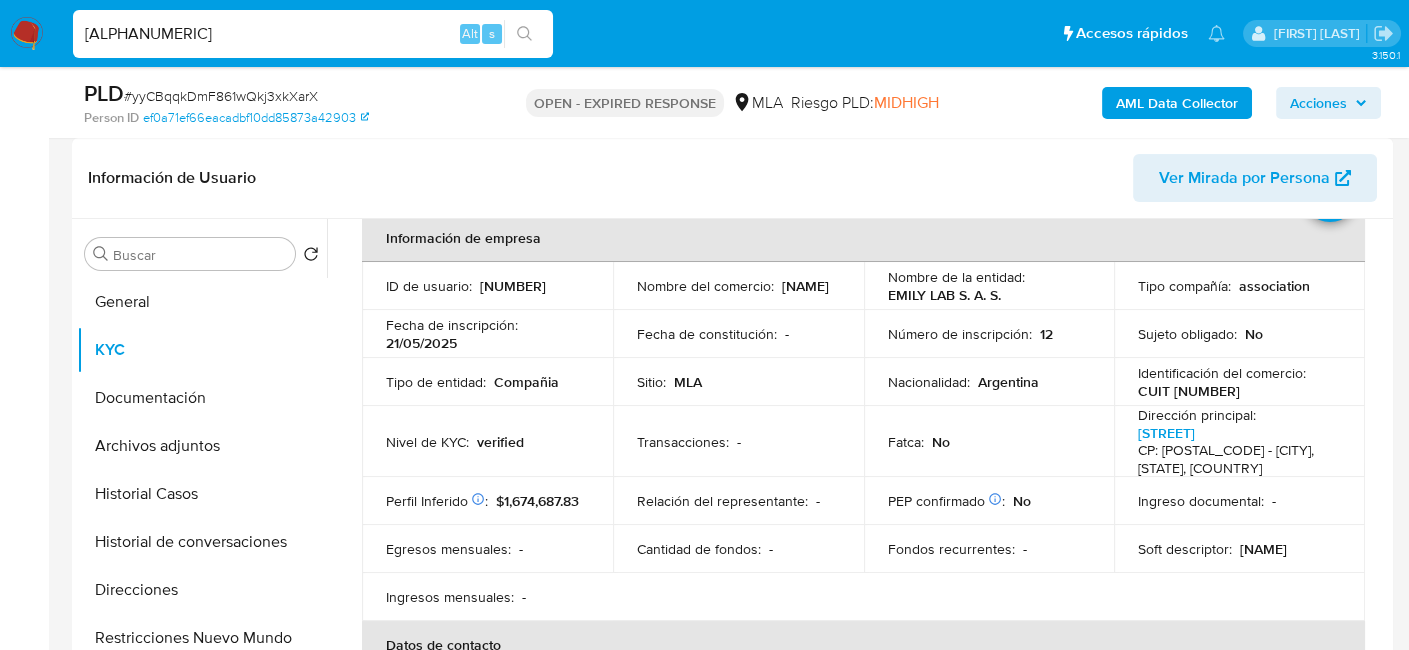 type on "[ALPHANUMERIC]" 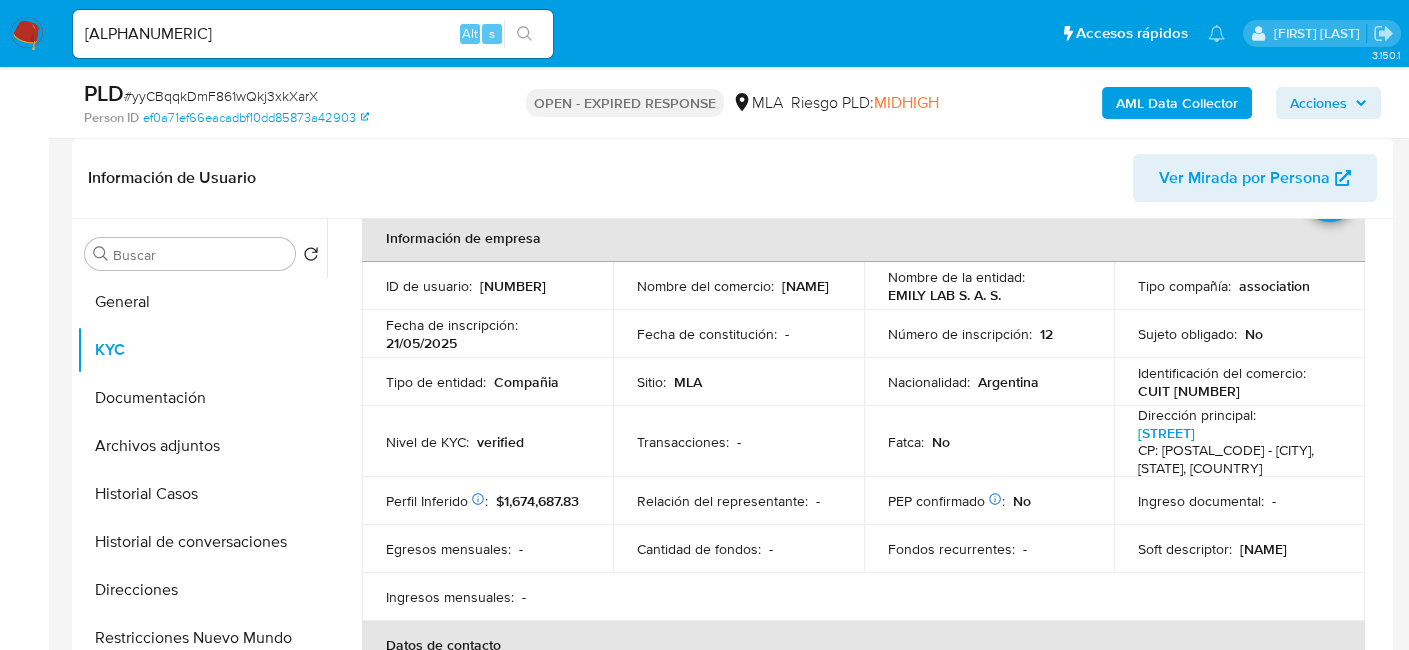 click 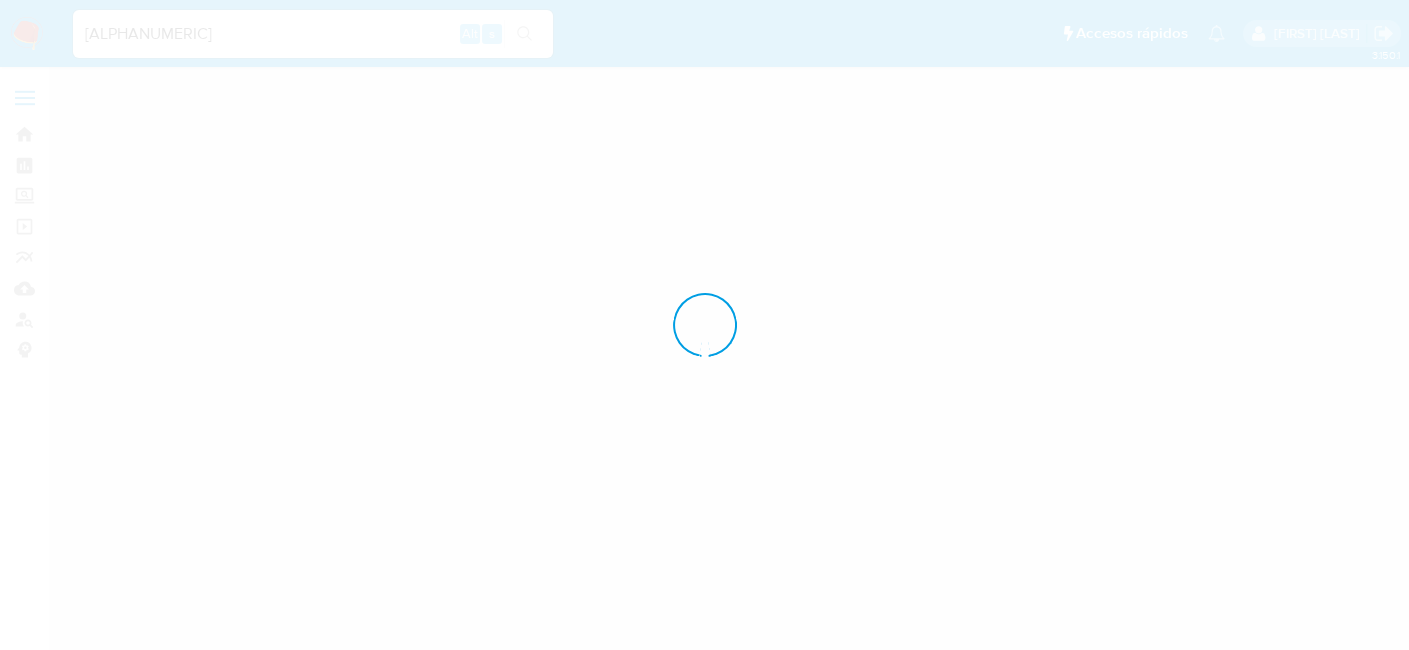 scroll, scrollTop: 0, scrollLeft: 0, axis: both 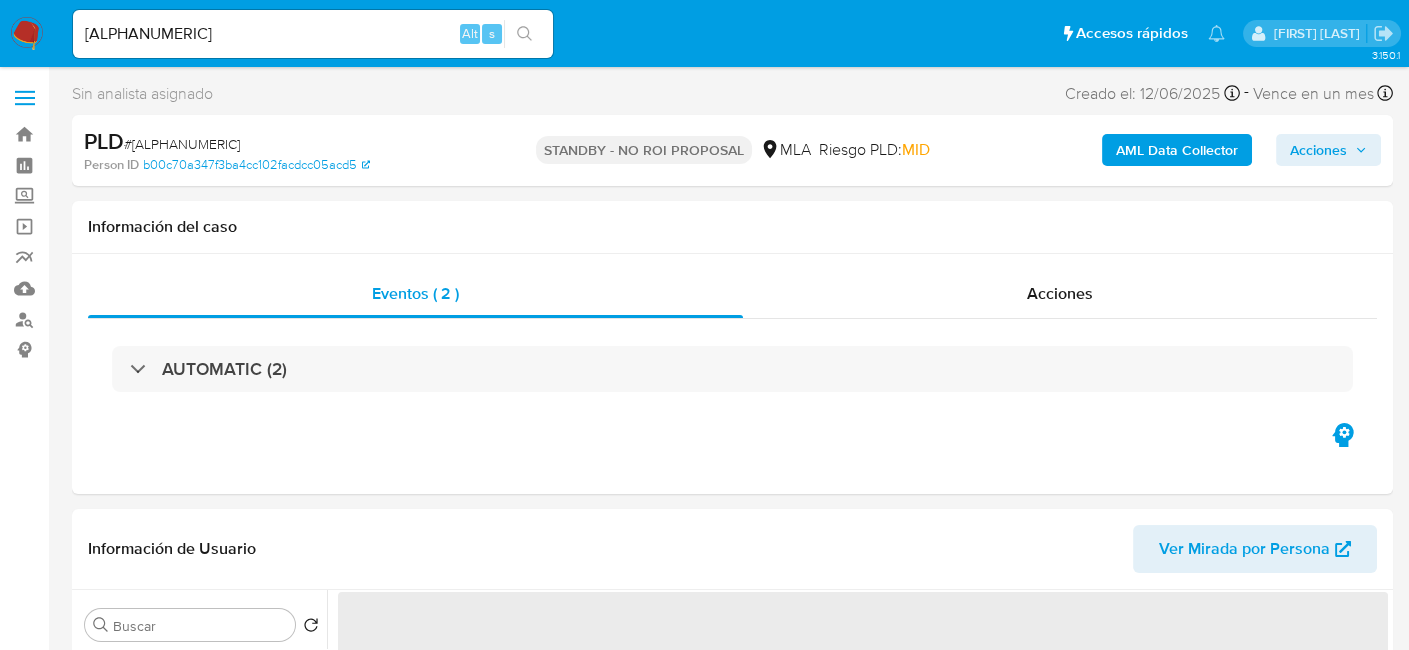 select on "10" 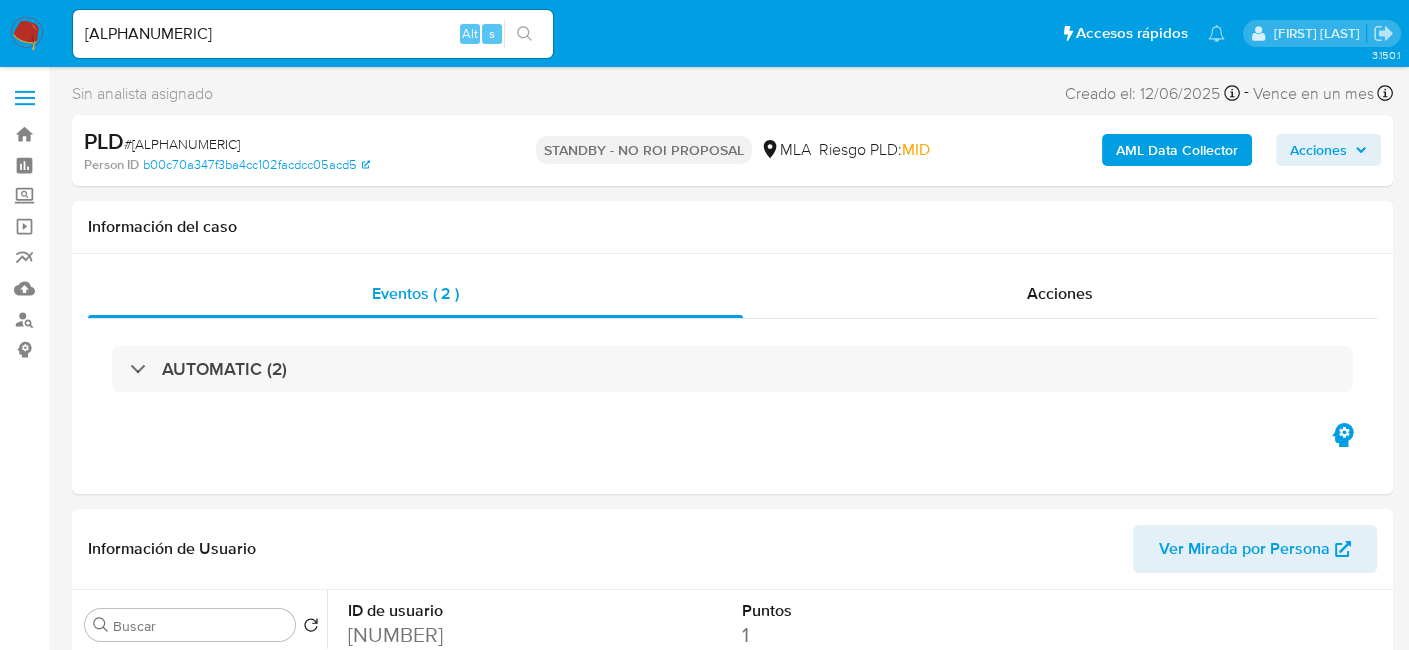click on "su5OlGJjov9P84UErvq539M5 Alt s" at bounding box center (313, 34) 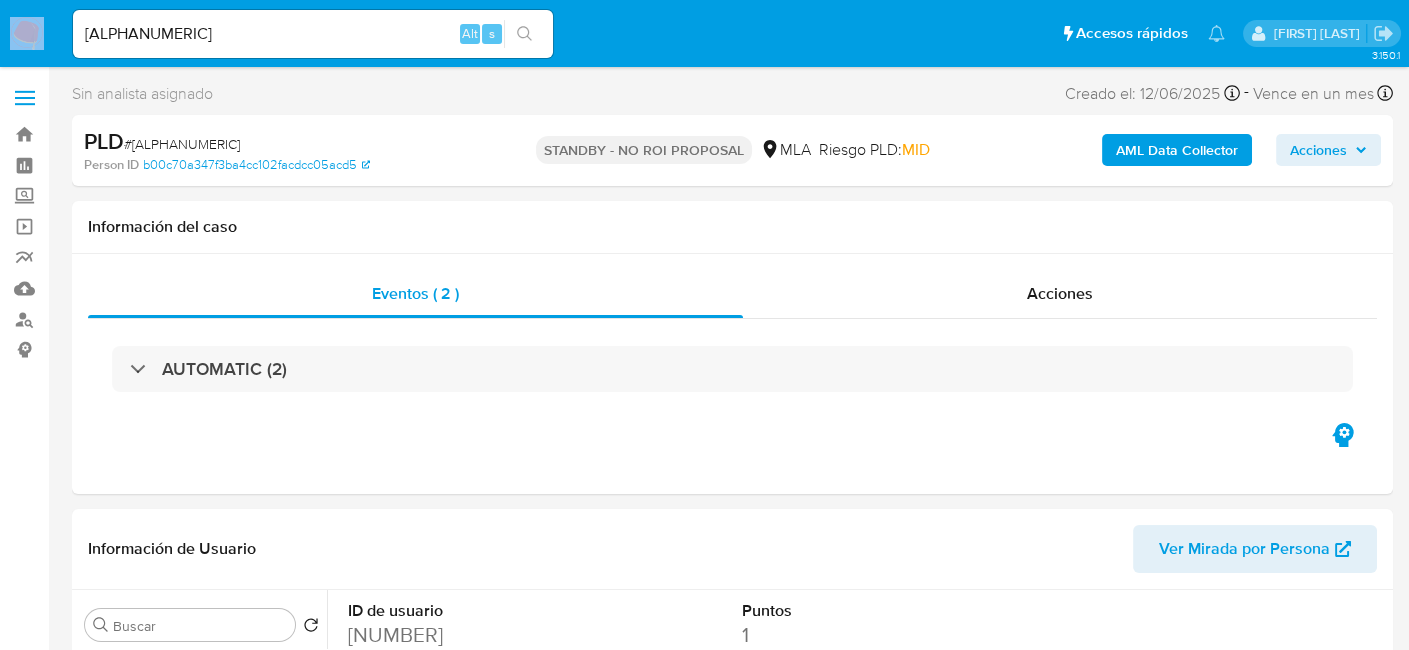 click on "su5OlGJjov9P84UErvq539M5 Alt s" at bounding box center (313, 34) 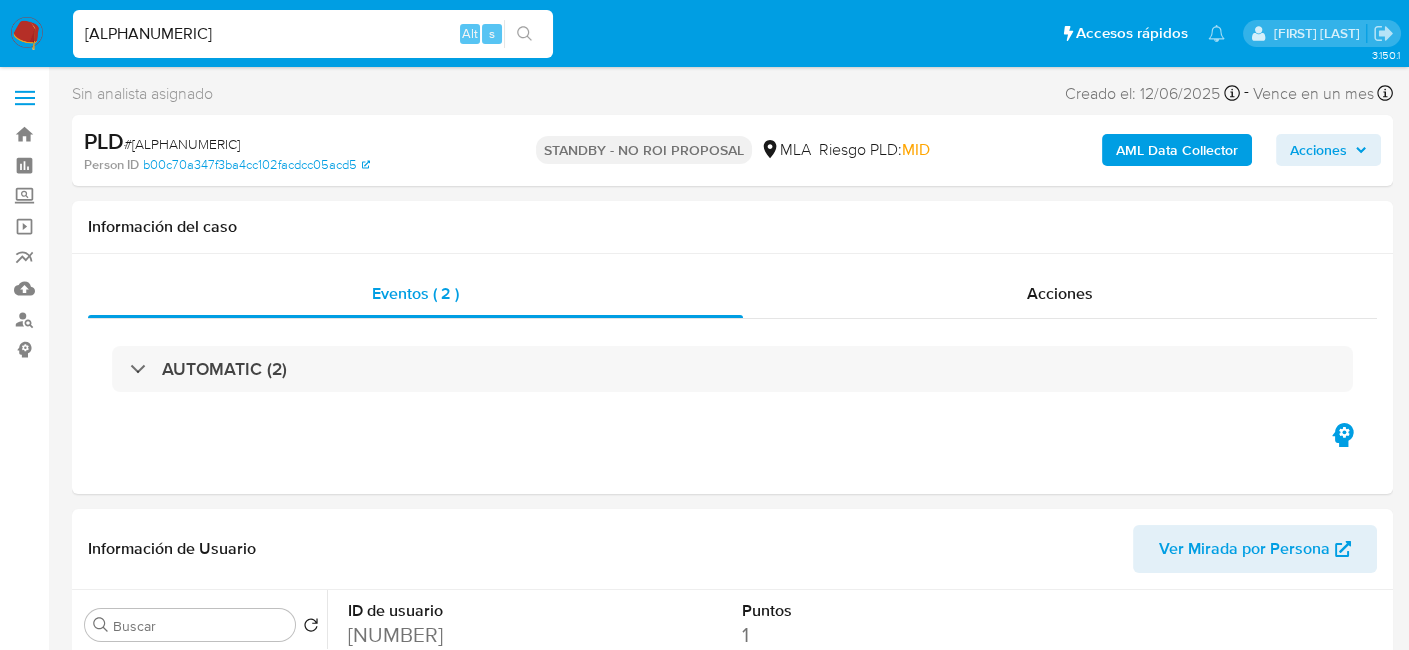 click on "su5OlGJjov9P84UErvq539M5" at bounding box center [313, 34] 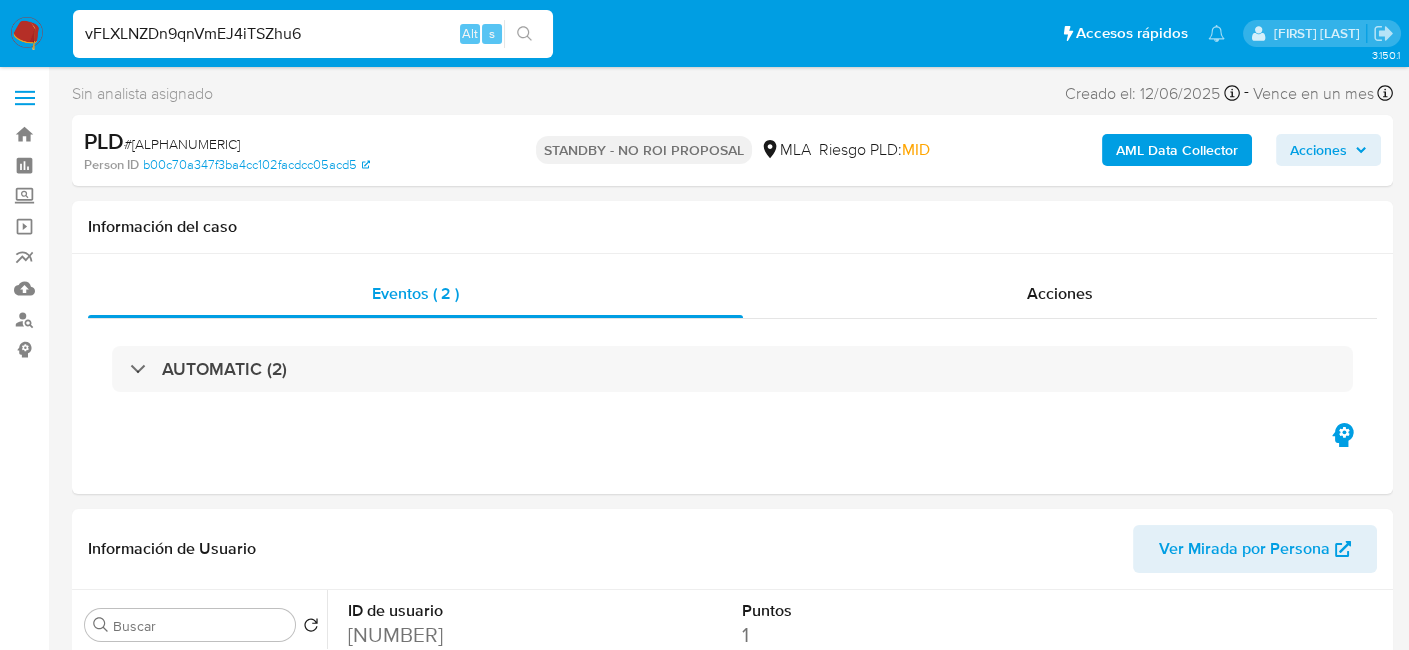 type on "vFLXLNZDn9qnVmEJ4iTSZhu6" 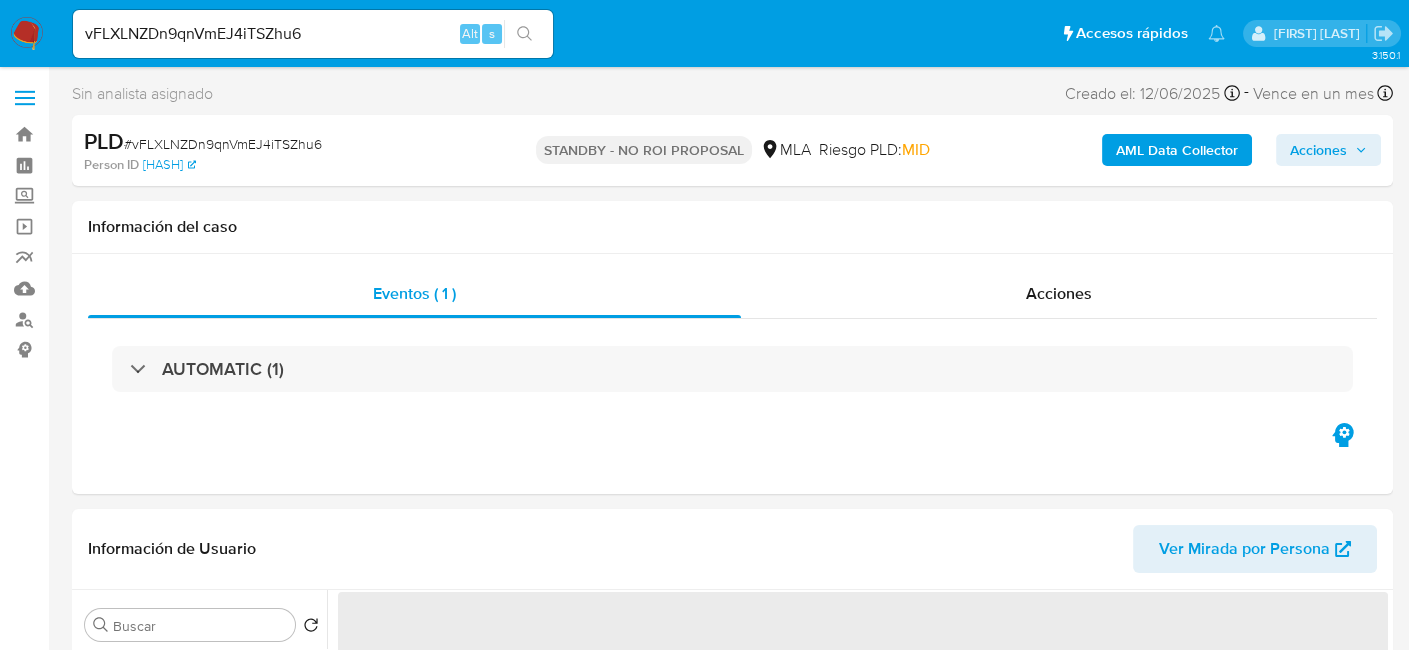 select on "10" 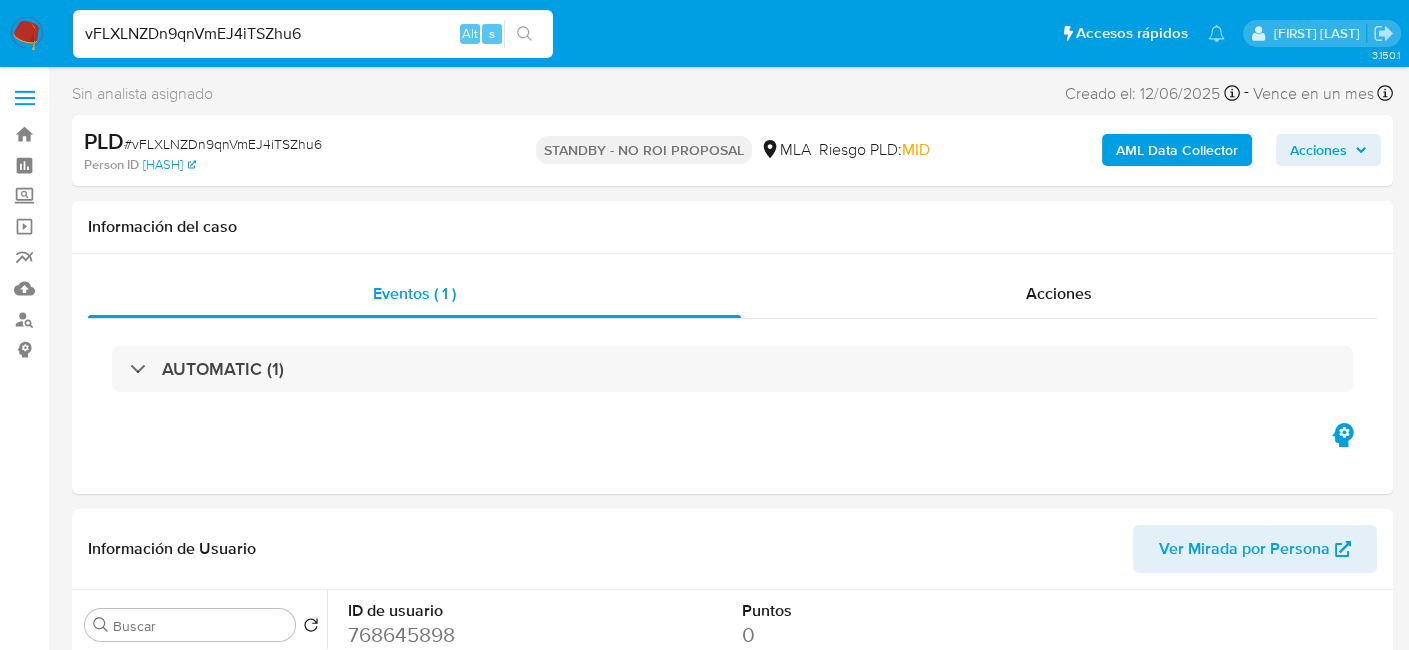 click on "vFLXLNZDn9qnVmEJ4iTSZhu6" at bounding box center (313, 34) 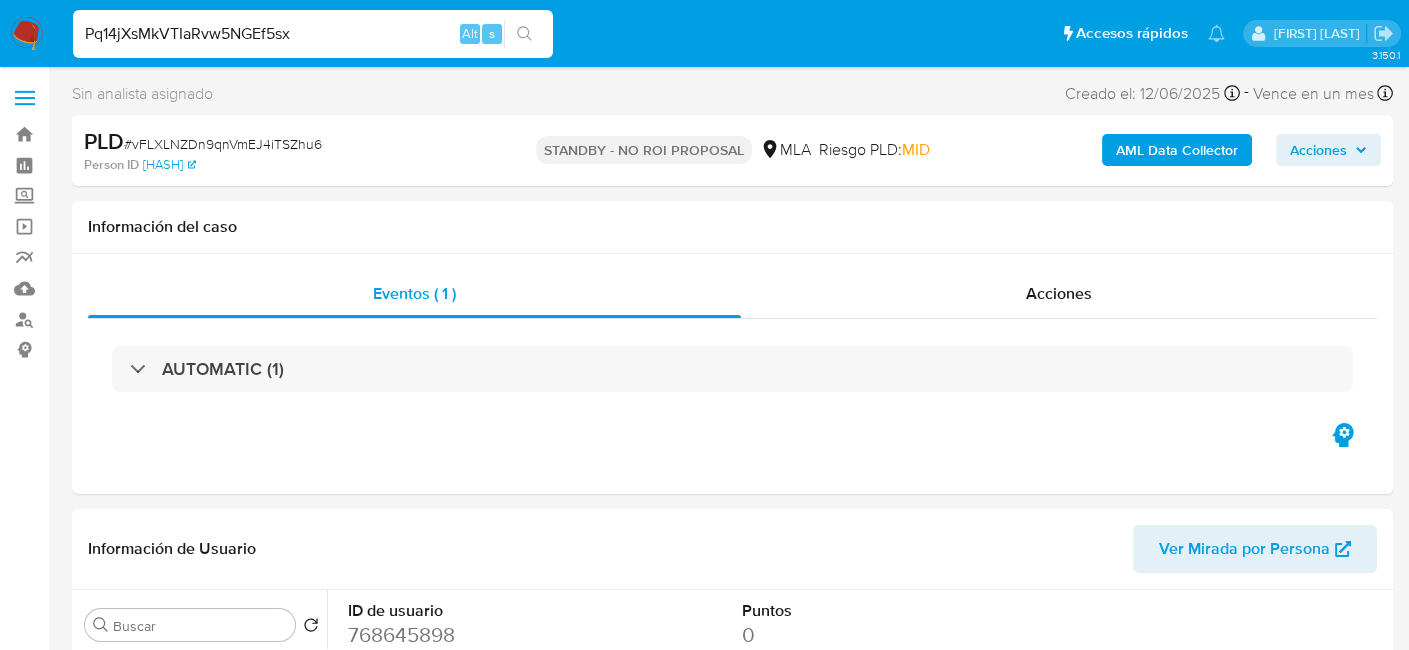 type on "Pq14jXsMkVTIaRvw5NGEf5sx" 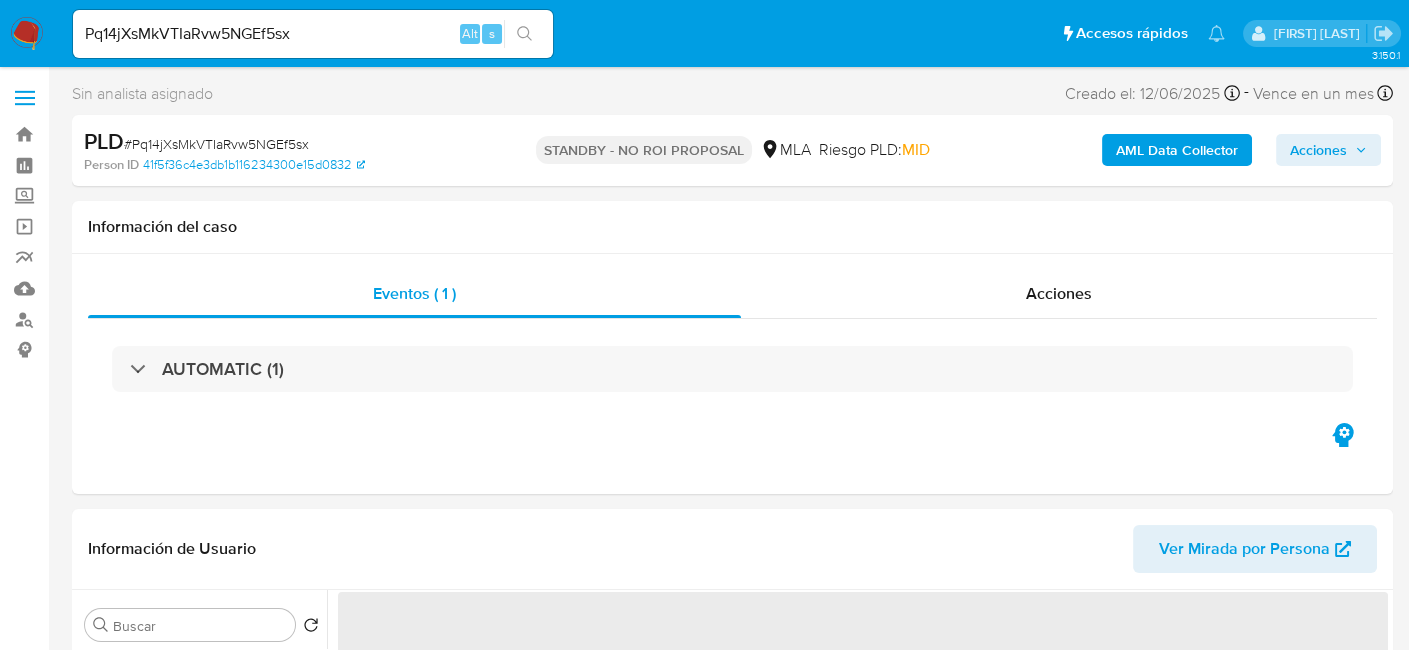 select on "10" 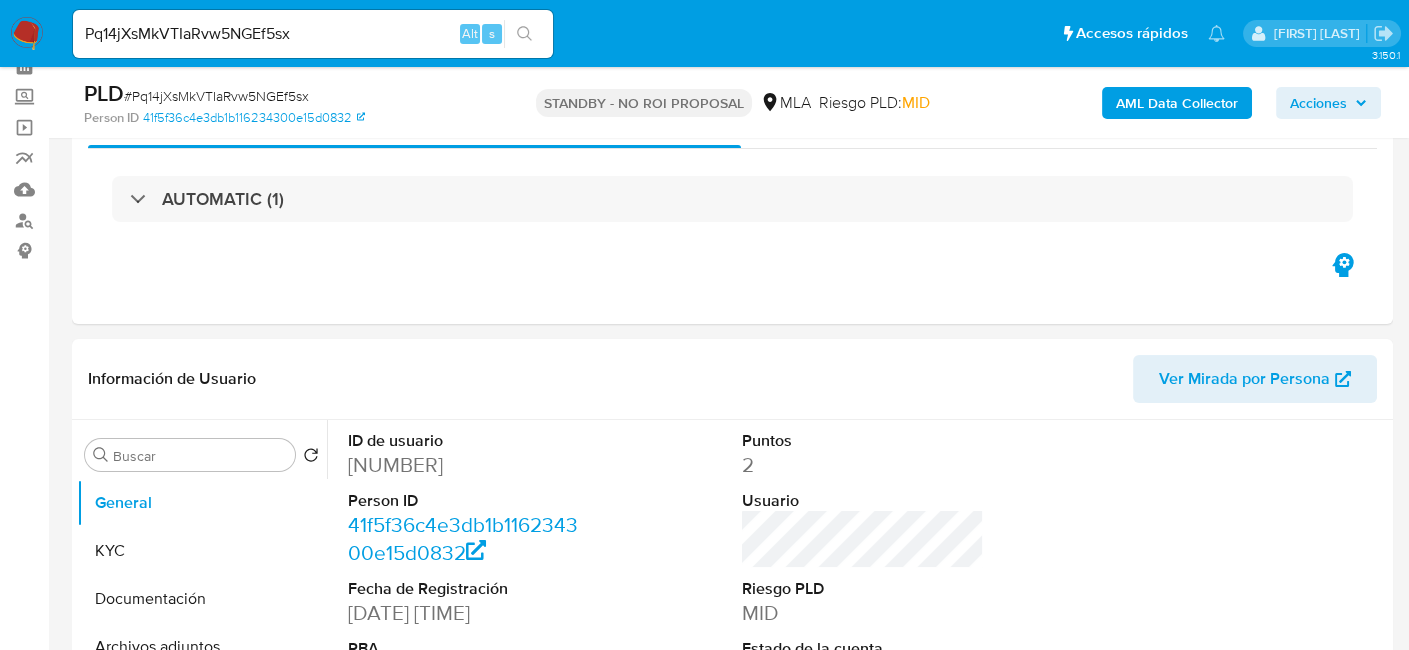 scroll, scrollTop: 100, scrollLeft: 0, axis: vertical 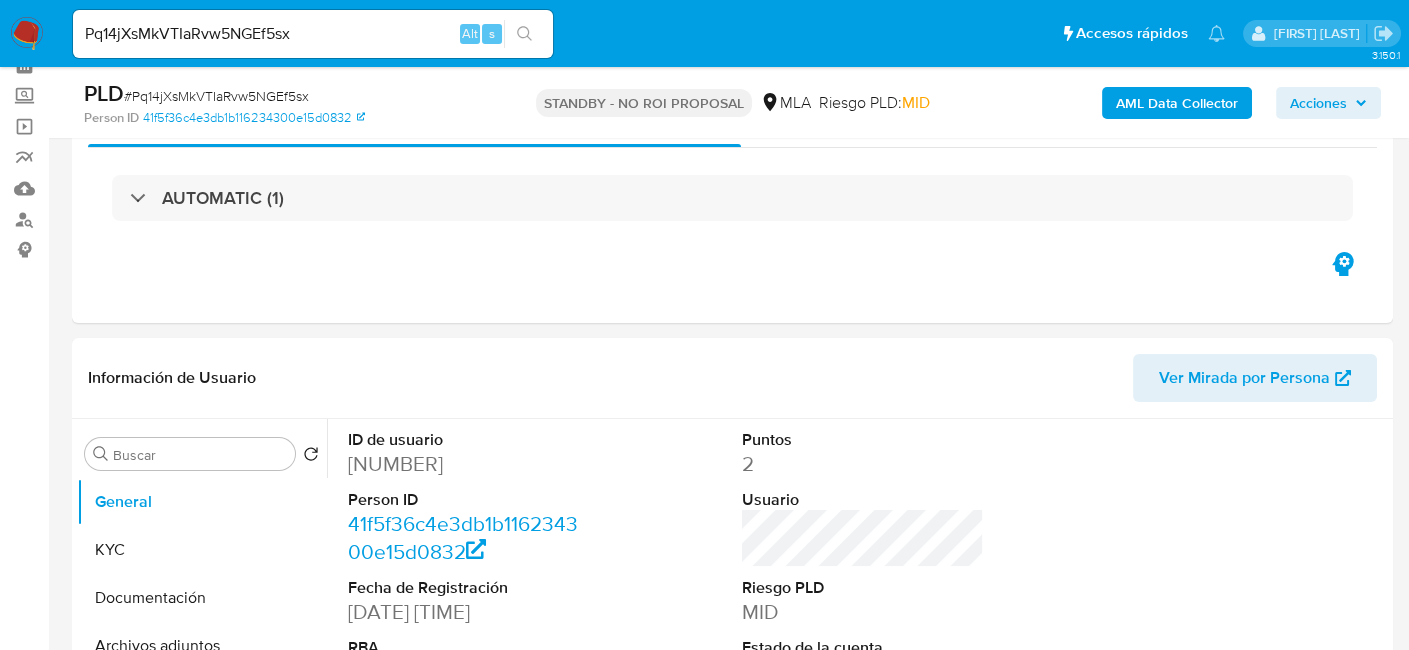 click at bounding box center [27, 34] 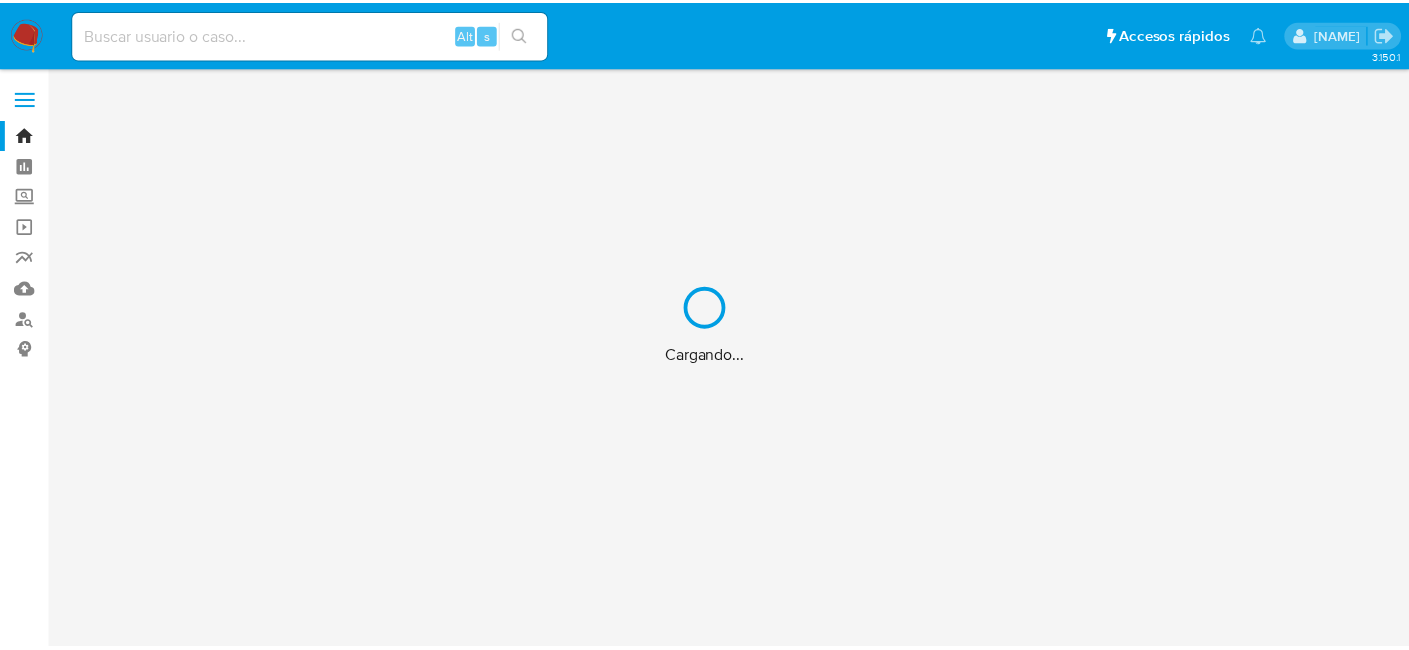 scroll, scrollTop: 0, scrollLeft: 0, axis: both 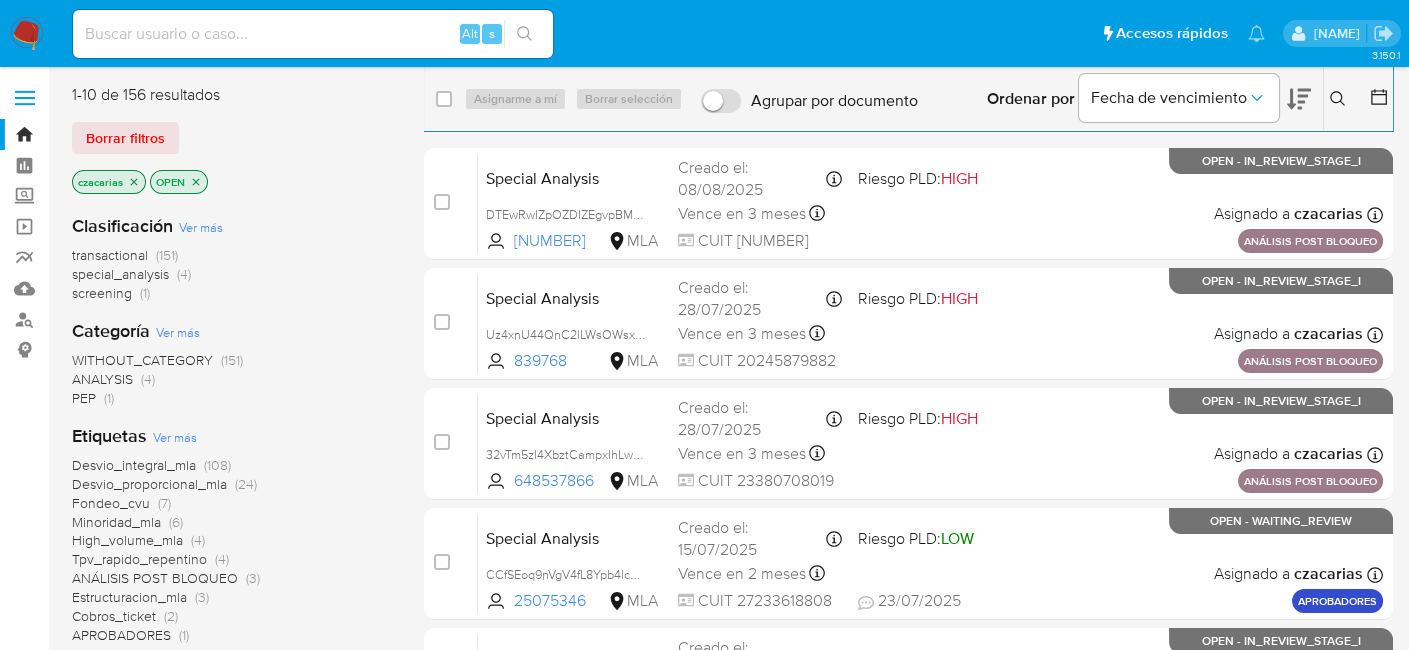 click on "Alt s" at bounding box center (313, 34) 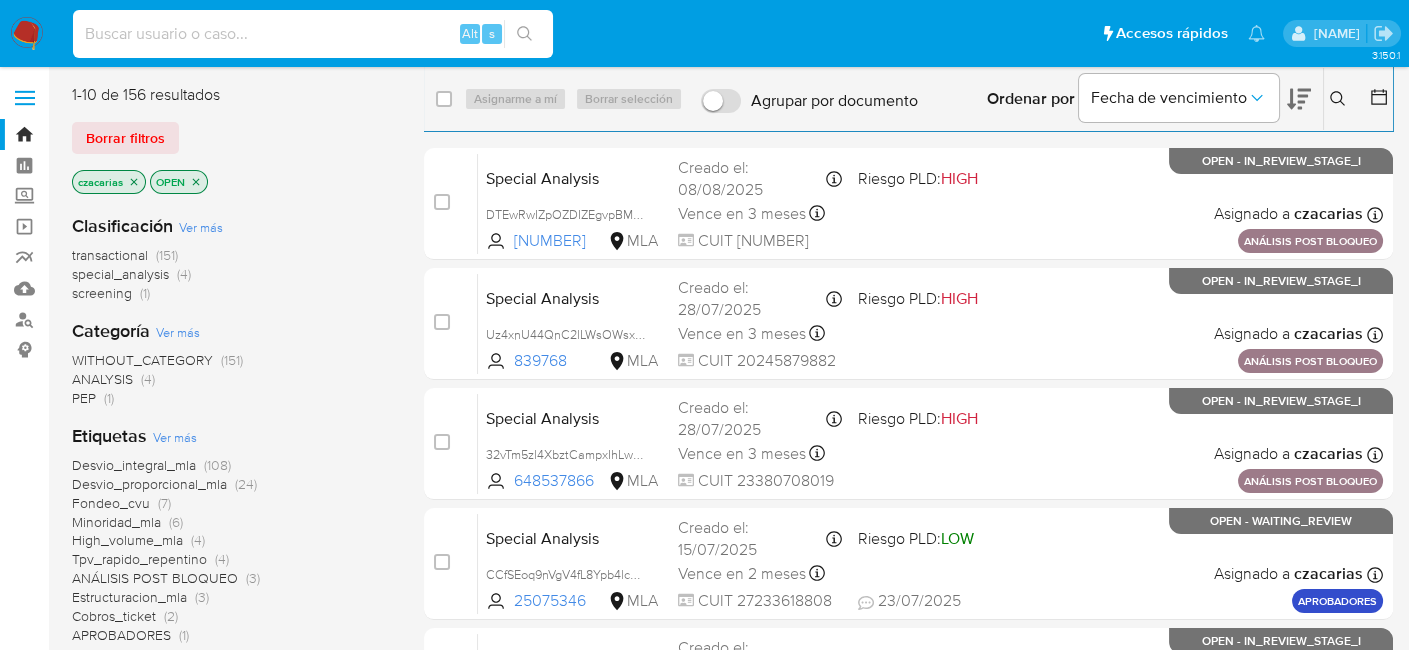 paste on "gYwo6hk53DpV9lvEcMht2B95" 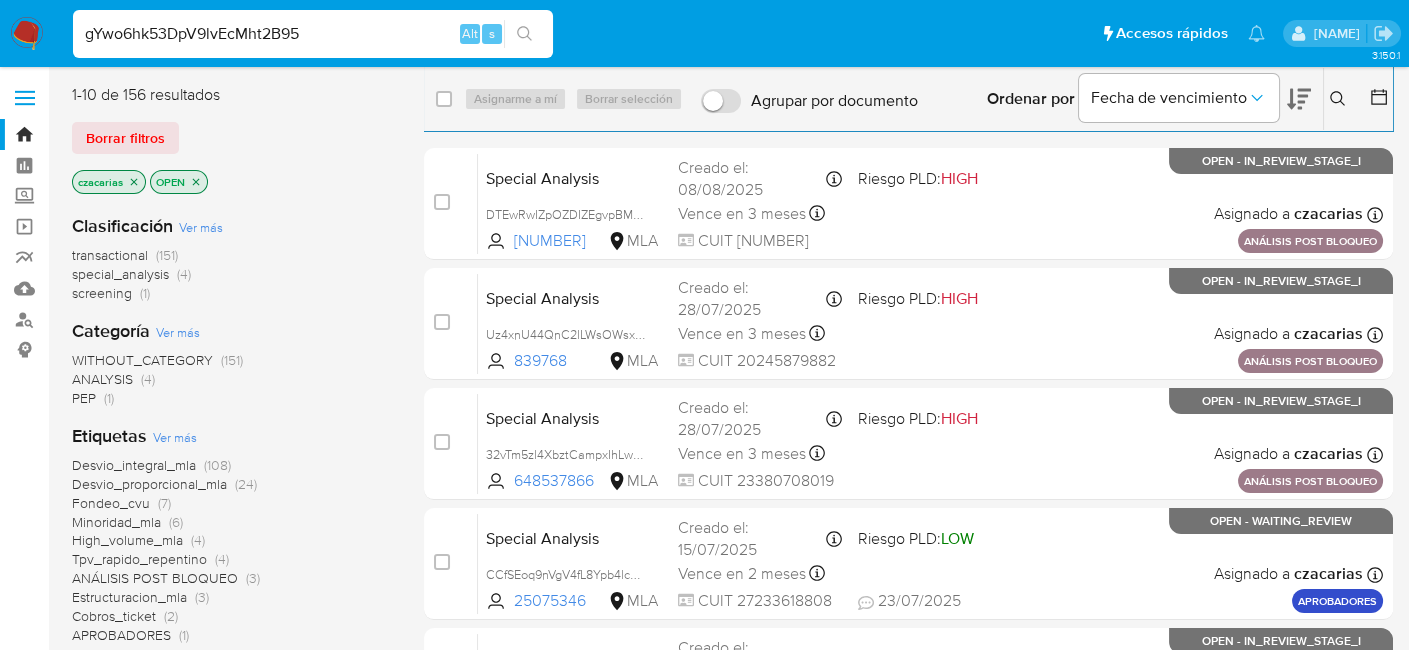 drag, startPoint x: 547, startPoint y: 25, endPoint x: 531, endPoint y: 37, distance: 20 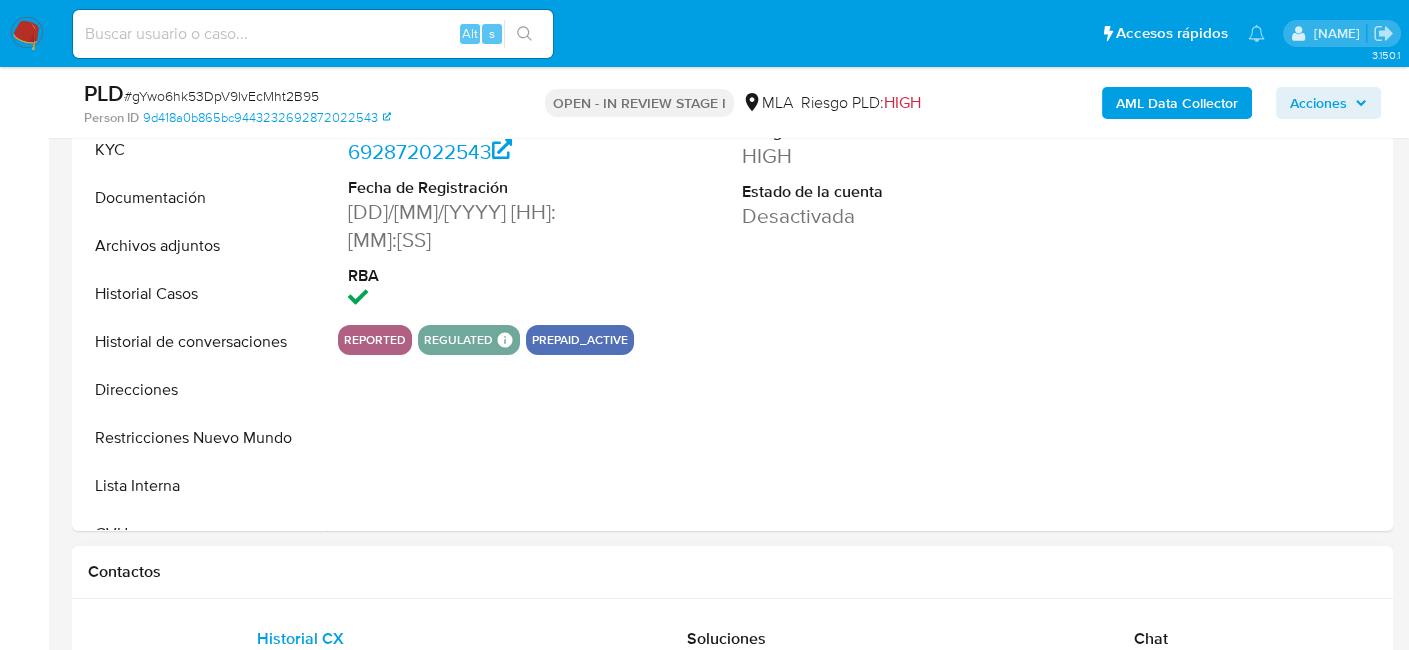 scroll, scrollTop: 700, scrollLeft: 0, axis: vertical 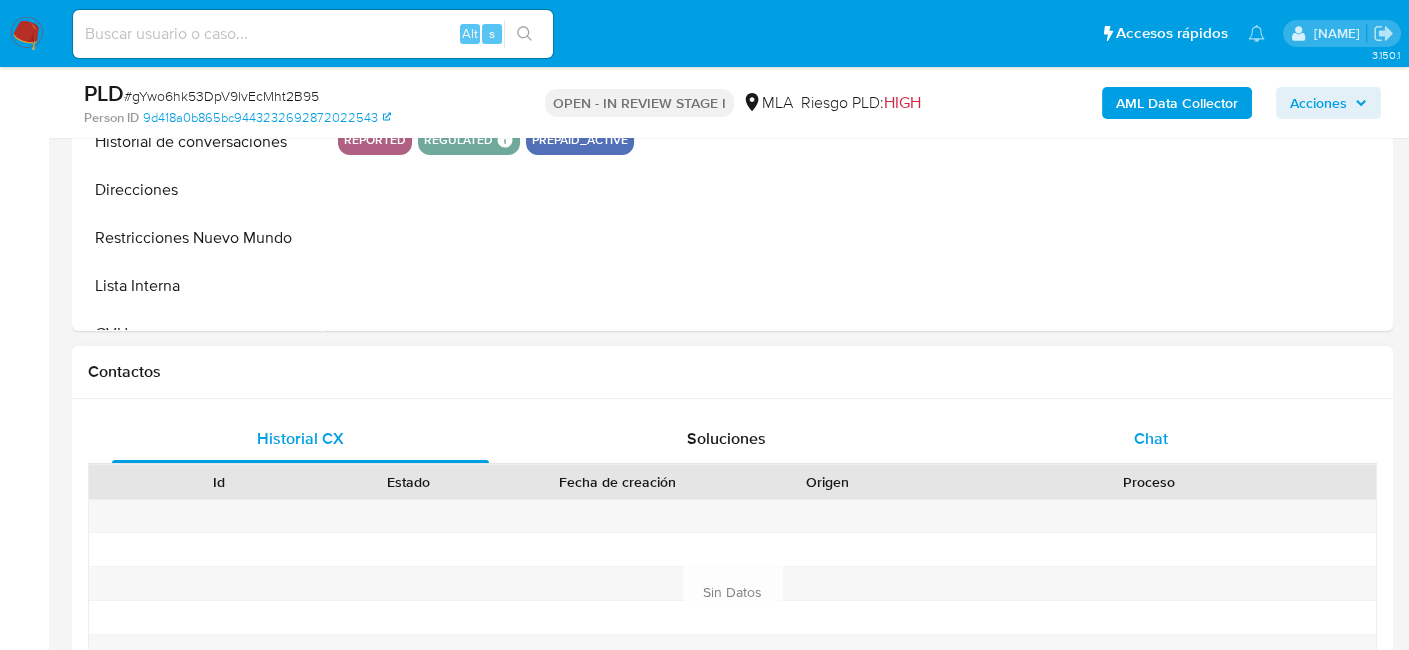 click on "Historial CX Soluciones Chat Id Estado Fecha de creación Origen Proceso                                                             Anterior Página   1   de   1 Siguiente Sin Datos Cargando... Nuevo Contacto" at bounding box center (732, 592) 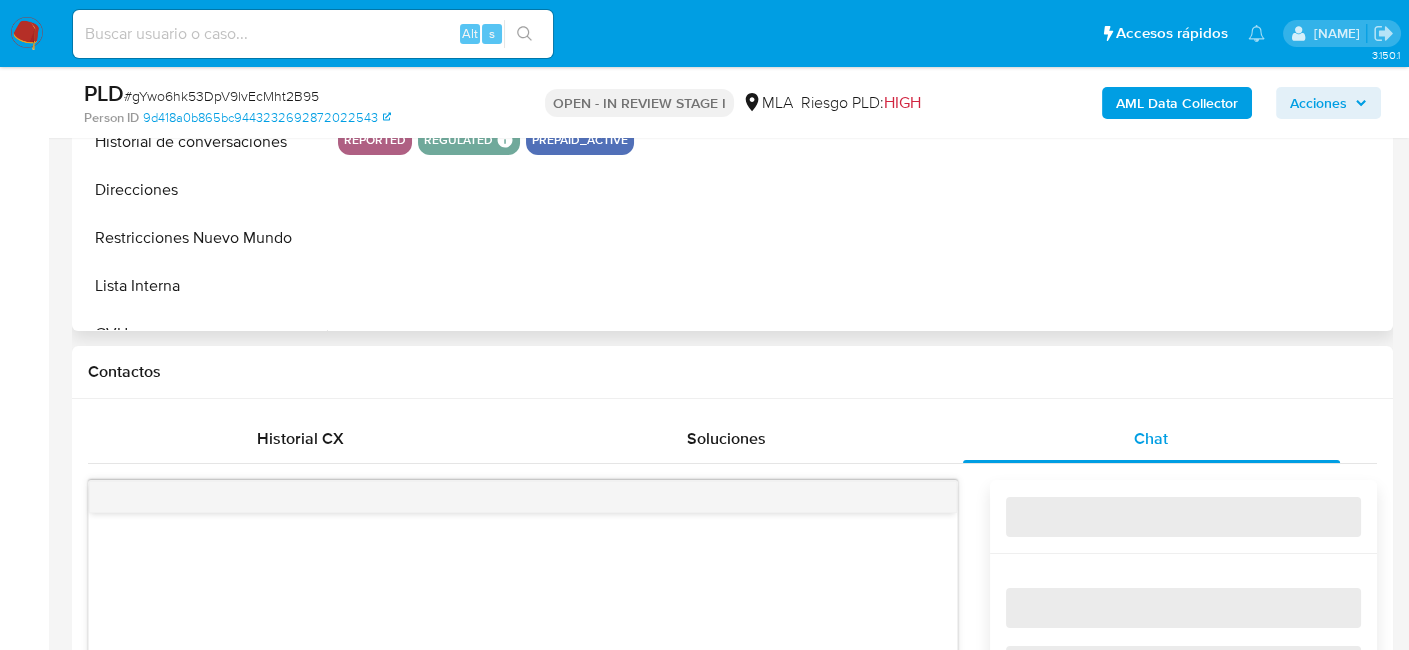 select on "10" 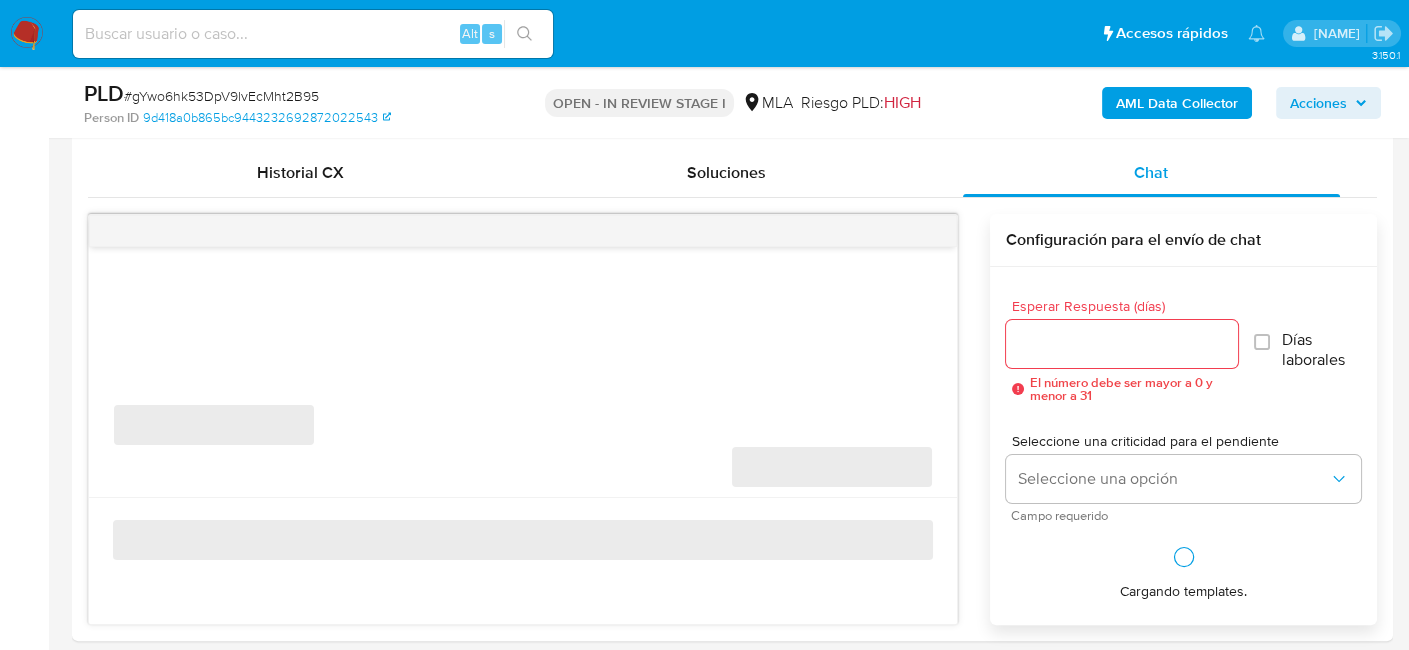 scroll, scrollTop: 1000, scrollLeft: 0, axis: vertical 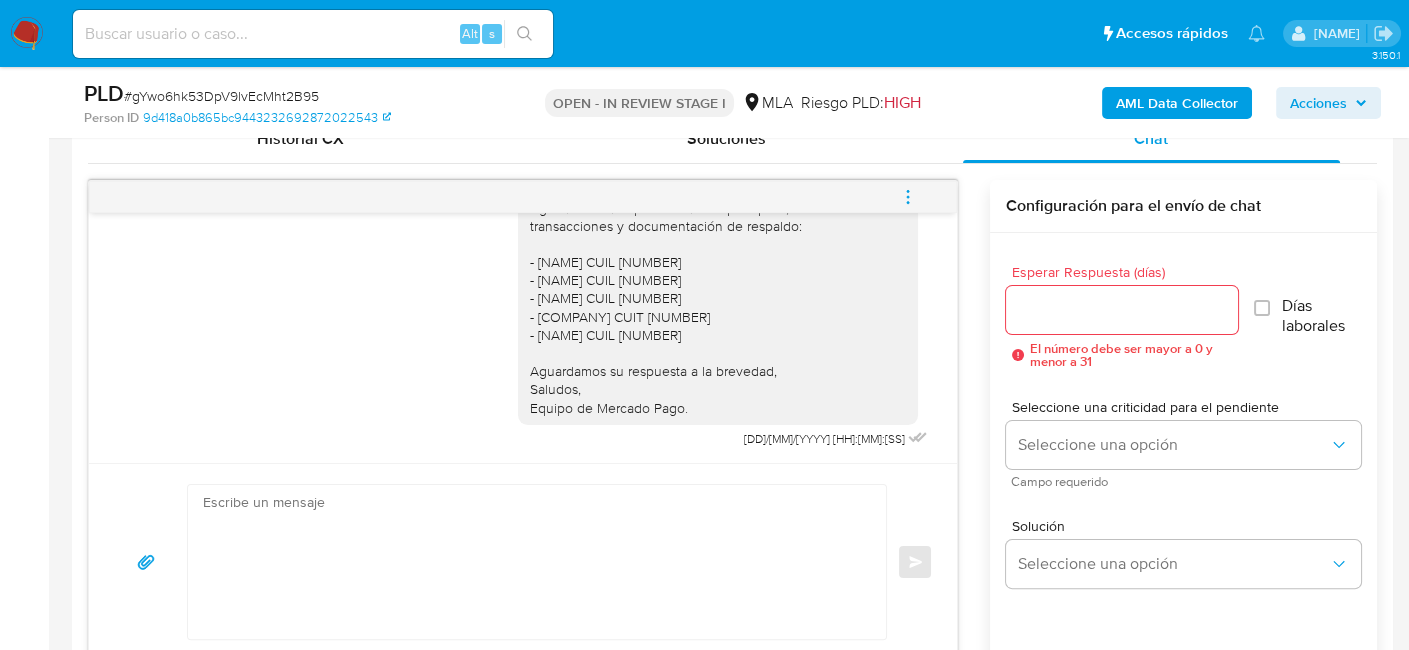 click 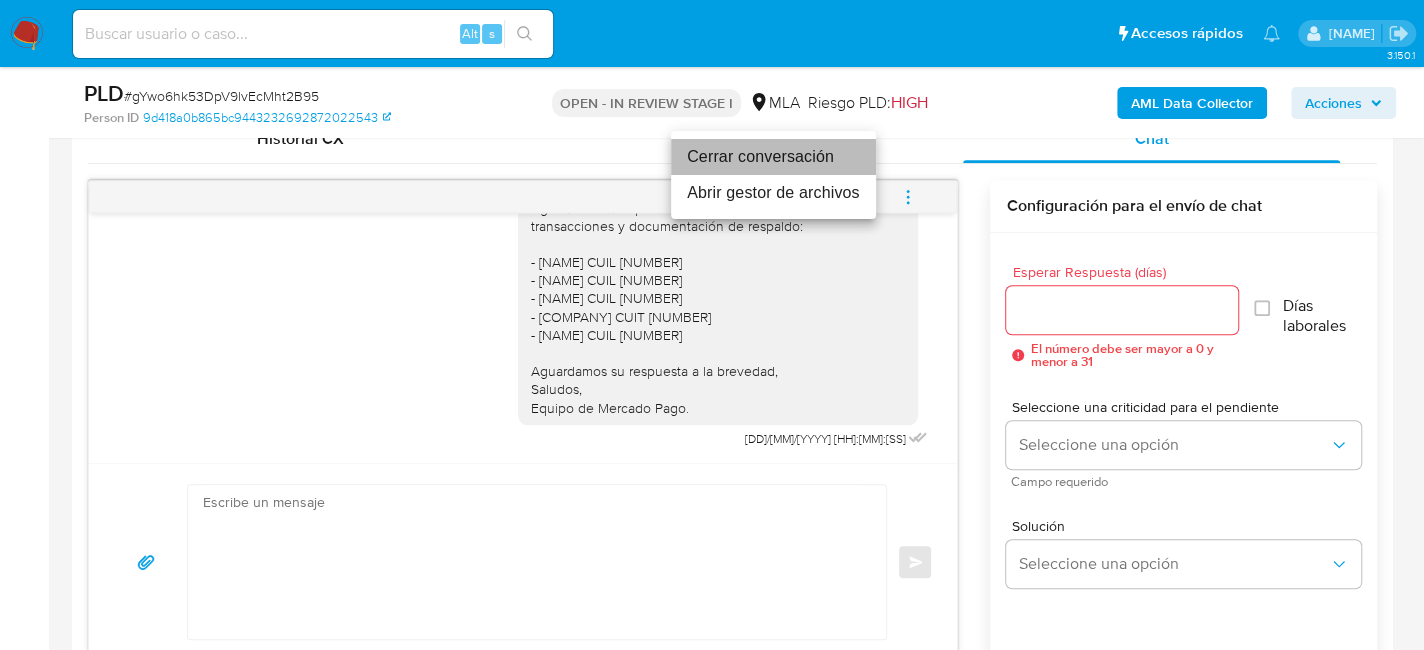drag, startPoint x: 800, startPoint y: 164, endPoint x: 754, endPoint y: 170, distance: 46.389652 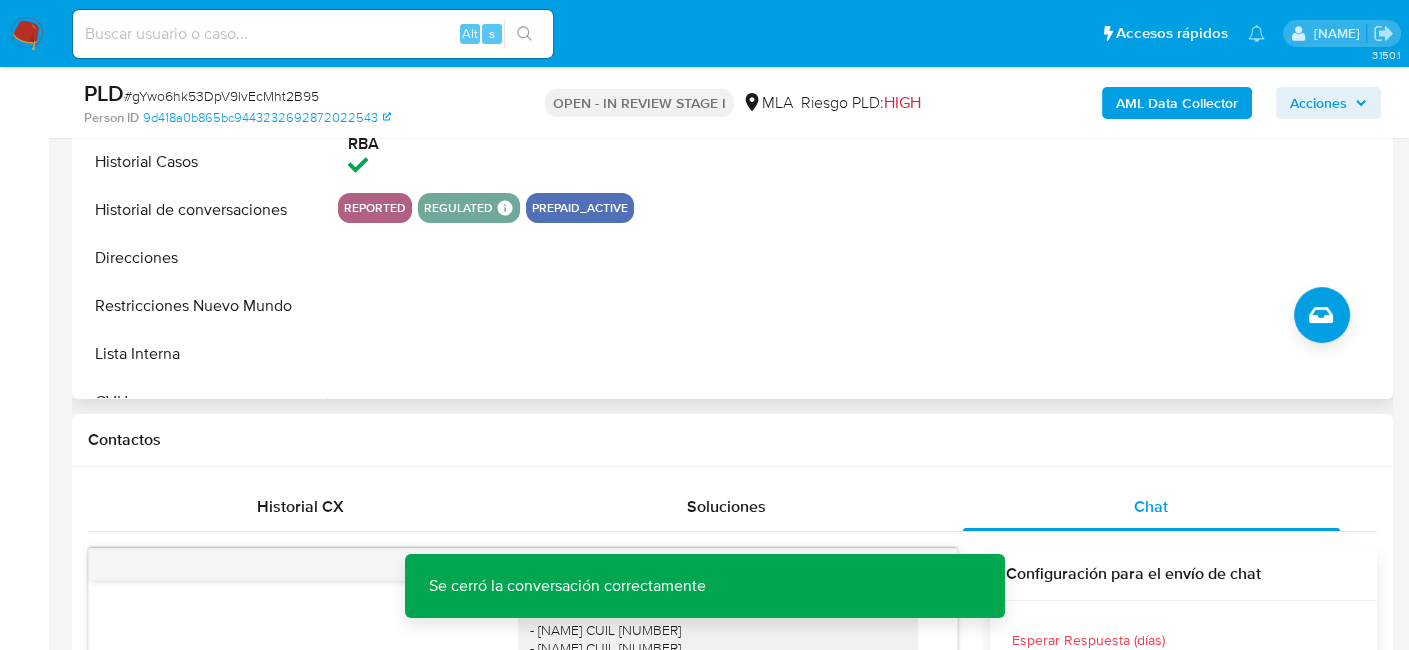 scroll, scrollTop: 500, scrollLeft: 0, axis: vertical 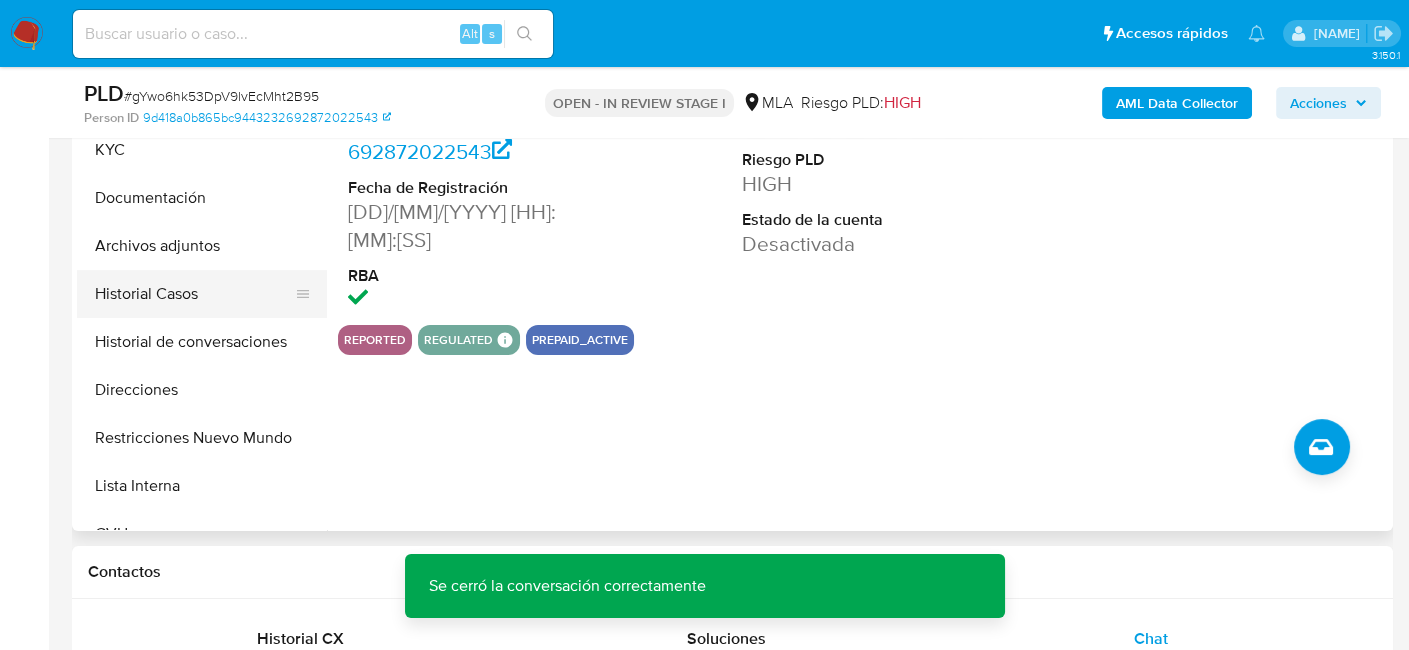 click on "Historial Casos" at bounding box center [194, 294] 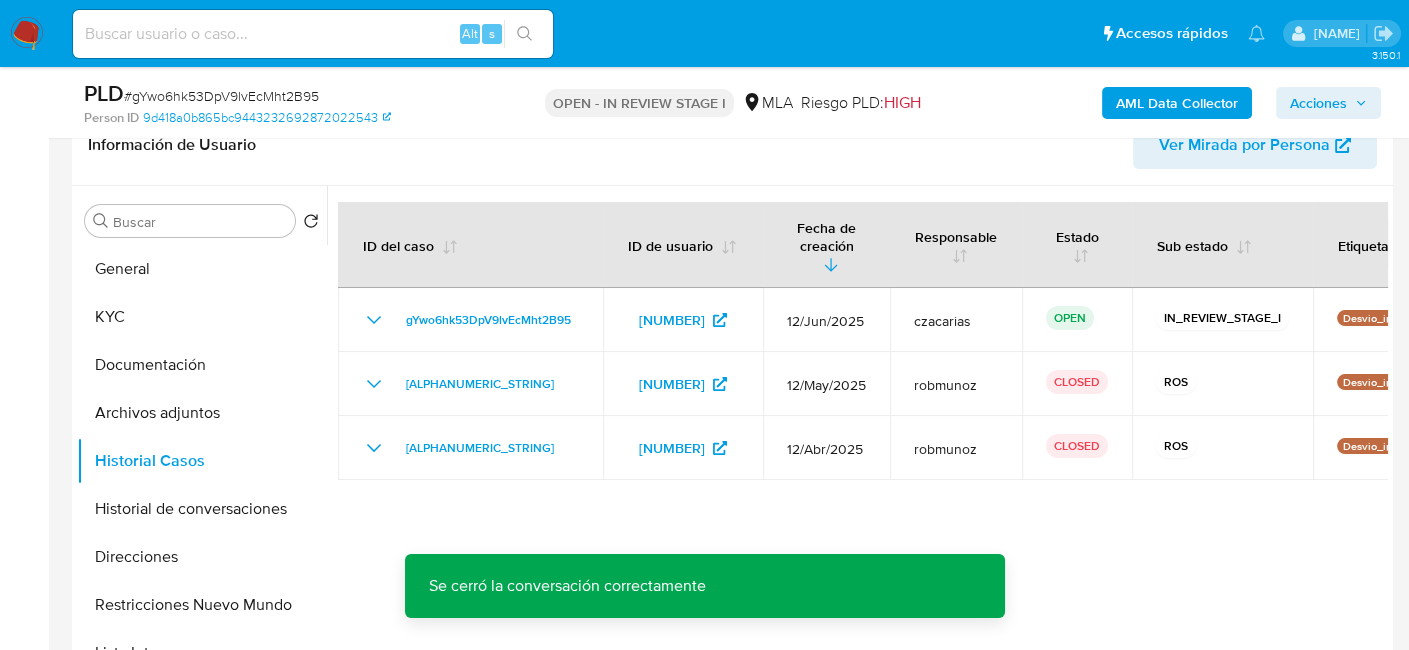 scroll, scrollTop: 300, scrollLeft: 0, axis: vertical 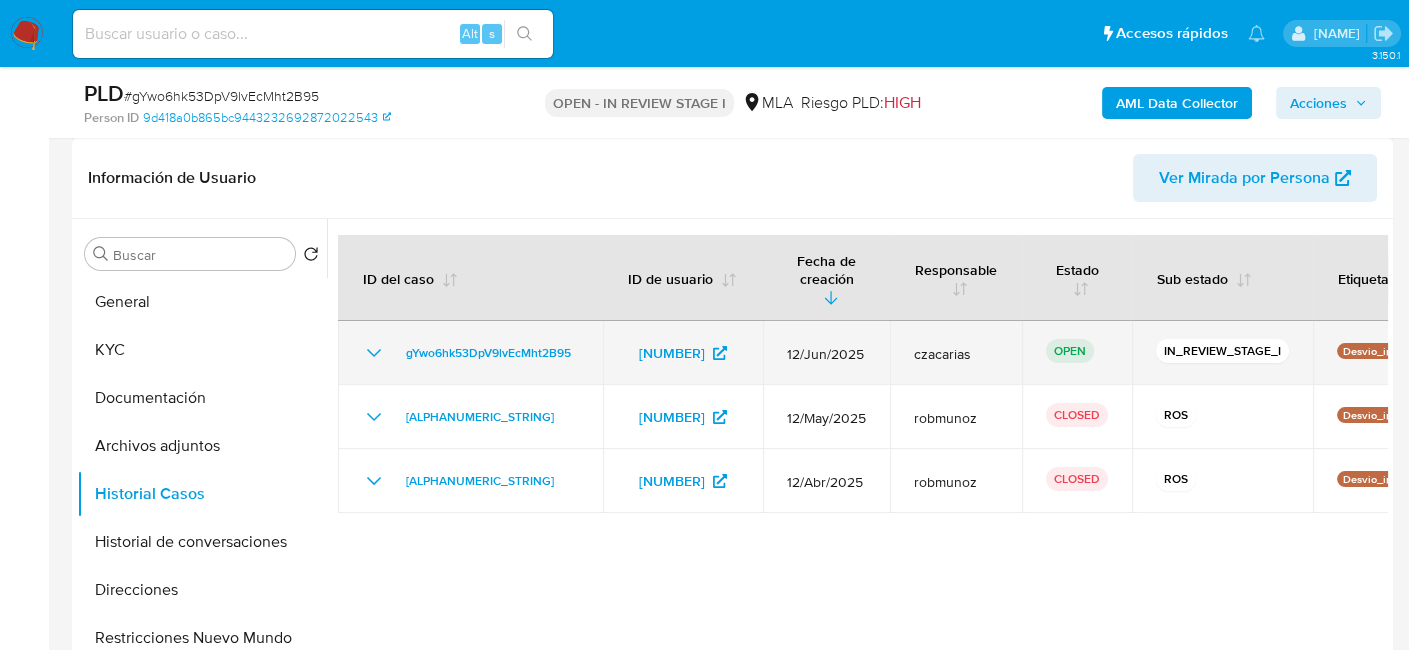 drag, startPoint x: 600, startPoint y: 349, endPoint x: 382, endPoint y: 340, distance: 218.1857 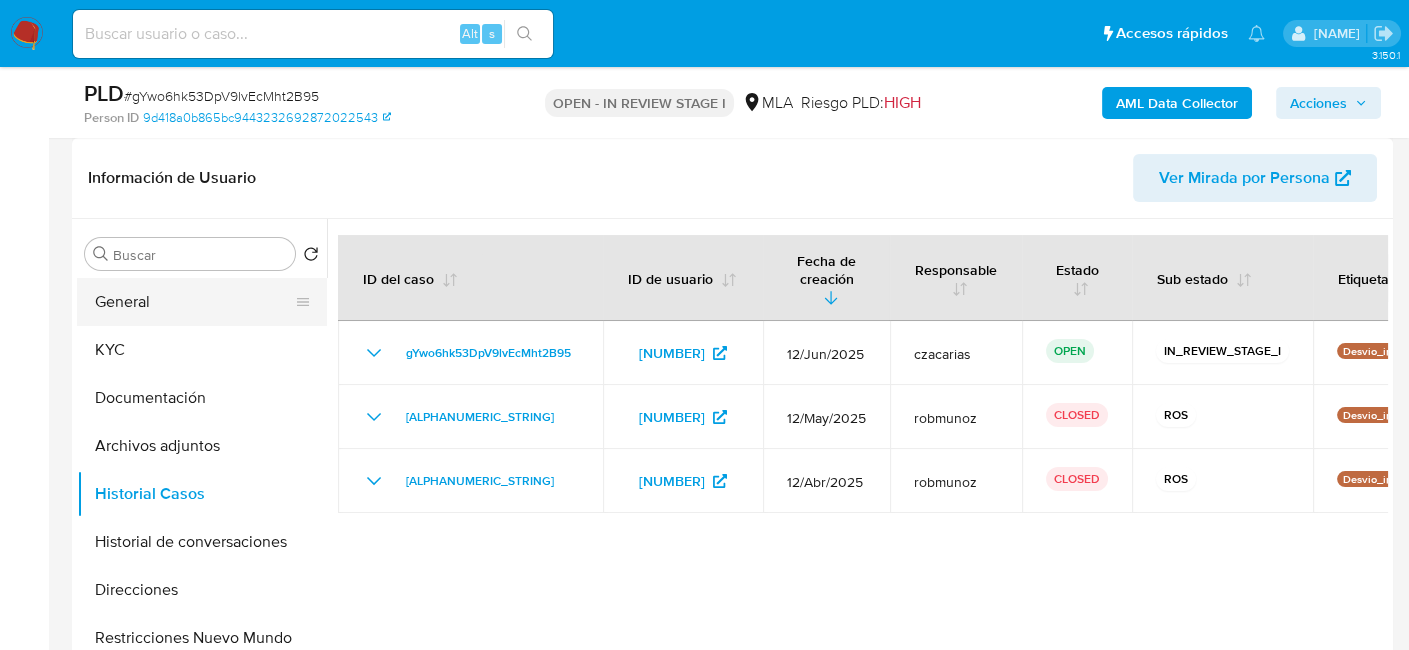 click on "General" at bounding box center [194, 302] 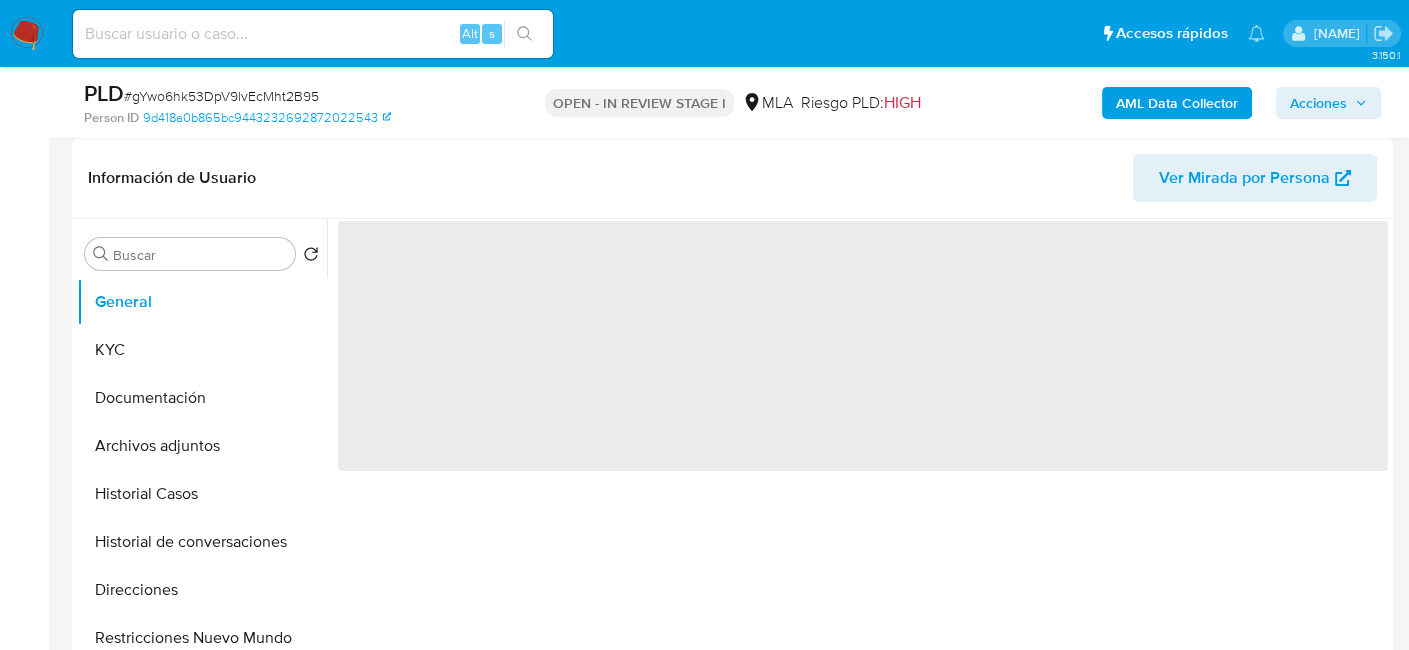 click on "‌" at bounding box center (863, 346) 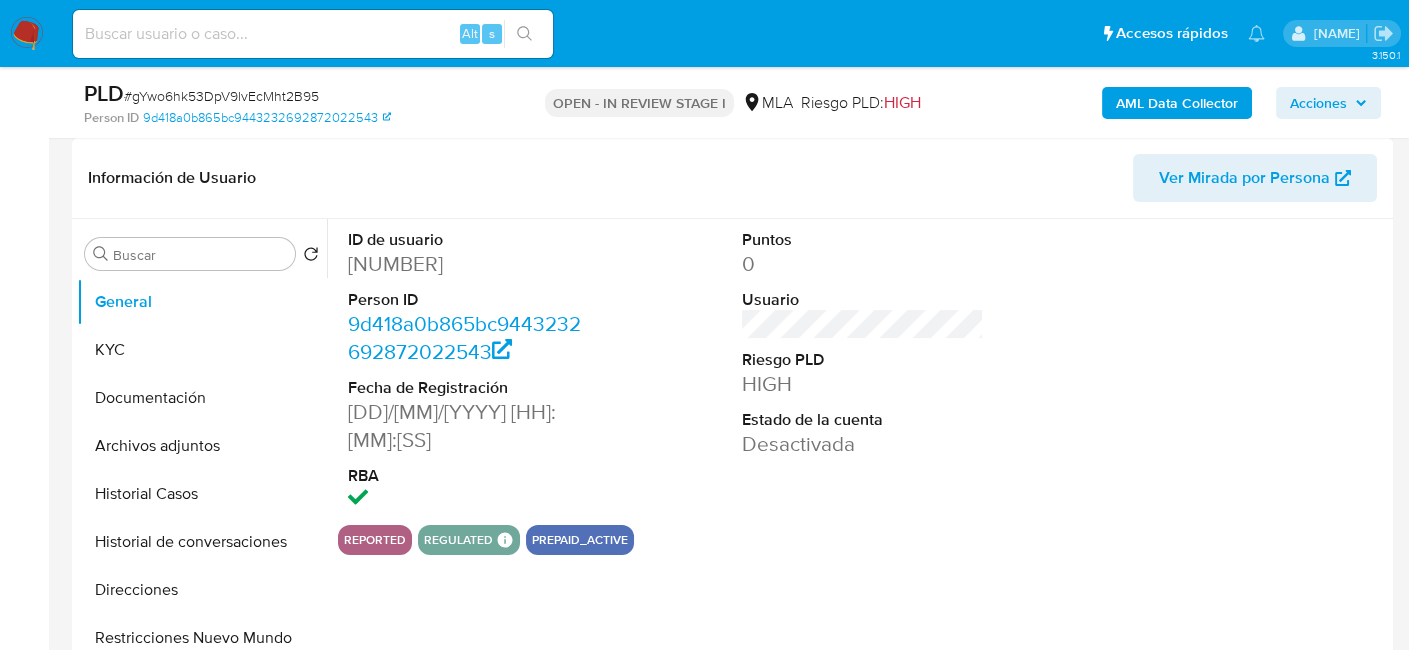 click on "1597280910" at bounding box center (469, 264) 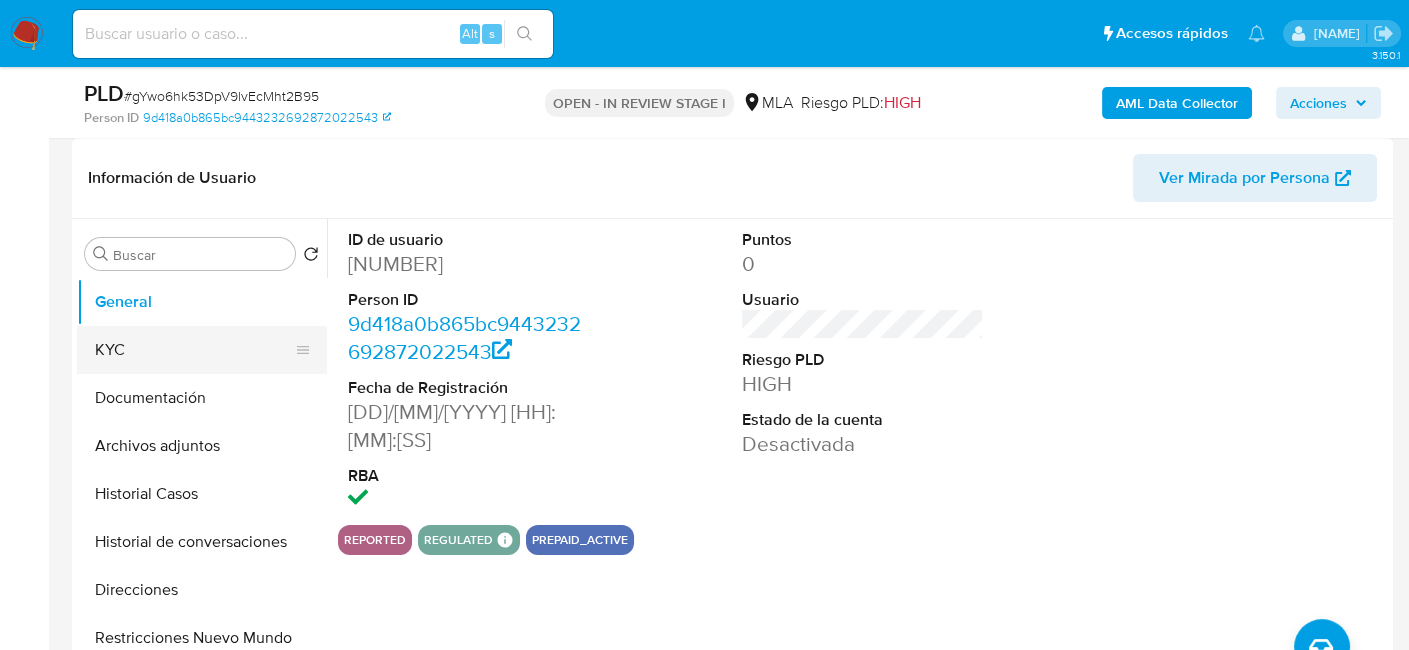 click on "KYC" at bounding box center (194, 350) 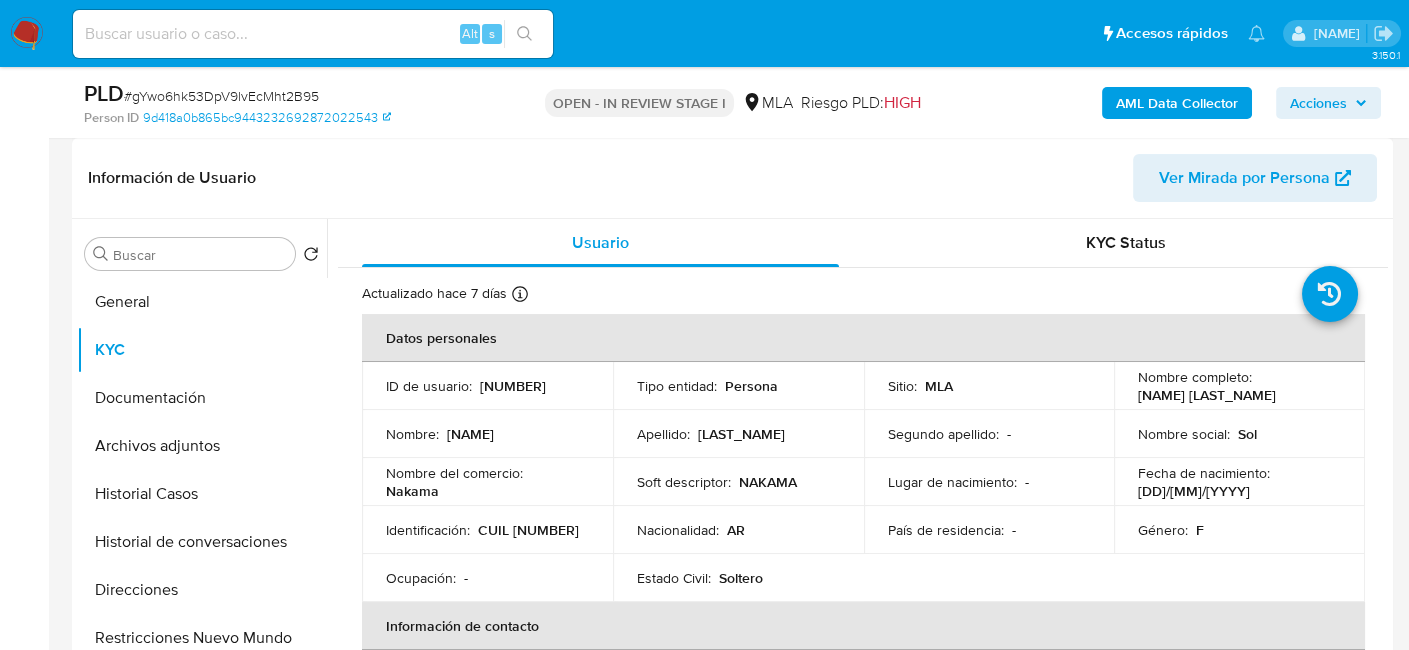 drag, startPoint x: 474, startPoint y: 550, endPoint x: 469, endPoint y: 541, distance: 10.29563 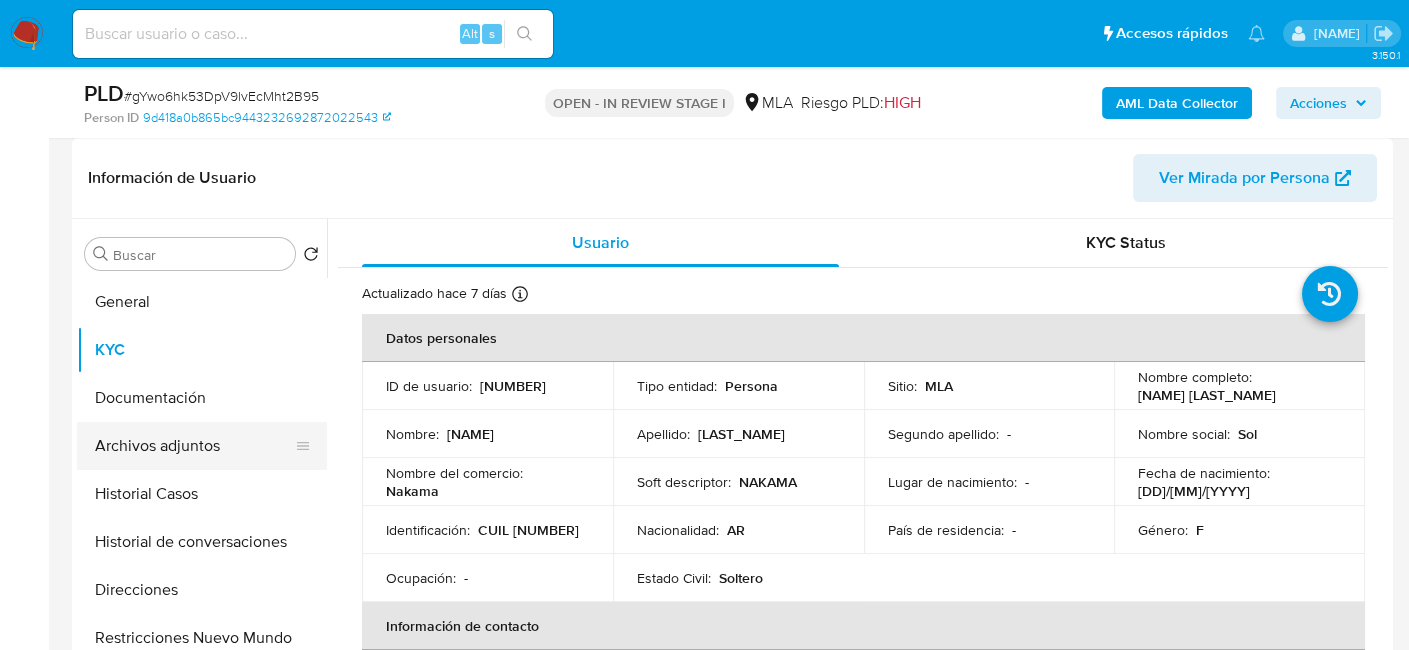 click on "Archivos adjuntos" at bounding box center (194, 446) 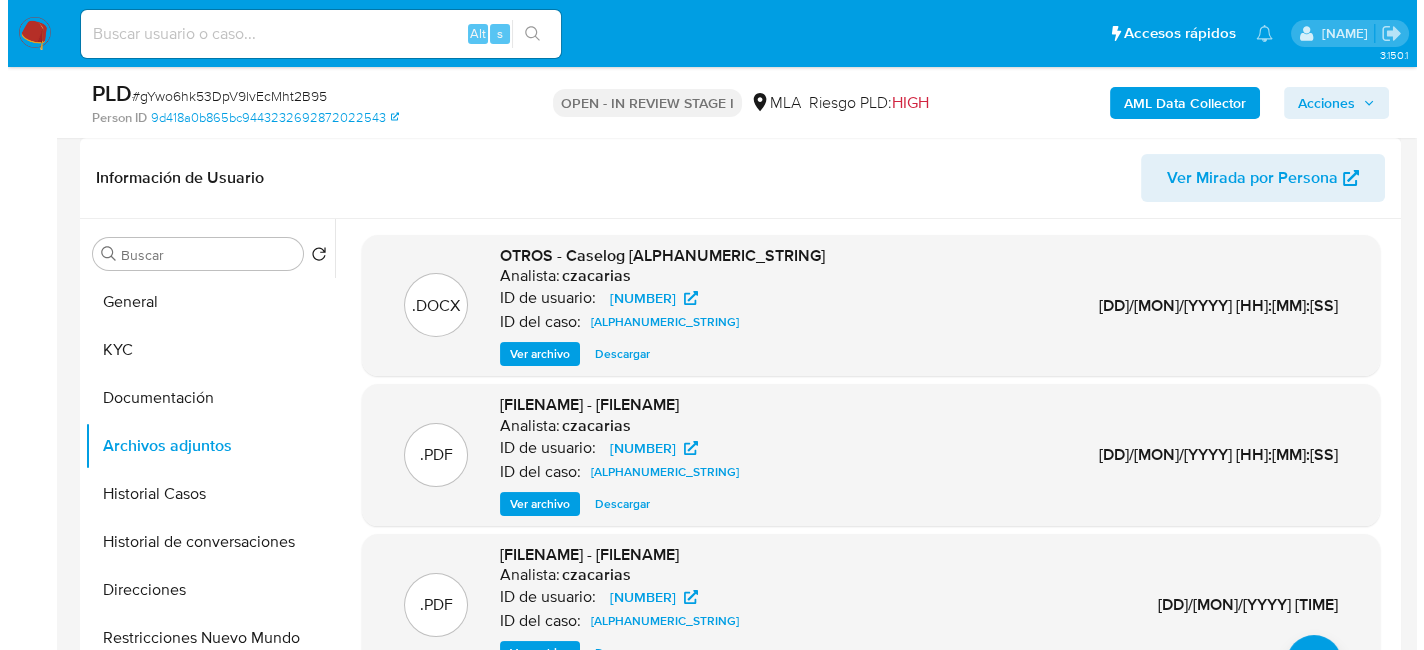 scroll, scrollTop: 100, scrollLeft: 0, axis: vertical 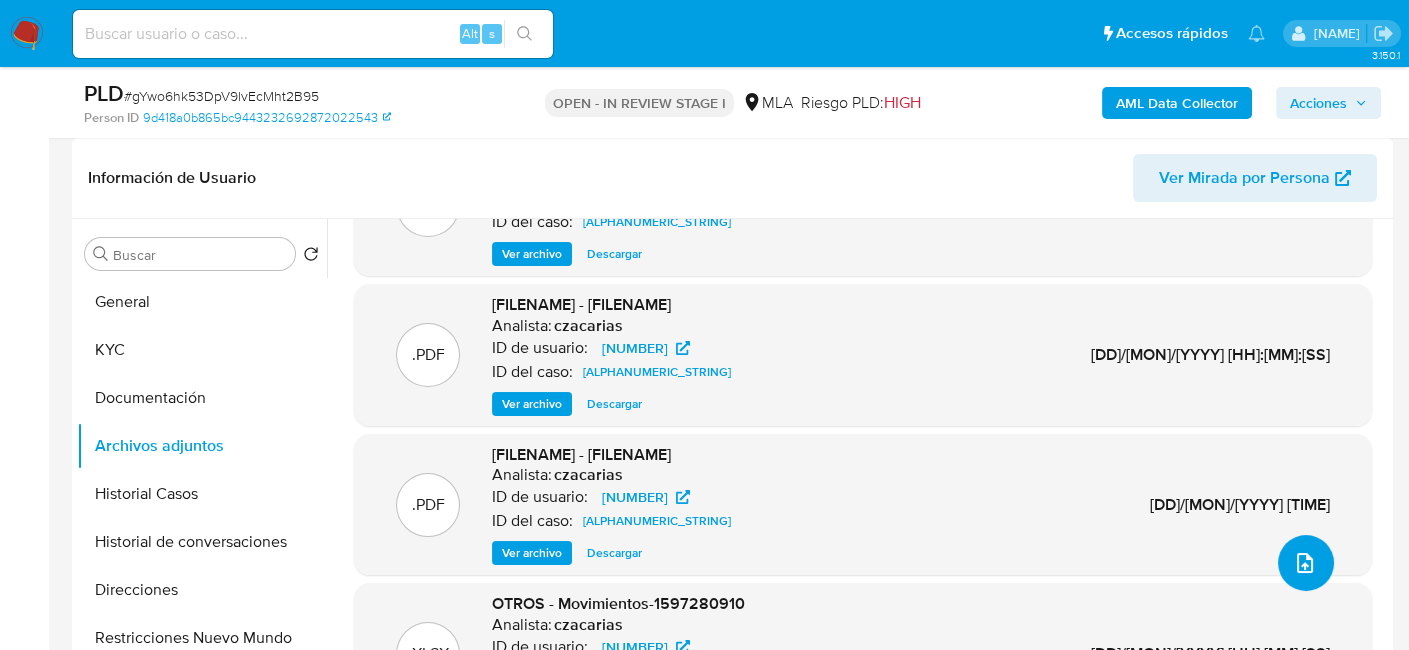 click at bounding box center (1306, 563) 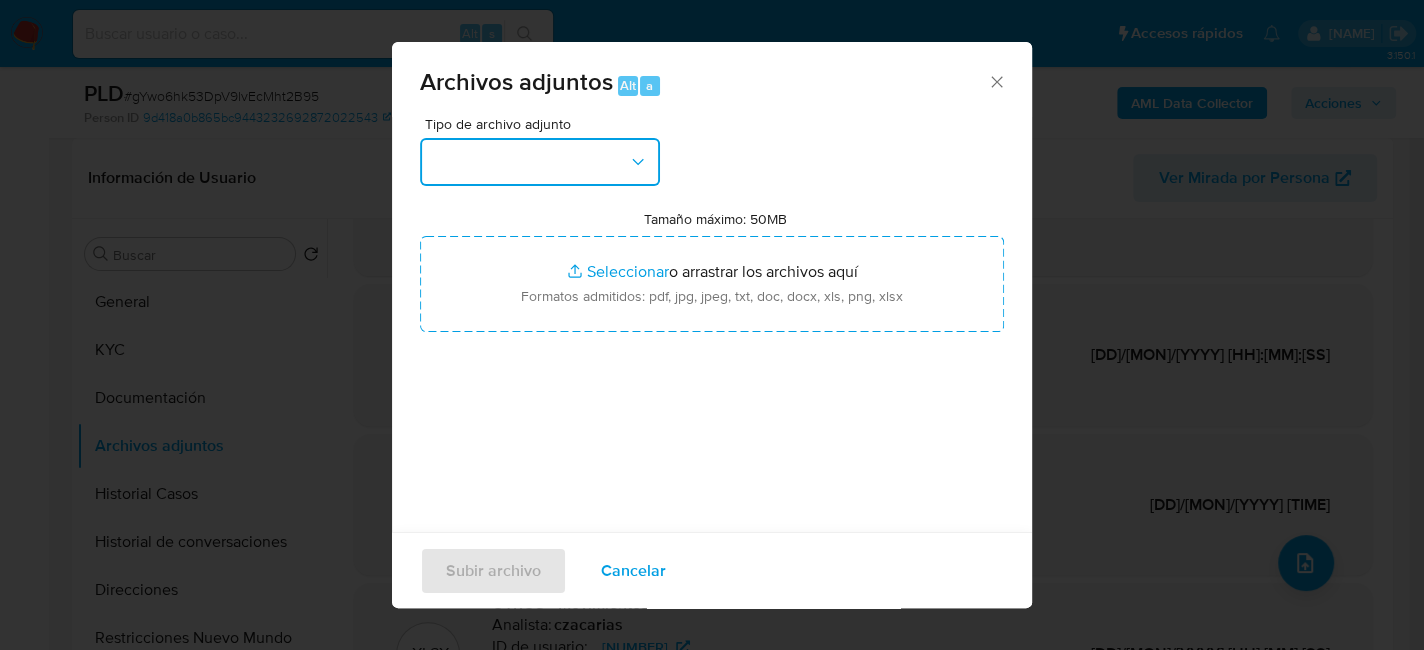 click at bounding box center [540, 162] 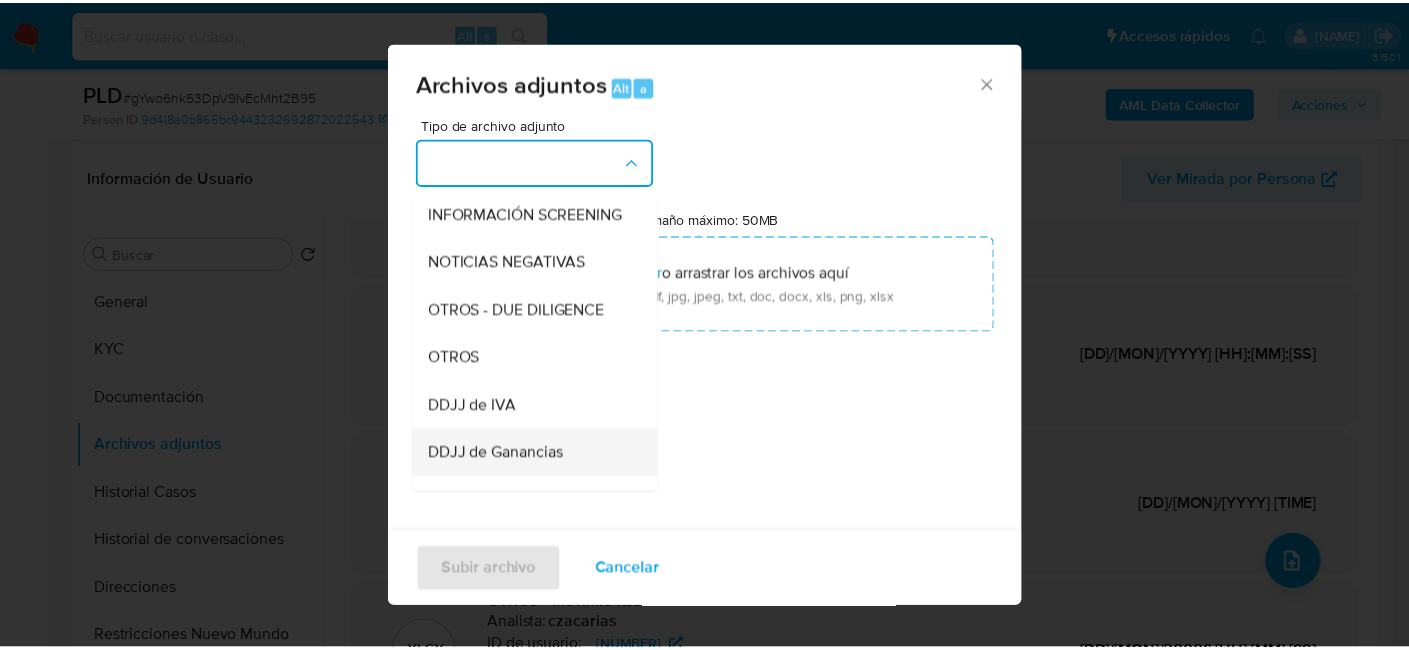 scroll, scrollTop: 300, scrollLeft: 0, axis: vertical 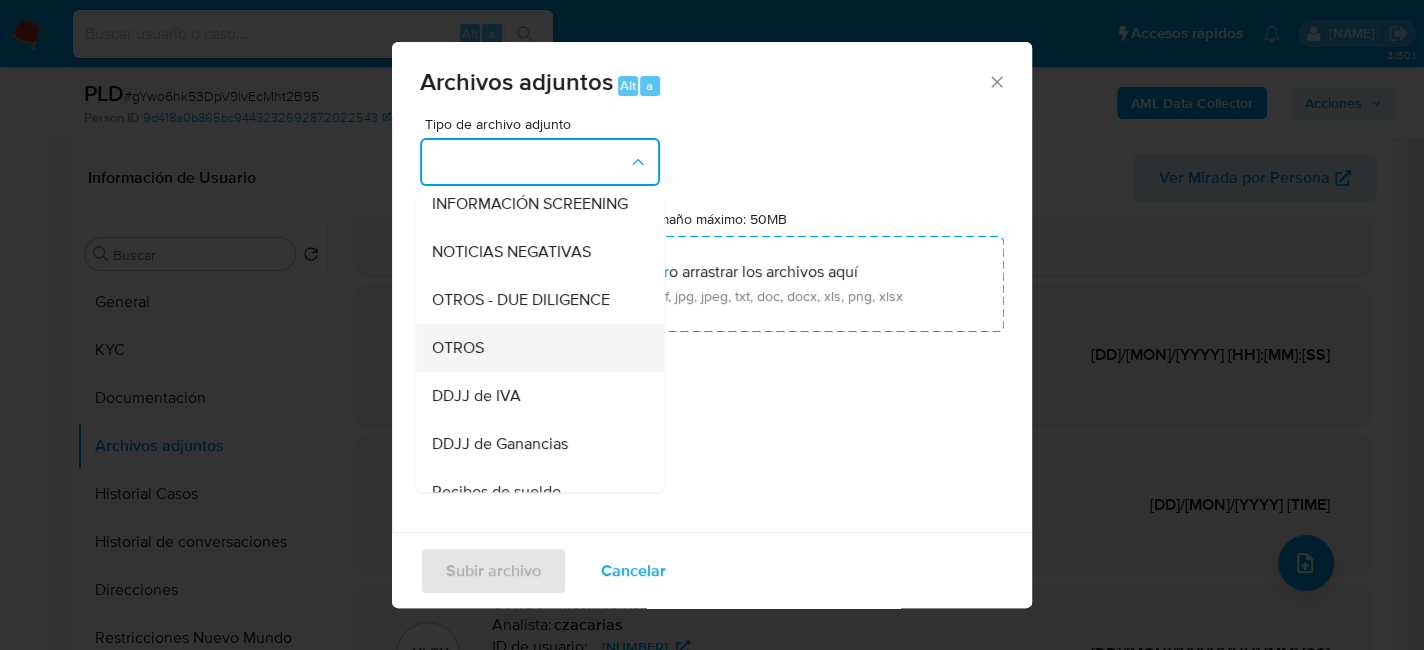 click on "OTROS" at bounding box center (534, 348) 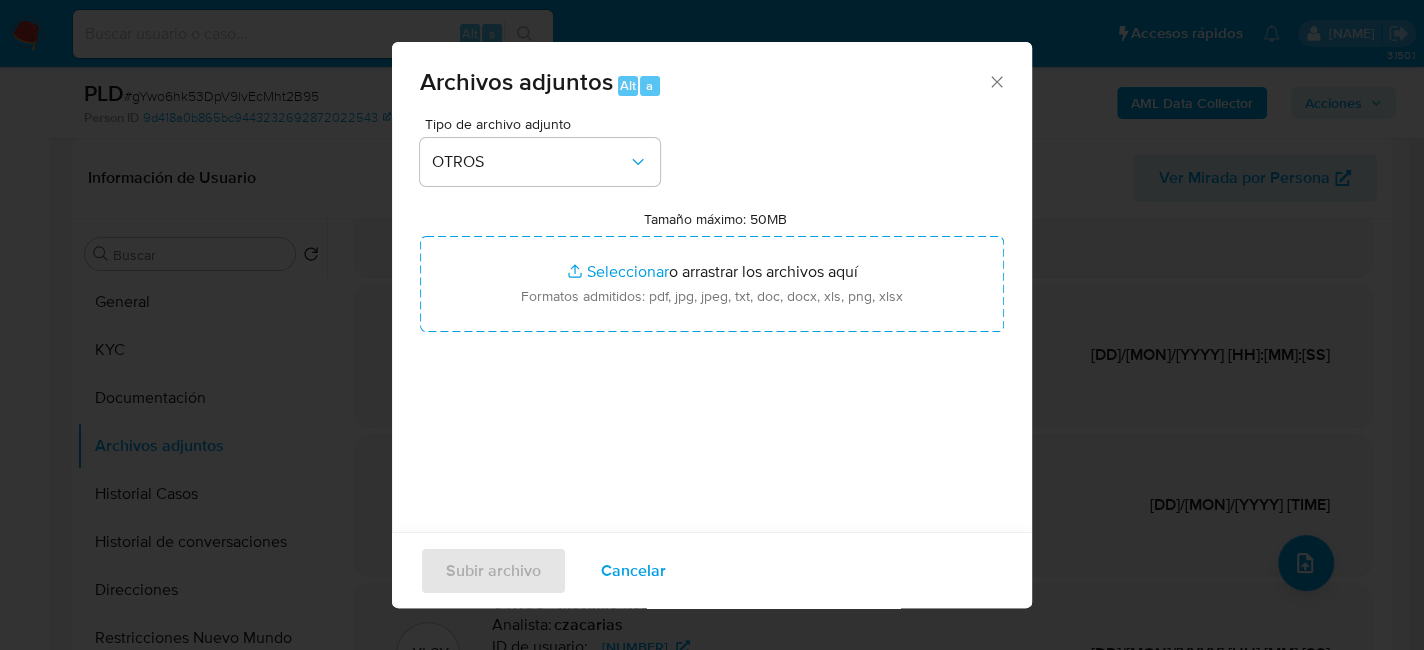 drag, startPoint x: 640, startPoint y: 567, endPoint x: 322, endPoint y: 340, distance: 390.70834 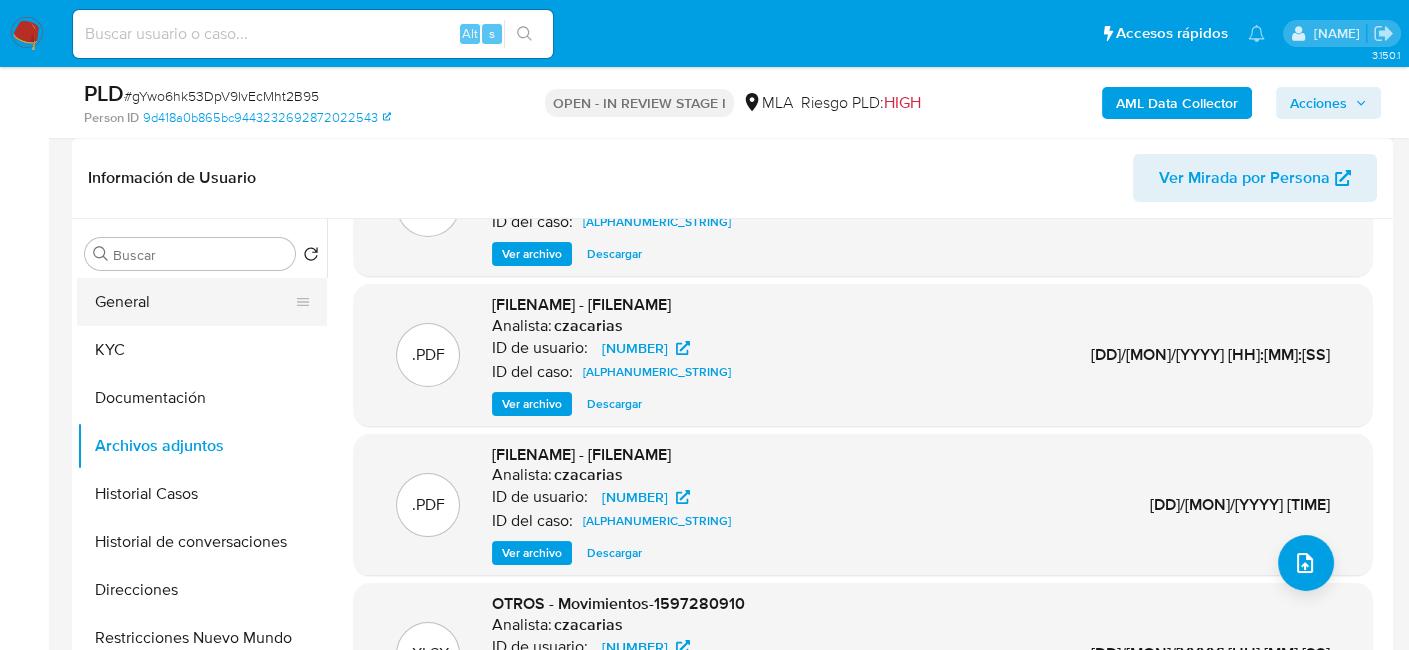 click on "General" at bounding box center [194, 302] 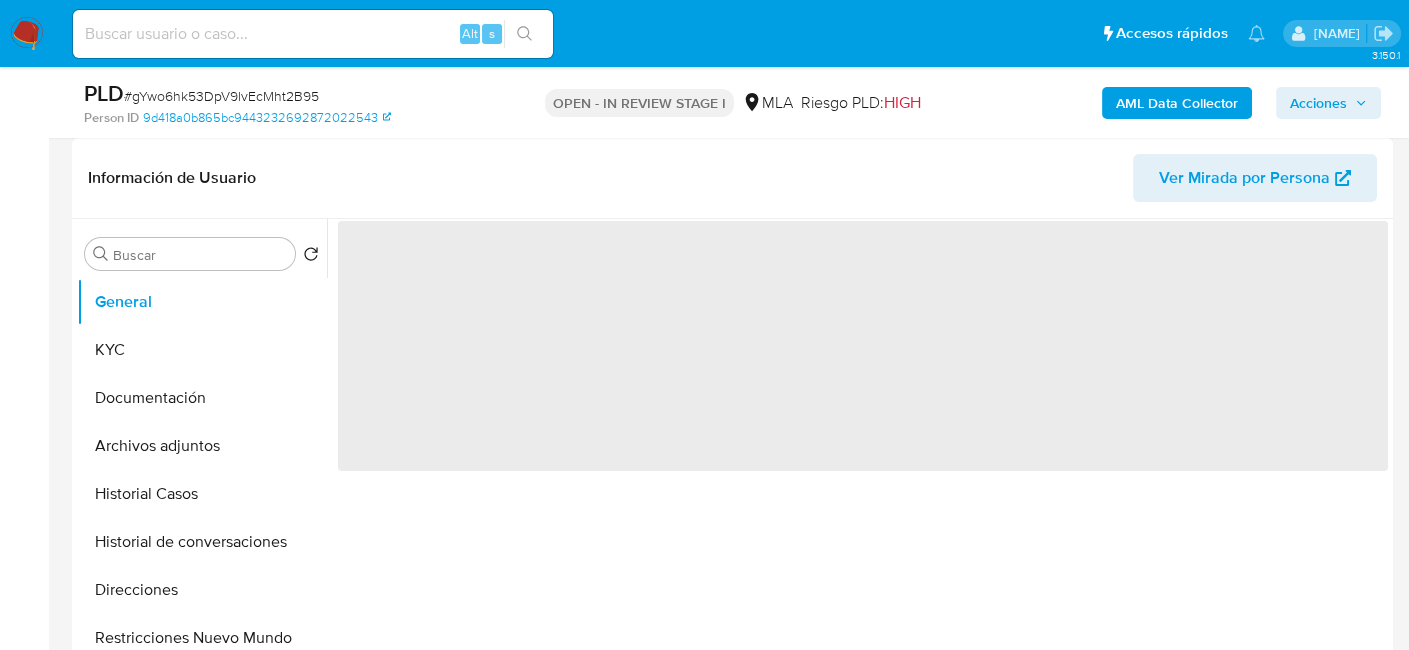 click on "‌" at bounding box center [863, 346] 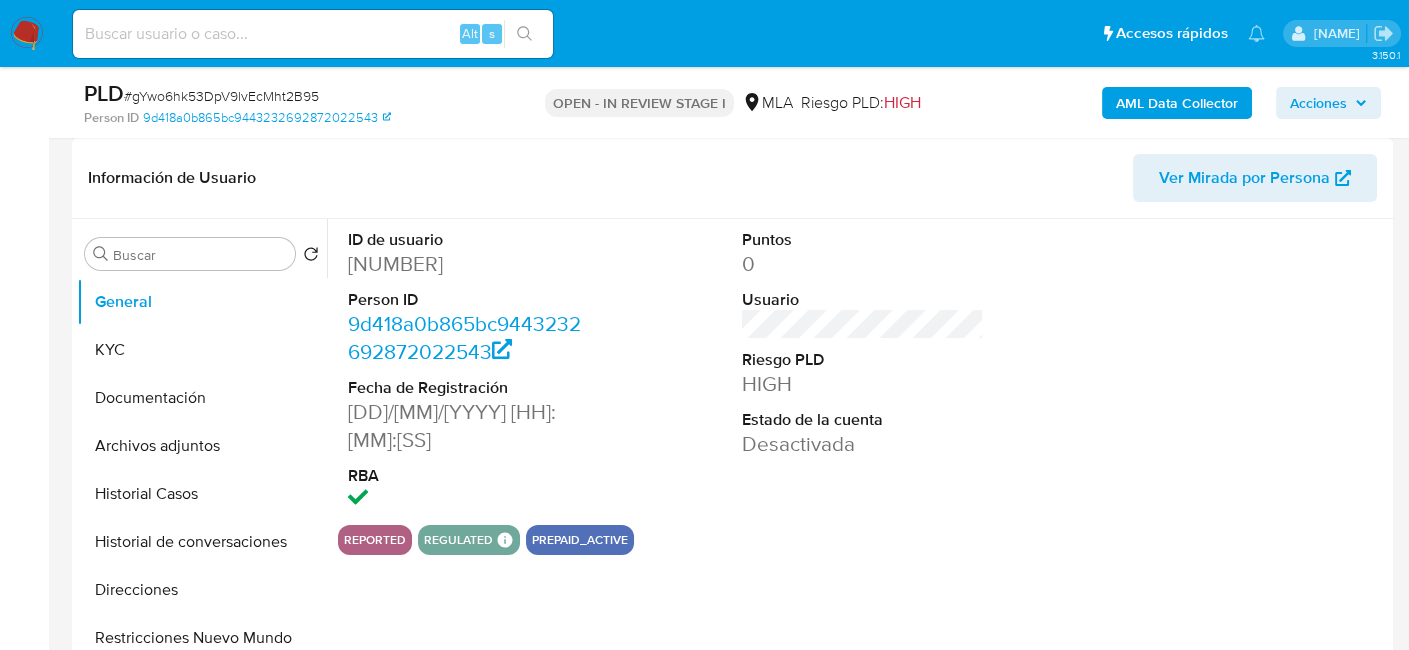 click on "1597280910" at bounding box center (469, 264) 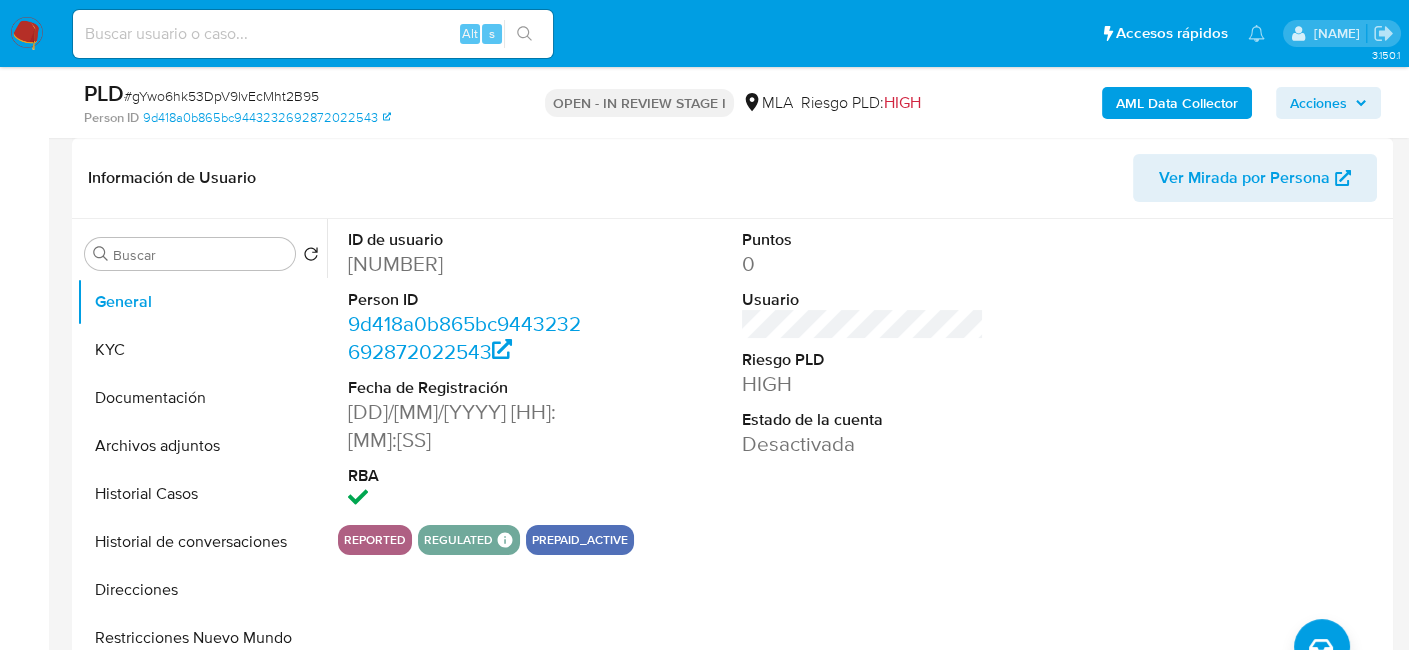 click on "1597280910" at bounding box center [469, 264] 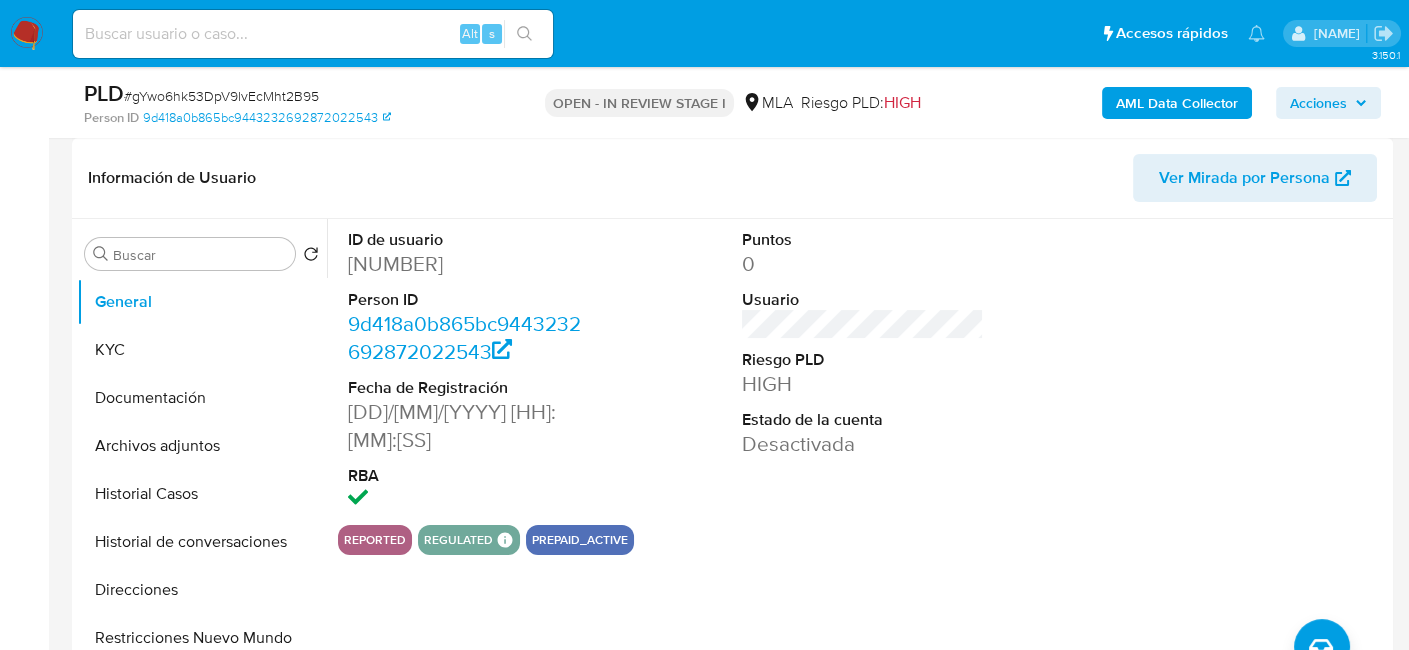 copy on "1597280910" 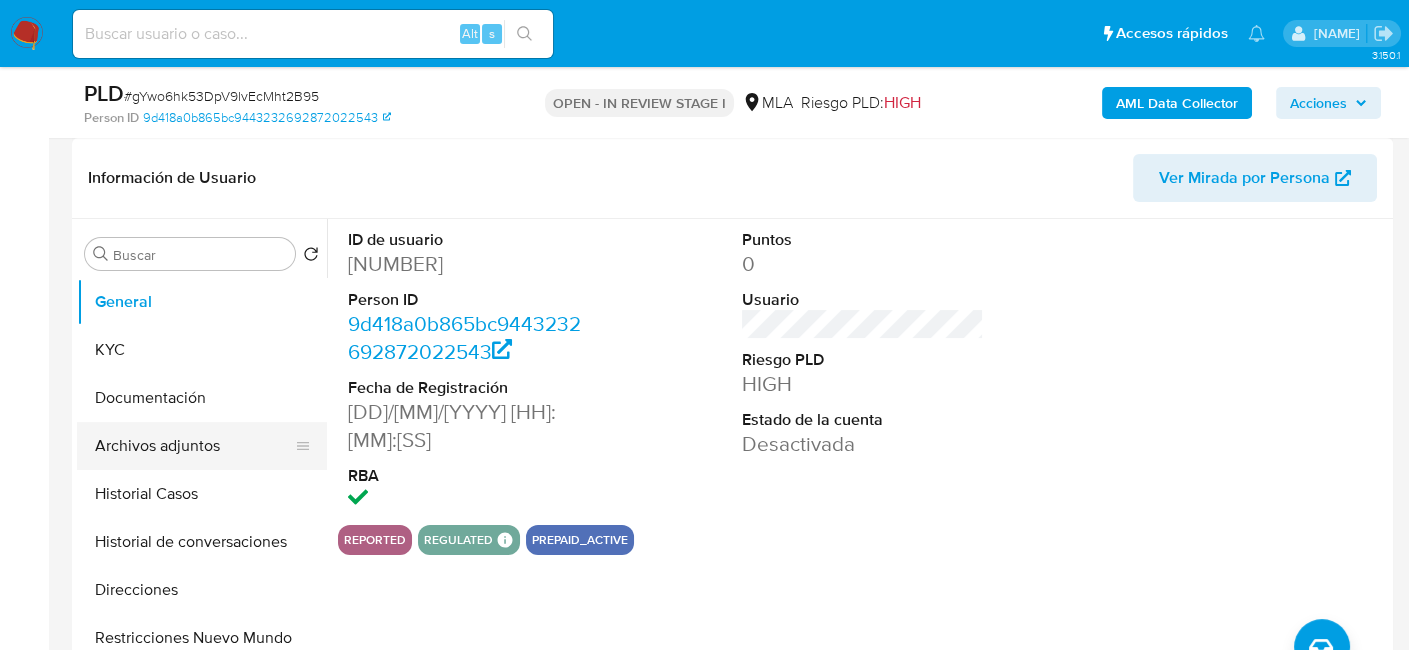 click on "Archivos adjuntos" at bounding box center (194, 446) 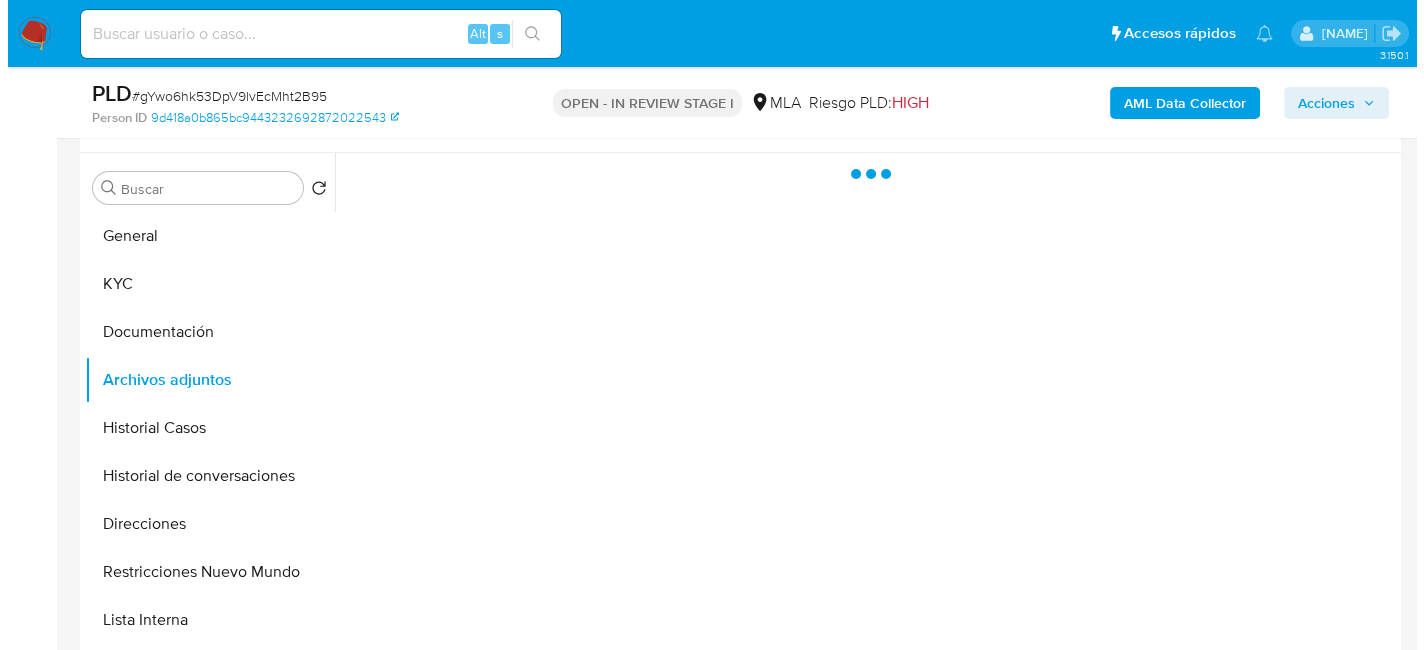 scroll, scrollTop: 400, scrollLeft: 0, axis: vertical 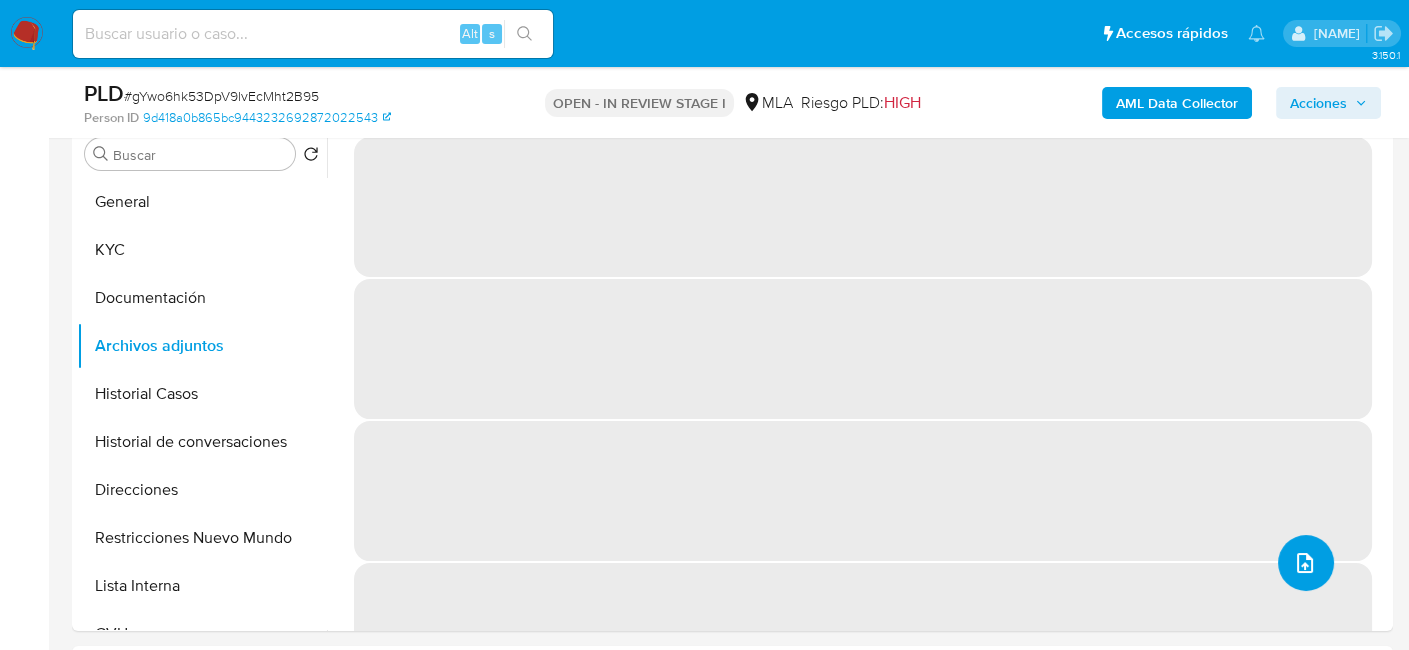 click at bounding box center (1306, 563) 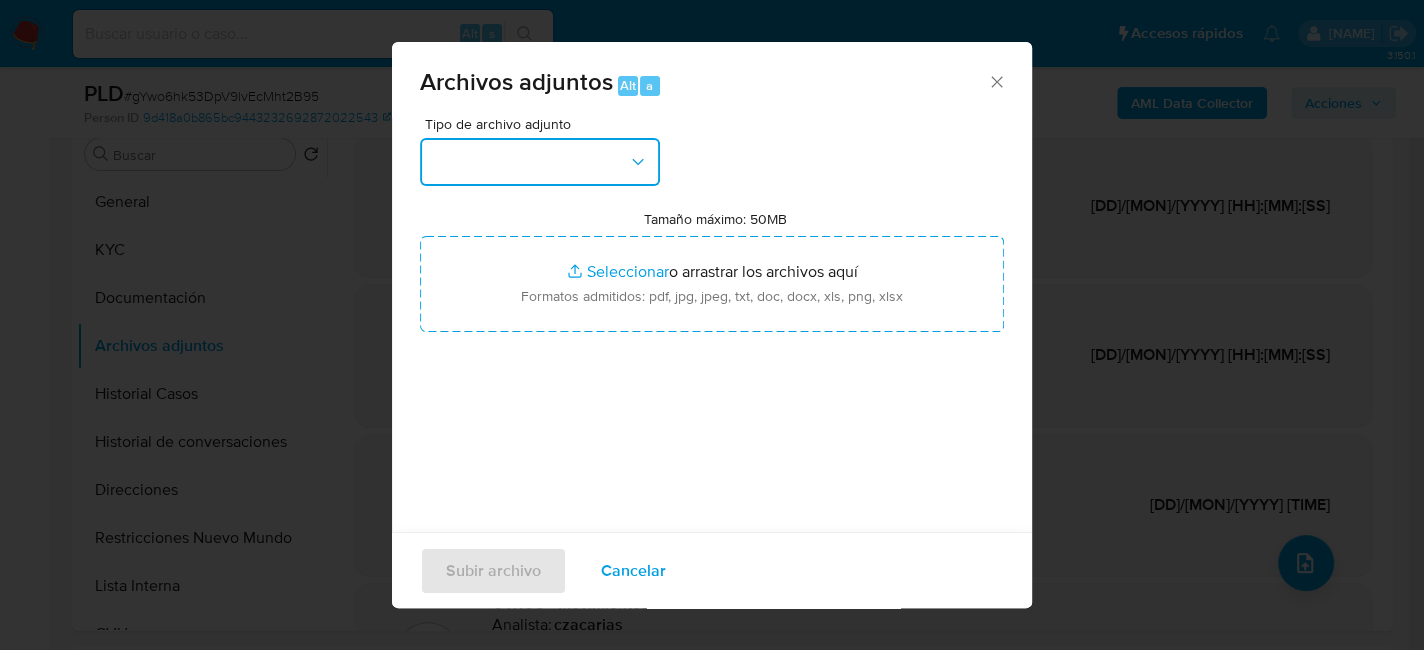 click at bounding box center (540, 162) 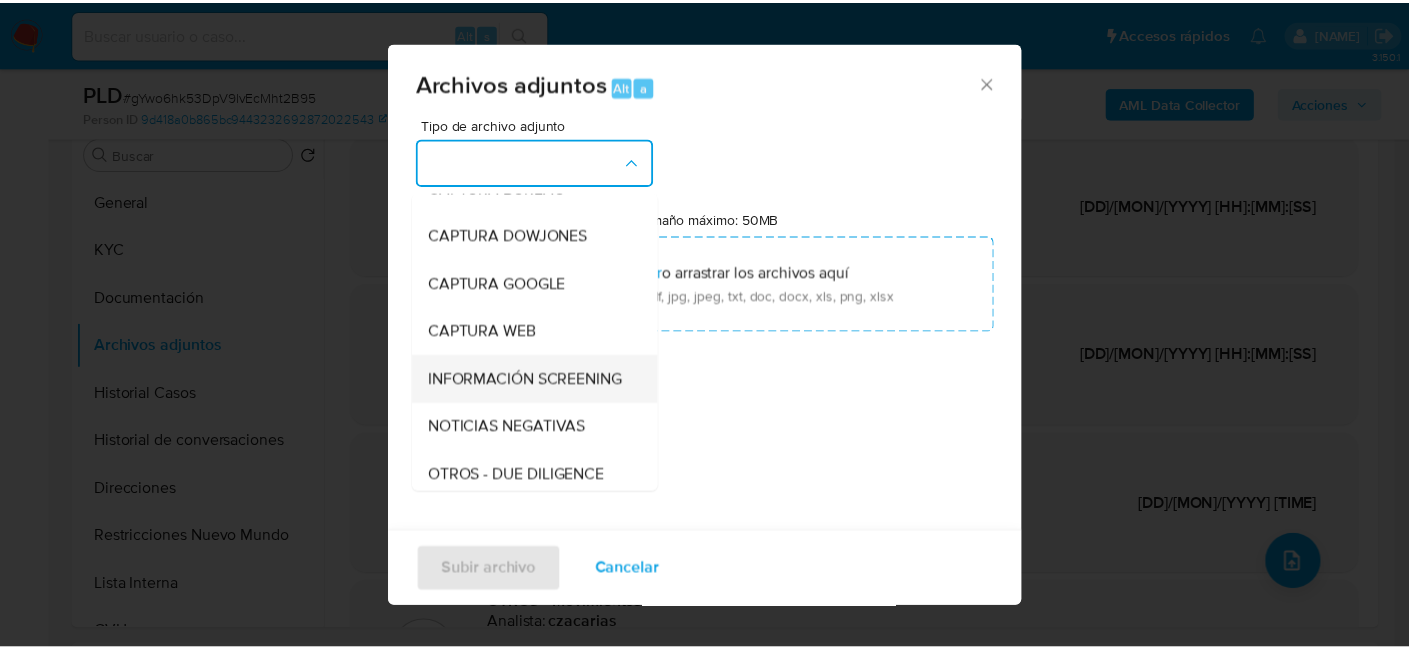 scroll, scrollTop: 200, scrollLeft: 0, axis: vertical 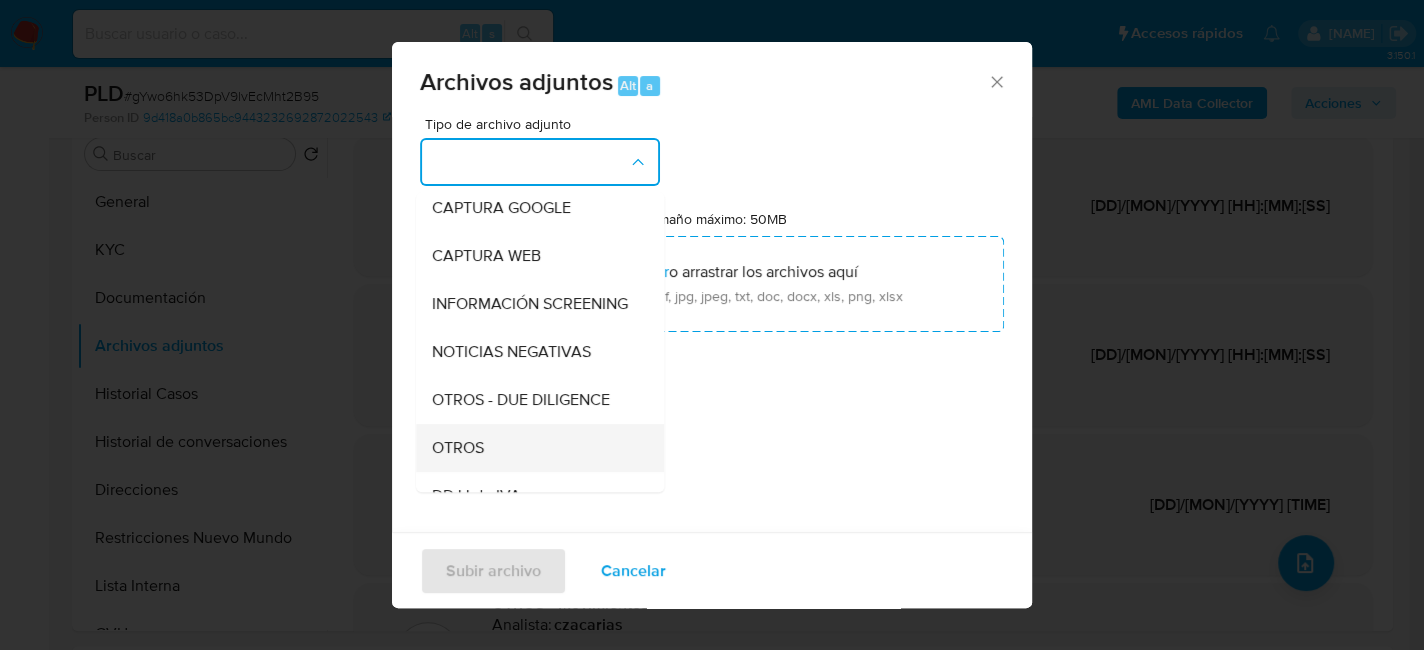 click on "OTROS" at bounding box center [534, 448] 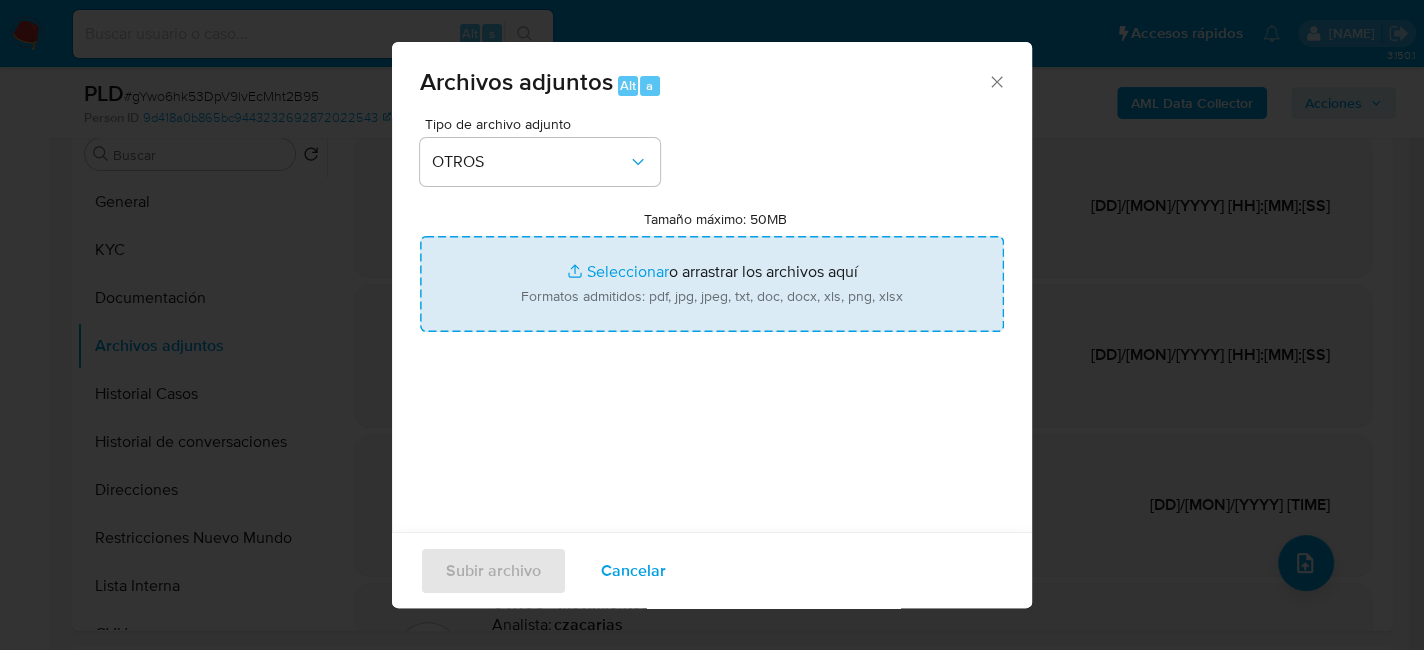type on "C:\fakepath\Movimientos-1597280910.xlsx" 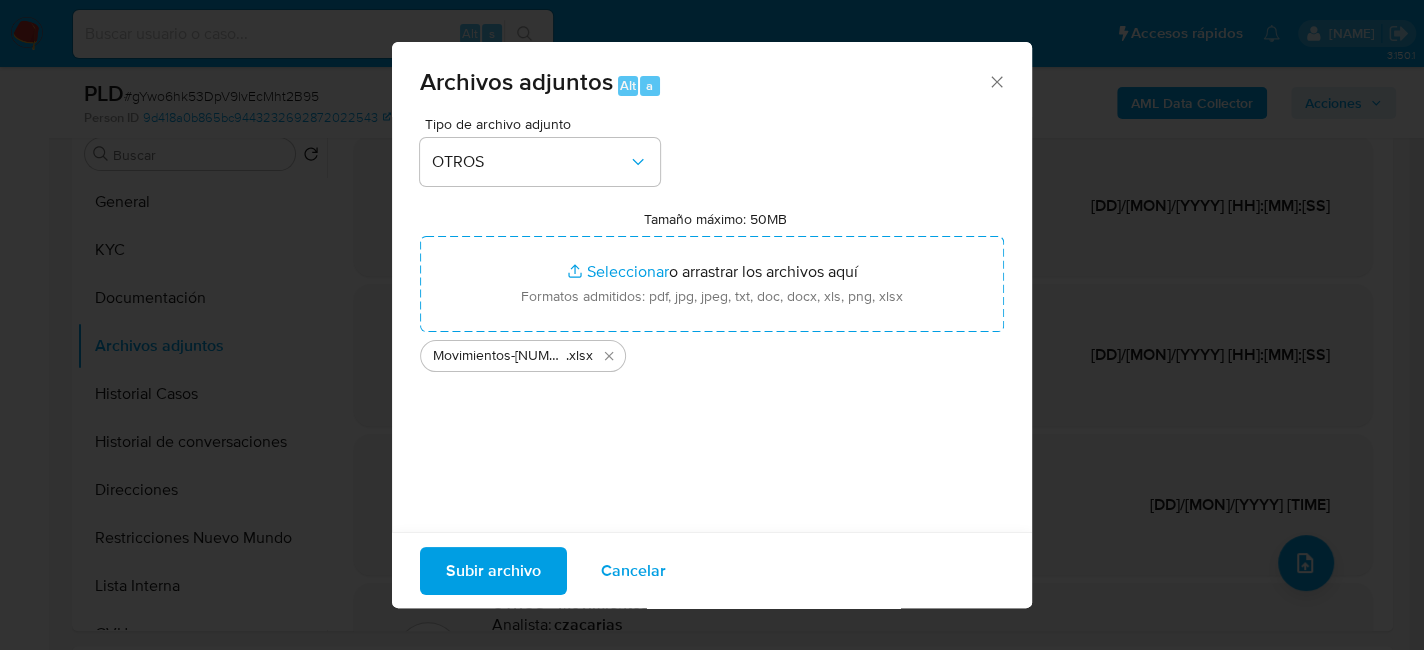 click on "Subir archivo" at bounding box center (493, 570) 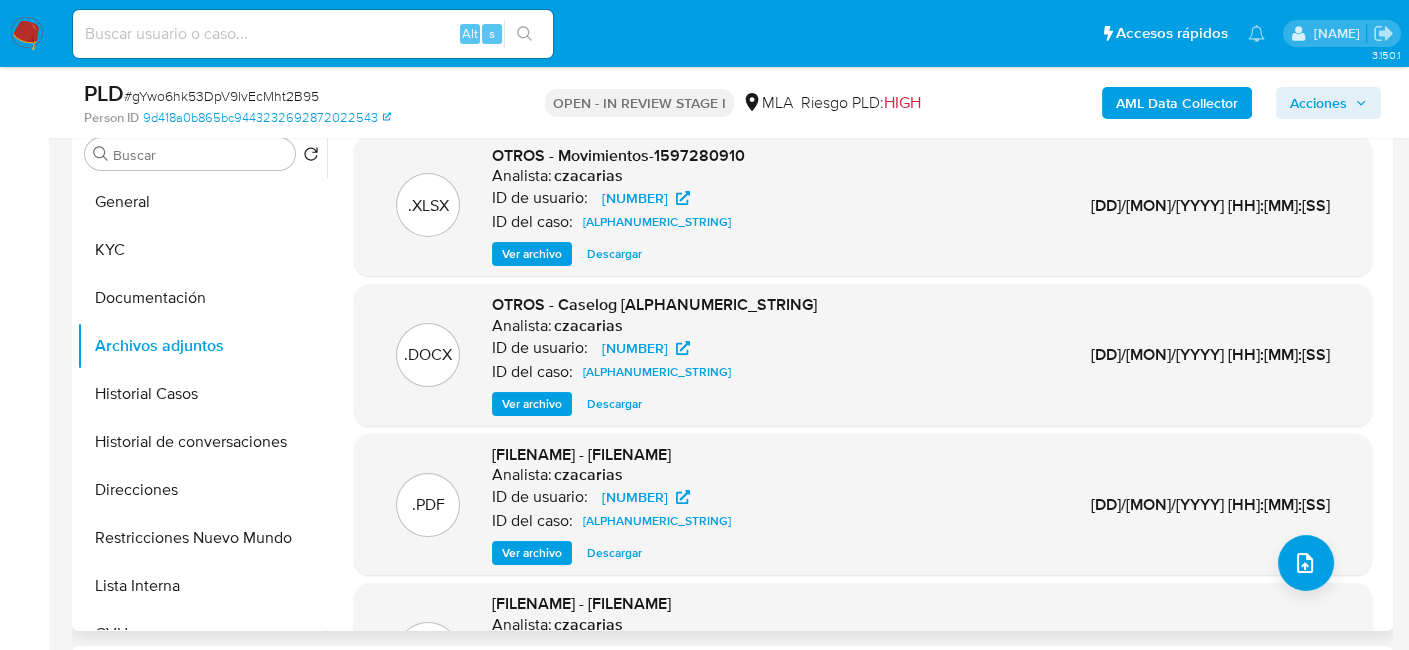 scroll, scrollTop: 300, scrollLeft: 0, axis: vertical 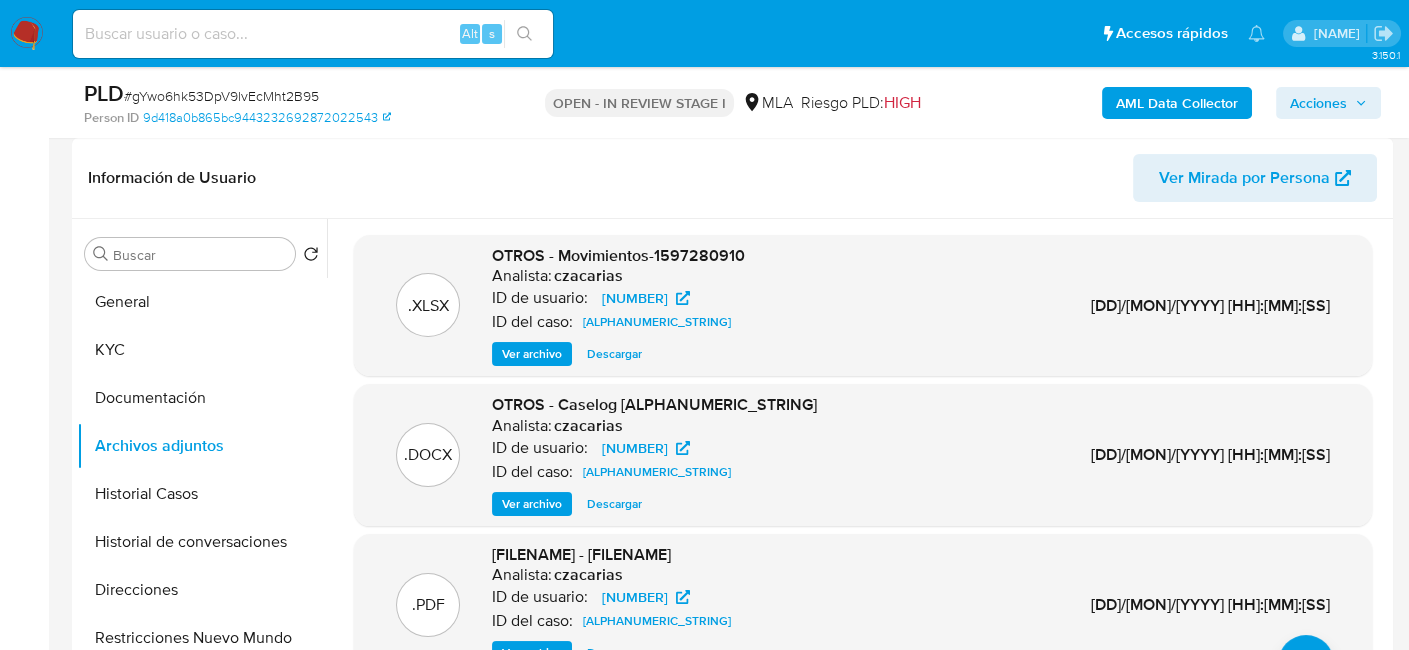 click on "AML Data Collector" at bounding box center [1177, 103] 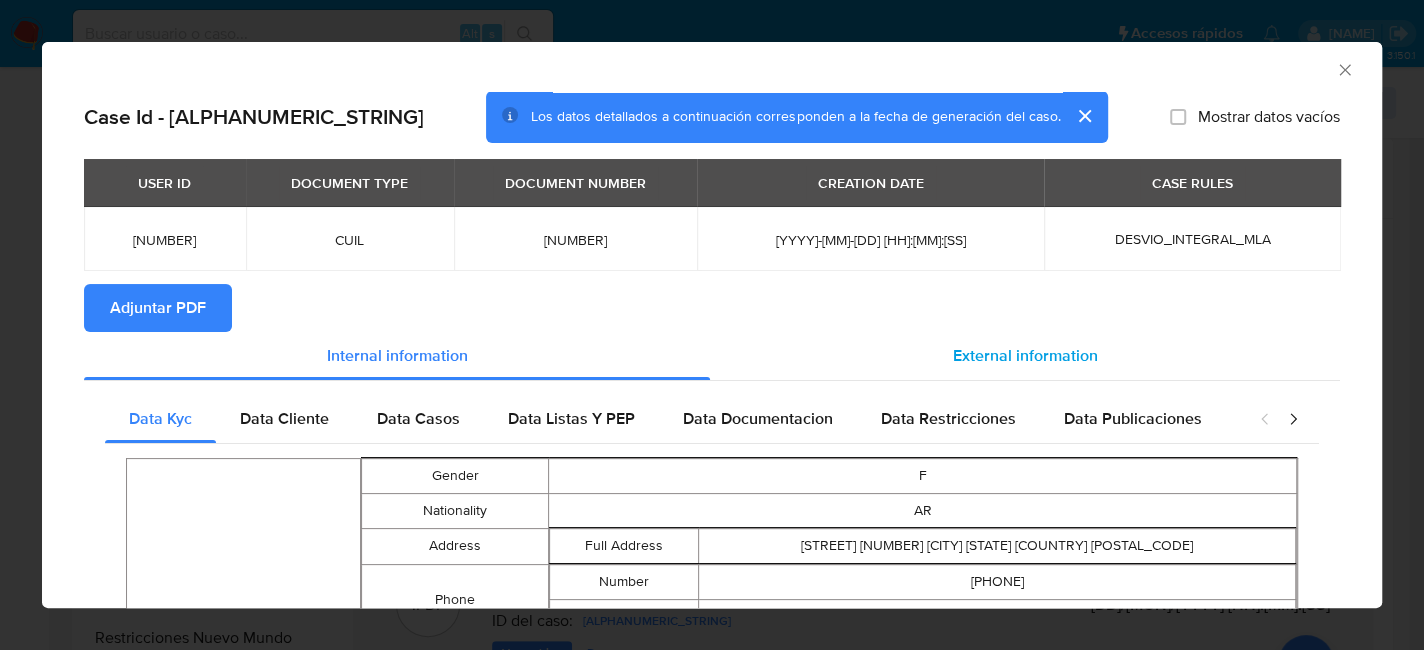 click on "External information" at bounding box center [1025, 355] 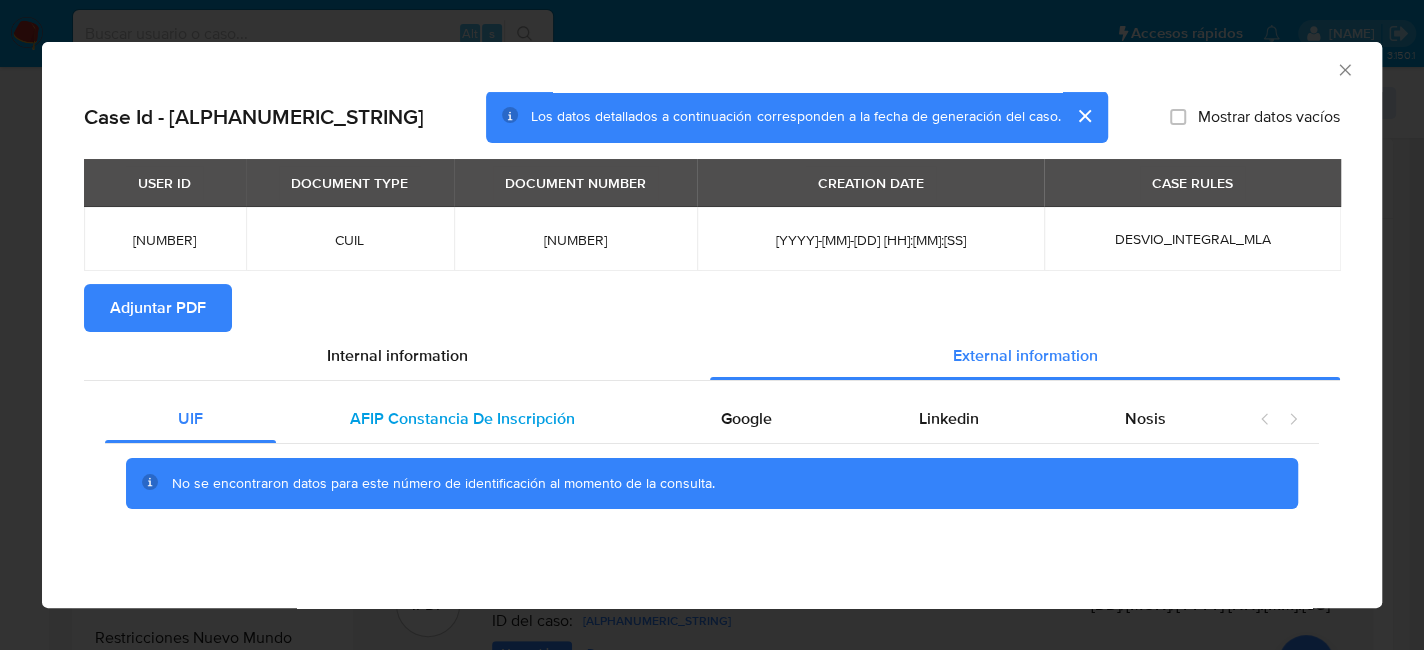 click on "AFIP Constancia De Inscripción" at bounding box center (462, 418) 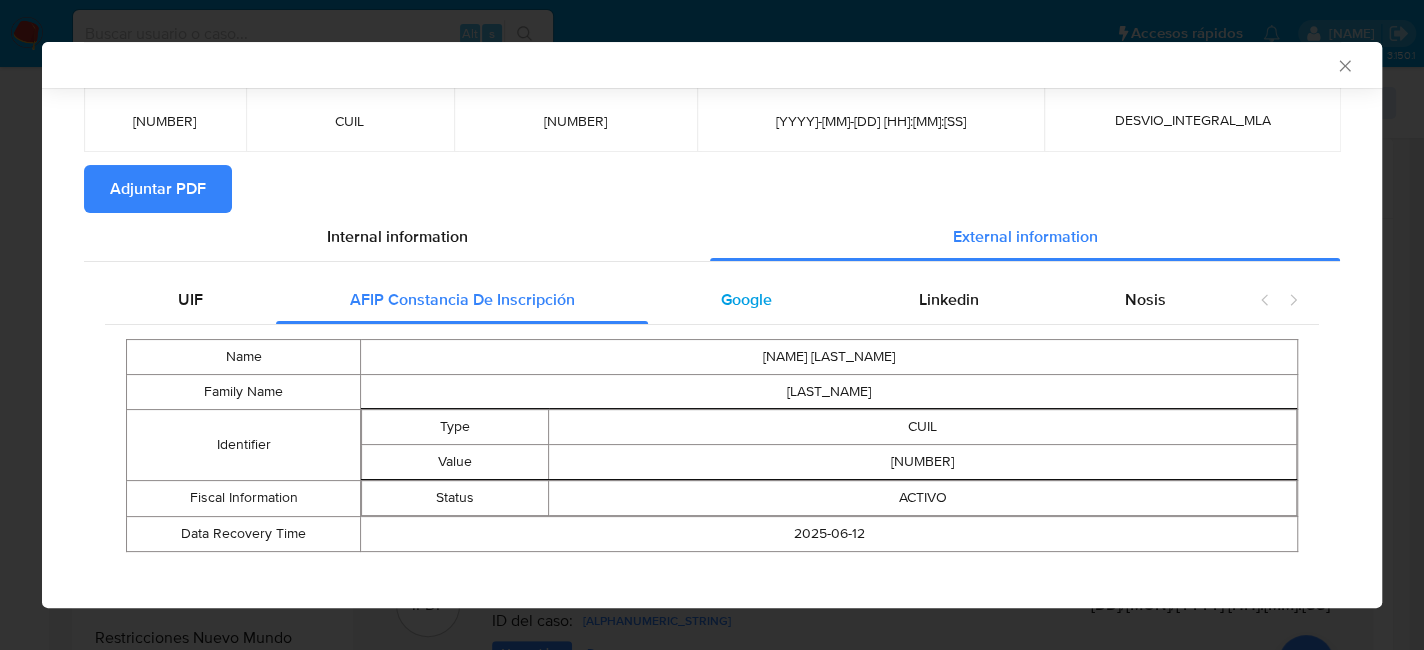 scroll, scrollTop: 128, scrollLeft: 0, axis: vertical 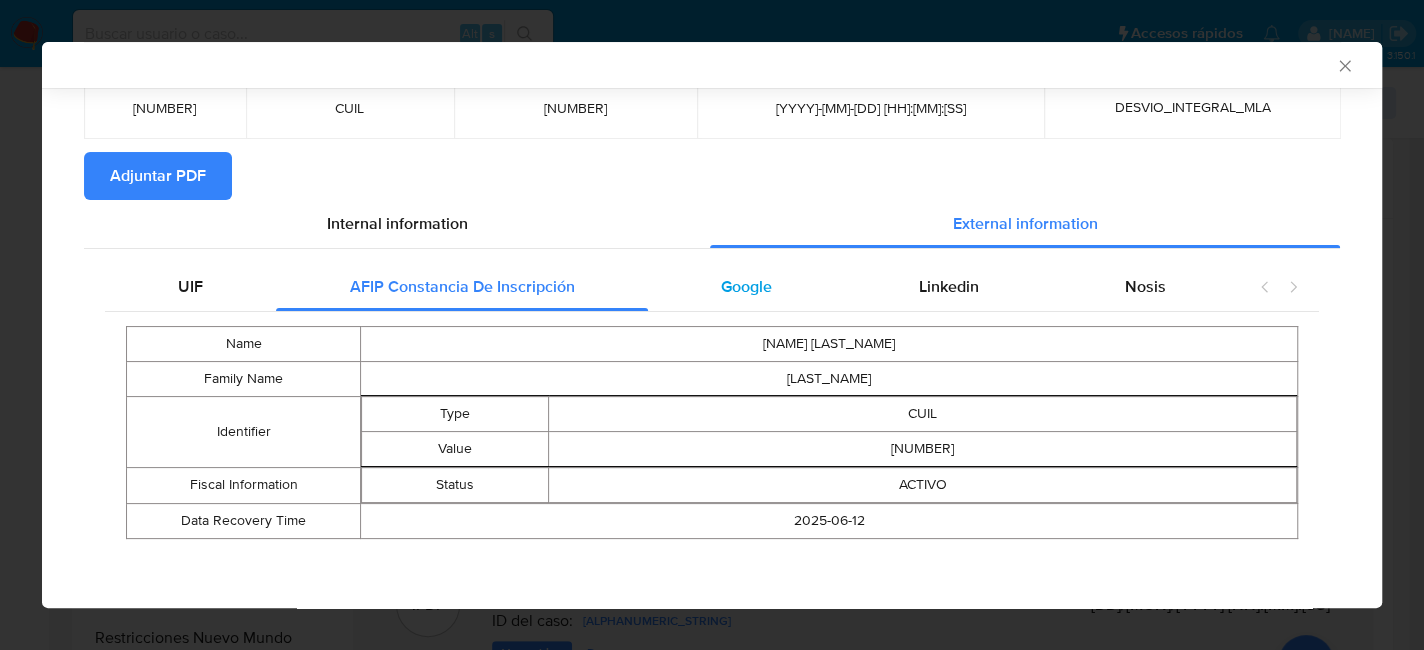 click on "Google" at bounding box center [746, 286] 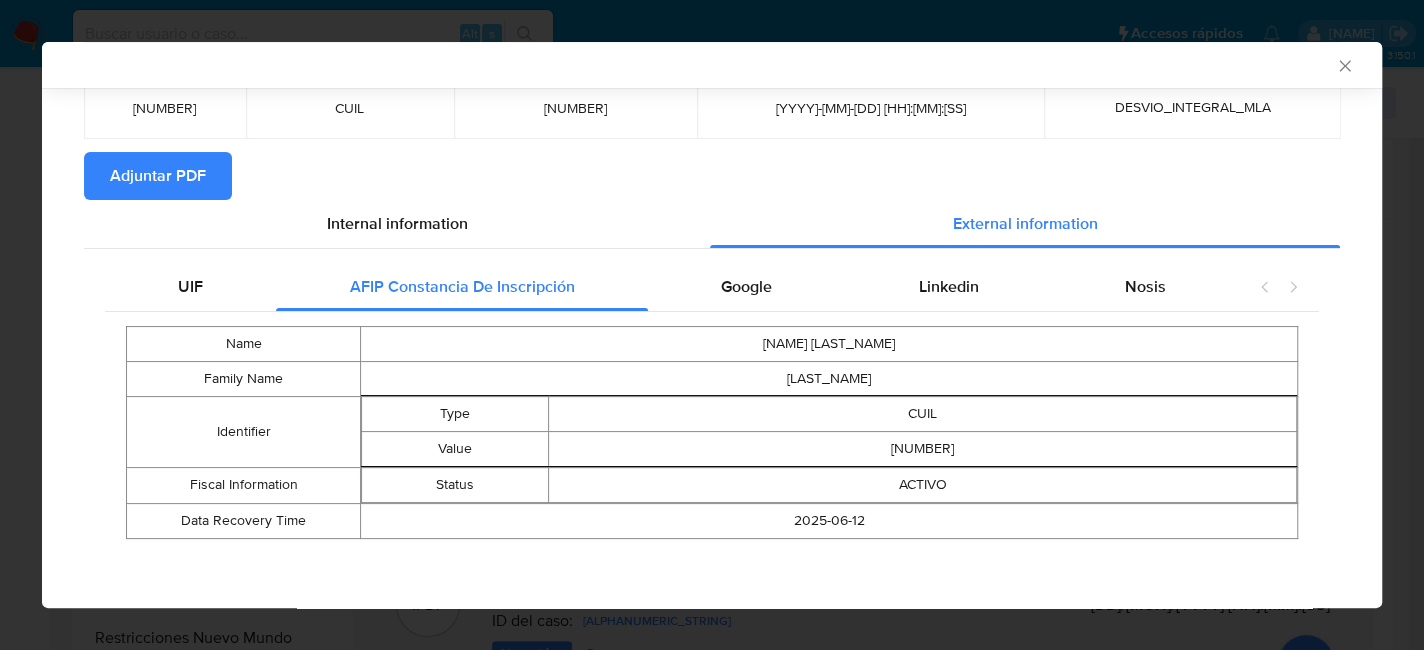 scroll, scrollTop: 0, scrollLeft: 0, axis: both 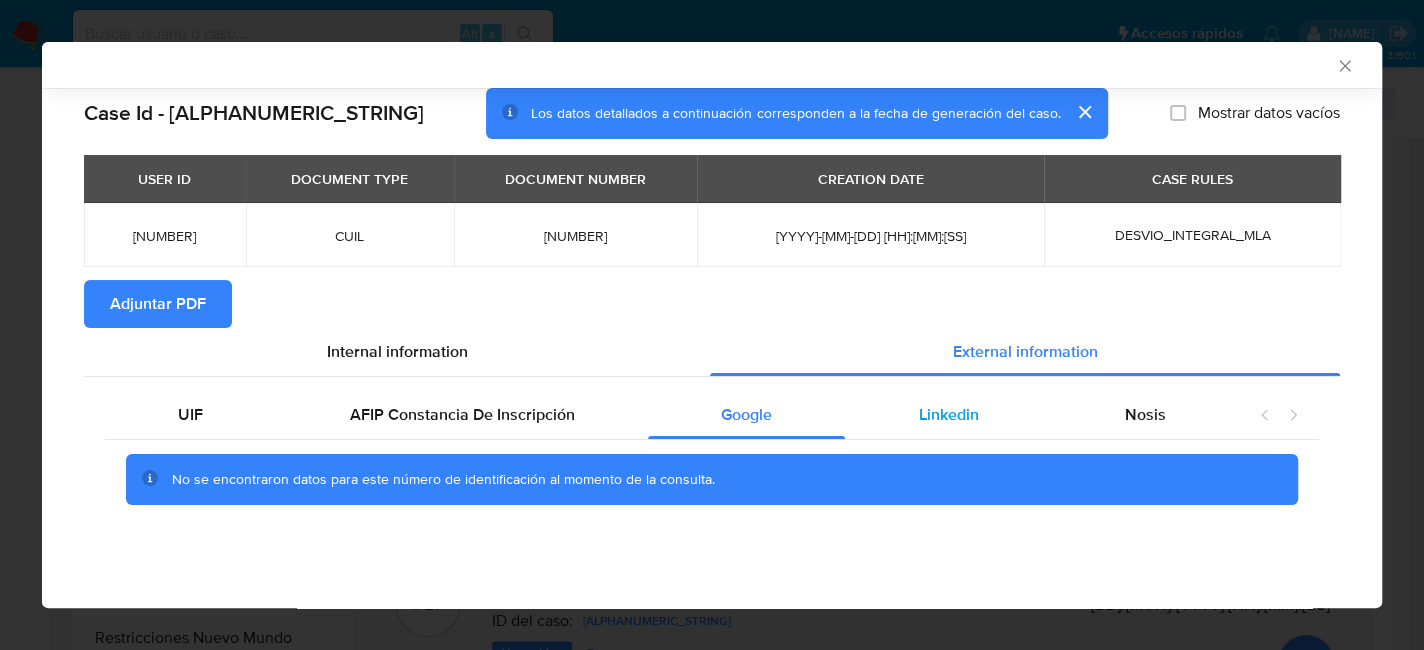 click on "Linkedin" at bounding box center [948, 414] 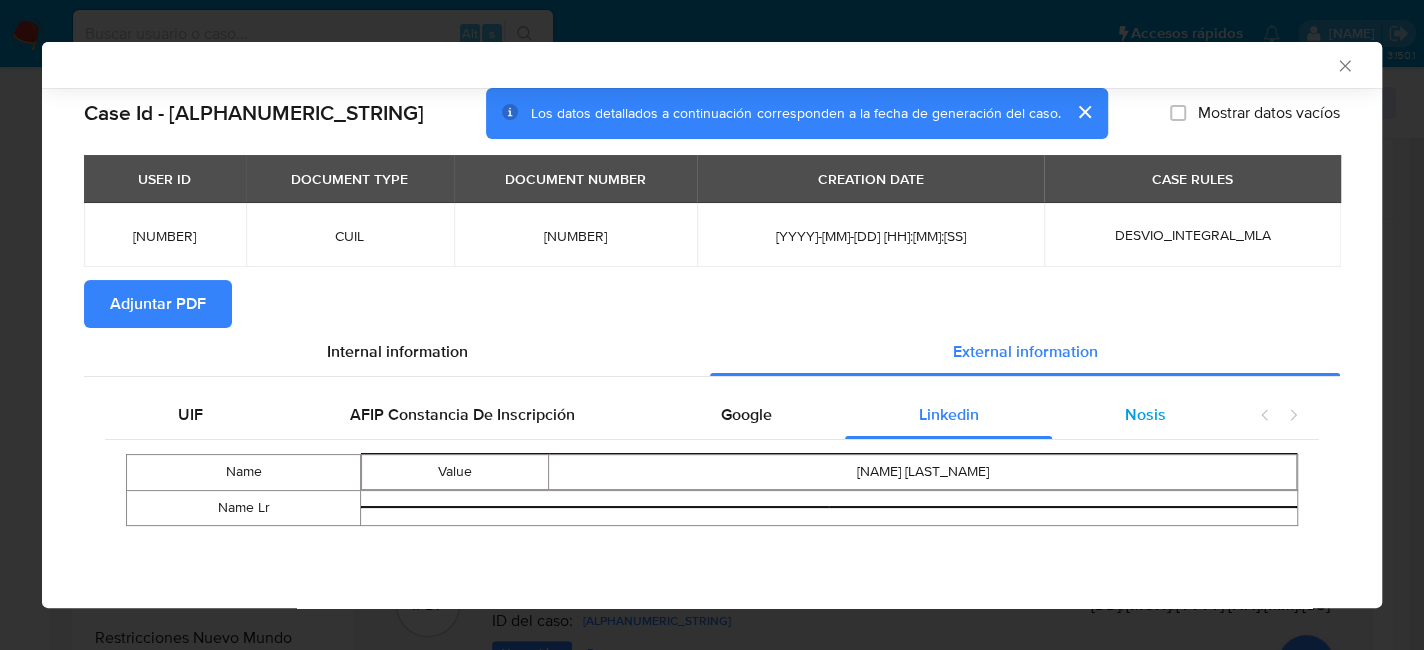click on "Nosis" at bounding box center [1145, 415] 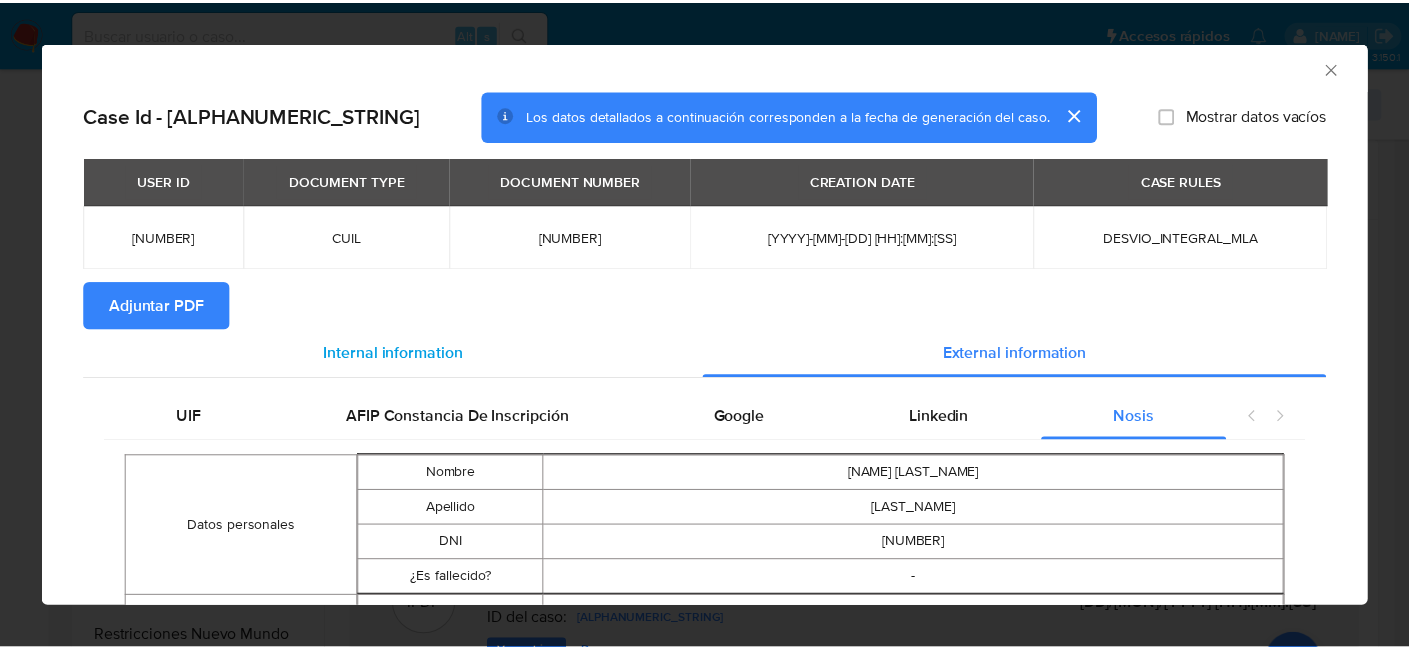 scroll, scrollTop: 0, scrollLeft: 0, axis: both 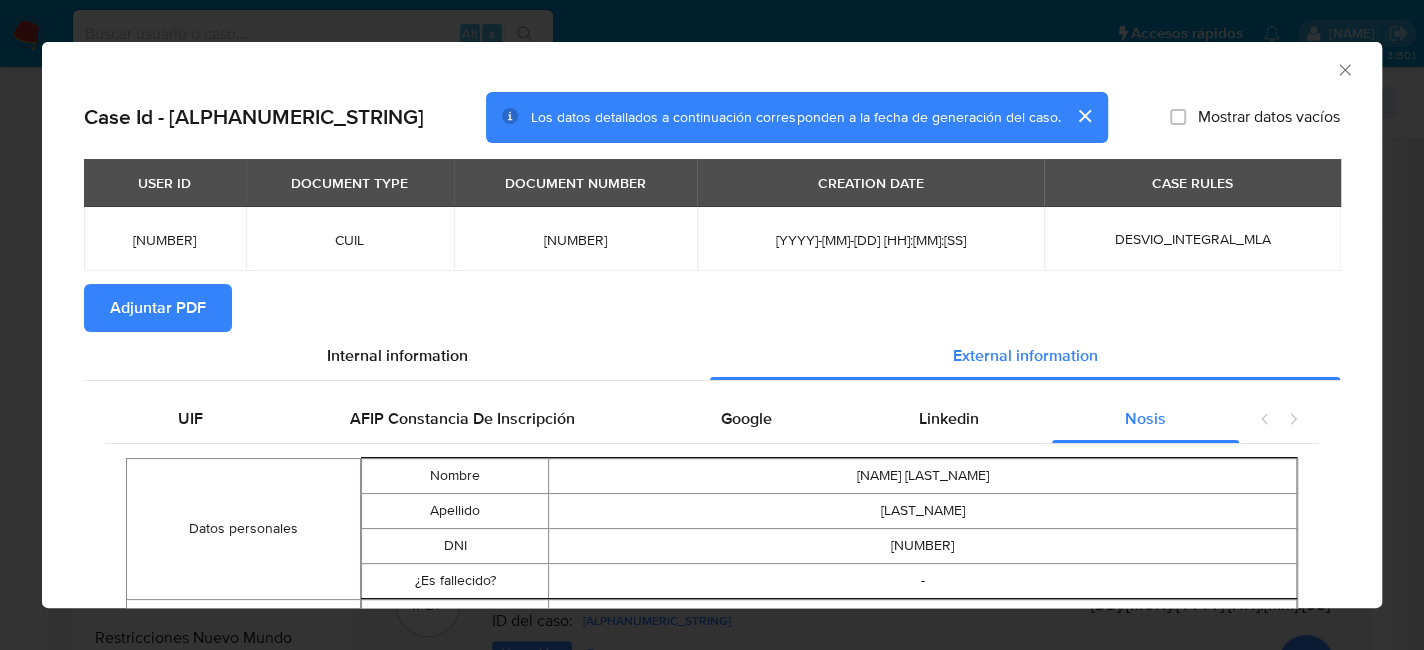 click on "Adjuntar PDF" at bounding box center [158, 308] 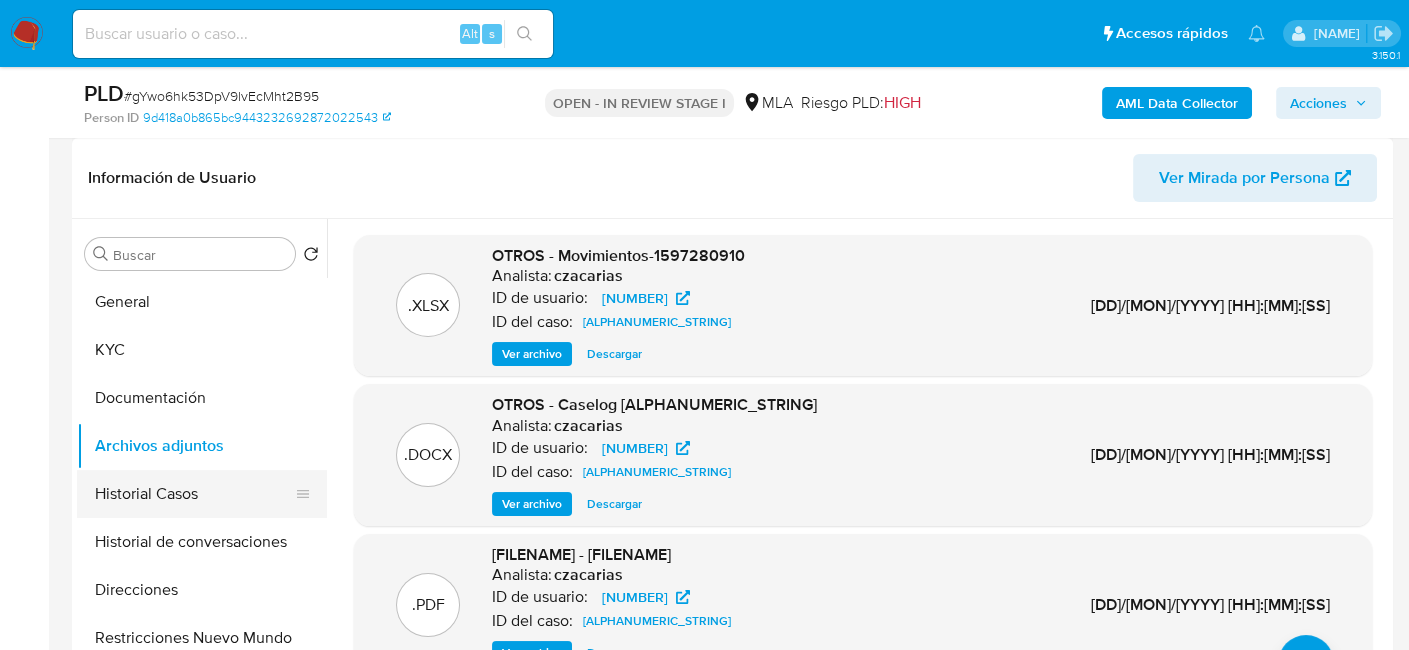 click on "Historial Casos" at bounding box center [194, 494] 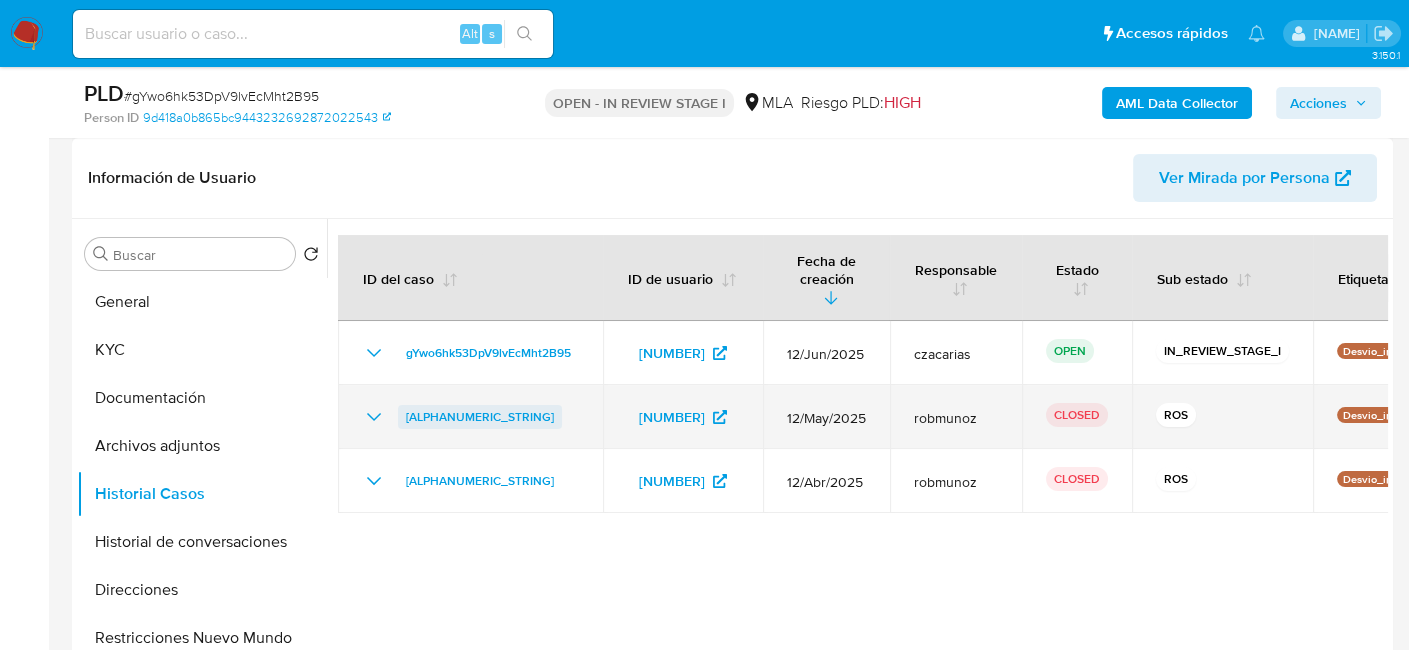 click on "G6sreD3ssiIQTfIZ6XsYAAzP" at bounding box center [480, 417] 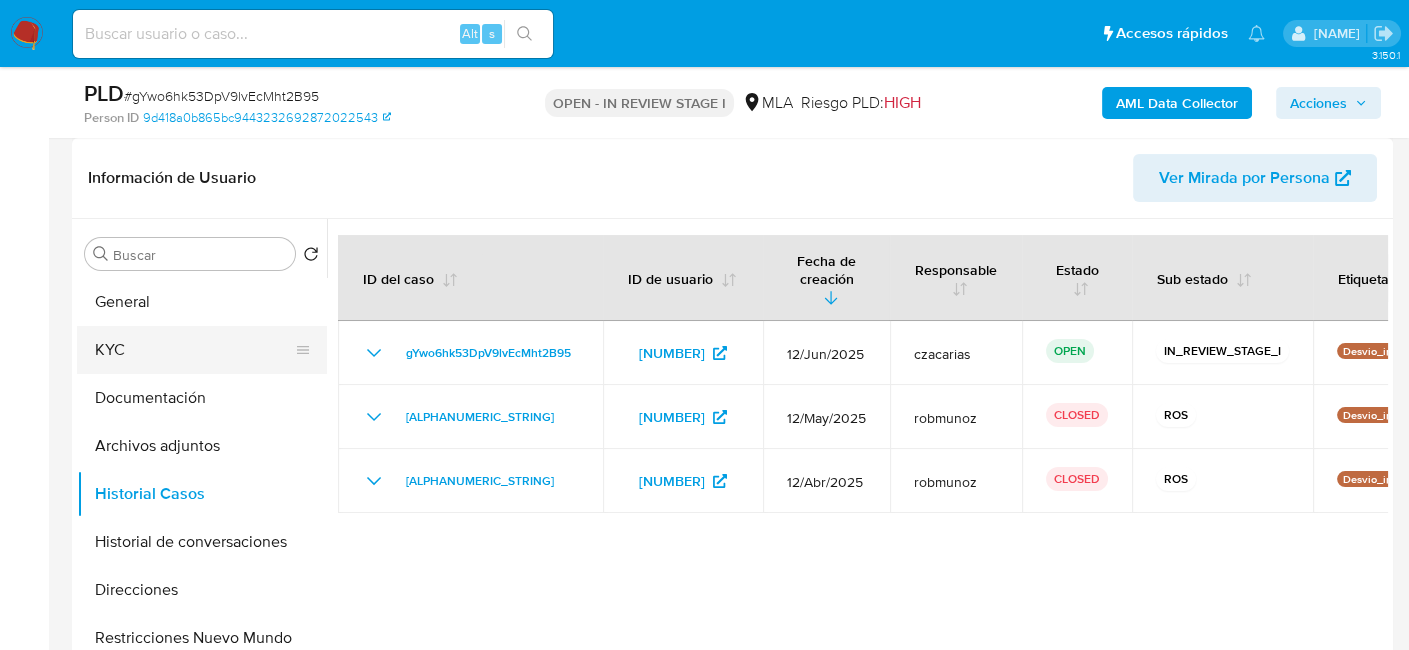 click on "KYC" at bounding box center (194, 350) 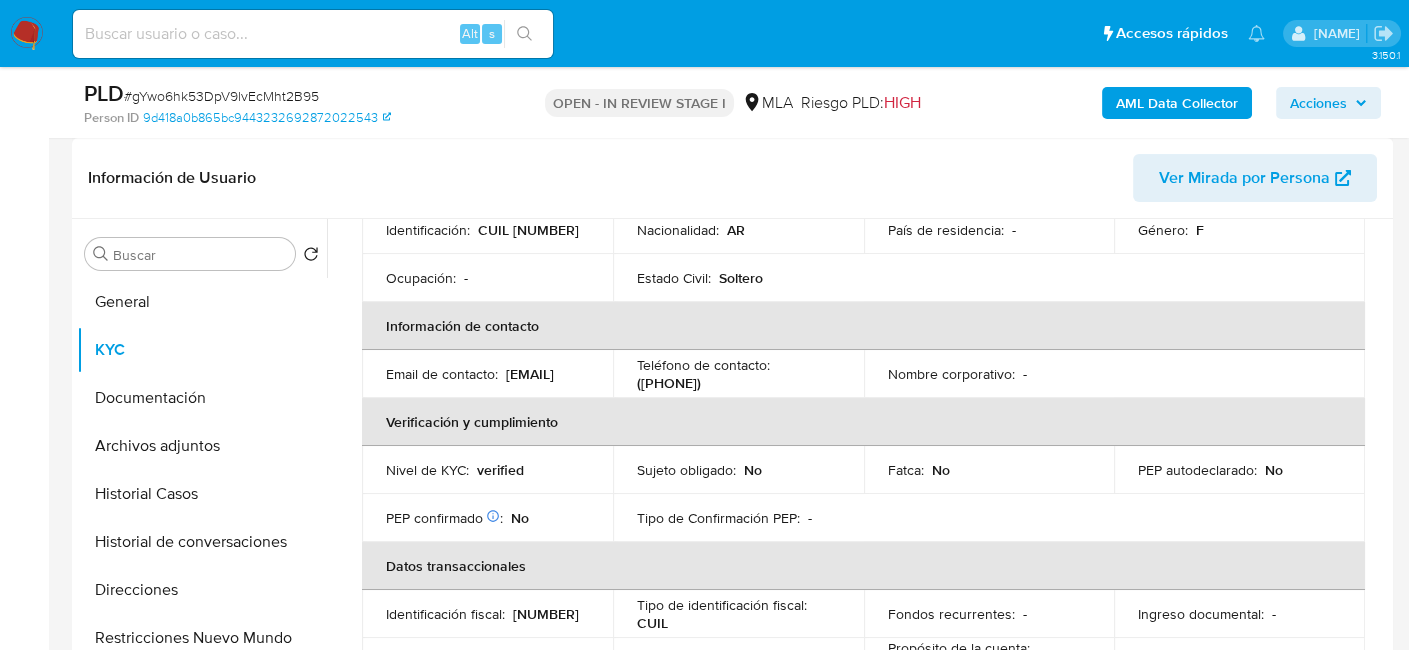 scroll, scrollTop: 400, scrollLeft: 0, axis: vertical 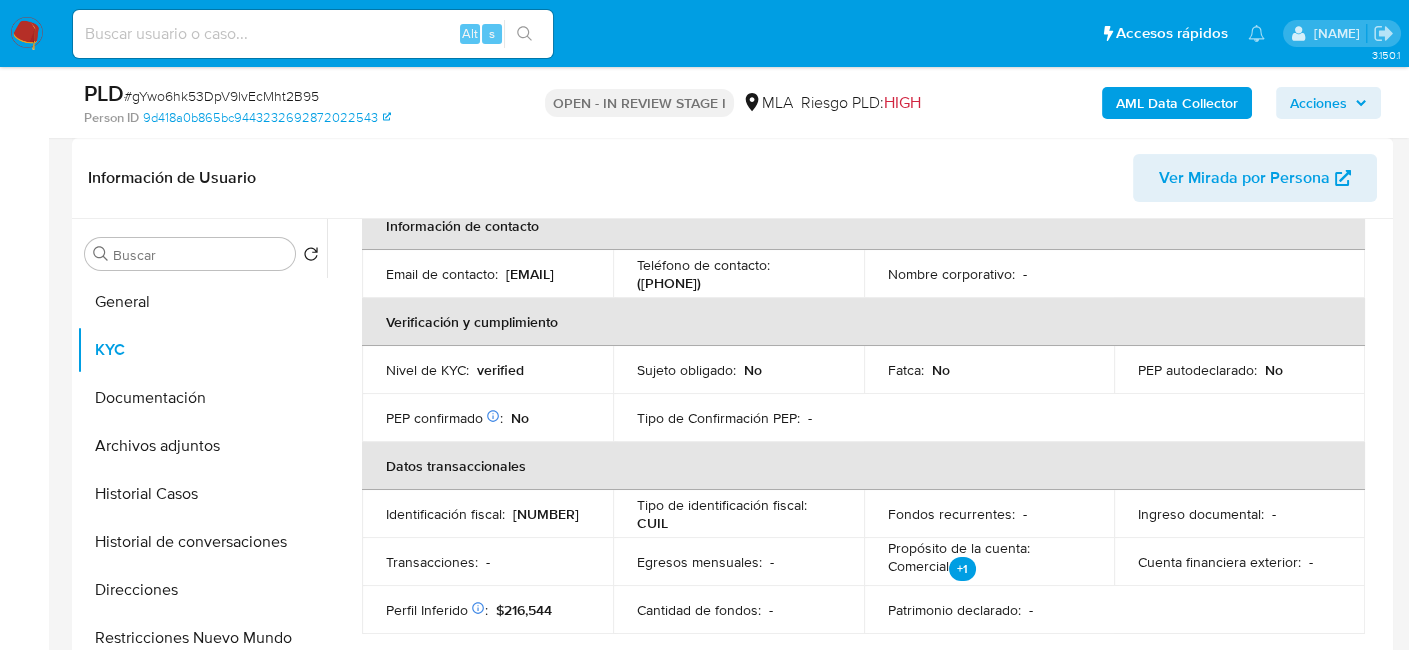 drag, startPoint x: 402, startPoint y: 283, endPoint x: 599, endPoint y: 284, distance: 197.00253 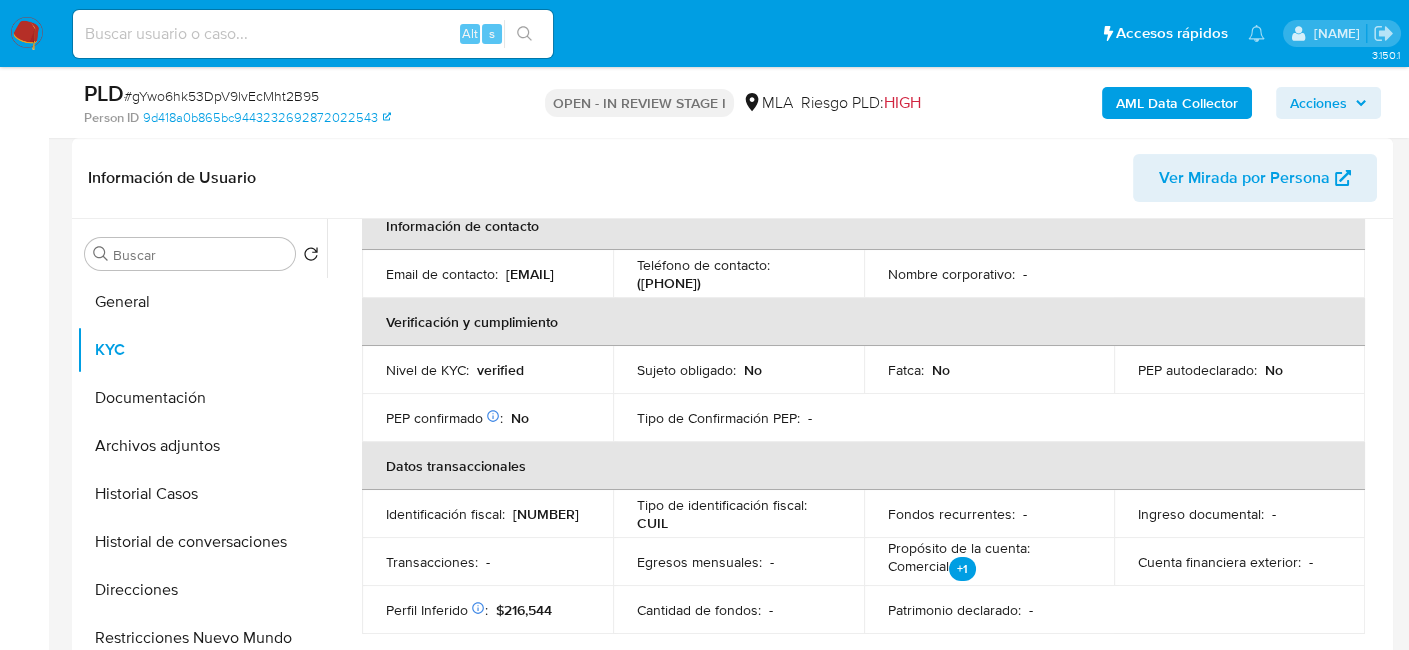 copy on "gutierrezbasti9@gmail.com" 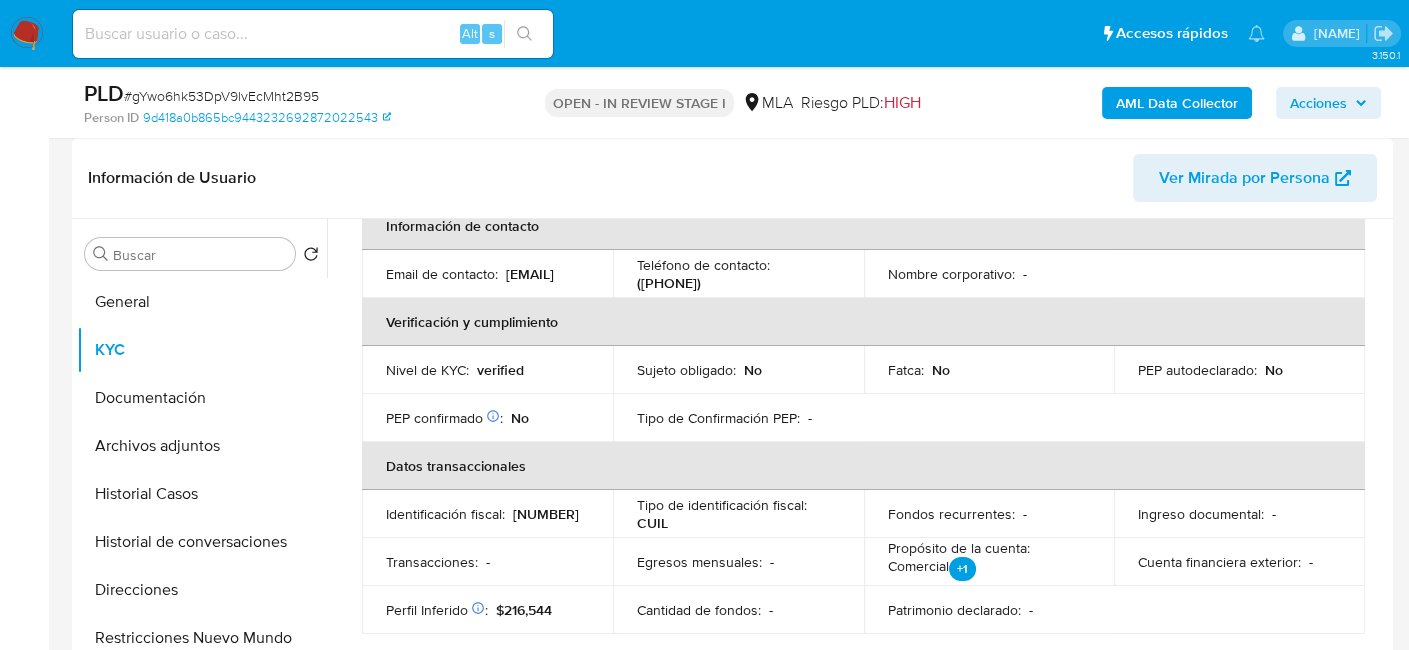 click on "(221) 4944060" at bounding box center [669, 283] 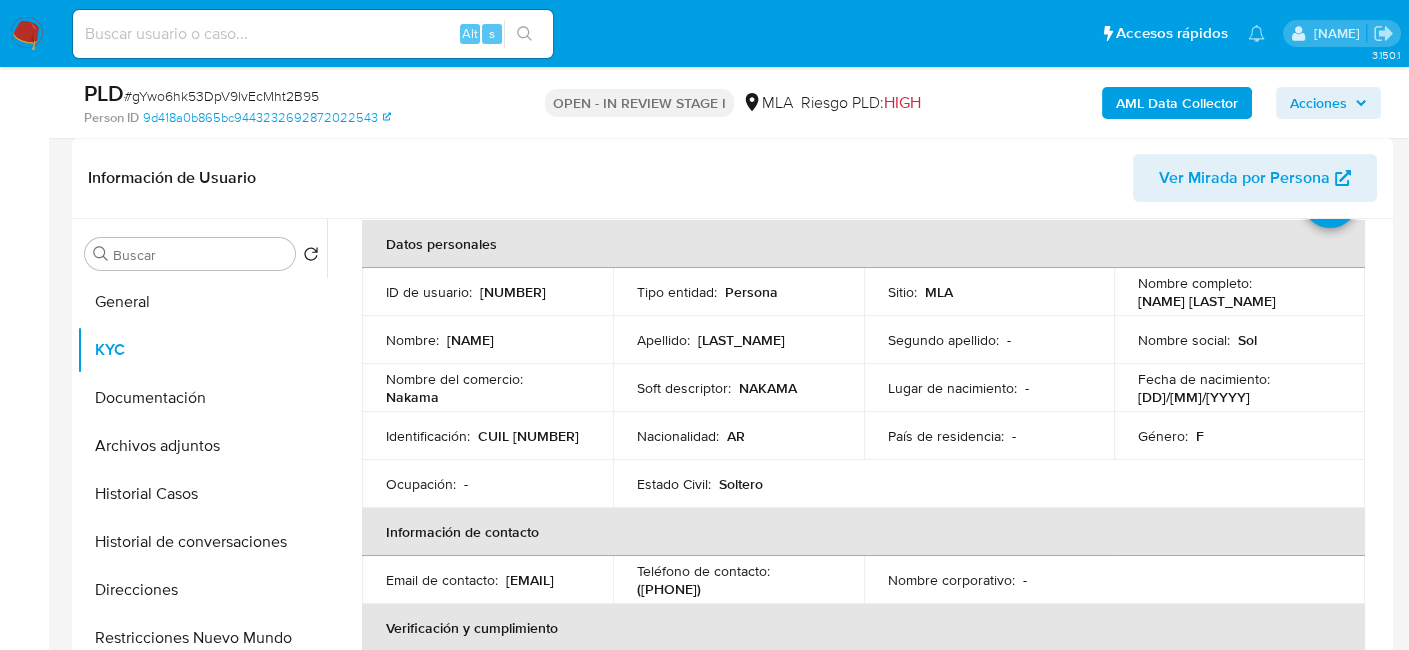 scroll, scrollTop: 0, scrollLeft: 0, axis: both 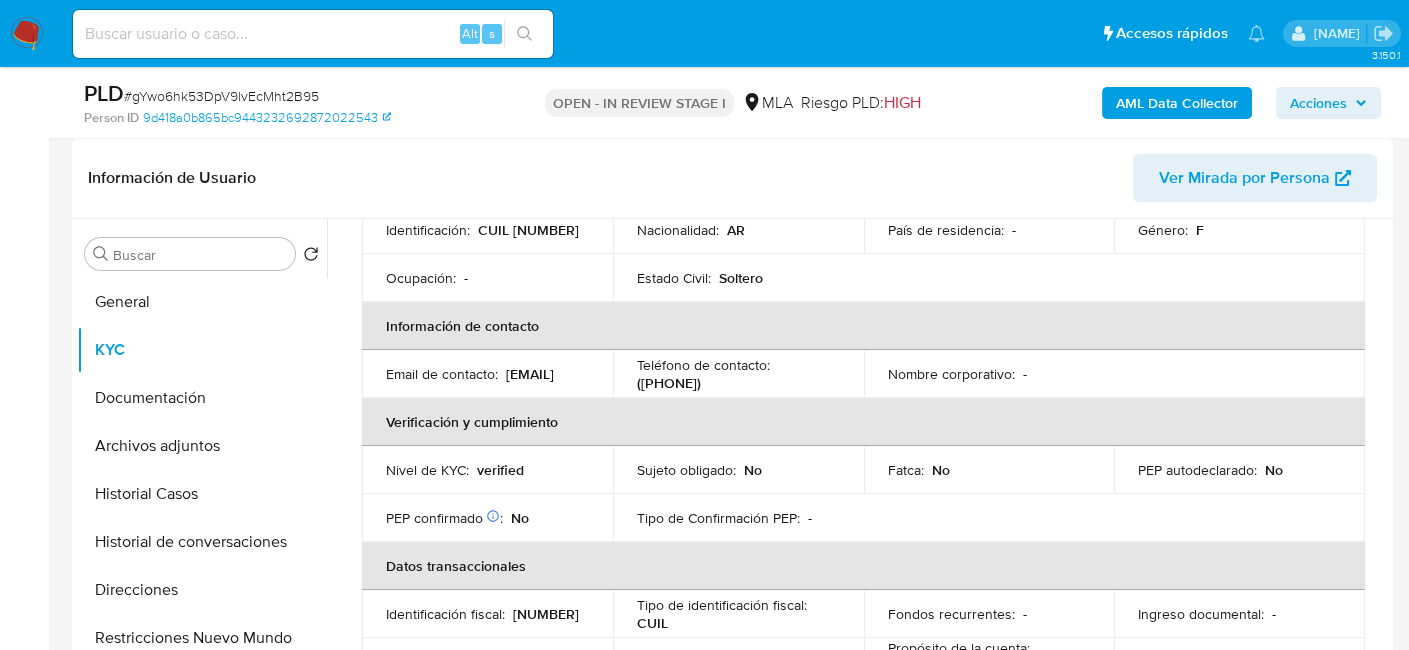 click on "(221) 4944060" at bounding box center (669, 383) 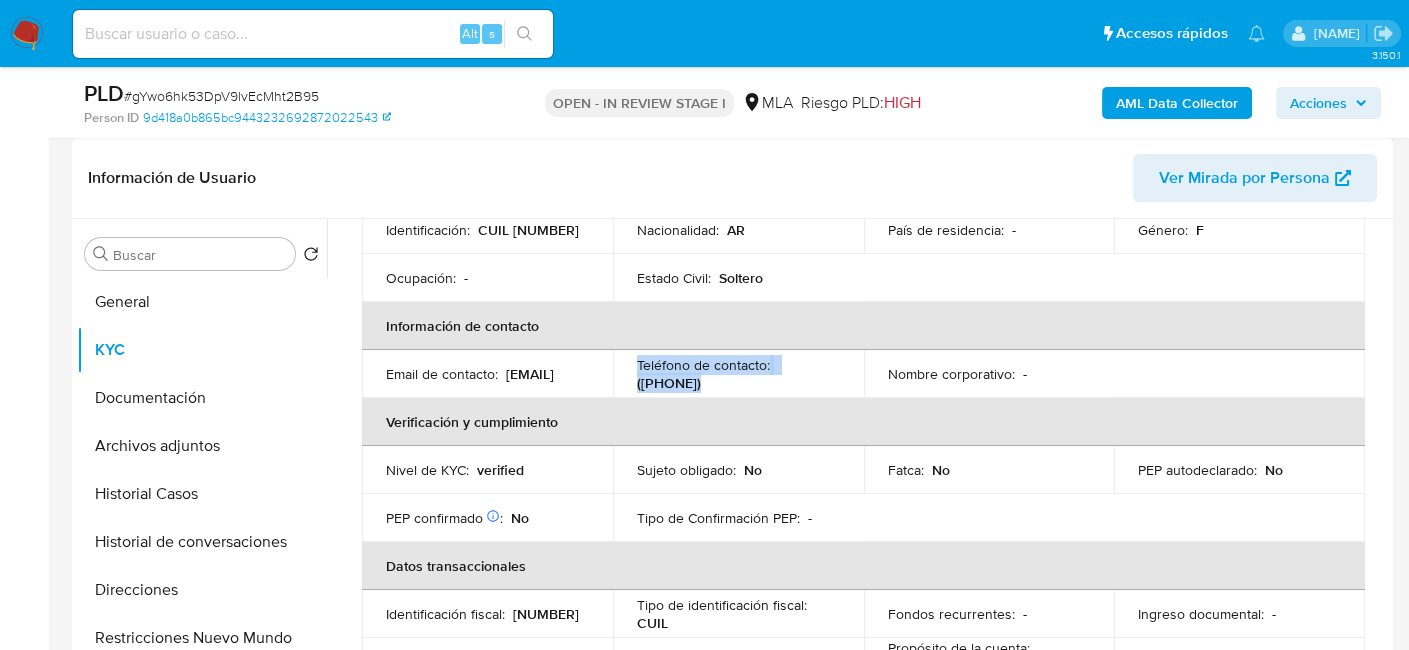 click on "(221) 4944060" at bounding box center [669, 383] 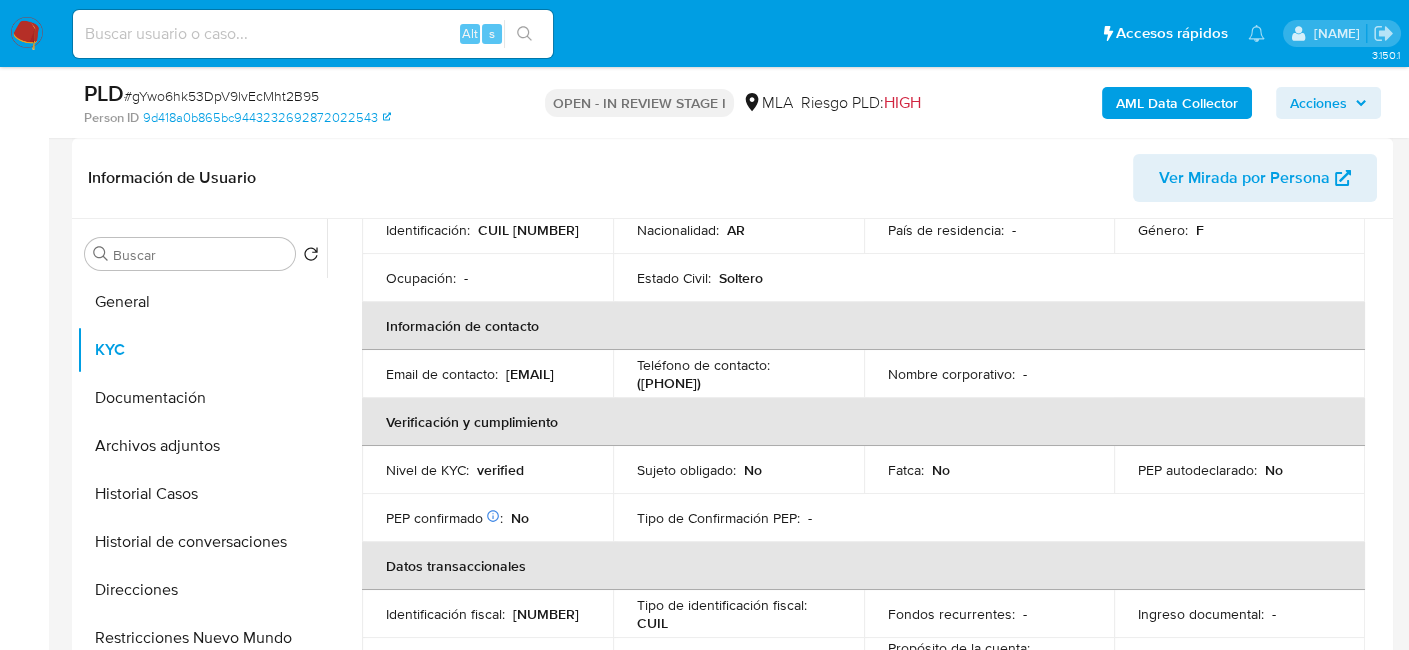 click on "(221) 4944060" at bounding box center [669, 383] 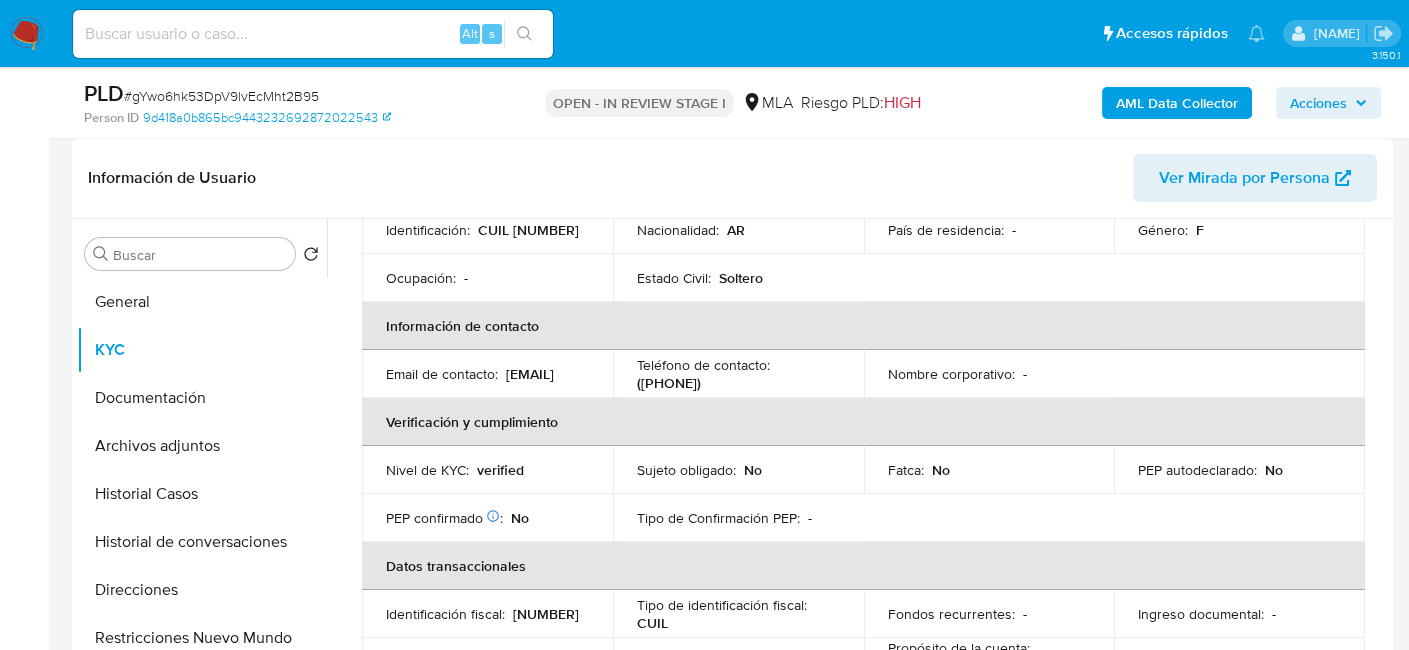 copy on "4944060" 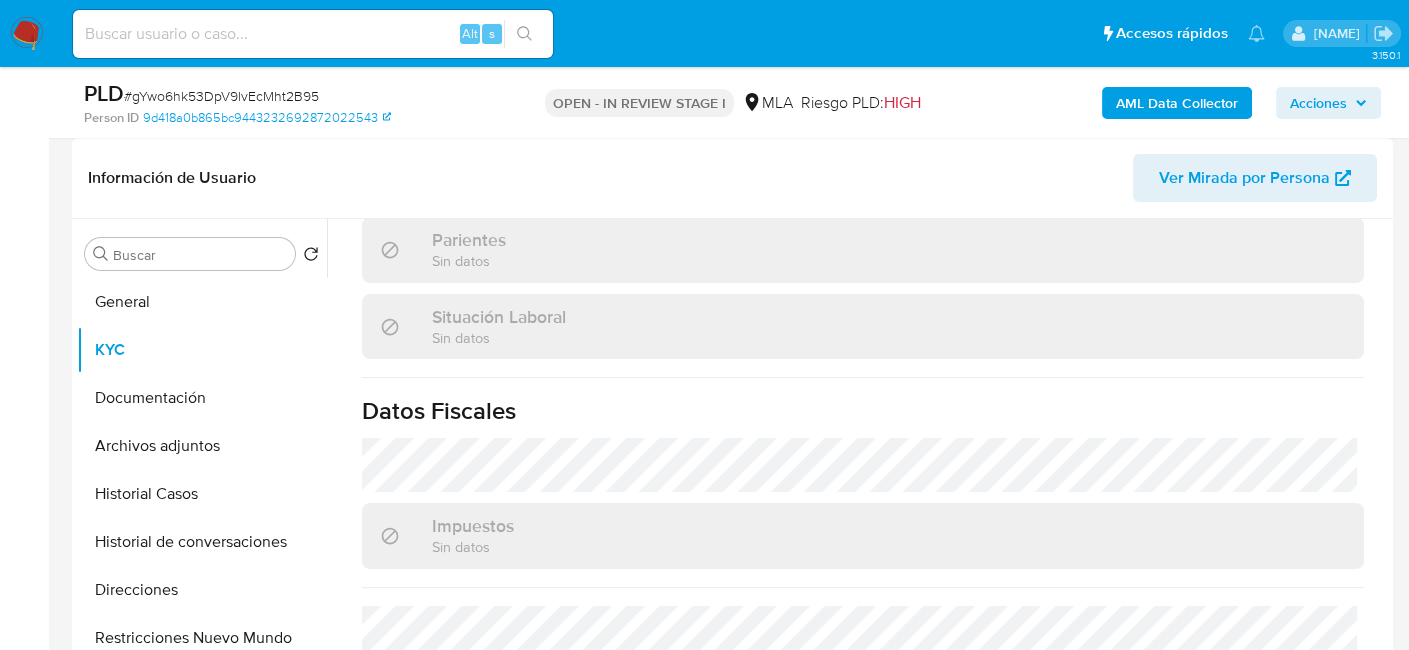 scroll, scrollTop: 1048, scrollLeft: 0, axis: vertical 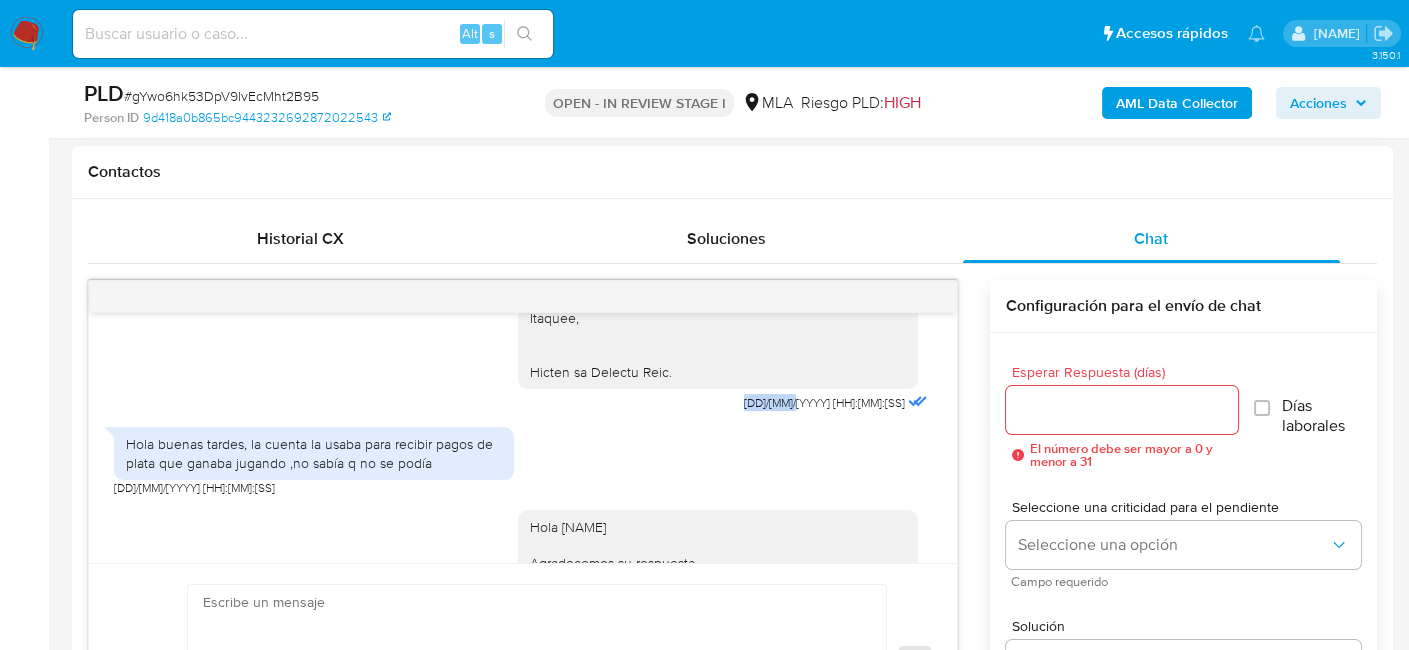 drag, startPoint x: 785, startPoint y: 444, endPoint x: 844, endPoint y: 441, distance: 59.07622 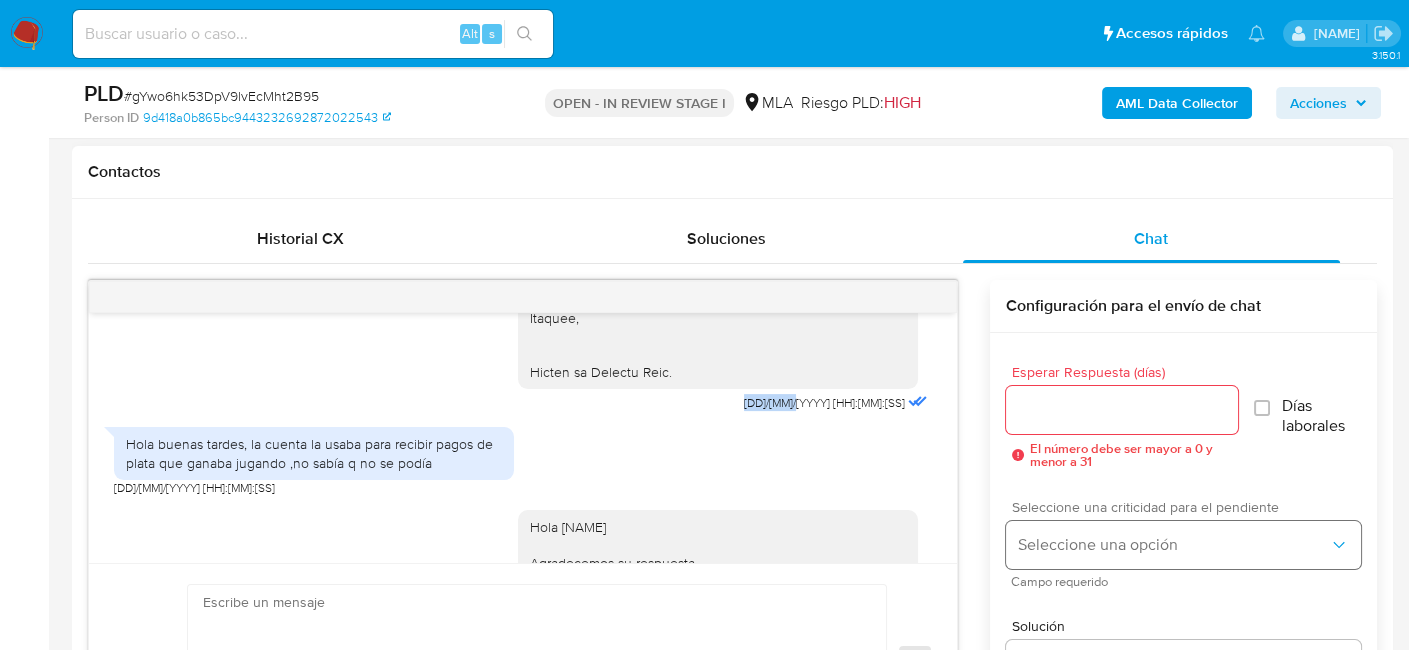 copy on "01/08/2025" 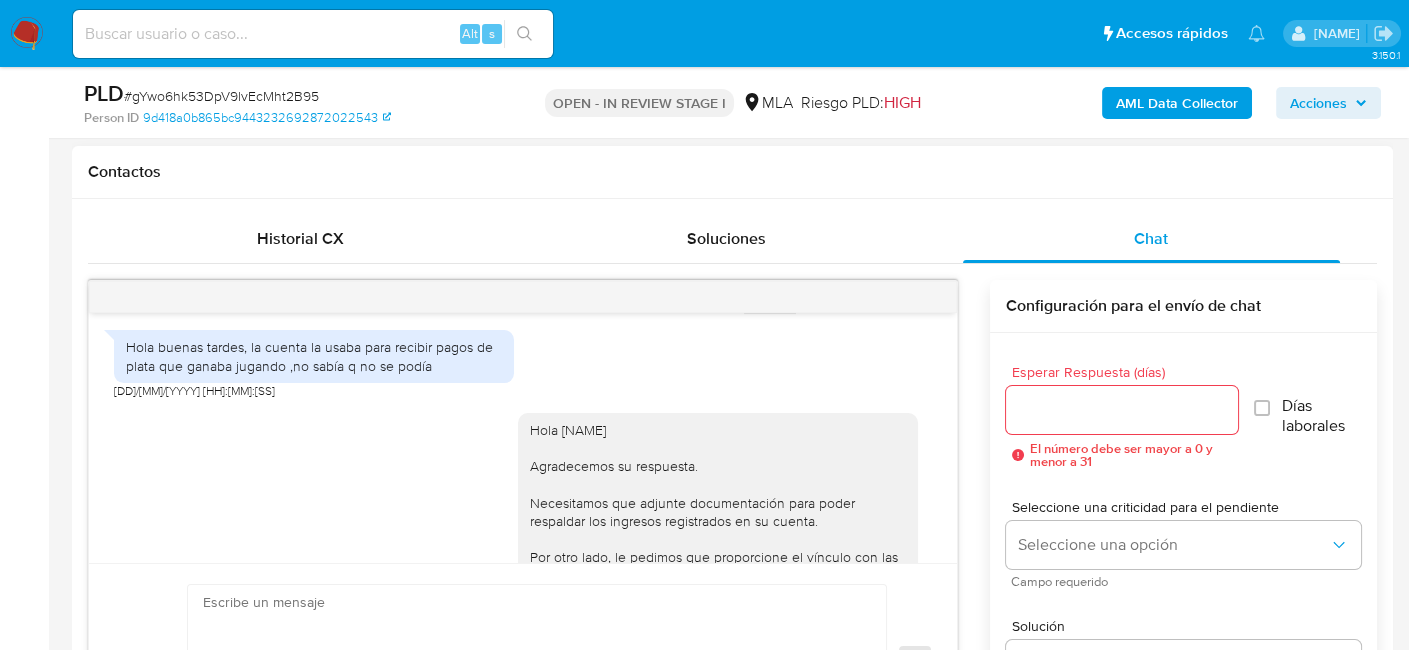 scroll, scrollTop: 1096, scrollLeft: 0, axis: vertical 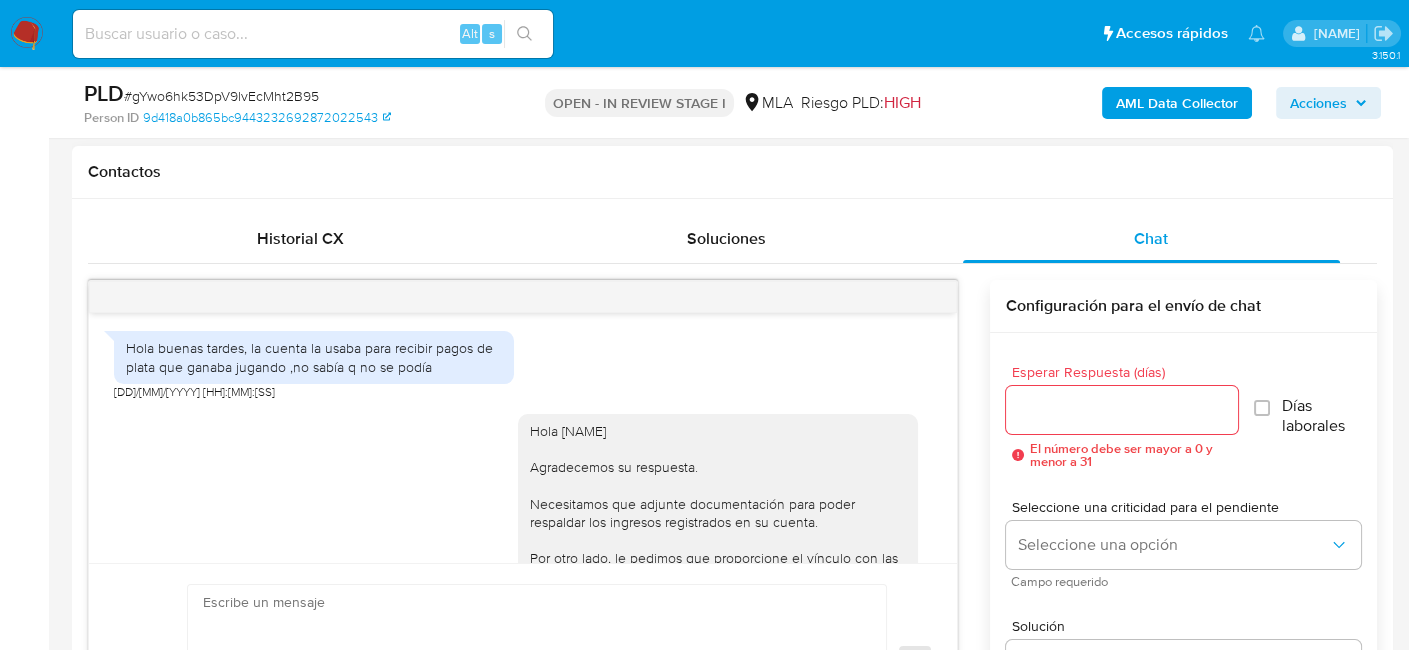 drag, startPoint x: 447, startPoint y: 393, endPoint x: 260, endPoint y: 385, distance: 187.17105 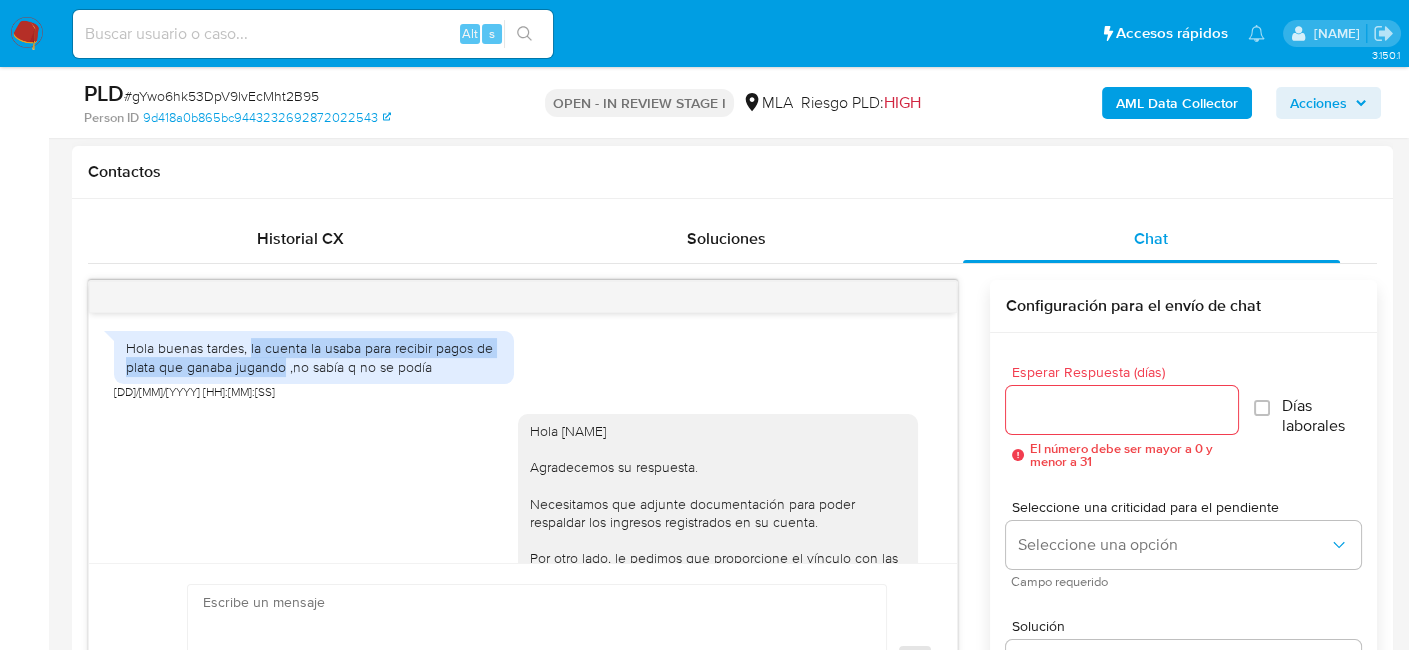 drag, startPoint x: 251, startPoint y: 383, endPoint x: 283, endPoint y: 408, distance: 40.60788 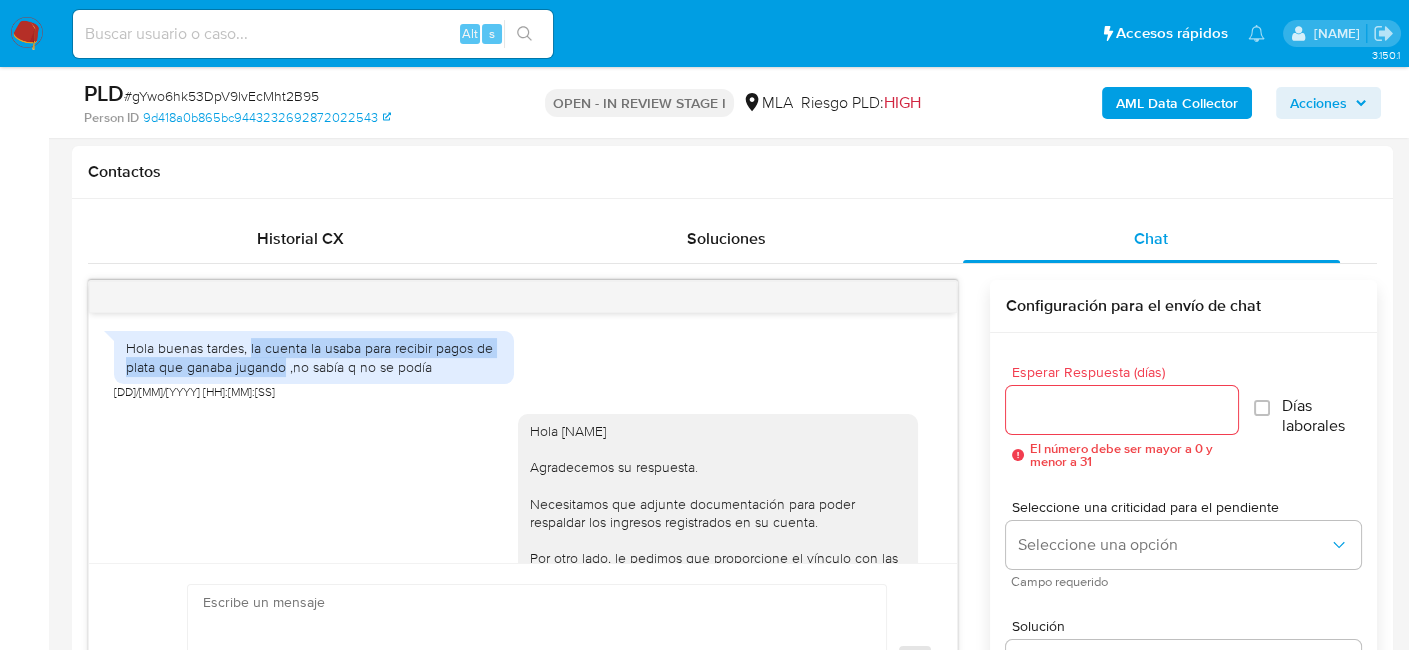 copy on "la cuenta la usaba para recibir pagos de plata que ganaba jugando" 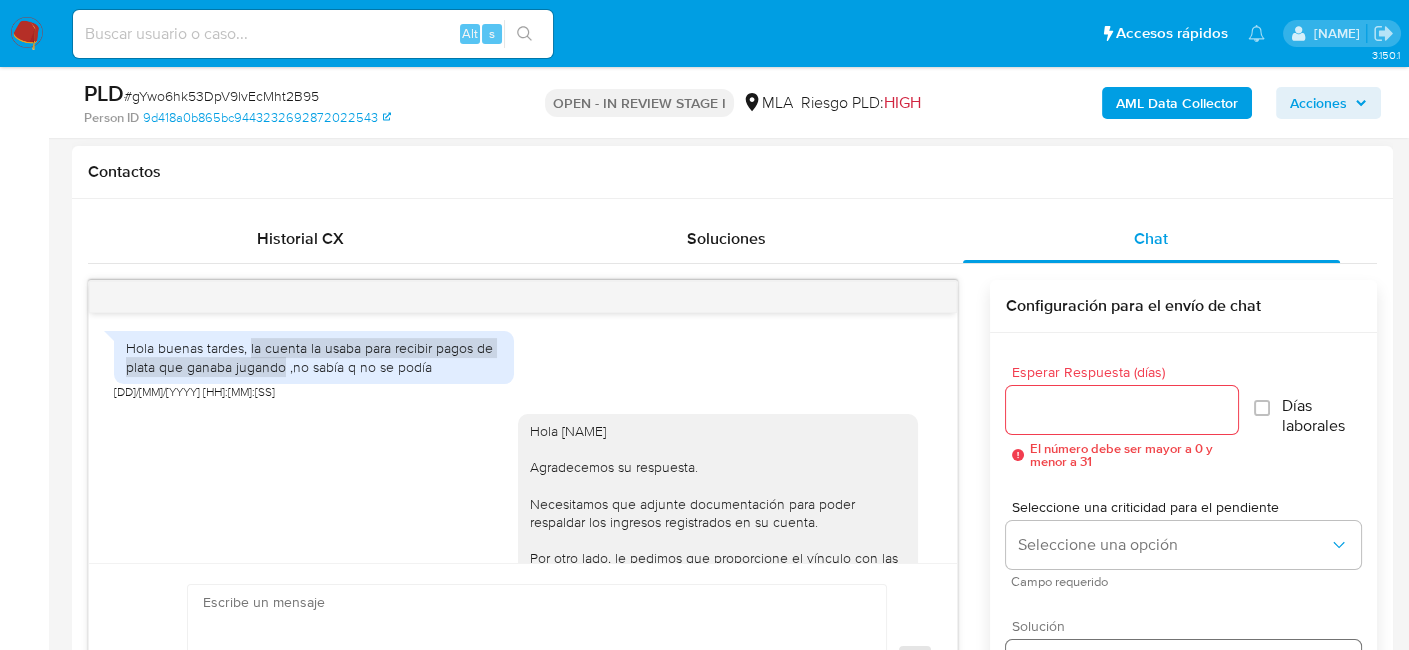 scroll, scrollTop: 1000, scrollLeft: 0, axis: vertical 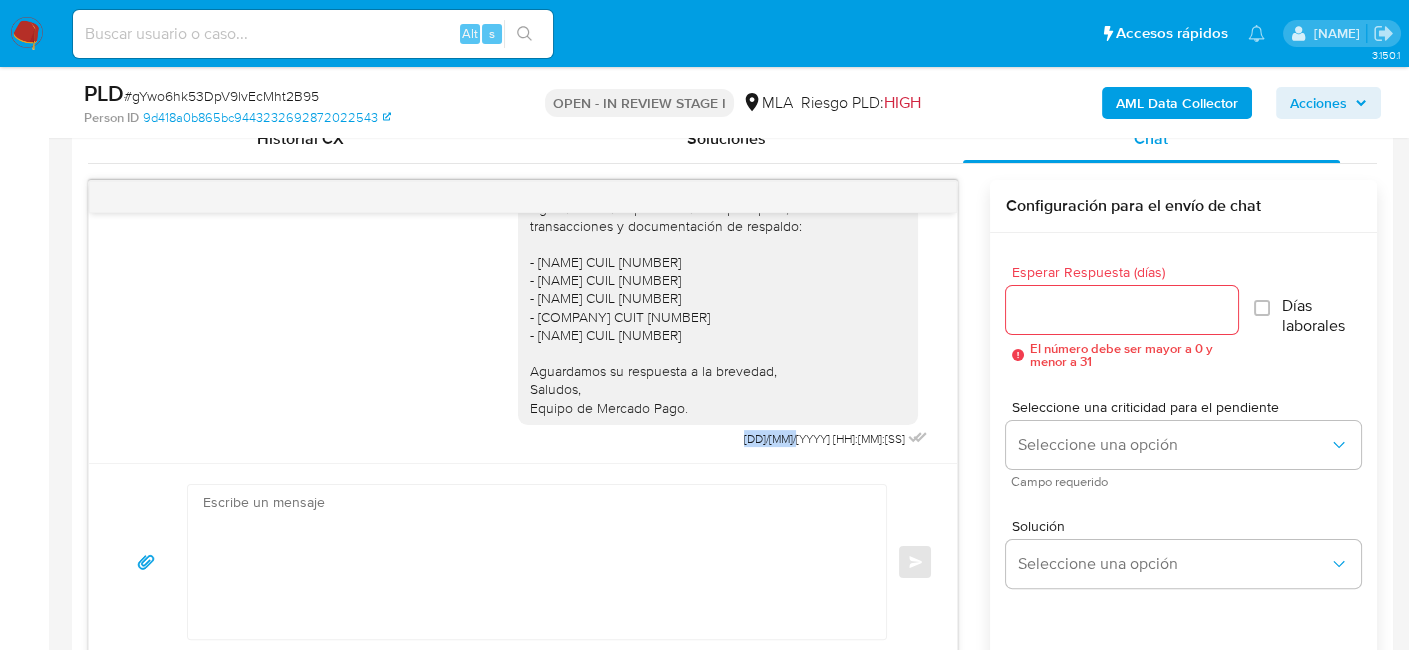 drag, startPoint x: 775, startPoint y: 437, endPoint x: 842, endPoint y: 433, distance: 67.11929 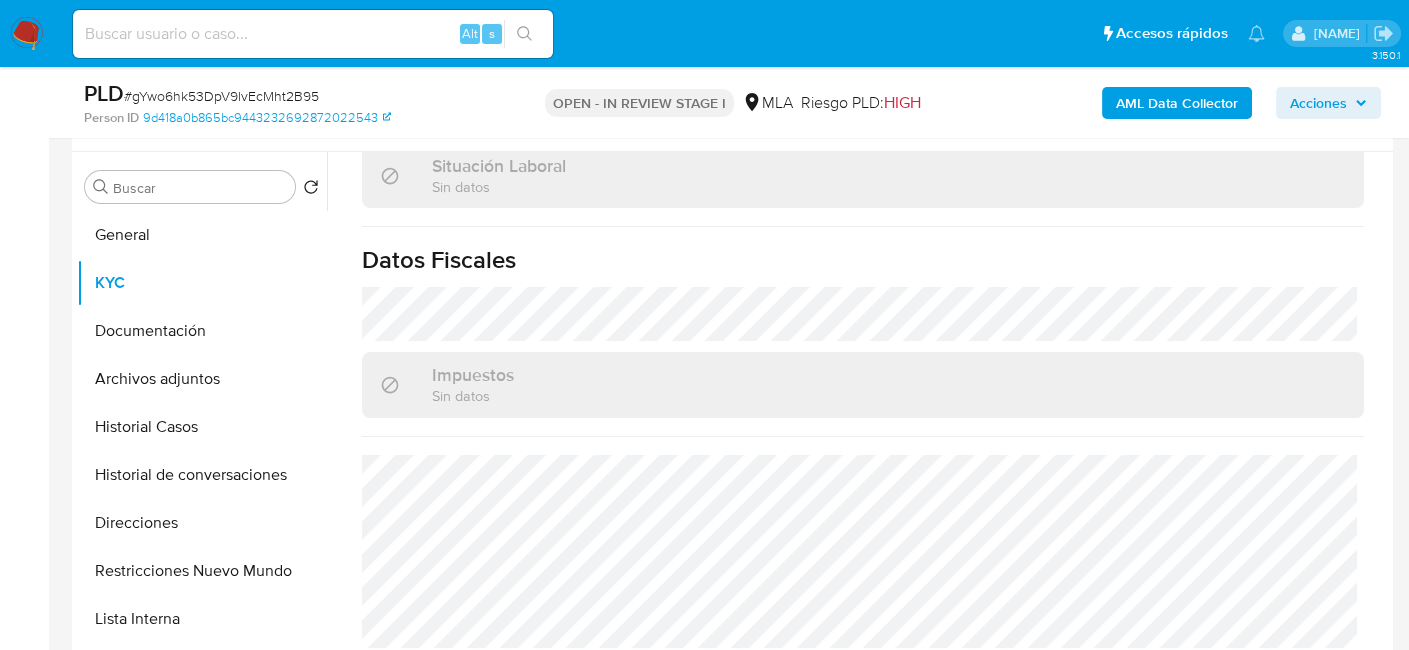 scroll, scrollTop: 300, scrollLeft: 0, axis: vertical 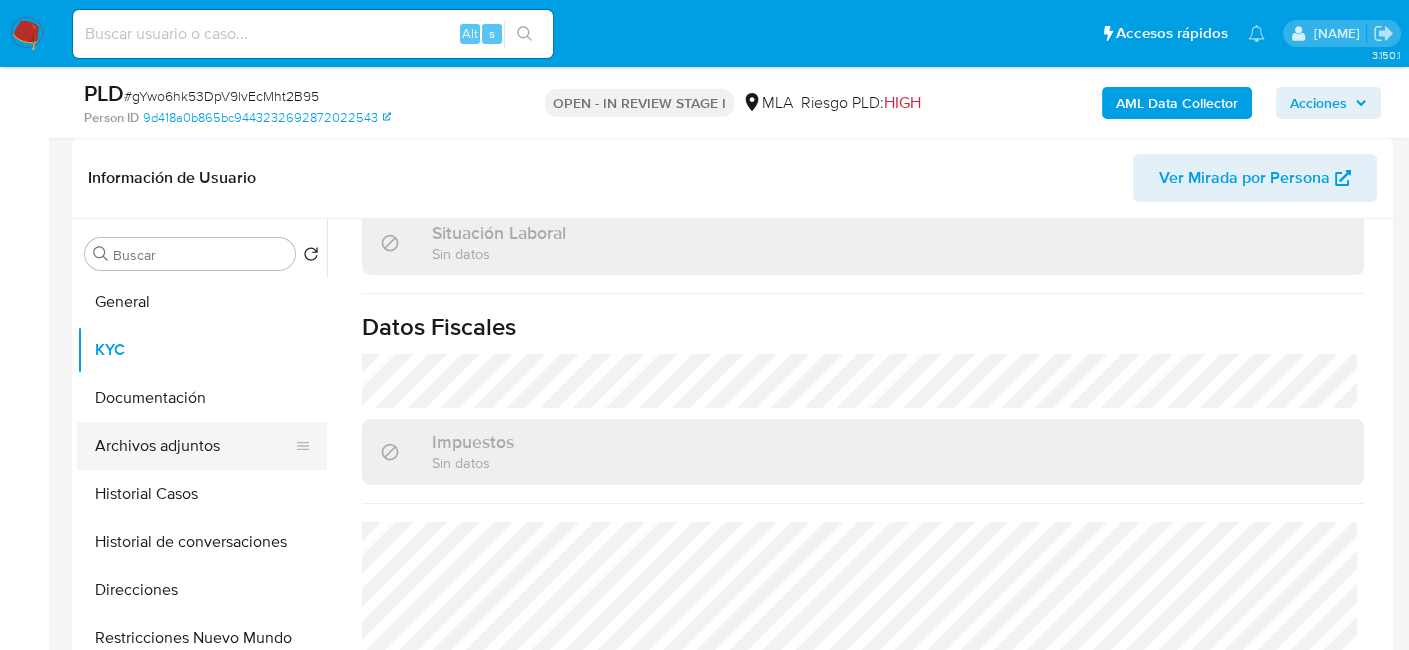 click on "Archivos adjuntos" at bounding box center (194, 446) 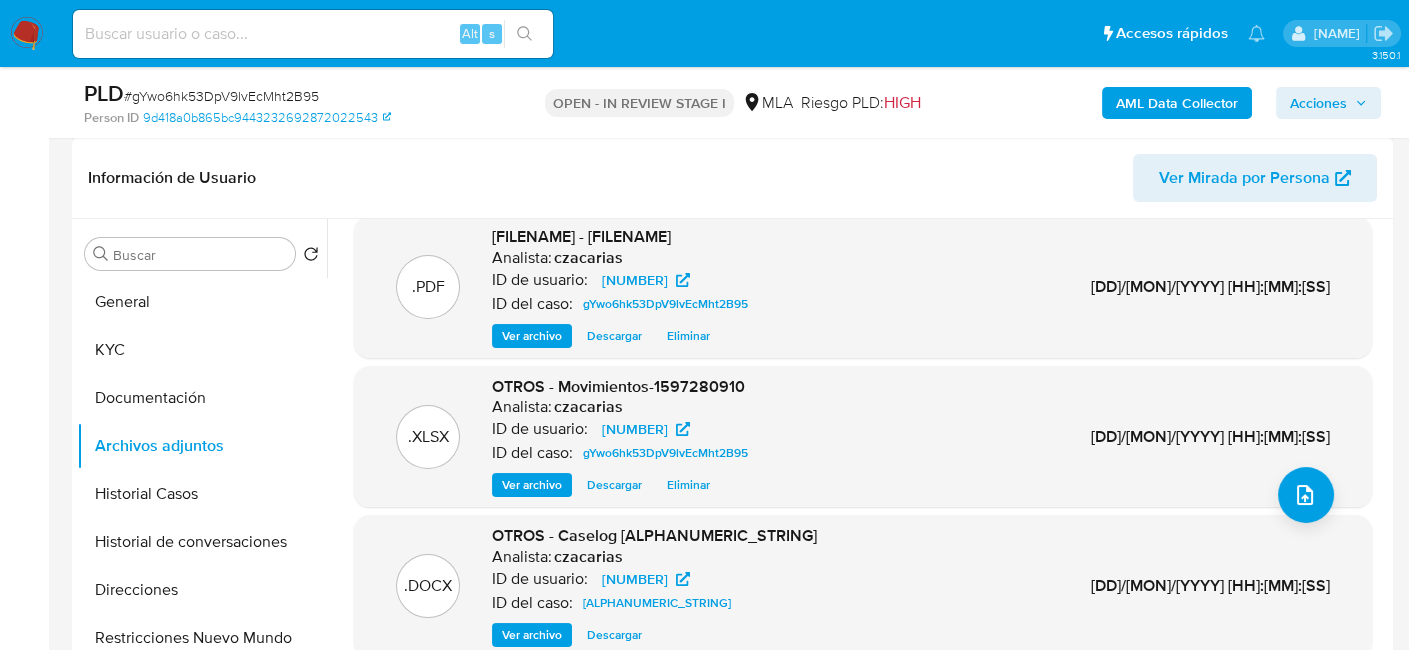 scroll, scrollTop: 211, scrollLeft: 0, axis: vertical 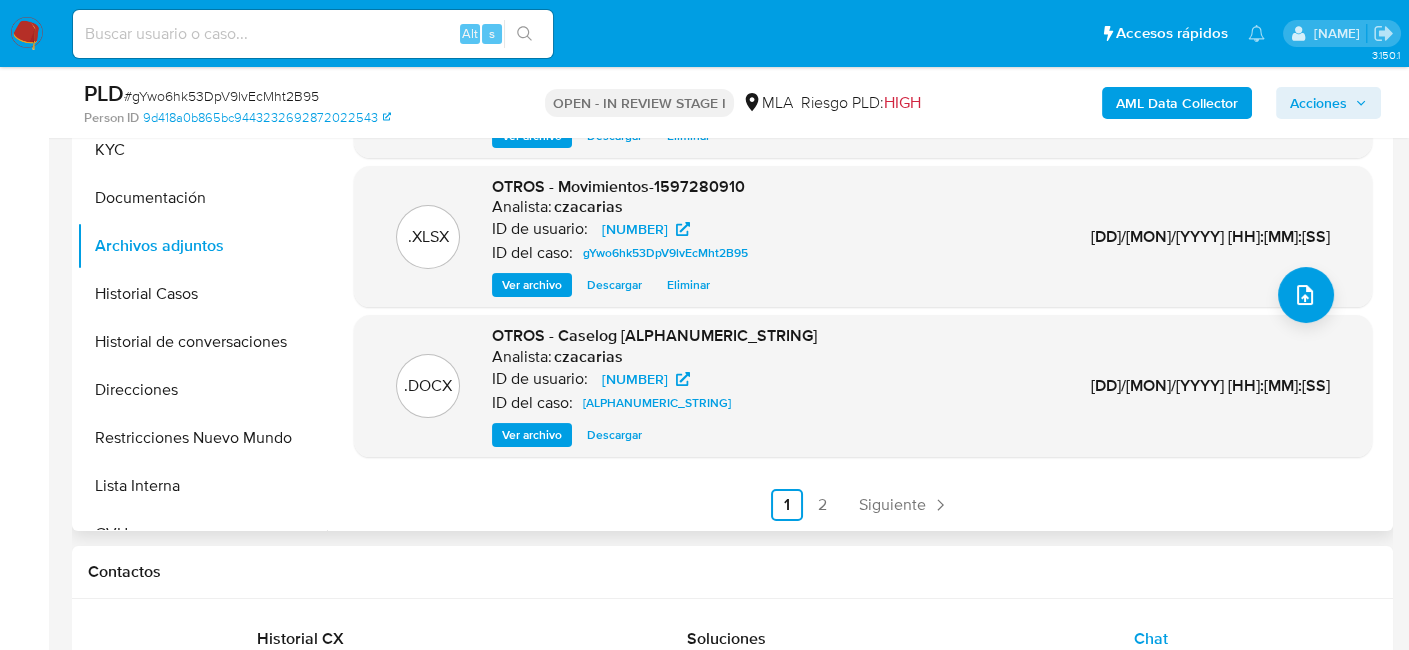 click on "Ver archivo" at bounding box center (532, 435) 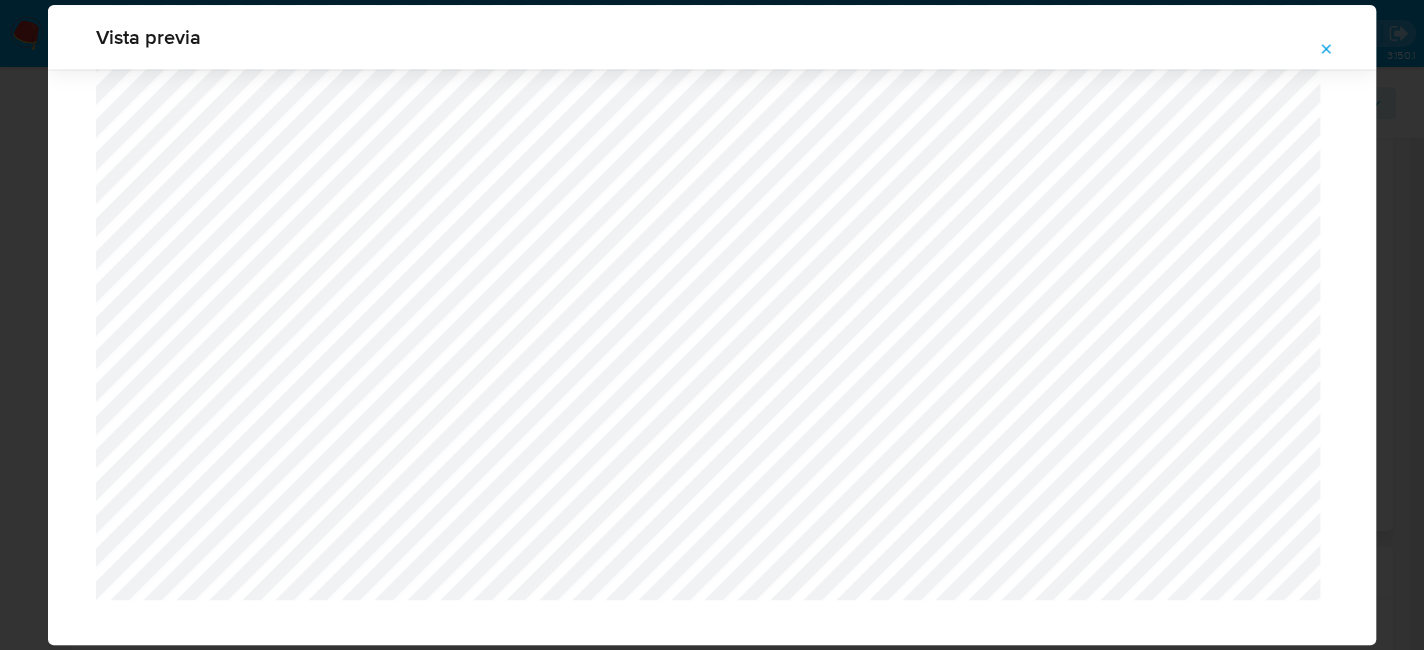 scroll, scrollTop: 1866, scrollLeft: 0, axis: vertical 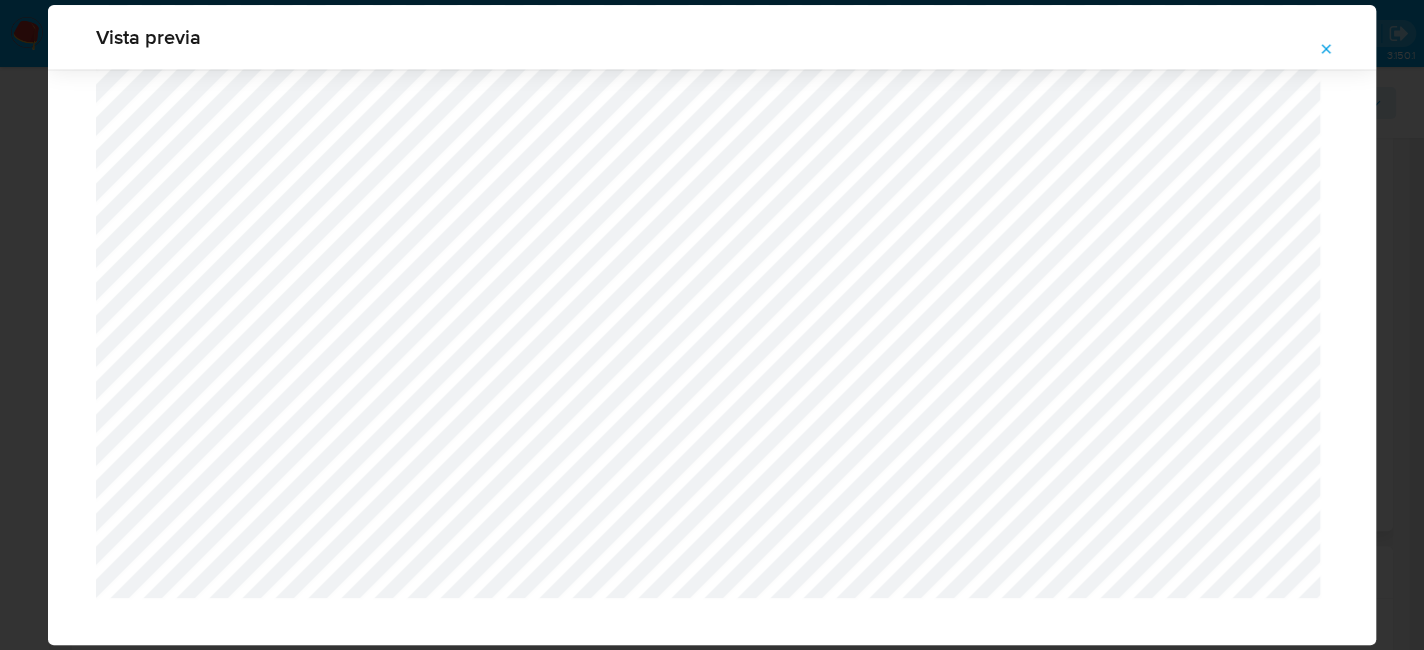 click at bounding box center [1326, 49] 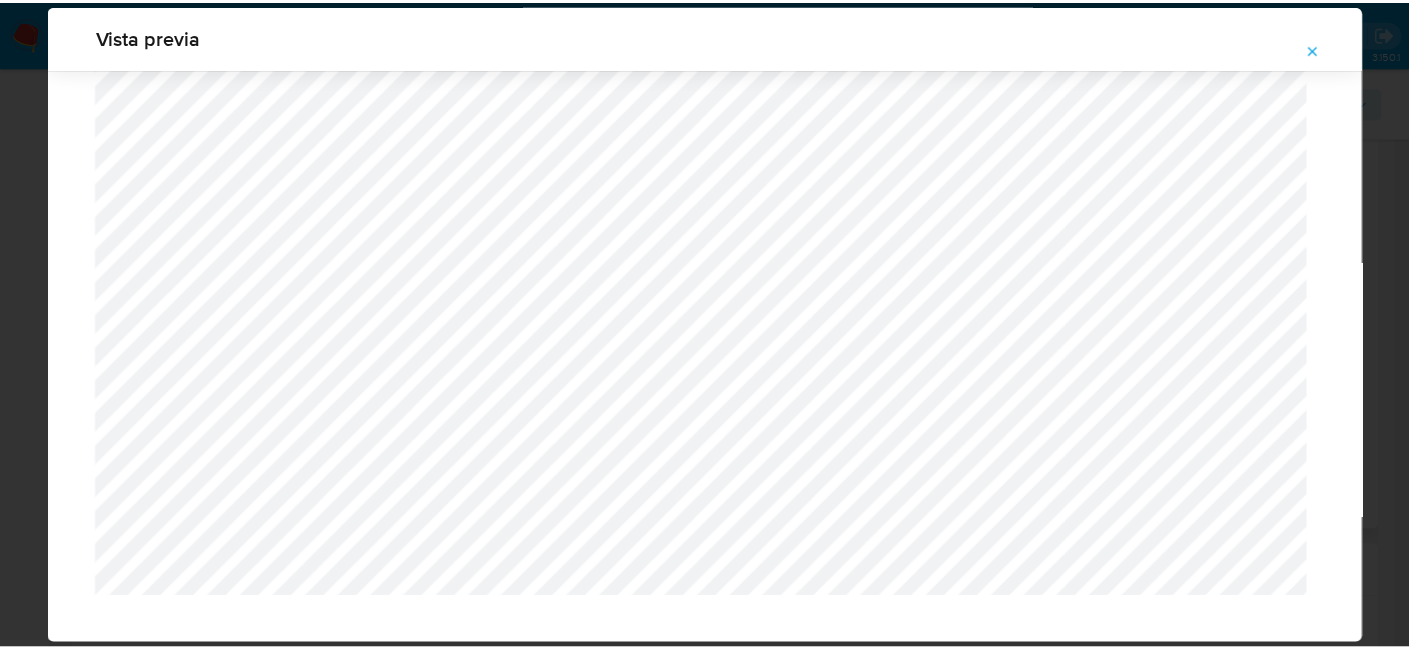 scroll, scrollTop: 103, scrollLeft: 0, axis: vertical 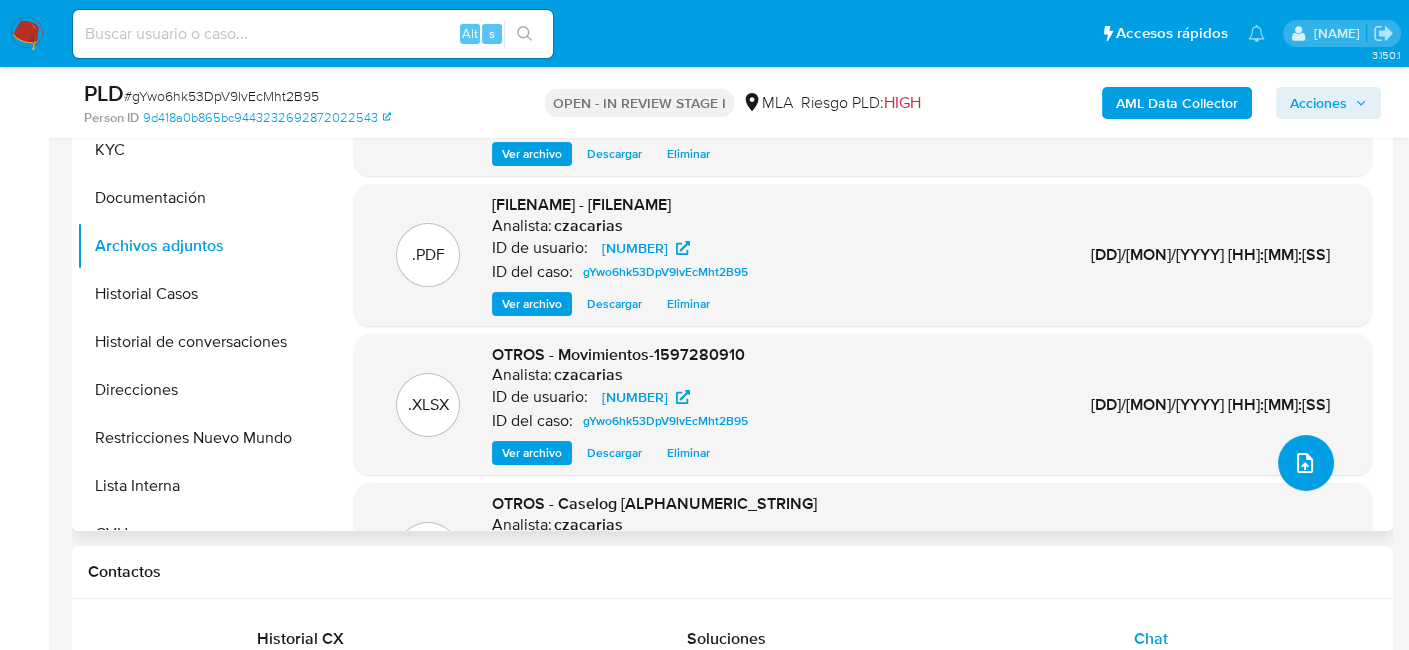 click 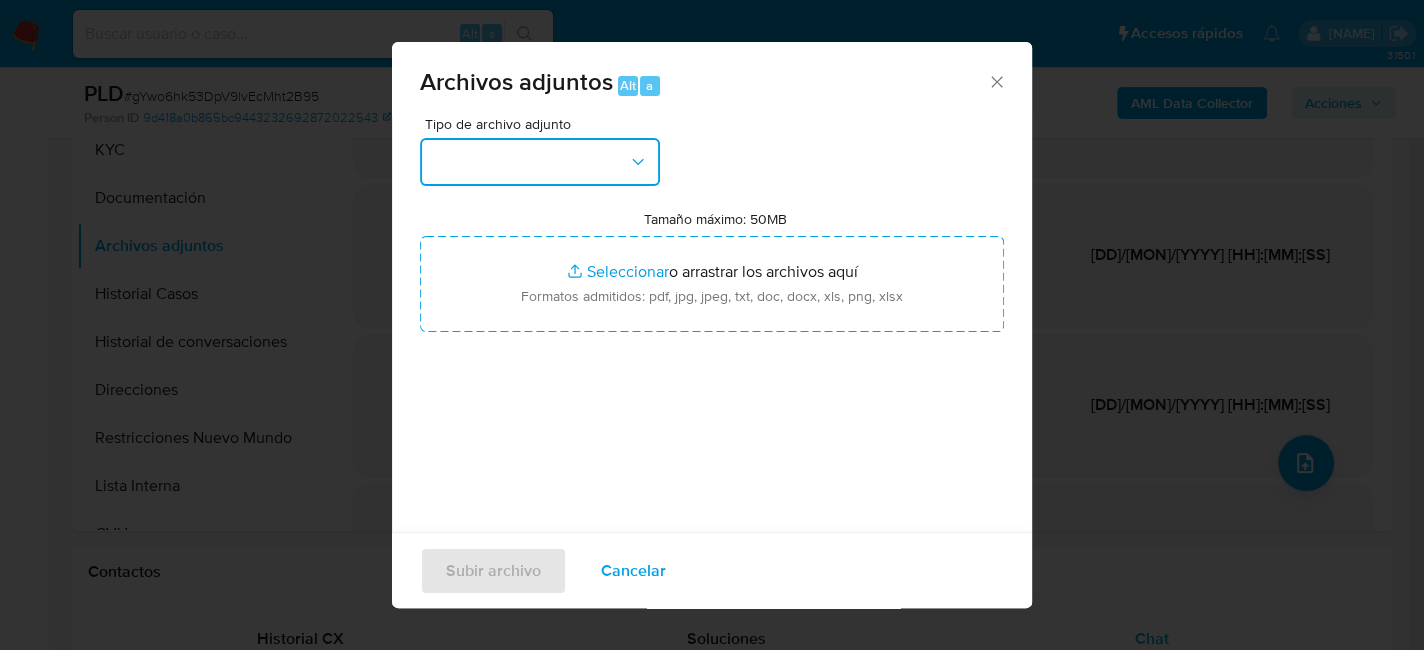 click at bounding box center (540, 162) 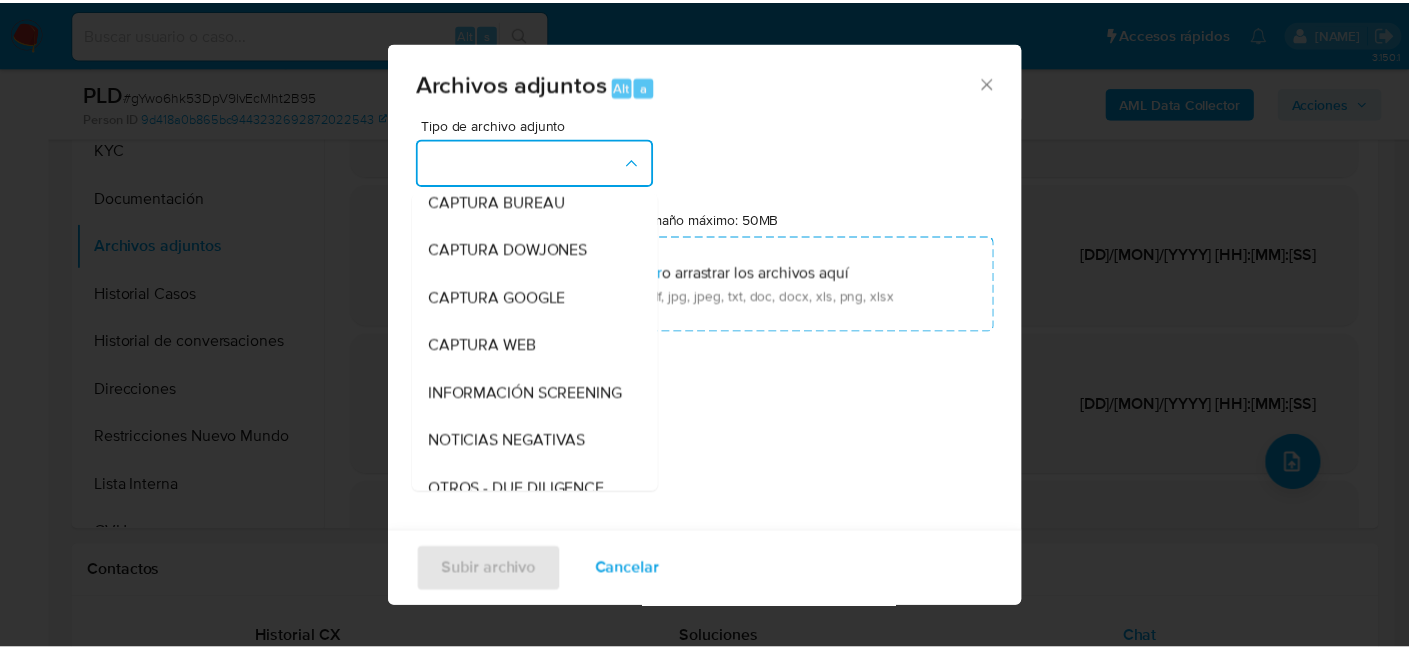 scroll, scrollTop: 300, scrollLeft: 0, axis: vertical 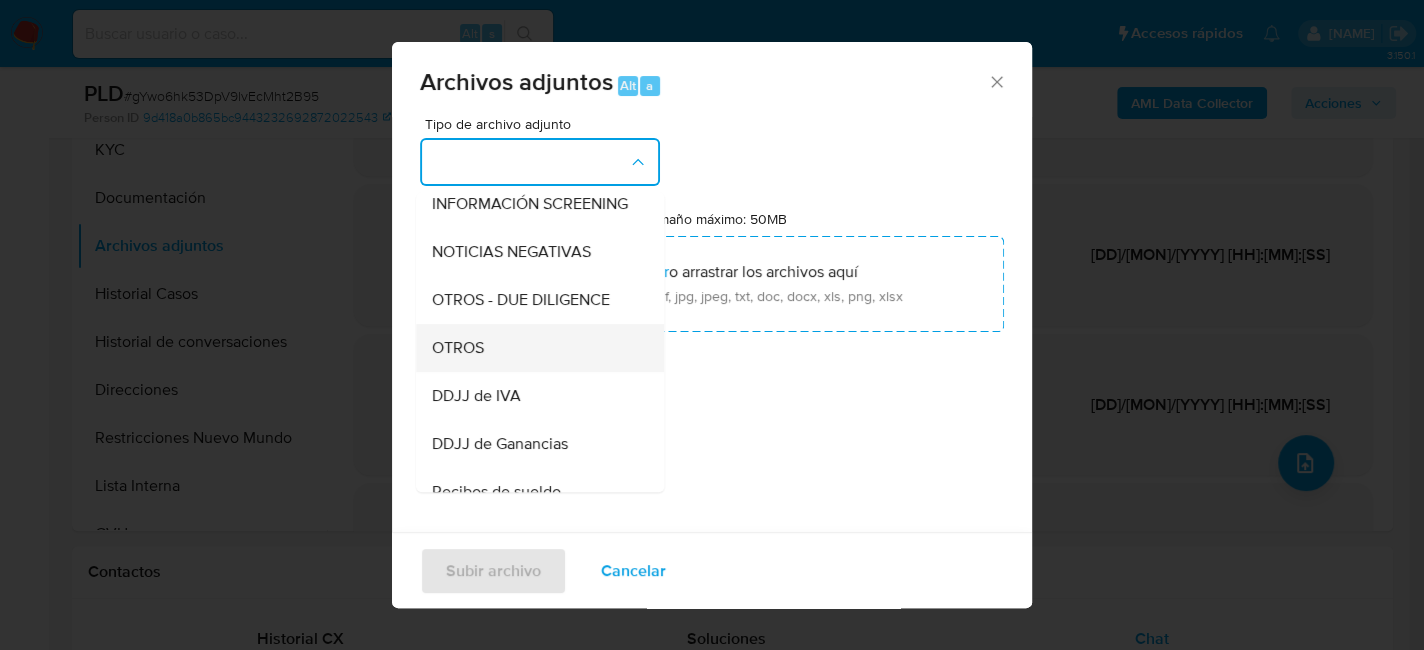 click on "OTROS" at bounding box center [534, 348] 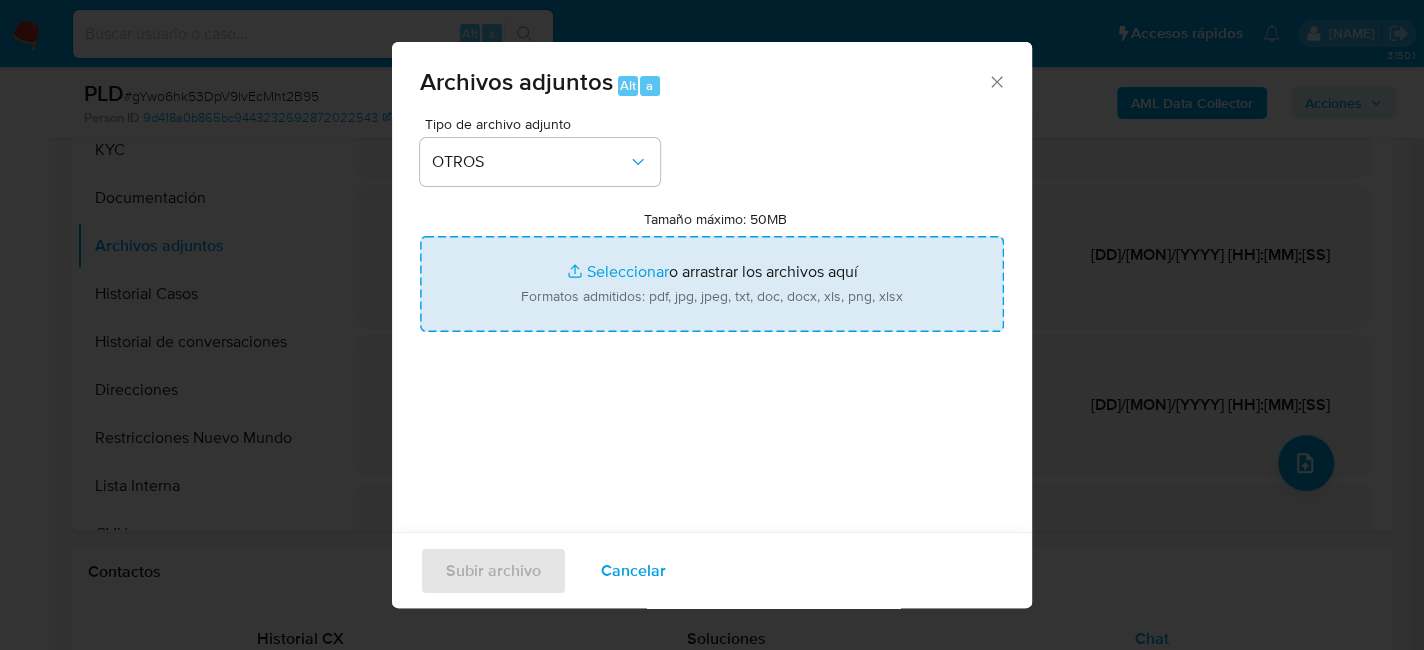 type on "C:\fakepath\Caselog gYwo6hk53DpV9lvEcMht2B95_2025_08_01_15_54_49.docx" 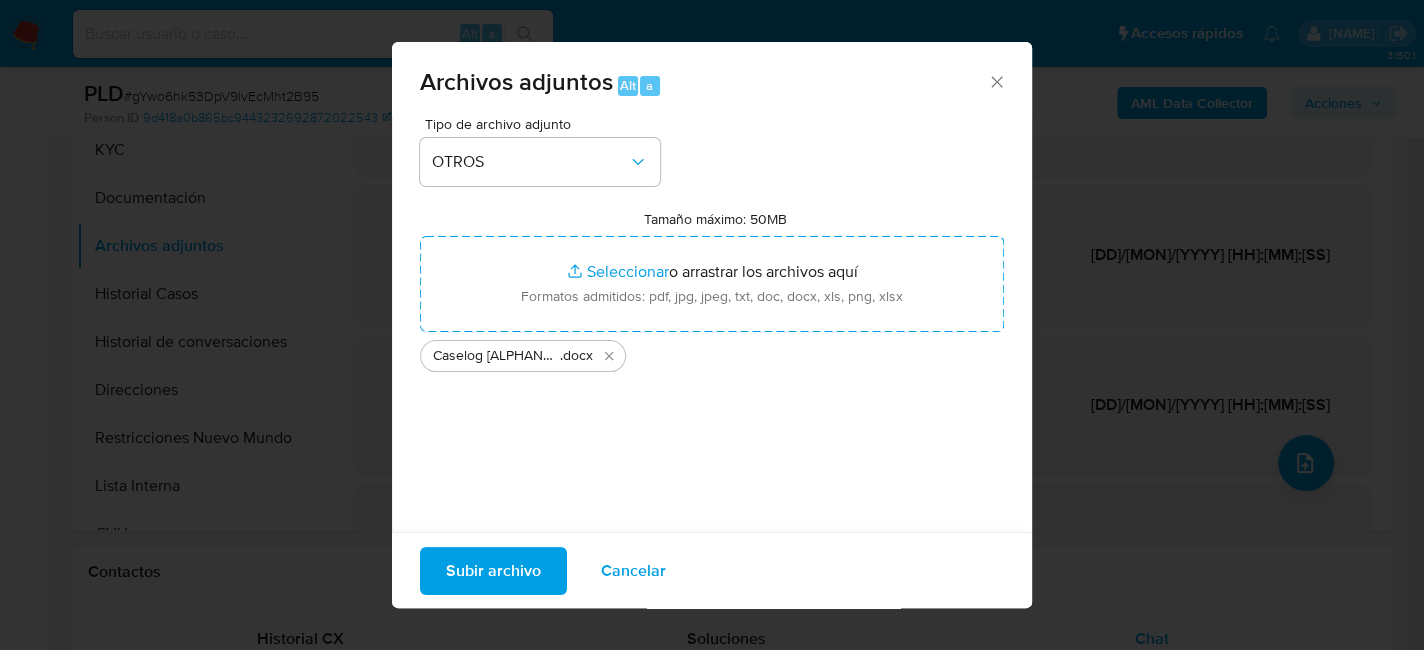 click on "Subir archivo" at bounding box center [493, 570] 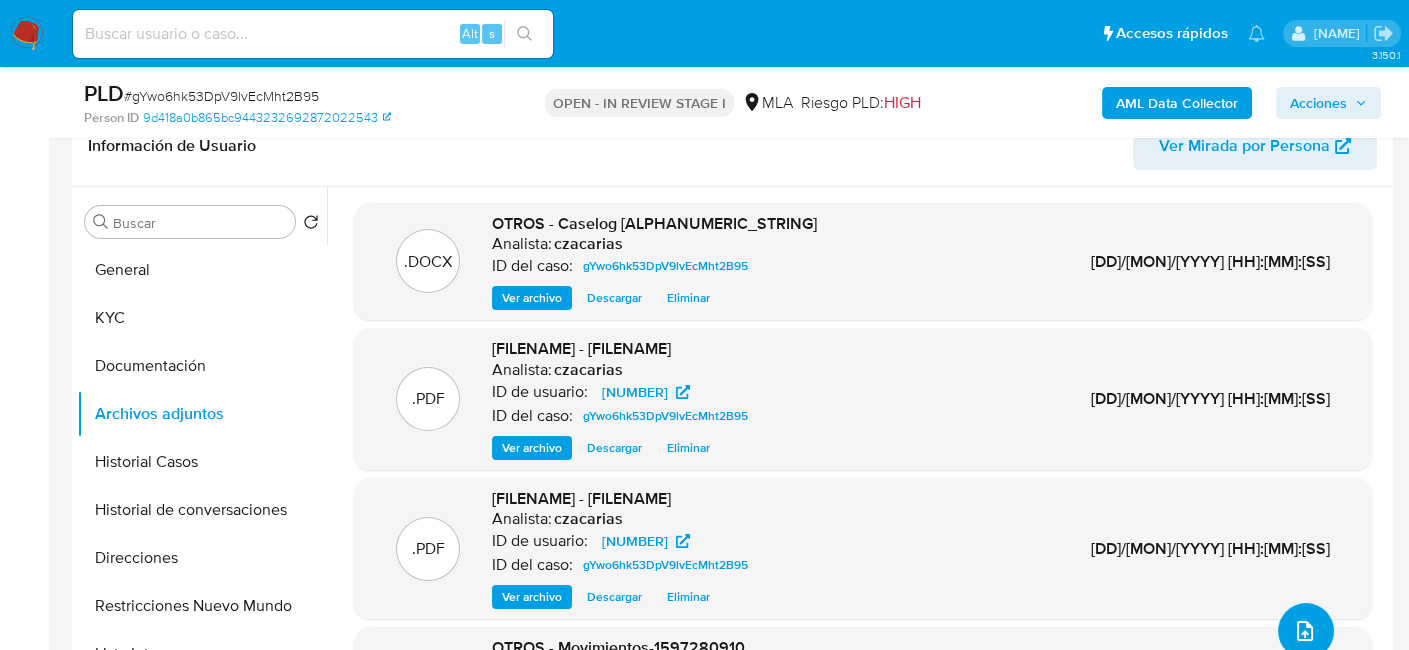 scroll, scrollTop: 300, scrollLeft: 0, axis: vertical 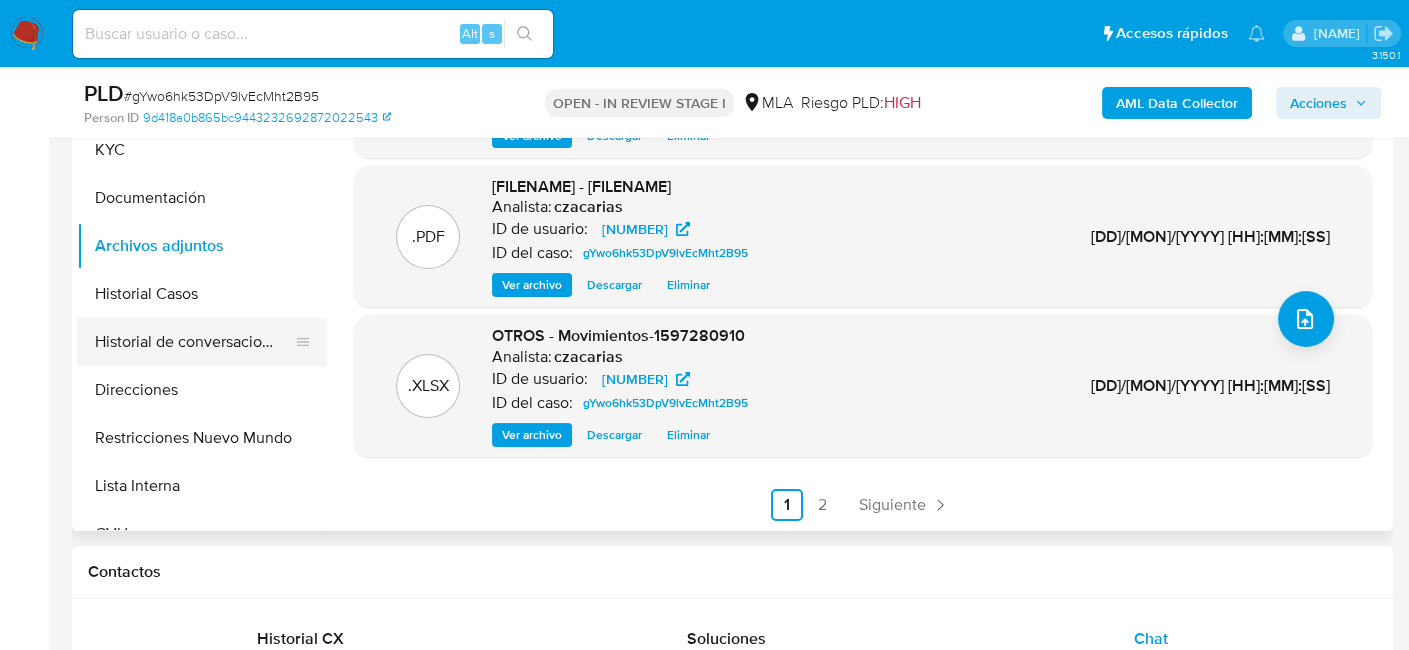 click on "Historial de conversaciones" at bounding box center (194, 342) 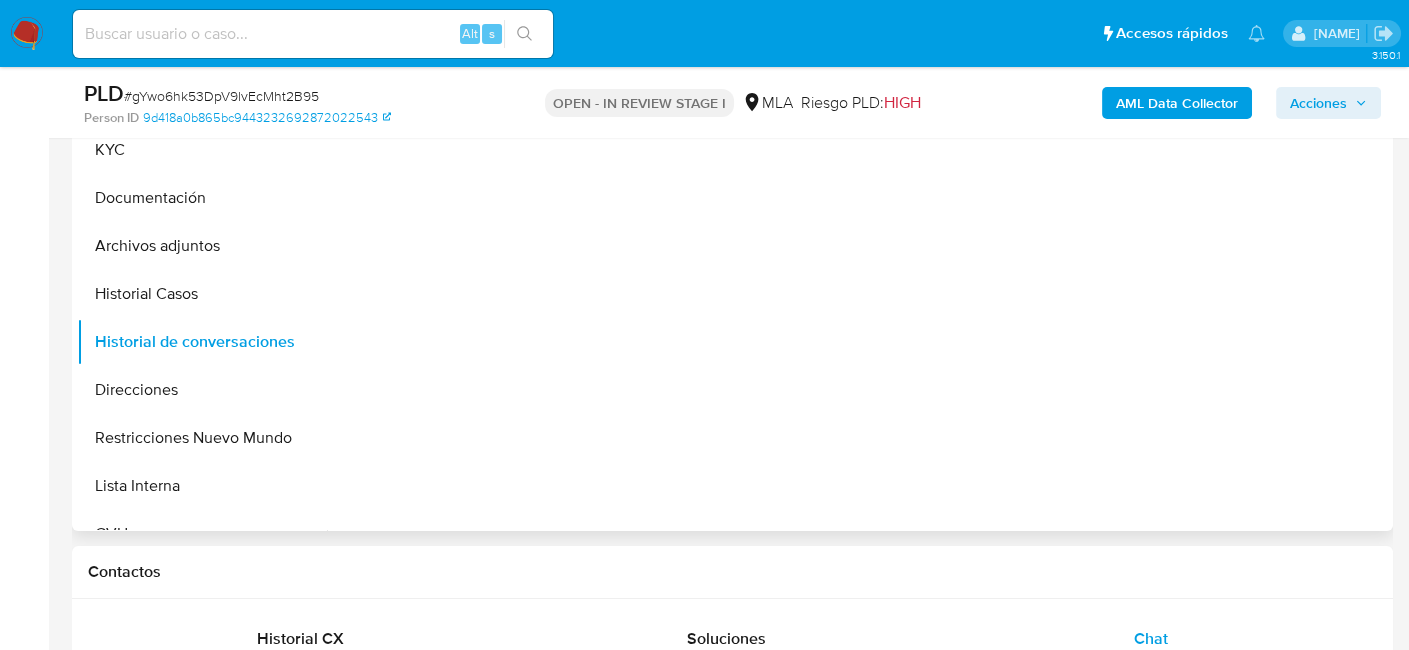 scroll, scrollTop: 0, scrollLeft: 0, axis: both 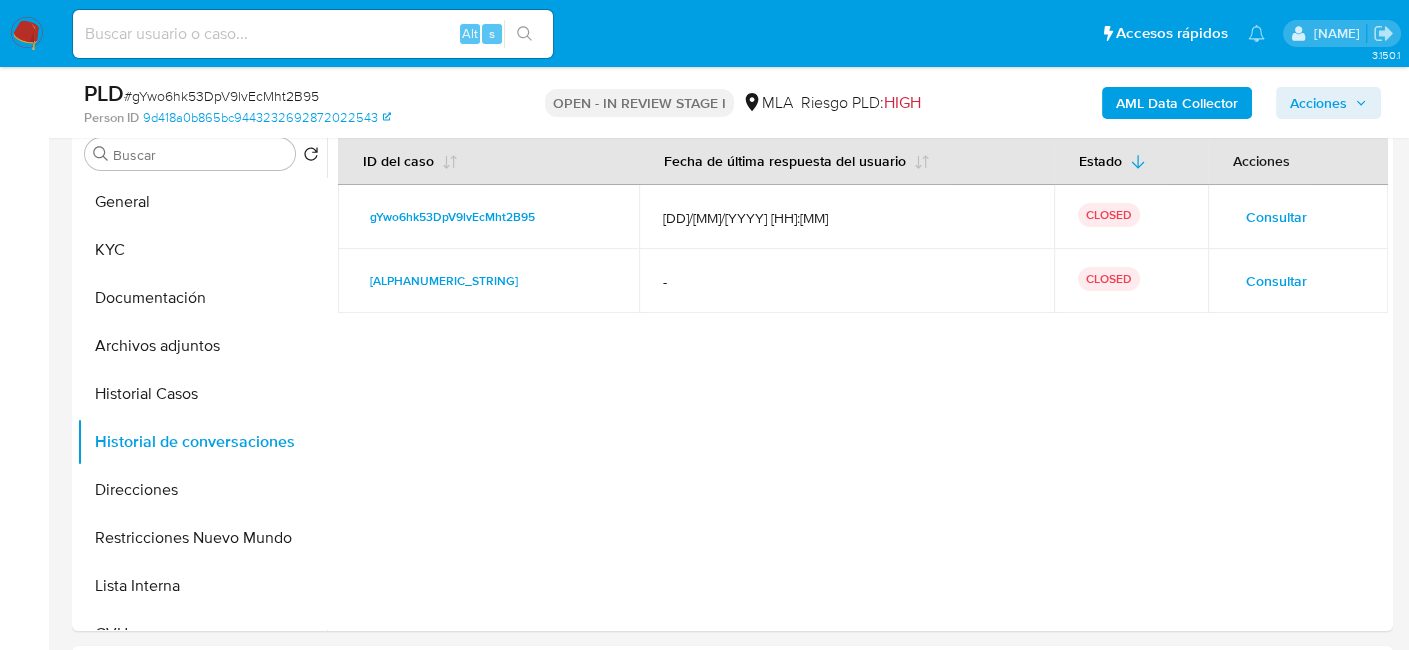 click on "Acciones" at bounding box center [1328, 103] 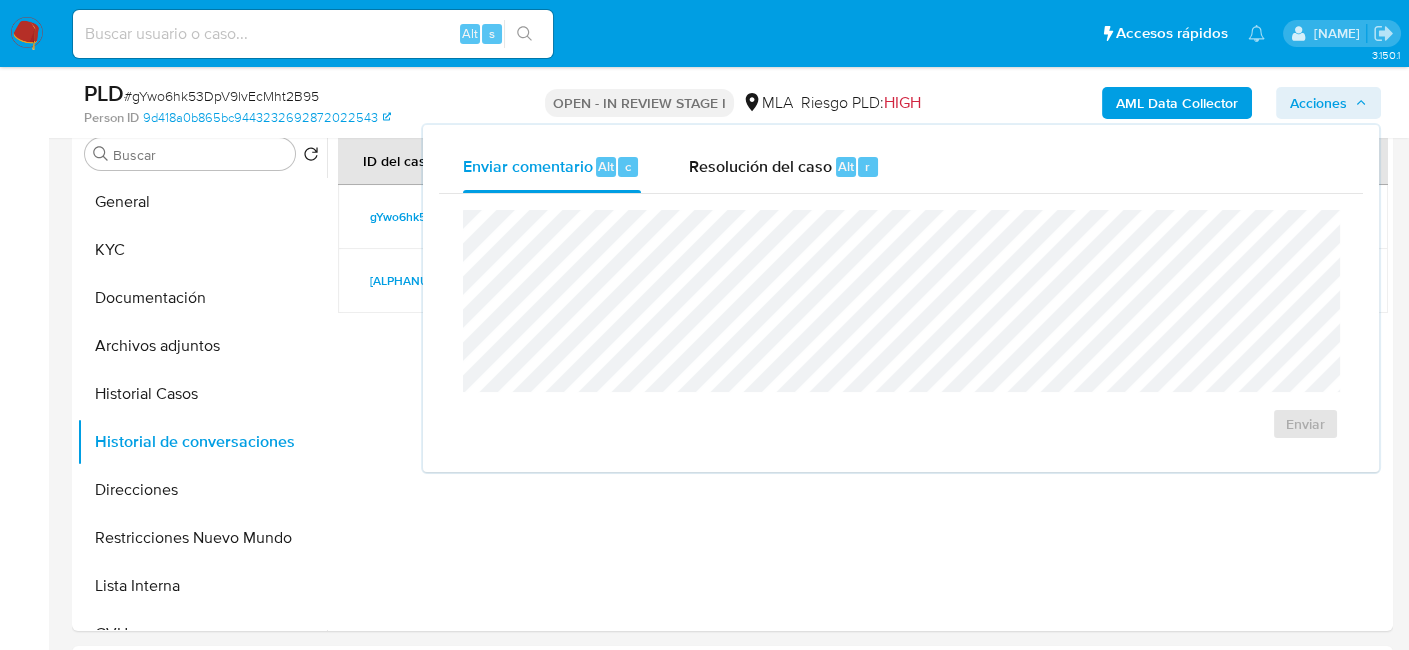 drag, startPoint x: 839, startPoint y: 169, endPoint x: 839, endPoint y: 196, distance: 27 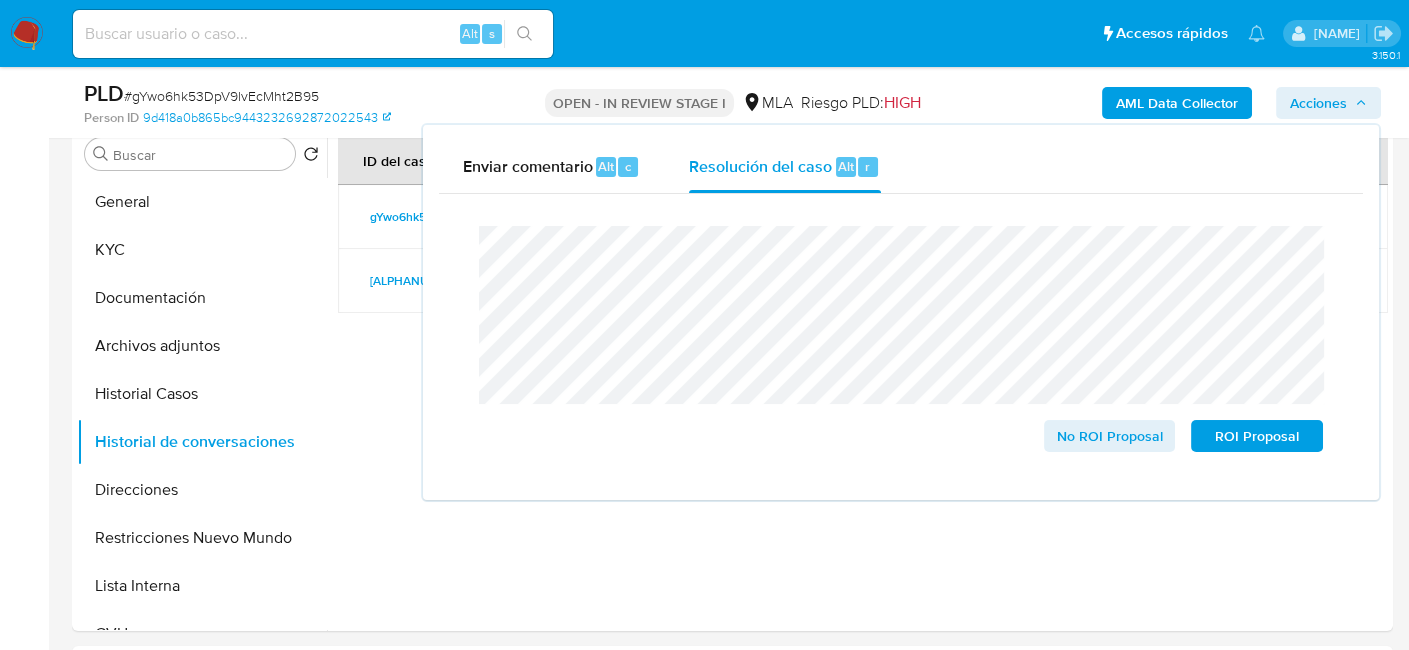 click on "# gYwo6hk53DpV9lvEcMht2B95" at bounding box center [221, 96] 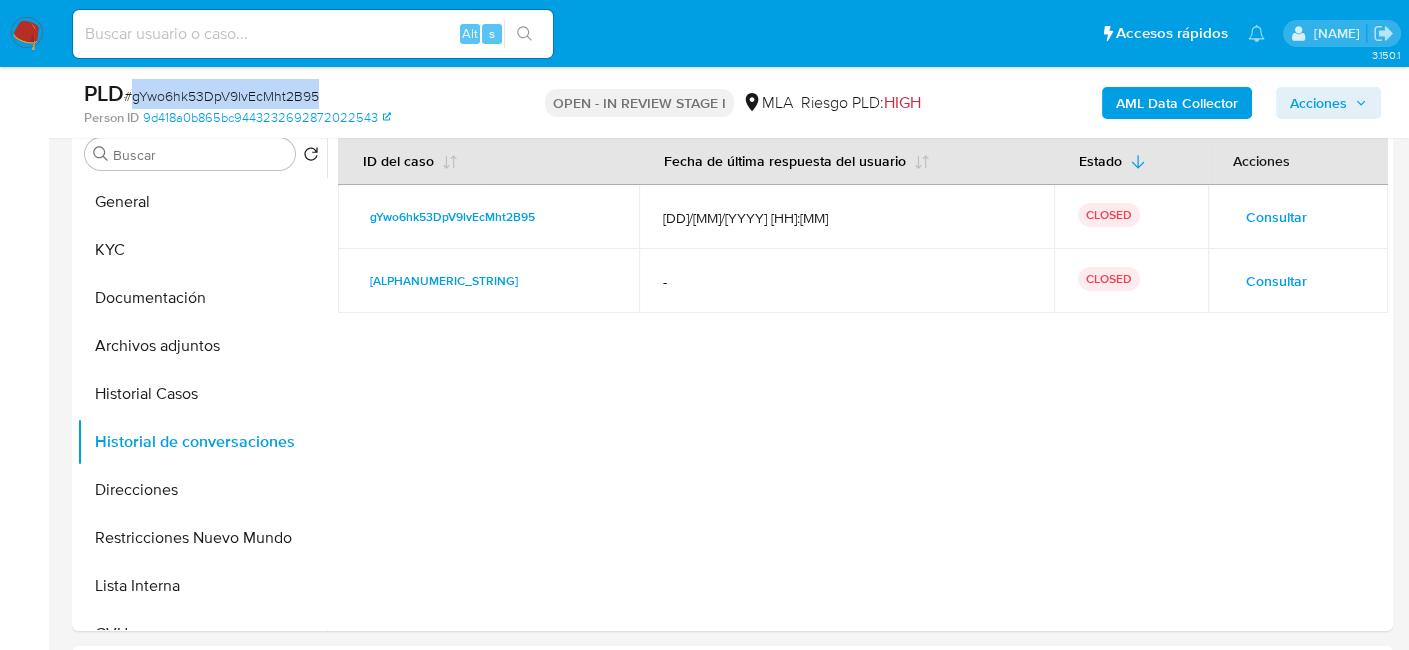 click on "# gYwo6hk53DpV9lvEcMht2B95" at bounding box center (221, 96) 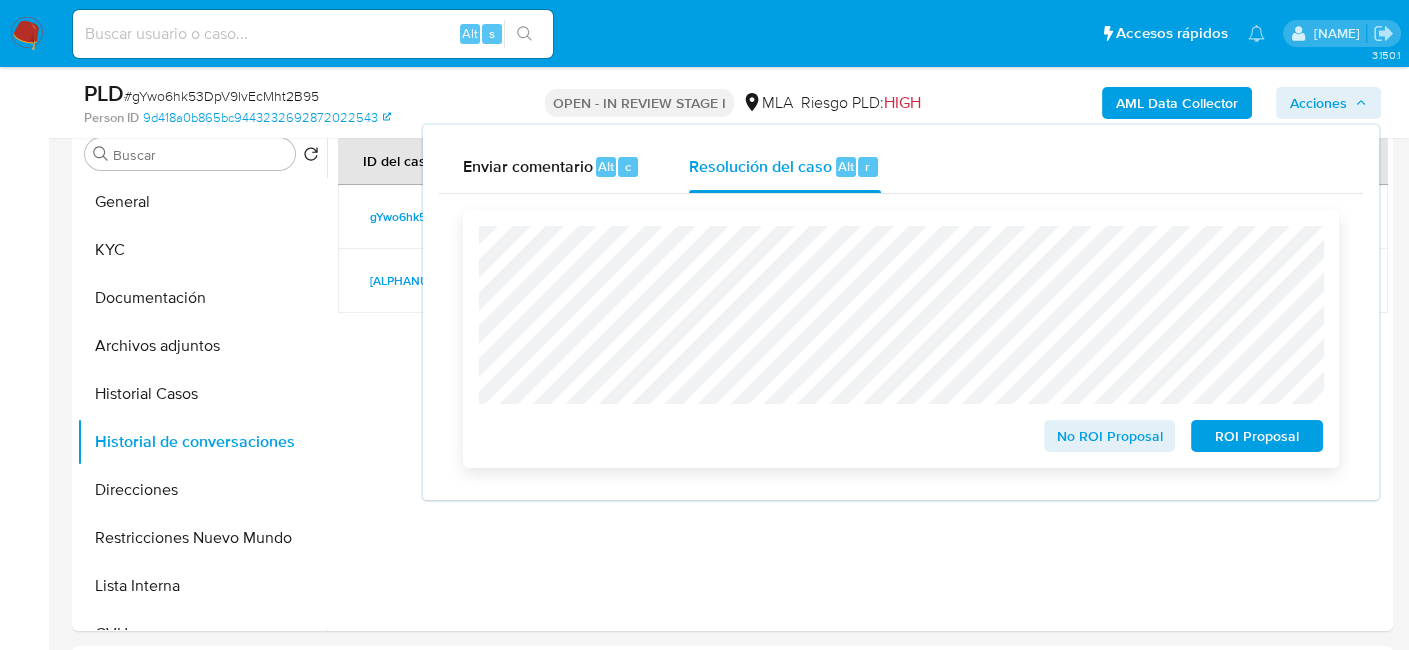 click on "ROI Proposal" at bounding box center (1257, 436) 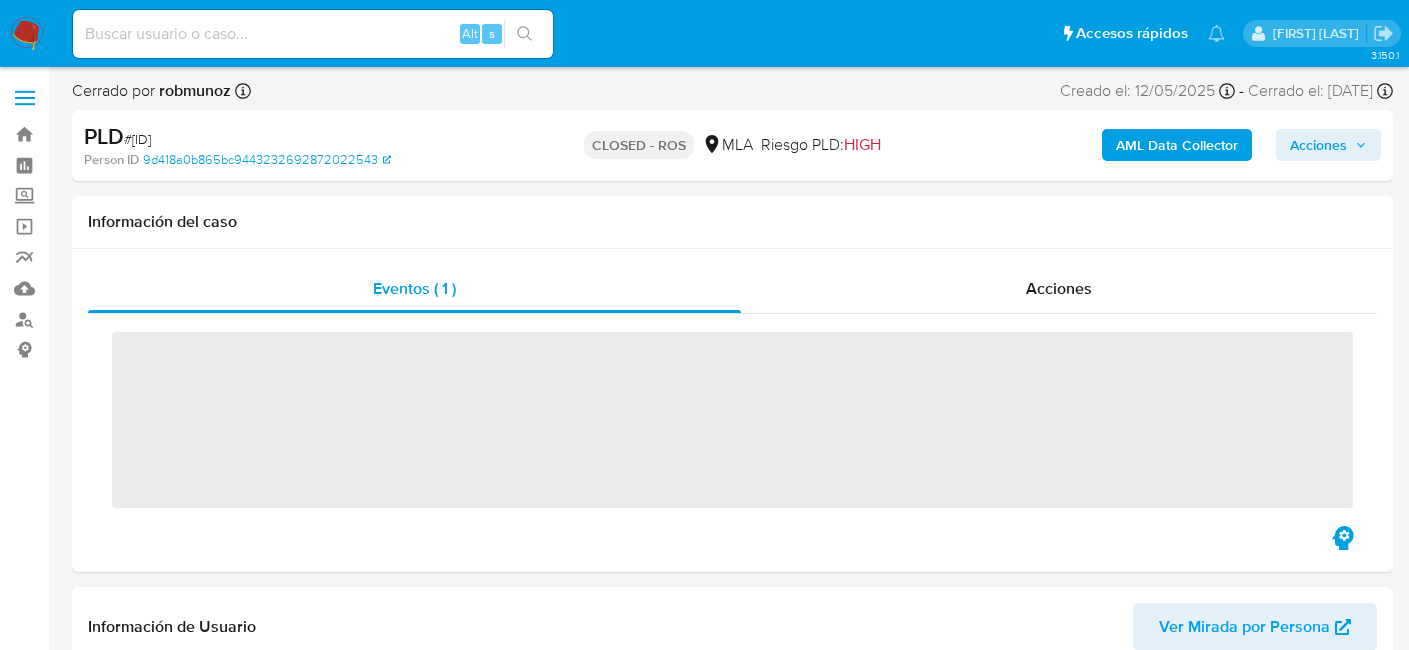 scroll, scrollTop: 0, scrollLeft: 0, axis: both 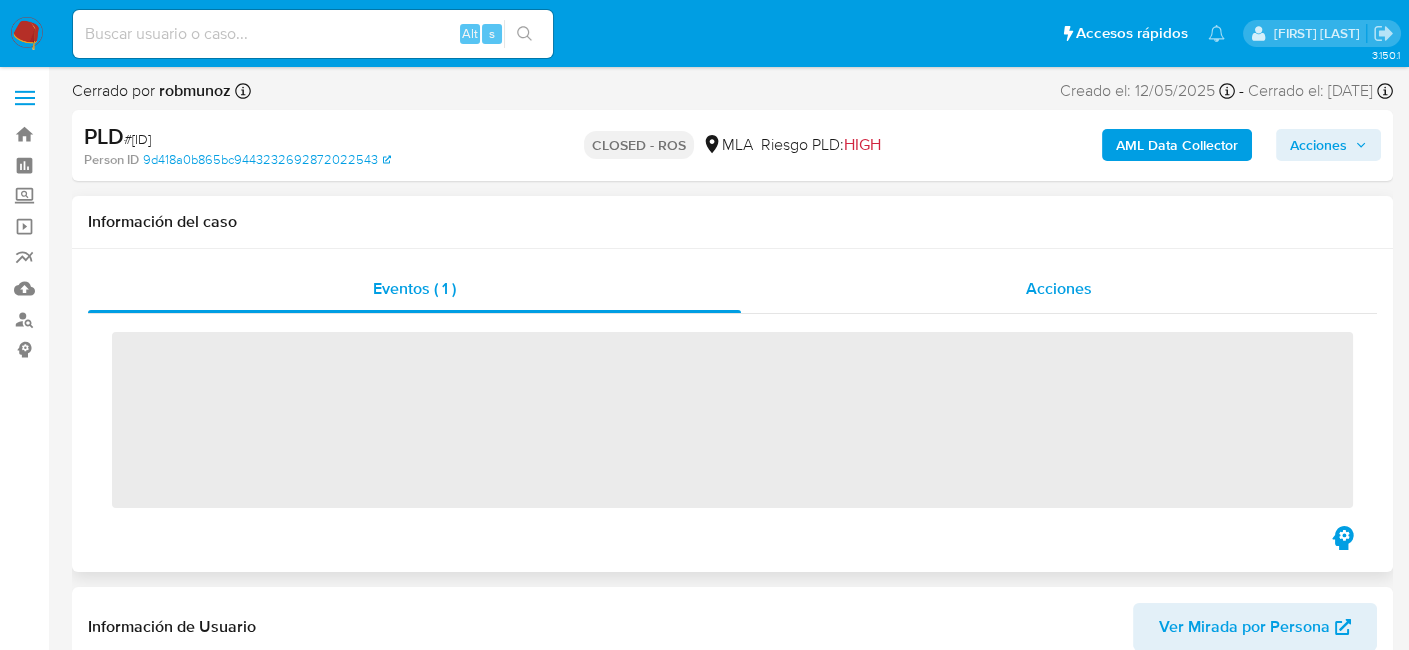click on "Acciones" at bounding box center (1059, 289) 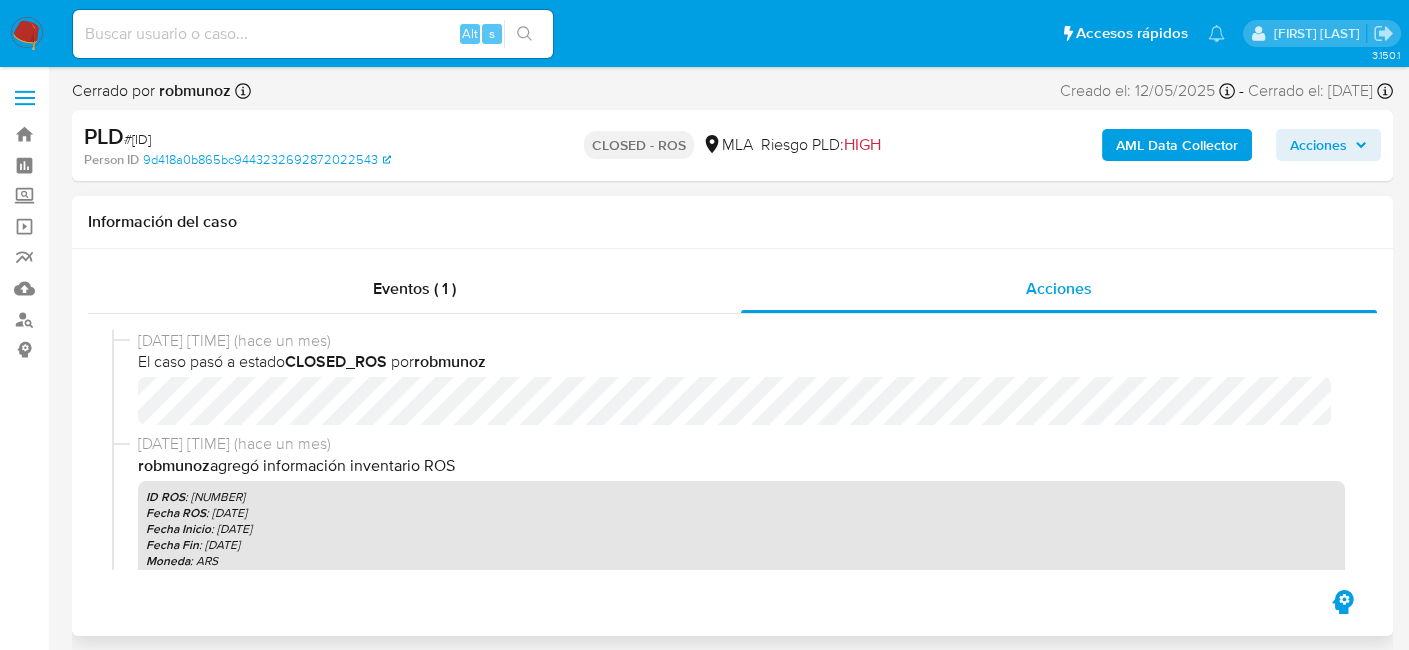 select on "10" 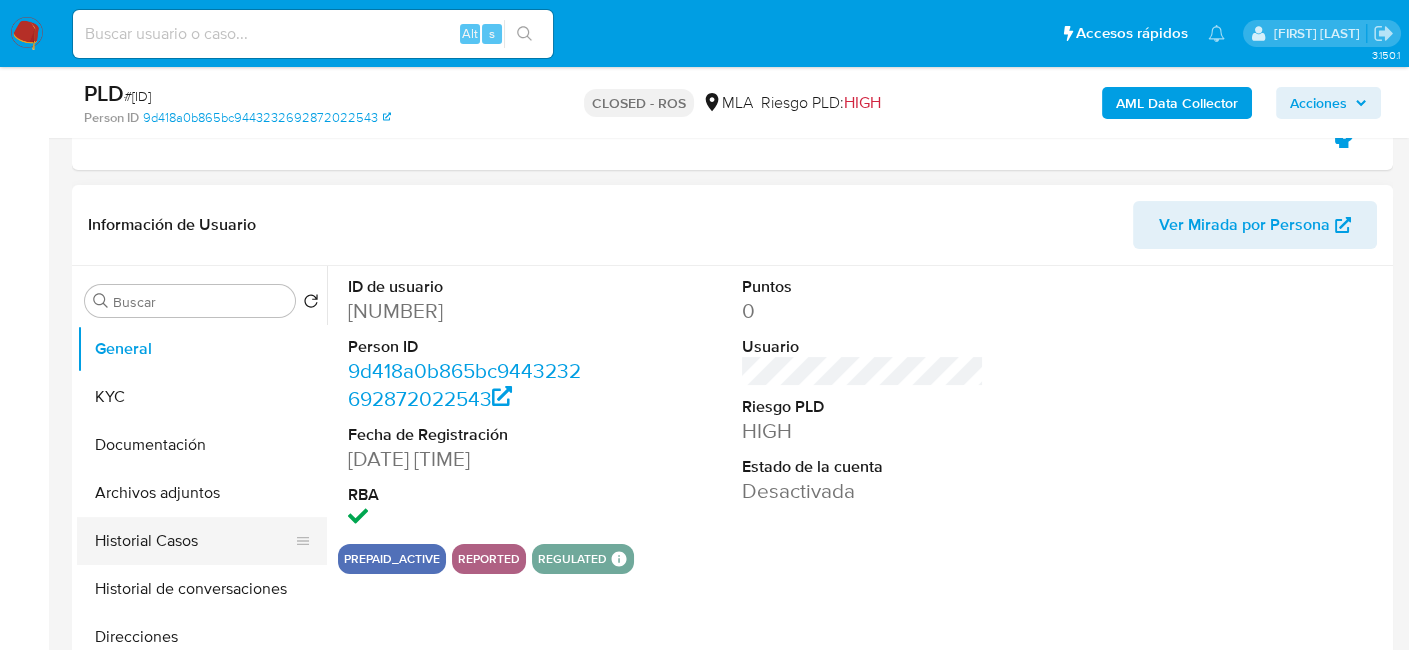 scroll, scrollTop: 500, scrollLeft: 0, axis: vertical 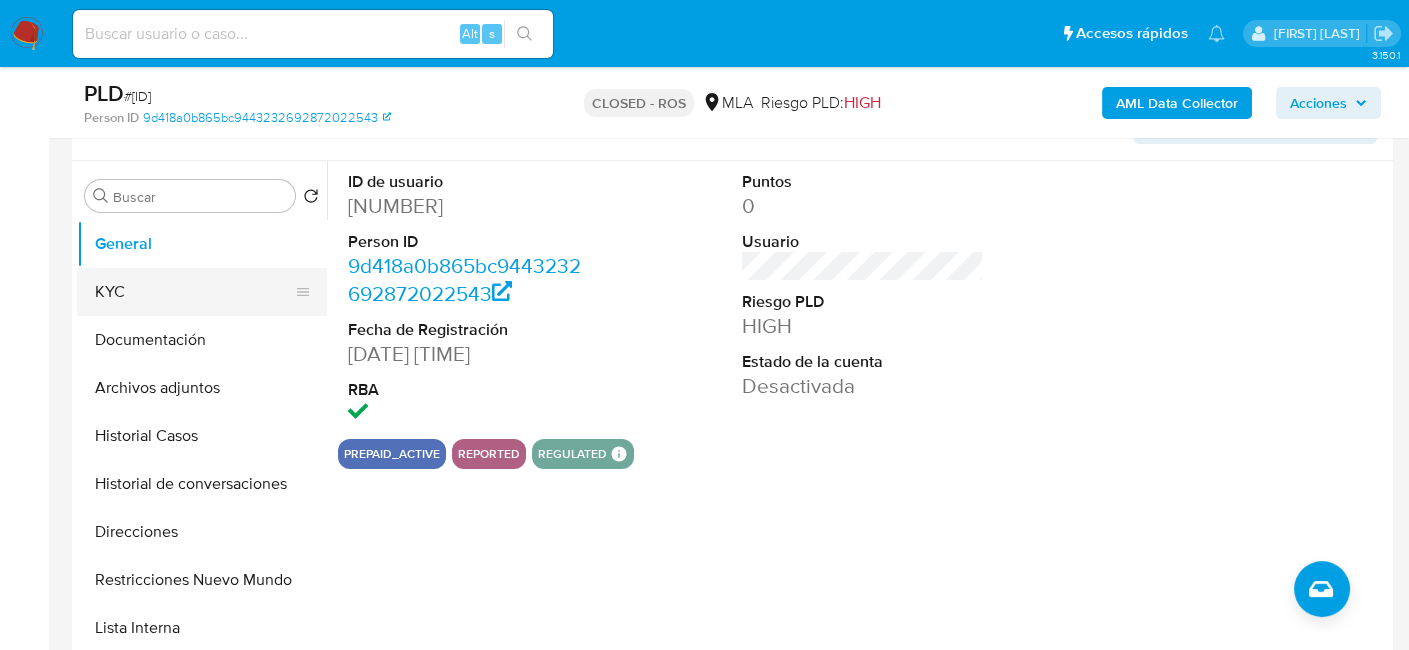 click on "KYC" at bounding box center [194, 292] 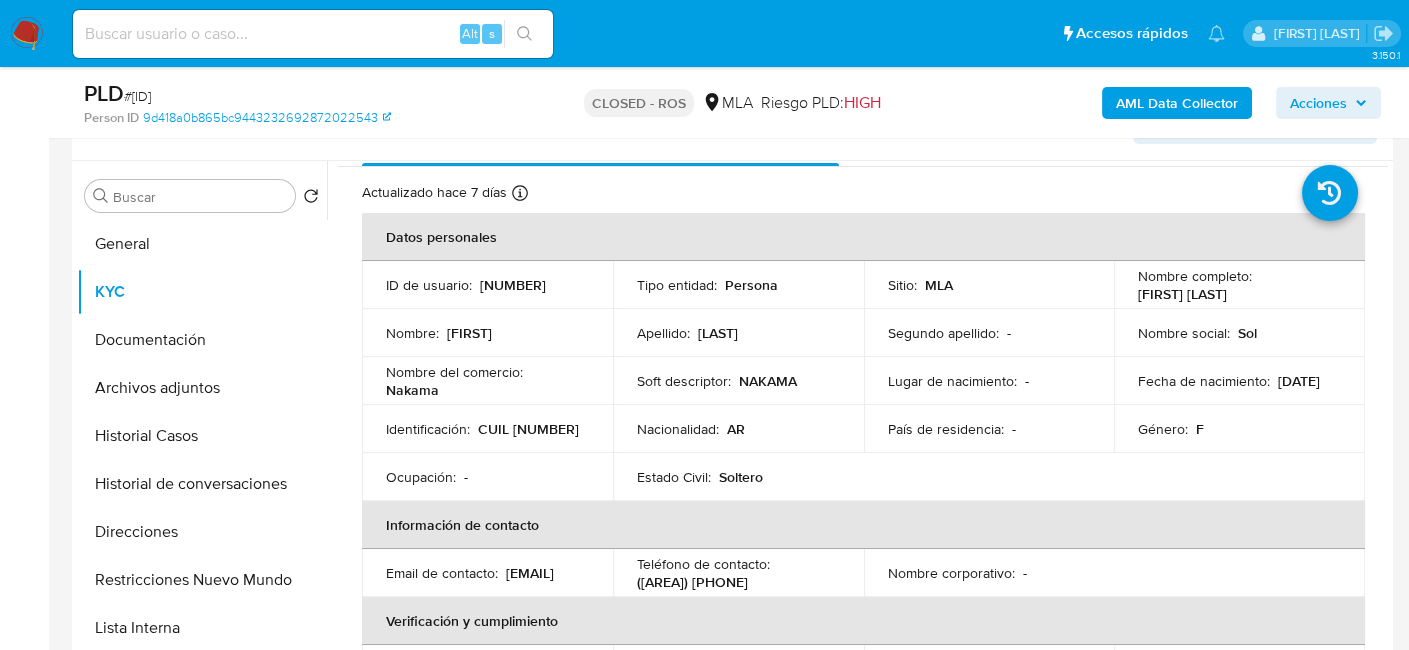 scroll, scrollTop: 0, scrollLeft: 0, axis: both 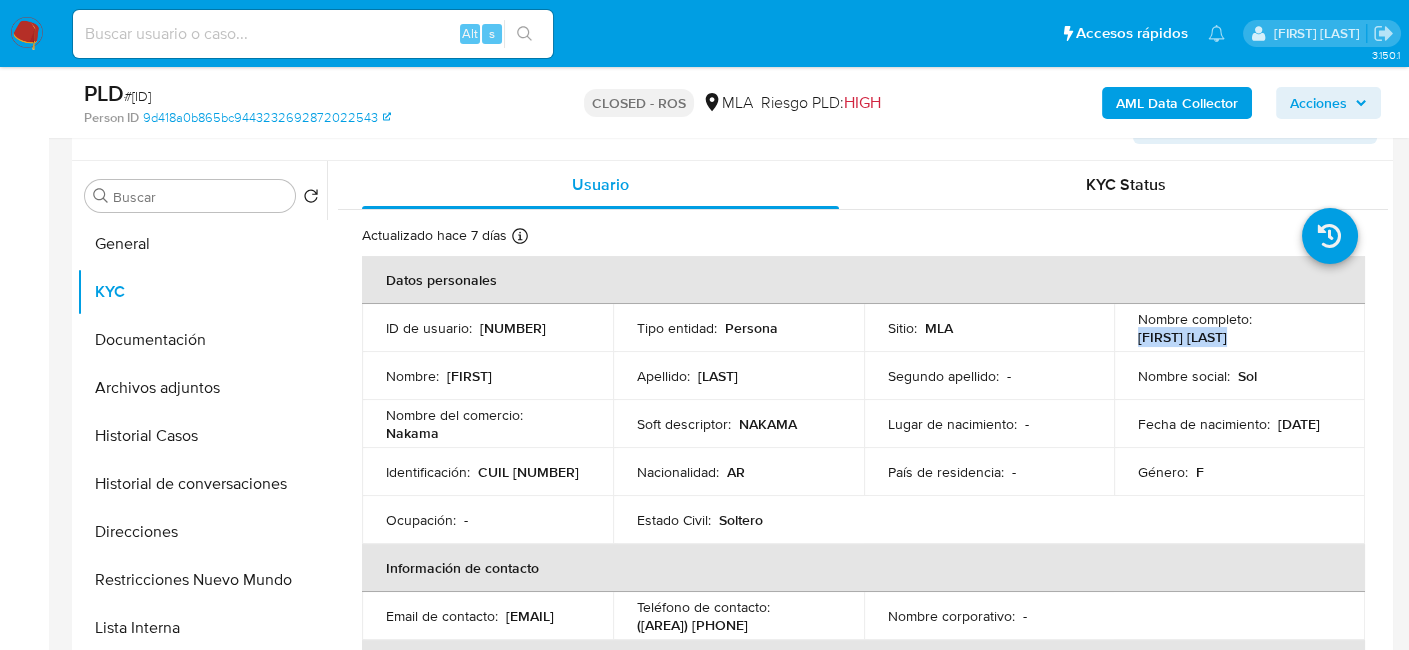 drag, startPoint x: 1133, startPoint y: 341, endPoint x: 1231, endPoint y: 337, distance: 98.0816 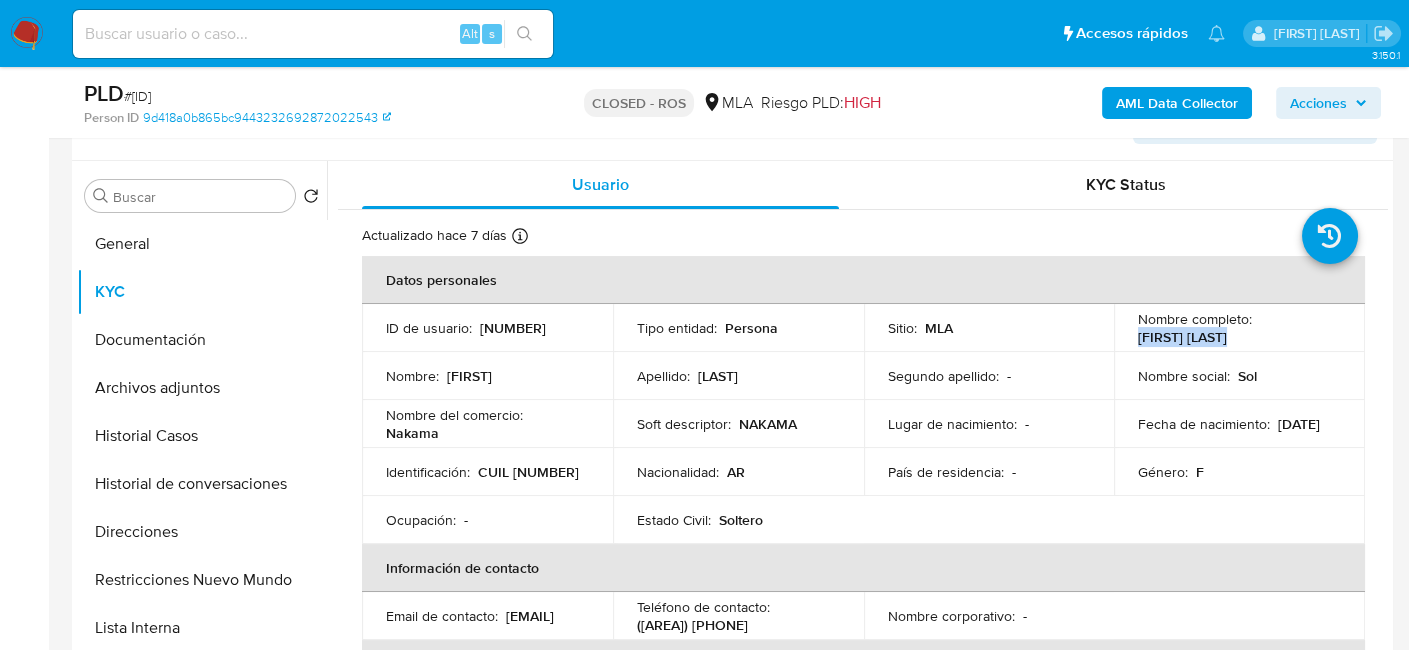 copy on "[FIRST] [LAST]" 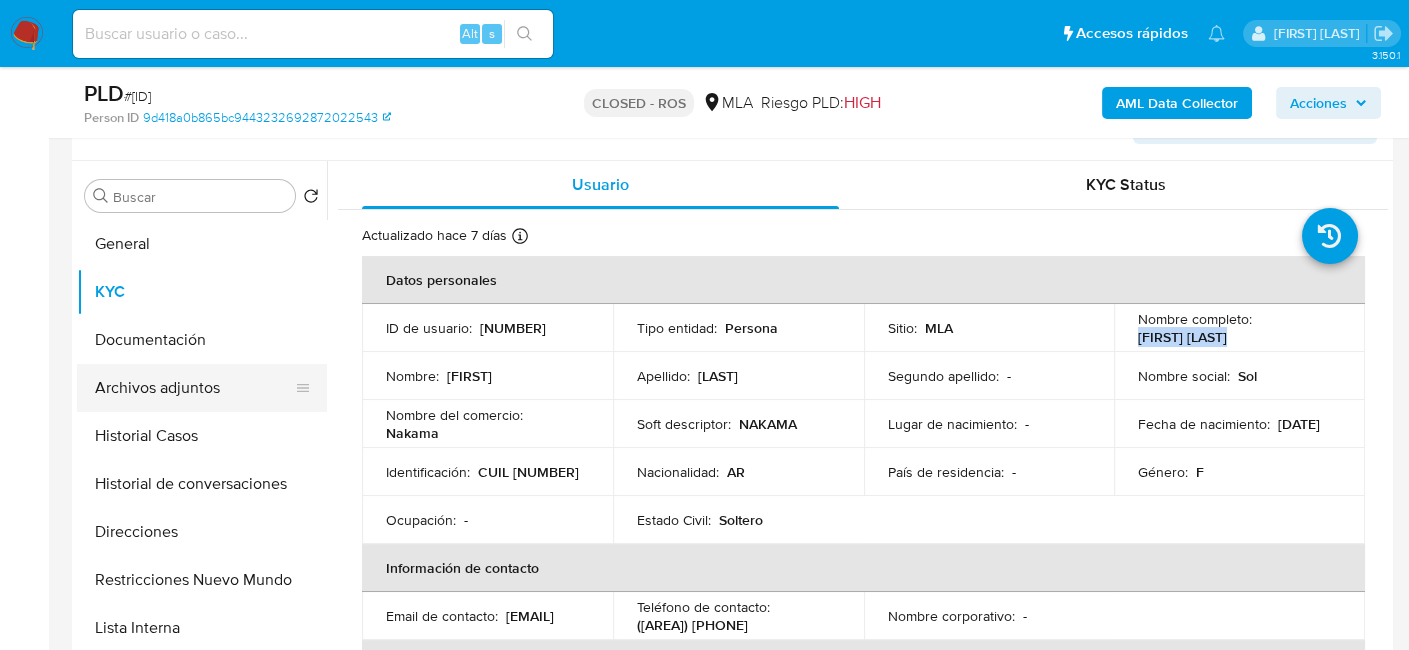 click on "Archivos adjuntos" at bounding box center [194, 388] 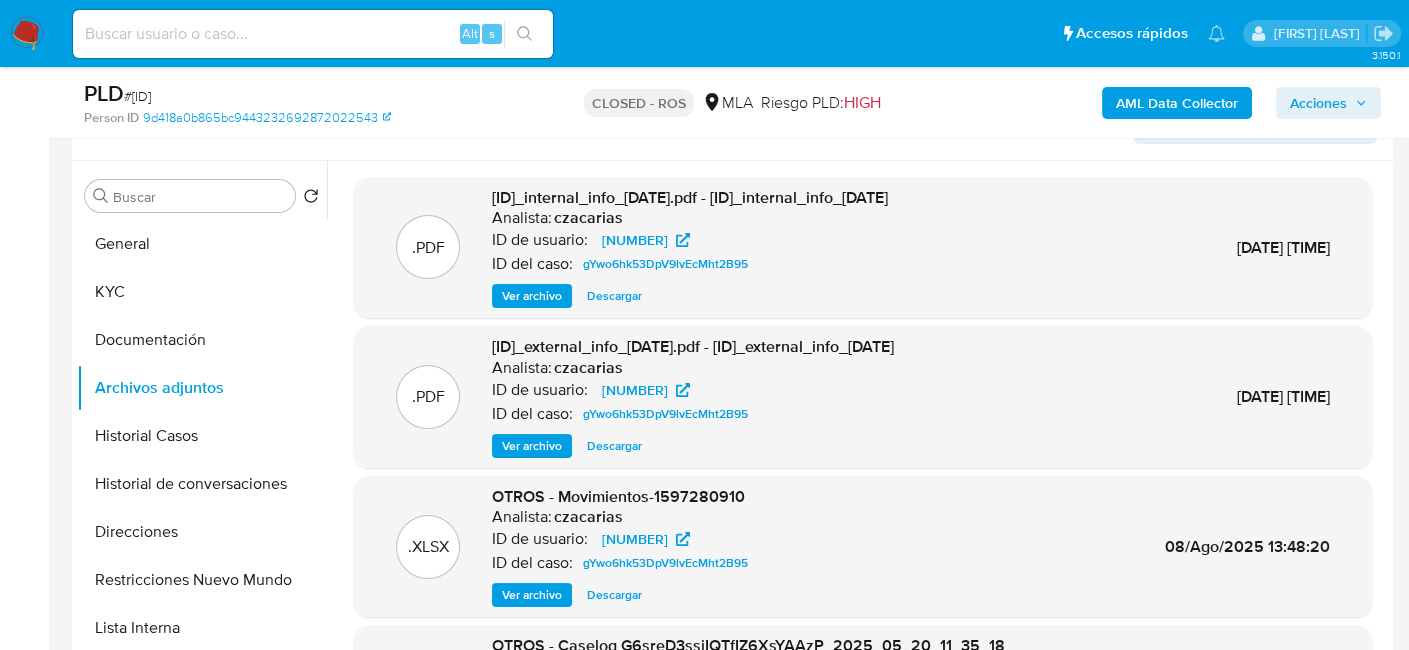 click at bounding box center [313, 34] 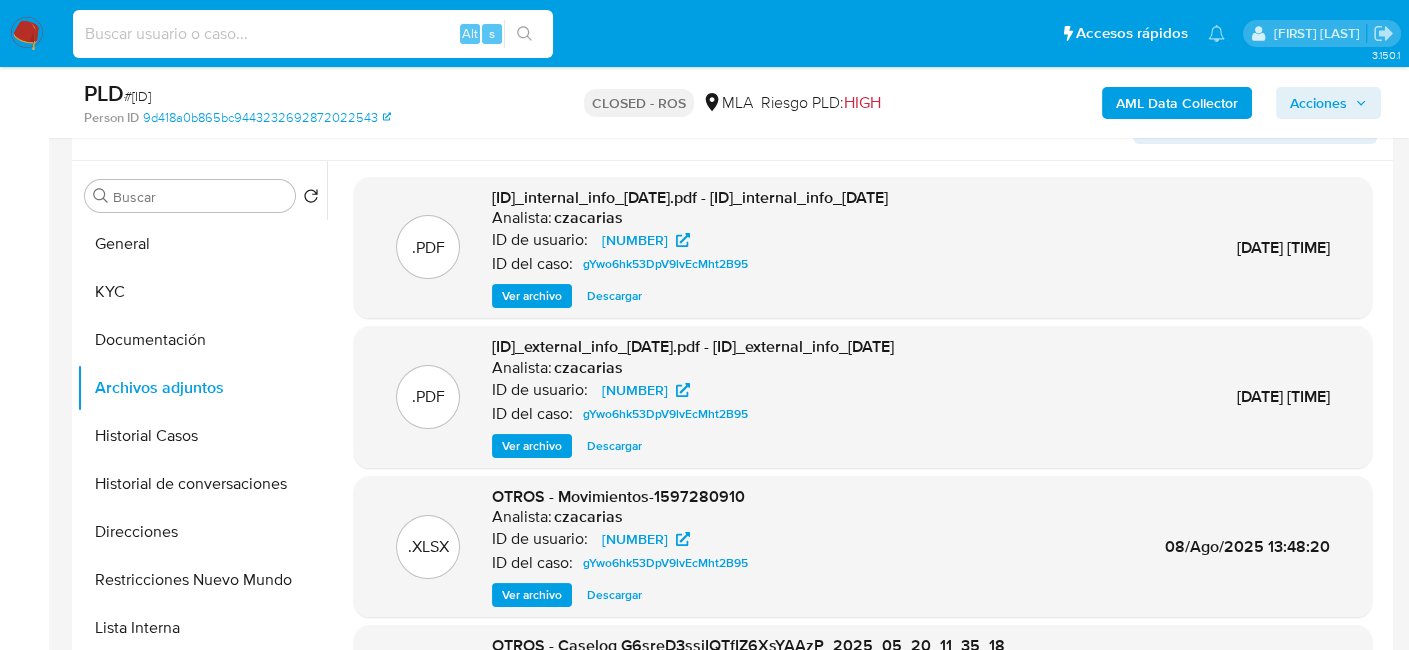 paste on "3PXLdbsZmwxI6wpuQXq7sIua" 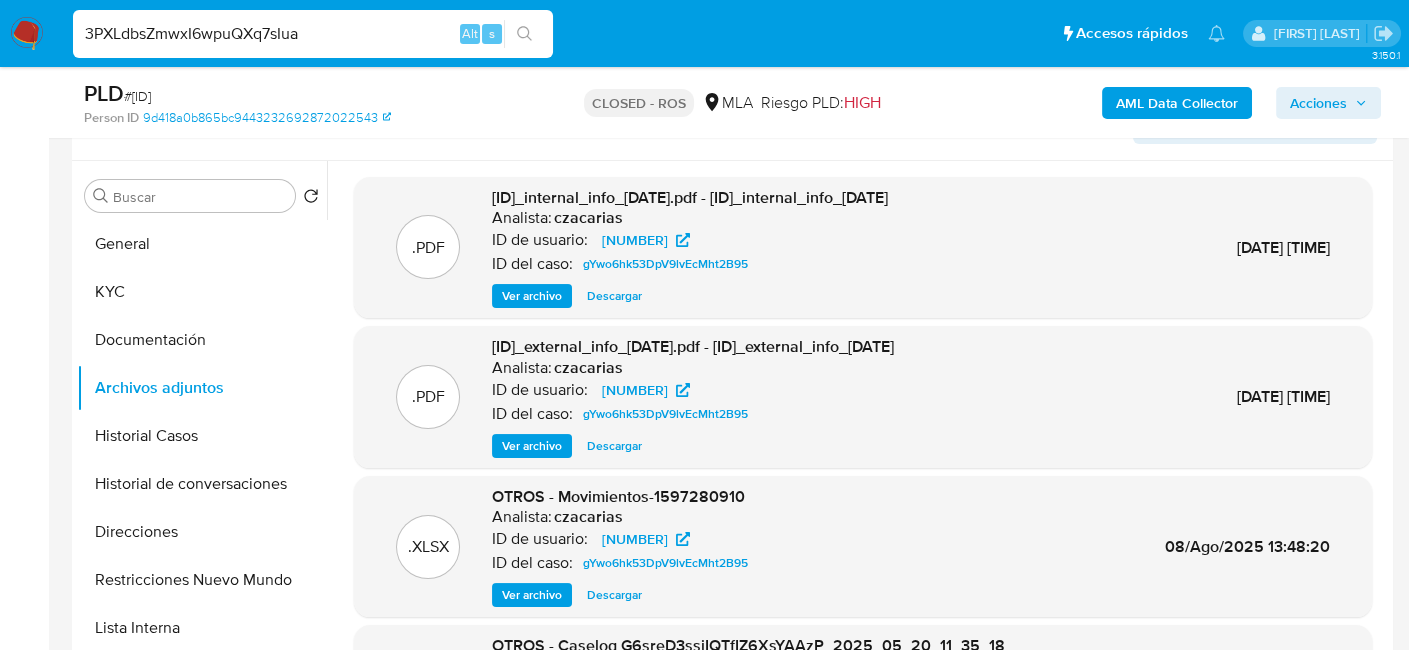 type on "3PXLdbsZmwxI6wpuQXq7sIua" 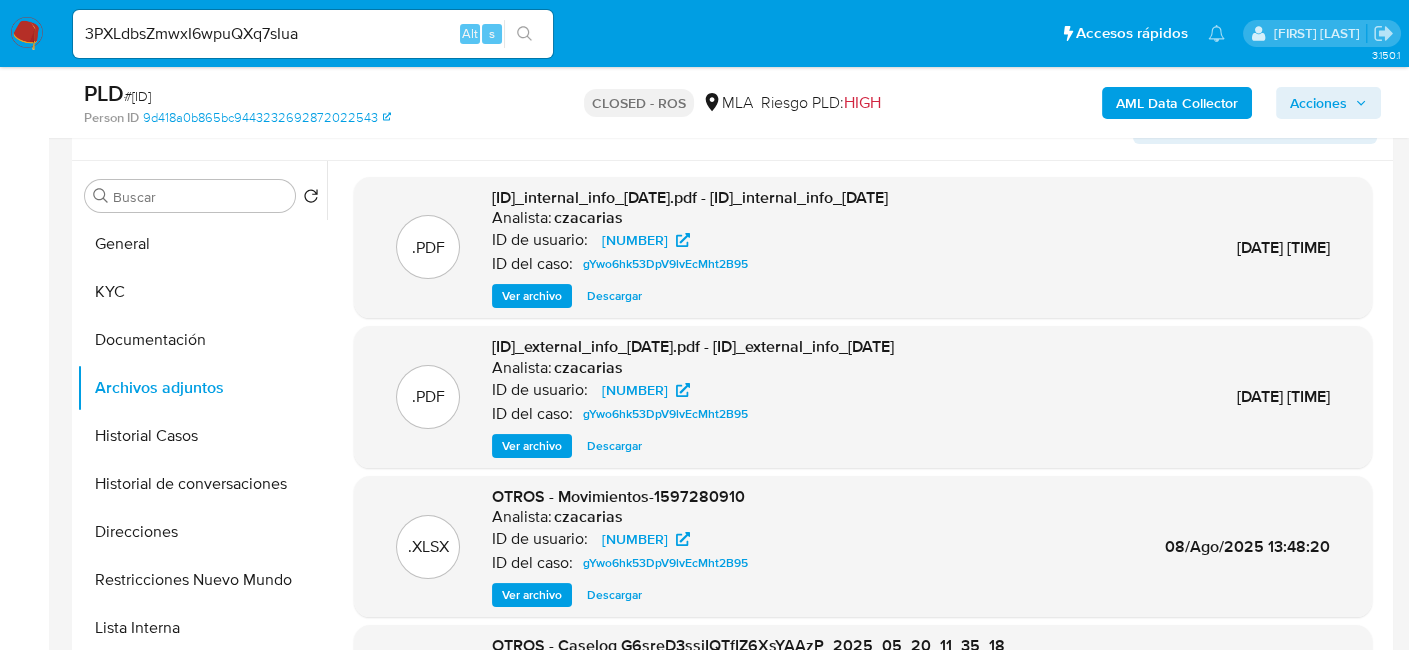 scroll, scrollTop: 0, scrollLeft: 0, axis: both 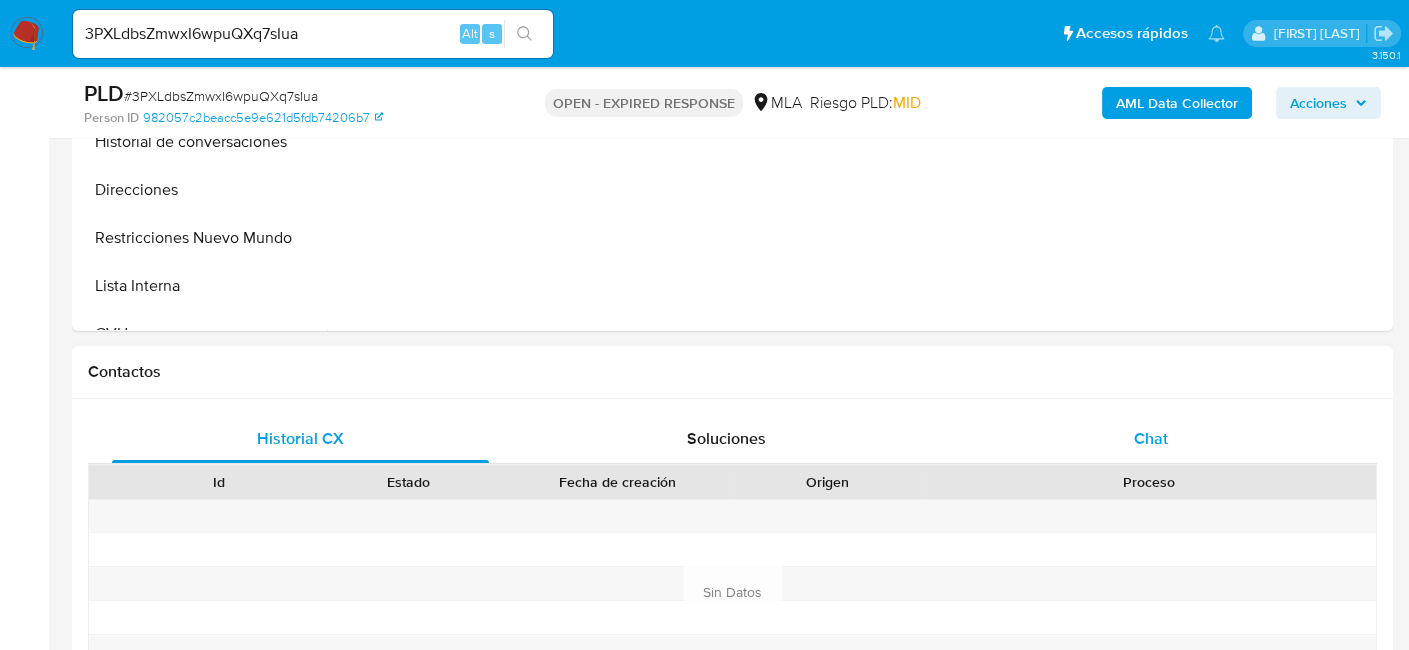 click on "Chat" at bounding box center [1151, 439] 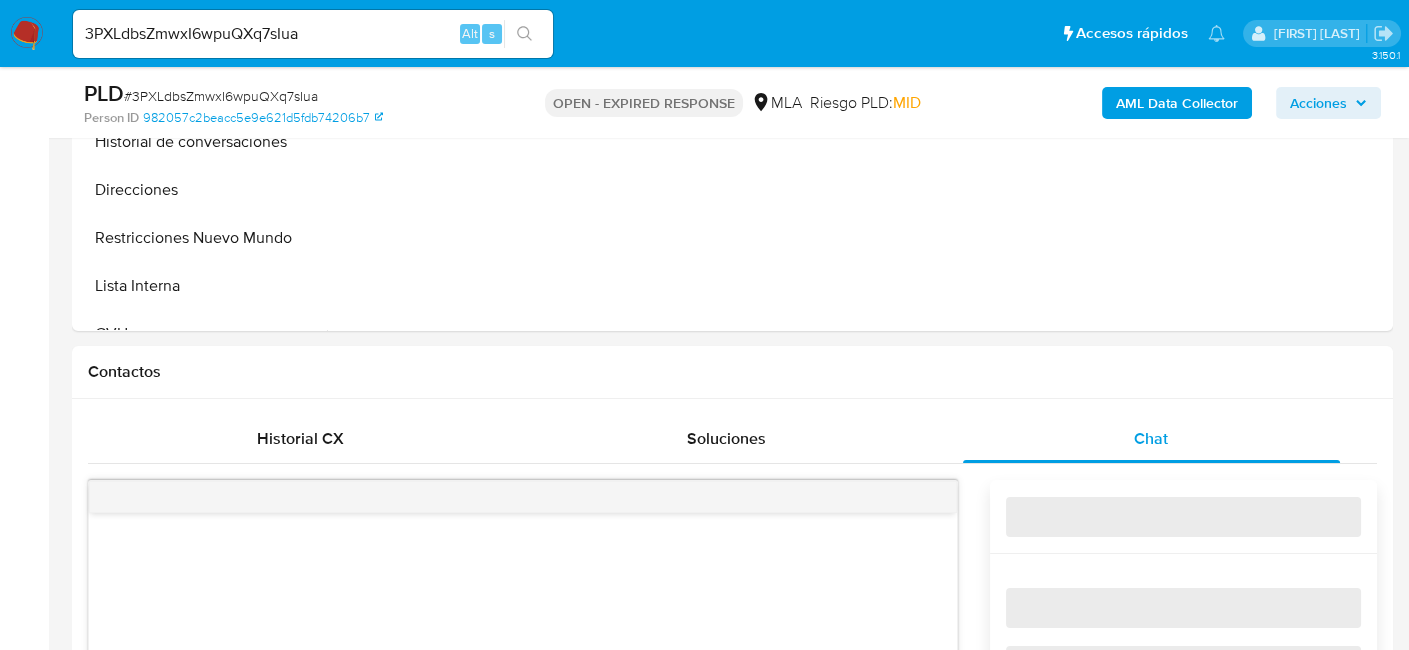select on "10" 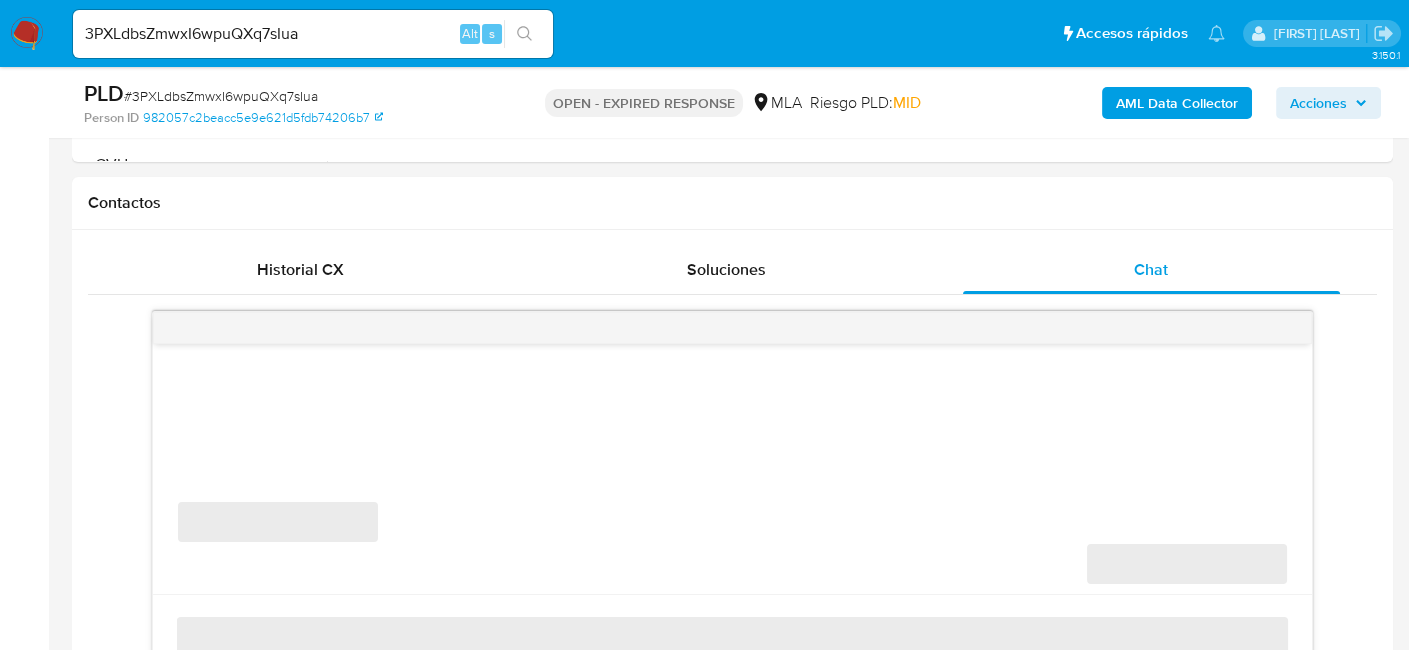 scroll, scrollTop: 900, scrollLeft: 0, axis: vertical 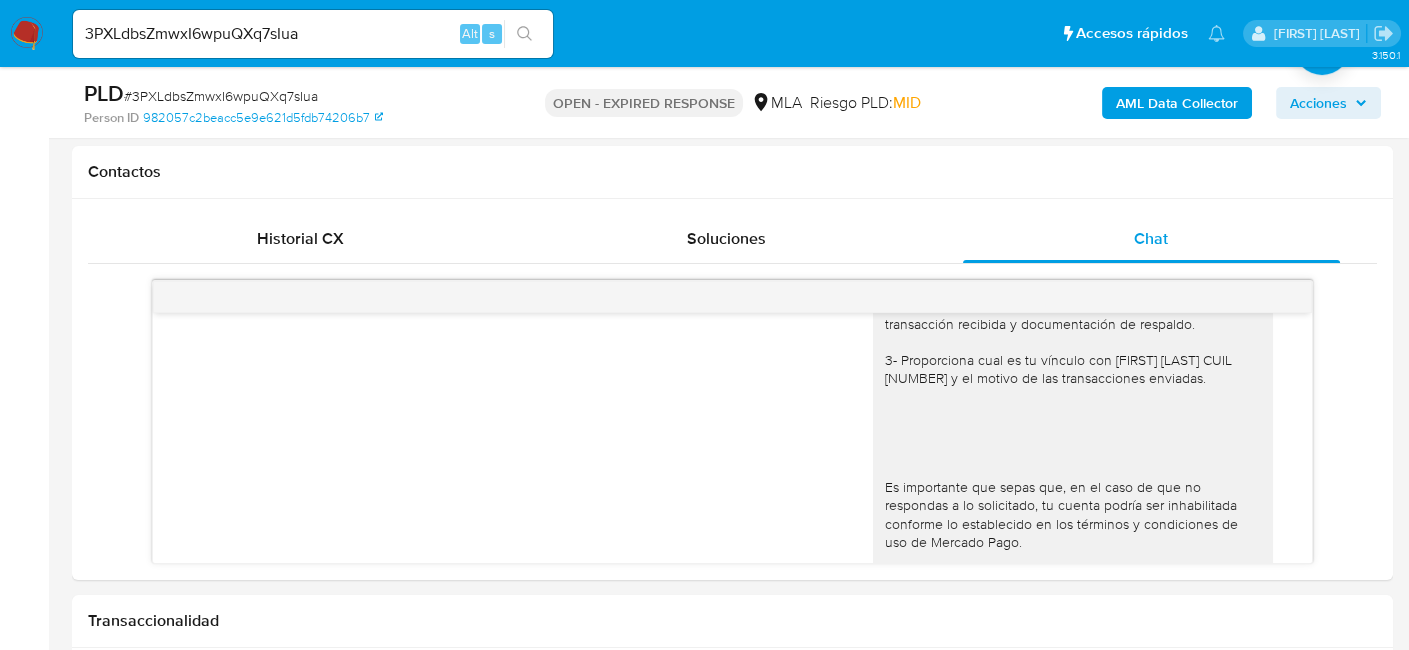 click on "3PXLdbsZmwxI6wpuQXq7sIua" at bounding box center [313, 34] 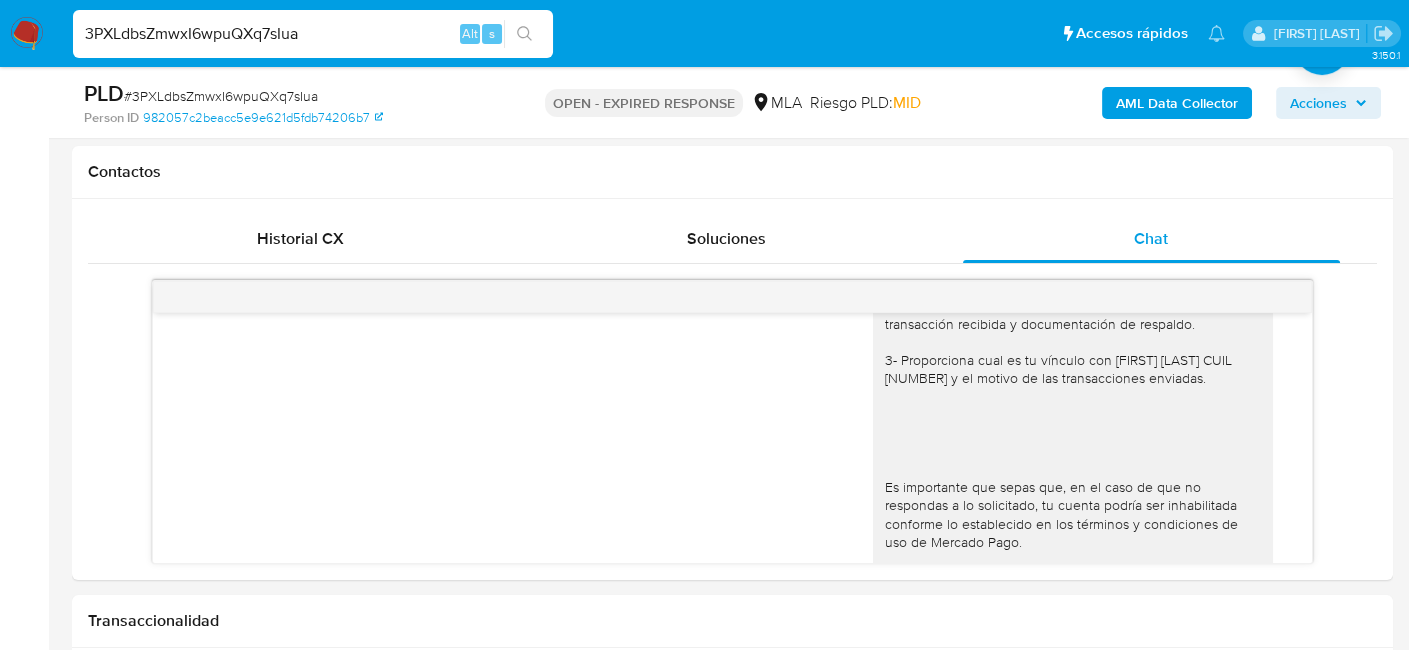 click on "3PXLdbsZmwxI6wpuQXq7sIua" at bounding box center [313, 34] 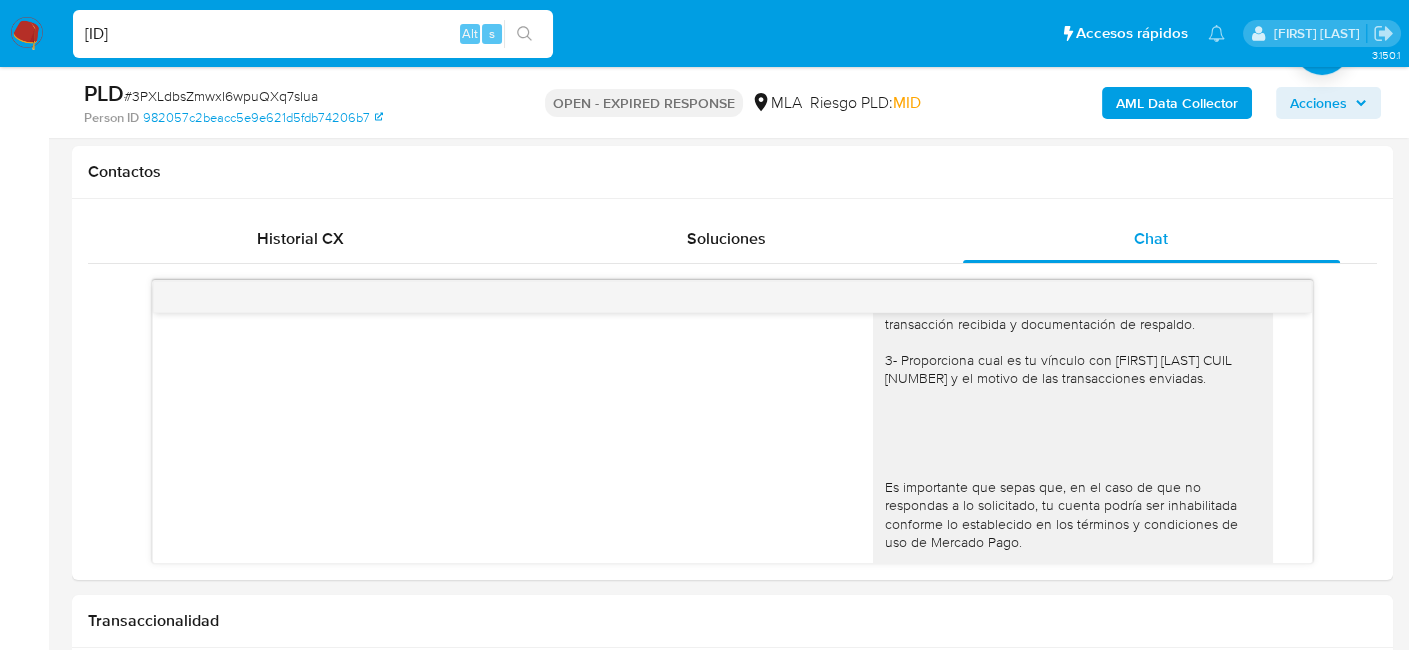 type on "HtGVccMFyYbUQ1WiJl1GfxNz" 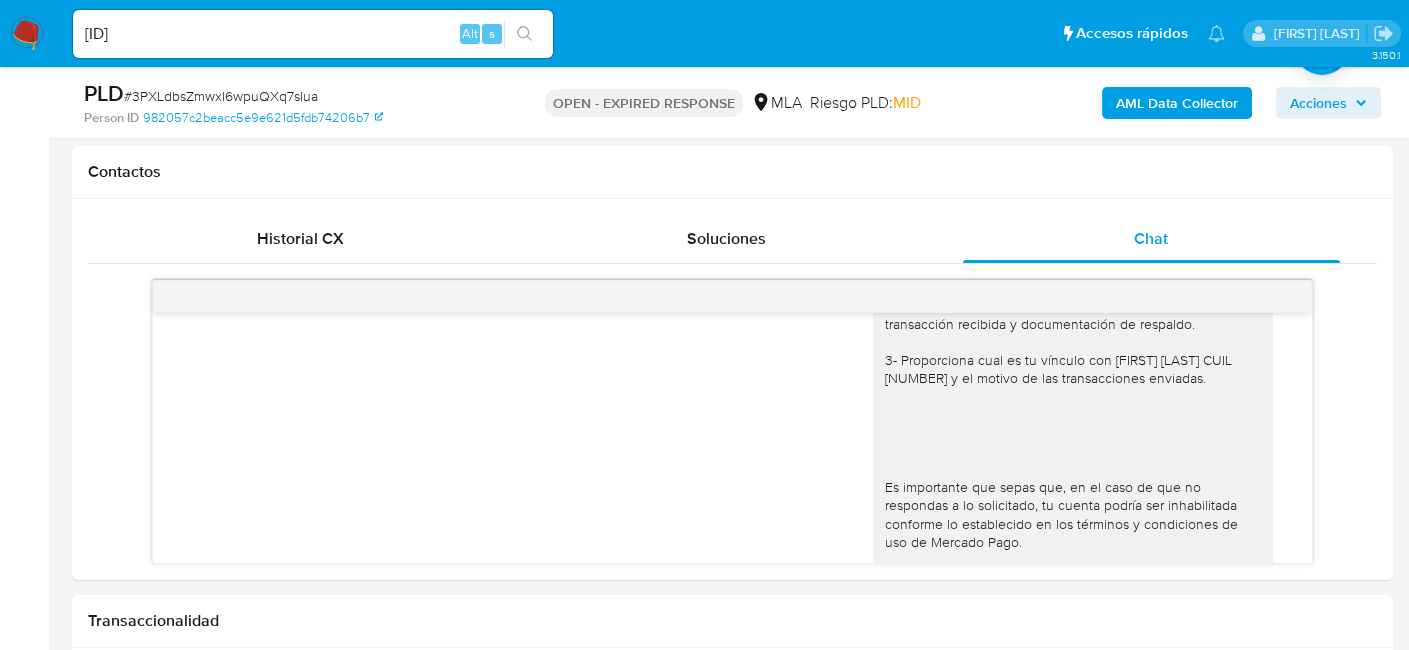 click at bounding box center (524, 34) 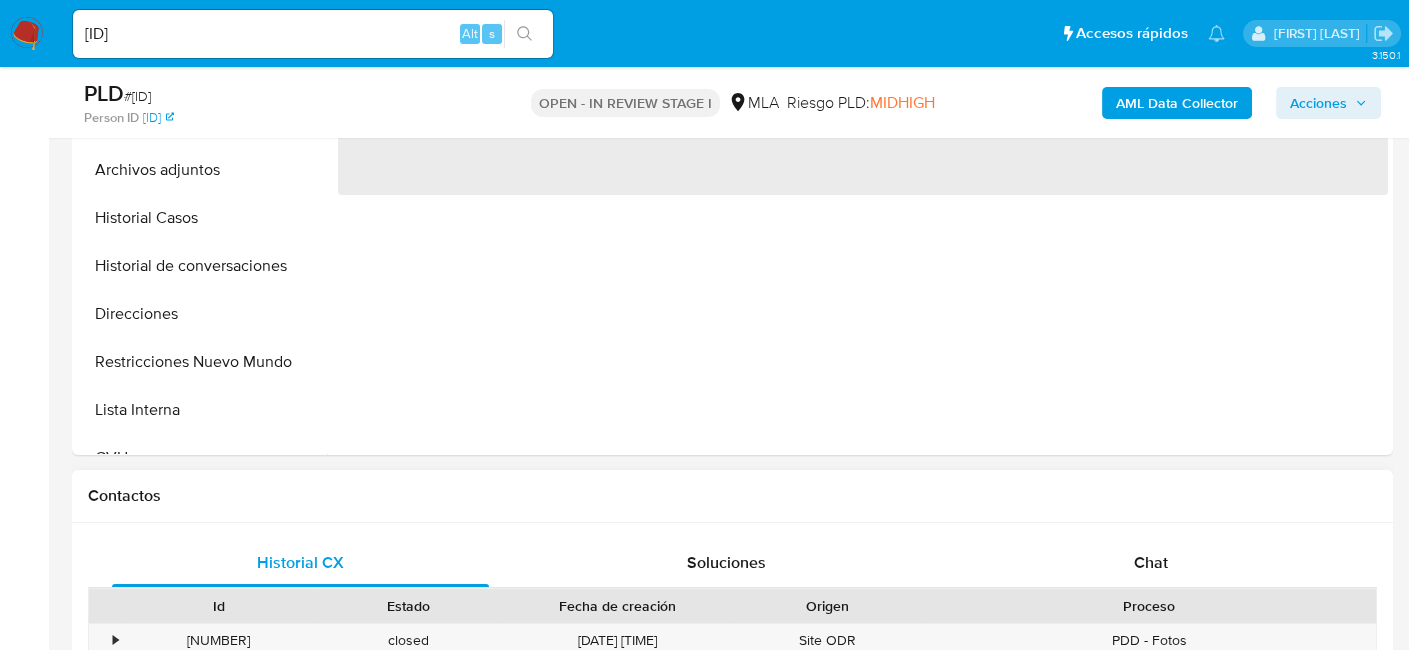 scroll, scrollTop: 600, scrollLeft: 0, axis: vertical 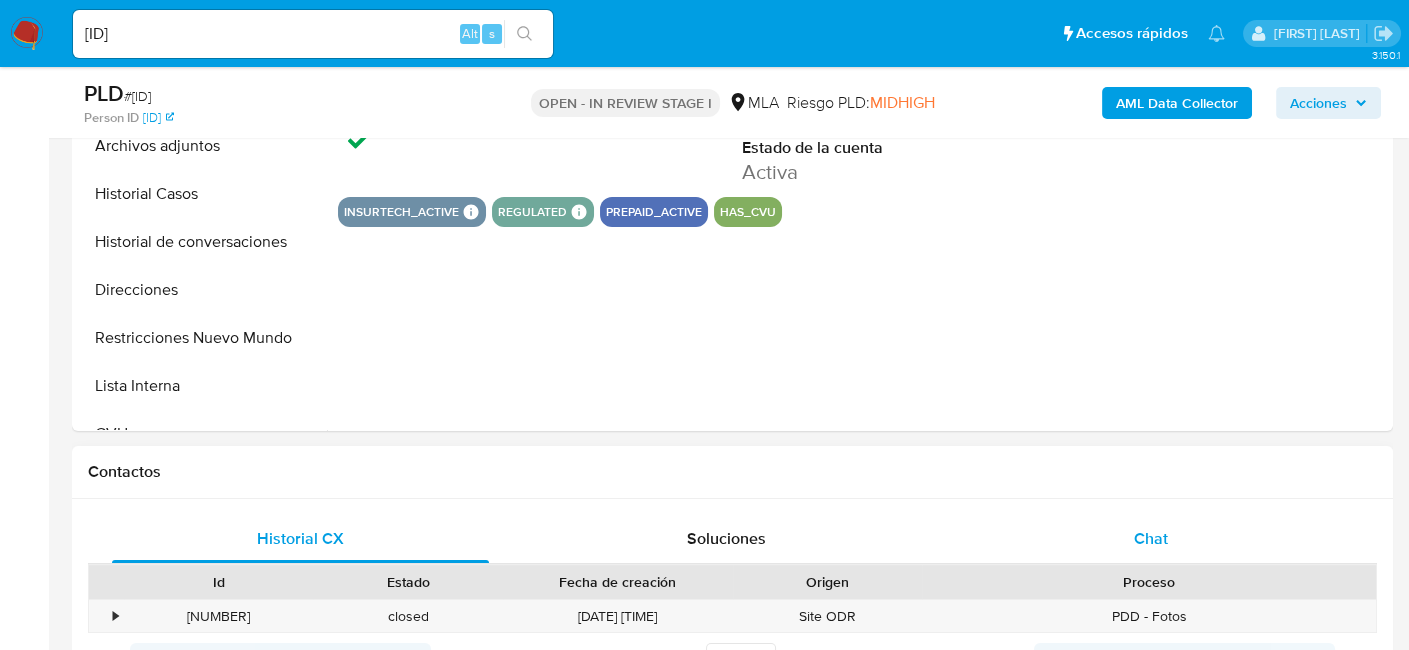 click on "Chat" at bounding box center (1151, 538) 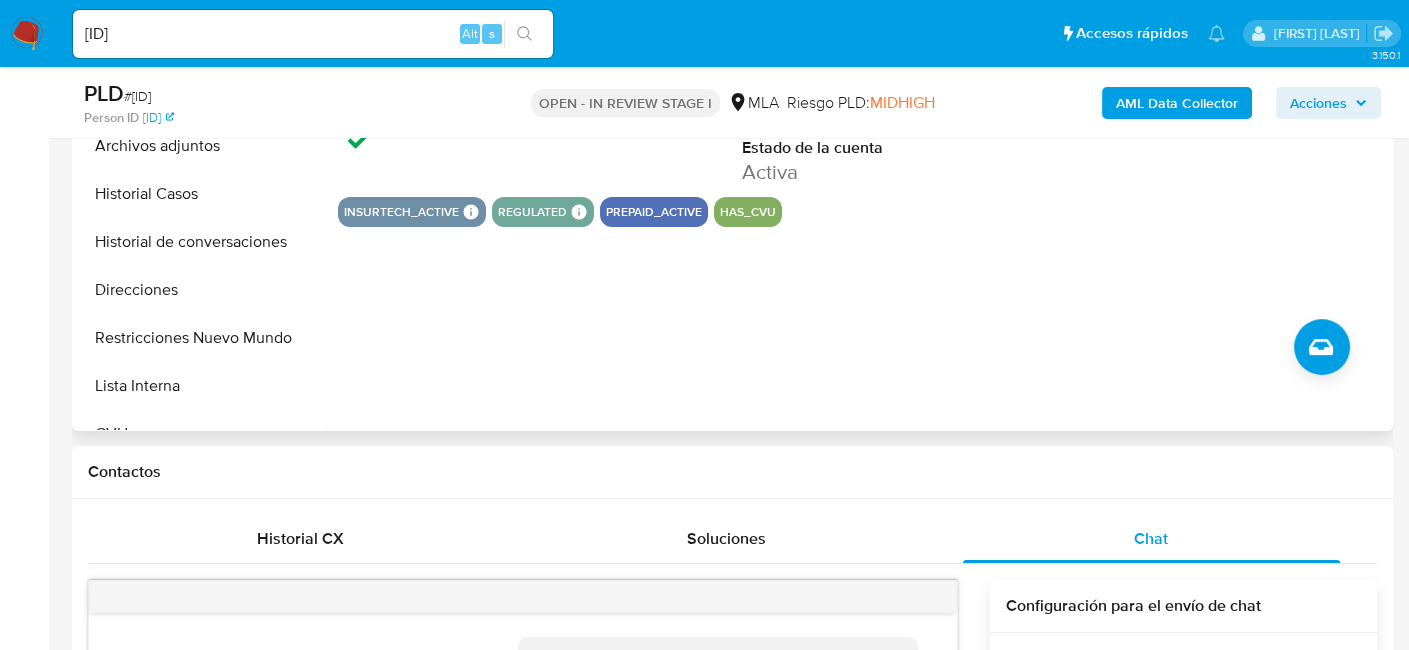 scroll, scrollTop: 2422, scrollLeft: 0, axis: vertical 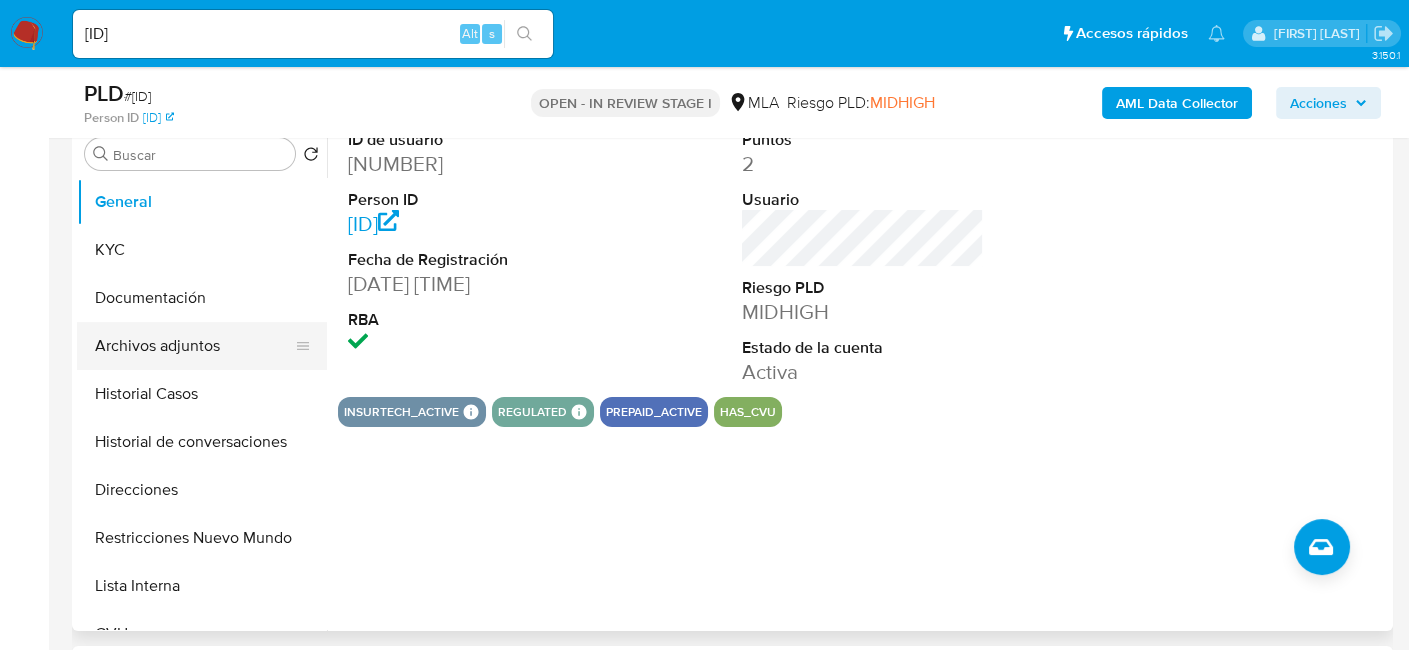 click on "Archivos adjuntos" at bounding box center [194, 346] 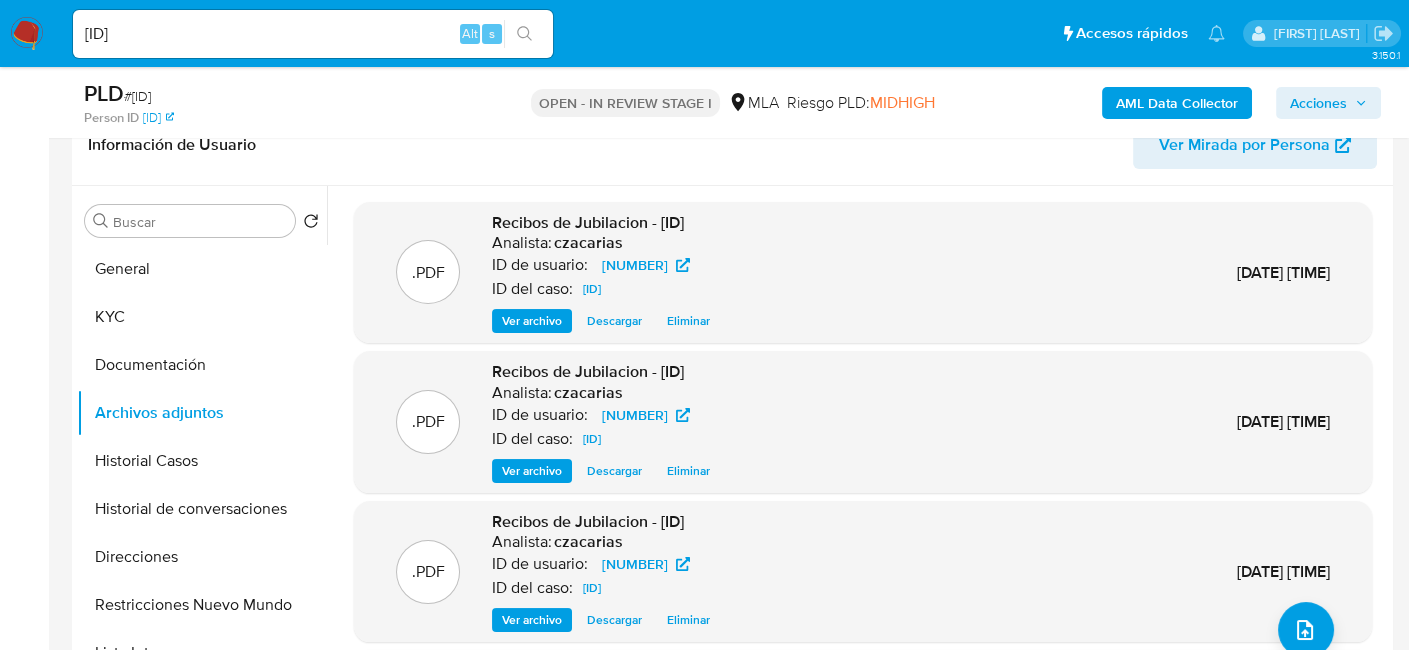 scroll, scrollTop: 300, scrollLeft: 0, axis: vertical 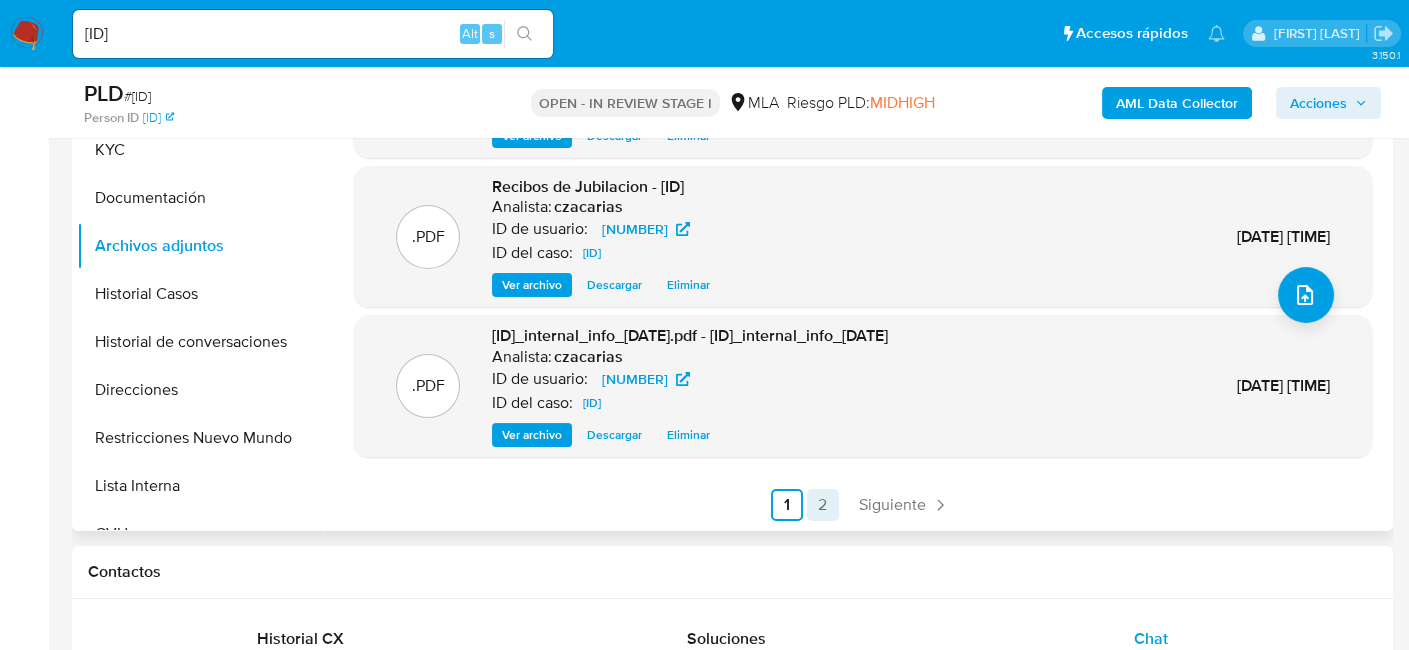 click on "2" at bounding box center [823, 505] 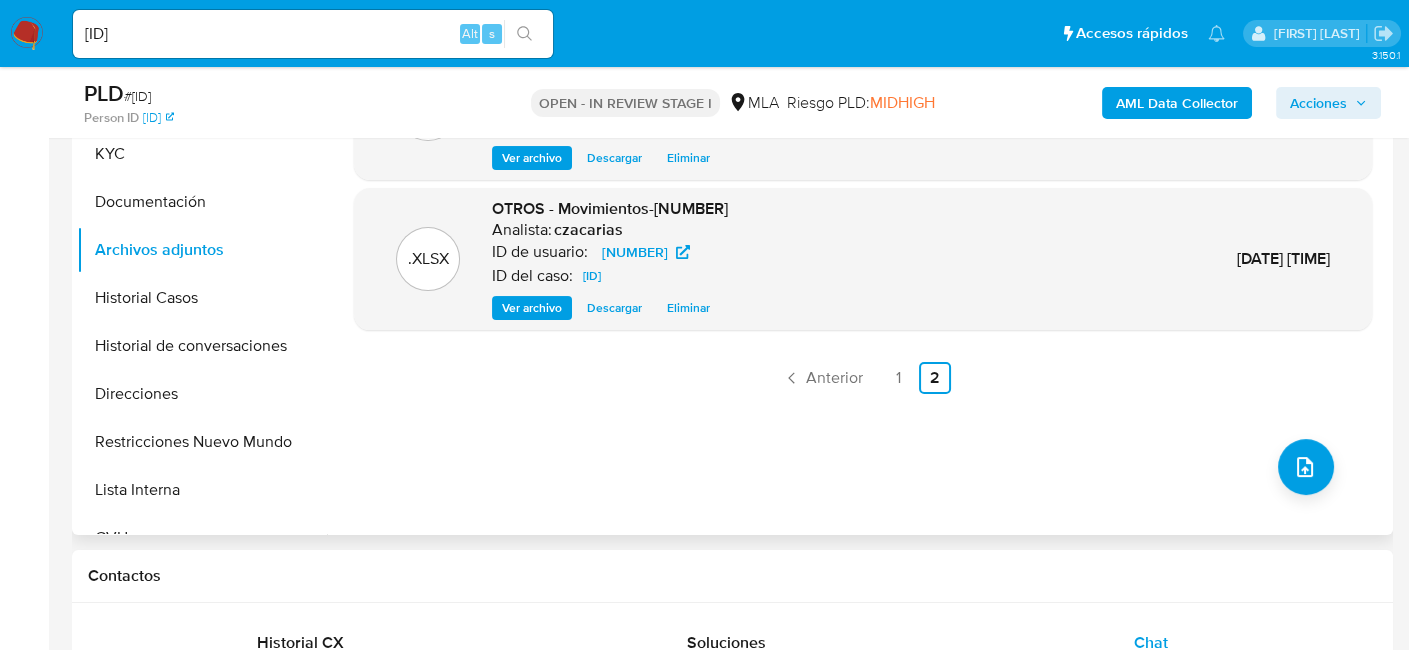 scroll, scrollTop: 500, scrollLeft: 0, axis: vertical 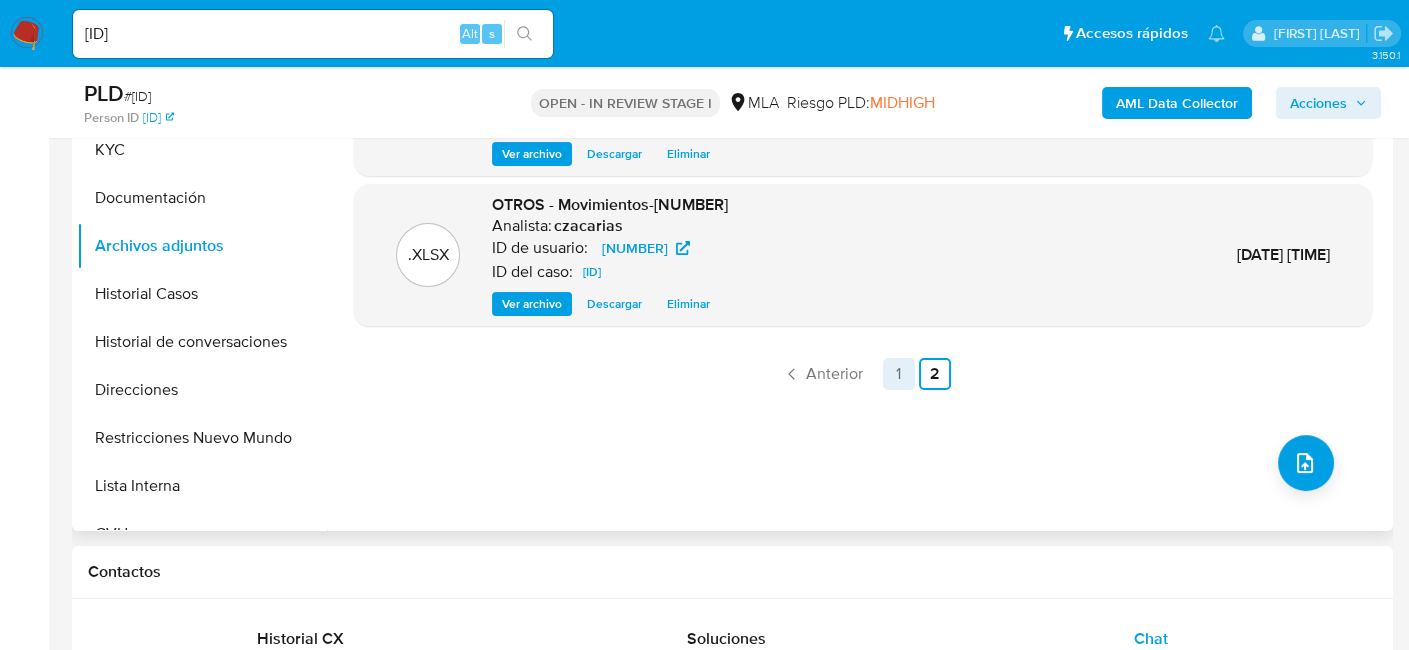 click on "1" at bounding box center (899, 374) 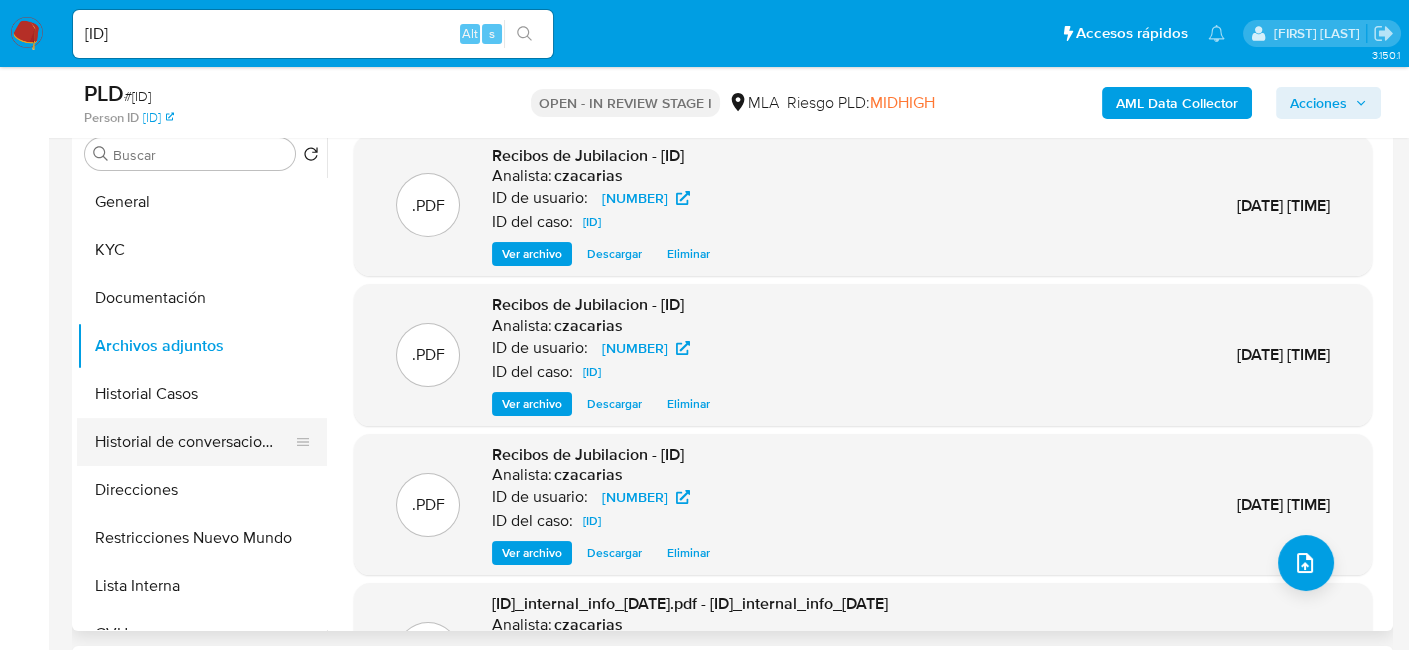 scroll, scrollTop: 300, scrollLeft: 0, axis: vertical 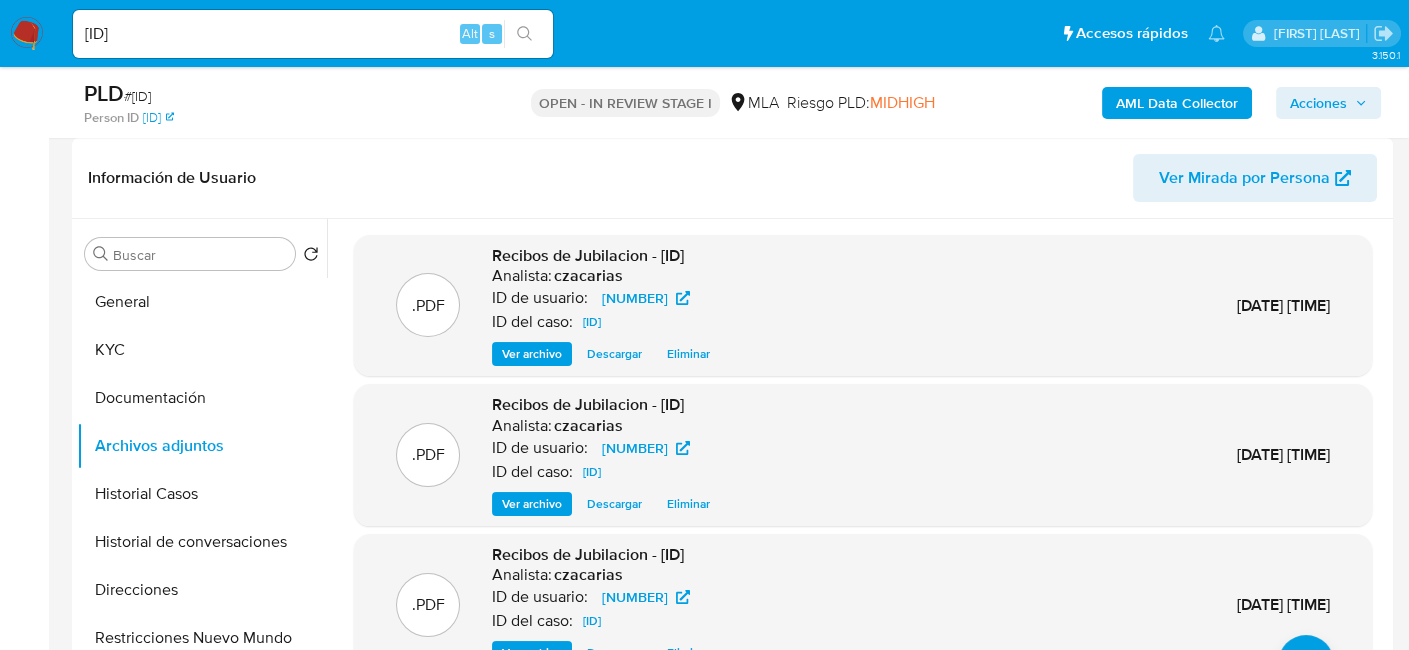 click on "# HtGVccMFyYbUQ1WiJl1GfxNz" at bounding box center (137, 96) 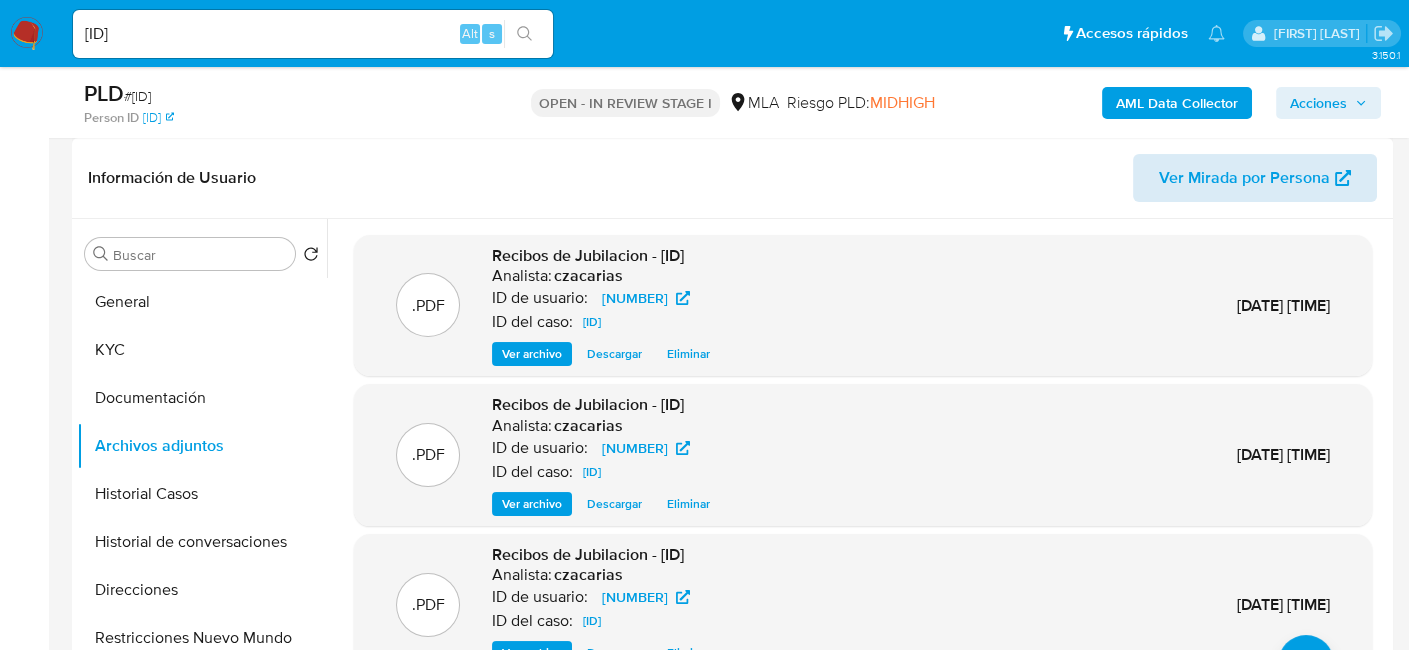 copy on "HtGVccMFyYbUQ1WiJl1GfxNz" 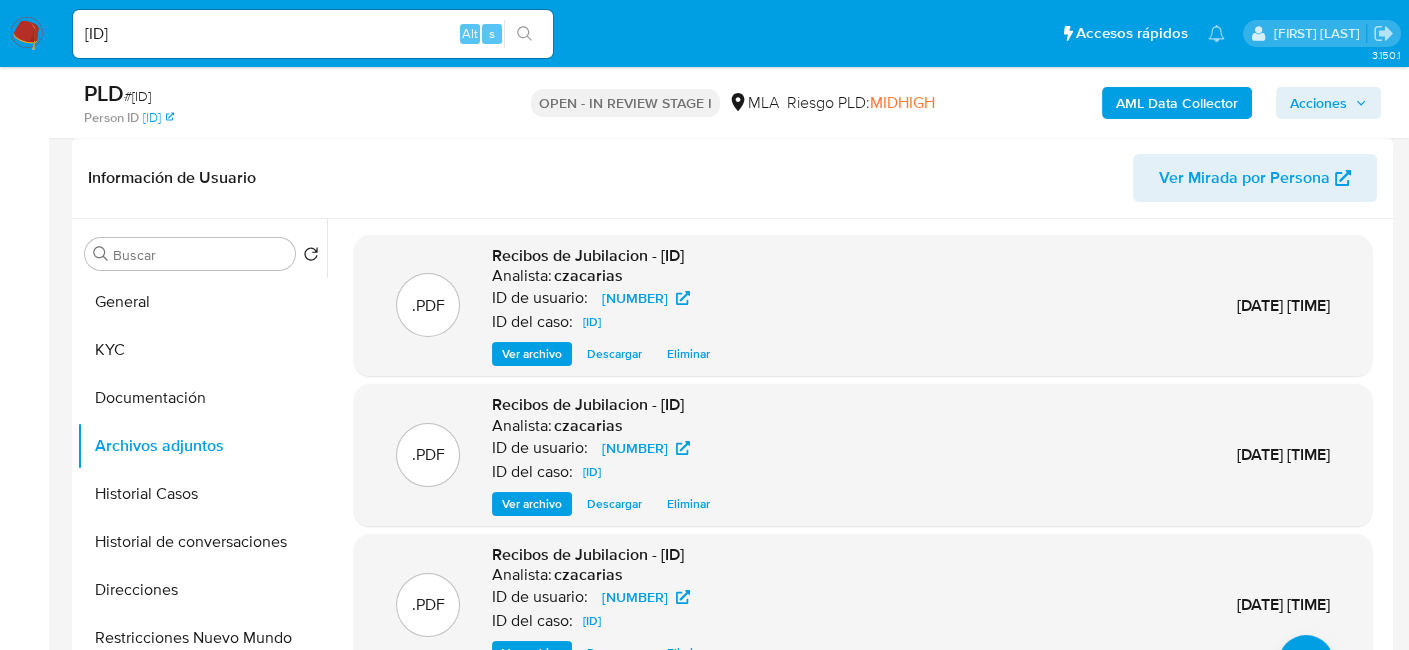 click on "Buscar   Volver al orden por defecto General KYC Documentación Archivos adjuntos Historial Casos Historial de conversaciones Direcciones Restricciones Nuevo Mundo Lista Interna CVU Anticipos de dinero Cruces y Relaciones Créditos Cuentas Bancarias Datos Modificados Devices Geolocation Dispositivos Point Fecha Compliant Historial Riesgo PLD IV Challenges Información de accesos Insurtech Inversiones Items Listas Externas Marcas AML Perfiles Tarjetas" at bounding box center [202, 476] 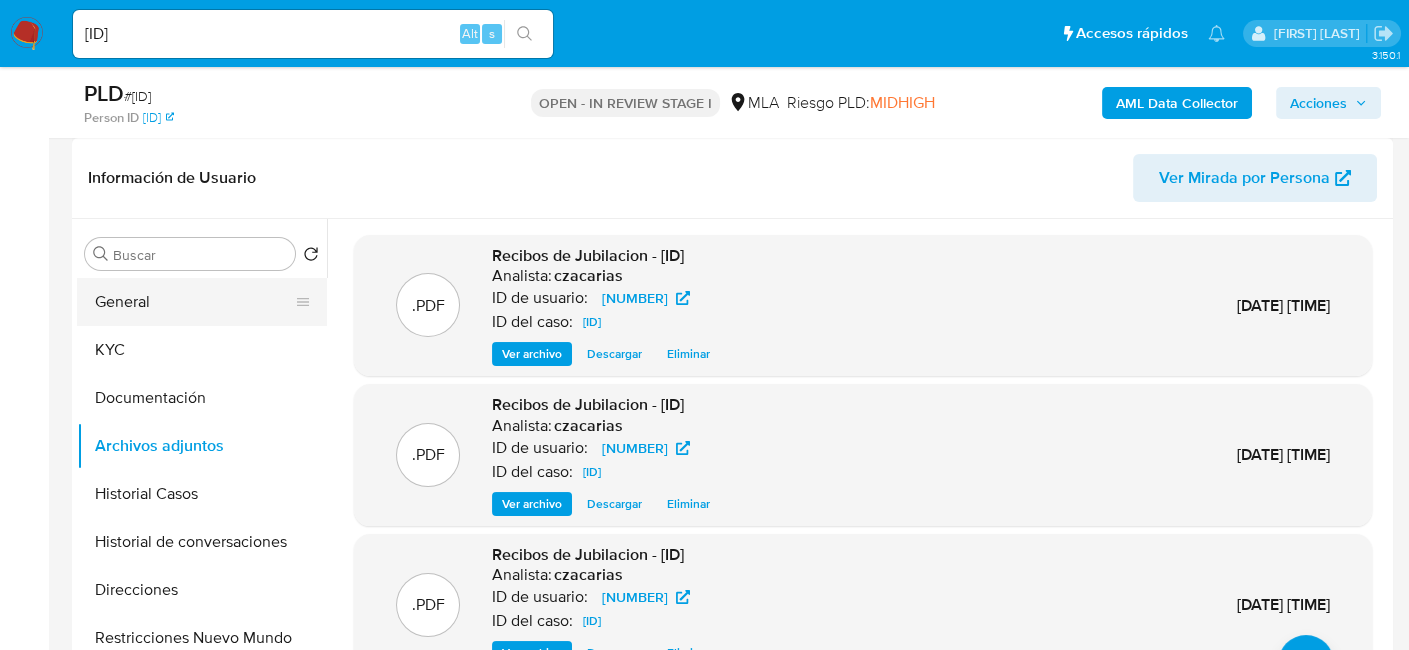 click on "General" at bounding box center [194, 302] 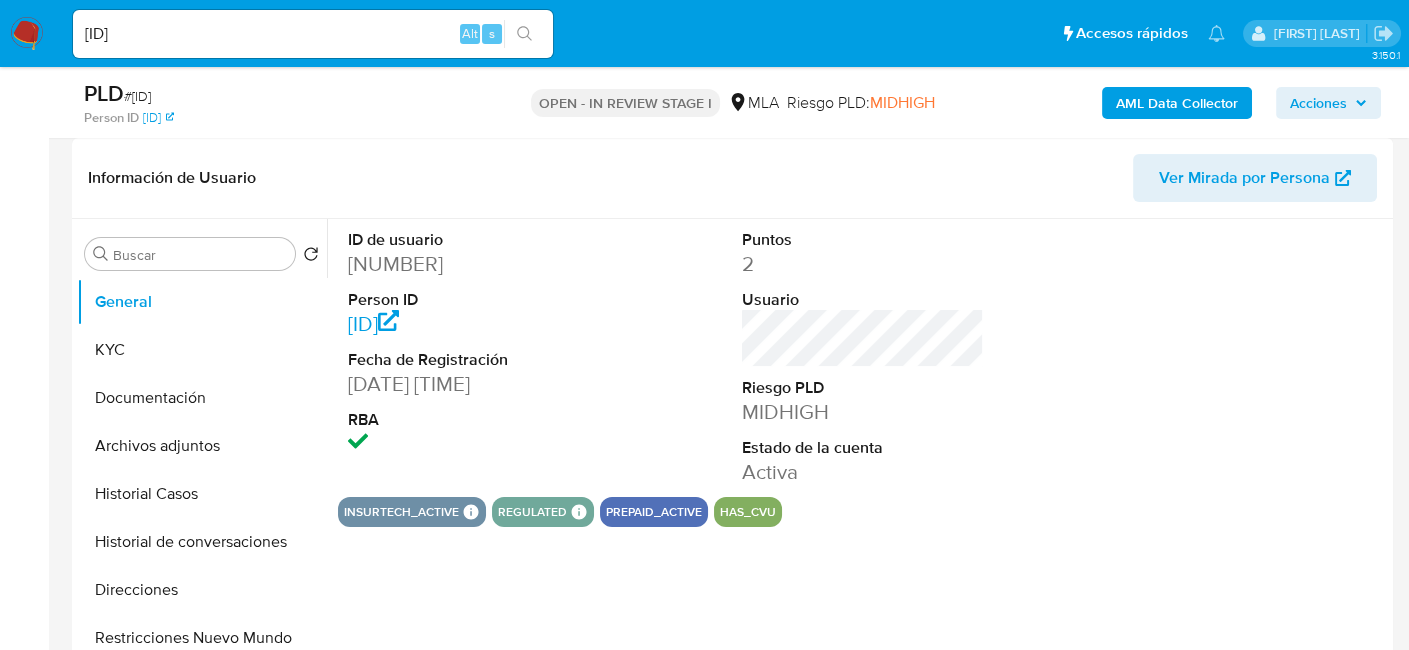 click on "ID de usuario 712685530 Person ID 559cba972e0e0179be7414e69ab3a98f Fecha de Registración 19/03/2022 21:43:34 RBA" at bounding box center [469, 344] 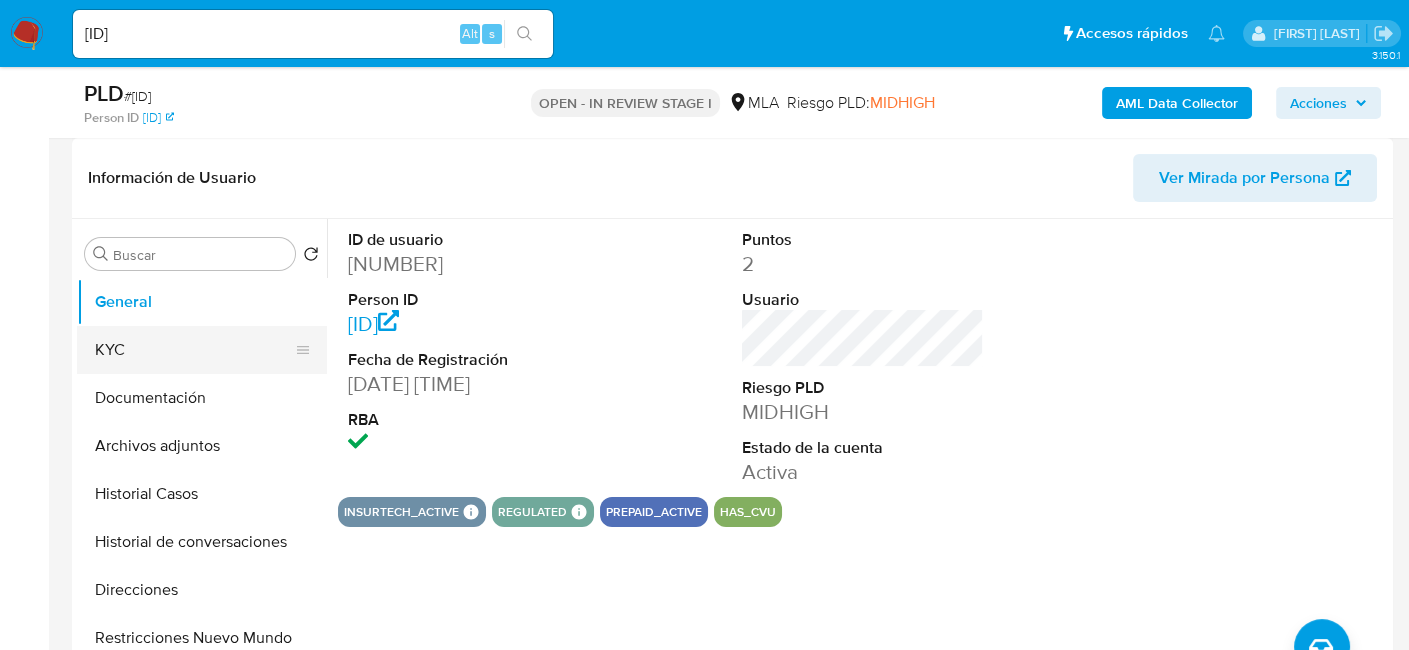 click on "KYC" at bounding box center [194, 350] 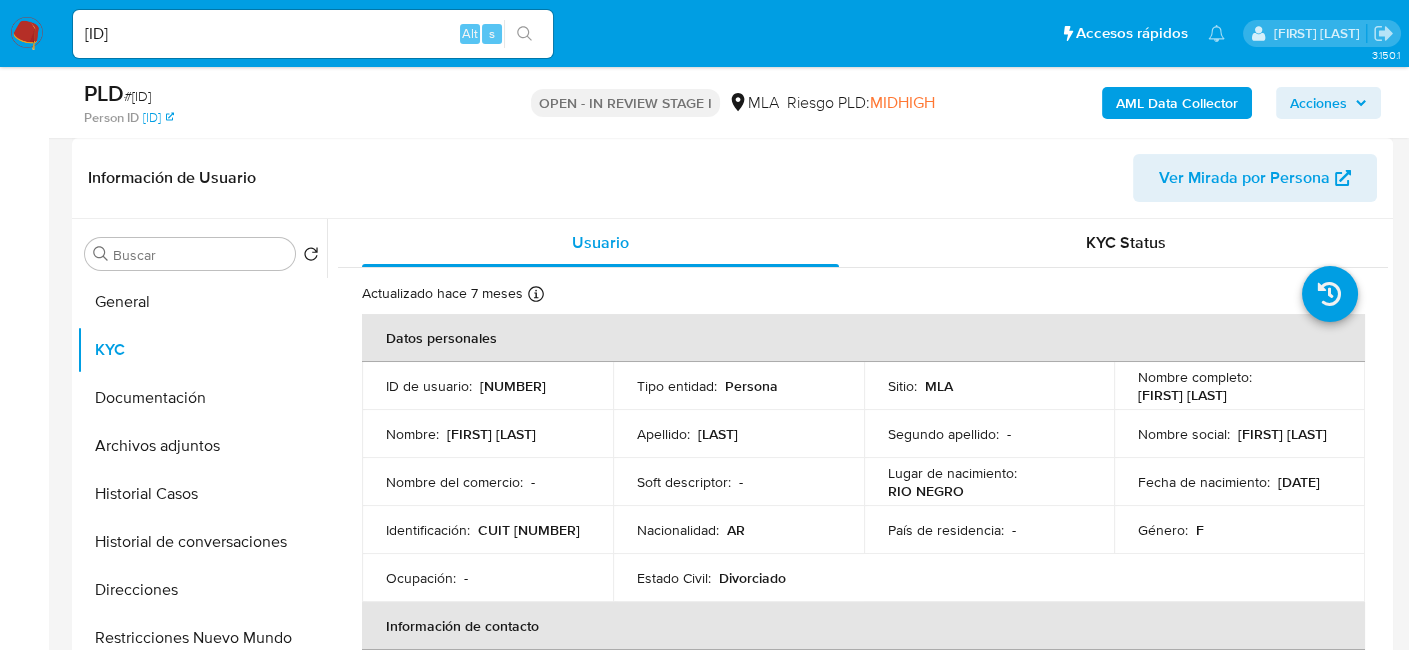 click on "CUIT 27148000196" at bounding box center [529, 530] 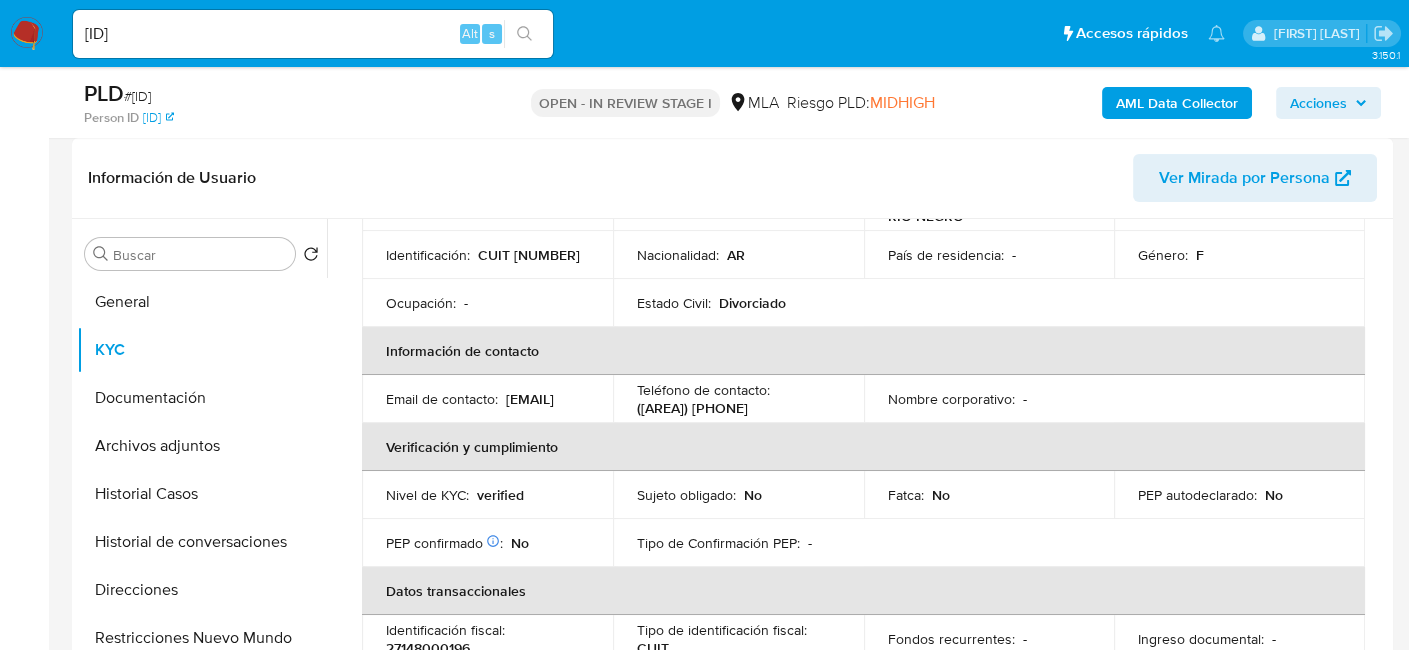 scroll, scrollTop: 300, scrollLeft: 0, axis: vertical 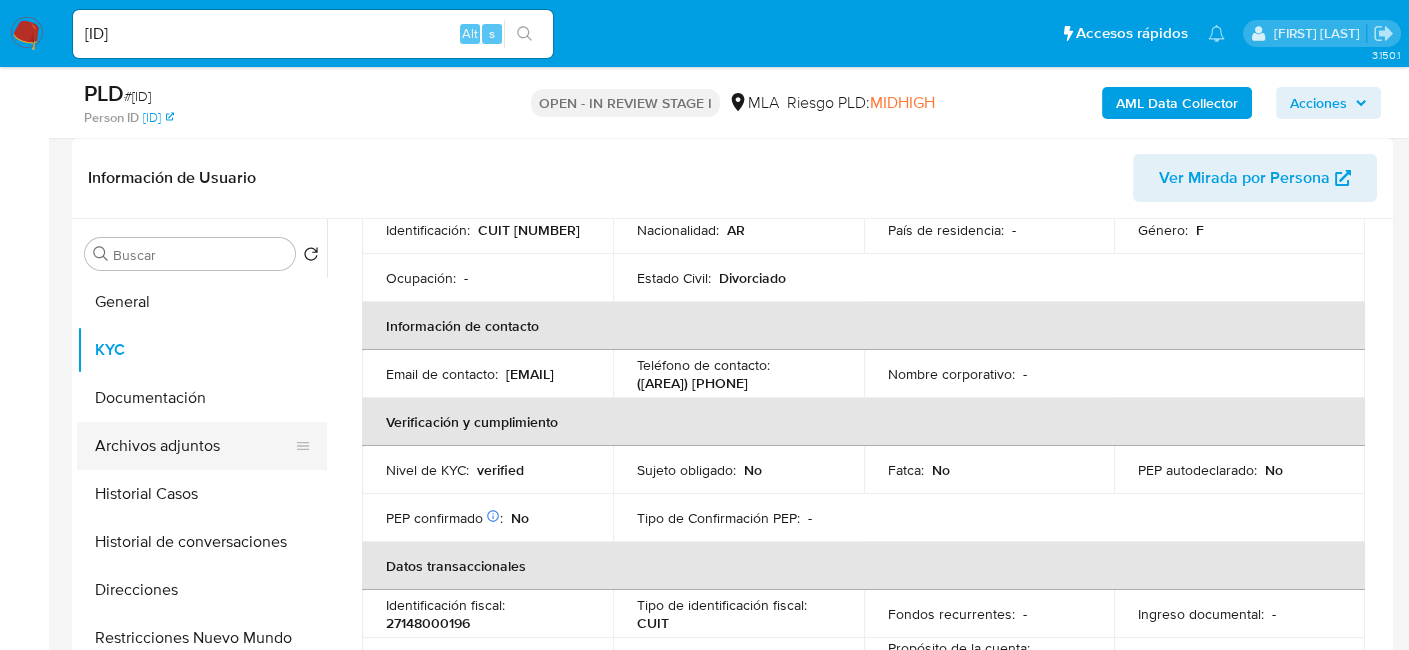 click on "Archivos adjuntos" at bounding box center (194, 446) 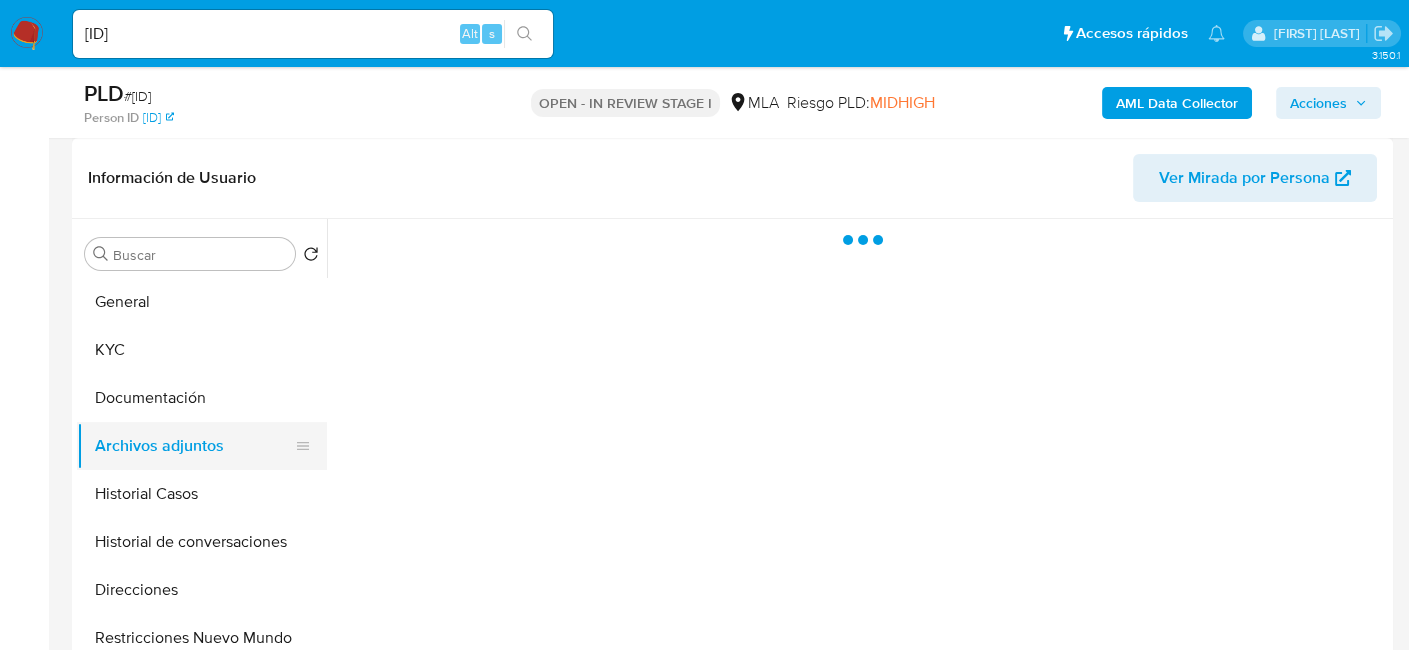 scroll, scrollTop: 0, scrollLeft: 0, axis: both 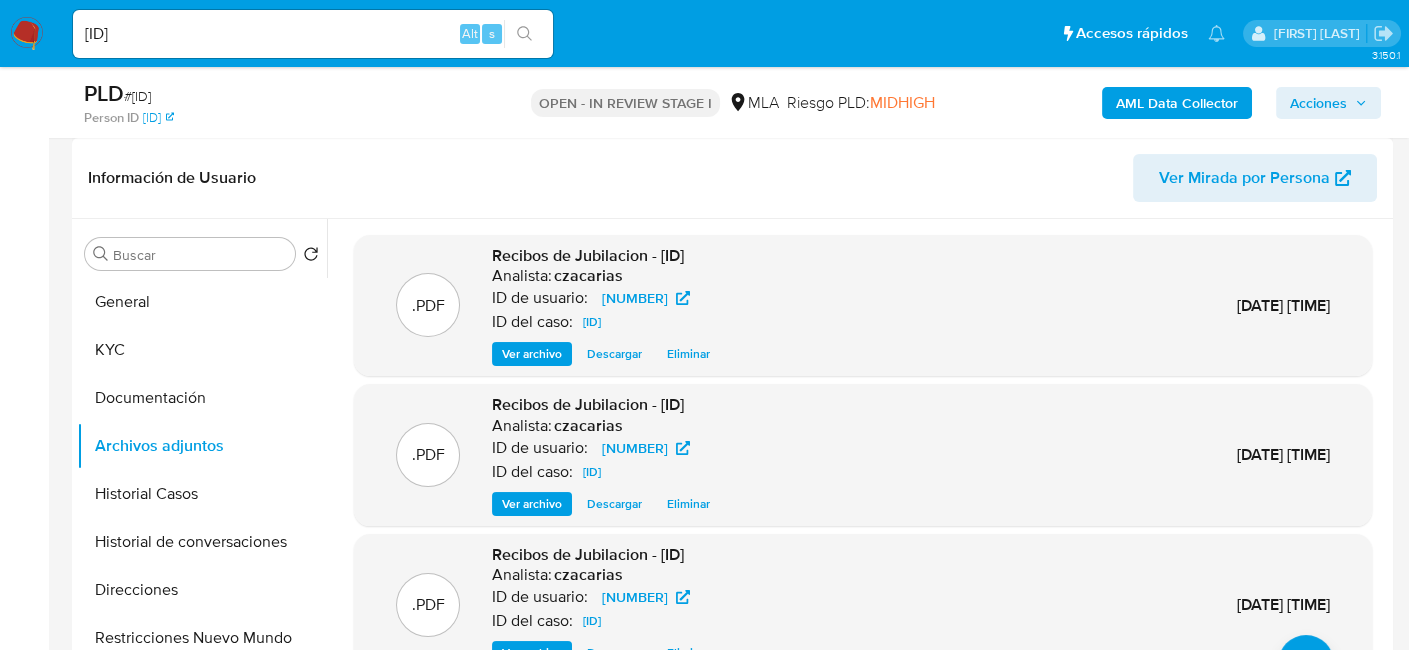 click on "Ver archivo" at bounding box center [532, 354] 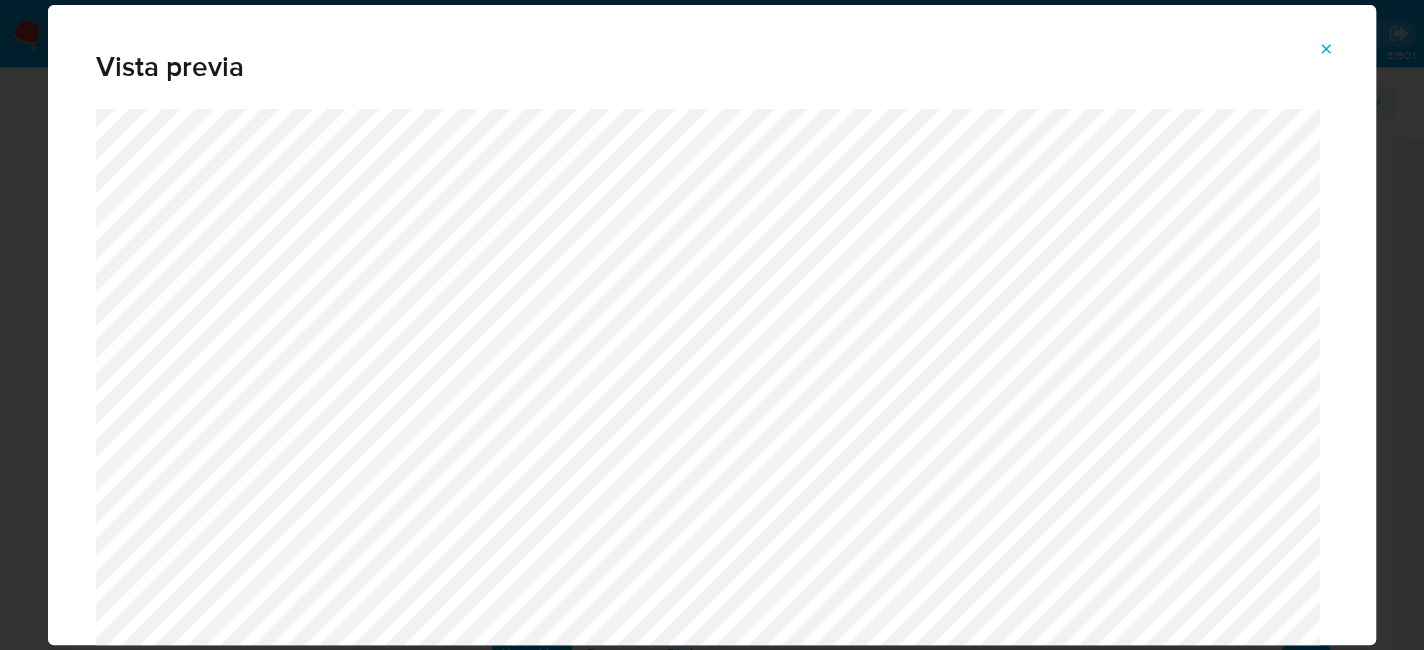 click at bounding box center (1326, 49) 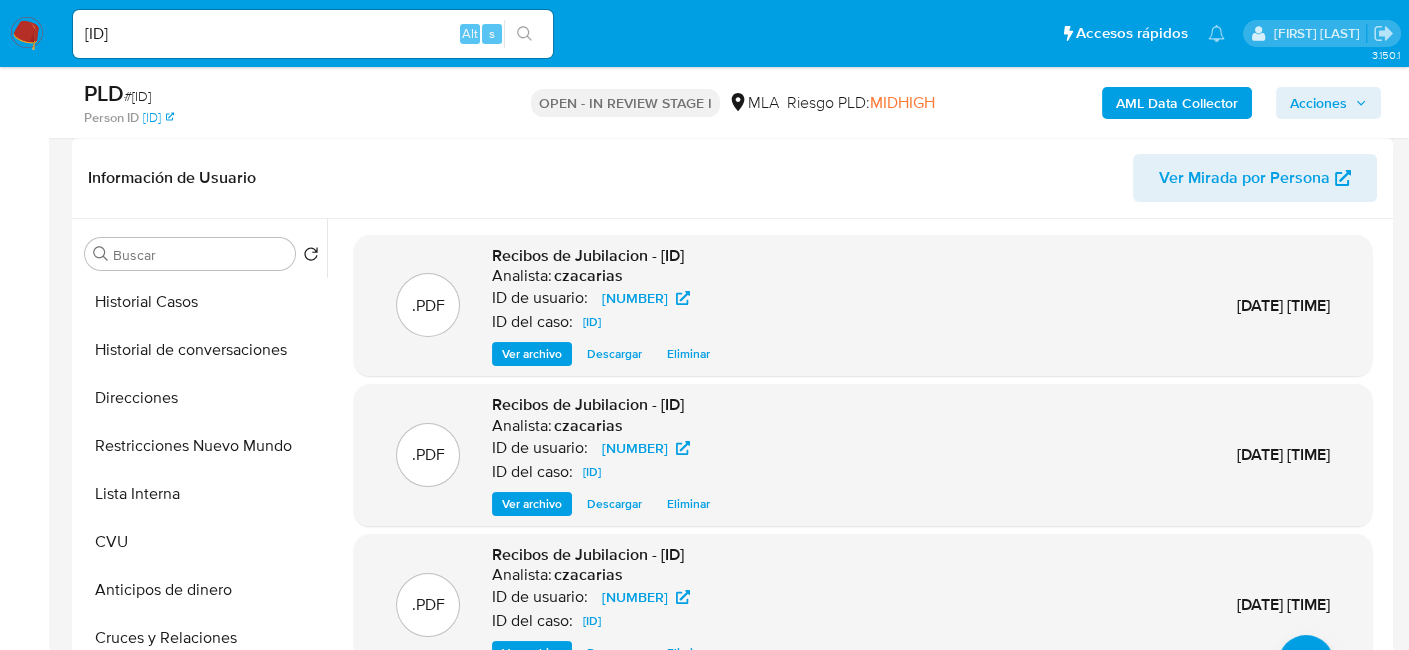 scroll, scrollTop: 400, scrollLeft: 0, axis: vertical 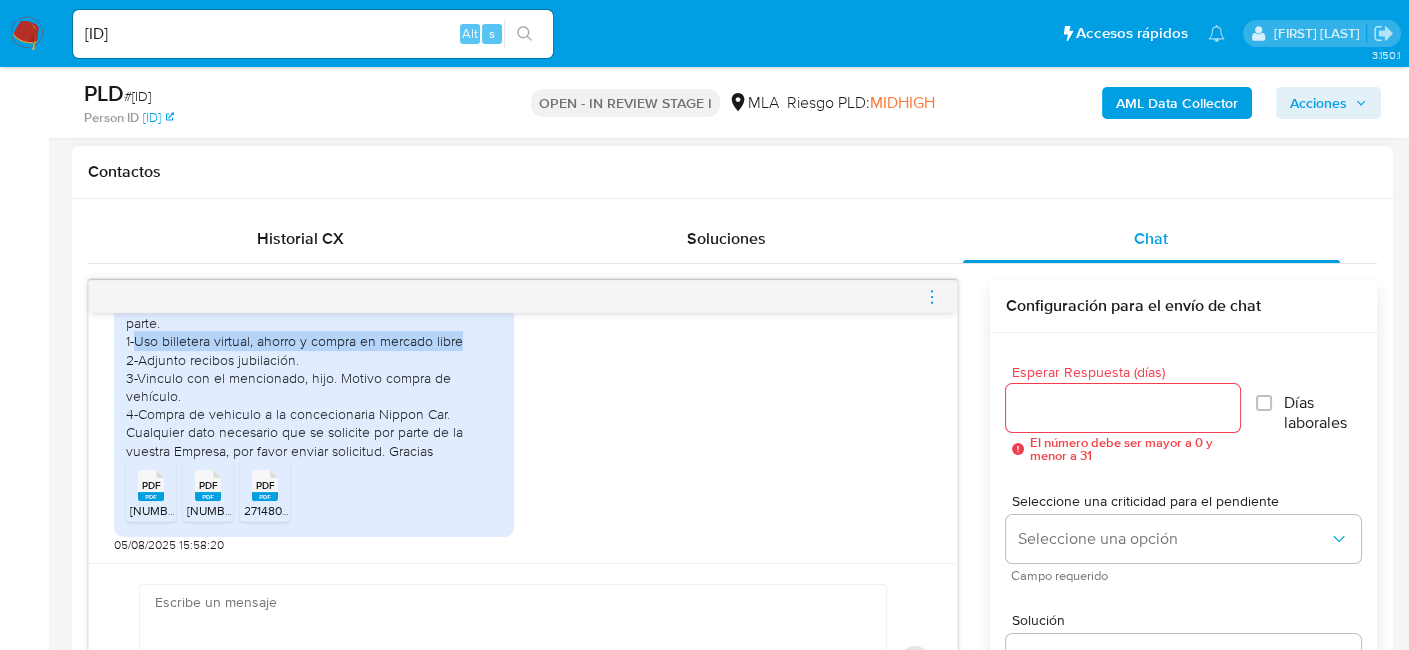 drag, startPoint x: 137, startPoint y: 336, endPoint x: 464, endPoint y: 343, distance: 327.07492 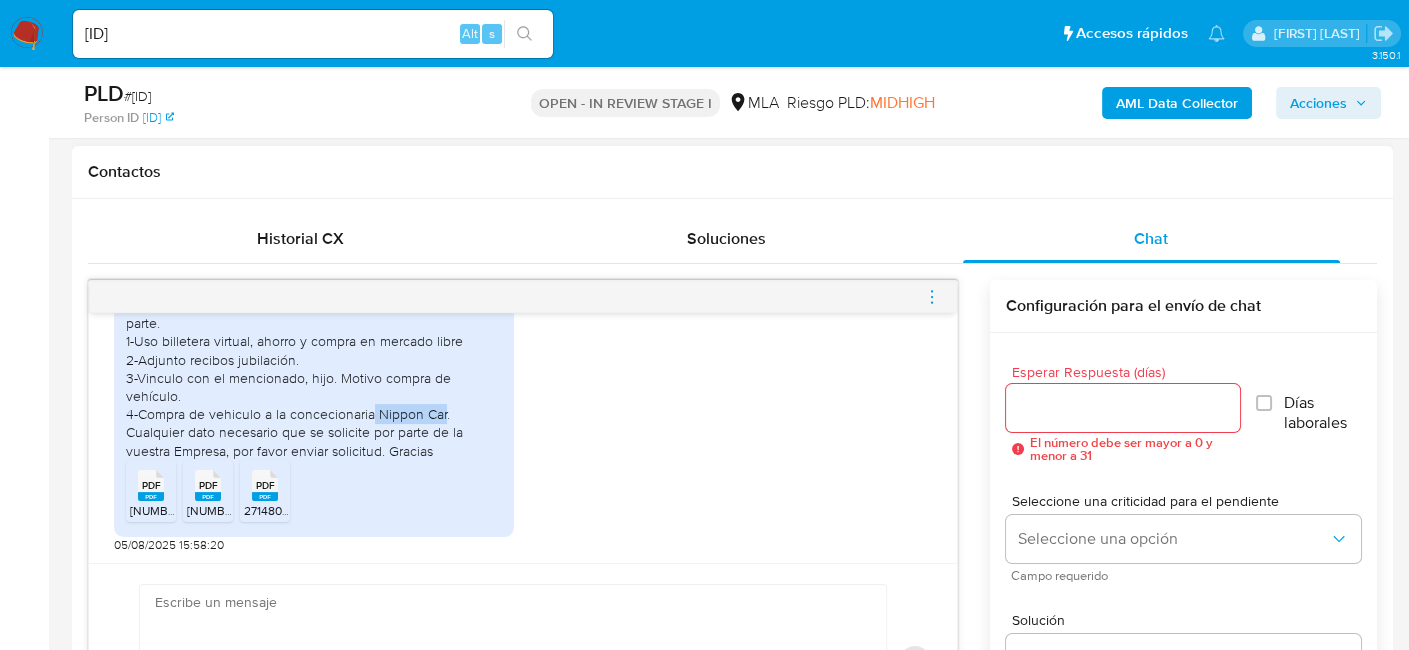 drag, startPoint x: 374, startPoint y: 413, endPoint x: 443, endPoint y: 415, distance: 69.02898 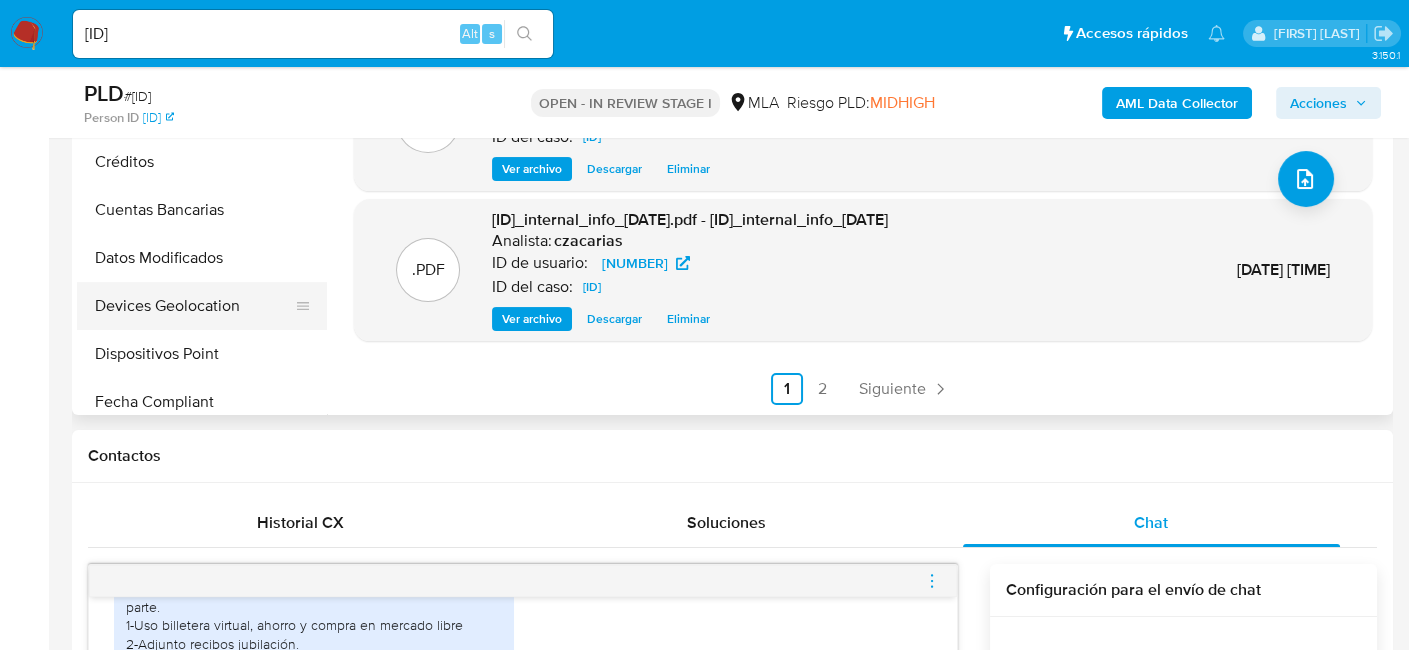 scroll, scrollTop: 600, scrollLeft: 0, axis: vertical 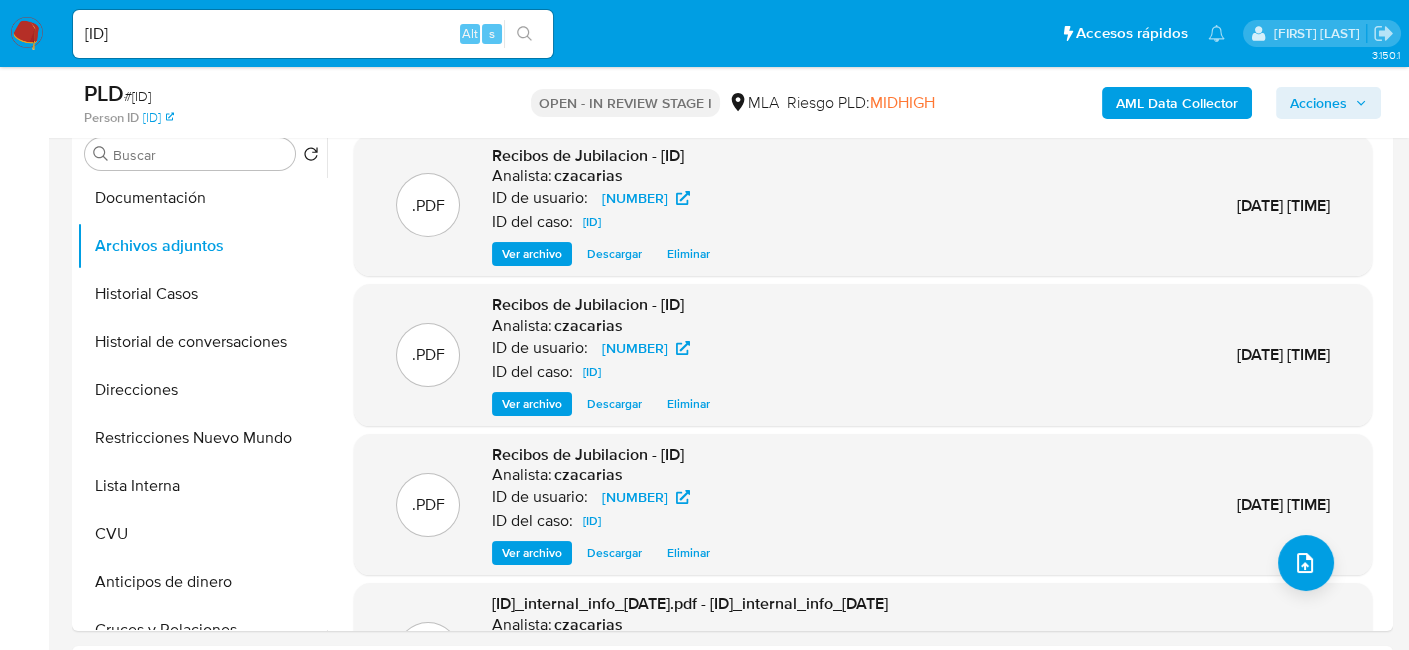 click on "Ver archivo" at bounding box center (532, 254) 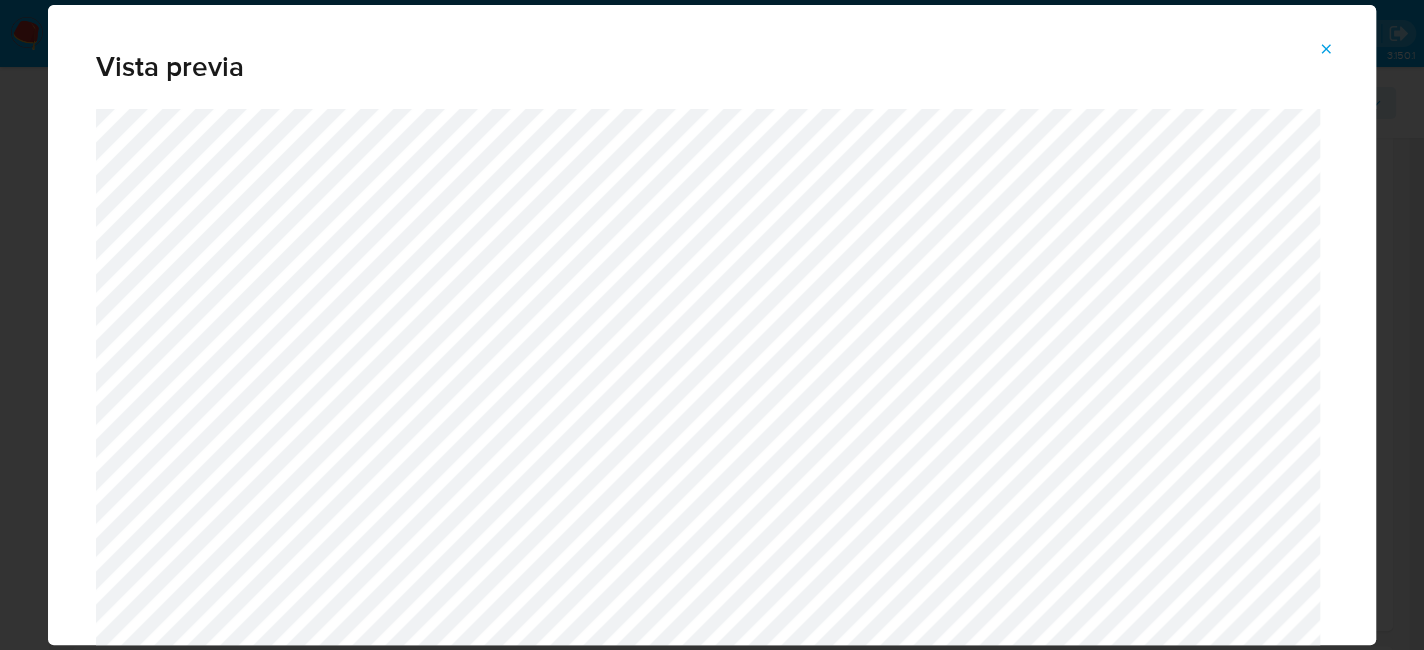 click 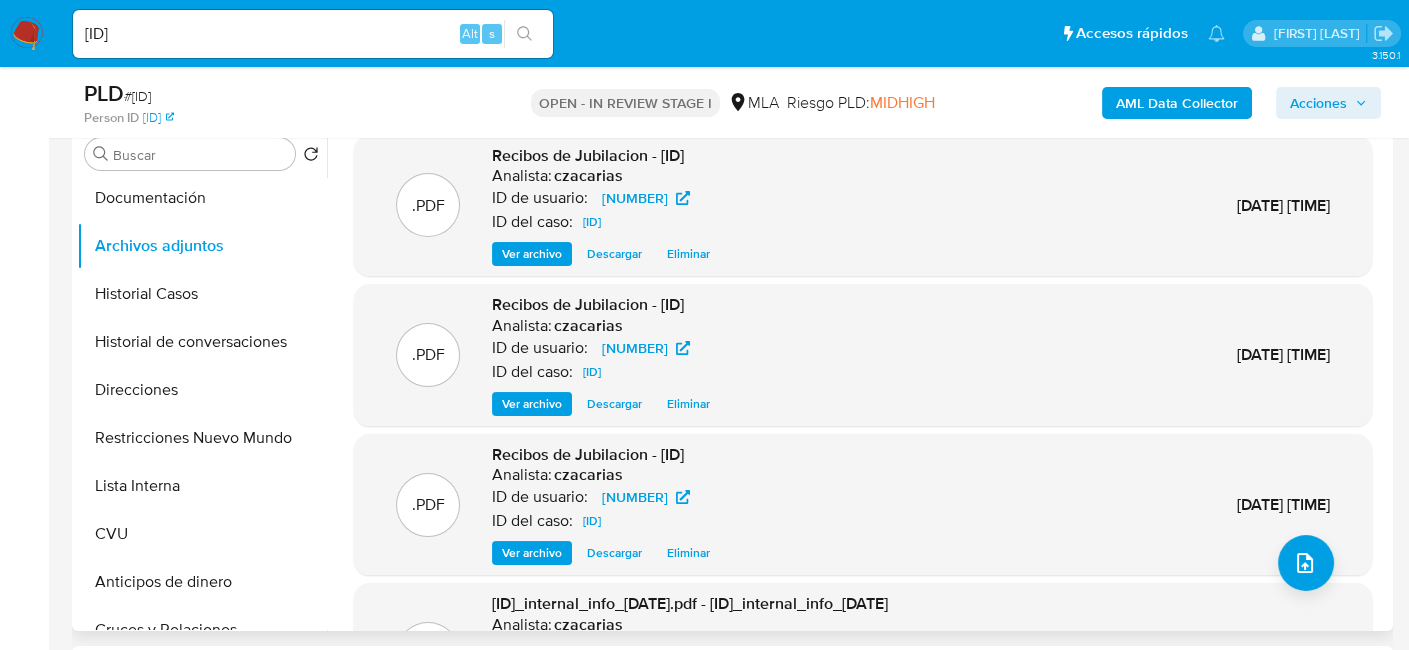 click on "Ver archivo" at bounding box center [532, 404] 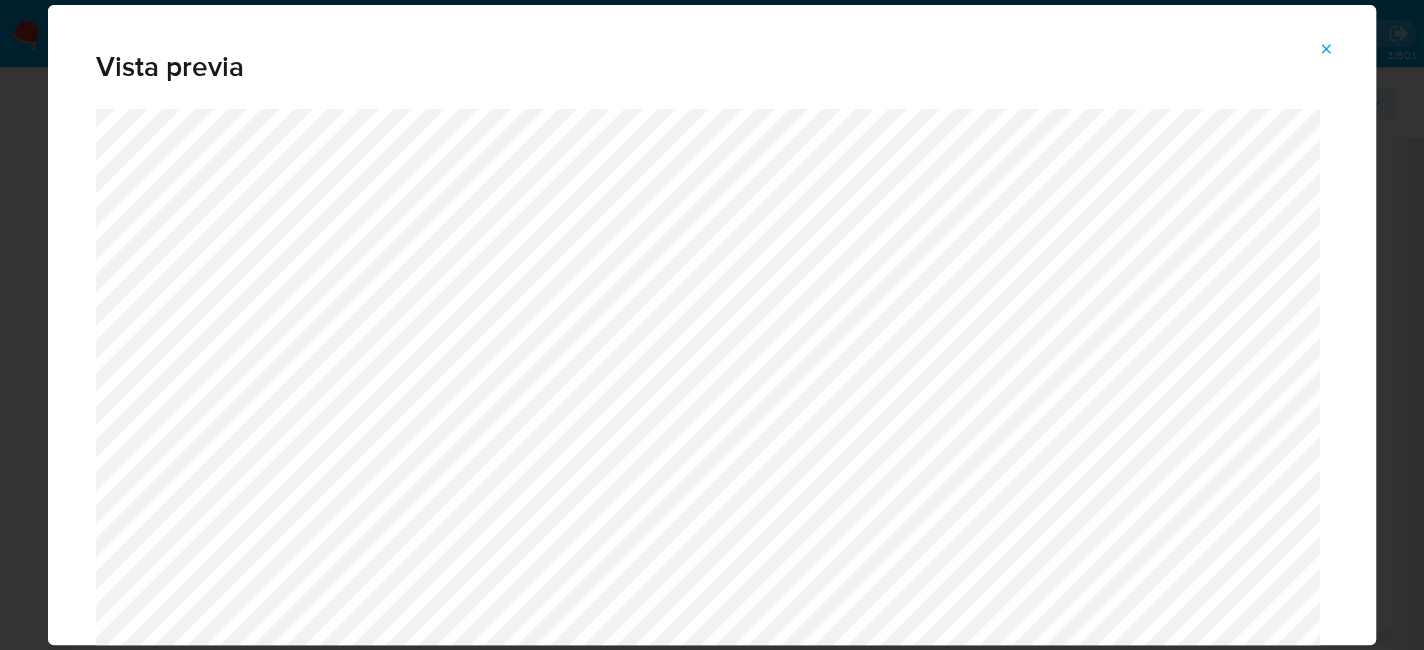 click at bounding box center (1326, 49) 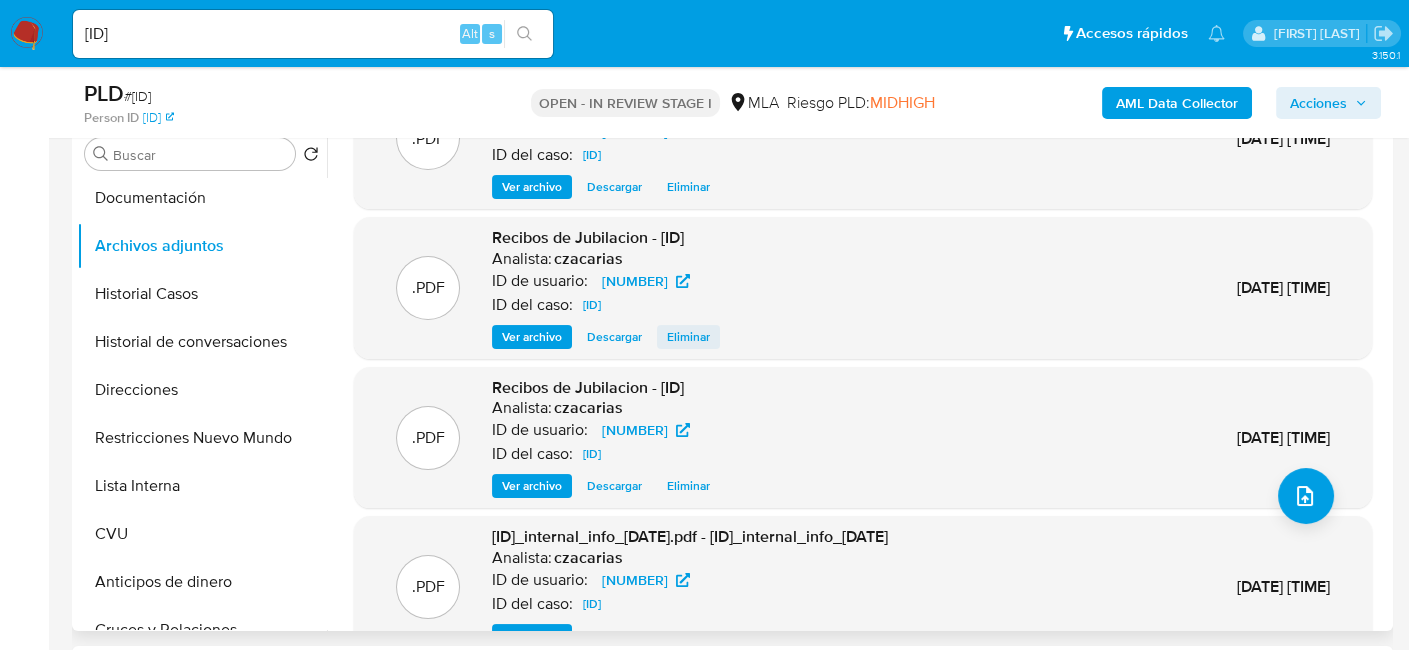 scroll, scrollTop: 100, scrollLeft: 0, axis: vertical 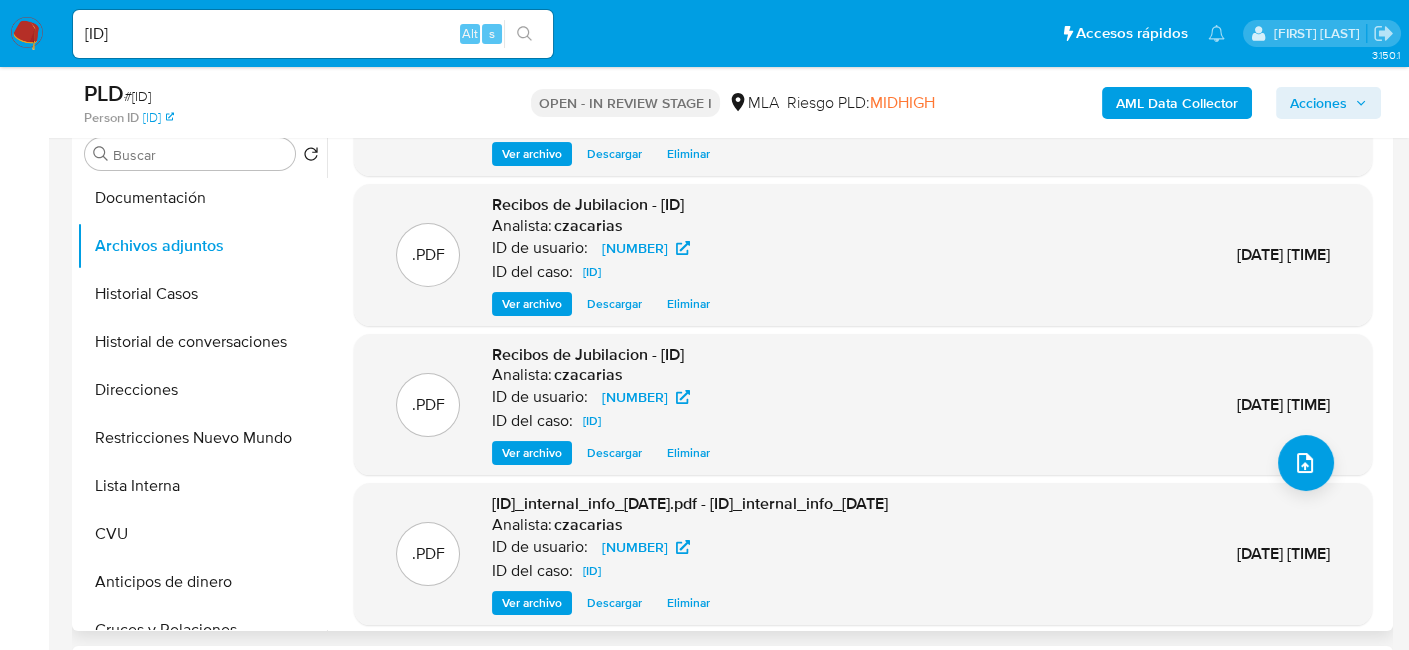 click on "Ver archivo" at bounding box center [532, 453] 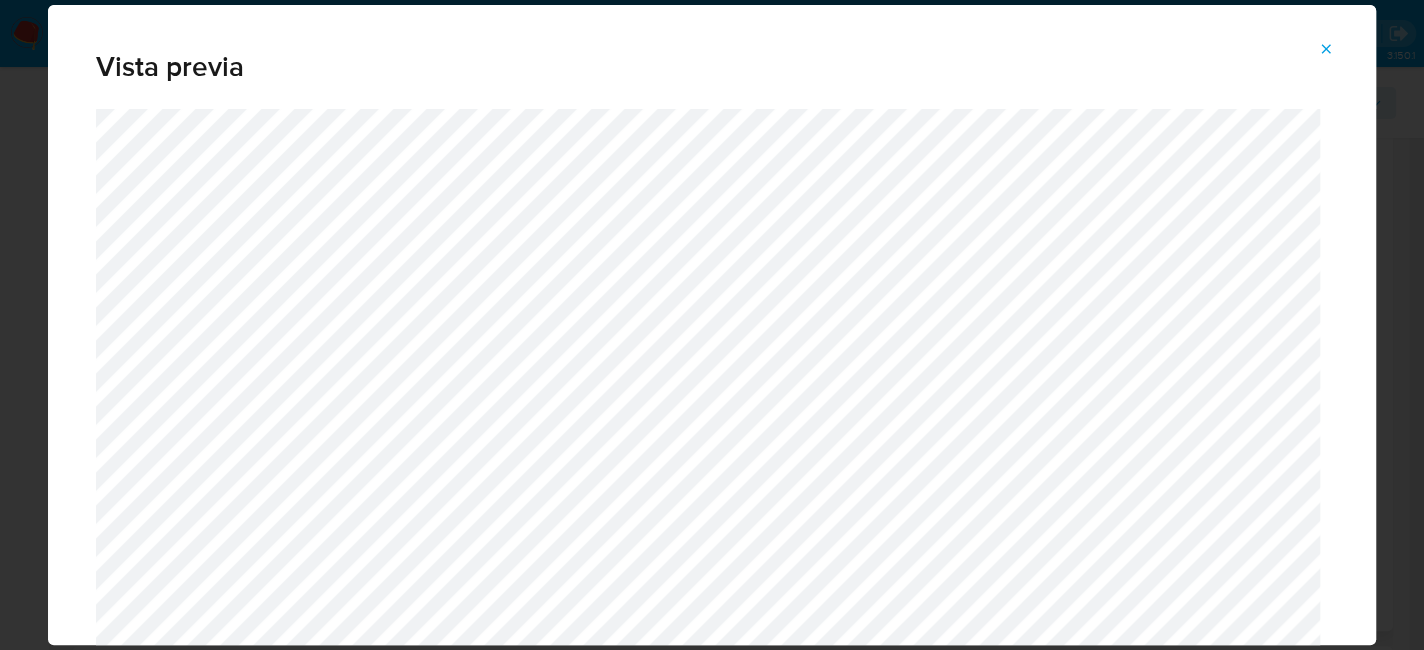 click 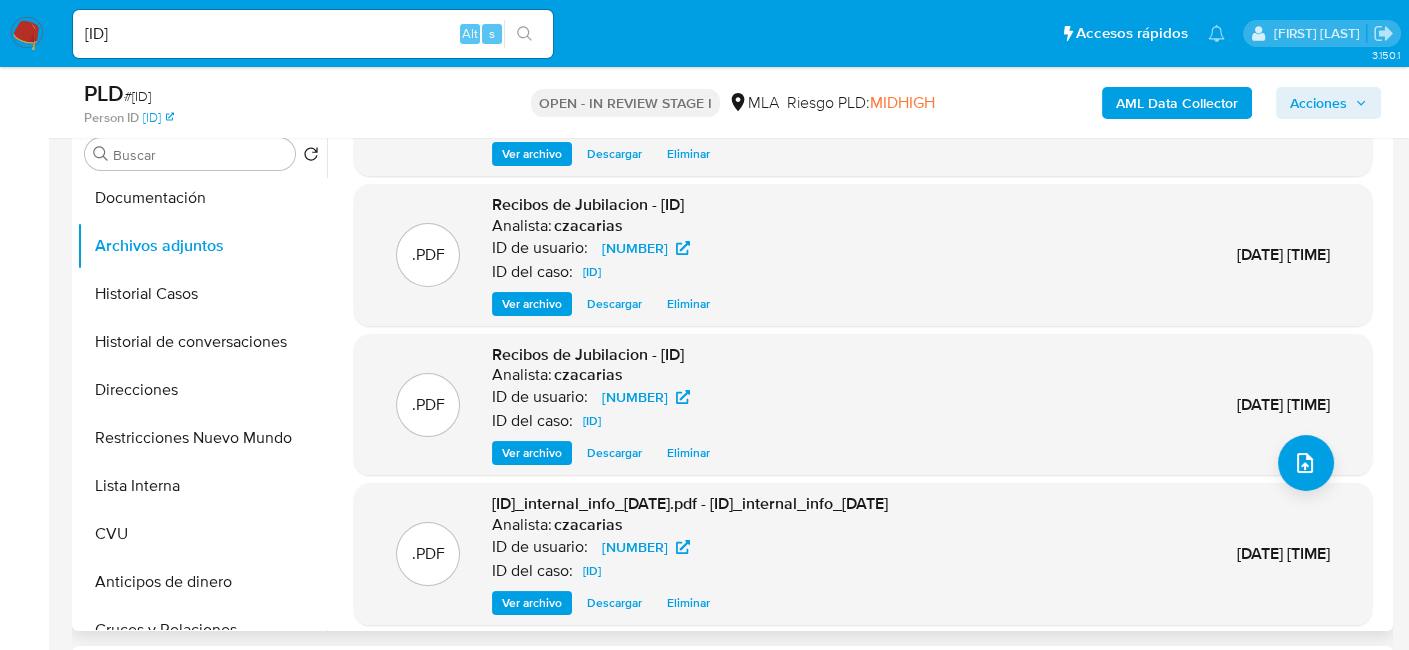 click on "Ver archivo" at bounding box center [532, 453] 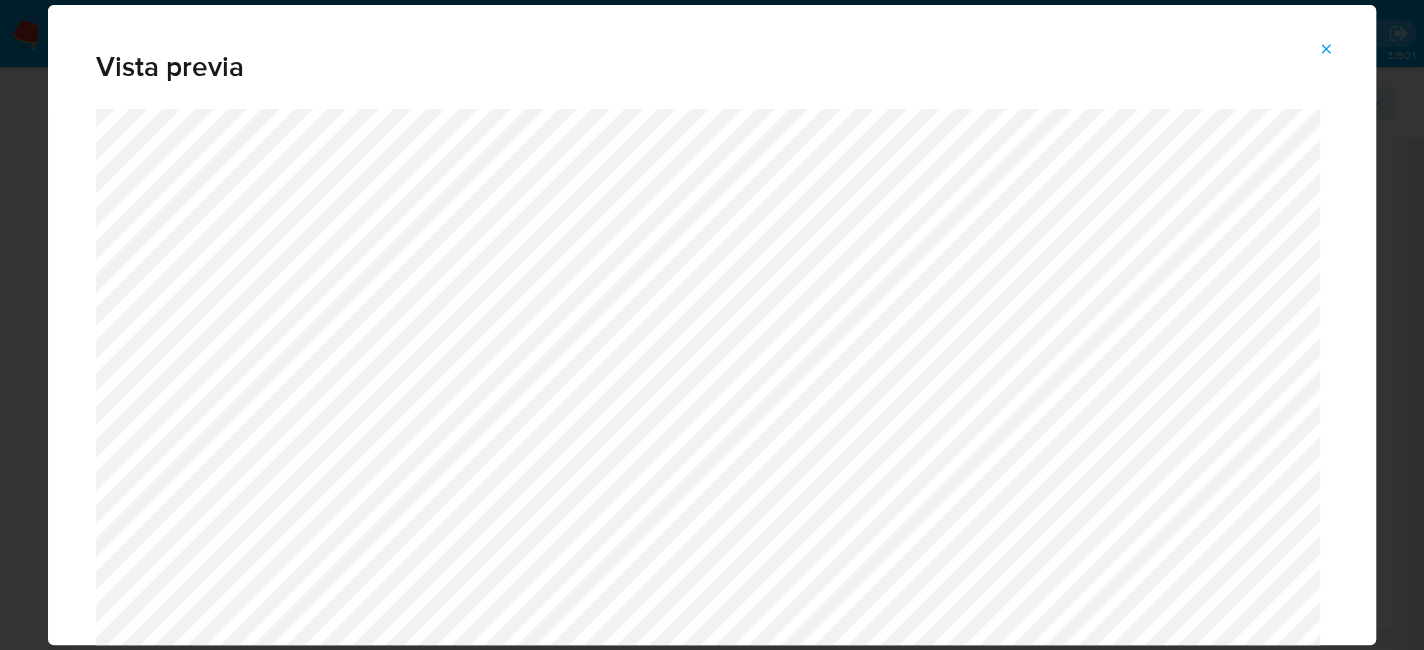 click 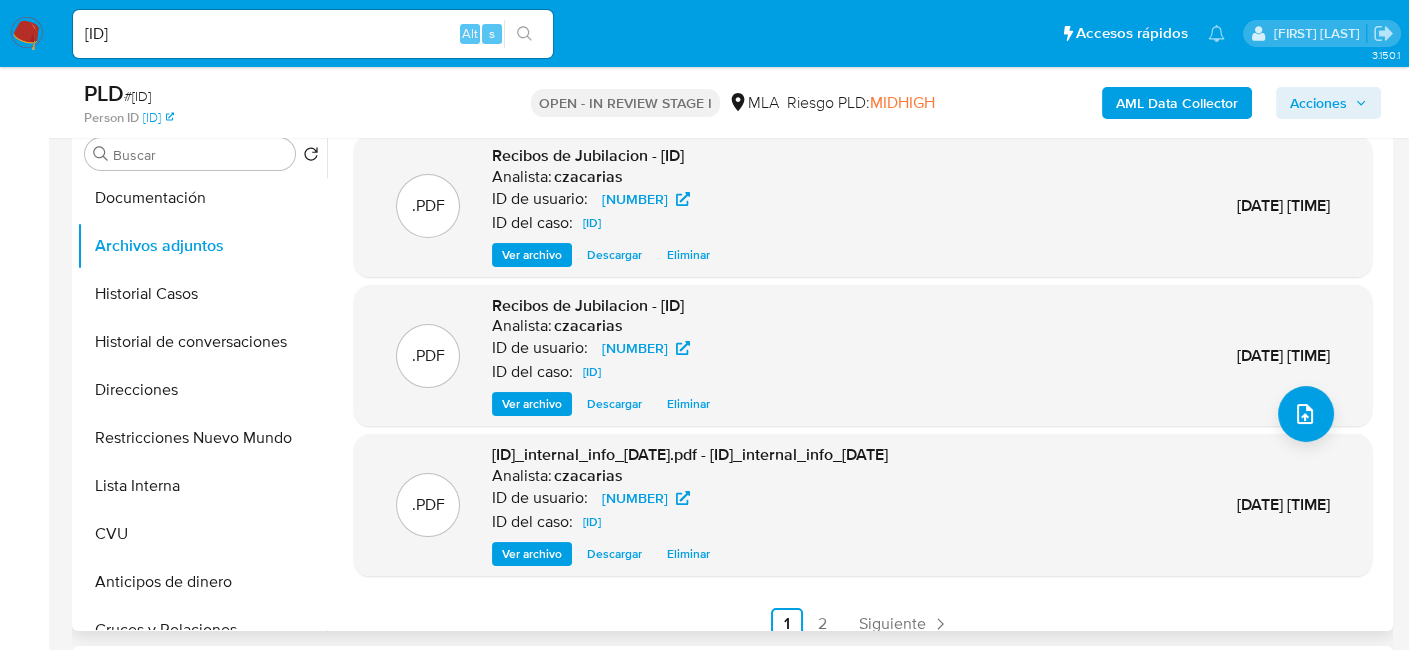 scroll, scrollTop: 189, scrollLeft: 0, axis: vertical 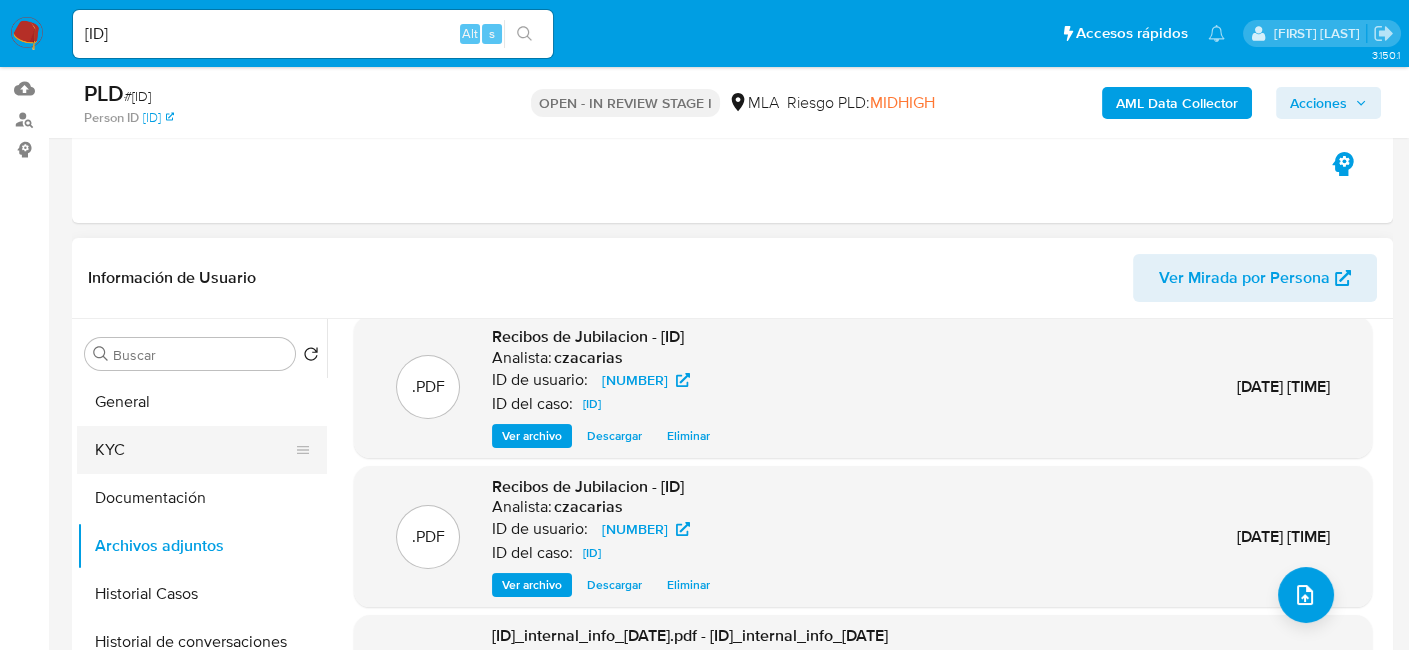 click on "KYC" at bounding box center [194, 450] 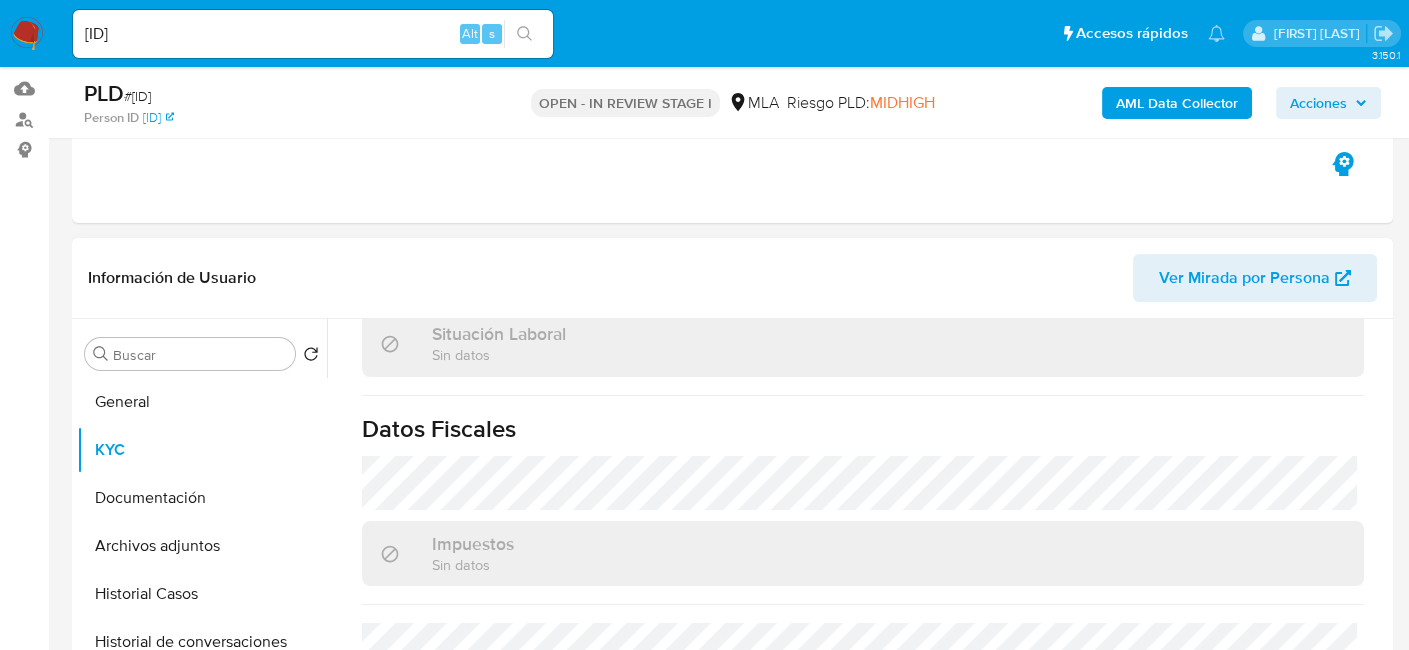 scroll, scrollTop: 1070, scrollLeft: 0, axis: vertical 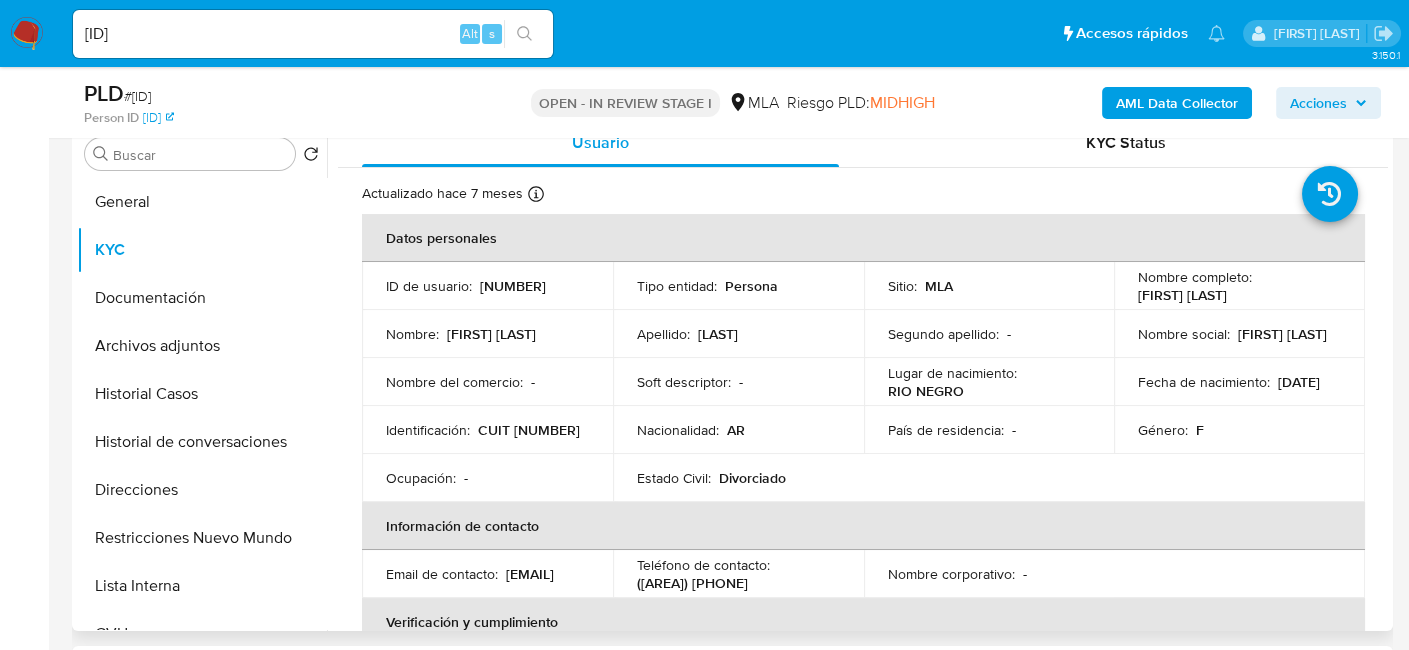 click on "712685530" at bounding box center (513, 286) 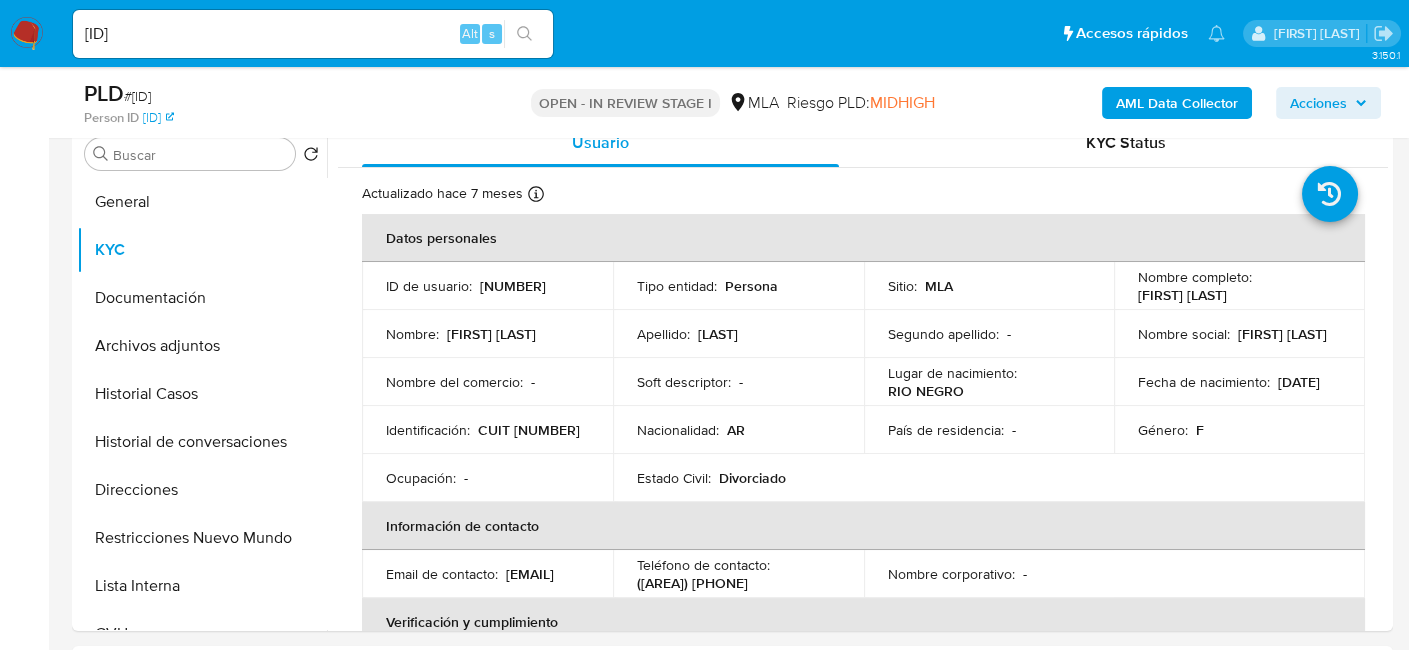 copy on "712685530" 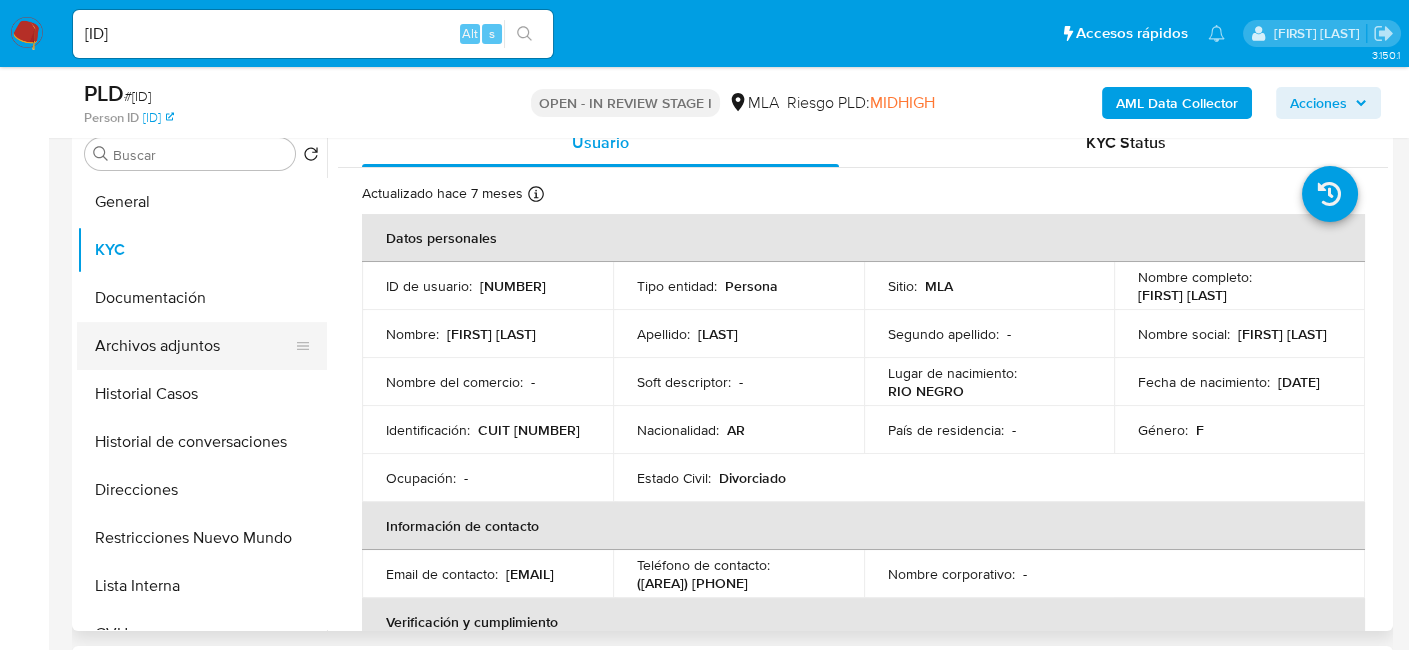 click on "Archivos adjuntos" at bounding box center [194, 346] 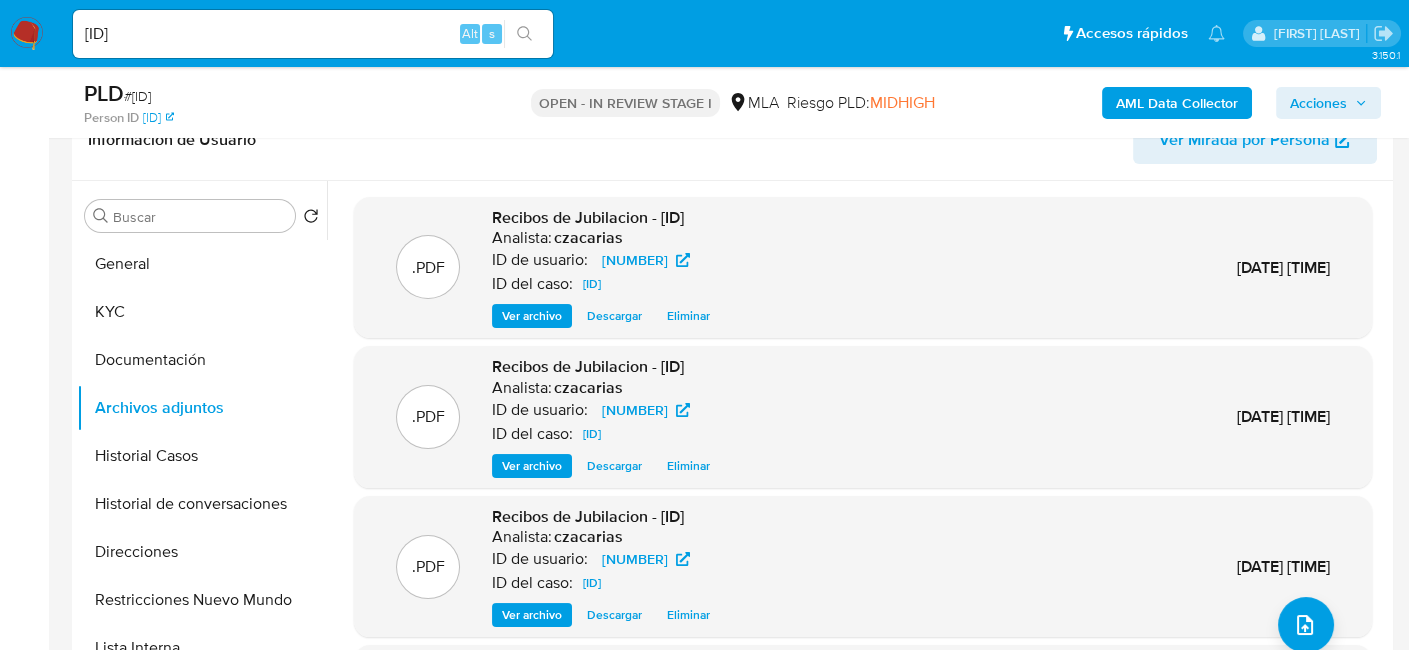 scroll, scrollTop: 400, scrollLeft: 0, axis: vertical 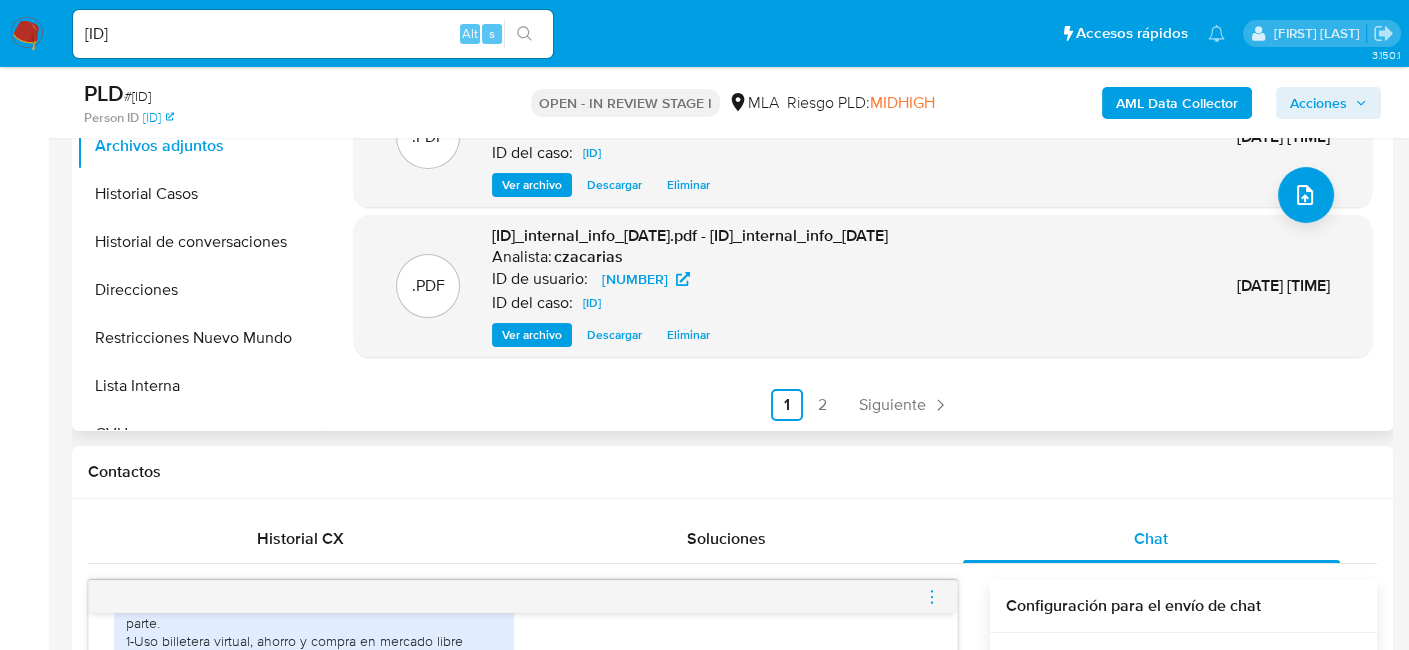 click on ".PDF Recibos de Jubilacion - 712685530_e4d78886-2718-4708-a37c-cf4980484e08 Analista: czacarias ID de usuario: 712685530 ID del caso: HtGVccMFyYbUQ1WiJl1GfxNz Ver archivo Descargar Eliminar 05/Ago/2025 17:03:05 .PDF Recibos de Jubilacion - 712685530_02d301a9-984a-4b6a-9644-86be5a697200 Analista: czacarias ID de usuario: 712685530 ID del caso: HtGVccMFyYbUQ1WiJl1GfxNz Ver archivo Descargar Eliminar 05/Ago/2025 17:03:04 .PDF Recibos de Jubilacion - 712685530_12777025-8cf6-4bc4-a537-77d093681b83 Analista: czacarias ID de usuario: 712685530 ID del caso: HtGVccMFyYbUQ1WiJl1GfxNz Ver archivo Descargar Eliminar 05/Ago/2025 17:03:04 .PDF HtGVccMFyYbUQ1WiJl1GfxNz_internal_info_5_8_2025.pdf - HtGVccMFyYbUQ1WiJl1GfxNz_internal_info_5_8_2025 Analista: czacarias ID de usuario: 712685530 ID del caso: HtGVccMFyYbUQ1WiJl1GfxNz Ver archivo Descargar Eliminar 05/Ago/2025 12:30:51 Anterior 1 2 Siguiente" at bounding box center [863, 94] 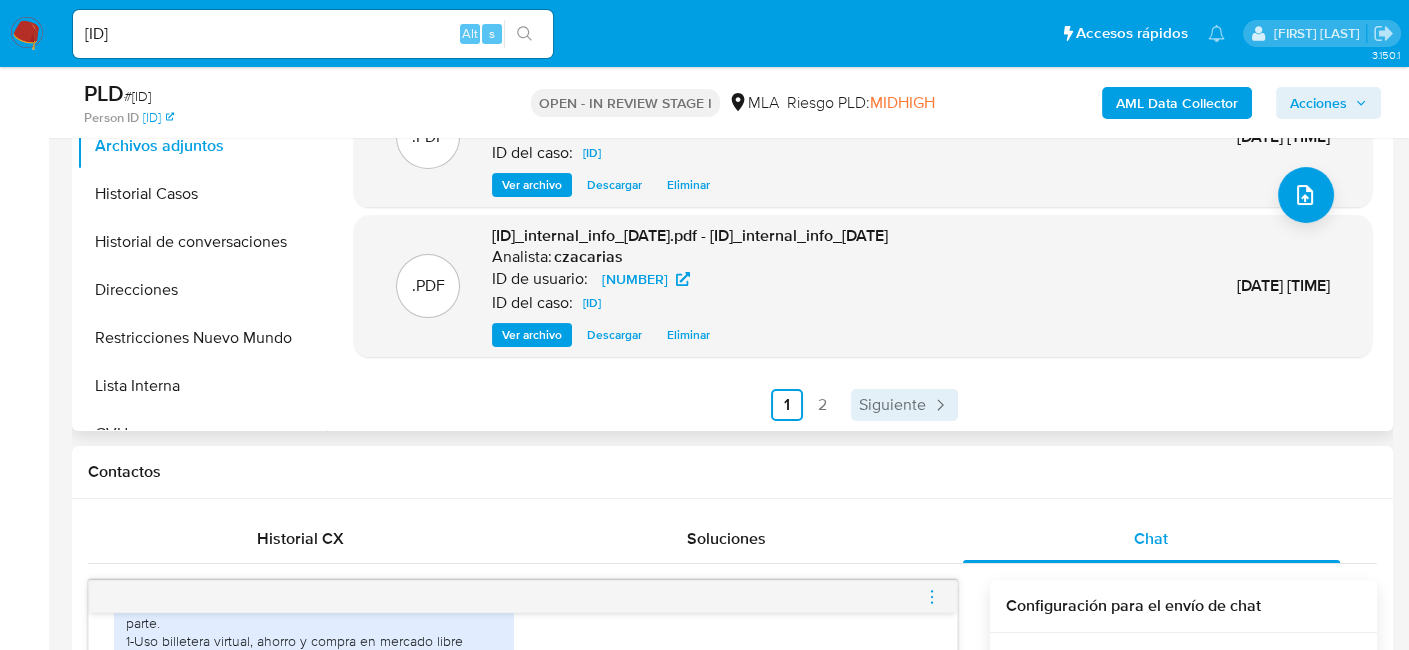 click on "Siguiente" at bounding box center [892, 405] 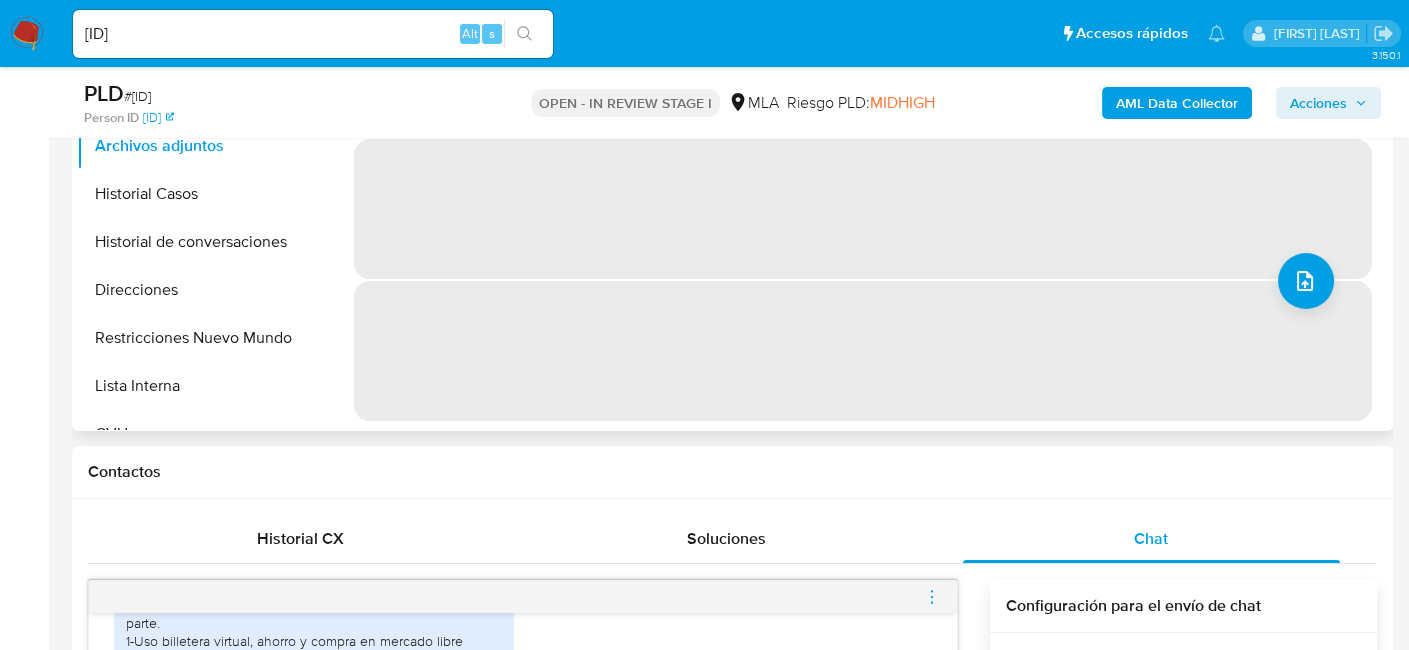 scroll, scrollTop: 0, scrollLeft: 0, axis: both 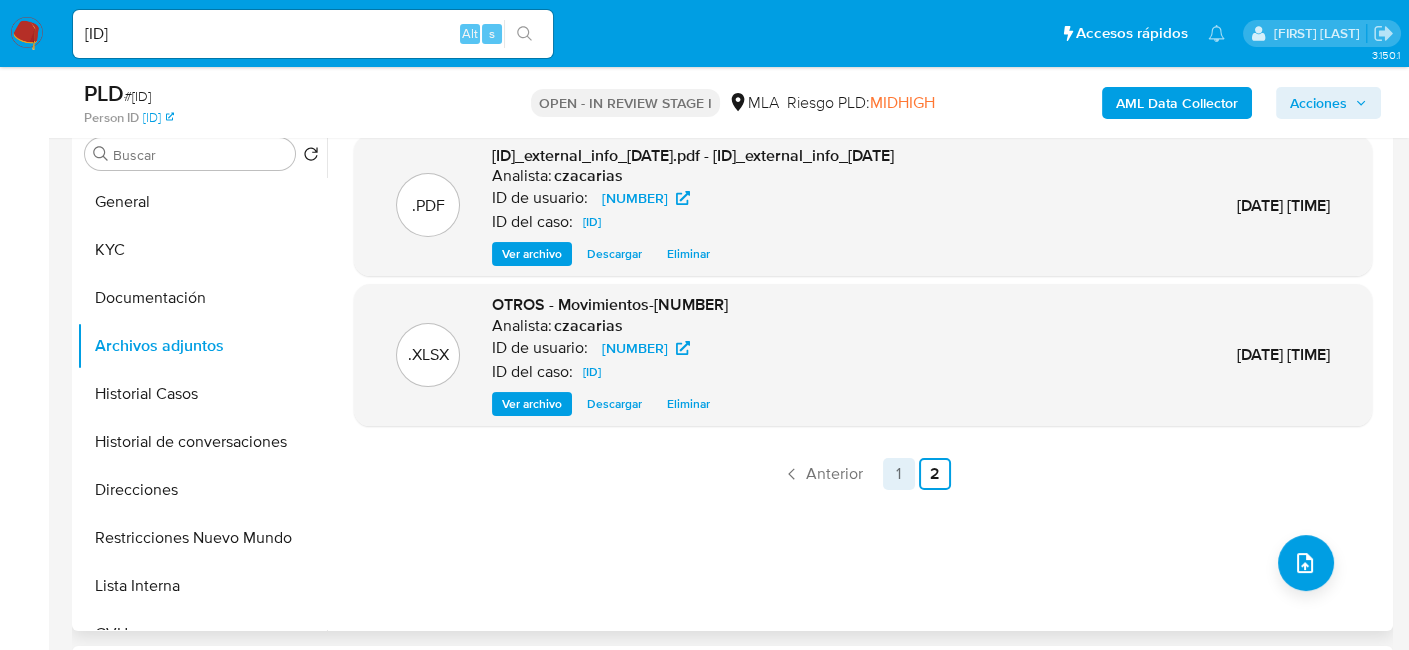 click on "1" at bounding box center [899, 474] 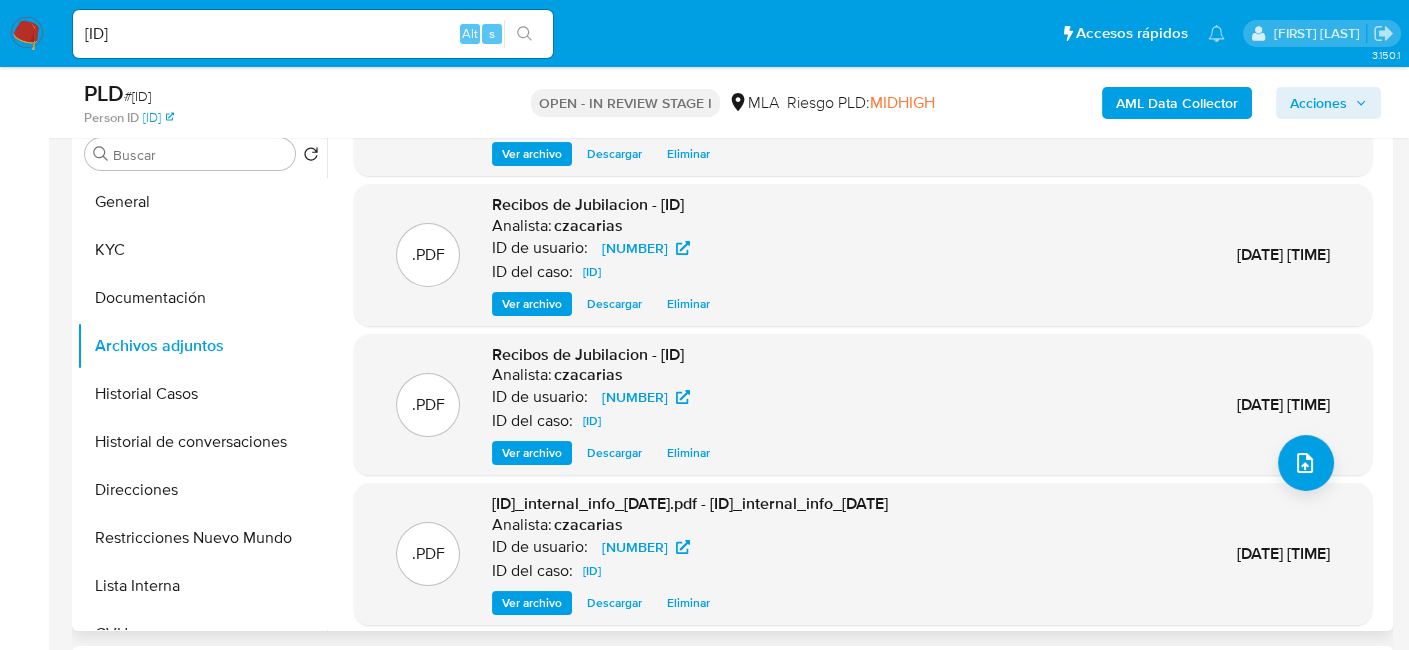 scroll, scrollTop: 0, scrollLeft: 0, axis: both 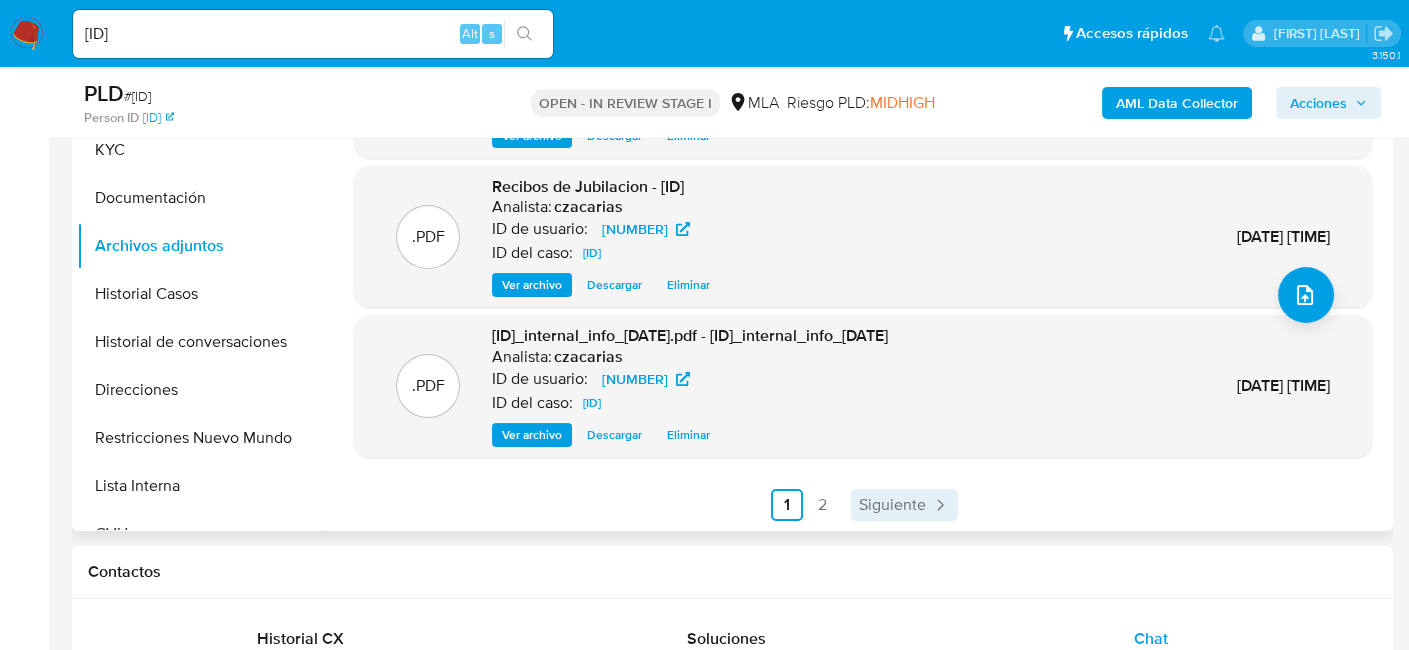 click on "Siguiente" at bounding box center (892, 505) 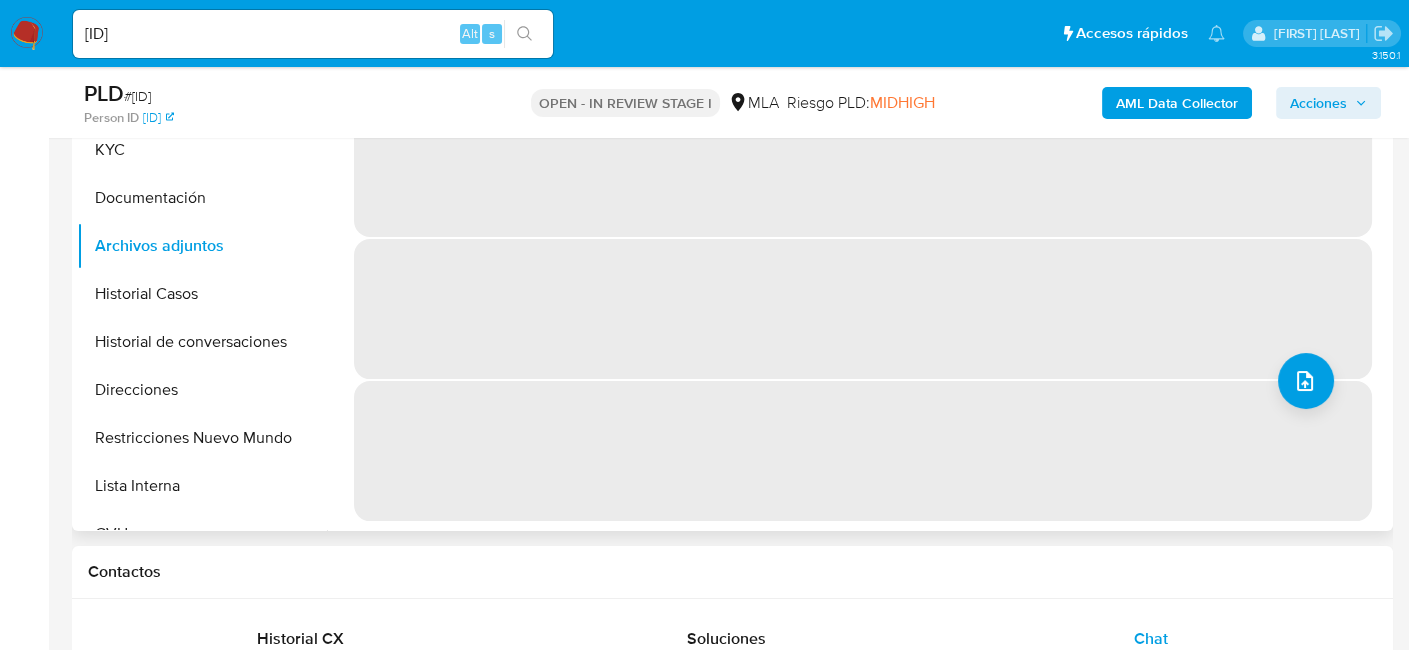 scroll, scrollTop: 0, scrollLeft: 0, axis: both 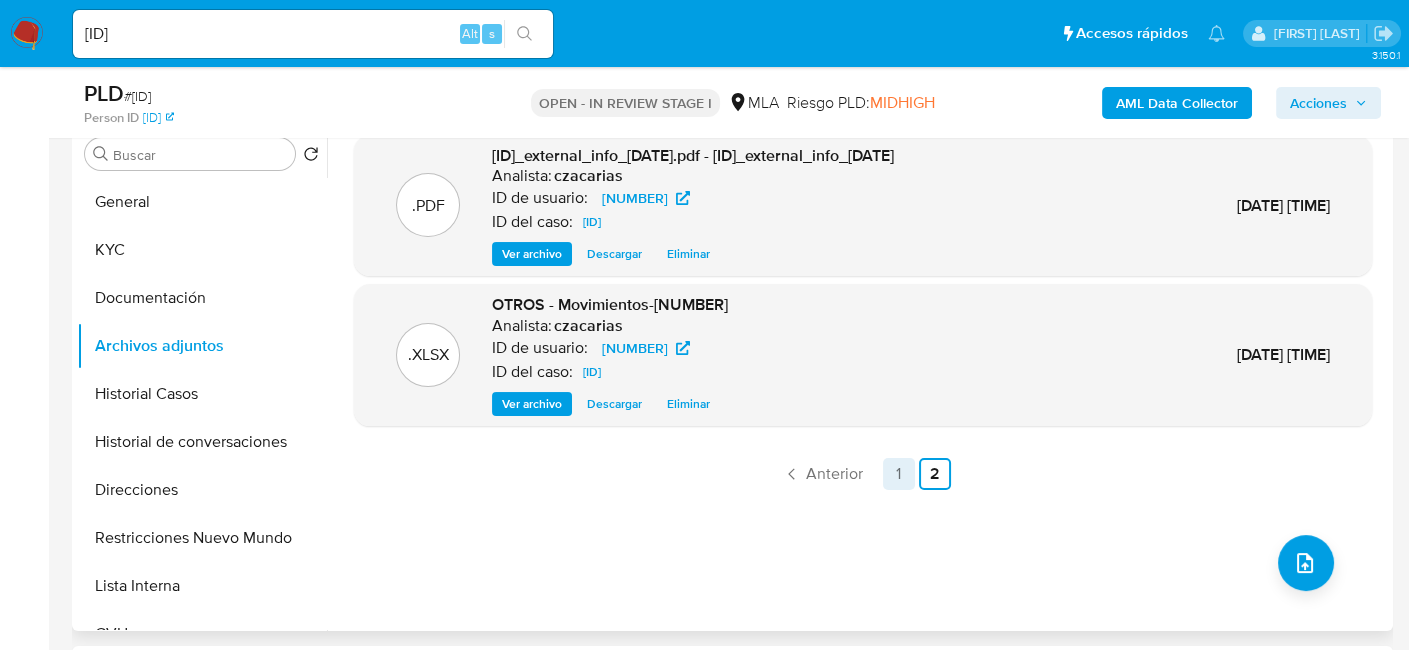 click on "1" at bounding box center (899, 474) 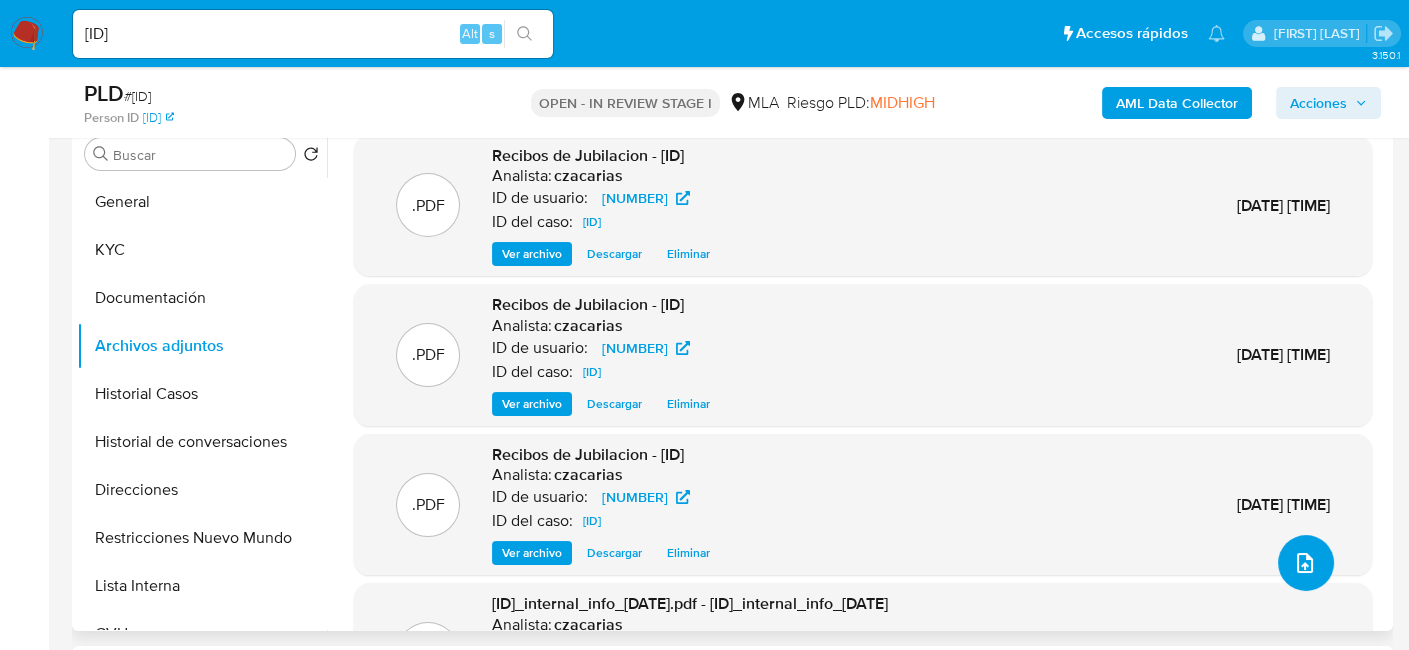 click 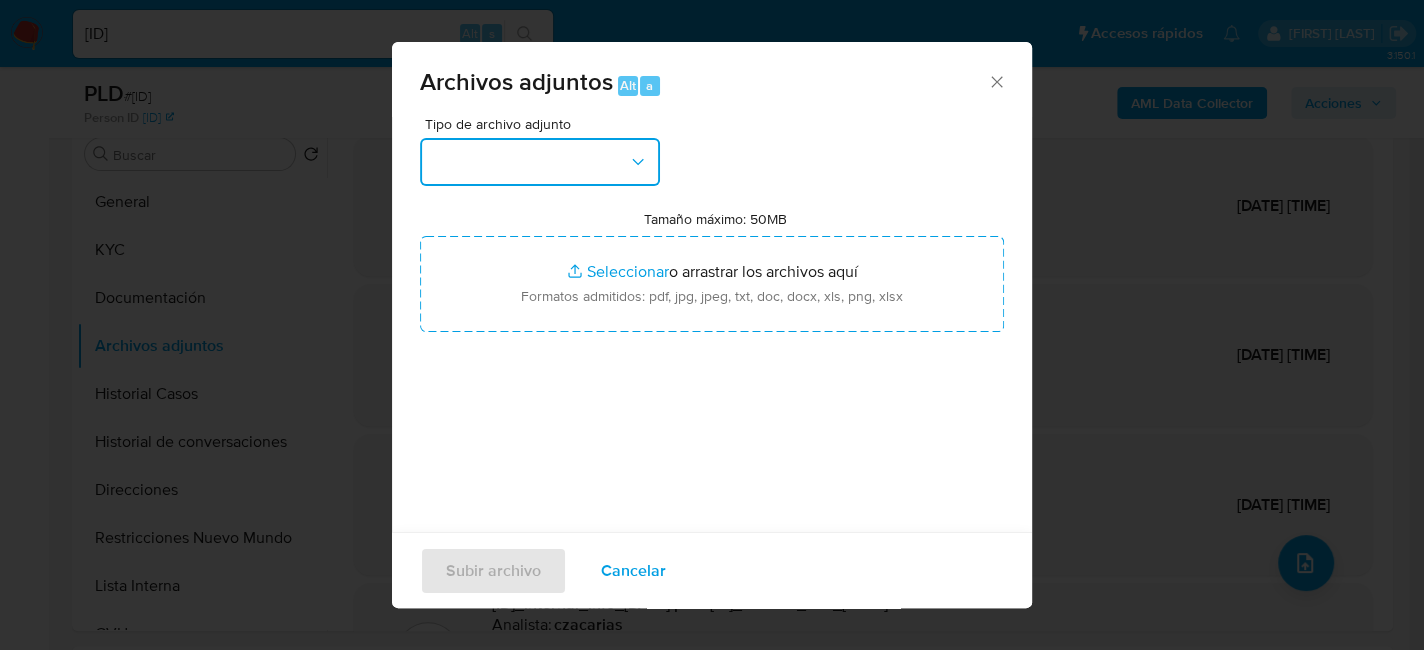 click at bounding box center (540, 162) 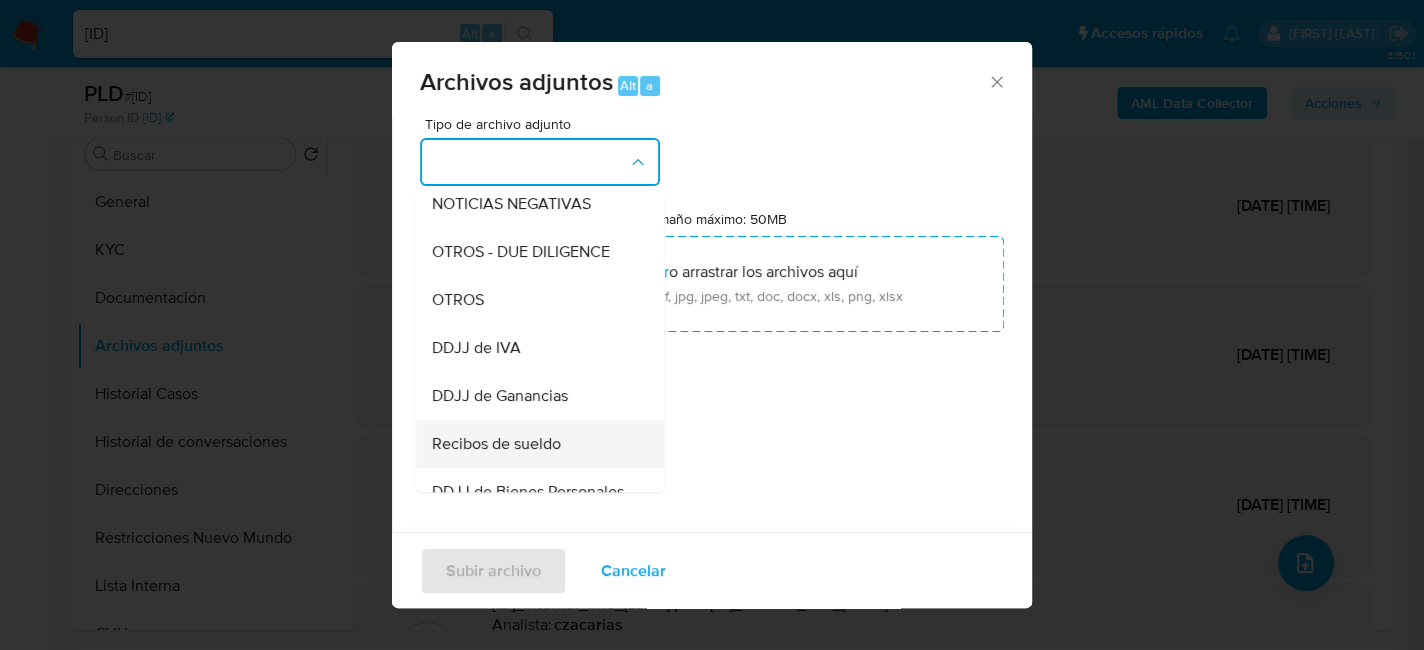 scroll, scrollTop: 400, scrollLeft: 0, axis: vertical 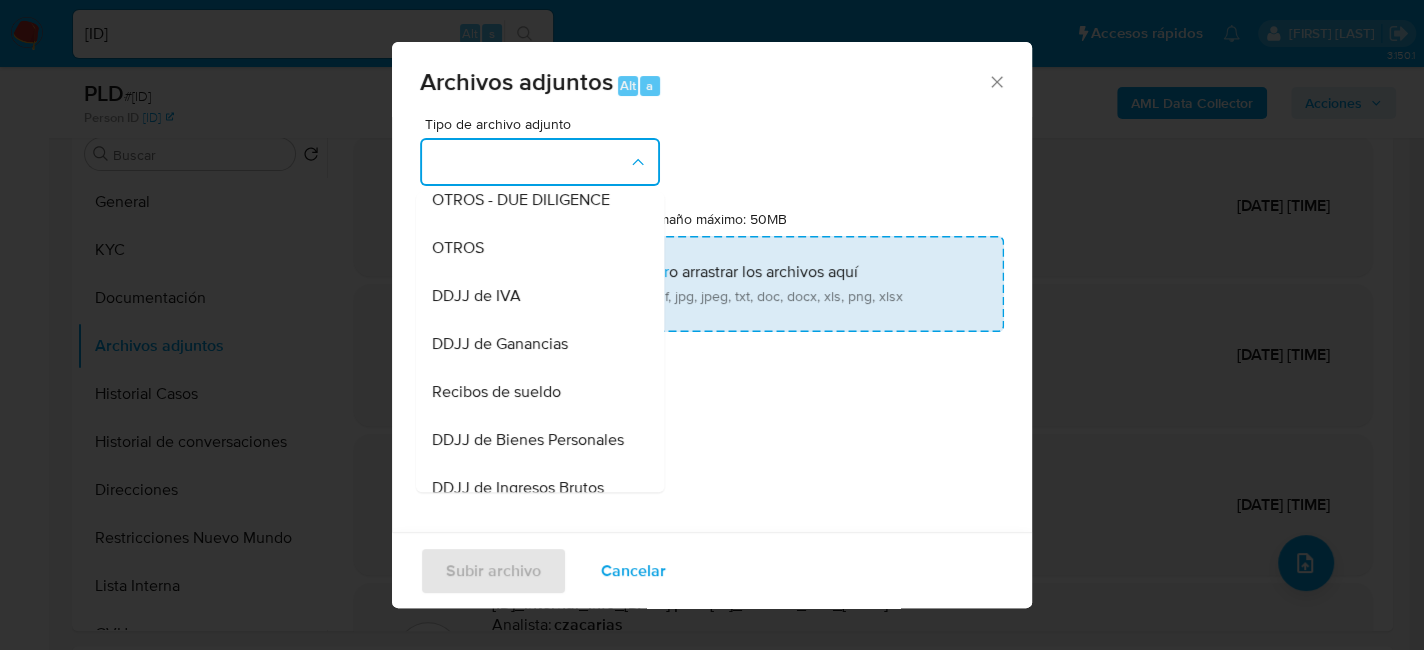 click on "OTROS" at bounding box center (534, 248) 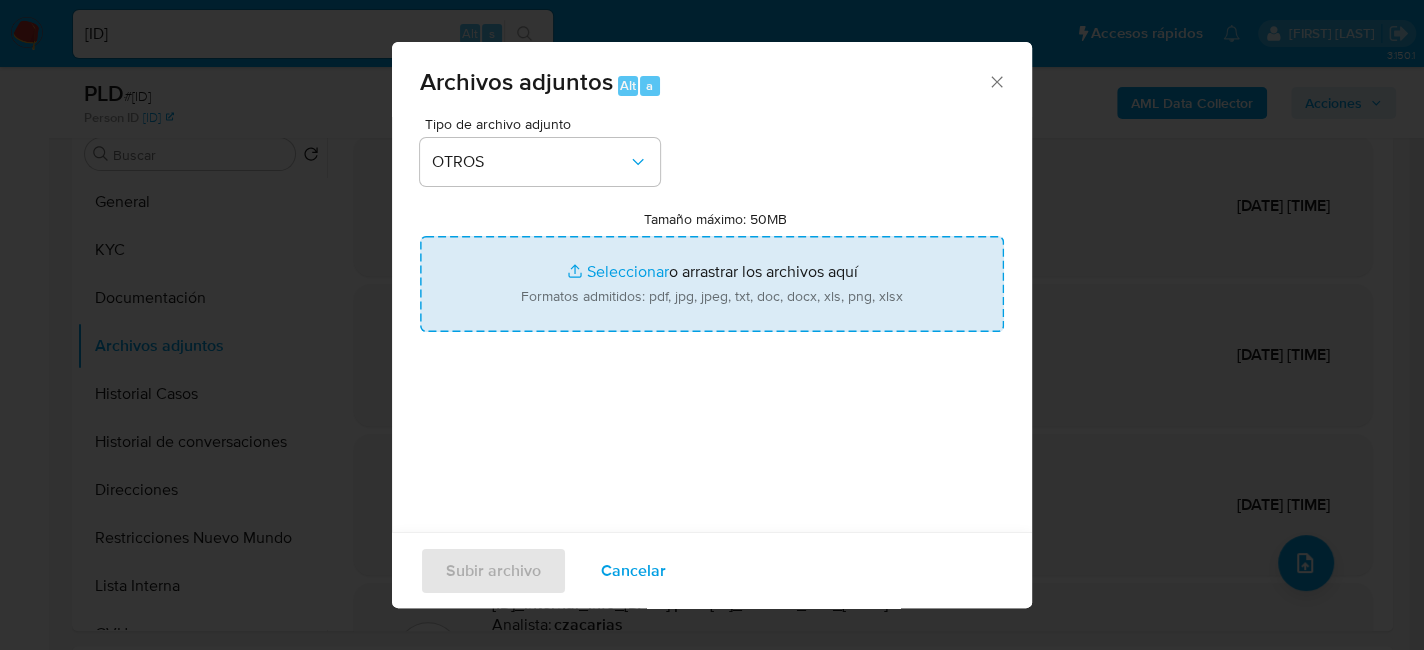 type on "C:\fakepath\Caselog HtGVccMFyYbUQ1WiJl1GfxNz_2025_06_18_19_30_26.docx" 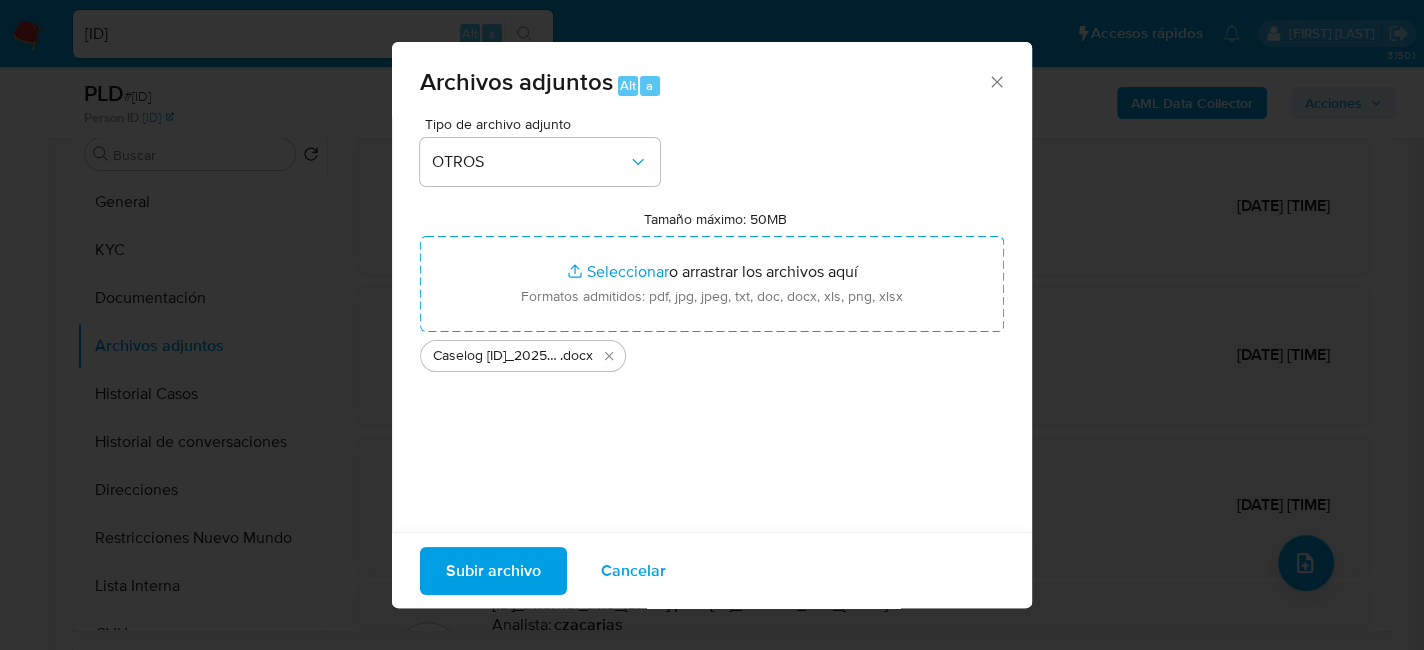 click on "Subir archivo" at bounding box center [493, 570] 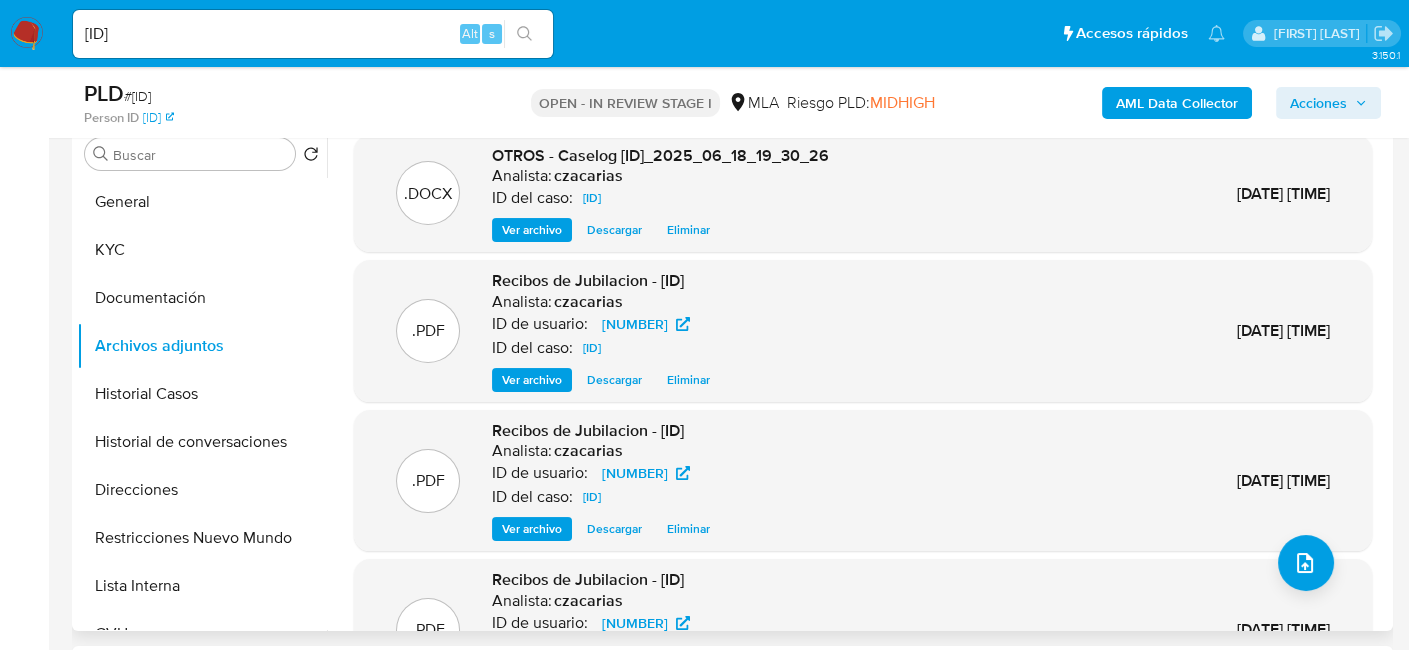 click on "Ver archivo" at bounding box center (532, 230) 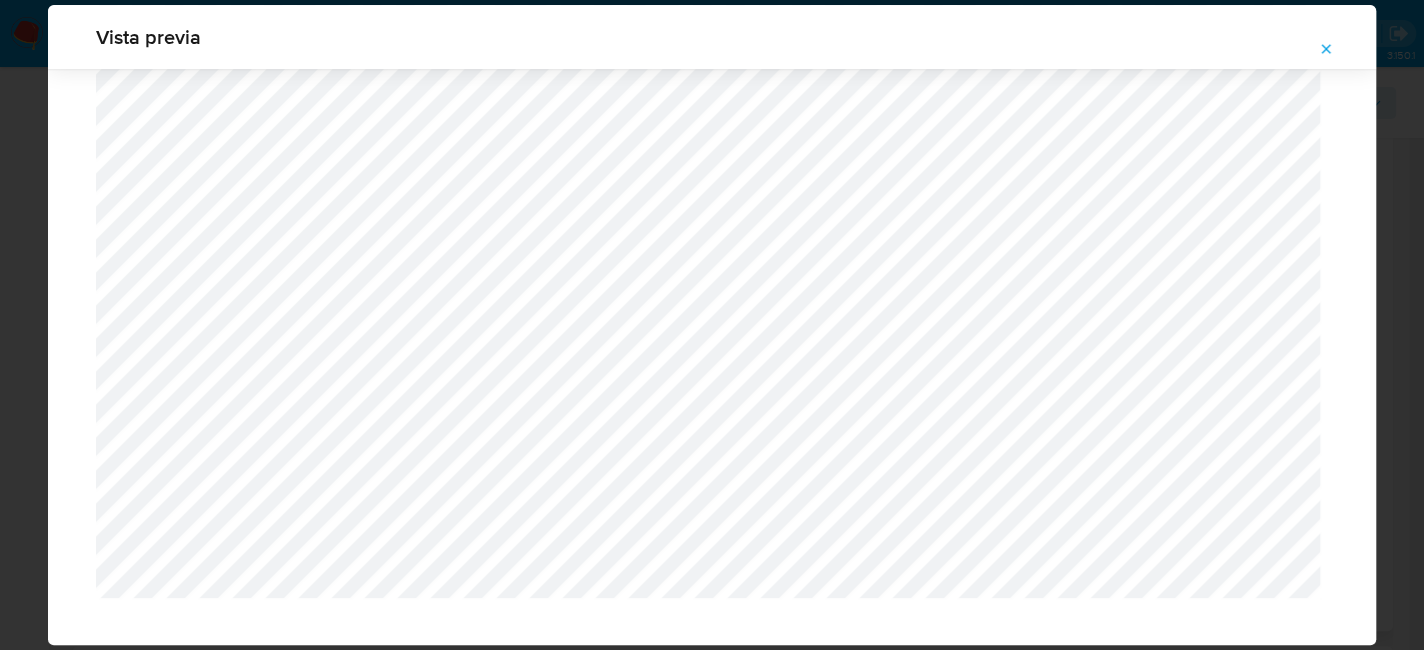 scroll, scrollTop: 5500, scrollLeft: 0, axis: vertical 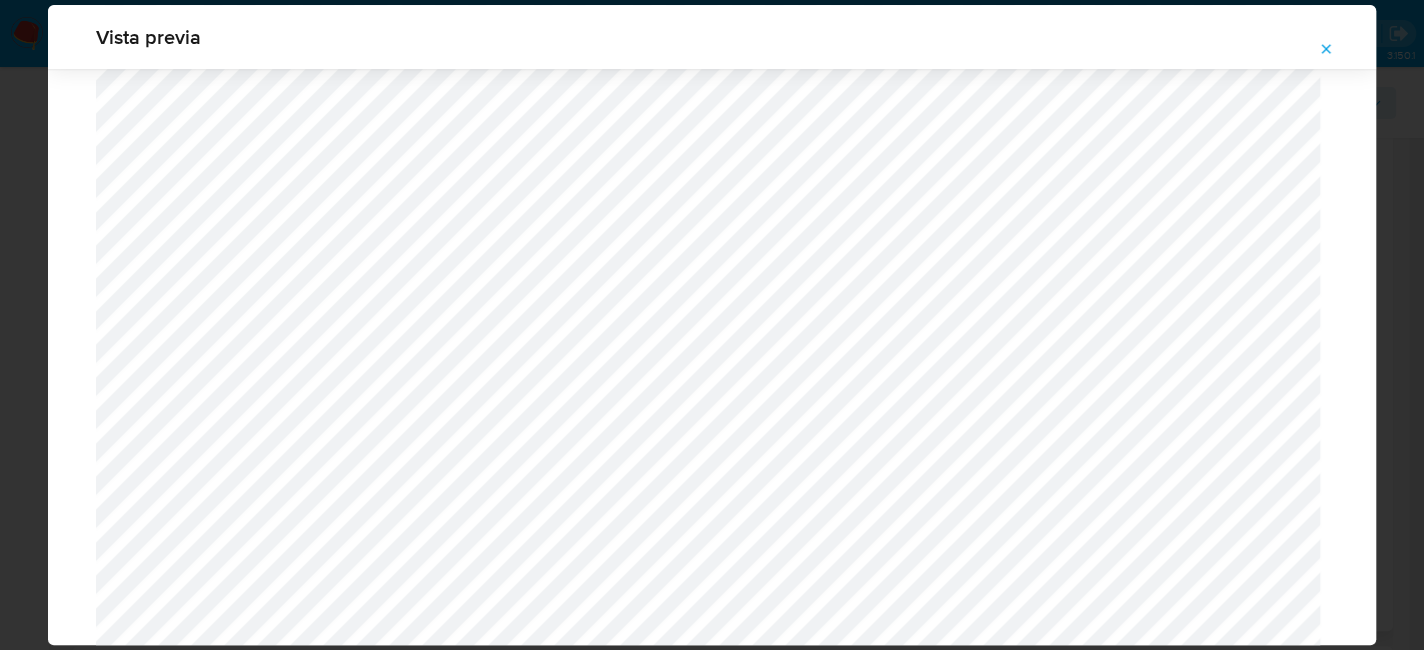 click at bounding box center [1326, 49] 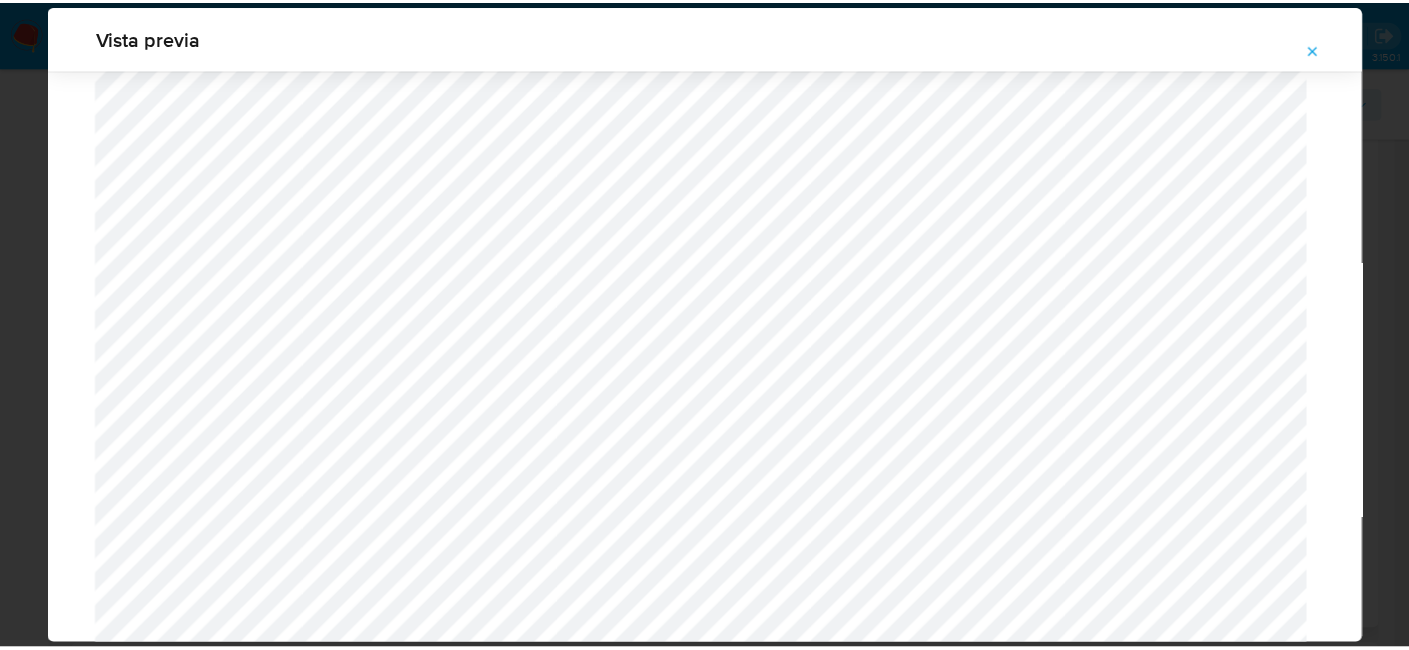 scroll, scrollTop: 103, scrollLeft: 0, axis: vertical 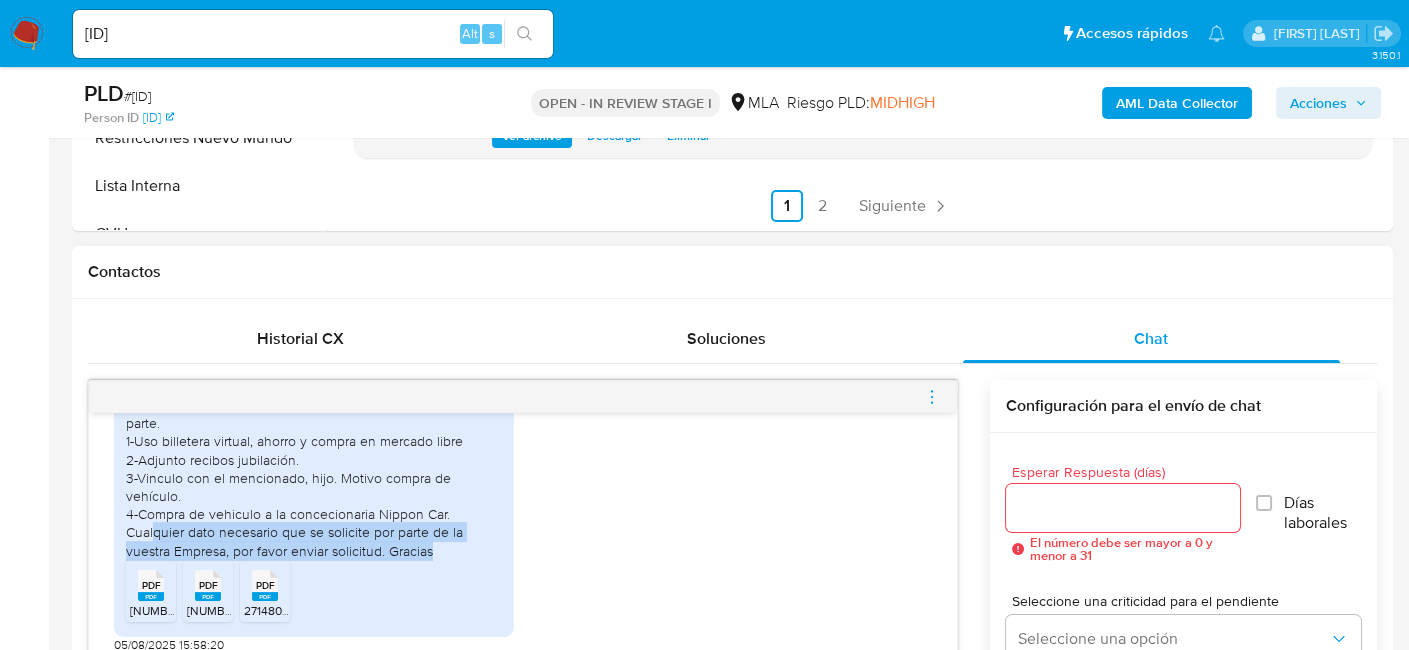 drag, startPoint x: 154, startPoint y: 535, endPoint x: 451, endPoint y: 555, distance: 297.67264 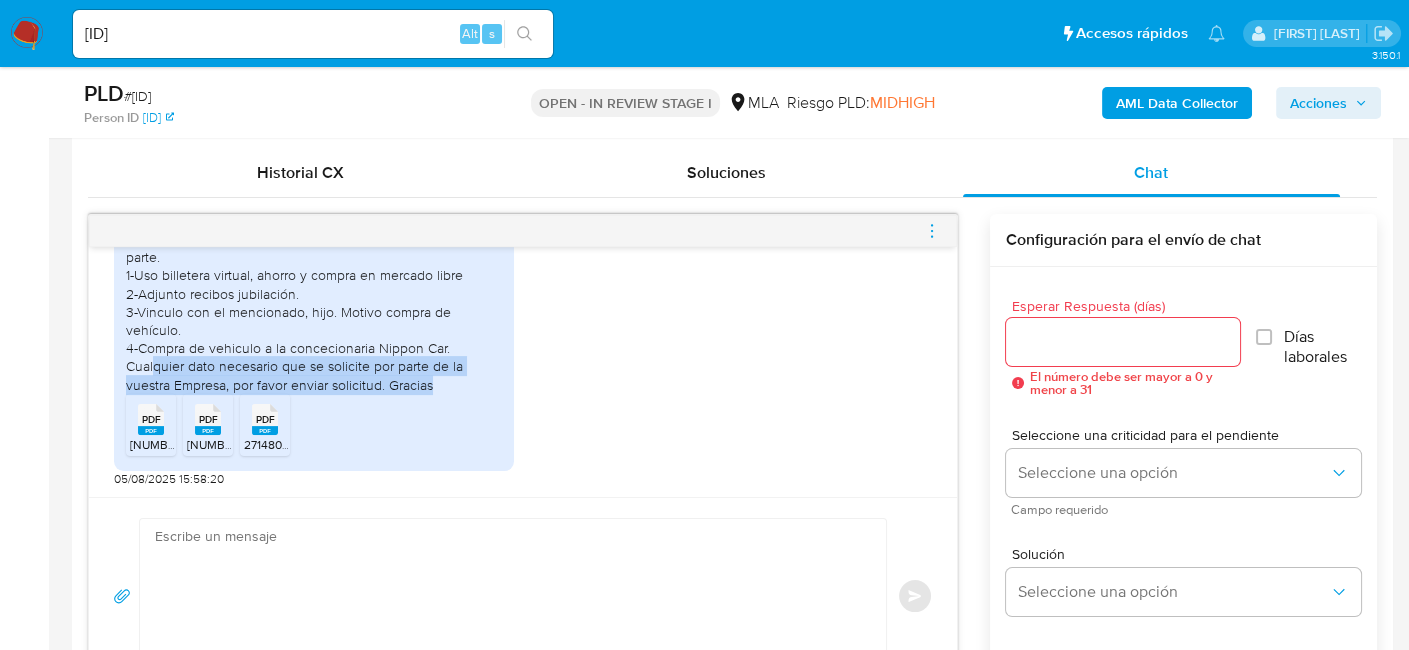scroll, scrollTop: 1000, scrollLeft: 0, axis: vertical 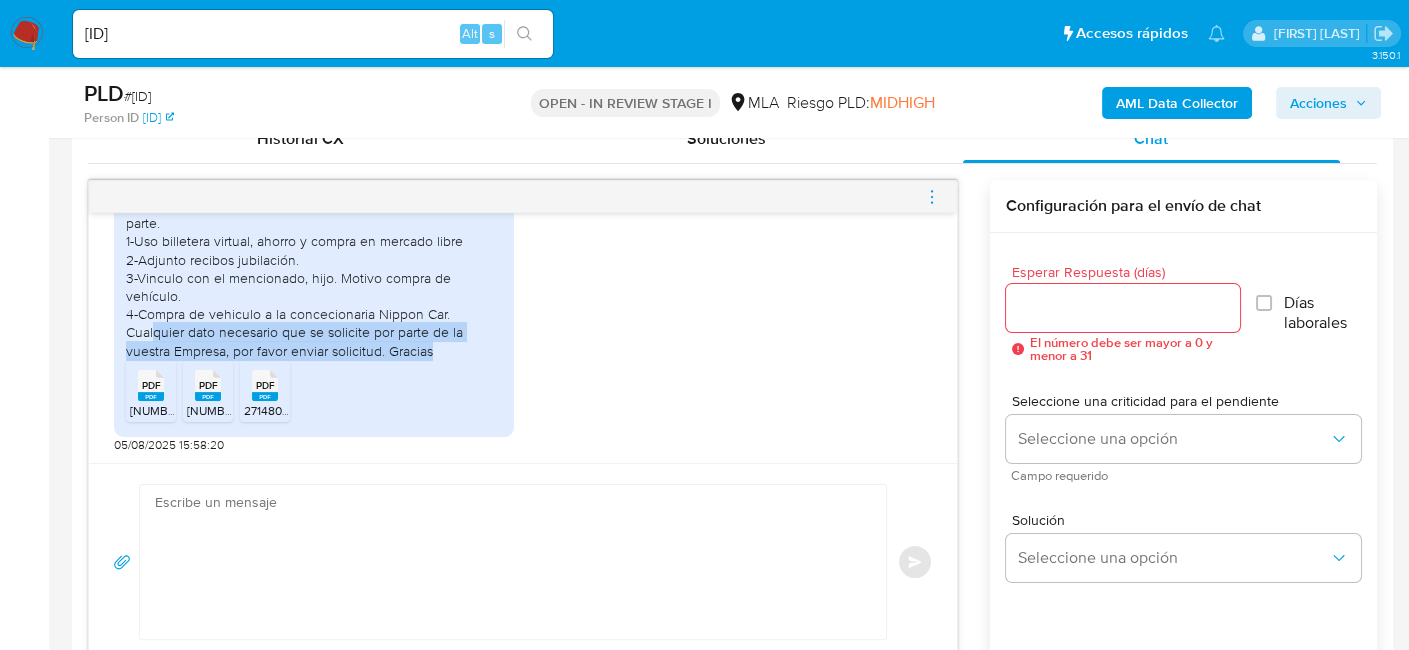 click 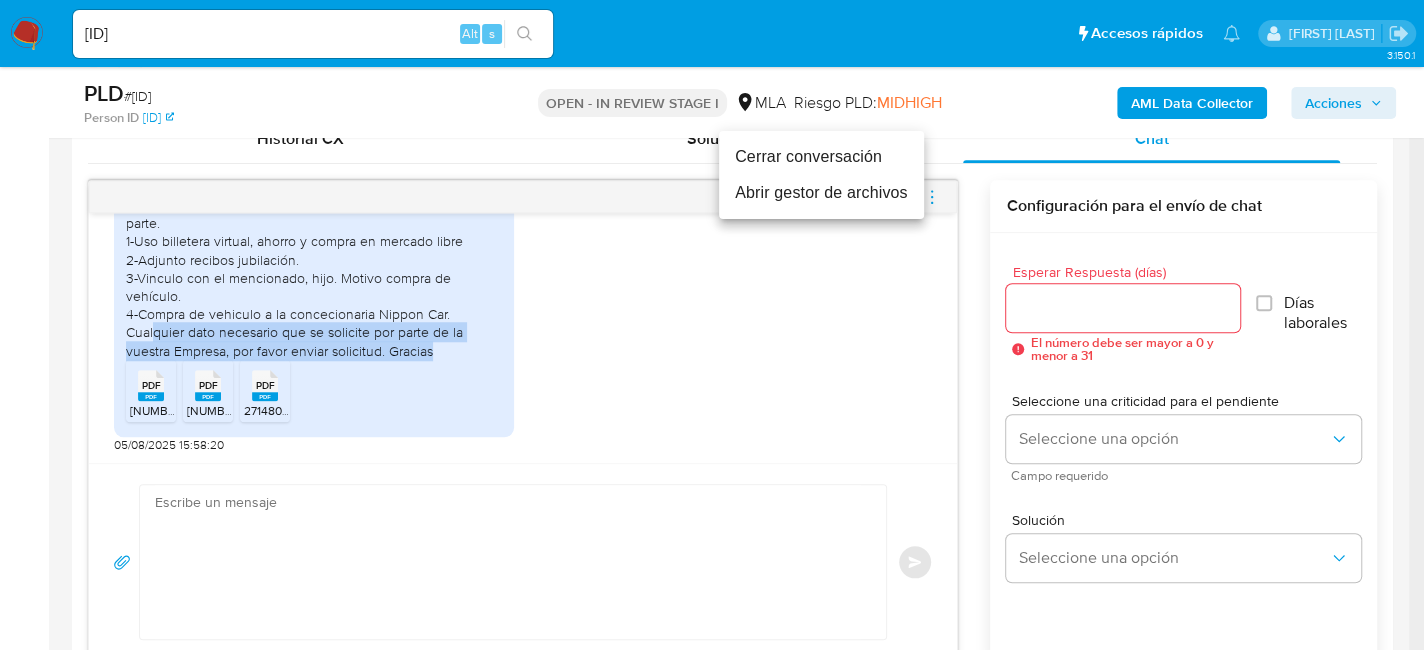 click on "Cerrar conversación" at bounding box center (821, 157) 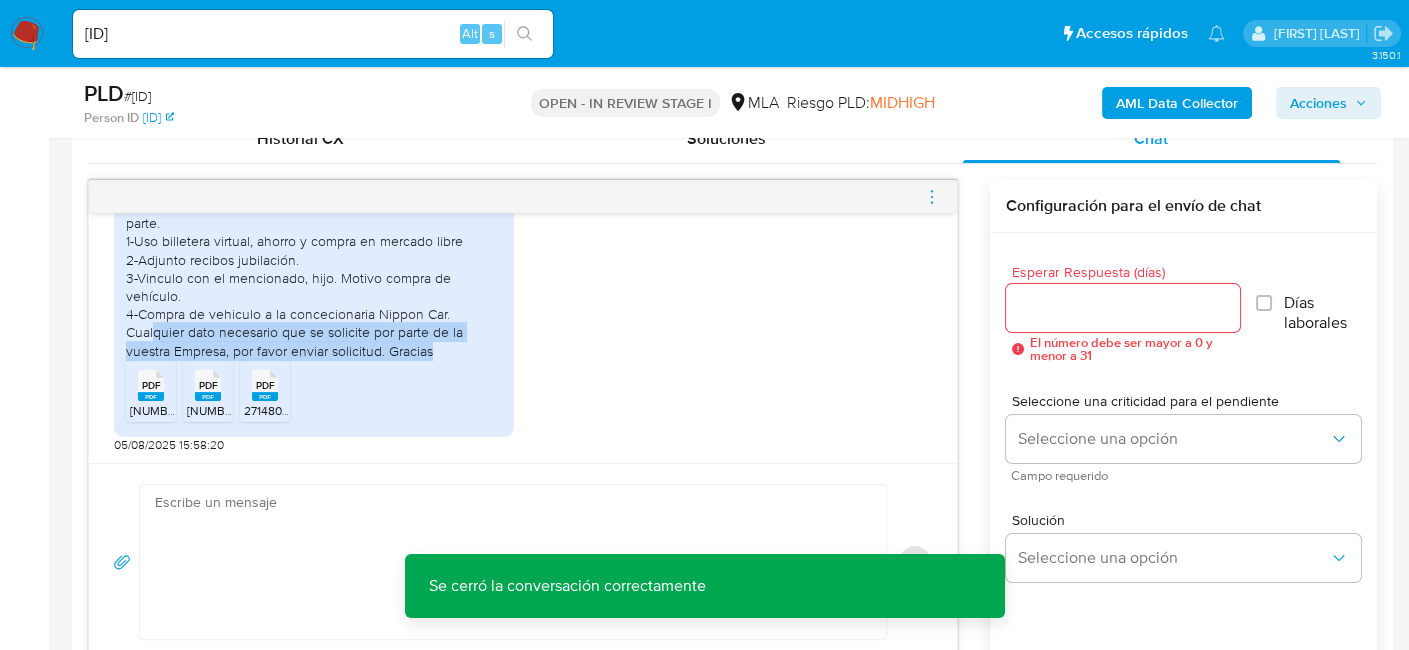 click on "Acciones" at bounding box center (1318, 103) 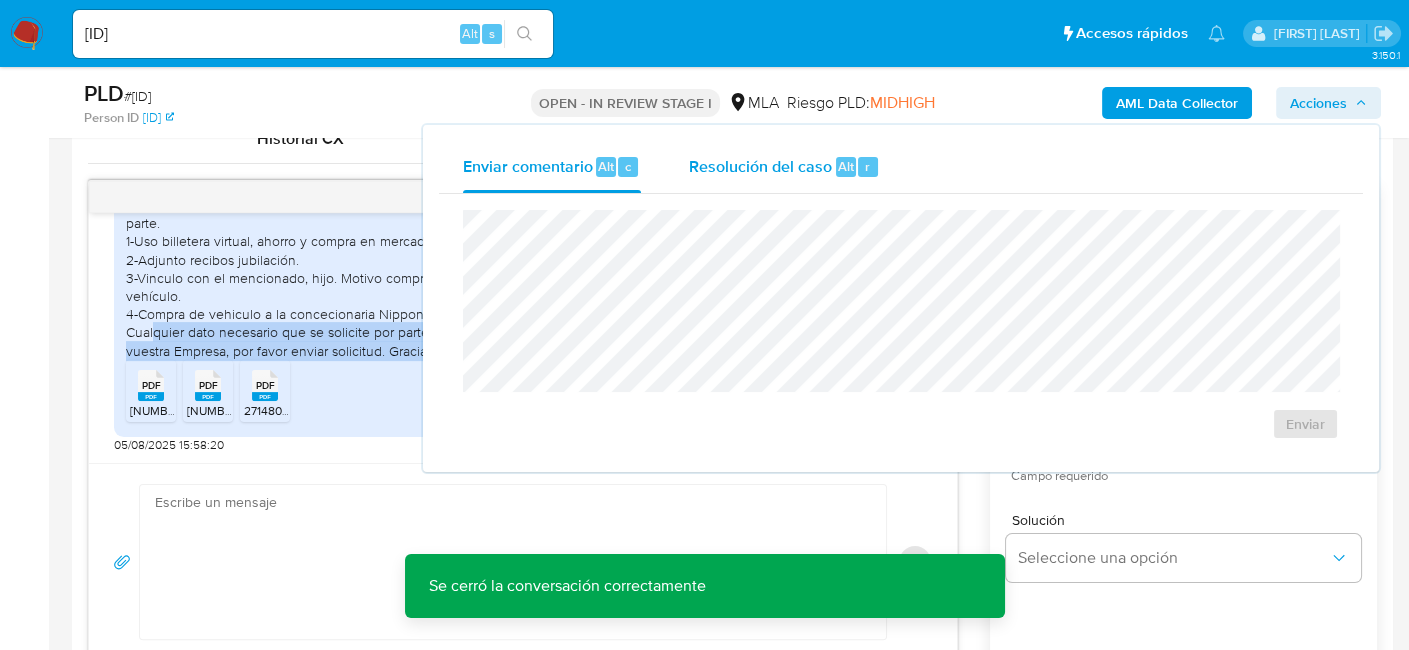 click on "Alt" at bounding box center (846, 166) 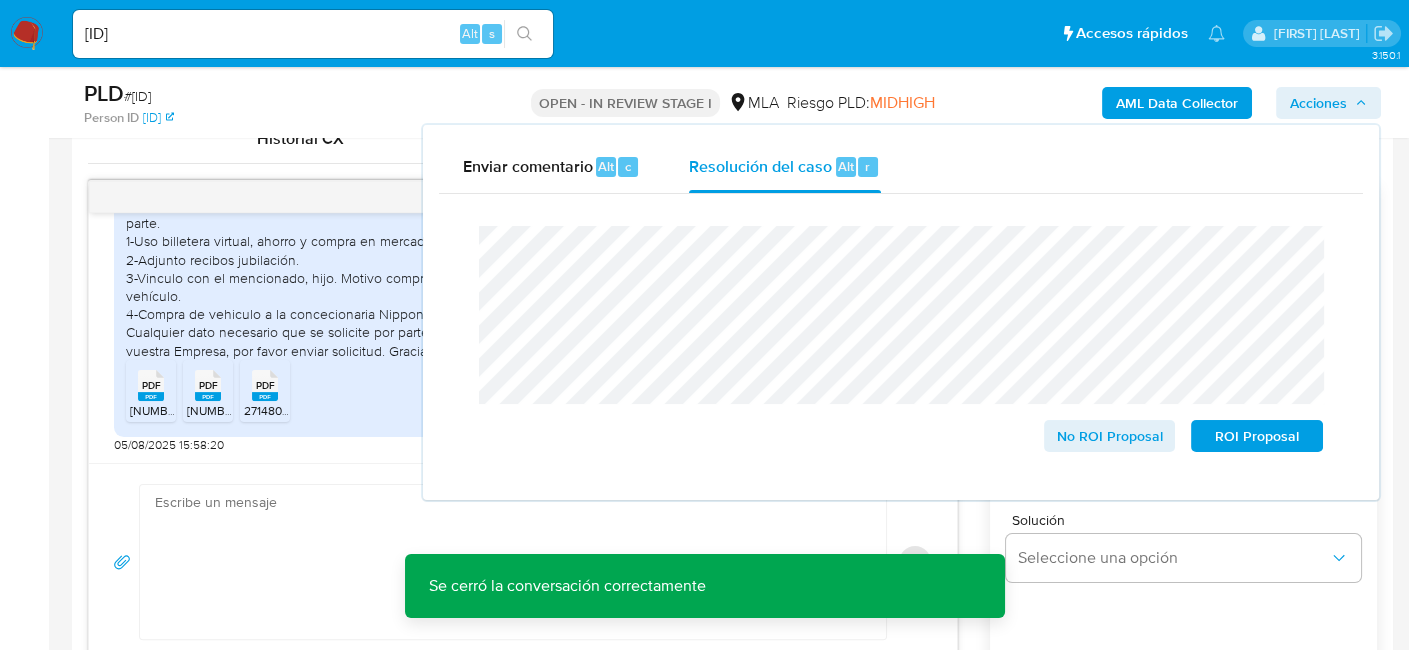 click on "# HtGVccMFyYbUQ1WiJl1GfxNz" at bounding box center [137, 96] 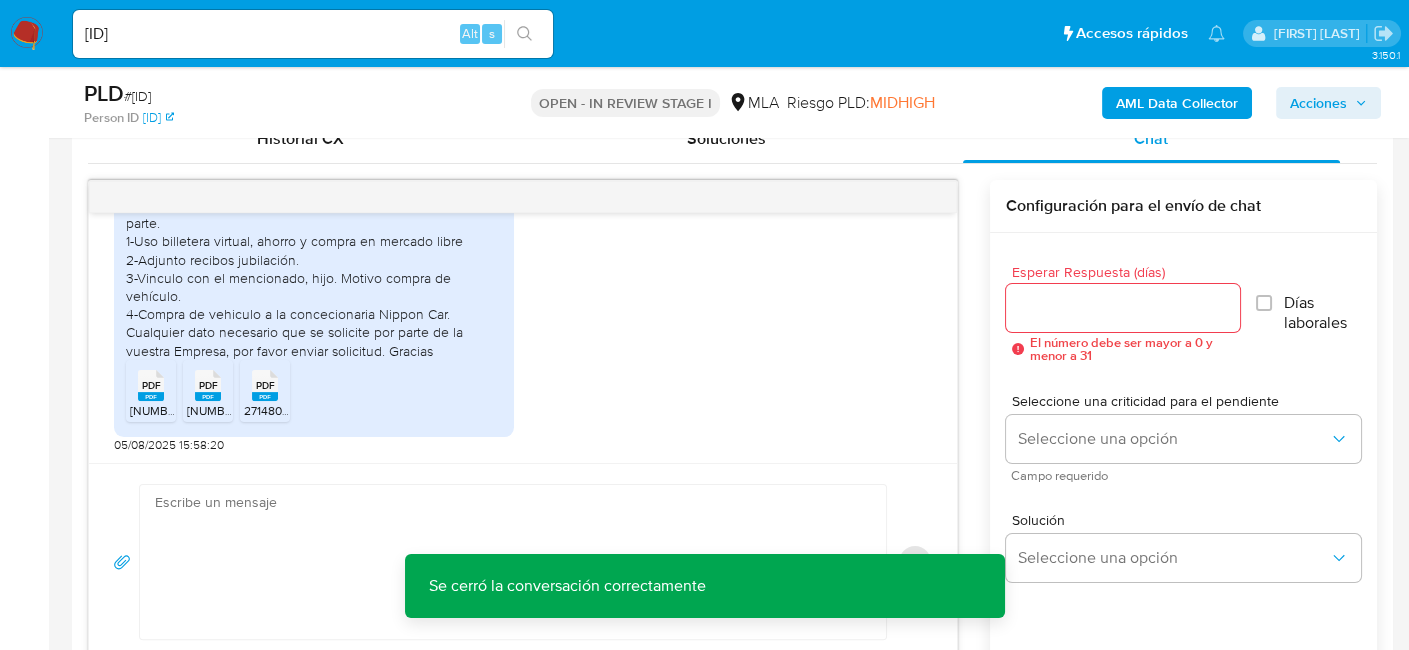 click on "# HtGVccMFyYbUQ1WiJl1GfxNz" at bounding box center [137, 96] 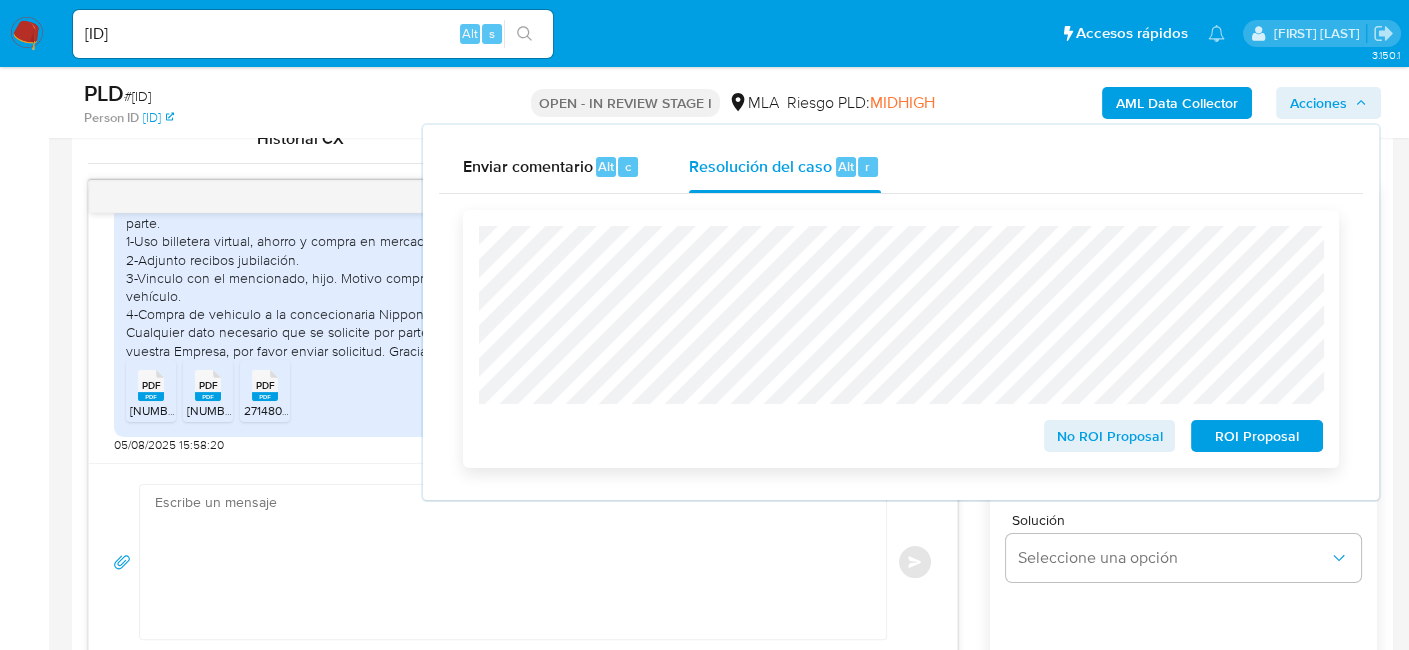 click on "No ROI Proposal" at bounding box center [1110, 436] 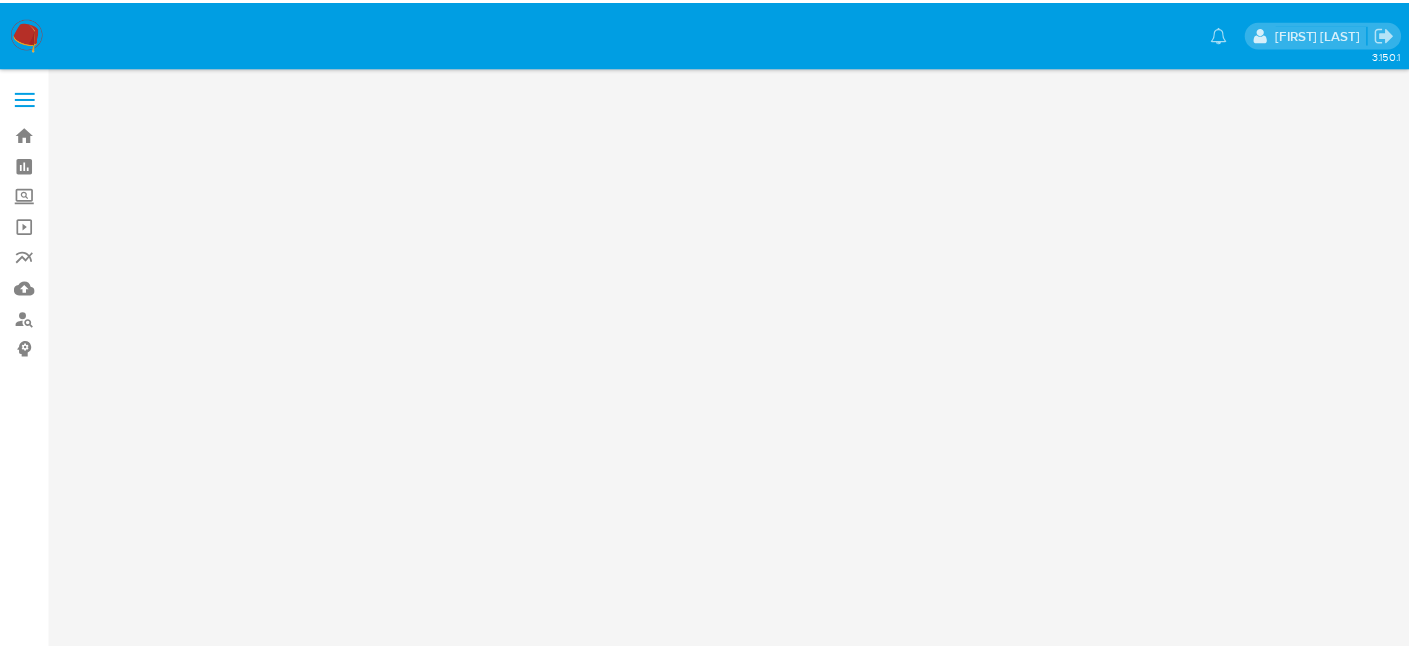 scroll, scrollTop: 0, scrollLeft: 0, axis: both 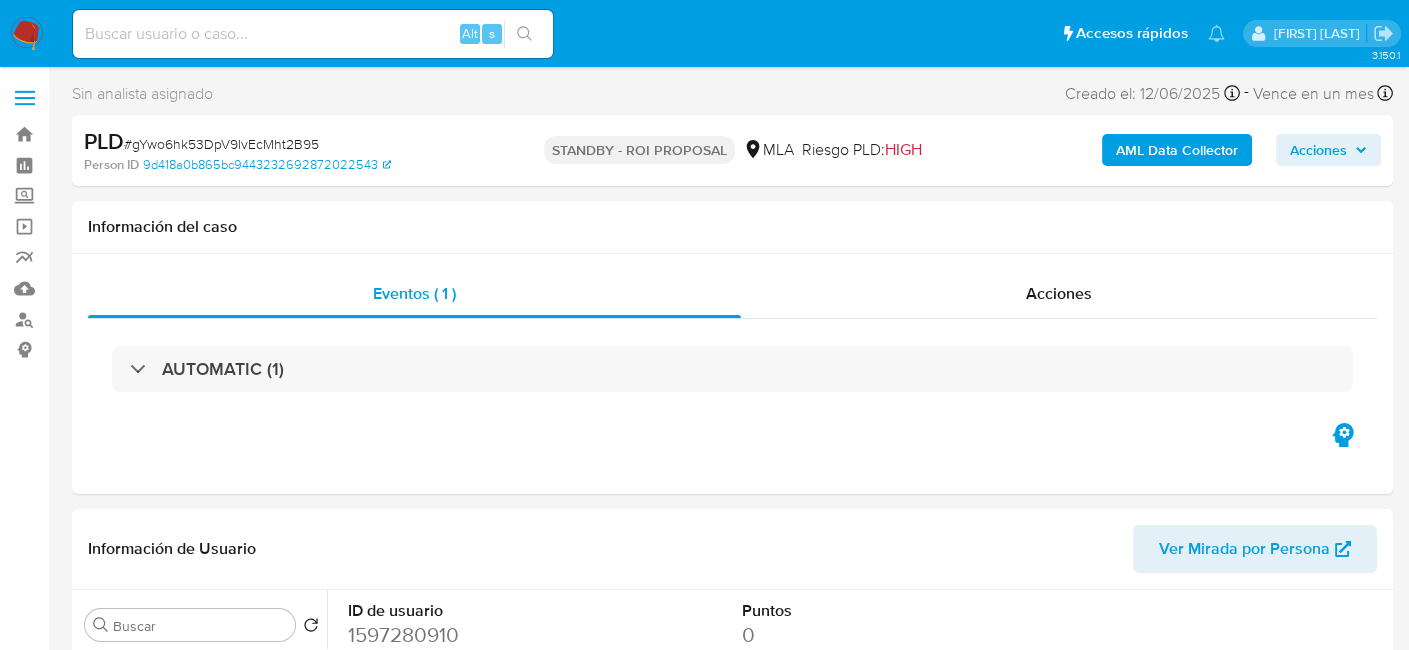 select on "10" 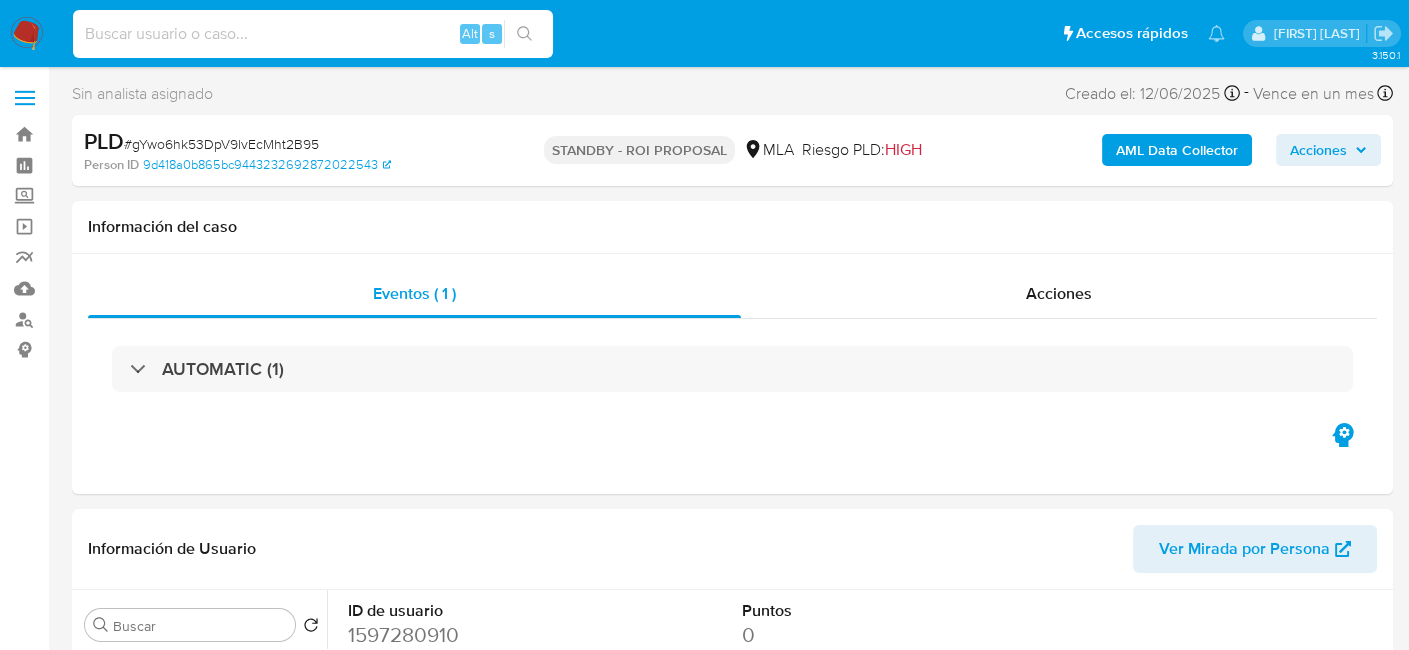 paste on "FODeFIT7JgpQvwjVGFOLV9CC" 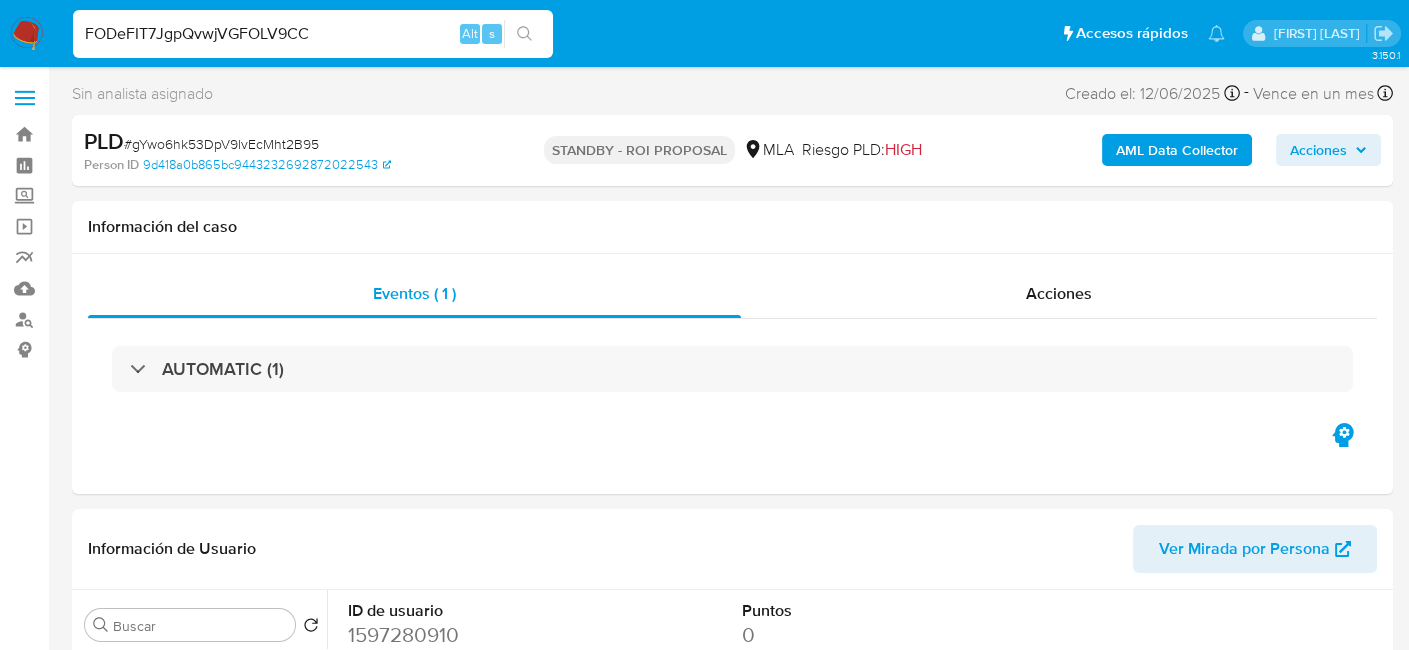 type on "FODeFIT7JgpQvwjVGFOLV9CC" 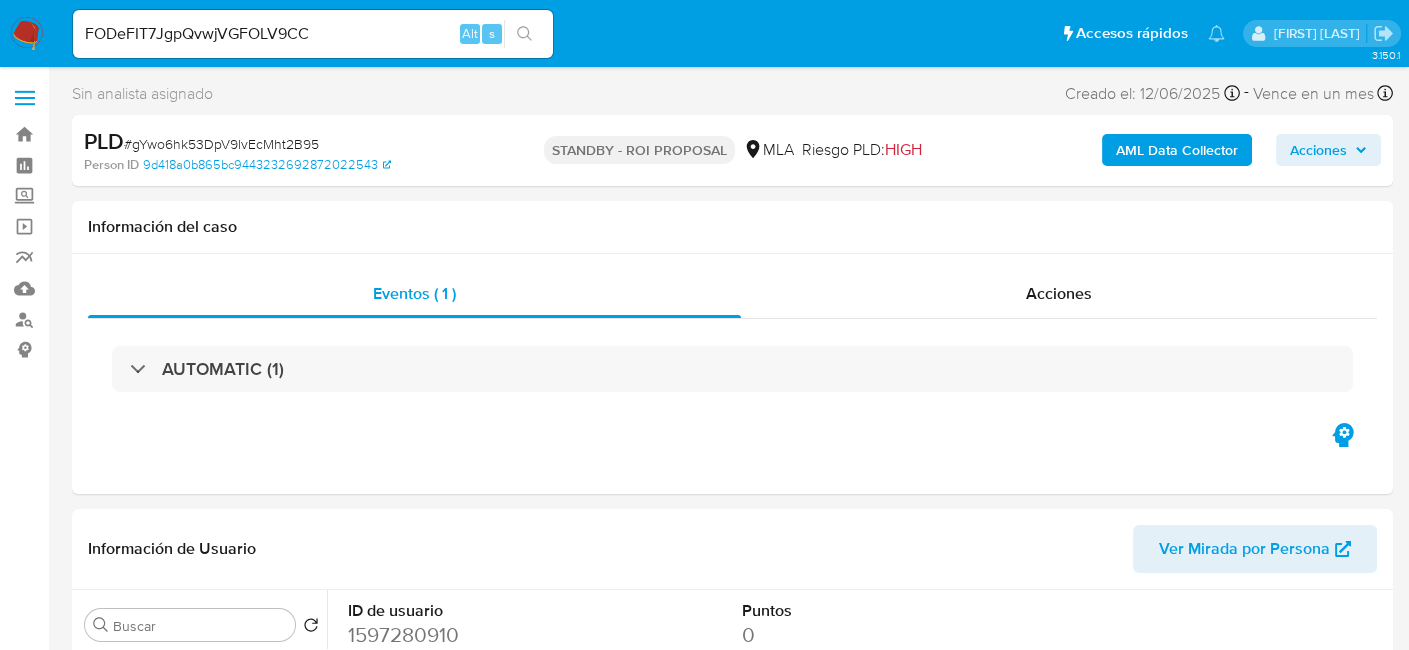 click at bounding box center [524, 34] 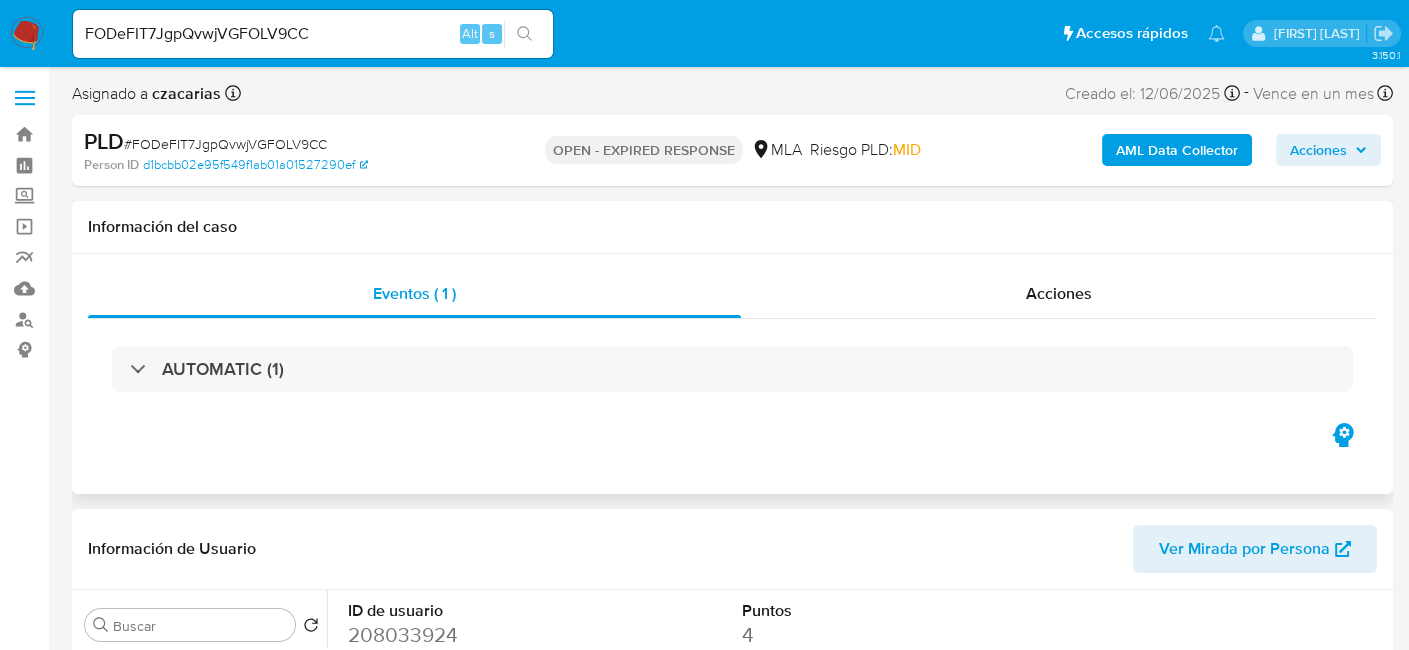 select on "10" 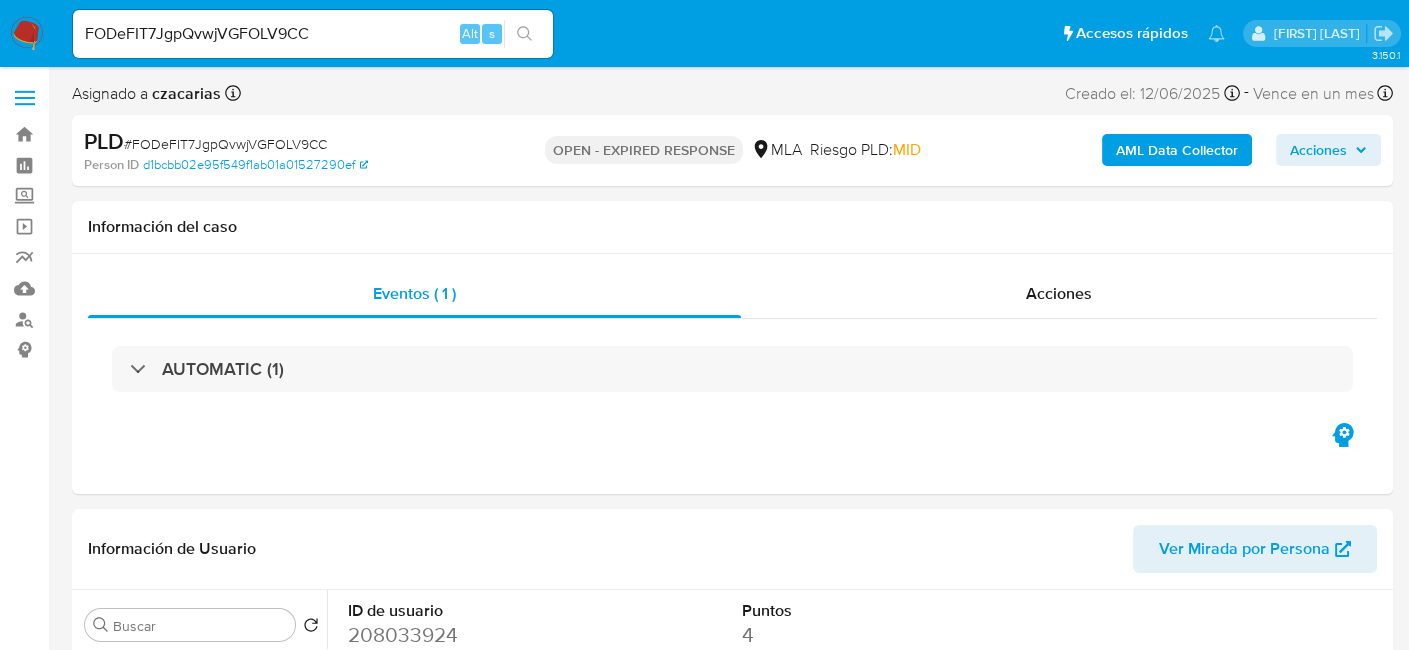 drag, startPoint x: 281, startPoint y: 47, endPoint x: 285, endPoint y: 36, distance: 11.7046995 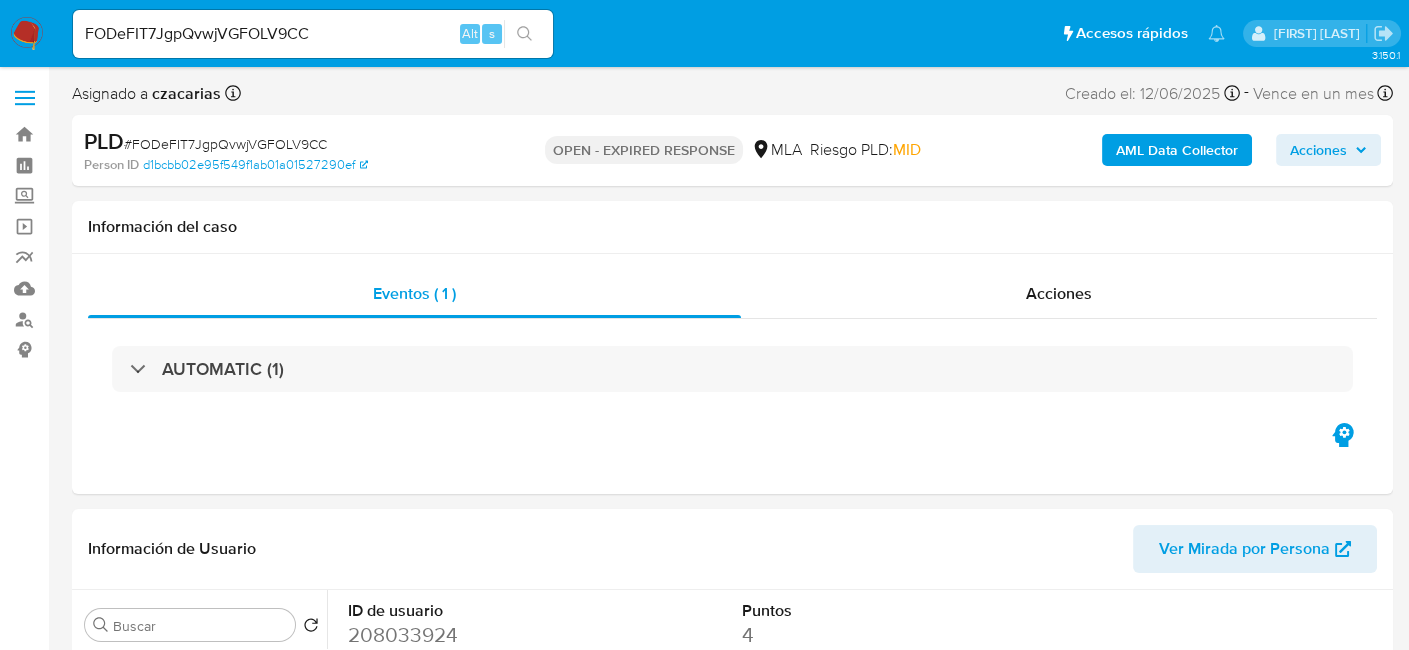 click on "FODeFIT7JgpQvwjVGFOLV9CC Alt s" at bounding box center (313, 34) 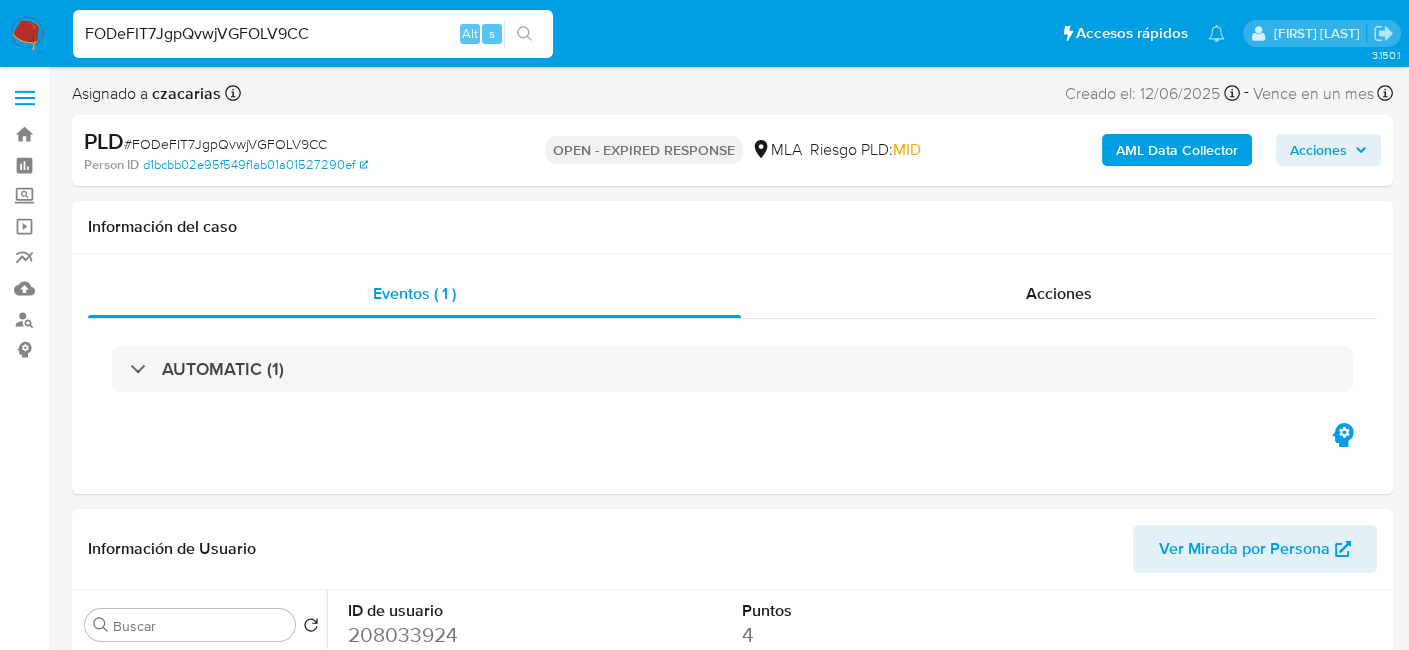 click on "FODeFIT7JgpQvwjVGFOLV9CC" at bounding box center [313, 34] 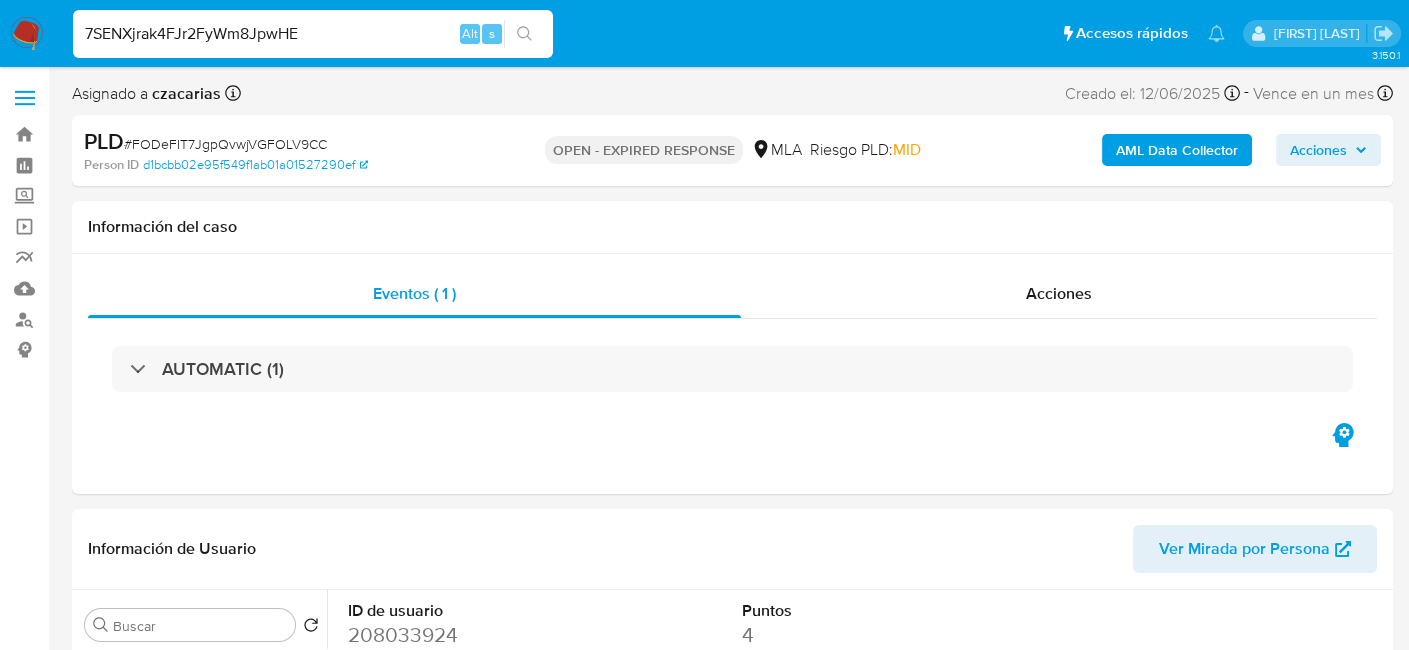 type on "7SENXjrak4FJr2FyWm8JpwHE" 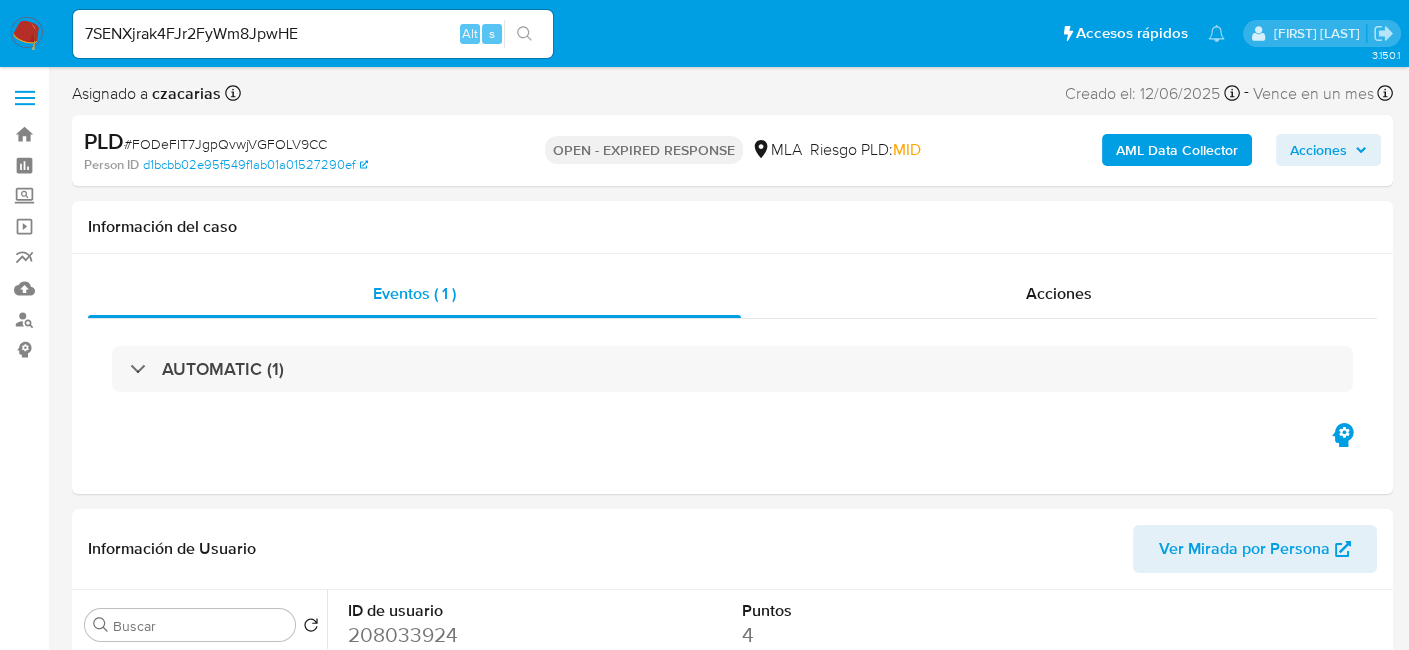 click at bounding box center (524, 34) 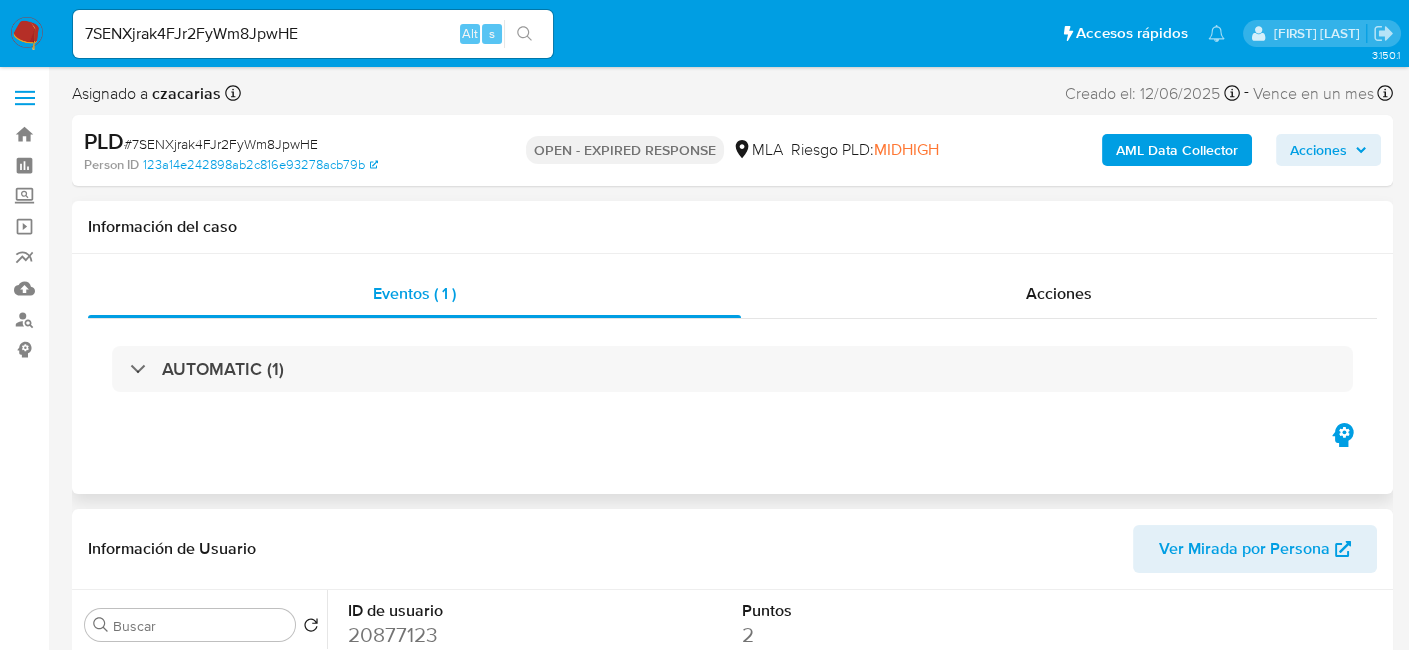 select on "10" 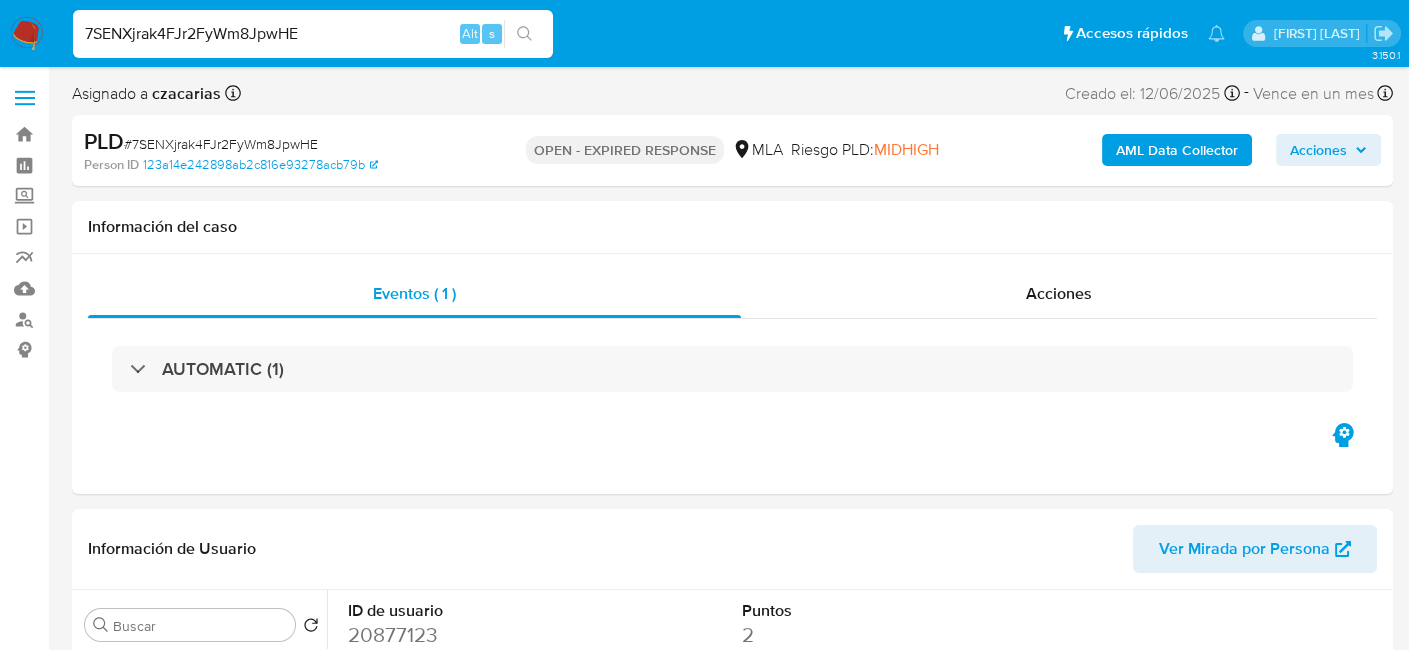 click on "7SENXjrak4FJr2FyWm8JpwHE" at bounding box center [313, 34] 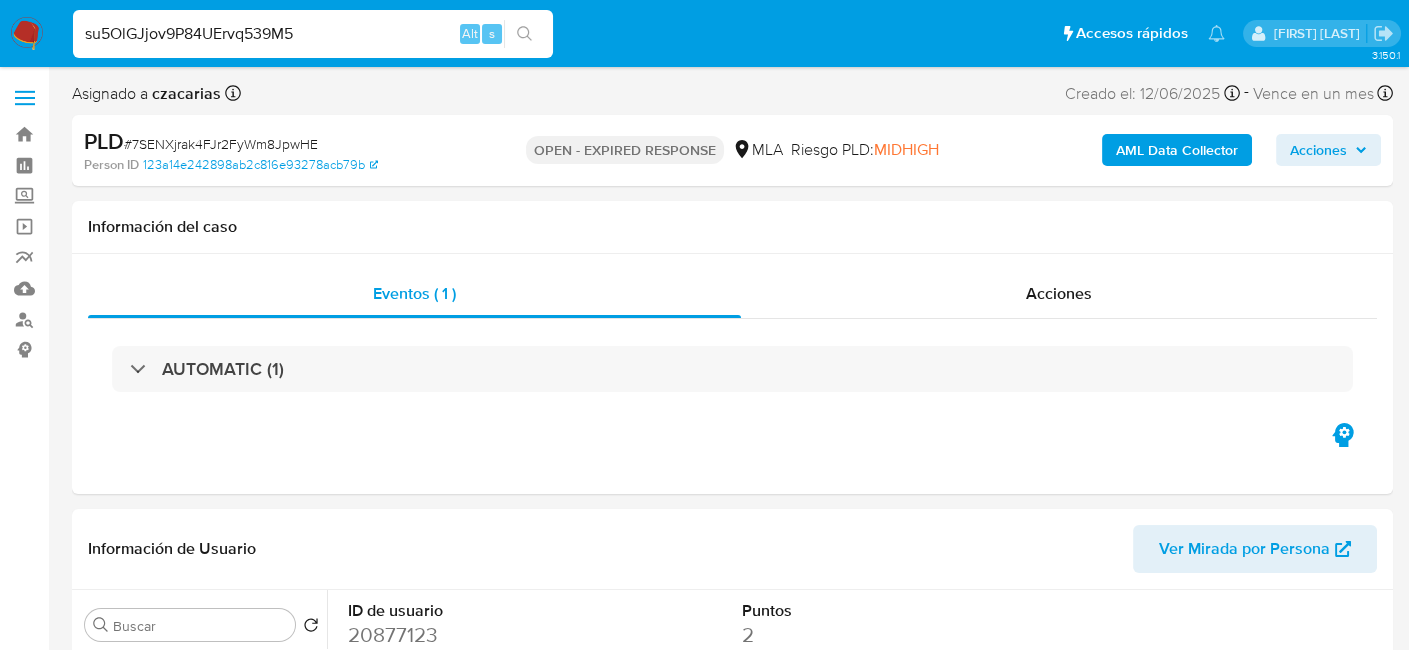 type on "su5OlGJjov9P84UErvq539M5" 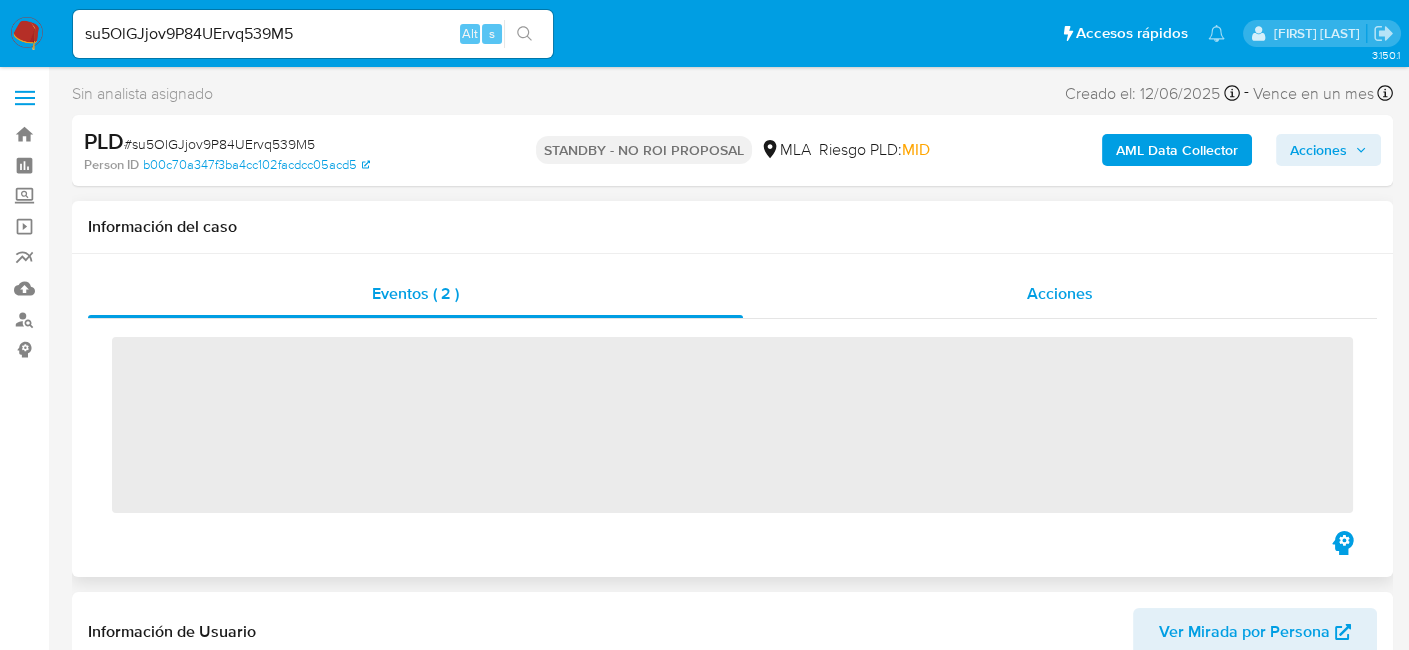 scroll, scrollTop: 100, scrollLeft: 0, axis: vertical 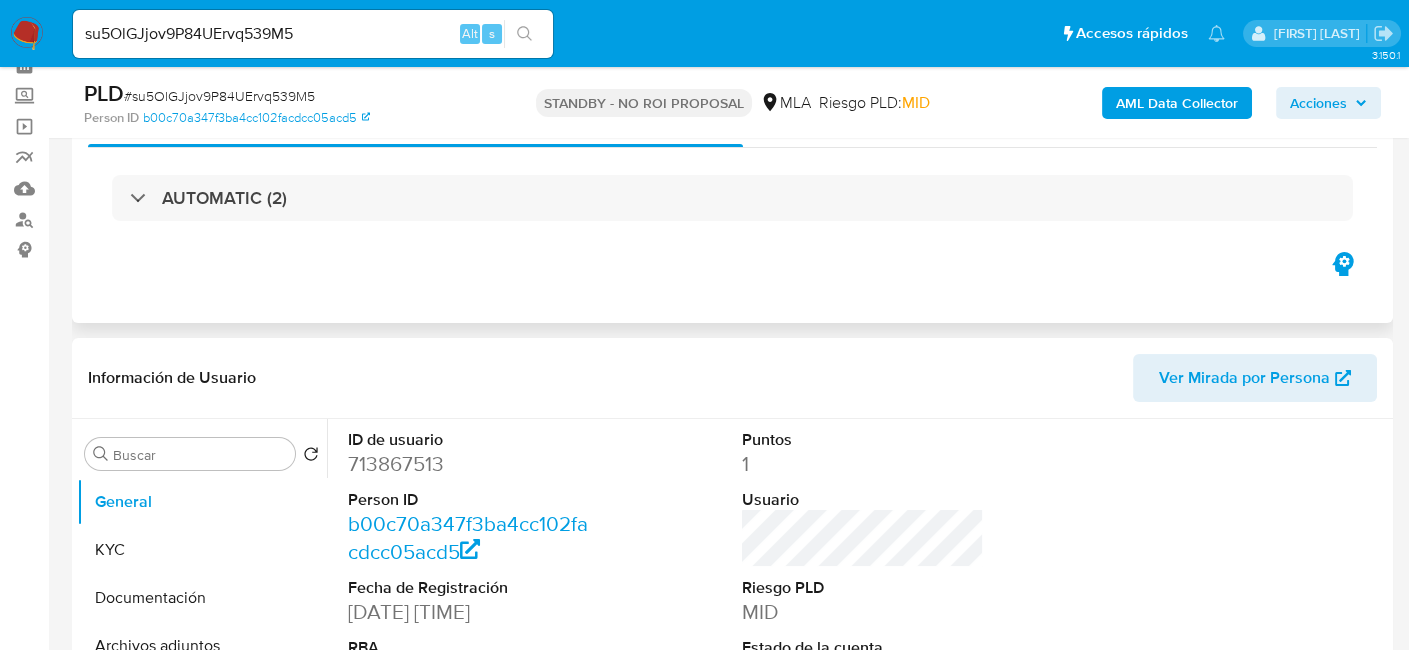 select on "10" 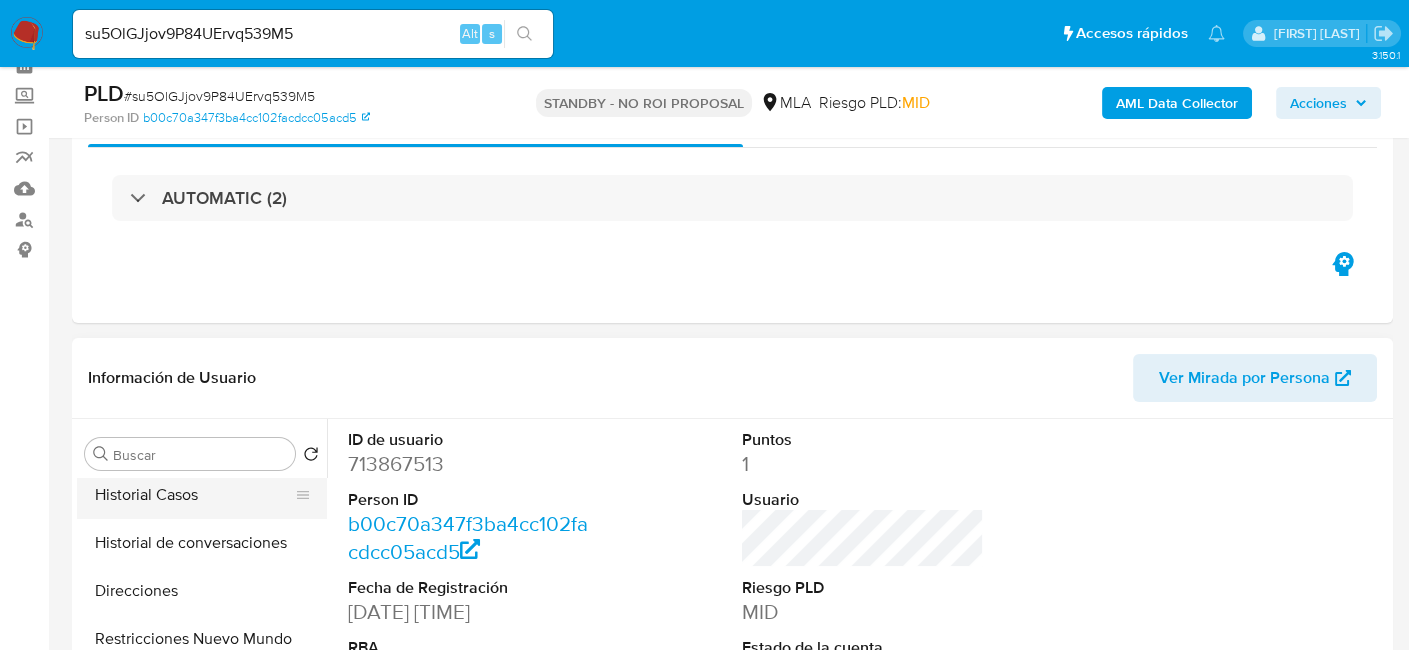 scroll, scrollTop: 99, scrollLeft: 0, axis: vertical 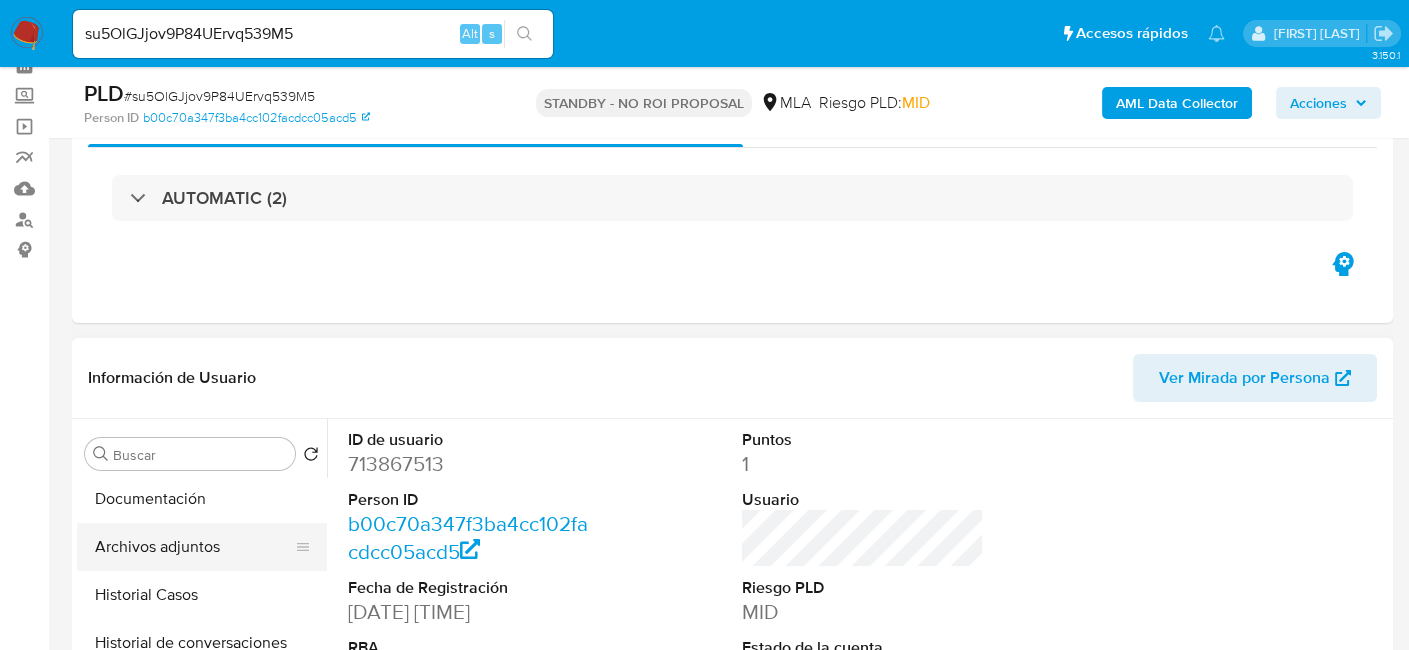 click on "Archivos adjuntos" at bounding box center [194, 547] 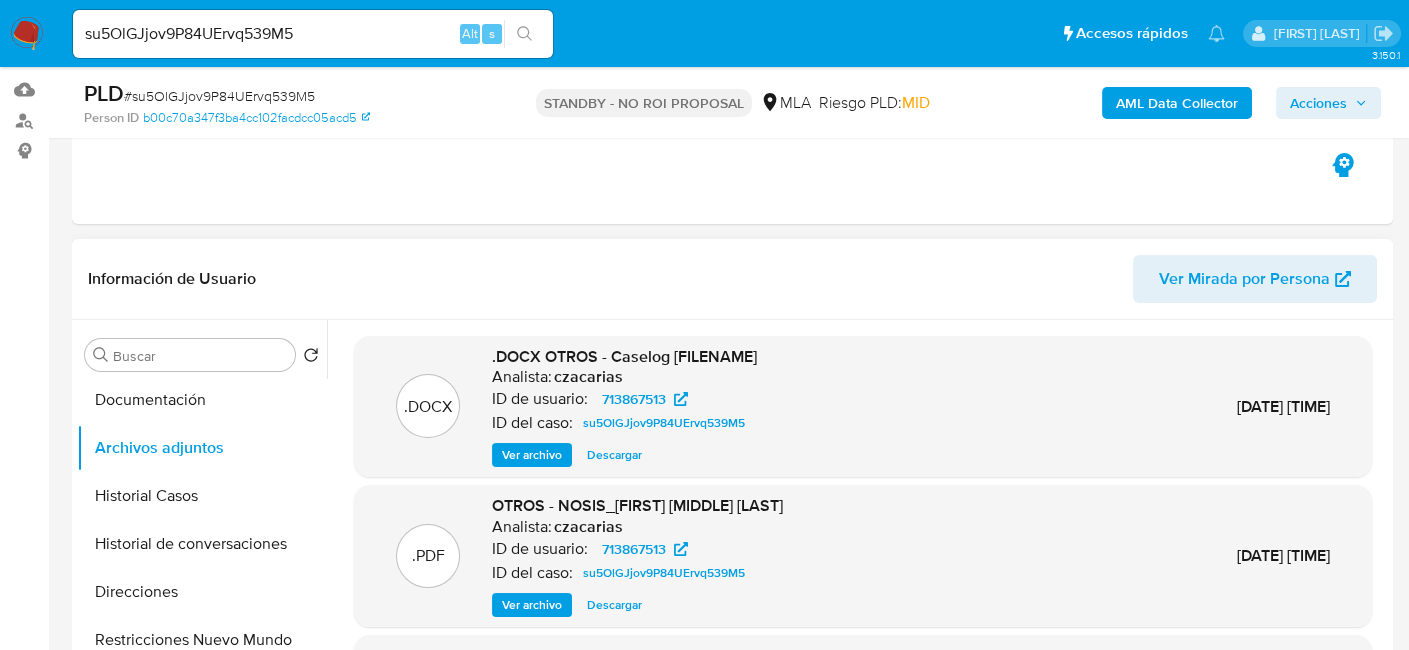 scroll, scrollTop: 200, scrollLeft: 0, axis: vertical 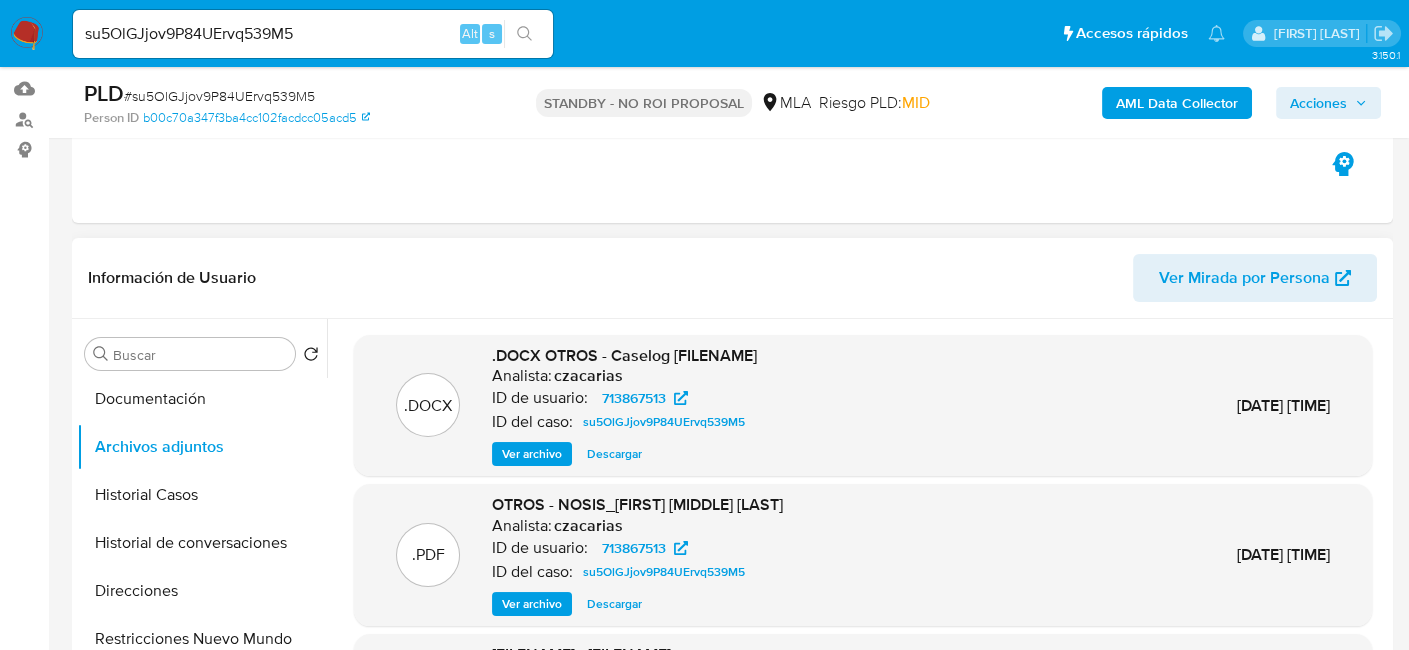 click on ".DOCX OTROS - Caselog su5OlGJjov9P84UErvq539M5_2025_06_18_14_27_49 Analista: czacarias ID de usuario: 713867513 ID del caso: su5OlGJjov9P84UErvq539M5 Ver archivo Descargar 08/Ago/2025 11:42:43" at bounding box center (863, 406) 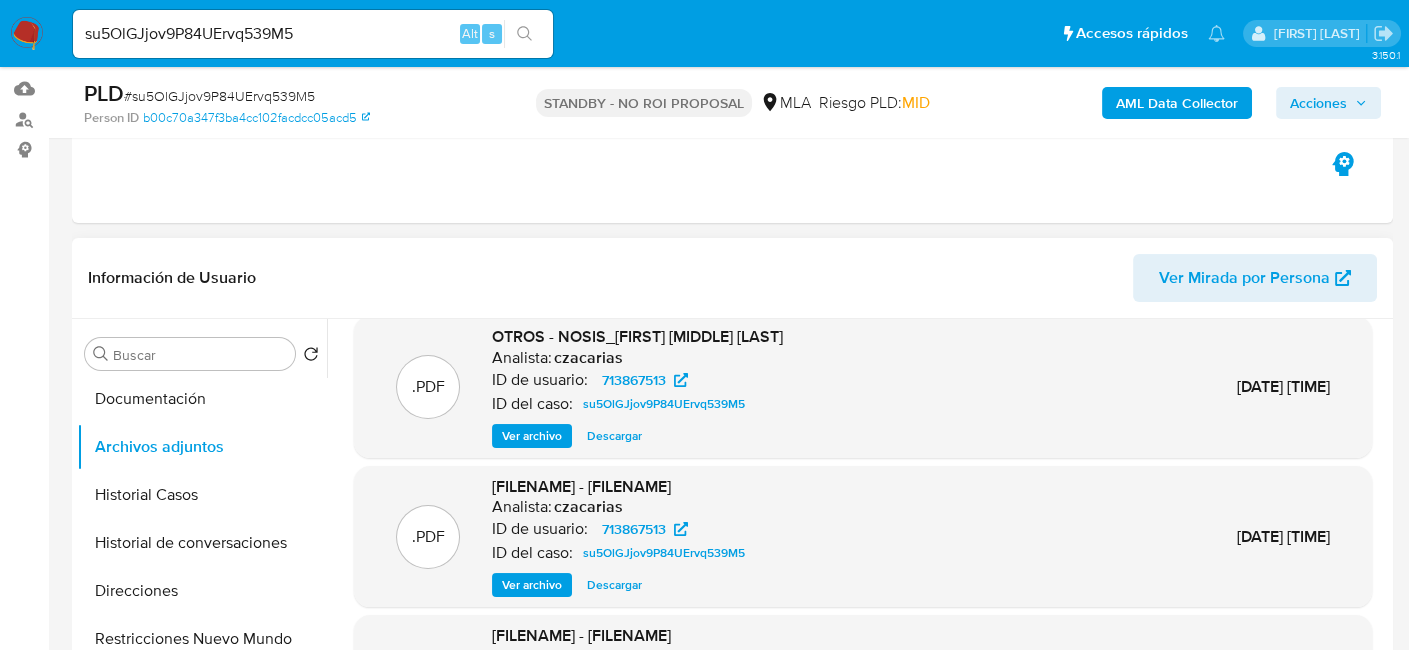 scroll, scrollTop: 211, scrollLeft: 0, axis: vertical 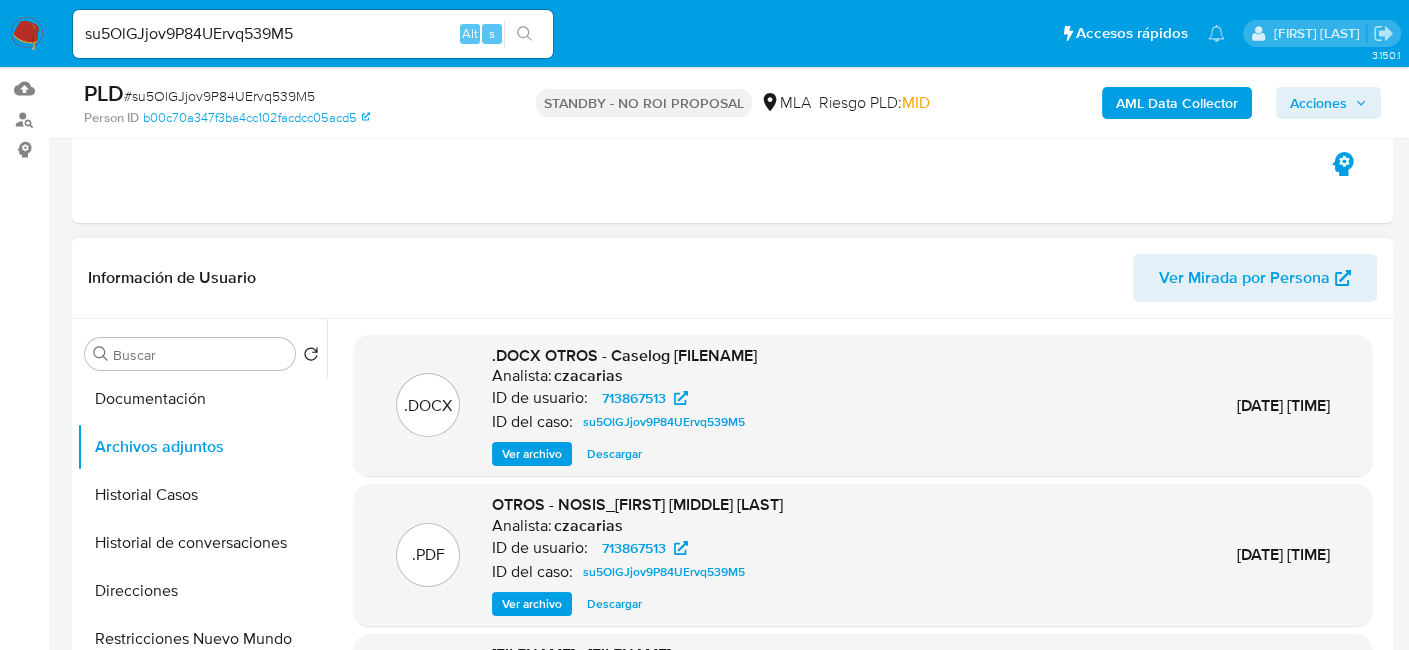 click on "Ver archivo" at bounding box center (532, 454) 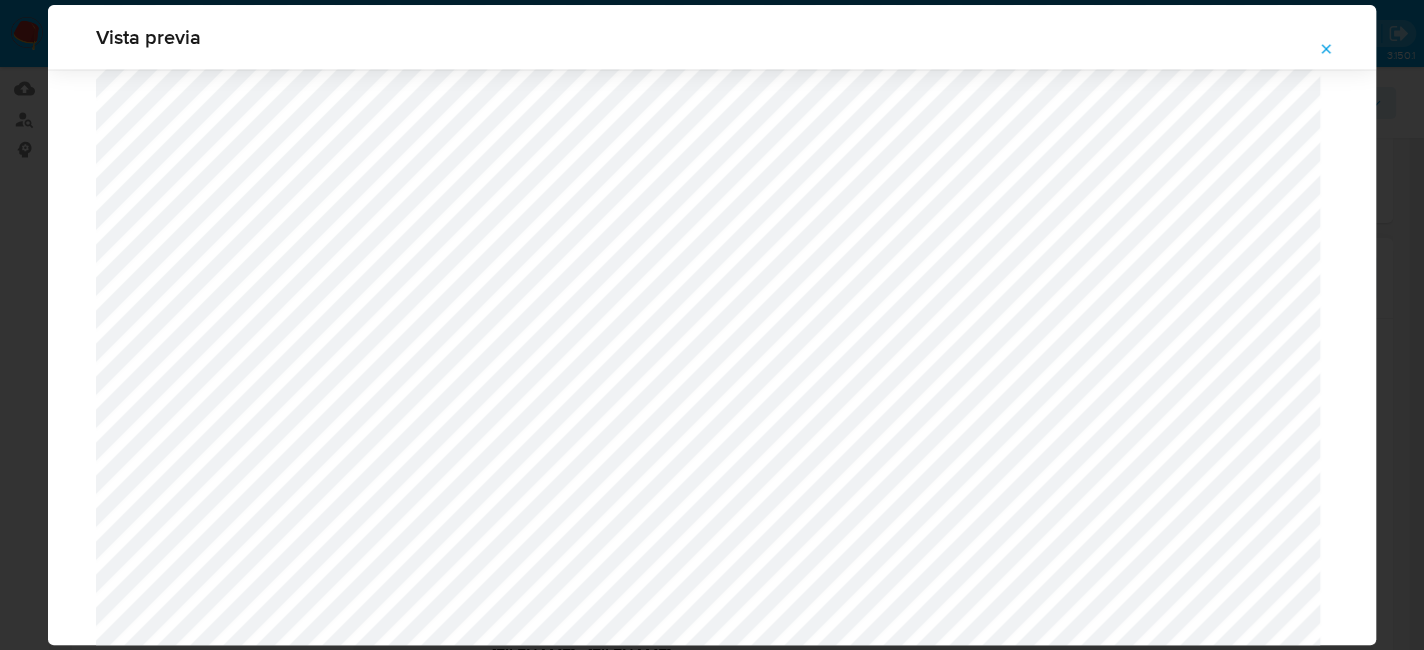 scroll, scrollTop: 1660, scrollLeft: 0, axis: vertical 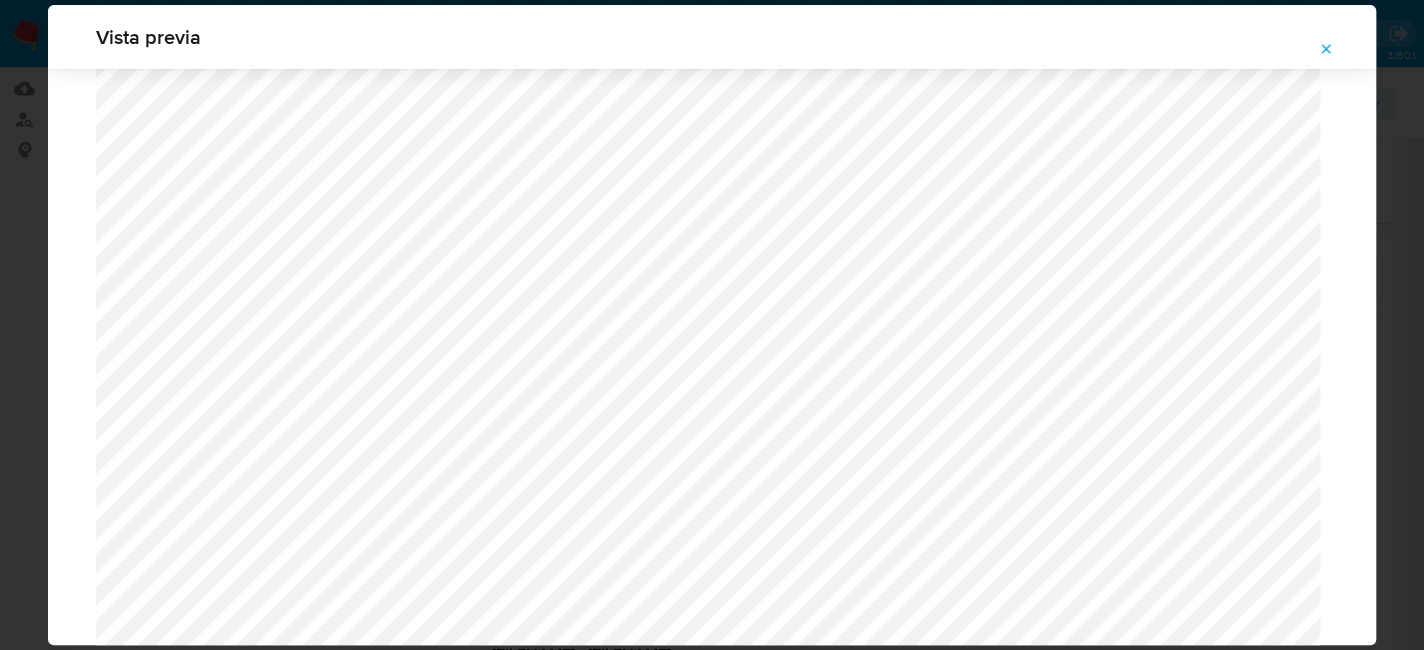 click at bounding box center [1326, 49] 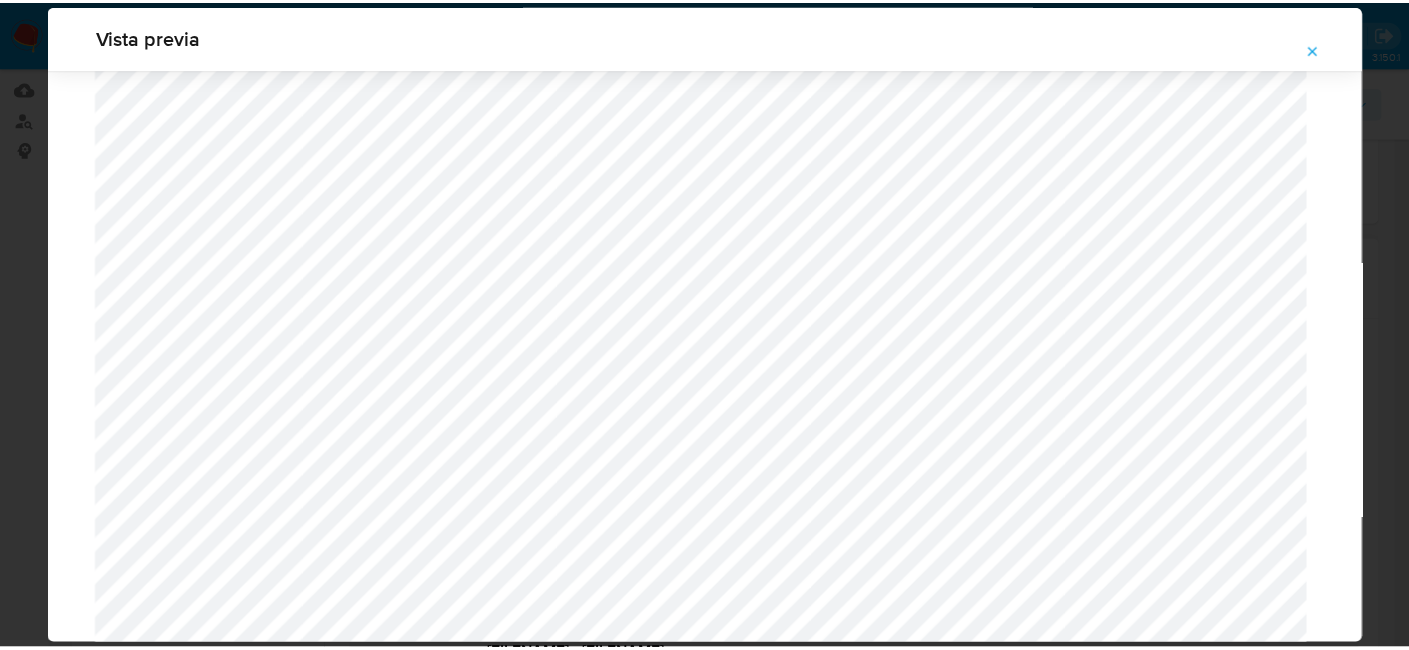 scroll, scrollTop: 103, scrollLeft: 0, axis: vertical 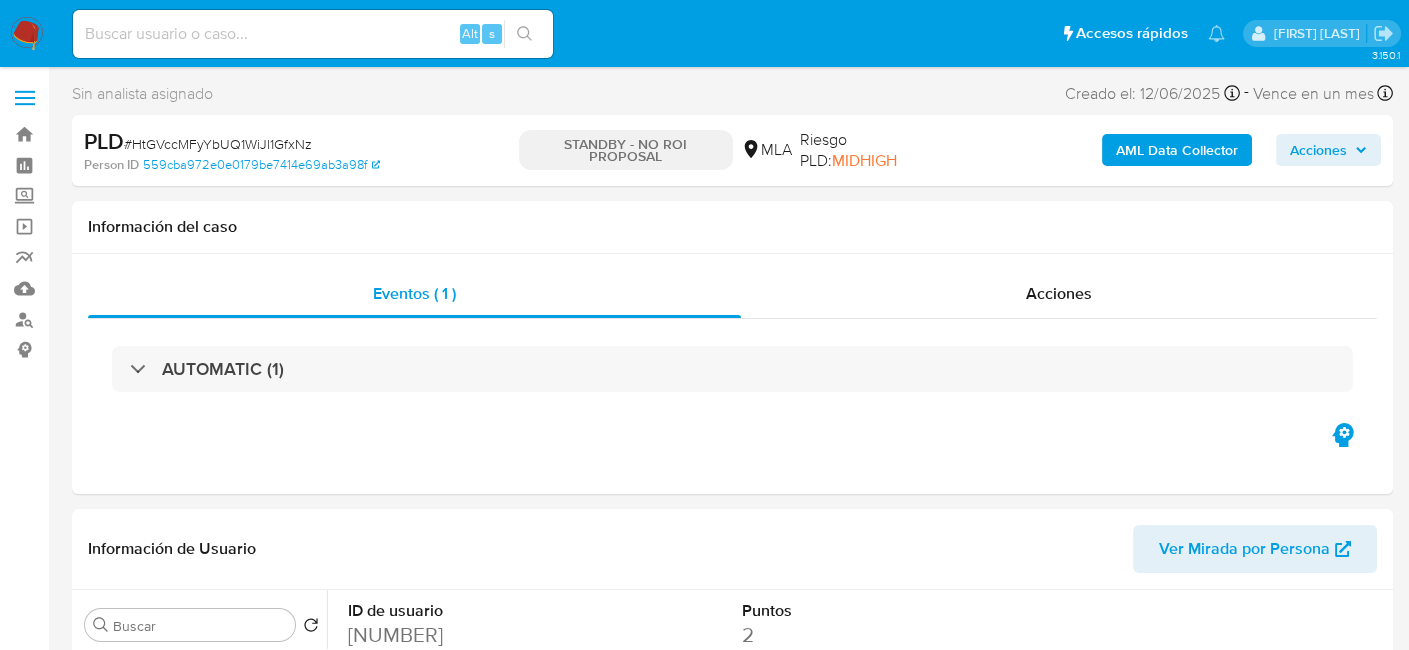 select on "10" 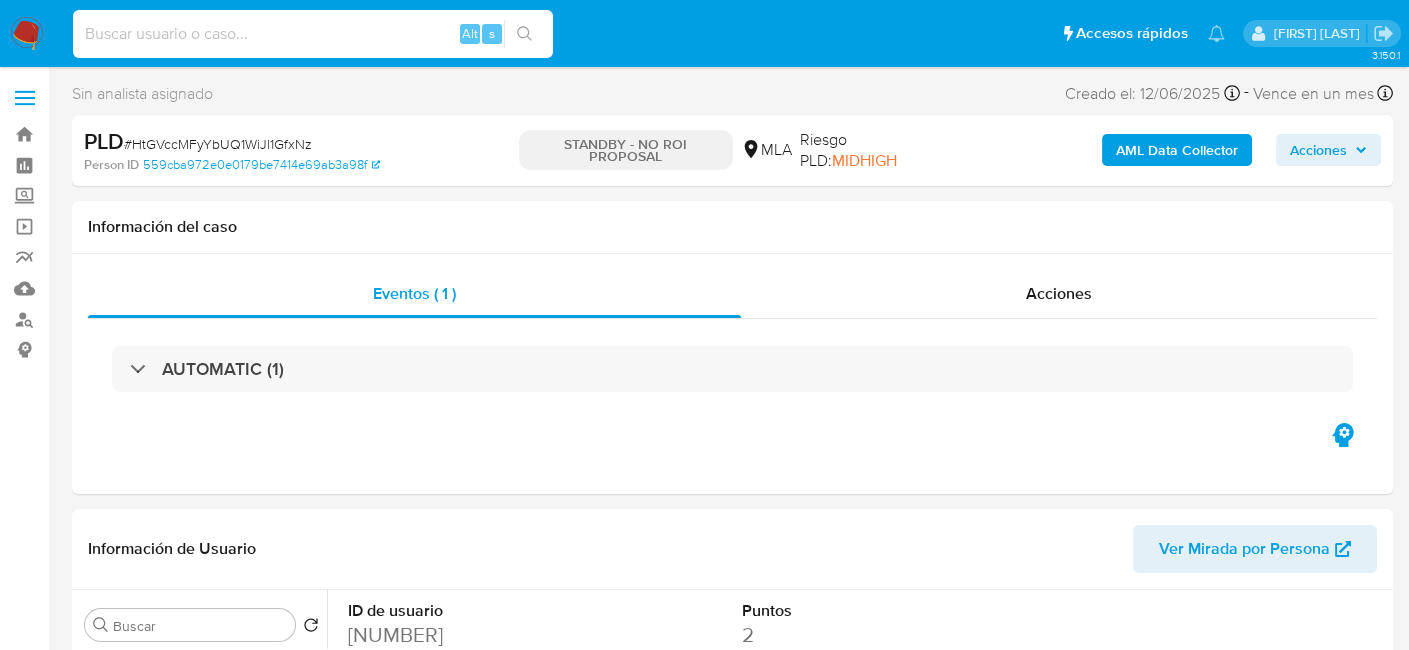 paste on "fXrdZgoShP7K2sNWhJLF7JEU" 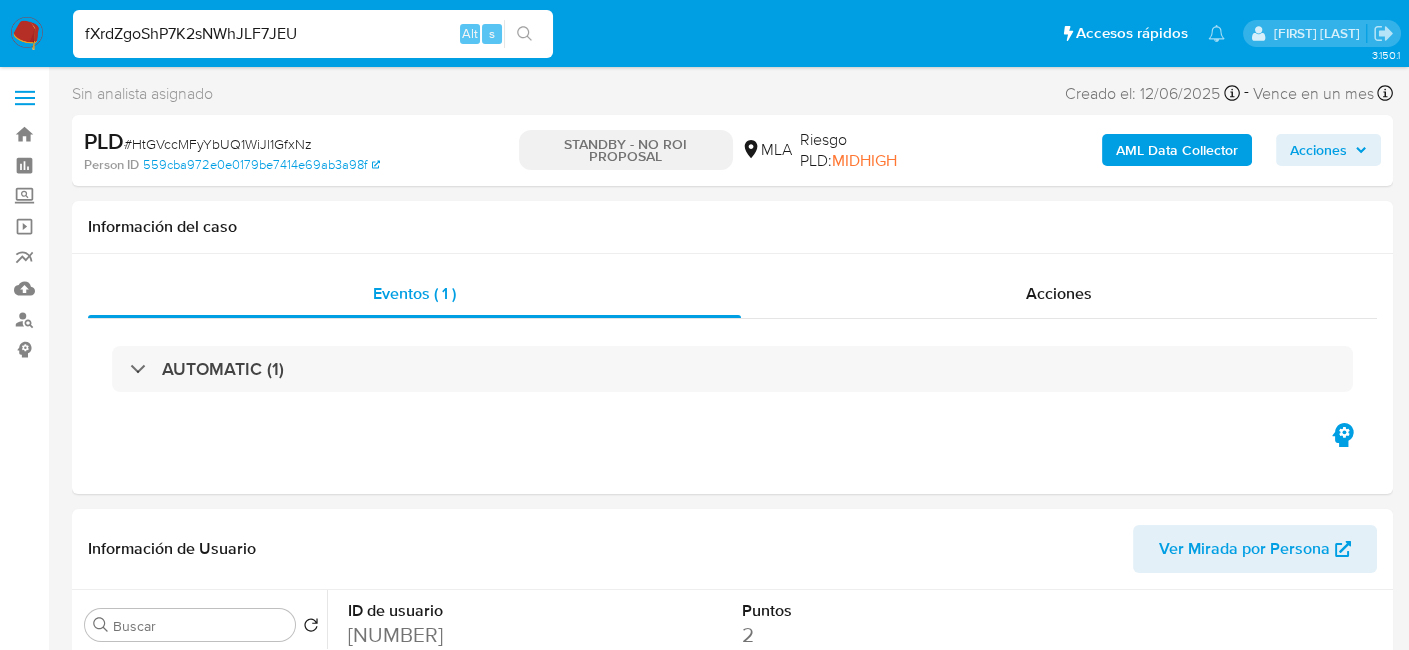 type on "fXrdZgoShP7K2sNWhJLF7JEU" 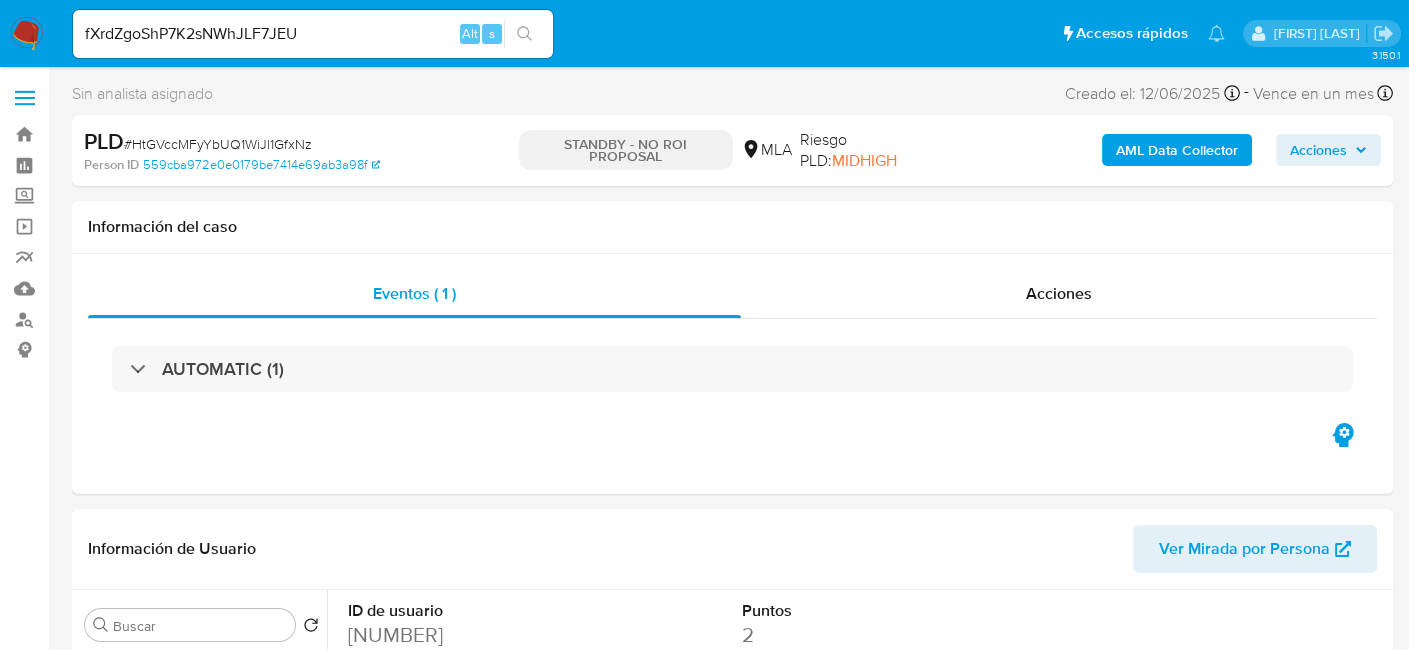 click on "fXrdZgoShP7K2sNWhJLF7JEU" at bounding box center [313, 34] 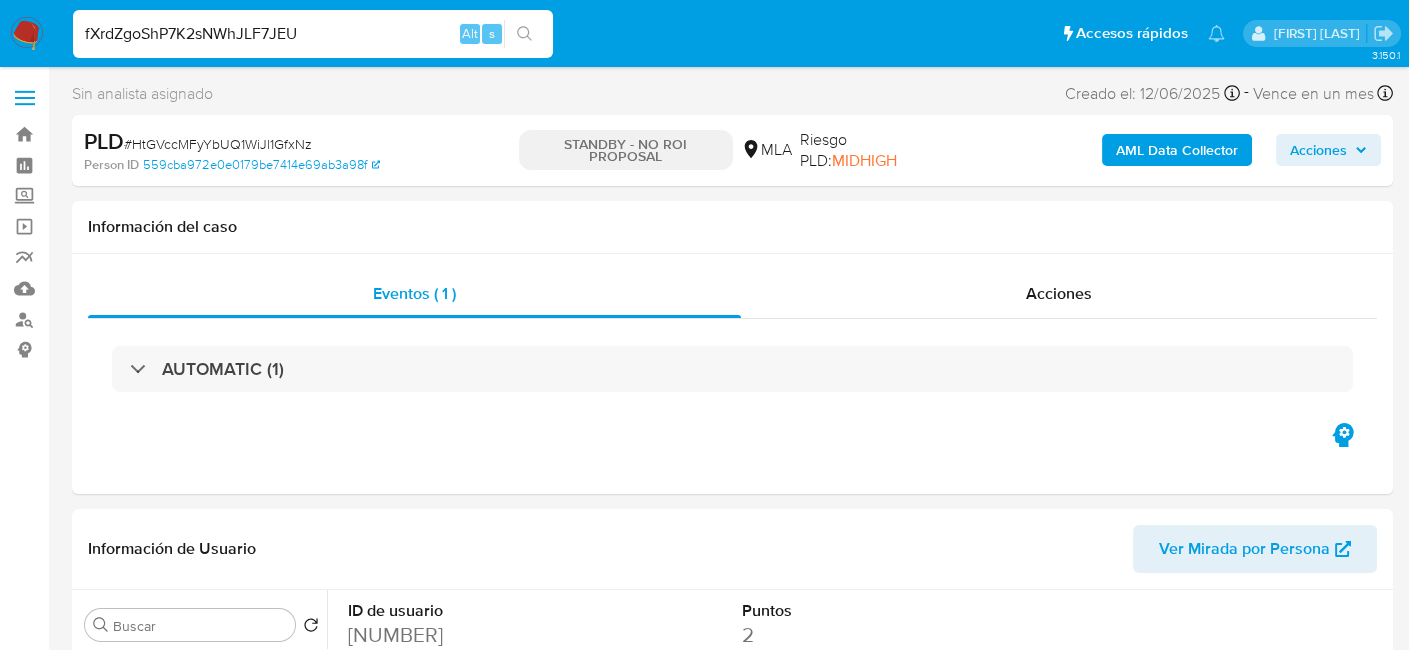 click at bounding box center [524, 34] 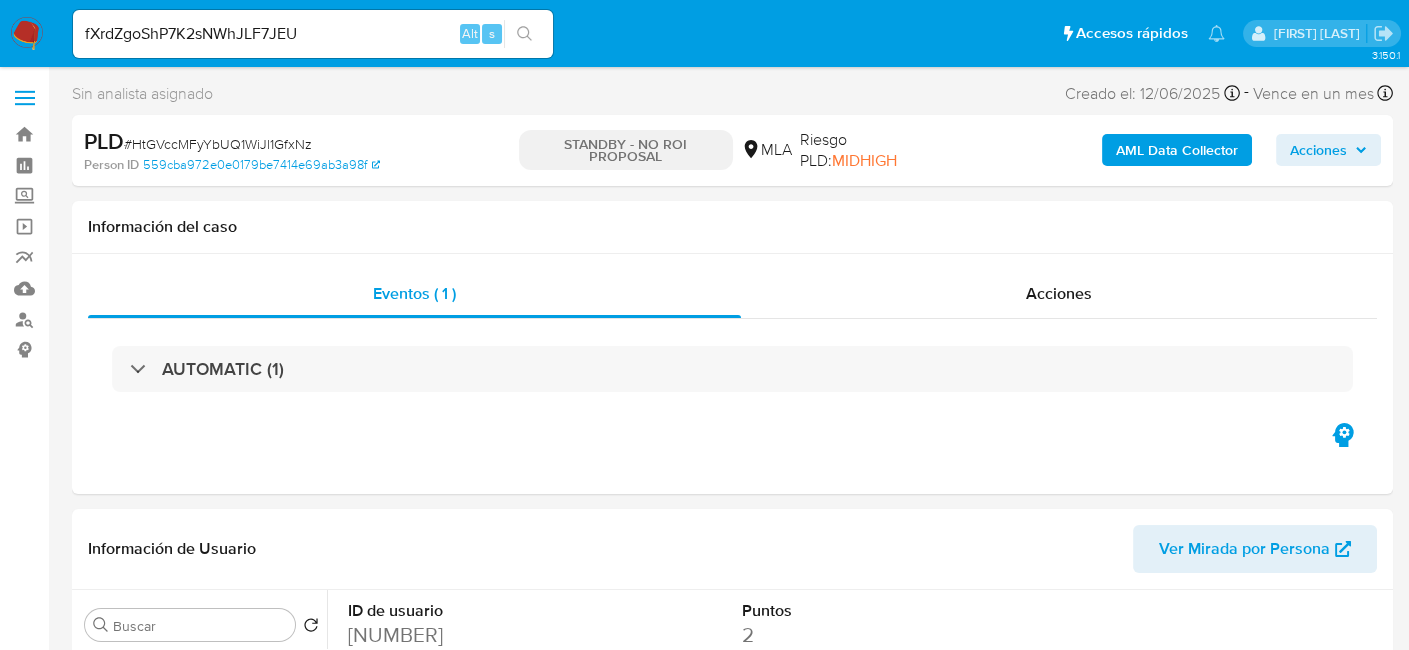 click 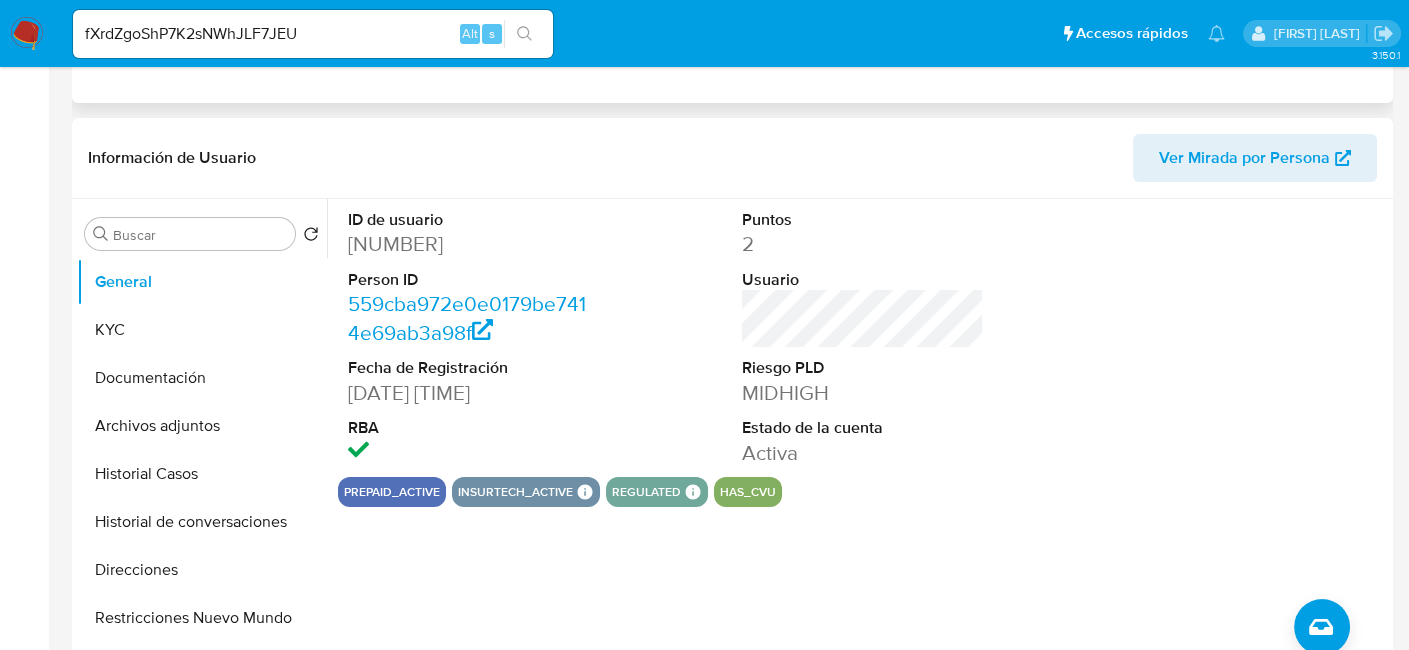 scroll, scrollTop: 0, scrollLeft: 0, axis: both 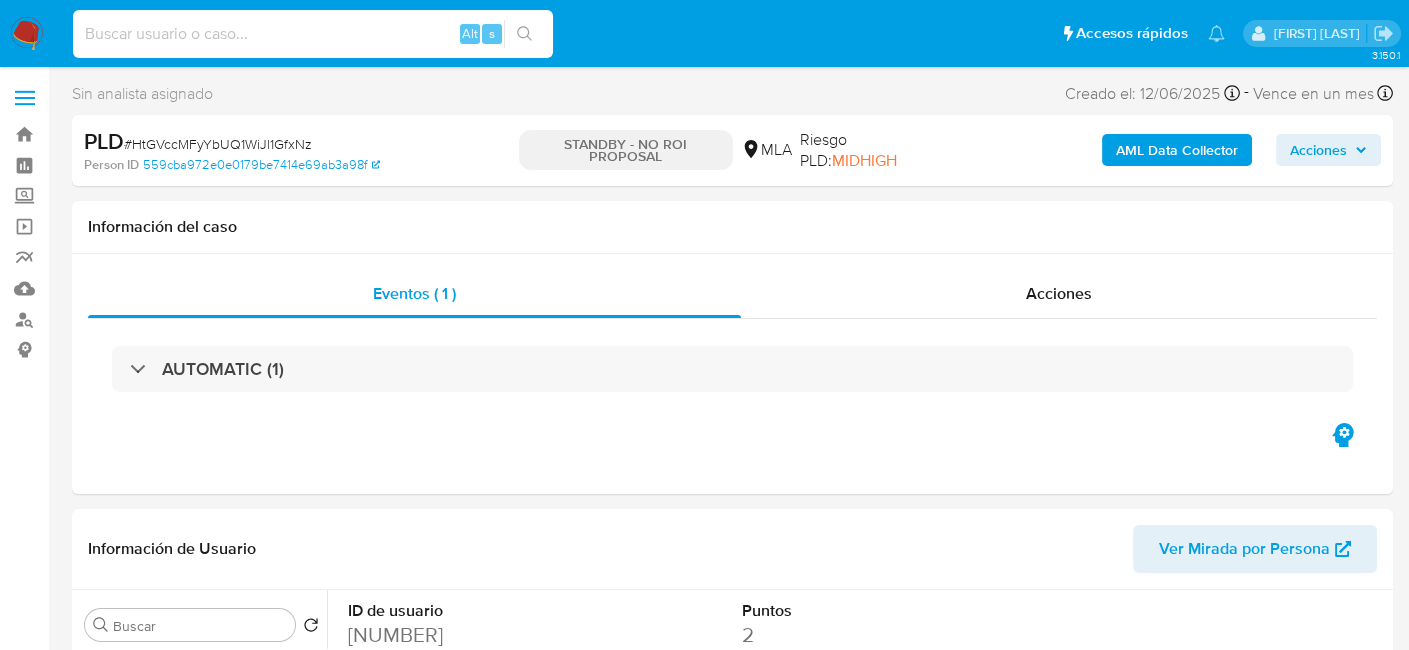 click at bounding box center [313, 34] 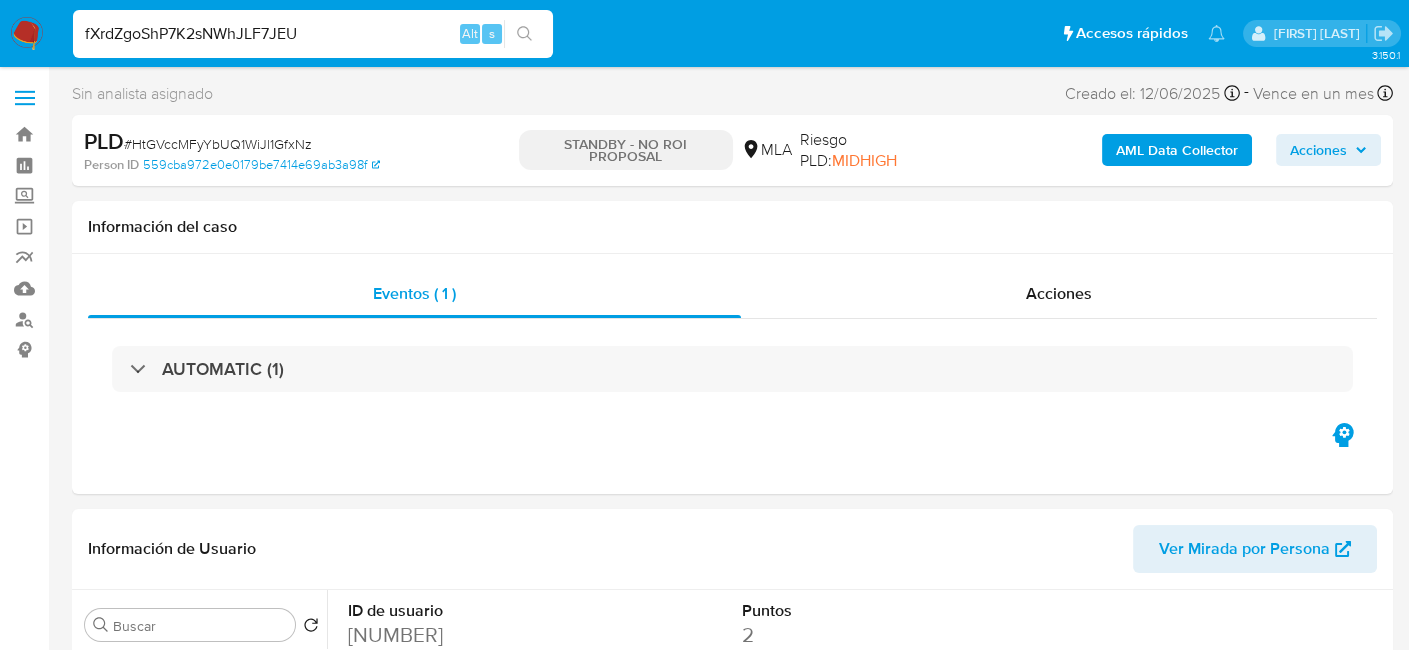 type on "fXrdZgoShP7K2sNWhJLF7JEU" 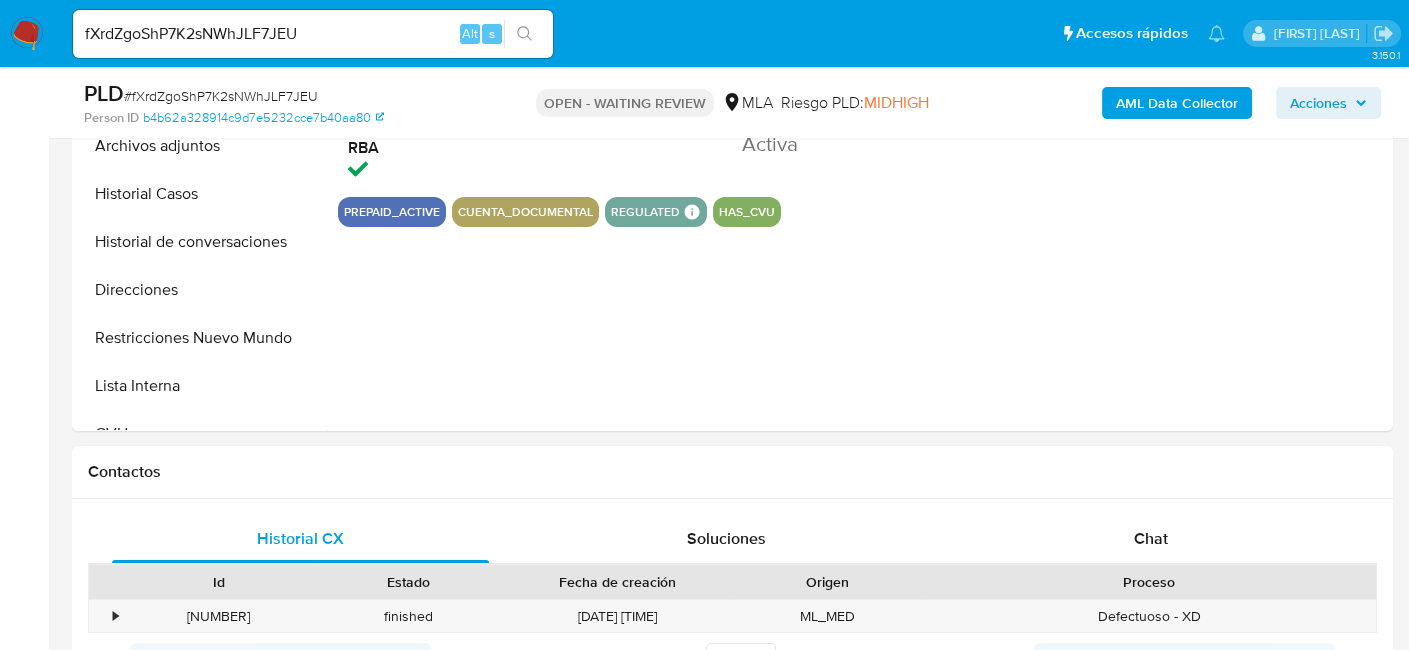 select on "10" 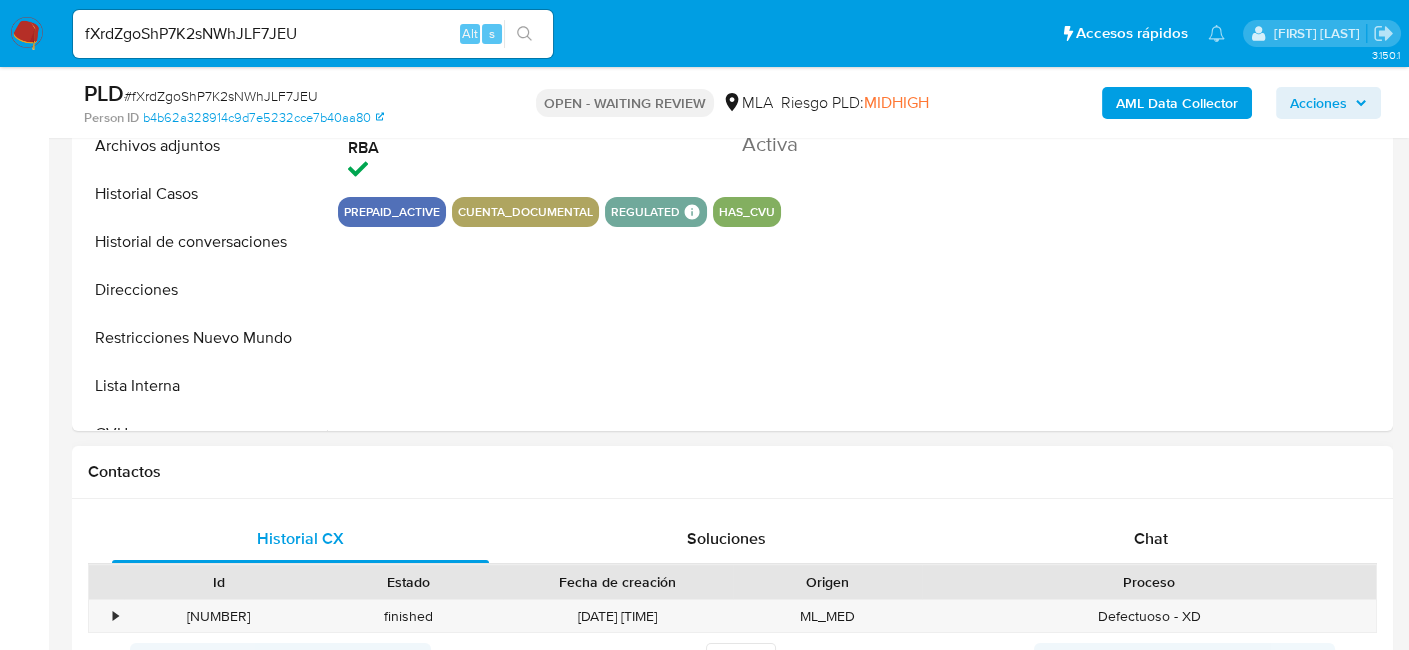 drag, startPoint x: 1201, startPoint y: 523, endPoint x: 1110, endPoint y: 478, distance: 101.51847 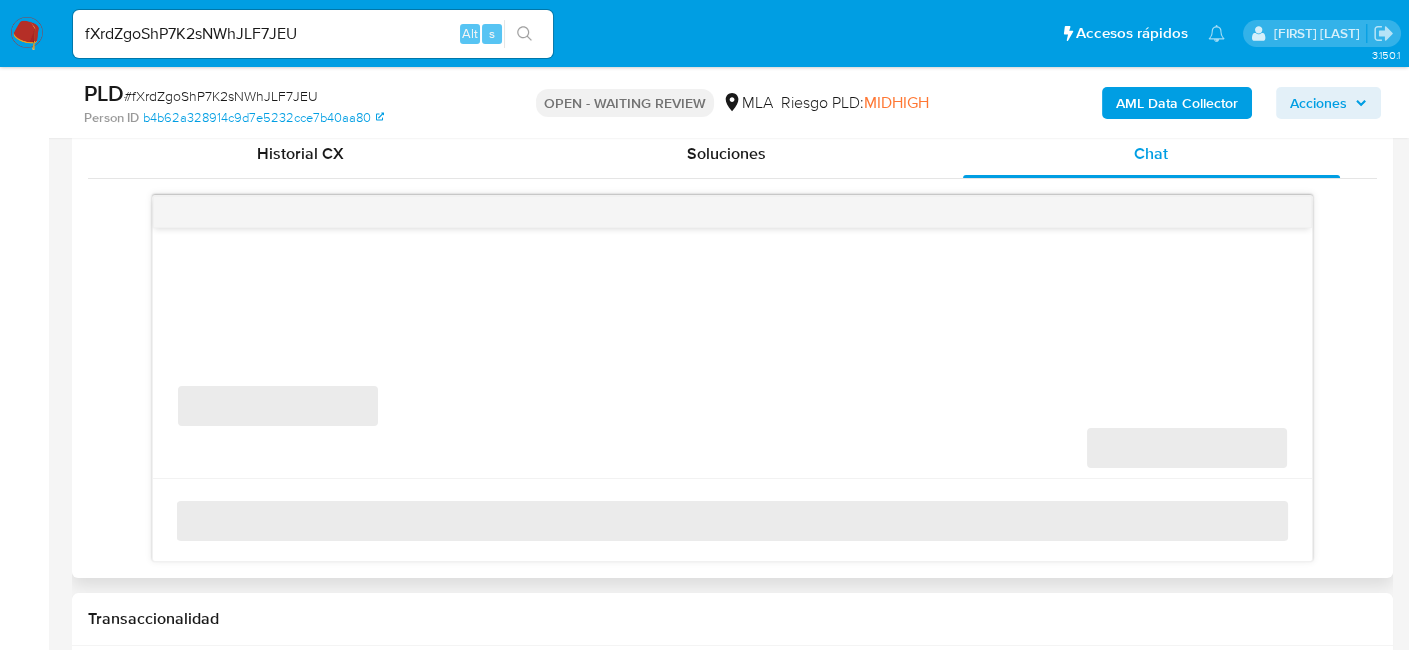 scroll, scrollTop: 1000, scrollLeft: 0, axis: vertical 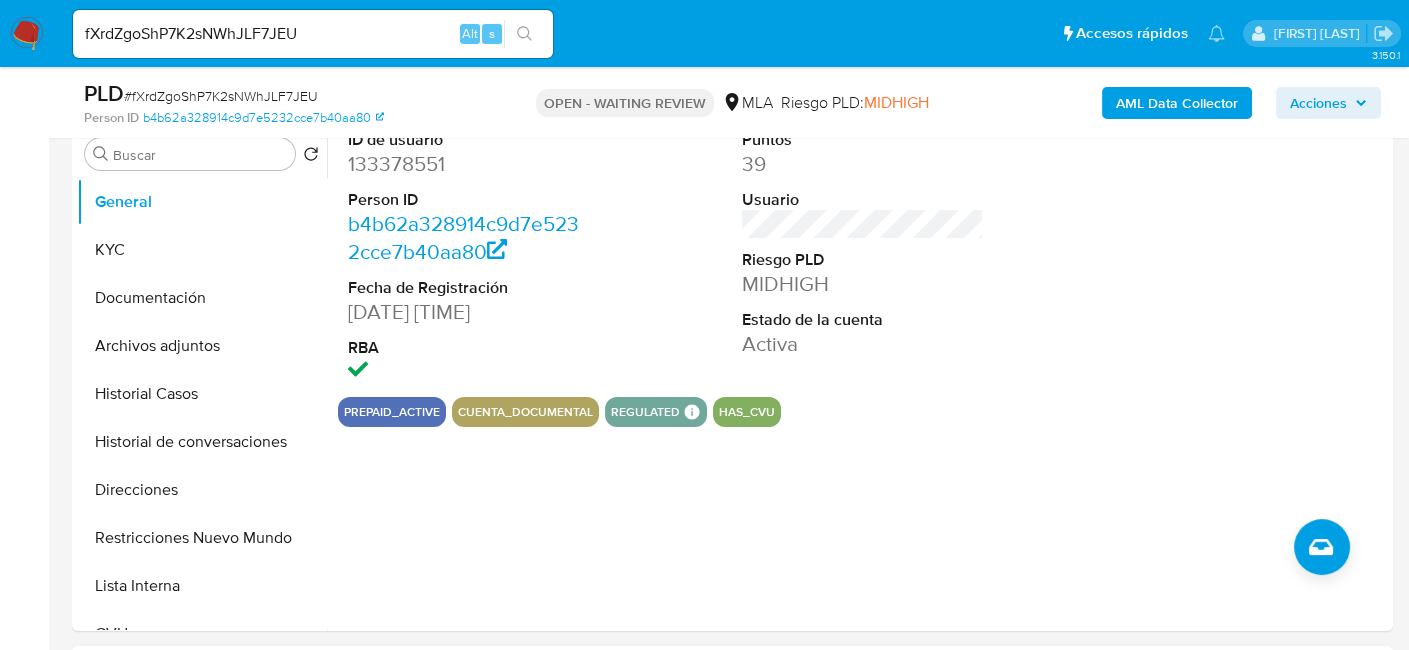 click on "# fXrdZgoShP7K2sNWhJLF7JEU" at bounding box center (221, 96) 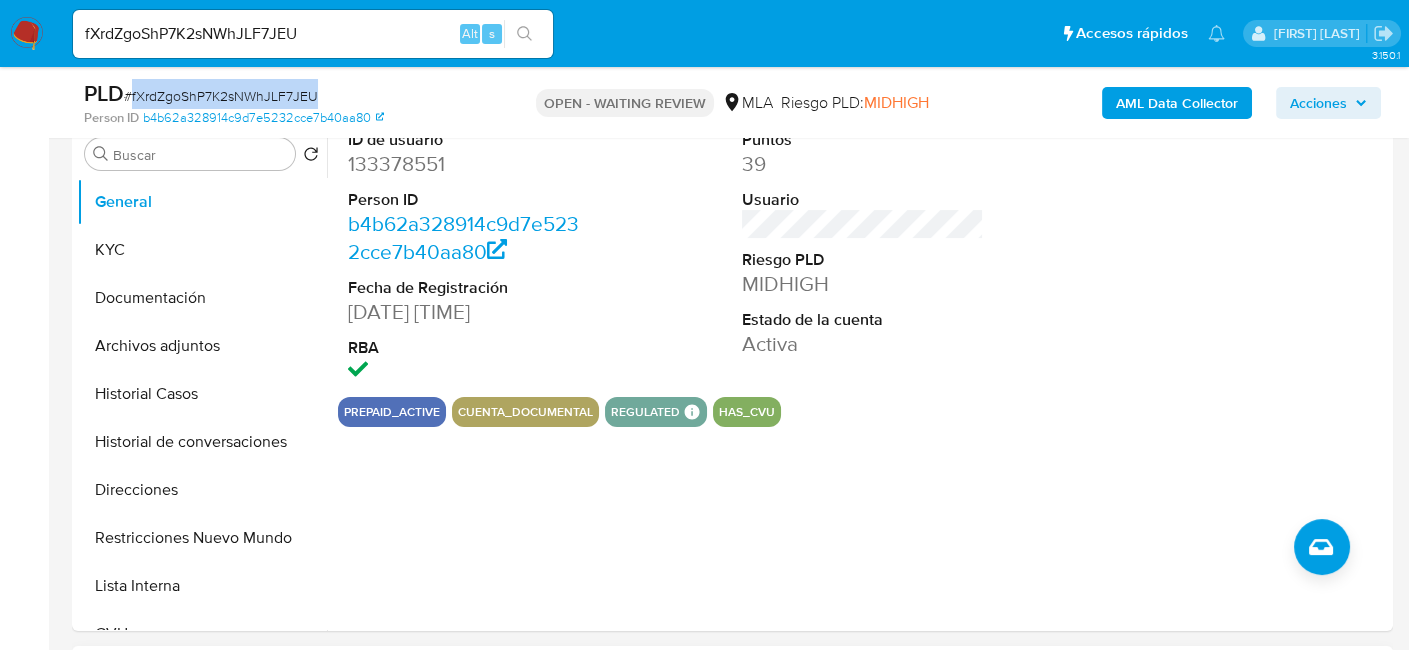click on "# fXrdZgoShP7K2sNWhJLF7JEU" at bounding box center (221, 96) 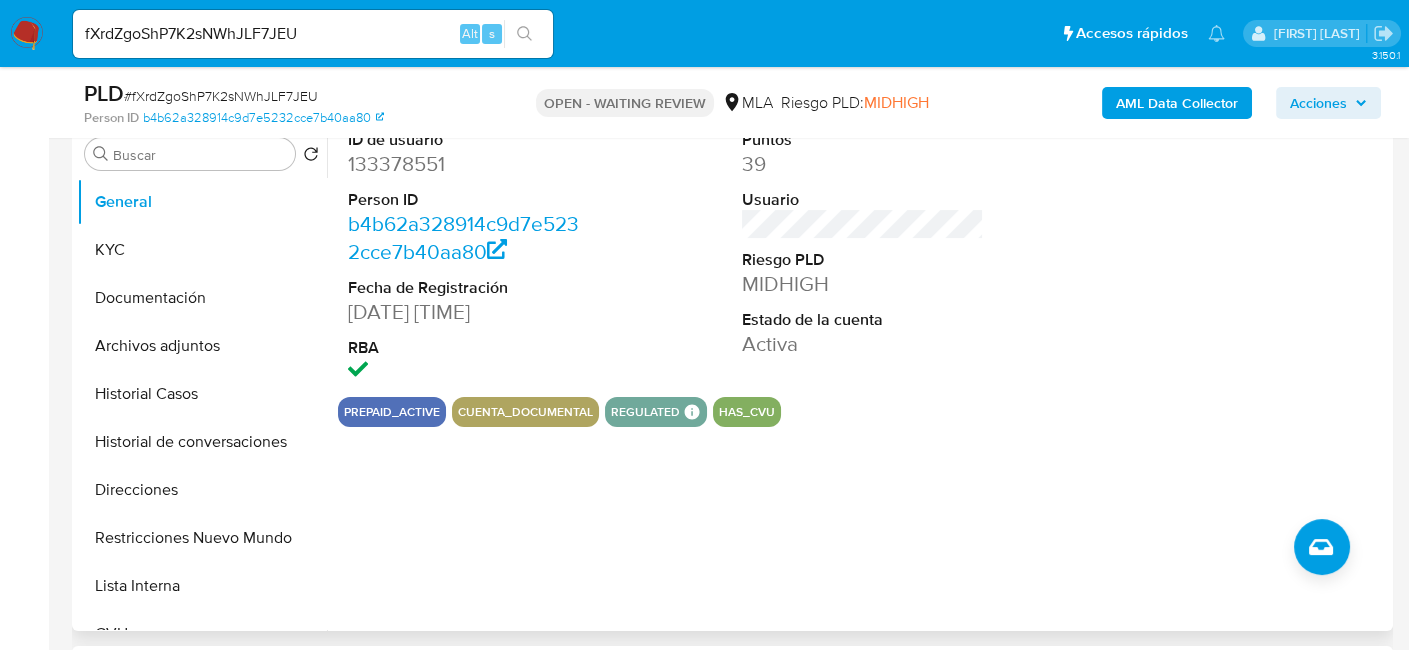 click on "133378551" at bounding box center [469, 164] 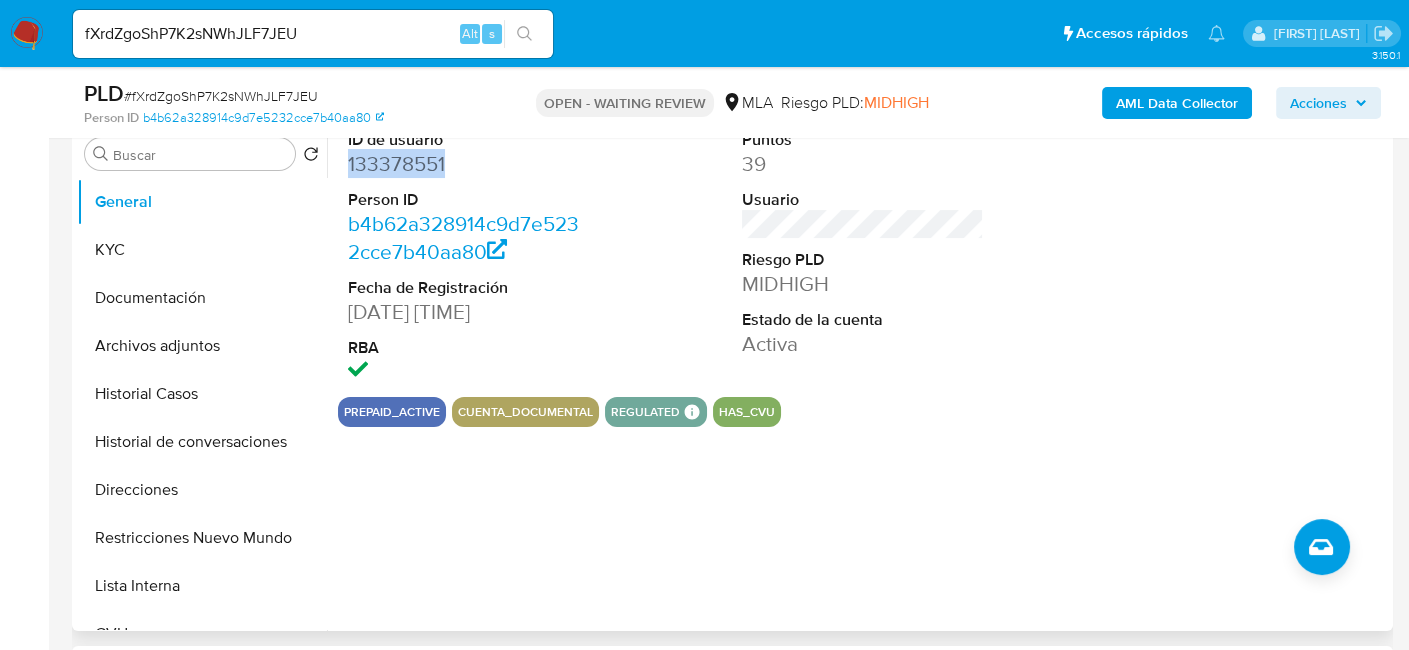 click on "133378551" at bounding box center [469, 164] 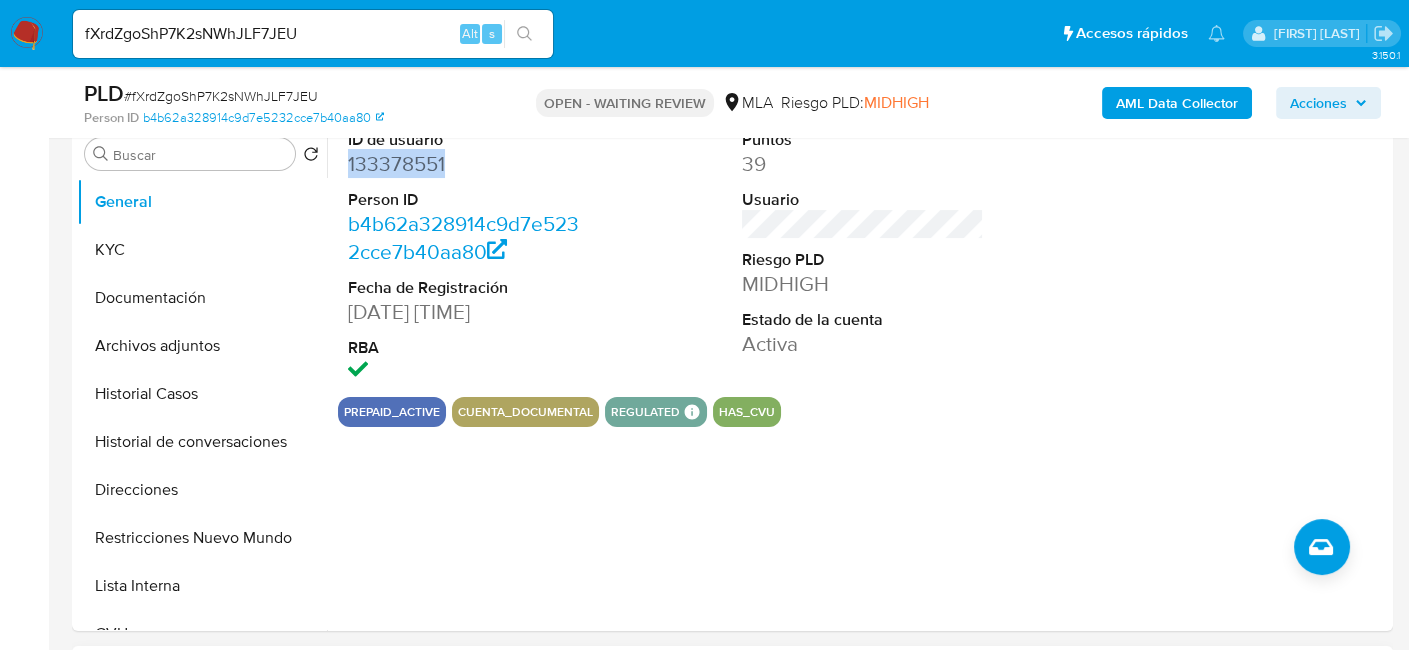 copy on "133378551" 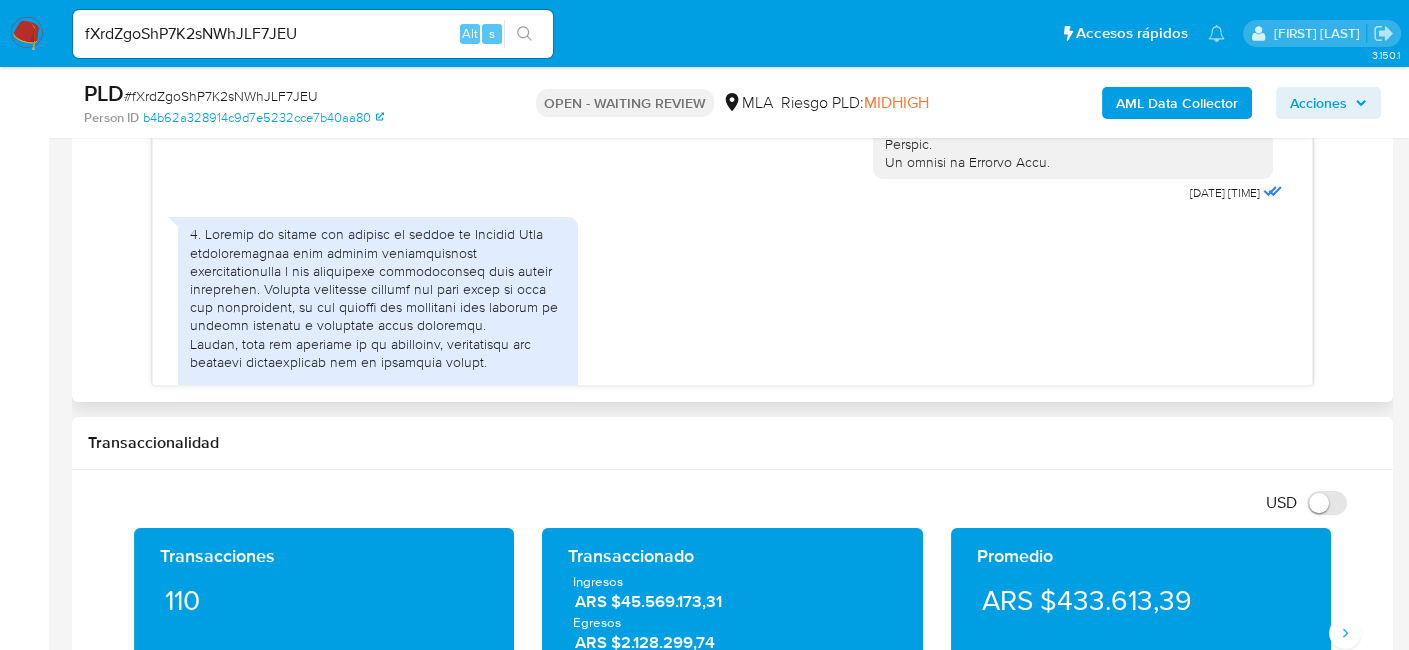 scroll, scrollTop: 1100, scrollLeft: 0, axis: vertical 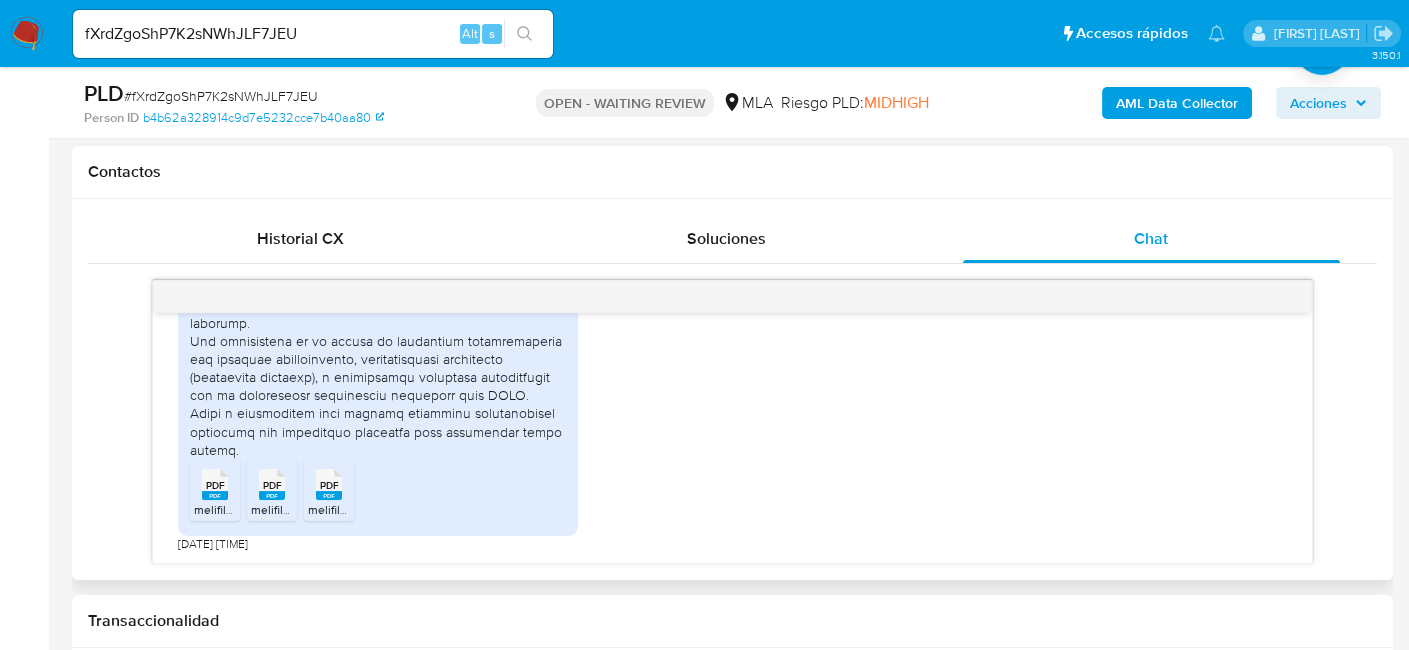 click 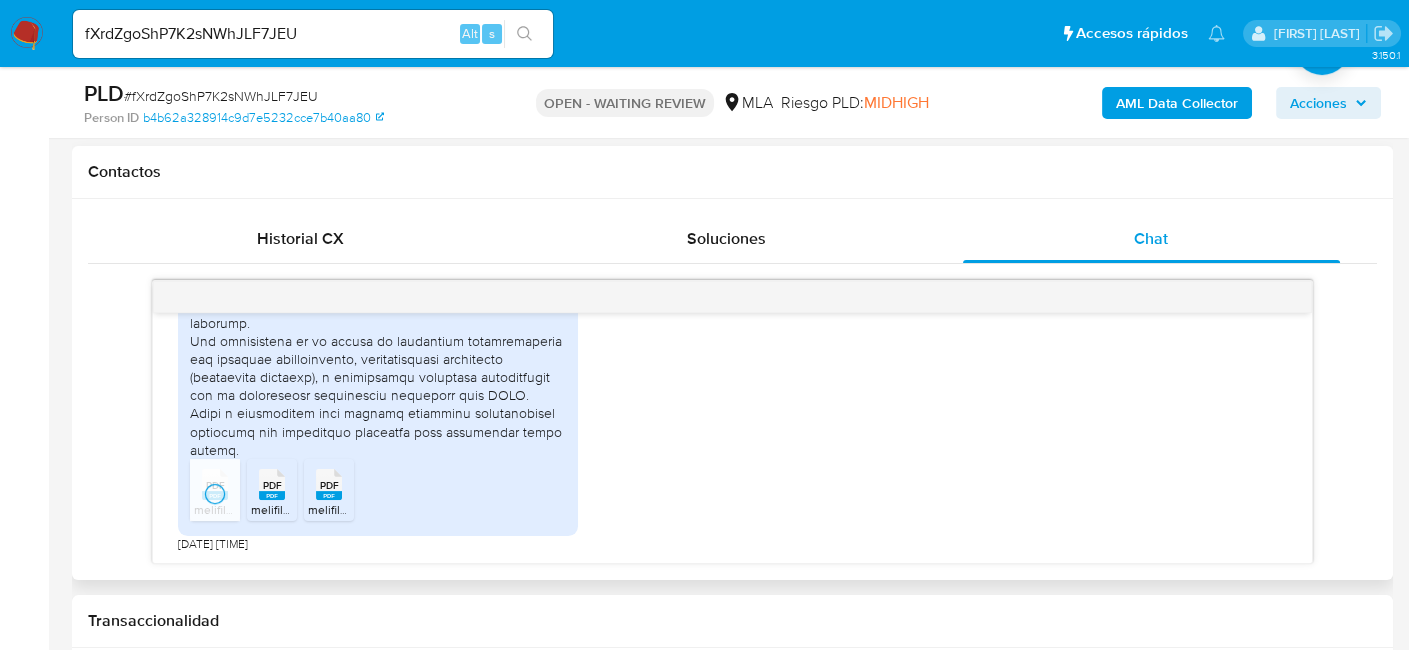 click on "PDF" at bounding box center [272, 485] 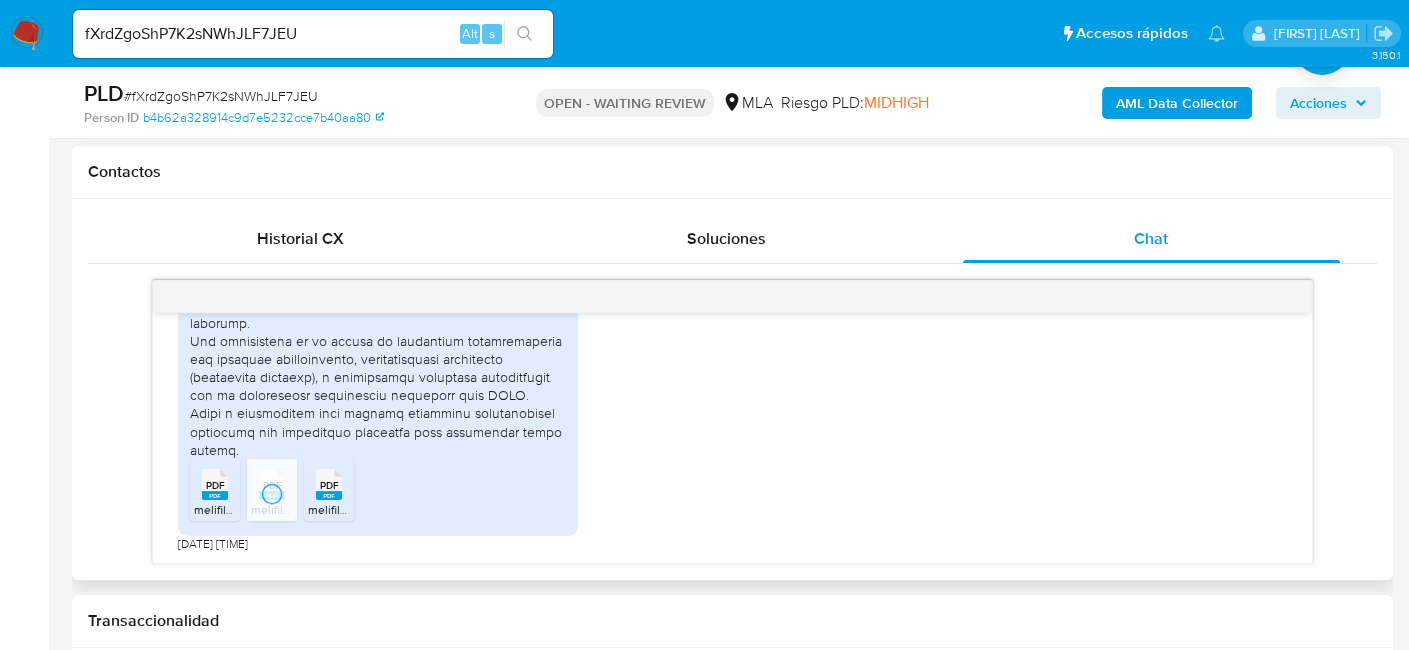 click 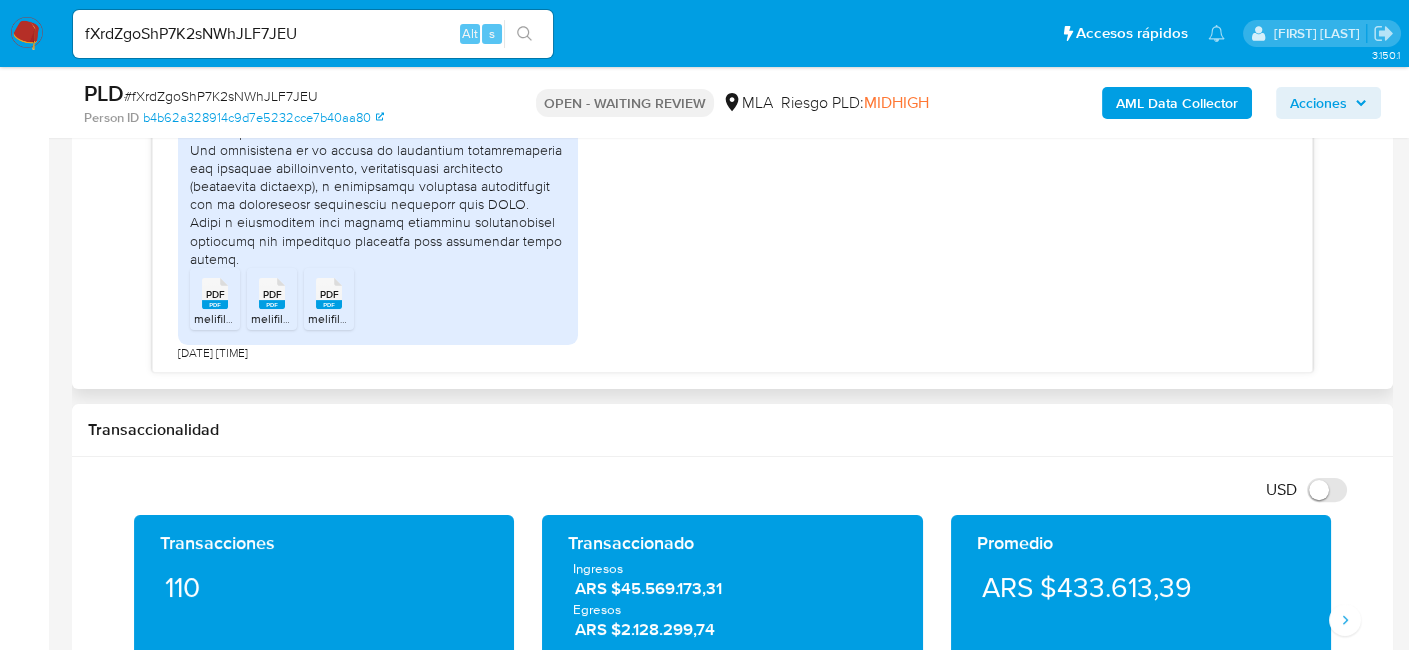 scroll, scrollTop: 1100, scrollLeft: 0, axis: vertical 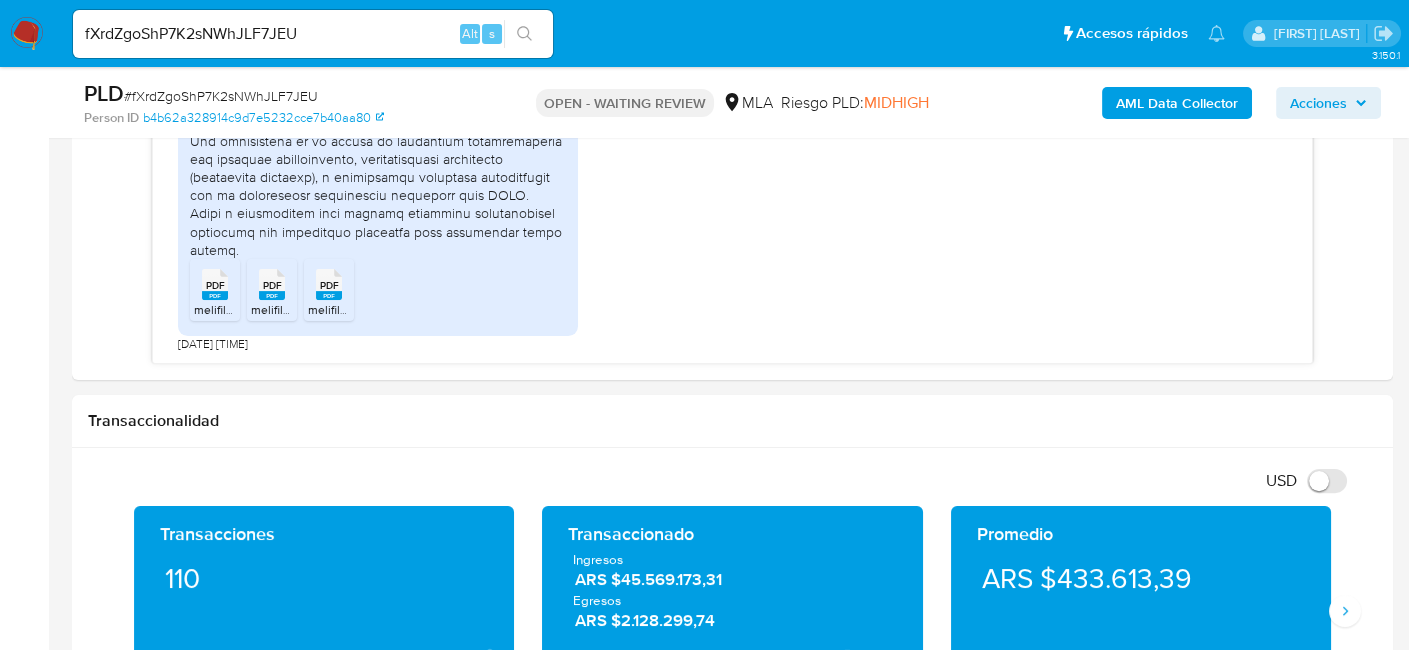 click on "# fXrdZgoShP7K2sNWhJLF7JEU" at bounding box center [221, 96] 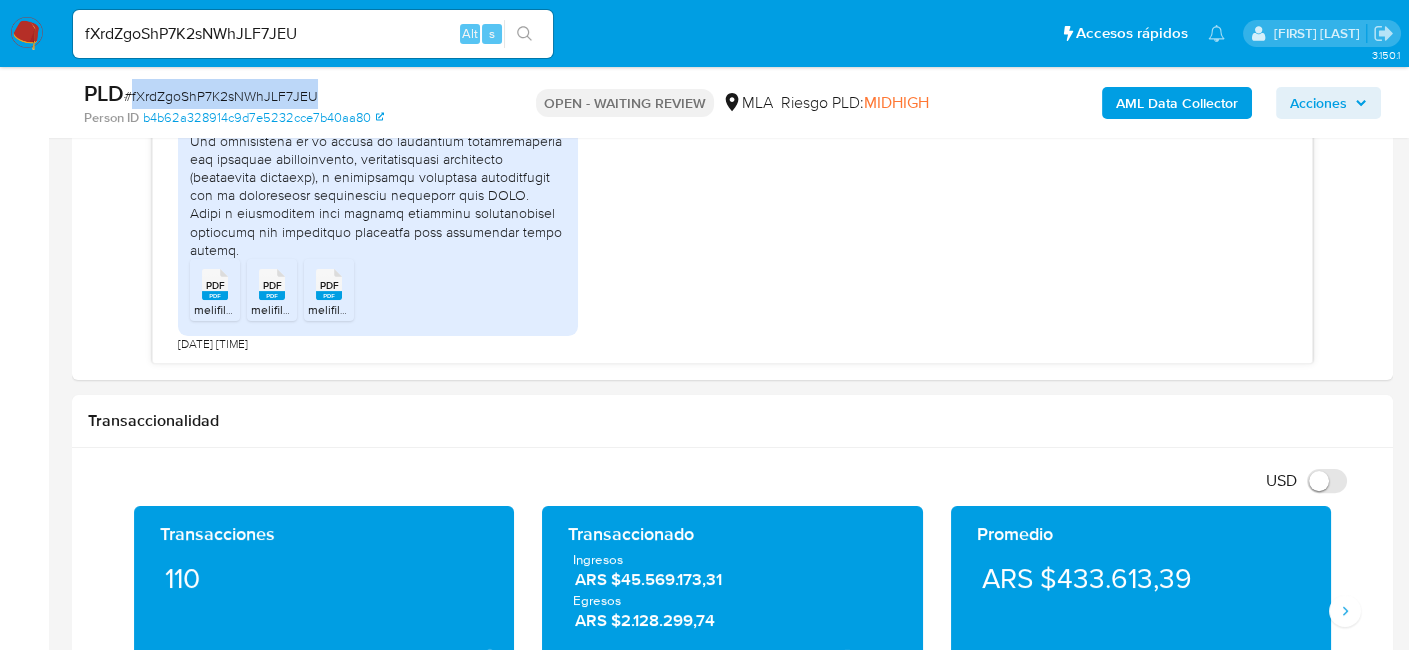 click on "# fXrdZgoShP7K2sNWhJLF7JEU" at bounding box center [221, 96] 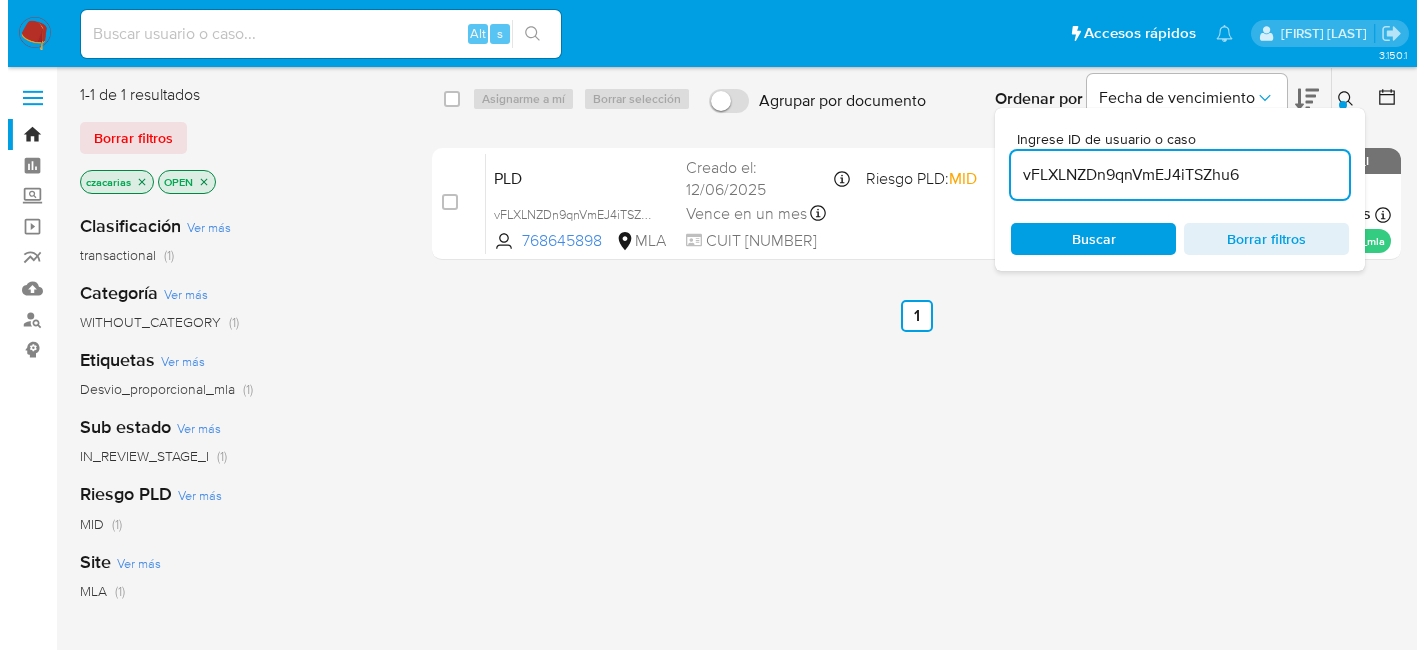 scroll, scrollTop: 0, scrollLeft: 0, axis: both 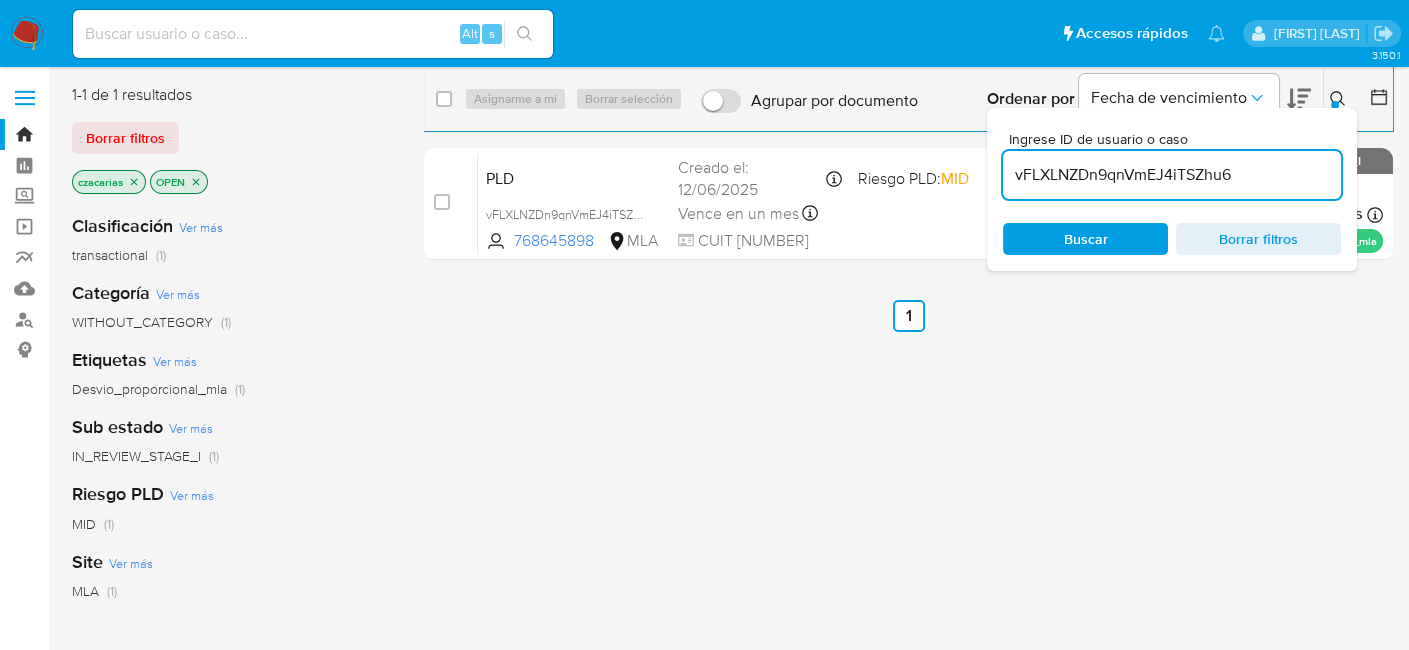 click on "vFLXLNZDn9qnVmEJ4iTSZhu6" at bounding box center (1172, 175) 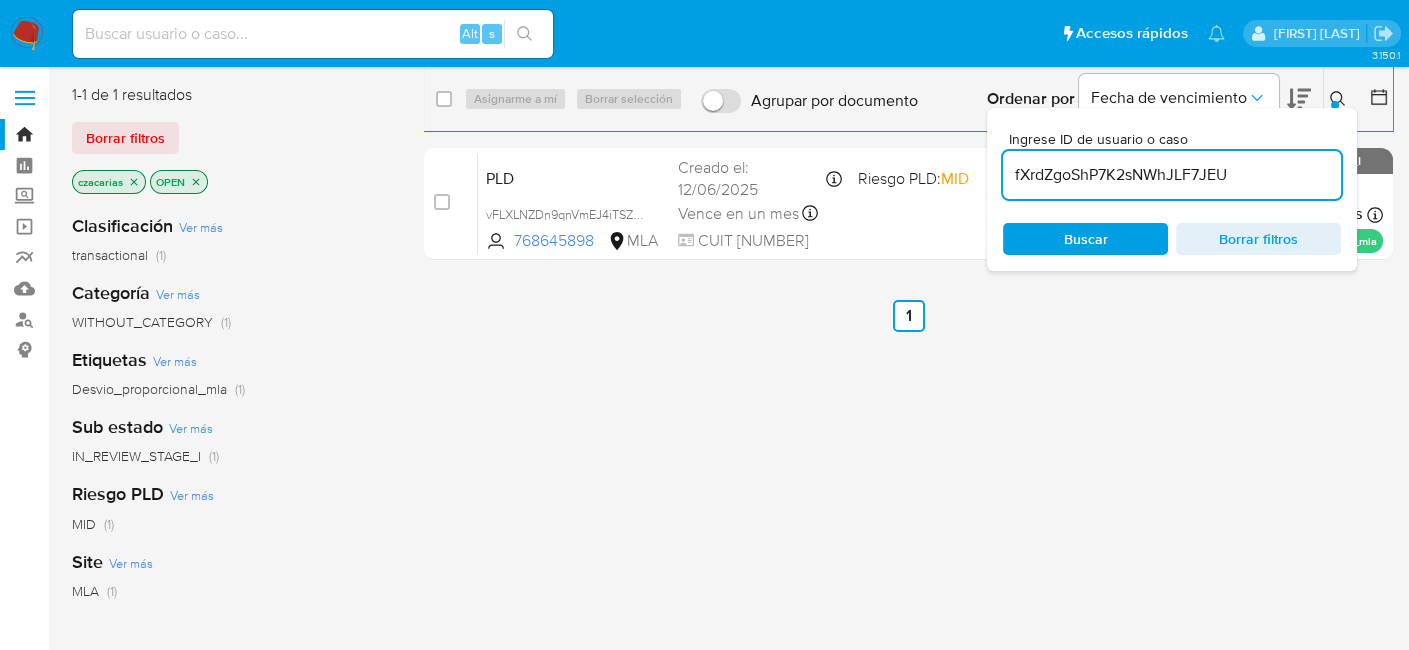 type on "fXrdZgoShP7K2sNWhJLF7JEU" 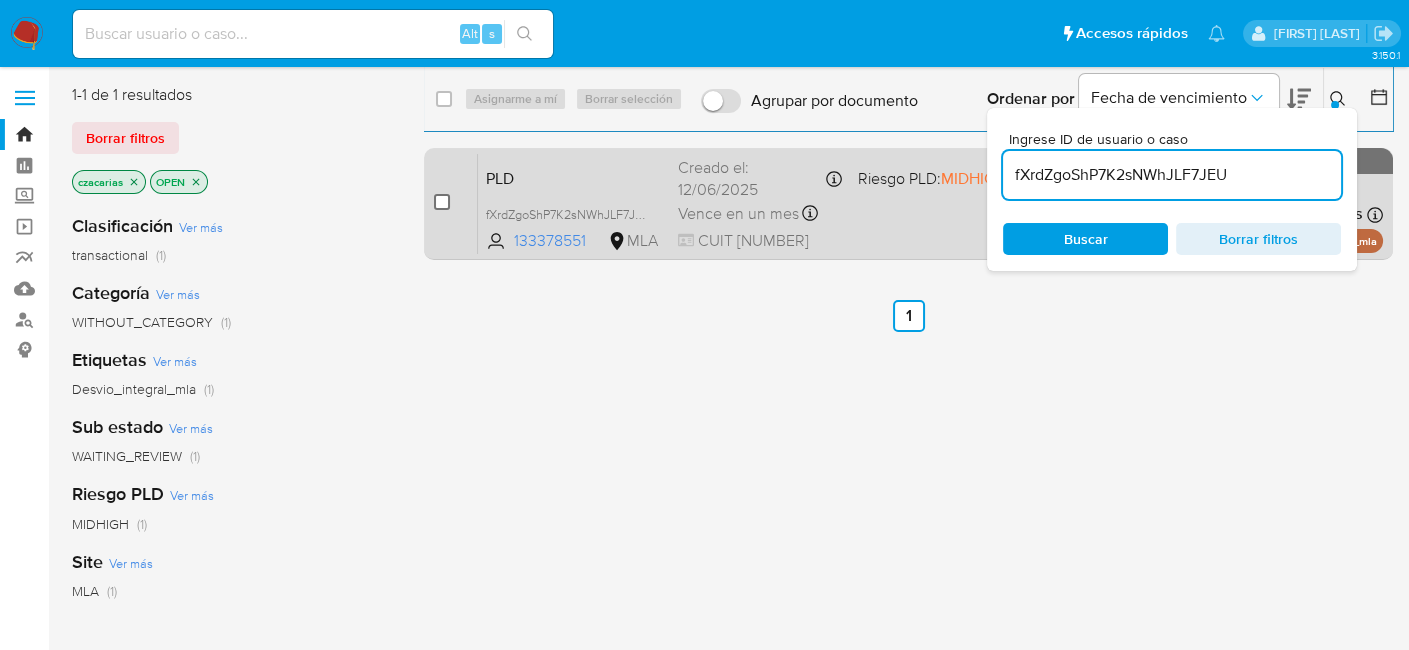 click on "case-item-checkbox   No es posible asignar el caso" at bounding box center (456, 203) 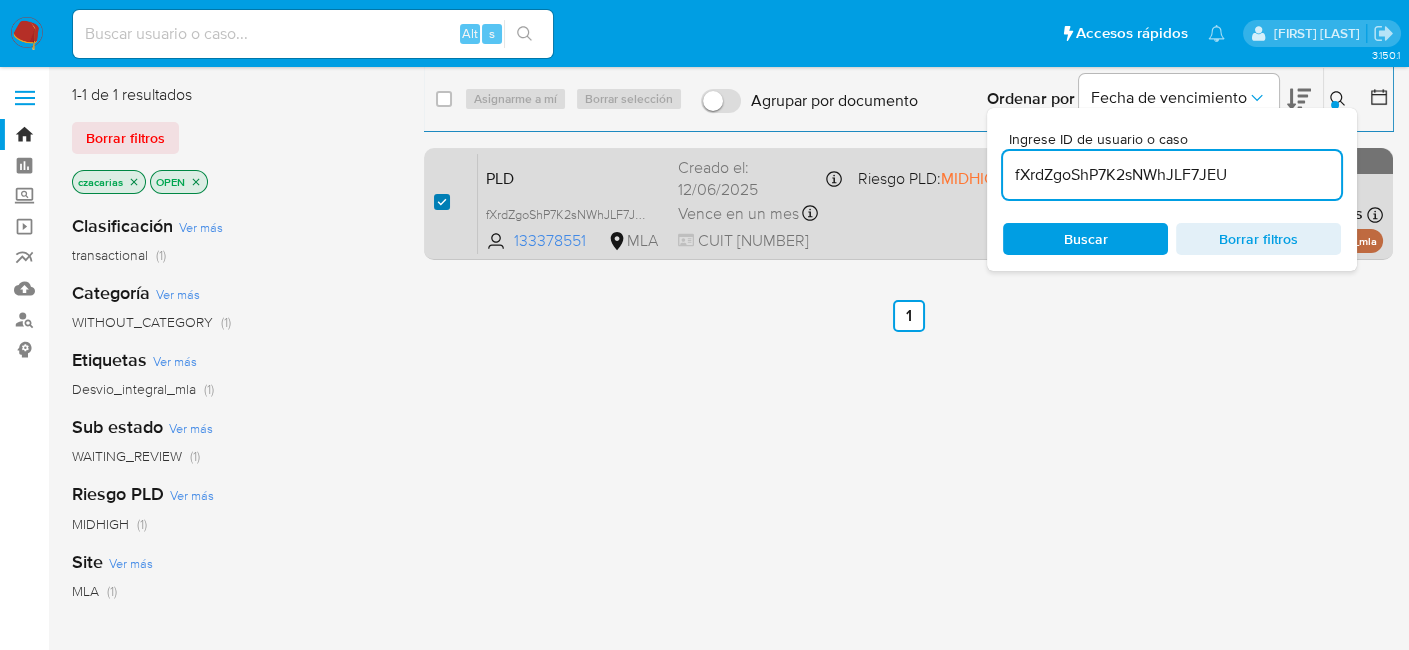 checkbox on "true" 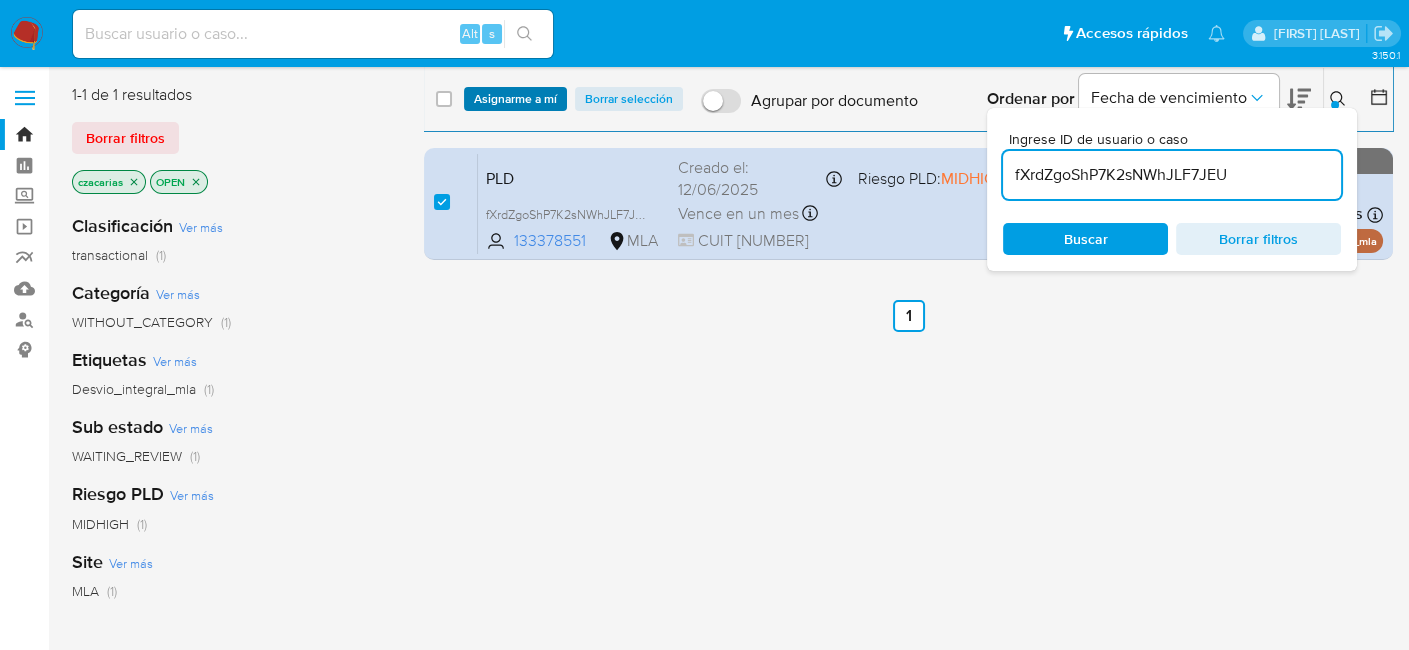 click on "Asignarme a mí" at bounding box center (515, 99) 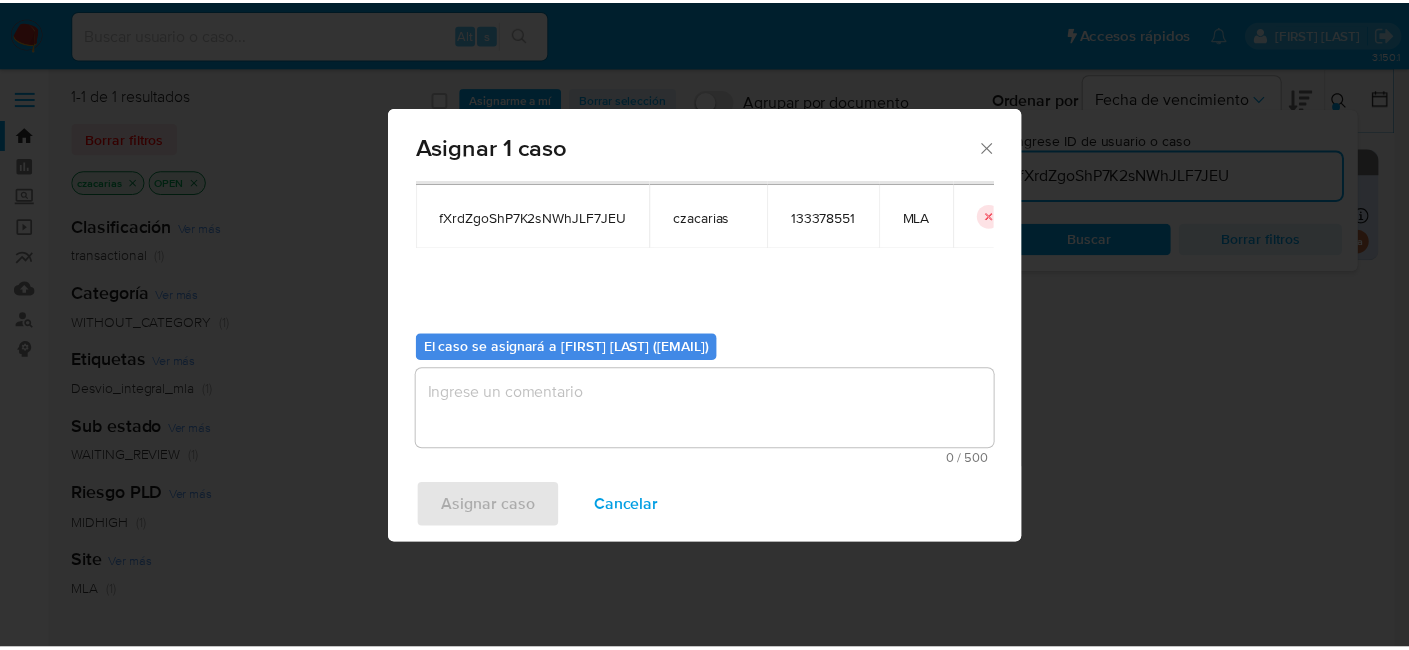 scroll, scrollTop: 102, scrollLeft: 0, axis: vertical 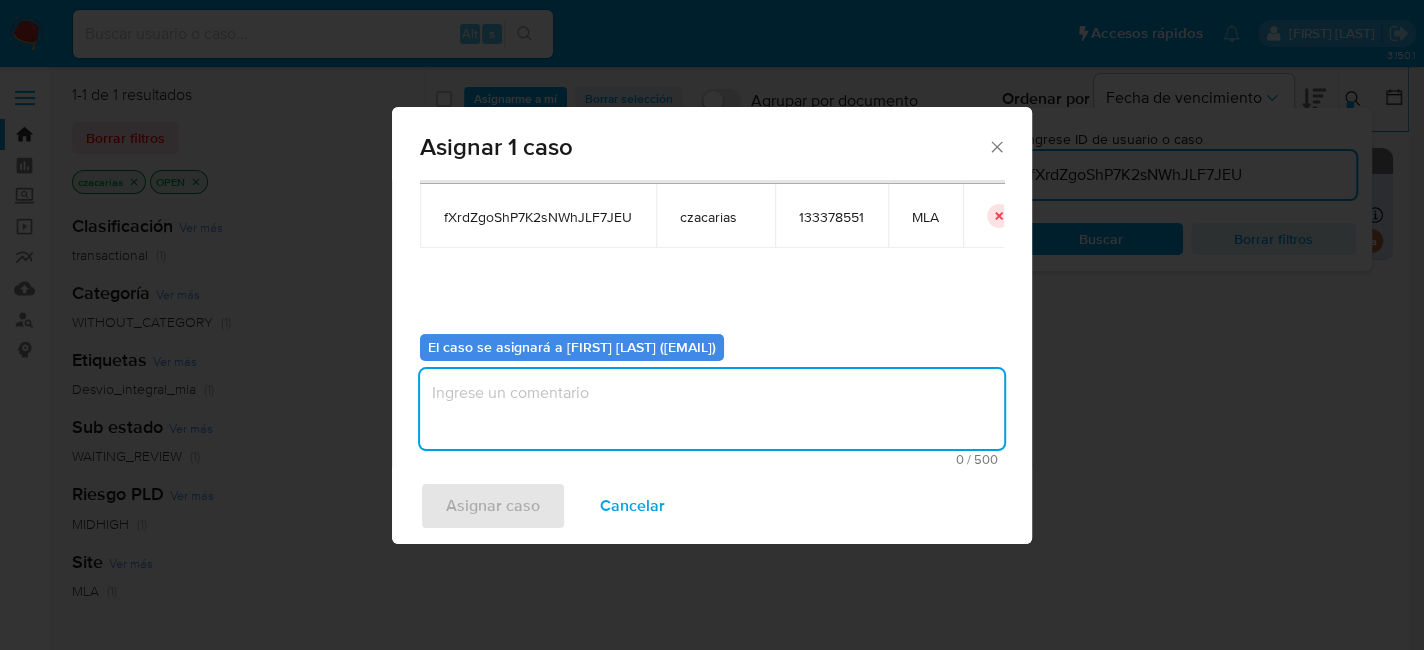 click at bounding box center [712, 409] 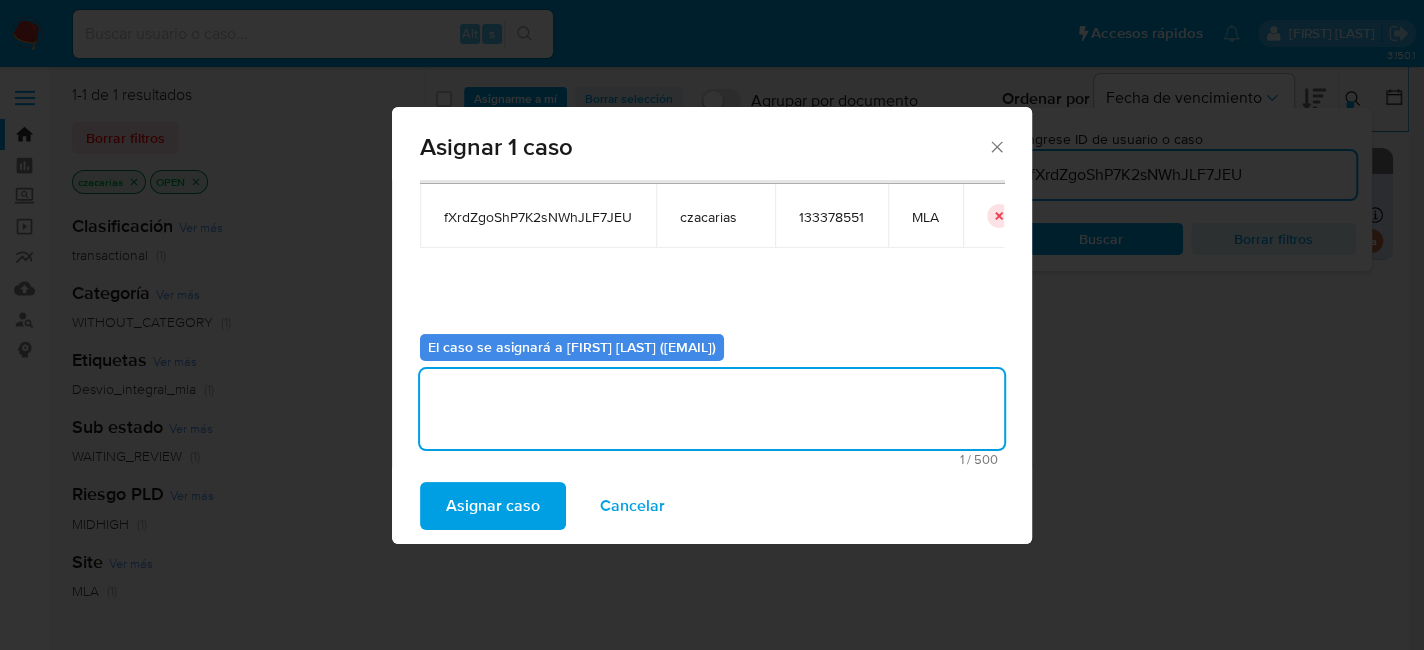click on "Asignar caso" at bounding box center [493, 506] 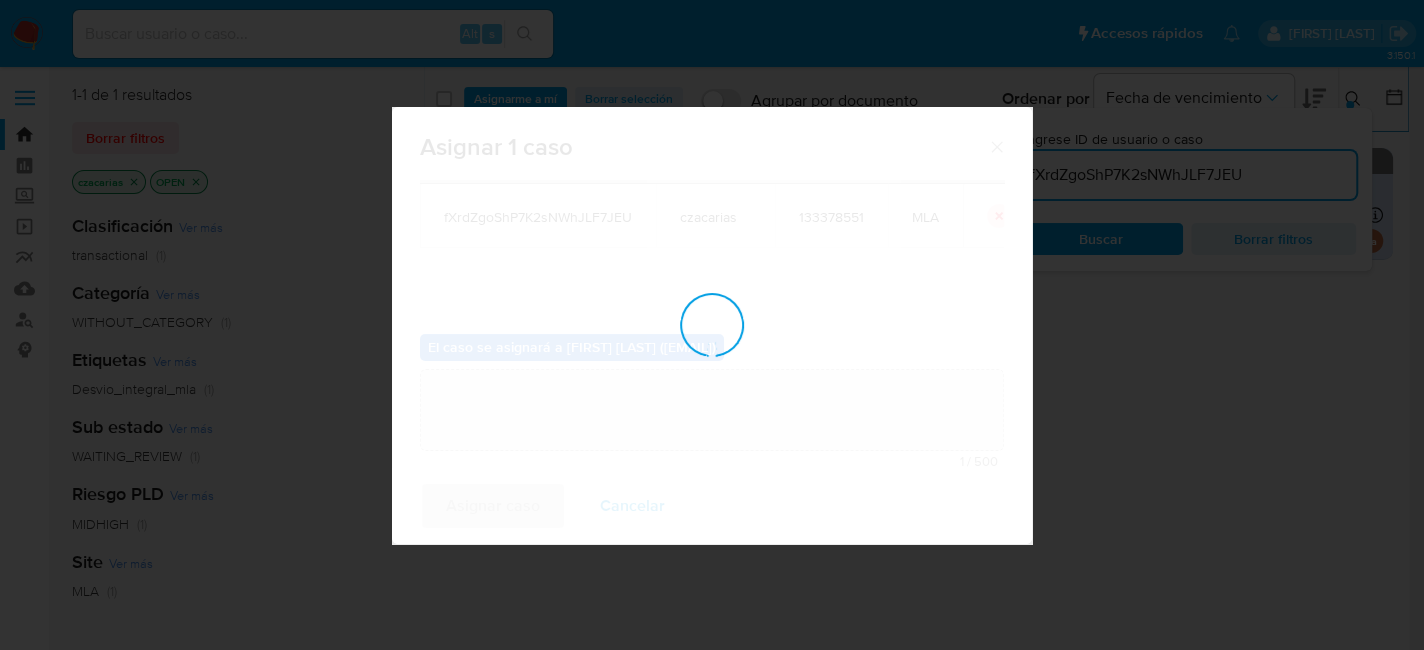 type 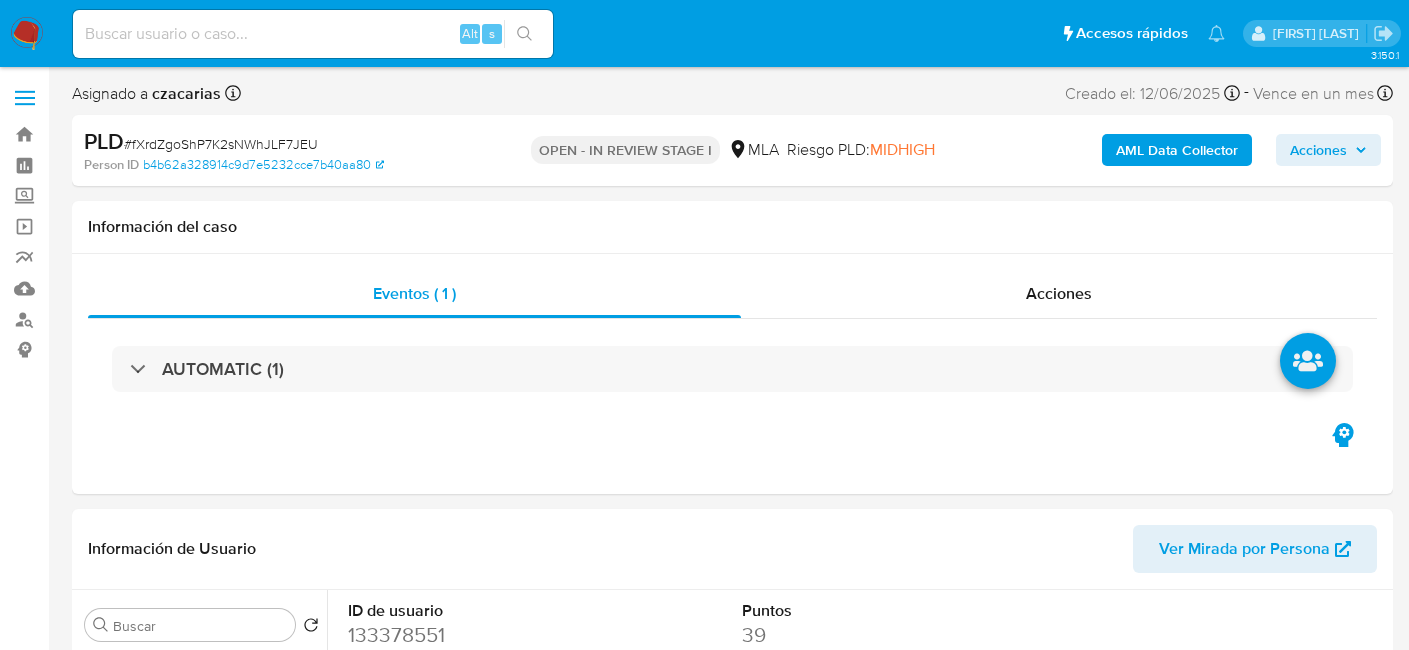 select on "10" 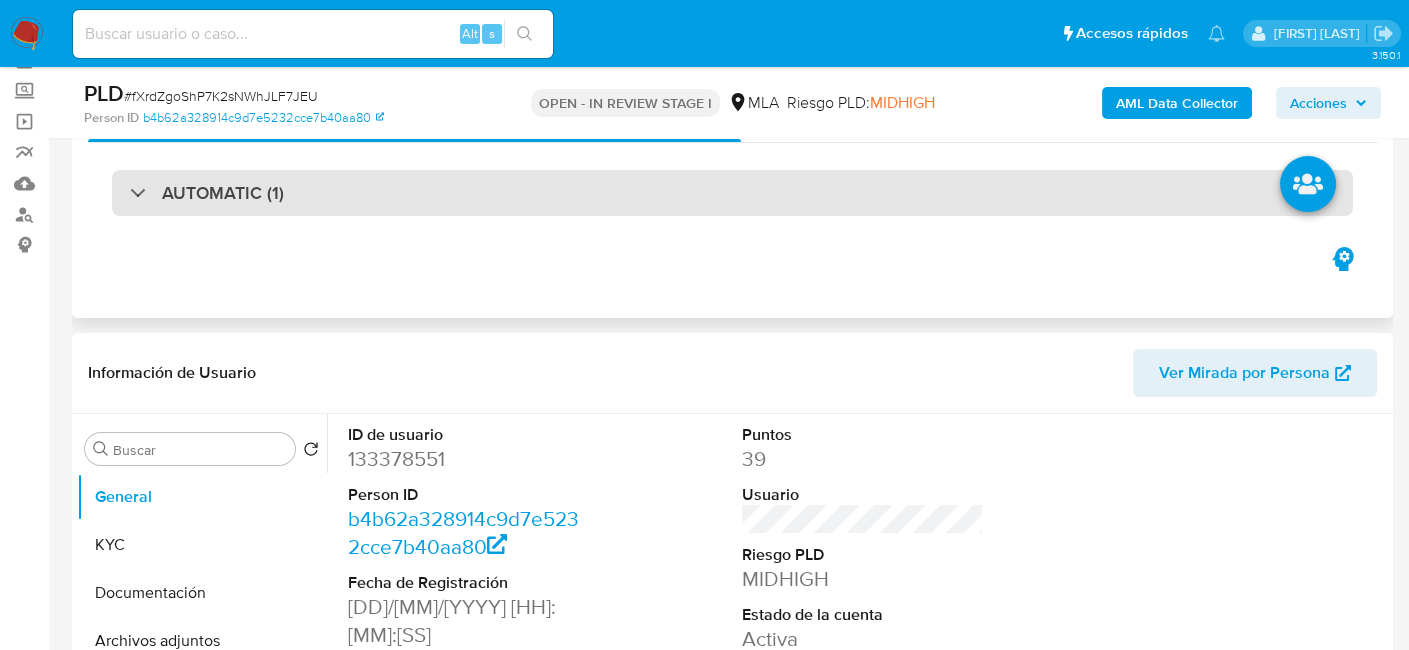scroll, scrollTop: 200, scrollLeft: 0, axis: vertical 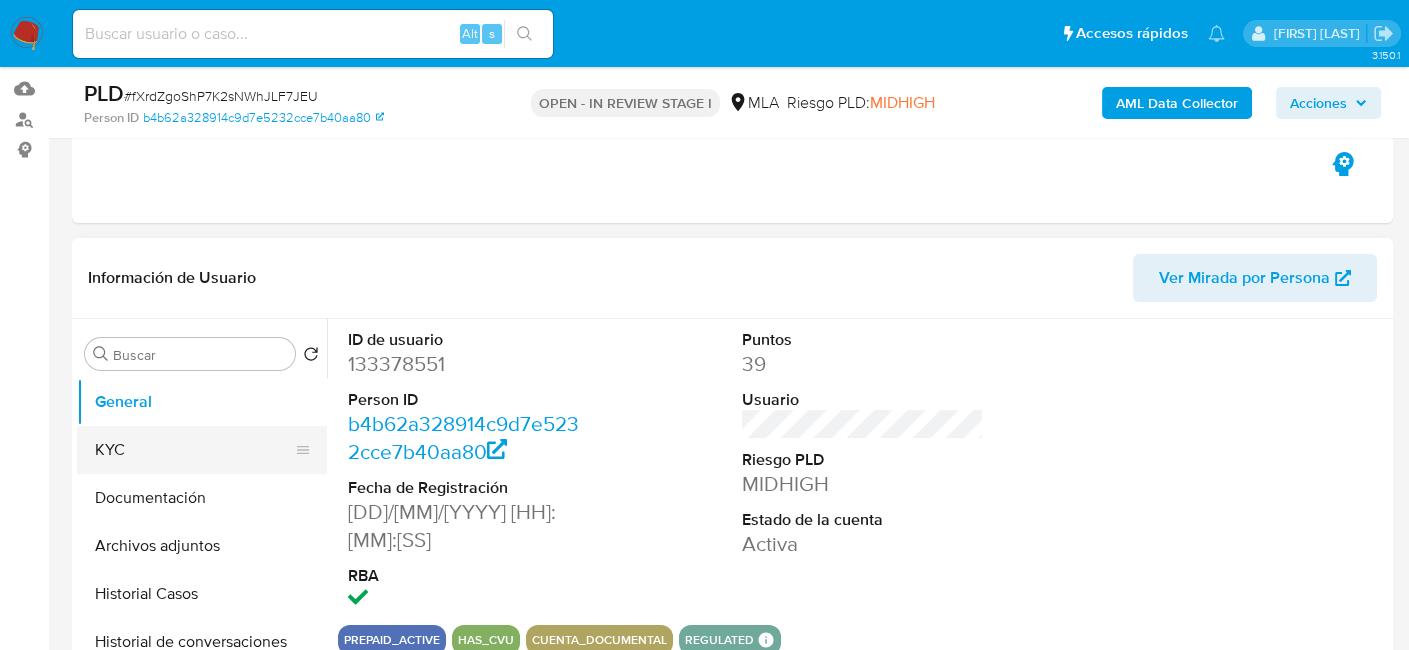 click on "KYC" at bounding box center [194, 450] 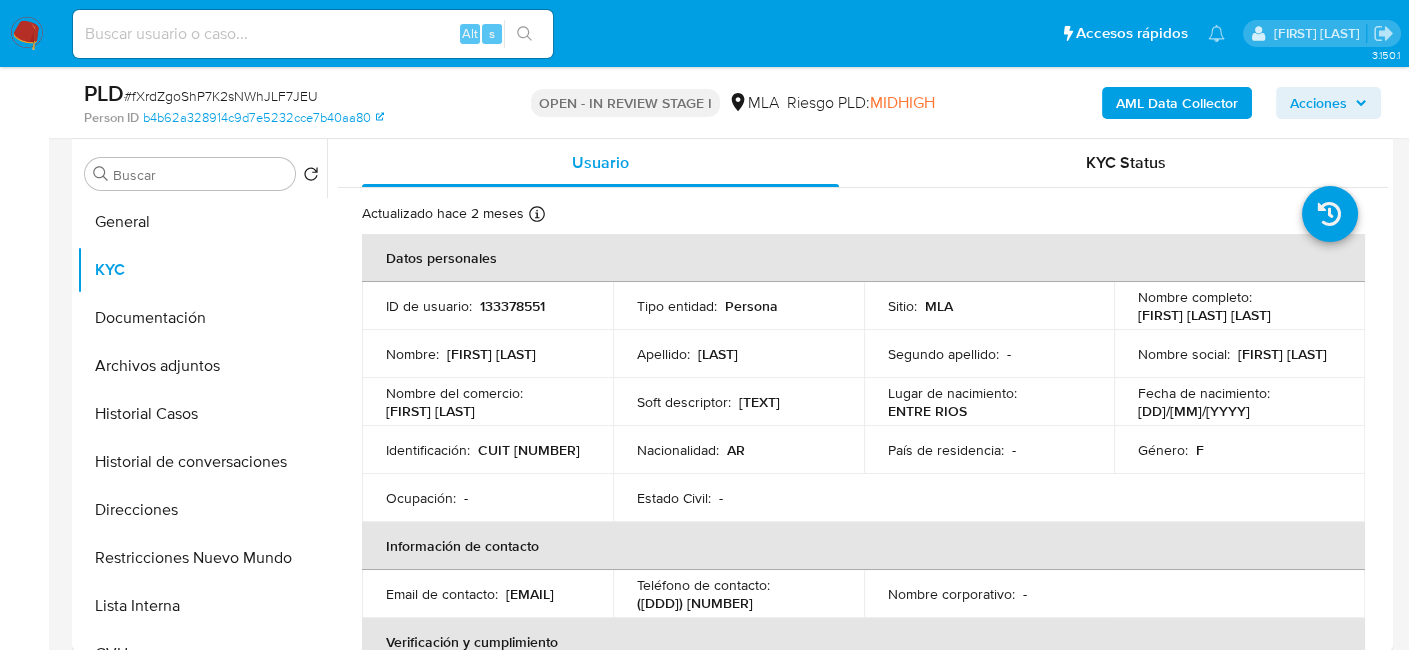 scroll, scrollTop: 500, scrollLeft: 0, axis: vertical 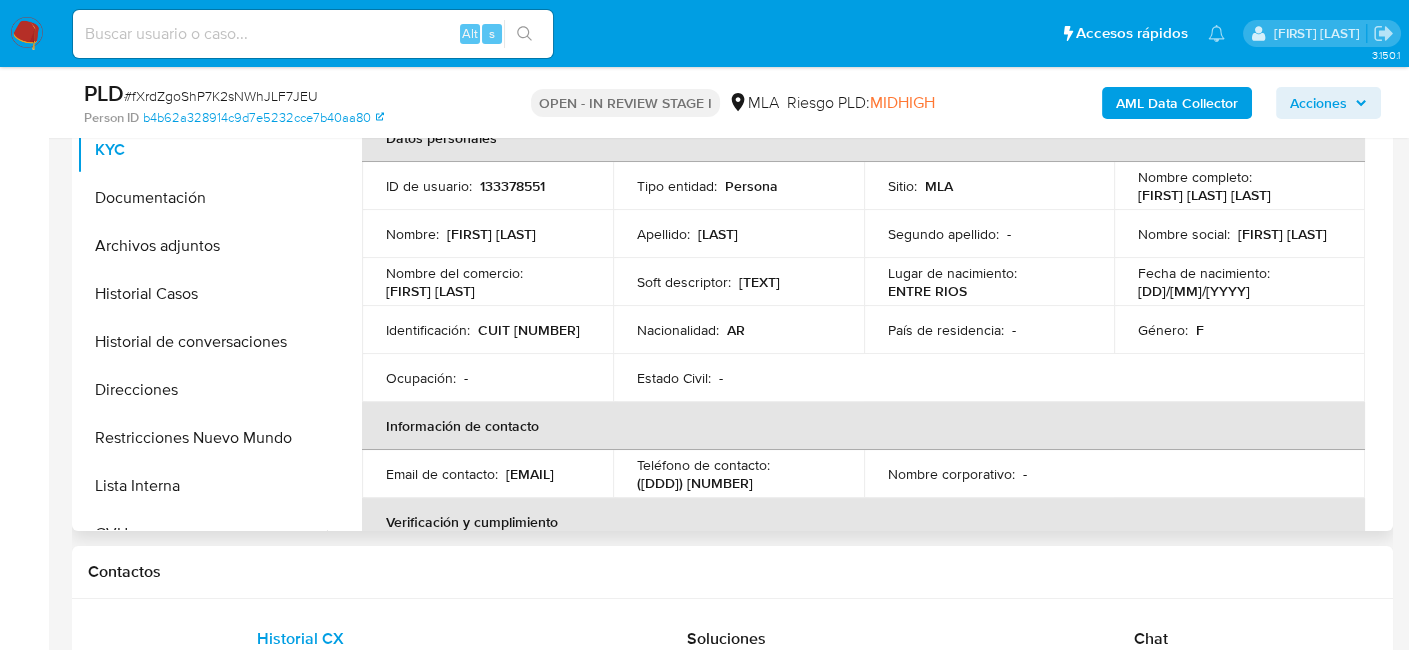 click on "CUIT [NUMBER]" at bounding box center [529, 330] 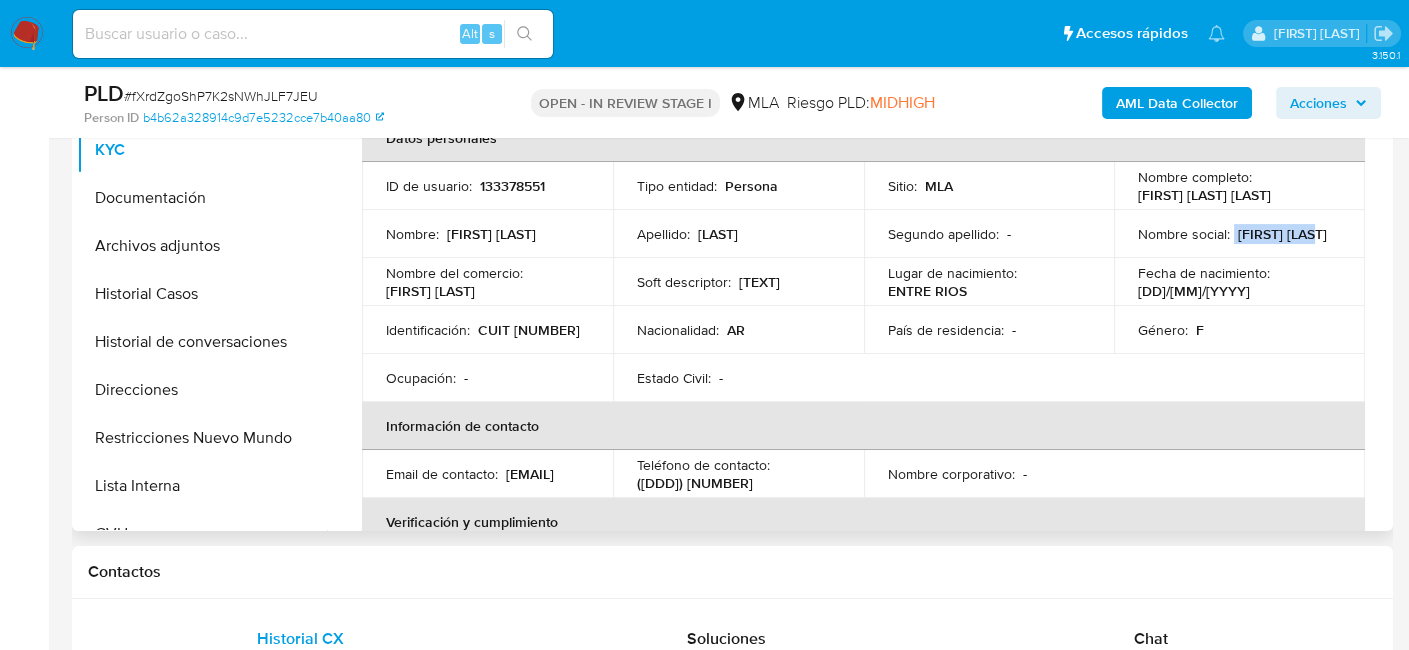 drag, startPoint x: 1229, startPoint y: 224, endPoint x: 1319, endPoint y: 232, distance: 90.35486 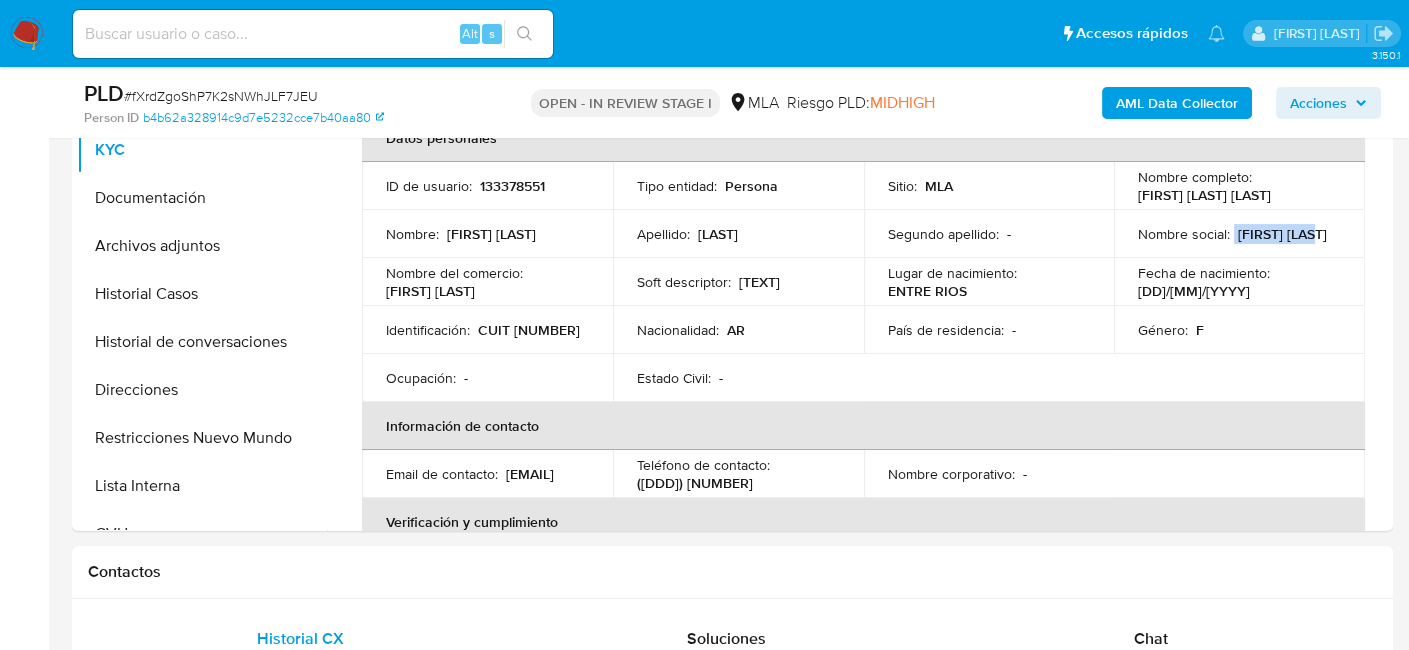 copy on "[FIRST] [LAST]" 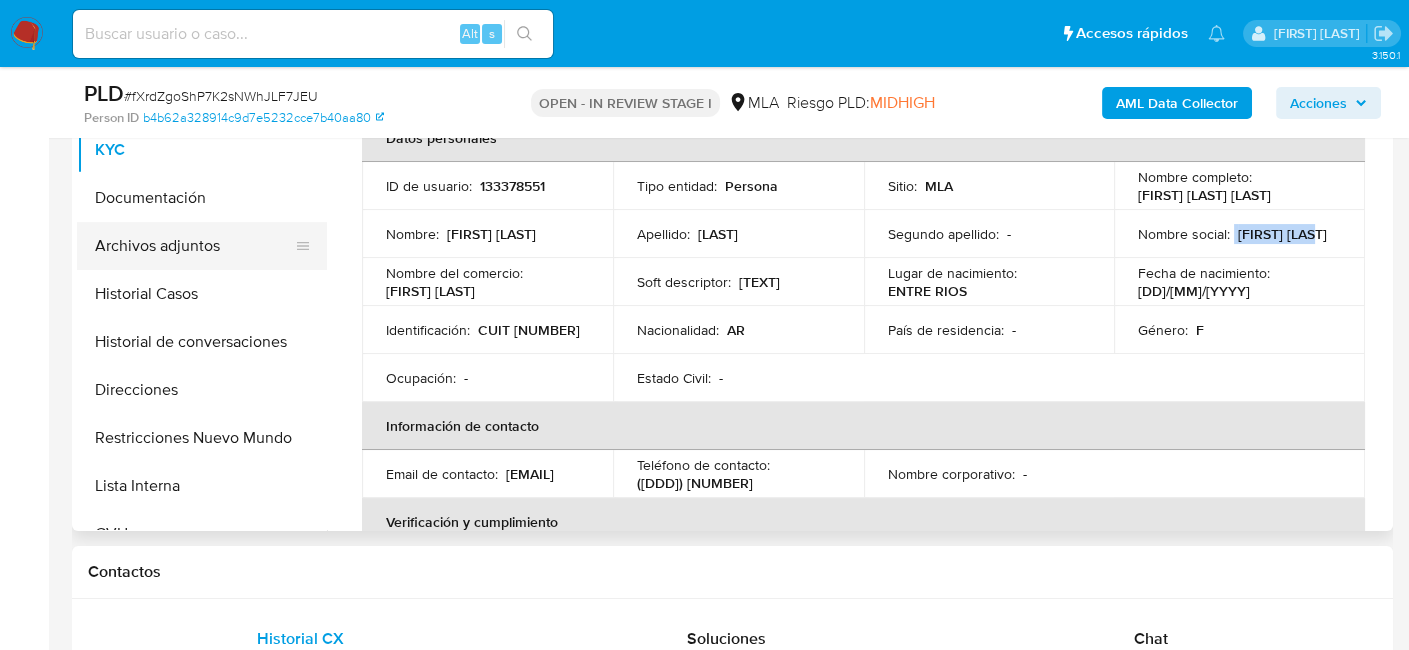 click on "Archivos adjuntos" at bounding box center [194, 246] 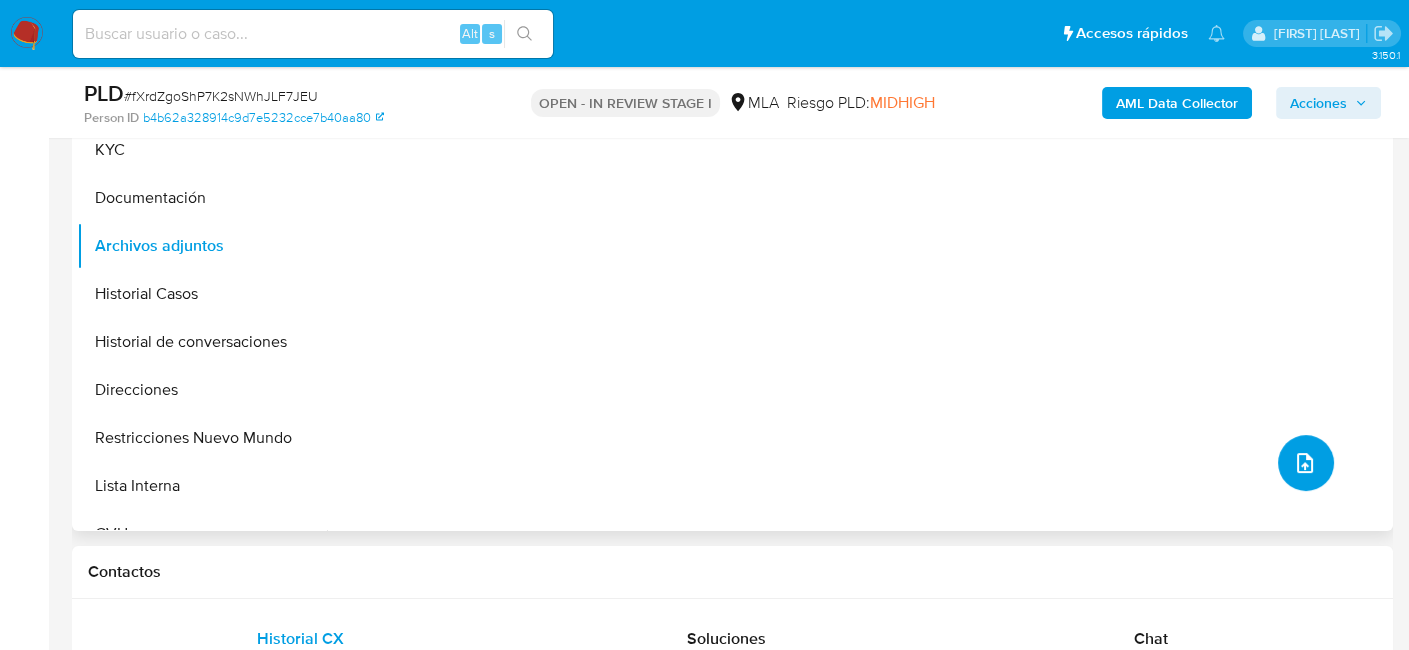 click at bounding box center [1306, 463] 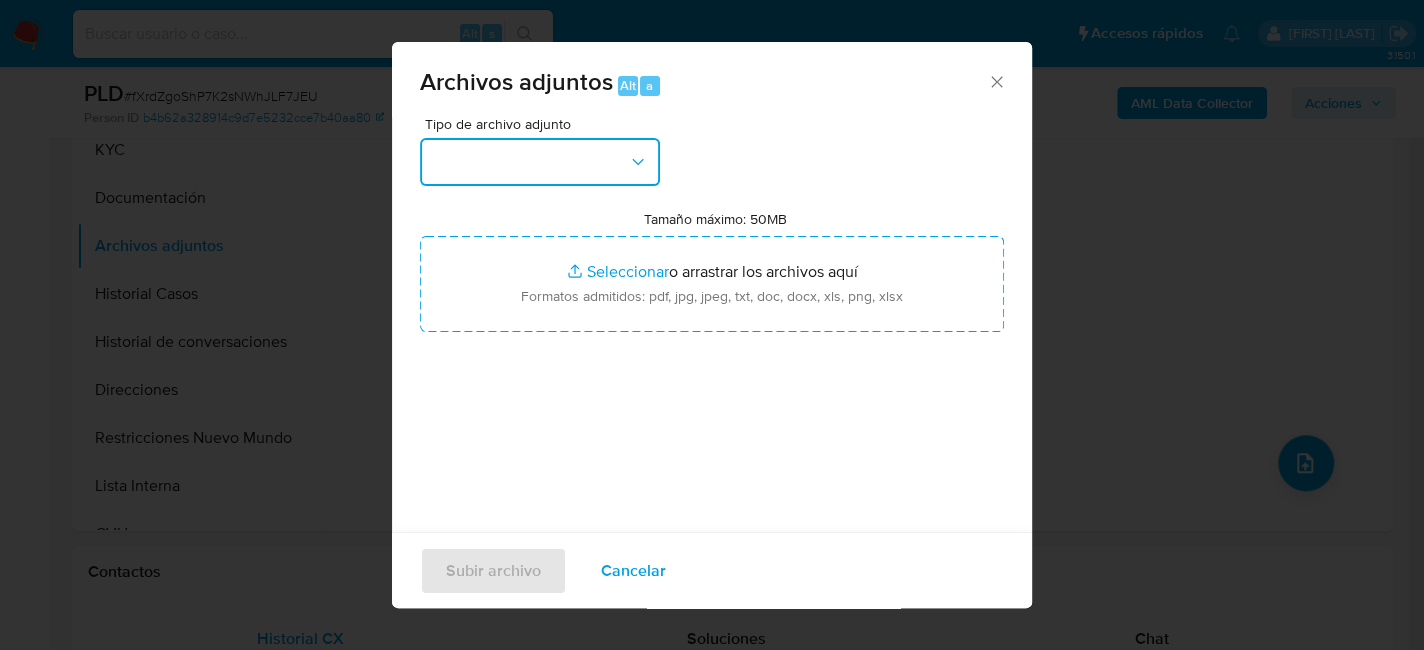 click 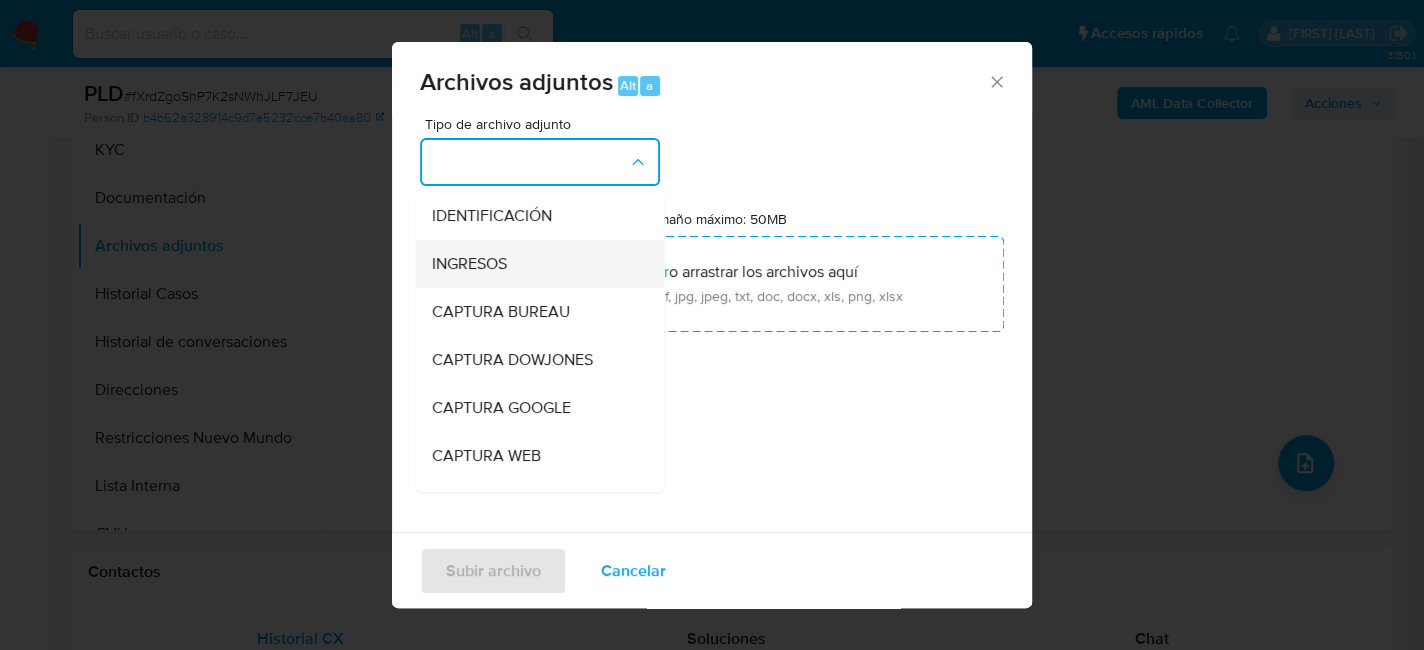 click on "INGRESOS" at bounding box center [534, 264] 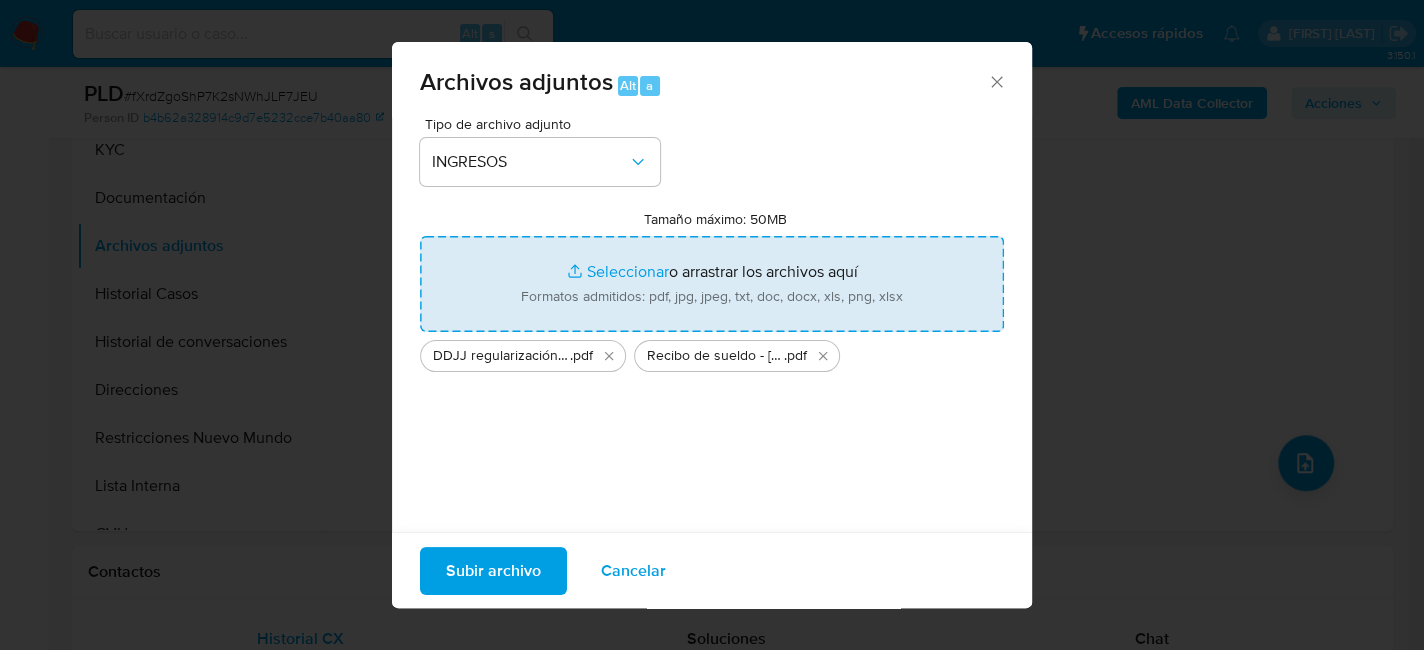 type on "C:\fakepath\DDJJ IIBB -  Lucia Isabel.pdf" 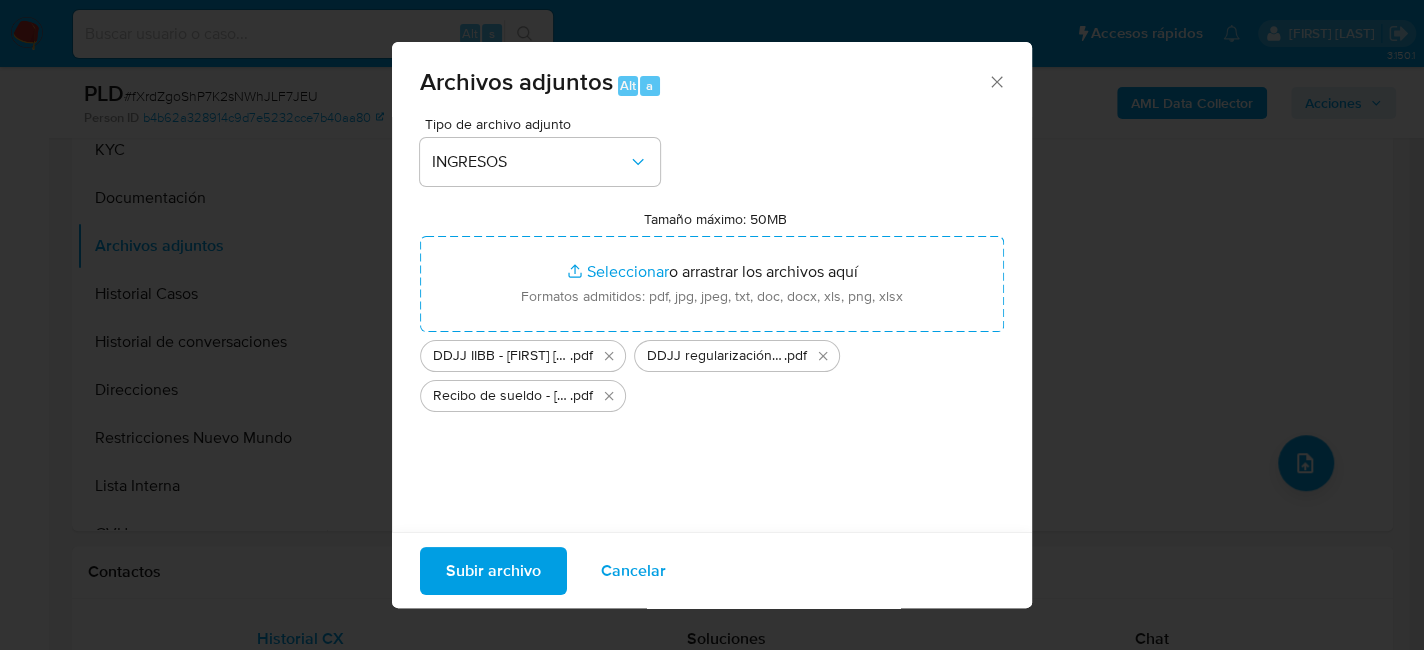 click on "Subir archivo" at bounding box center (493, 570) 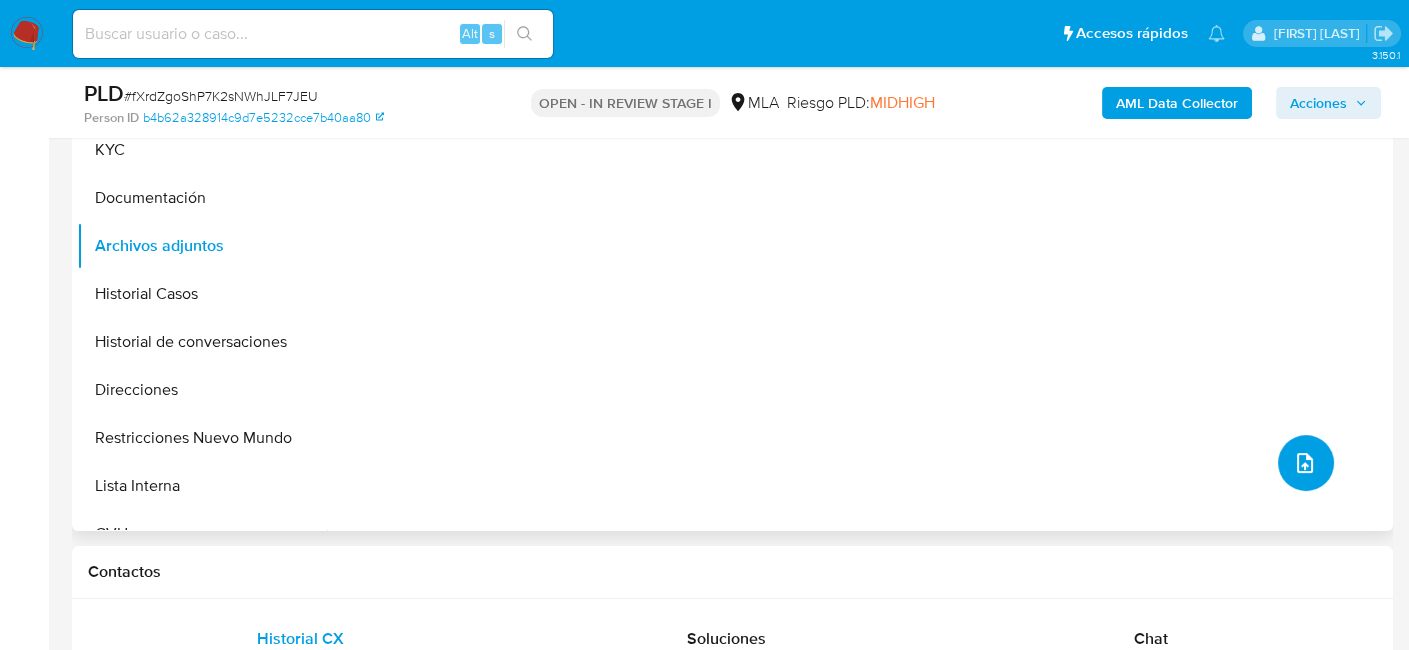 scroll, scrollTop: 200, scrollLeft: 0, axis: vertical 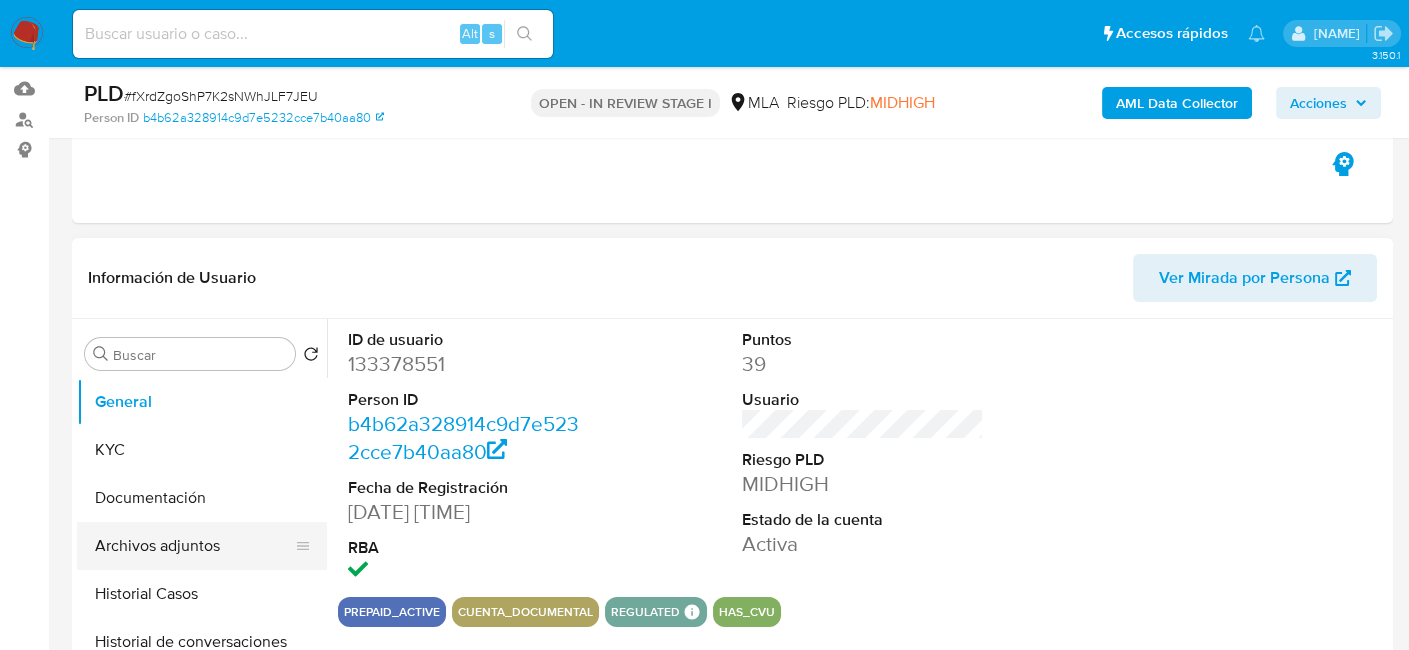 click on "Archivos adjuntos" at bounding box center [194, 546] 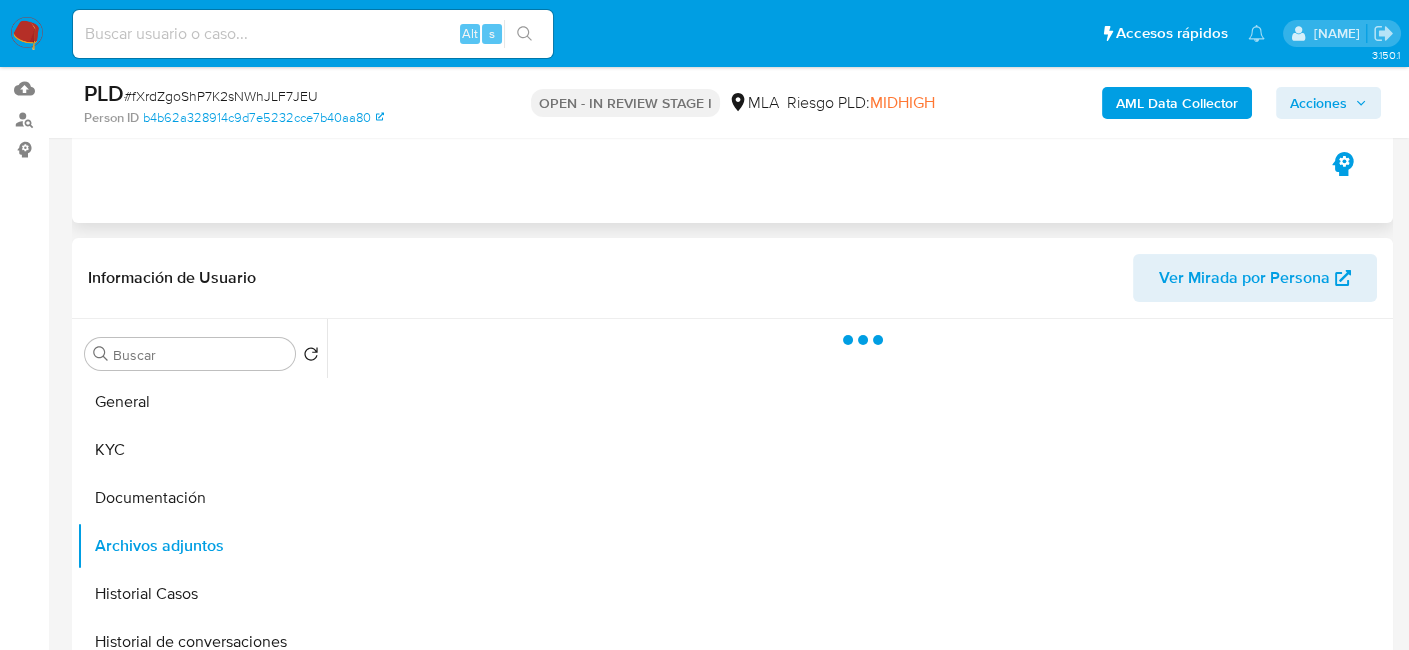 select on "10" 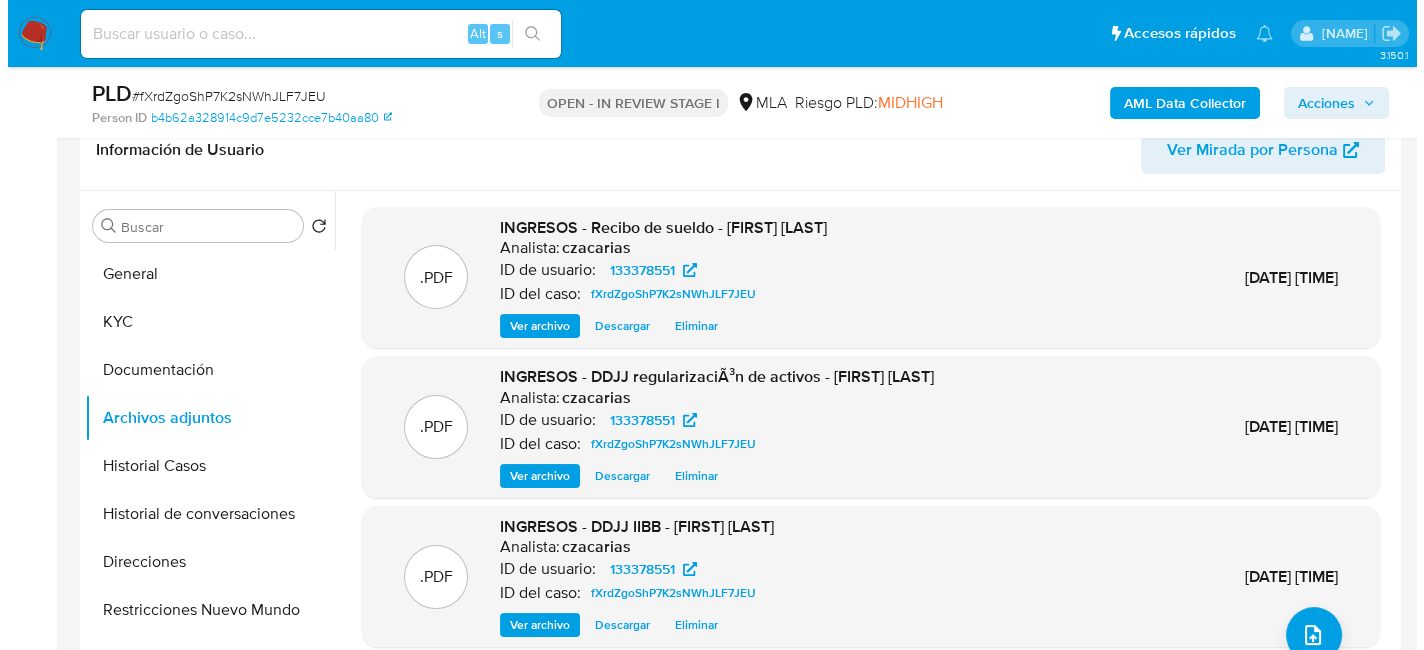 scroll, scrollTop: 300, scrollLeft: 0, axis: vertical 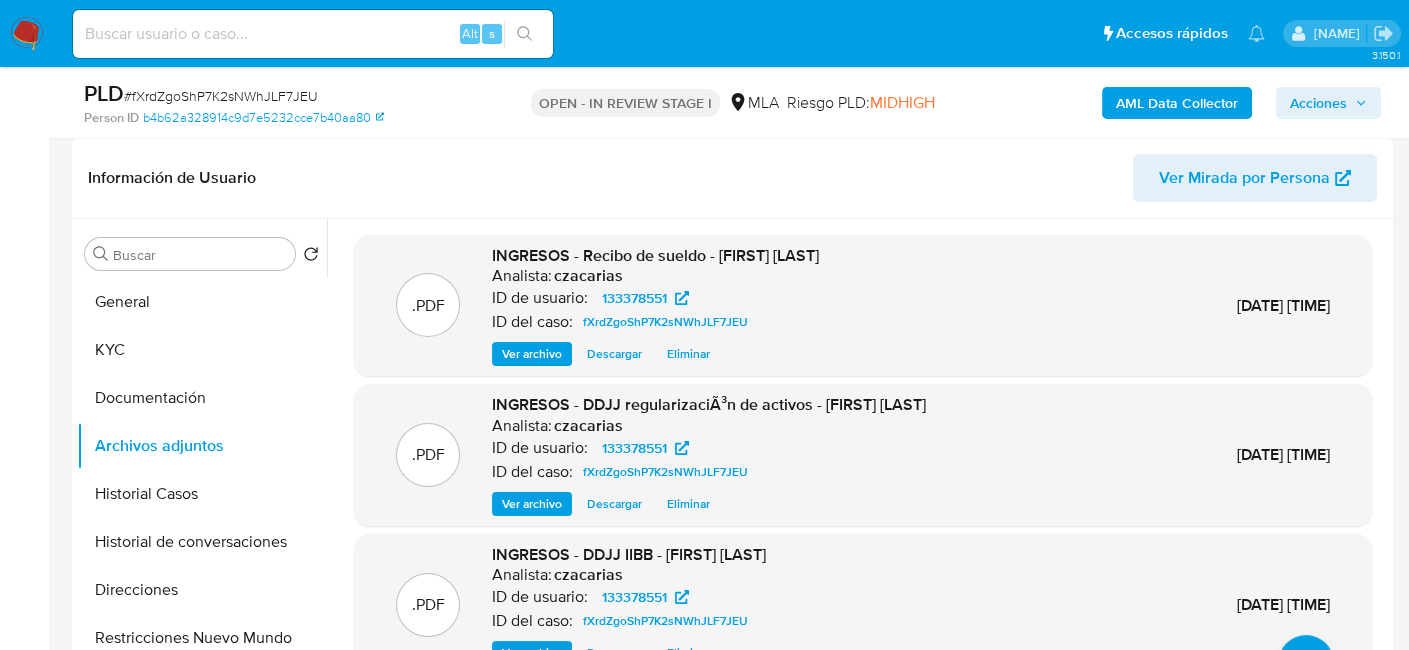 click on "AML Data Collector" at bounding box center (1177, 103) 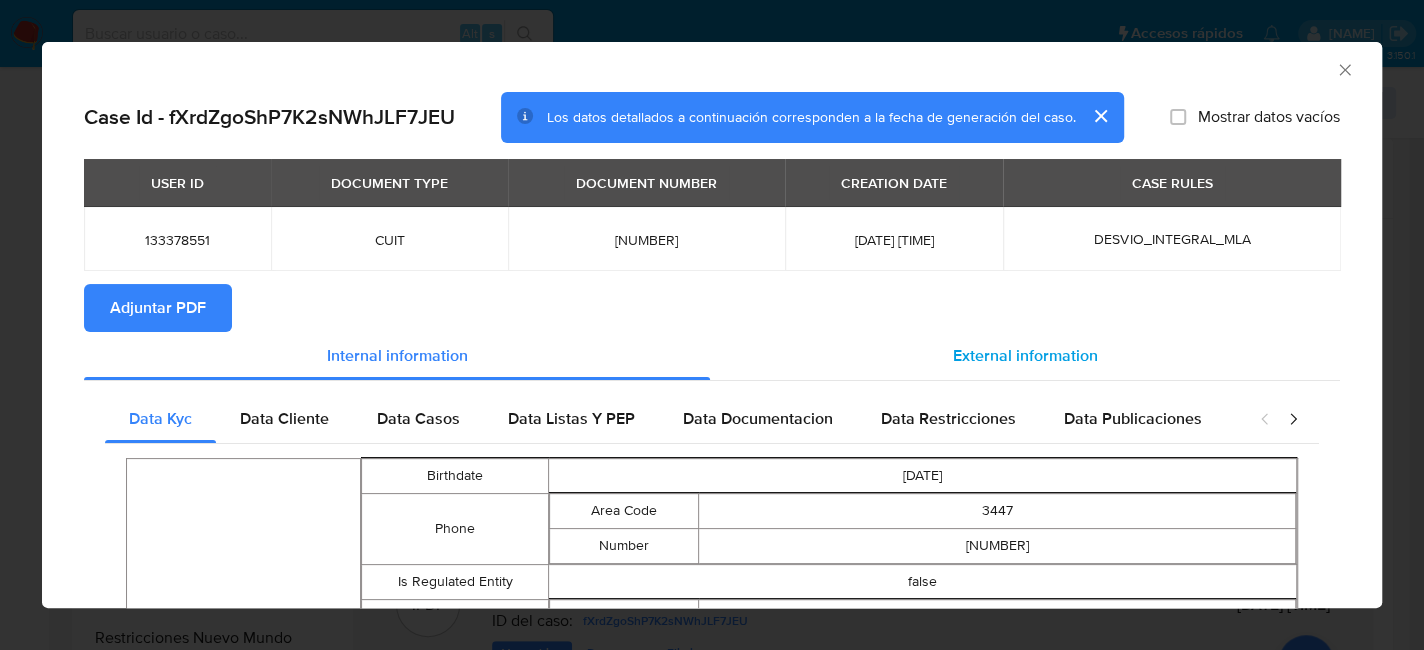 click on "External information" at bounding box center (1025, 356) 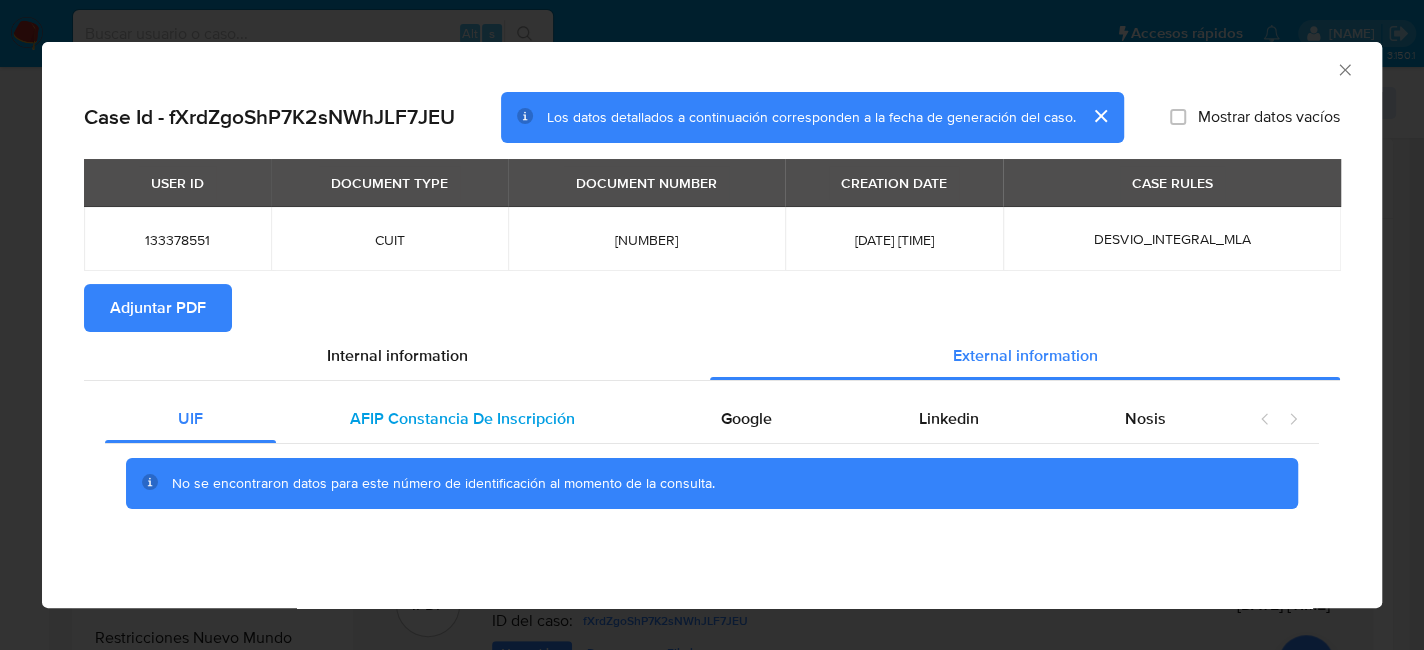 click on "AFIP Constancia De Inscripción" at bounding box center [461, 419] 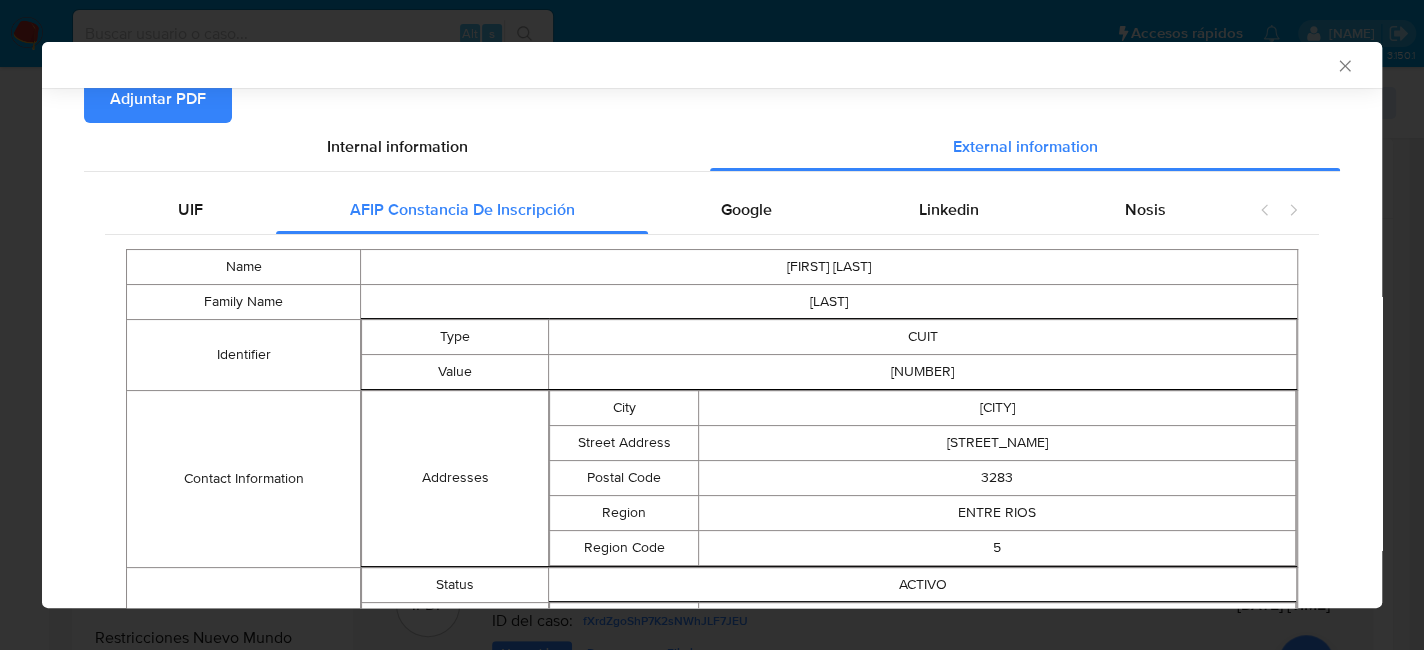 scroll, scrollTop: 296, scrollLeft: 0, axis: vertical 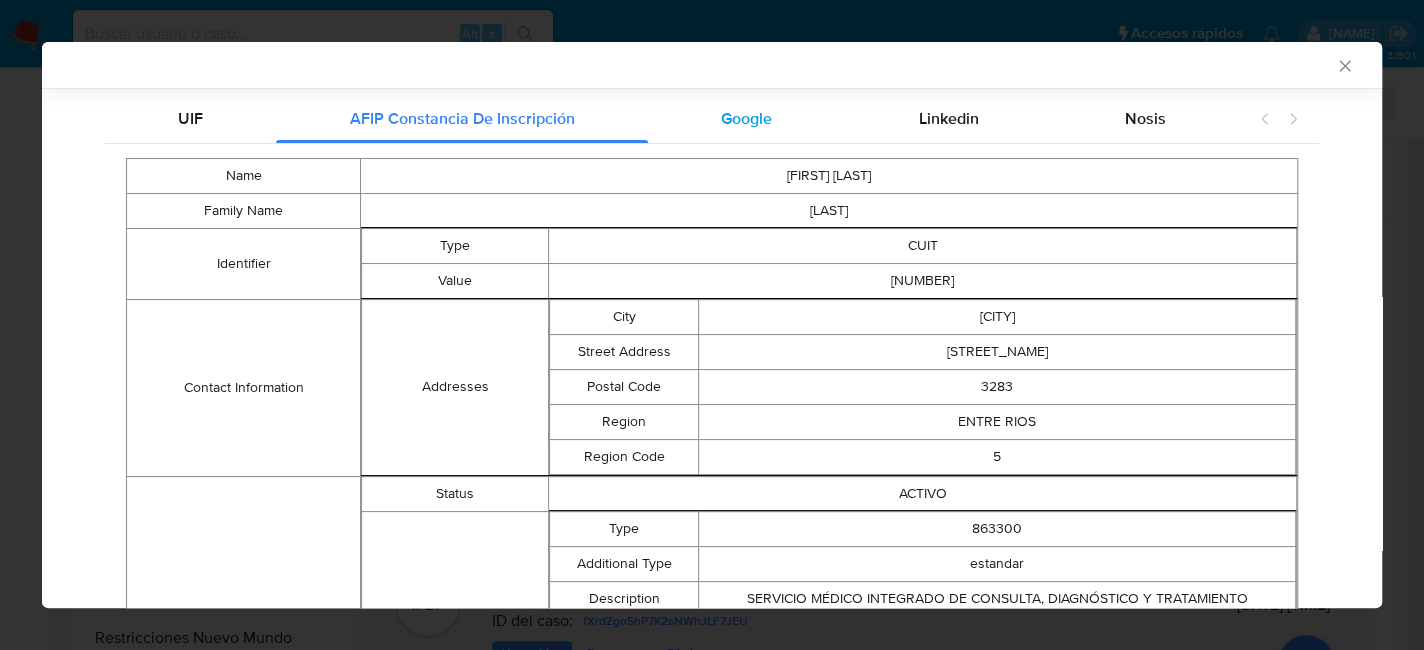 click on "Google" at bounding box center (746, 119) 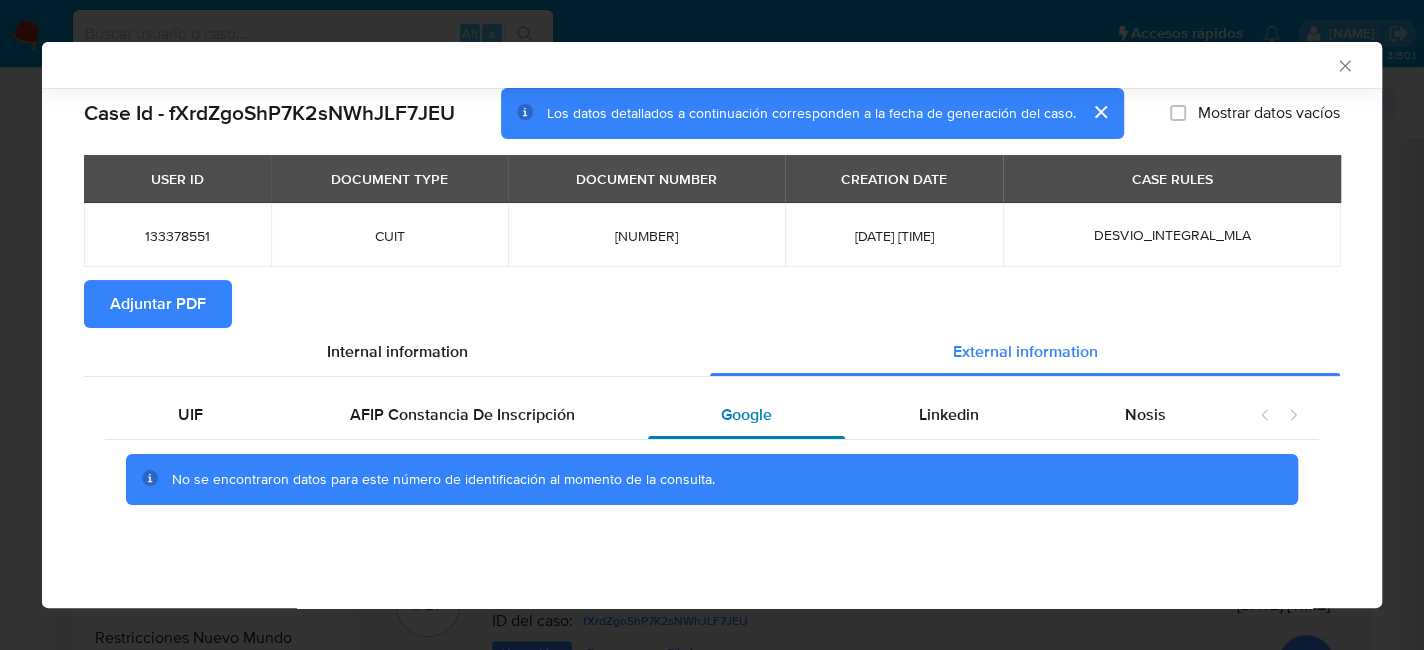 scroll, scrollTop: 0, scrollLeft: 0, axis: both 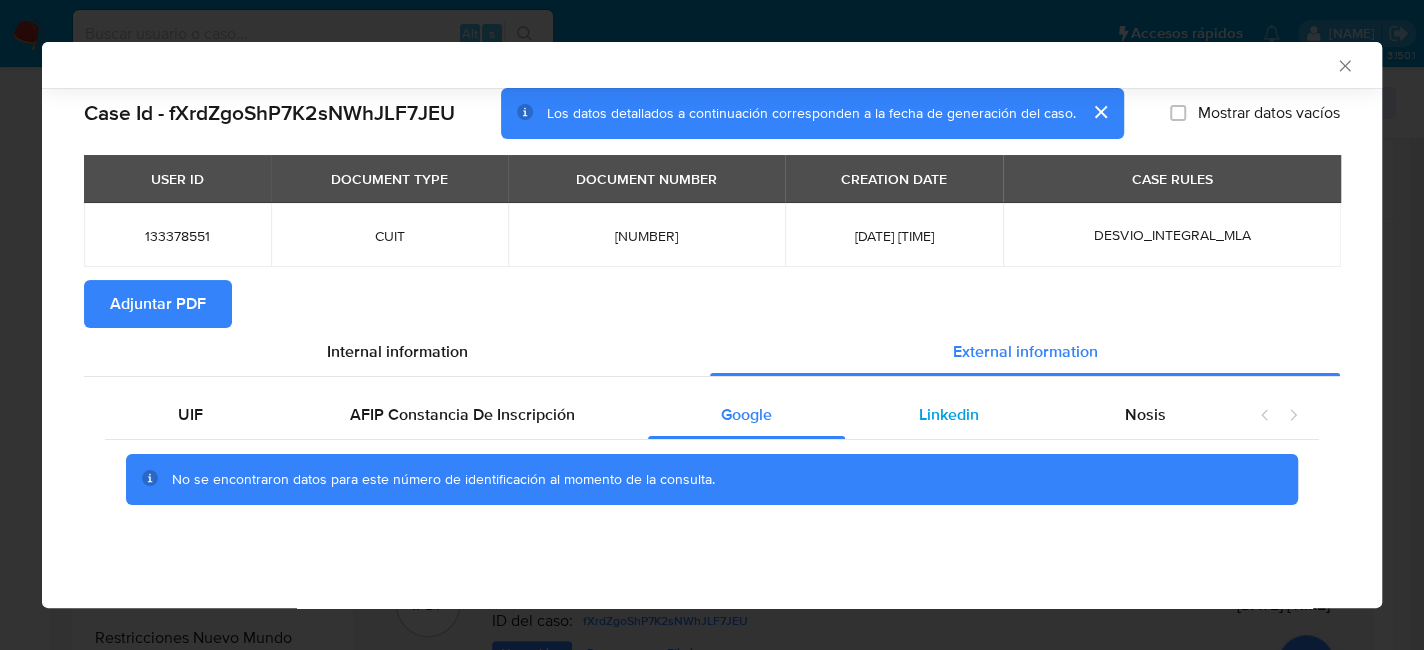 click on "Linkedin" at bounding box center (948, 414) 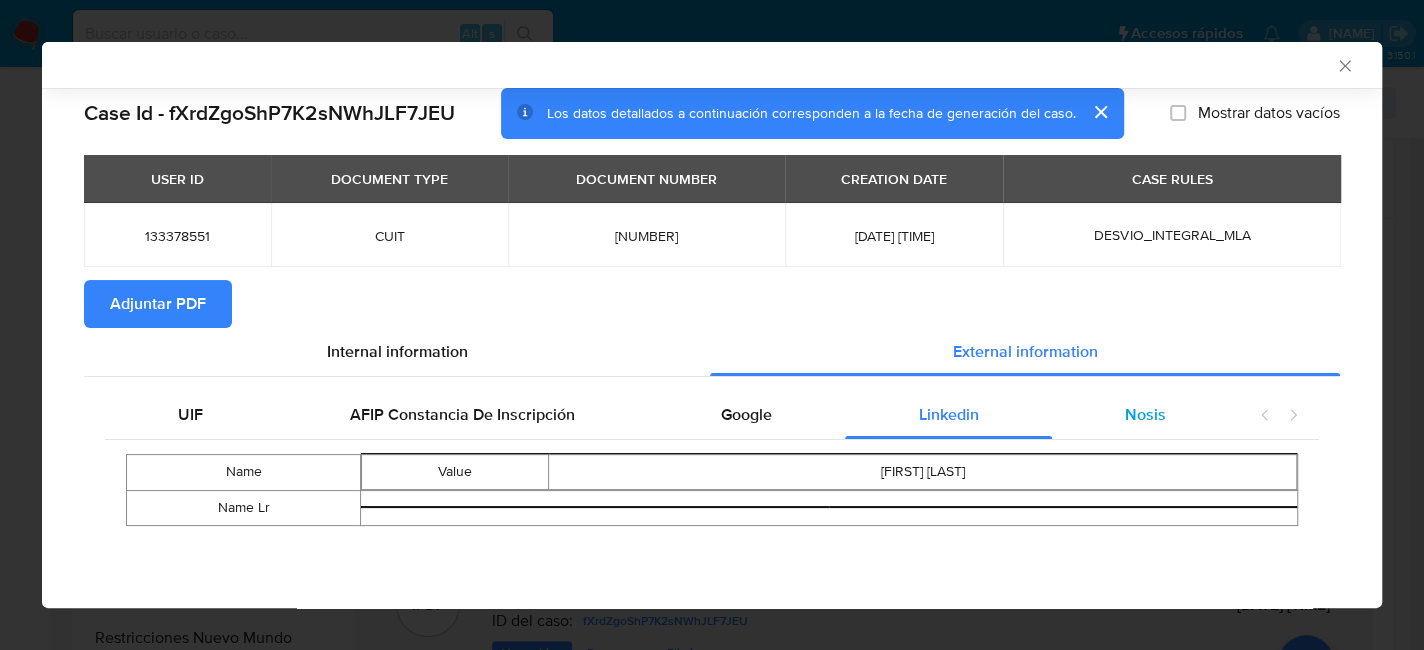 click on "Nosis" at bounding box center (1145, 414) 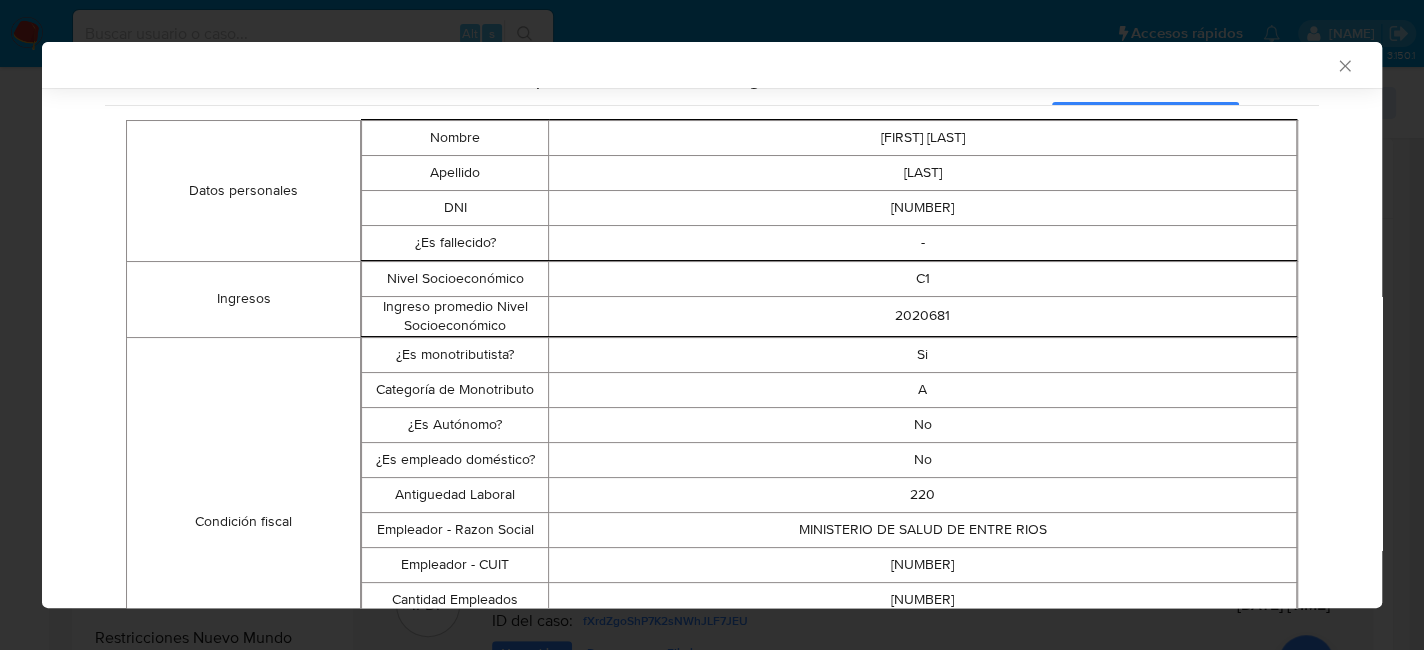 scroll, scrollTop: 396, scrollLeft: 0, axis: vertical 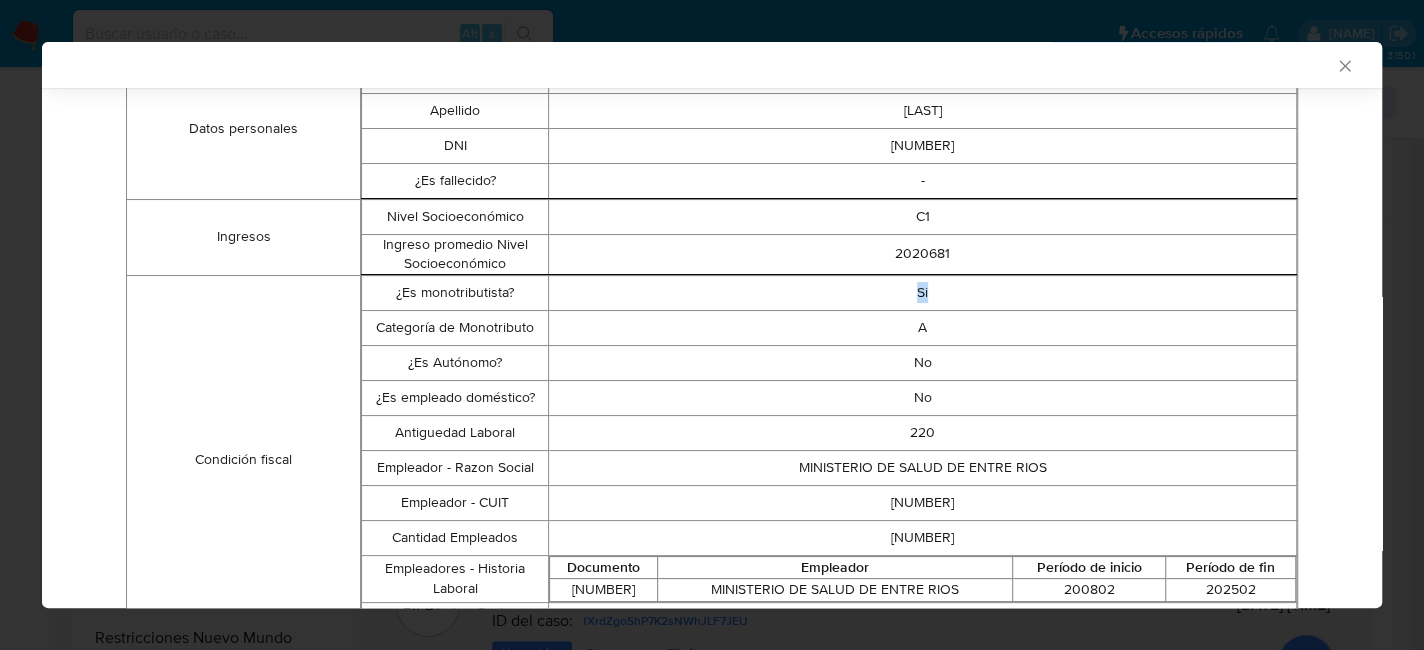 drag, startPoint x: 925, startPoint y: 294, endPoint x: 762, endPoint y: 304, distance: 163.30646 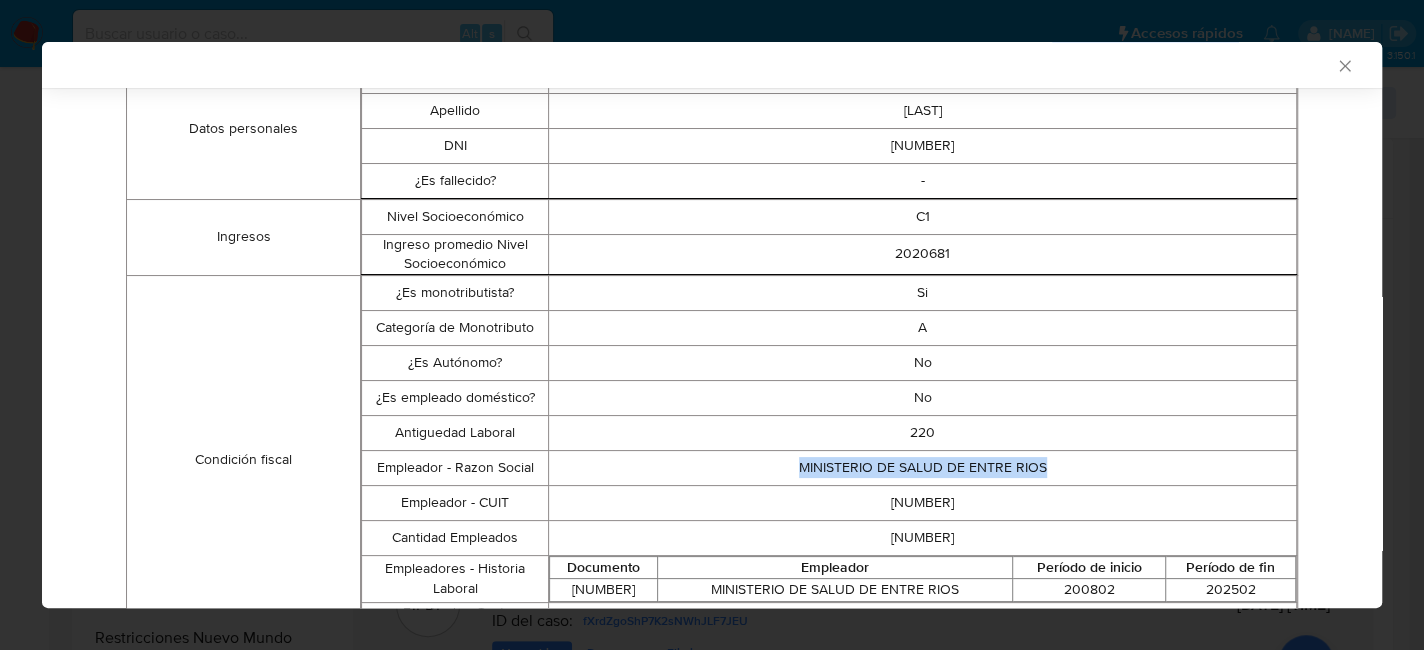 drag, startPoint x: 1050, startPoint y: 471, endPoint x: 666, endPoint y: 467, distance: 384.02084 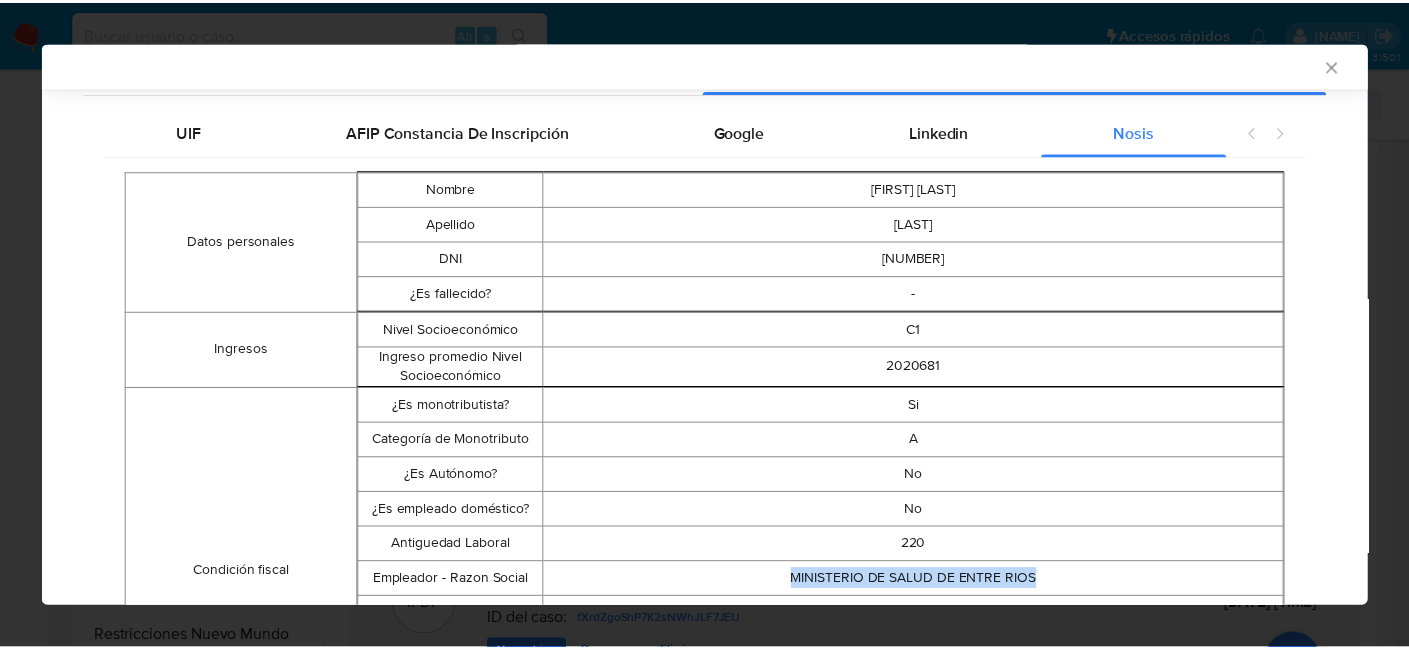 scroll, scrollTop: 0, scrollLeft: 0, axis: both 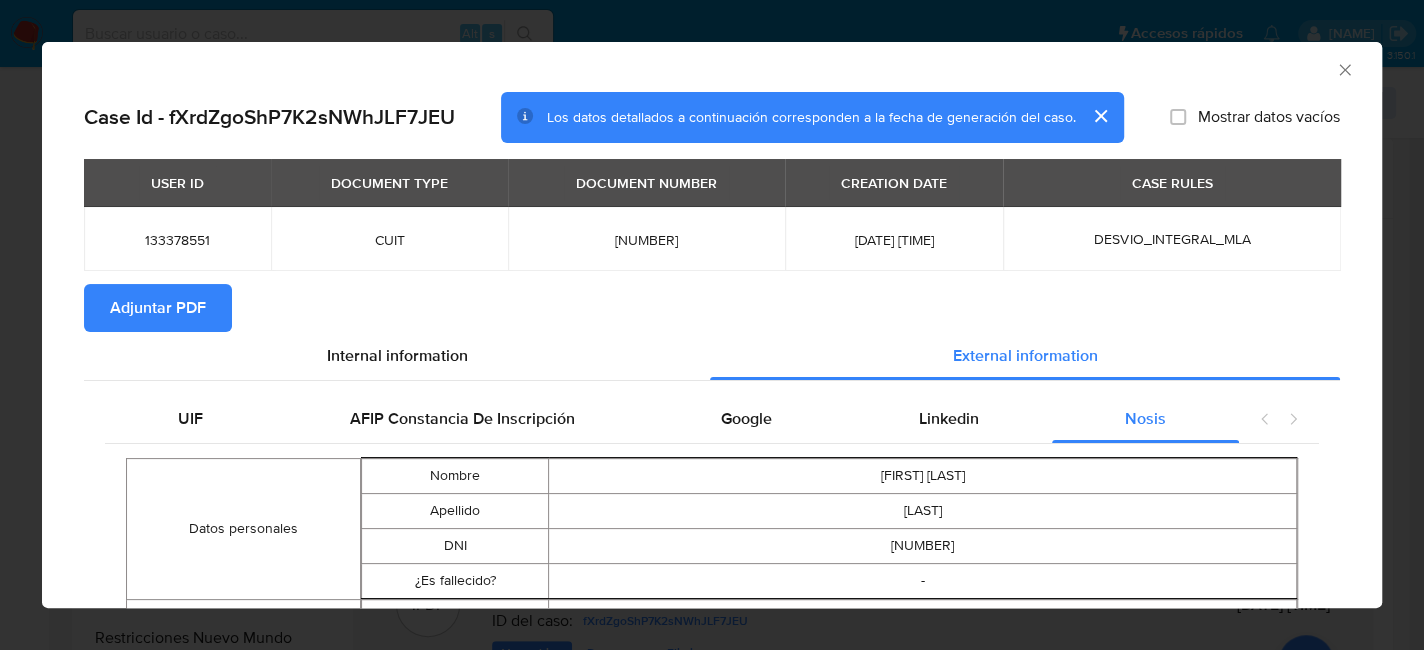 click on "Adjuntar PDF" at bounding box center (158, 308) 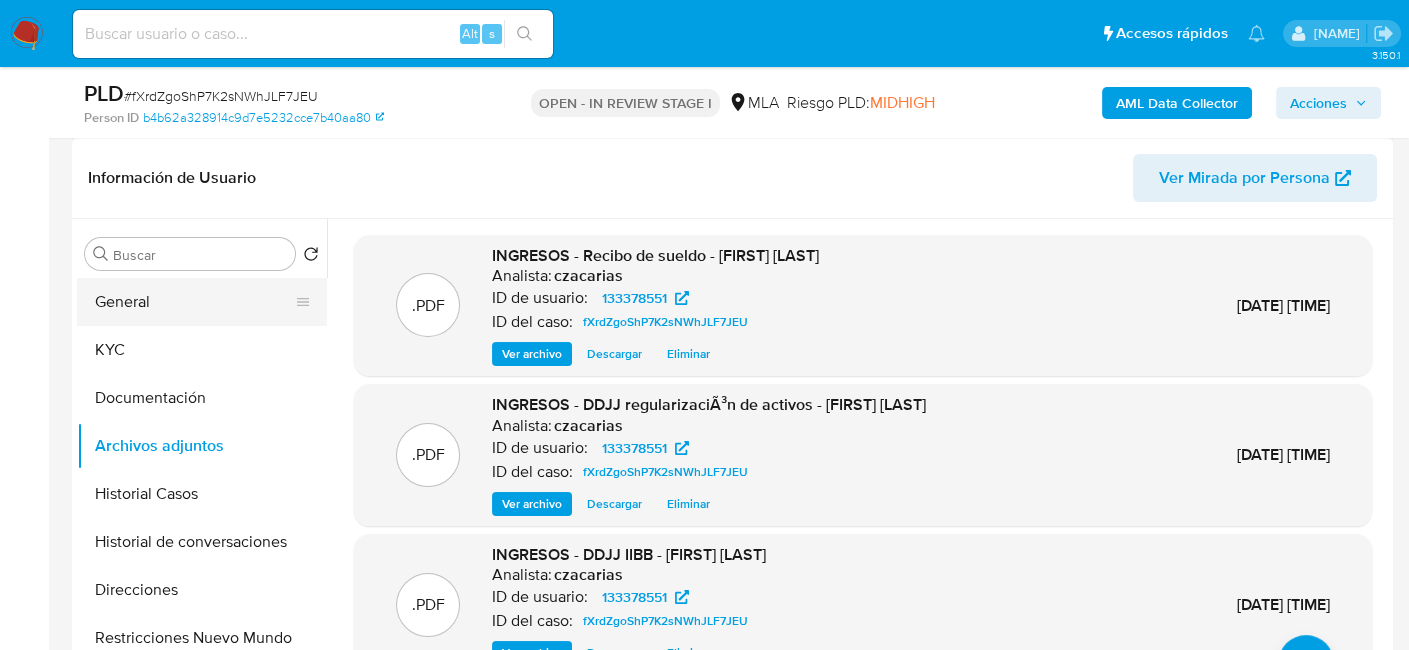 click on "General" at bounding box center (194, 302) 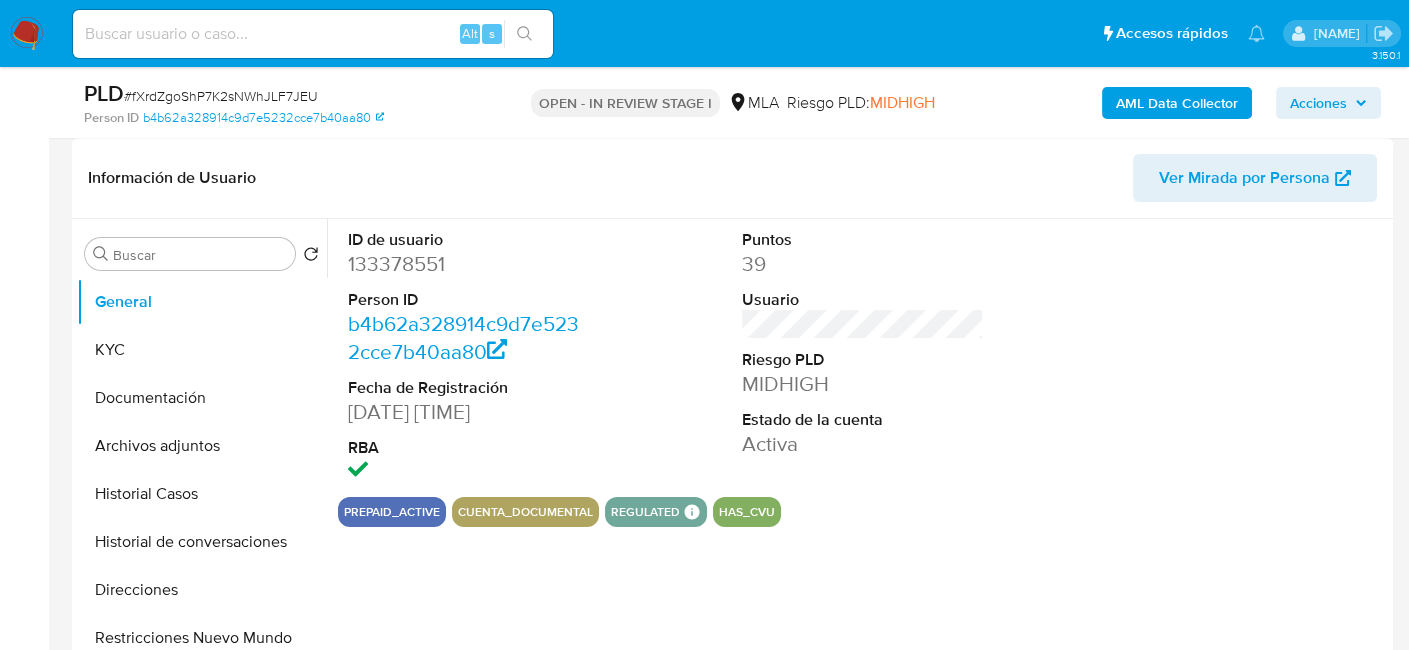 click on "133378551" at bounding box center (469, 264) 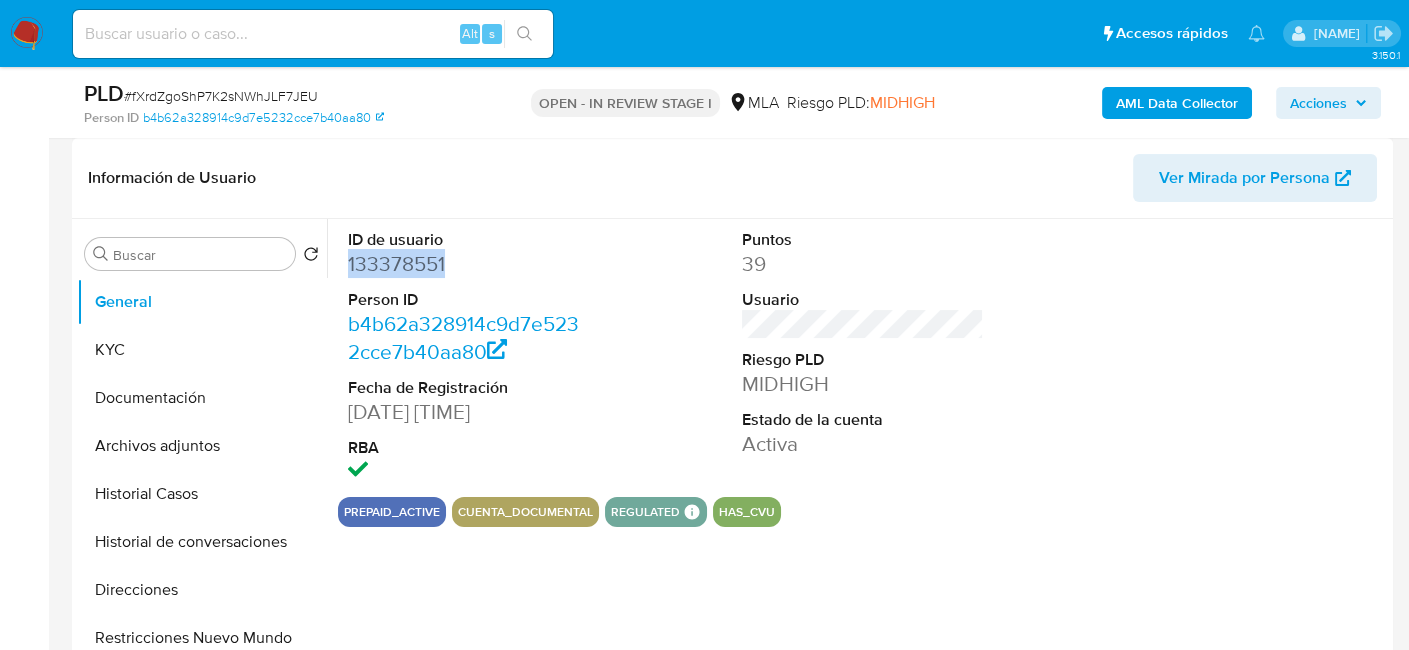 click on "133378551" at bounding box center (469, 264) 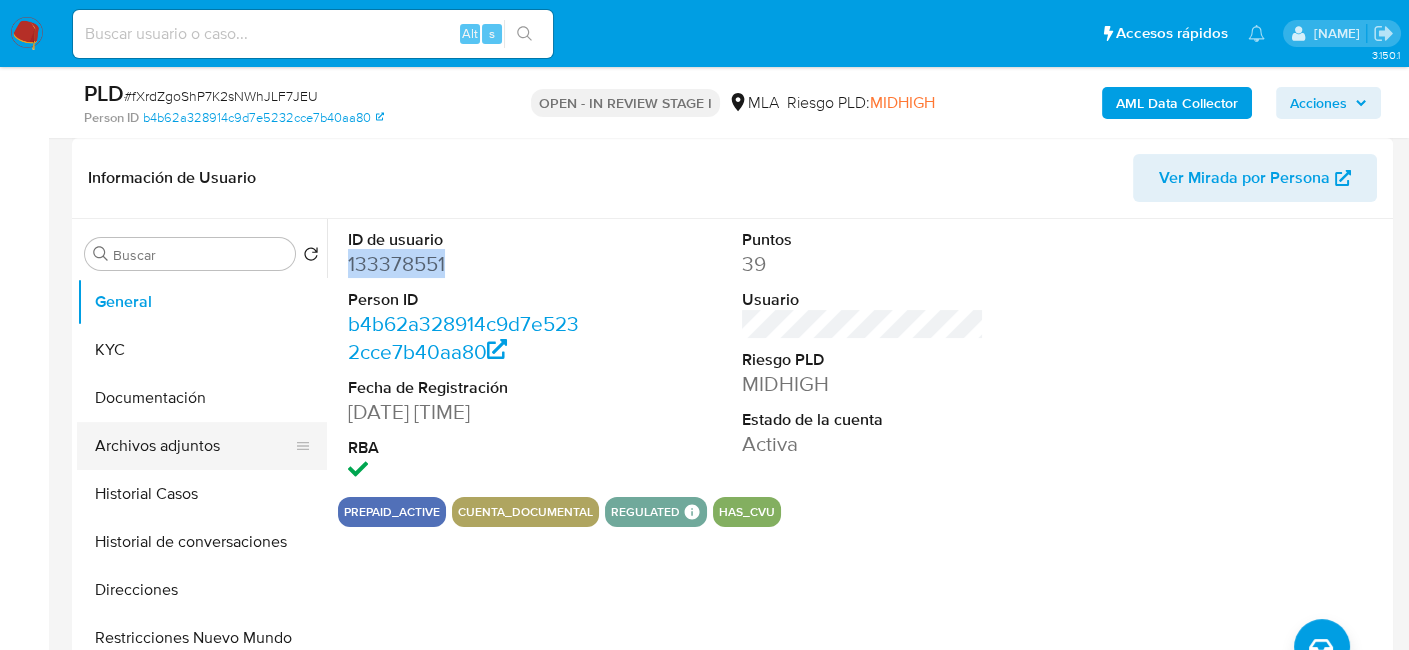 click on "Archivos adjuntos" at bounding box center [194, 446] 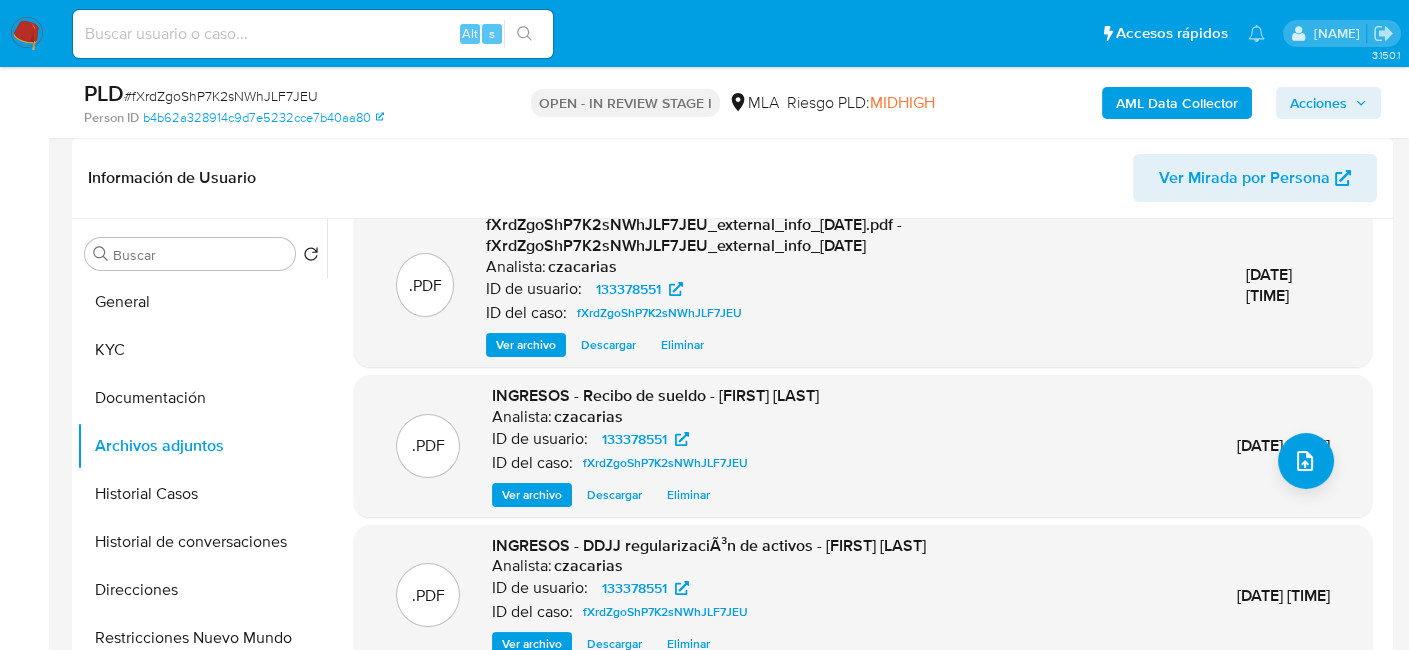scroll, scrollTop: 211, scrollLeft: 0, axis: vertical 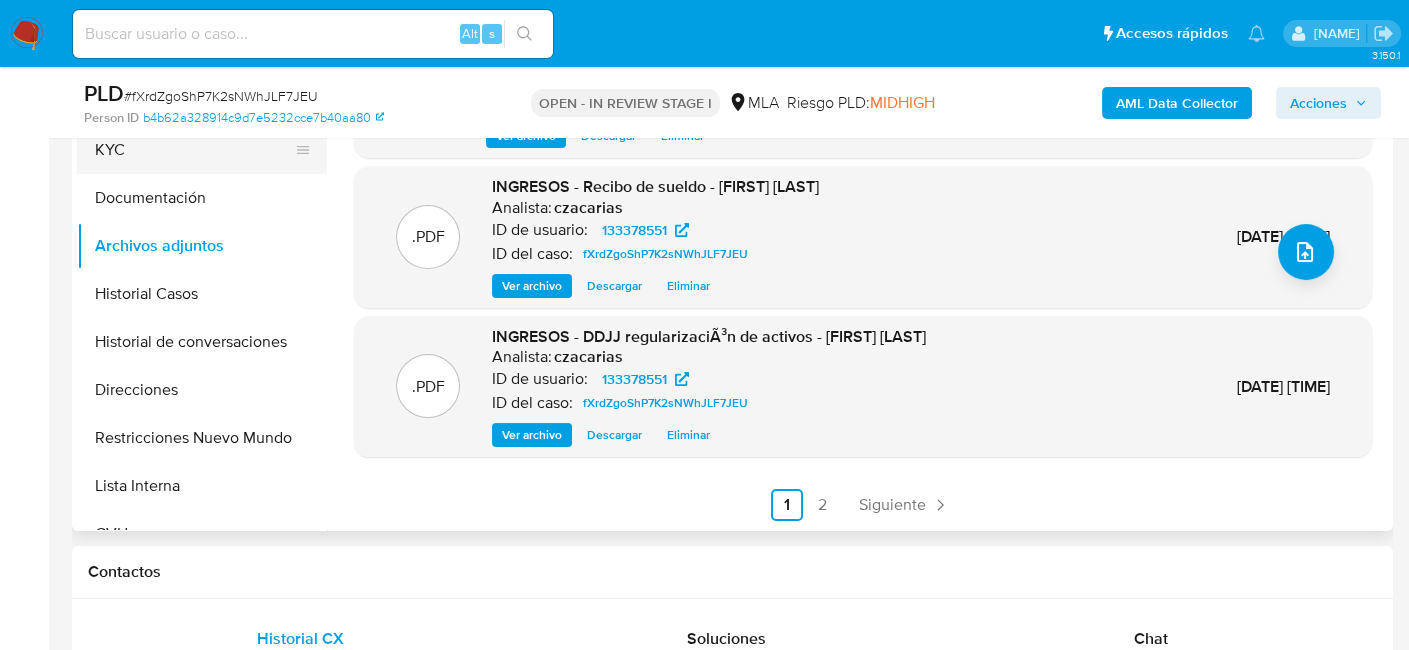 click on "KYC" at bounding box center (194, 150) 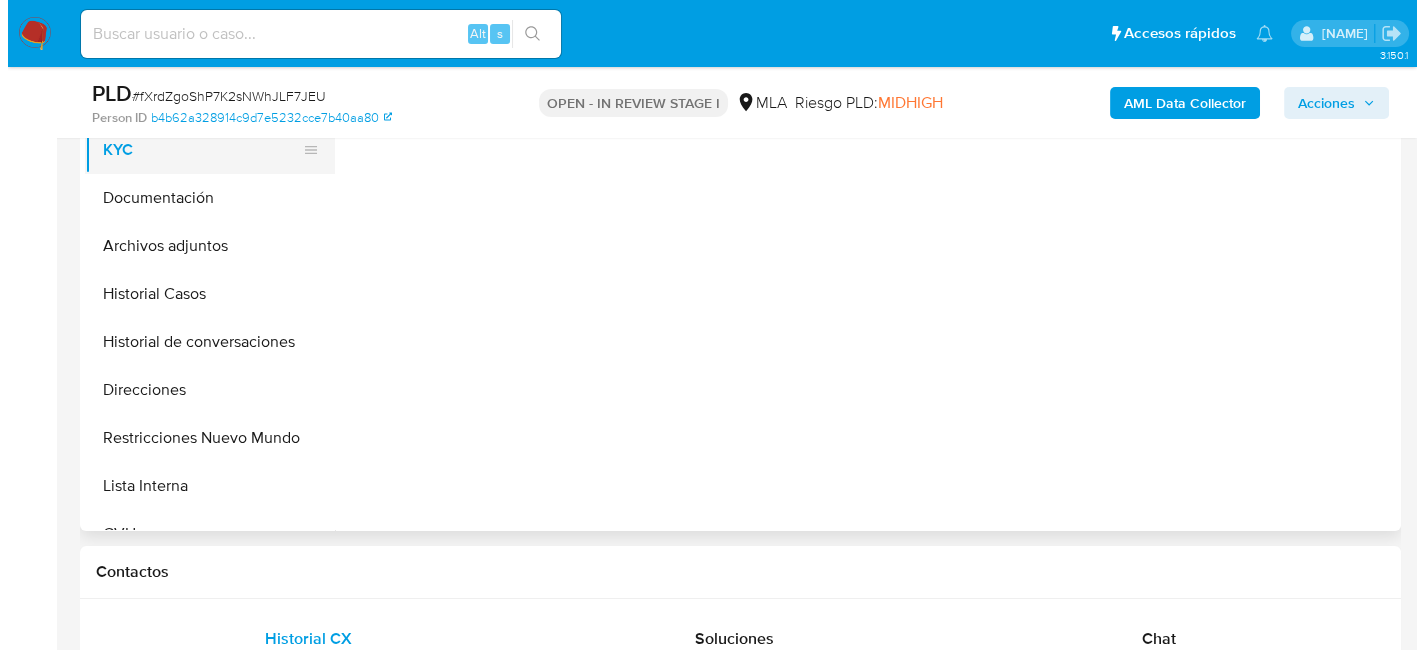 scroll, scrollTop: 0, scrollLeft: 0, axis: both 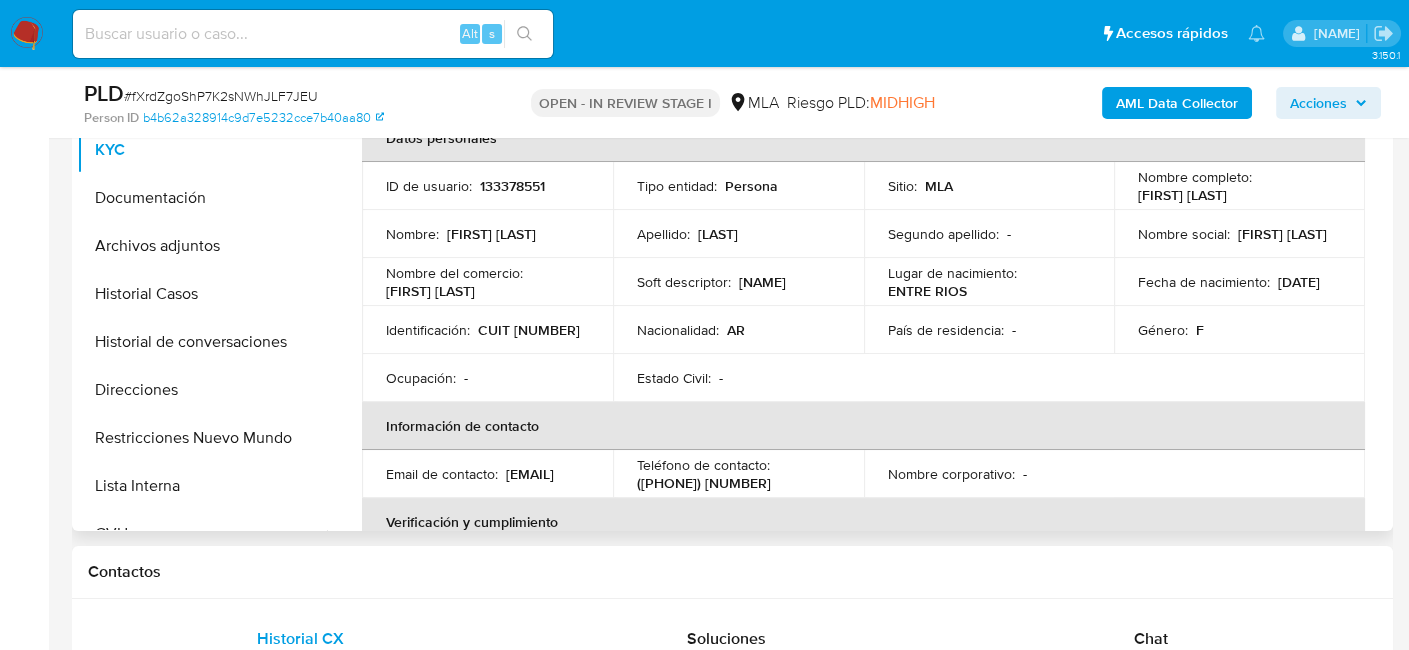 click on "CUIT [NUMBER]" at bounding box center (529, 330) 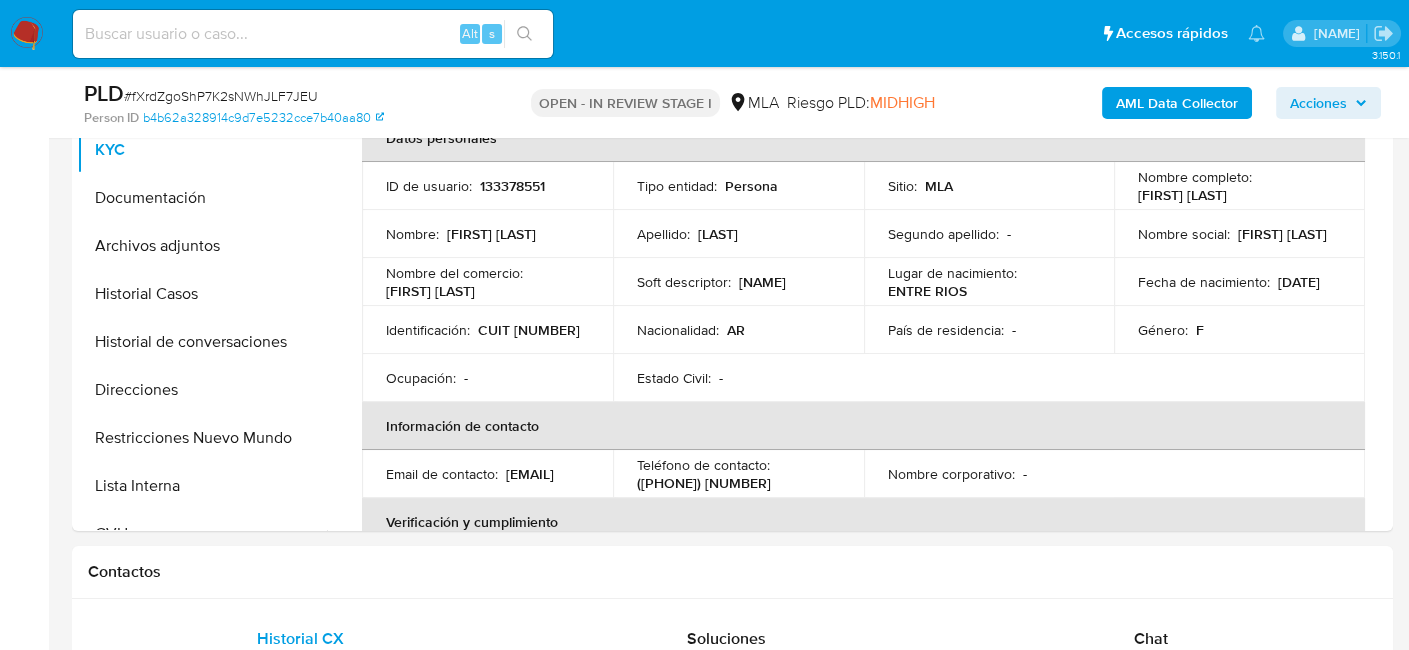 copy on "[NUMBER]" 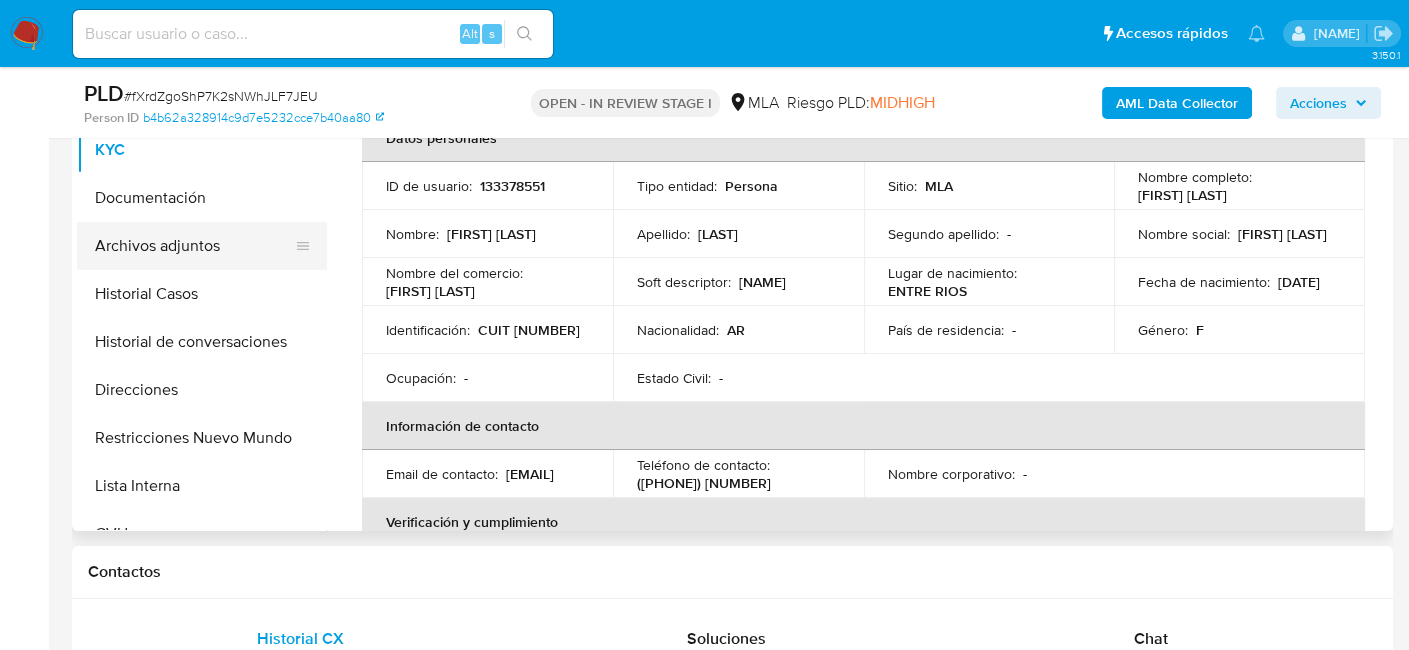 click on "Archivos adjuntos" at bounding box center (194, 246) 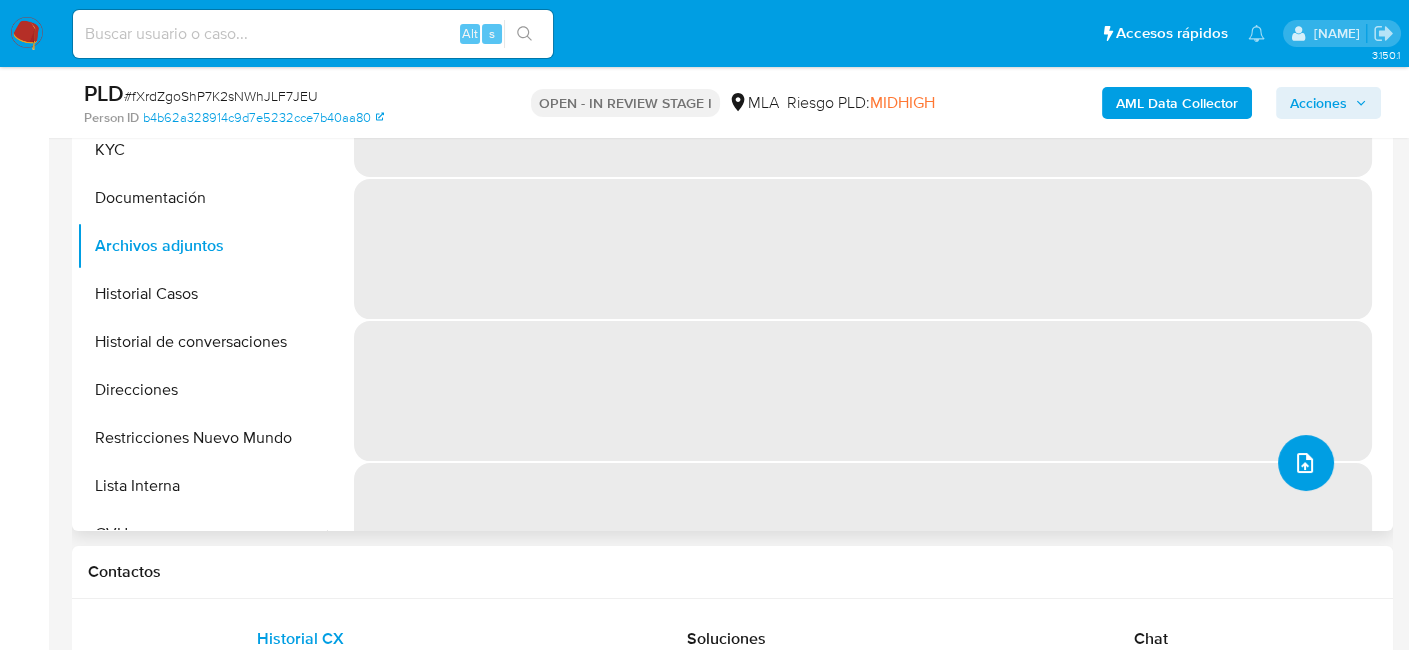 click 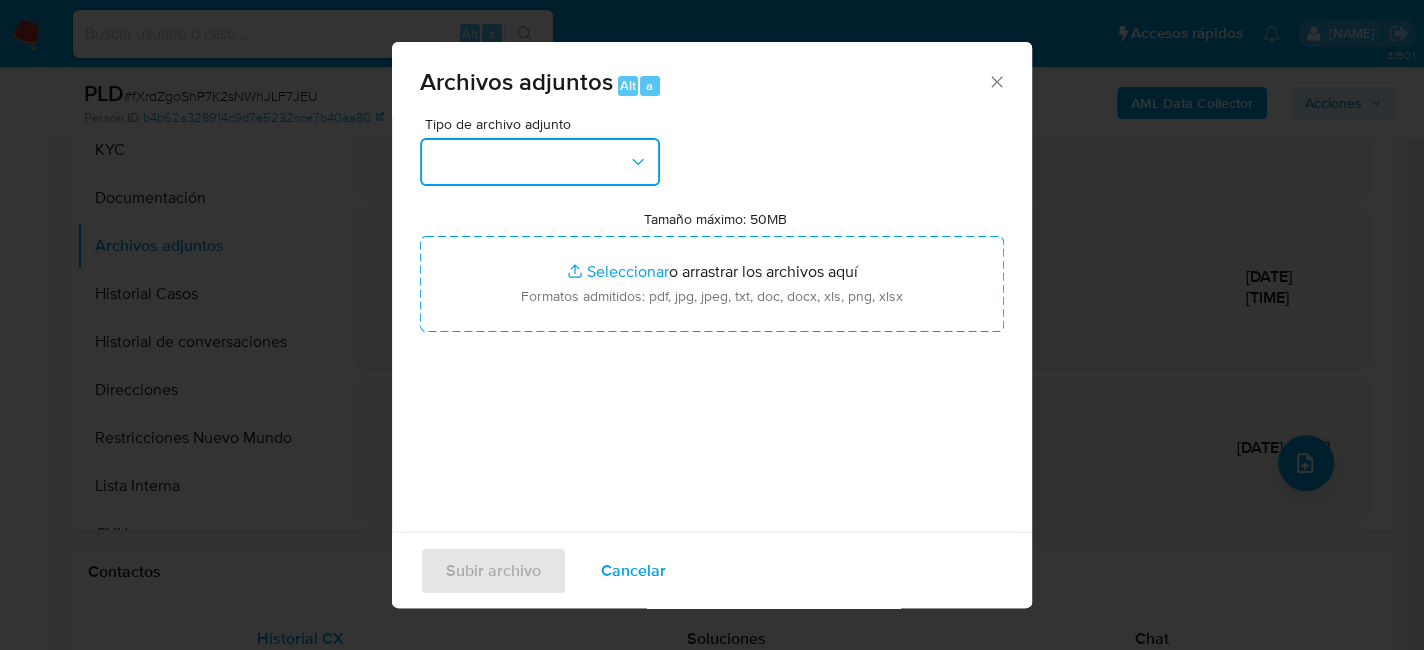 click at bounding box center (540, 162) 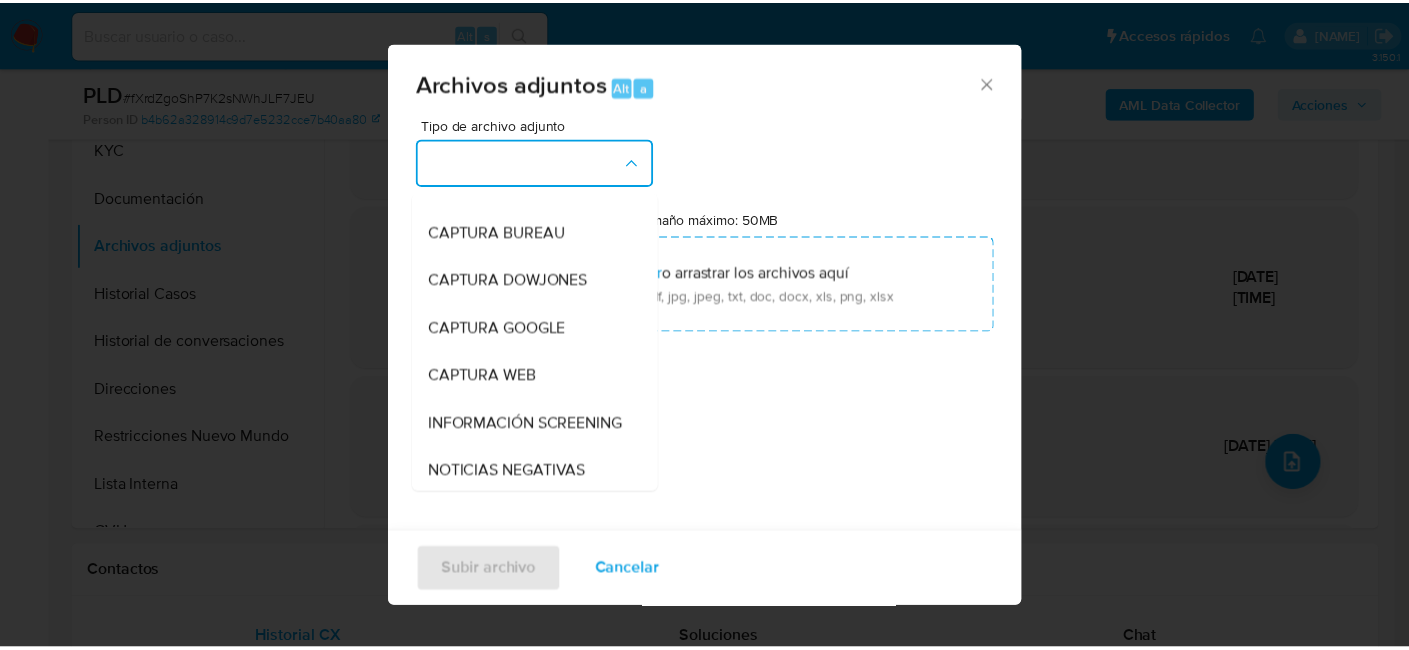 scroll, scrollTop: 200, scrollLeft: 0, axis: vertical 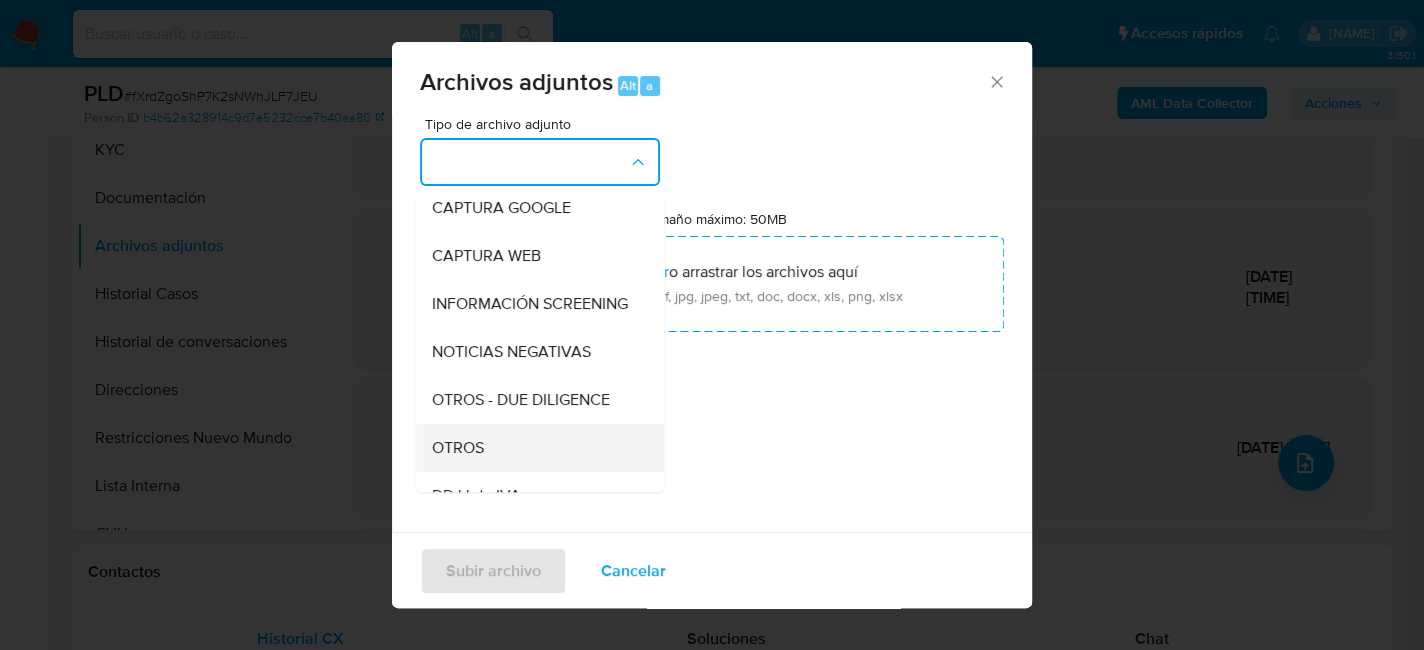 click on "OTROS" at bounding box center (534, 448) 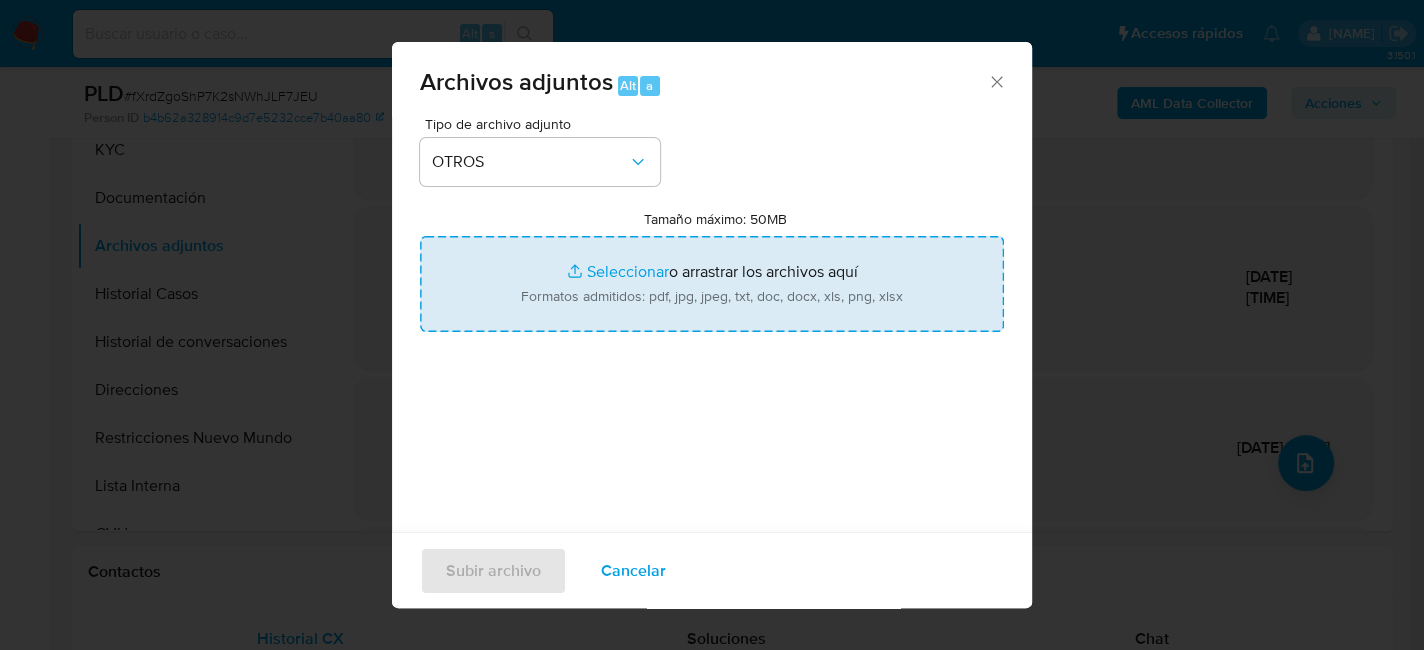 type on "C:\fakepath\Movimientos-133378551.xlsx" 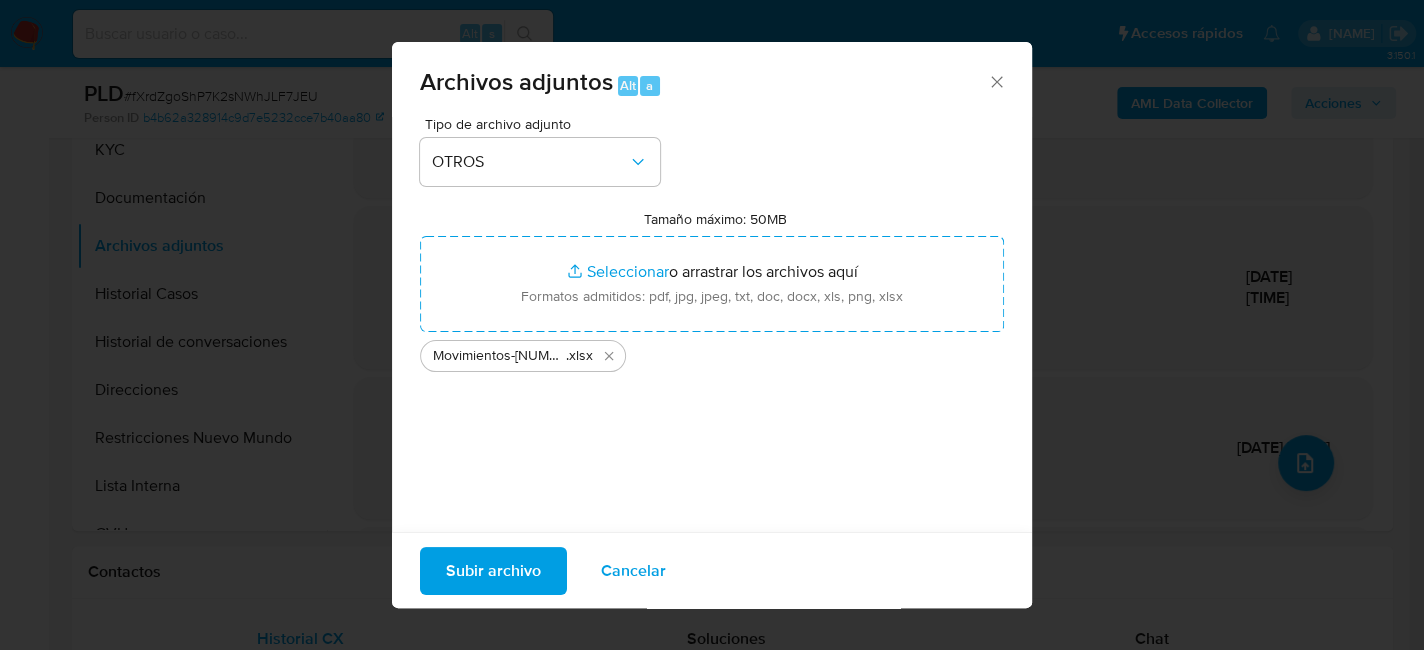 click on "Subir archivo" at bounding box center [493, 570] 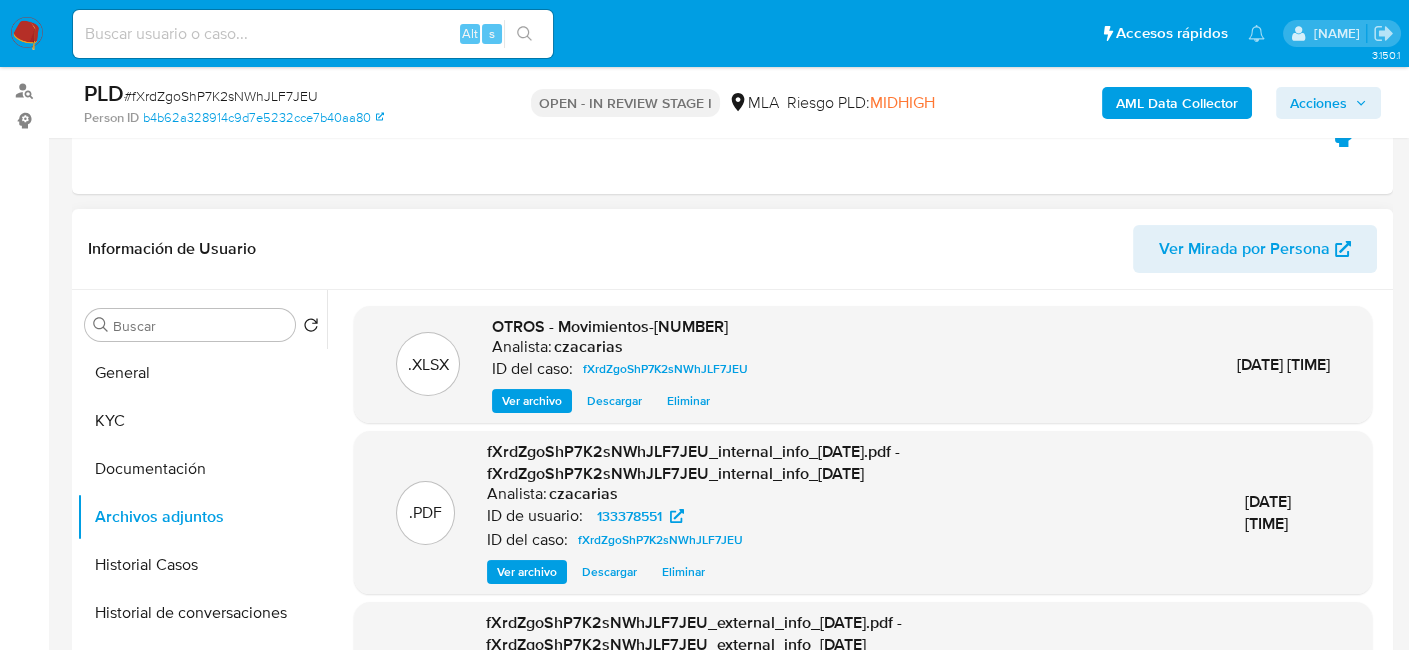 scroll, scrollTop: 200, scrollLeft: 0, axis: vertical 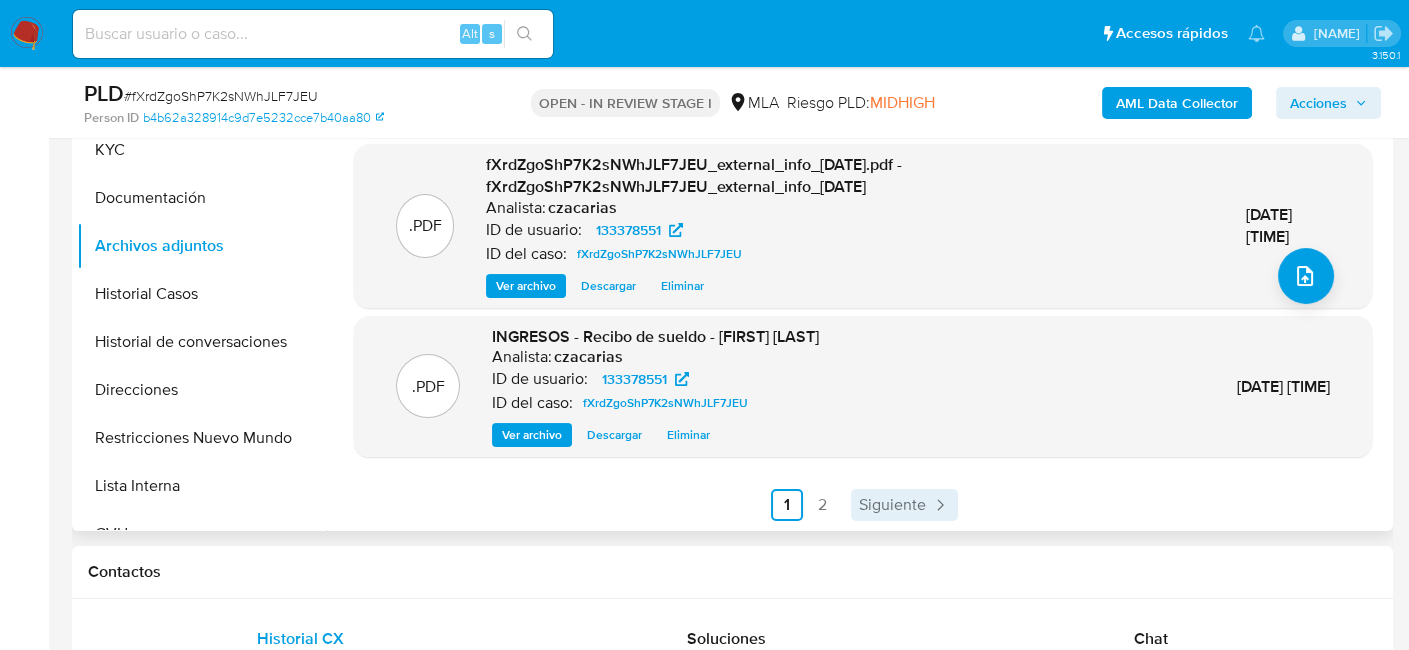 click on "Siguiente" at bounding box center [892, 505] 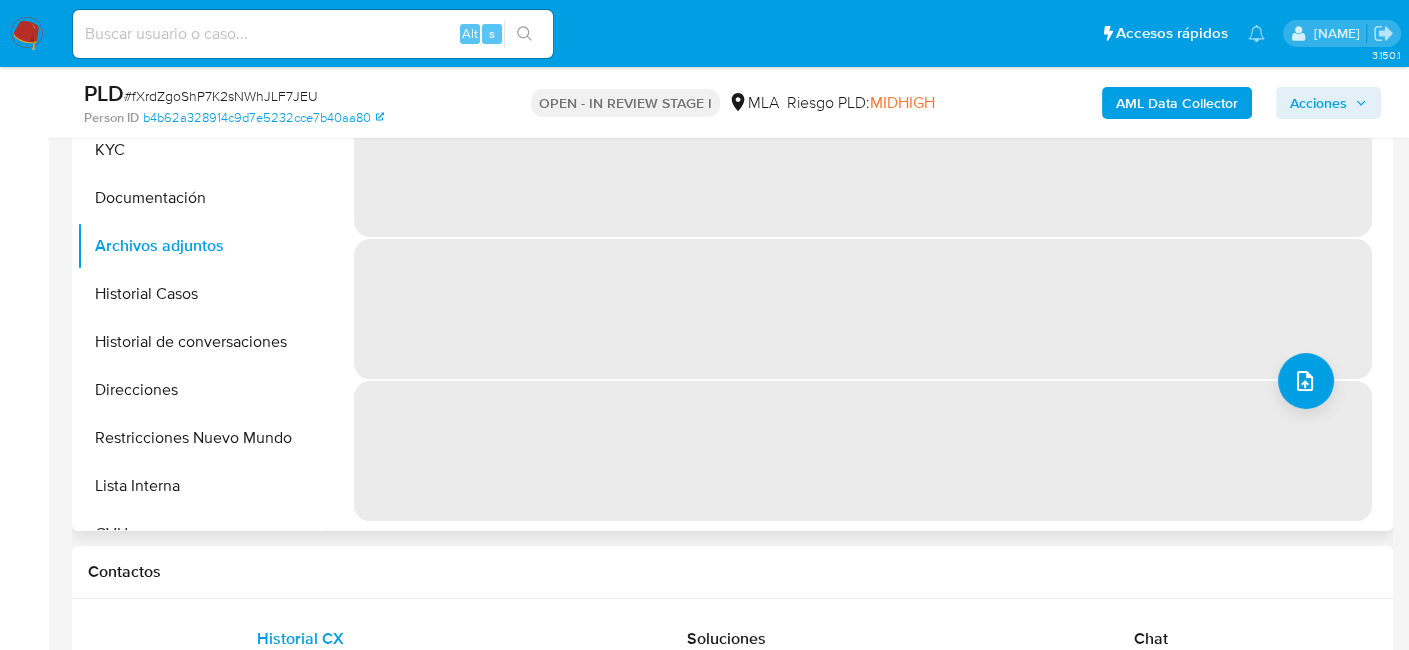 scroll, scrollTop: 0, scrollLeft: 0, axis: both 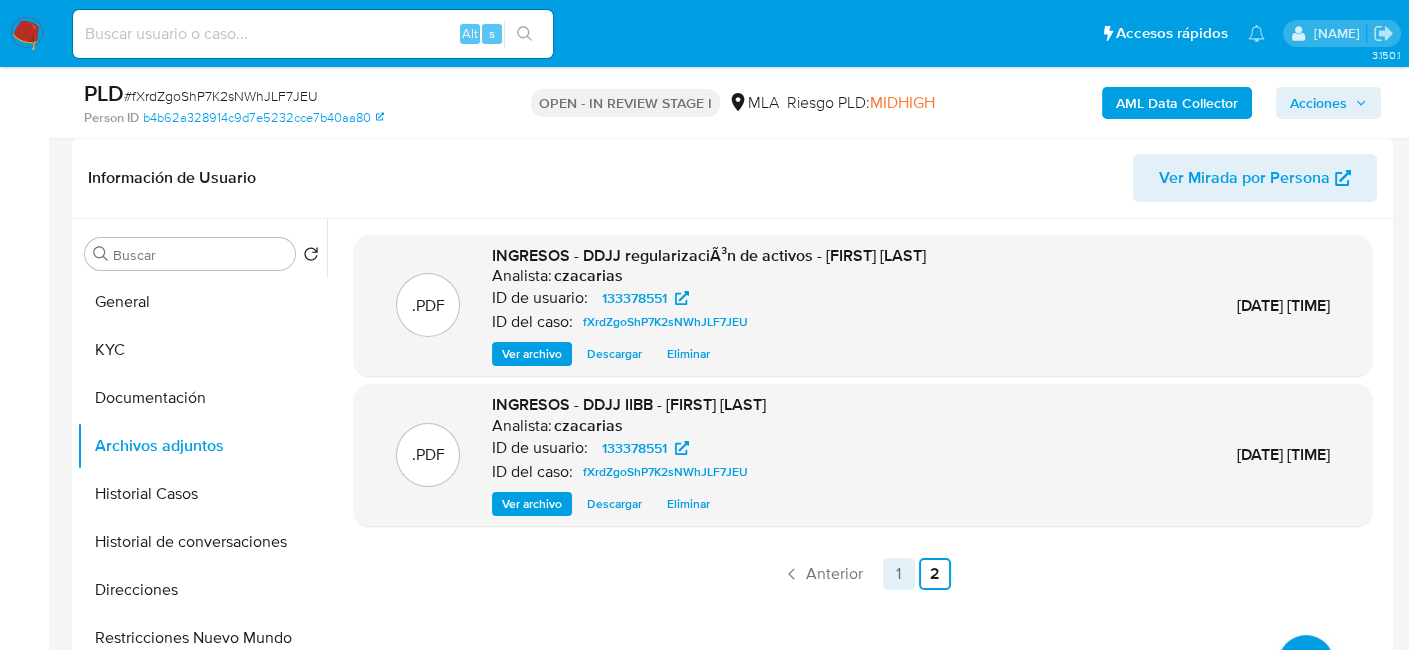 click on "1" at bounding box center (899, 574) 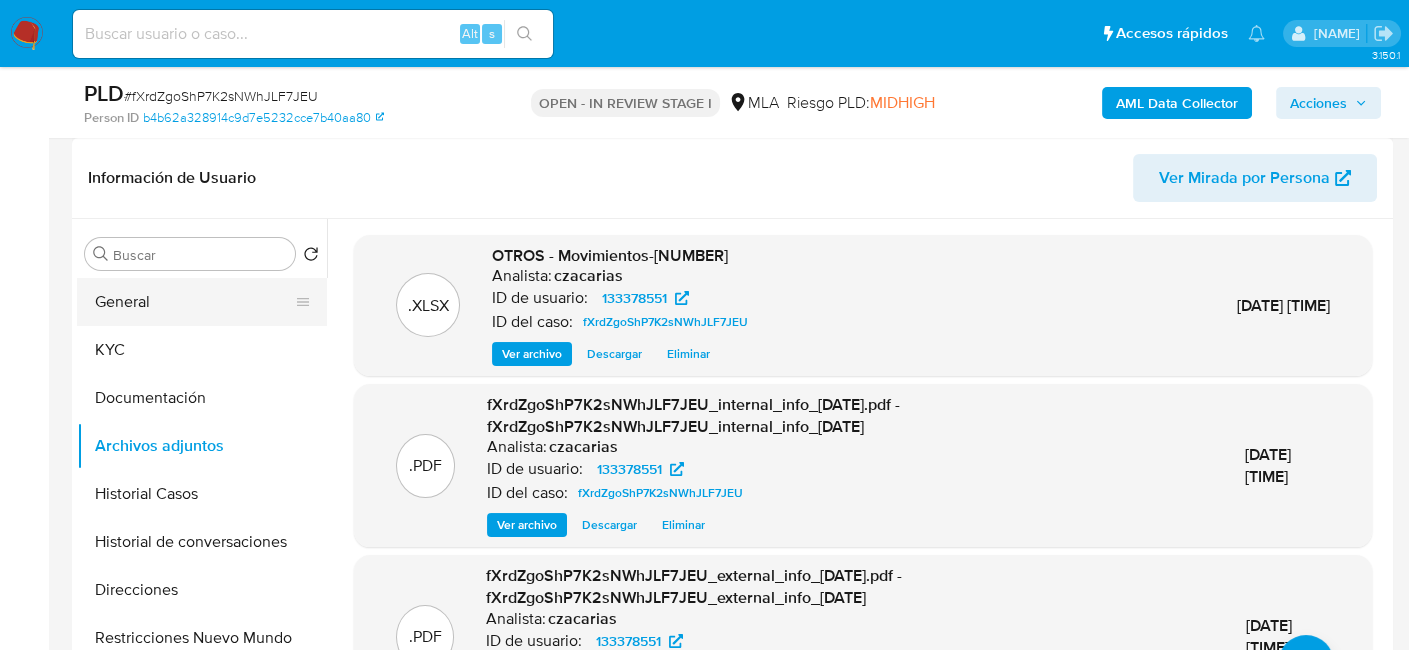click on "General" at bounding box center (194, 302) 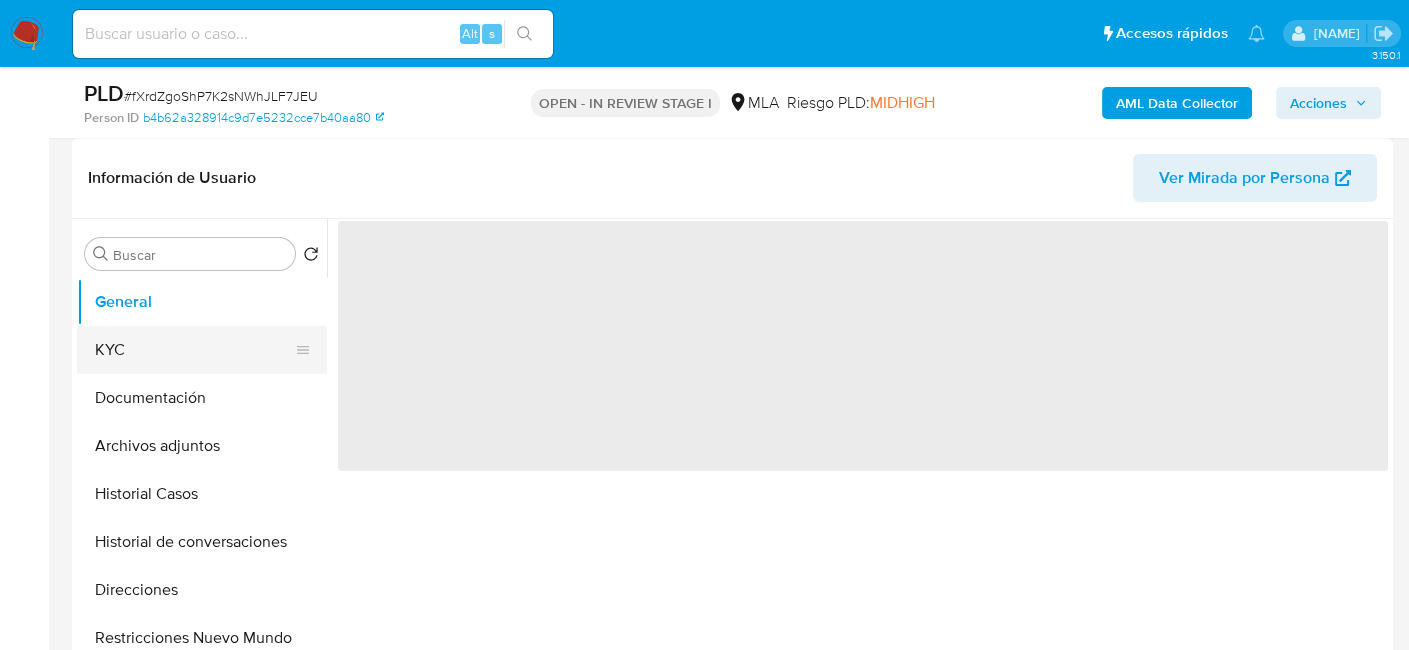 click on "KYC" at bounding box center (194, 350) 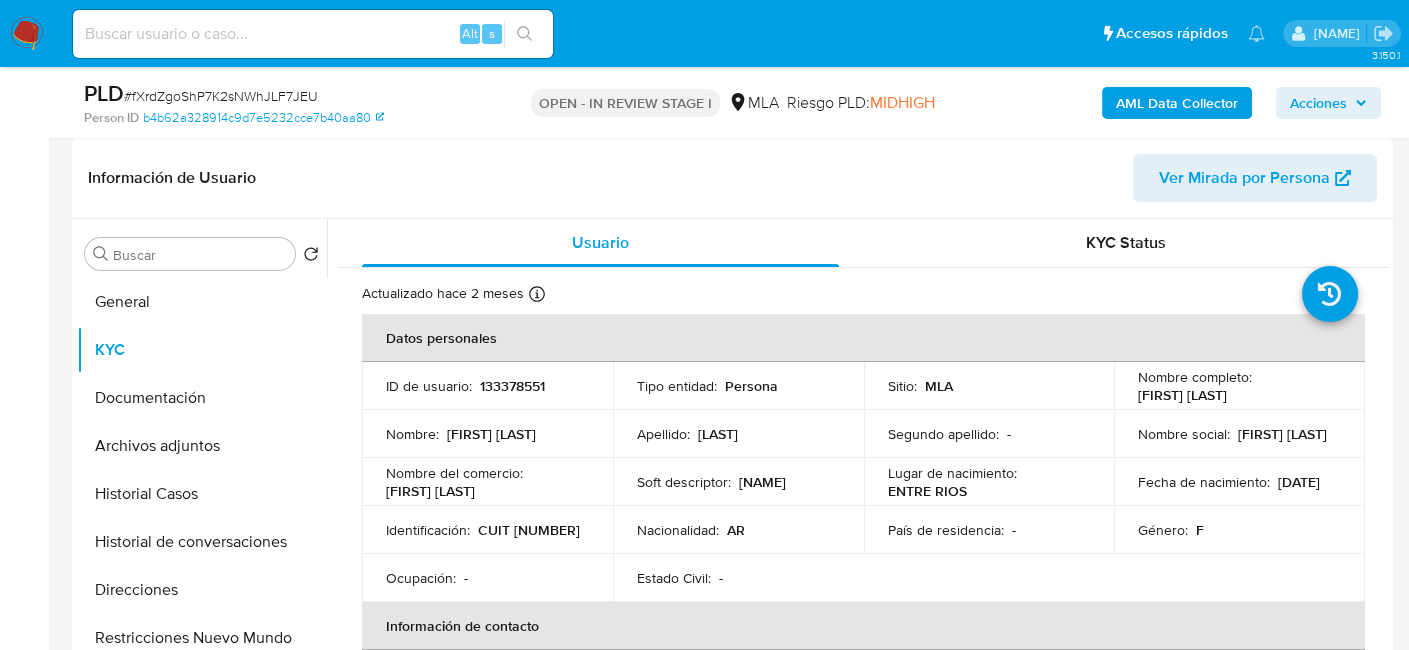 click on "Identificación :" at bounding box center (428, 530) 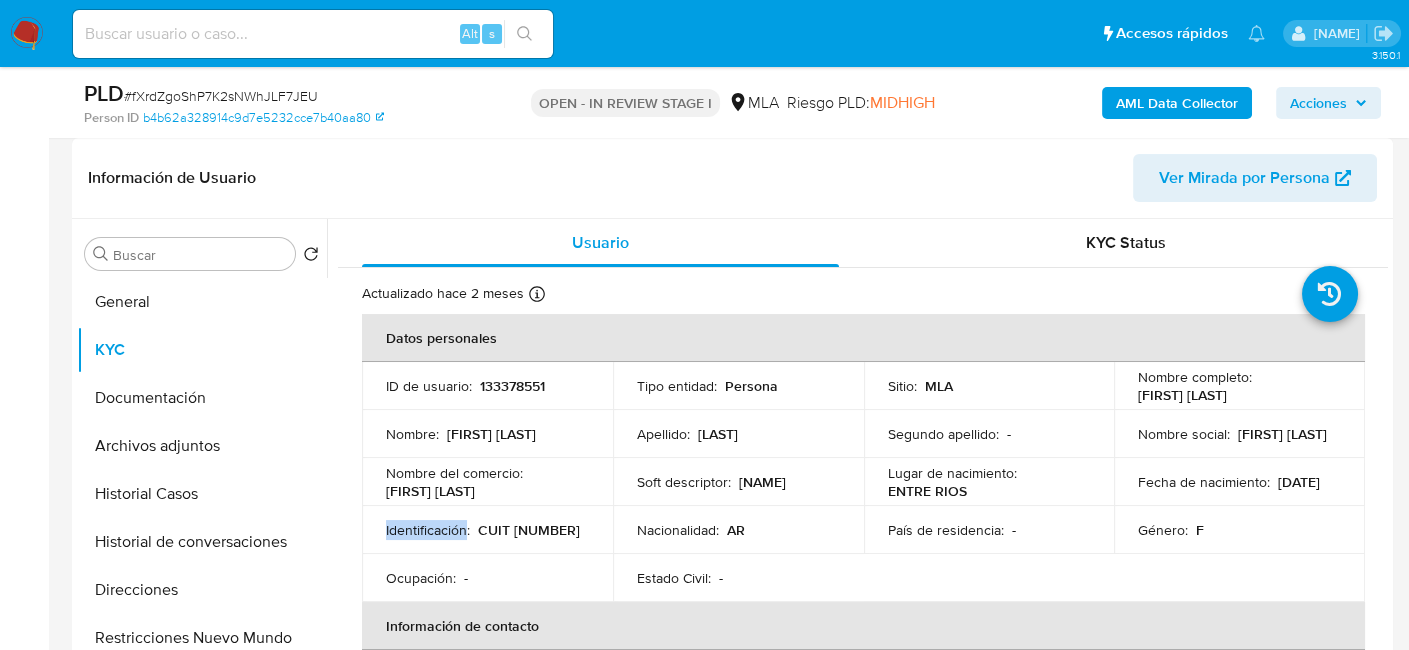 click on "Identificación :" at bounding box center [428, 530] 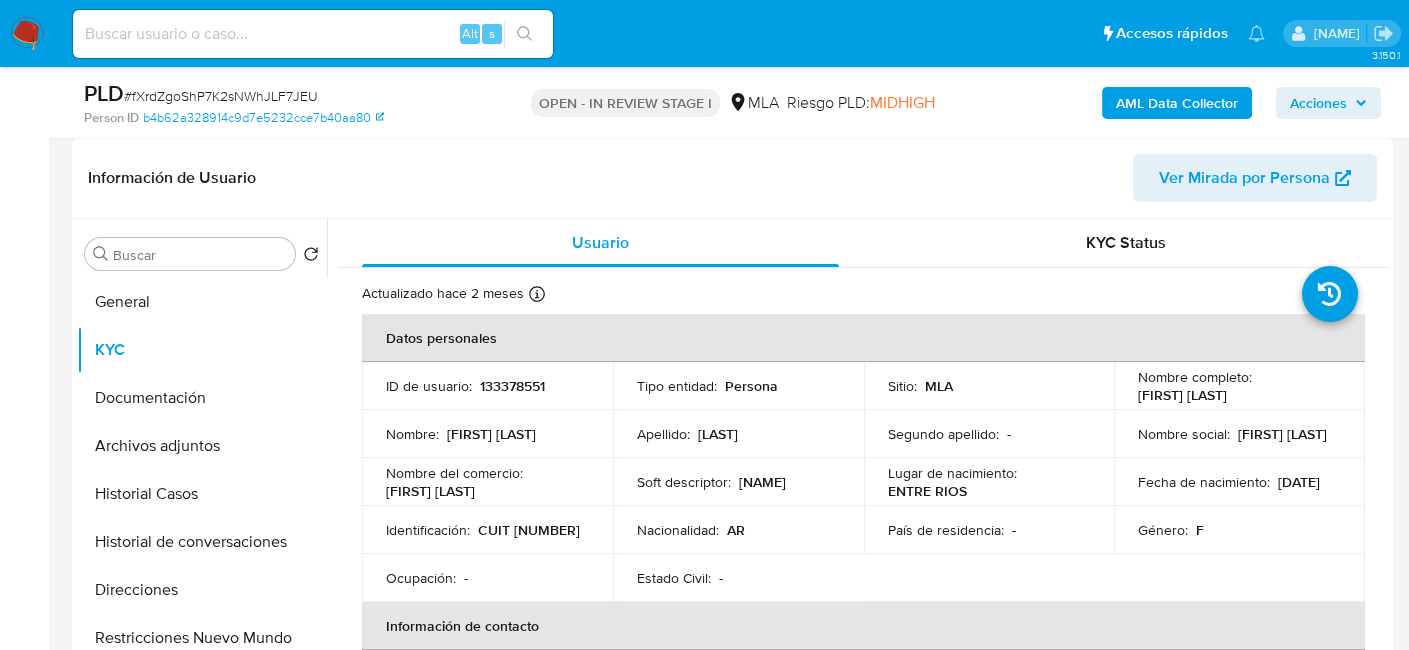 click on "CUIT 27132889134" at bounding box center (529, 530) 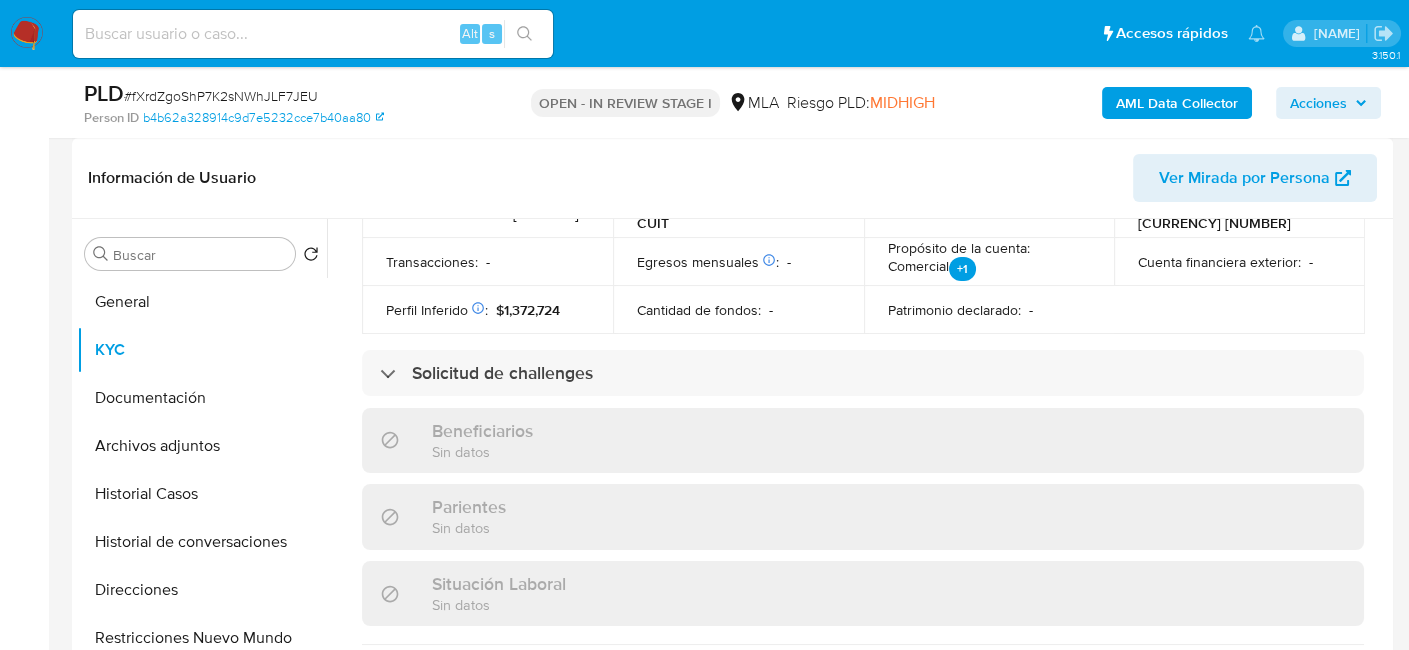 scroll, scrollTop: 1083, scrollLeft: 0, axis: vertical 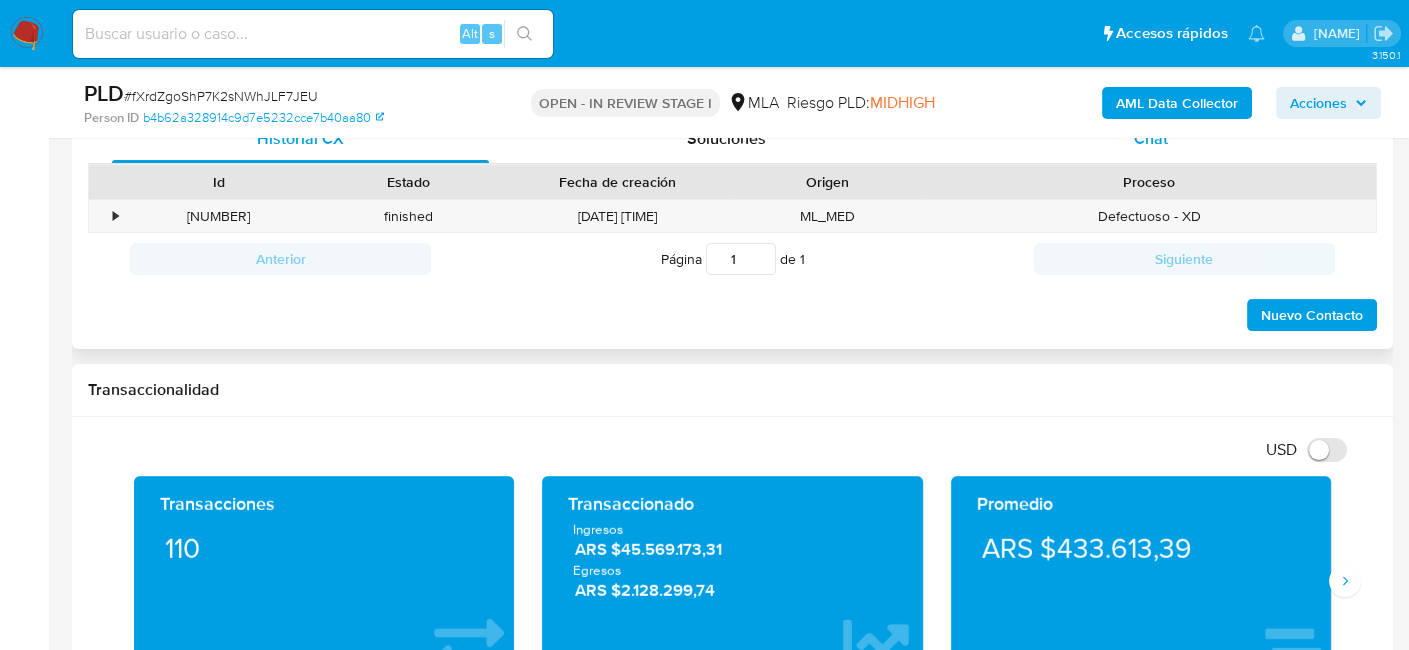 click on "Chat" at bounding box center [1151, 139] 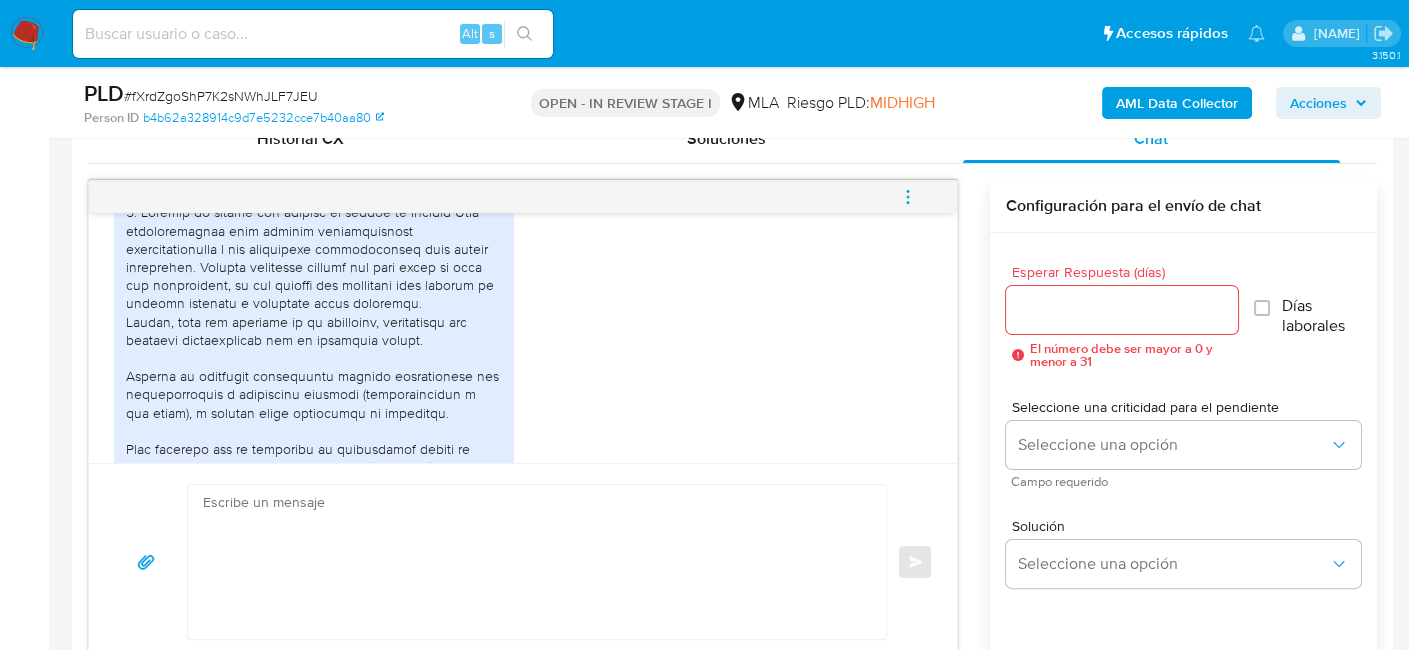 scroll, scrollTop: 1032, scrollLeft: 0, axis: vertical 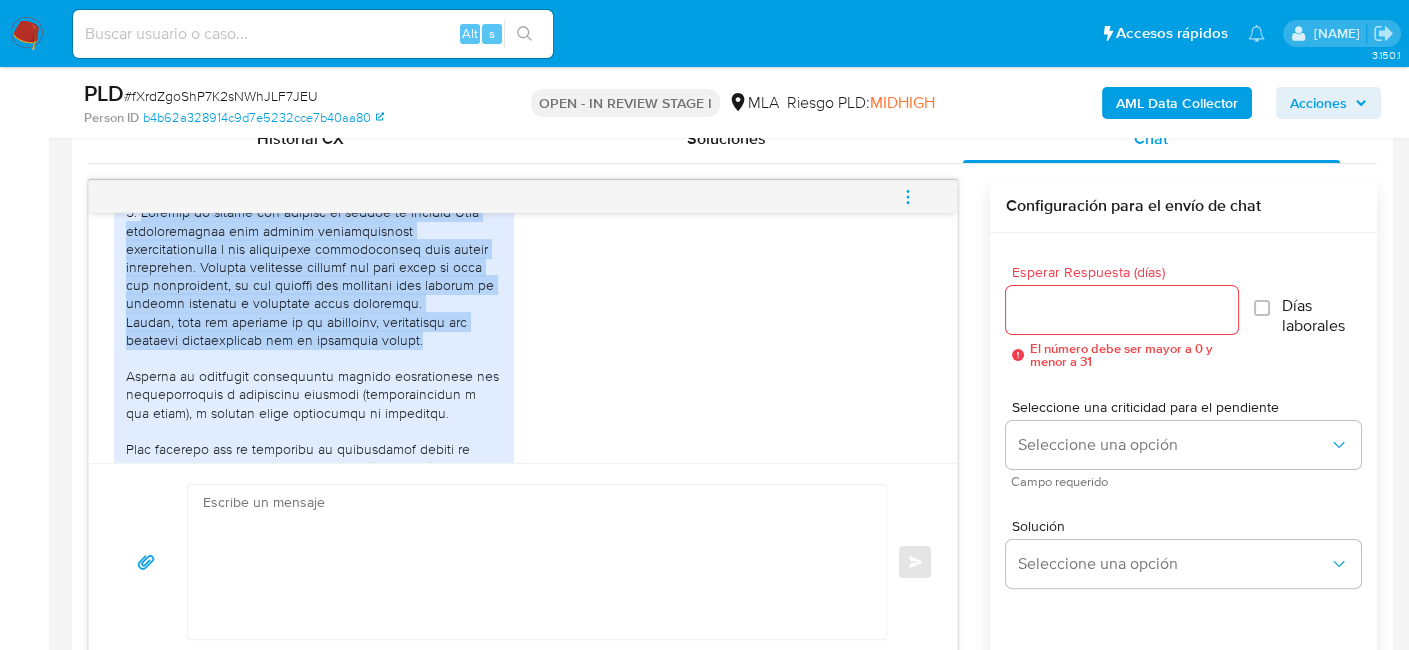 drag, startPoint x: 141, startPoint y: 356, endPoint x: 460, endPoint y: 374, distance: 319.50745 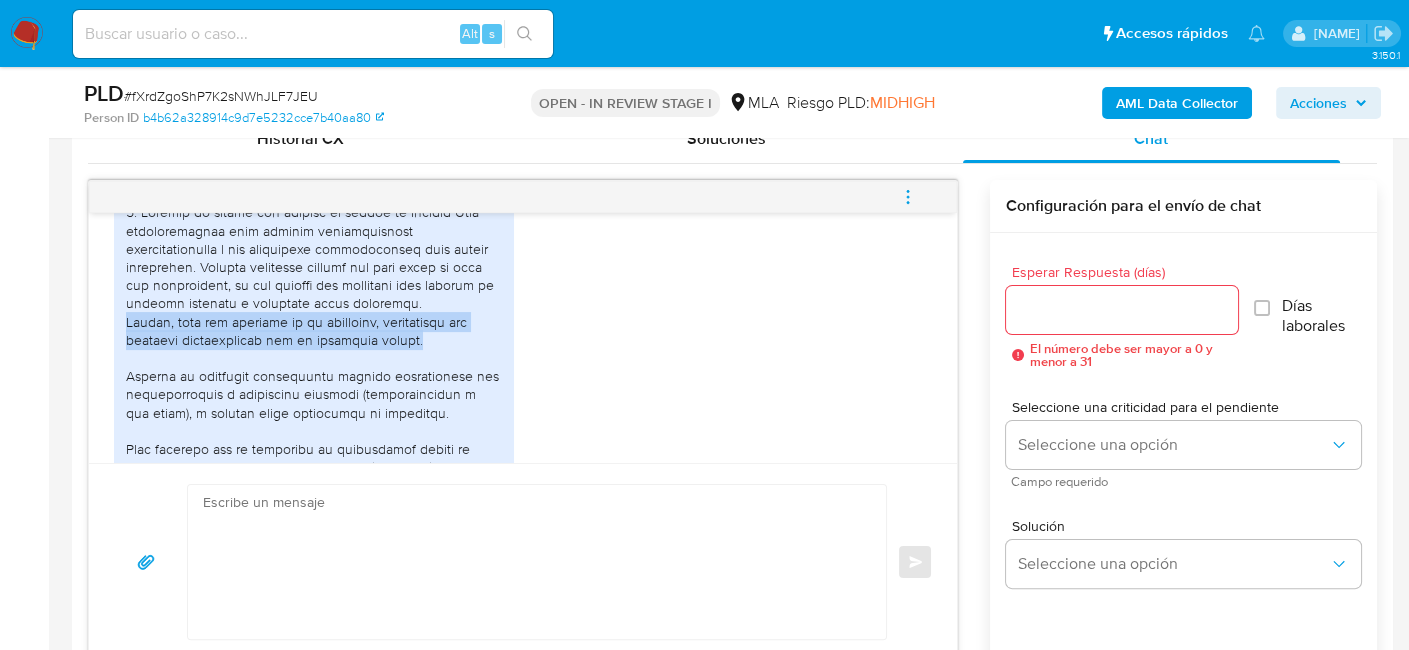 drag, startPoint x: 447, startPoint y: 374, endPoint x: 118, endPoint y: 361, distance: 329.25674 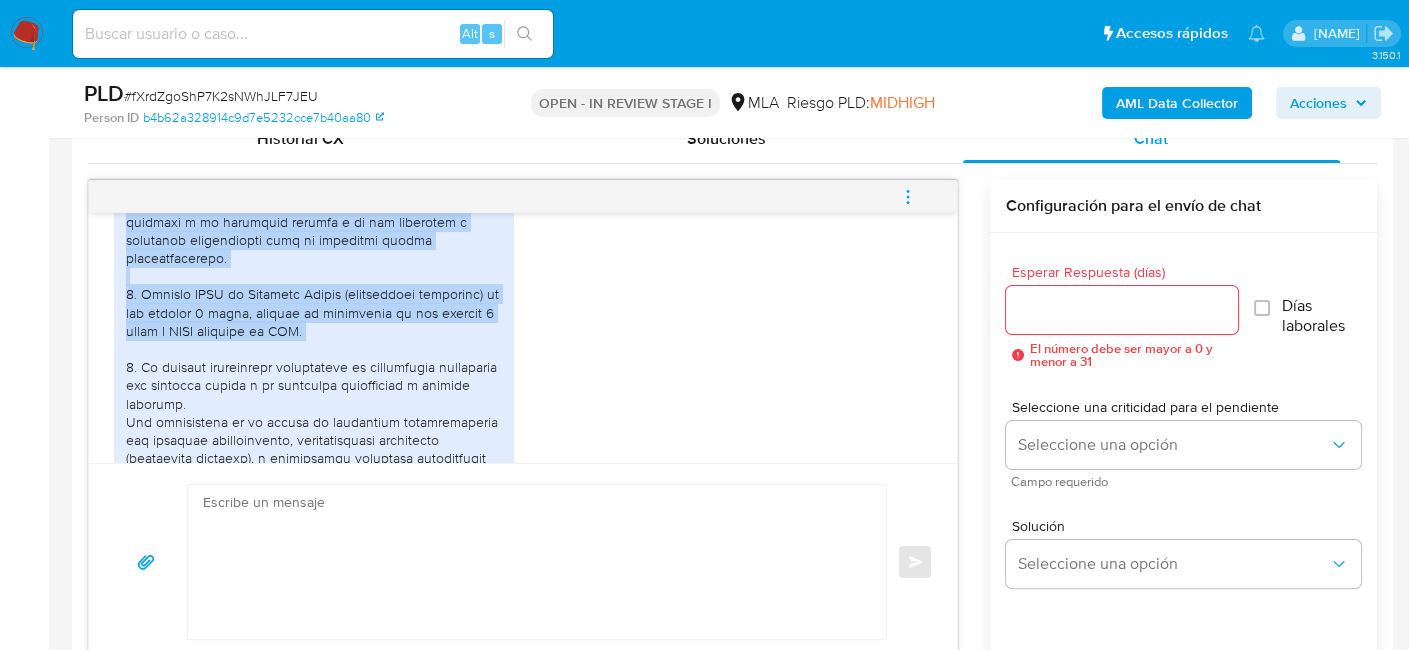 scroll, scrollTop: 1532, scrollLeft: 0, axis: vertical 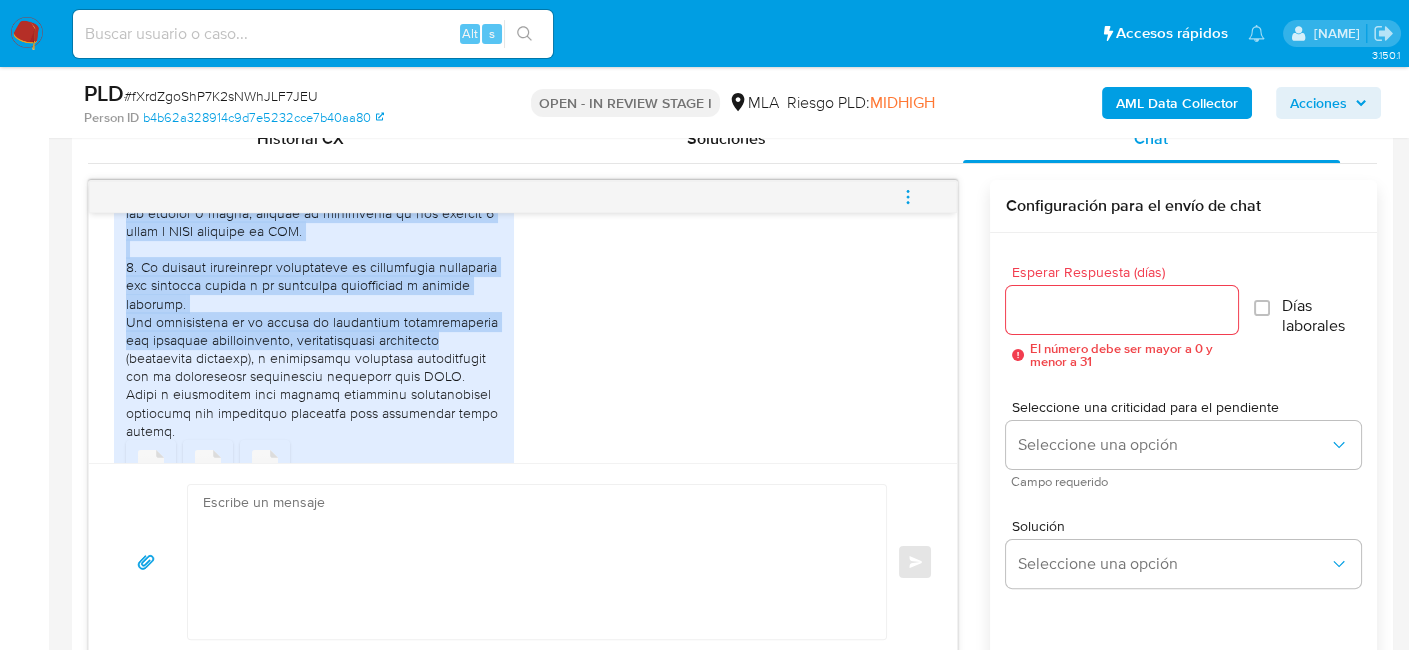 drag, startPoint x: 268, startPoint y: 313, endPoint x: 453, endPoint y: 364, distance: 191.90102 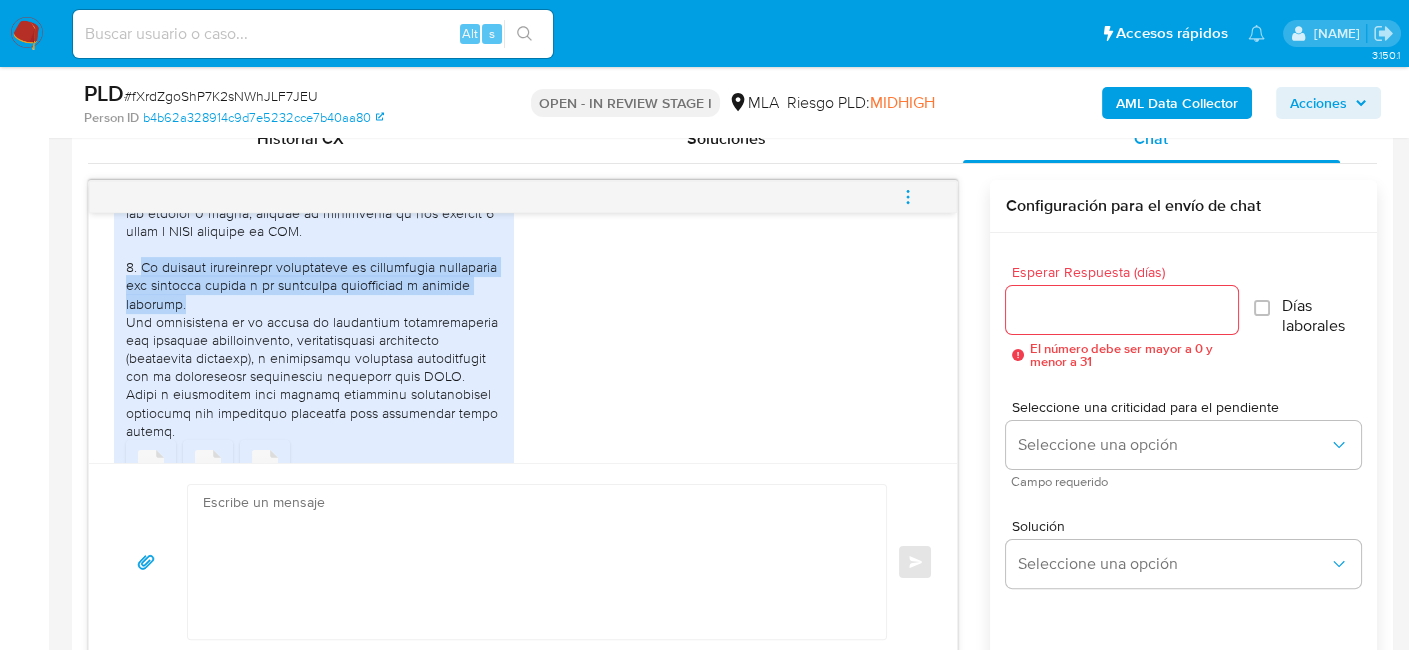 drag, startPoint x: 232, startPoint y: 315, endPoint x: 140, endPoint y: 283, distance: 97.406364 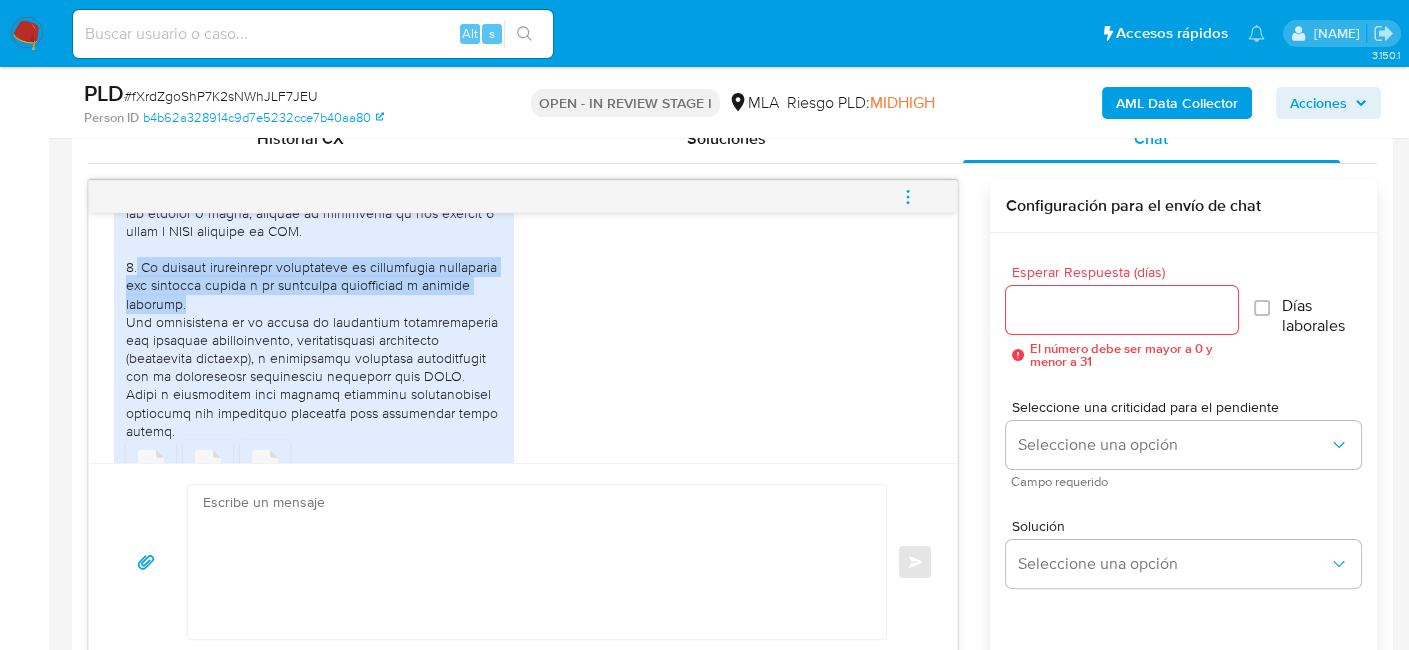 drag, startPoint x: 137, startPoint y: 284, endPoint x: 289, endPoint y: 315, distance: 155.12898 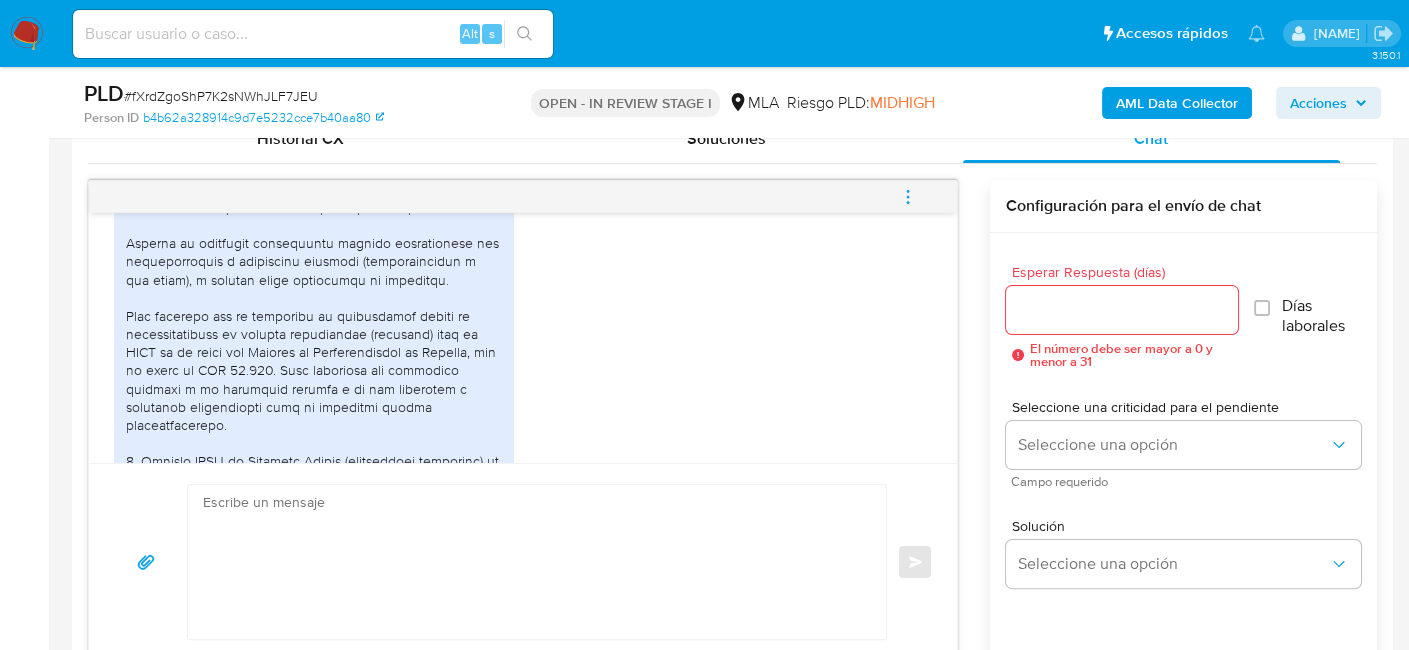 scroll, scrollTop: 1232, scrollLeft: 0, axis: vertical 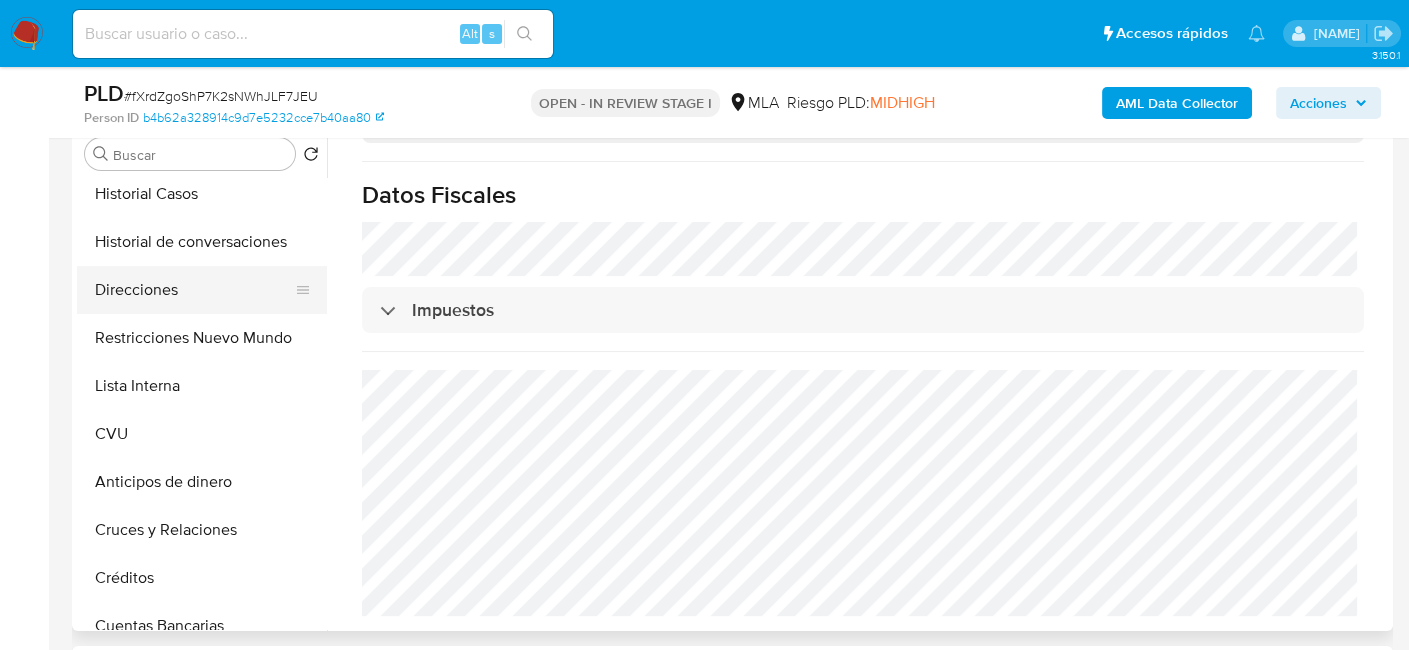 click on "Direcciones" at bounding box center [194, 290] 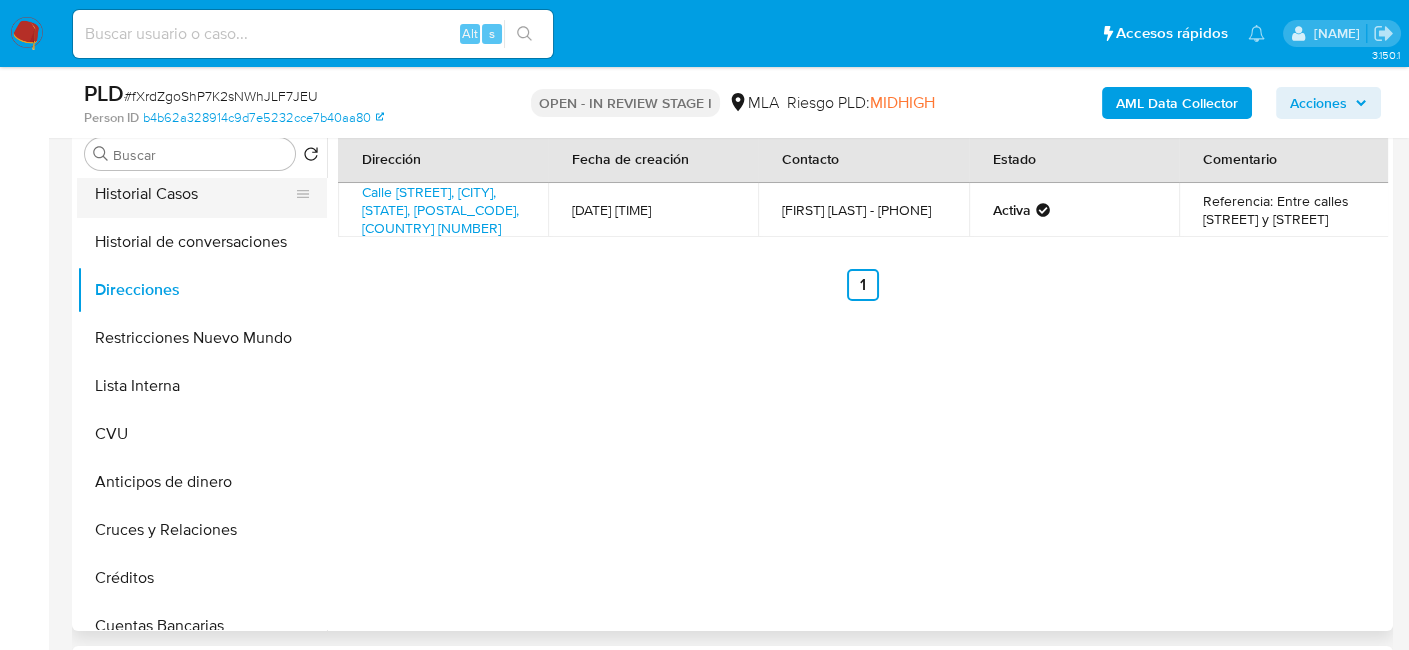 drag, startPoint x: 153, startPoint y: 168, endPoint x: 170, endPoint y: 209, distance: 44.38468 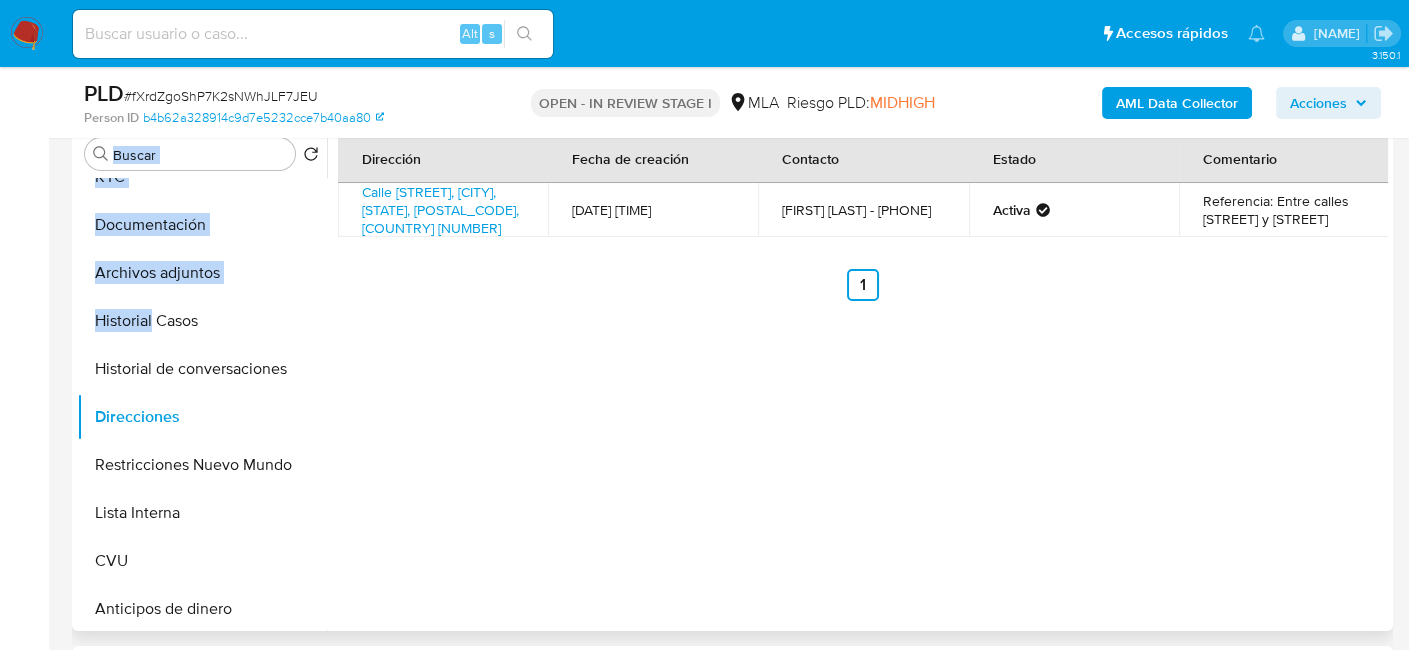 scroll, scrollTop: 0, scrollLeft: 0, axis: both 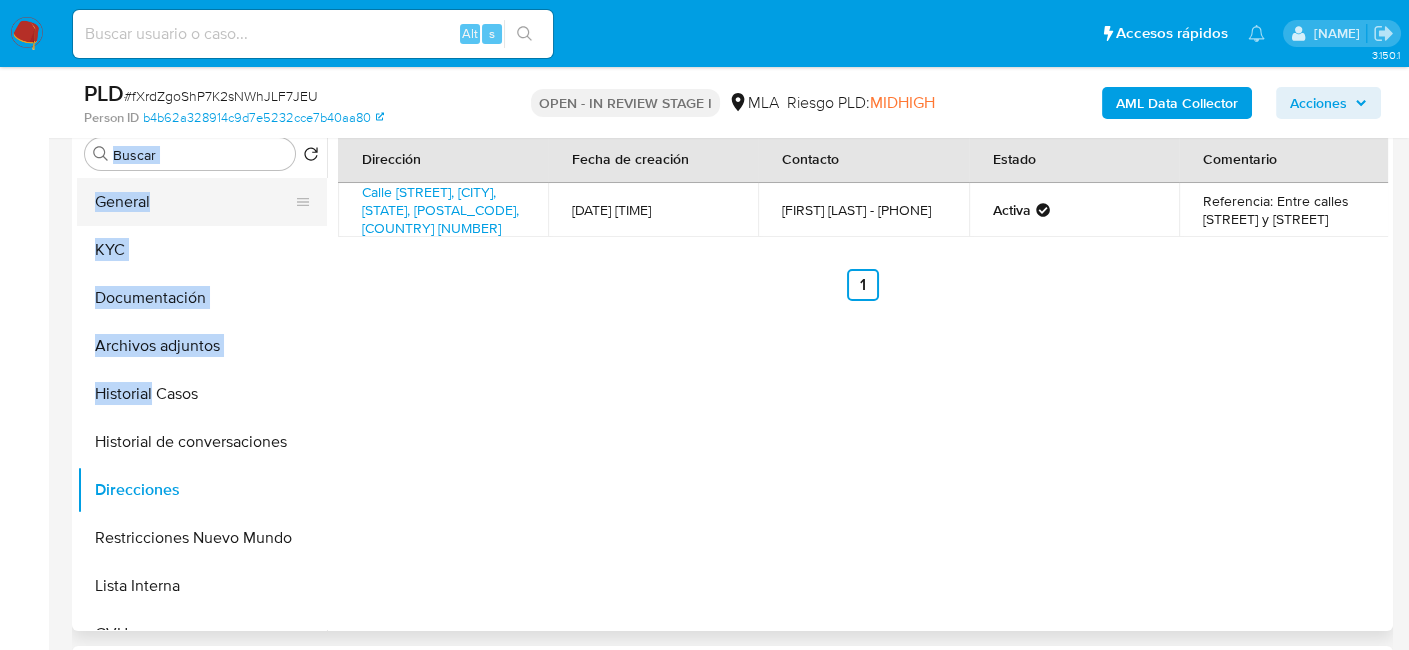 click on "General" at bounding box center (194, 202) 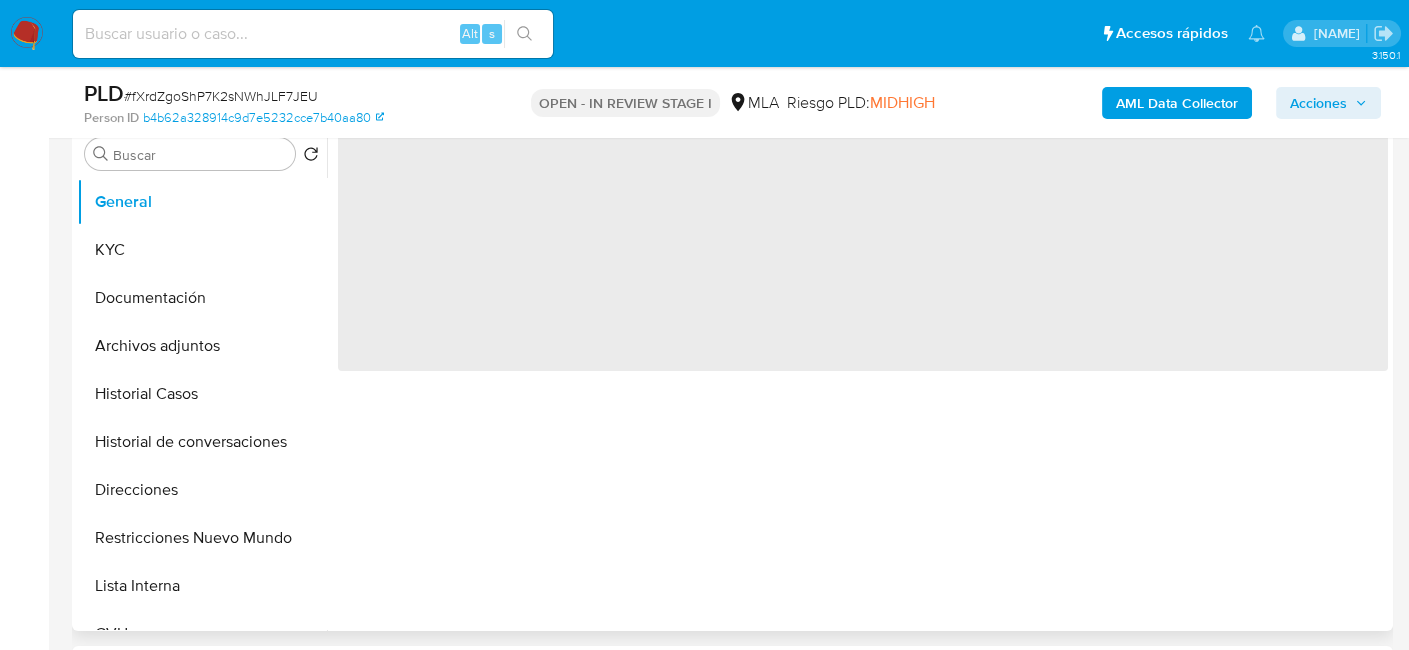 click on "‌" at bounding box center (863, 246) 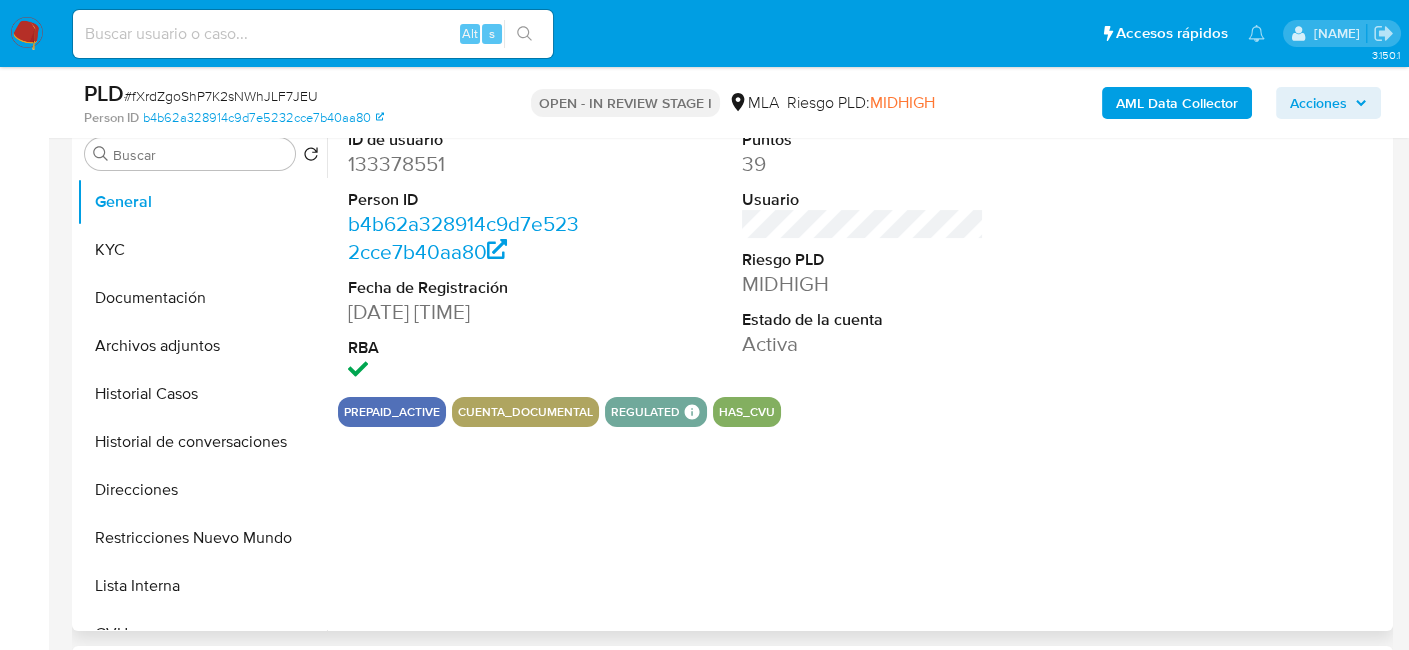 click on "Person ID" at bounding box center [469, 200] 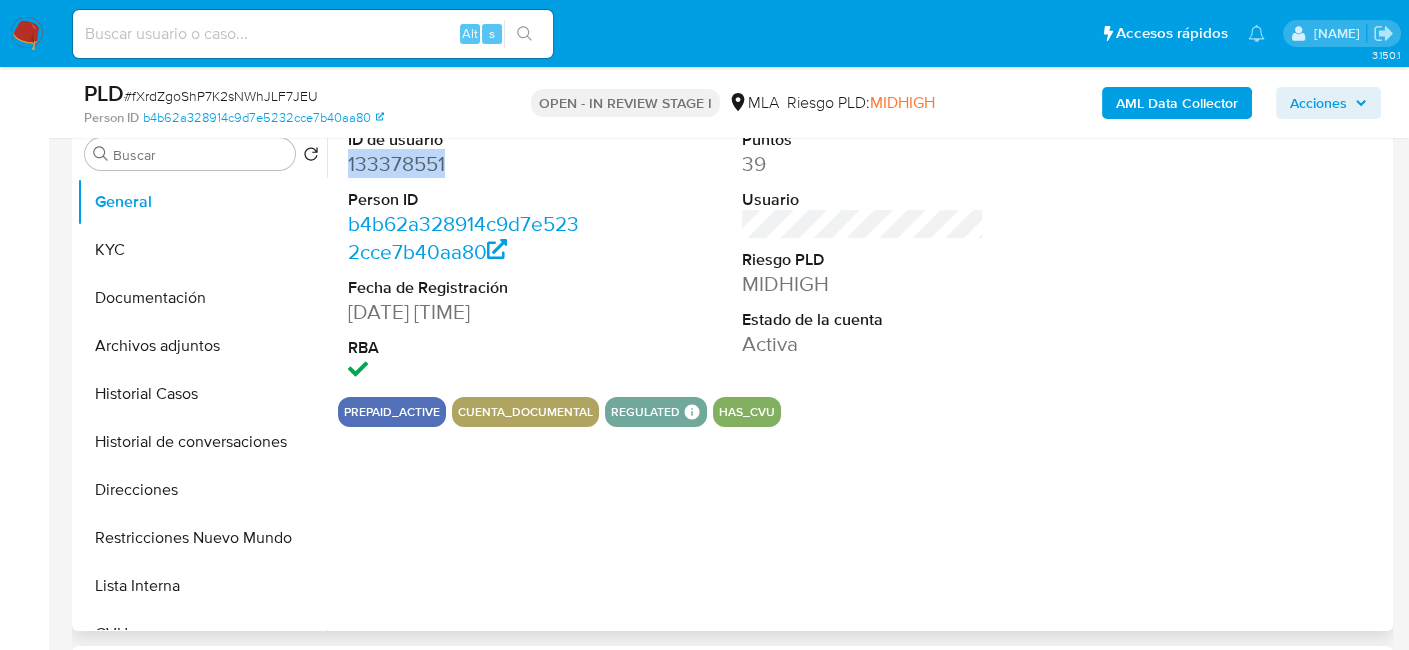click on "133378551" at bounding box center (469, 164) 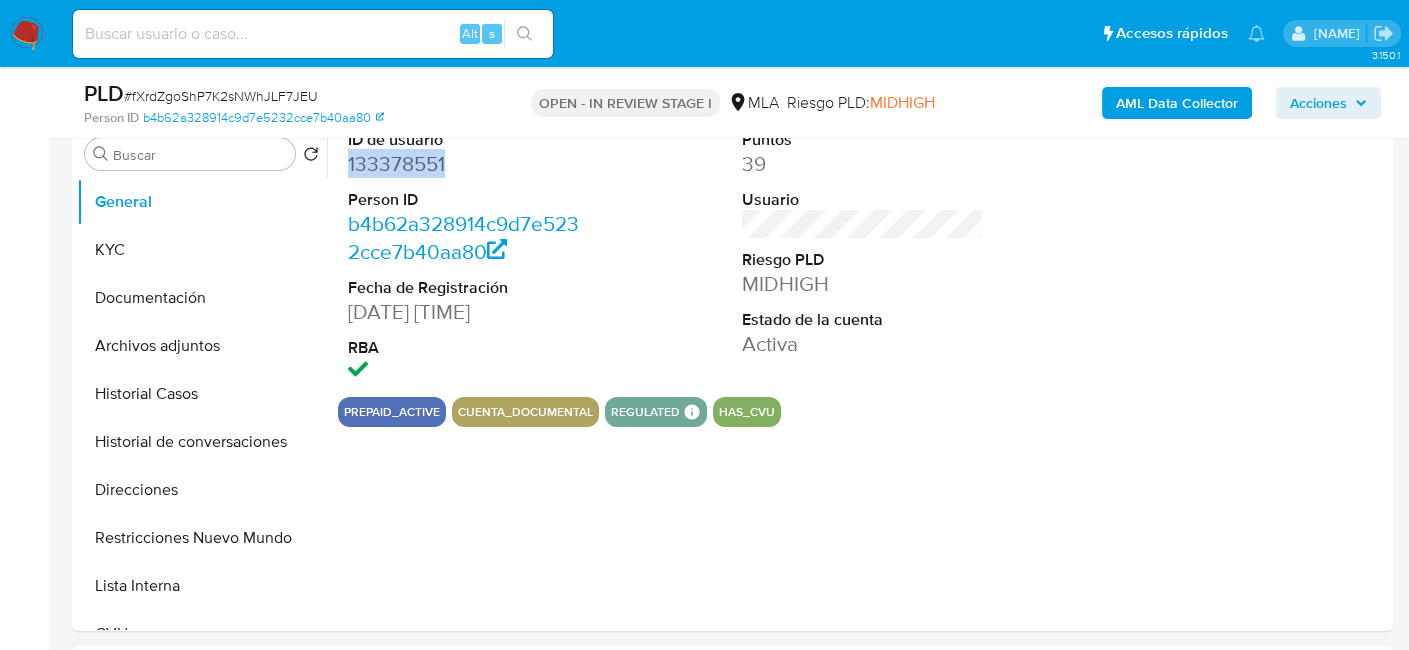 copy on "133378551" 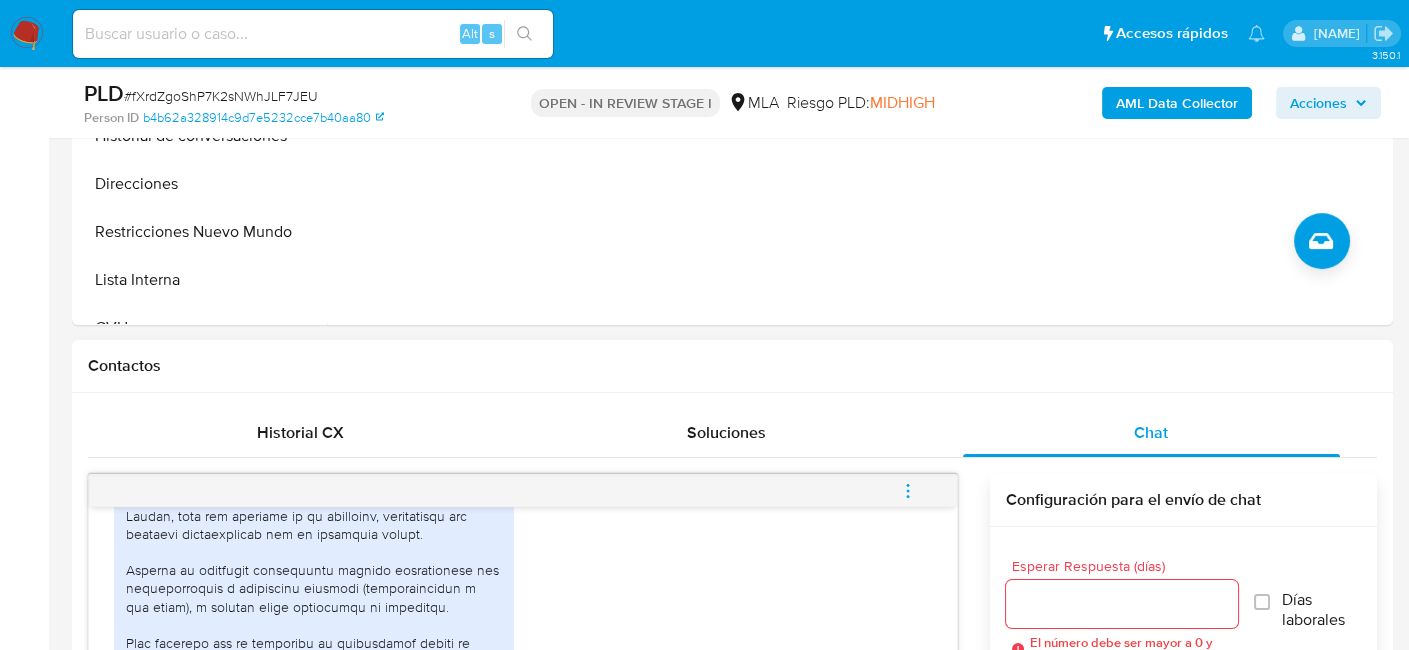 scroll, scrollTop: 800, scrollLeft: 0, axis: vertical 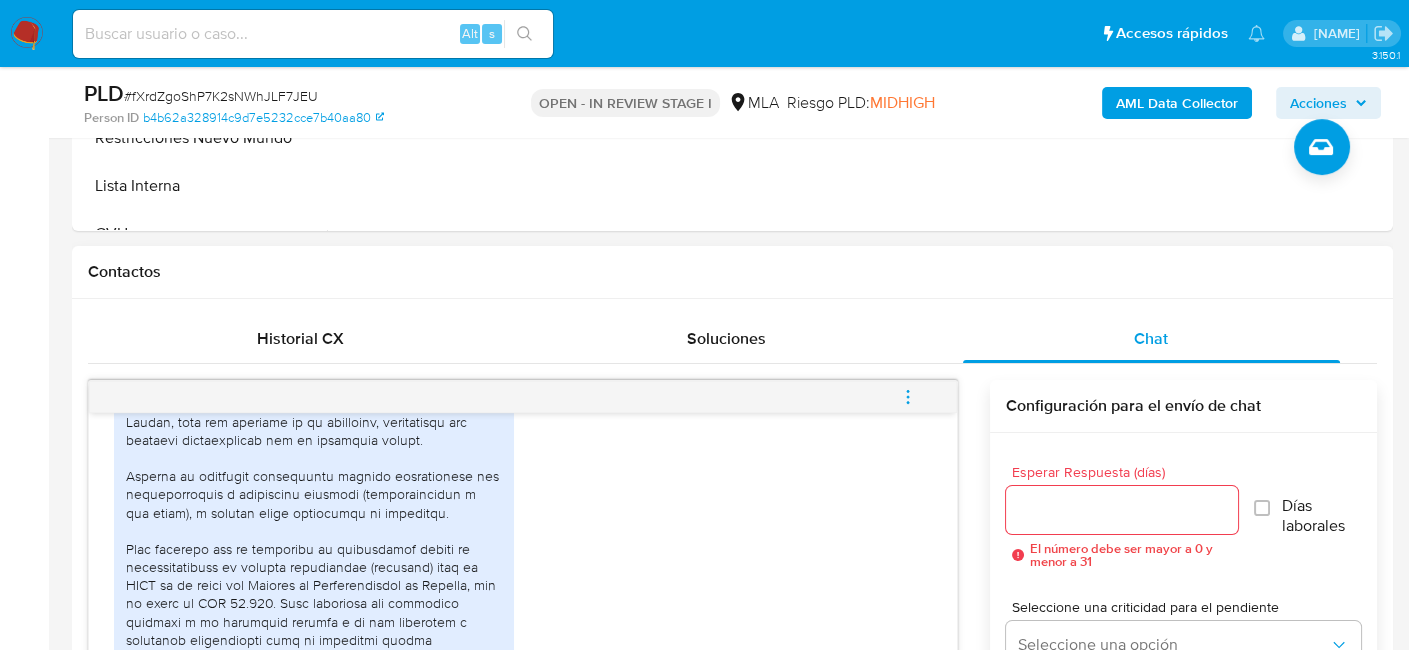 click 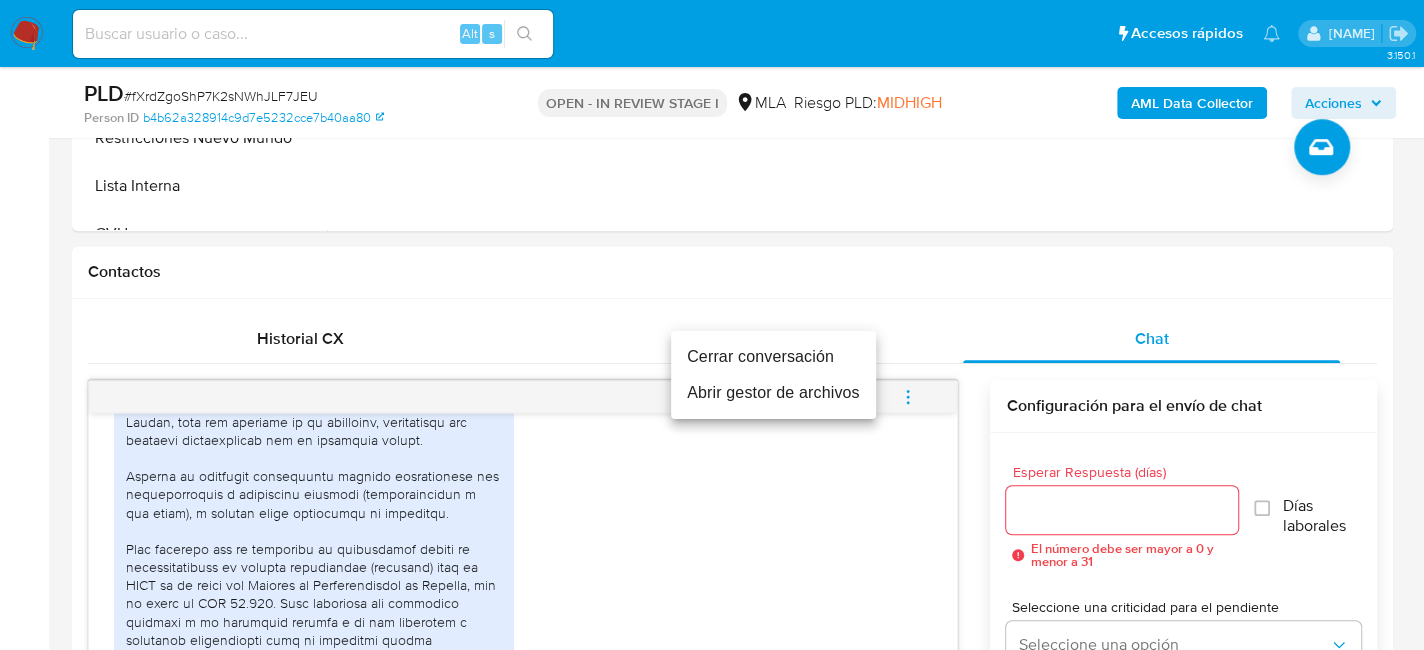 click on "Cerrar conversación" at bounding box center [773, 357] 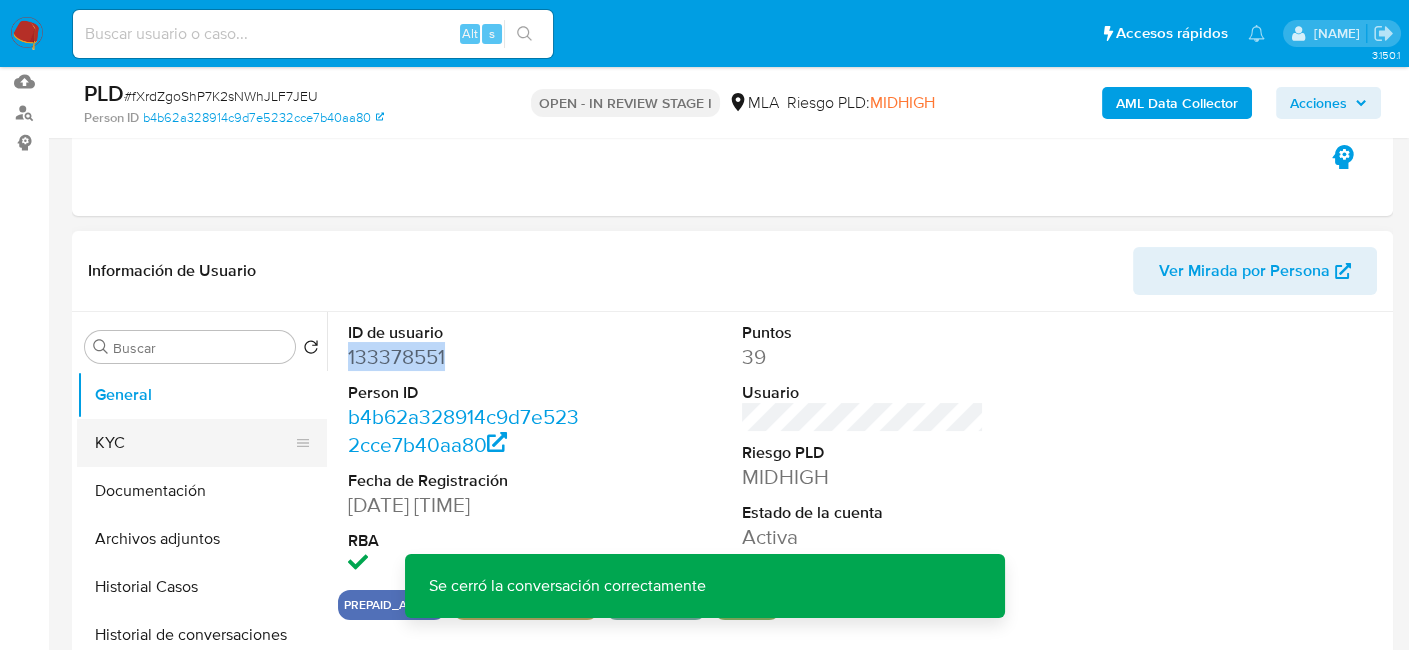 scroll, scrollTop: 200, scrollLeft: 0, axis: vertical 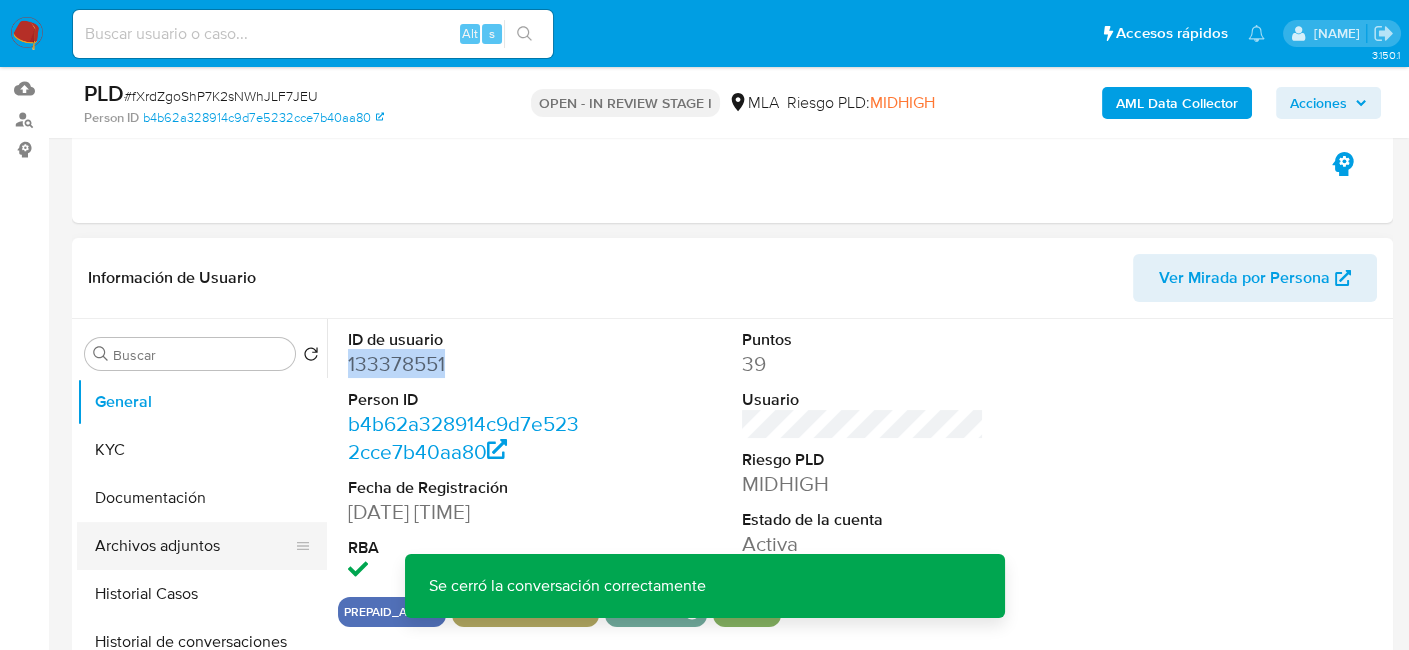 click on "Archivos adjuntos" at bounding box center [194, 546] 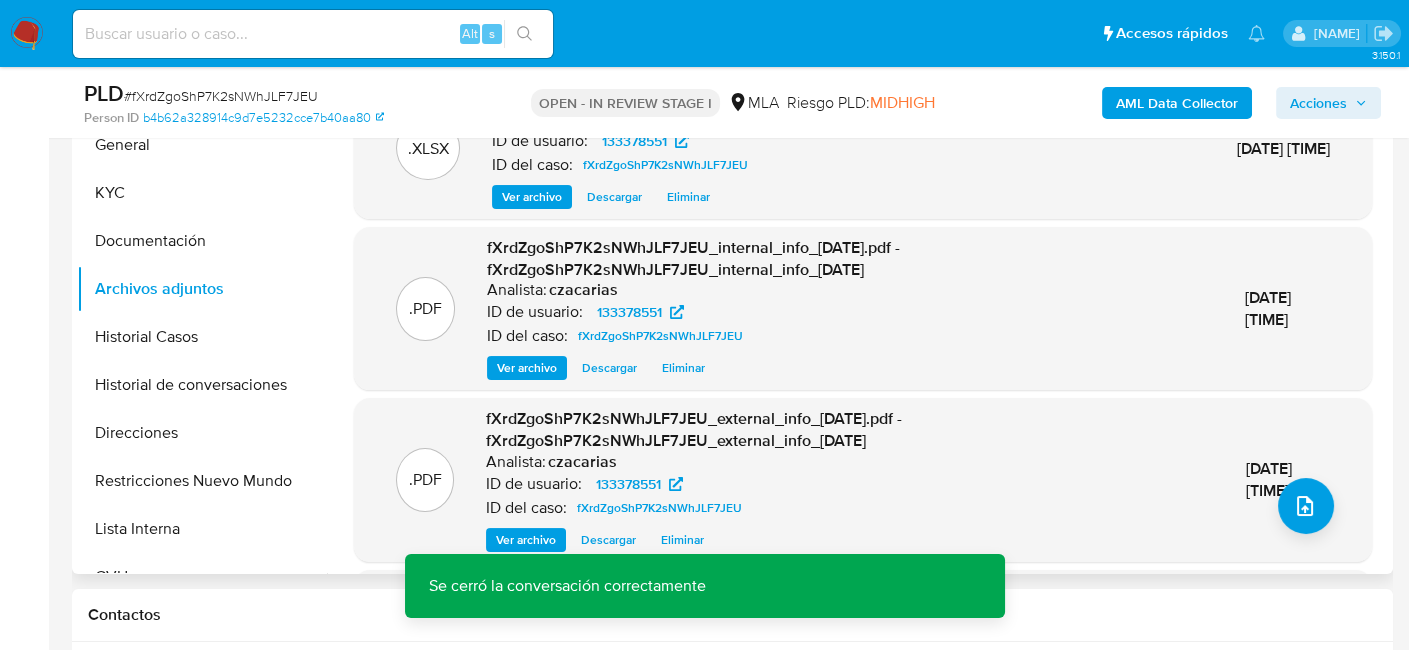 scroll, scrollTop: 500, scrollLeft: 0, axis: vertical 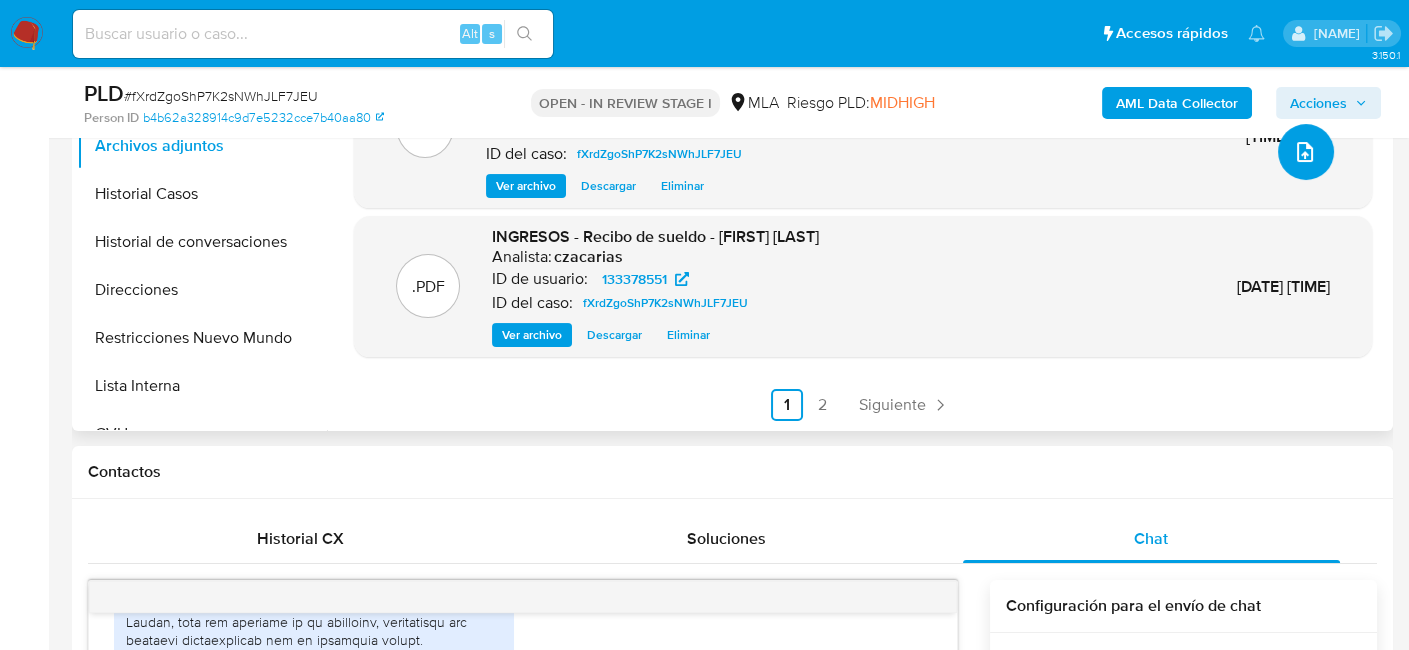 click at bounding box center (1305, 152) 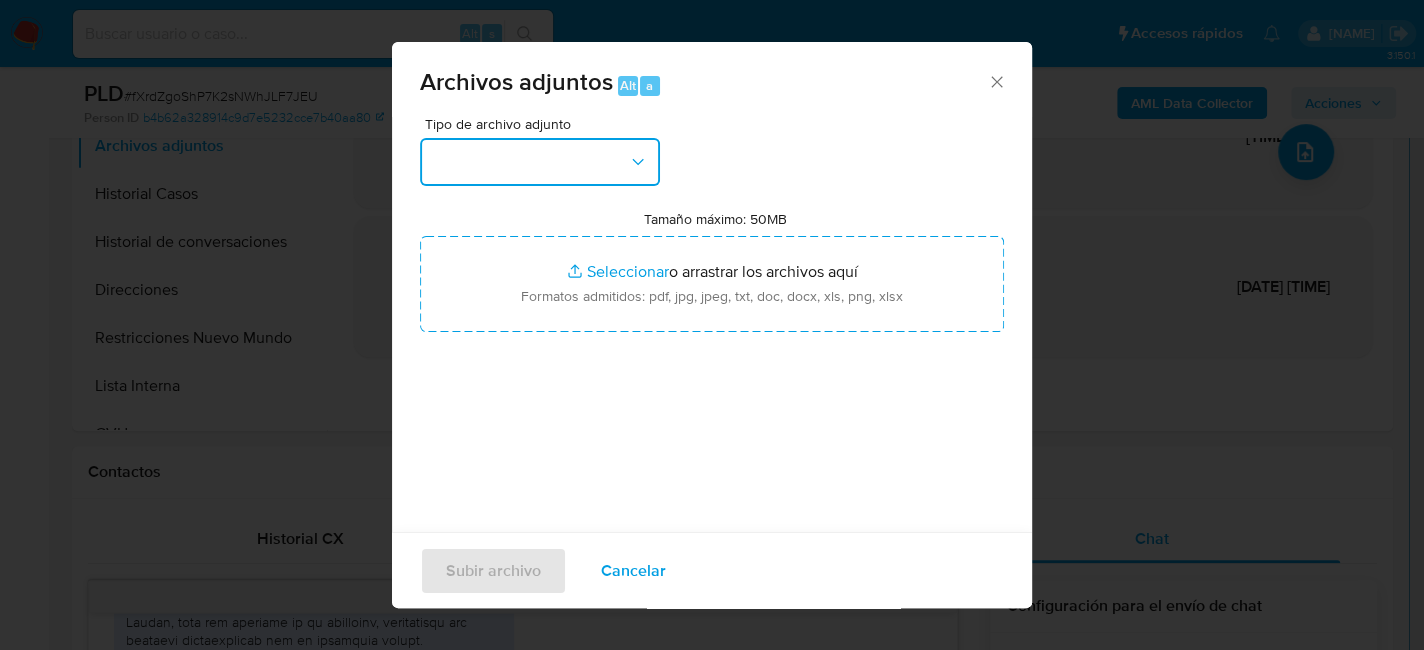 click at bounding box center (540, 162) 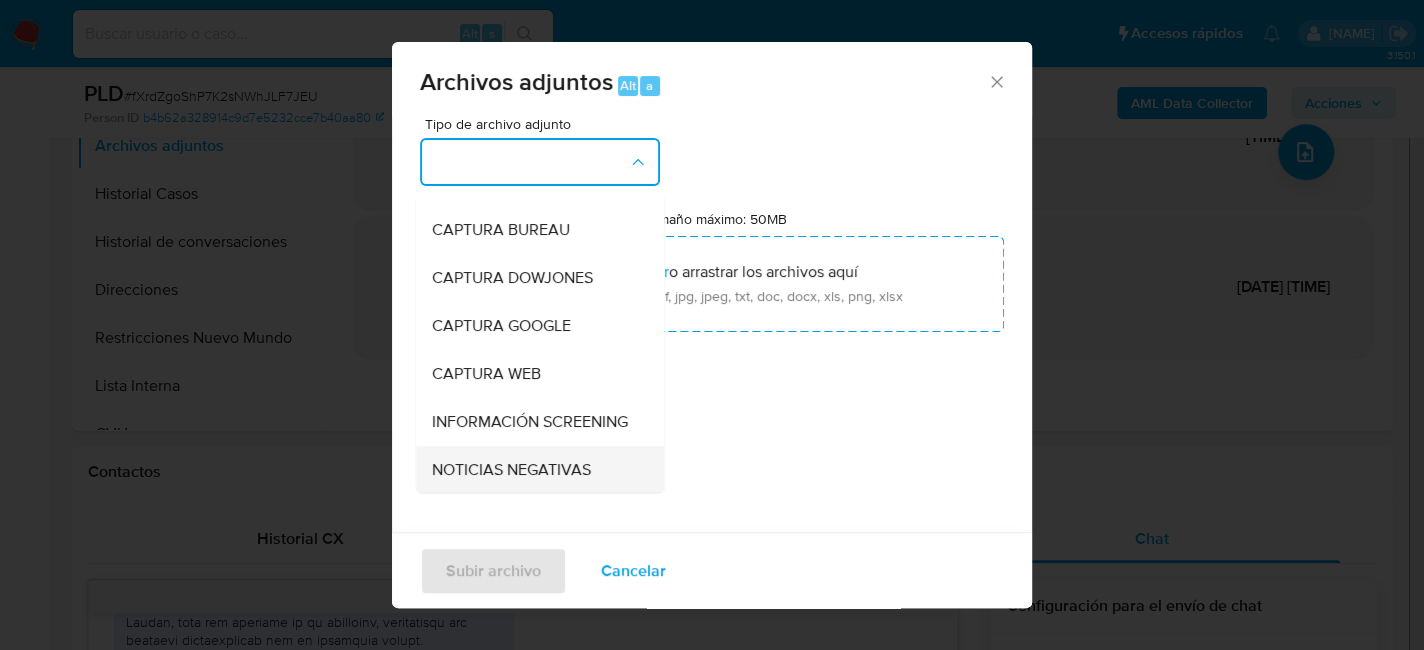 scroll, scrollTop: 200, scrollLeft: 0, axis: vertical 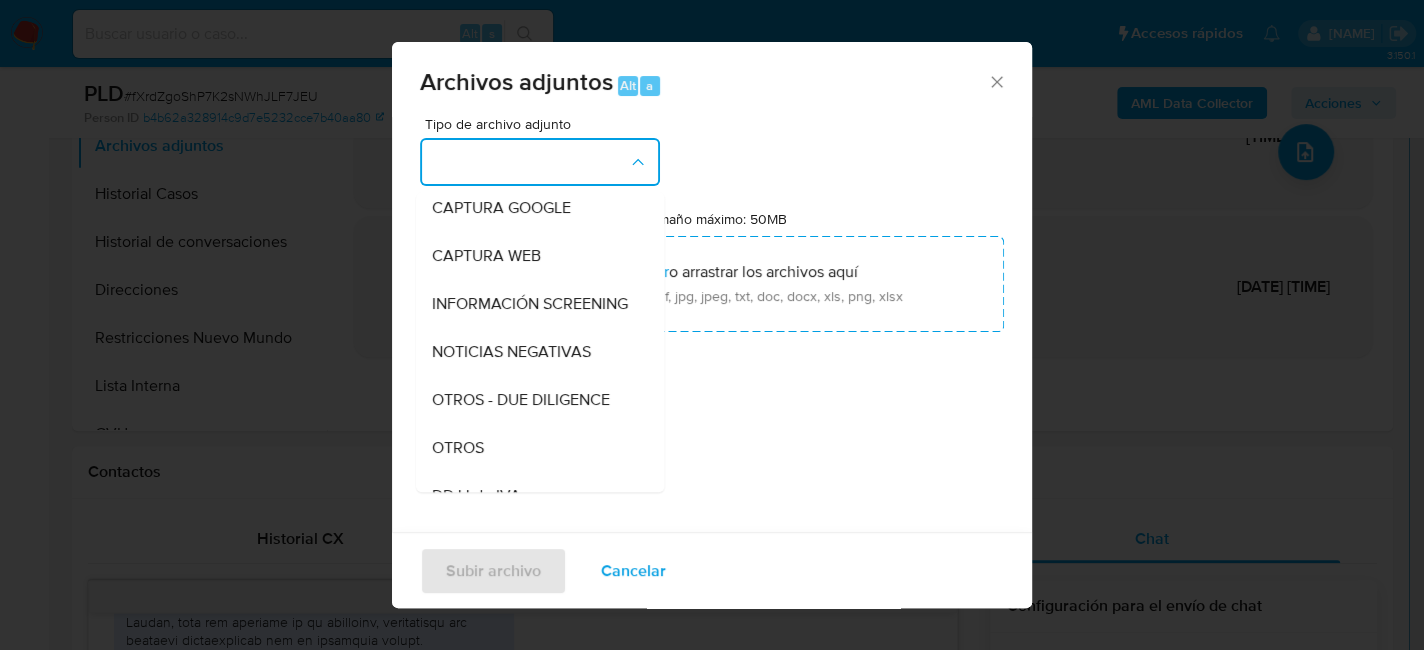drag, startPoint x: 455, startPoint y: 470, endPoint x: 482, endPoint y: 483, distance: 29.966648 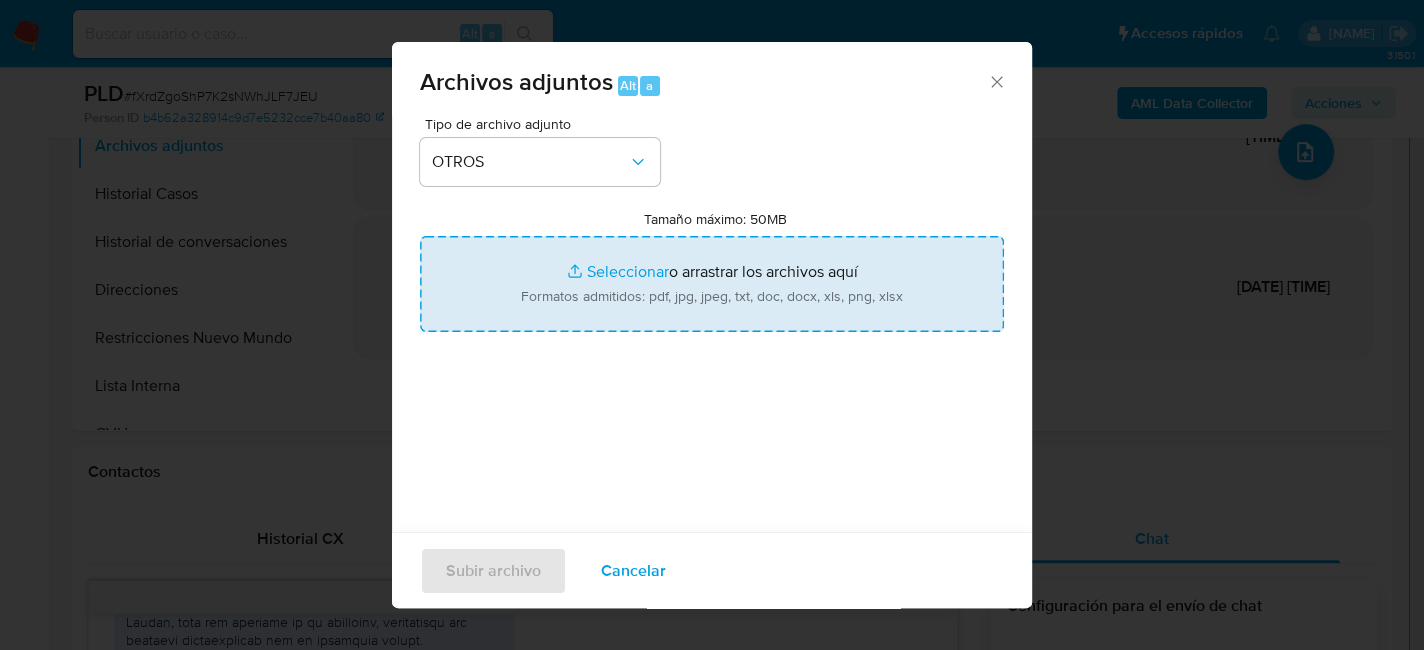 type on "C:\fakepath\Caselog fXrdZgoShP7K2sNWhJLF7JEU_2025_06_19_08_43_29.docx" 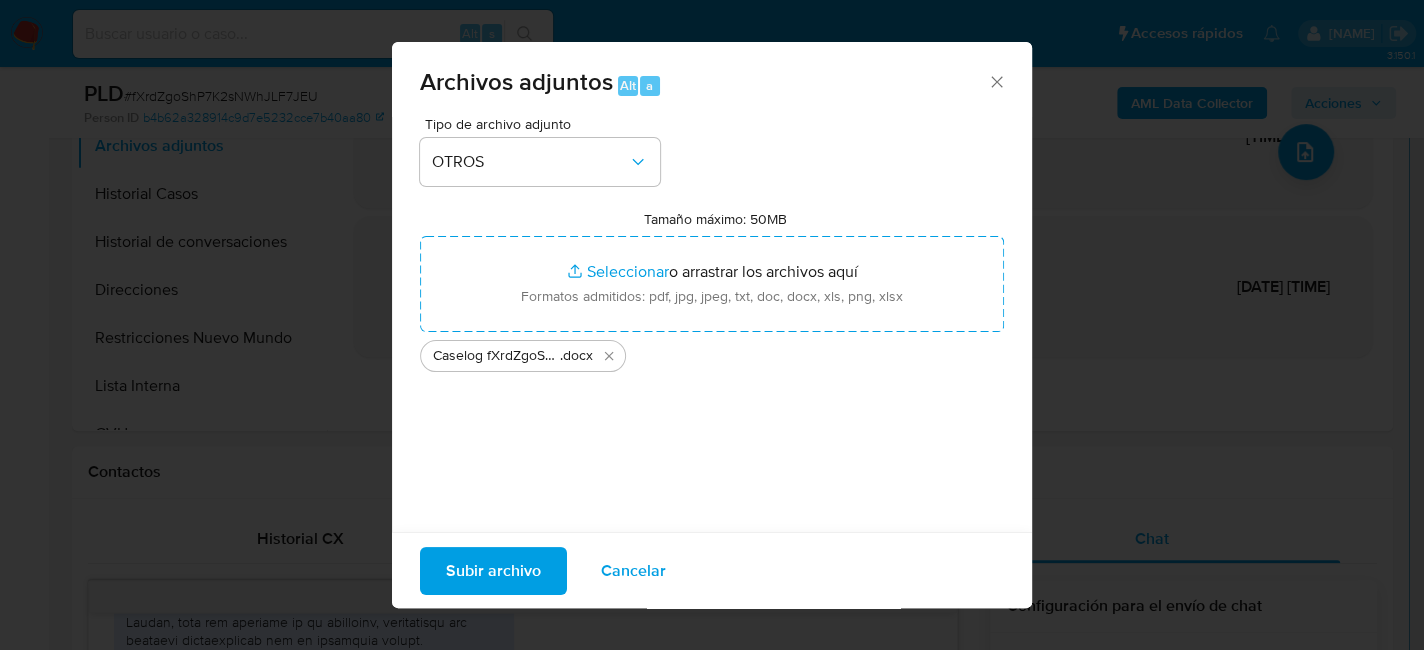 click on "Subir archivo" at bounding box center (493, 570) 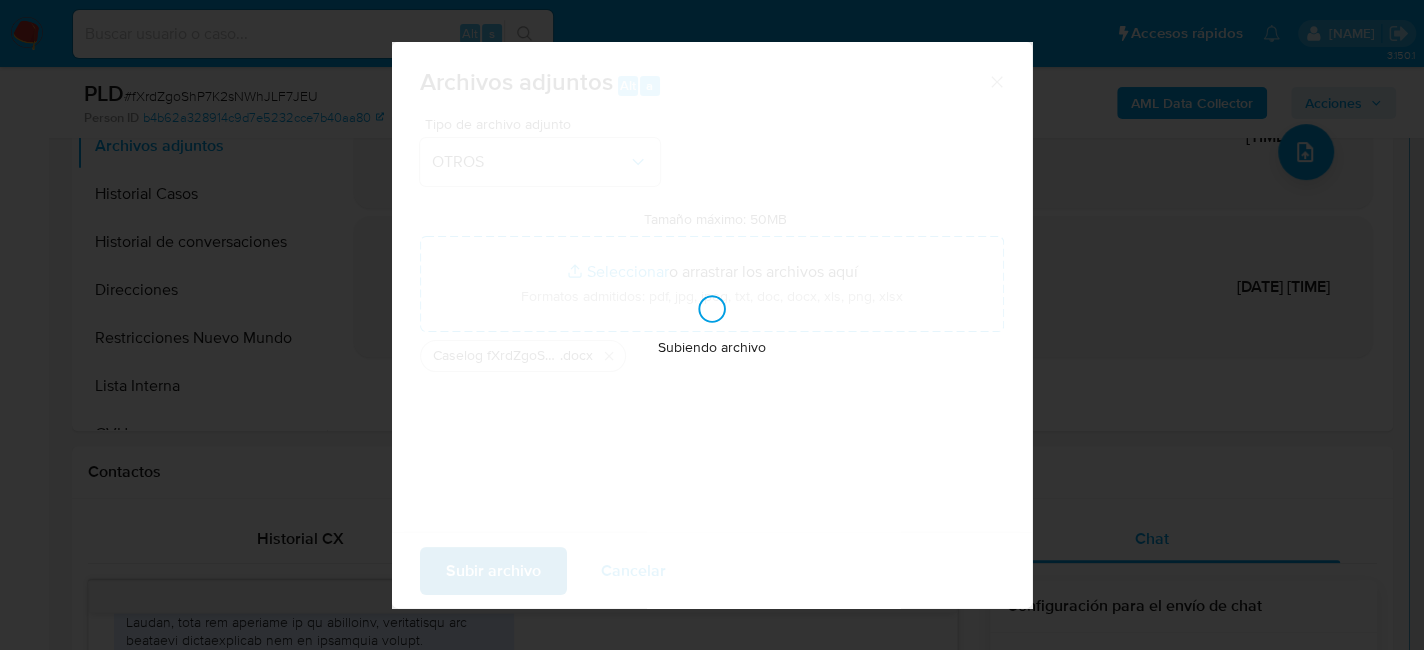 click on "Subiendo archivo" at bounding box center [712, 325] 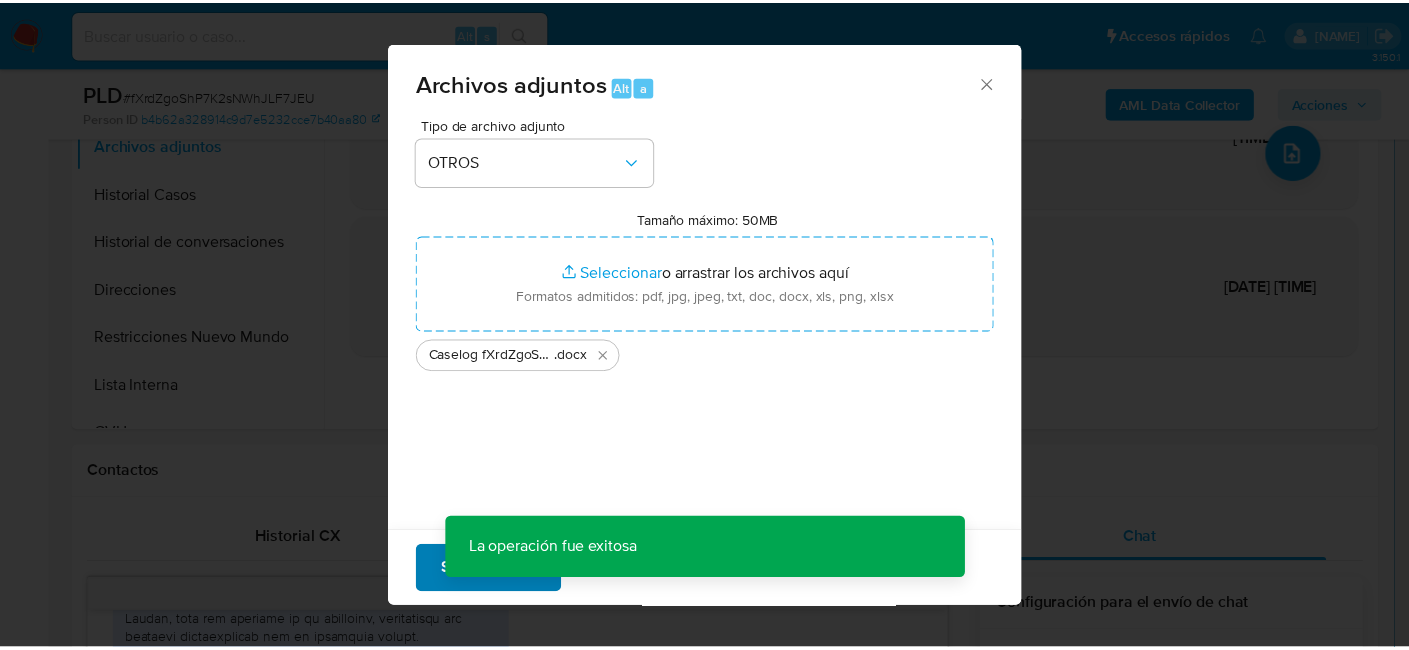 scroll, scrollTop: 187, scrollLeft: 0, axis: vertical 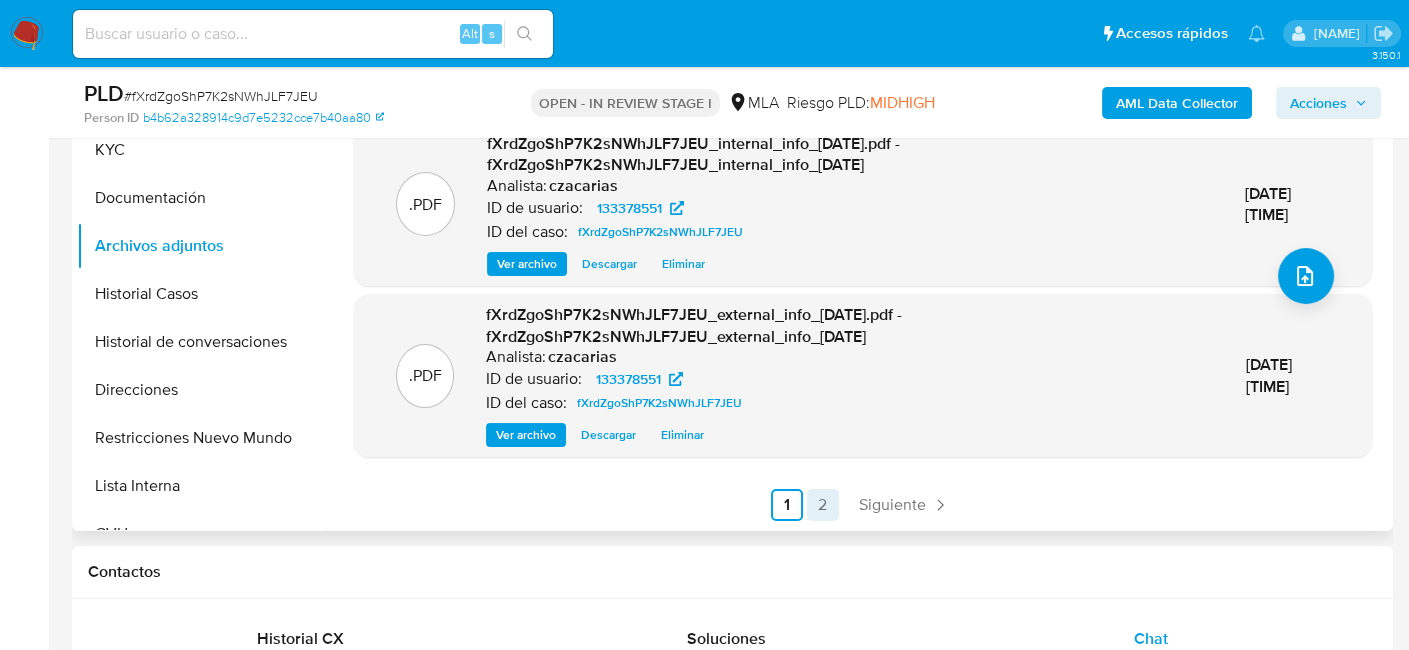 click on "2" at bounding box center [823, 505] 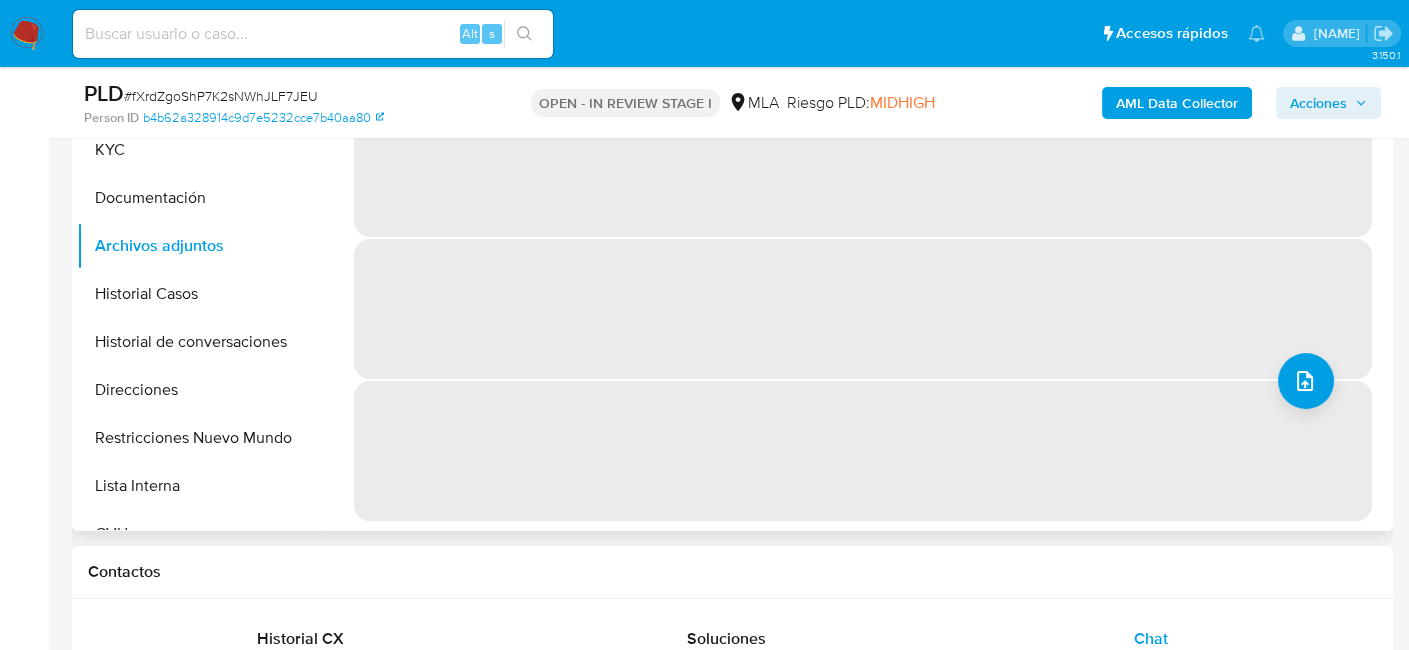 scroll, scrollTop: 0, scrollLeft: 0, axis: both 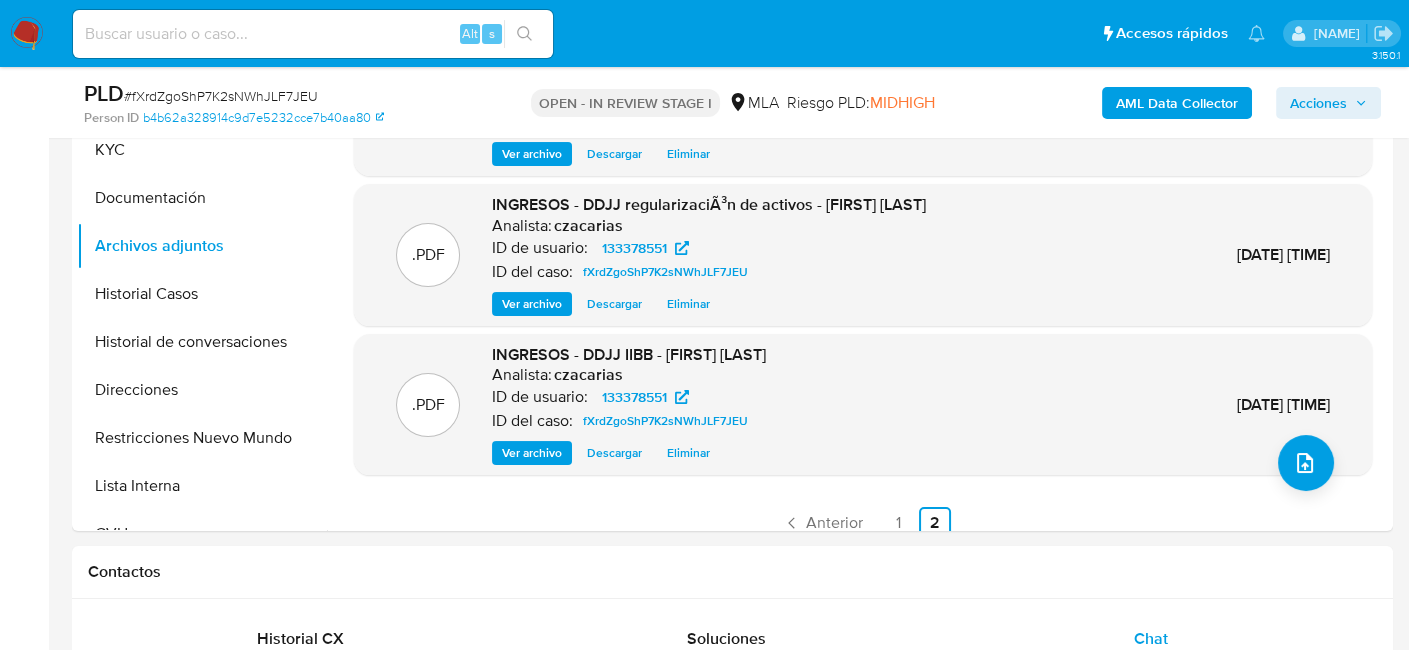 click on "Información de Usuario Ver Mirada por Persona Buscar   Volver al orden por defecto General KYC Documentación Archivos adjuntos Historial Casos Historial de conversaciones Direcciones Restricciones Nuevo Mundo Lista Interna CVU Anticipos de dinero Cruces y Relaciones Créditos Cuentas Bancarias Datos Modificados Devices Geolocation Dispositivos Point Fecha Compliant Historial Riesgo PLD IV Challenges Información de accesos Insurtech Inversiones Items Listas Externas Marcas AML Perfiles Tarjetas .PDF INGRESOS - Recibo de sueldo -  Lucia Isabel Analista: czacarias ID de usuario: 133378551 ID del caso: fXrdZgoShP7K2sNWhJLF7JEU Ver archivo Descargar Eliminar 08/Ago/2025 14:48:16 .PDF INGRESOS - DDJJ regularizaciÃ³n de activos -  Lucia Isabel Analista: czacarias ID de usuario: 133378551 ID del caso: fXrdZgoShP7K2sNWhJLF7JEU Ver archivo Descargar Eliminar 08/Ago/2025 14:48:15 .PDF INGRESOS - DDJJ IIBB -  Lucia Isabel Analista: czacarias ID de usuario: 133378551 ID del caso: fXrdZgoShP7K2sNWhJLF7JEU Ver archivo" at bounding box center (732, 1811) 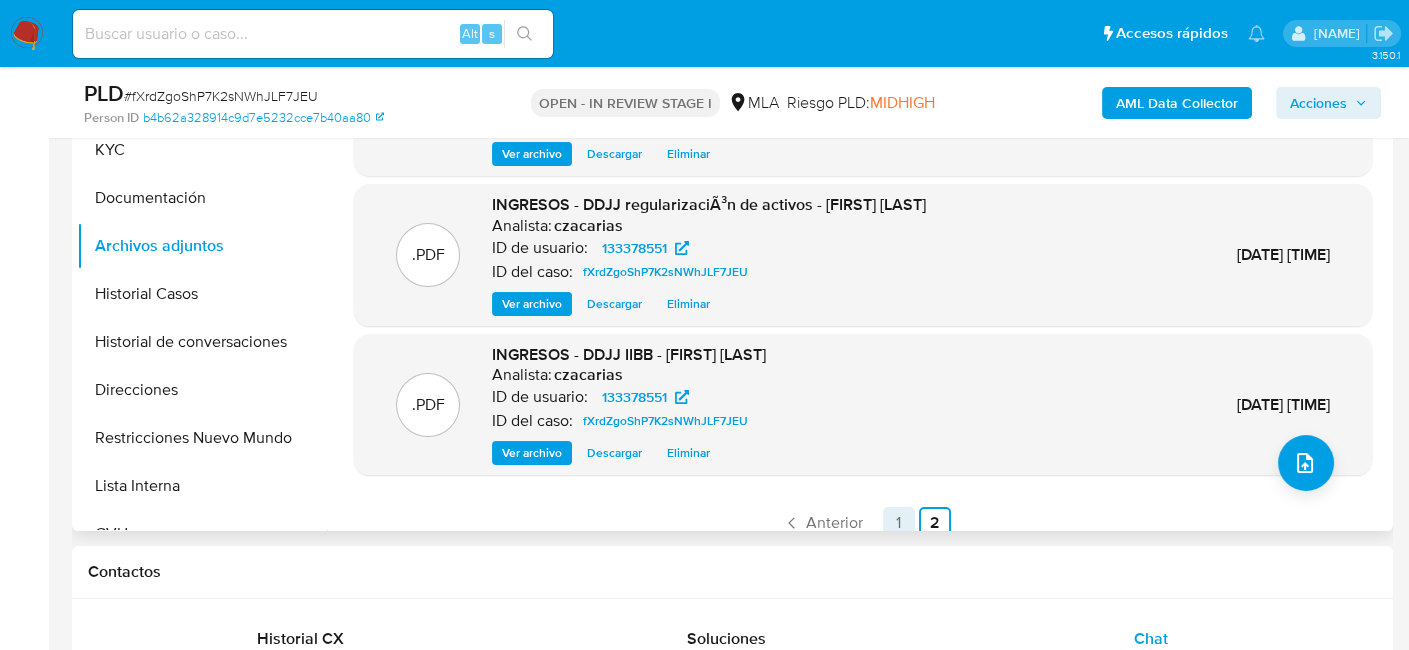 click on "1" at bounding box center [899, 523] 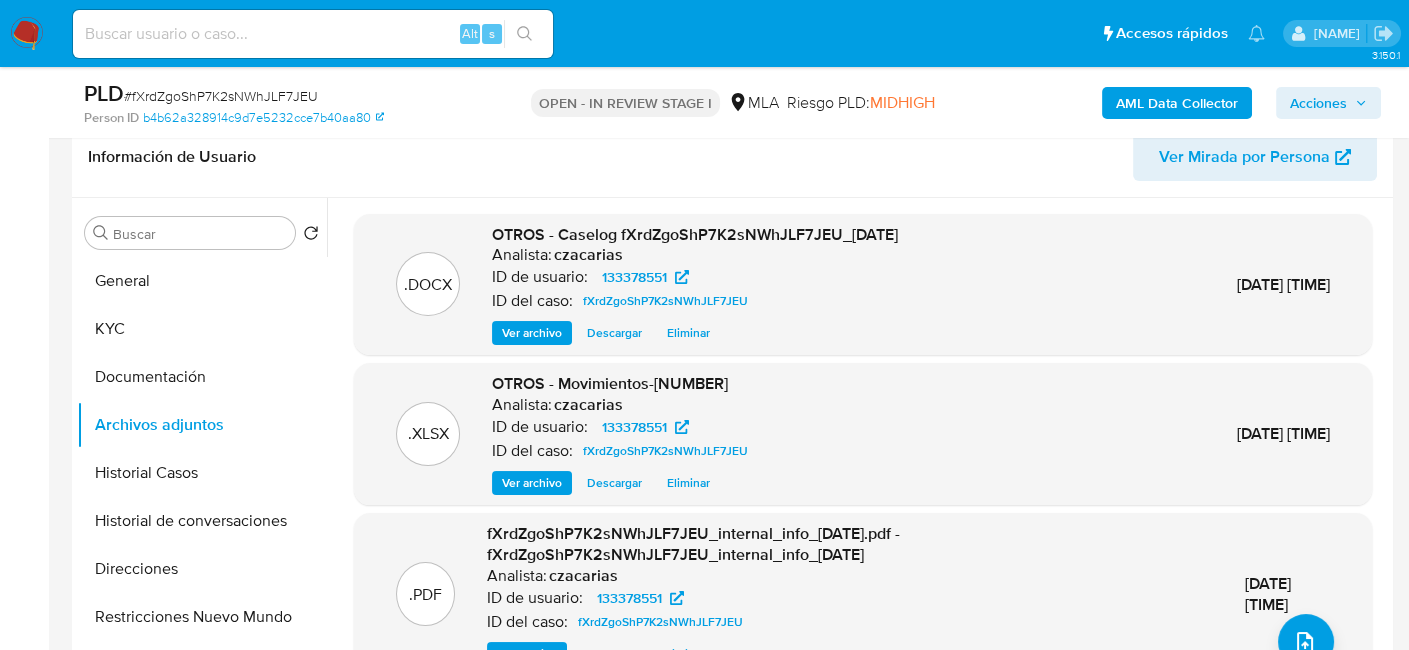 scroll, scrollTop: 300, scrollLeft: 0, axis: vertical 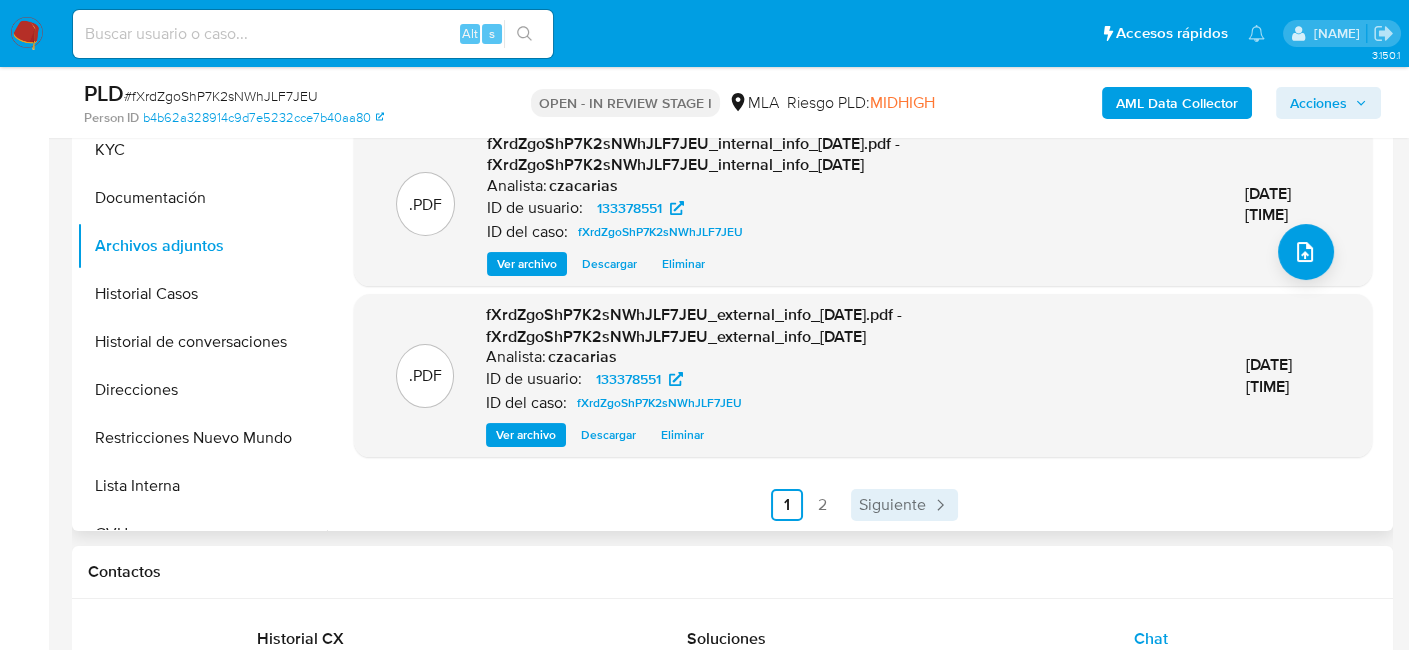 click on "Siguiente" at bounding box center (892, 505) 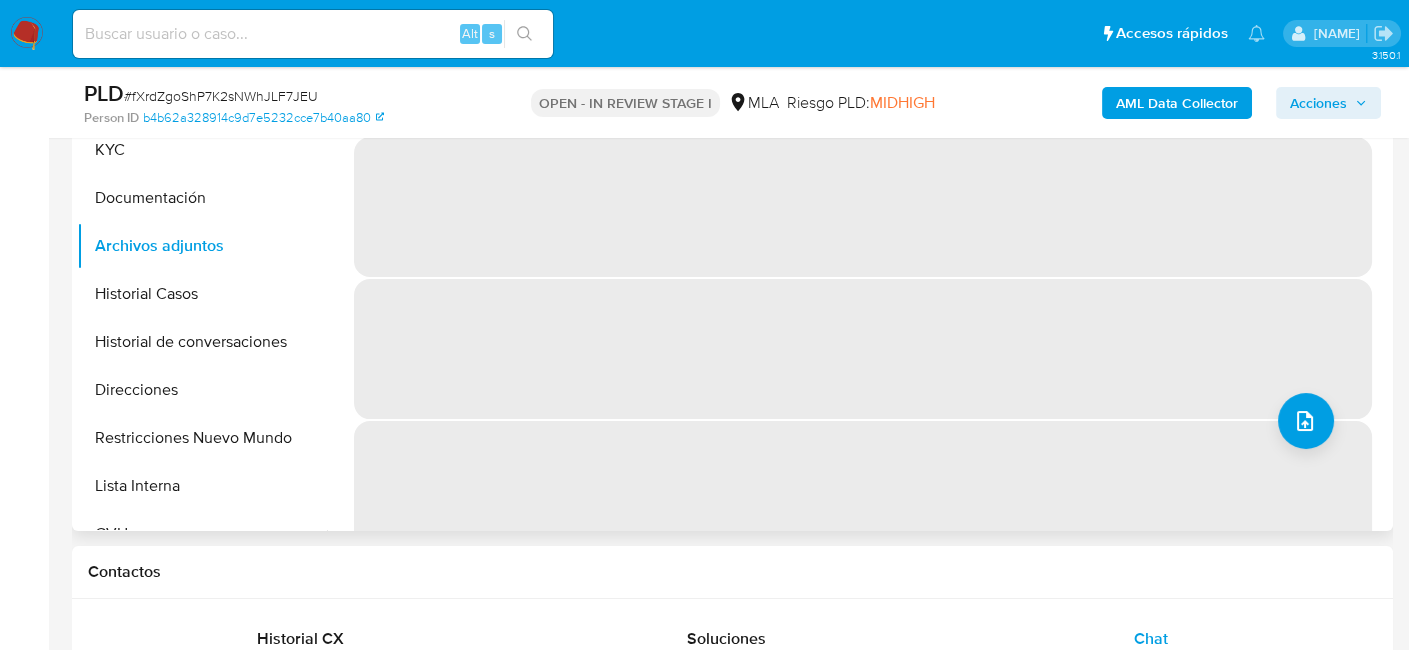 scroll, scrollTop: 85, scrollLeft: 0, axis: vertical 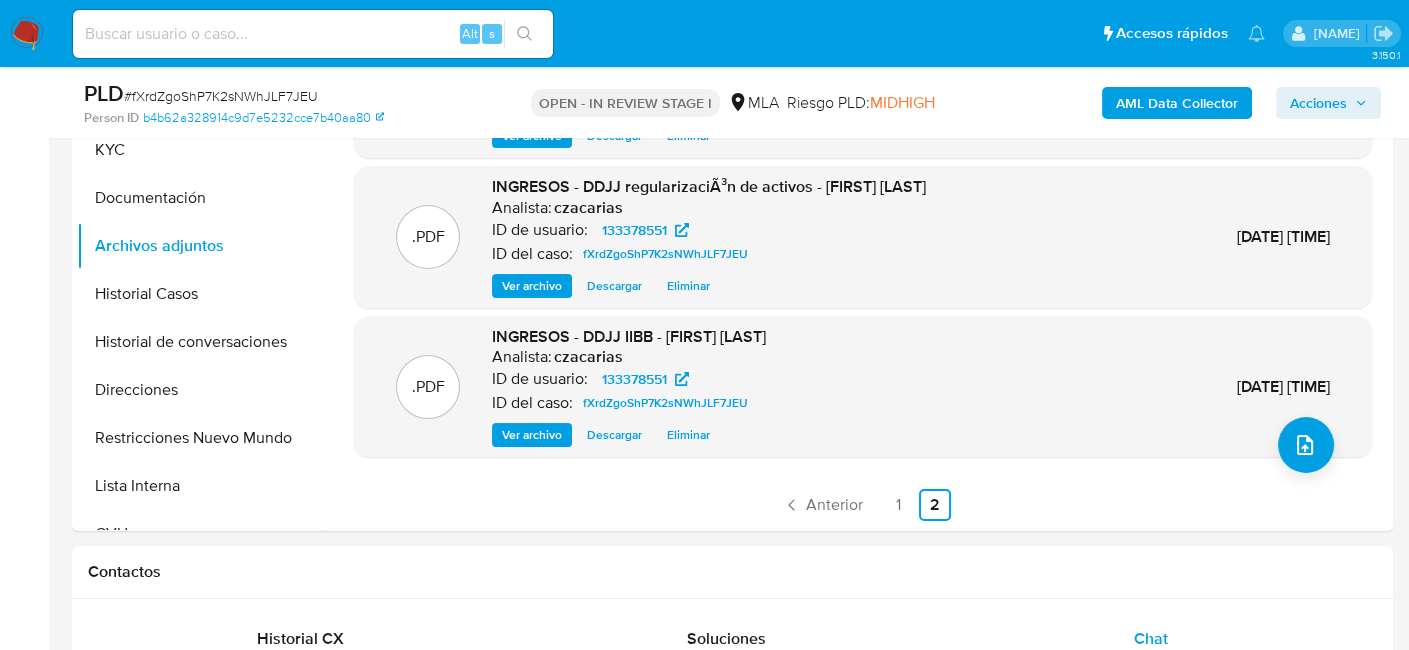 click on "Acciones" at bounding box center (1318, 103) 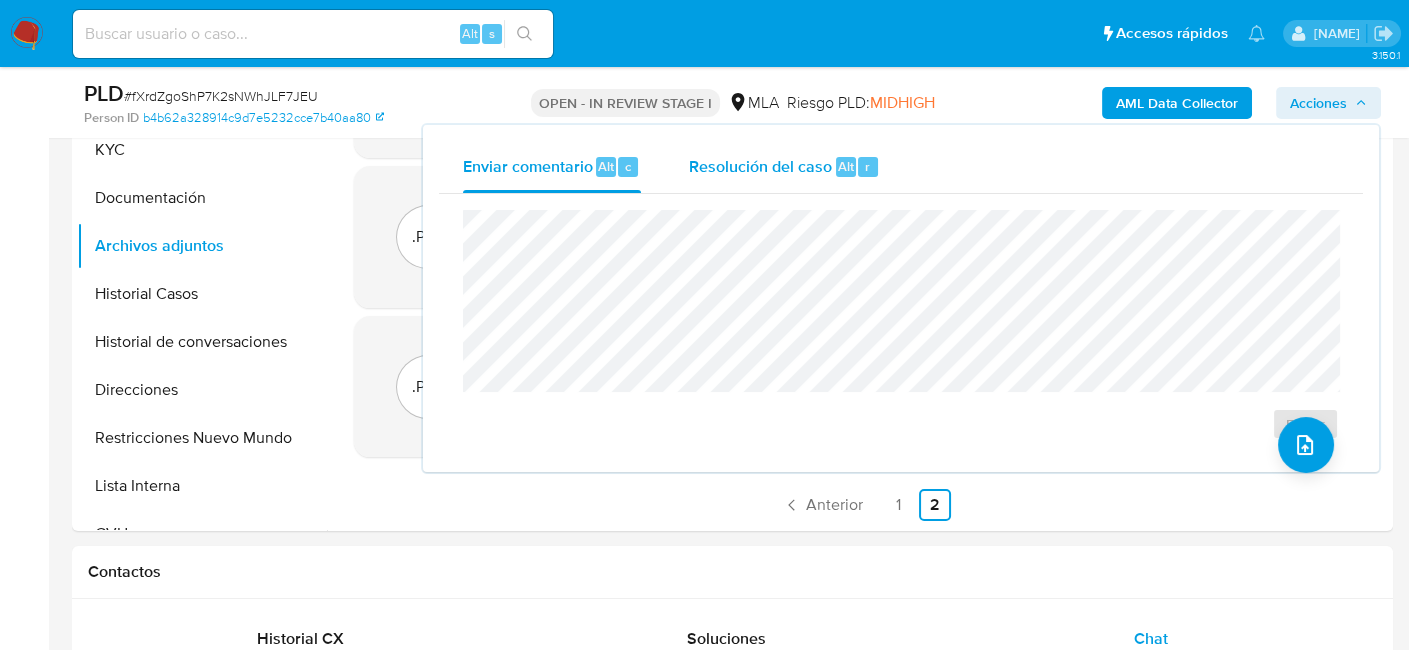 click on "Resolución del caso Alt r" at bounding box center [784, 167] 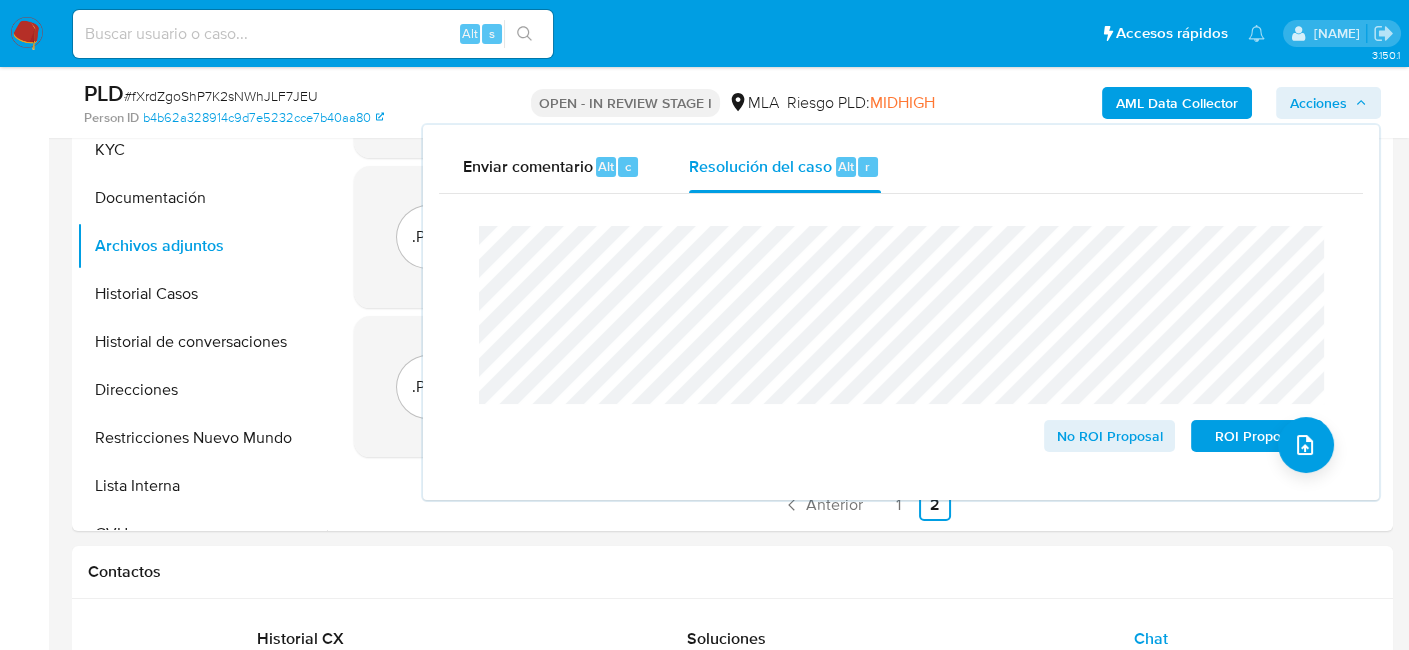 click on "PLD # fXrdZgoShP7K2sNWhJLF7JEU" at bounding box center [296, 94] 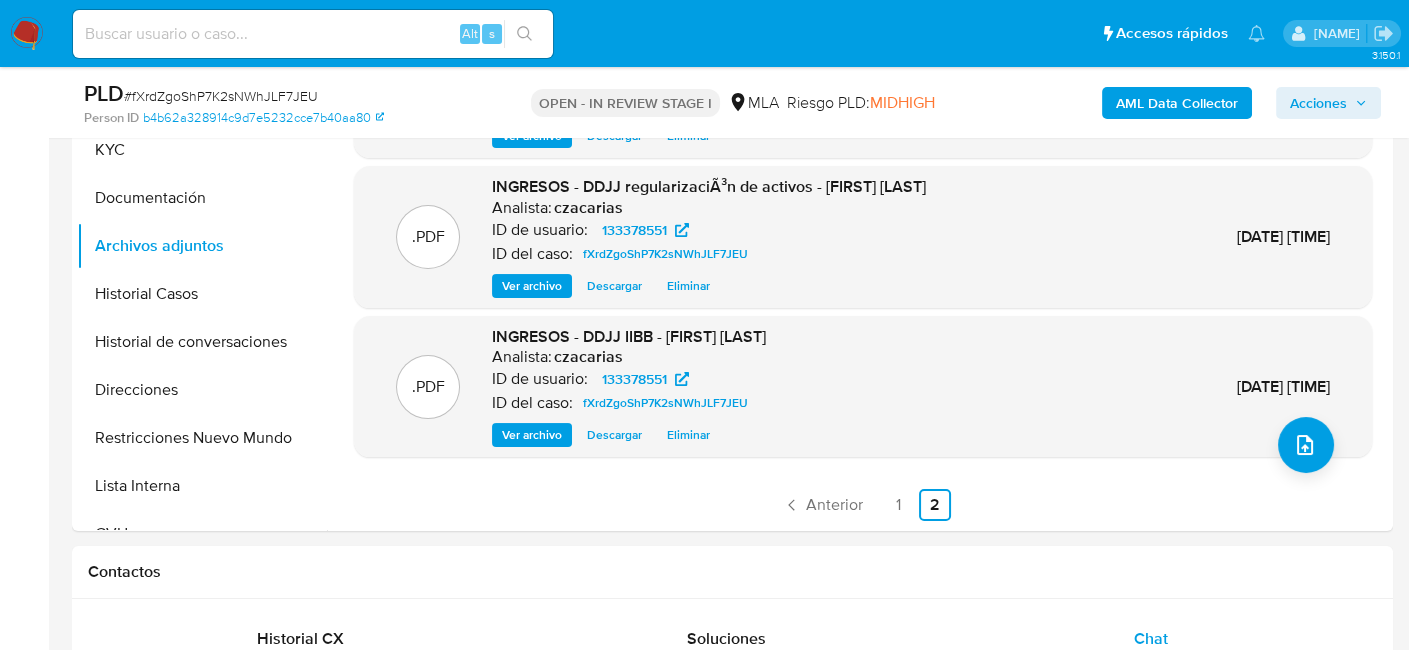 click on "# fXrdZgoShP7K2sNWhJLF7JEU" at bounding box center [221, 96] 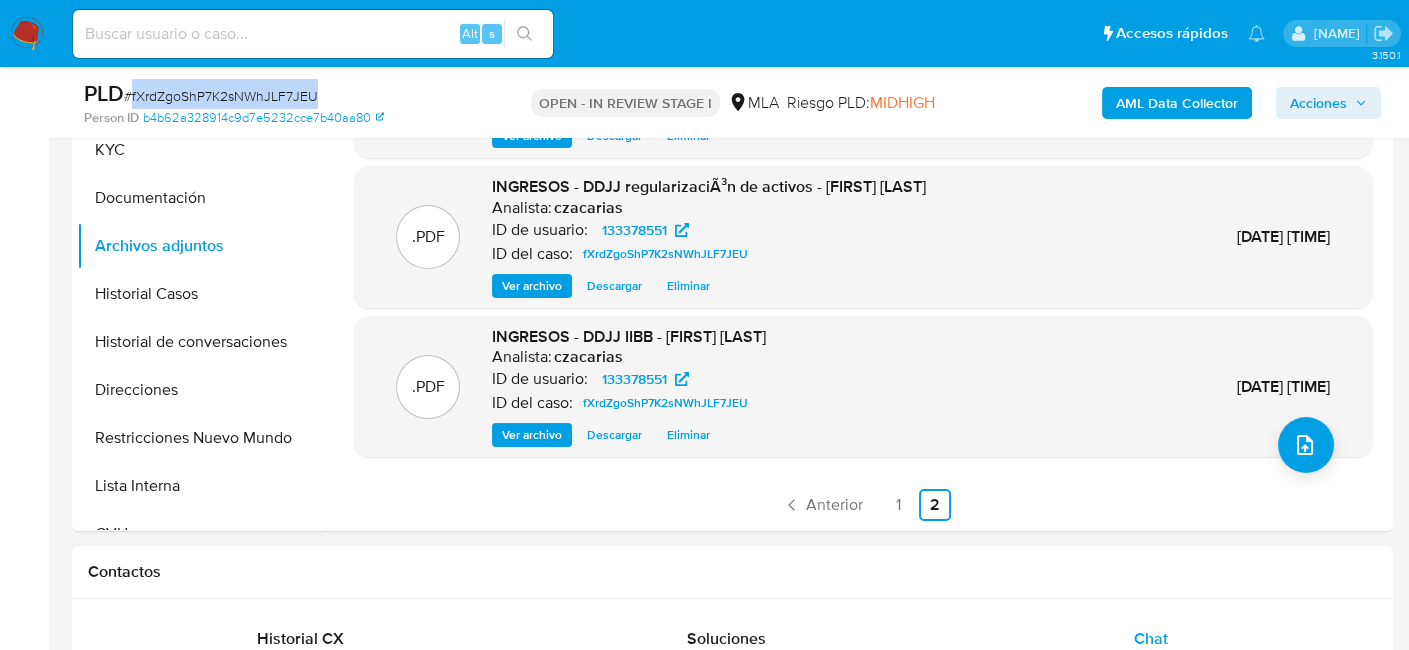 click on "# fXrdZgoShP7K2sNWhJLF7JEU" at bounding box center [221, 96] 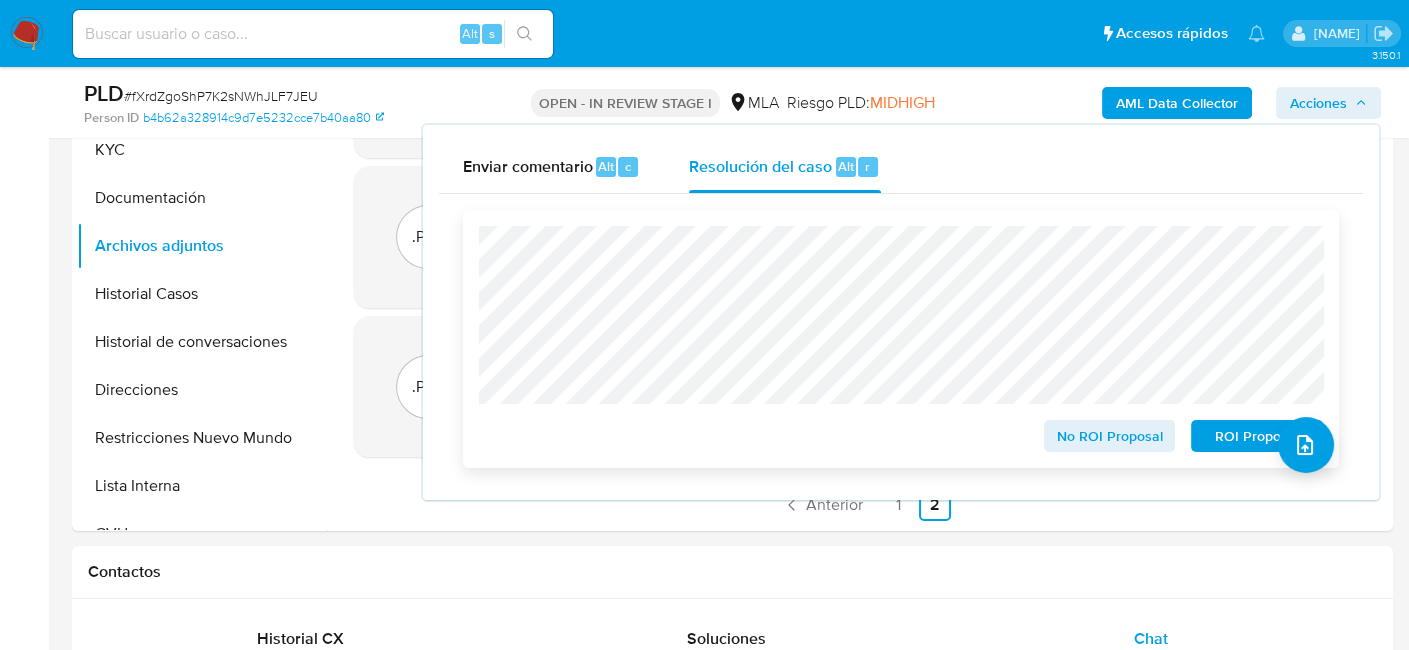click on "No ROI Proposal" at bounding box center (1110, 436) 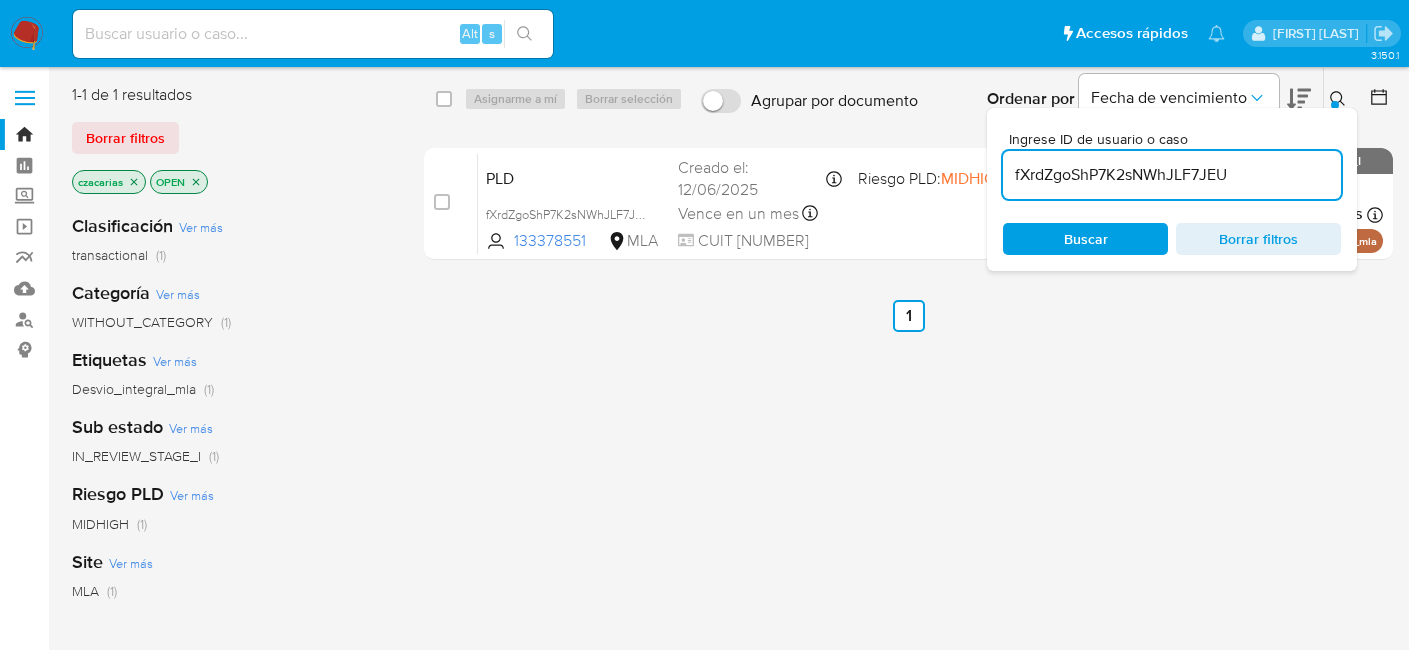scroll, scrollTop: 0, scrollLeft: 0, axis: both 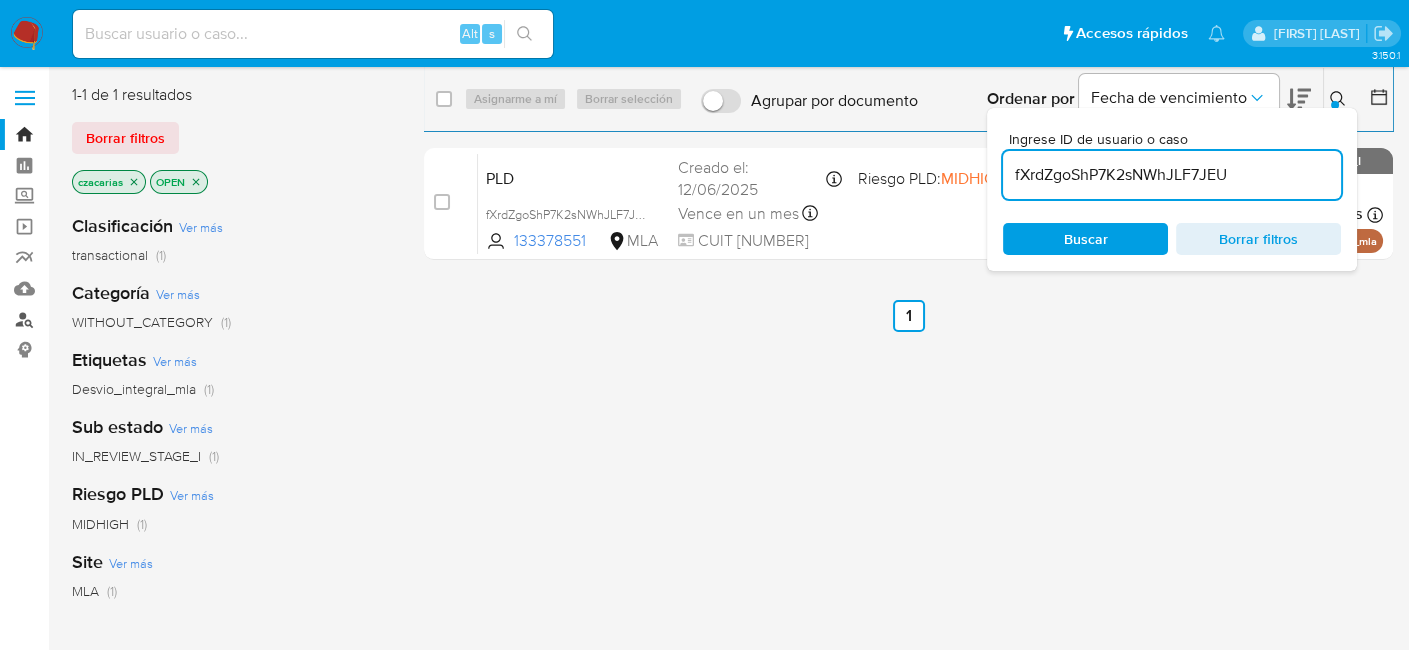 click on "Buscador de personas" at bounding box center [119, 319] 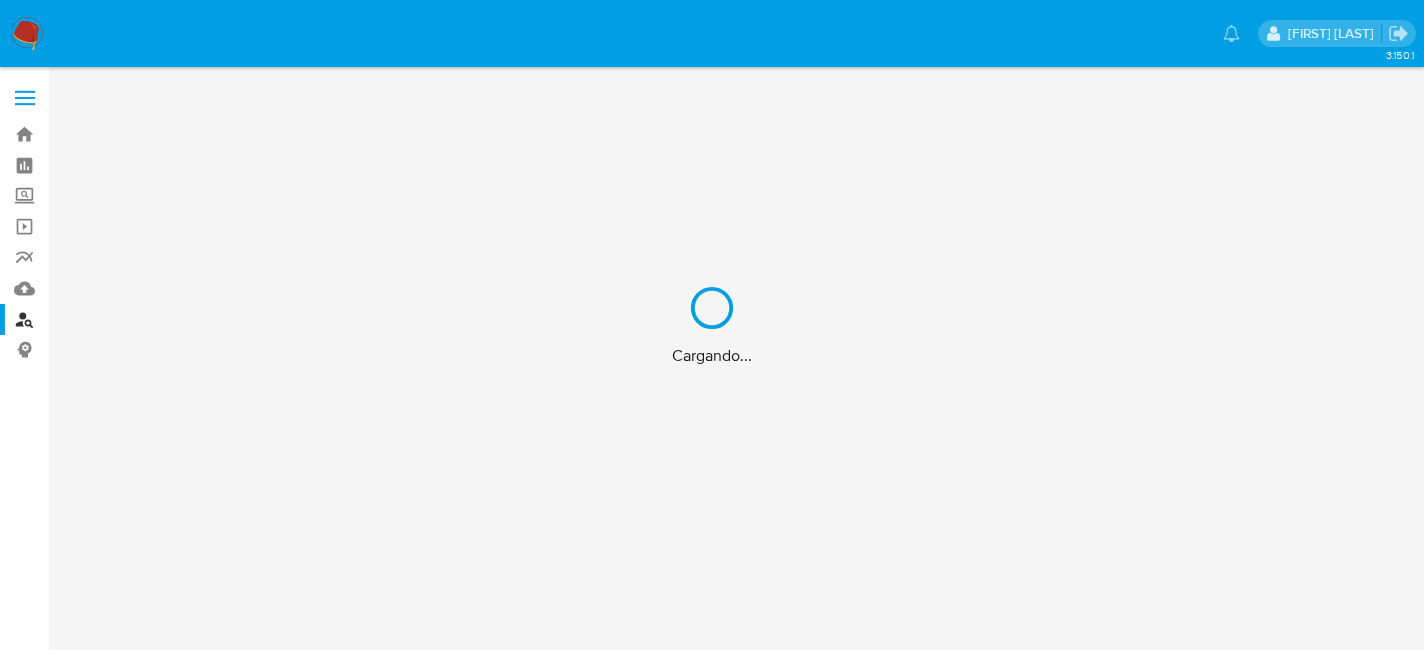 scroll, scrollTop: 0, scrollLeft: 0, axis: both 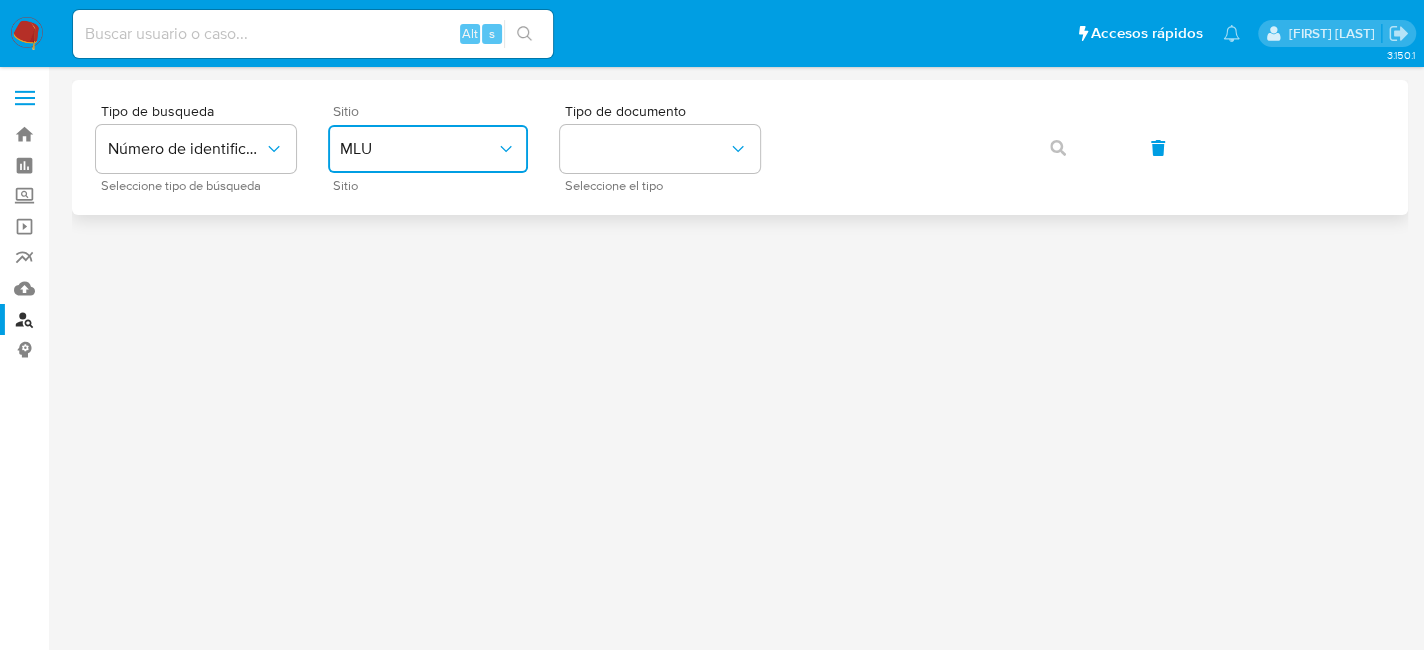 click on "MLU" at bounding box center [418, 149] 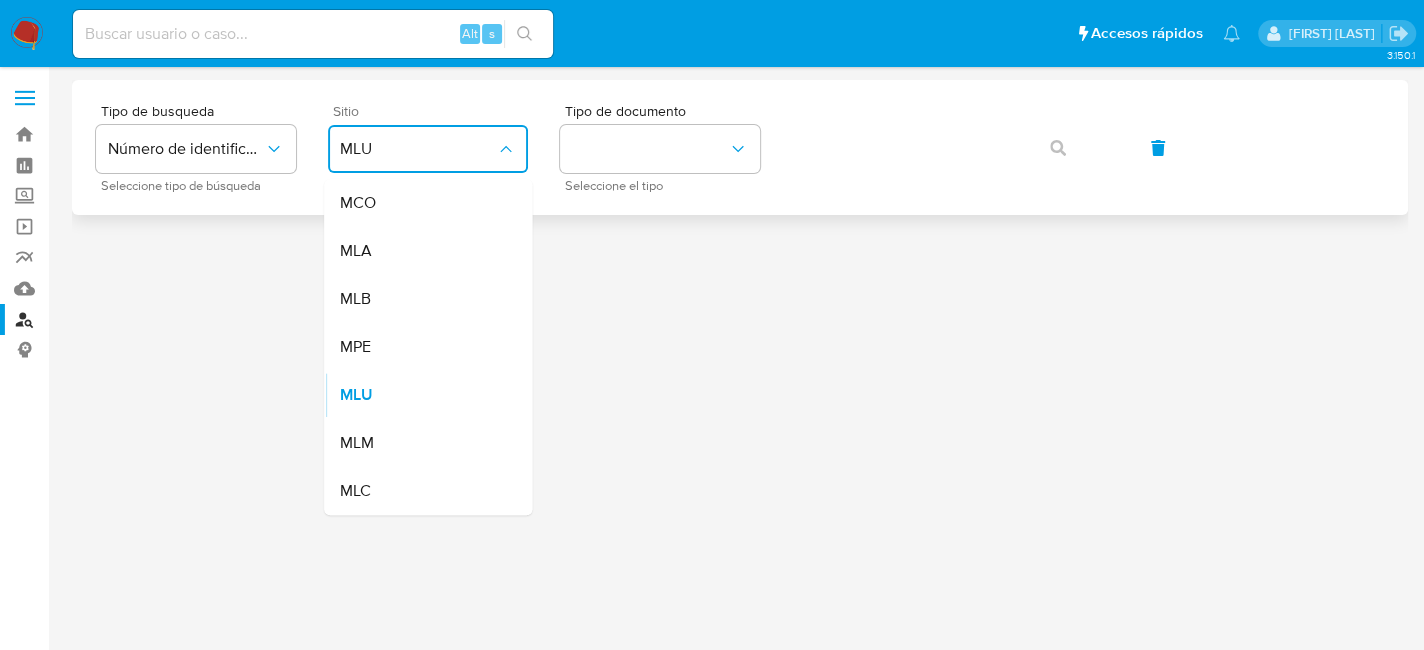 drag, startPoint x: 387, startPoint y: 248, endPoint x: 528, endPoint y: 181, distance: 156.10893 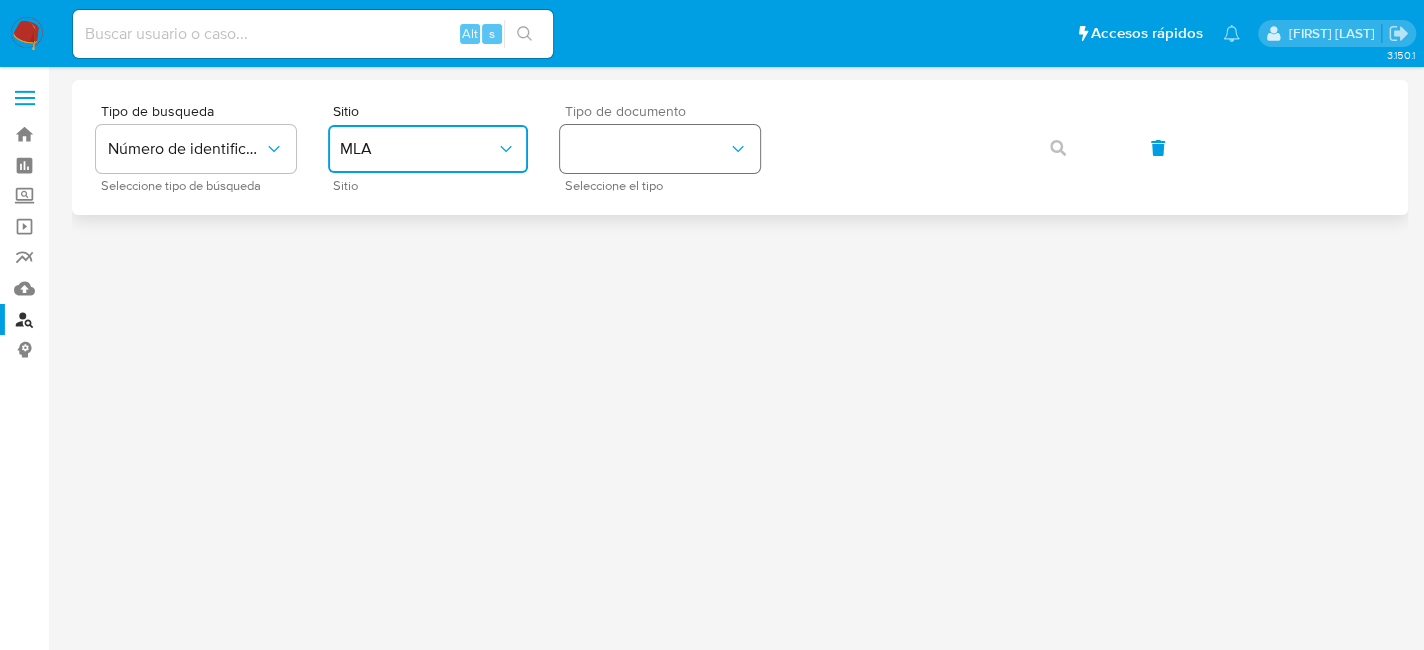 click at bounding box center [660, 149] 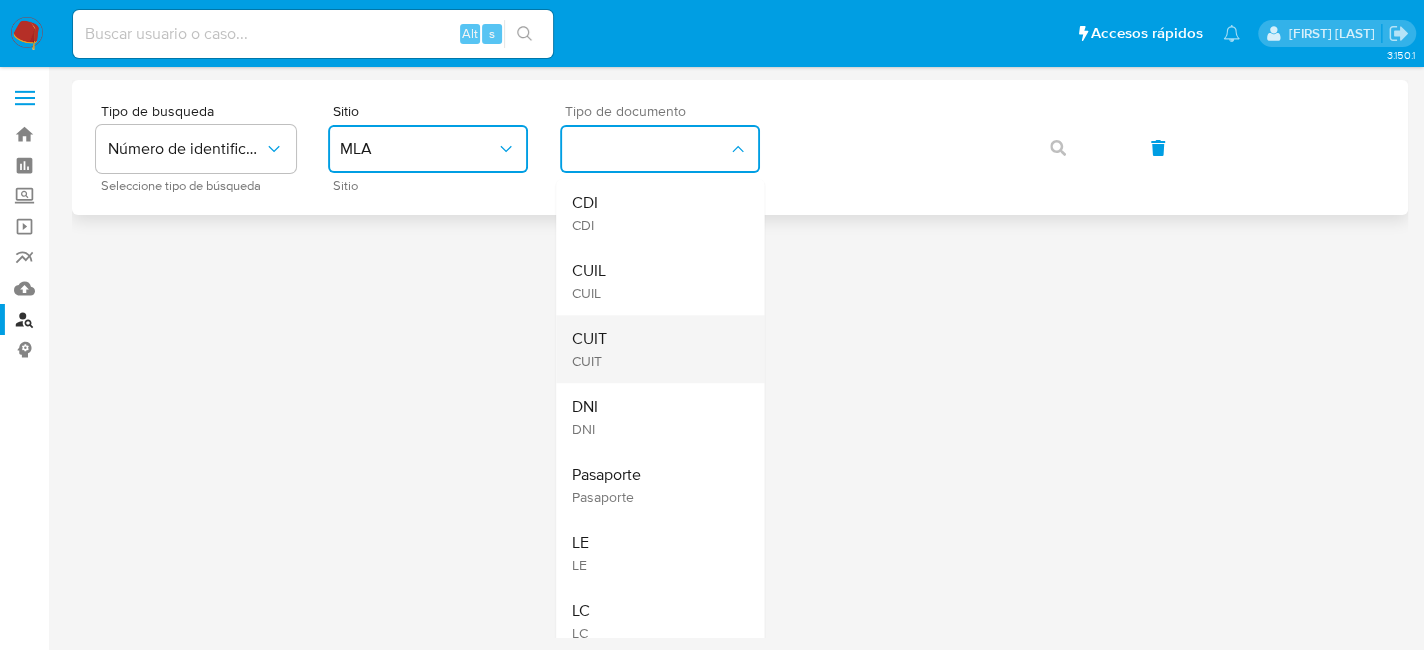 click on "CUIT CUIT" at bounding box center [654, 349] 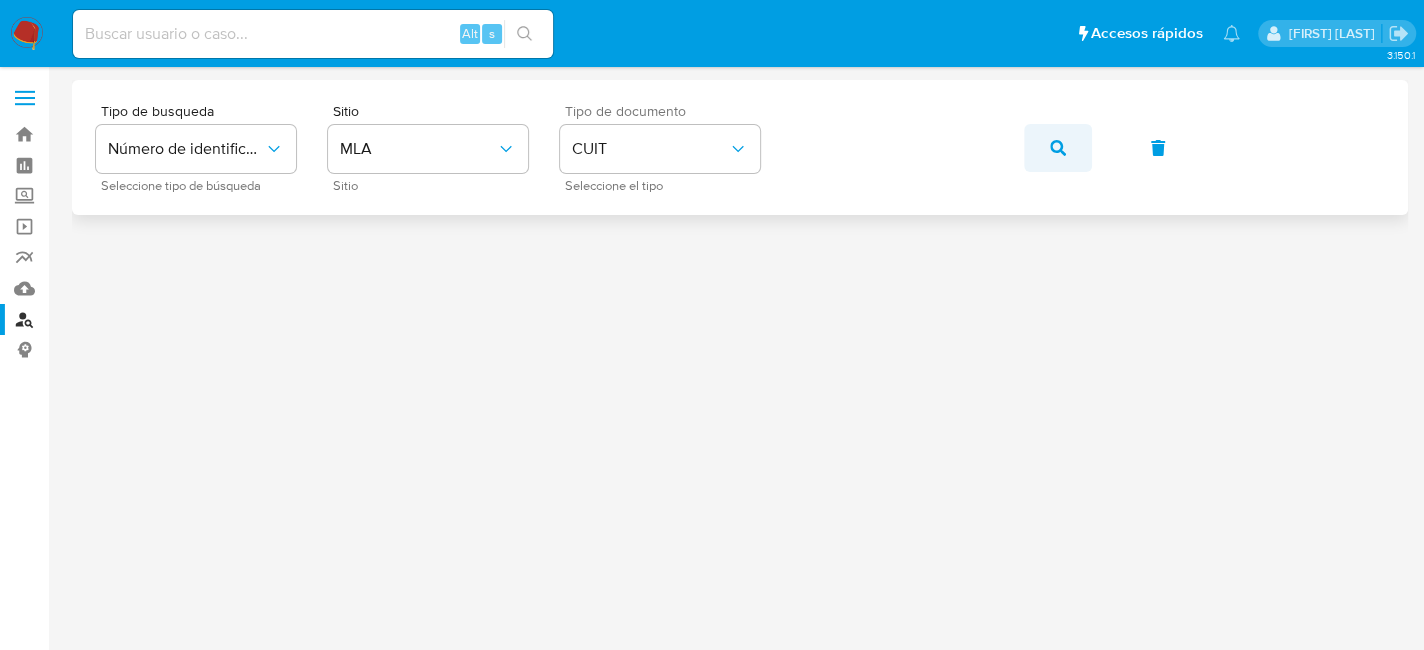 click at bounding box center (1058, 148) 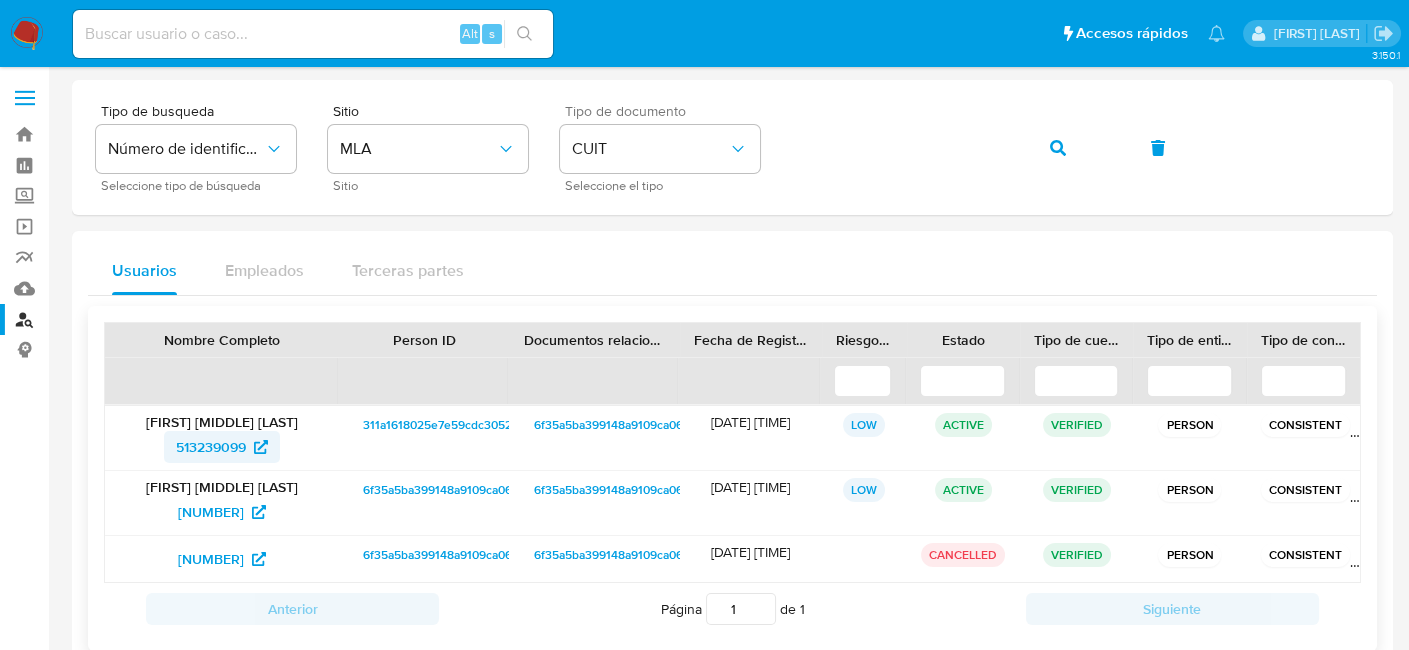 click on "513239099" at bounding box center (211, 447) 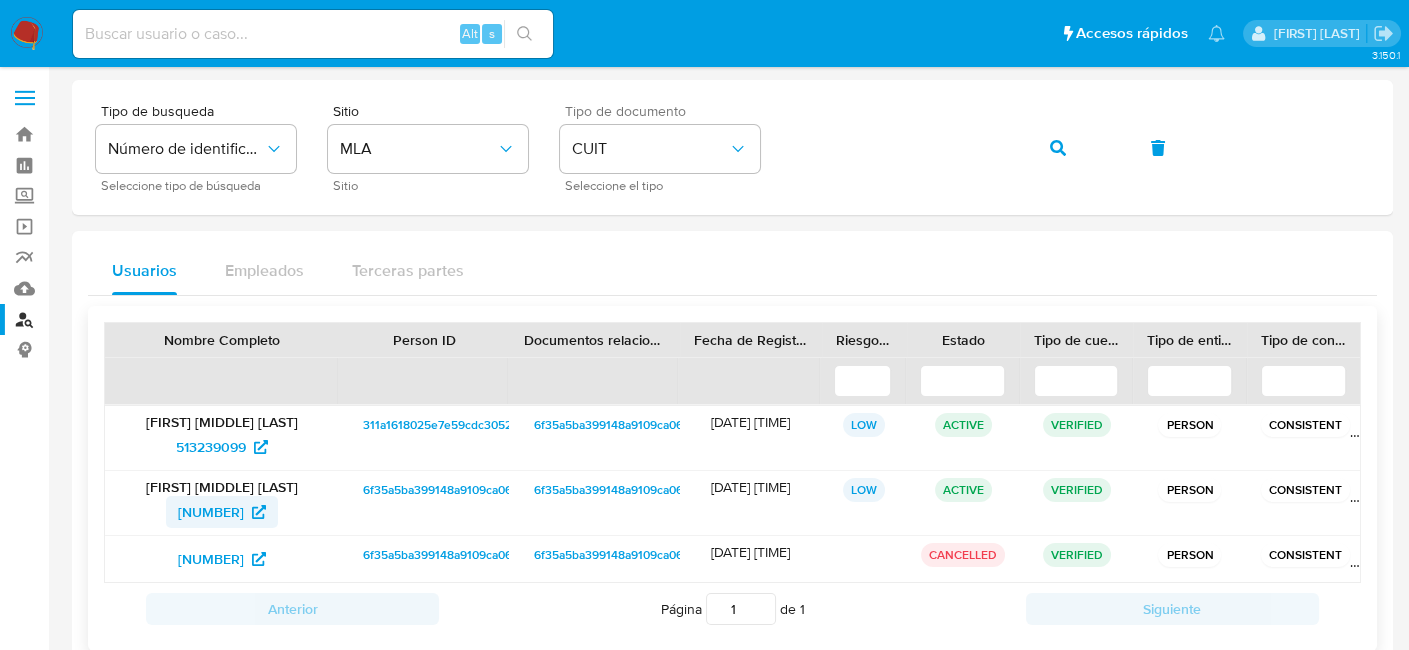 click on "[NUMBER]" at bounding box center [211, 512] 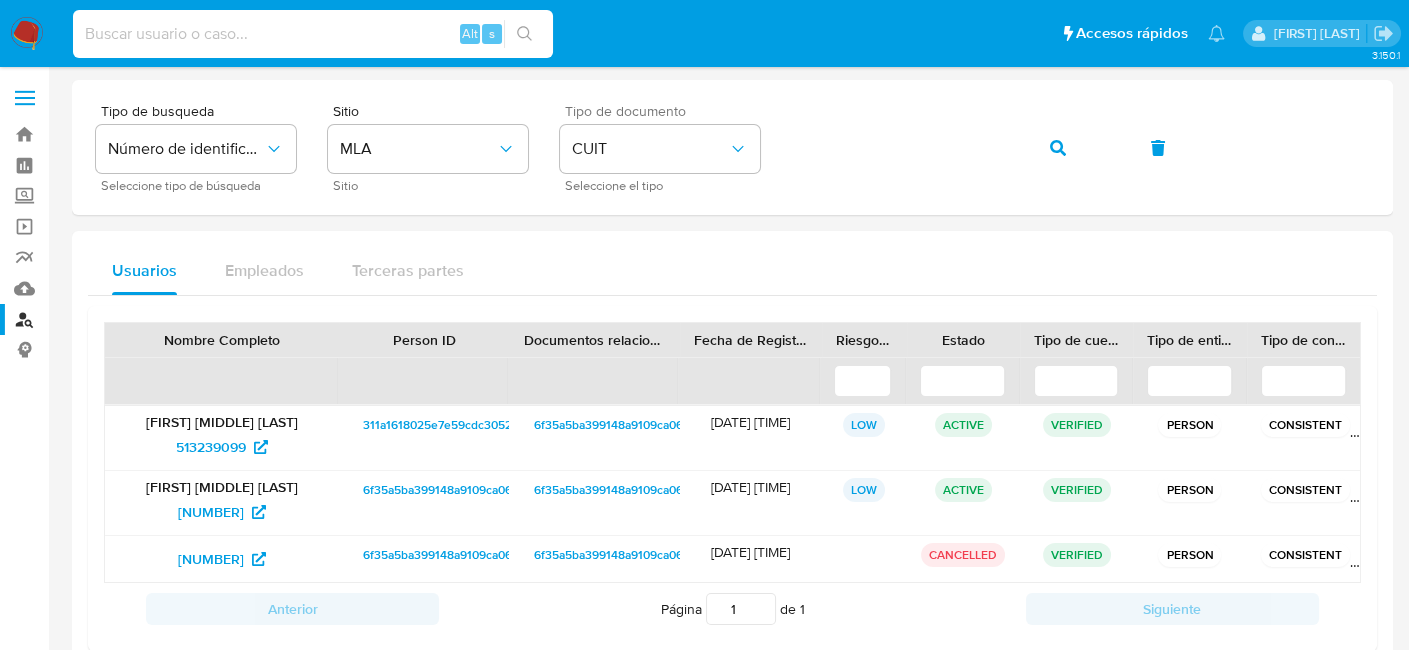 drag, startPoint x: 254, startPoint y: 37, endPoint x: 448, endPoint y: 13, distance: 195.4789 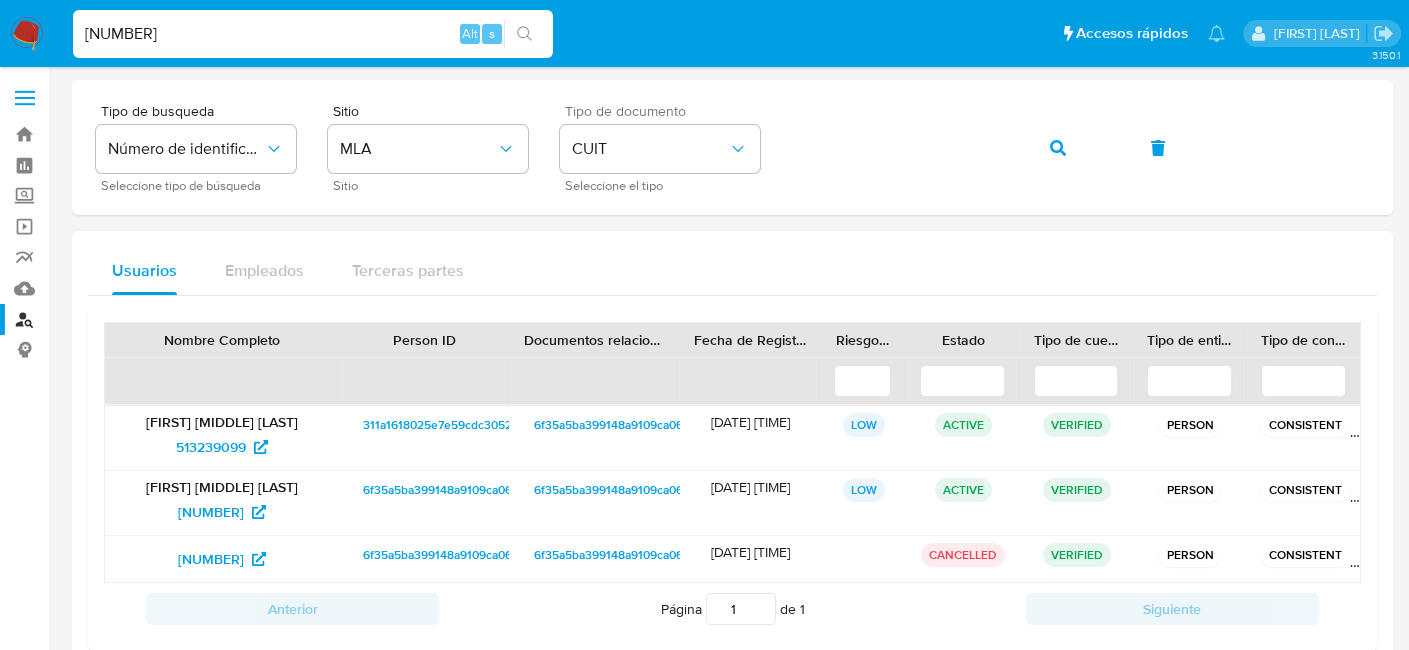 type on "[NUMBER]" 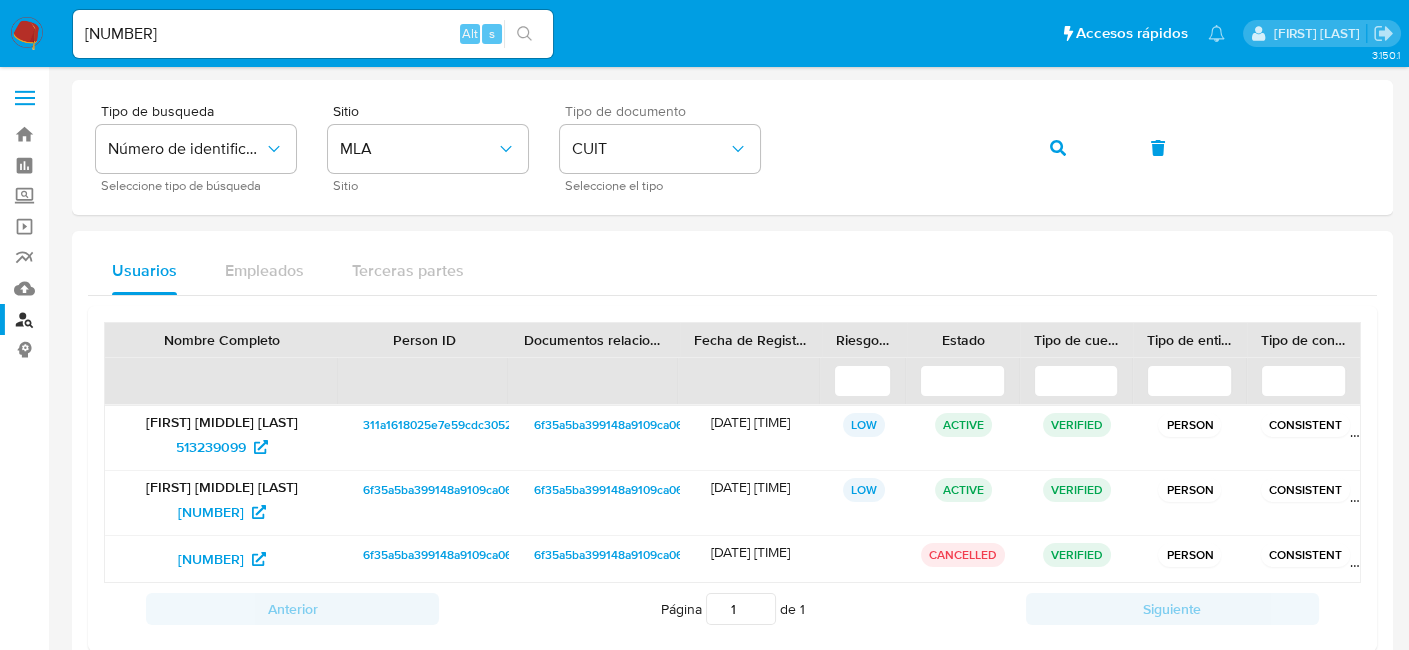 click 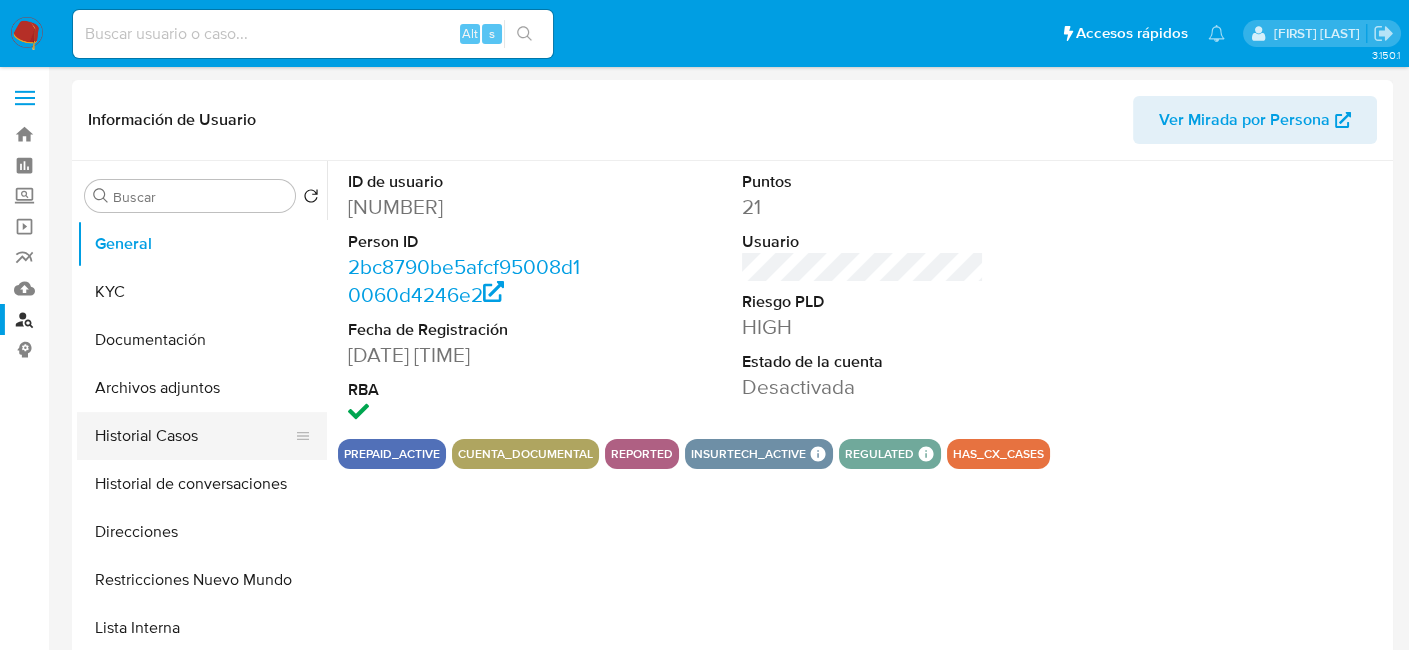 select on "10" 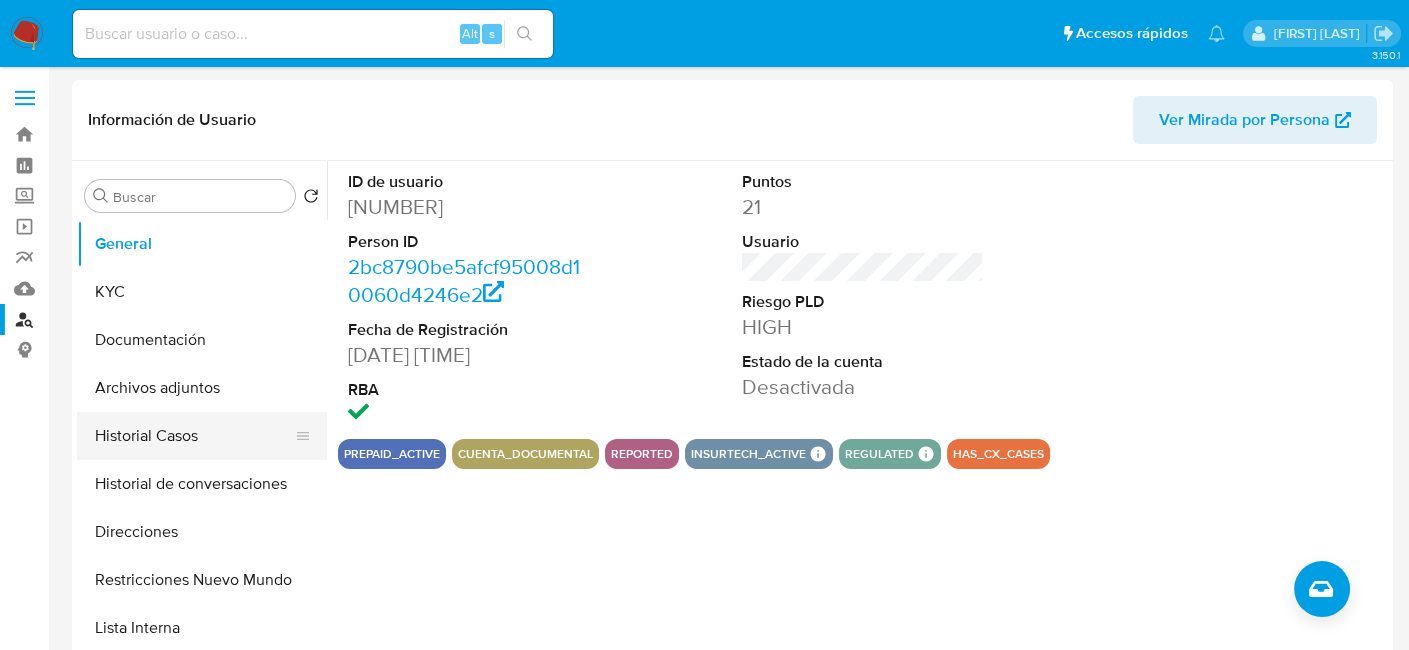 click on "Historial Casos" at bounding box center [194, 436] 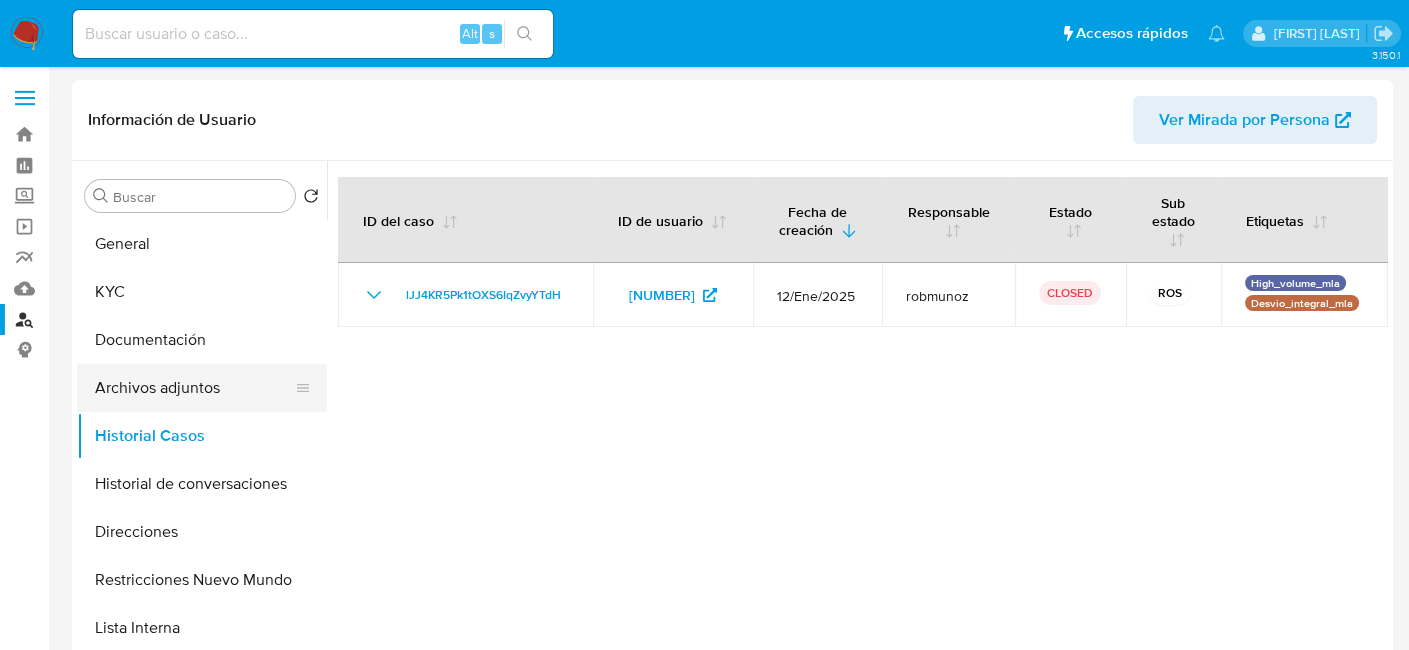 click on "Archivos adjuntos" at bounding box center [194, 388] 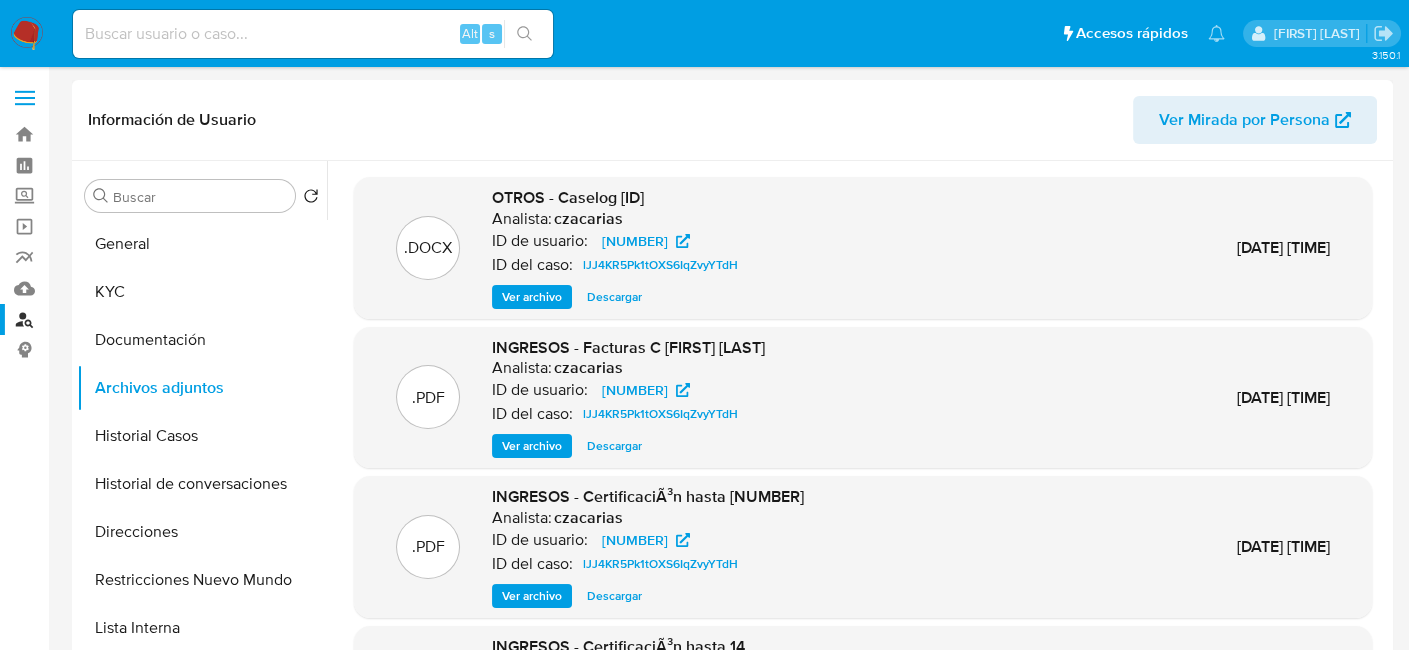 click on "Ver archivo" at bounding box center (532, 297) 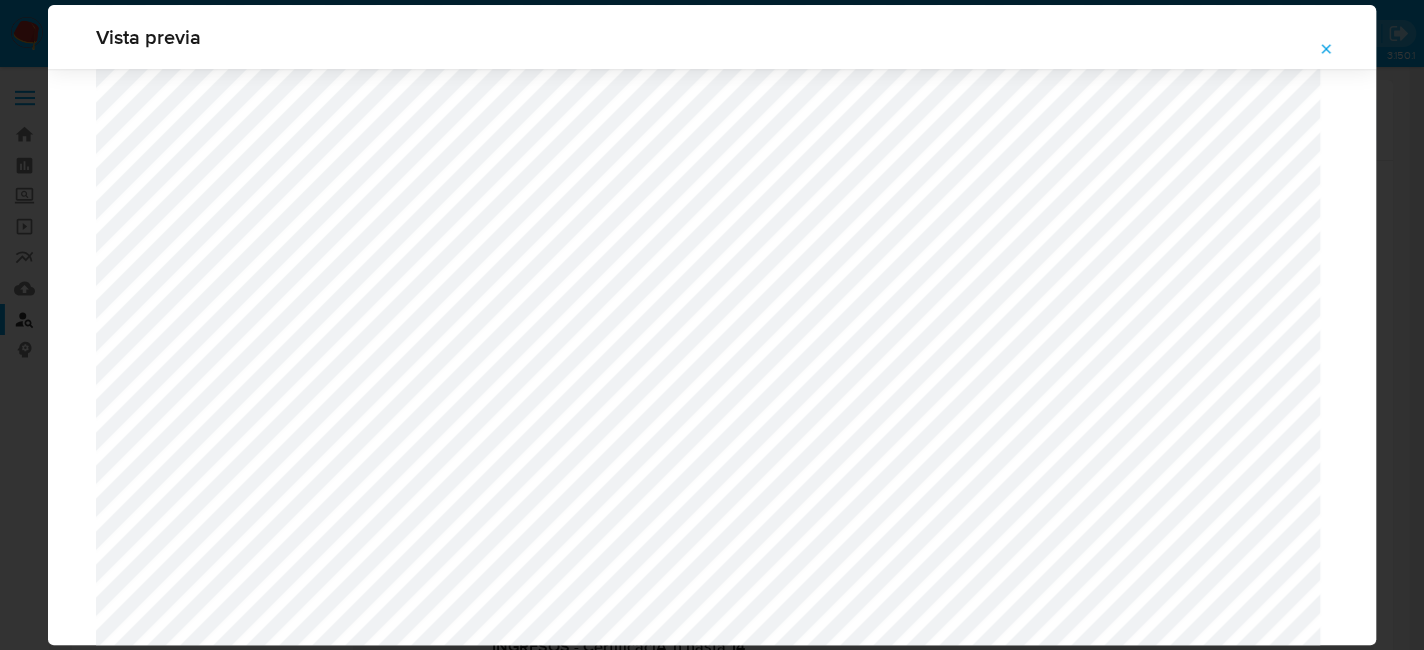 scroll, scrollTop: 960, scrollLeft: 0, axis: vertical 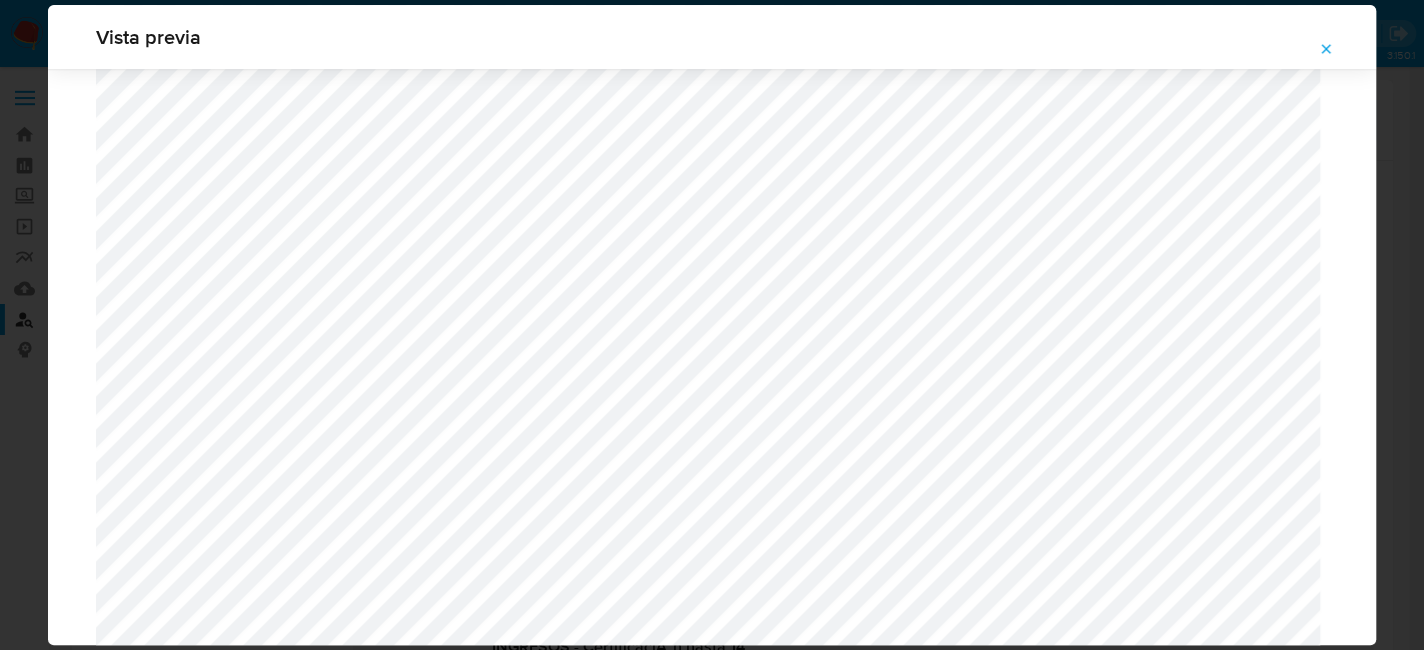 click at bounding box center [1326, 49] 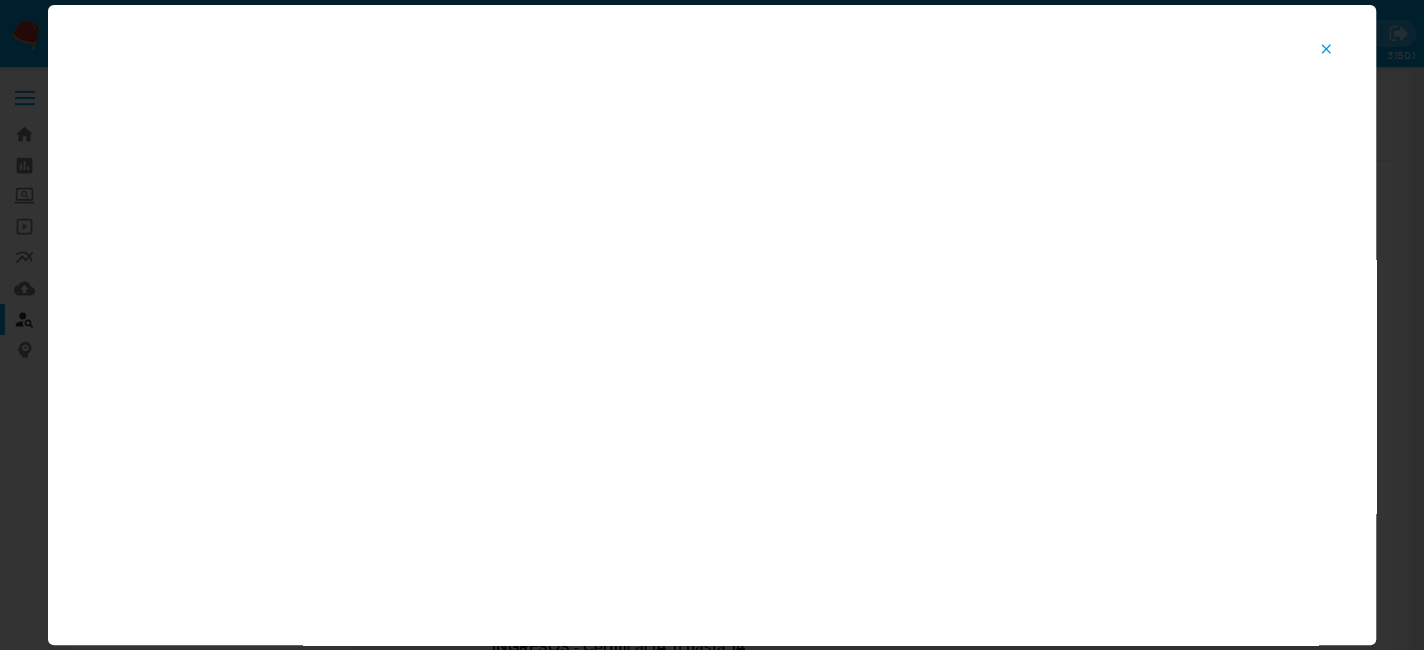 scroll, scrollTop: 103, scrollLeft: 0, axis: vertical 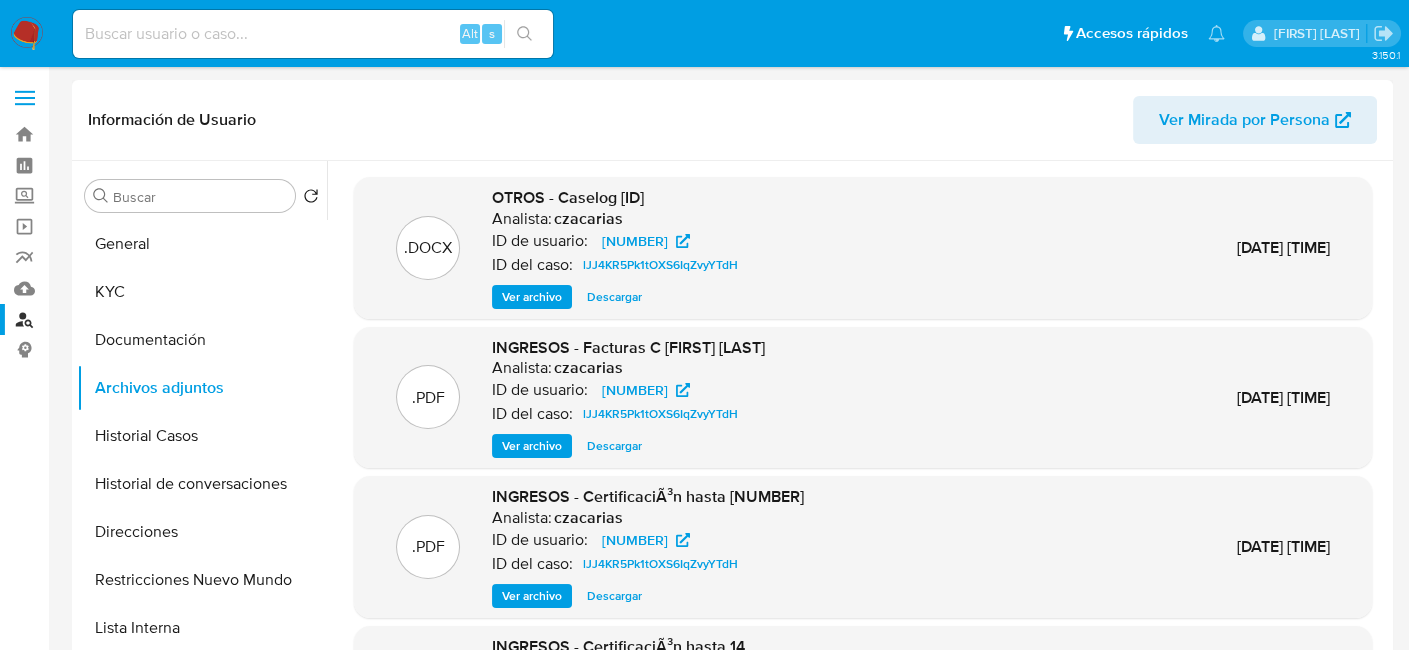 click on "Ver archivo" at bounding box center (532, 297) 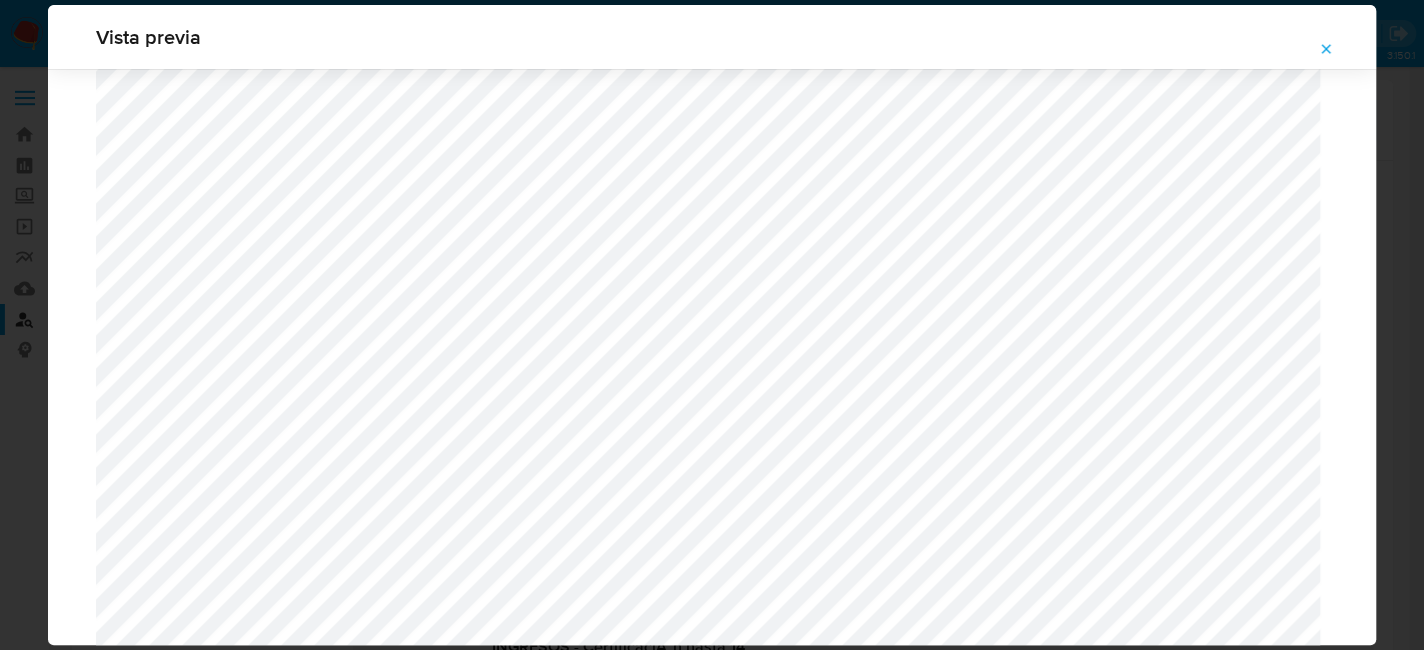 scroll, scrollTop: 0, scrollLeft: 0, axis: both 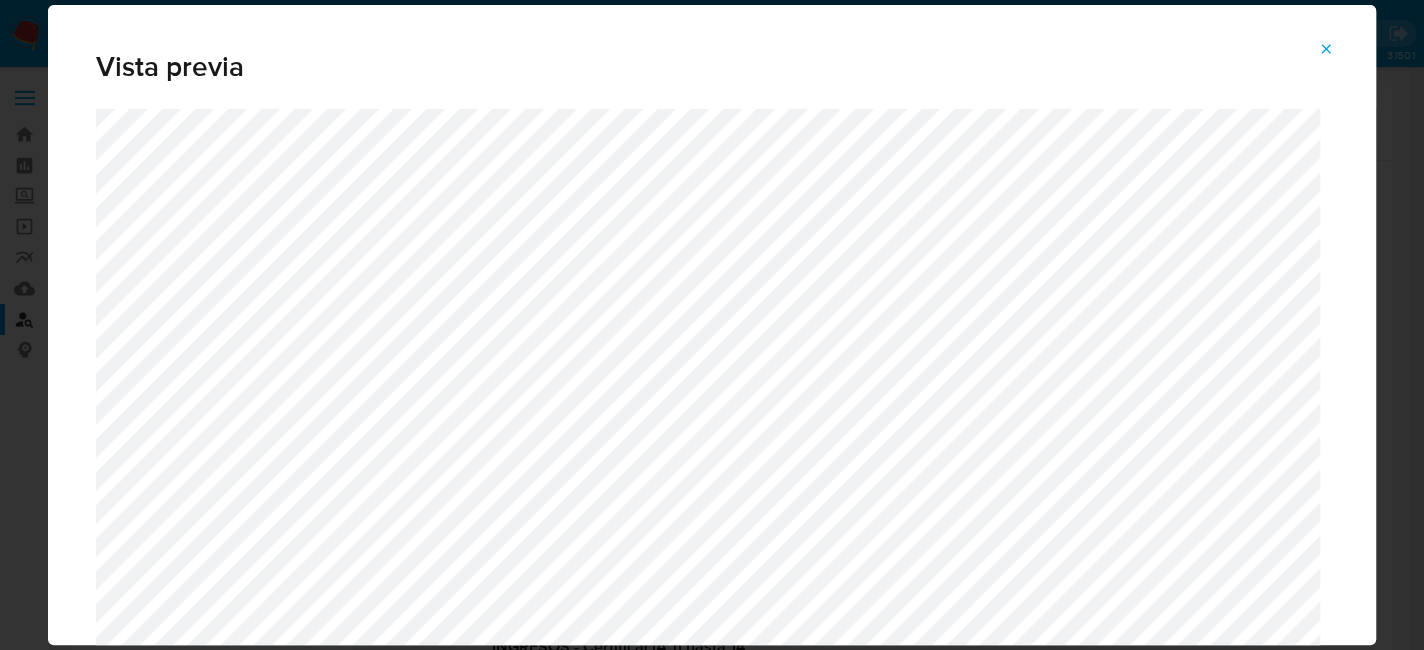 click 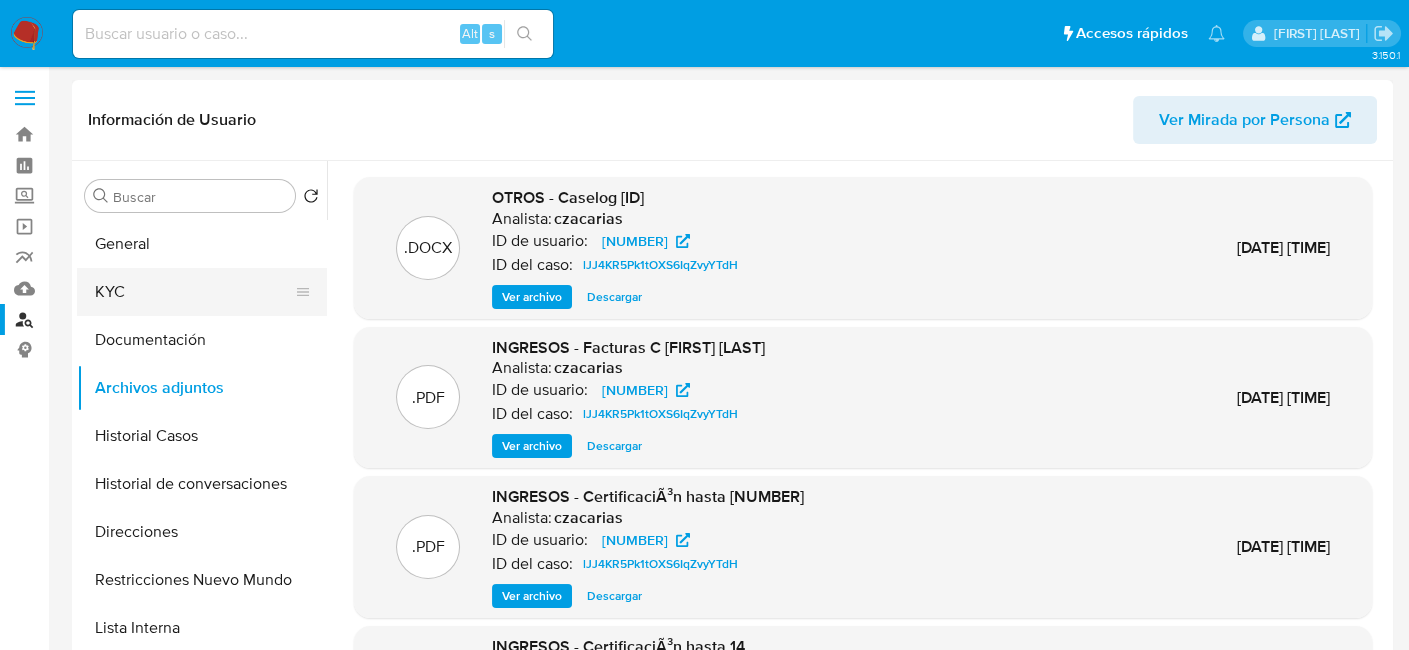 click on "KYC" at bounding box center (194, 292) 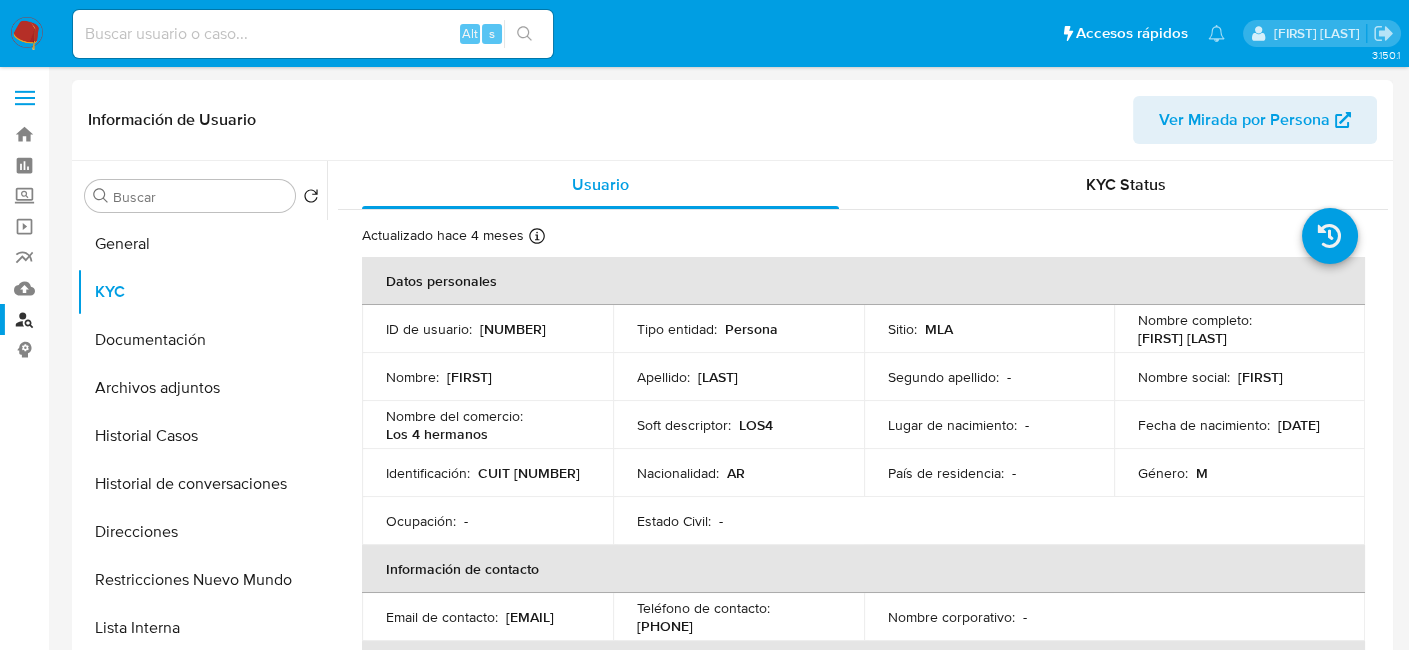 drag, startPoint x: 439, startPoint y: 479, endPoint x: 501, endPoint y: 481, distance: 62.03225 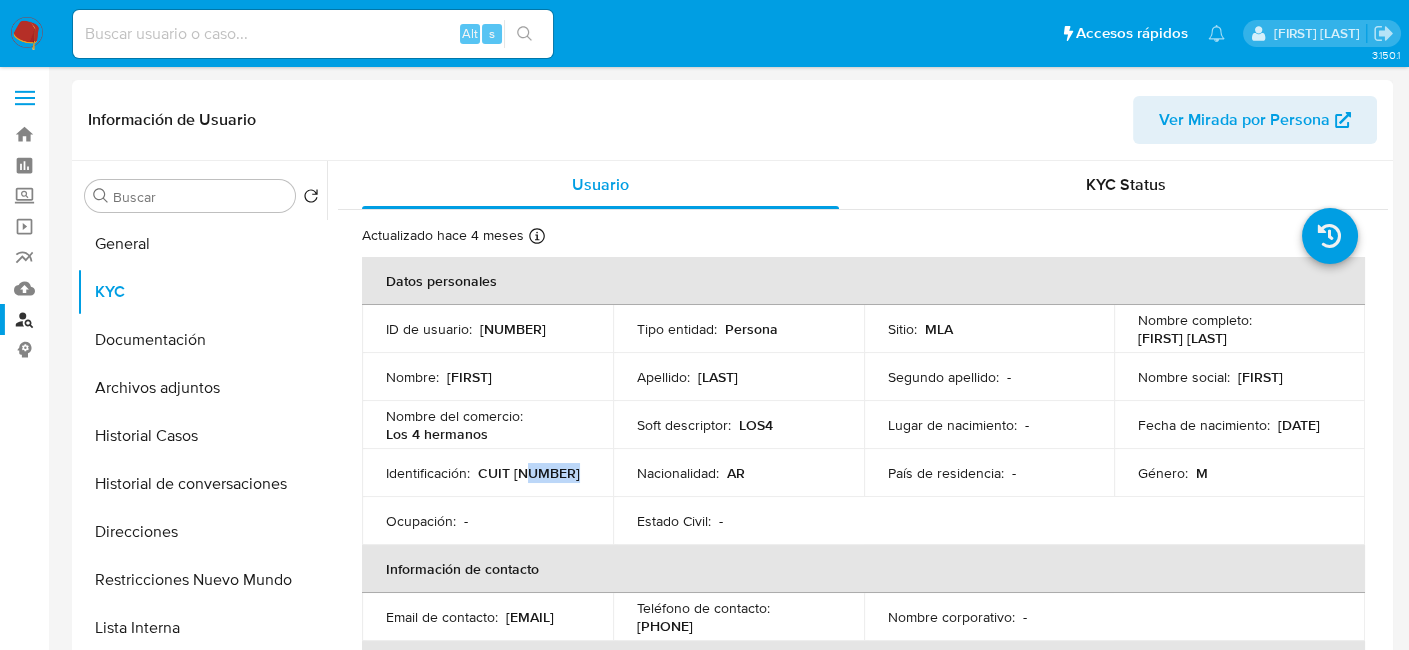 click on "CUIT [NUMBER]" at bounding box center (529, 473) 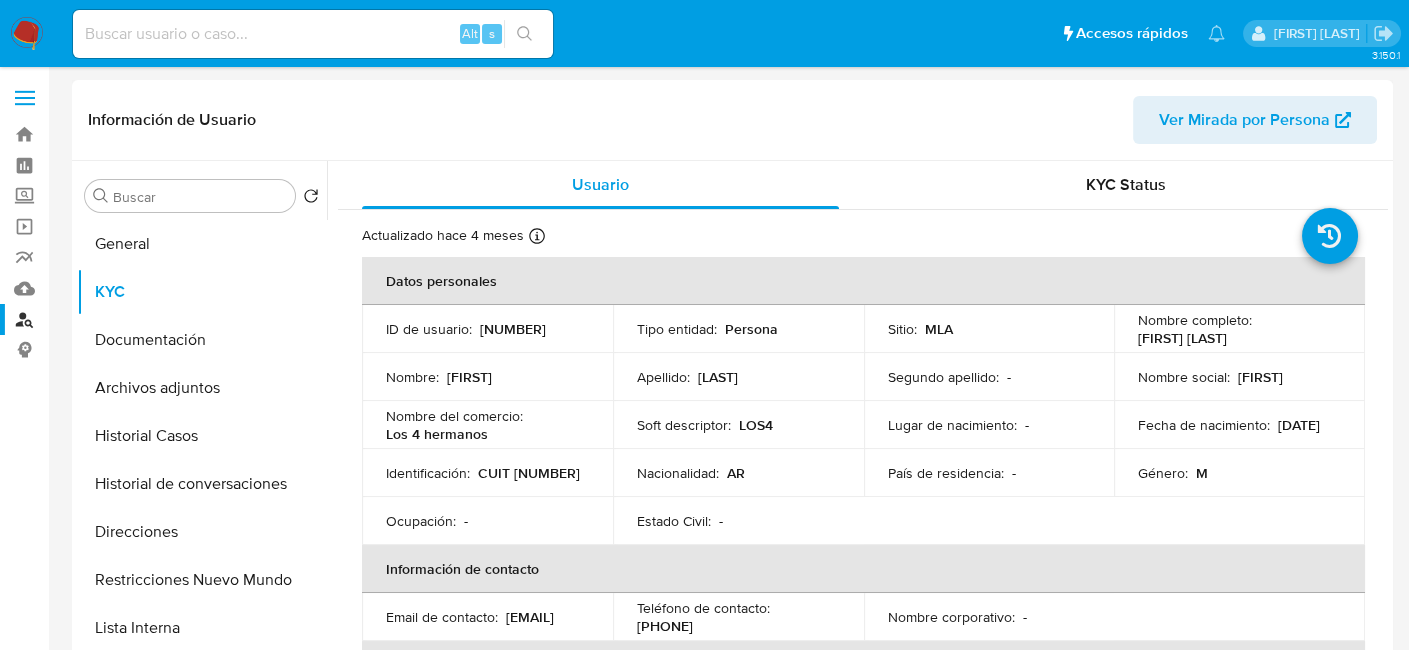 click on "CUIT [NUMBER]" at bounding box center (529, 473) 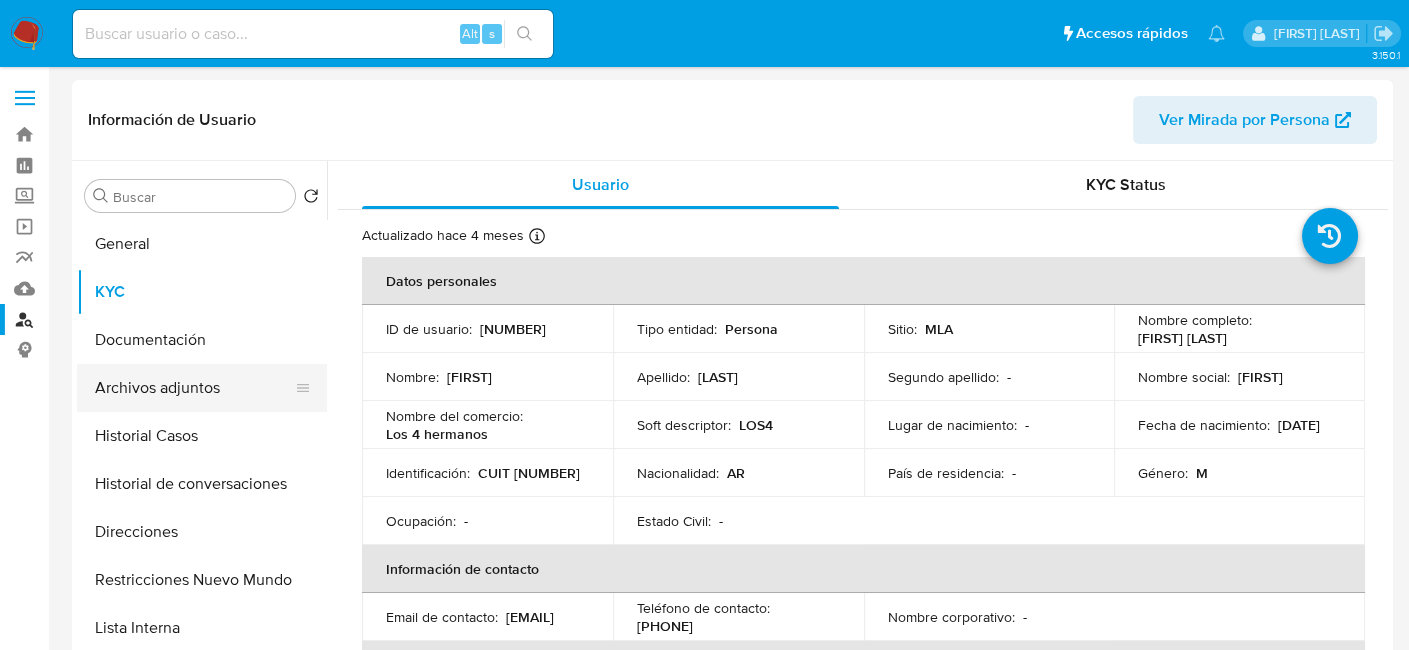 click on "Archivos adjuntos" at bounding box center (194, 388) 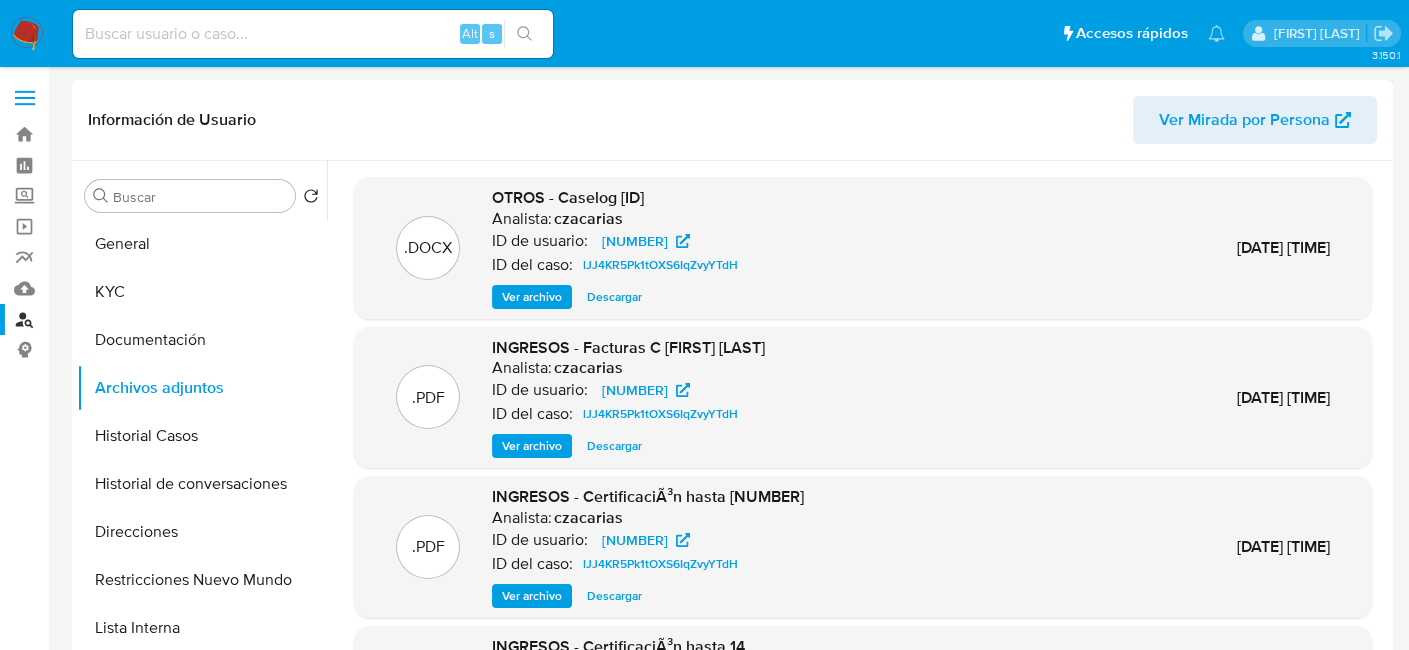 click on "Ver archivo" at bounding box center [532, 297] 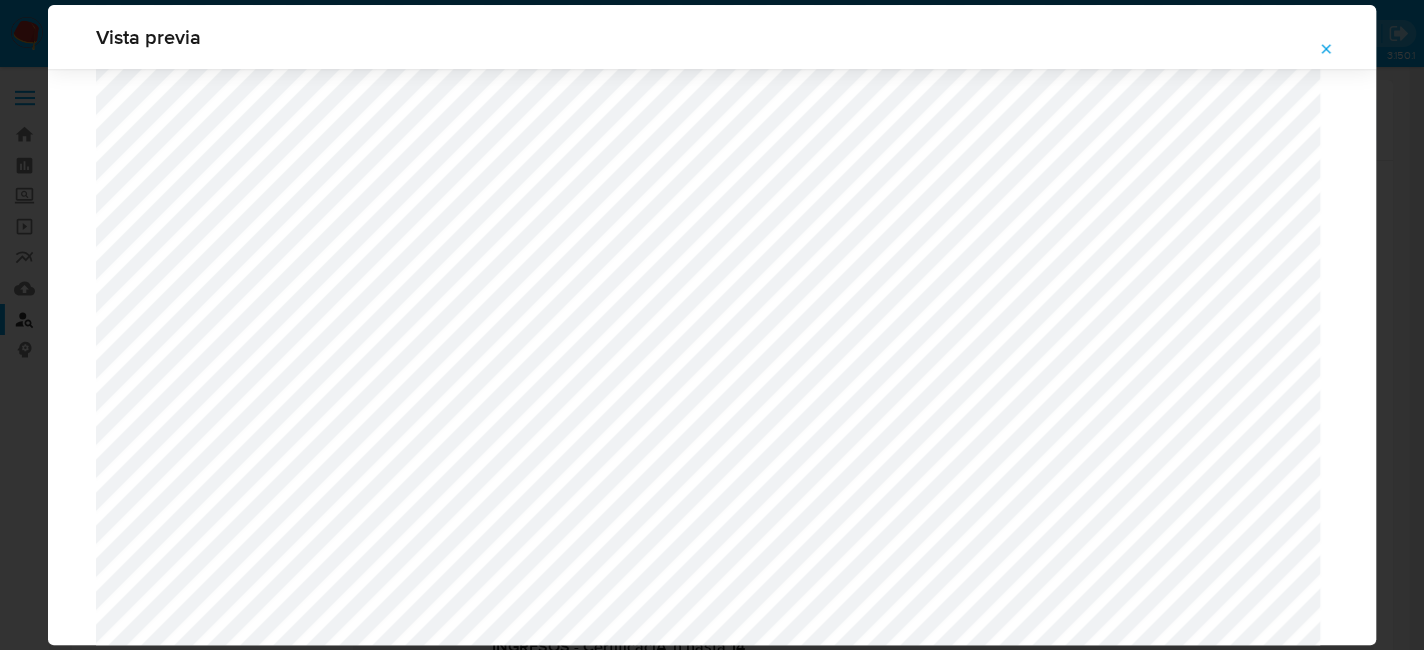 scroll, scrollTop: 960, scrollLeft: 0, axis: vertical 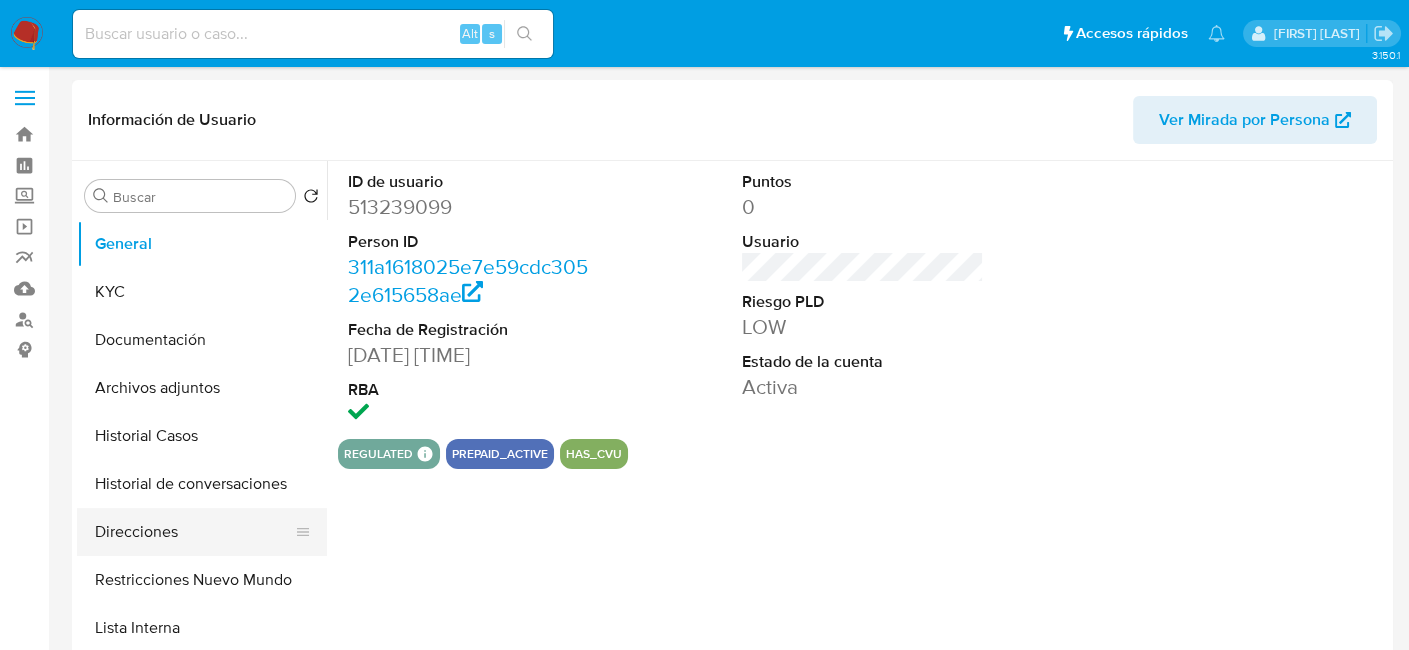 click on "Direcciones" at bounding box center (194, 532) 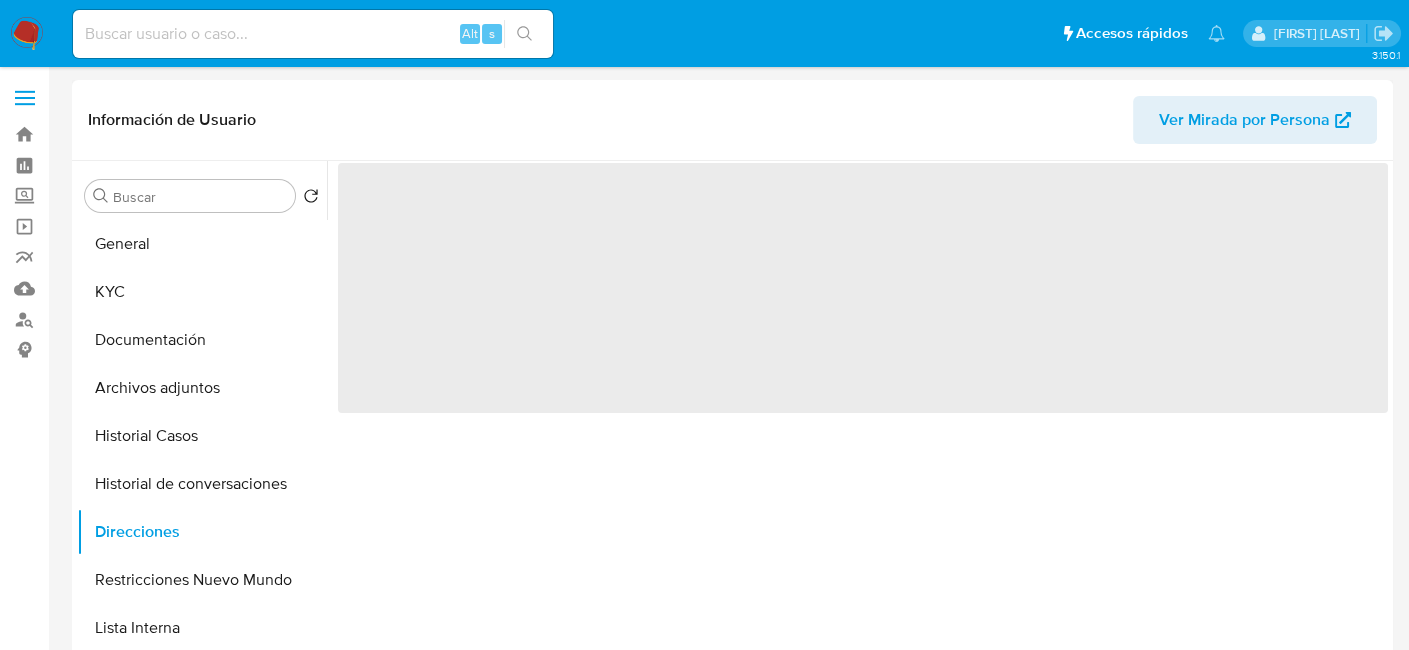 select on "10" 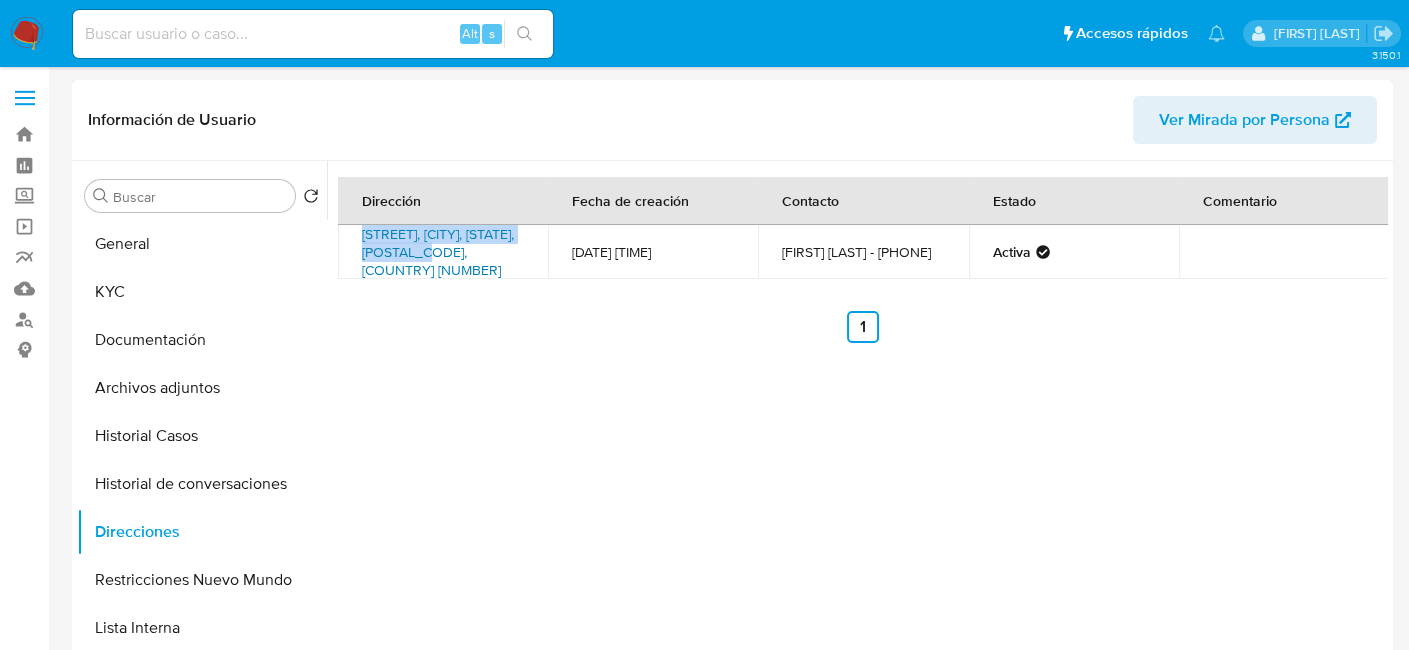 drag, startPoint x: 352, startPoint y: 233, endPoint x: 459, endPoint y: 252, distance: 108.67382 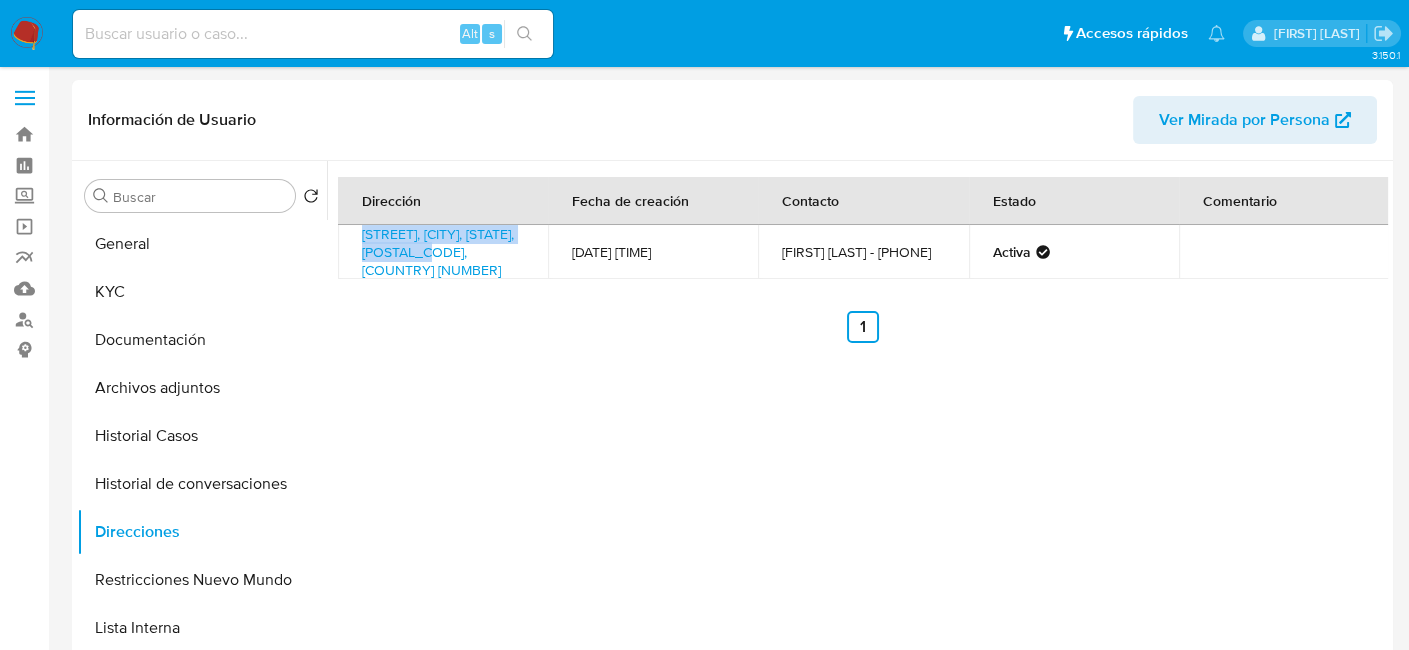 copy on "[STREET], [CITY], [STATE]" 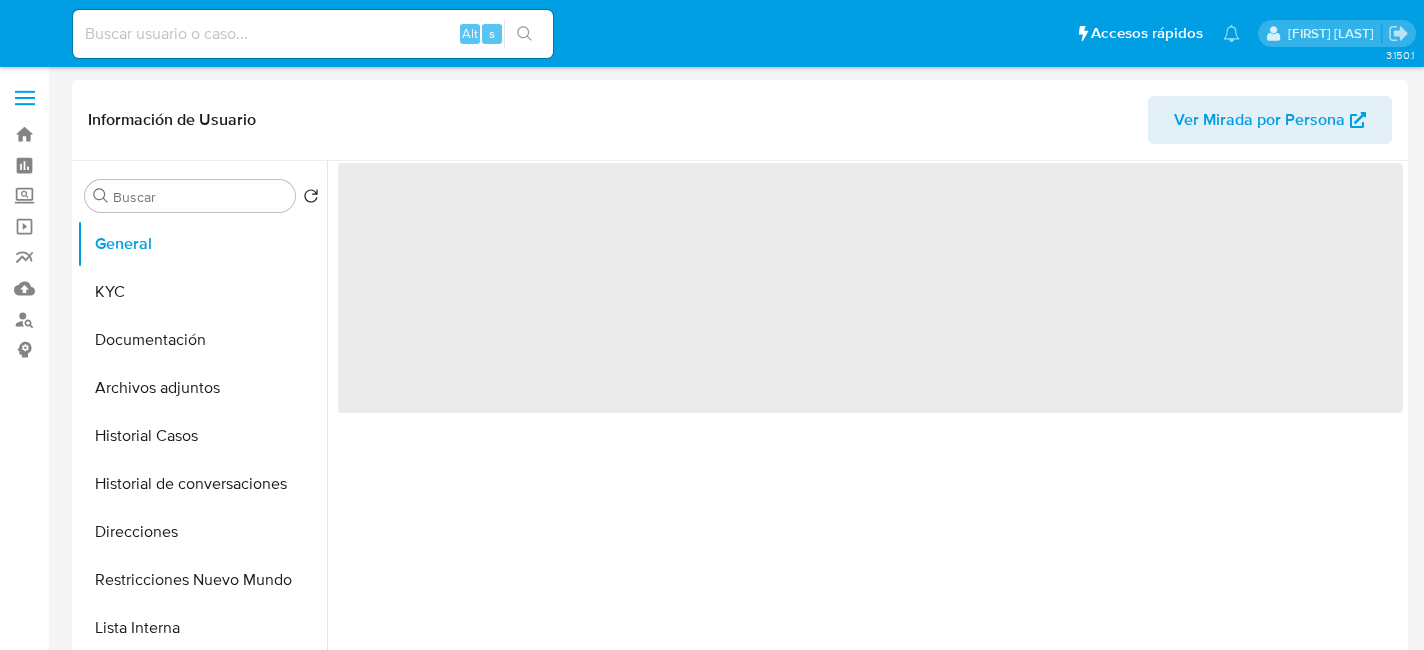 select on "10" 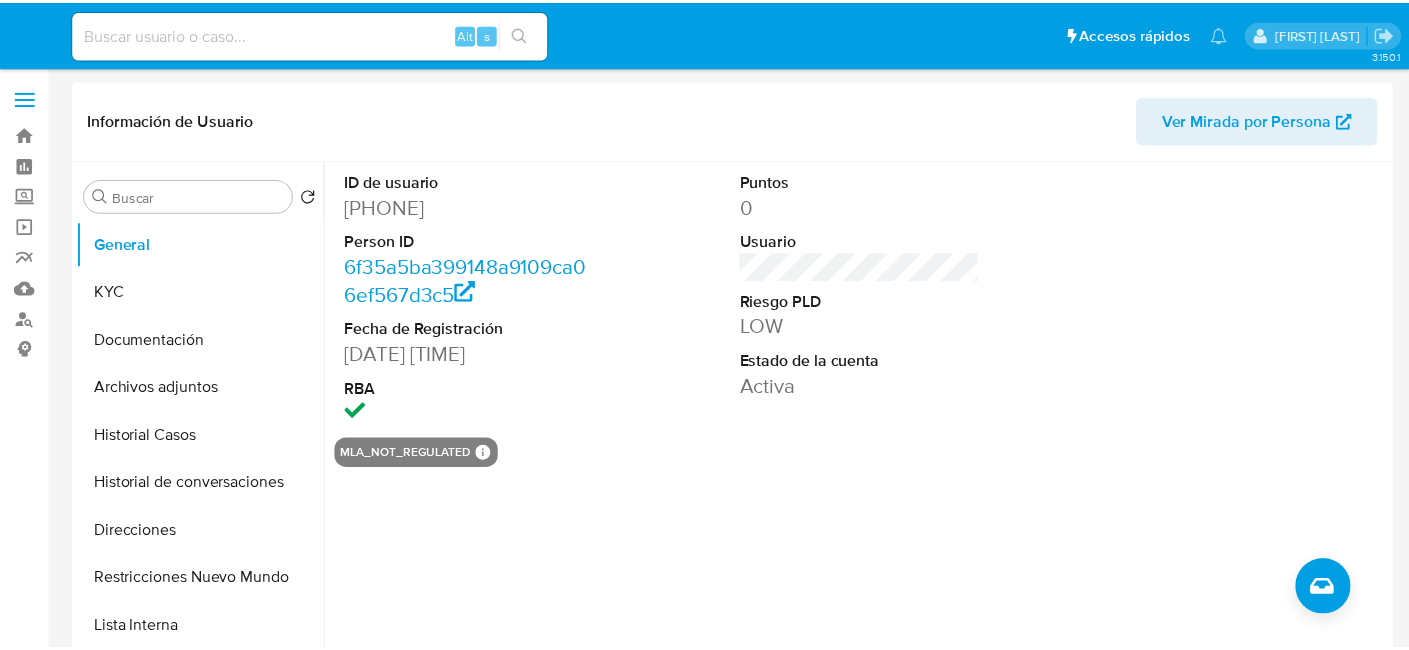 scroll, scrollTop: 0, scrollLeft: 0, axis: both 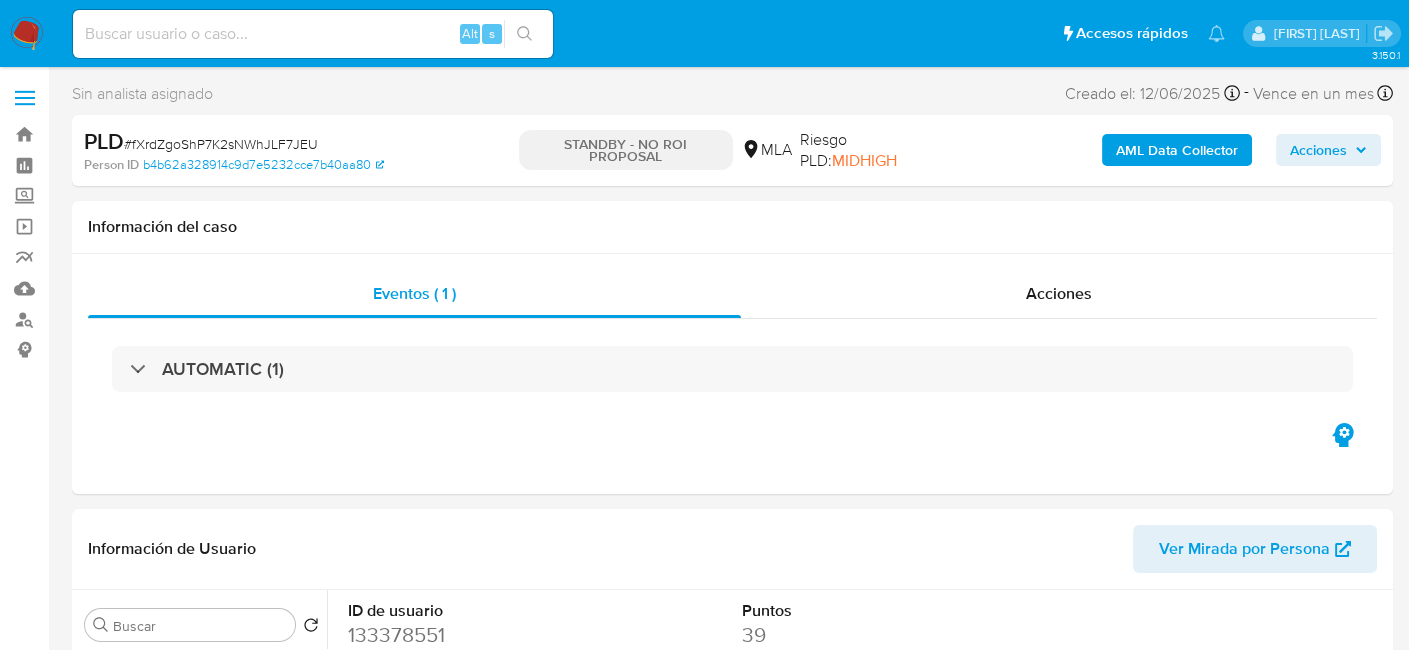 select on "10" 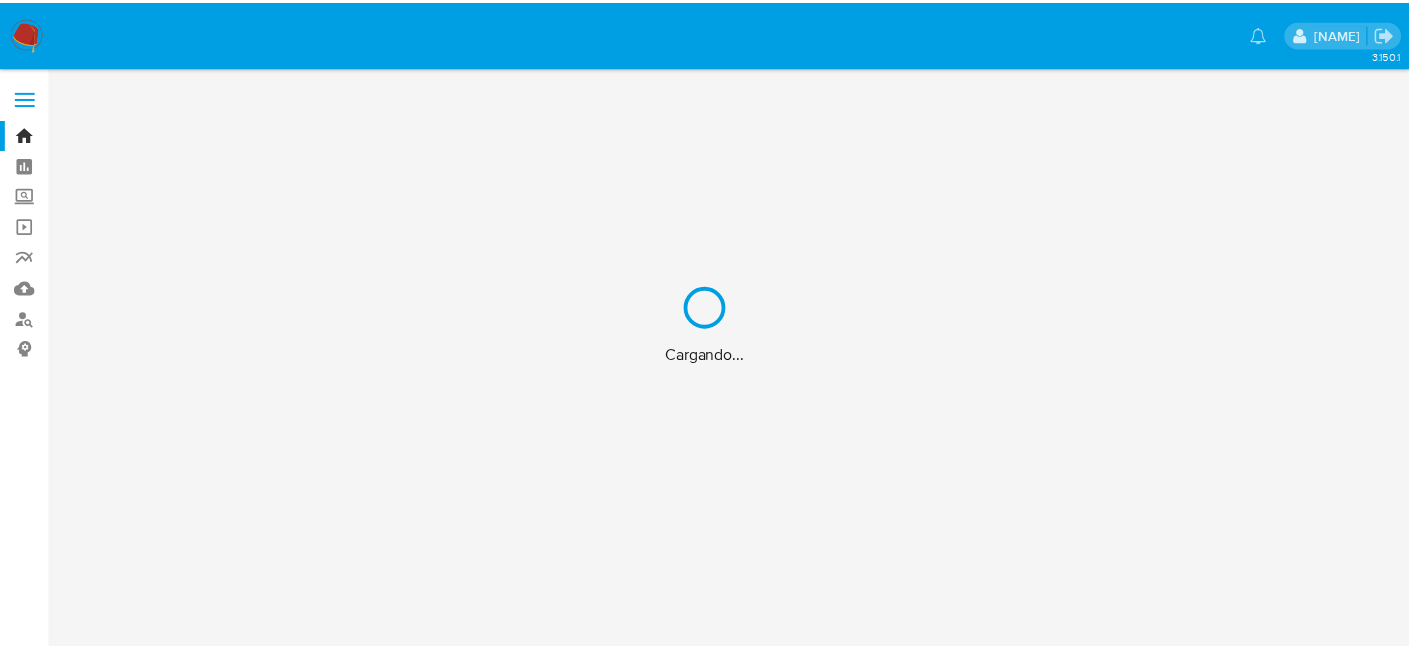 scroll, scrollTop: 0, scrollLeft: 0, axis: both 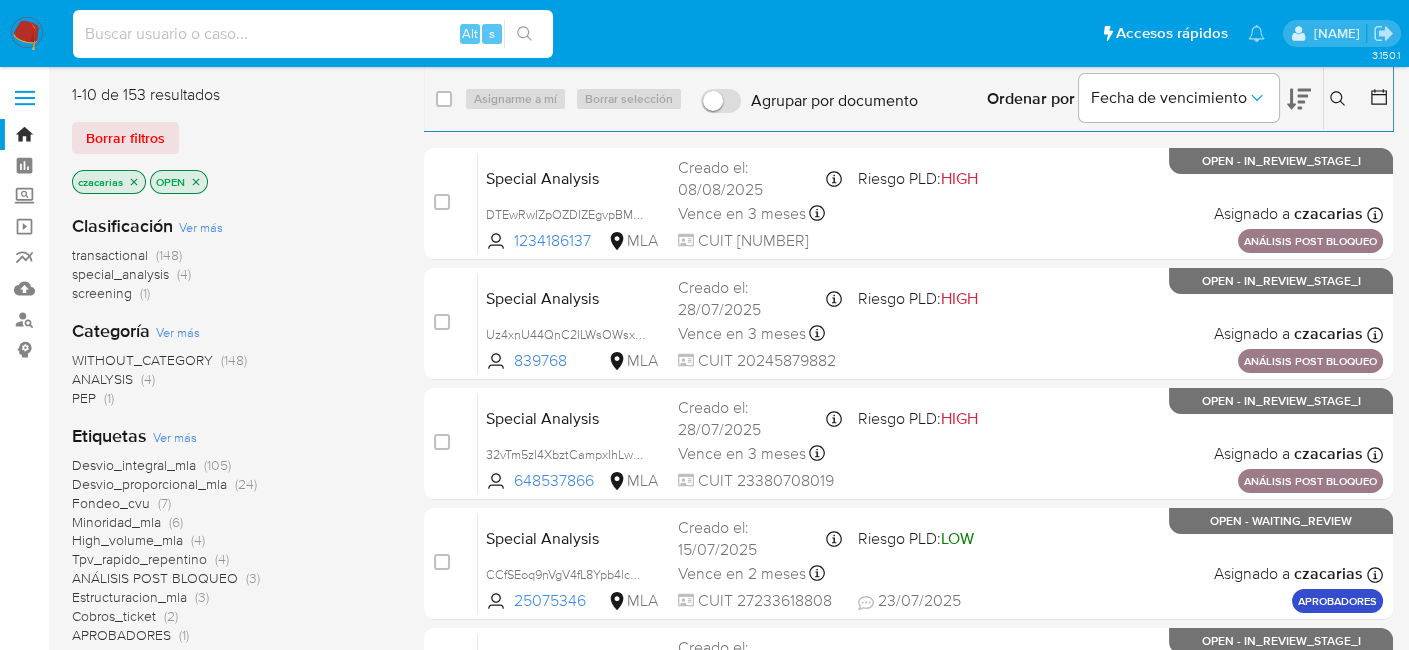click at bounding box center [313, 34] 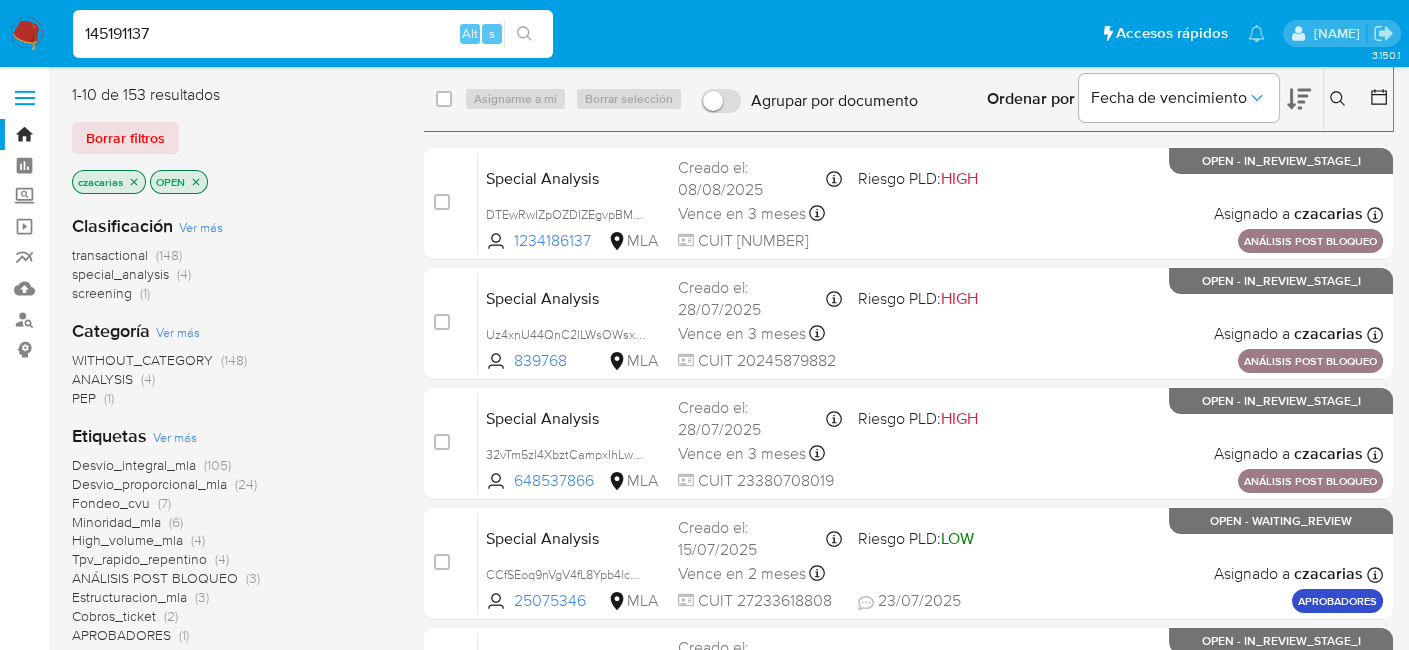 type on "145191137" 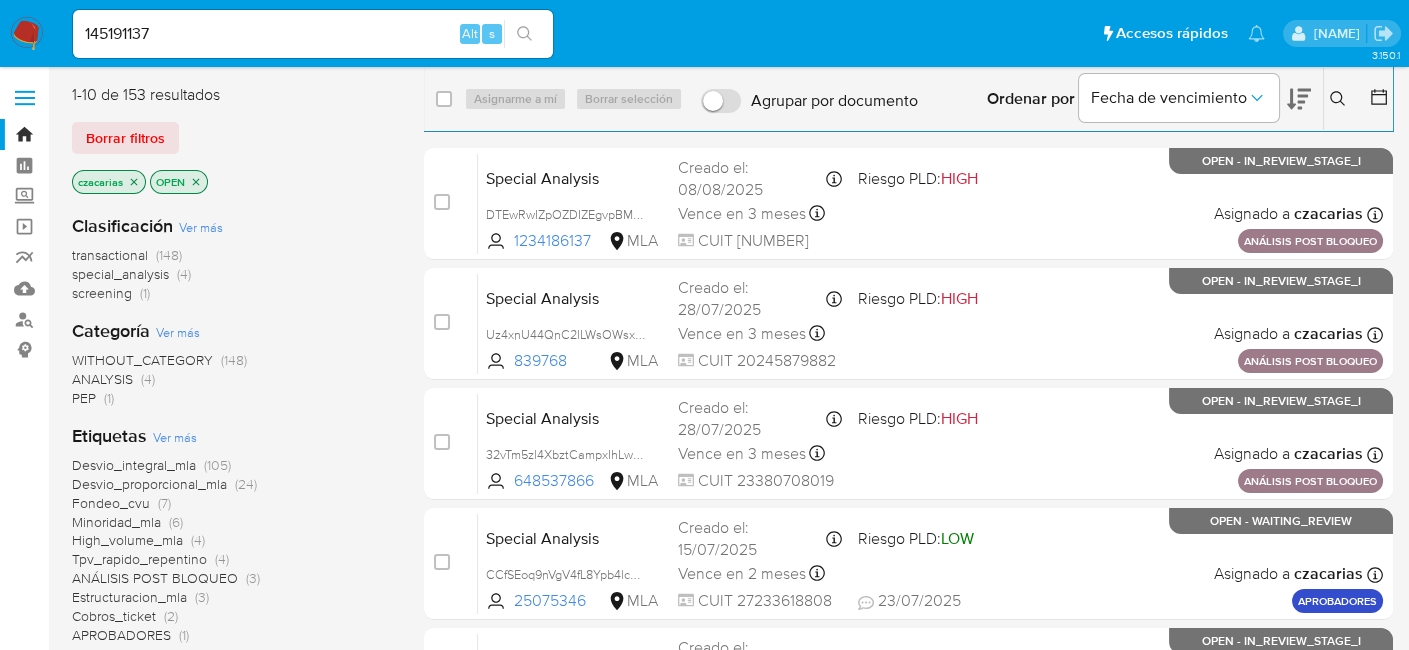 click at bounding box center (524, 34) 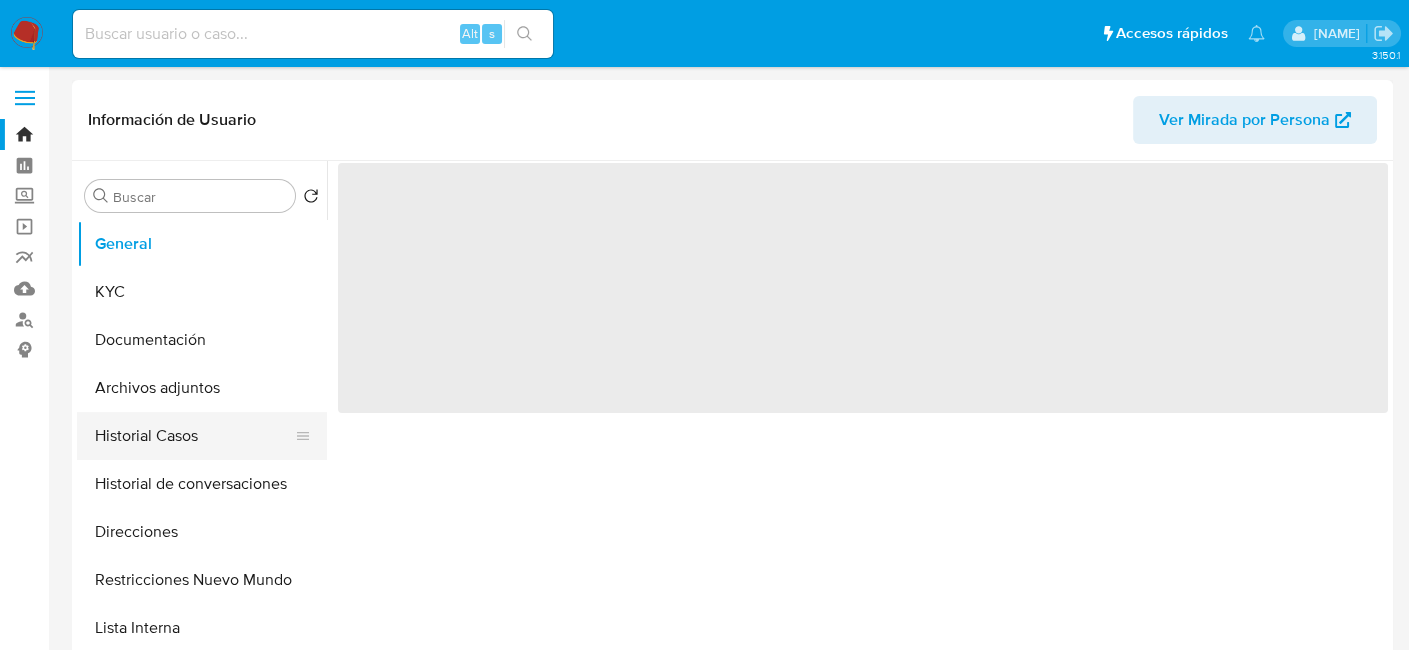 click on "Historial Casos" at bounding box center (194, 436) 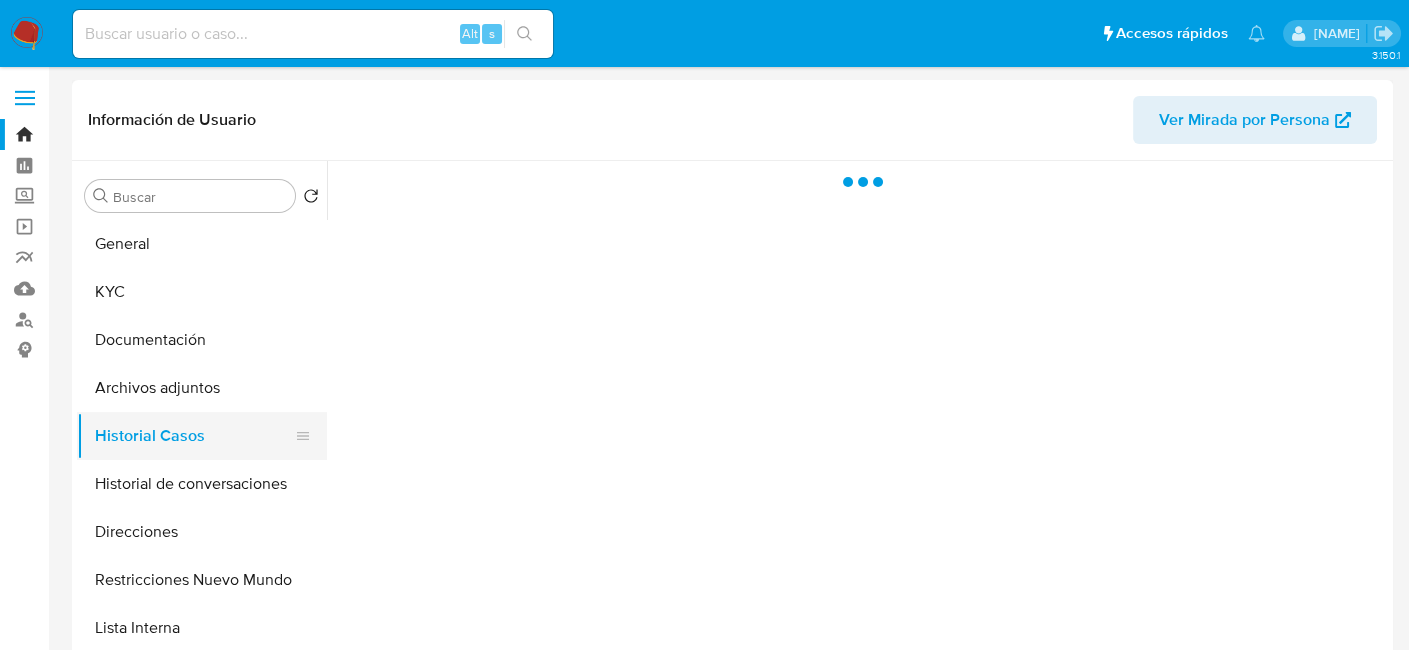 select on "10" 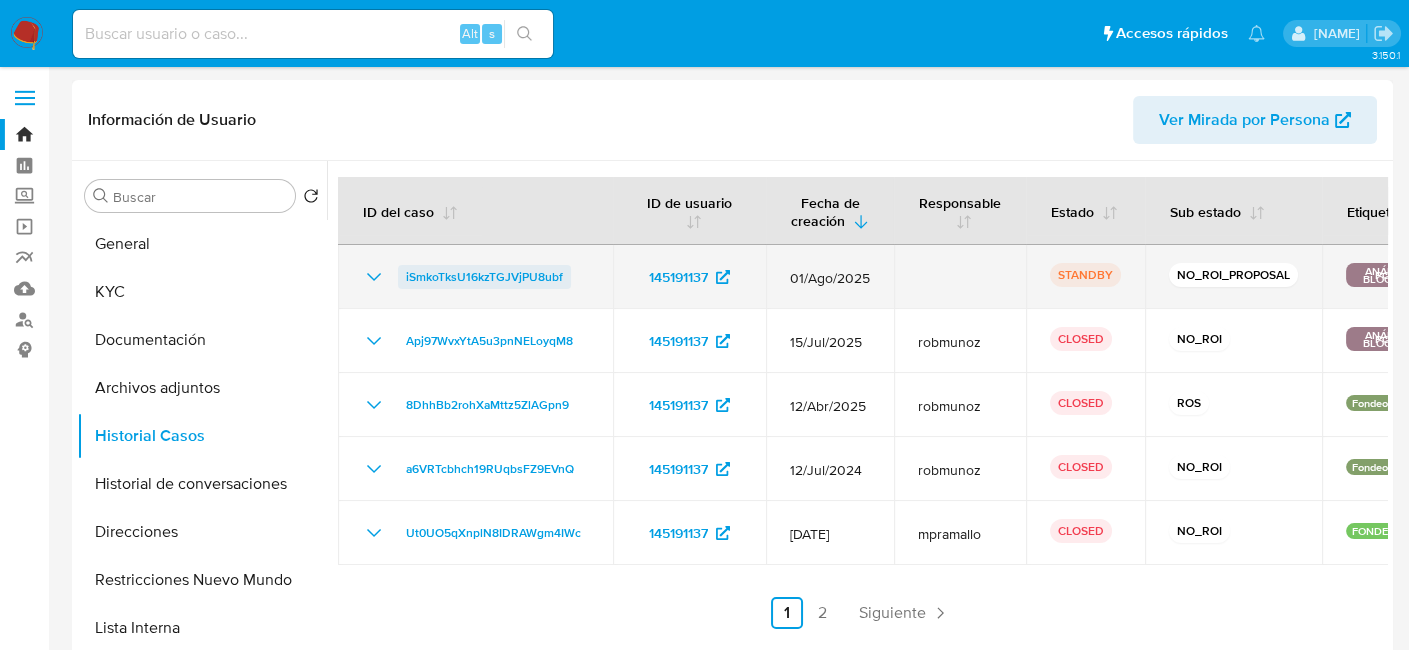 click on "iSmkoTksU16kzTGJVjPU8ubf" at bounding box center (484, 277) 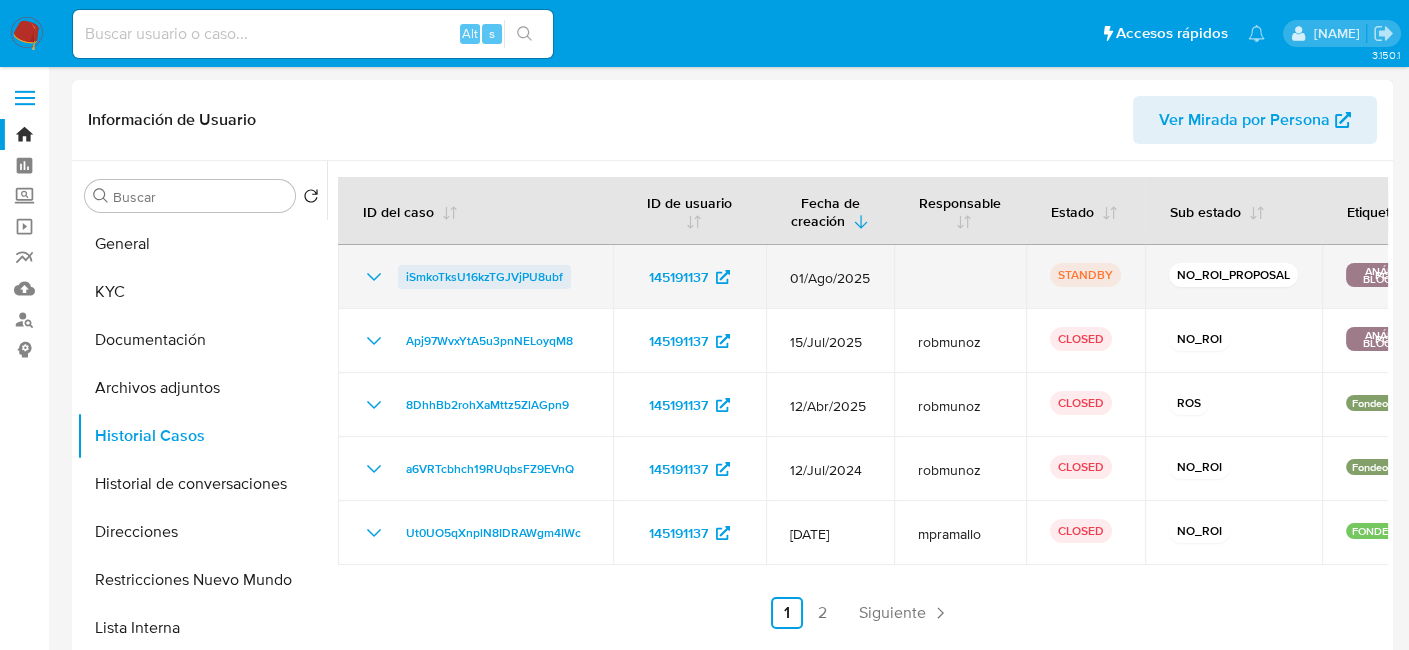 click on "iSmkoTksU16kzTGJVjPU8ubf" at bounding box center [484, 277] 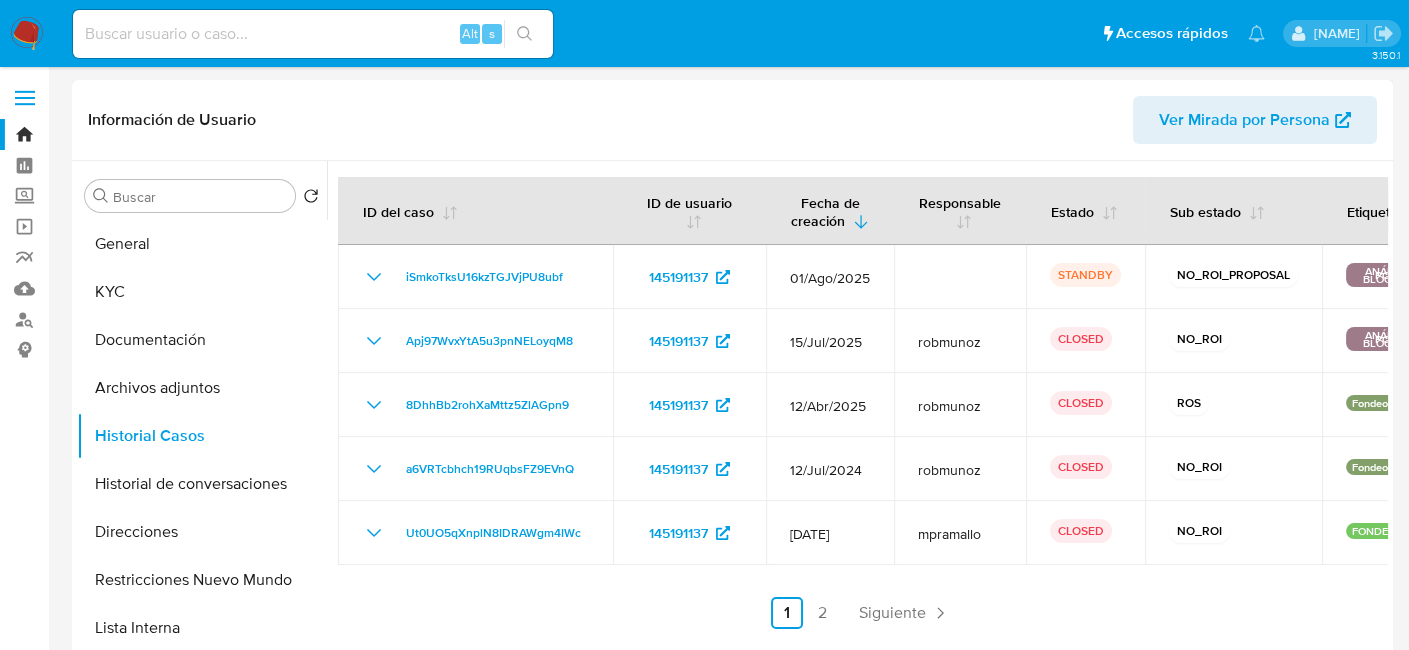 click on "Información de Usuario Ver Mirada por Persona" at bounding box center (732, 120) 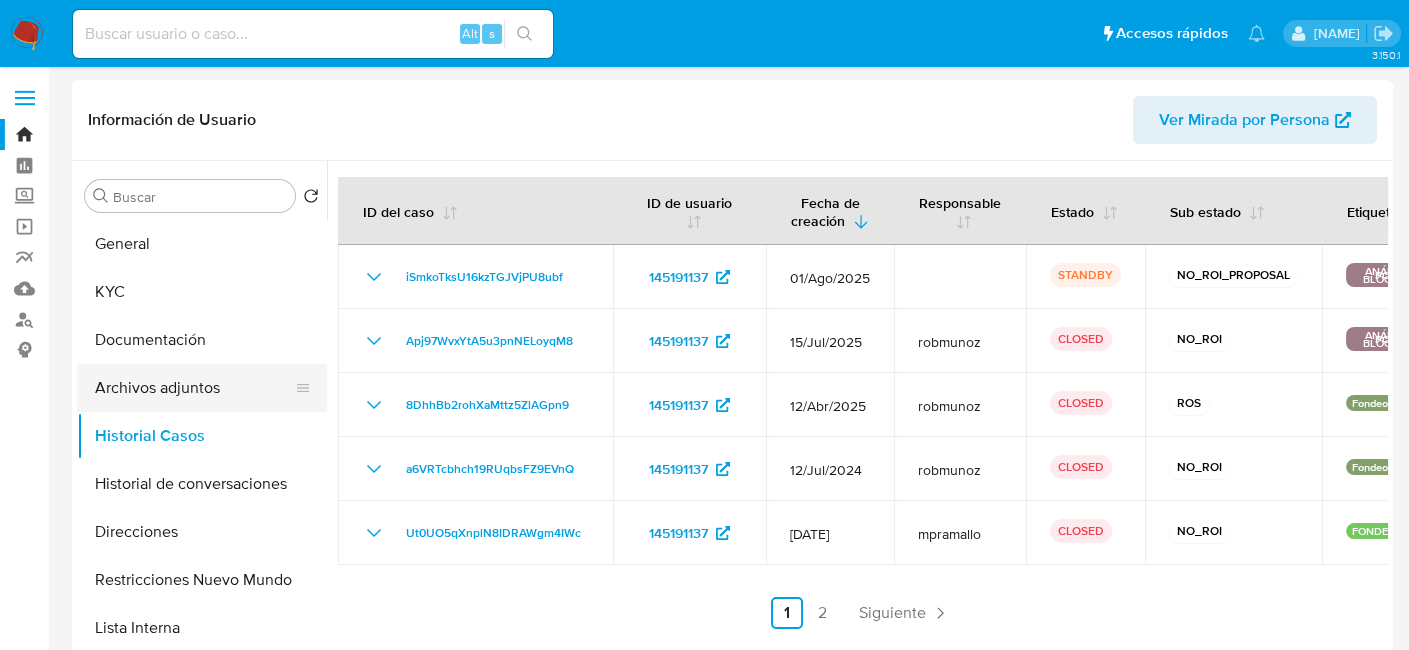 click on "Archivos adjuntos" at bounding box center (194, 388) 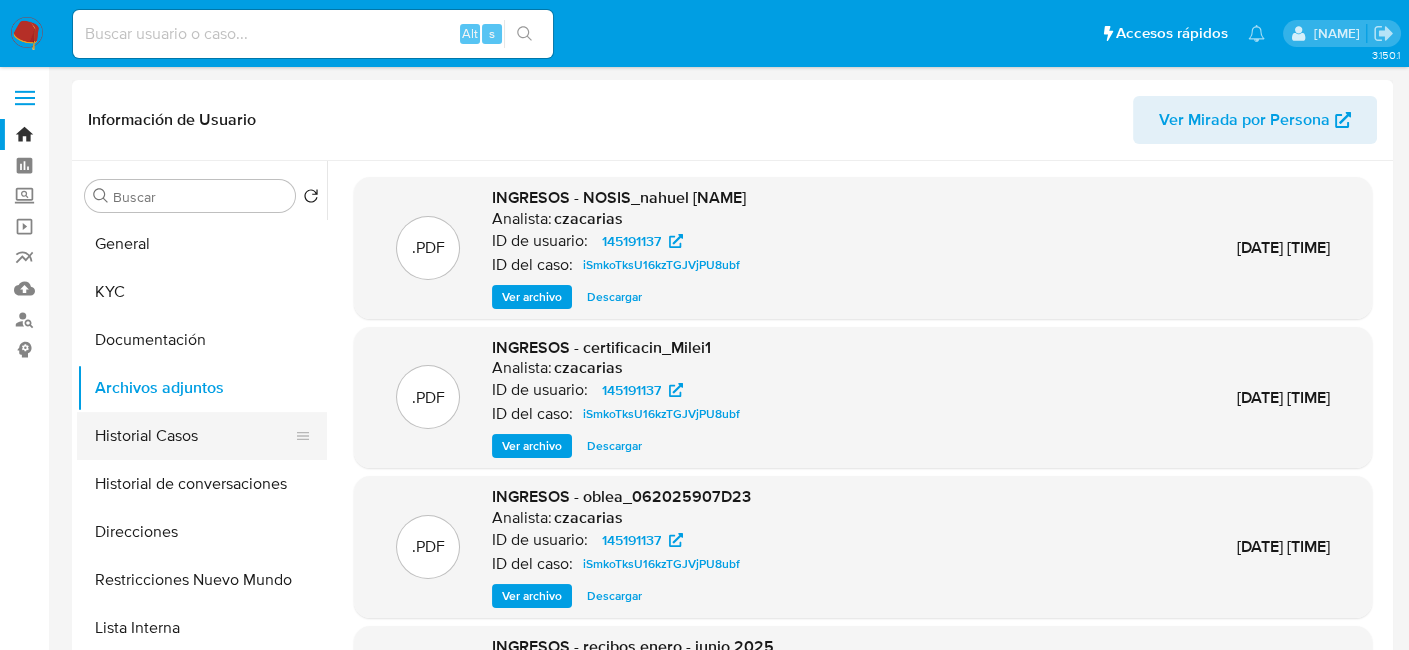 click on "Historial Casos" at bounding box center (194, 436) 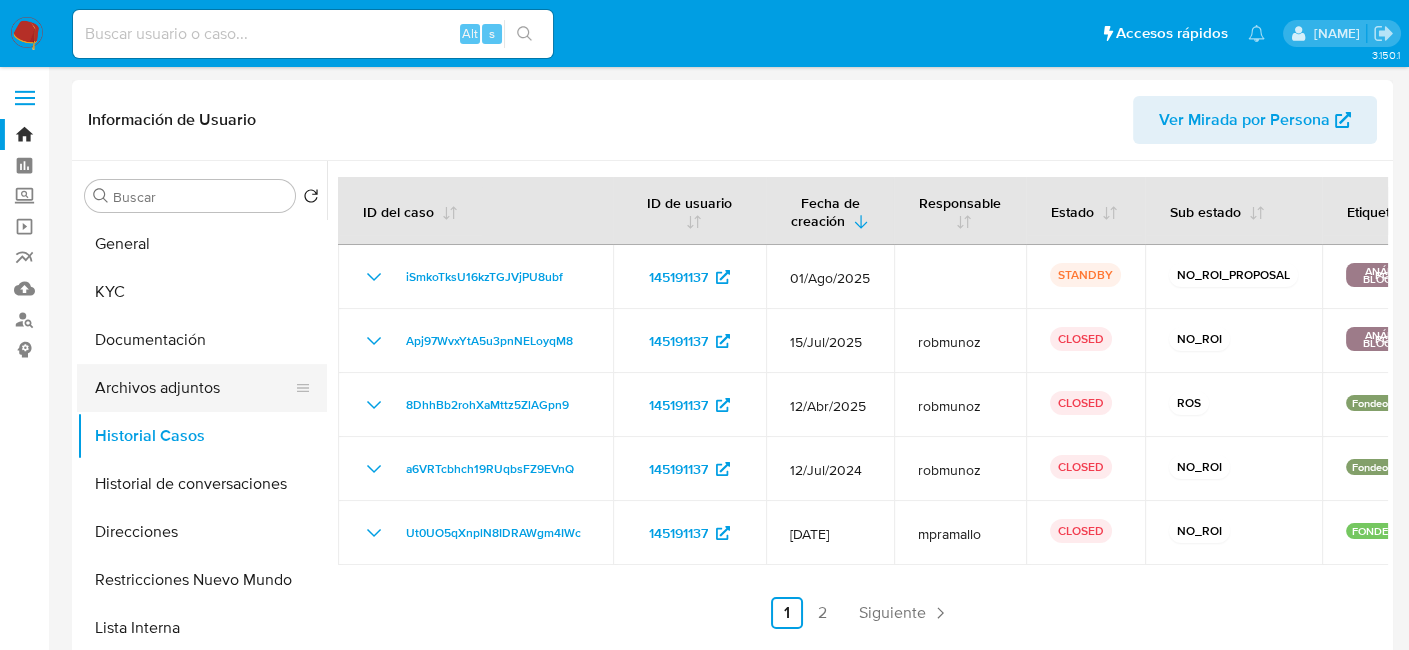 click on "Archivos adjuntos" at bounding box center [194, 388] 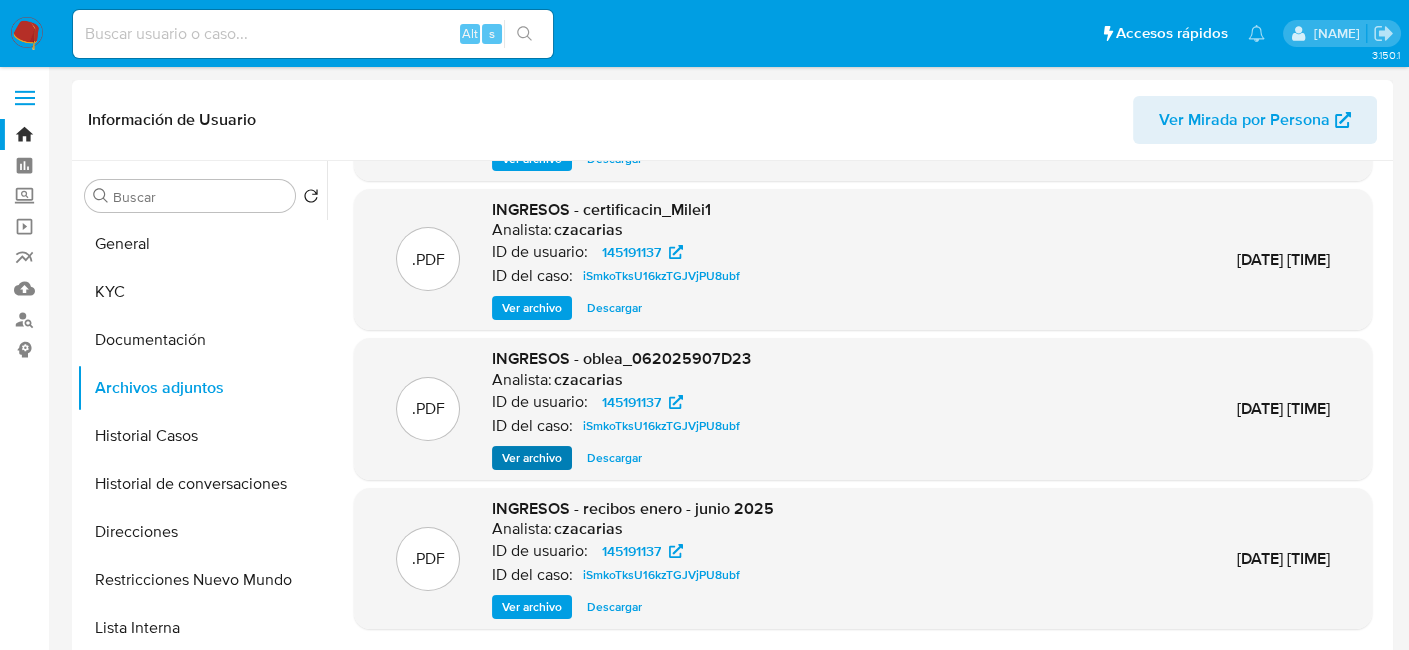 scroll, scrollTop: 168, scrollLeft: 0, axis: vertical 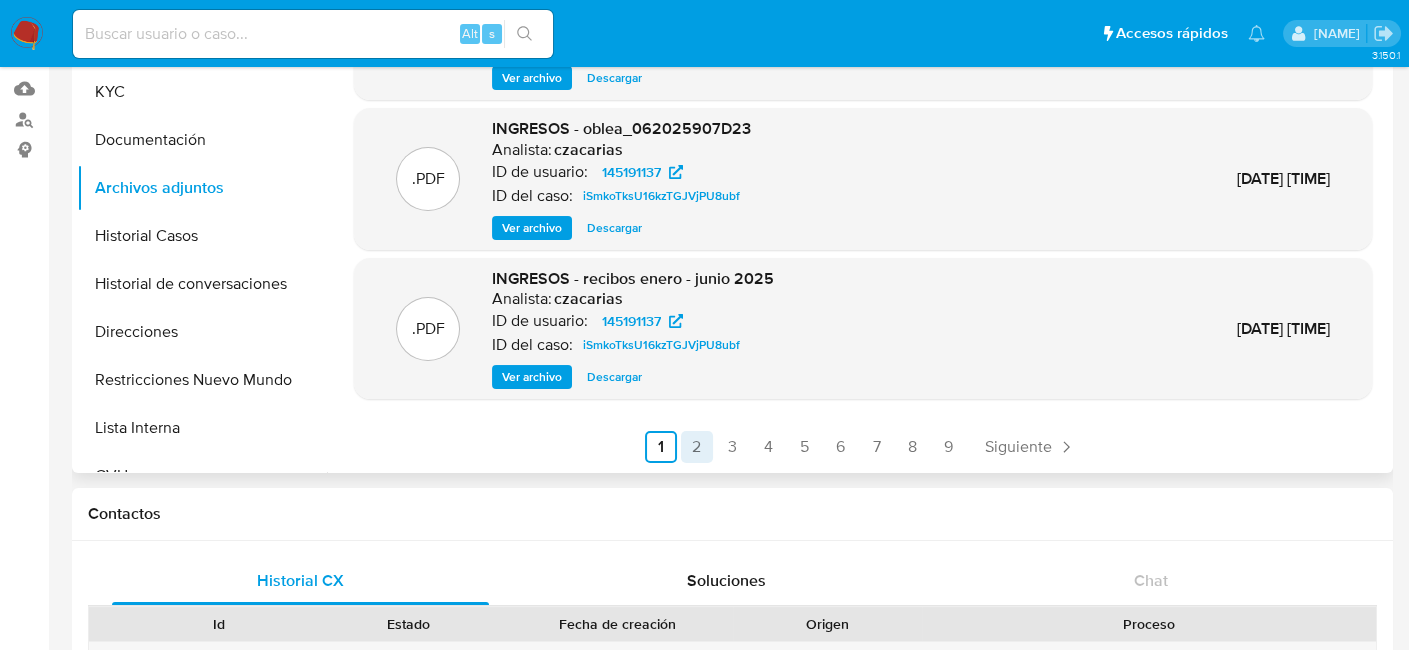 click on "2" at bounding box center (697, 447) 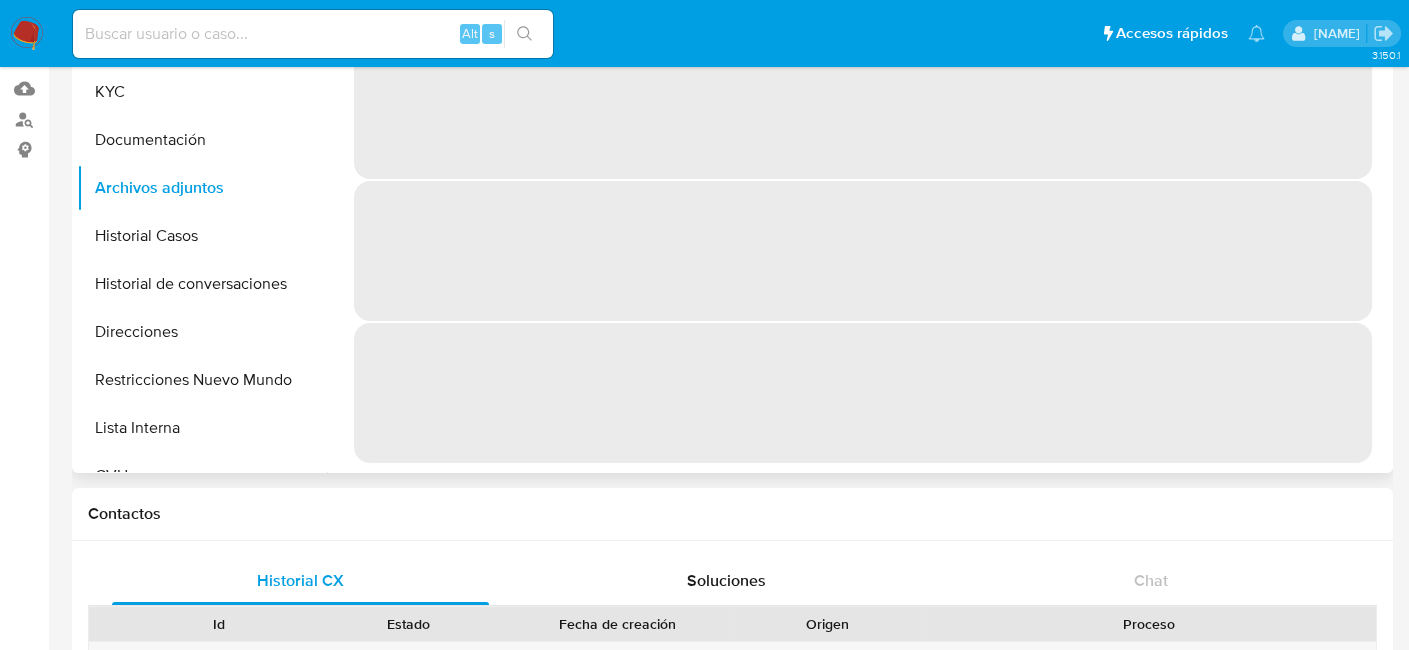 scroll, scrollTop: 0, scrollLeft: 0, axis: both 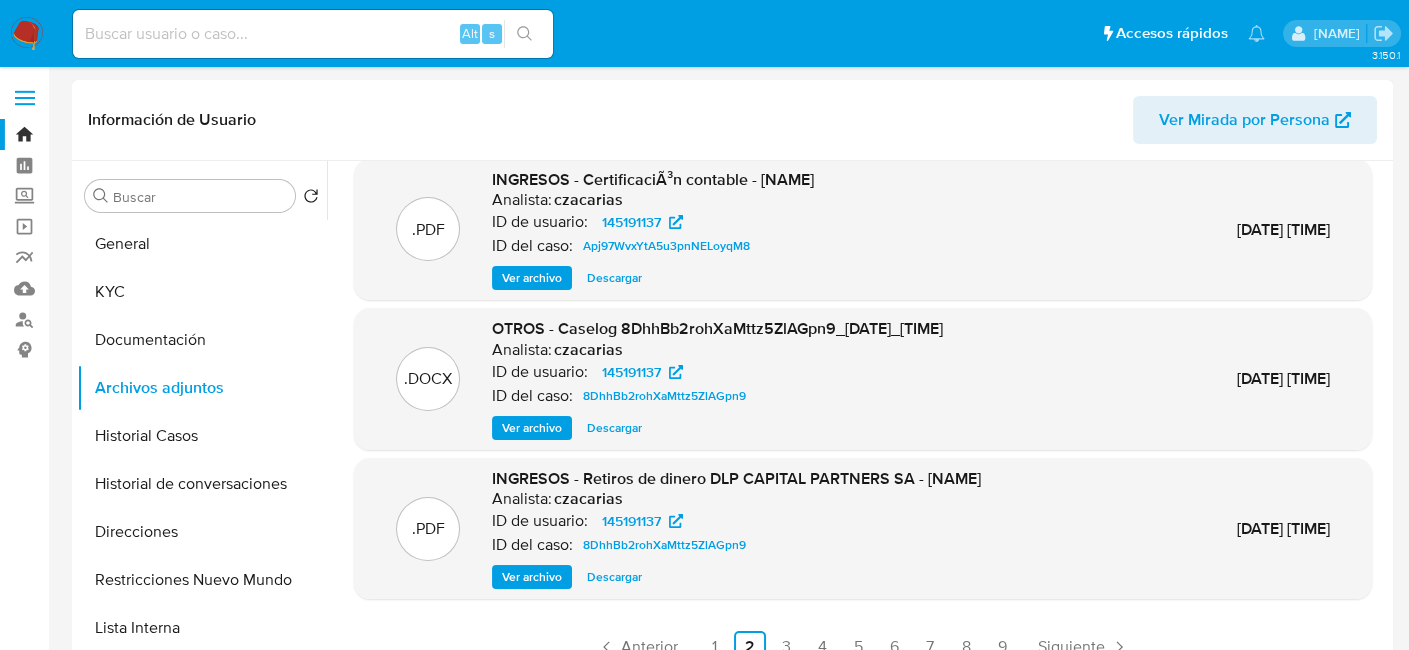 click on "Ver archivo" at bounding box center (532, 428) 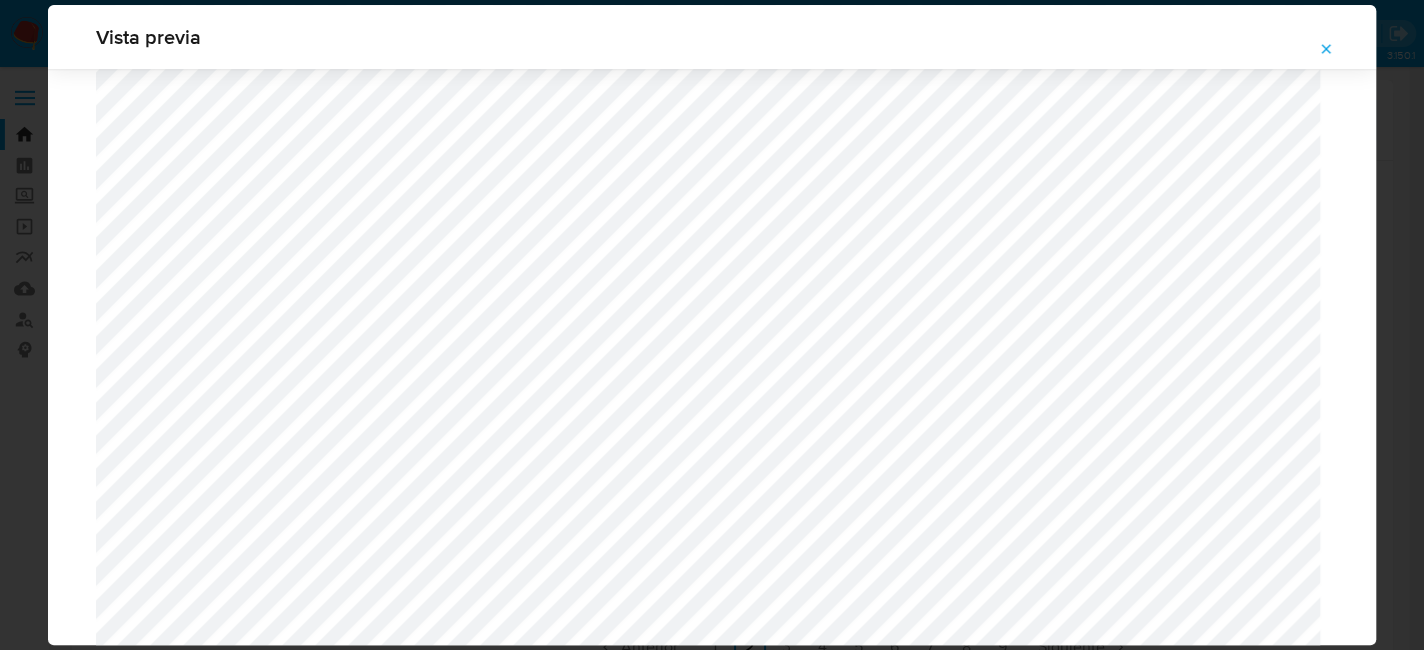 scroll, scrollTop: 1020, scrollLeft: 0, axis: vertical 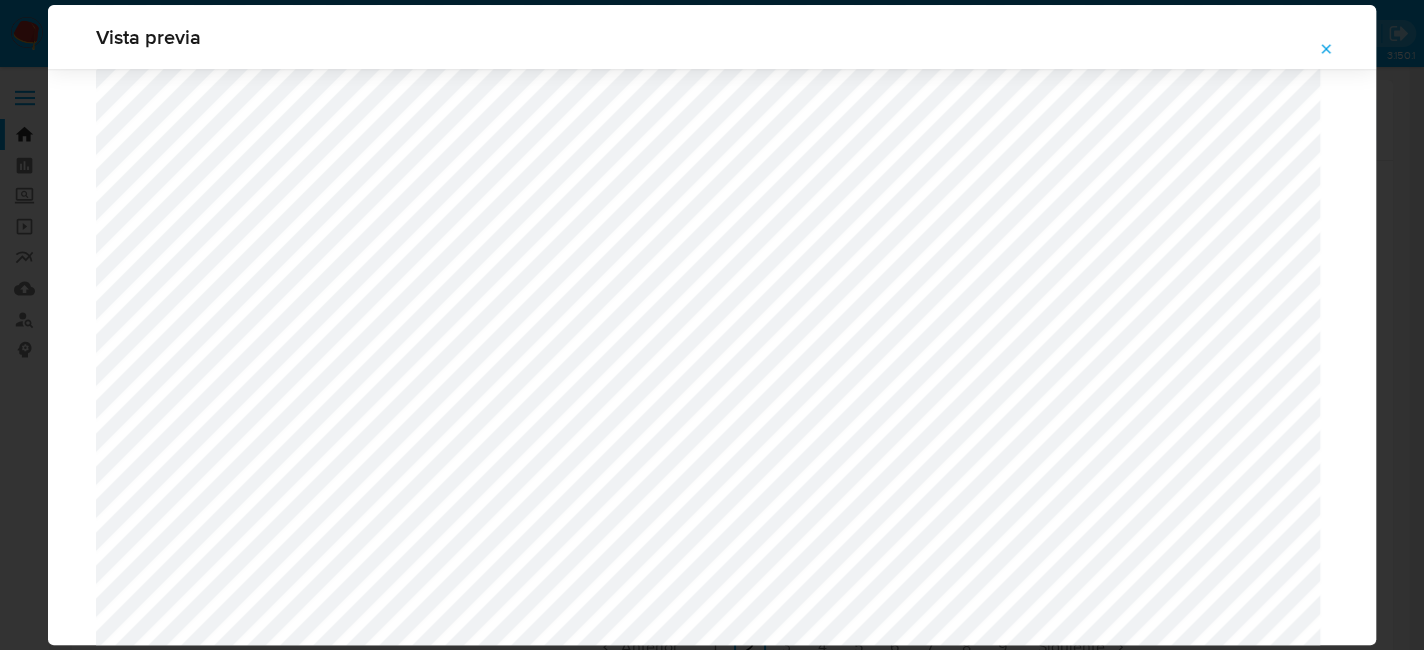 click 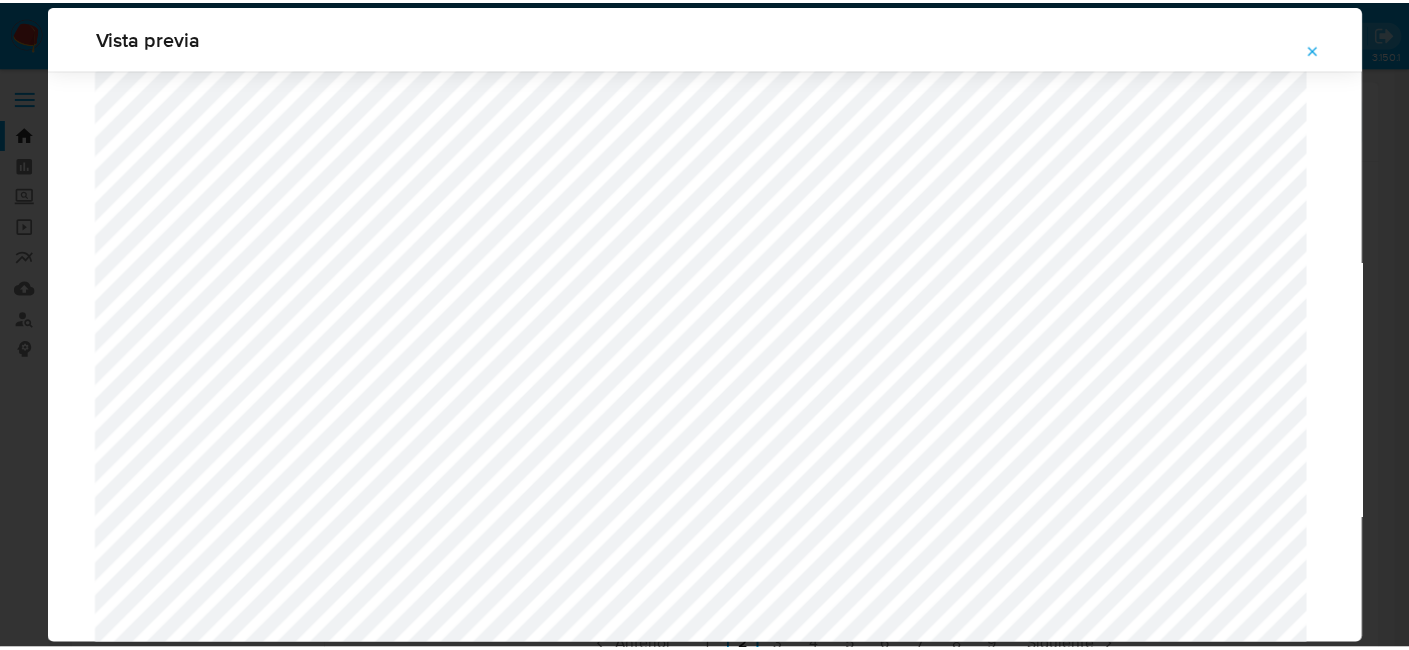 scroll, scrollTop: 103, scrollLeft: 0, axis: vertical 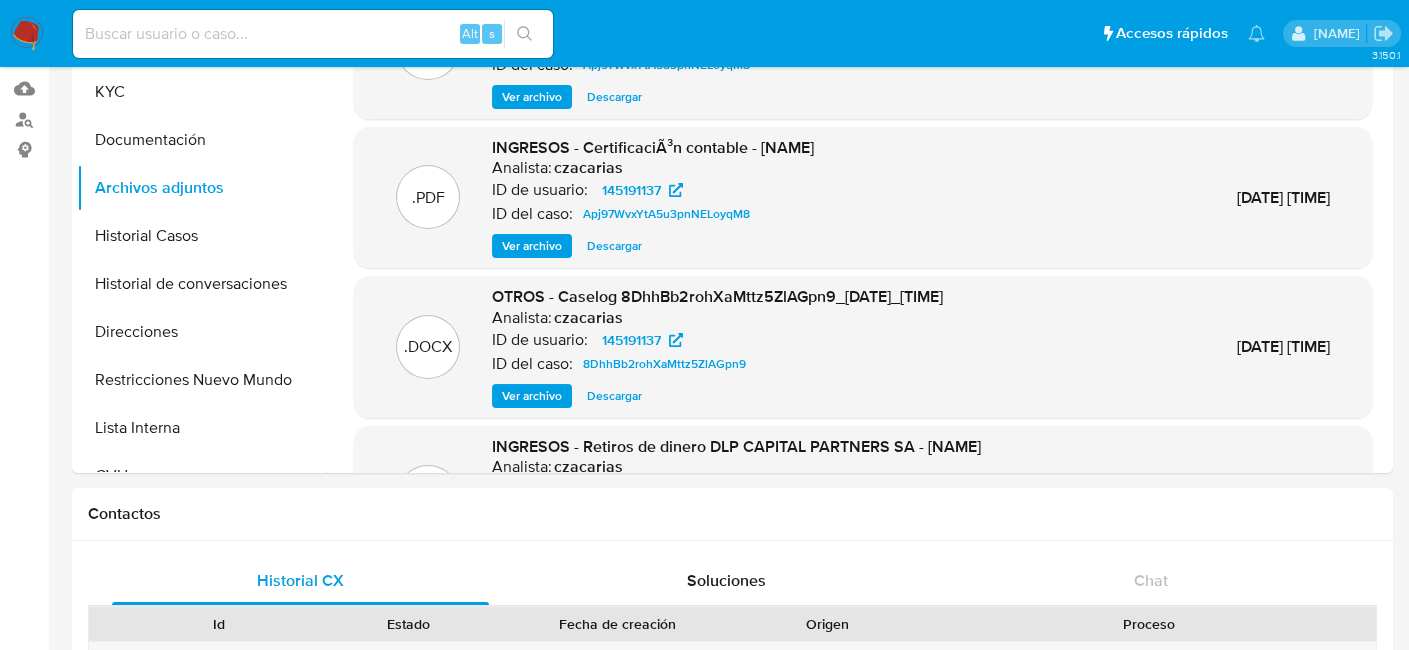 click on "Ver archivo" at bounding box center (532, 396) 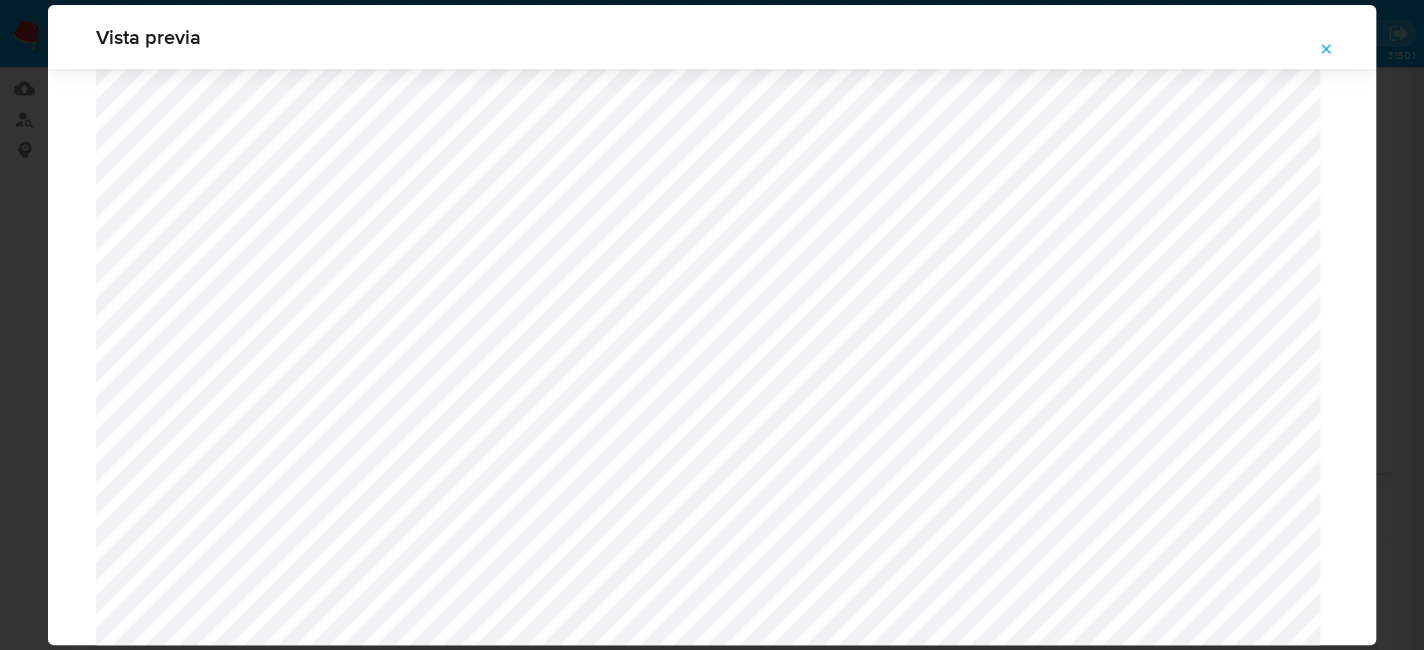 scroll, scrollTop: 2060, scrollLeft: 0, axis: vertical 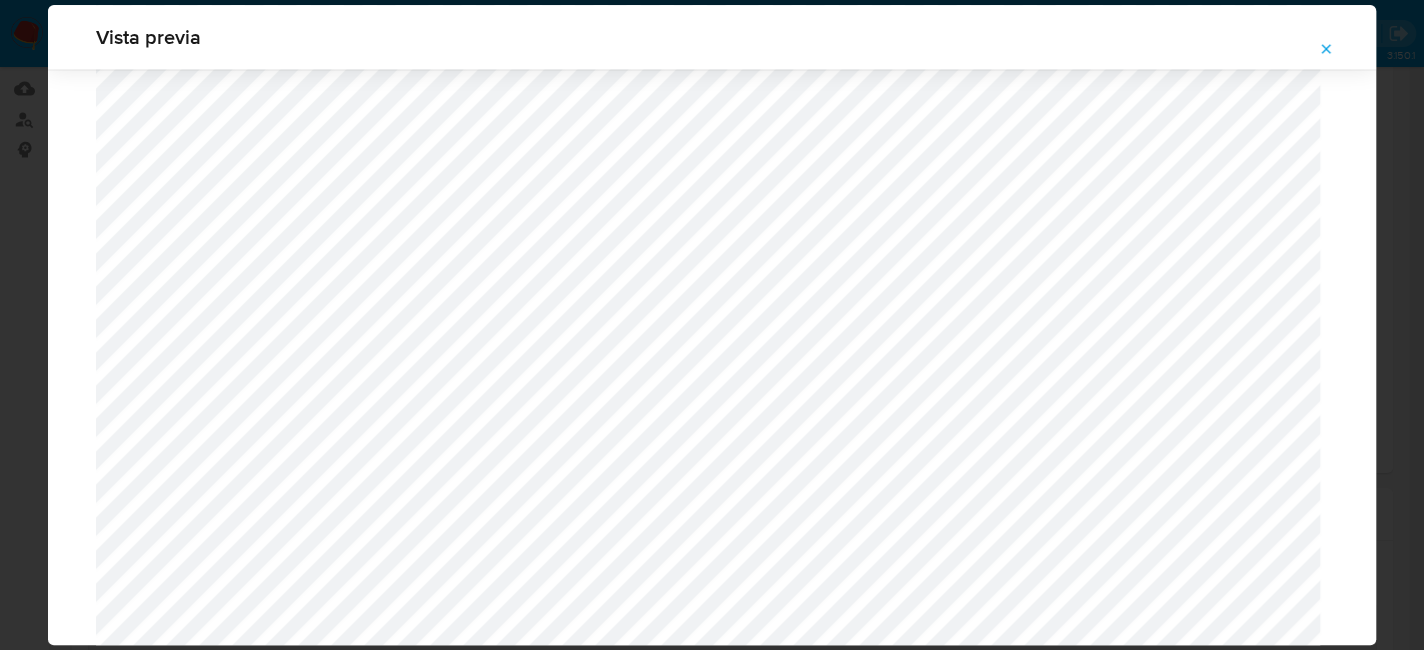 click 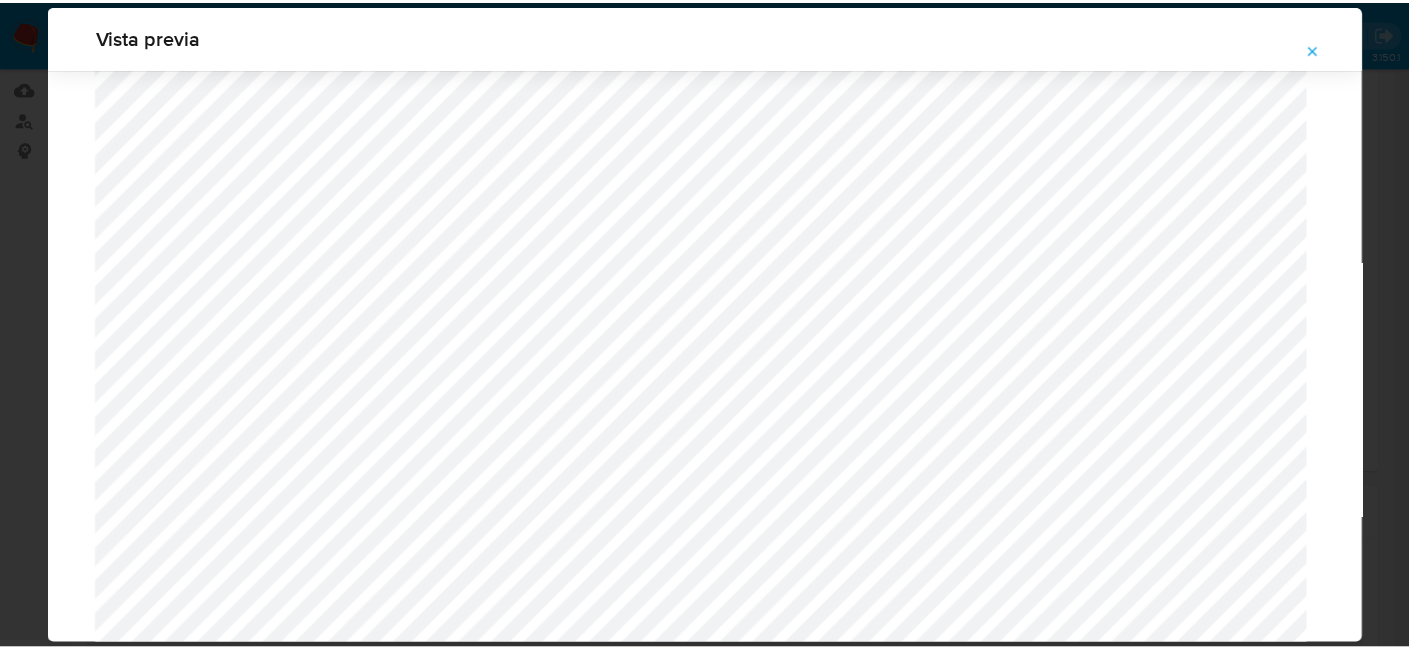 scroll, scrollTop: 103, scrollLeft: 0, axis: vertical 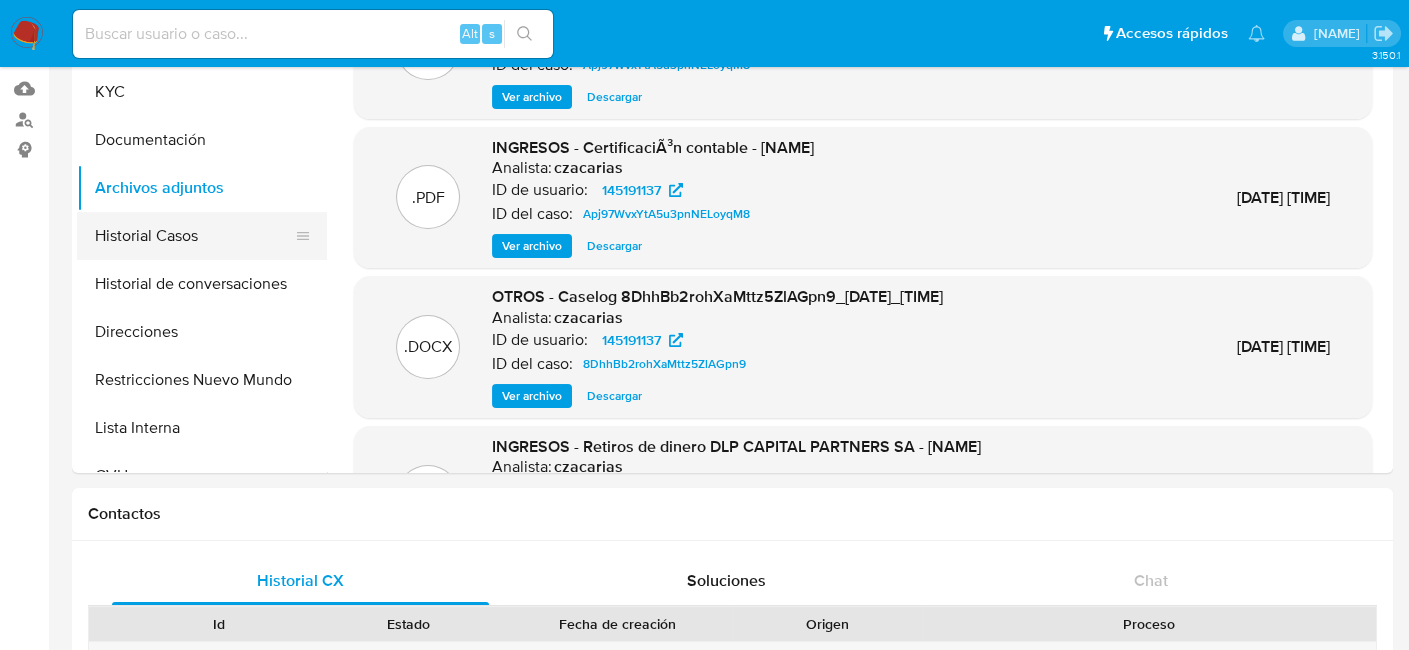 click on "Historial Casos" at bounding box center (194, 236) 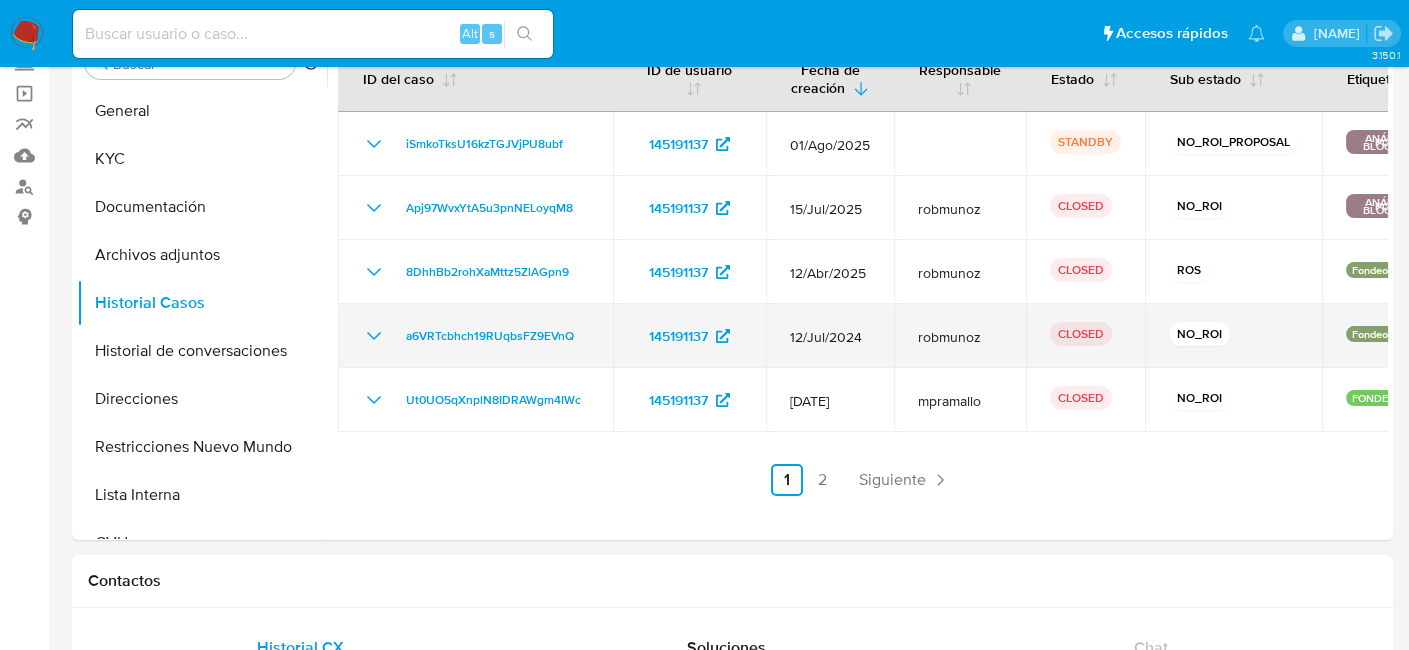 scroll, scrollTop: 100, scrollLeft: 0, axis: vertical 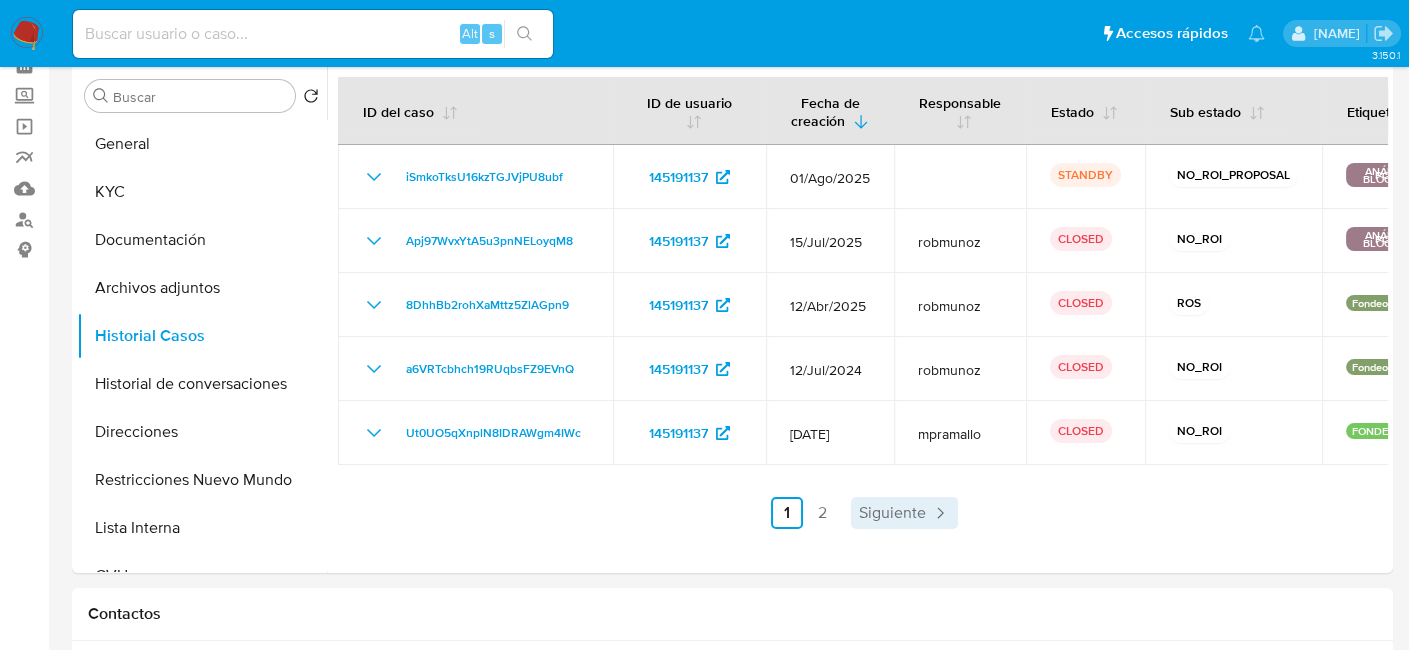 click on "Siguiente" at bounding box center [892, 513] 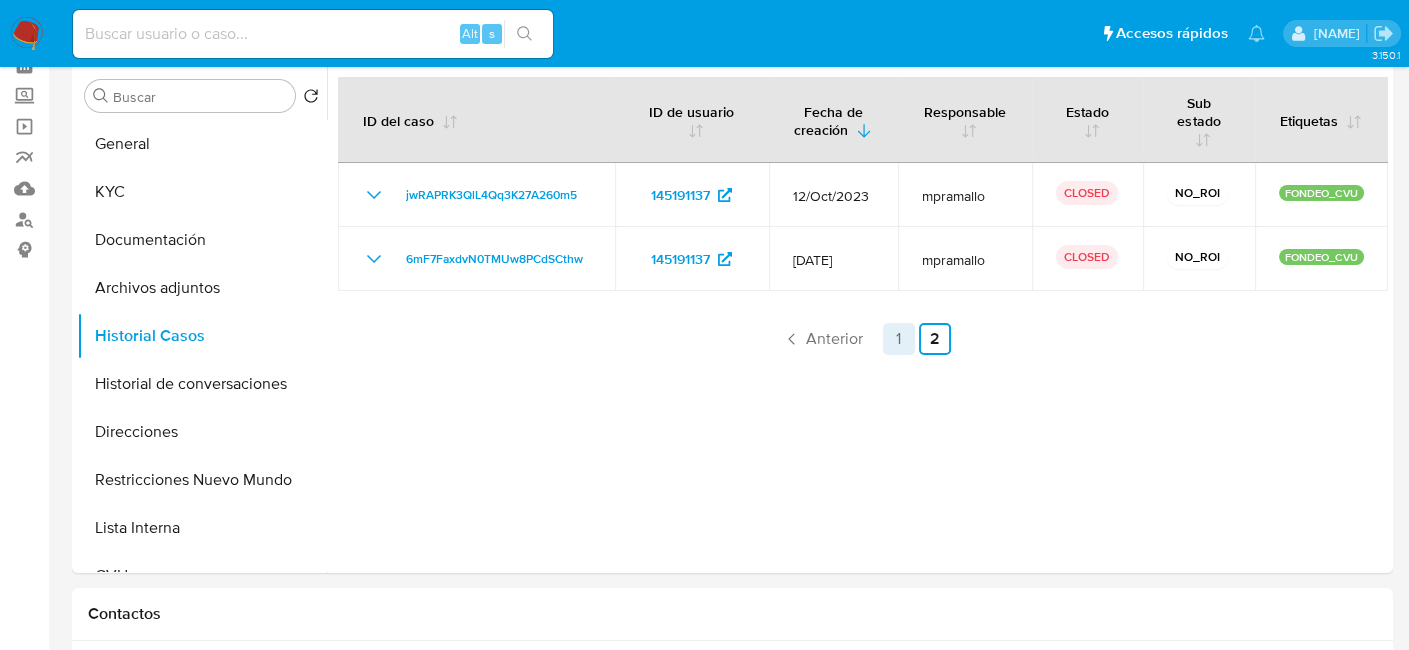 click on "1" at bounding box center (899, 339) 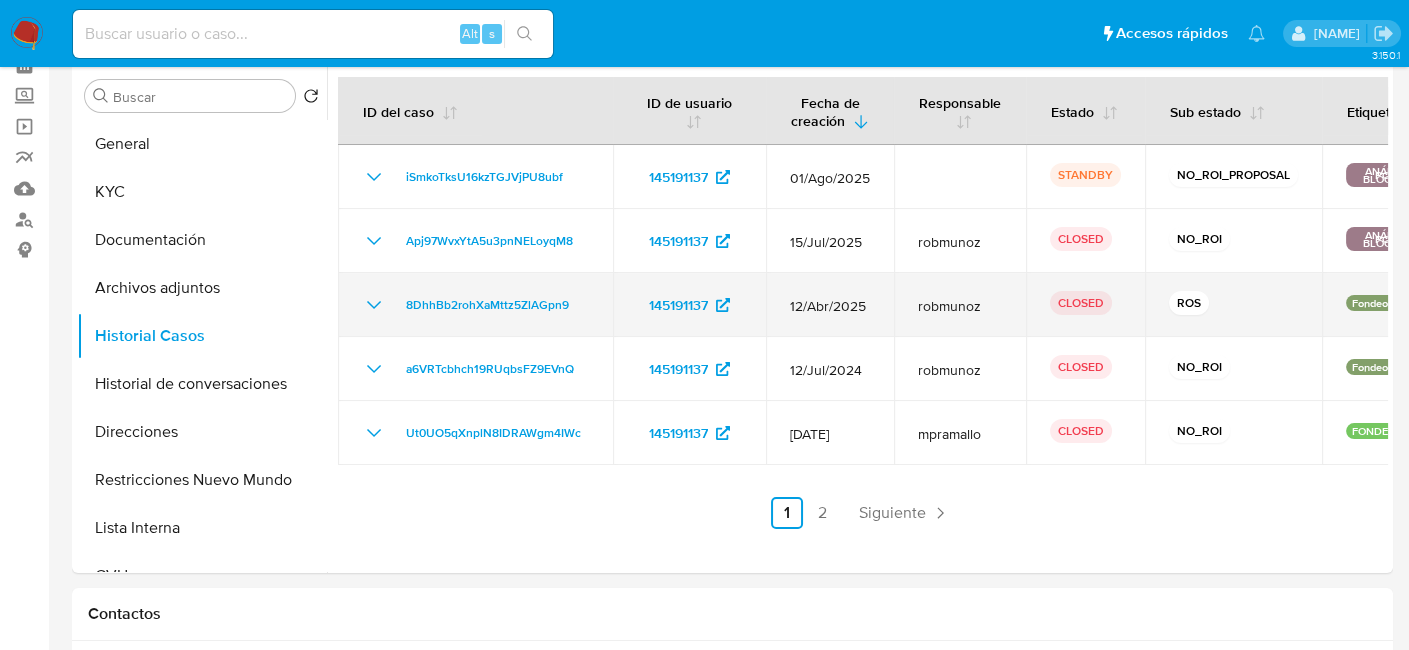 drag, startPoint x: 1211, startPoint y: 328, endPoint x: 773, endPoint y: 297, distance: 439.09567 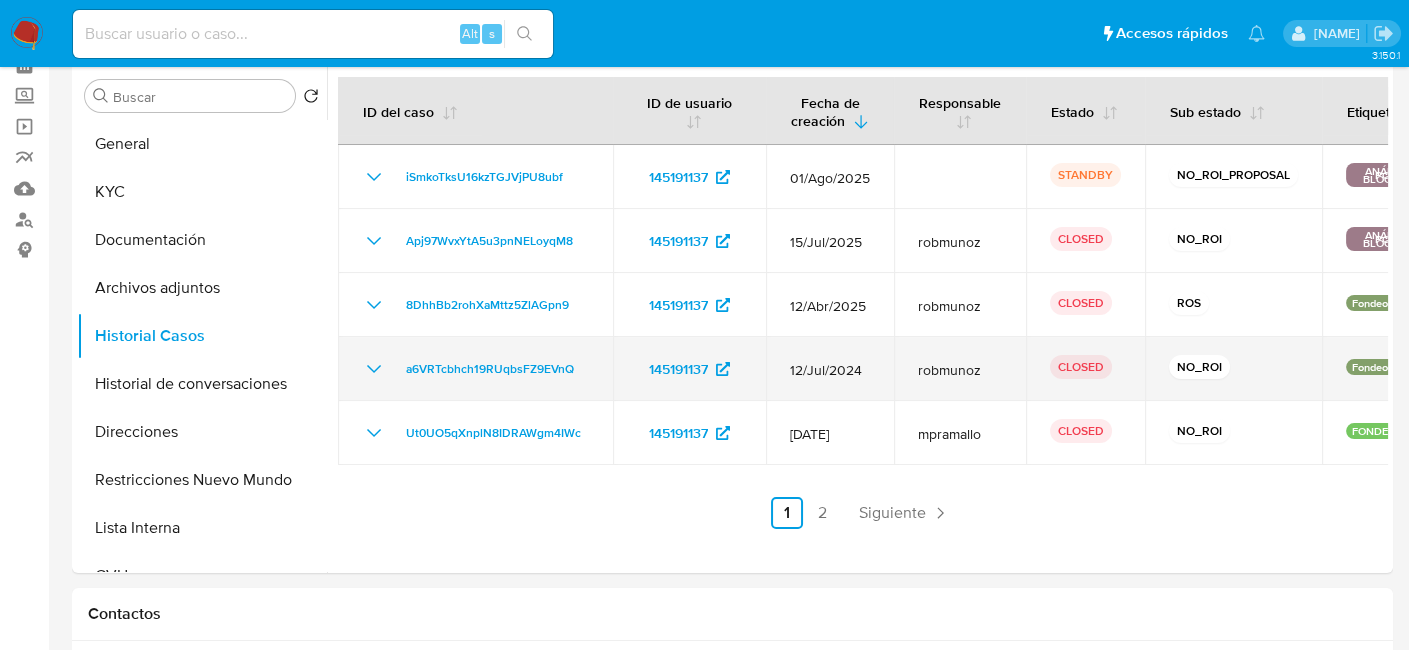 drag, startPoint x: 1242, startPoint y: 434, endPoint x: 765, endPoint y: 357, distance: 483.17493 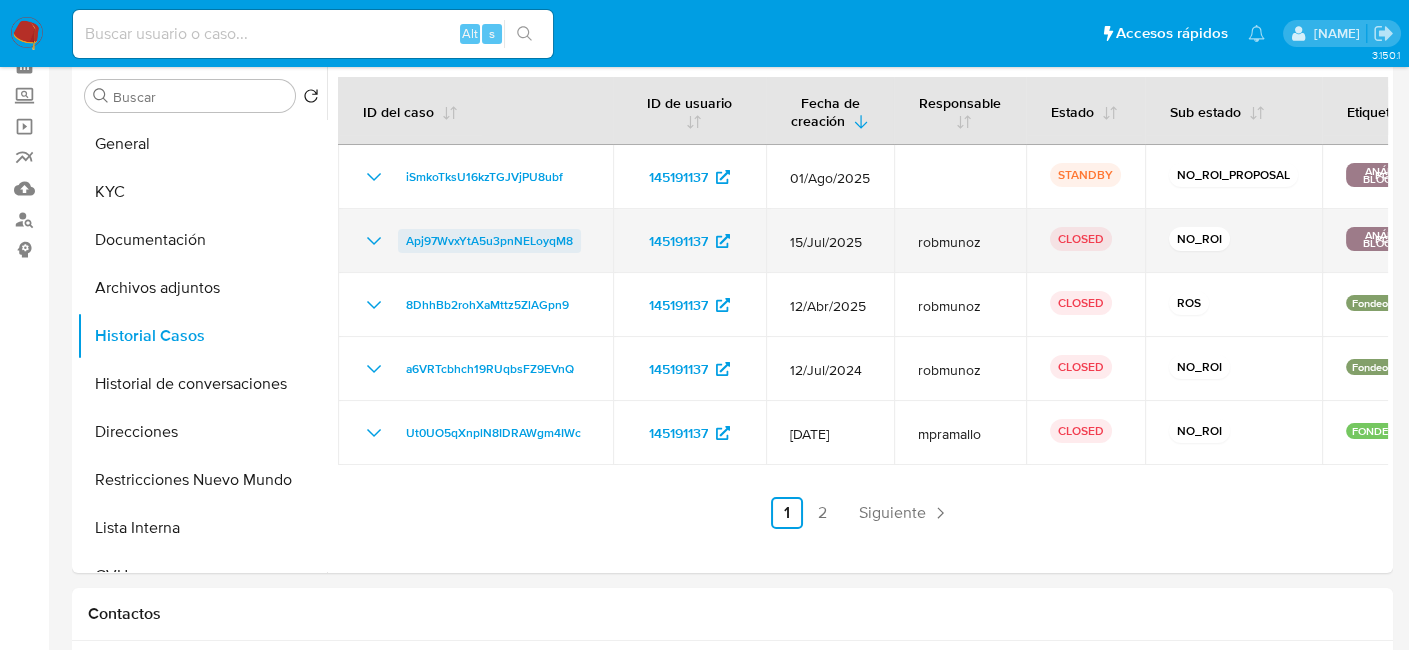 drag, startPoint x: 1229, startPoint y: 243, endPoint x: 416, endPoint y: 243, distance: 813 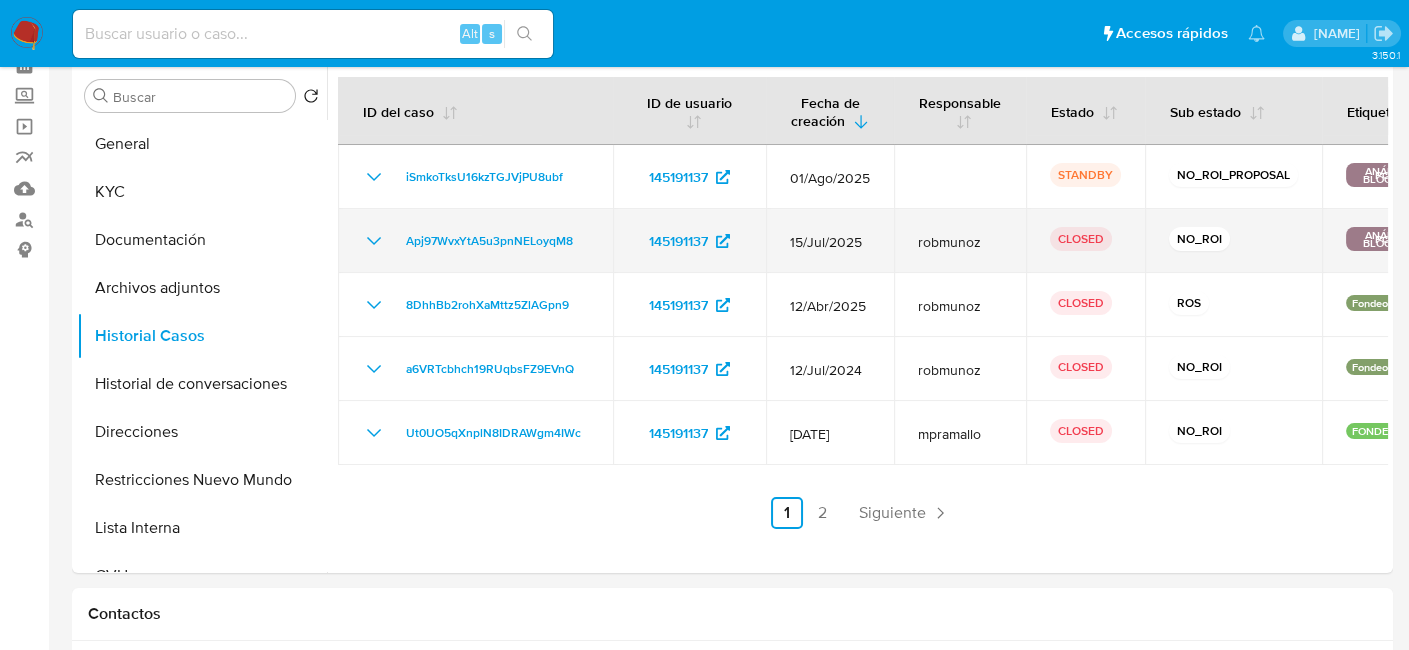 click on "NO_ROI" at bounding box center (1233, 241) 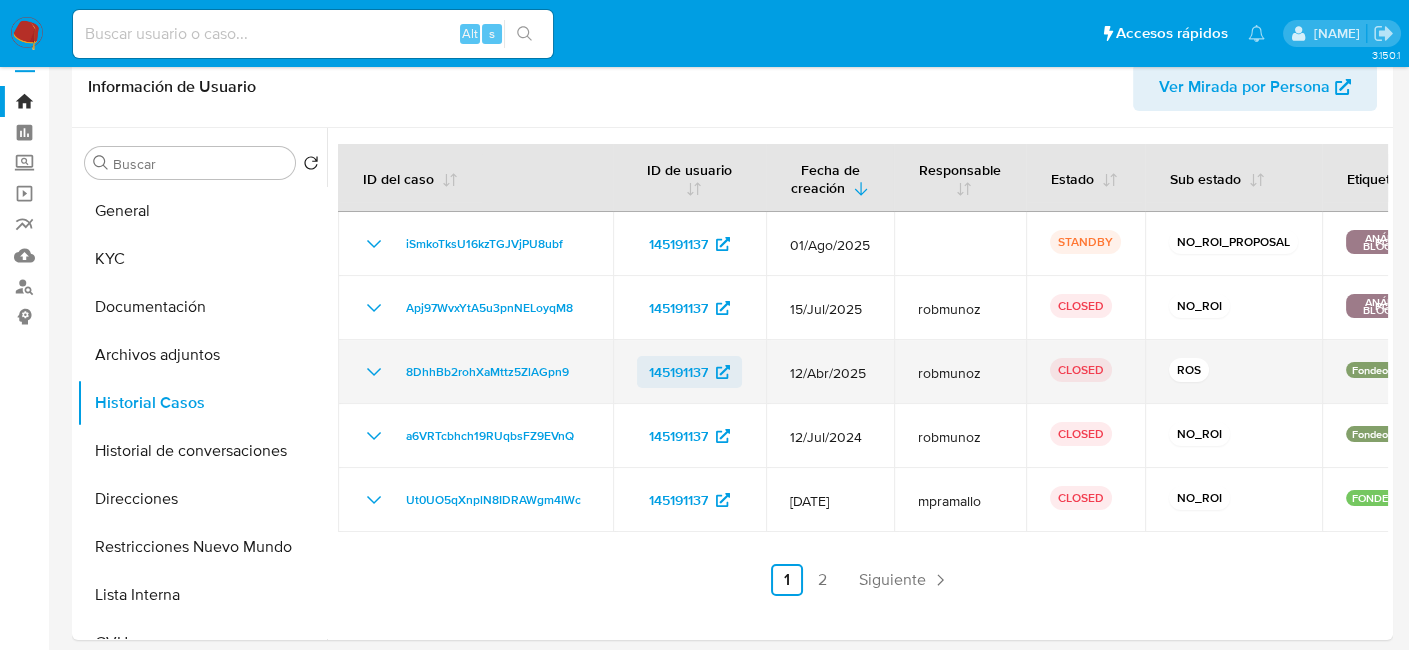 scroll, scrollTop: 0, scrollLeft: 0, axis: both 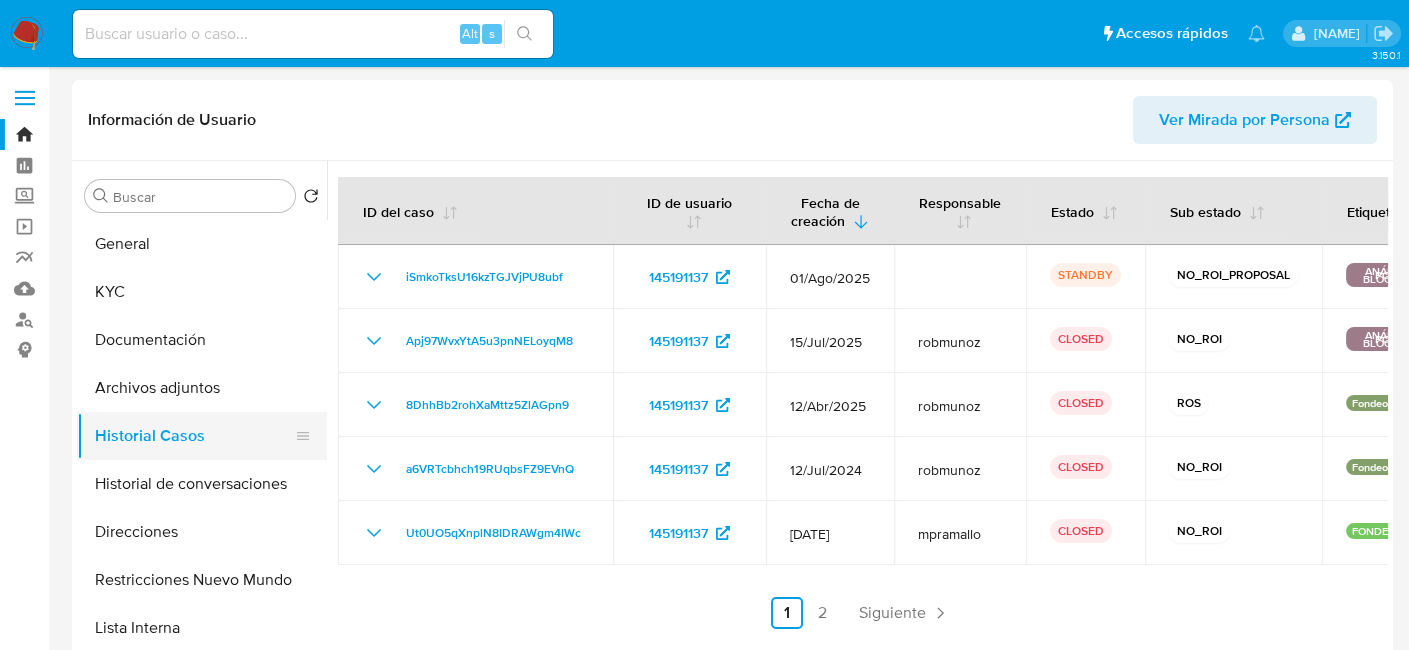 click on "Historial Casos" at bounding box center [194, 436] 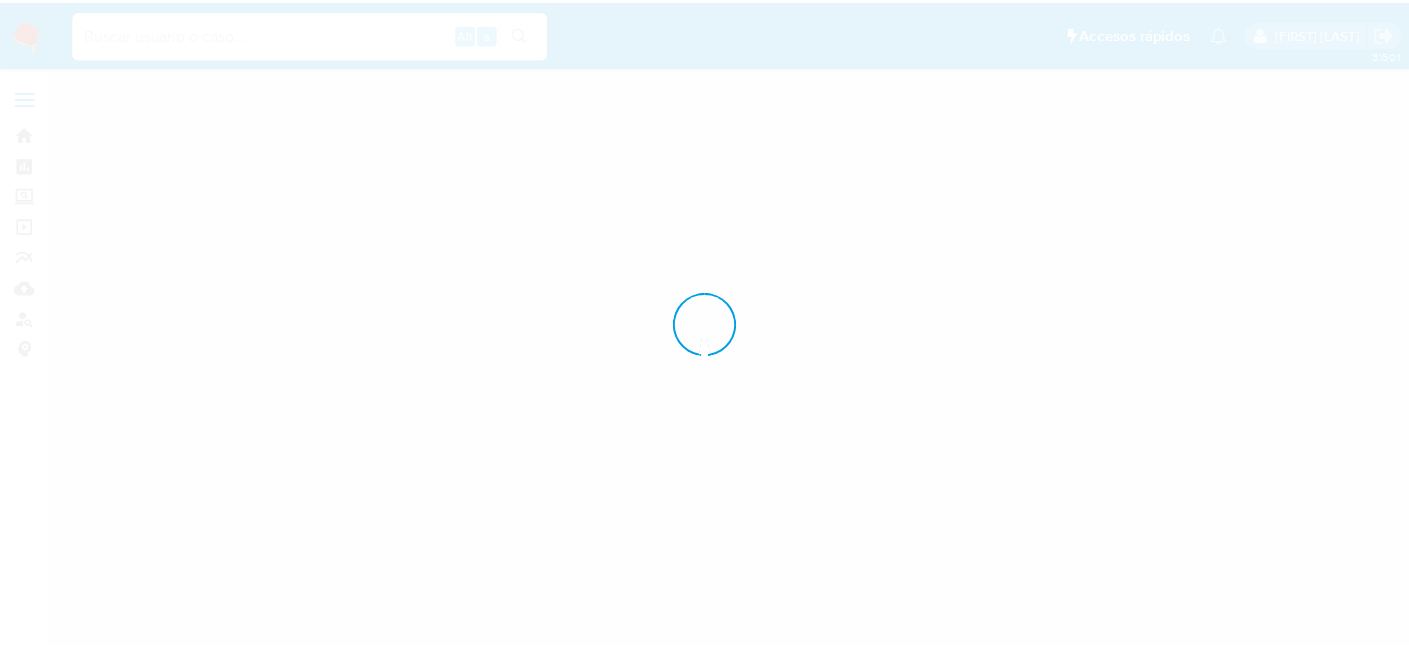 scroll, scrollTop: 0, scrollLeft: 0, axis: both 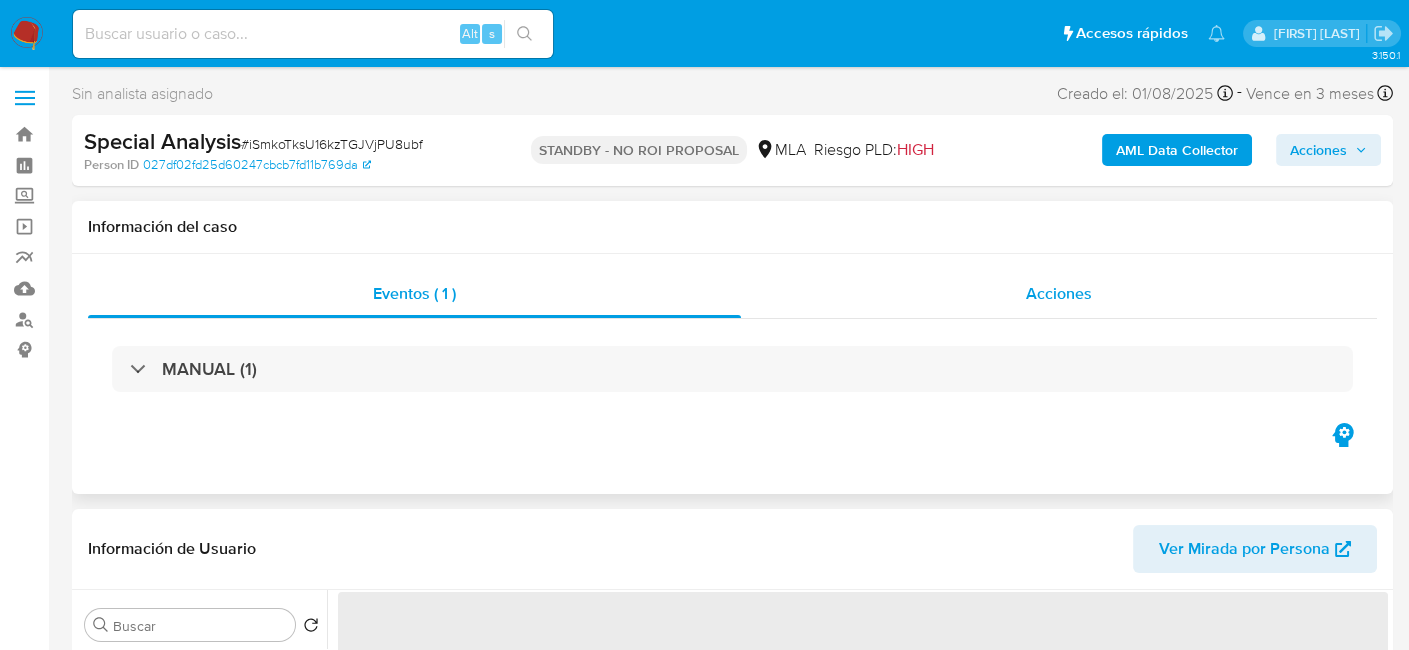 click on "Acciones" at bounding box center (1059, 294) 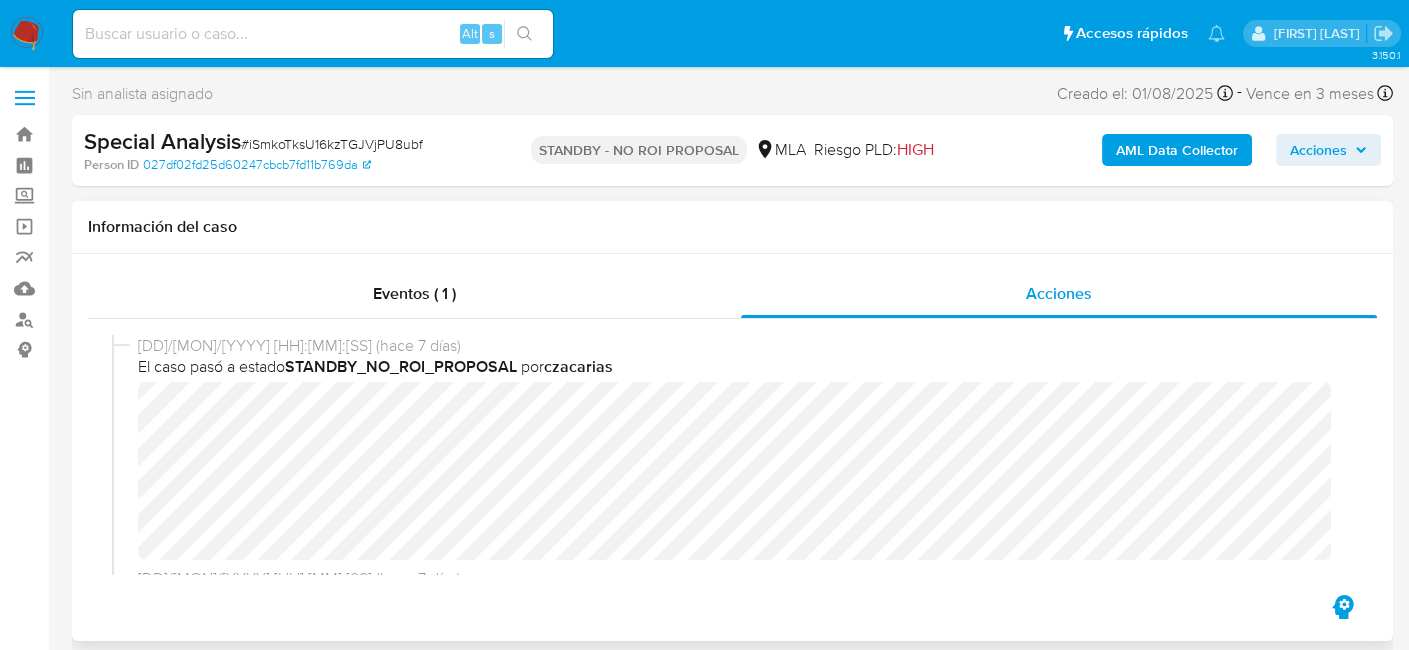 select on "10" 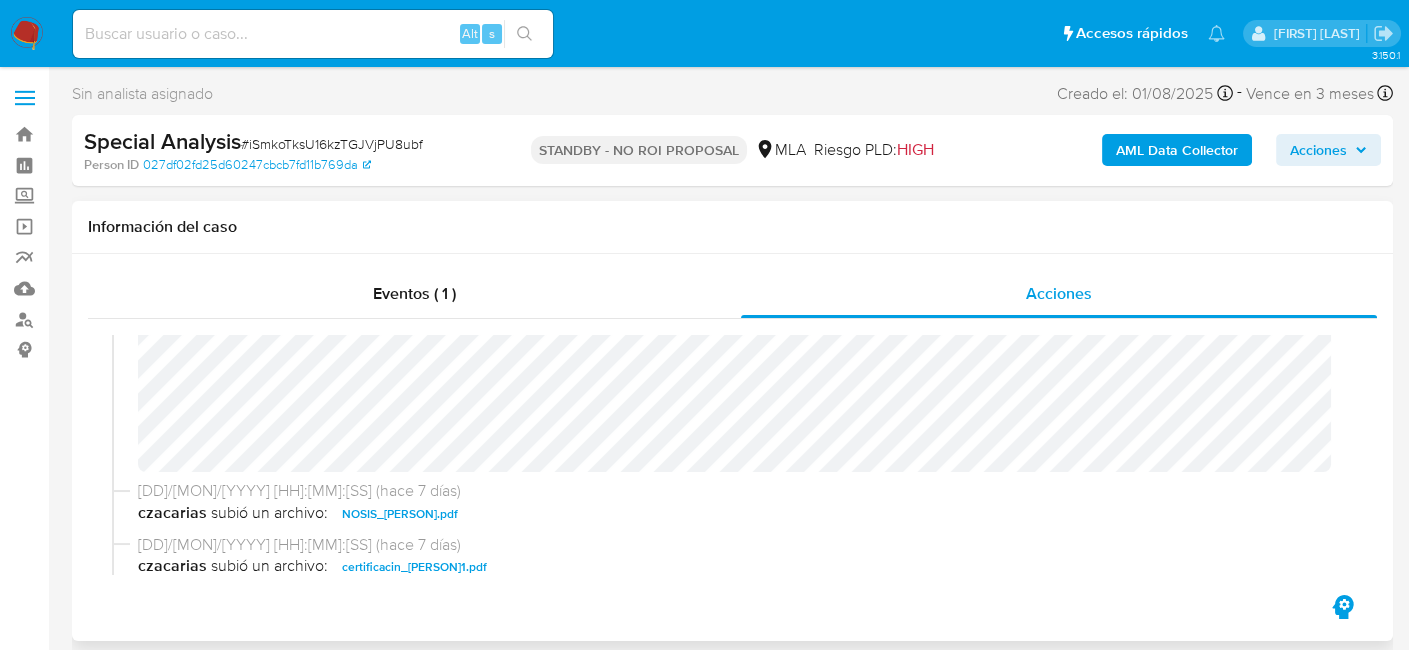 scroll, scrollTop: 100, scrollLeft: 0, axis: vertical 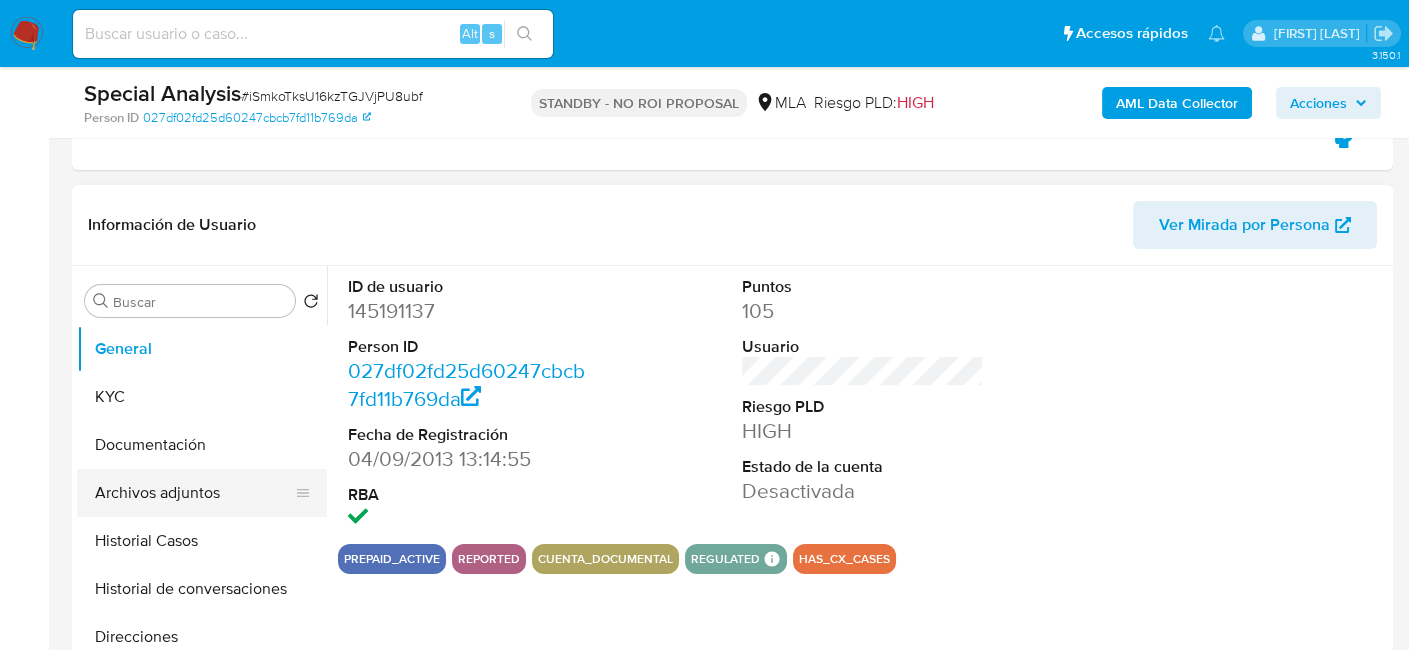 click on "Archivos adjuntos" at bounding box center (194, 493) 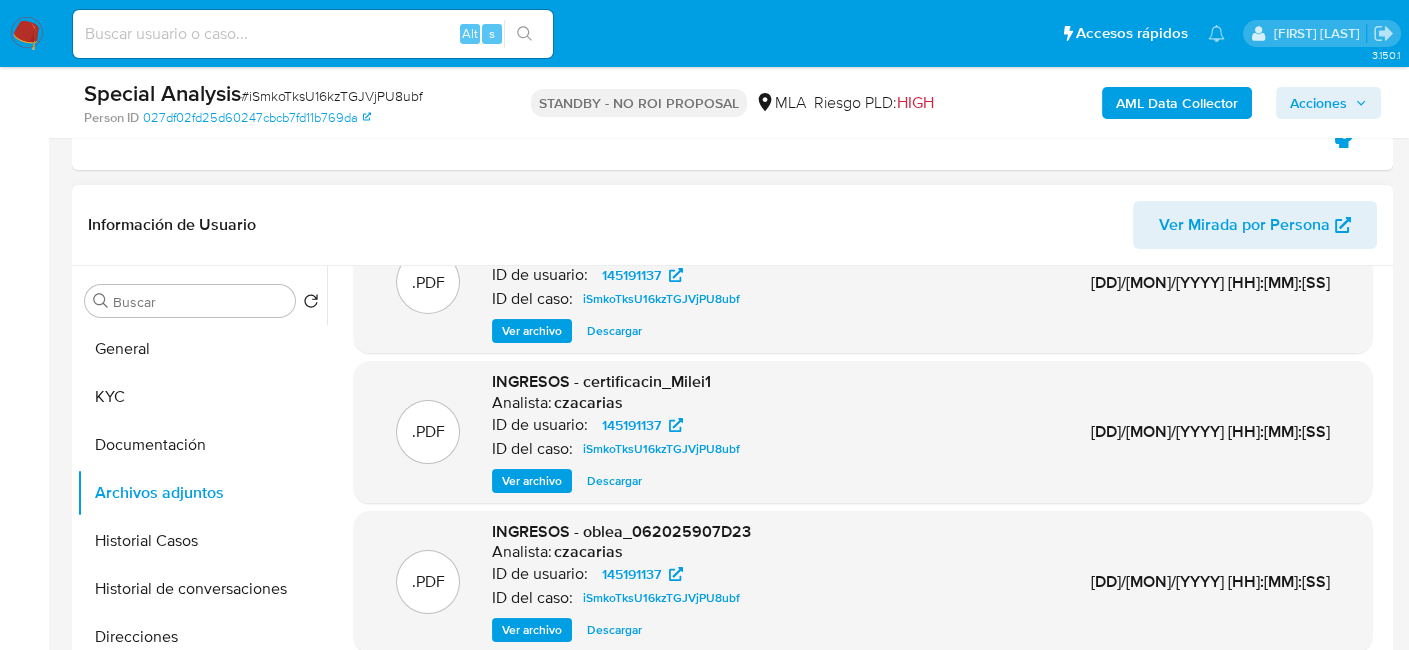 scroll, scrollTop: 100, scrollLeft: 0, axis: vertical 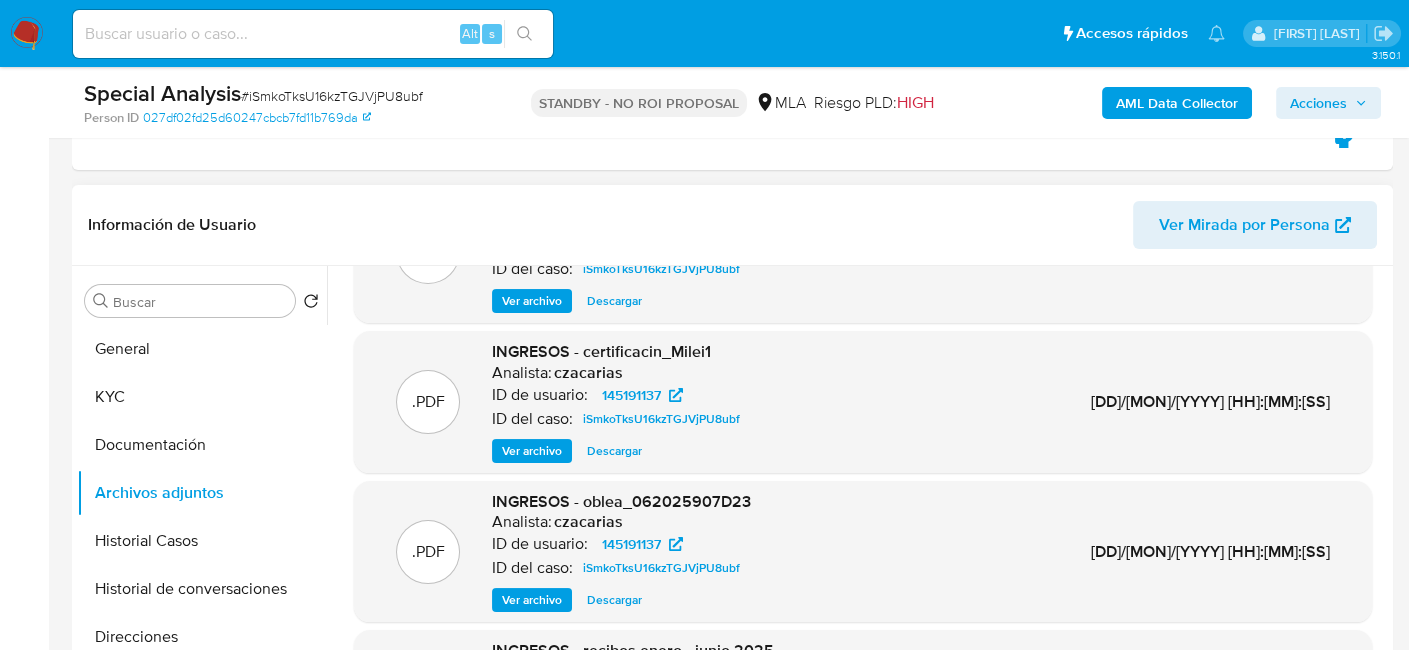 click on "Ver archivo" at bounding box center [532, 451] 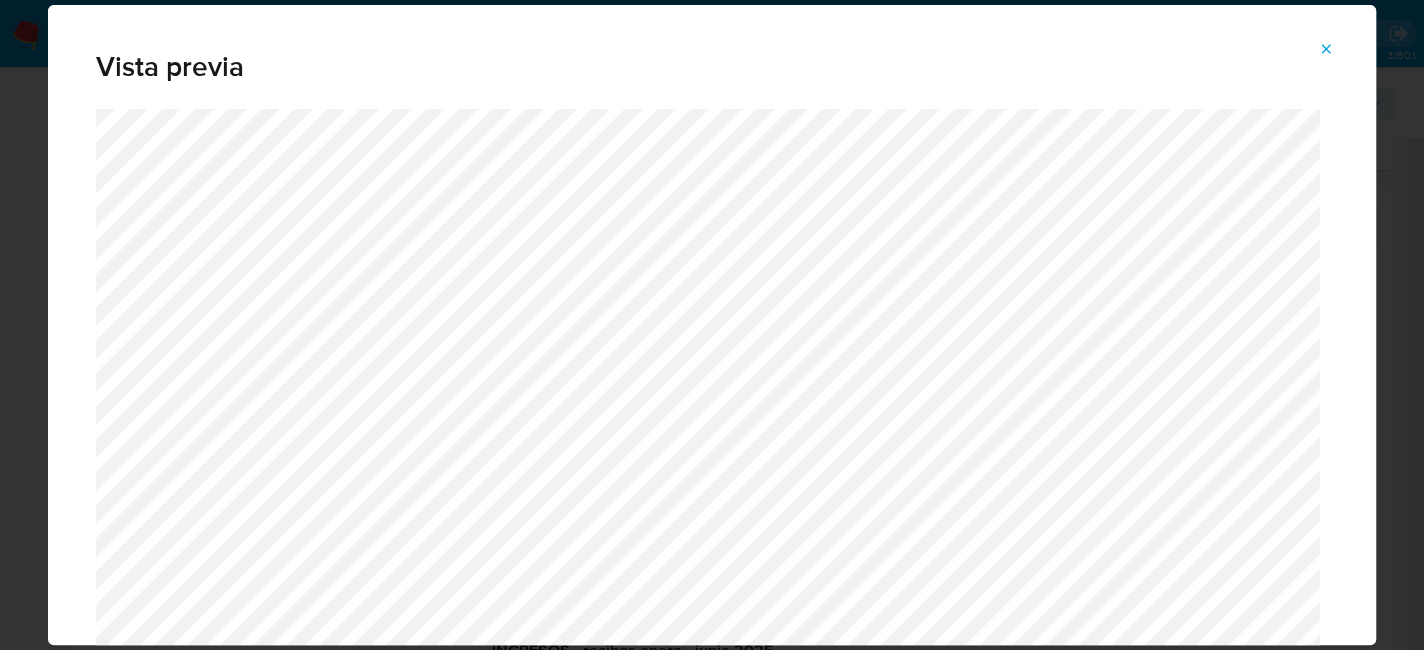 click 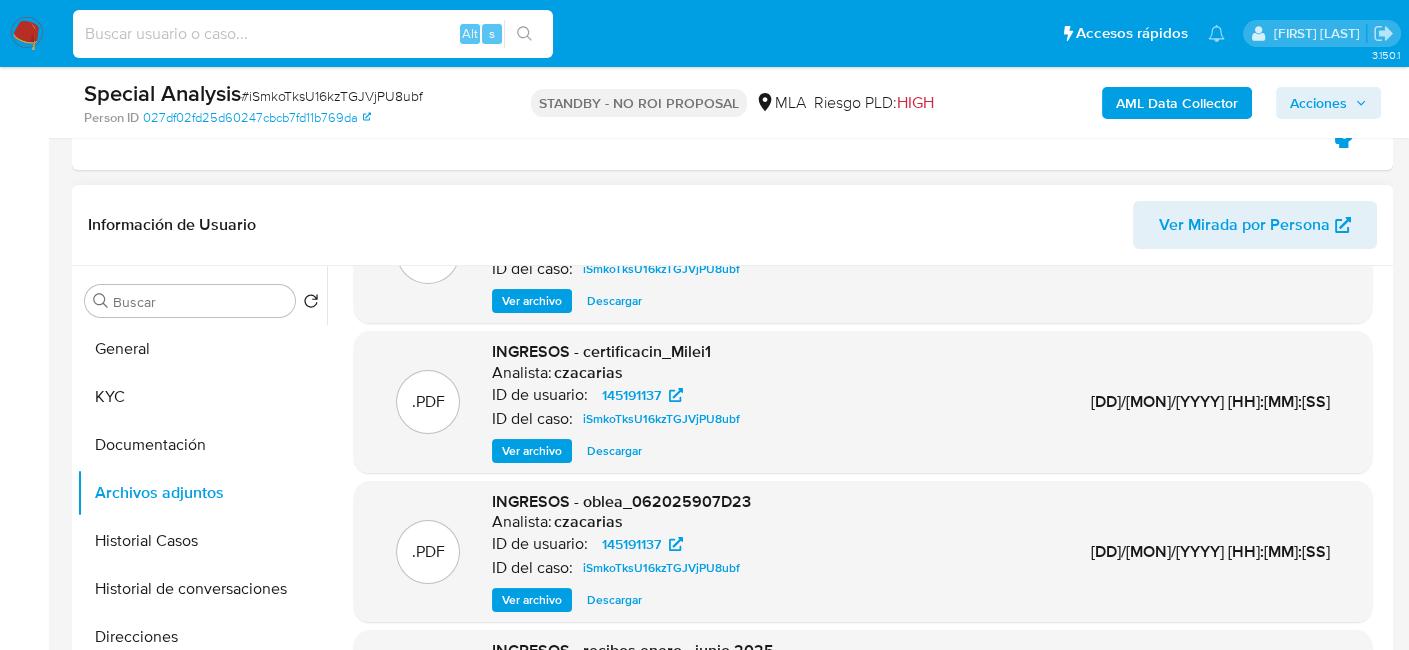 click at bounding box center (313, 34) 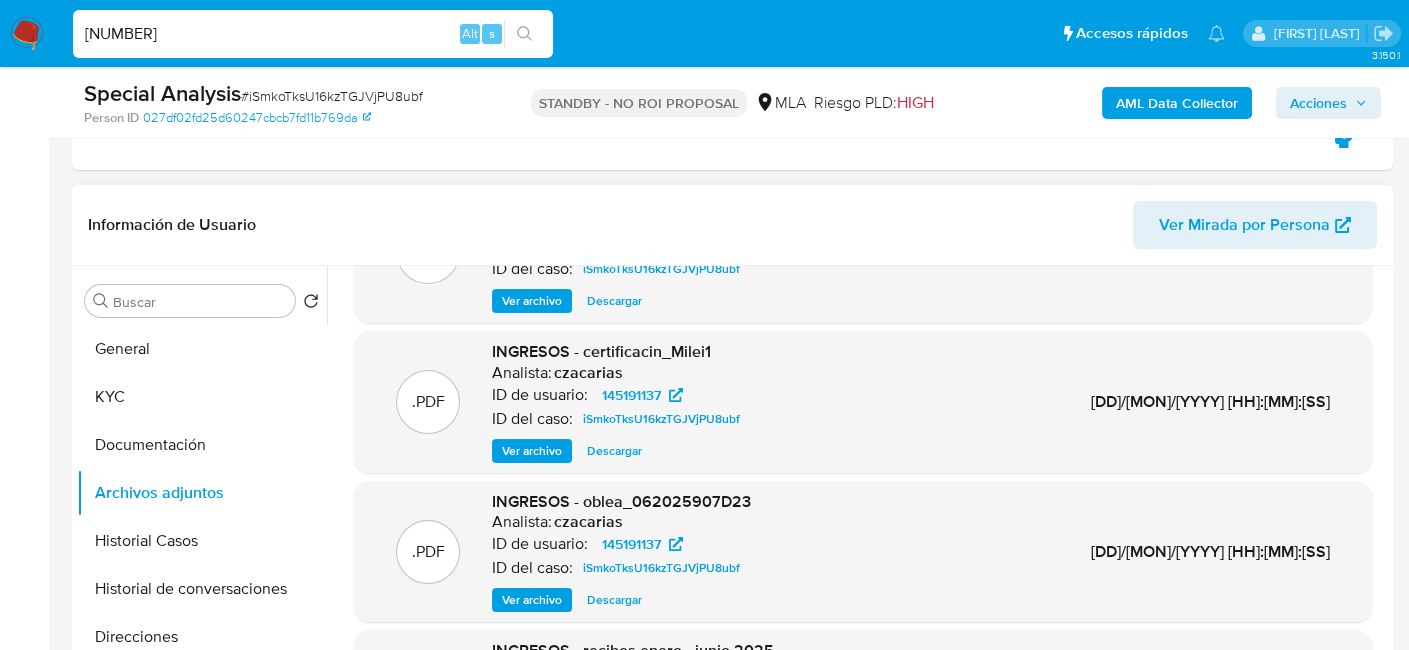 type on "[NUMBER]" 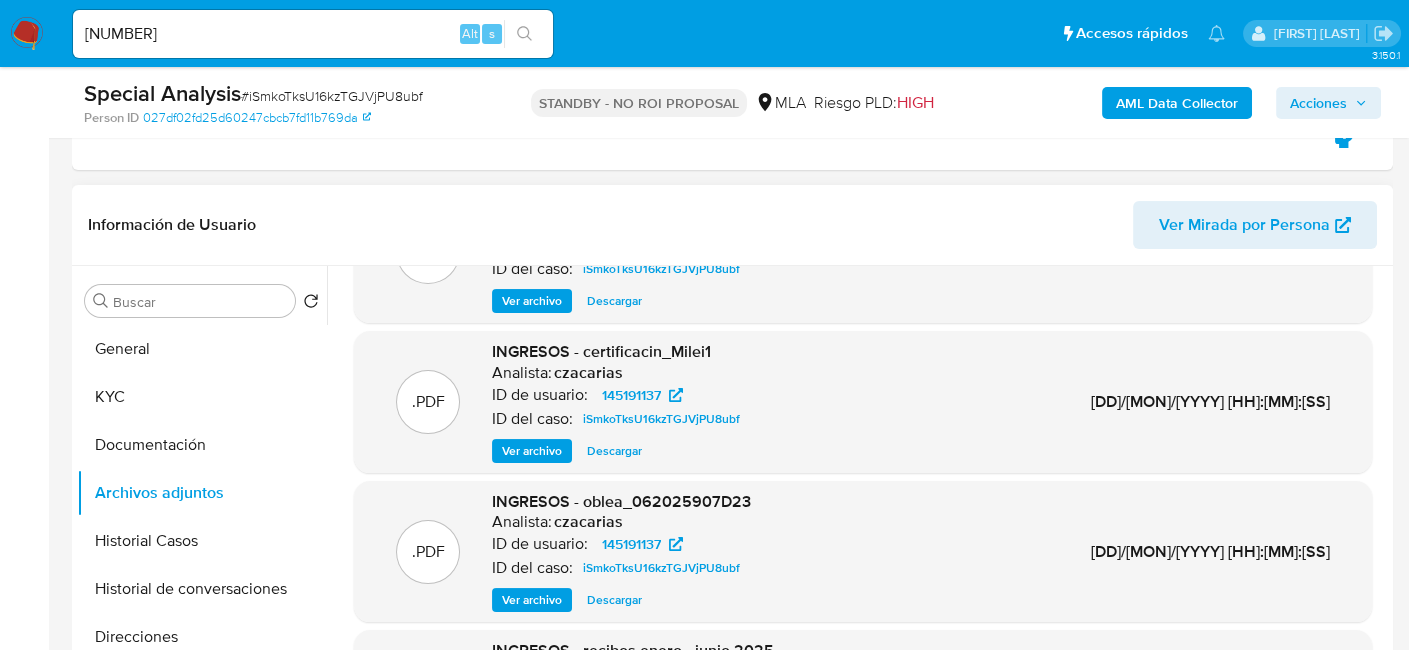 scroll, scrollTop: 0, scrollLeft: 0, axis: both 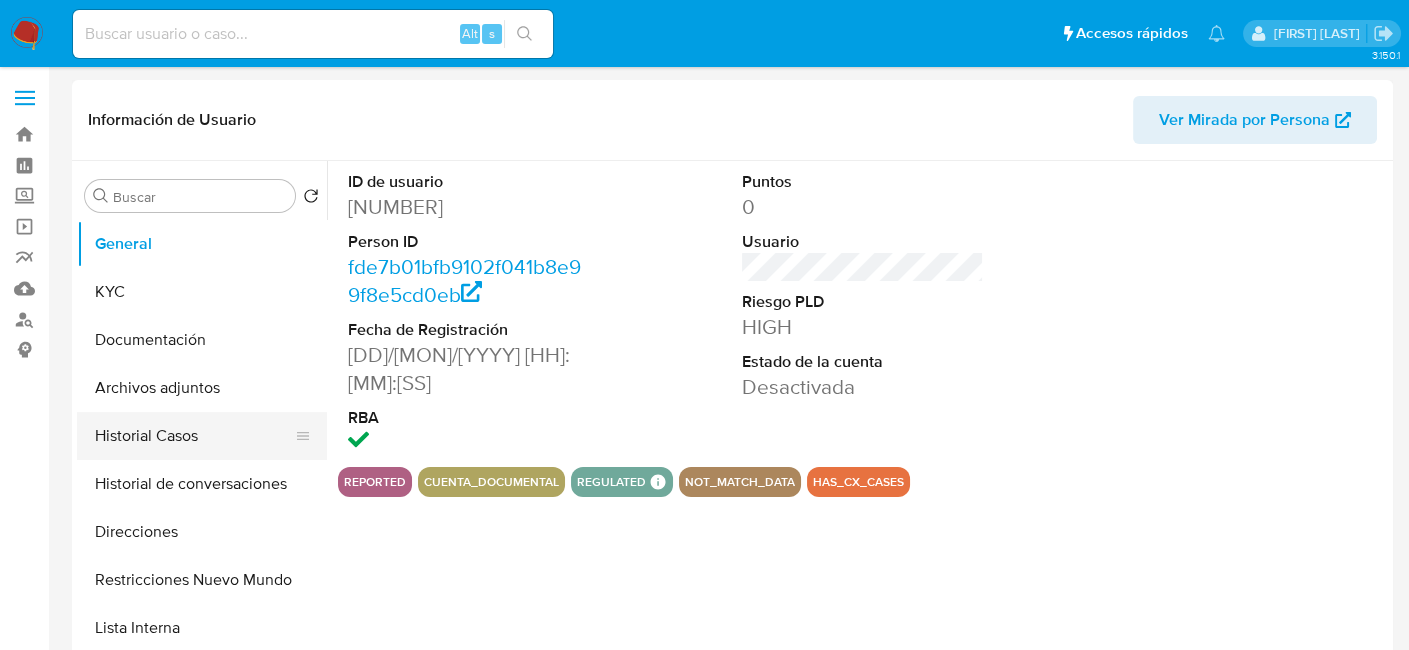 select on "10" 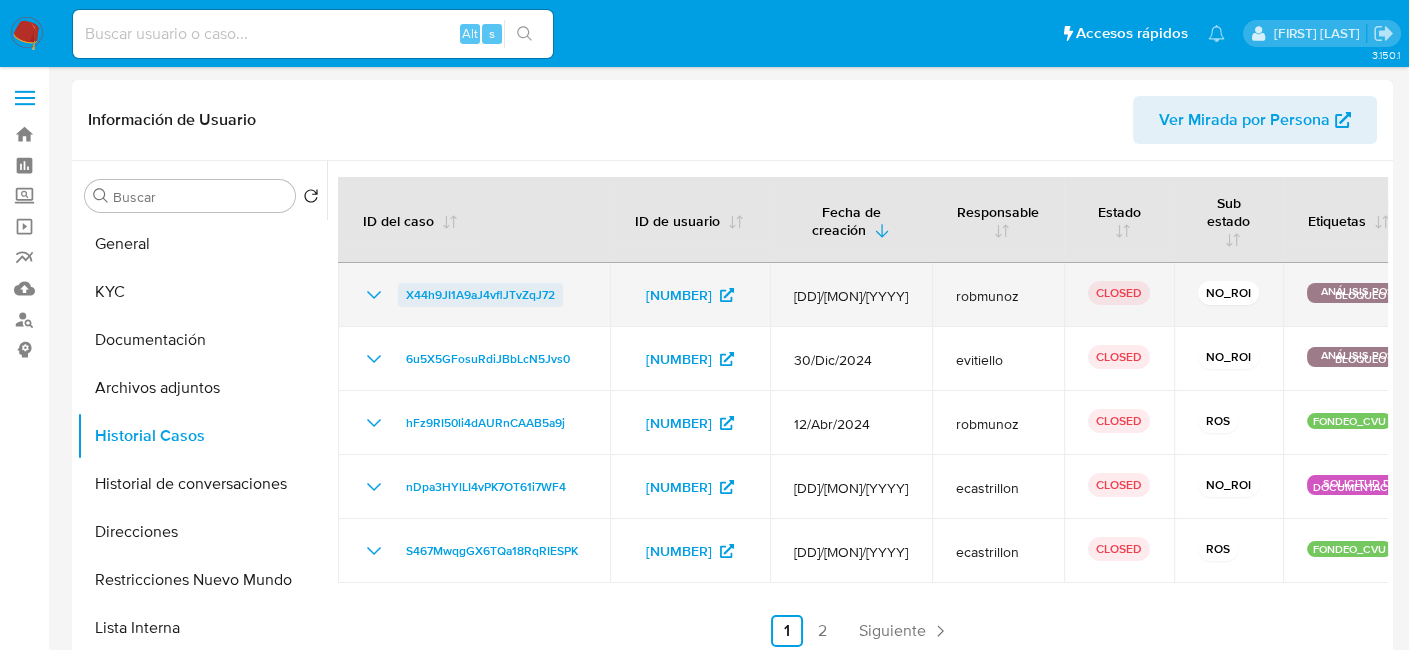 click on "X44h9JI1A9aJ4vflJTvZqJ72" at bounding box center (480, 295) 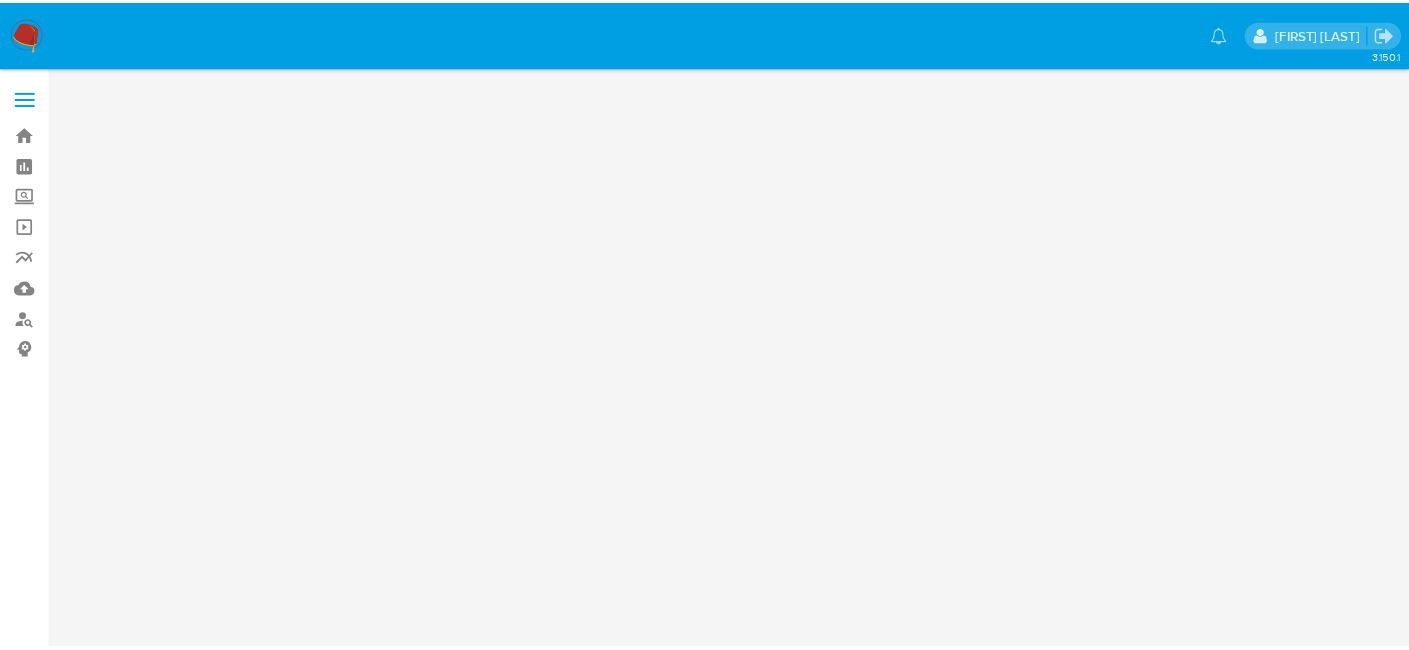 scroll, scrollTop: 0, scrollLeft: 0, axis: both 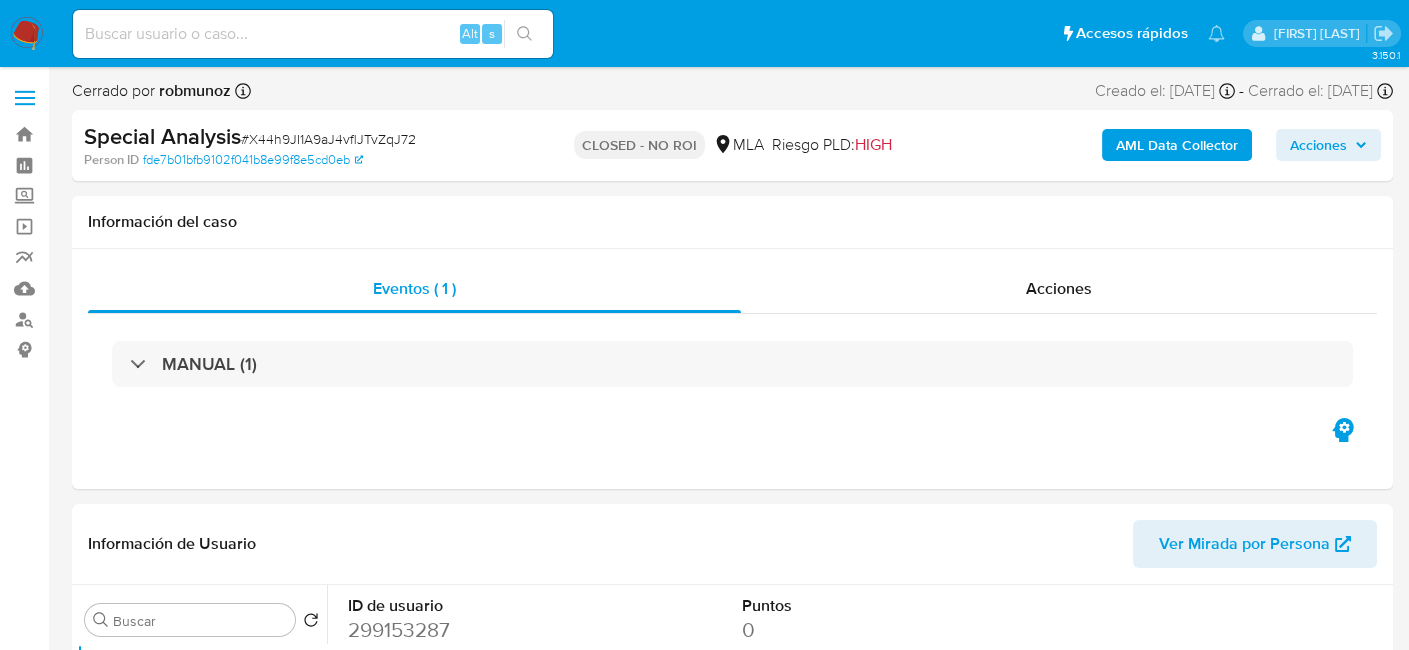 select on "10" 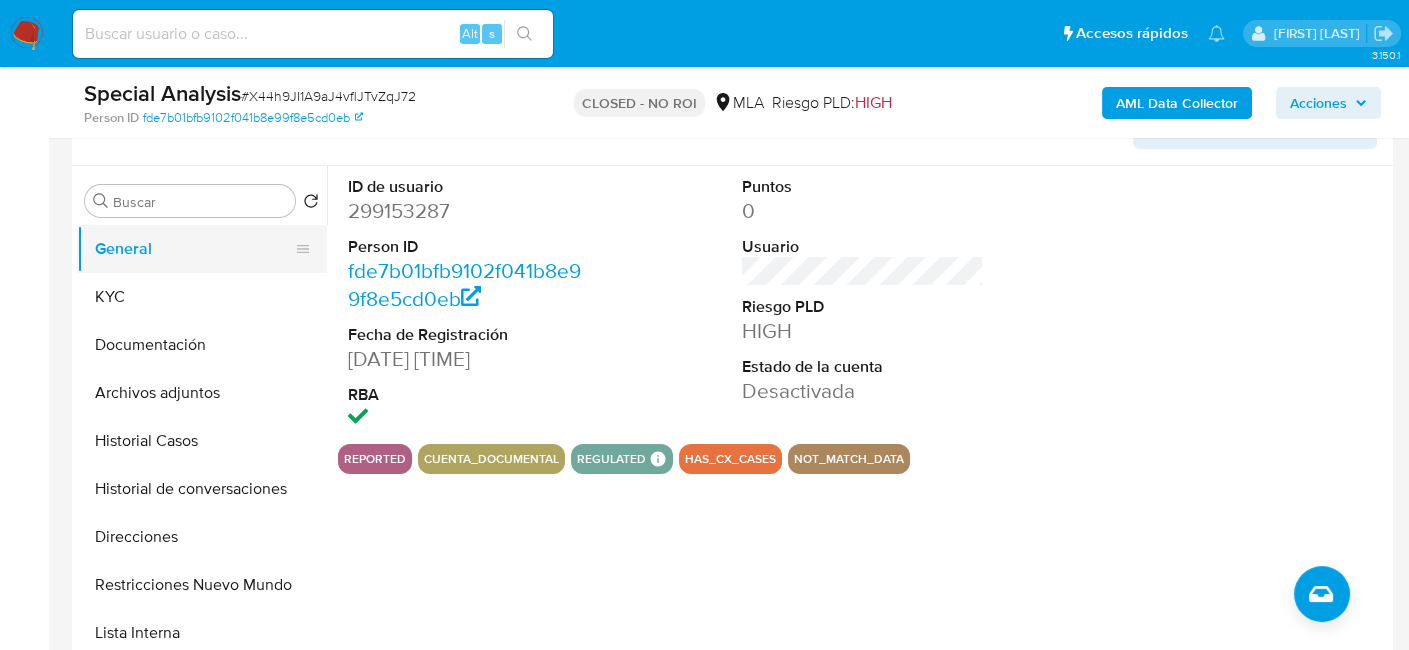 scroll, scrollTop: 300, scrollLeft: 0, axis: vertical 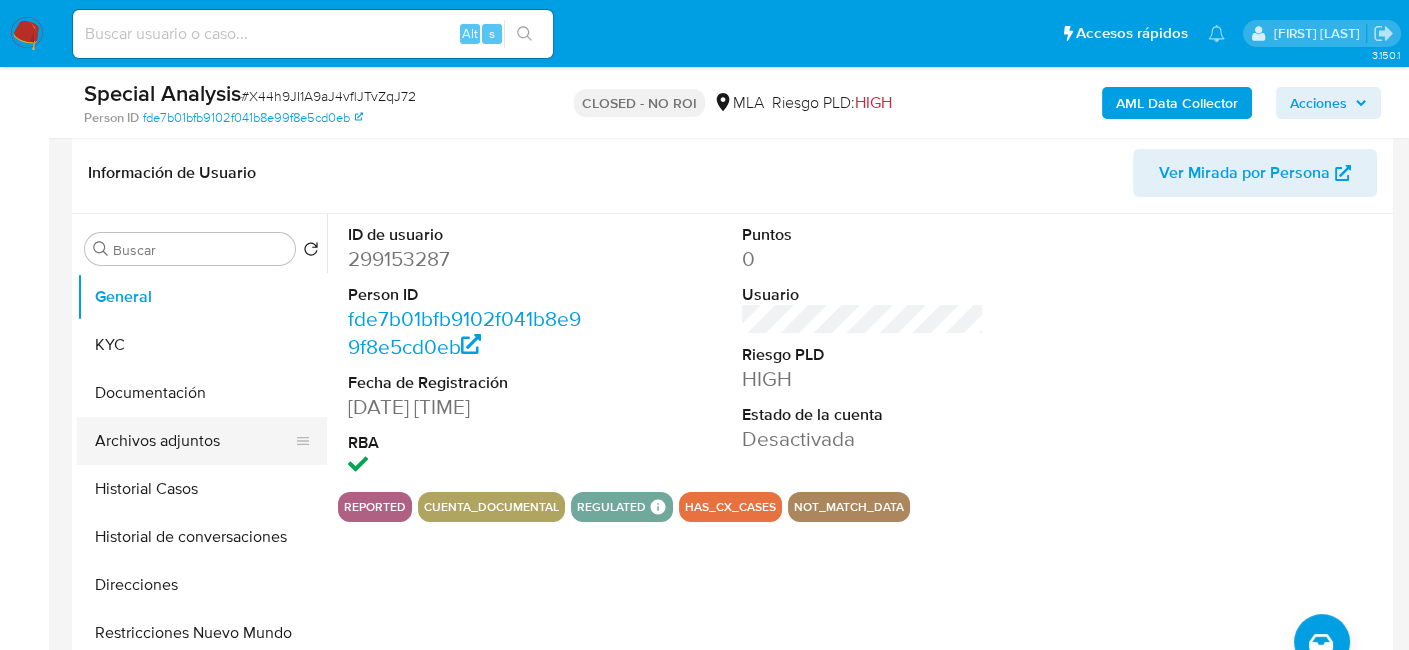 click on "Archivos adjuntos" at bounding box center [194, 441] 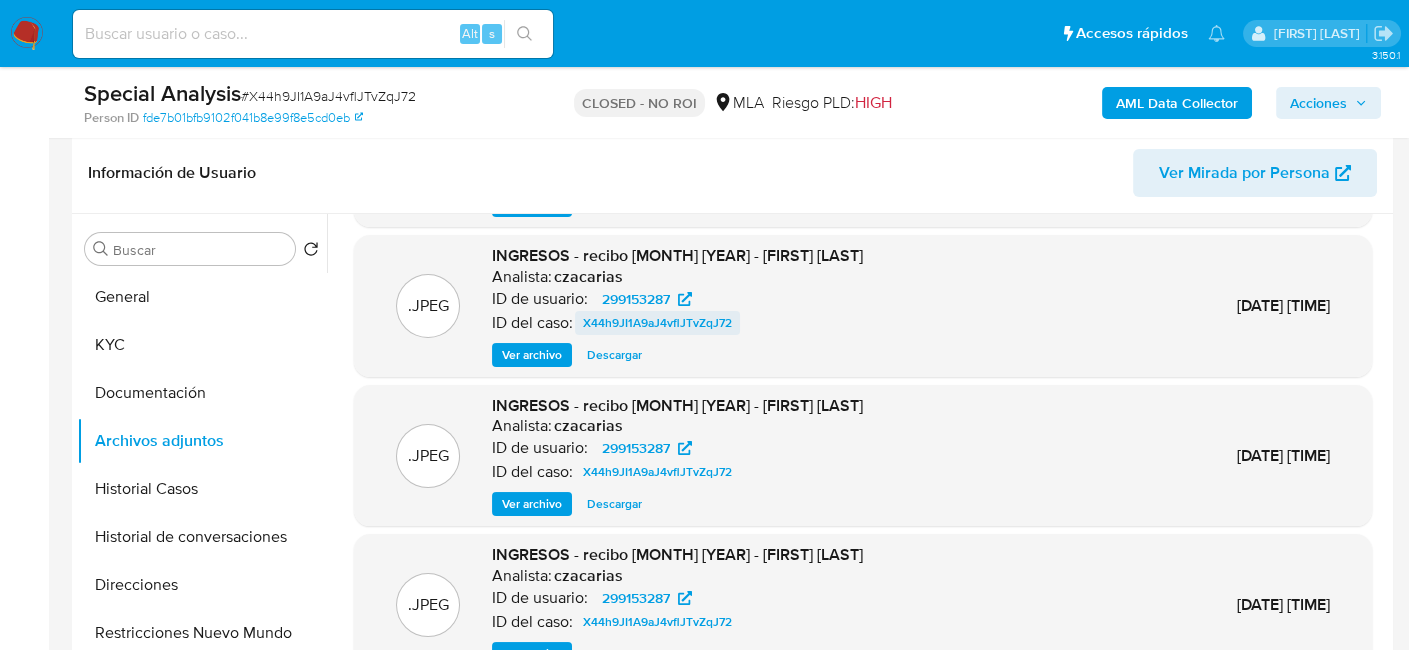 scroll, scrollTop: 168, scrollLeft: 0, axis: vertical 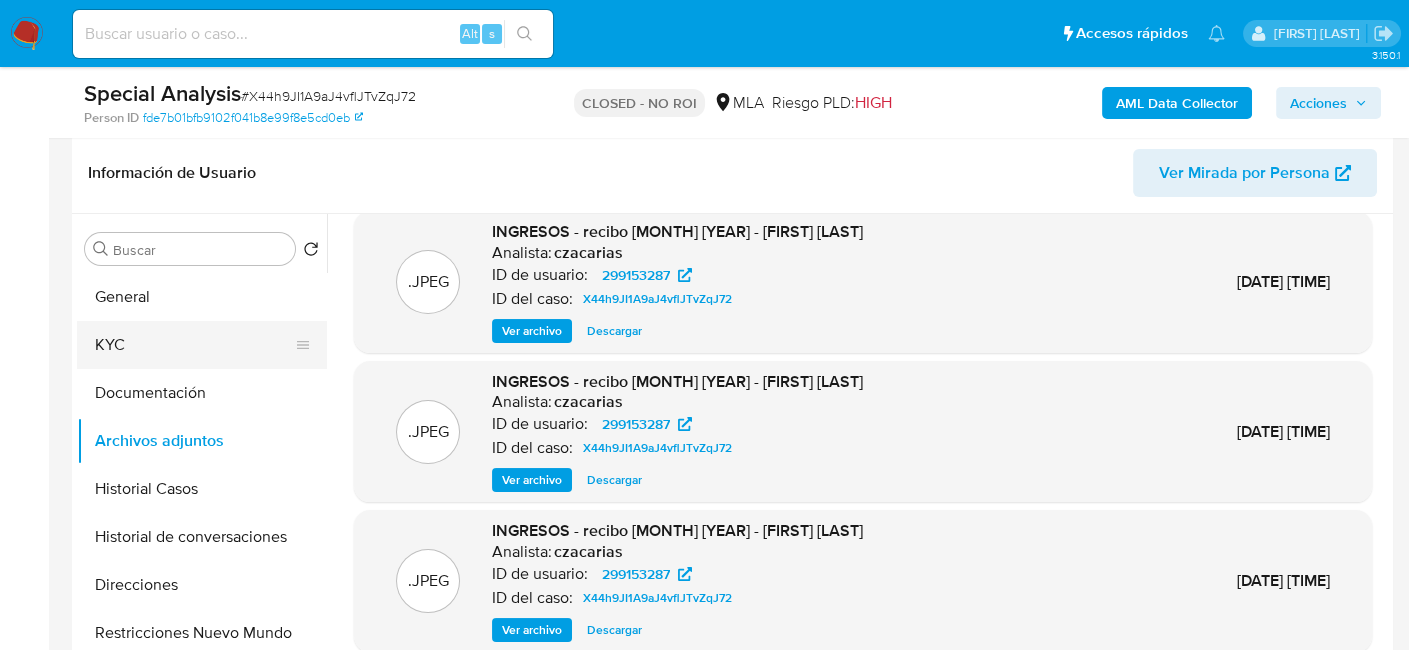 click on "KYC" at bounding box center [194, 345] 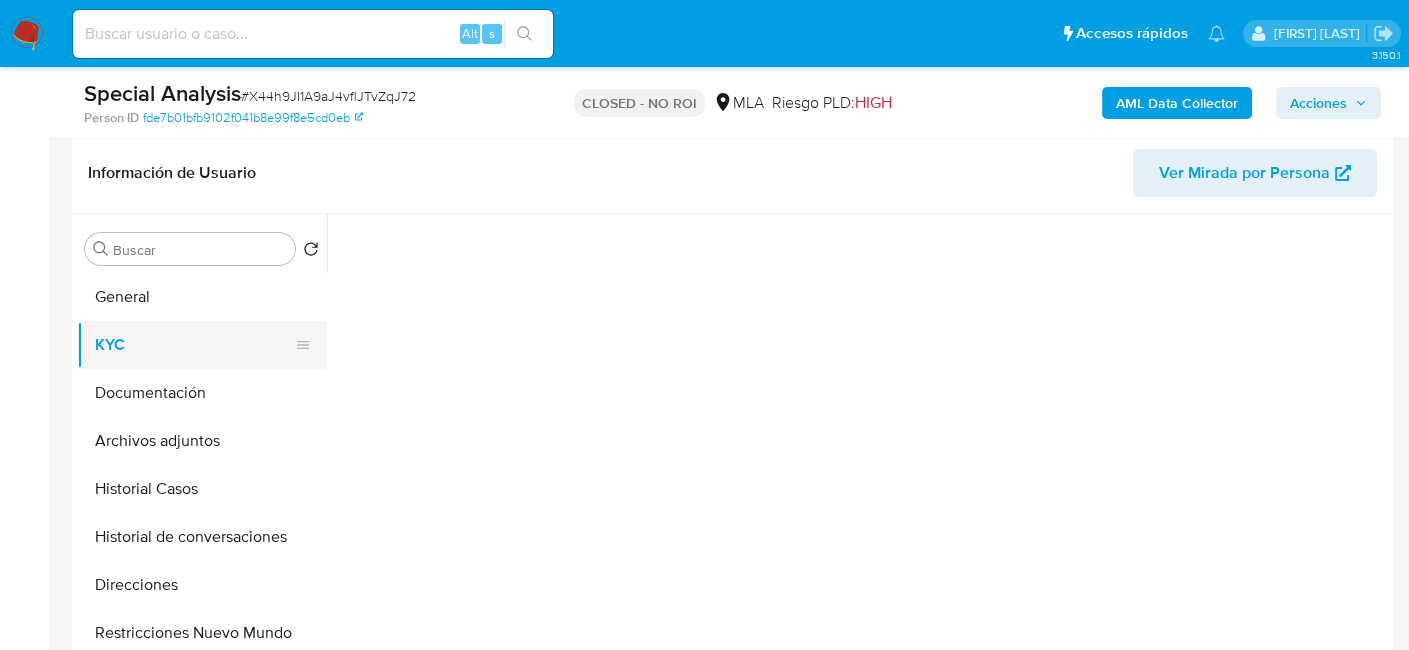 scroll, scrollTop: 0, scrollLeft: 0, axis: both 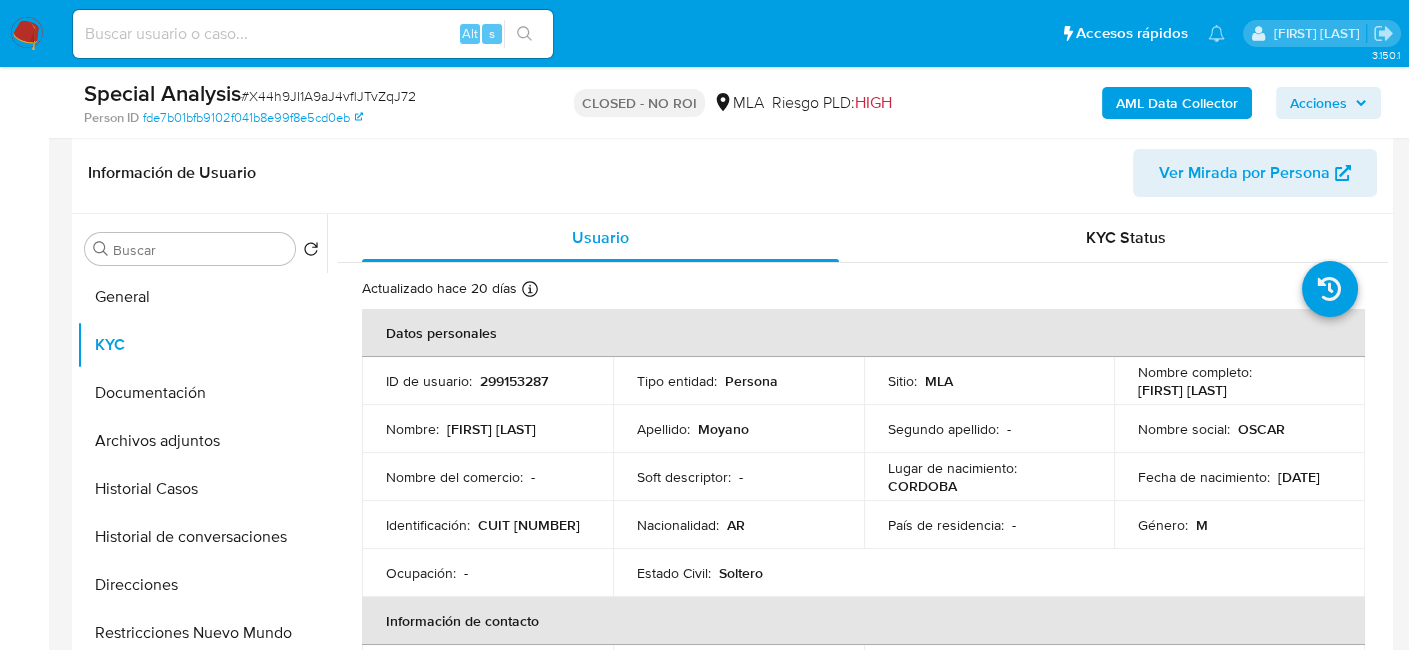 click on "CUIT 20329269052" at bounding box center [529, 525] 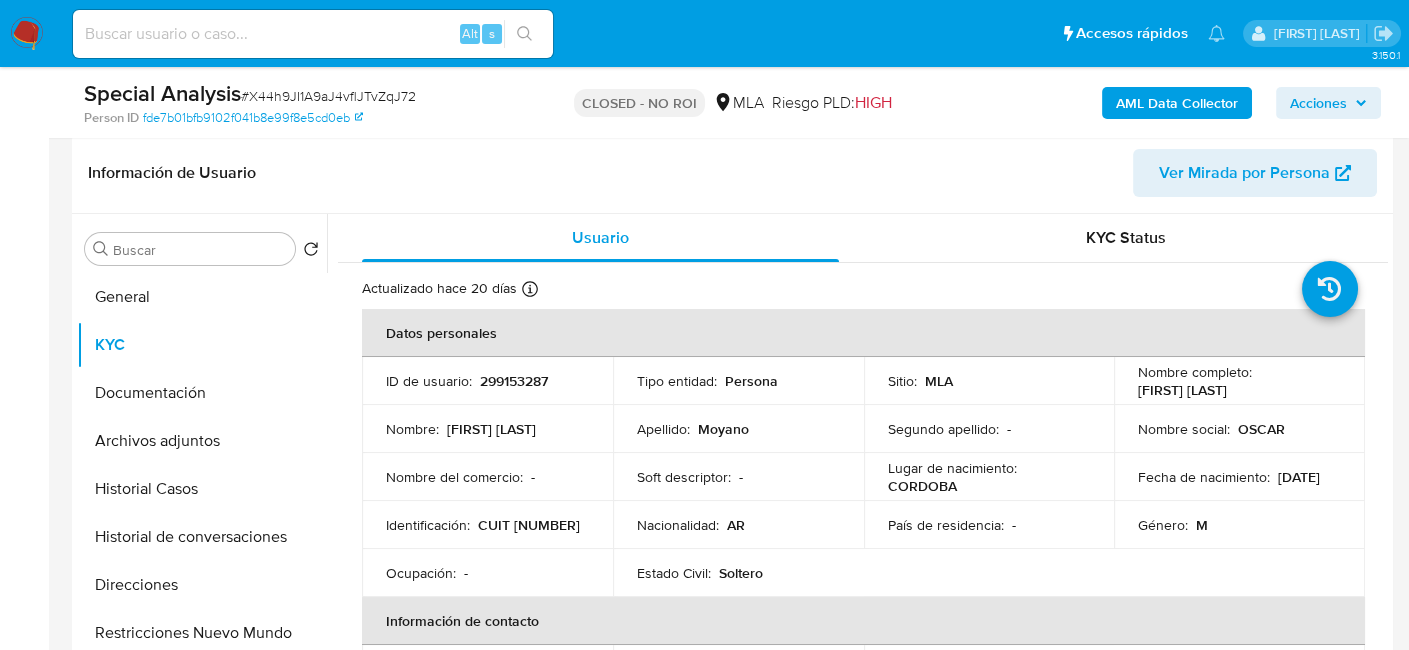 copy on "20329269052" 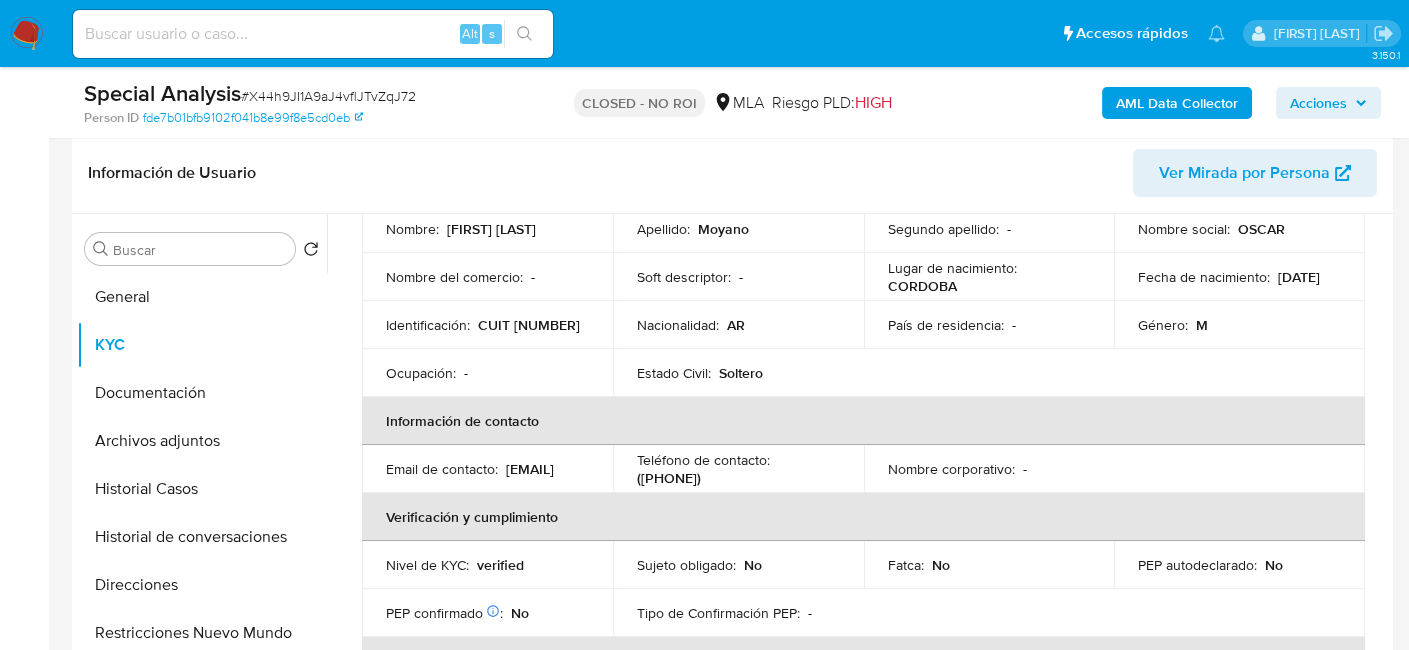 scroll, scrollTop: 100, scrollLeft: 0, axis: vertical 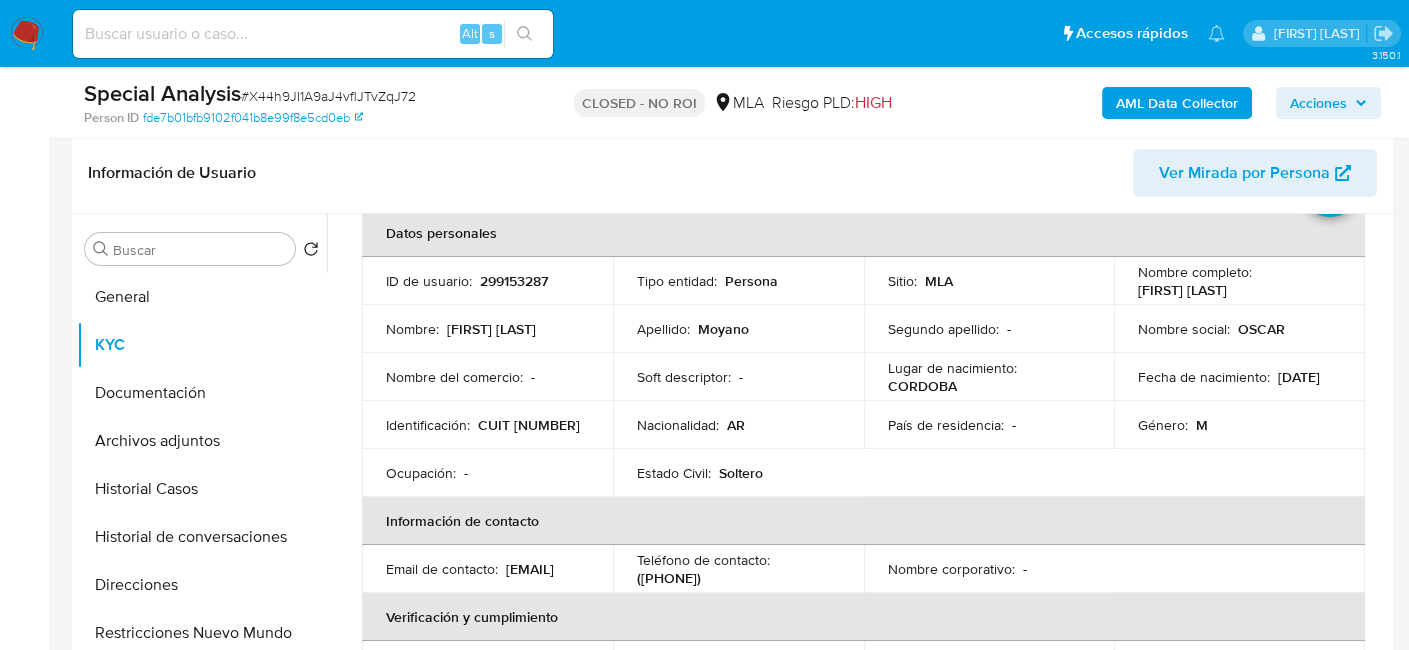 click on "Segundo apellido :    -" at bounding box center [989, 329] 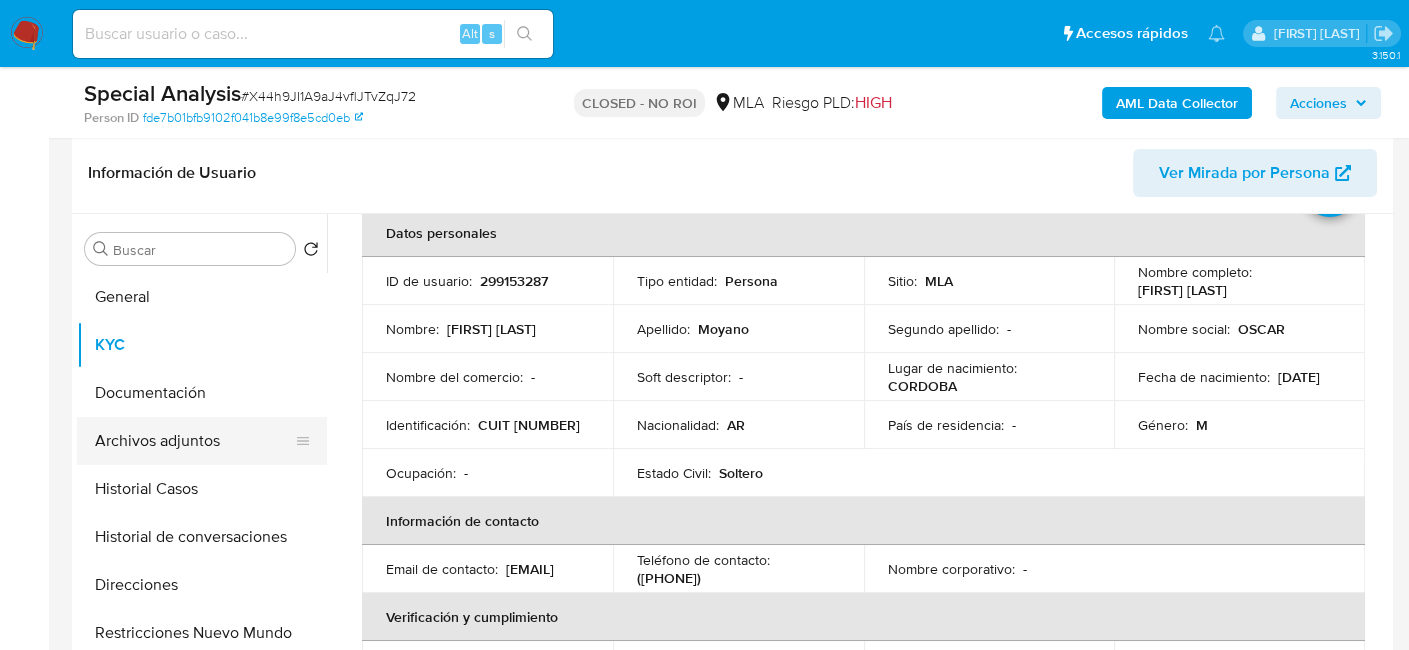 click on "Archivos adjuntos" at bounding box center (194, 441) 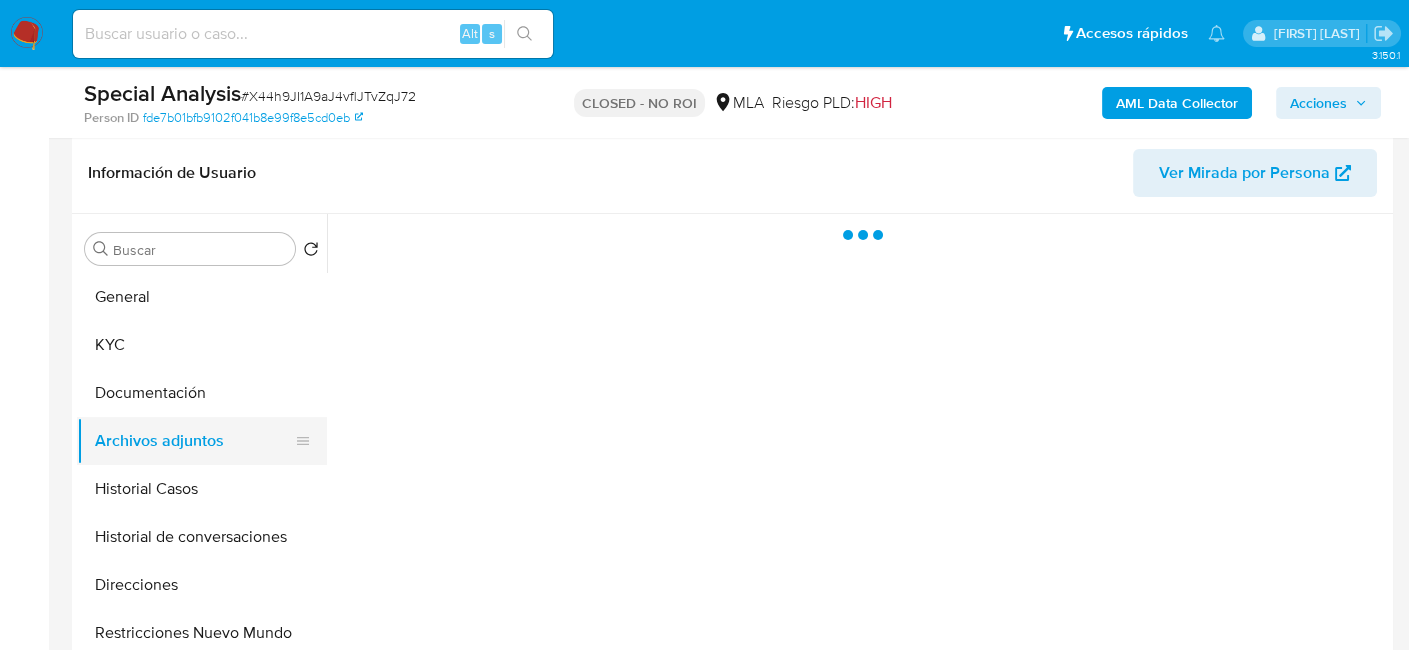 scroll, scrollTop: 0, scrollLeft: 0, axis: both 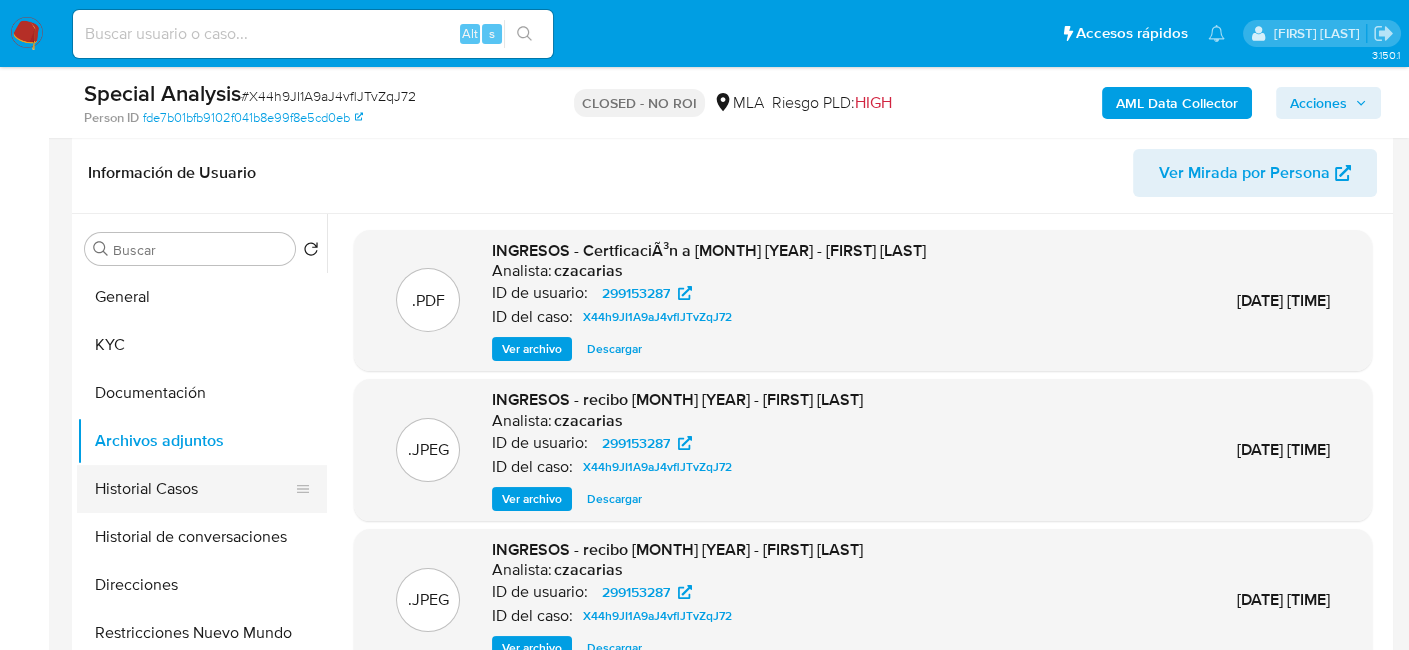 click on "Historial Casos" at bounding box center [194, 489] 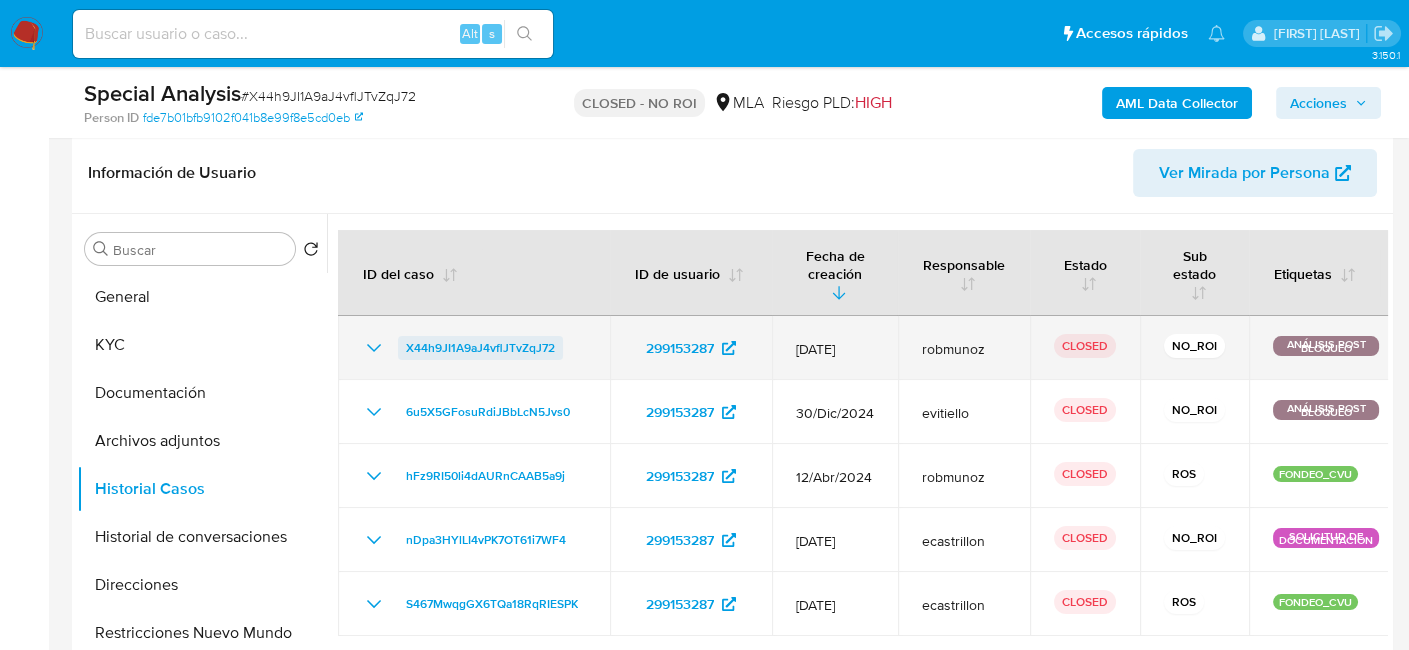 click on "X44h9JI1A9aJ4vflJTvZqJ72" at bounding box center (480, 348) 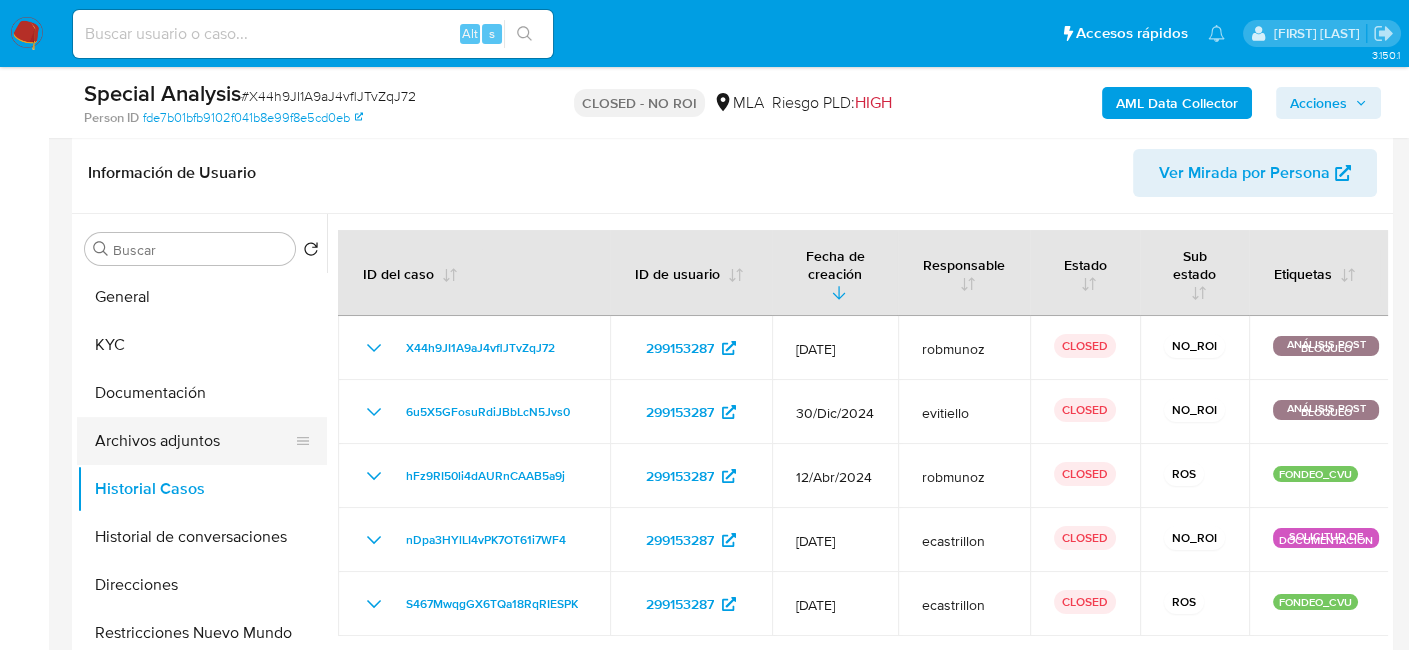 click on "Archivos adjuntos" at bounding box center [194, 441] 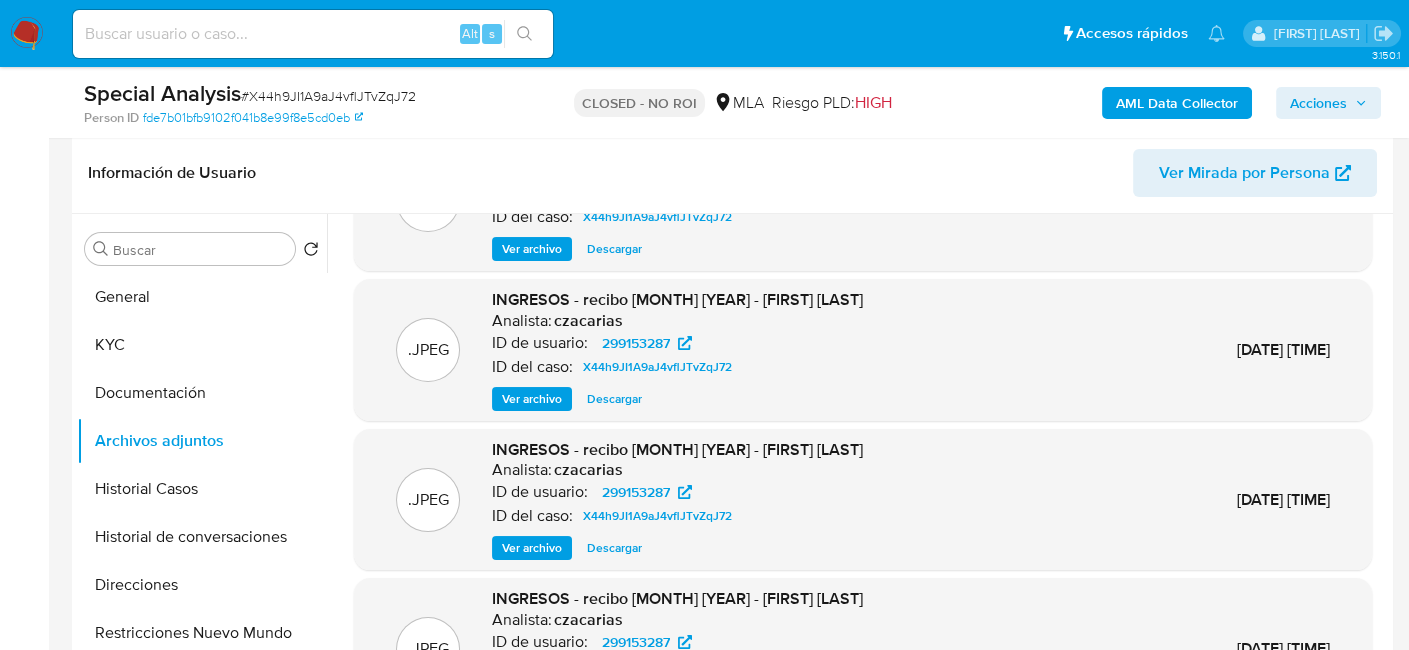 scroll, scrollTop: 168, scrollLeft: 0, axis: vertical 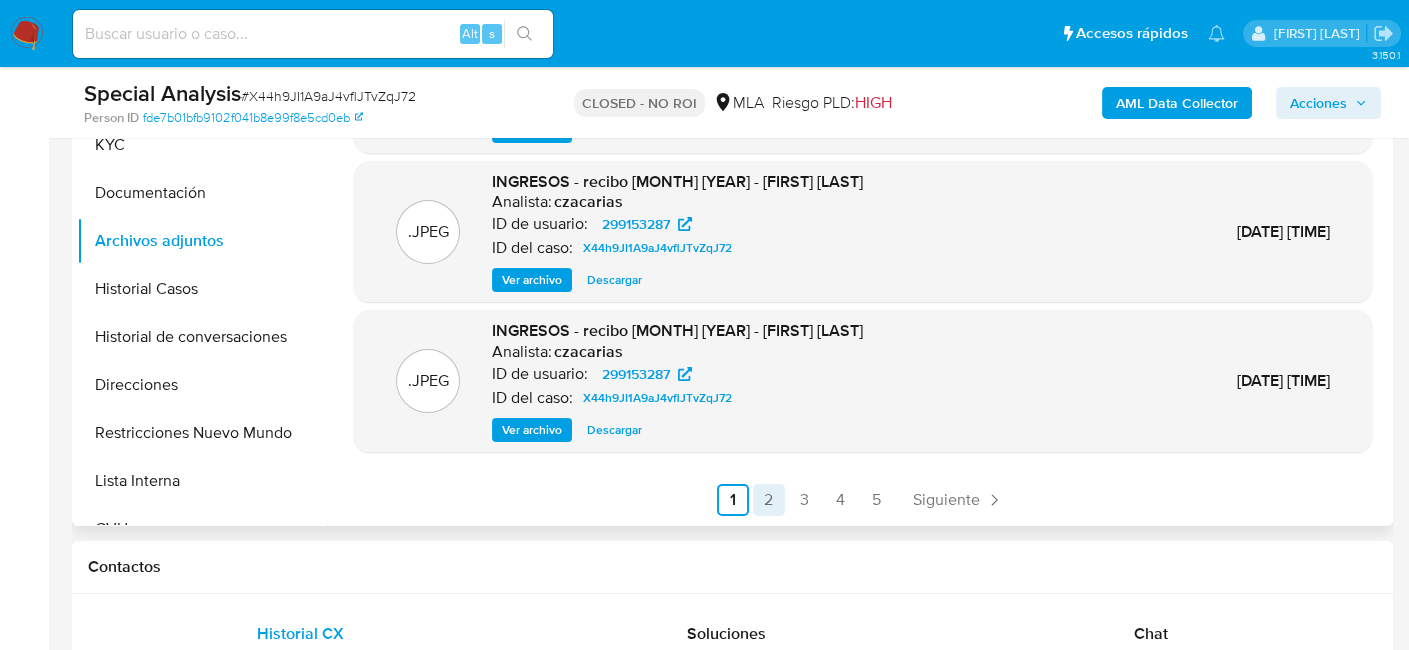 click on "2" at bounding box center (769, 500) 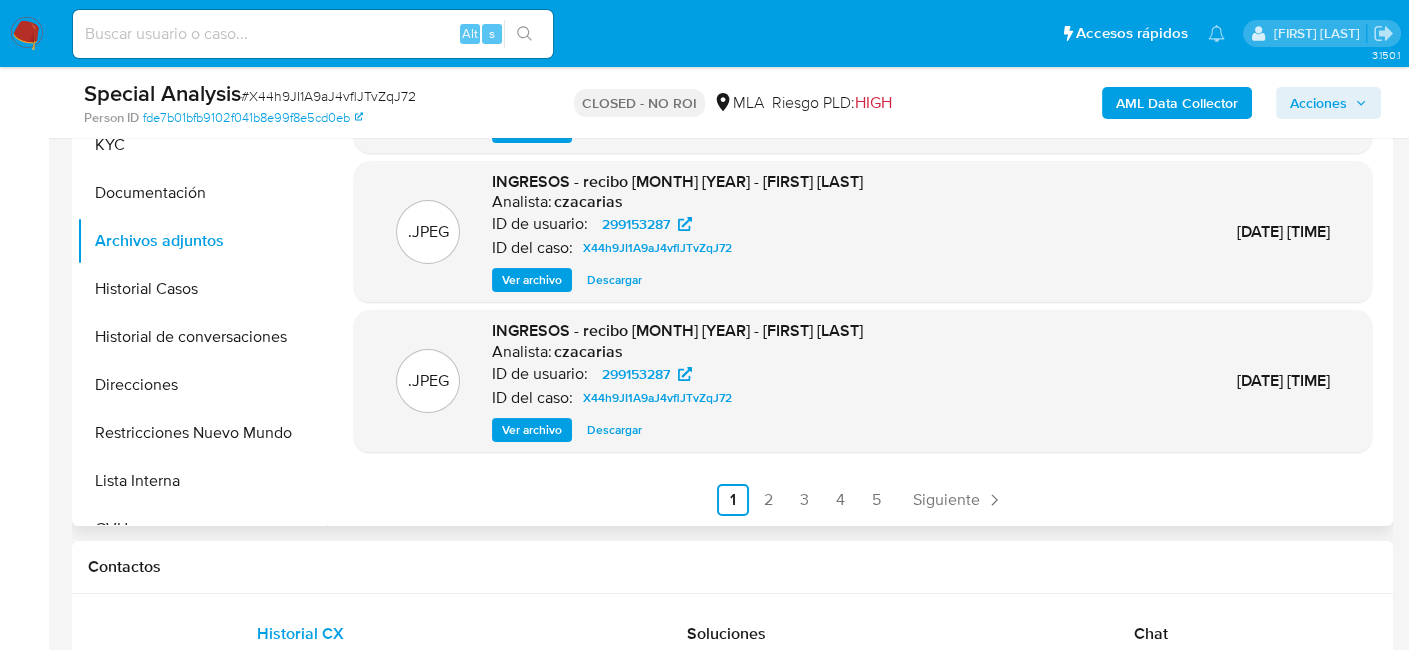 scroll, scrollTop: 0, scrollLeft: 0, axis: both 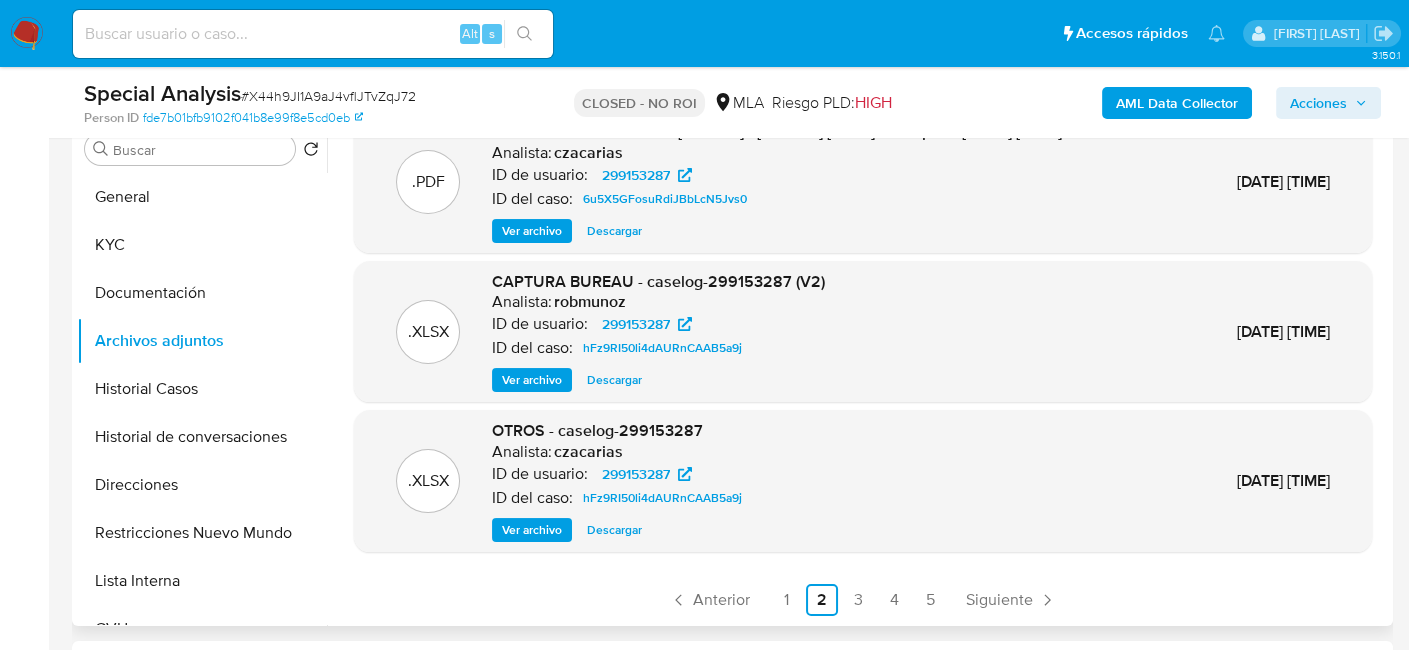 click on "Ver archivo" at bounding box center [532, 530] 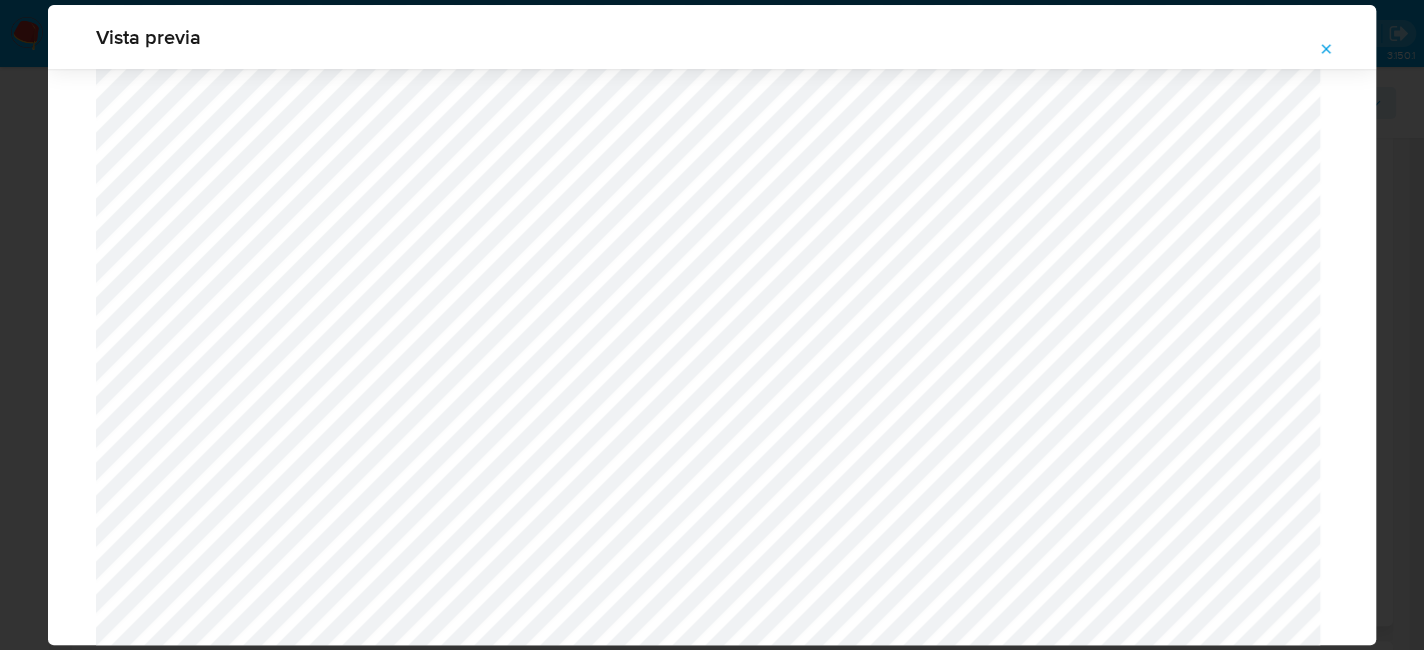 scroll, scrollTop: 1060, scrollLeft: 0, axis: vertical 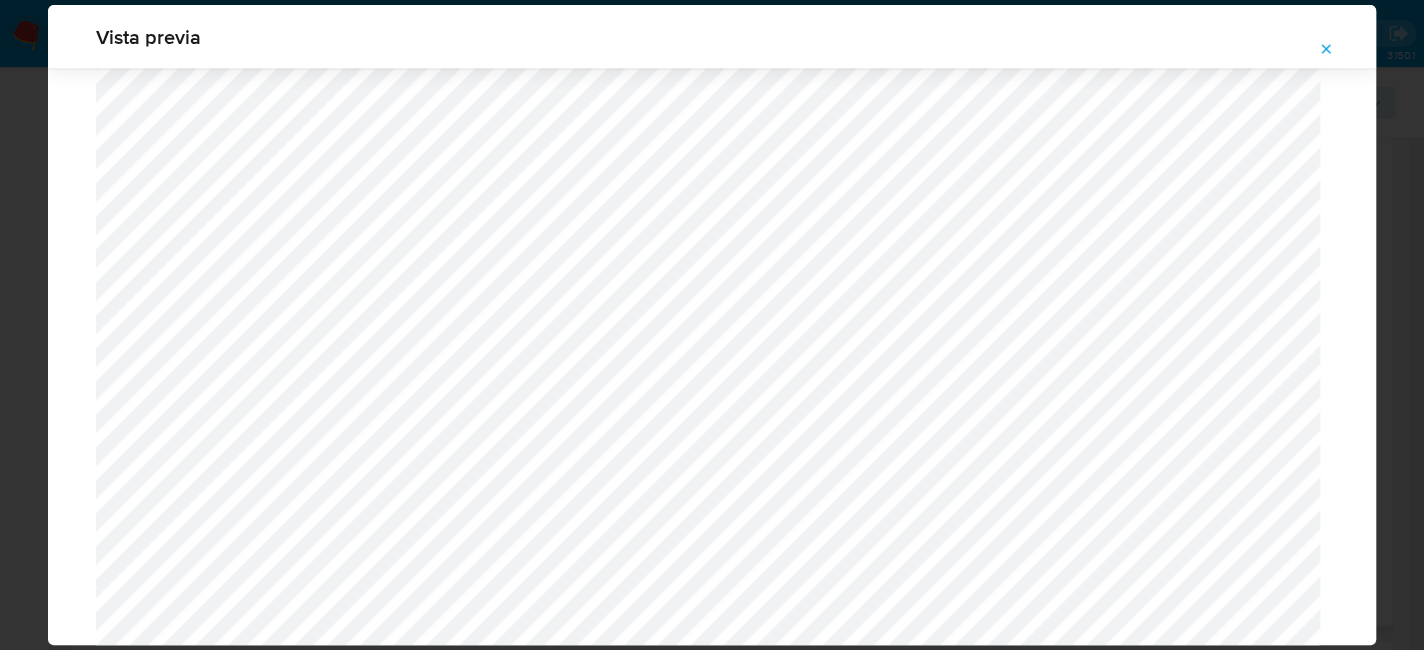 click 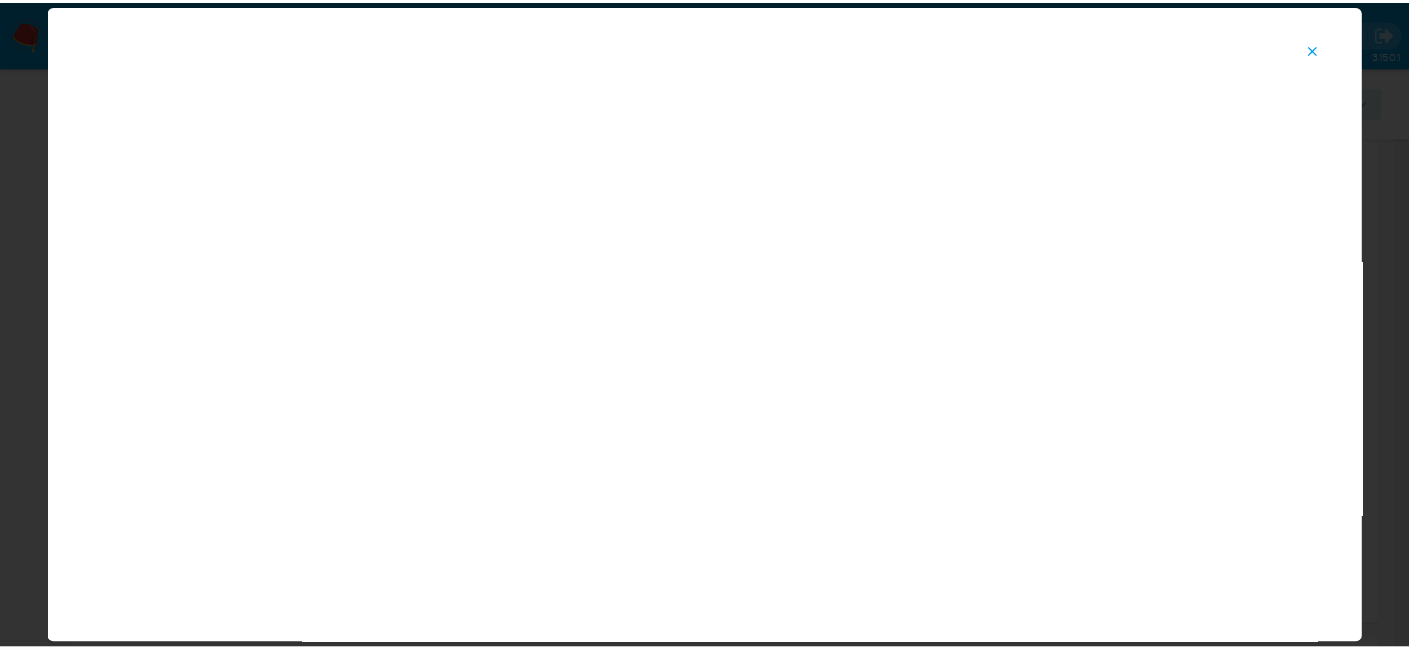 scroll, scrollTop: 103, scrollLeft: 0, axis: vertical 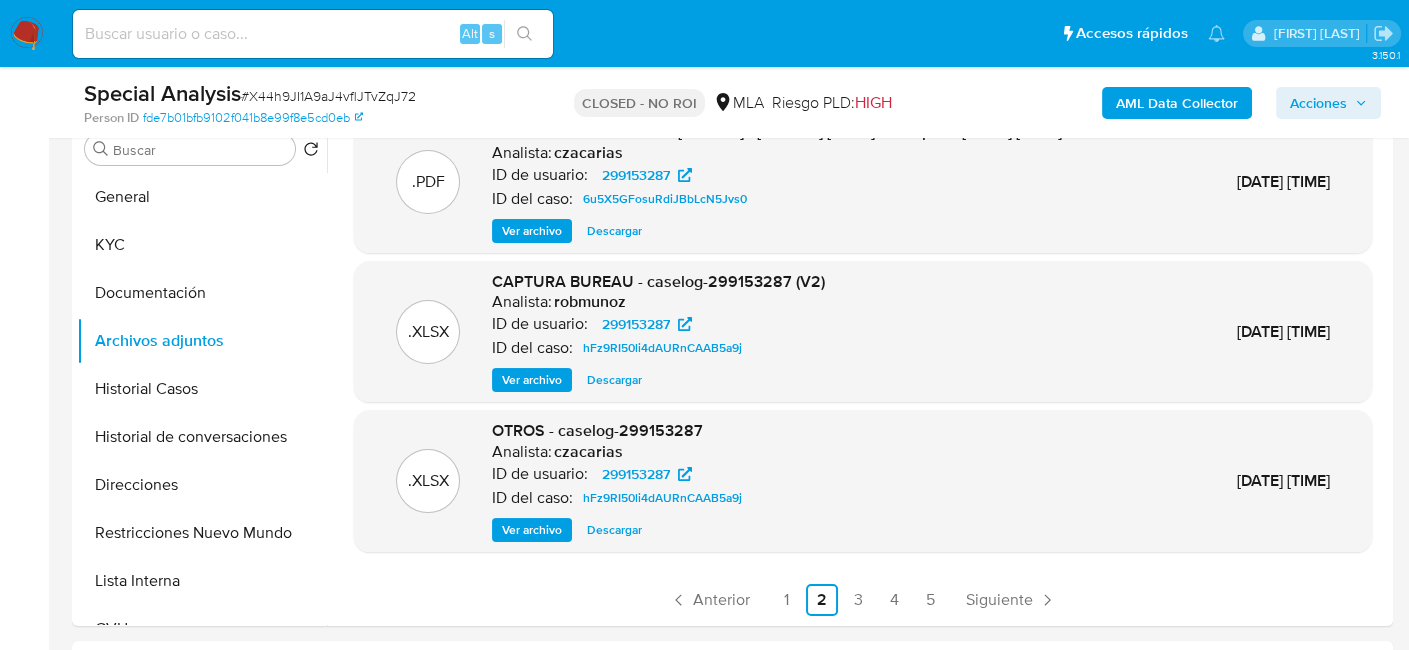 click at bounding box center (27, 34) 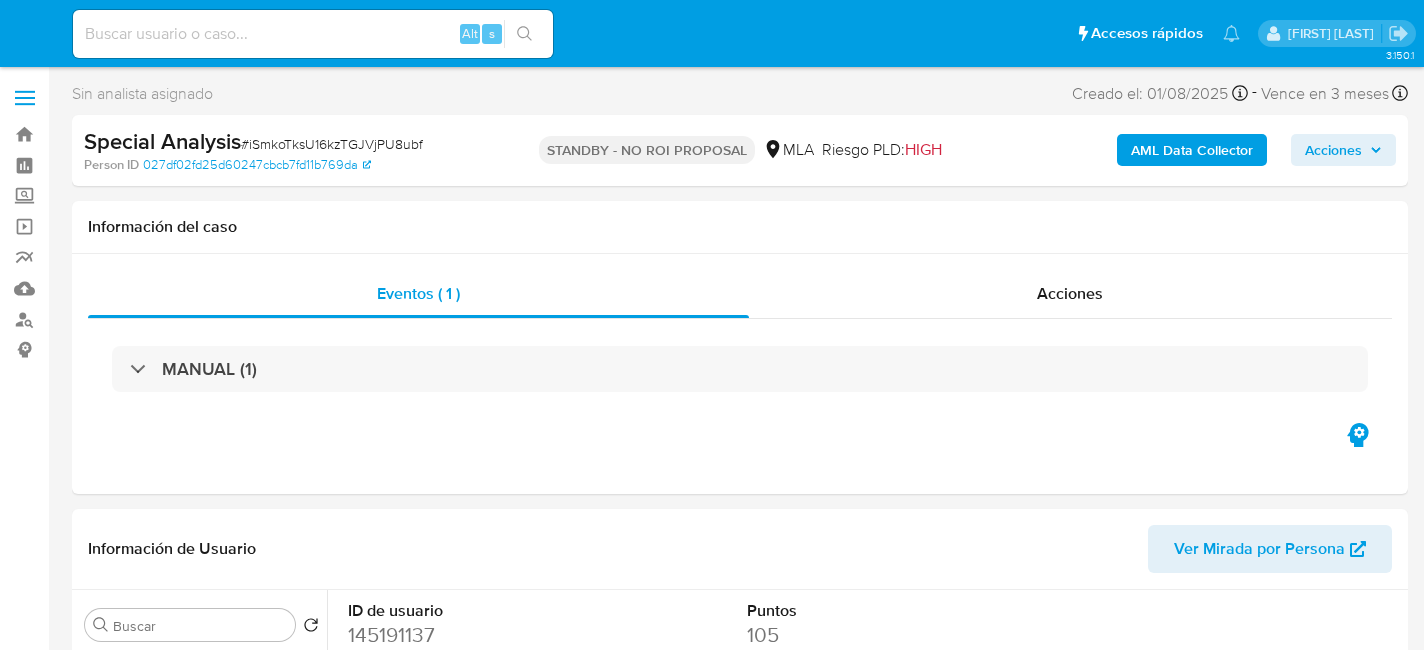 select on "10" 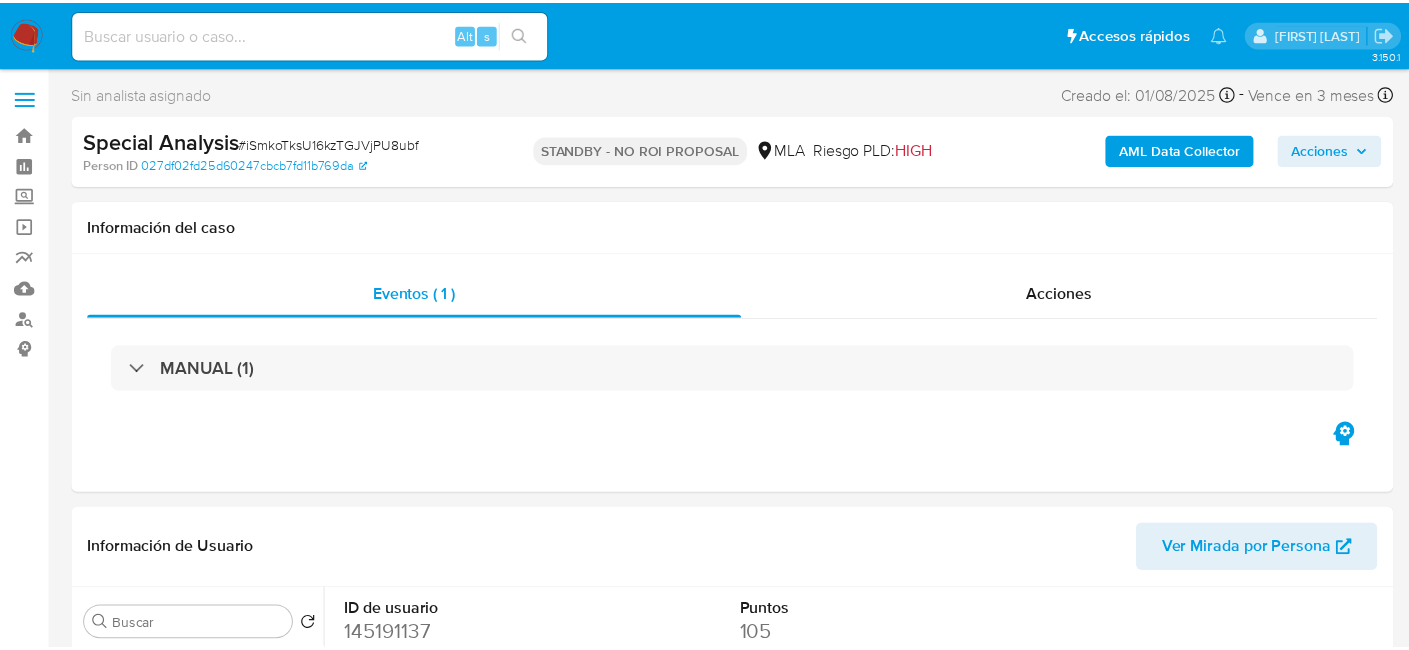 scroll, scrollTop: 0, scrollLeft: 0, axis: both 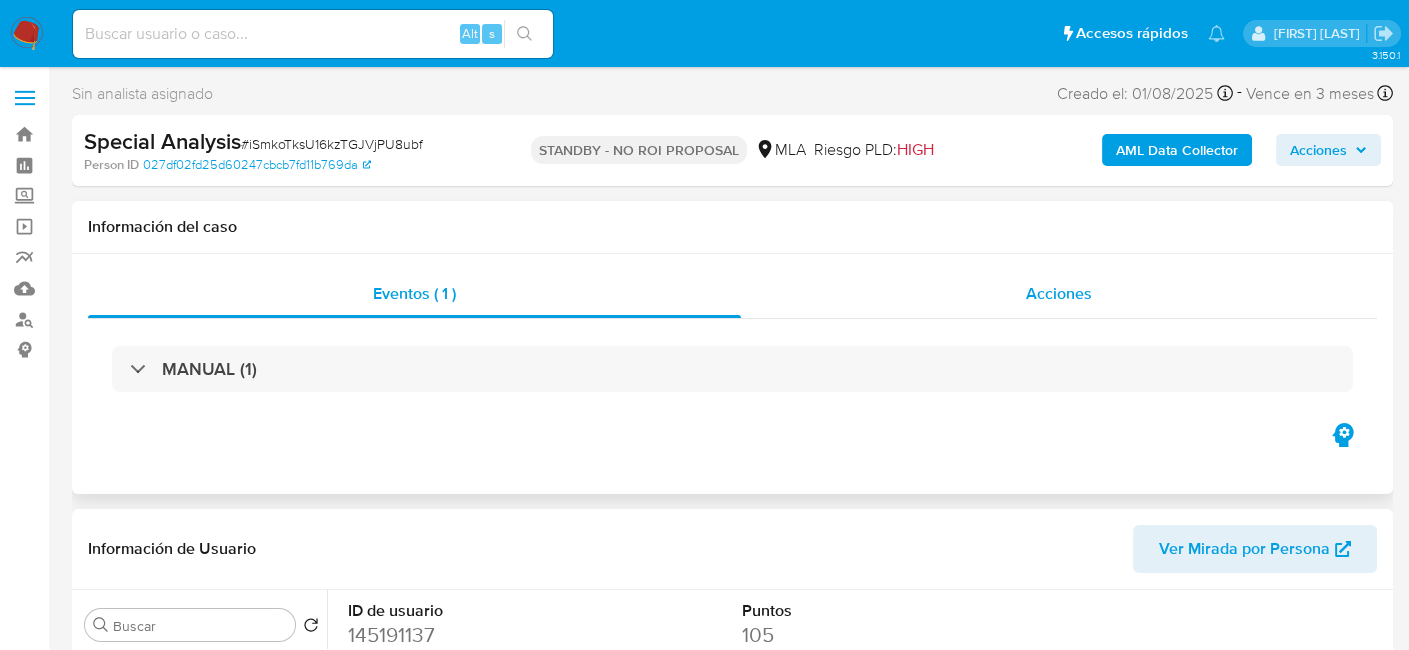 click on "Acciones" at bounding box center (1059, 294) 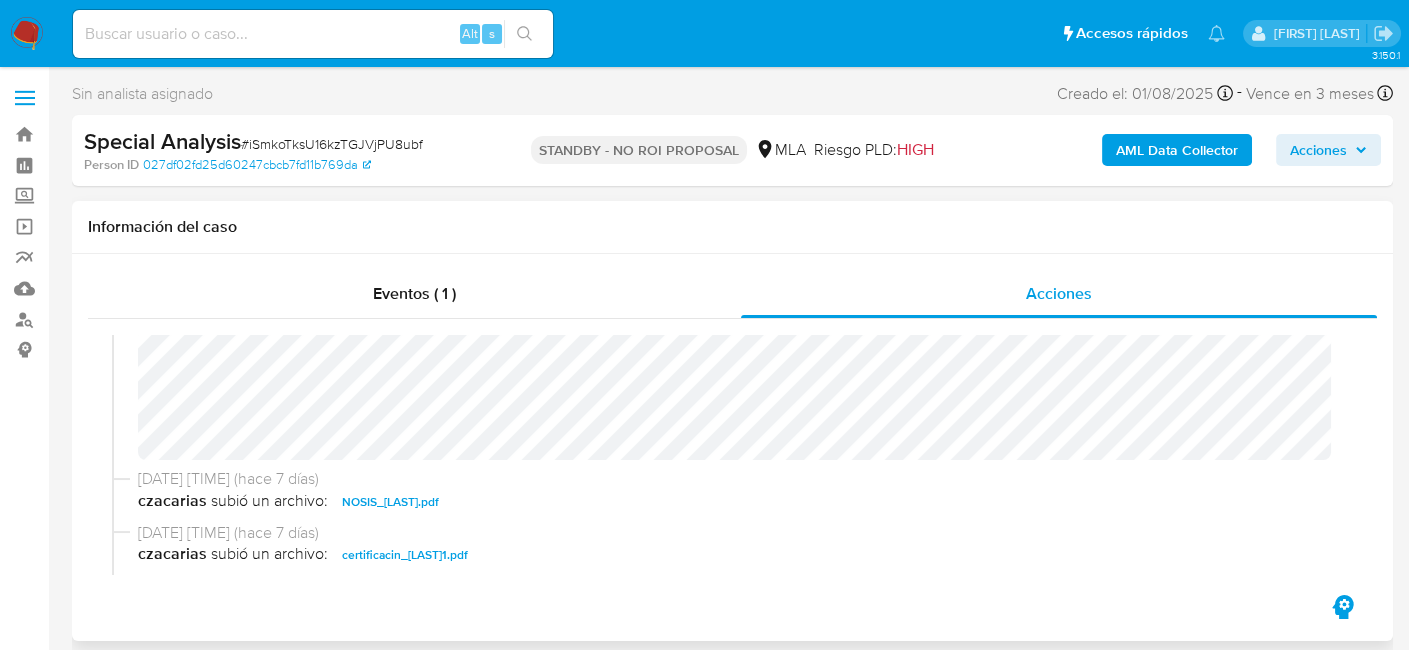 scroll, scrollTop: 0, scrollLeft: 0, axis: both 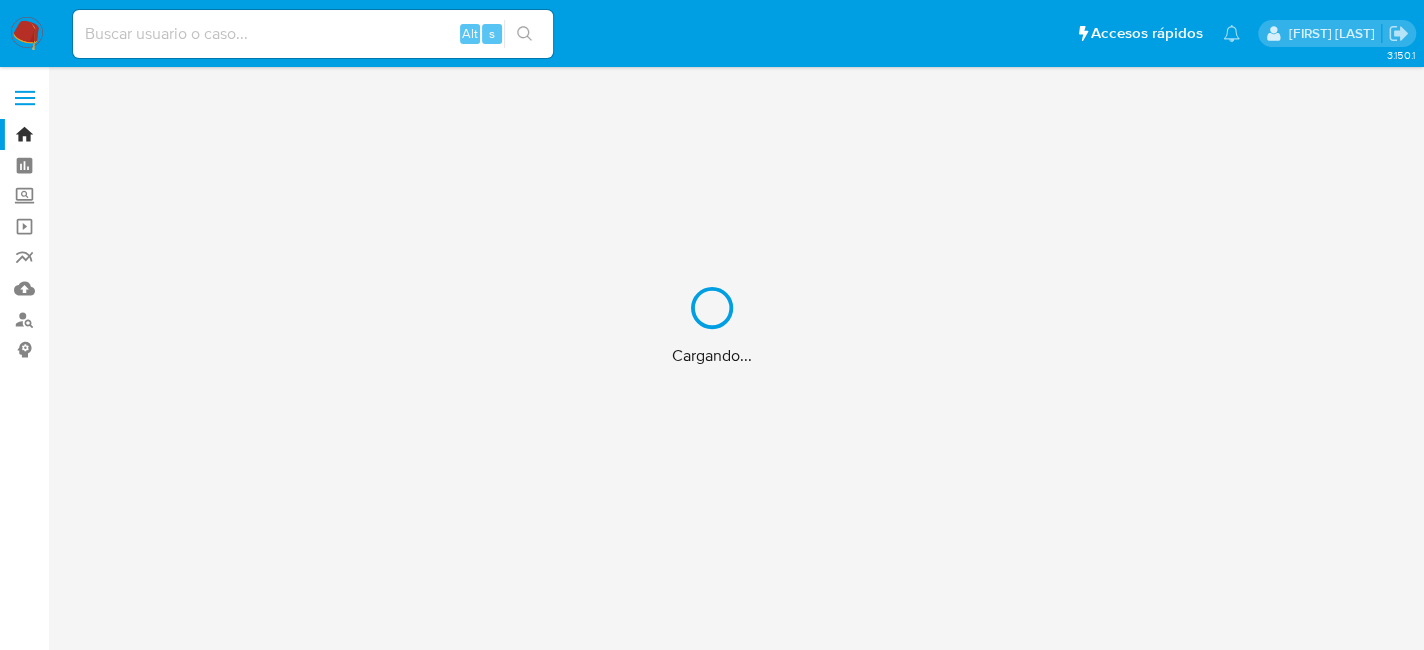 click on "Cargando..." at bounding box center [712, 325] 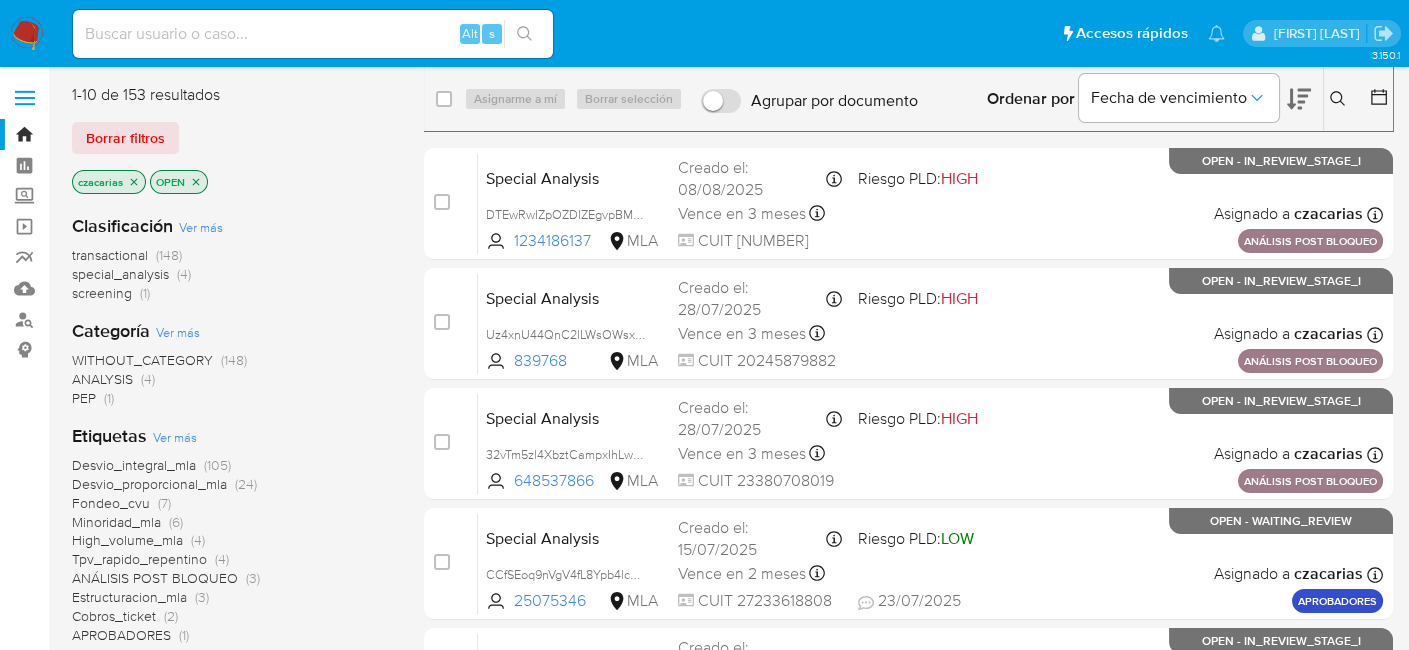 click at bounding box center (313, 34) 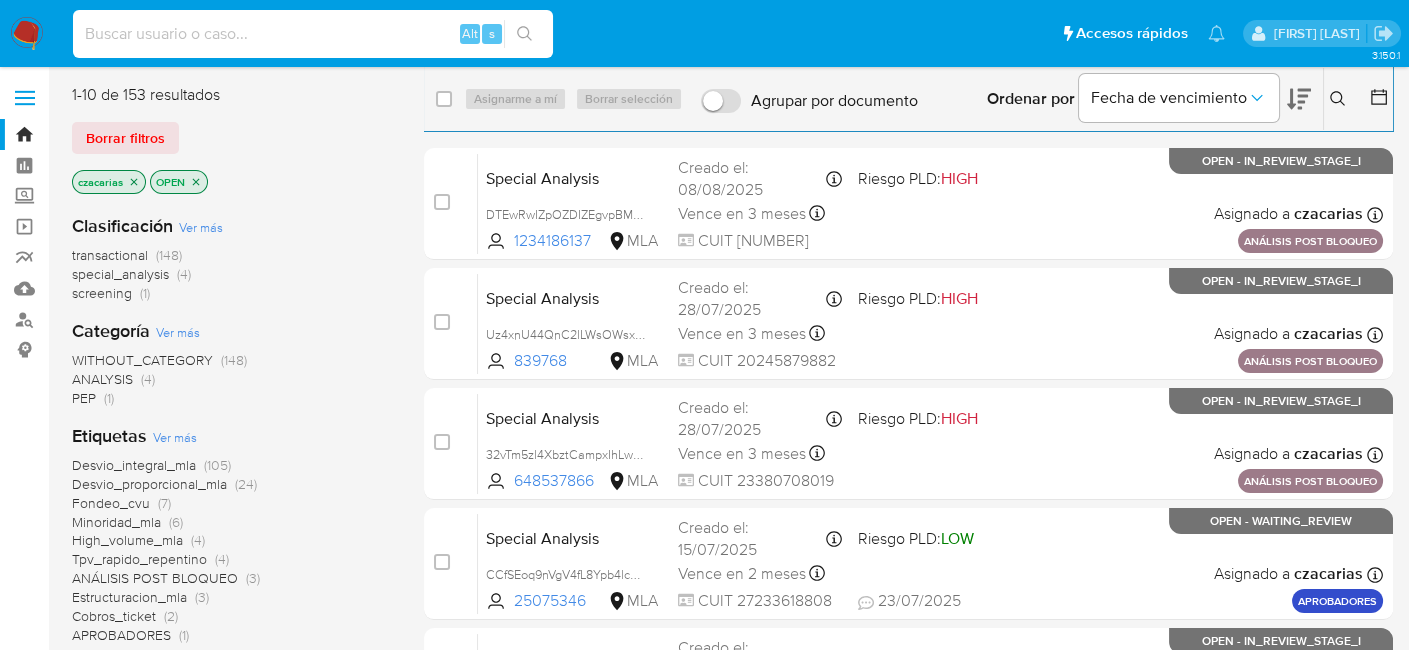 paste on "[ALPHANUMERIC]" 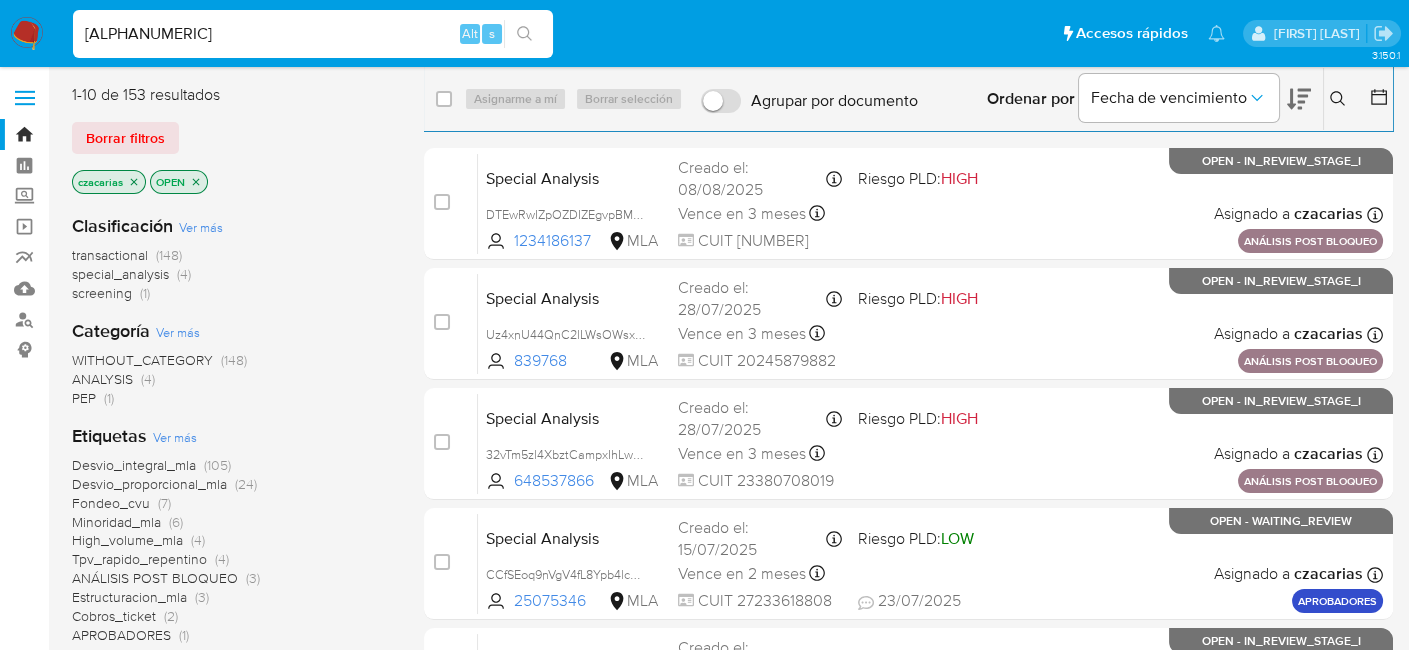 type on "[ALPHANUMERIC]" 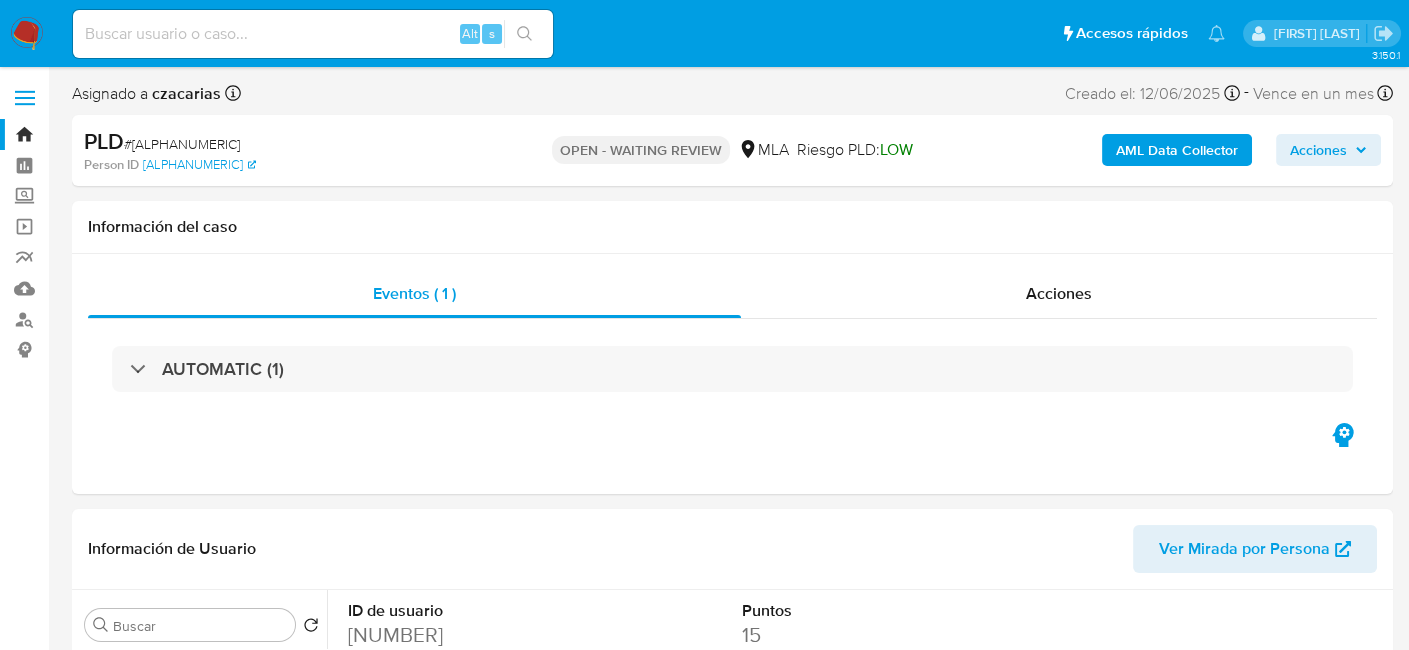 select on "10" 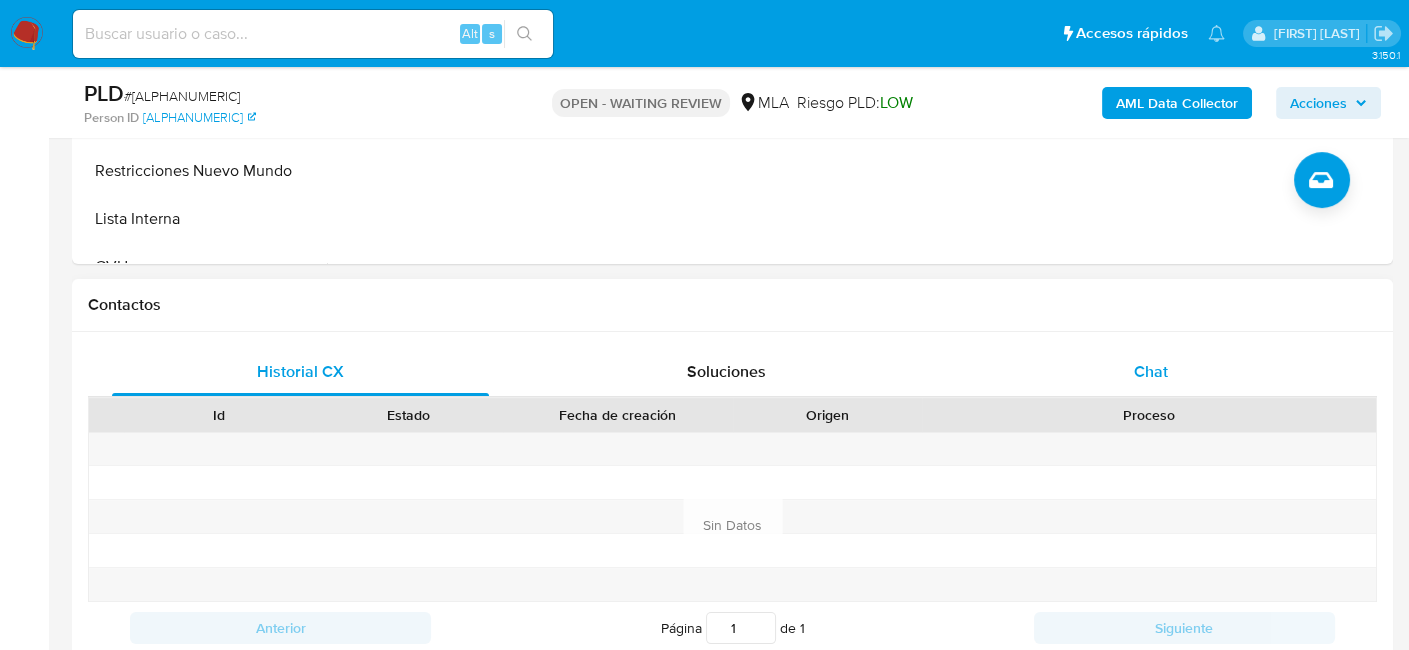 scroll, scrollTop: 800, scrollLeft: 0, axis: vertical 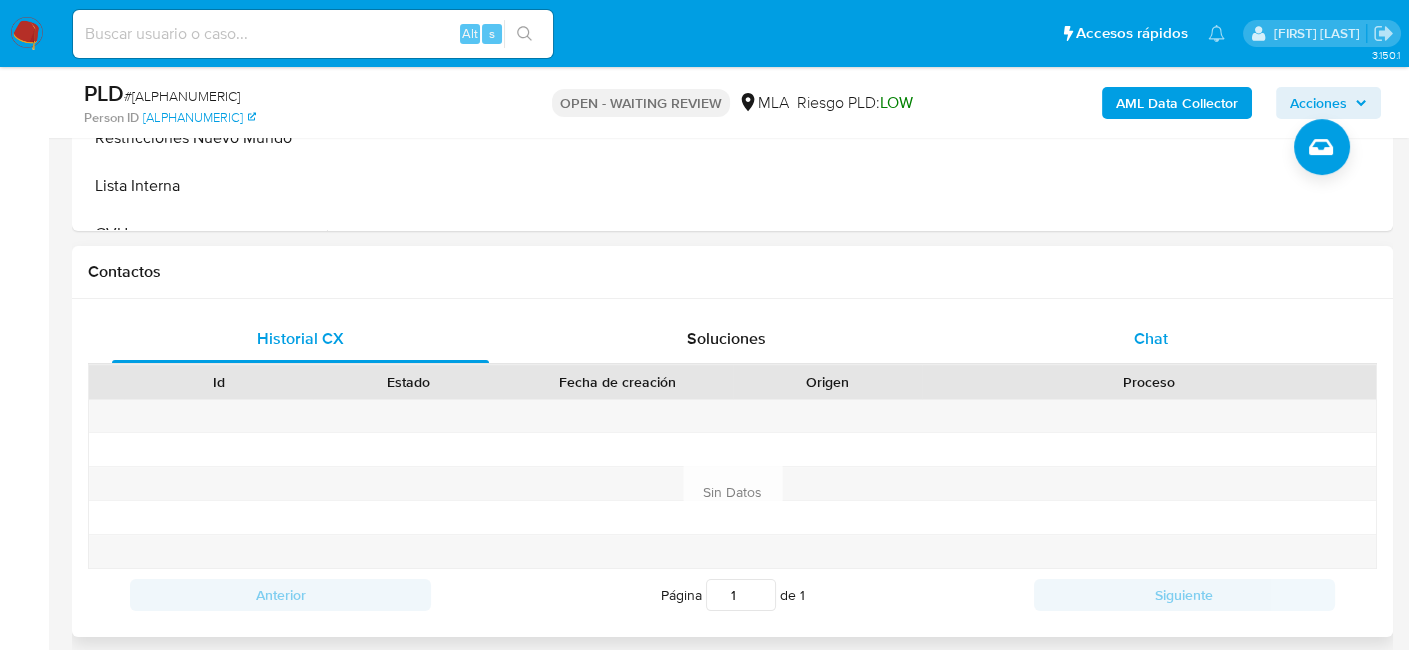 click on "Chat" at bounding box center (1151, 339) 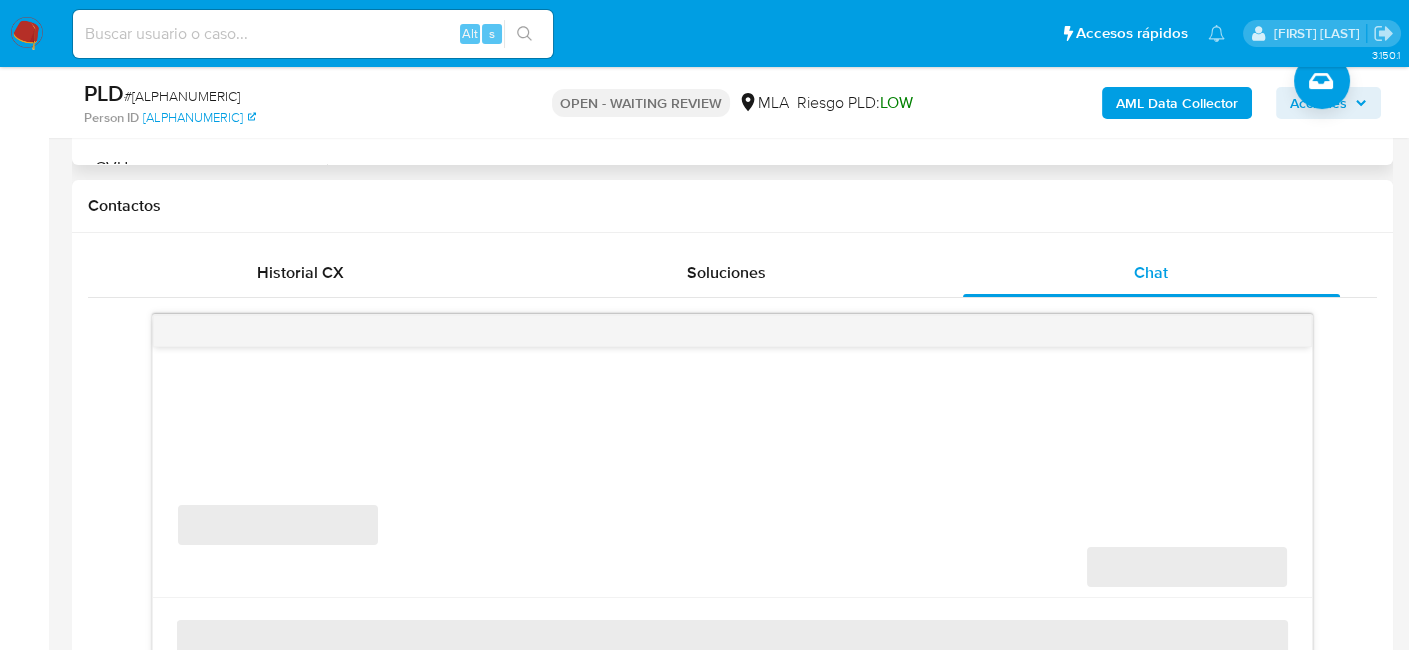 scroll, scrollTop: 1000, scrollLeft: 0, axis: vertical 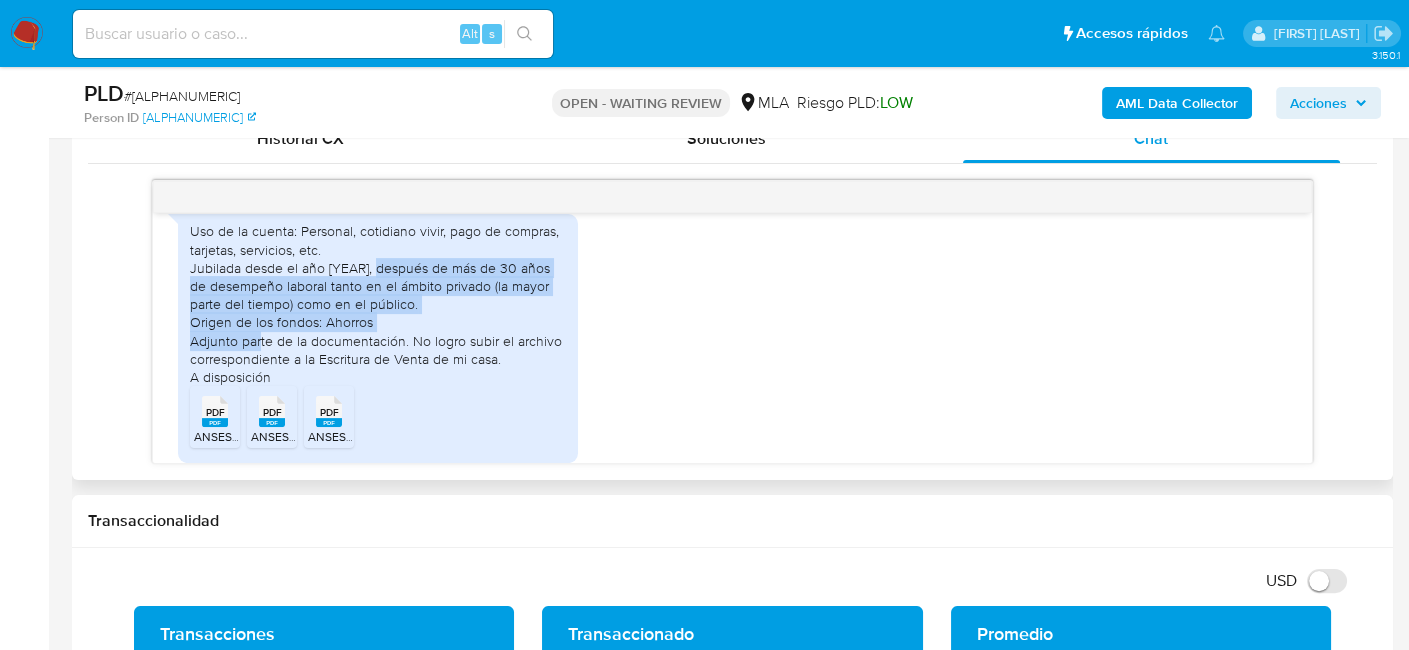drag, startPoint x: 253, startPoint y: 315, endPoint x: 467, endPoint y: 379, distance: 223.36517 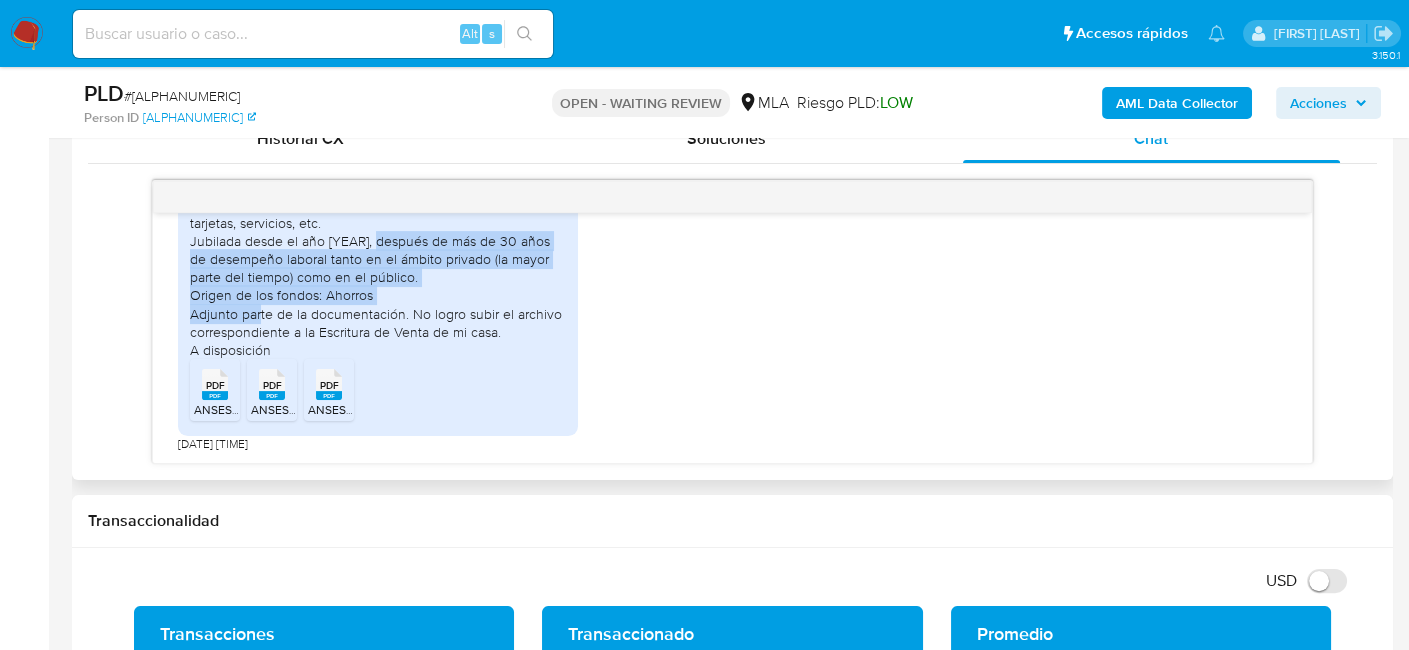 scroll, scrollTop: 1213, scrollLeft: 0, axis: vertical 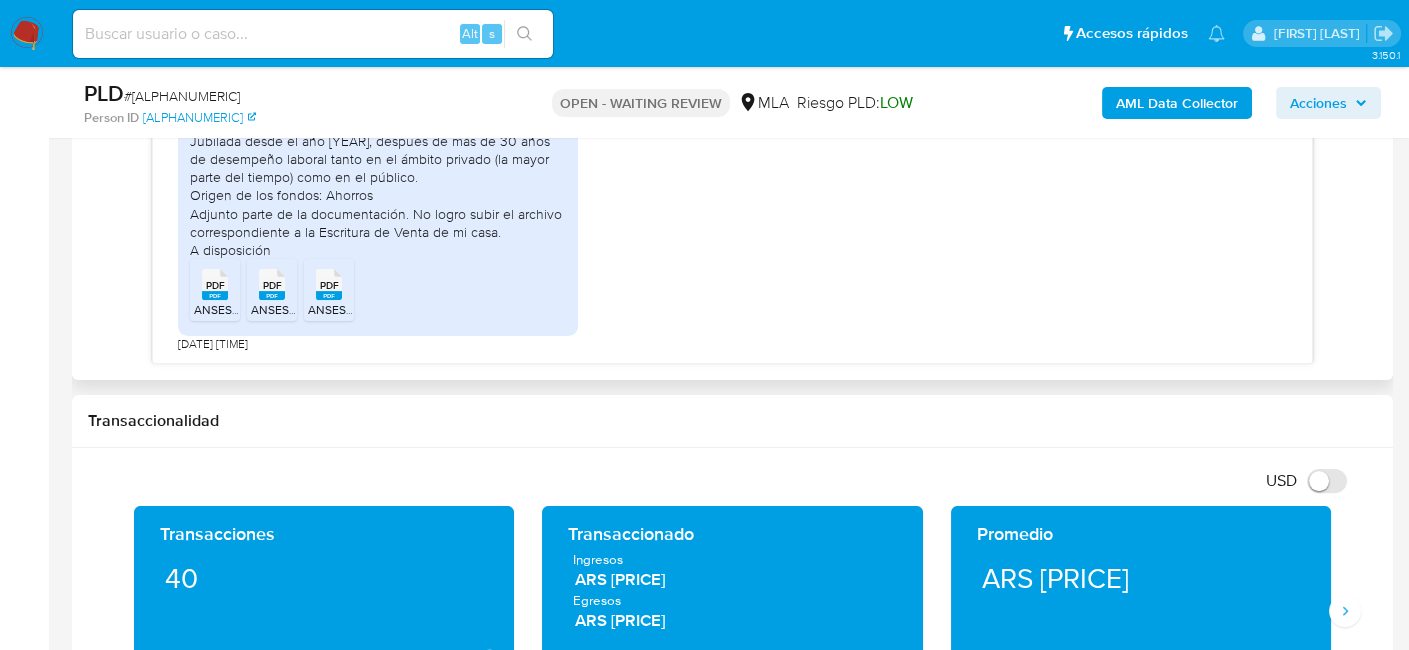 click on "ANSES_Mi_Liquidacion_Previsional_Constancia_de_Liquidación[DATE] (2).pdf" at bounding box center [404, 309] 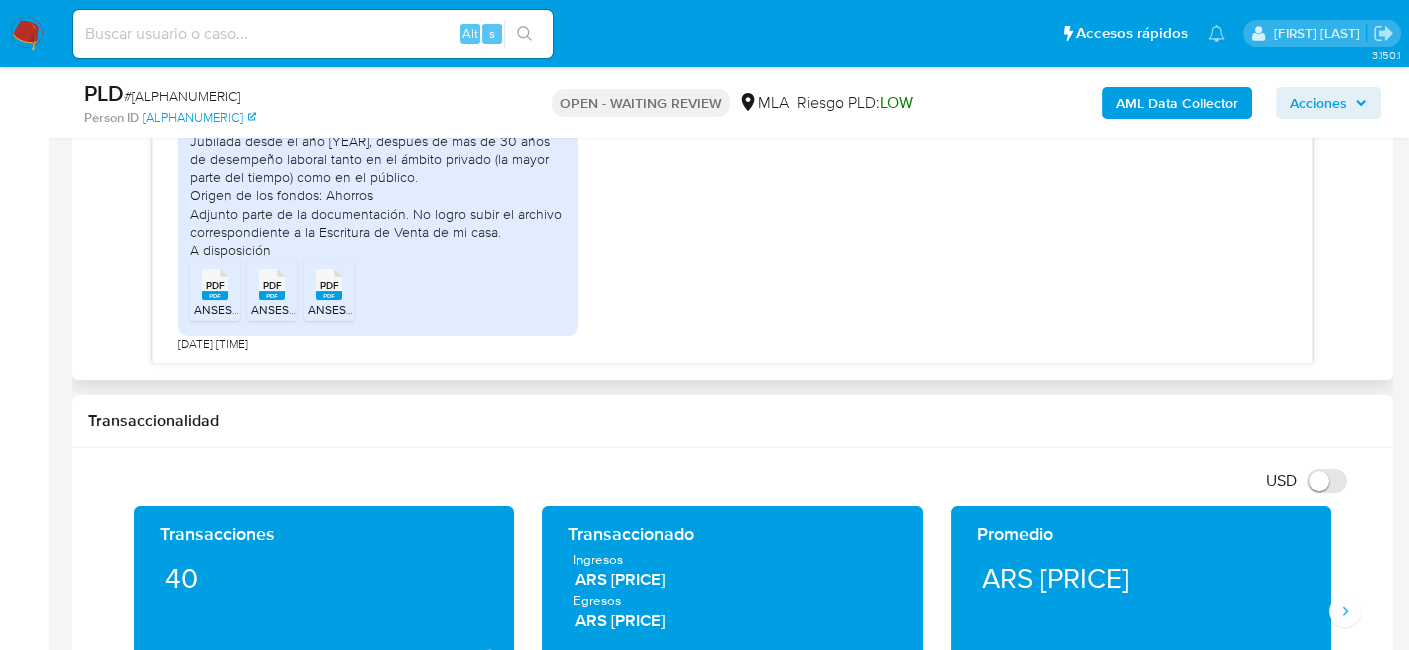 click on "PDF" at bounding box center (272, 285) 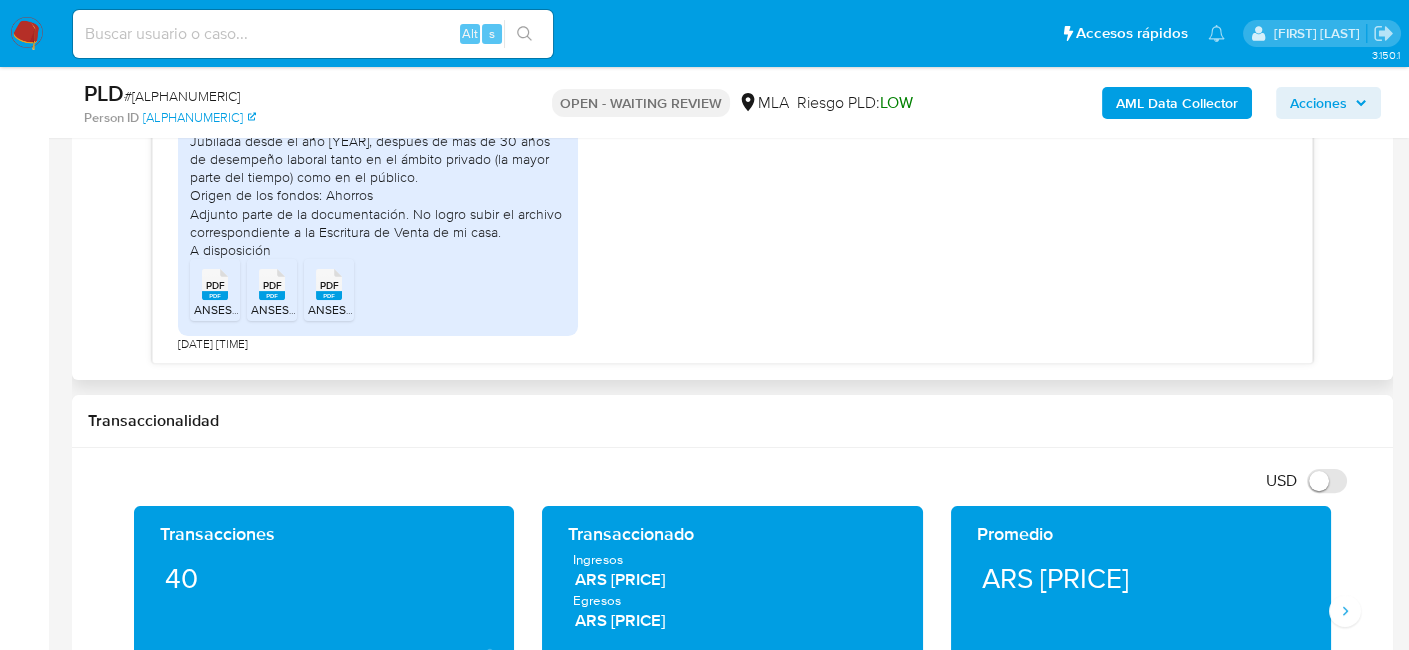 click on "PDF PDF" at bounding box center (329, 282) 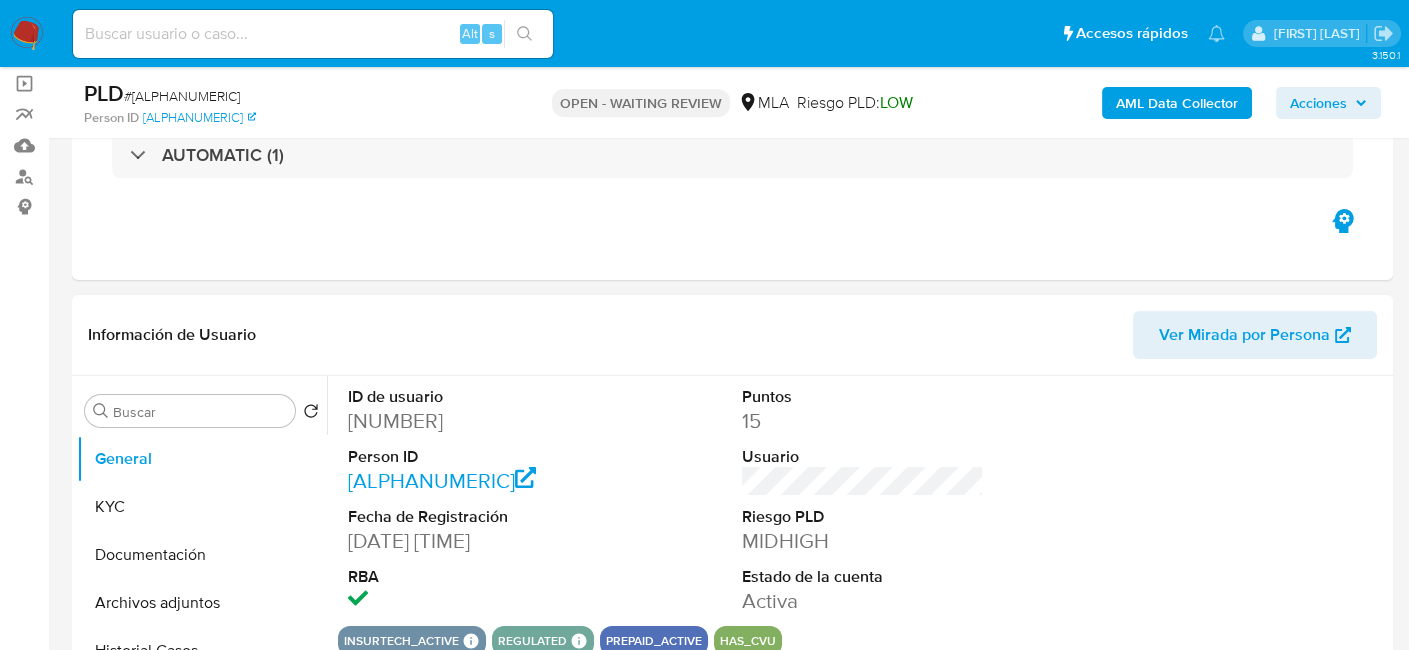 scroll, scrollTop: 100, scrollLeft: 0, axis: vertical 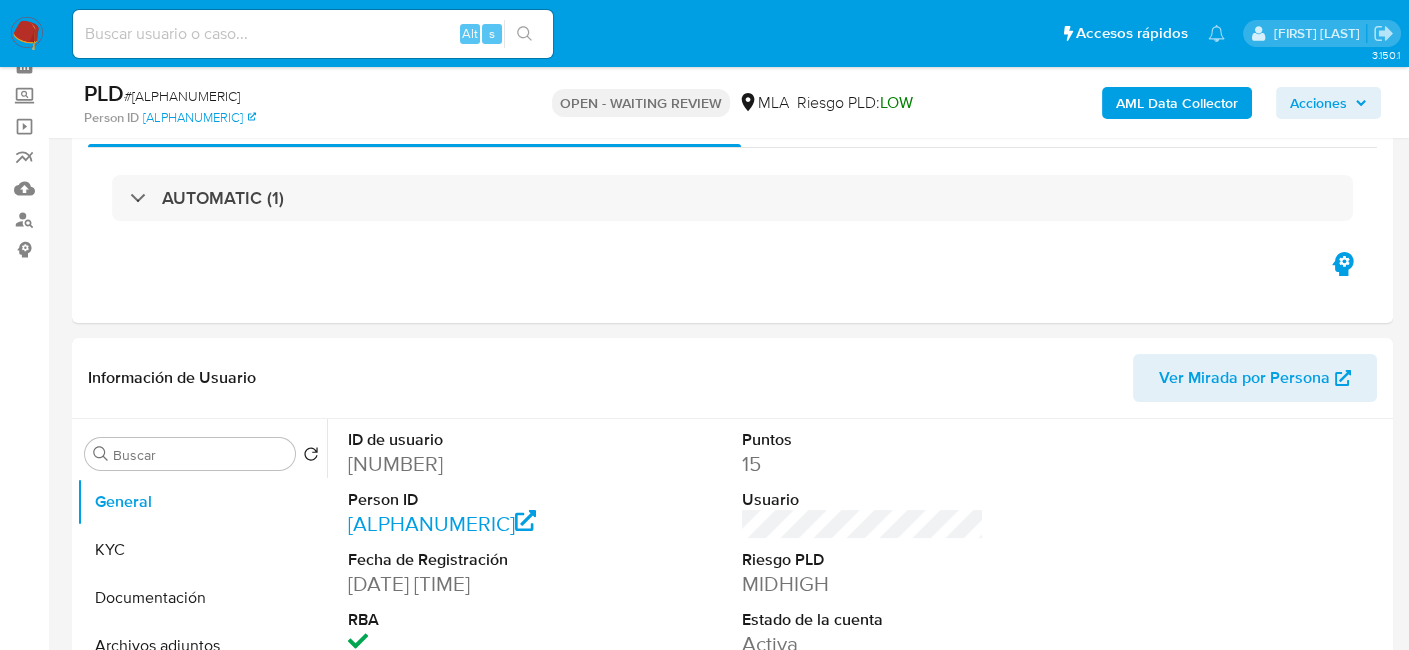 click on "[ALPHANUMERIC]" at bounding box center (182, 96) 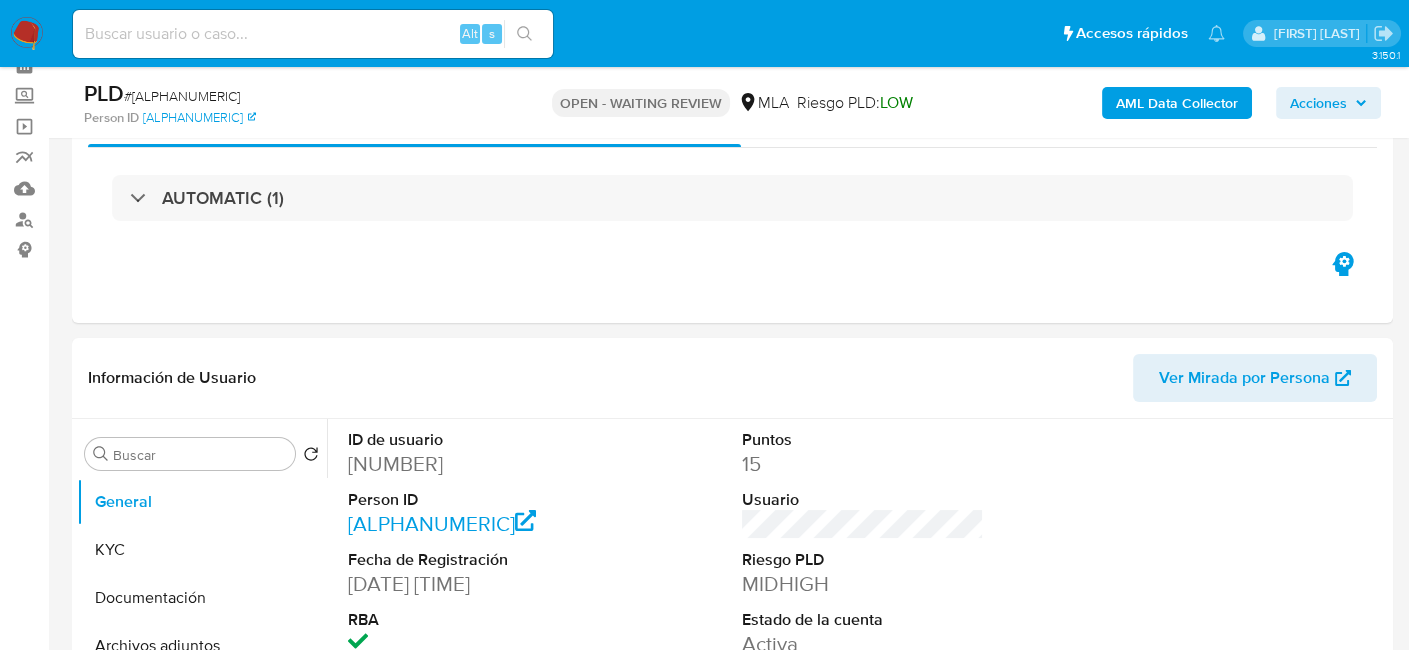 click on "[ALPHANUMERIC]" at bounding box center (182, 96) 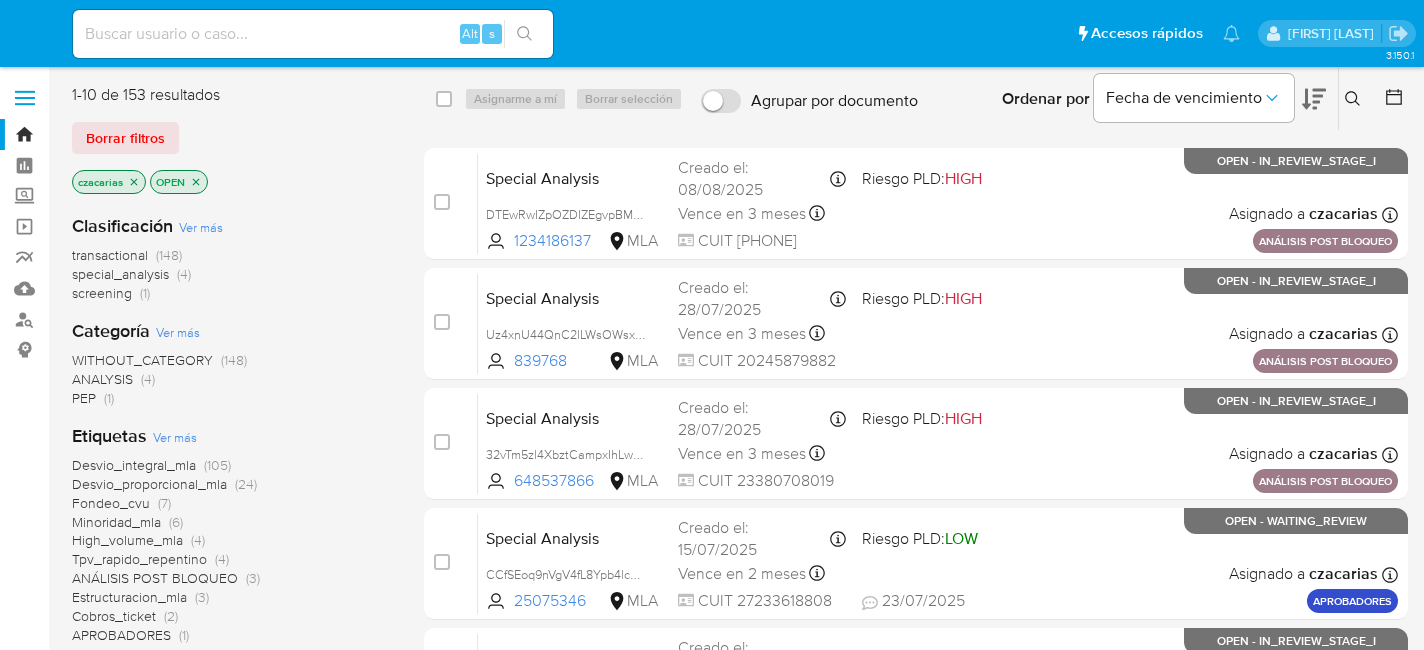 scroll, scrollTop: 0, scrollLeft: 0, axis: both 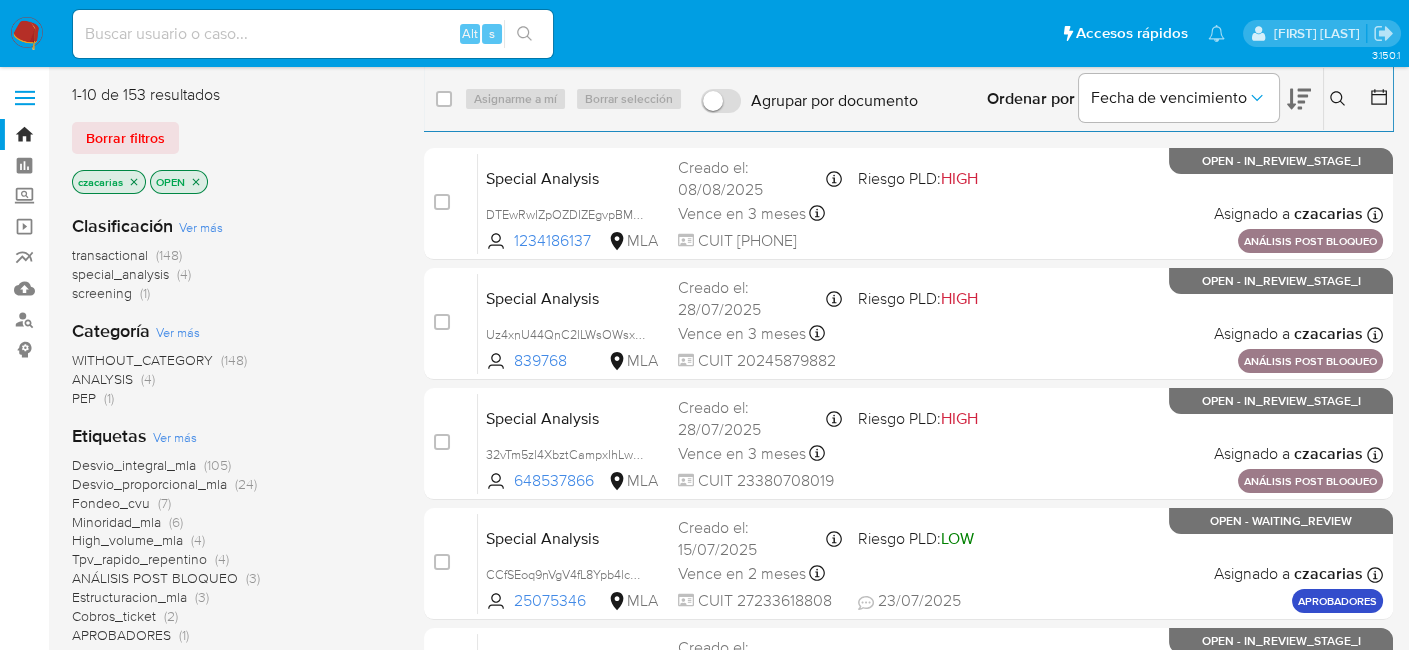 click at bounding box center (1340, 99) 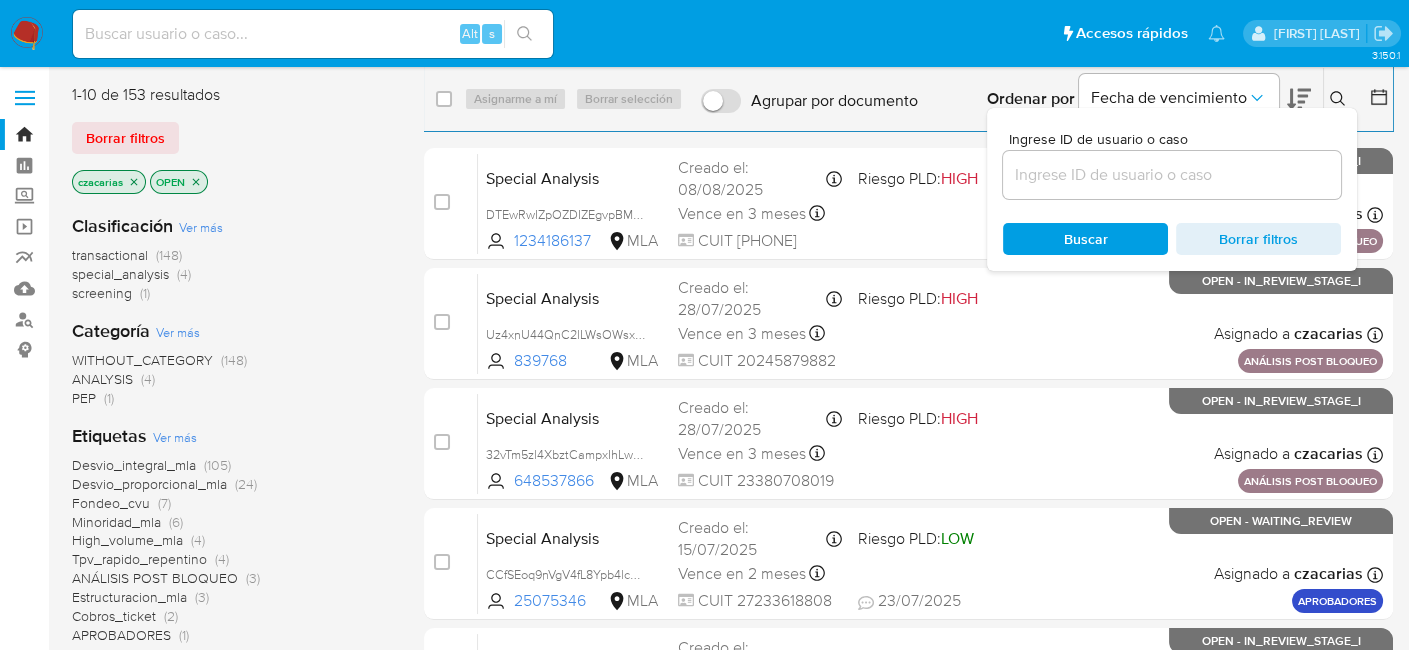 click at bounding box center (1172, 175) 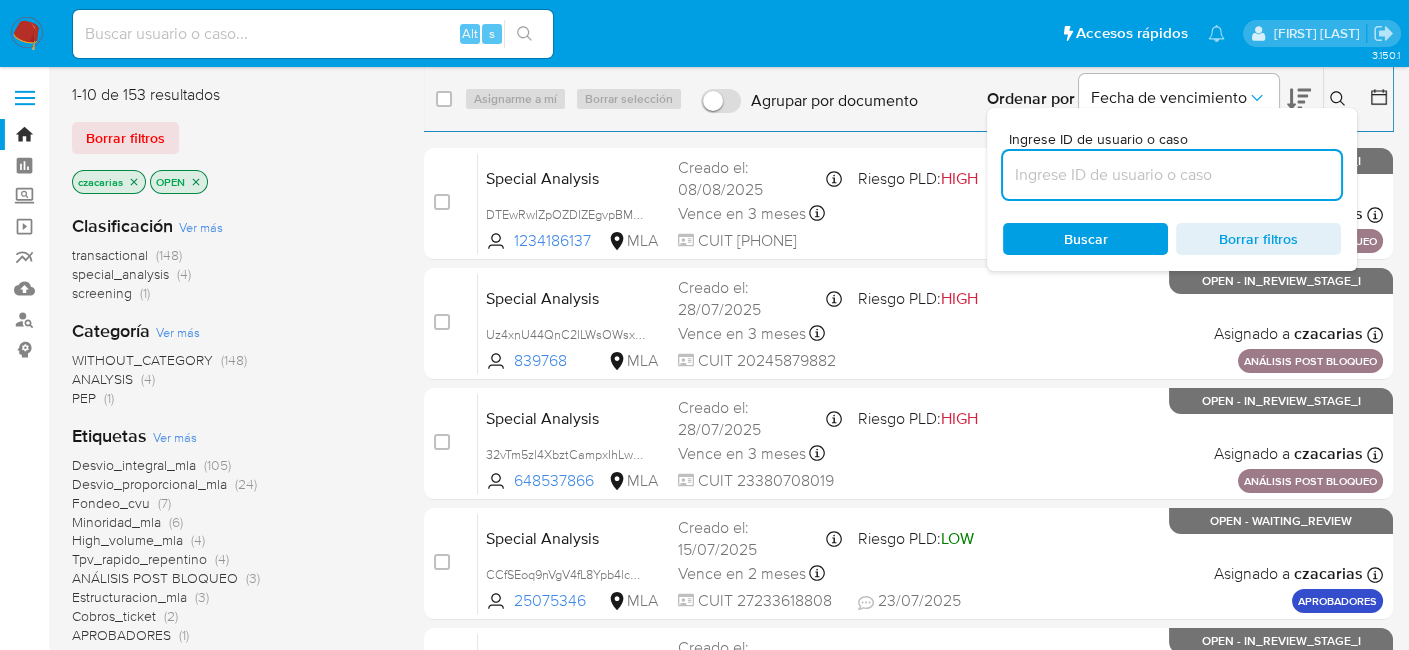 click at bounding box center [1172, 175] 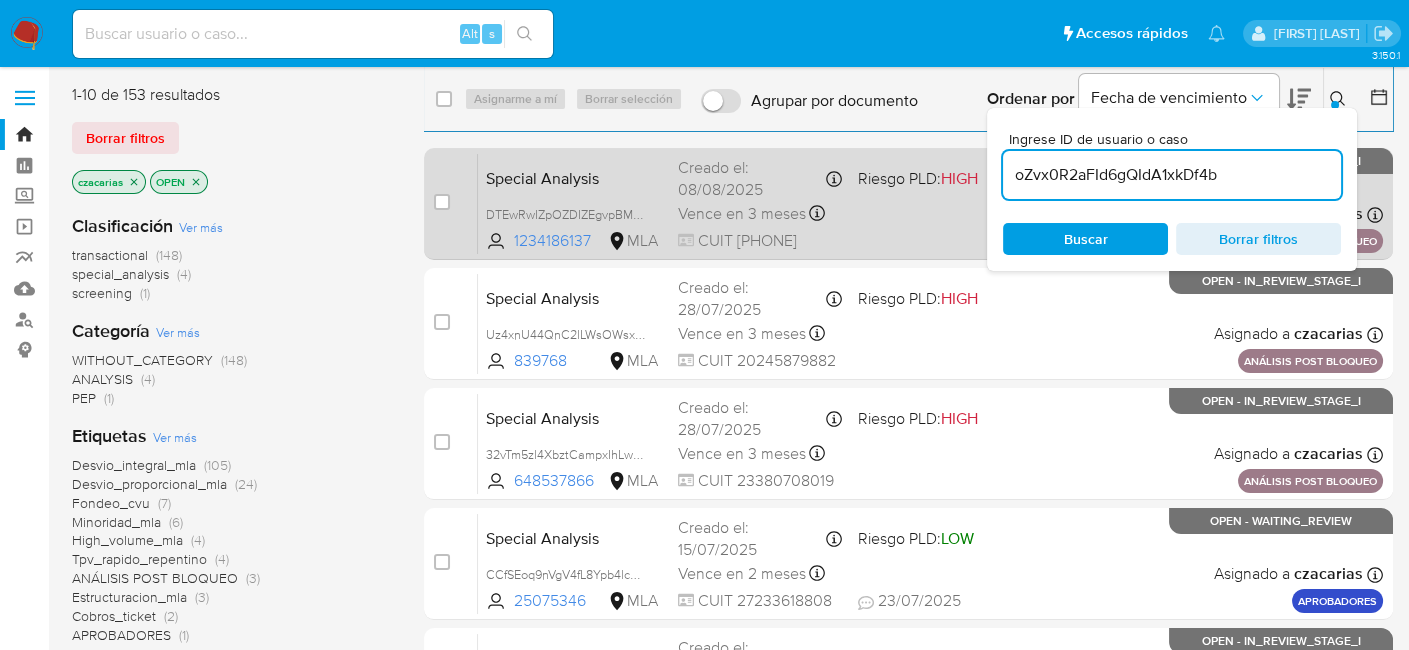 type on "[ALPHANUMERIC]" 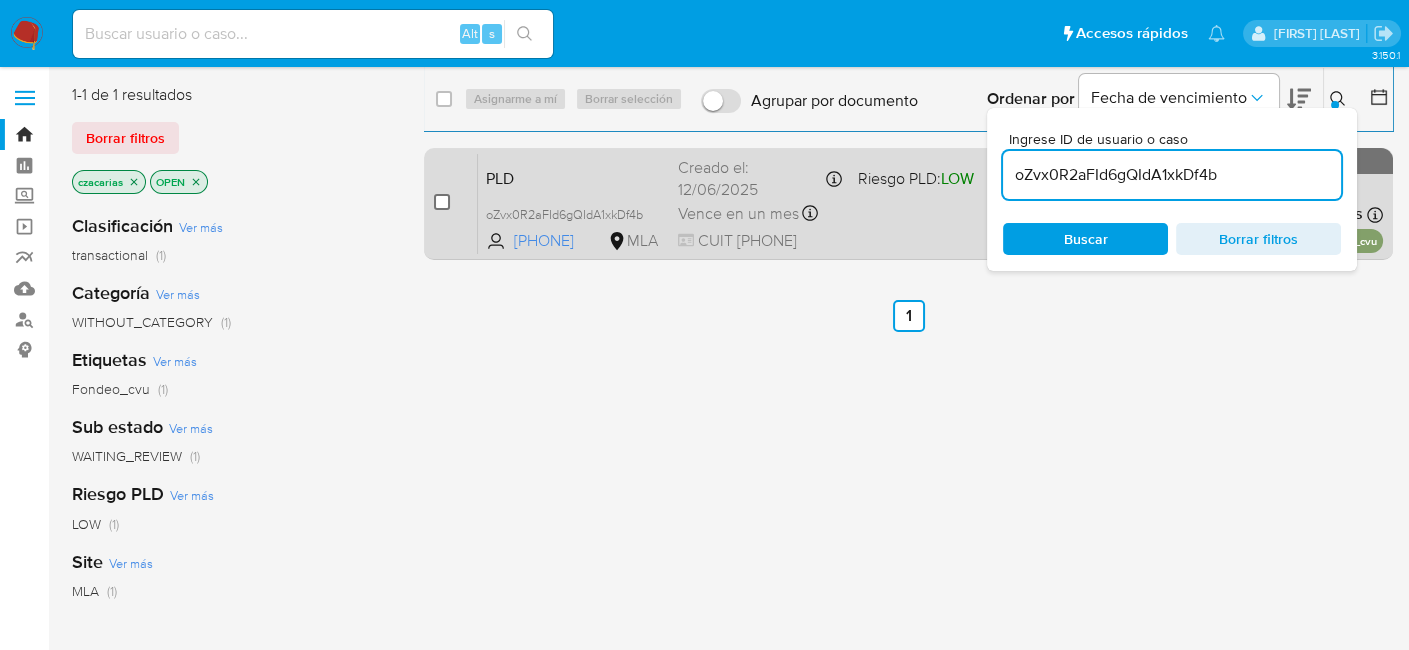 click at bounding box center (442, 202) 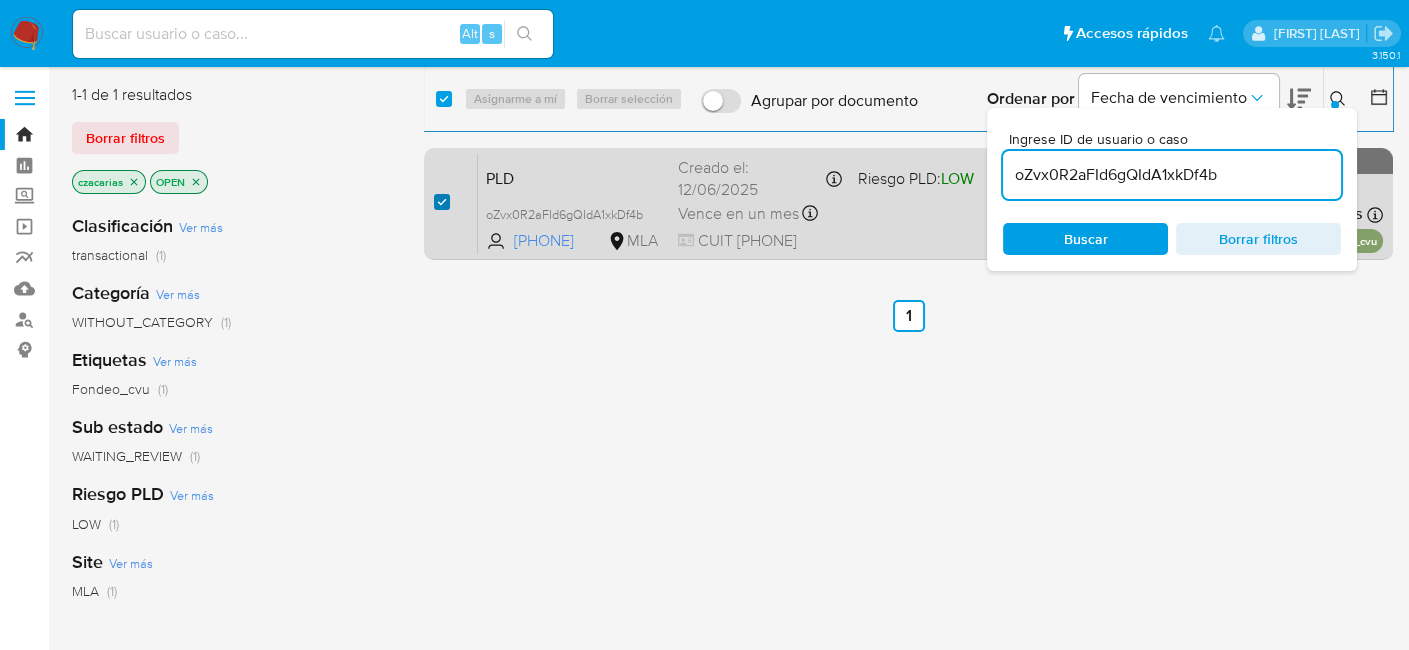 checkbox on "true" 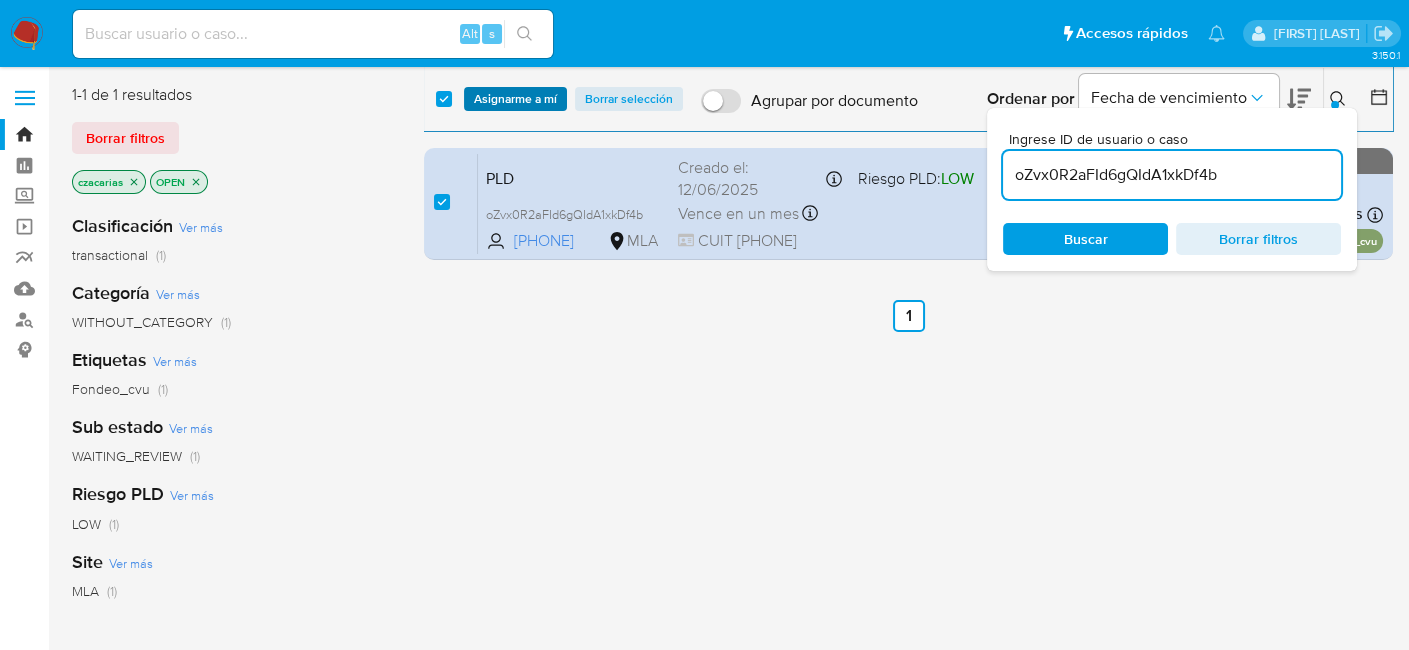 drag, startPoint x: 541, startPoint y: 85, endPoint x: 548, endPoint y: 101, distance: 17.464249 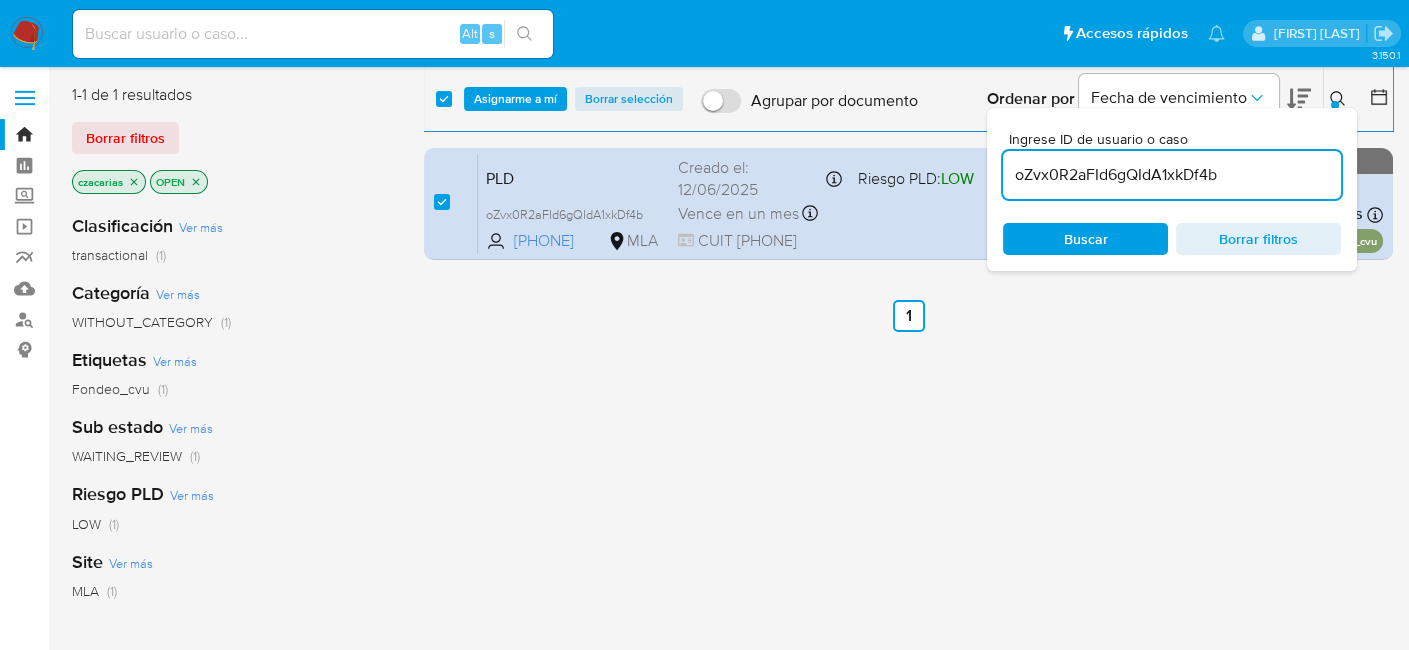click on "Asignarme a mí" at bounding box center [515, 99] 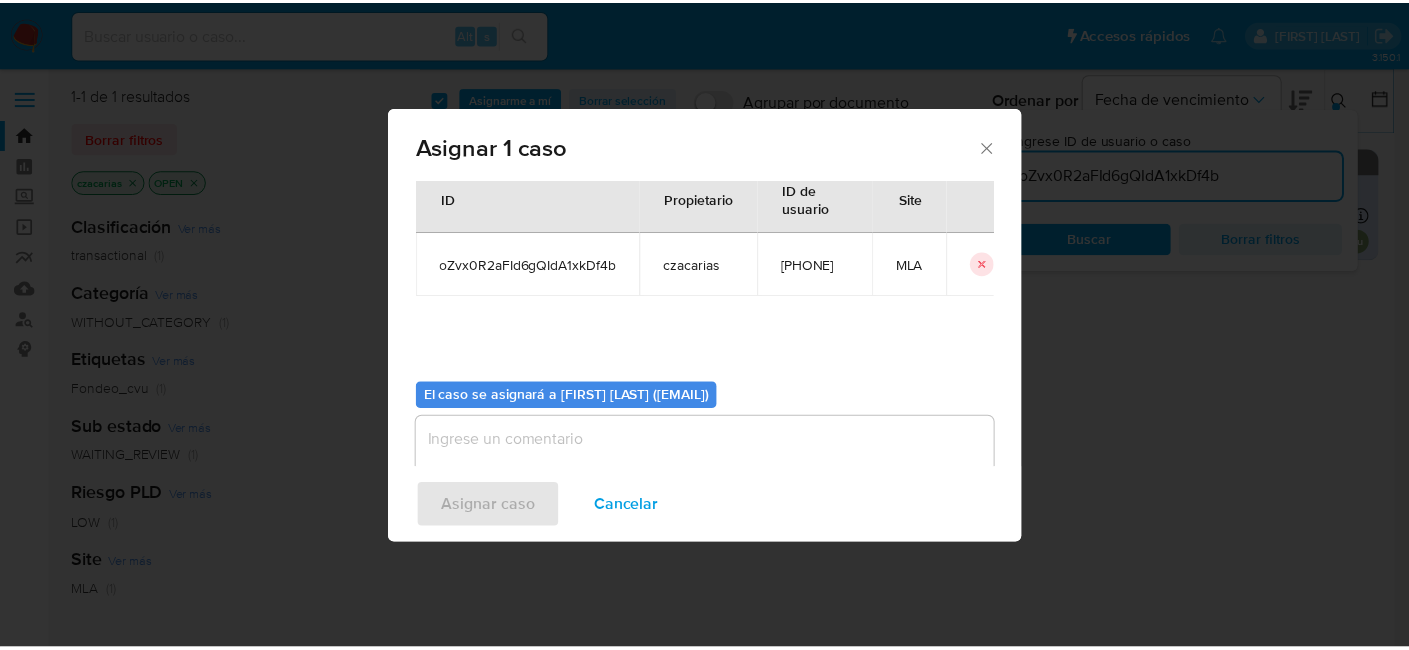 scroll, scrollTop: 102, scrollLeft: 0, axis: vertical 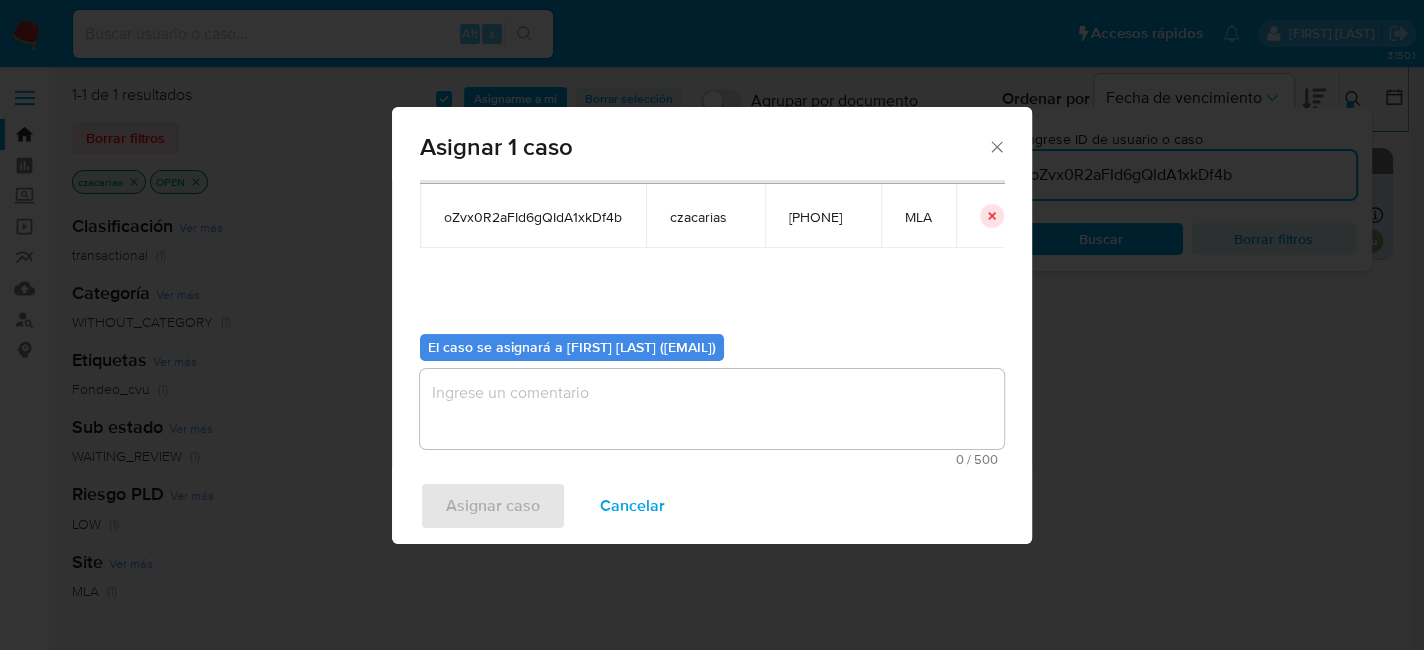 click at bounding box center [712, 409] 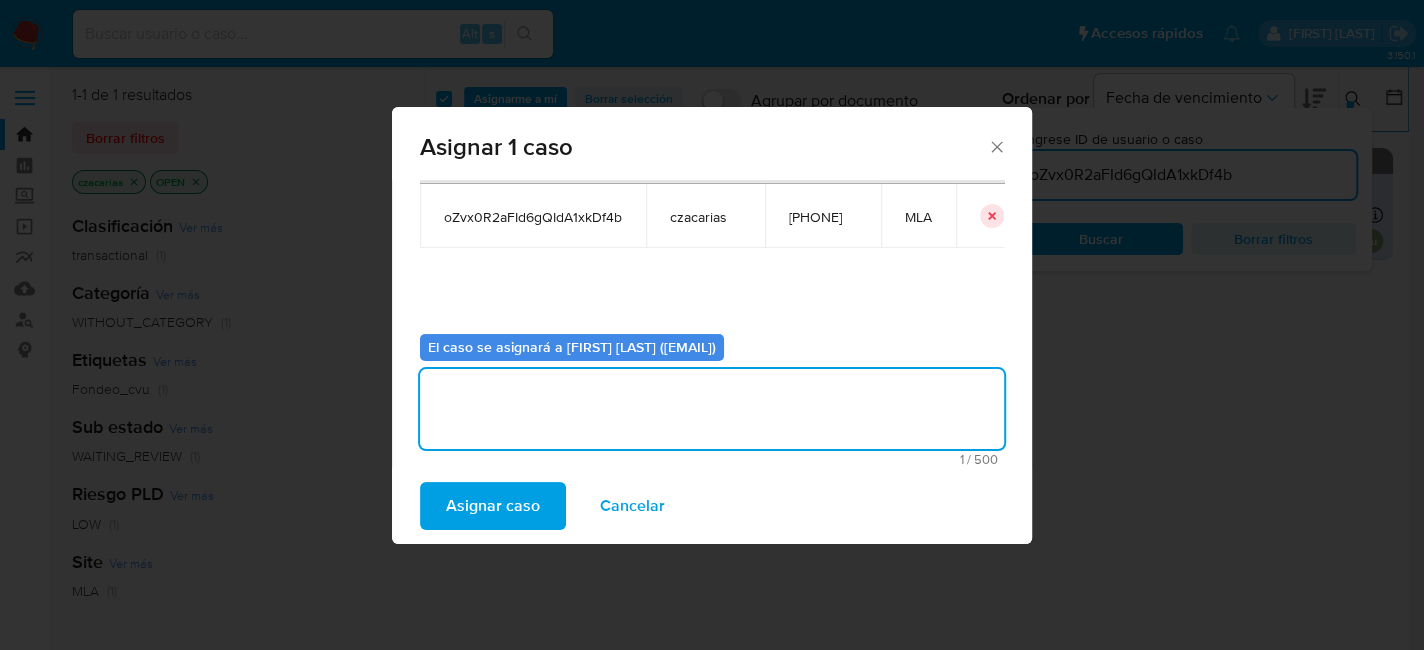 click on "Asignar caso" at bounding box center (493, 506) 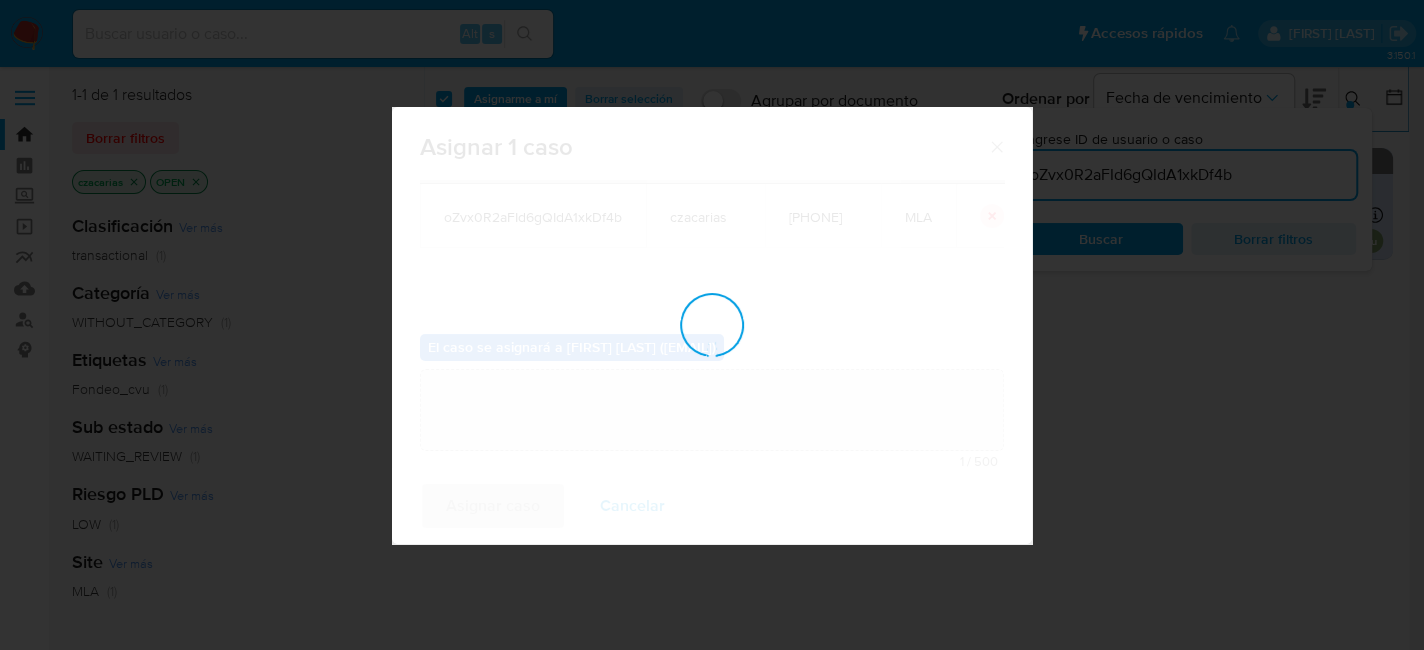 type 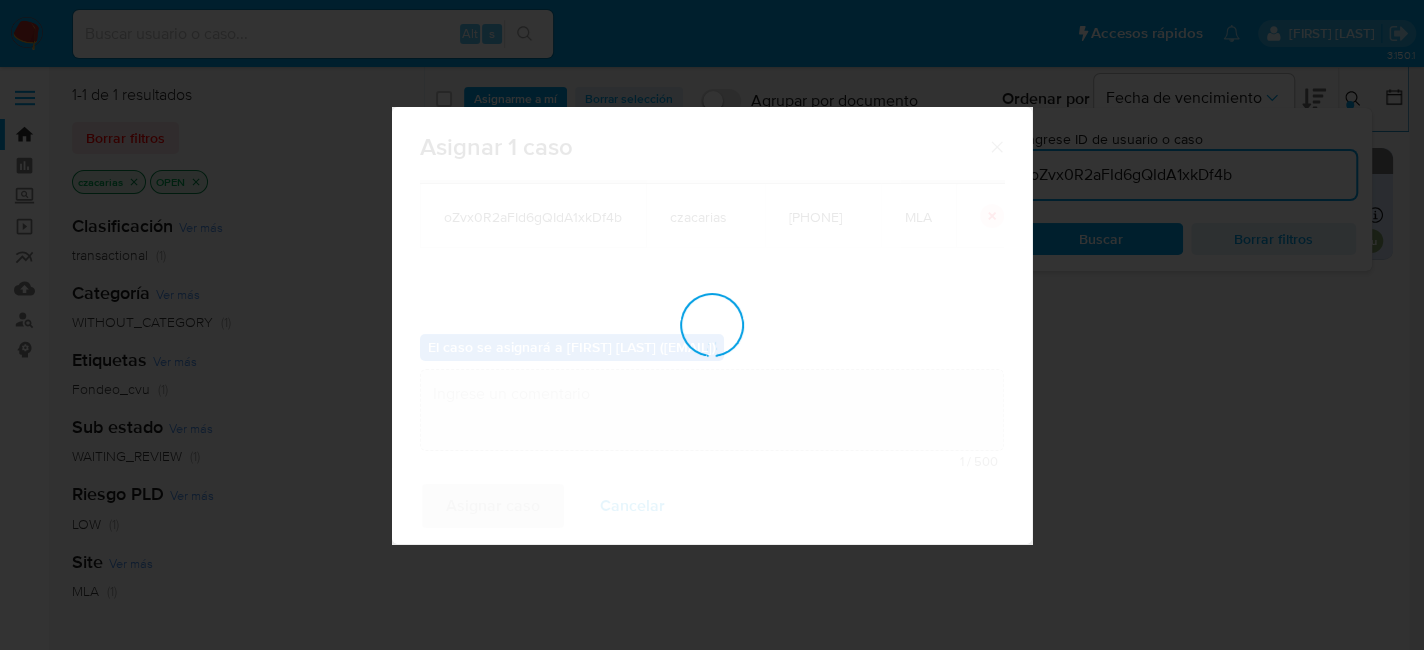 checkbox on "false" 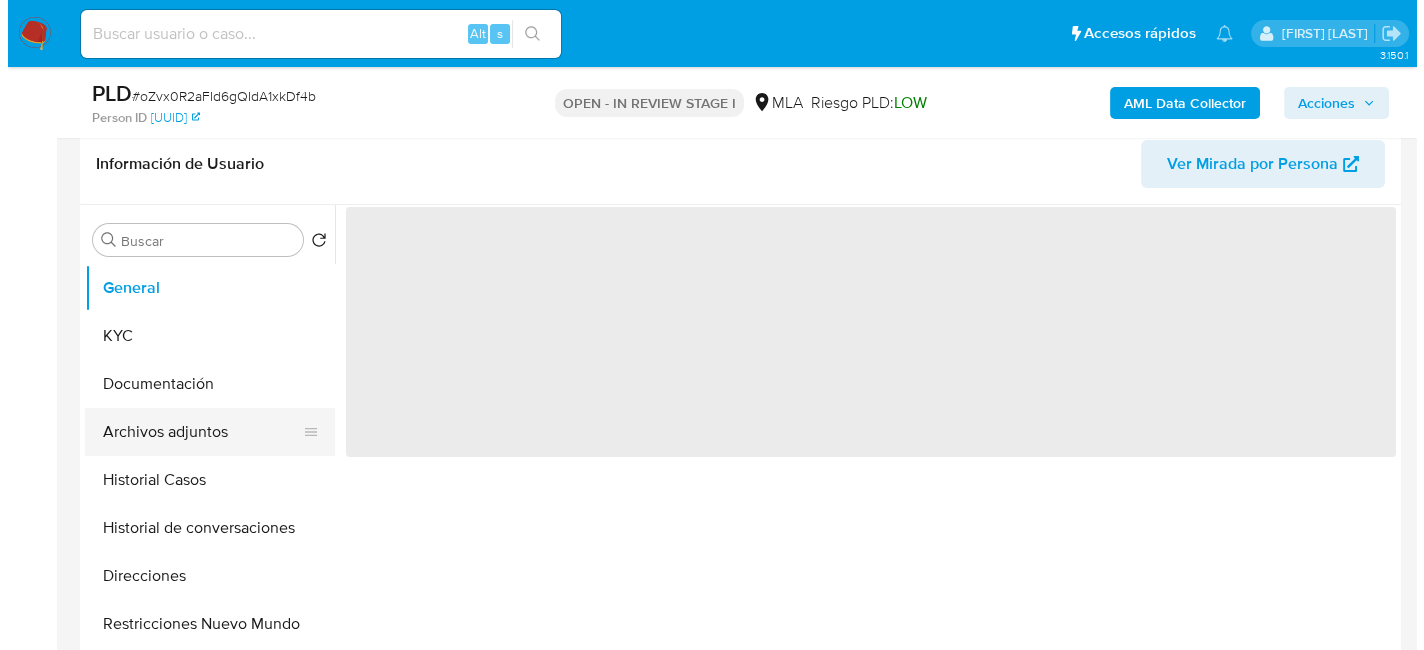 scroll, scrollTop: 400, scrollLeft: 0, axis: vertical 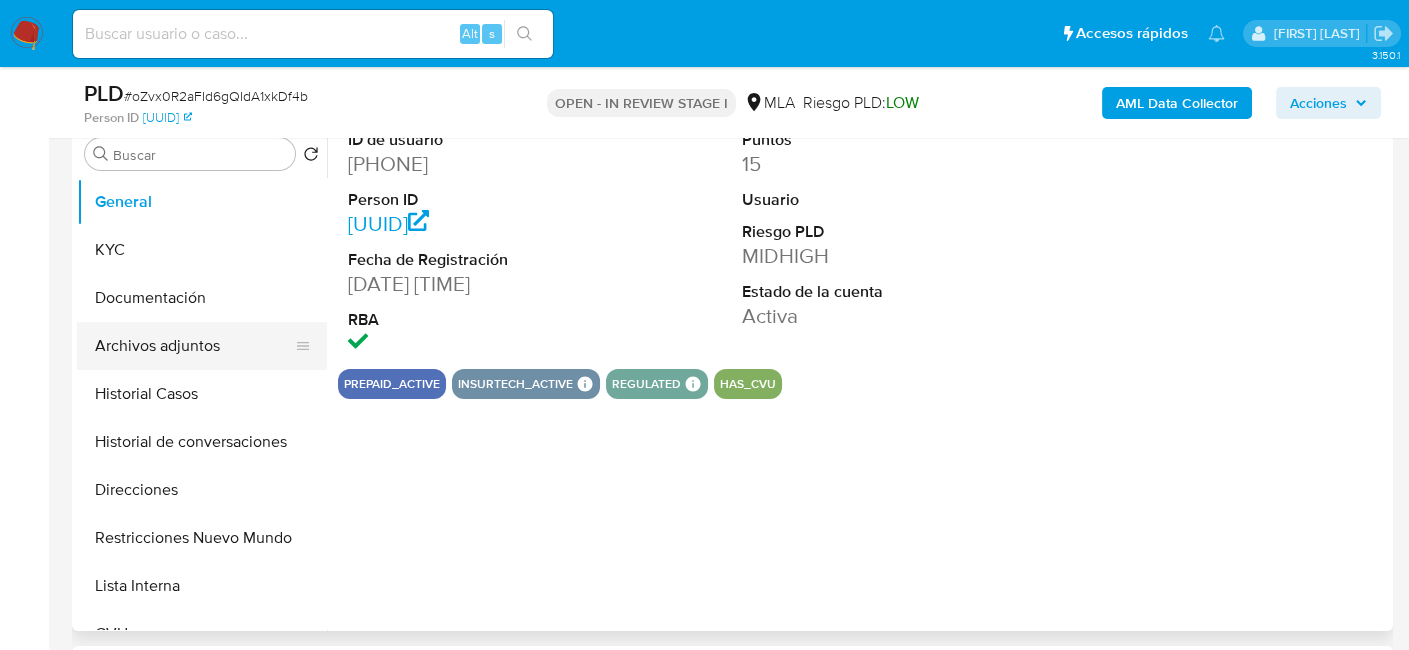 click on "Archivos adjuntos" at bounding box center (194, 346) 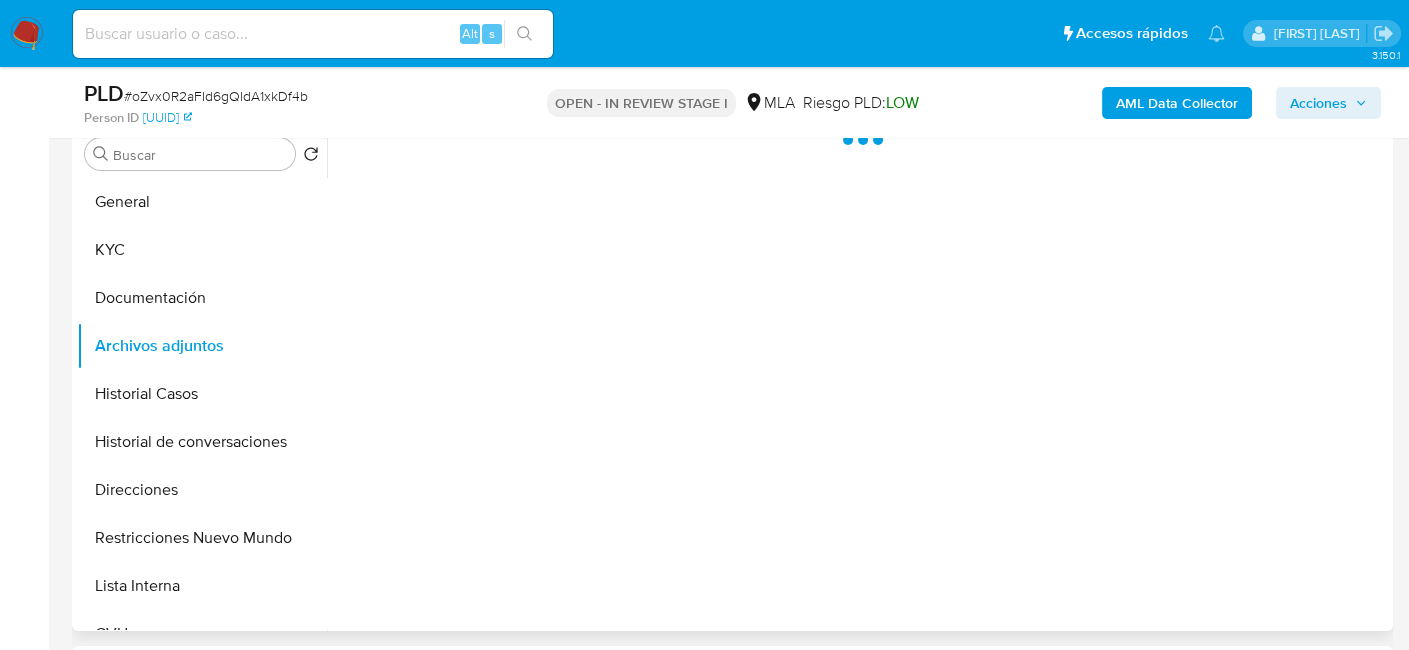 select on "10" 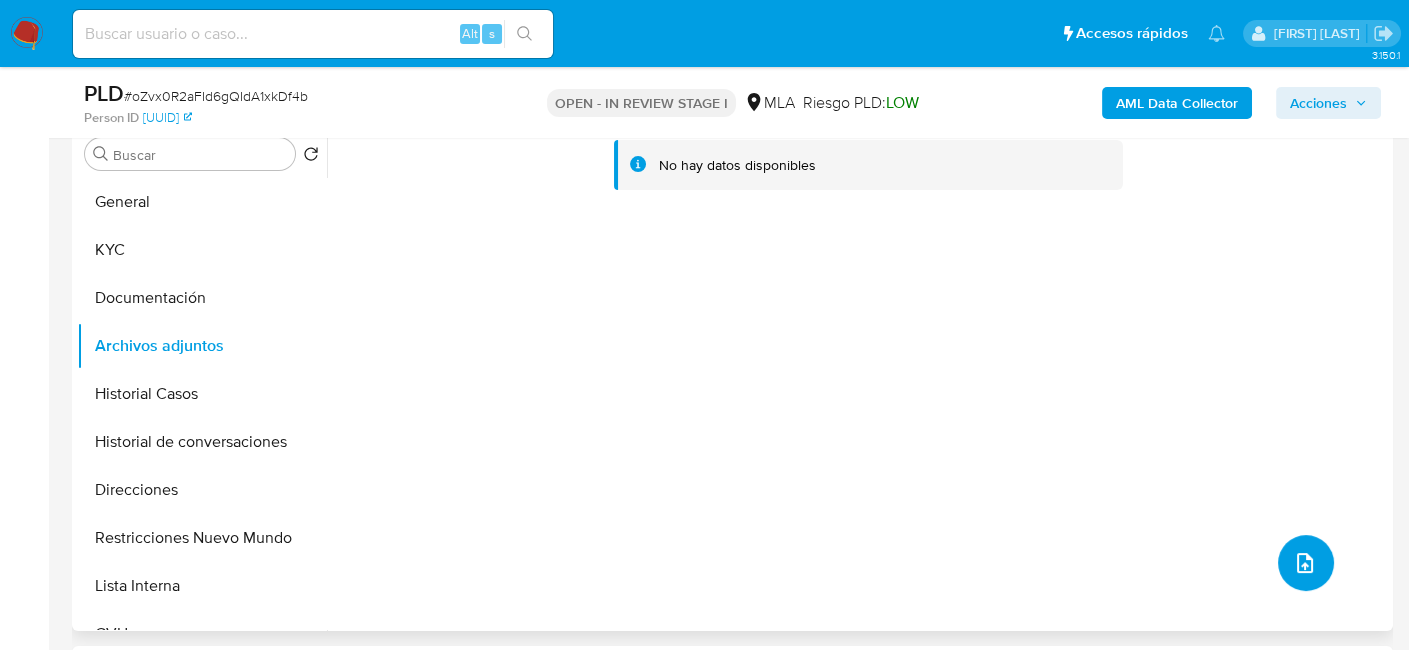 click 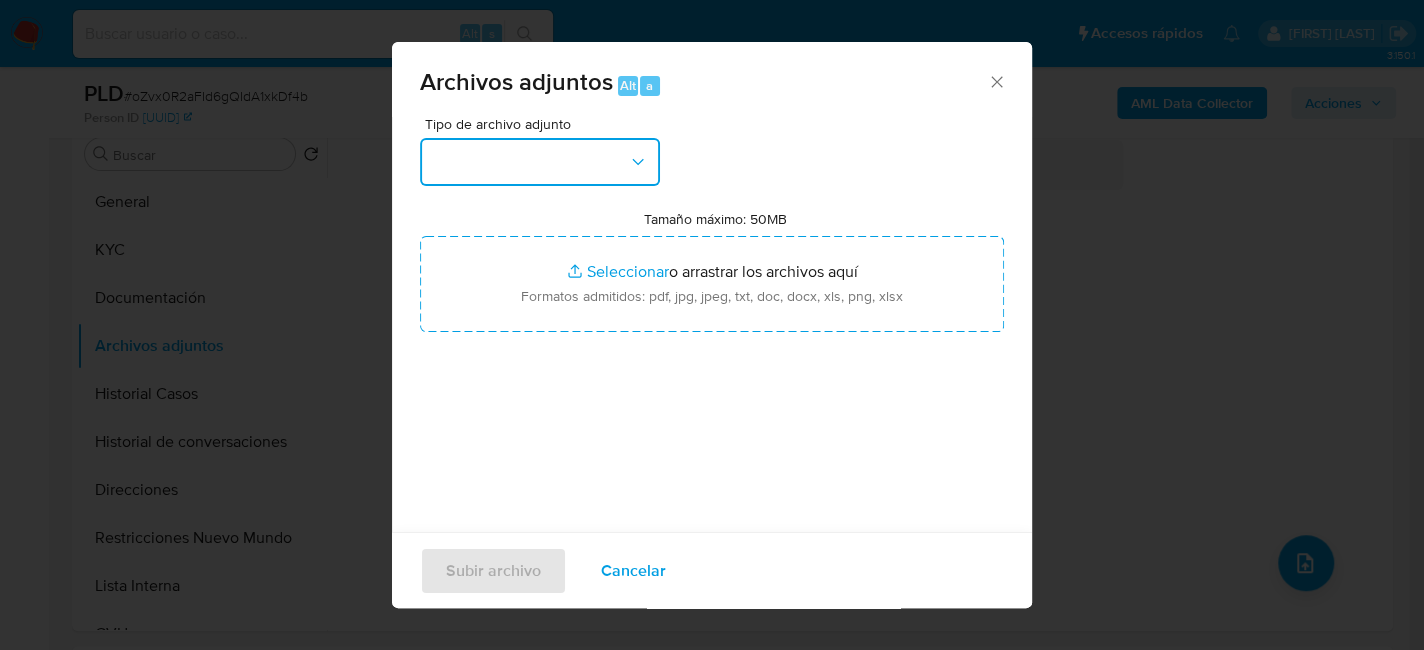 drag, startPoint x: 694, startPoint y: 204, endPoint x: 577, endPoint y: 168, distance: 122.41323 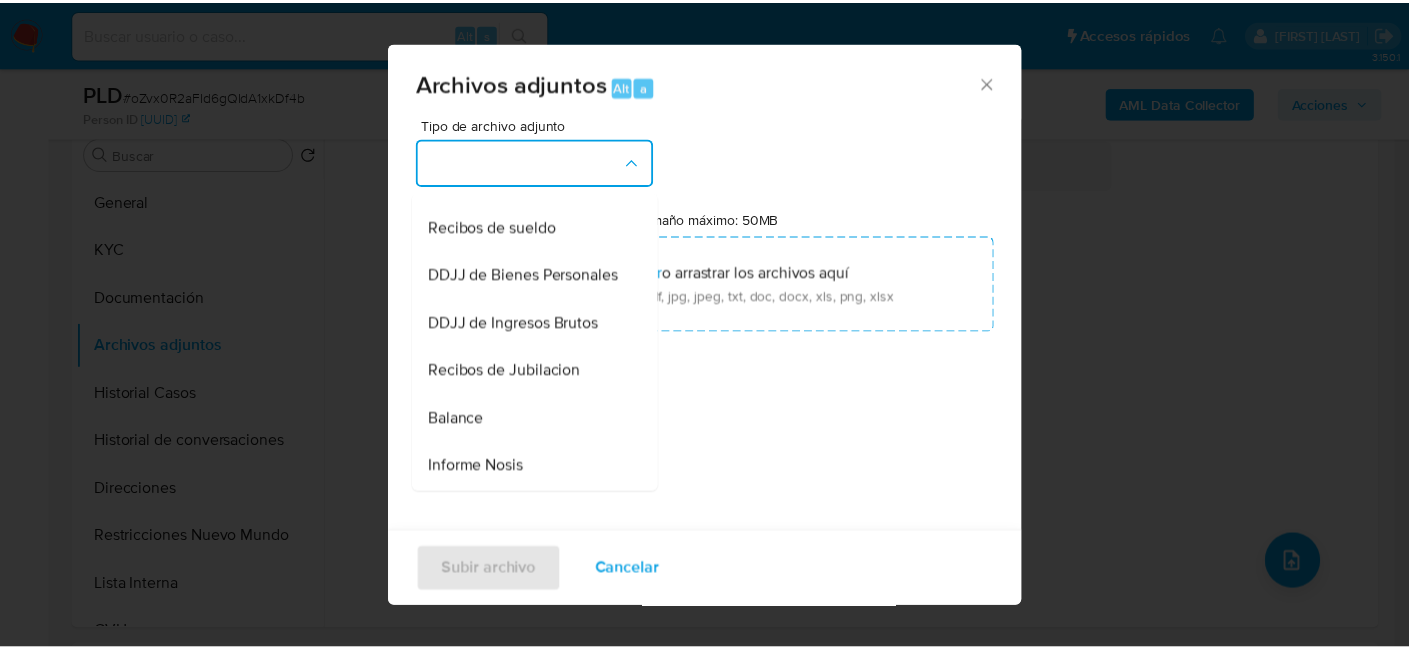 scroll, scrollTop: 600, scrollLeft: 0, axis: vertical 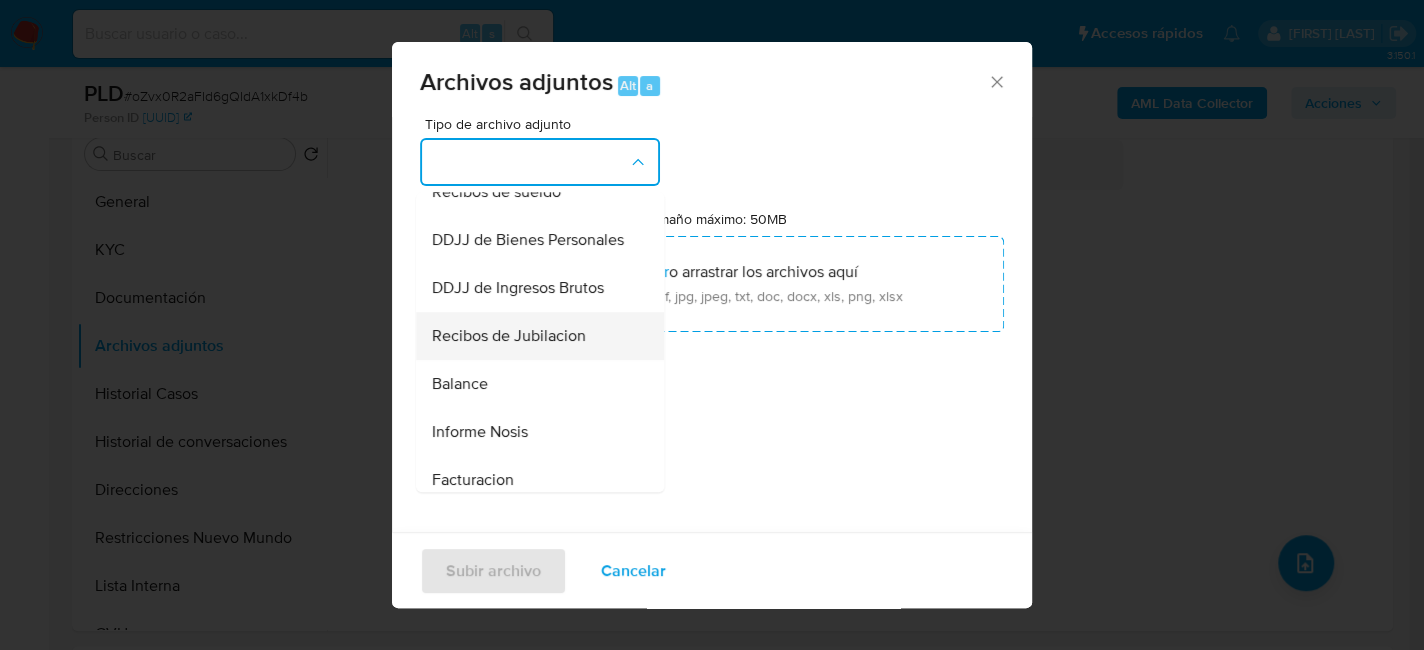 click on "Recibos de Jubilacion" at bounding box center [509, 336] 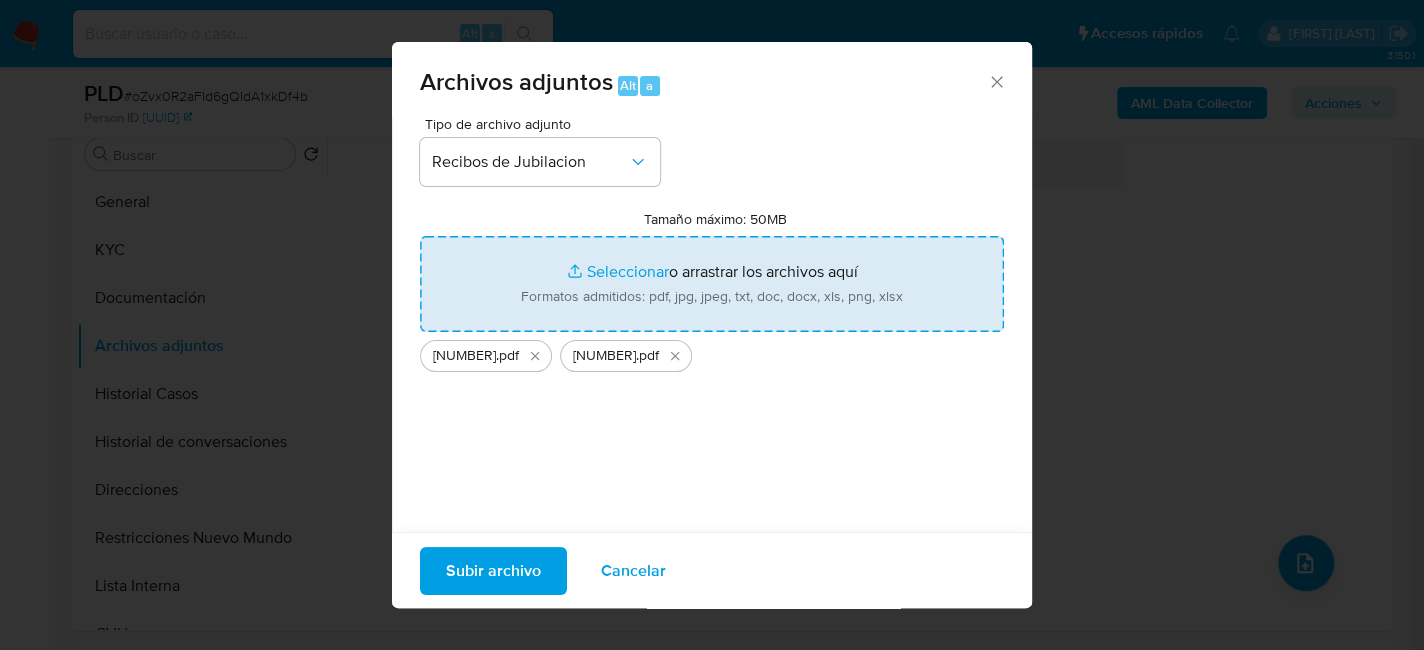 type on "C:\fakepath\[FILENAME].pdf" 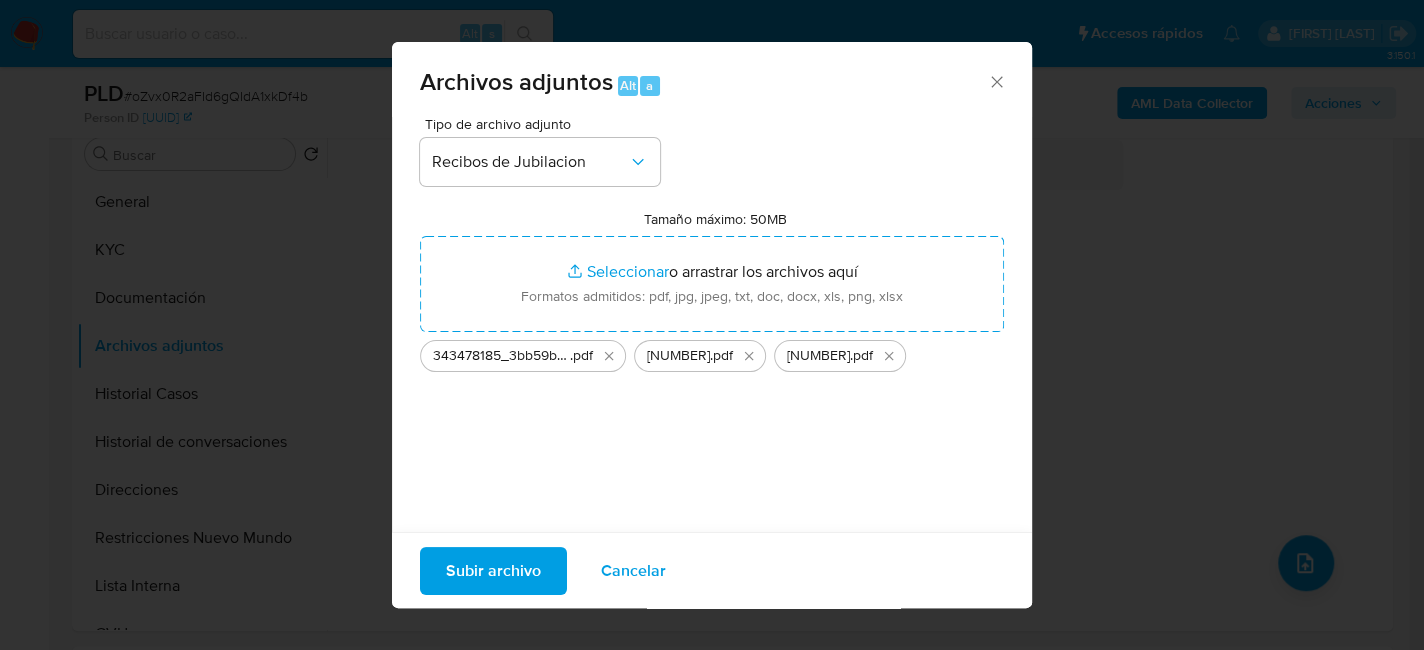 click on "Subir archivo" at bounding box center (493, 570) 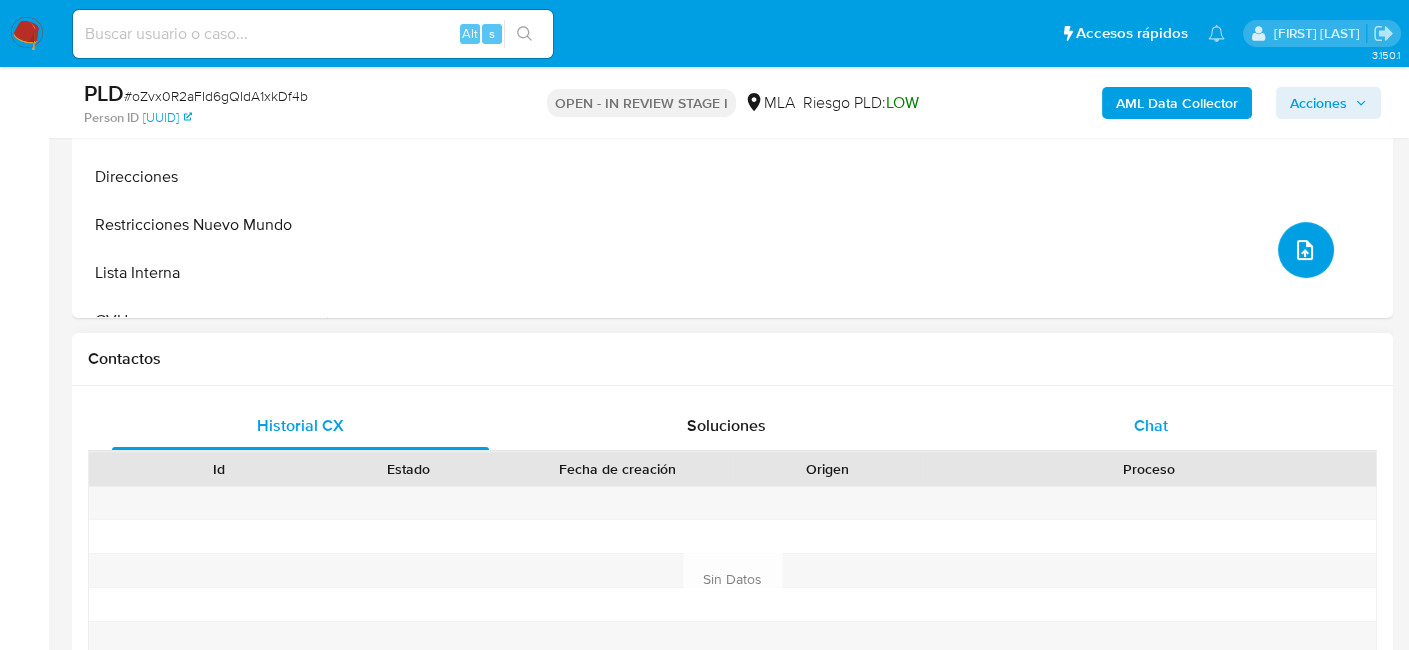 scroll, scrollTop: 900, scrollLeft: 0, axis: vertical 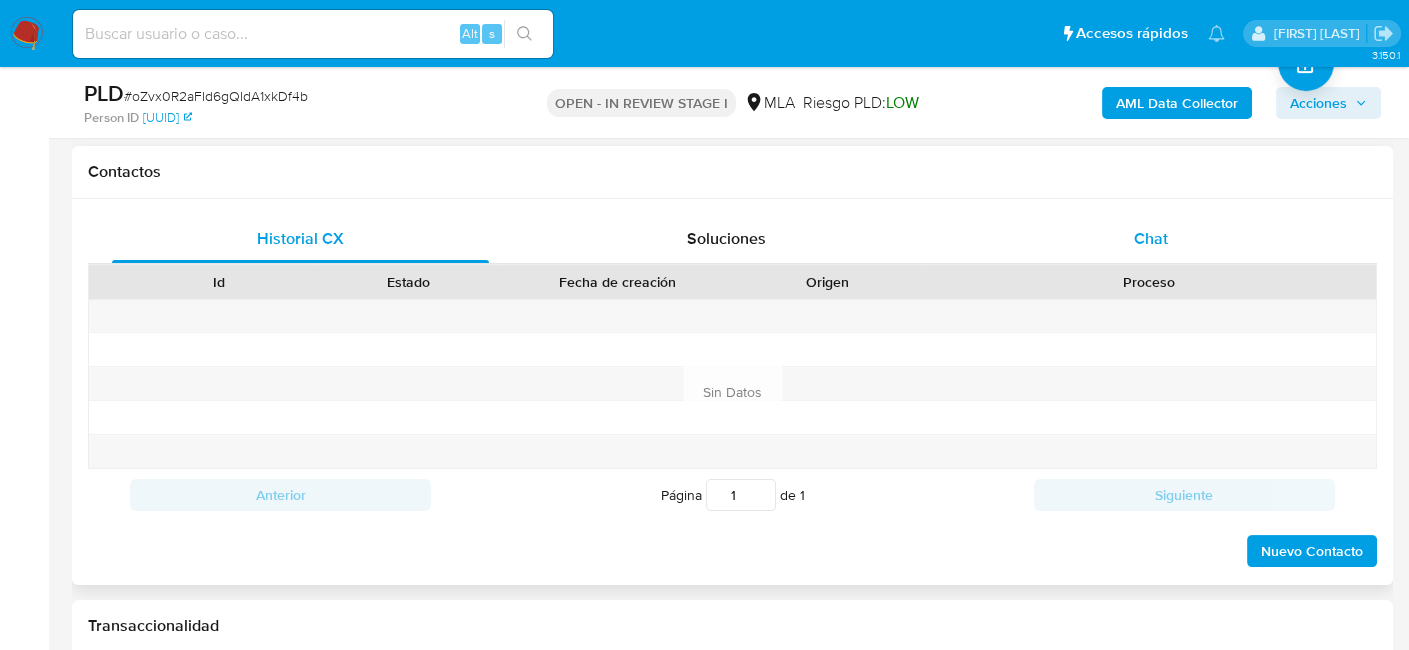 click on "Chat" at bounding box center (1151, 239) 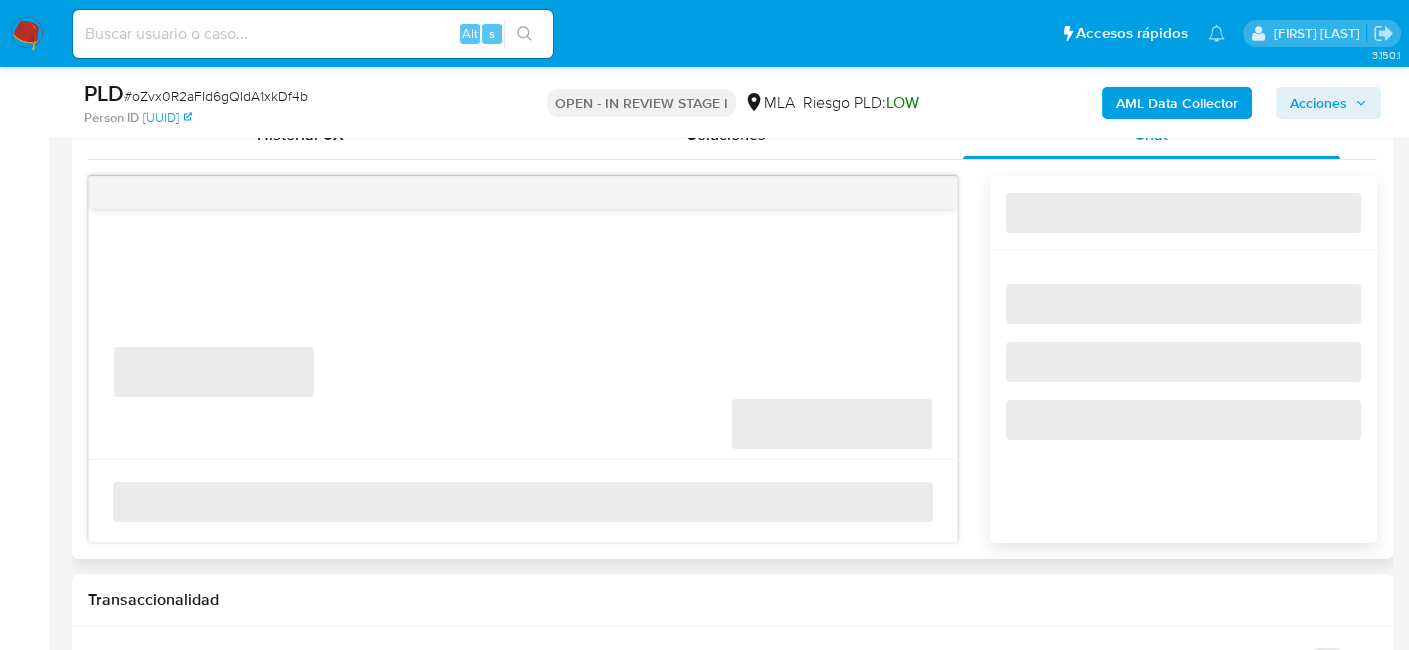 scroll, scrollTop: 1100, scrollLeft: 0, axis: vertical 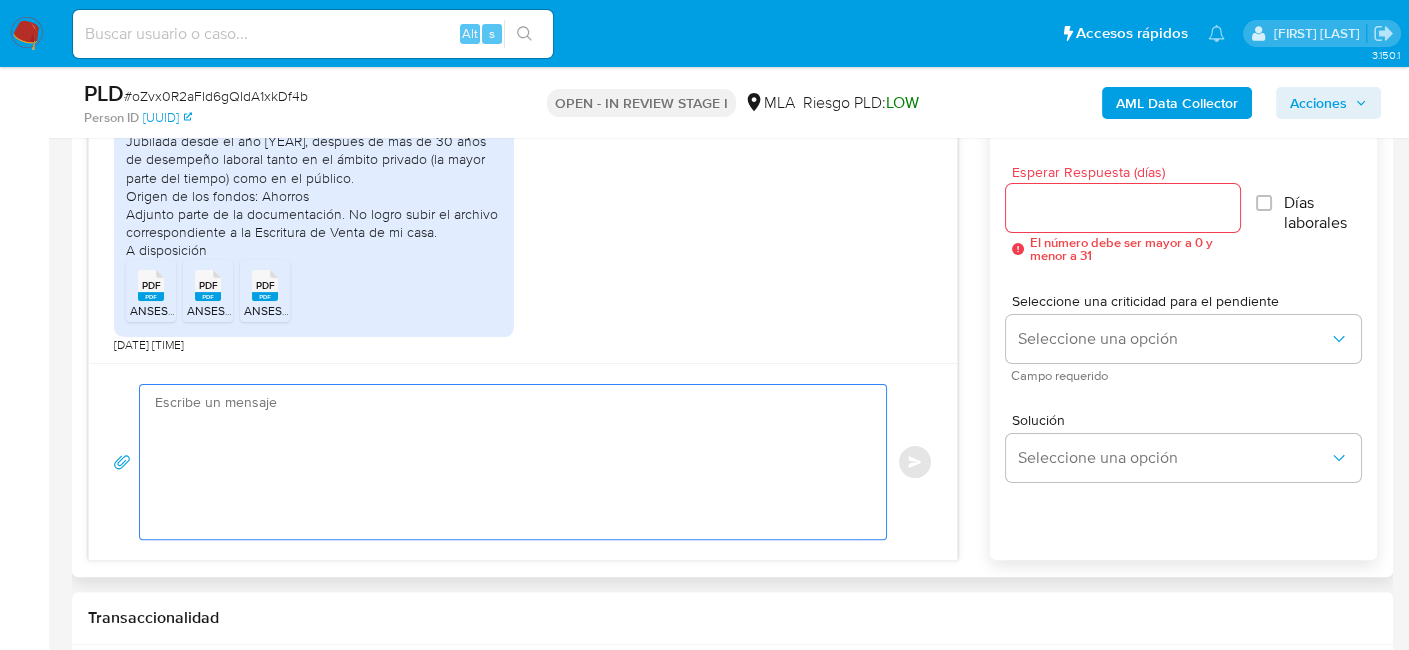 click at bounding box center [508, 462] 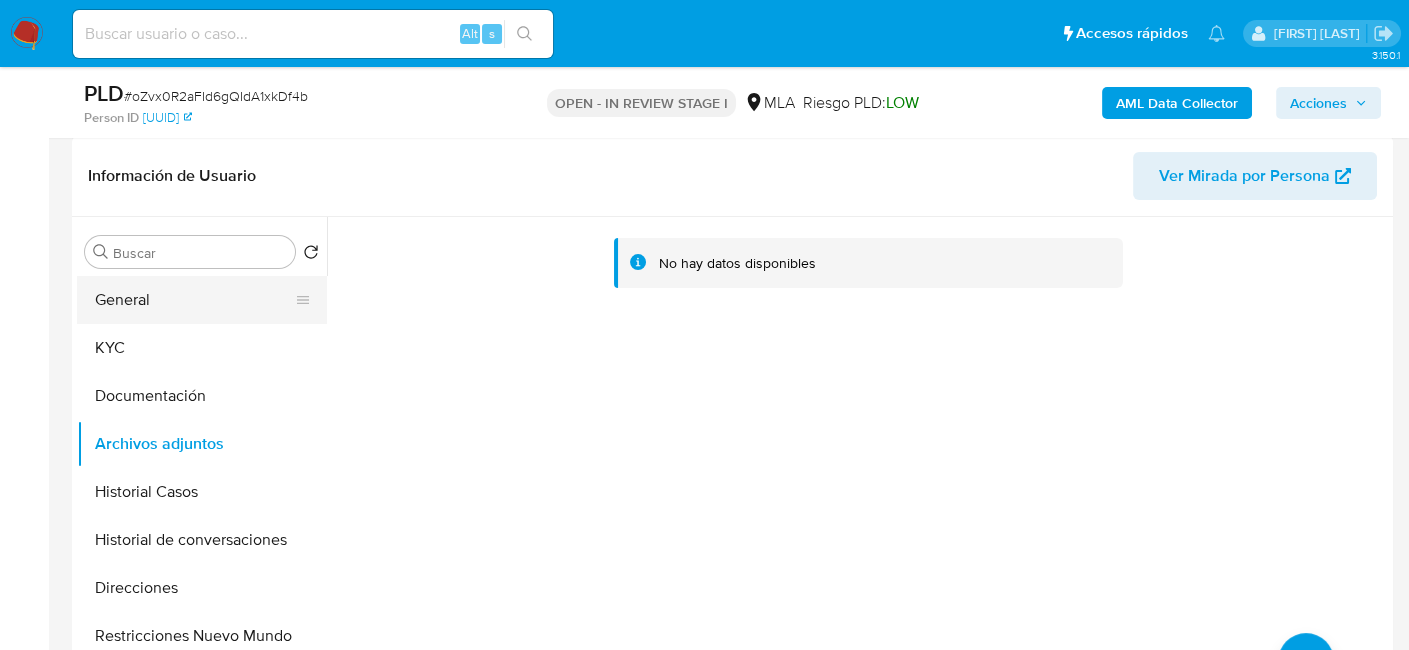 scroll, scrollTop: 300, scrollLeft: 0, axis: vertical 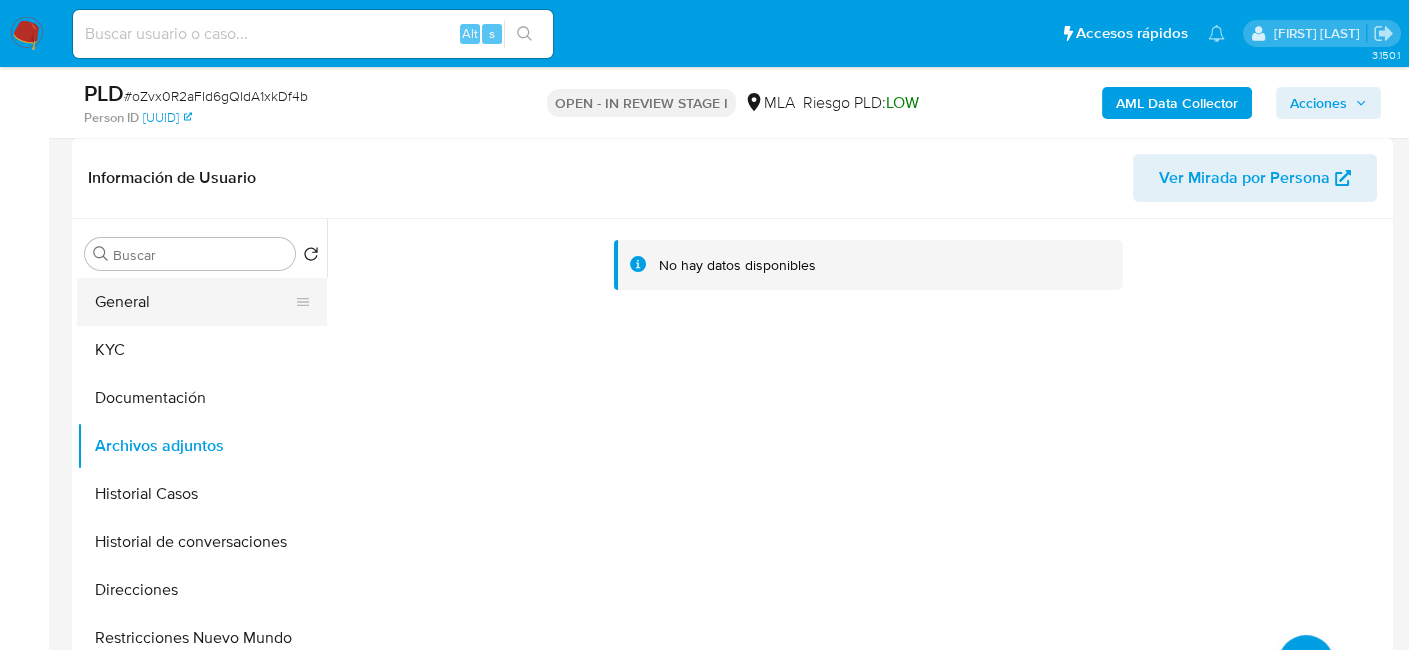 click on "General" at bounding box center (194, 302) 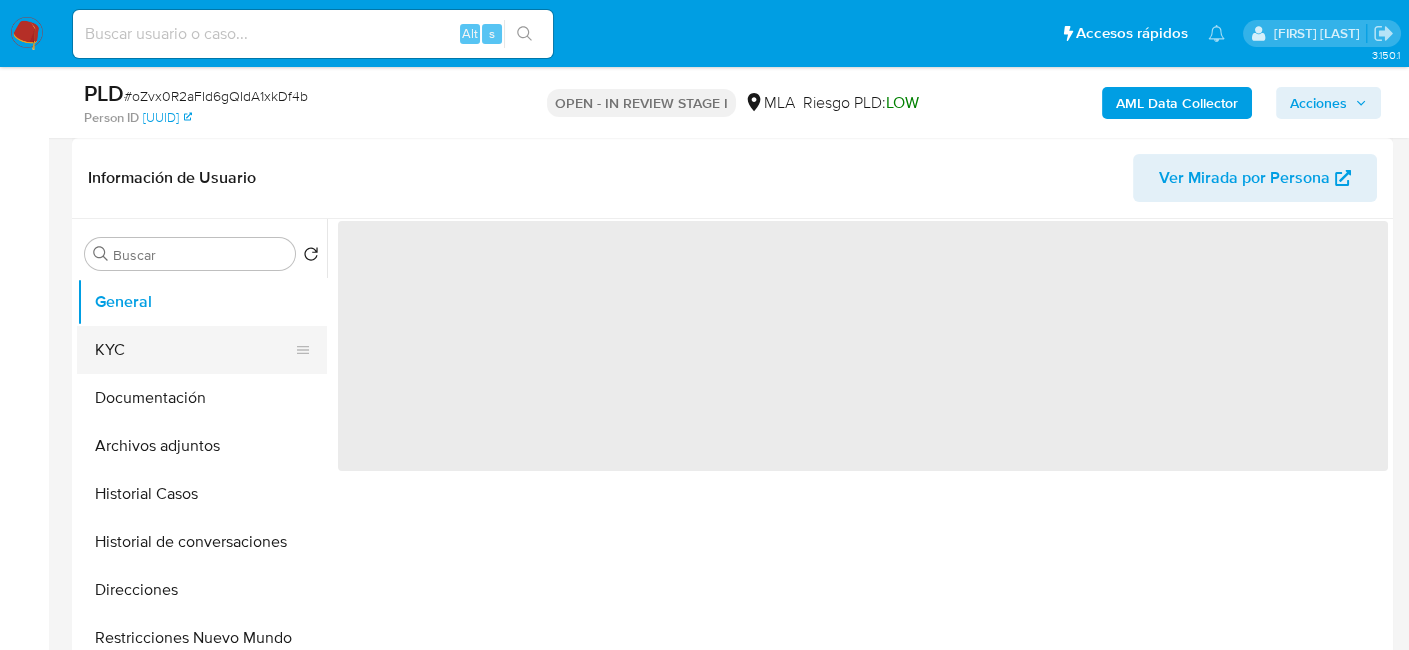 click on "KYC" at bounding box center (194, 350) 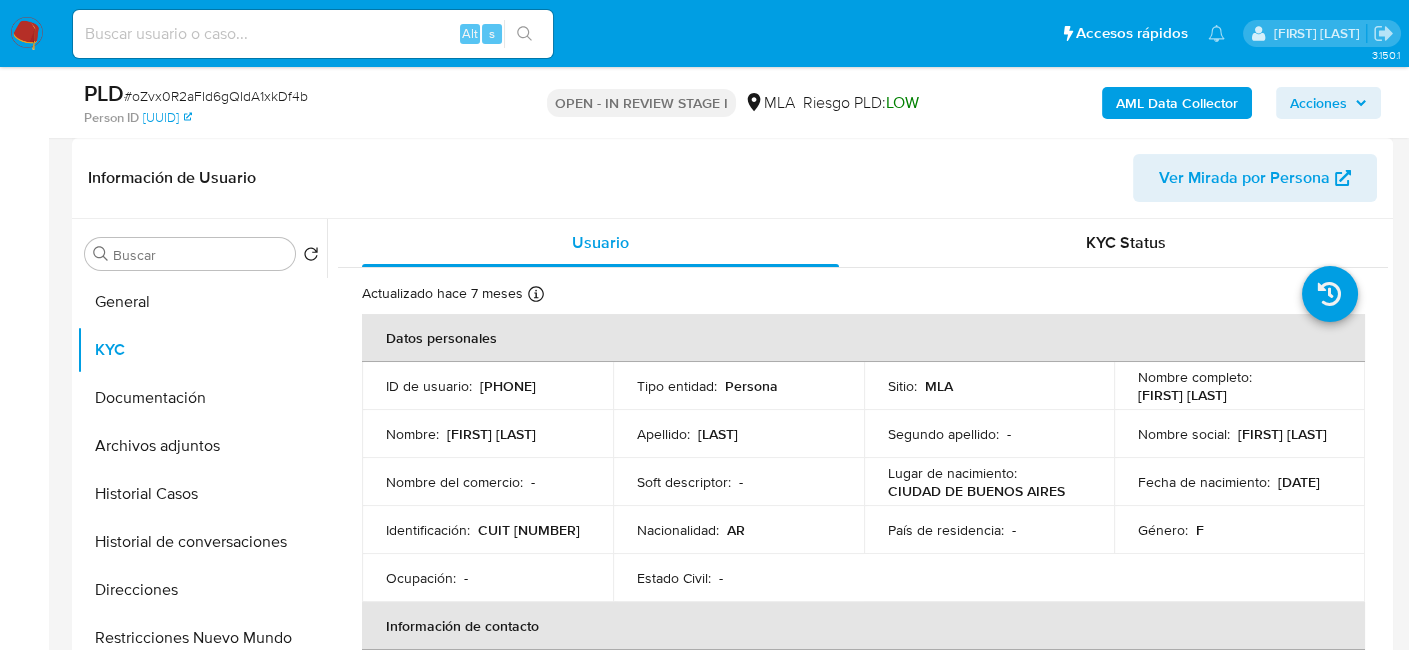 drag, startPoint x: 1134, startPoint y: 393, endPoint x: 1300, endPoint y: 400, distance: 166.14752 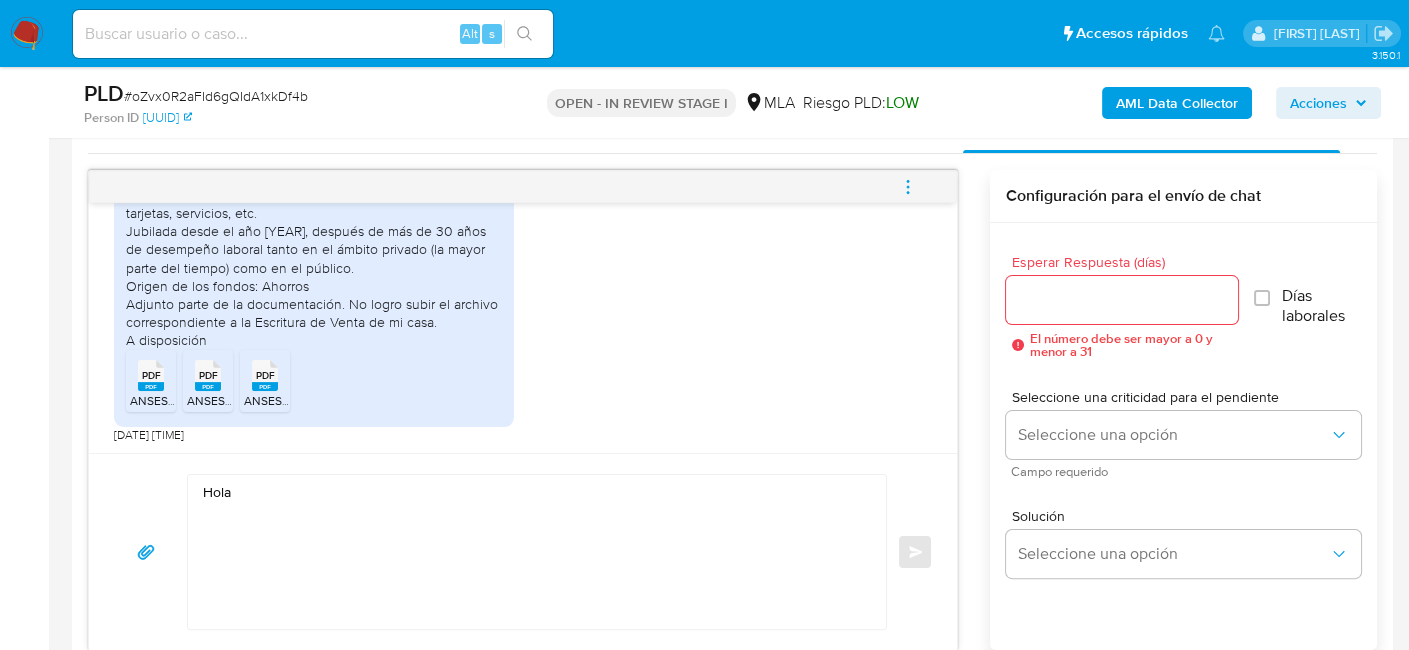 scroll, scrollTop: 1100, scrollLeft: 0, axis: vertical 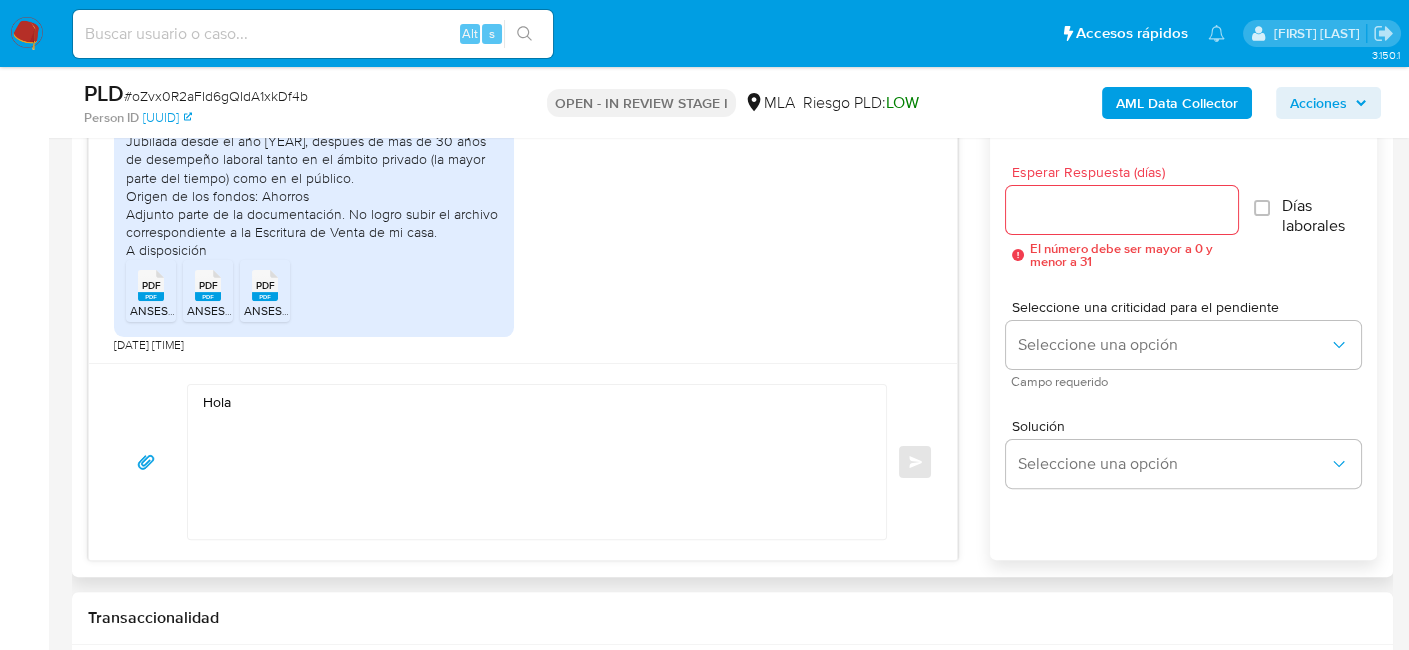 click on "Hola" at bounding box center [532, 462] 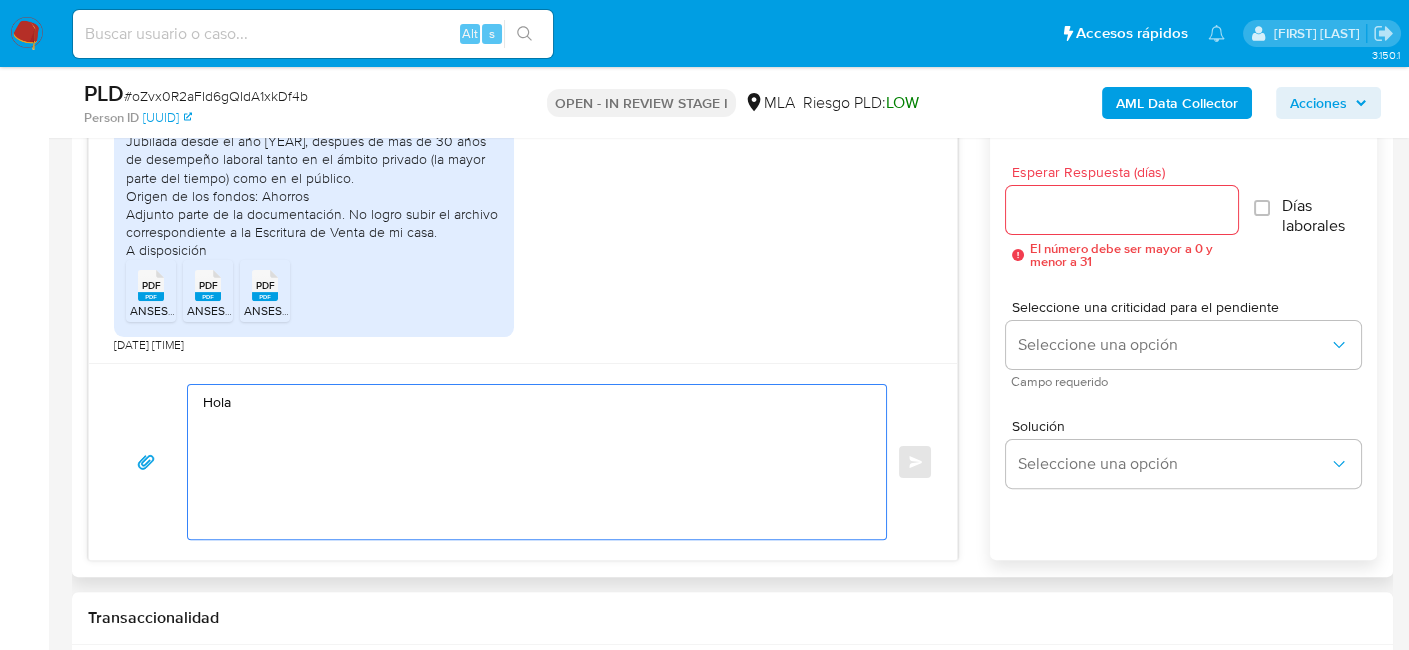 paste on "[FIRST] [LAST]" 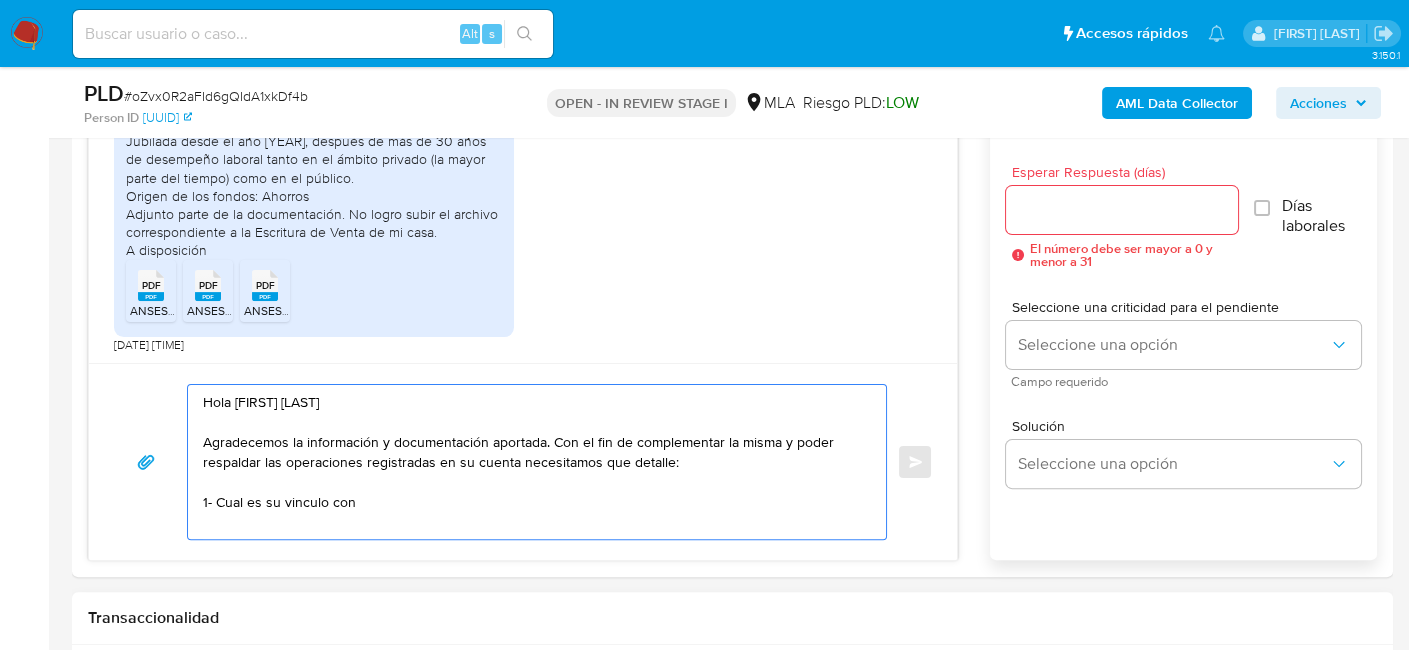 paste on "Bouche12 Sa - [NUMBER]" 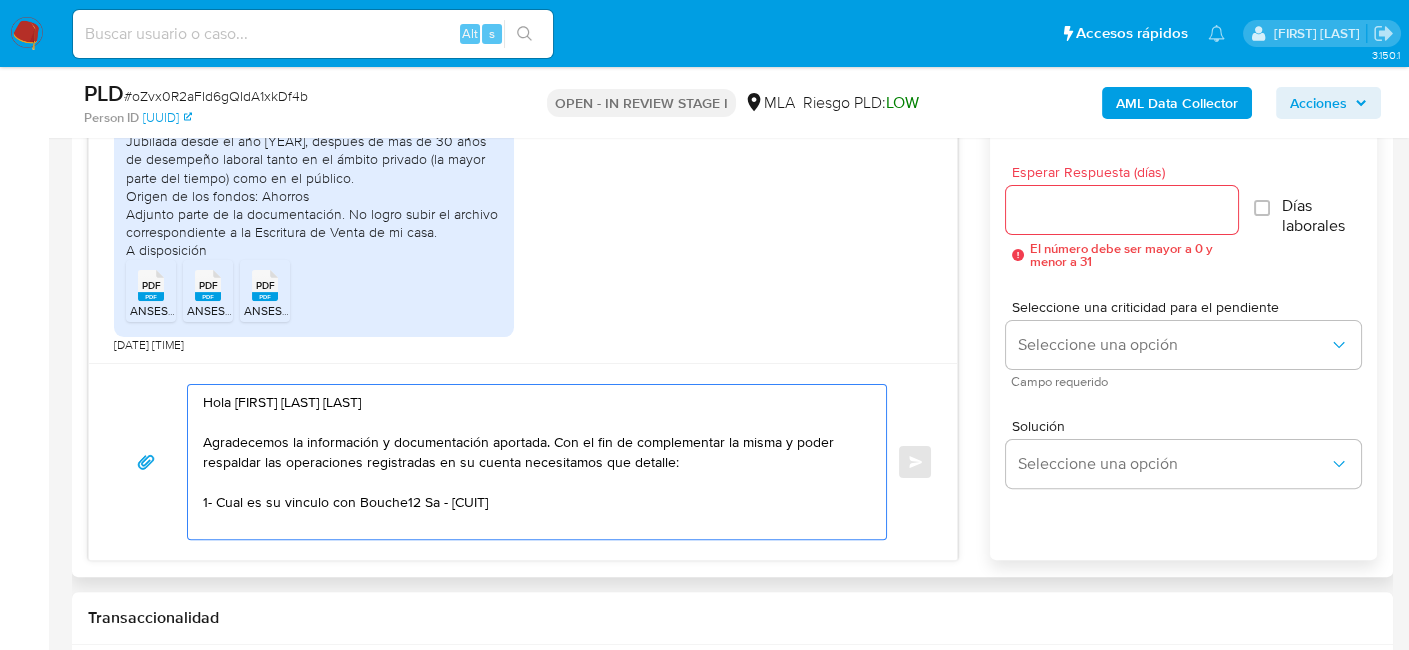 click on "Hola [FIRST] [LAST] [LAST]
Agradecemos la información y documentación aportada. Con el fin de complementar la misma y poder respaldar las operaciones registradas en su cuenta necesitamos que detalle:
1- Cual es su vinculo con Bouche12 Sa - [CUIT]" at bounding box center (532, 462) 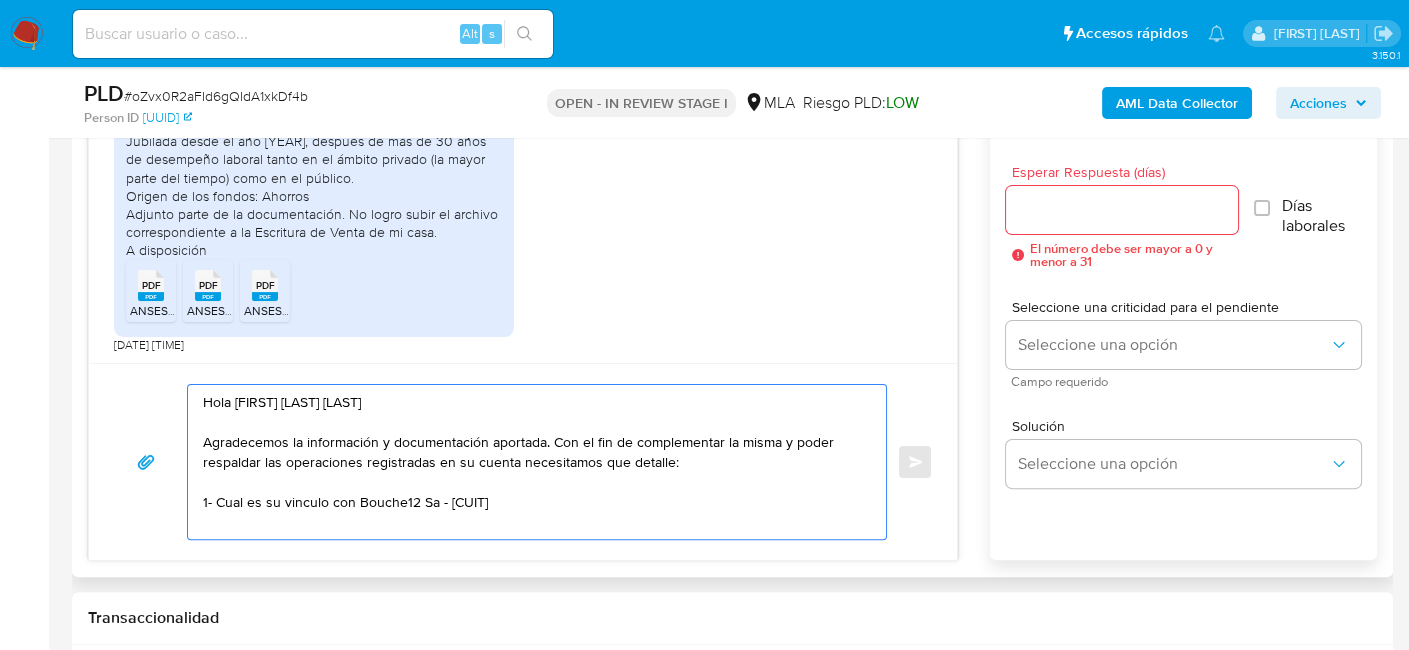 click on "Hola [FIRST] [LAST] [LAST]
Agradecemos la información y documentación aportada. Con el fin de complementar la misma y poder respaldar las operaciones registradas en su cuenta necesitamos que detalle:
1- Cual es su vinculo con Bouche12 Sa - [CUIT]" at bounding box center (532, 462) 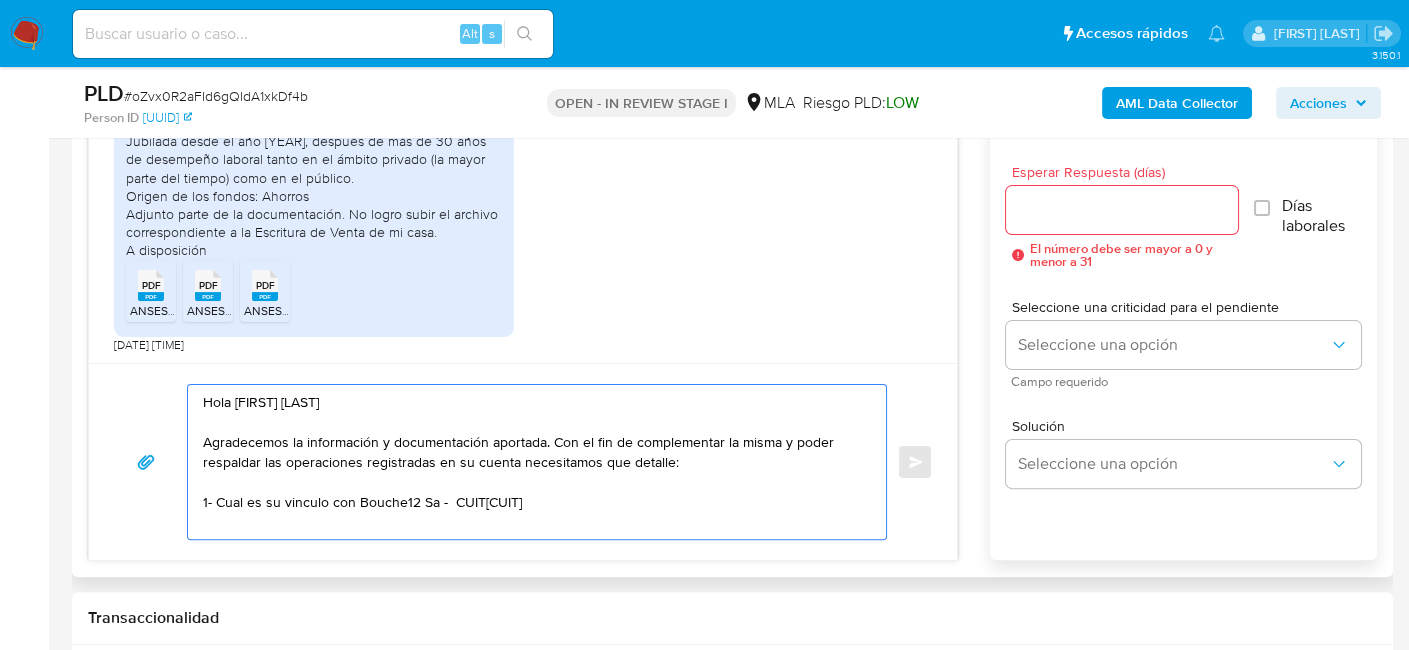 click on "Hola [FIRST] [LAST]
Agradecemos la información y documentación aportada. Con el fin de complementar la misma y poder respaldar las operaciones registradas en su cuenta necesitamos que detalle:
1- Cual es su vinculo con Bouche12 Sa -  CUIT[CUIT]" at bounding box center [532, 462] 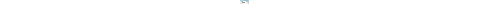 scroll, scrollTop: 7, scrollLeft: 0, axis: vertical 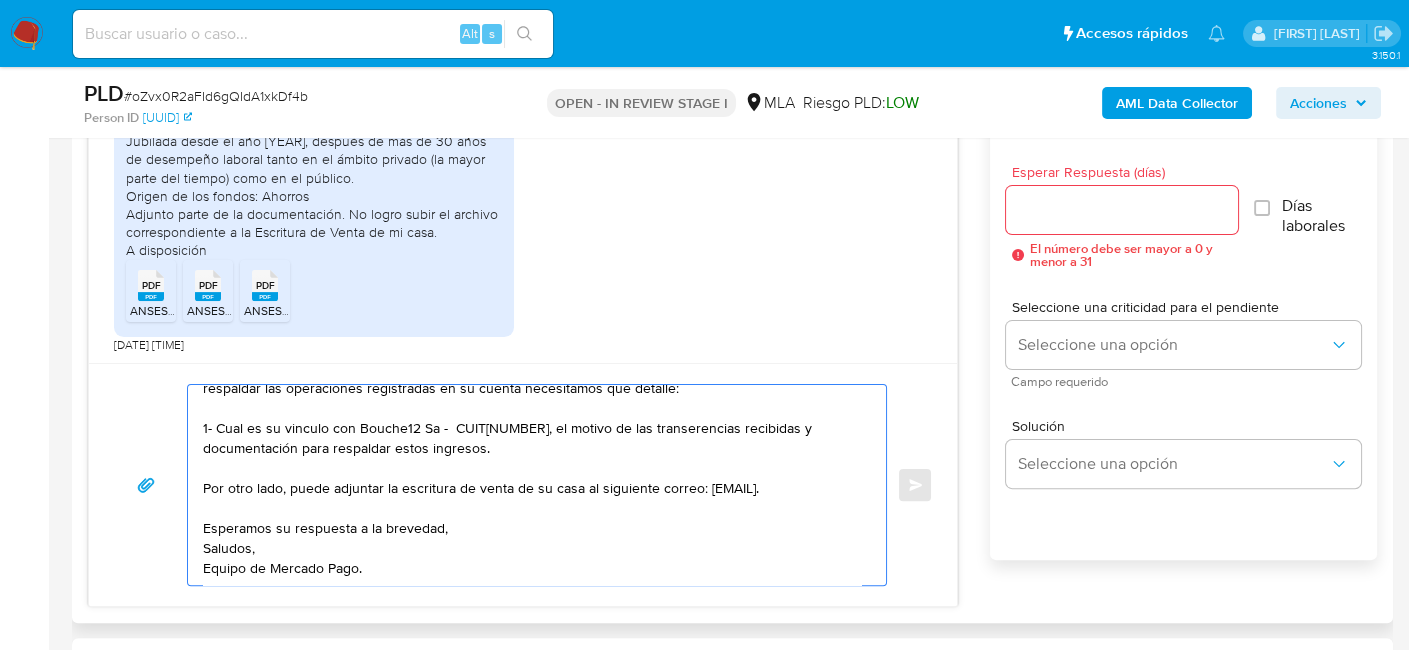 click on "Hola Susana Delia Mellini
Agradecemos la información y documentación aportada. Con el fin de complementar la misma y poder respaldar las operaciones registradas en su cuenta necesitamos que detalle:
1- Cual es su vinculo con Bouche12 Sa -  CUIT30718260872, el motivo de las transerencias recibidas y documentación para respaldar estos ingresos.
Por otro lado, puede adjuntar la escritura de venta de su casa al siguiente correo: documentacion@mercadopago.com.ar.
Esperamos su respuesta a la brevedad,
Saludos,
Equipo de Mercado Pago." at bounding box center [532, 485] 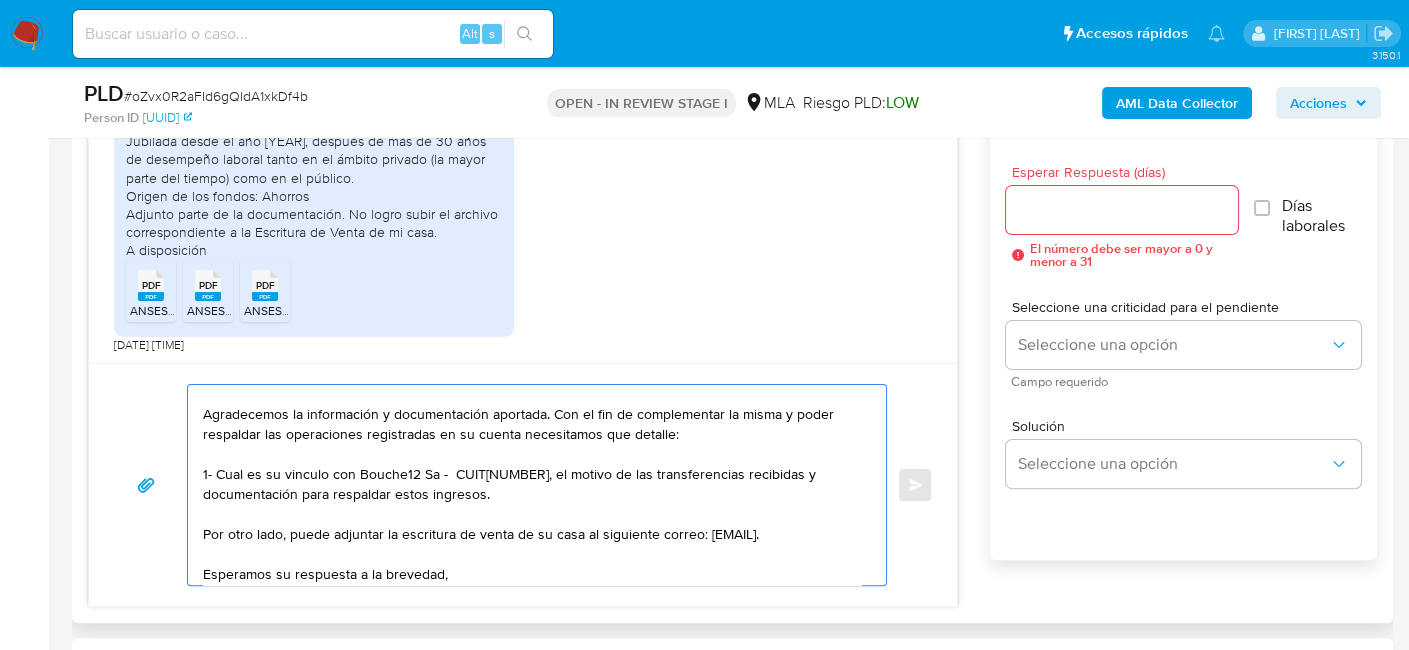 scroll, scrollTop: 0, scrollLeft: 0, axis: both 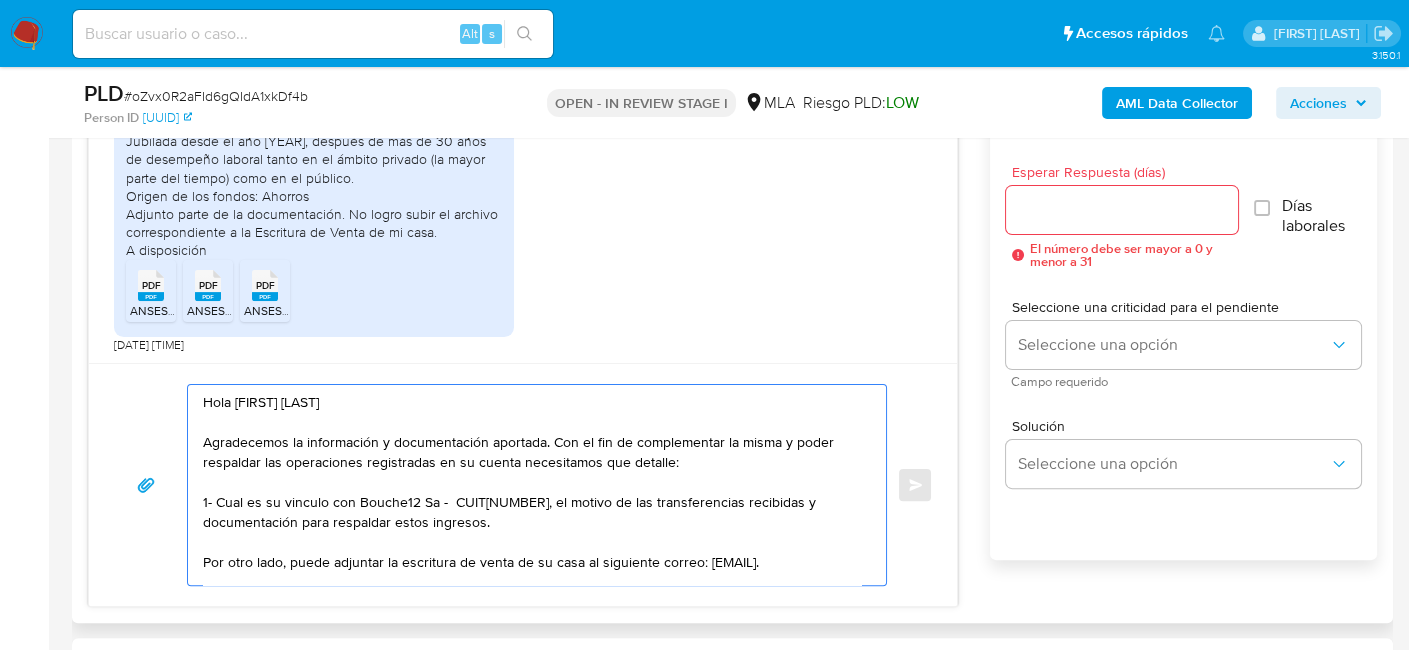 click on "Hola Susana Delia Mellini
Agradecemos la información y documentación aportada. Con el fin de complementar la misma y poder respaldar las operaciones registradas en su cuenta necesitamos que detalle:
1- Cual es su vinculo con Bouche12 Sa -  CUIT30718260872, el motivo de las transferencias recibidas y documentación para respaldar estos ingresos.
Por otro lado, puede adjuntar la escritura de venta de su casa al siguiente correo: documentacion@mercadopago.com.ar.
Esperamos su respuesta a la brevedad,
Saludos,
Equipo de Mercado Pago." at bounding box center [532, 485] 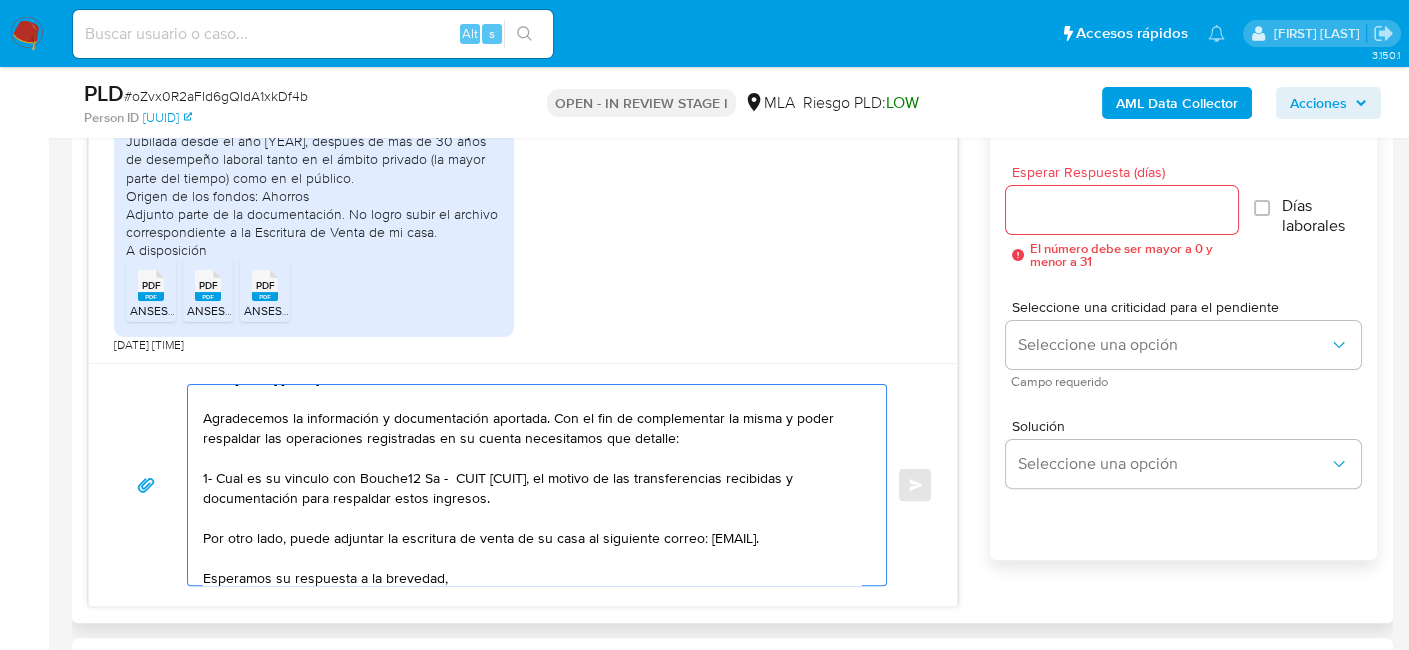 scroll, scrollTop: 94, scrollLeft: 0, axis: vertical 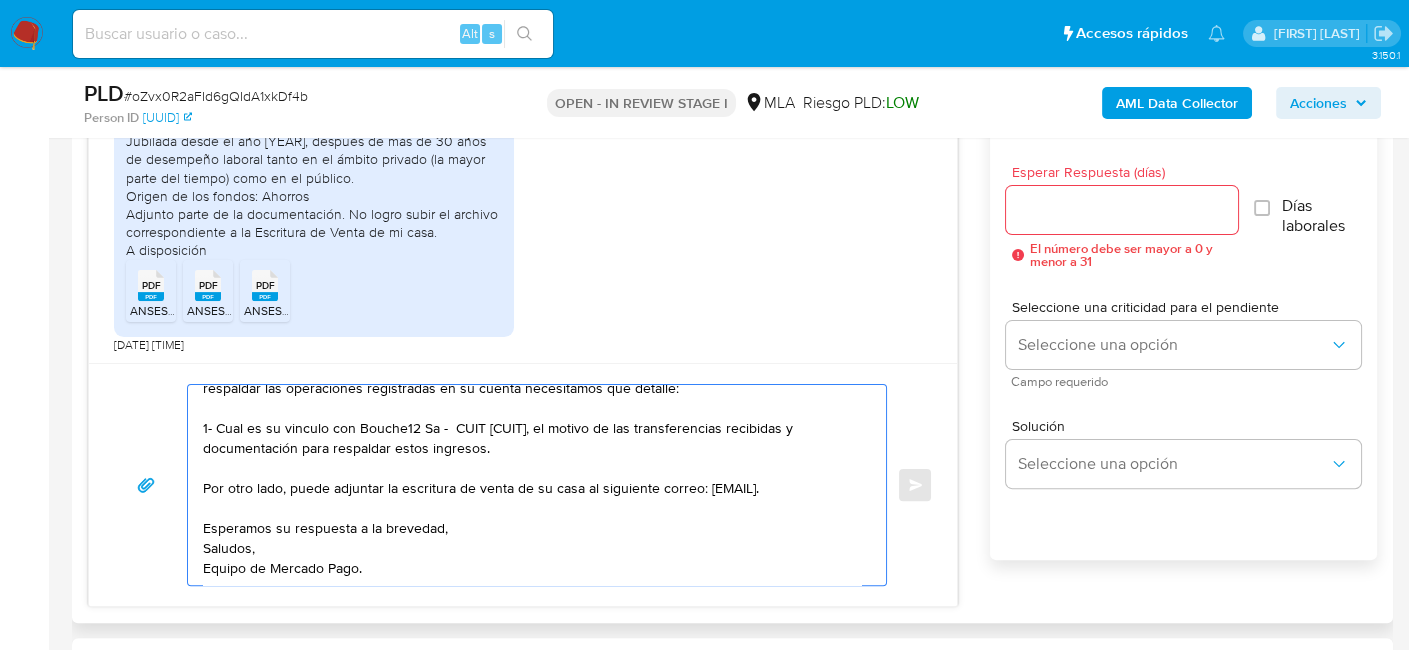 type on "Hola Susana Delia Mellini
Agradecemos la información y documentación aportada. Con el fin de complementar la misma y poder respaldar las operaciones registradas en su cuenta necesitamos que detalle:
1- Cual es su vinculo con Bouche12 Sa -  CUIT 30718260872, el motivo de las transferencias recibidas y documentación para respaldar estos ingresos.
Por otro lado, puede adjuntar la escritura de venta de su casa al siguiente correo: documentacion@mercadopago.com.ar.
Esperamos su respuesta a la brevedad,
Saludos,
Equipo de Mercado Pago." 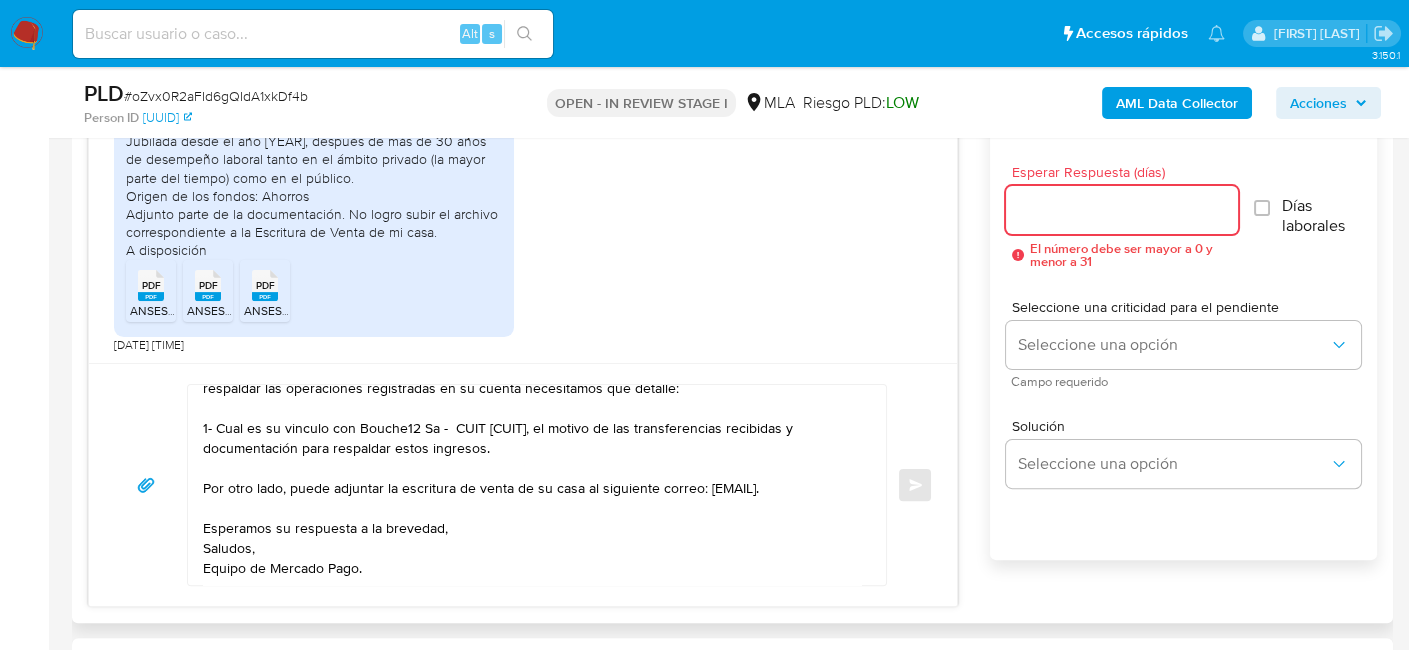 click on "Esperar Respuesta (días)" at bounding box center [1122, 210] 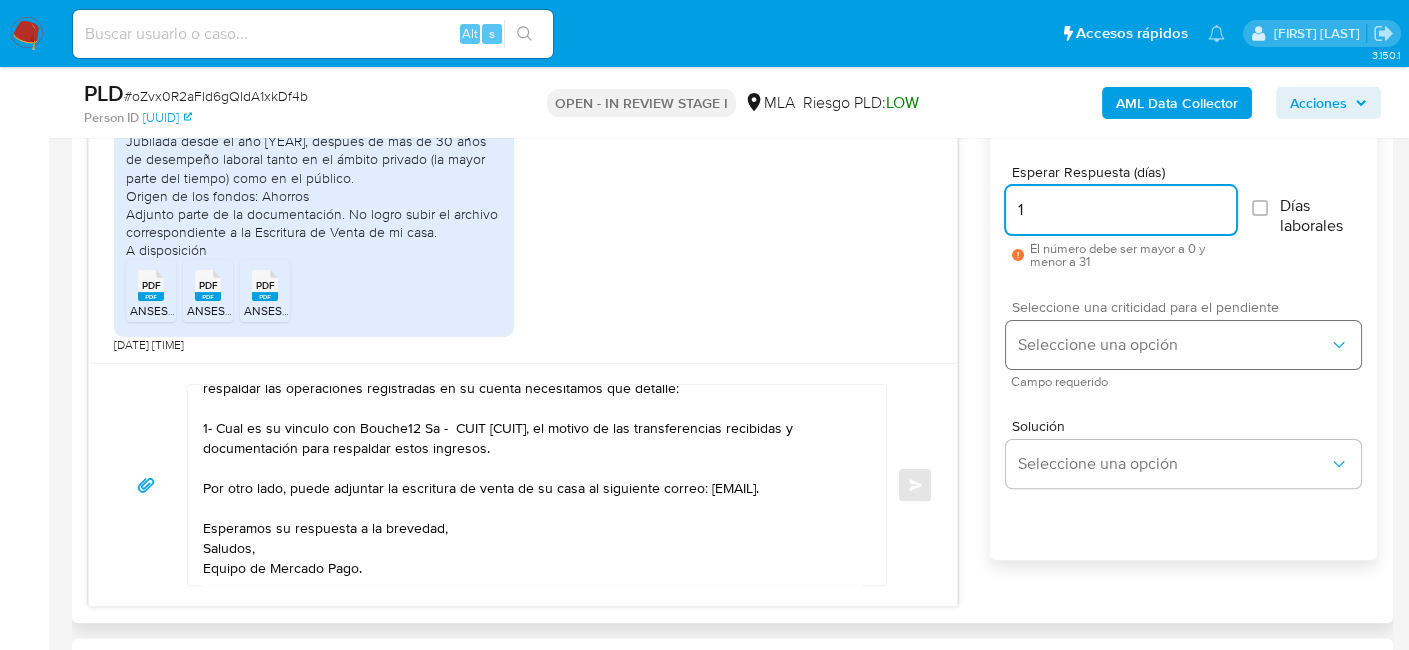 type on "1" 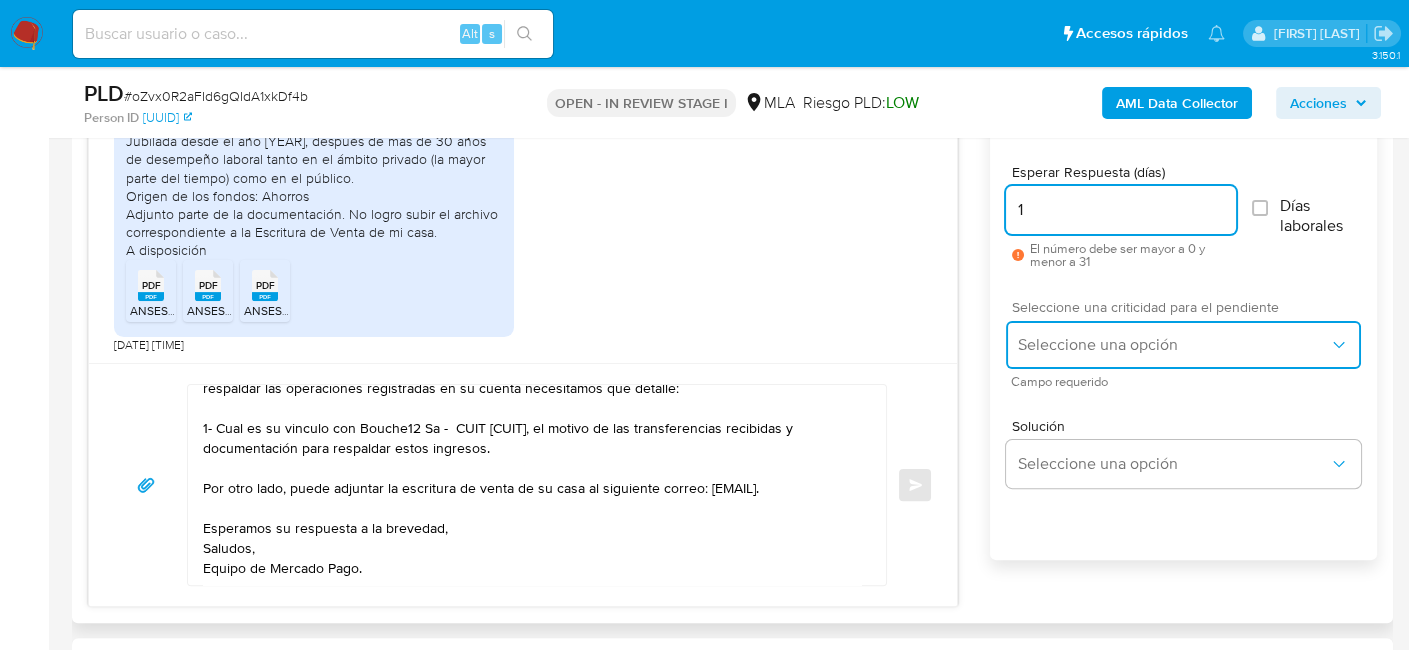 click on "Seleccione una opción" at bounding box center [1183, 345] 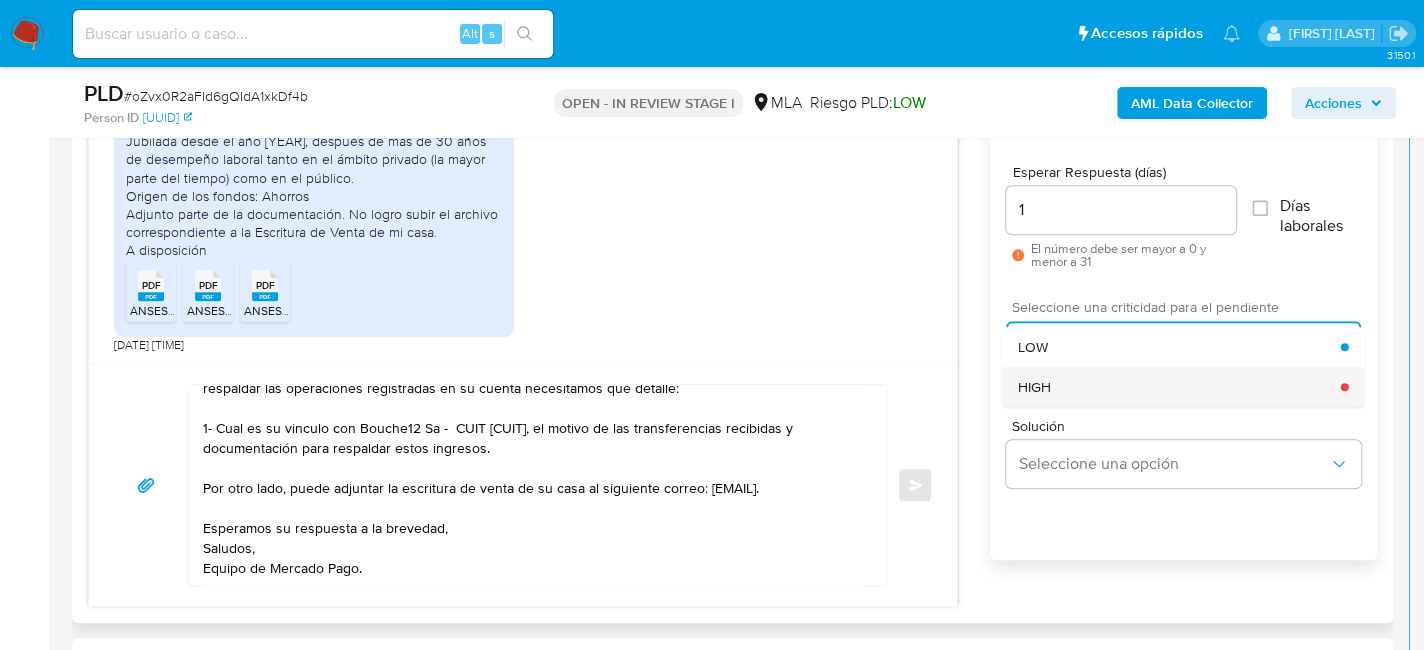 click on "HIGH" at bounding box center (1179, 387) 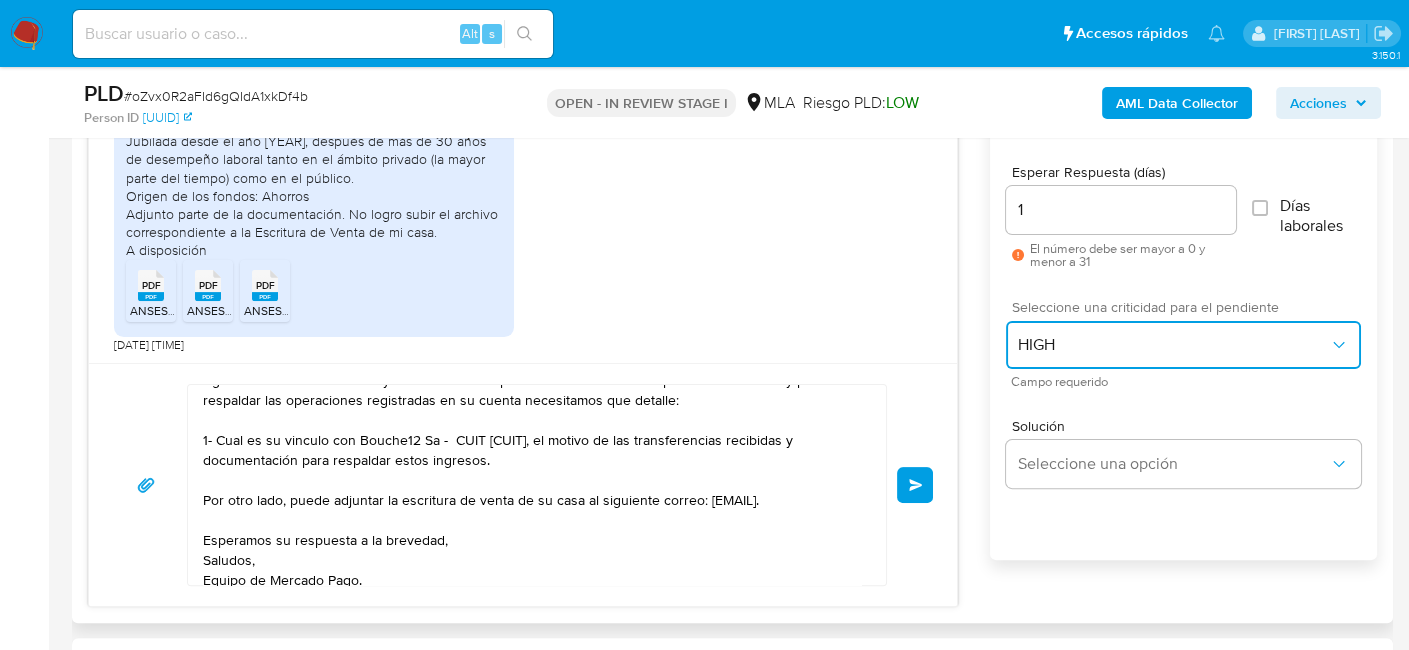 scroll, scrollTop: 94, scrollLeft: 0, axis: vertical 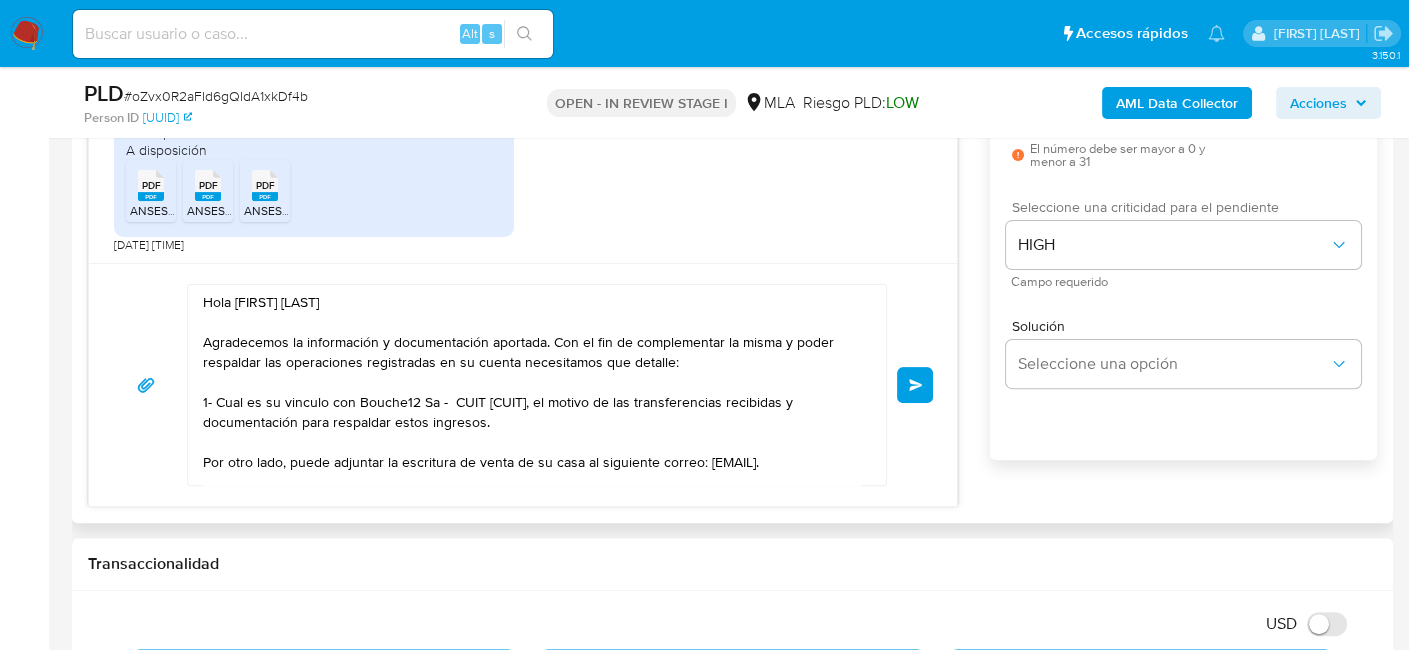click on "Enviar" at bounding box center [915, 385] 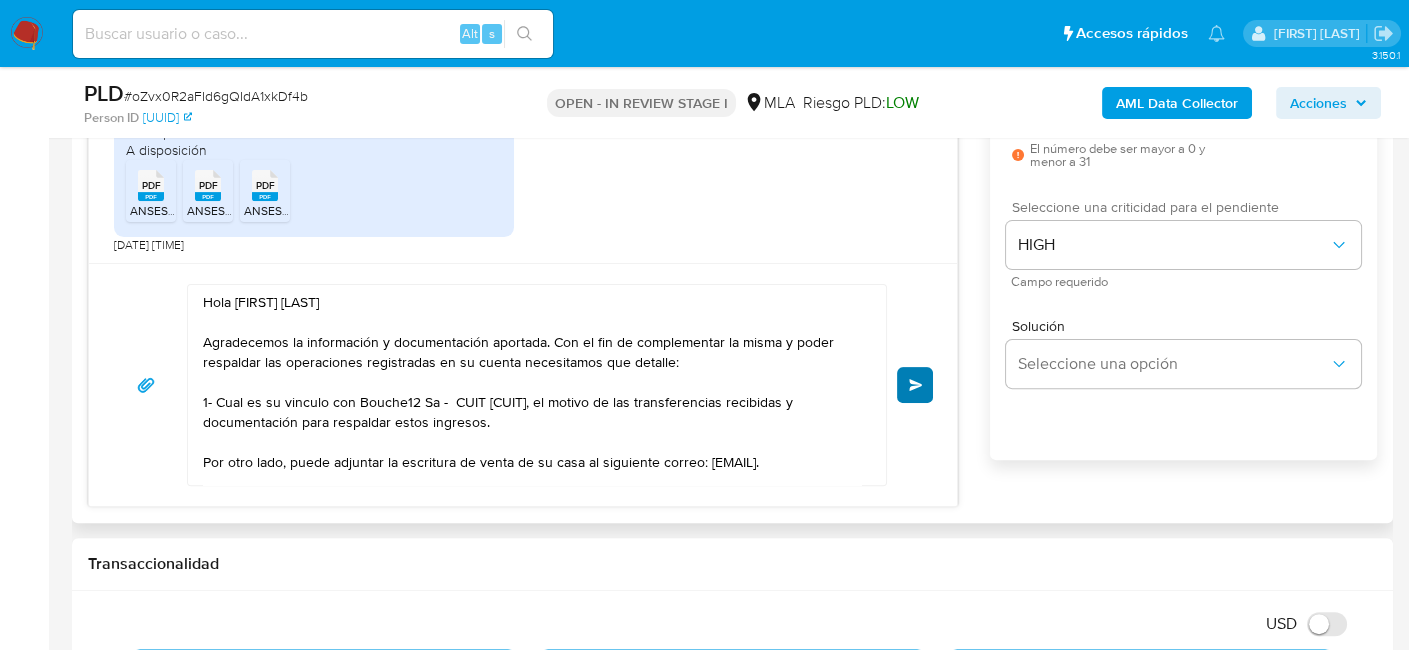 type 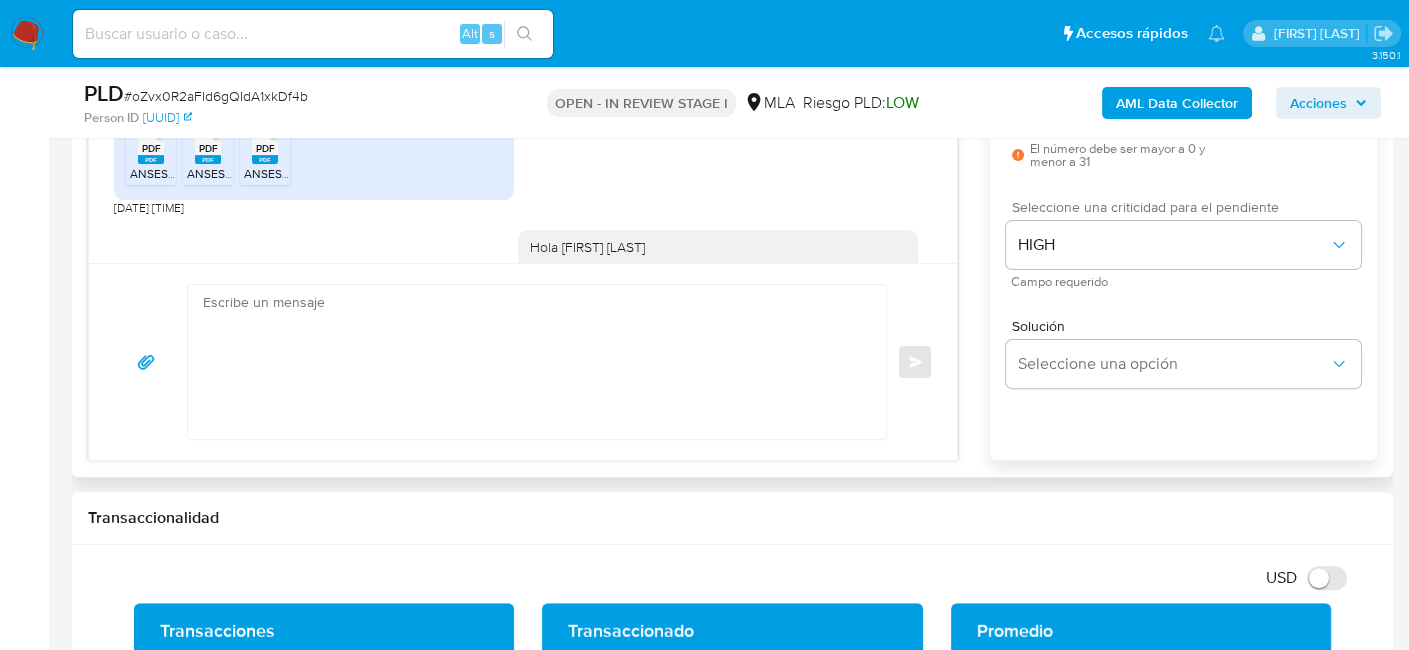 scroll, scrollTop: 1581, scrollLeft: 0, axis: vertical 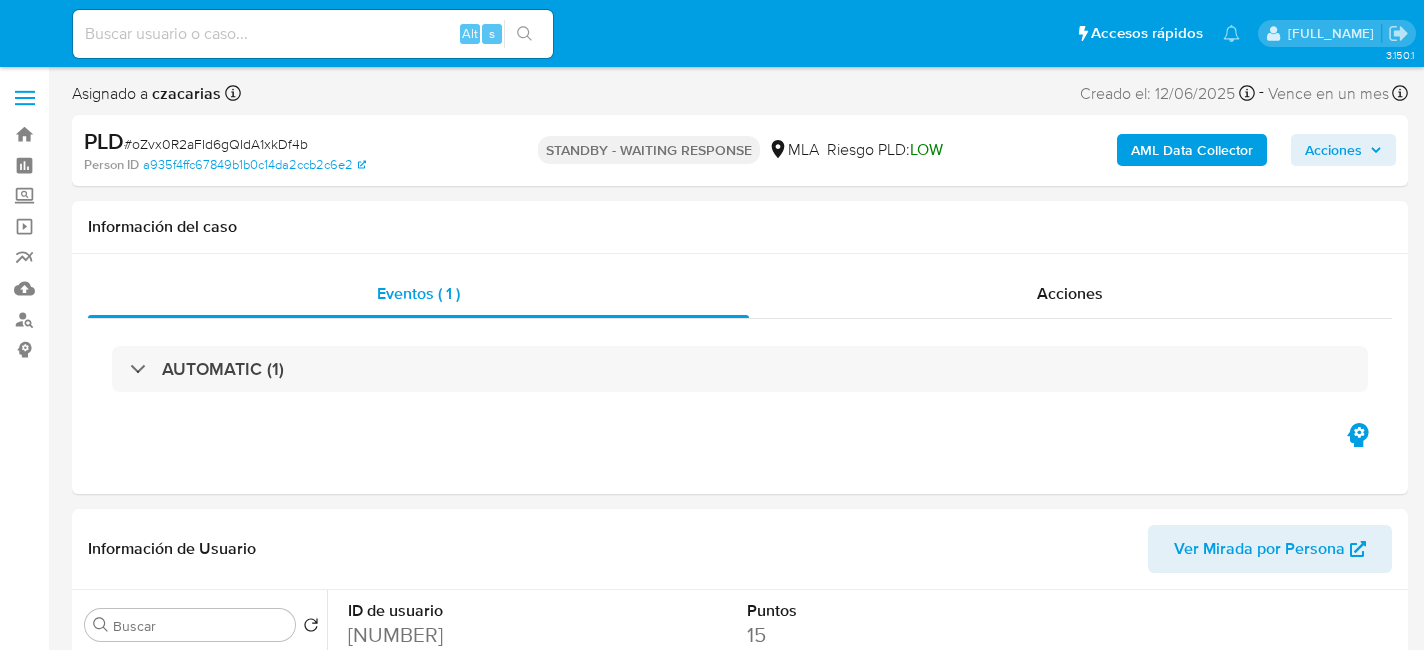 select on "10" 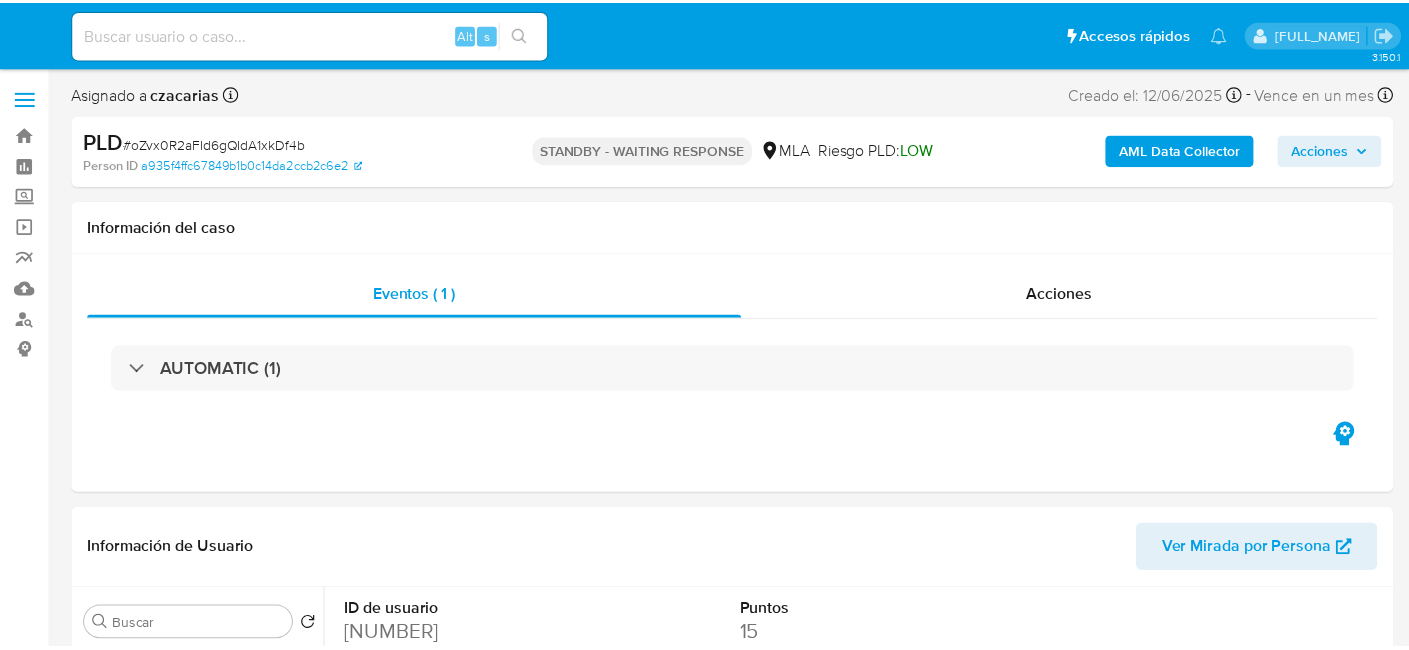 scroll, scrollTop: 0, scrollLeft: 0, axis: both 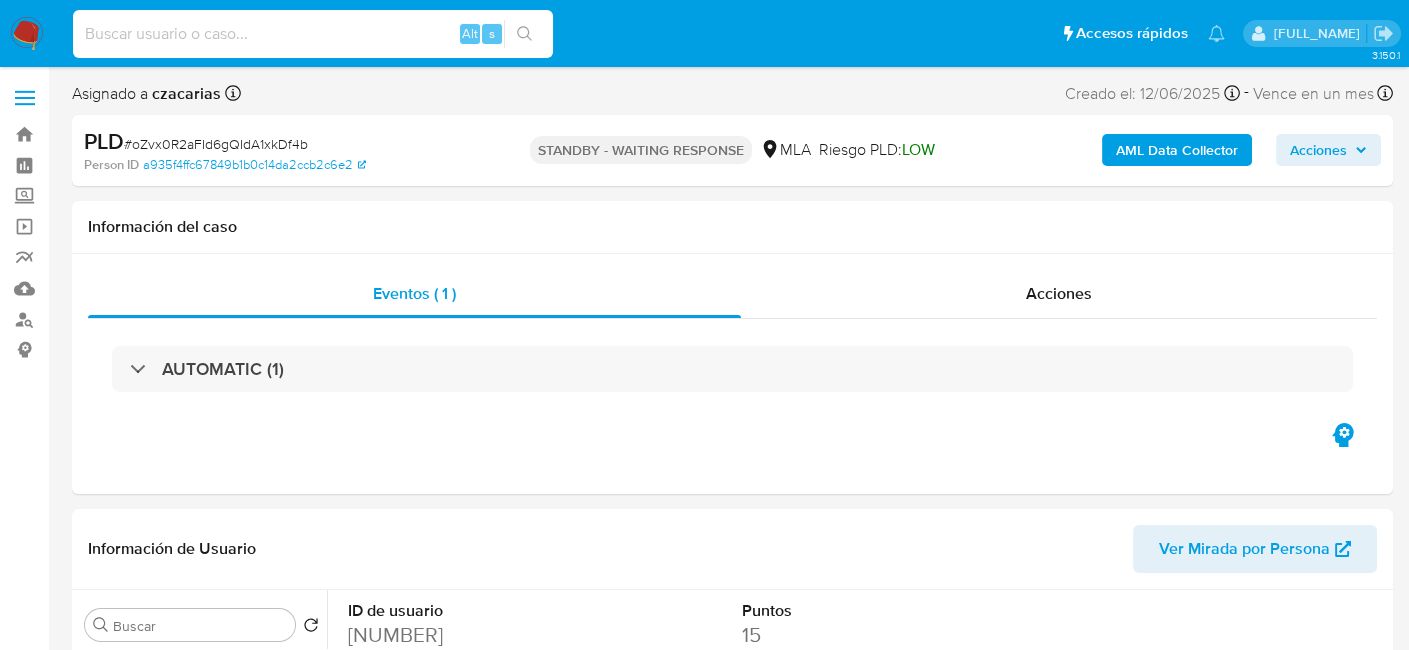 click at bounding box center [313, 34] 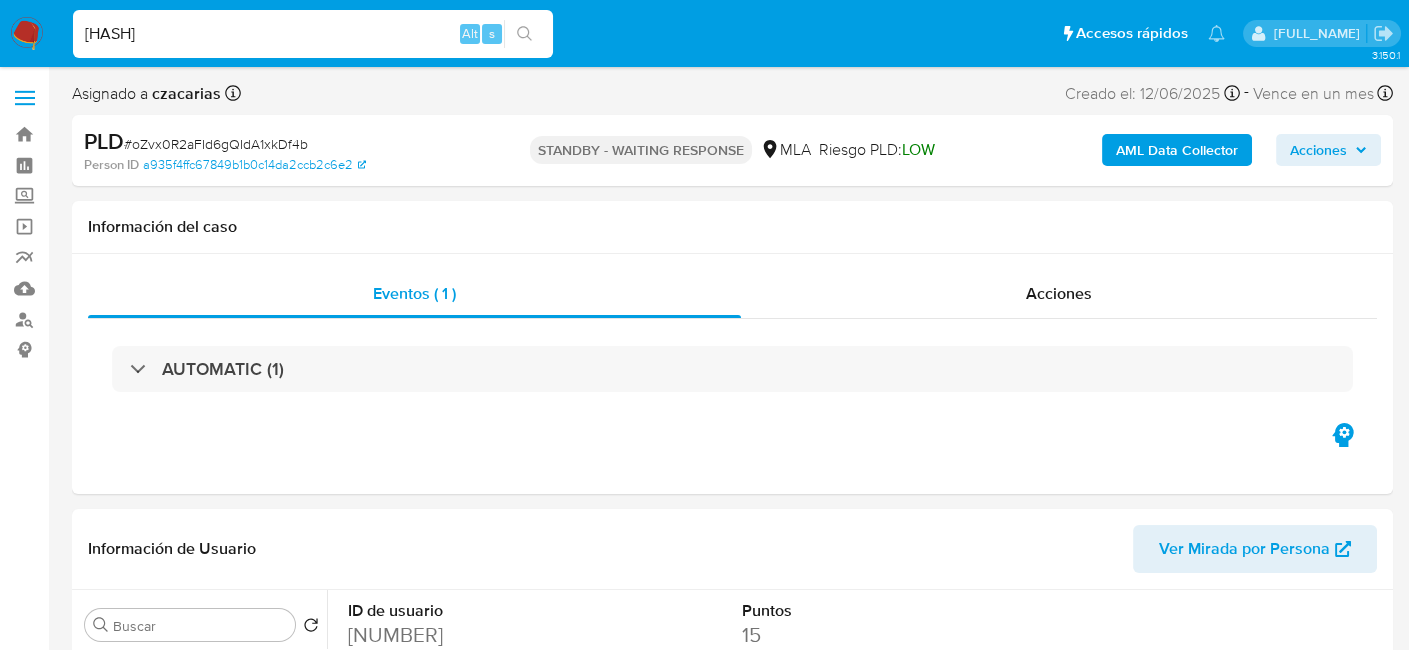 type on "[HASH]" 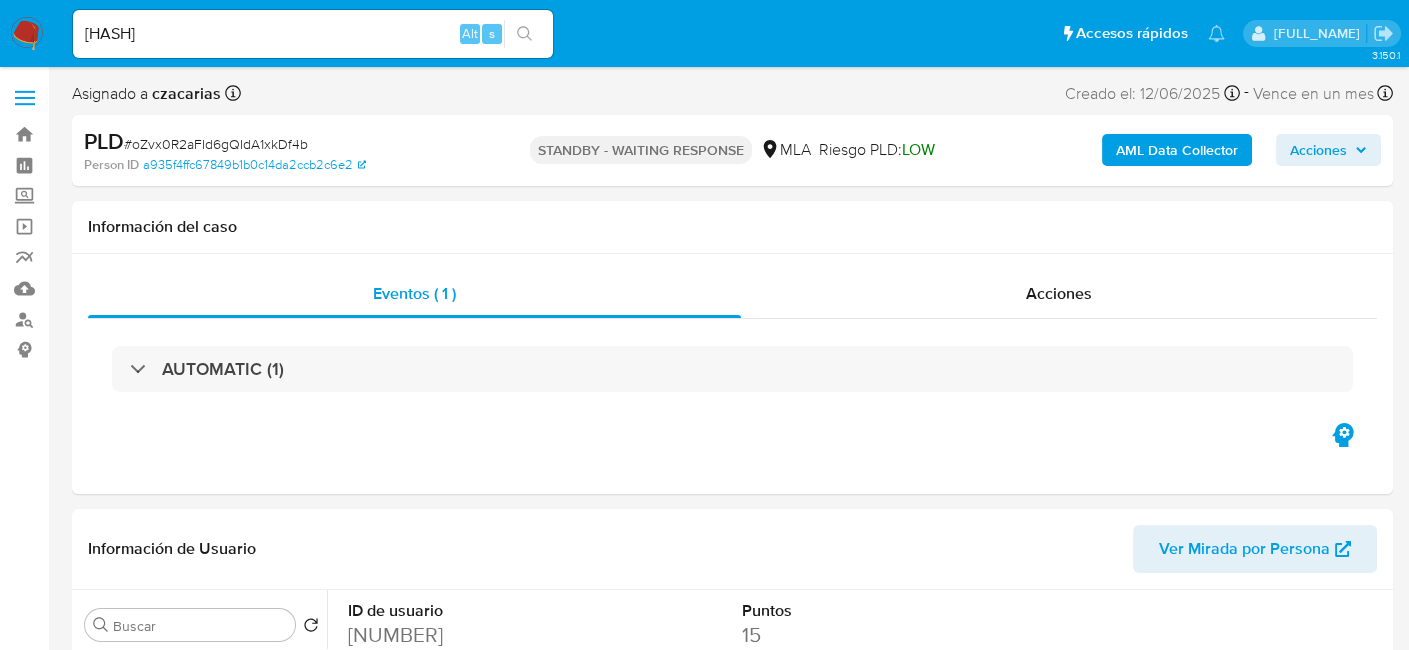 click 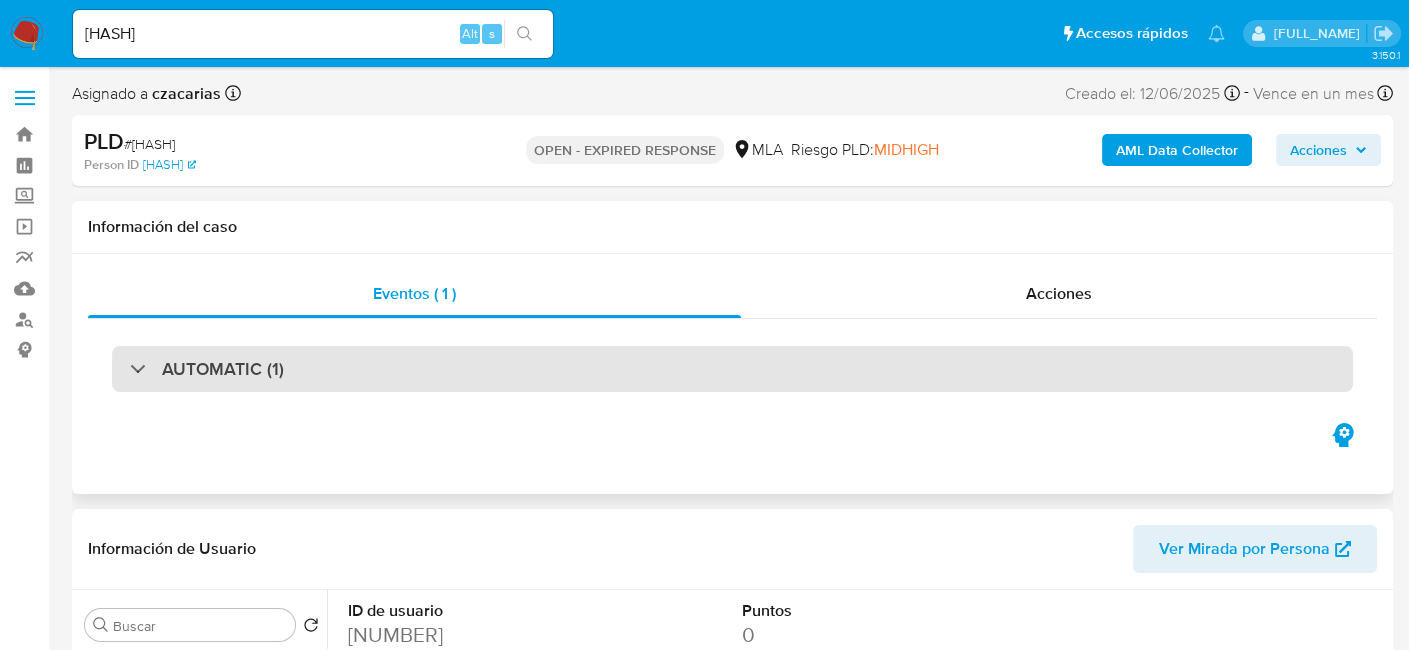 select on "10" 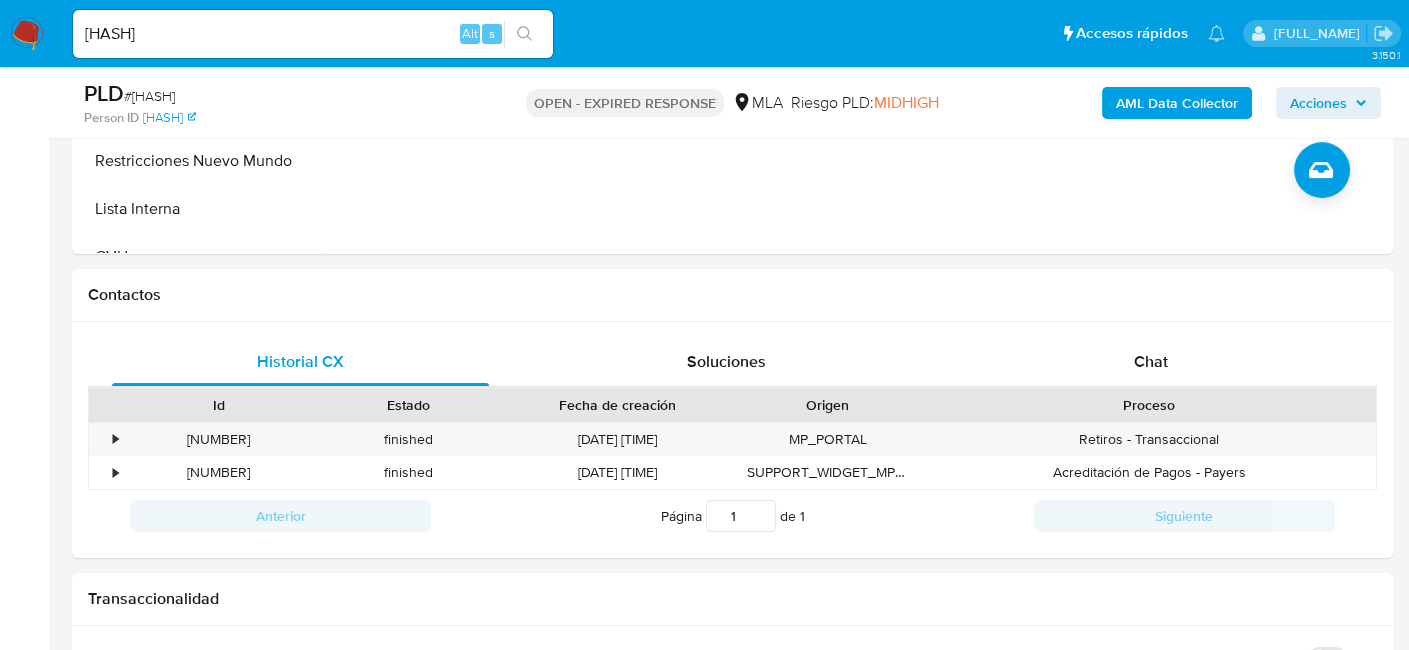 scroll, scrollTop: 800, scrollLeft: 0, axis: vertical 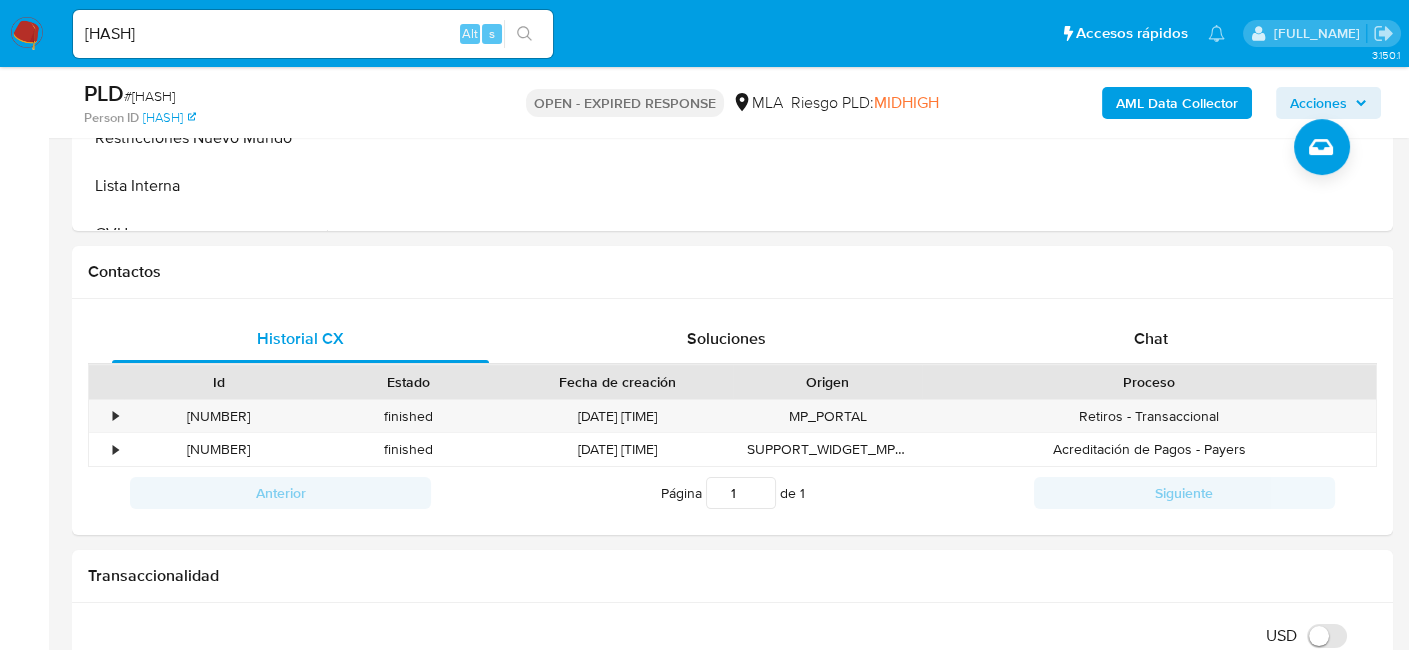 click on "[HASH]" at bounding box center [313, 34] 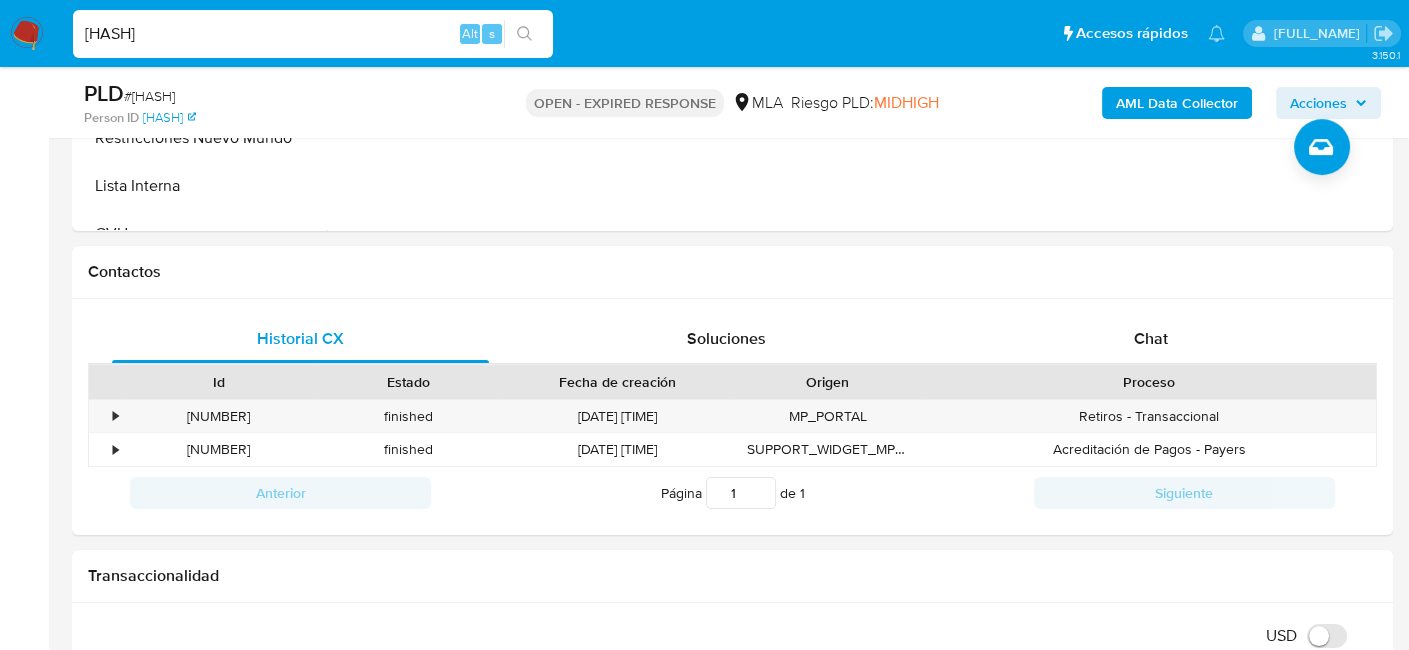 click on "[HASH]" at bounding box center (313, 34) 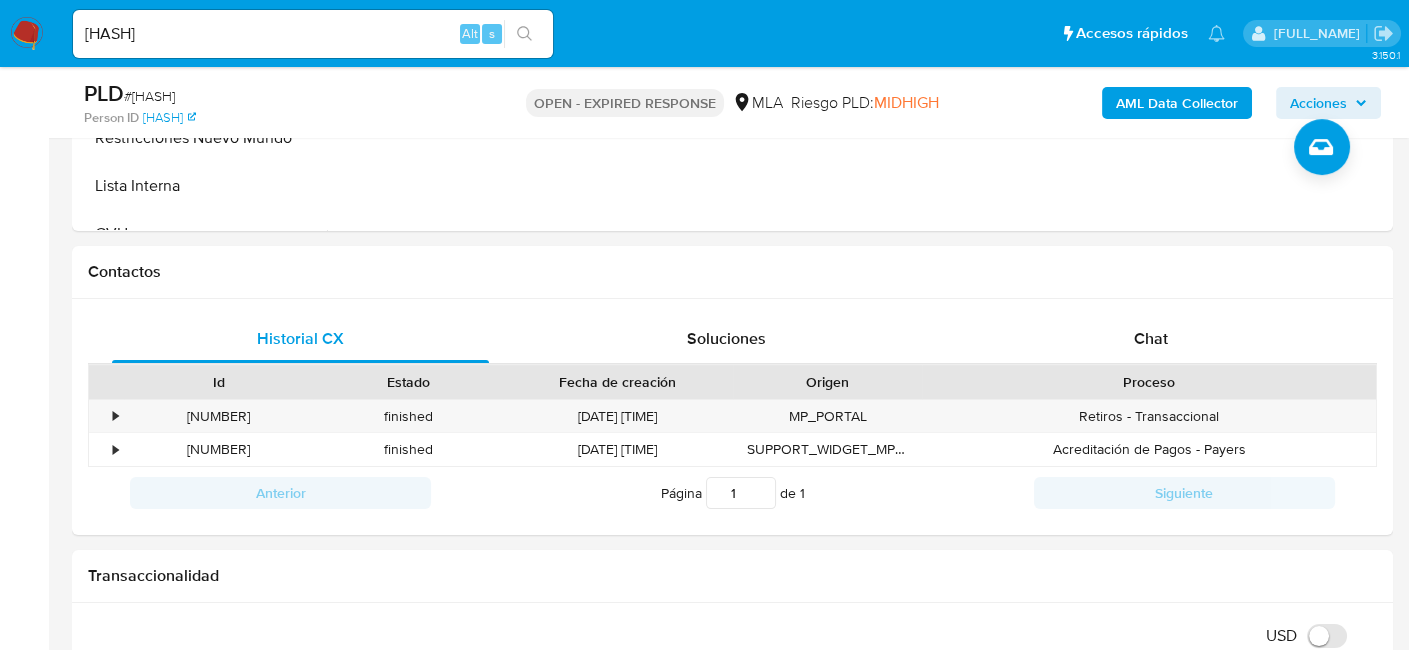 click at bounding box center [524, 34] 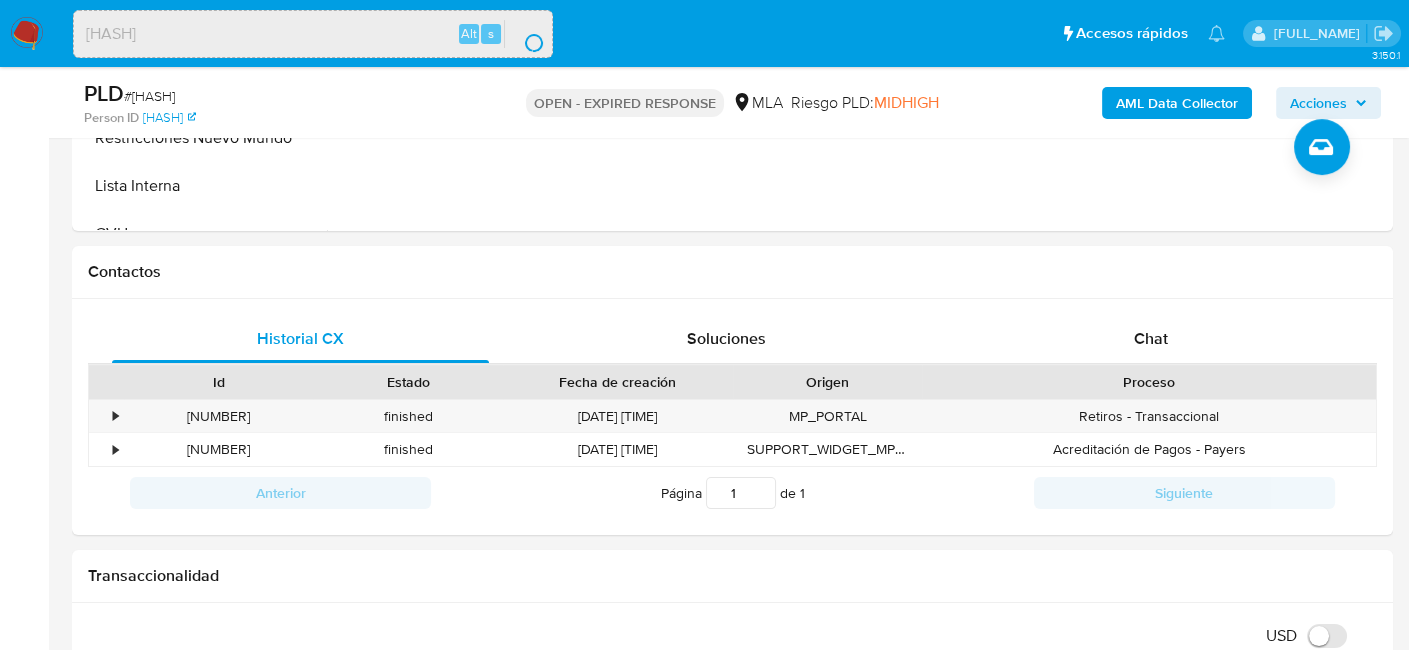 scroll, scrollTop: 0, scrollLeft: 0, axis: both 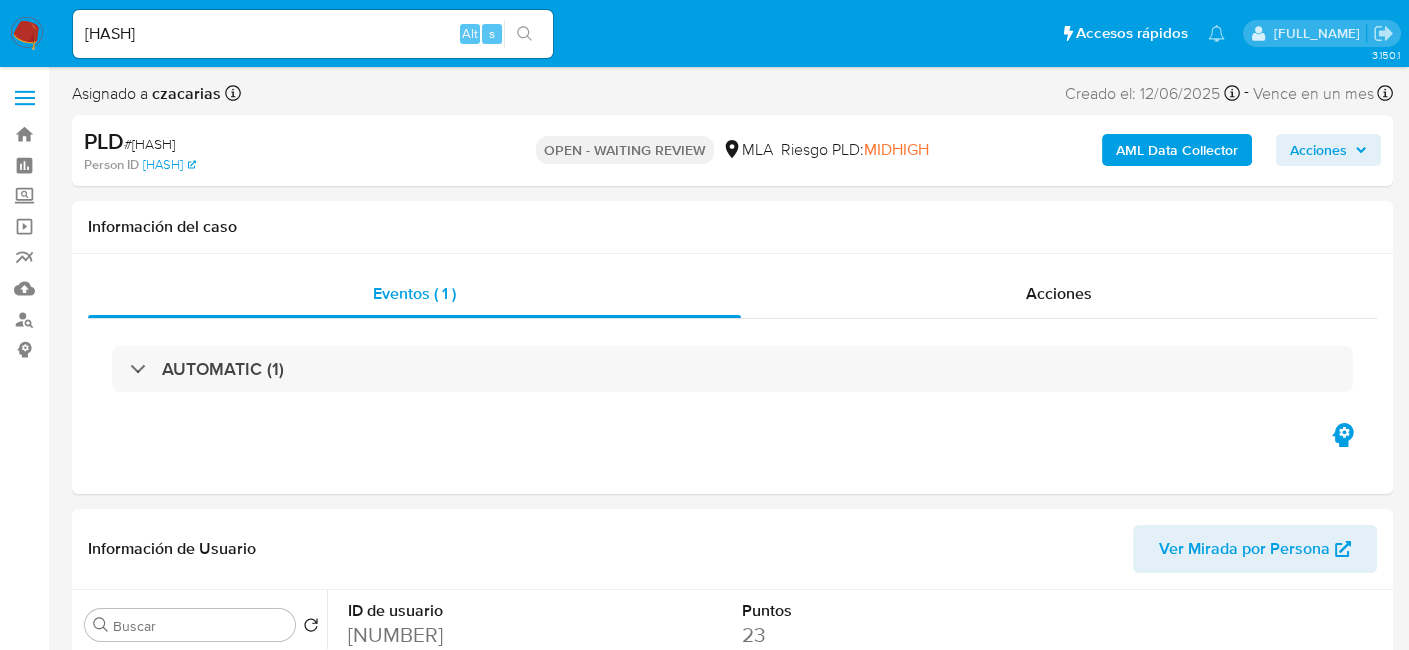 select on "10" 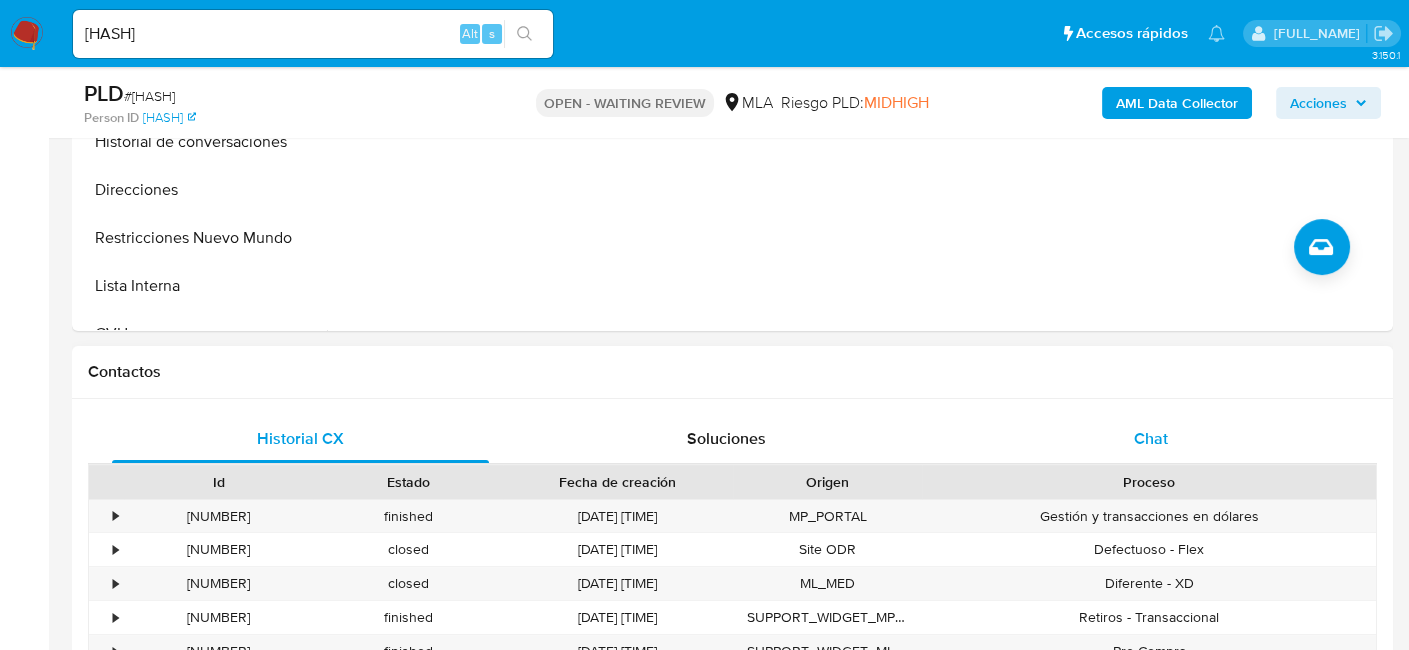 click on "Chat" at bounding box center (1151, 438) 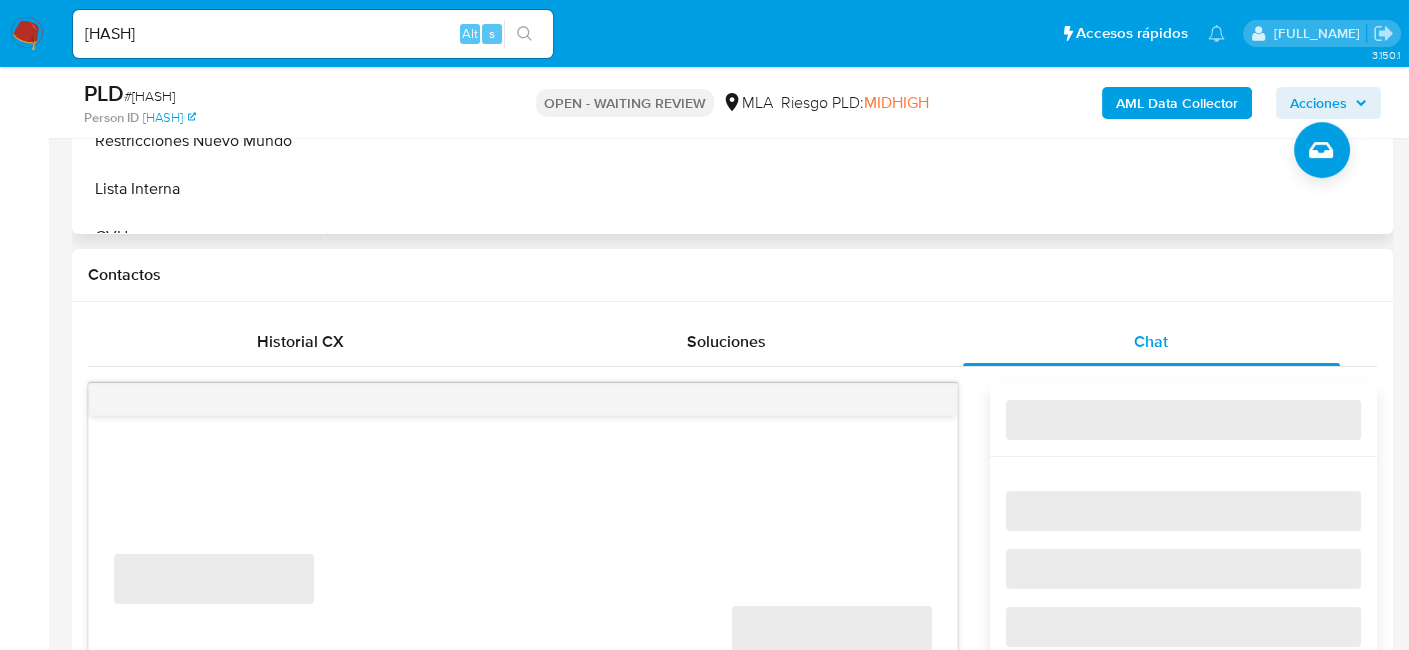 scroll, scrollTop: 900, scrollLeft: 0, axis: vertical 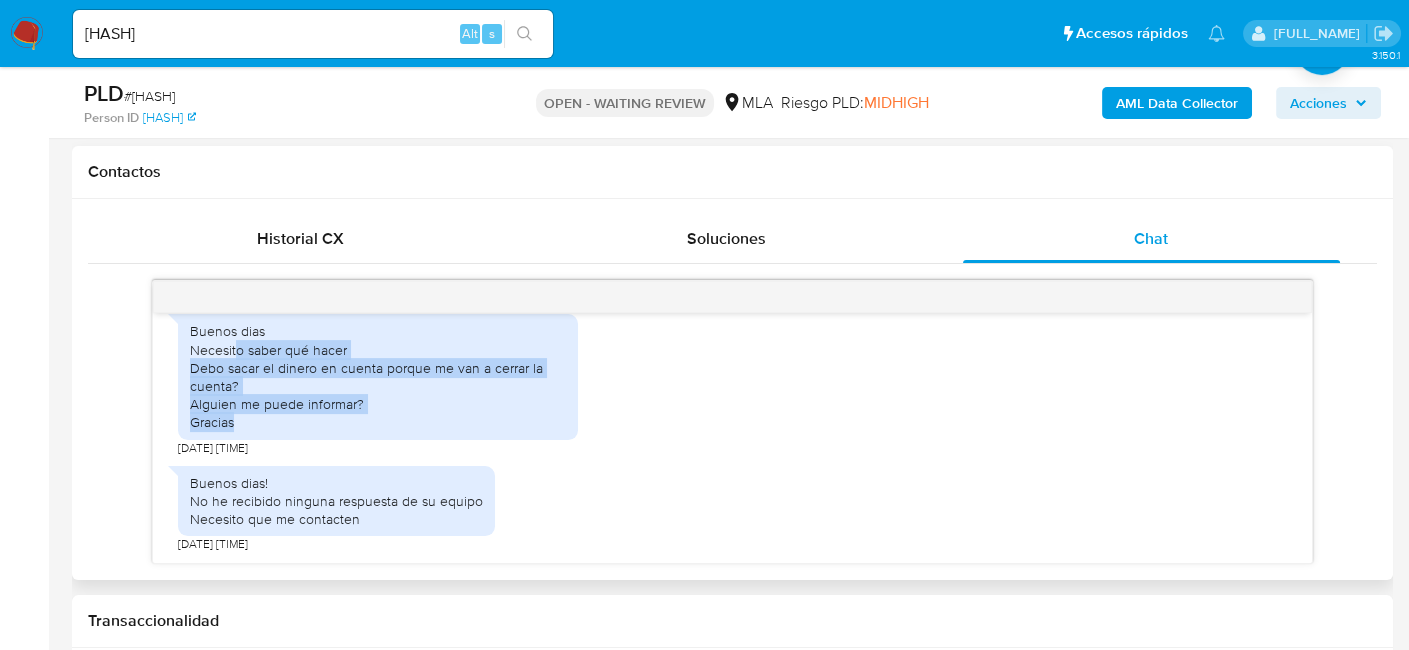drag, startPoint x: 239, startPoint y: 355, endPoint x: 317, endPoint y: 420, distance: 101.53325 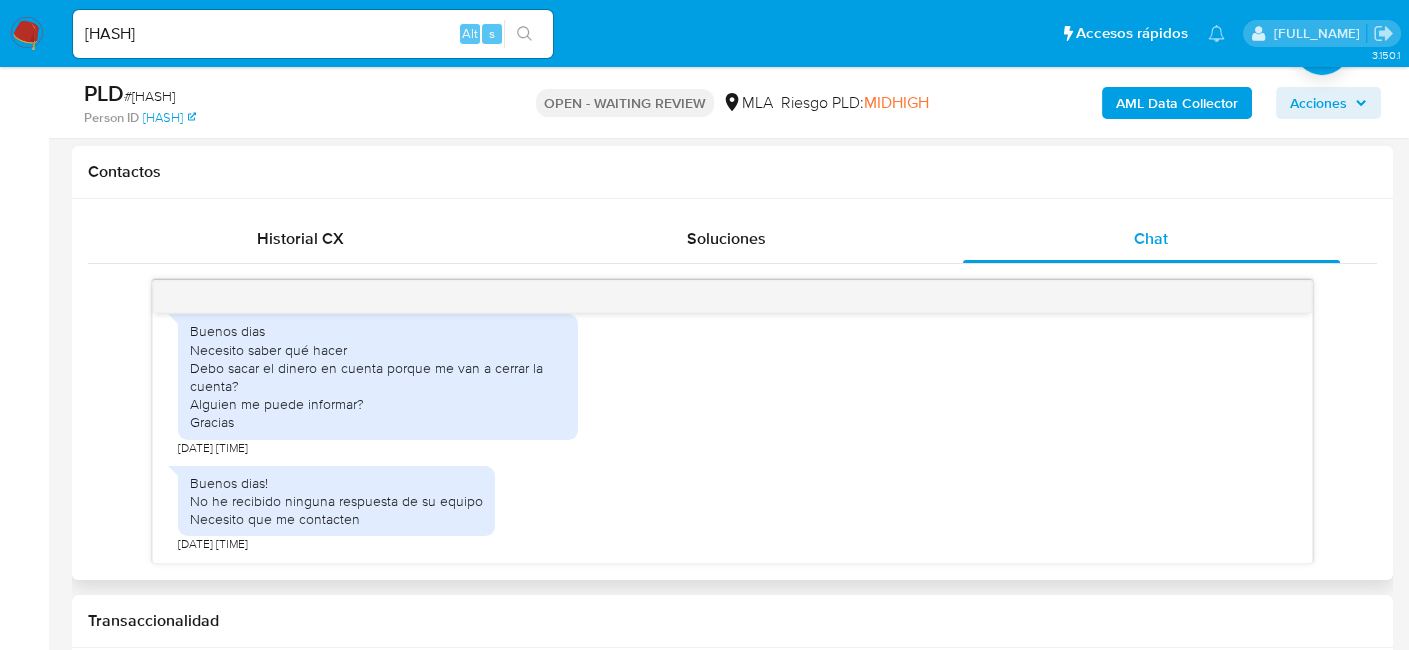 drag, startPoint x: 245, startPoint y: 491, endPoint x: 376, endPoint y: 527, distance: 135.85654 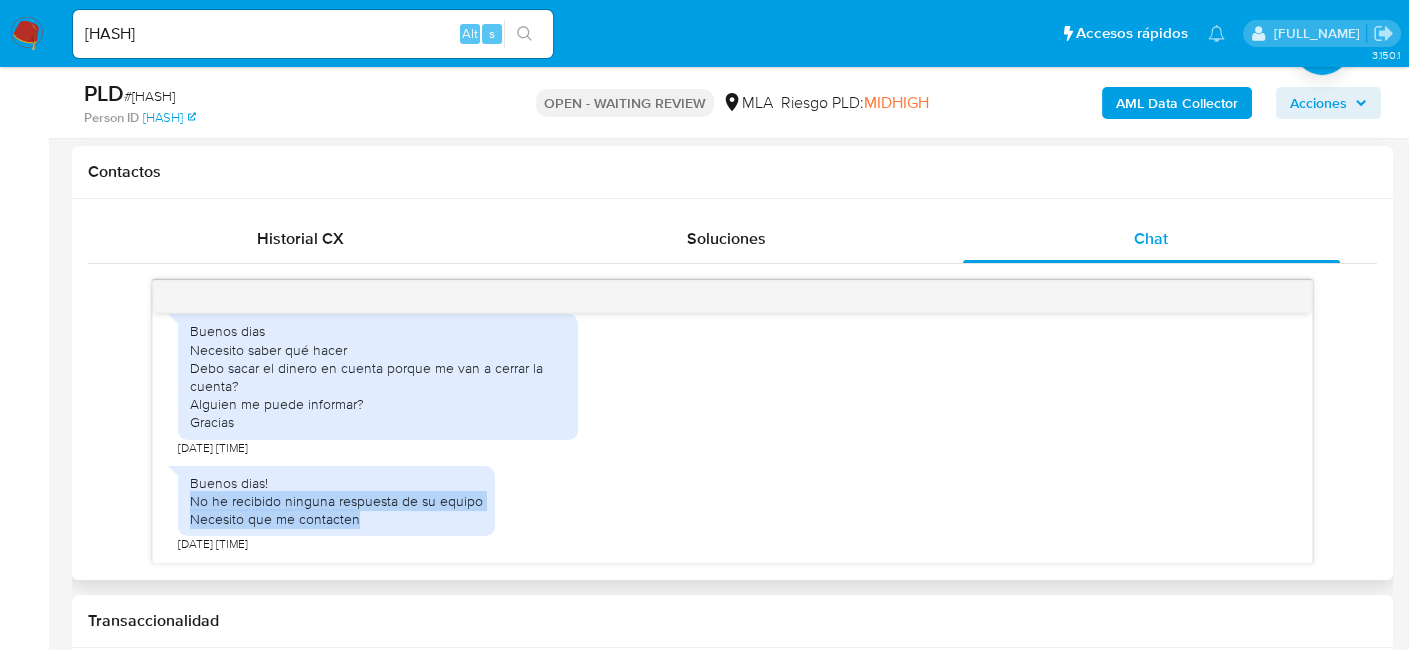 drag, startPoint x: 377, startPoint y: 522, endPoint x: 198, endPoint y: 488, distance: 182.20044 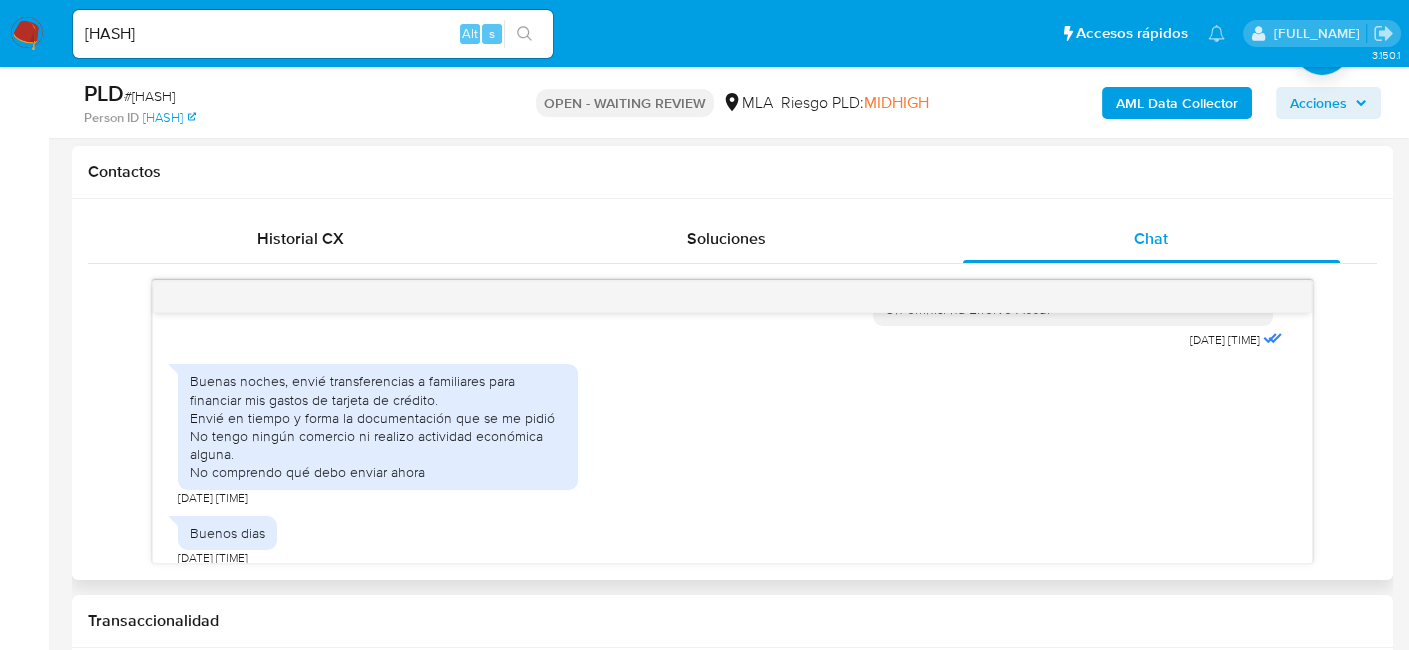 scroll, scrollTop: 1030, scrollLeft: 0, axis: vertical 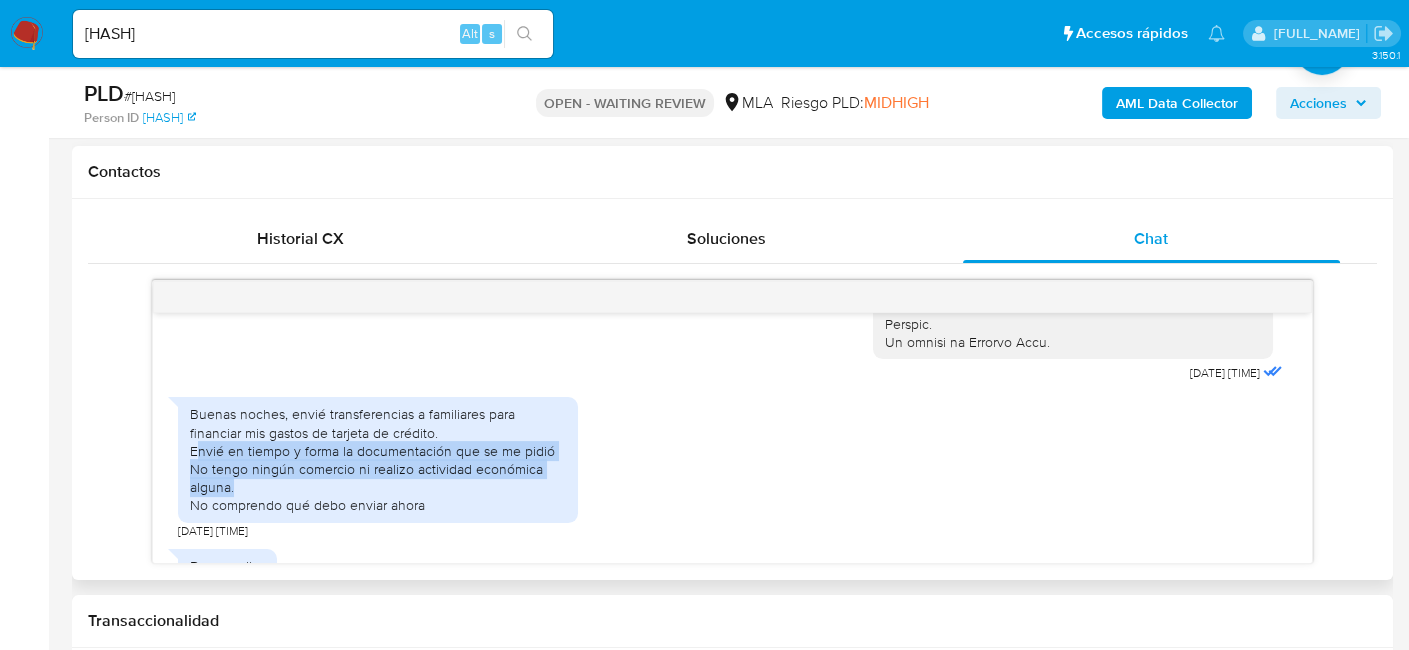 drag, startPoint x: 198, startPoint y: 488, endPoint x: 436, endPoint y: 518, distance: 239.8833 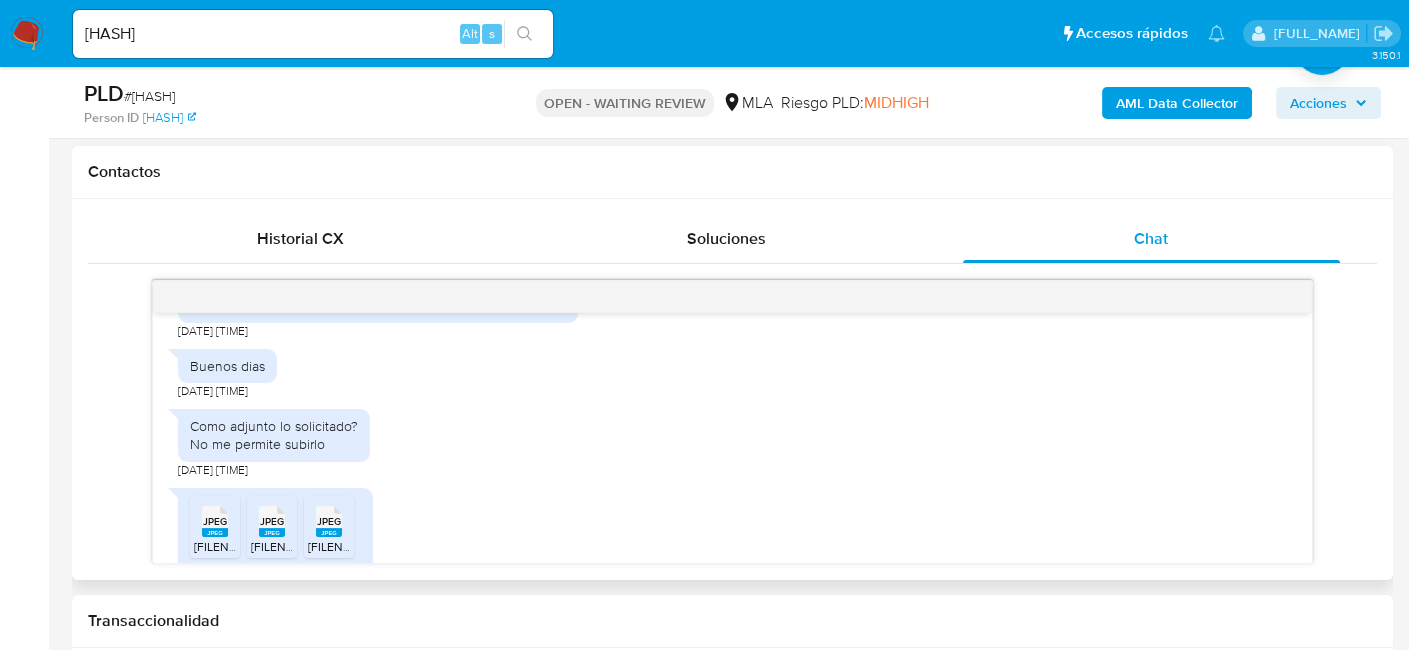 scroll, scrollTop: 1330, scrollLeft: 0, axis: vertical 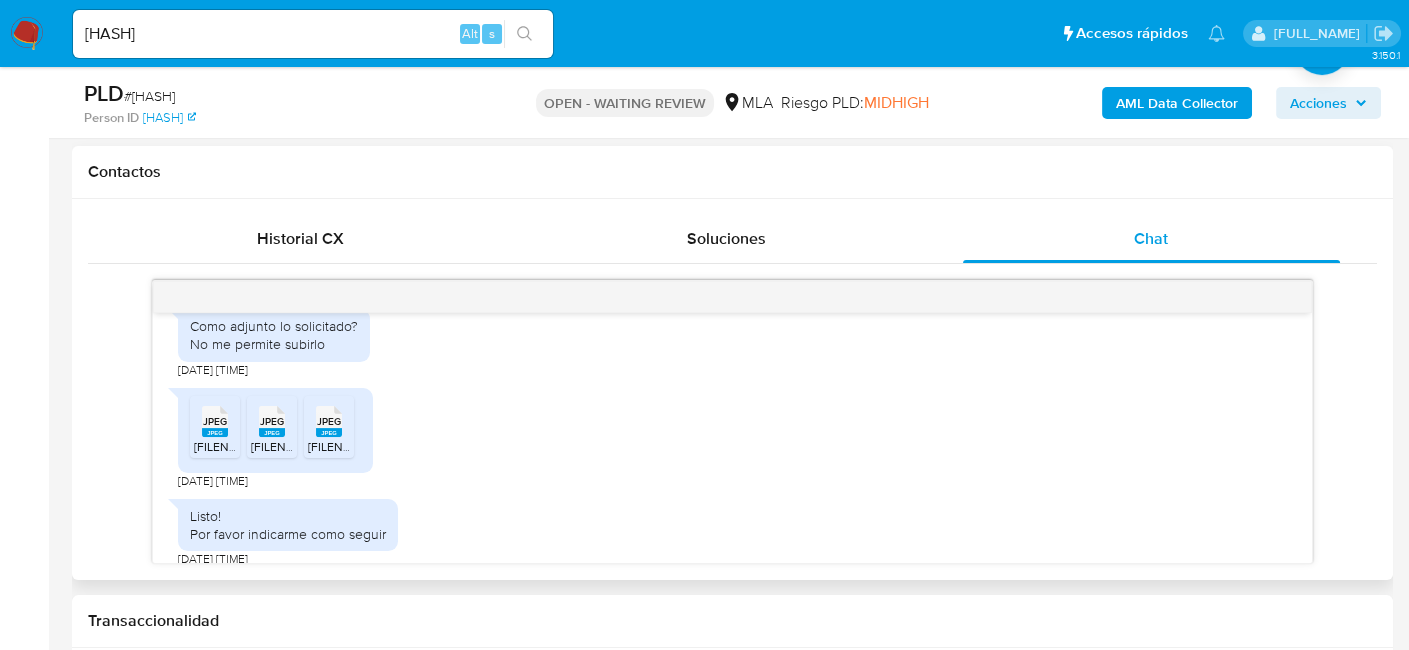 click 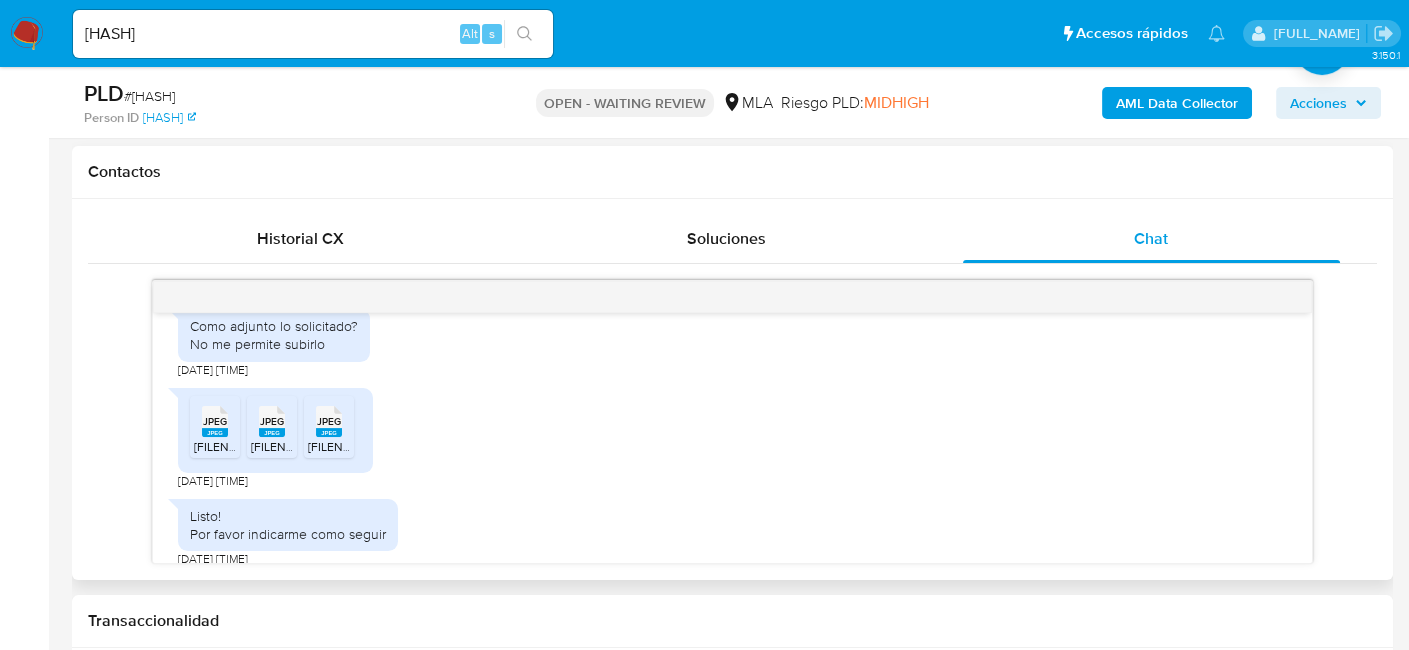 click 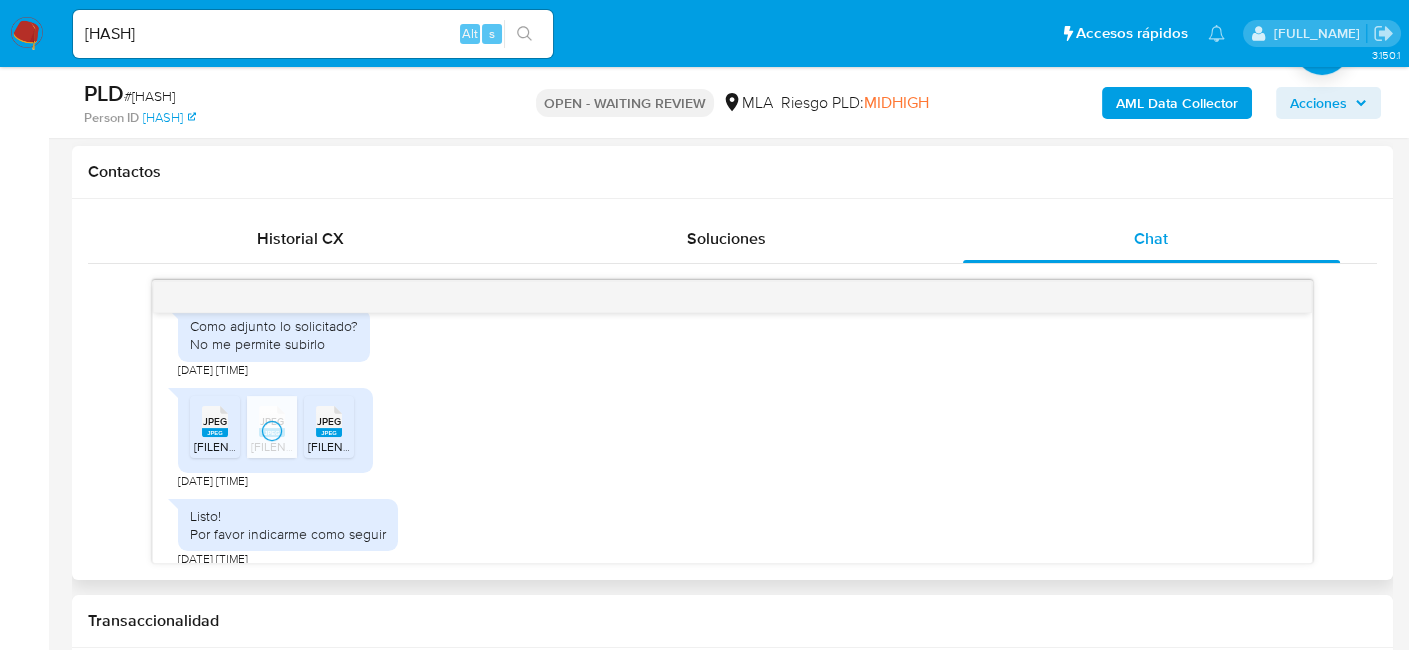 click 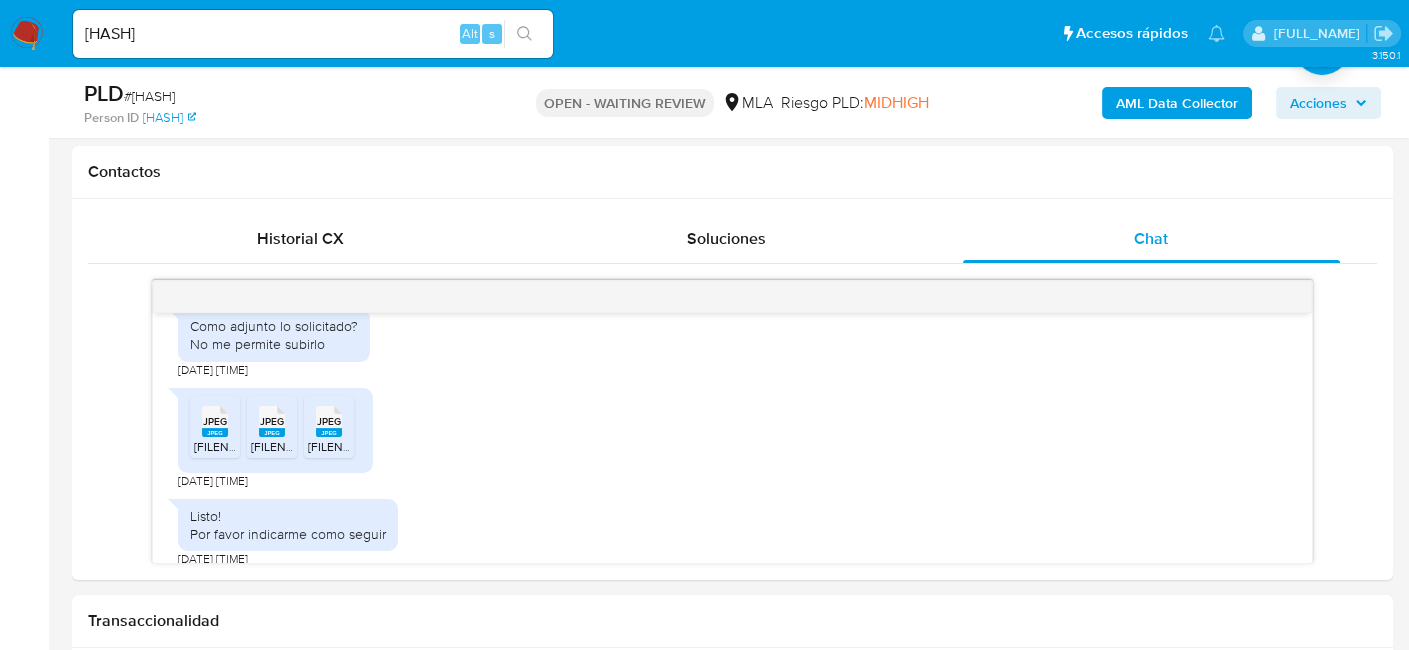click on "# n08aBQD6EoZMwn5MdPpM1G0n" at bounding box center [149, 96] 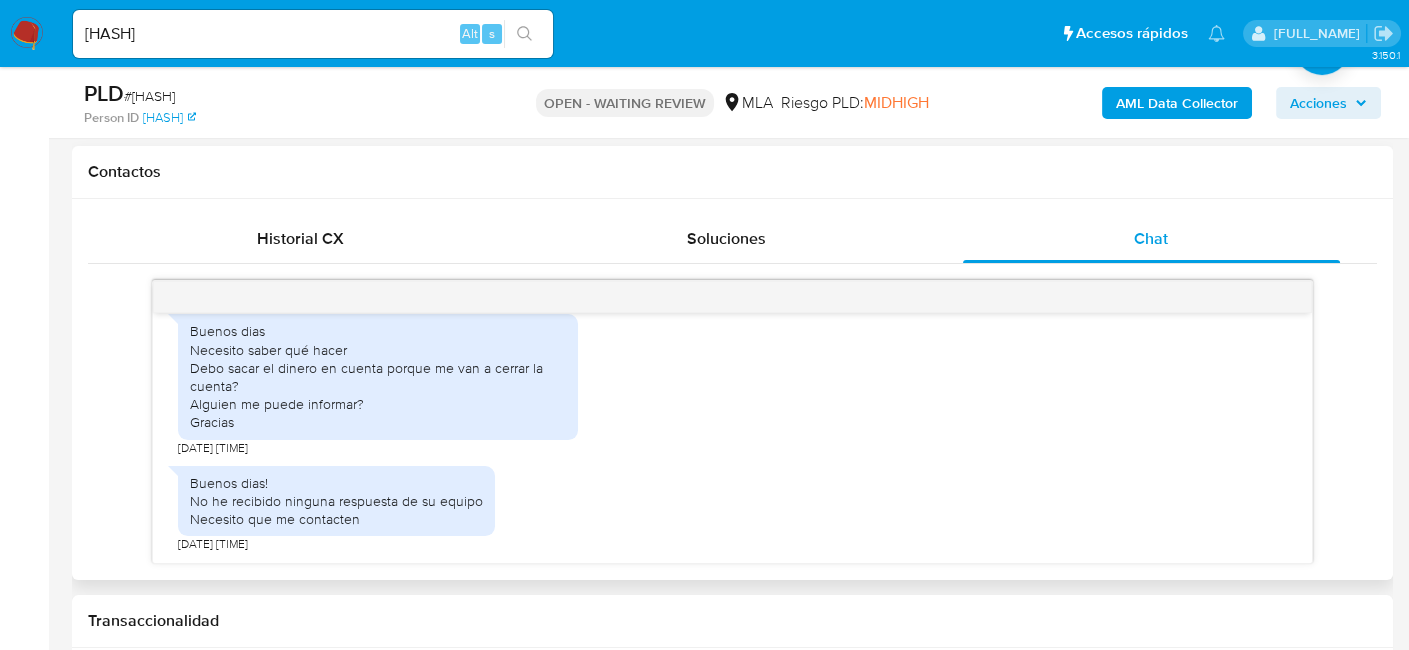 scroll, scrollTop: 1630, scrollLeft: 0, axis: vertical 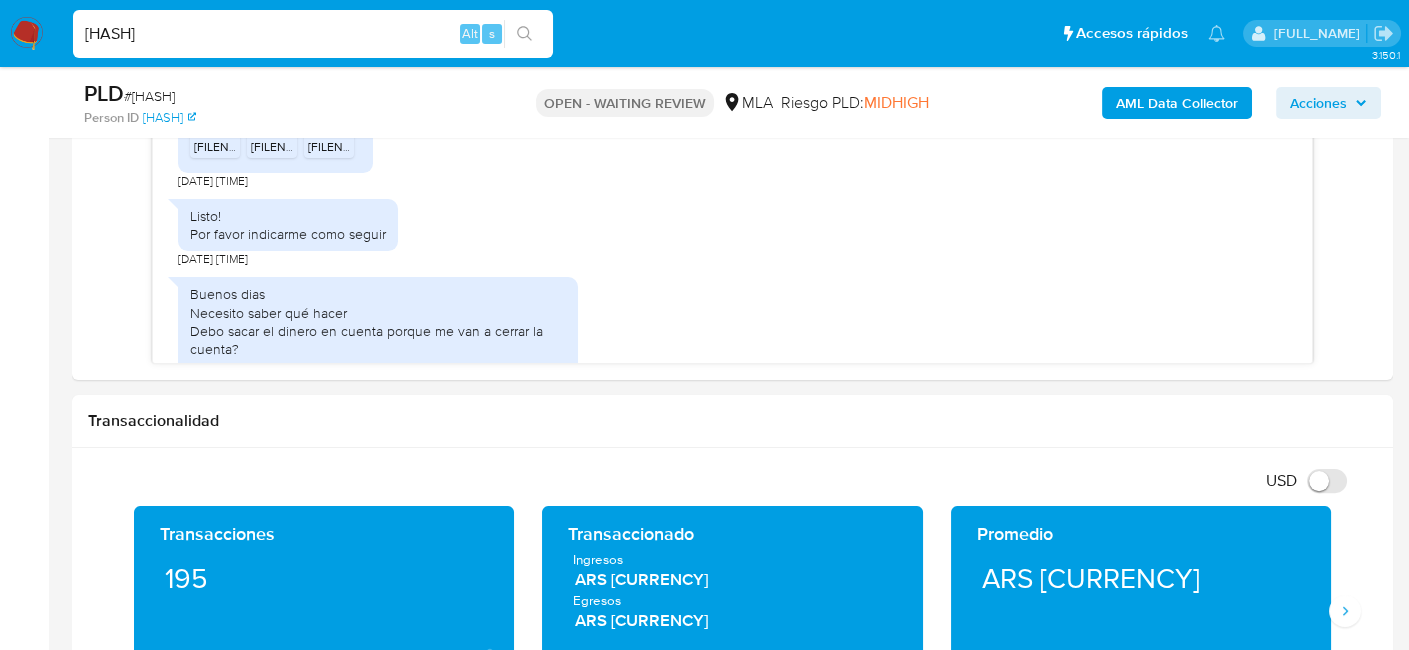 click on "n08aBQD6EoZMwn5MdPpM1G0n" at bounding box center [313, 34] 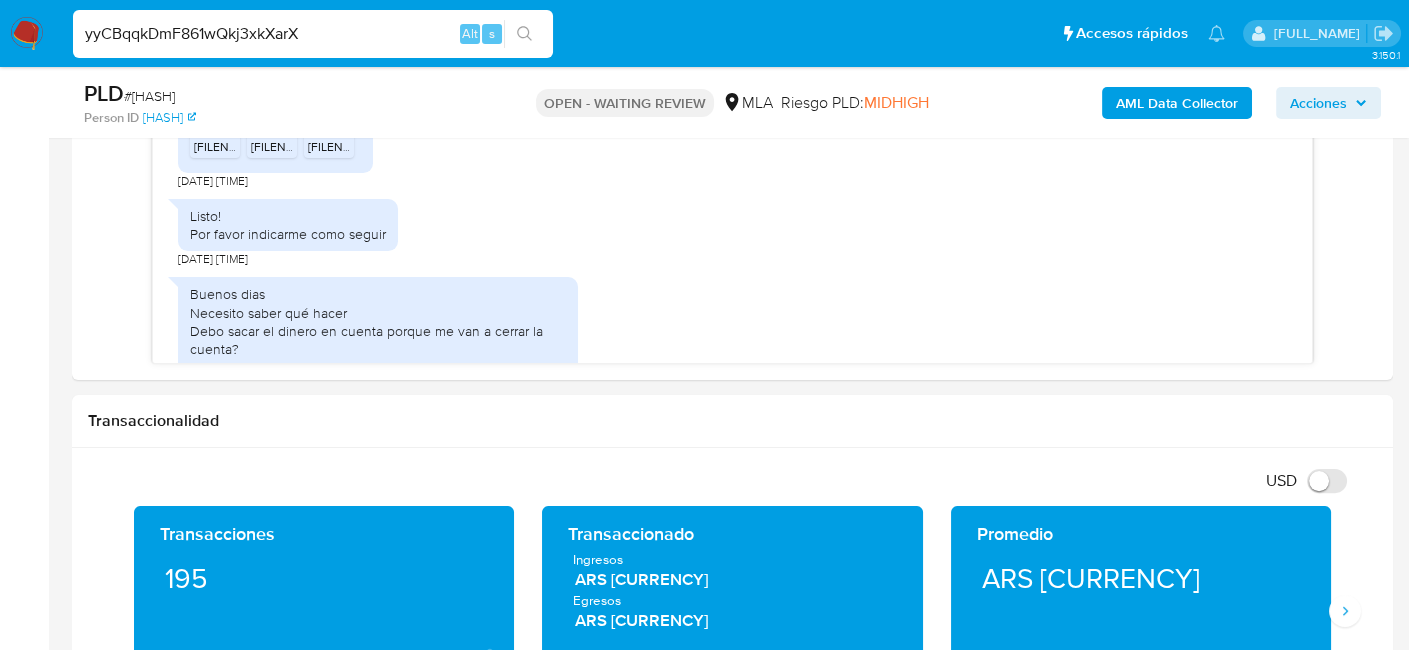 type on "yyCBqqkDmF861wQkj3xkXarX" 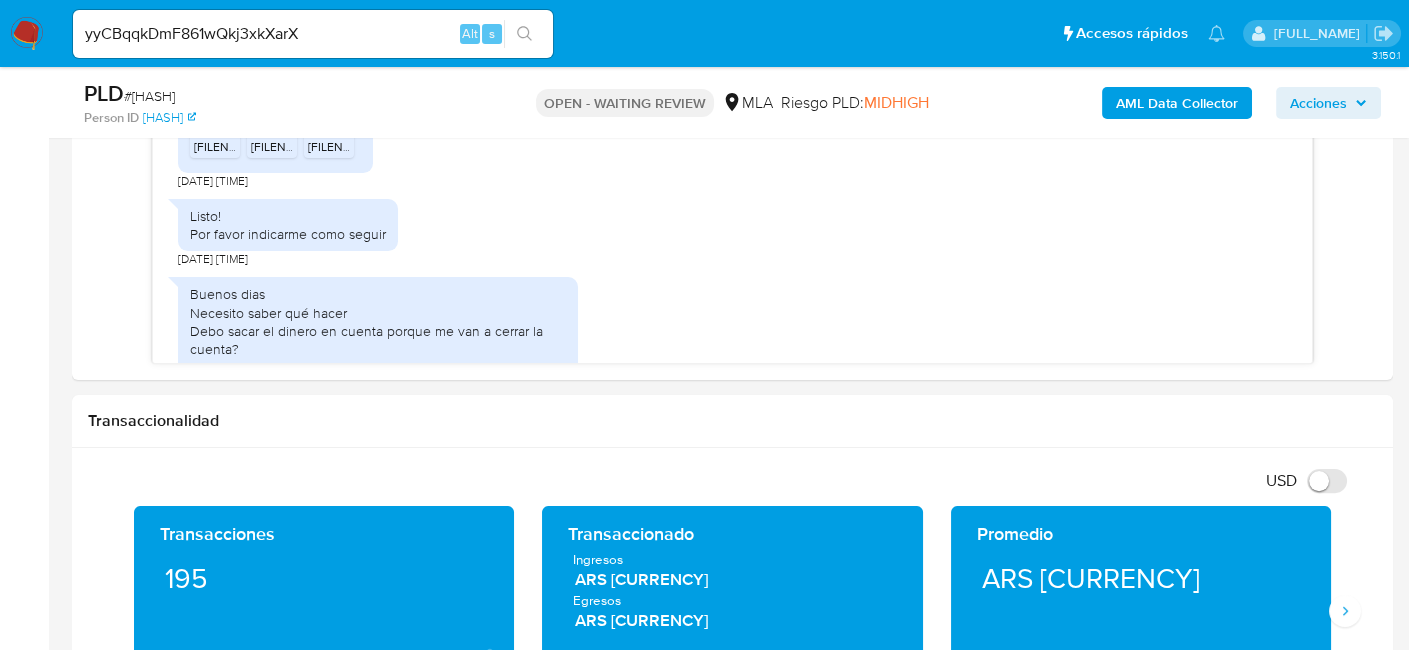 click at bounding box center [524, 34] 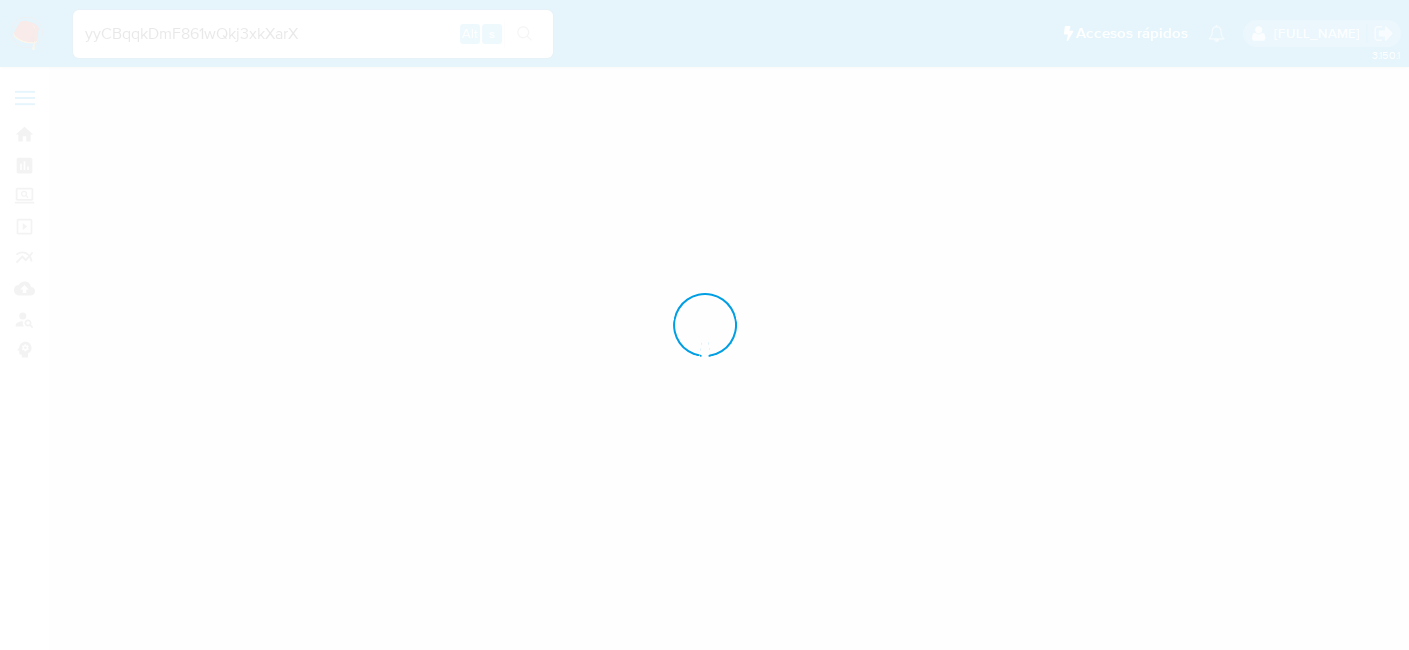 scroll, scrollTop: 0, scrollLeft: 0, axis: both 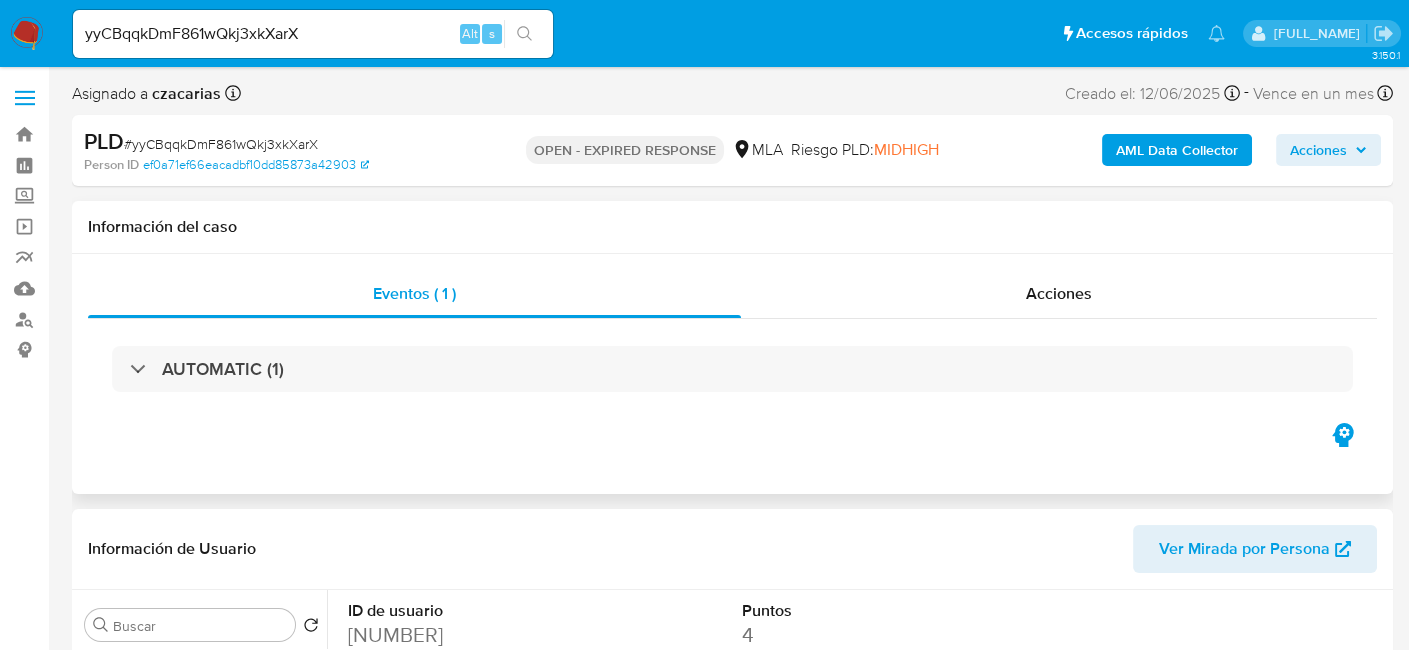 select on "10" 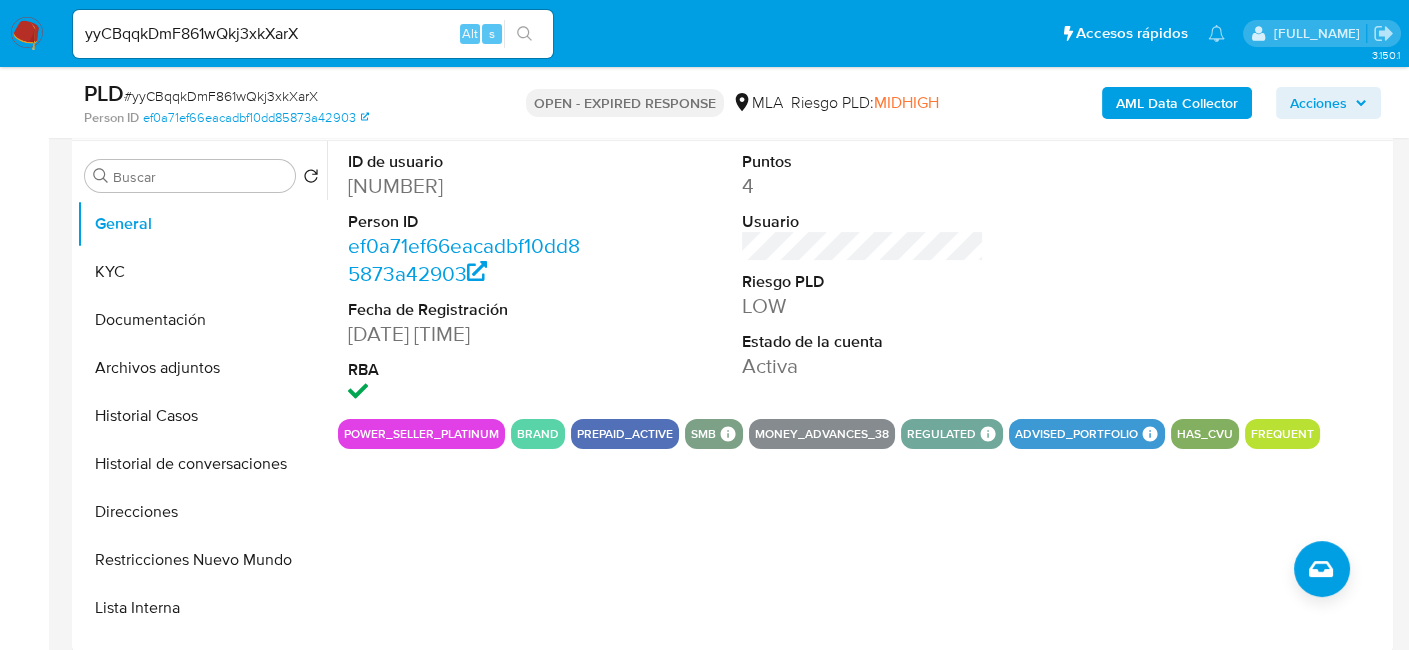 scroll, scrollTop: 400, scrollLeft: 0, axis: vertical 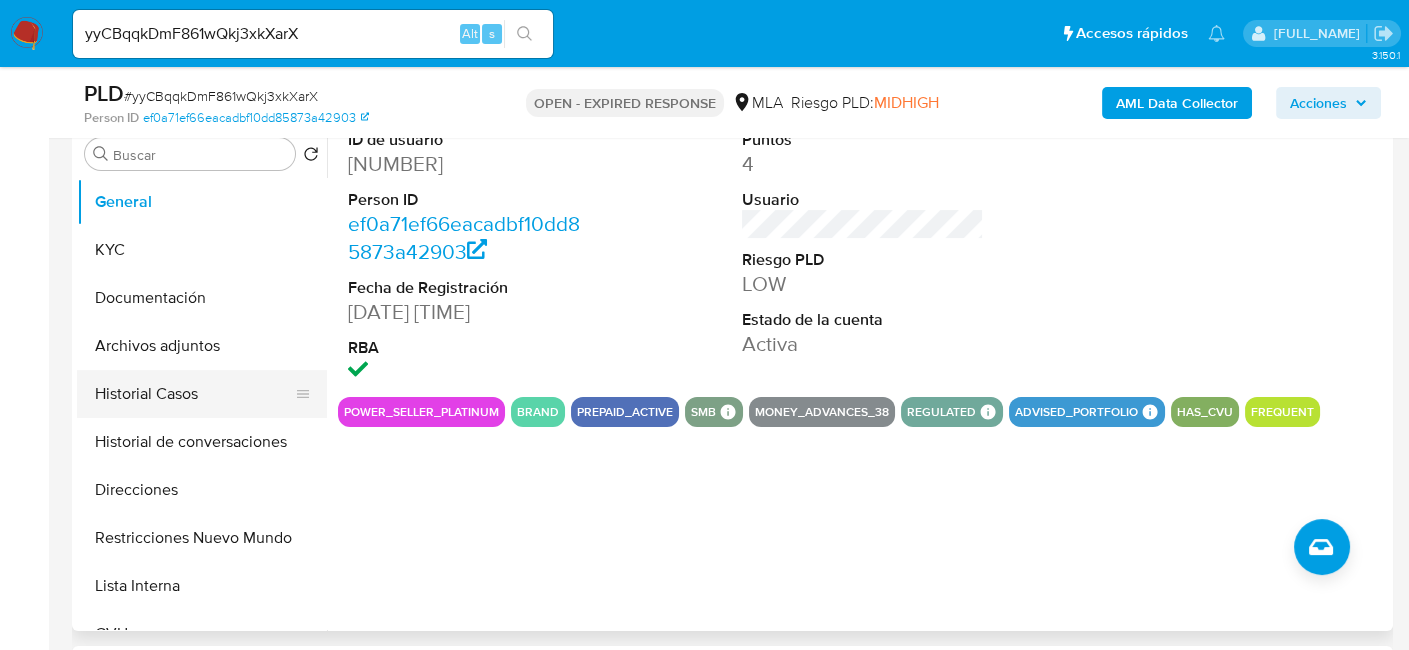 click on "Historial Casos" at bounding box center (194, 394) 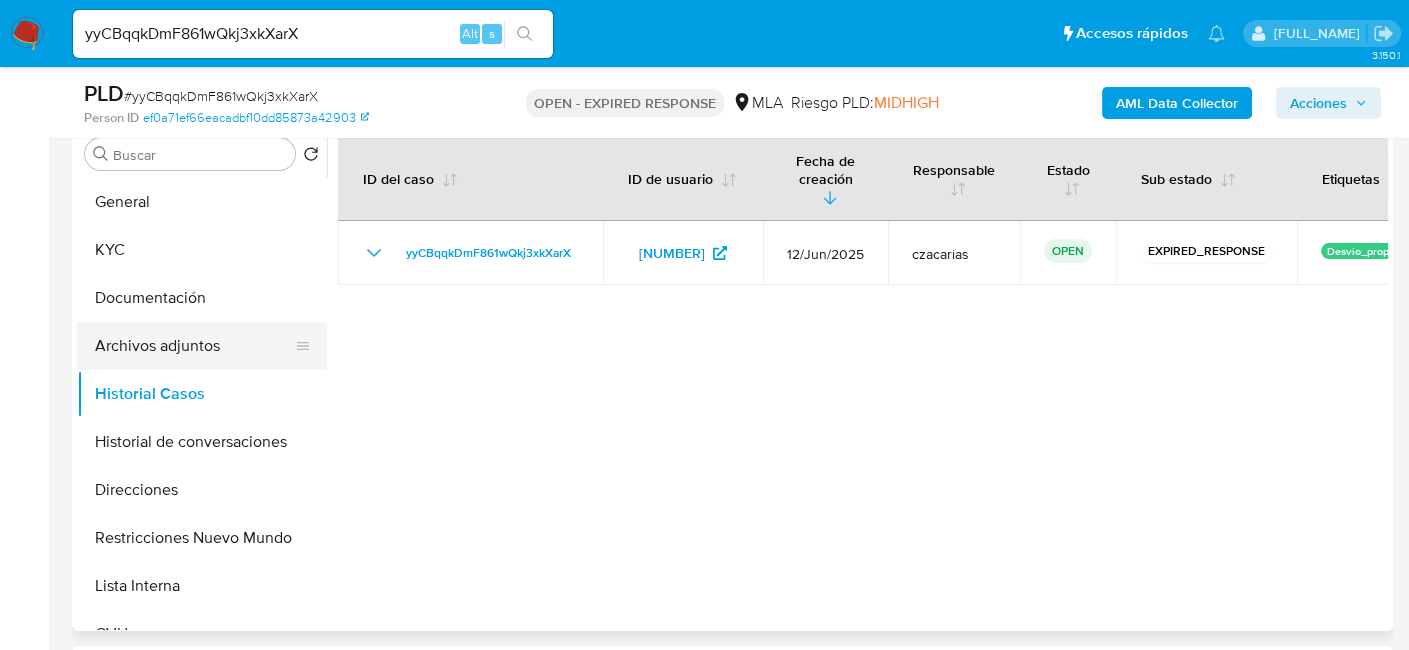 click on "Archivos adjuntos" at bounding box center (194, 346) 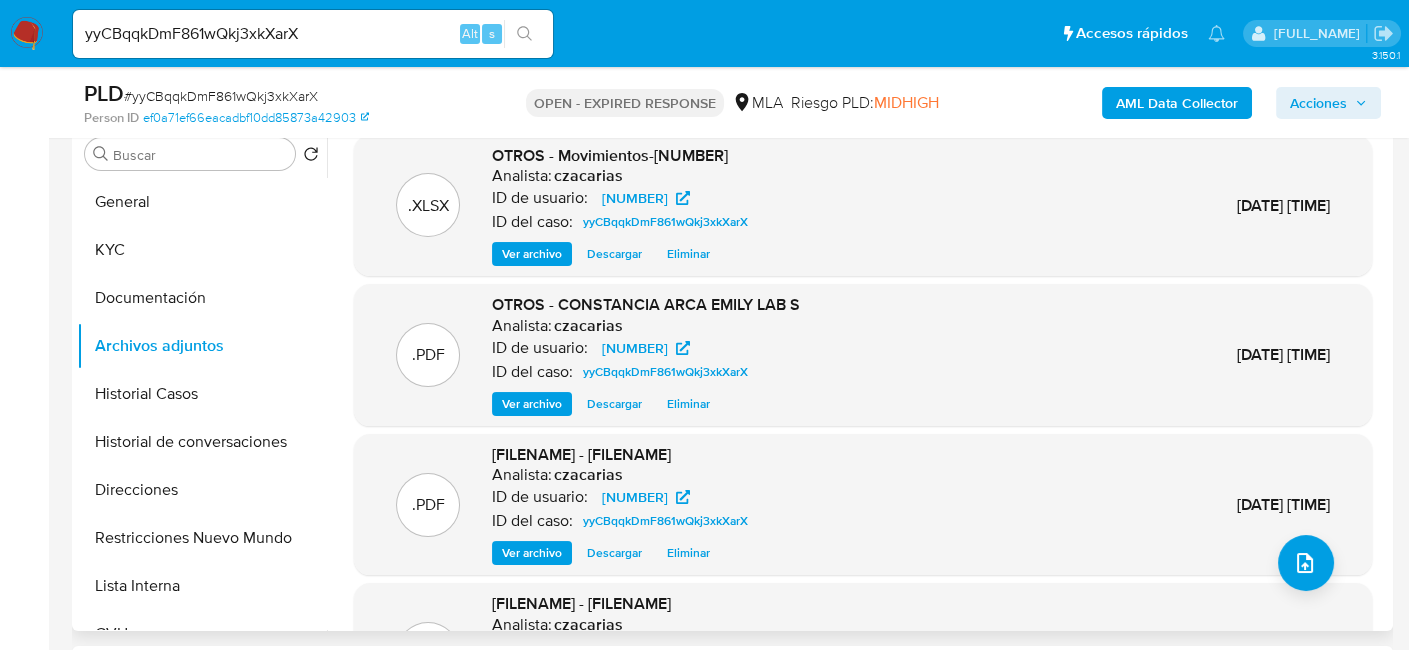 scroll, scrollTop: 300, scrollLeft: 0, axis: vertical 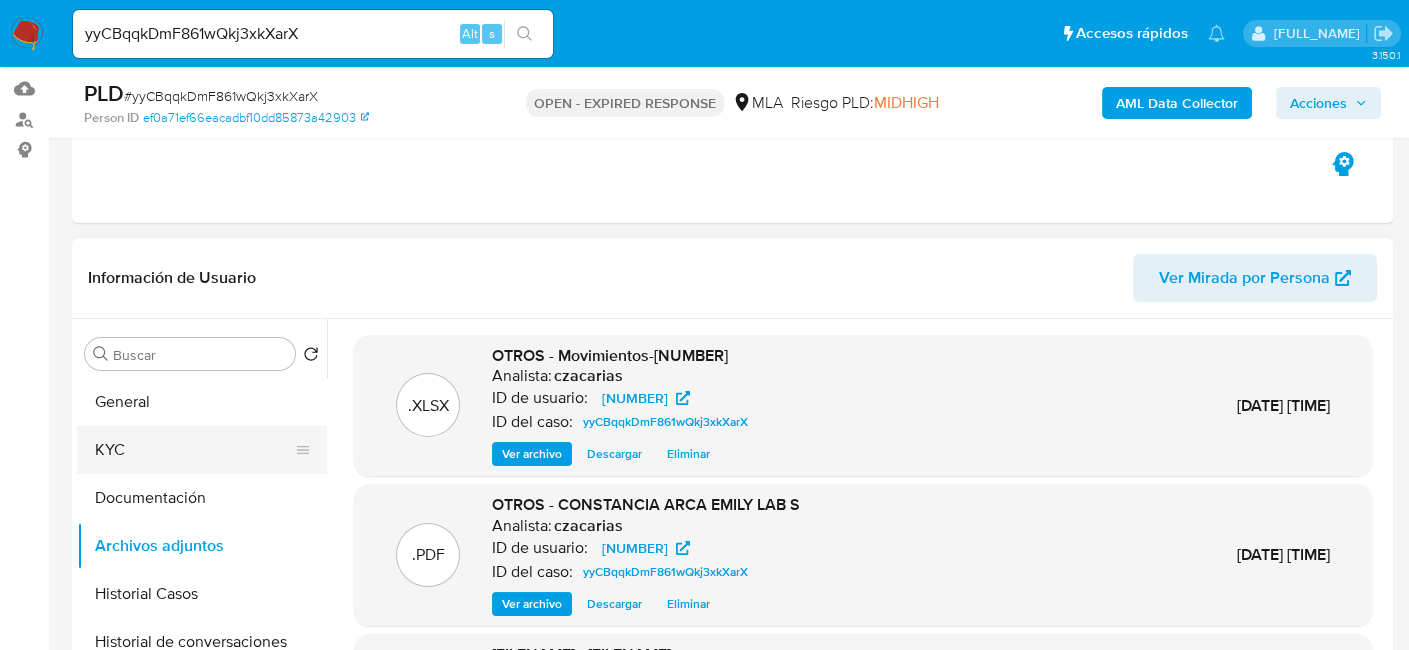 click on "KYC" at bounding box center (194, 450) 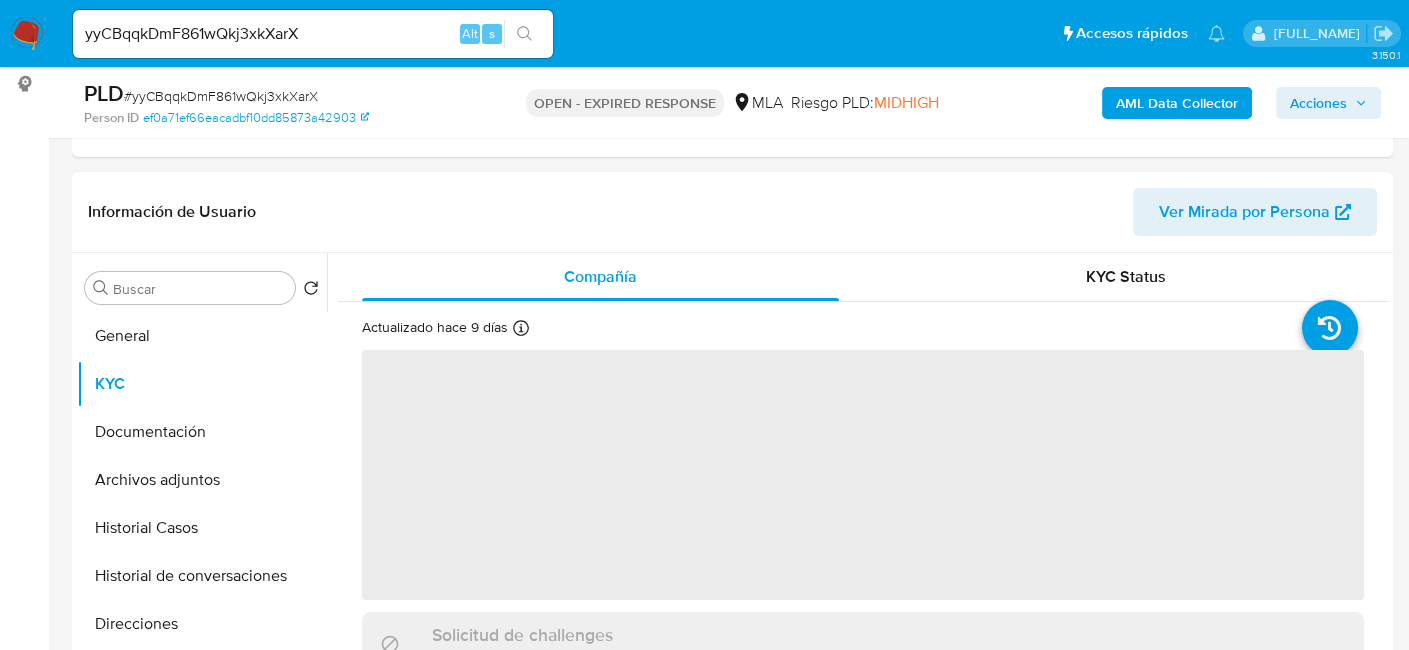 scroll, scrollTop: 300, scrollLeft: 0, axis: vertical 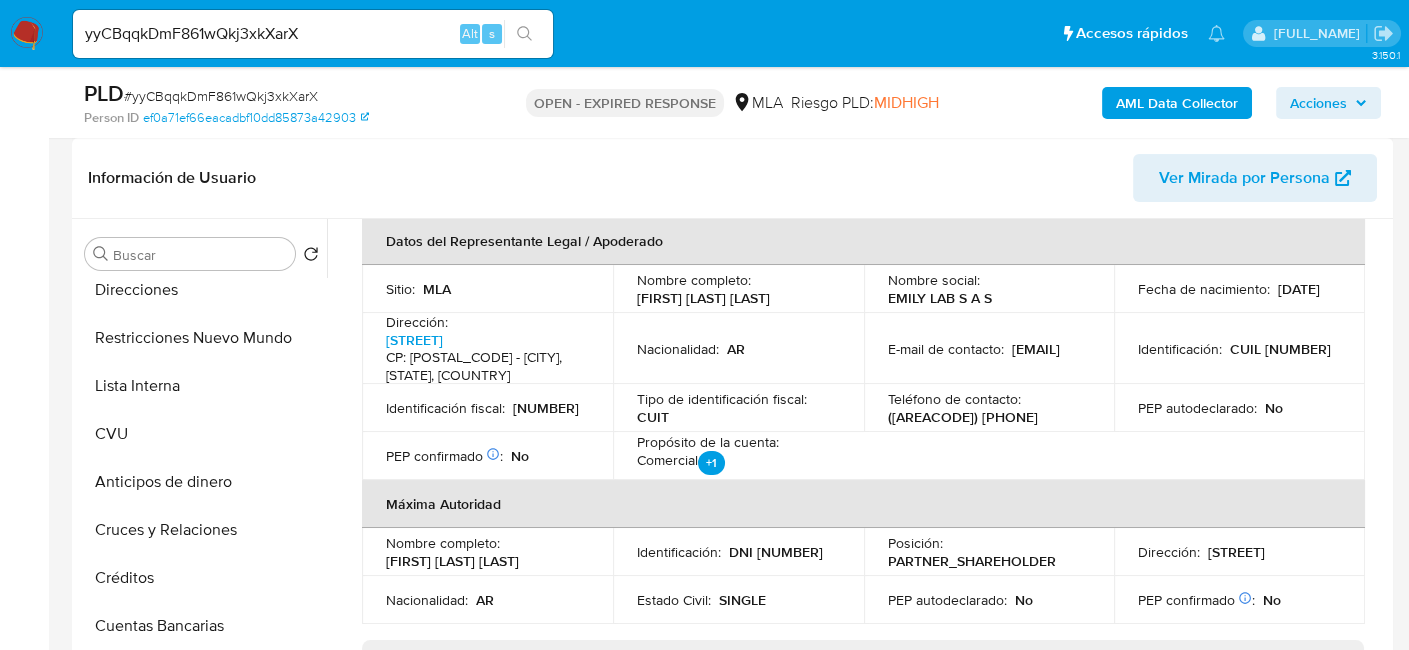 drag, startPoint x: 636, startPoint y: 299, endPoint x: 802, endPoint y: 301, distance: 166.01205 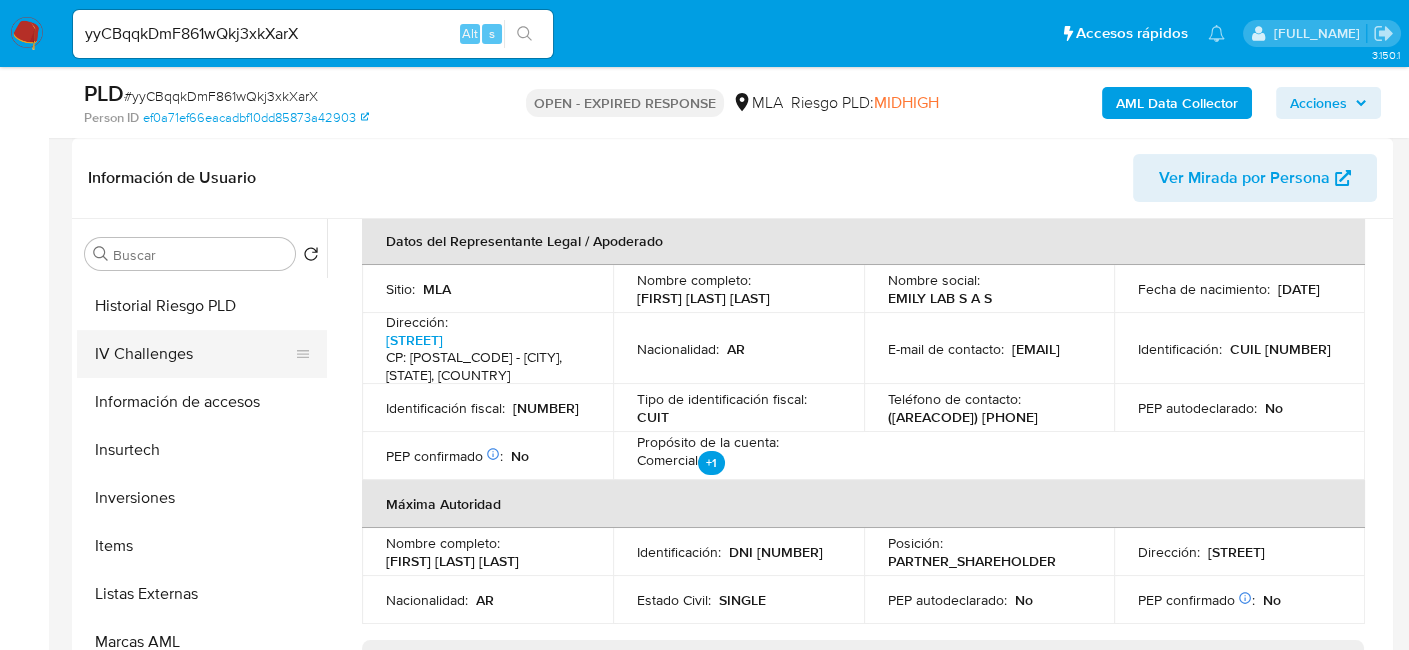 scroll, scrollTop: 892, scrollLeft: 0, axis: vertical 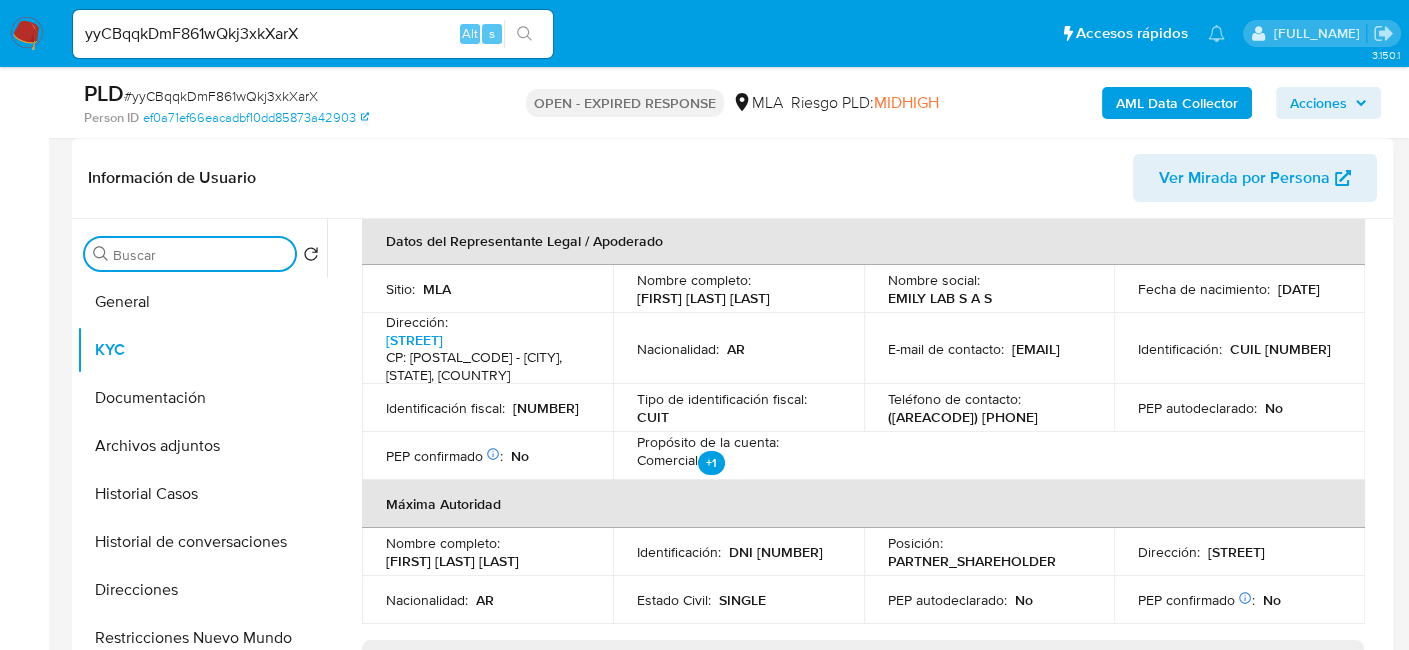 click on "Buscar" at bounding box center [200, 255] 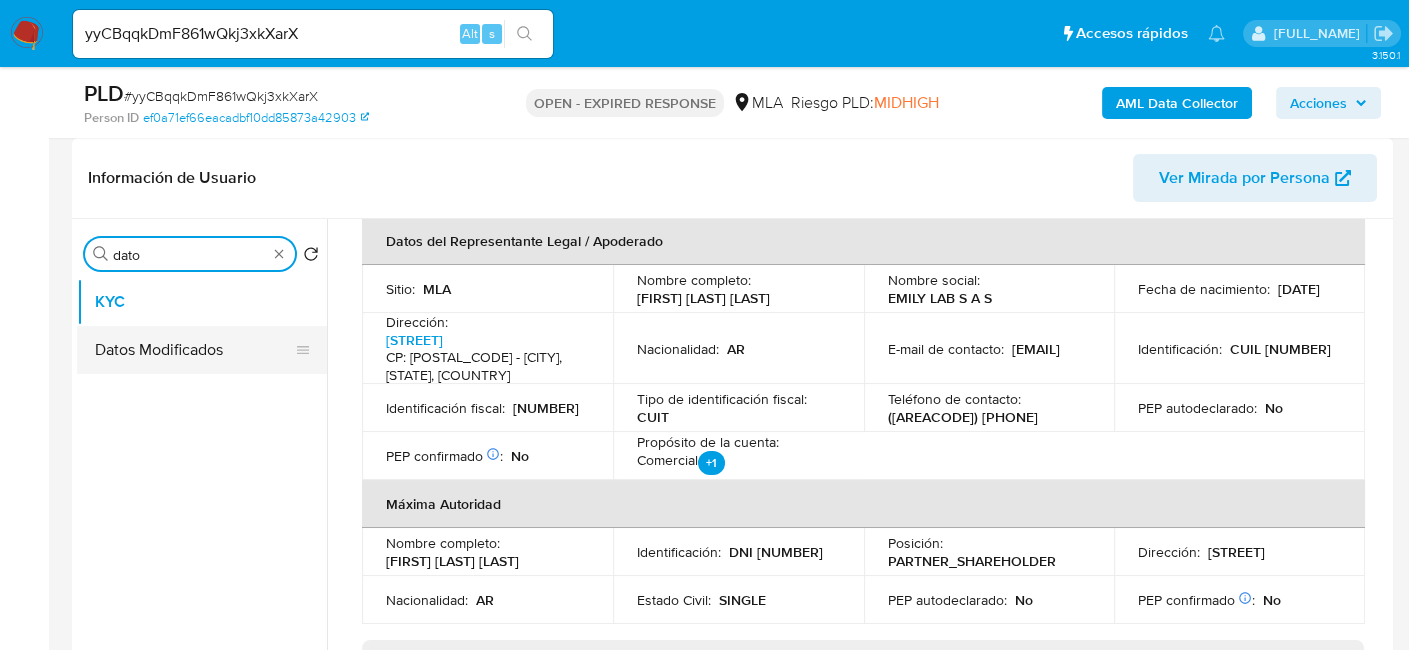 type on "dato" 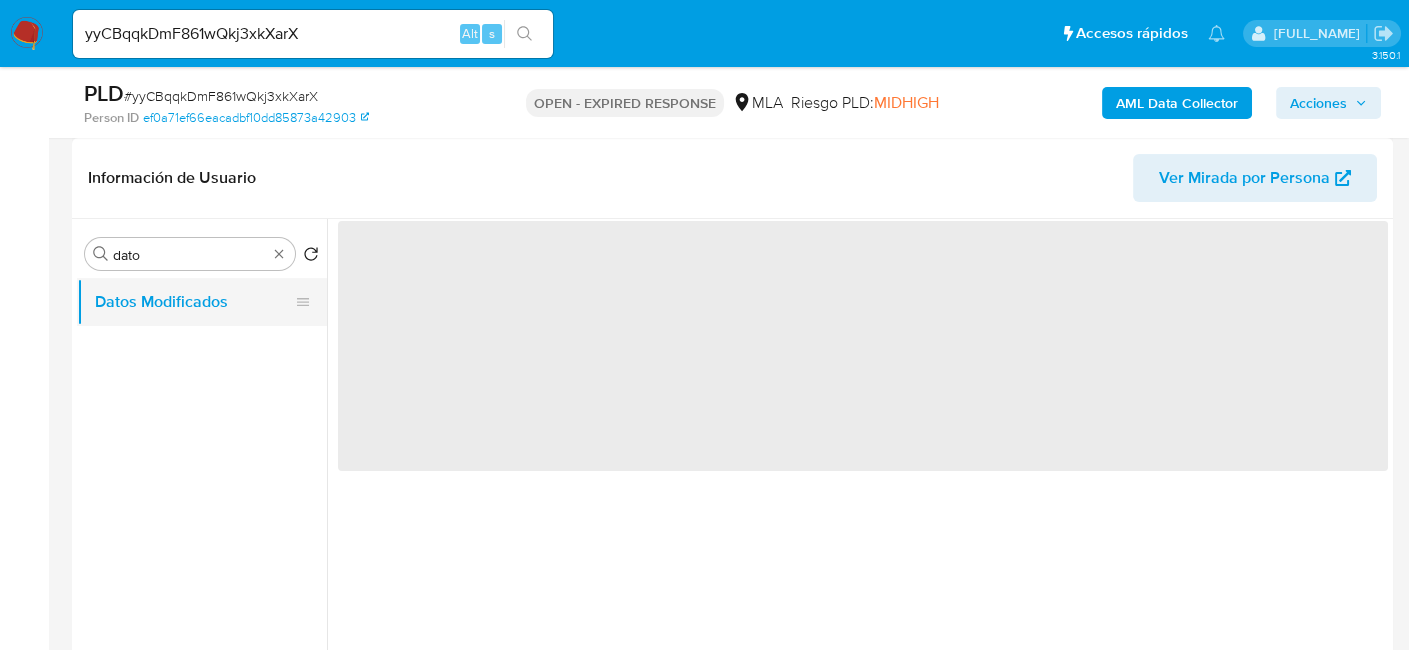 scroll, scrollTop: 0, scrollLeft: 0, axis: both 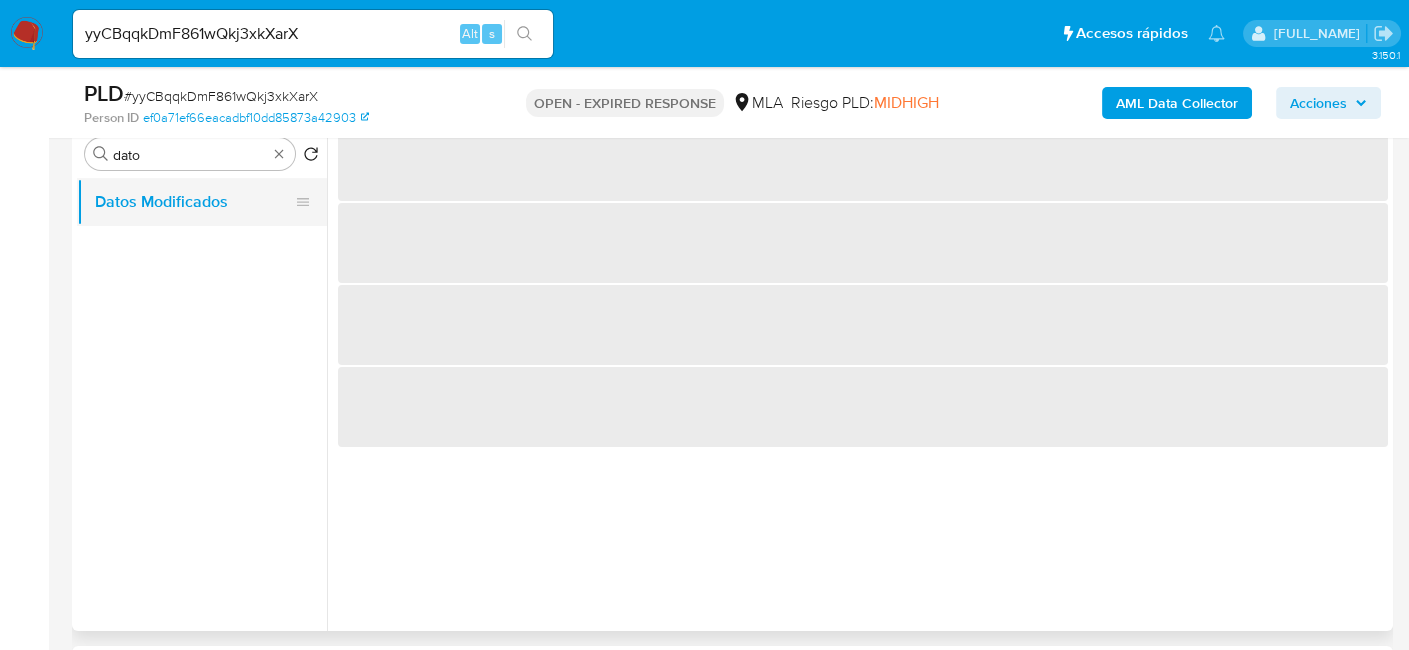 click on "Datos Modificados" at bounding box center [194, 202] 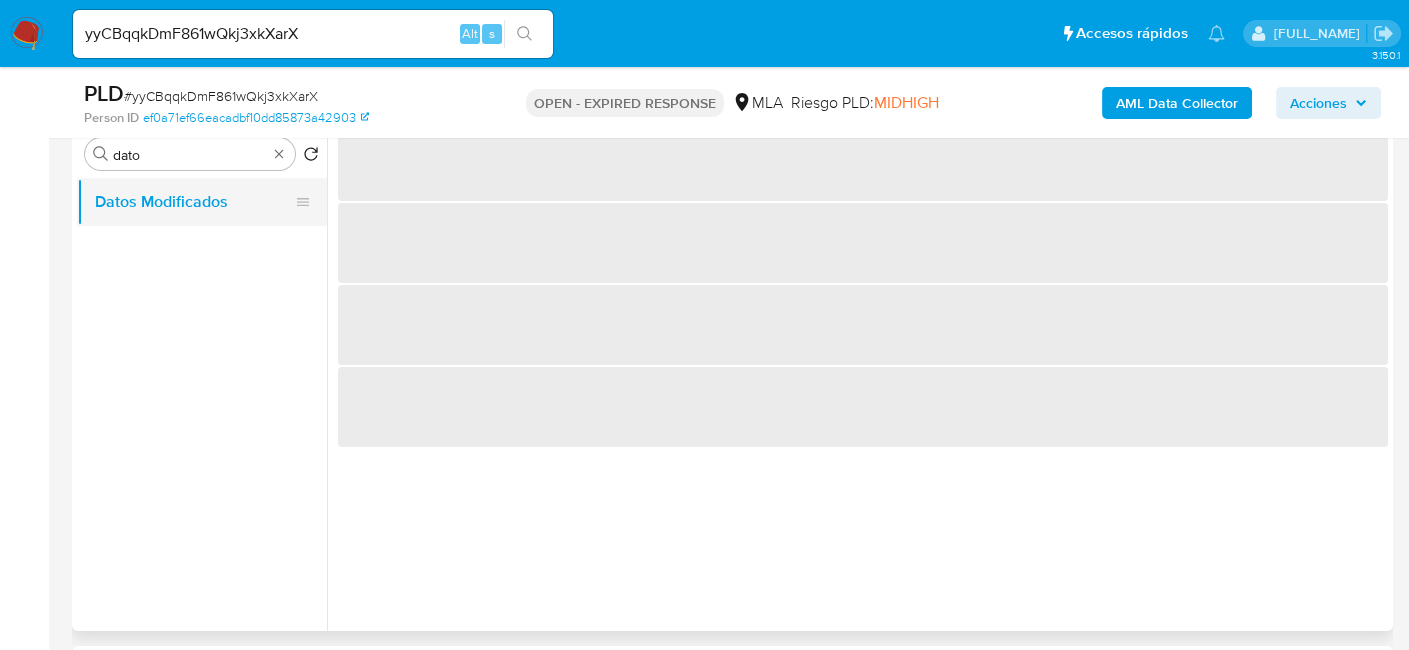 click on "Datos Modificados" at bounding box center (194, 202) 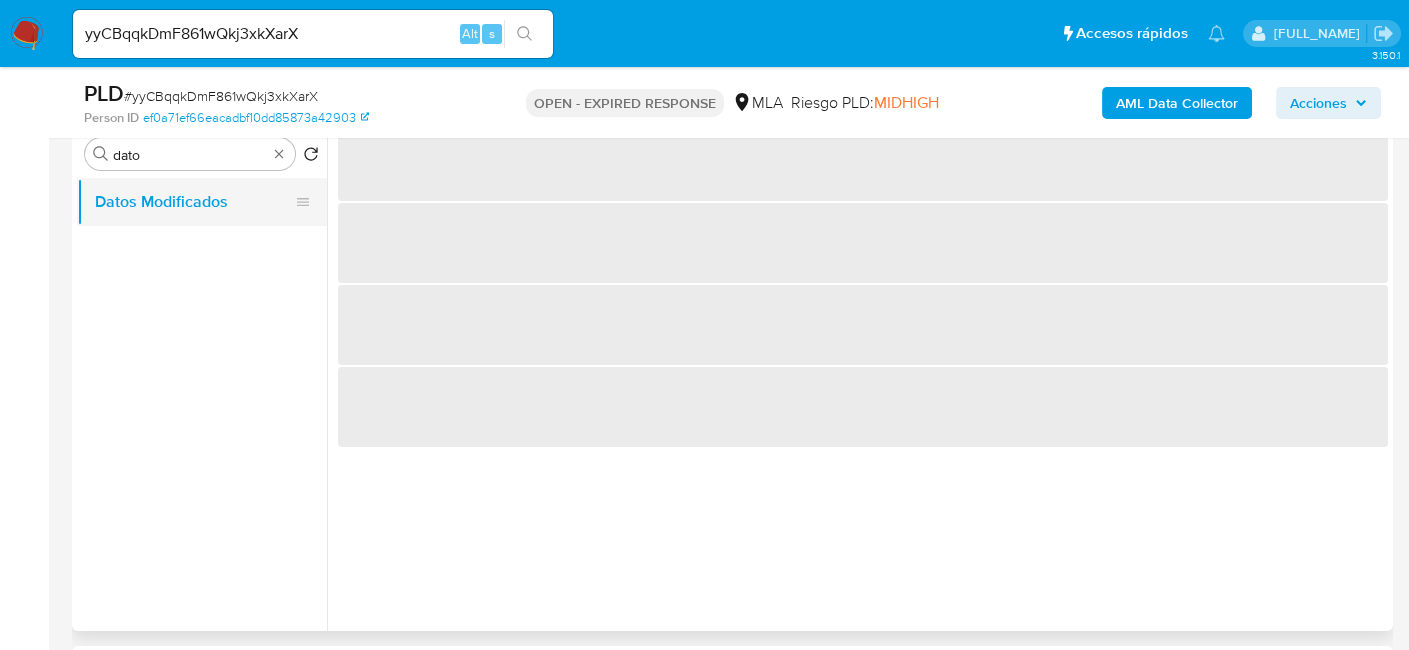 click on "Datos Modificados" at bounding box center (194, 202) 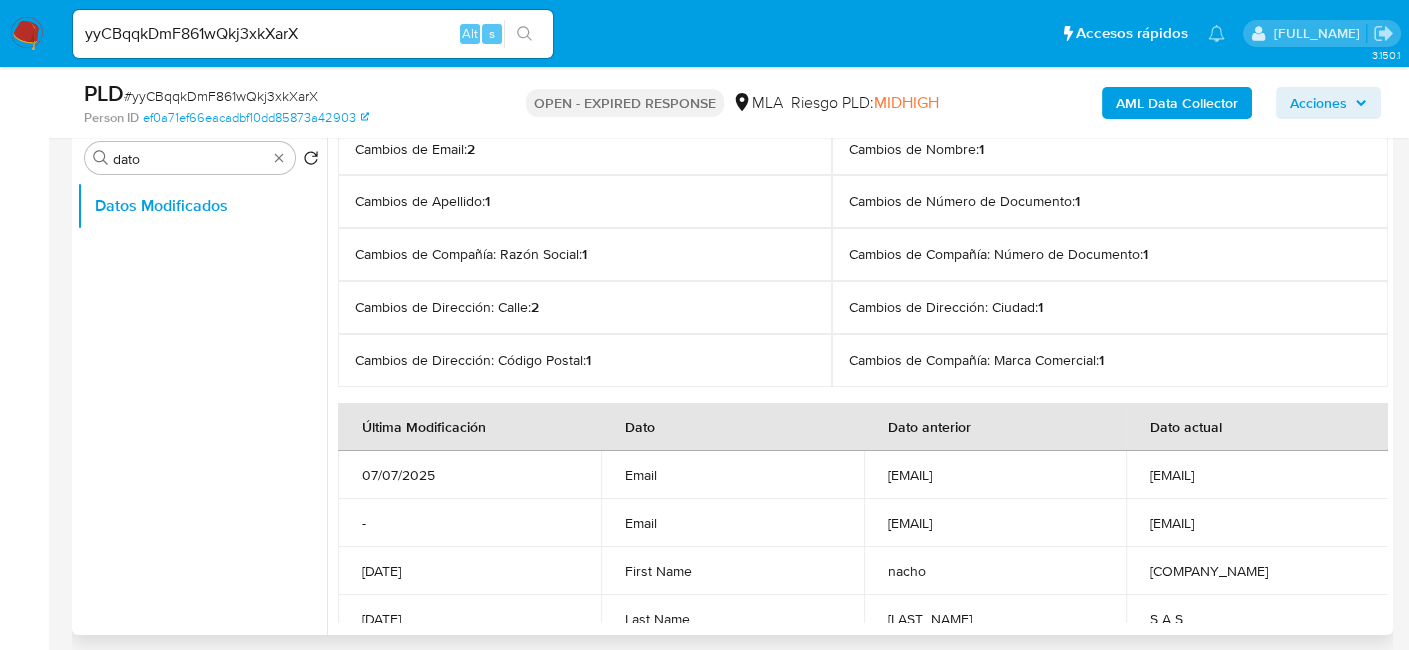 scroll, scrollTop: 400, scrollLeft: 0, axis: vertical 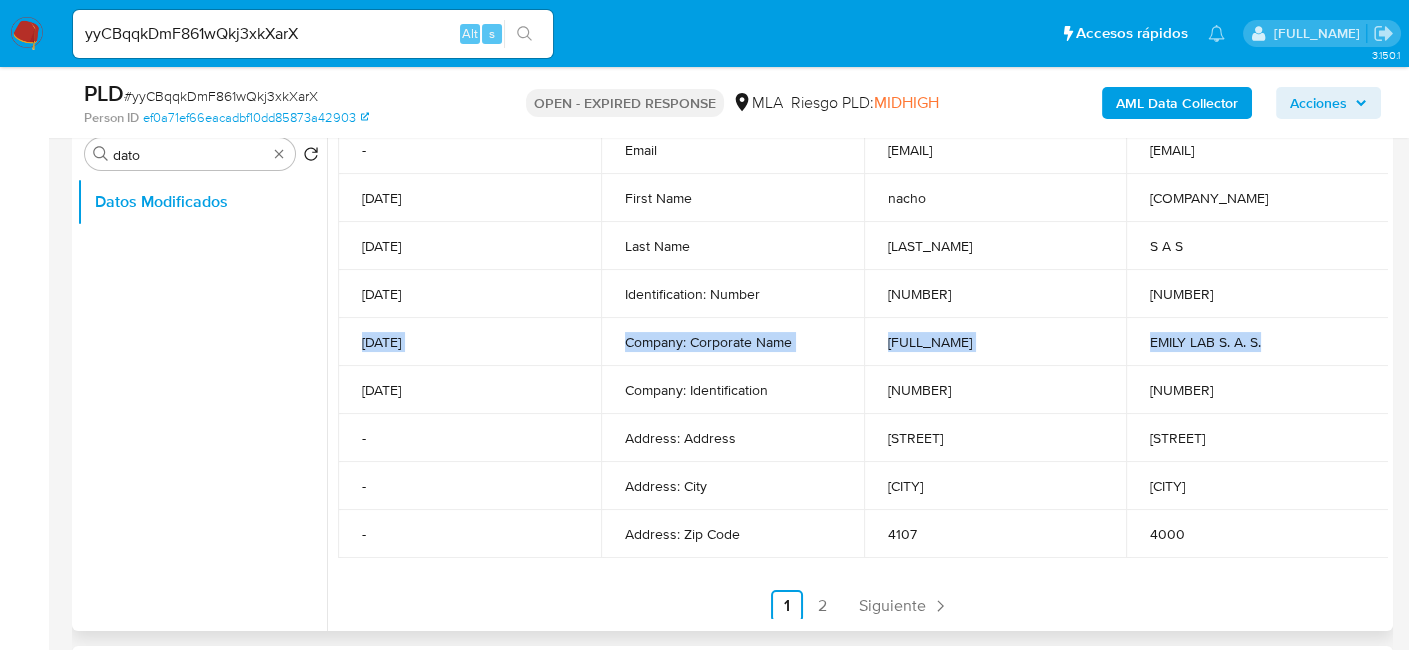 drag, startPoint x: 1138, startPoint y: 338, endPoint x: 357, endPoint y: 342, distance: 781.01025 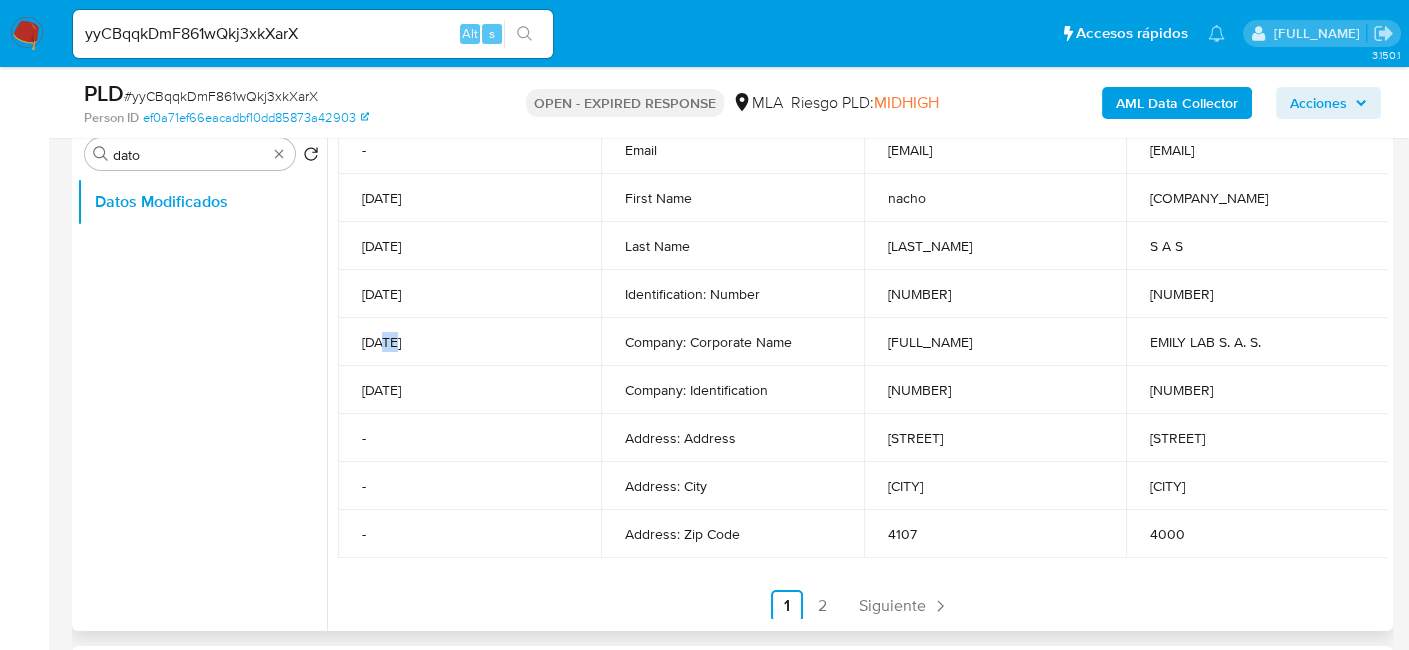click on "06/12/2025" at bounding box center (469, 342) 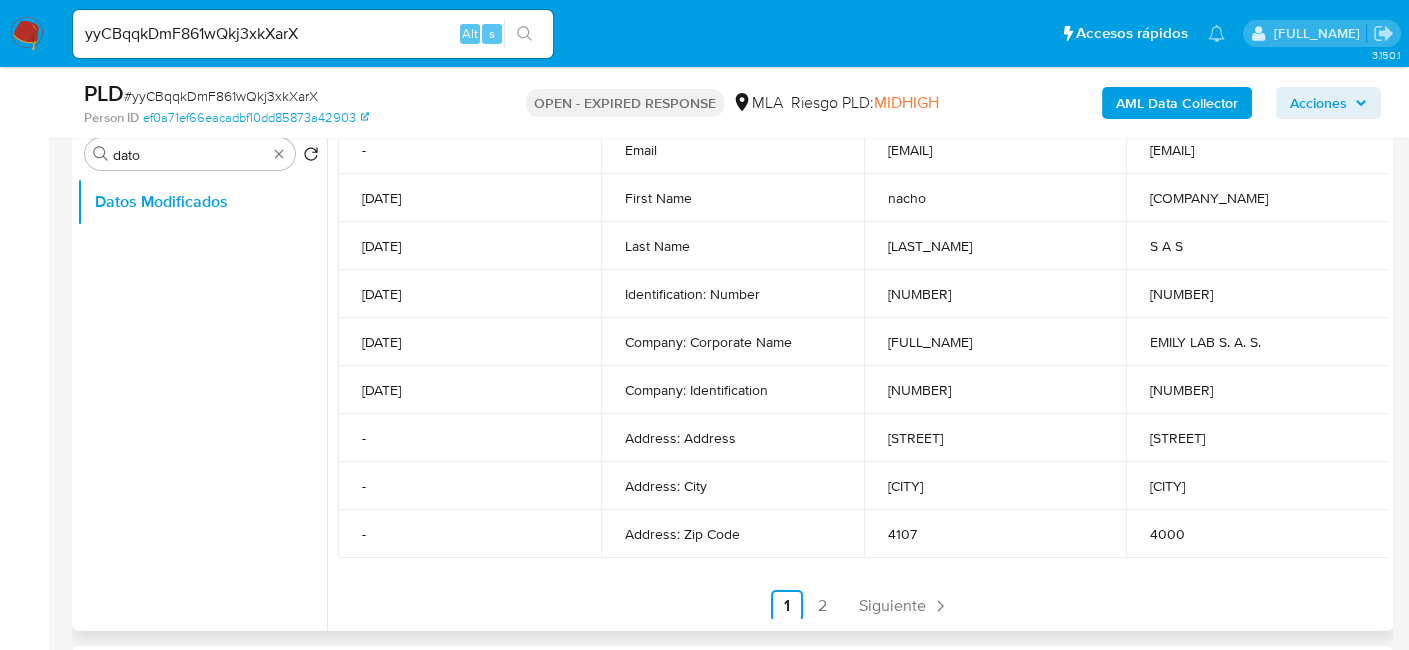 click on "06/12/2025" at bounding box center [469, 342] 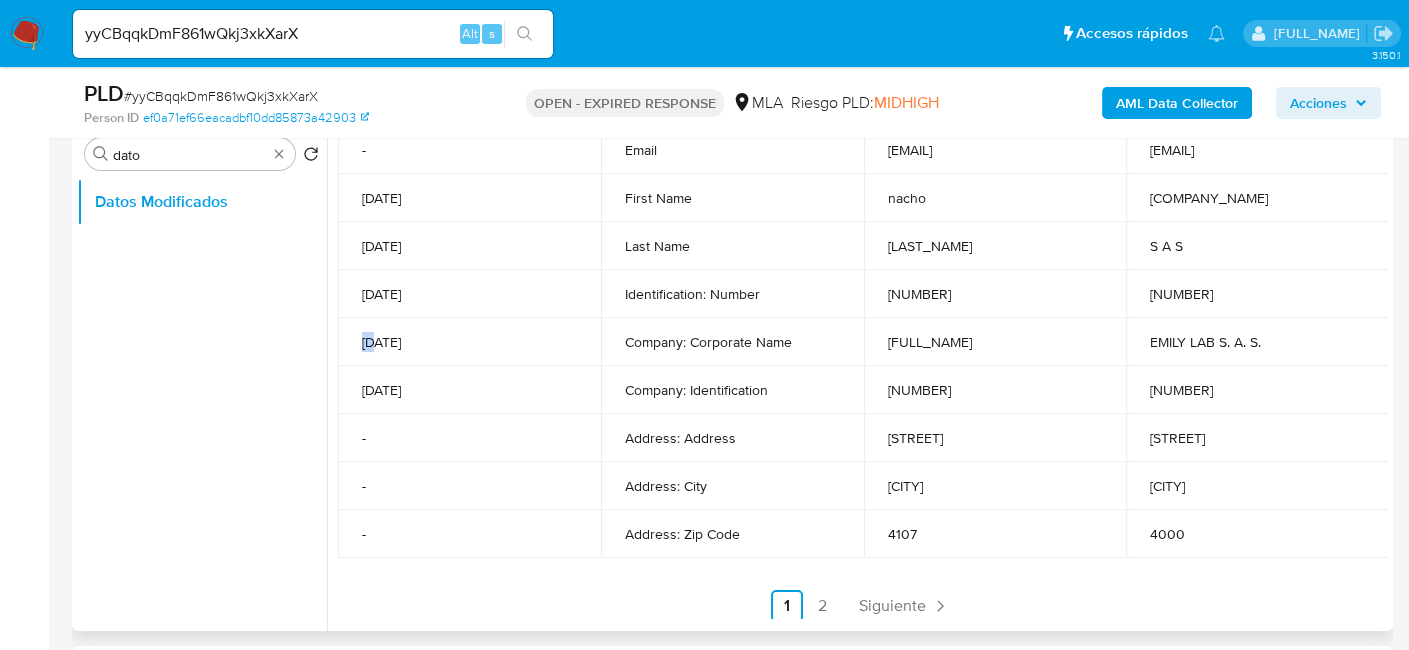 click on "06/12/2025" at bounding box center [469, 342] 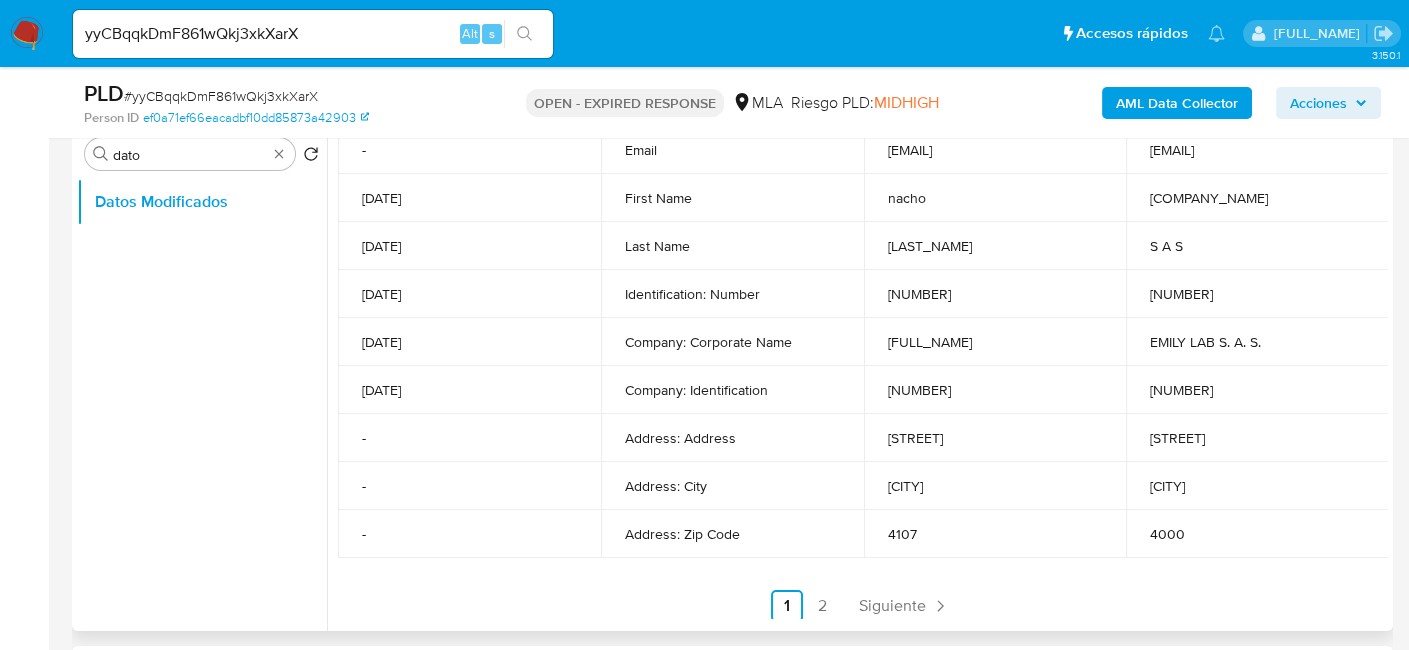 click on "06/12/2025" at bounding box center [469, 342] 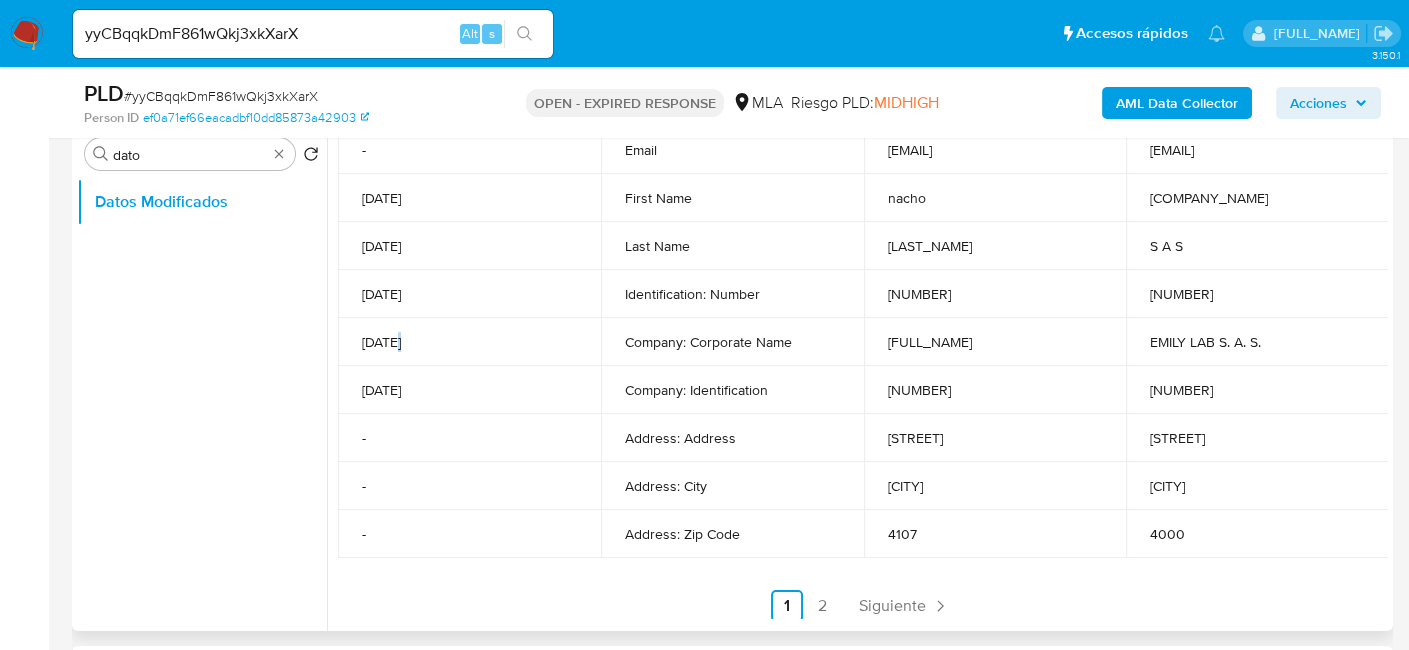 click on "06/12/2025" at bounding box center [469, 342] 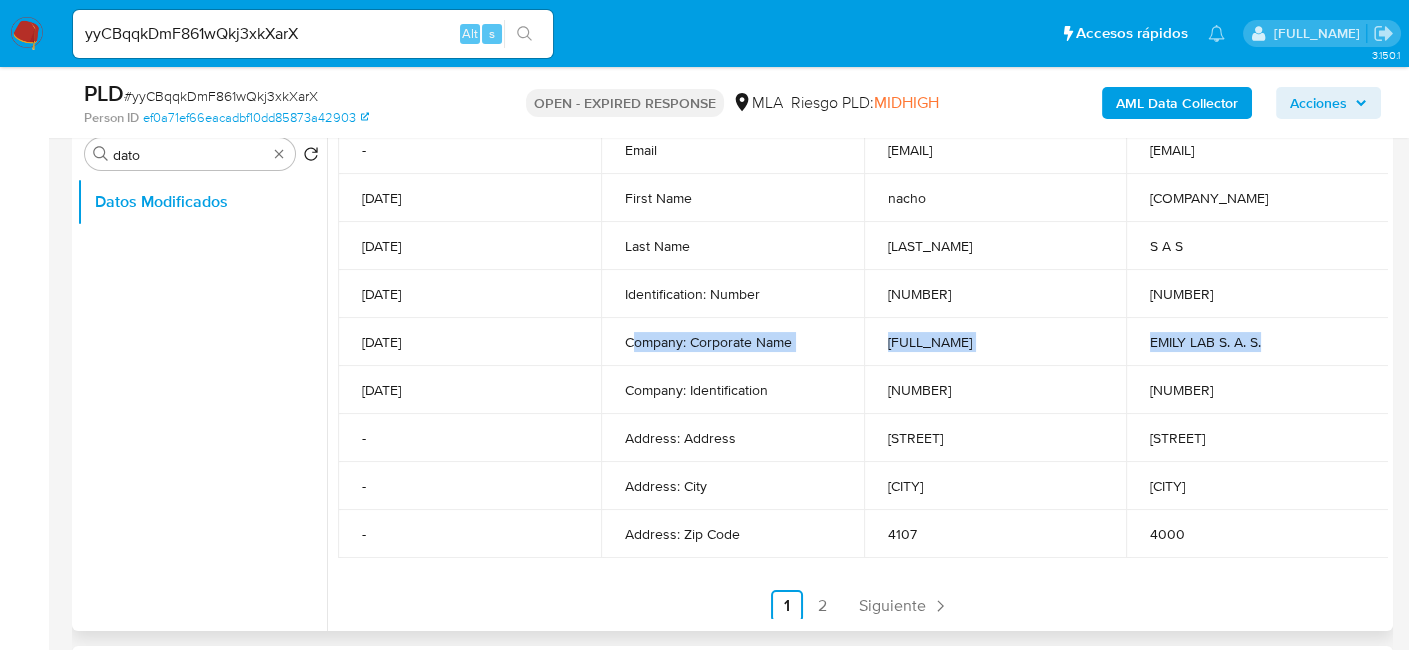 drag, startPoint x: 648, startPoint y: 343, endPoint x: 1288, endPoint y: 336, distance: 640.03827 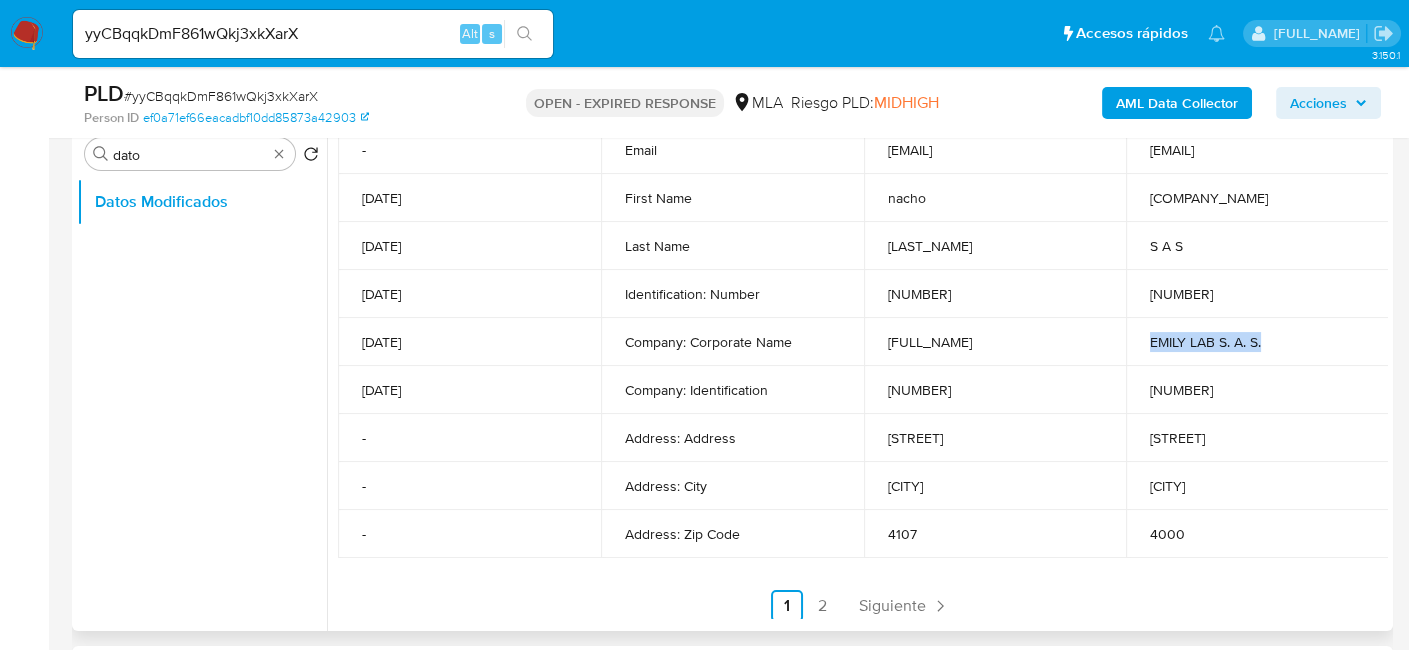 drag, startPoint x: 1254, startPoint y: 343, endPoint x: 1139, endPoint y: 334, distance: 115.35164 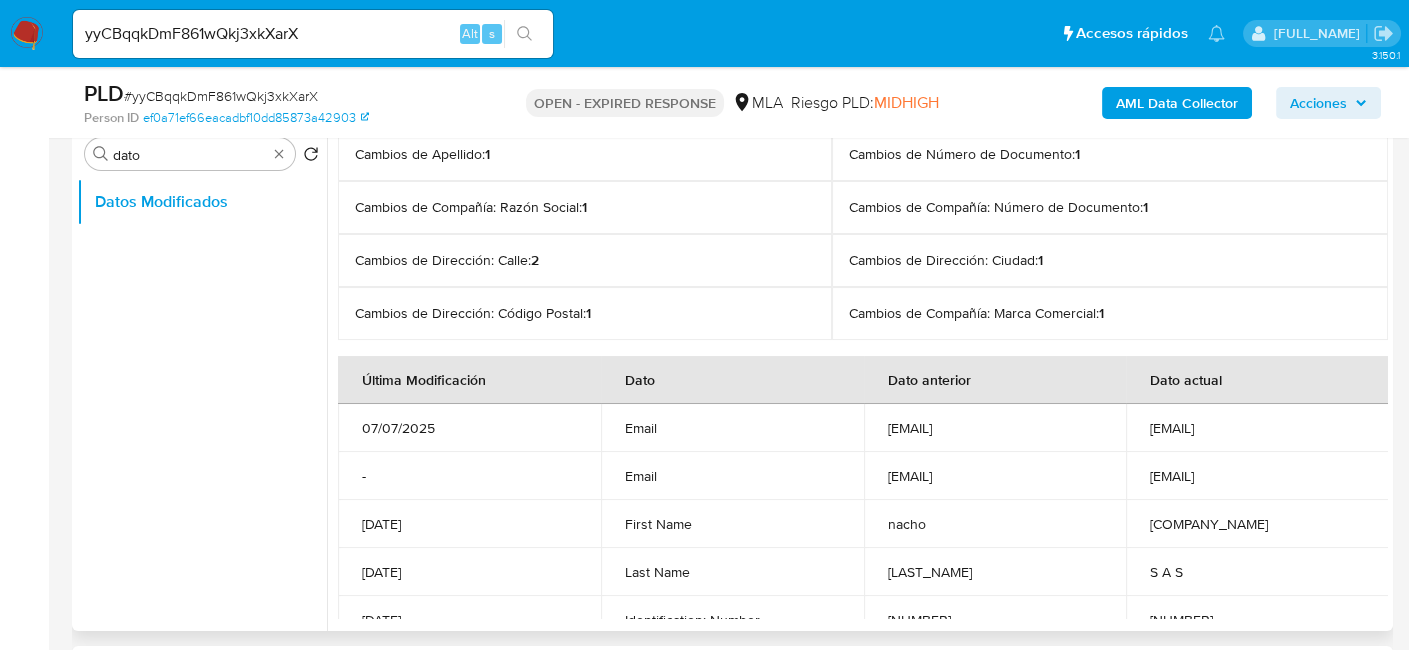 scroll, scrollTop: 0, scrollLeft: 0, axis: both 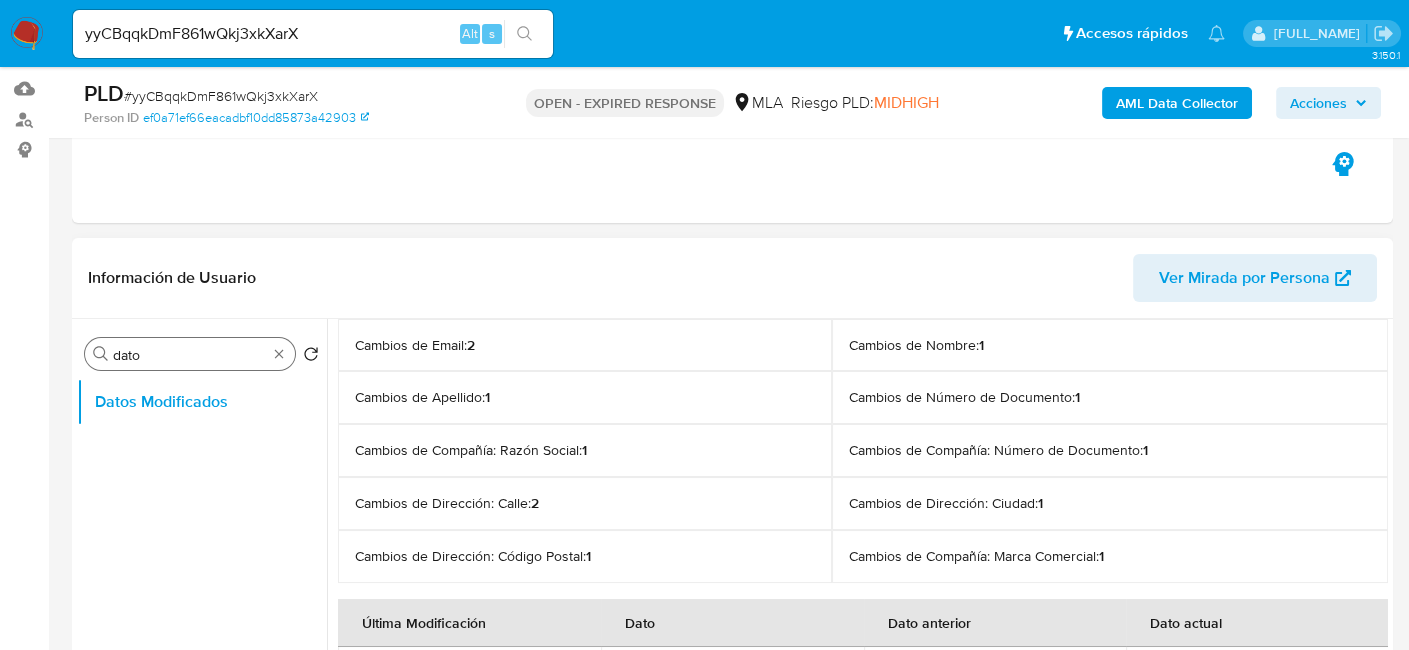 type 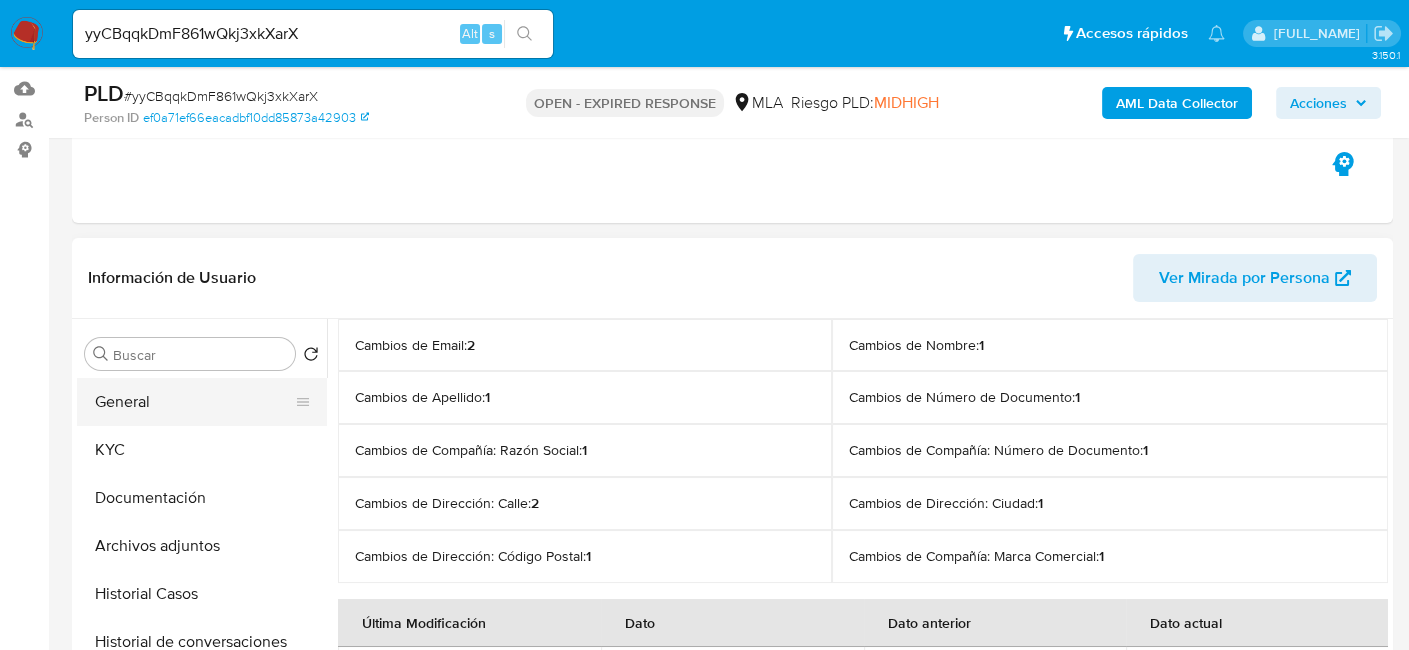click on "General" at bounding box center [194, 402] 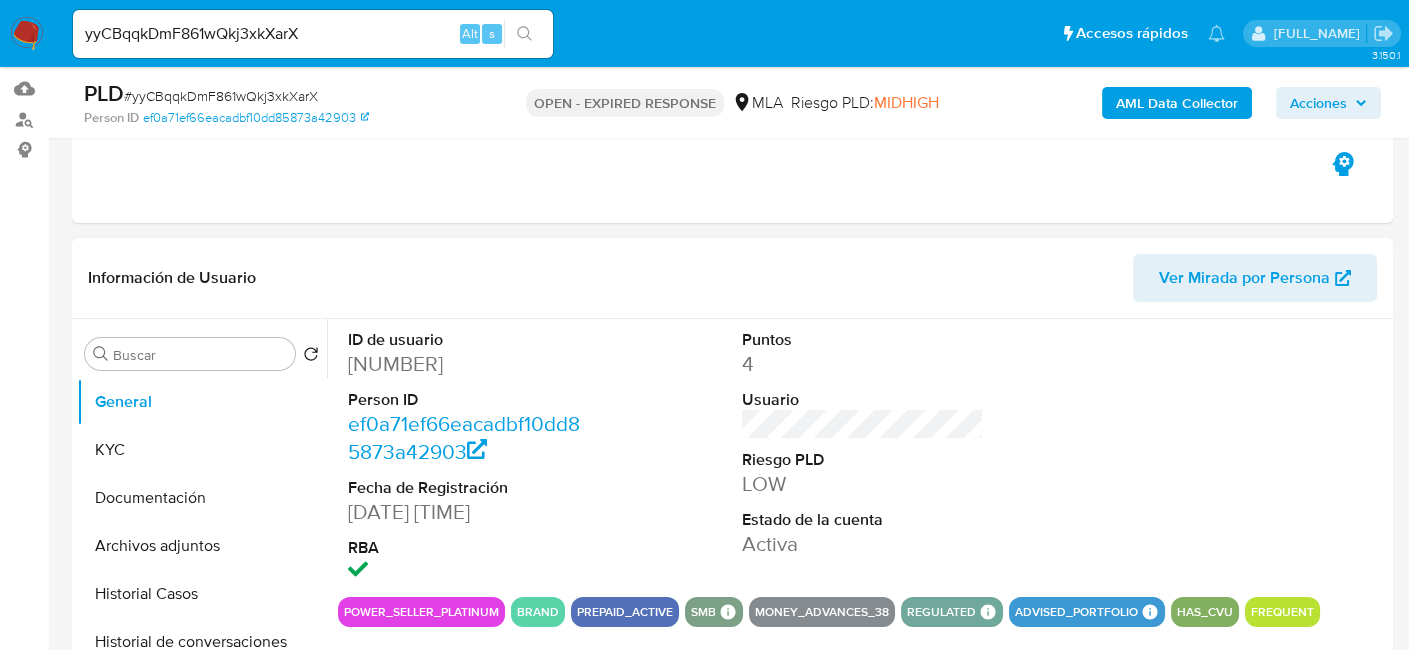 click on "138487913" at bounding box center (469, 364) 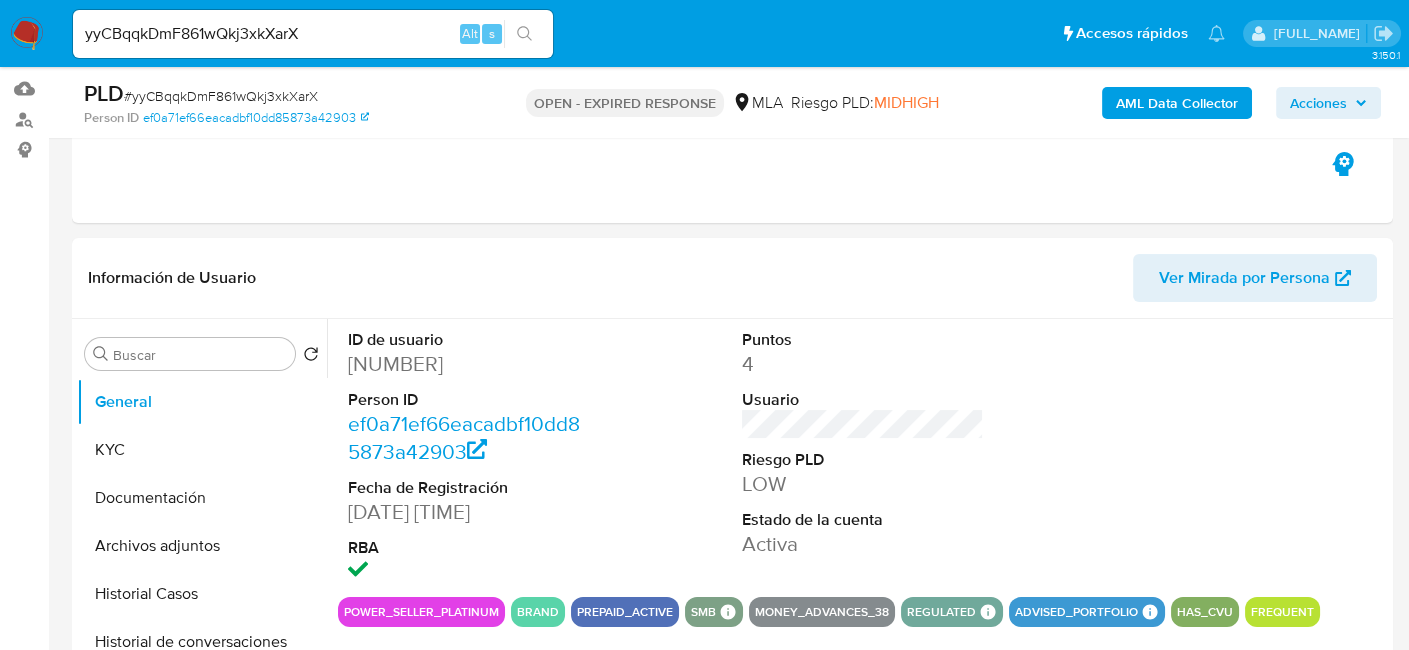 click on "# yyCBqqkDmF861wQkj3xkXarX" at bounding box center (221, 96) 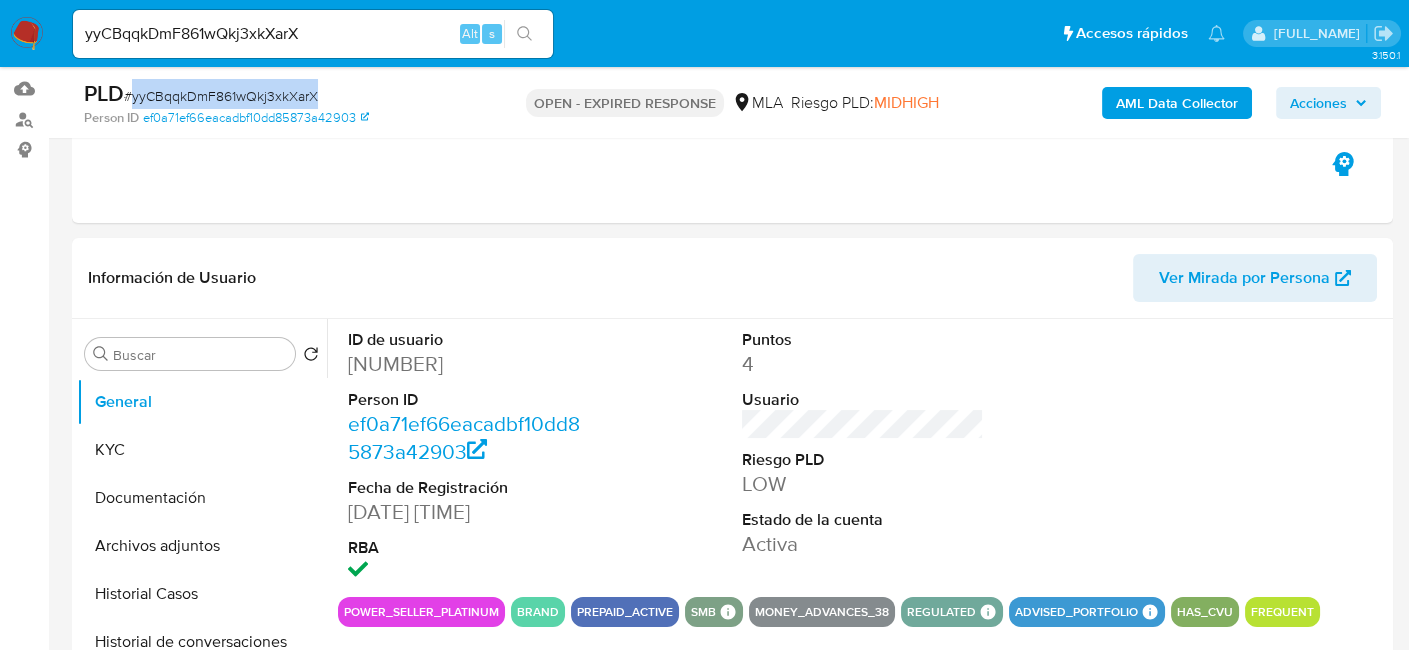 click on "# yyCBqqkDmF861wQkj3xkXarX" at bounding box center (221, 96) 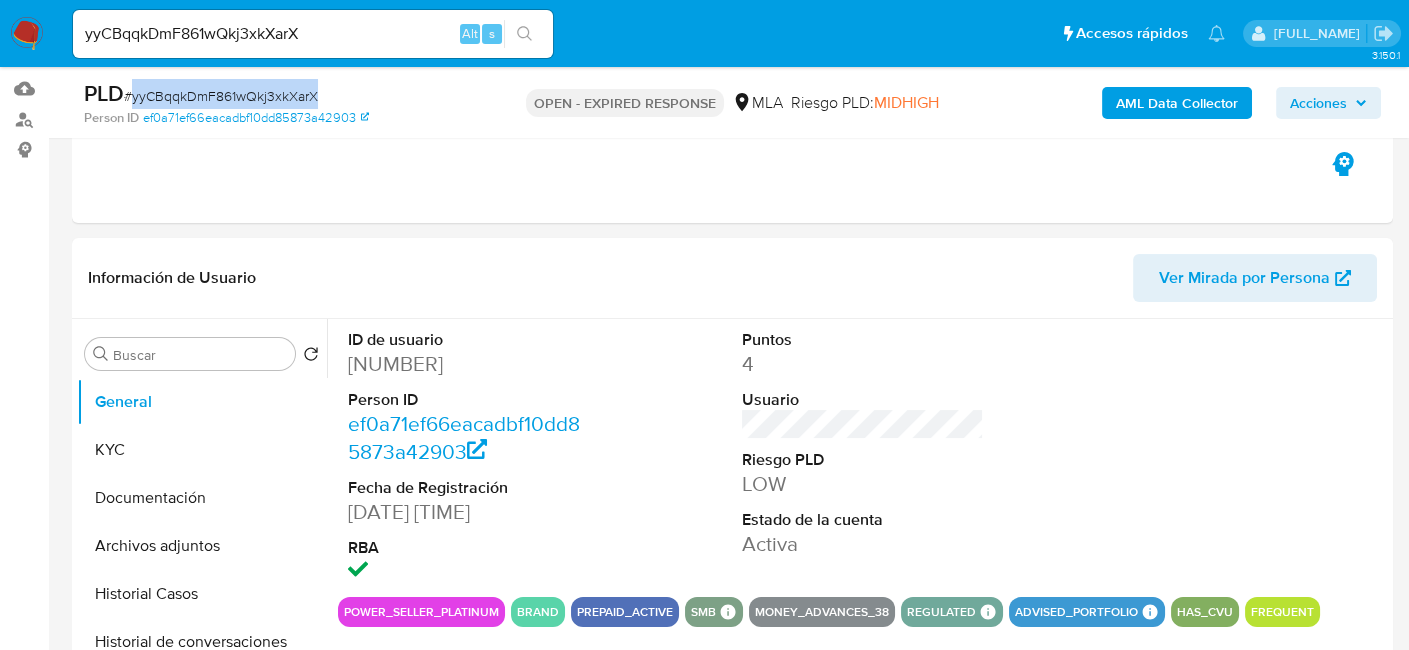 copy on "yyCBqqkDmF861wQkj3xkXarX" 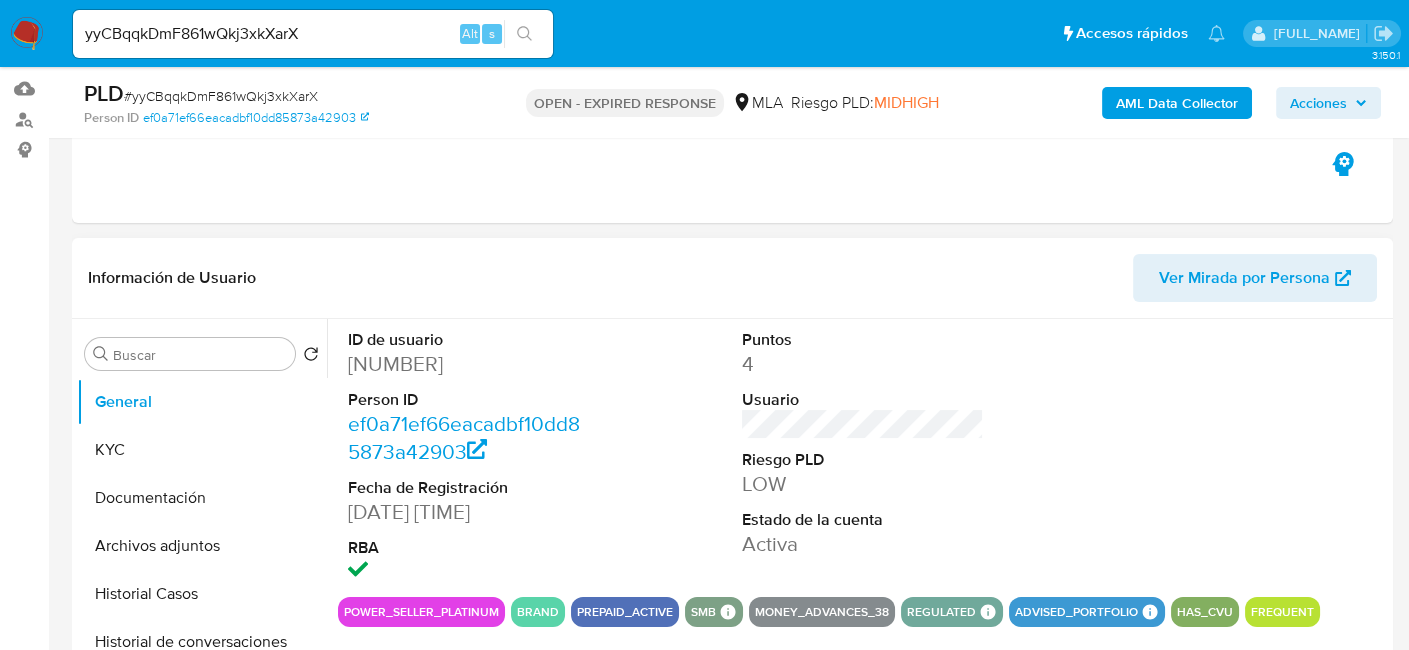 click on "138487913" at bounding box center [469, 364] 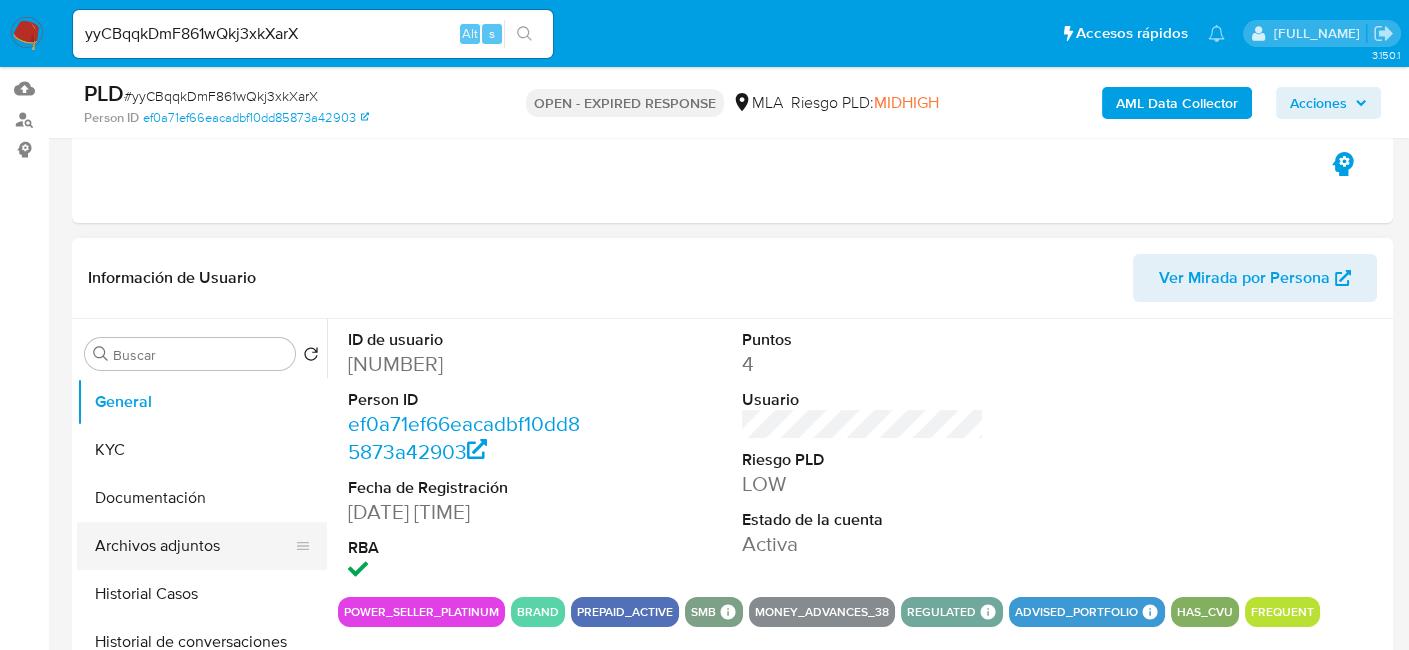 click on "Historial Casos" at bounding box center [202, 594] 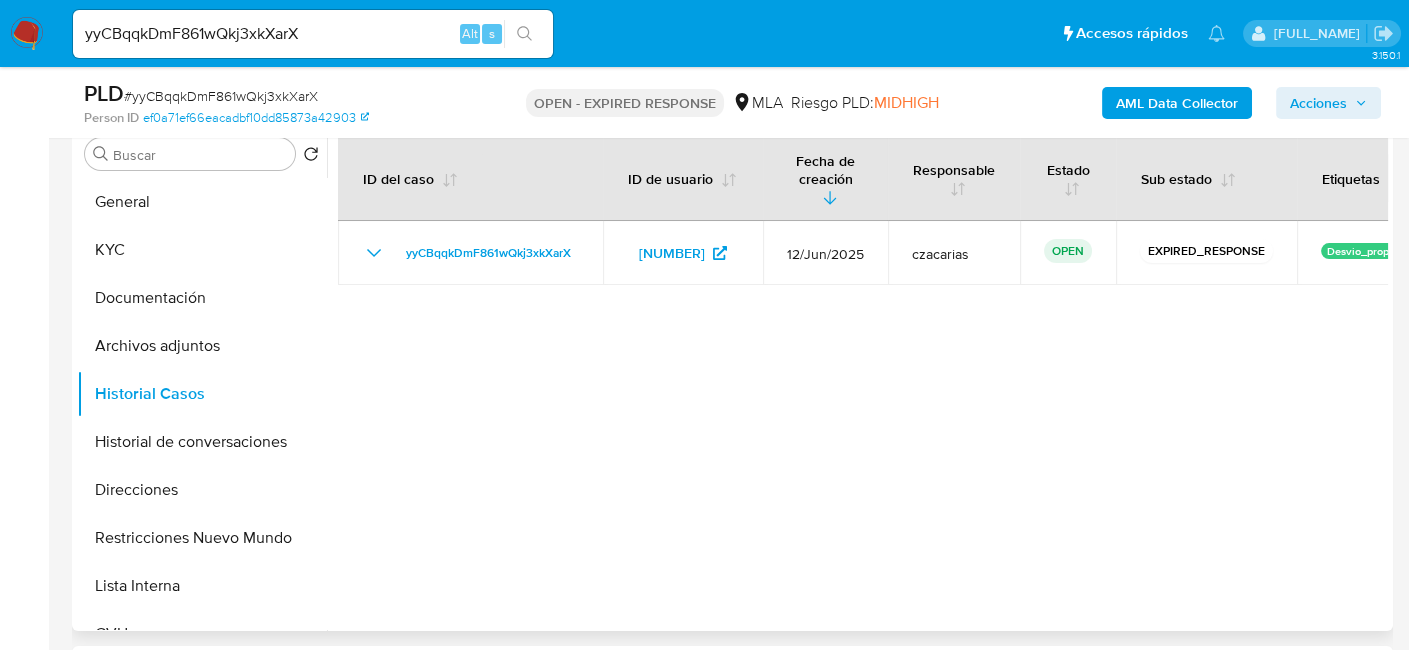 scroll, scrollTop: 300, scrollLeft: 0, axis: vertical 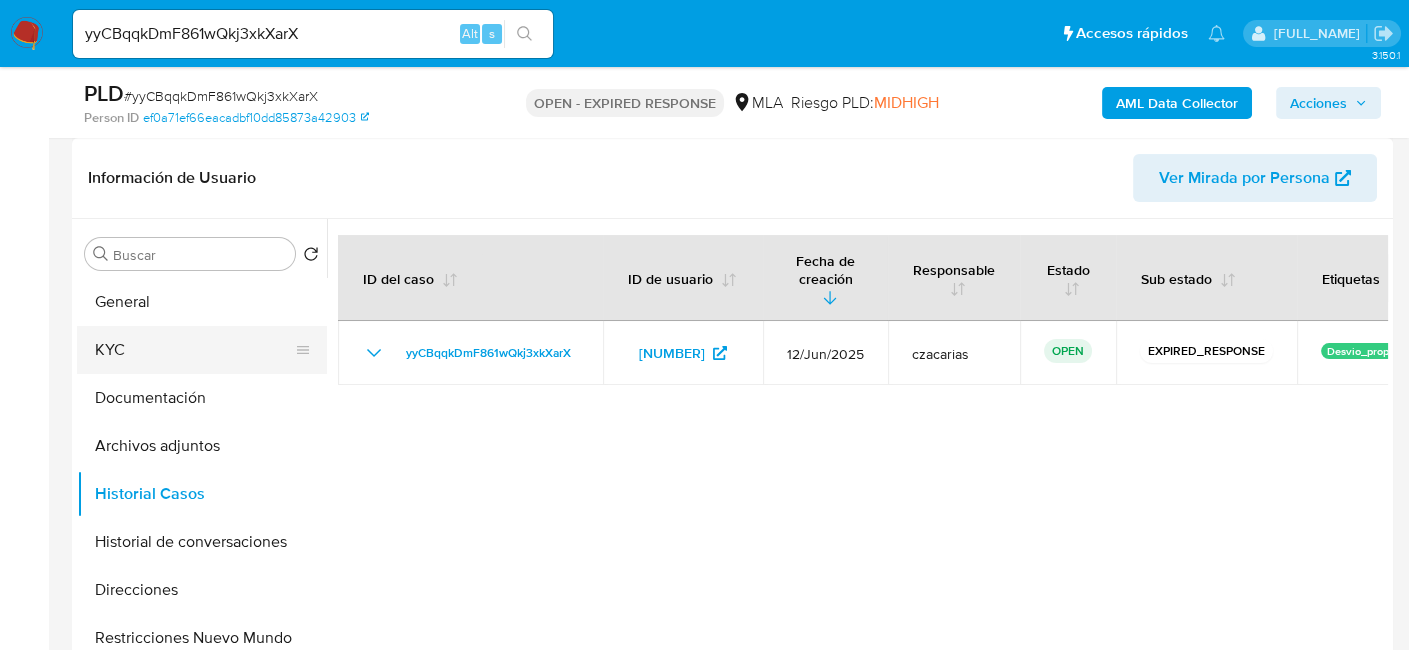 click on "KYC" at bounding box center (194, 350) 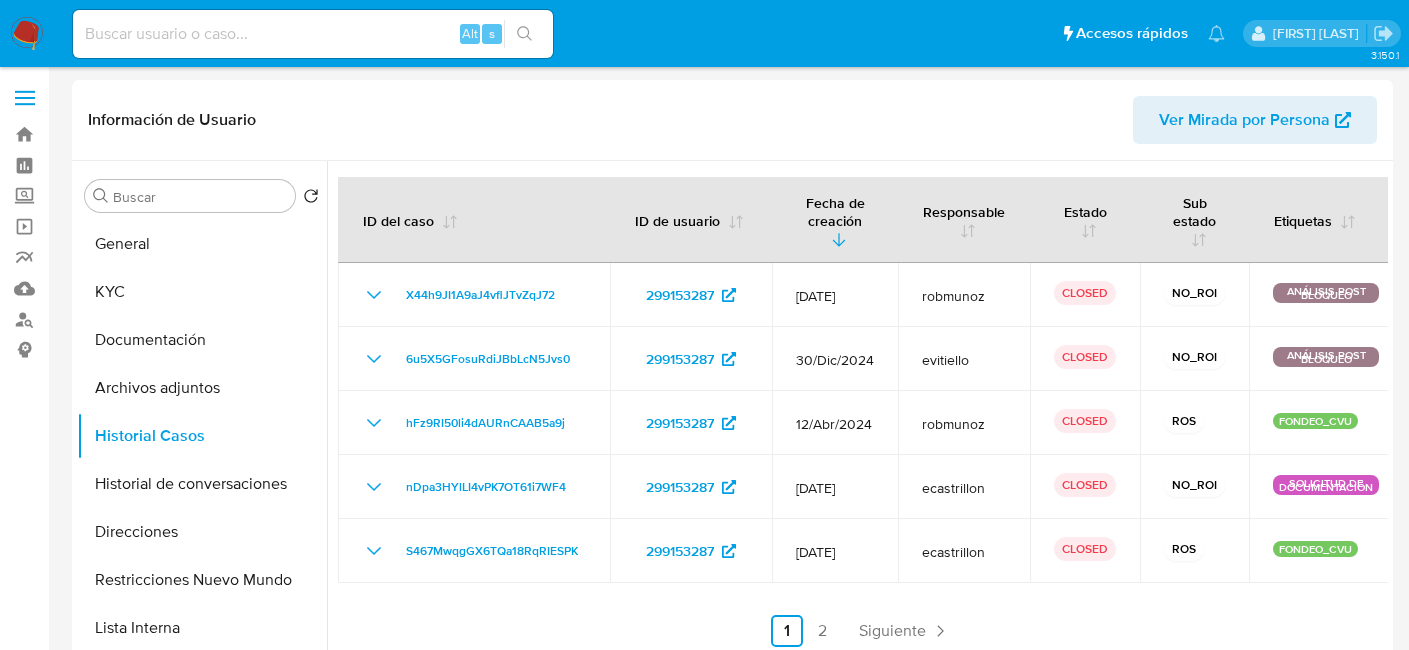 select on "10" 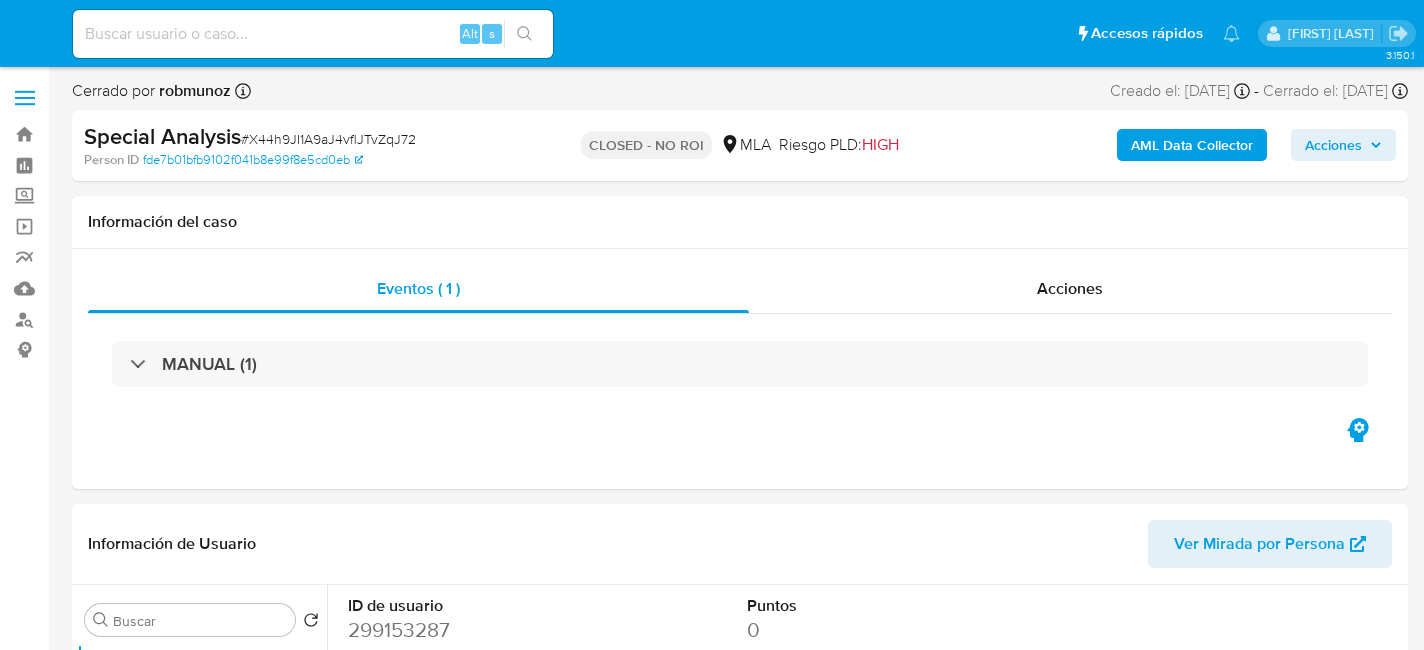 select on "10" 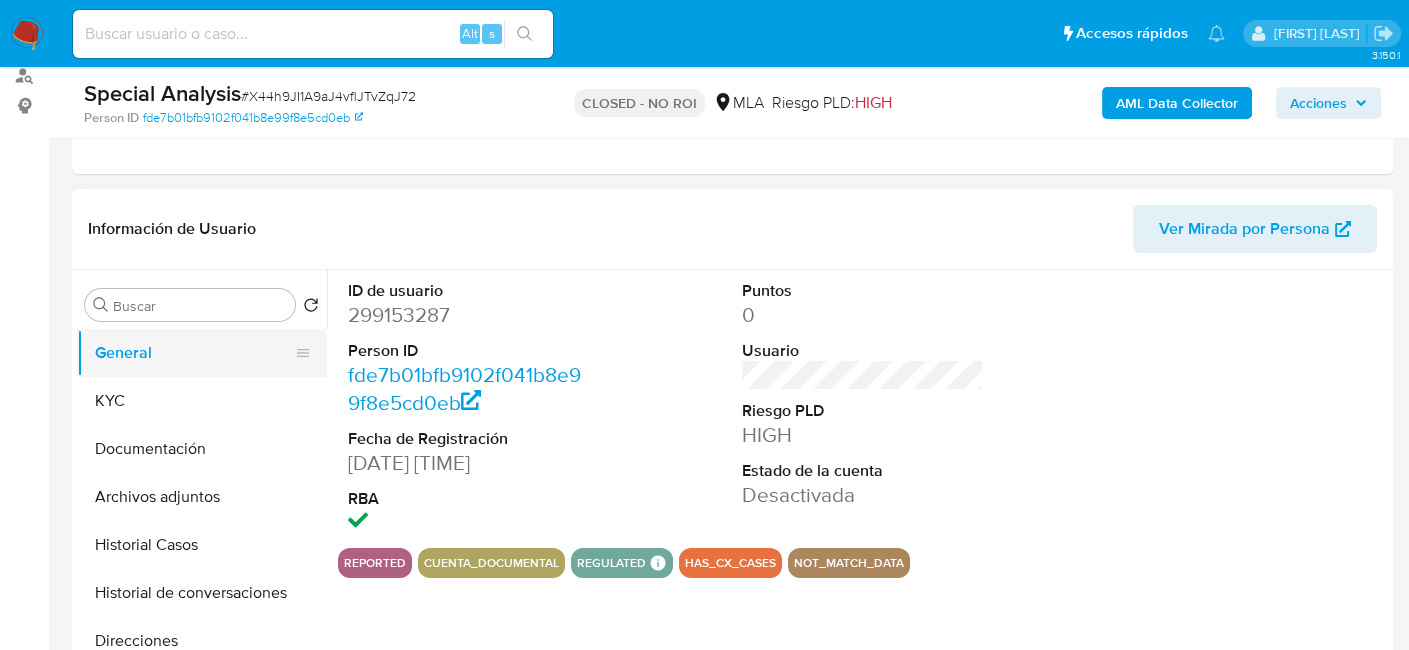 scroll, scrollTop: 300, scrollLeft: 0, axis: vertical 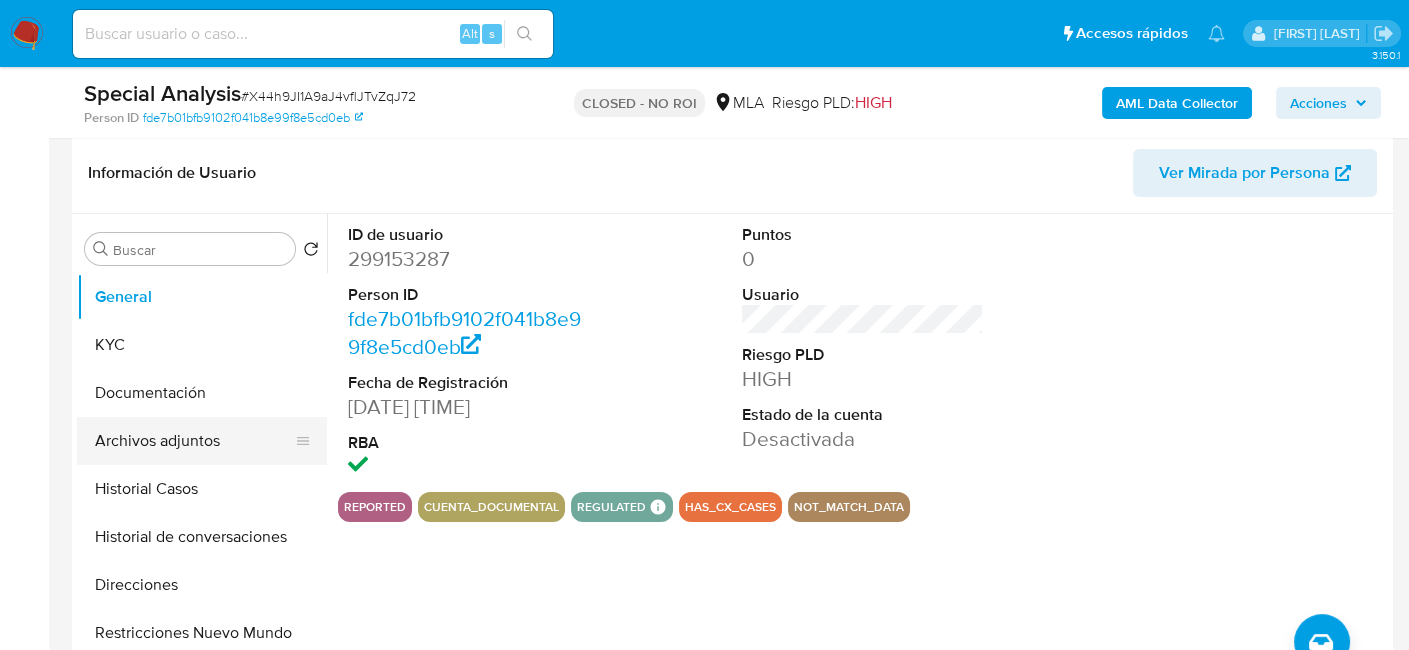 click on "Archivos adjuntos" at bounding box center (194, 441) 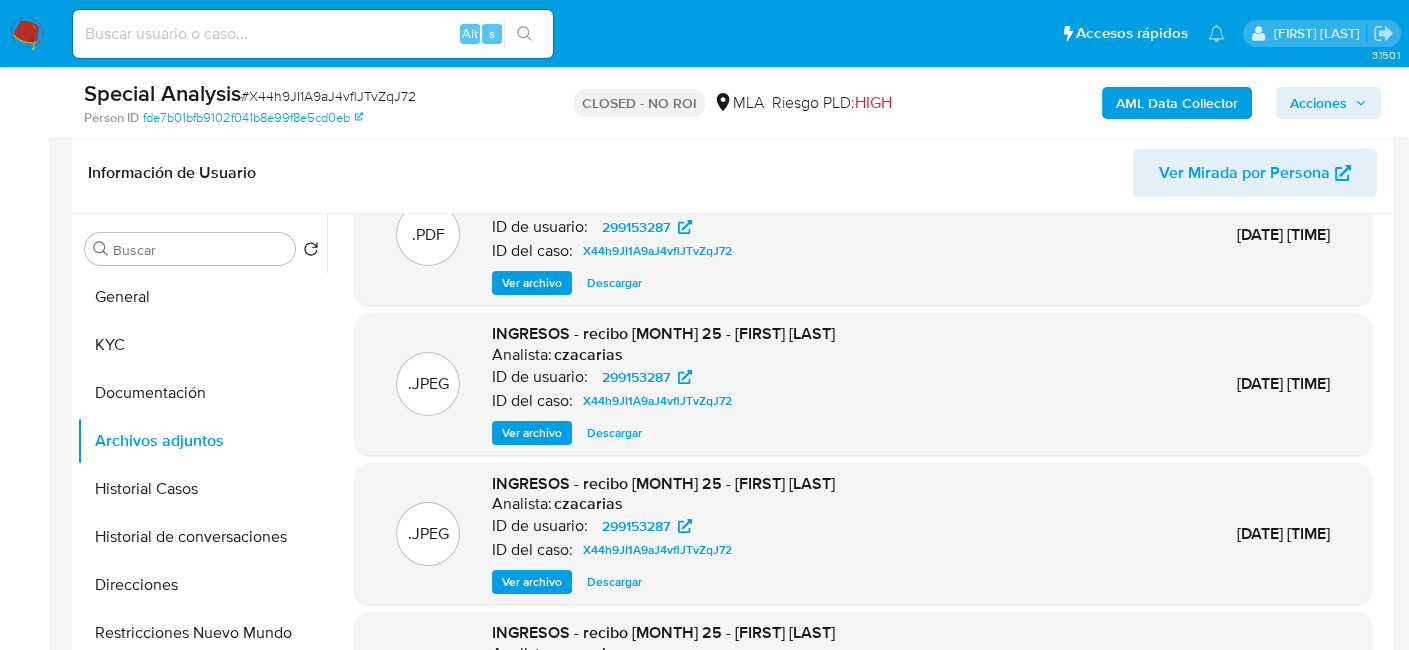scroll, scrollTop: 100, scrollLeft: 0, axis: vertical 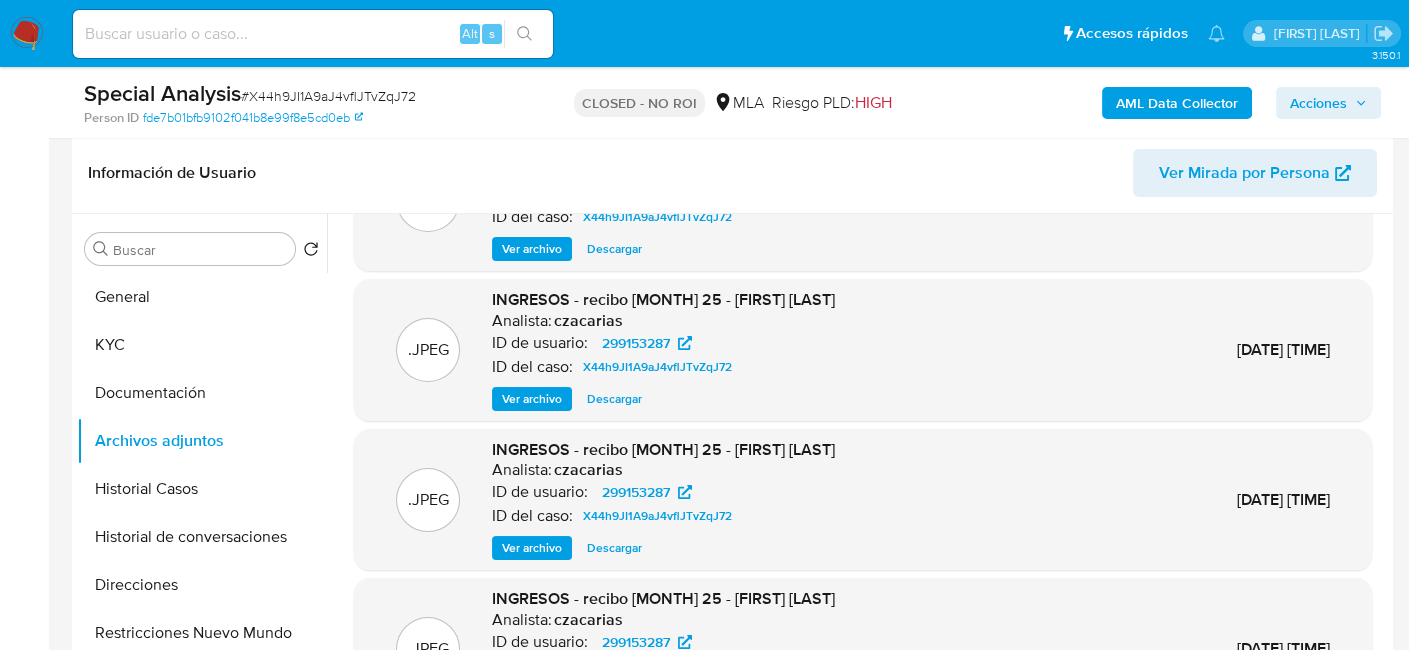 click on "Ver archivo" at bounding box center (532, 548) 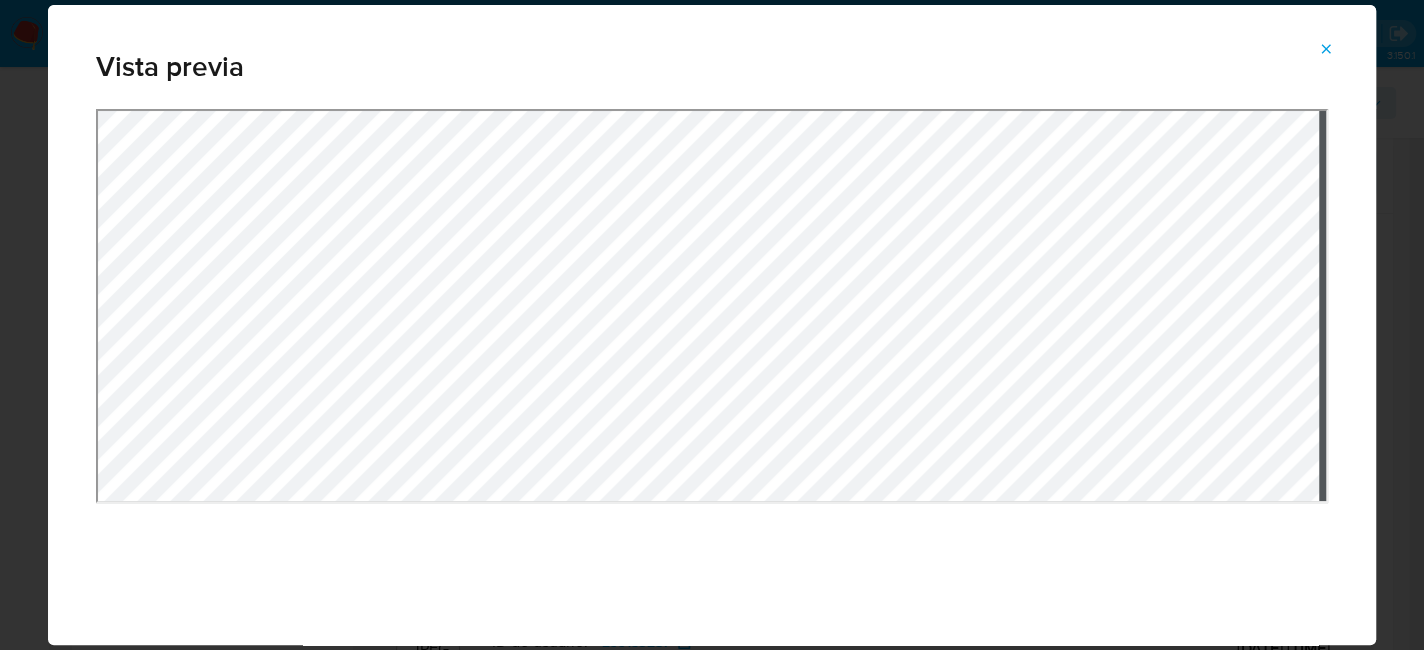 click 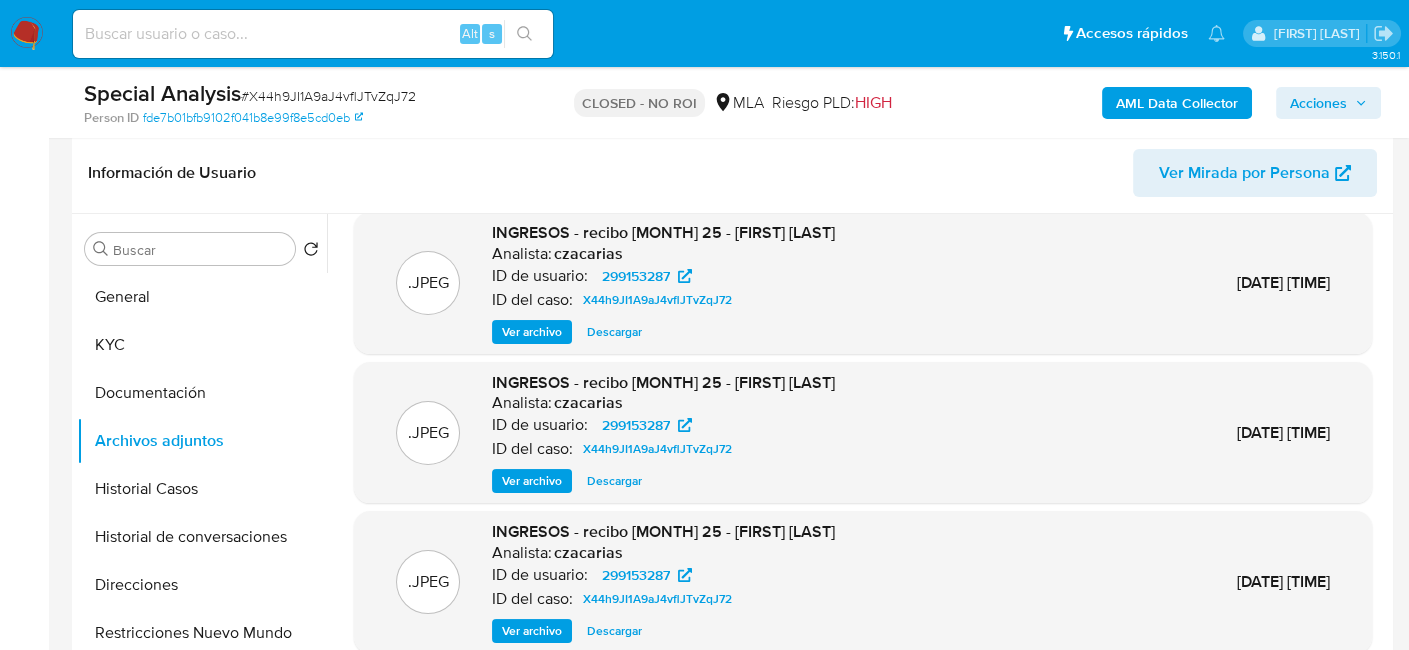 scroll, scrollTop: 168, scrollLeft: 0, axis: vertical 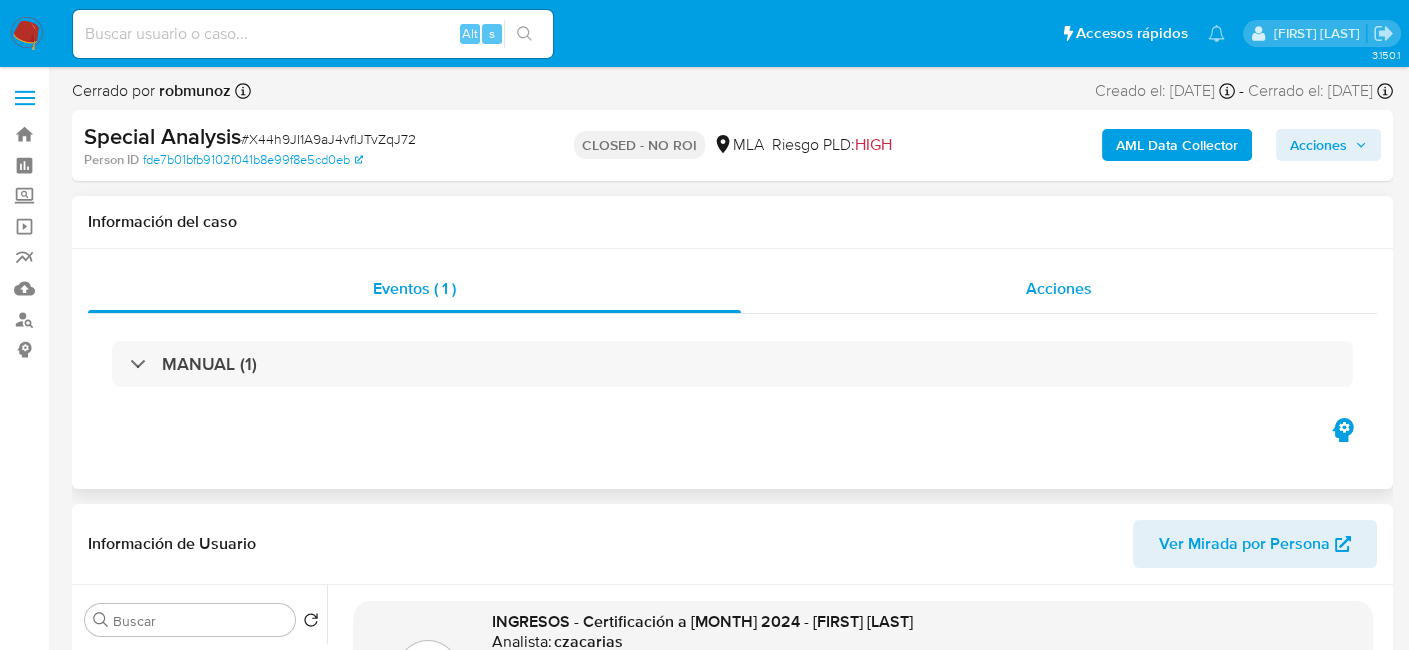 click on "Acciones" at bounding box center (1059, 289) 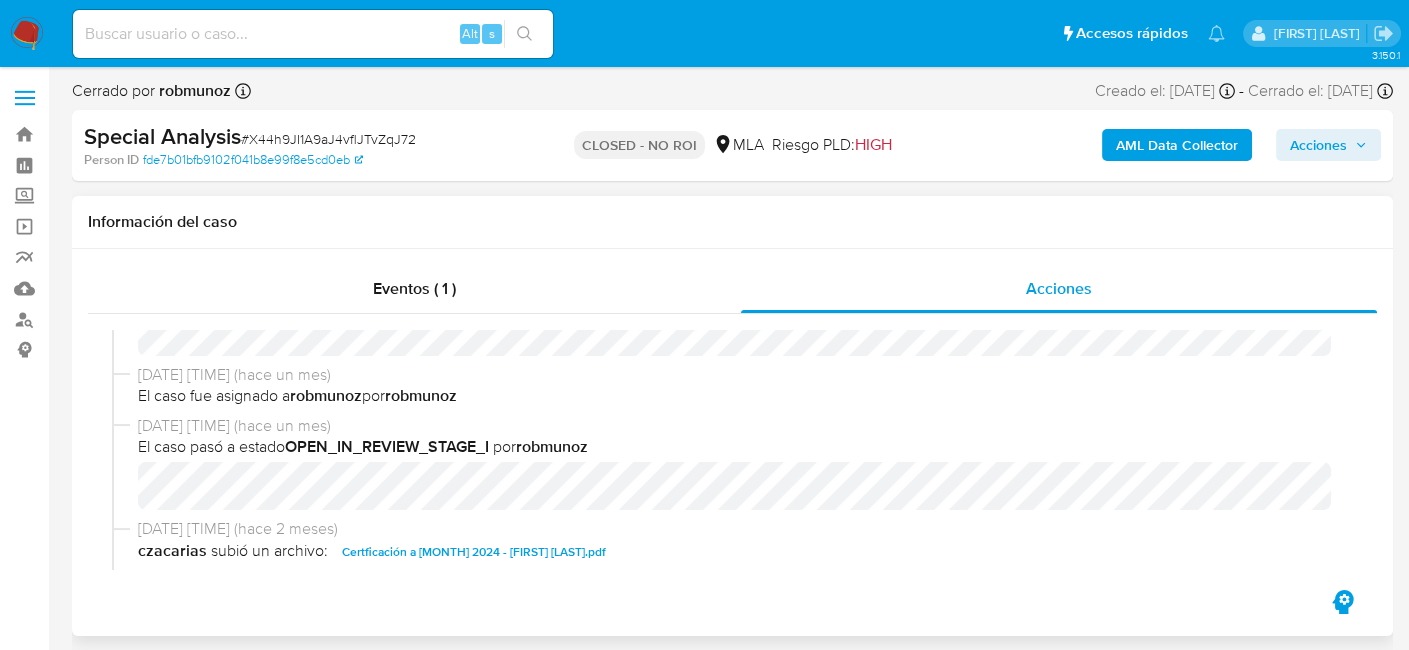 scroll, scrollTop: 300, scrollLeft: 0, axis: vertical 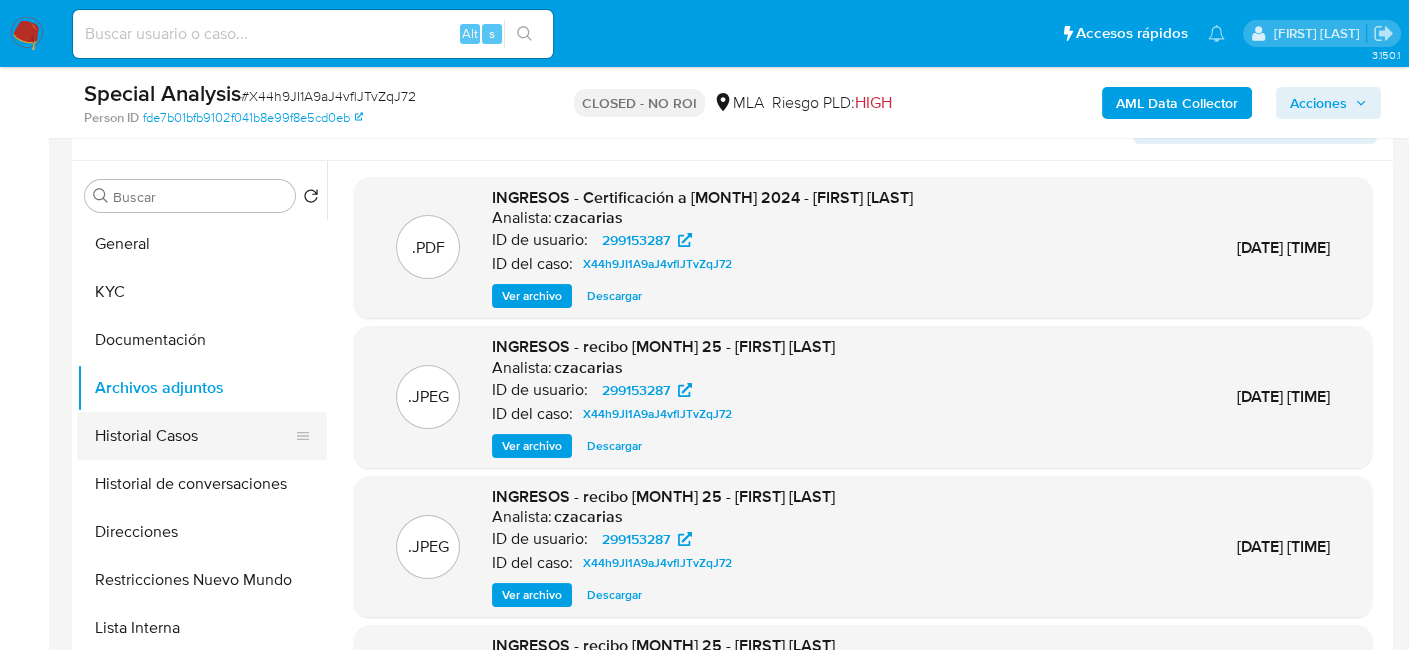 click on "Historial Casos" at bounding box center [194, 436] 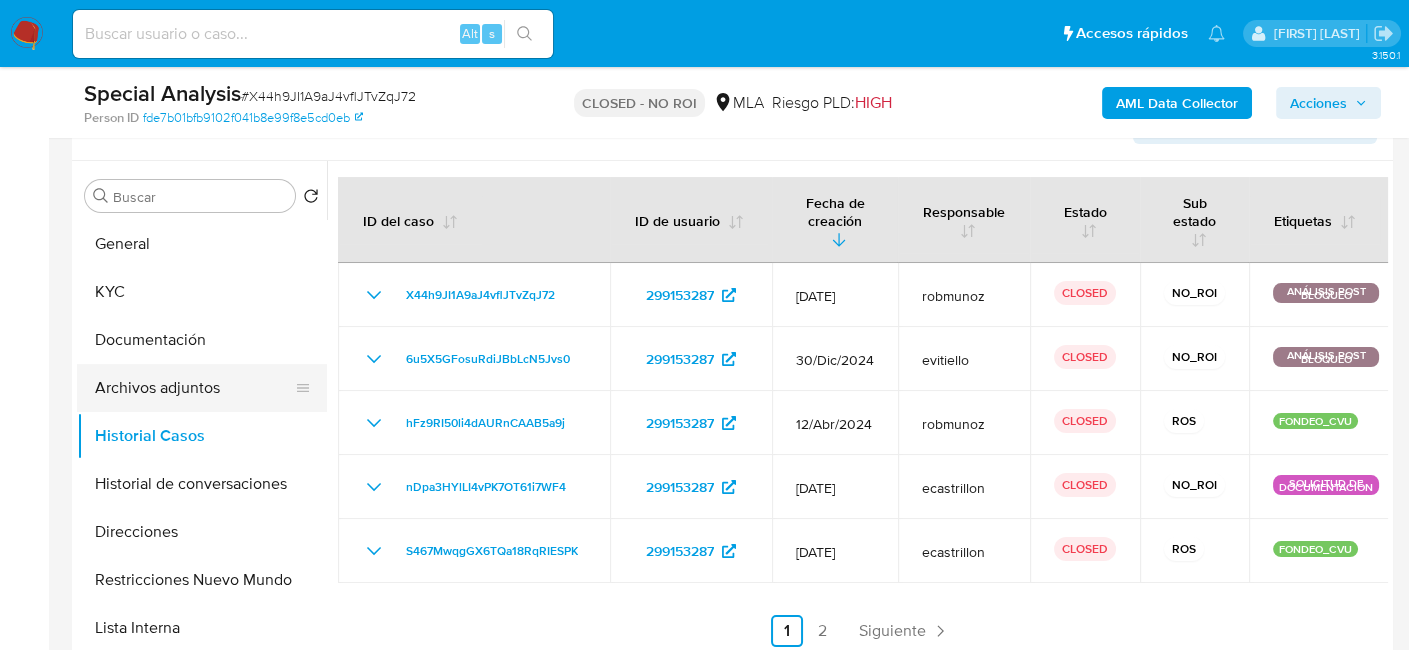 click on "Archivos adjuntos" at bounding box center (194, 388) 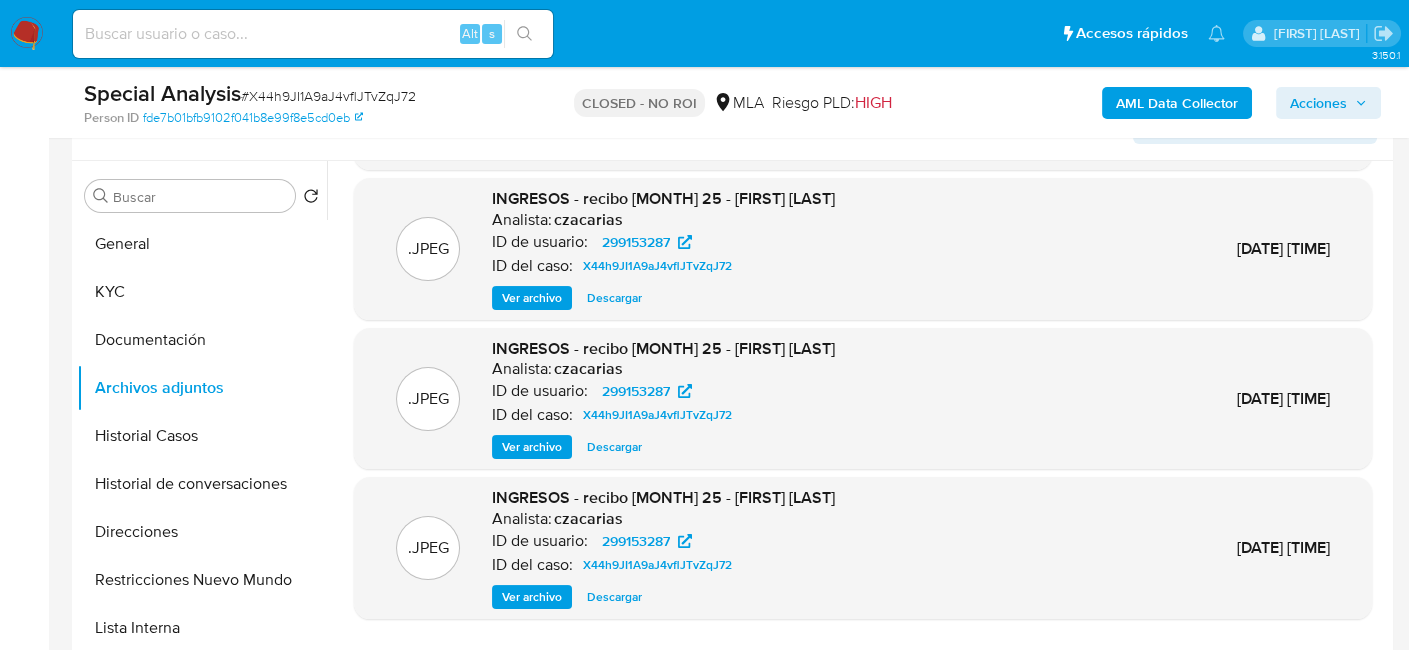 scroll, scrollTop: 168, scrollLeft: 0, axis: vertical 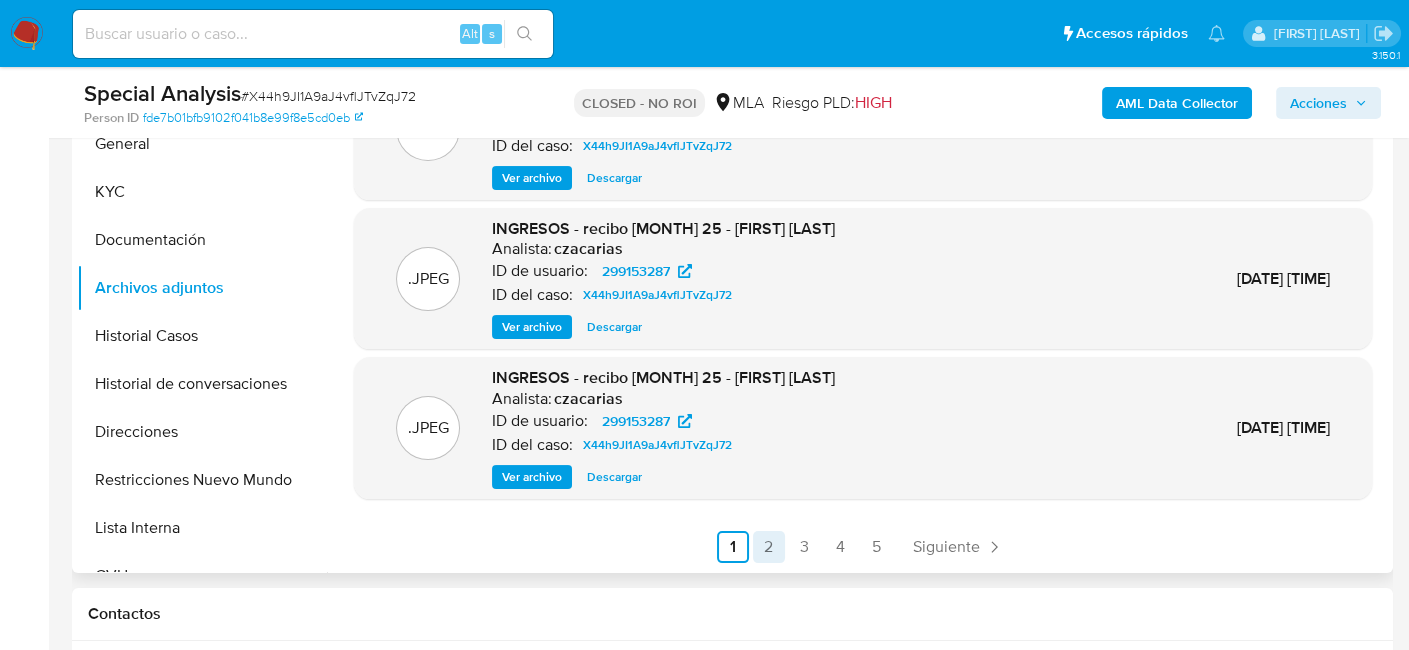 click on "2" at bounding box center [769, 547] 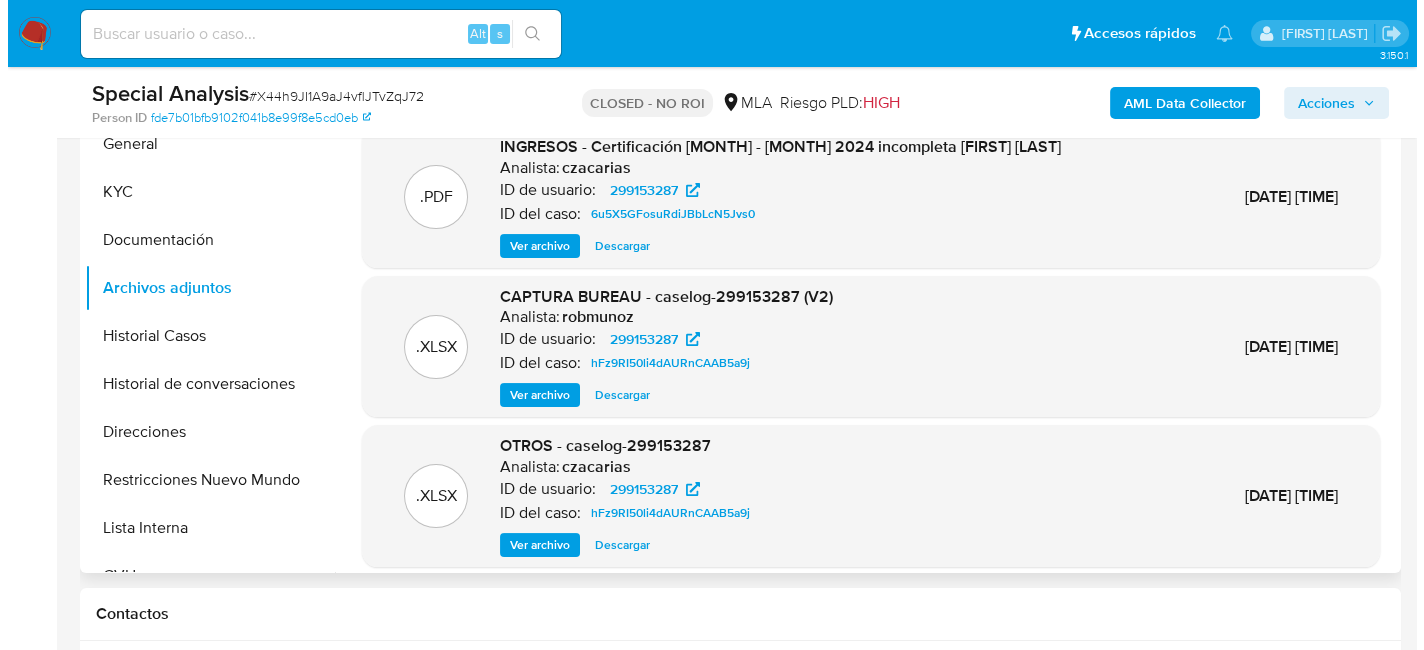 scroll, scrollTop: 168, scrollLeft: 0, axis: vertical 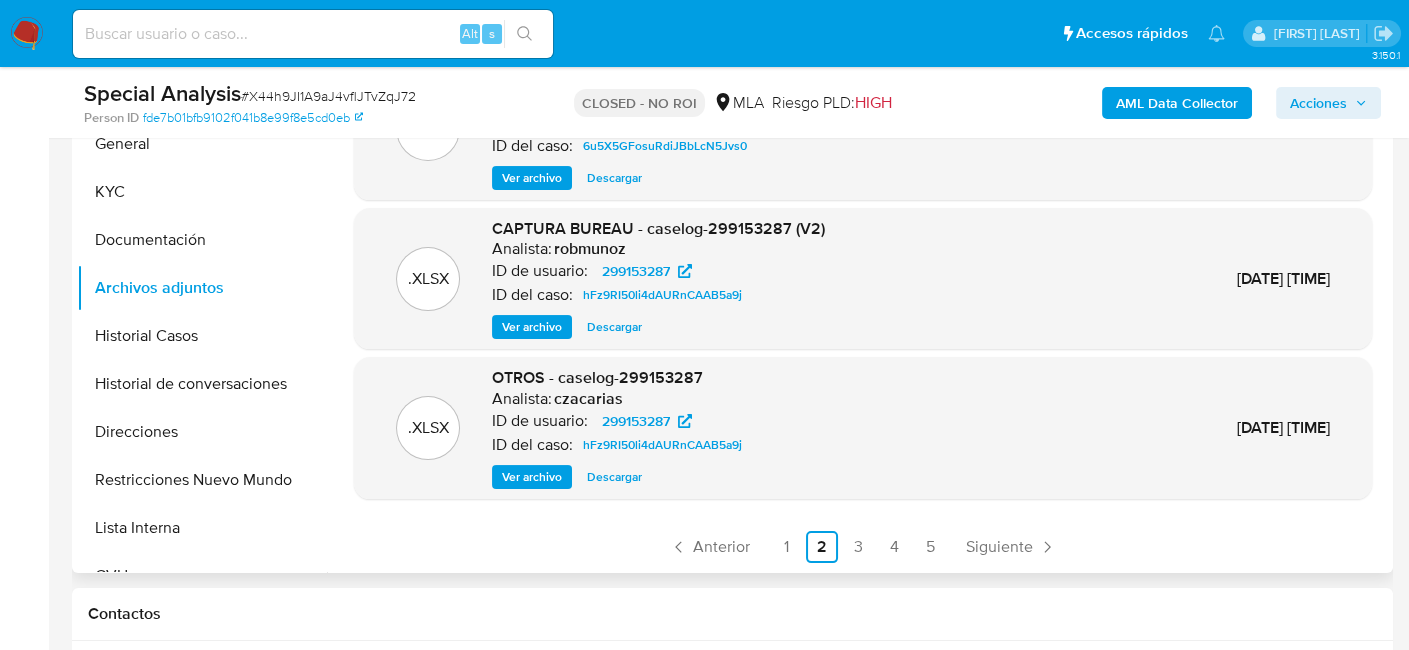 click on "Ver archivo" at bounding box center (532, 477) 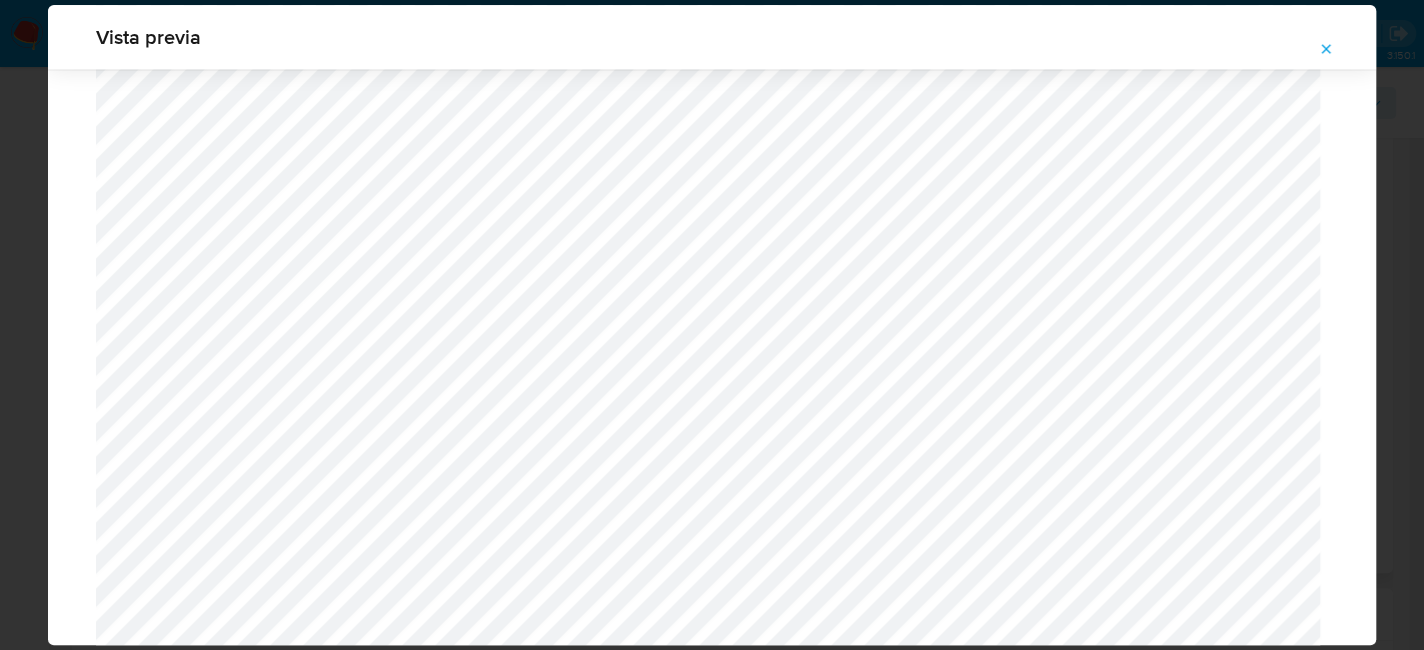 scroll, scrollTop: 1960, scrollLeft: 0, axis: vertical 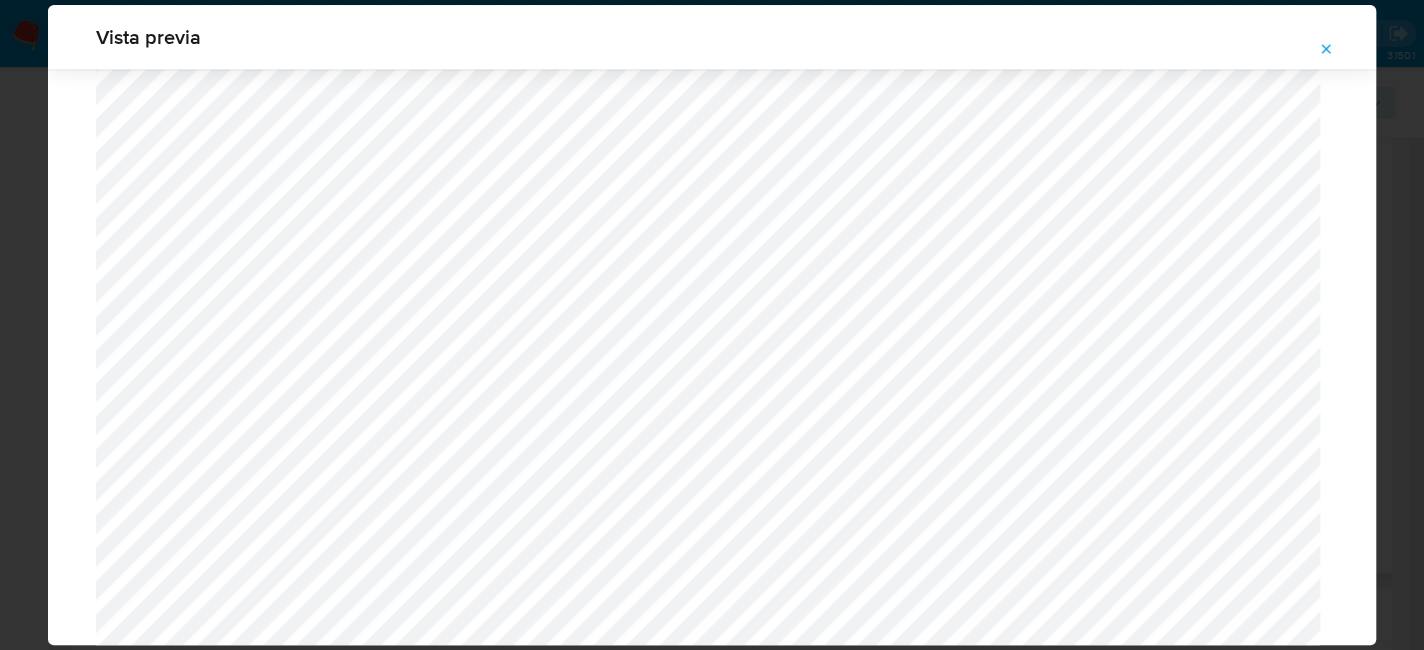 click at bounding box center (1326, 49) 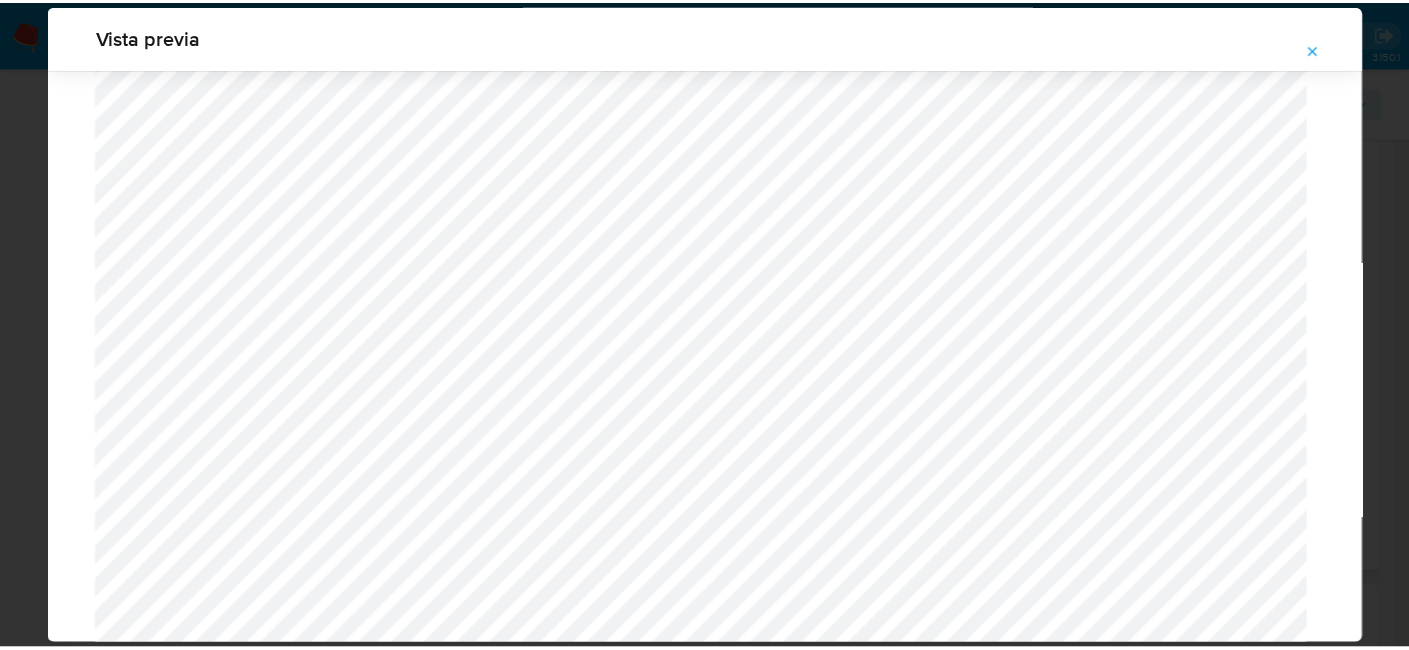 scroll, scrollTop: 103, scrollLeft: 0, axis: vertical 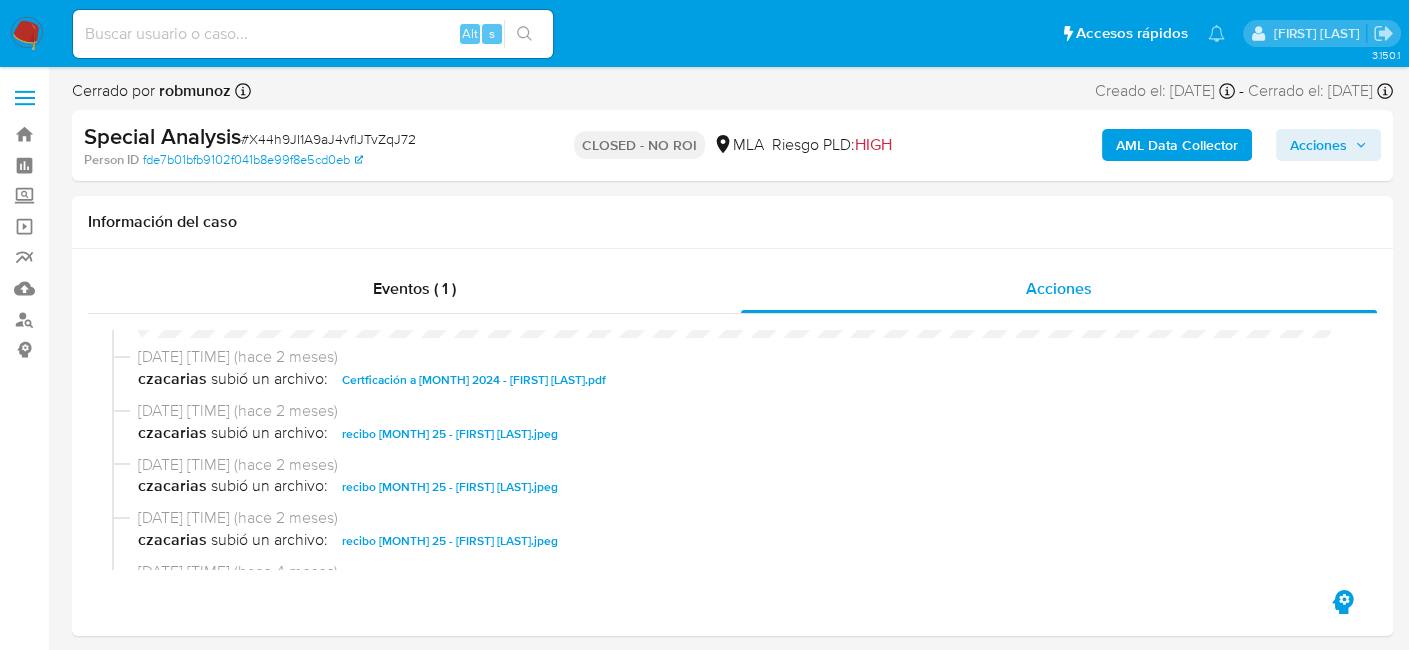 click at bounding box center [27, 34] 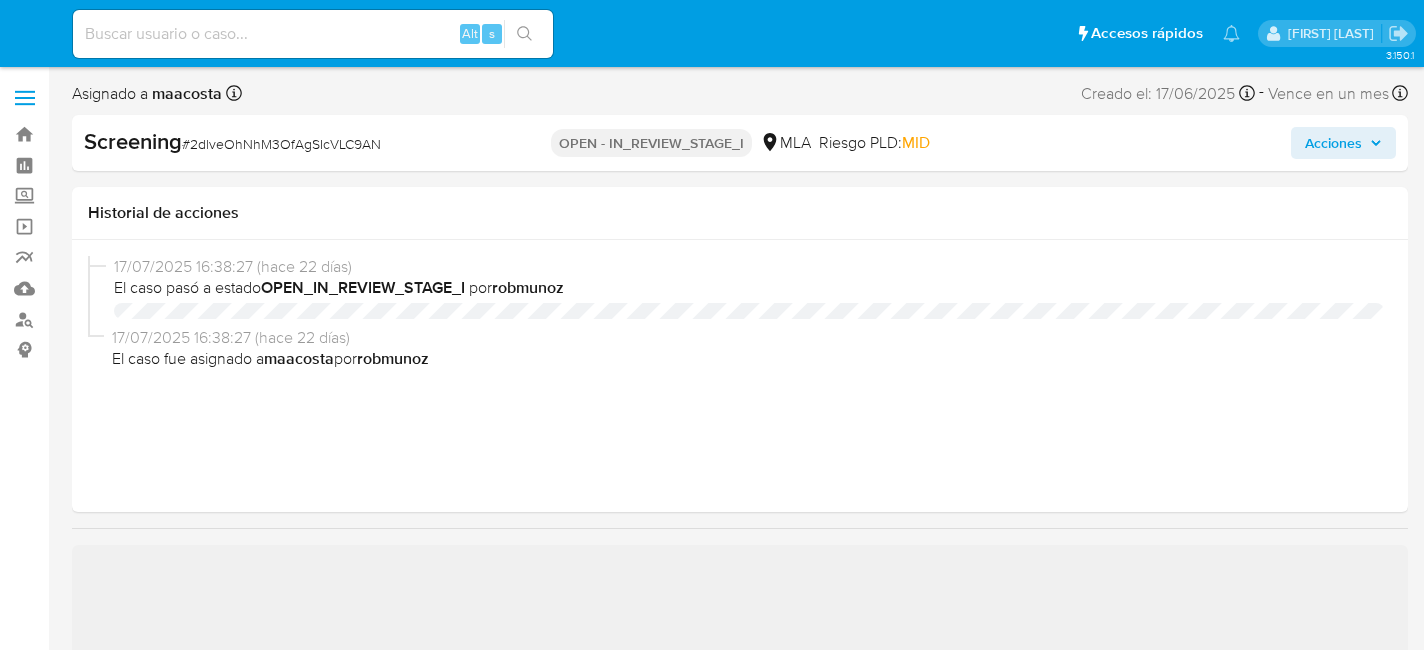 select on "10" 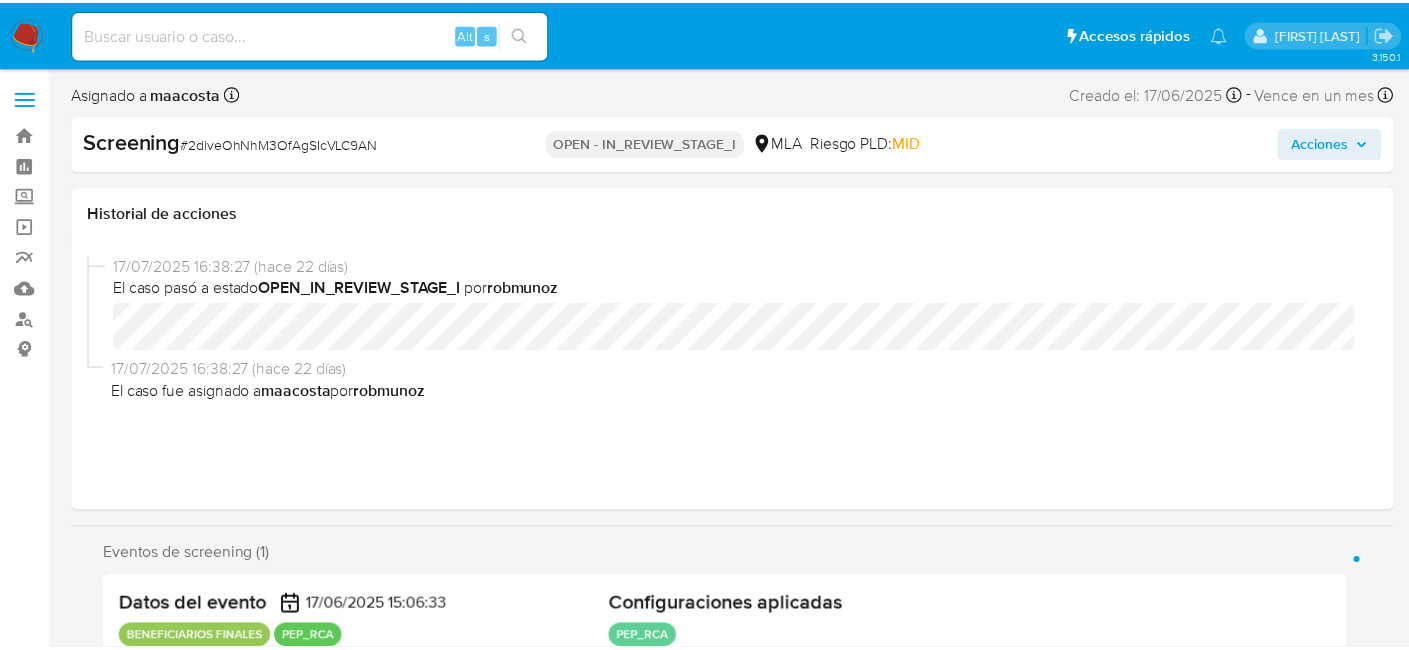 scroll, scrollTop: 0, scrollLeft: 0, axis: both 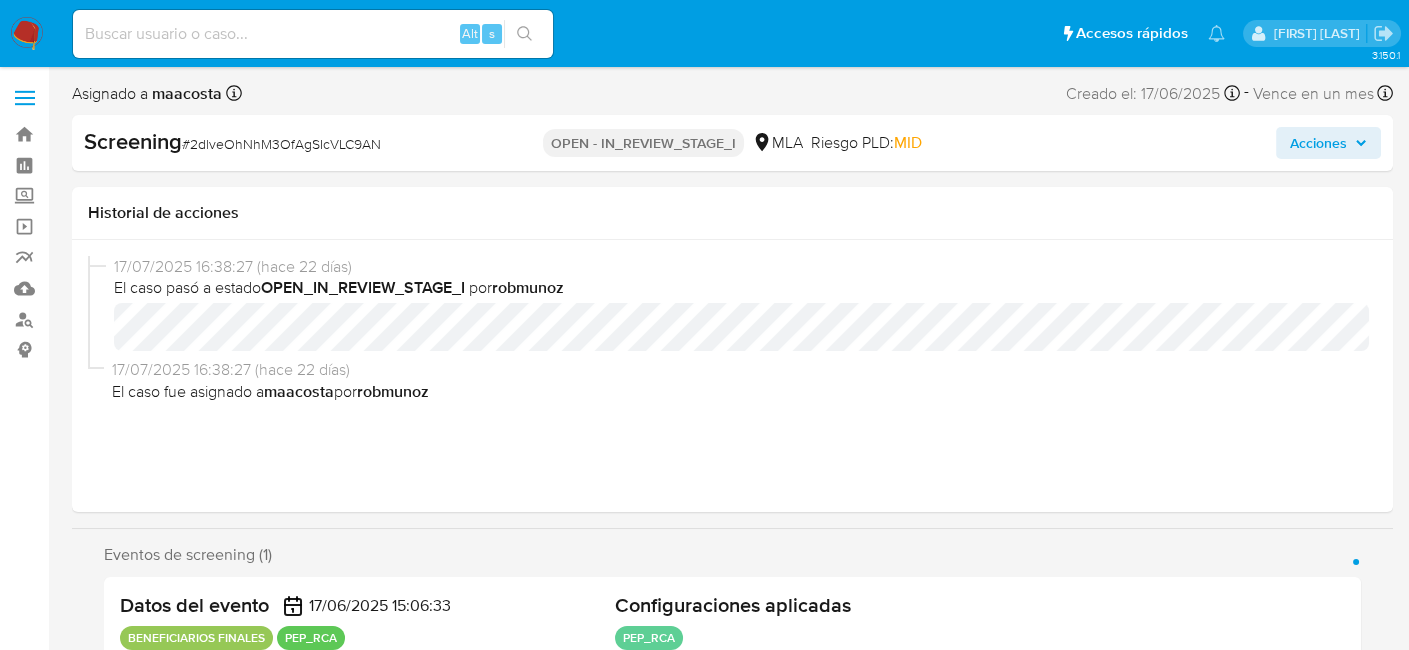 click on "# 2dlveOhNhM3OfAgSIcVLC9AN" at bounding box center [281, 144] 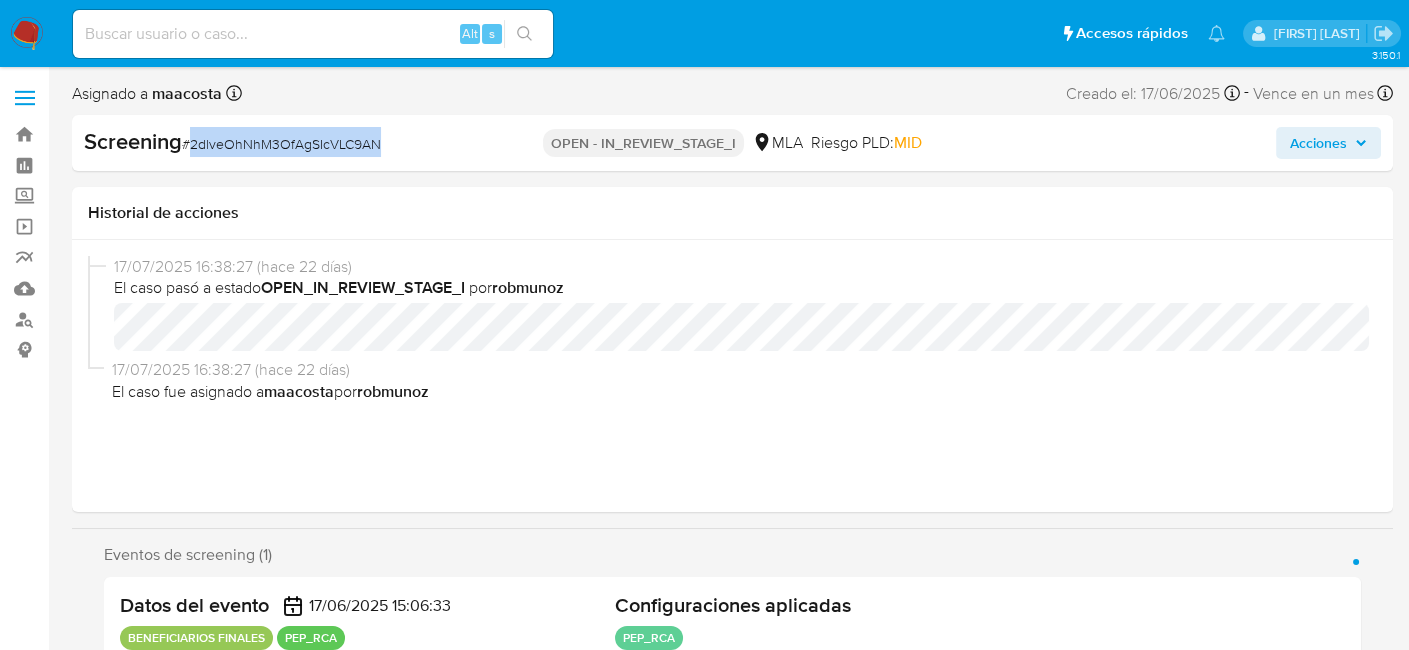 click on "# 2dlveOhNhM3OfAgSIcVLC9AN" at bounding box center (281, 144) 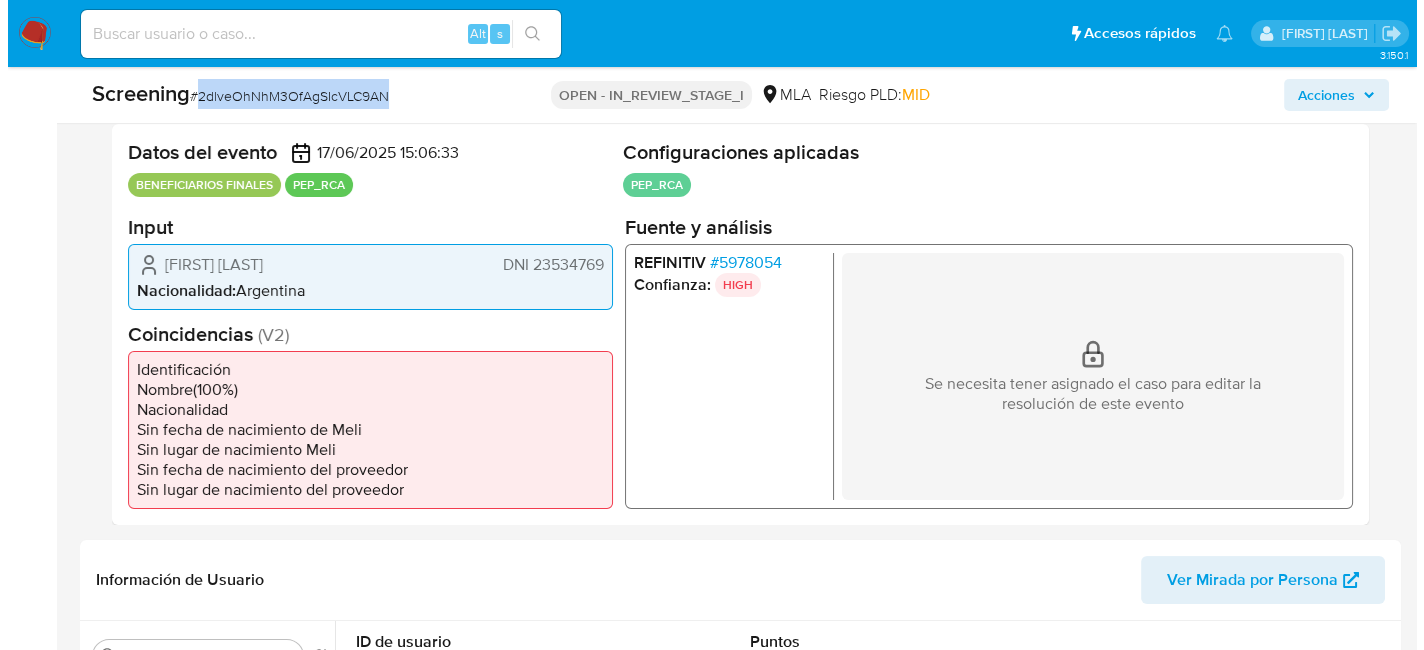 scroll, scrollTop: 400, scrollLeft: 0, axis: vertical 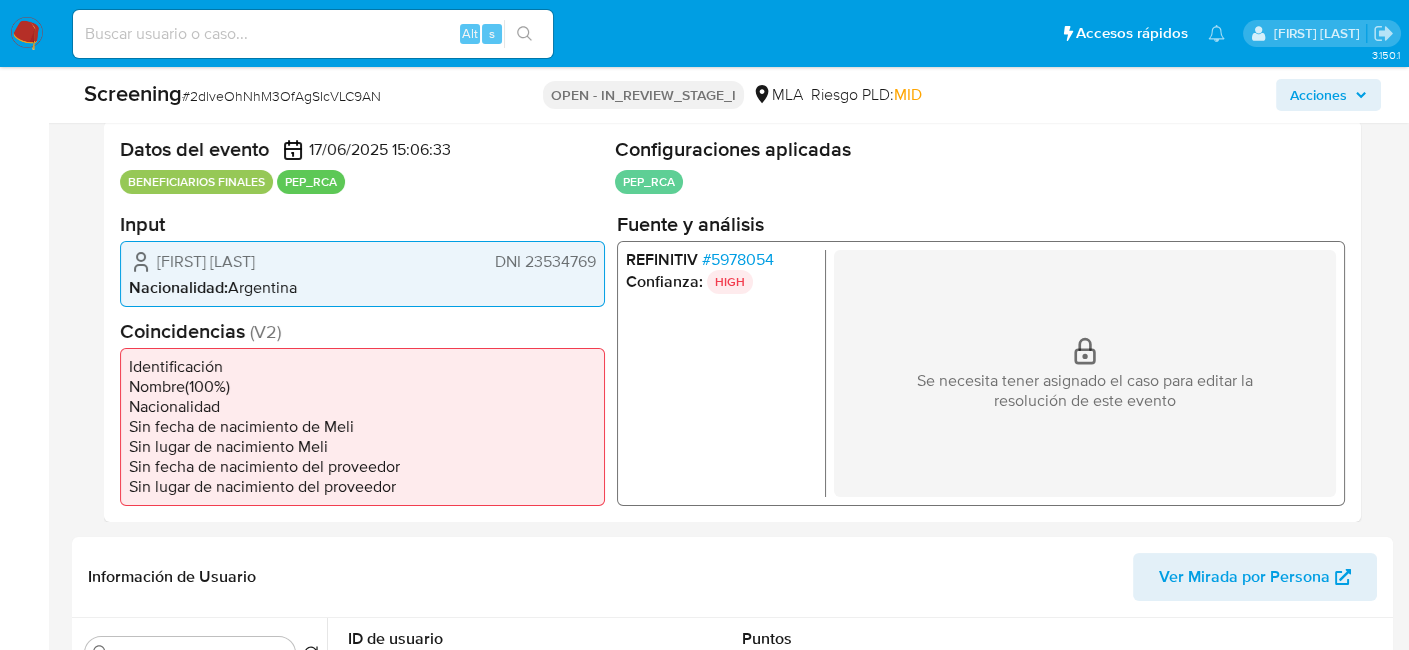 click on "# 5978054" at bounding box center [738, 259] 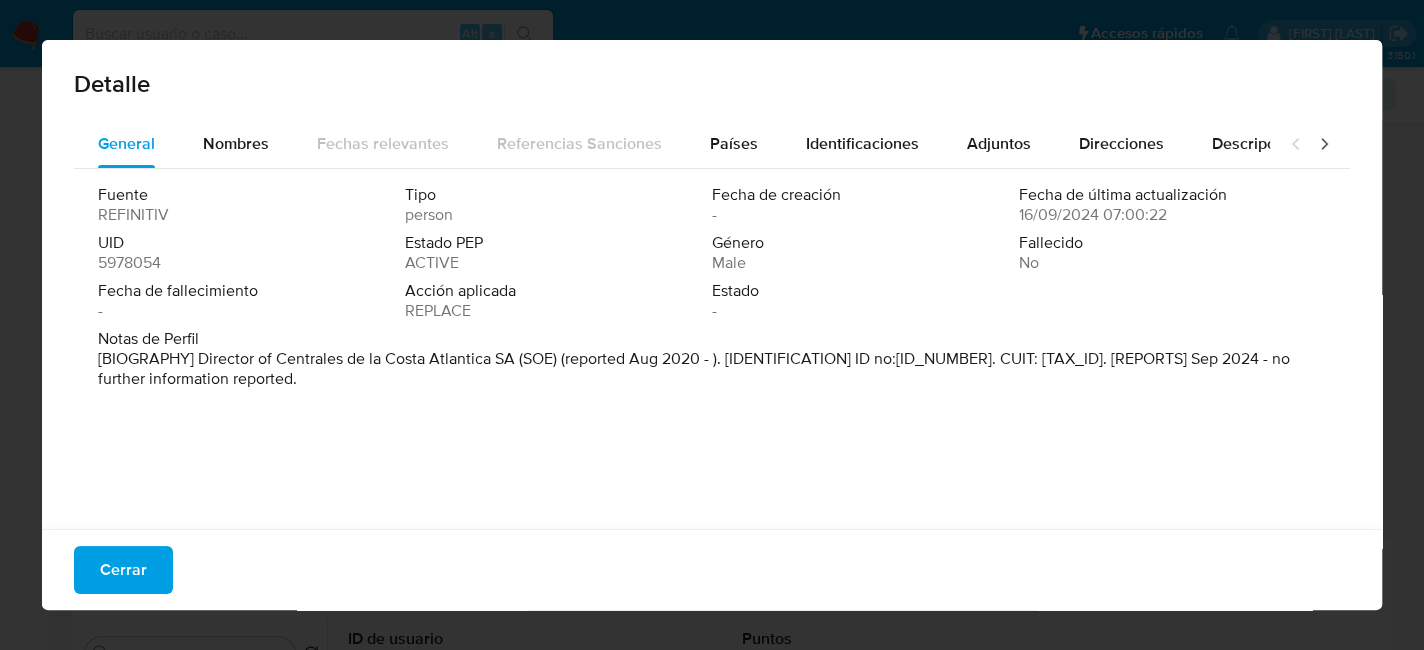 drag, startPoint x: 200, startPoint y: 353, endPoint x: 820, endPoint y: 157, distance: 650.24304 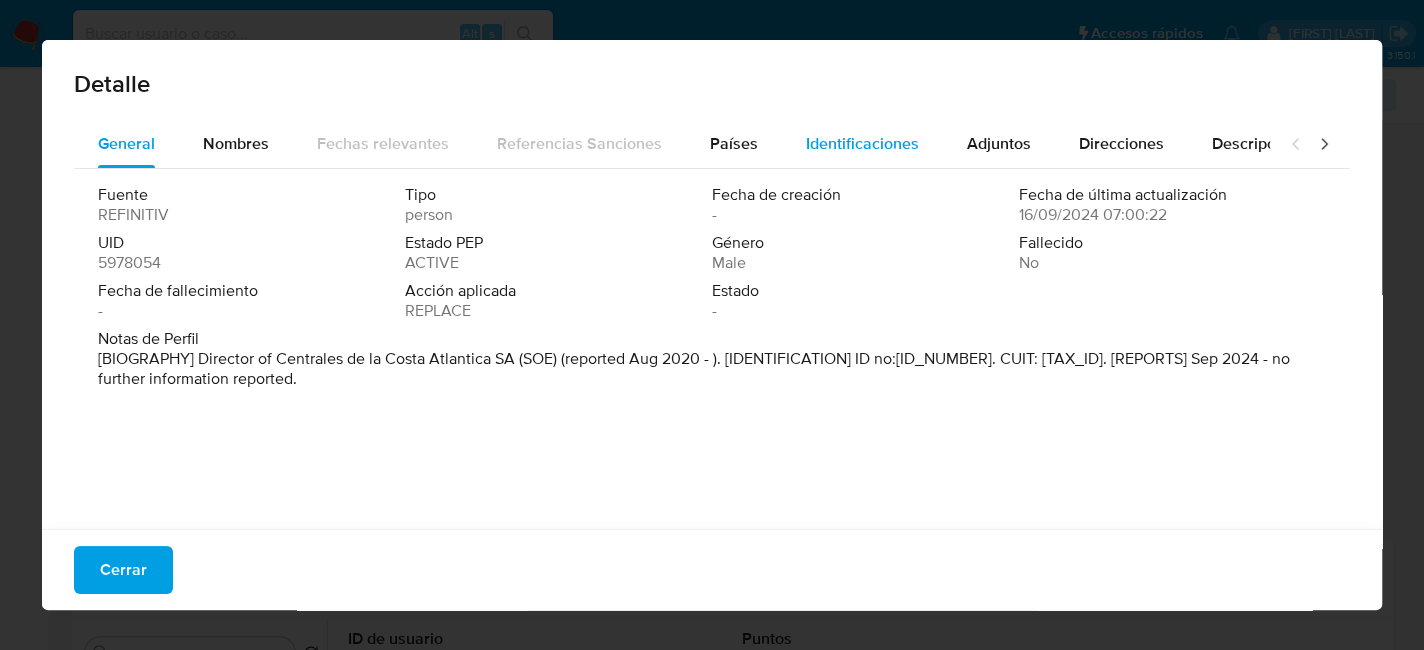 click on "Notas de Perfil [BIOGRAPHY] Director of Centrales de la Costa Atlantica SA (SOE) (reported Aug 2020 - ). [IDENTIFICATION] ID no:23.534.769. CUIT: 20-23534769-6. [REPORTS] Sep 2024 - no further information reported." at bounding box center (712, 363) 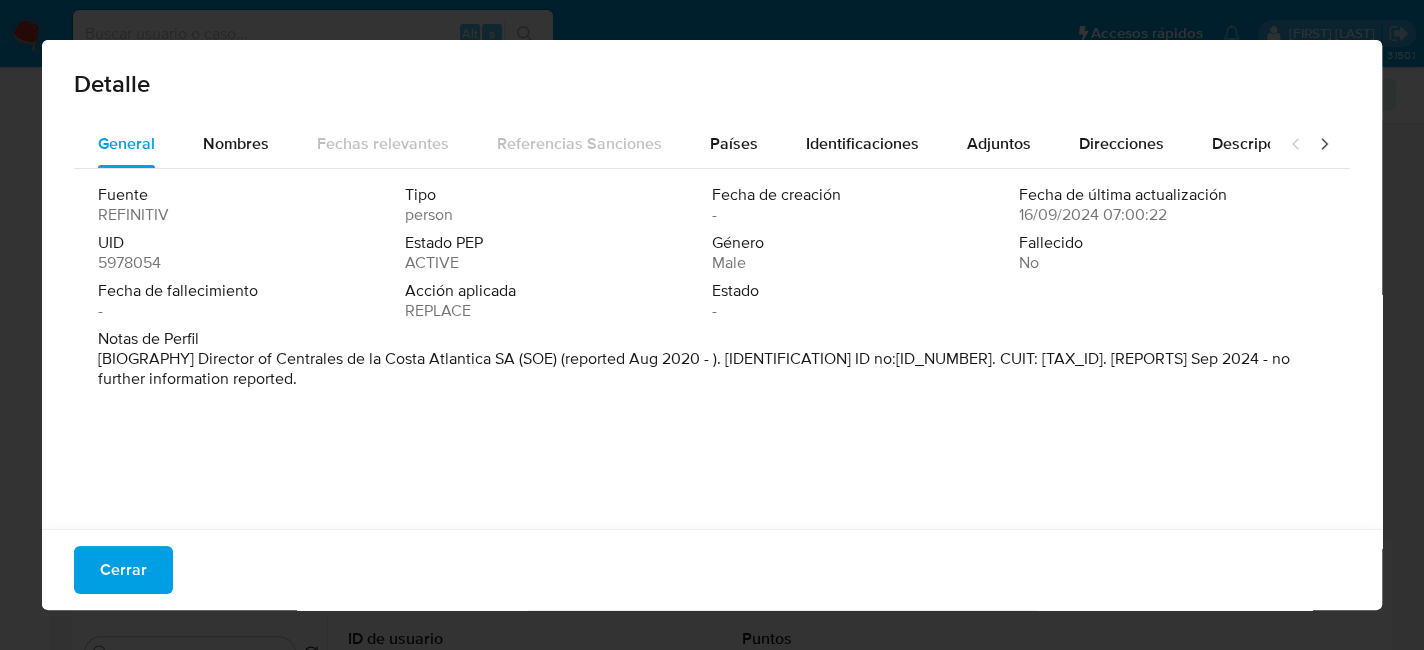 click on "Notas de Perfil" at bounding box center (710, 339) 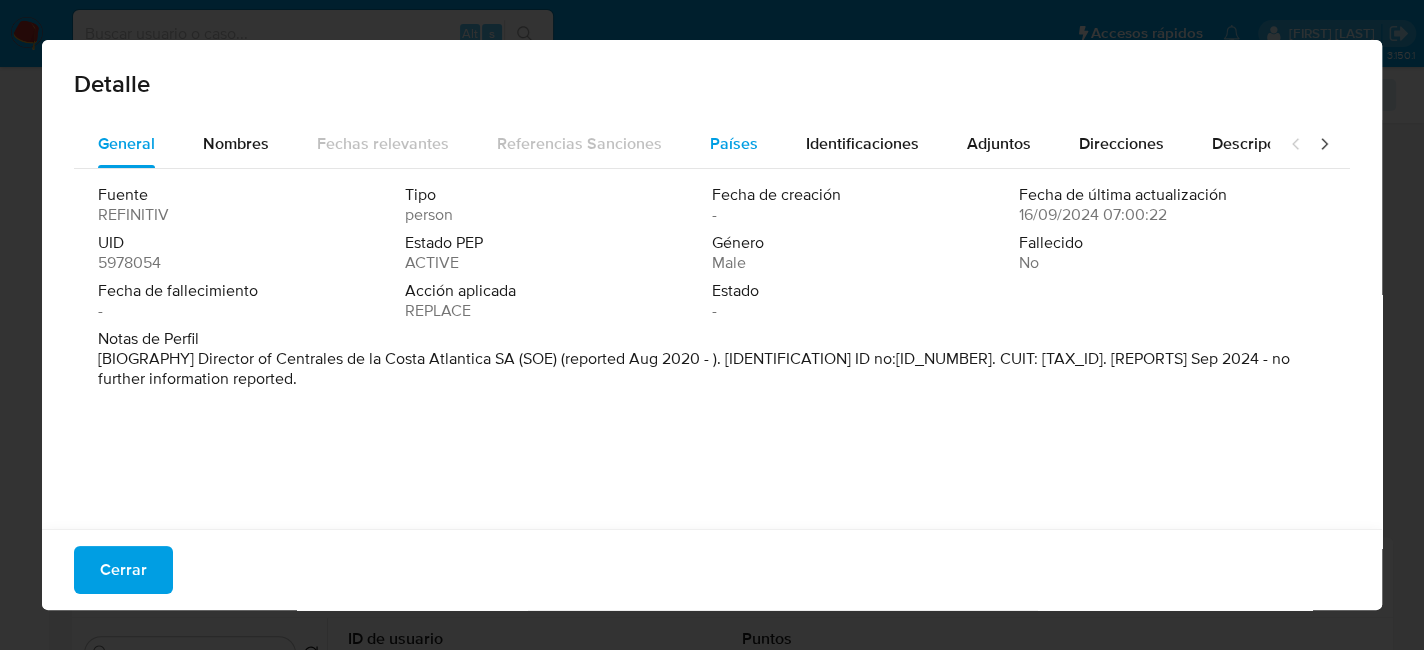 click on "Países" at bounding box center [734, 143] 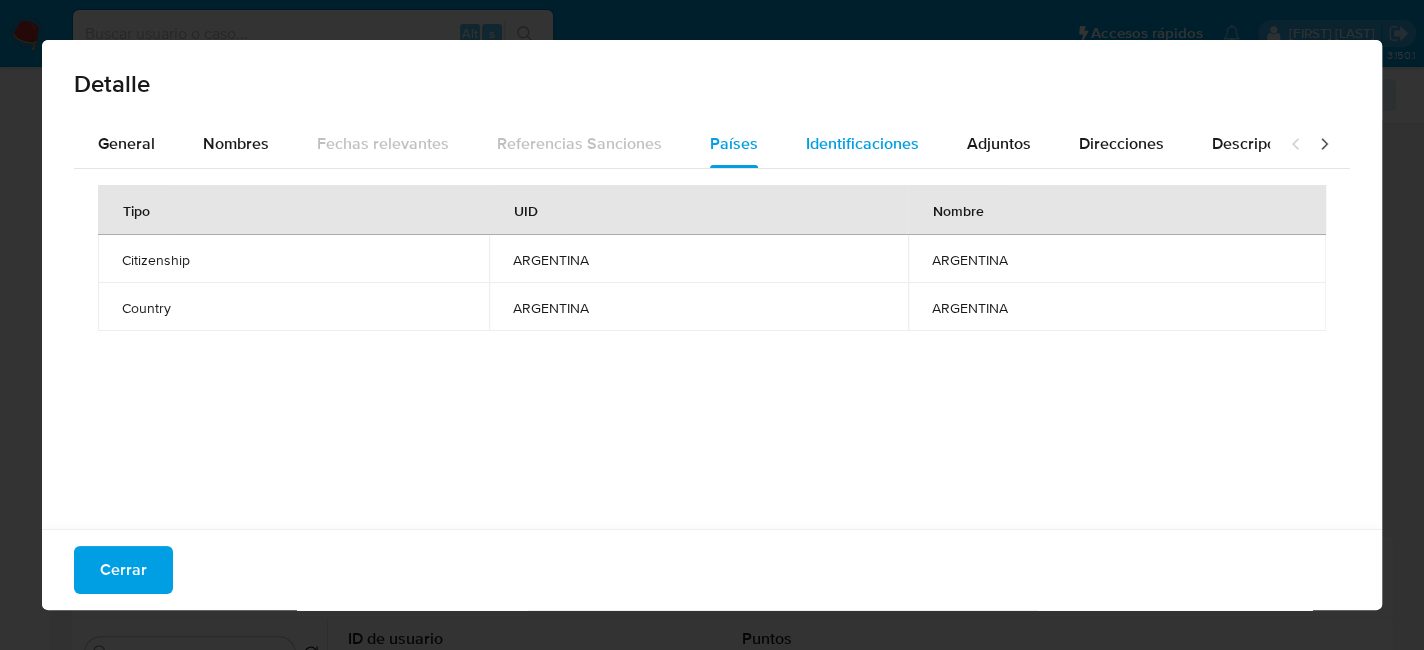 click on "Identificaciones" at bounding box center (862, 144) 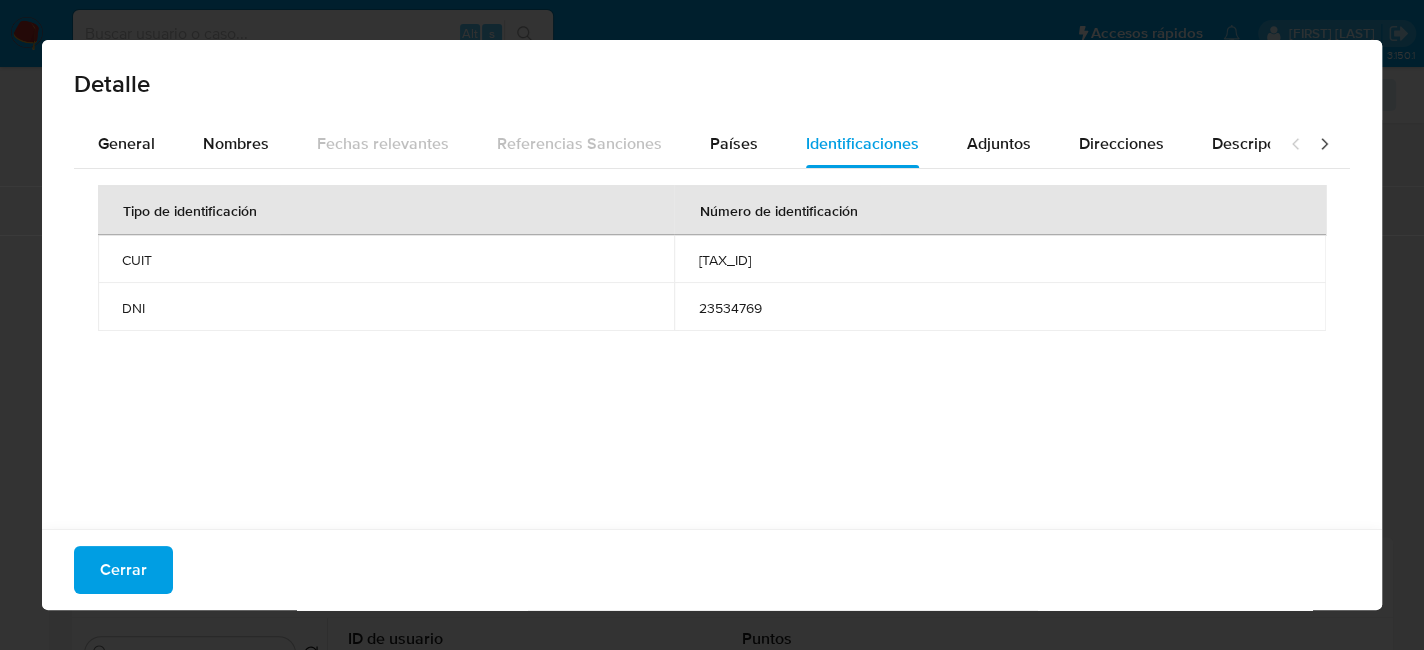 click on "20235347696" at bounding box center (1000, 260) 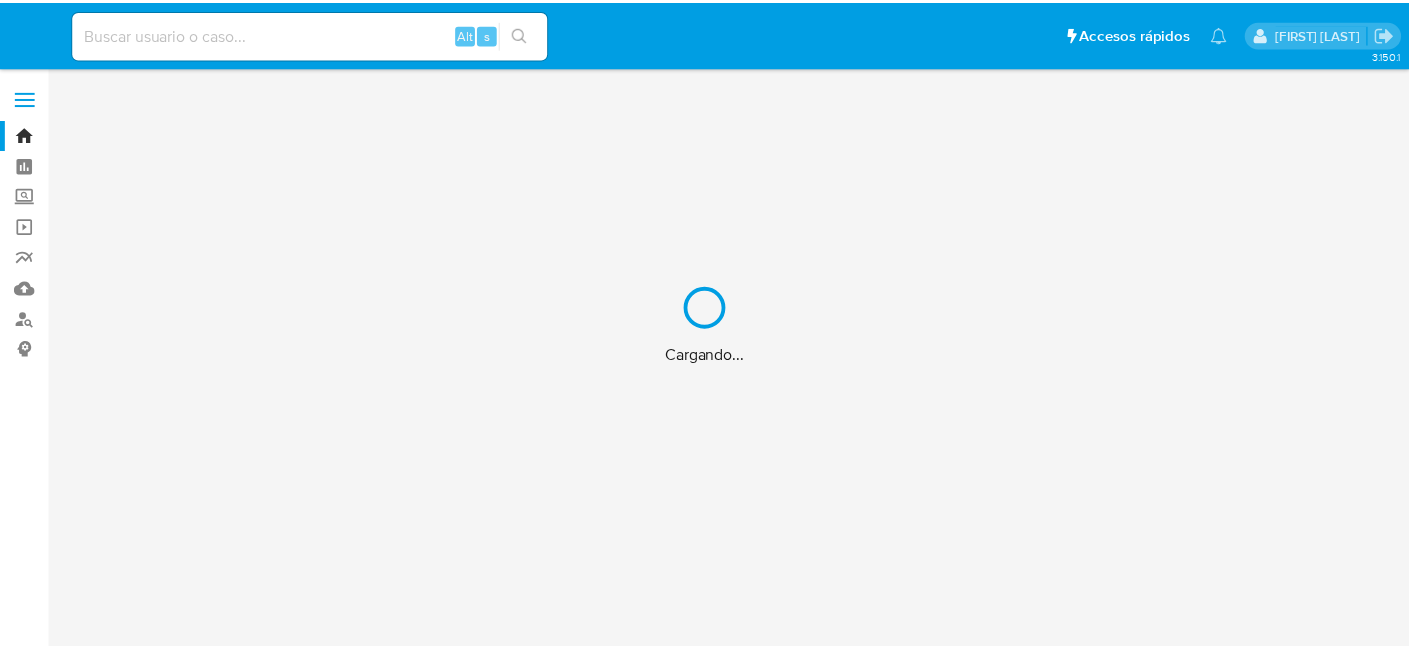 scroll, scrollTop: 0, scrollLeft: 0, axis: both 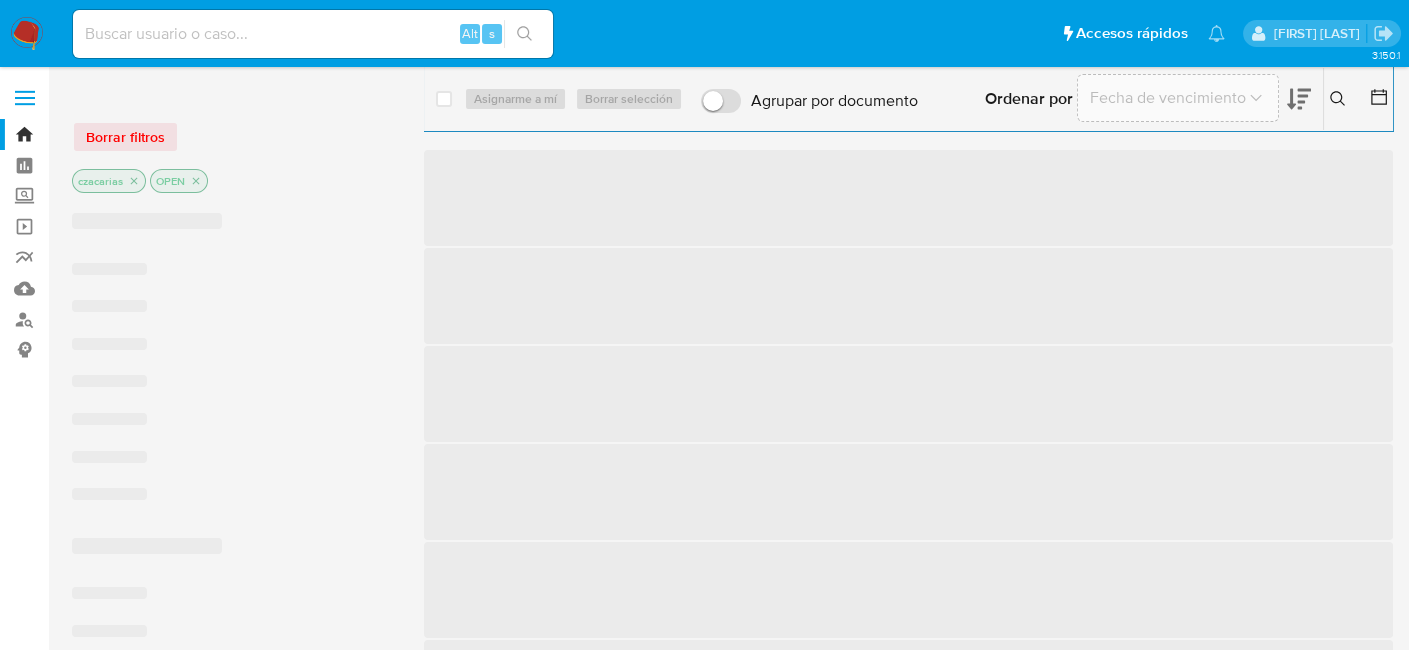 click at bounding box center (313, 34) 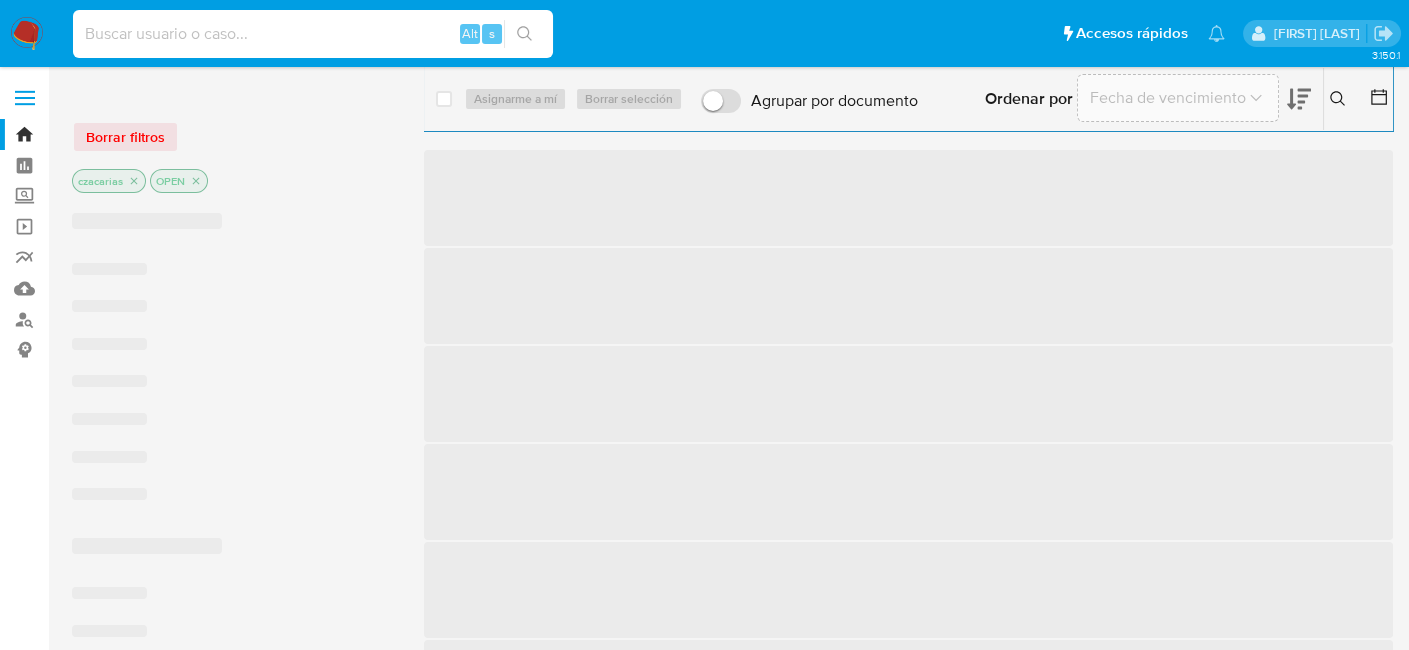 paste on "2dlveOhNhM3OfAgSIcVLC9AN" 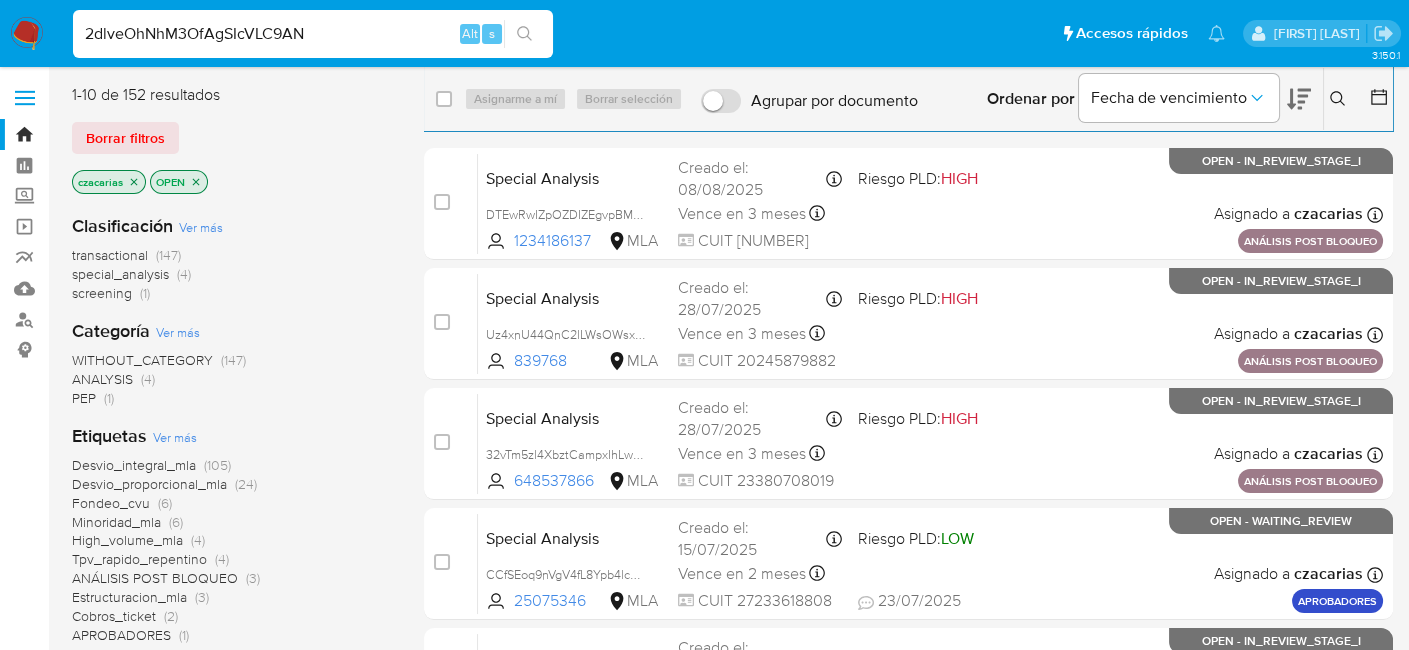 type on "2dlveOhNhM3OfAgSIcVLC9AN" 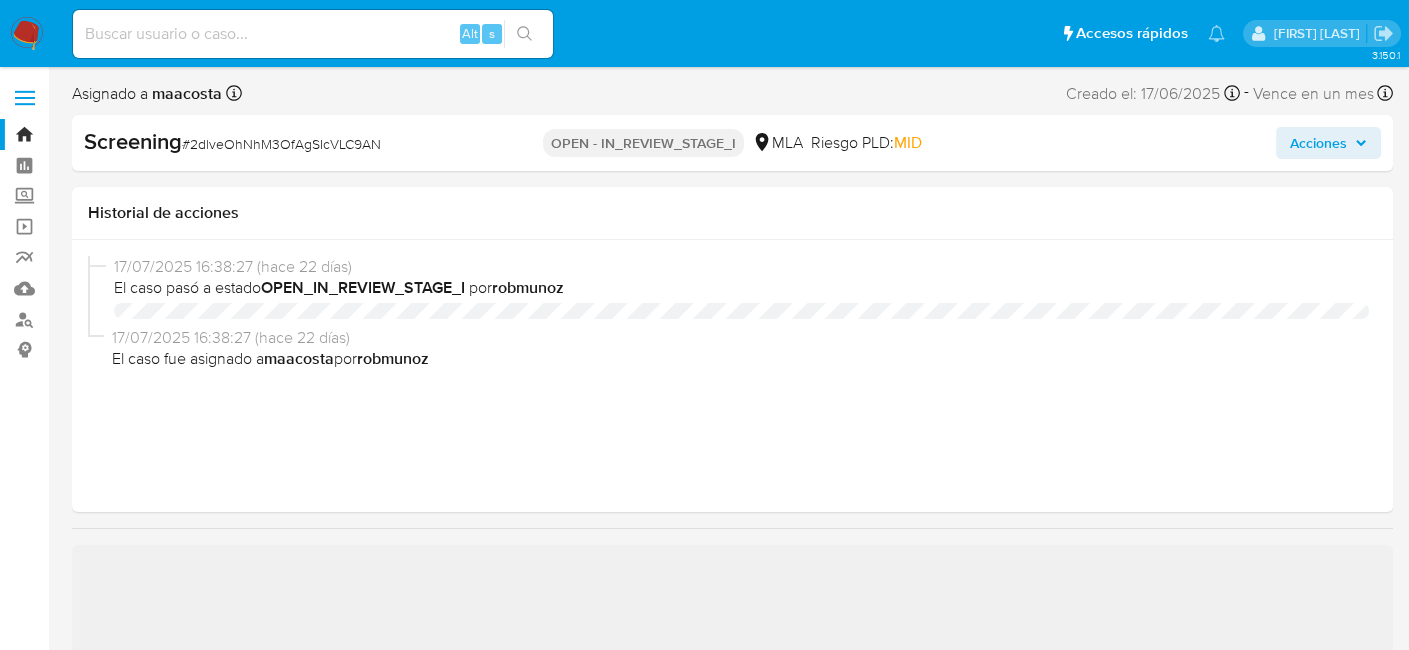 select on "10" 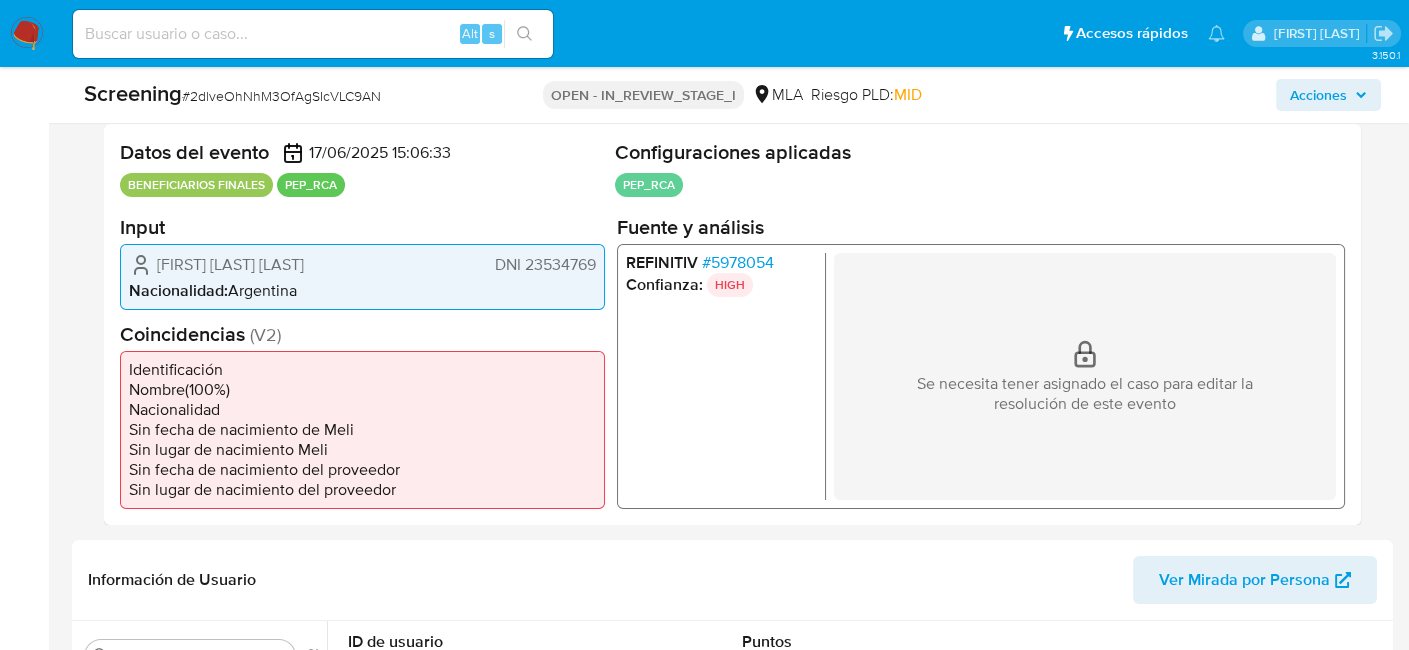 scroll, scrollTop: 400, scrollLeft: 0, axis: vertical 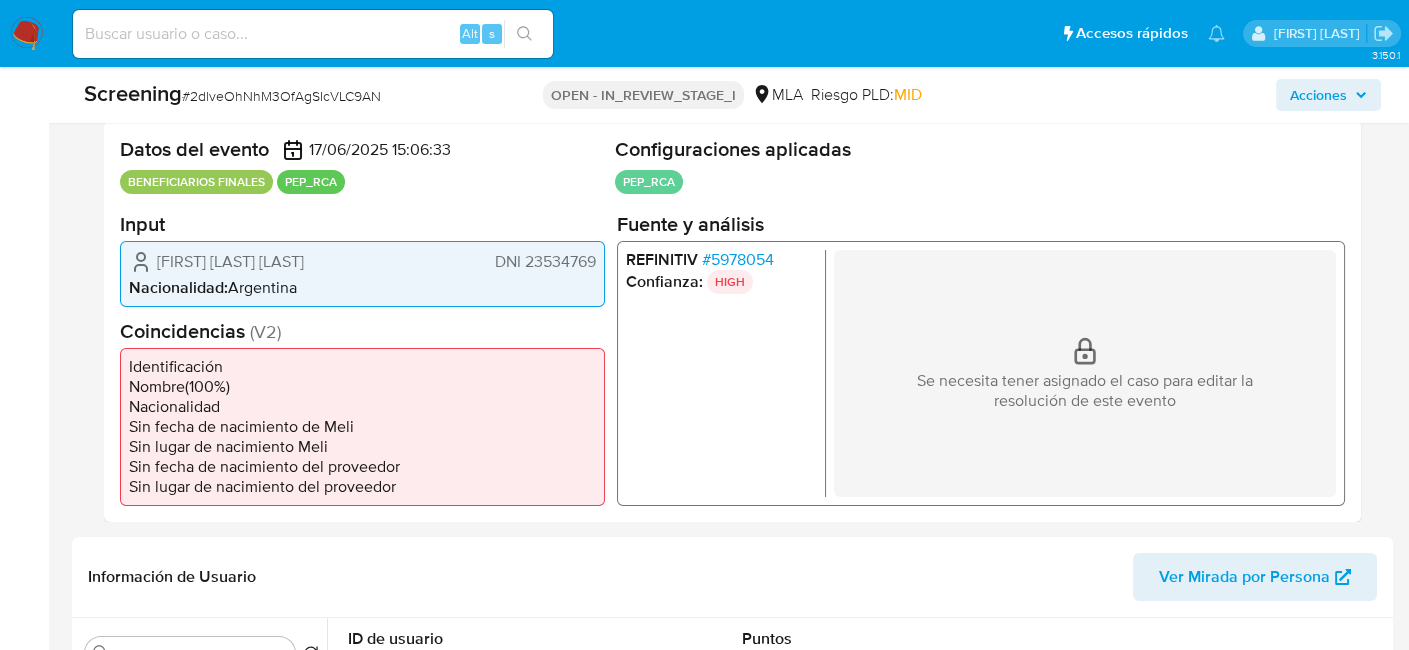 click on "# 5978054" at bounding box center (738, 259) 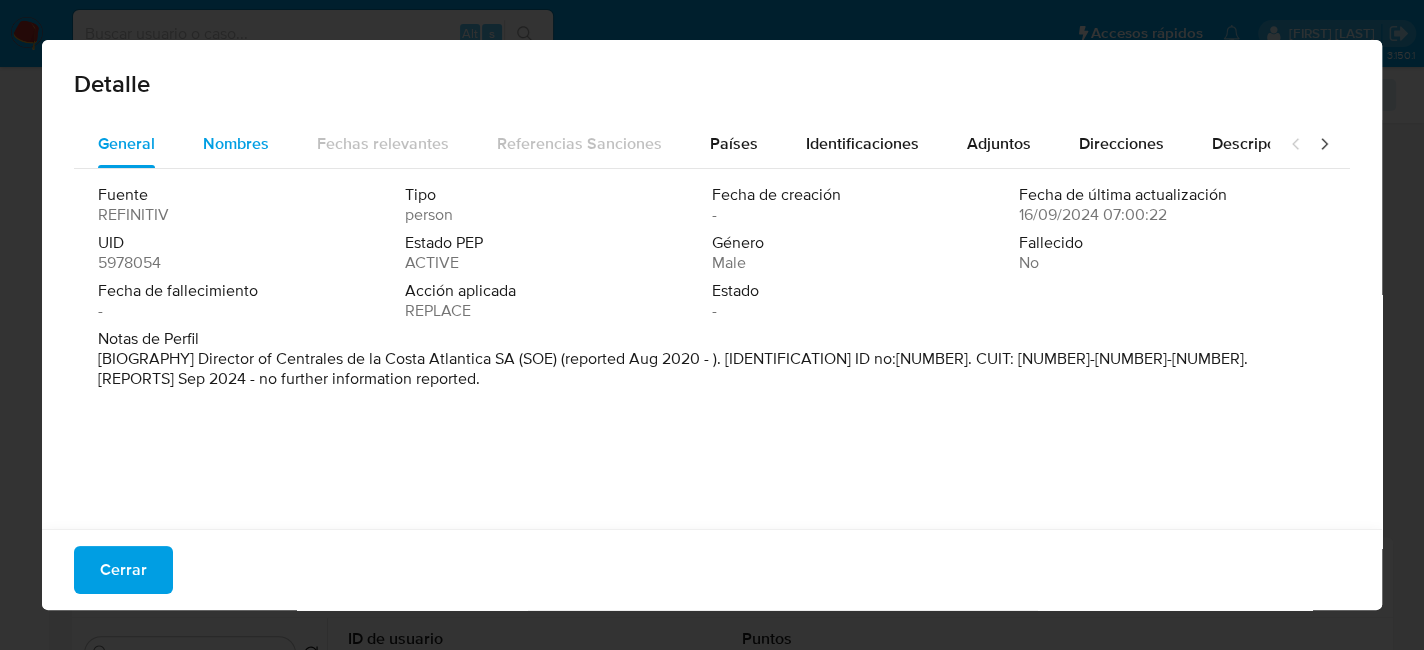 click on "Nombres" at bounding box center (236, 143) 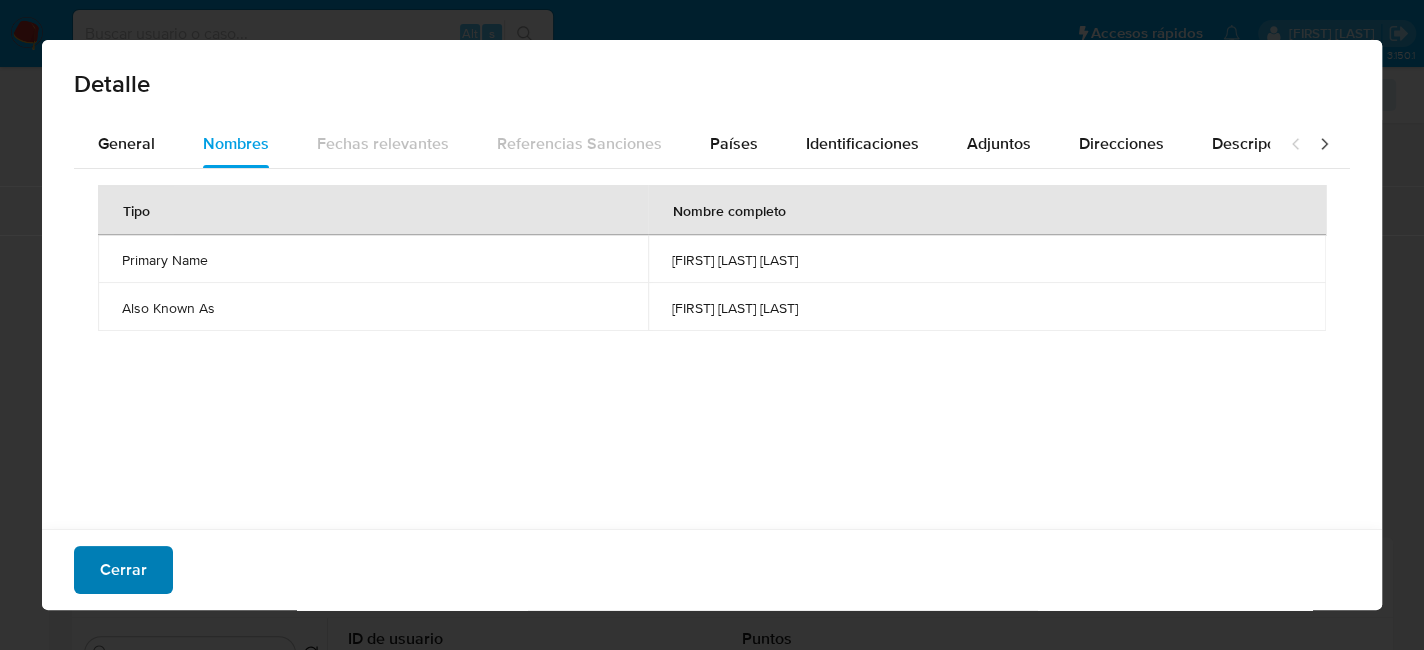 click on "Cerrar" at bounding box center [123, 570] 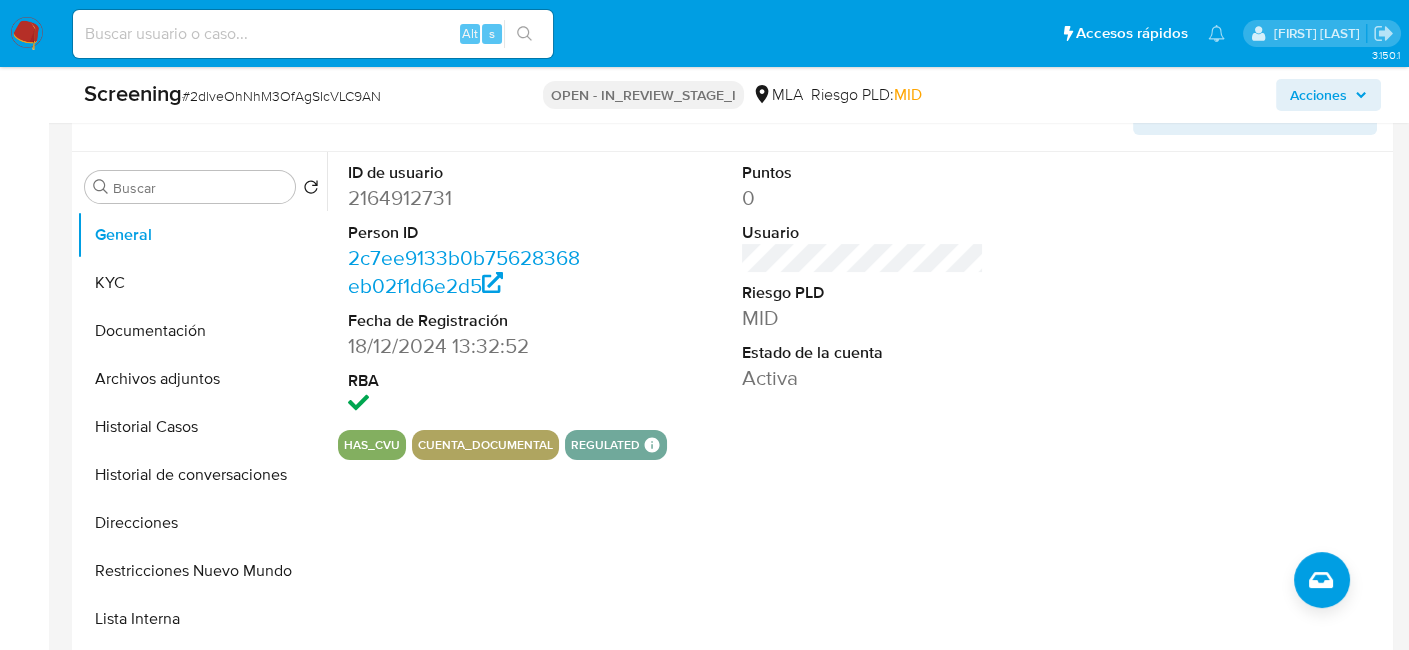 scroll, scrollTop: 900, scrollLeft: 0, axis: vertical 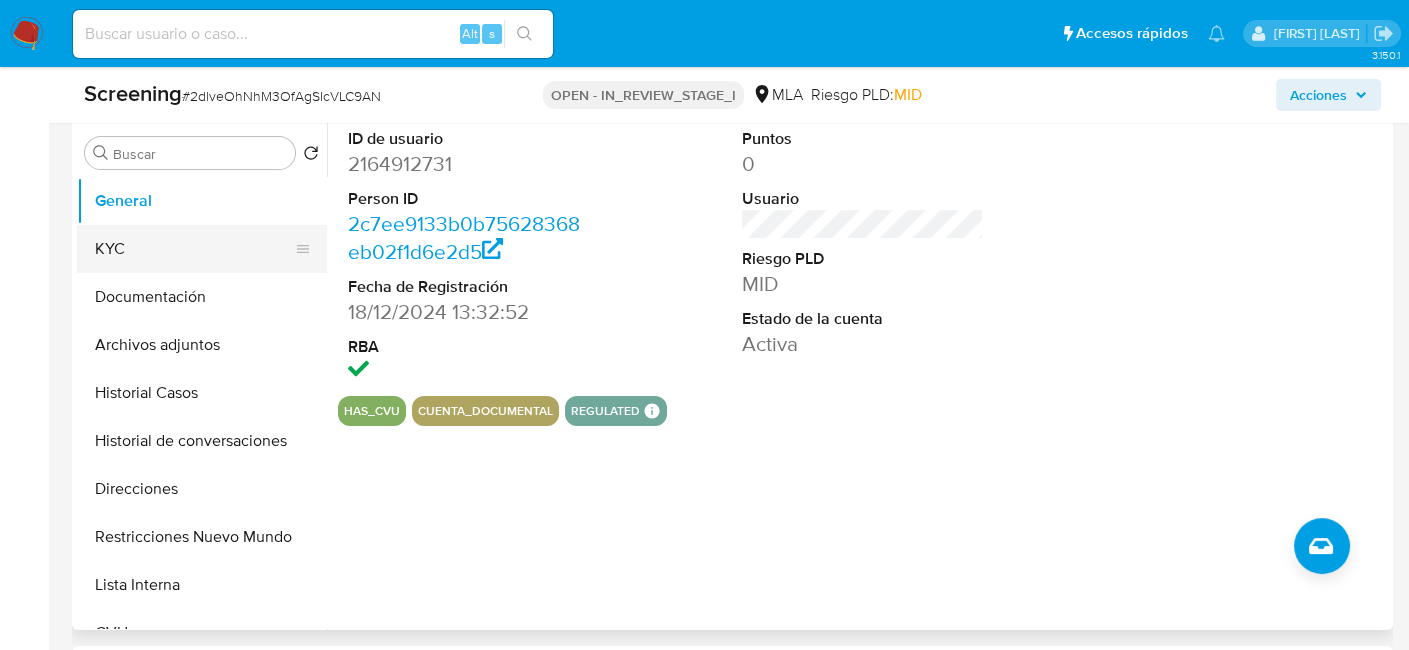 click on "KYC" at bounding box center (194, 249) 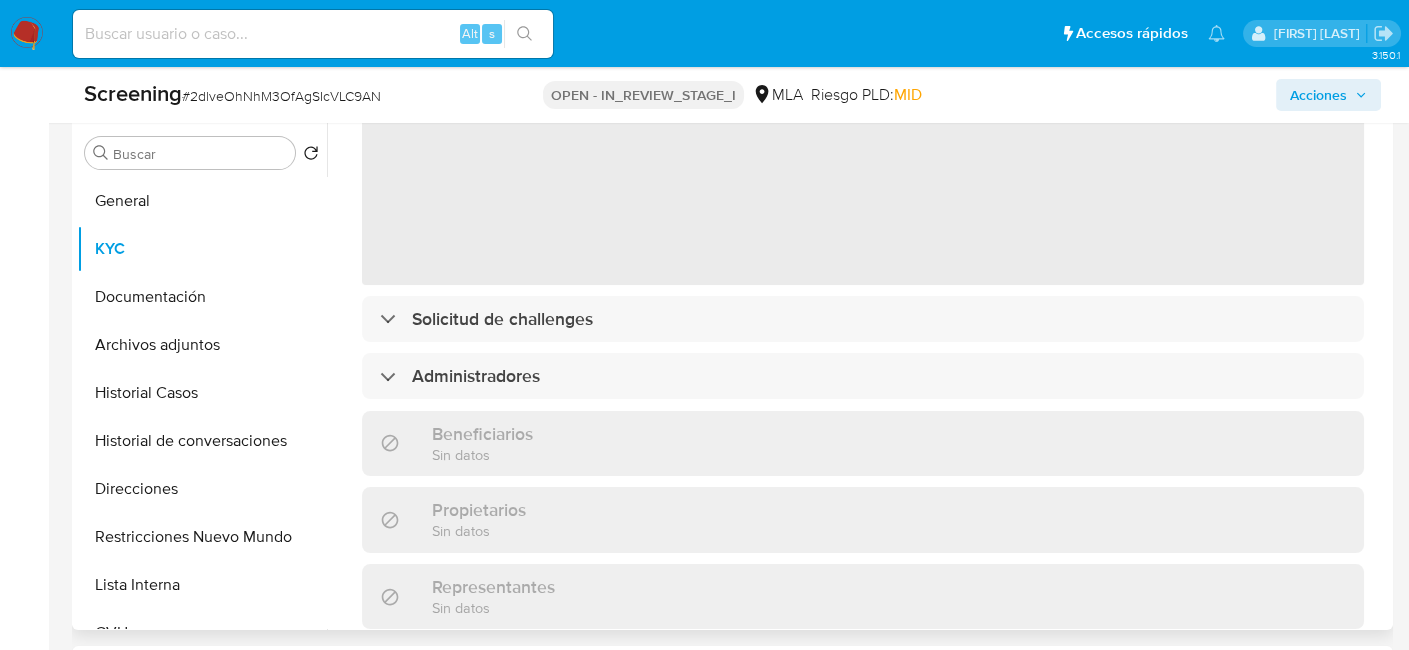 scroll, scrollTop: 200, scrollLeft: 0, axis: vertical 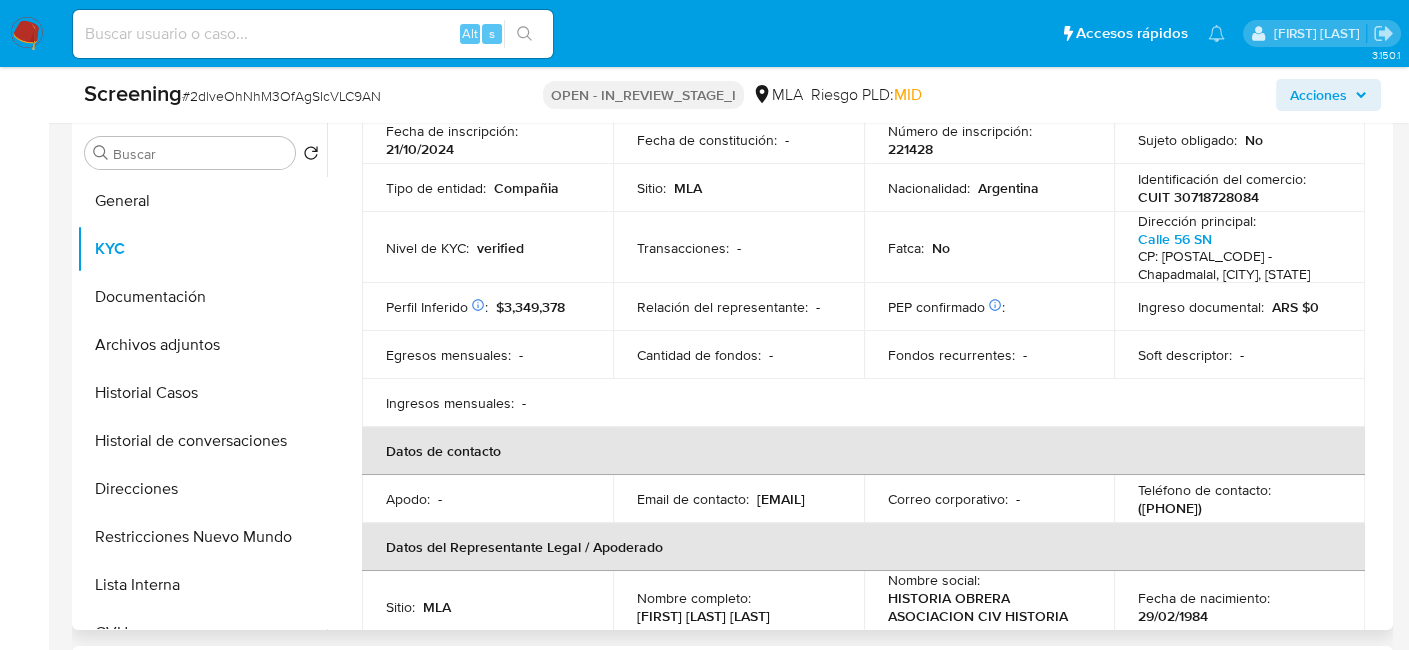 click on "Egresos mensuales :" at bounding box center [448, 355] 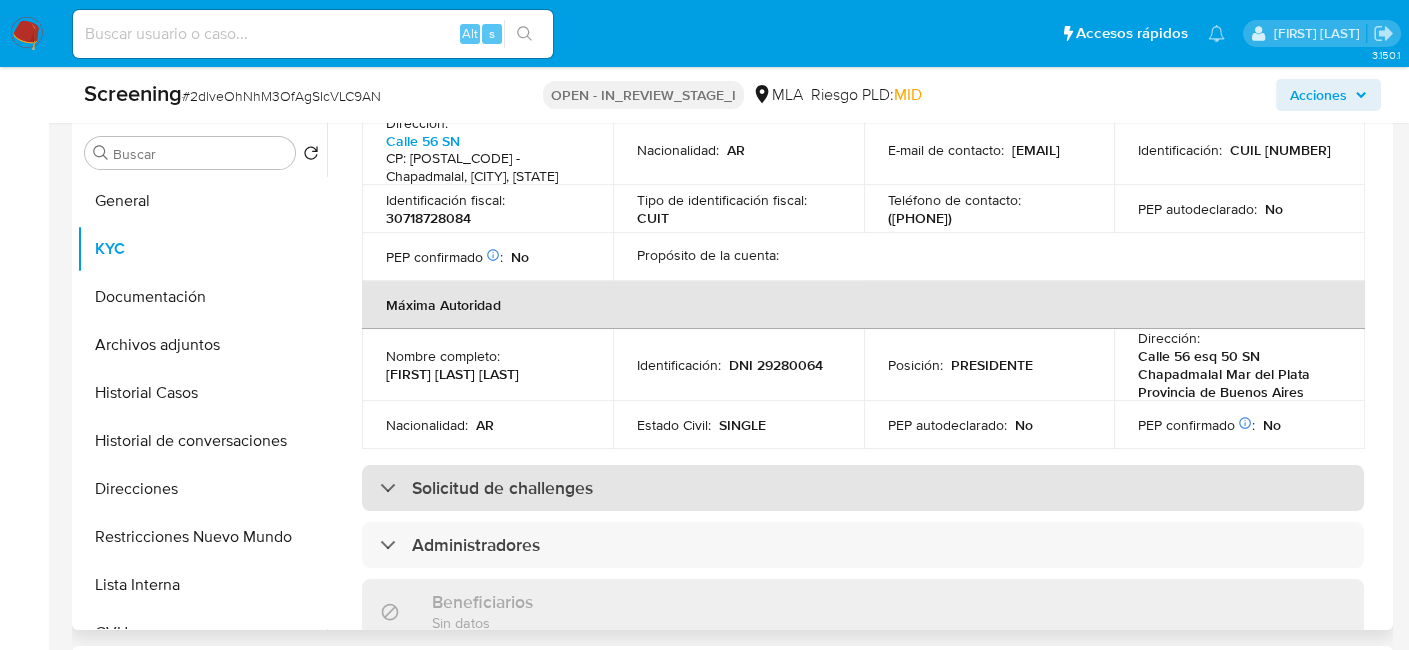 scroll, scrollTop: 800, scrollLeft: 0, axis: vertical 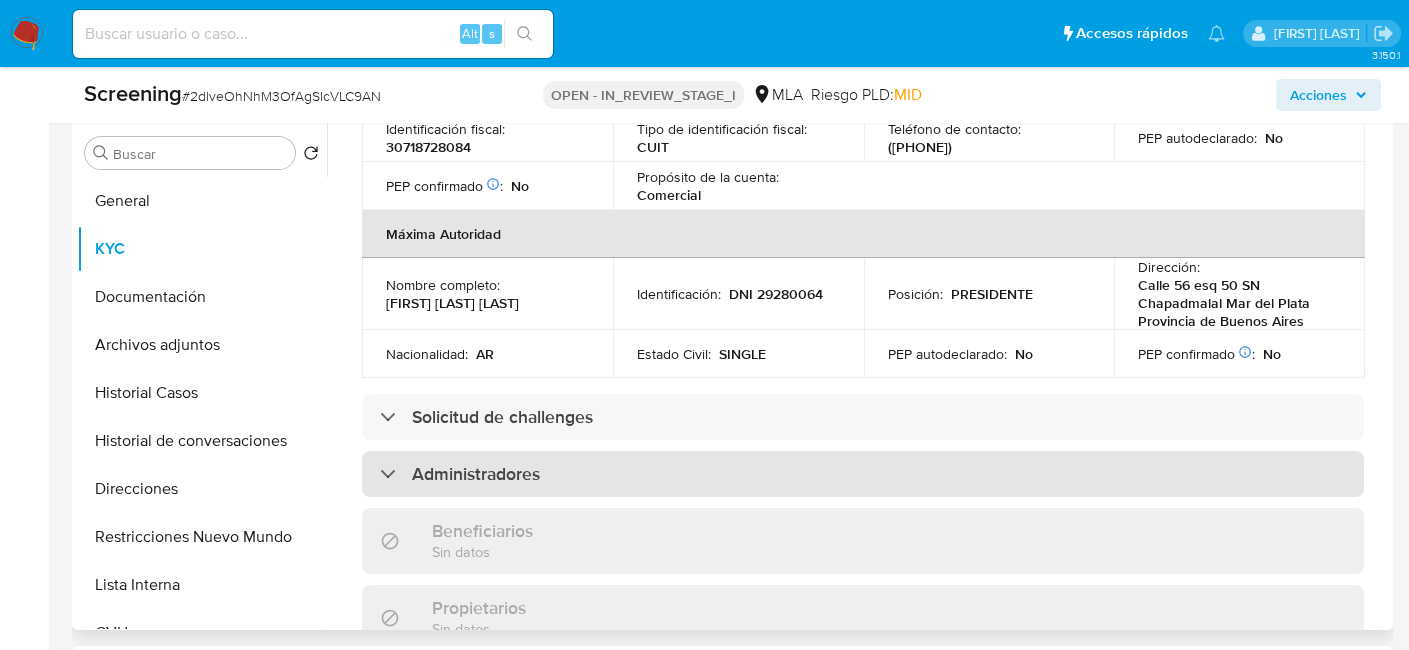 click on "Administradores" at bounding box center [476, 474] 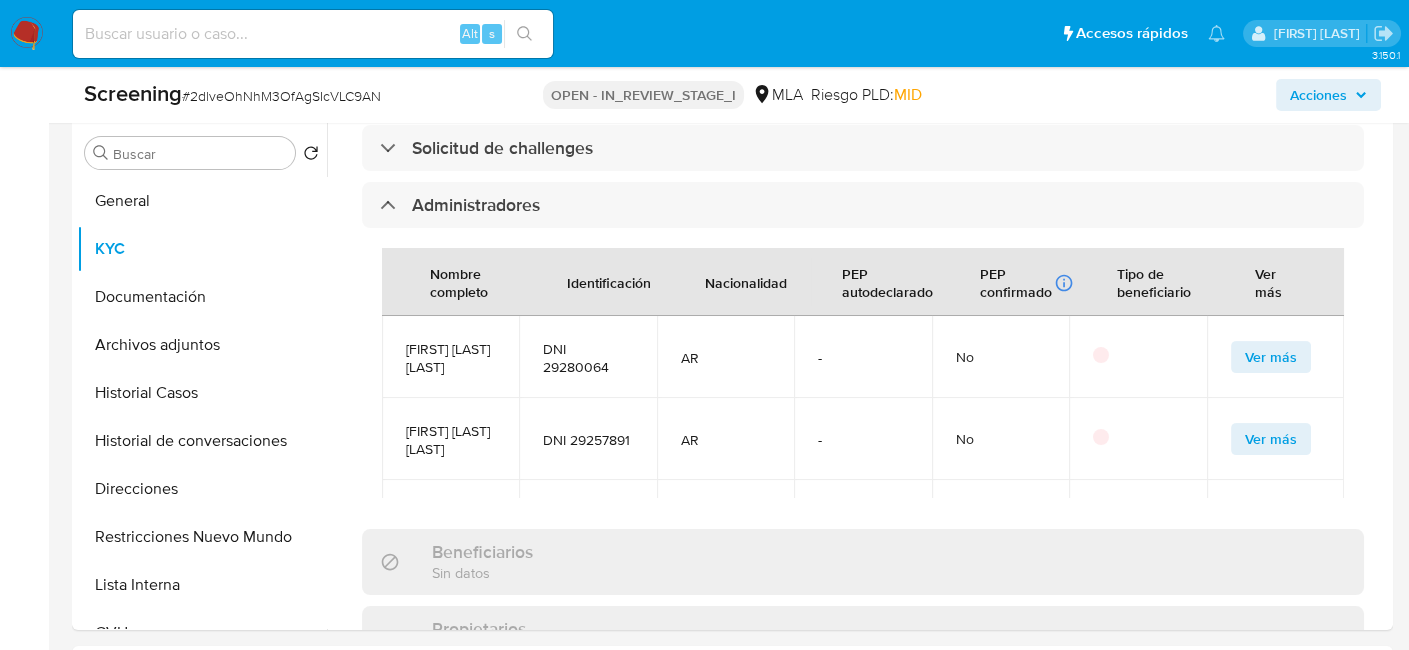 scroll, scrollTop: 1100, scrollLeft: 0, axis: vertical 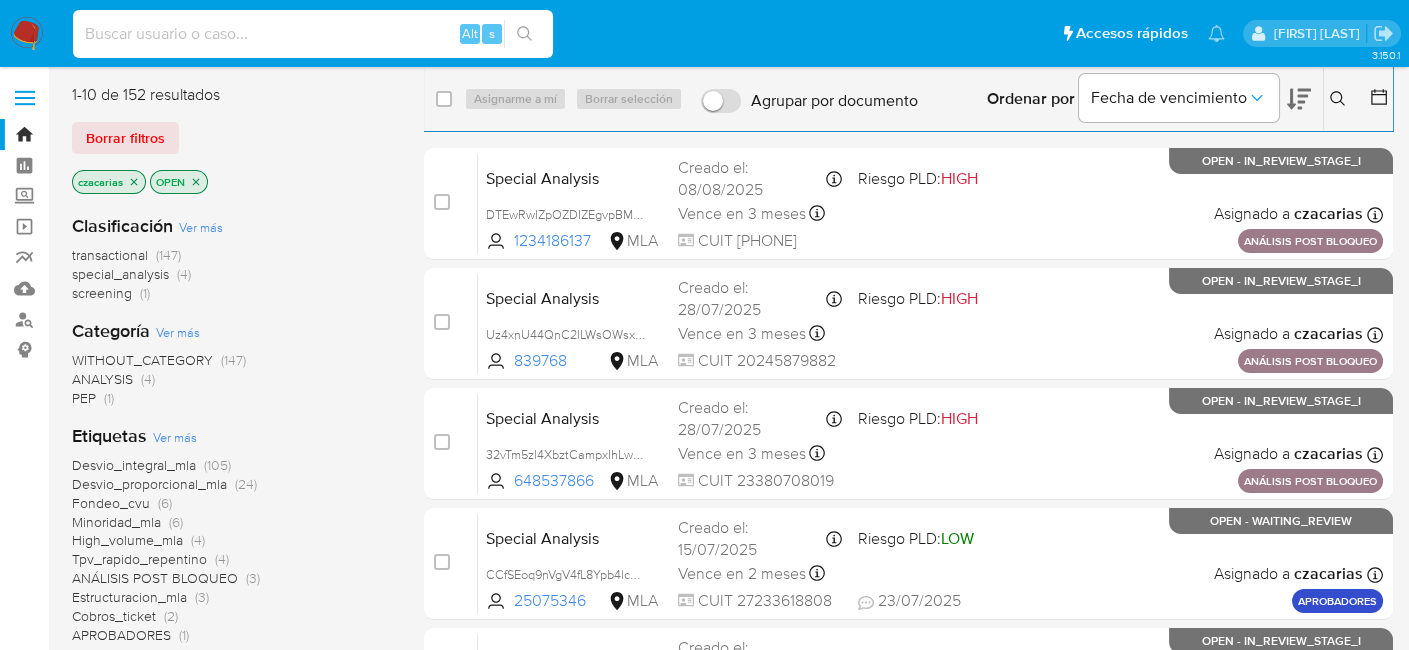 click at bounding box center (313, 34) 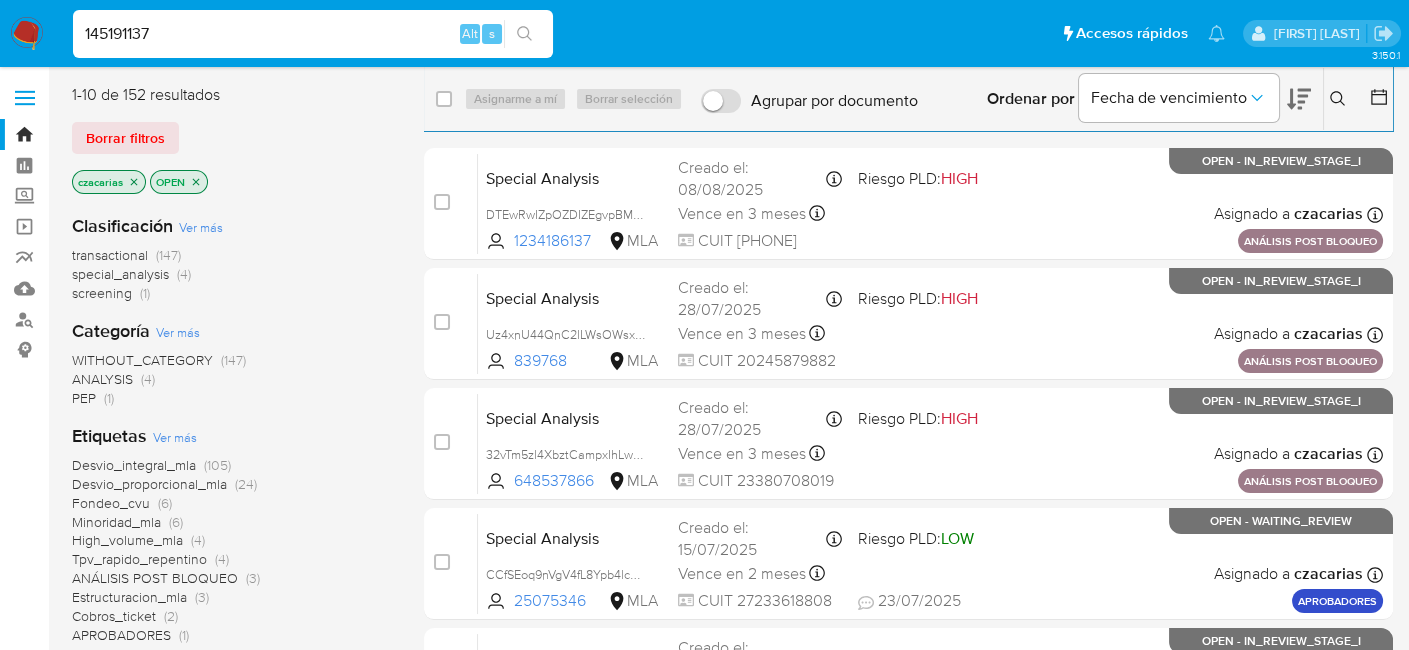 type on "145191137" 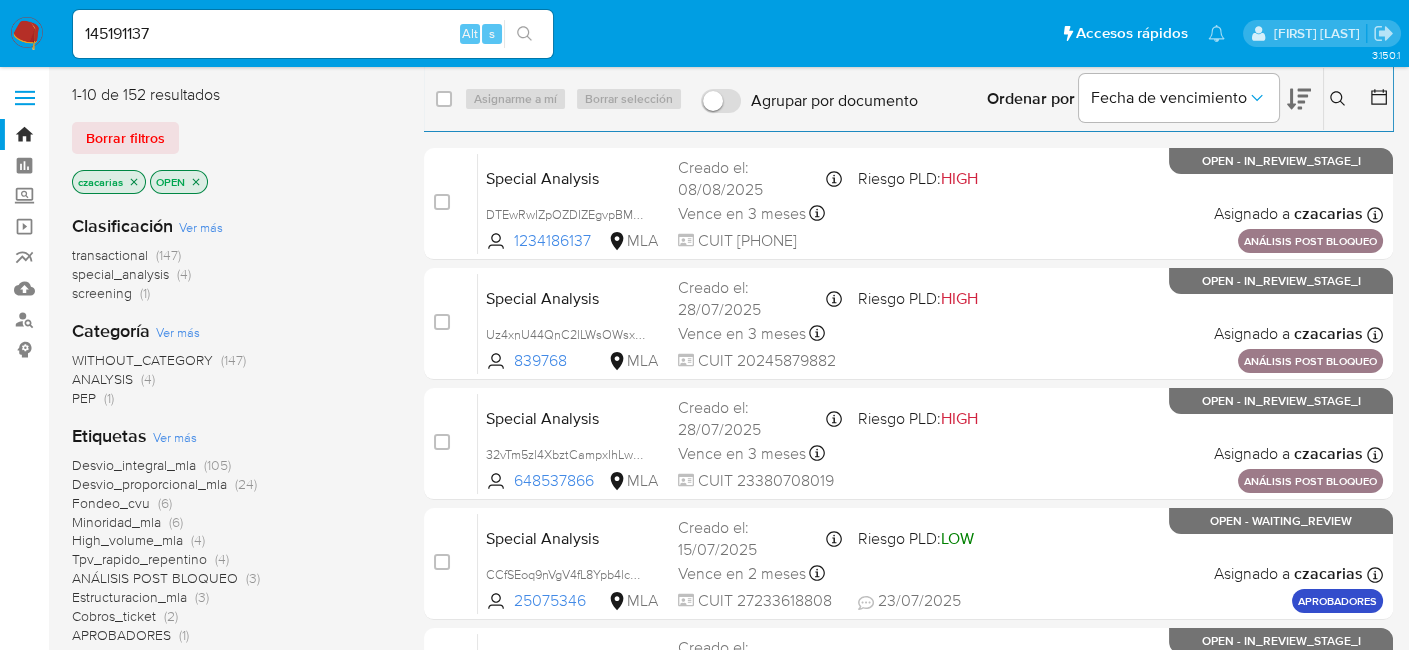click at bounding box center (524, 34) 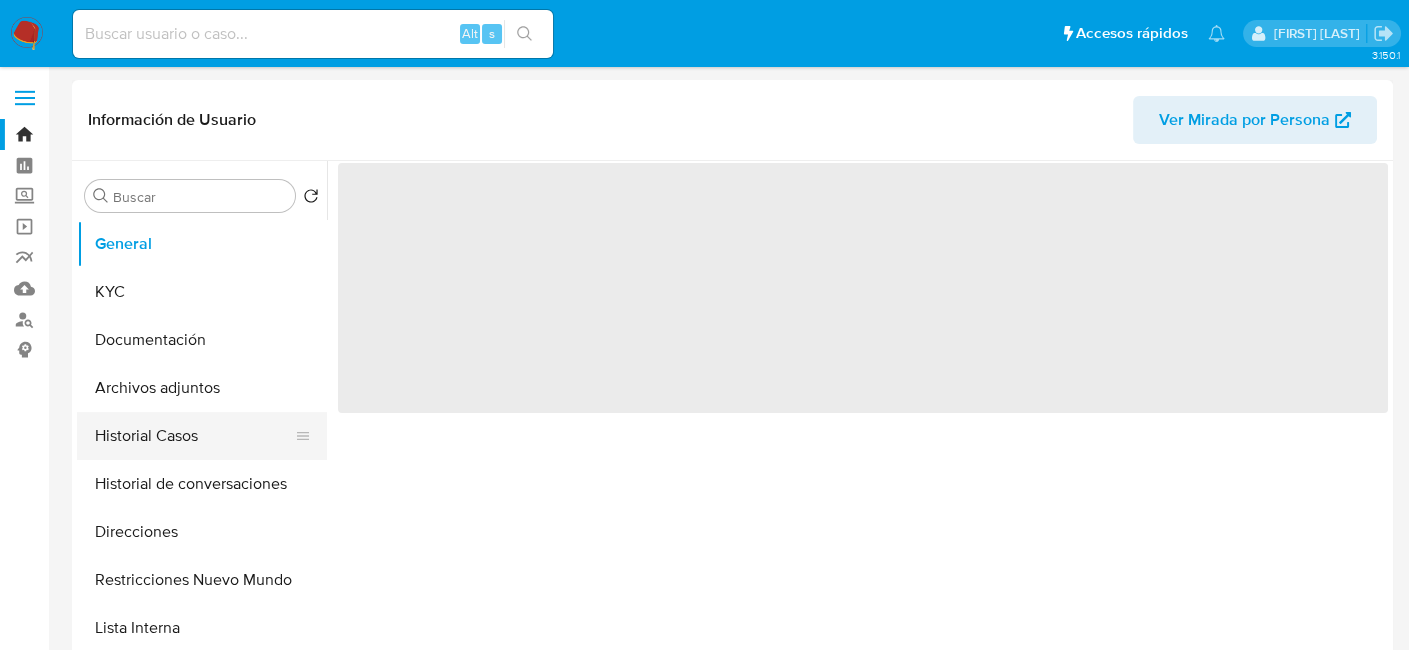 click on "Historial Casos" at bounding box center [194, 436] 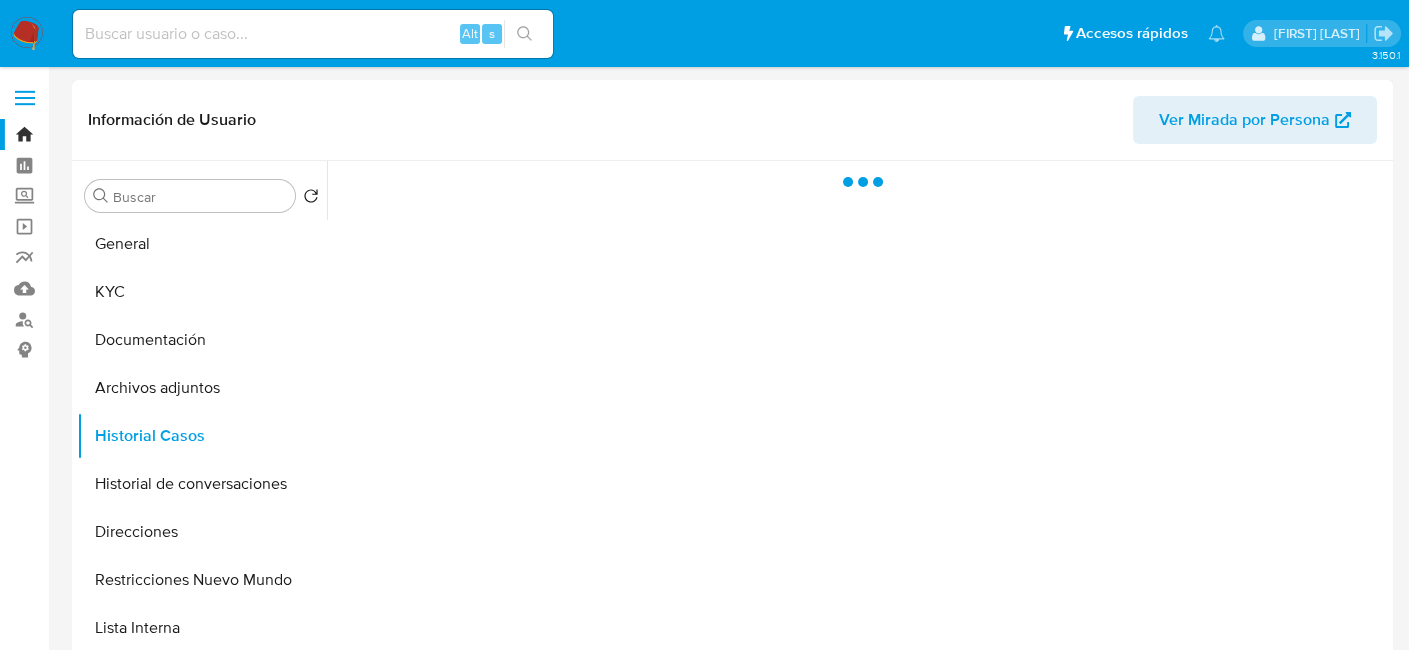 select on "10" 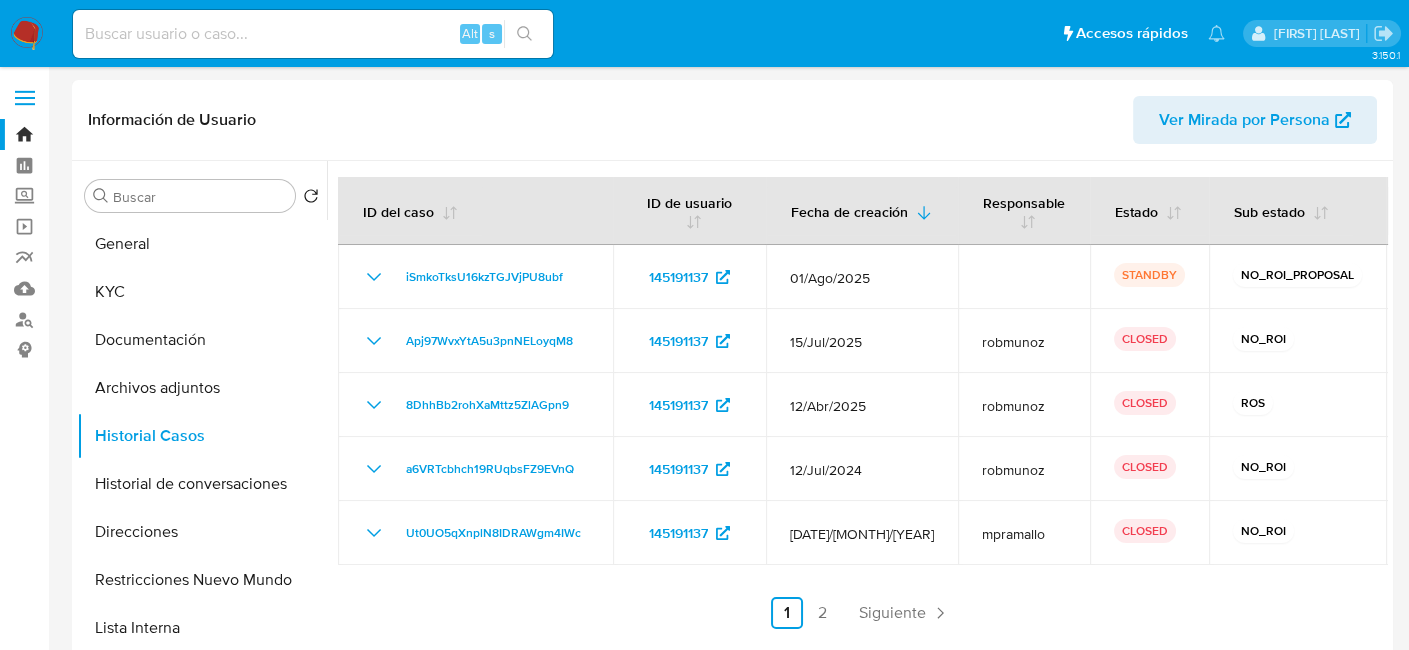 click on "Alt s" at bounding box center (313, 34) 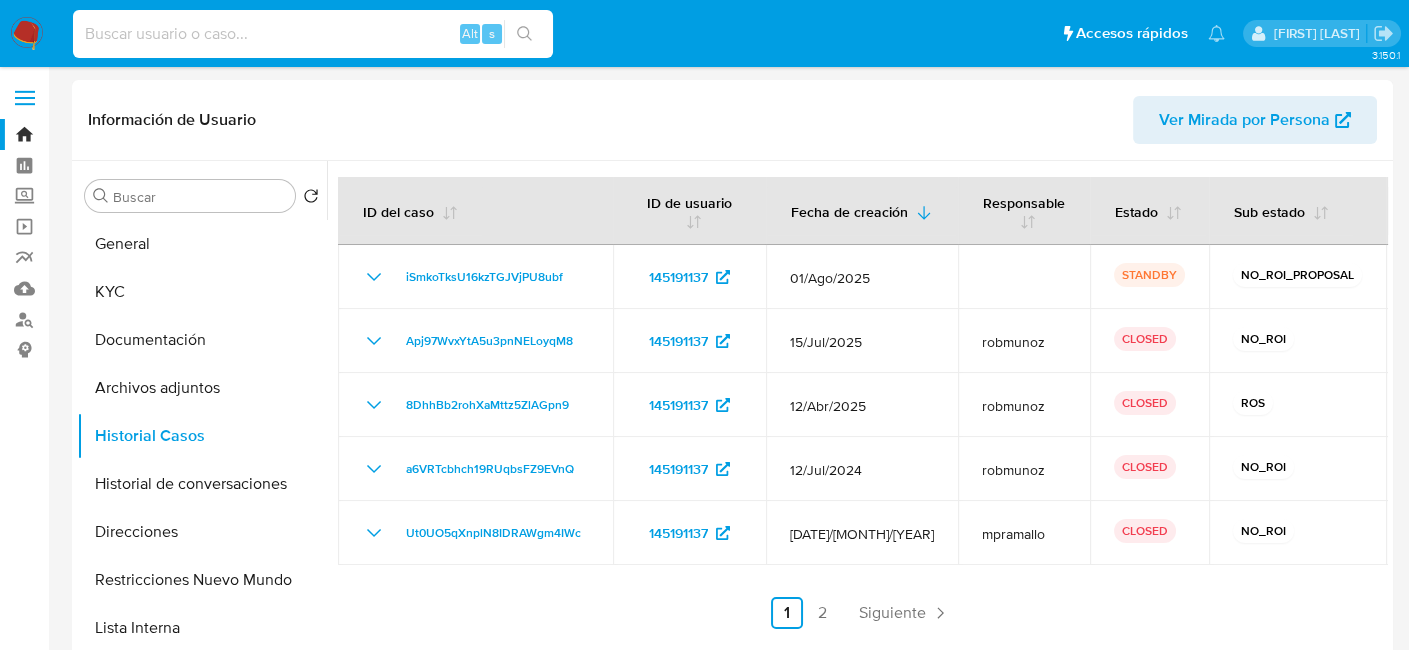 paste on "[NUMBER]" 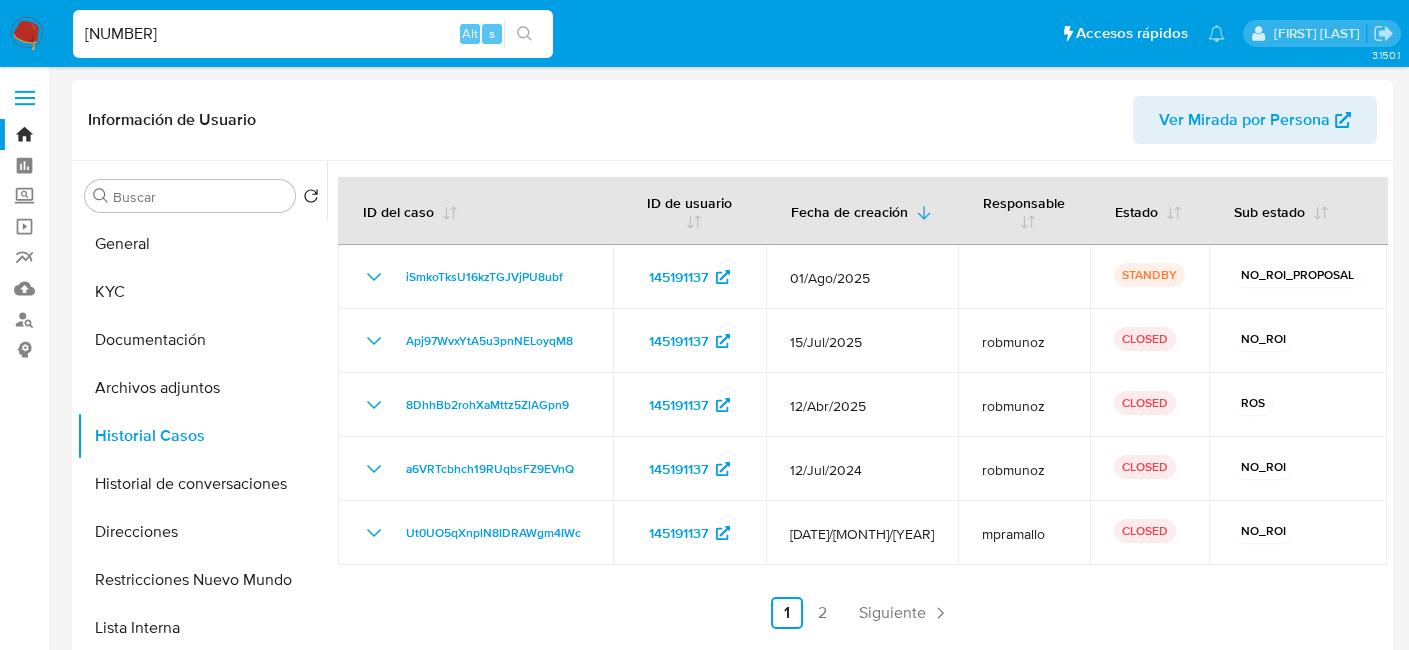 type on "[NUMBER]" 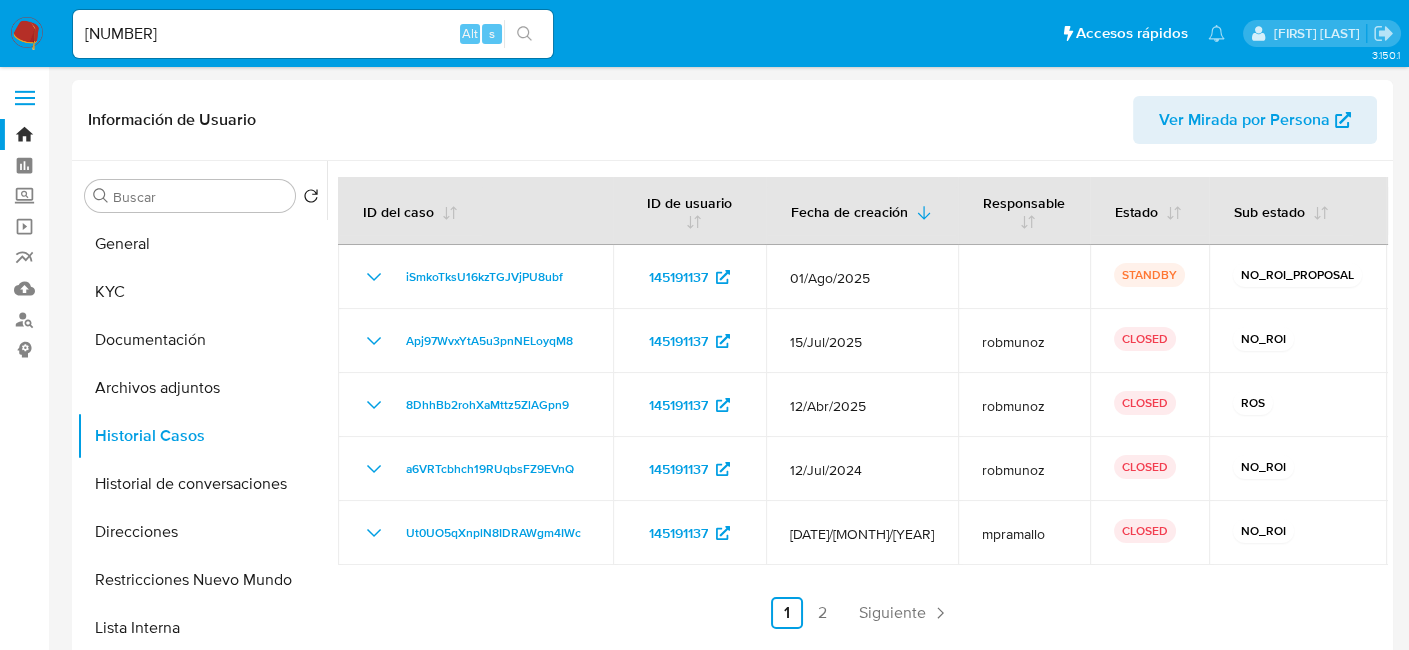 click at bounding box center (524, 34) 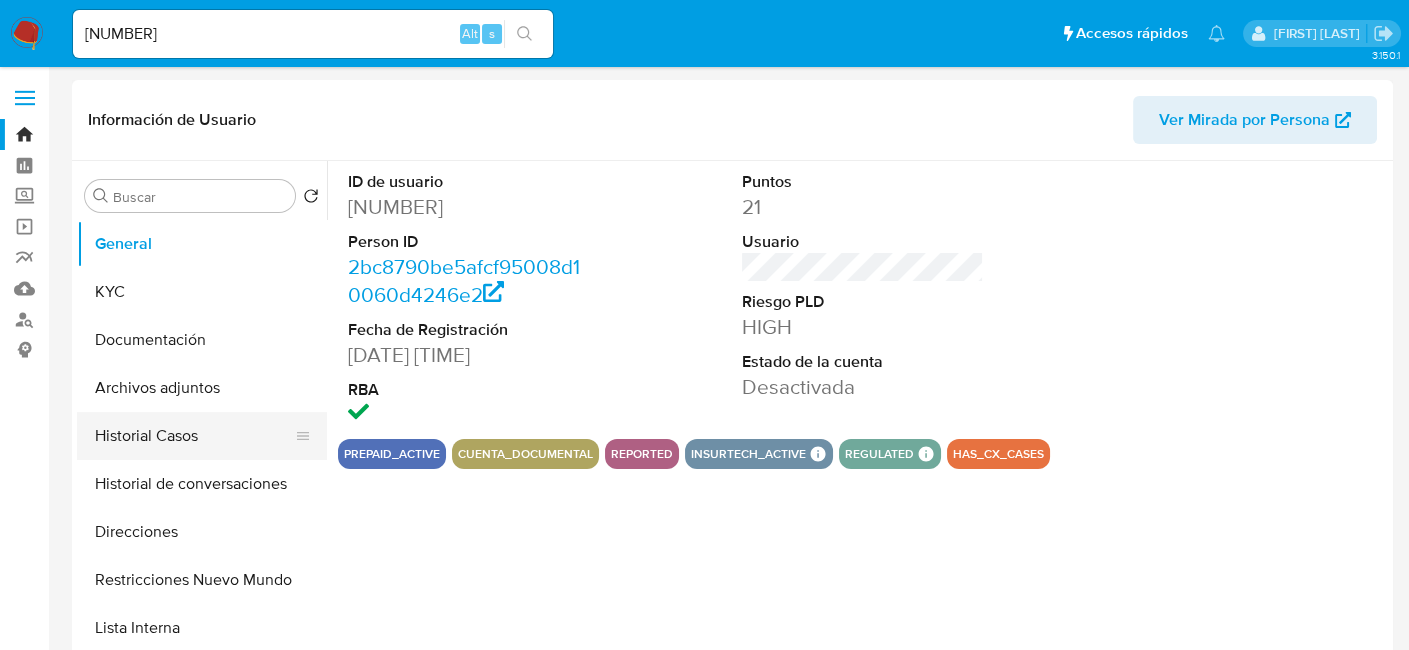 click on "Historial Casos" at bounding box center (194, 436) 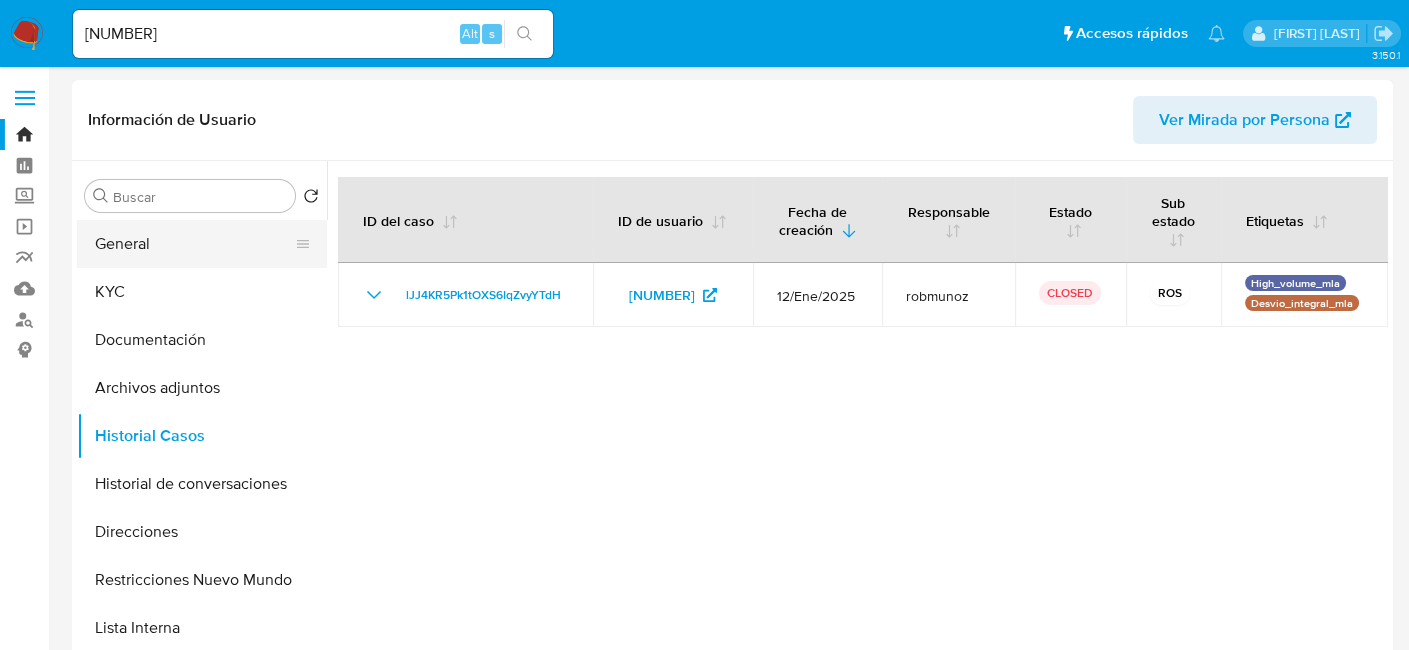 click on "General" at bounding box center (194, 244) 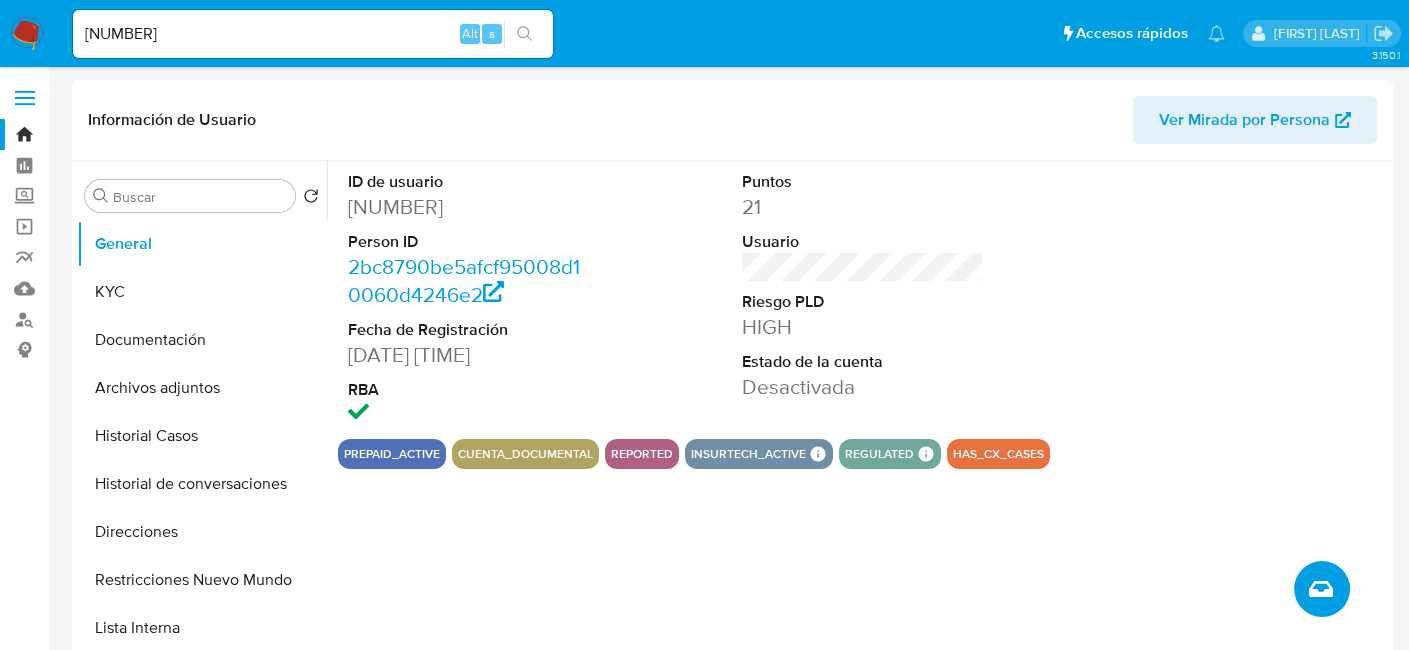 click 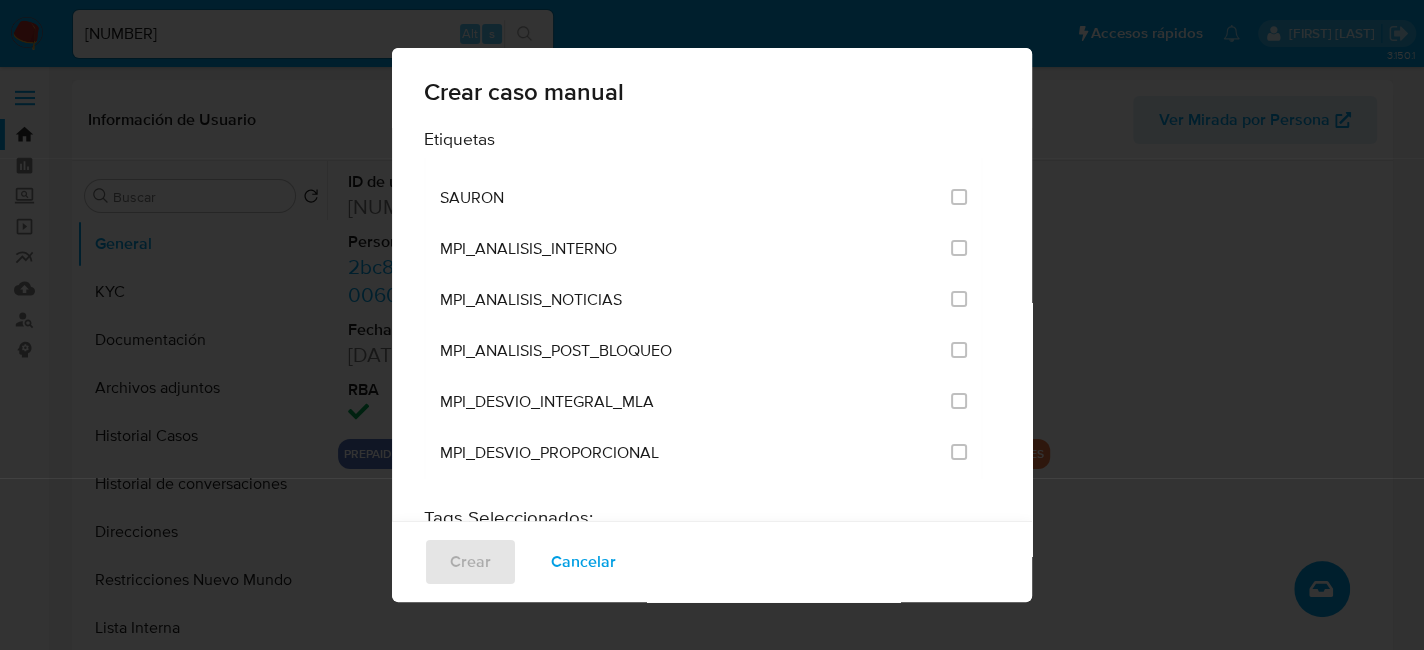 scroll, scrollTop: 4271, scrollLeft: 0, axis: vertical 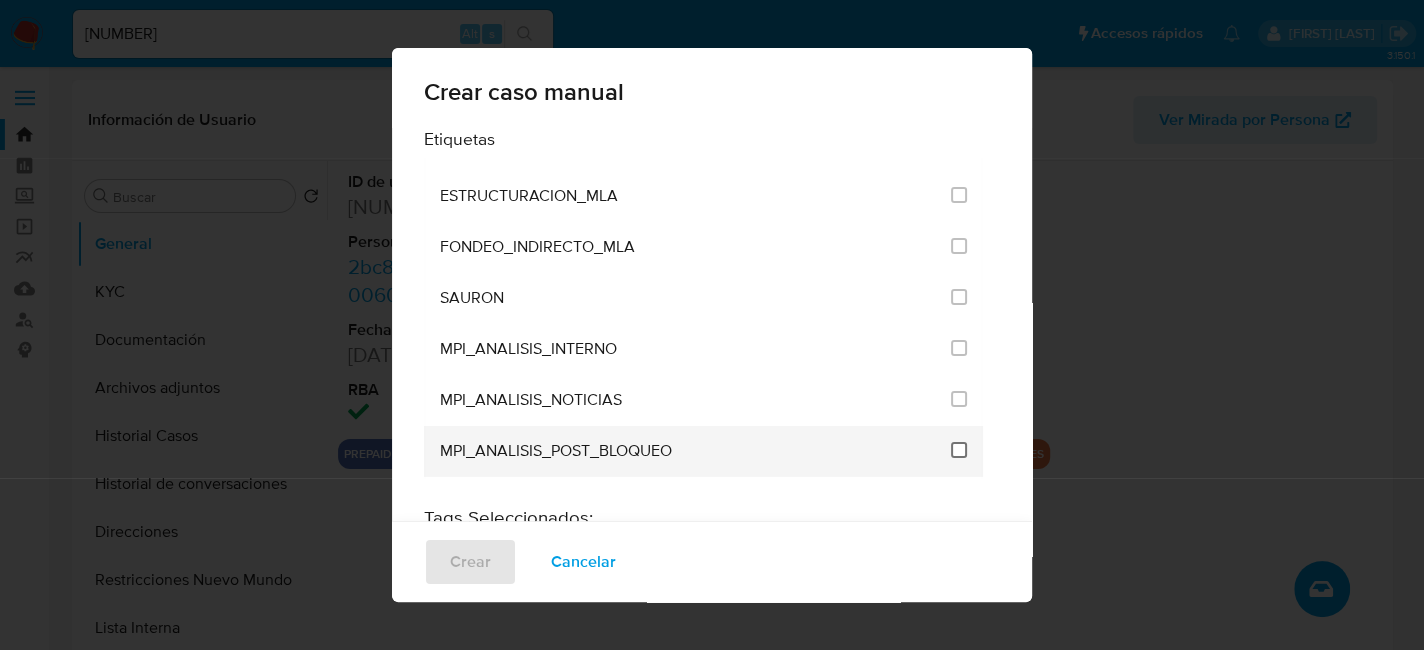 click at bounding box center [959, 450] 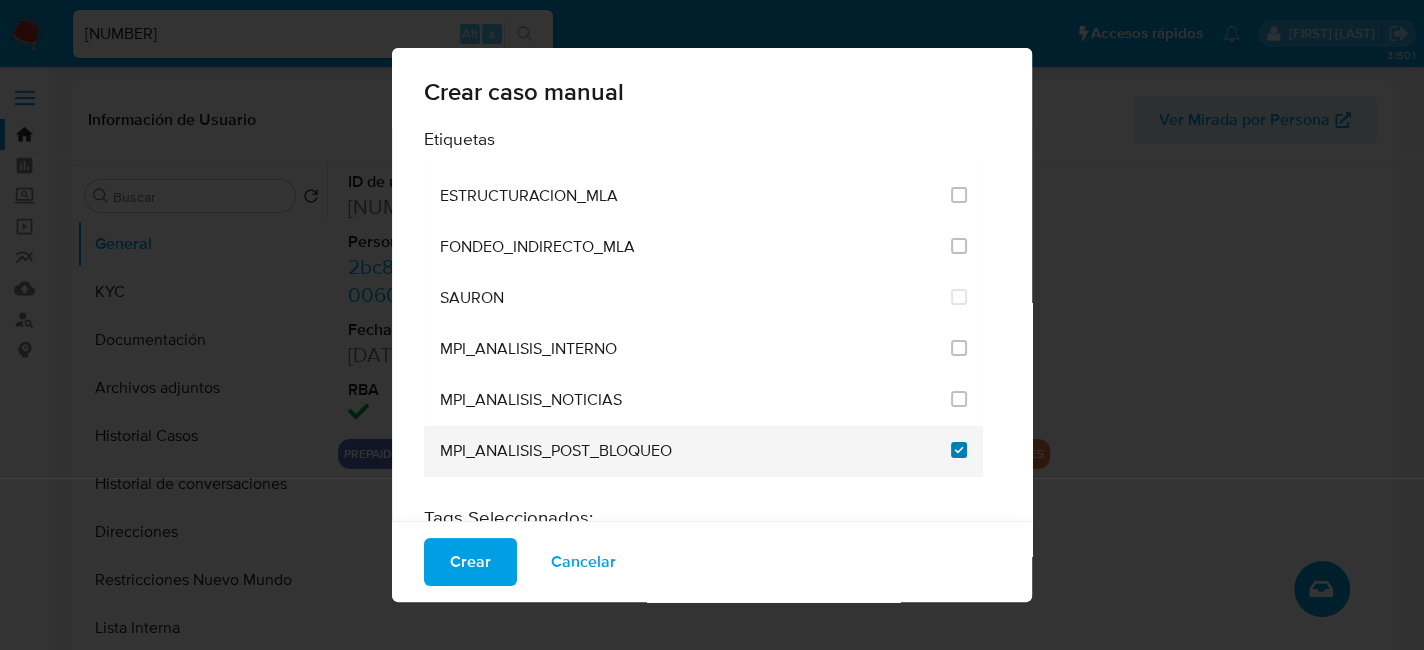 click at bounding box center [959, 450] 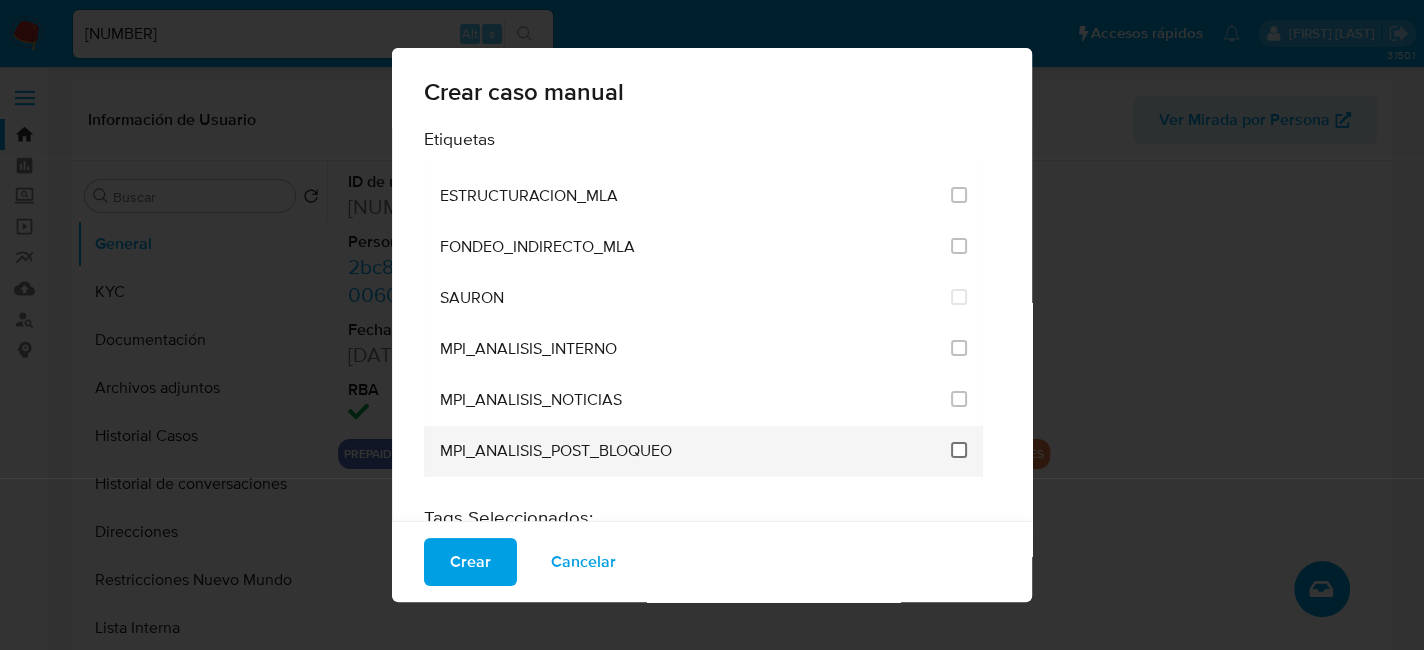 checkbox on "false" 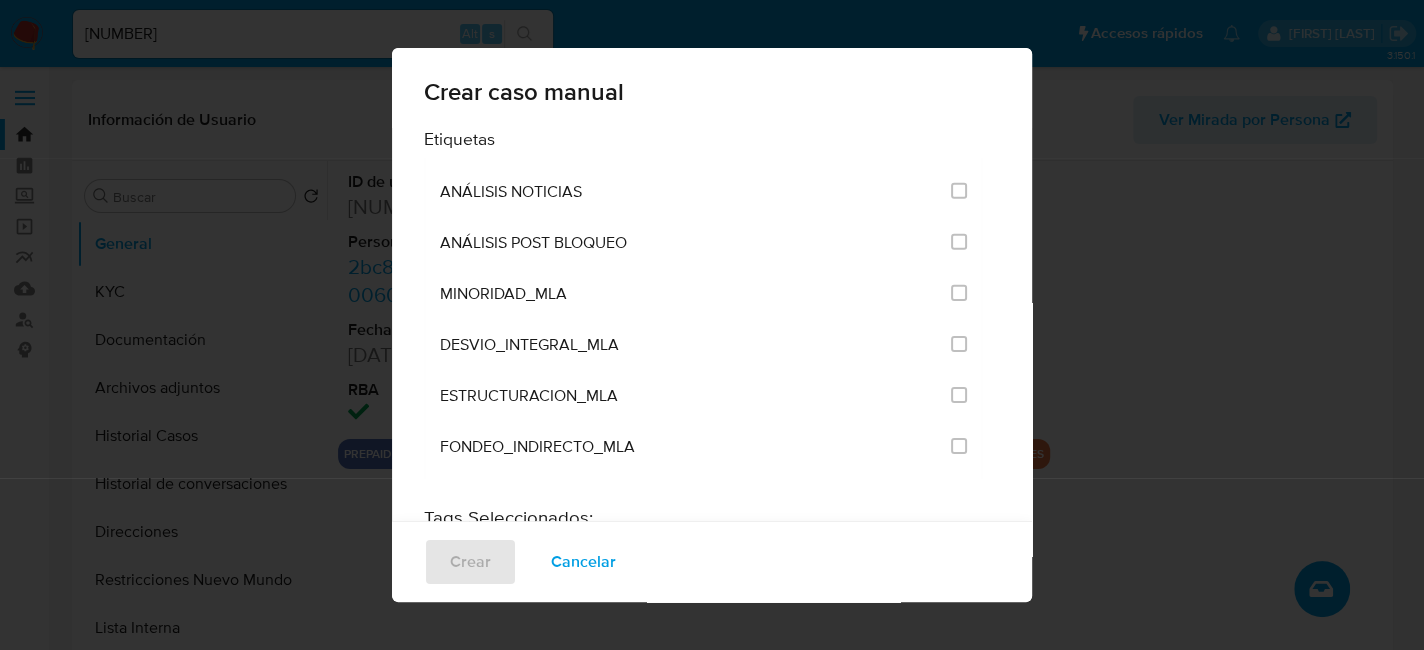 scroll, scrollTop: 3971, scrollLeft: 0, axis: vertical 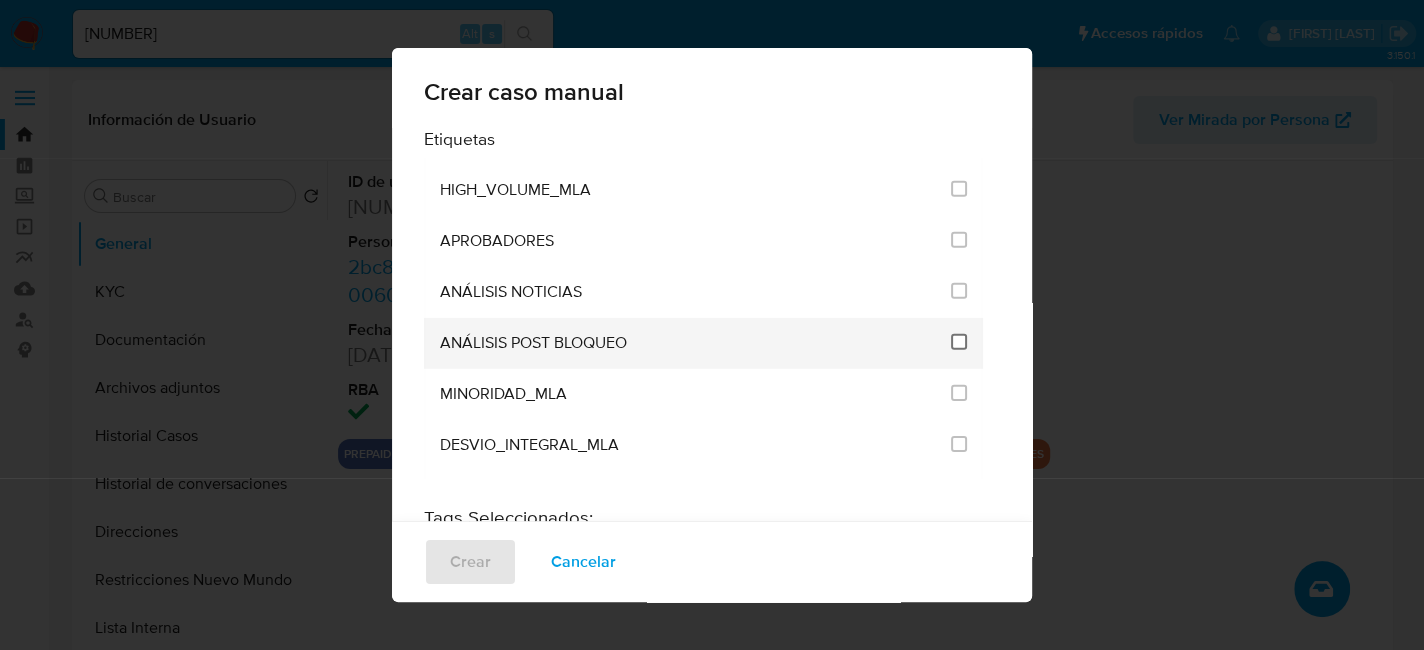 click at bounding box center (959, 342) 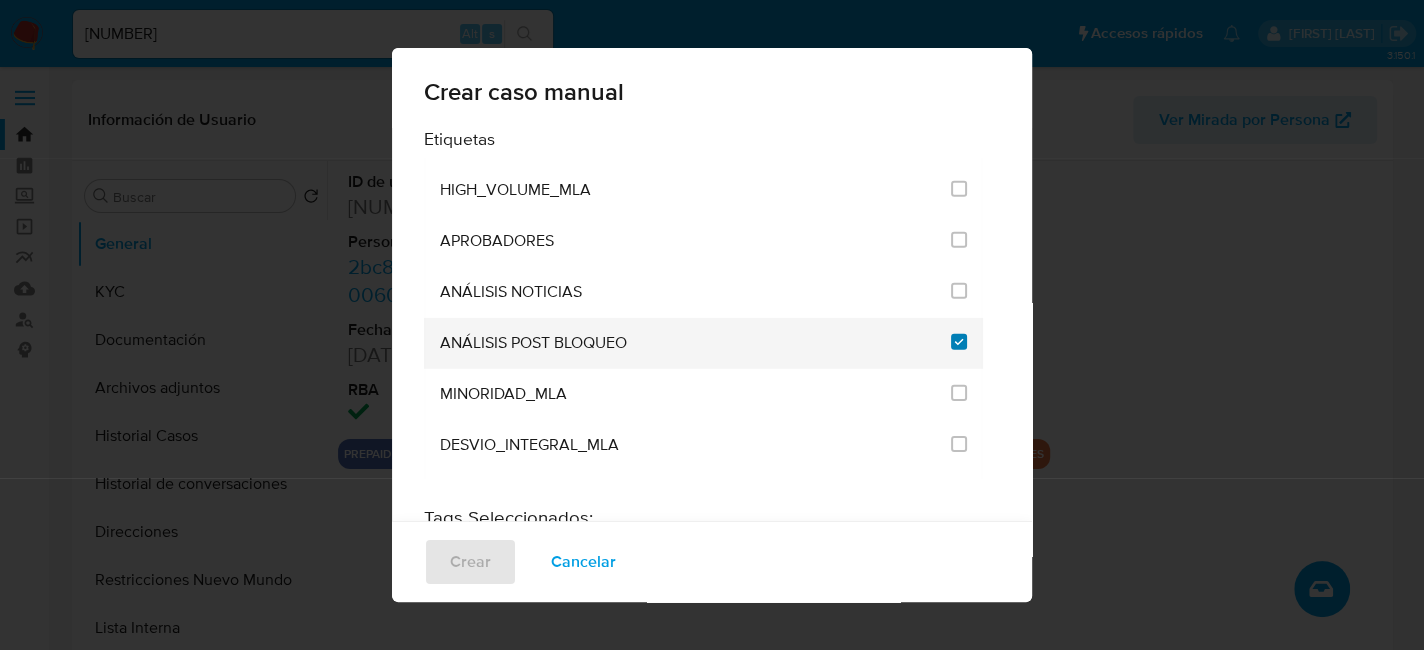 checkbox on "true" 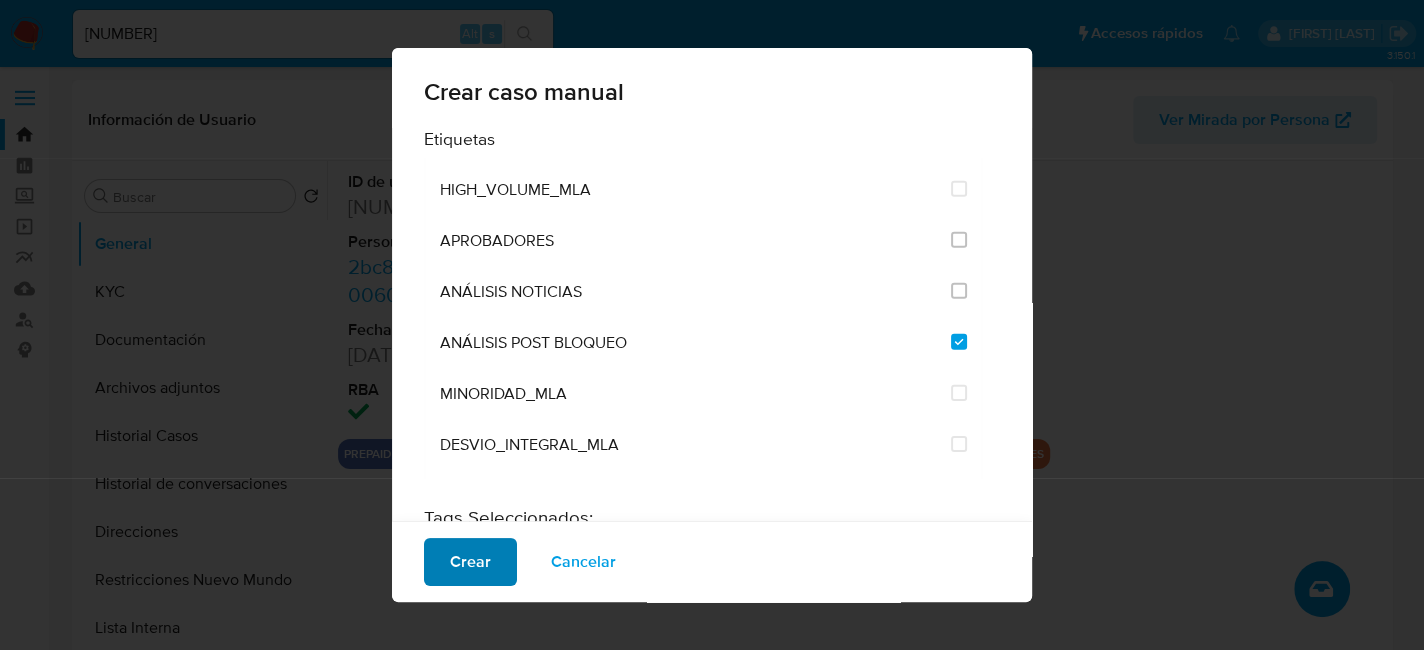 click on "Crear" at bounding box center [470, 562] 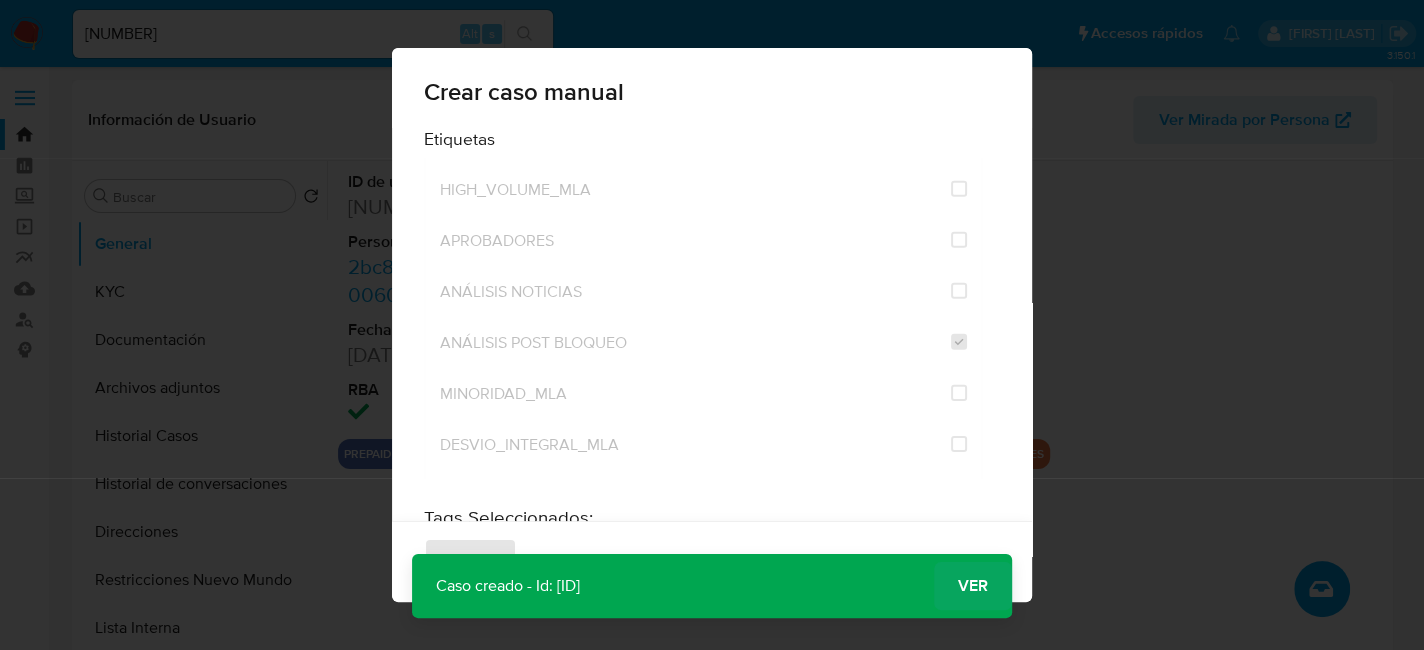 click on "Ver" at bounding box center (973, 586) 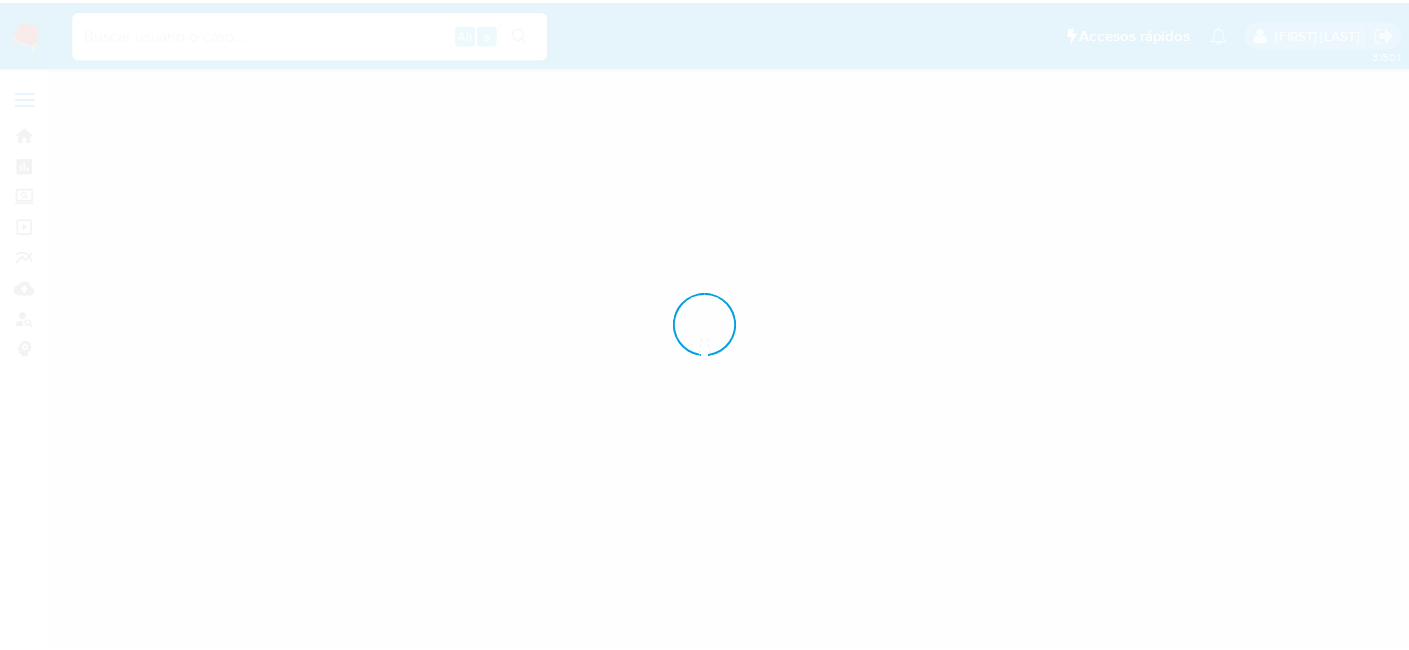 scroll, scrollTop: 0, scrollLeft: 0, axis: both 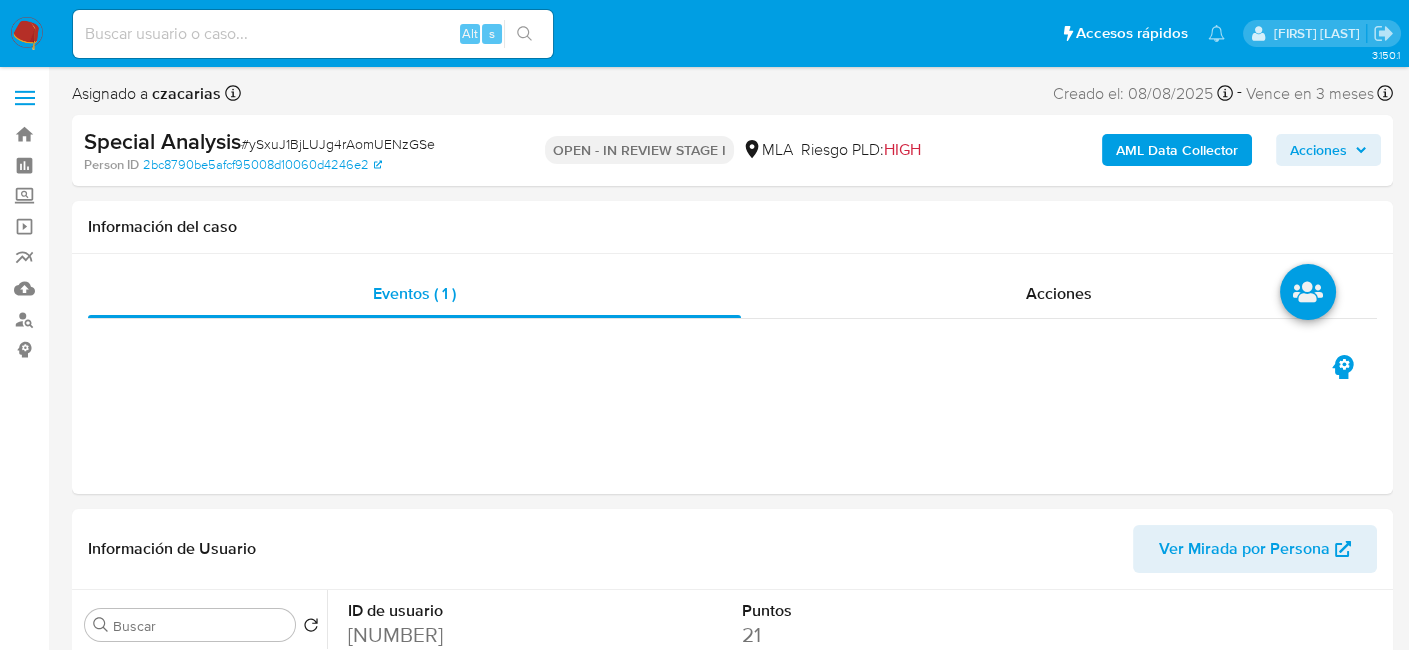 select on "10" 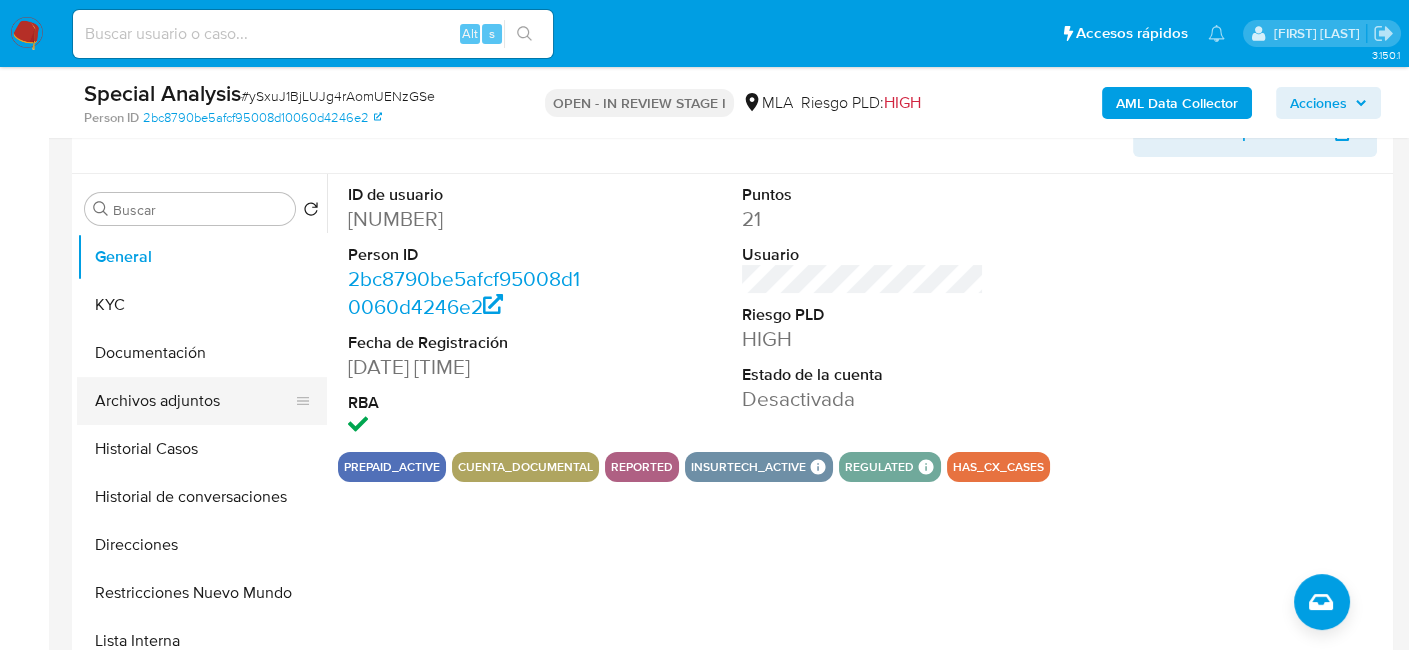 scroll, scrollTop: 400, scrollLeft: 0, axis: vertical 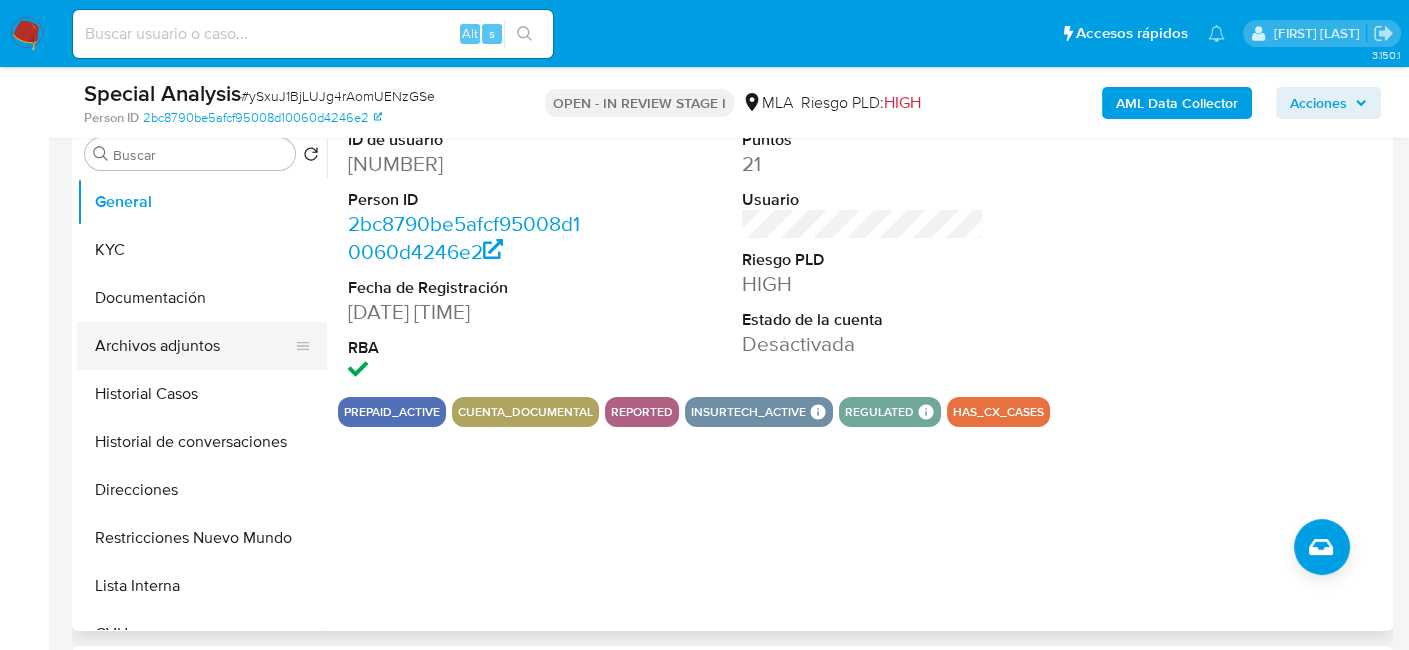click on "Archivos adjuntos" at bounding box center (194, 346) 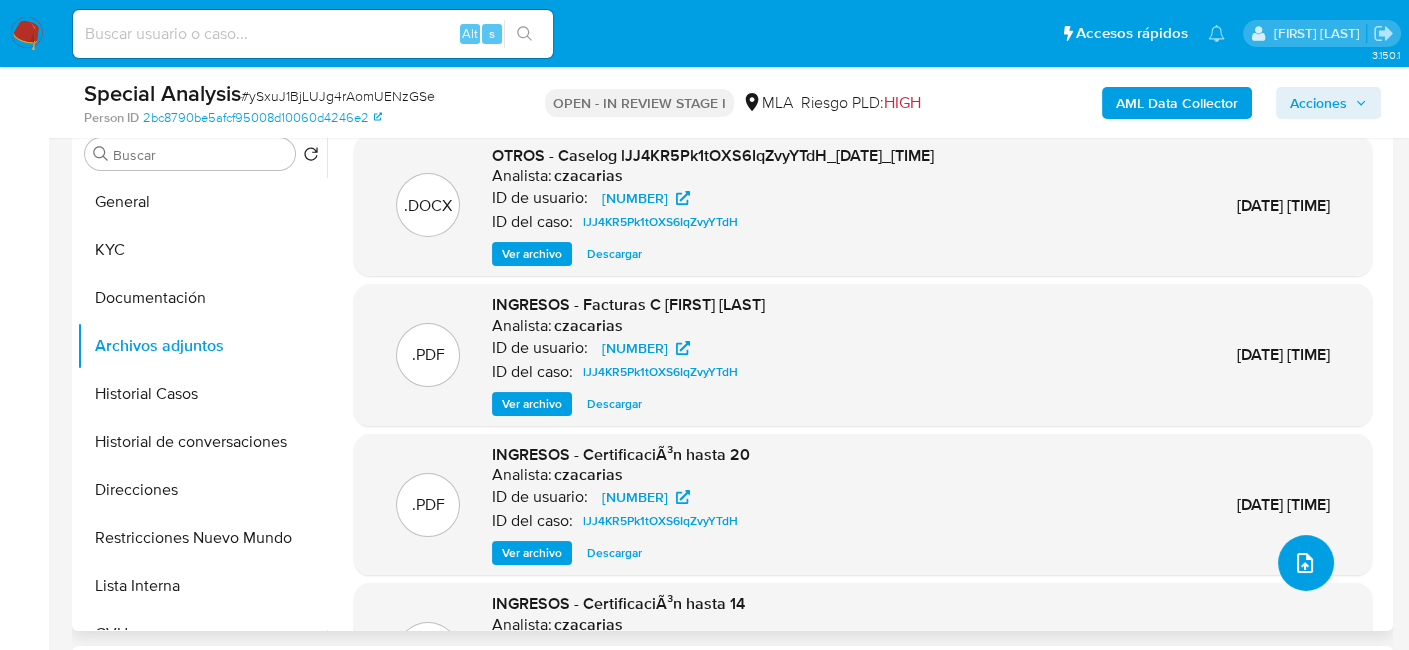 click 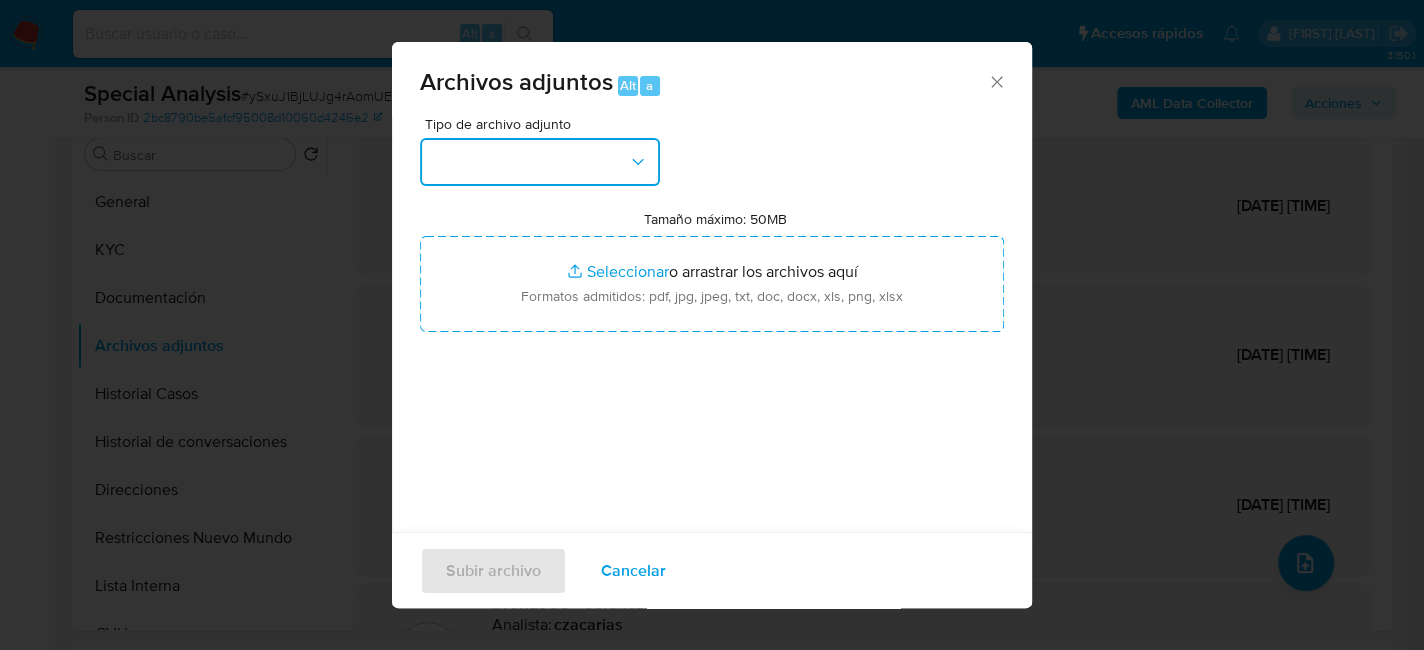 click at bounding box center [540, 162] 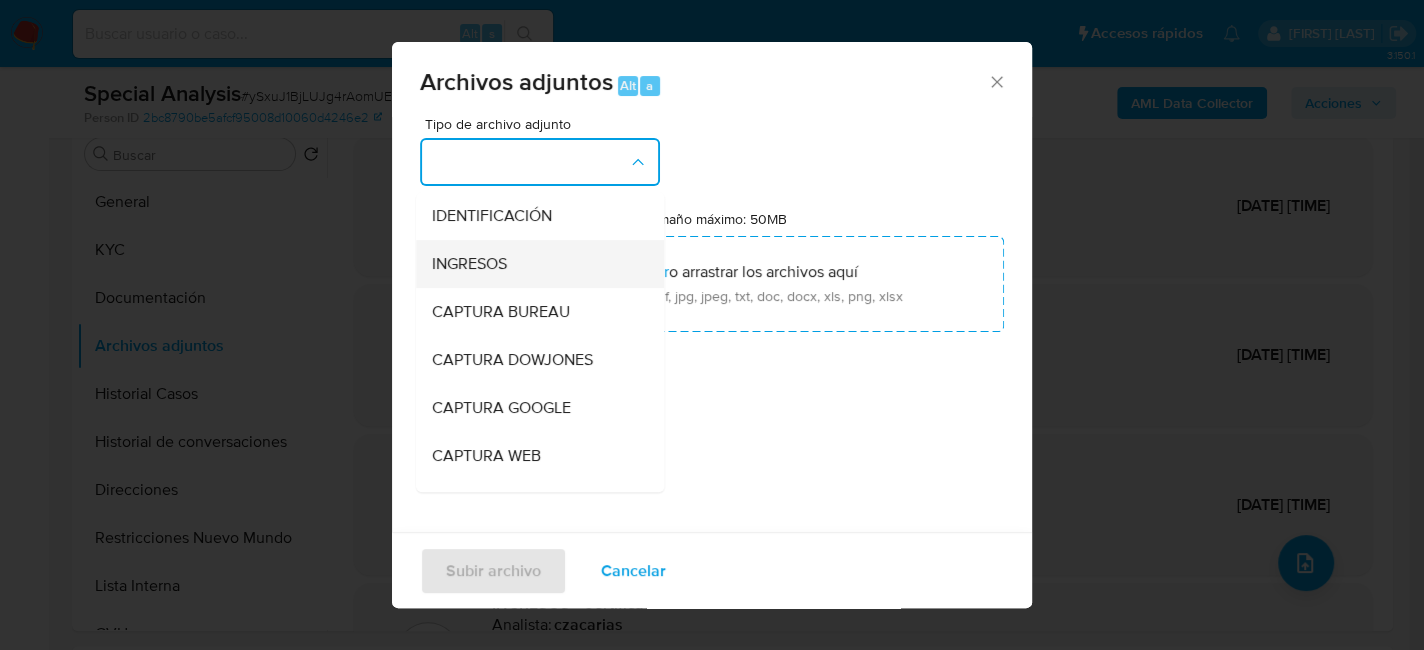 click on "INGRESOS" at bounding box center [534, 264] 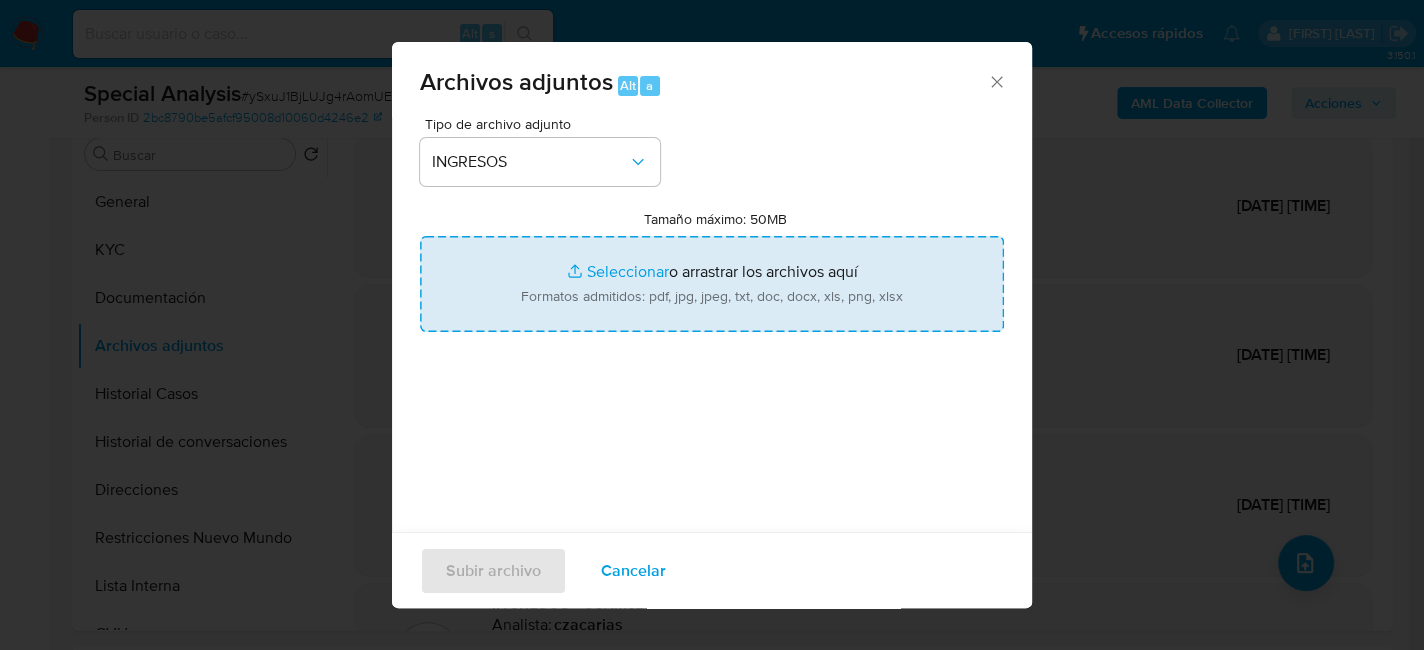 type on "C:\fakepath\certificación.pdf" 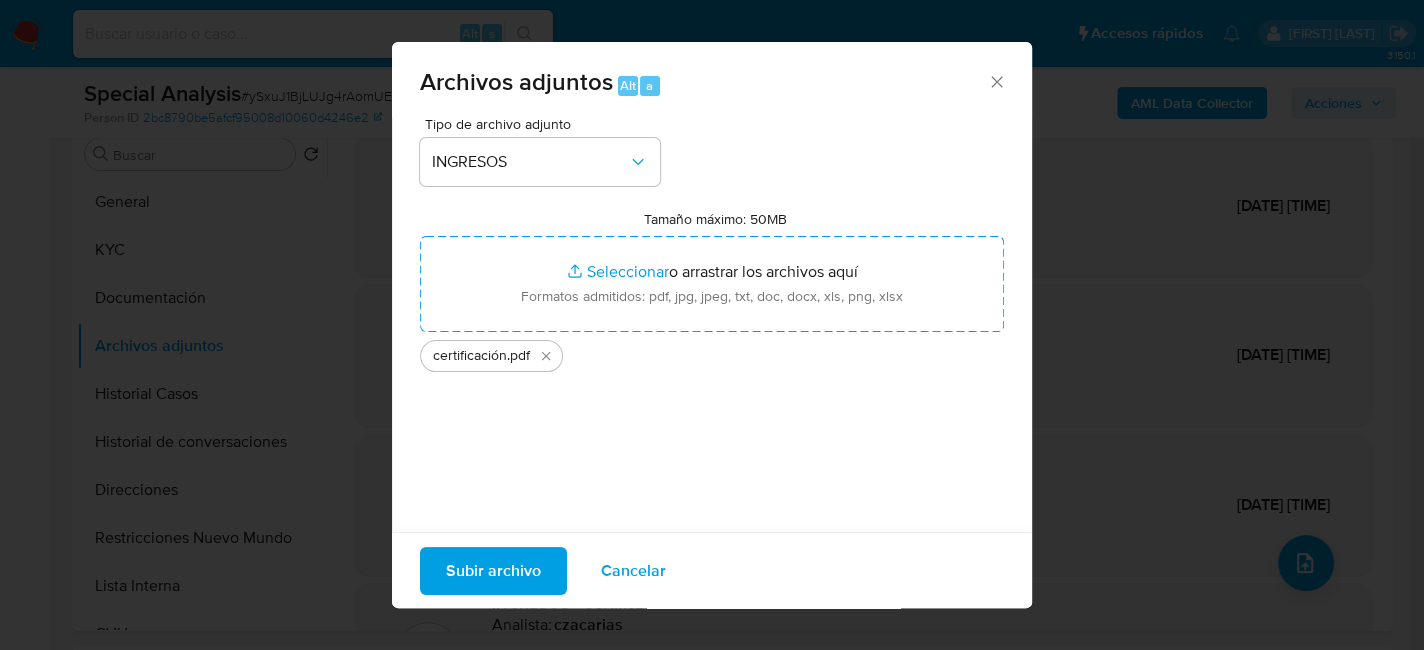click on "Subir archivo" at bounding box center (493, 570) 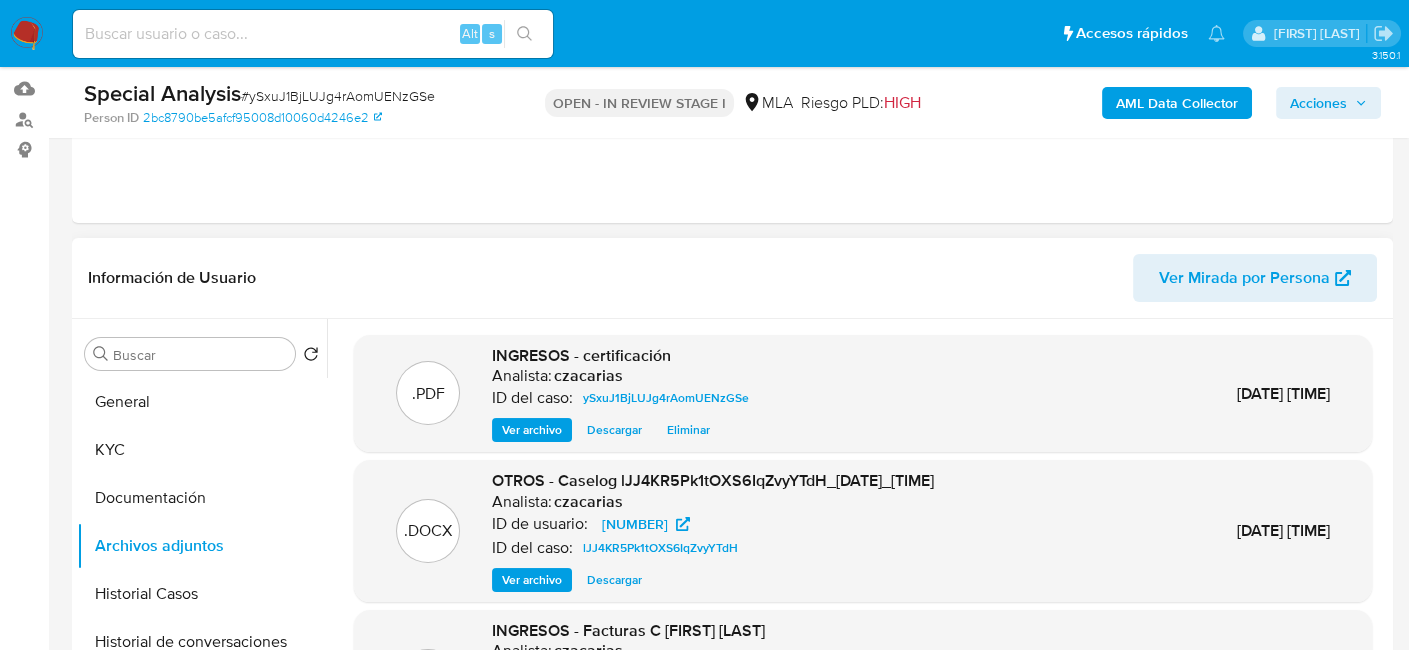 scroll, scrollTop: 0, scrollLeft: 0, axis: both 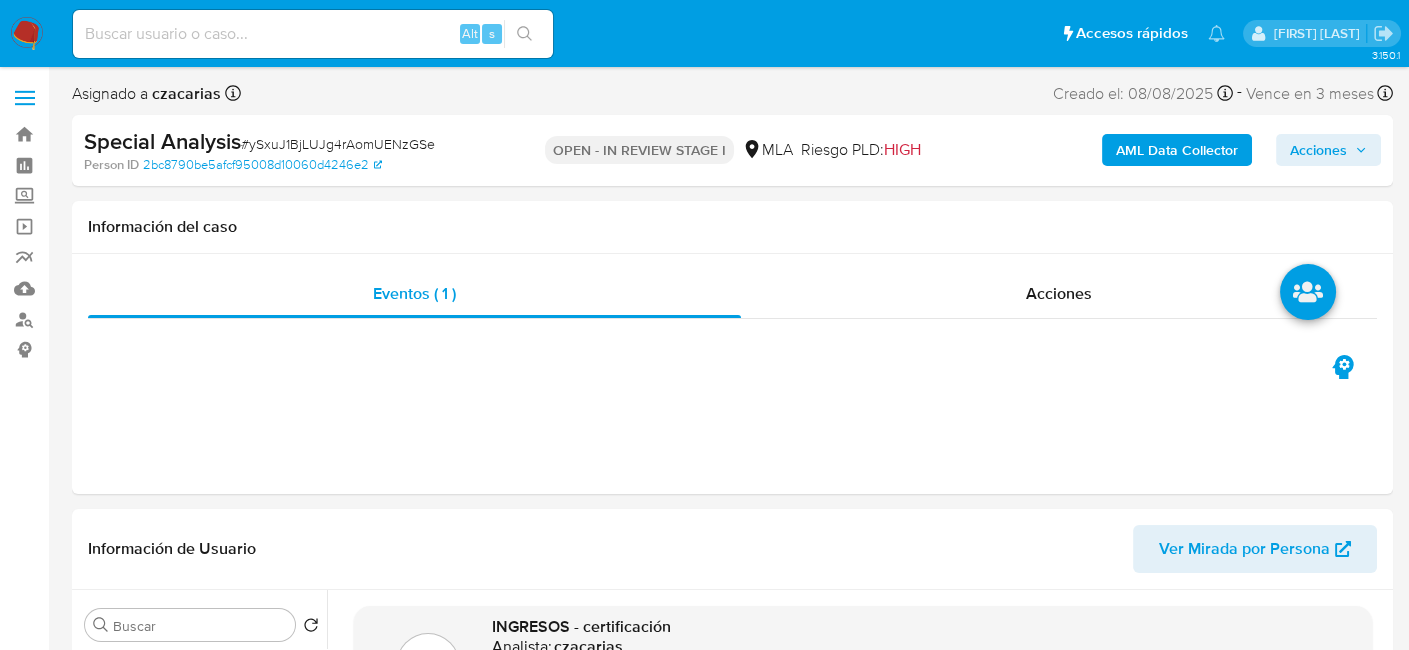 click on "# ySxuJ1BjLUJg4rAomUENzGSe" at bounding box center [338, 144] 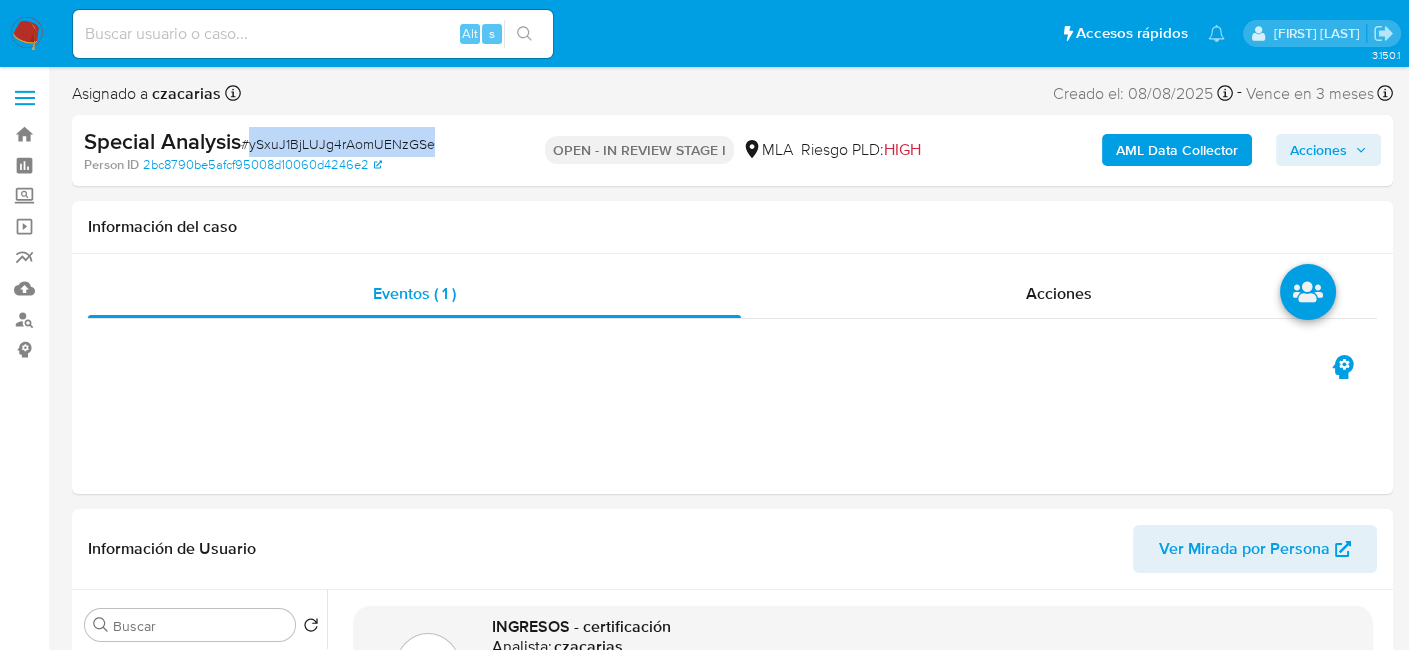 click on "# ySxuJ1BjLUJg4rAomUENzGSe" at bounding box center [338, 144] 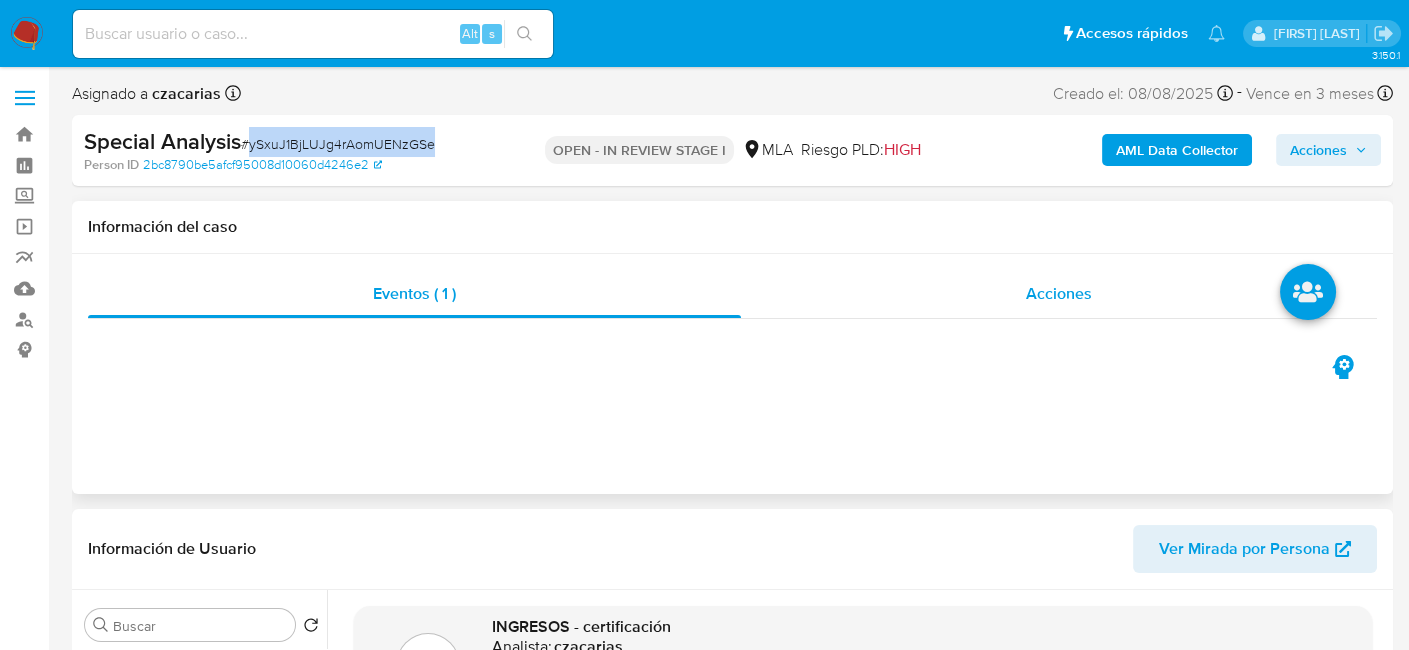 copy on "ySxuJ1BjLUJg4rAomUENzGSe" 